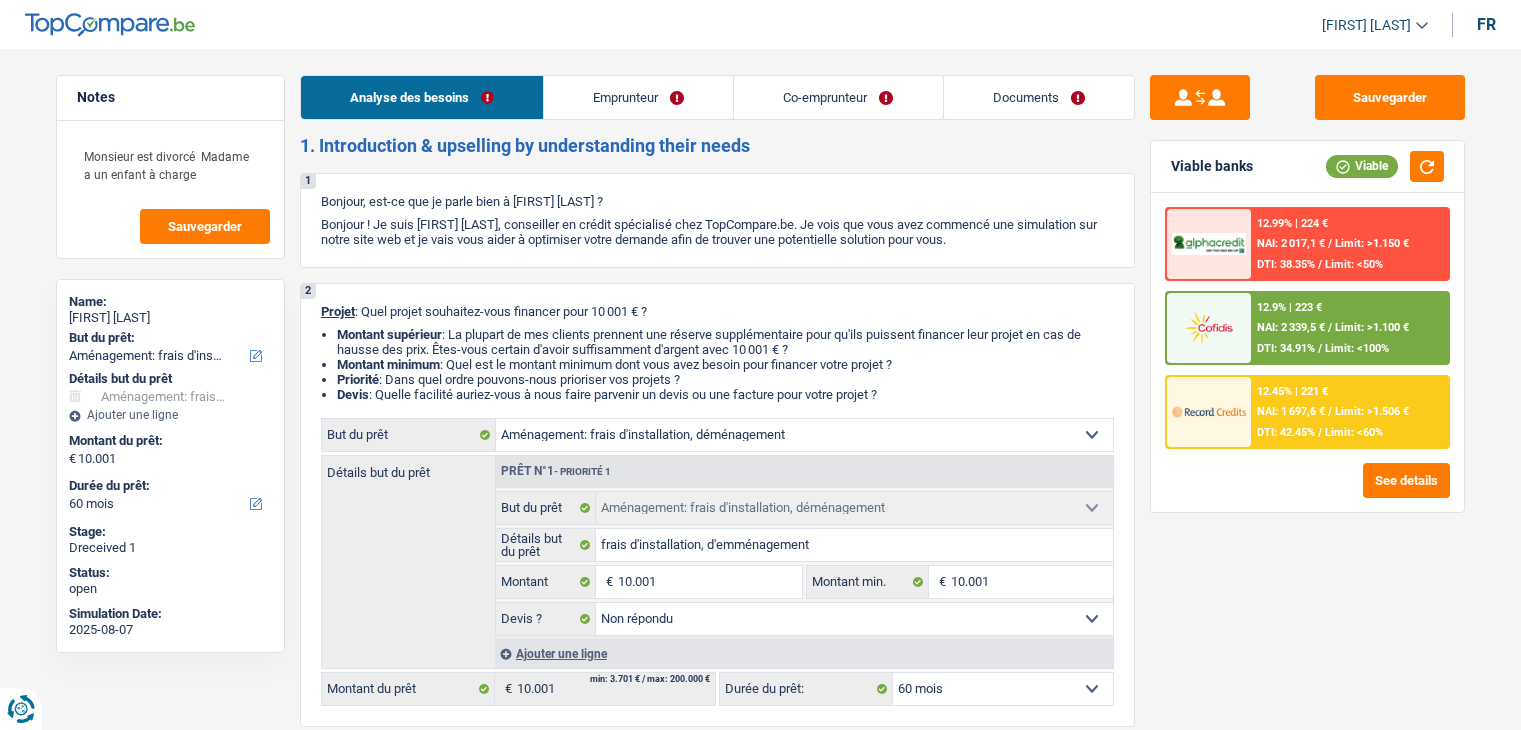 select on "movingOrInstallation" 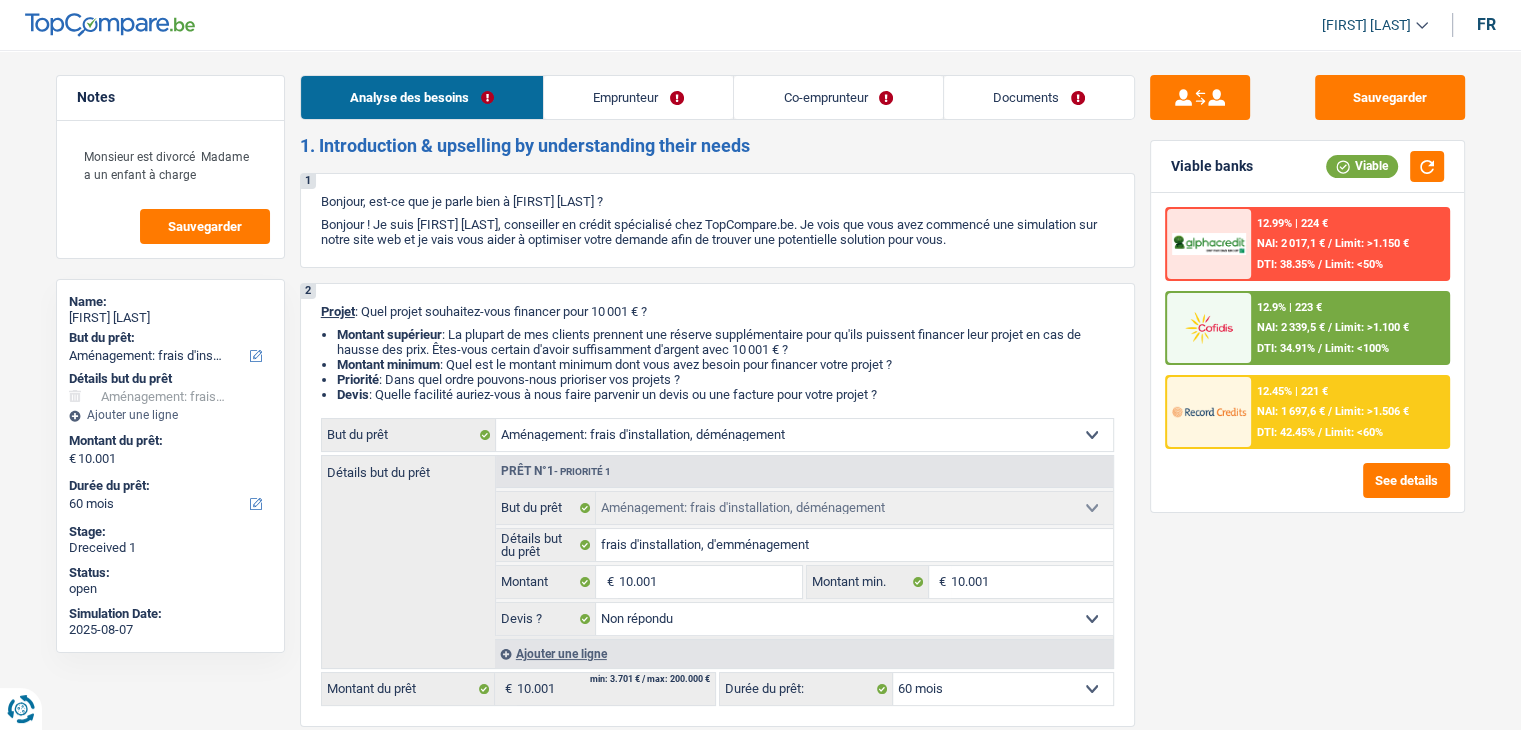 scroll, scrollTop: 0, scrollLeft: 0, axis: both 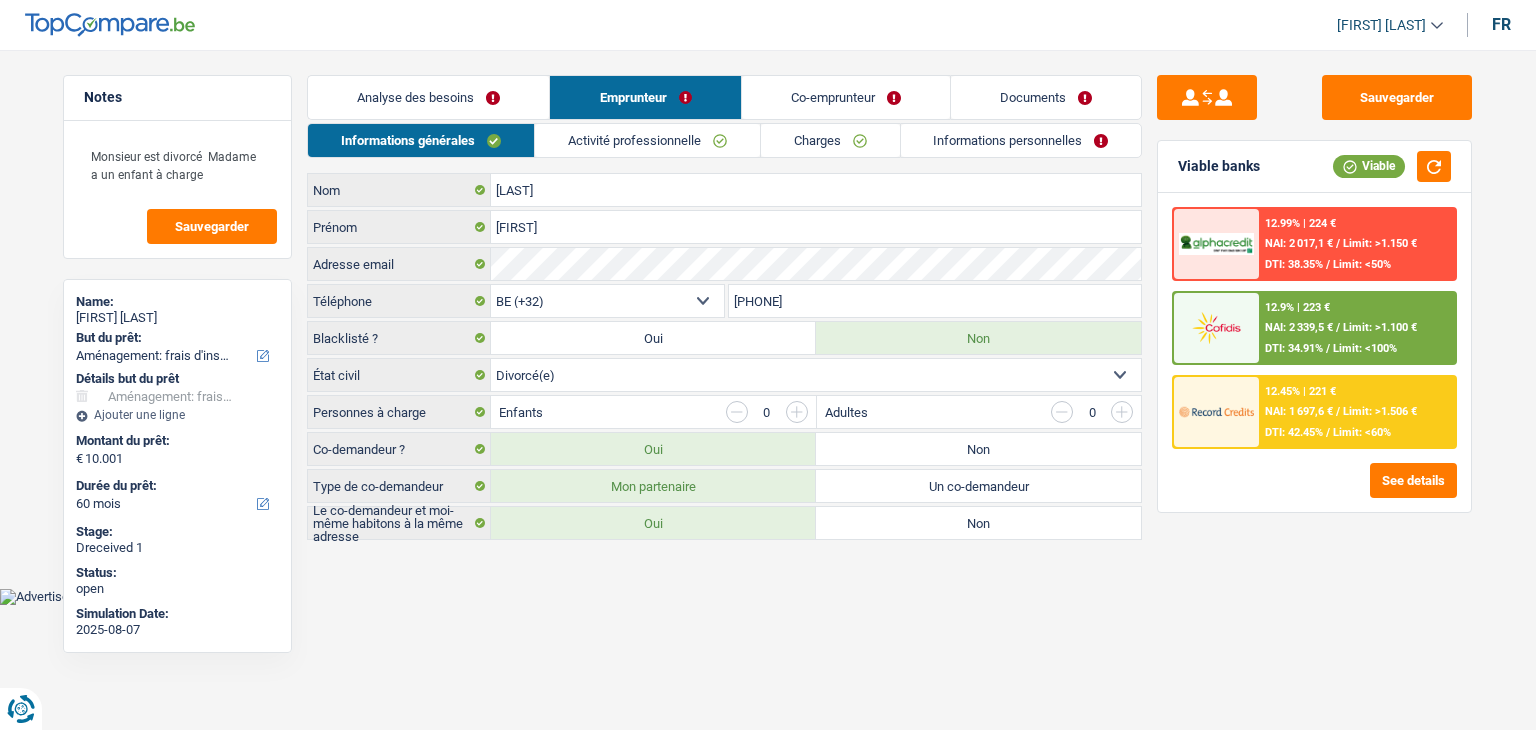 click on "Activité professionnelle" at bounding box center (647, 140) 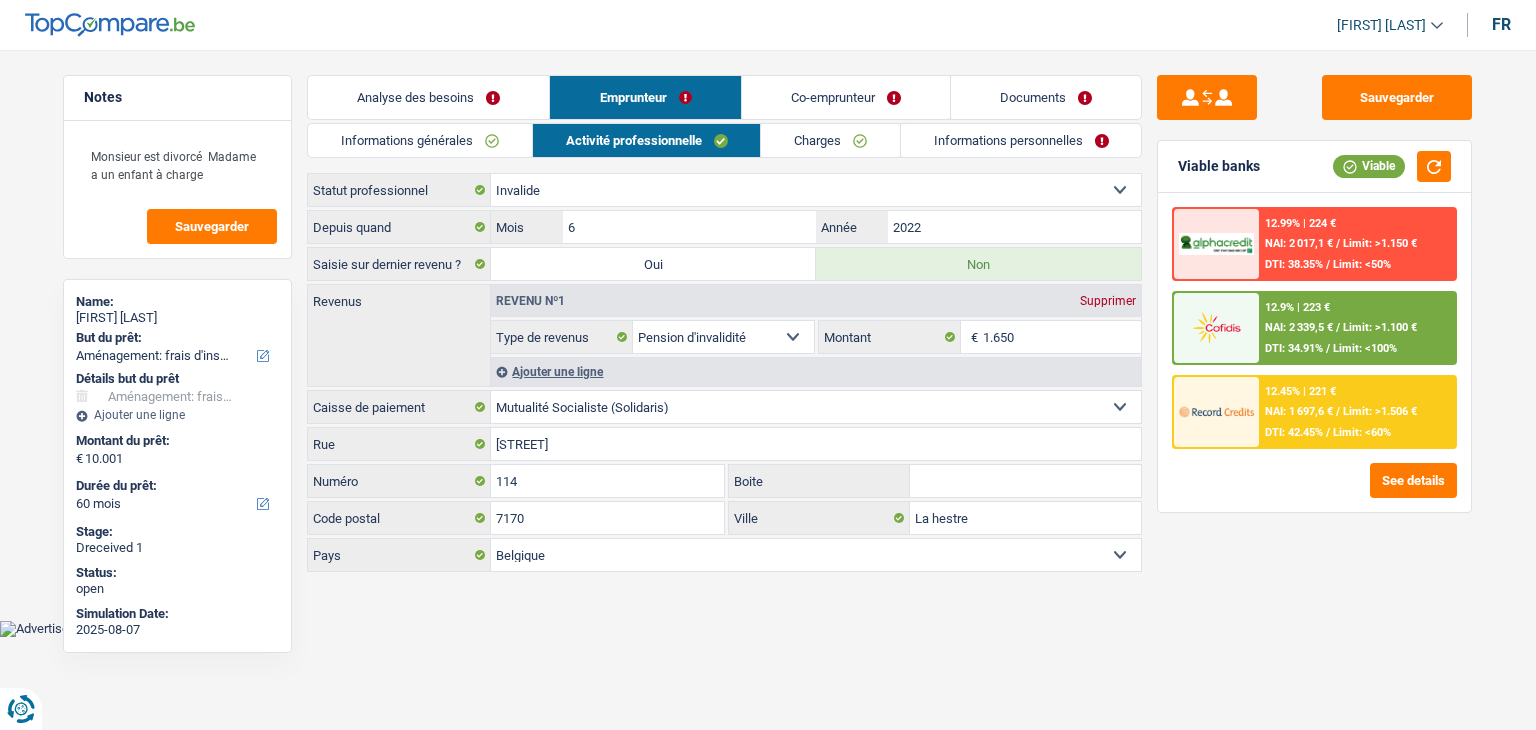 click on "Charges" at bounding box center [830, 140] 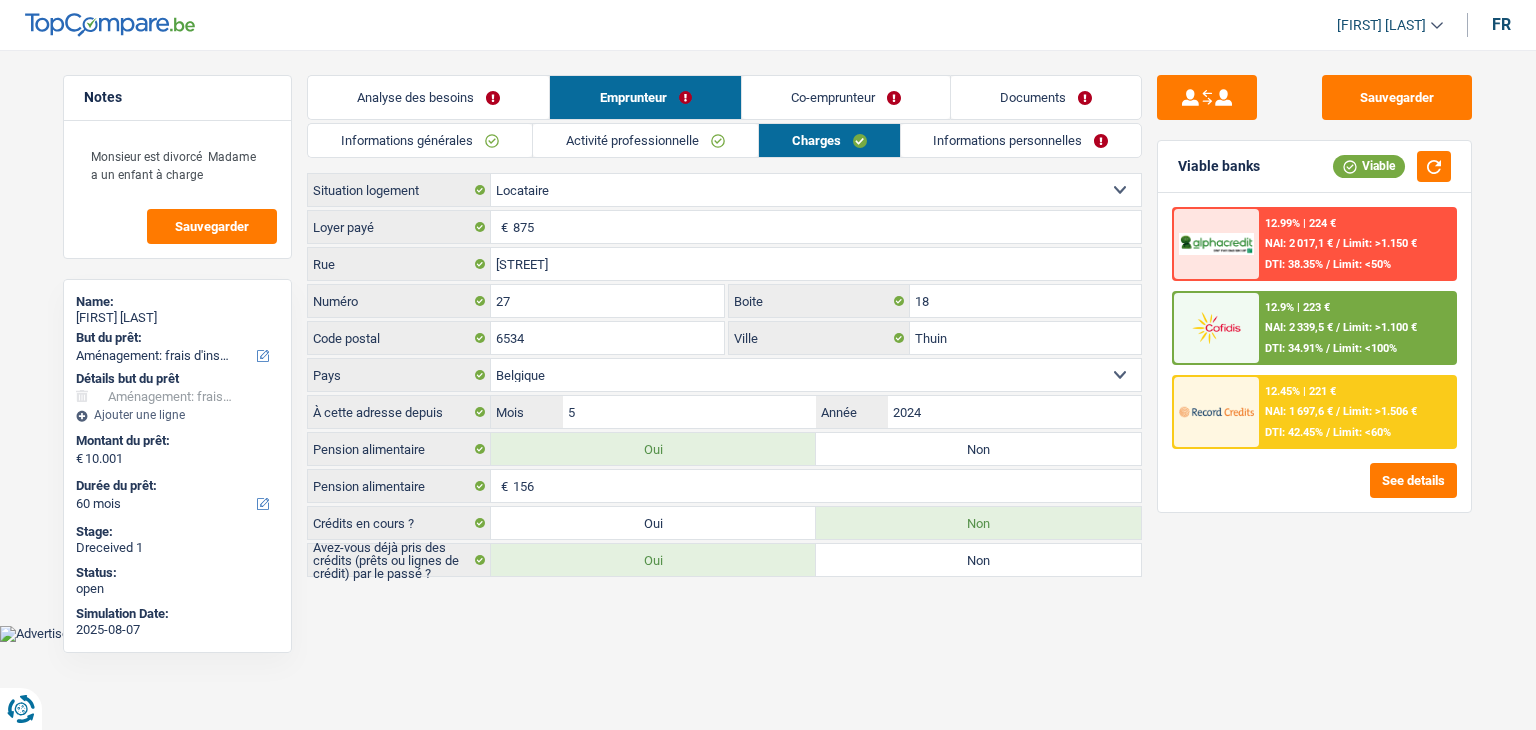 click on "Co-emprunteur" at bounding box center [846, 97] 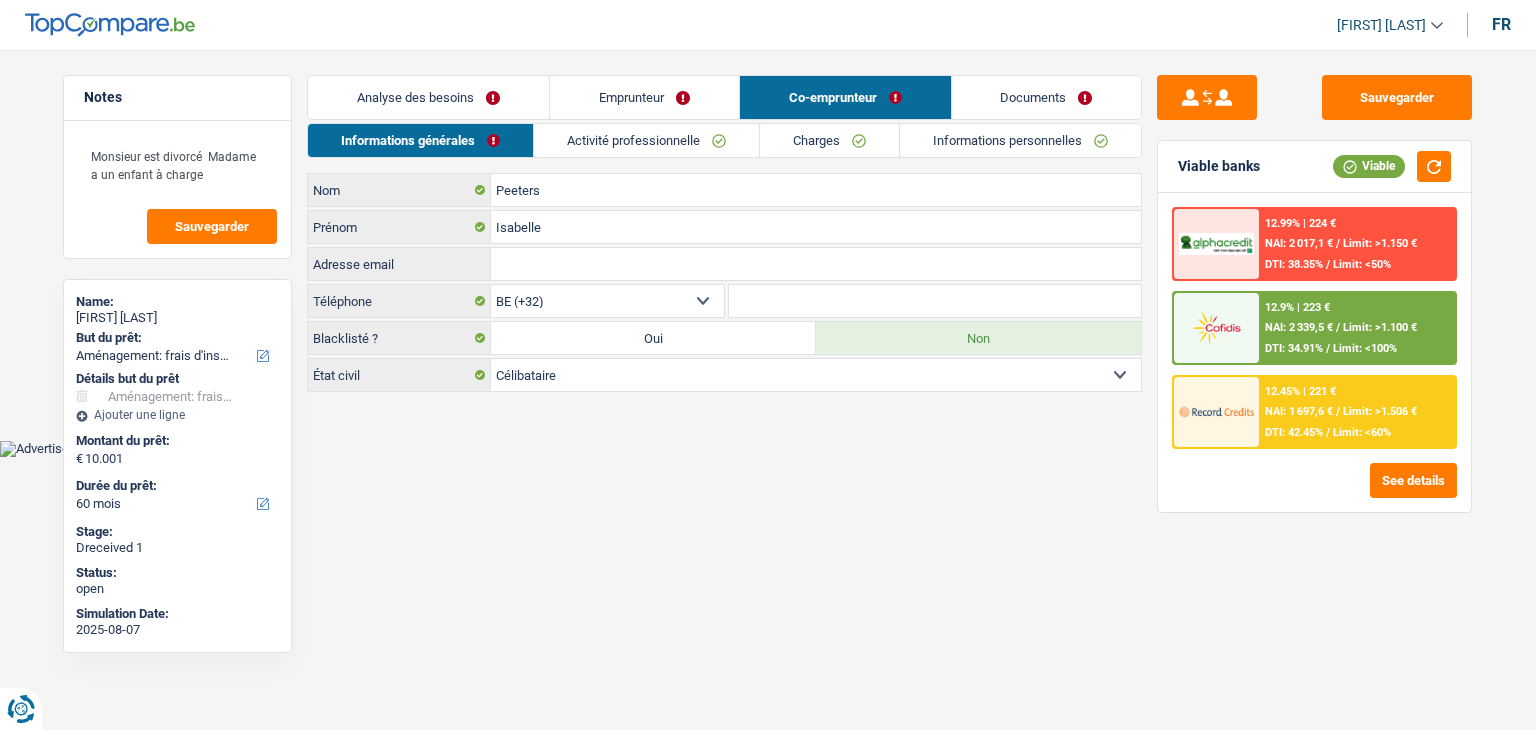 click on "Documents" at bounding box center (1047, 97) 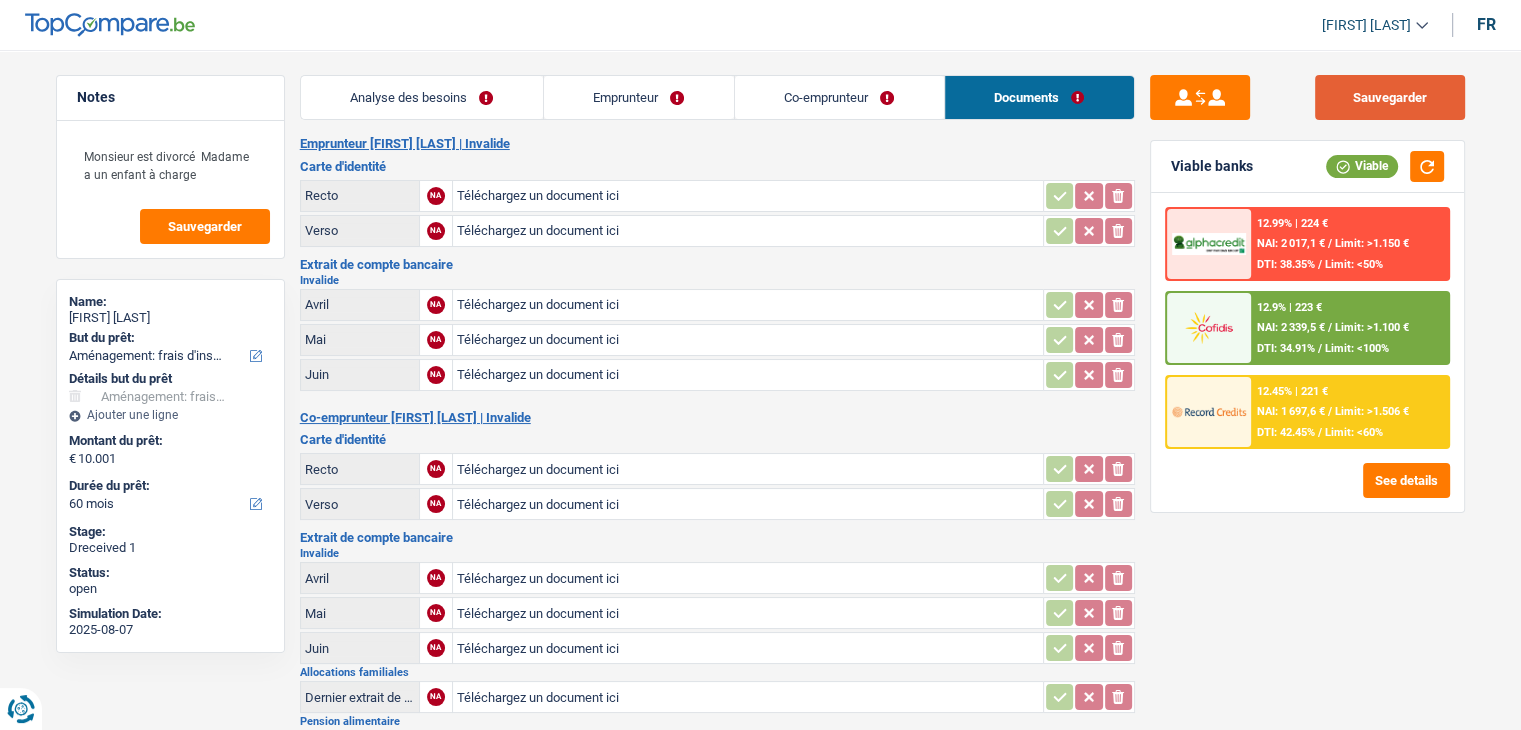 click on "Sauvegarder" at bounding box center [1390, 97] 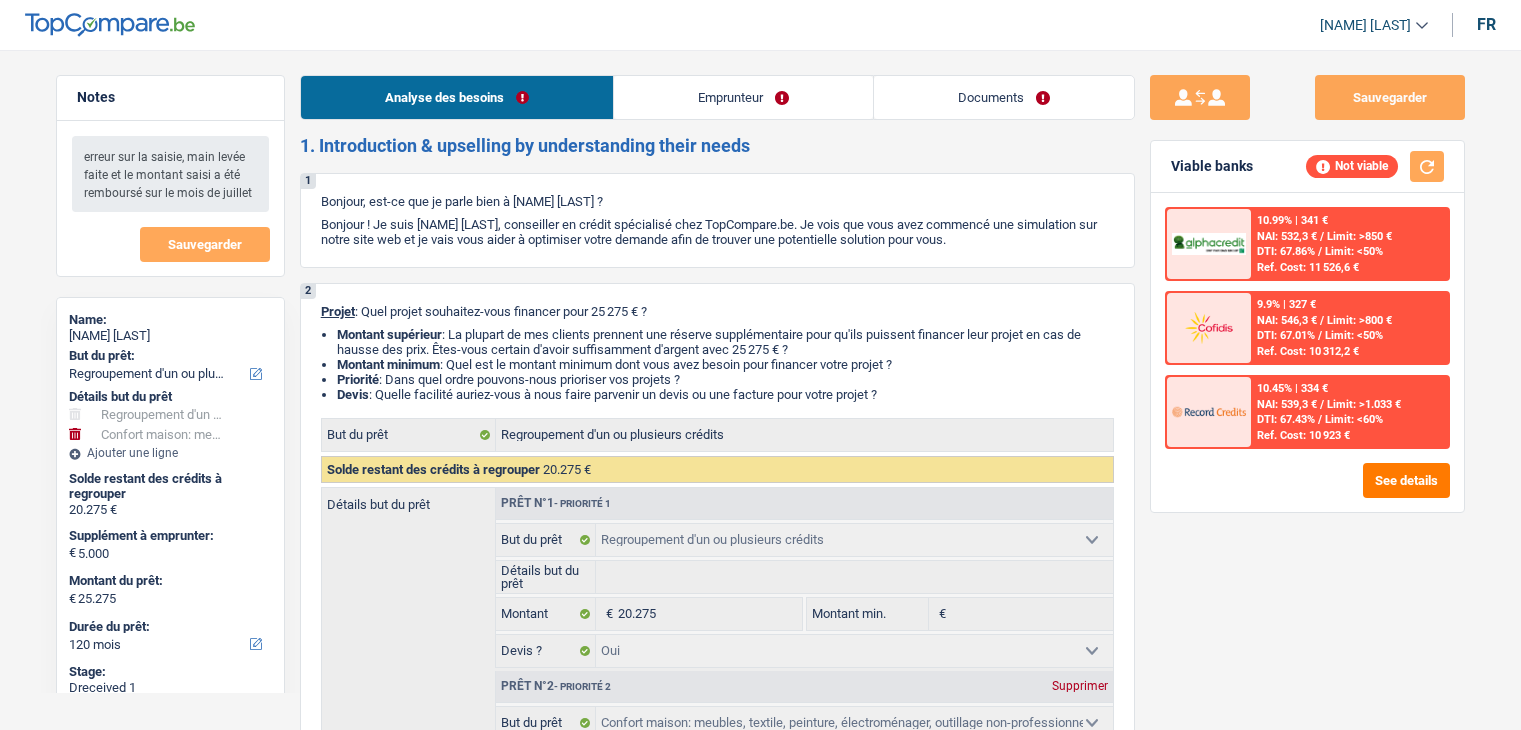 select on "refinancing" 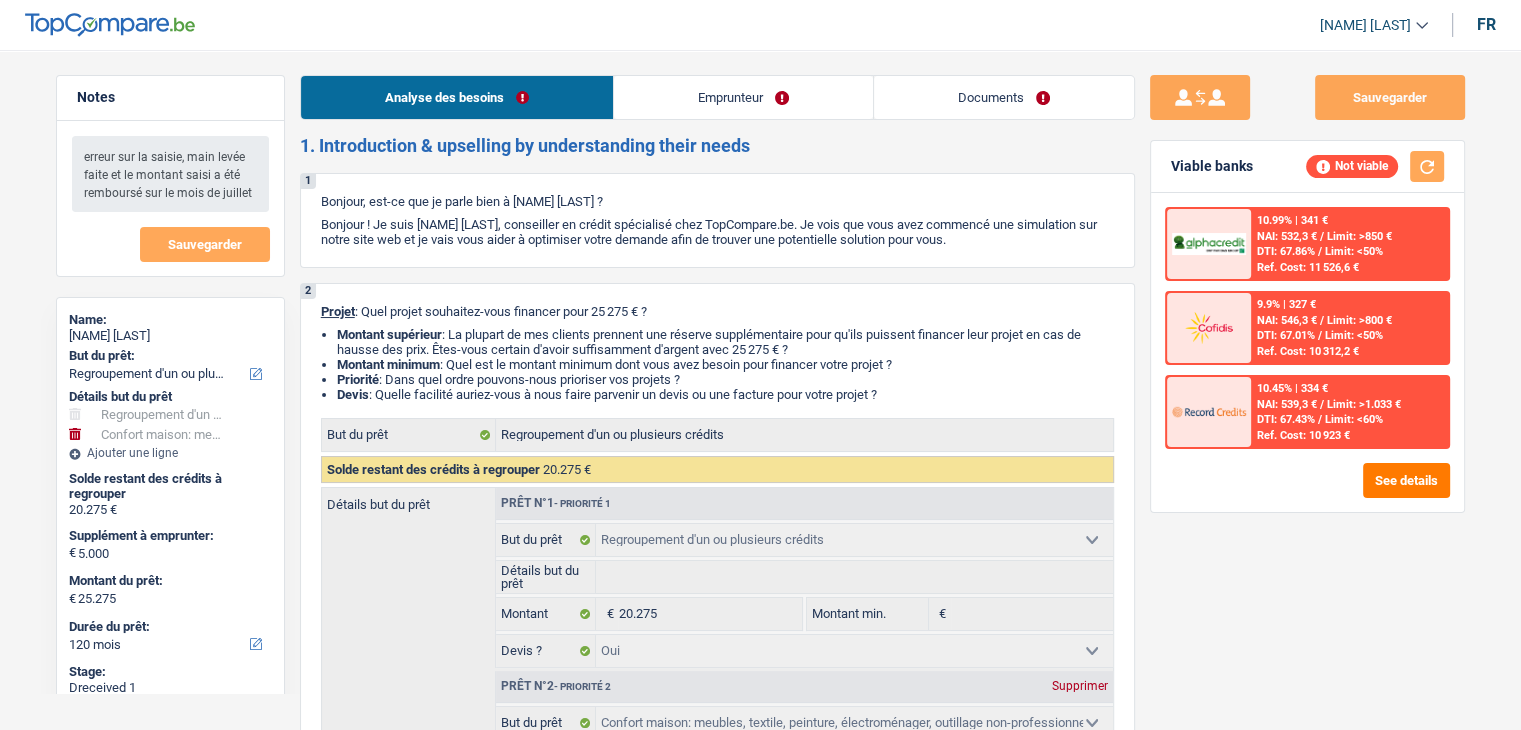 scroll, scrollTop: 0, scrollLeft: 0, axis: both 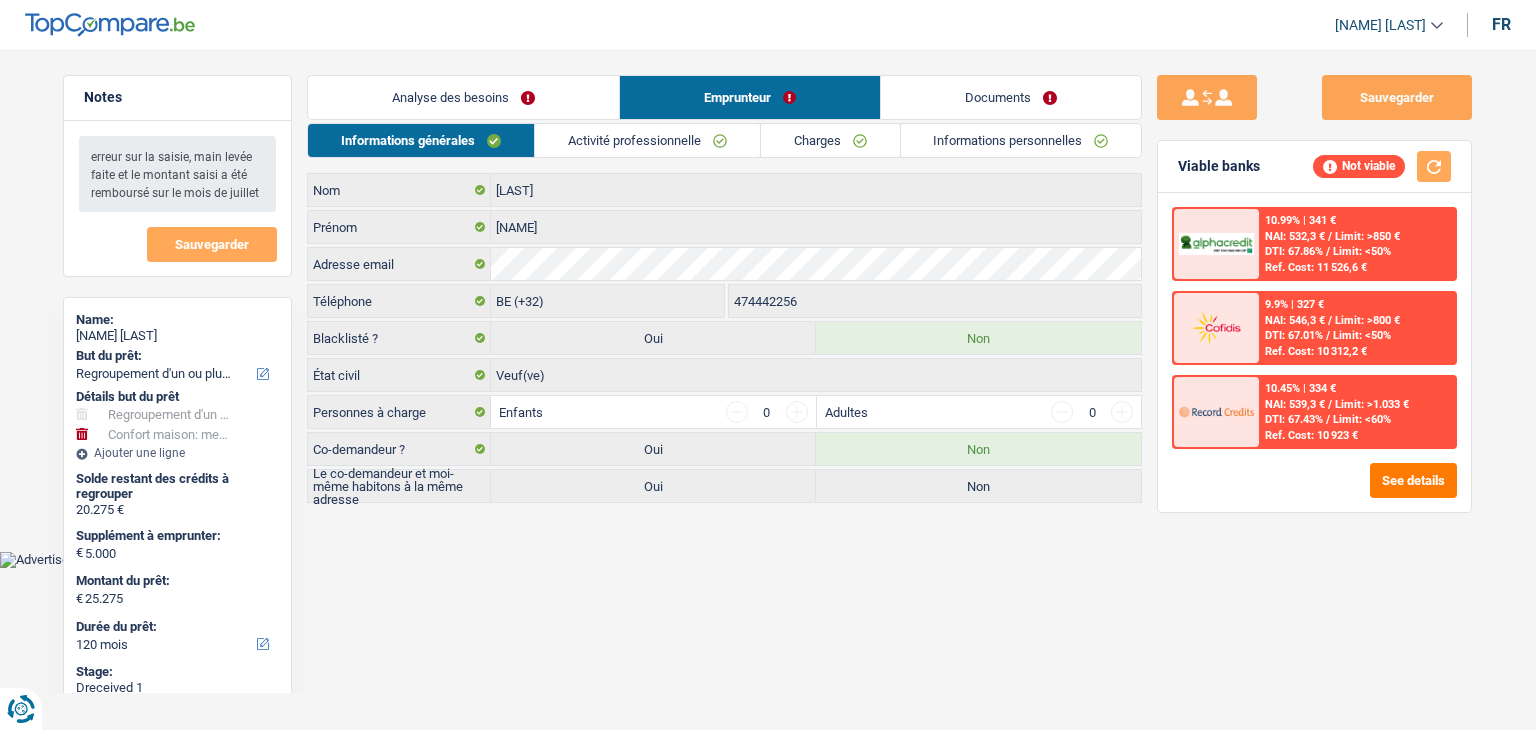 click on "Activité professionnelle" at bounding box center (647, 140) 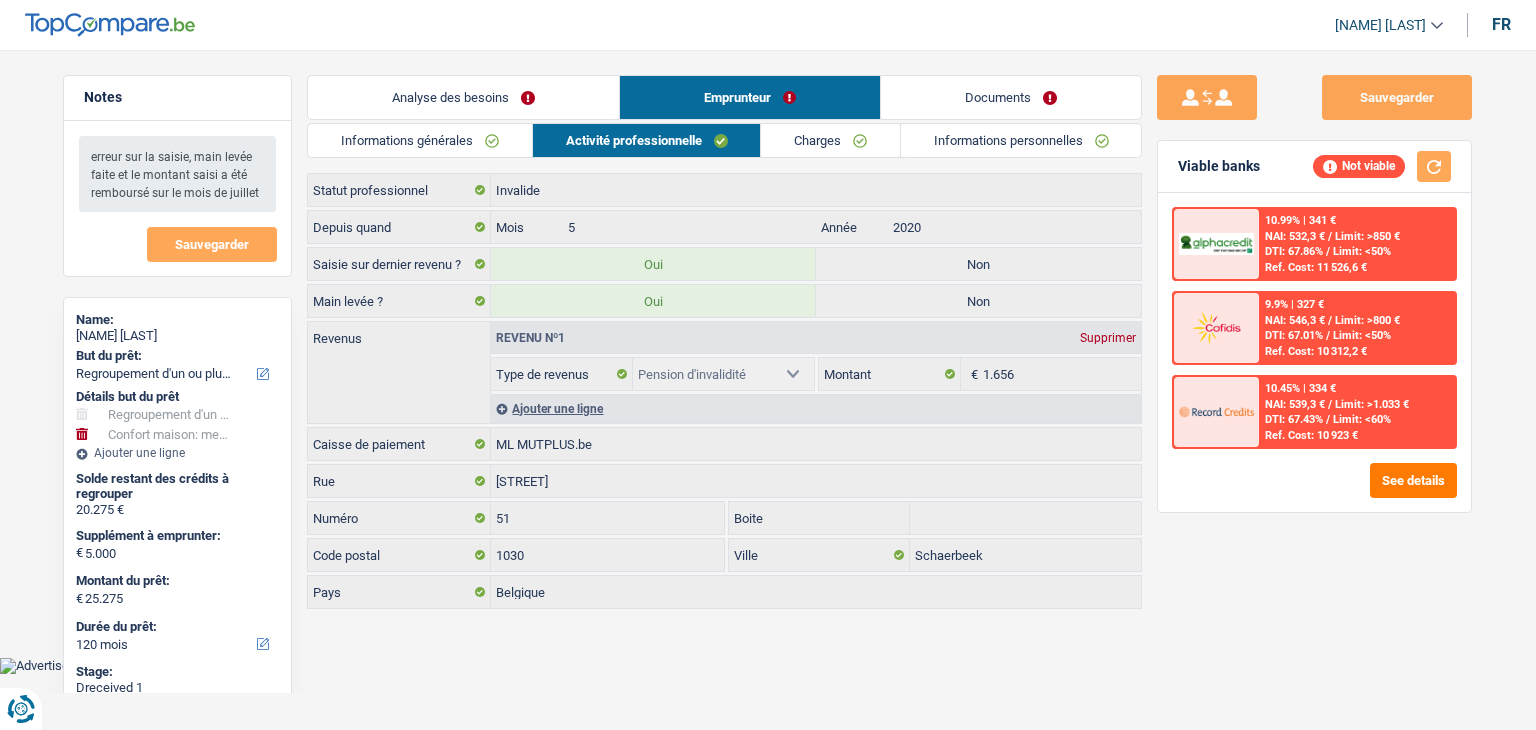 click on "Charges" at bounding box center (830, 140) 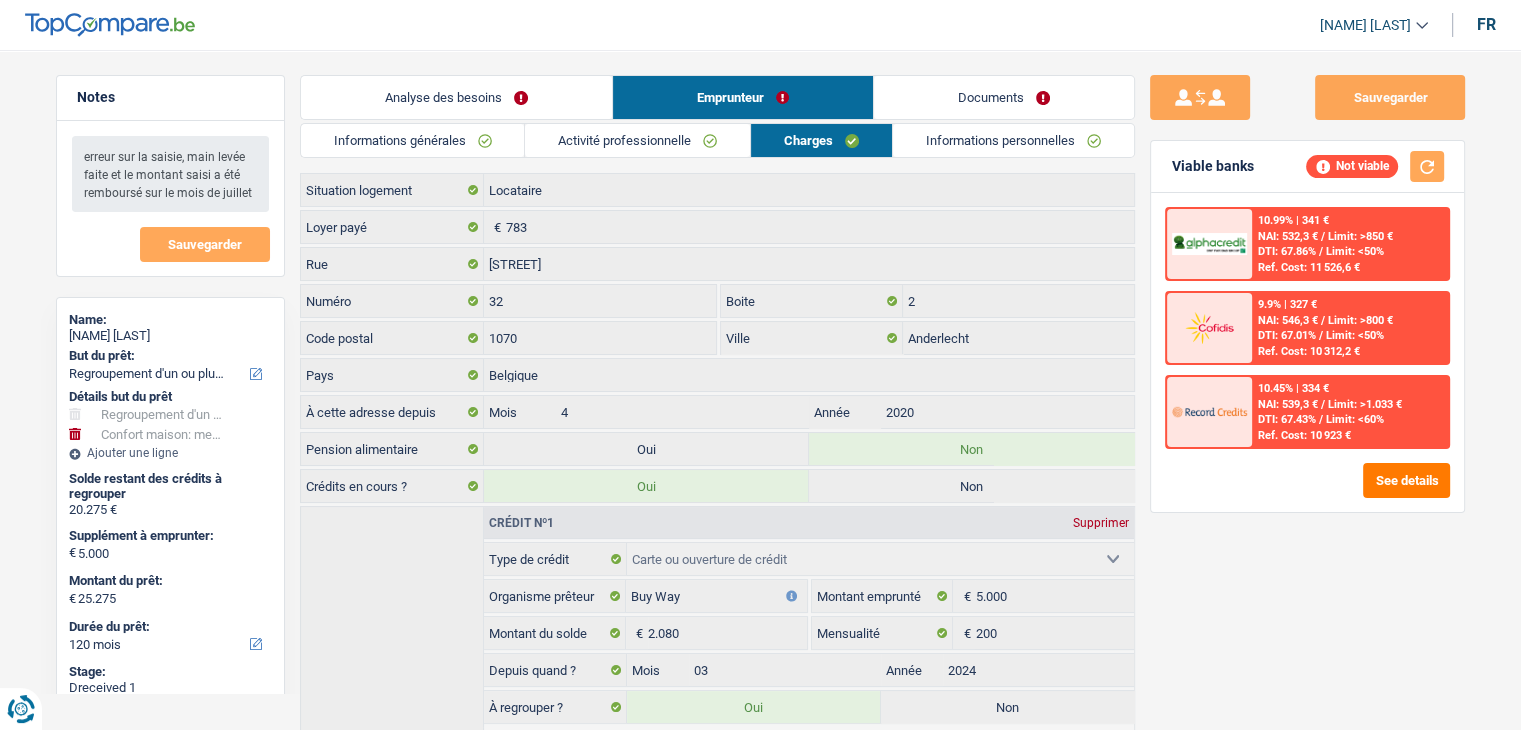 click on "Informations personnelles" at bounding box center [1013, 140] 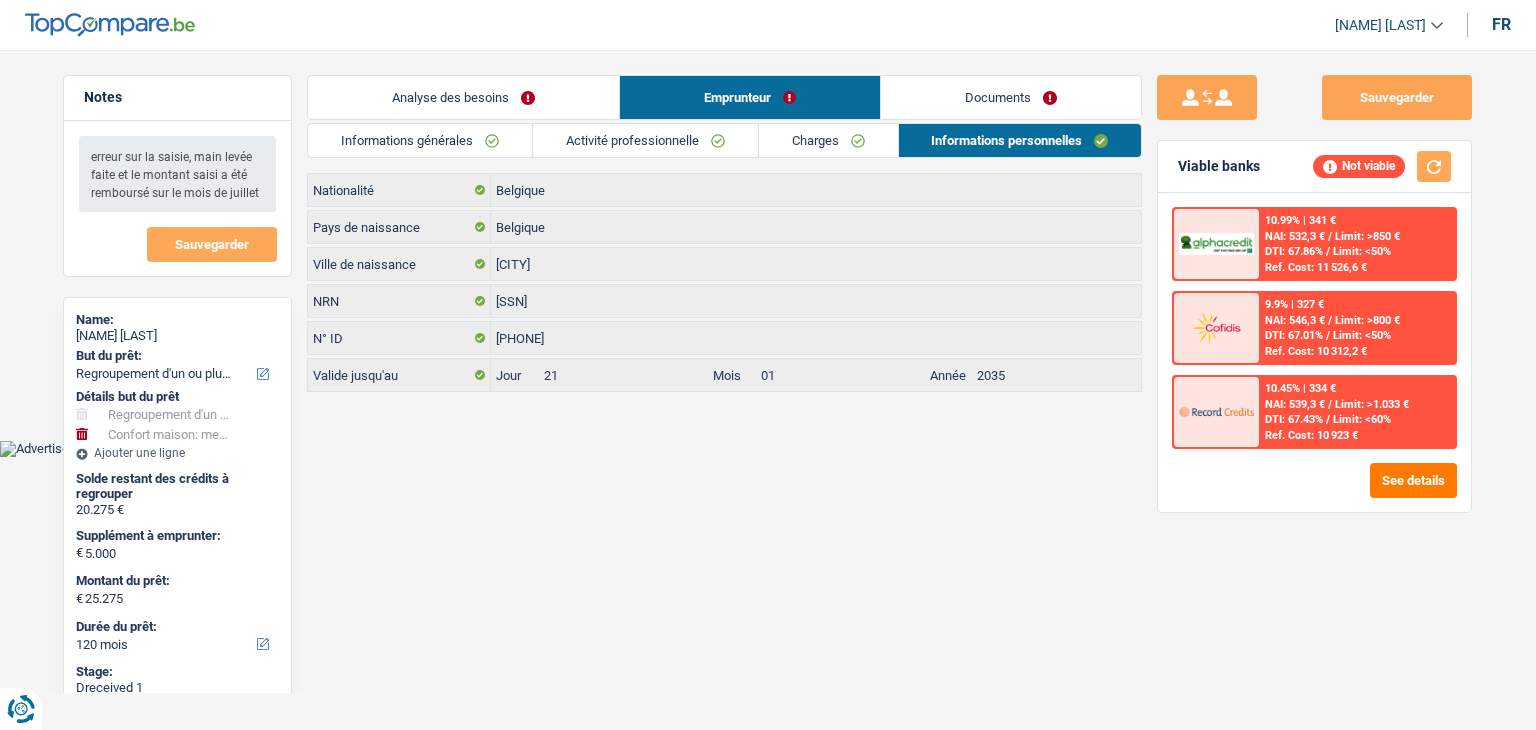 click on "Documents" at bounding box center (1011, 97) 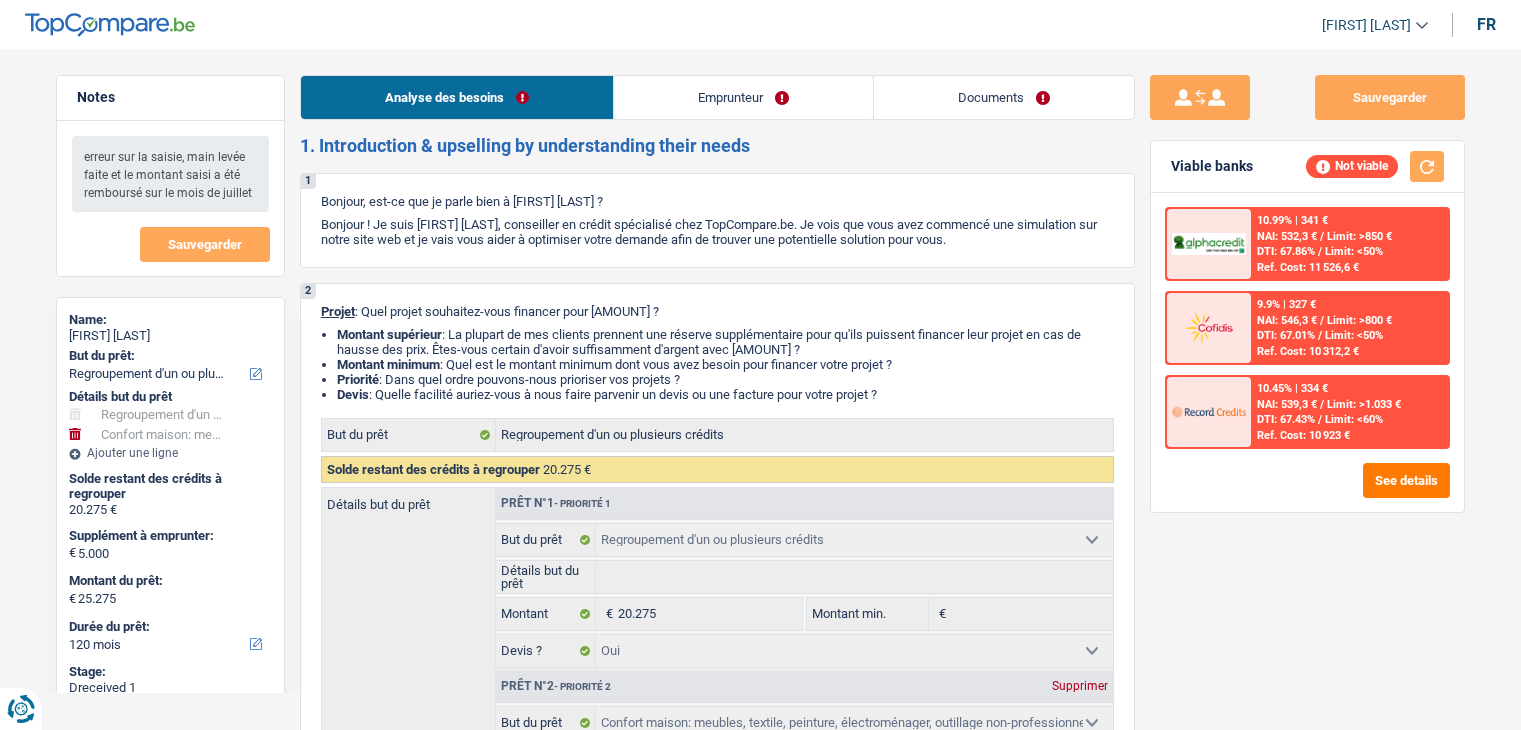 select on "refinancing" 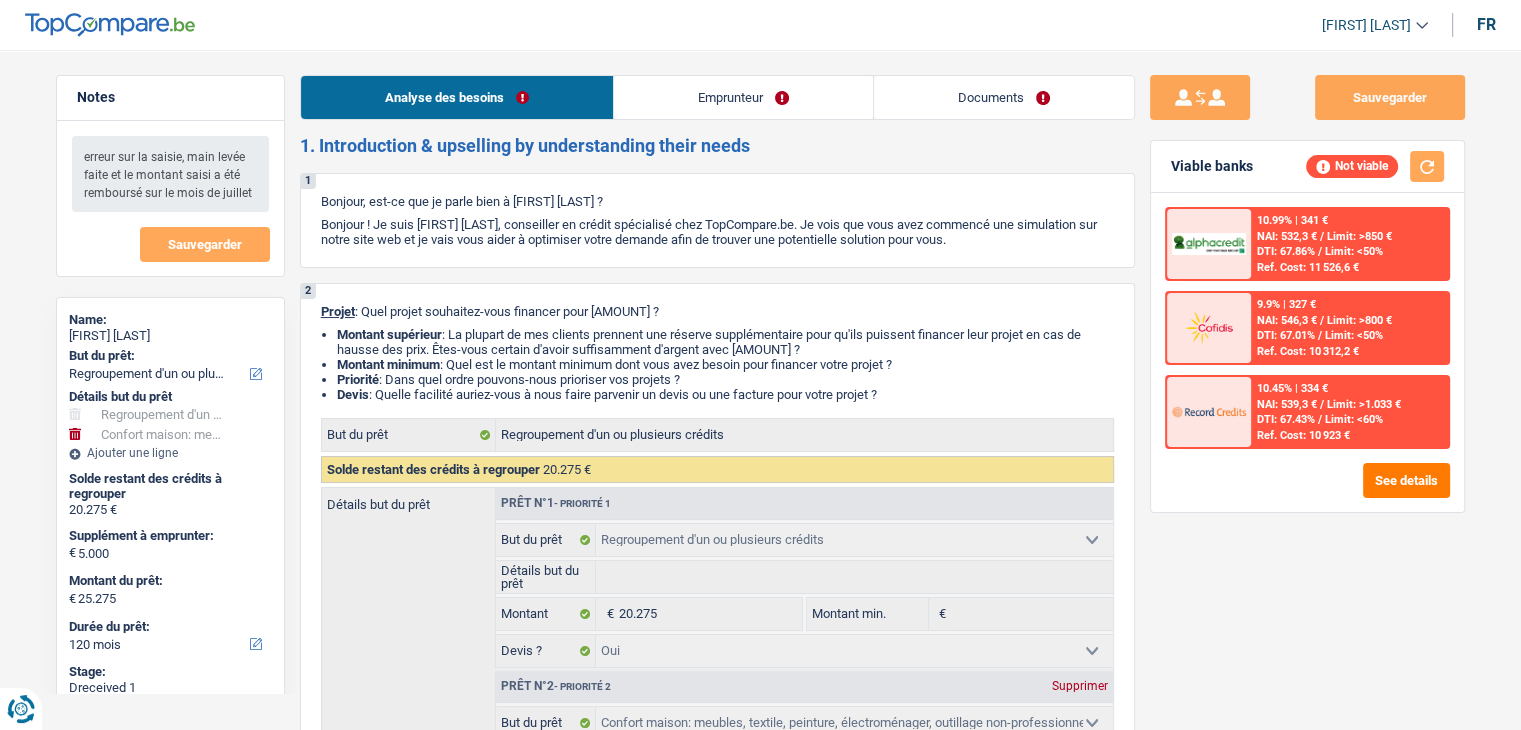 scroll, scrollTop: 0, scrollLeft: 0, axis: both 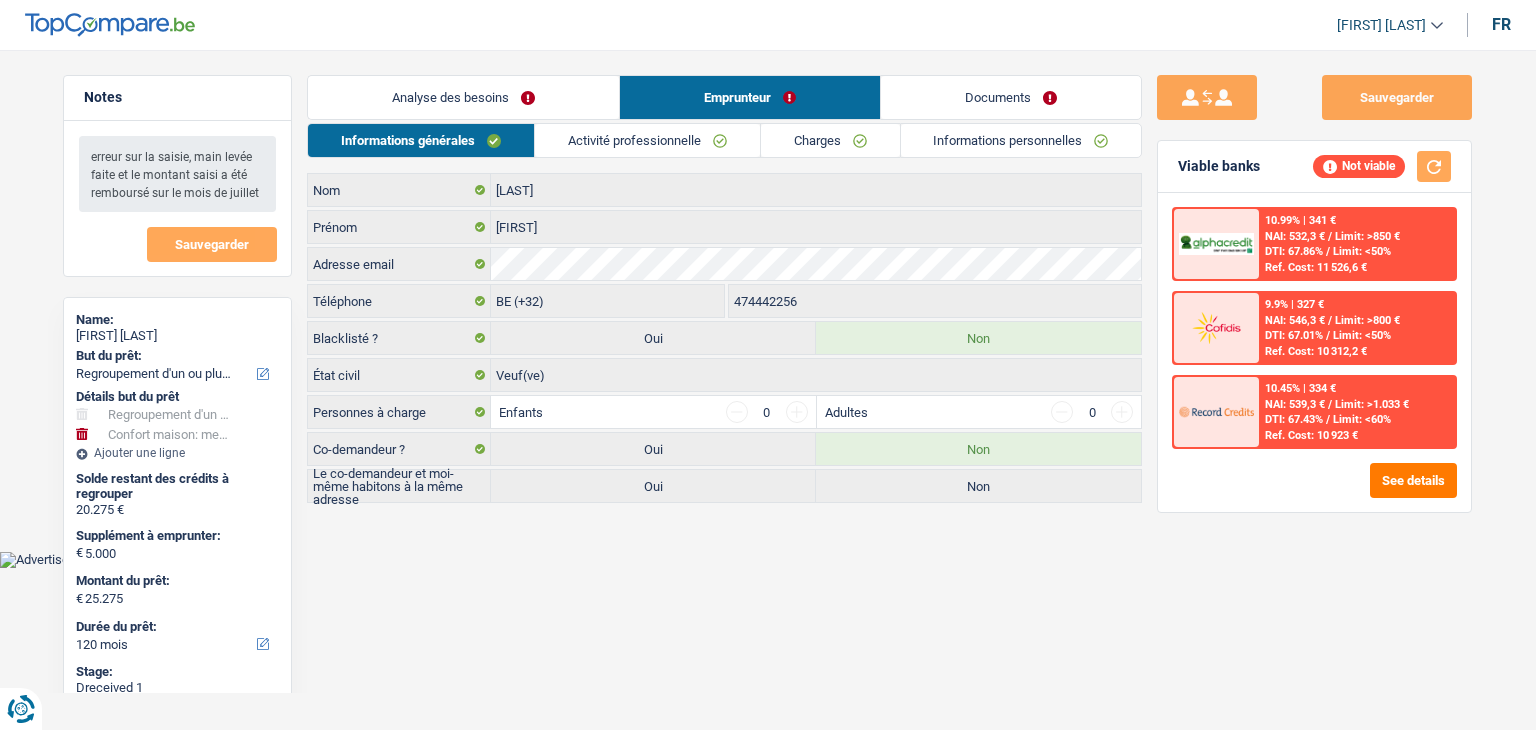 click on "Activité professionnelle" at bounding box center (647, 140) 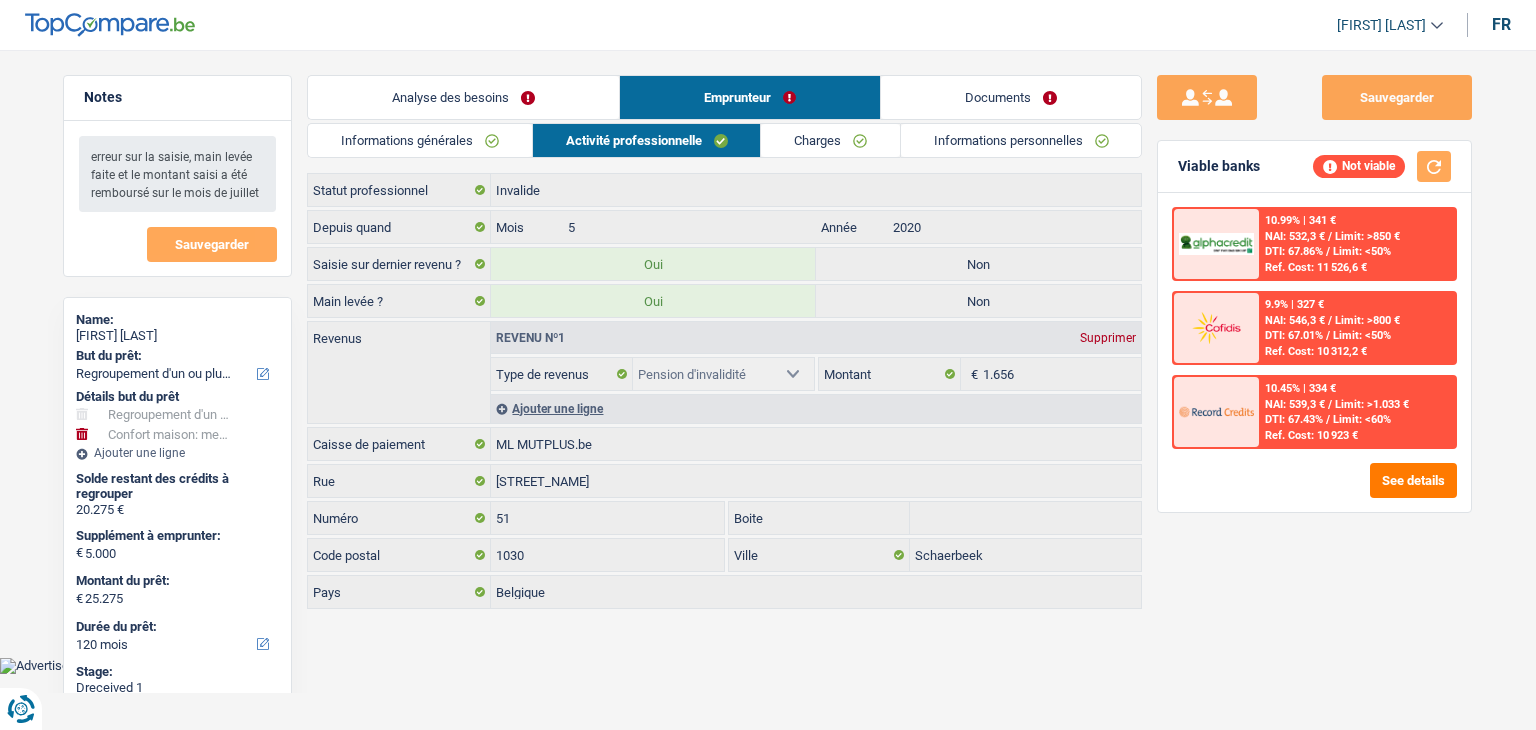 click on "Analyse des besoins" at bounding box center (463, 97) 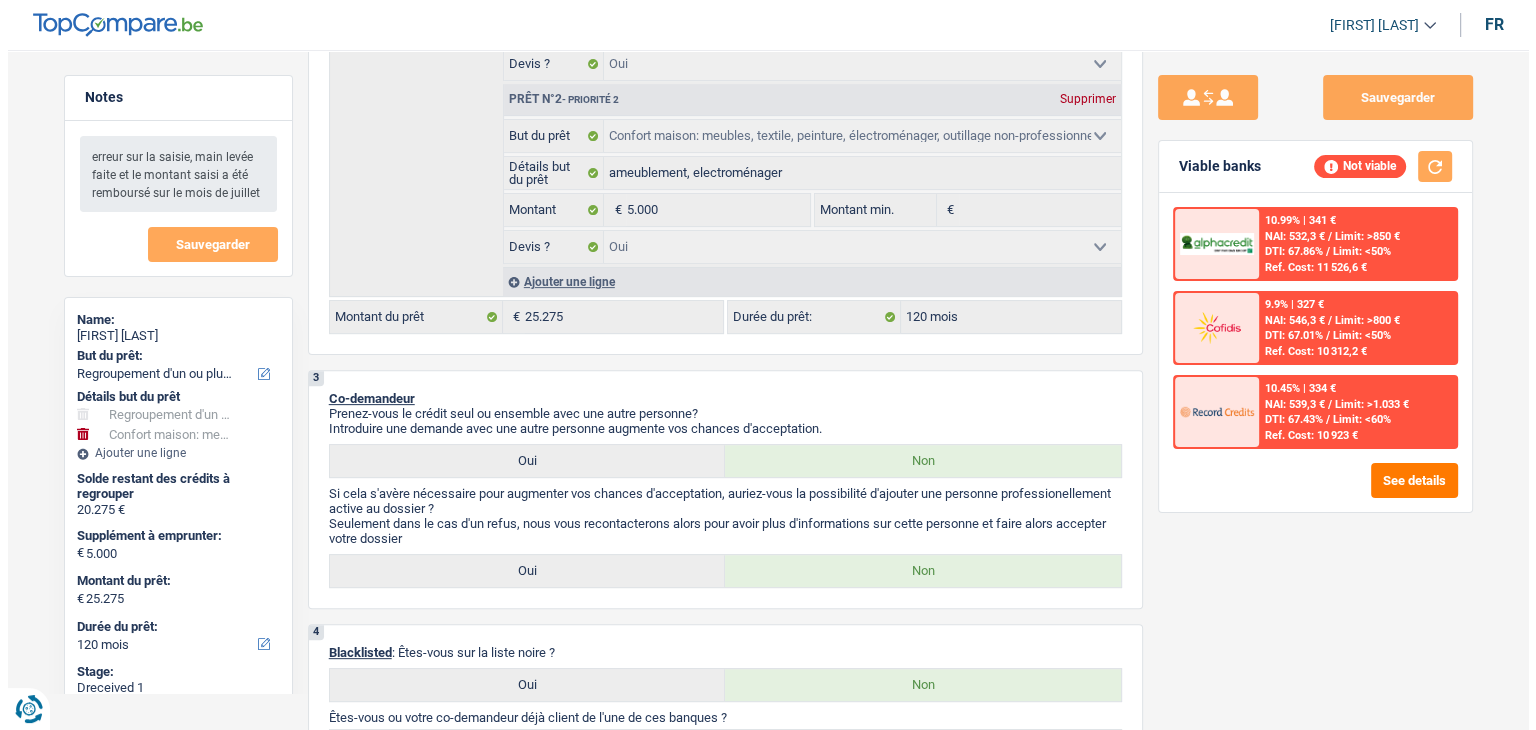 scroll, scrollTop: 0, scrollLeft: 0, axis: both 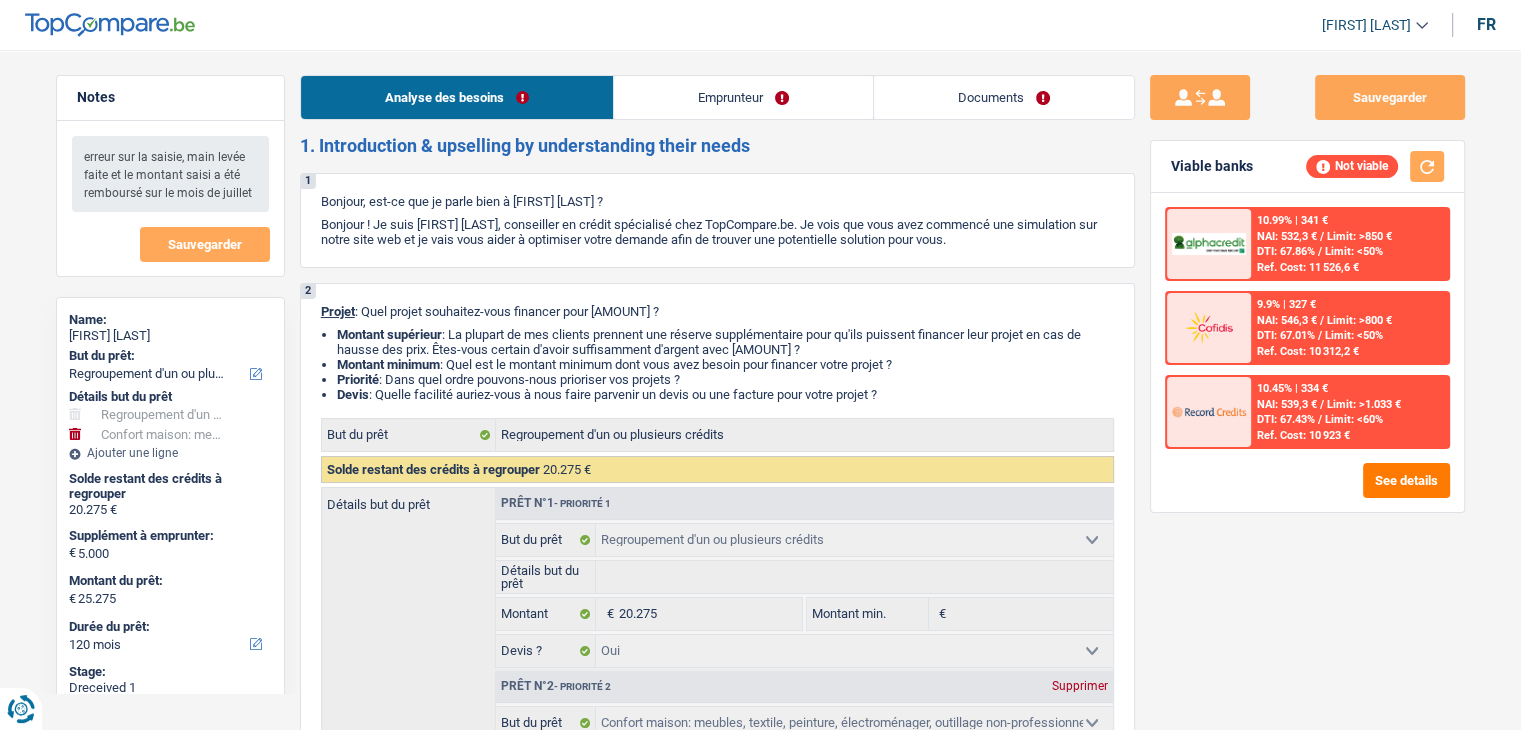 click on "Emprunteur" at bounding box center (743, 97) 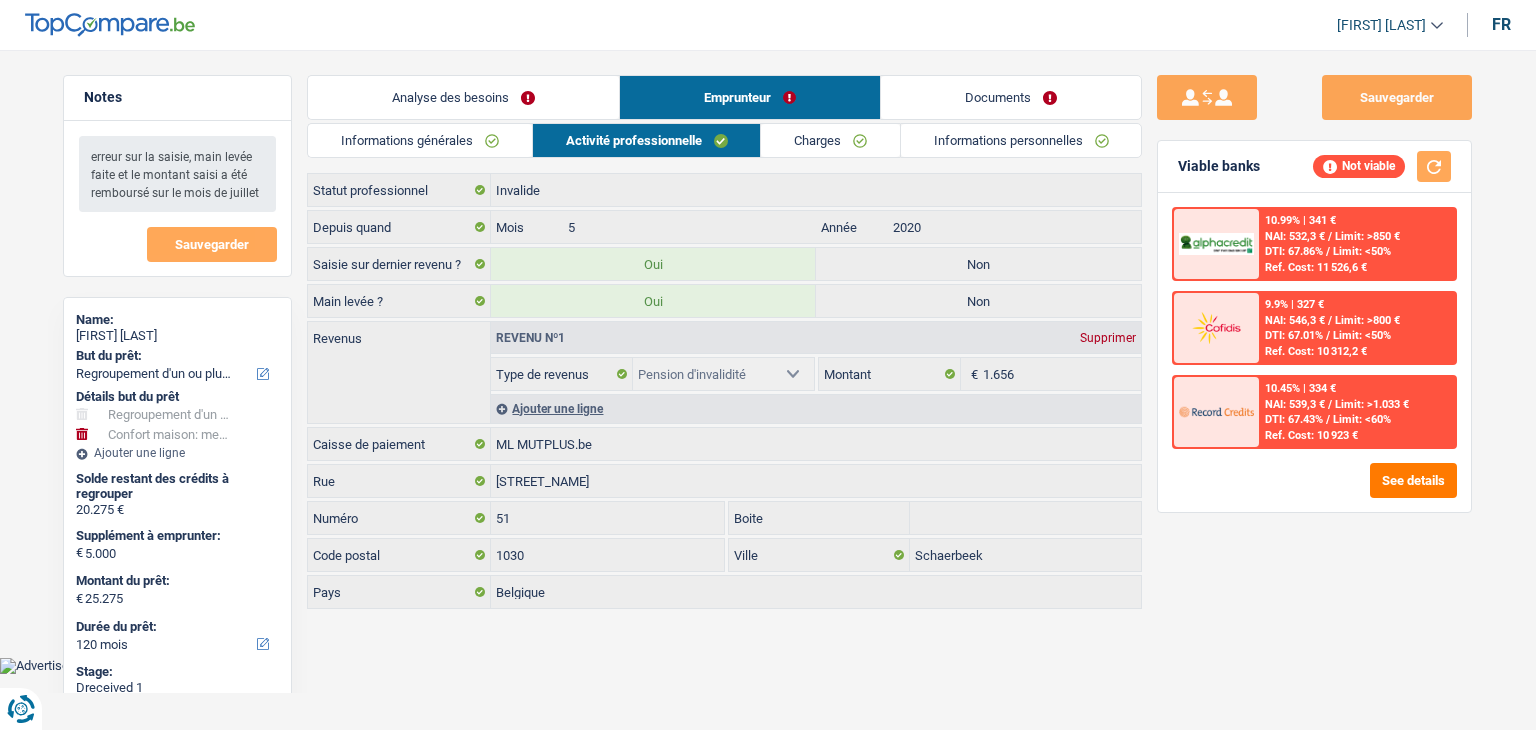 click on "Activité professionnelle" at bounding box center (647, 140) 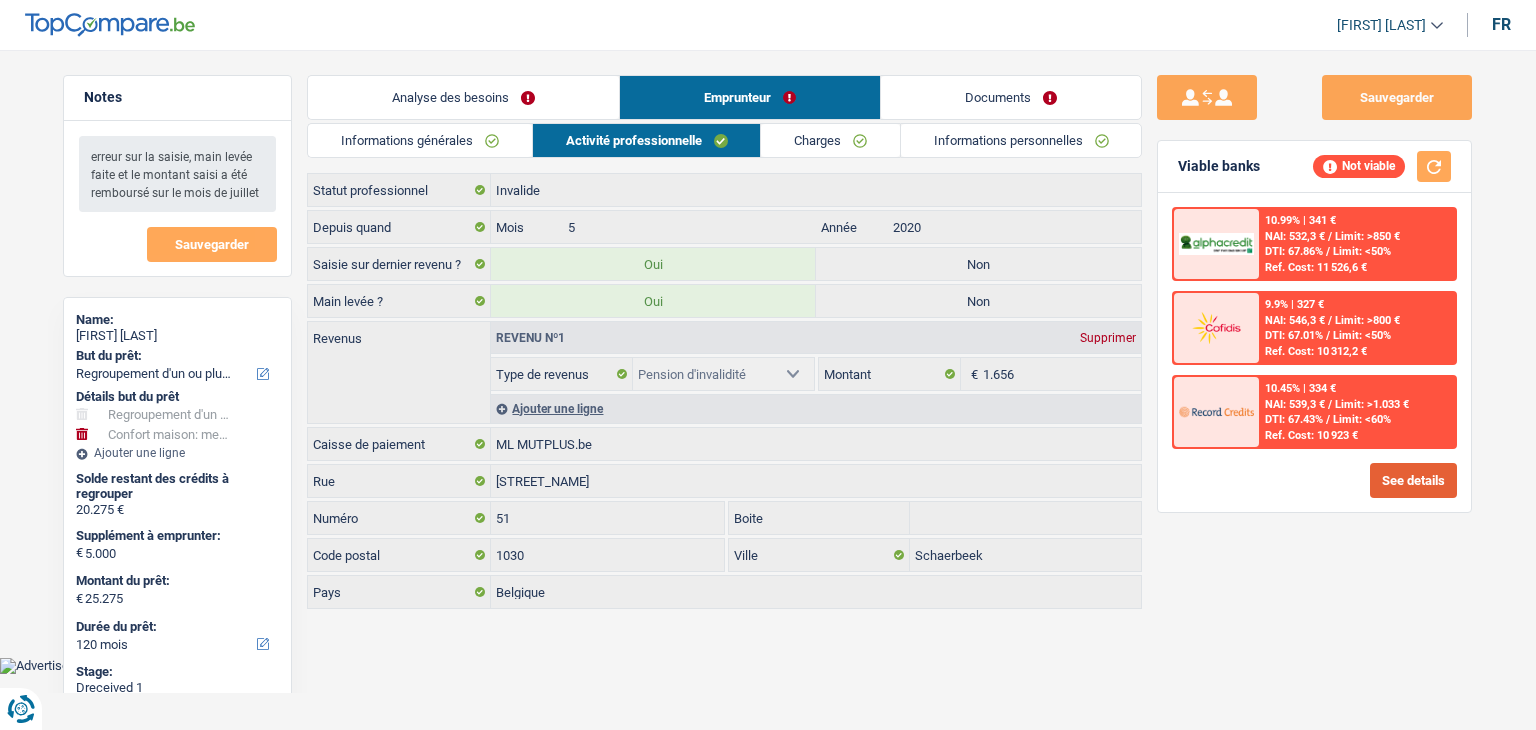 click on "See details" at bounding box center [1413, 480] 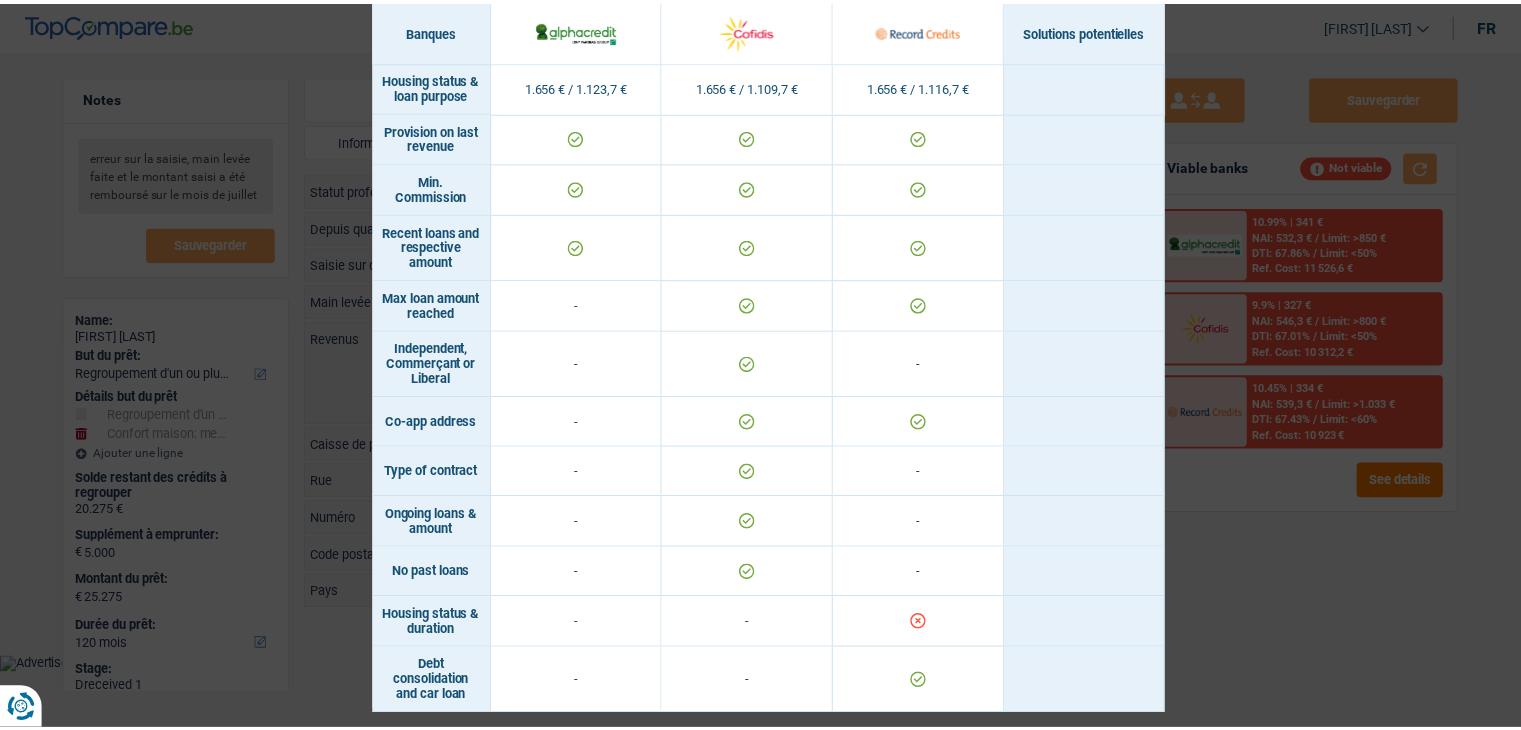 scroll, scrollTop: 1627, scrollLeft: 0, axis: vertical 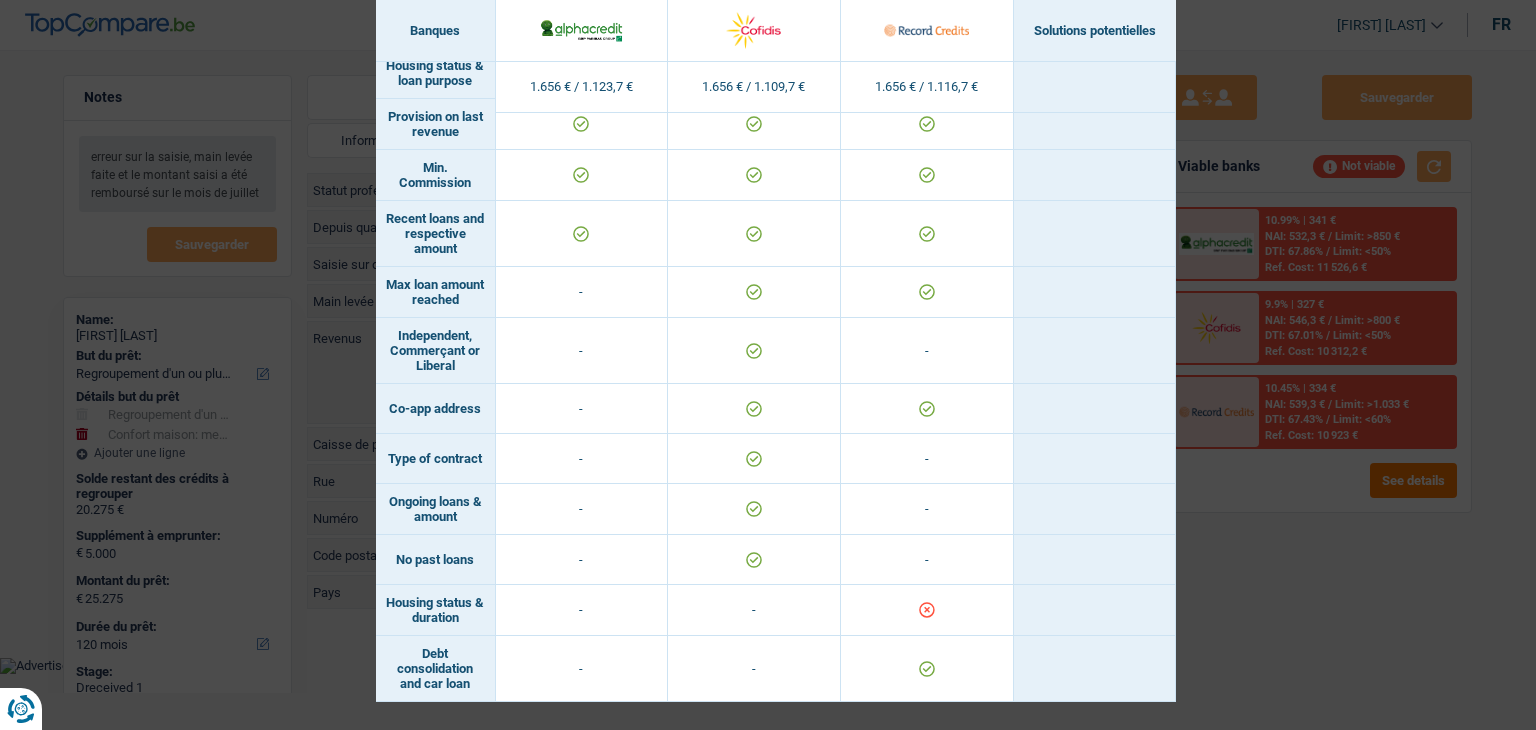 click on "Banks conditions ×
Banques
Solutions potentielles
Revenus / Charges
1.656 € / 1.123,7 €
1.656 € / 1.109,7 €
1.656 € / 1.116,7 €
Loan for legal fees
-
-
Housing status & amount
-
Professional activity" at bounding box center (768, 365) 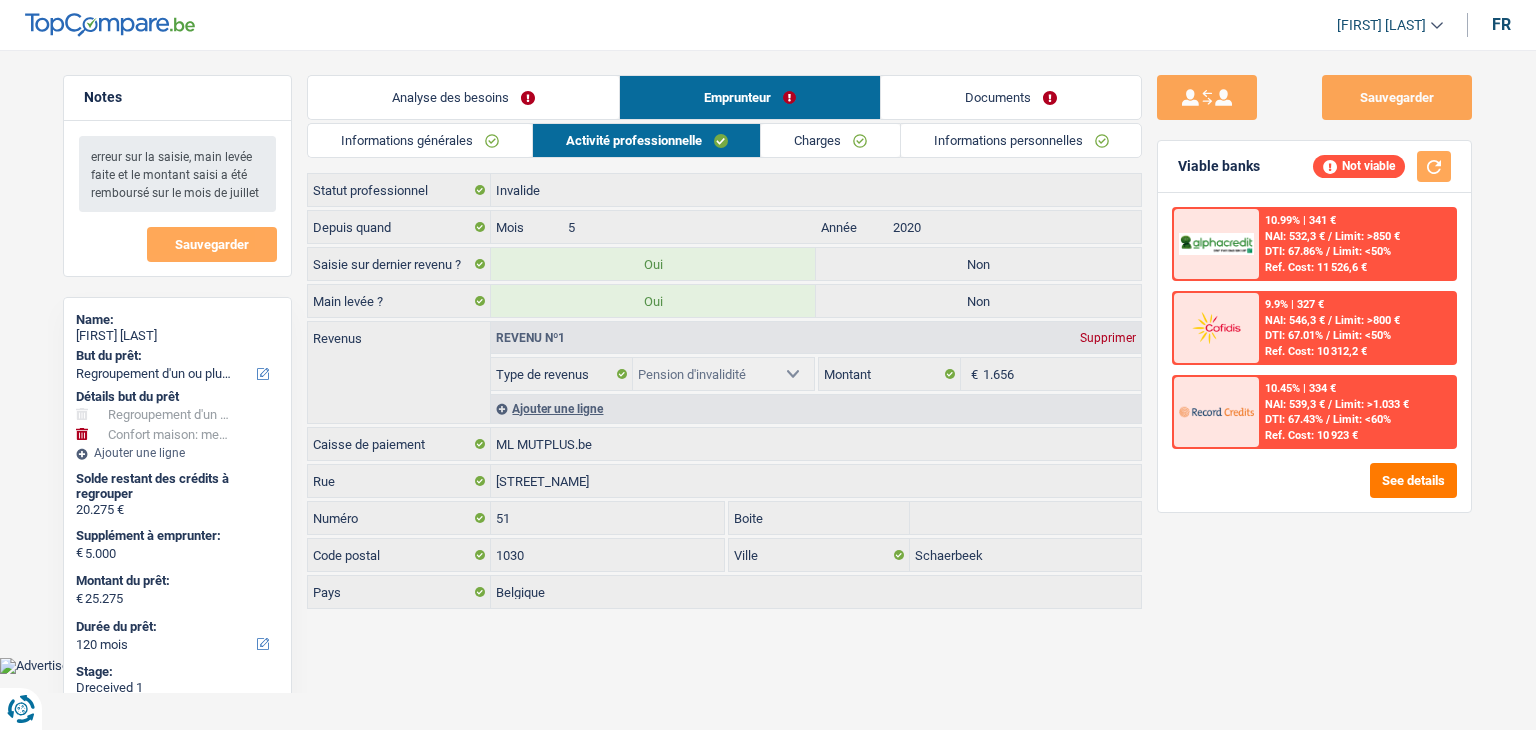 click on "Informations générales Activité professionnelle Charges Informations personnelles Van Hemelrijck
Nom
Brigitte
Prénom
Adresse email
BE (+32) LU (+352)
Sélectionner une option
Téléphone
474442256
Téléphone
Blacklisté ?
Oui
Non
Célibataire Marié(e) Cohabitant(e) légal(e) Divorcé(e) Veuf(ve) Séparé (de fait)
Sélectionner une option
État civil
Personnes à charge
Enfants
0
Adultes
Co-demandeur ?" at bounding box center [724, 367] 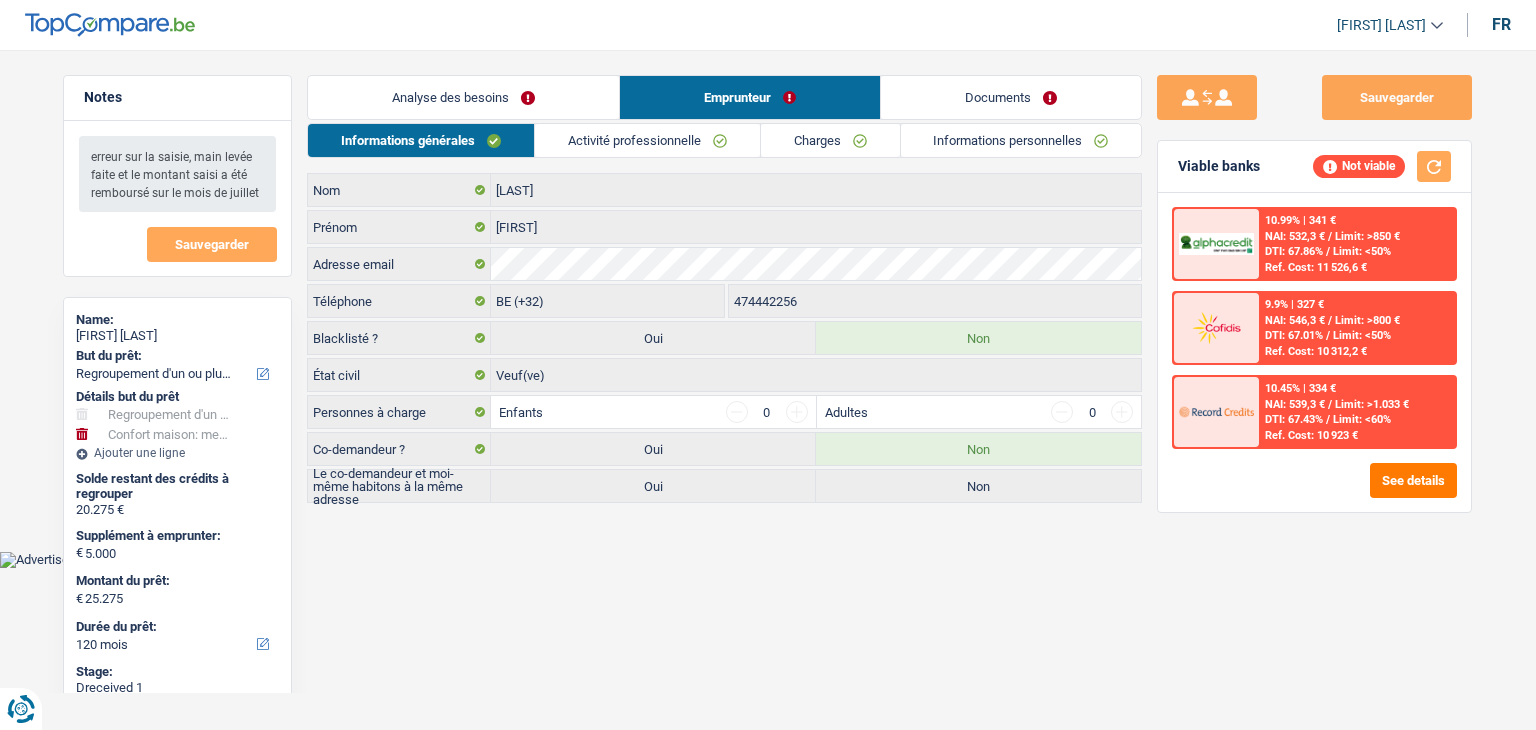 click on "Analyse des besoins" at bounding box center [463, 97] 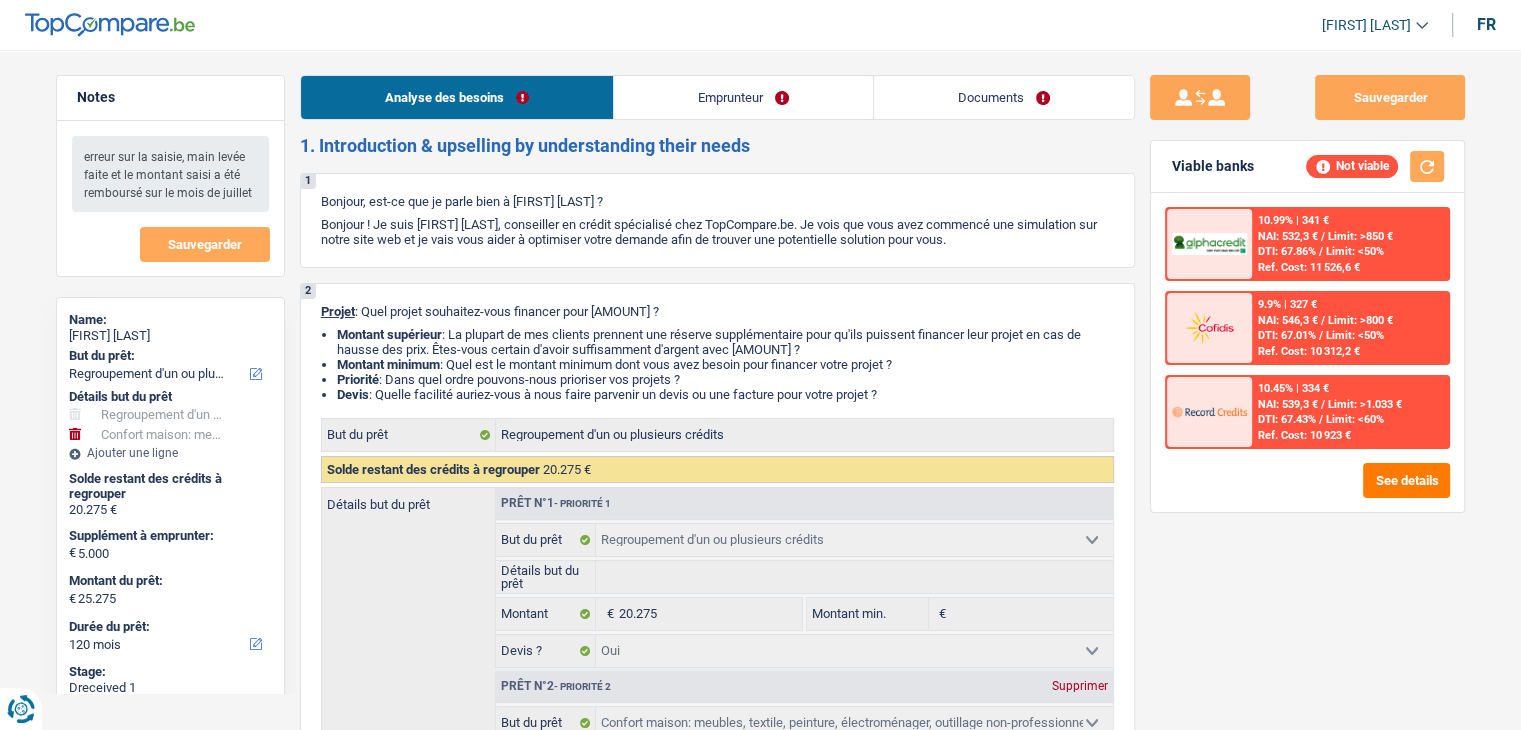 click on "Emprunteur" at bounding box center [743, 97] 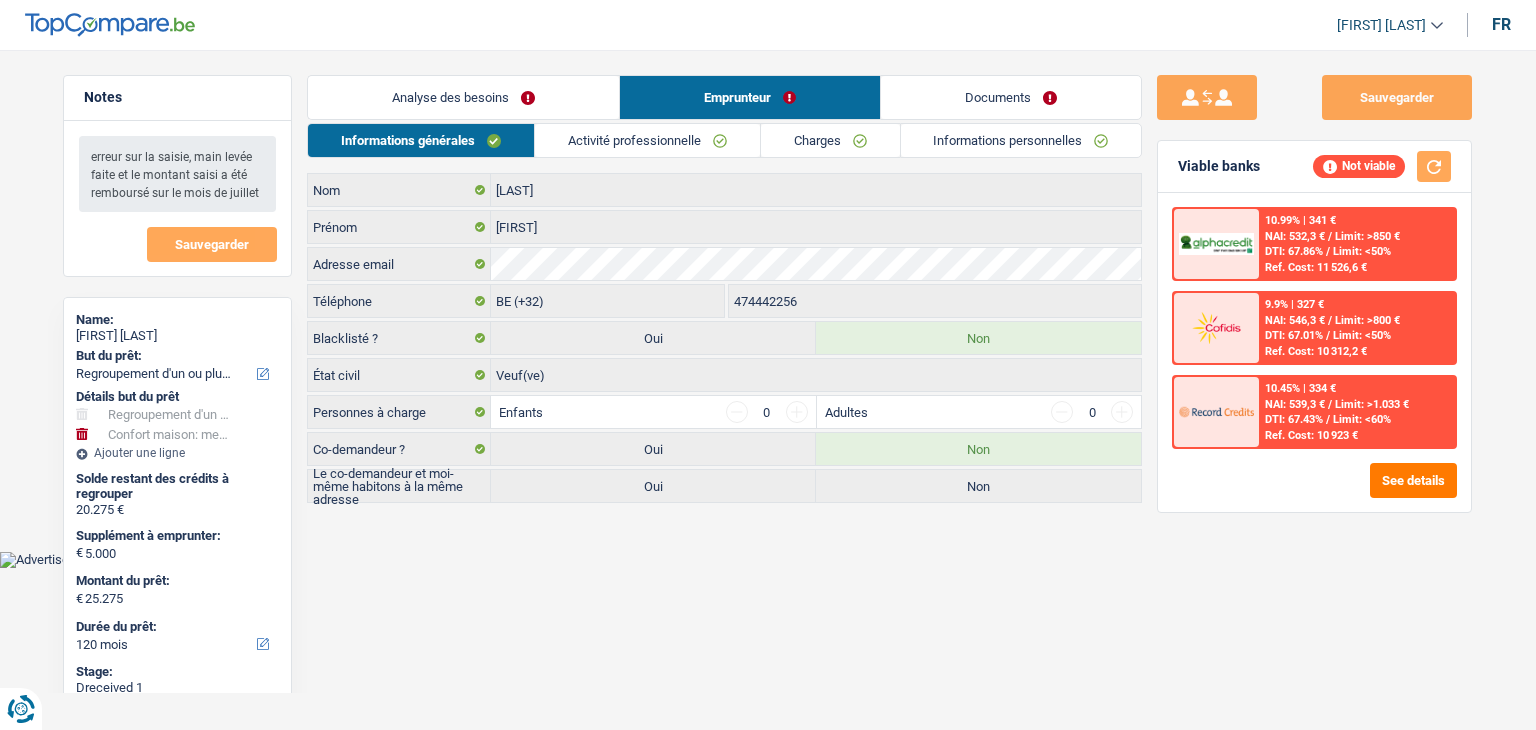 click on "Activité professionnelle" at bounding box center (647, 140) 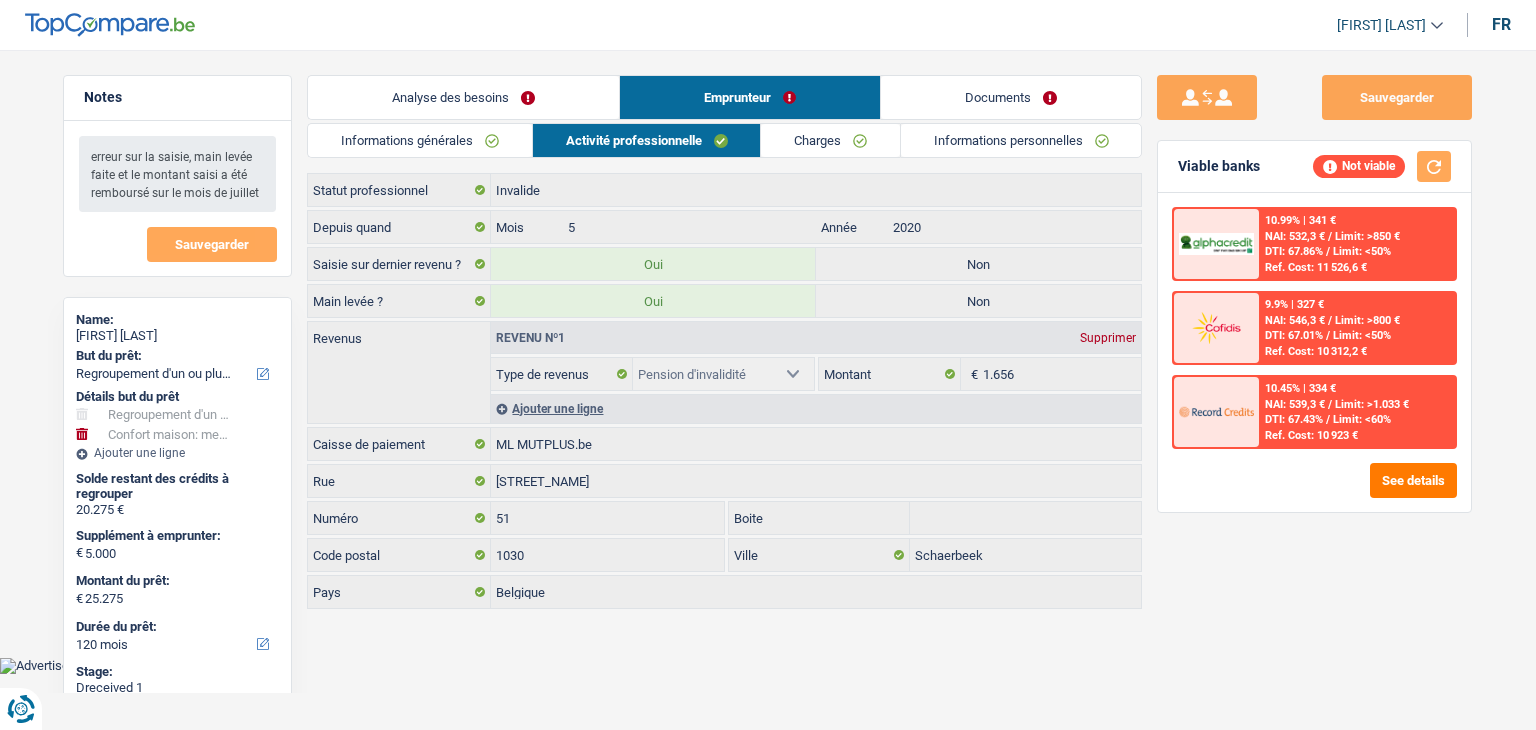 click on "Documents" at bounding box center [1011, 97] 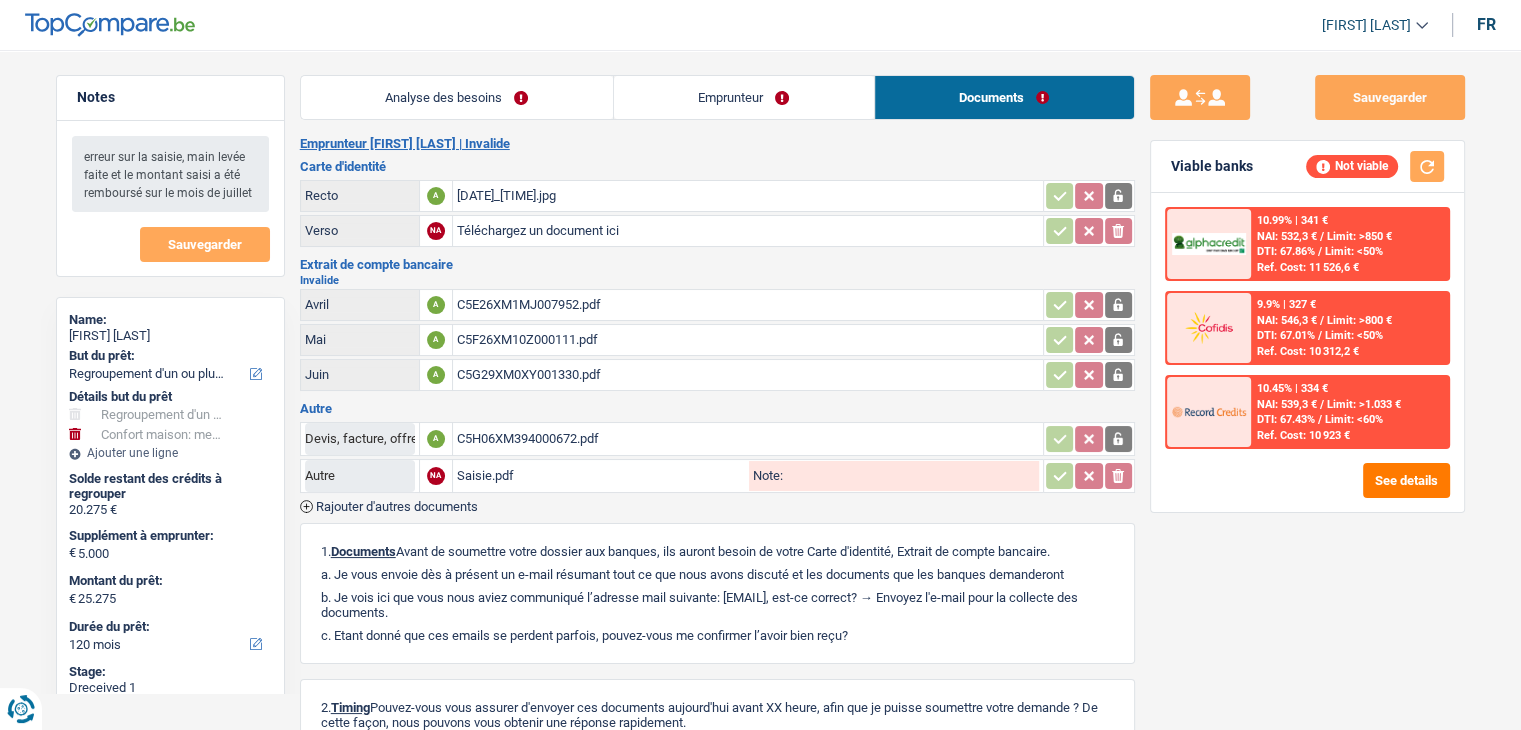 click on "C5E26XM1MJ007952.pdf" at bounding box center (748, 305) 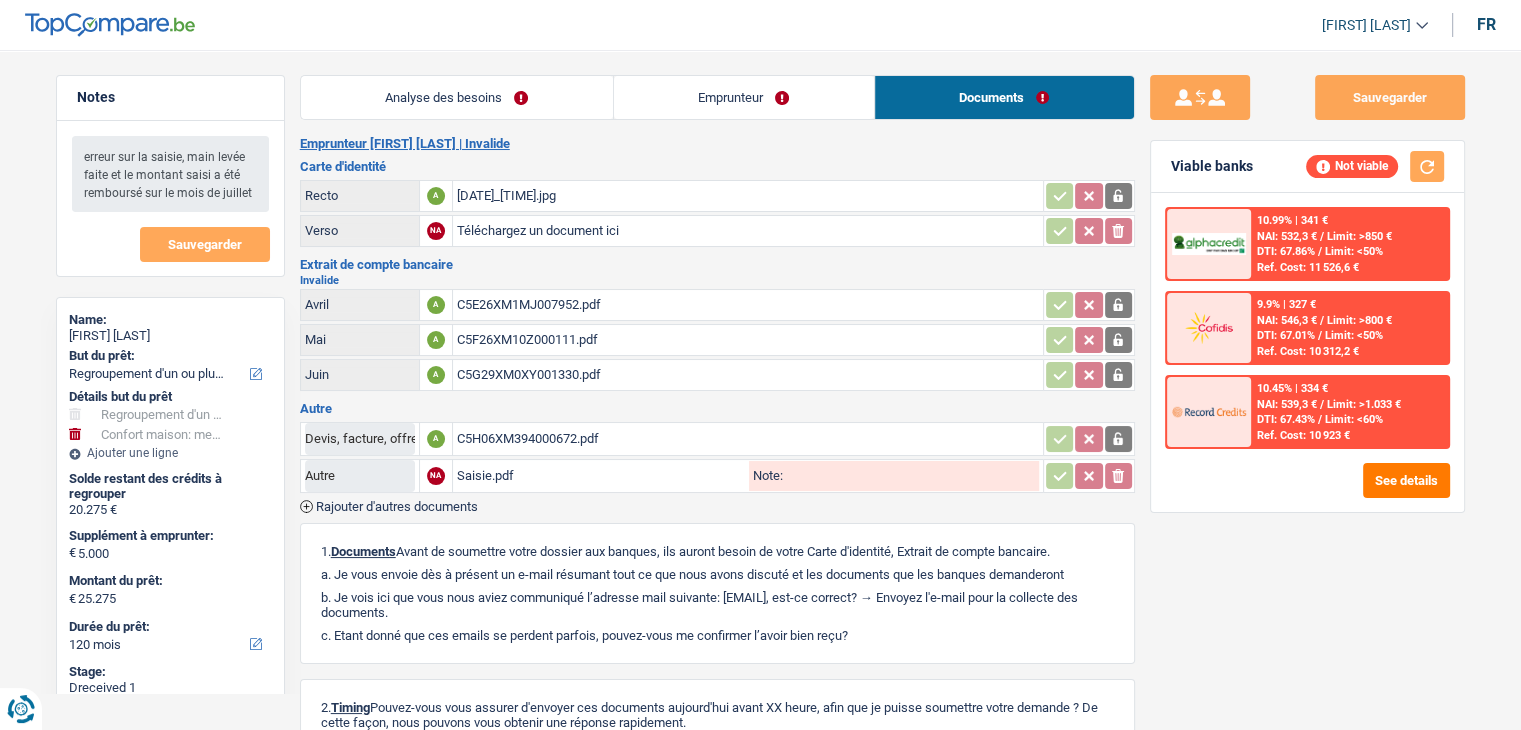 click on "C5H06XM394000672.pdf" at bounding box center (748, 439) 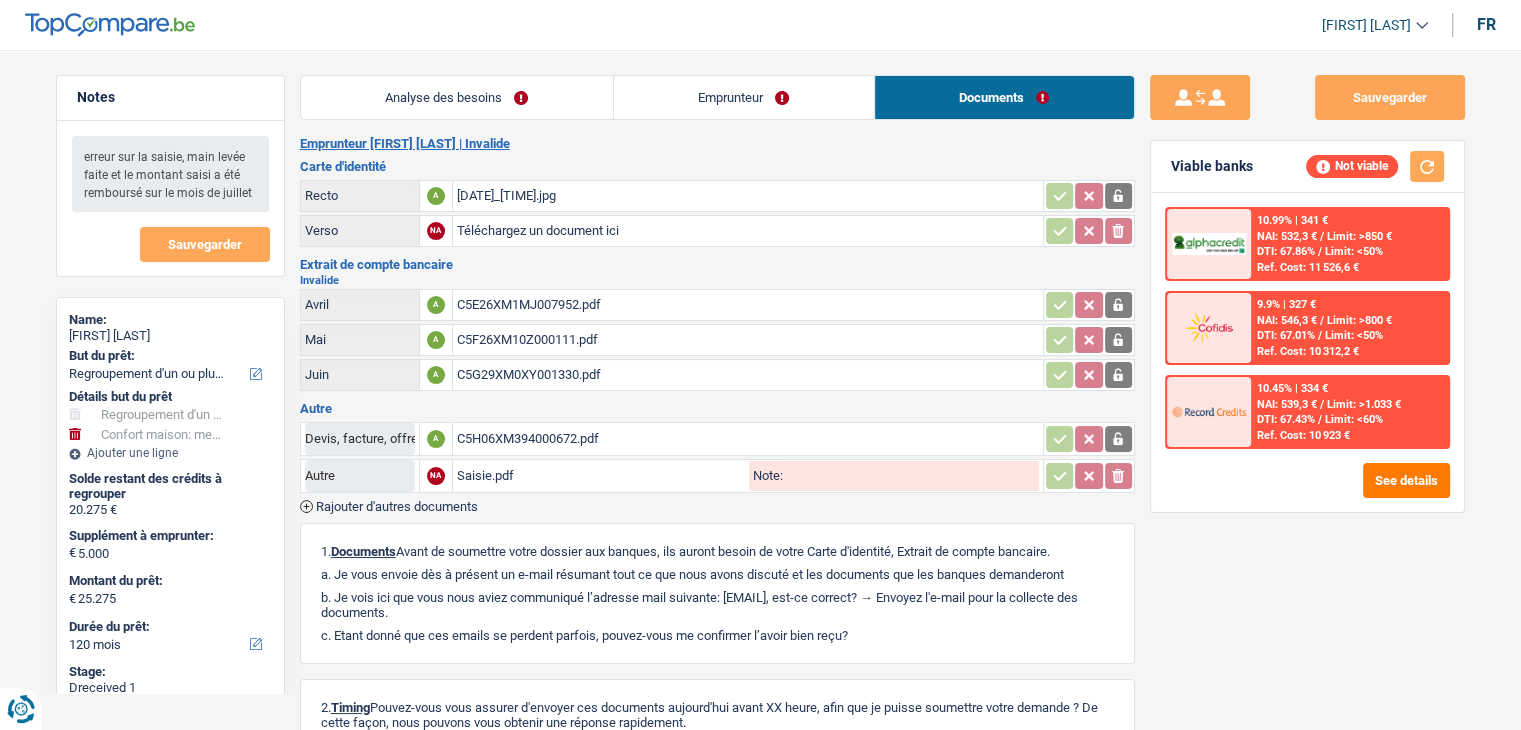click on "Emprunteur" at bounding box center (744, 97) 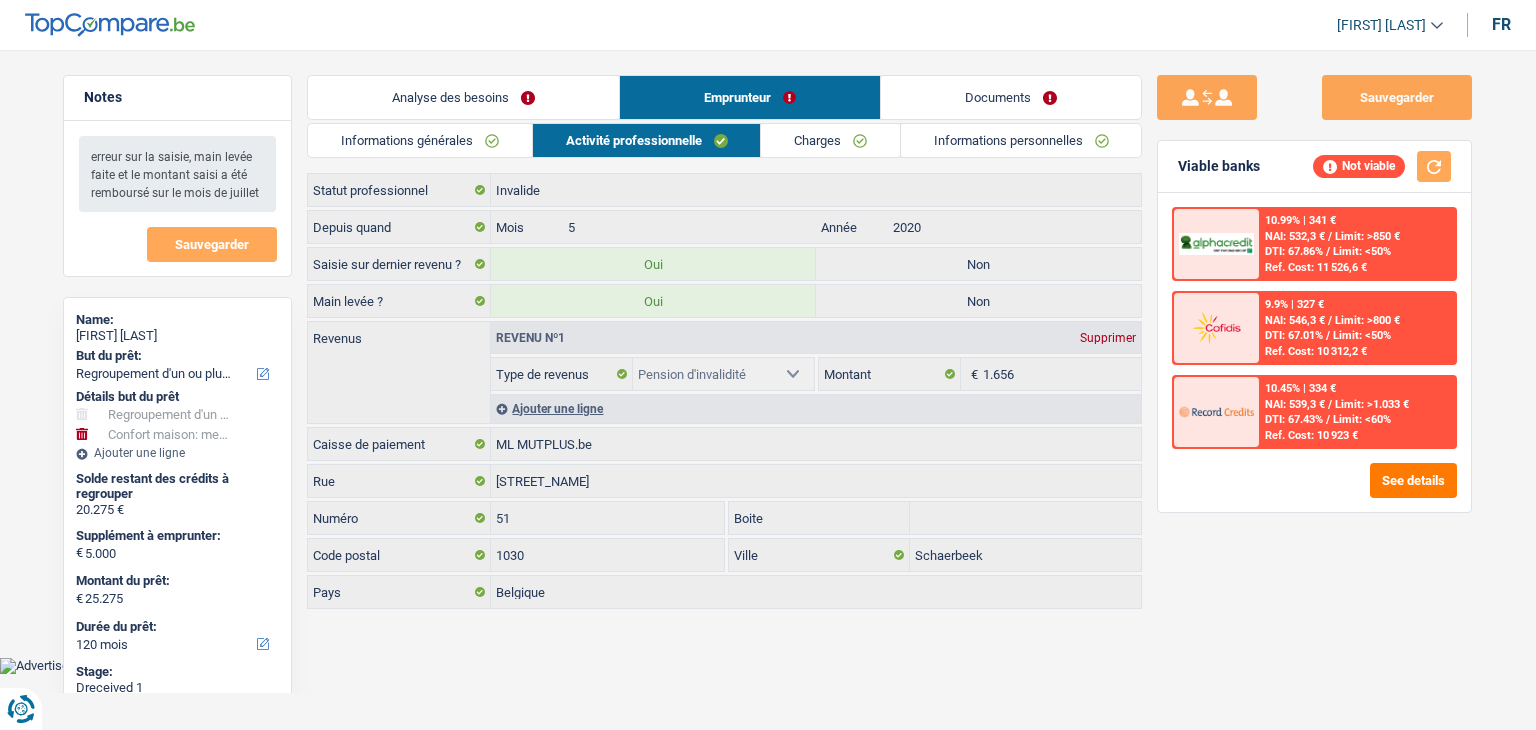 click on "Charges" at bounding box center [830, 140] 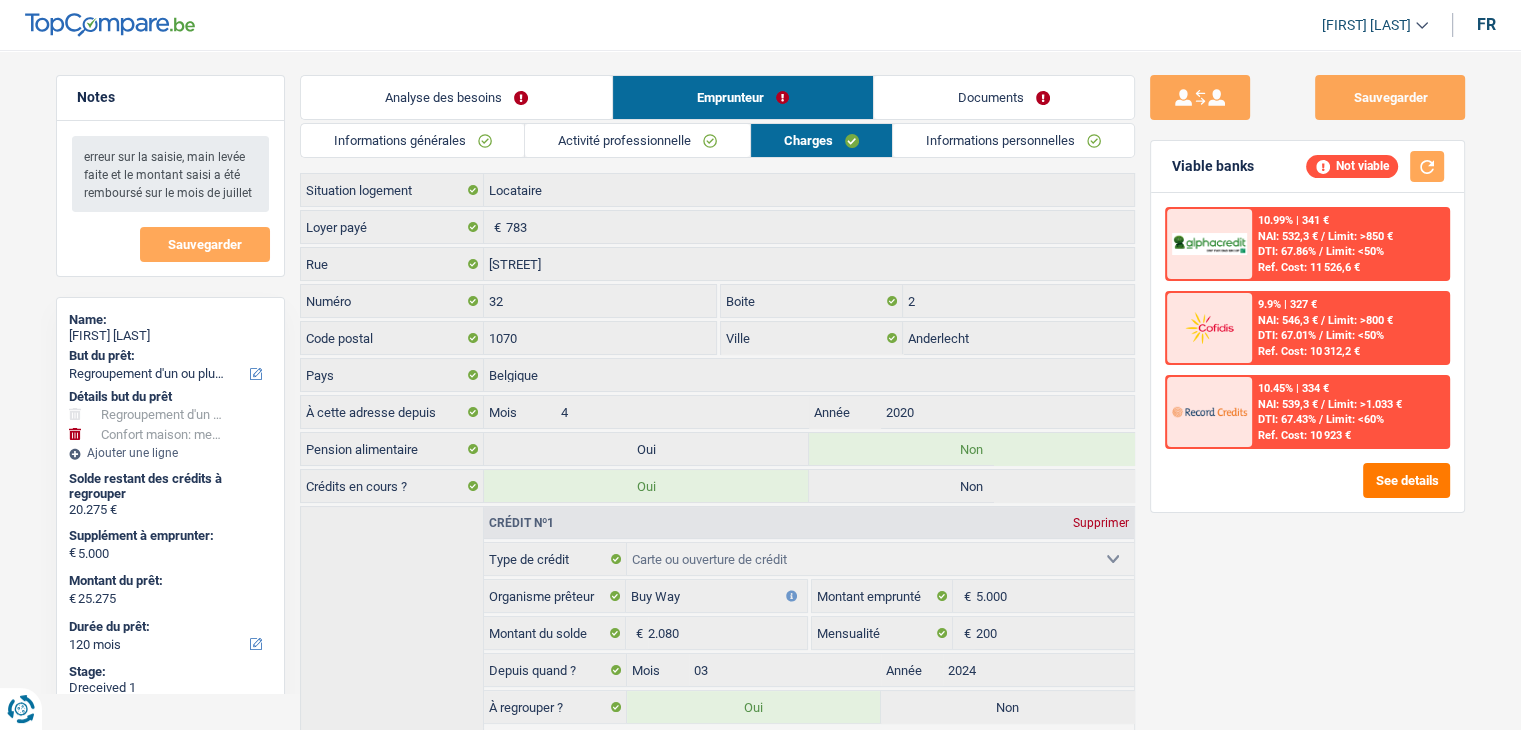 click on "Informations personnelles" at bounding box center [1013, 140] 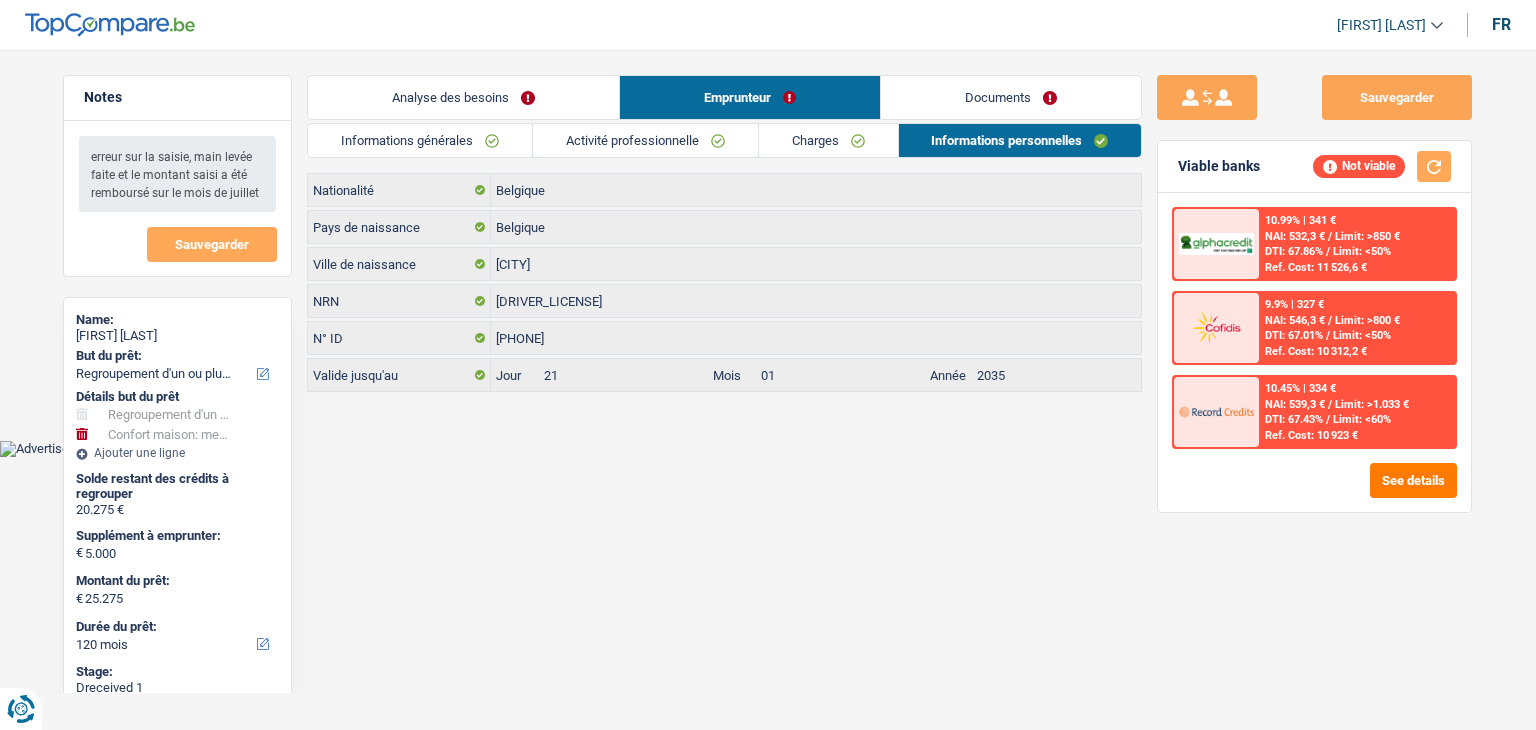 click on "Charges" at bounding box center (828, 140) 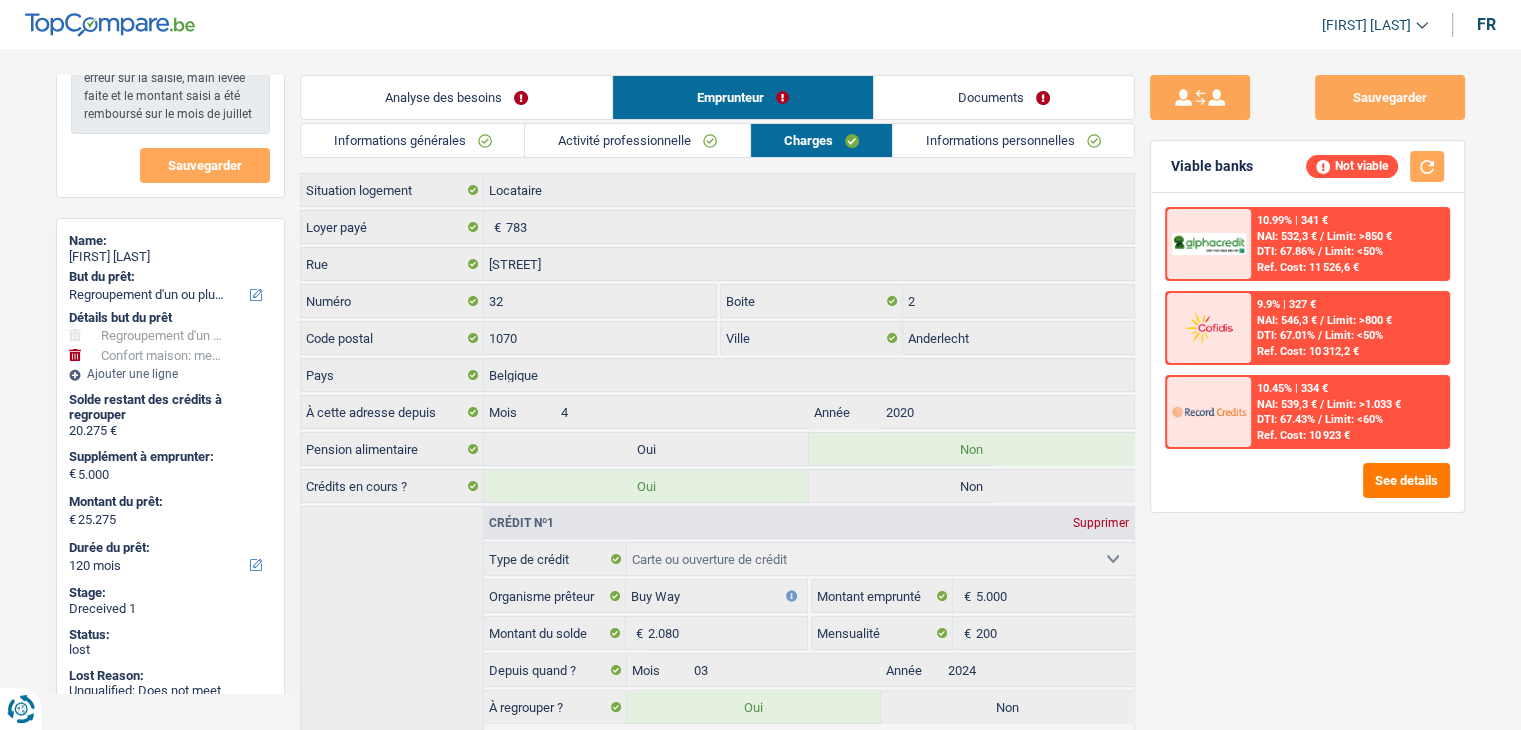scroll, scrollTop: 0, scrollLeft: 0, axis: both 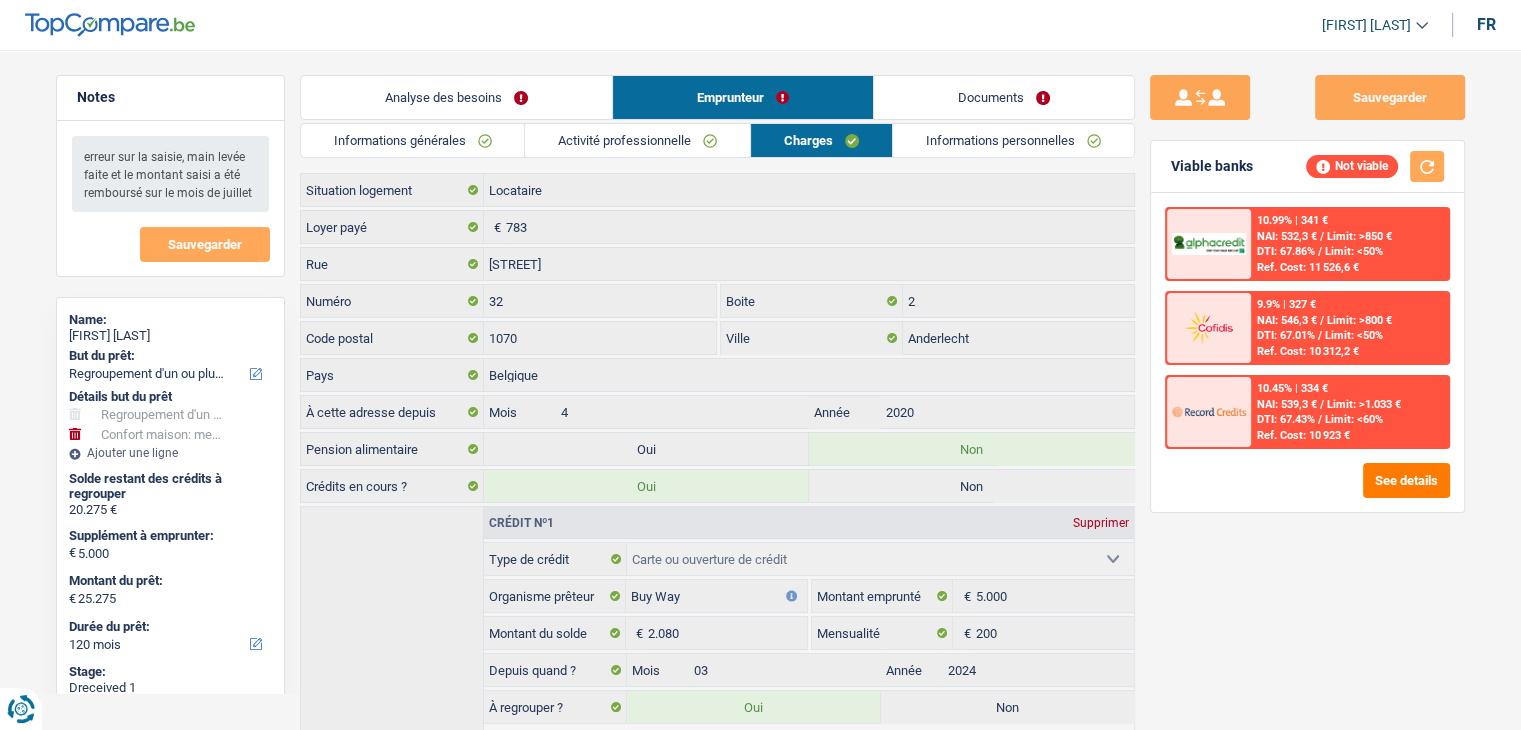 click on "Informations générales" at bounding box center (413, 140) 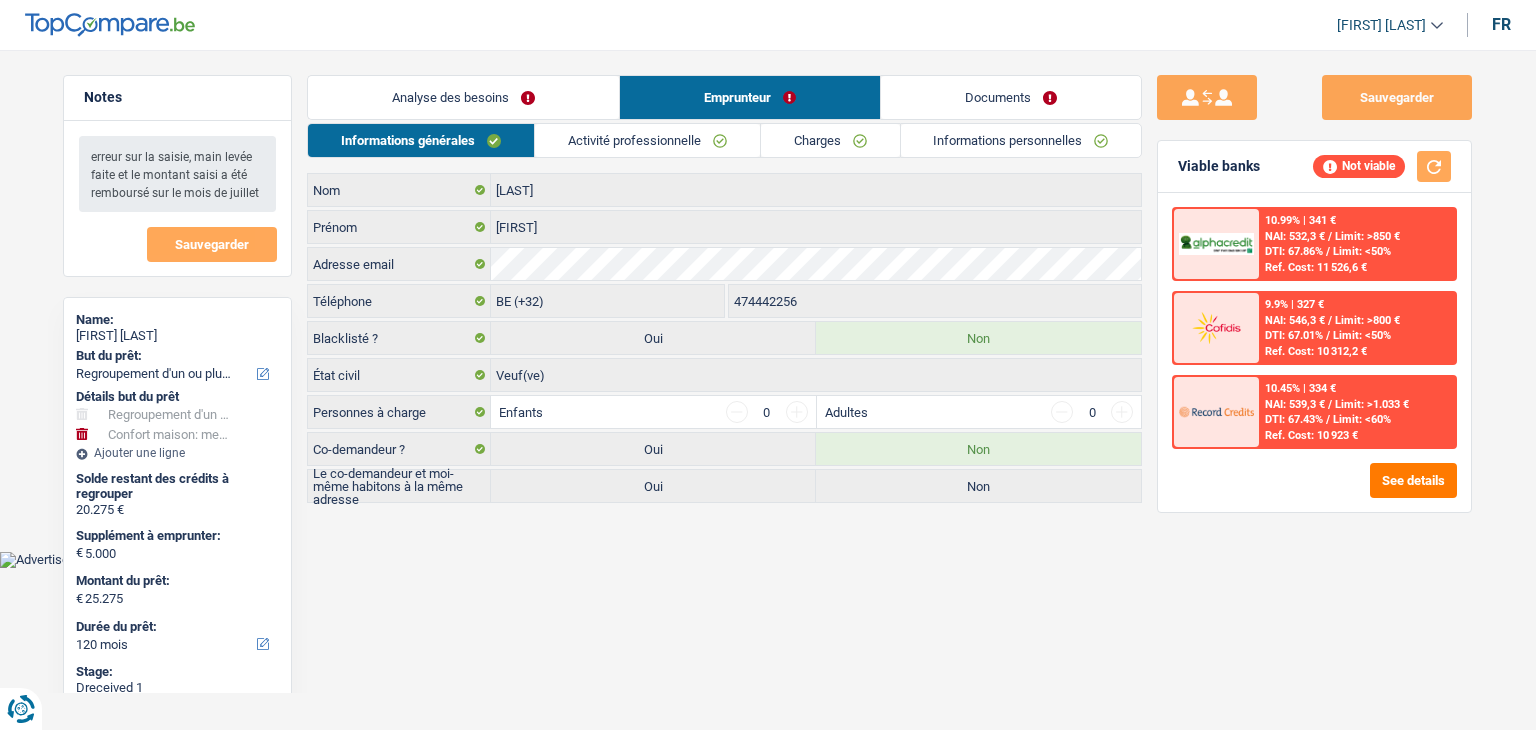 click on "Analyse des besoins" at bounding box center [463, 97] 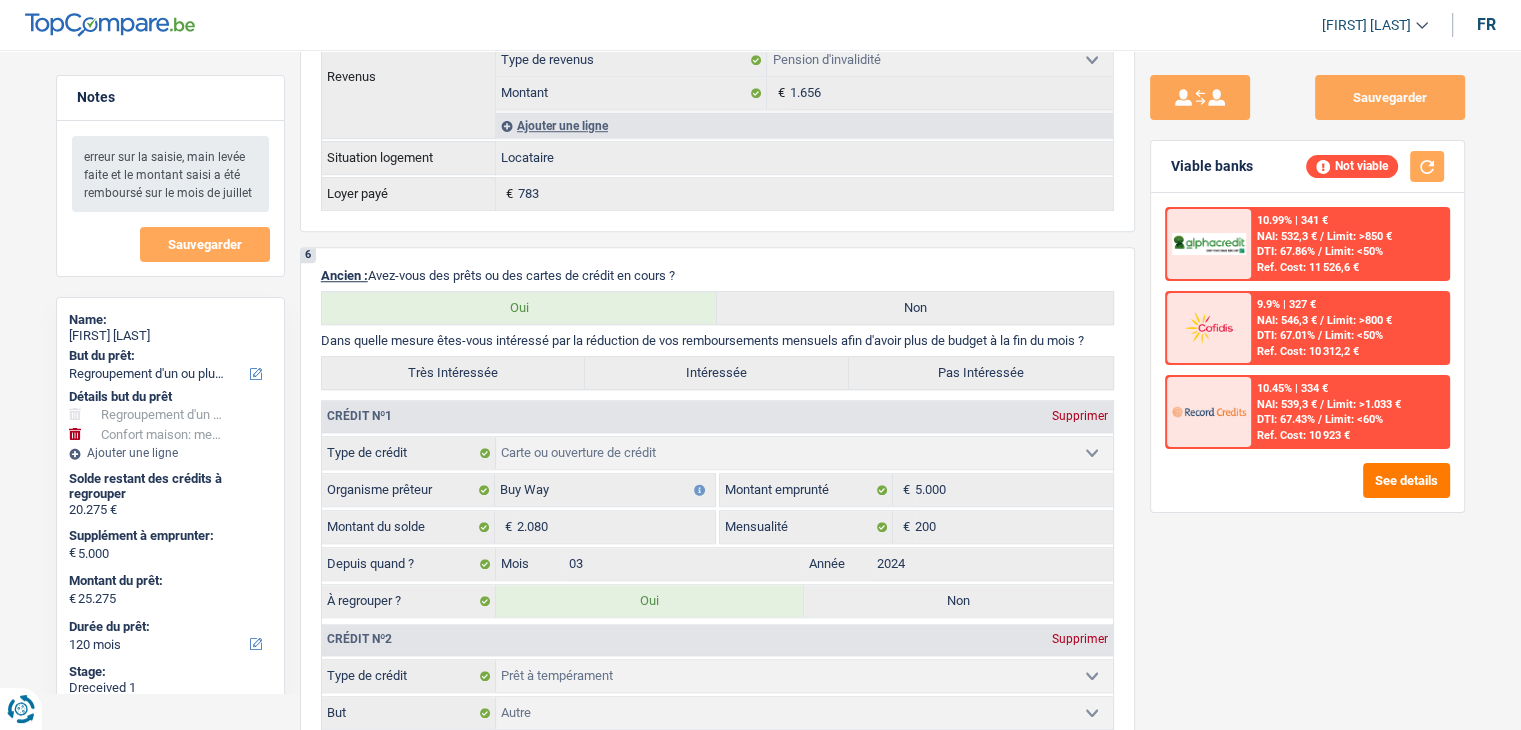 scroll, scrollTop: 1900, scrollLeft: 0, axis: vertical 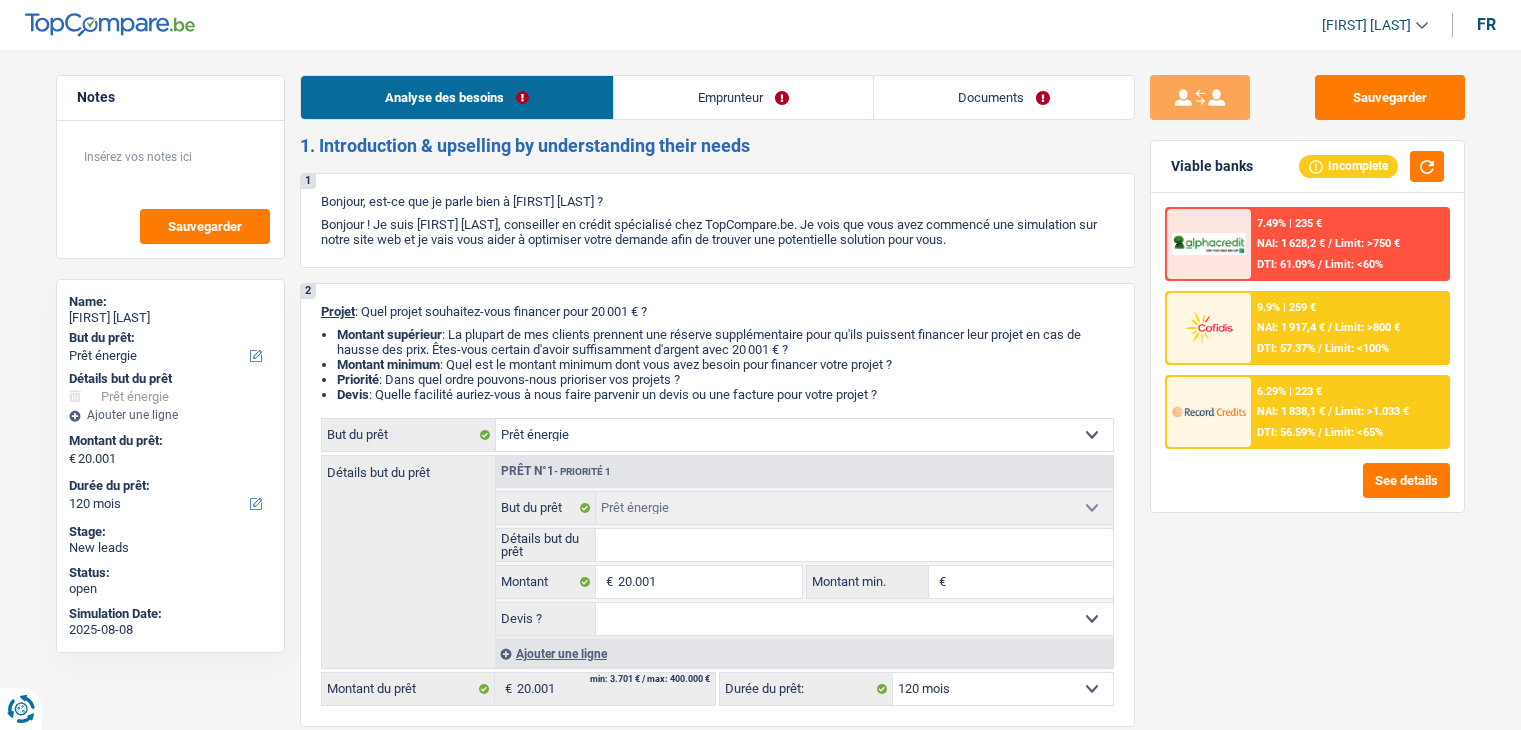 select on "energy" 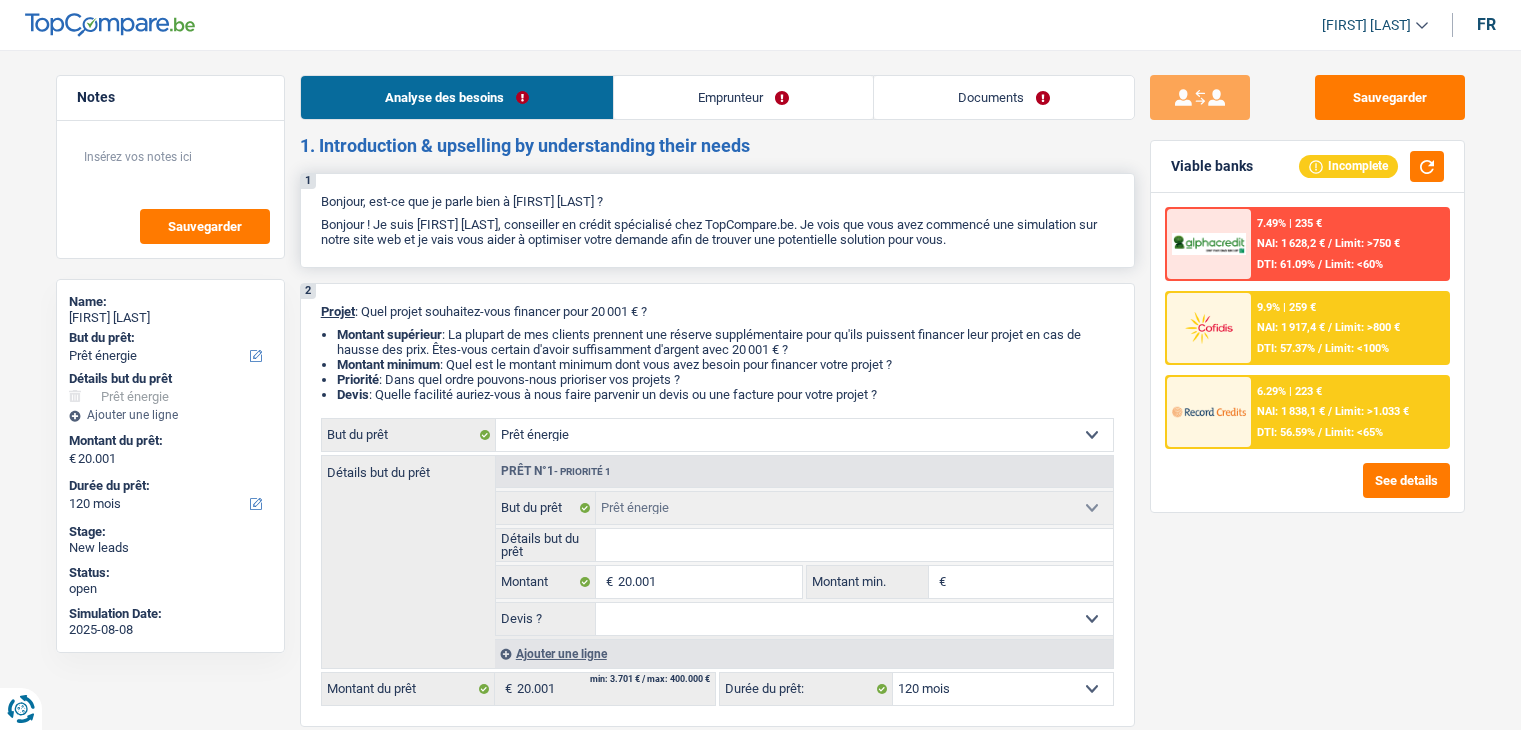 scroll, scrollTop: 0, scrollLeft: 0, axis: both 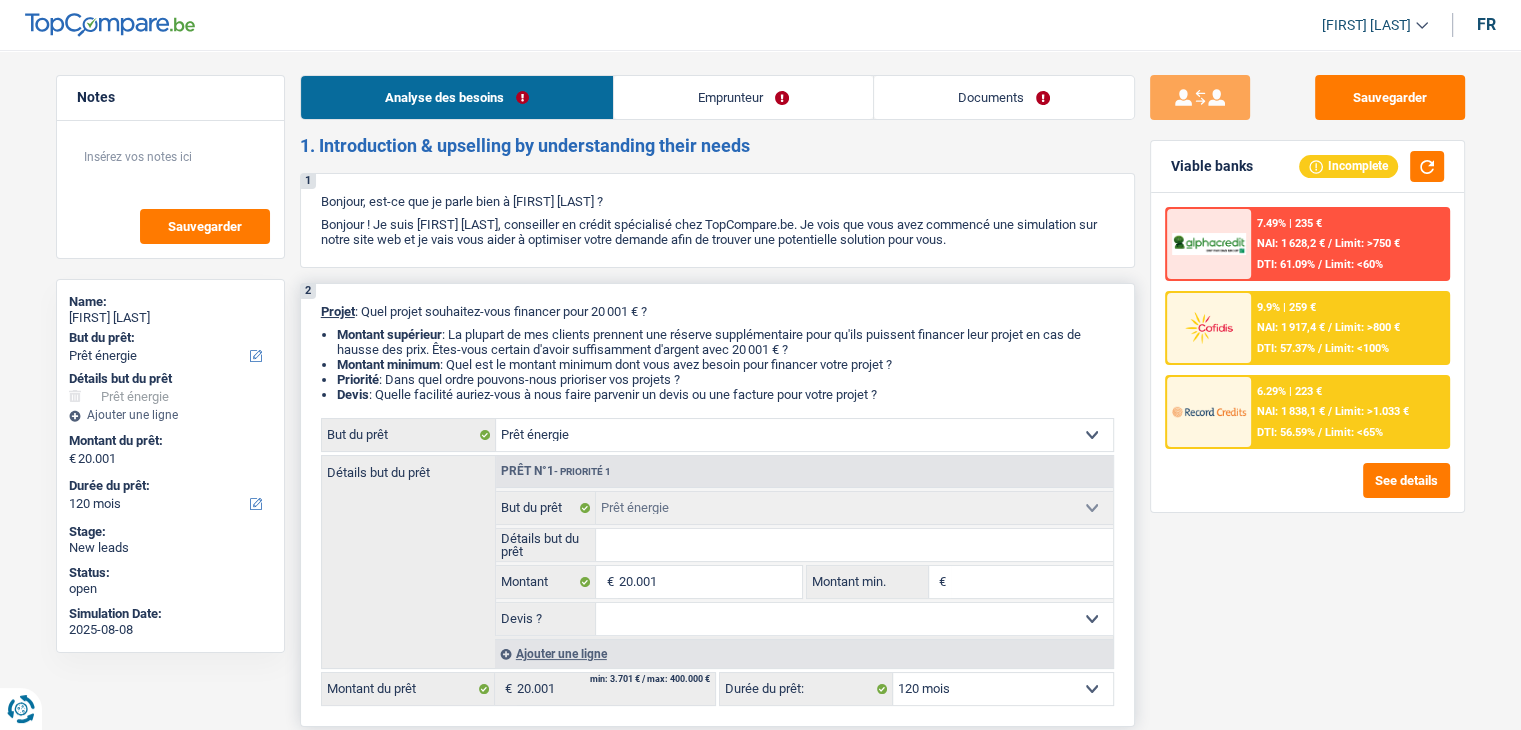 drag, startPoint x: 897, startPoint y: 400, endPoint x: 376, endPoint y: 304, distance: 529.7707 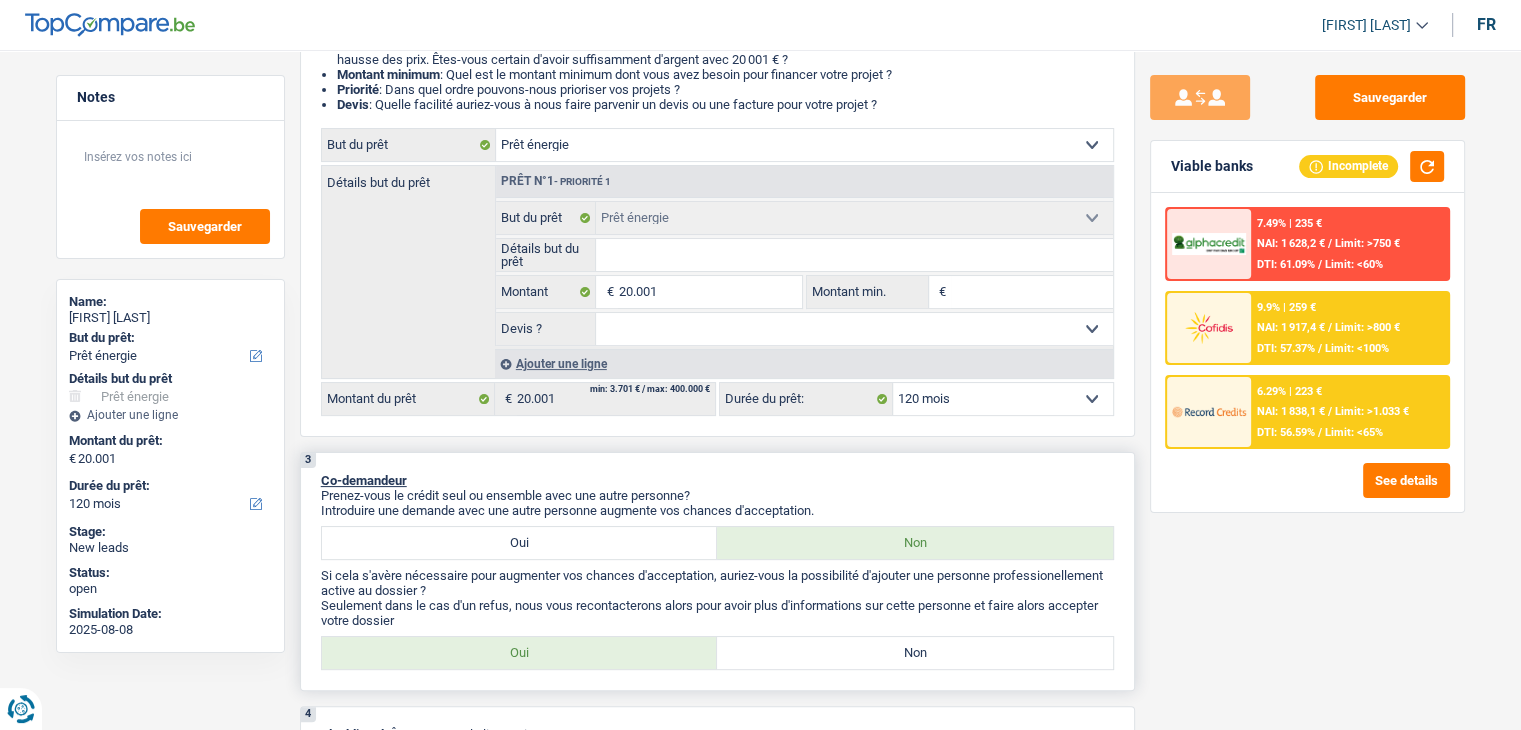 scroll, scrollTop: 300, scrollLeft: 0, axis: vertical 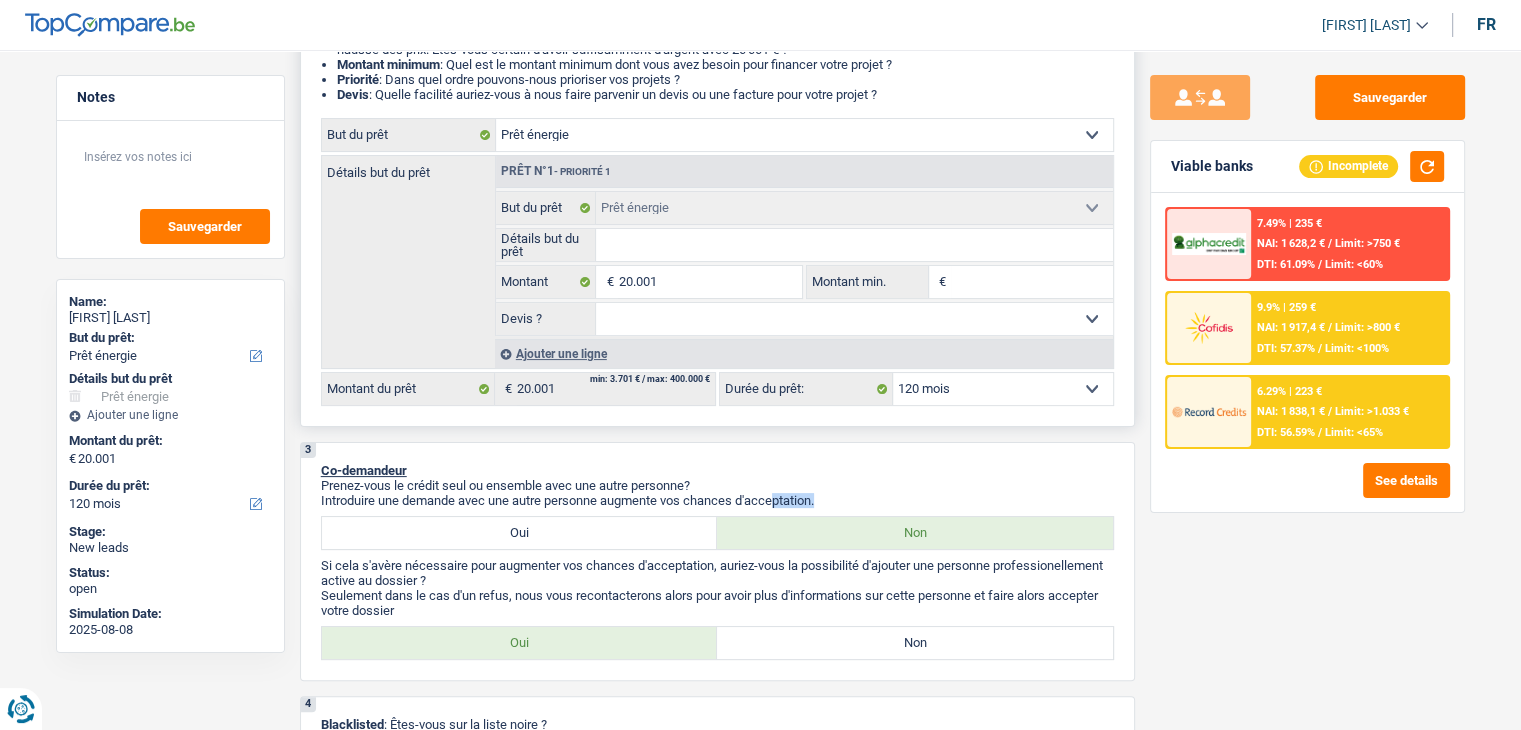 drag, startPoint x: 822, startPoint y: 497, endPoint x: 460, endPoint y: 192, distance: 473.35928 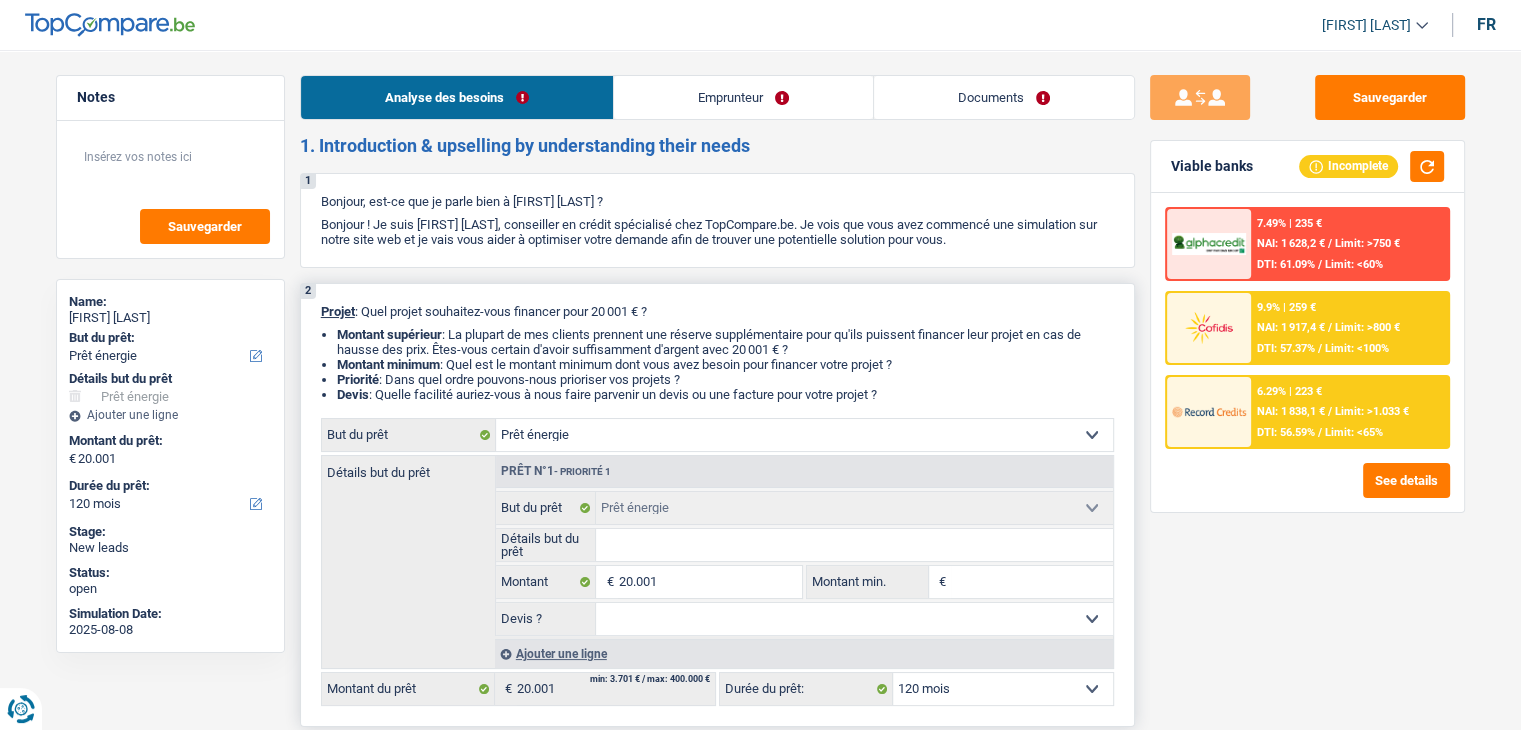 scroll, scrollTop: 300, scrollLeft: 0, axis: vertical 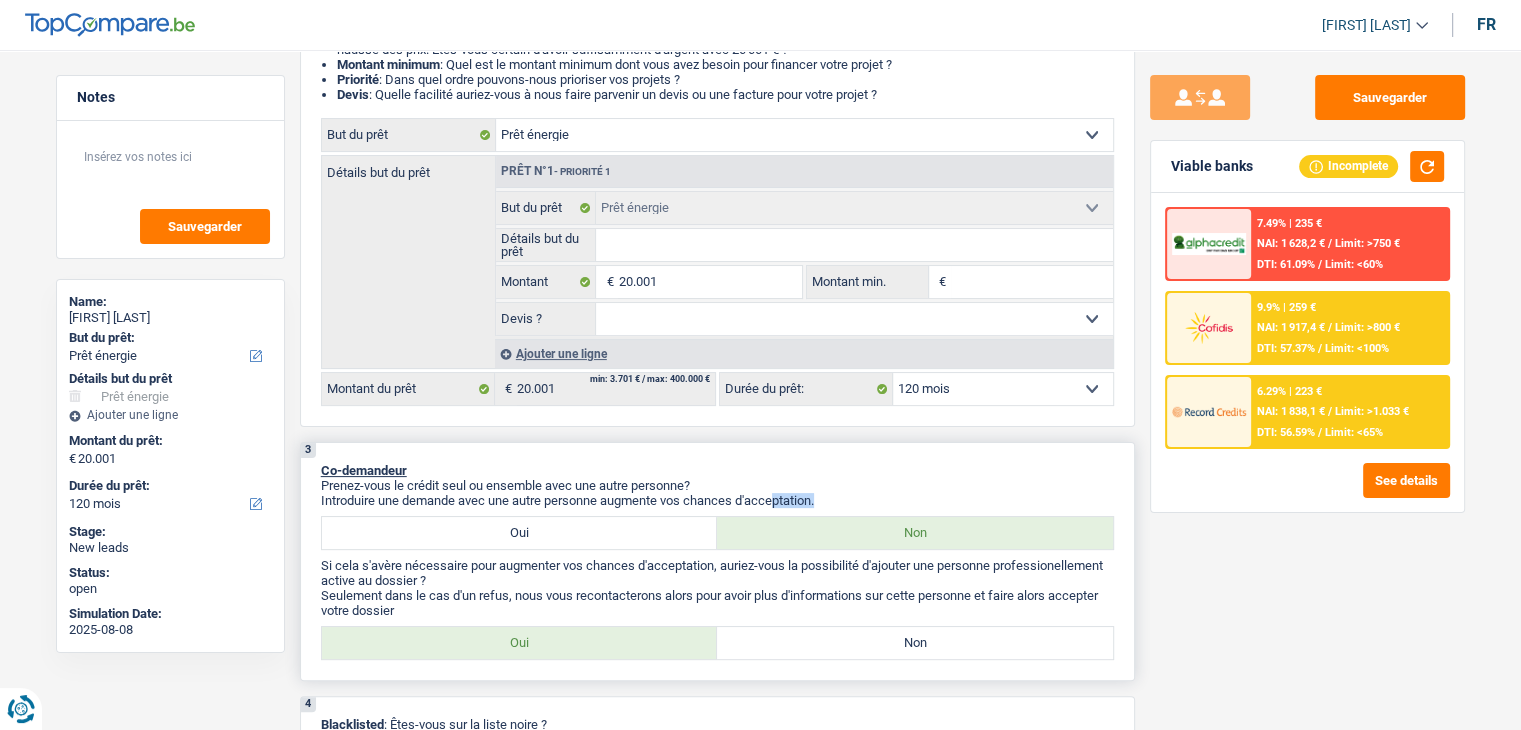 click on "Prenez-vous le crédit seul ou ensemble avec une autre personne?" at bounding box center [717, 485] 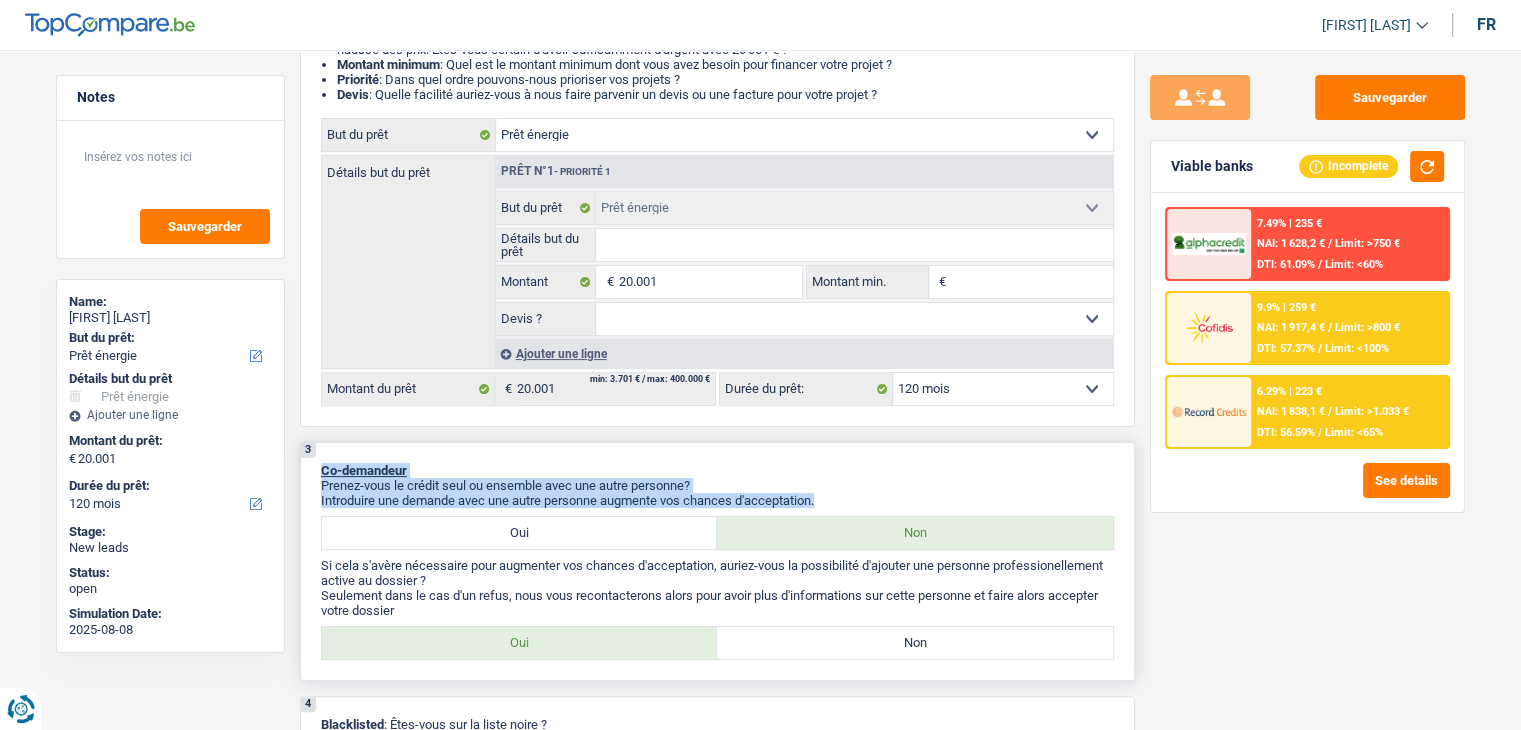 drag, startPoint x: 824, startPoint y: 493, endPoint x: 316, endPoint y: 460, distance: 509.0707 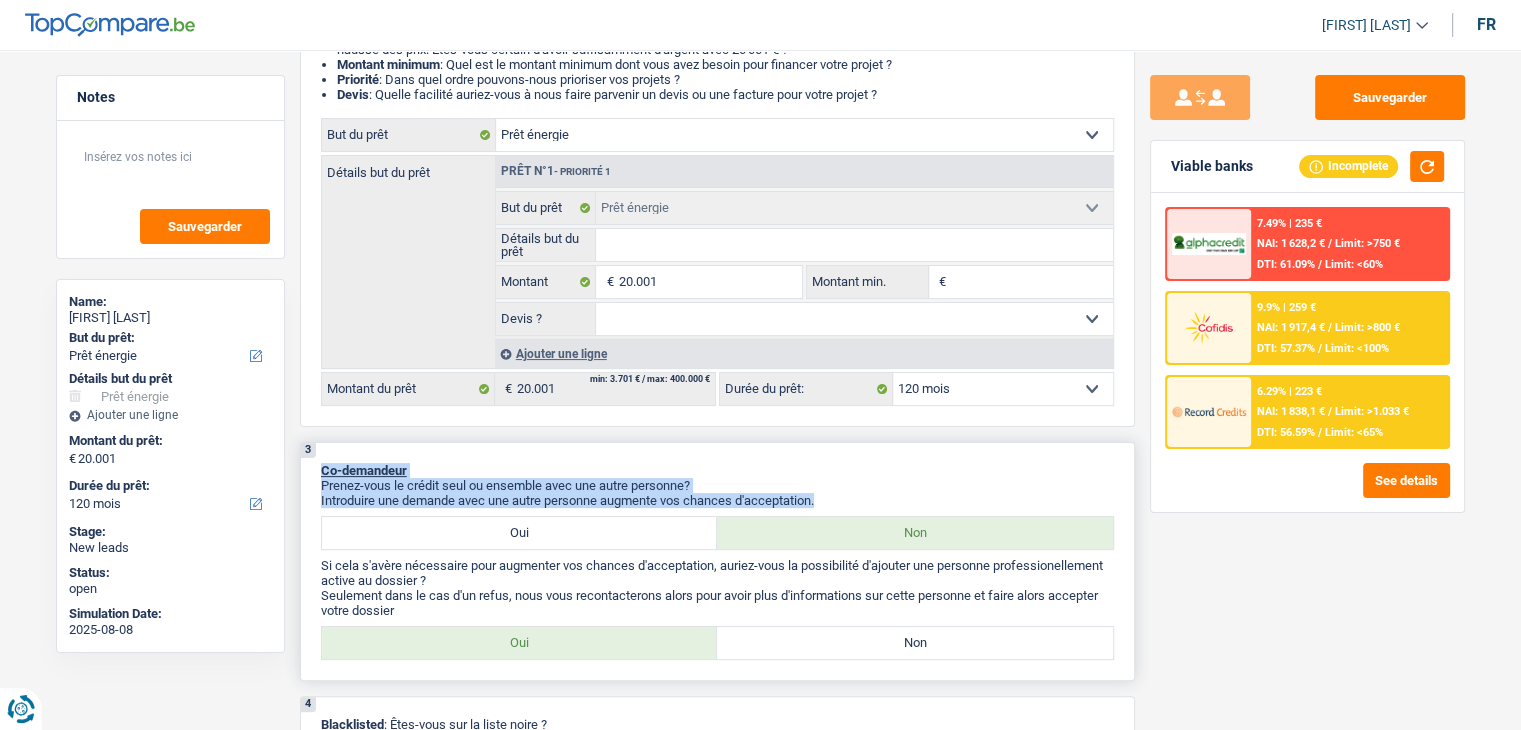 drag, startPoint x: 310, startPoint y: 464, endPoint x: 824, endPoint y: 498, distance: 515.1233 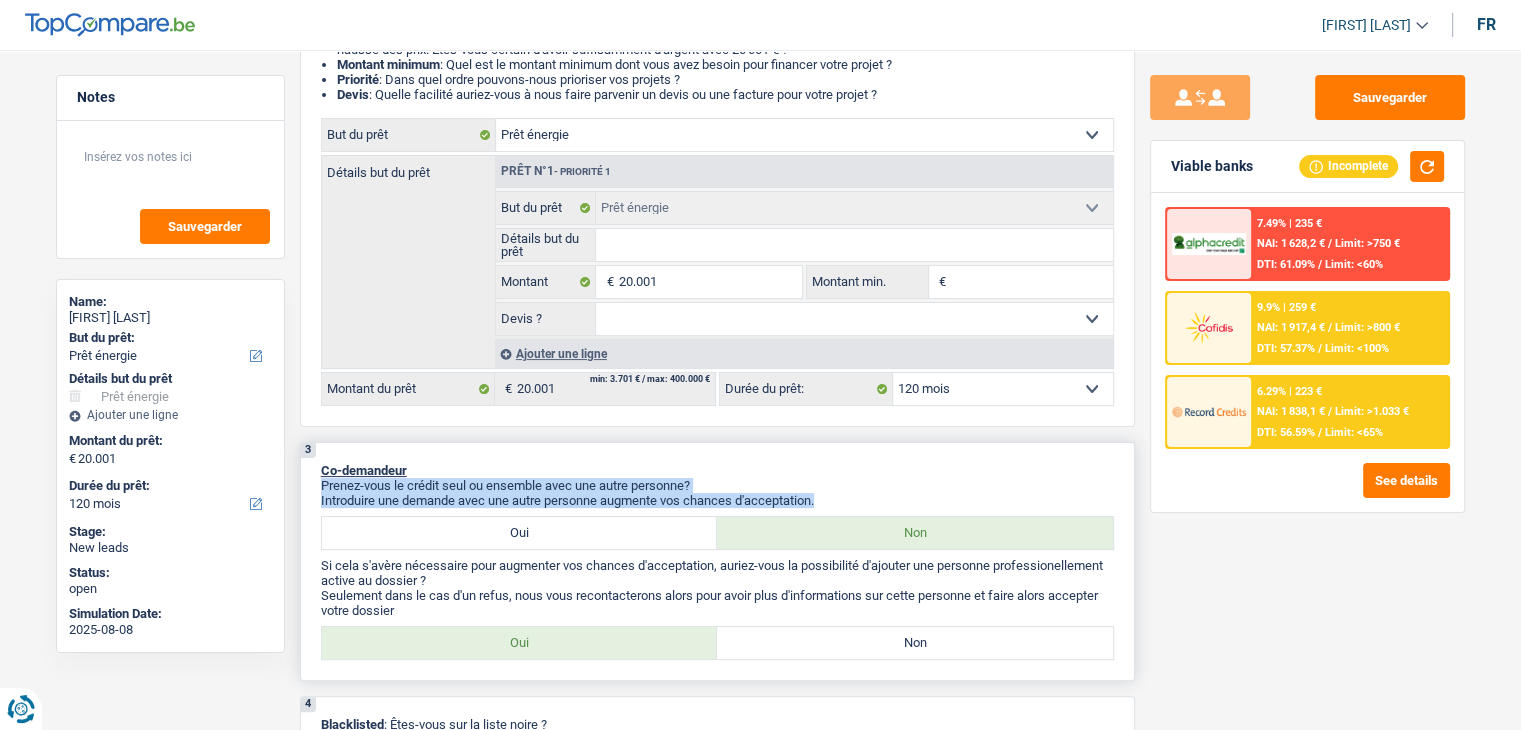 drag, startPoint x: 825, startPoint y: 498, endPoint x: 407, endPoint y: 467, distance: 419.14795 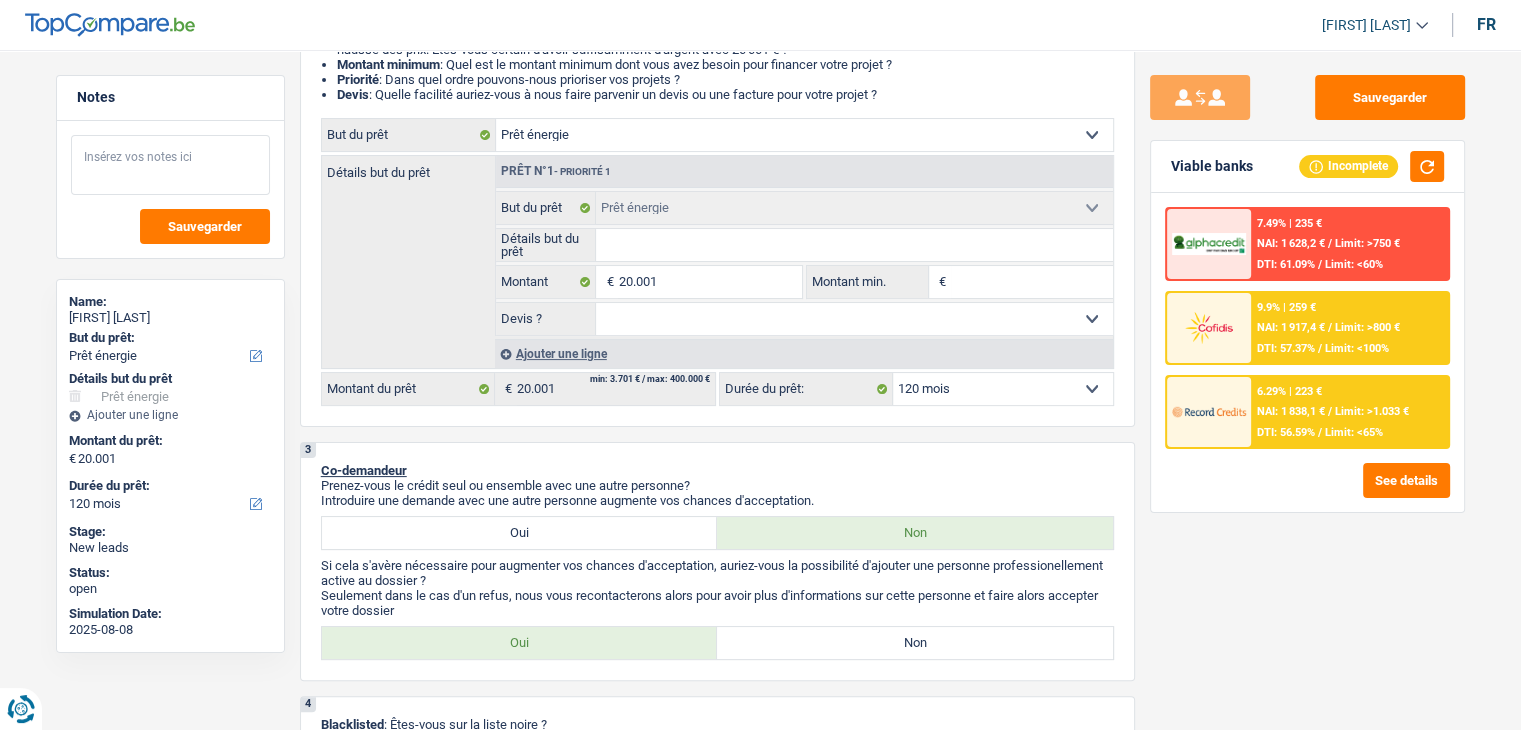 click at bounding box center [170, 165] 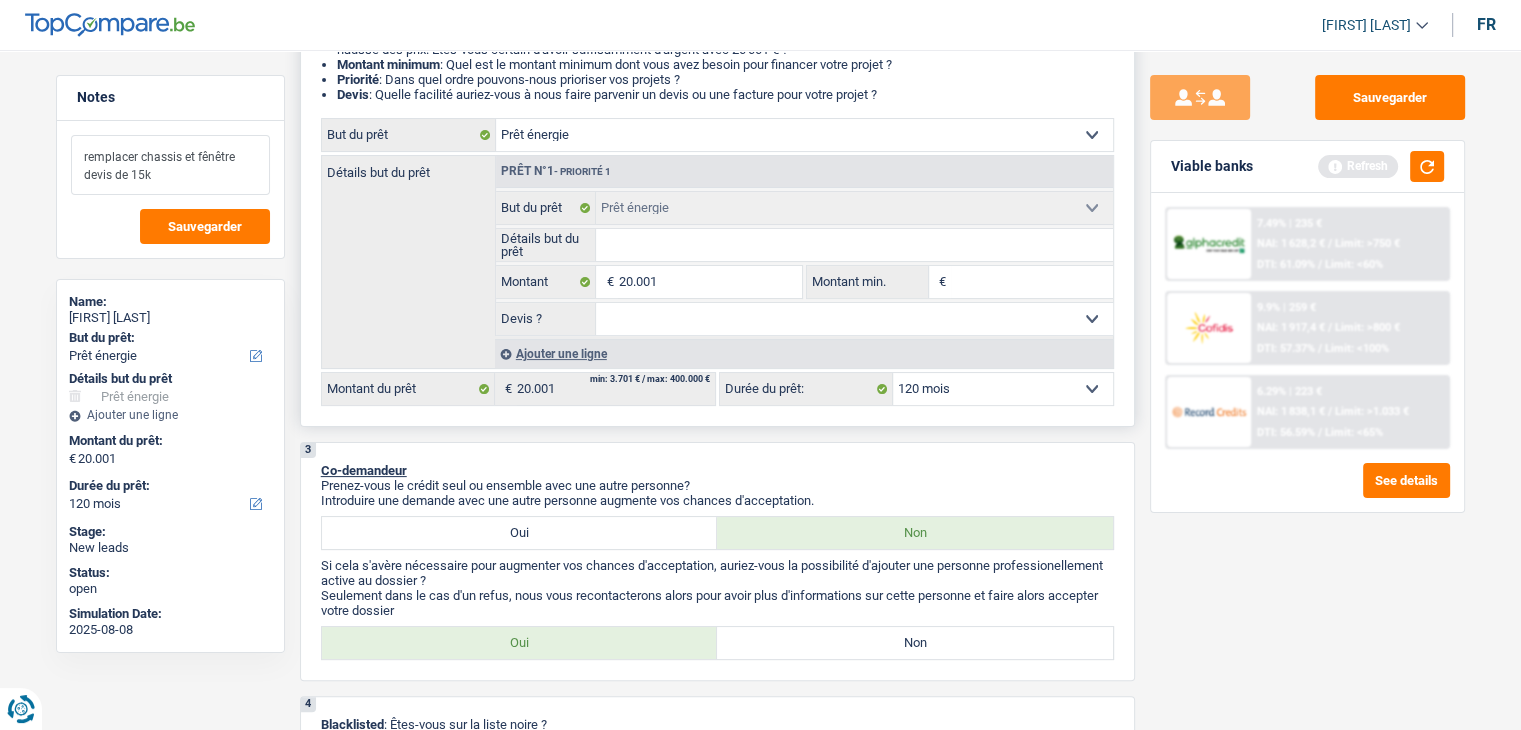 type on "remplacer chassis et fênêtre devis de 15k" 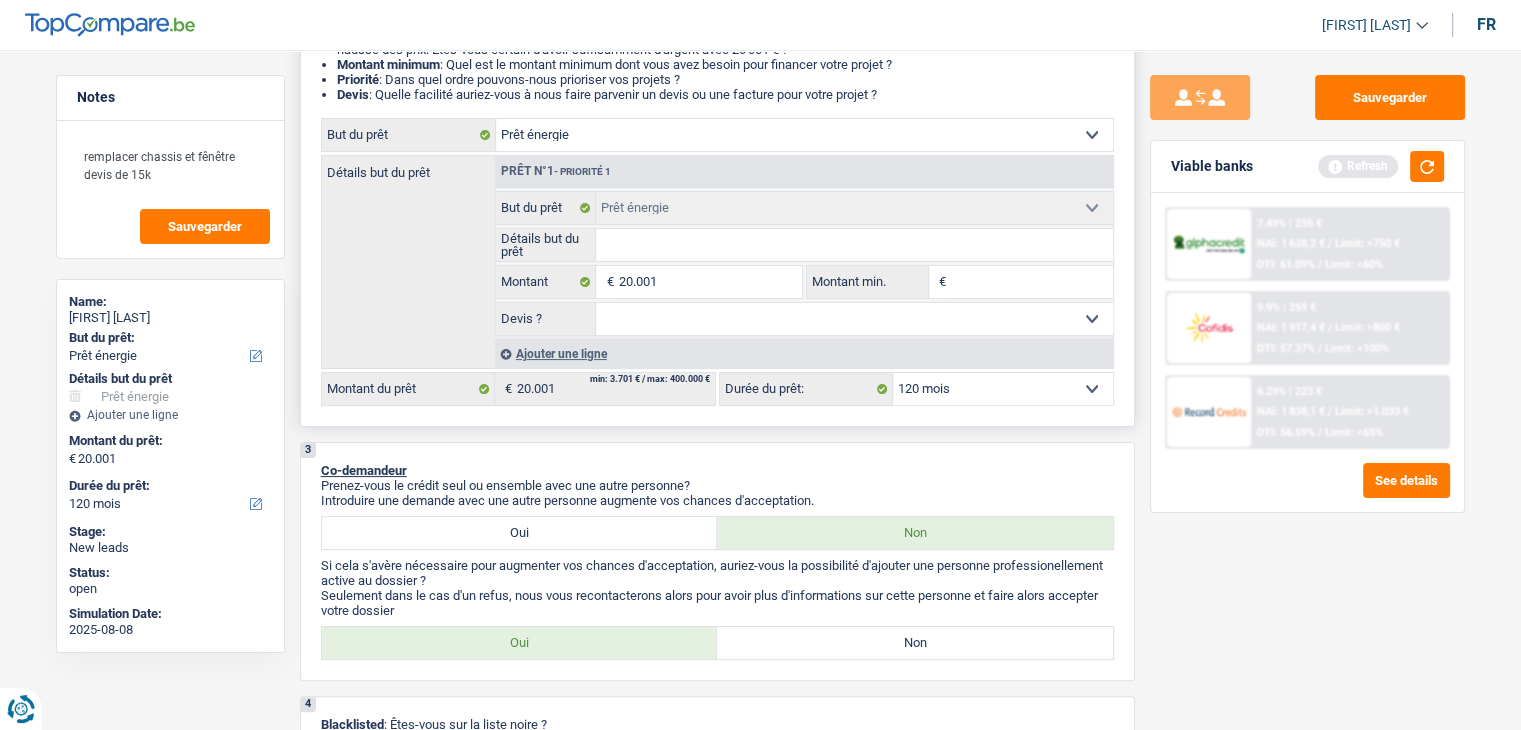 click on "Montant min." at bounding box center (1032, 282) 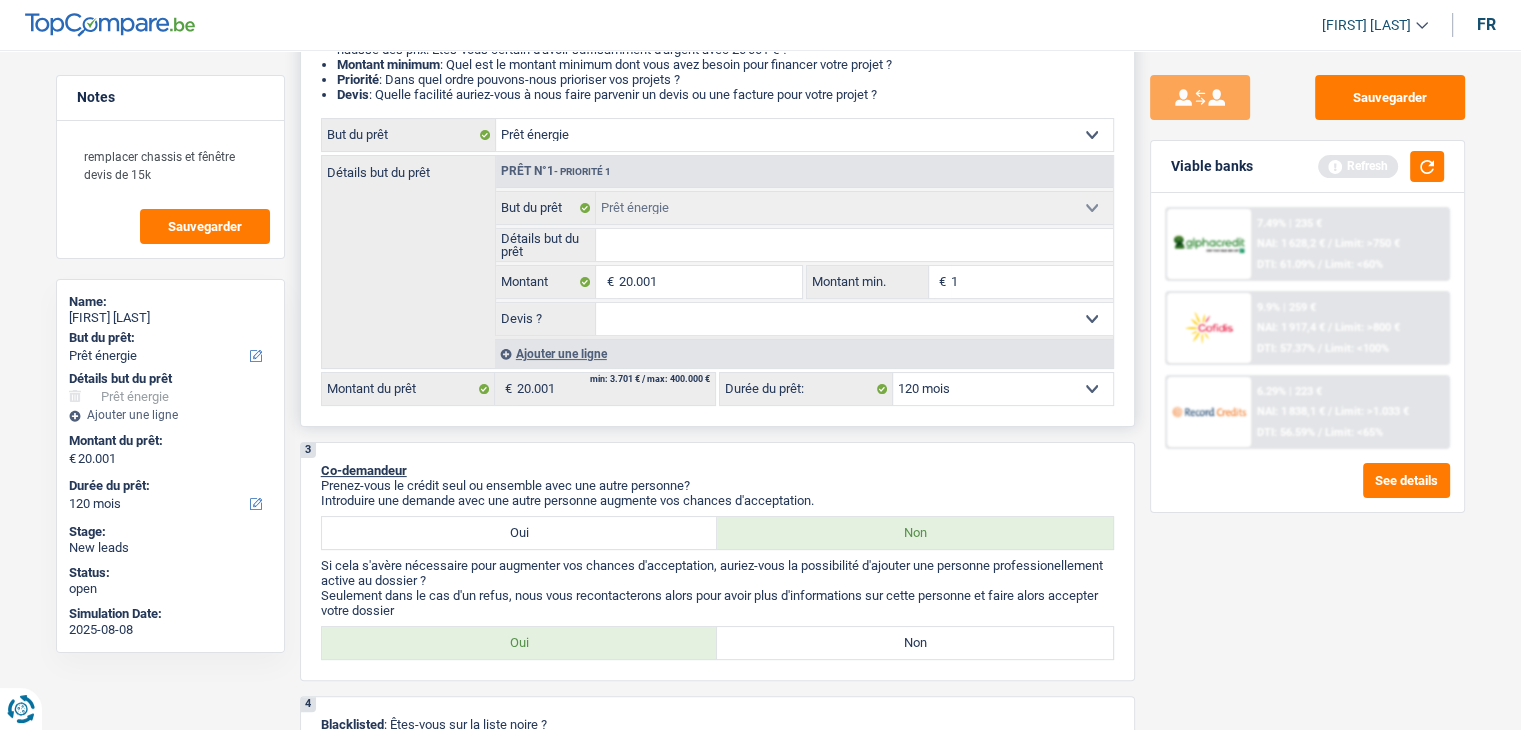 type on "15" 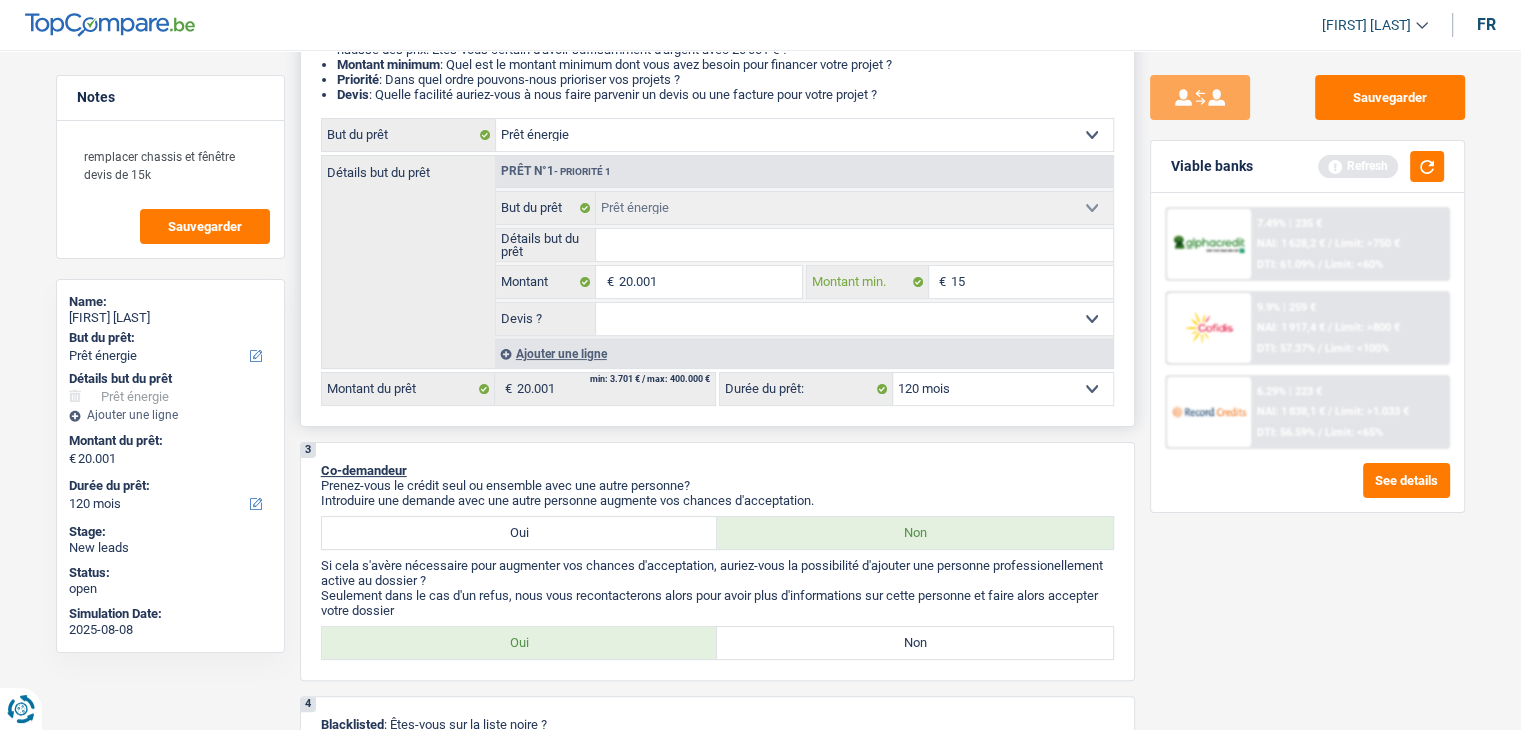 type on "150" 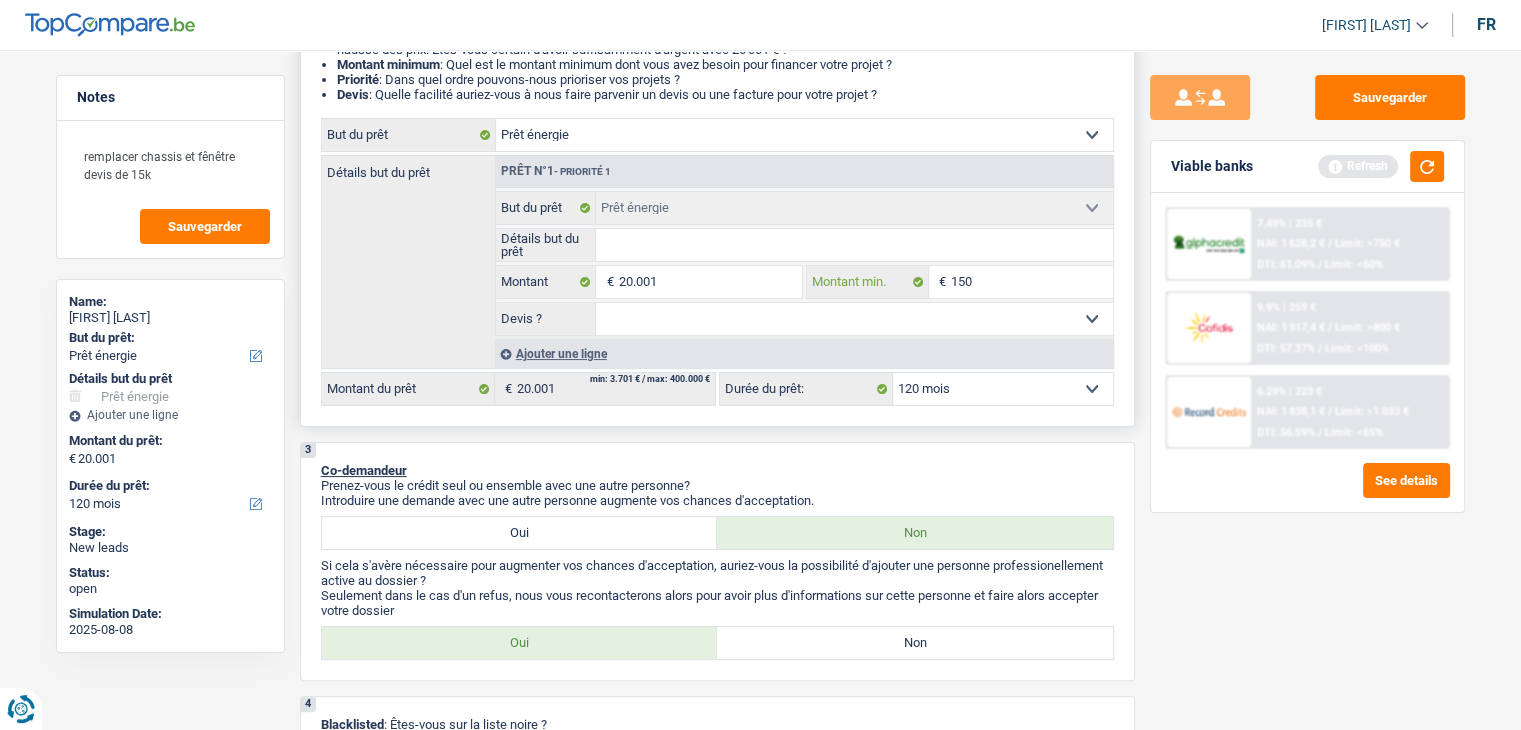 type on "1.500" 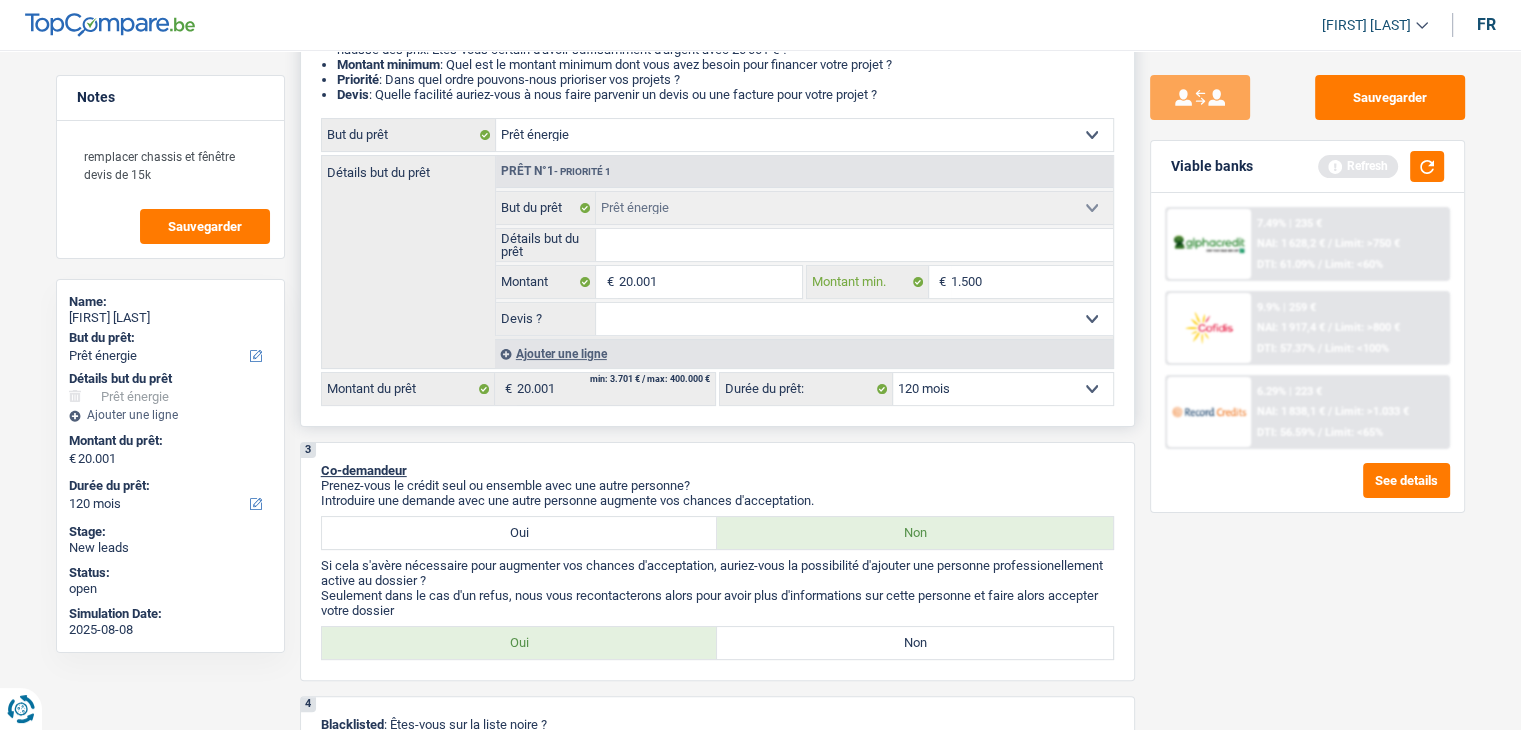 type on "15.000" 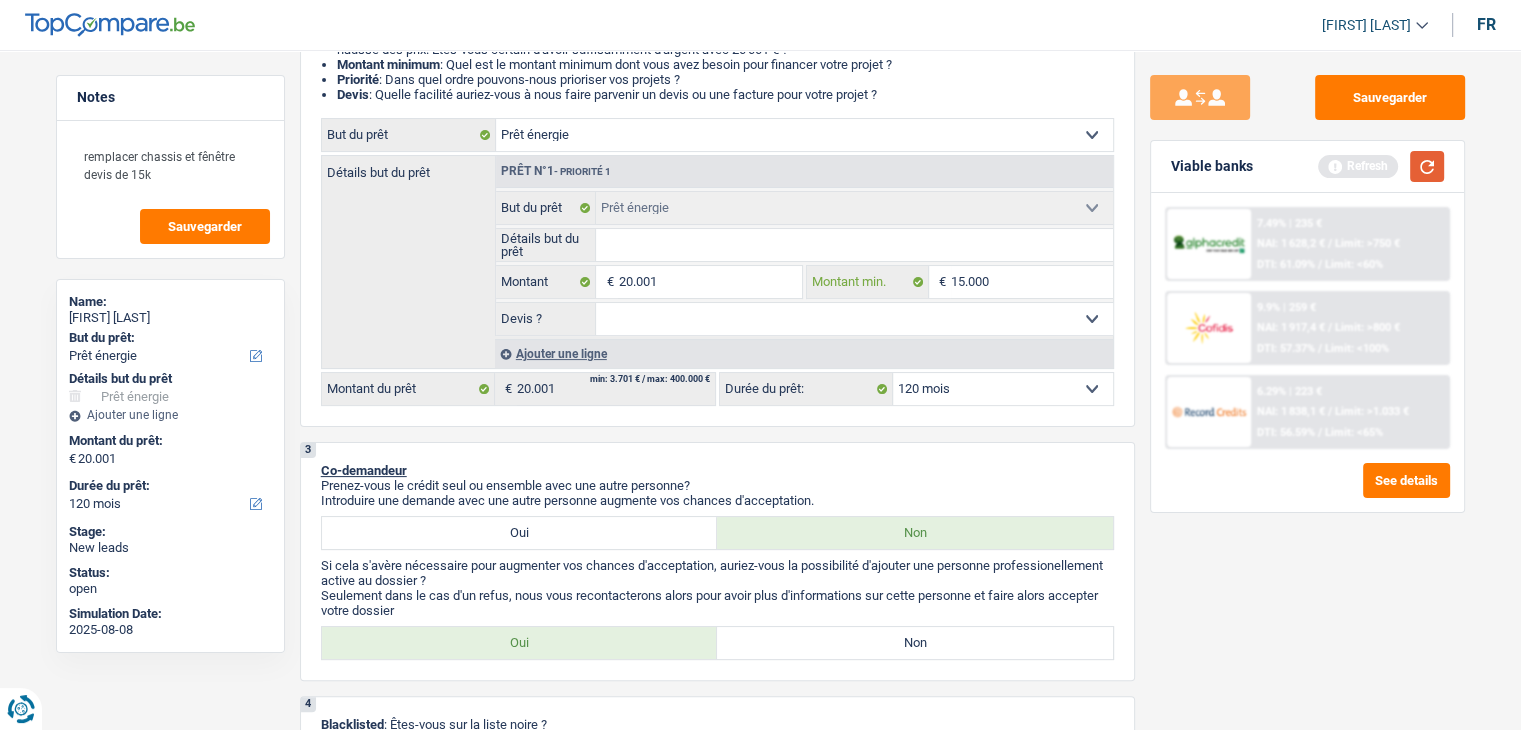type on "15.000" 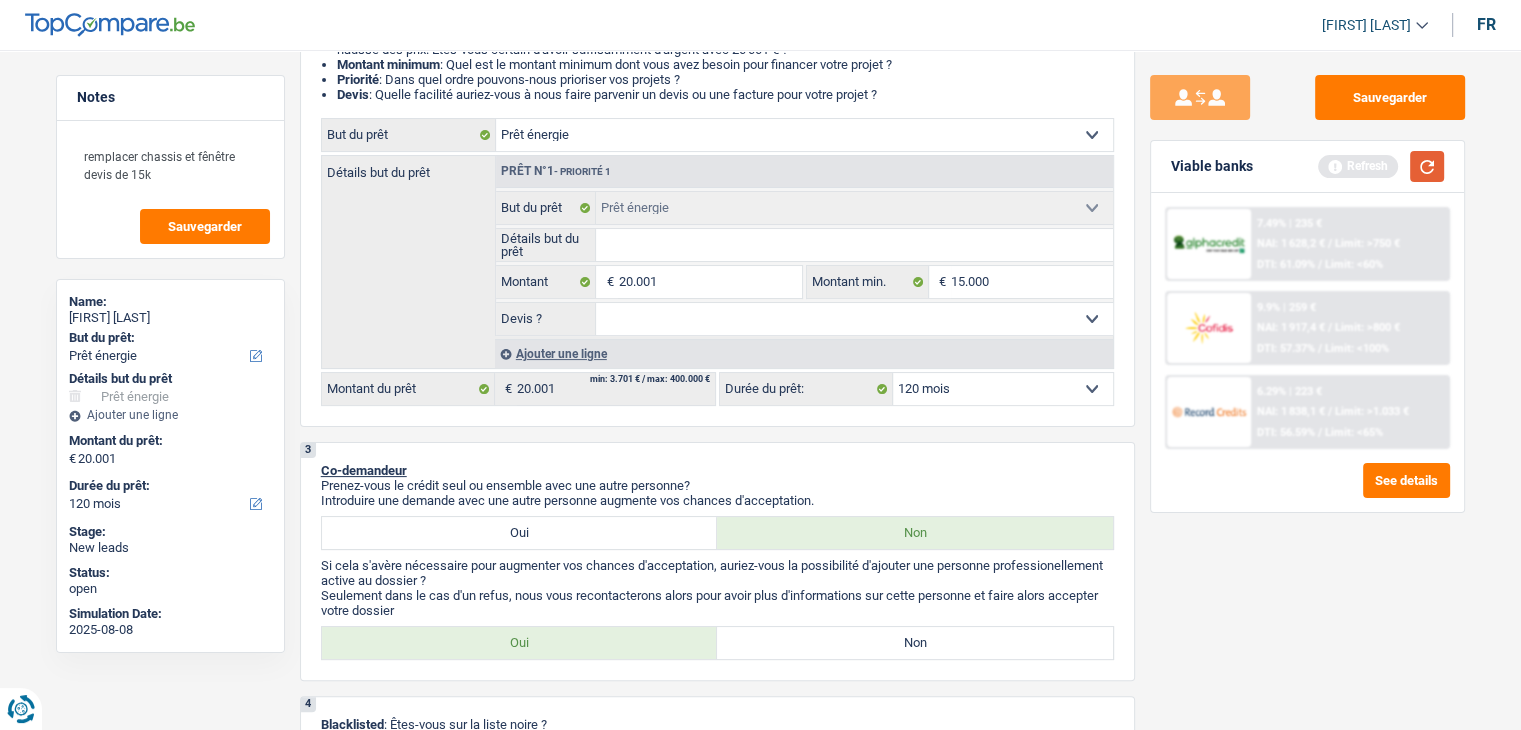 click at bounding box center (1427, 166) 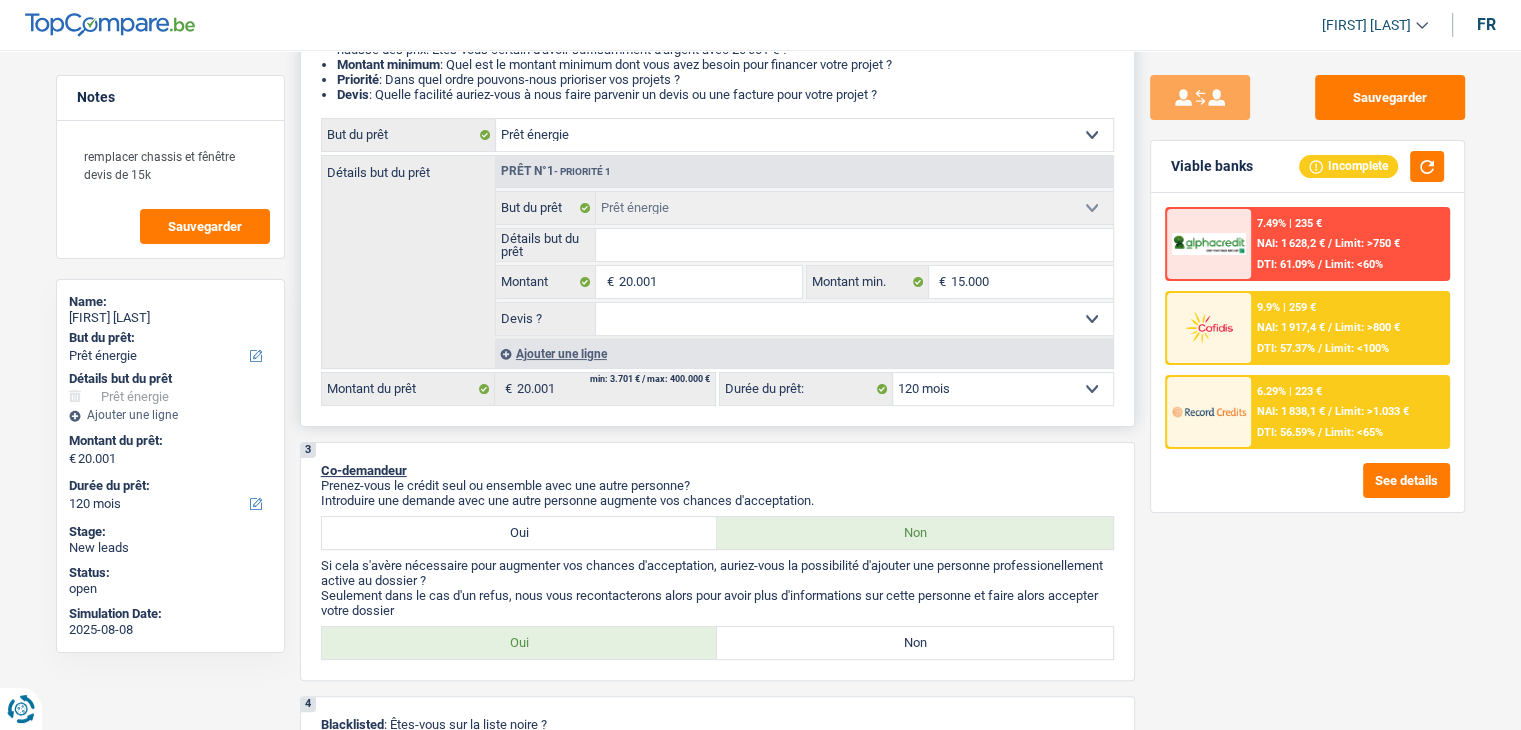 drag, startPoint x: 903, startPoint y: 92, endPoint x: 488, endPoint y: 89, distance: 415.01083 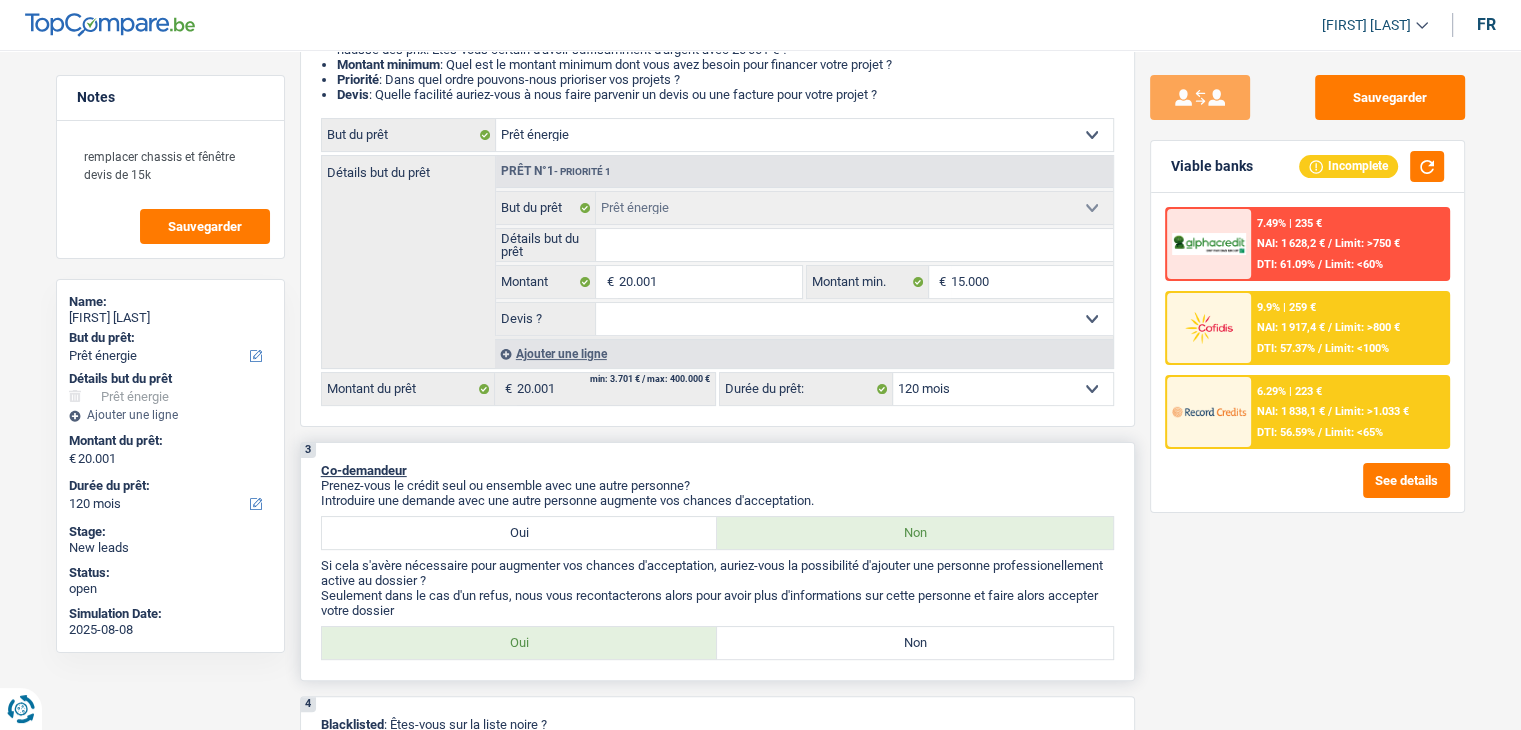 click on "Prenez-vous le crédit seul ou ensemble avec une autre personne?" at bounding box center (717, 485) 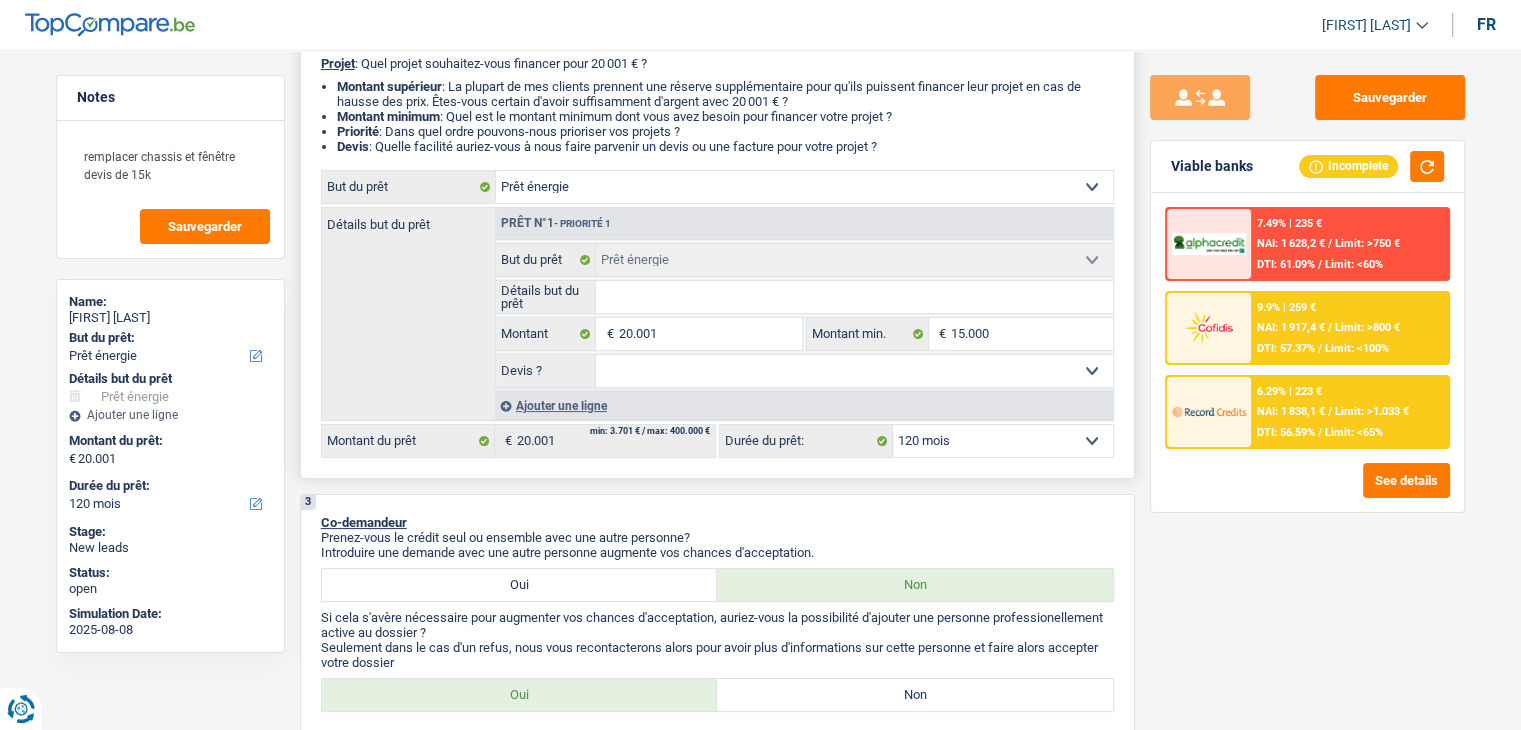 scroll, scrollTop: 200, scrollLeft: 0, axis: vertical 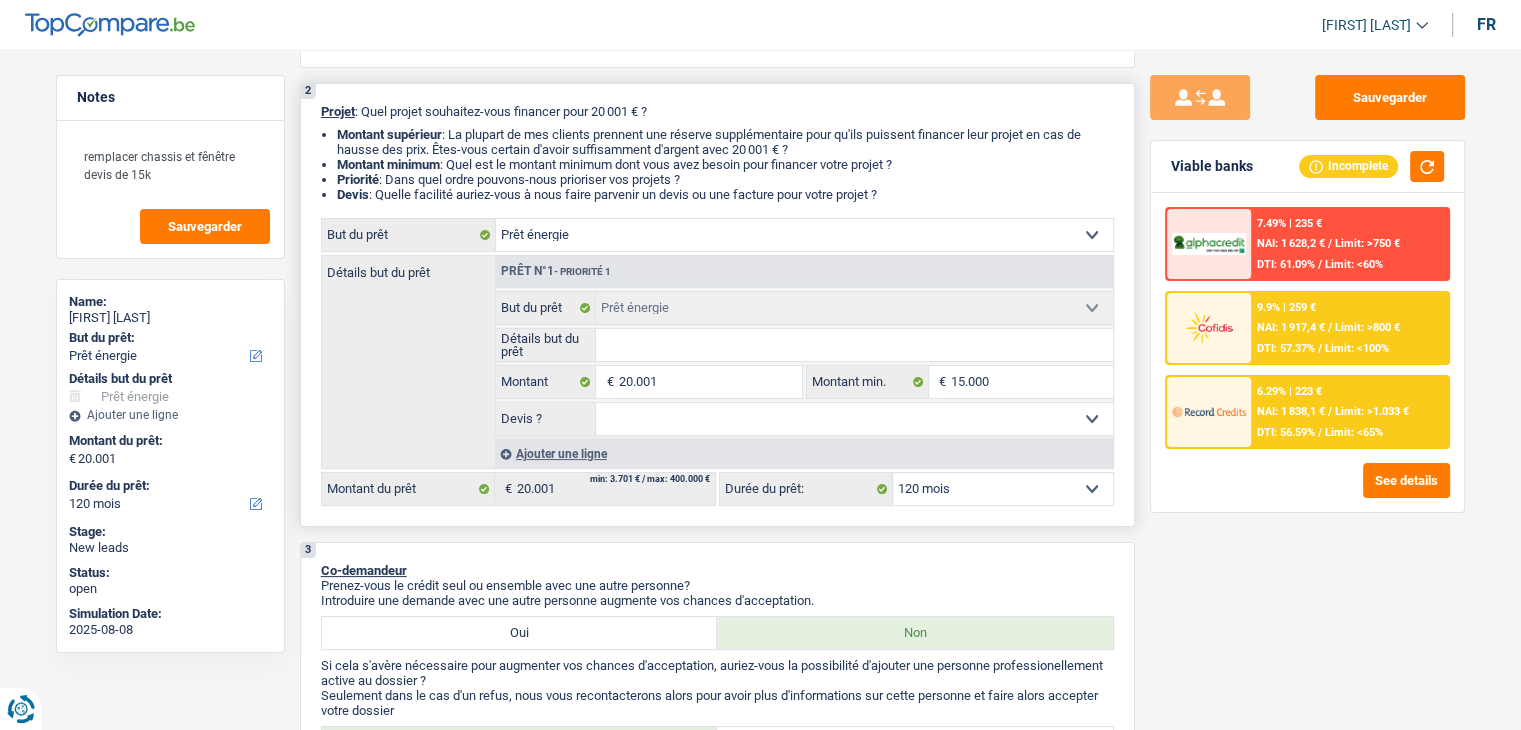 drag, startPoint x: 892, startPoint y: 196, endPoint x: 311, endPoint y: 117, distance: 586.3463 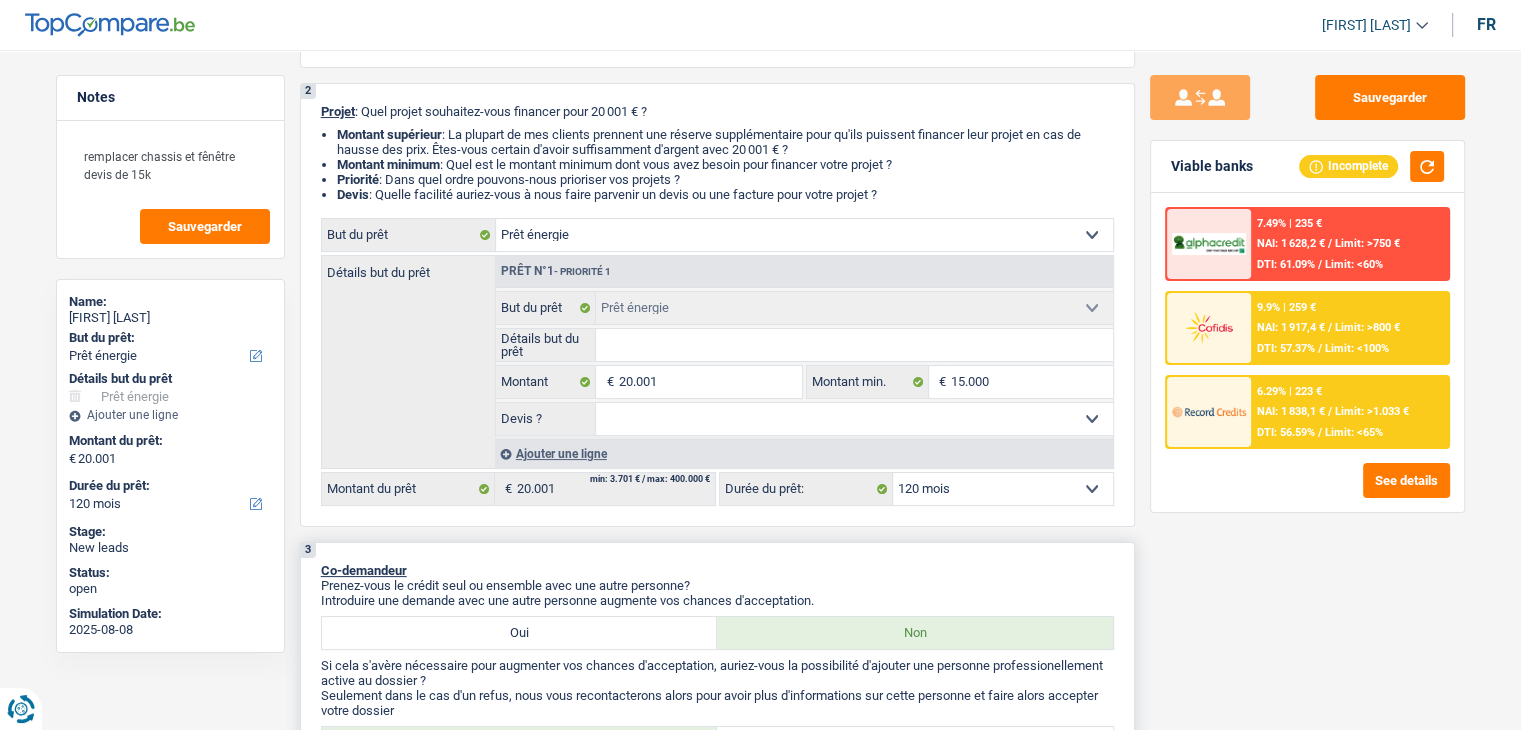 click on "3   Co-demandeur   Prenez-vous le crédit seul ou ensemble avec une autre personne?  Introduire une demande avec une autre personne augmente vos chances d'acceptation.
Oui
Non
Si cela s'avère nécessaire pour augmenter vos chances d'acceptation, auriez-vous la possibilité d'ajouter une personne professionellement active au dossier ? Seulement dans le cas d'un refus, nous vous recontacterons alors pour avoir plus d'informations sur cette personne et faire alors accepter votre dossier
Oui
Non
Tous les champs sont obligatoires. Veuillez sélectionner une option" at bounding box center [717, 661] 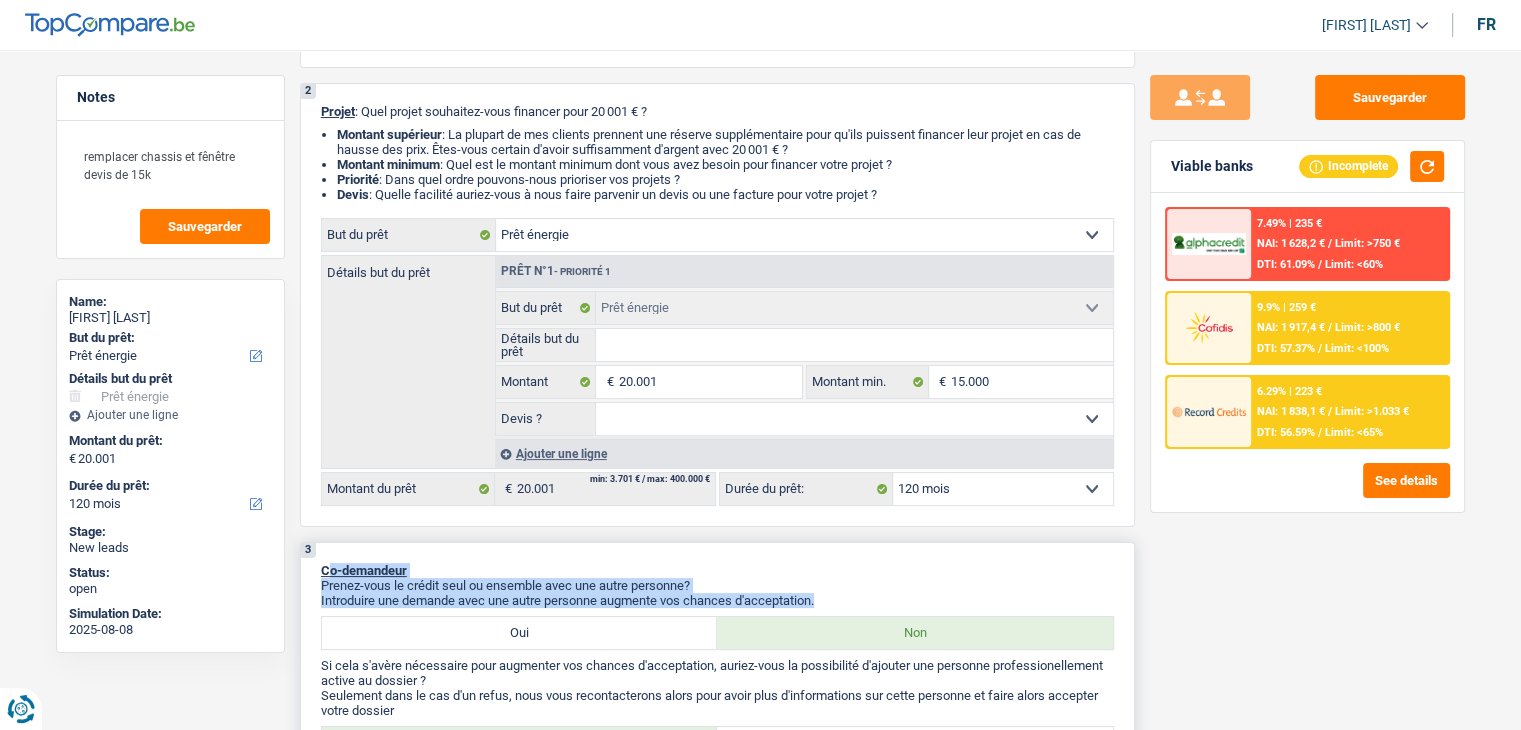 drag, startPoint x: 821, startPoint y: 597, endPoint x: 321, endPoint y: 563, distance: 501.15466 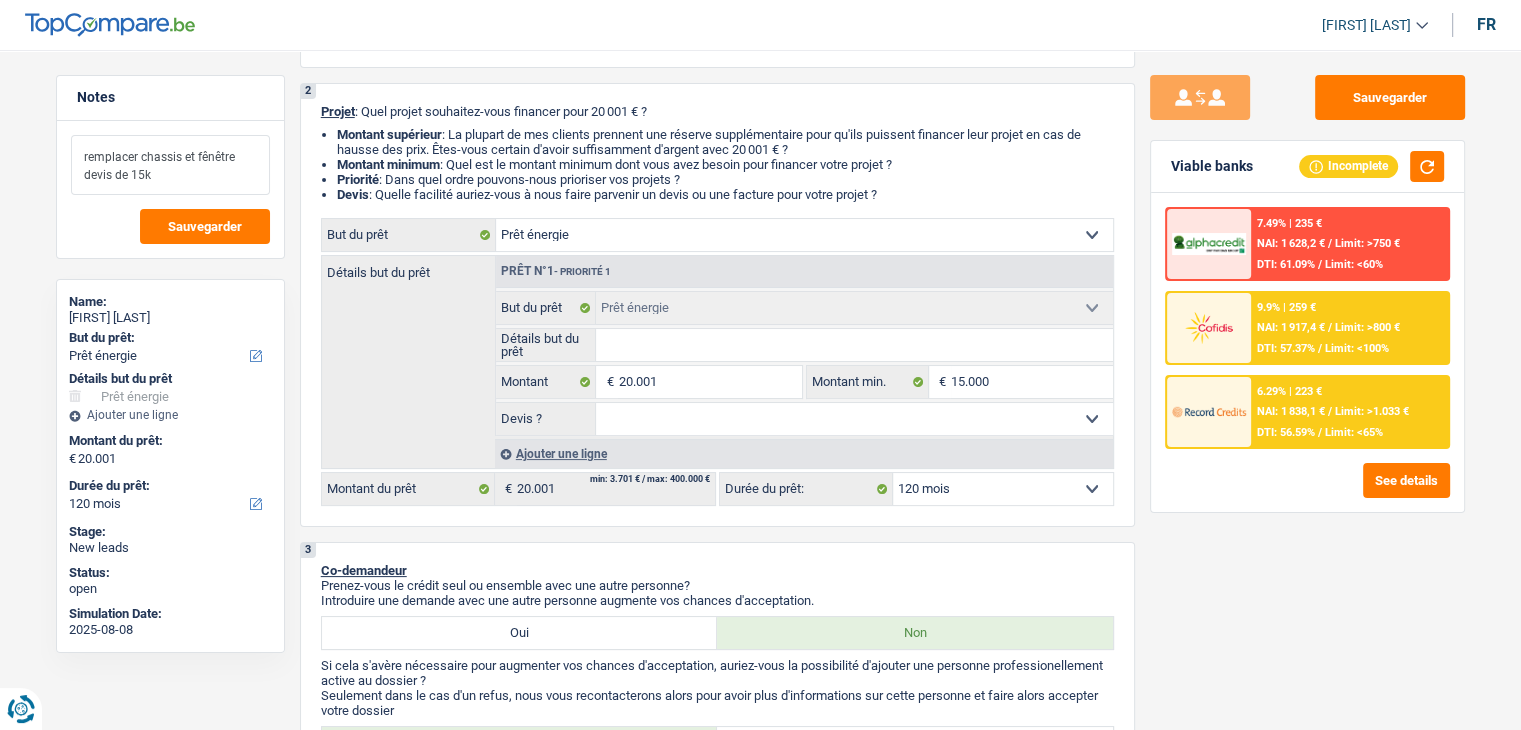 click on "remplacer chassis et fênêtre devis de 15k" at bounding box center (170, 165) 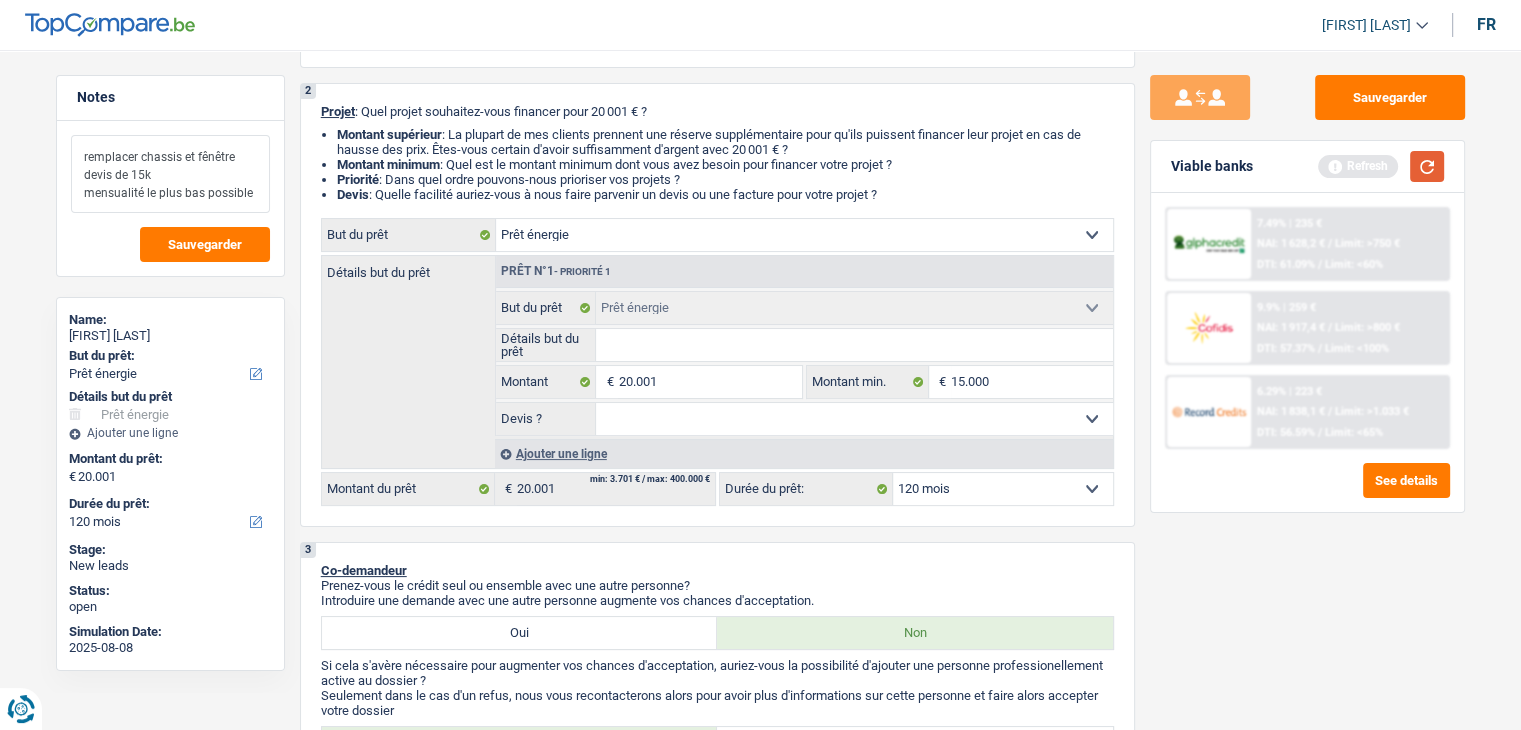 type on "remplacer chassis et fênêtre devis de 15k
mensualité le plus bas possible" 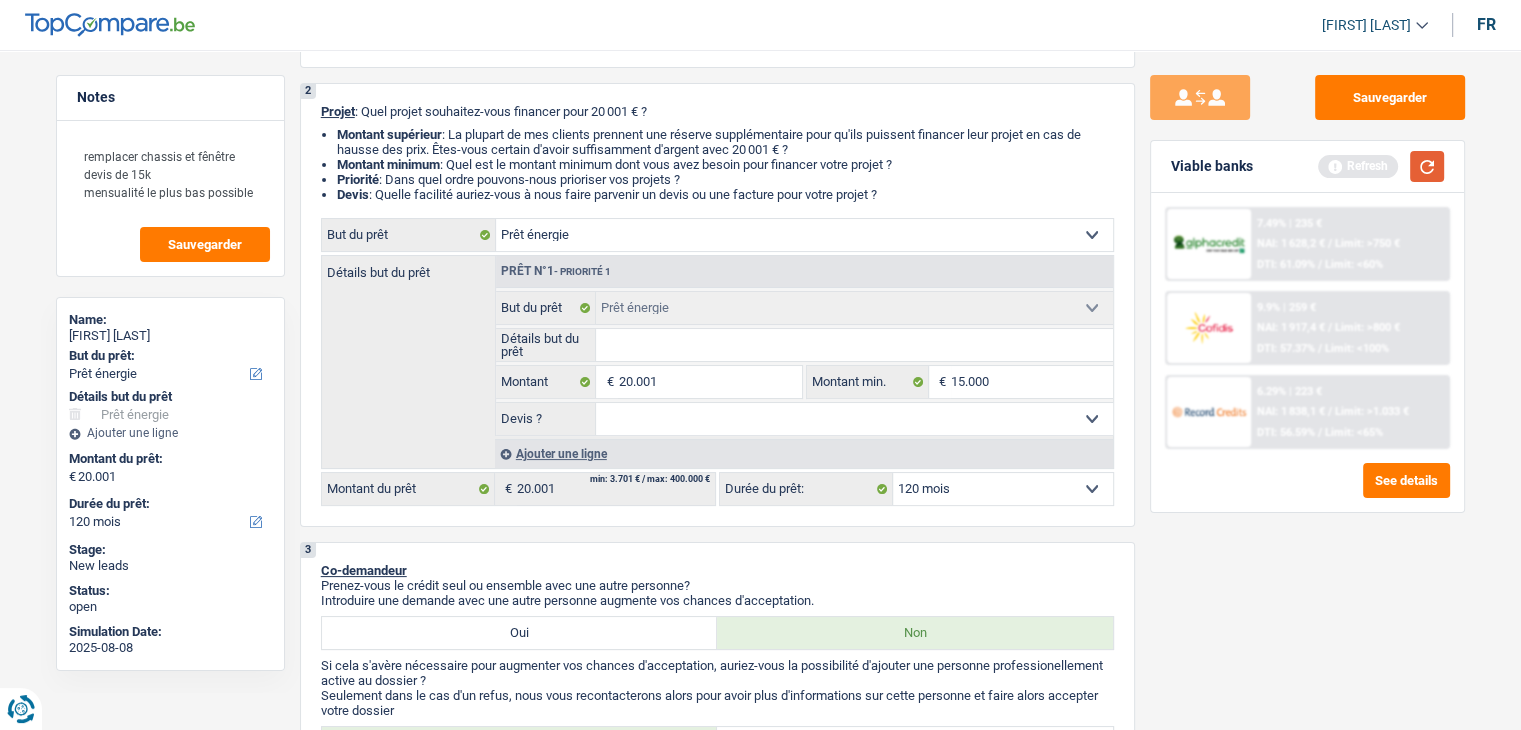 click at bounding box center (1427, 166) 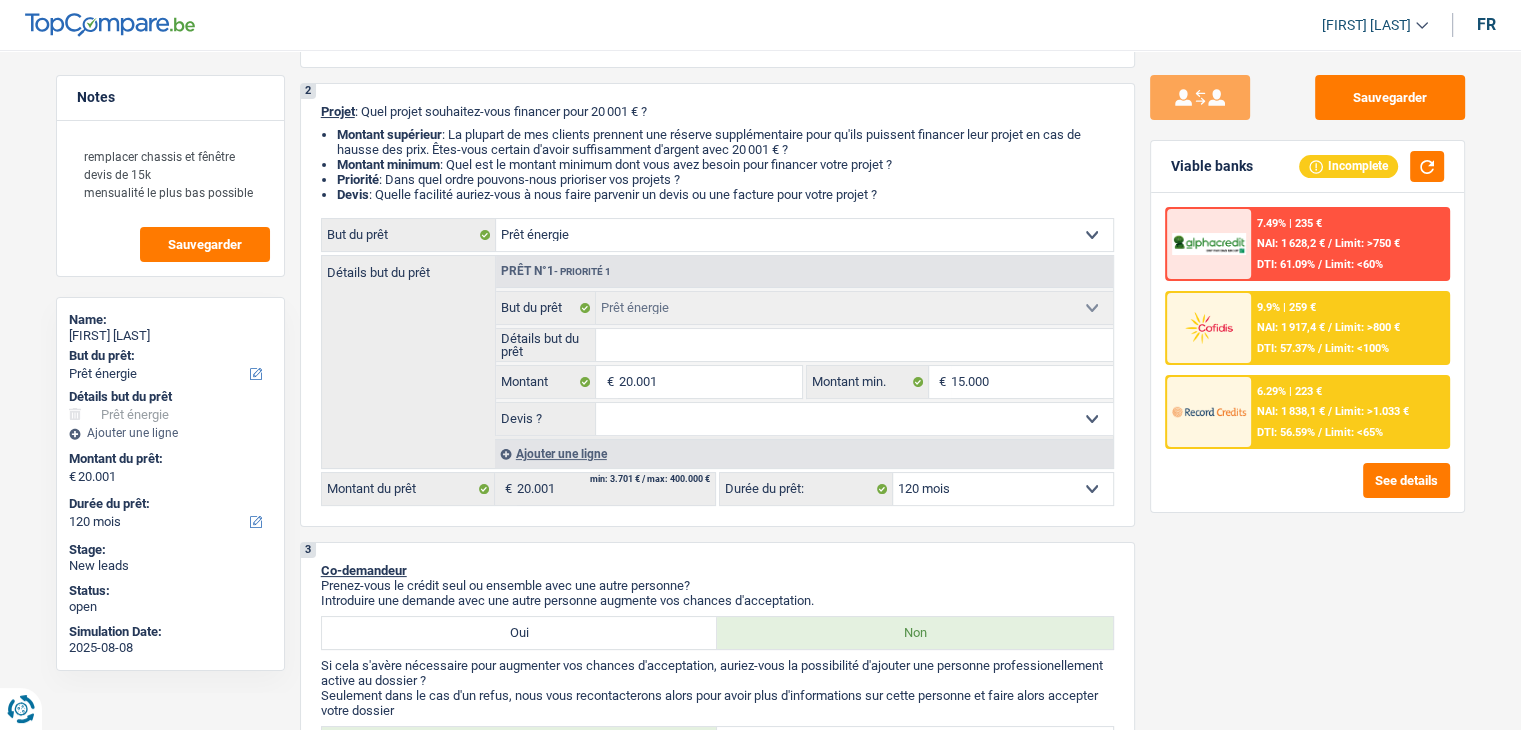 click on "6.29% | 223 €
NAI: 1 838,1 €
/
Limit: >1.033 €
DTI: 56.59%
/
Limit: <65%" at bounding box center [1349, 412] 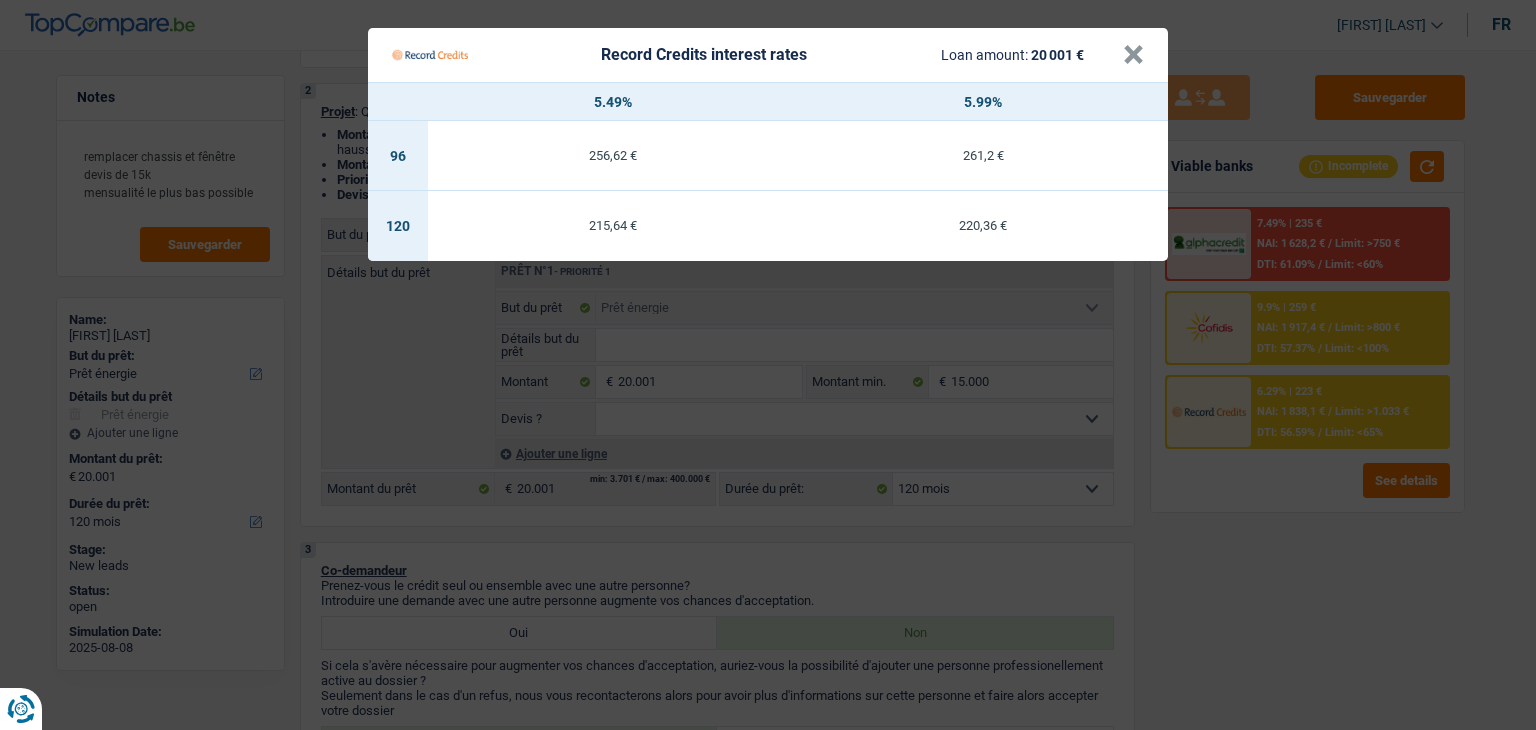 click on "Record Credits interest rates
Loan amount:
20 001 €
×
5.49%
5.99%
96
256,62 €
261,2 €
120
215,64 €
220,36 €" at bounding box center [768, 365] 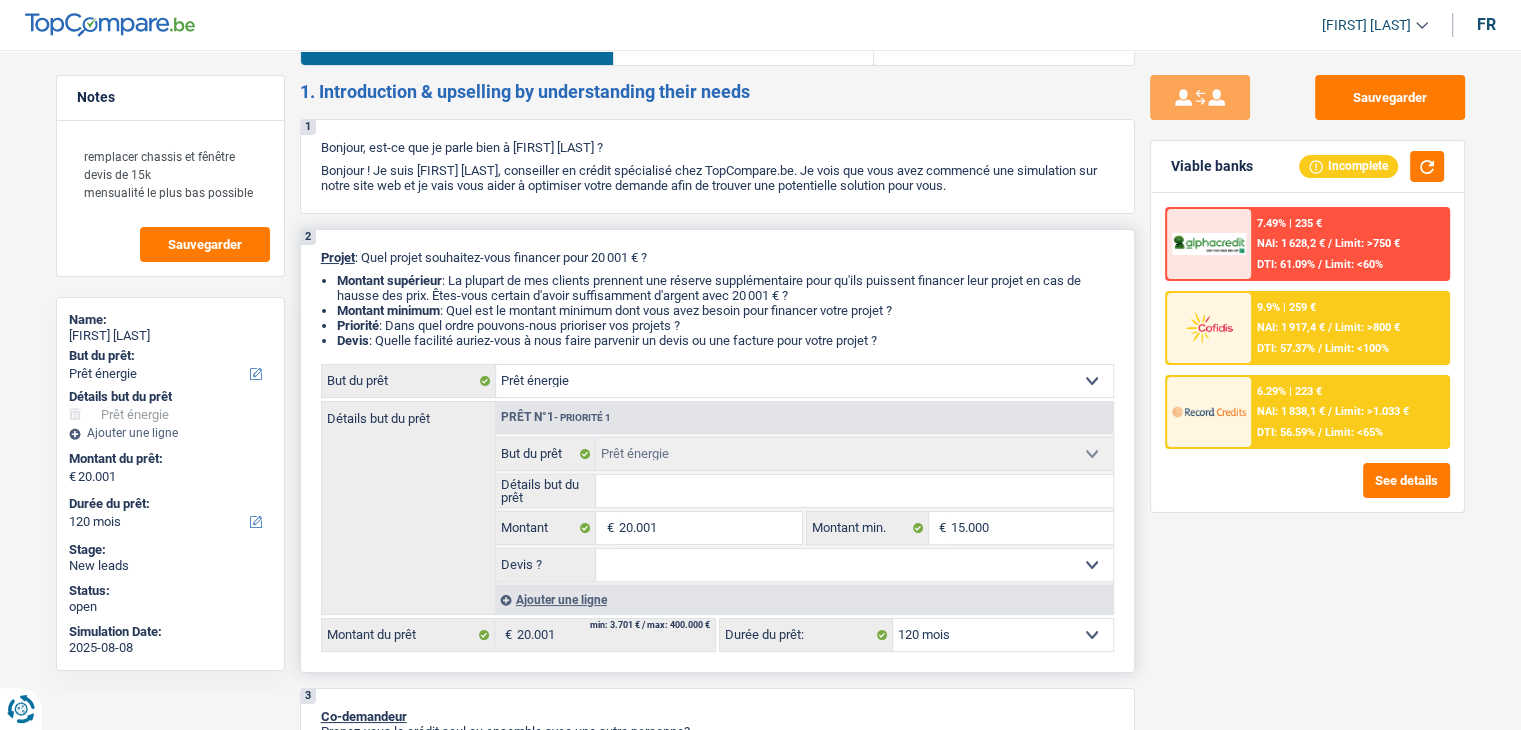 scroll, scrollTop: 100, scrollLeft: 0, axis: vertical 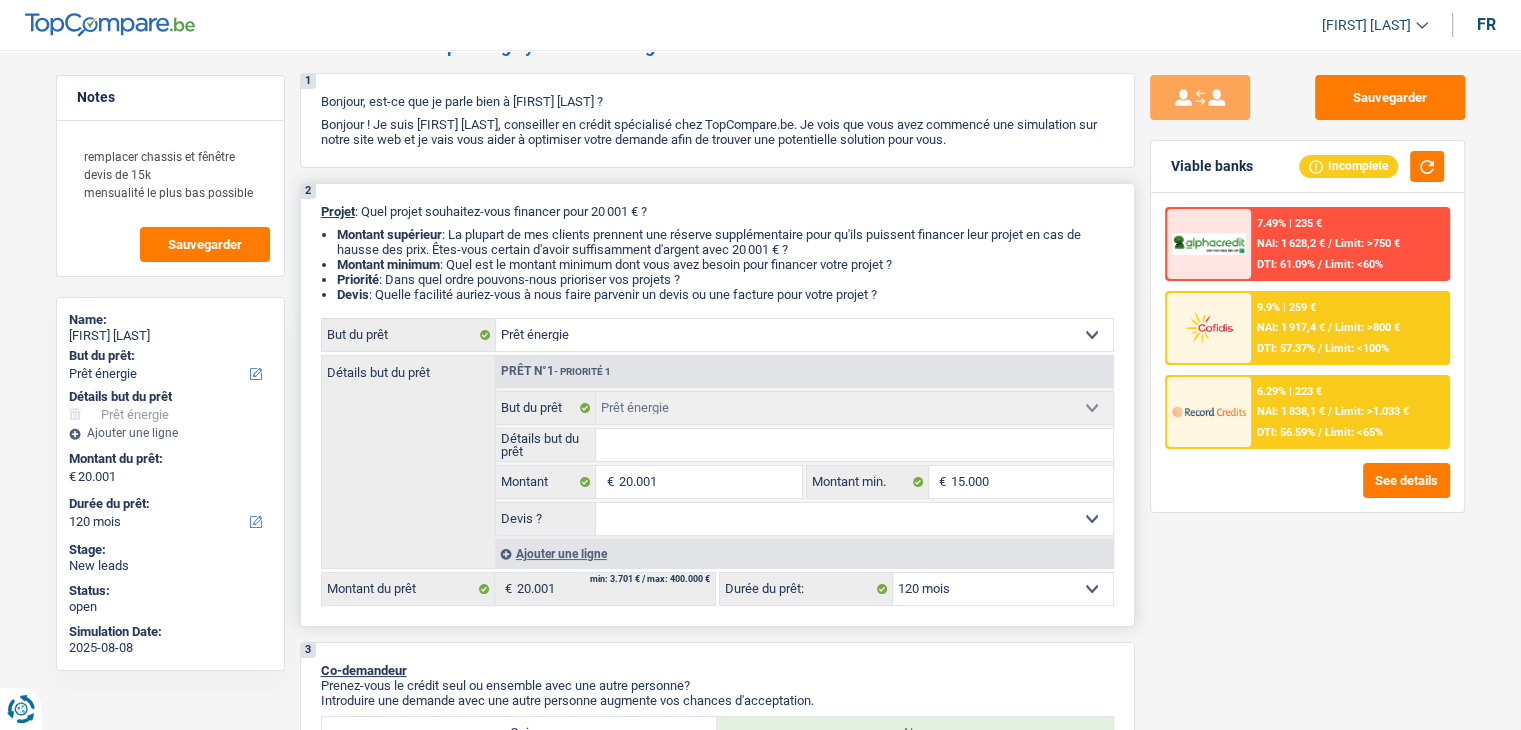 click on "Détails but du prêt" at bounding box center (854, 445) 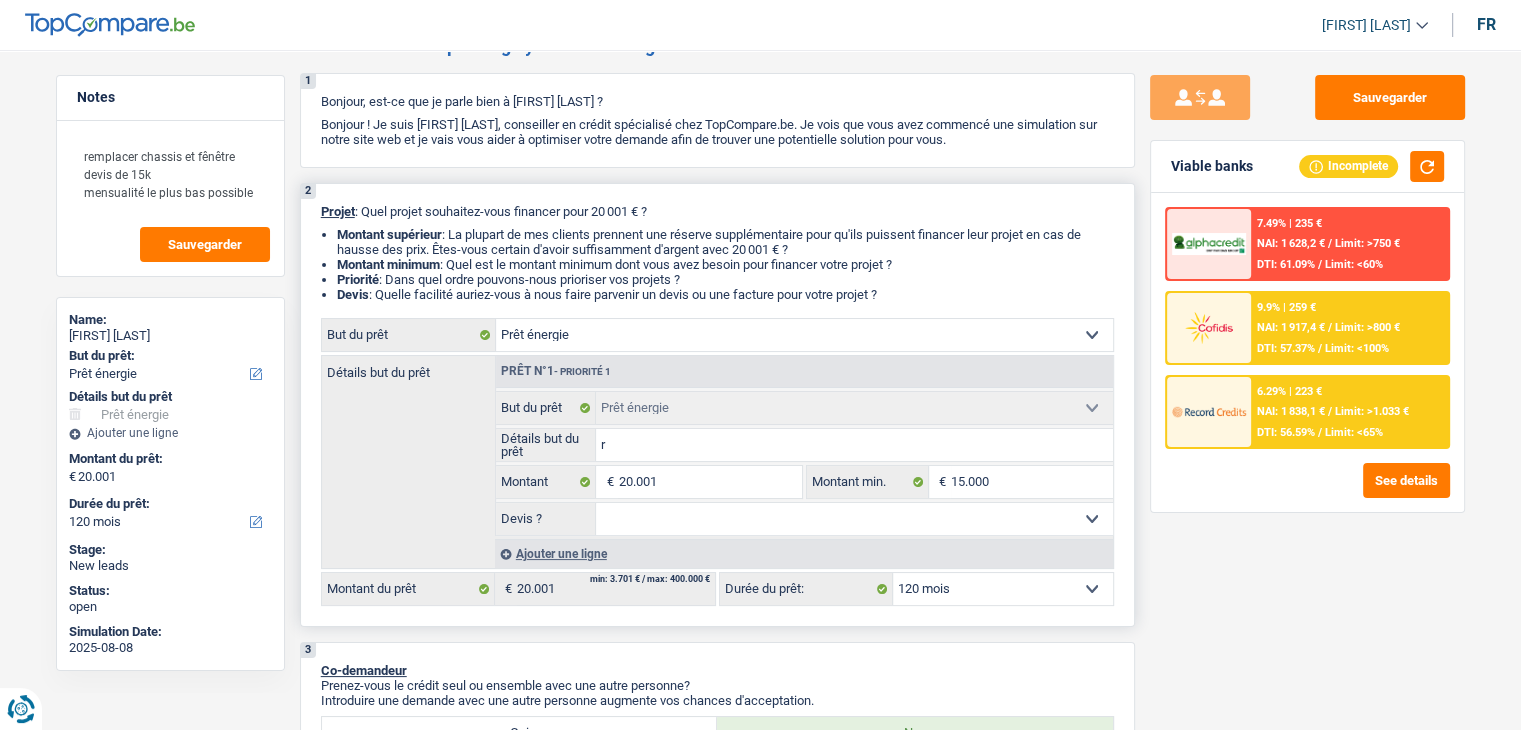 type on "re" 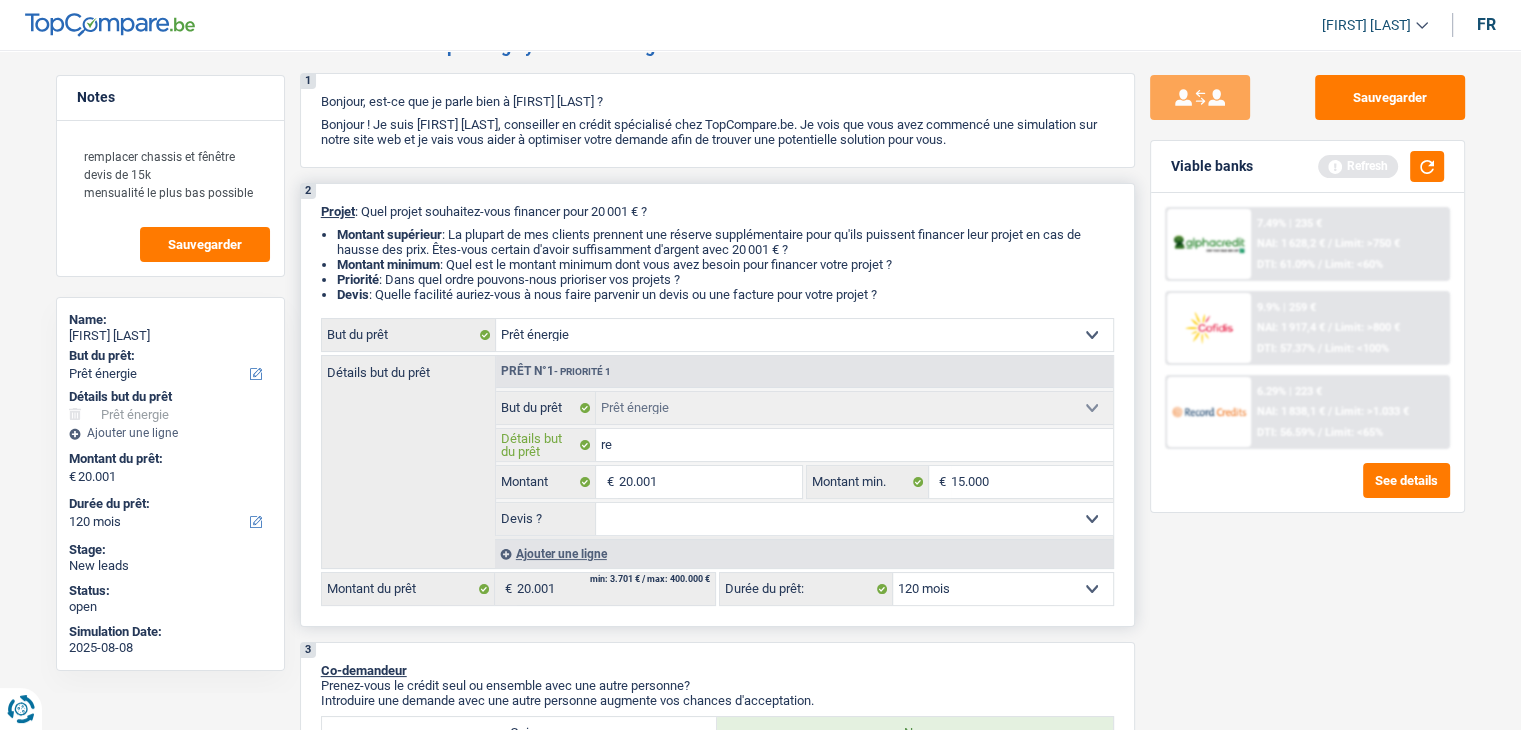 type on "rem" 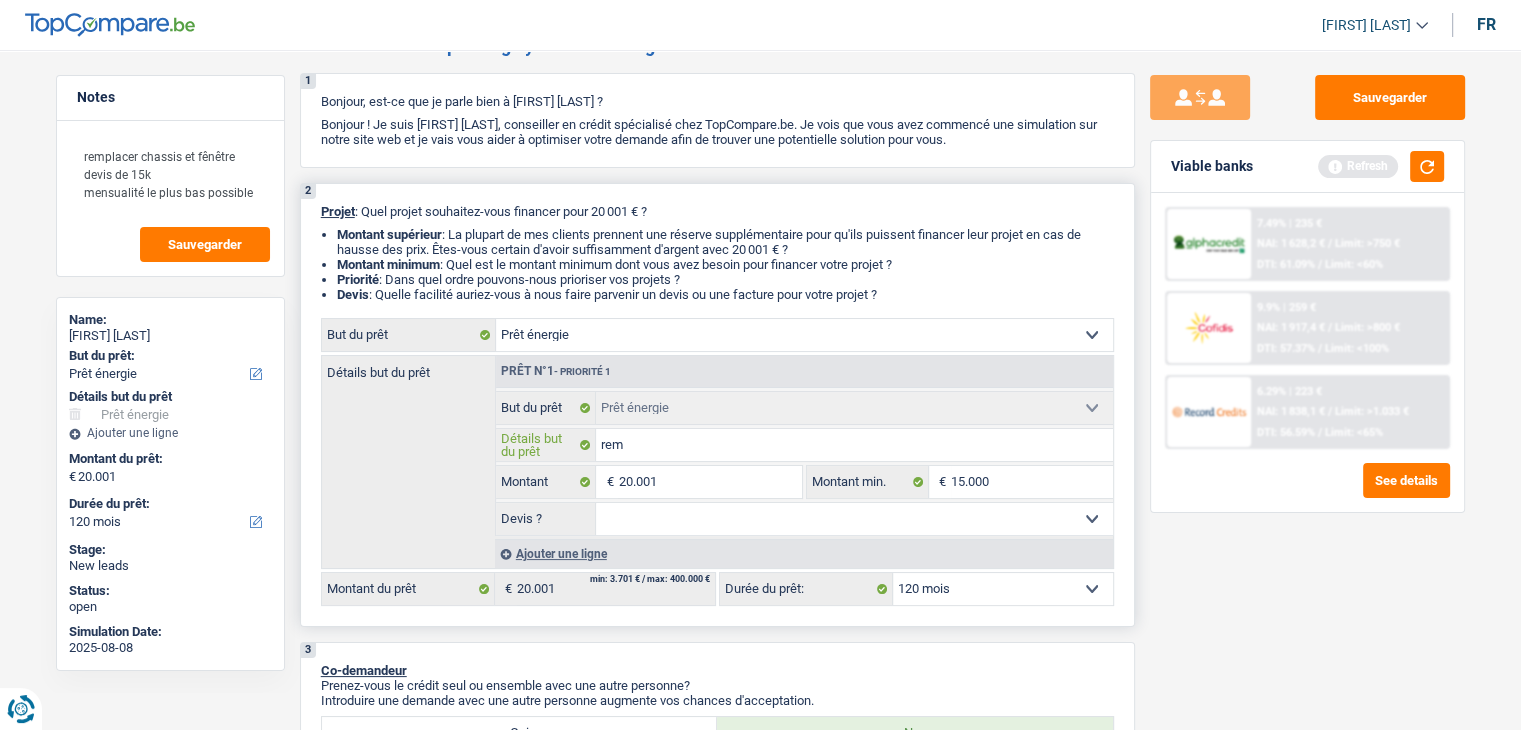 type on "rem" 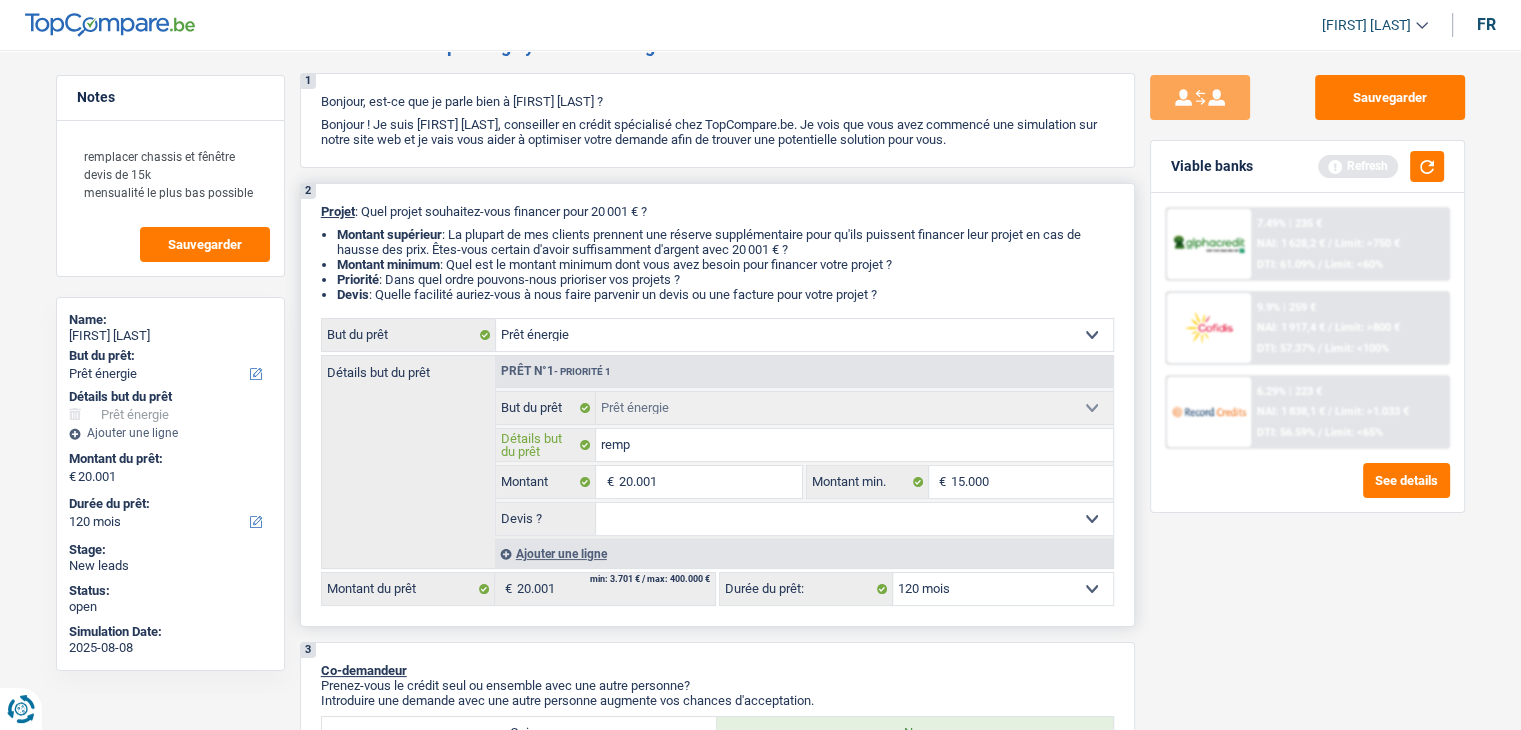 type on "rempl" 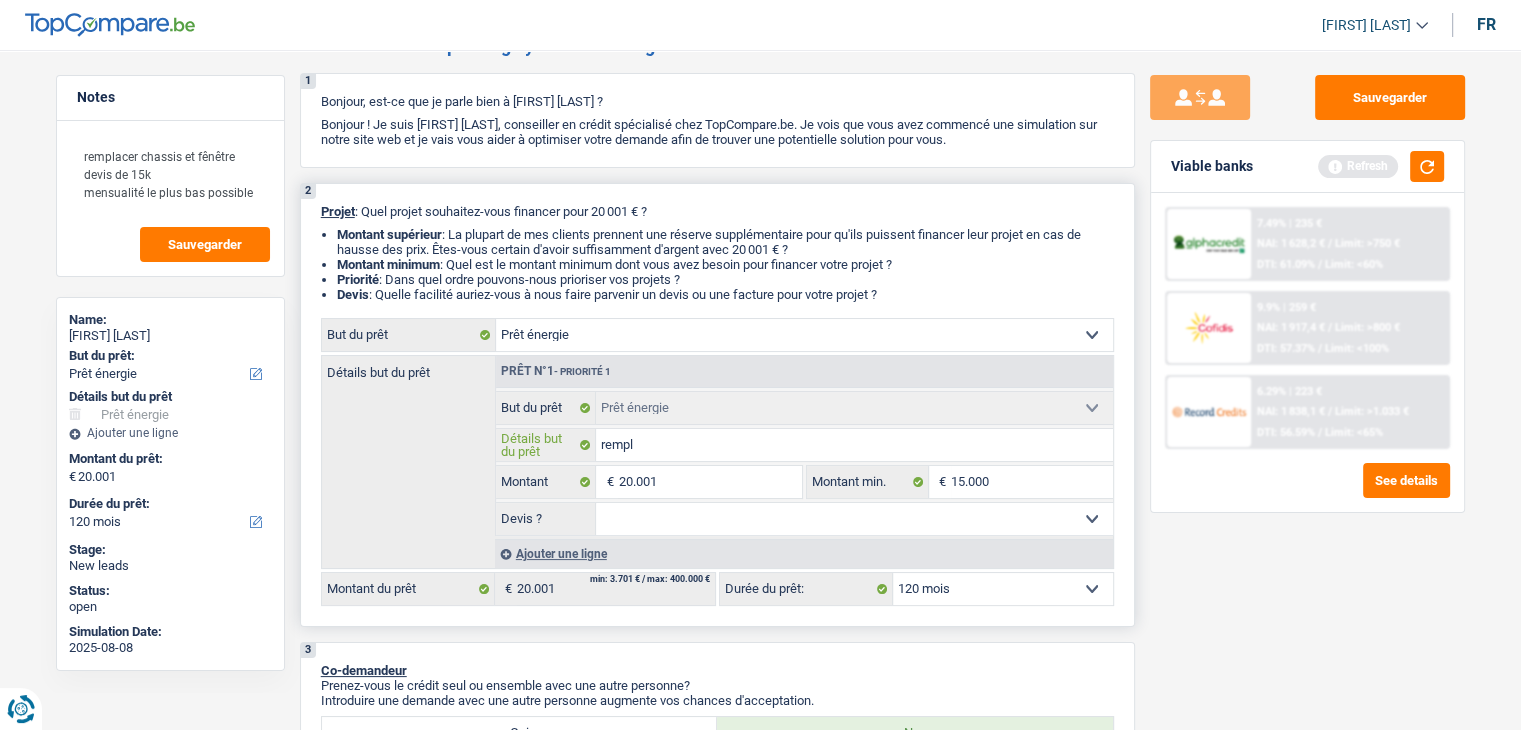 type on "rempla" 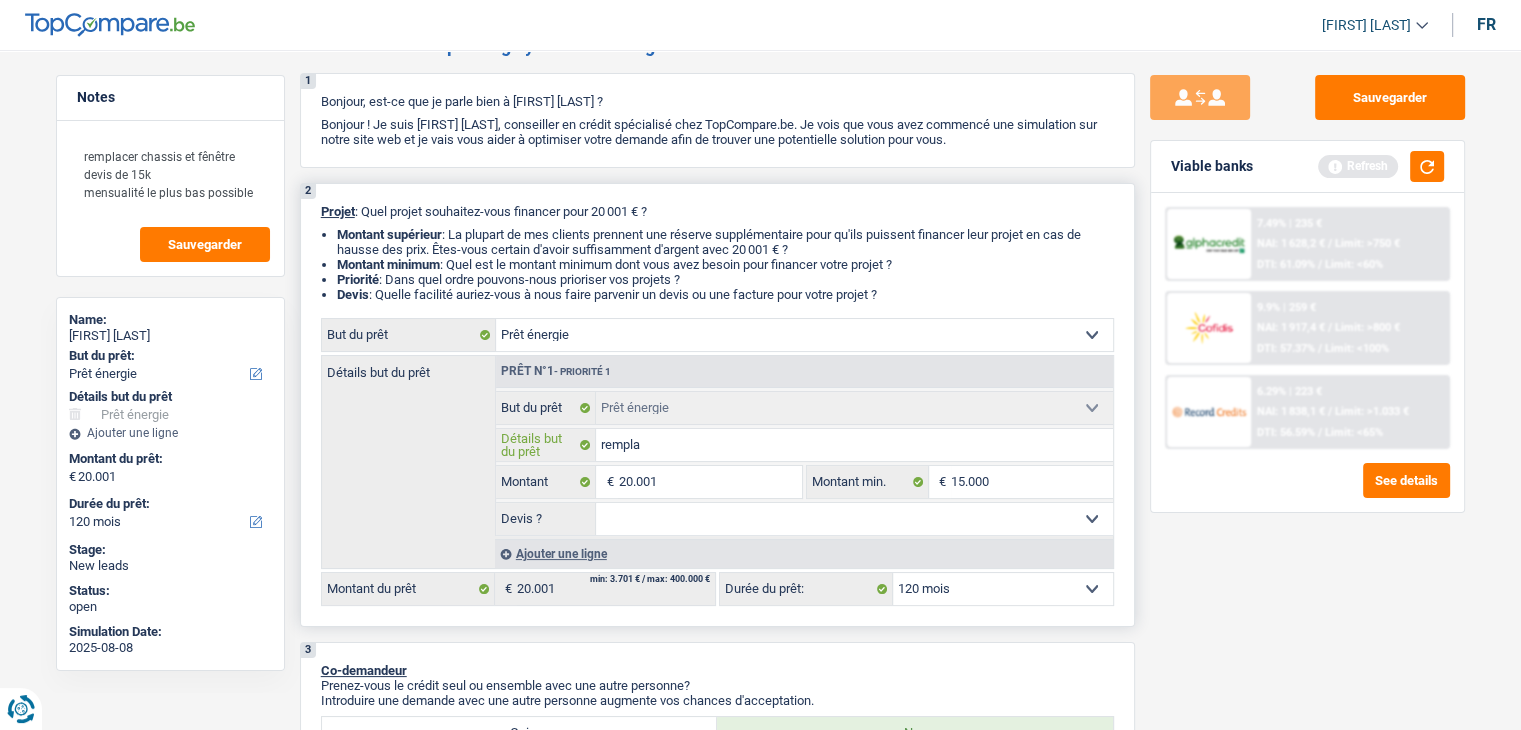 type on "remplac" 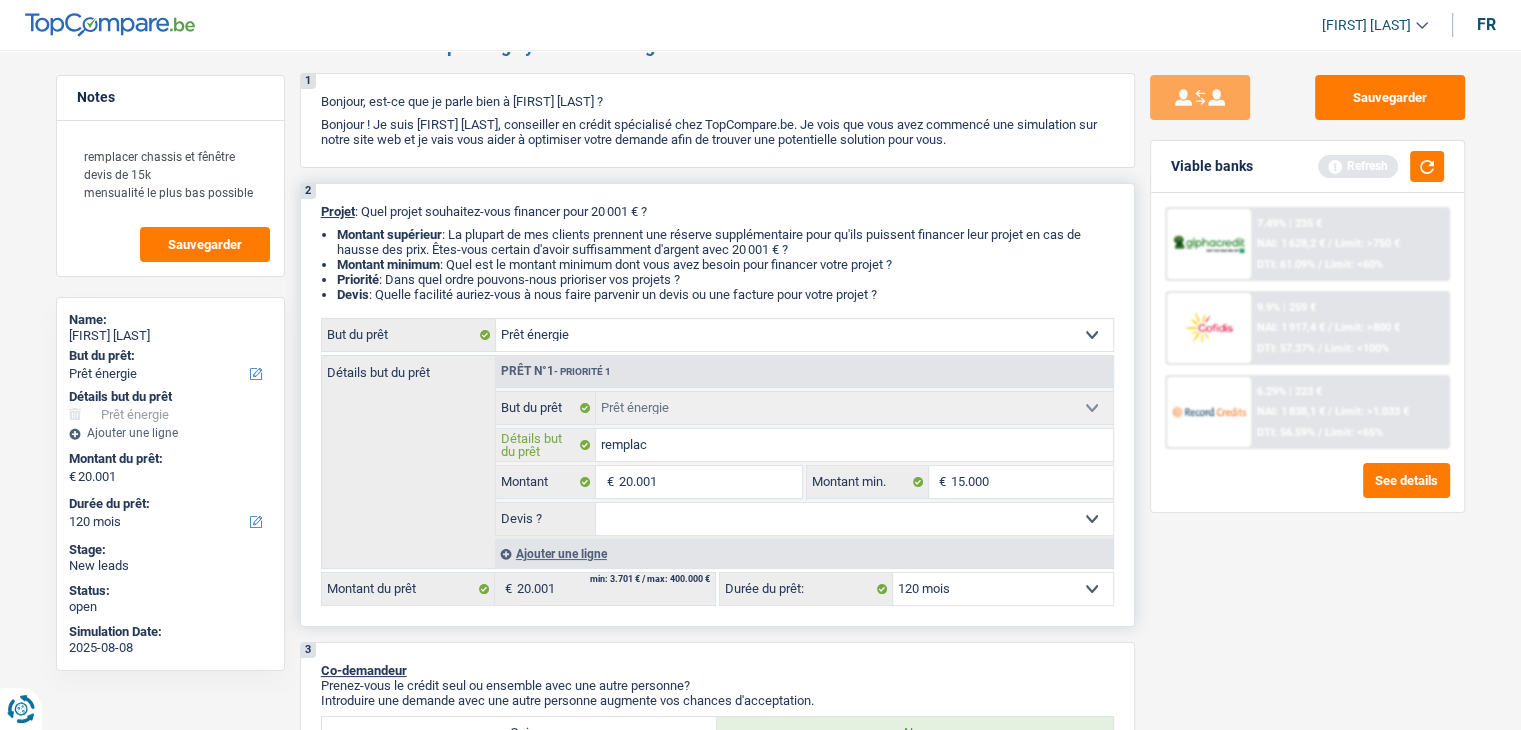 type on "remplace" 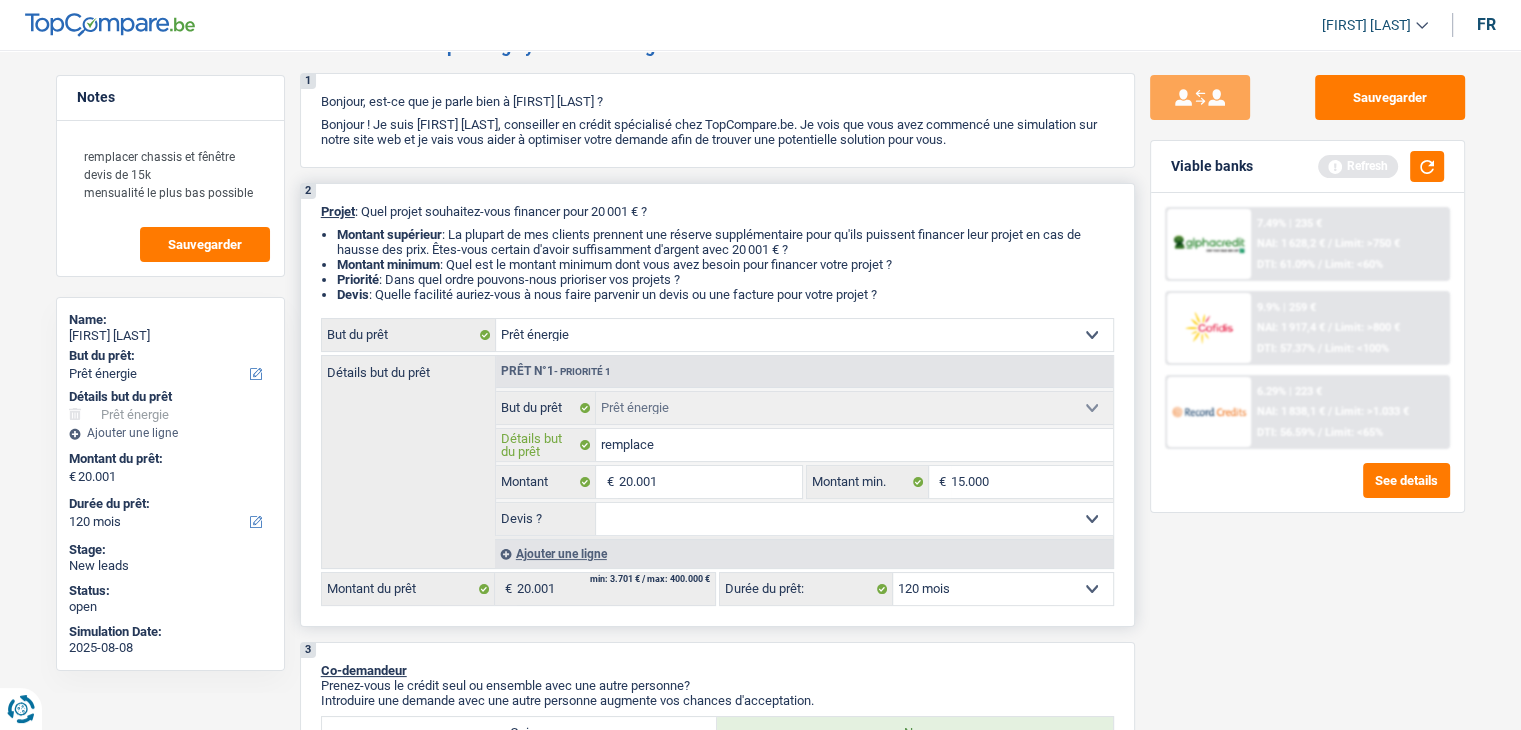 type on "remplacer" 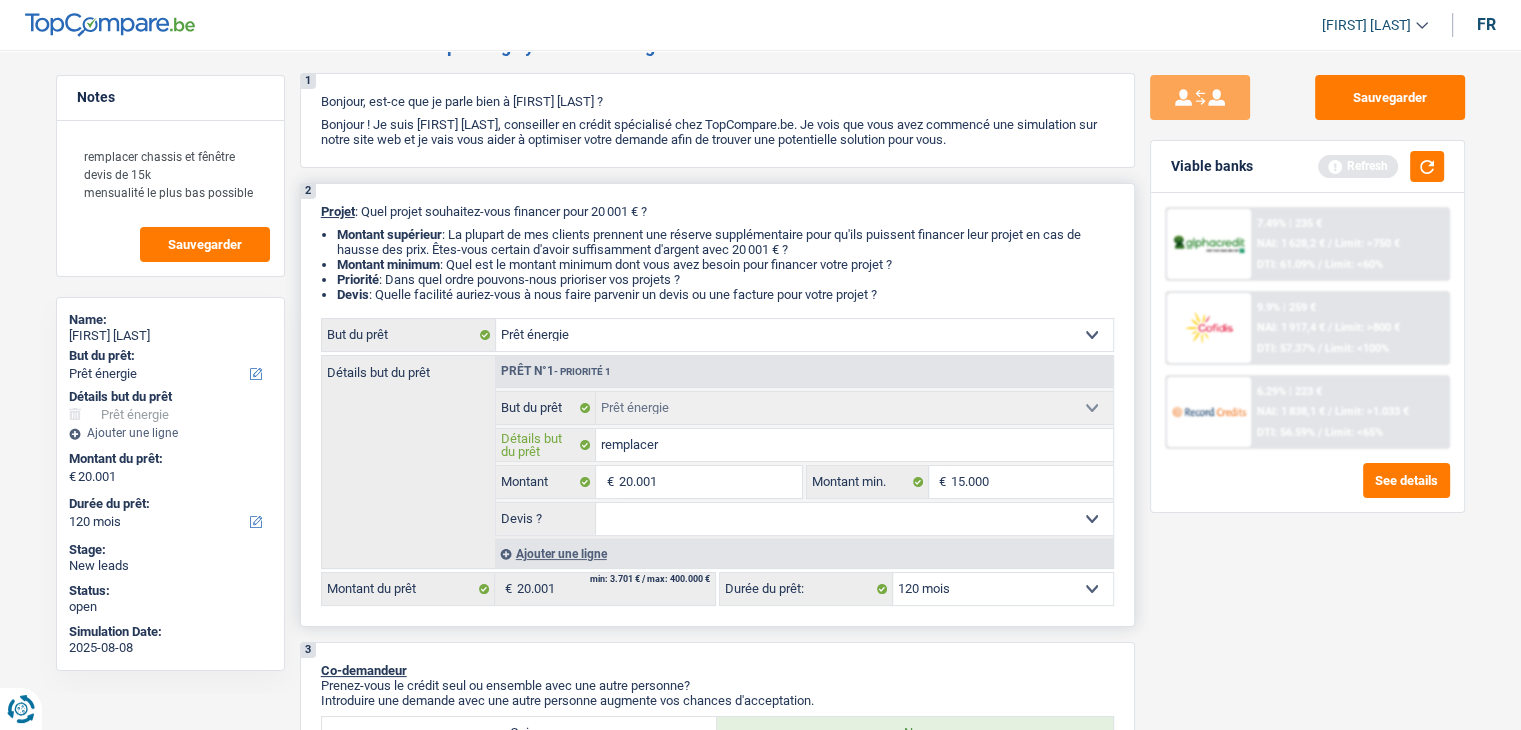 type on "remplacer" 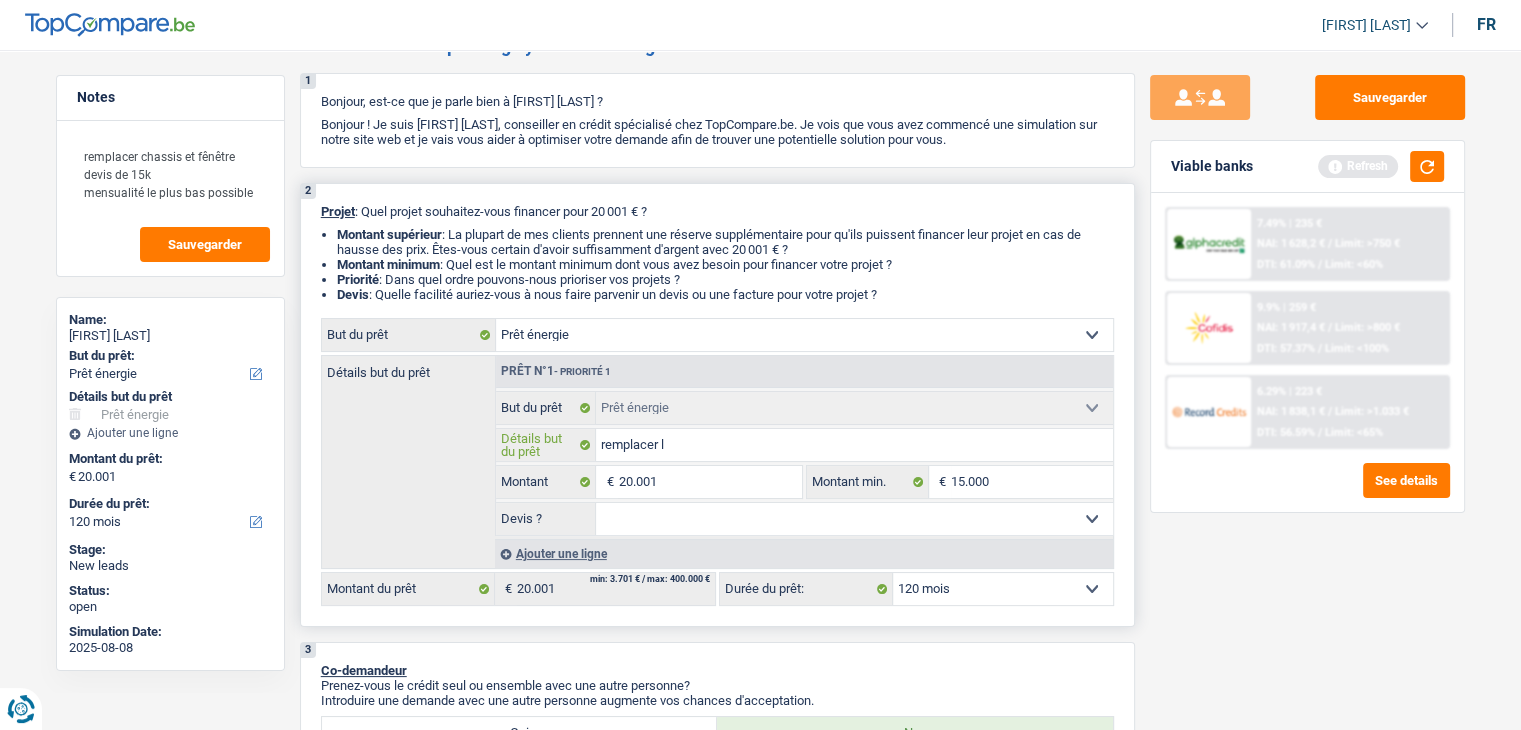 type on "remplacer" 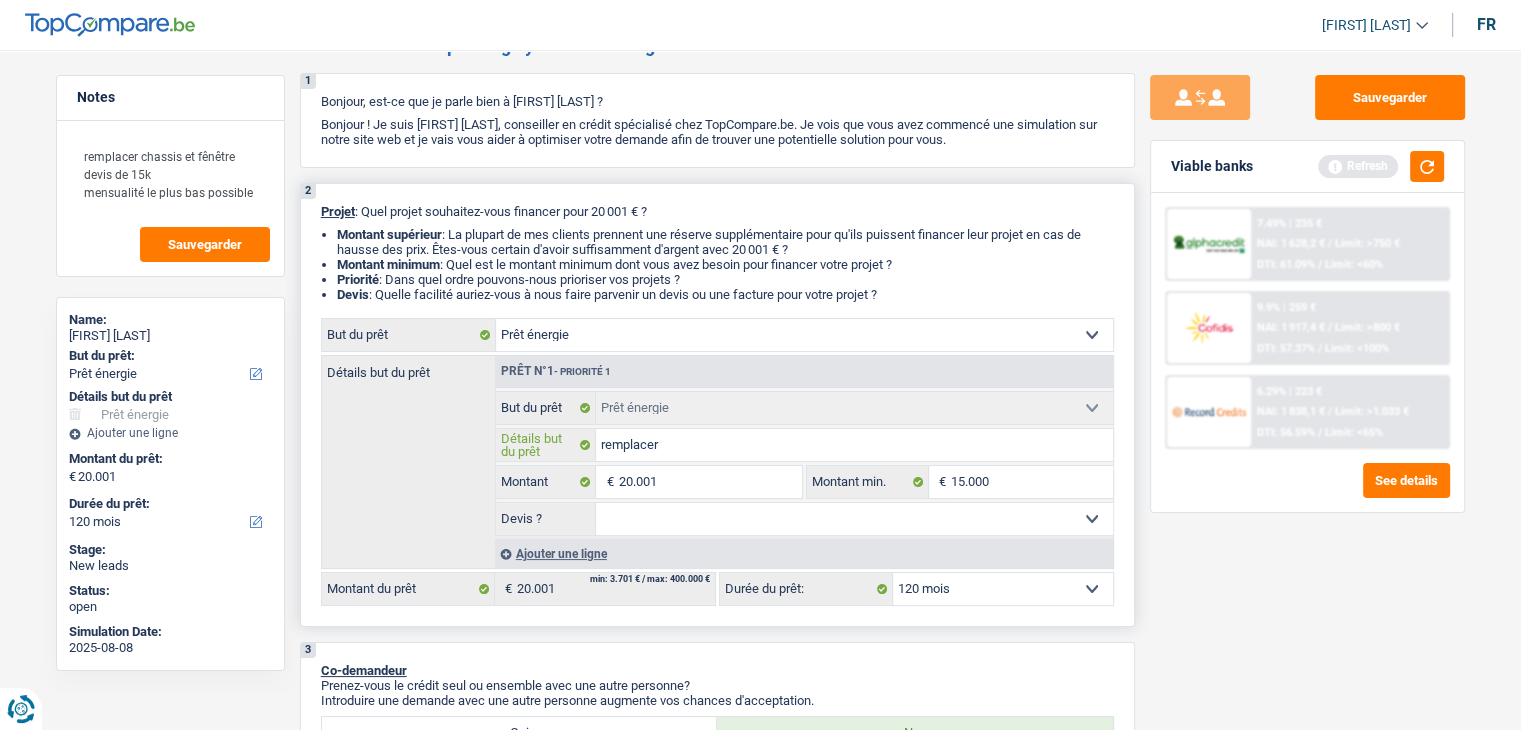 type on "remplacer c" 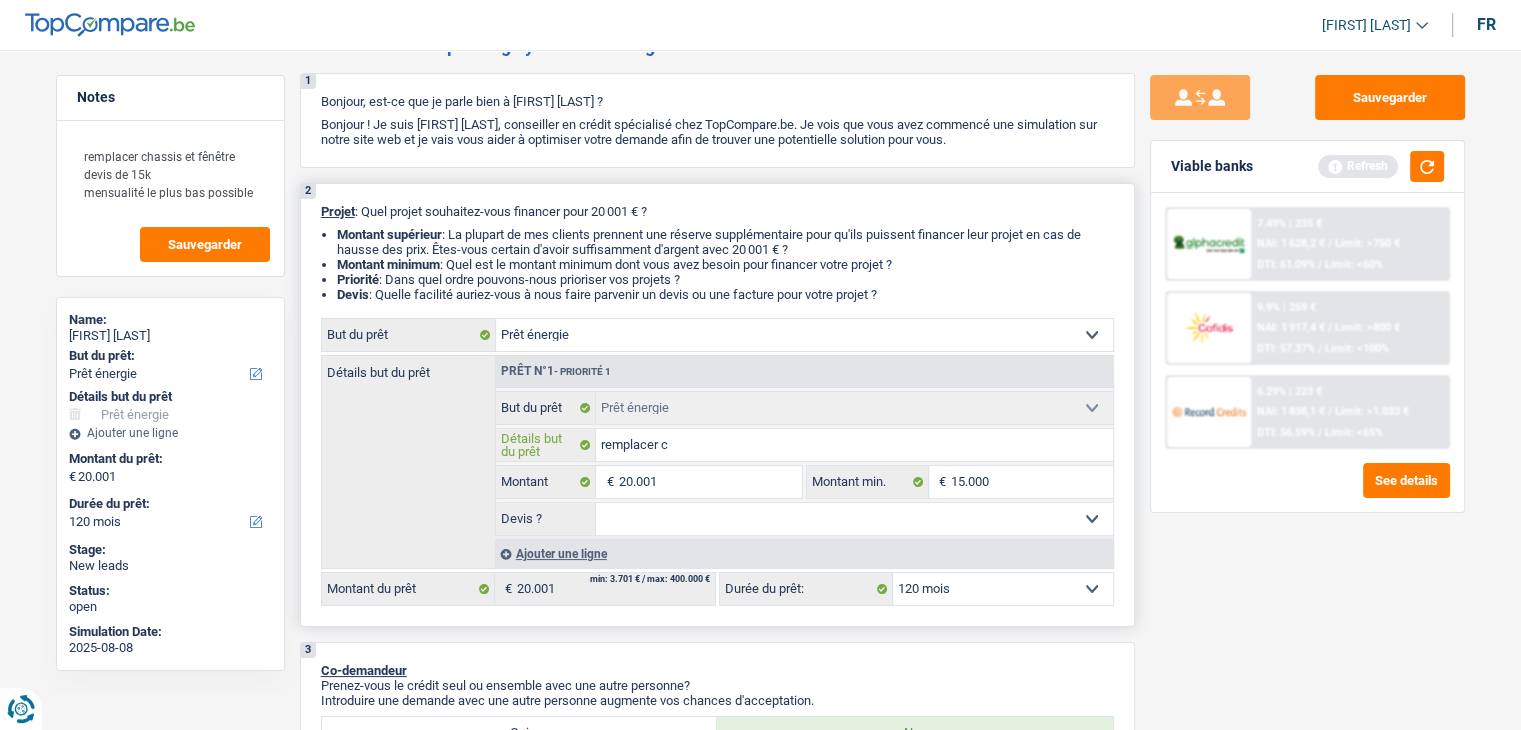 type on "remplacer ch" 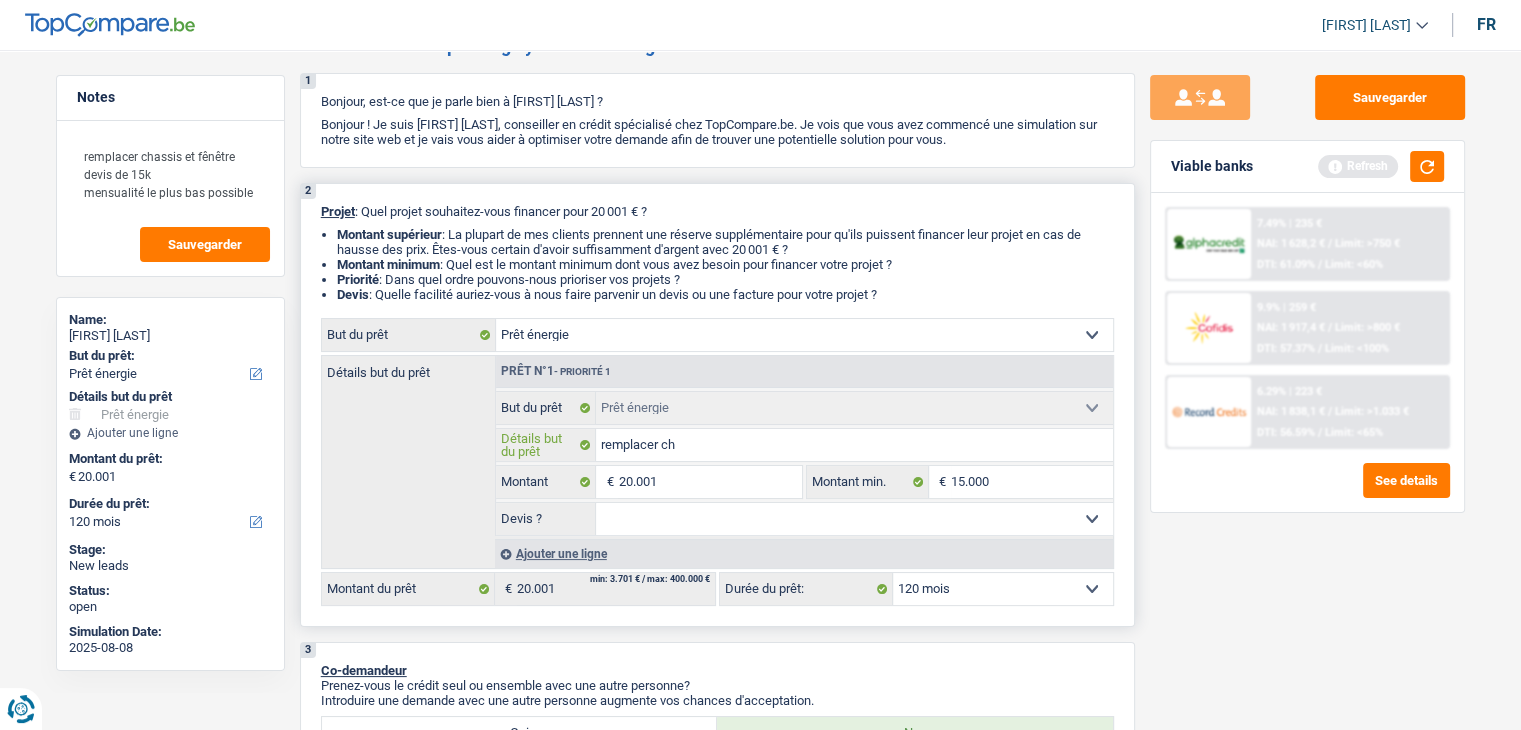 type on "remplacer ch" 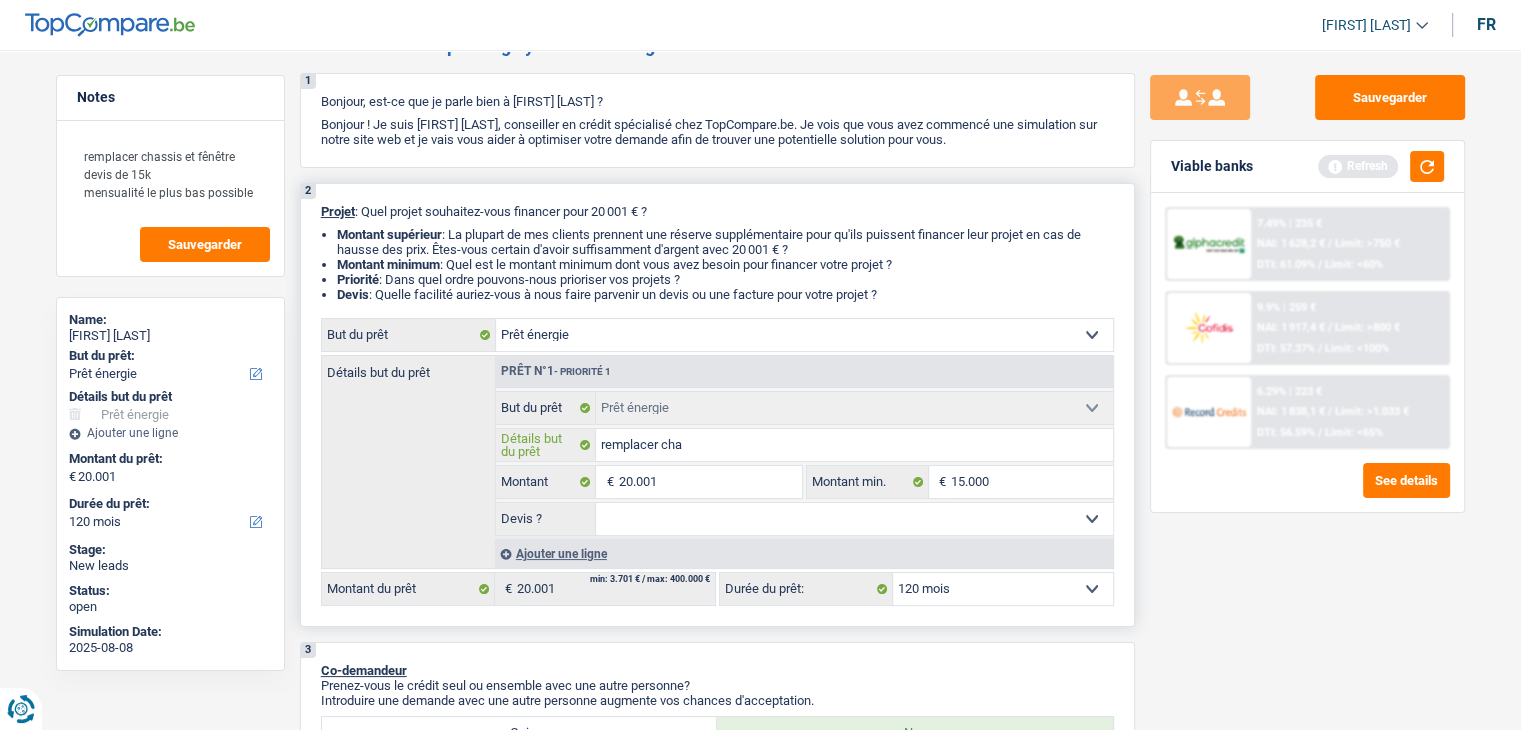type on "remplacer chas" 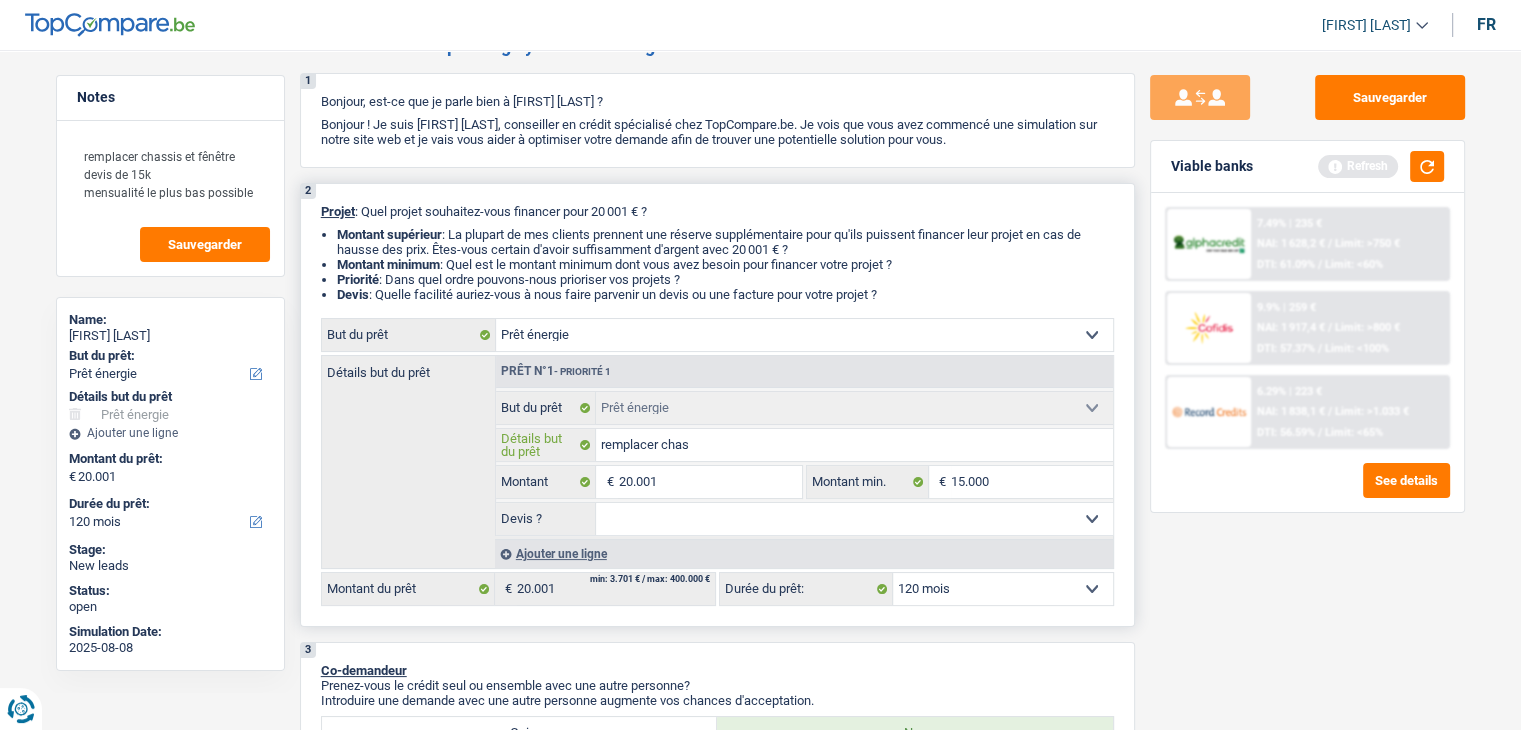 type on "remplacer chass" 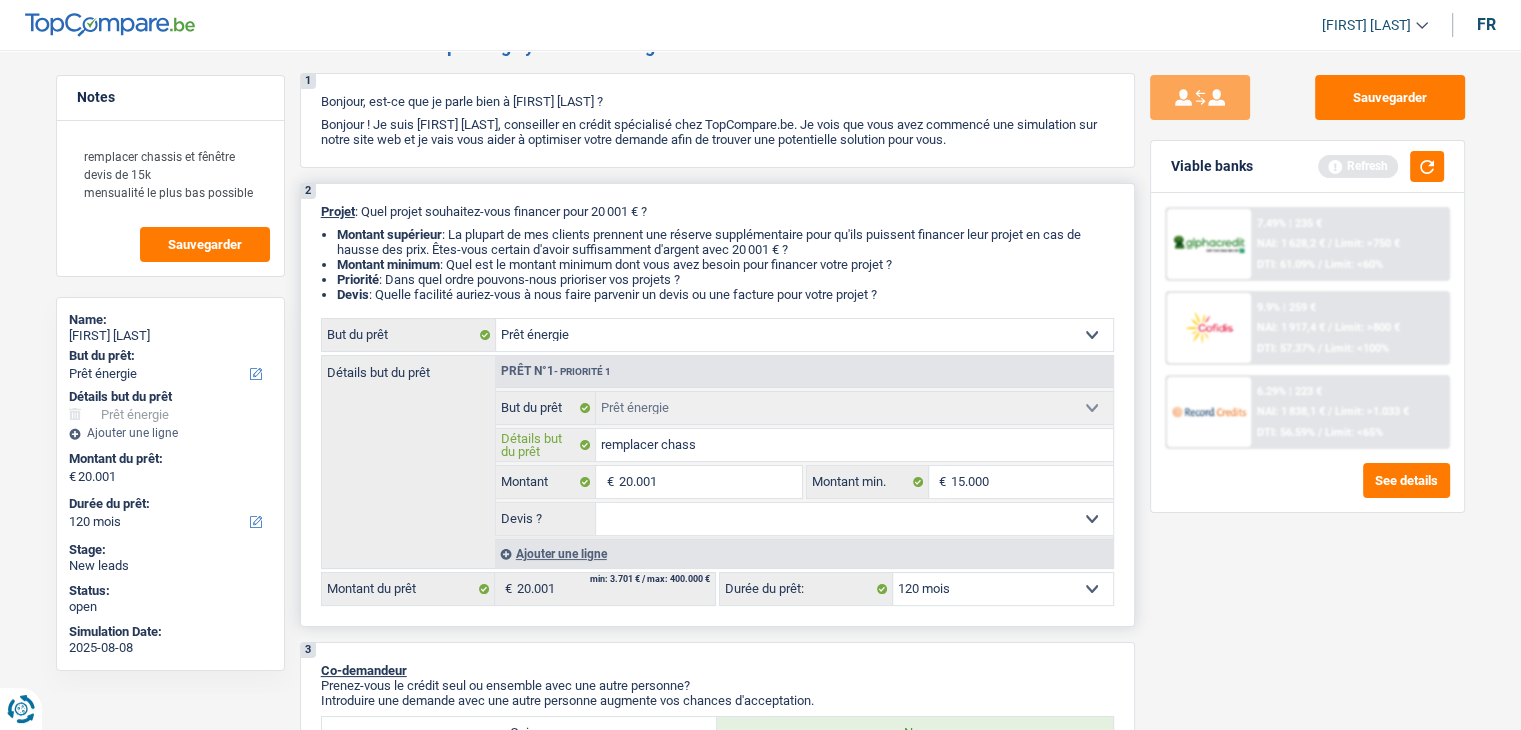 type on "remplacer chassi" 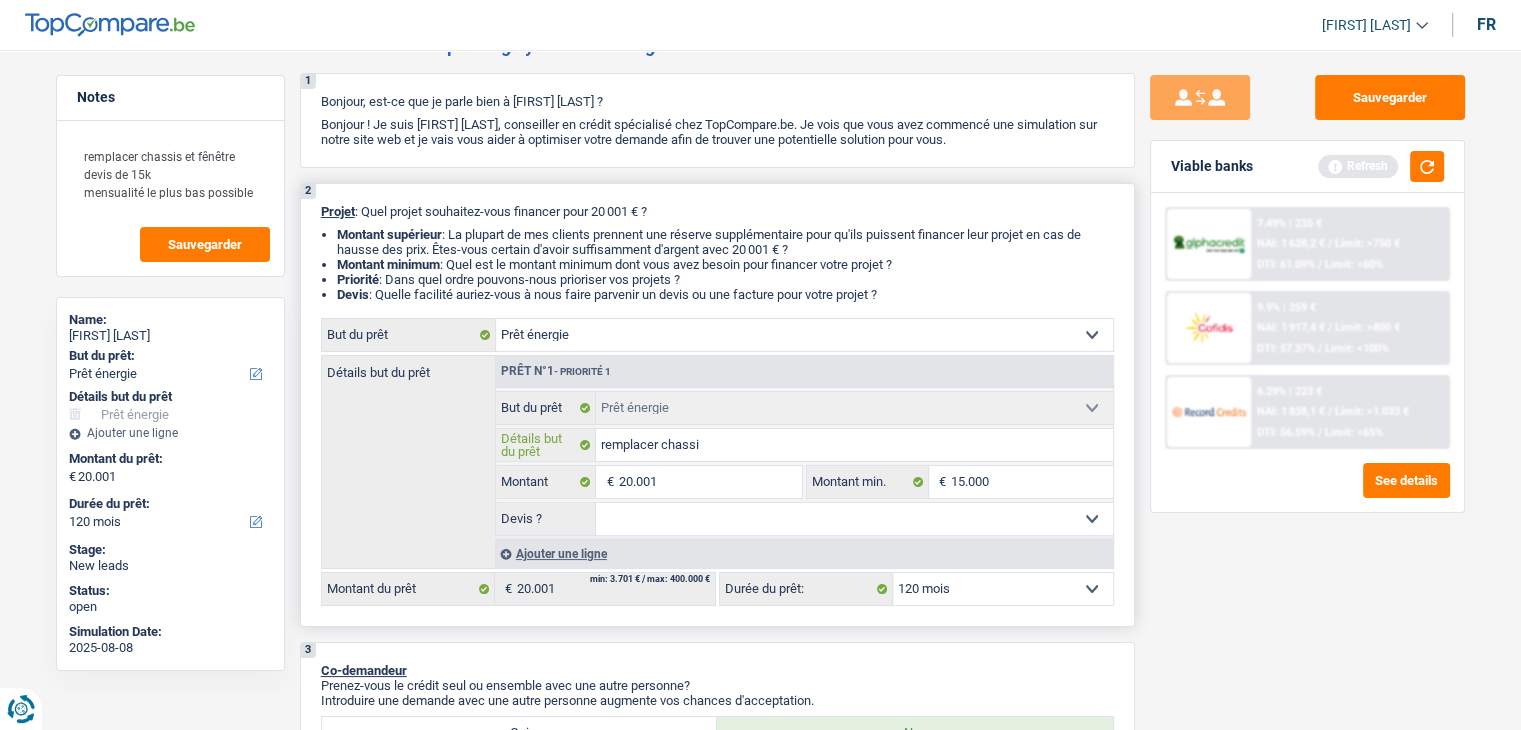 type on "remplacer chassis" 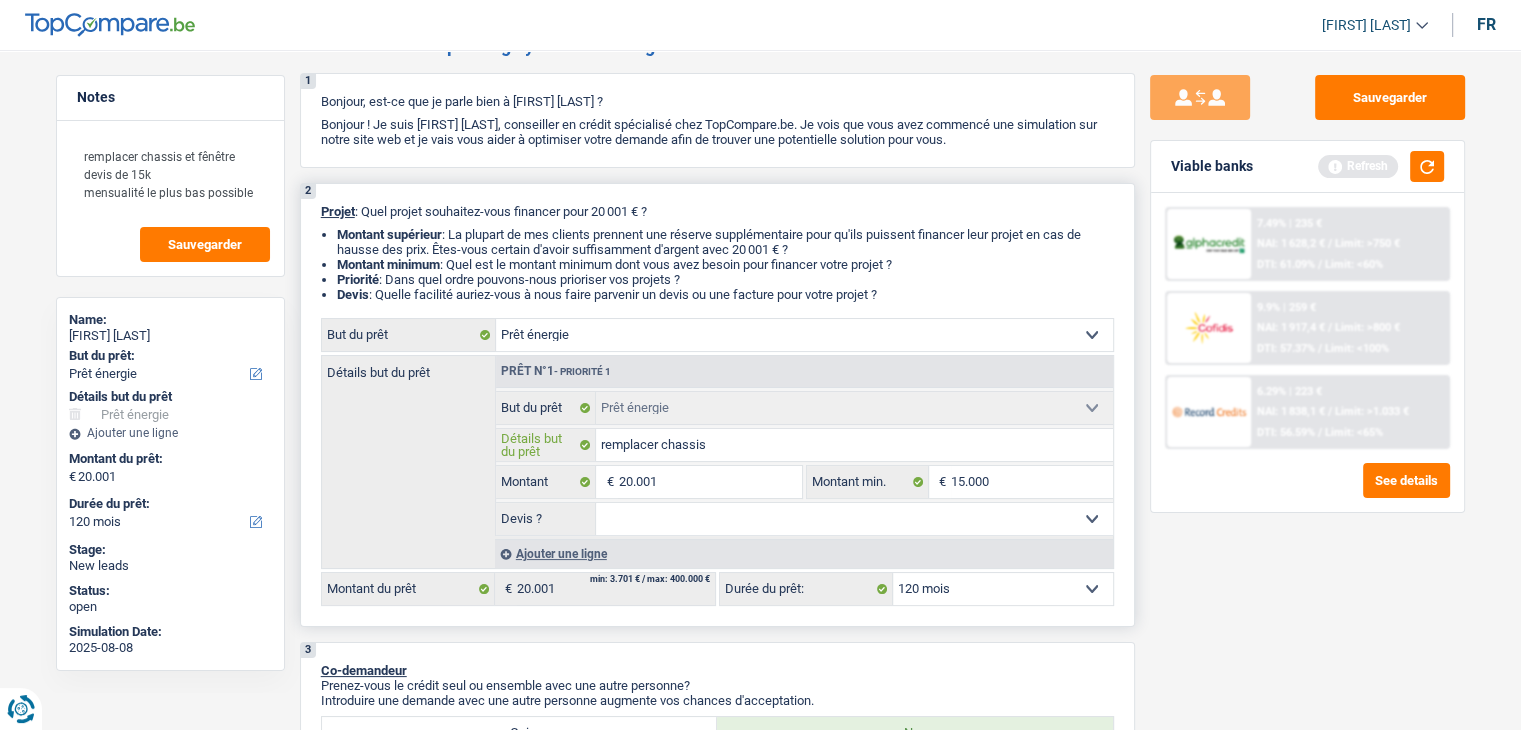 type on "remplacer chassis" 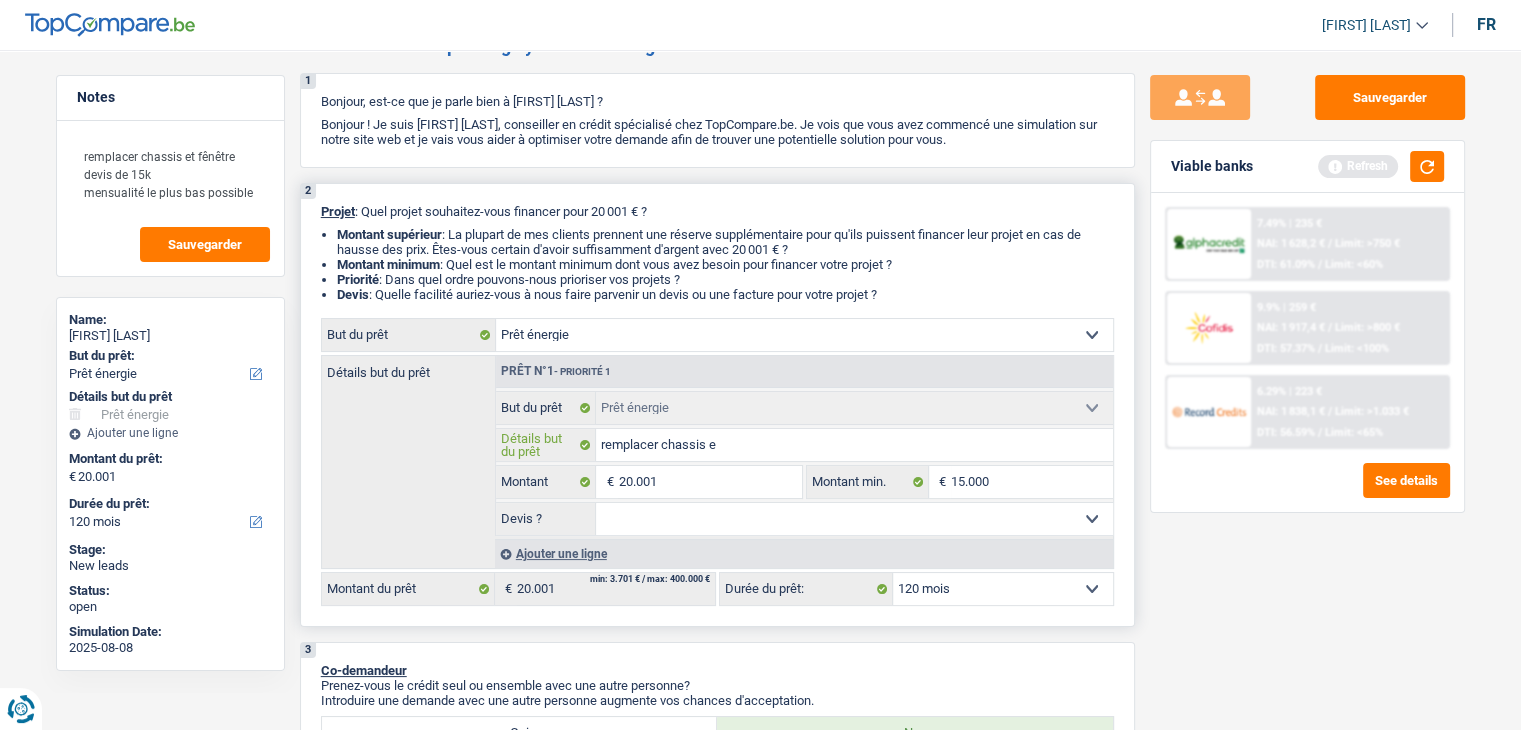 type on "remplacer chassis et" 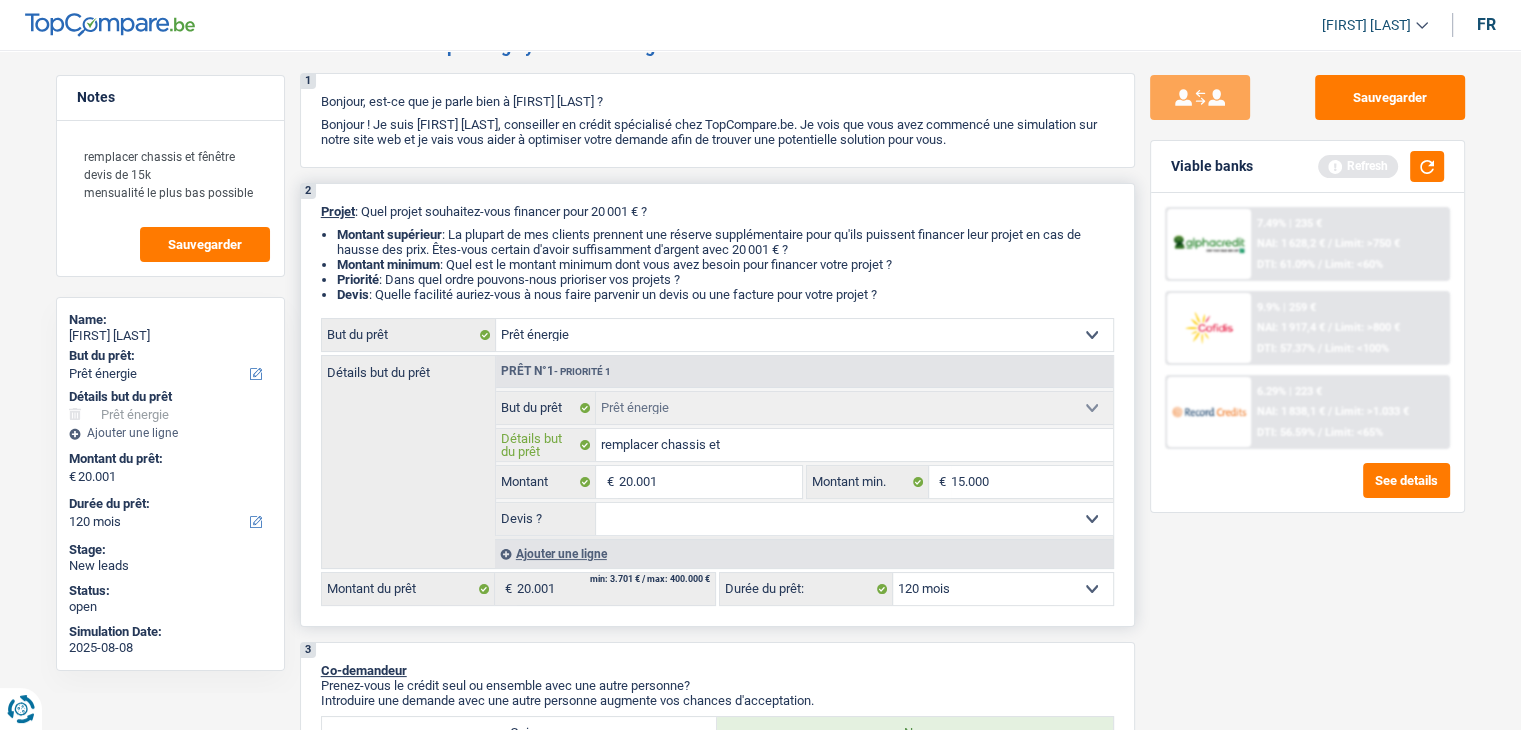 type on "remplacer chassis et" 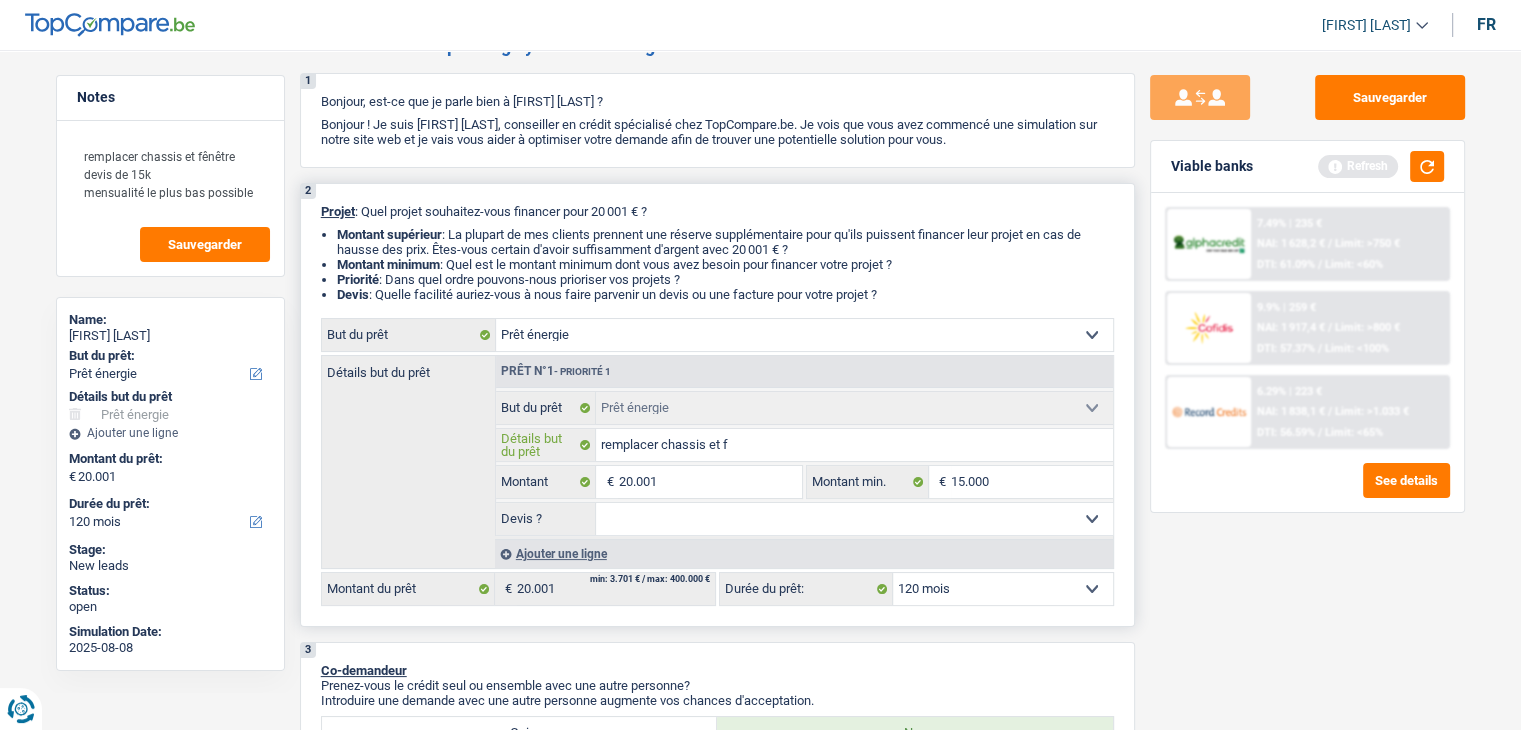 type on "remplacer chassis et fe" 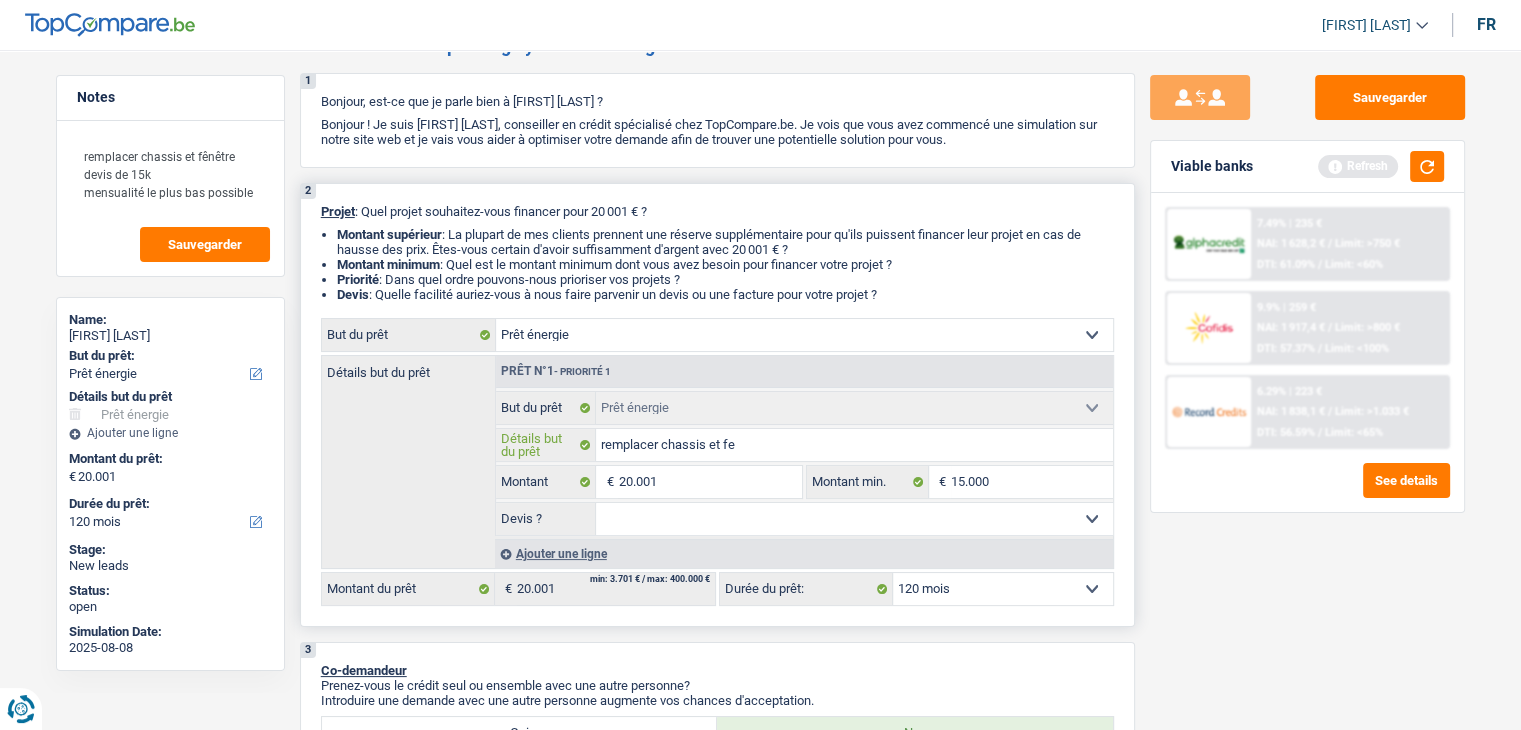 type on "remplacer chassis et f" 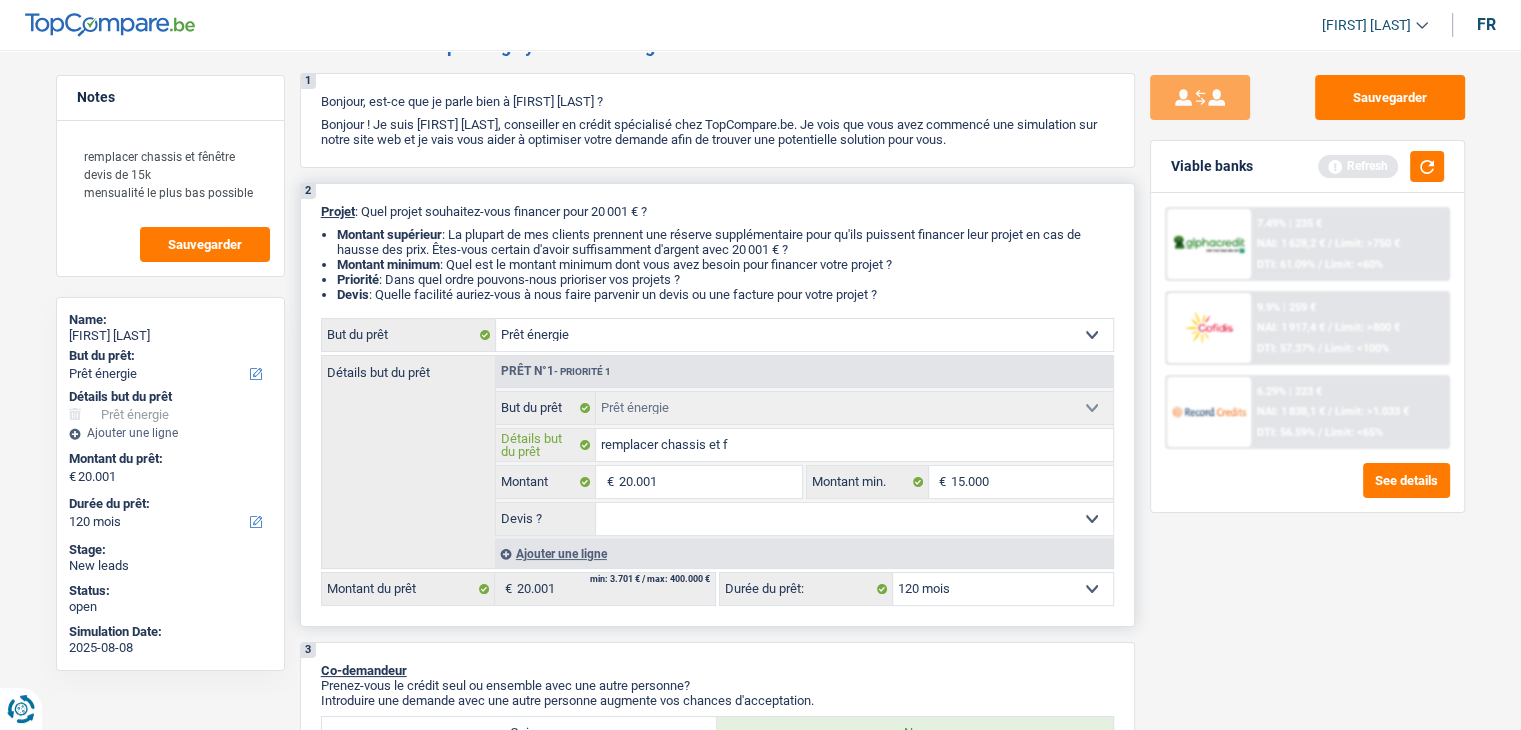 type on "remplacer chassis et fe" 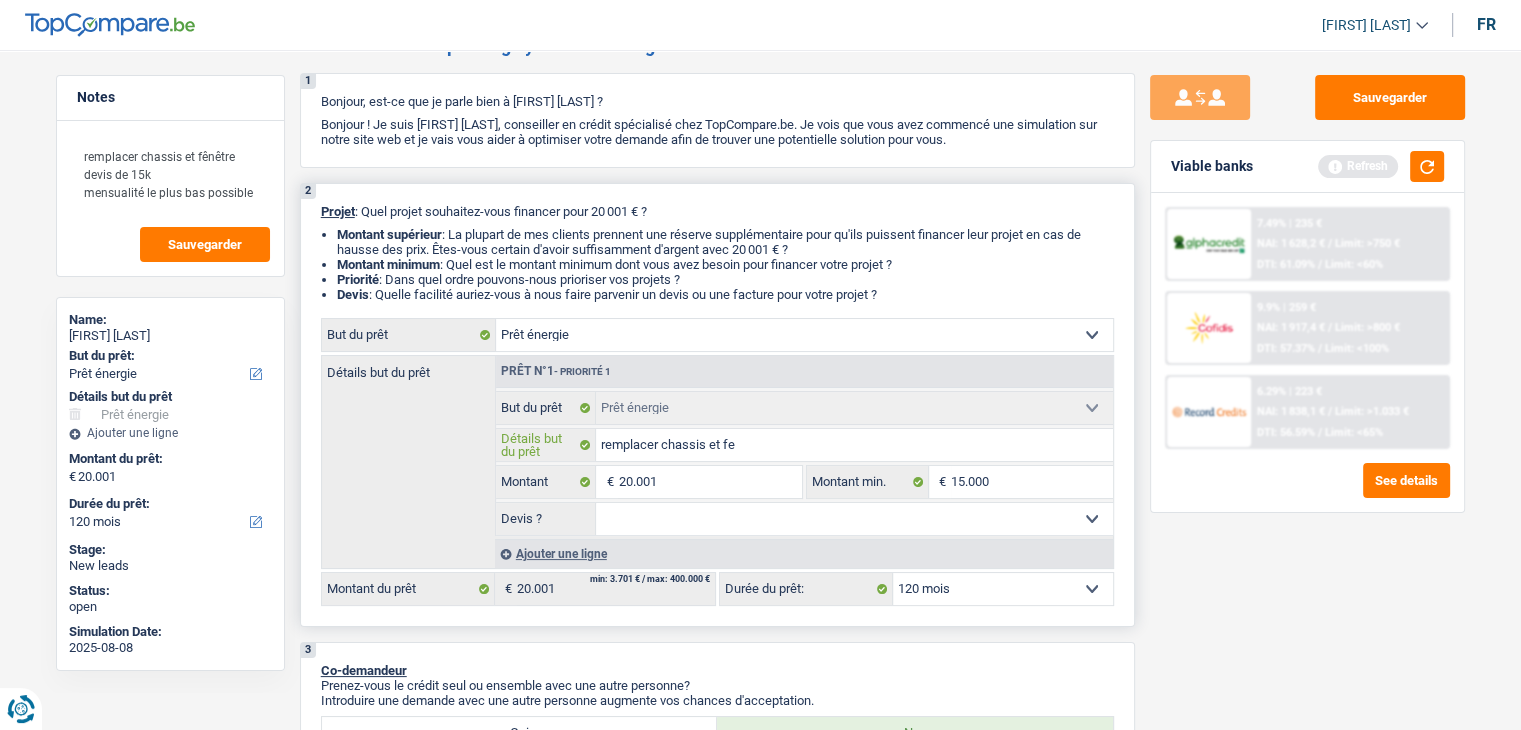 type on "remplacer chassis et fen" 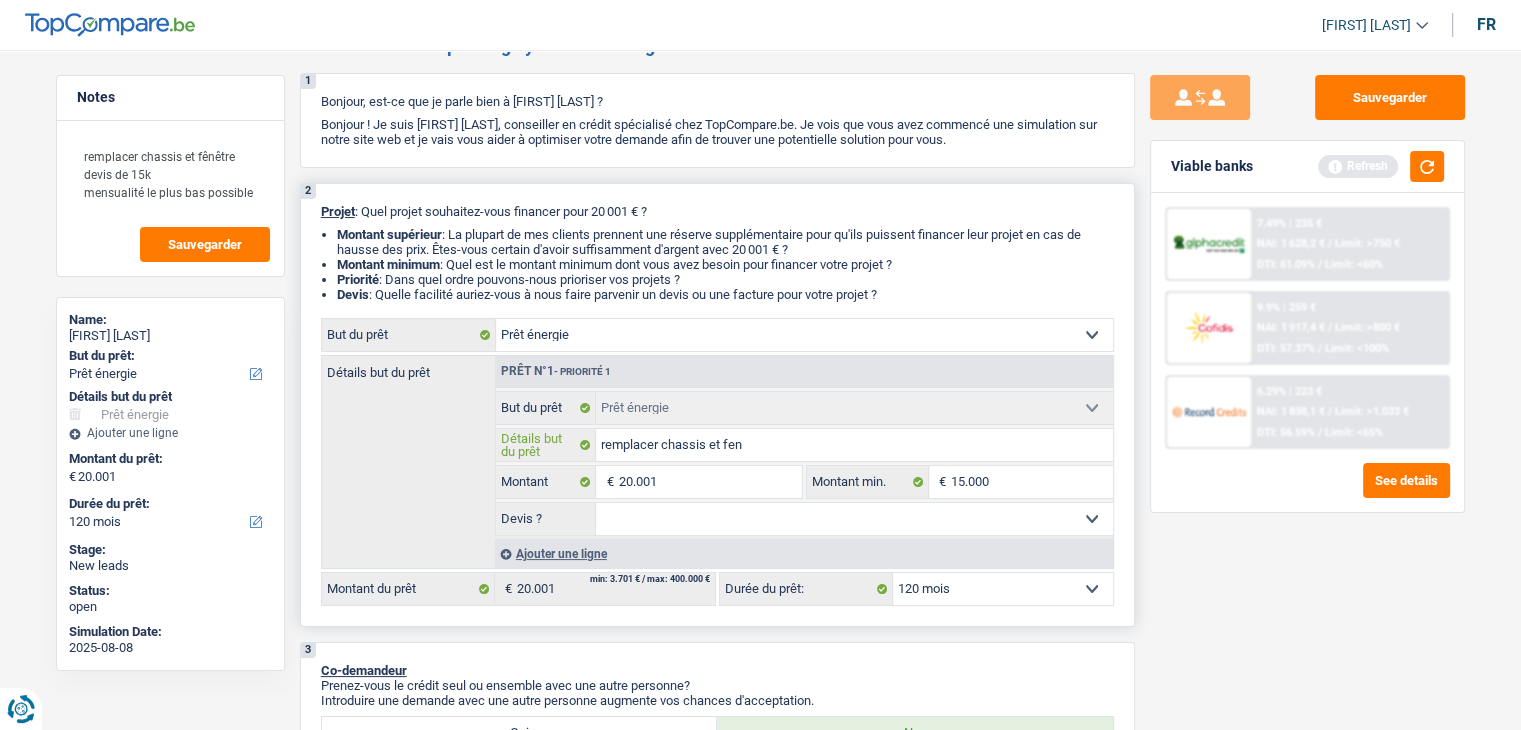 type on "remplacer chassis et fenp" 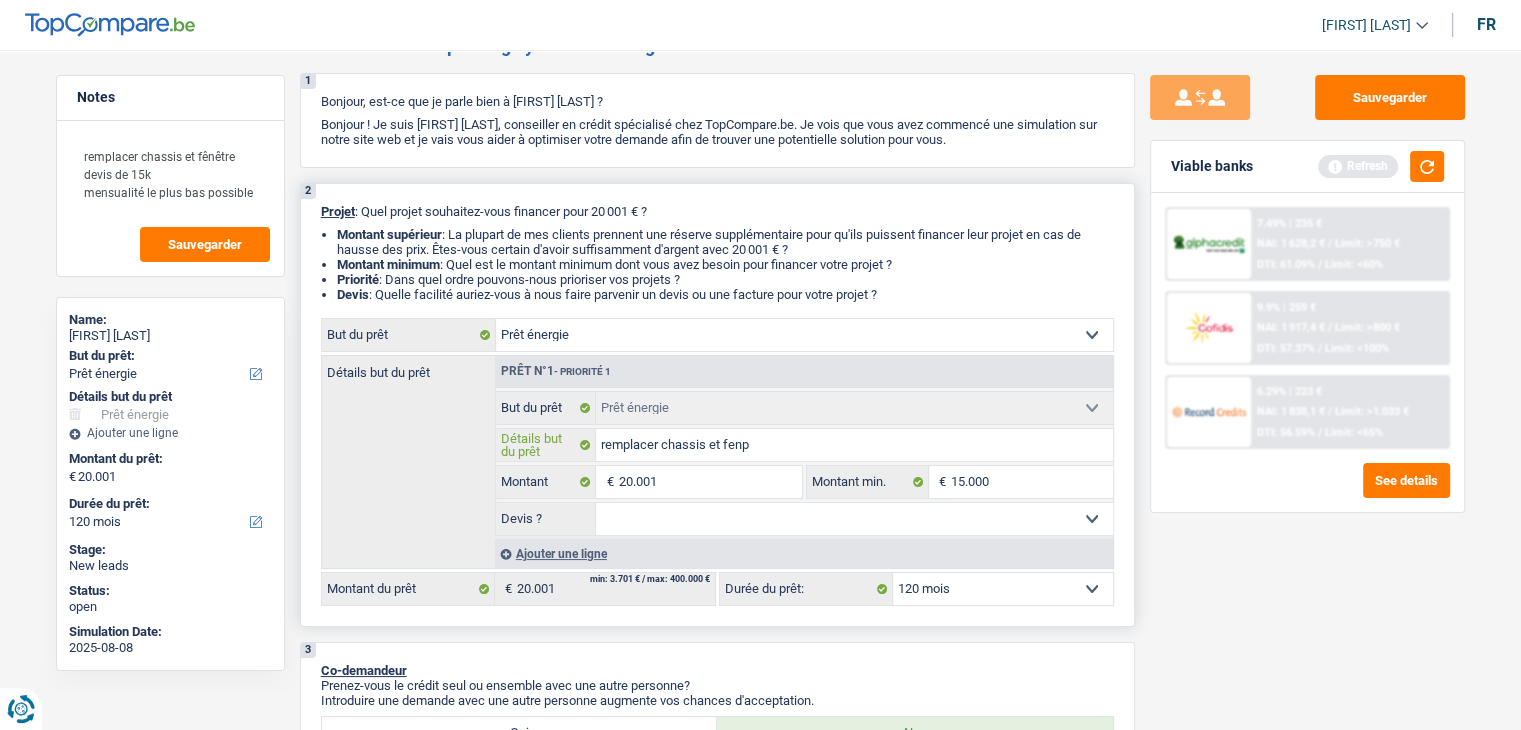 type on "remplacer chassis et fen" 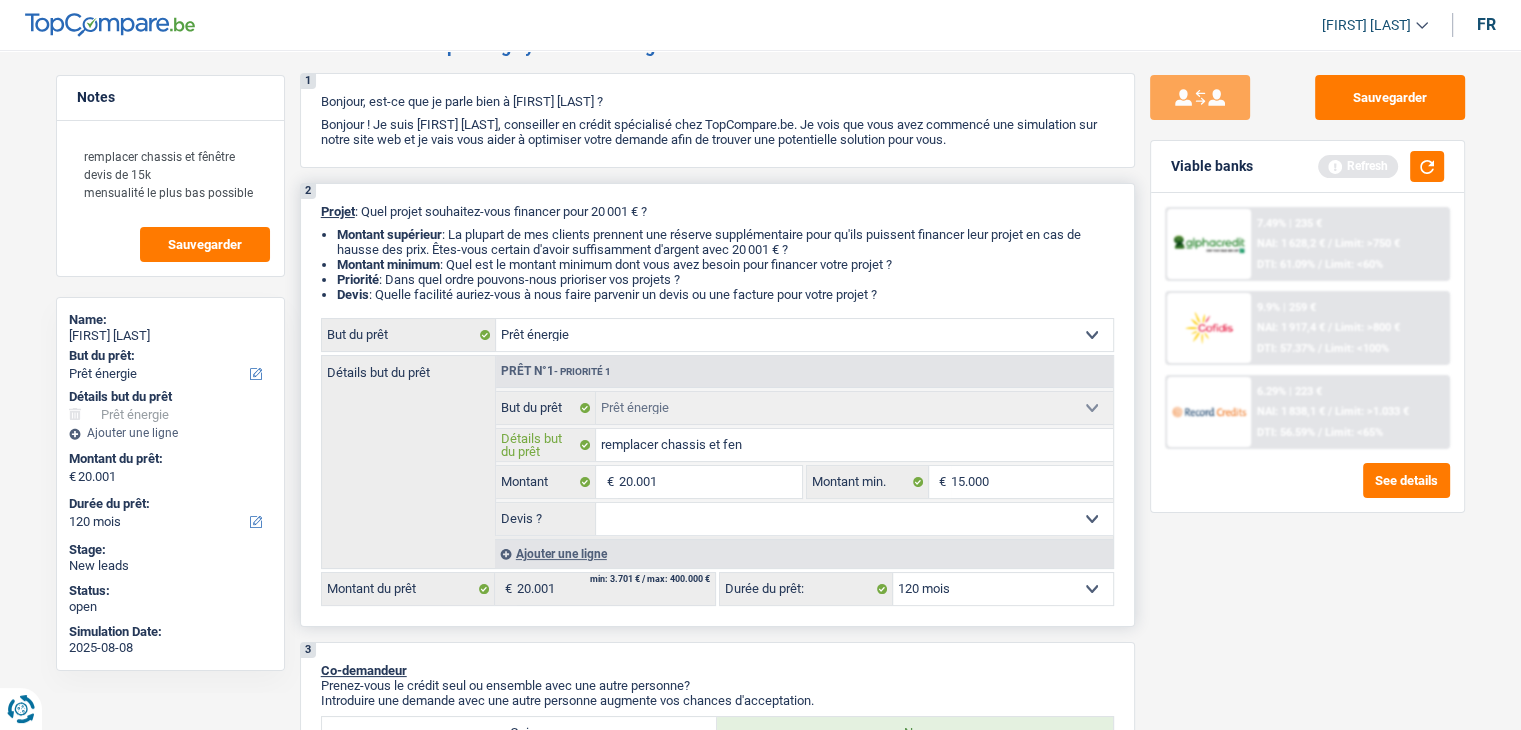 type on "remplacer chassis et fenê" 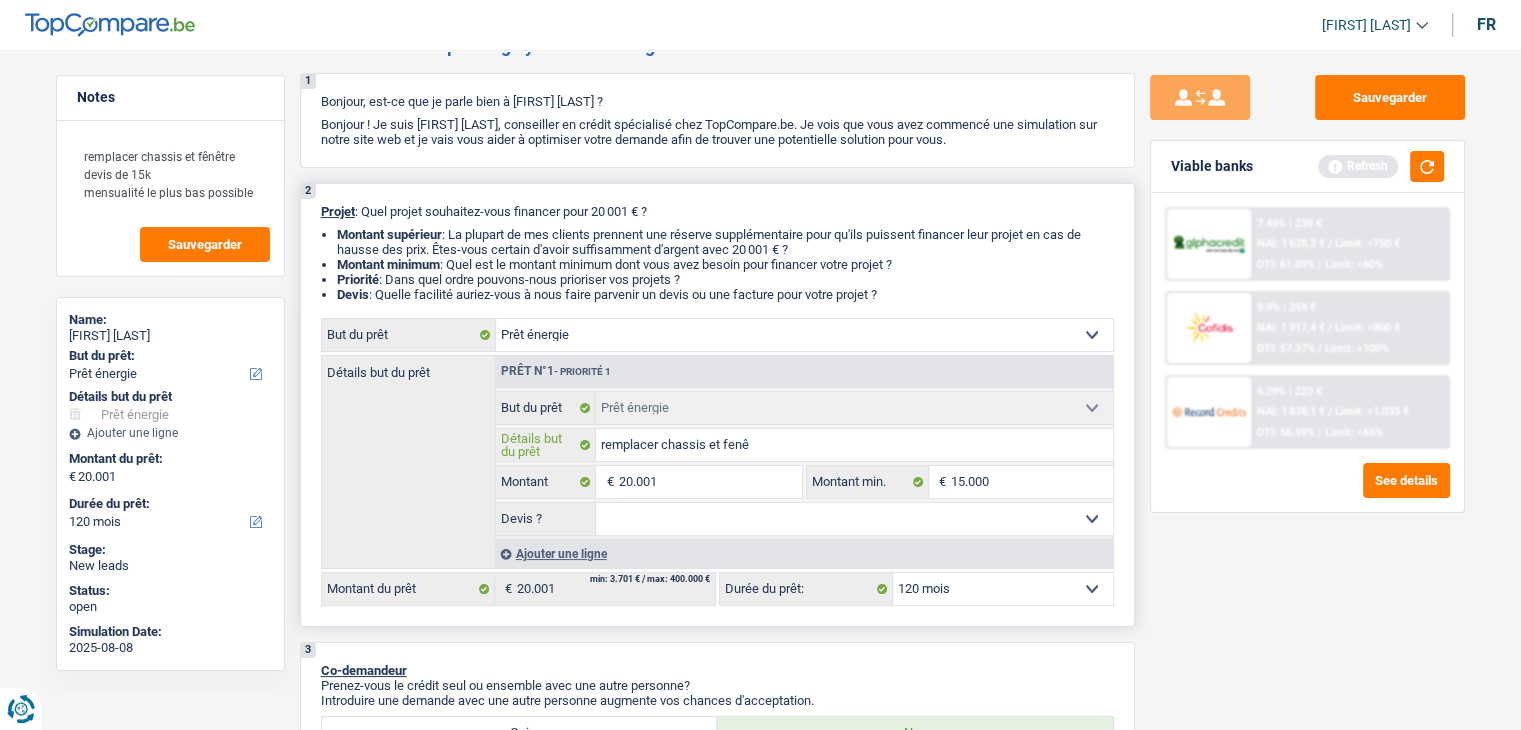type on "remplacer chassis et fenêt" 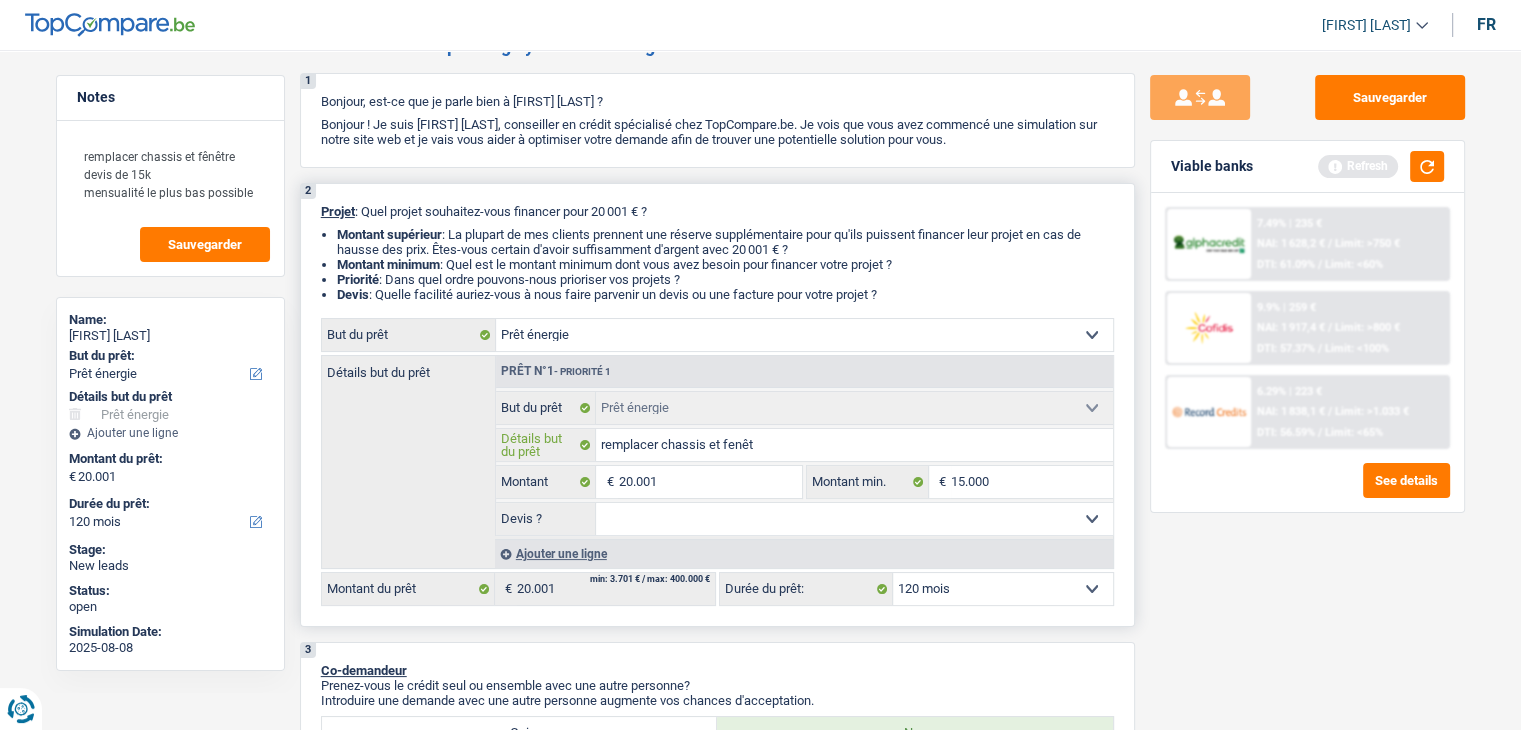 type on "remplacer chassis et fenêtr" 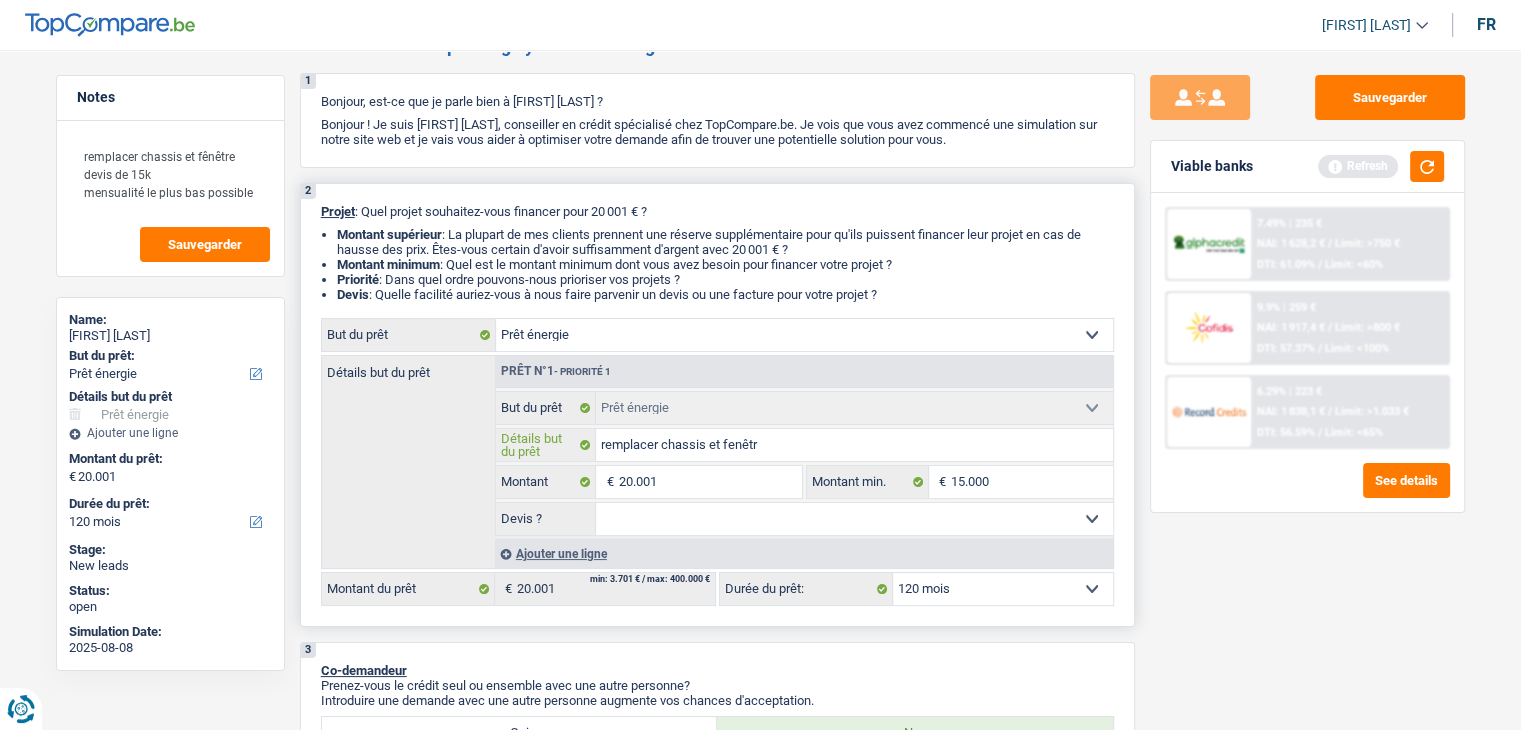 type on "remplacer chassis et fenêtre" 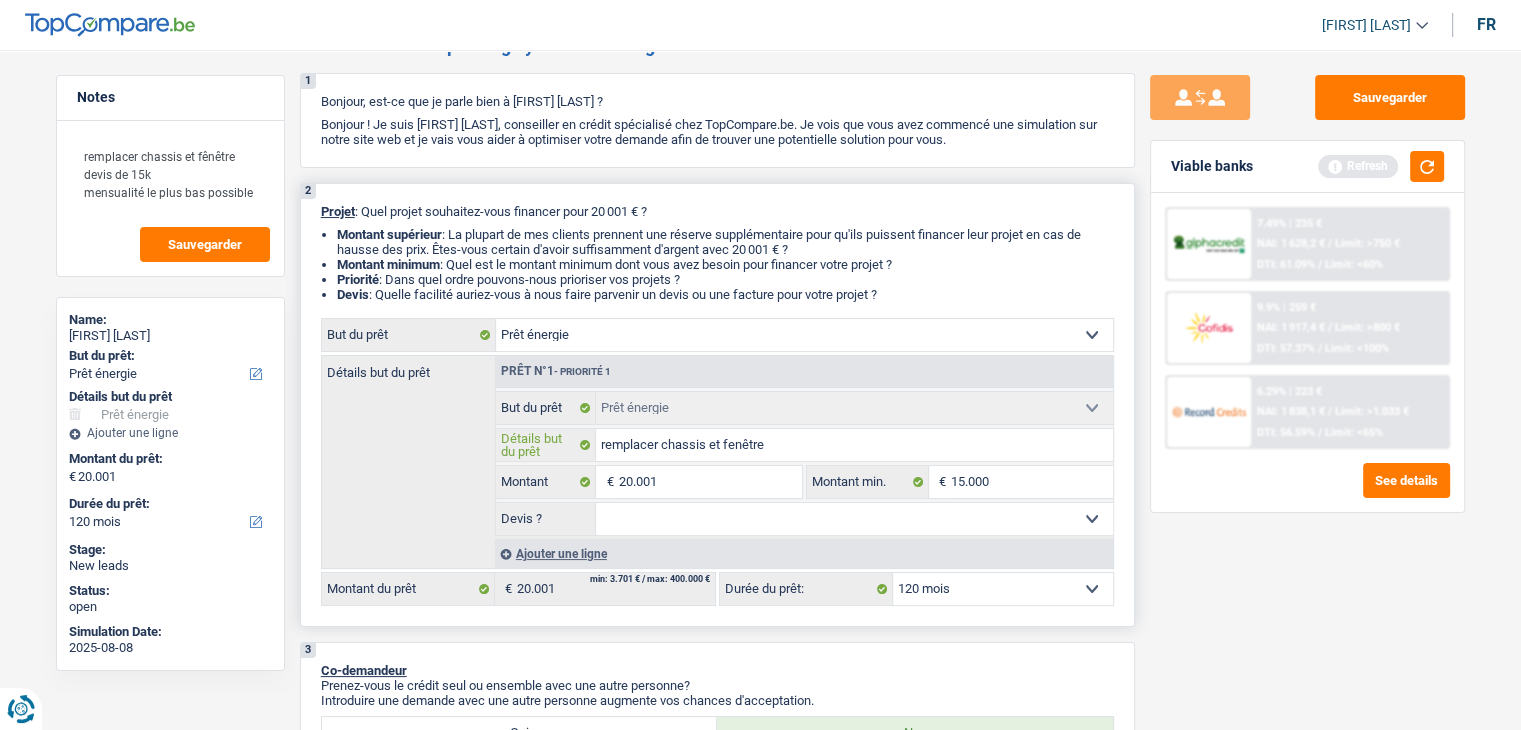 type on "remplacer chassis et fenêtre" 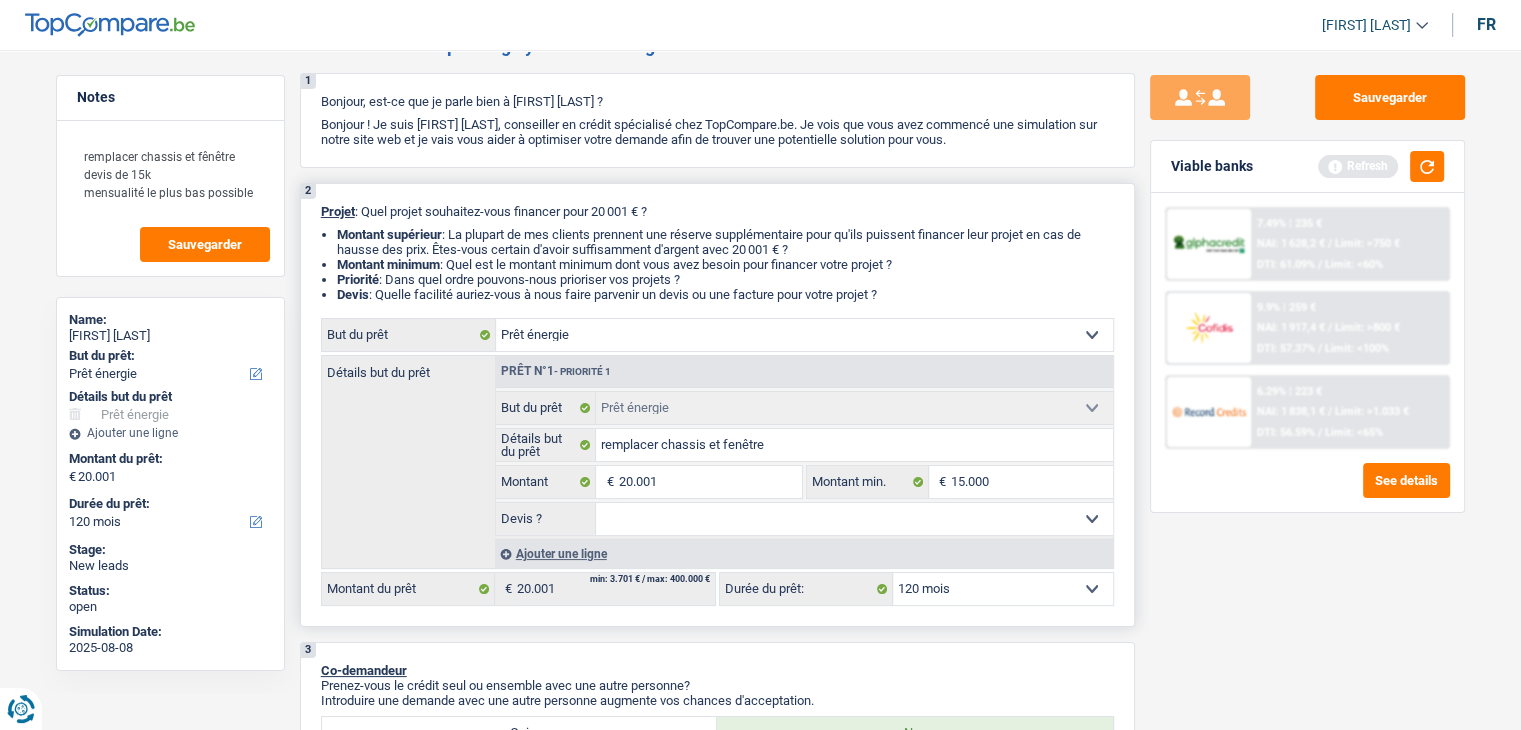 drag, startPoint x: 904, startPoint y: 289, endPoint x: 311, endPoint y: 204, distance: 599.0609 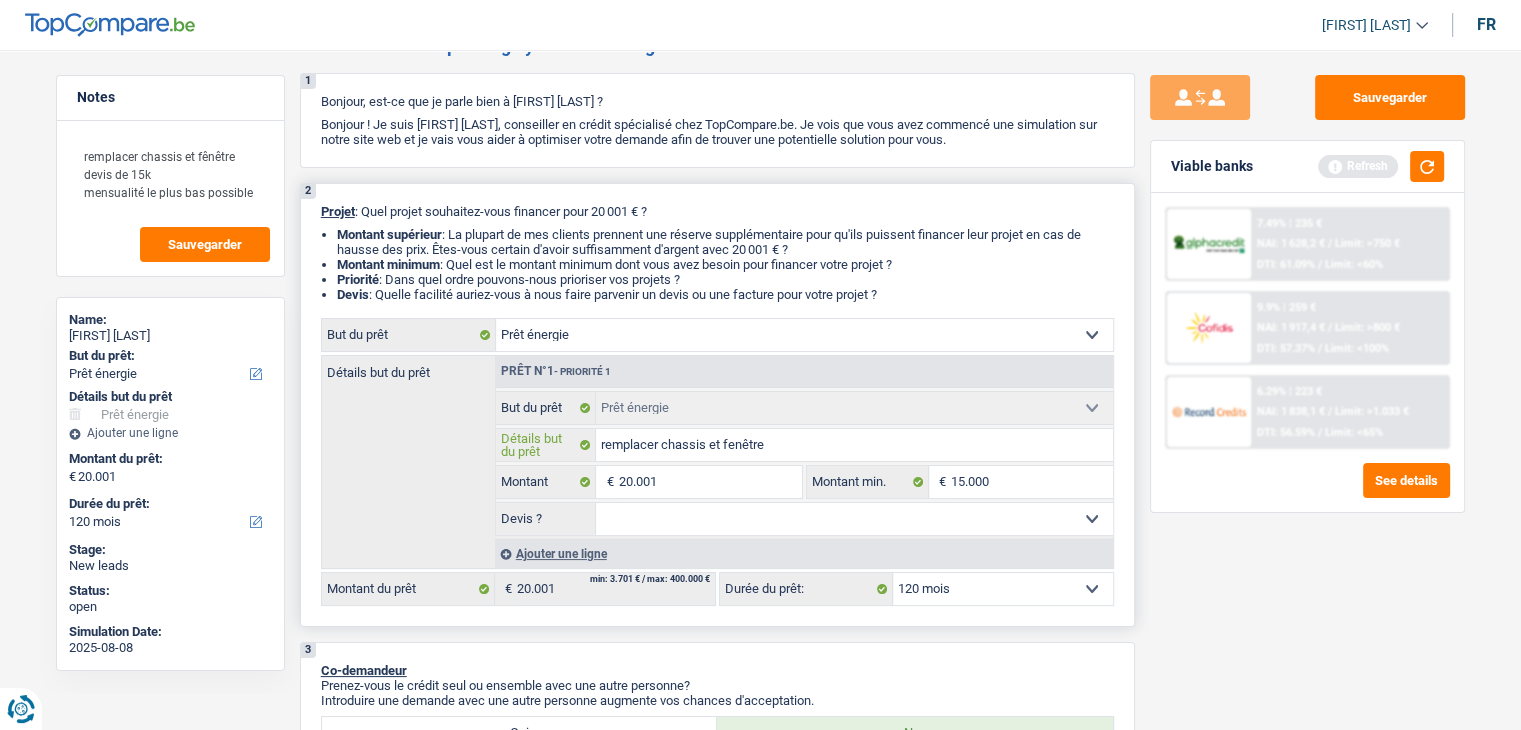 click on "remplacer chassis et fenêtre" at bounding box center (854, 445) 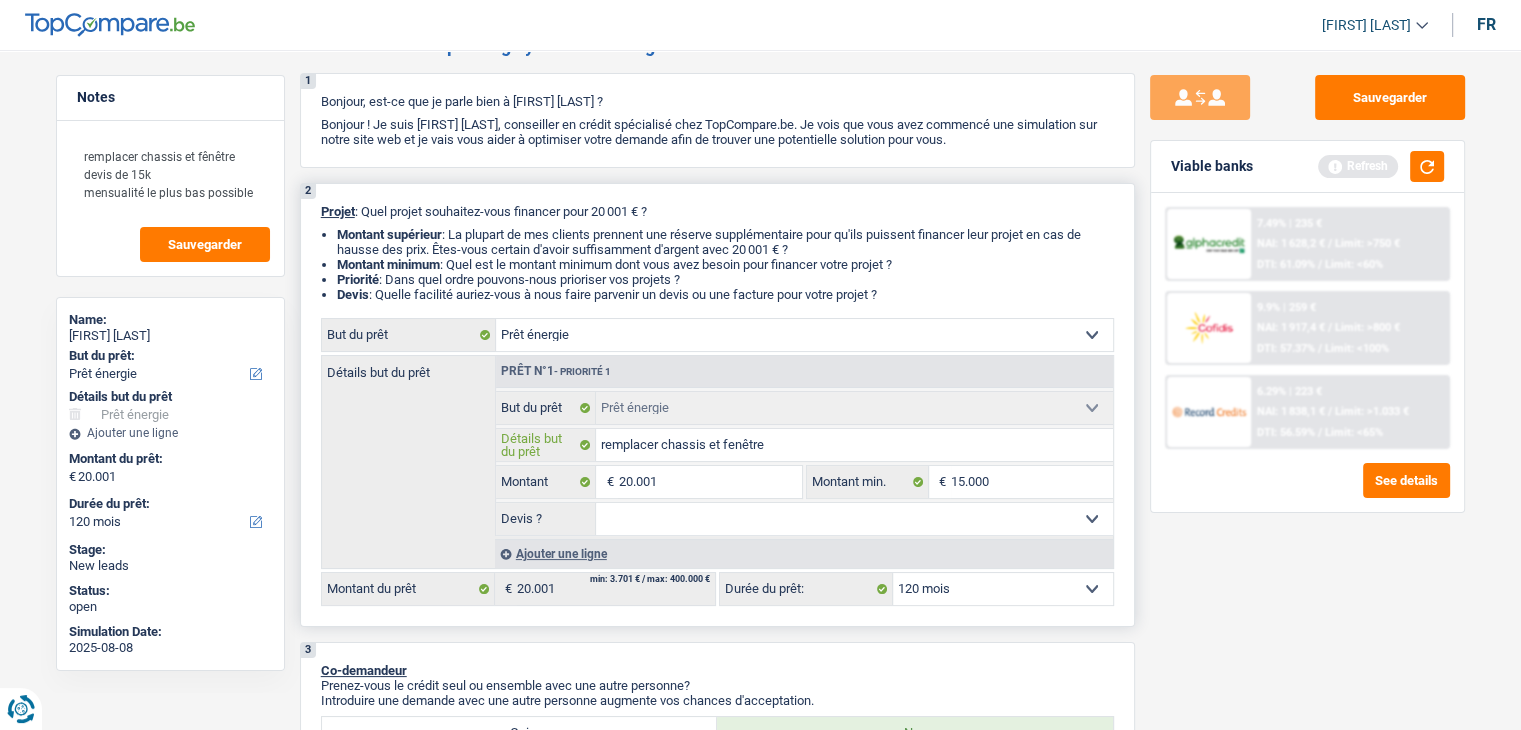 type on "remplacer chassis et fenêtre" 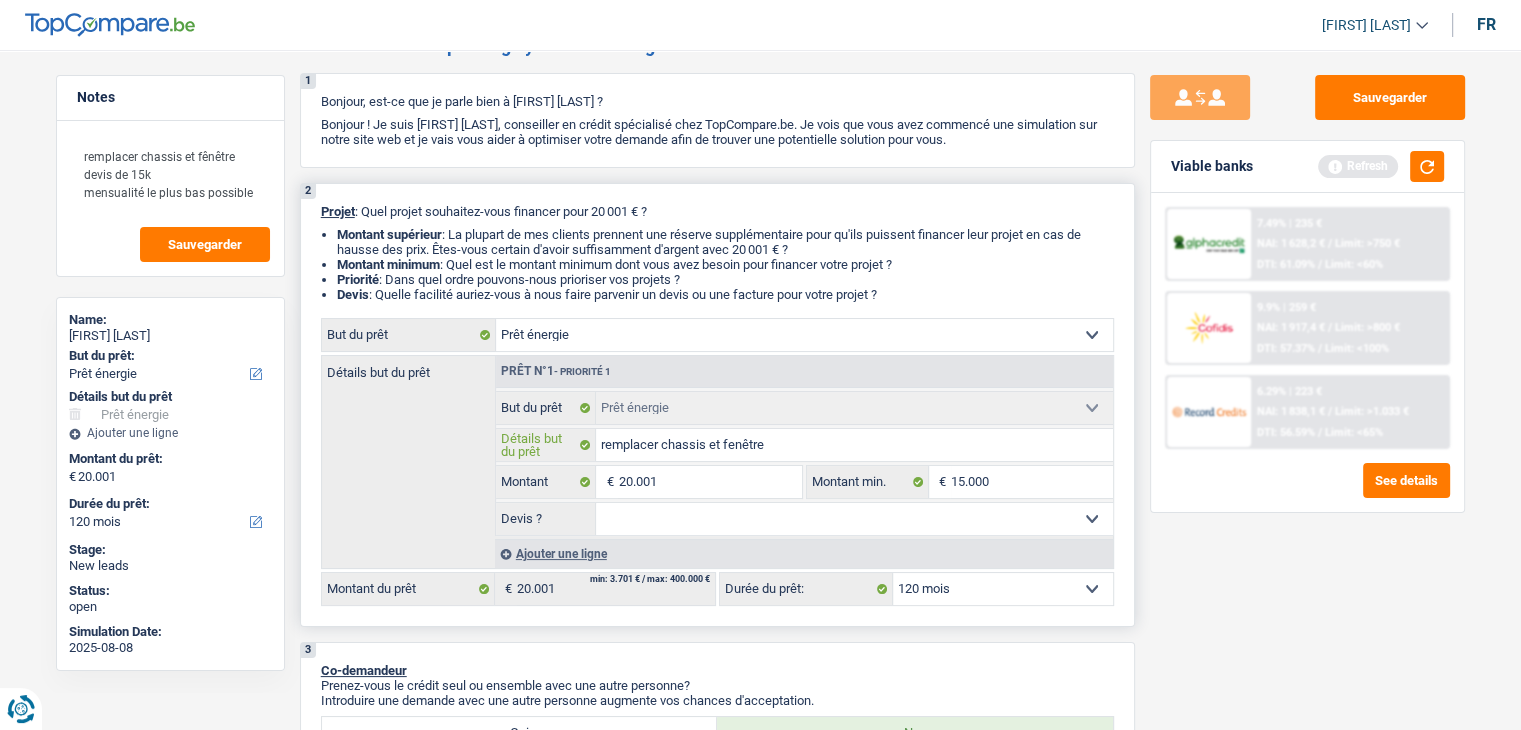 type on "remplacer chassis et fenêtre" 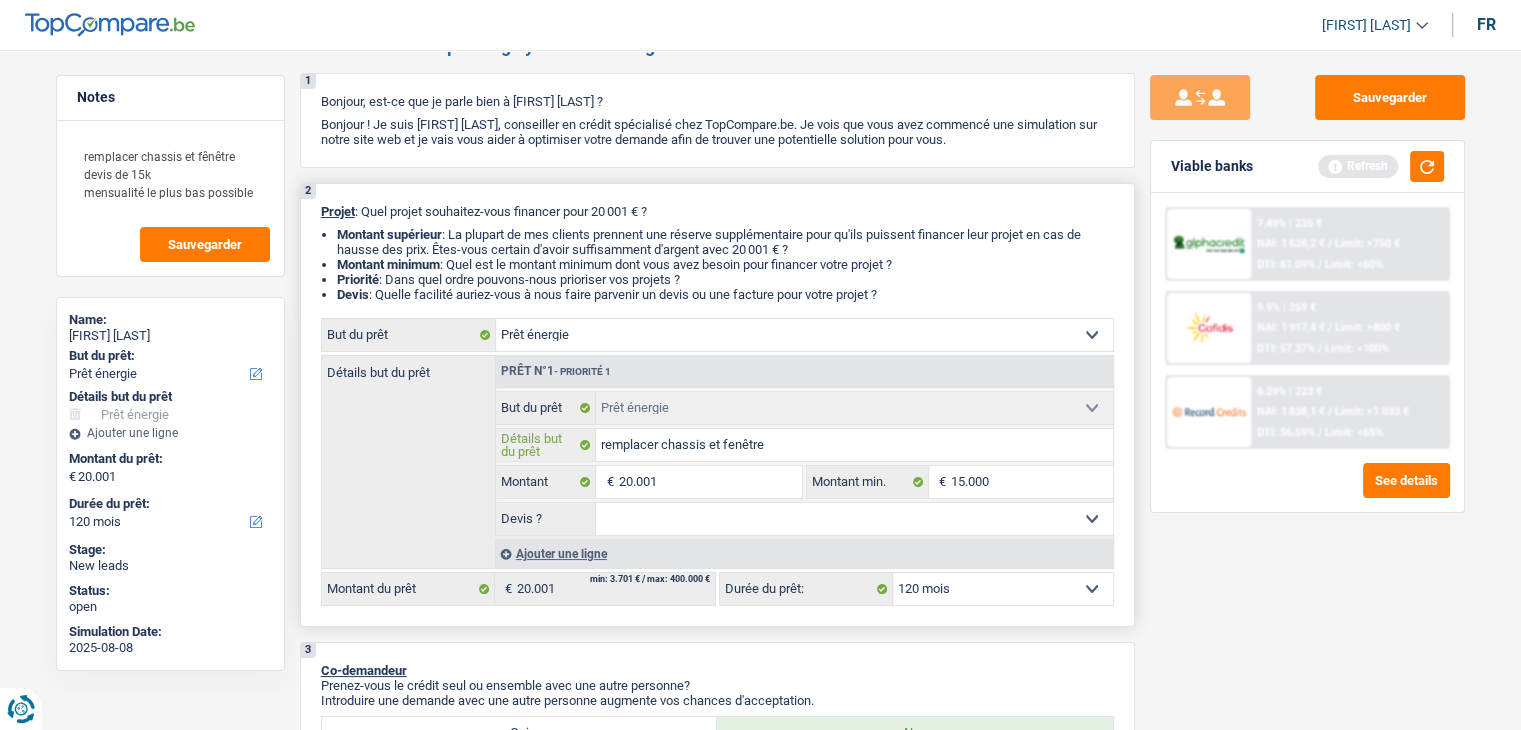 type on "remplacer chassis et fenêtre d" 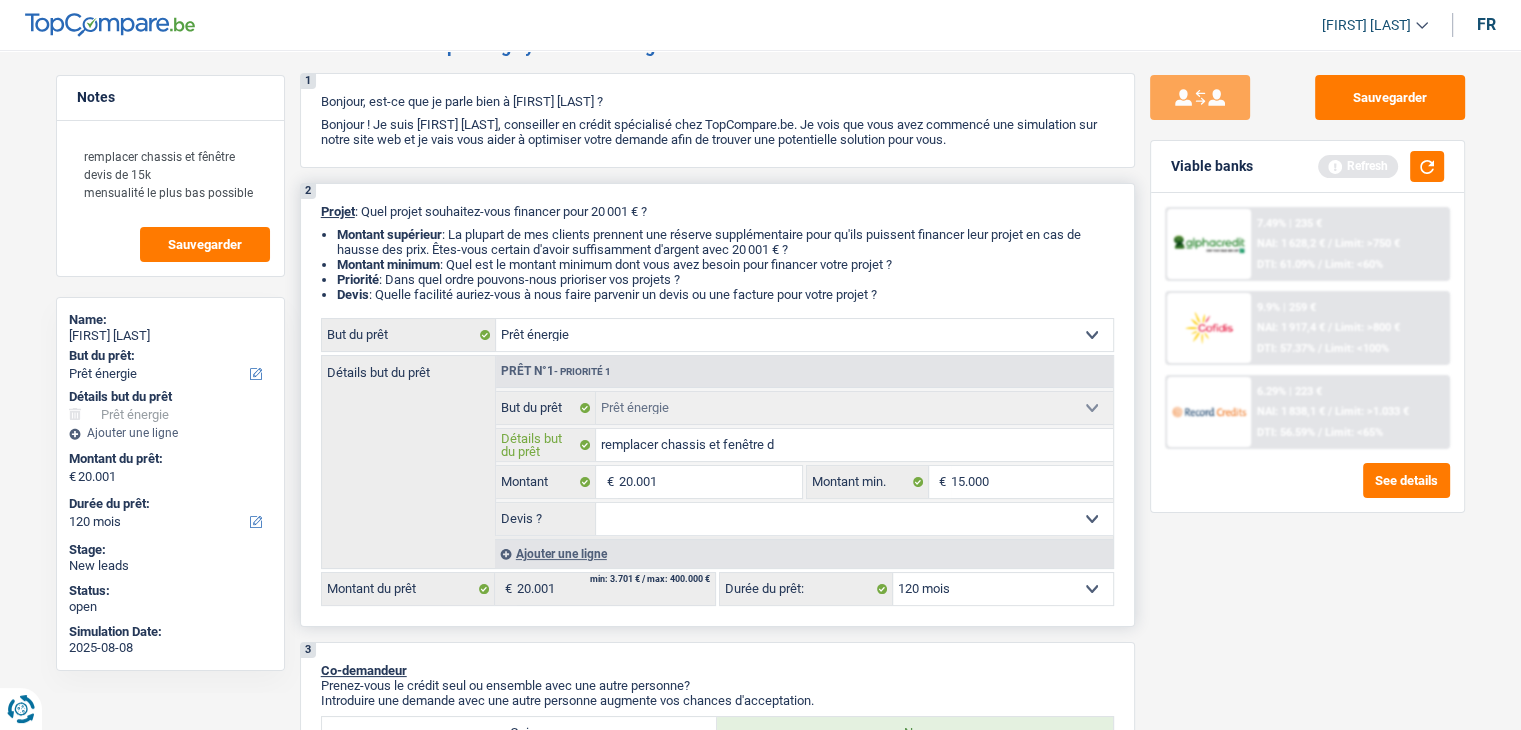 type on "remplacer chassis et fenêtre de" 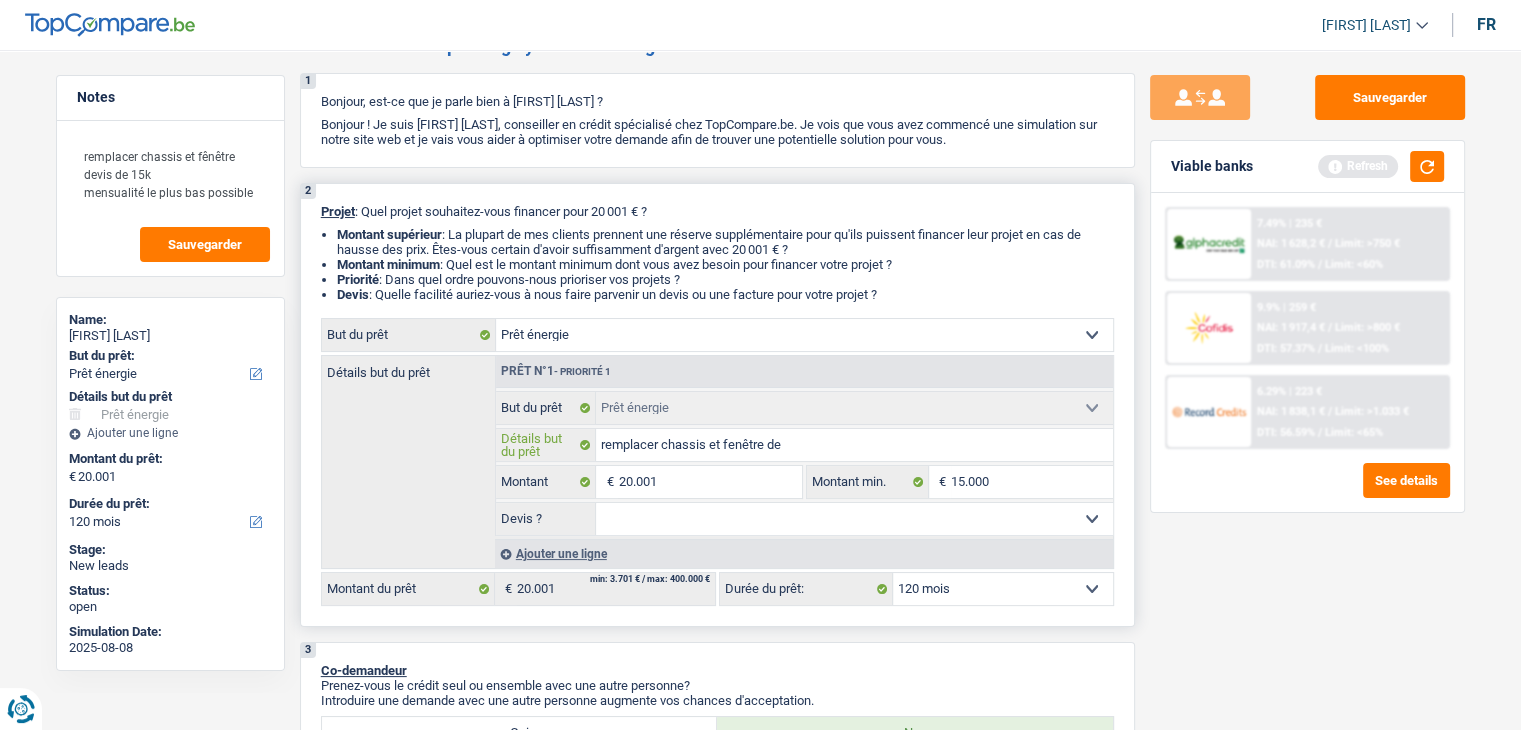 type on "remplacer chassis et fenêtre dev" 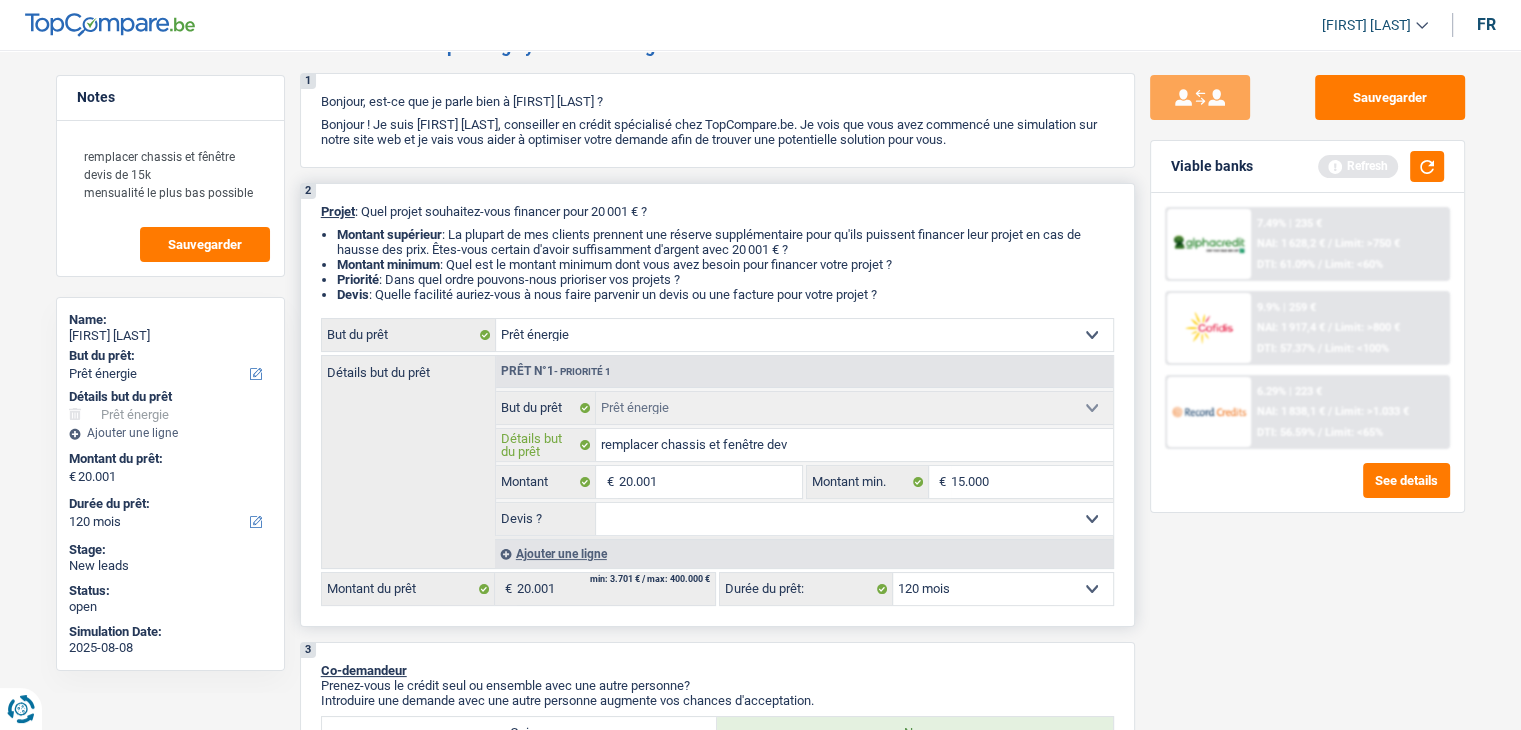 type on "remplacer chassis et fenêtre devi" 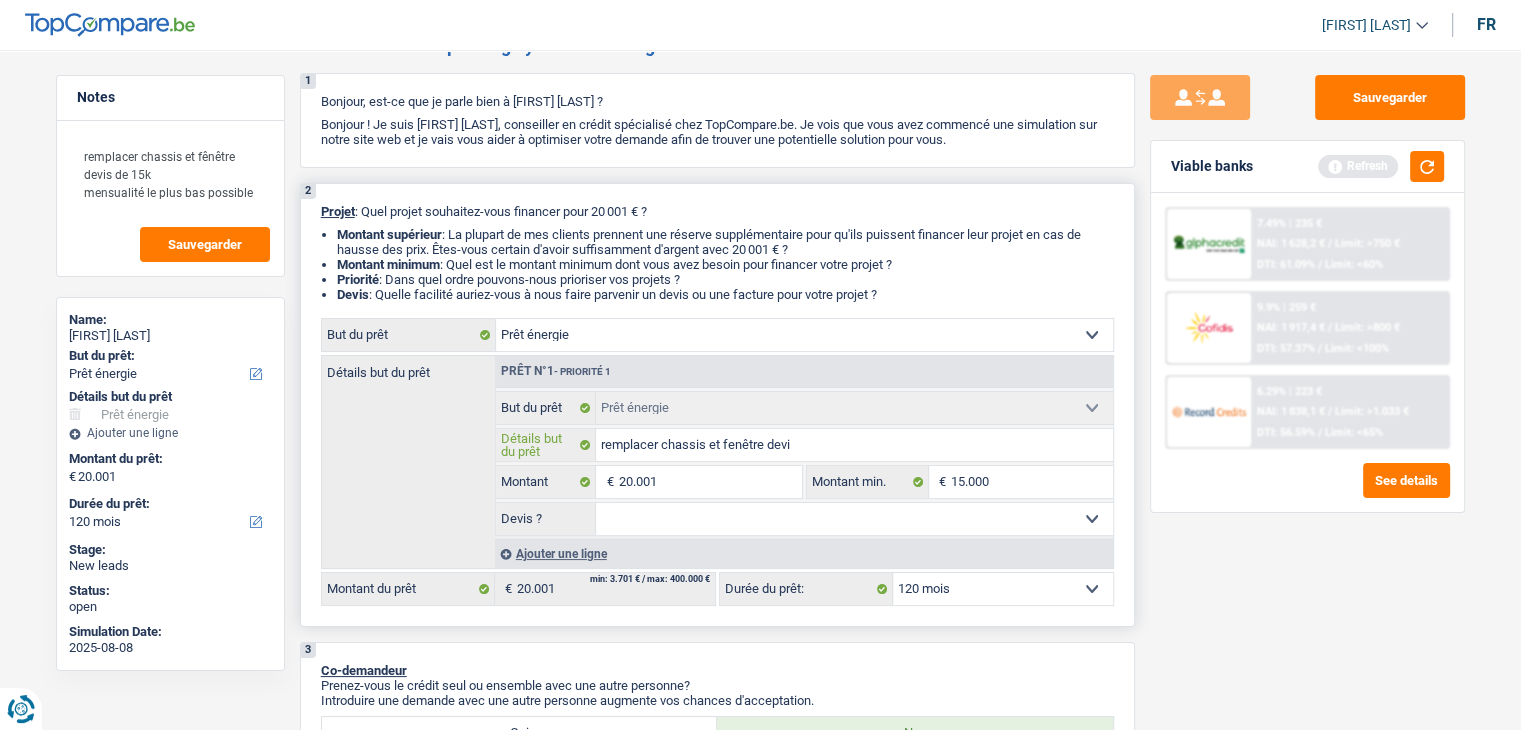 type on "remplacer chassis et fenêtre devi" 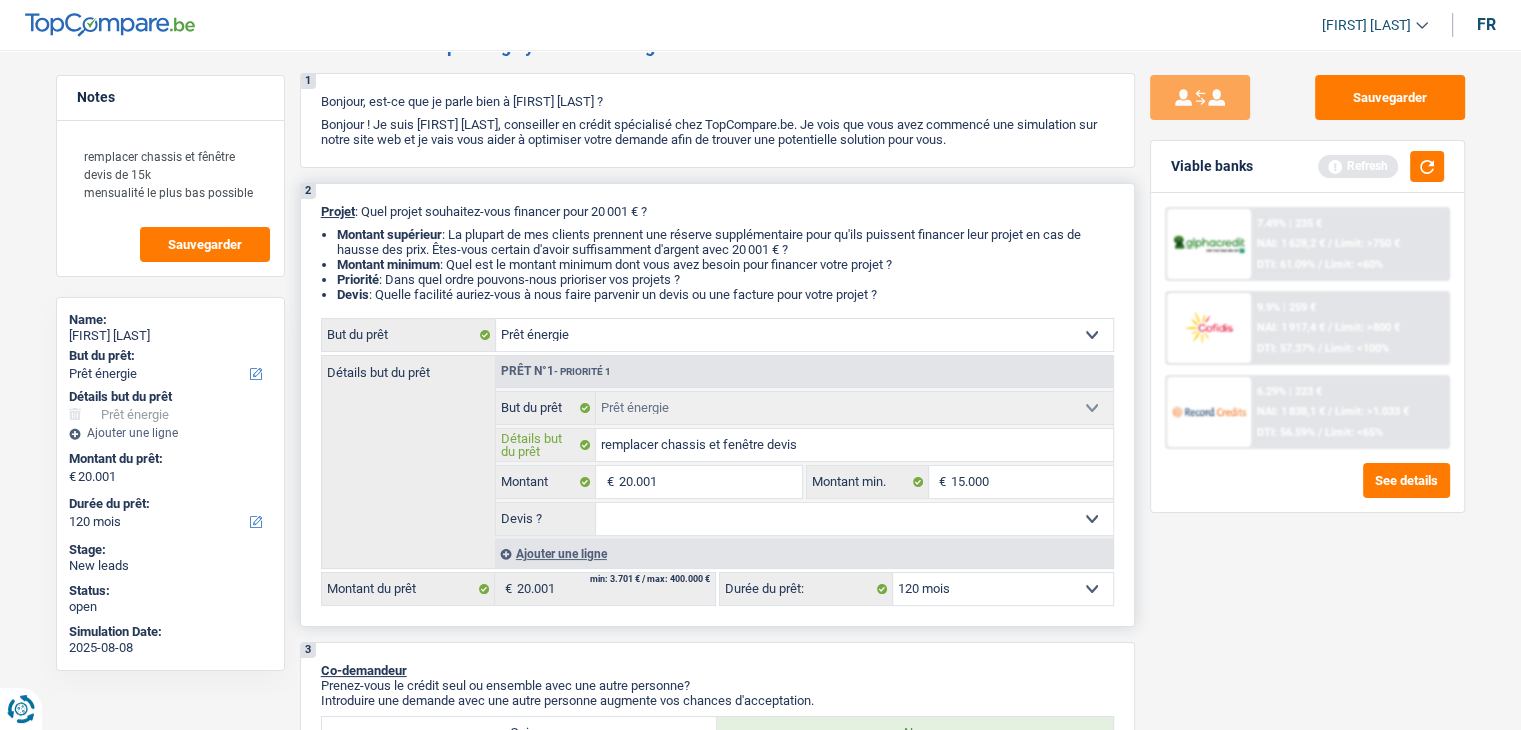 type on "remplacer chassis et fenêtre devis" 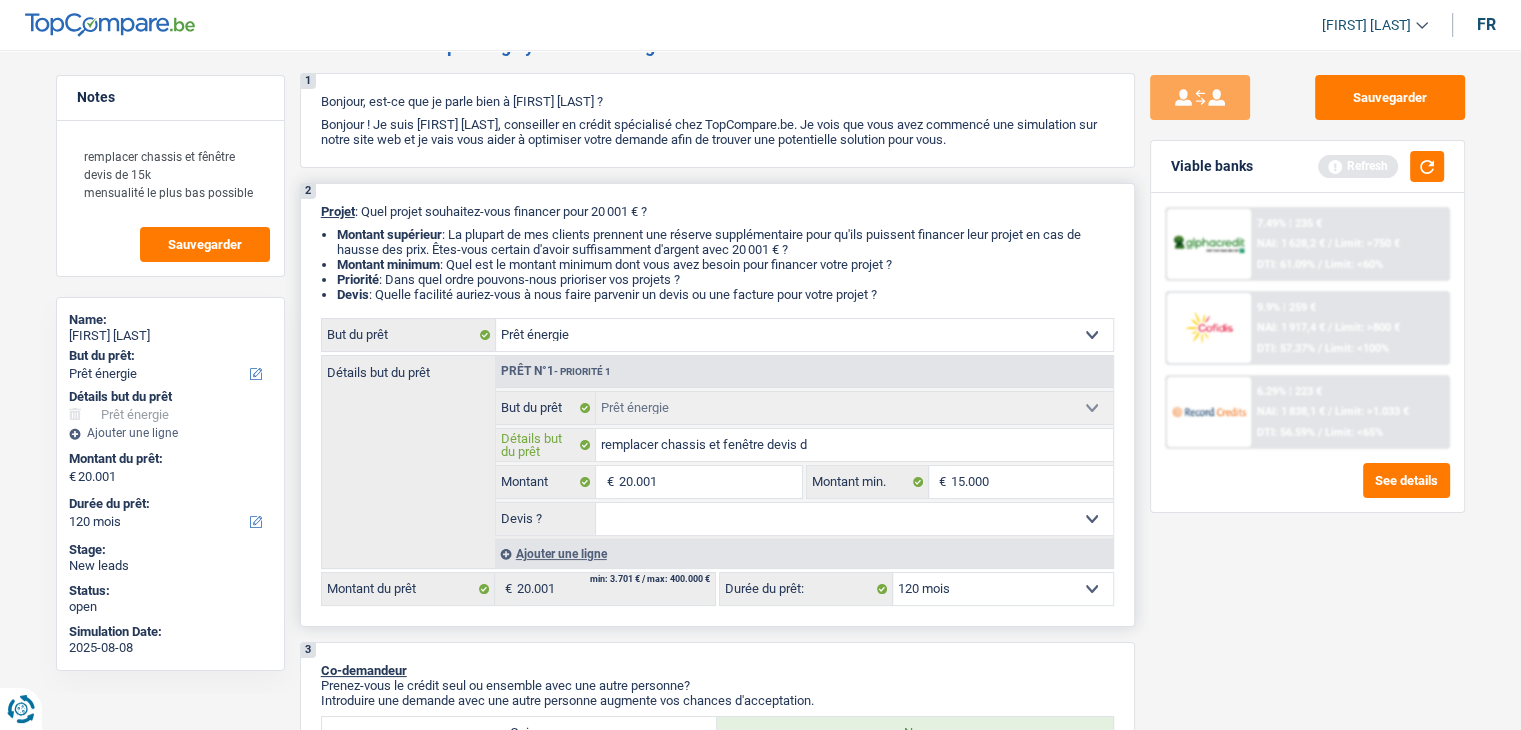 type on "remplacer chassis et fenêtre devis de" 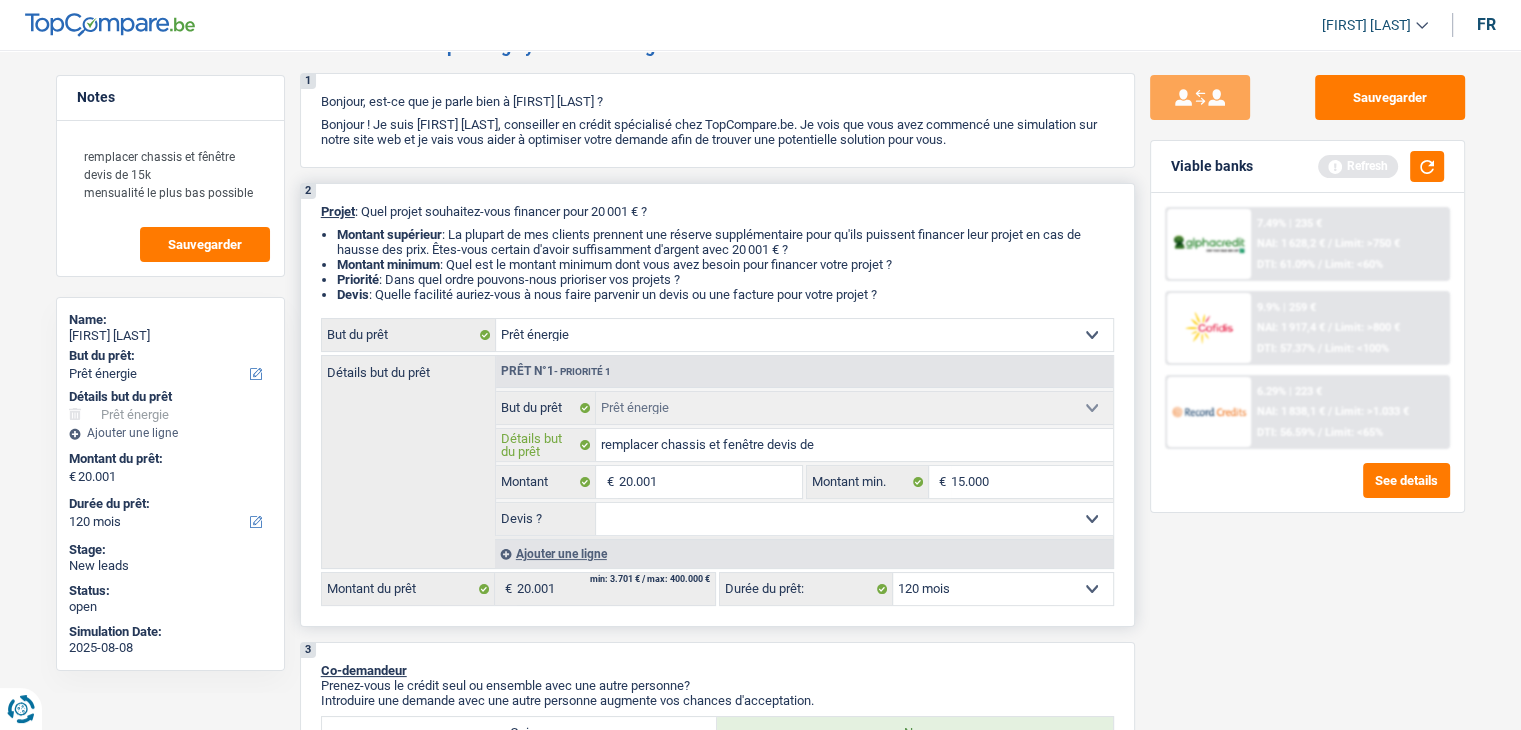 type on "remplacer chassis et fenêtre devis de" 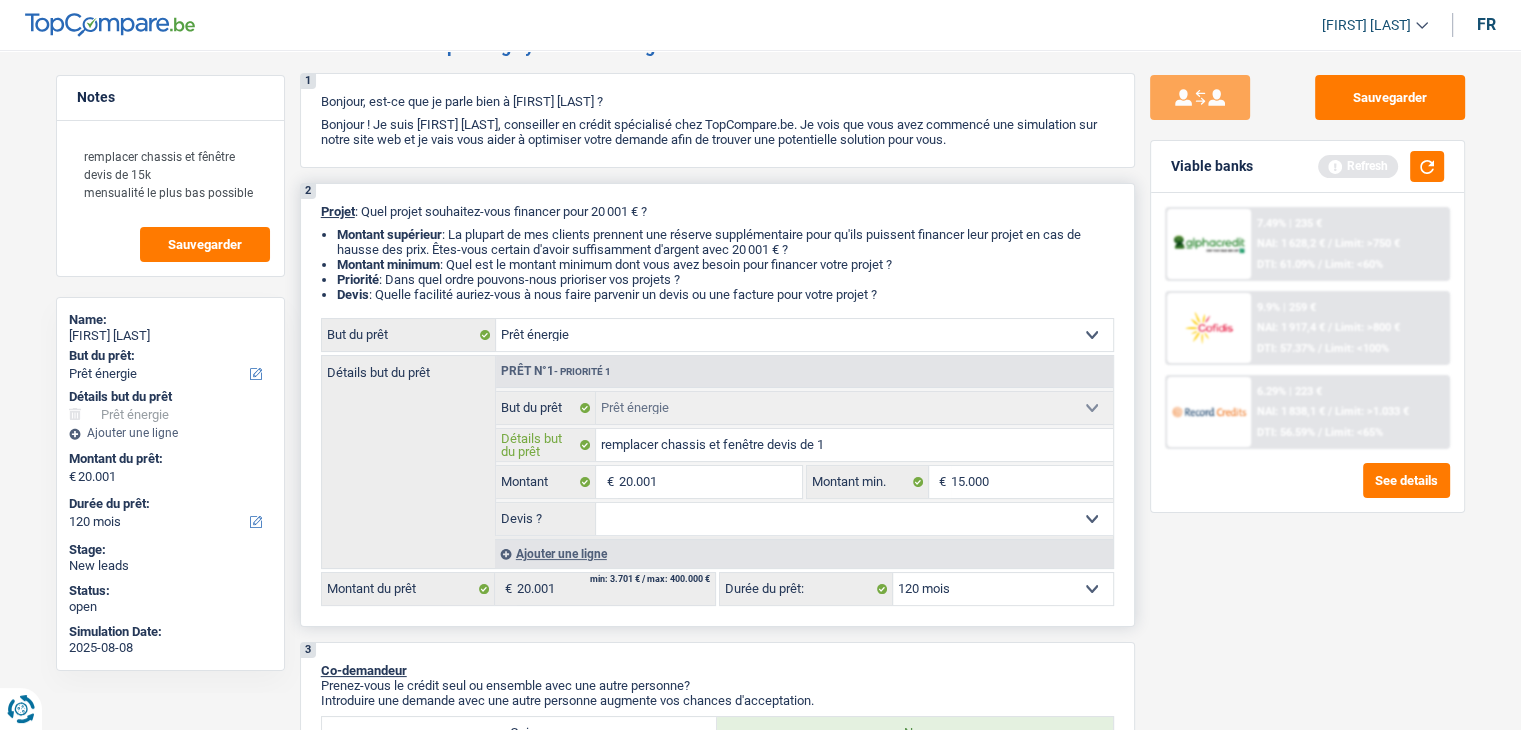 type on "remplacer chassis et fenêtre devis de 15" 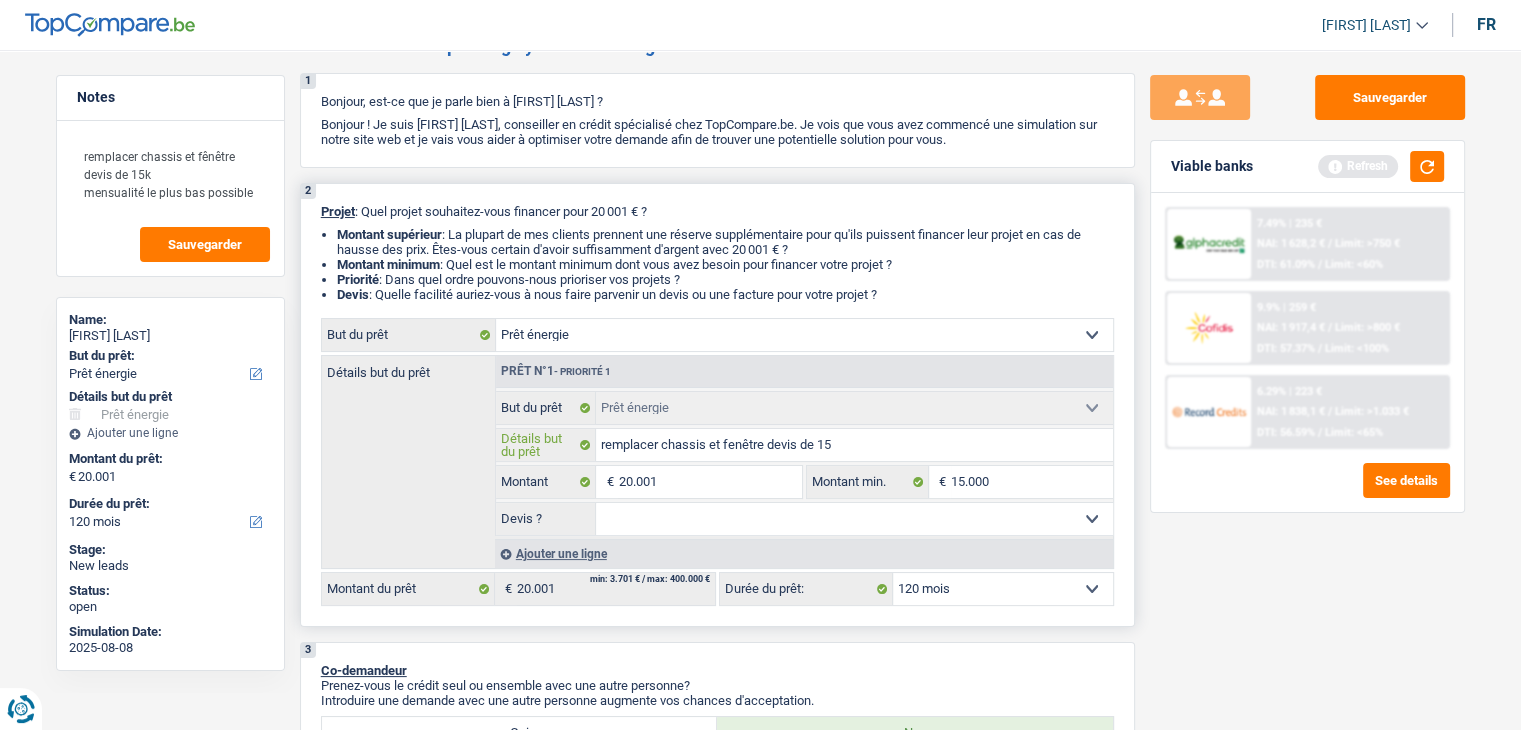 type on "remplacer chassis et fenêtre devis de 15k" 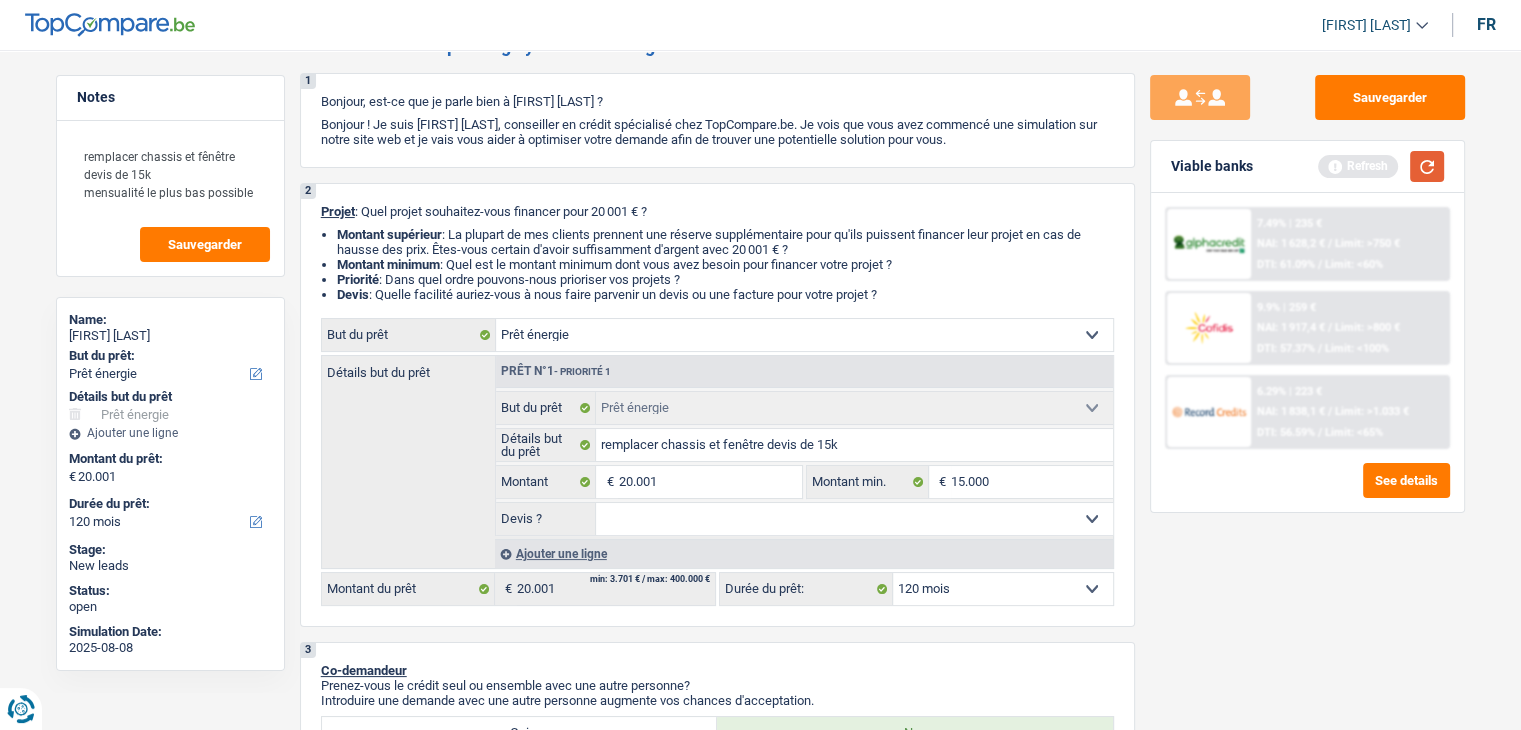 click at bounding box center (1427, 166) 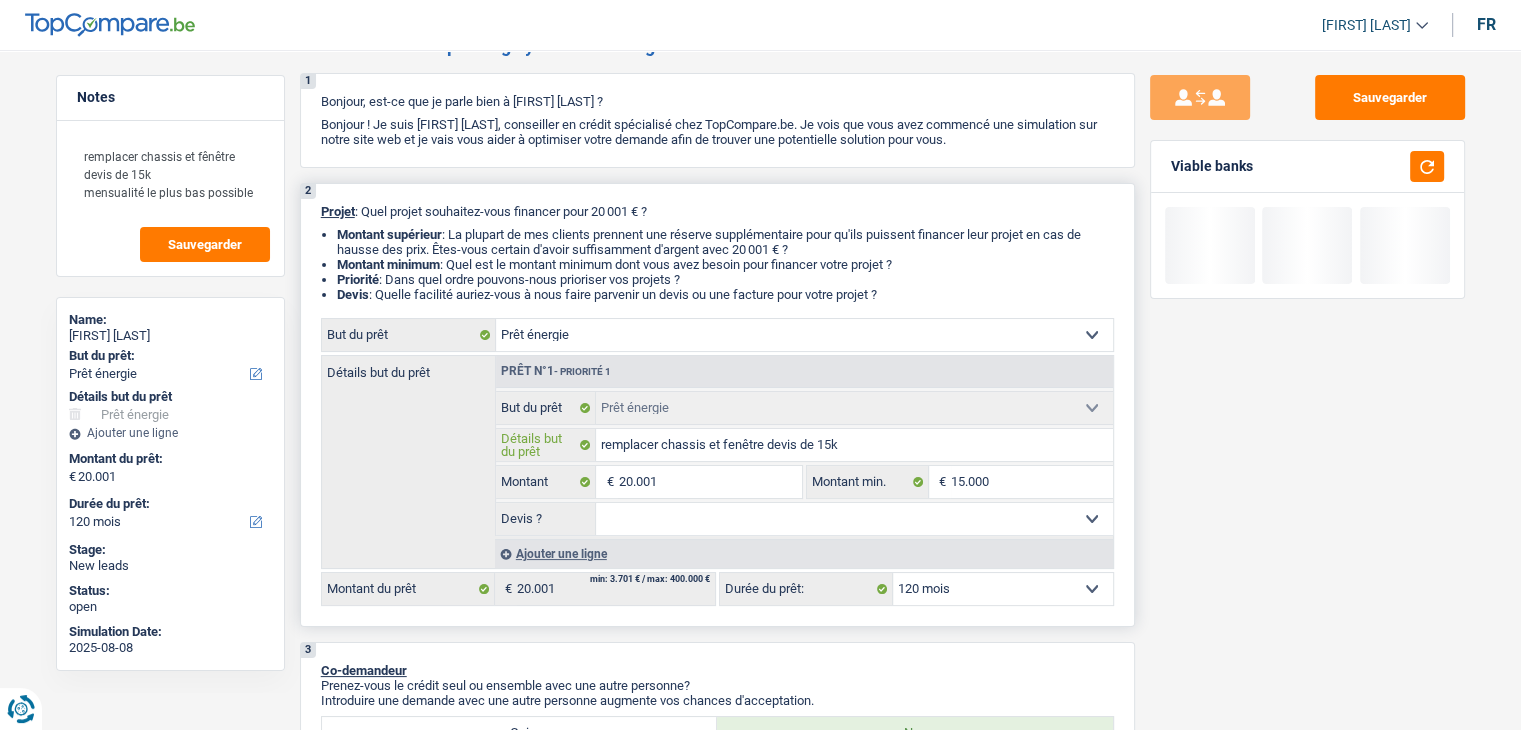 click on "remplacer chassis et fenêtre devis de 15k" at bounding box center [854, 445] 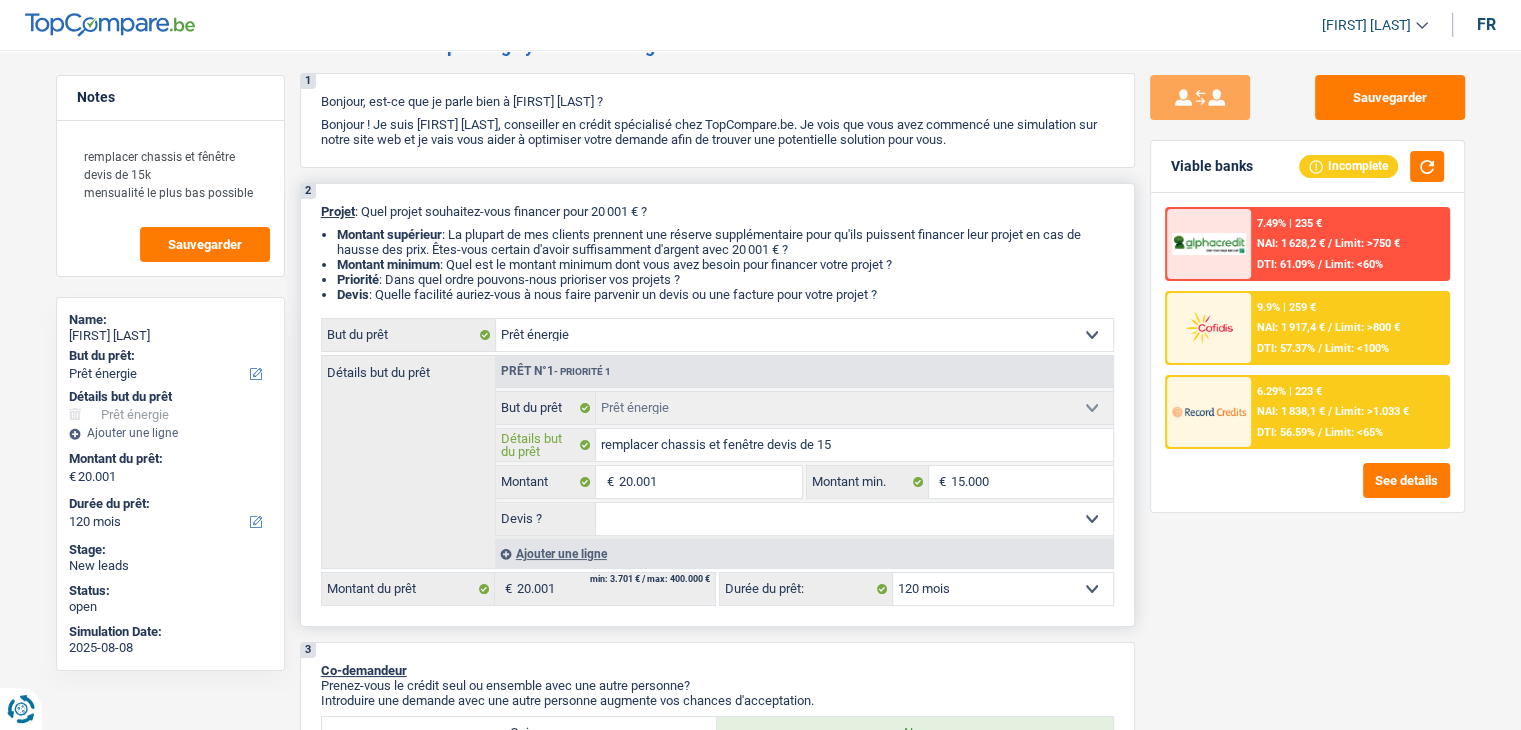 type on "remplacer chassis et fenêtre devis de 1" 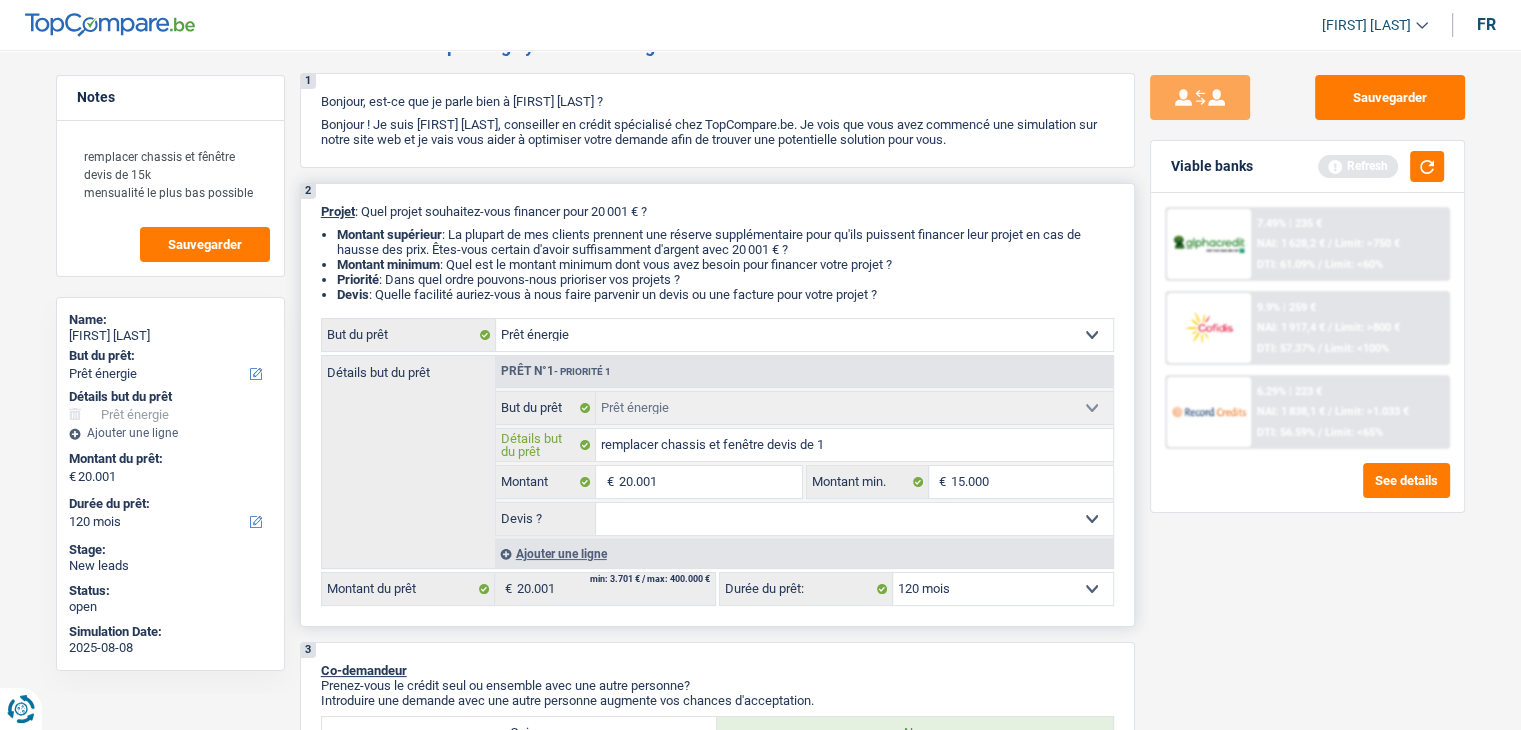 type on "remplacer chassis et fenêtre devis de" 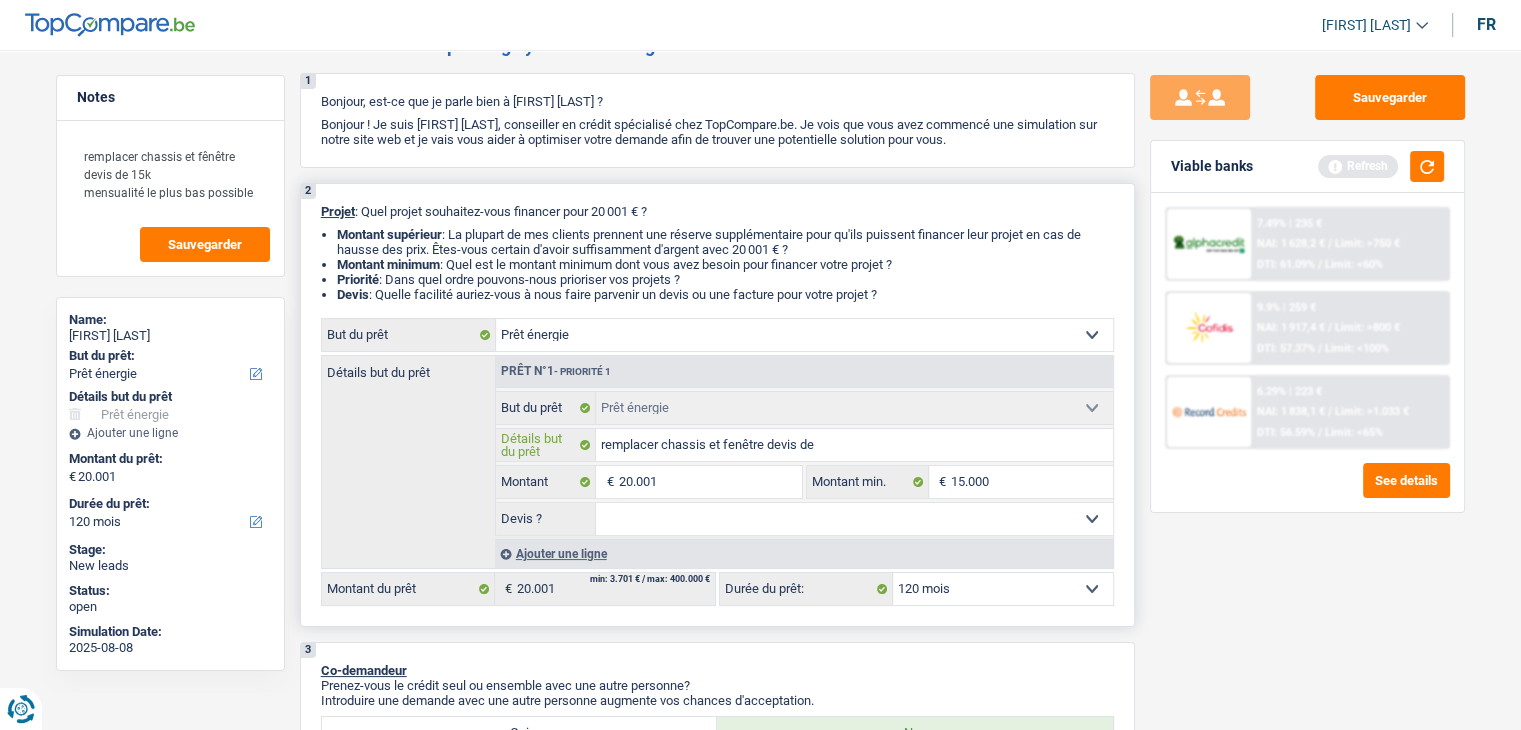 click on "remplacer chassis et fenêtre devis de" at bounding box center (854, 445) 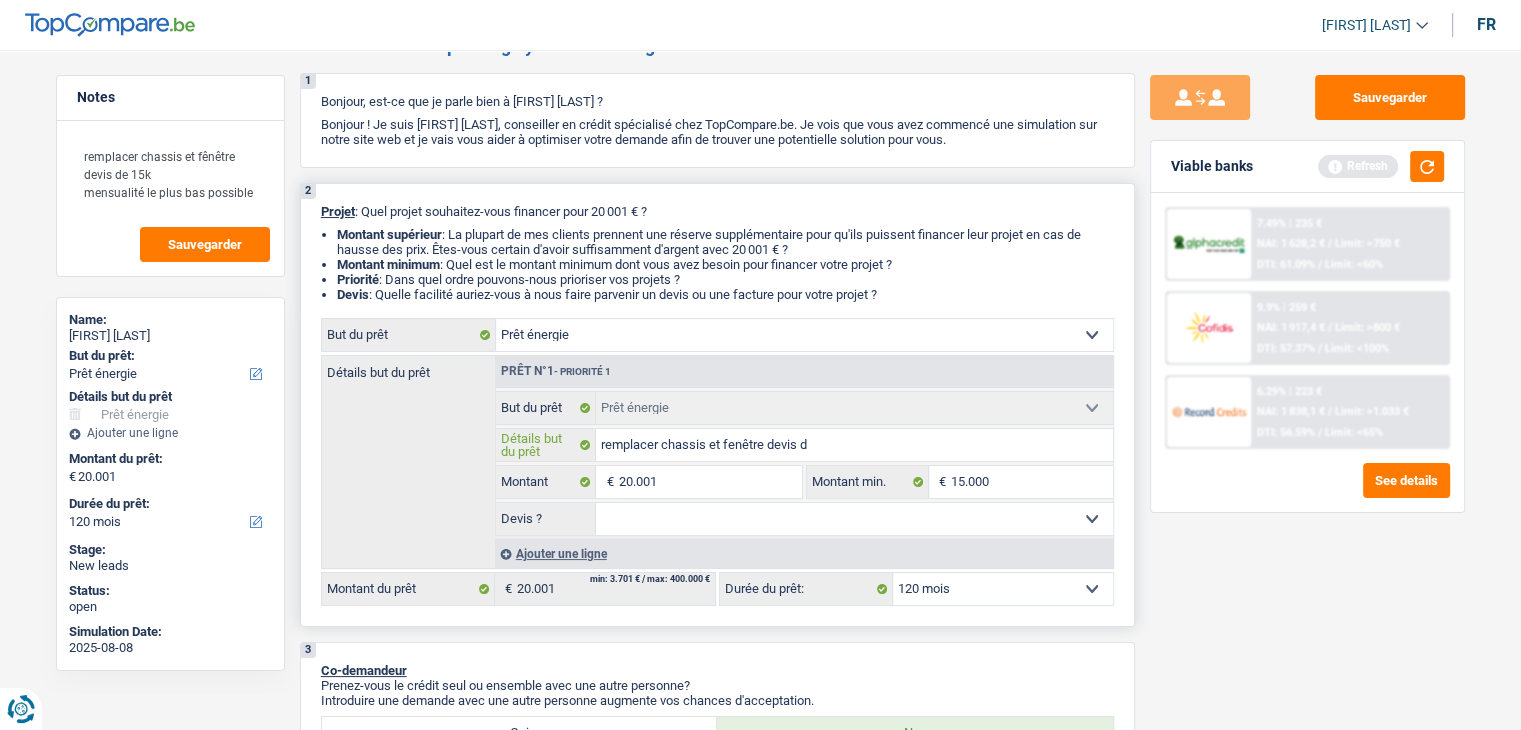 type on "remplacer chassis et fenêtre devis d" 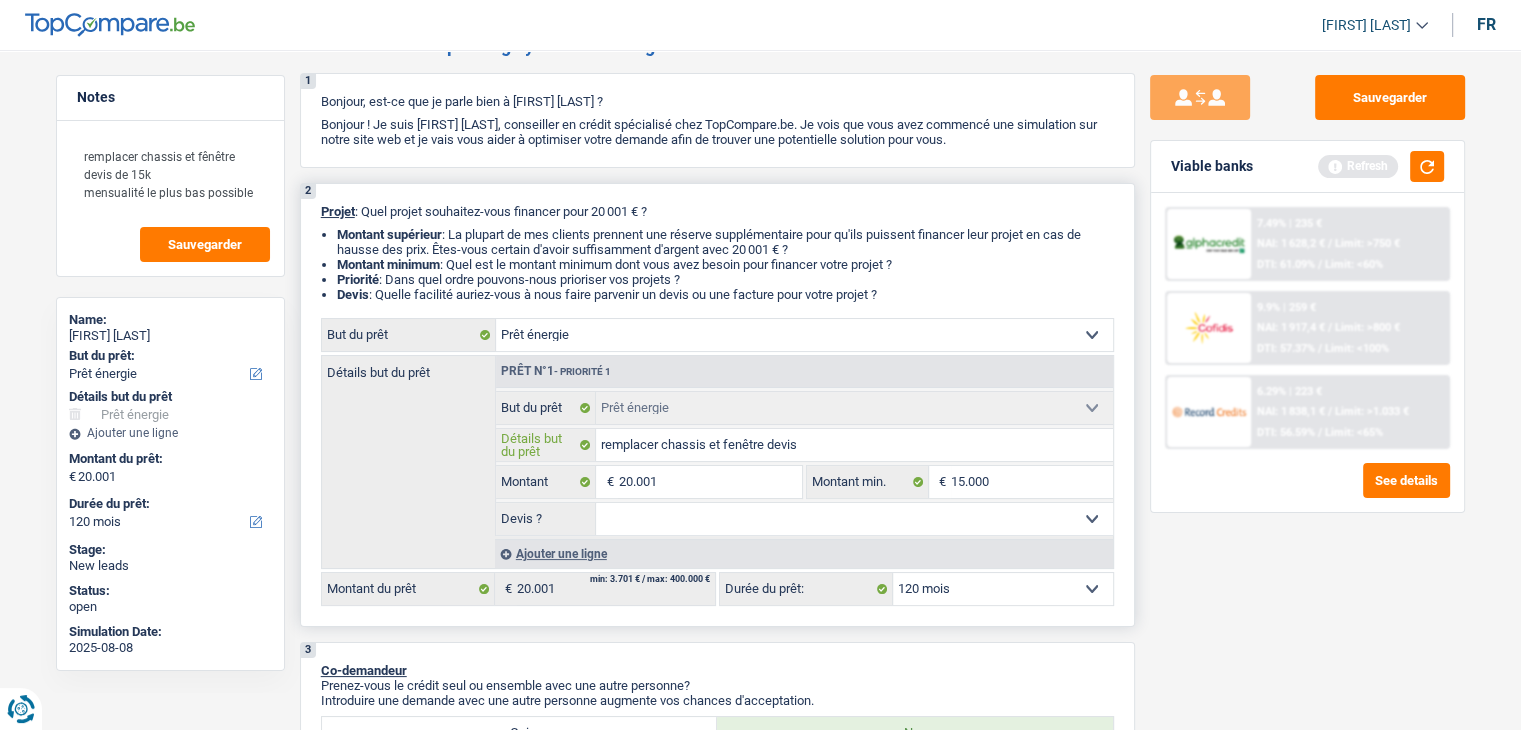 type on "remplacer chassis et fenêtre devis" 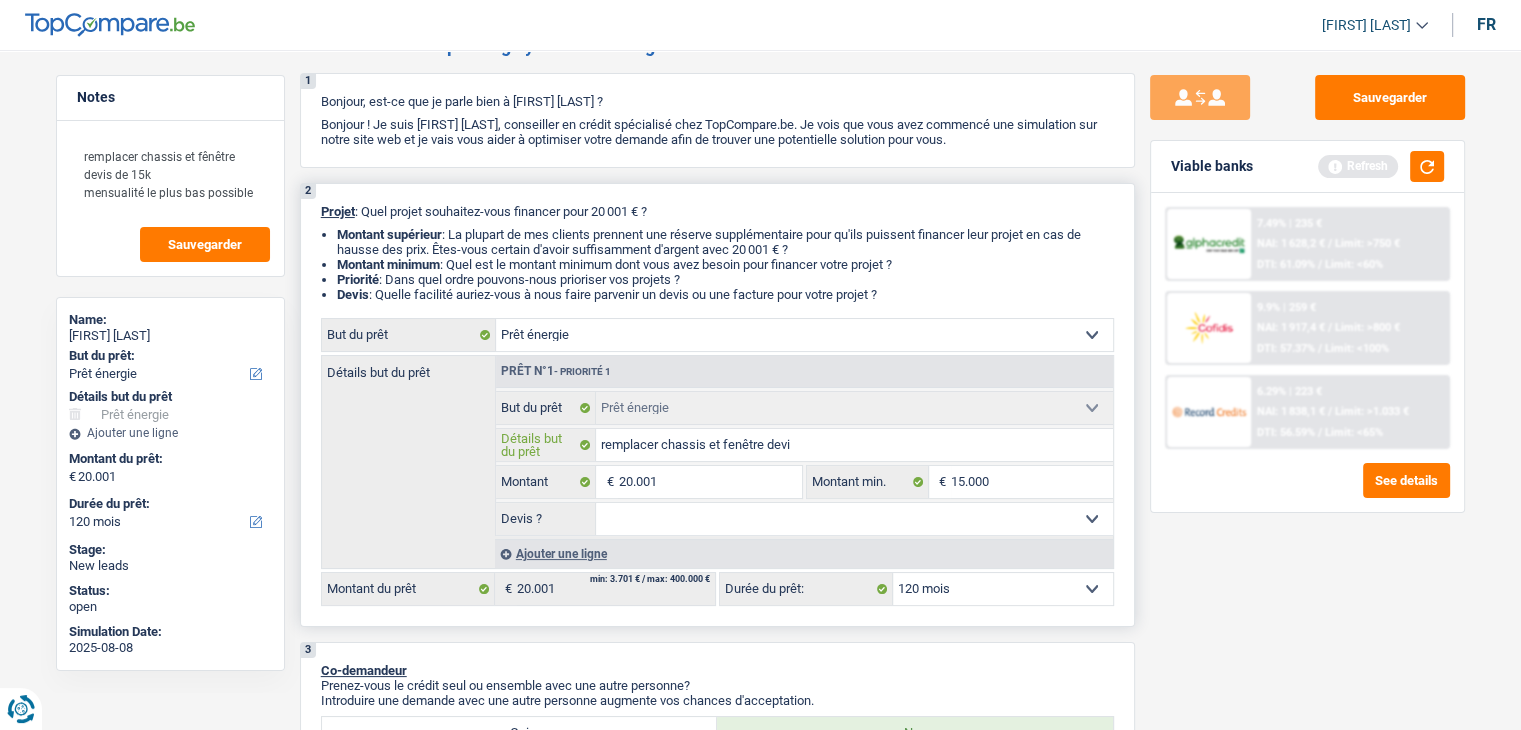 type on "remplacer chassis et fenêtre dev" 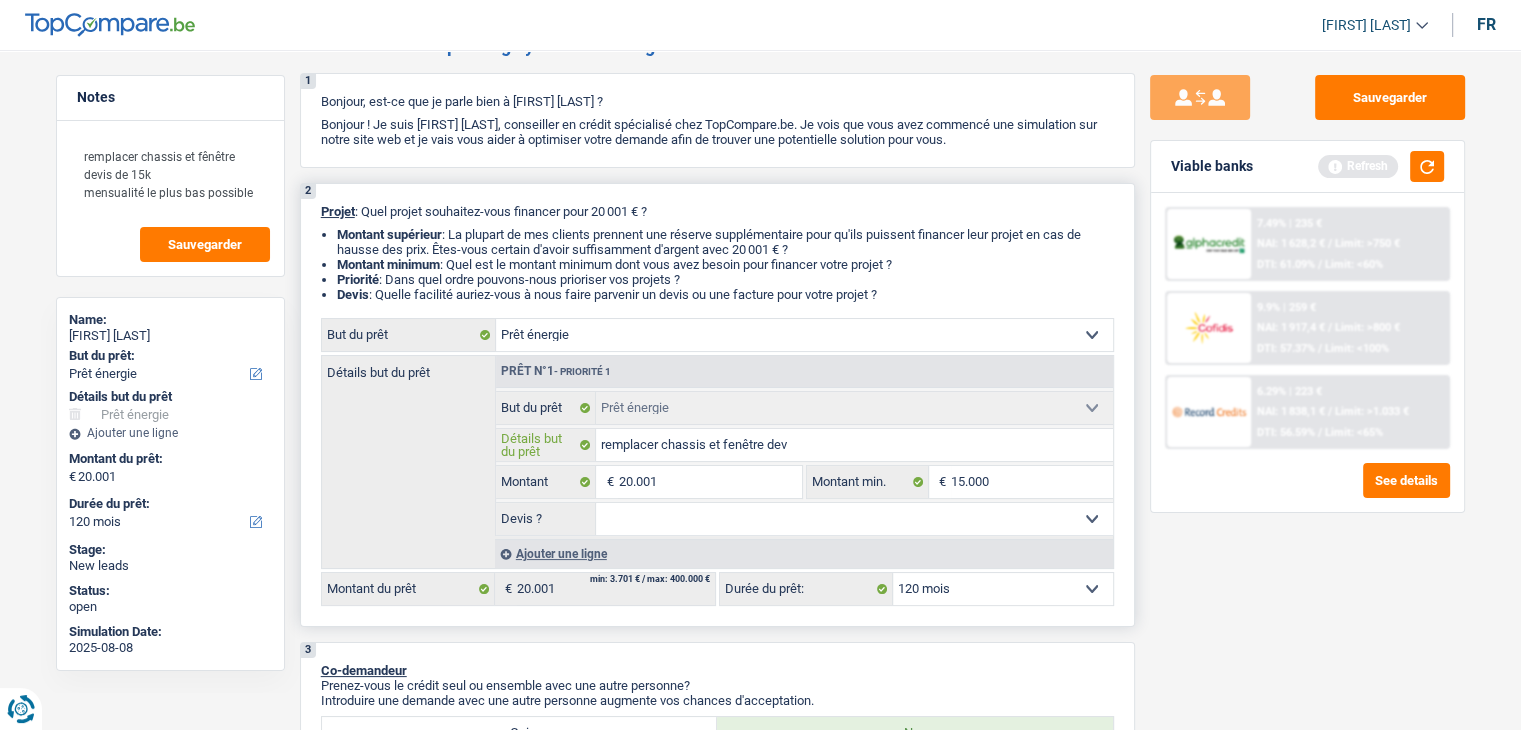 type on "remplacer chassis et fenêtre dev" 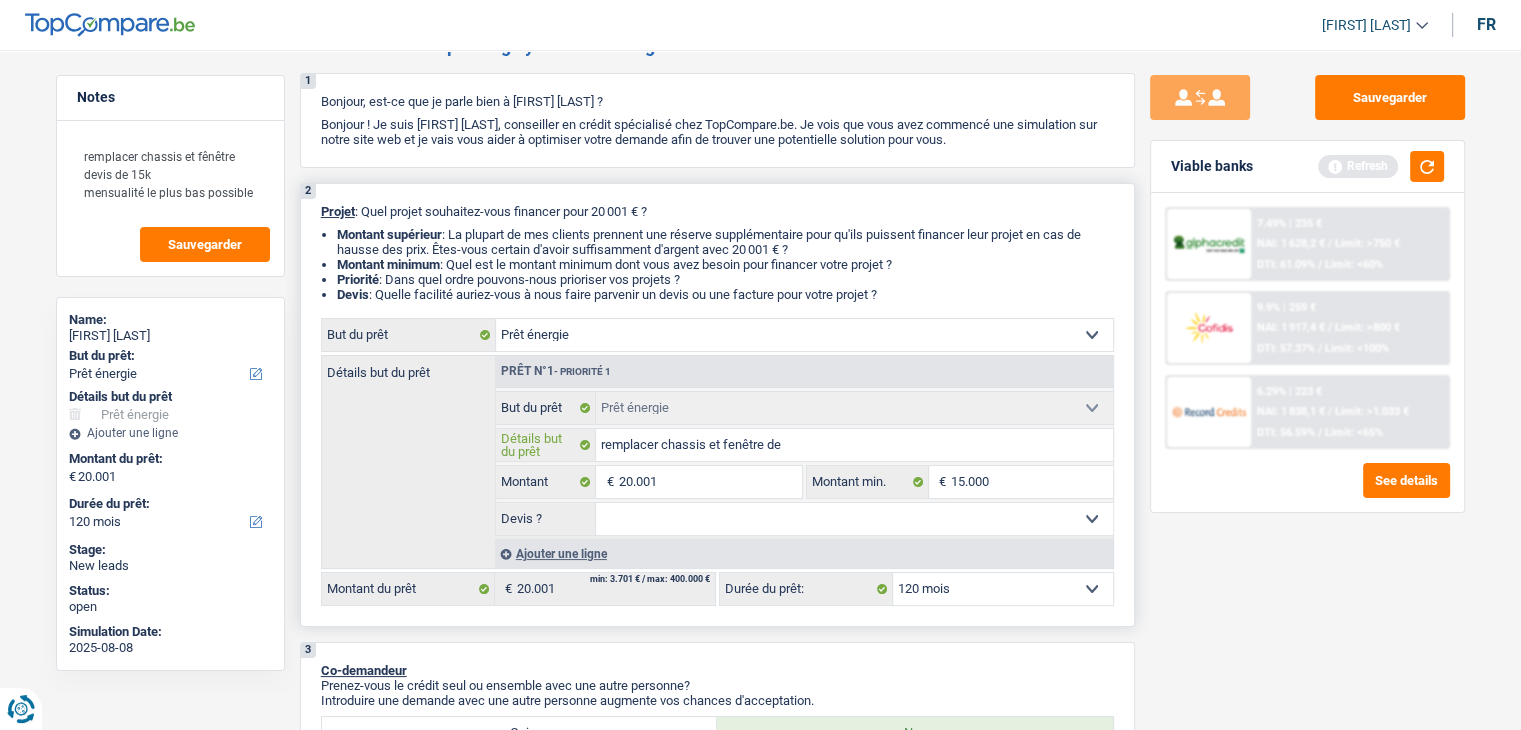 type on "remplacer chassis et fenêtre d" 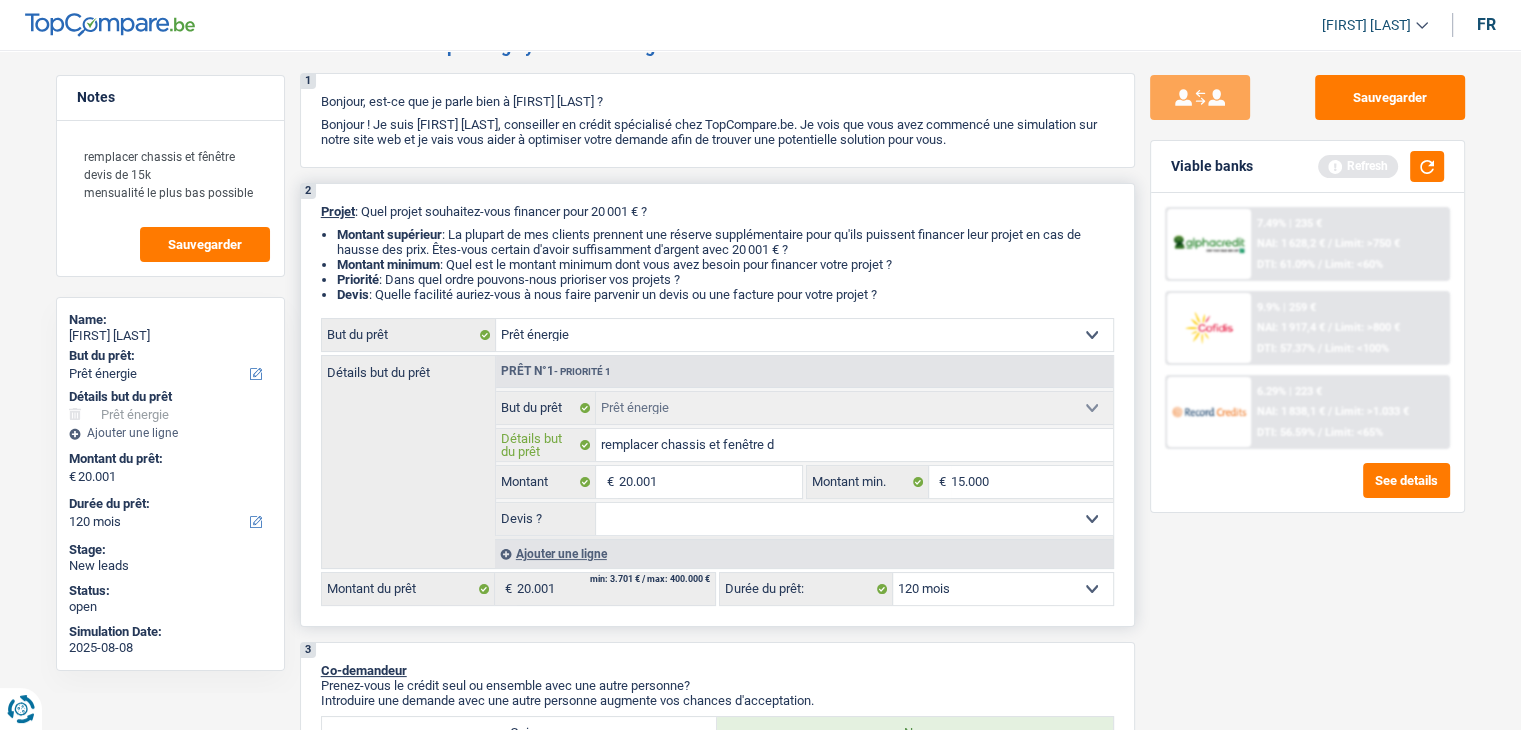 type on "remplacer chassis et fenêtre" 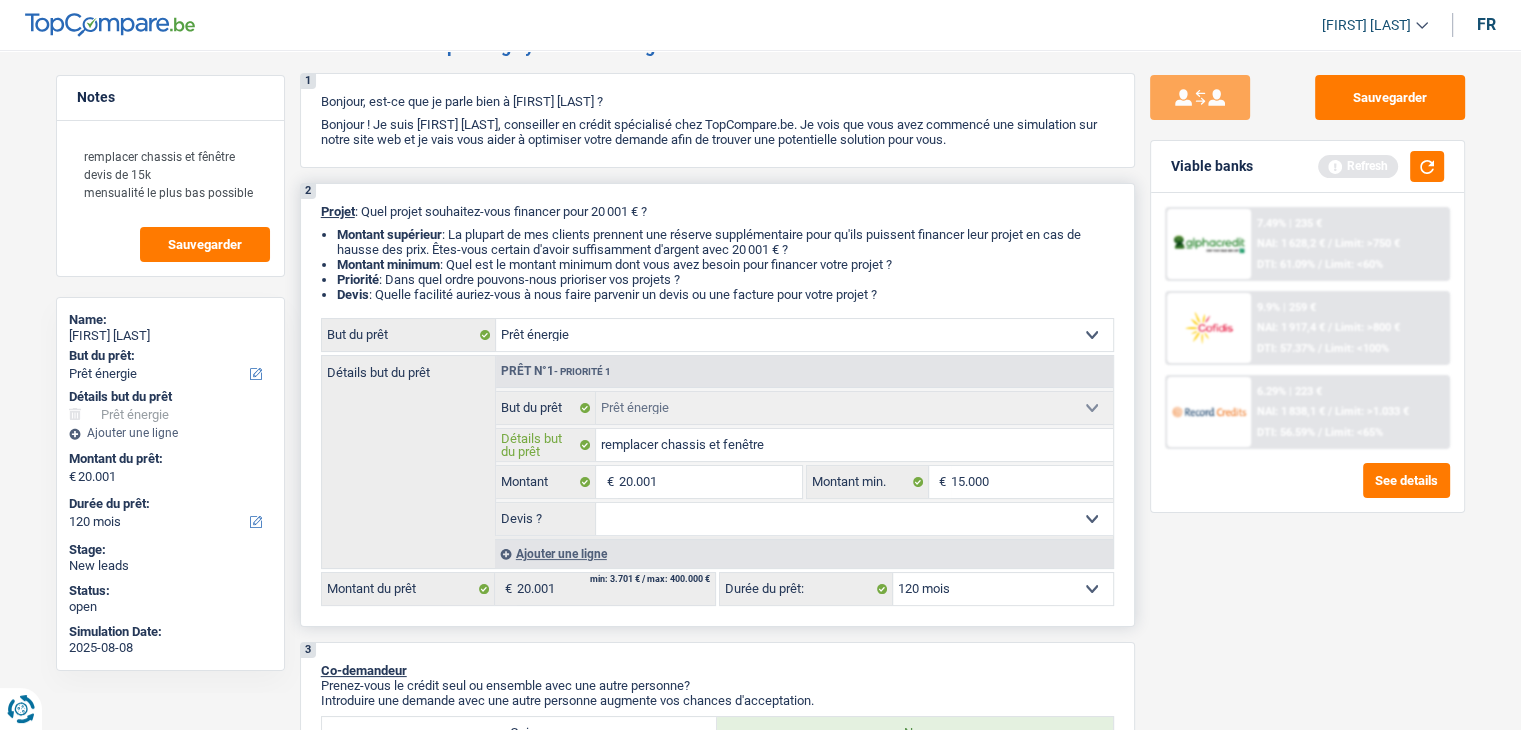 type on "remplacer chassis et fenêtre" 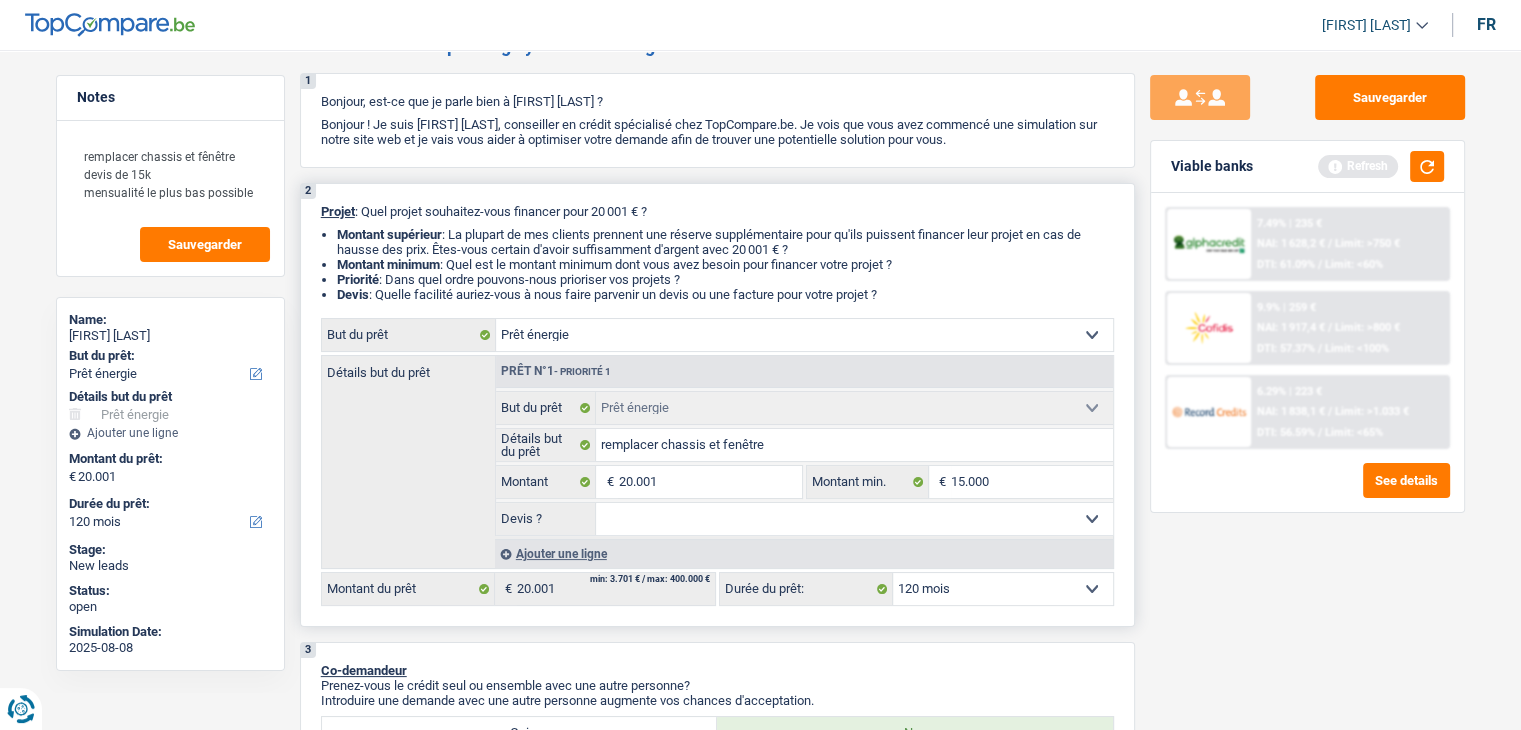 click on "Oui Non Non répondu
Sélectionner une option
Devis ?
Tous les champs sont obligatoires. Veuillez fournir une réponse plus longue" at bounding box center [804, 519] 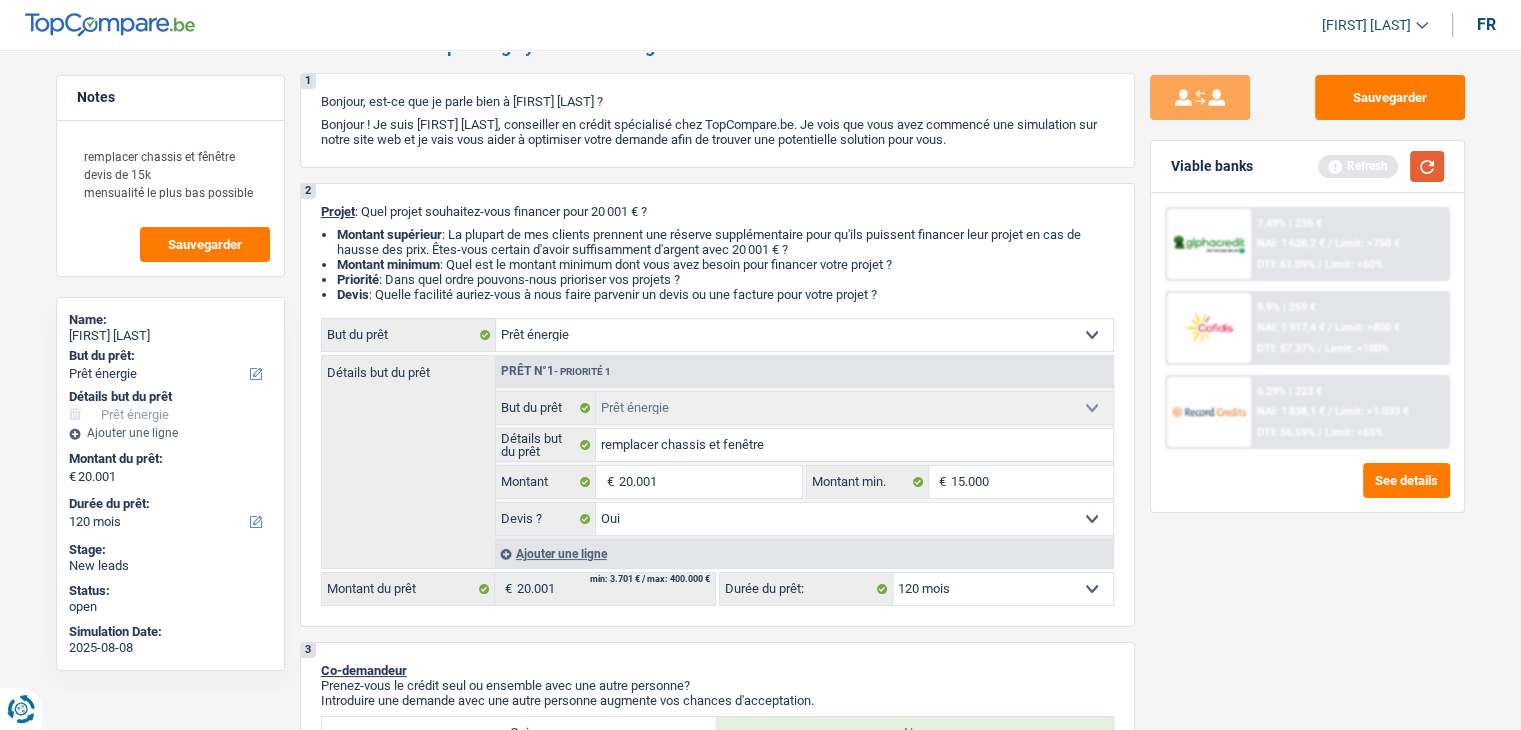 click at bounding box center (1427, 166) 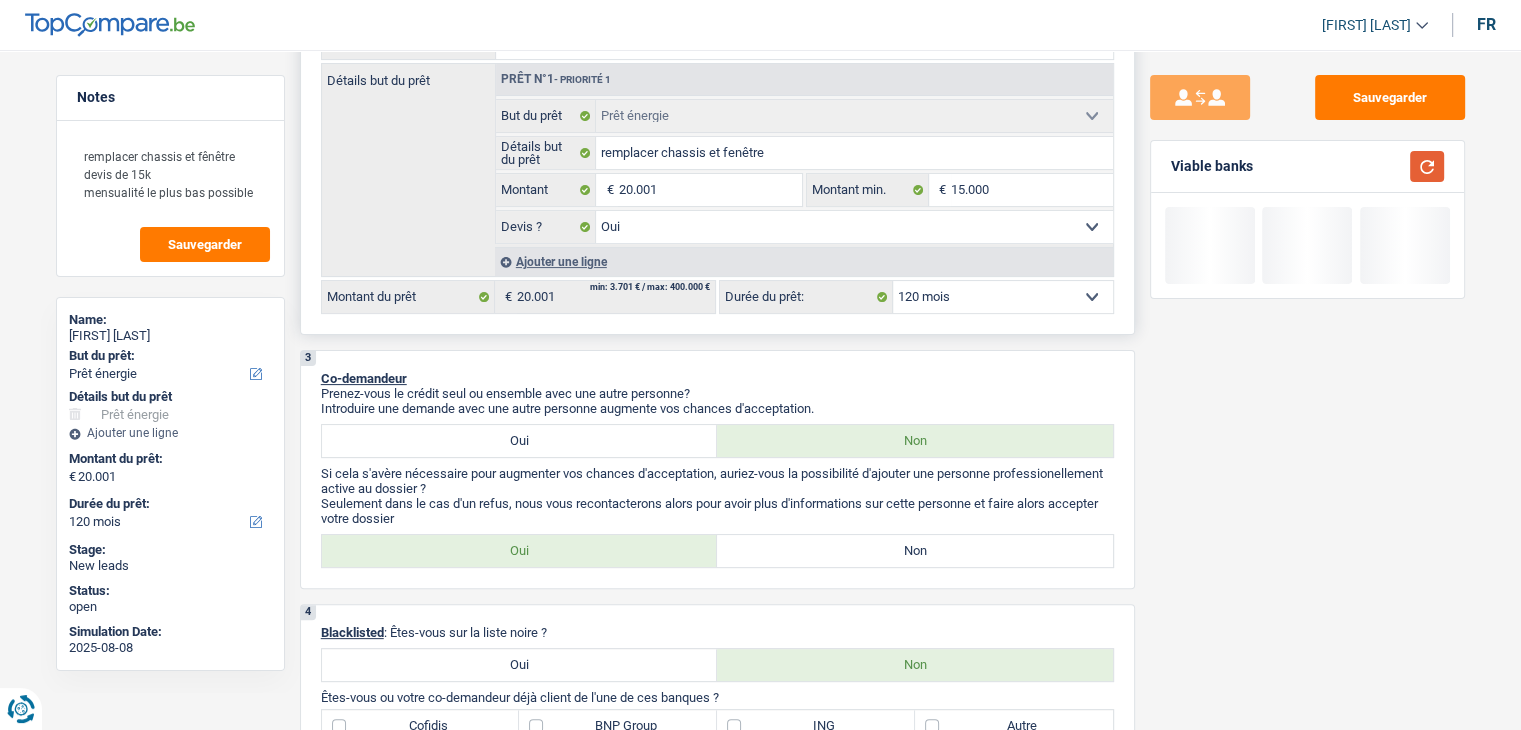 scroll, scrollTop: 400, scrollLeft: 0, axis: vertical 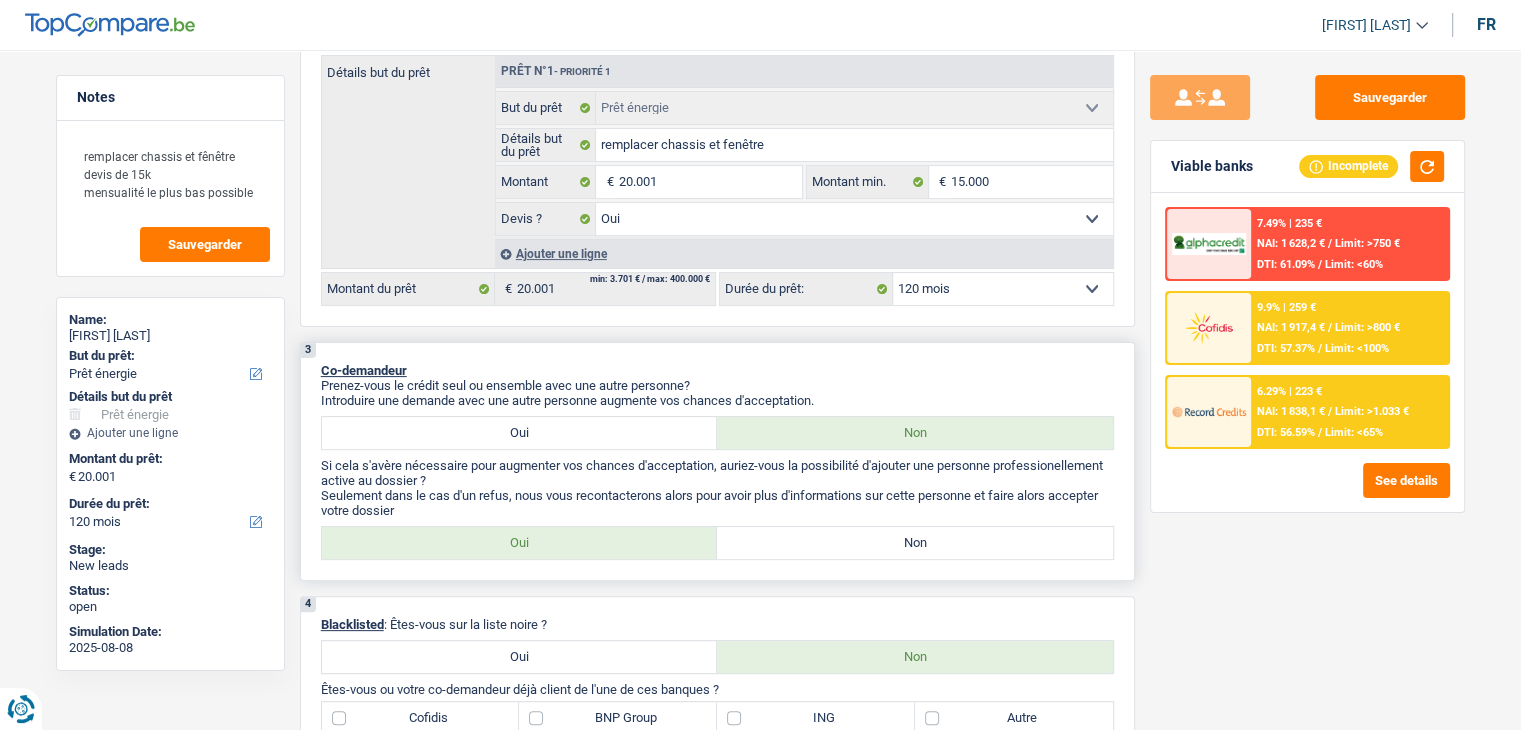 click on "Non" at bounding box center (915, 543) 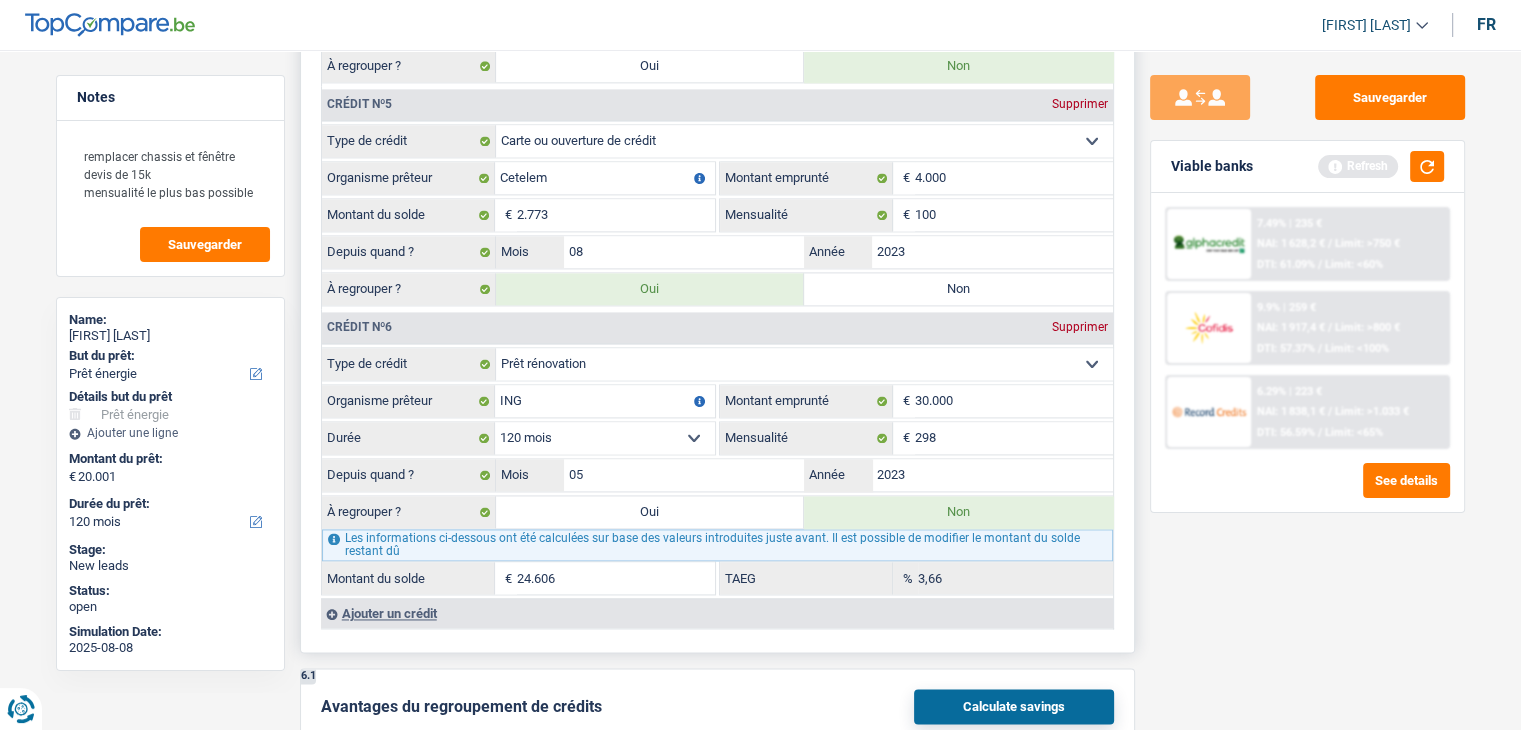 scroll, scrollTop: 2800, scrollLeft: 0, axis: vertical 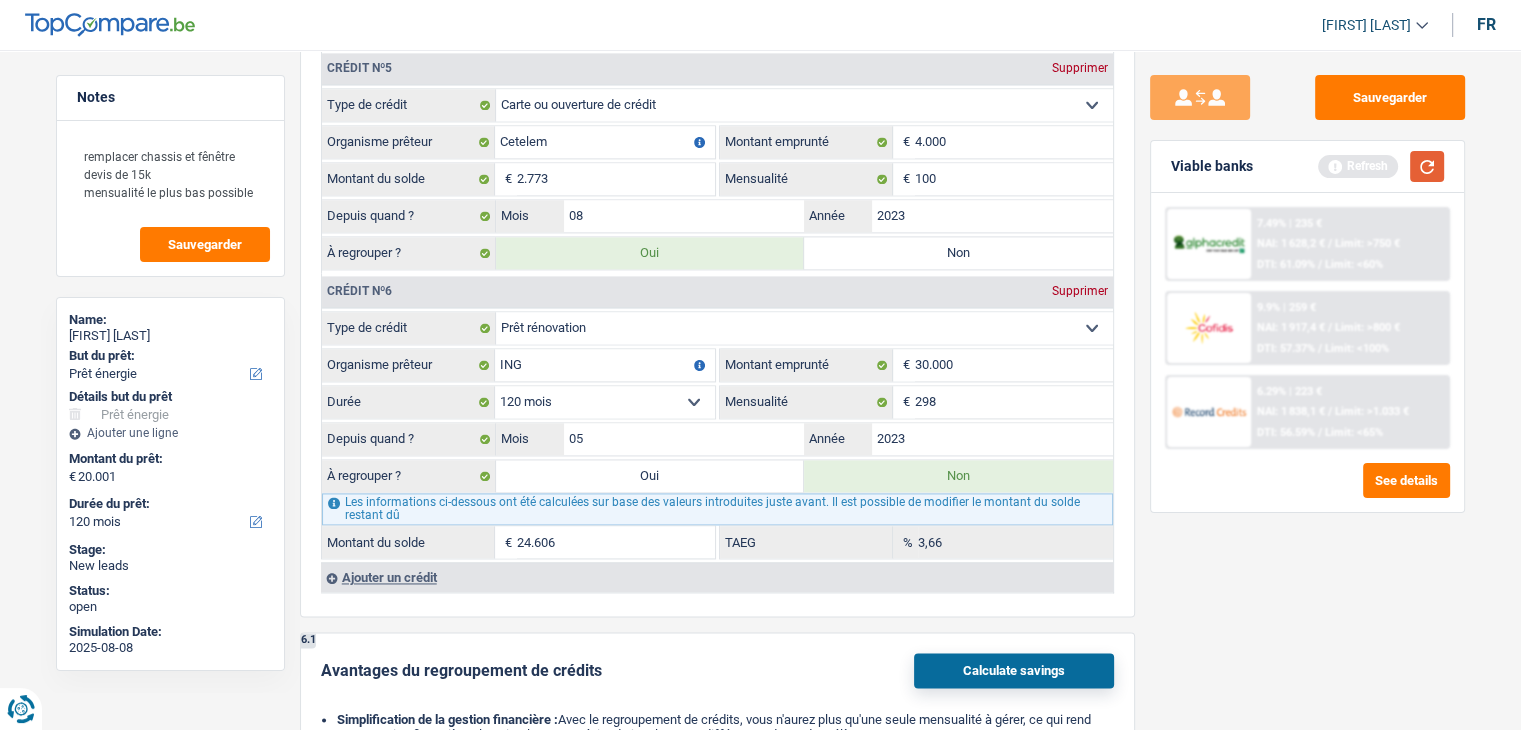 click at bounding box center (1427, 166) 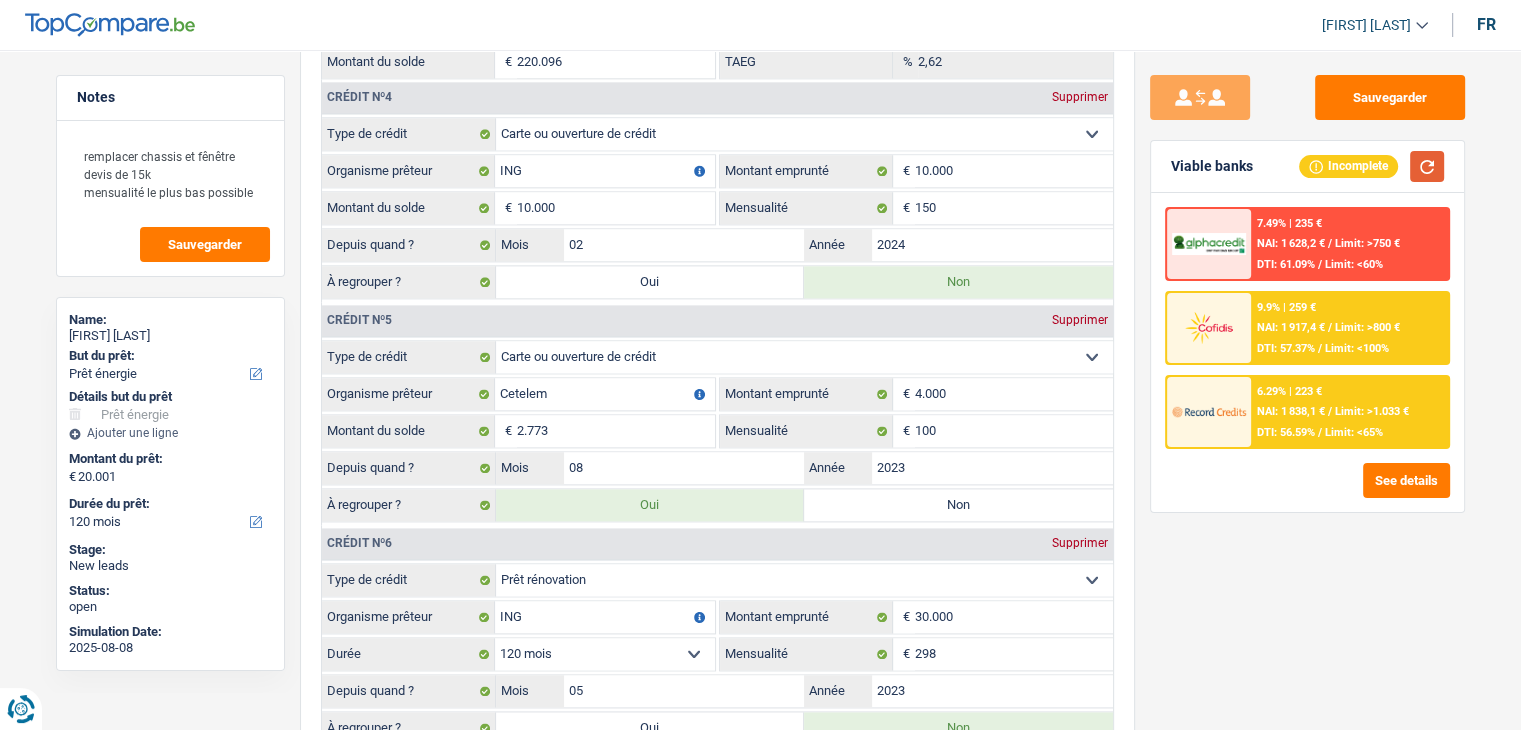 scroll, scrollTop: 2500, scrollLeft: 0, axis: vertical 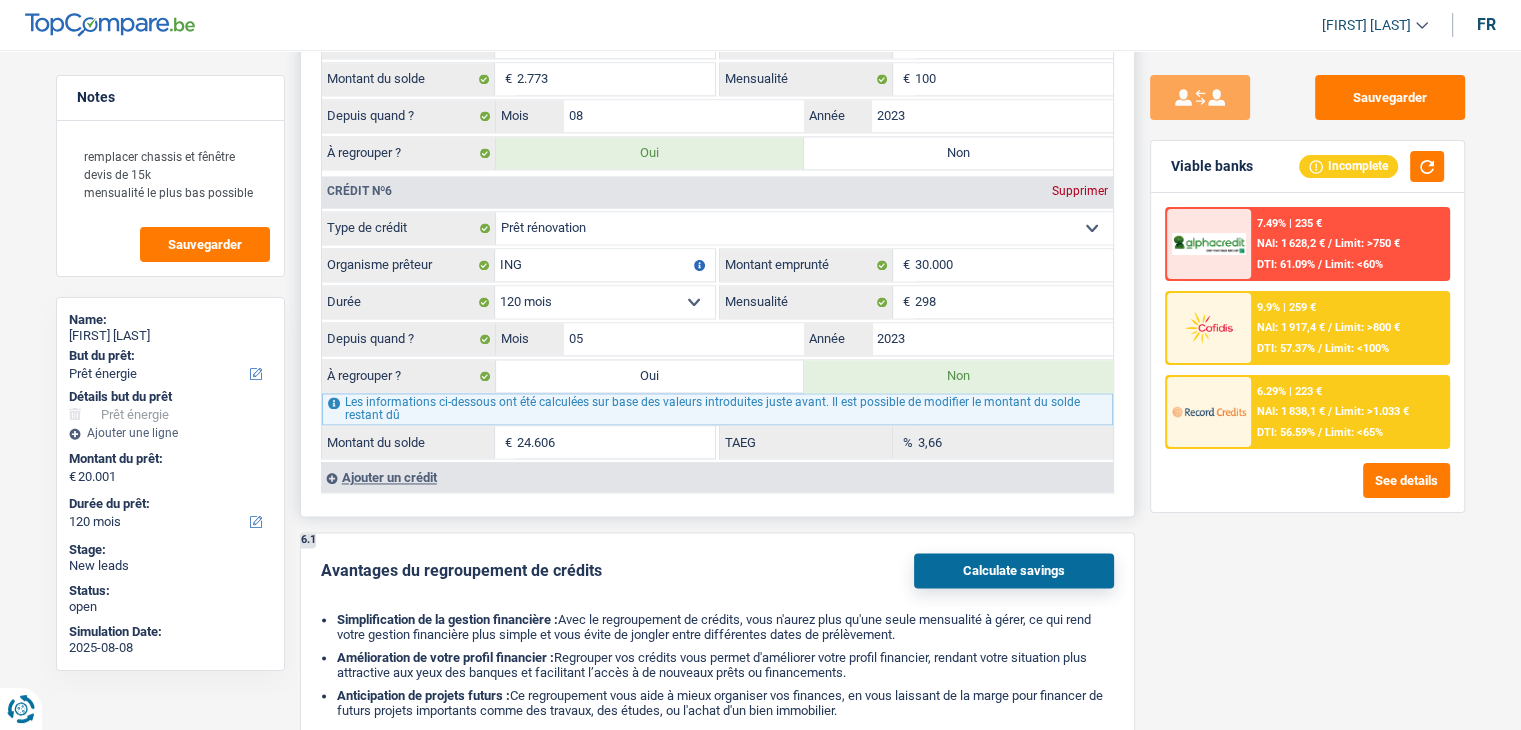 click on "Ajouter un crédit" at bounding box center [717, 477] 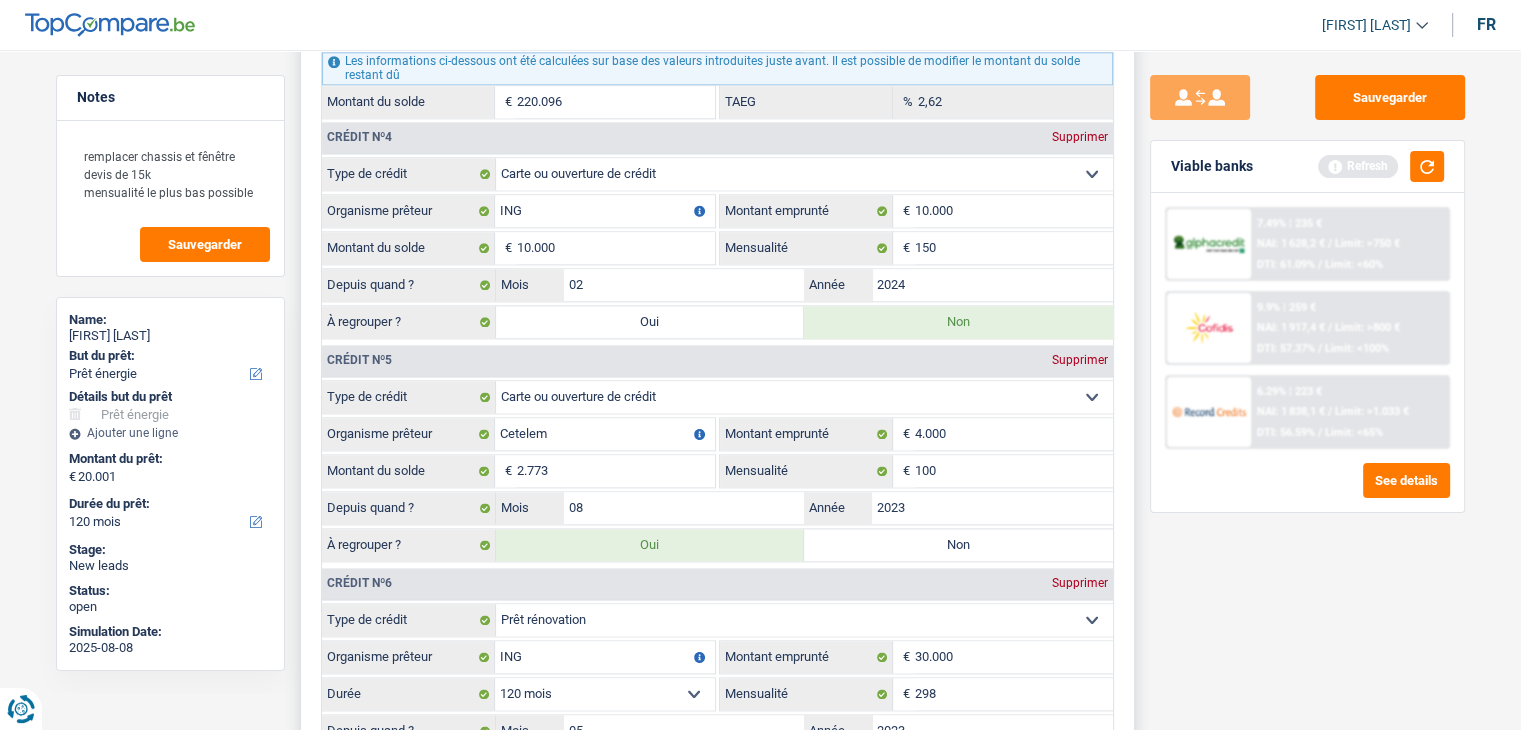 scroll, scrollTop: 2500, scrollLeft: 0, axis: vertical 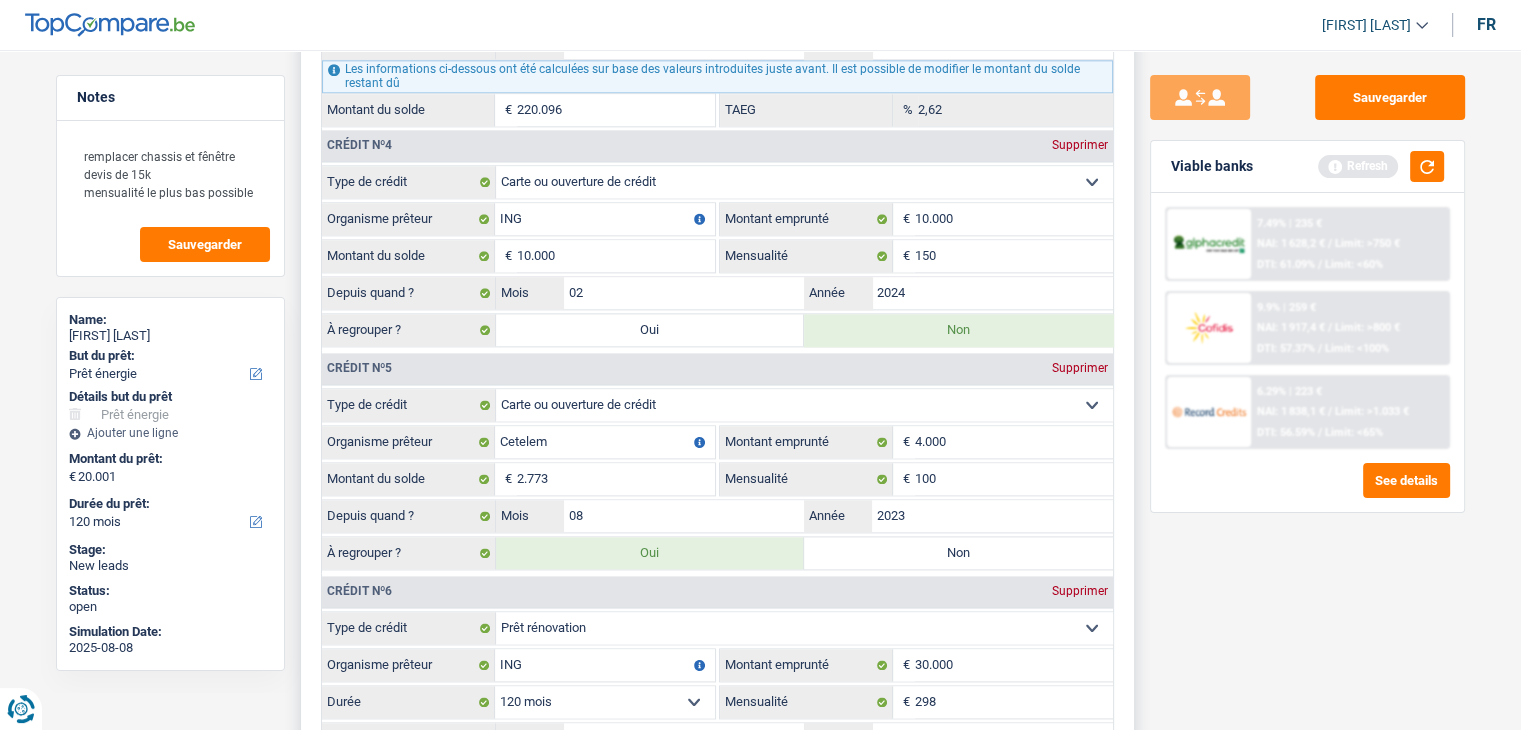 click on "Supprimer" at bounding box center (1080, 368) 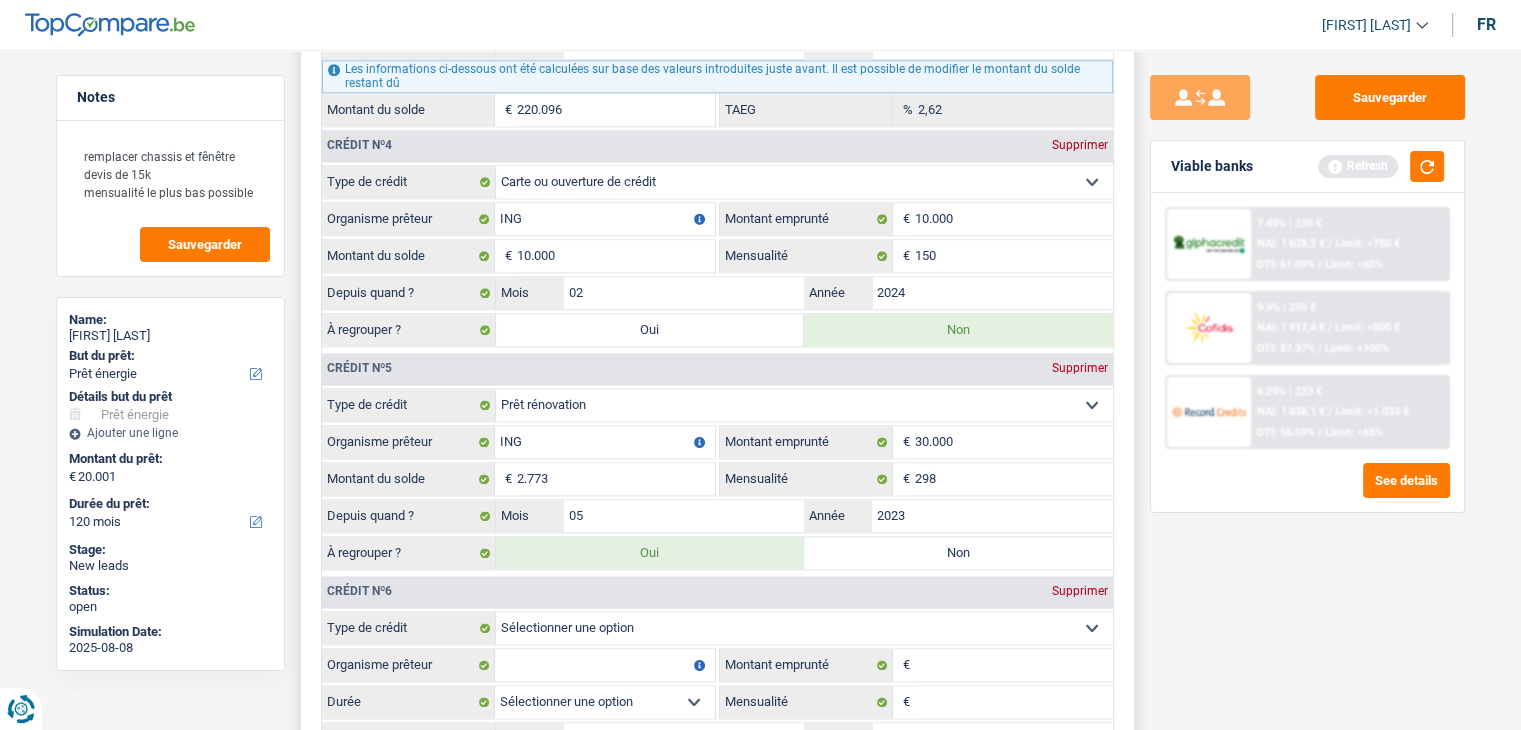 select on "120" 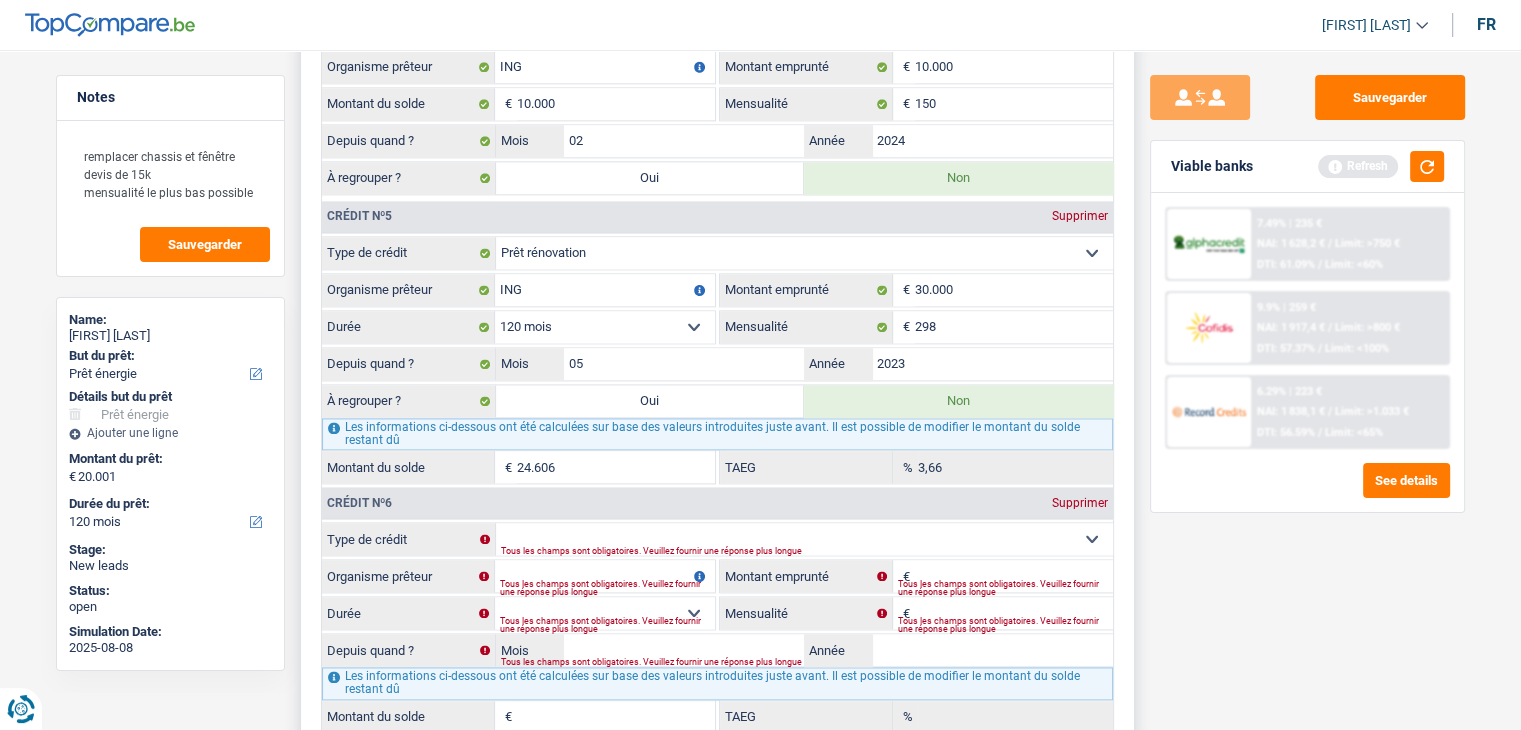scroll, scrollTop: 2800, scrollLeft: 0, axis: vertical 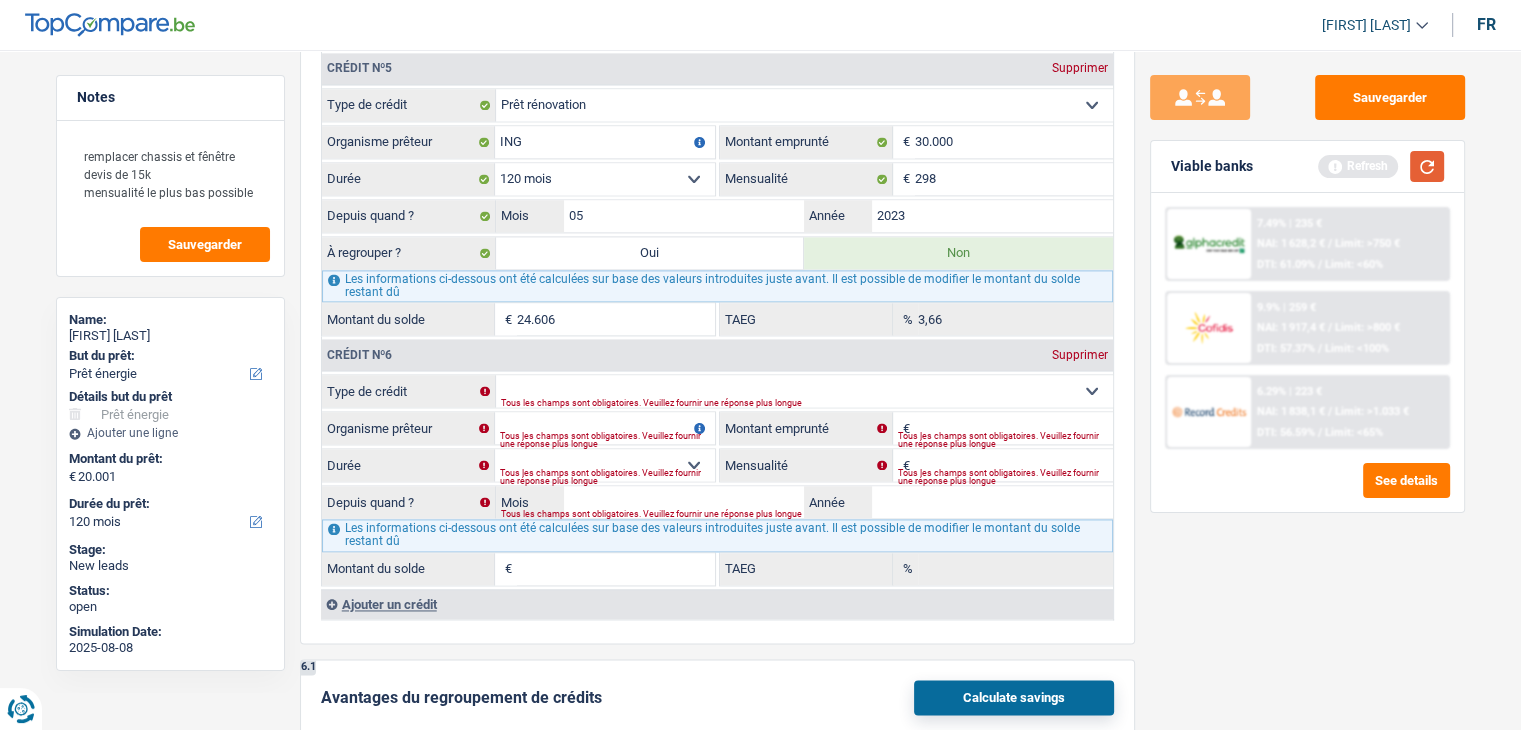 click at bounding box center [1427, 166] 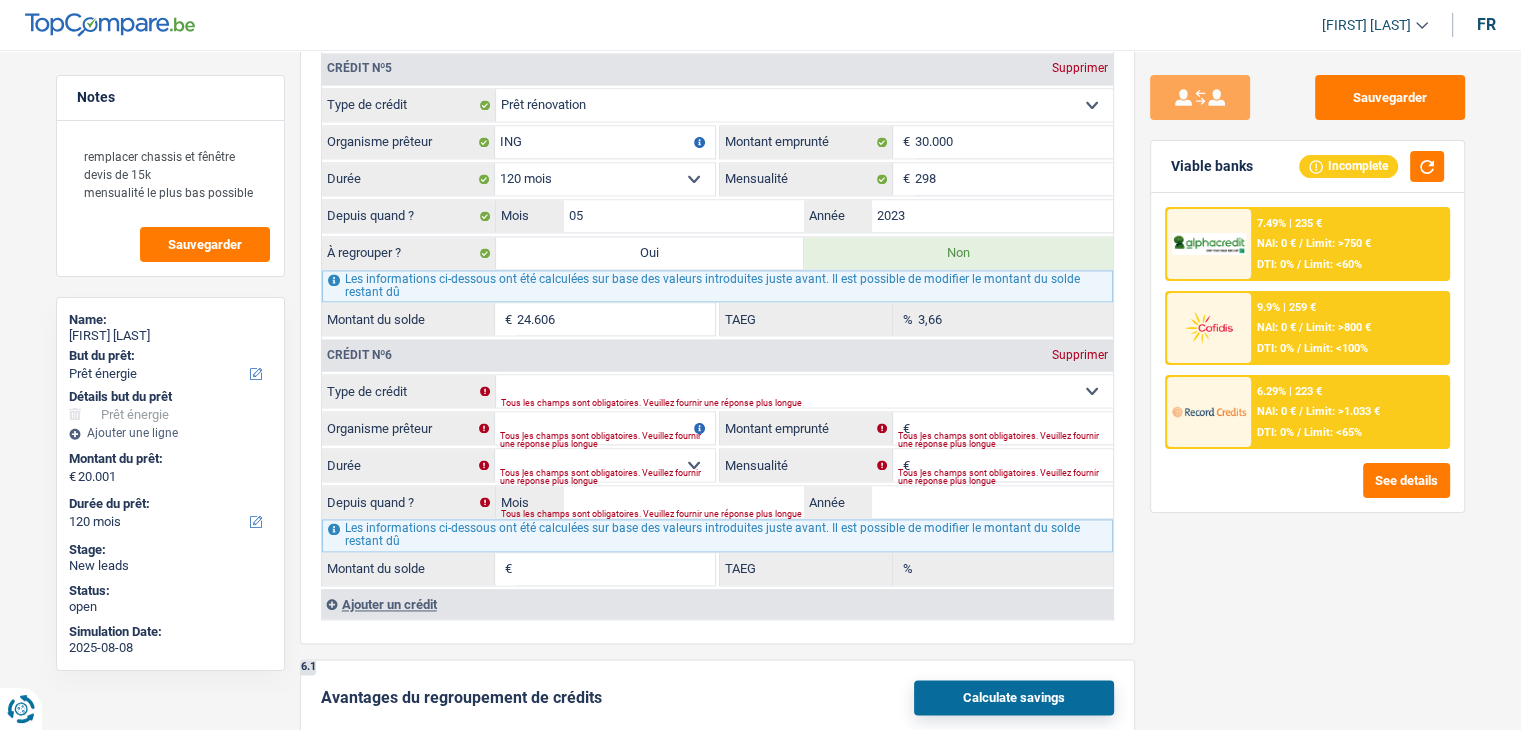 click on "Sauvegarder
Viable banks
Incomplete
7.49% | 235 €
NAI: 0 €
/
Limit: >750 €
DTI: 0%
/
Limit: <60%
9.9% | 259 €
NAI: 0 €
/
Limit: >800 €
DTI: 0%
/
Limit: <100%
/       /" at bounding box center (1307, 384) 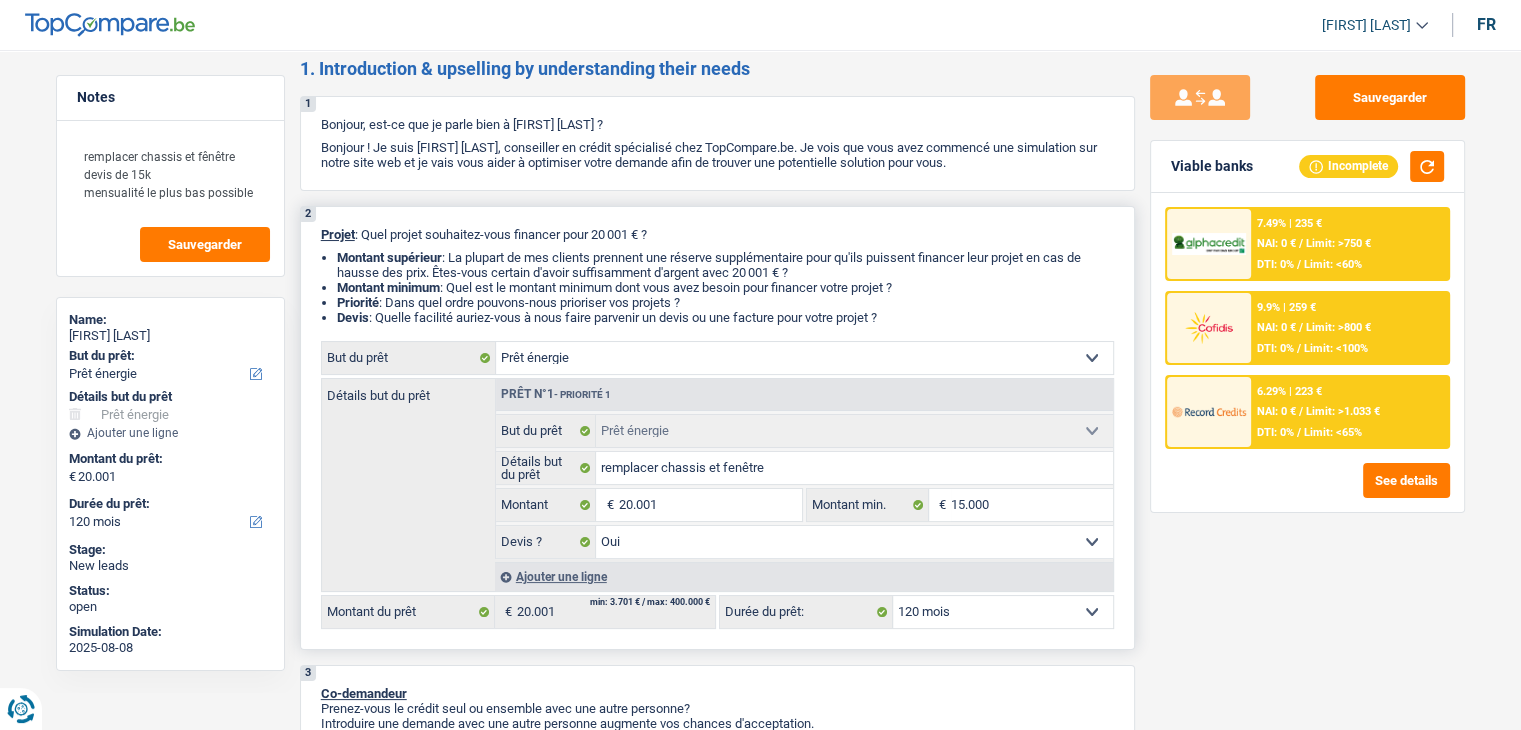 scroll, scrollTop: 200, scrollLeft: 0, axis: vertical 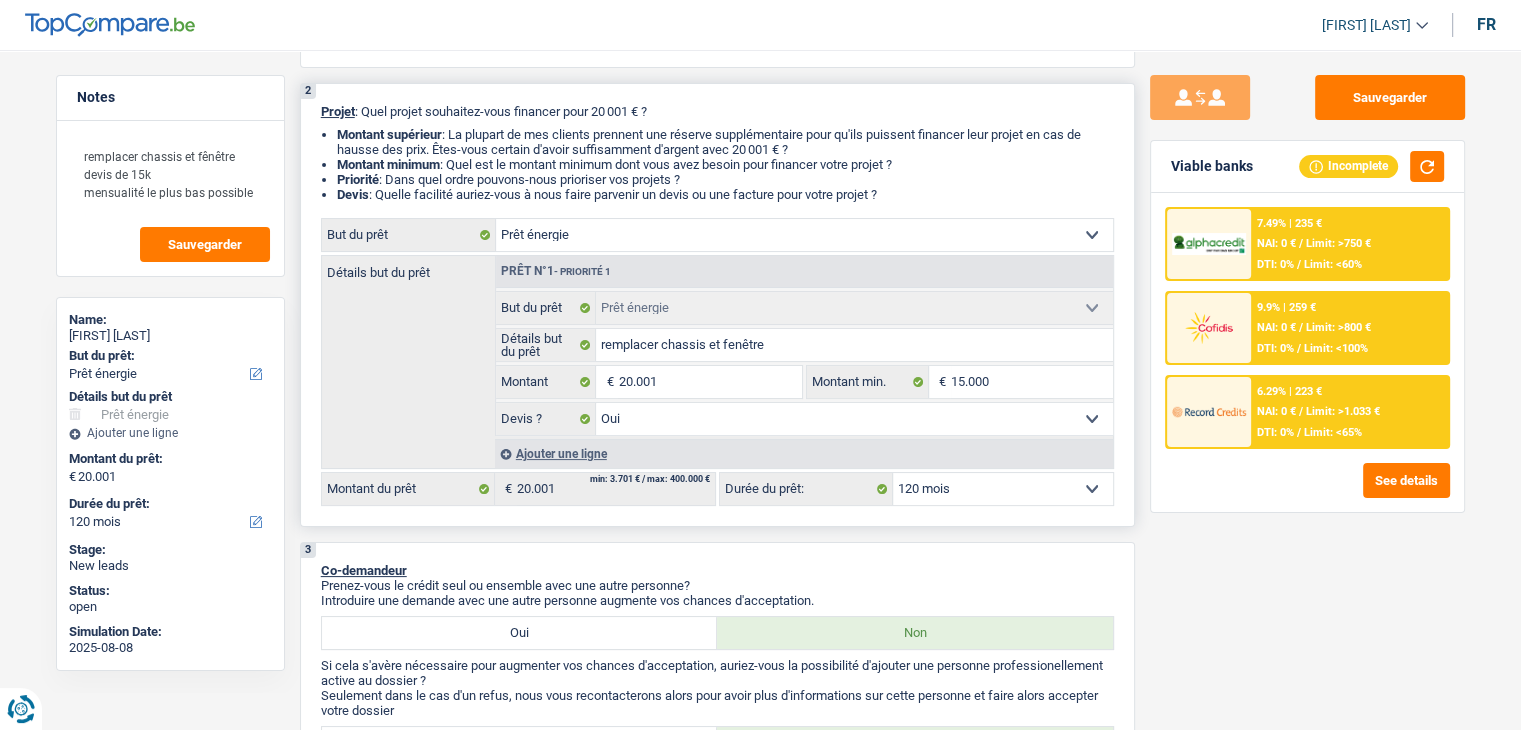 drag, startPoint x: 901, startPoint y: 190, endPoint x: 727, endPoint y: 169, distance: 175.26266 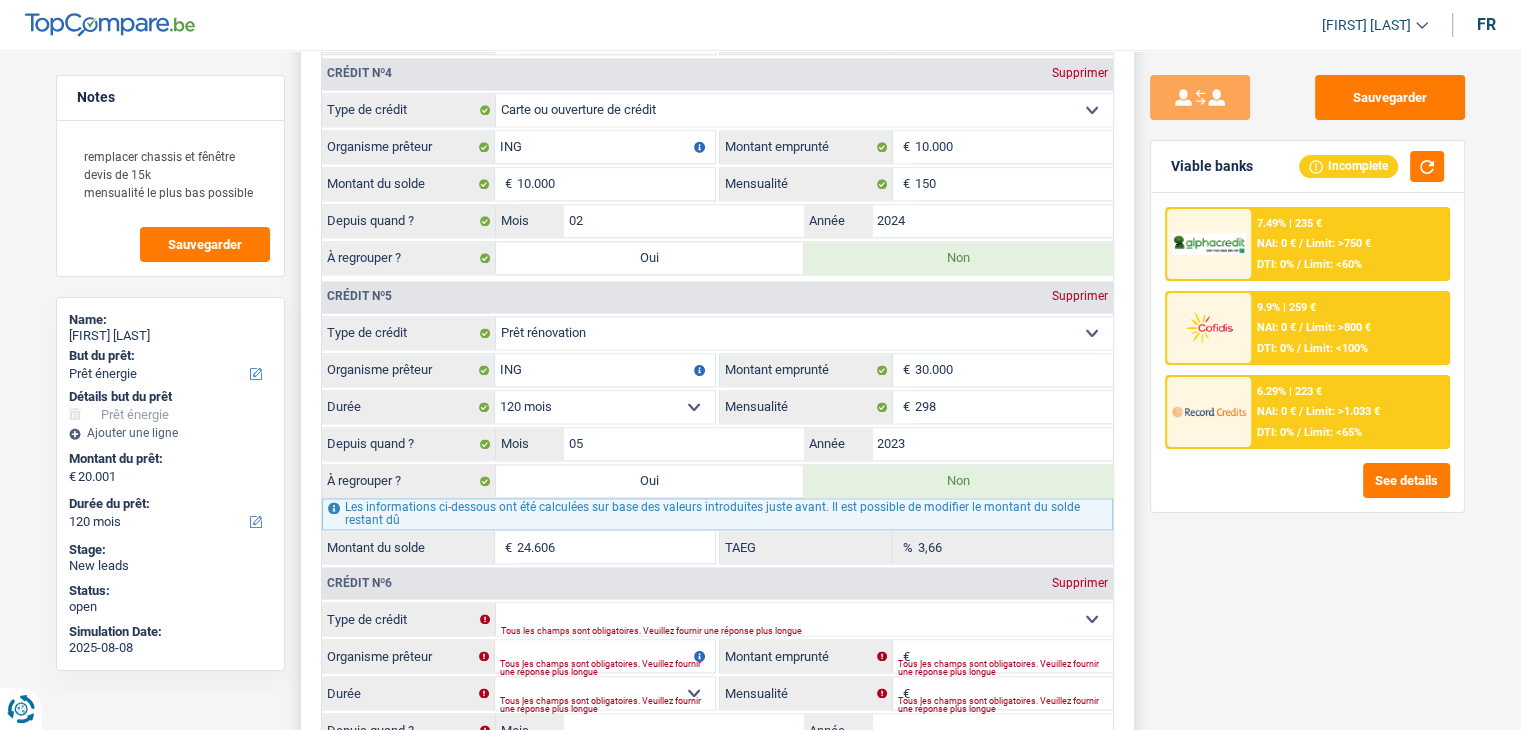 scroll, scrollTop: 2800, scrollLeft: 0, axis: vertical 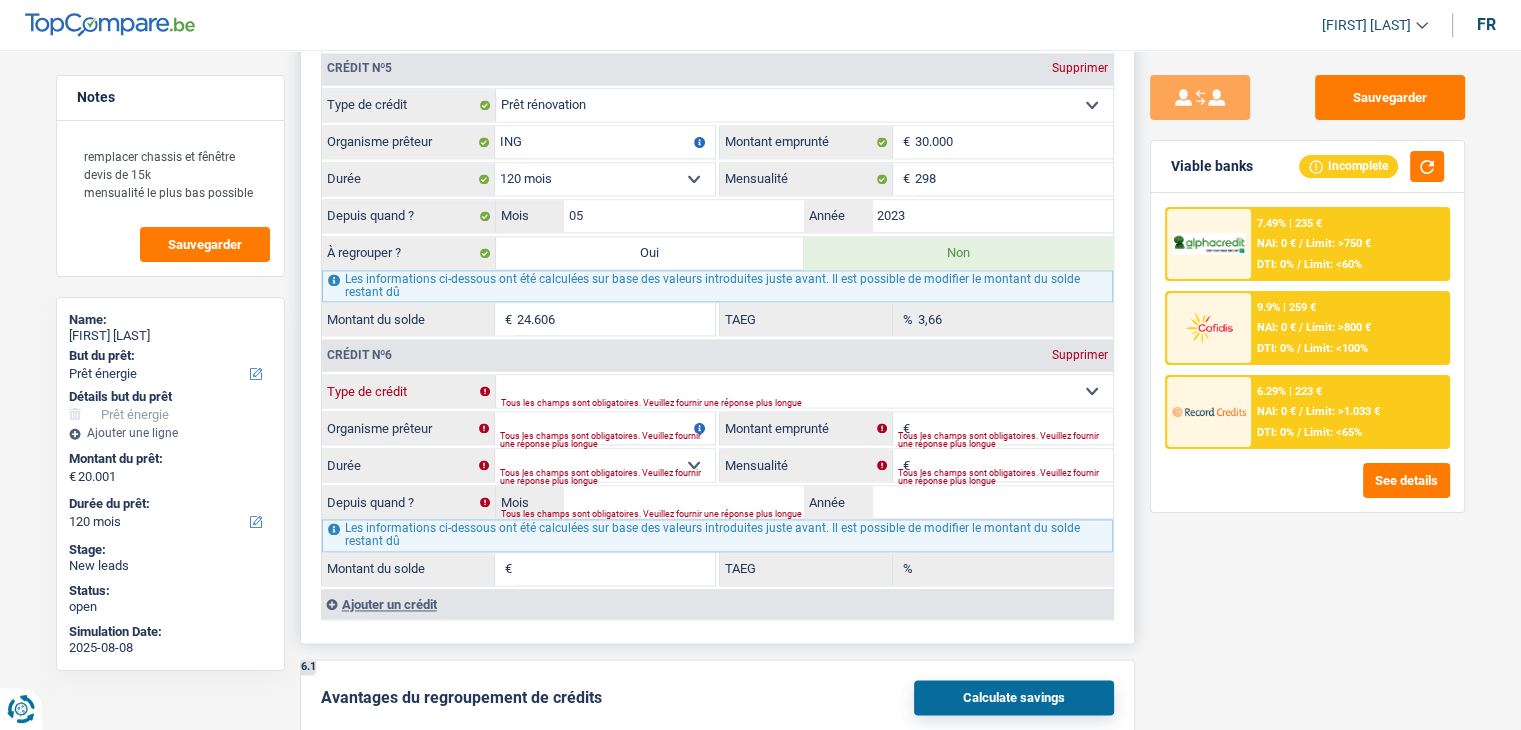click on "Carte ou ouverture de crédit Prêt hypothécaire Vente à tempérament Prêt à tempérament Prêt rénovation Prêt voiture Regroupement d'un ou plusieurs crédits
Sélectionner une option" at bounding box center [804, 391] 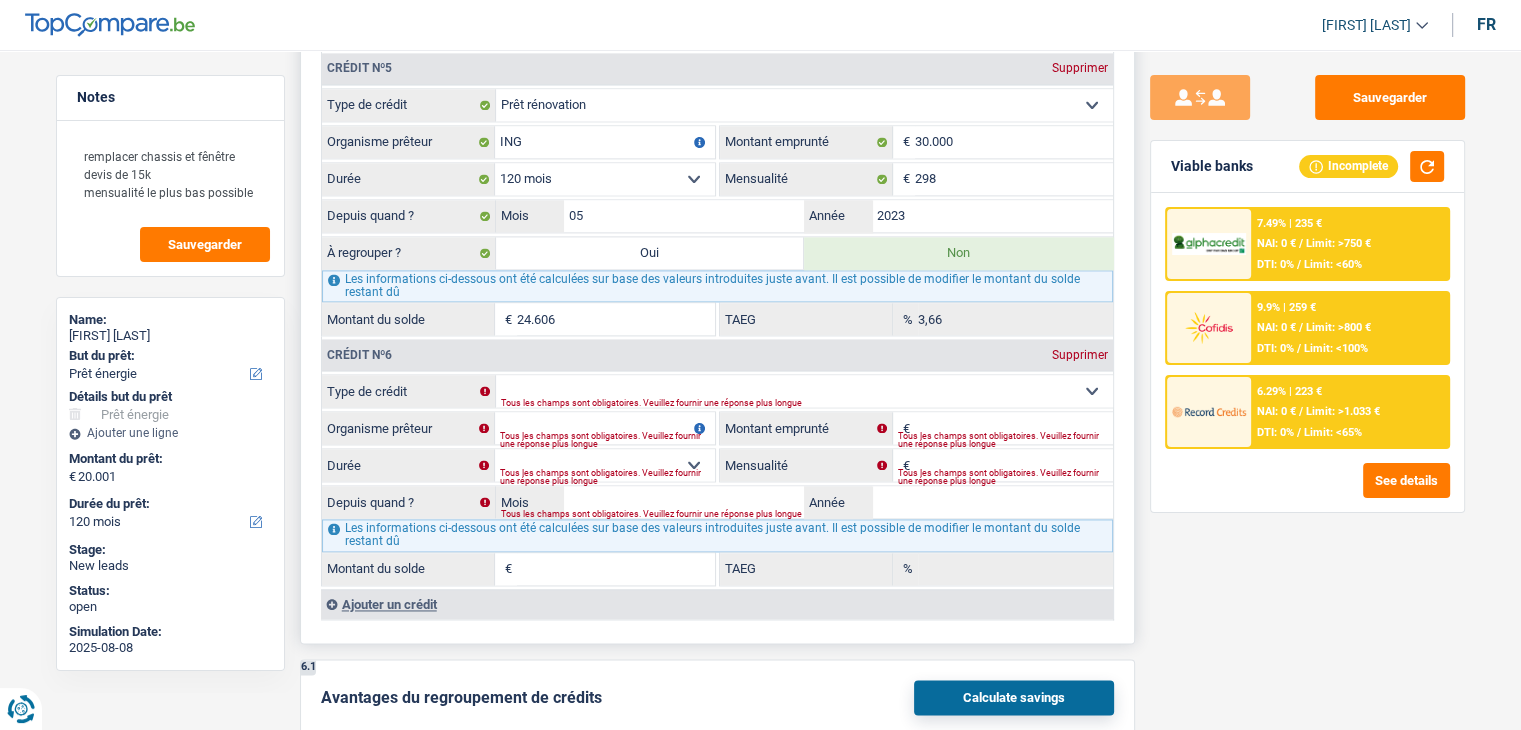 click on "6   Ancien :  Avez-vous des prêts ou des cartes de crédit en cours ?
Oui
Non
Dans quelle mesure êtes-vous intéressé par la réduction de vos remboursements mensuels afin d'avoir plus de budget à la fin du mois ?
Très Intéressée
Intéressée
Pas Intéressée
Crédit nº1
Supprimer
Carte ou ouverture de crédit Prêt hypothécaire Vente à tempérament Prêt à tempérament Prêt rénovation Prêt voiture Regroupement d'un ou plusieurs crédits
Sélectionner une option
Type de crédit
Ing           130.000   €" at bounding box center (717, -214) 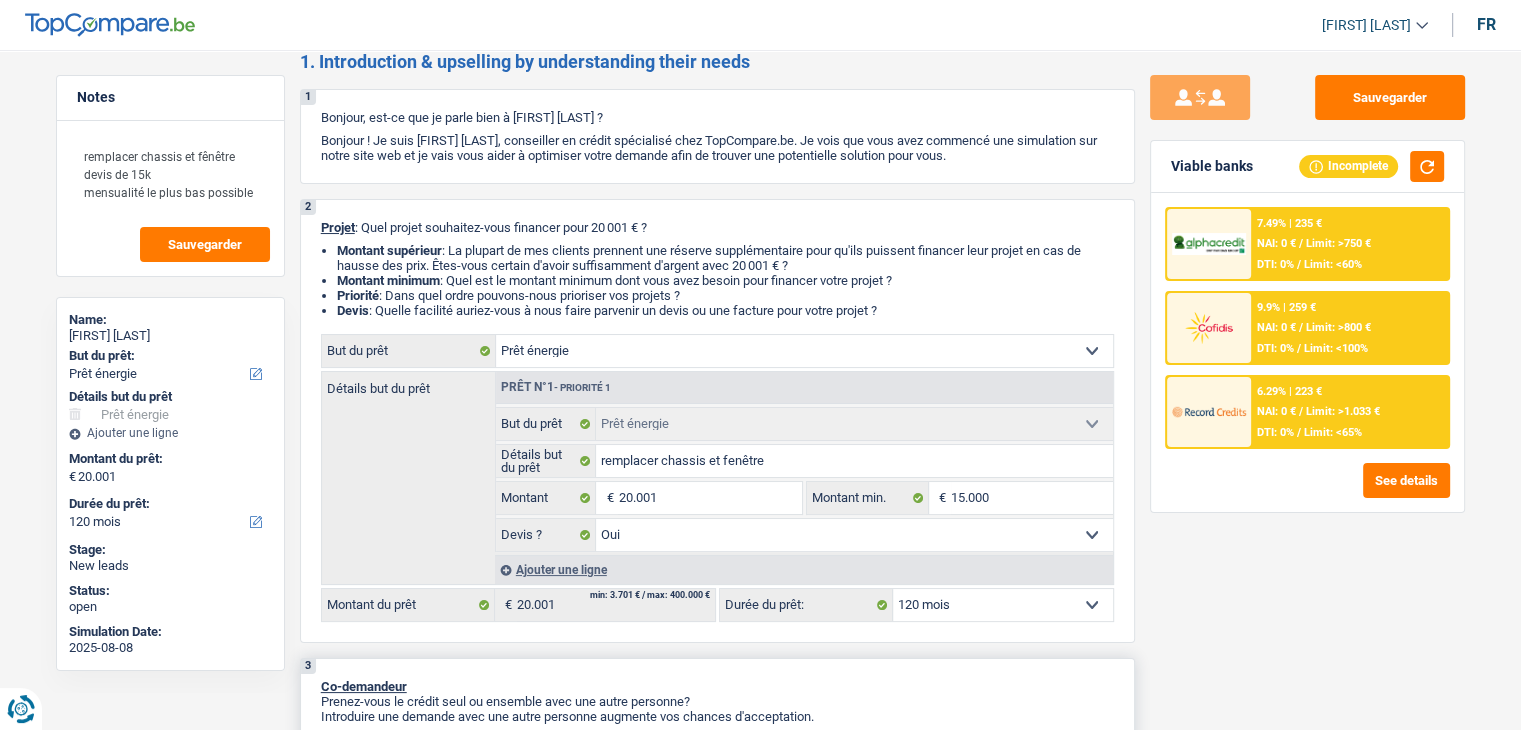 scroll, scrollTop: 0, scrollLeft: 0, axis: both 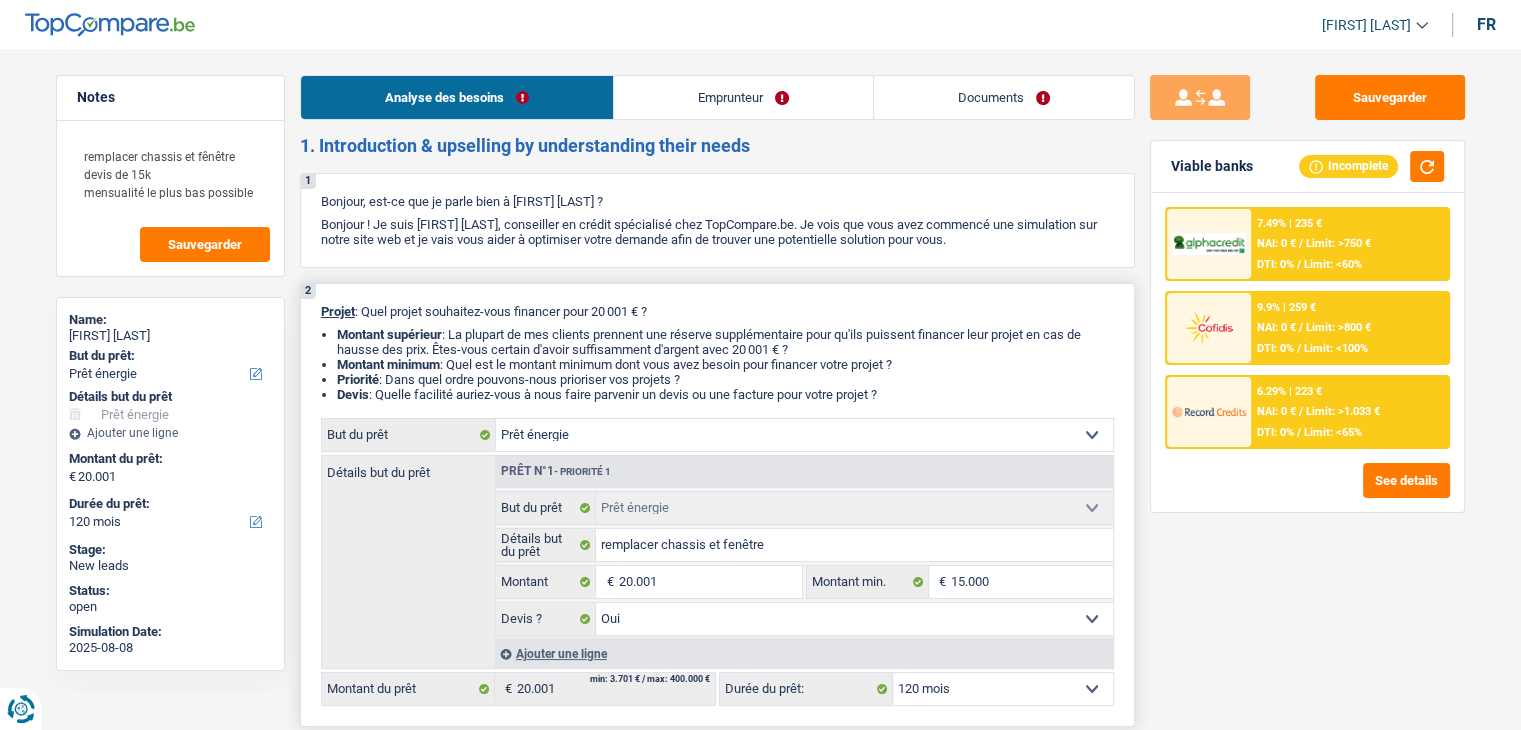 click on "Devis   : Quelle facilité auriez-vous à nous faire parvenir un devis ou une facture pour votre projet ?" at bounding box center [725, 394] 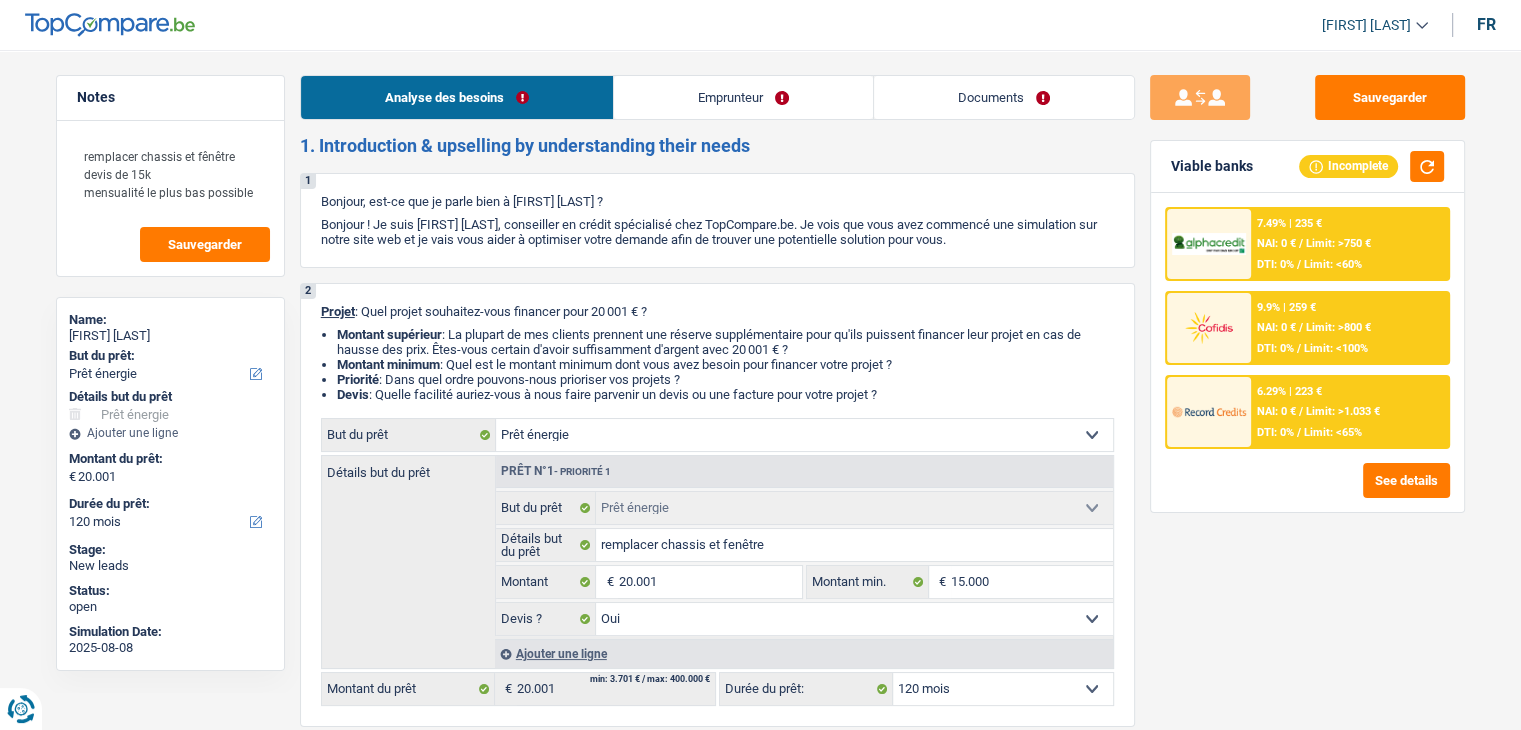 click on "Emprunteur" at bounding box center [743, 97] 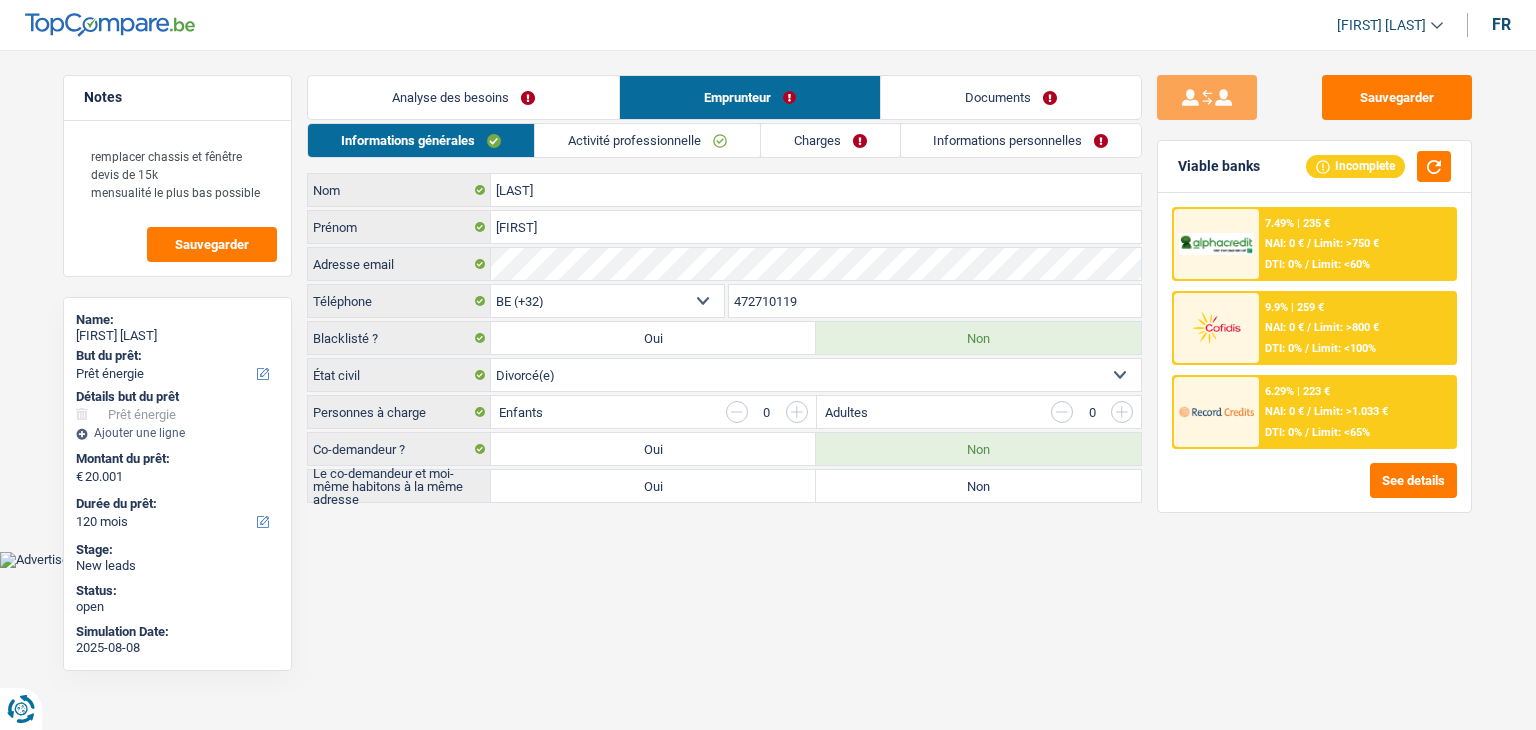 click on "Activité professionnelle" at bounding box center [647, 140] 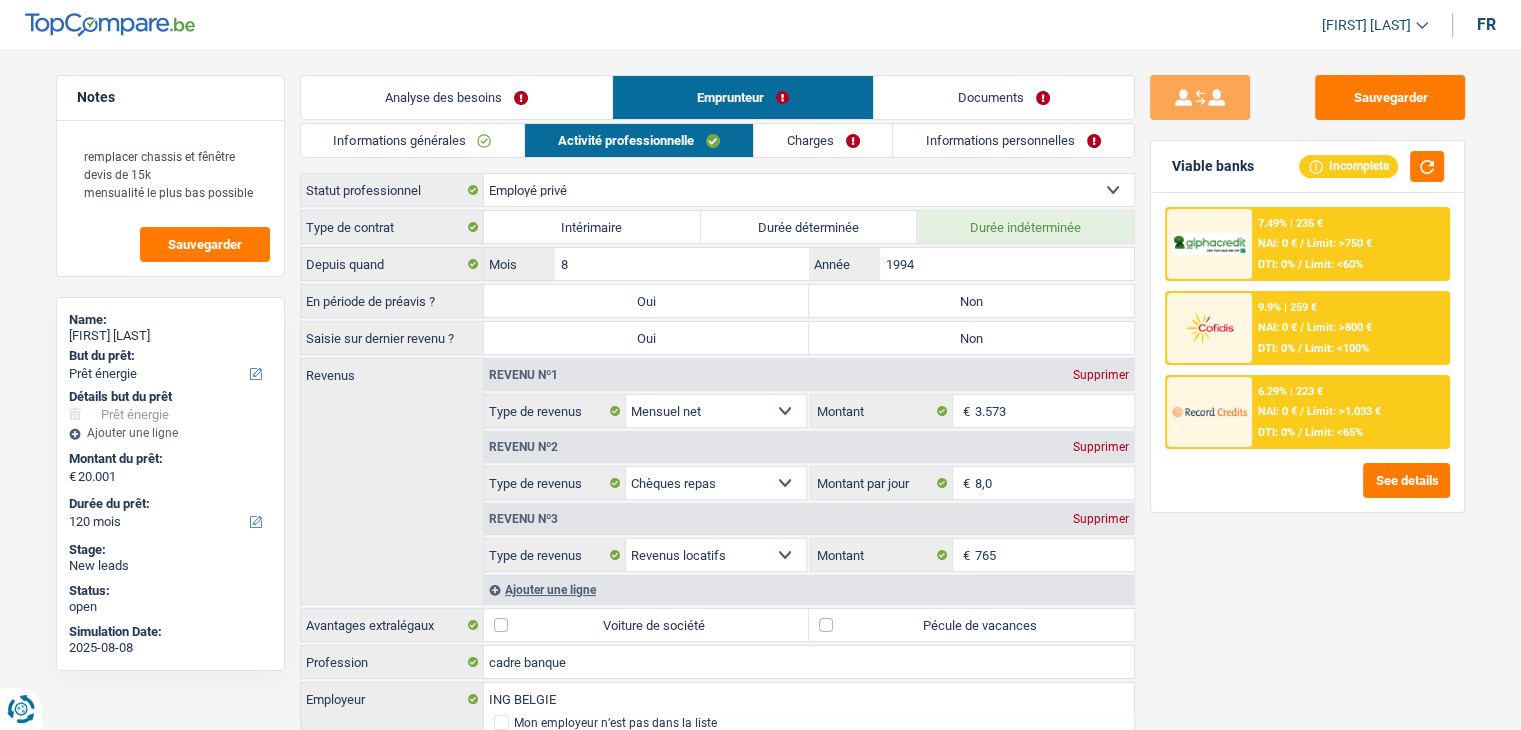 click on "Analyse des besoins" at bounding box center (456, 97) 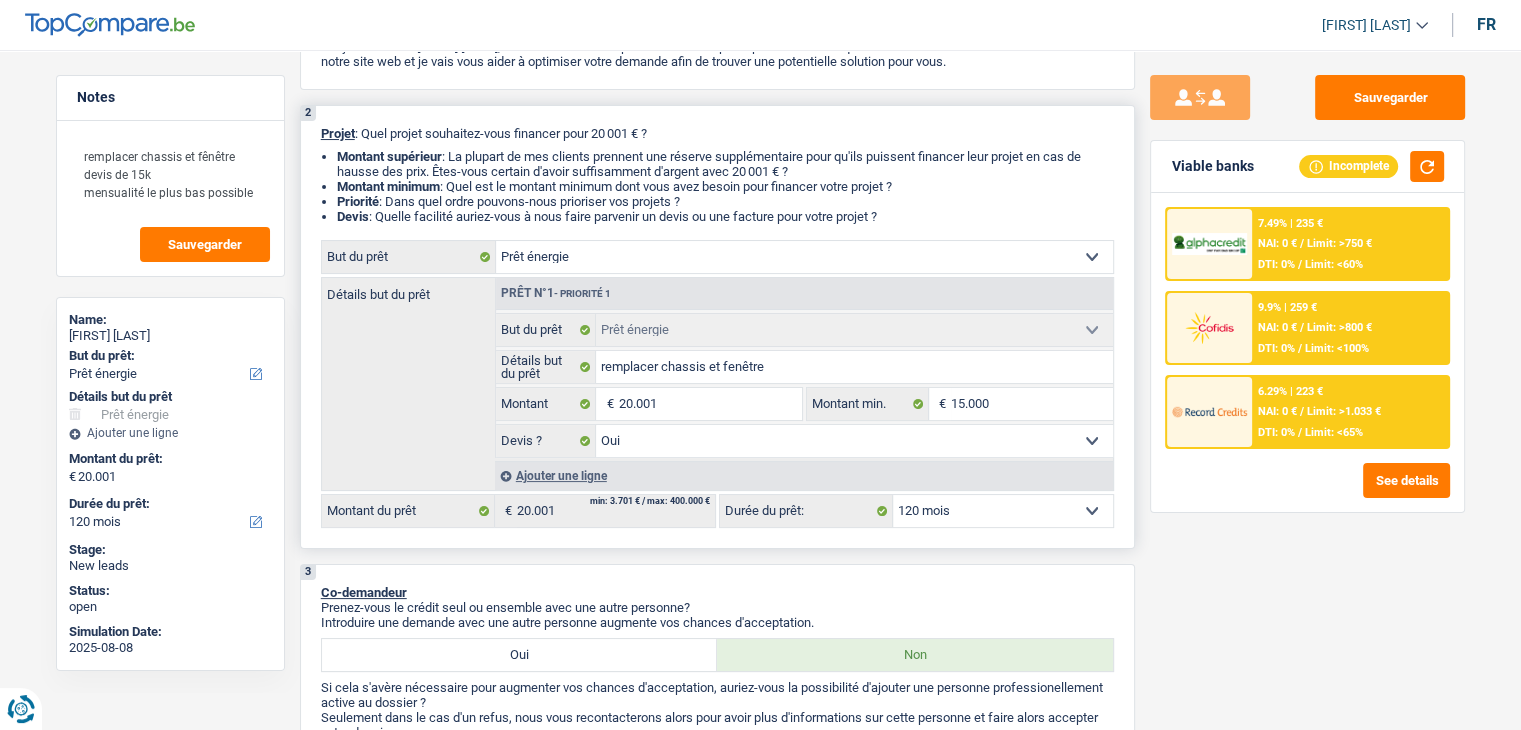 scroll, scrollTop: 300, scrollLeft: 0, axis: vertical 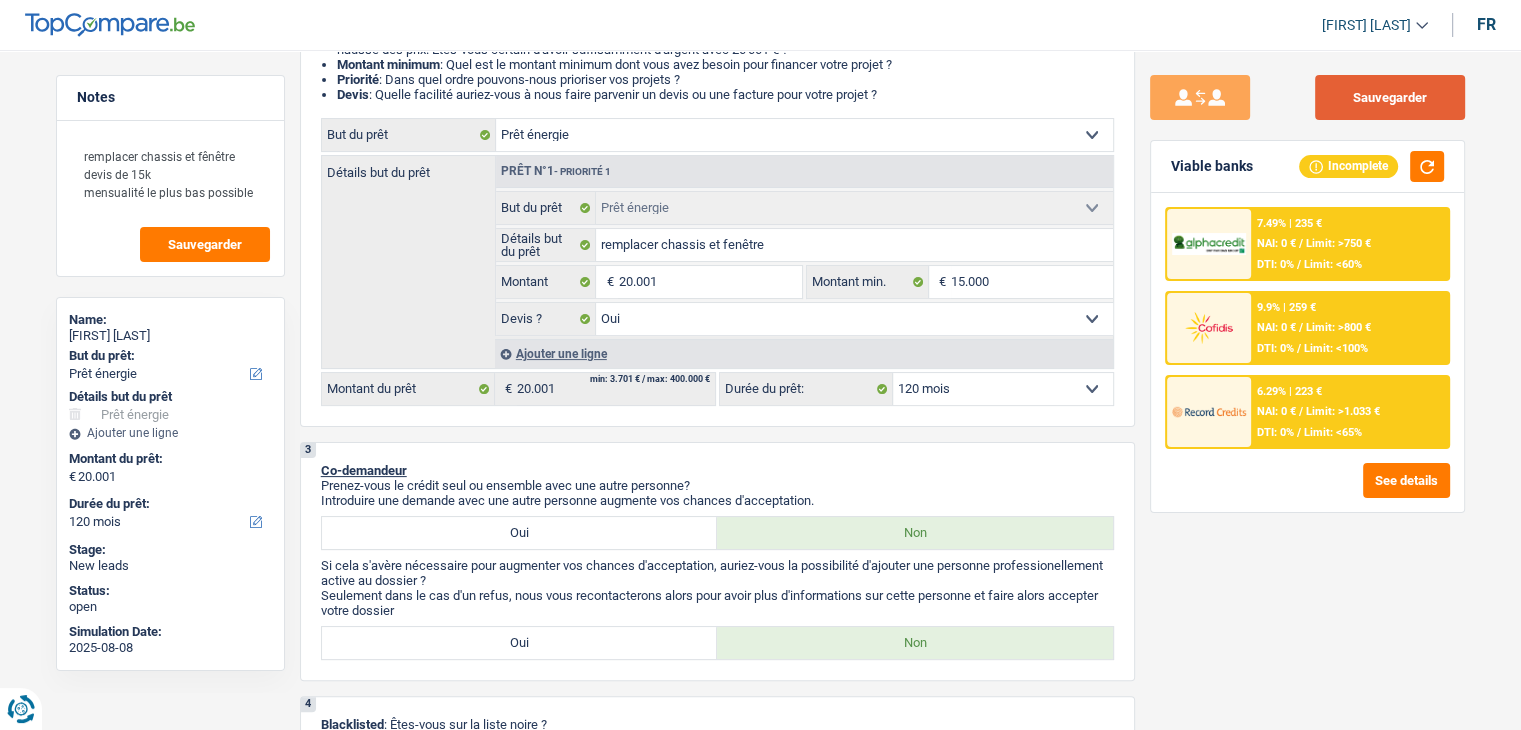 click on "Sauvegarder" at bounding box center (1390, 97) 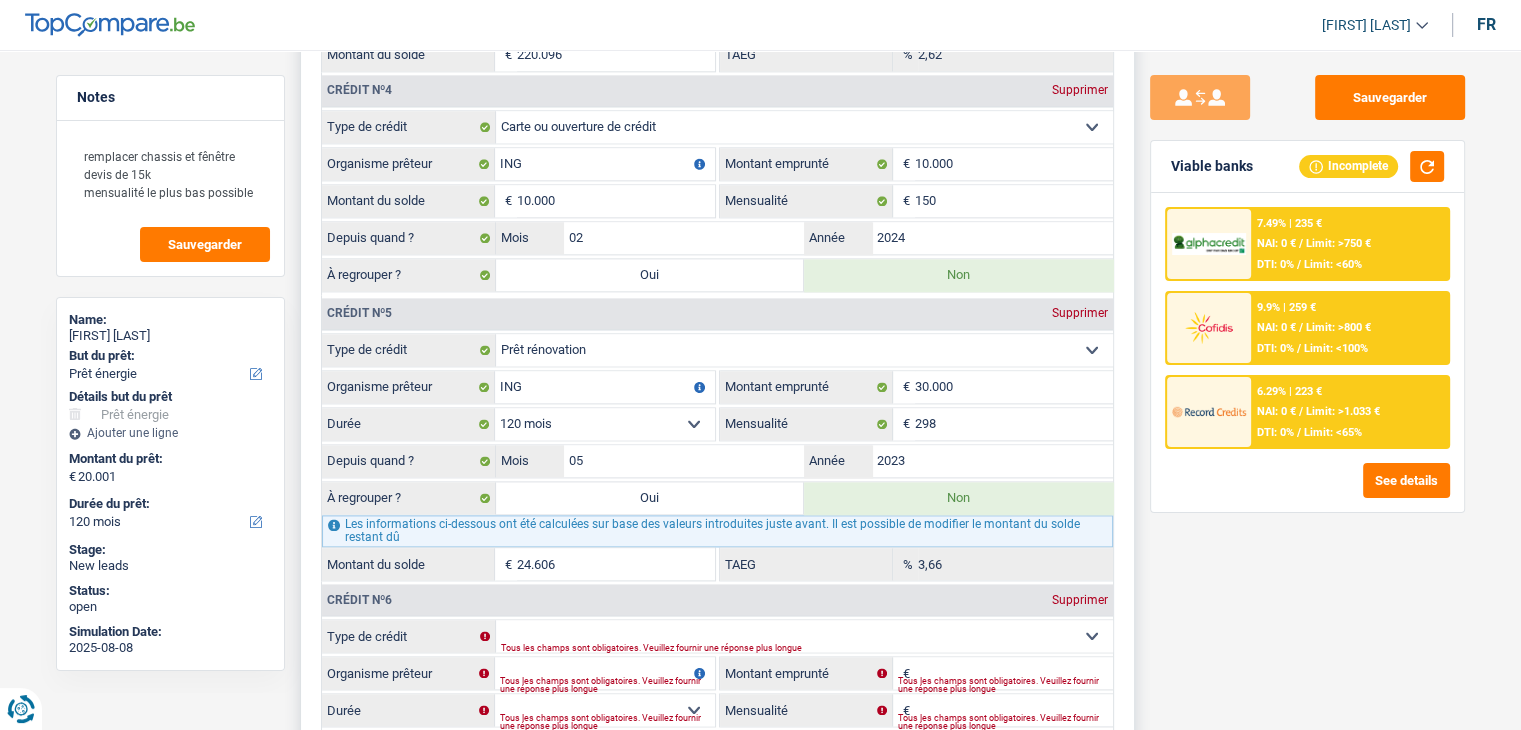 scroll, scrollTop: 3000, scrollLeft: 0, axis: vertical 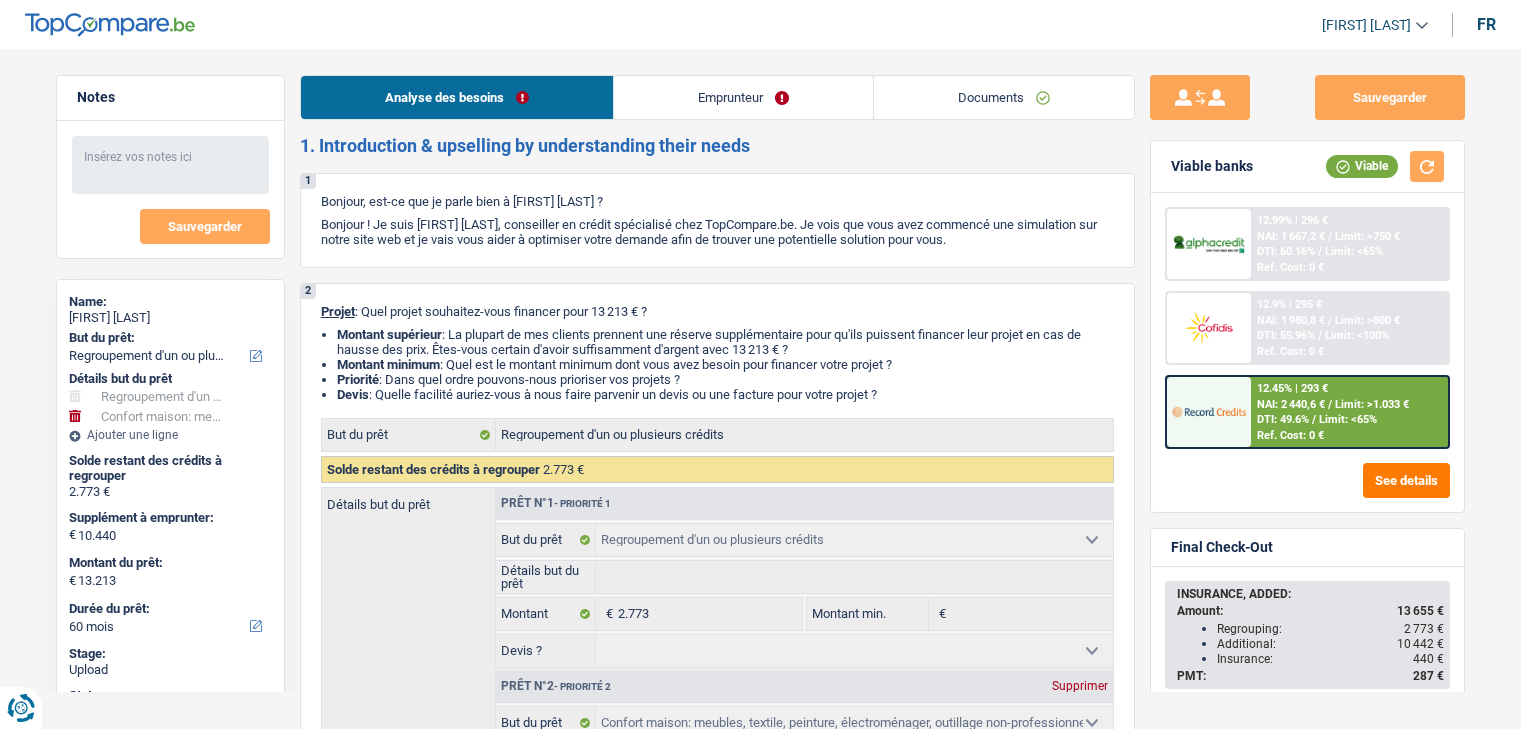select on "refinancing" 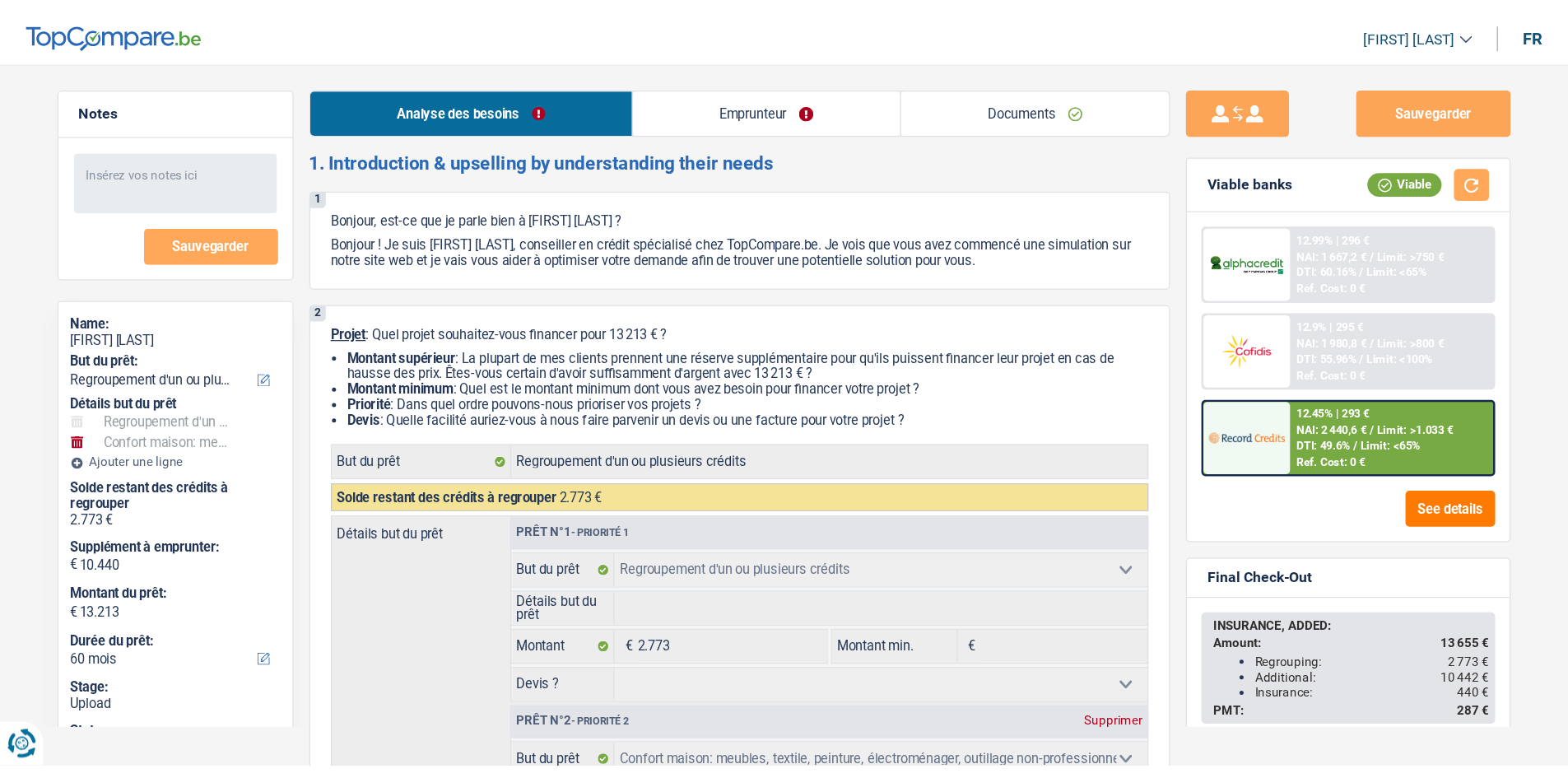 scroll, scrollTop: 0, scrollLeft: 0, axis: both 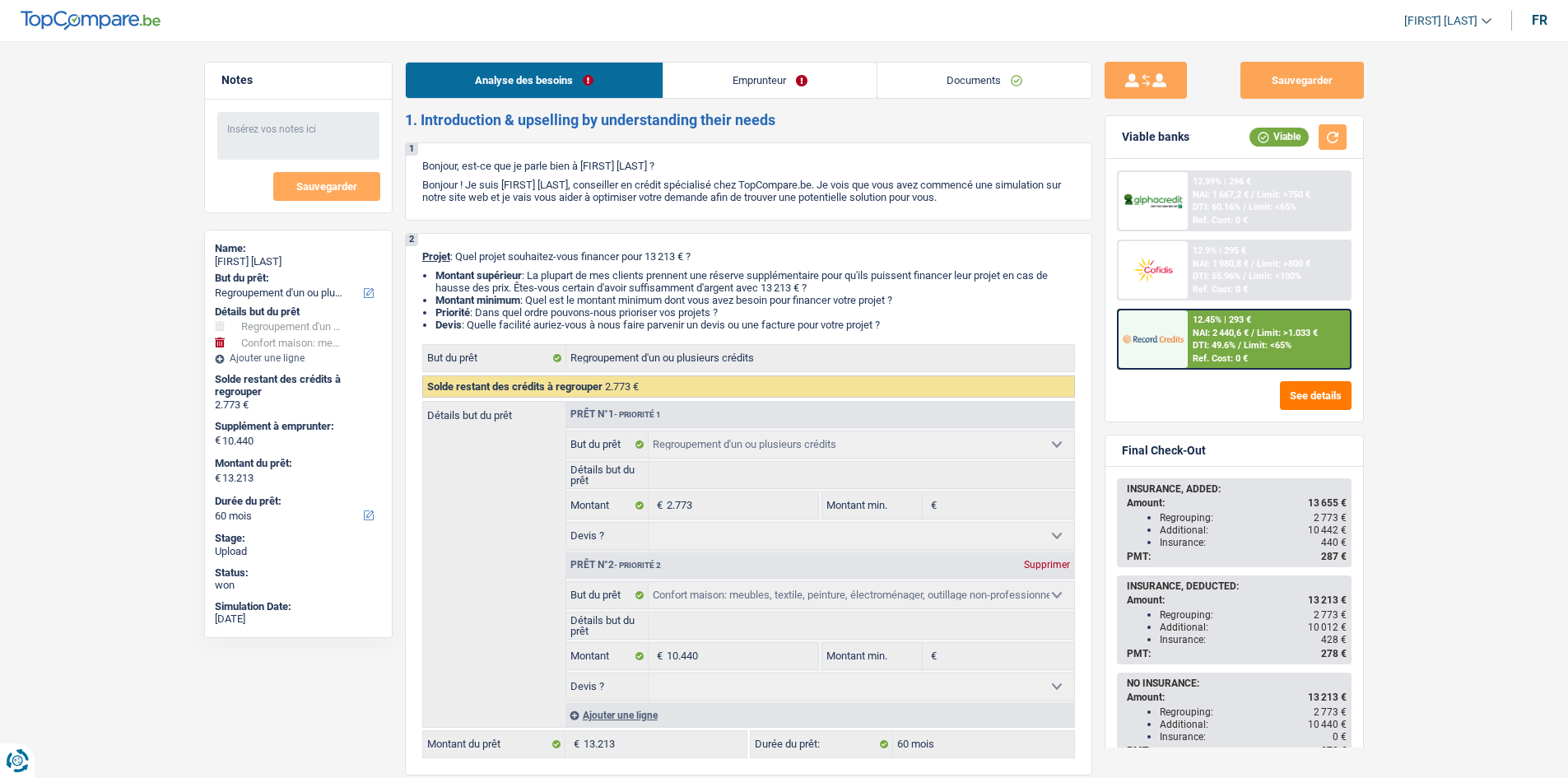 click on "Emprunteur" at bounding box center (770, 80) 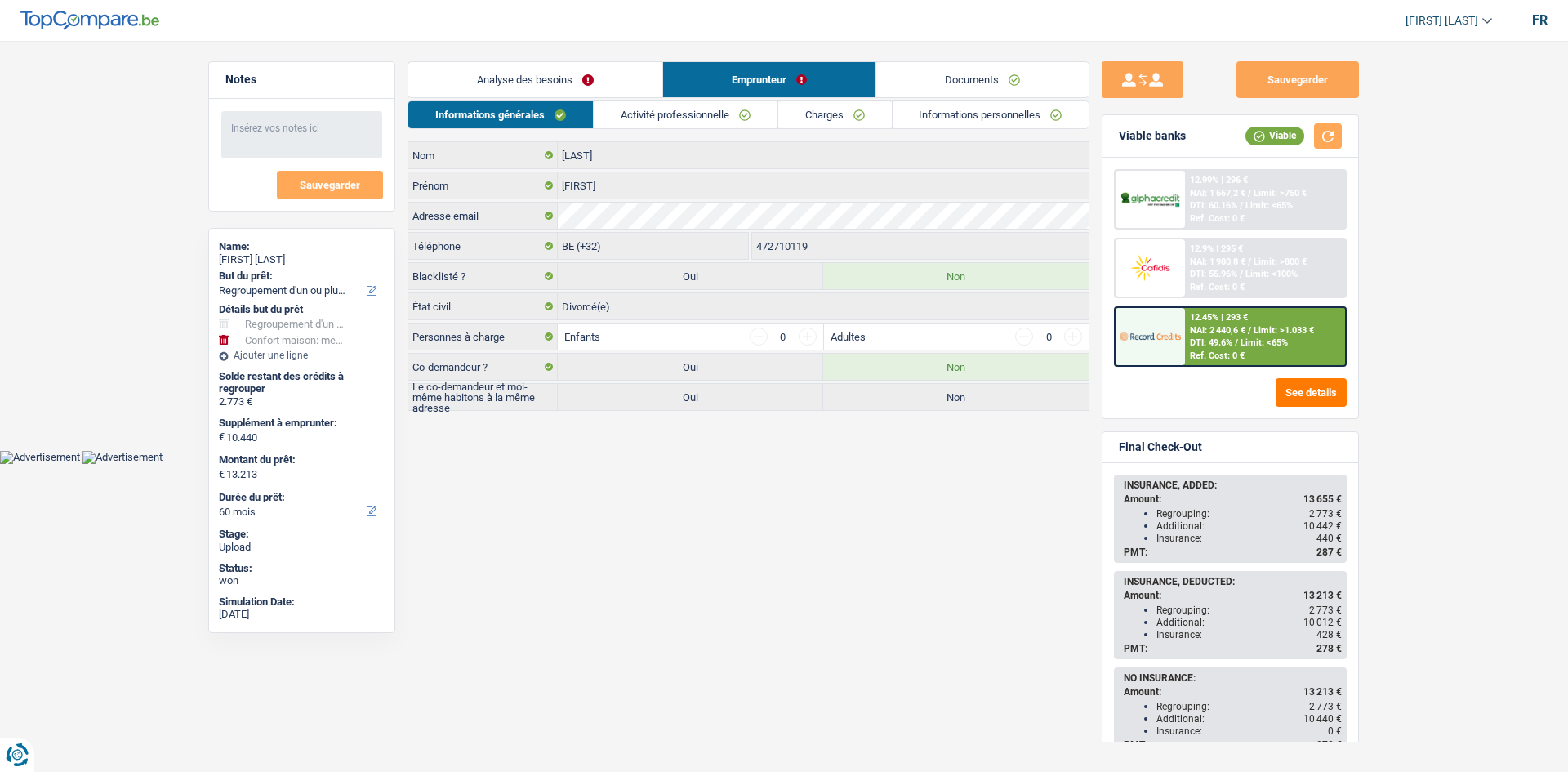 click on "Activité professionnelle" at bounding box center (685, 114) 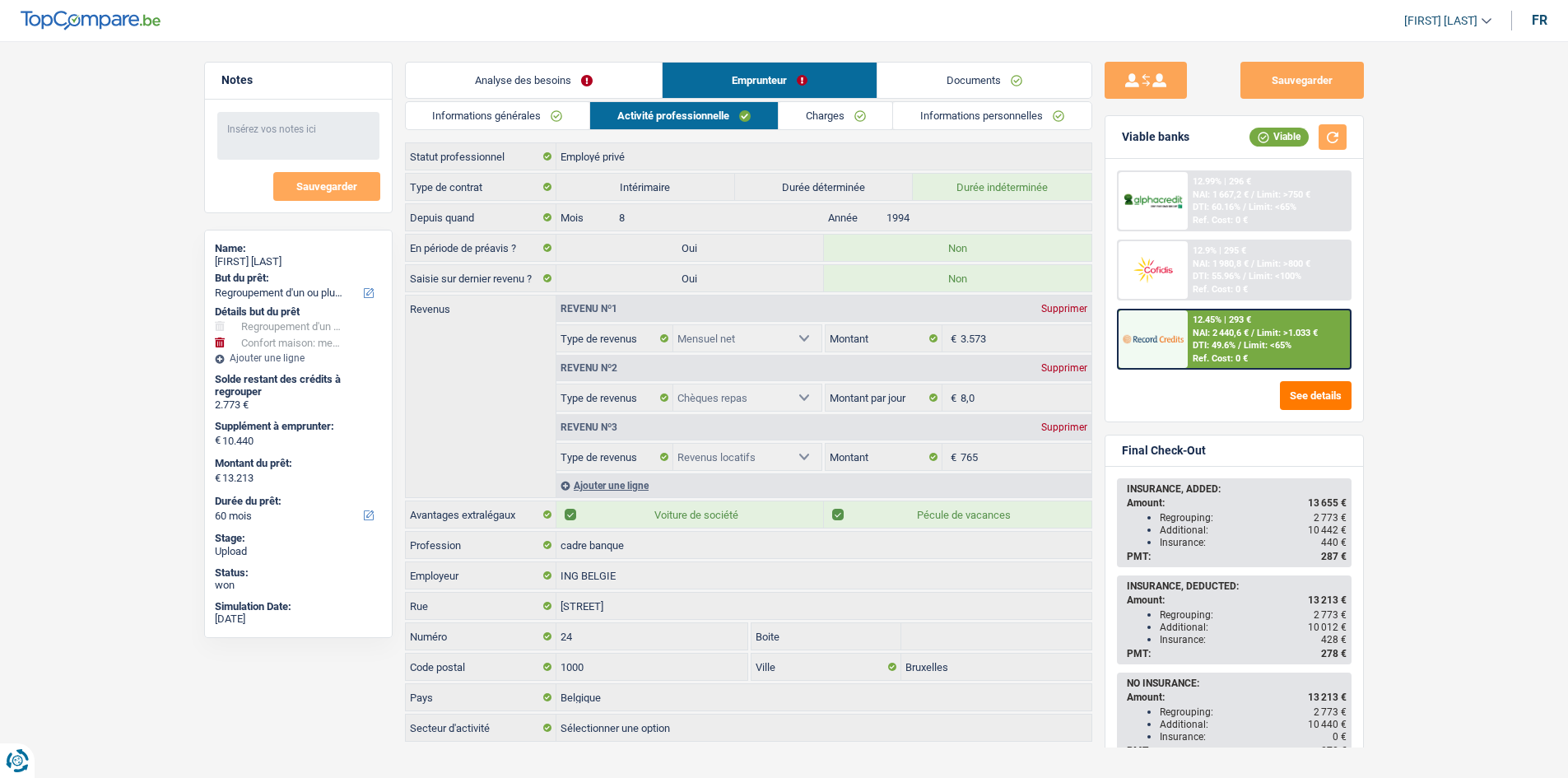 click on "Charges" at bounding box center (835, 115) 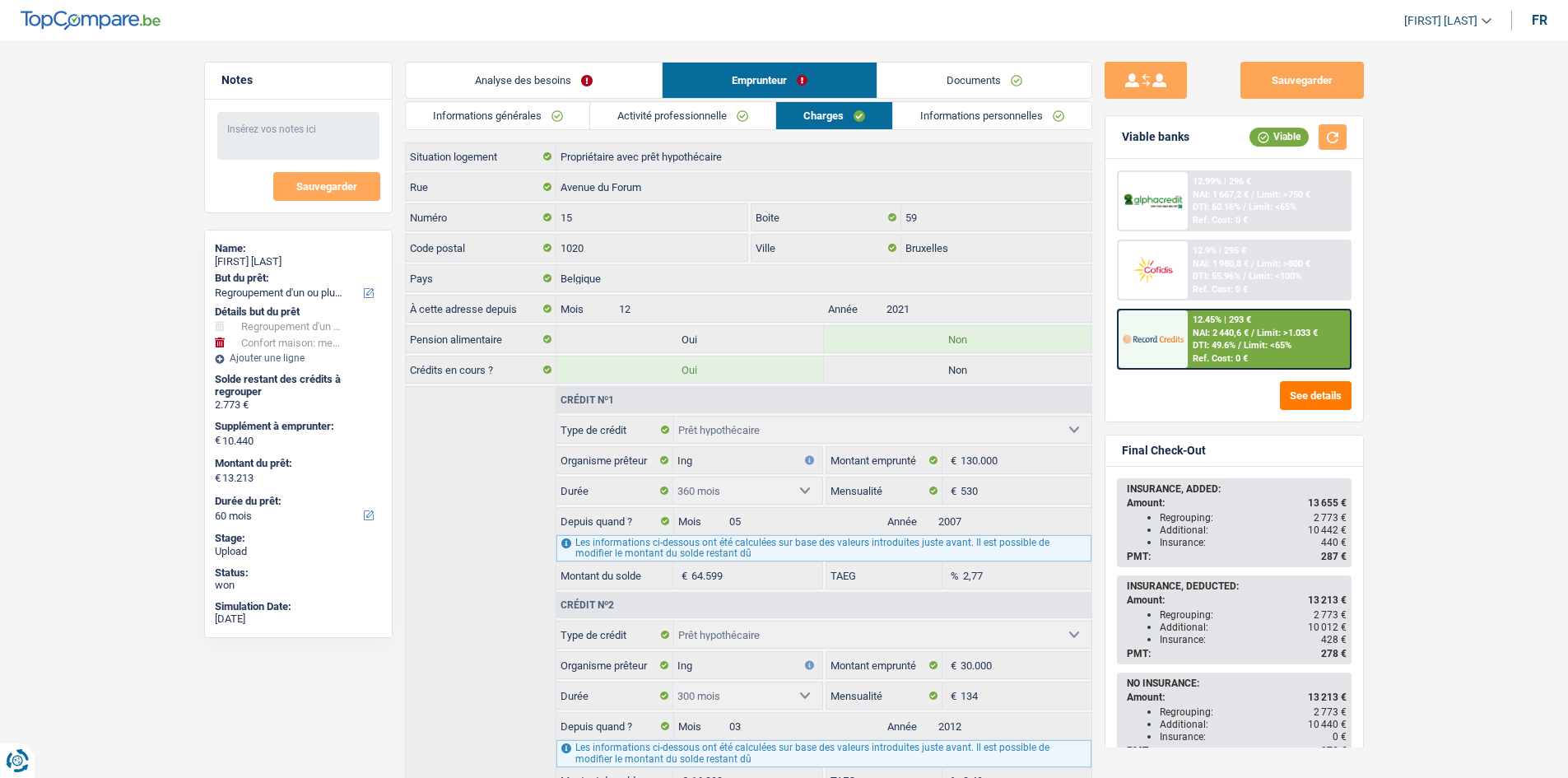 click on "Informations personnelles" at bounding box center (992, 115) 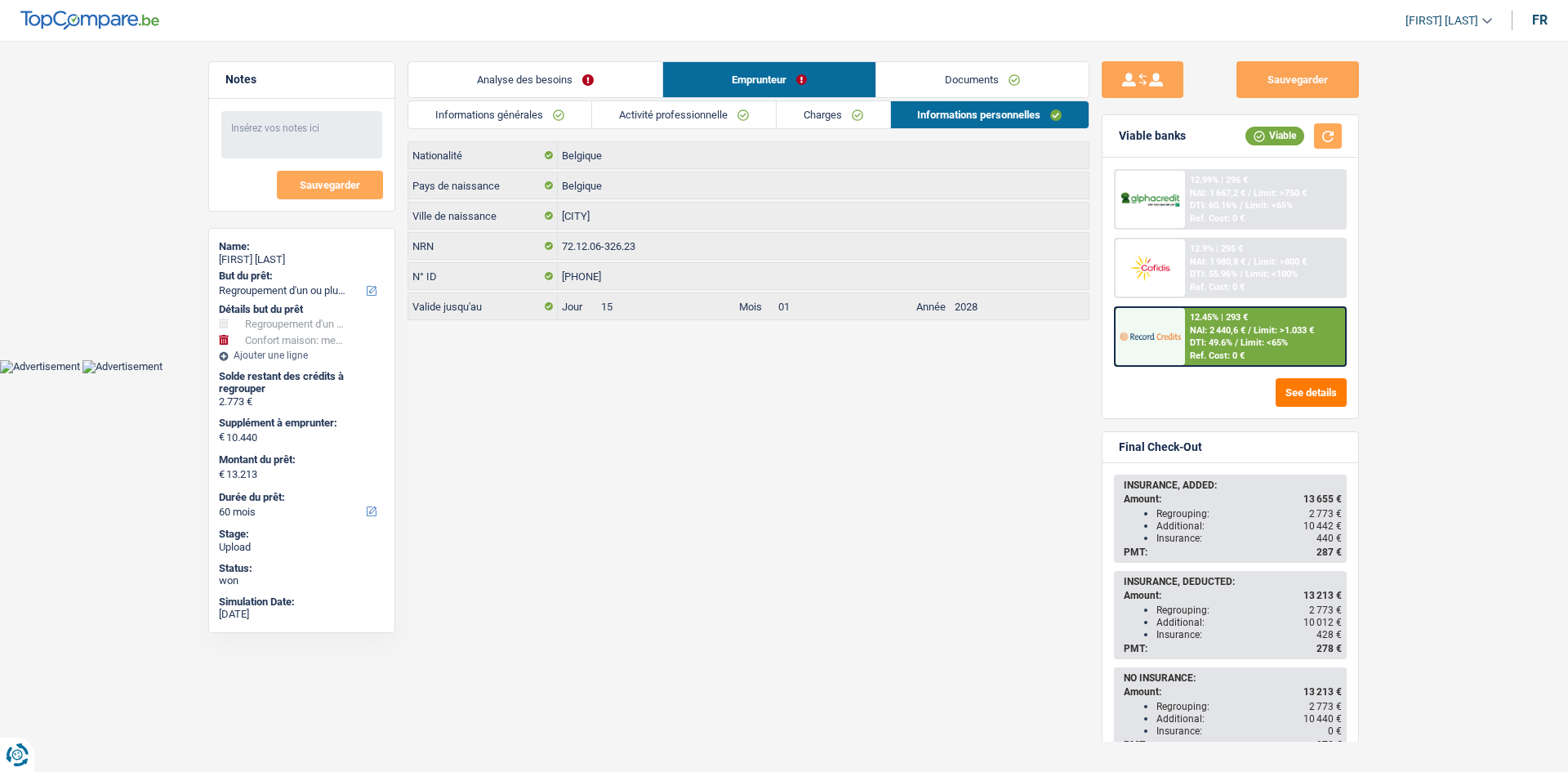 click on "Documents" at bounding box center (982, 79) 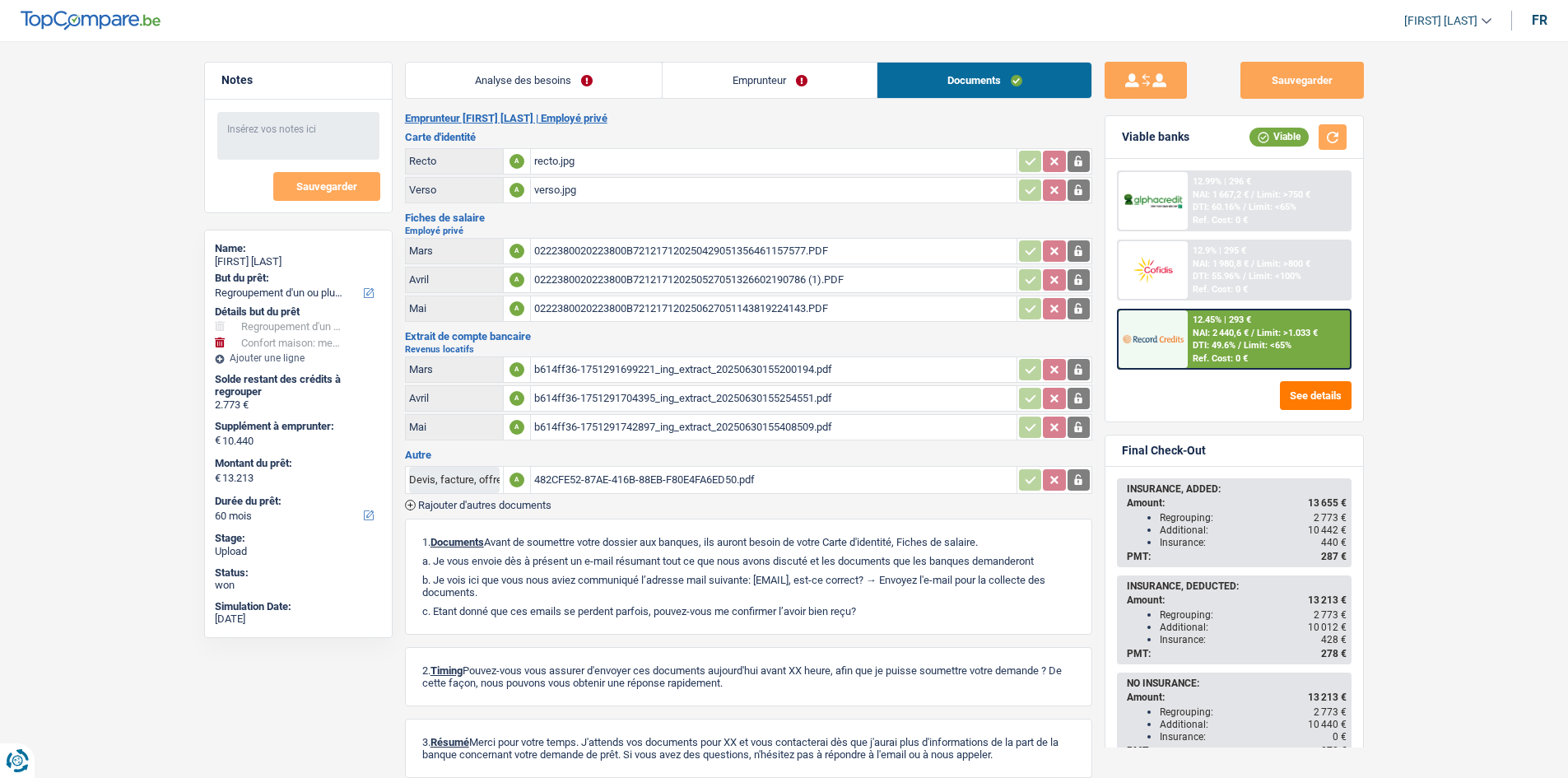 click on "Emprunteur" at bounding box center [770, 80] 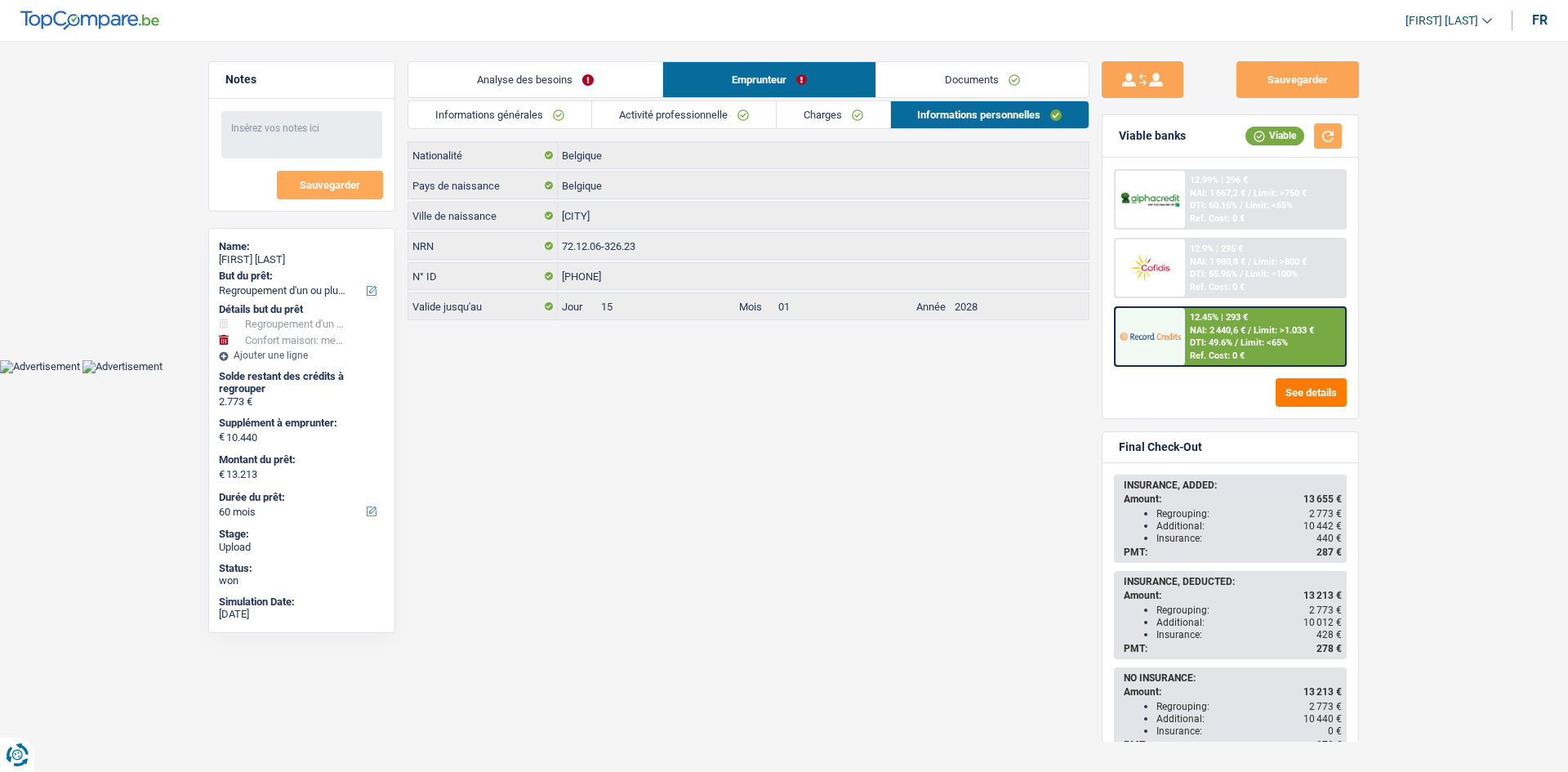 click on "Analyse des besoins" at bounding box center (535, 79) 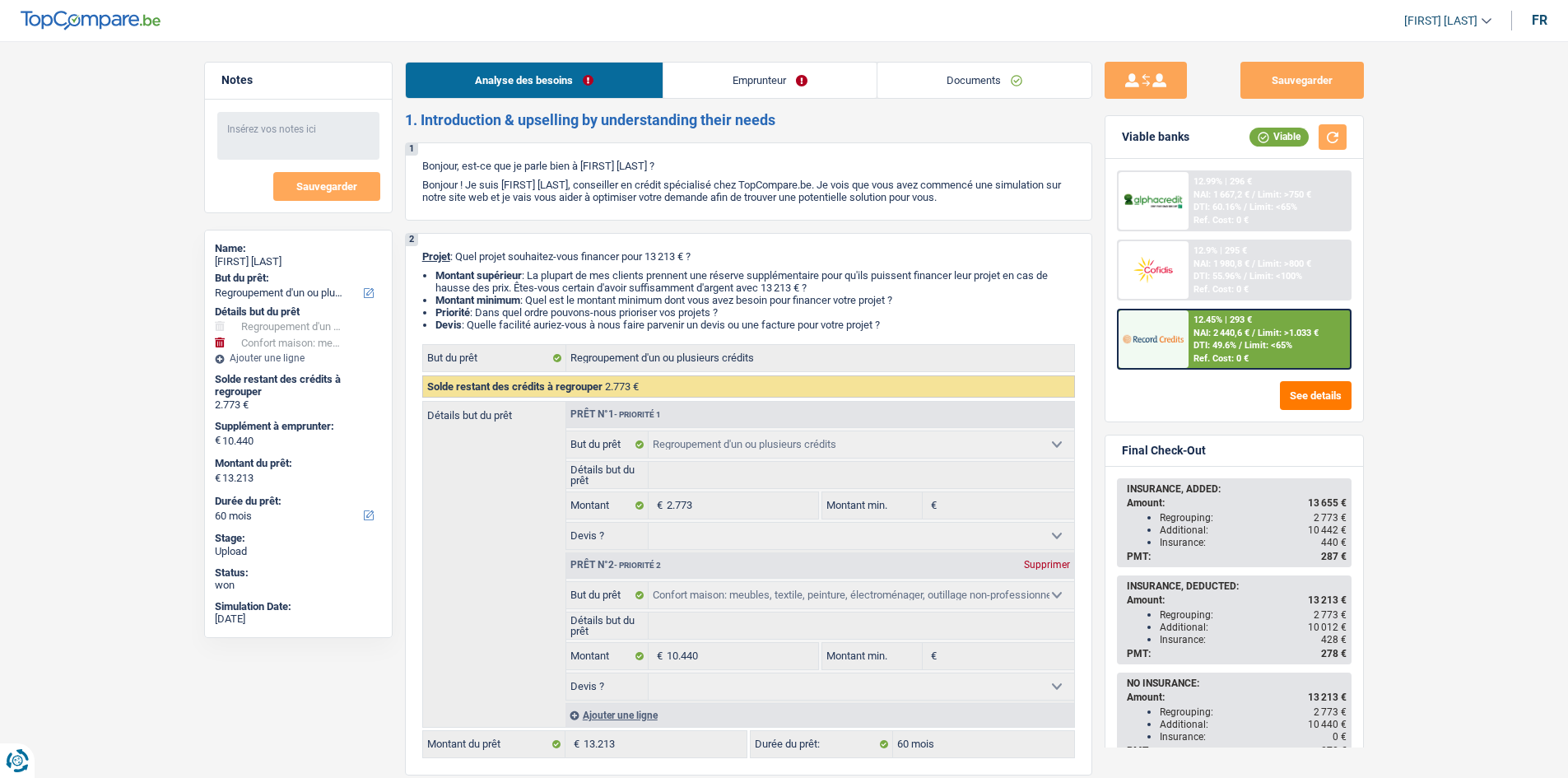 click on "Emprunteur" at bounding box center (770, 80) 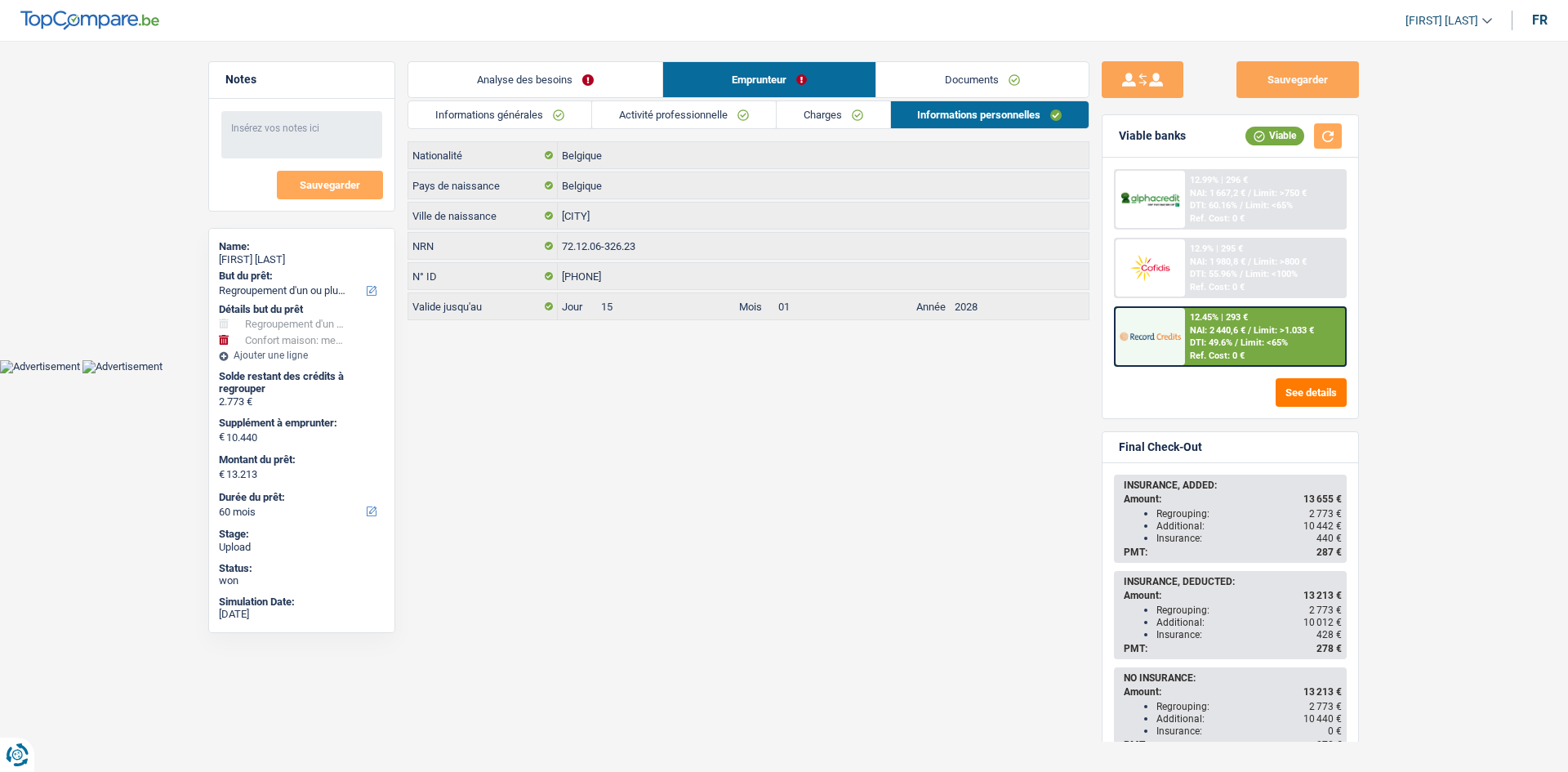 click on "Activité professionnelle" at bounding box center (684, 114) 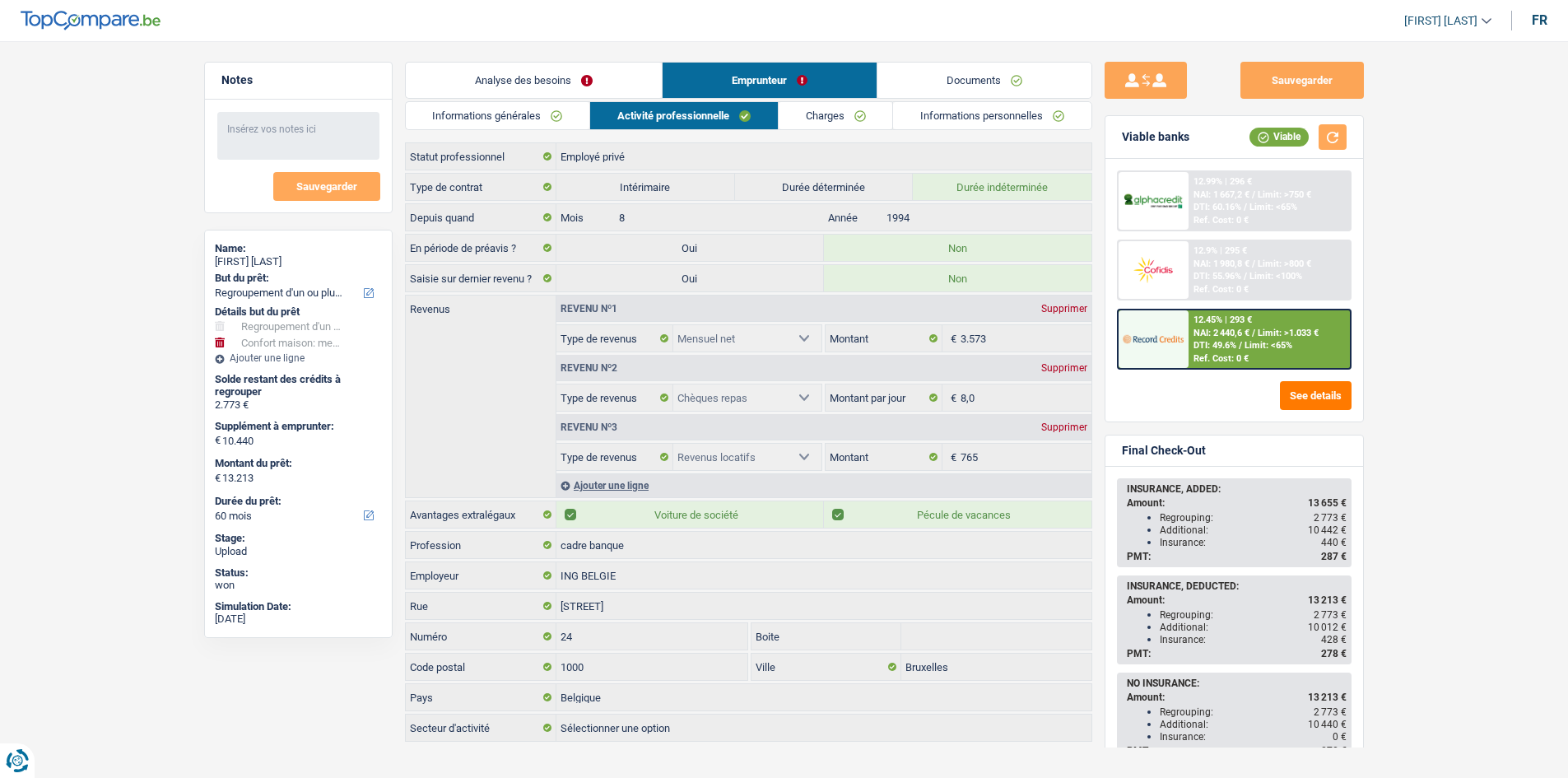 click on "Charges" at bounding box center [835, 115] 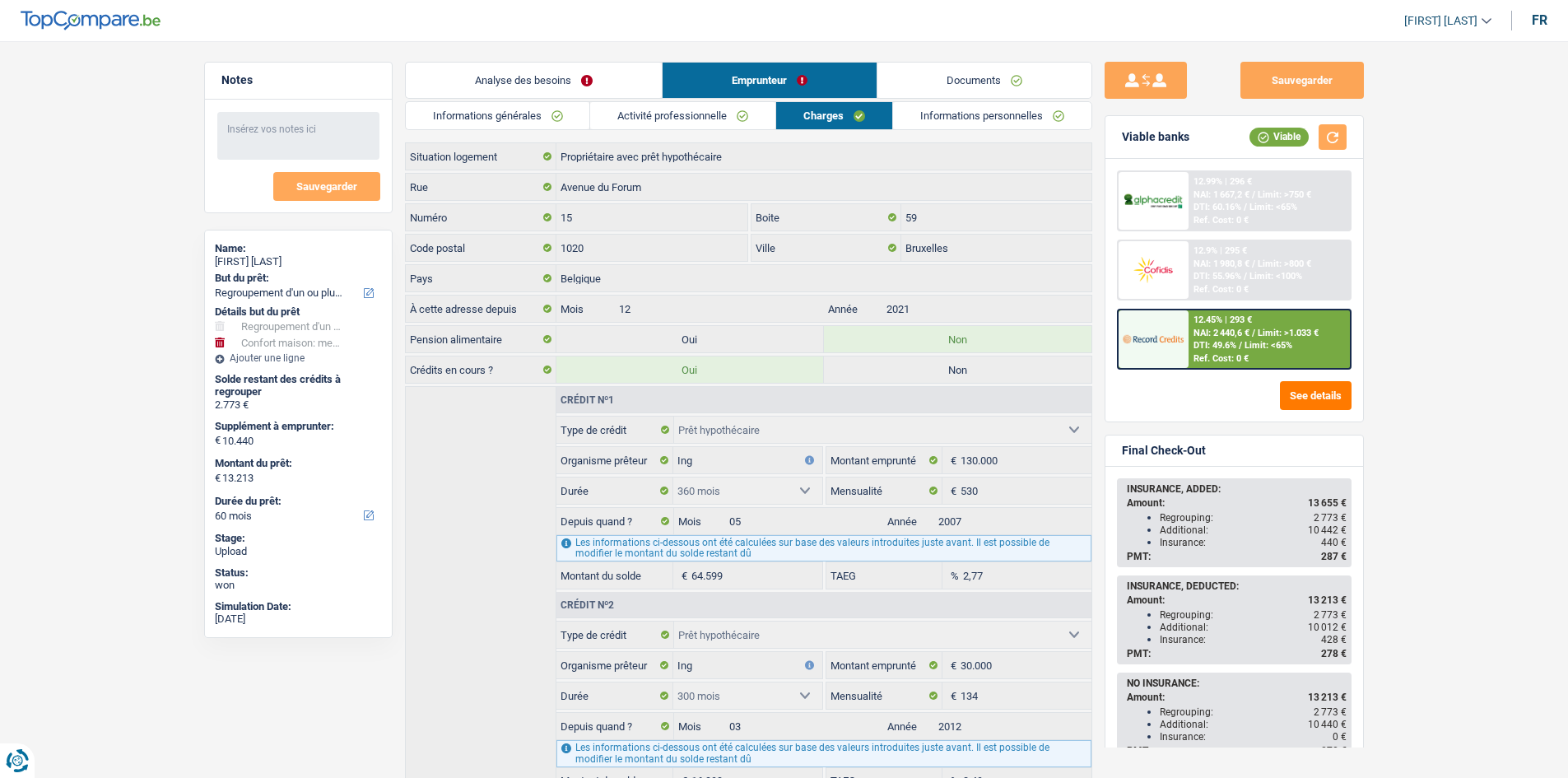 click on "Informations personnelles" at bounding box center (992, 115) 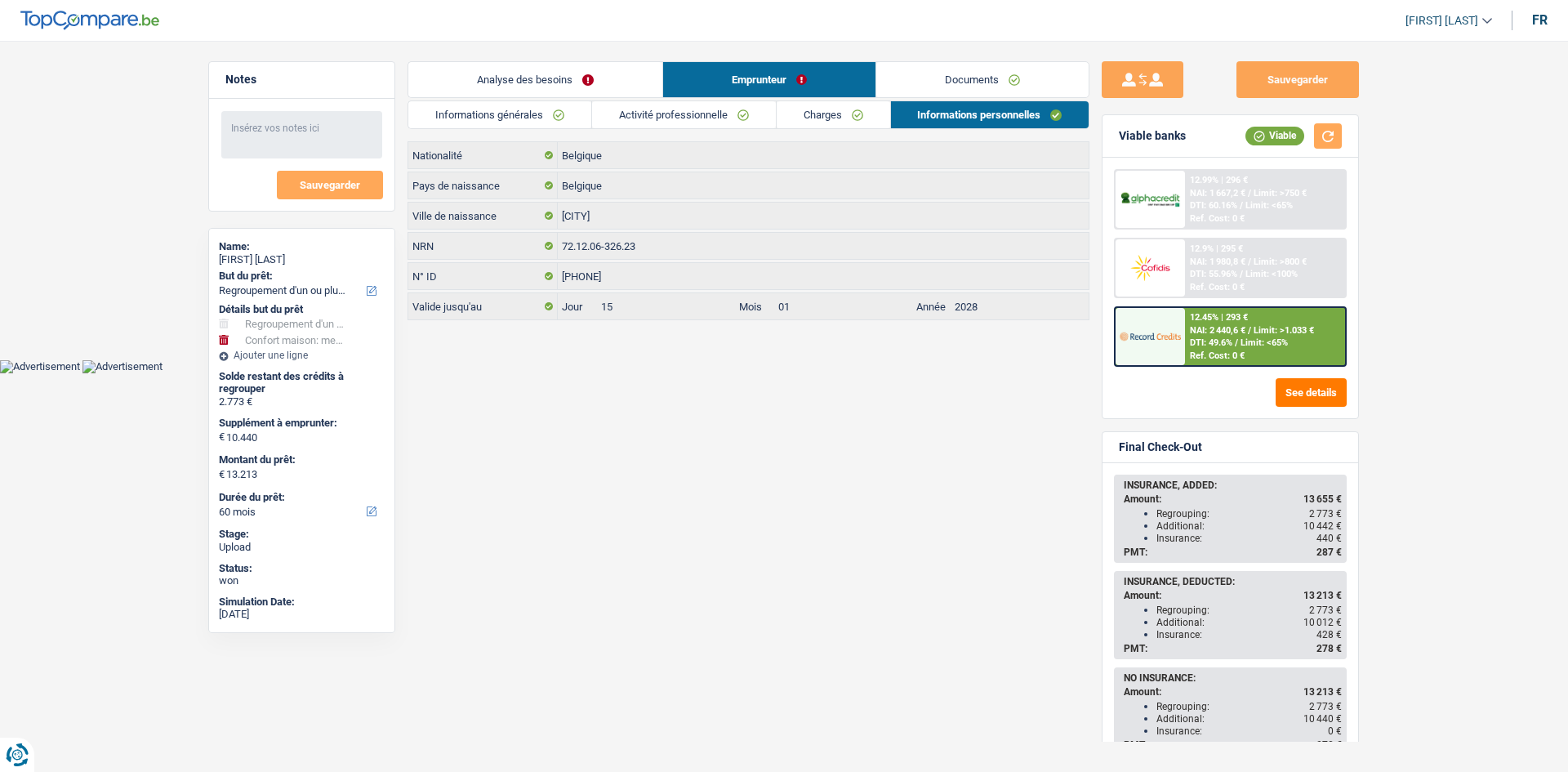 click on "Documents" at bounding box center [982, 79] 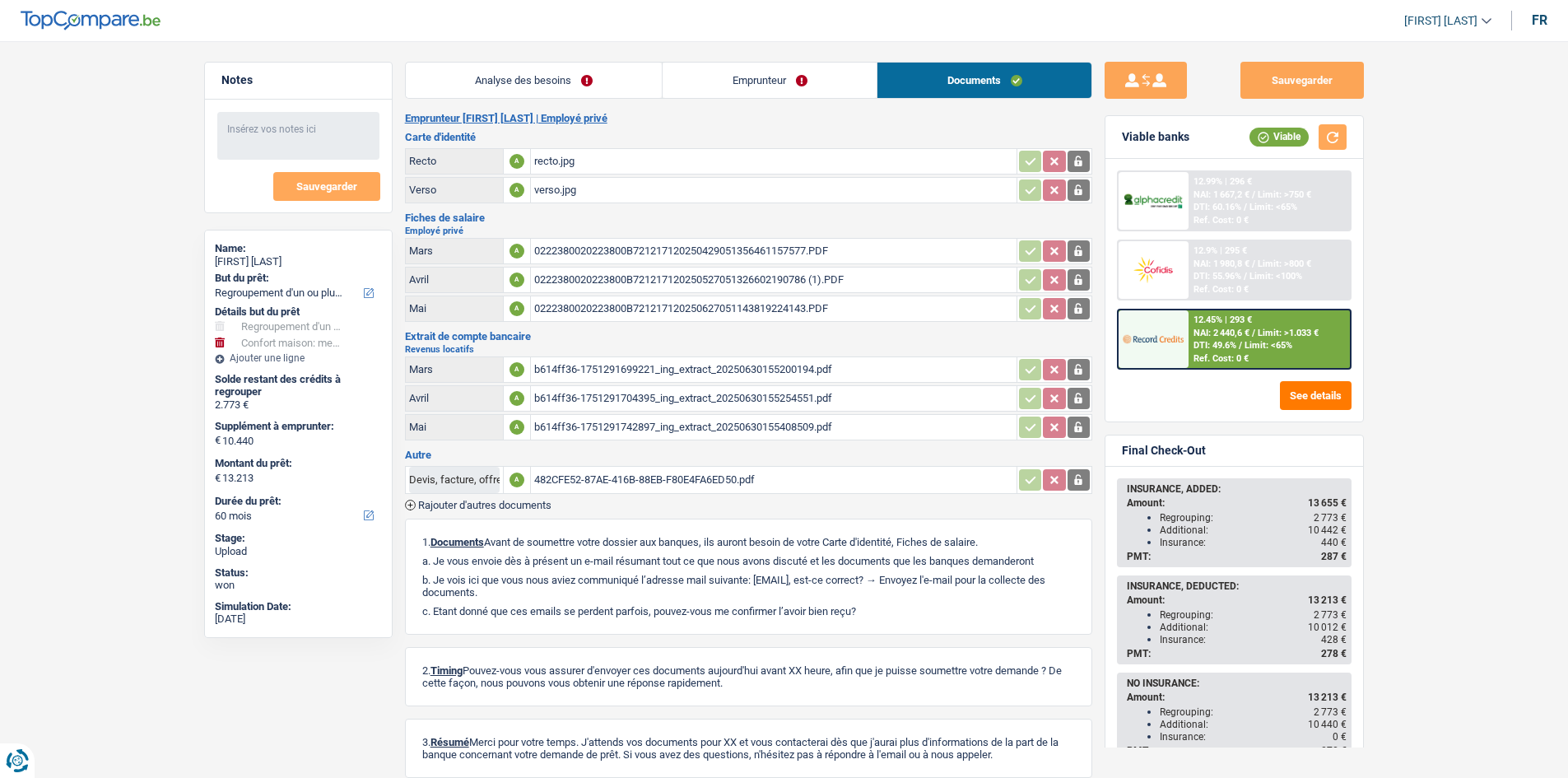 click on "Emprunteur" at bounding box center [770, 80] 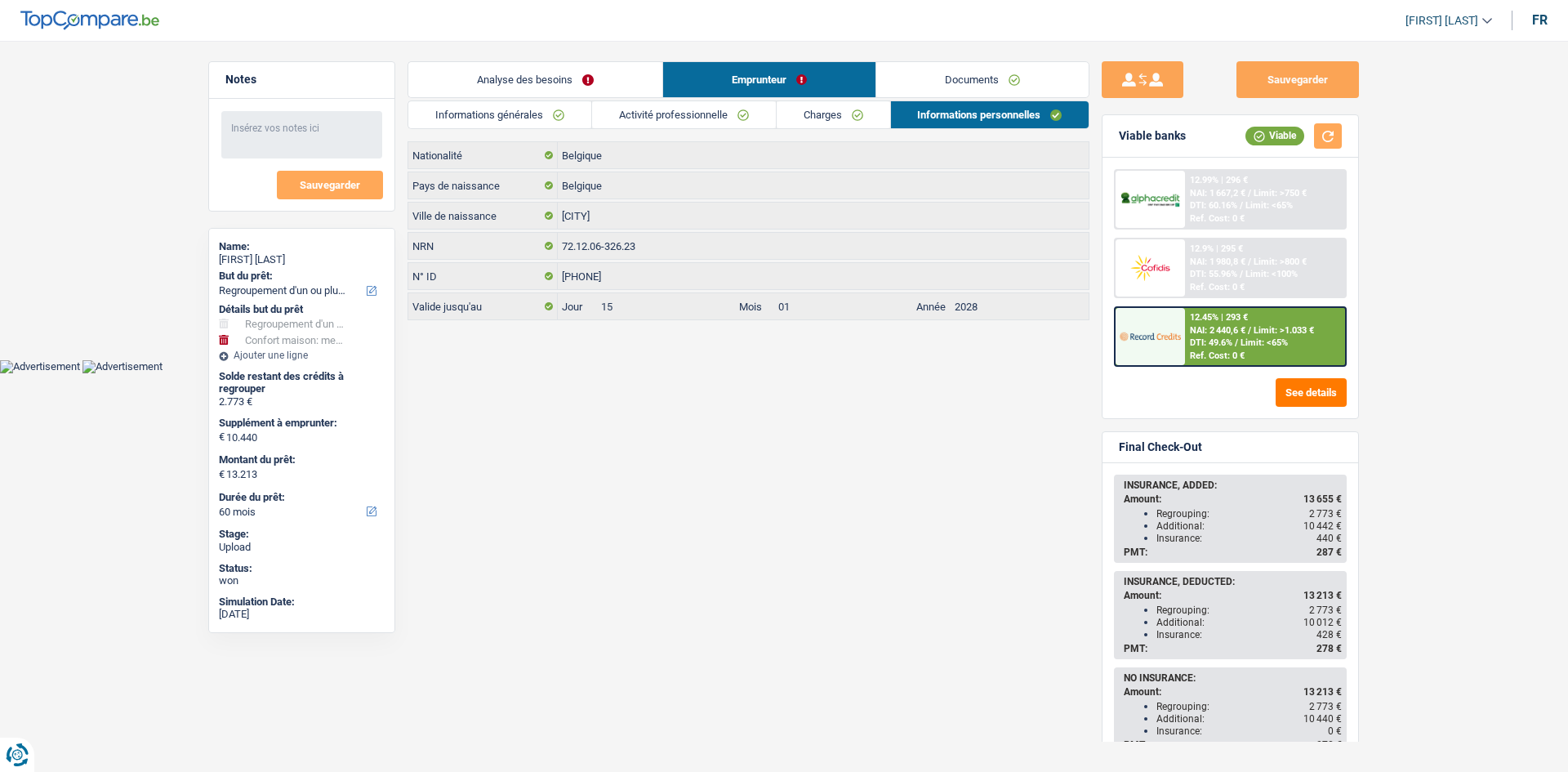 click on "Analyse des besoins" at bounding box center [535, 79] 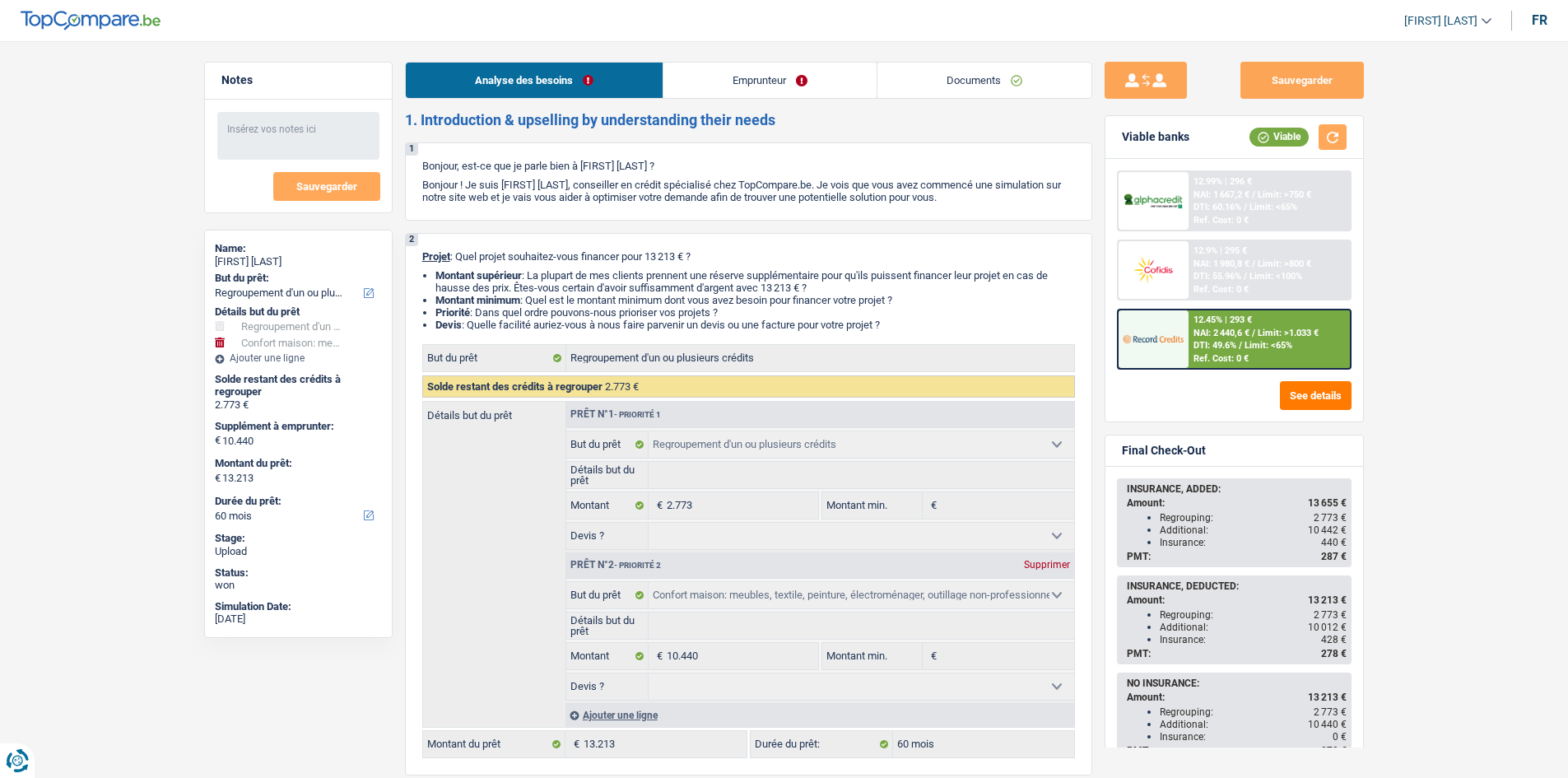click on "Emprunteur" at bounding box center [770, 80] 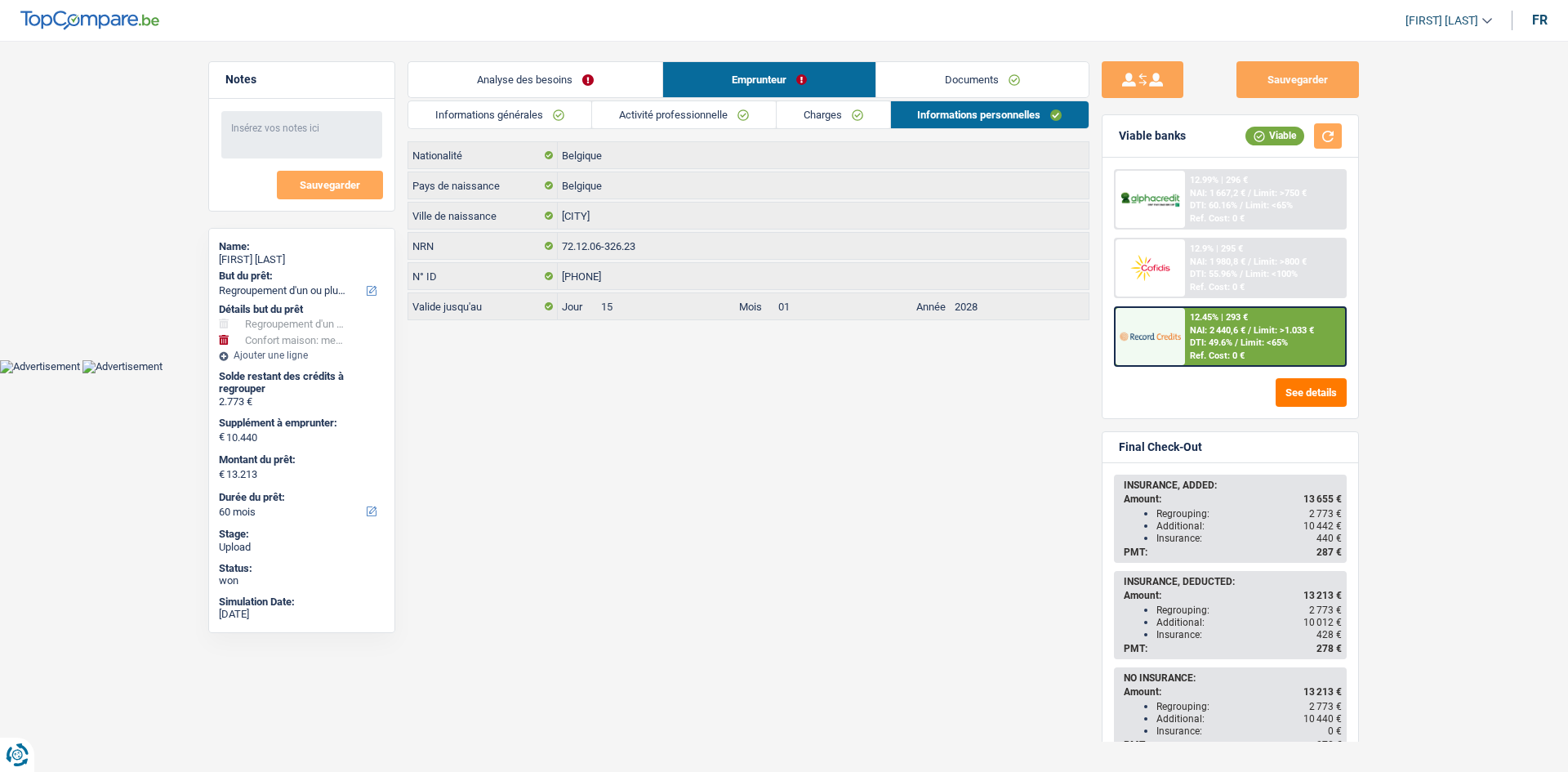 click on "Informations générales" at bounding box center (500, 114) 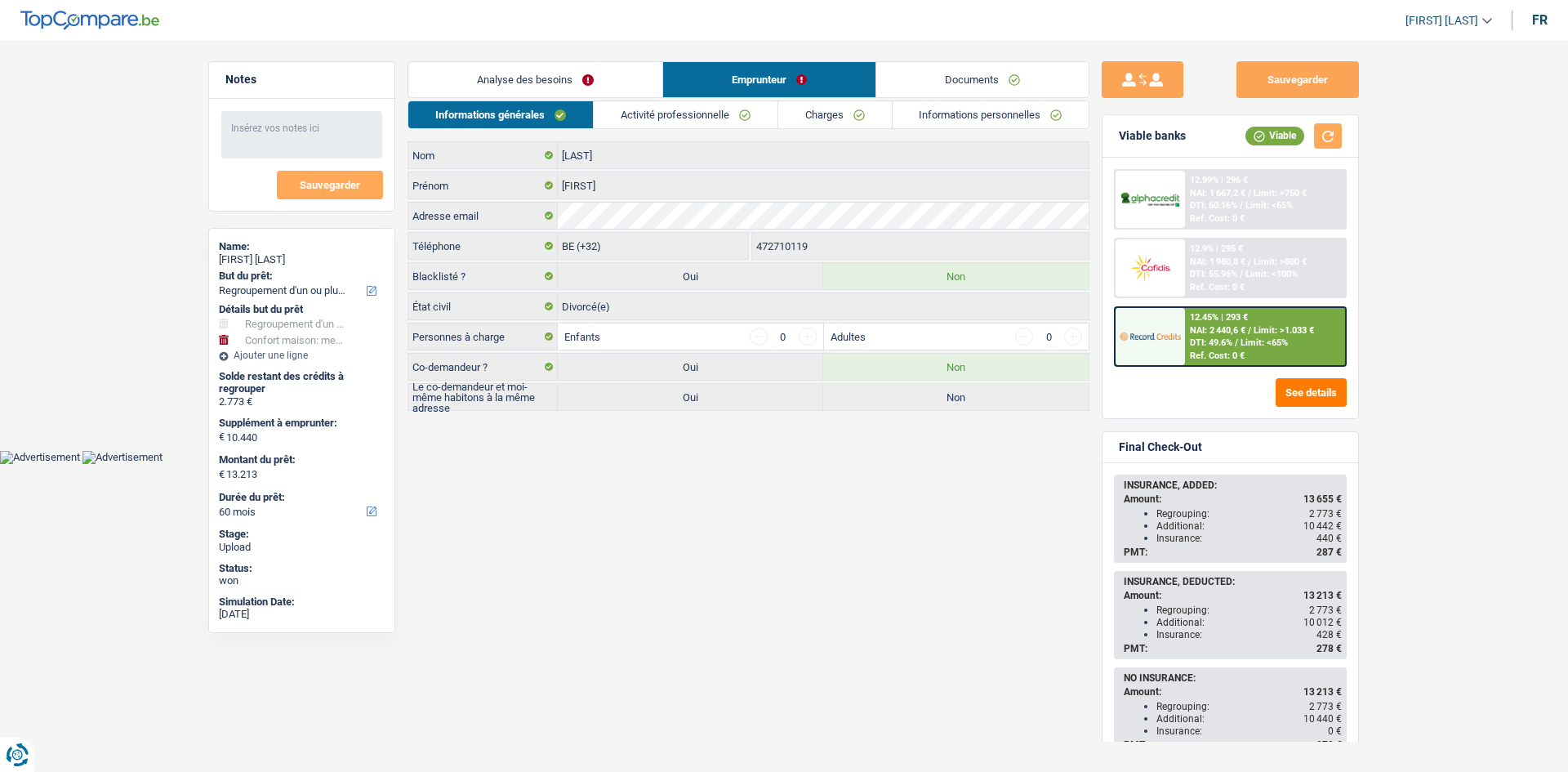 click on "Activité professionnelle" at bounding box center [685, 114] 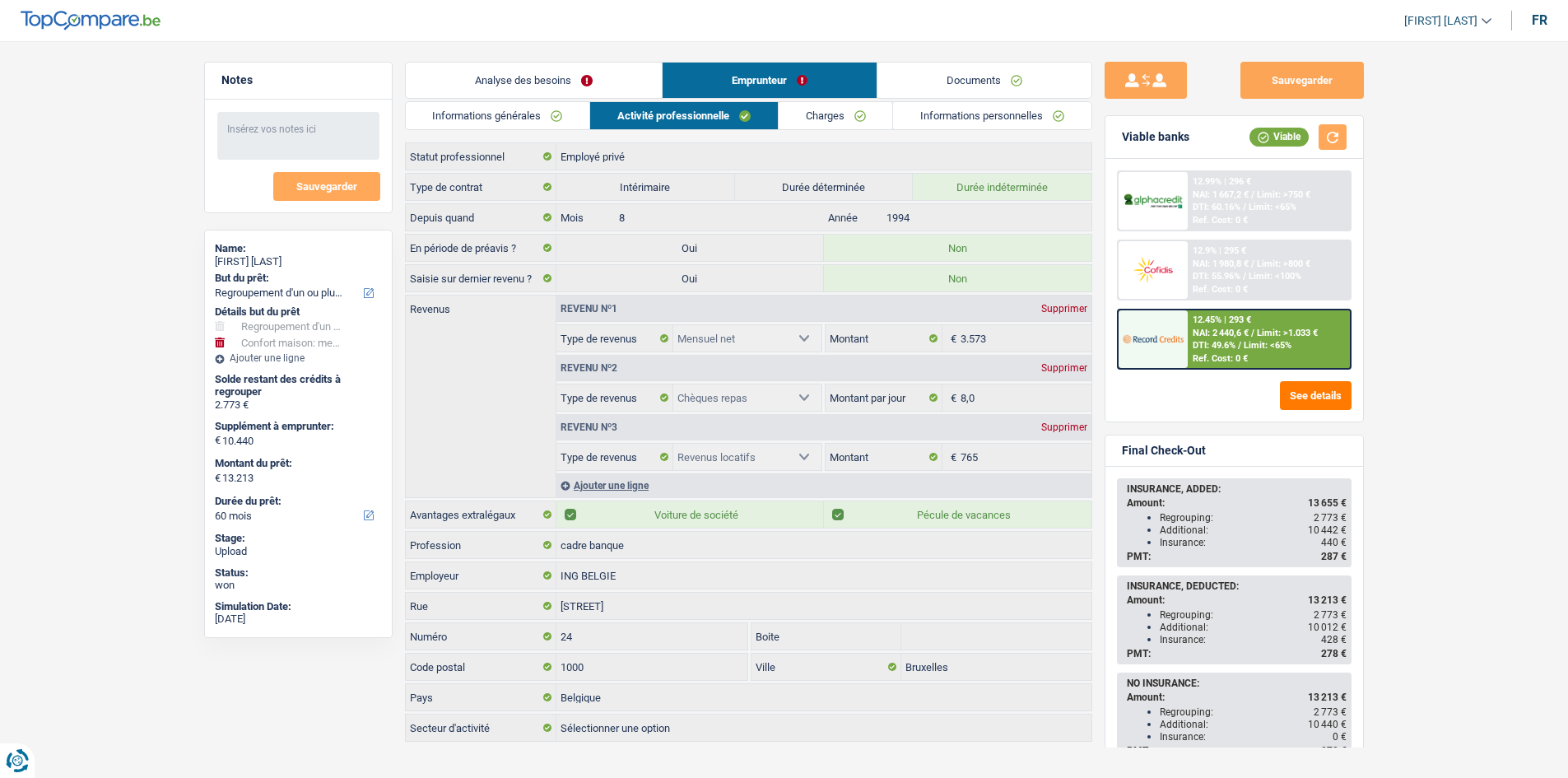 click on "Analyse des besoins" at bounding box center [533, 80] 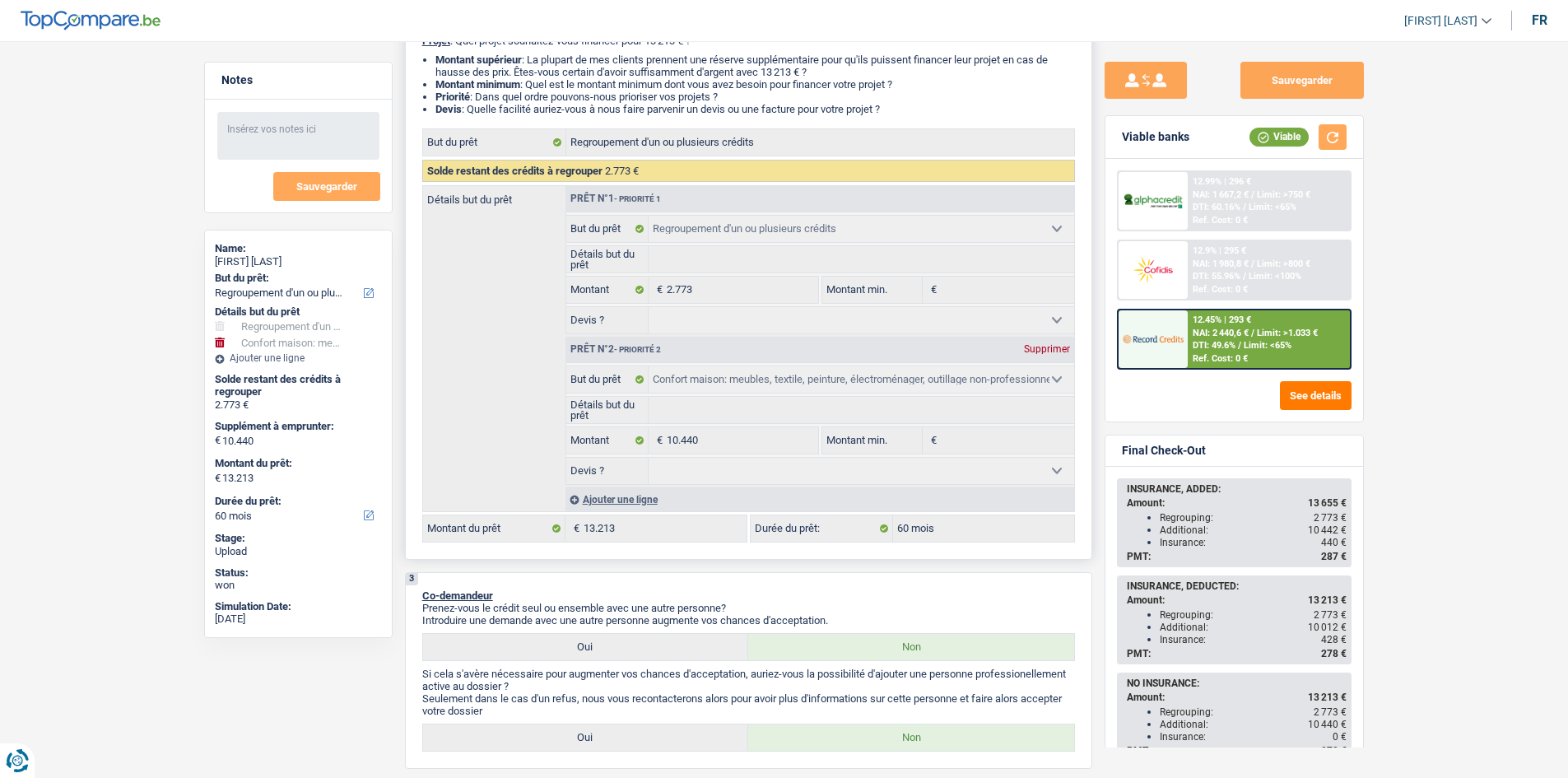 scroll, scrollTop: 0, scrollLeft: 0, axis: both 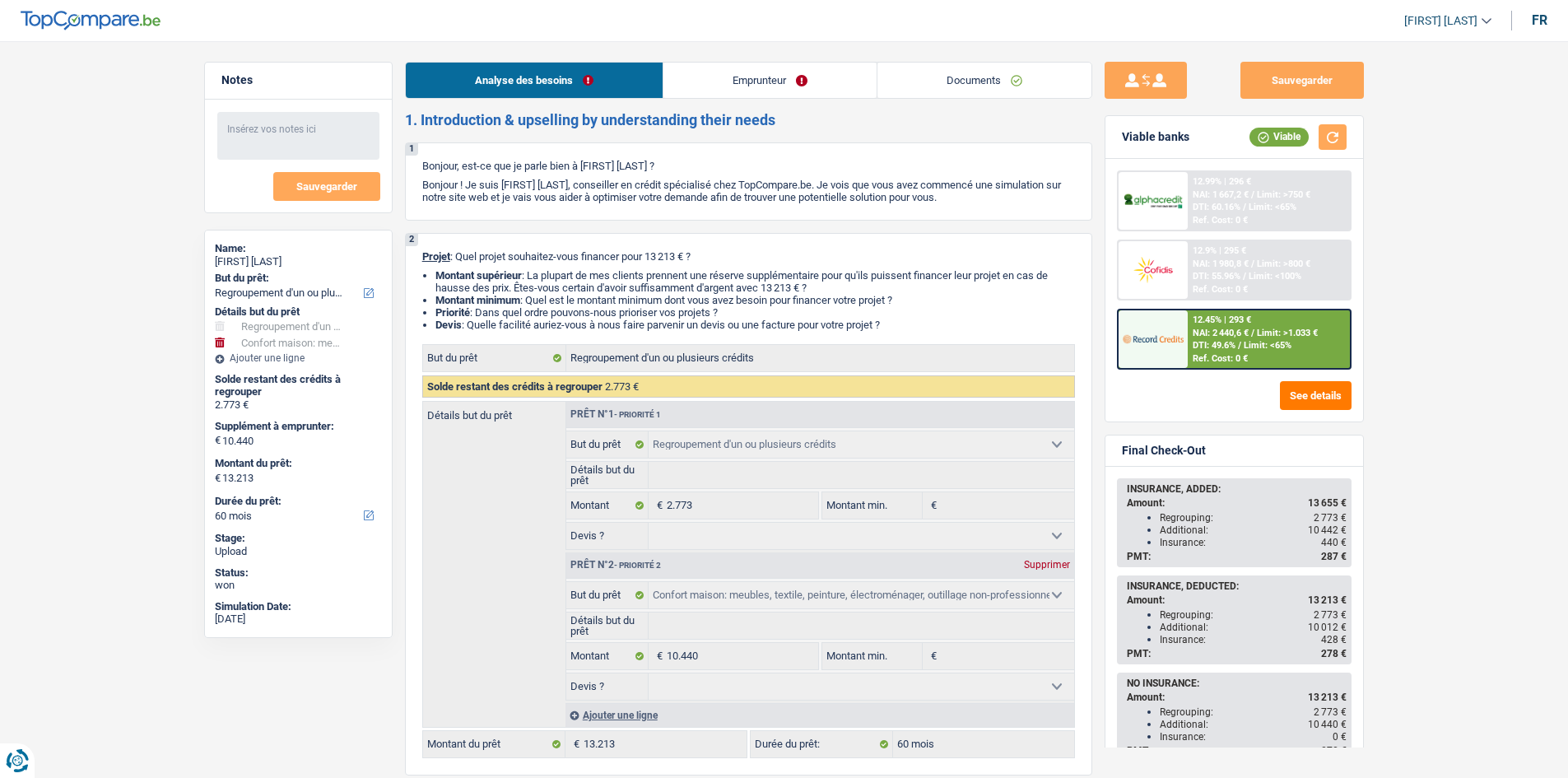 click on "Emprunteur" at bounding box center [770, 80] 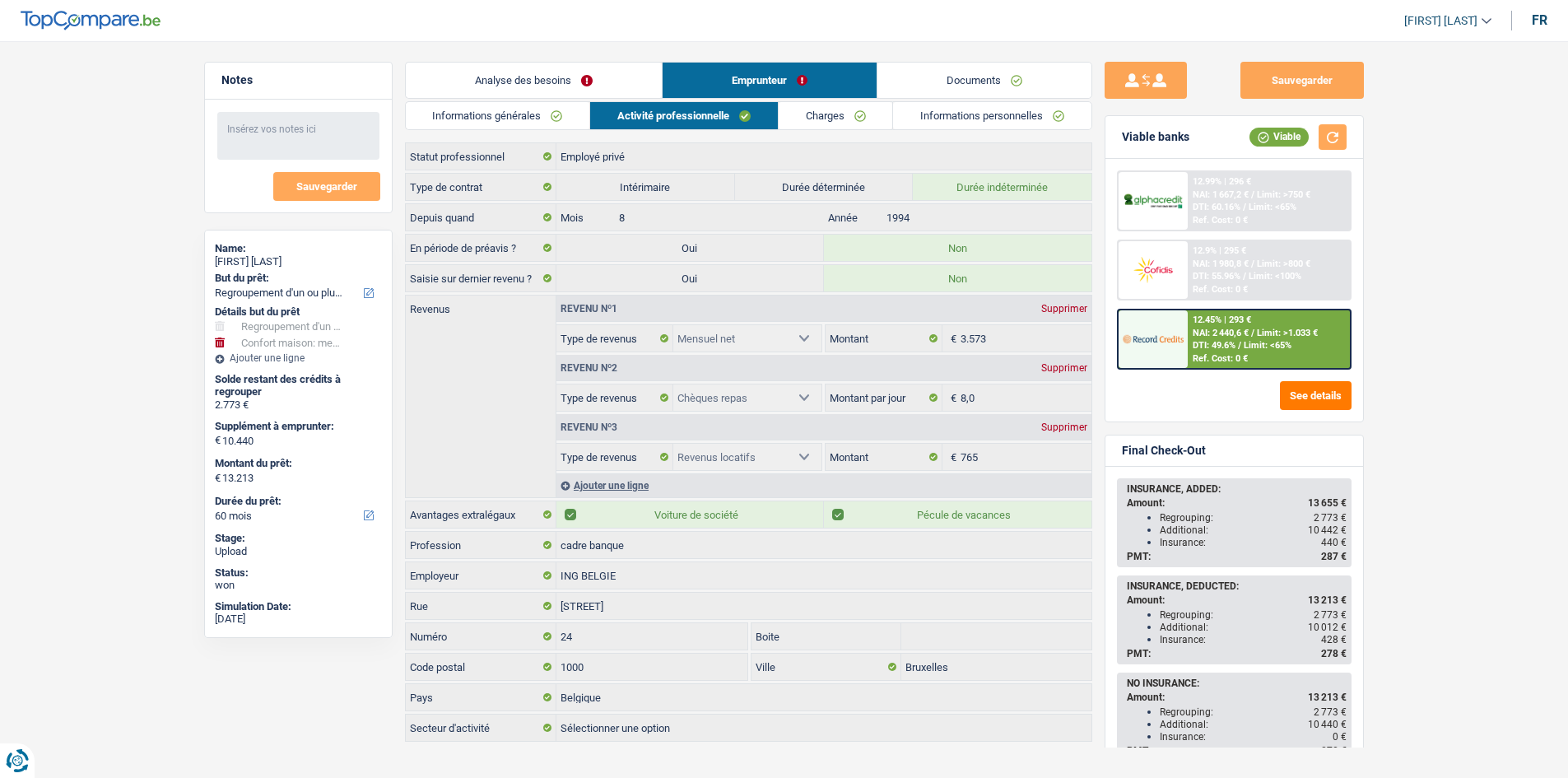 click on "Charges" at bounding box center [835, 115] 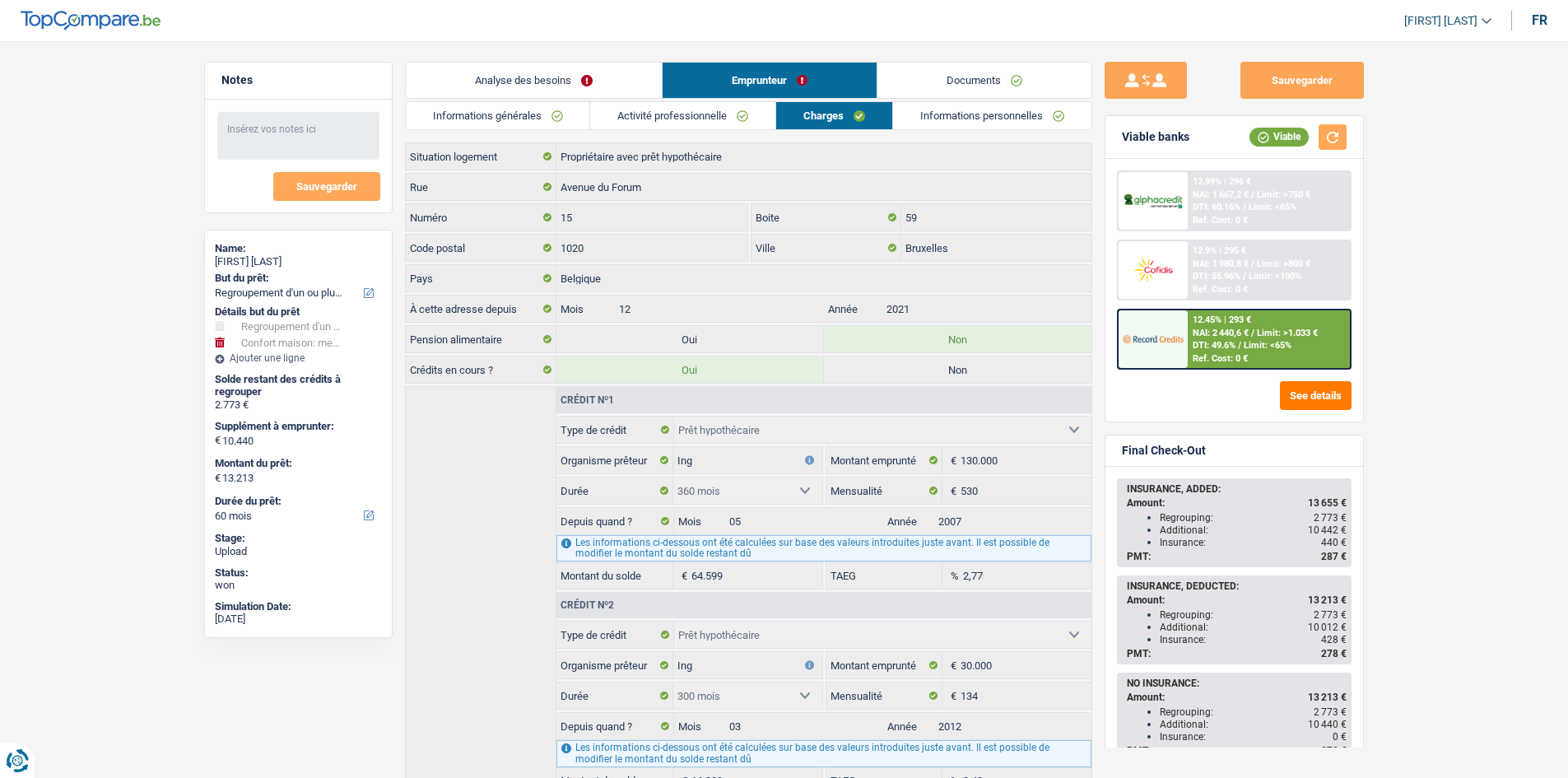 click on "Informations personnelles" at bounding box center [992, 115] 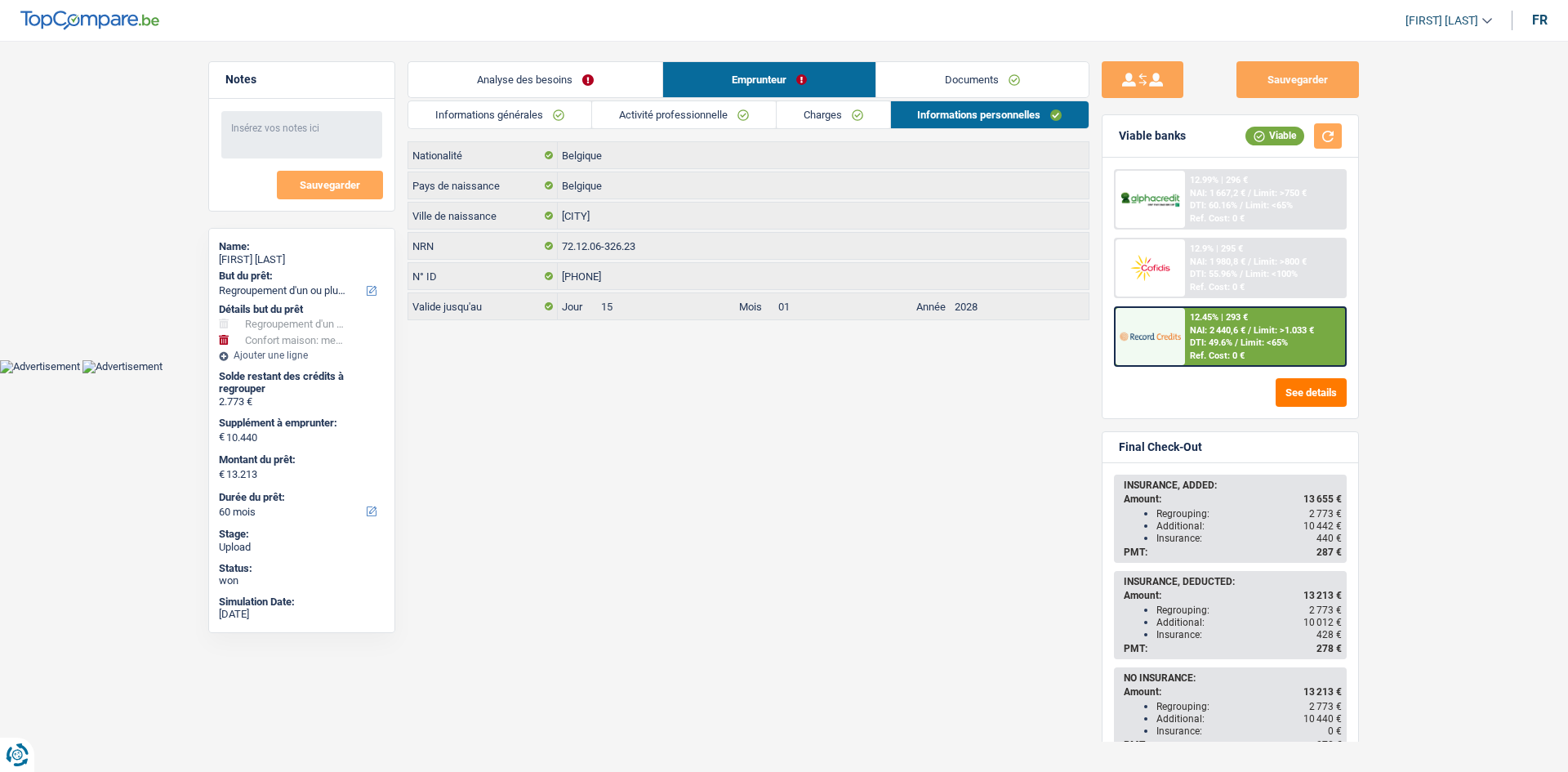 click on "Documents" at bounding box center [982, 79] 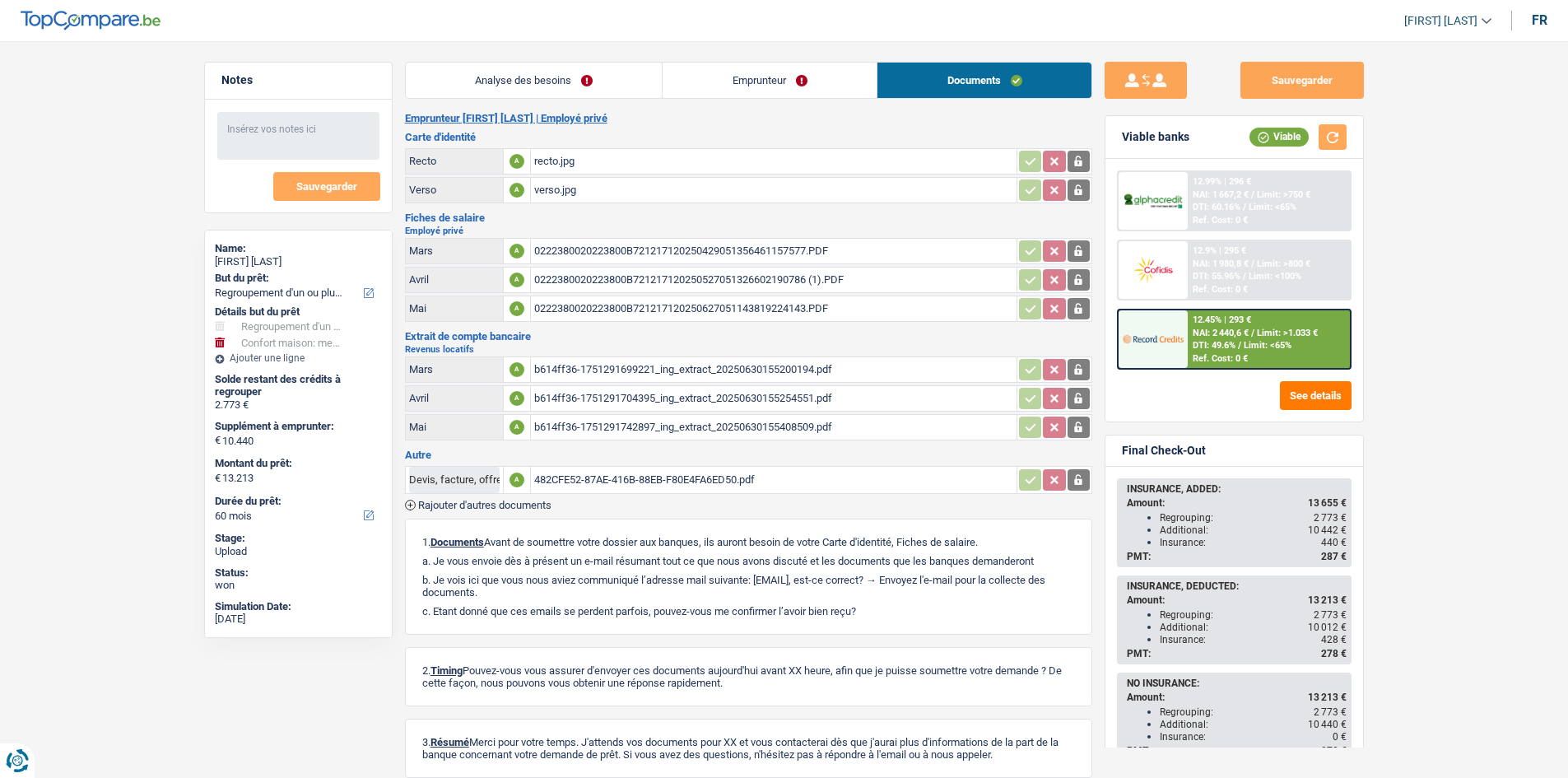 click on "recto.jpg" at bounding box center [774, 161] 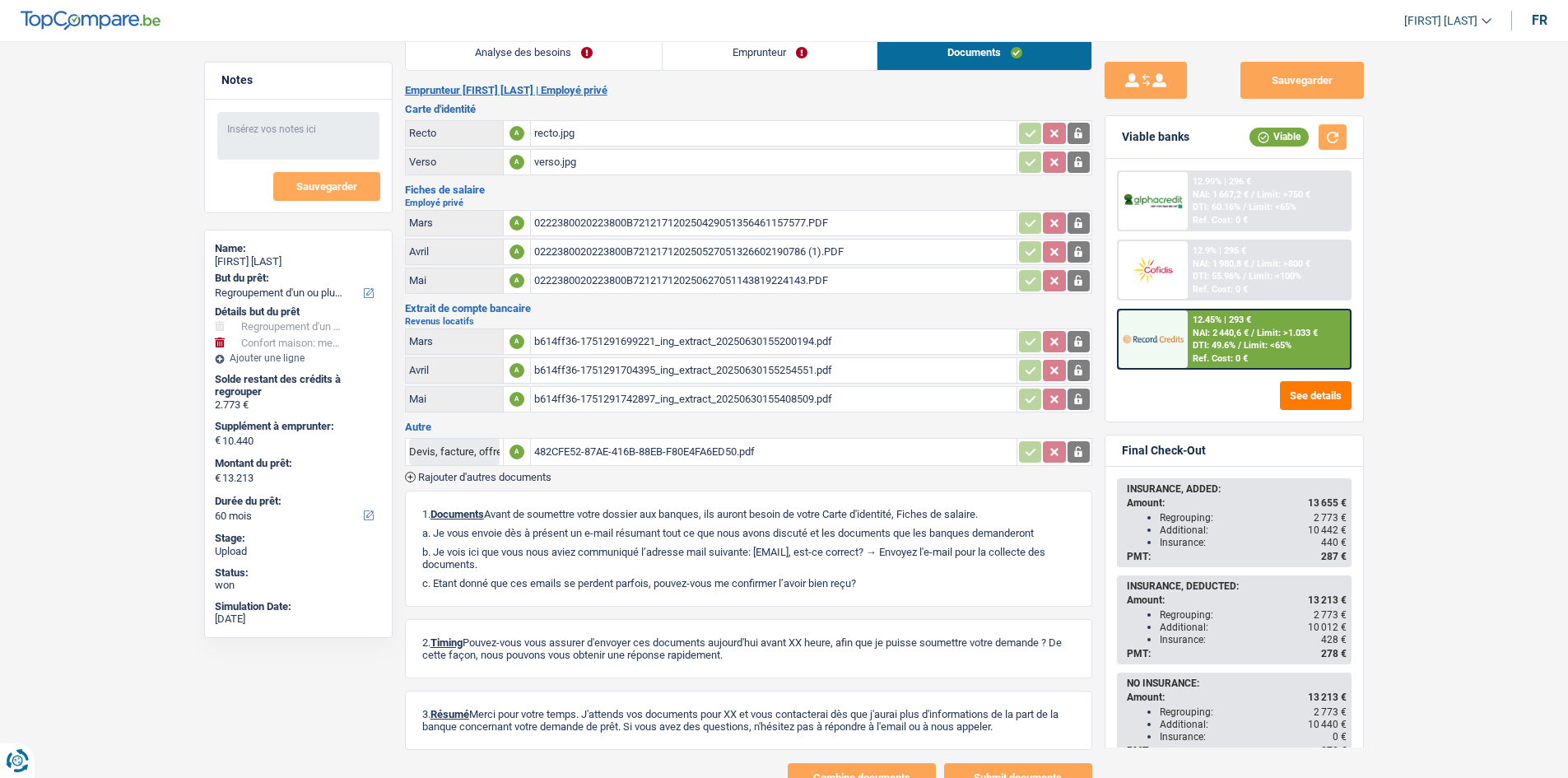 scroll, scrollTop: 0, scrollLeft: 0, axis: both 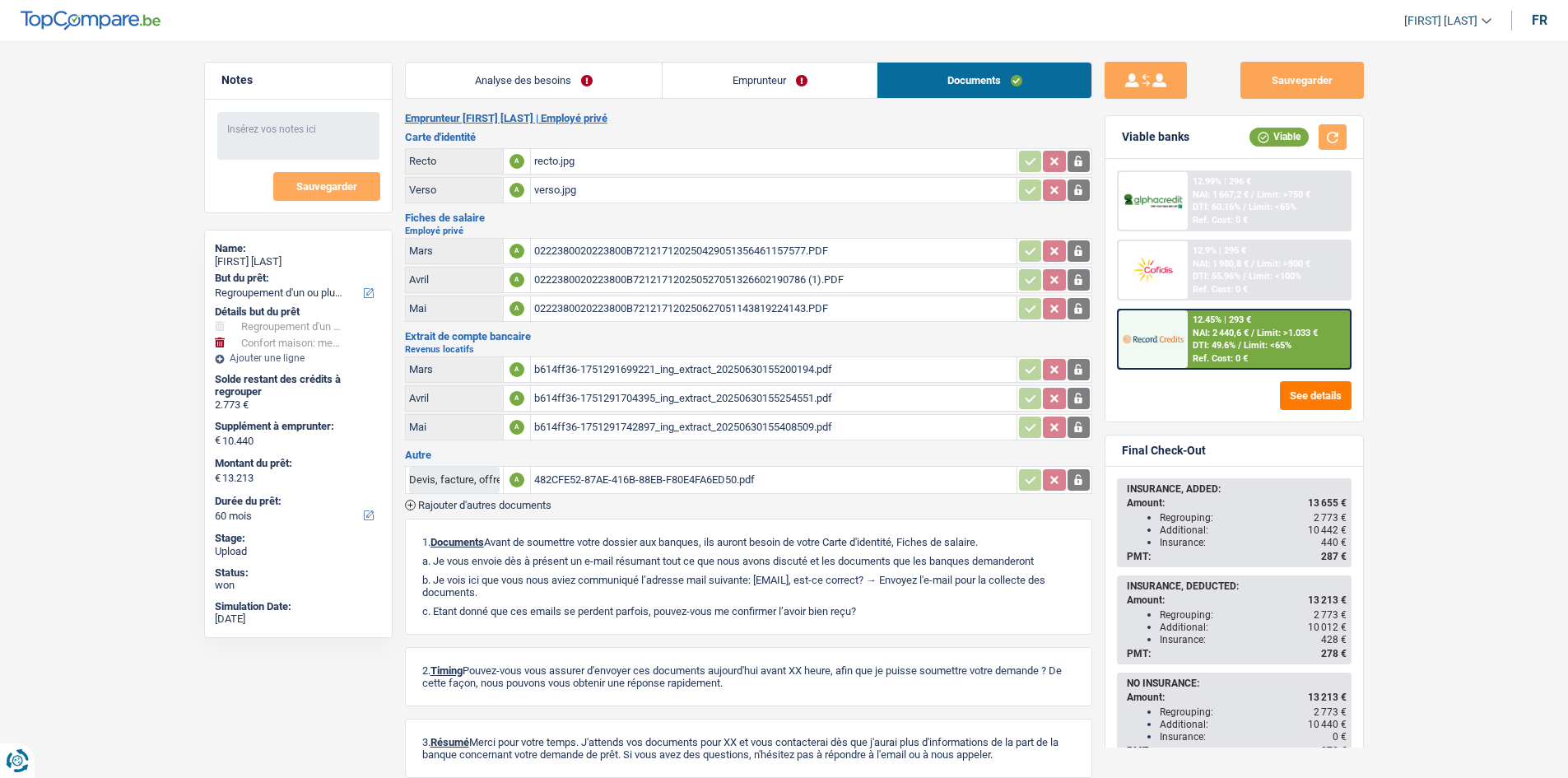 click on "Analyse des besoins Emprunteur Documents
1. Introduction & upselling by understanding their needs
1
Bonjour, est-ce que je parle bien à Nathalie Looze ?
Bonjour ! Je suis Yanis Duboc, conseiller en crédit spécialisé chez TopCompare.be. Je vois que vous avez commencé une simulation sur notre site web et je vais vous aider à optimiser votre demande afin de trouver une potentielle solution pour vous.
2   Projet  : Quel projet souhaitez-vous financer pour 13 213 € ?
Montant supérieur : La plupart de mes clients prennent une réserve supplémentaire pour qu'ils puissent financer leur projet en cas de hausse des prix. Êtes-vous certain d'avoir suffisamment d'argent avec 13 213 € ?   Montant minimum : Quel est le montant minimum dont vous avez besoin pour financer votre projet ?   Priorité : Dans quel ordre pouvons-nous prioriser vos projets ?   Devis     Hifi, multimédia, gsm, ordinateur Frais médicaux Prêt énergie" at bounding box center (748, 440) 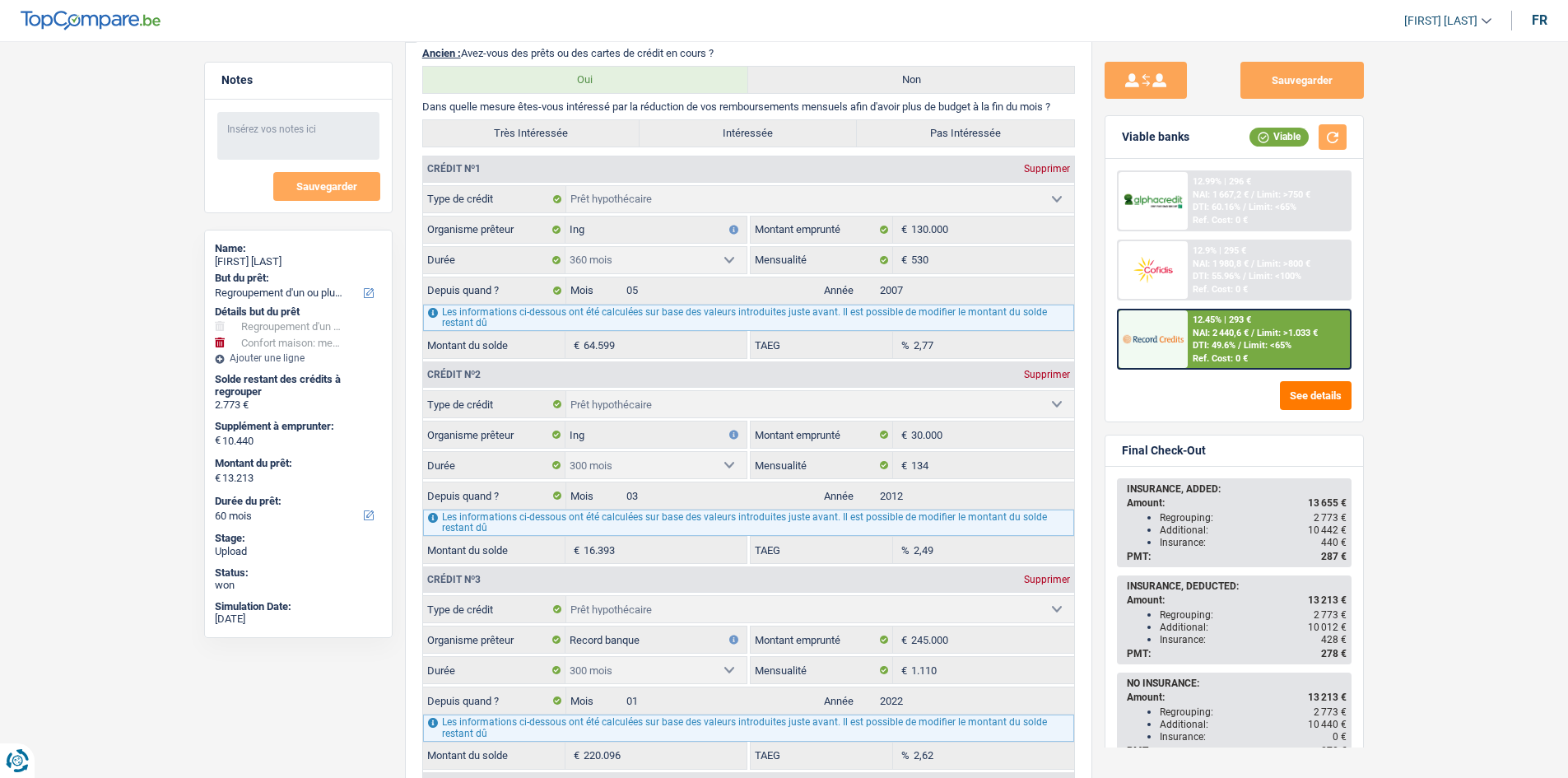 scroll, scrollTop: 1729, scrollLeft: 0, axis: vertical 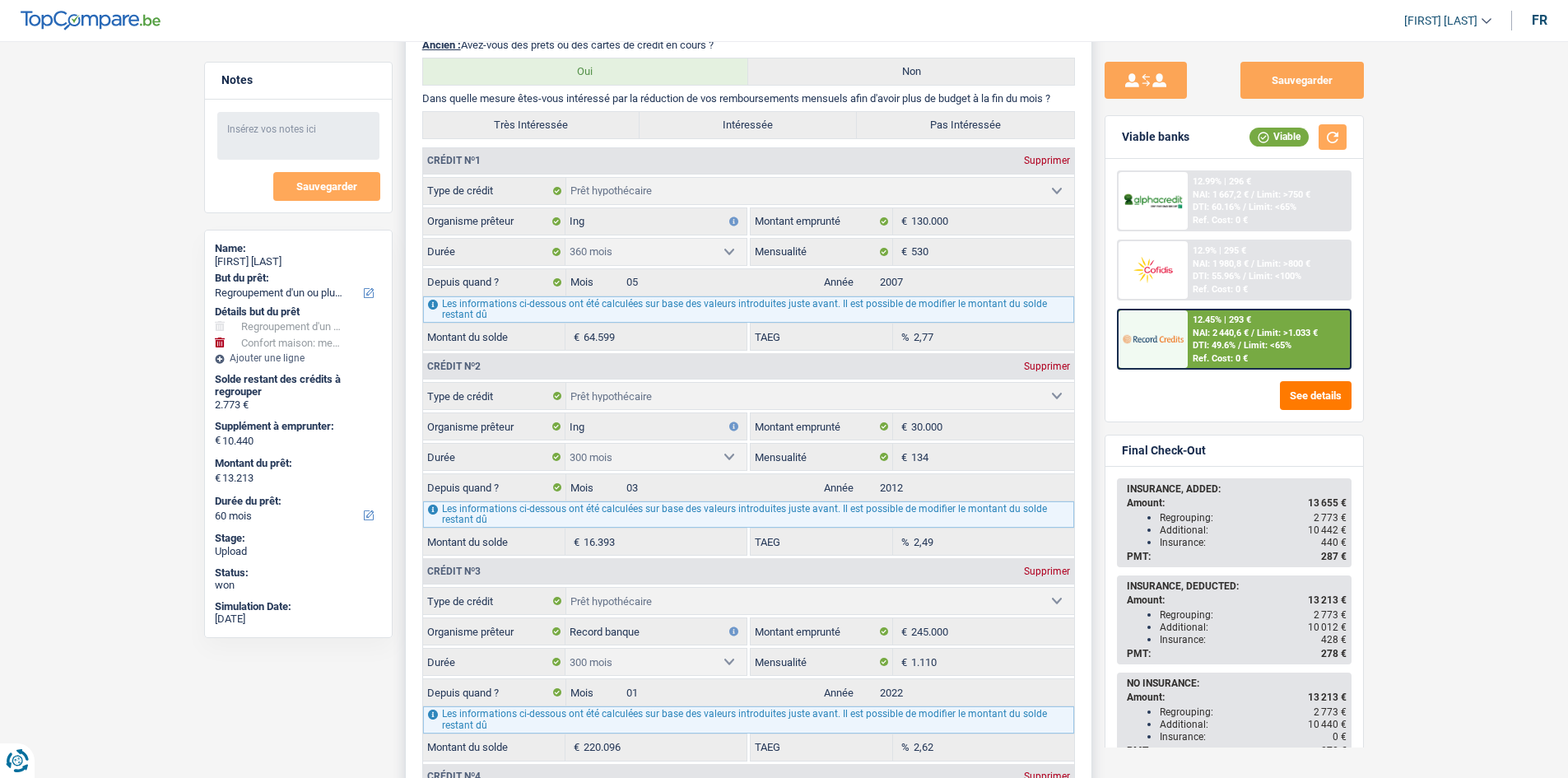 click on "6   Ancien :  Avez-vous des prêts ou des cartes de crédit en cours ?
Oui
Non
Dans quelle mesure êtes-vous intéressé par la réduction de vos remboursements mensuels afin d'avoir plus de budget à la fin du mois ?
Très Intéressée
Intéressée
Pas Intéressée
Crédit nº1
Supprimer
Carte ou ouverture de crédit Prêt hypothécaire Vente à tempérament Prêt à tempérament Prêt rénovation Prêt voiture Regroupement d'un ou plusieurs crédits
Sélectionner une option
Type de crédit
Ing           130.000   €" at bounding box center [748, 717] 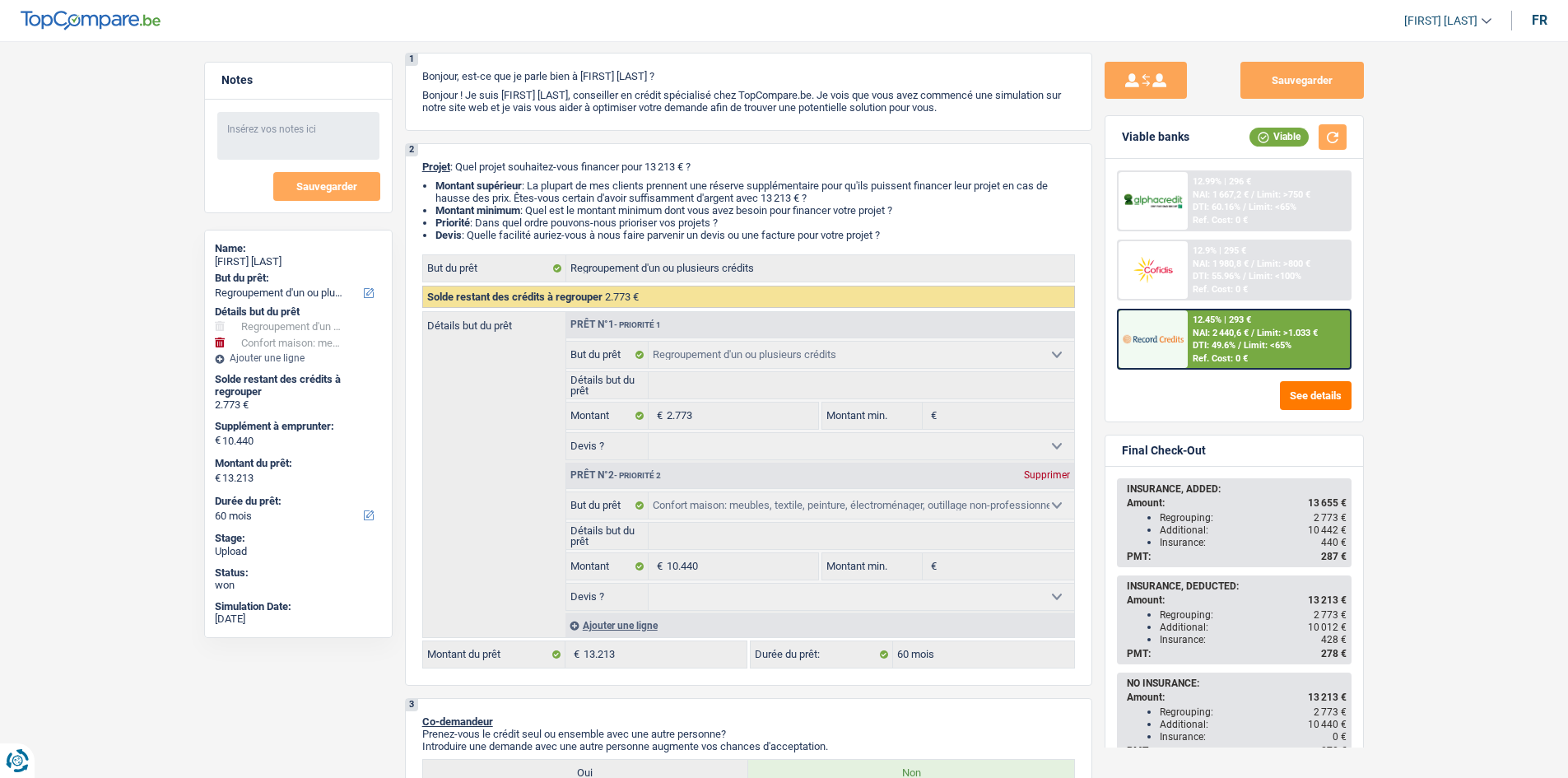 scroll, scrollTop: 0, scrollLeft: 0, axis: both 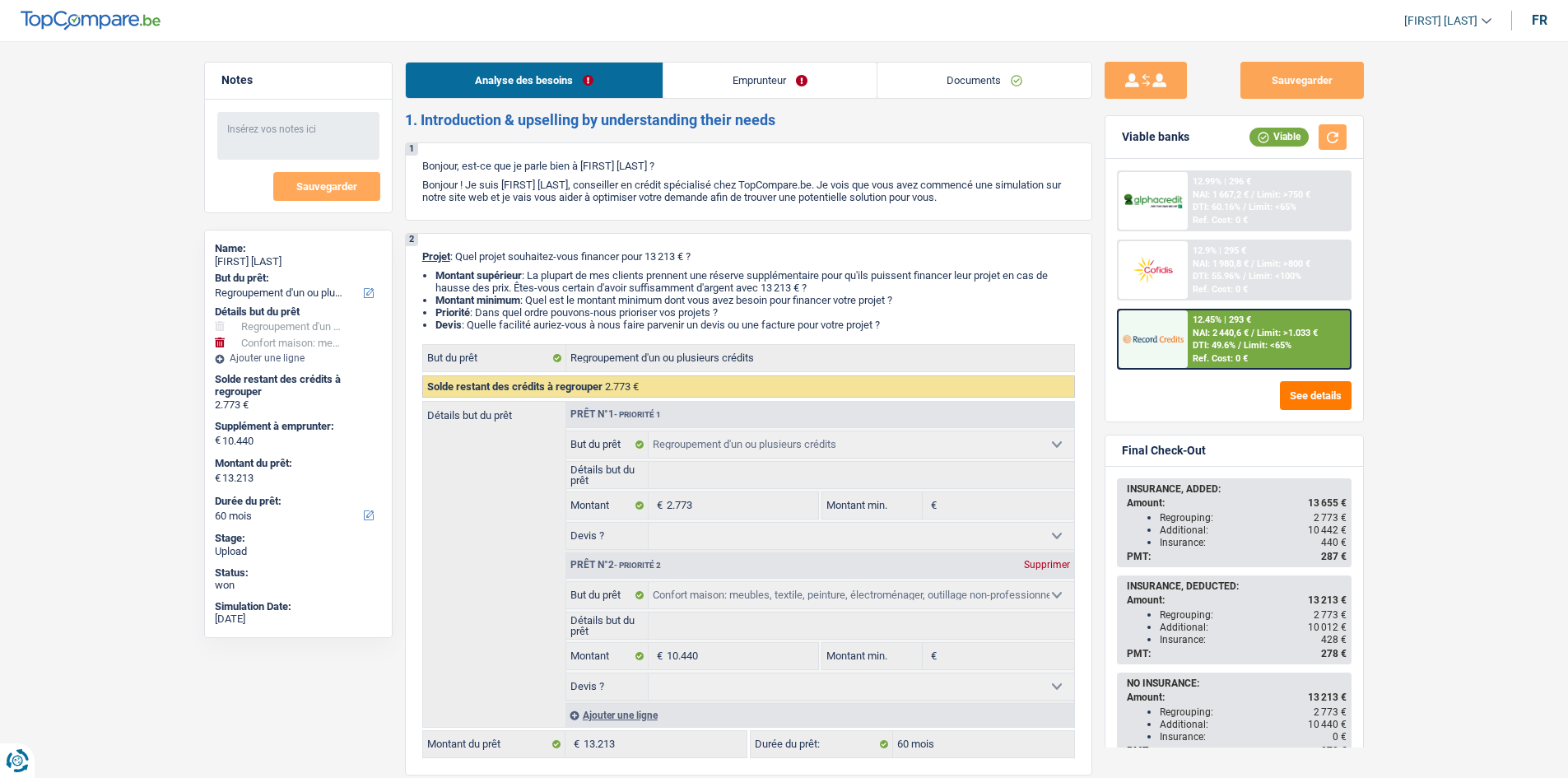 drag, startPoint x: 748, startPoint y: 81, endPoint x: 733, endPoint y: 98, distance: 22.671568 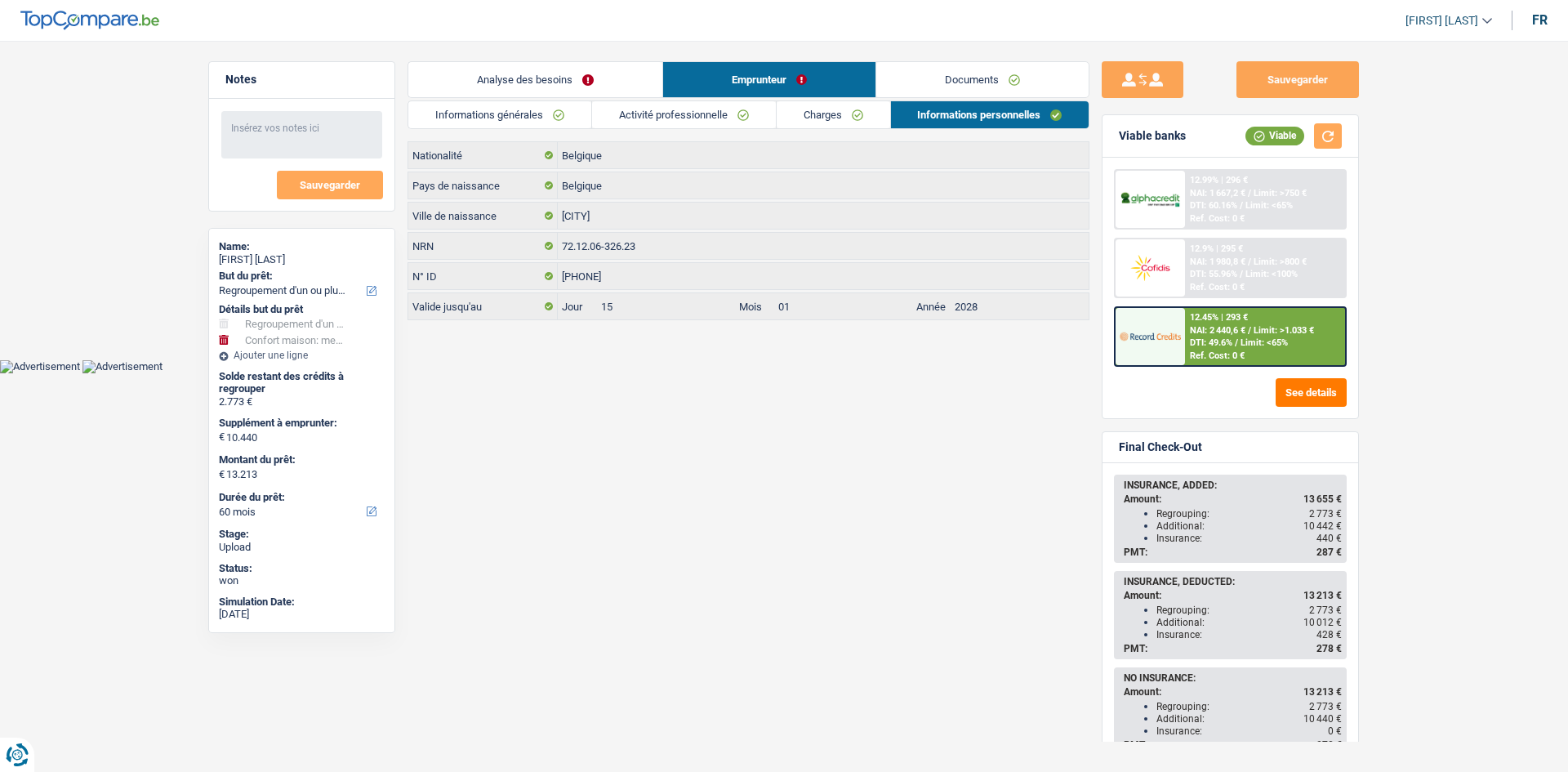 click on "Activité professionnelle" at bounding box center [684, 114] 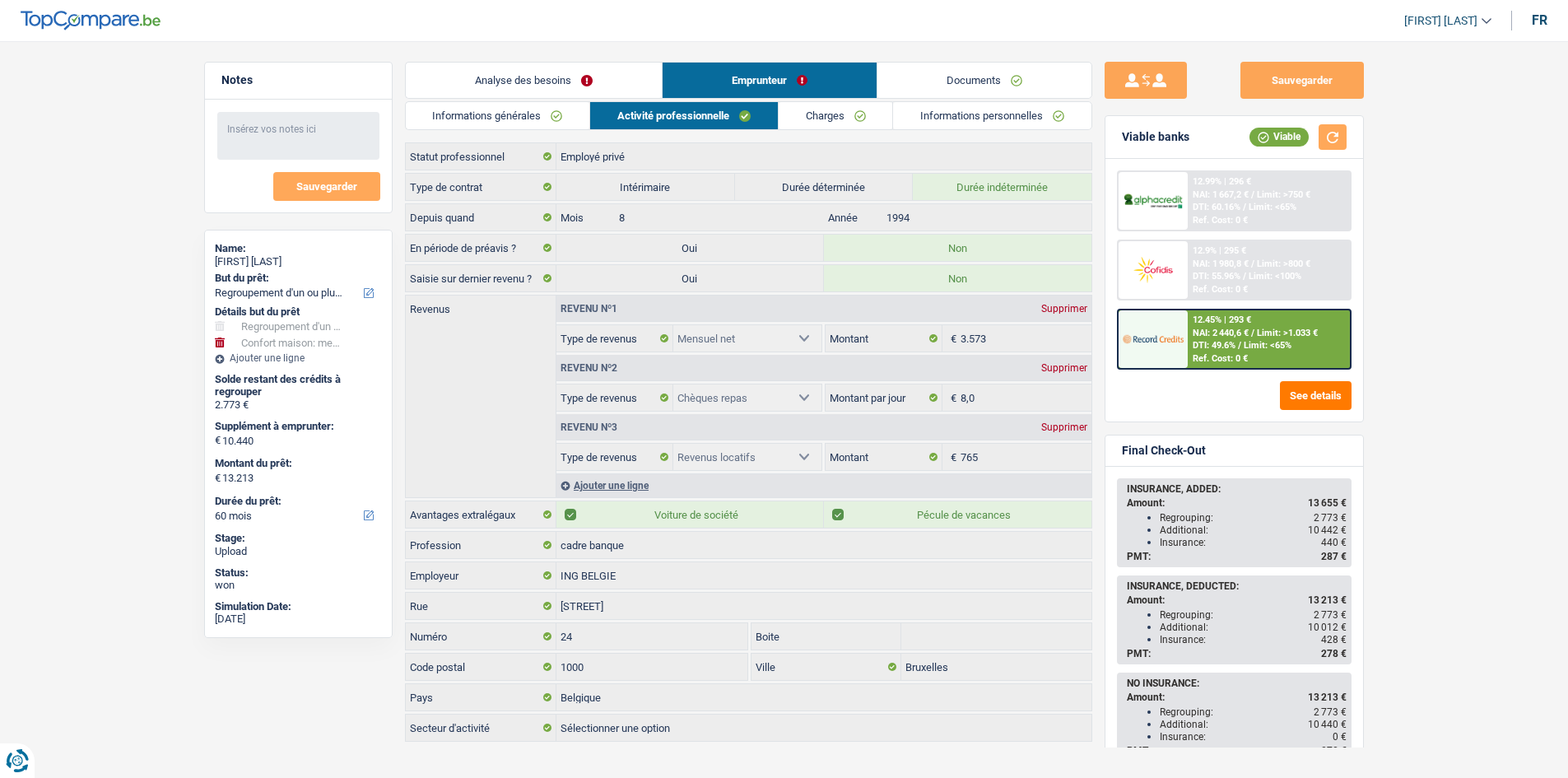 click on "Documents" at bounding box center [984, 80] 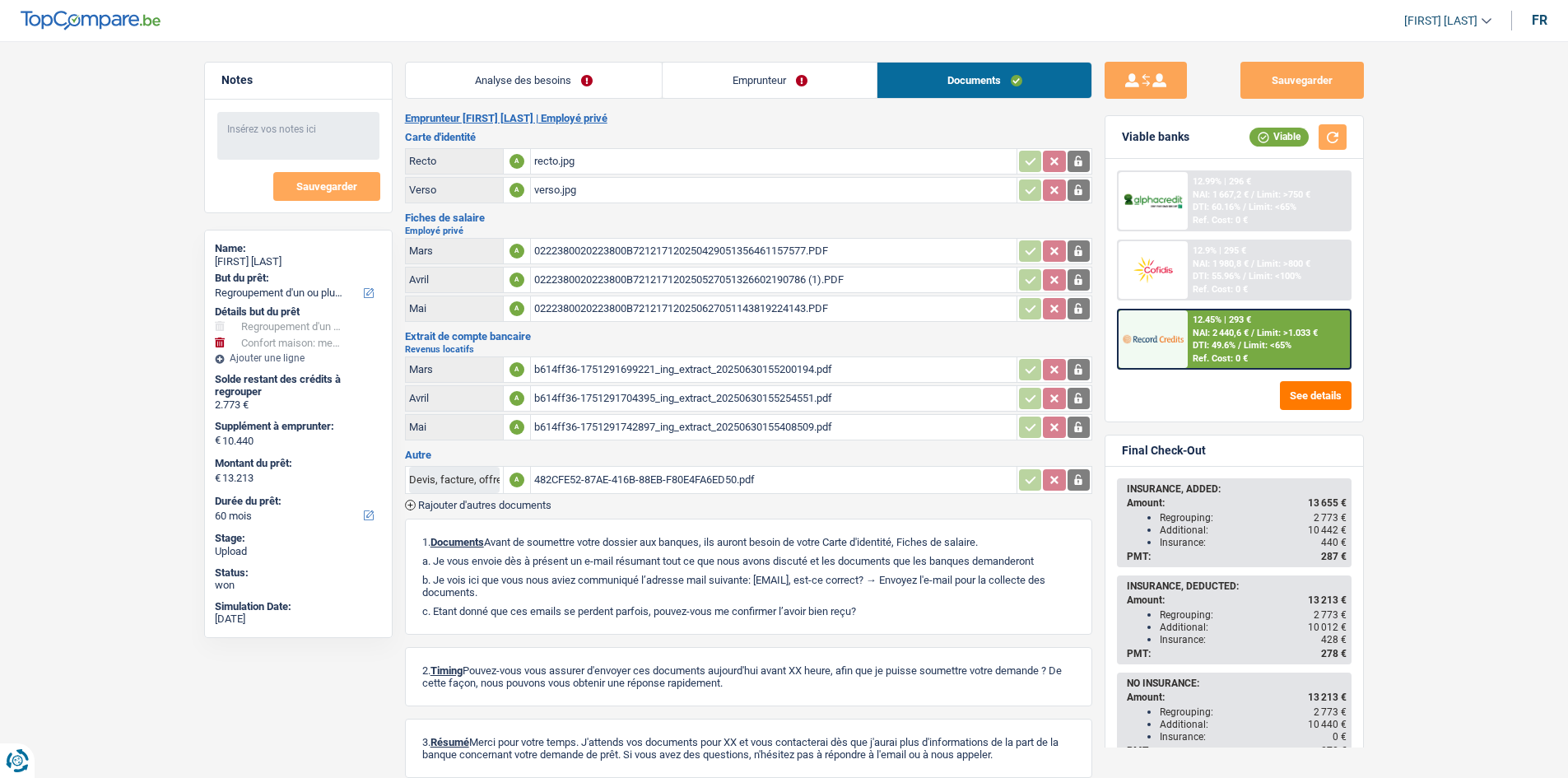click on "Emprunteur" at bounding box center (770, 80) 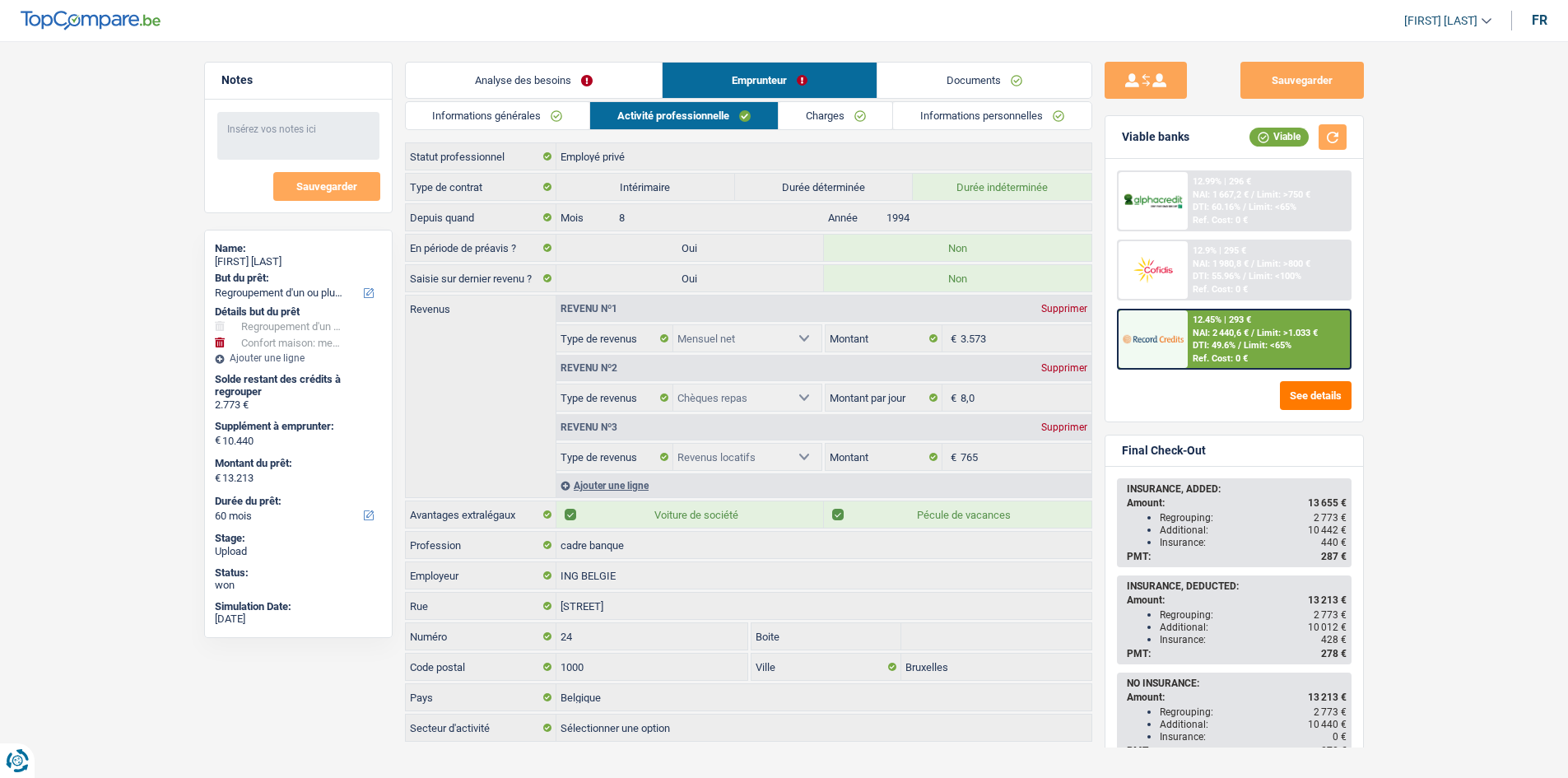 click on "Analyse des besoins" at bounding box center (533, 80) 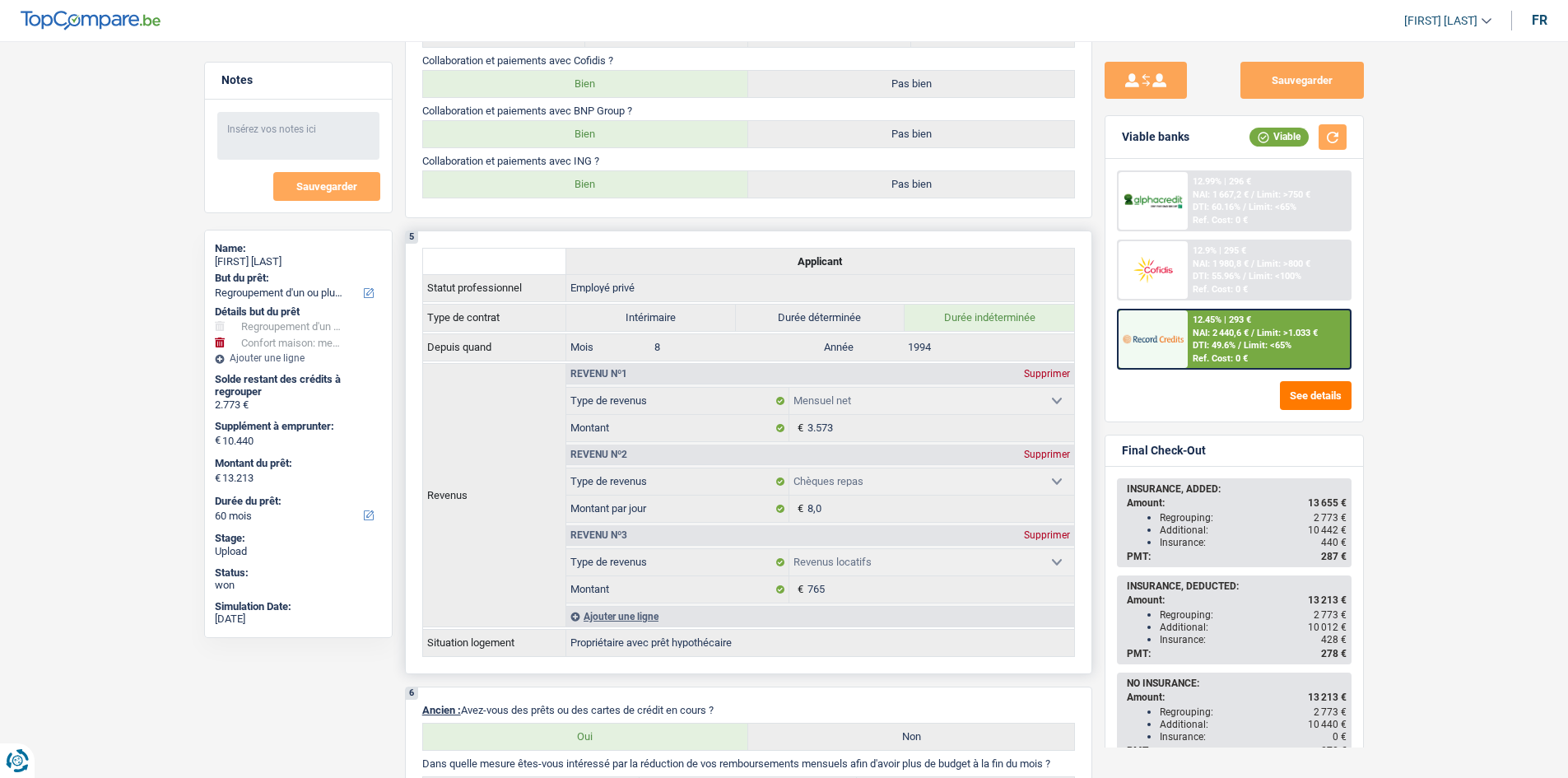 scroll, scrollTop: 1070, scrollLeft: 0, axis: vertical 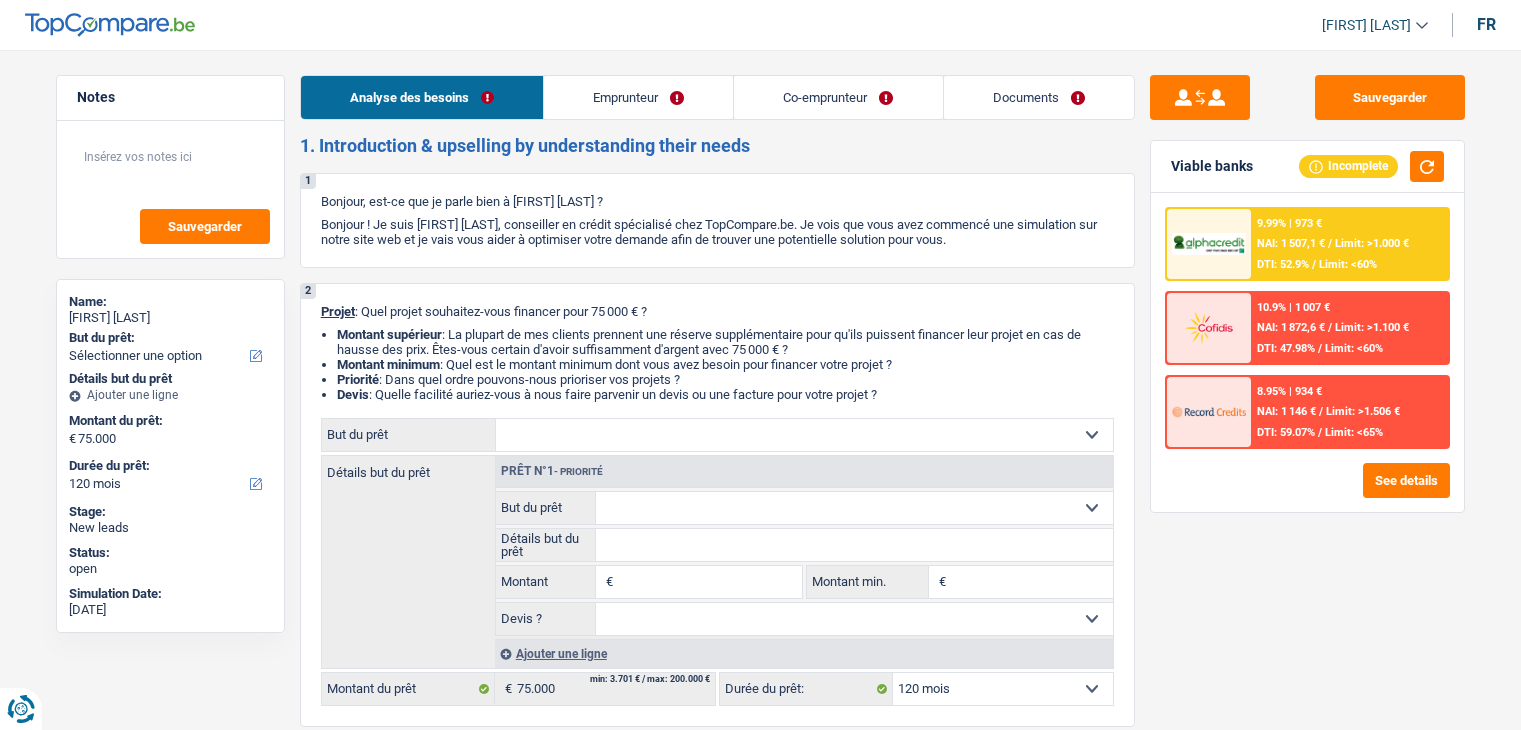 select on "120" 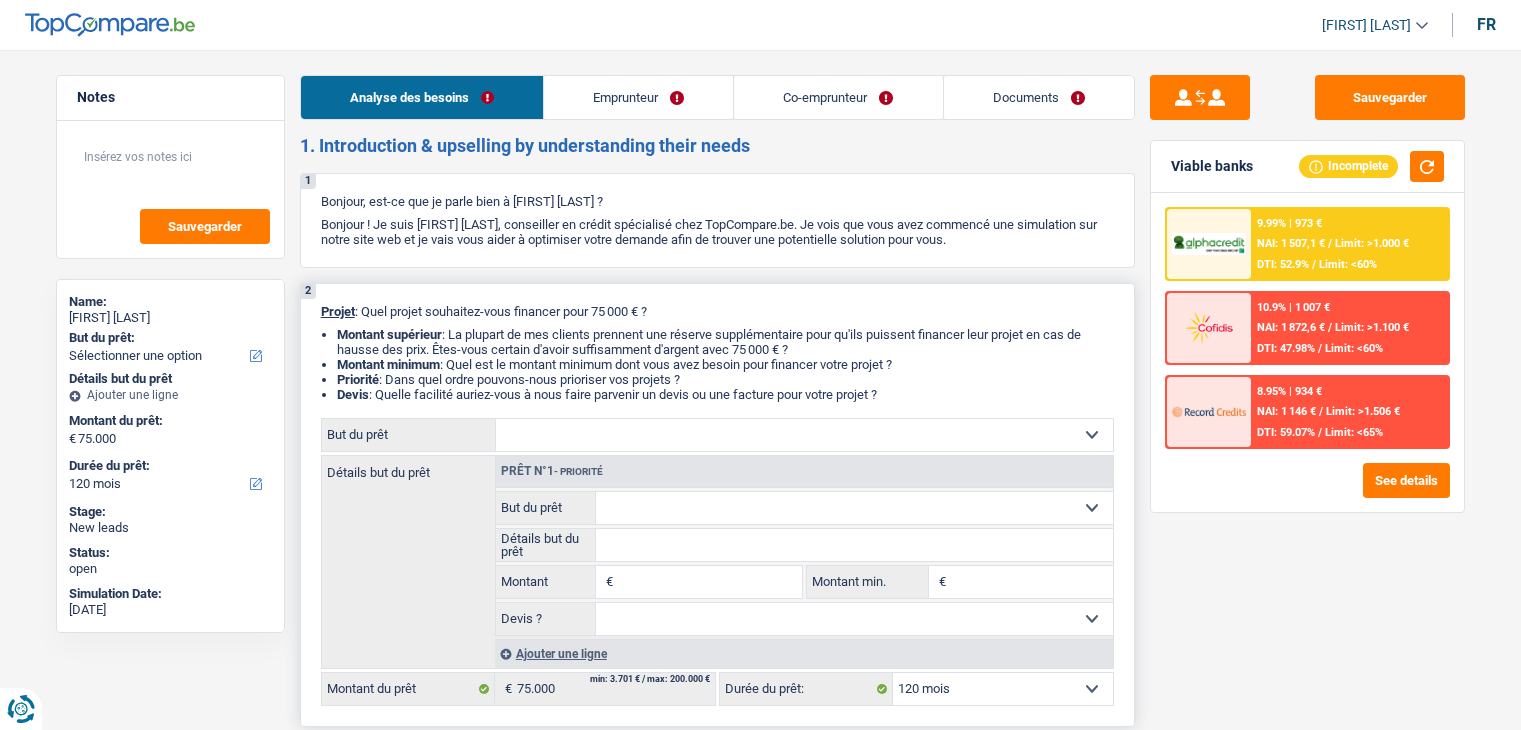 scroll, scrollTop: 0, scrollLeft: 0, axis: both 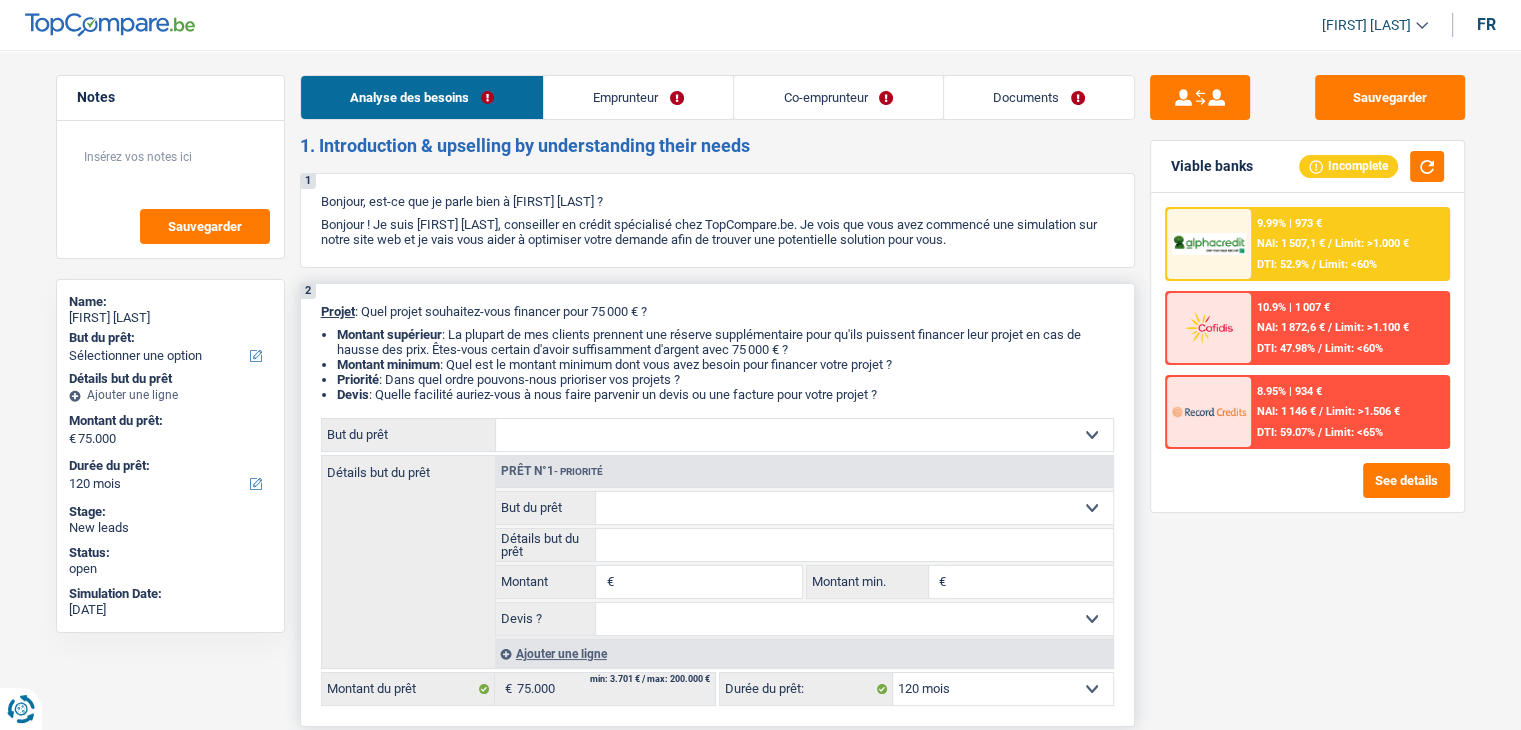 click on "Devis   : Quelle facilité auriez-vous à nous faire parvenir un devis ou une facture pour votre projet ?" at bounding box center (725, 394) 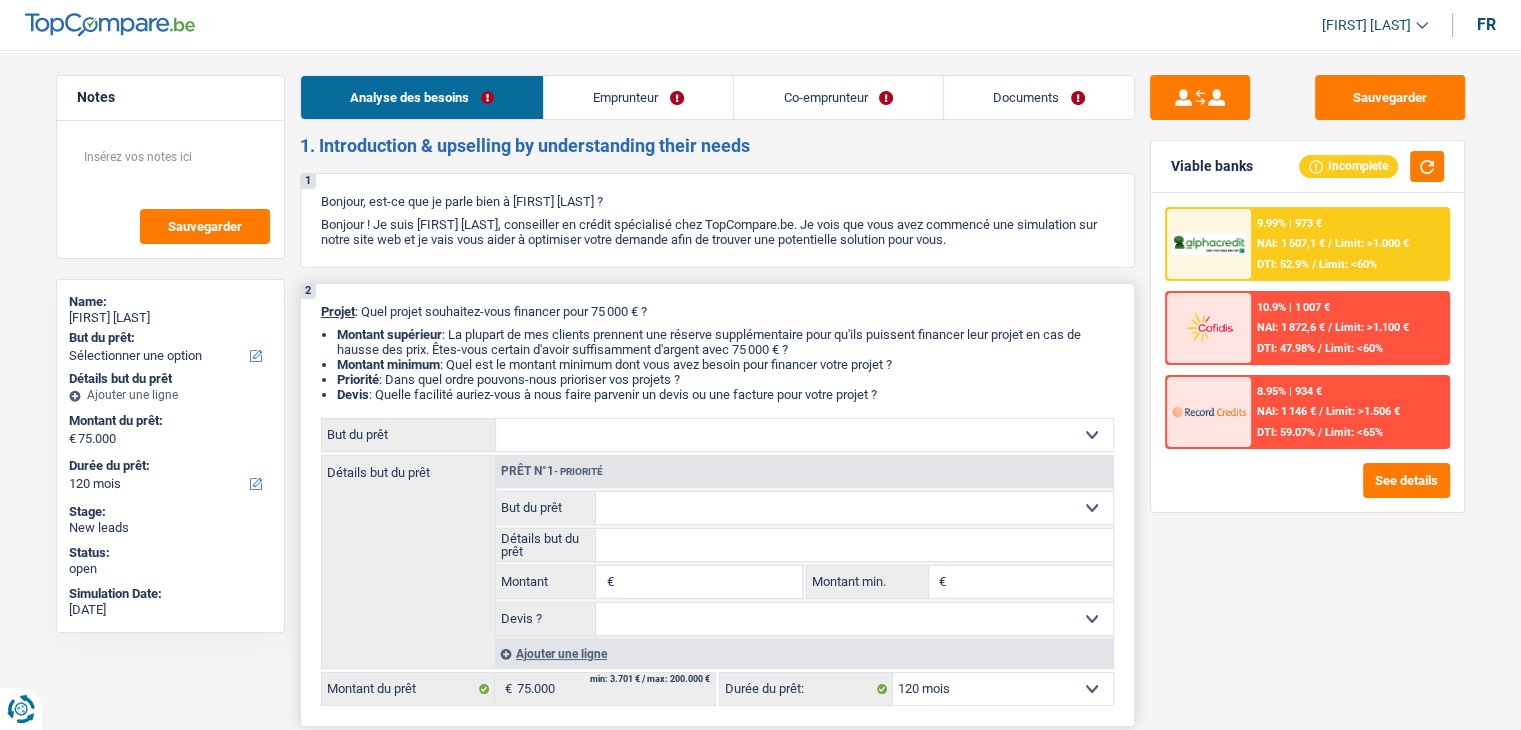 drag, startPoint x: 879, startPoint y: 395, endPoint x: 892, endPoint y: 389, distance: 14.3178215 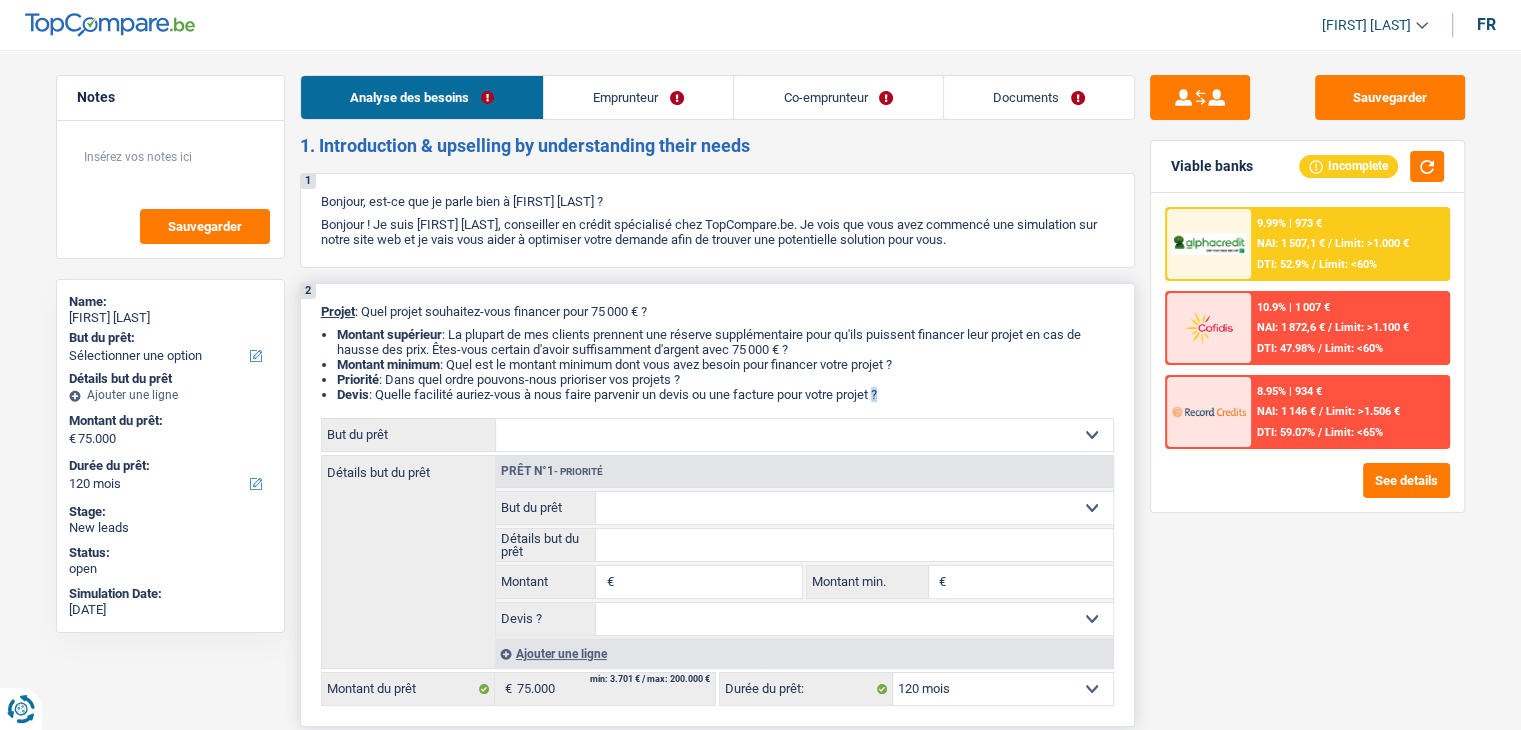 drag, startPoint x: 895, startPoint y: 388, endPoint x: 316, endPoint y: 313, distance: 583.8373 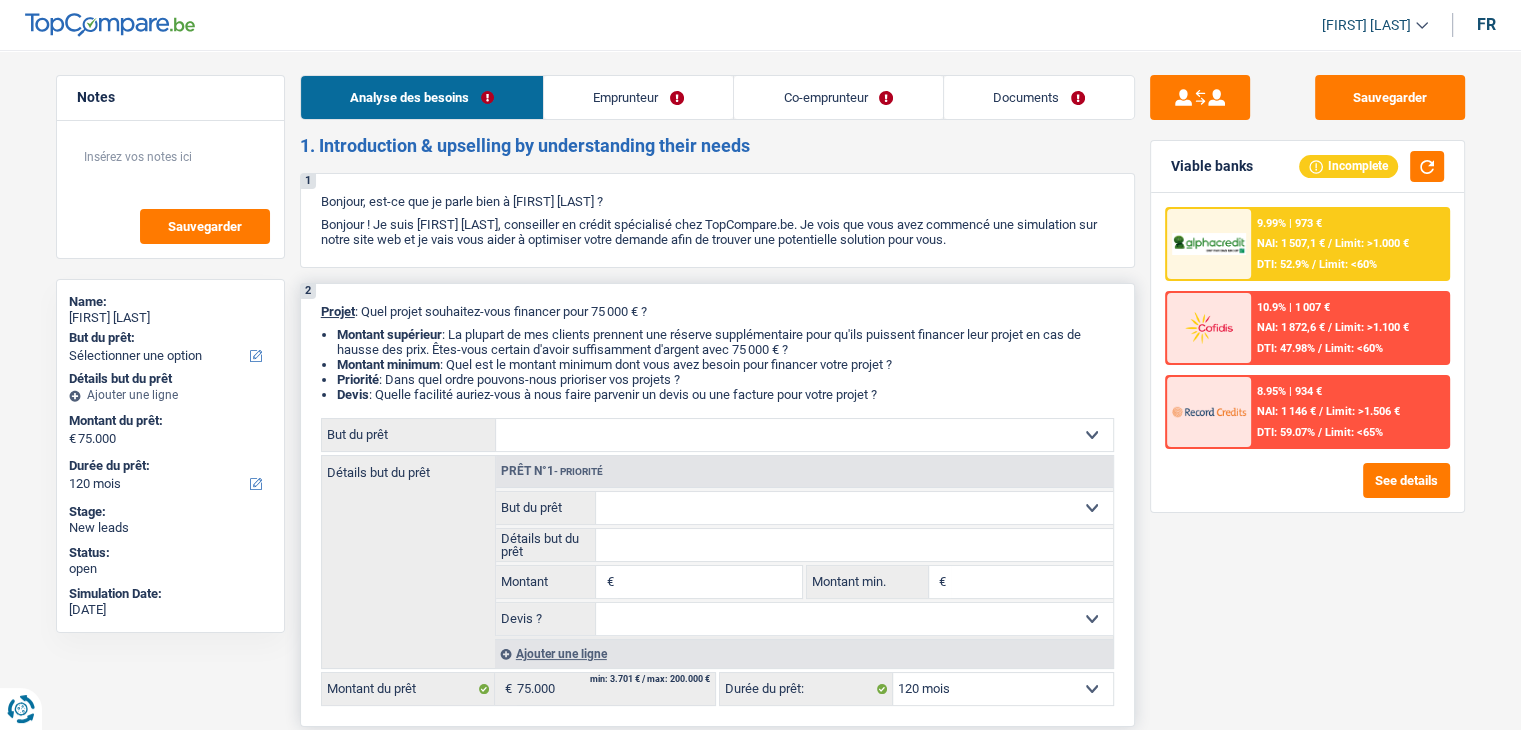 drag, startPoint x: 321, startPoint y: 310, endPoint x: 922, endPoint y: 398, distance: 607.40845 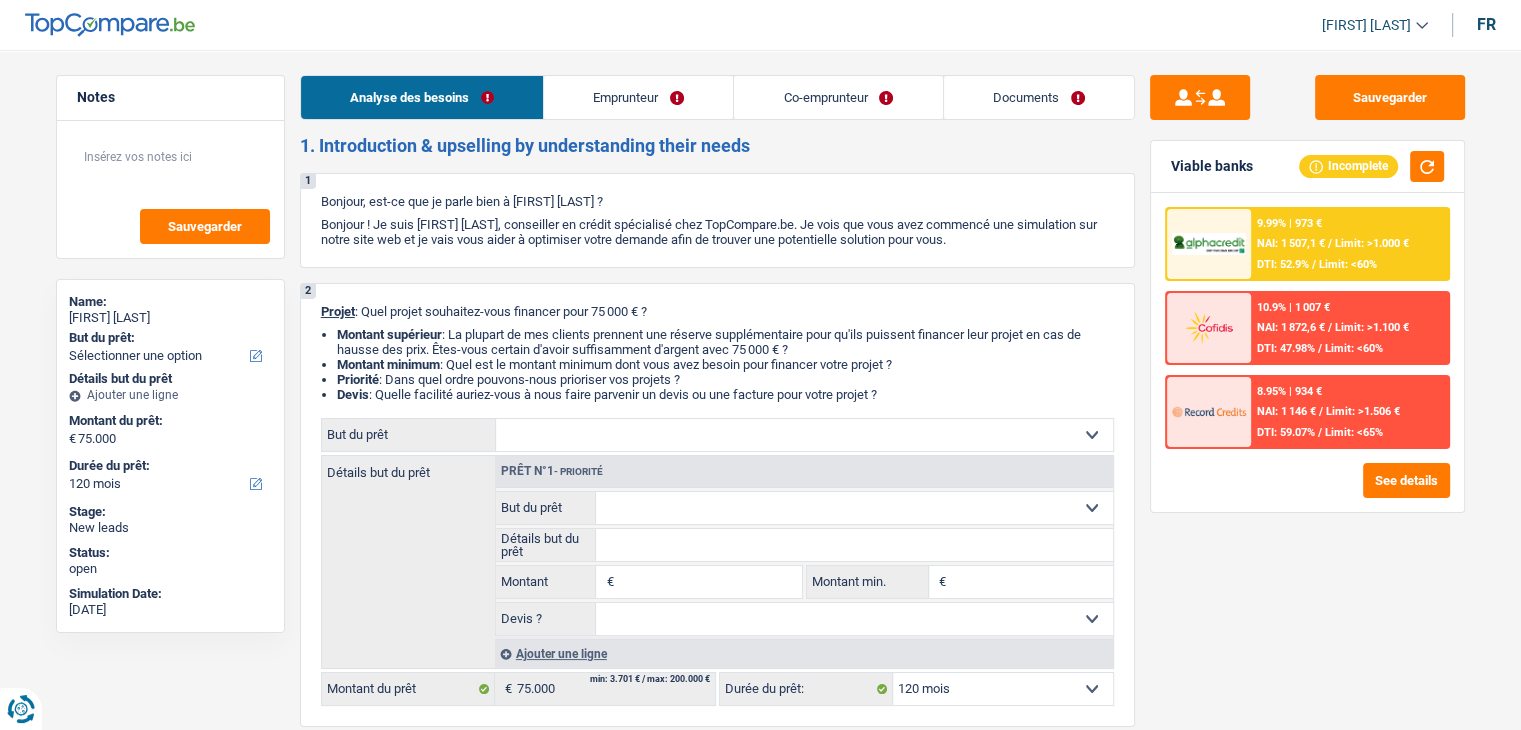 click on "9.99% | 973 €
NAI: 1 507,1 €
/
Limit: >1.000 €
DTI: 52.9%
/
Limit: <60%" at bounding box center [1349, 244] 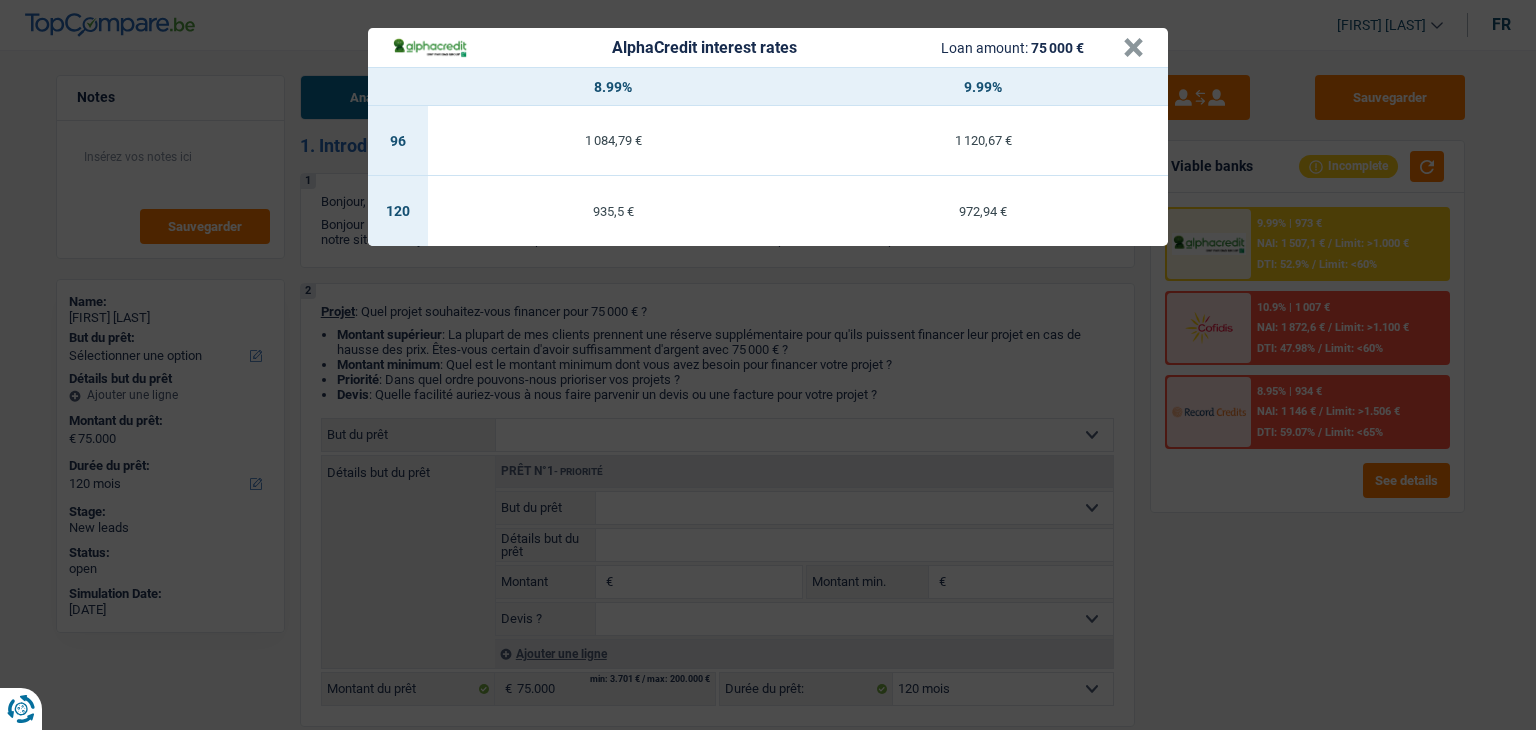 click on "AlphaCredit interest rates
Loan amount:
75 000 €
×
8.99%
9.99%
96
1 084,79 €
1 120,67 €
120
935,5 €
972,94 €" at bounding box center (768, 365) 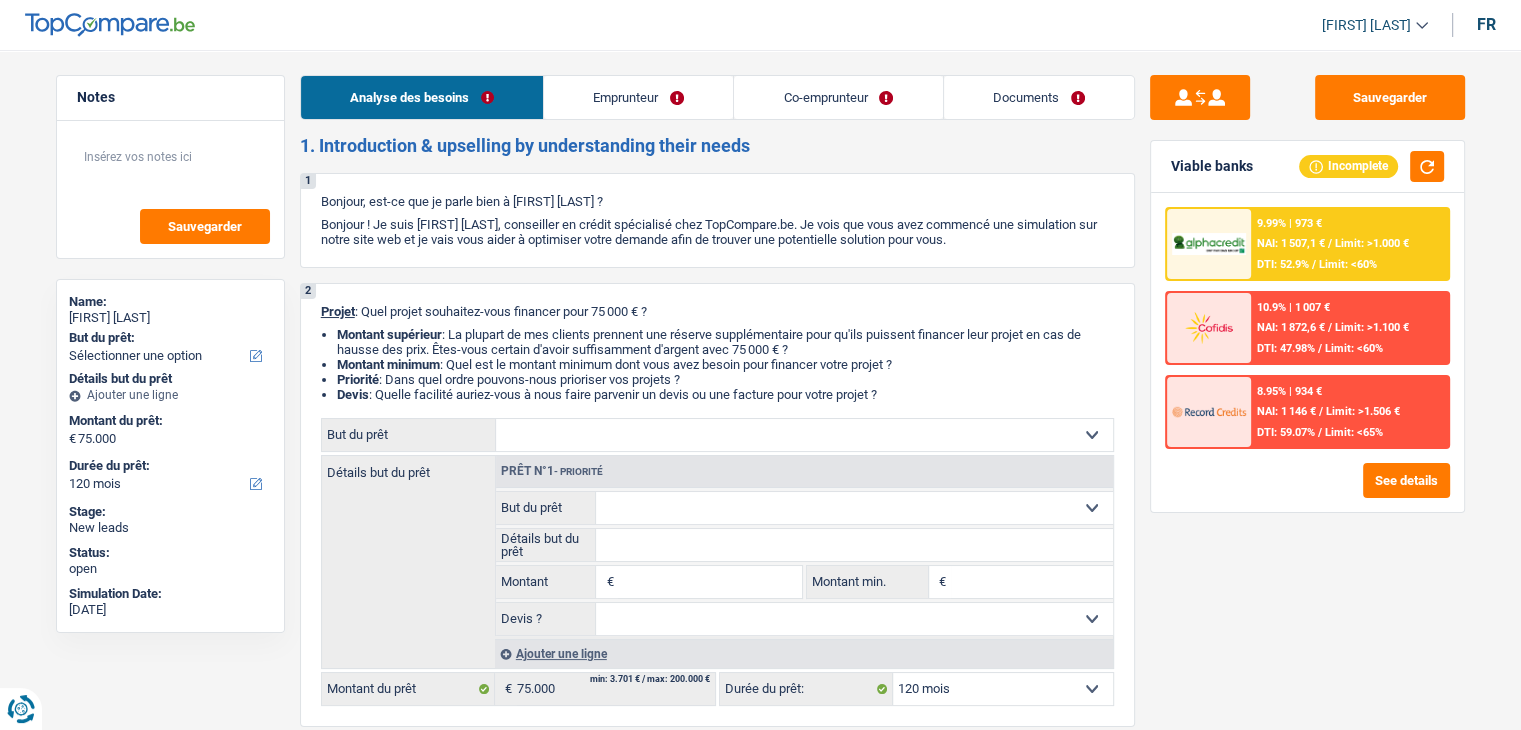 click on "Emprunteur" at bounding box center [638, 97] 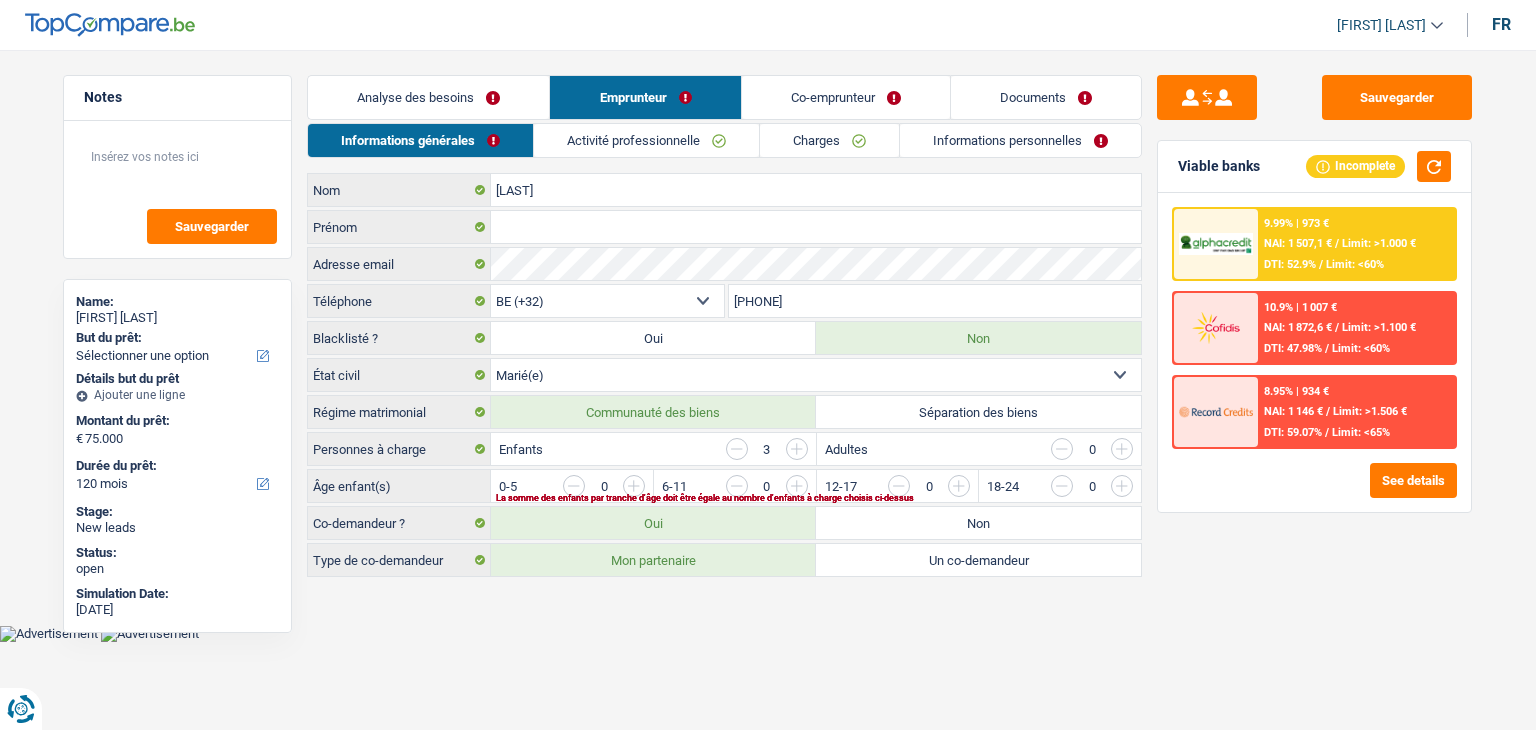 click on "Activité professionnelle" at bounding box center [646, 140] 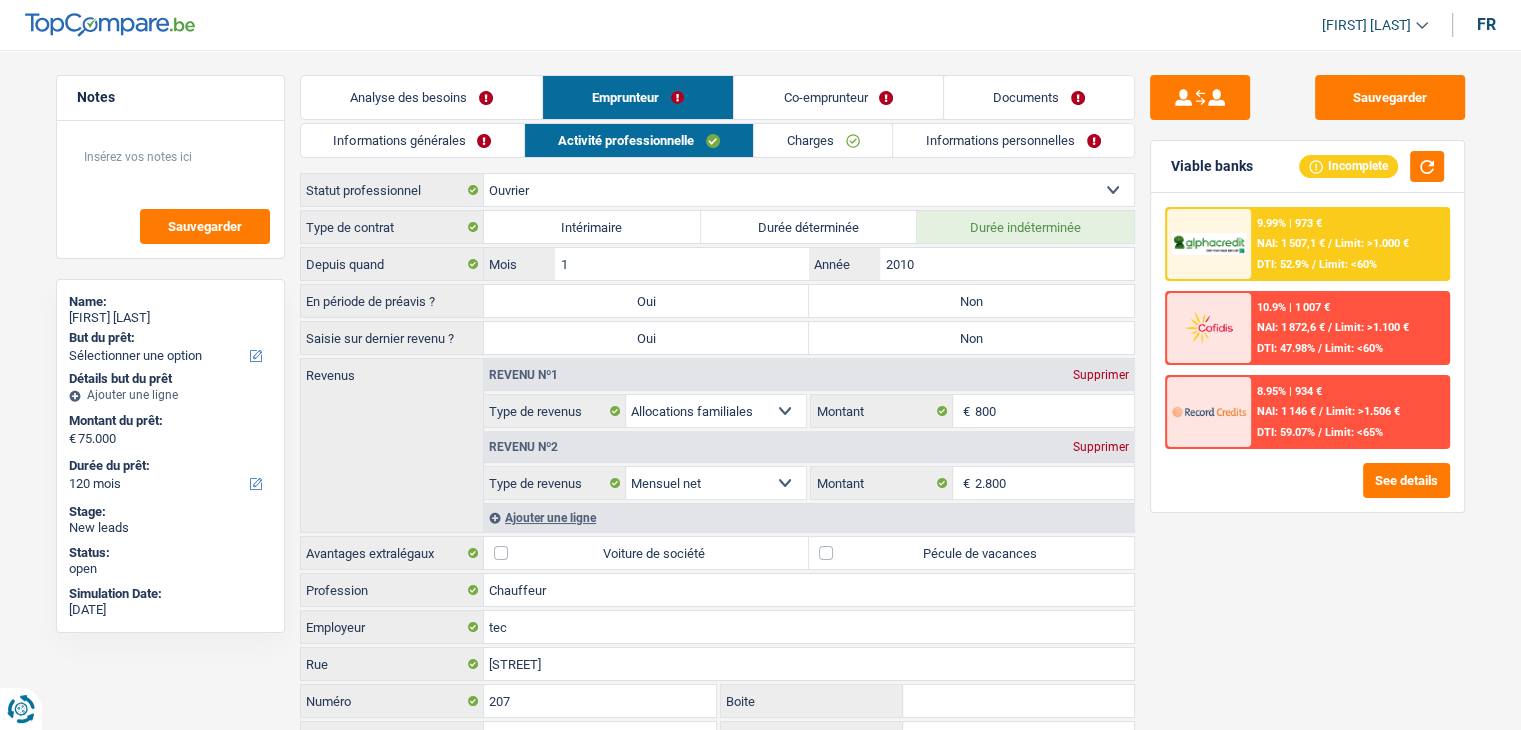 click on "Charges" at bounding box center [823, 140] 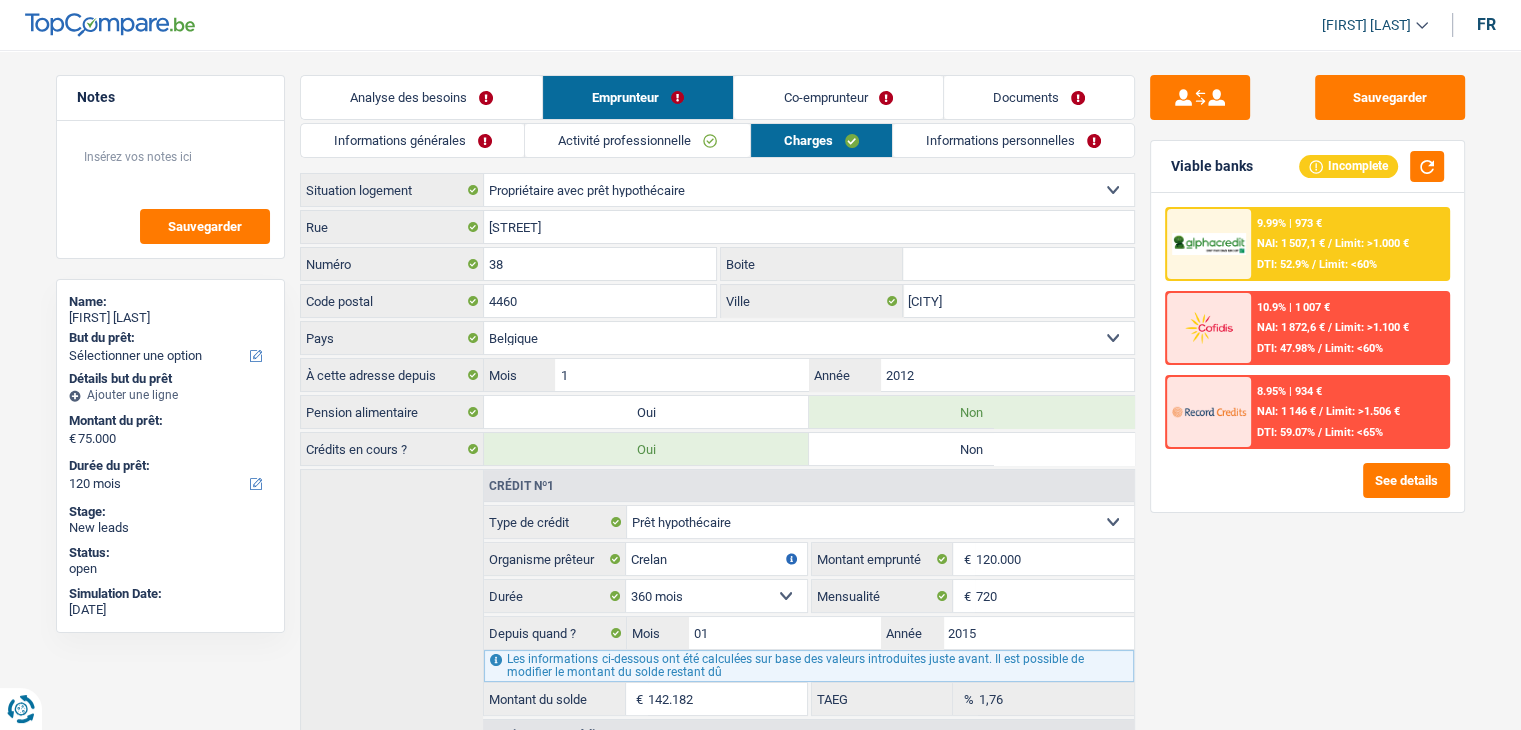 click on "Co-emprunteur" at bounding box center [838, 97] 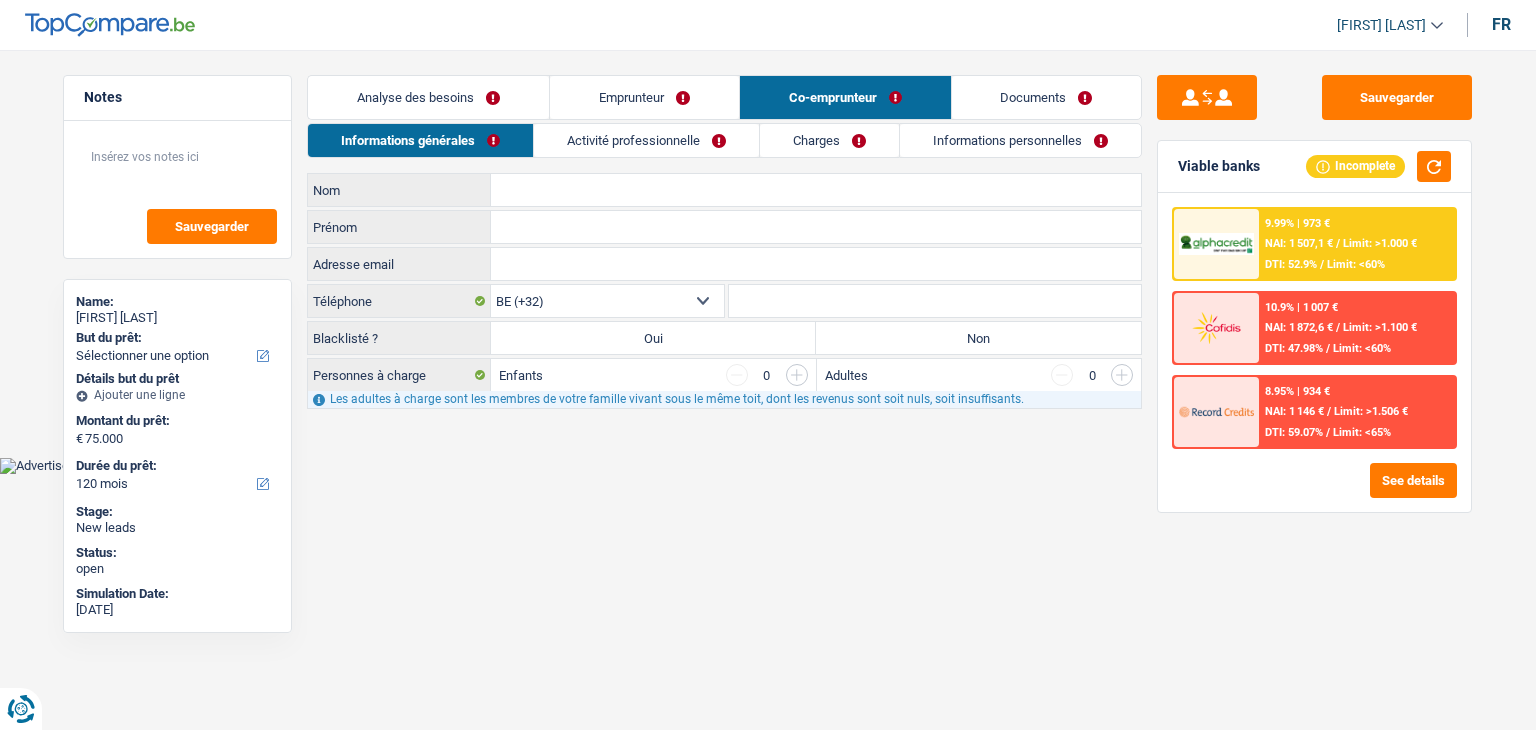 click on "Activité professionnelle" at bounding box center [646, 140] 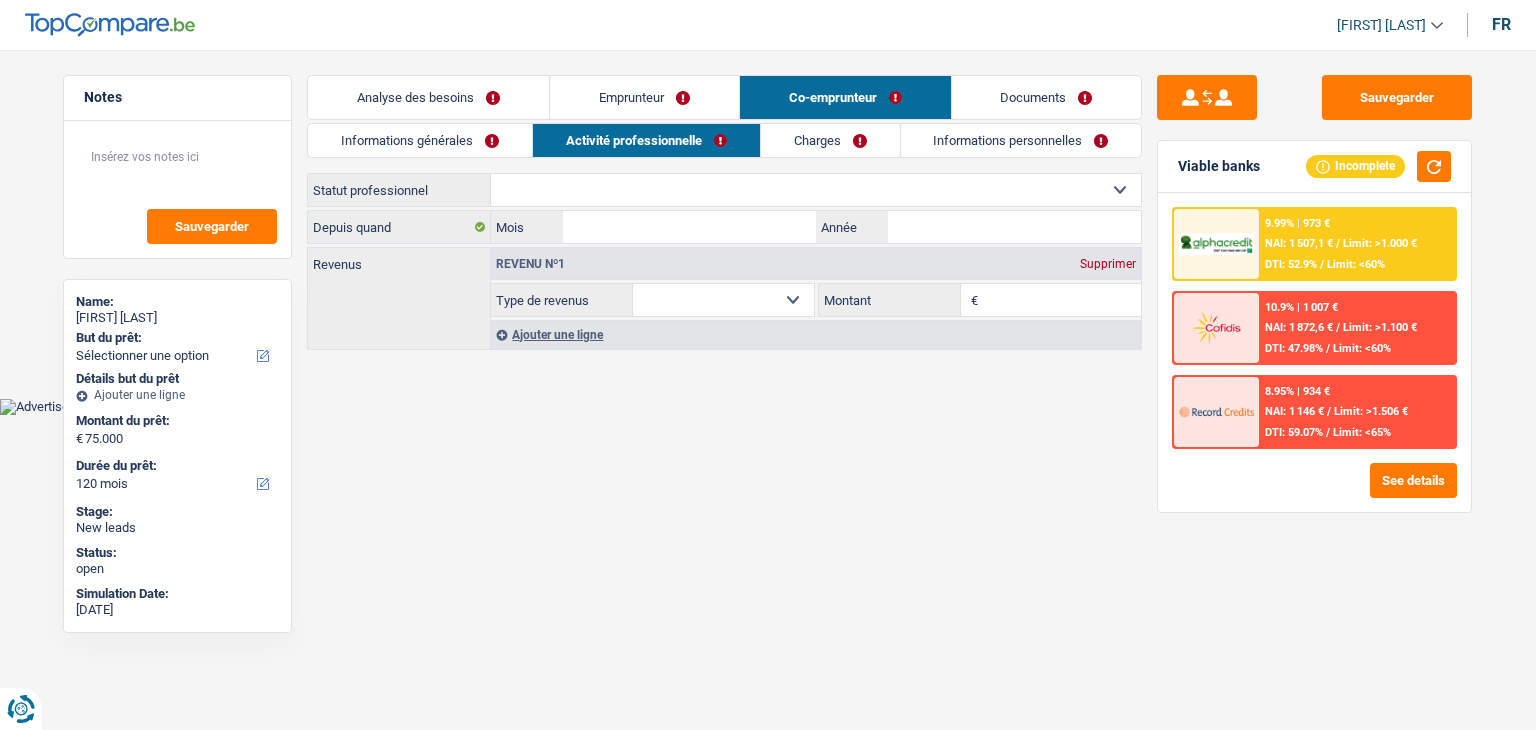click on "Informations générales" at bounding box center [420, 140] 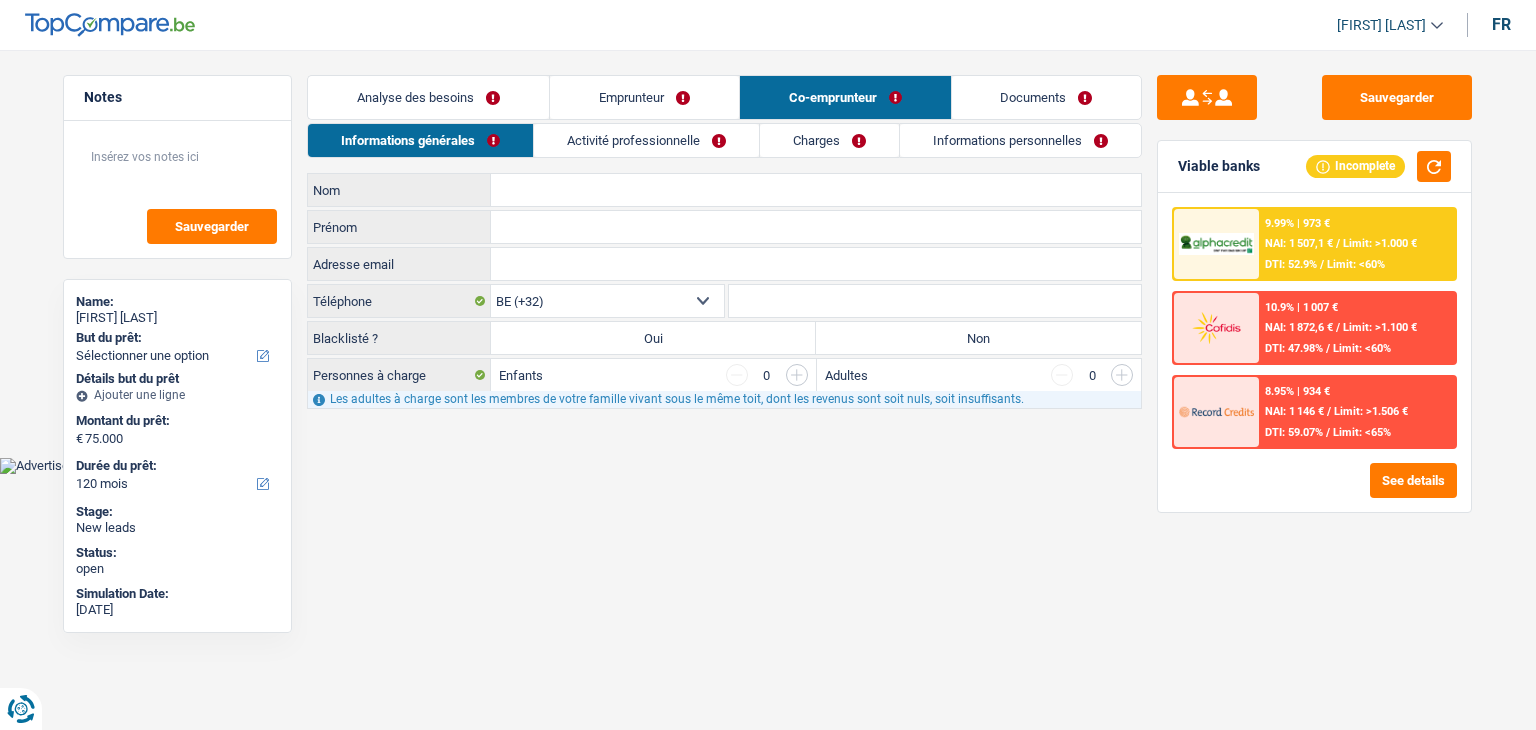 click on "Analyse des besoins" at bounding box center (428, 97) 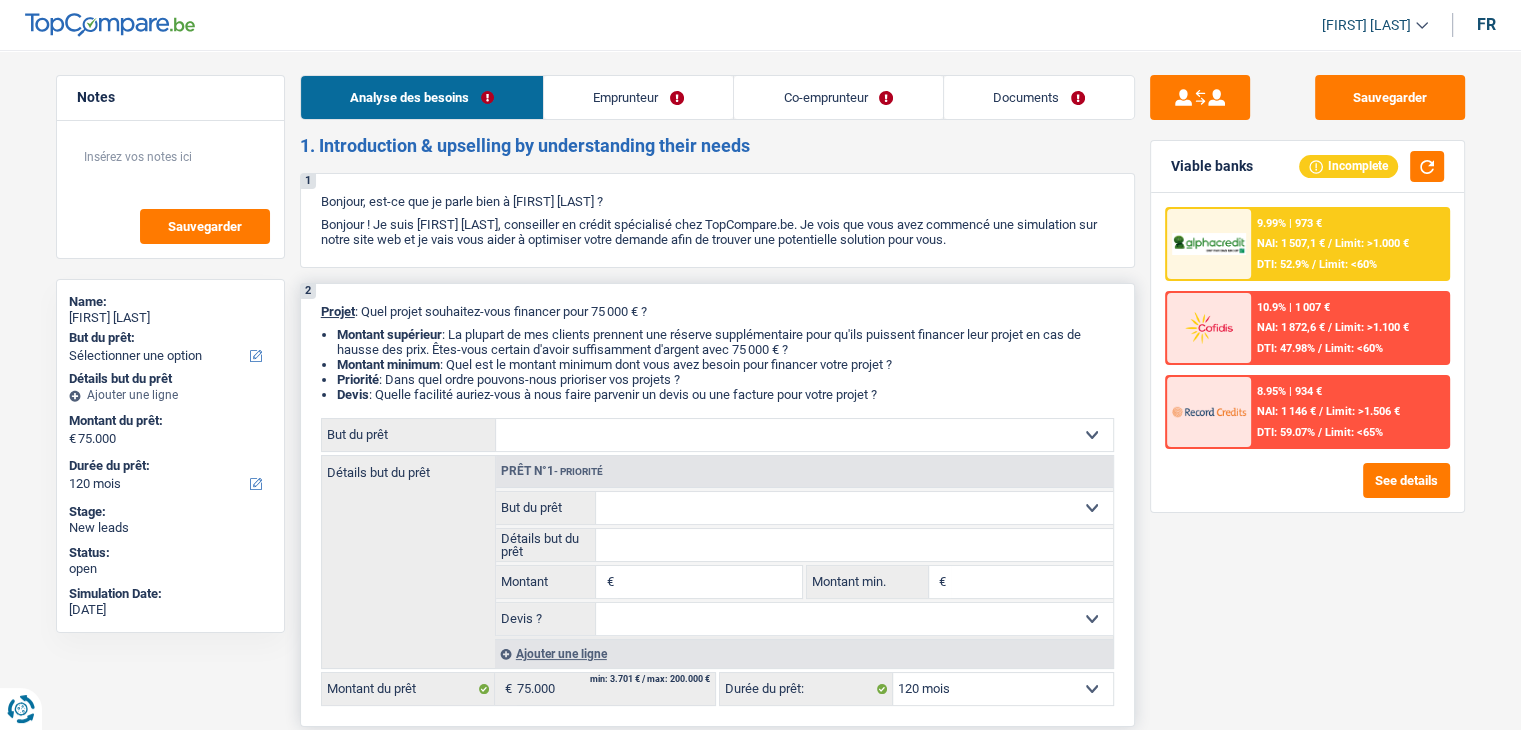 drag, startPoint x: 893, startPoint y: 390, endPoint x: 374, endPoint y: 334, distance: 522.01245 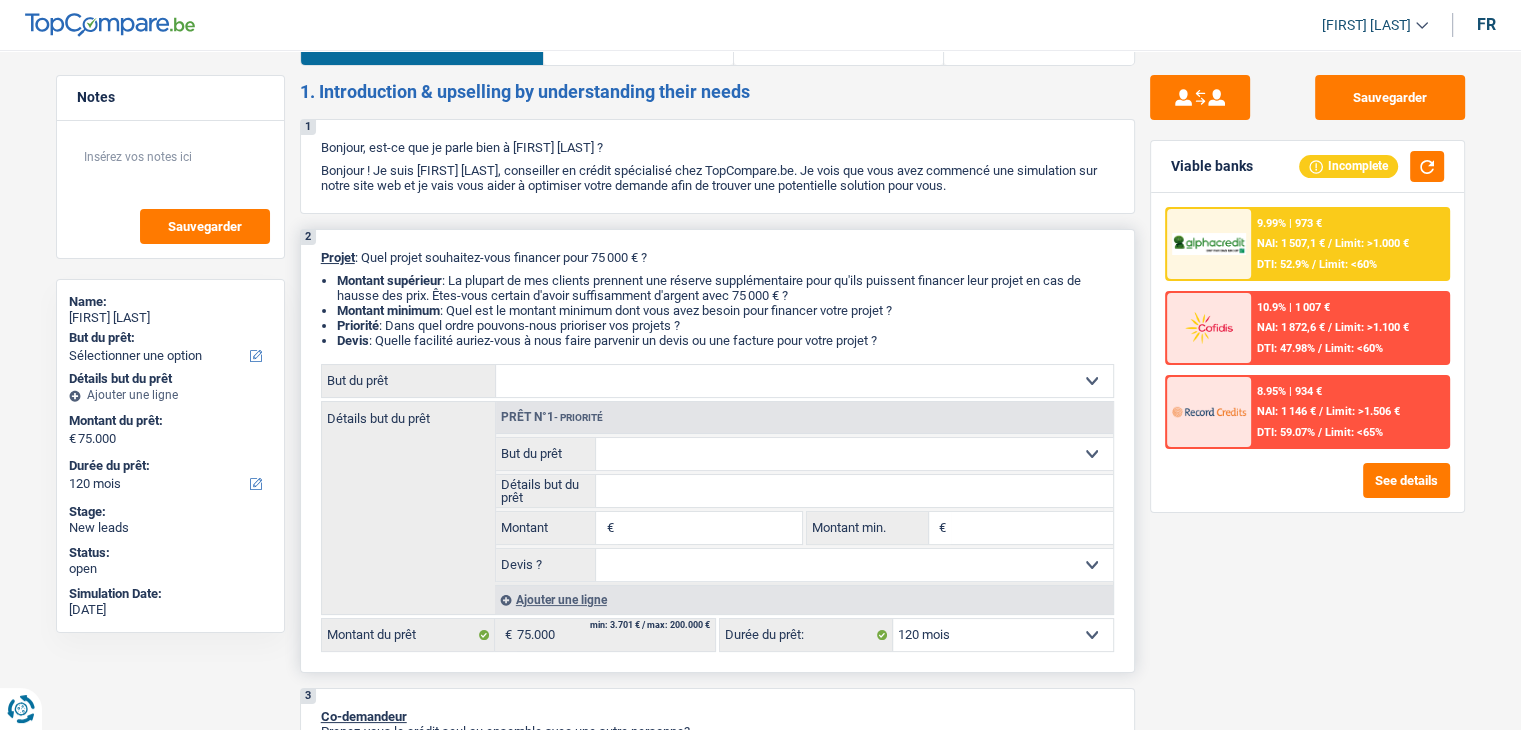 scroll, scrollTop: 100, scrollLeft: 0, axis: vertical 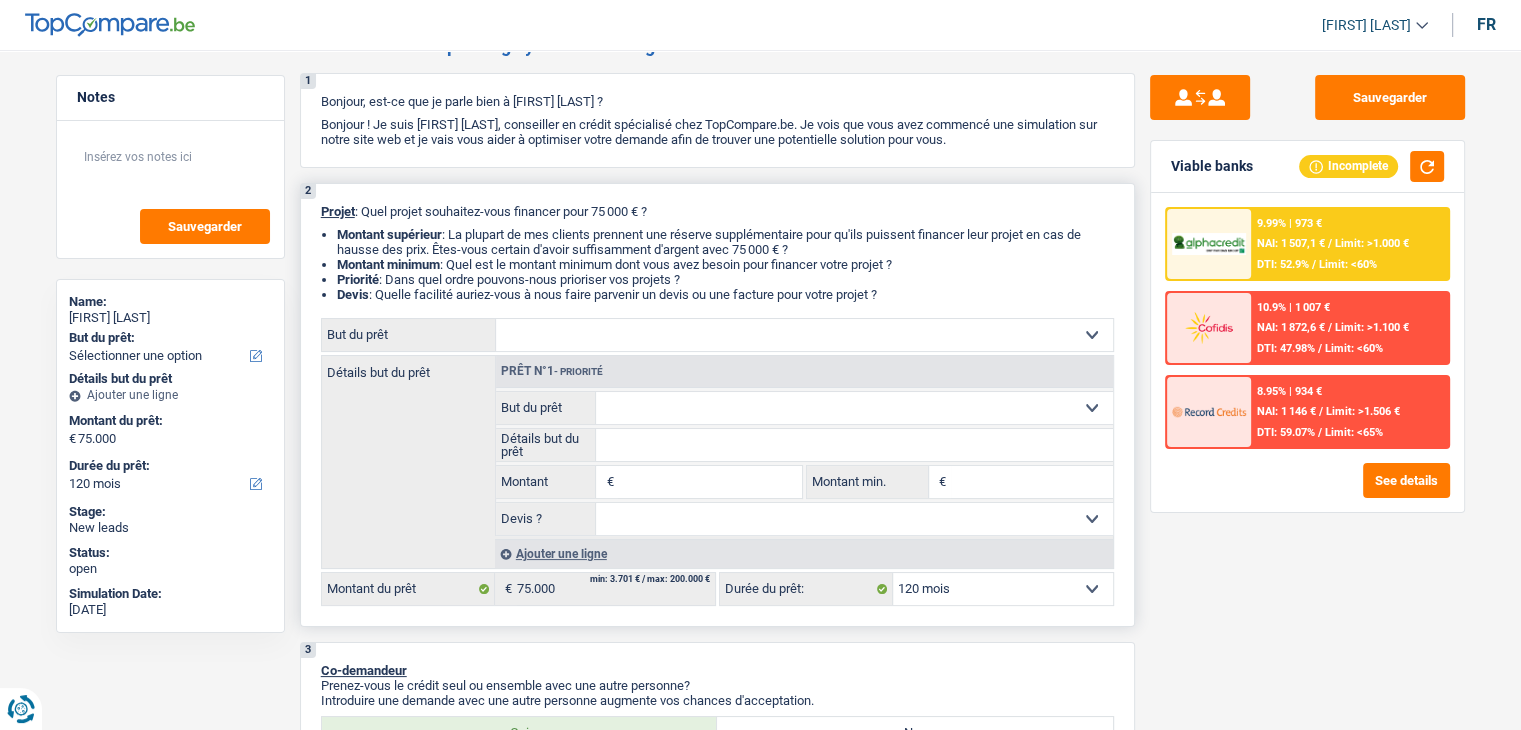 click on "Confort maison: meubles, textile, peinture, électroménager, outillage non-professionnel Hifi, multimédia, gsm, ordinateur Aménagement: frais d'installation, déménagement Evénement familial: naissance, mariage, divorce, communion, décès Frais médicaux Frais d'études Frais permis de conduire Loisirs: voyage, sport, musique Rafraîchissement: petits travaux maison et jardin Frais judiciaires Réparation voiture Prêt rénovation Prêt énergie Prêt voiture Taxes, impôts non professionnels Rénovation bien à l'étranger Dettes familiales Assurance Autre
Sélectionner une option" at bounding box center (804, 335) 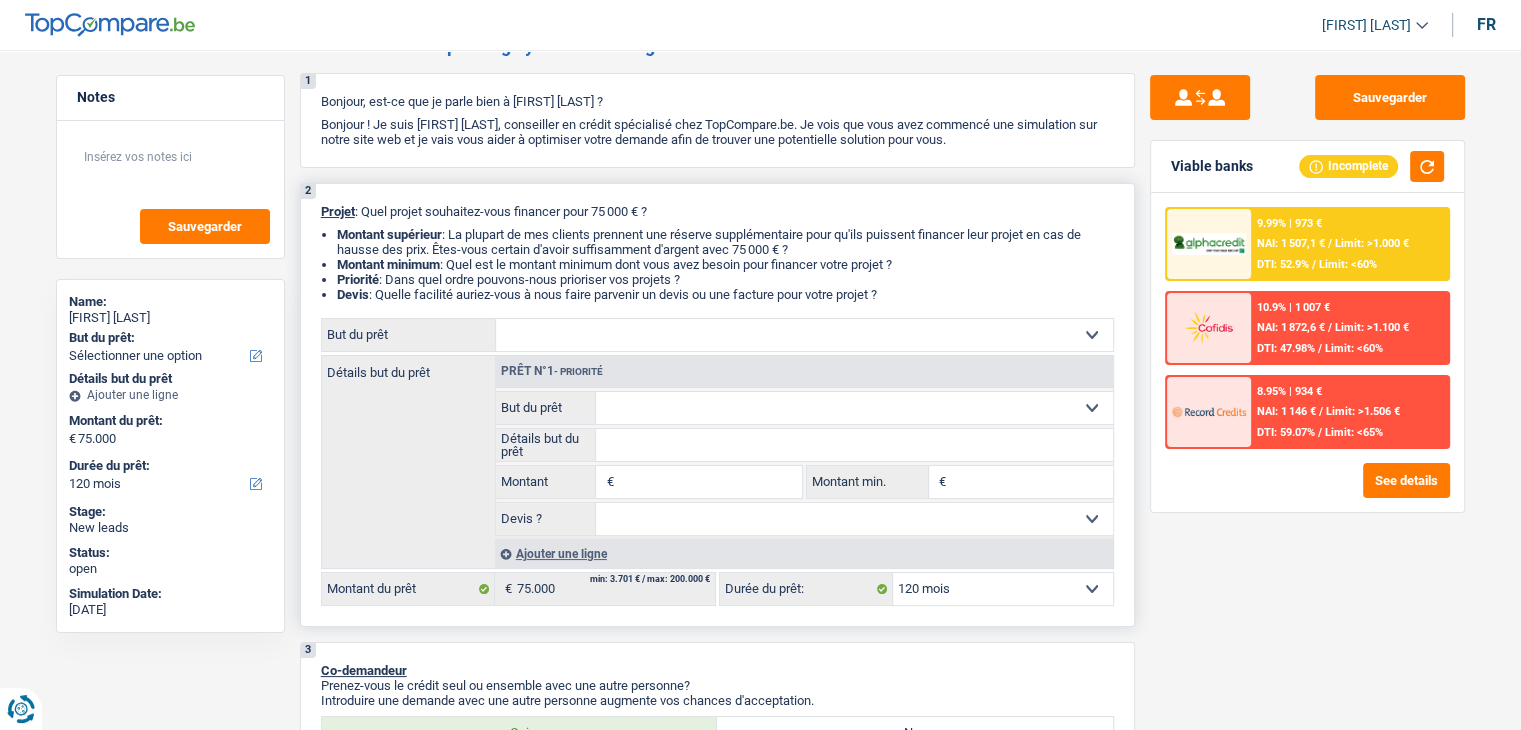 drag, startPoint x: 895, startPoint y: 293, endPoint x: 330, endPoint y: 207, distance: 571.5076 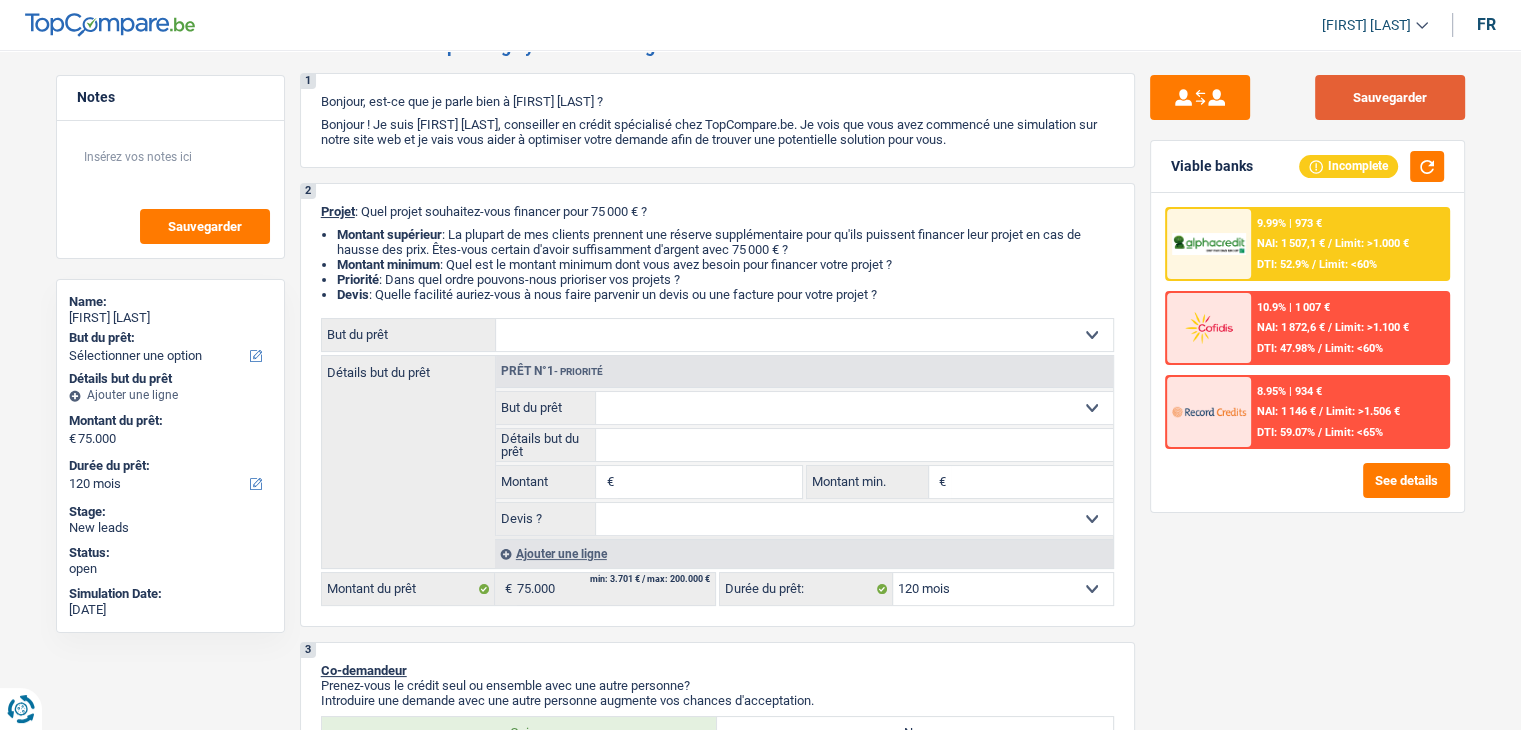 click on "Sauvegarder" at bounding box center [1390, 97] 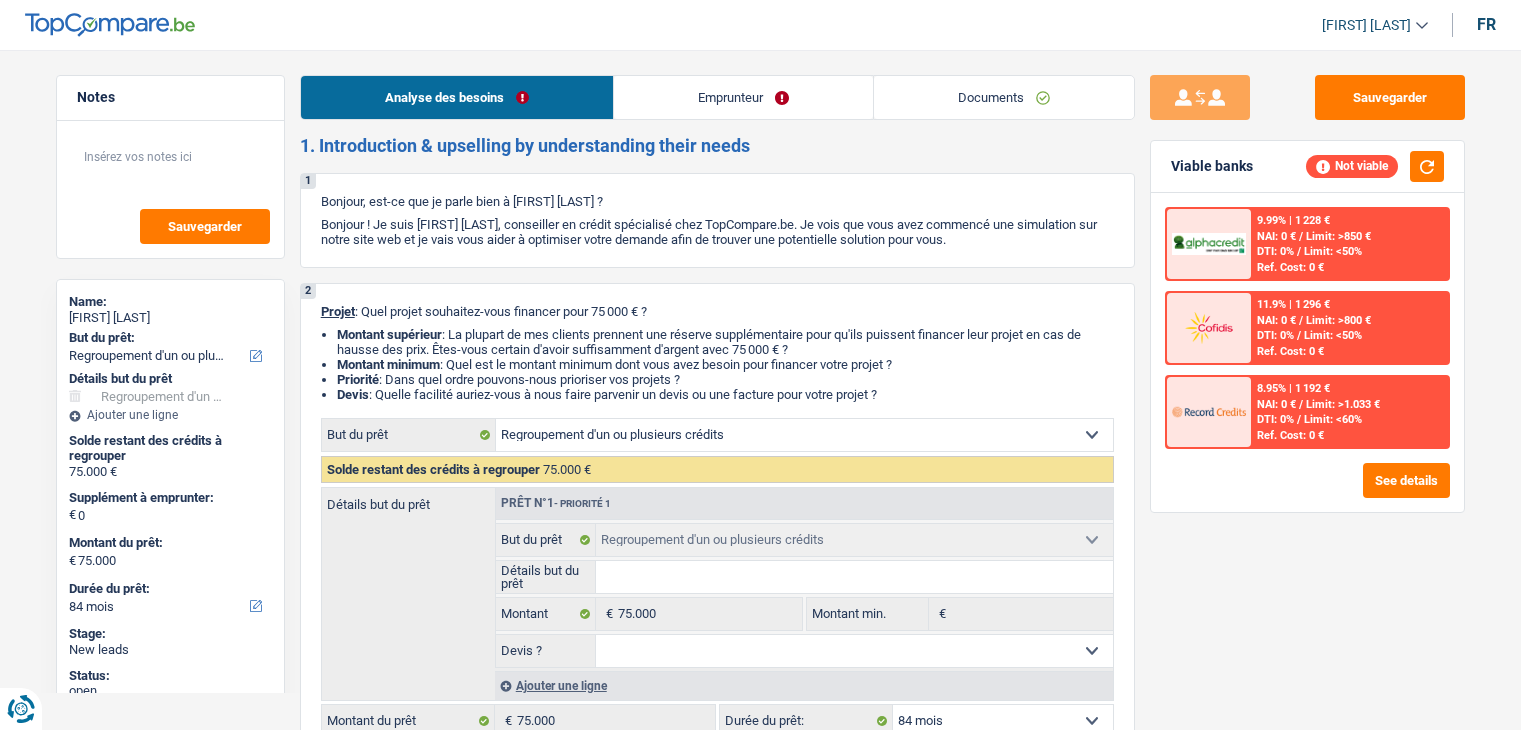 select on "refinancing" 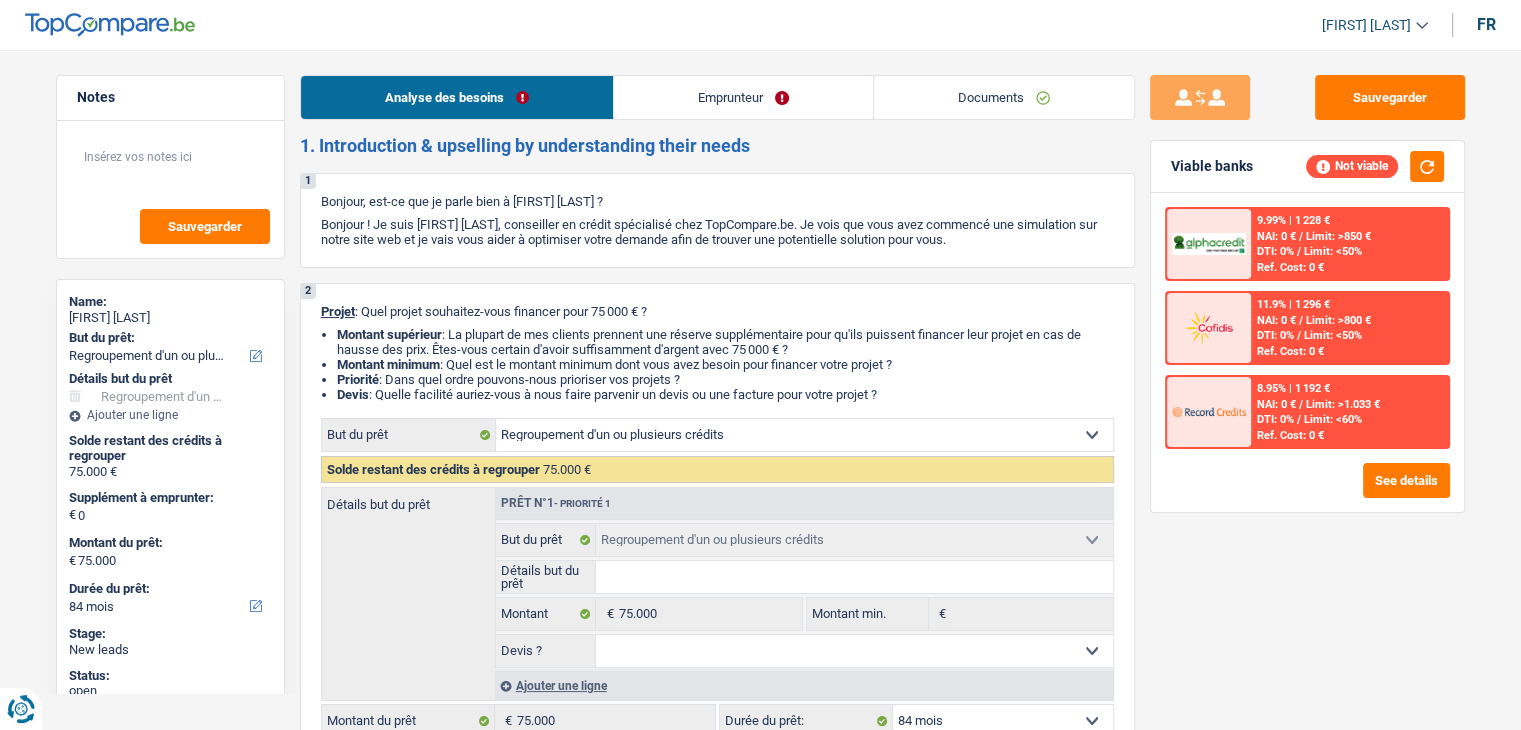 scroll, scrollTop: 0, scrollLeft: 0, axis: both 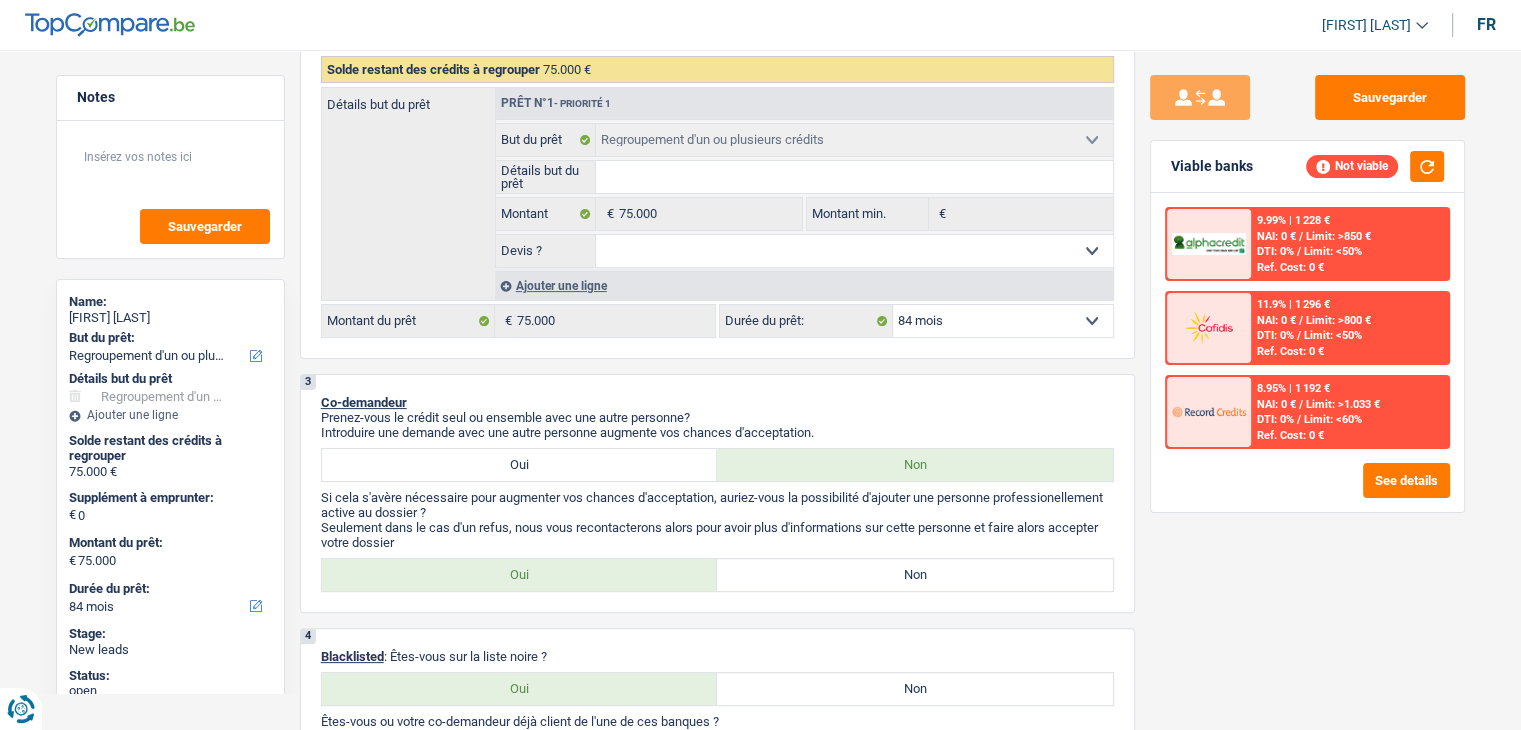 click on "NAI: 0 €" at bounding box center (1276, 236) 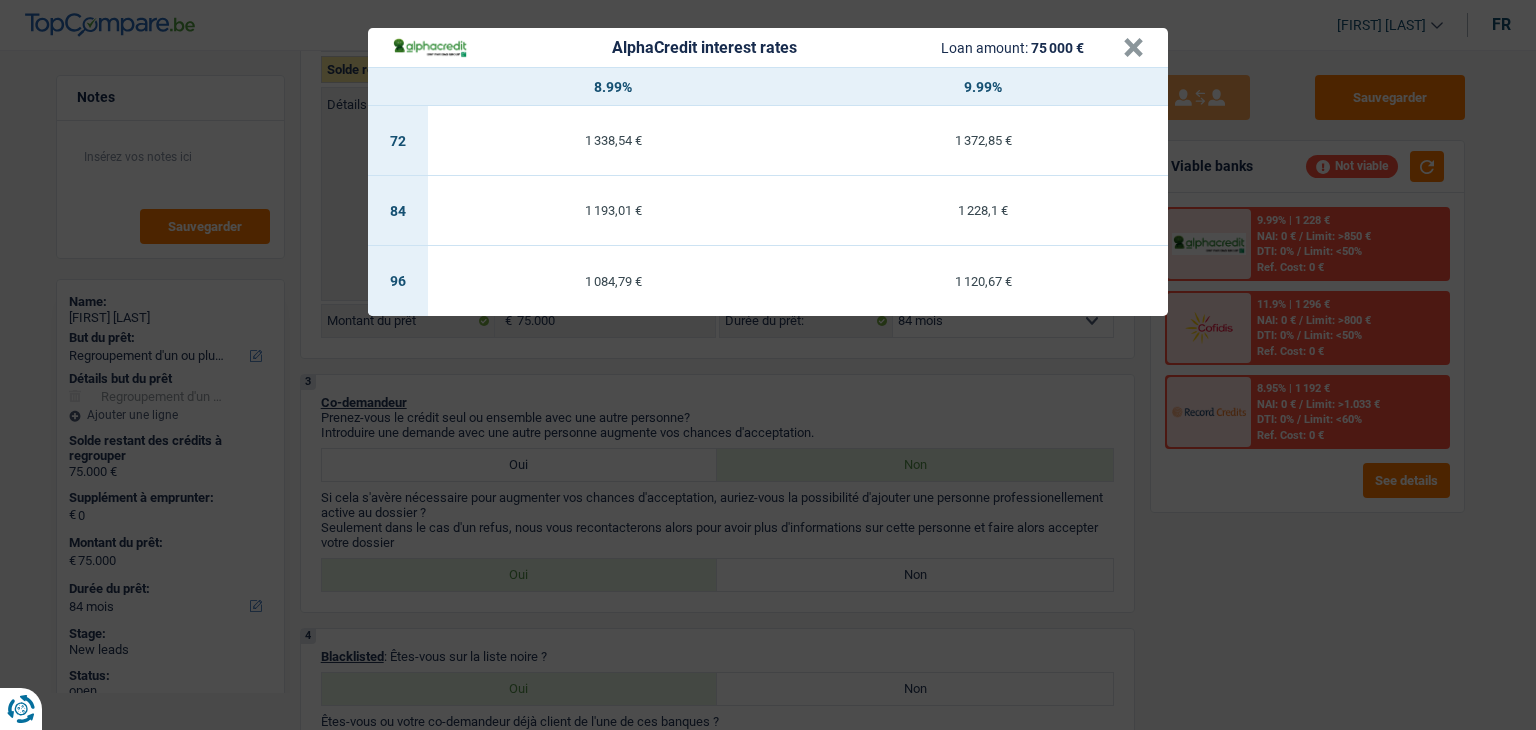 click on "AlphaCredit interest rates
Loan amount:
75 000 €
×
8.99%
9.99%
72
1 338,54 €
1 372,85 €
84
1 193,01 €
1 228,1 €
96
1 084,79 €
1 120,67 €" at bounding box center [768, 365] 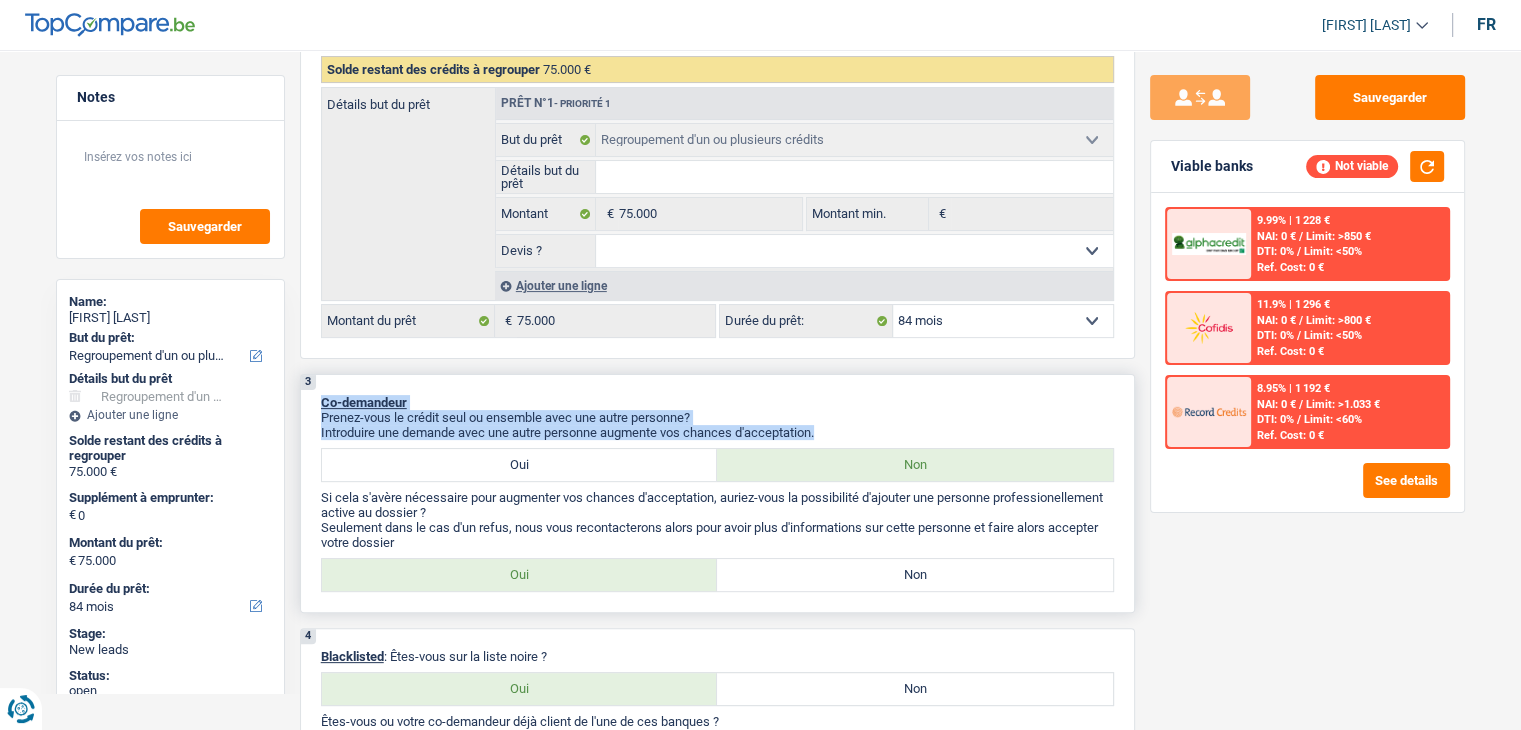 drag, startPoint x: 826, startPoint y: 425, endPoint x: 317, endPoint y: 397, distance: 509.76956 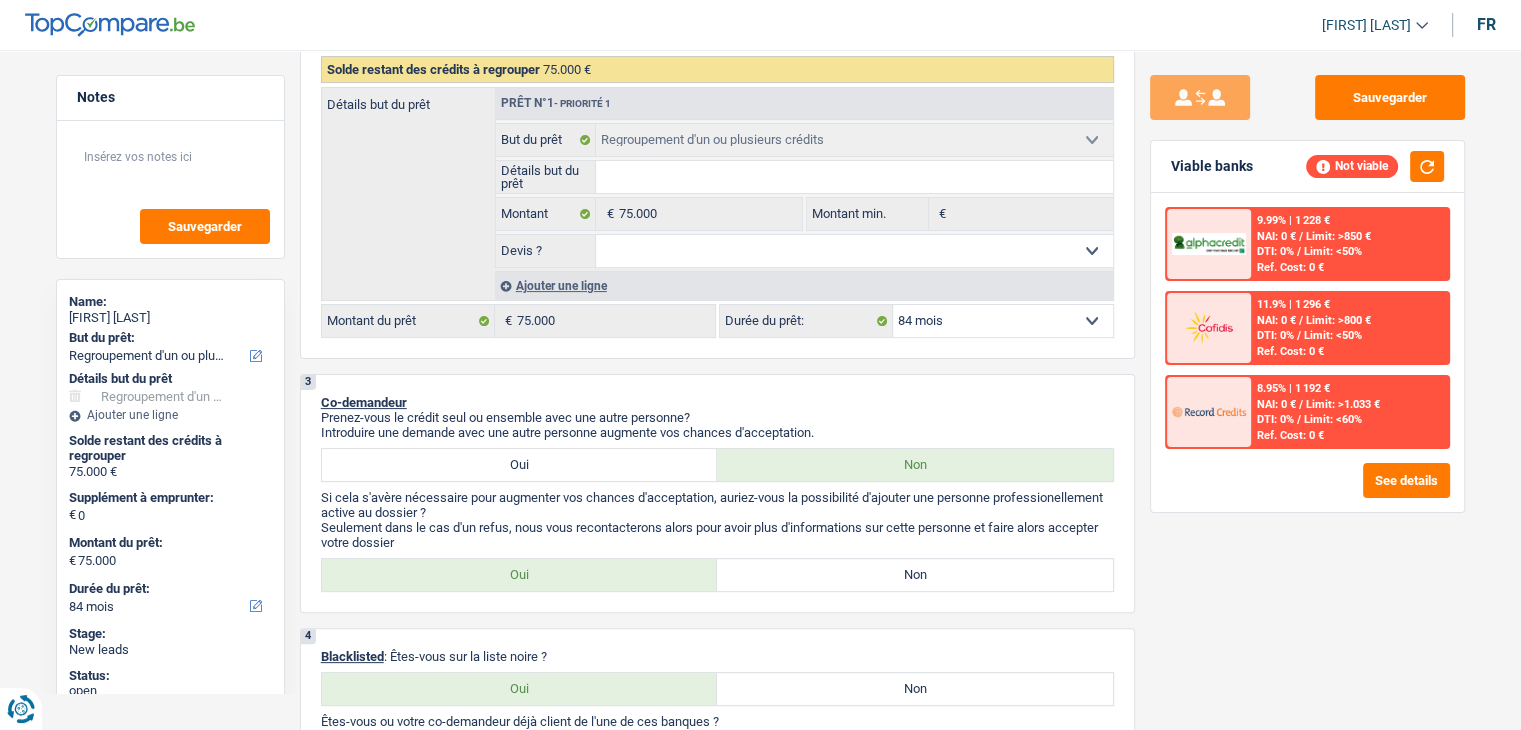 click at bounding box center [1209, 411] 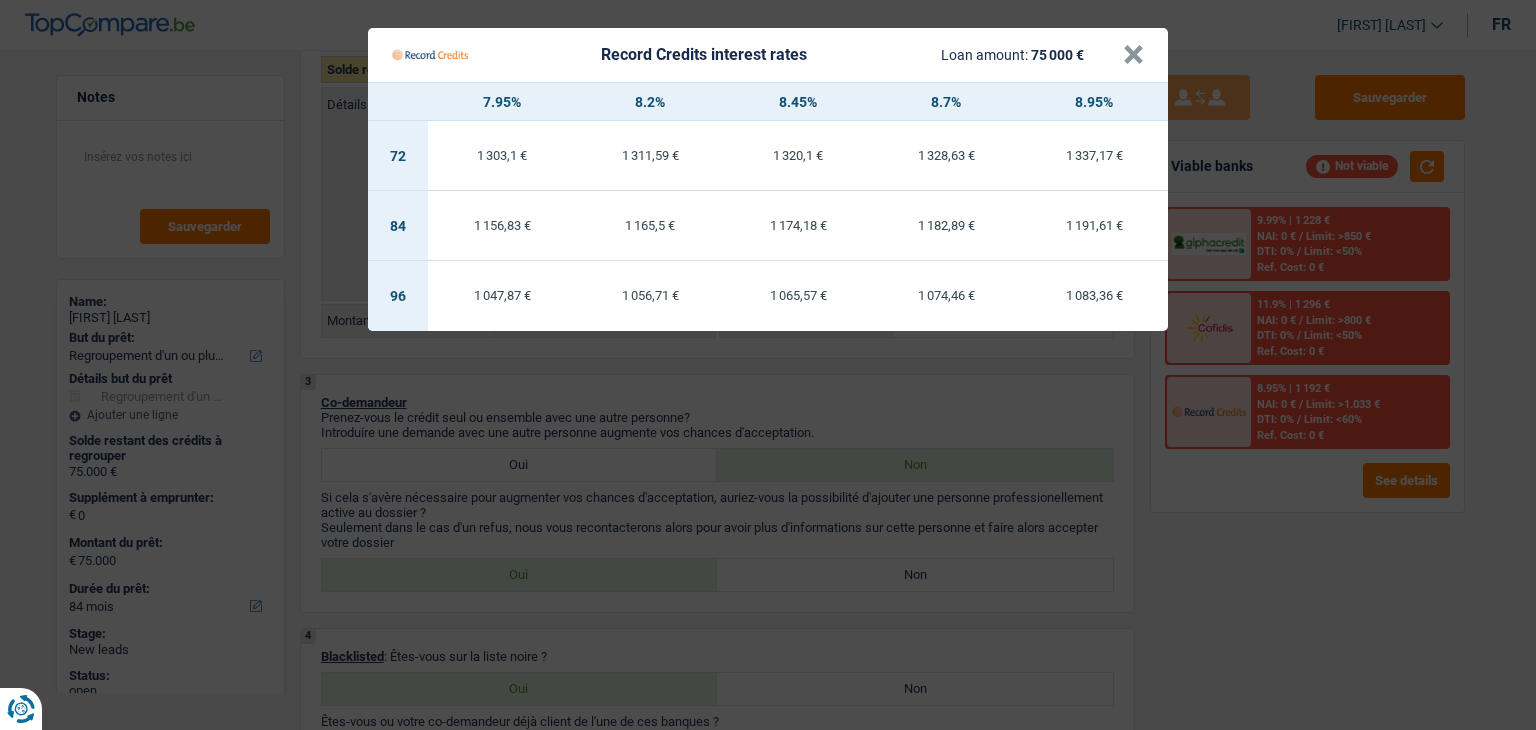 click on "Record Credits interest rates
Loan amount:
75 000 €
×
7.95%
8.2%
8.45%
8.7%
8.95%
72
1 303,1 €
1 311,59 €
1 320,1 €
1 328,63 €
1 337,17 €
84
1 156,83 €
1 165,5 €
1 174,18 €
1 182,89 €" at bounding box center (768, 365) 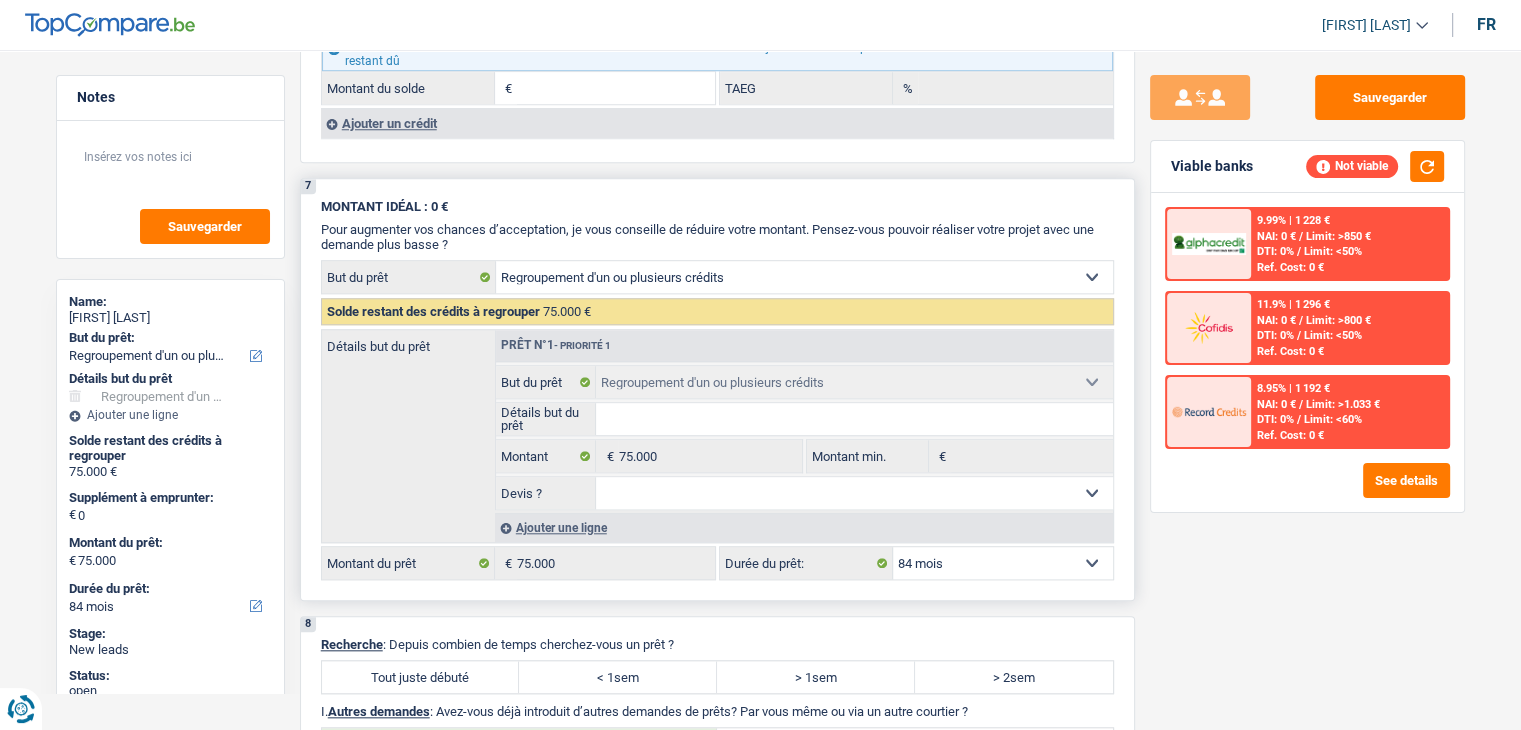 scroll, scrollTop: 1600, scrollLeft: 0, axis: vertical 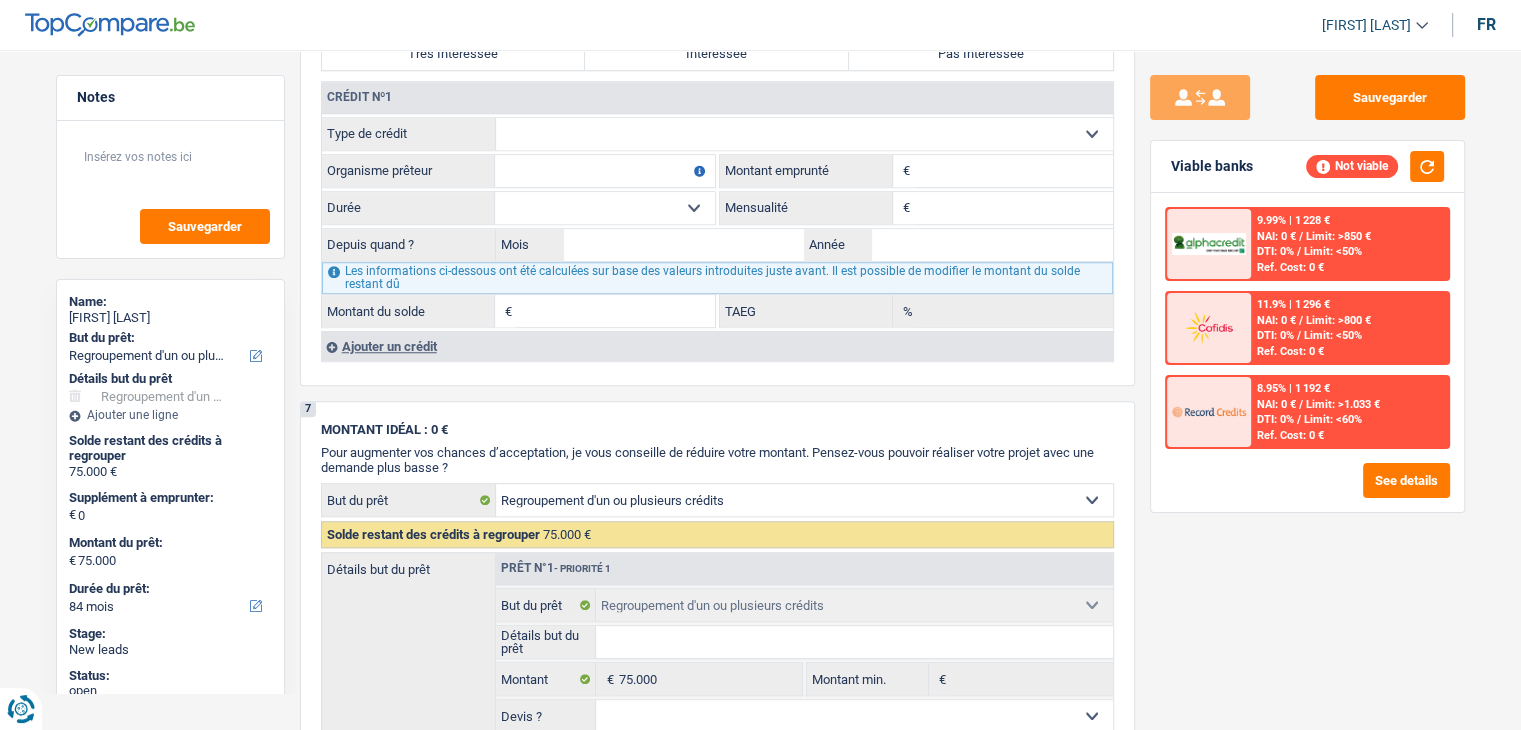 click on "NAI: 0 €" at bounding box center (1276, 236) 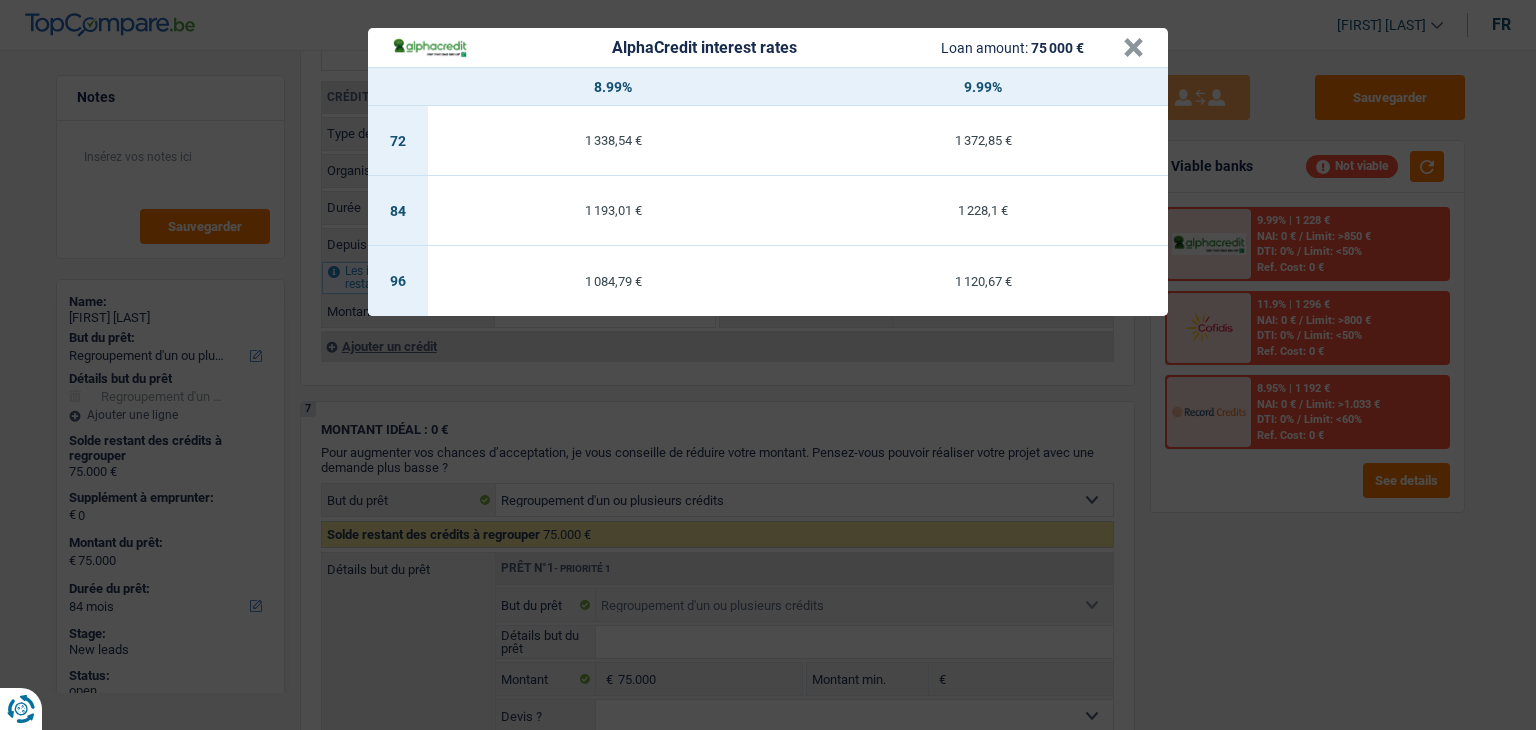 click on "AlphaCredit interest rates
Loan amount:
75 000 €
×
8.99%
9.99%
72
1 338,54 €
1 372,85 €
84
1 193,01 €
1 228,1 €
96
1 084,79 €
1 120,67 €" at bounding box center (768, 365) 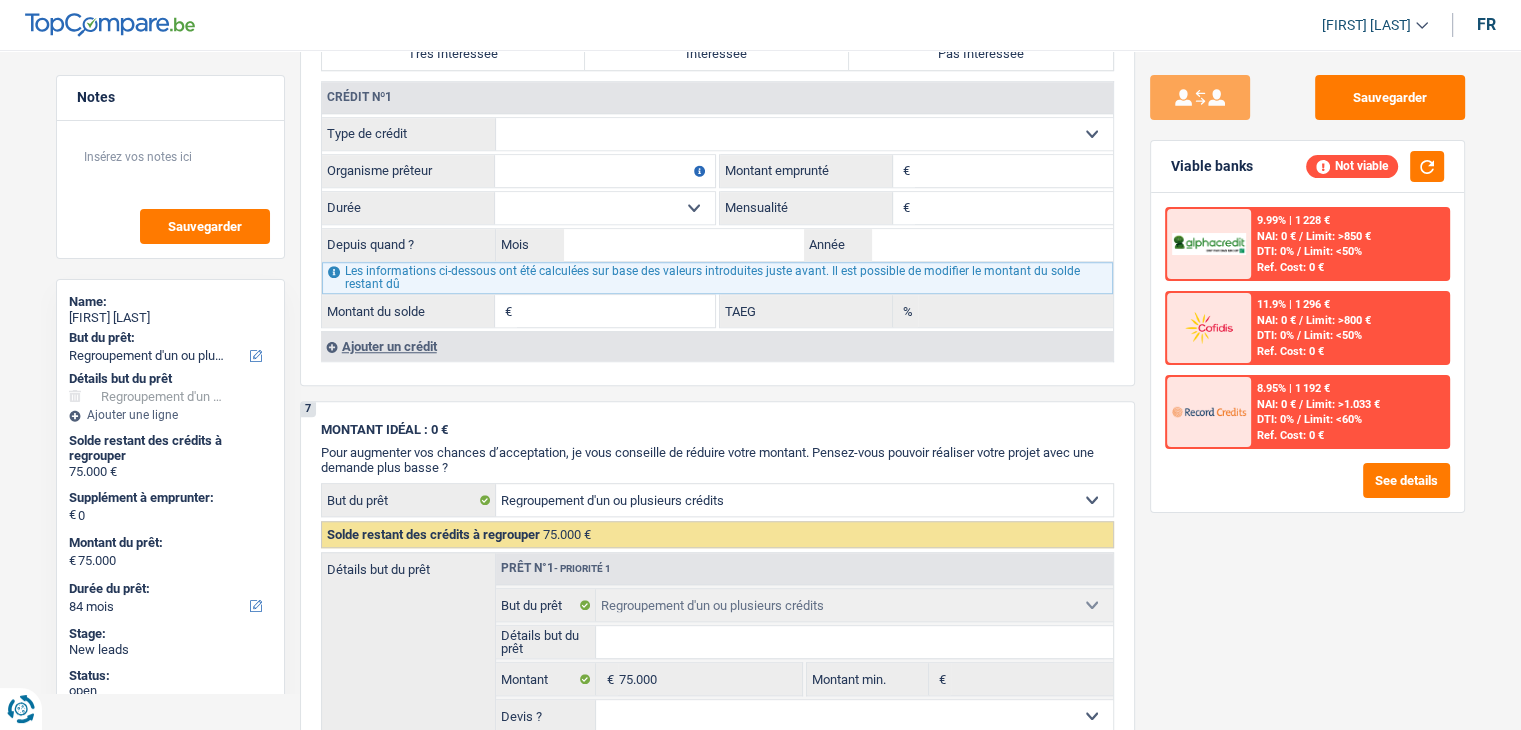 click on "Limit: <50%" at bounding box center (1333, 335) 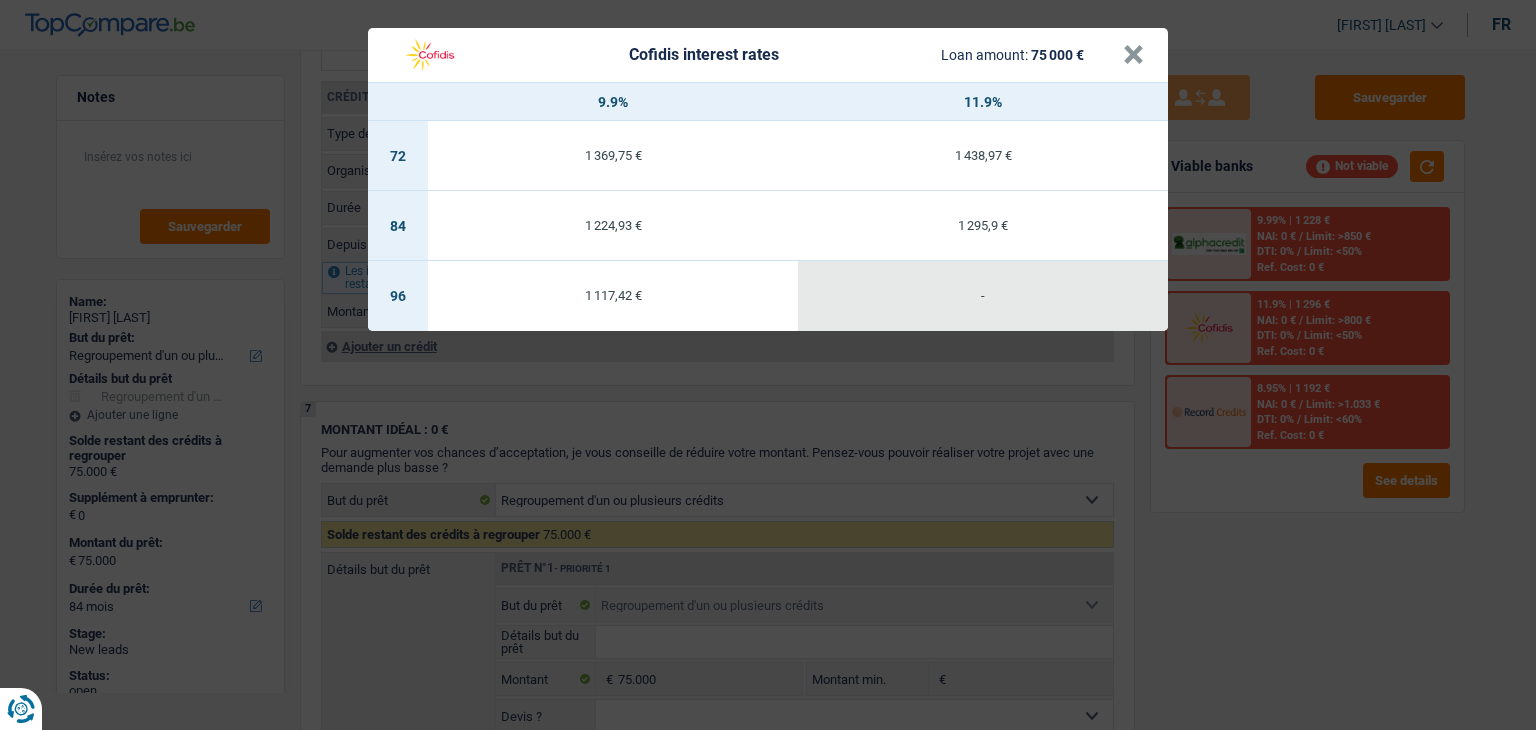 click on "Cofidis interest rates
Loan amount:
75 000 €
×
9.9%
11.9%
72
1 369,75 €
1 438,97 €
84
1 224,93 €
1 295,9 €
96
1 117,42 €
-" at bounding box center (768, 365) 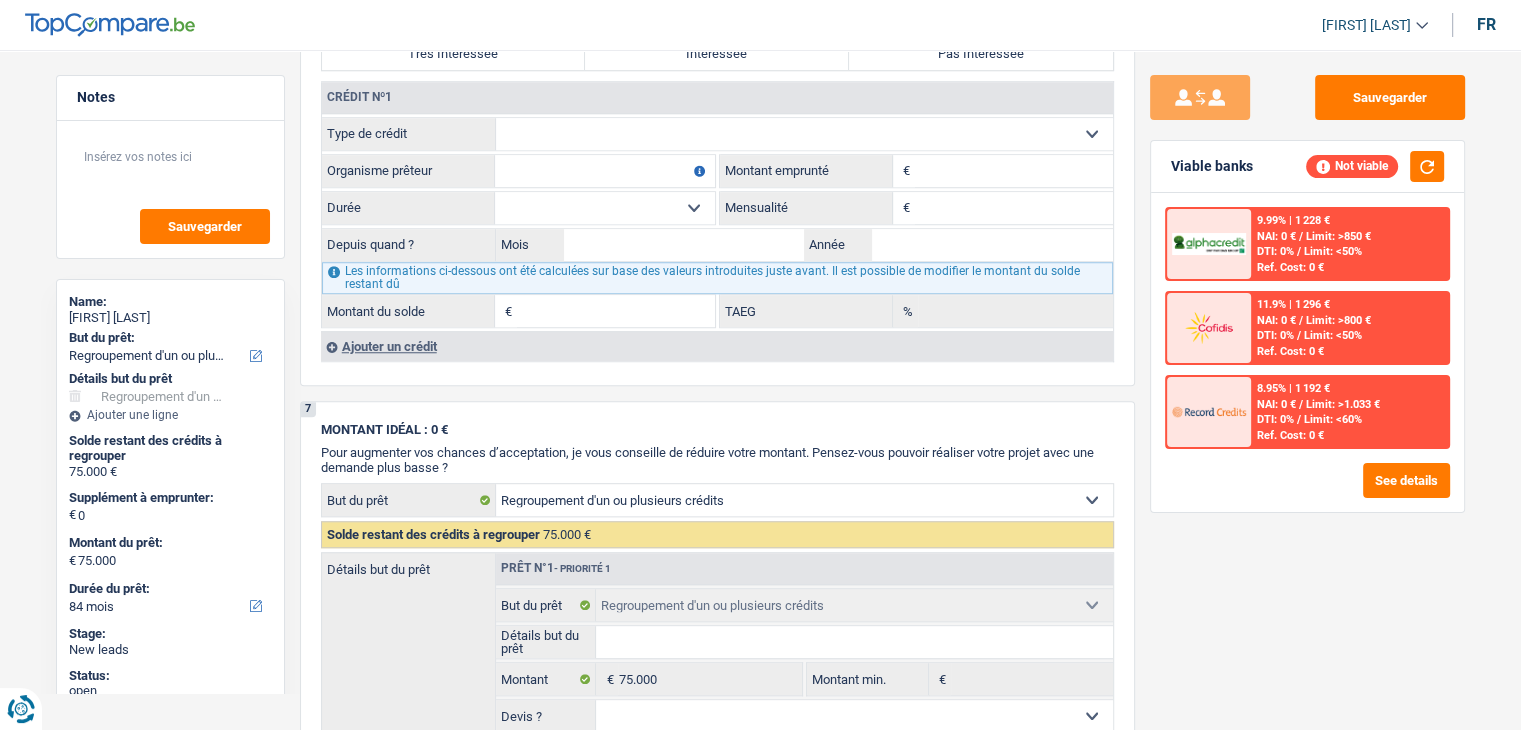 click on "Limit: <50%" at bounding box center [1333, 335] 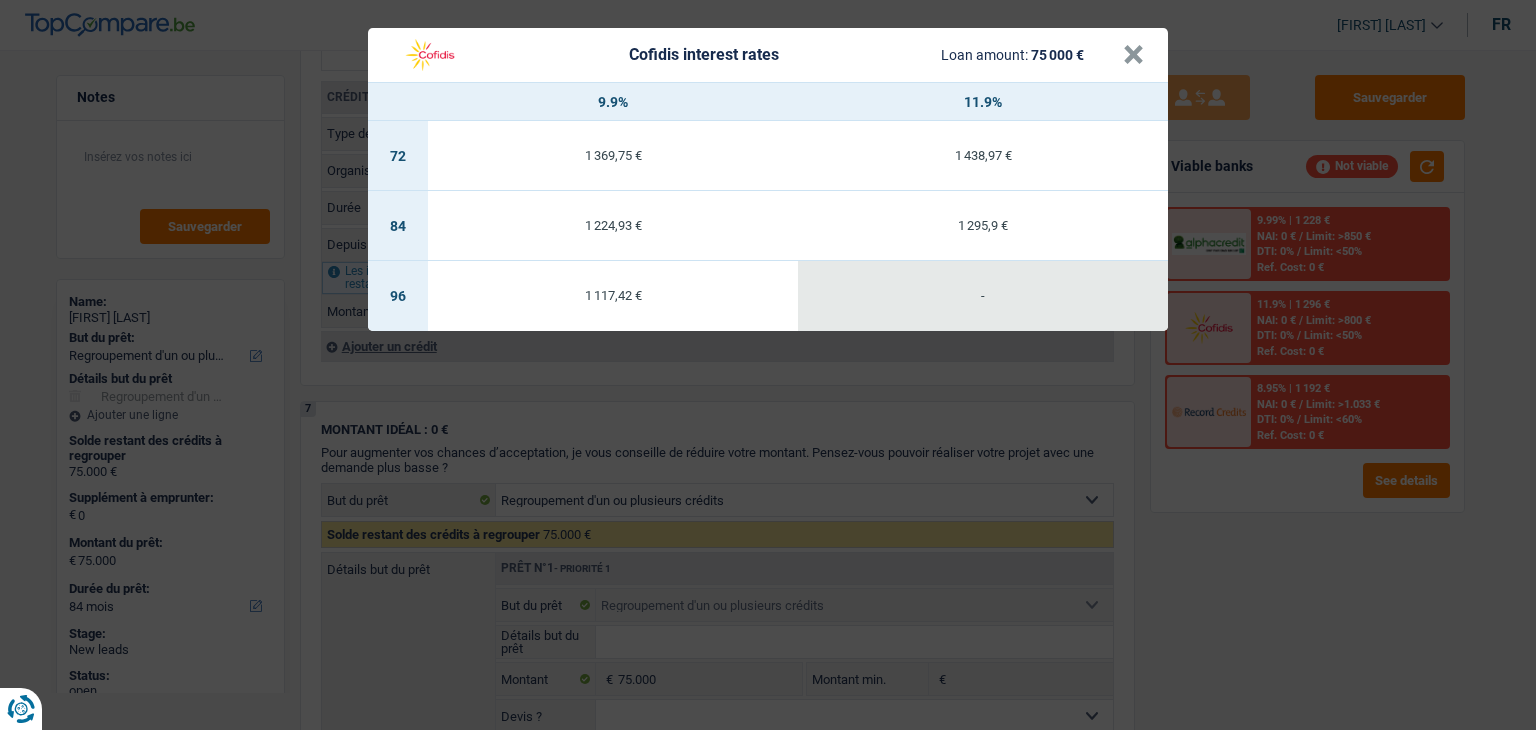 click on "Cofidis interest rates
Loan amount:
75 000 €
×
9.9%
11.9%
72
1 369,75 €
1 438,97 €
84
1 224,93 €
1 295,9 €
96
1 117,42 €
-" at bounding box center [768, 365] 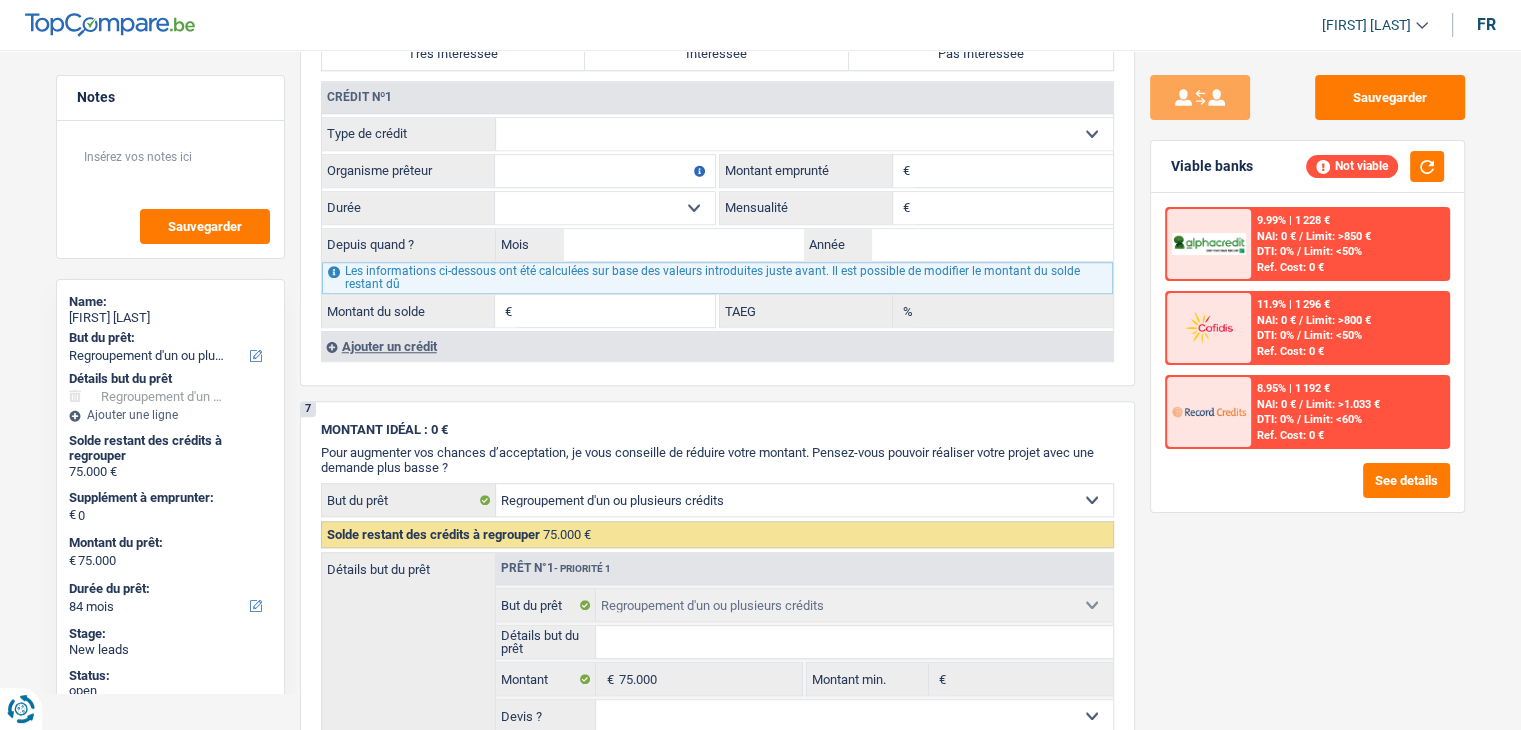 click on "8.95% | 1 192 €
NAI: 0 €
/
Limit: >1.033 €
DTI: 0%
/
Limit: <60%
Ref. Cost: 0 €" at bounding box center (1349, 412) 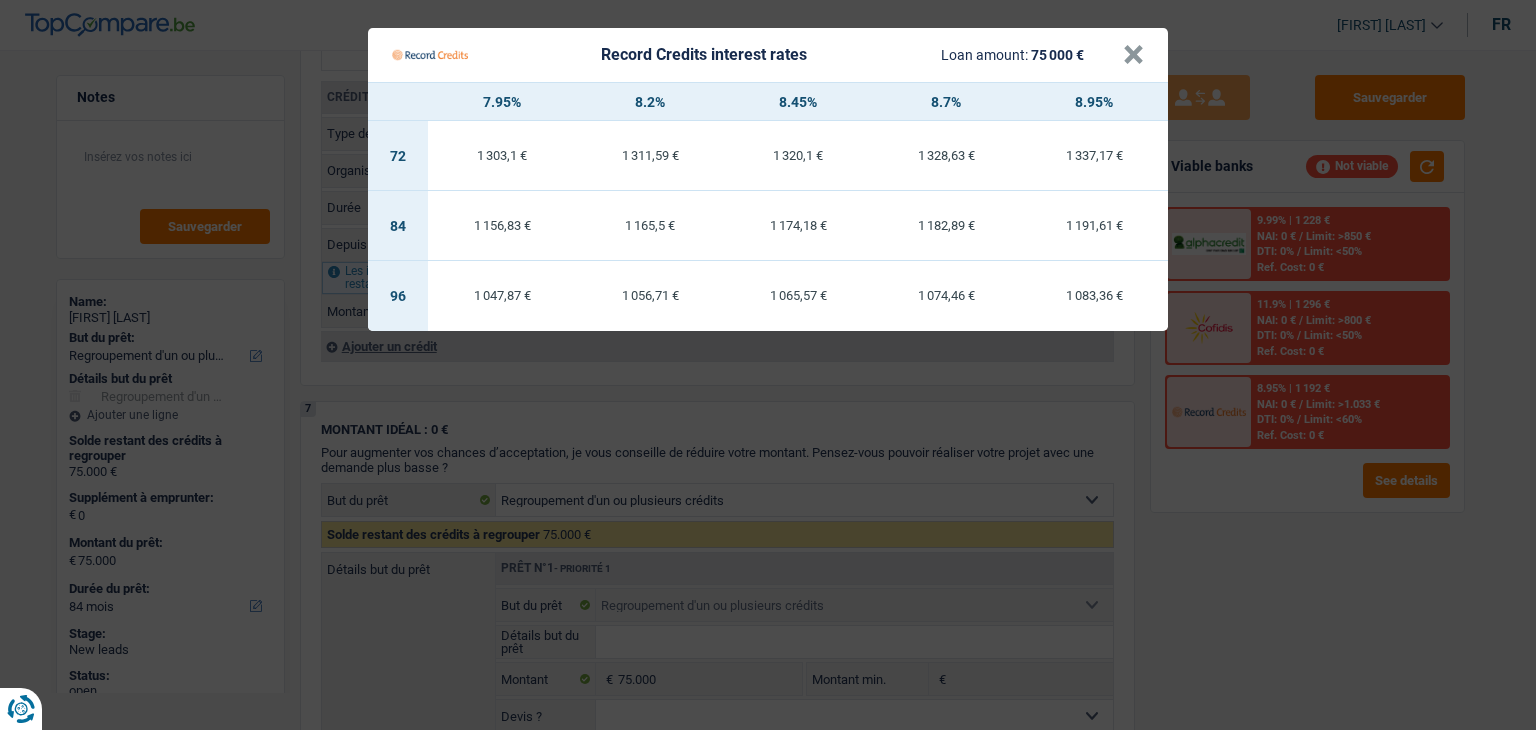 click on "Record Credits interest rates
Loan amount:
75 000 €
×
7.95%
8.2%
8.45%
8.7%
8.95%
72
1 303,1 €
1 311,59 €
1 320,1 €
1 328,63 €
1 337,17 €
84
1 156,83 €
1 165,5 €
1 174,18 €
1 182,89 €" at bounding box center [768, 365] 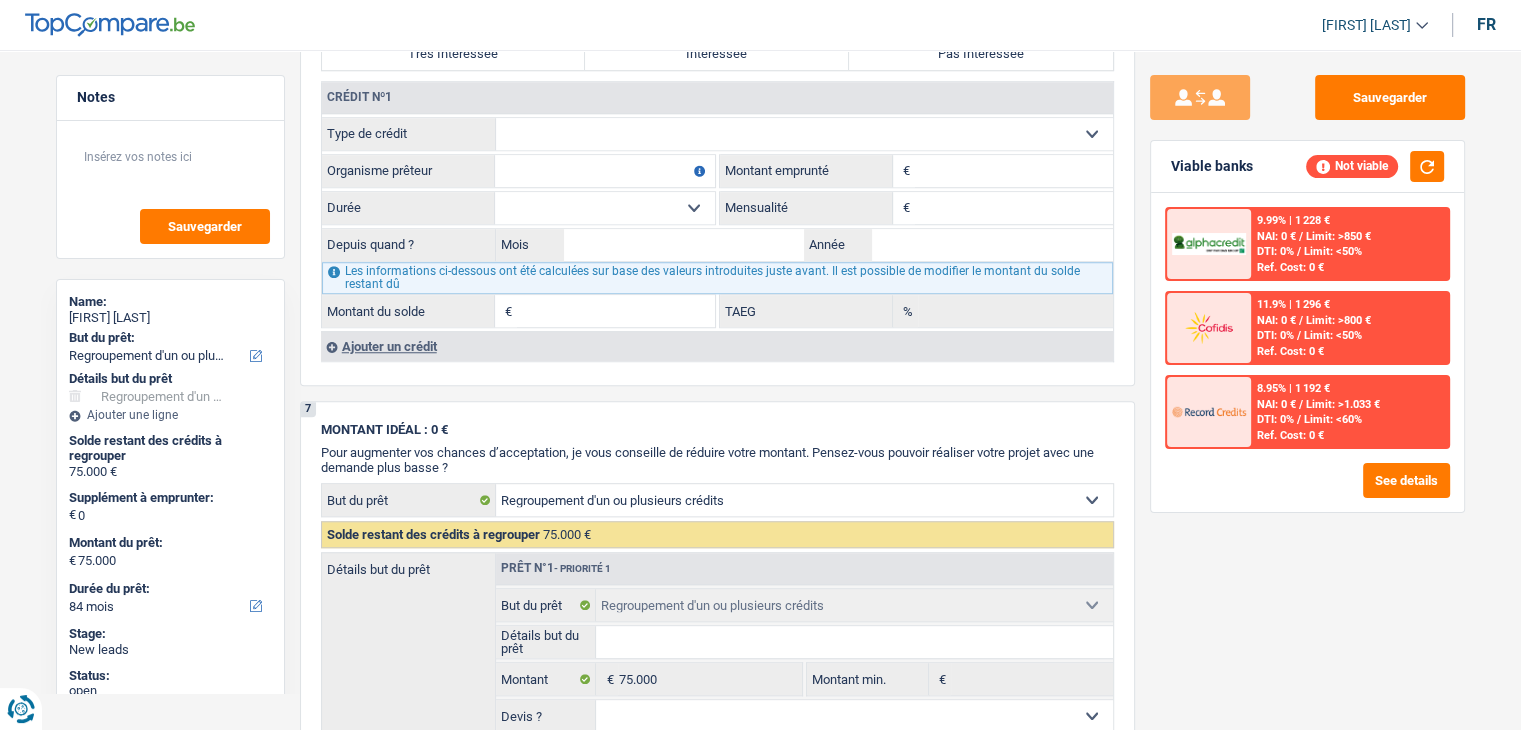 click on "DTI: 0%" at bounding box center (1275, 419) 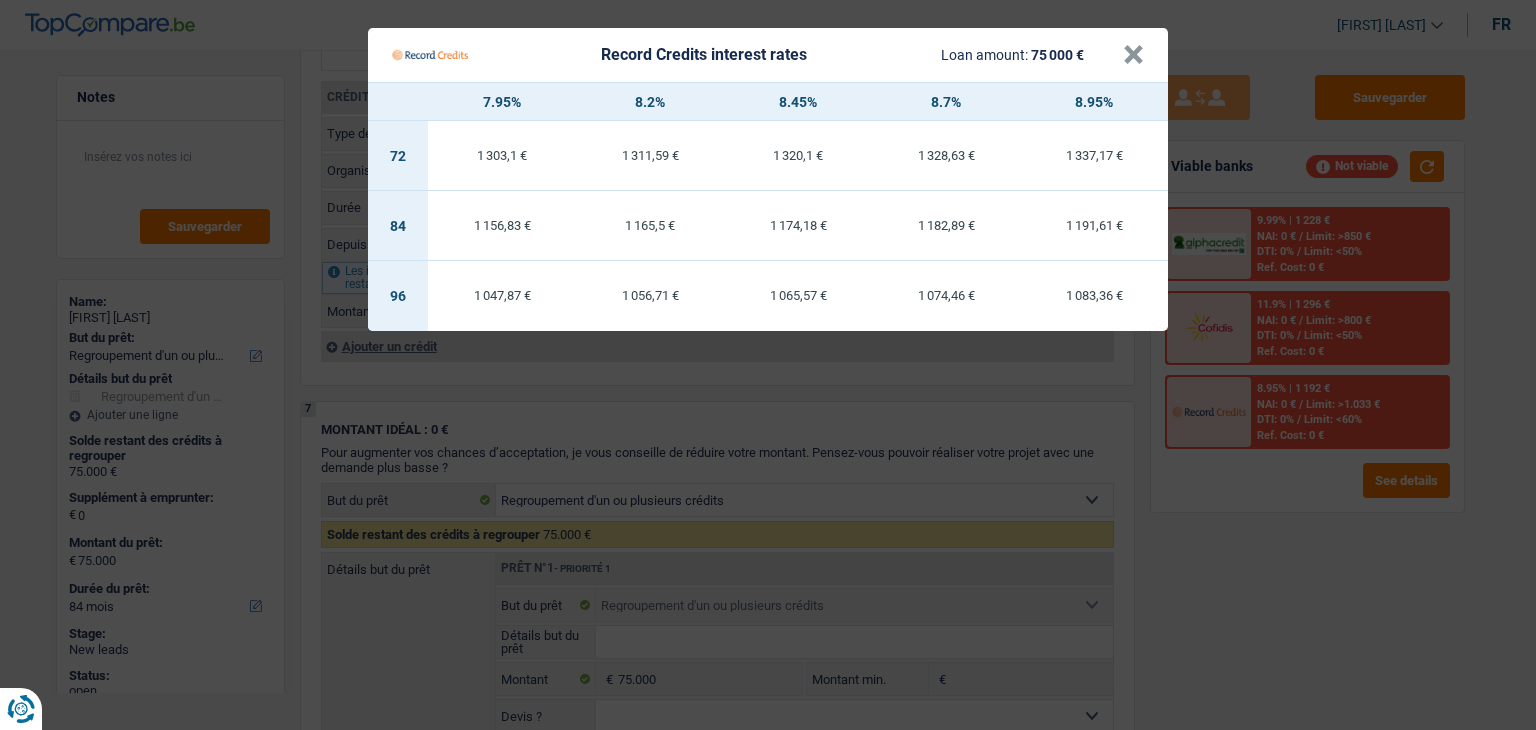 click on "Record Credits interest rates
Loan amount:
75 000 €
×
7.95%
8.2%
8.45%
8.7%
8.95%
72
1 303,1 €
1 311,59 €
1 320,1 €
1 328,63 €
1 337,17 €
84
1 156,83 €
1 165,5 €
1 174,18 €
1 182,89 €" at bounding box center (768, 365) 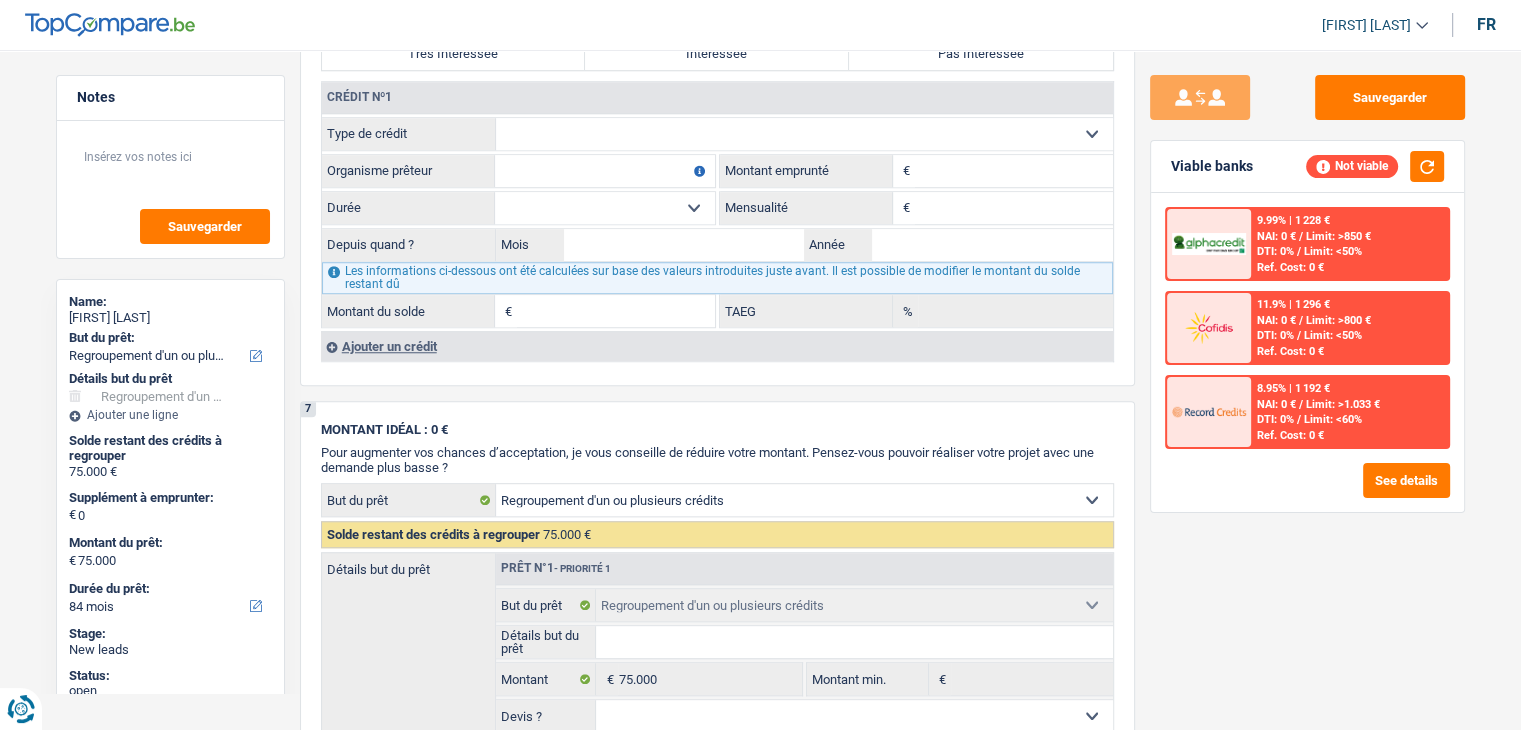 click on "DTI: 0%" at bounding box center [1275, 251] 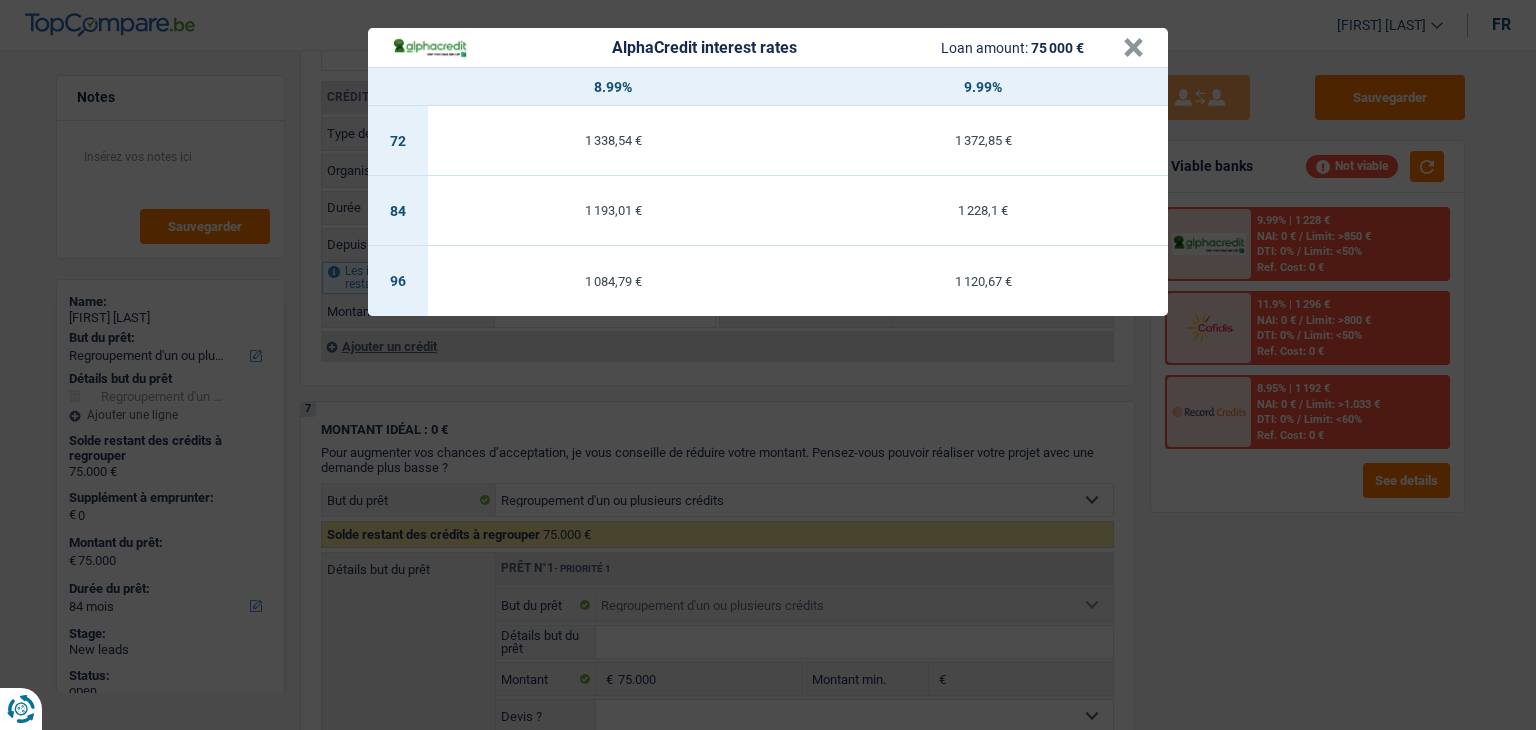click on "AlphaCredit interest rates
Loan amount:
75 000 €
×
8.99%
9.99%
72
1 338,54 €
1 372,85 €
84
1 193,01 €
1 228,1 €
96
1 084,79 €
1 120,67 €" at bounding box center (768, 365) 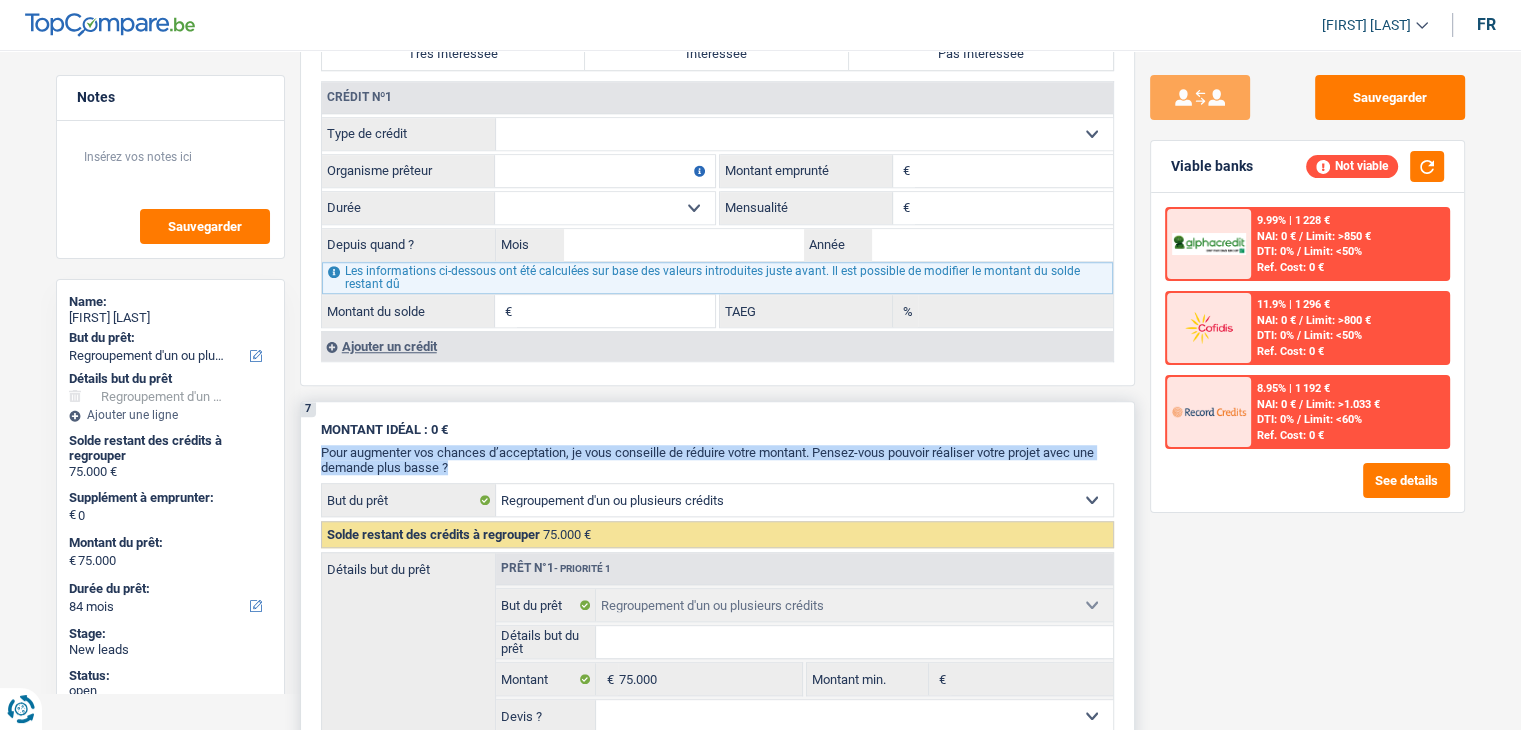 drag, startPoint x: 451, startPoint y: 455, endPoint x: 320, endPoint y: 434, distance: 132.67253 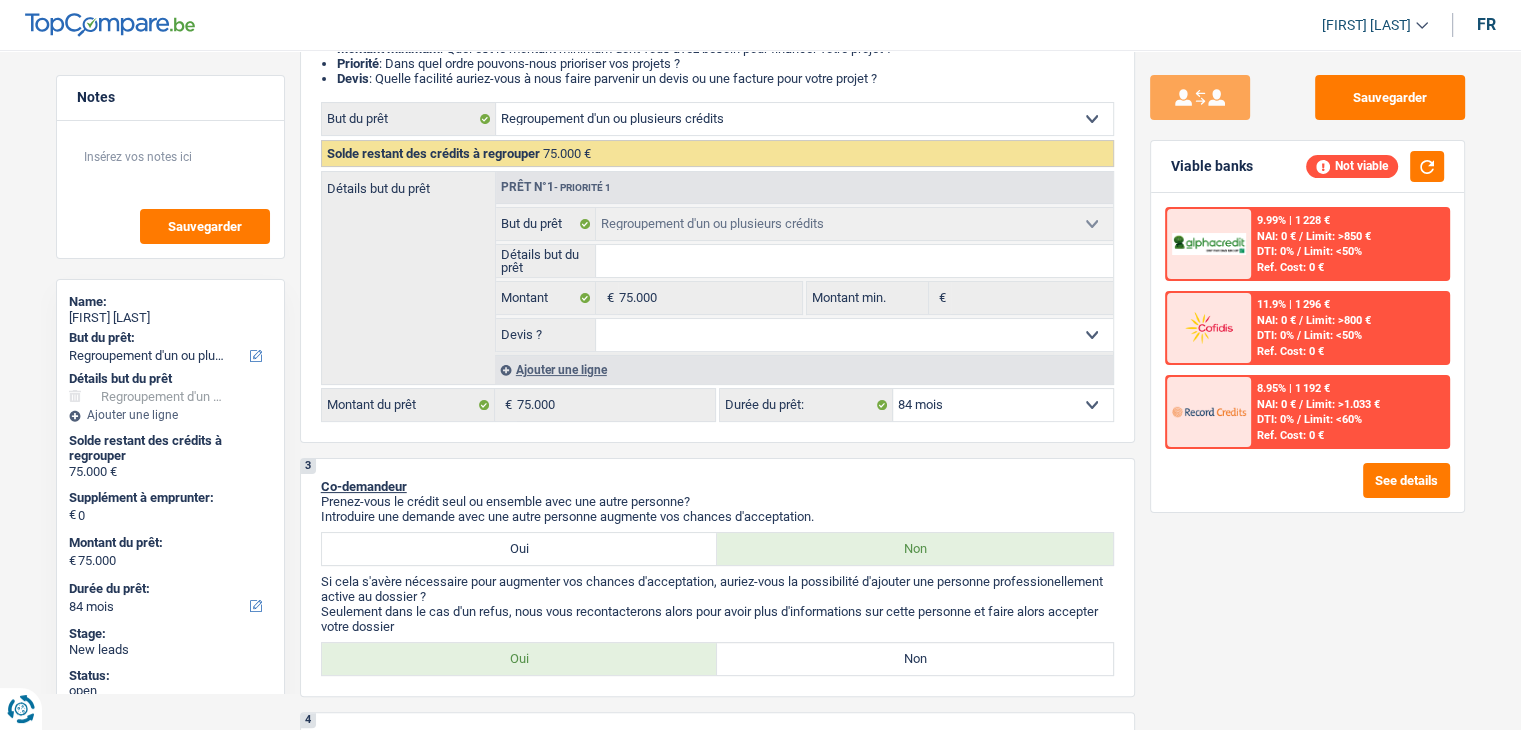 scroll, scrollTop: 0, scrollLeft: 0, axis: both 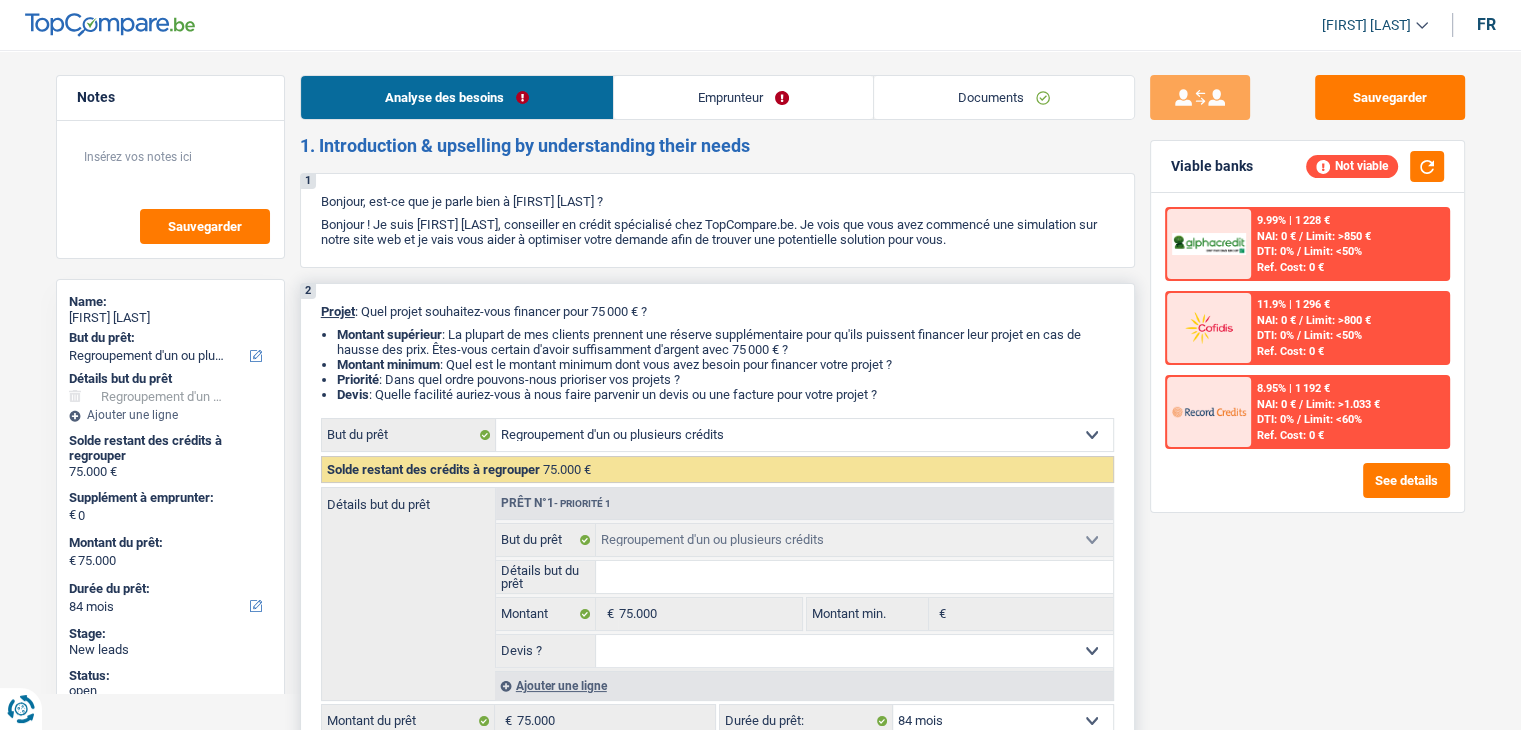 drag, startPoint x: 891, startPoint y: 393, endPoint x: 327, endPoint y: 294, distance: 572.6229 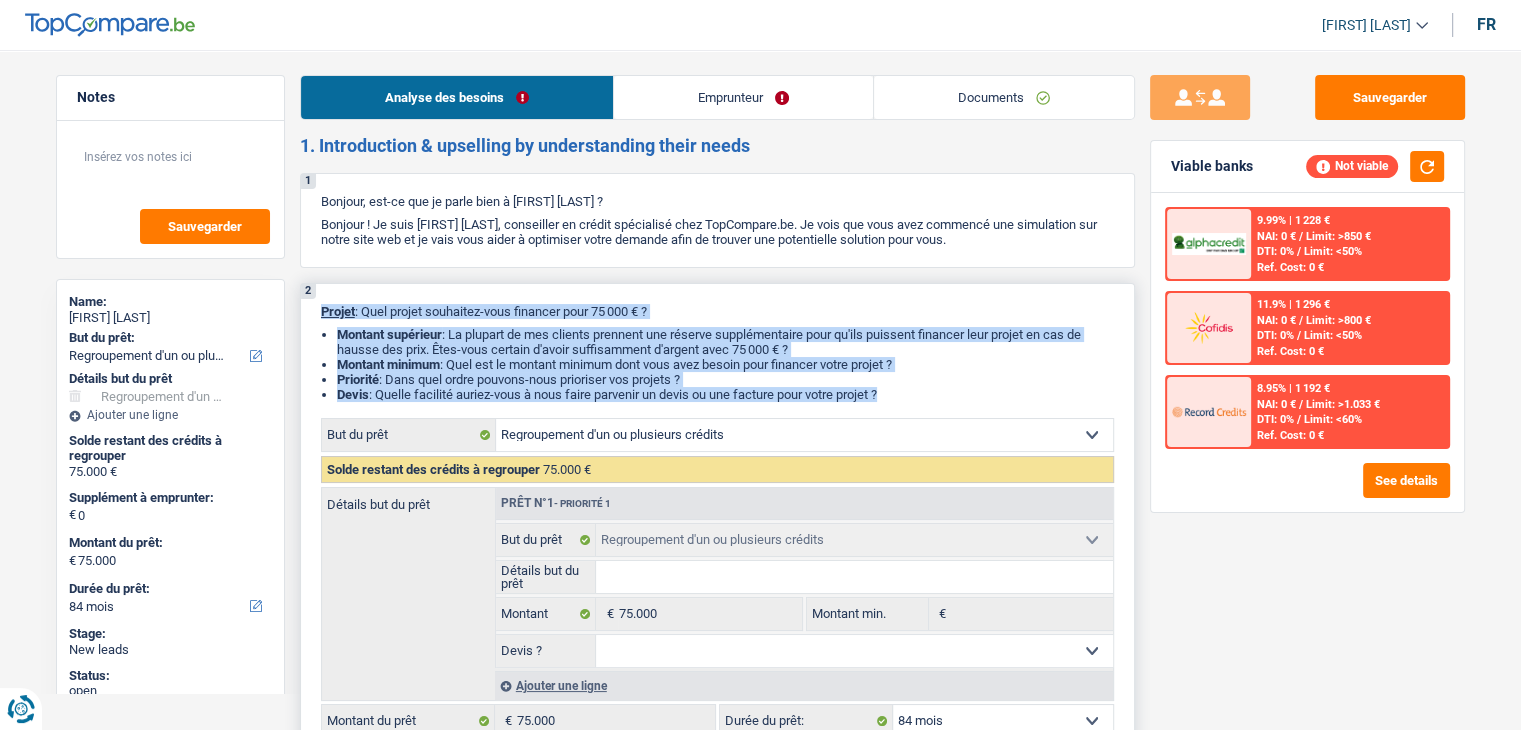 drag, startPoint x: 335, startPoint y: 313, endPoint x: 964, endPoint y: 404, distance: 635.5486 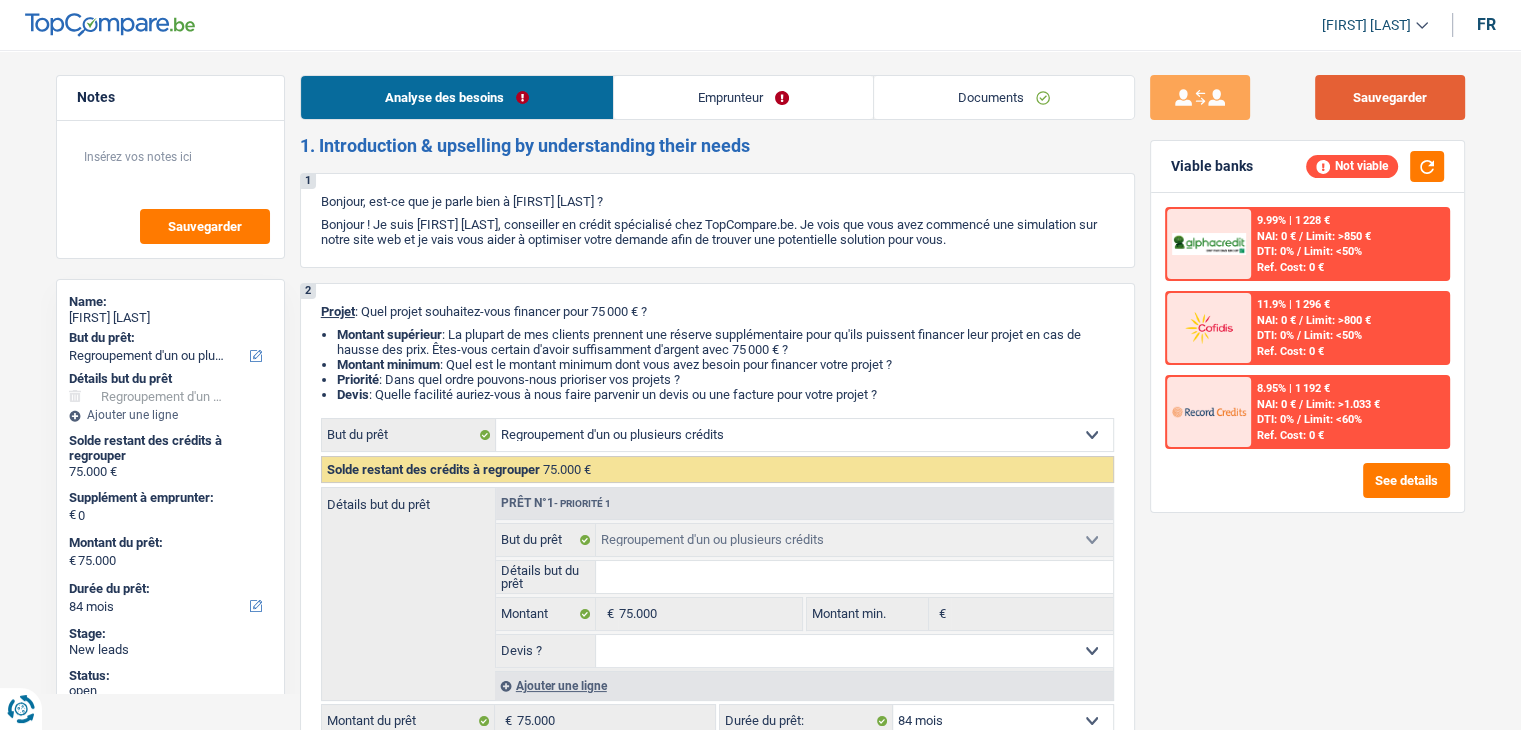 drag, startPoint x: 1341, startPoint y: 109, endPoint x: 1308, endPoint y: 107, distance: 33.06055 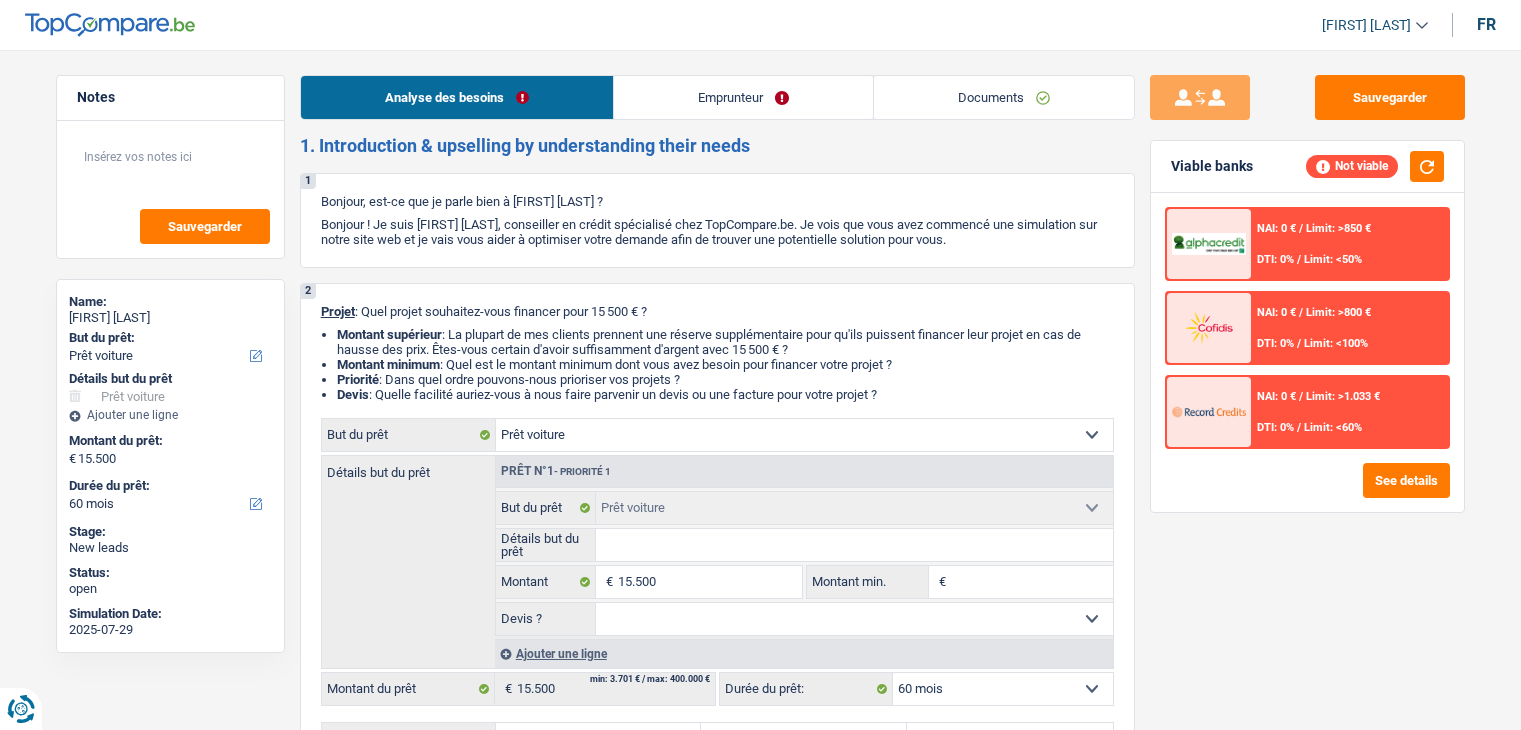 select on "car" 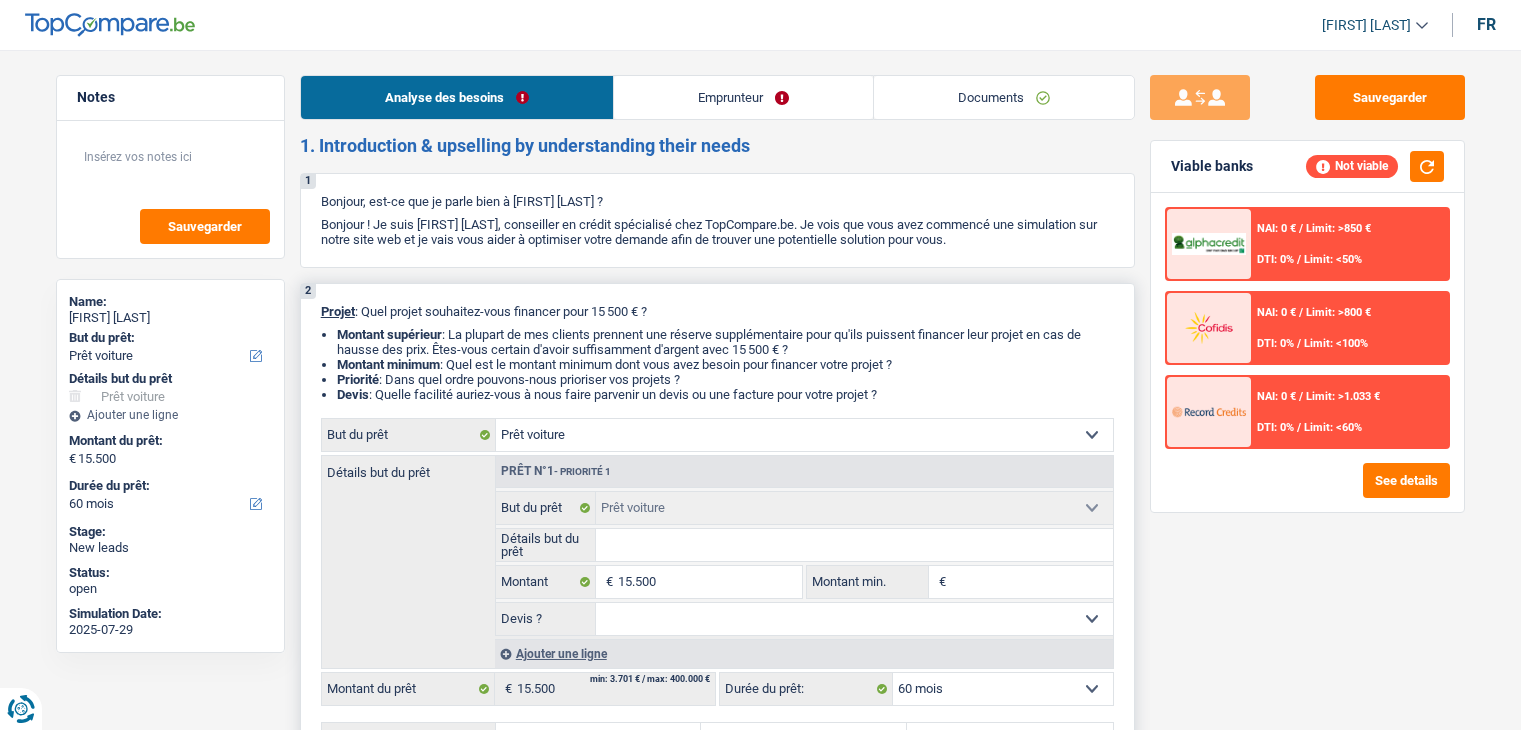 scroll, scrollTop: 0, scrollLeft: 0, axis: both 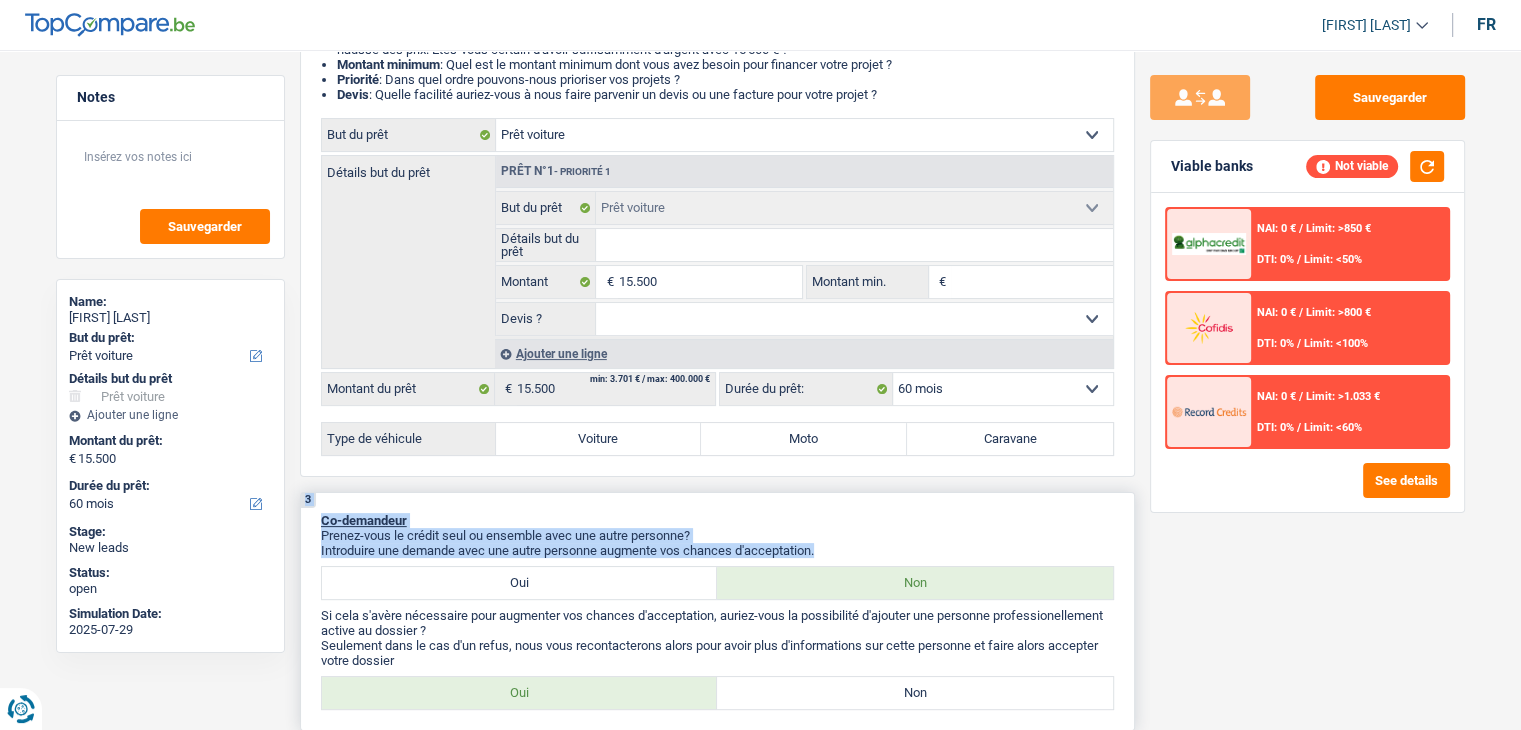 drag, startPoint x: 826, startPoint y: 541, endPoint x: 302, endPoint y: 501, distance: 525.5245 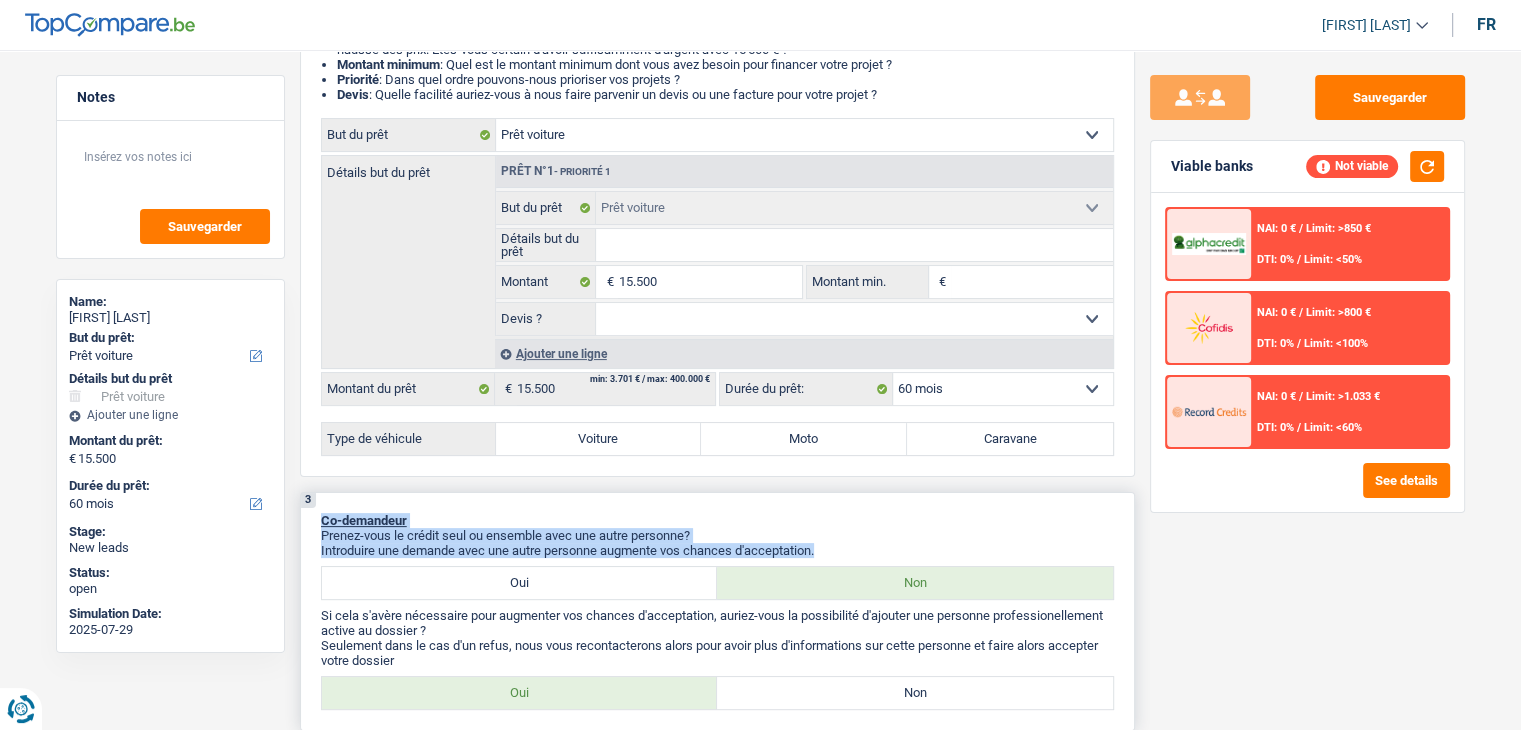 drag, startPoint x: 319, startPoint y: 515, endPoint x: 824, endPoint y: 551, distance: 506.28156 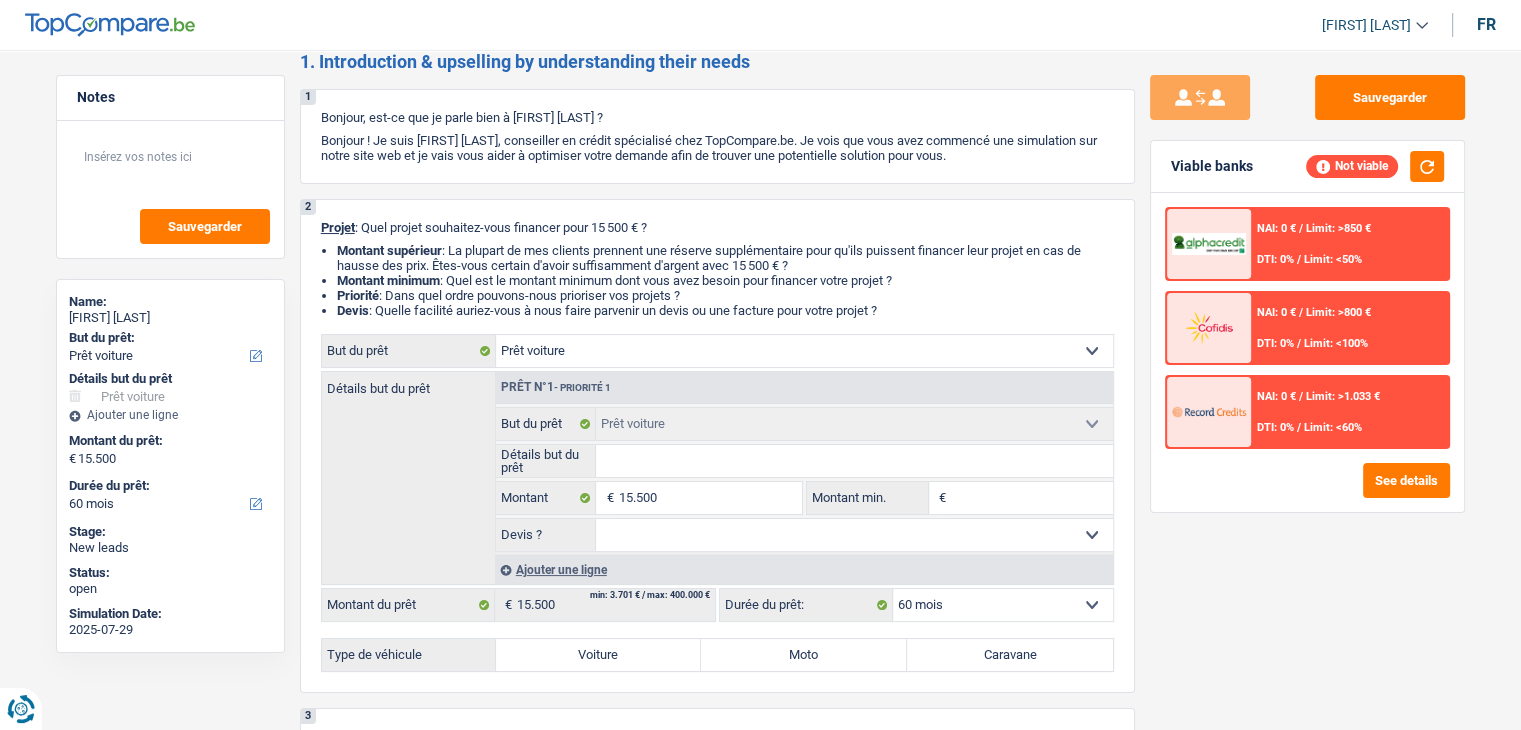 scroll, scrollTop: 0, scrollLeft: 0, axis: both 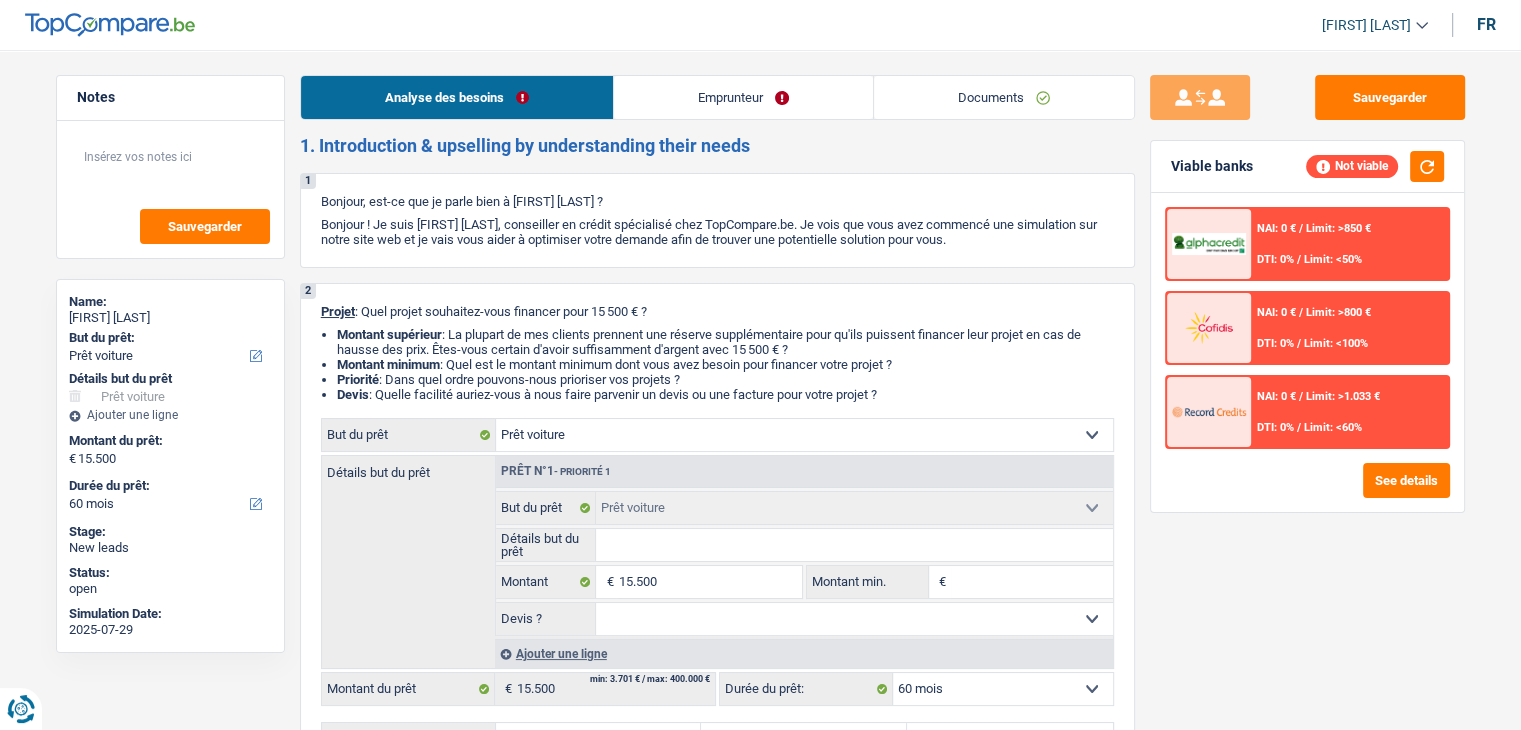 click on "Emprunteur" at bounding box center (743, 97) 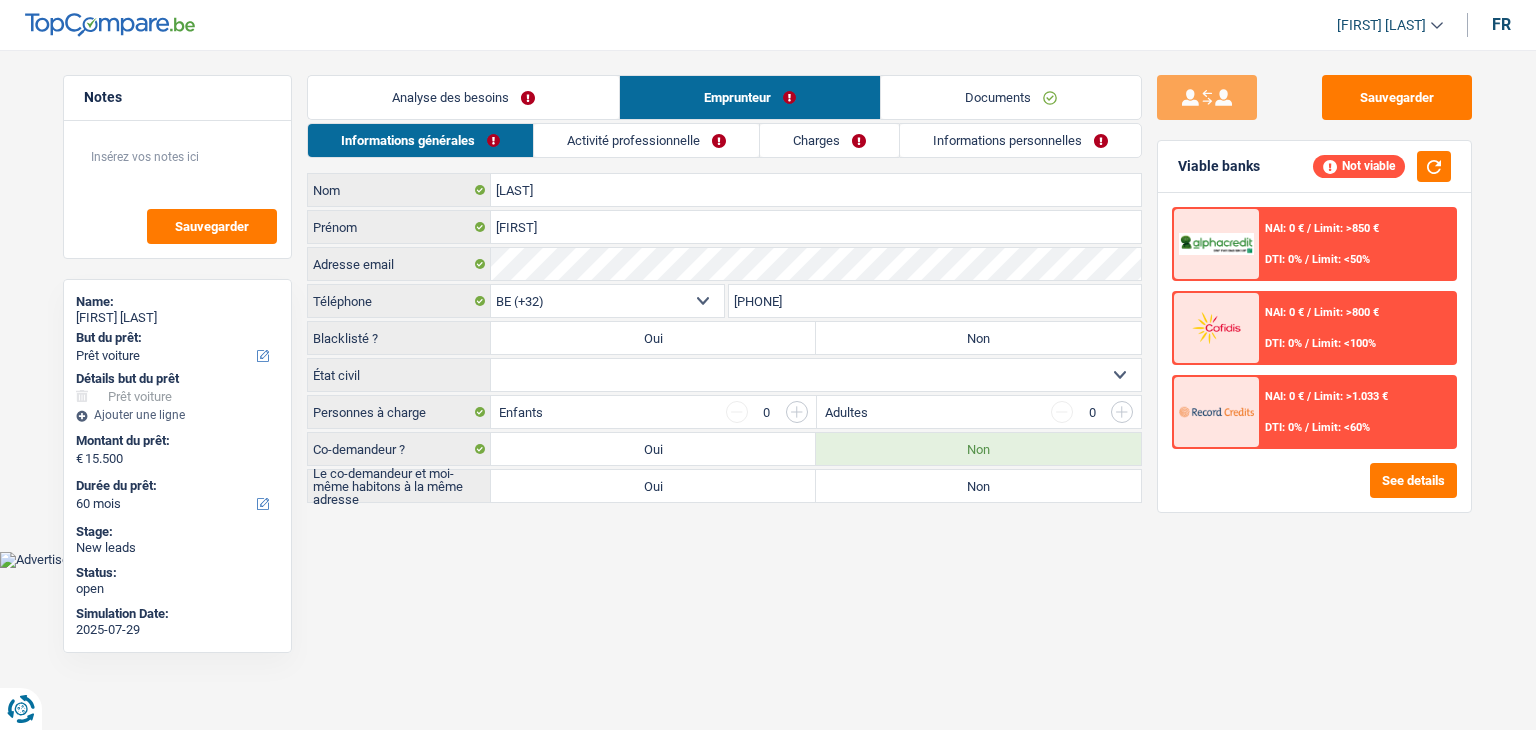 click on "Informations personnelles" at bounding box center (1020, 140) 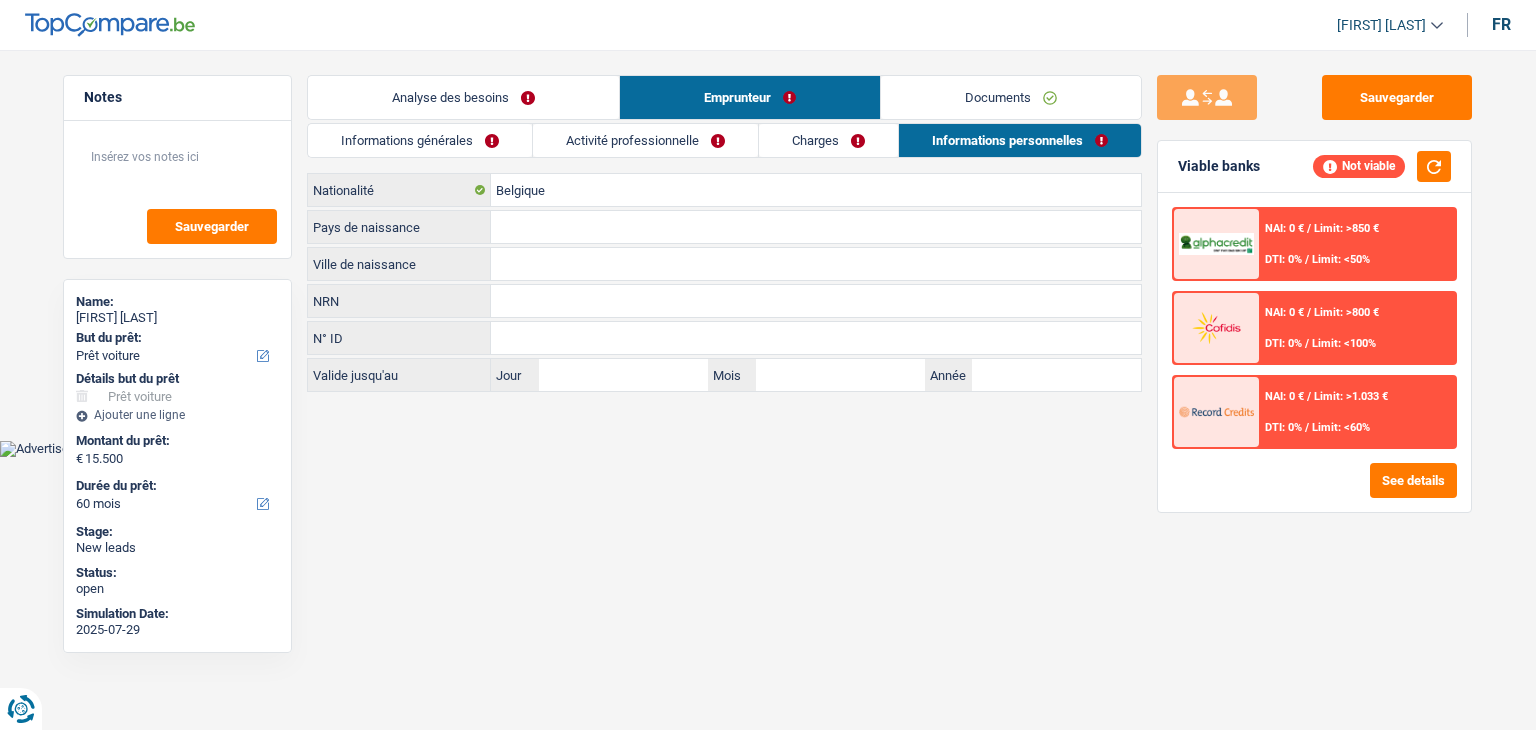 click on "Documents" at bounding box center [1011, 97] 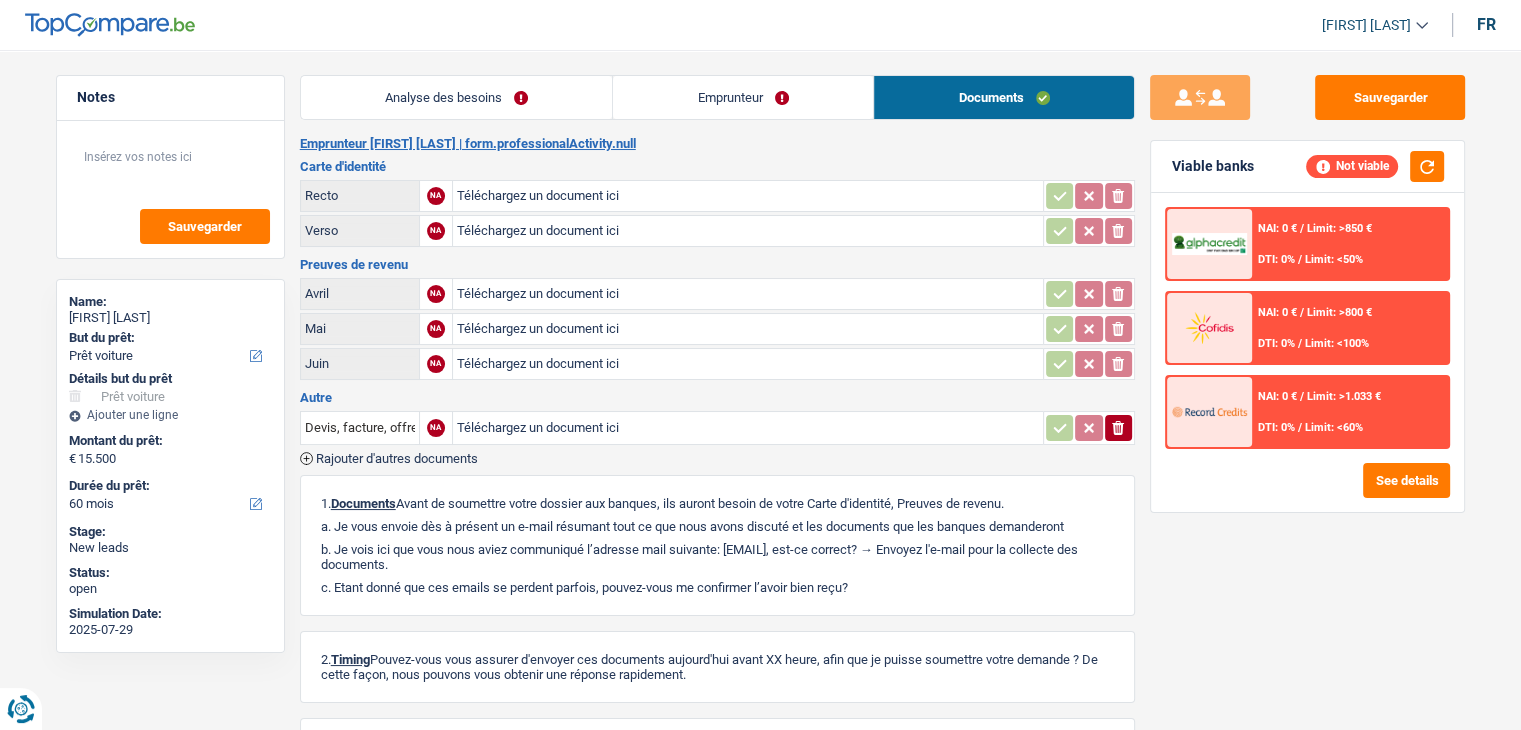 click on "Emprunteur [FIRST] [LAST] | form.professionalActivity.null" at bounding box center (717, 144) 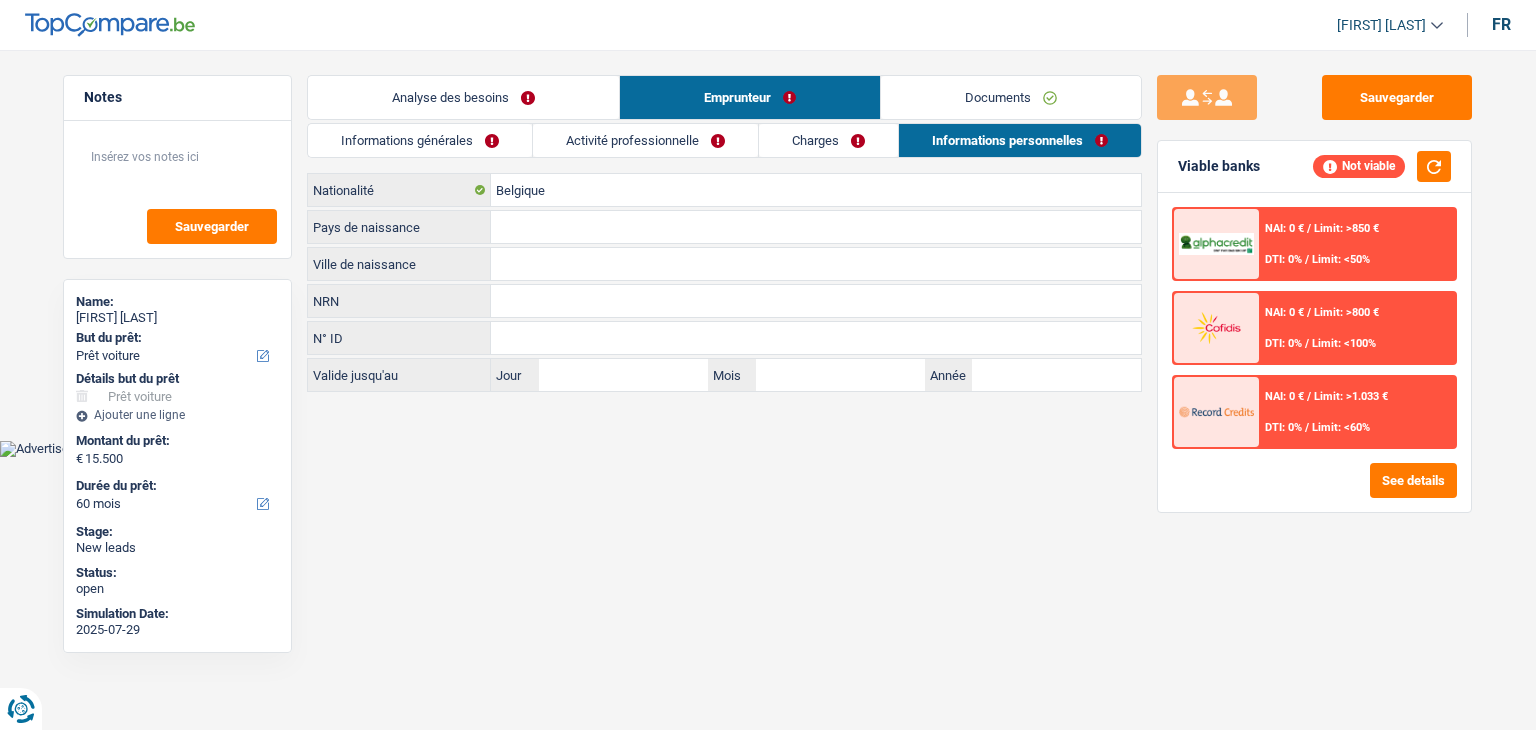 click on "Analyse des besoins" at bounding box center (463, 97) 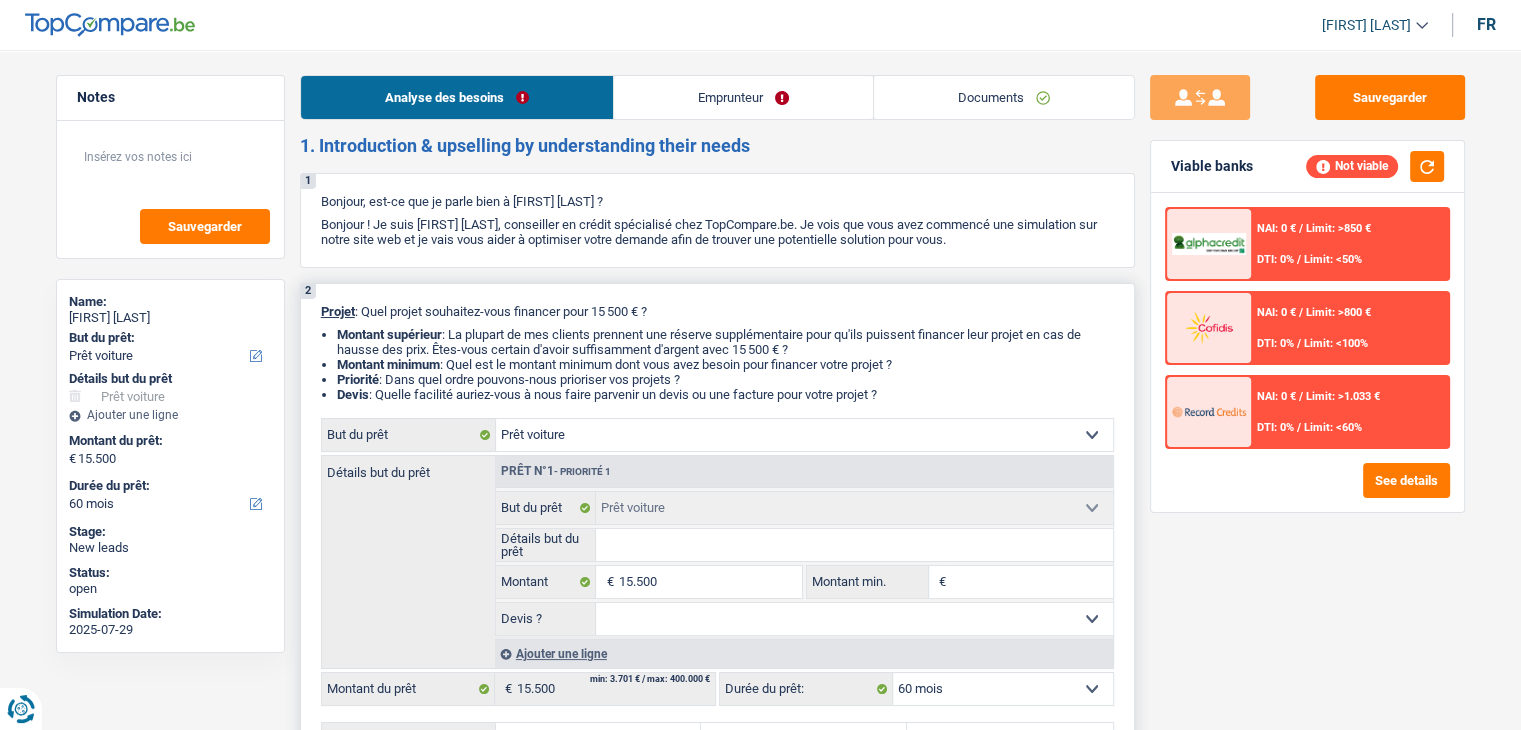 drag, startPoint x: 300, startPoint y: 145, endPoint x: 918, endPoint y: 393, distance: 665.9039 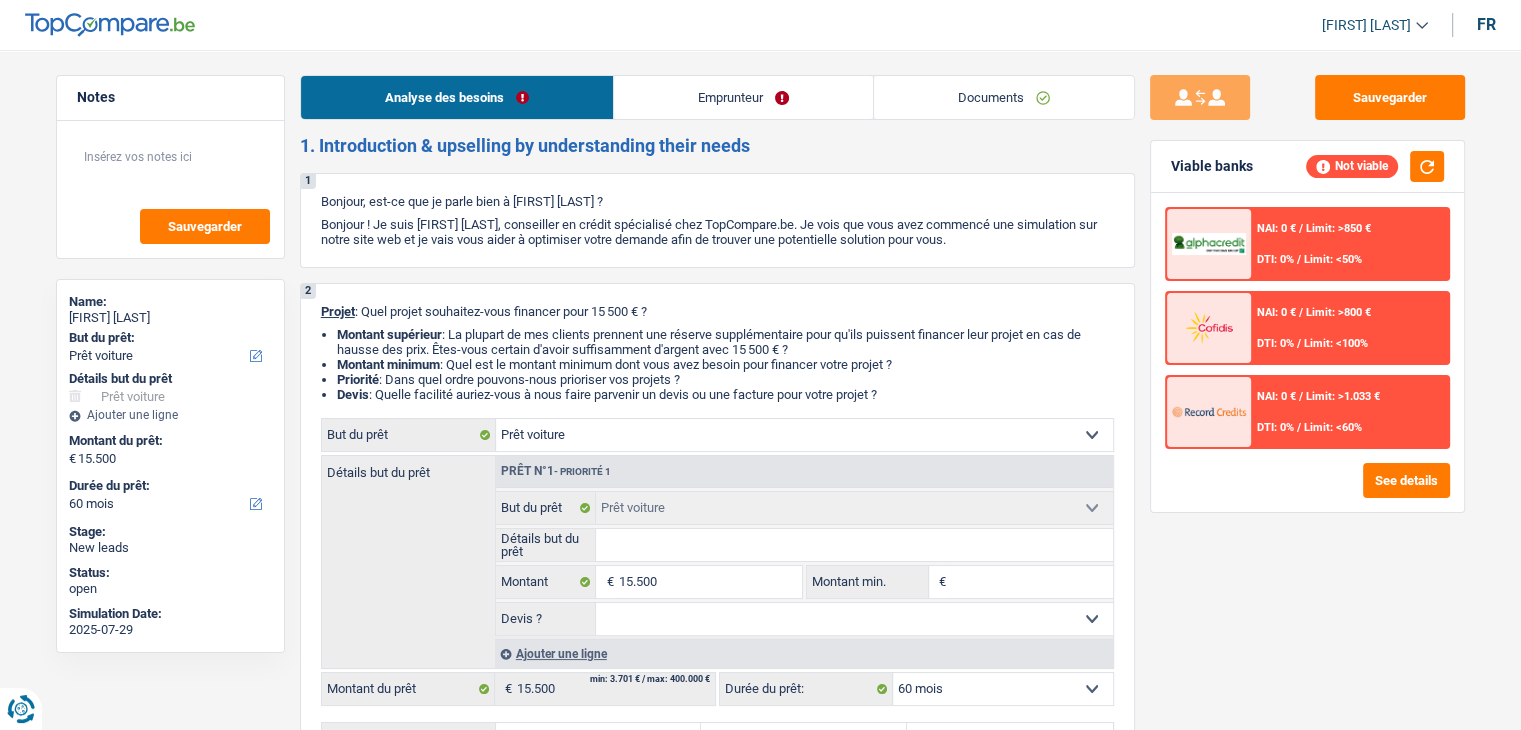 click on "Sauvegarder
Viable banks
Not viable
NAI: 0 €
/
Limit: >850 €
DTI: 0%
/
Limit: <50%
NAI: 0 €
/
Limit: >800 €
DTI: 0%
/
Limit: <100%
NAI: 0 €
/
Limit: >1.033 €
/" at bounding box center [1307, 384] 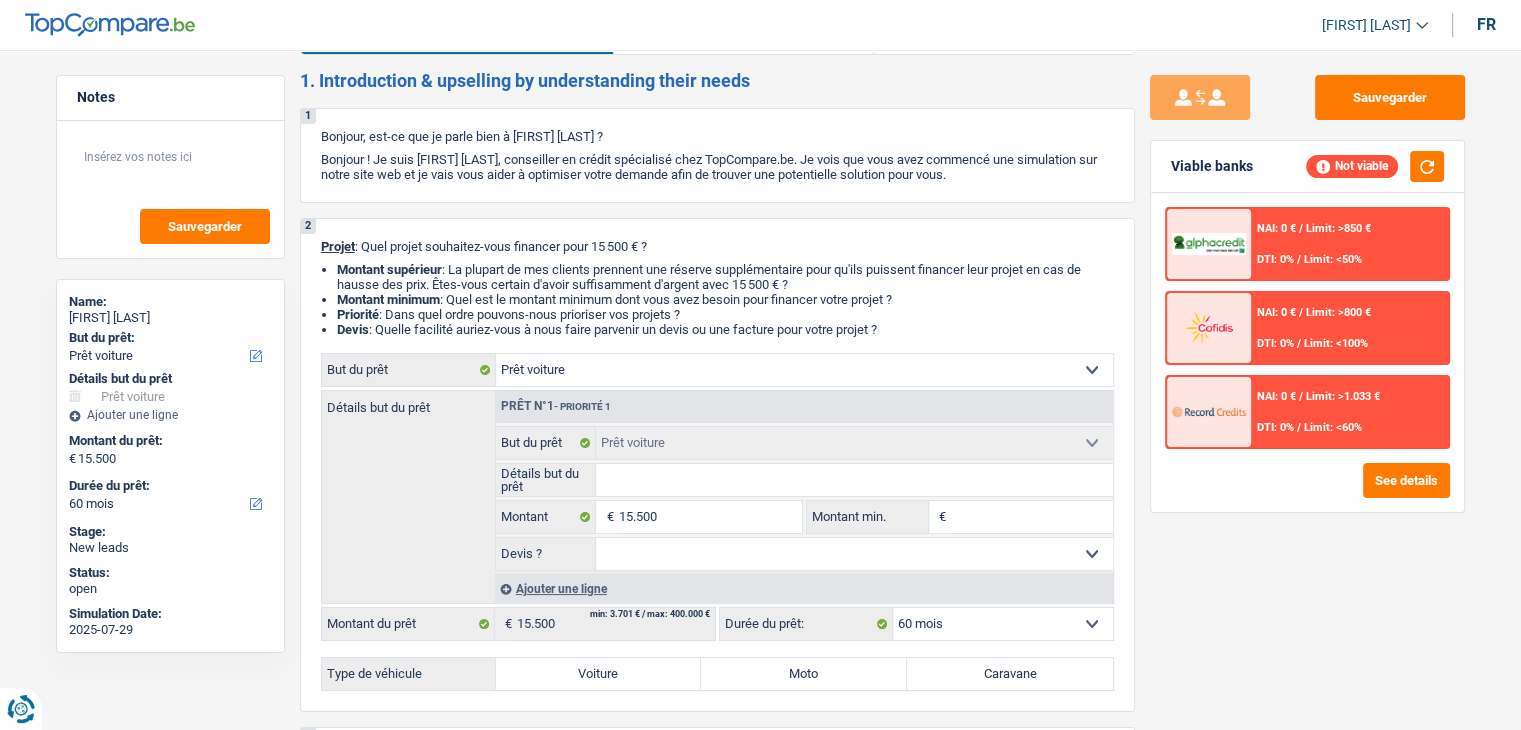 scroll, scrollTop: 200, scrollLeft: 0, axis: vertical 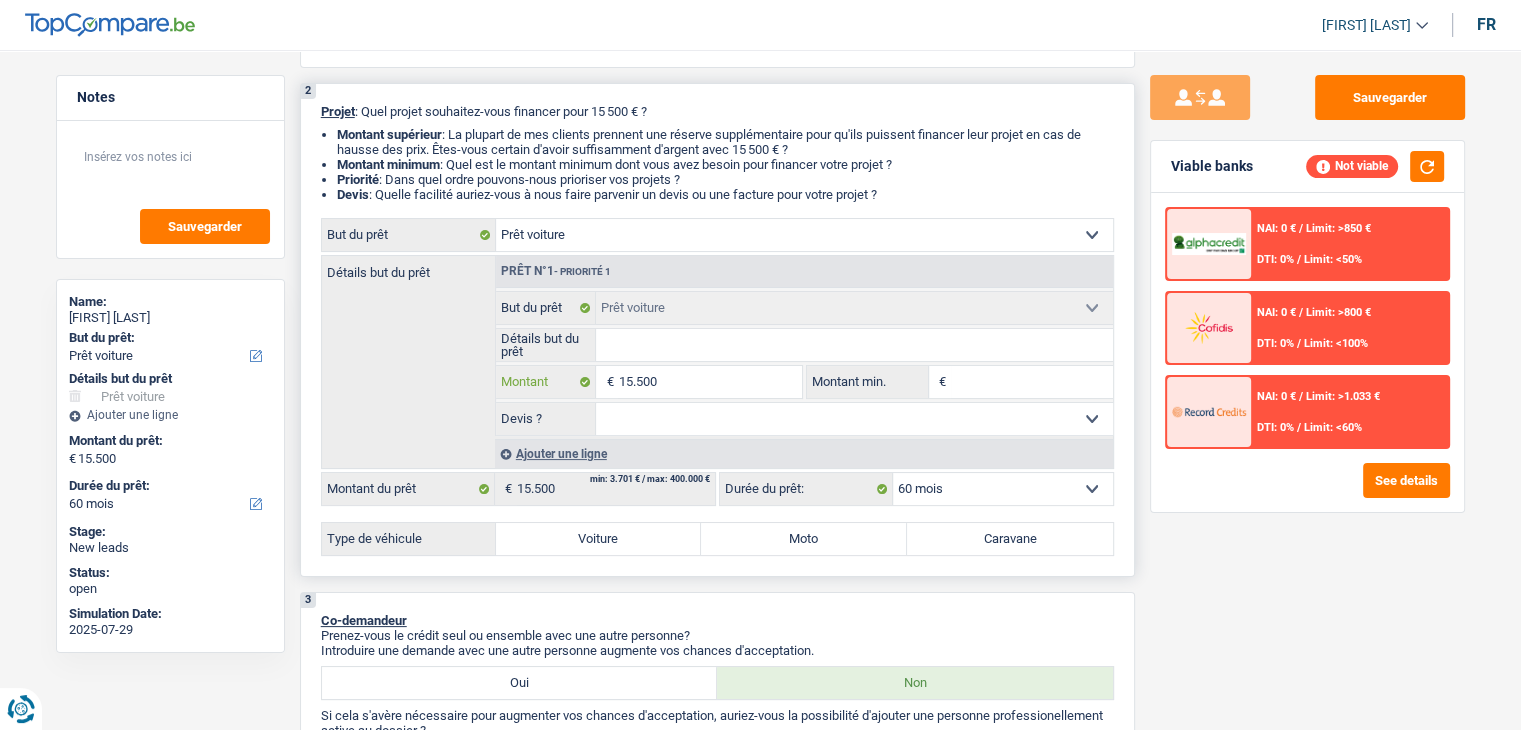 click on "15.500" at bounding box center [709, 382] 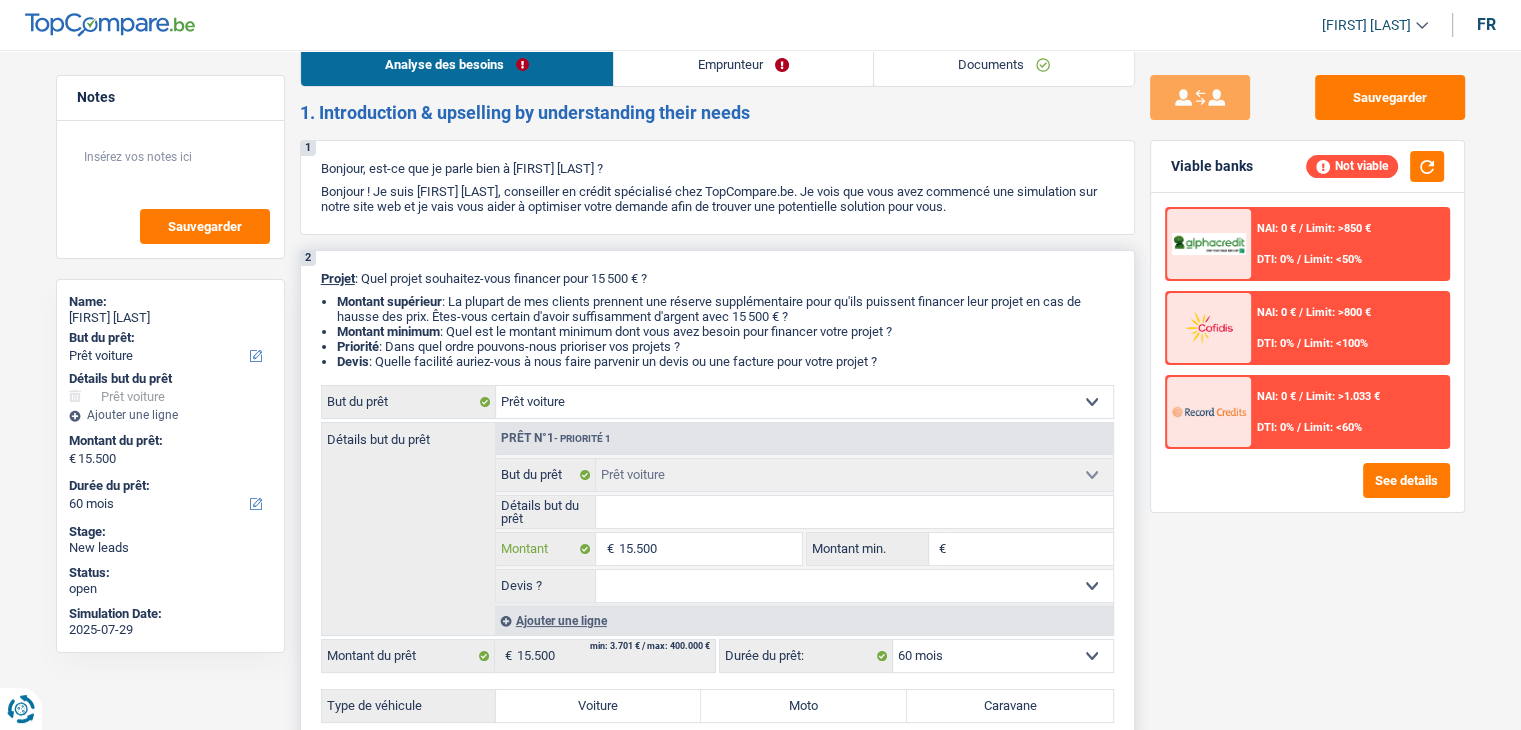 scroll, scrollTop: 0, scrollLeft: 0, axis: both 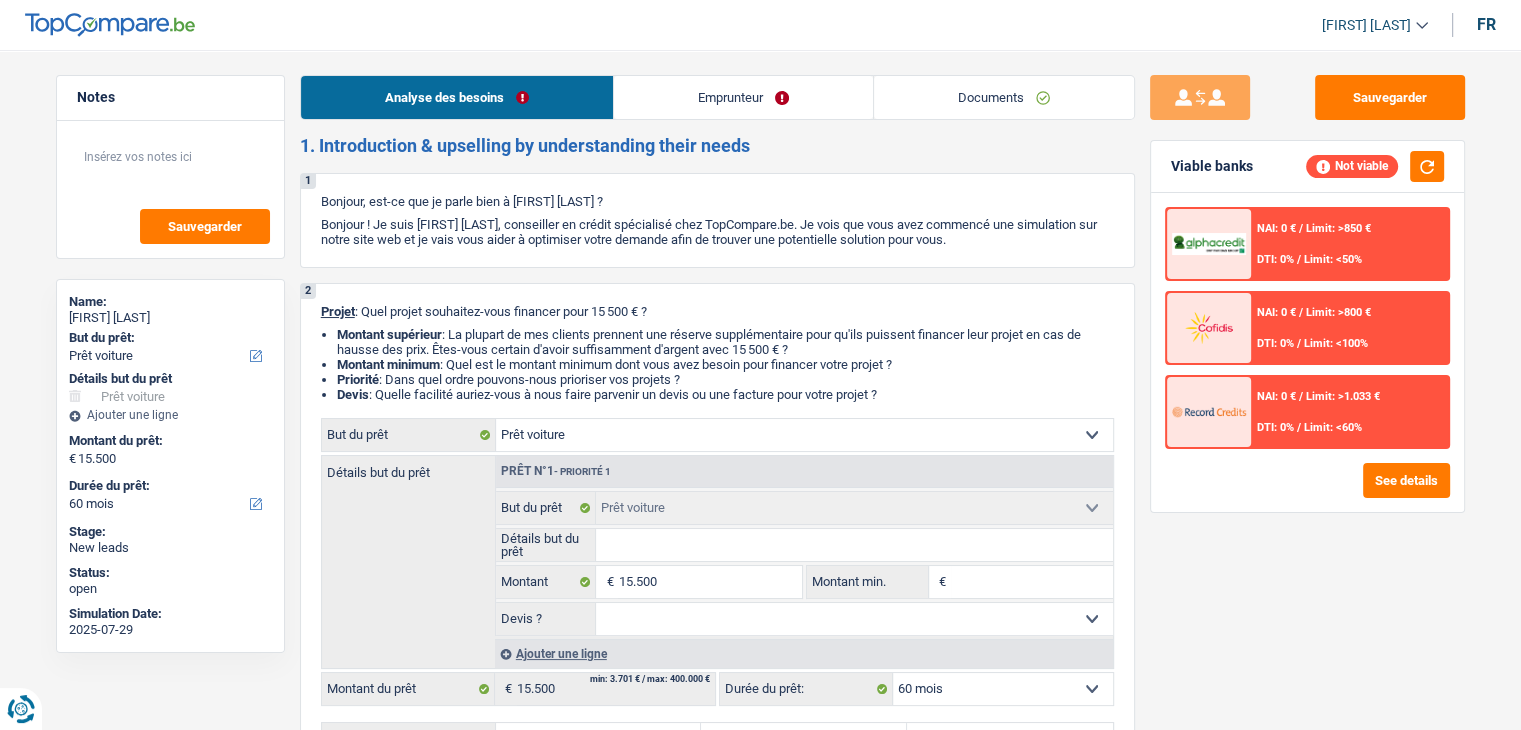 click on "Emprunteur" at bounding box center (743, 97) 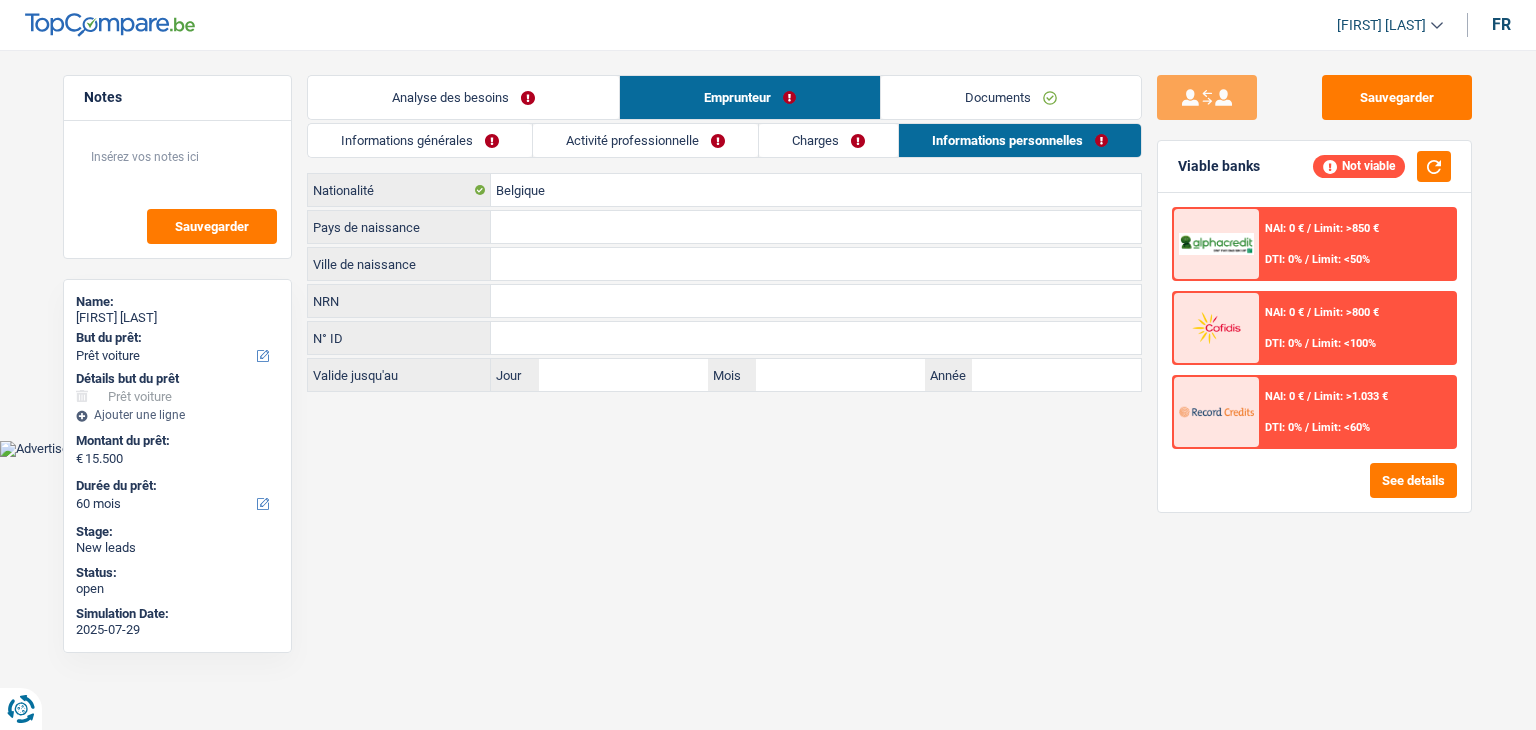 click on "Activité professionnelle" at bounding box center (645, 140) 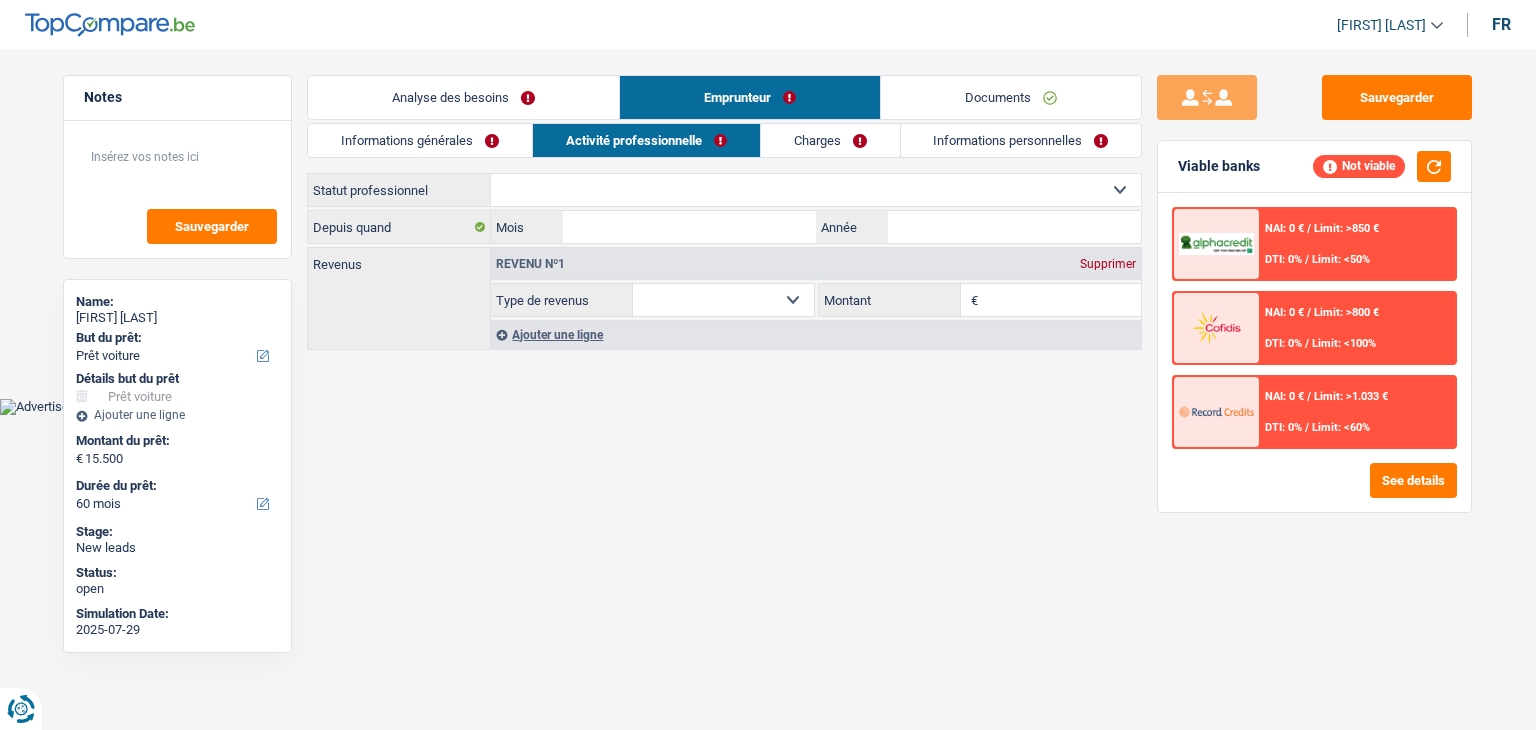click on "Informations générales" at bounding box center (420, 140) 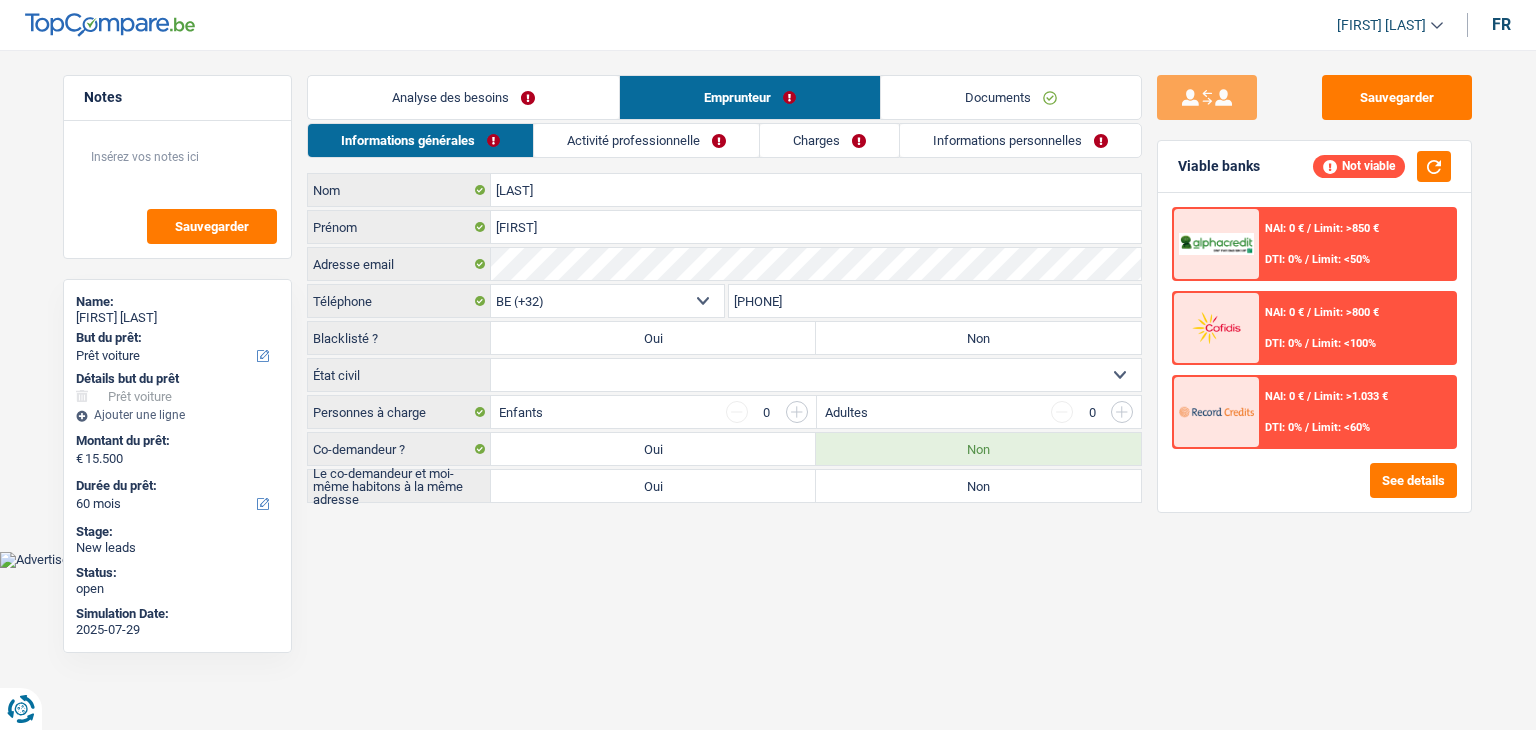 click on "Analyse des besoins" at bounding box center (463, 97) 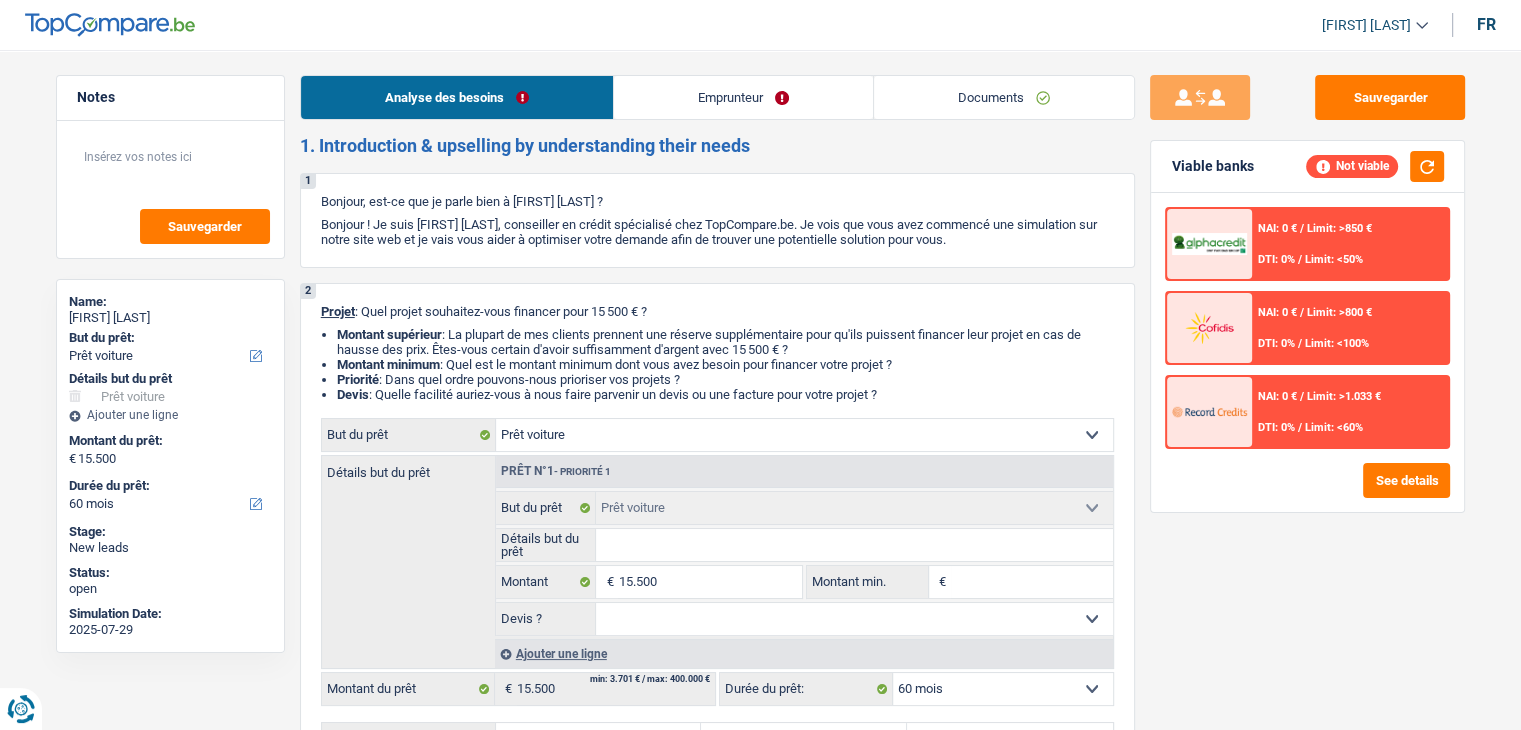 click on "Analyse des besoins Emprunteur Documents
1. Introduction & upselling by understanding their needs
1
Bonjour, est-ce que je parle bien à Gautier Sarramona ?
Bonjour ! Je suis Yanis Duboc, conseiller en crédit spécialisé chez TopCompare.be. Je vois que vous avez commencé une simulation sur notre site web et je vais vous aider à optimiser votre demande afin de trouver une potentielle solution pour vous.
2   Projet  : Quel projet souhaitez-vous financer pour 15 500 € ?
Montant supérieur : La plupart de mes clients prennent une réserve supplémentaire pour qu'ils puissent financer leur projet en cas de hausse des prix. Êtes-vous certain d'avoir suffisamment d'argent avec 15 500 € ?   Montant minimum : Quel est le montant minimum dont vous avez besoin pour financer votre projet ?   Priorité : Dans quel ordre pouvons-nous prioriser vos projets ?   Devis     Hifi, multimédia, gsm, ordinateur Frais médicaux Assurance" at bounding box center [717, 1381] 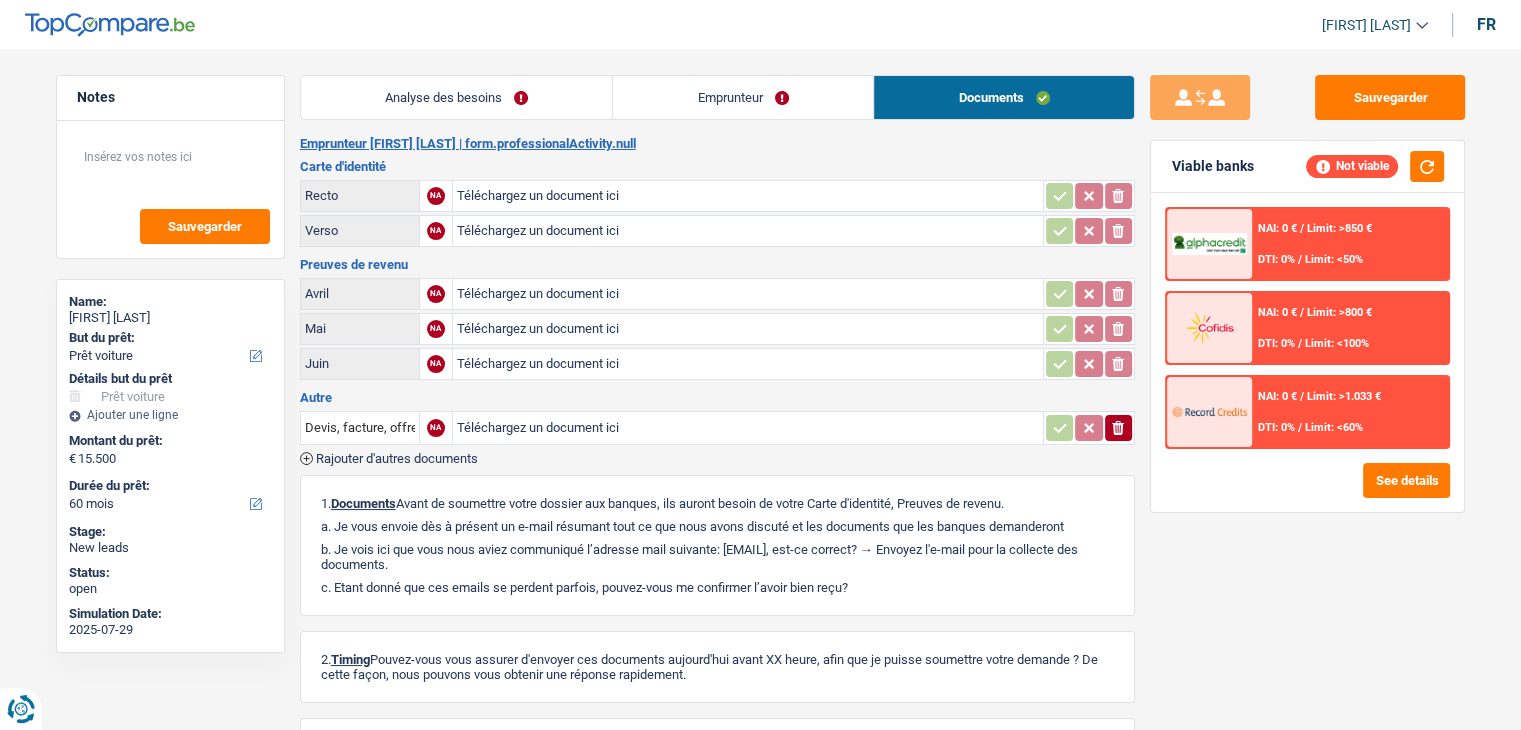 click on "Analyse des besoins Emprunteur Documents
1. Introduction & upselling by understanding their needs
1
Bonjour, est-ce que je parle bien à Gautier Sarramona ?
Bonjour ! Je suis Yanis Duboc, conseiller en crédit spécialisé chez TopCompare.be. Je vois que vous avez commencé une simulation sur notre site web et je vais vous aider à optimiser votre demande afin de trouver une potentielle solution pour vous.
2   Projet  : Quel projet souhaitez-vous financer pour 15 500 € ?
Montant supérieur : La plupart de mes clients prennent une réserve supplémentaire pour qu'ils puissent financer leur projet en cas de hausse des prix. Êtes-vous certain d'avoir suffisamment d'argent avec 15 500 € ?   Montant minimum : Quel est le montant minimum dont vous avez besoin pour financer votre projet ?   Priorité : Dans quel ordre pouvons-nous prioriser vos projets ?   Devis     Hifi, multimédia, gsm, ordinateur Frais médicaux Assurance" at bounding box center [717, 458] 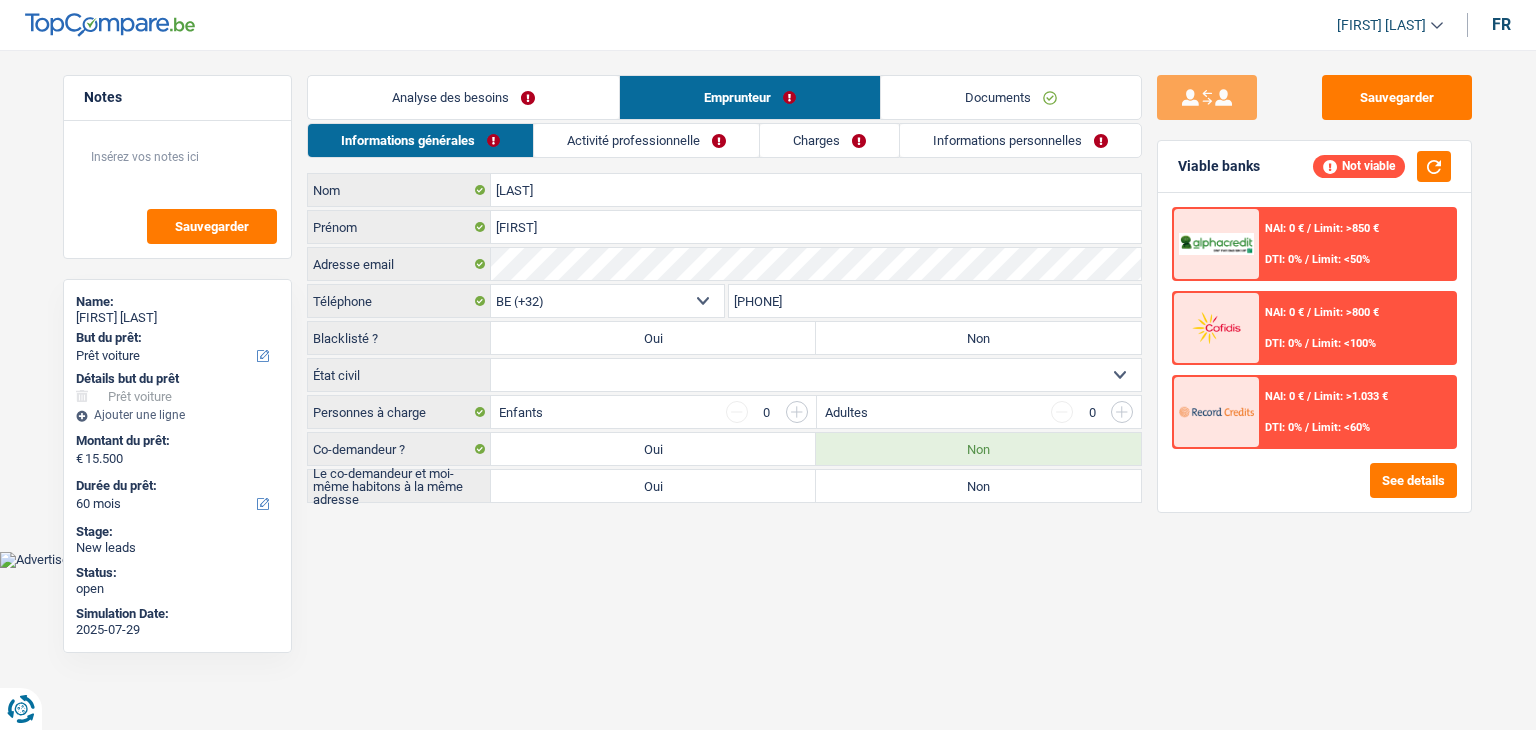 click on "Charges" at bounding box center (829, 140) 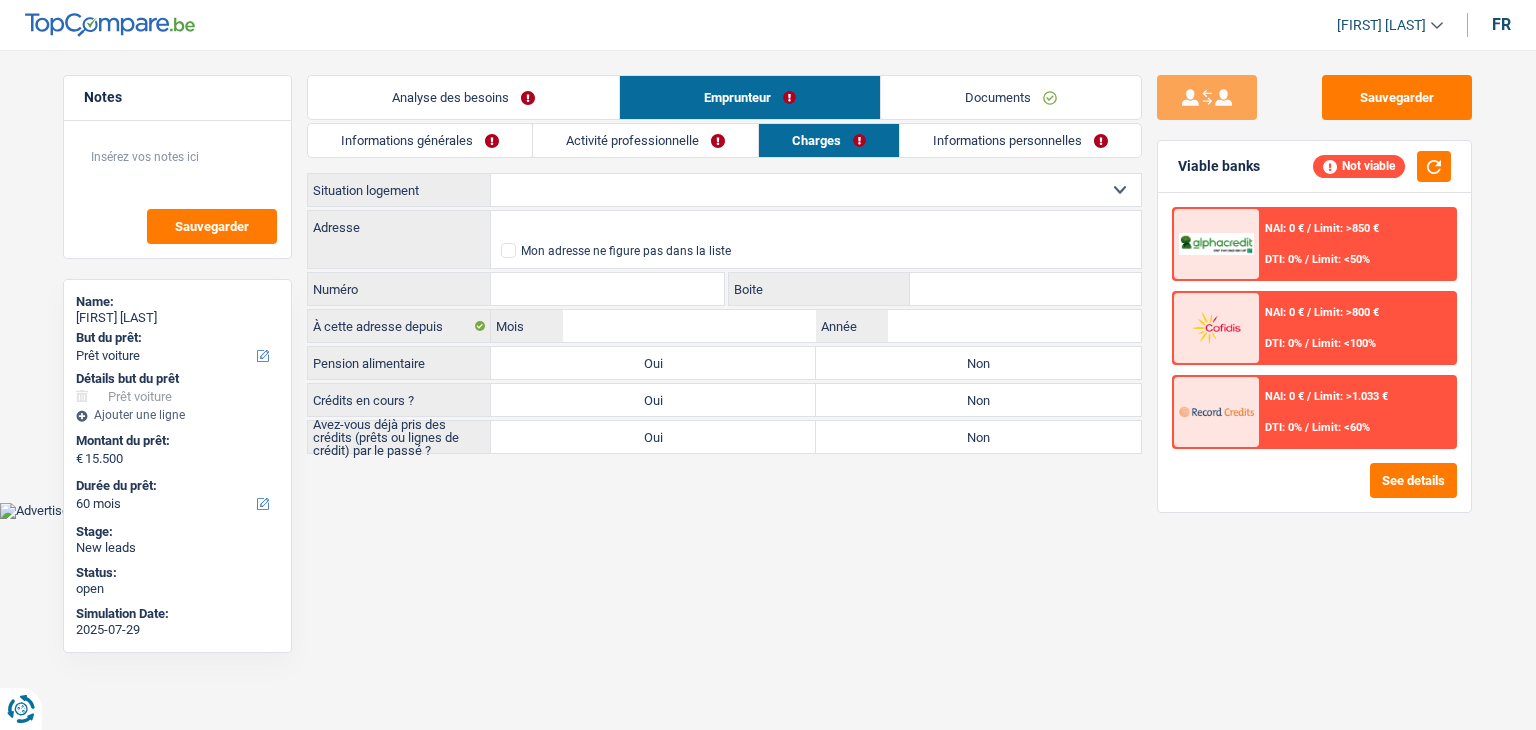 click on "Informations personnelles" at bounding box center (1020, 140) 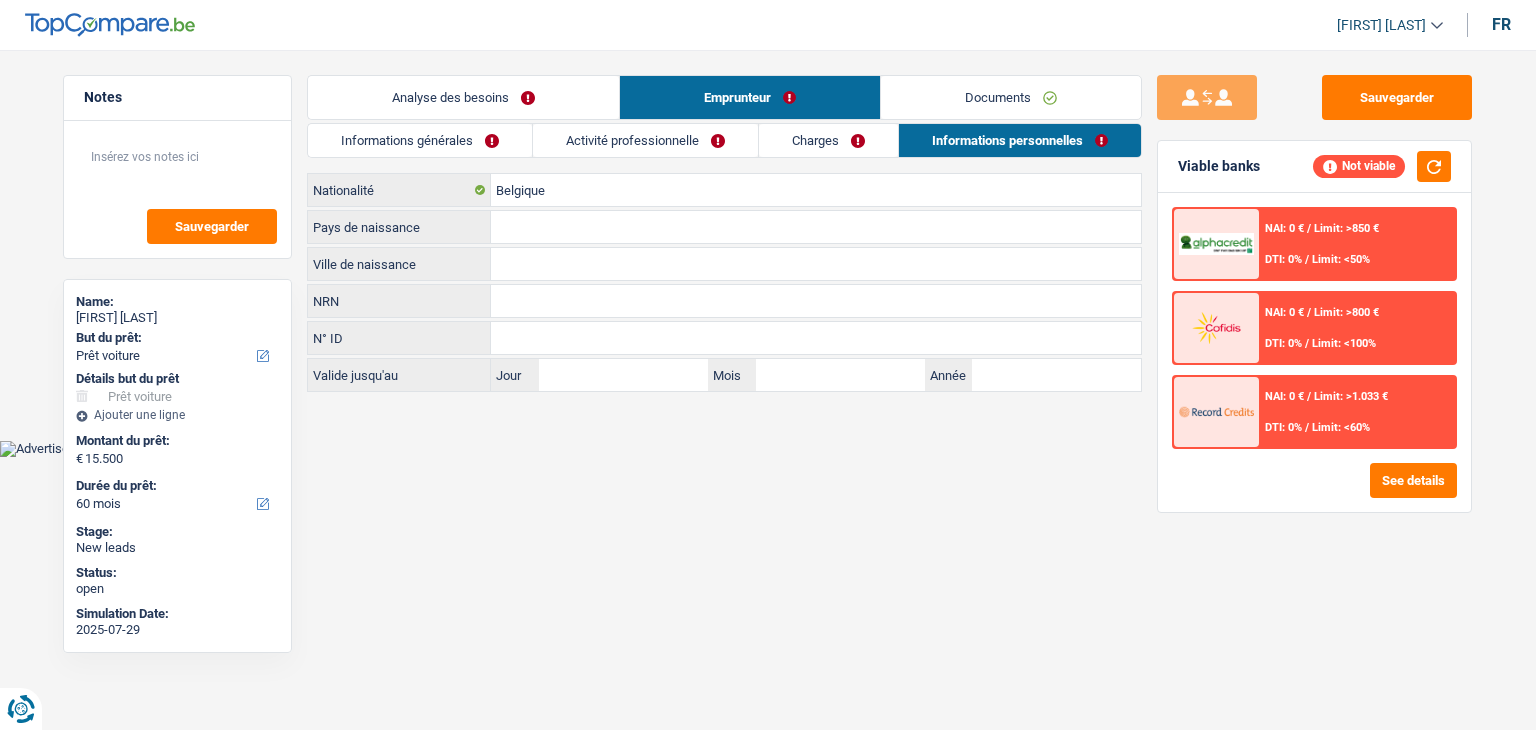 click on "Documents" at bounding box center [1011, 97] 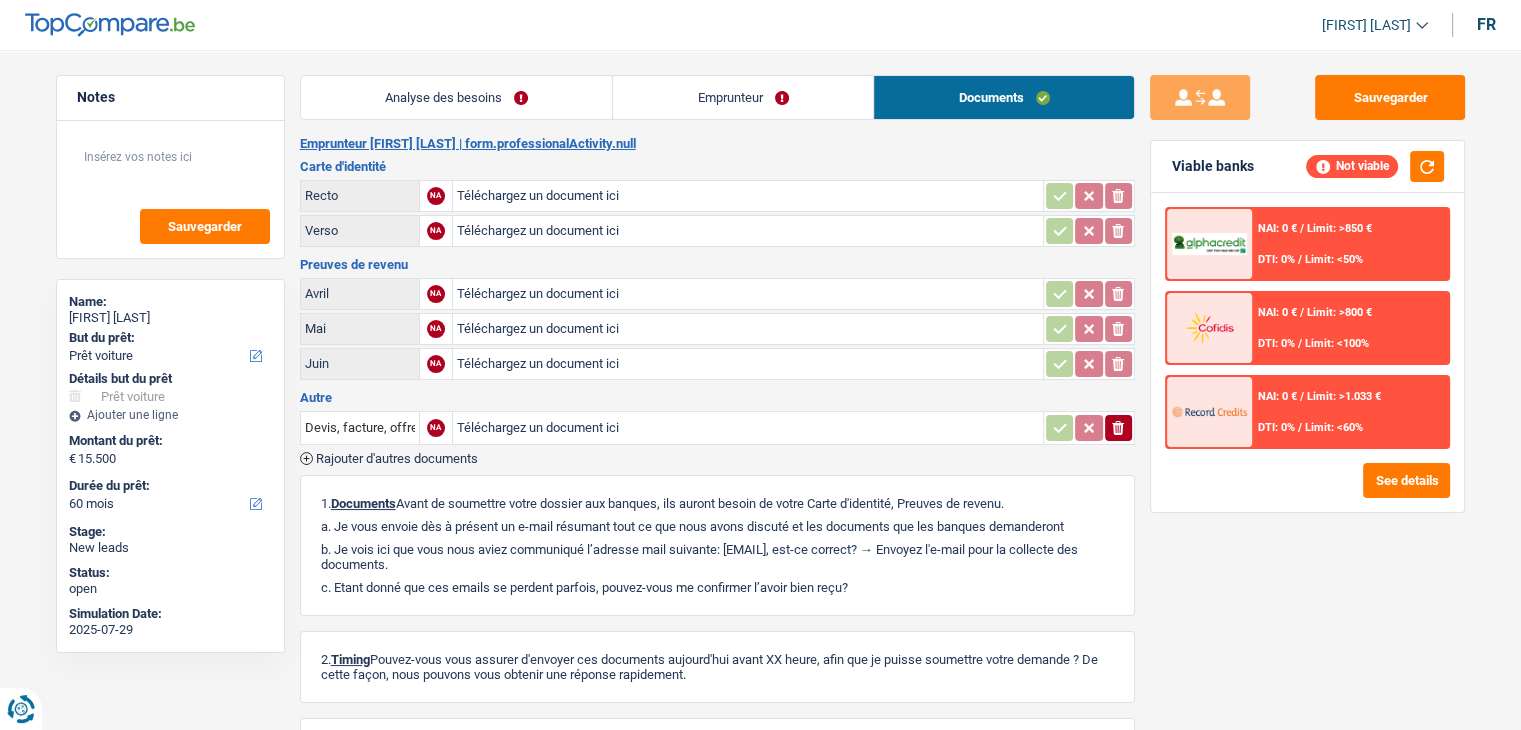 click on "Analyse des besoins" at bounding box center [457, 97] 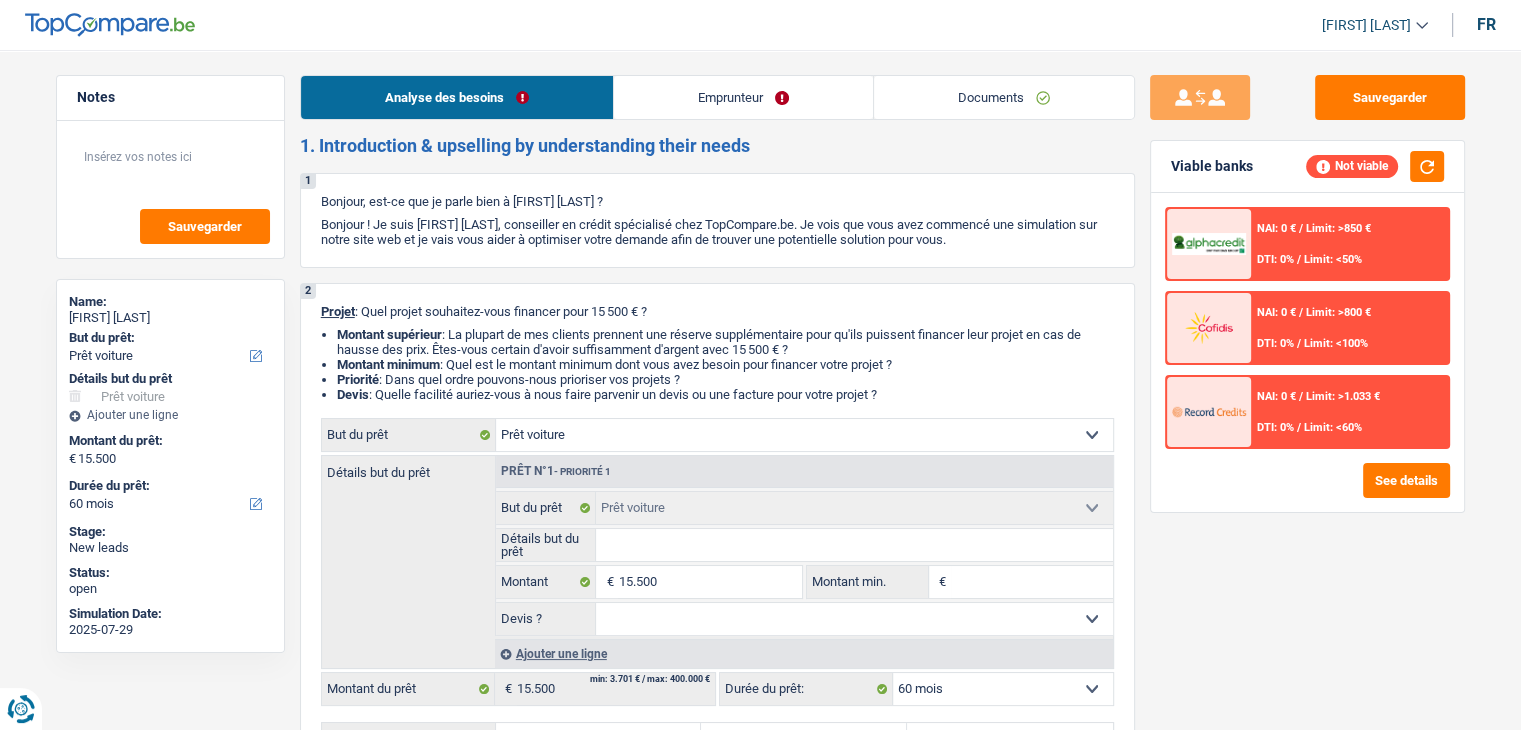 drag, startPoint x: 767, startPoint y: 149, endPoint x: 351, endPoint y: 143, distance: 416.04327 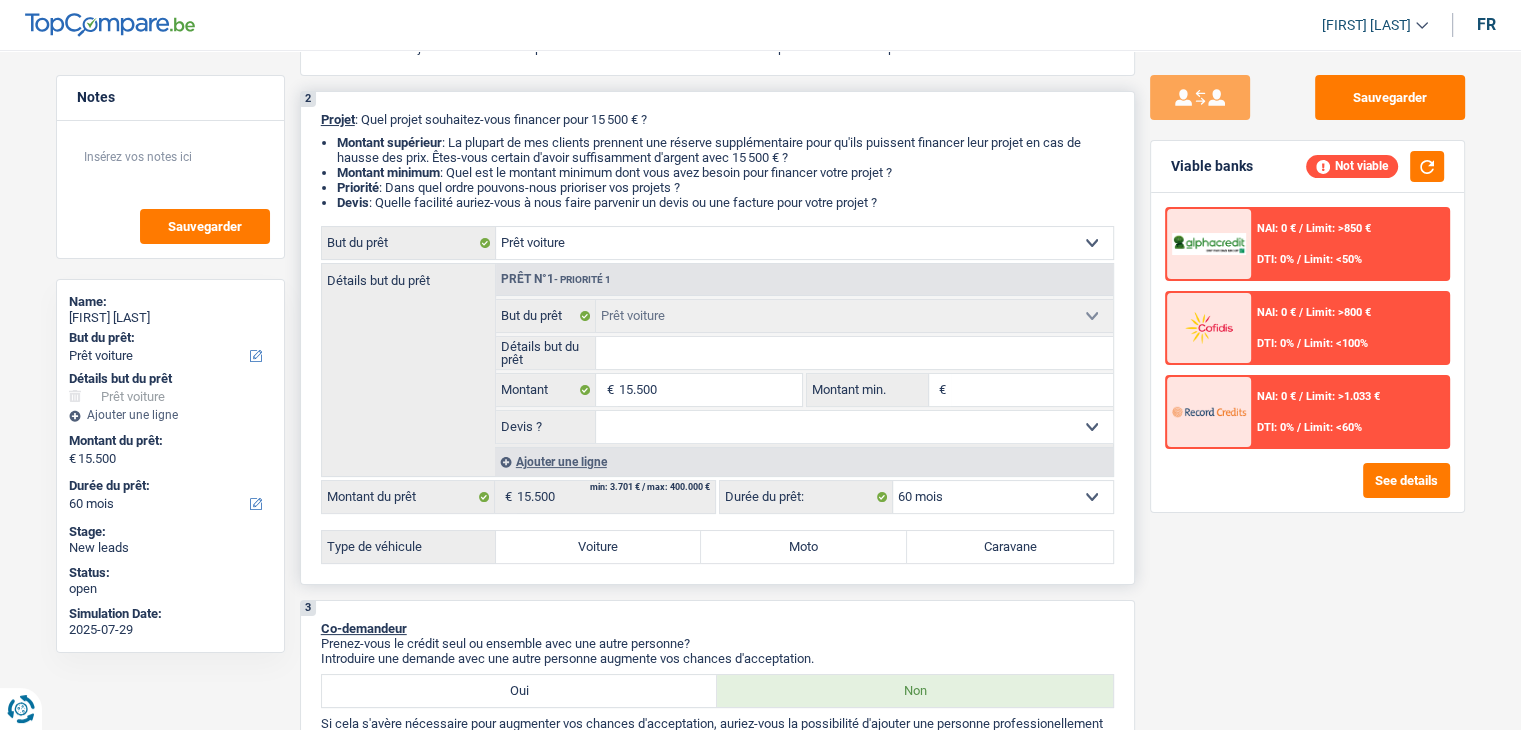scroll, scrollTop: 200, scrollLeft: 0, axis: vertical 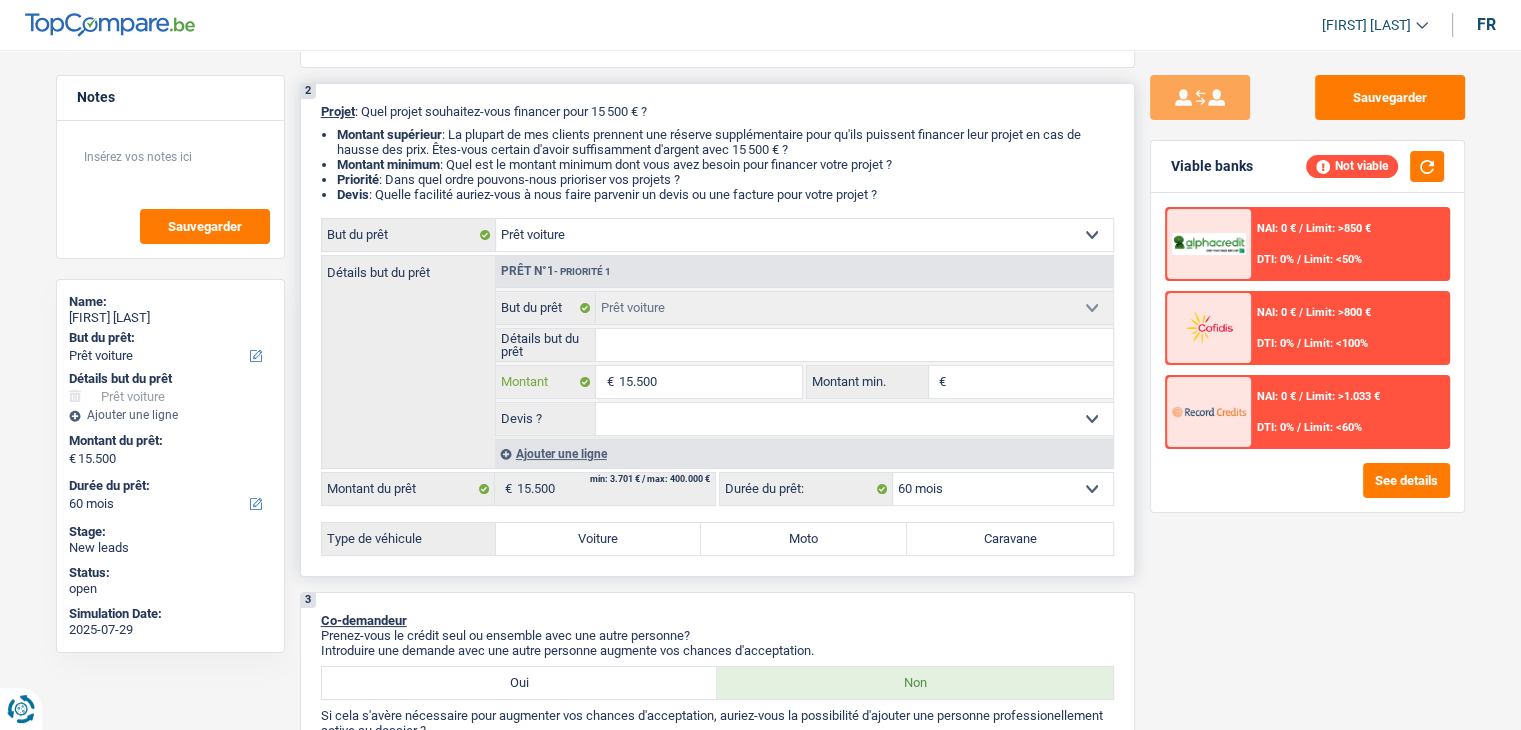 click on "15.500" at bounding box center (709, 382) 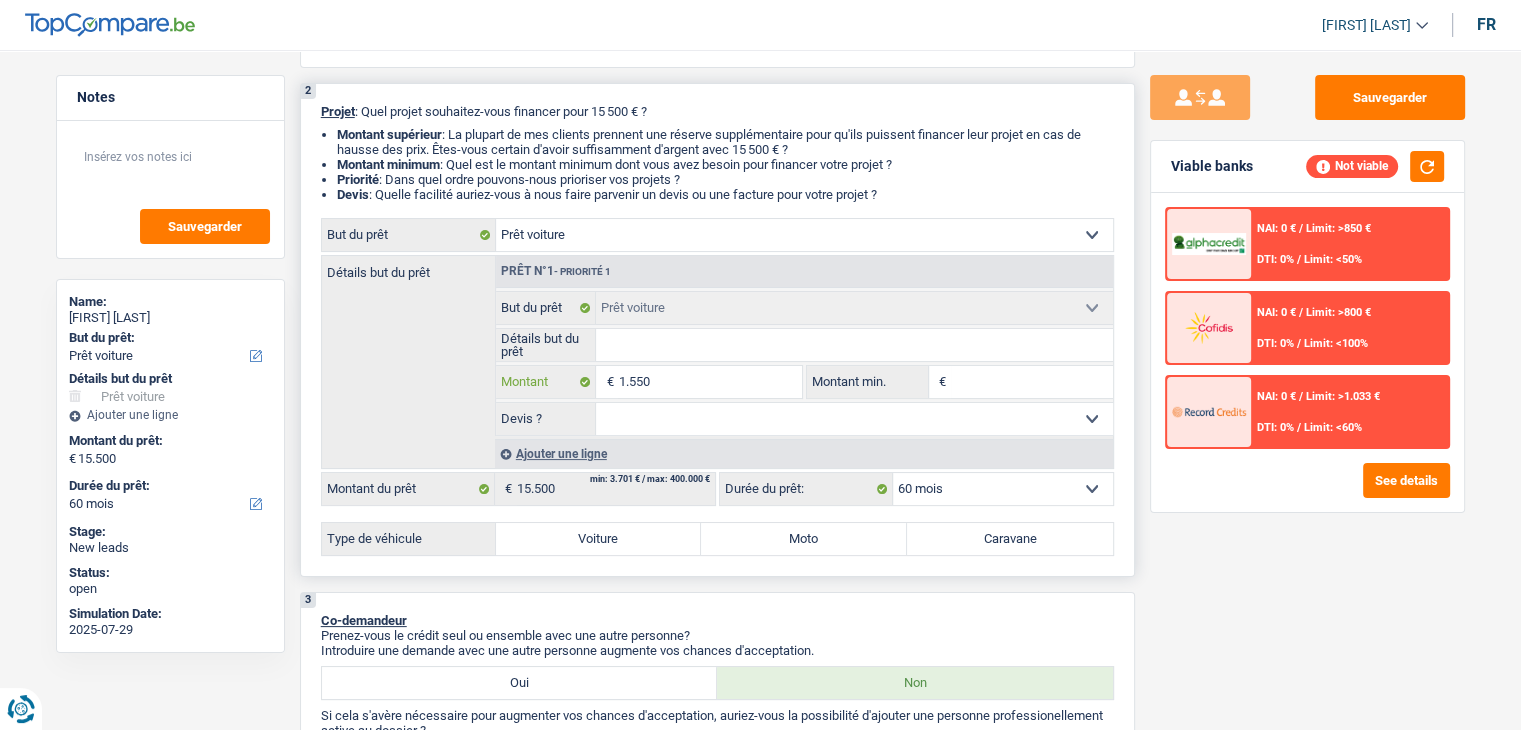 type on "1.550" 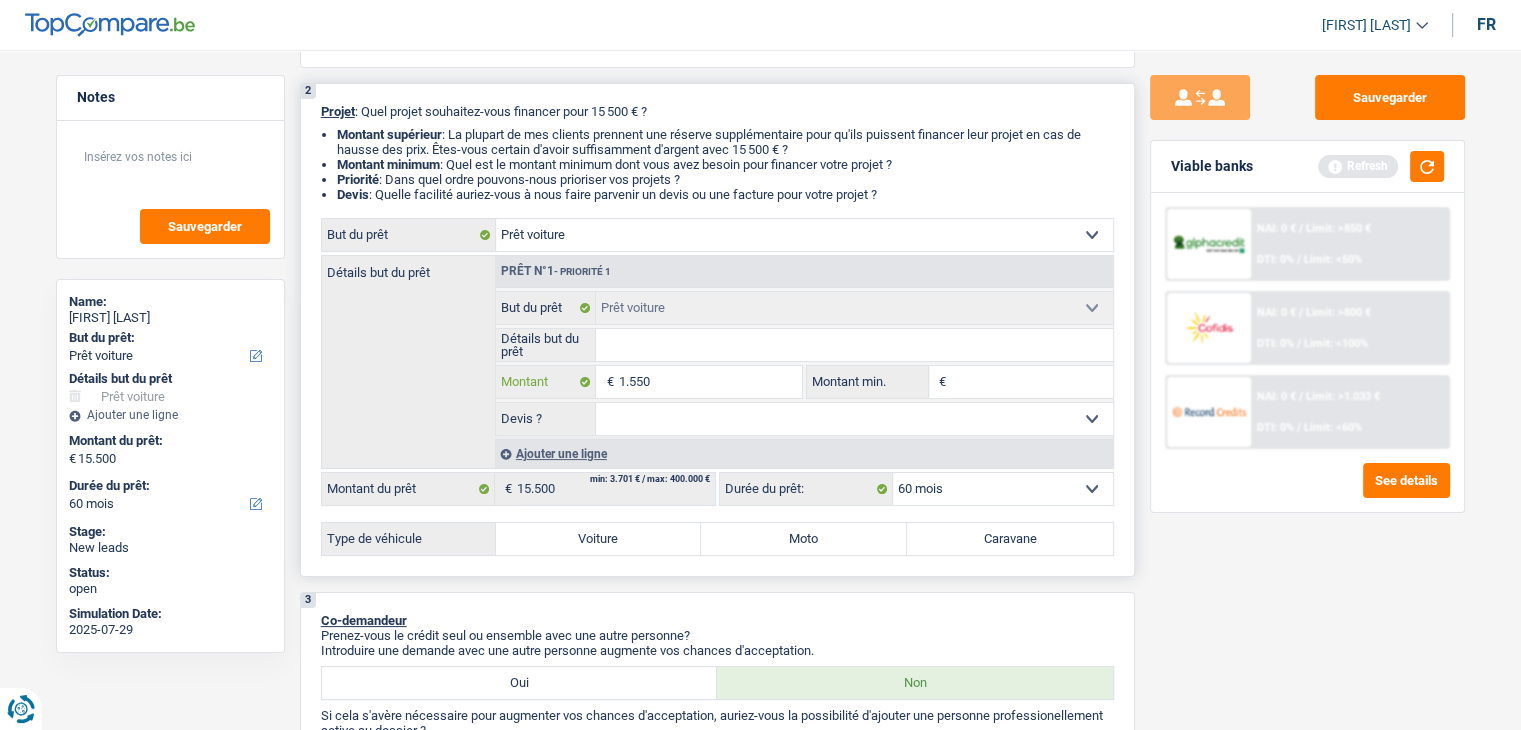 type on "155" 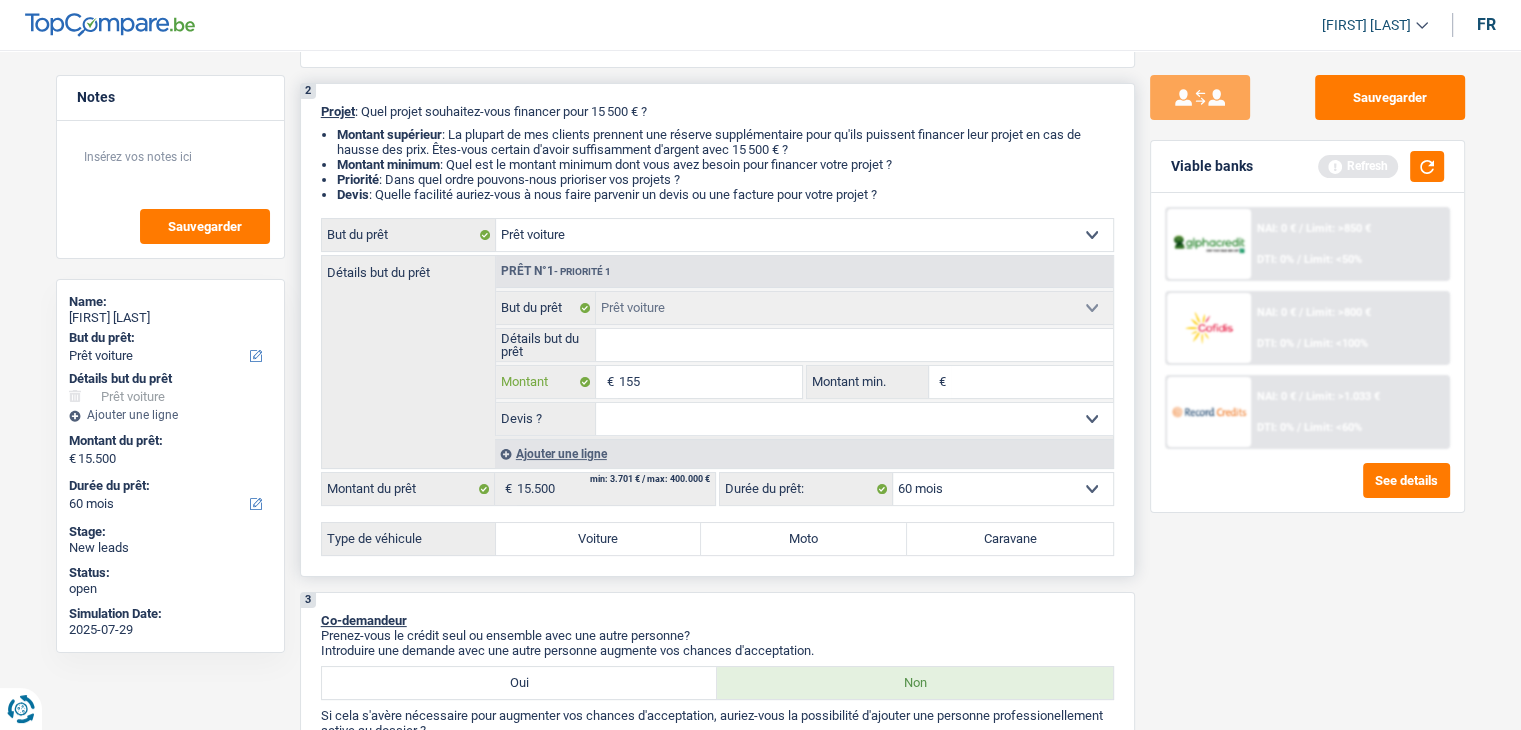 type on "15" 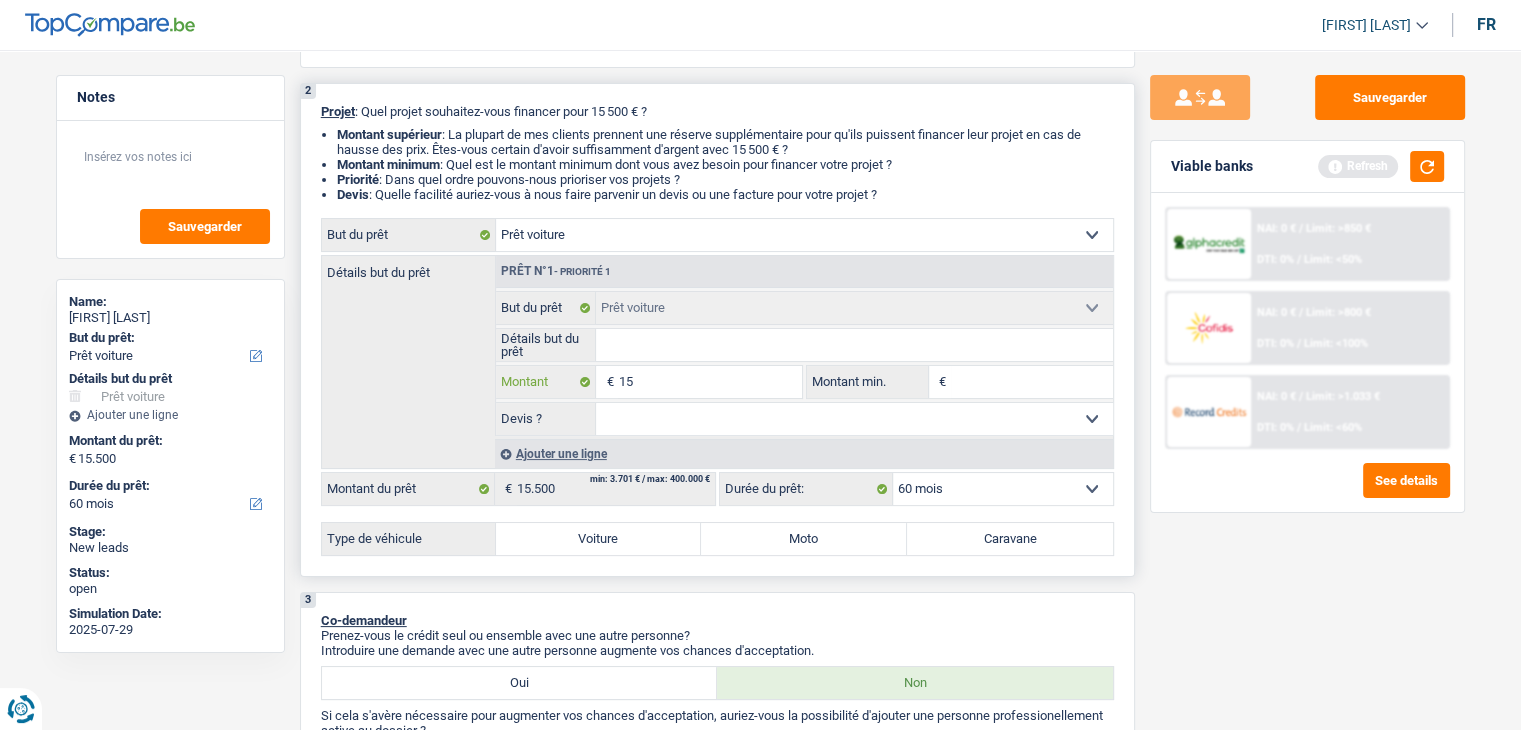 type on "1" 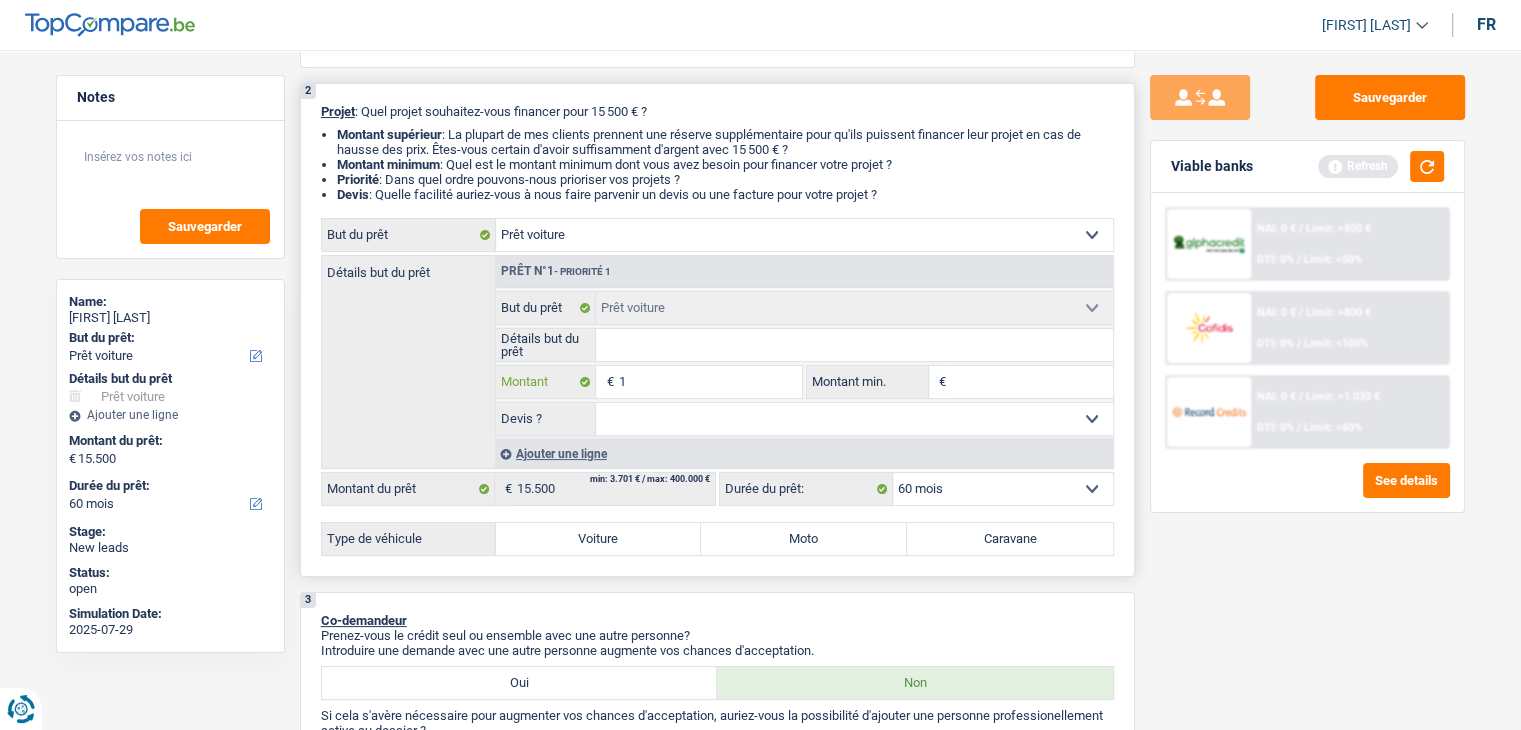 type on "1" 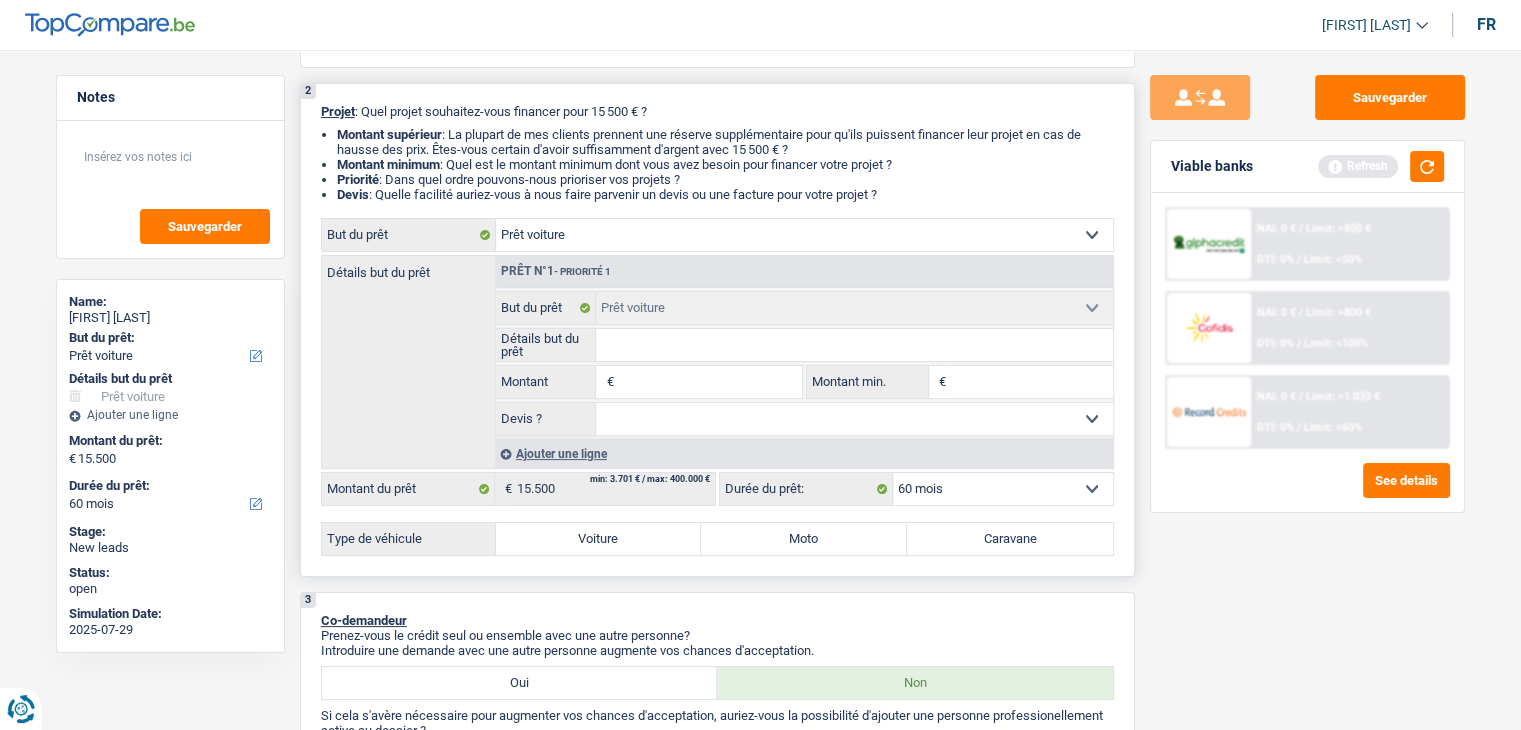 type on "1" 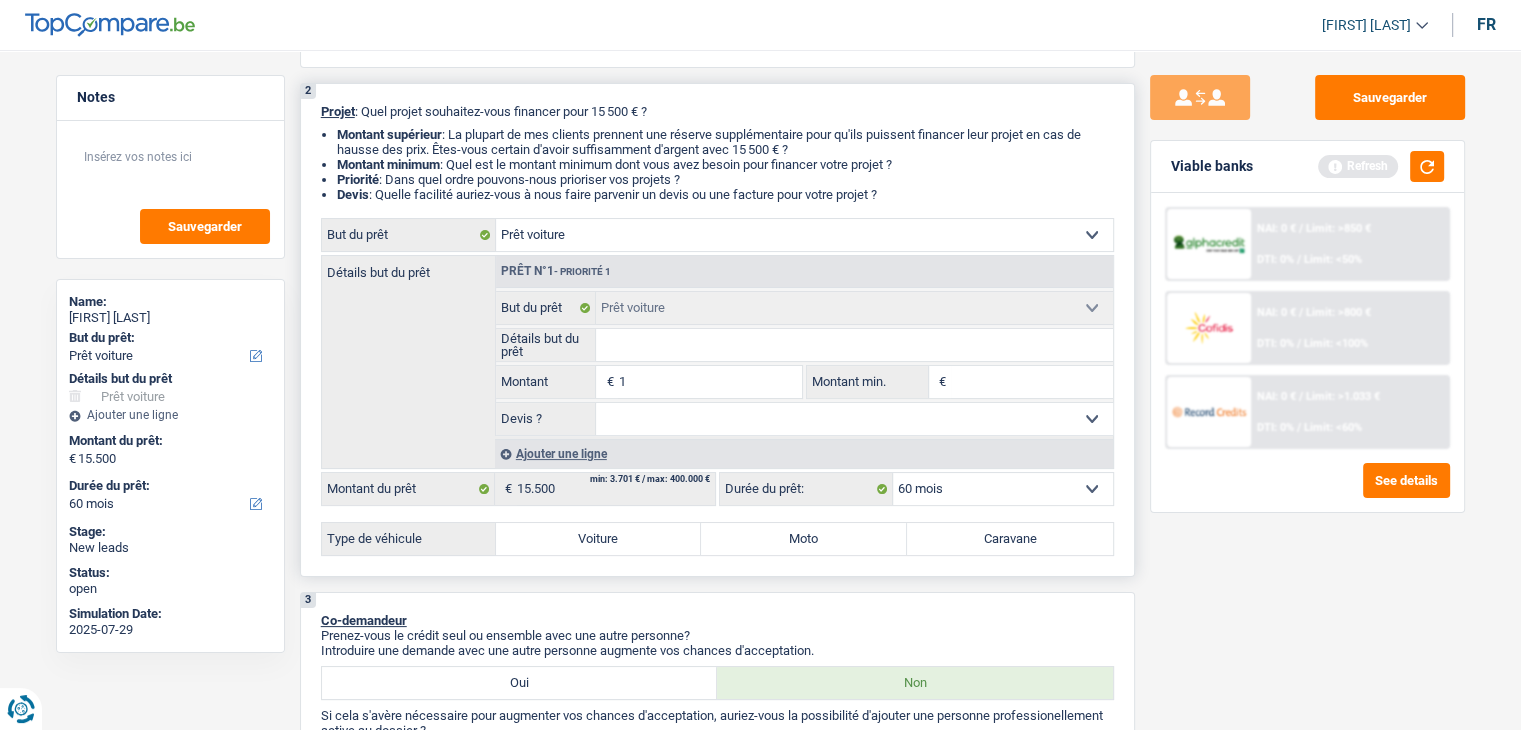 type on "11" 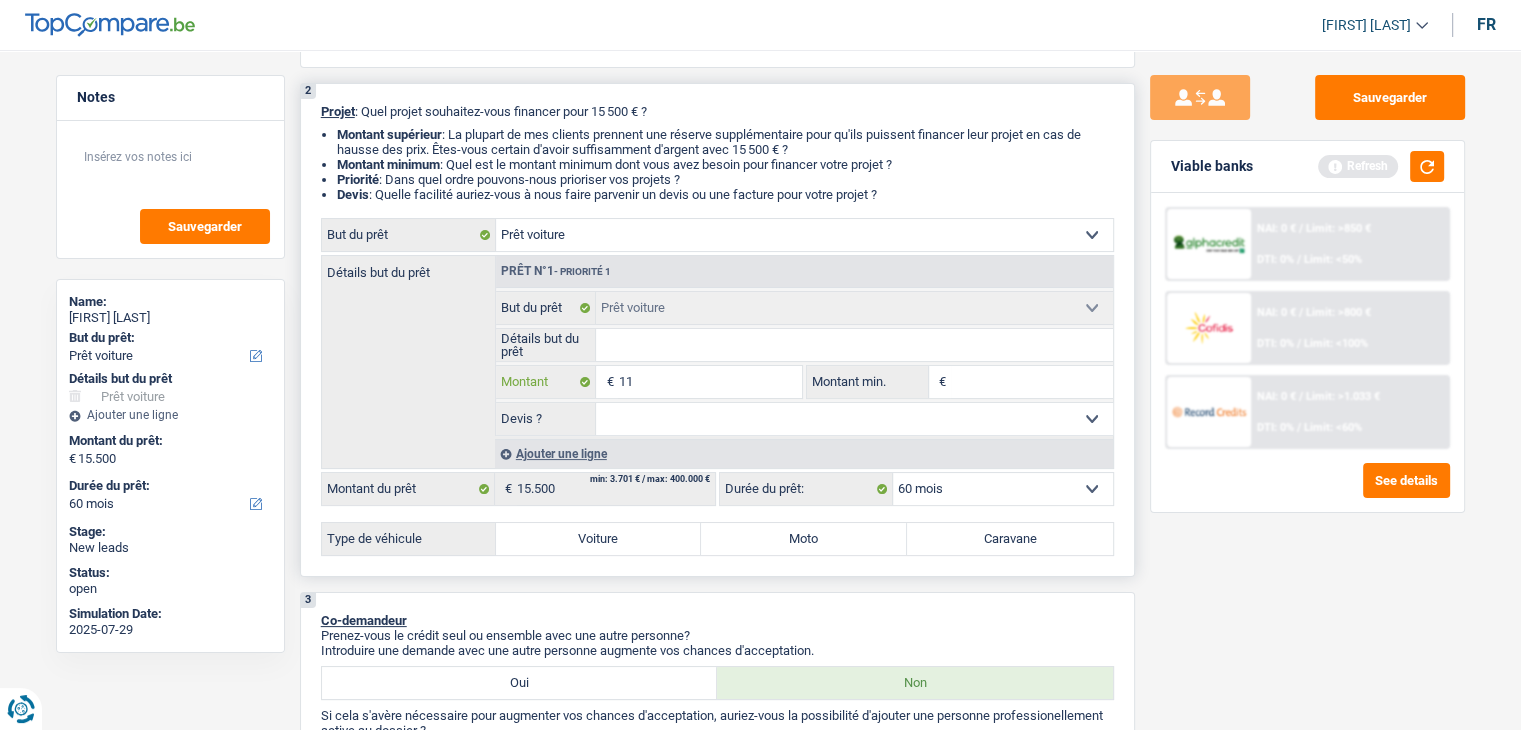 type on "119" 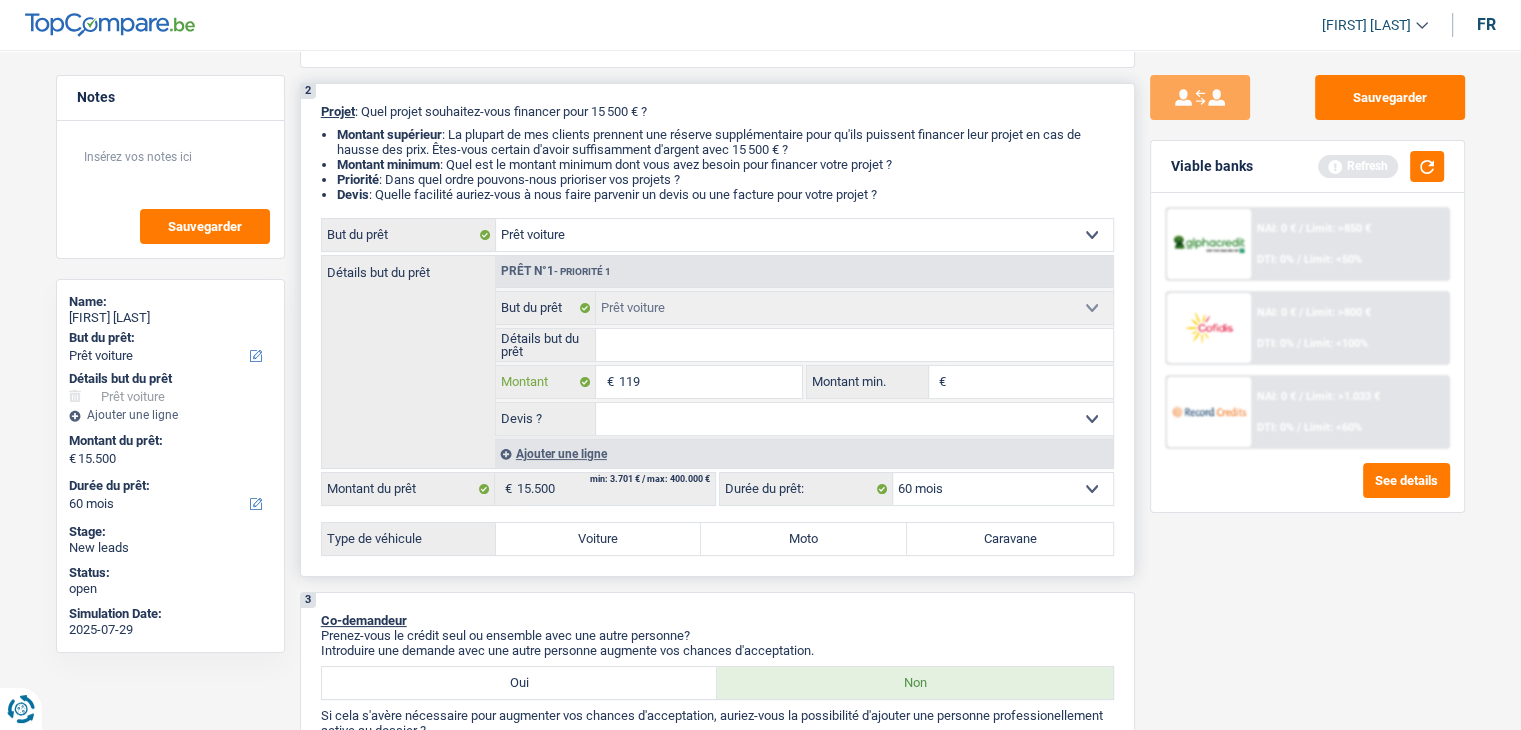 type on "1.199" 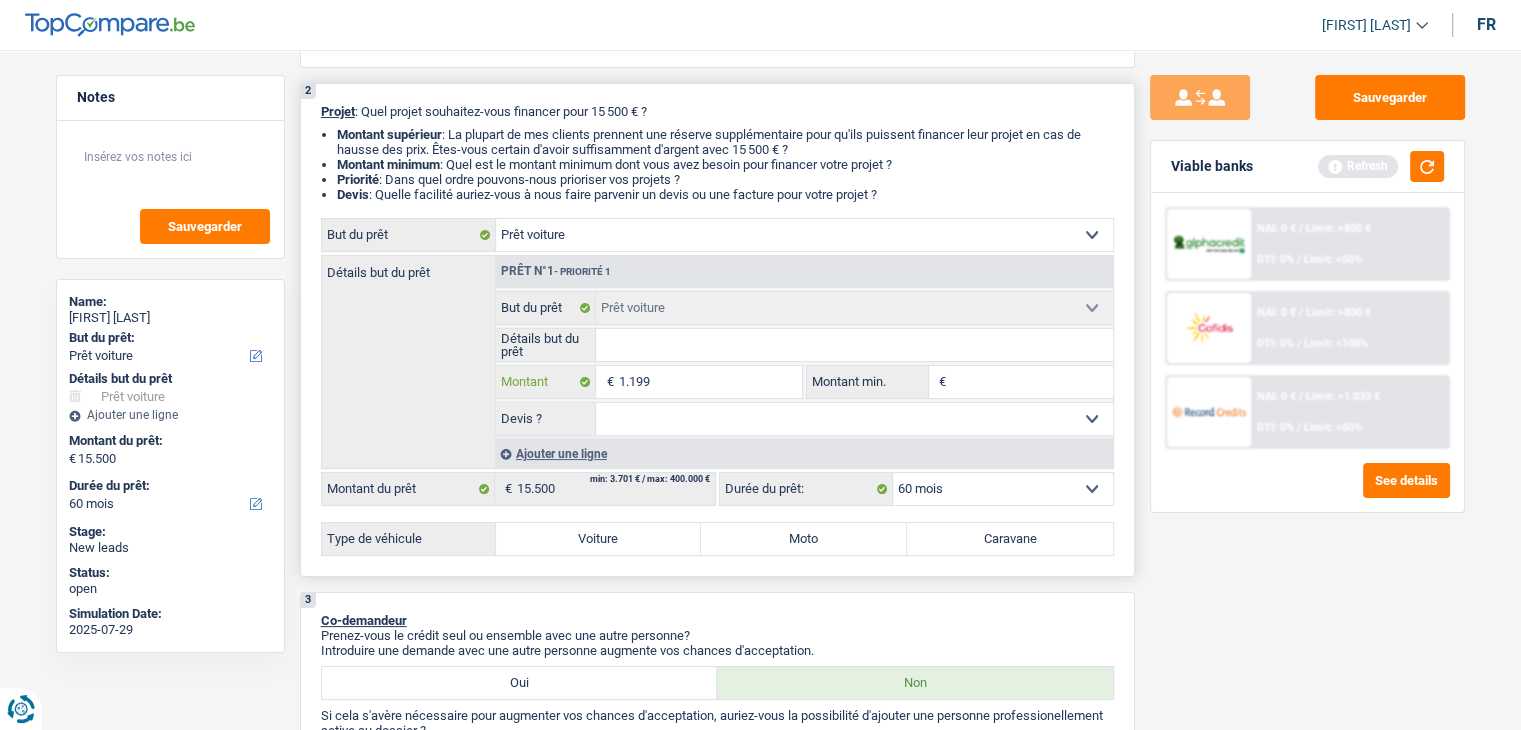 type on "11.990" 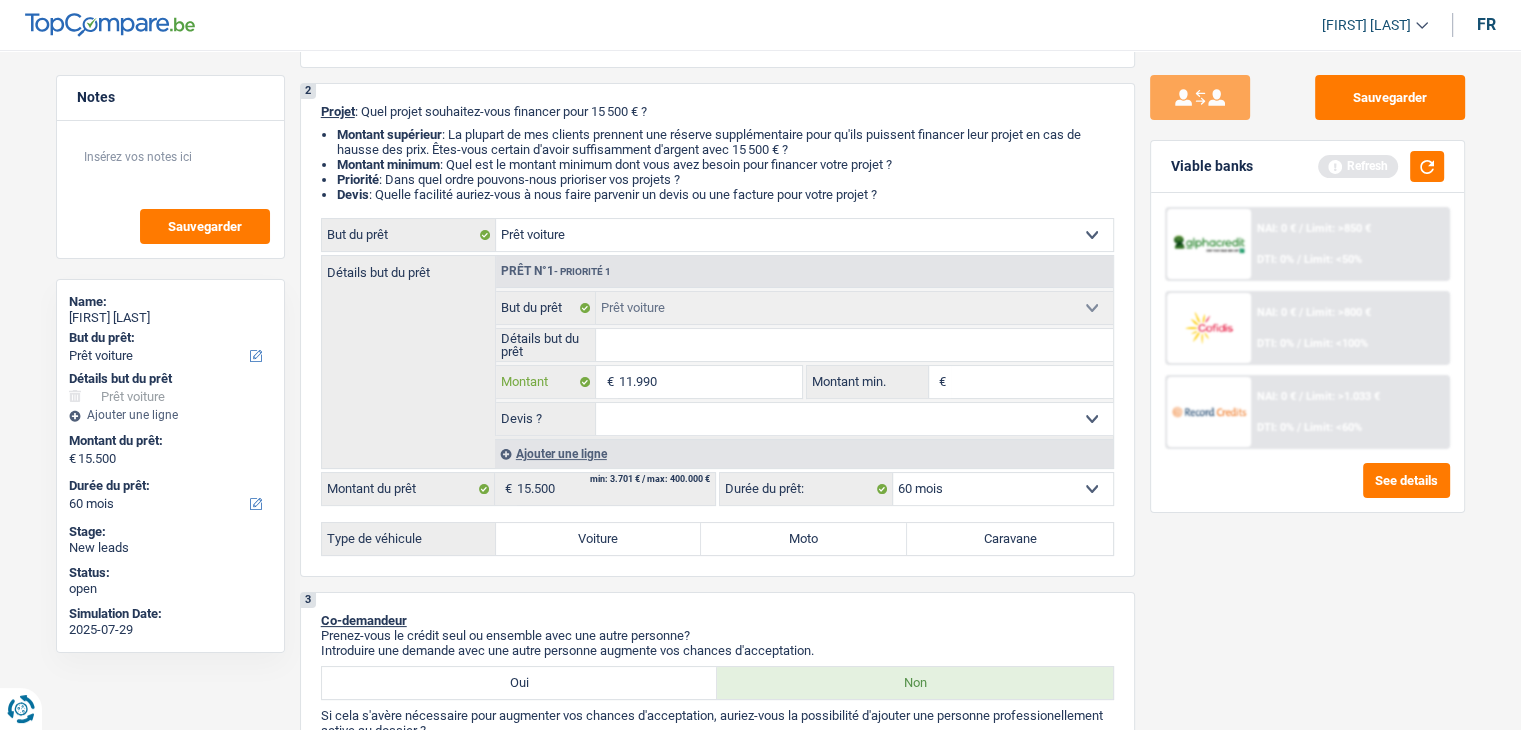 type on "11.990" 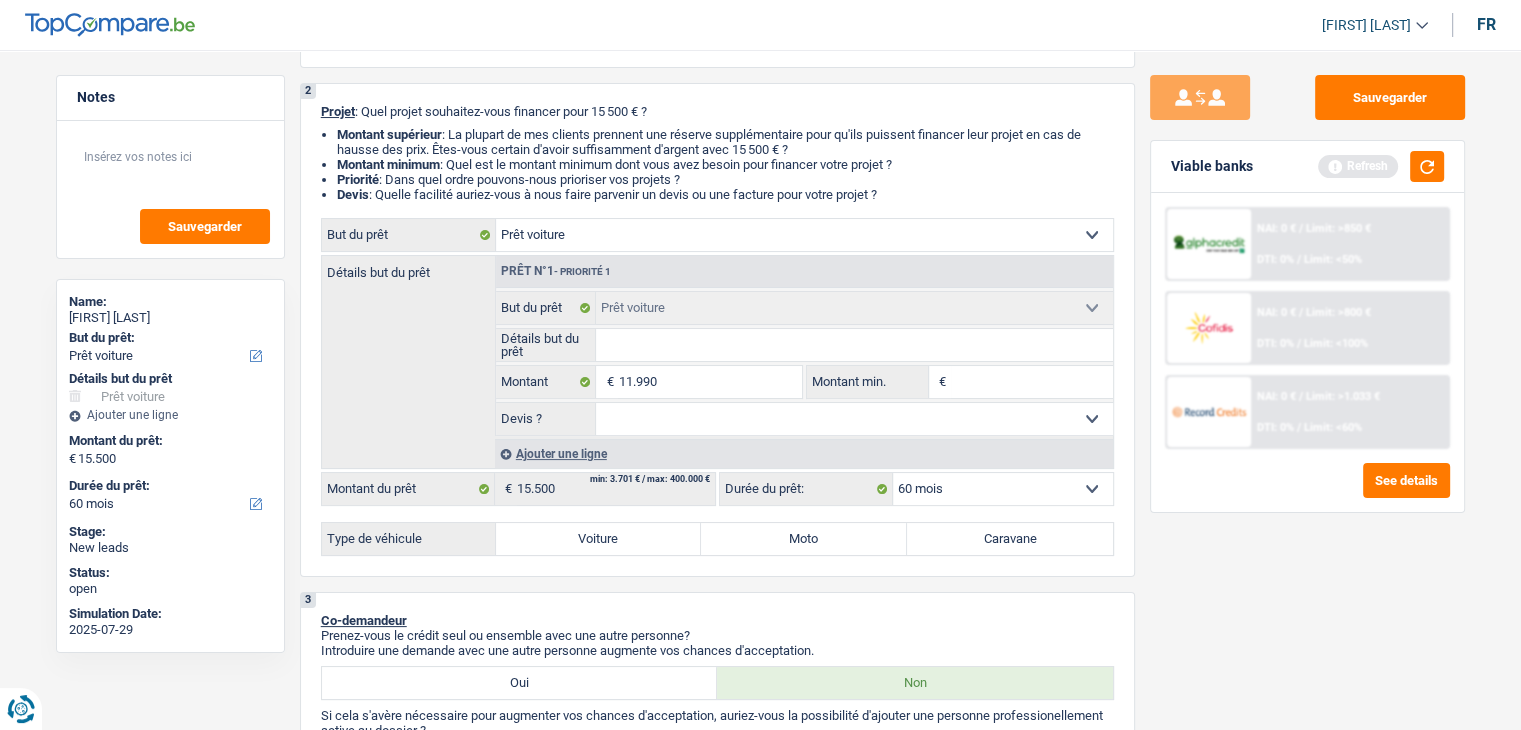 type on "11.990" 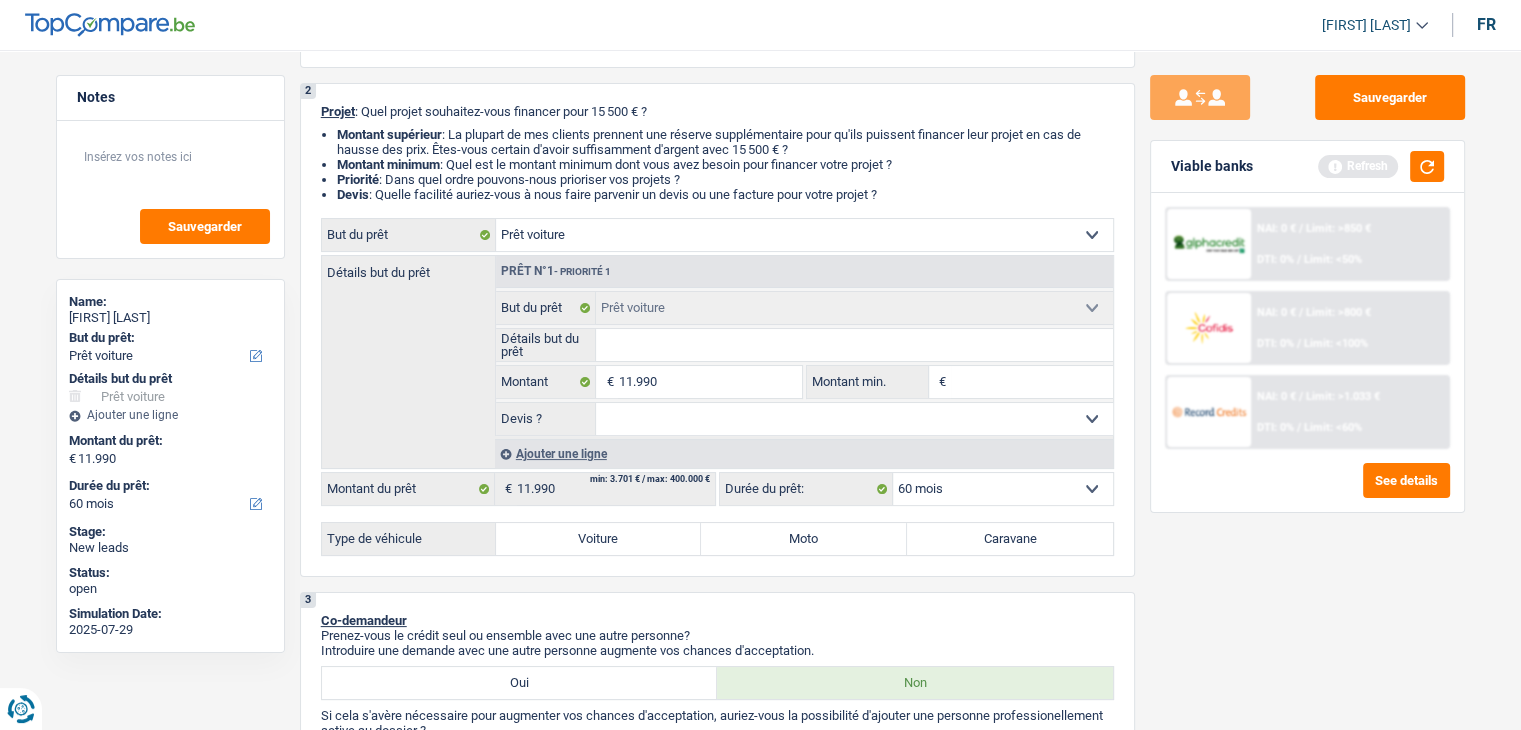 click on "Refresh" at bounding box center [1381, 166] 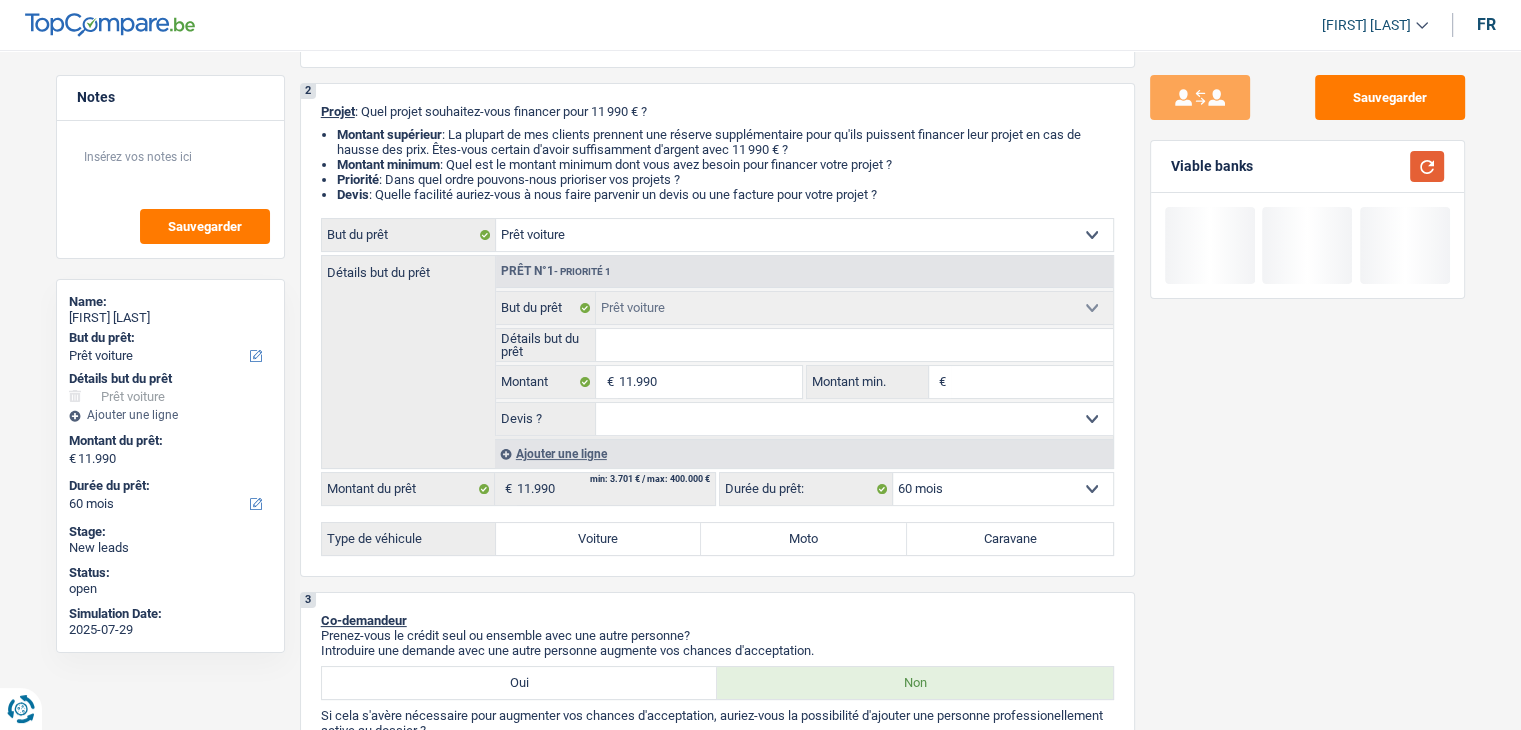 click at bounding box center [1427, 166] 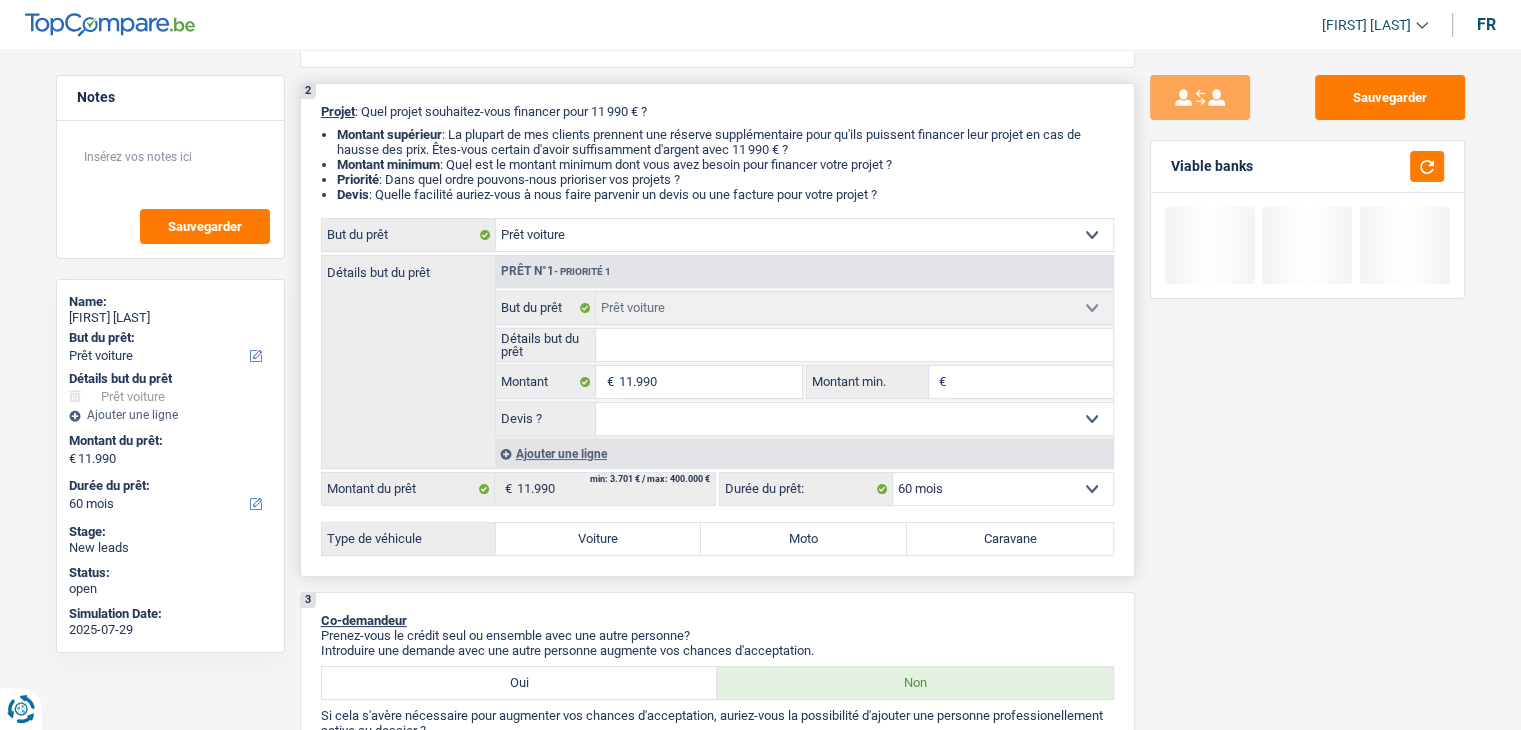 drag, startPoint x: 1248, startPoint y: 169, endPoint x: 1124, endPoint y: 166, distance: 124.036285 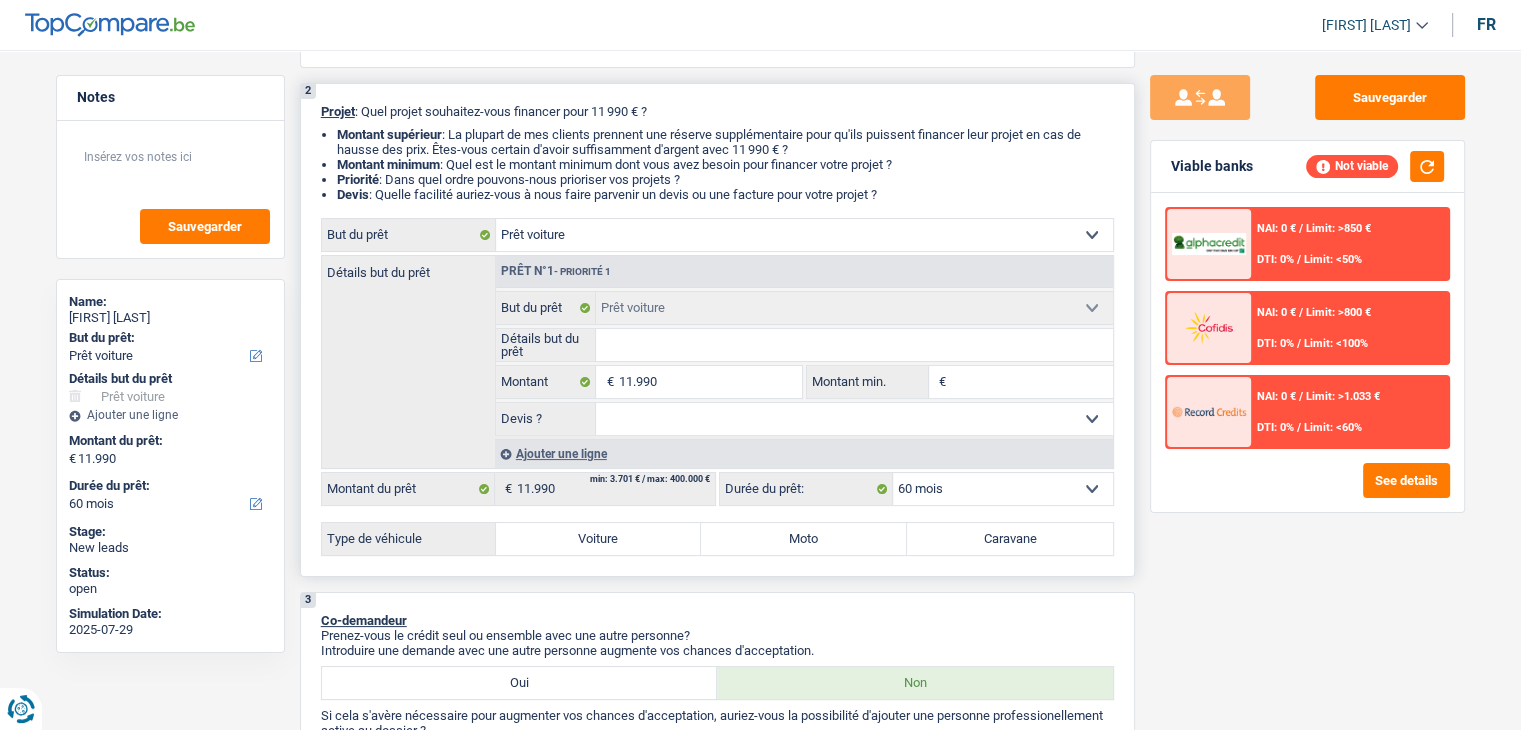 drag, startPoint x: 899, startPoint y: 191, endPoint x: 304, endPoint y: 111, distance: 600.35406 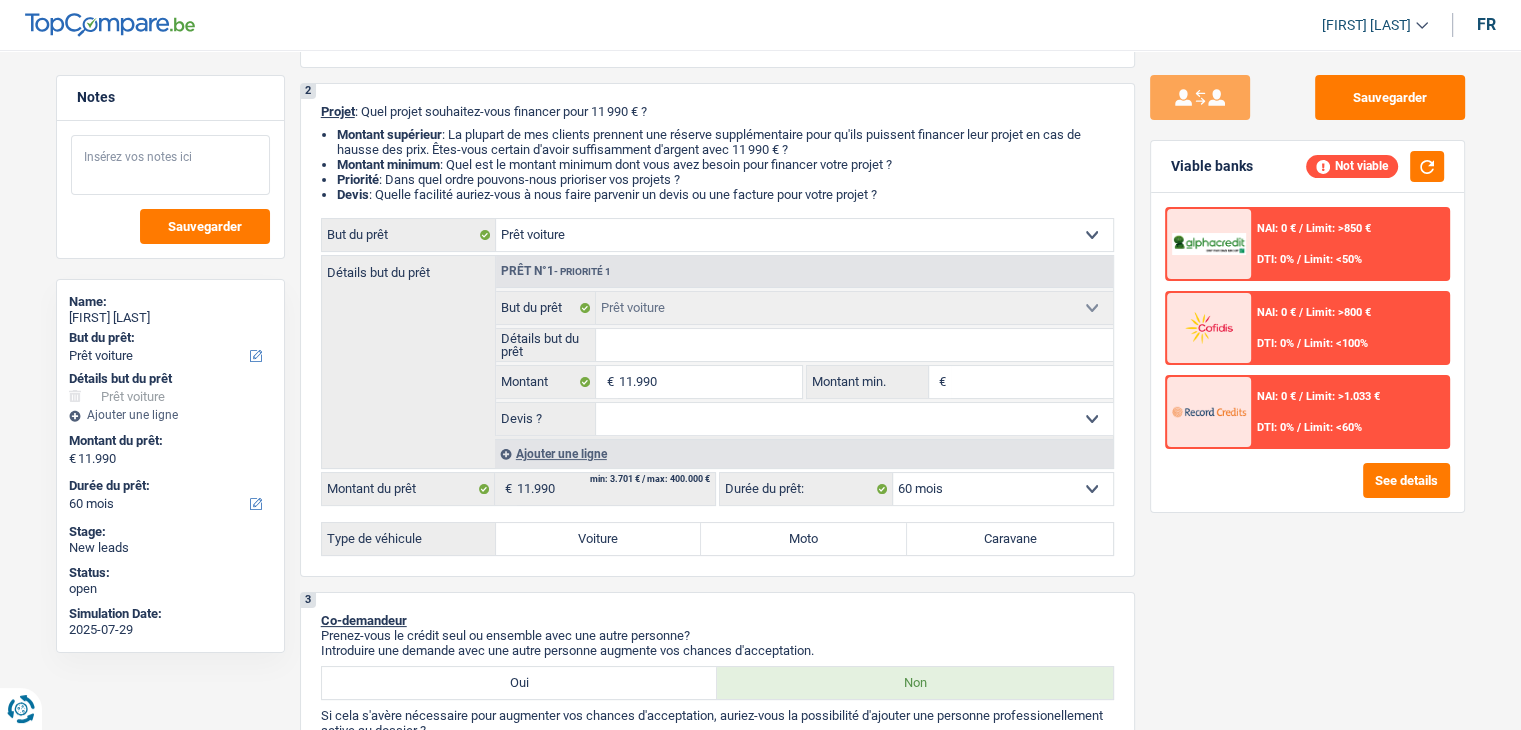 click at bounding box center (170, 165) 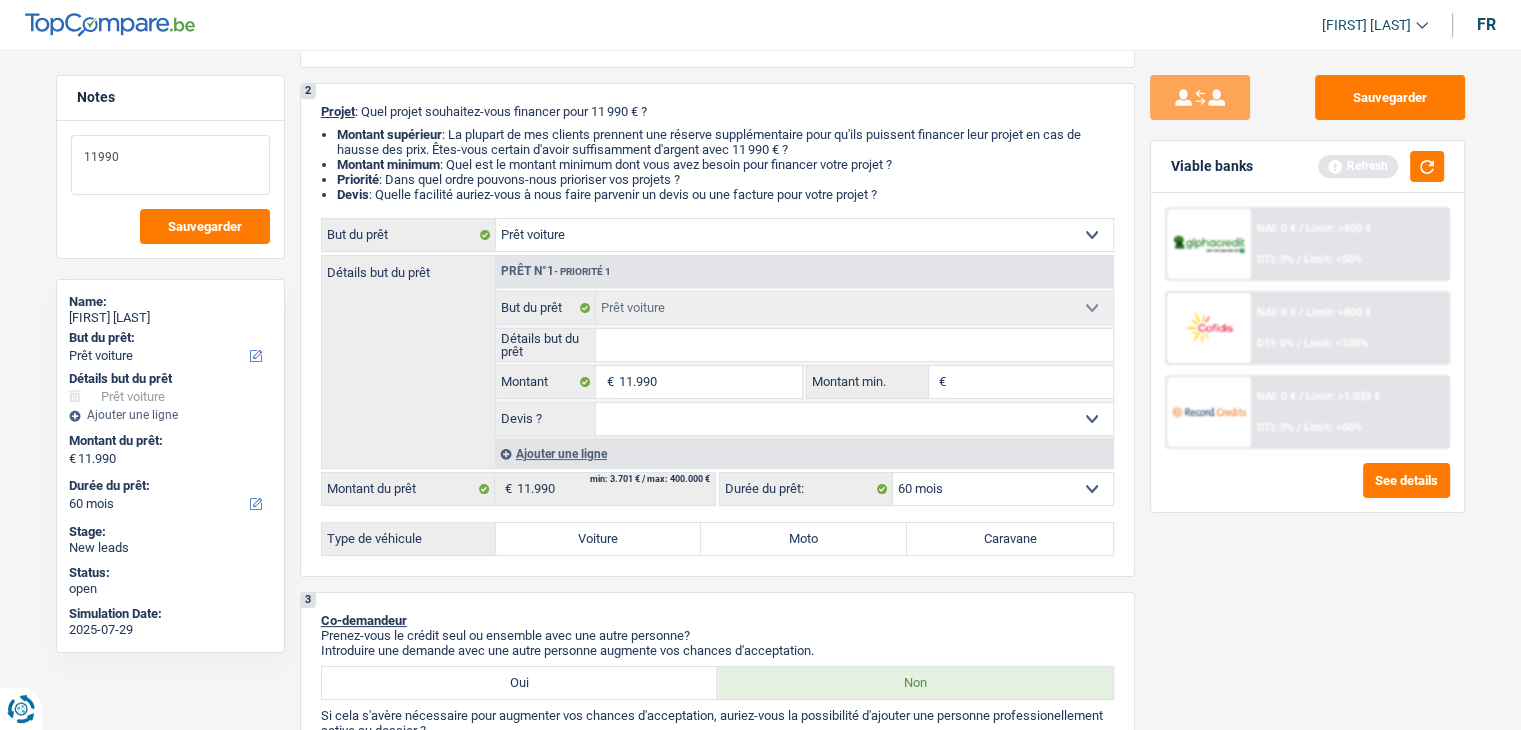 type on "11990" 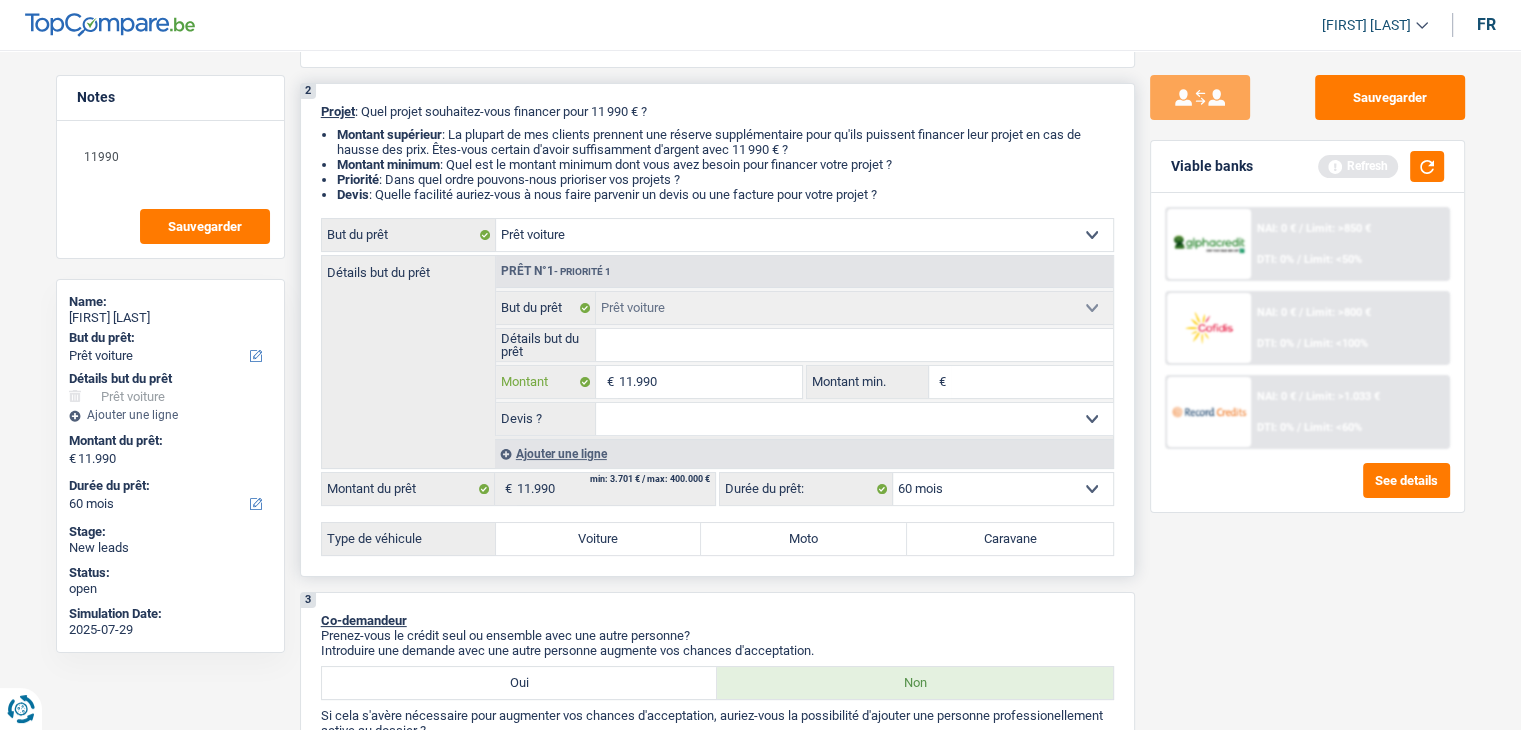 click on "11.990" at bounding box center [709, 382] 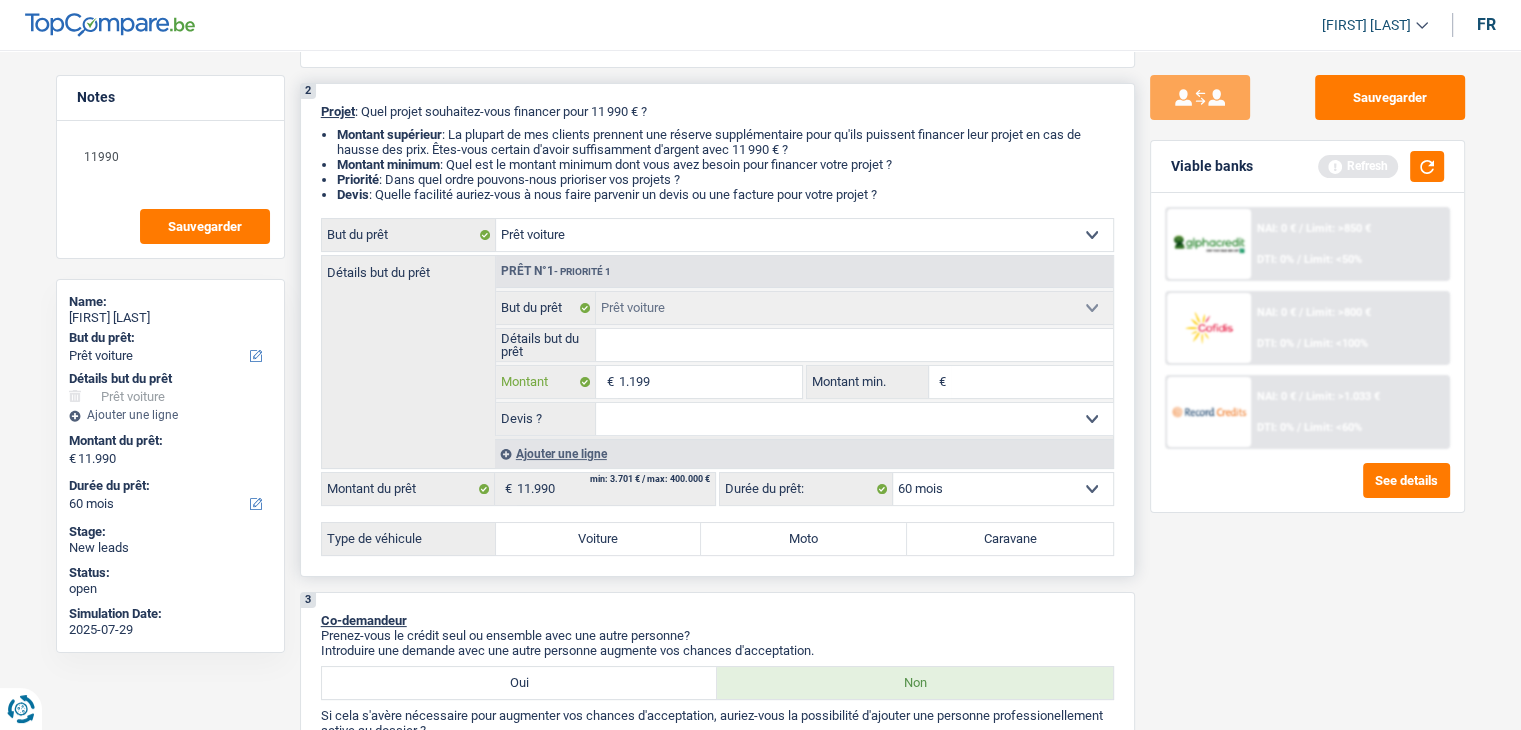 type on "119" 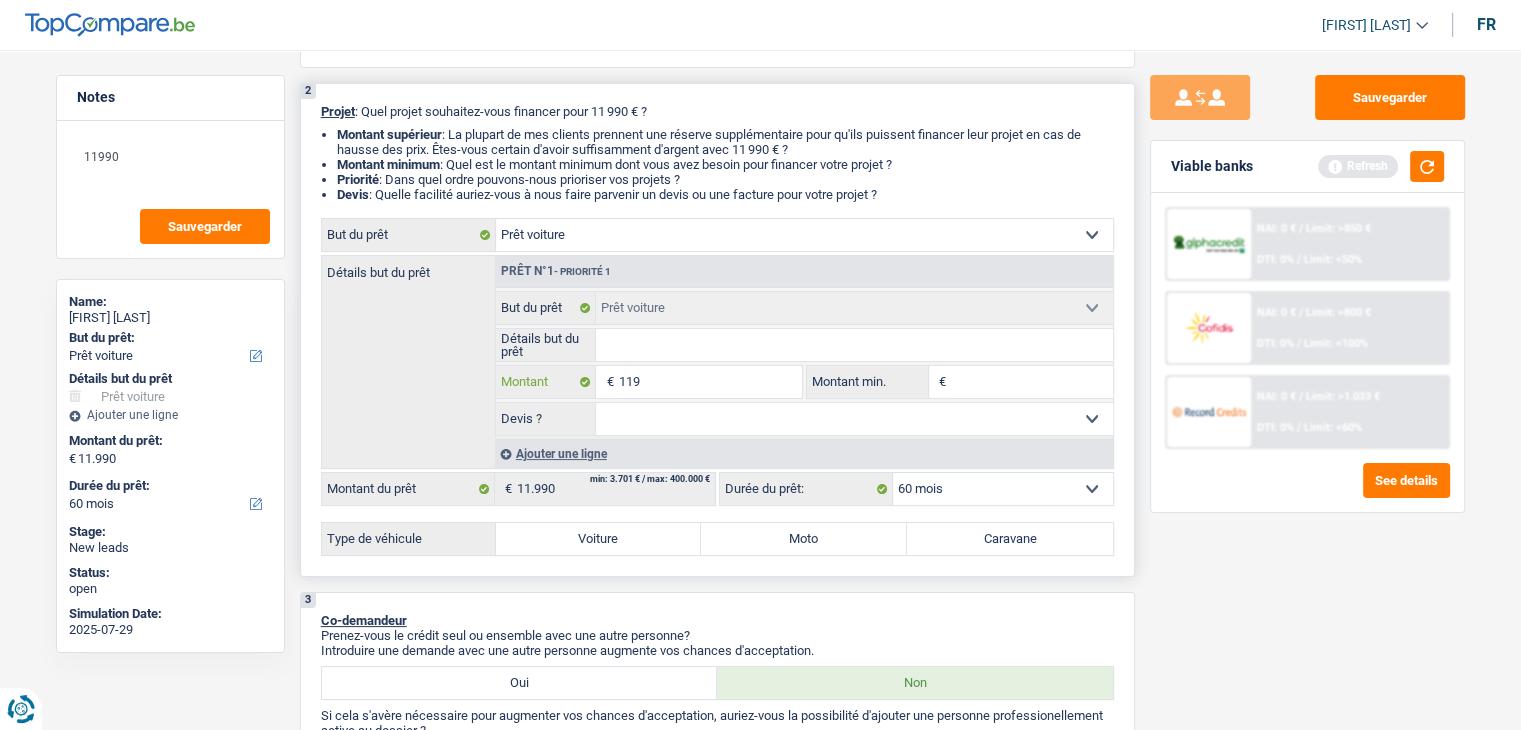 type on "11" 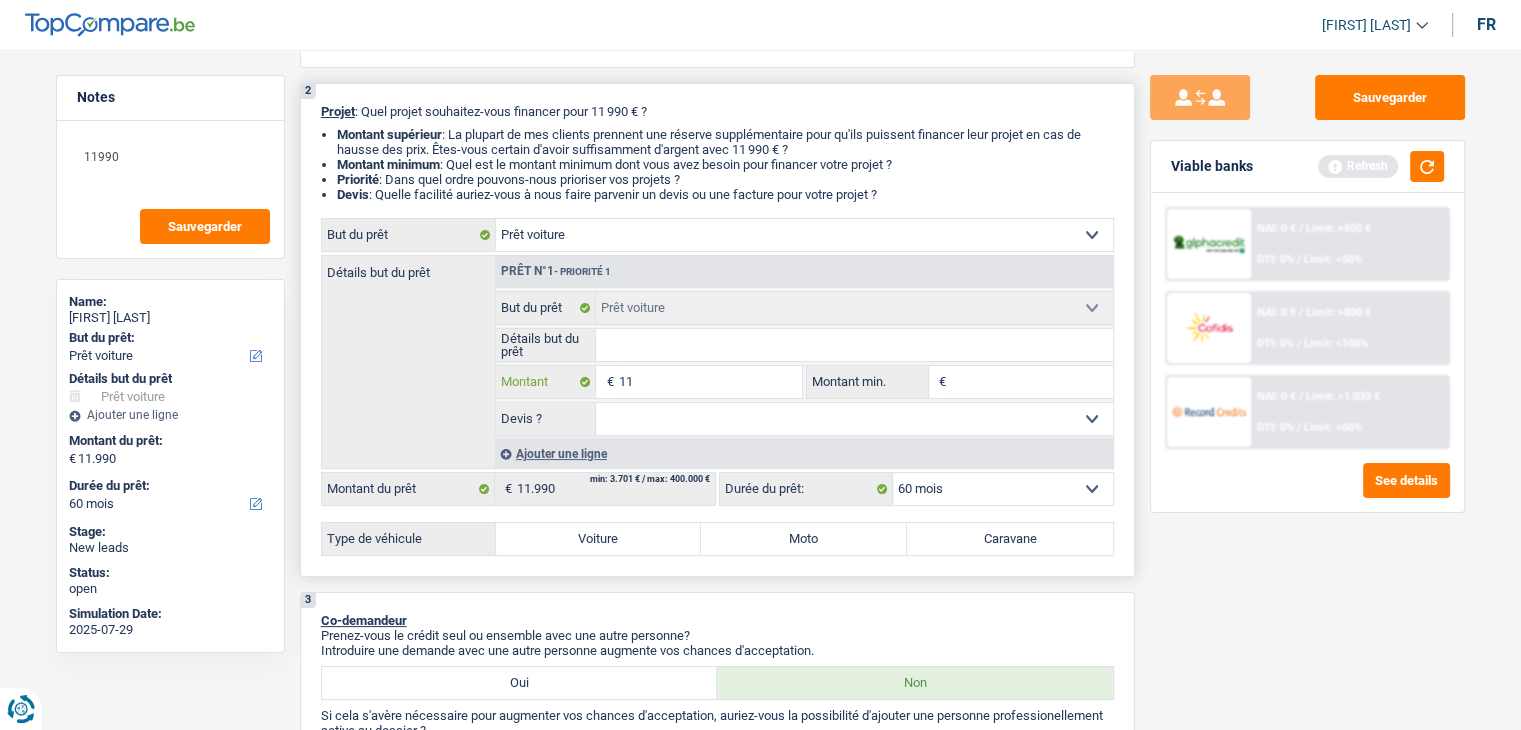type on "1" 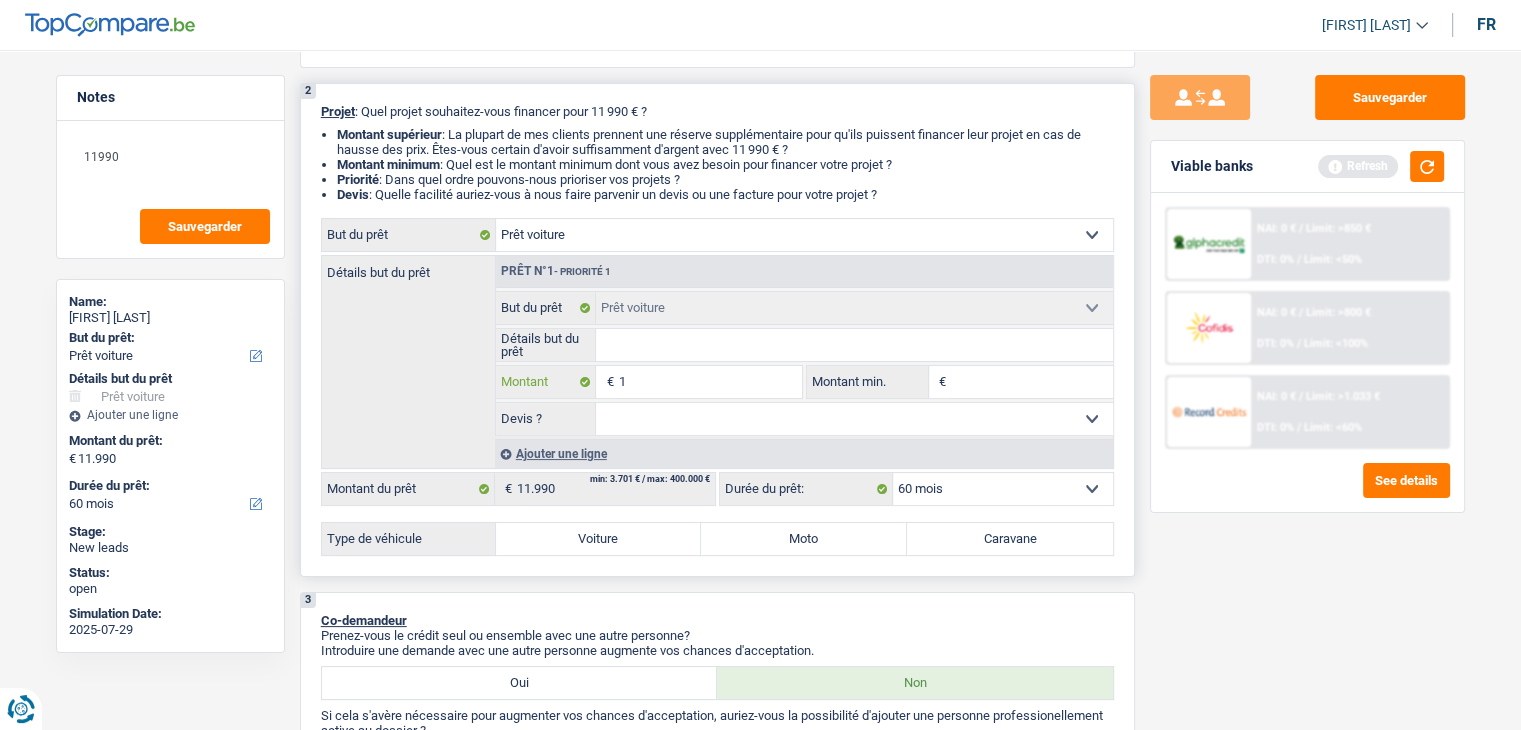 type on "12" 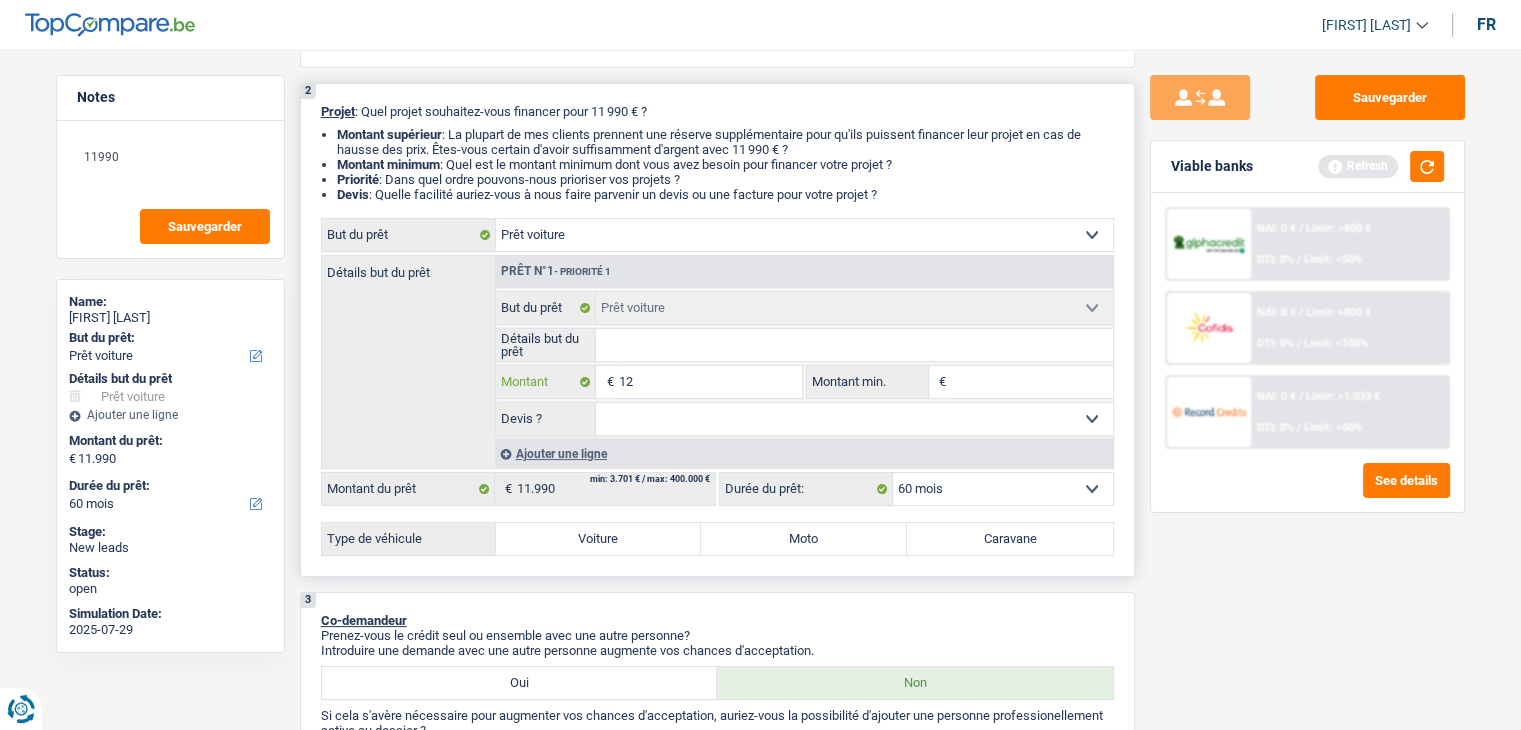type on "123" 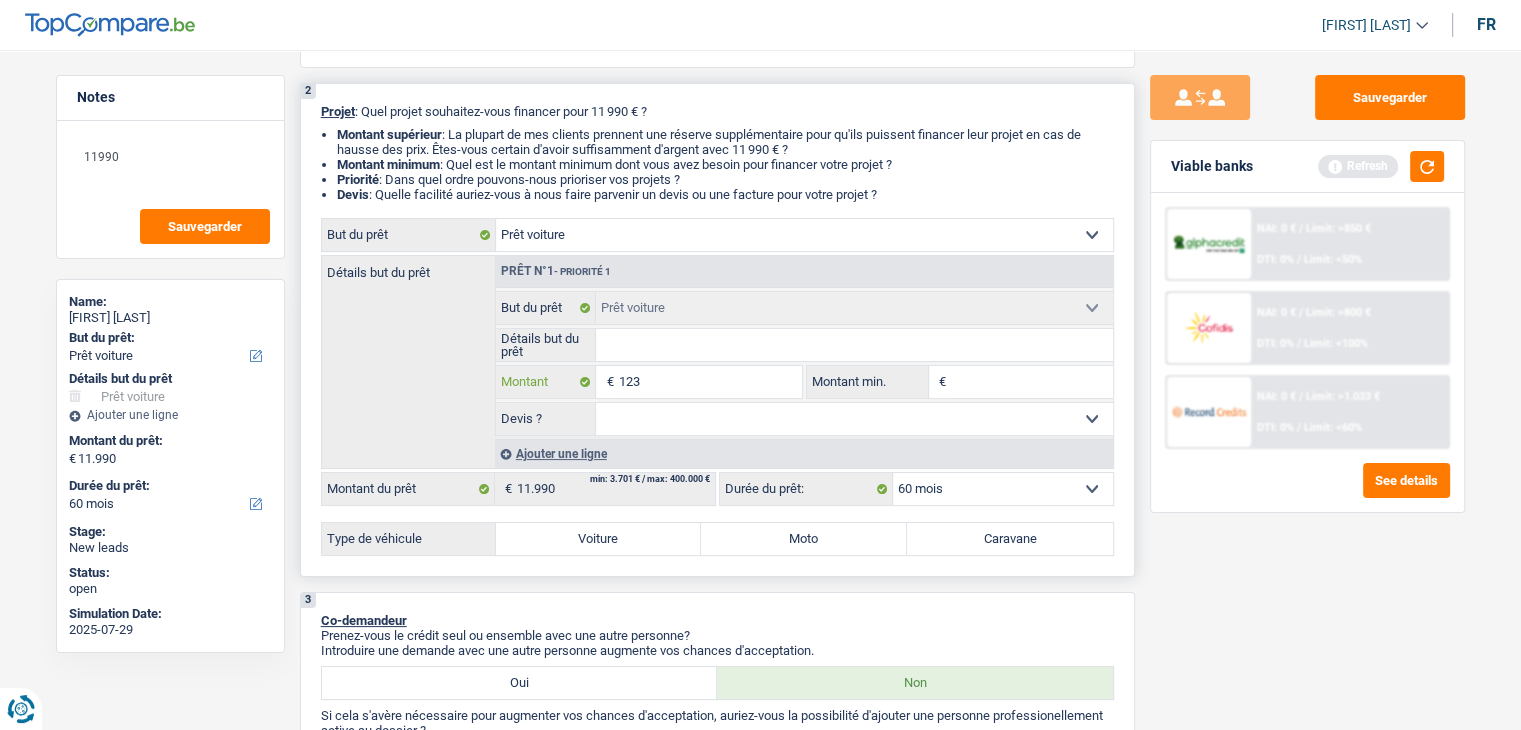 type on "1.230" 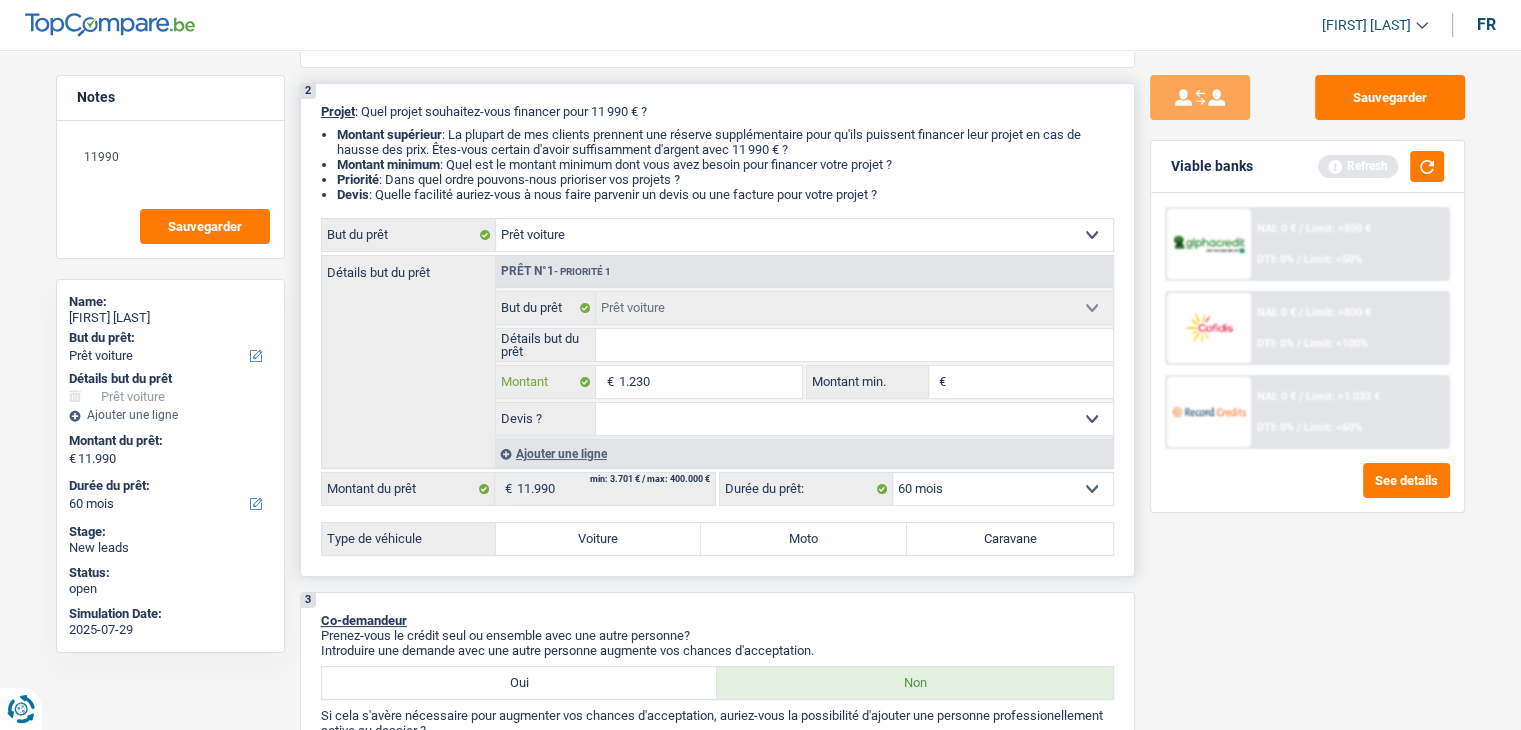 type on "12.300" 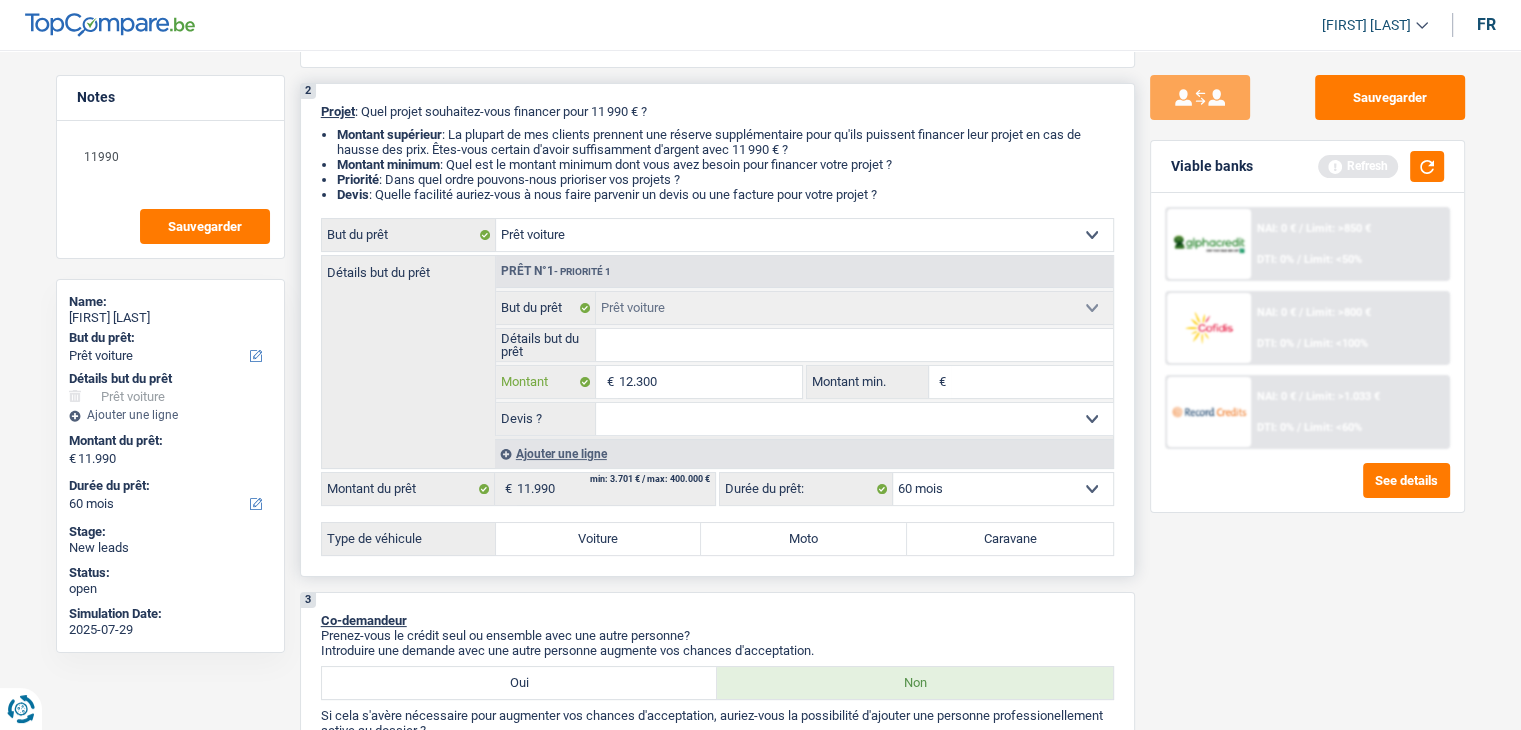 type on "12.300" 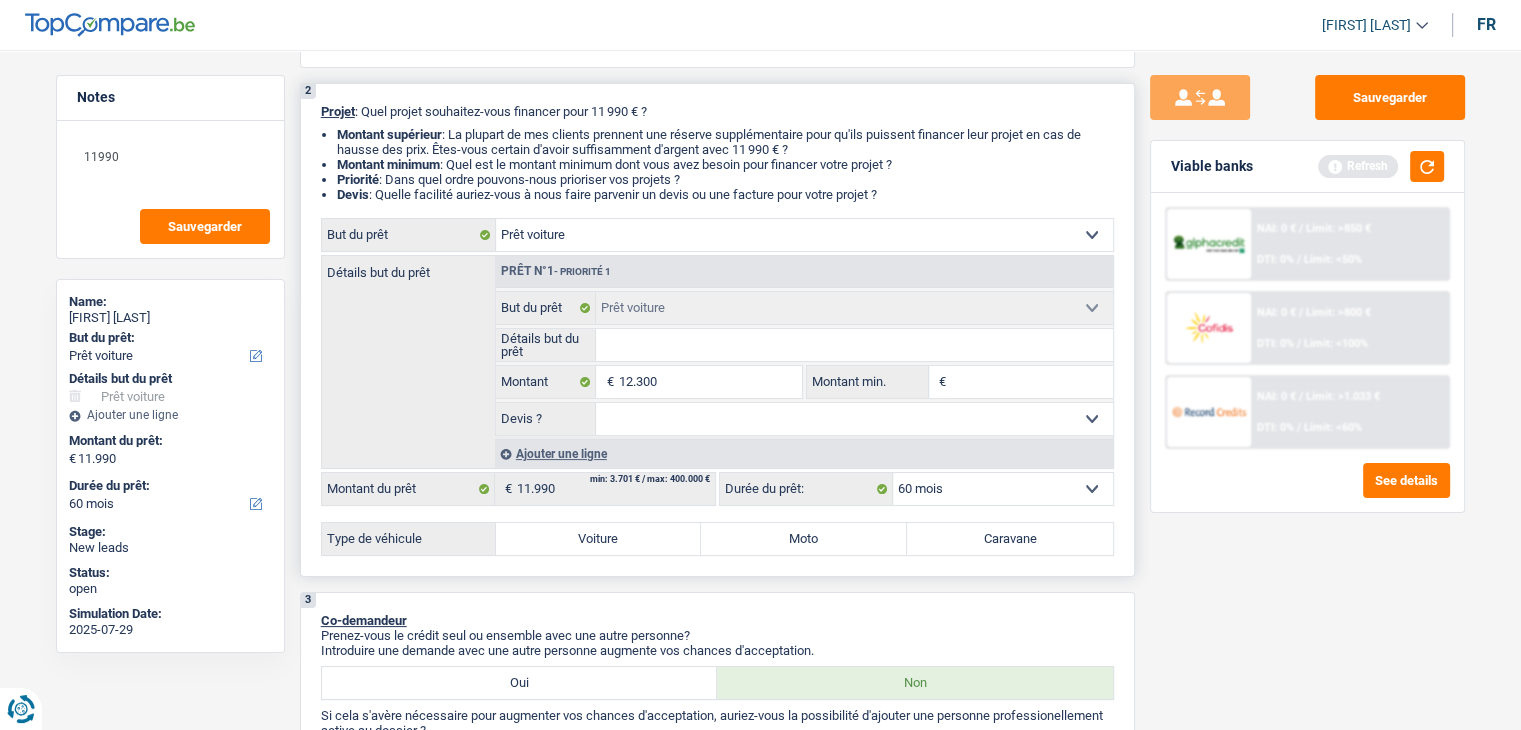 type on "12.300" 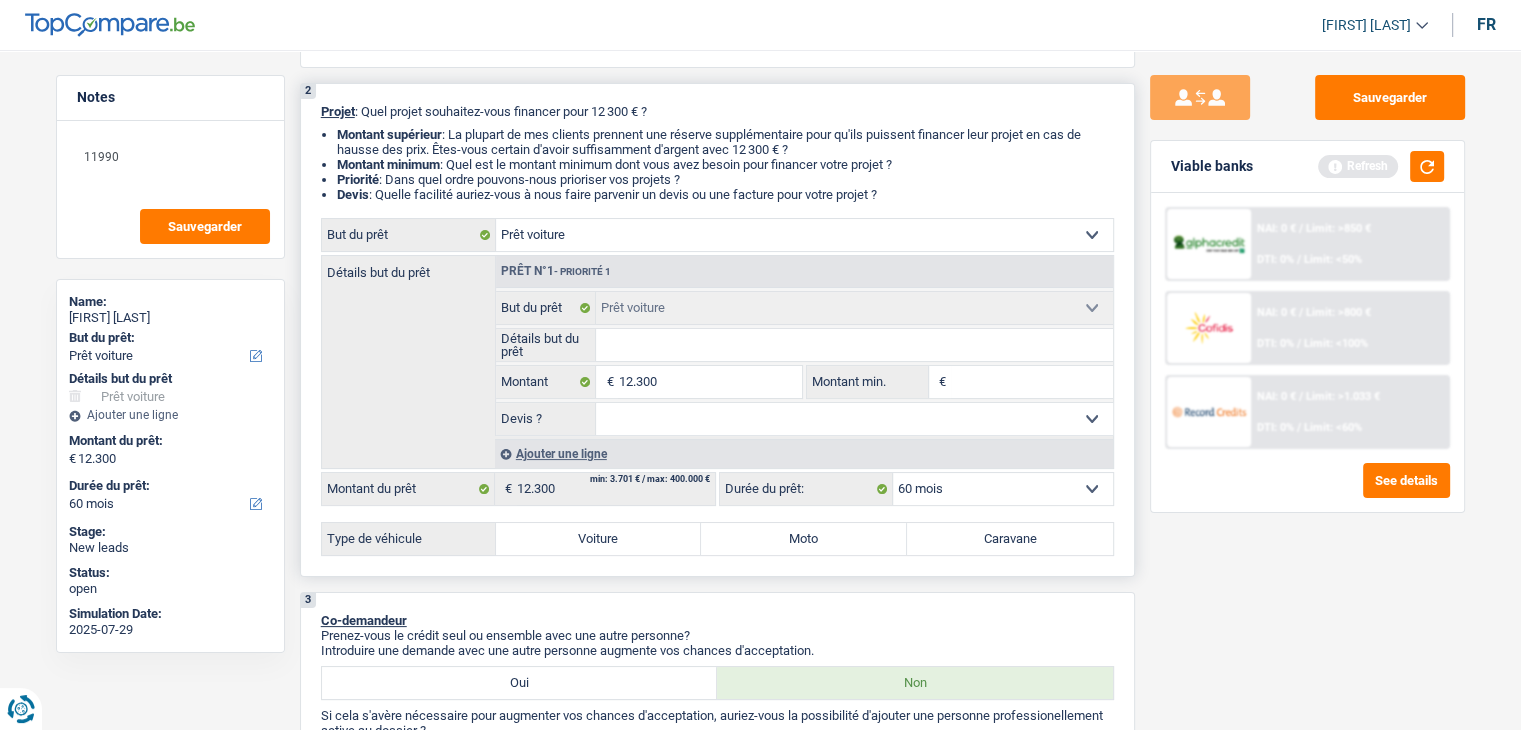 click on "Montant min." at bounding box center [1032, 382] 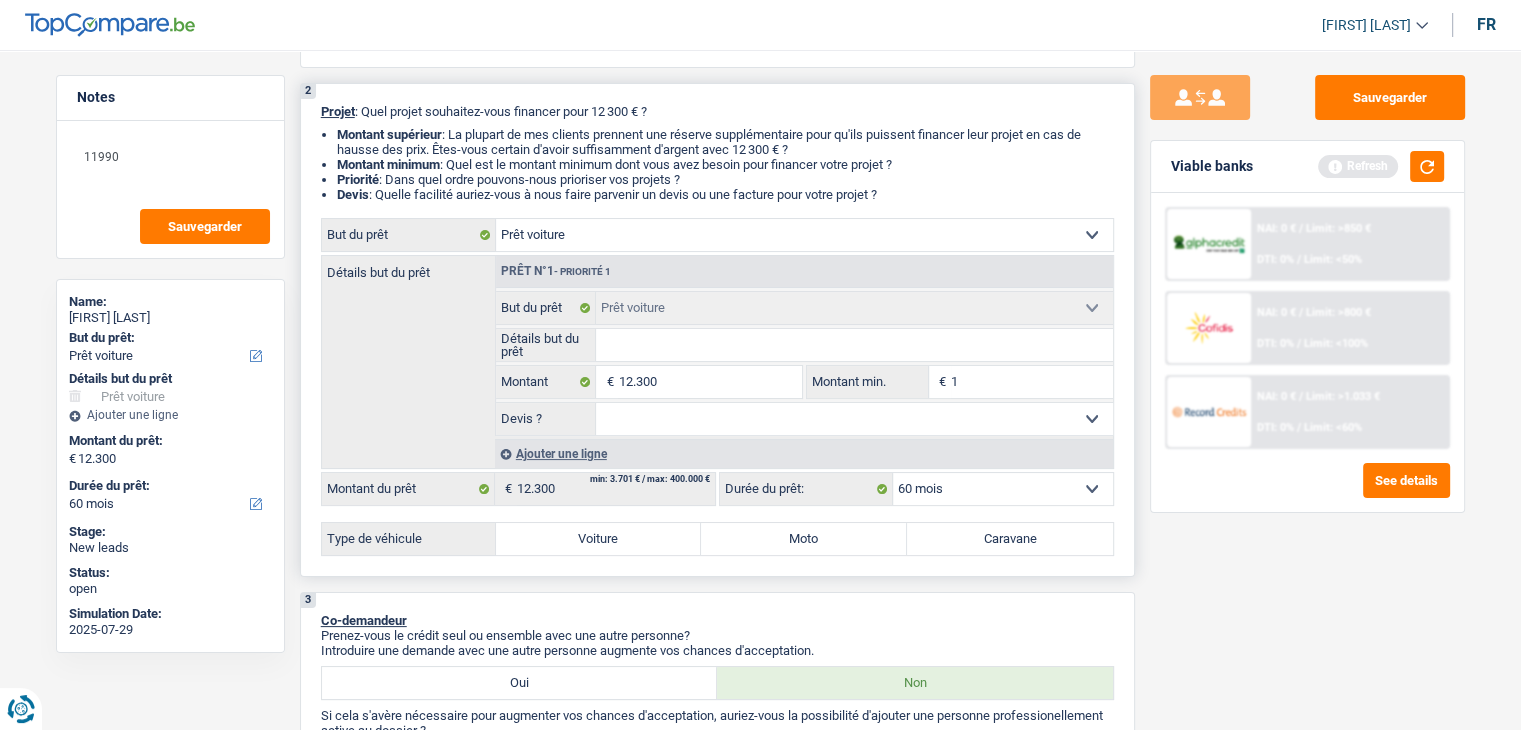 type on "12" 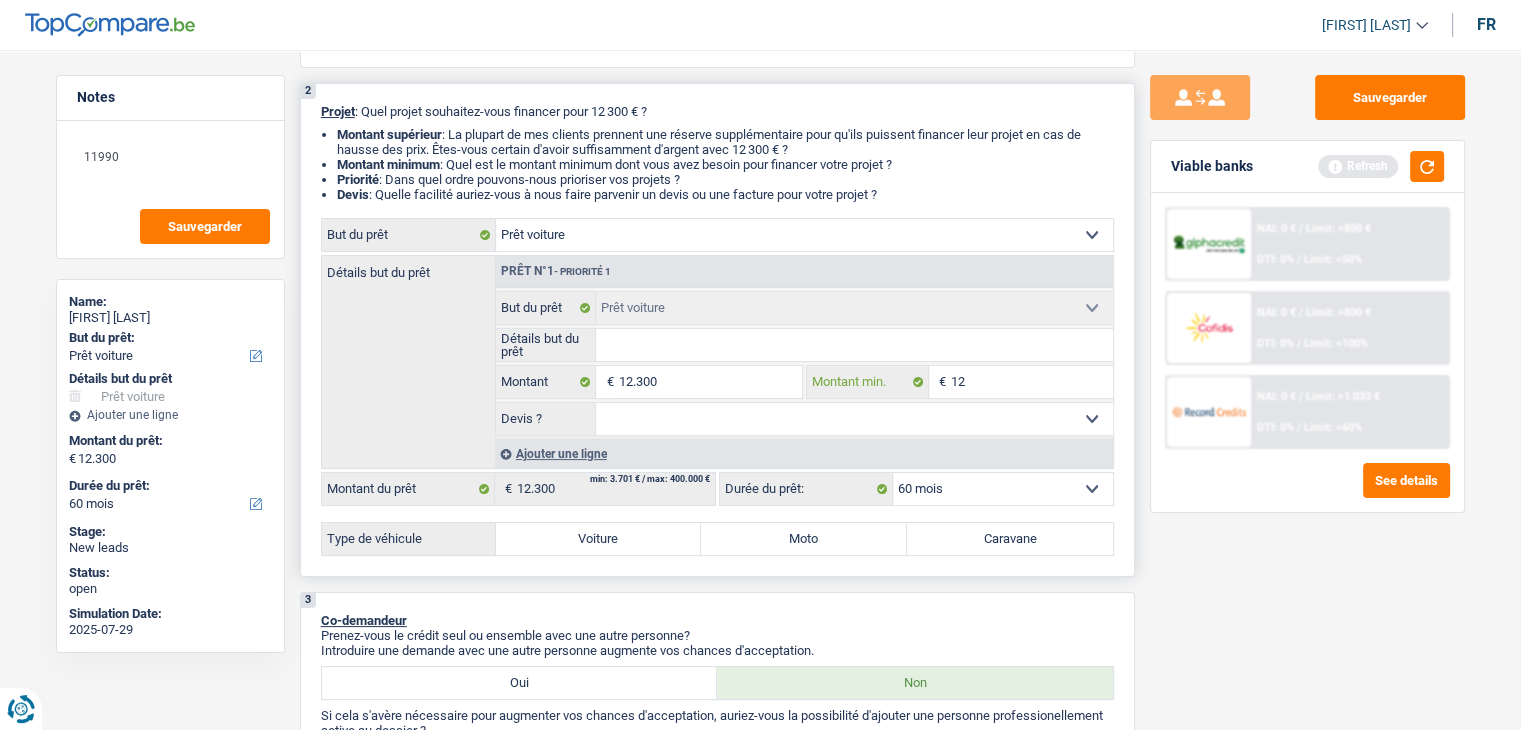 type on "123" 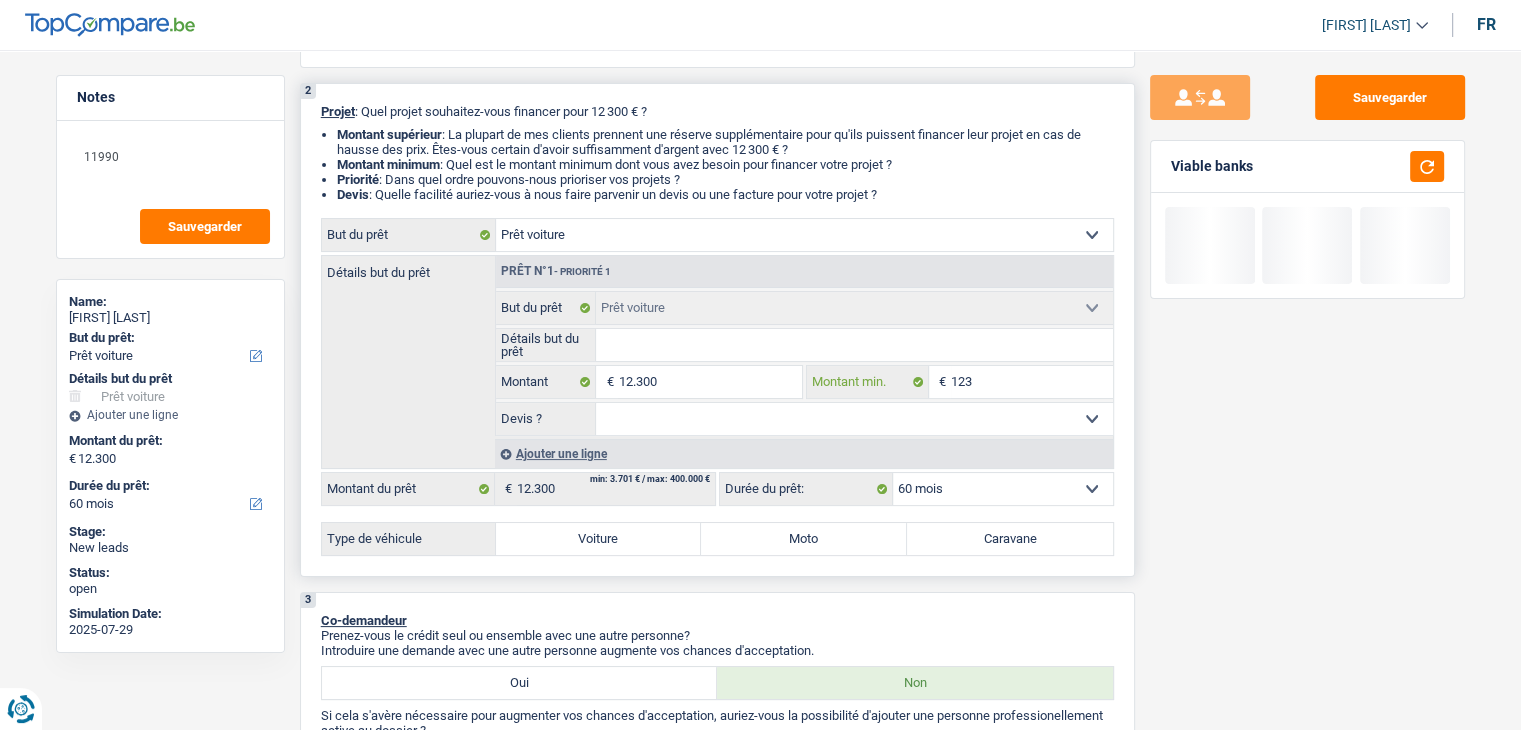type on "1.230" 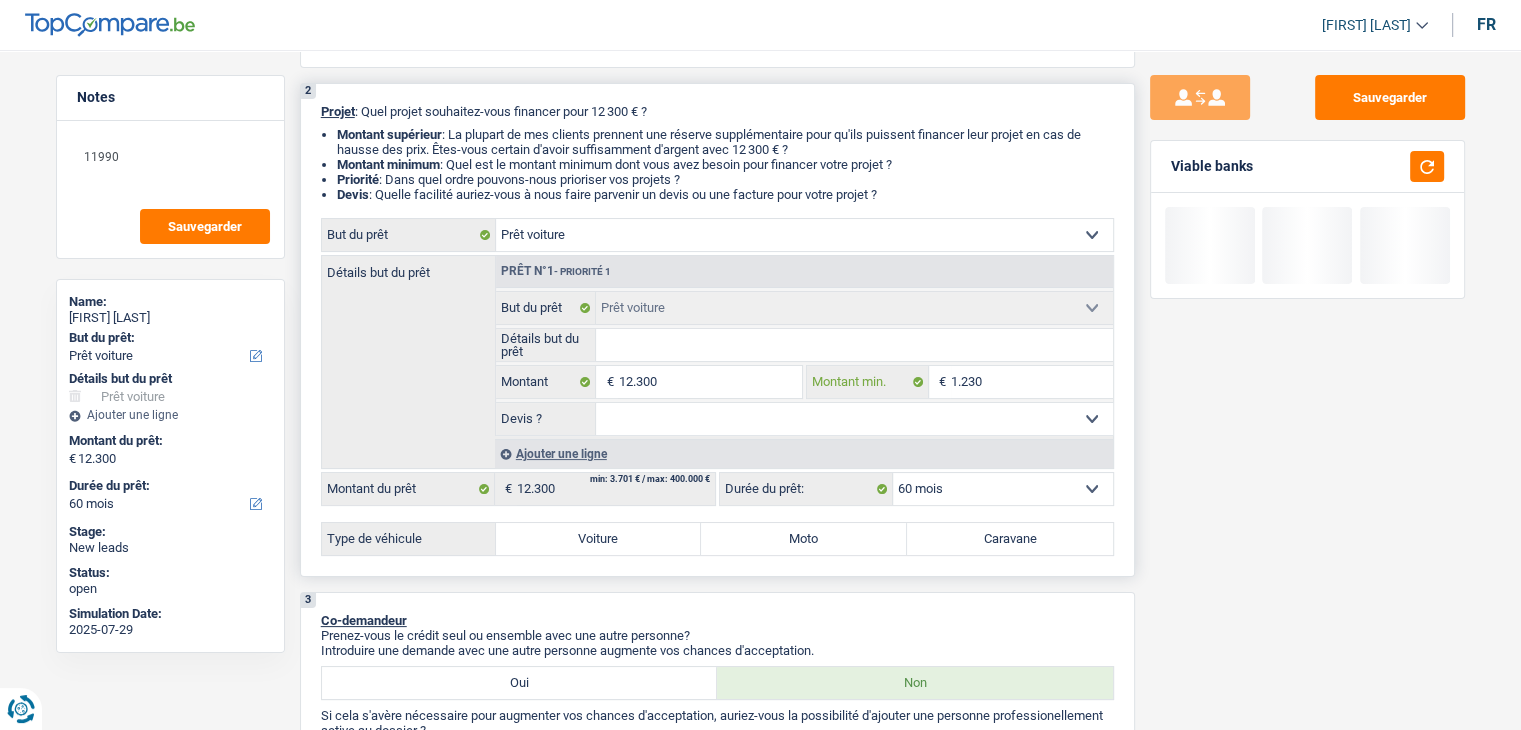 type on "12.300" 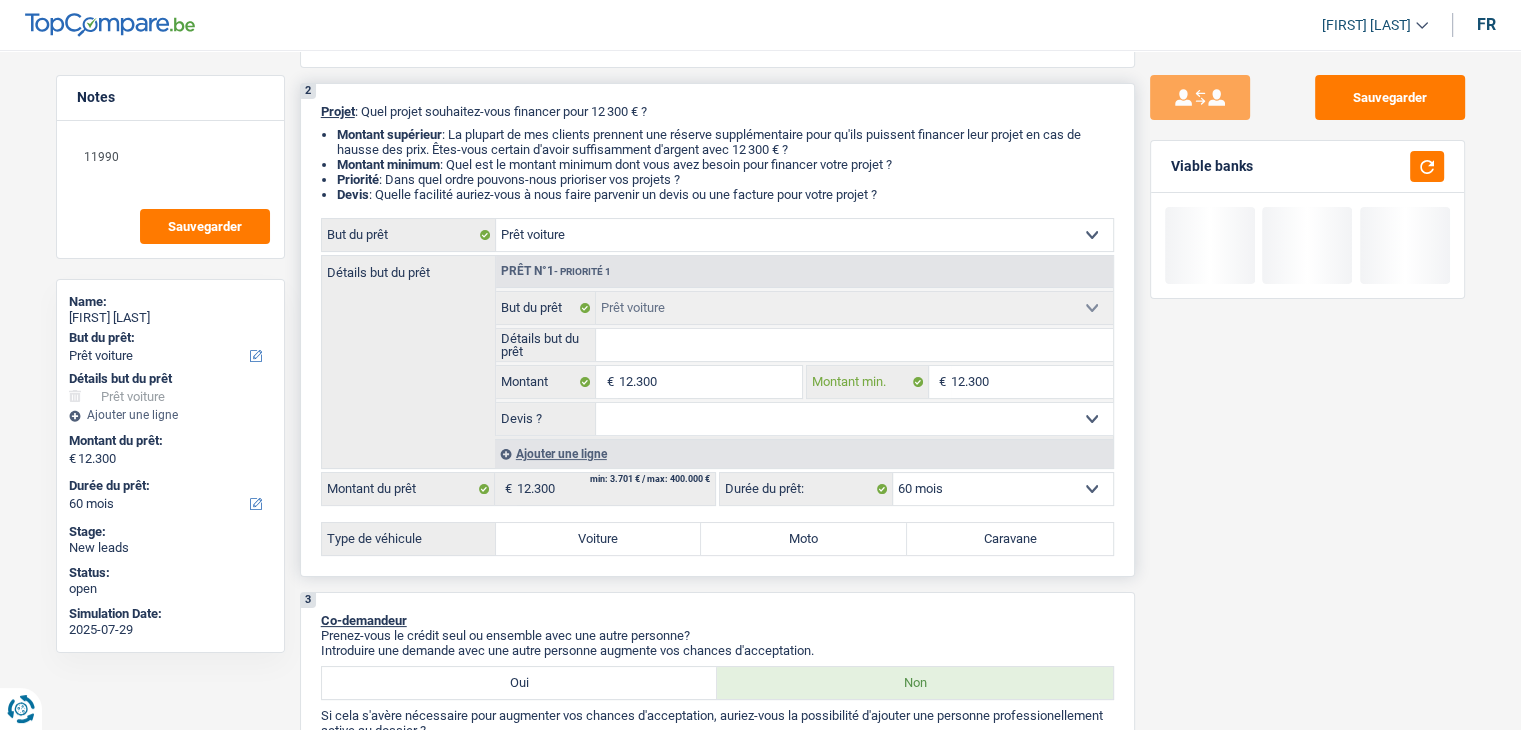 type on "12.300" 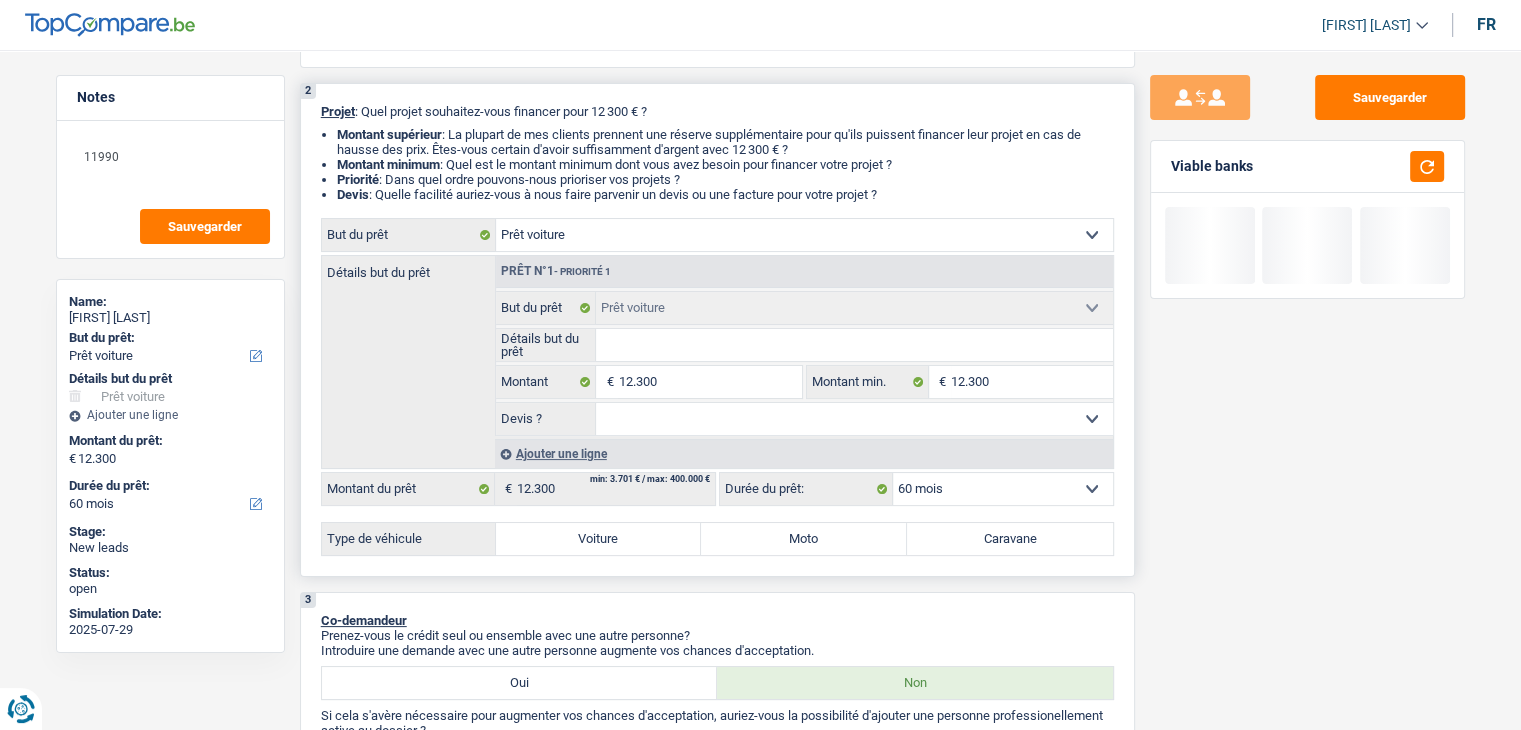 click on "Oui Non Non répondu
Sélectionner une option" at bounding box center (854, 419) 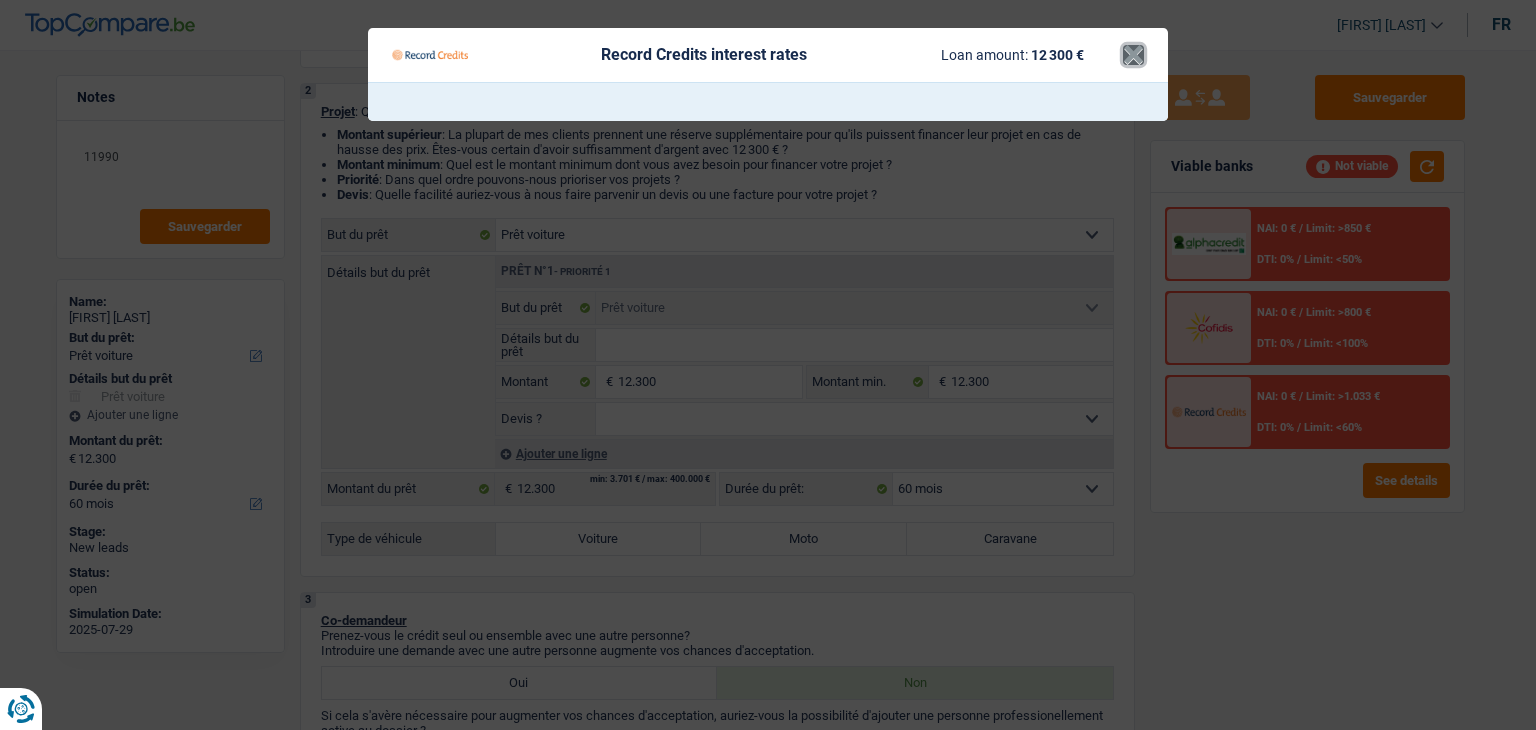 click on "×" at bounding box center [1133, 55] 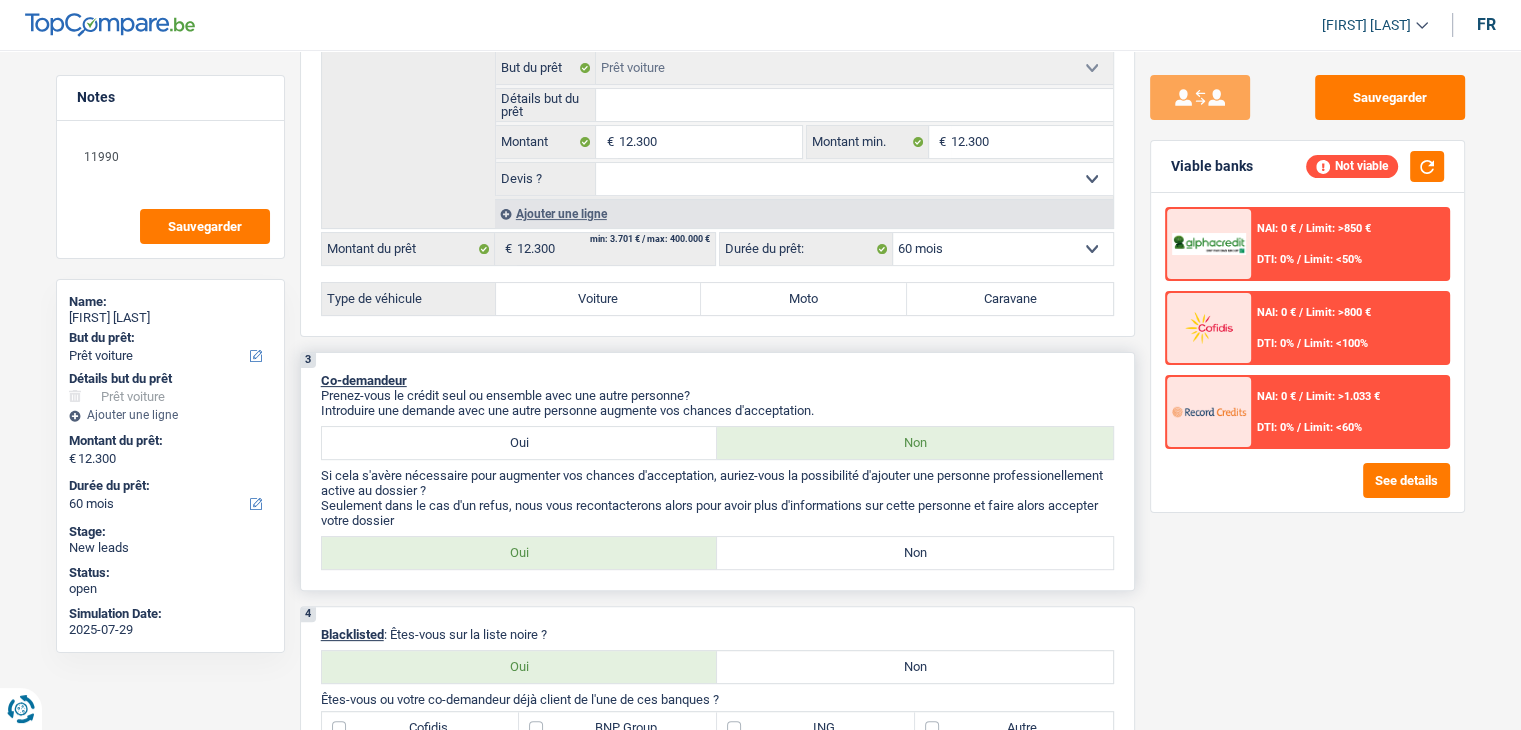 scroll, scrollTop: 500, scrollLeft: 0, axis: vertical 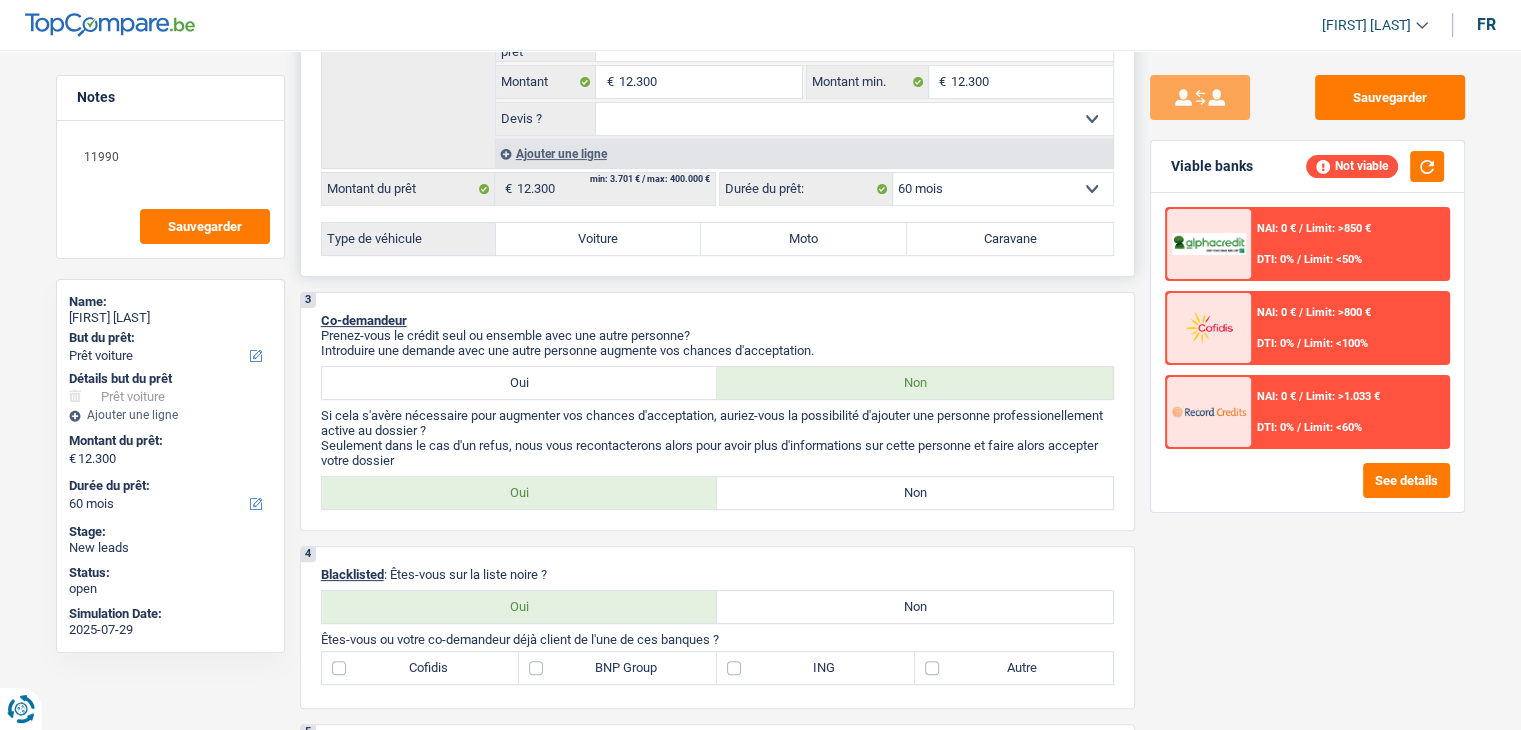 click on "Voiture" at bounding box center (599, 239) 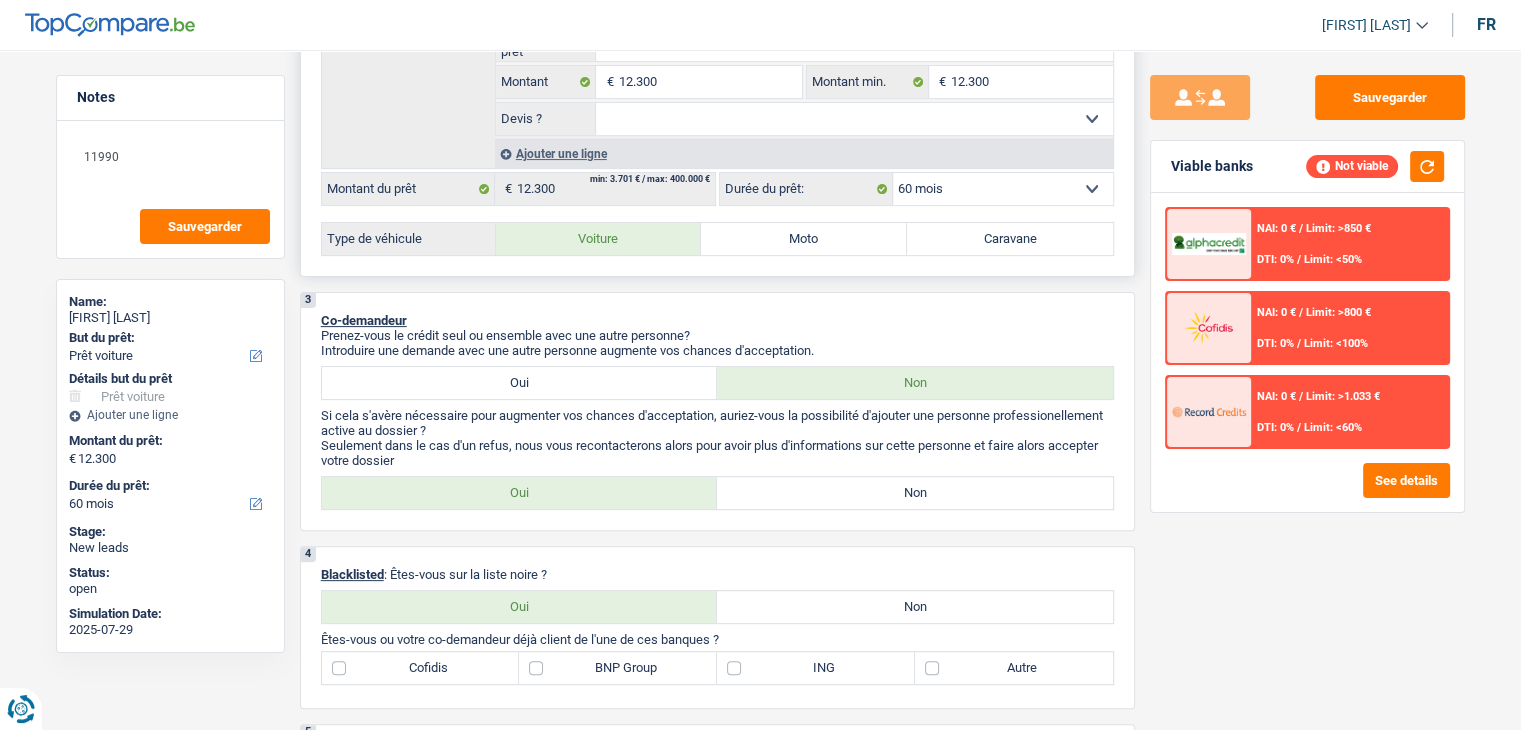 radio on "true" 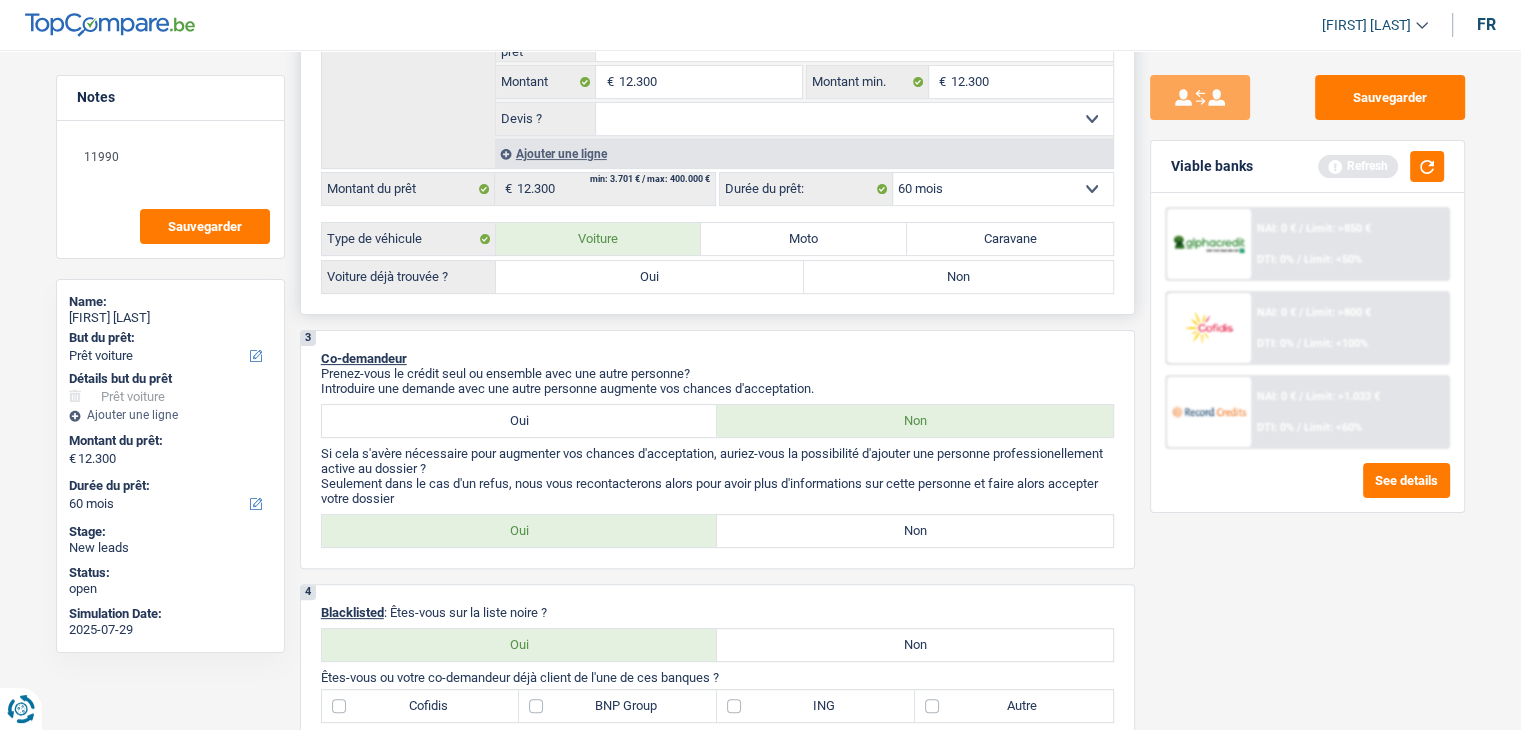 click on "Oui" at bounding box center [650, 277] 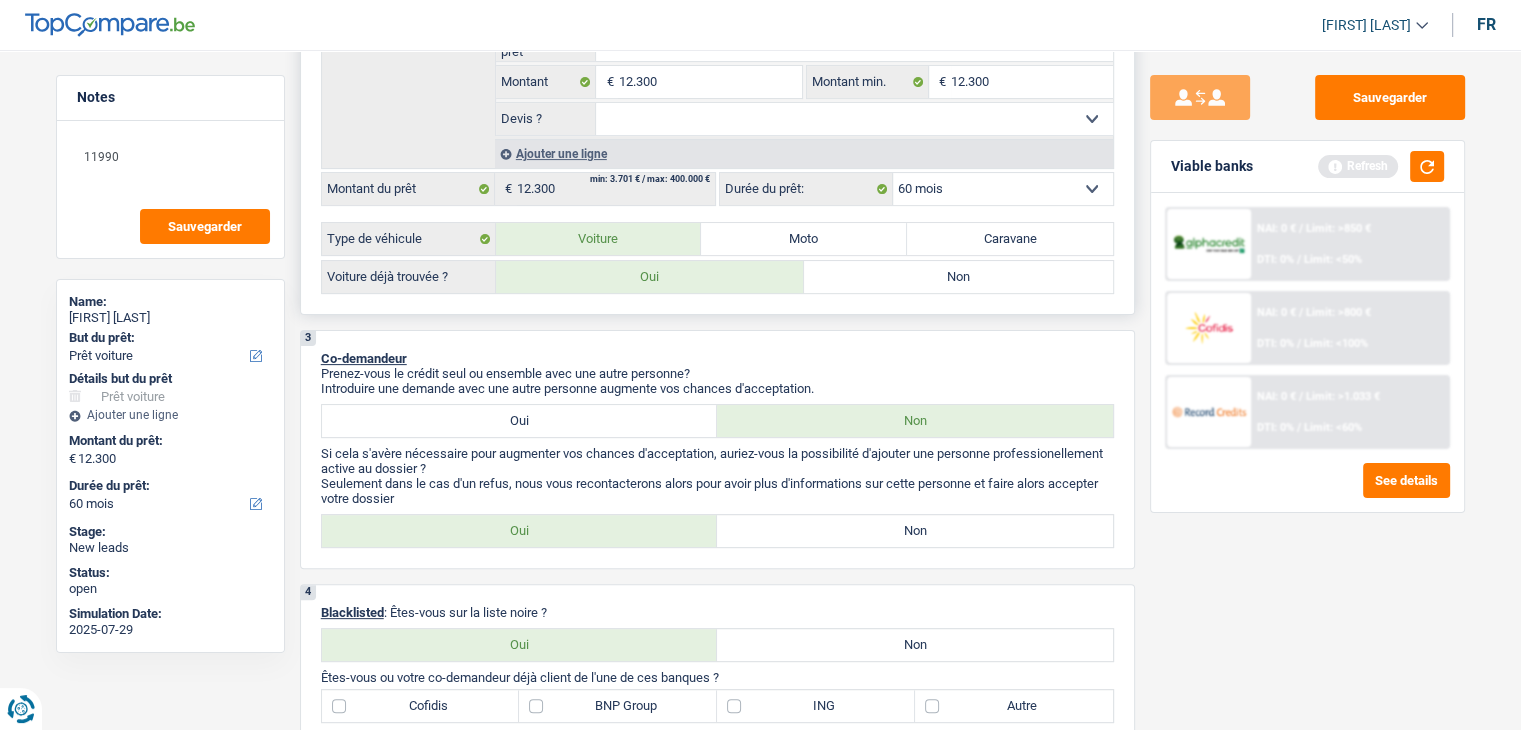 radio on "true" 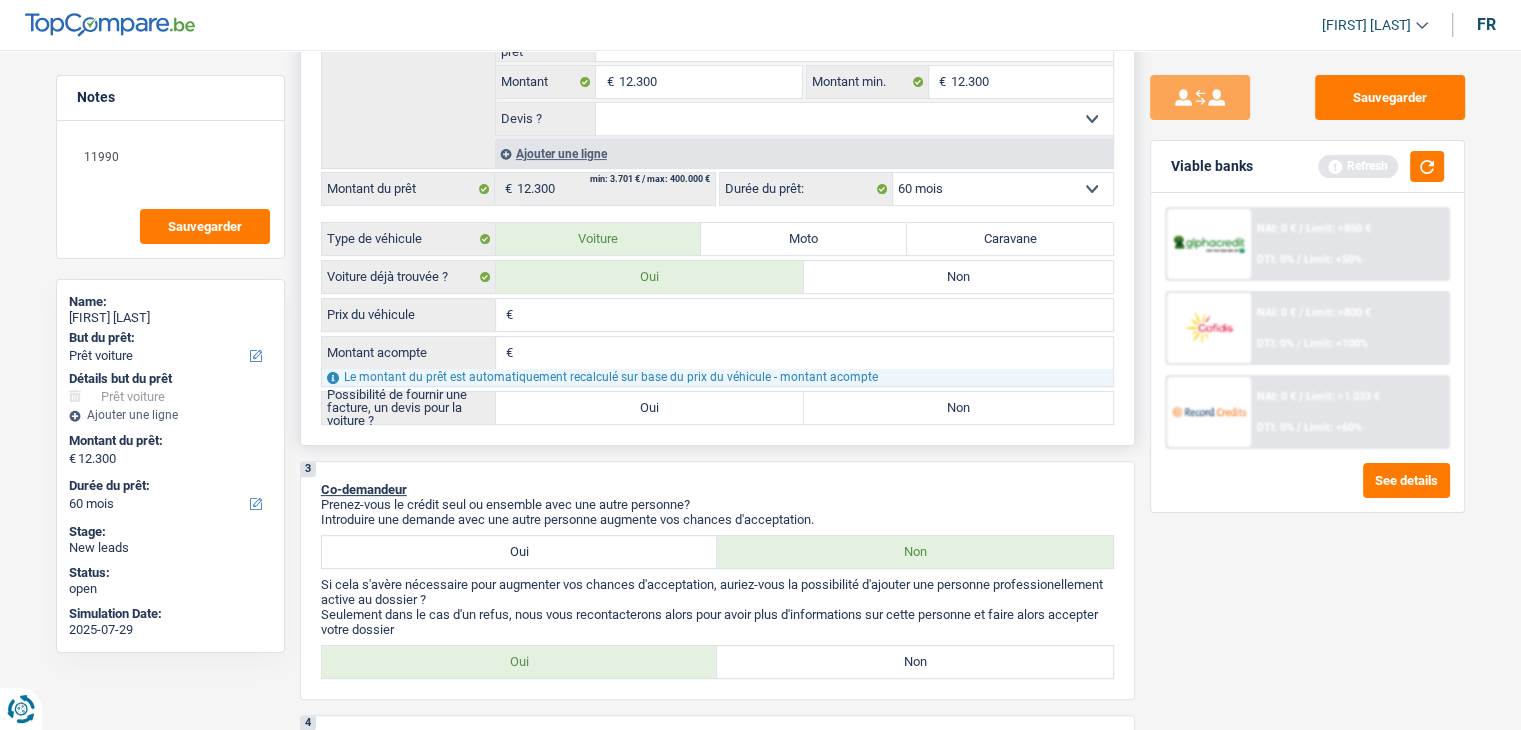 click on "Prix du véhicule" at bounding box center (815, 315) 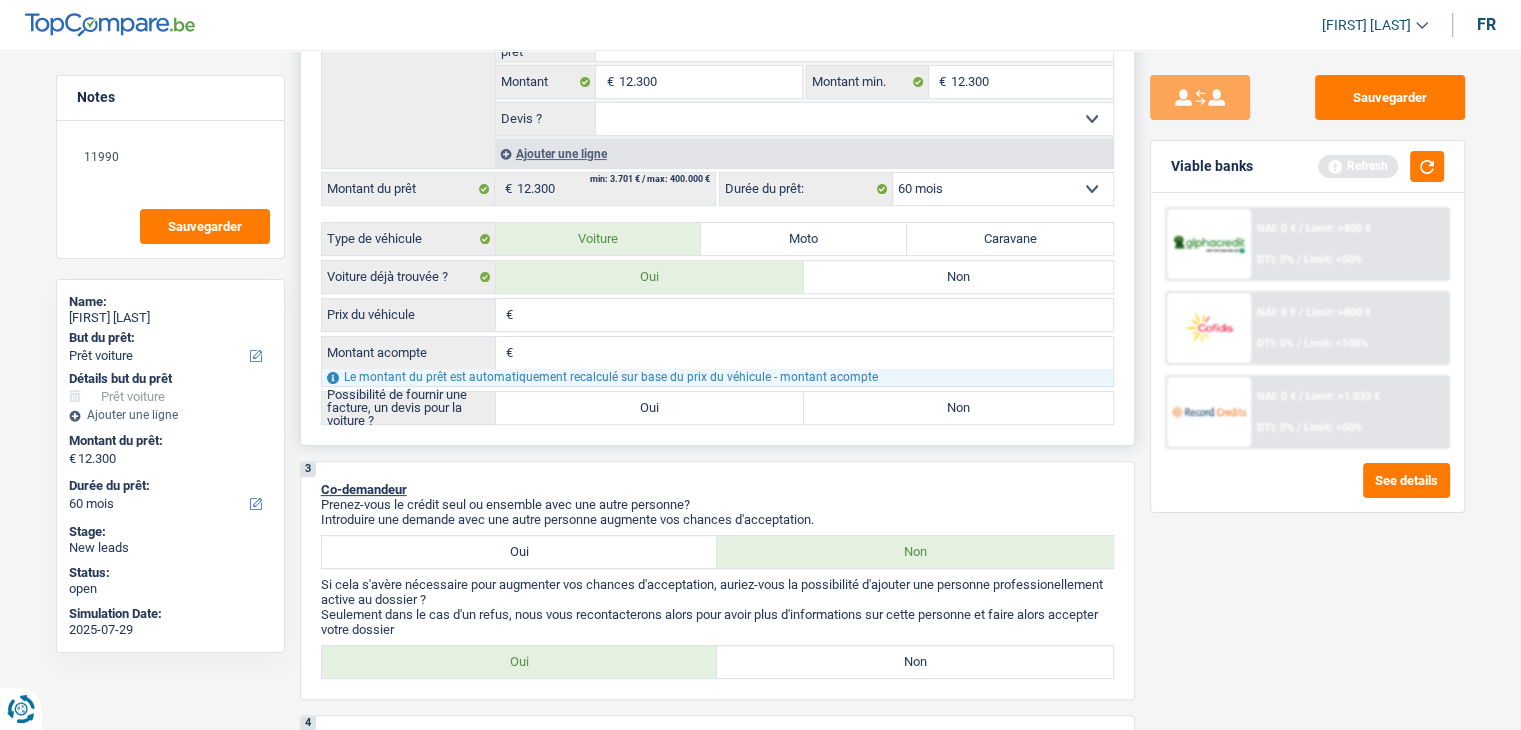 type on "1" 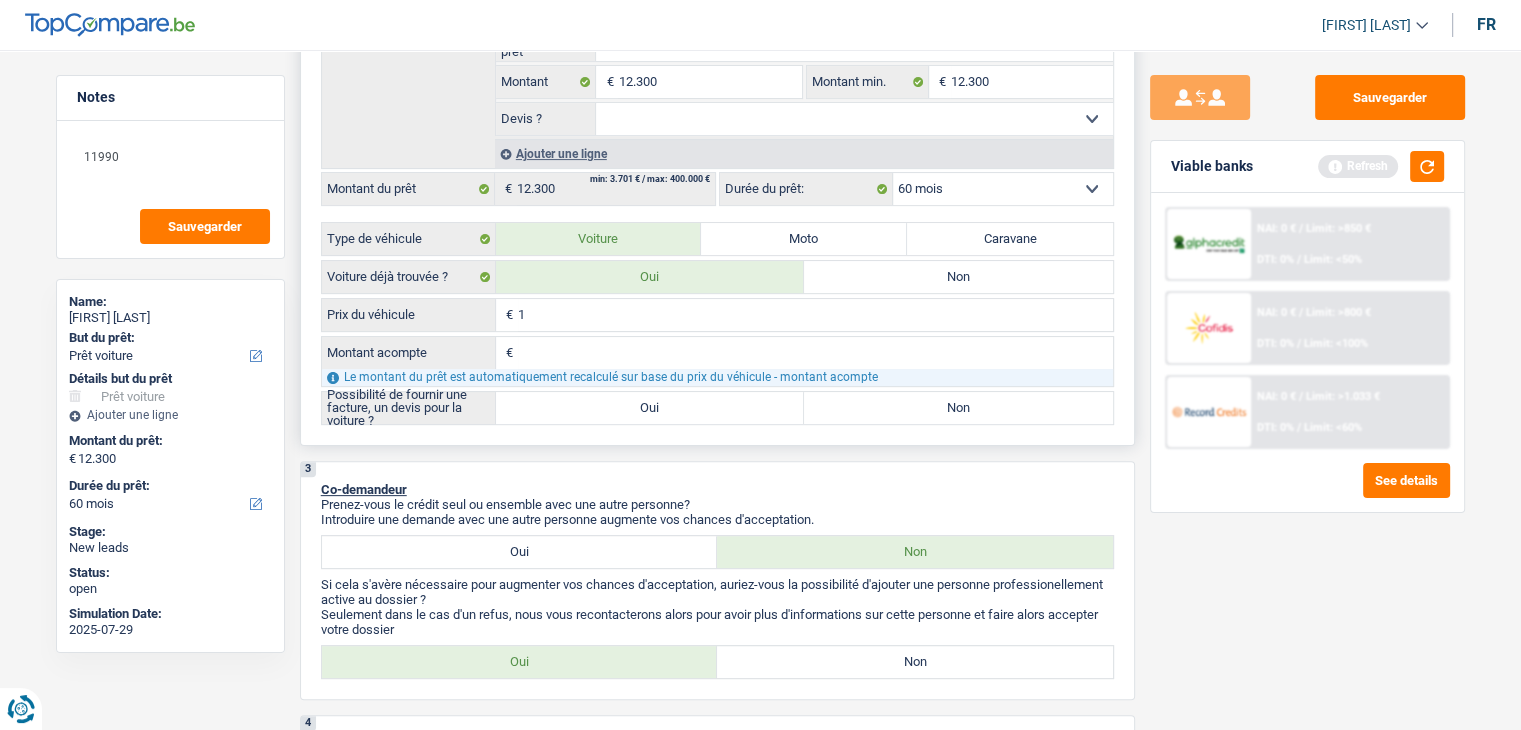 type on "12" 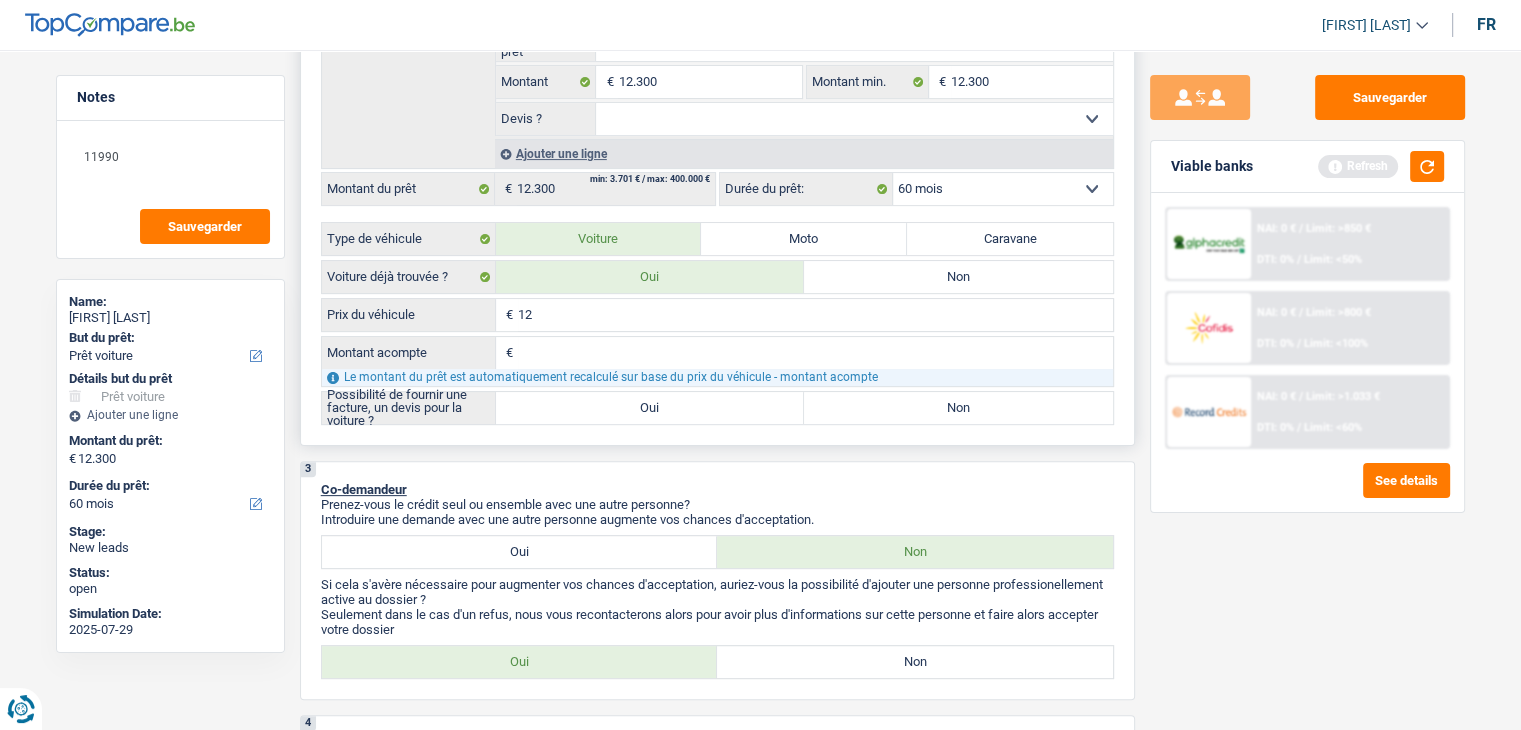 type on "123" 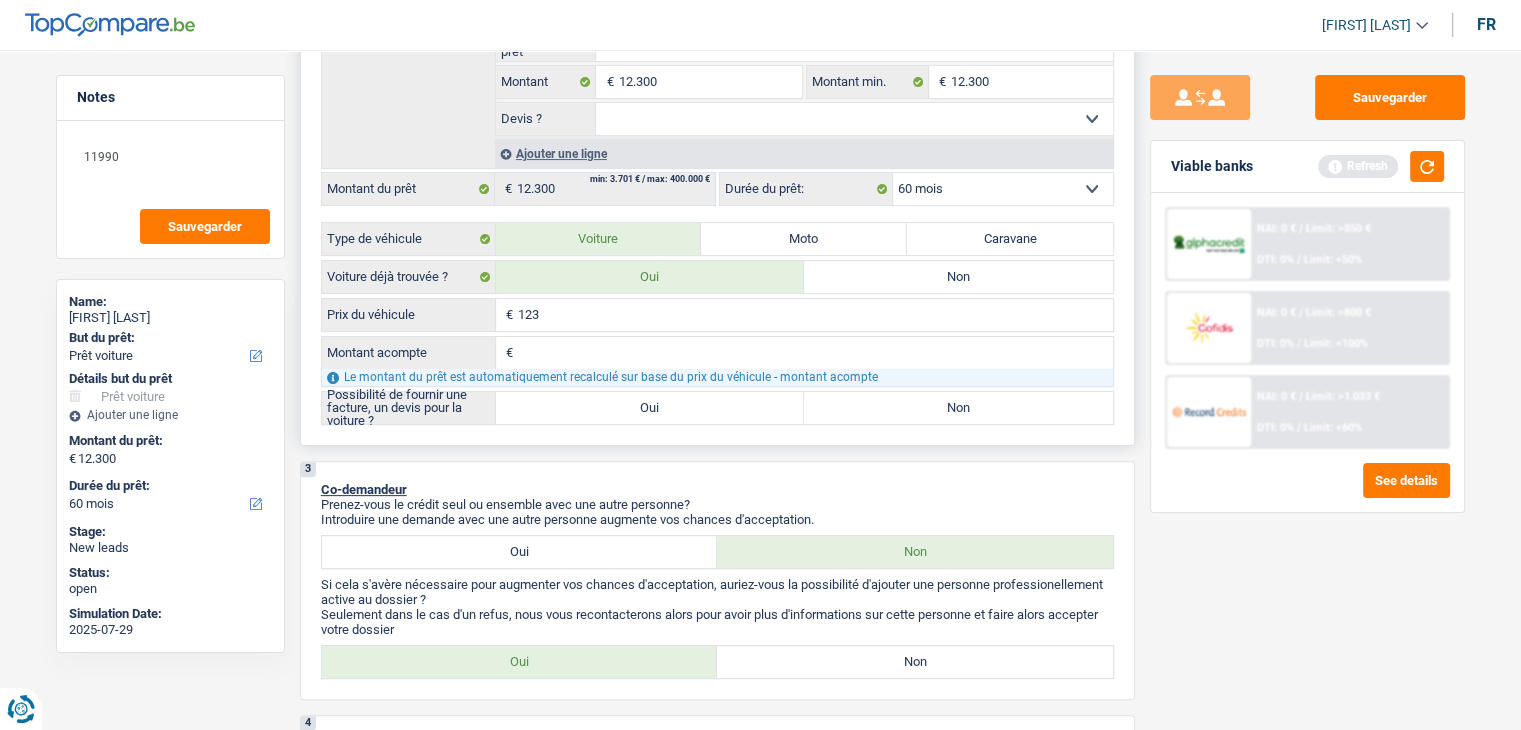 type on "1.230" 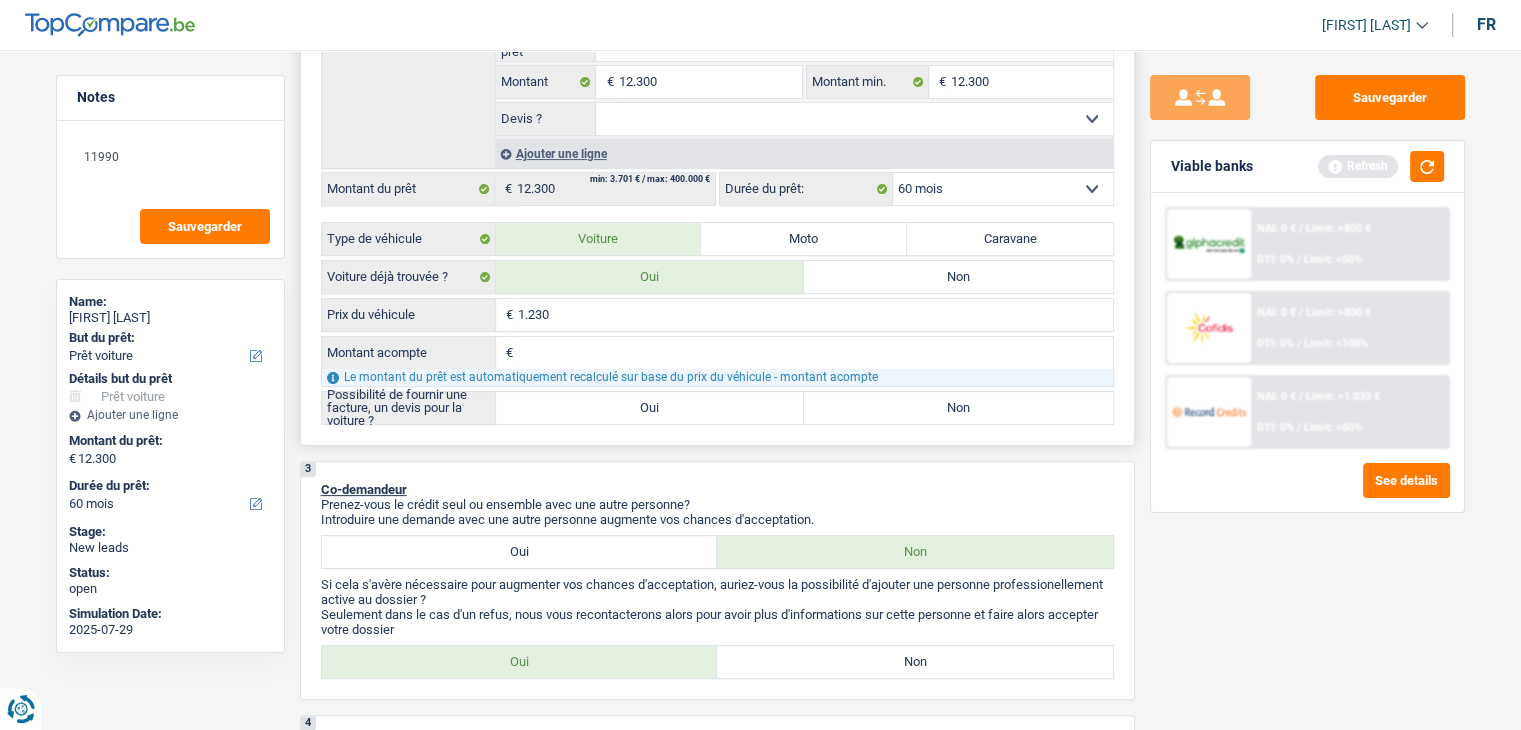 type on "12.300" 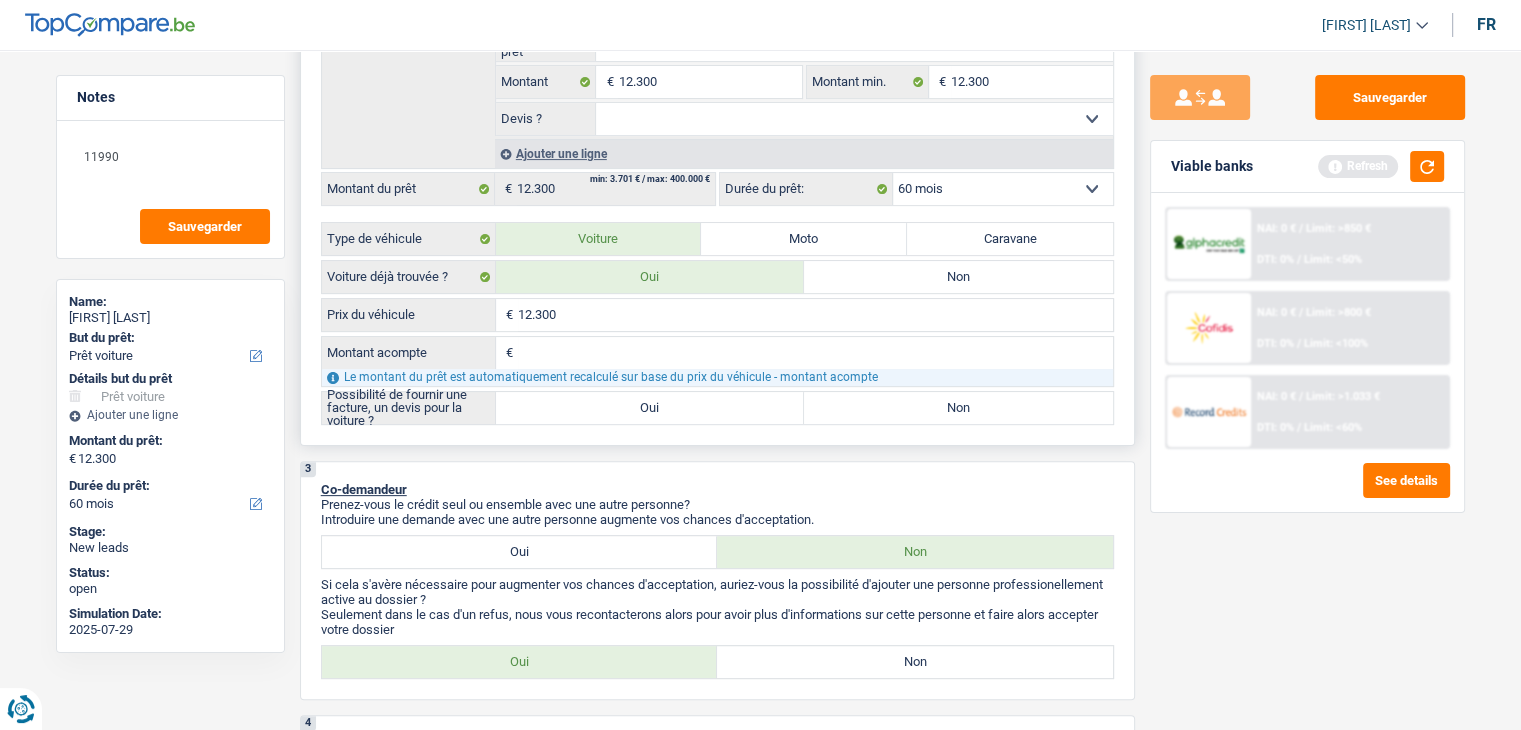 type on "12.300" 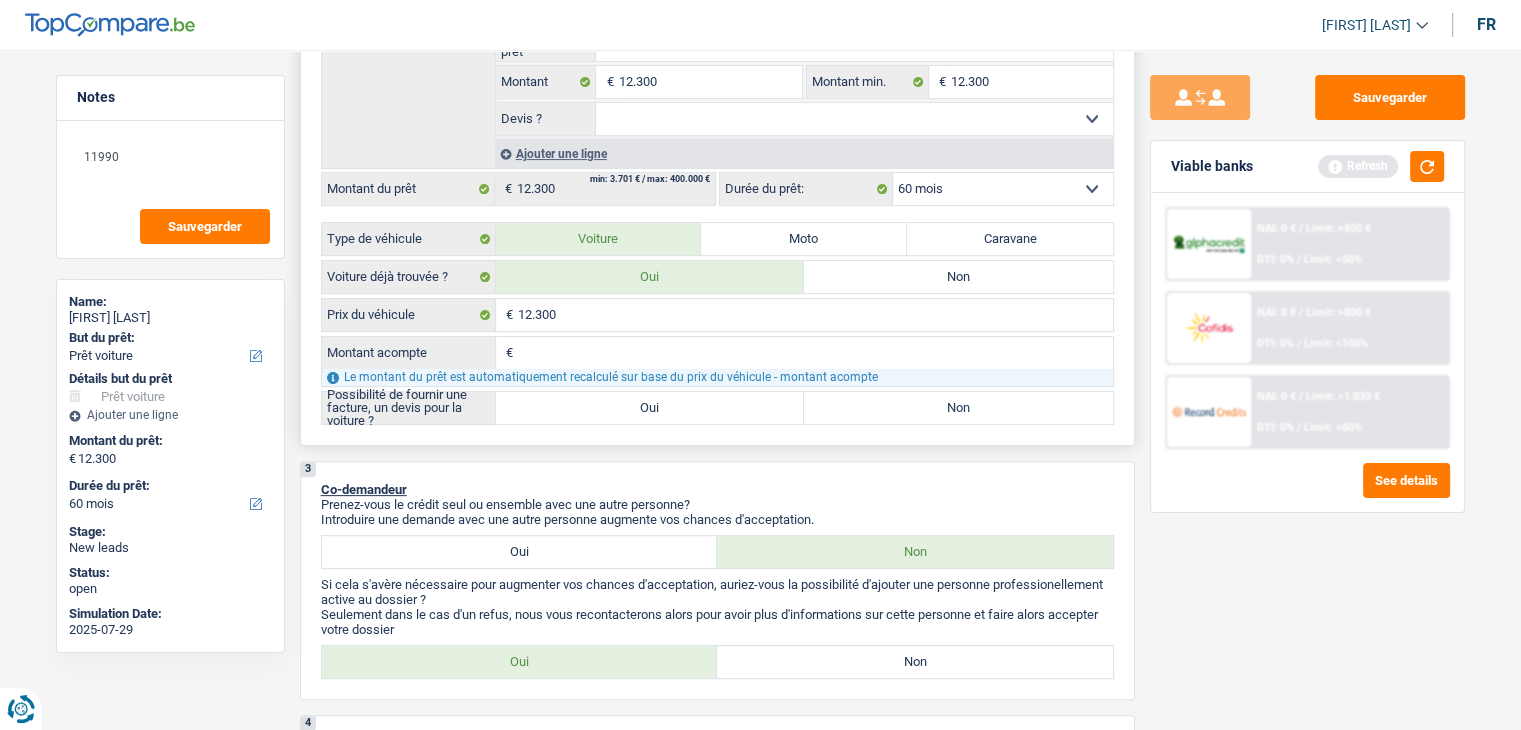 click on "Oui" at bounding box center (650, 408) 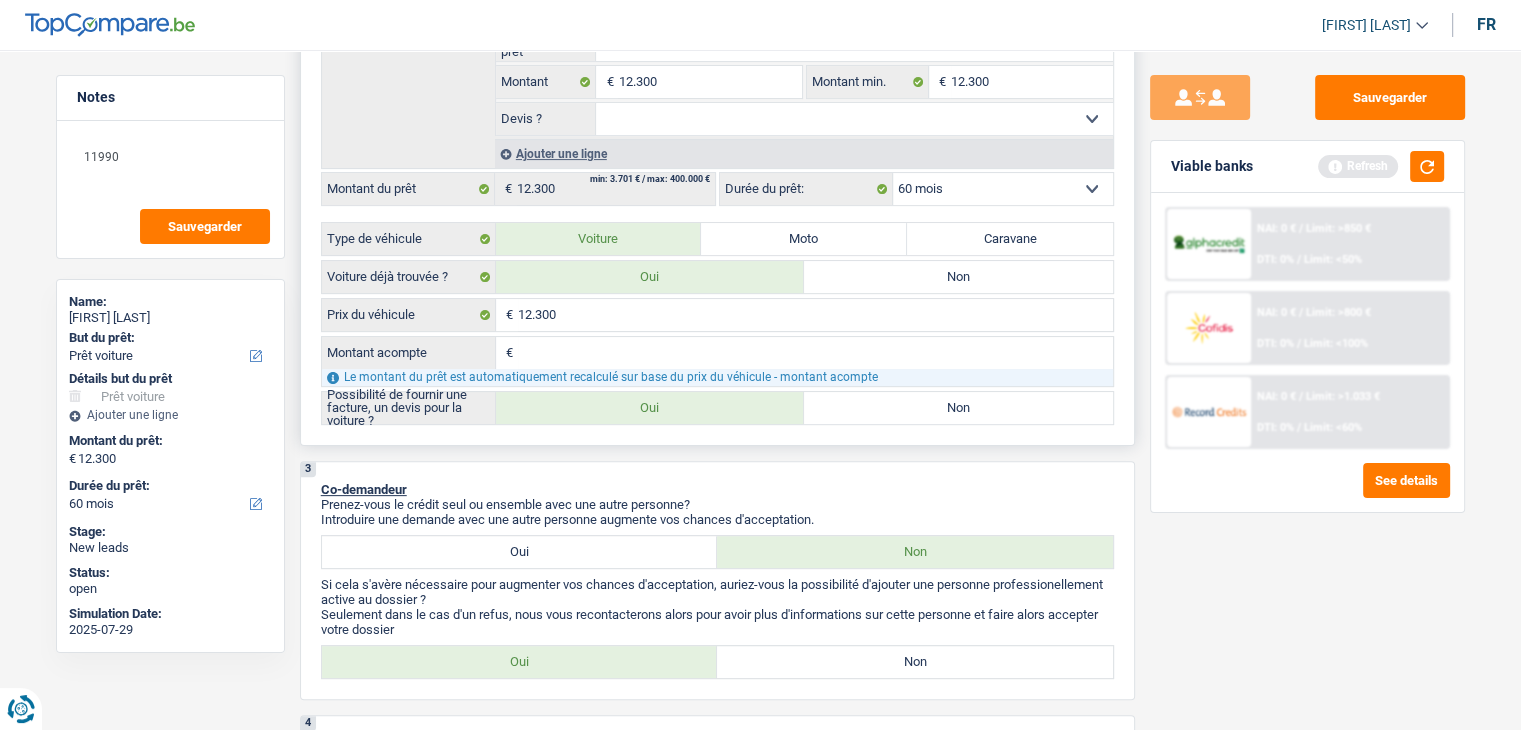 radio on "true" 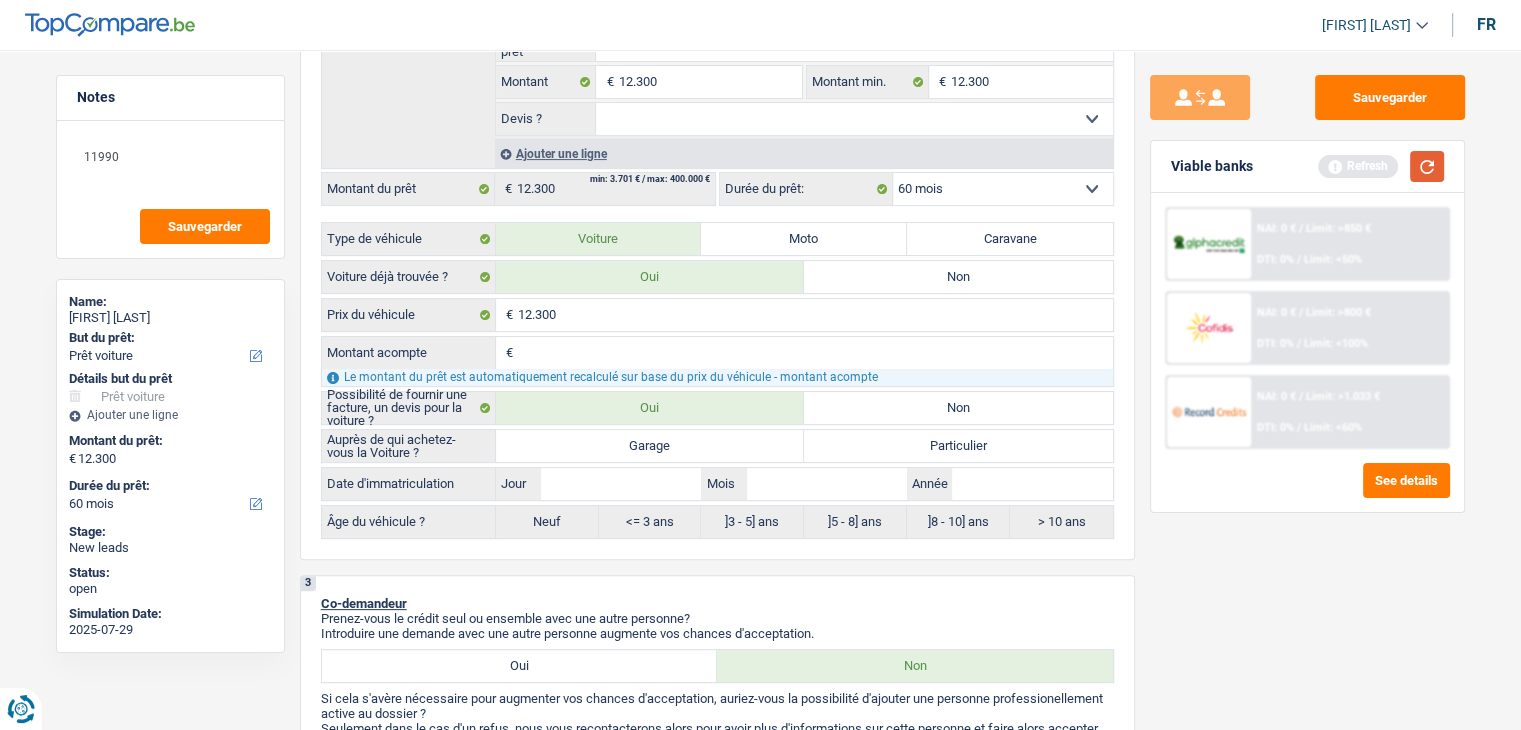 click at bounding box center [1427, 166] 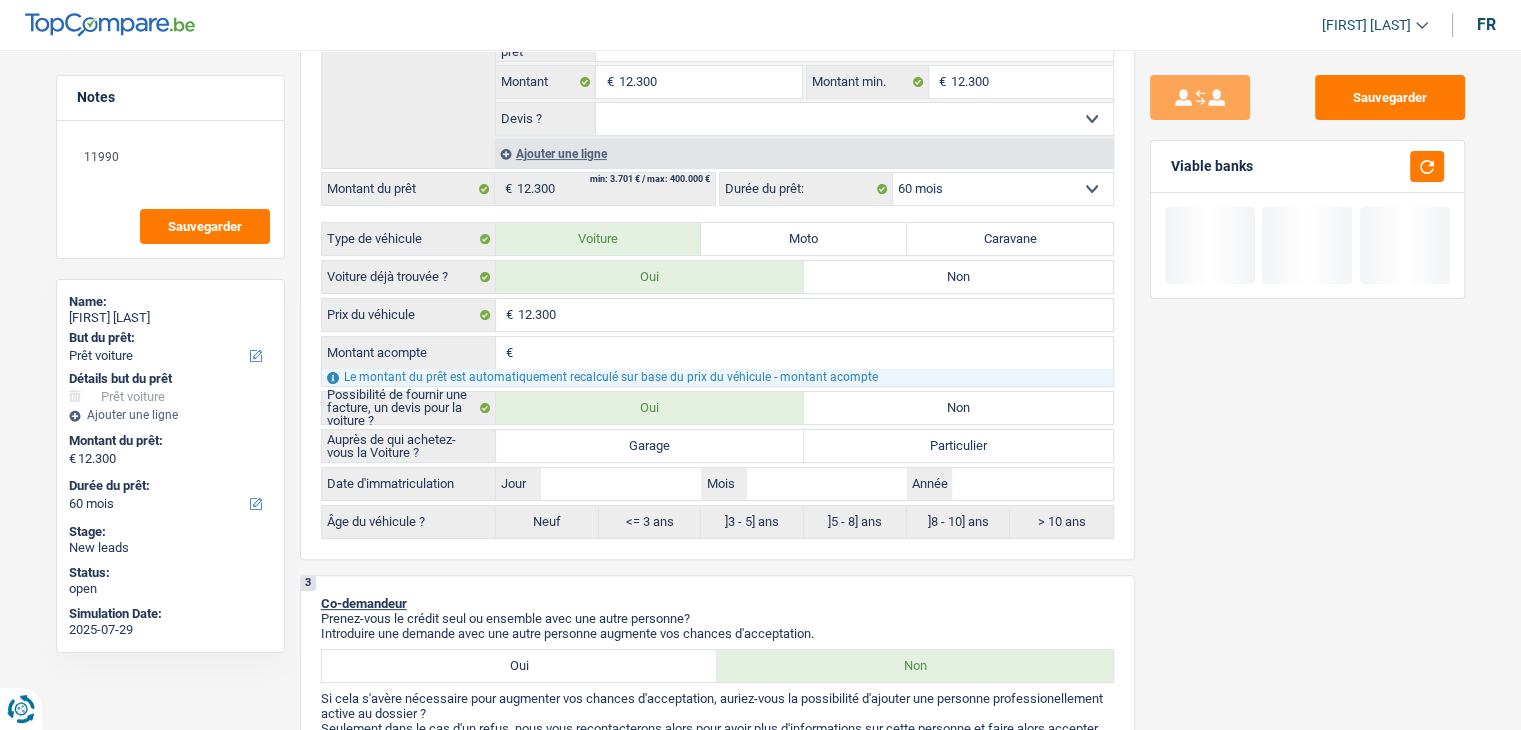 click on "Viable banks" at bounding box center (1212, 166) 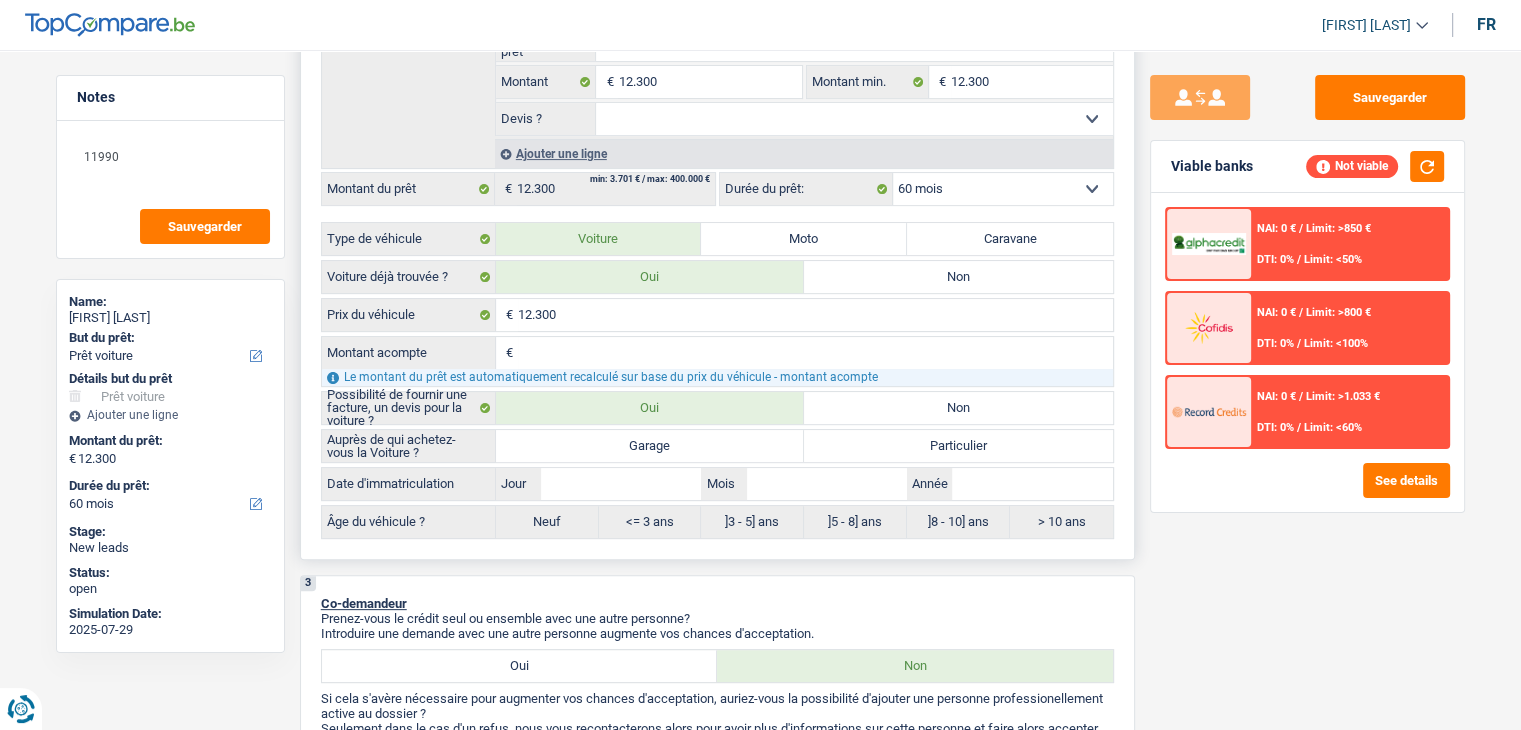 click on "Garage" at bounding box center (650, 446) 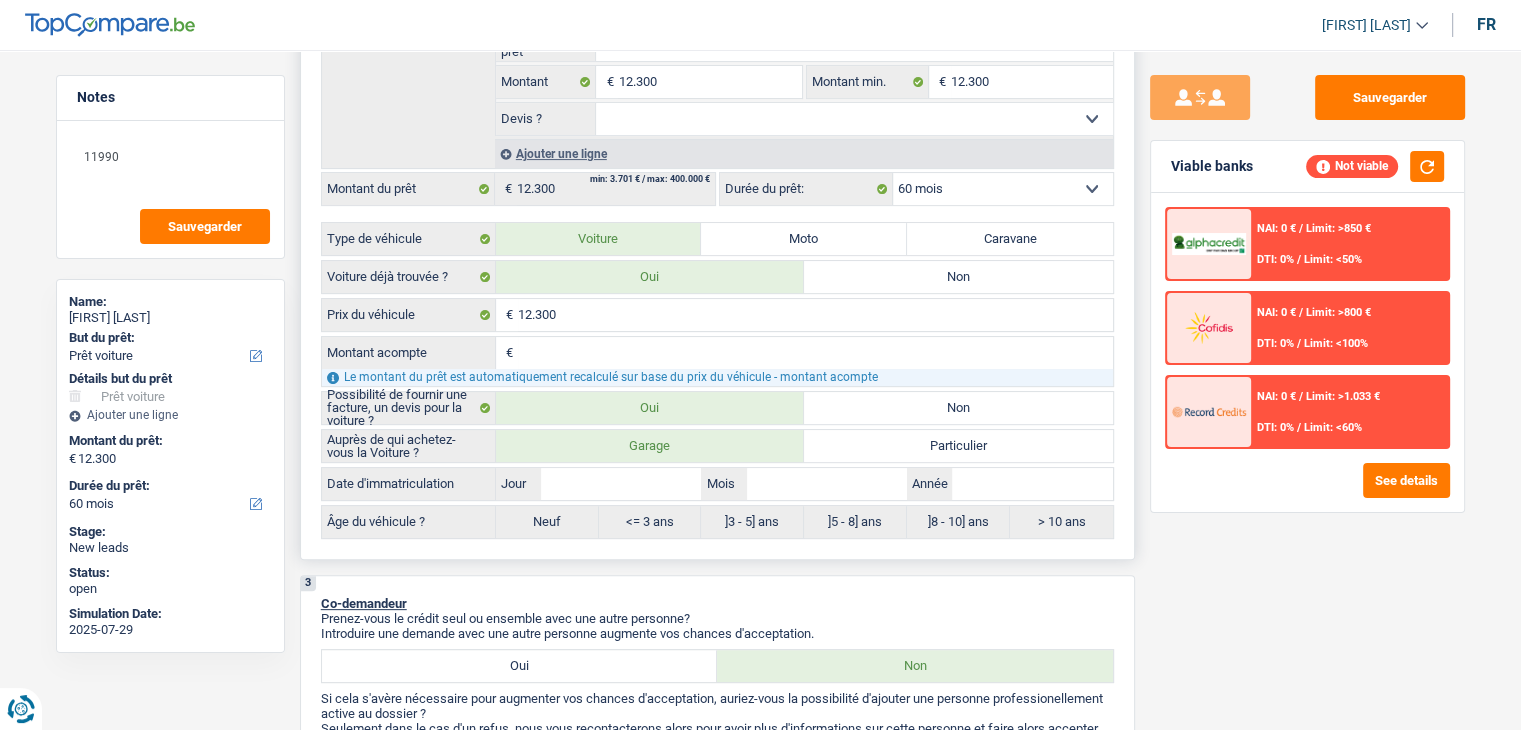 radio on "true" 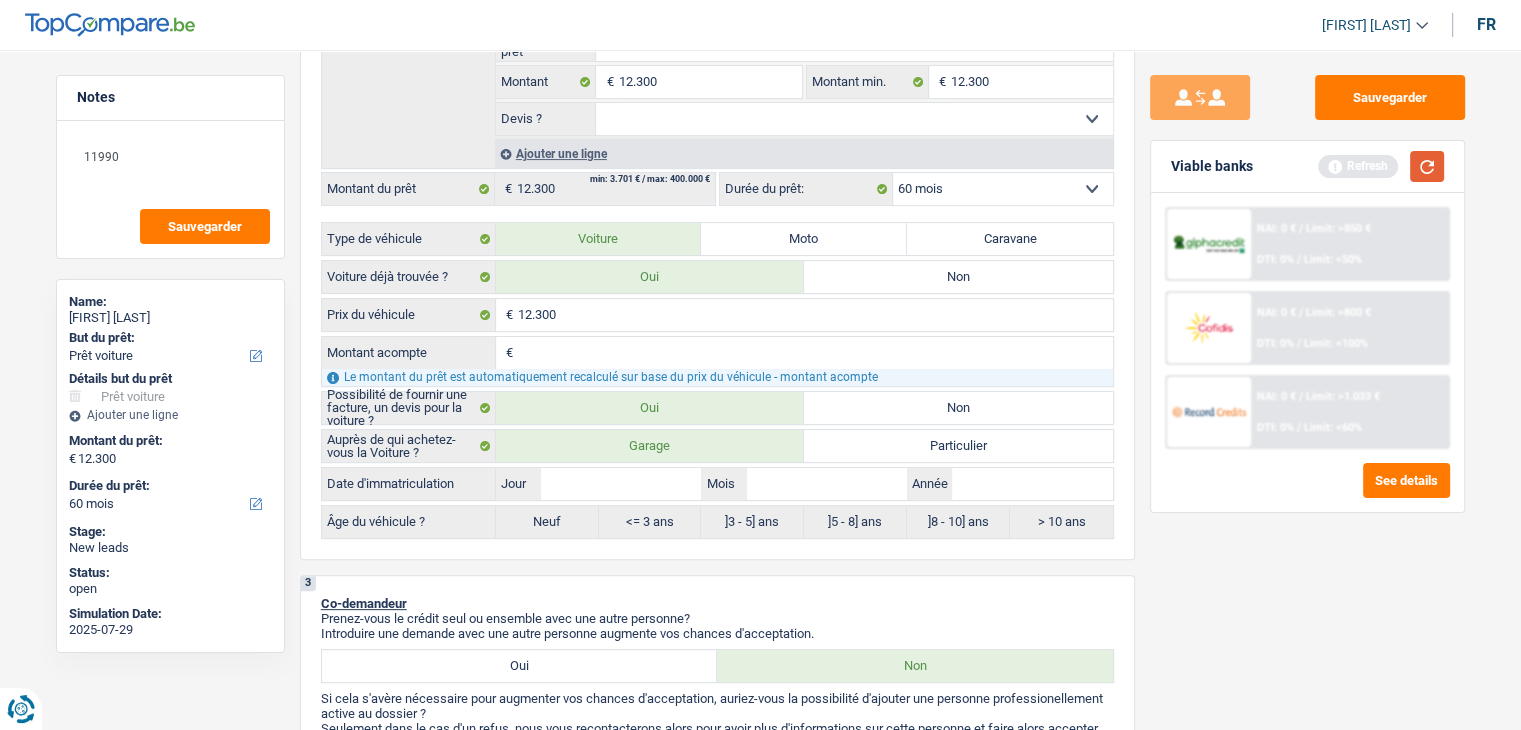 drag, startPoint x: 1421, startPoint y: 158, endPoint x: 1402, endPoint y: 160, distance: 19.104973 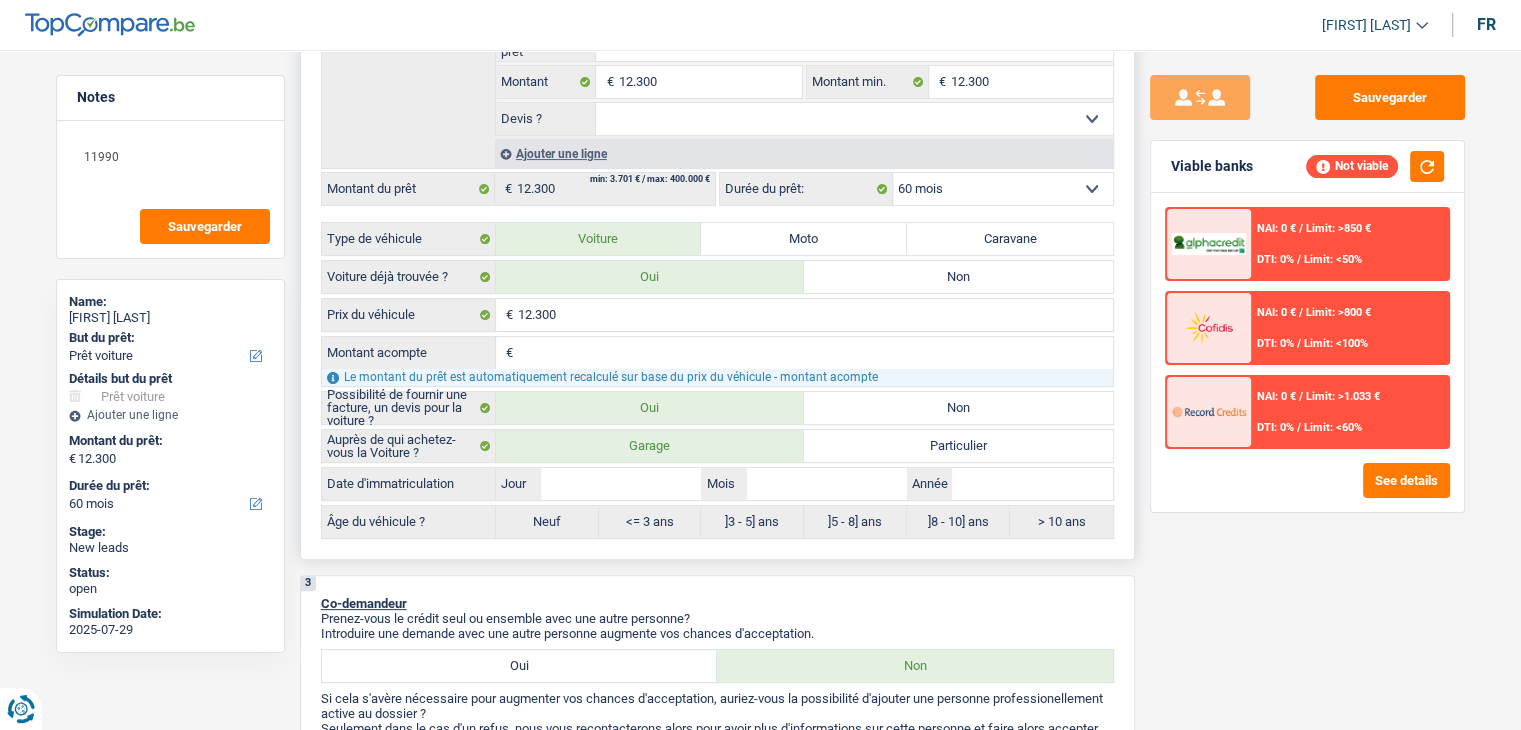 click on "Montant acompte" at bounding box center (815, 353) 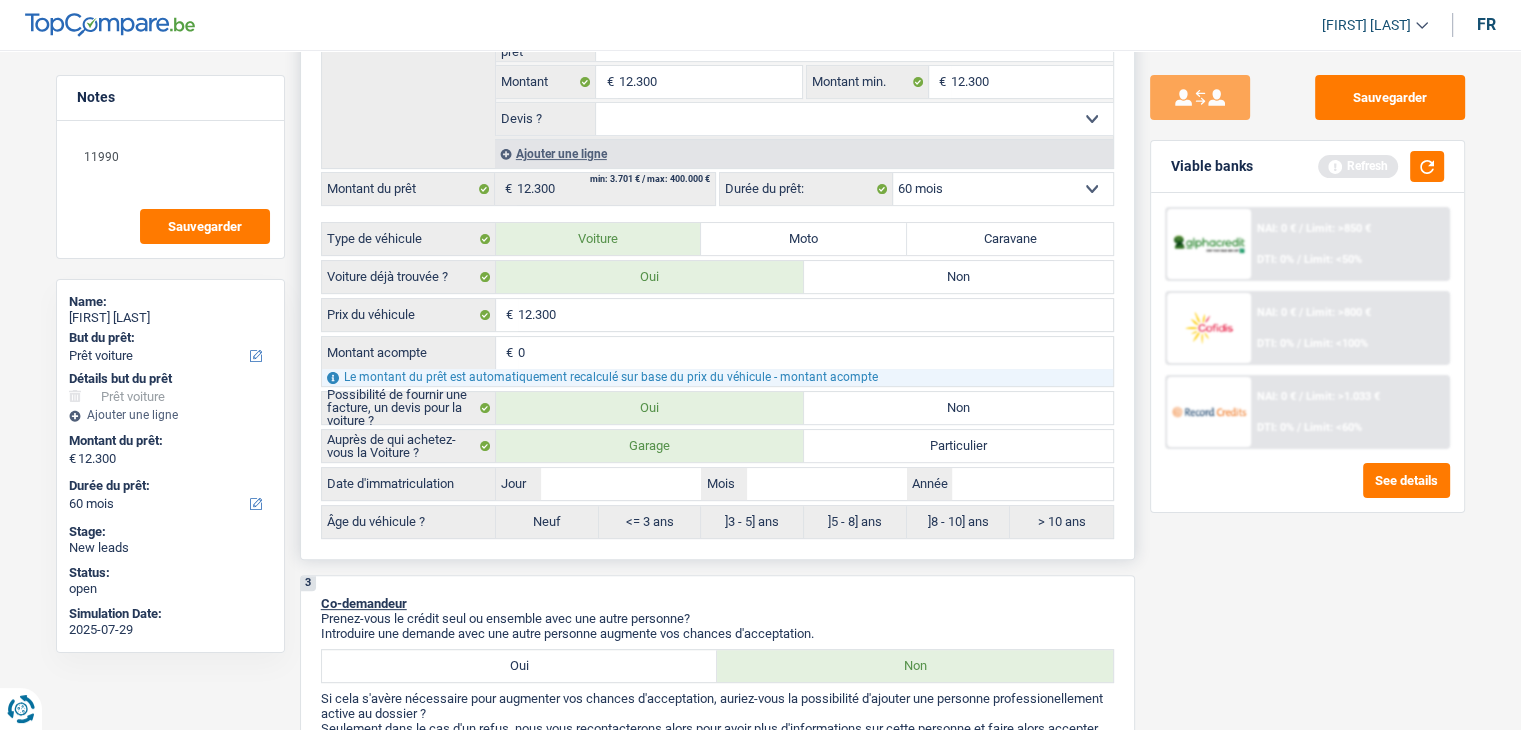 type on "0" 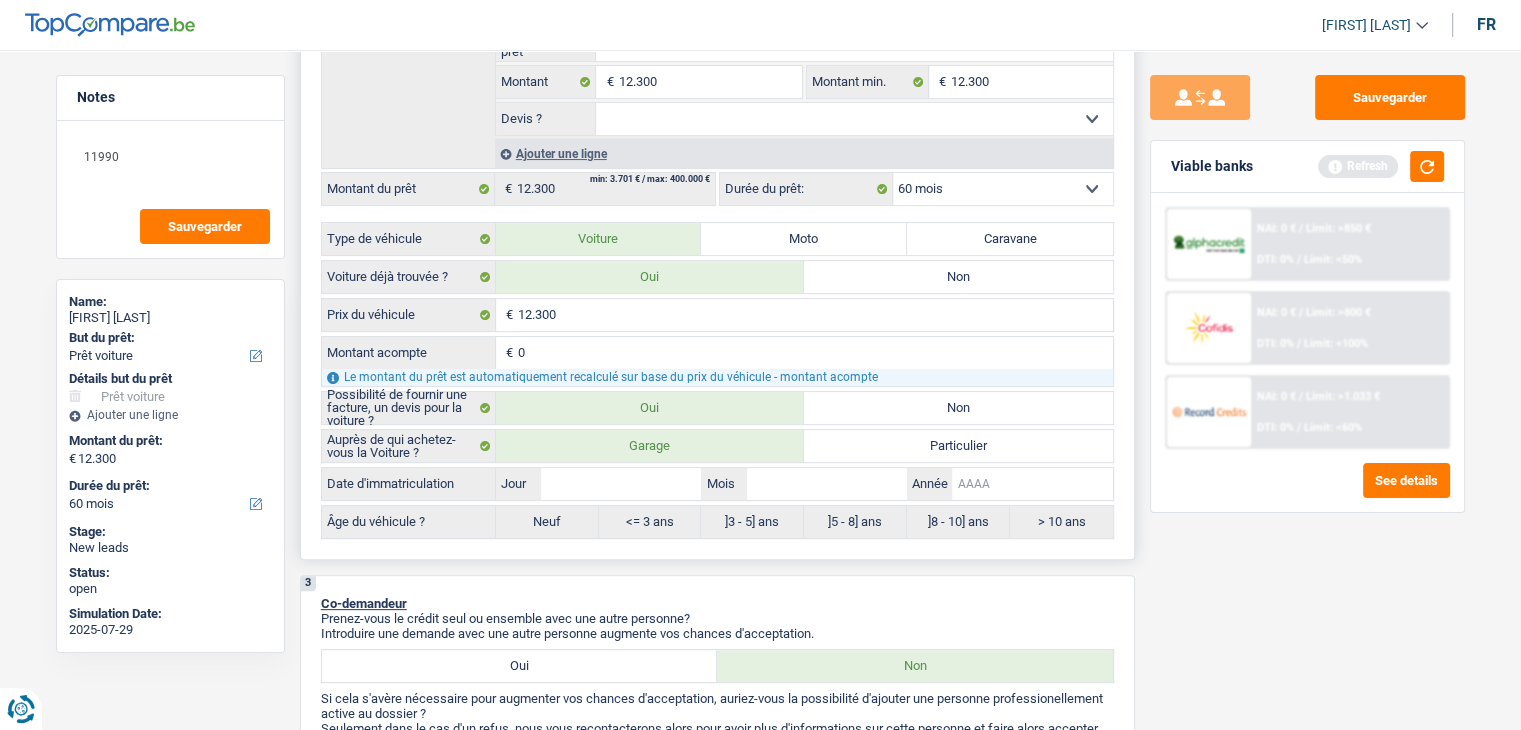 click on "Année" at bounding box center (1032, 484) 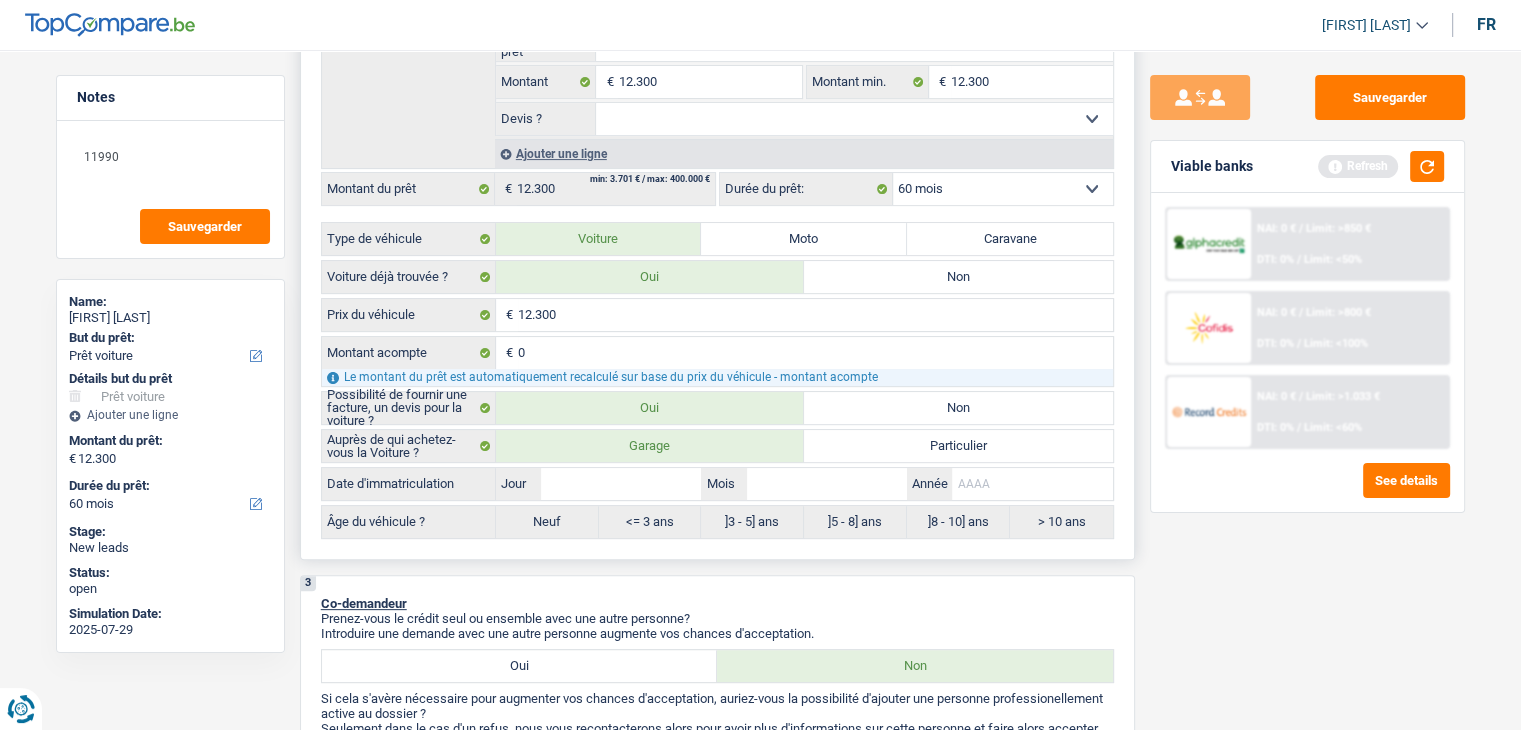click on "Année" at bounding box center [1032, 484] 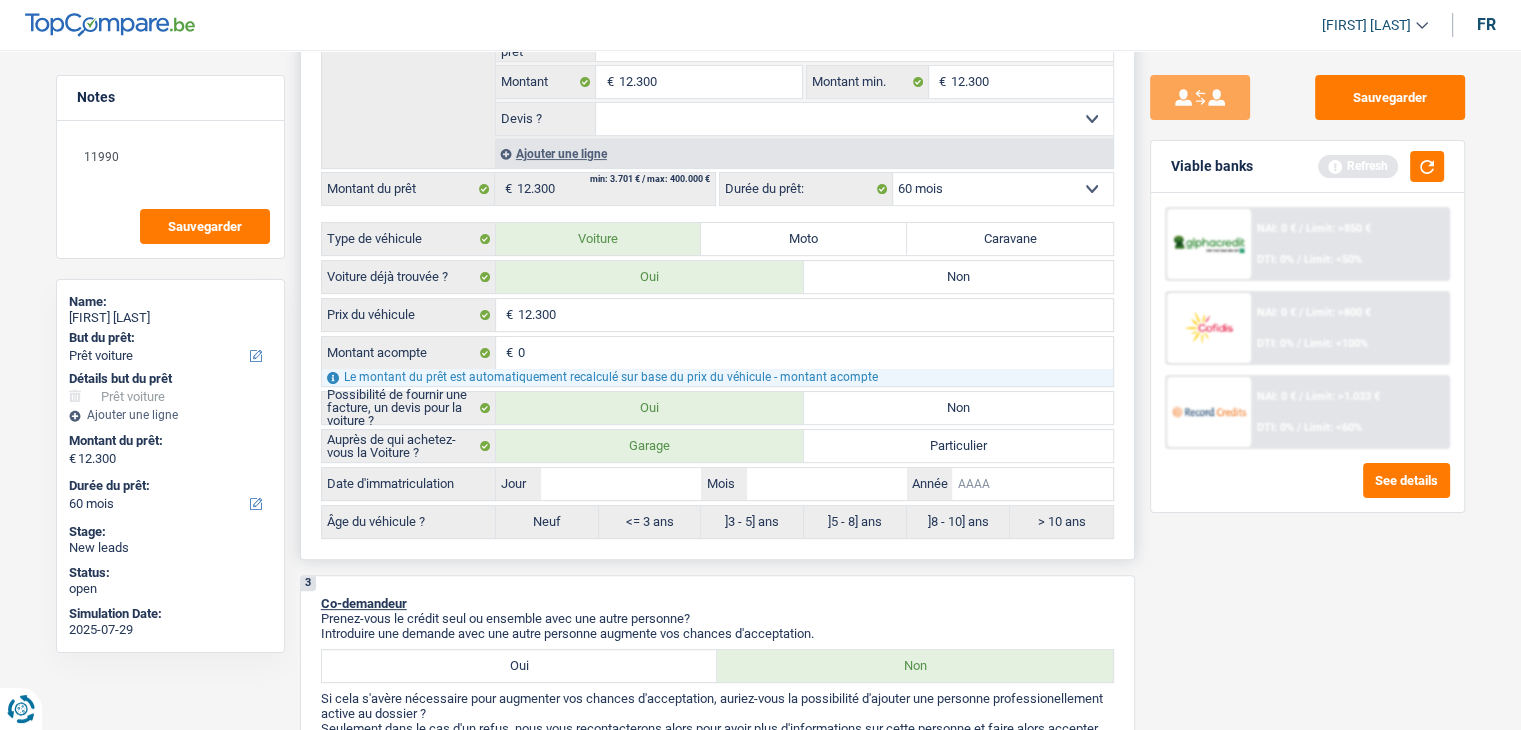 type on "2" 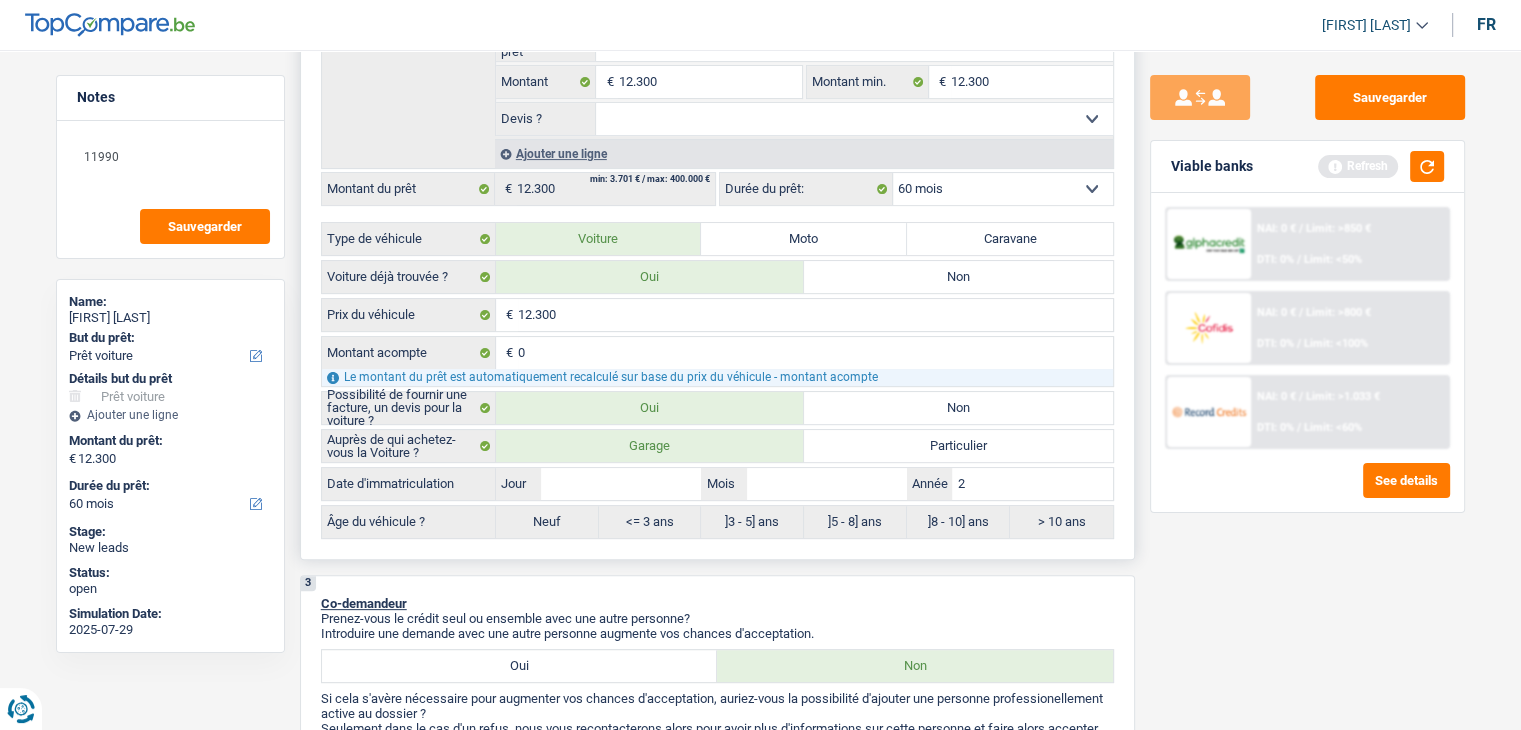 type on "20" 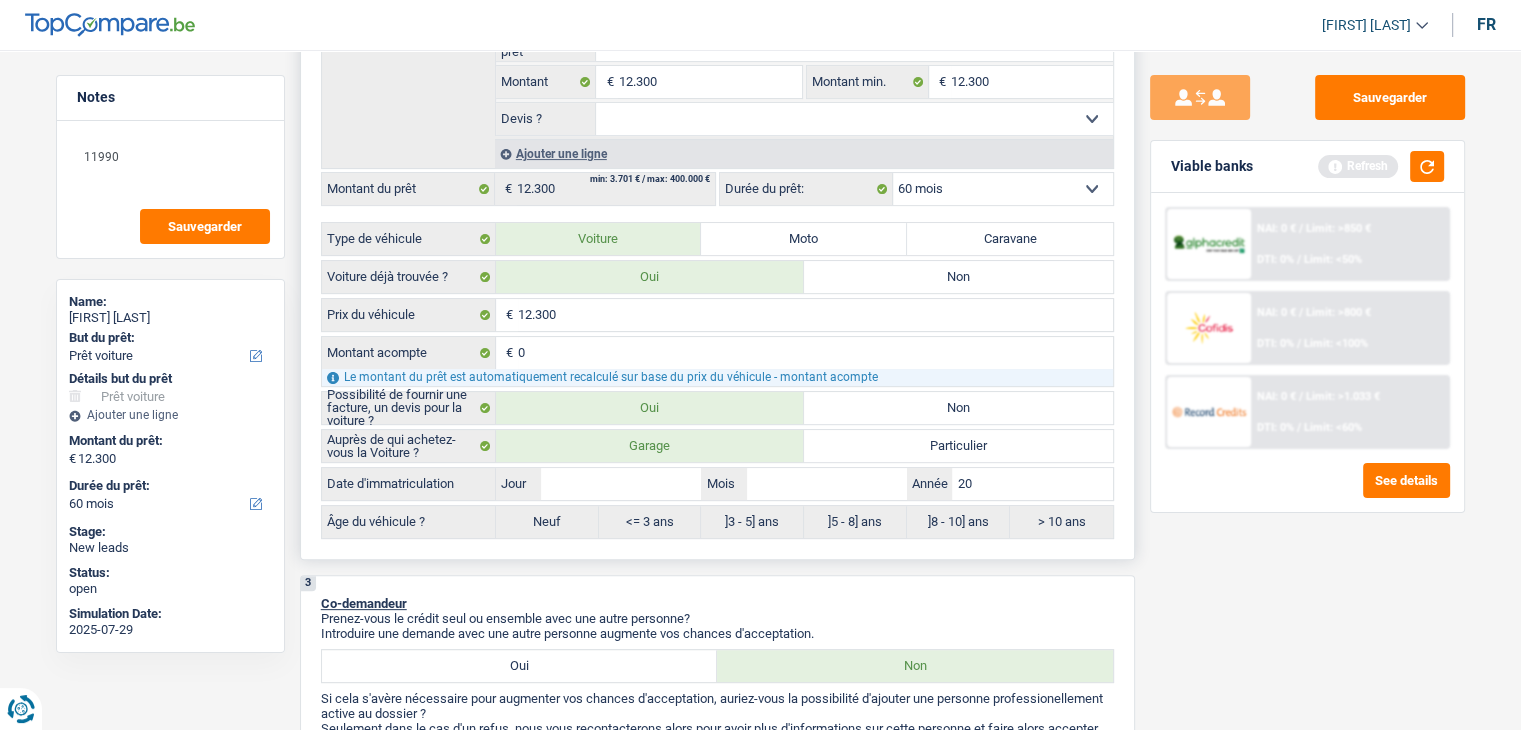 type on "201" 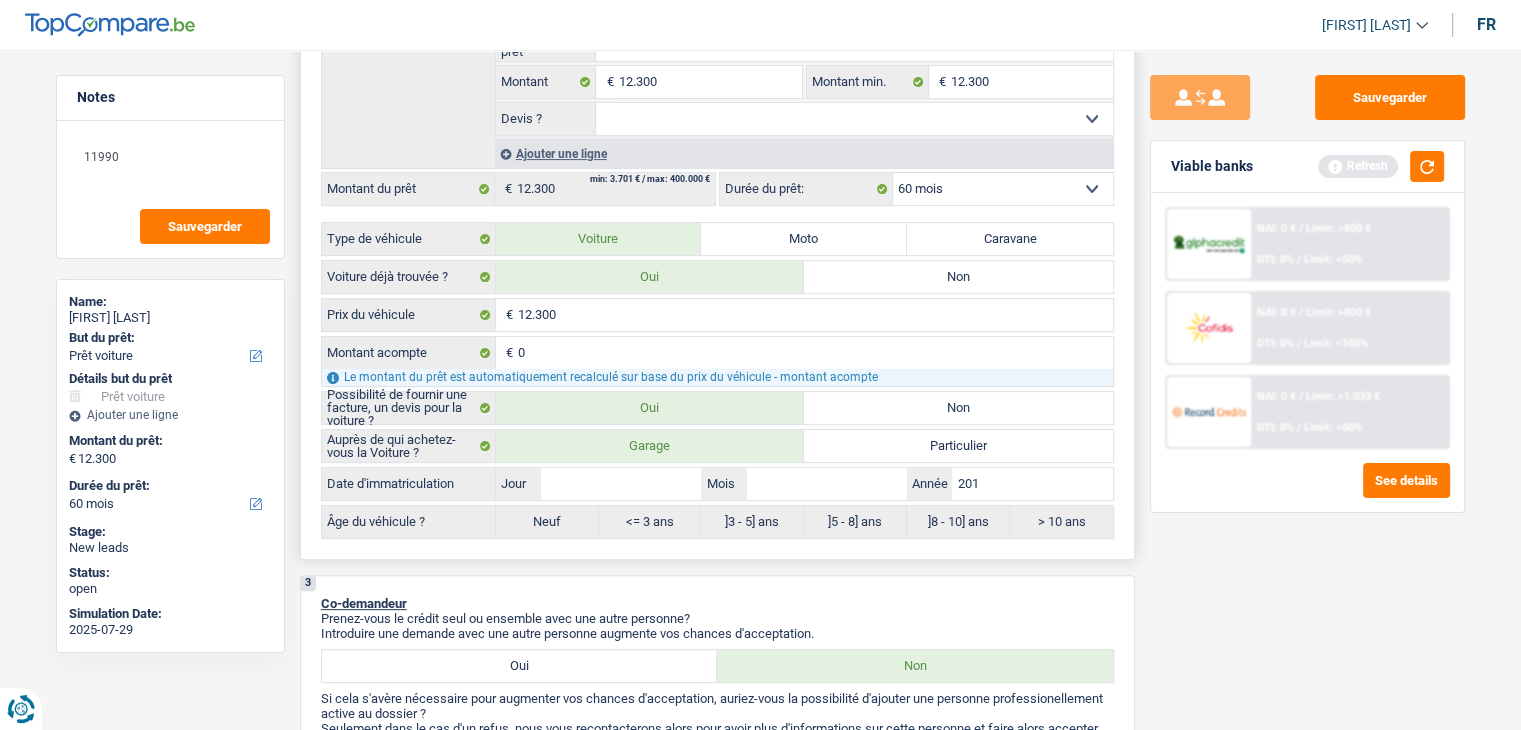 type on "2015" 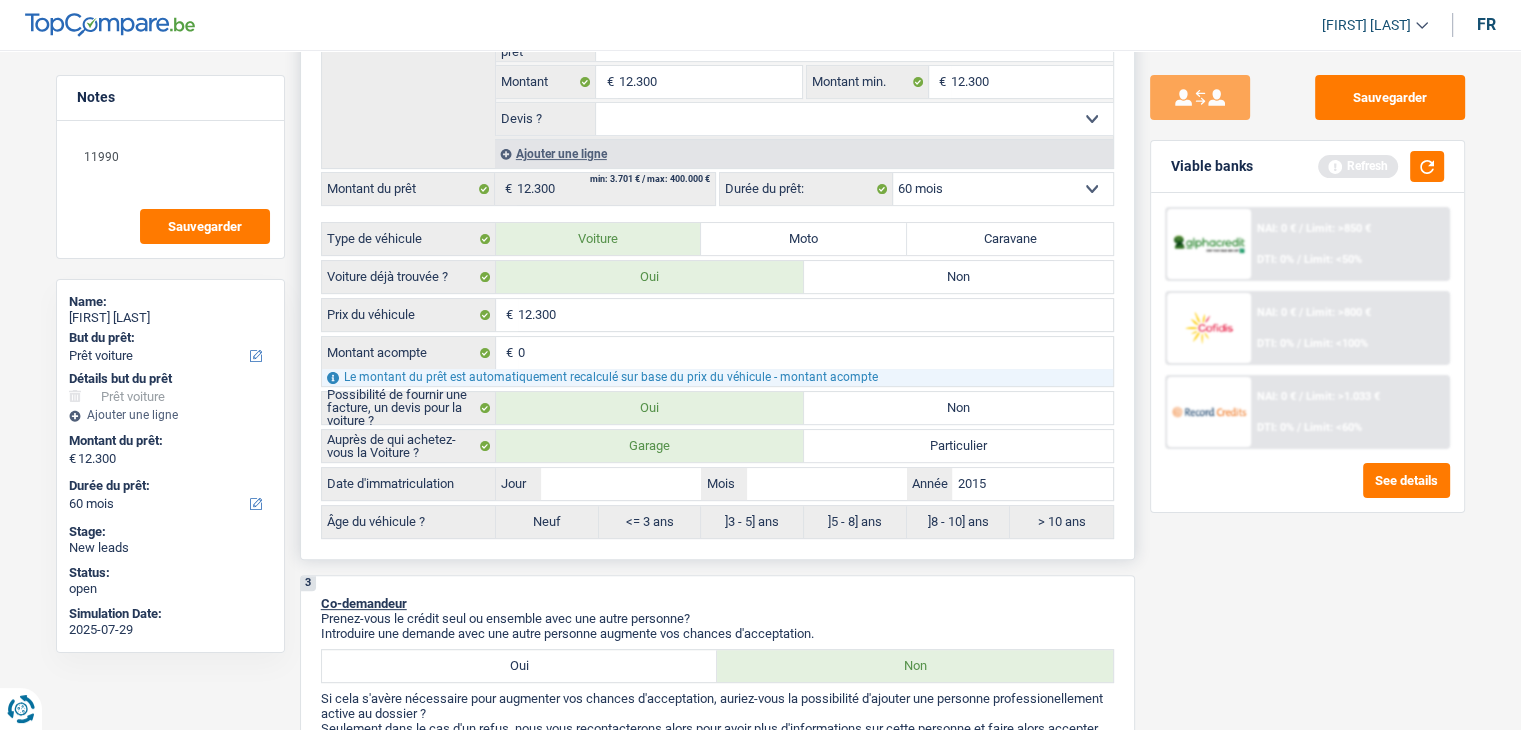 type on "2015" 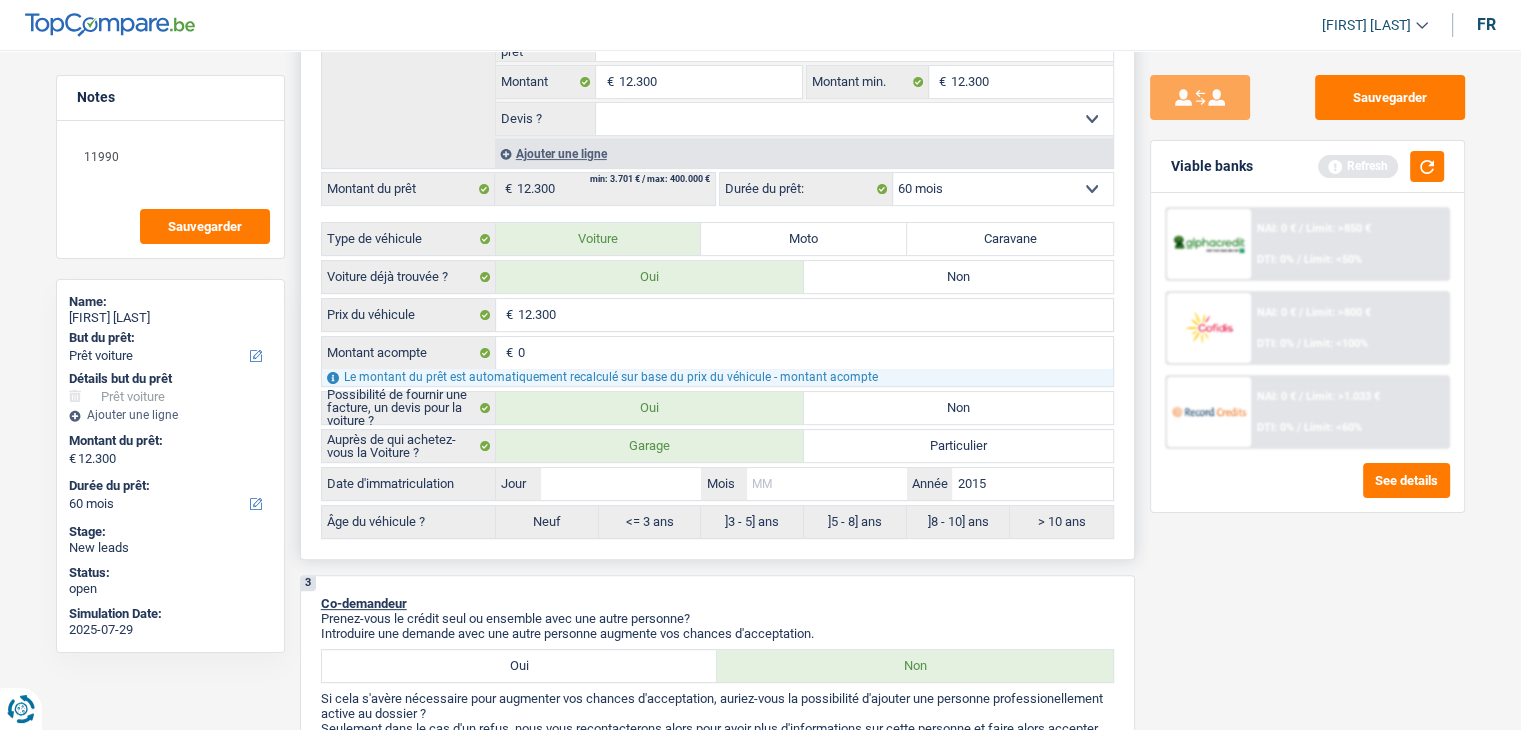 click on "Mois" at bounding box center [827, 484] 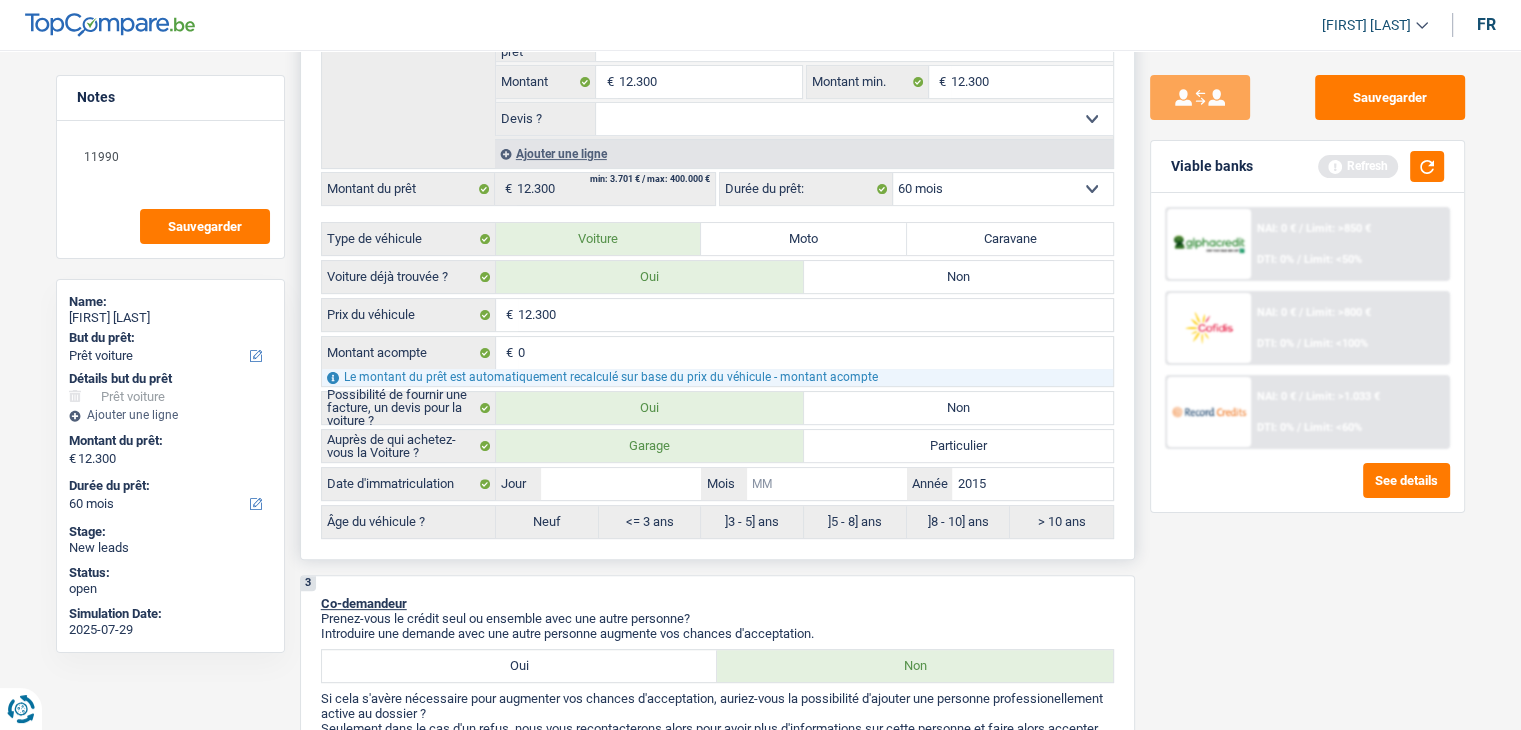 type on "0" 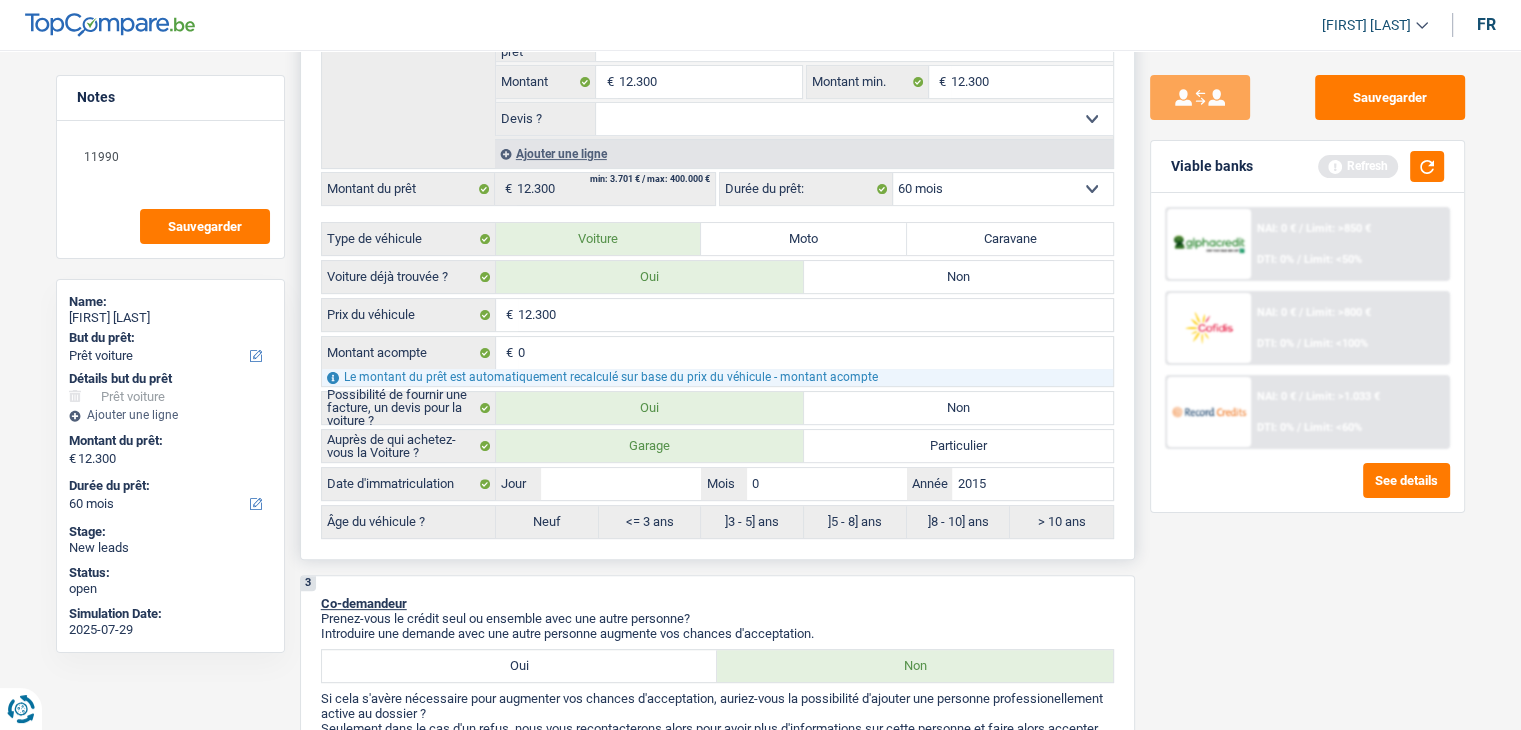 type on "0" 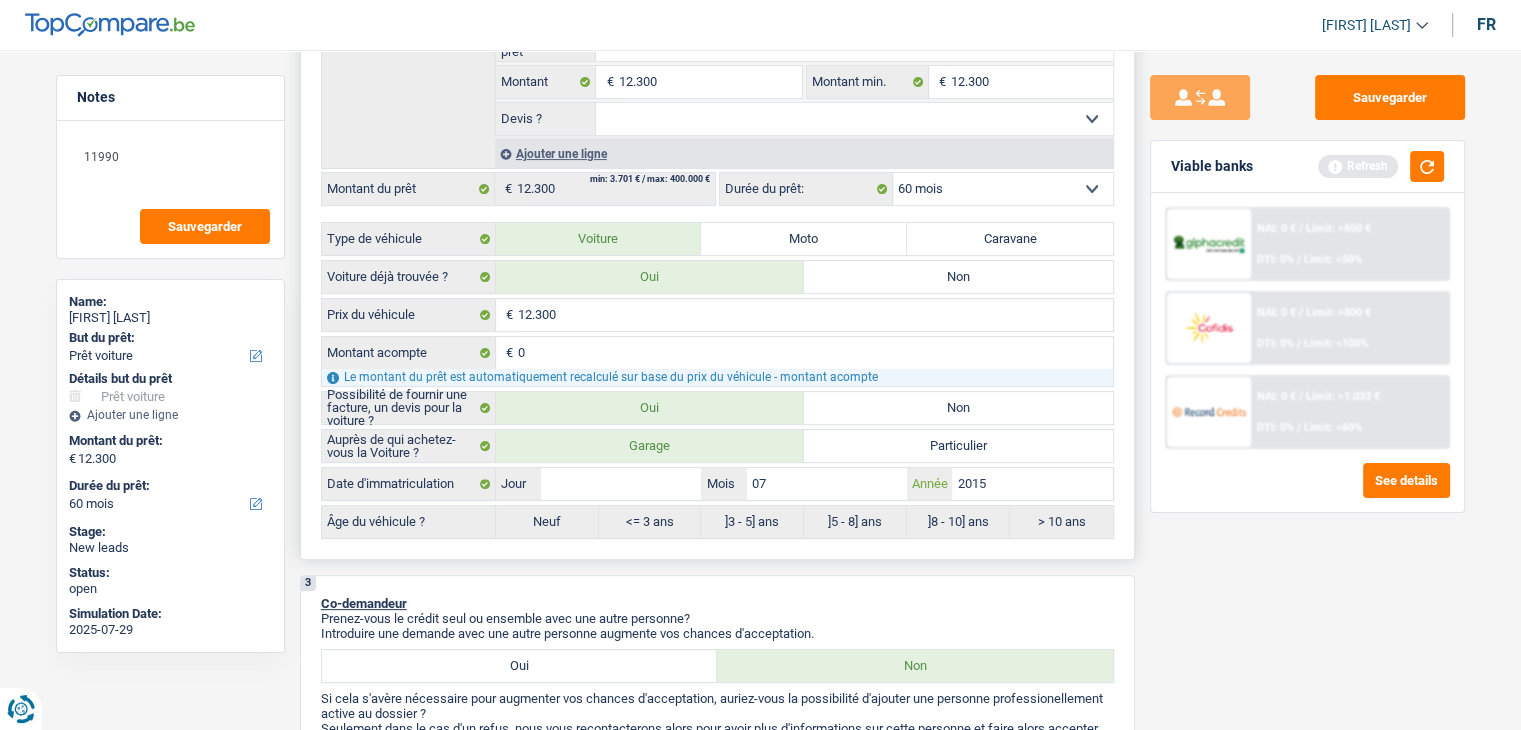 type on "07" 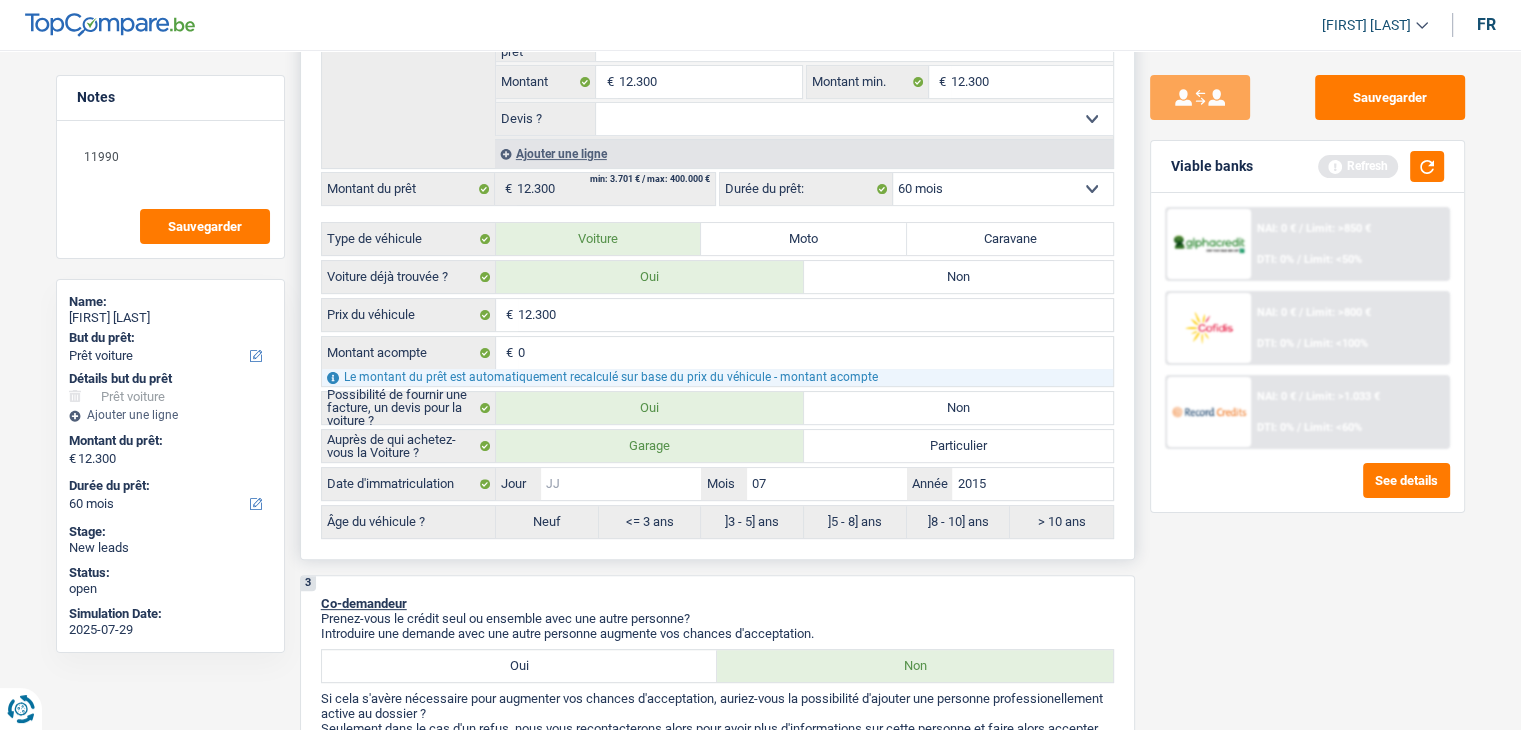 click on "Jour" at bounding box center (621, 484) 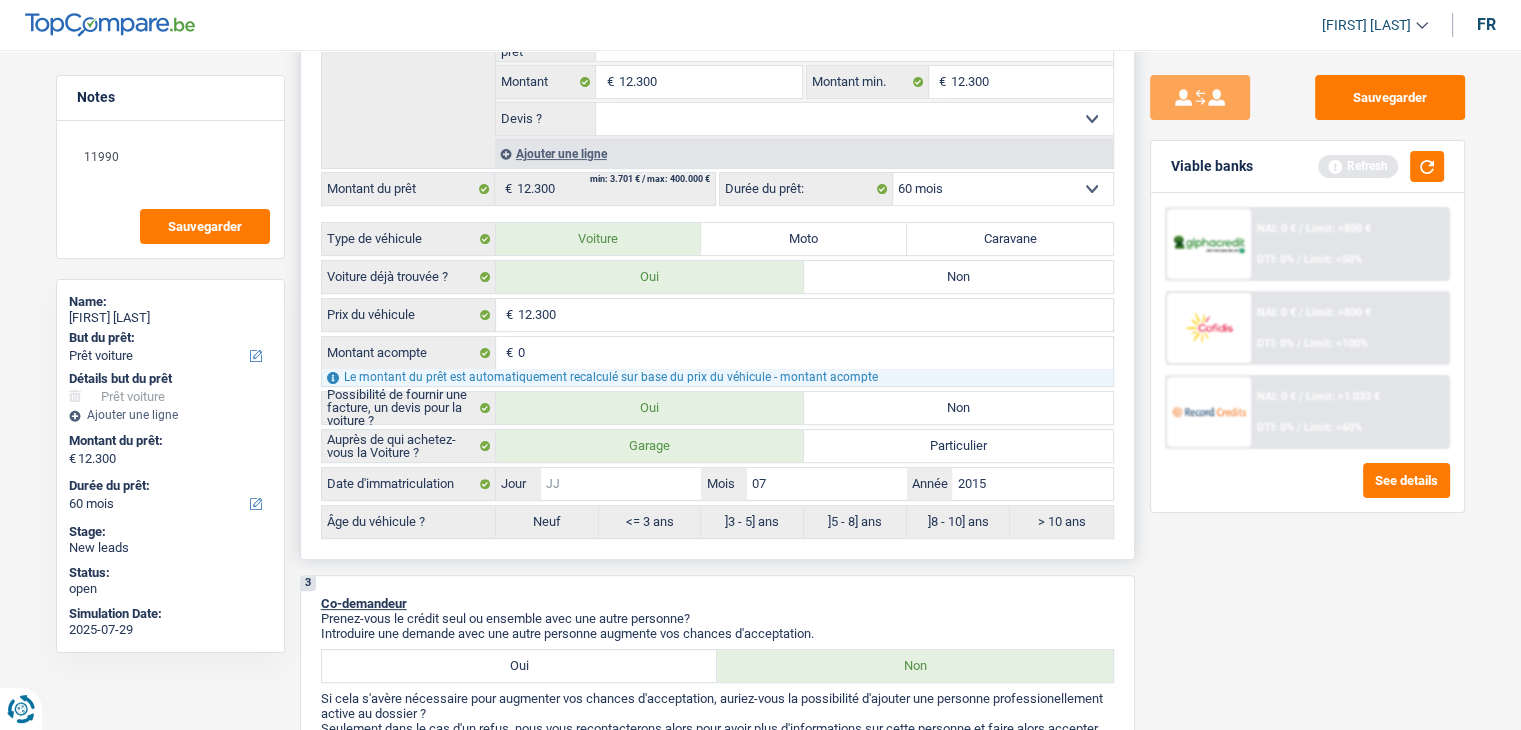 type on "3" 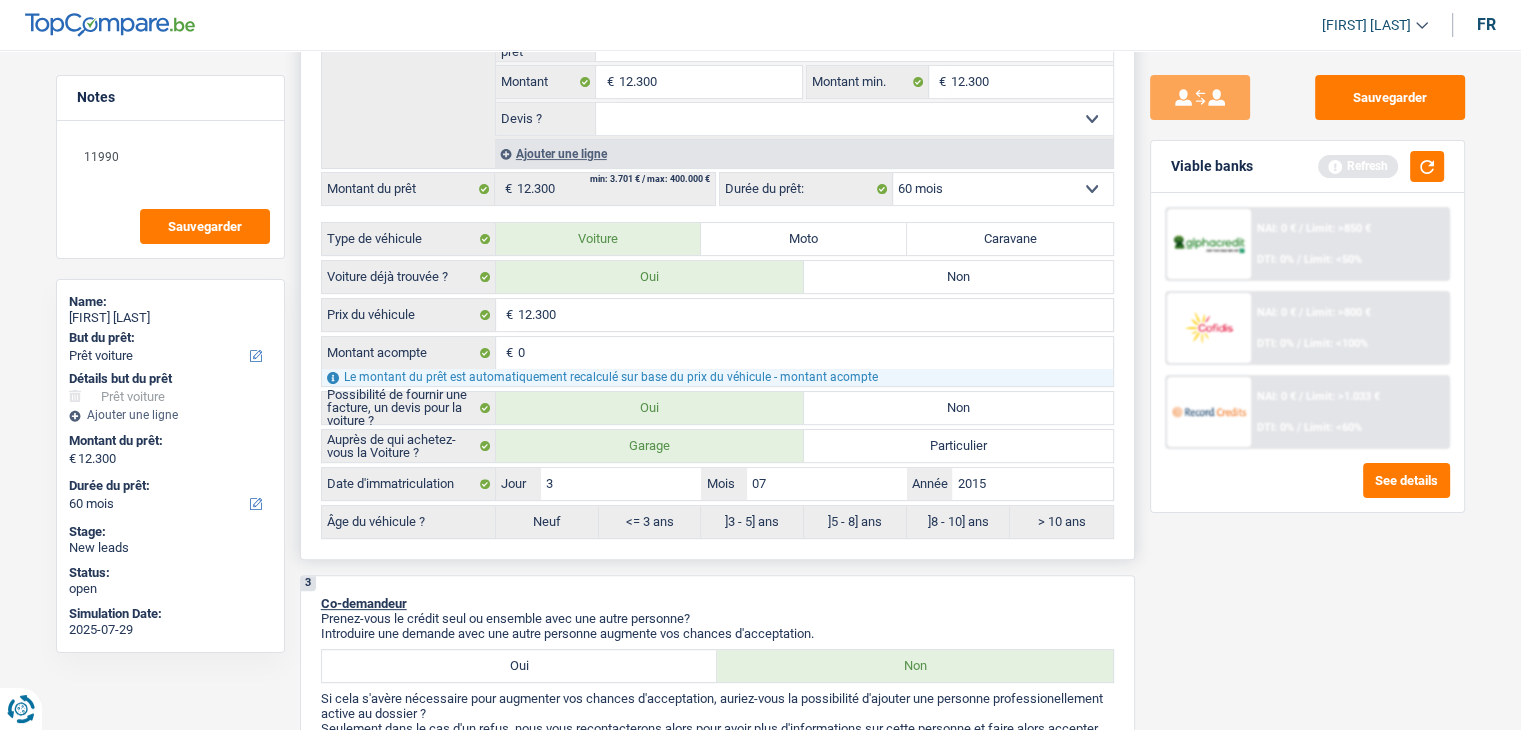 type on "31" 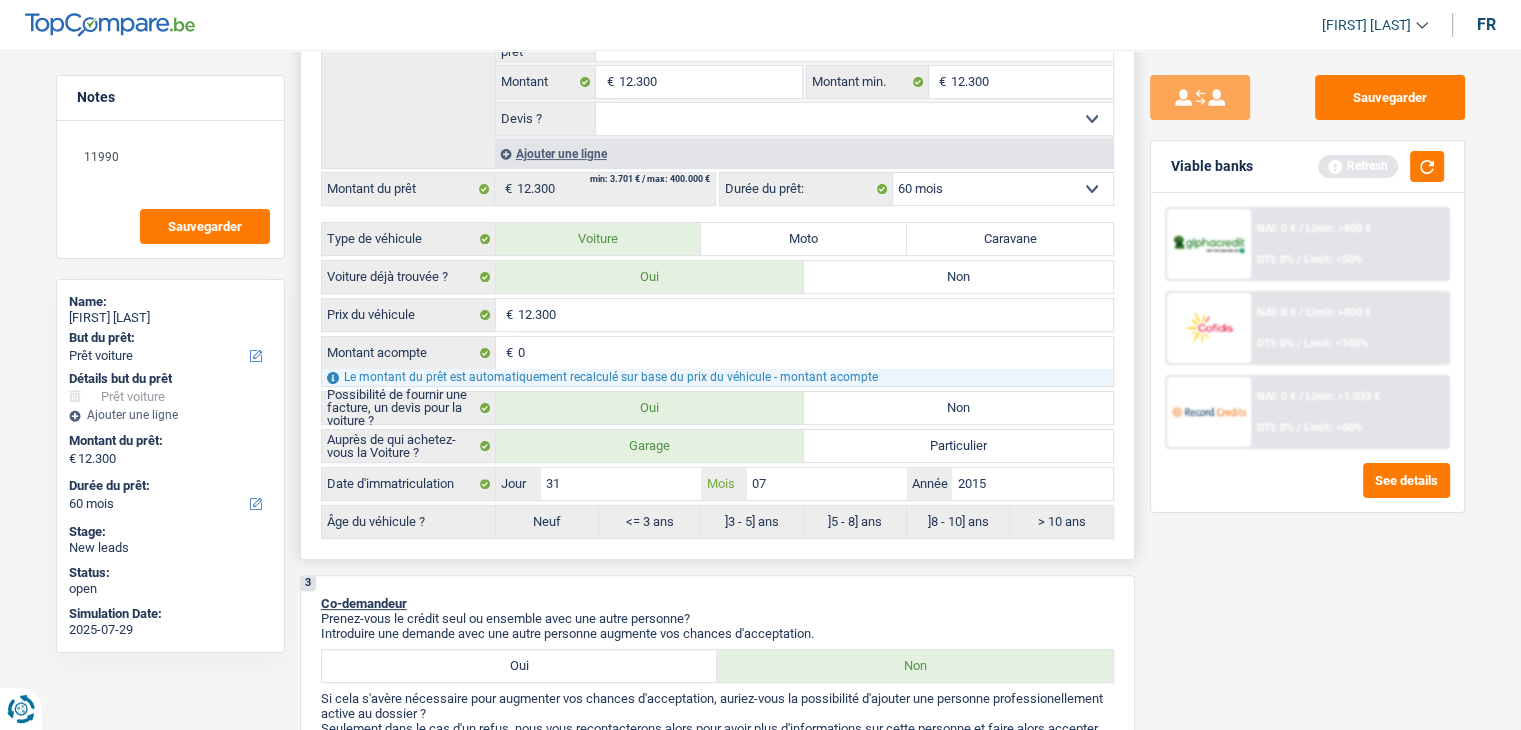 radio on "false" 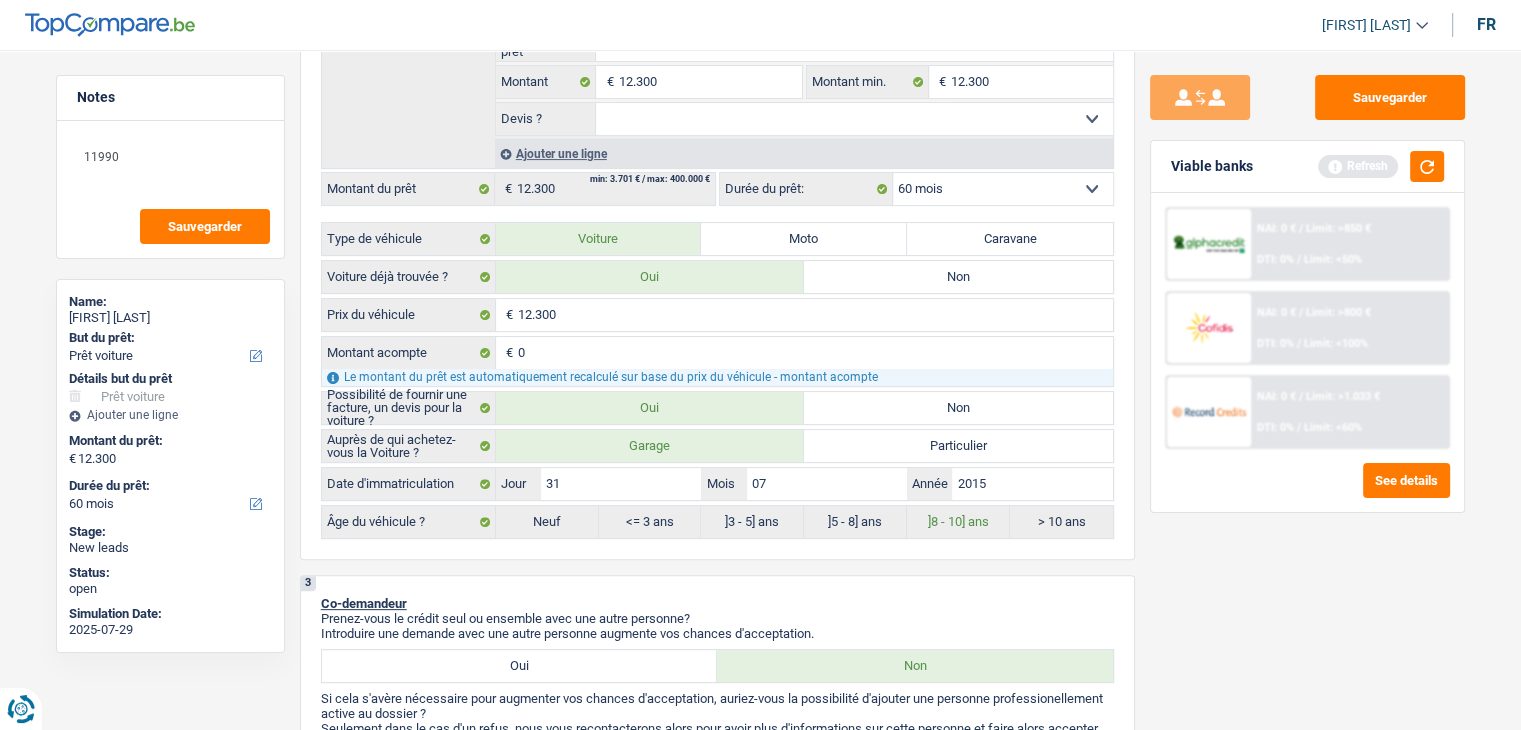 click on "1. Introduction & upselling by understanding their needs
1
Bonjour, est-ce que je parle bien à Gautier Sarramona ?
Bonjour ! Je suis Yanis Duboc, conseiller en crédit spécialisé chez TopCompare.be. Je vois que vous avez commencé une simulation sur notre site web et je vais vous aider à optimiser votre demande afin de trouver une potentielle solution pour vous.
2   Projet  : Quel projet souhaitez-vous financer pour 12 300 € ?
Montant supérieur : La plupart de mes clients prennent une réserve supplémentaire pour qu'ils puissent financer leur projet en cas de hausse des prix. Êtes-vous certain d'avoir suffisamment d'argent avec 12 300 € ?   Montant minimum : Quel est le montant minimum dont vous avez besoin pour financer votre projet ?   Priorité : Dans quel ordre pouvons-nous prioriser vos projets ?   Devis     Confort maison: meubles, textile, peinture, électroménager, outillage non-professionnel Frais médicaux" at bounding box center (717, 994) 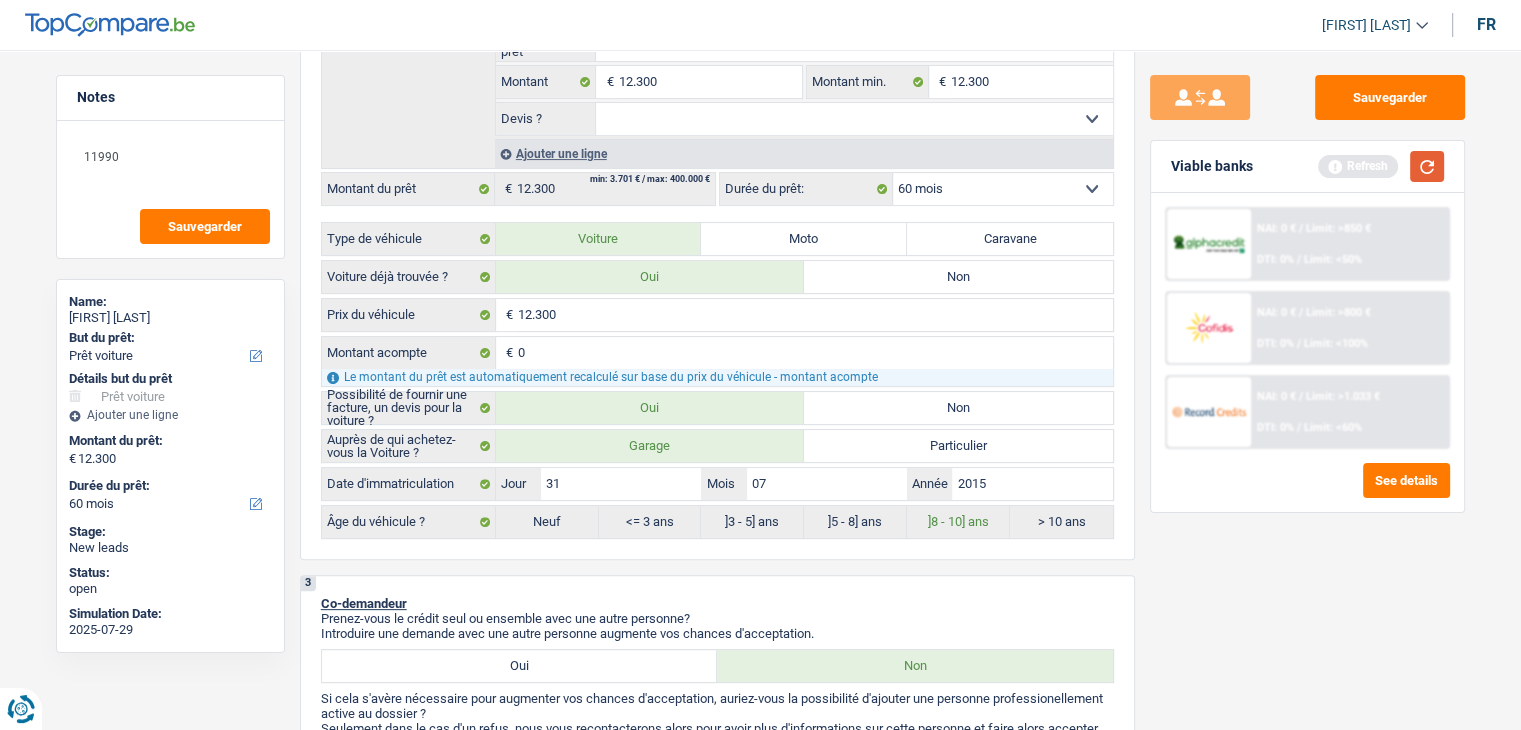 click at bounding box center (1427, 166) 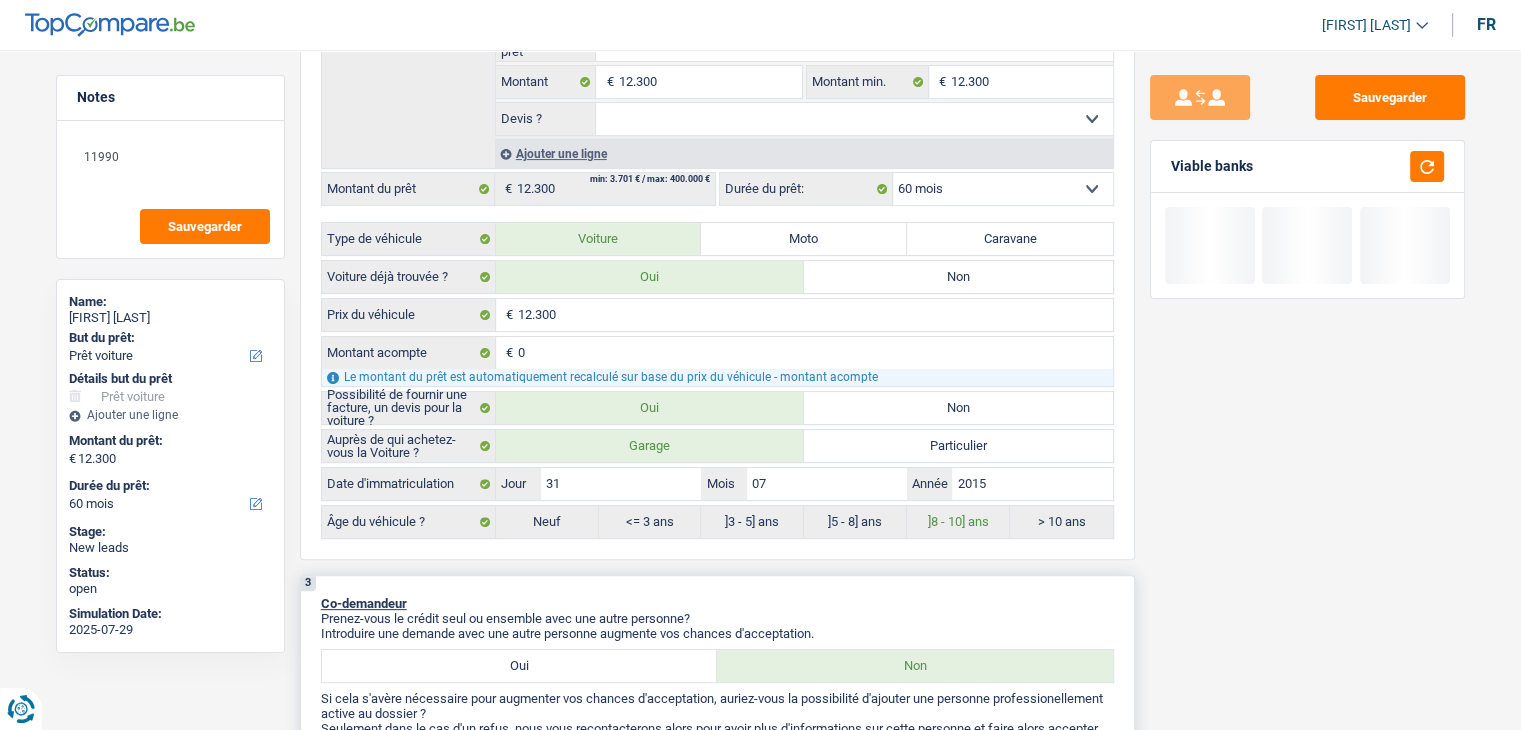 click on "3   Co-demandeur   Prenez-vous le crédit seul ou ensemble avec une autre personne?  Introduire une demande avec une autre personne augmente vos chances d'acceptation.
Oui
Non
Si cela s'avère nécessaire pour augmenter vos chances d'acceptation, auriez-vous la possibilité d'ajouter une personne professionellement active au dossier ? Seulement dans le cas d'un refus, nous vous recontacterons alors pour avoir plus d'informations sur cette personne et faire alors accepter votre dossier
Oui
Non
Tous les champs sont obligatoires. Veuillez sélectionner une option" at bounding box center (717, 694) 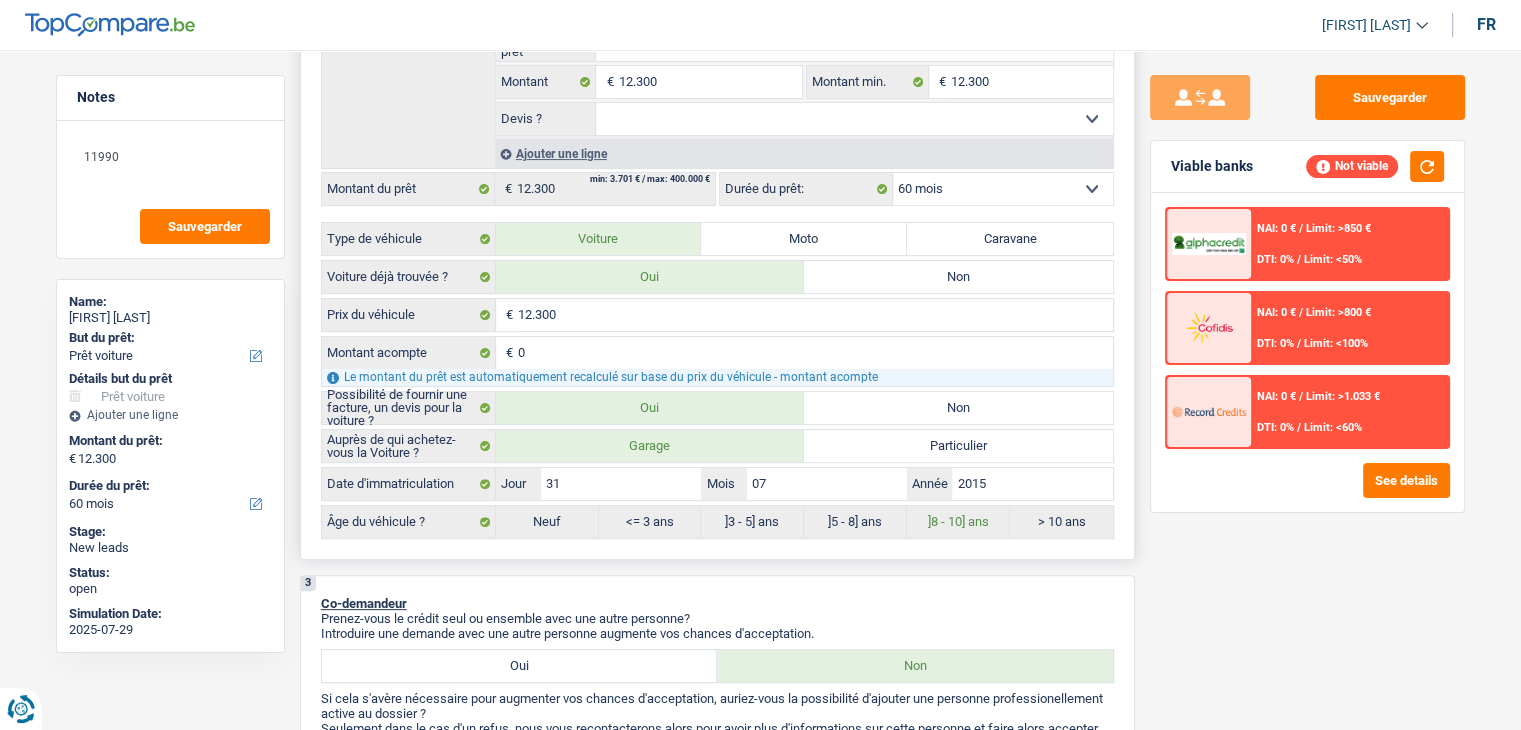 scroll, scrollTop: 300, scrollLeft: 0, axis: vertical 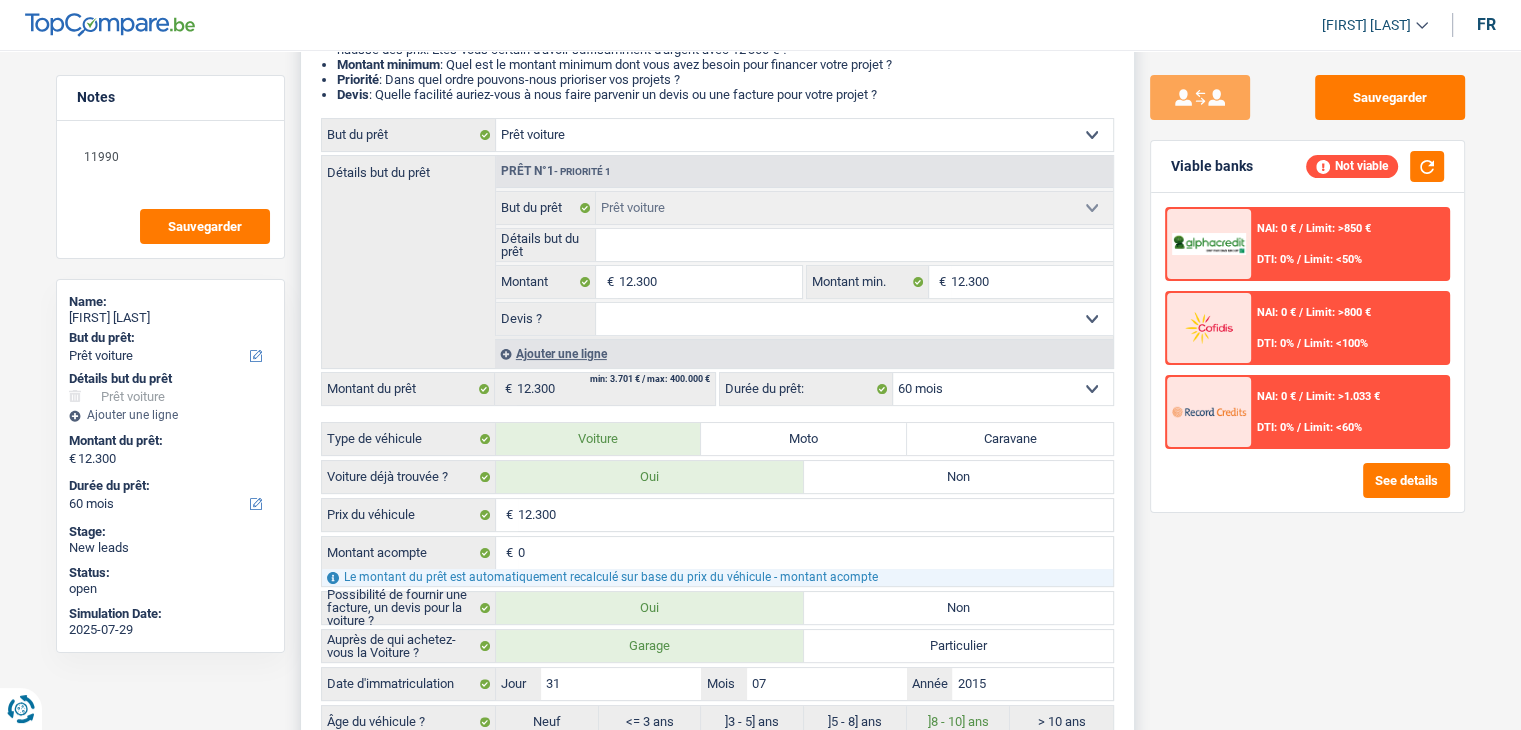 click on "Détails but du prêt" at bounding box center (854, 245) 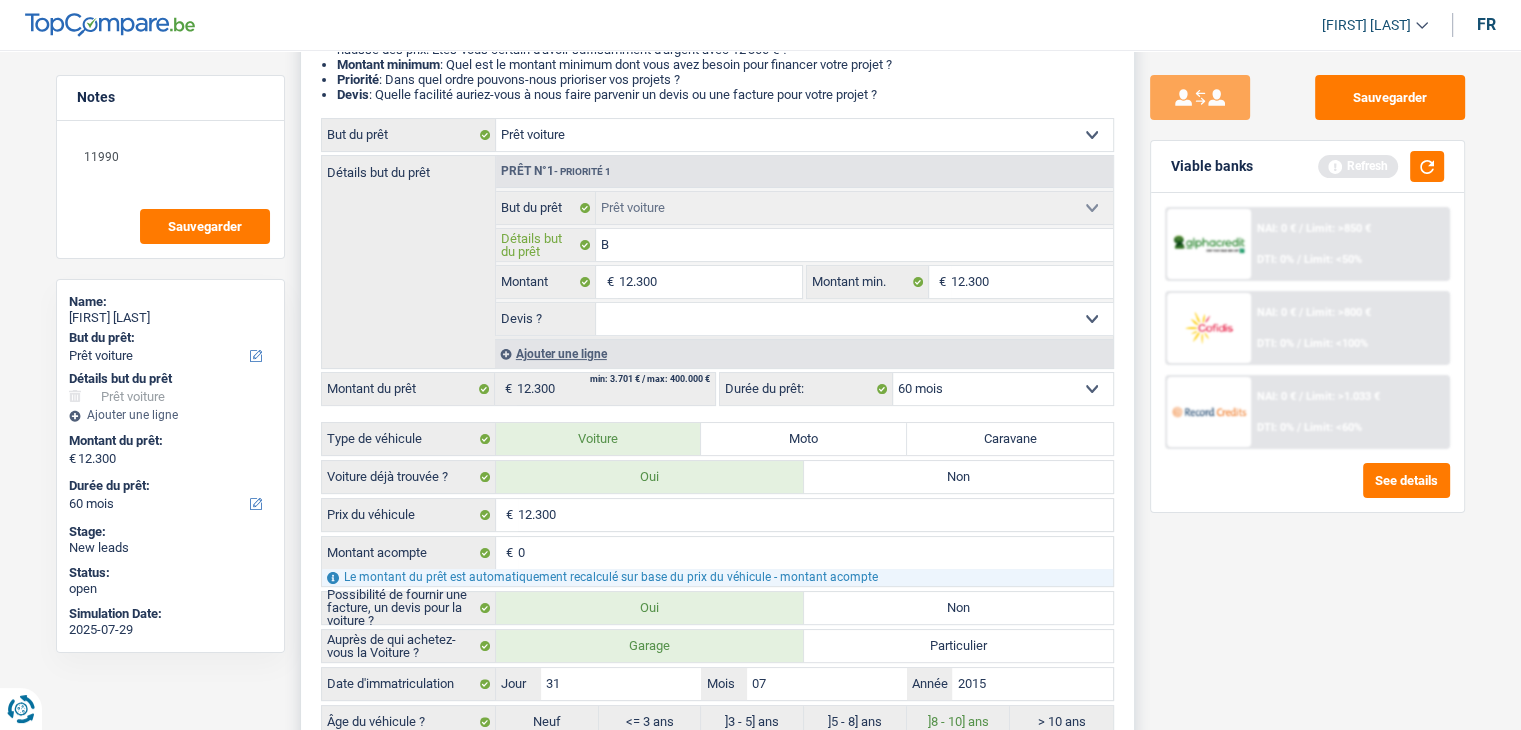 type on "BM" 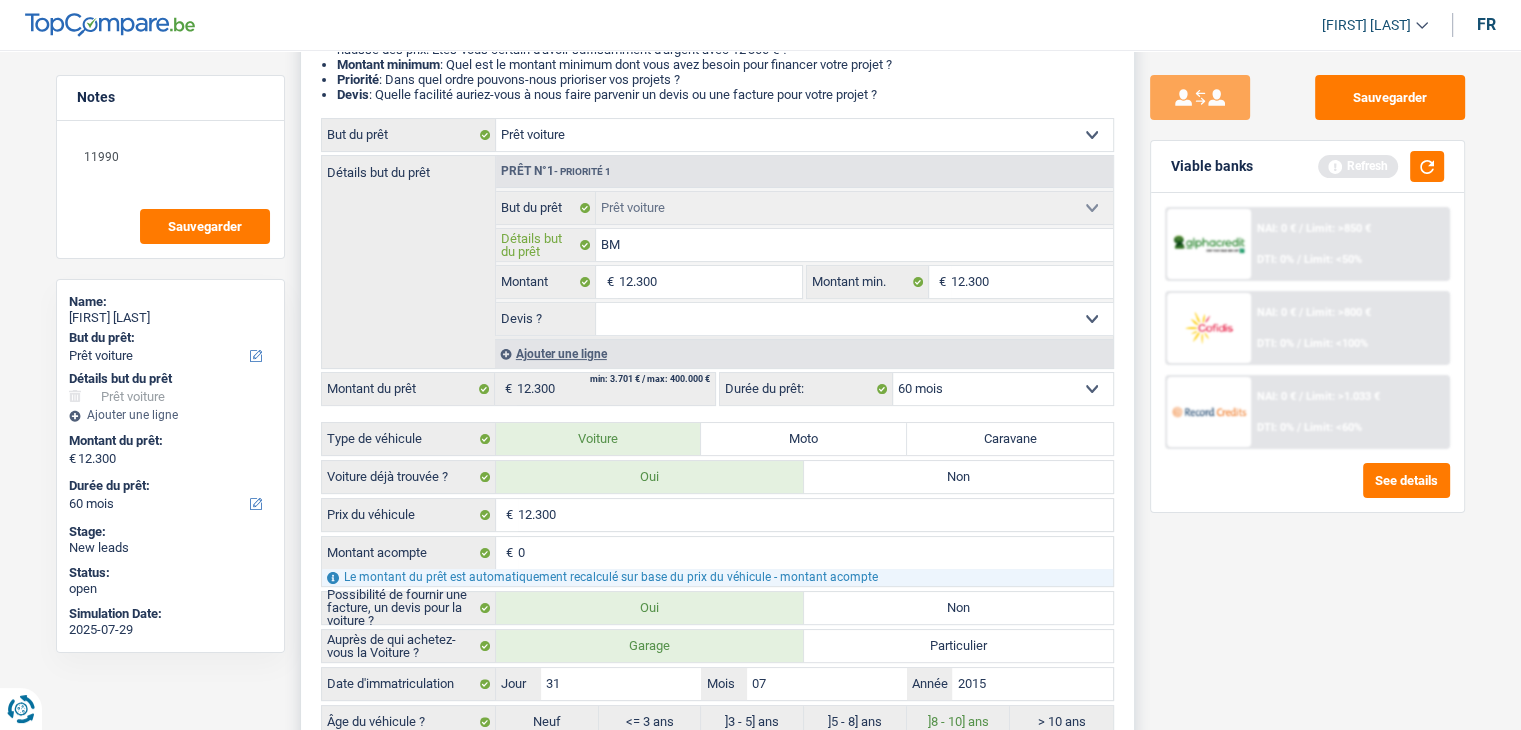 type on "BMW" 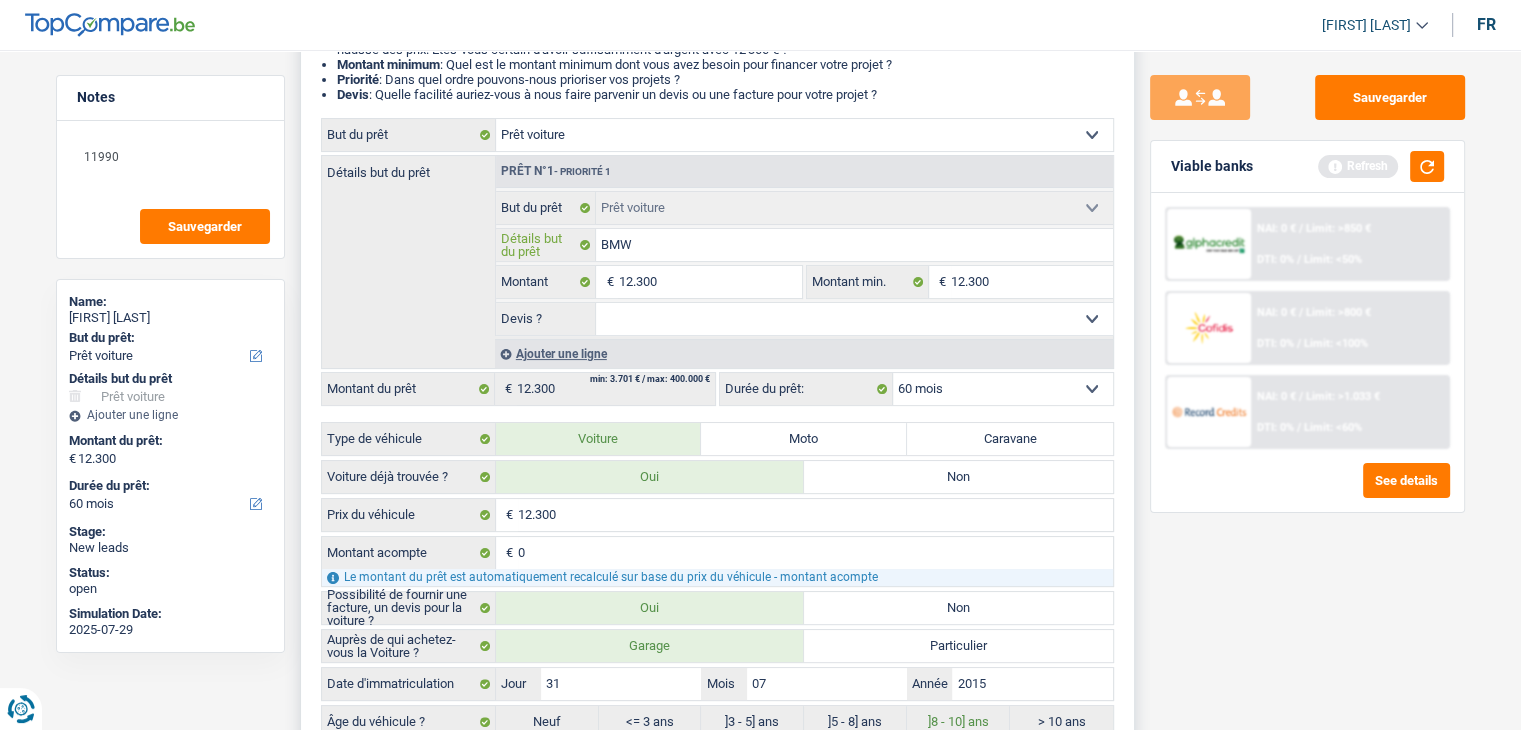 type on "BMW" 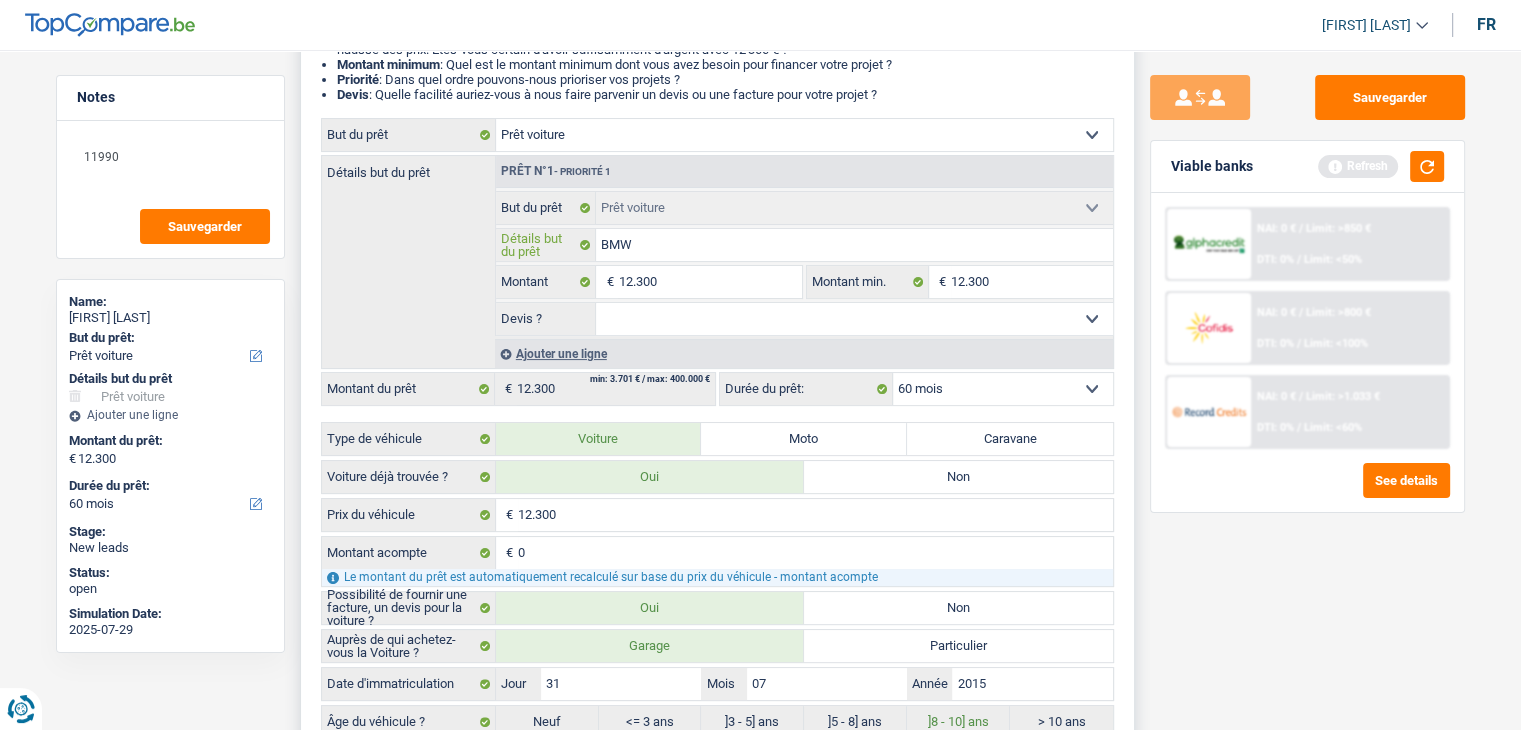 type on "BMW s" 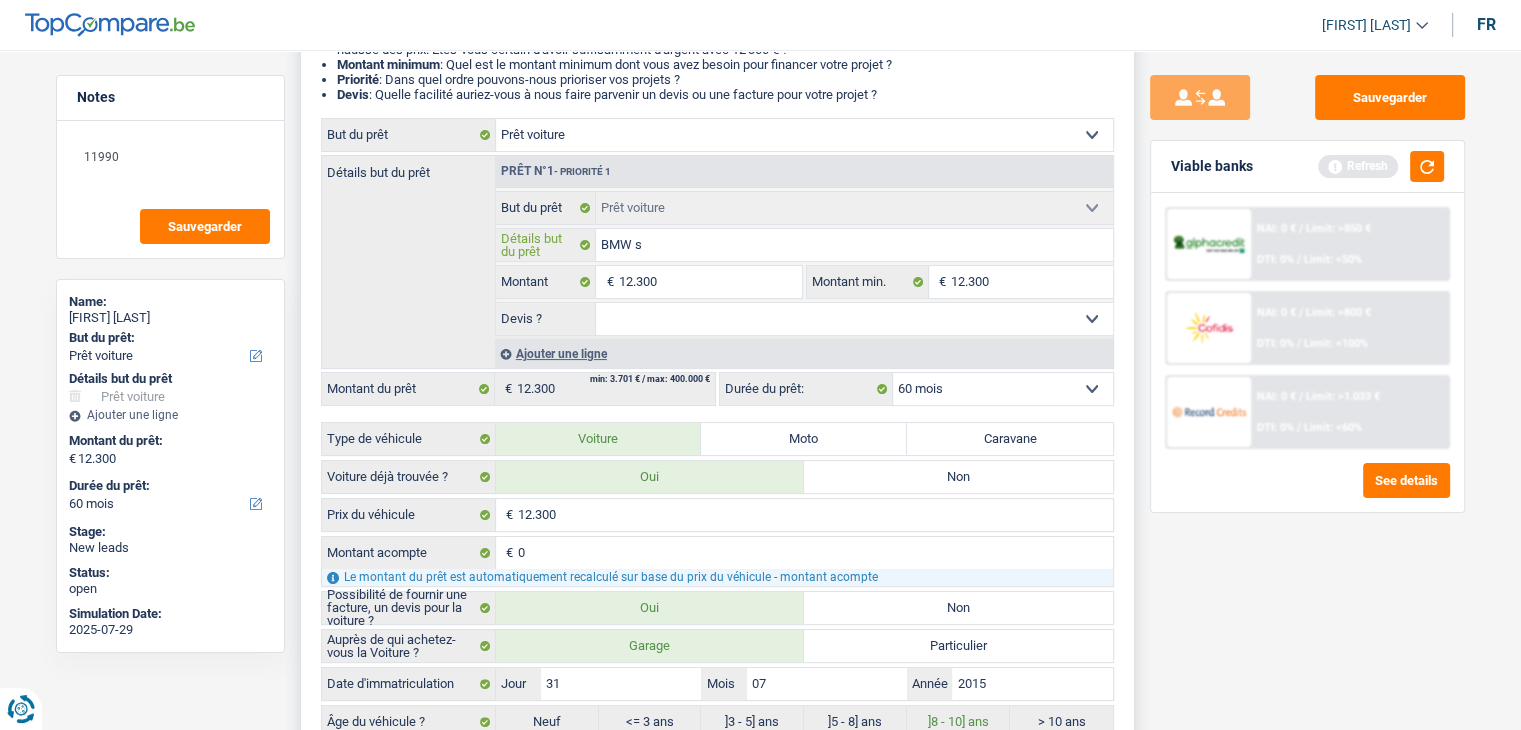 type on "BMW sé" 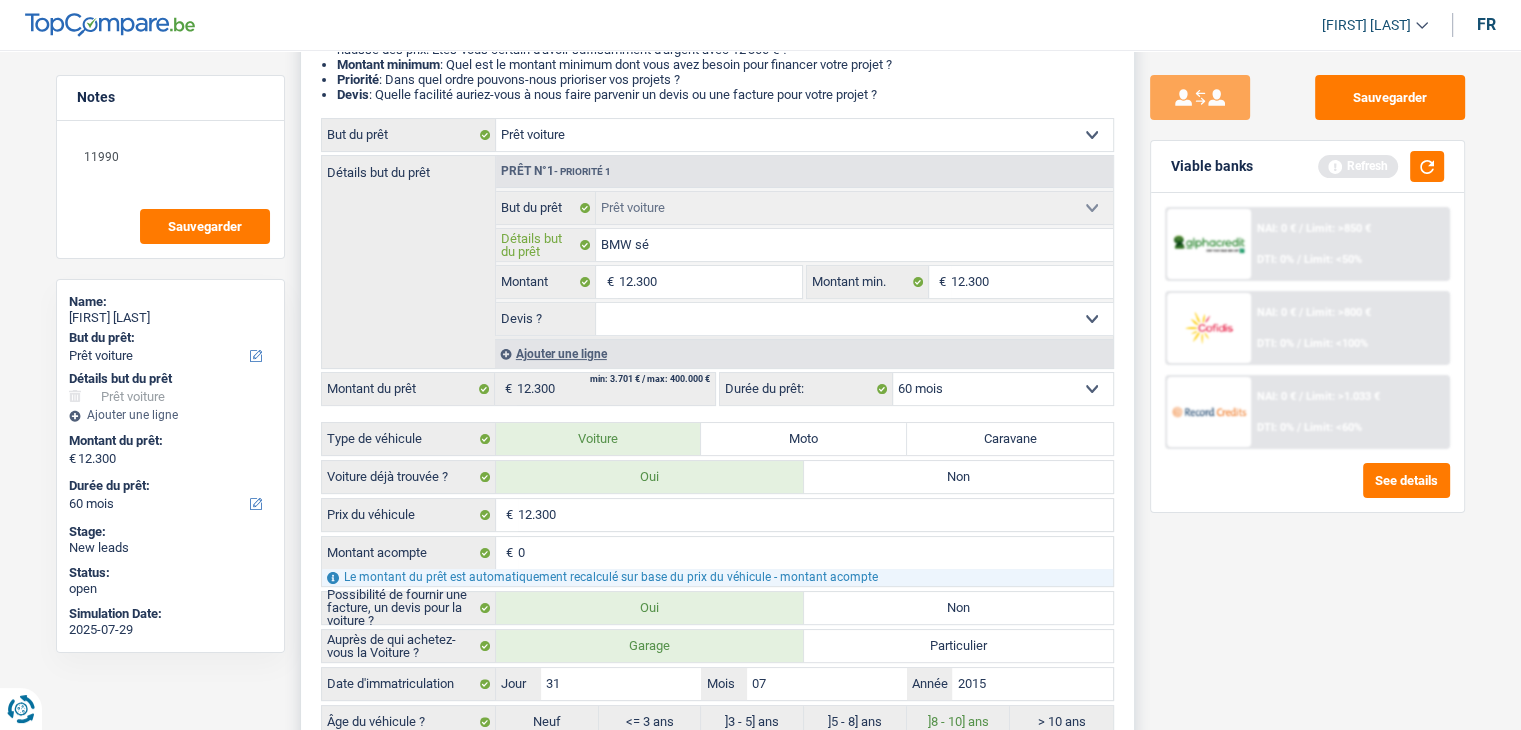 type on "BMW sér" 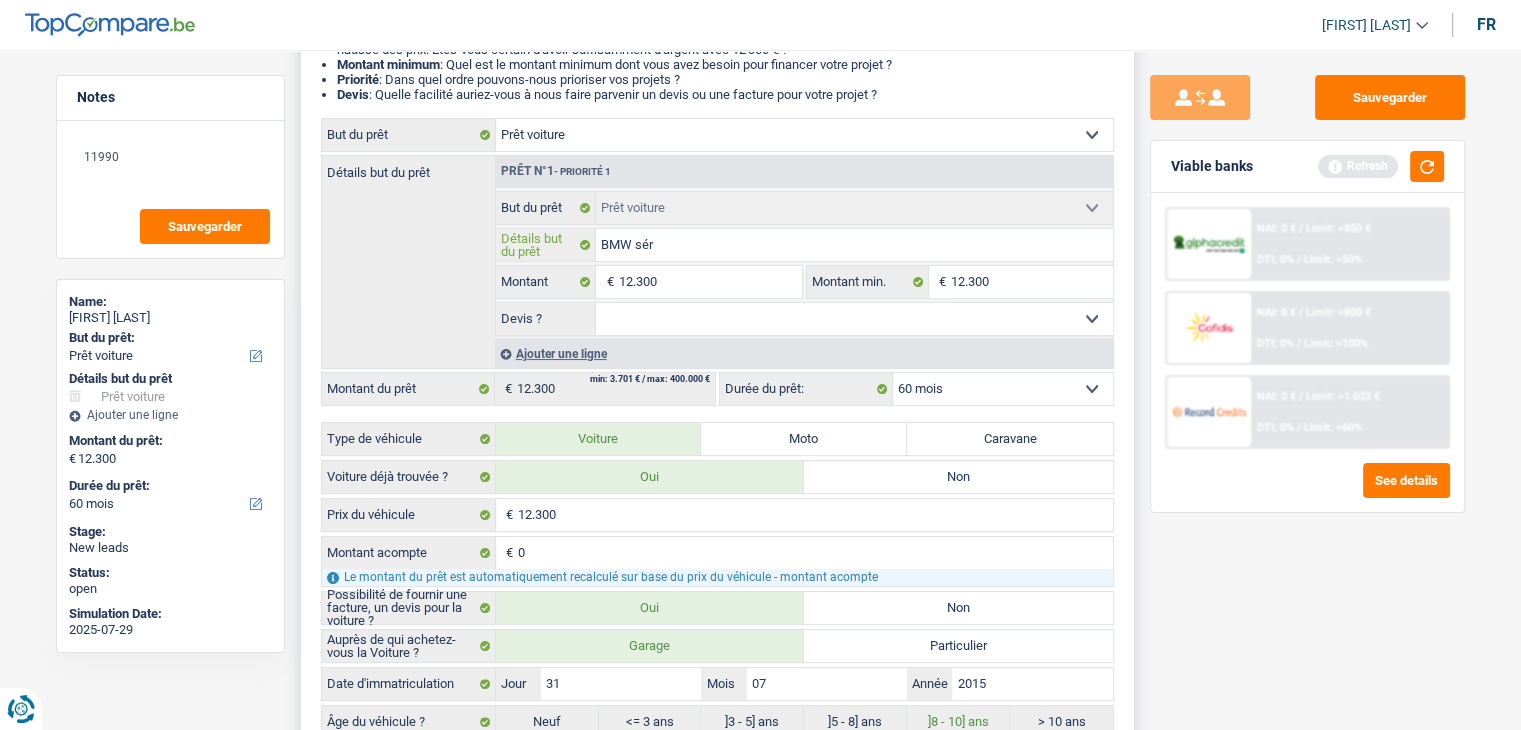 type on "BMW séri" 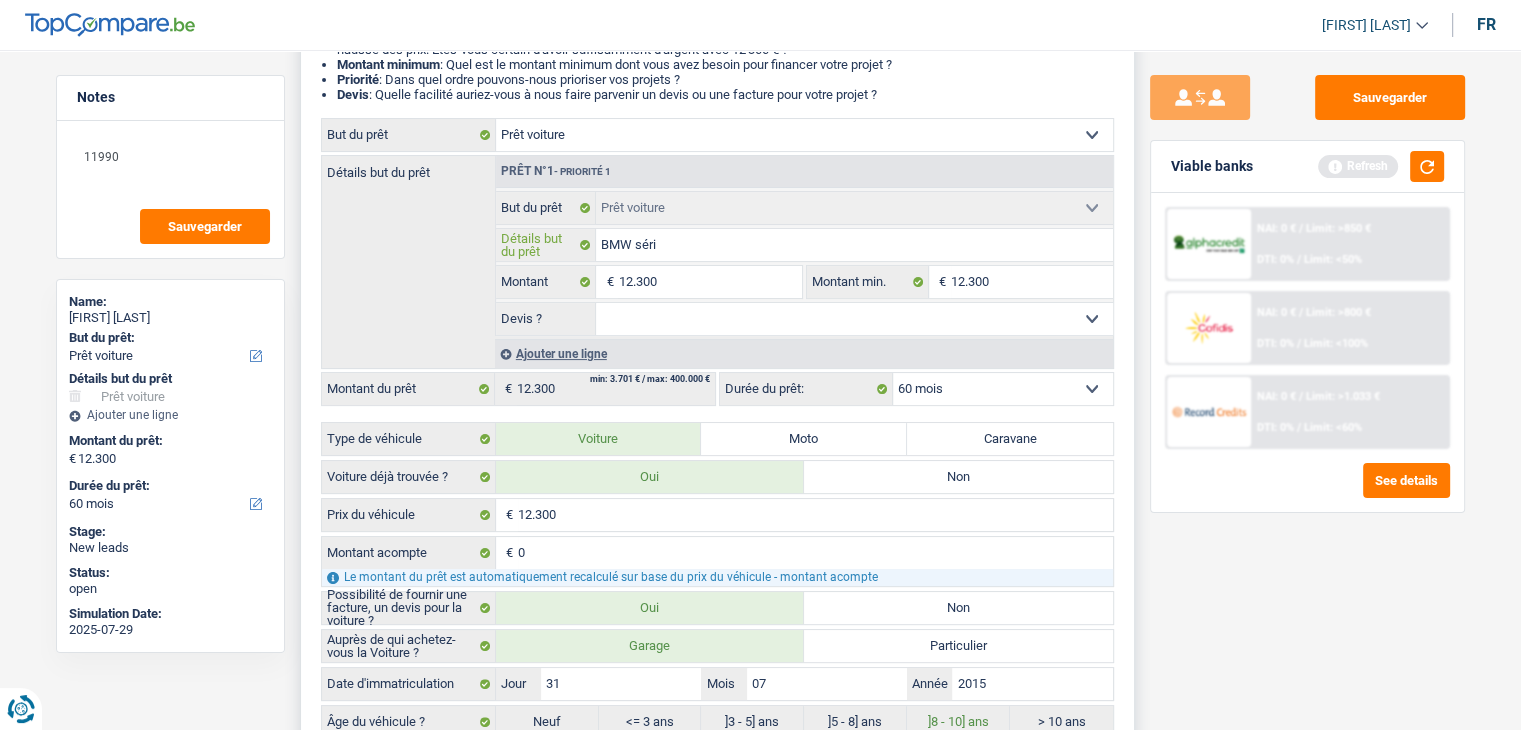 type on "BMW série" 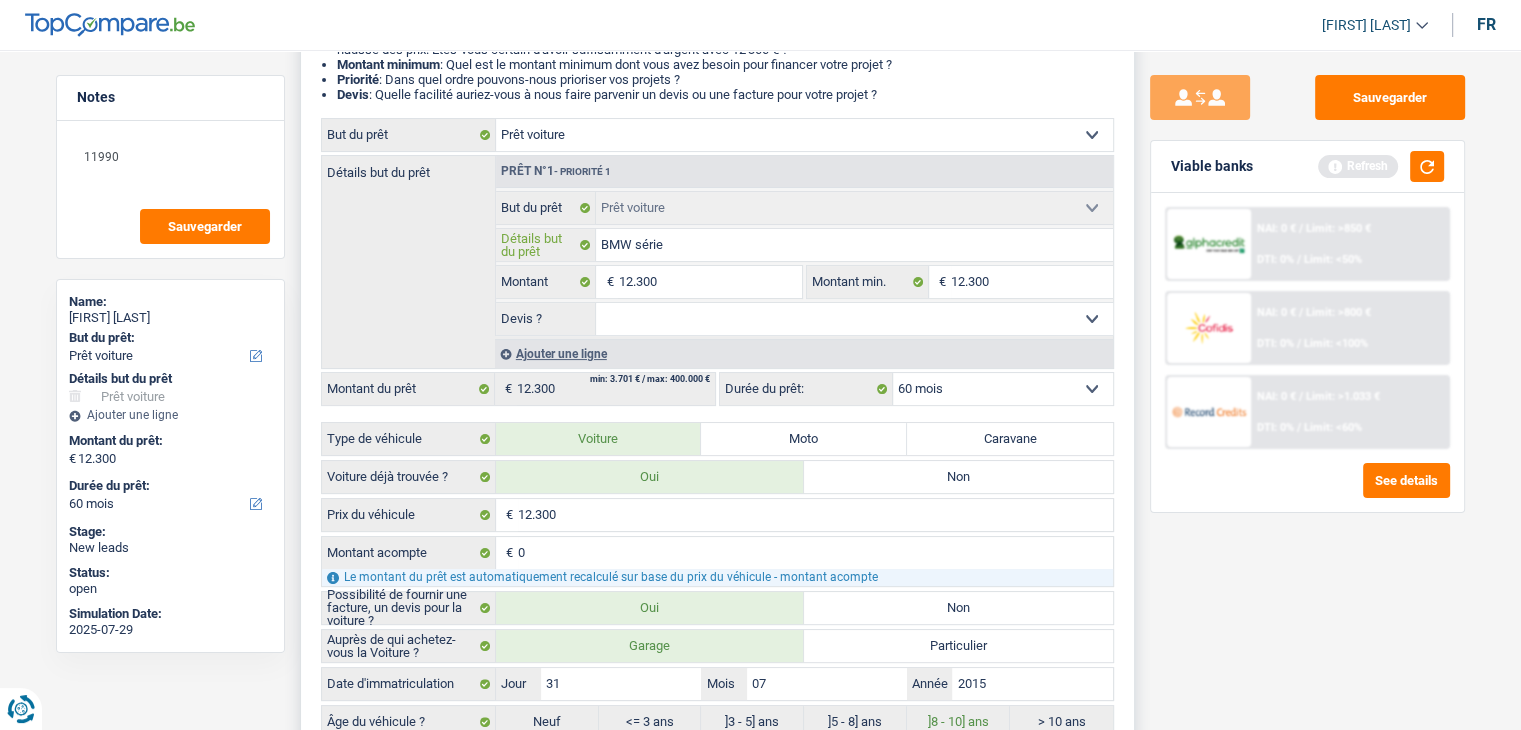 type on "BMW série" 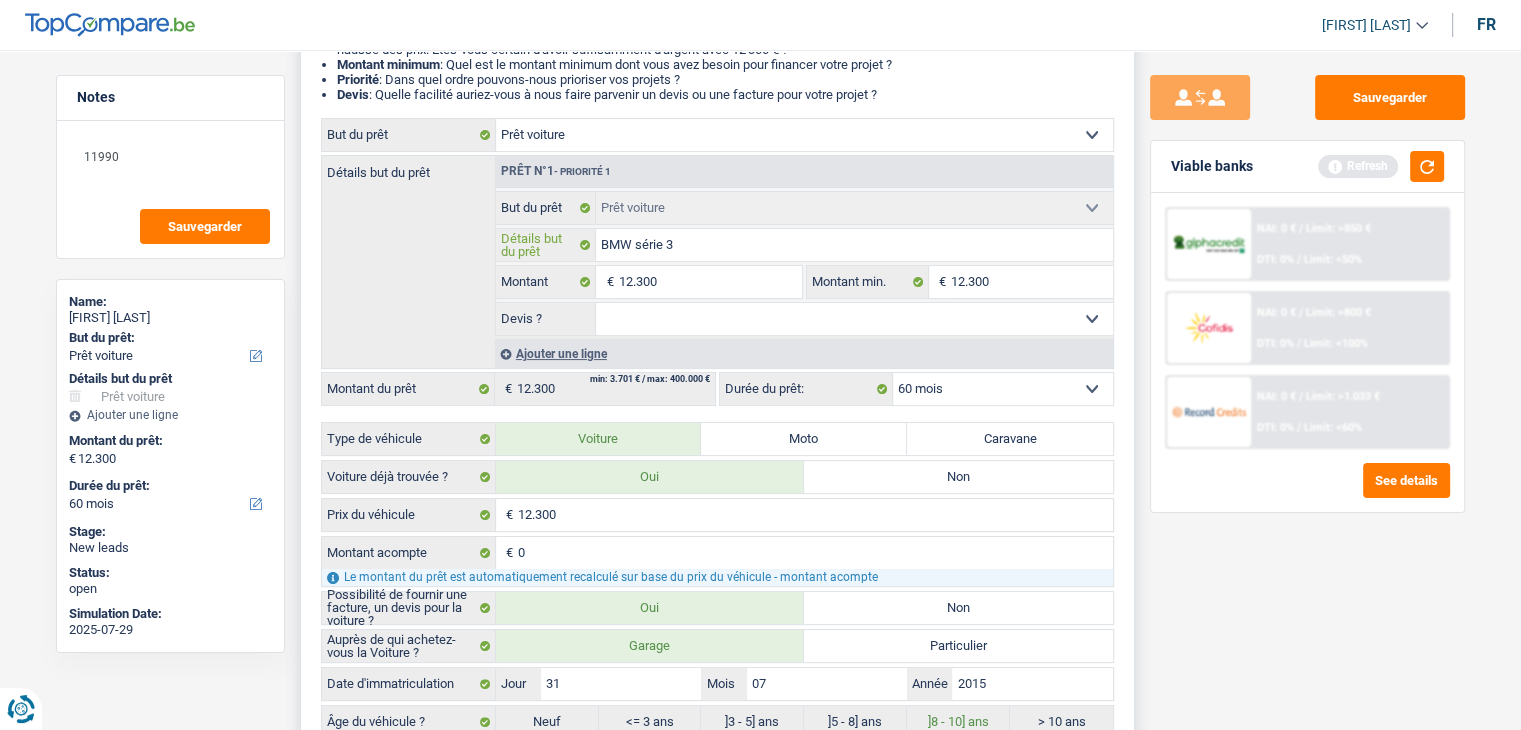 type on "BMW série 3" 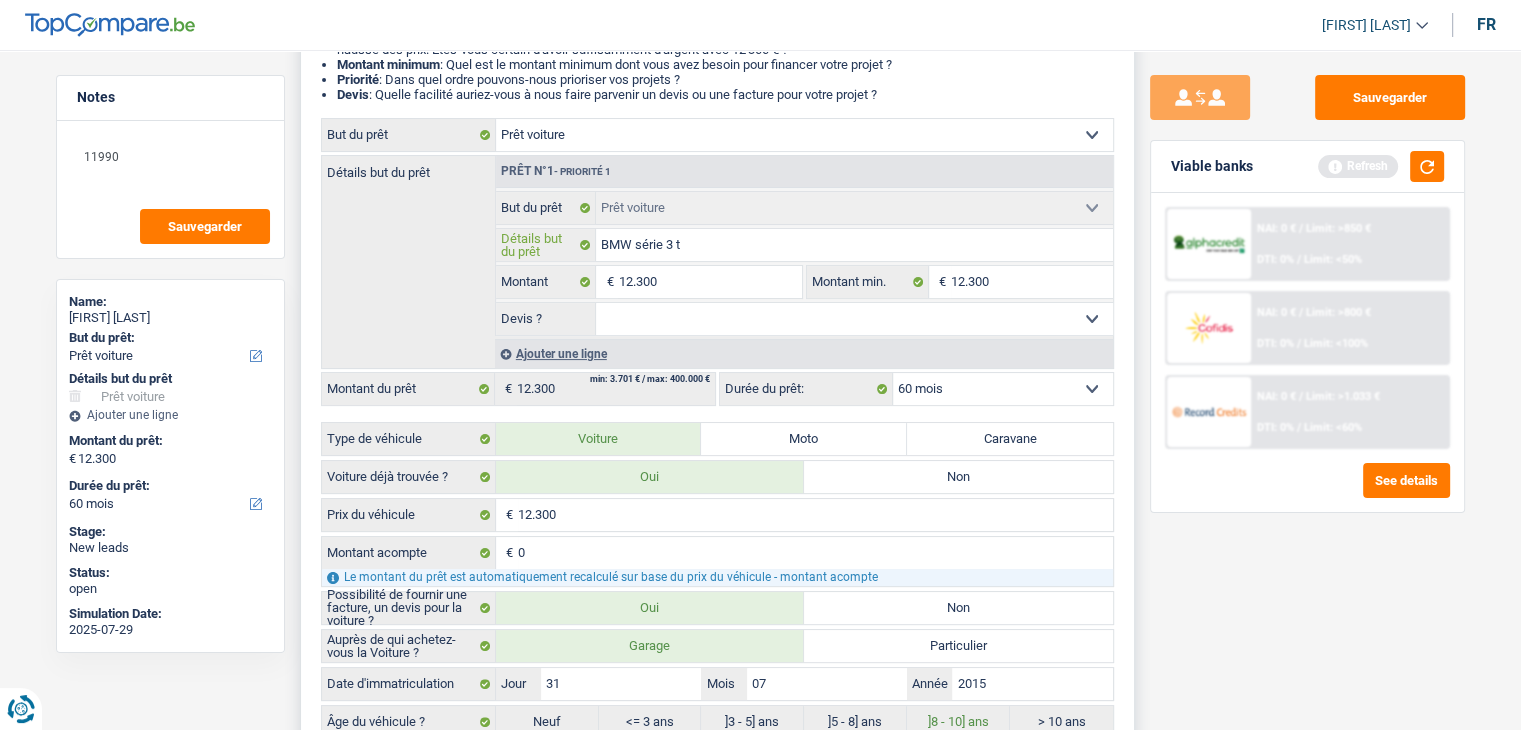 type on "BMW série 3 to" 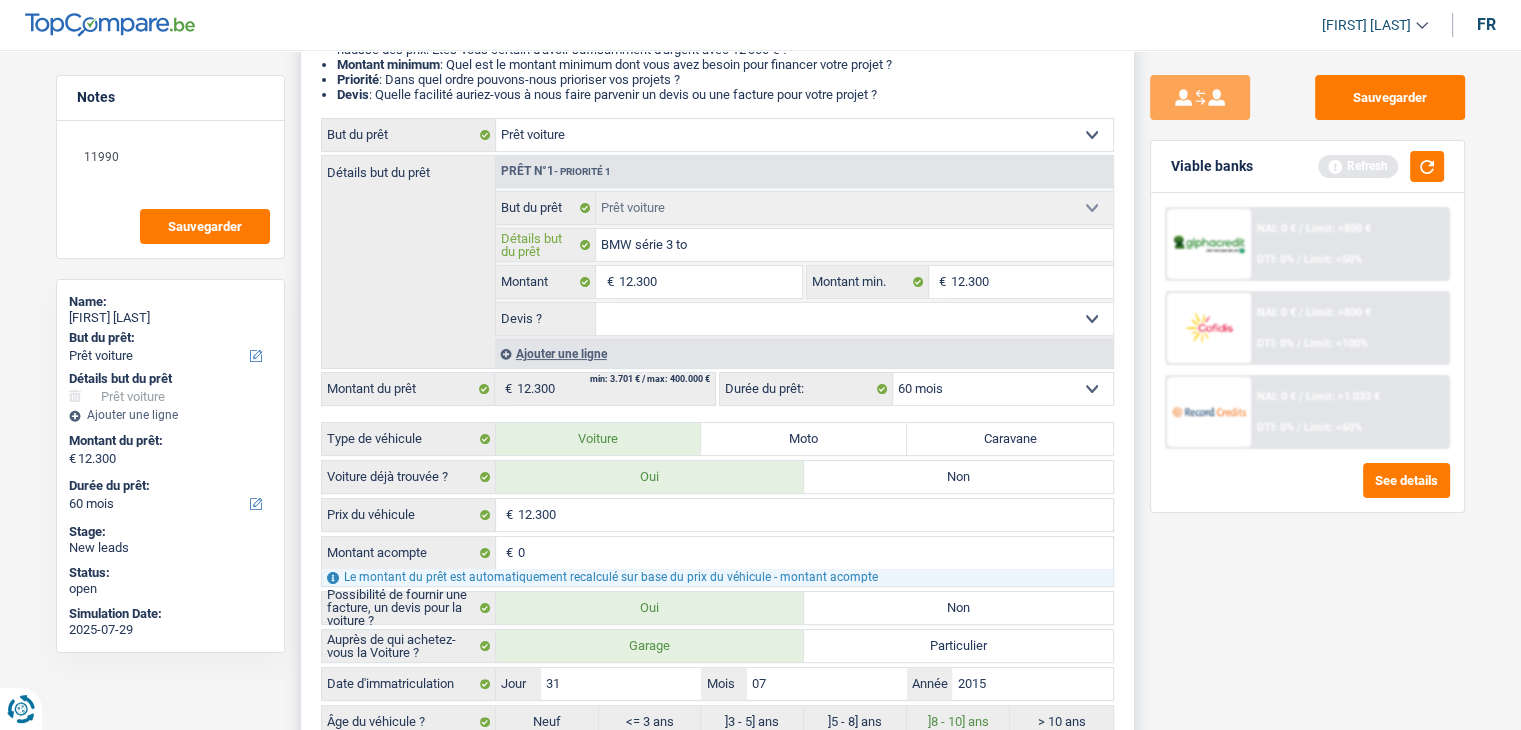 type on "BMW série 3 tou" 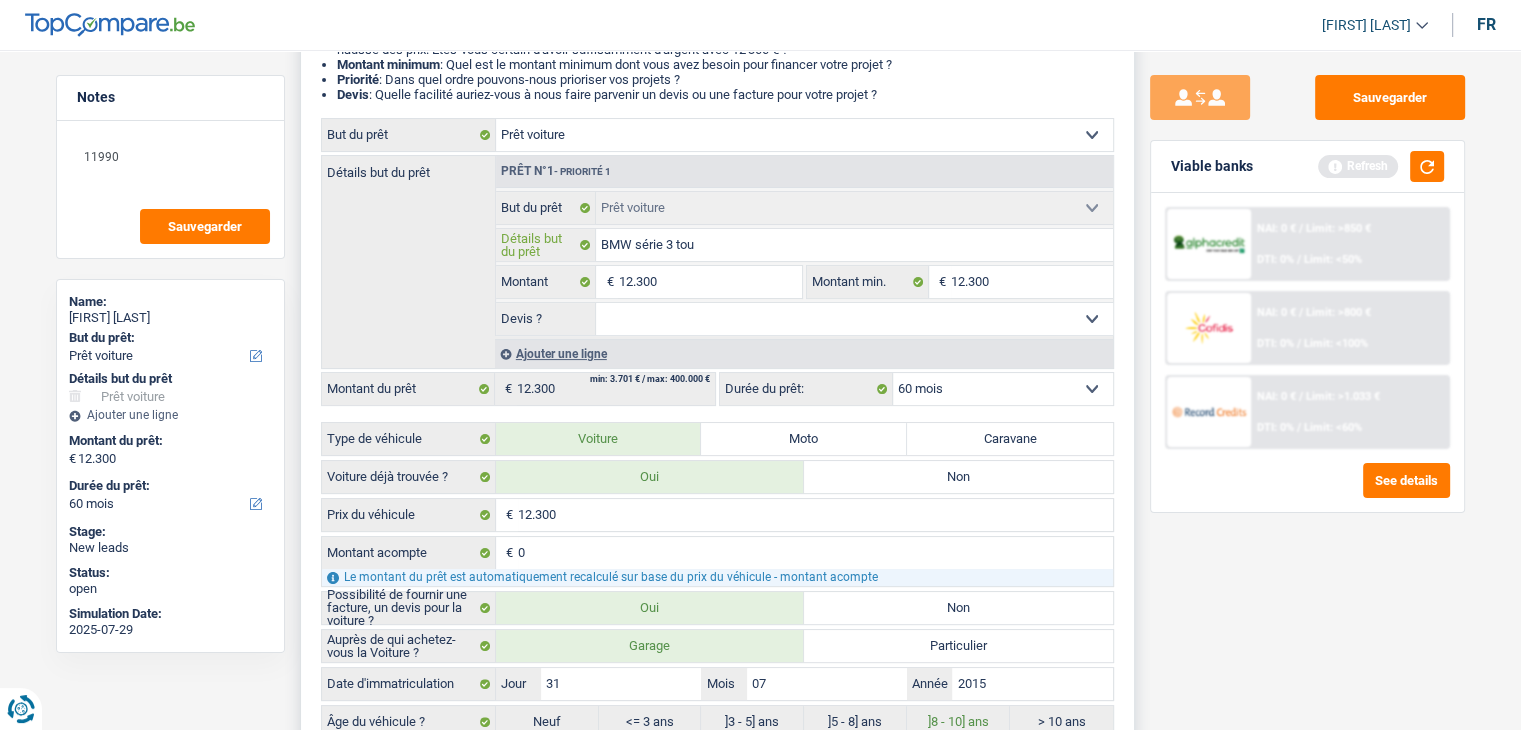 type on "BMW série 3 tour" 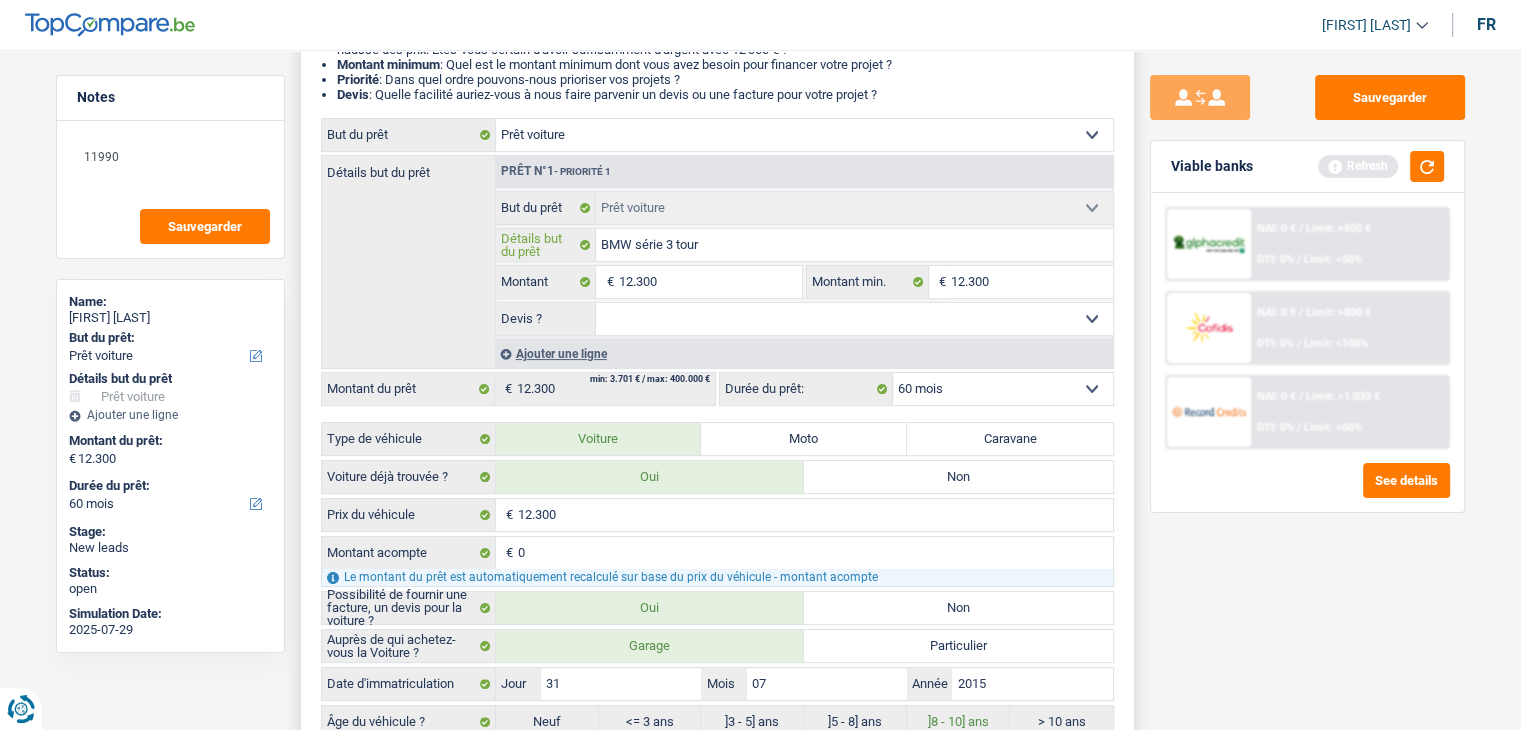 type on "BMW série 3 touri" 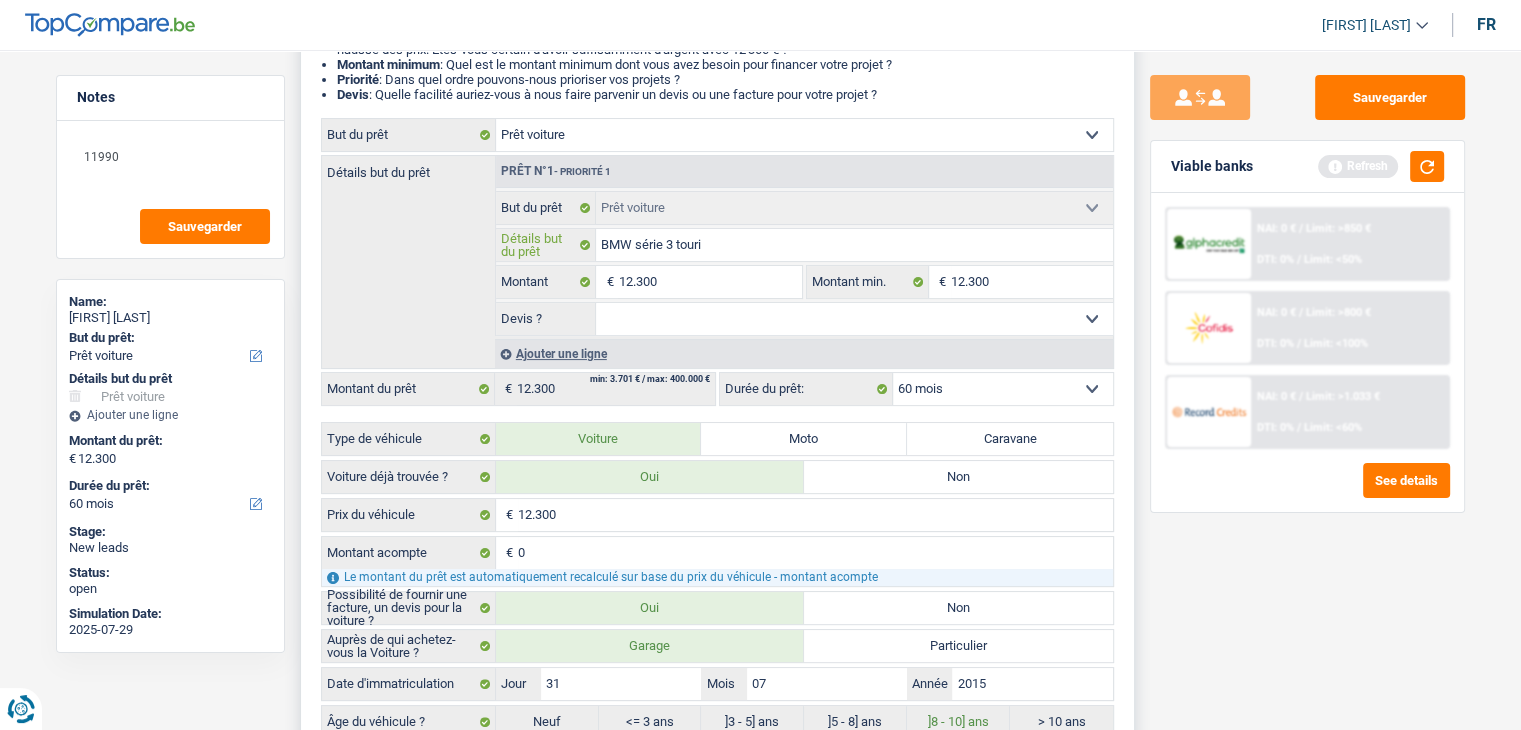 type on "BMW série 3 tourin" 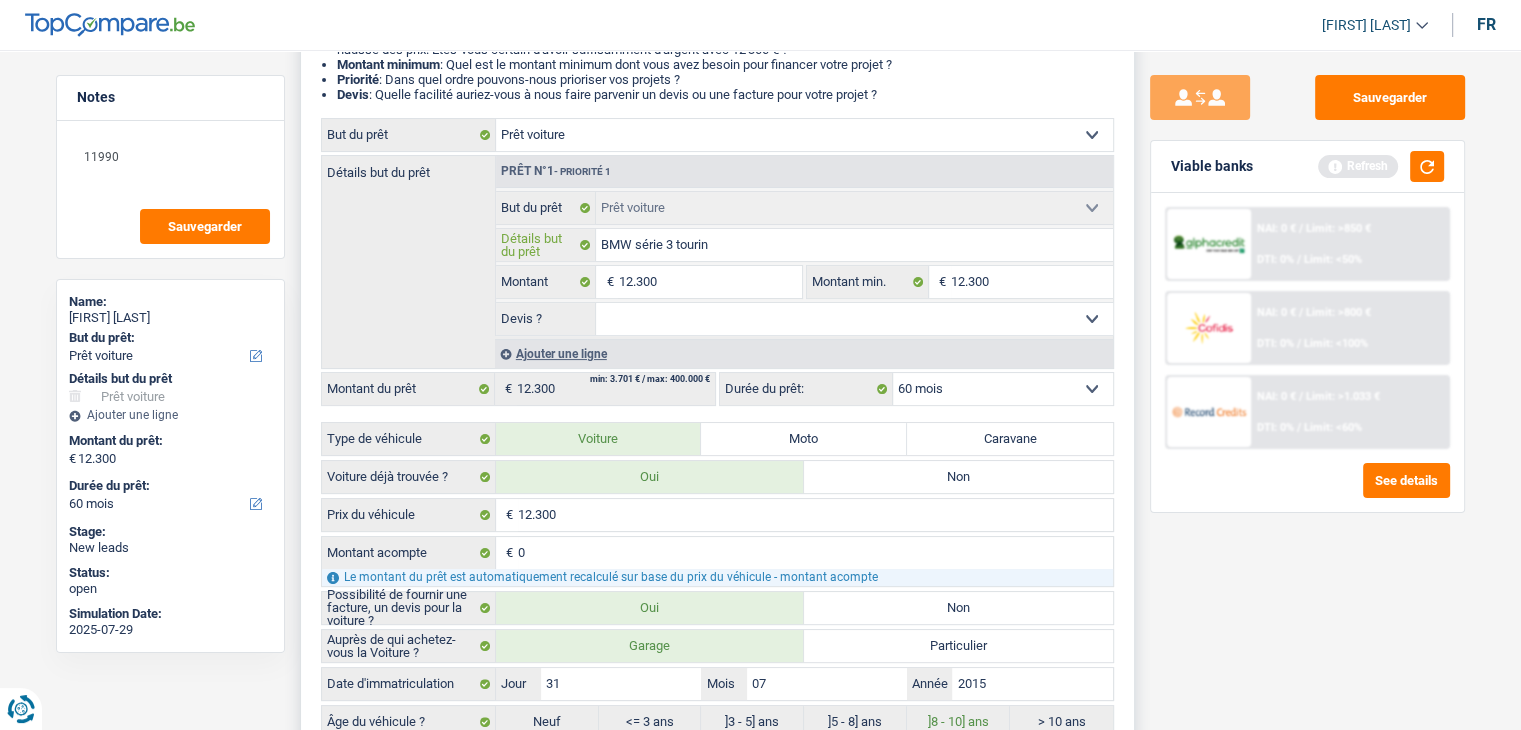 type on "BMW série 3 tourin" 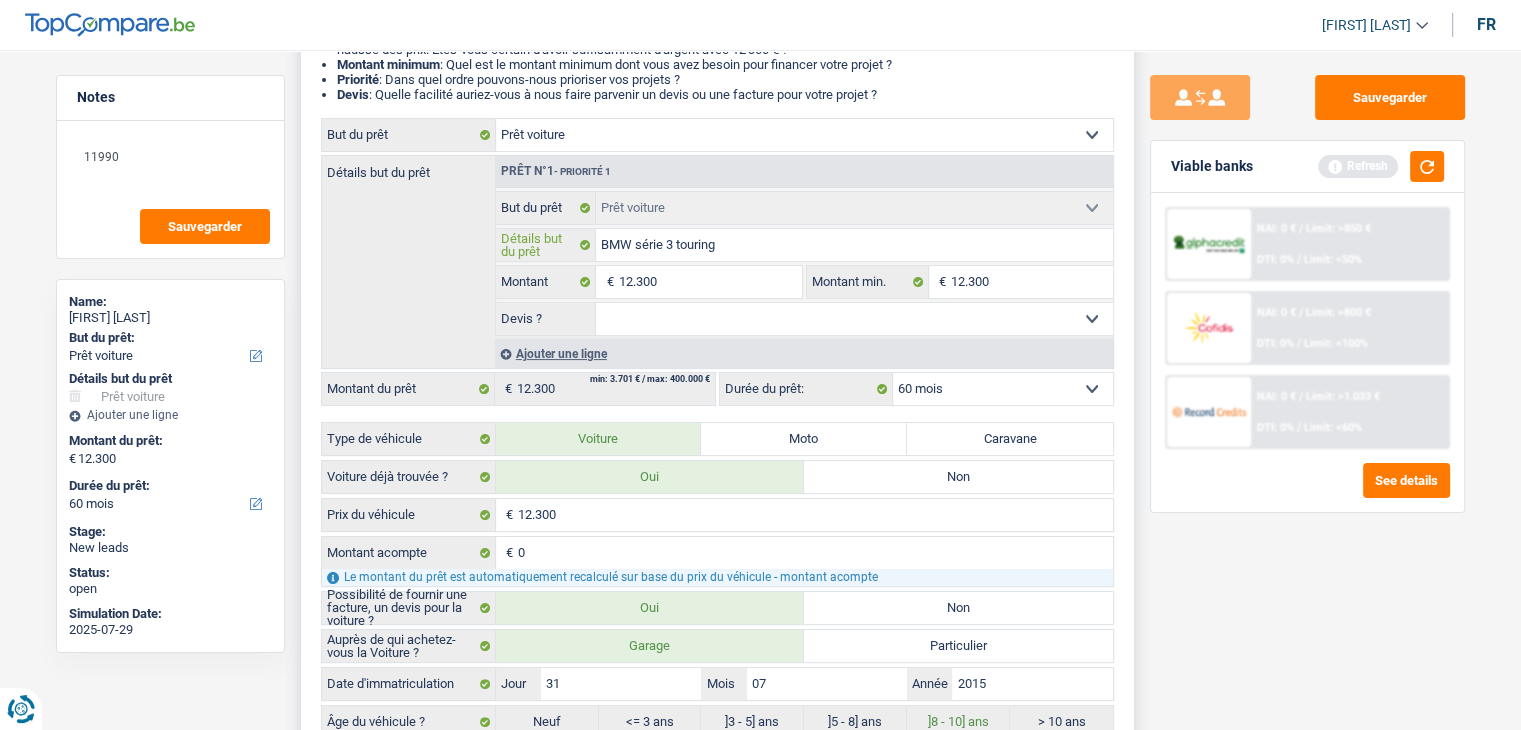 type on "BMW série 3 touring" 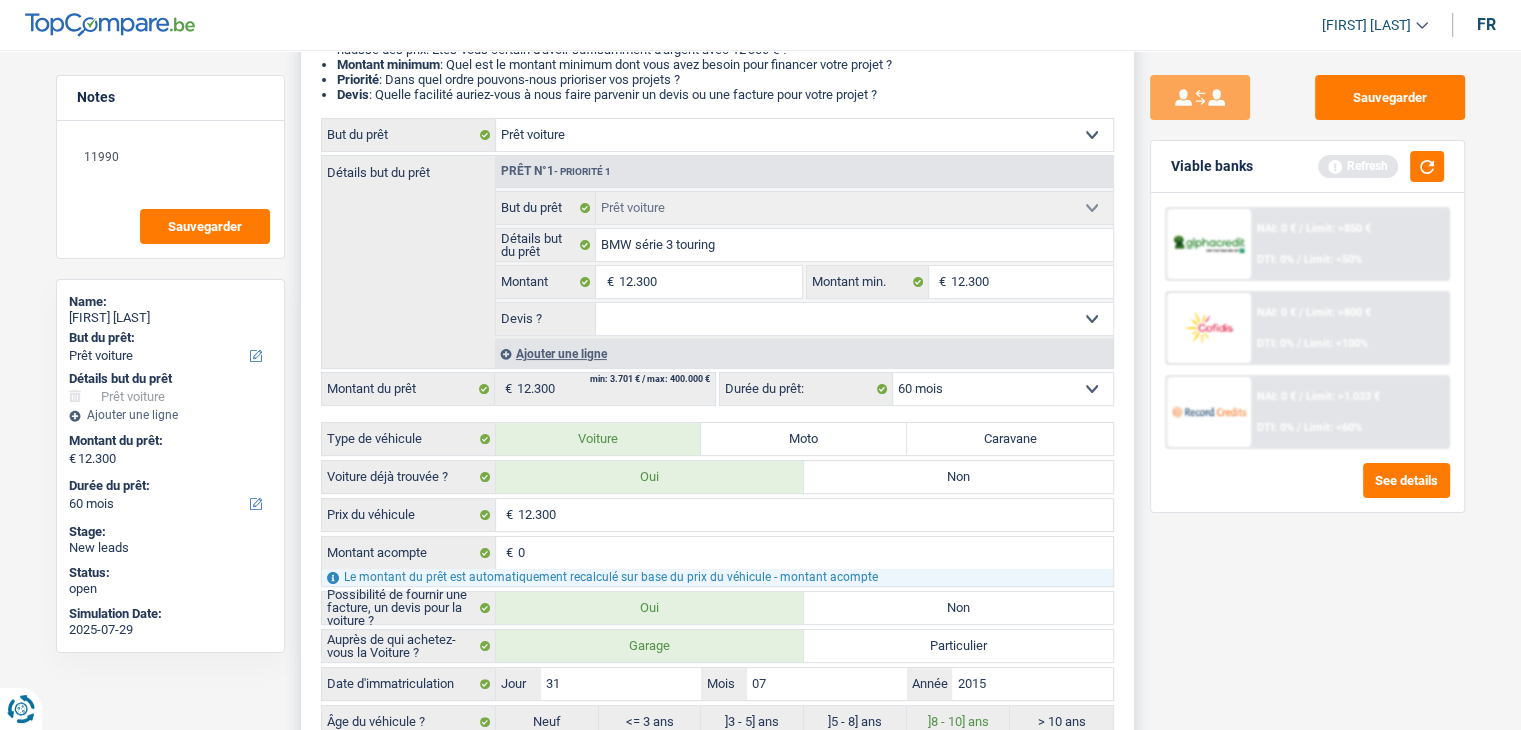 click on "Oui Non Non répondu
Sélectionner une option" at bounding box center (854, 319) 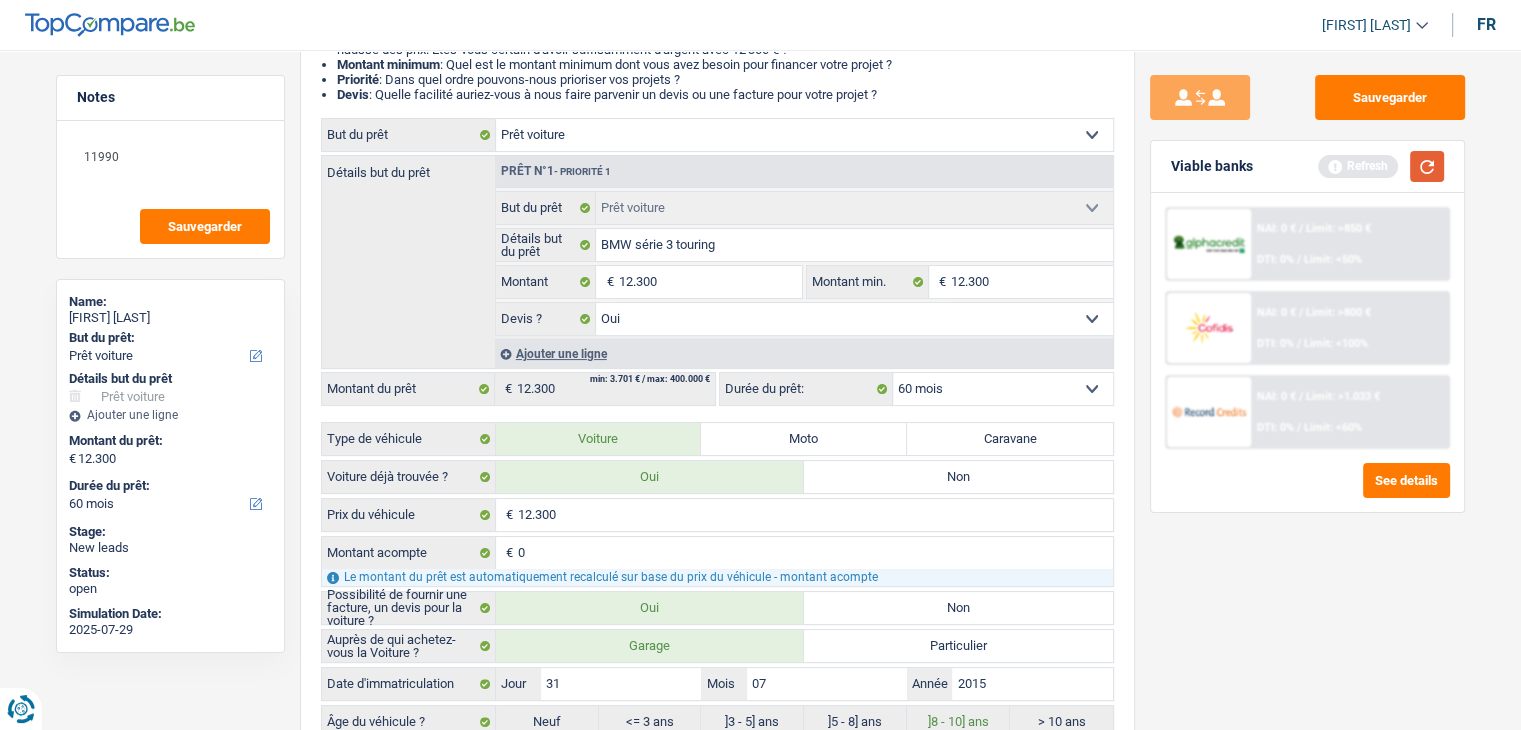 drag, startPoint x: 1425, startPoint y: 169, endPoint x: 1407, endPoint y: 171, distance: 18.110771 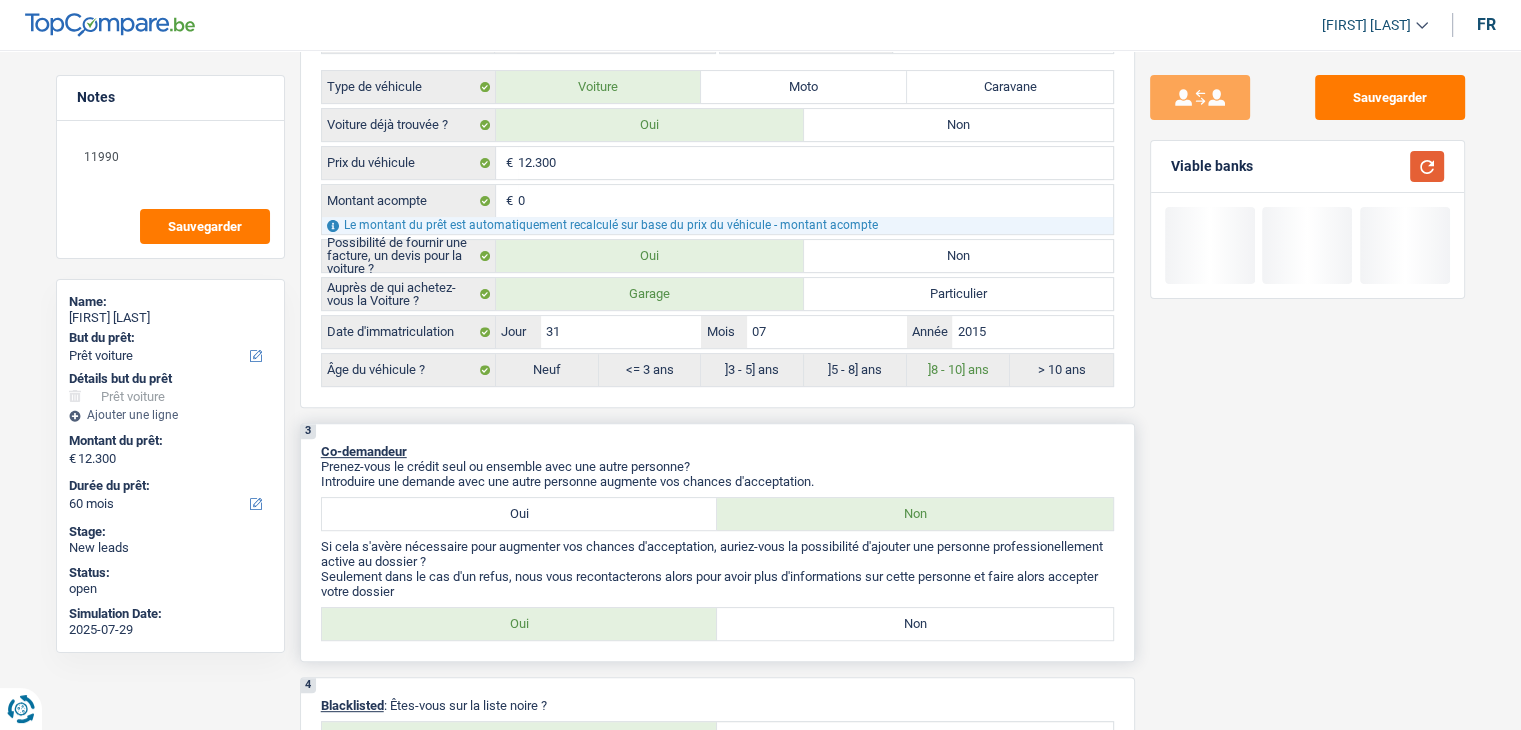scroll, scrollTop: 800, scrollLeft: 0, axis: vertical 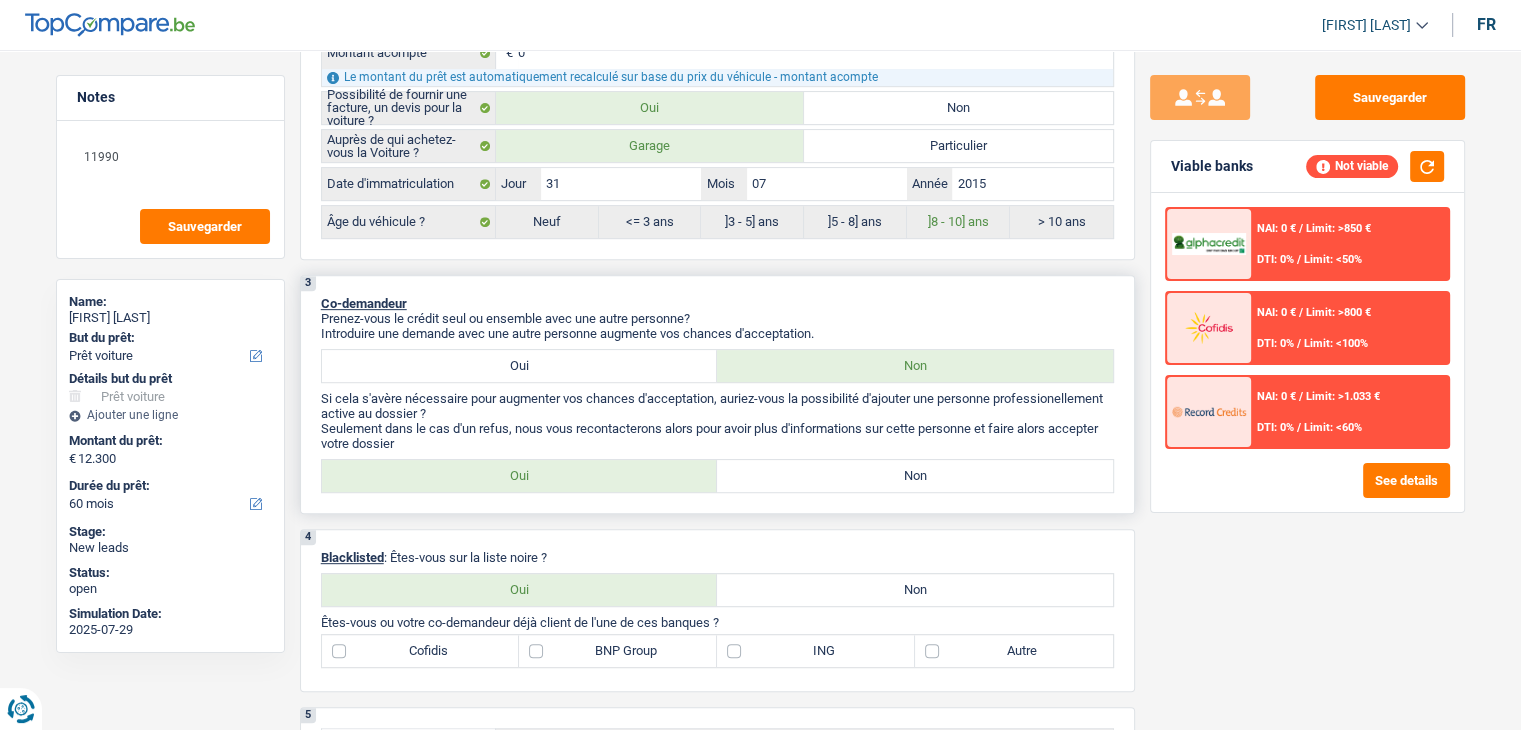 click on "Non" at bounding box center [915, 476] 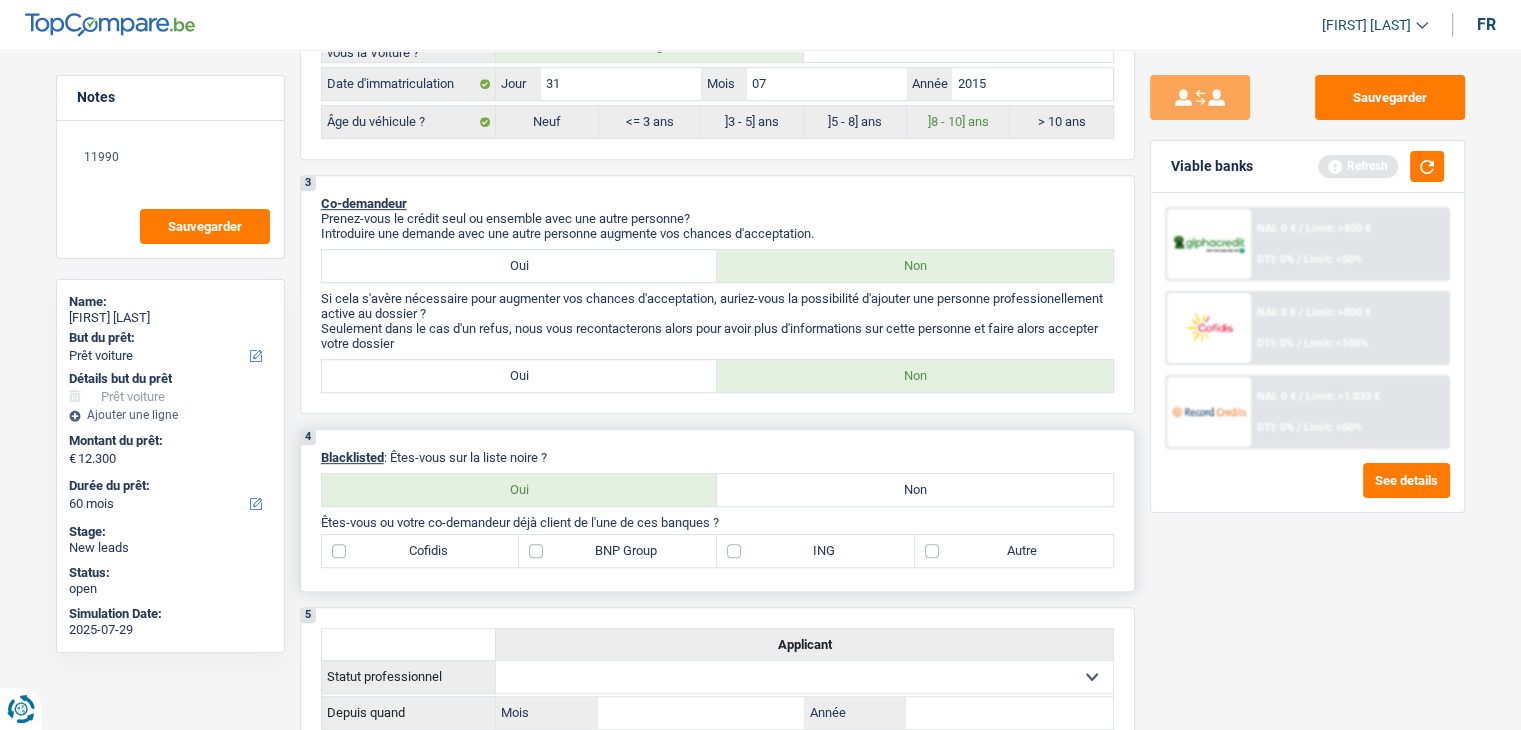 scroll, scrollTop: 1000, scrollLeft: 0, axis: vertical 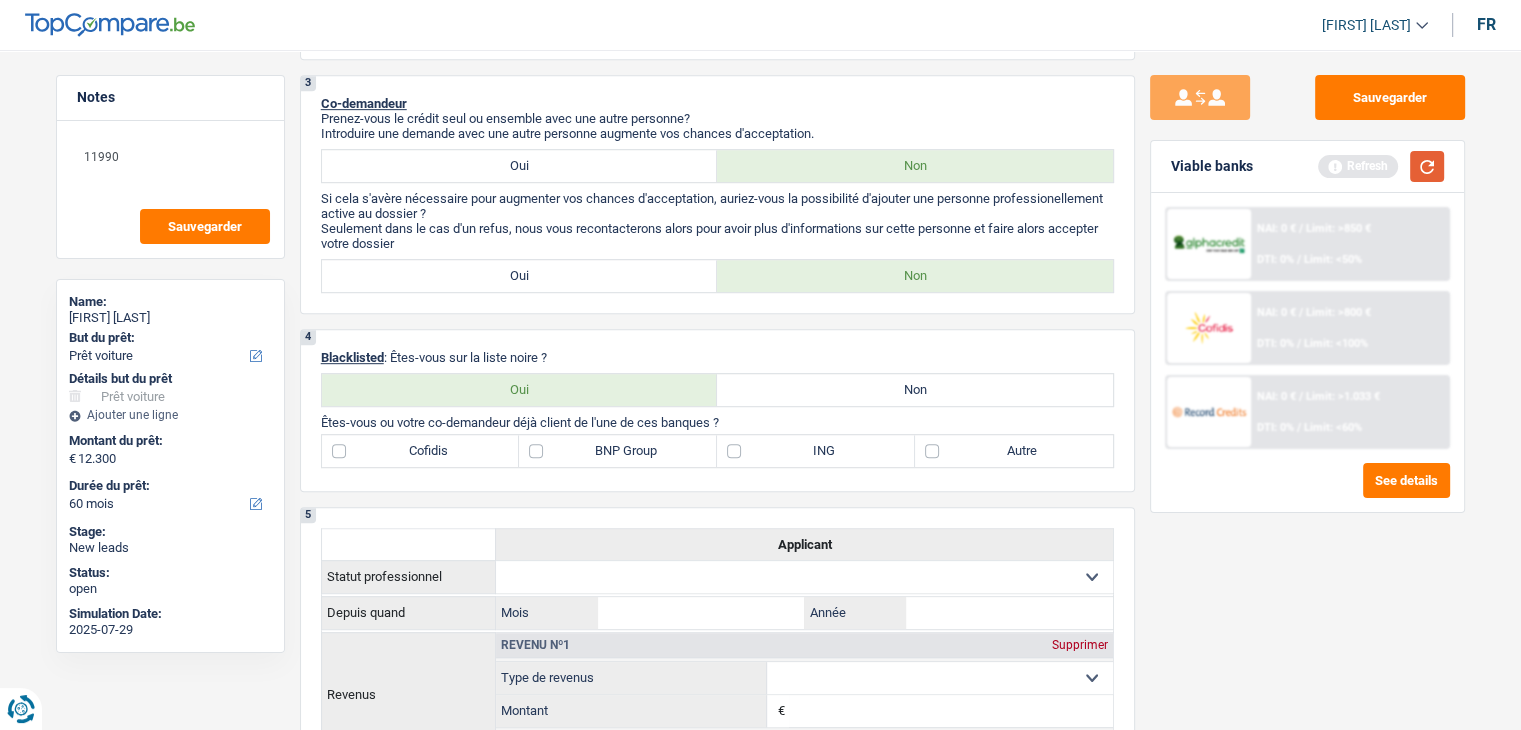 click at bounding box center [1427, 166] 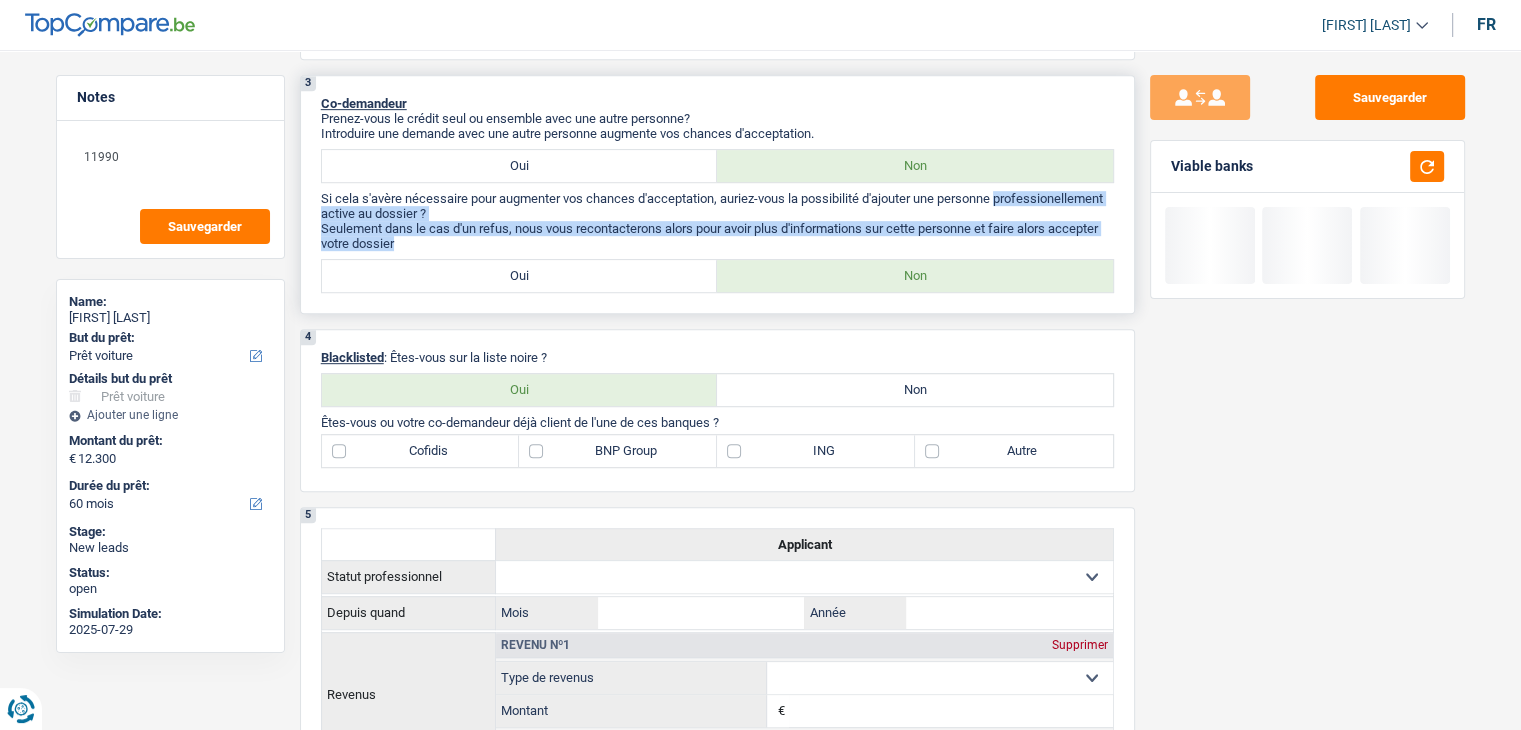 drag, startPoint x: 395, startPoint y: 233, endPoint x: 308, endPoint y: 207, distance: 90.80198 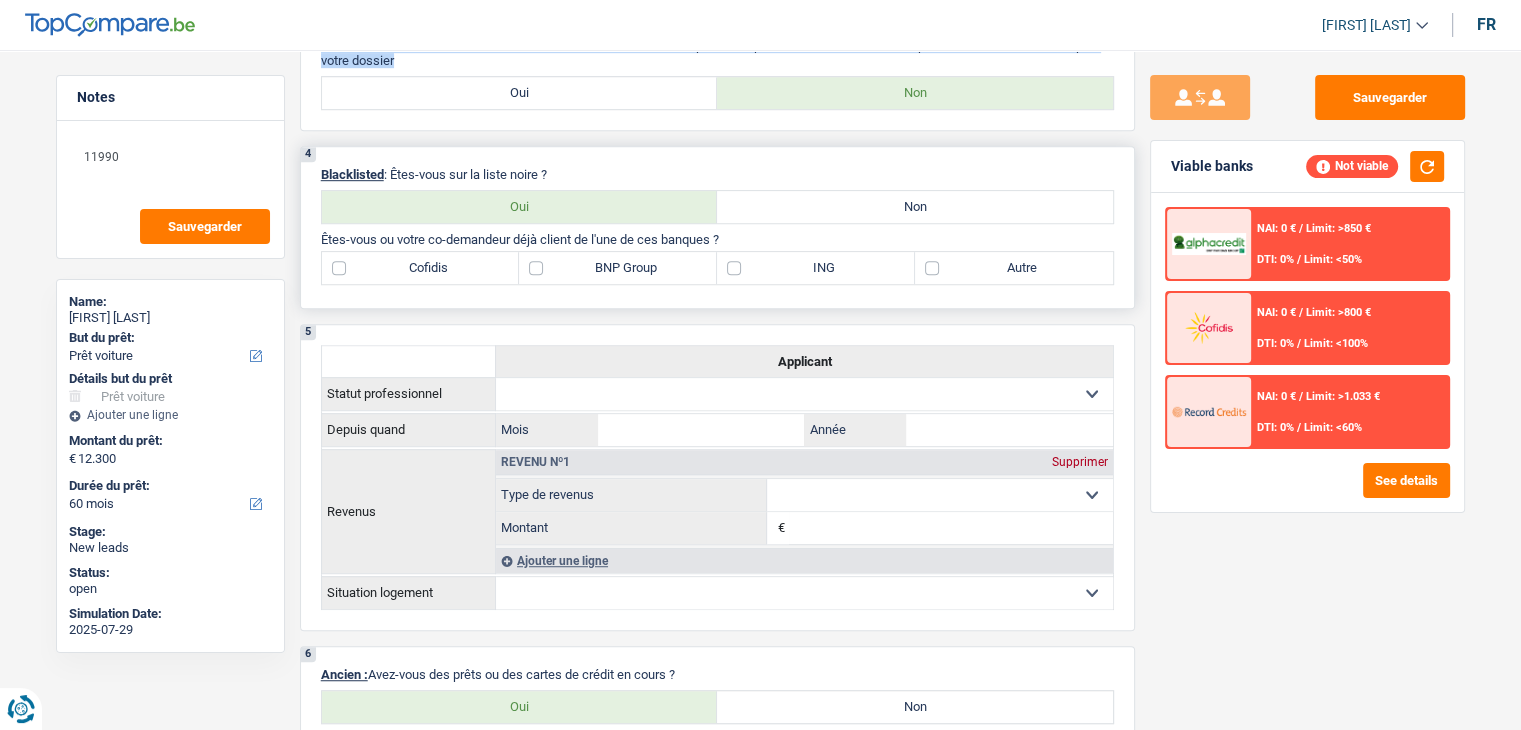 scroll, scrollTop: 1200, scrollLeft: 0, axis: vertical 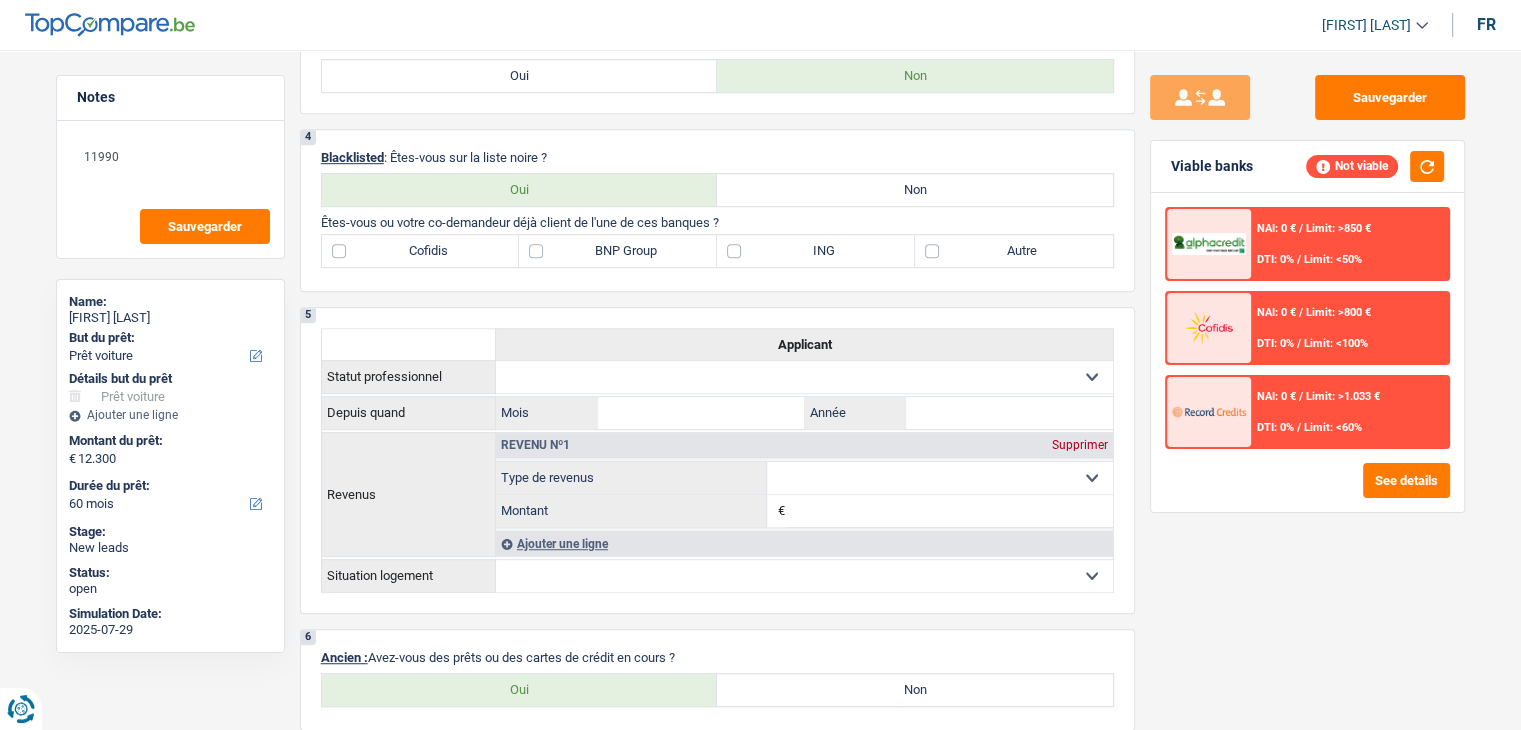 drag, startPoint x: 563, startPoint y: 143, endPoint x: 295, endPoint y: 141, distance: 268.00748 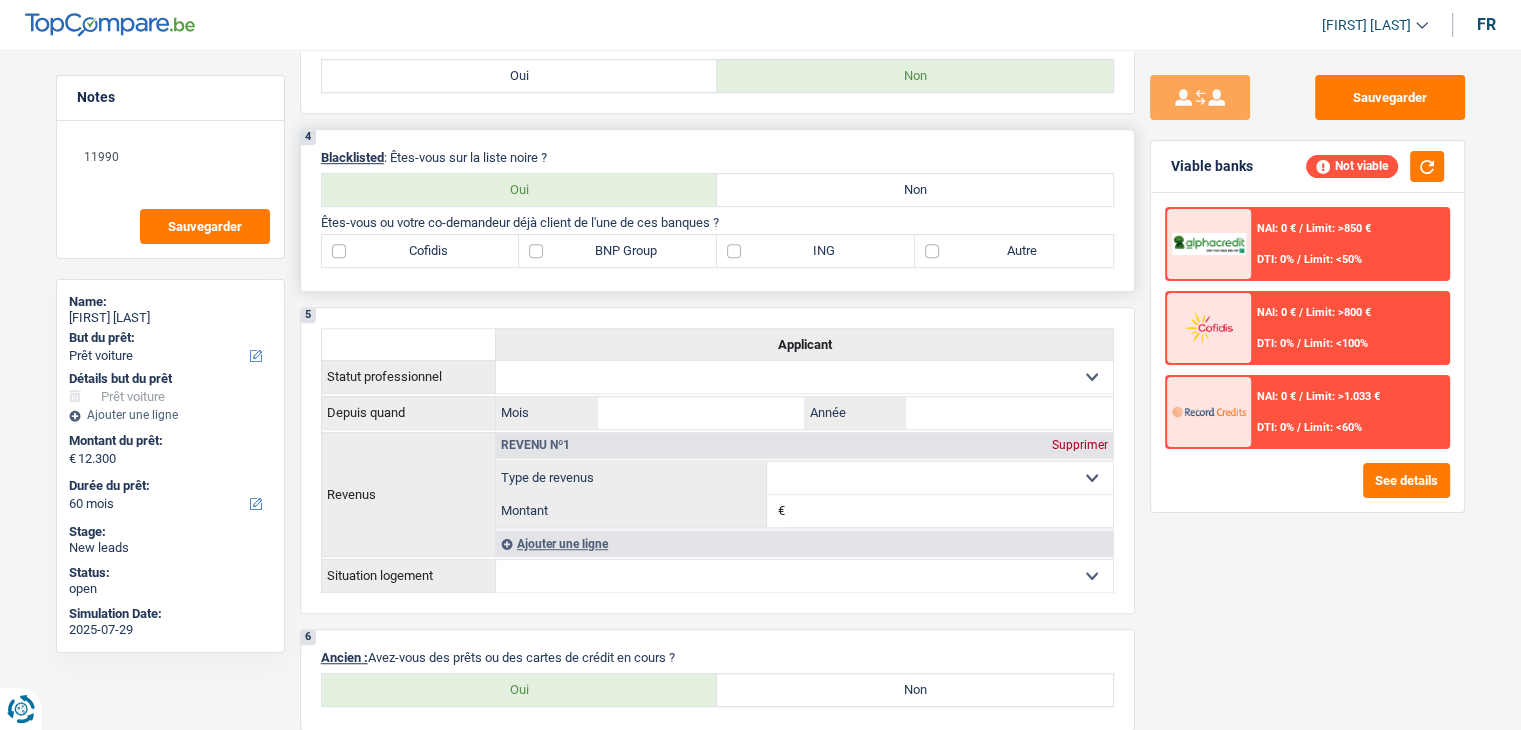 click on "4   Blacklisted  : Êtes-vous sur la liste noire ?
Oui
Non
Tous les champs sont obligatoires. Veuillez sélectionner une option
Êtes-vous ou votre co-demandeur déjà client de l'une de ces banques ?
Cofidis
BNP Group
ING
Autre" at bounding box center [717, 210] 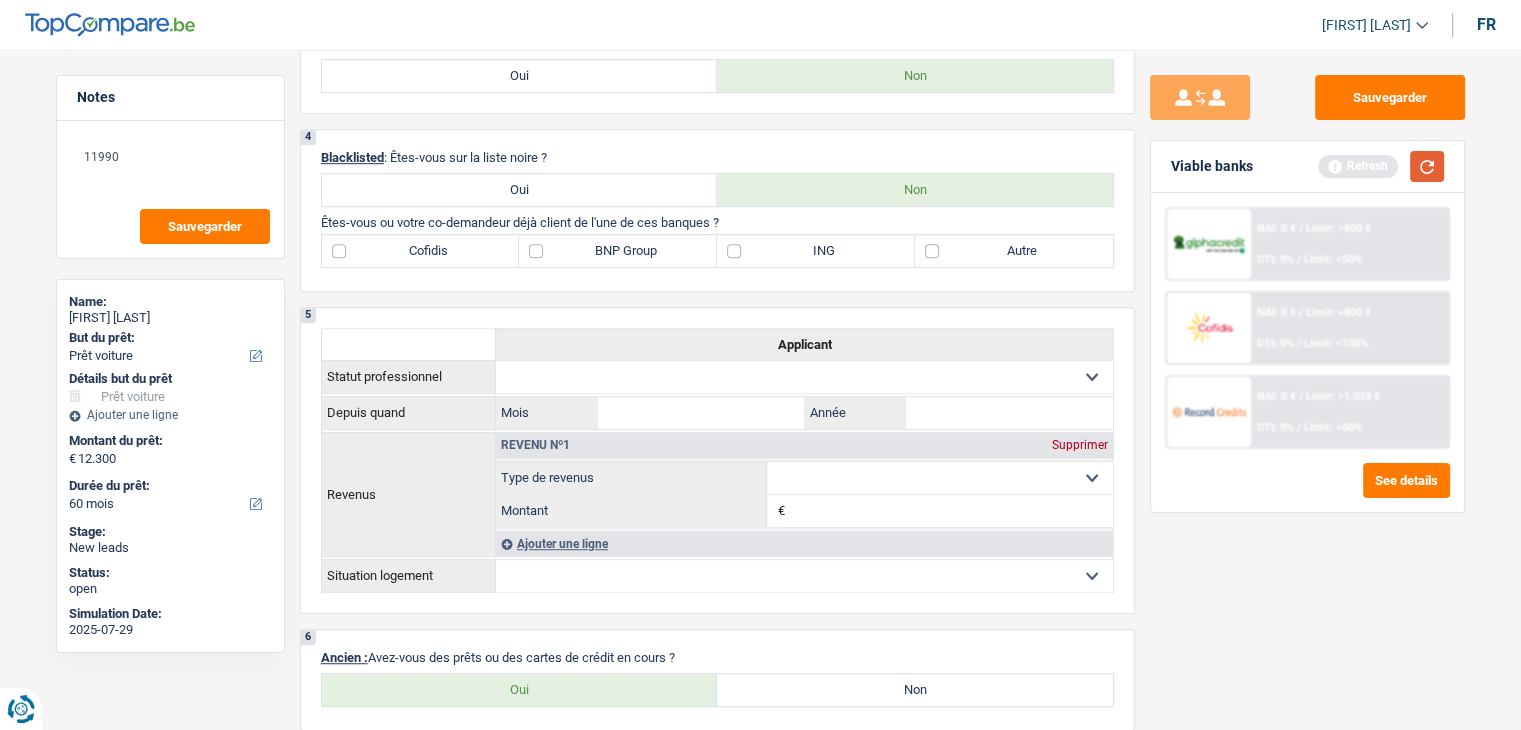 click at bounding box center [1427, 166] 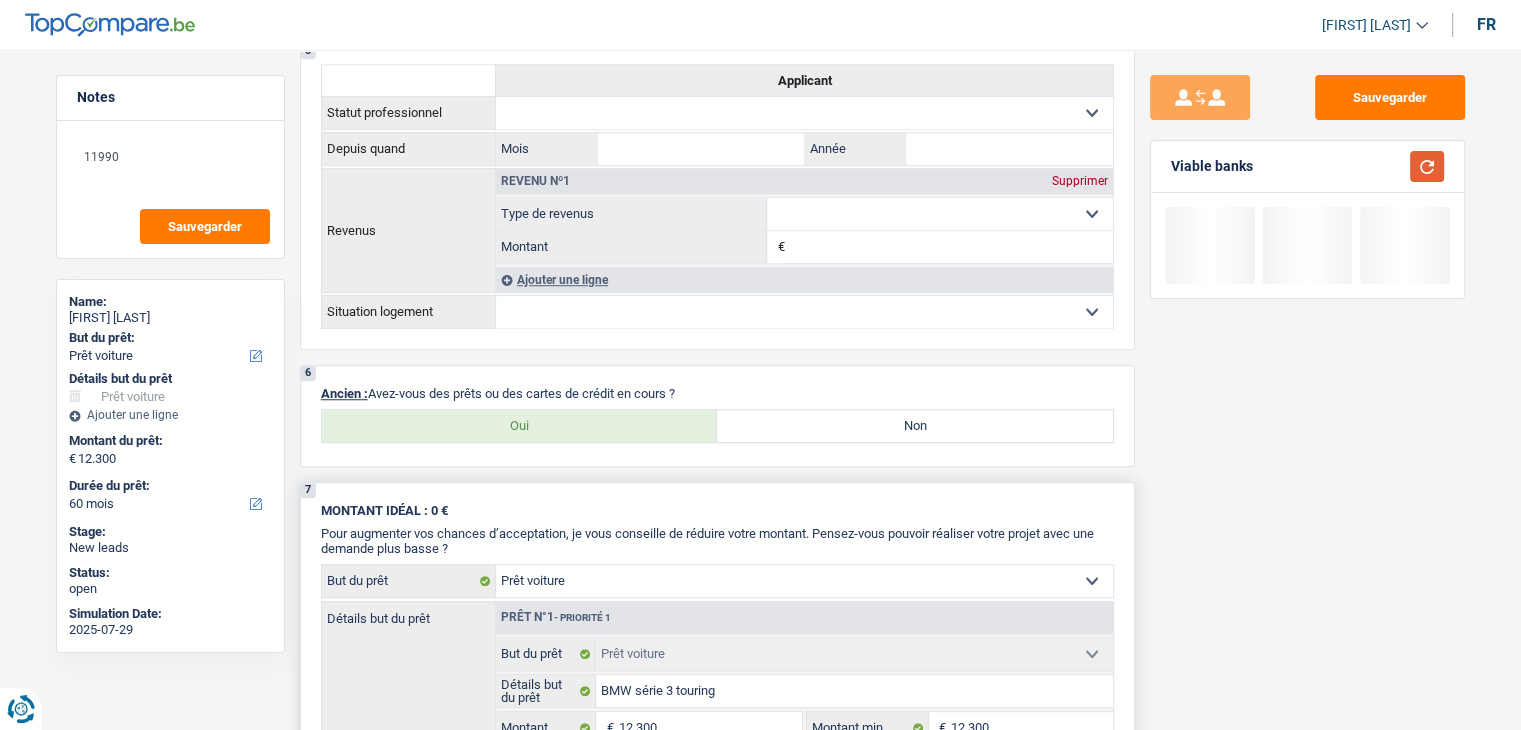 scroll, scrollTop: 1700, scrollLeft: 0, axis: vertical 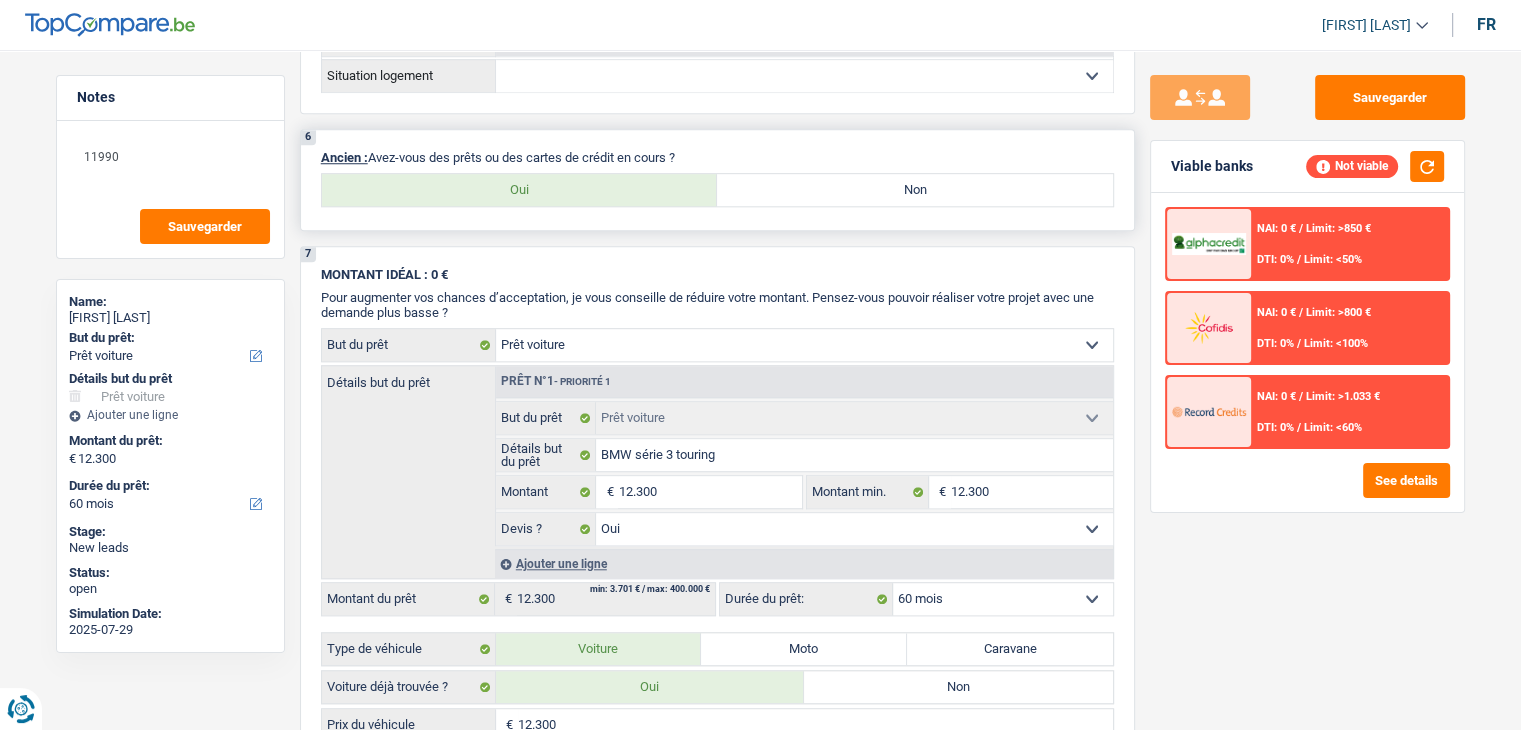 drag, startPoint x: 693, startPoint y: 144, endPoint x: 371, endPoint y: 132, distance: 322.2235 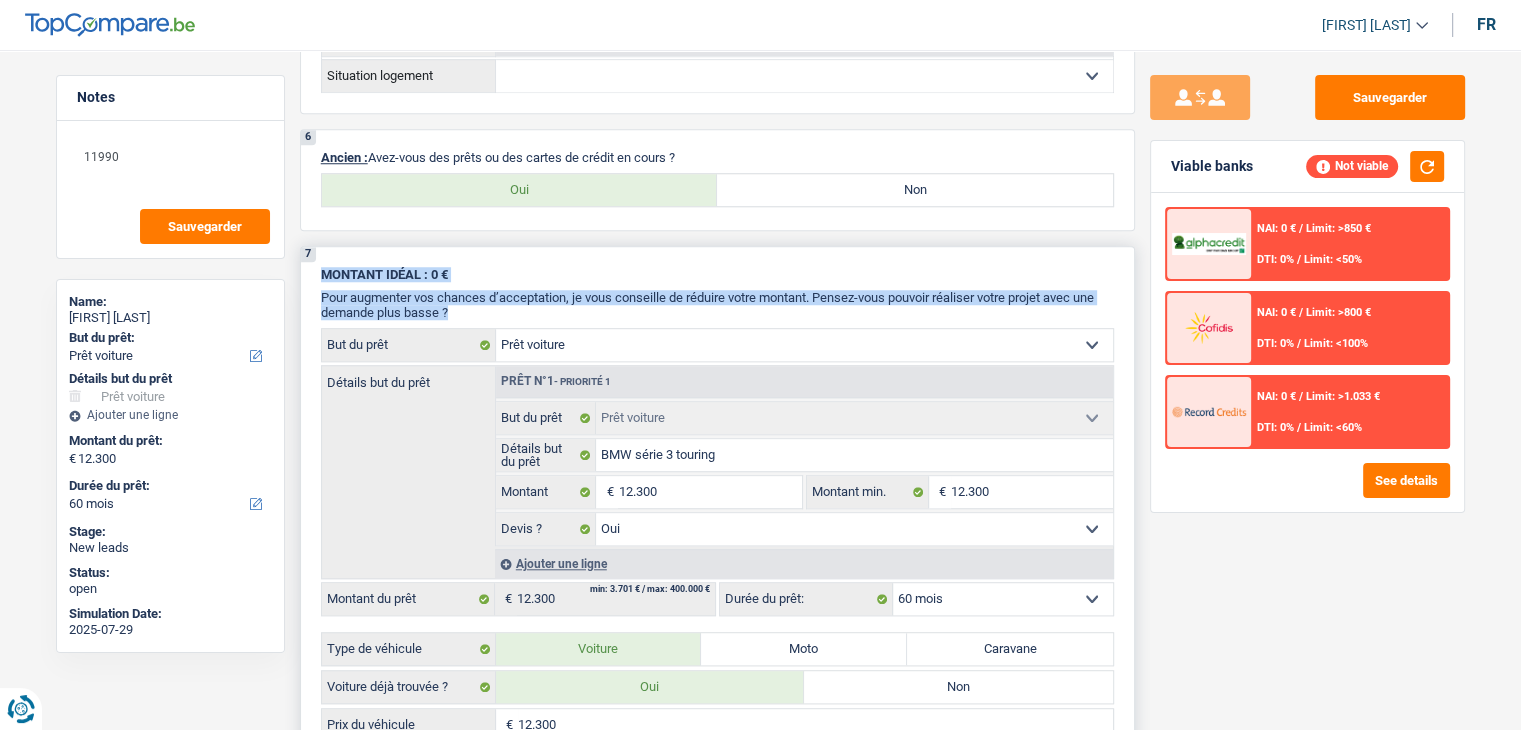 drag, startPoint x: 473, startPoint y: 297, endPoint x: 319, endPoint y: 259, distance: 158.61903 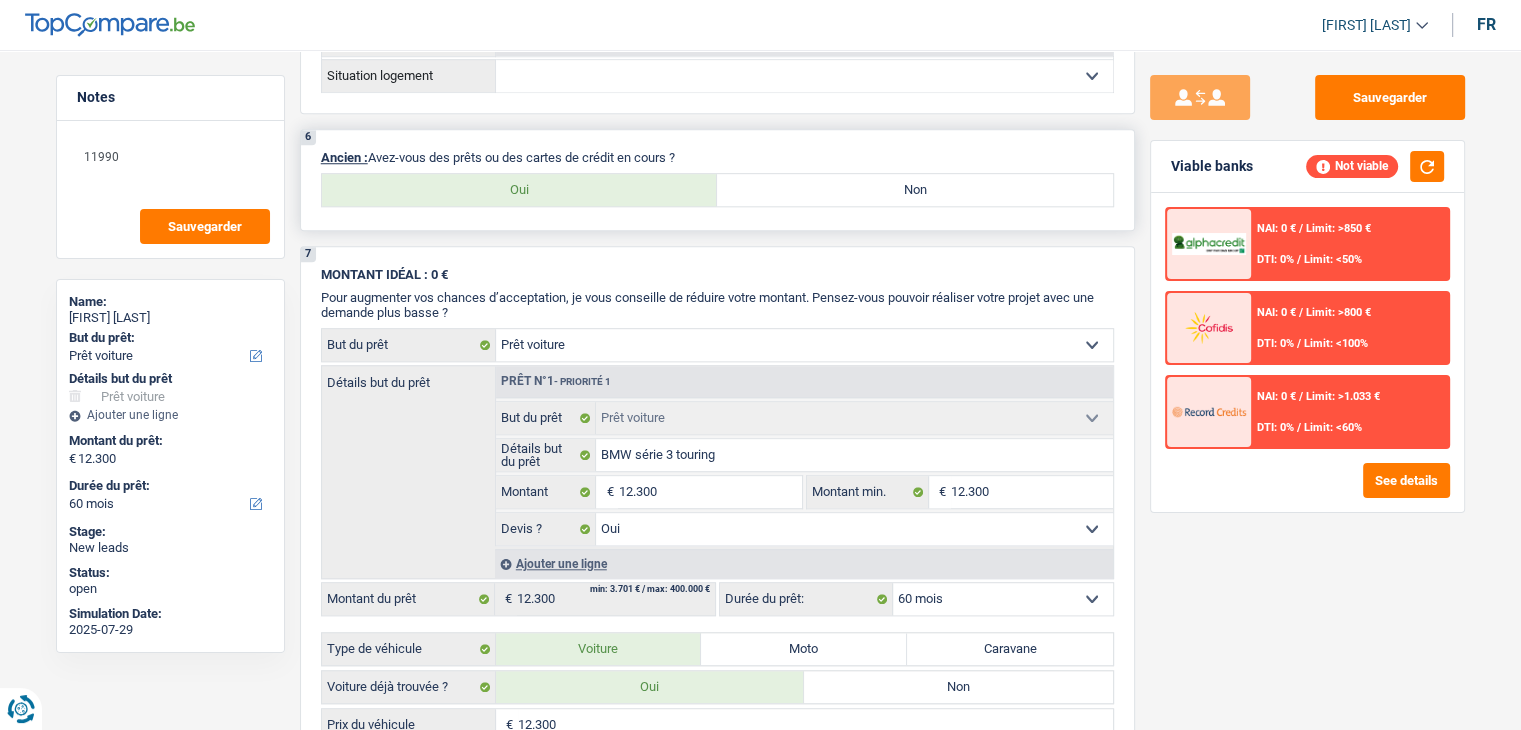 click on "6   Ancien :  Avez-vous des prêts ou des cartes de crédit en cours ?
Oui
Non
Tous les champs sont obligatoires. Veuillez sélectionner une option" at bounding box center [717, 180] 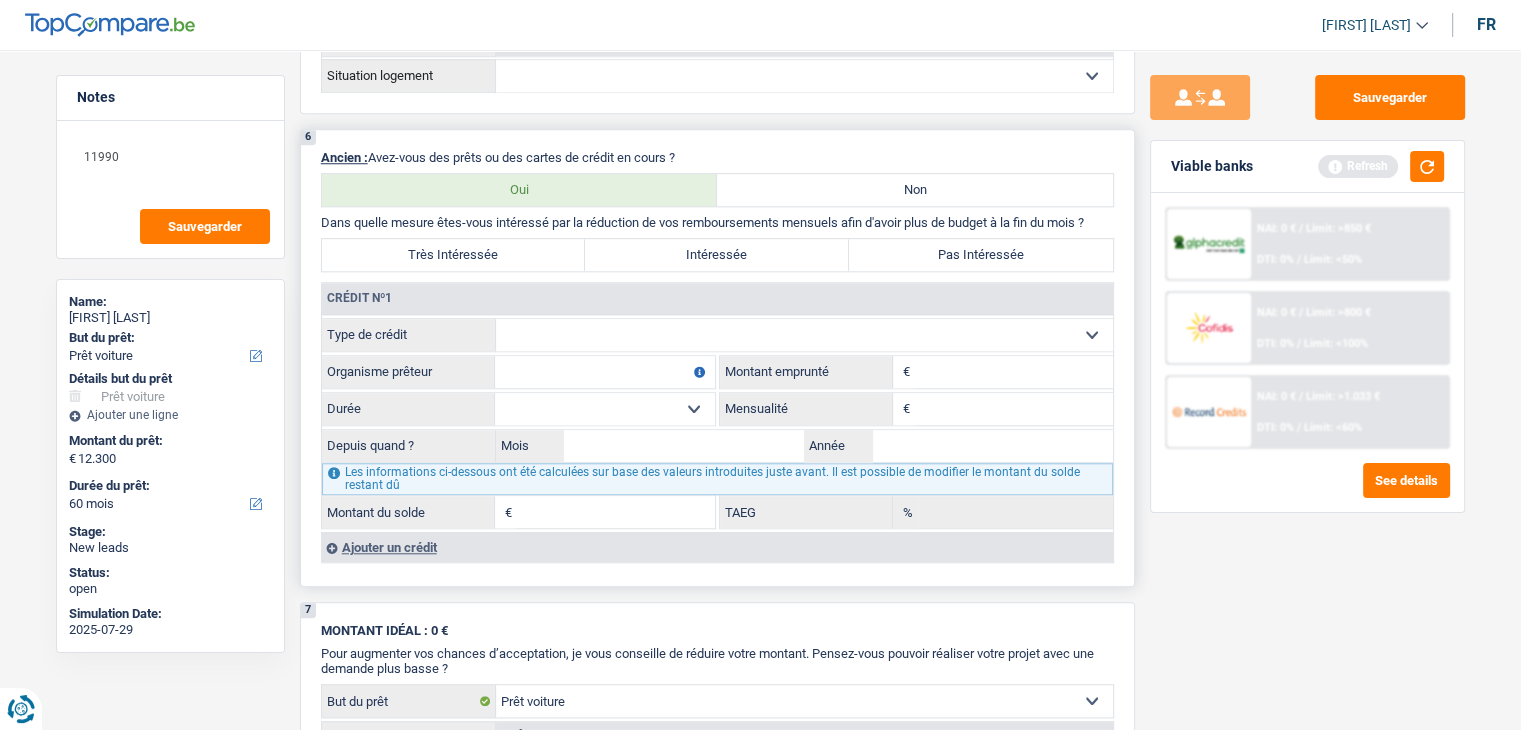 click on "Carte ou ouverture de crédit Prêt hypothécaire Vente à tempérament Prêt à tempérament Prêt rénovation Prêt voiture Regroupement d'un ou plusieurs crédits
Sélectionner une option" at bounding box center [804, 335] 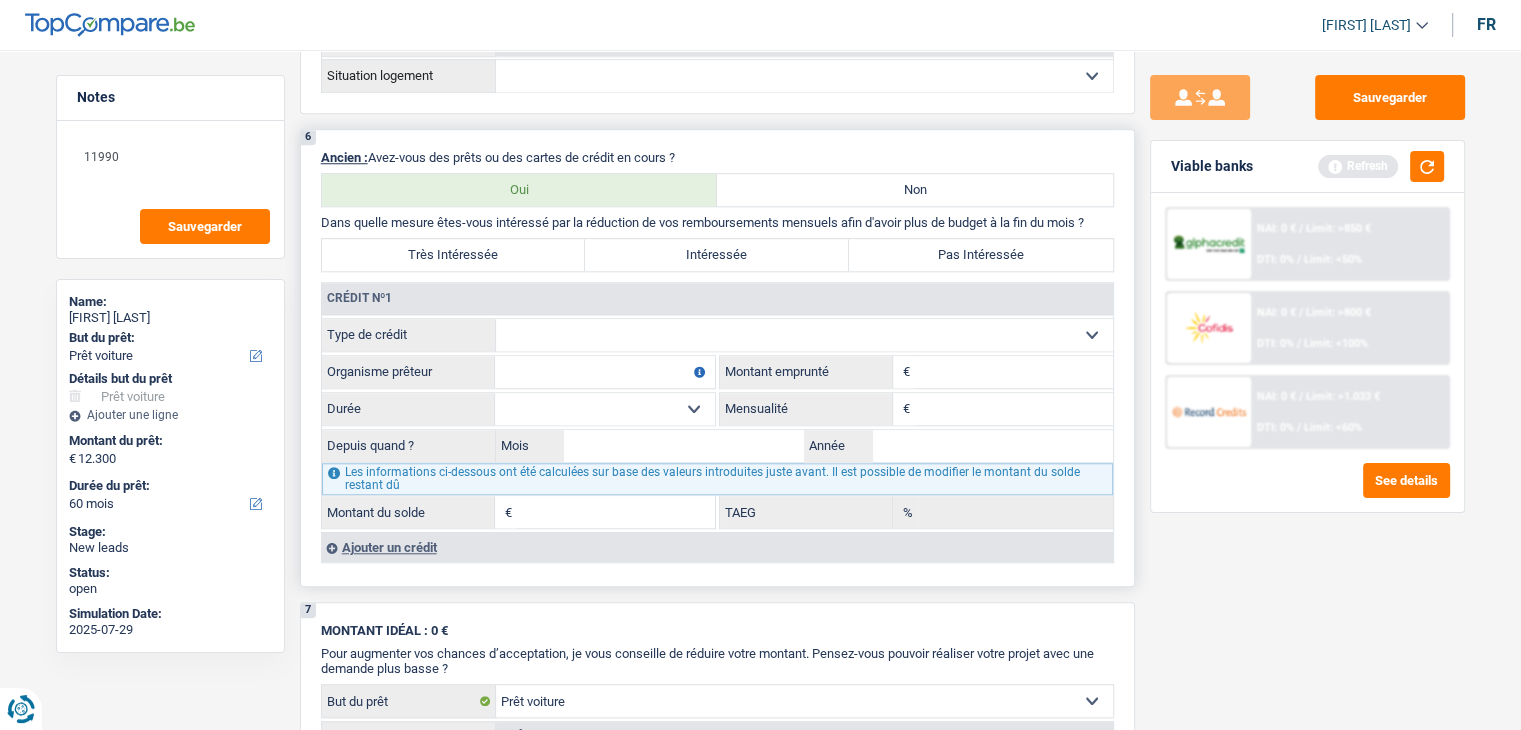click on "Carte ou ouverture de crédit Prêt hypothécaire Vente à tempérament Prêt à tempérament Prêt rénovation Prêt voiture Regroupement d'un ou plusieurs crédits
Sélectionner une option" at bounding box center (804, 335) 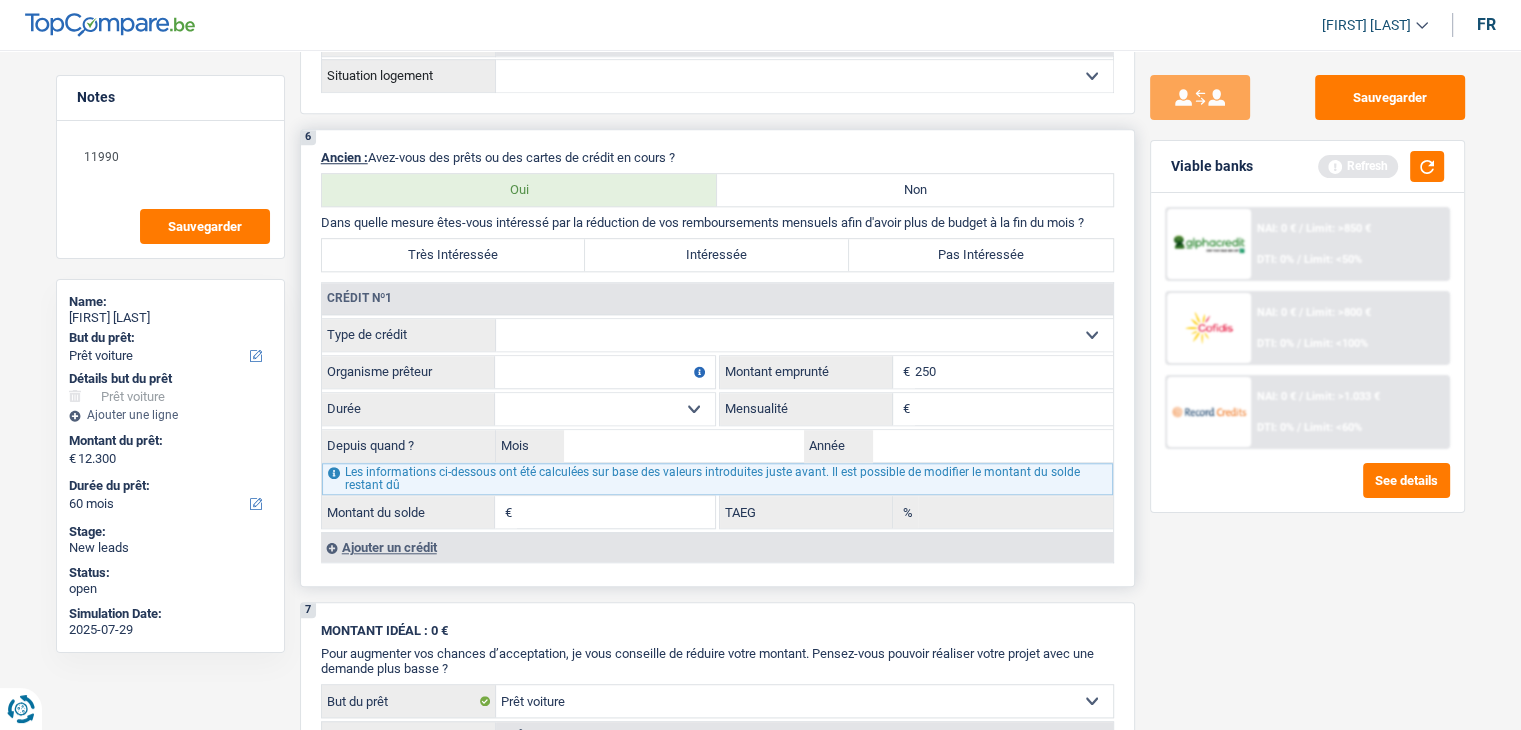 type on "250" 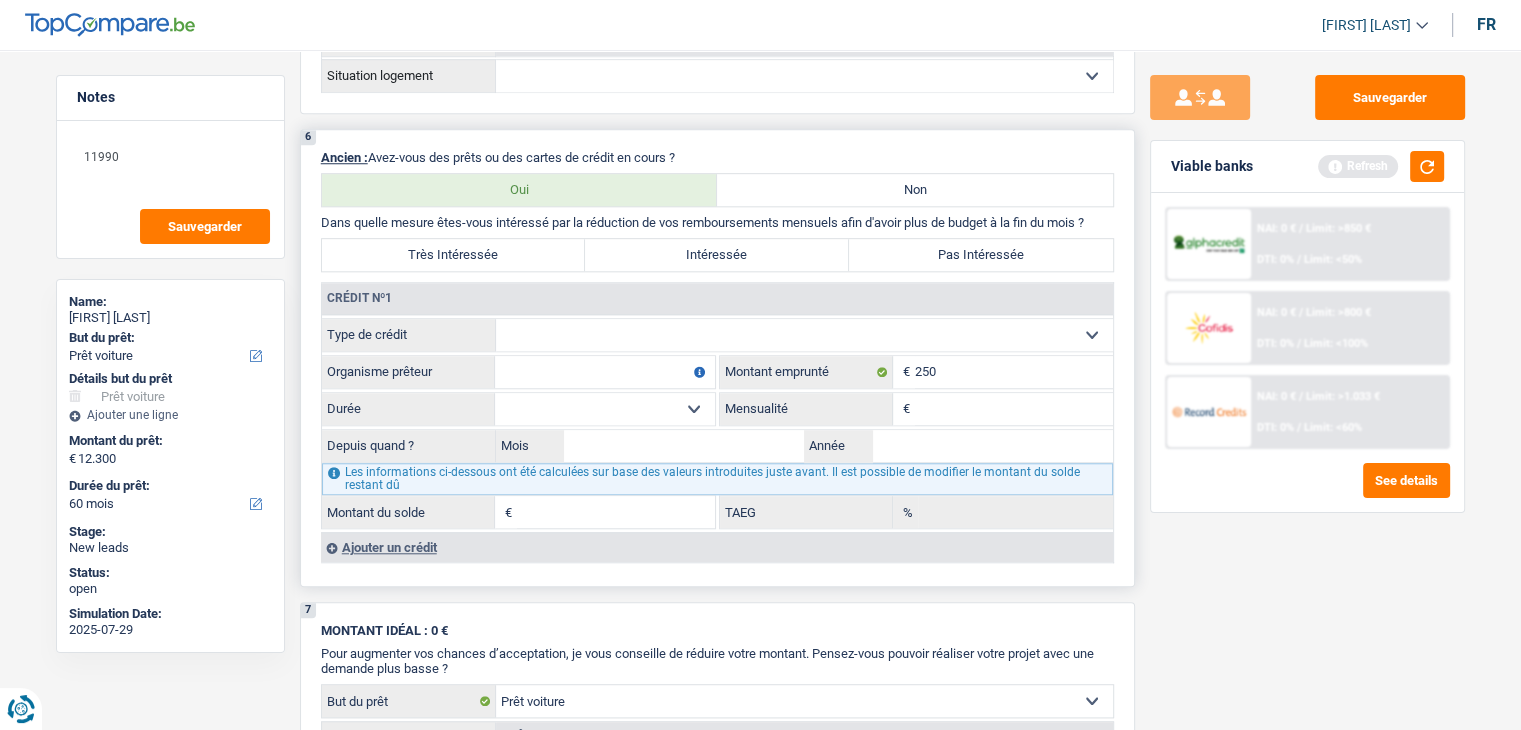 click on "Carte ou ouverture de crédit Prêt hypothécaire Vente à tempérament Prêt à tempérament Prêt rénovation Prêt voiture Regroupement d'un ou plusieurs crédits
Sélectionner une option" at bounding box center (804, 335) 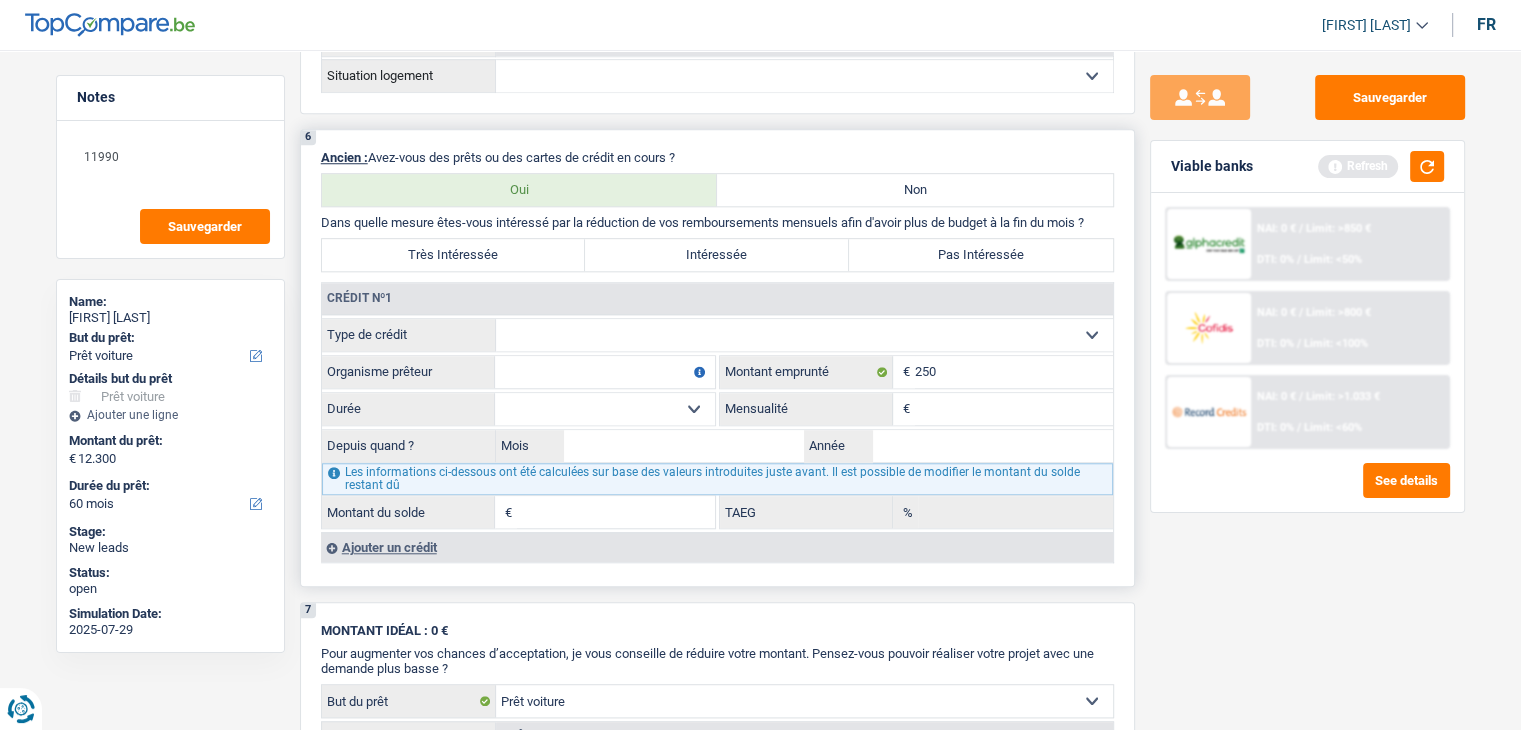 select on "cardOrCredit" 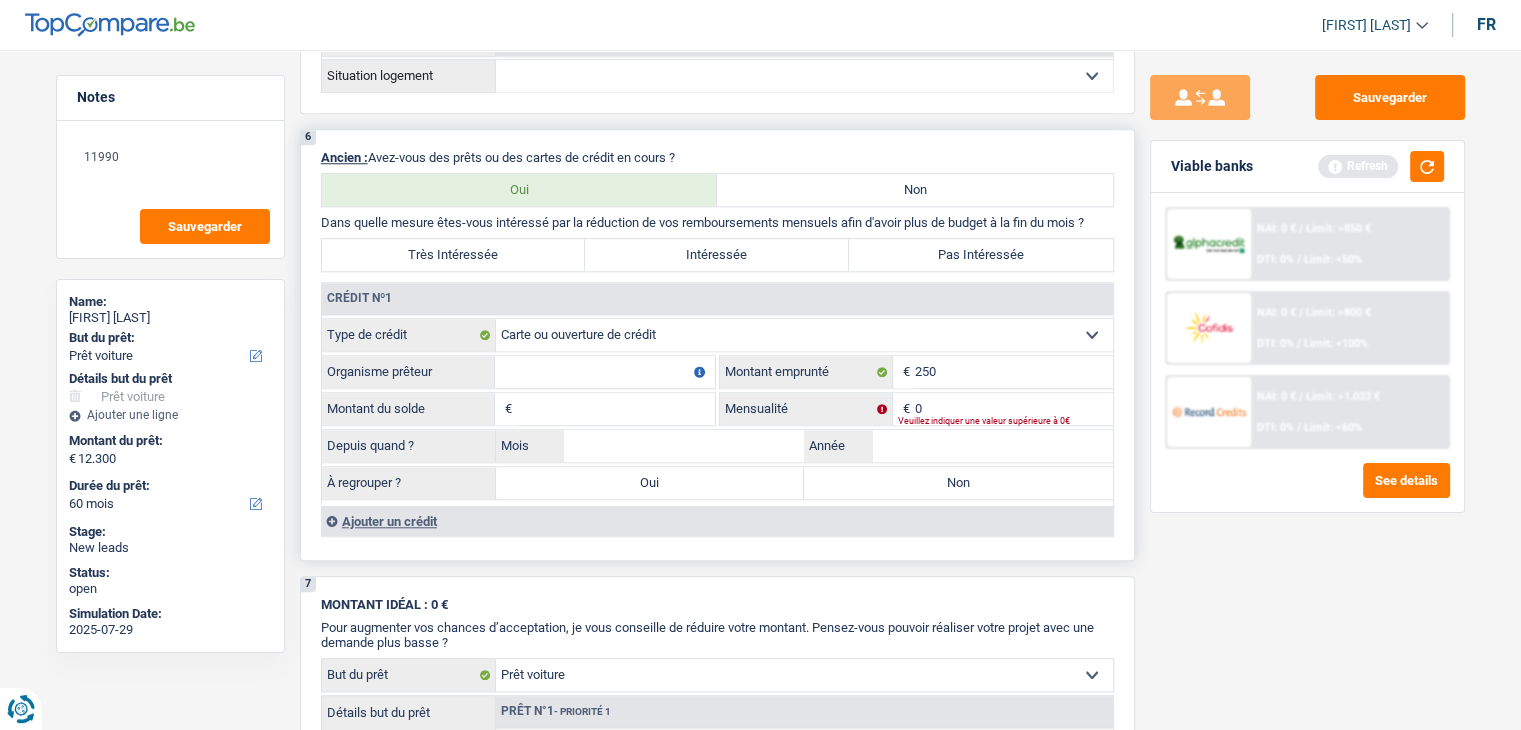 click on "Organisme prêteur" at bounding box center (605, 372) 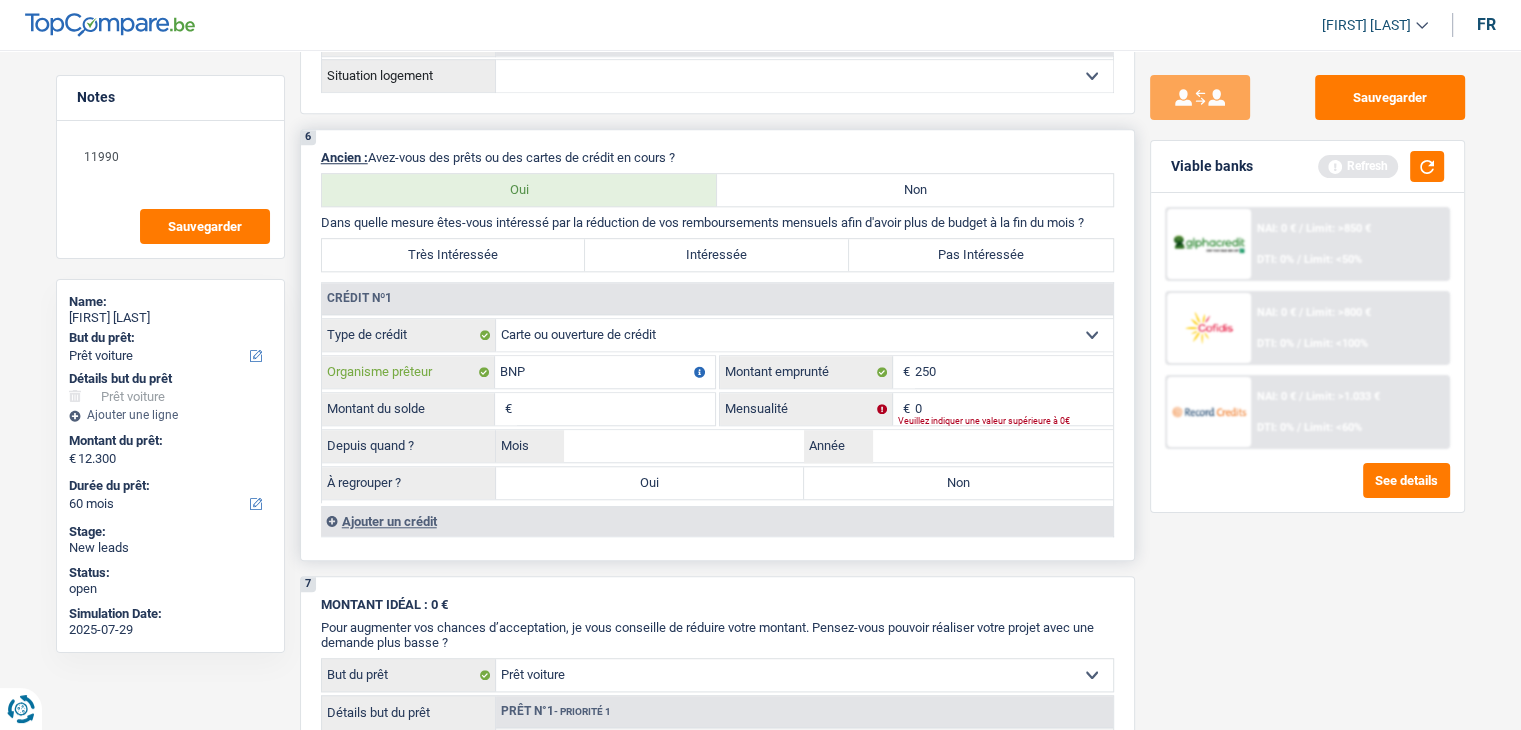 type on "BNP" 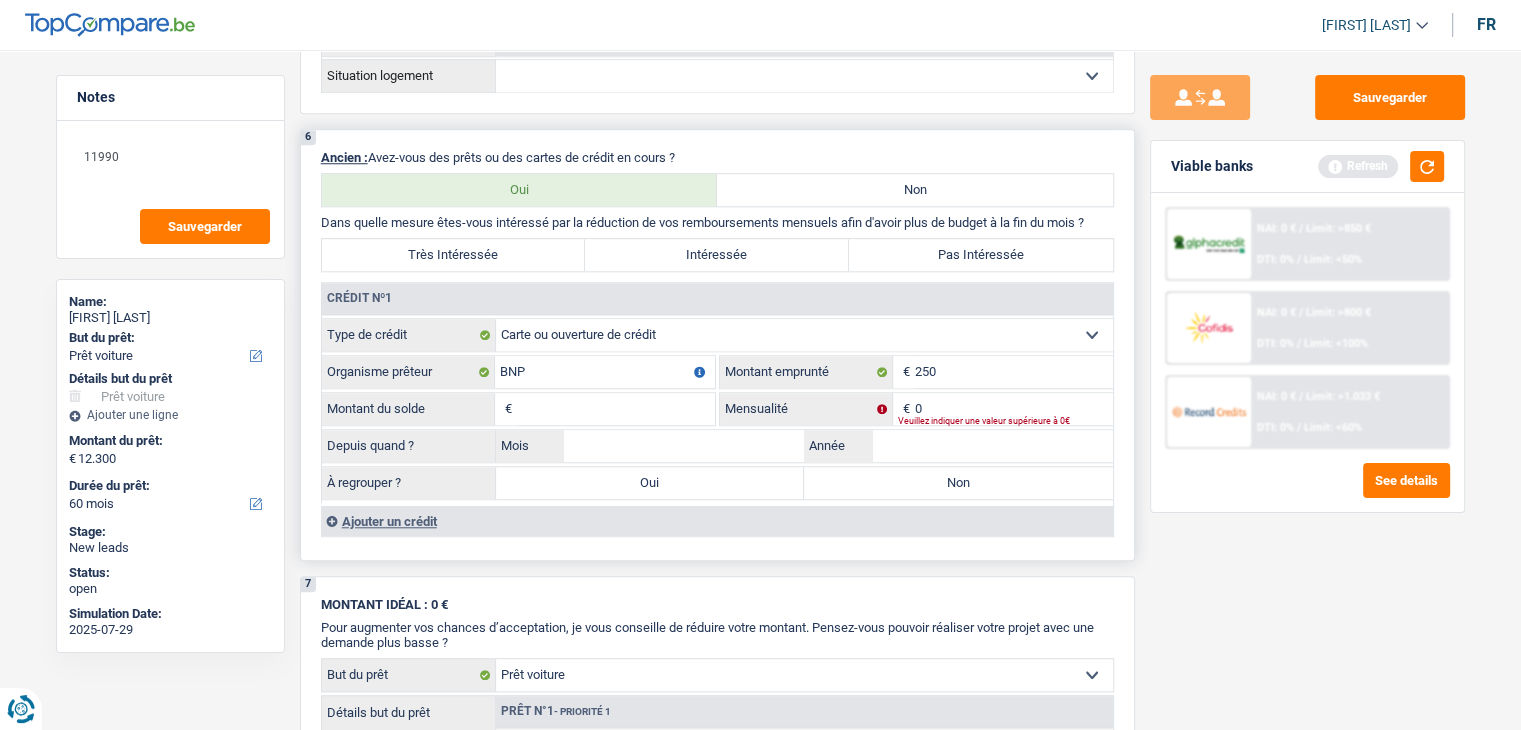 click on "Montant du solde" at bounding box center [616, 409] 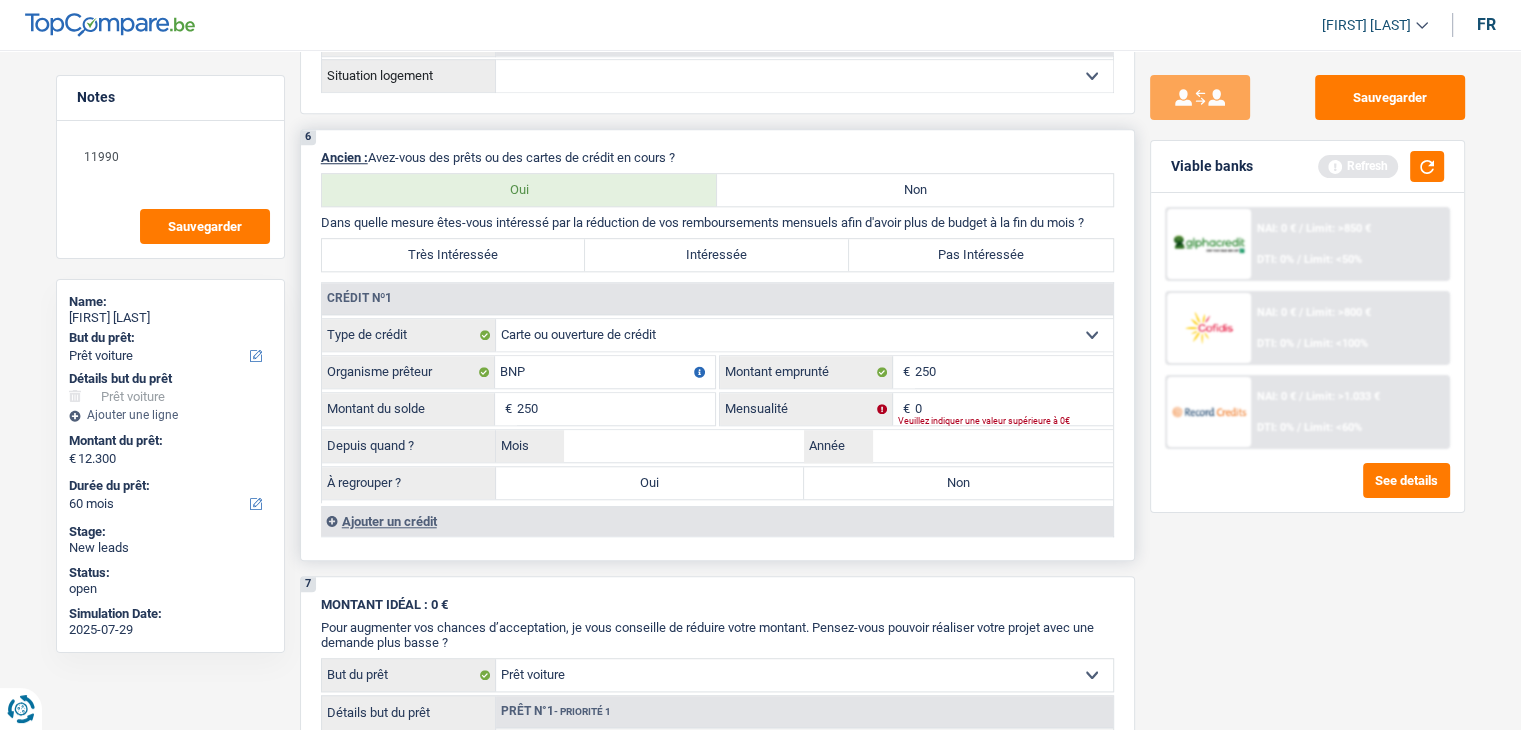 type on "250" 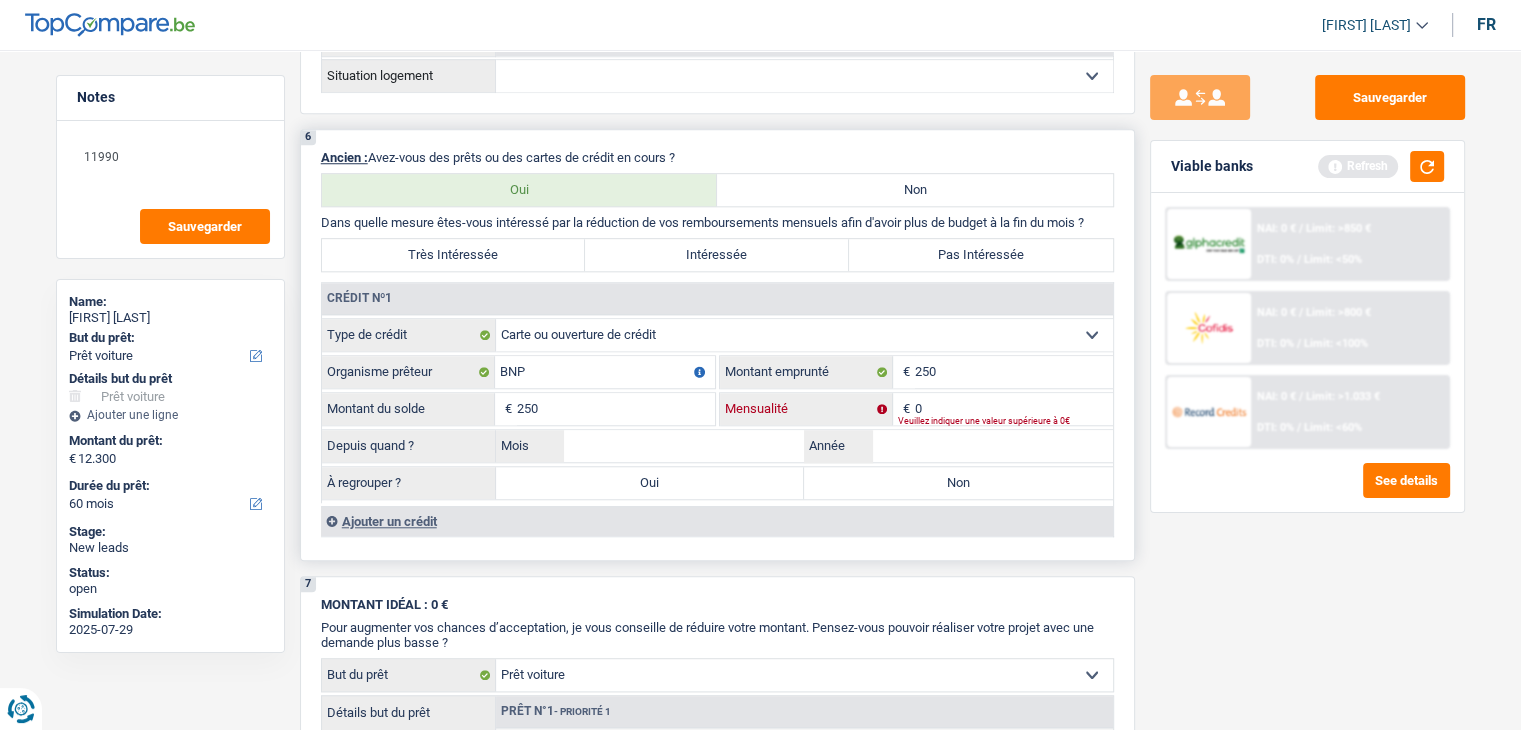 click on "0" at bounding box center [1014, 409] 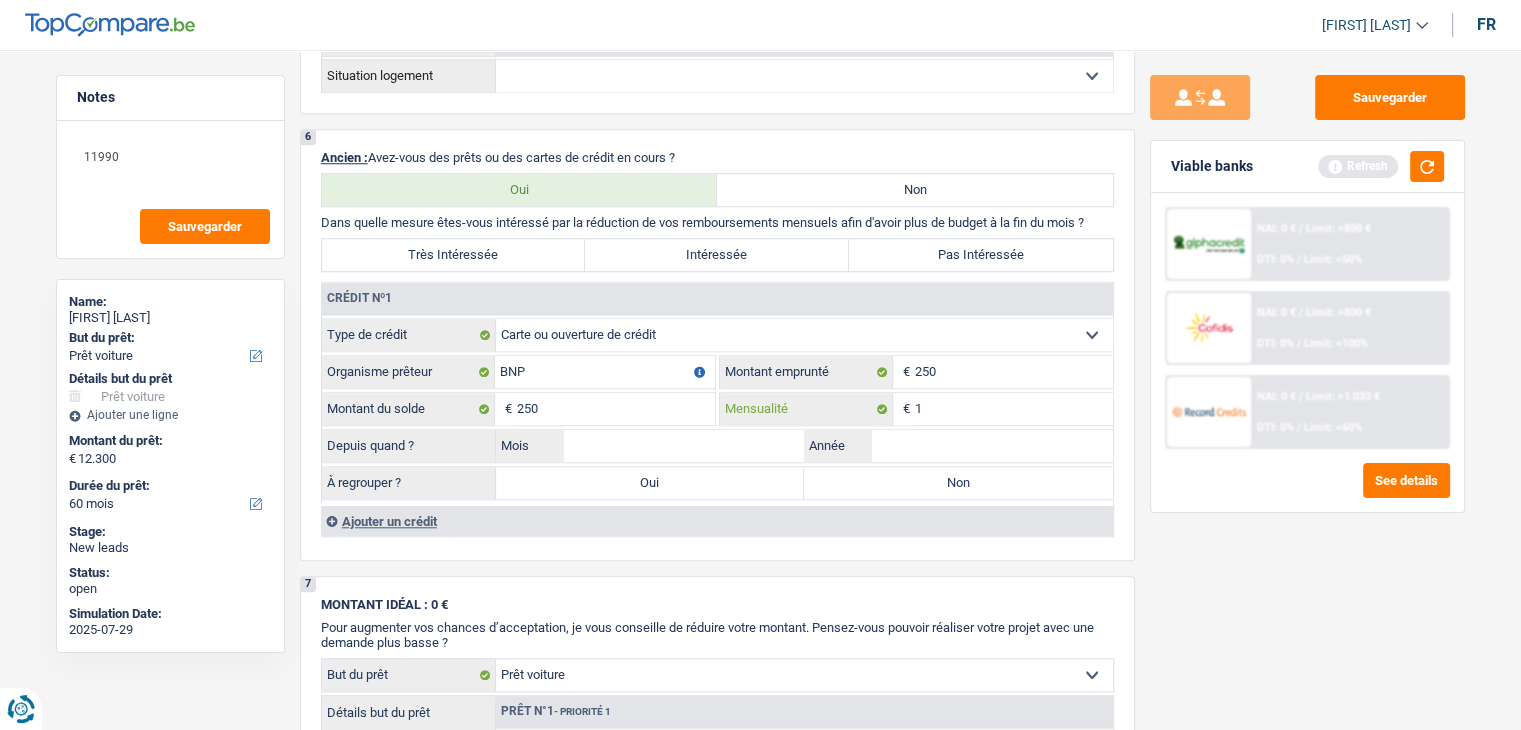 type on "1" 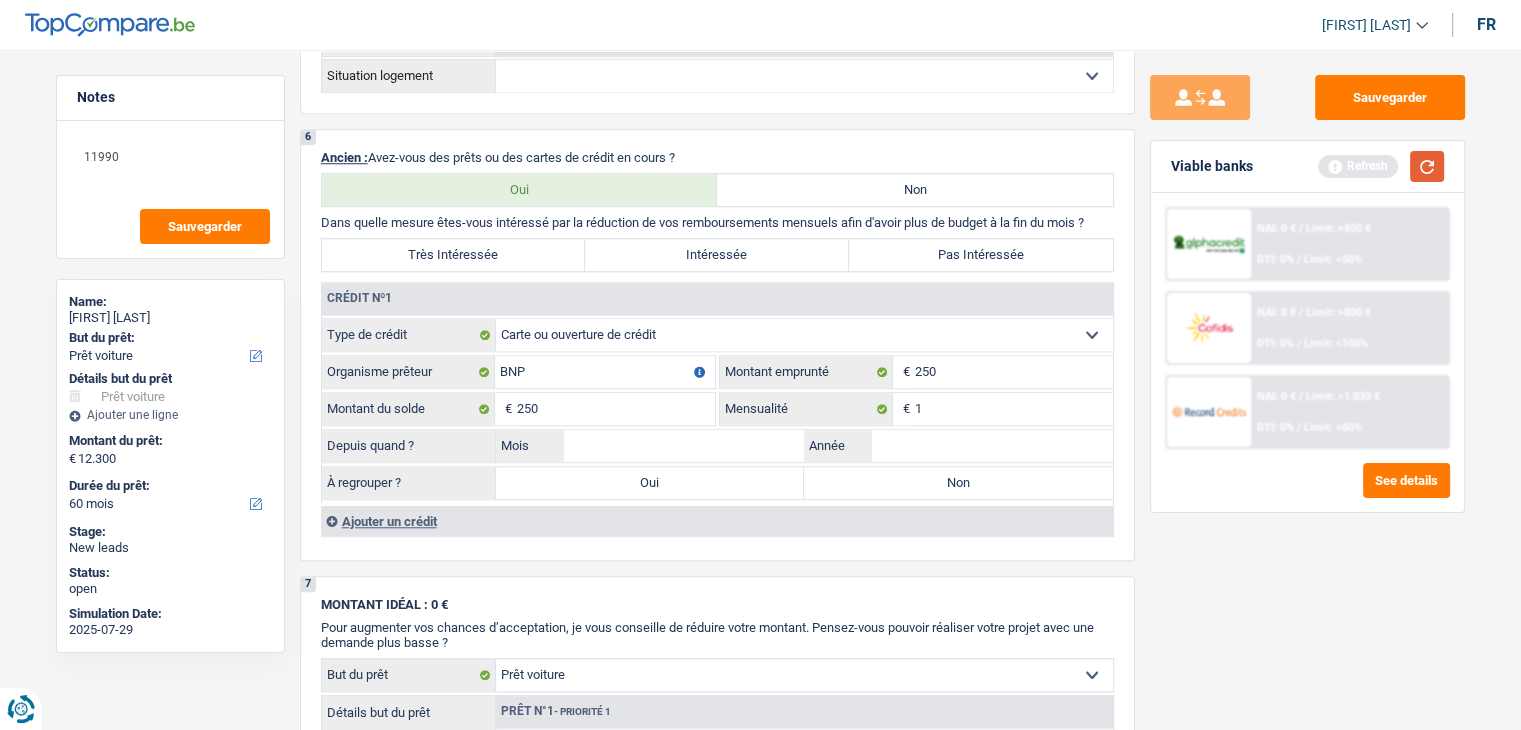 drag, startPoint x: 1404, startPoint y: 167, endPoint x: 1414, endPoint y: 166, distance: 10.049875 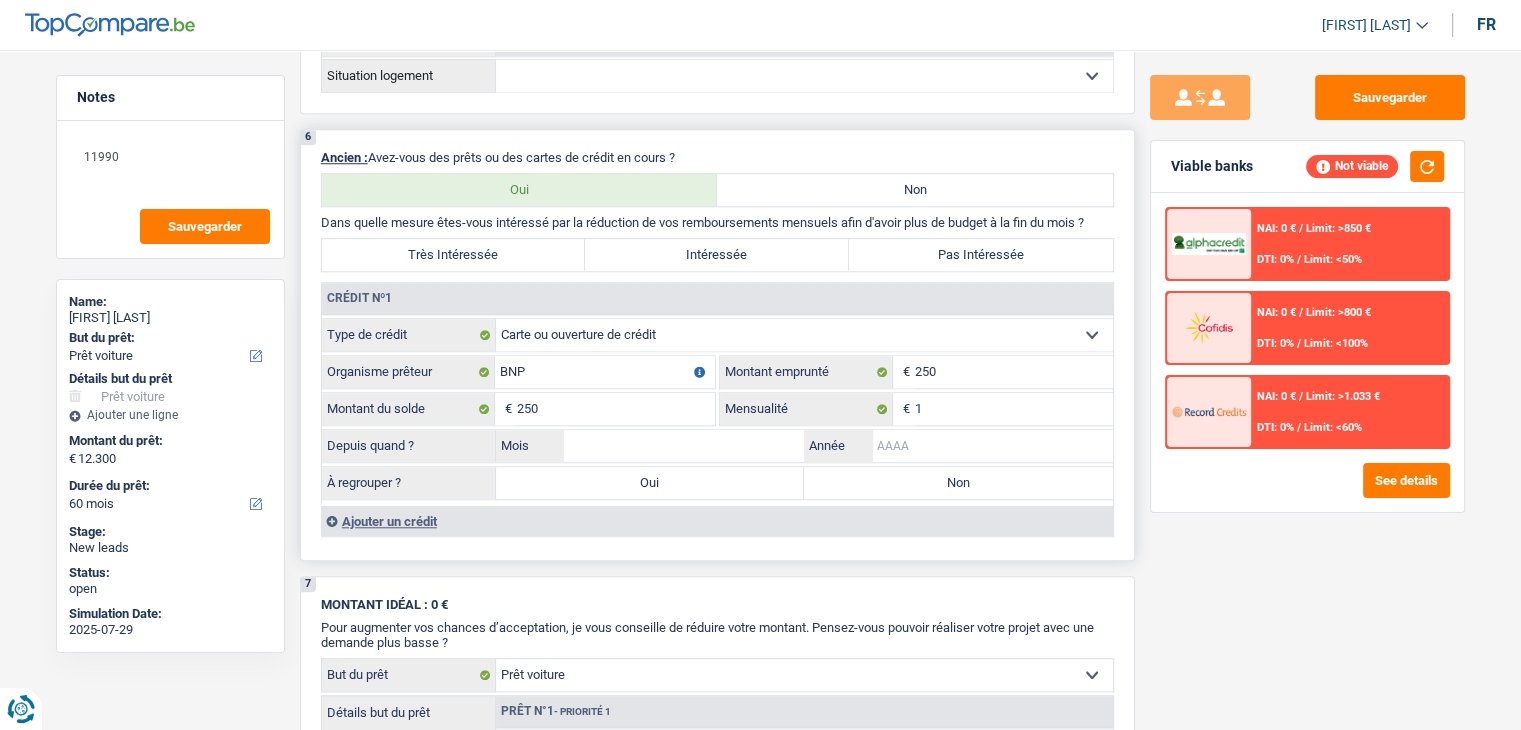 click on "Année" at bounding box center [992, 446] 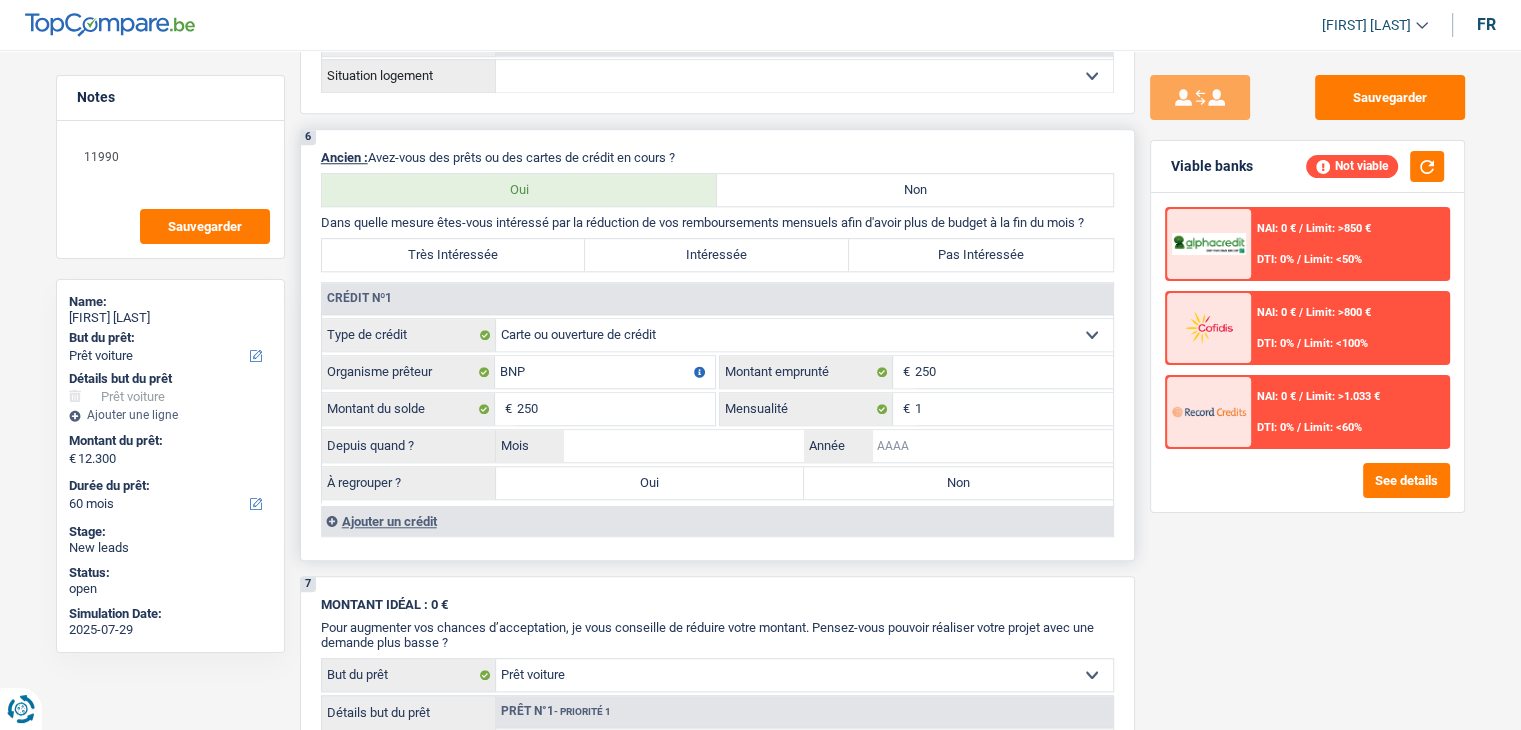 click on "Année" at bounding box center (992, 446) 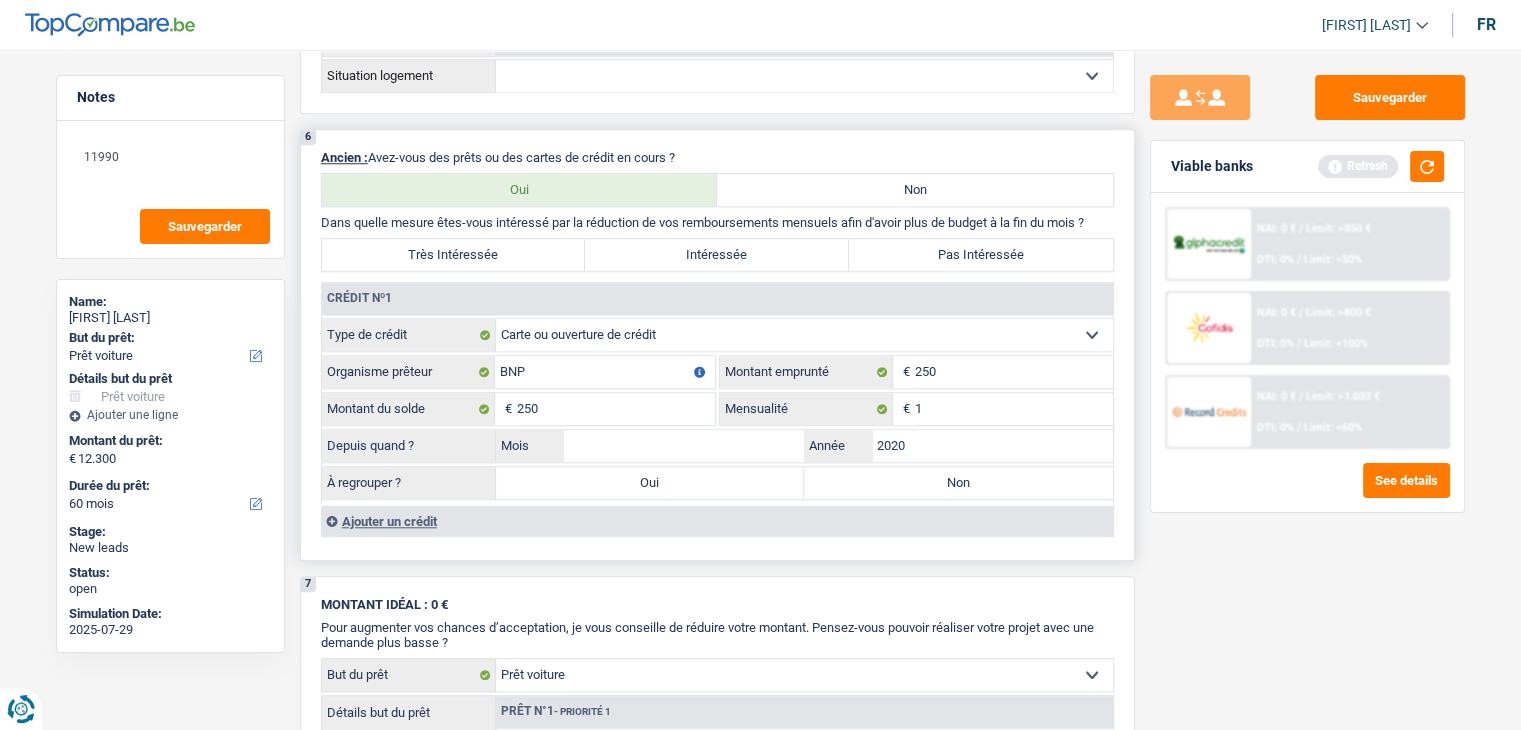 type on "2020" 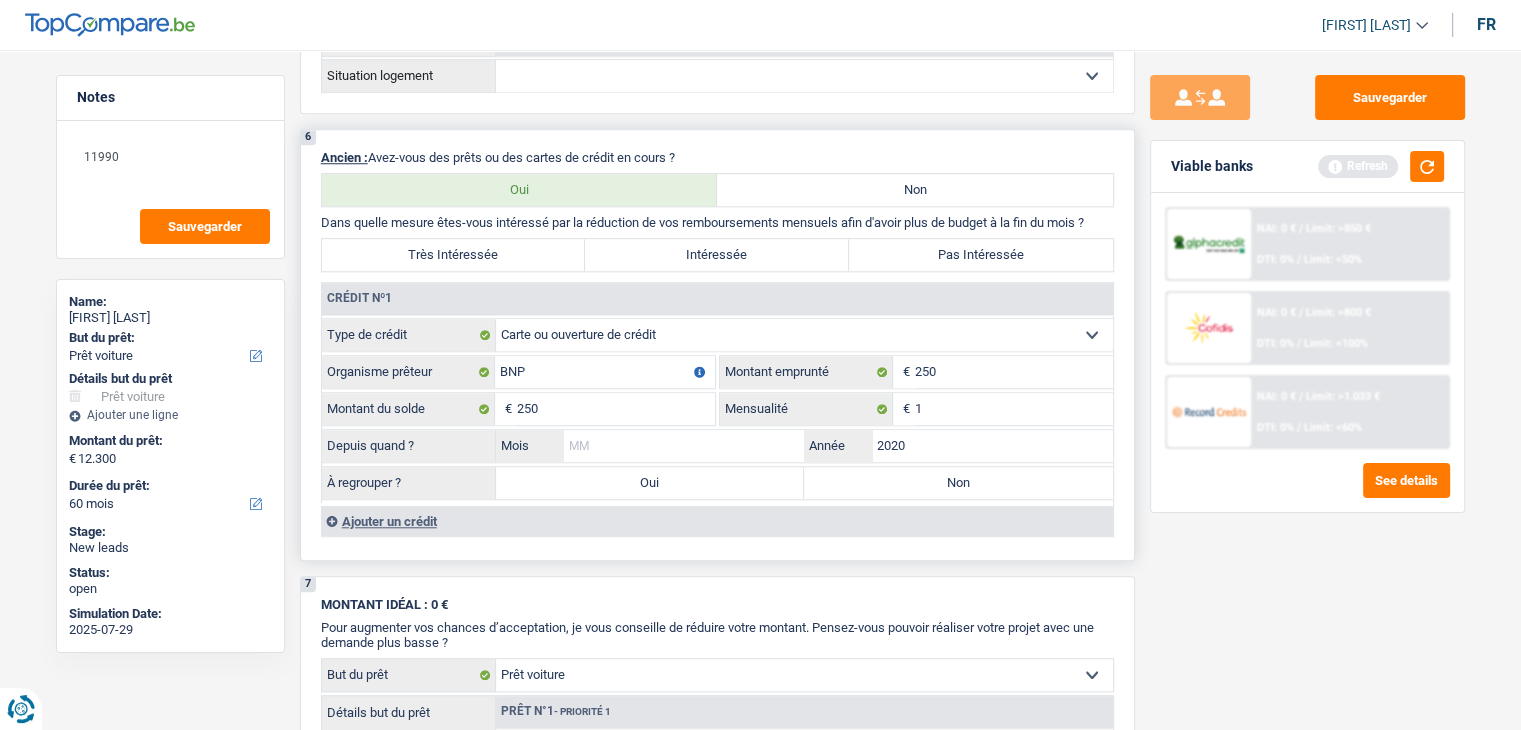 click on "Mois" at bounding box center [684, 446] 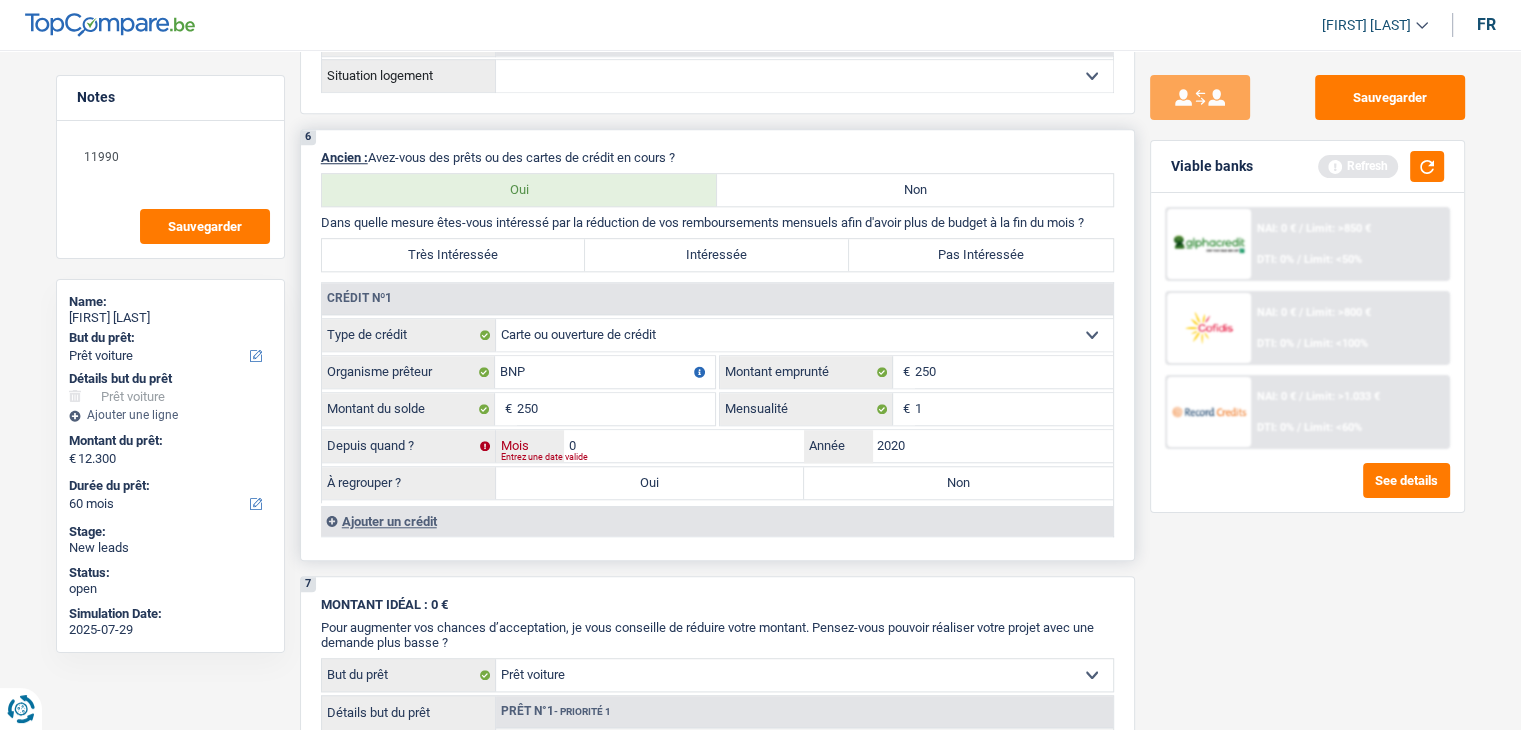 type on "01" 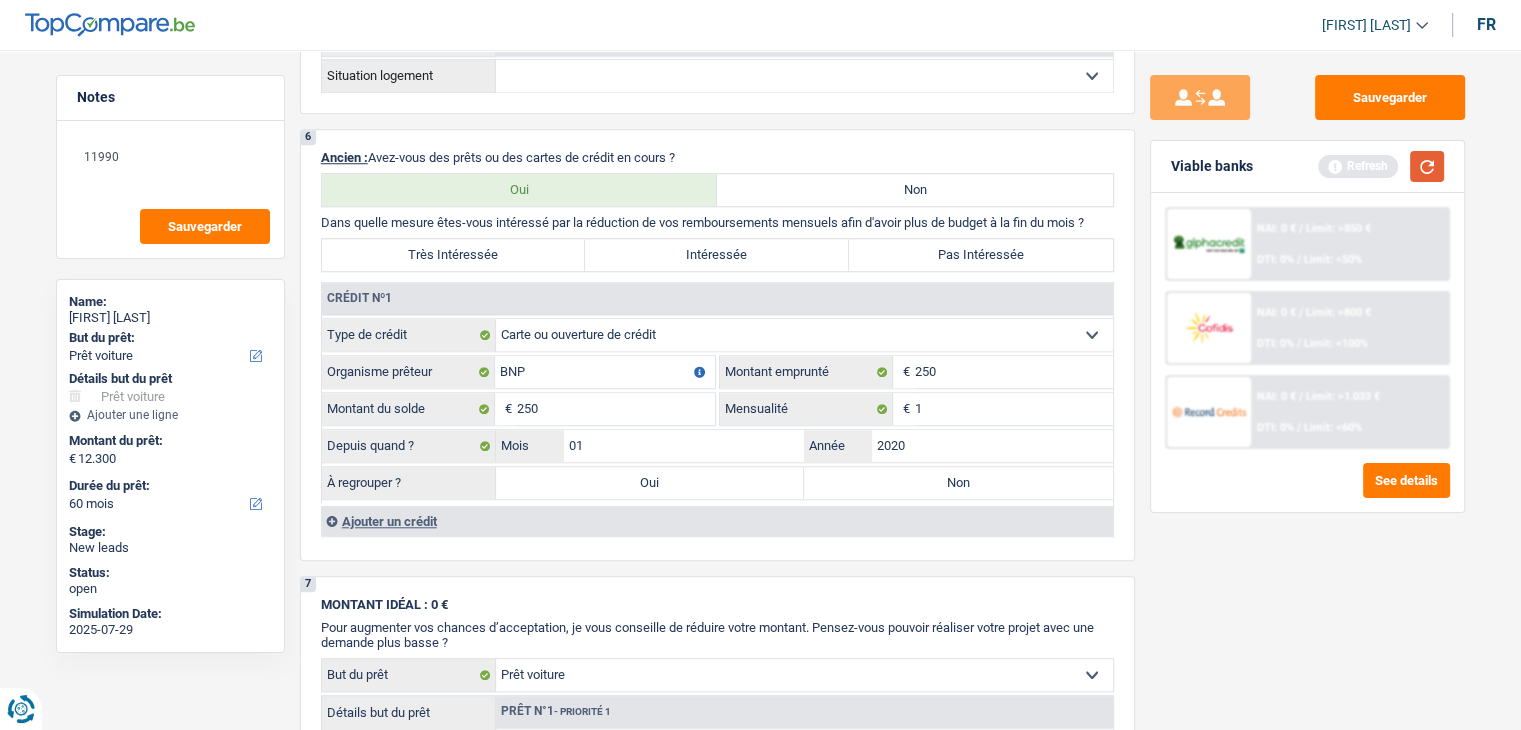 click at bounding box center [1427, 166] 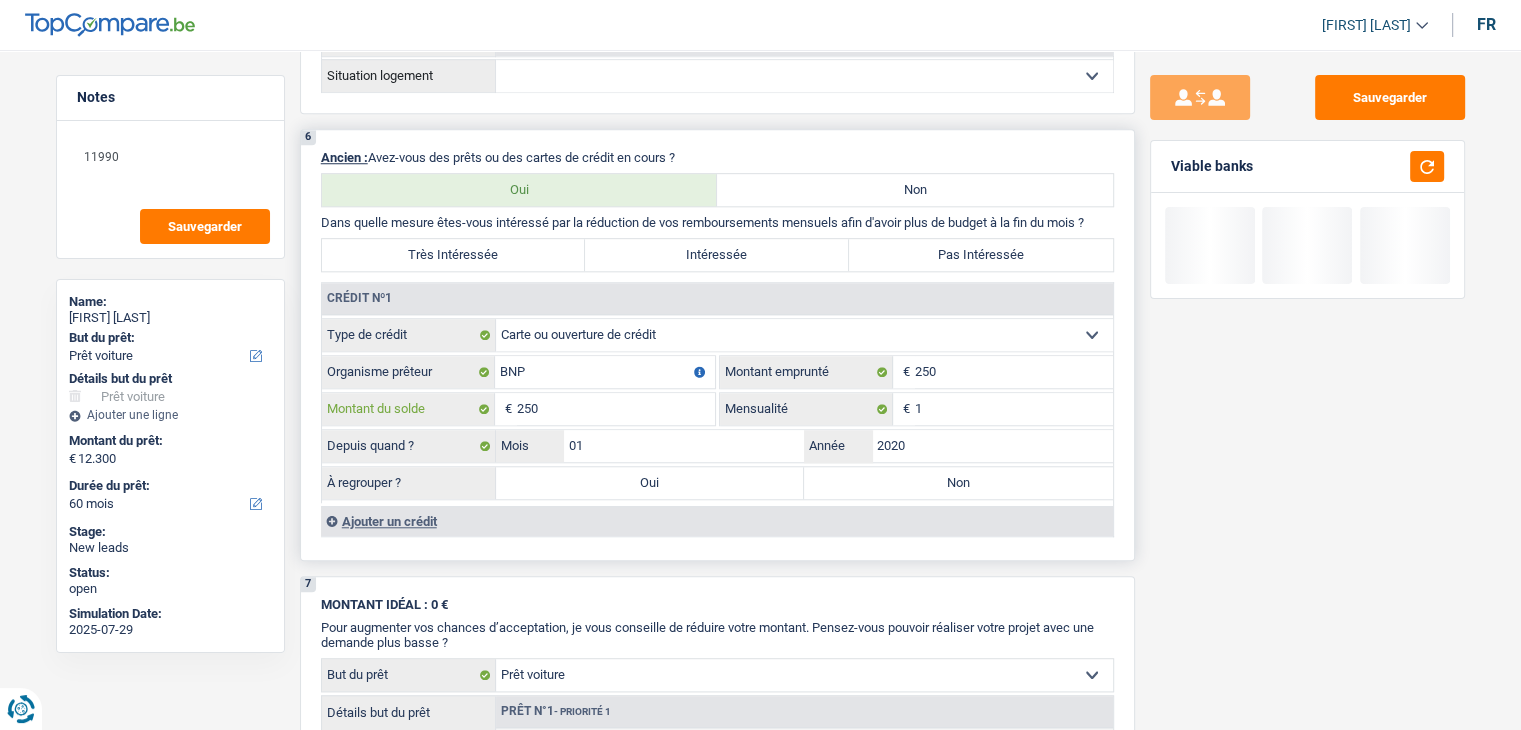 click on "250" at bounding box center (616, 409) 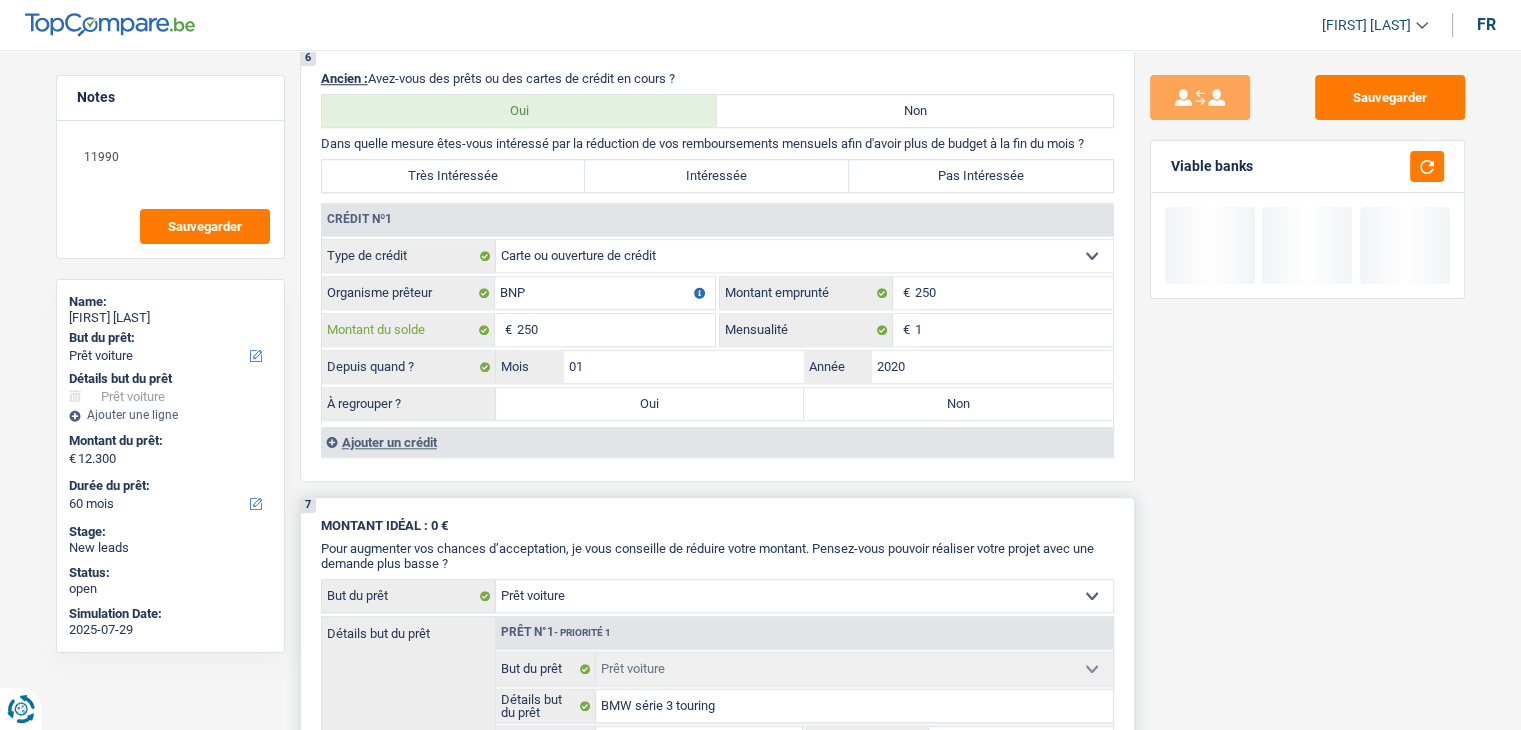scroll, scrollTop: 1900, scrollLeft: 0, axis: vertical 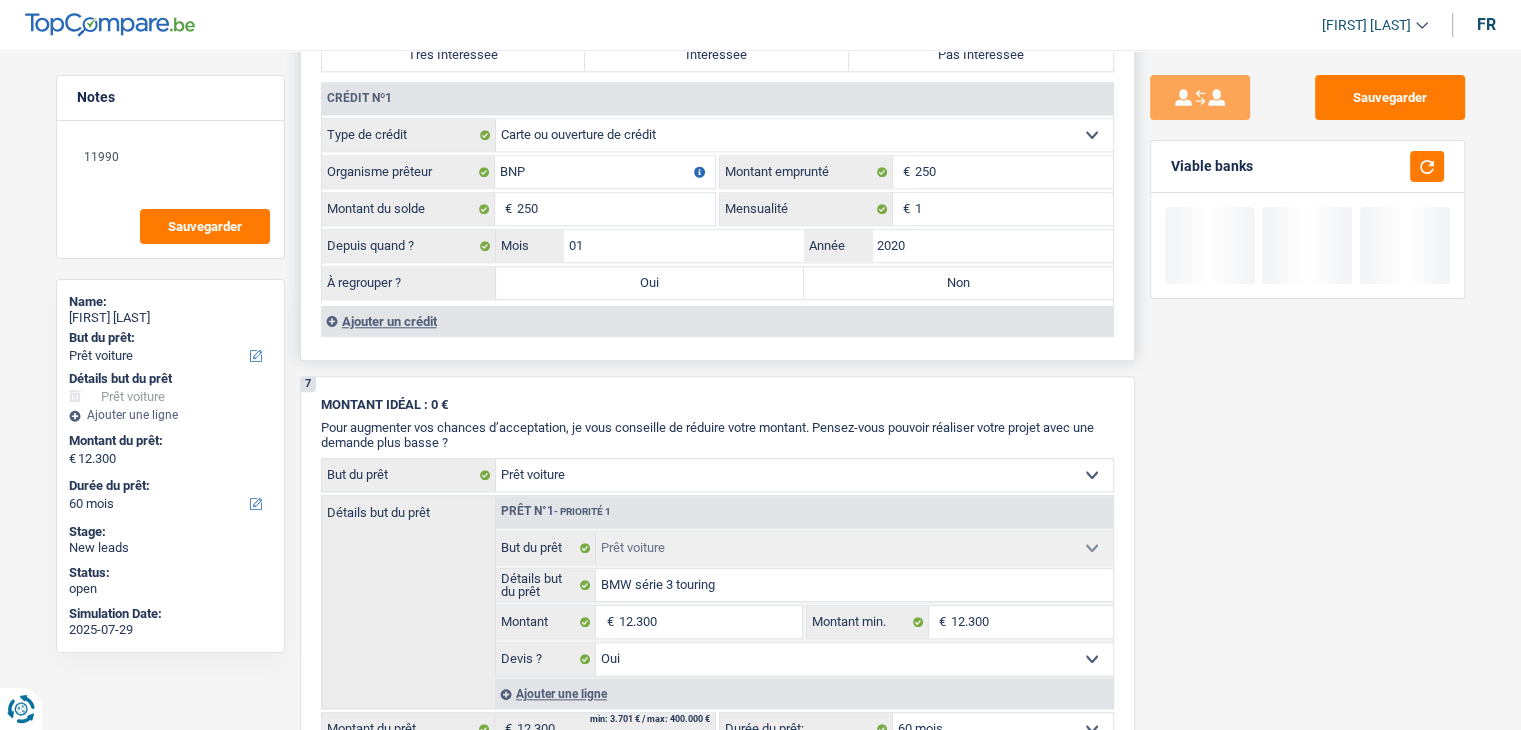 click on "Non" at bounding box center (958, 283) 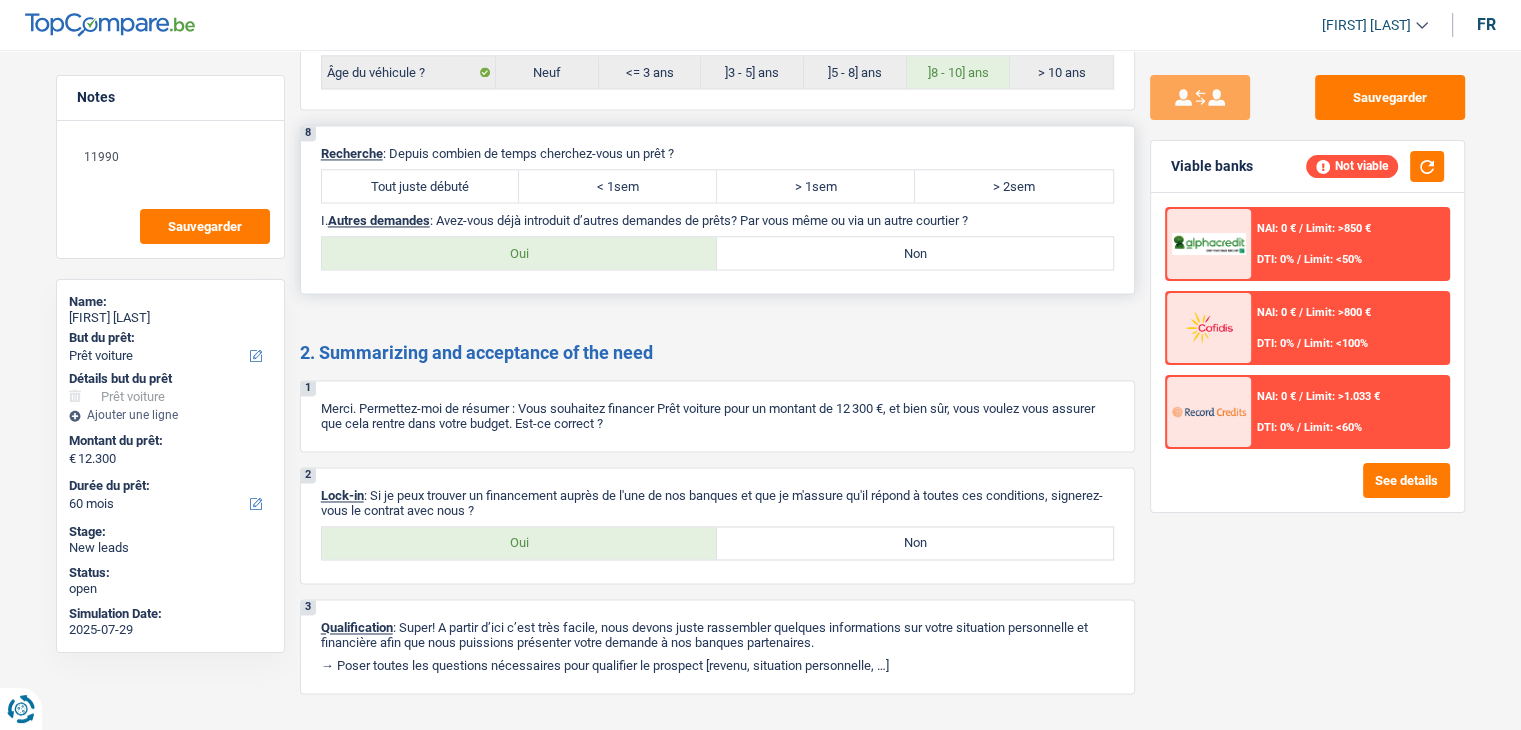 scroll, scrollTop: 3133, scrollLeft: 0, axis: vertical 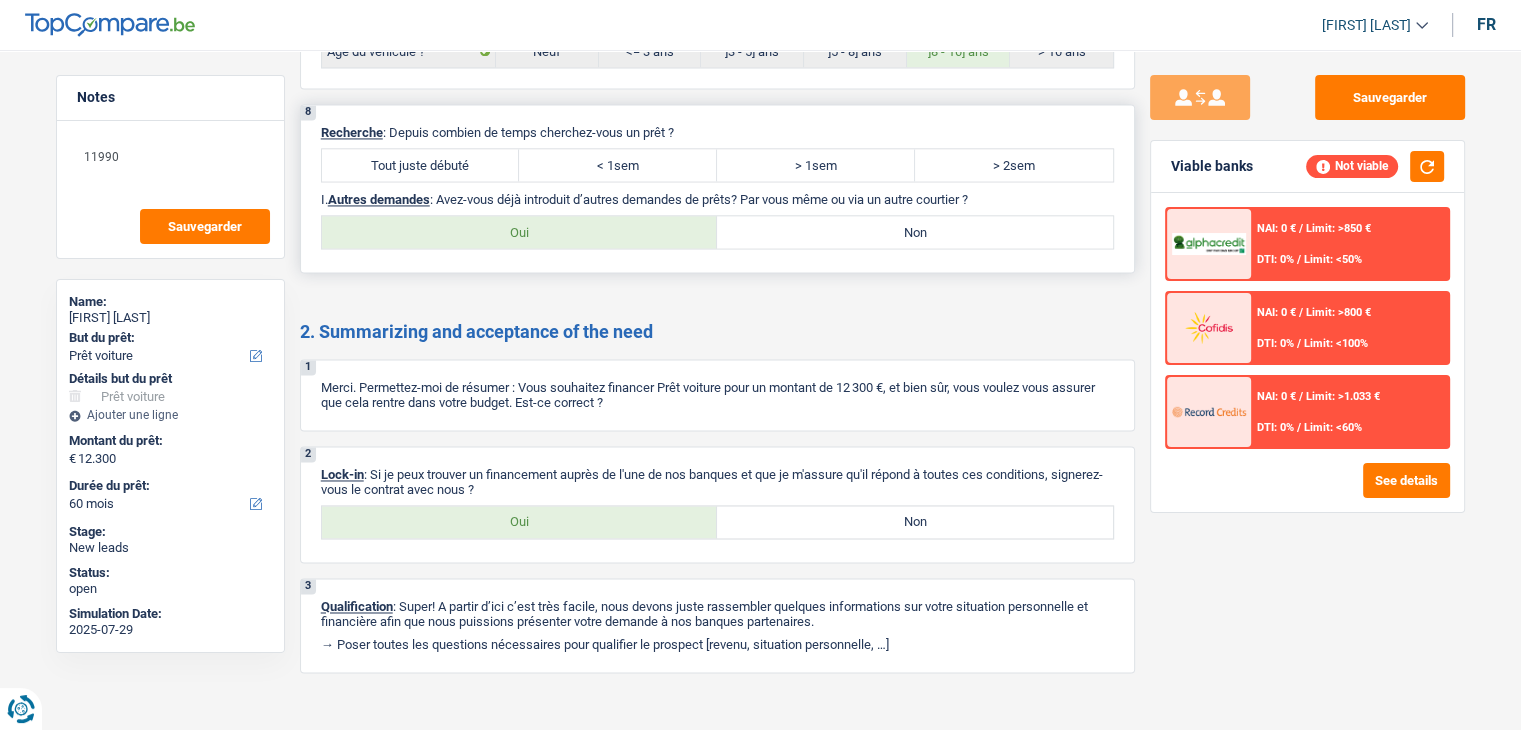 click on "Tout juste débuté" at bounding box center [421, 165] 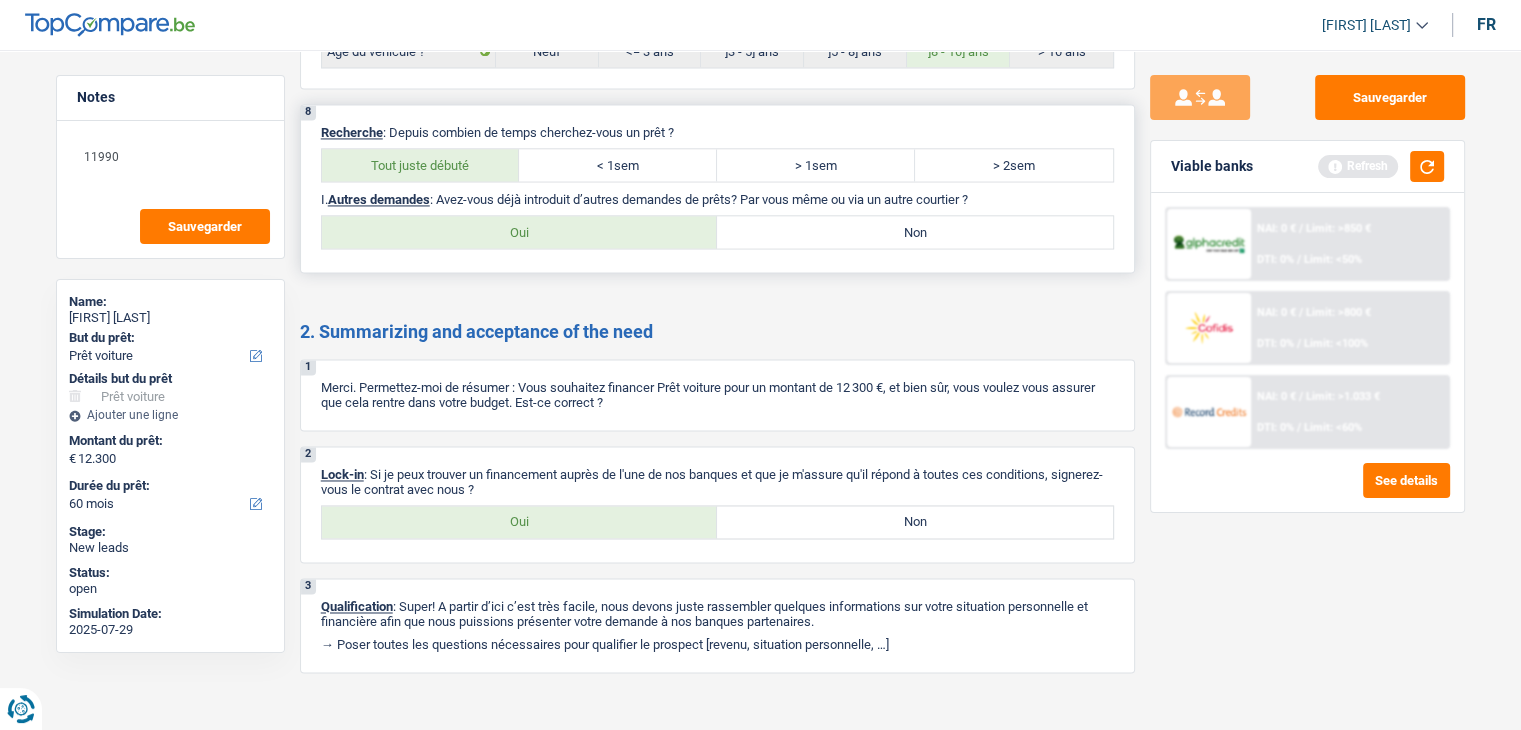 click on "Non" at bounding box center (915, 232) 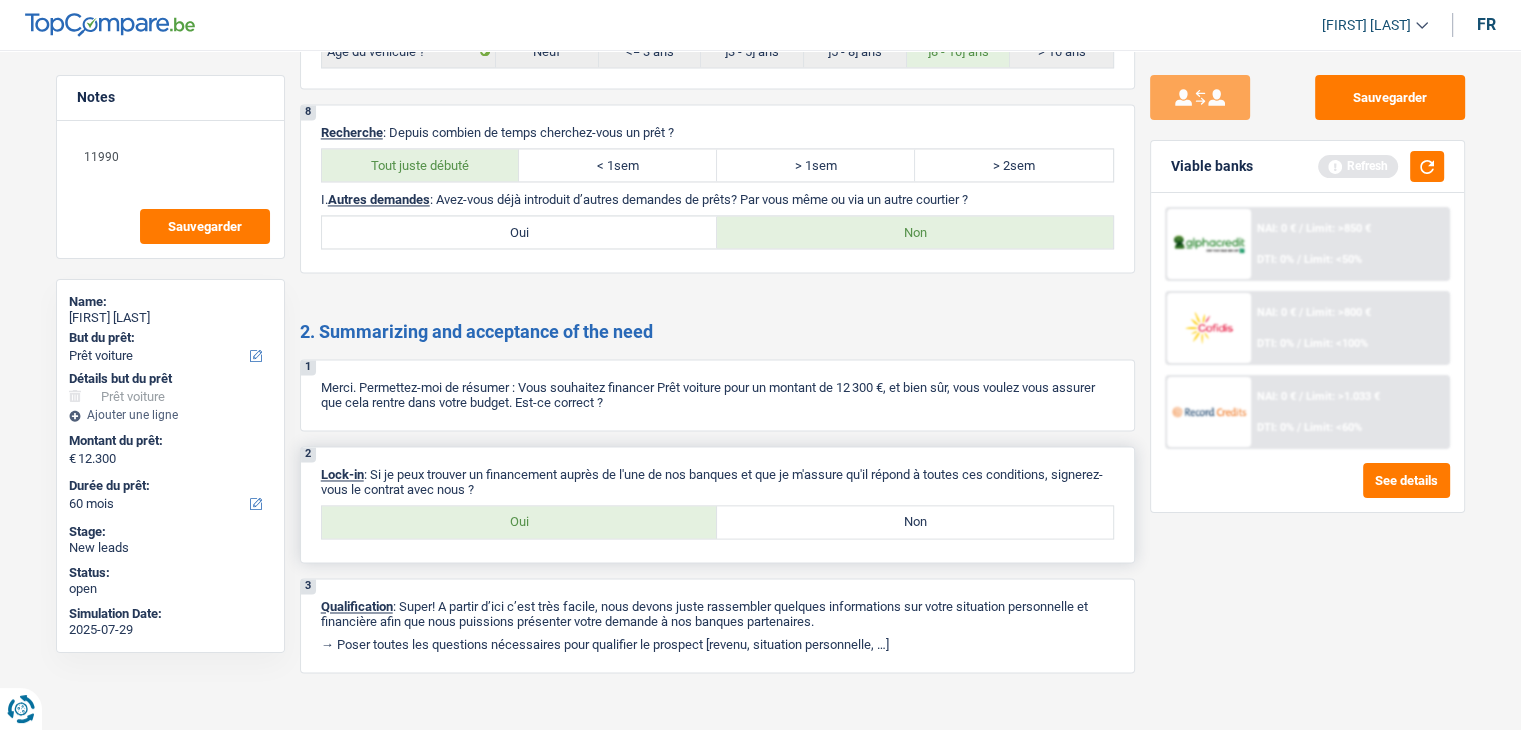 click on "Non" at bounding box center [915, 522] 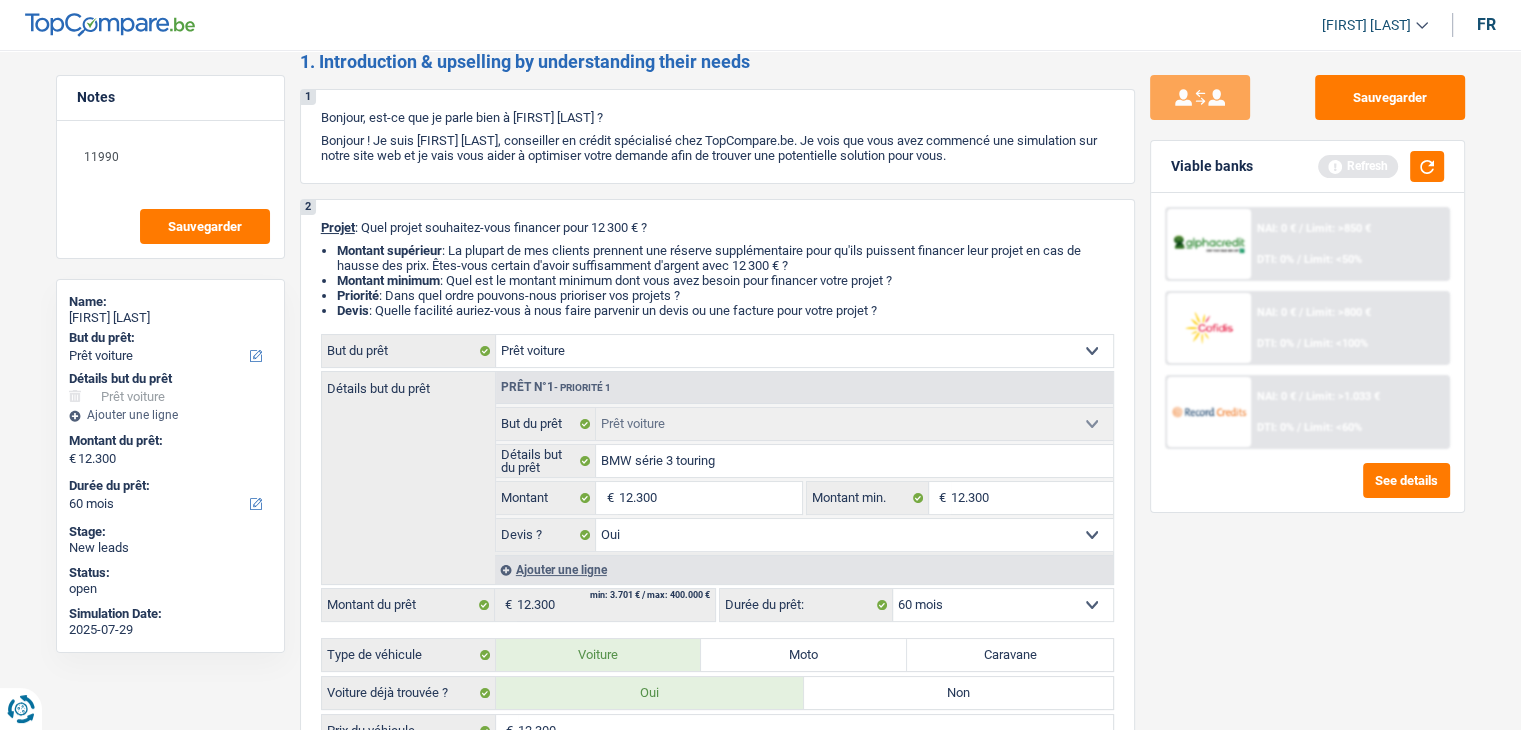 scroll, scrollTop: 0, scrollLeft: 0, axis: both 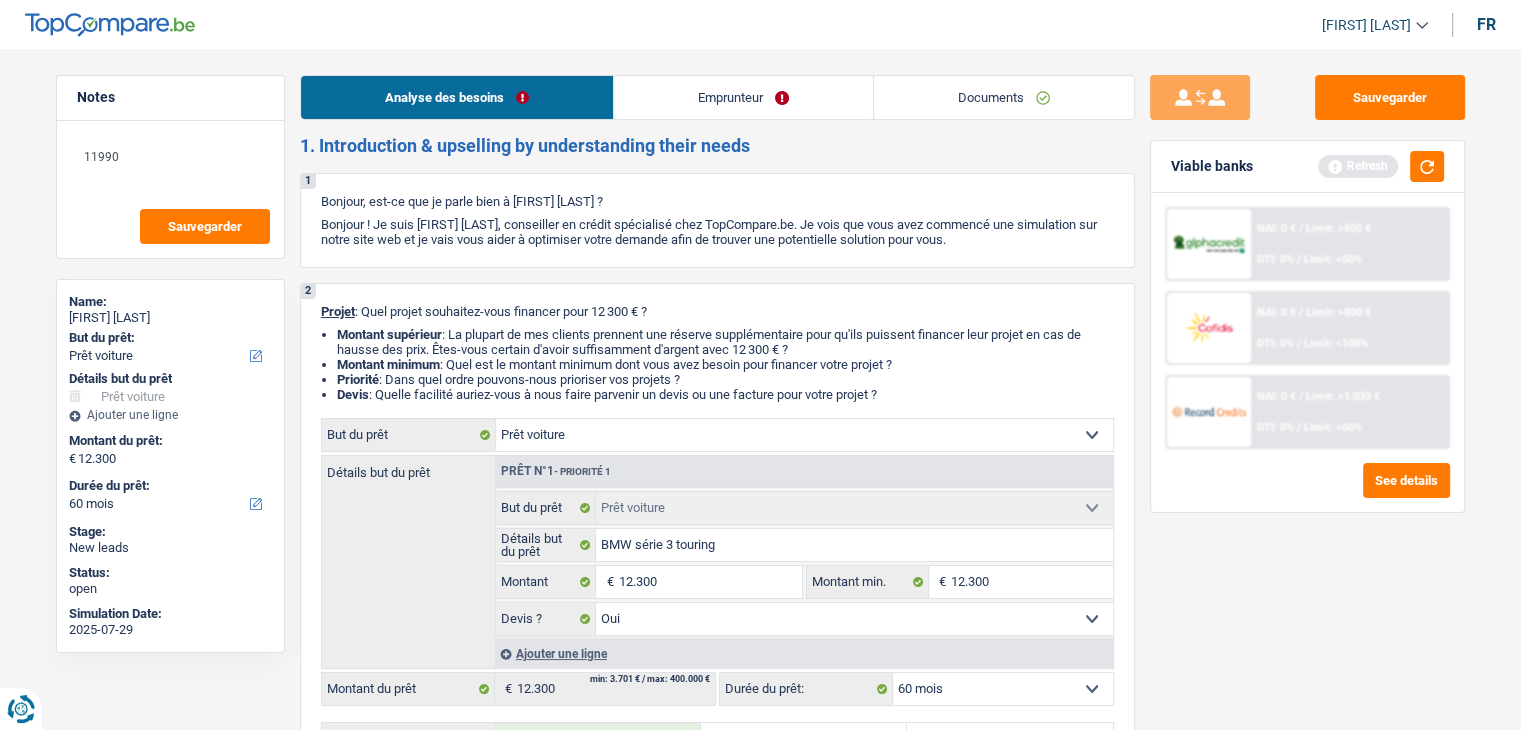 click on "Notes
11990
Sauvegarder
Name:   Gautier Sarramona   But du prêt: Confort maison: meubles, textile, peinture, électroménager, outillage non-professionnel Hifi, multimédia, gsm, ordinateur Aménagement: frais d'installation, déménagement Evénement familial: naissance, mariage, divorce, communion, décès Frais médicaux Frais d'études Frais permis de conduire Loisirs: voyage, sport, musique Rafraîchissement: petits travaux maison et jardin Frais judiciaires Réparation voiture Prêt rénovation (non disponible pour les non-propriétaires) Prêt énergie (non disponible pour les non-propriétaires) Prêt voiture Taxes, impôts non professionnels Rénovation bien à l'étranger Dettes familiales Assurance Autre
Sélectionner une option
Détails but du prêt
Confort maison: meubles, textile, peinture, électroménager, outillage non-professionnel Frais médicaux Assurance" at bounding box center [760, 1948] 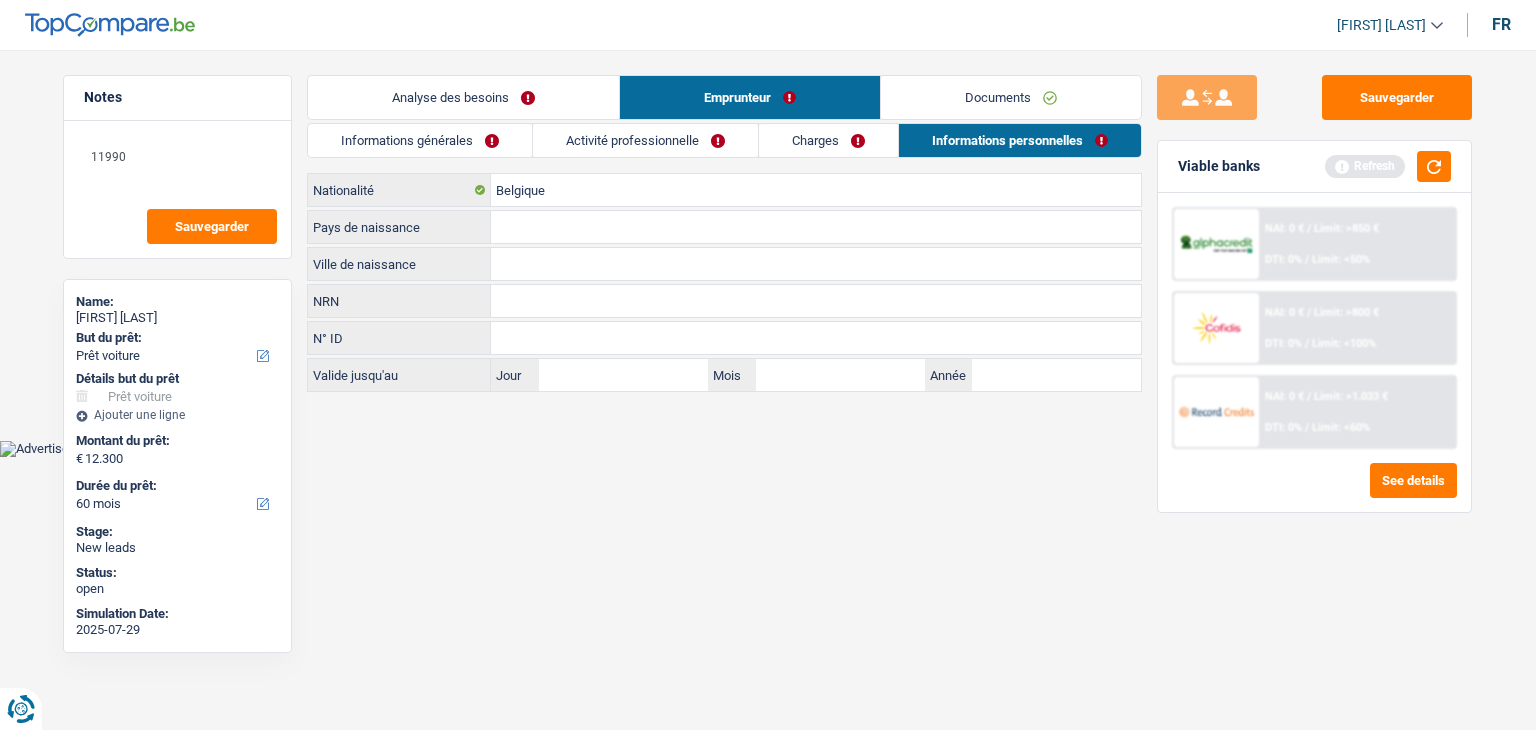 click on "Informations générales" at bounding box center [420, 140] 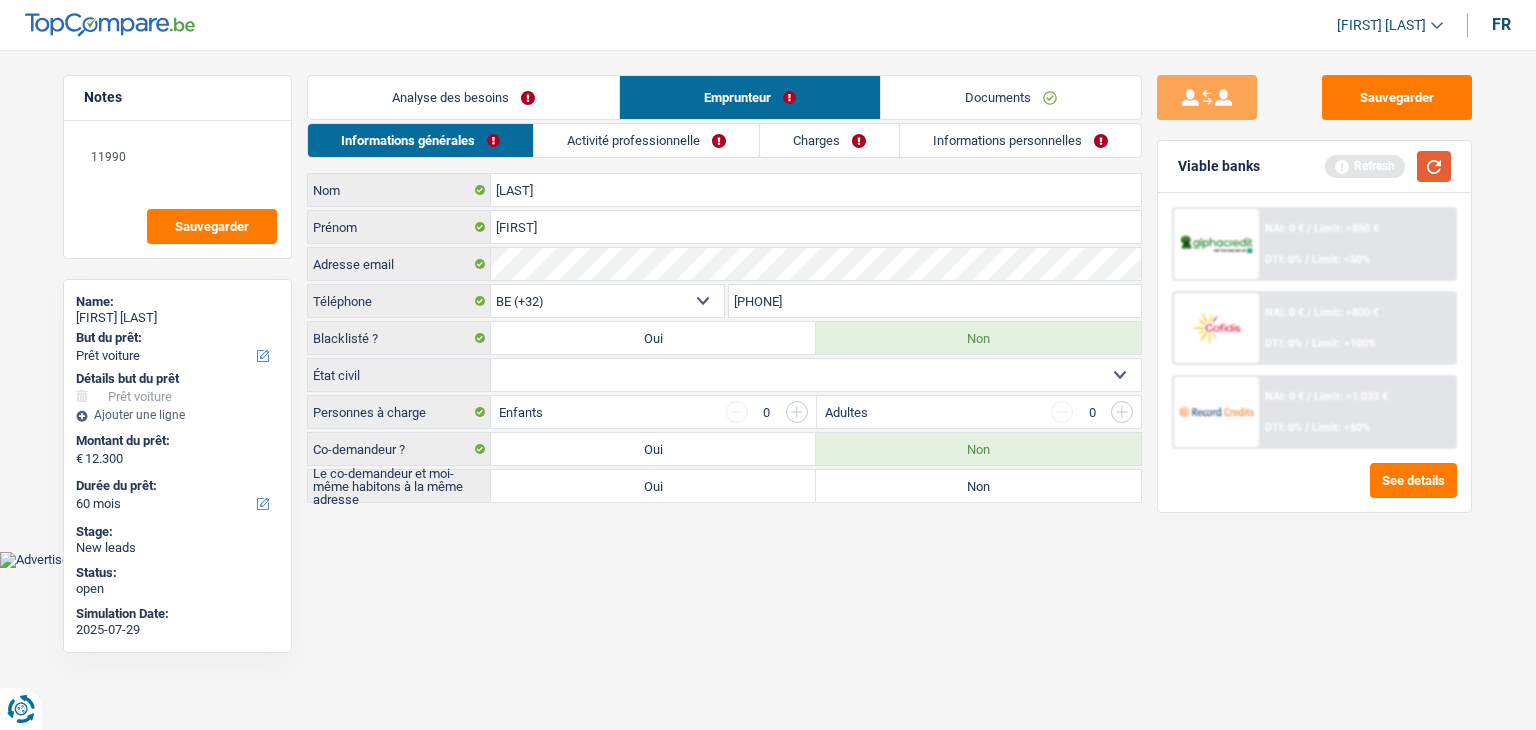click at bounding box center (1434, 166) 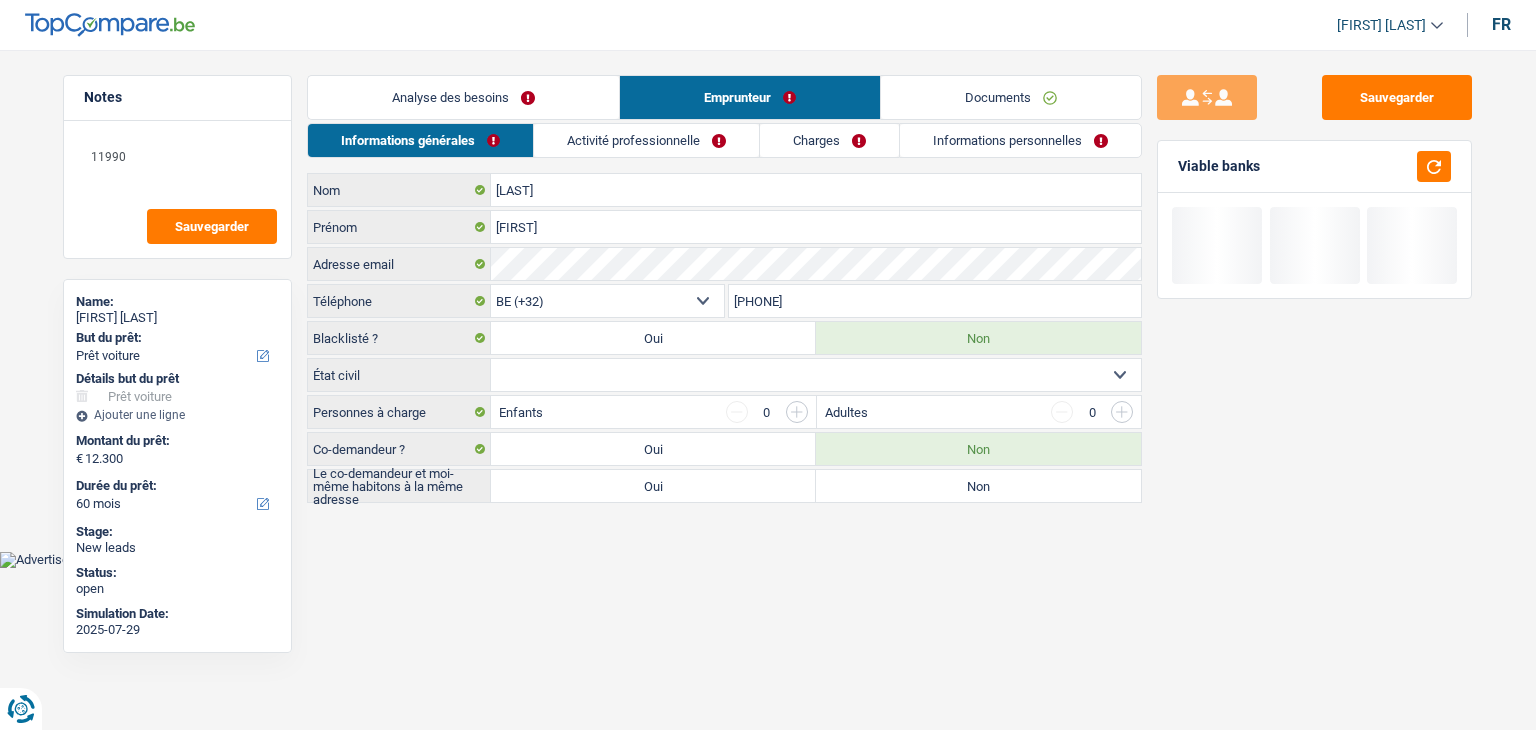 click on "Célibataire Marié(e) Cohabitant(e) légal(e) Divorcé(e) Veuf(ve) Séparé (de fait)
Sélectionner une option" at bounding box center [816, 375] 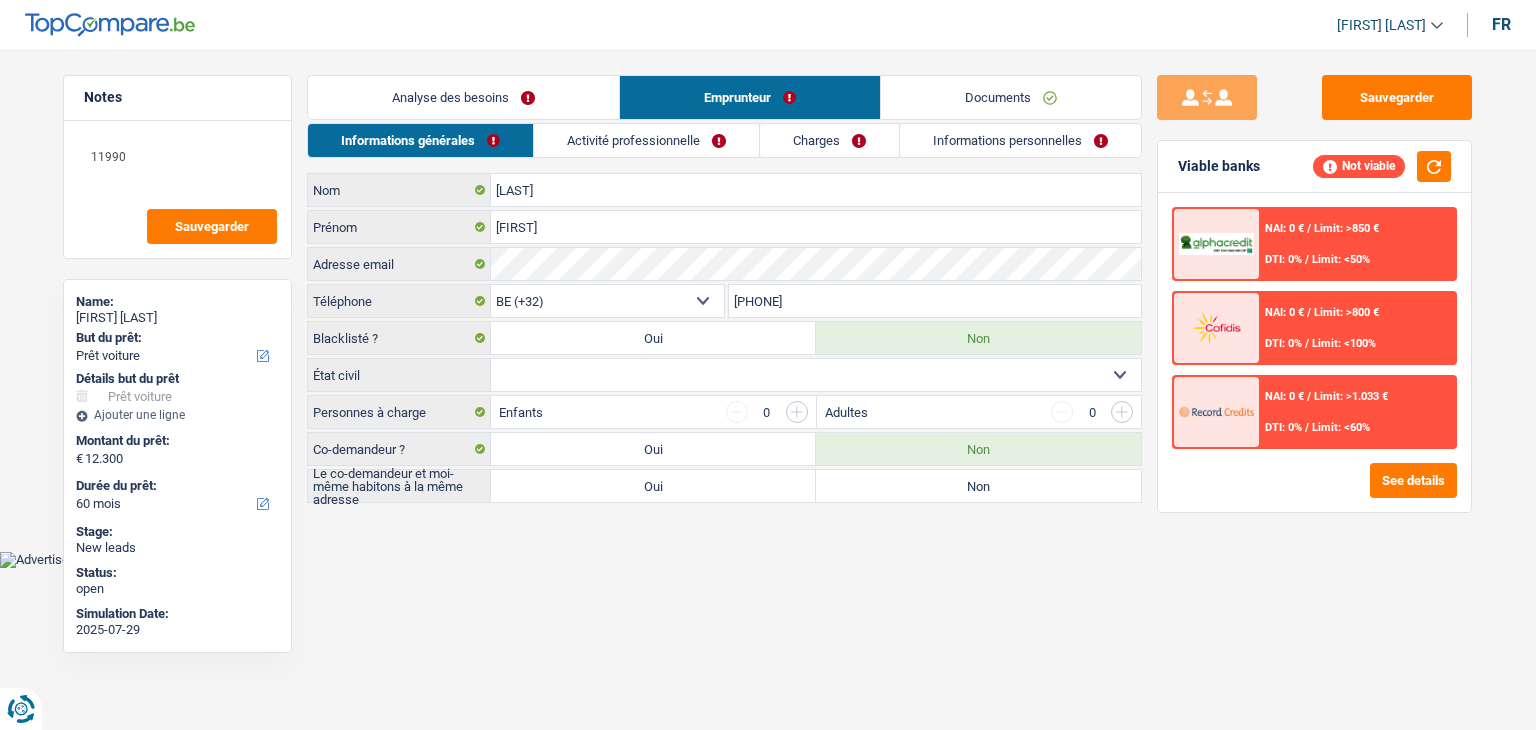 click on "Vous avez le contrôle de vos données
Nous utilisons des cookies, tout comme nos partenaires commerciaux, afin de collecter des informations sur vous à des fins diverses, notamment :
En cliquant sur « Accepter », vous donnez votre consentement à toutes les fins énoncées. Vous pouvez également choisir de spécifier les finalités auxquelles vous souhaitez donner votre consentement. Pour ce faire, il vous suffit de cocher la case située à côté de la finalité et d’appuyer sur « Enregistrer les paramètres ».
Vous pouvez à tout moment révoquer votre consentement en cliquant sur la petite icône située dans le coin inférieur gauche du site Internet. En savoir plus sur les cookies
Politique de confidentialité de Google
un an" at bounding box center (768, 284) 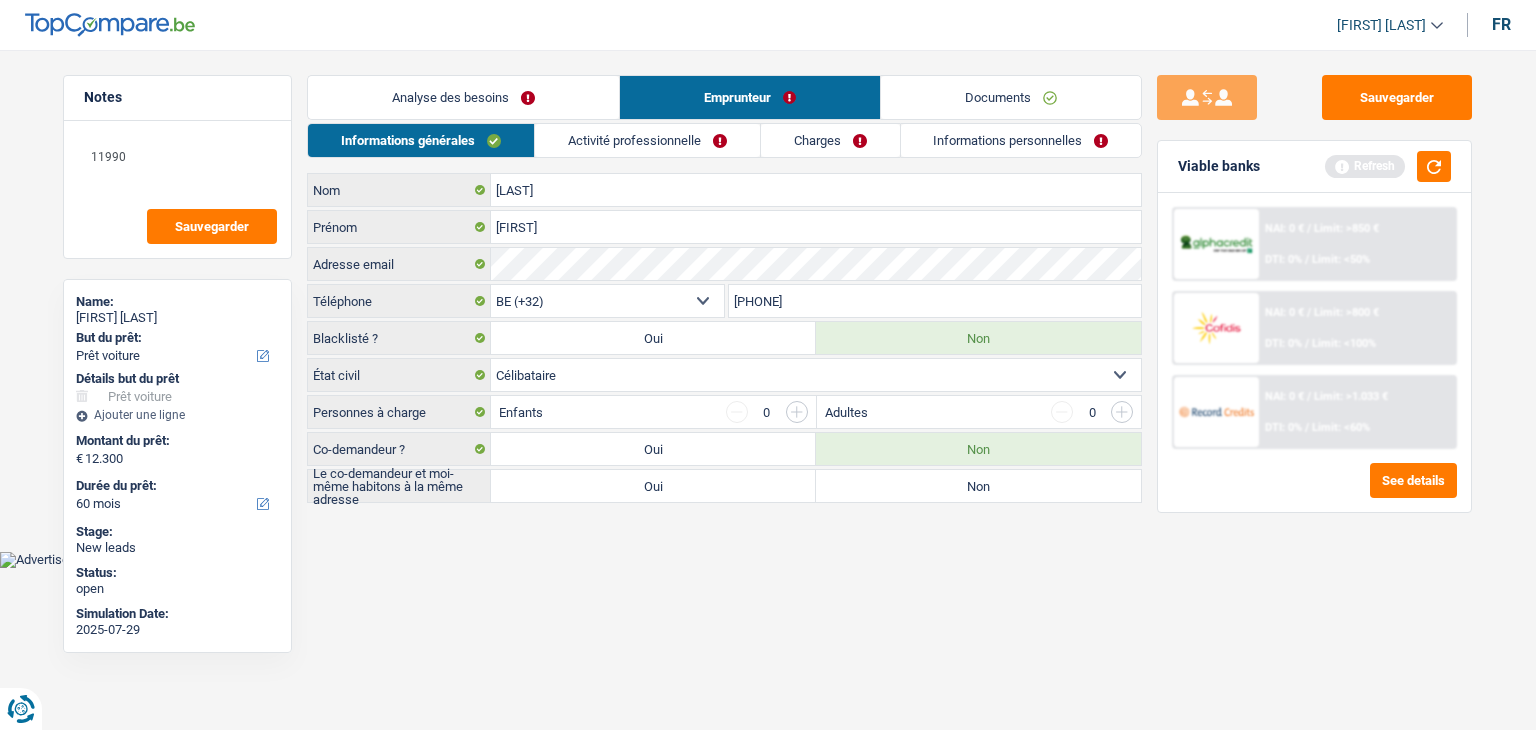 click on "Vous avez le contrôle de vos données
Nous utilisons des cookies, tout comme nos partenaires commerciaux, afin de collecter des informations sur vous à des fins diverses, notamment :
En cliquant sur « Accepter », vous donnez votre consentement à toutes les fins énoncées. Vous pouvez également choisir de spécifier les finalités auxquelles vous souhaitez donner votre consentement. Pour ce faire, il vous suffit de cocher la case située à côté de la finalité et d’appuyer sur « Enregistrer les paramètres ».
Vous pouvez à tout moment révoquer votre consentement en cliquant sur la petite icône située dans le coin inférieur gauche du site Internet. En savoir plus sur les cookies
Politique de confidentialité de Google
un an" at bounding box center [768, 284] 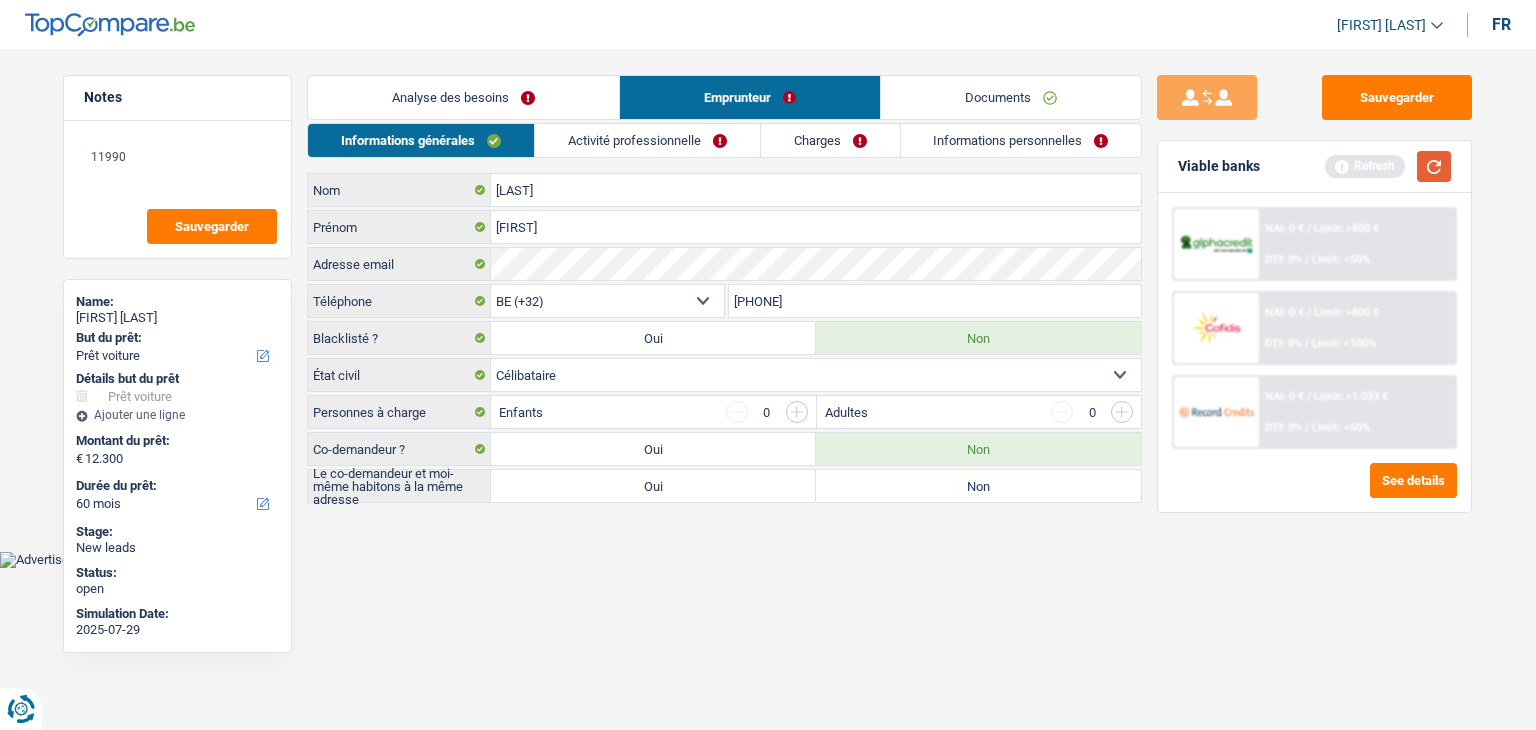 click at bounding box center [1434, 166] 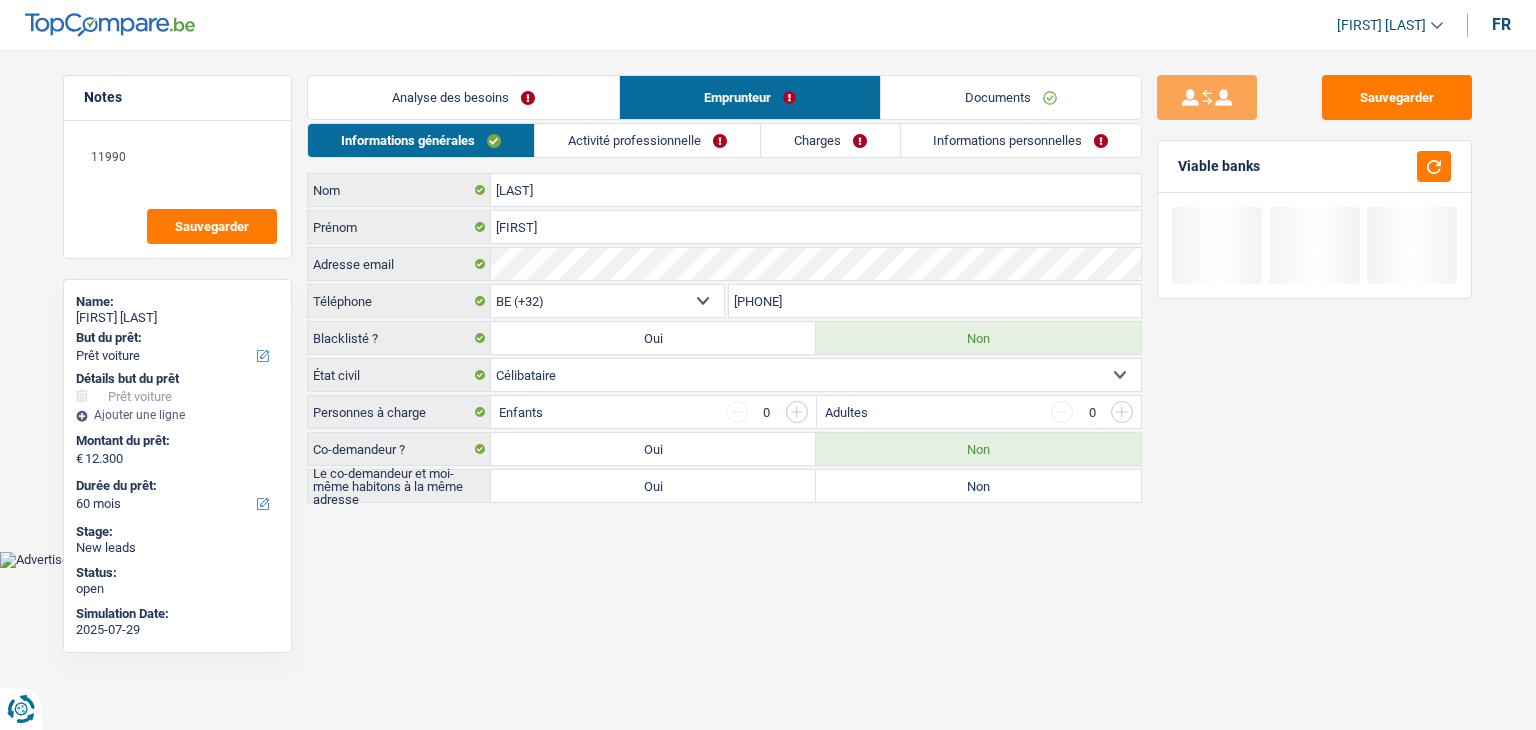 click on "Non" at bounding box center (978, 486) 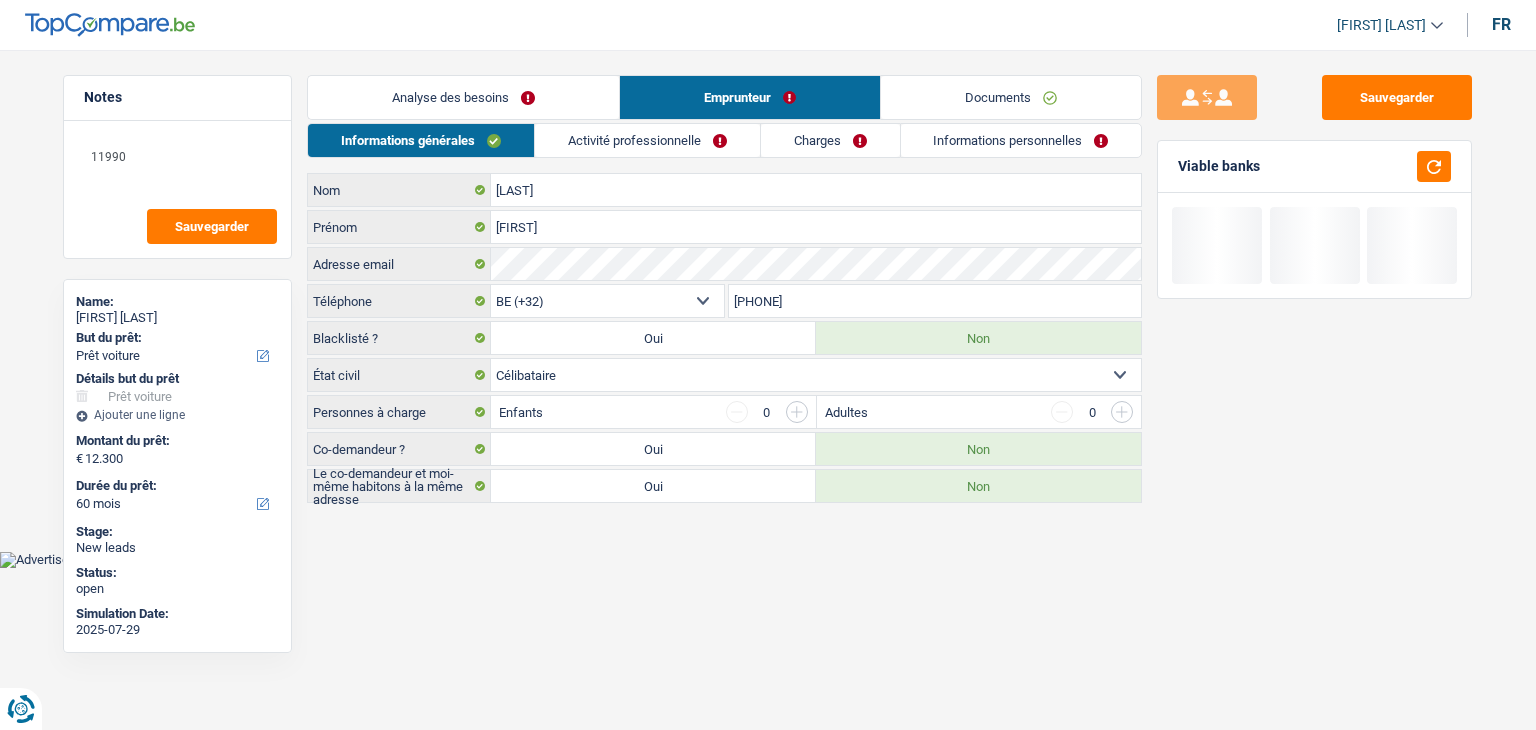 click on "Activité professionnelle" at bounding box center (647, 140) 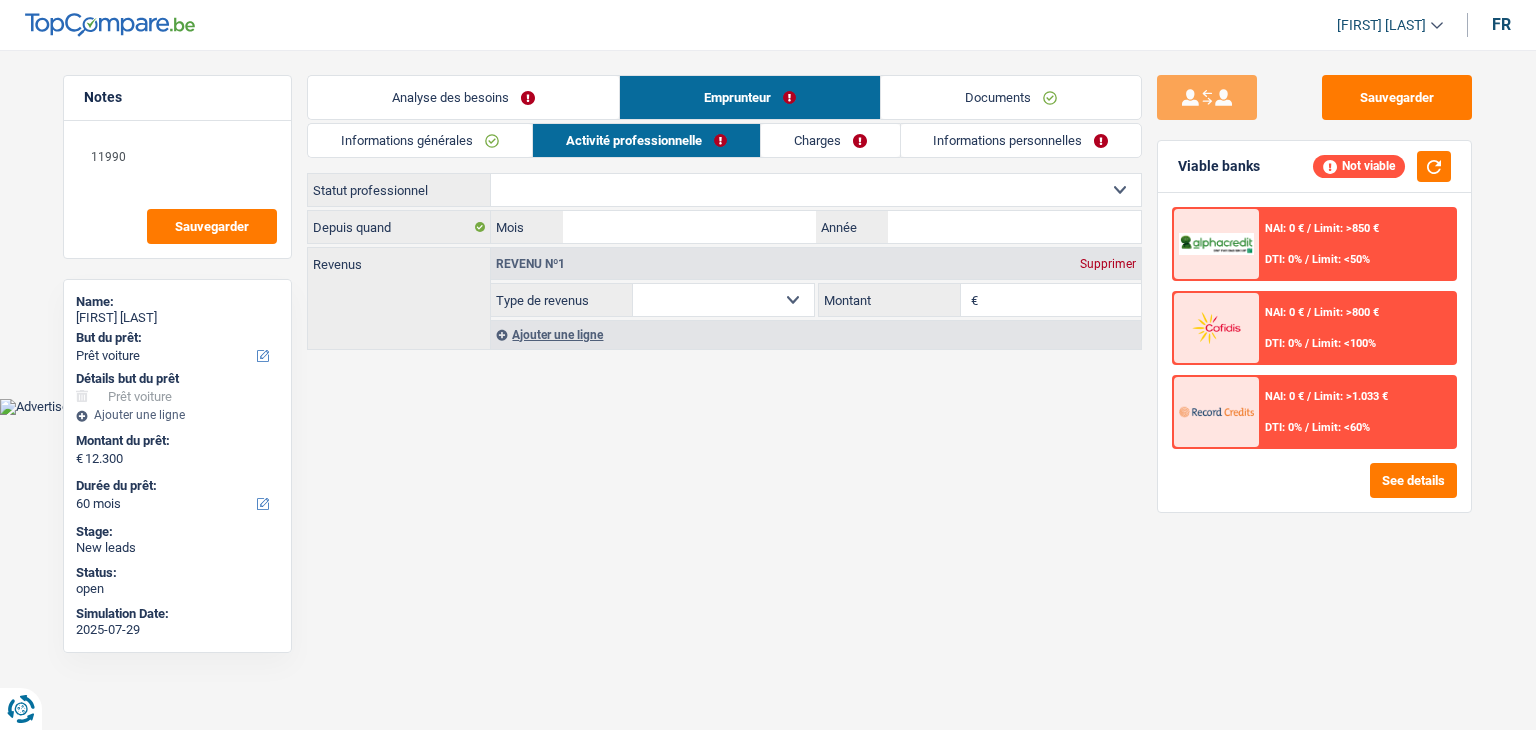 click on "Ouvrier Employé privé Employé public Invalide Indépendant Pensionné Chômeur Mutuelle Femme au foyer Sans profession Allocataire sécurité/Intégration social (SPF Sécurité Sociale, CPAS) Etudiant Profession libérale Commerçant Rentier Pré-pensionné
Sélectionner une option" at bounding box center (816, 190) 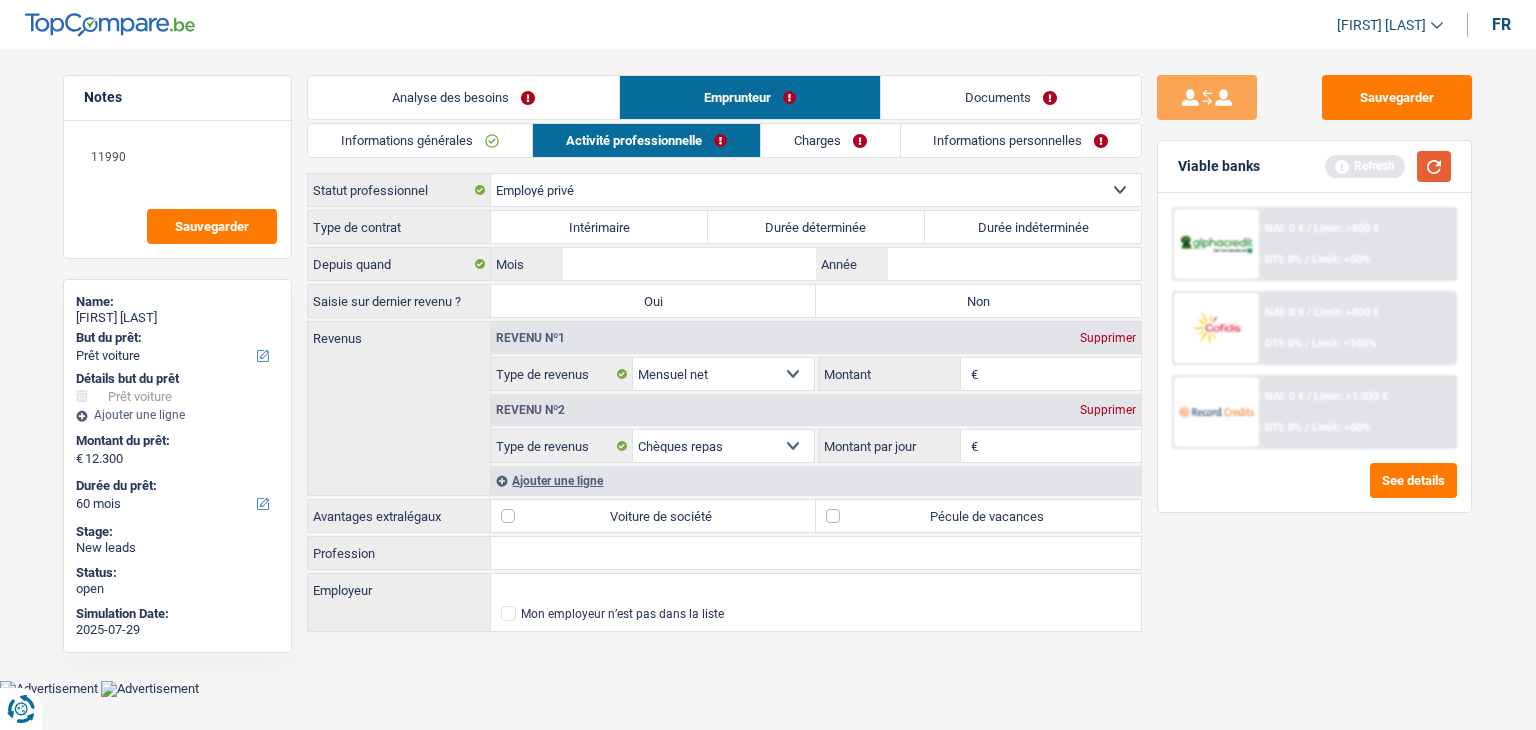 click at bounding box center [1434, 166] 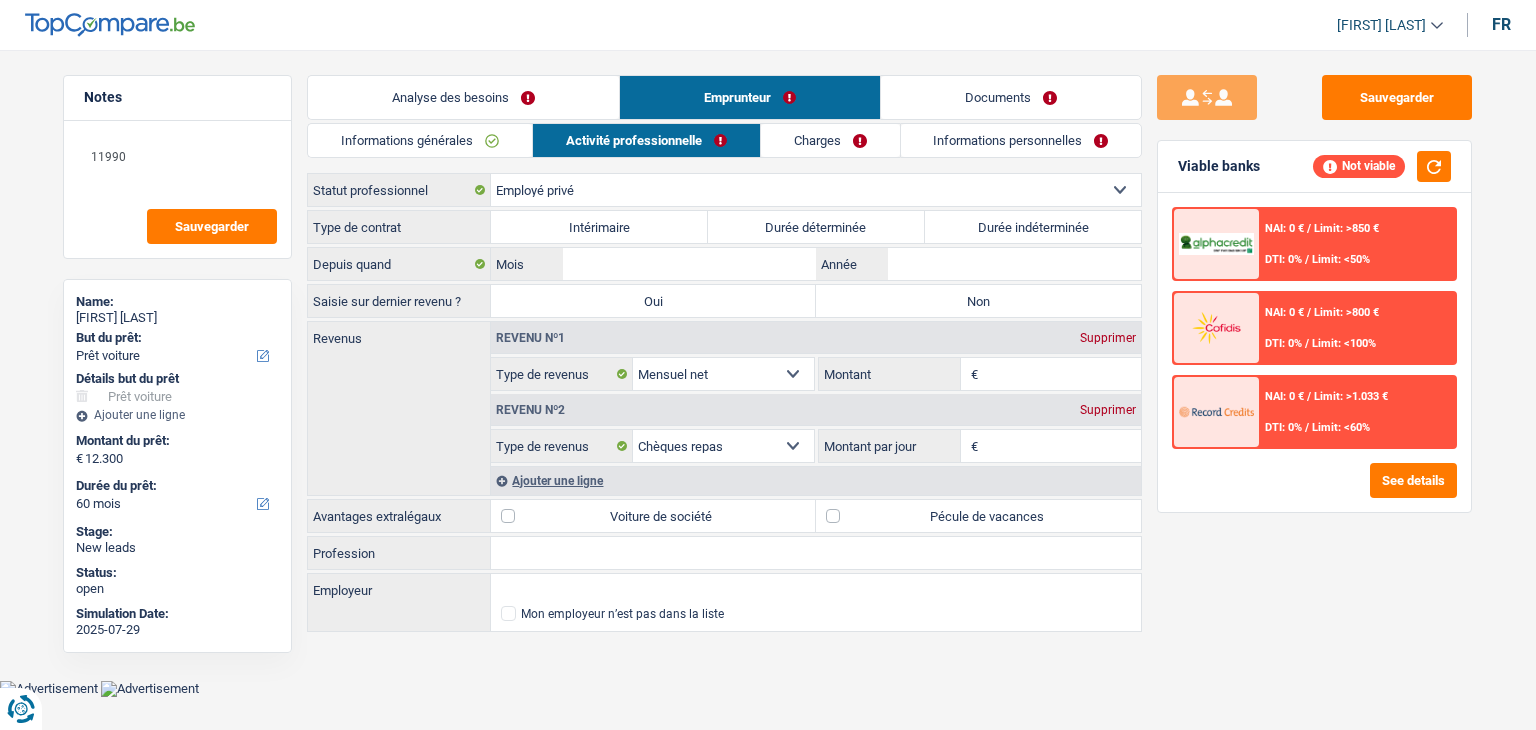 click on "Durée indéterminée" at bounding box center (1033, 227) 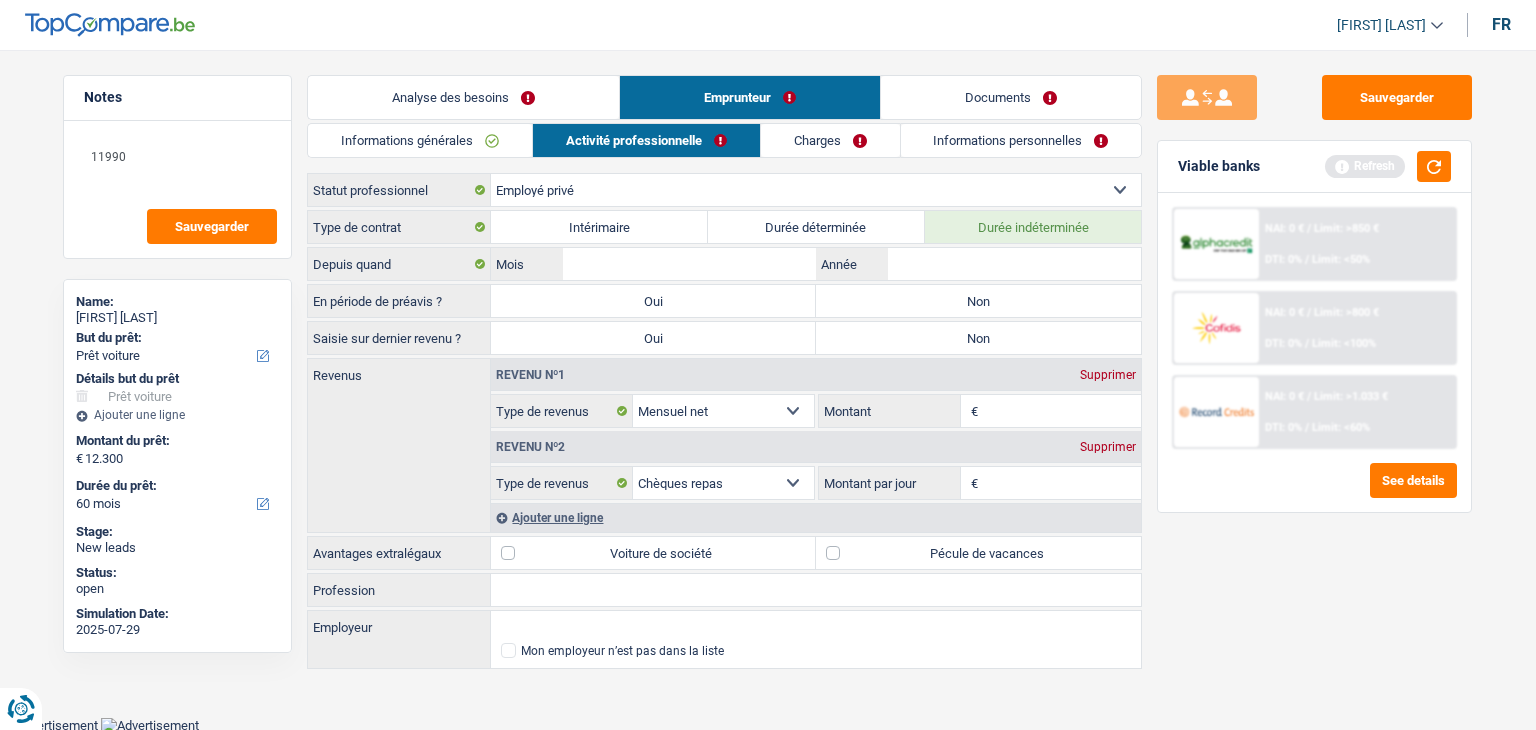 click on "Ouvrier Employé privé Employé public Invalide Indépendant Pensionné Chômeur Mutuelle Femme au foyer Sans profession Allocataire sécurité/Intégration social (SPF Sécurité Sociale, CPAS) Etudiant Profession libérale Commerçant Rentier Pré-pensionné
Sélectionner une option" at bounding box center (816, 190) 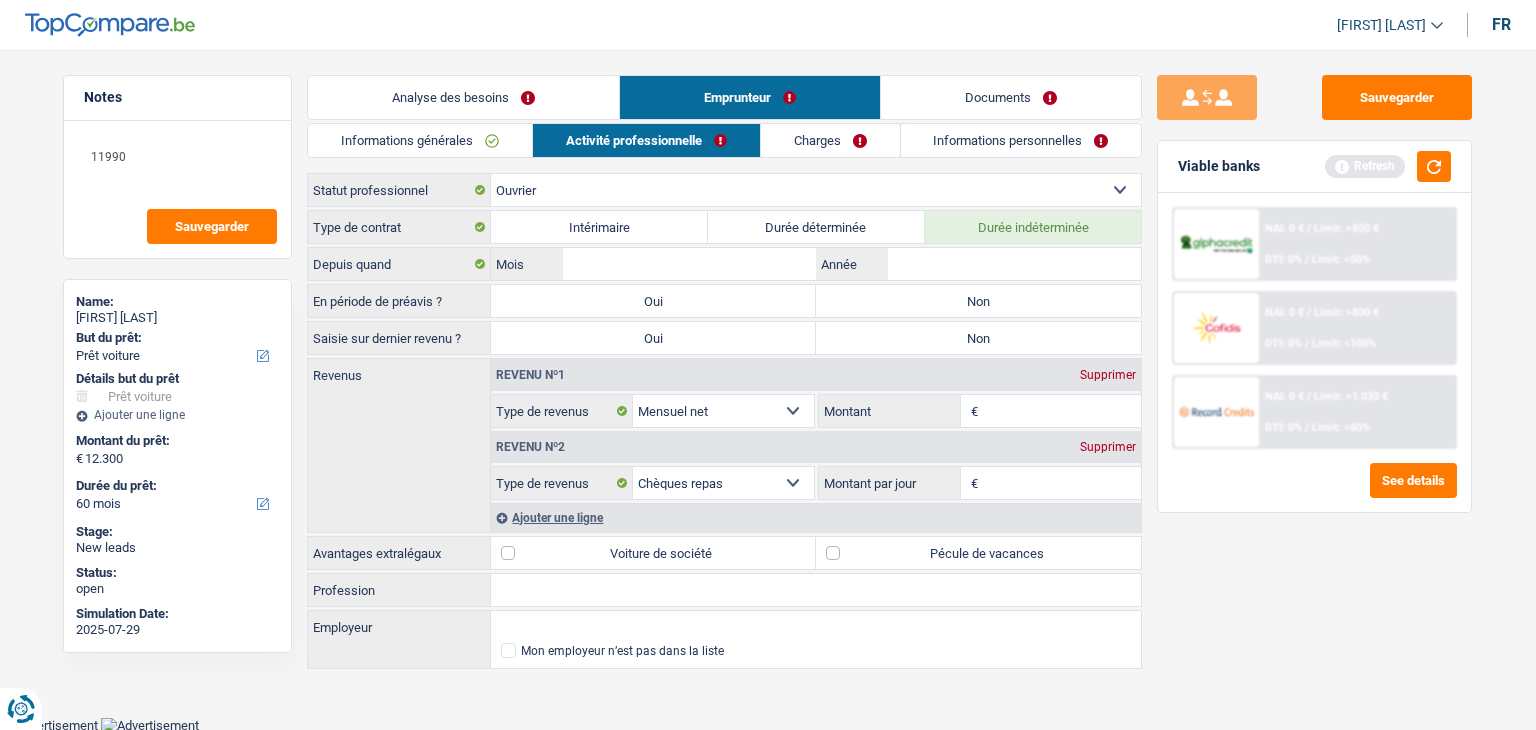 click on "Ouvrier Employé privé Employé public Invalide Indépendant Pensionné Chômeur Mutuelle Femme au foyer Sans profession Allocataire sécurité/Intégration social (SPF Sécurité Sociale, CPAS) Etudiant Profession libérale Commerçant Rentier Pré-pensionné
Sélectionner une option" at bounding box center [816, 190] 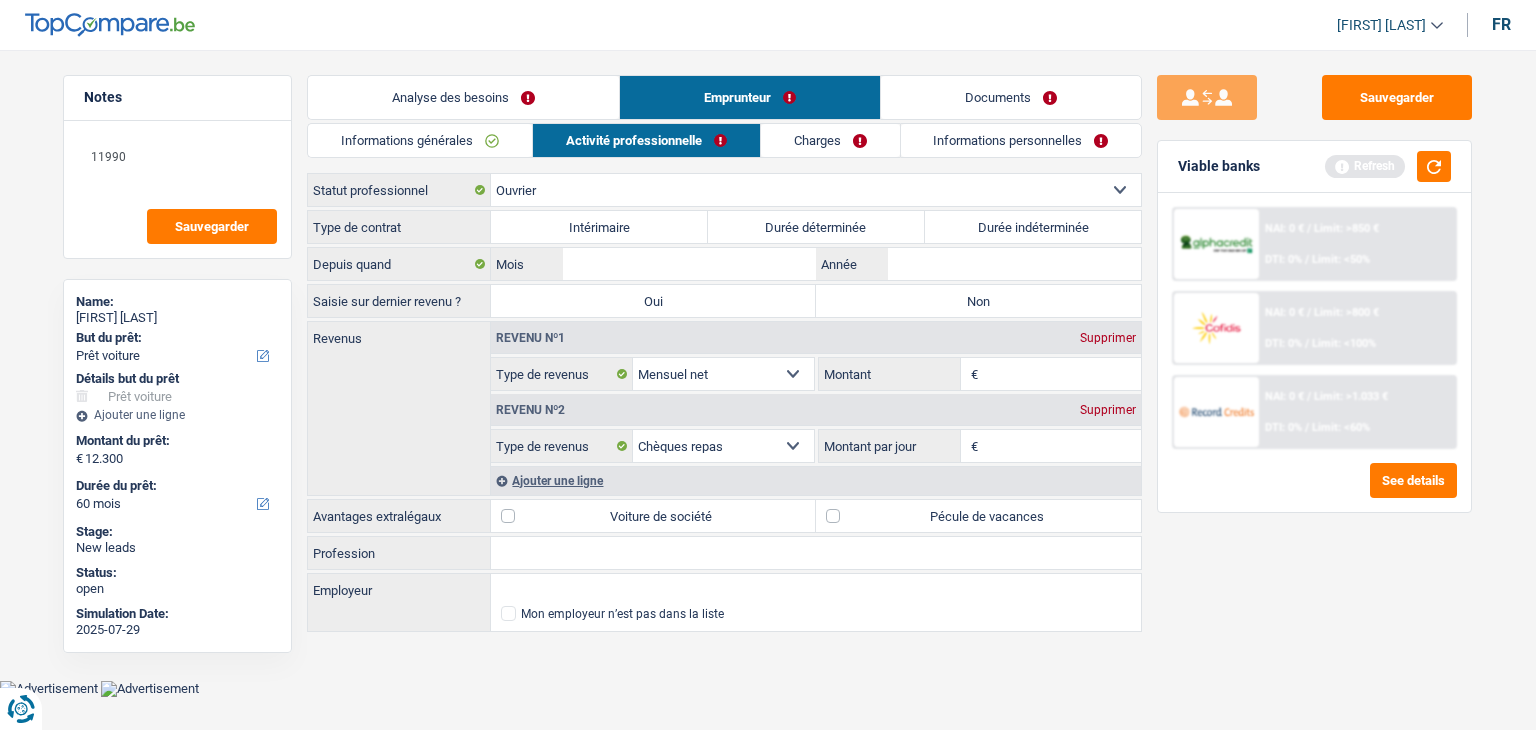 click on "Viable banks
Refresh" at bounding box center [1314, 167] 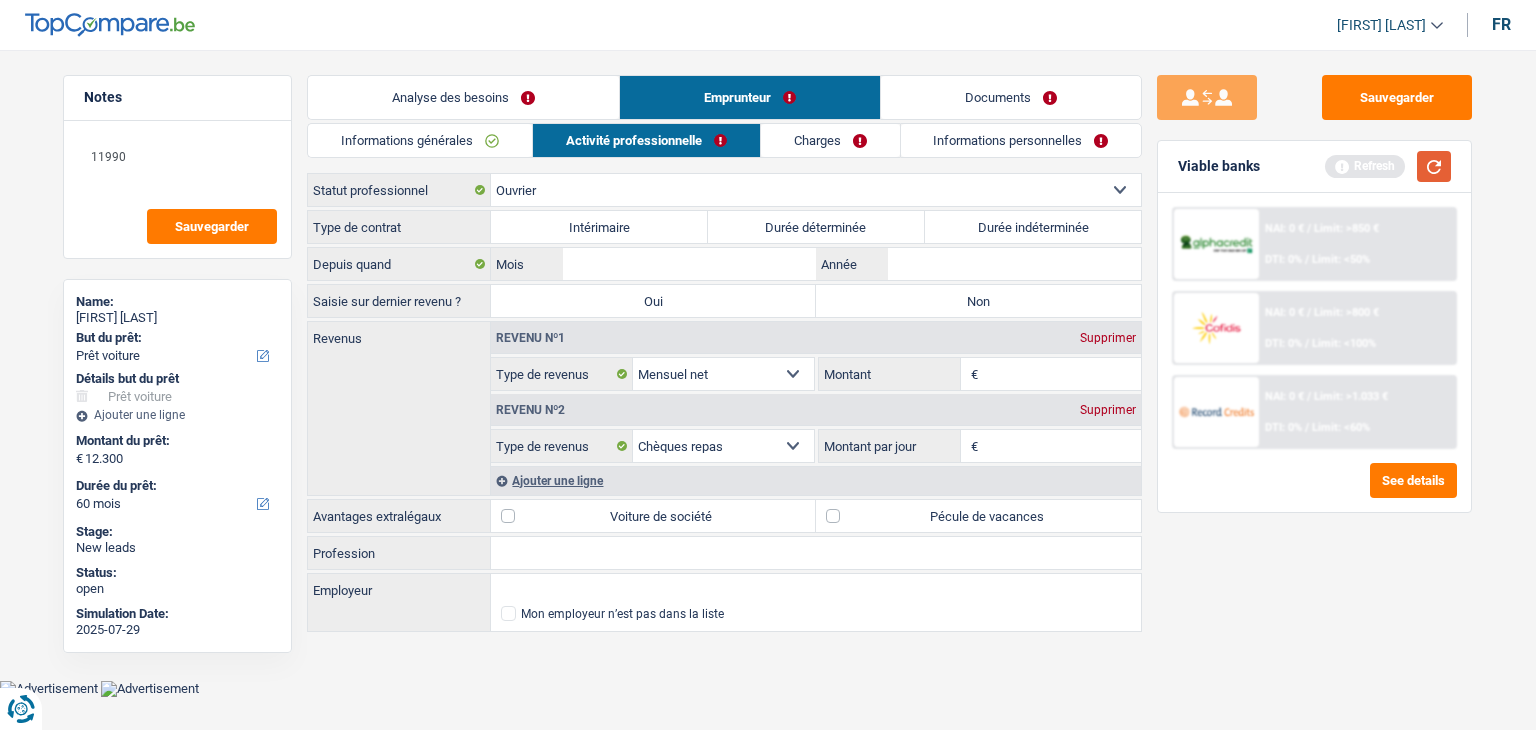 click at bounding box center [1434, 166] 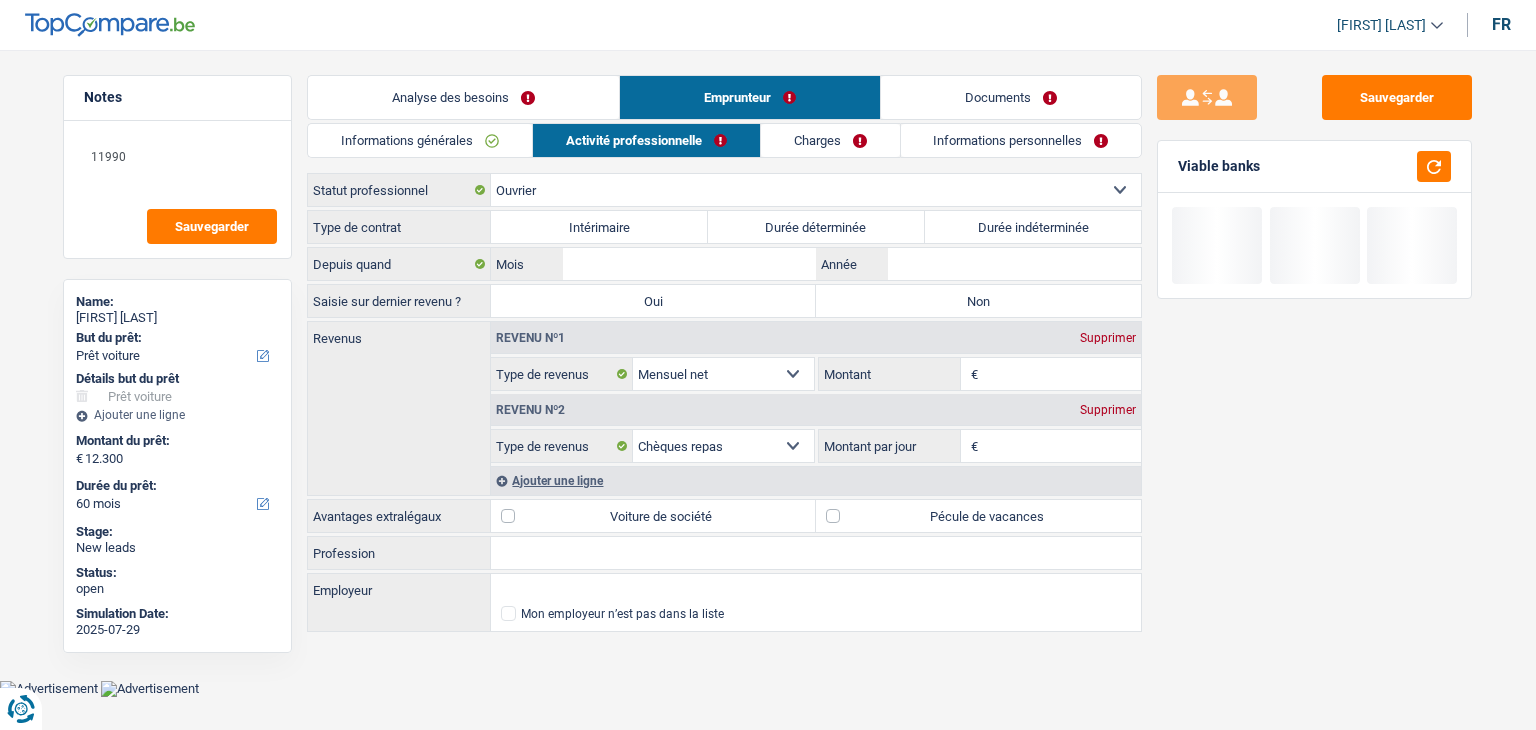 click on "Durée indéterminée" at bounding box center [1033, 227] 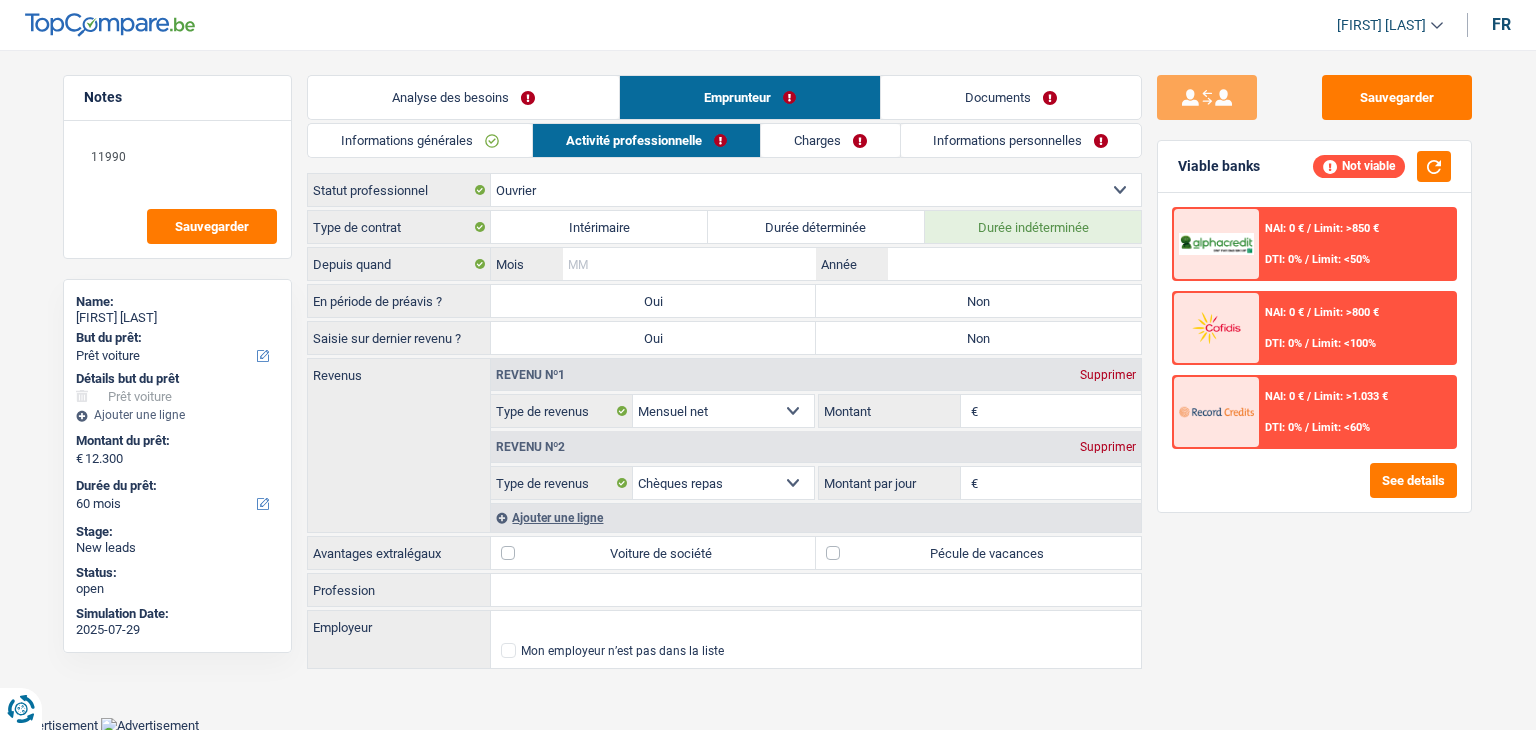 click on "Mois" at bounding box center (689, 264) 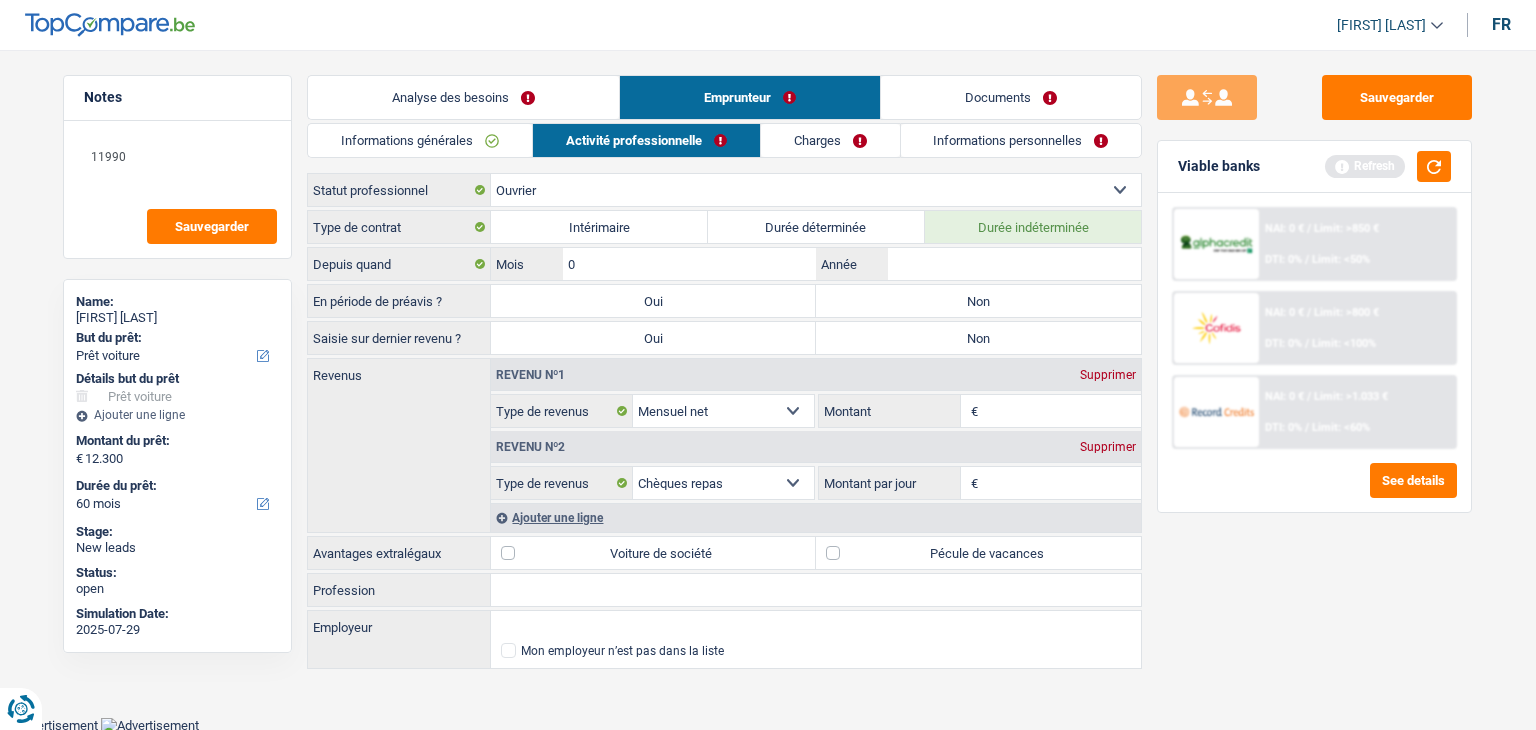 type on "05" 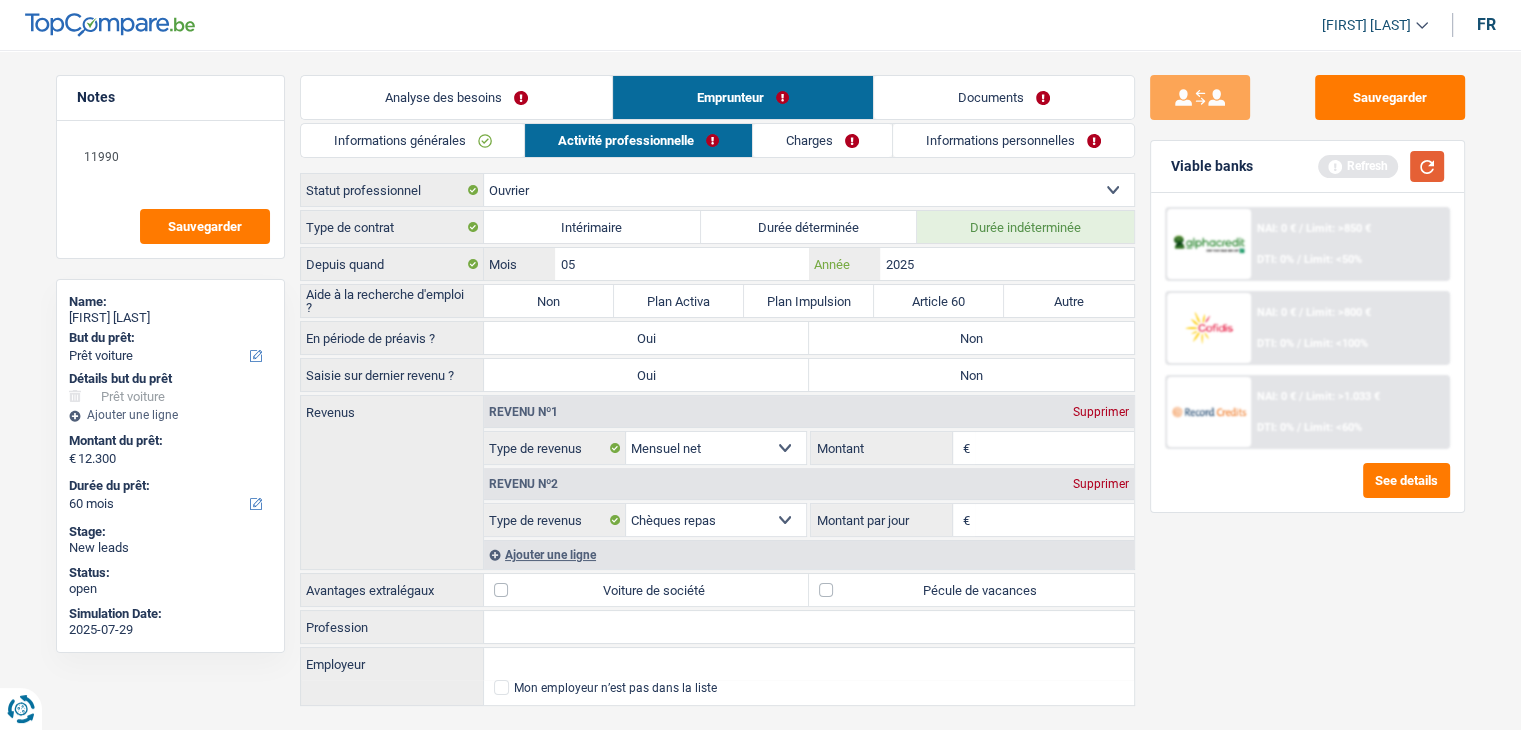 type on "2025" 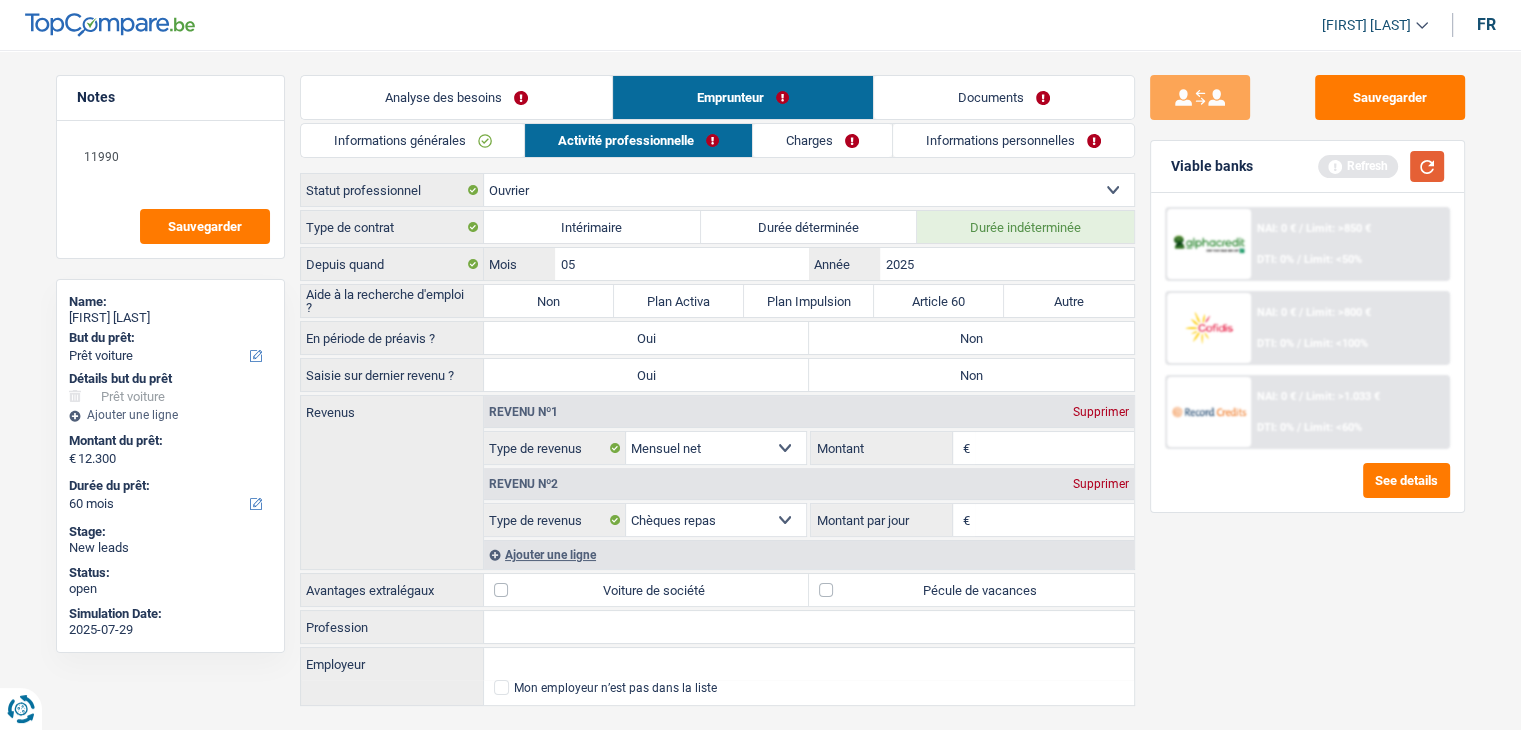 drag, startPoint x: 1440, startPoint y: 166, endPoint x: 1399, endPoint y: 196, distance: 50.803543 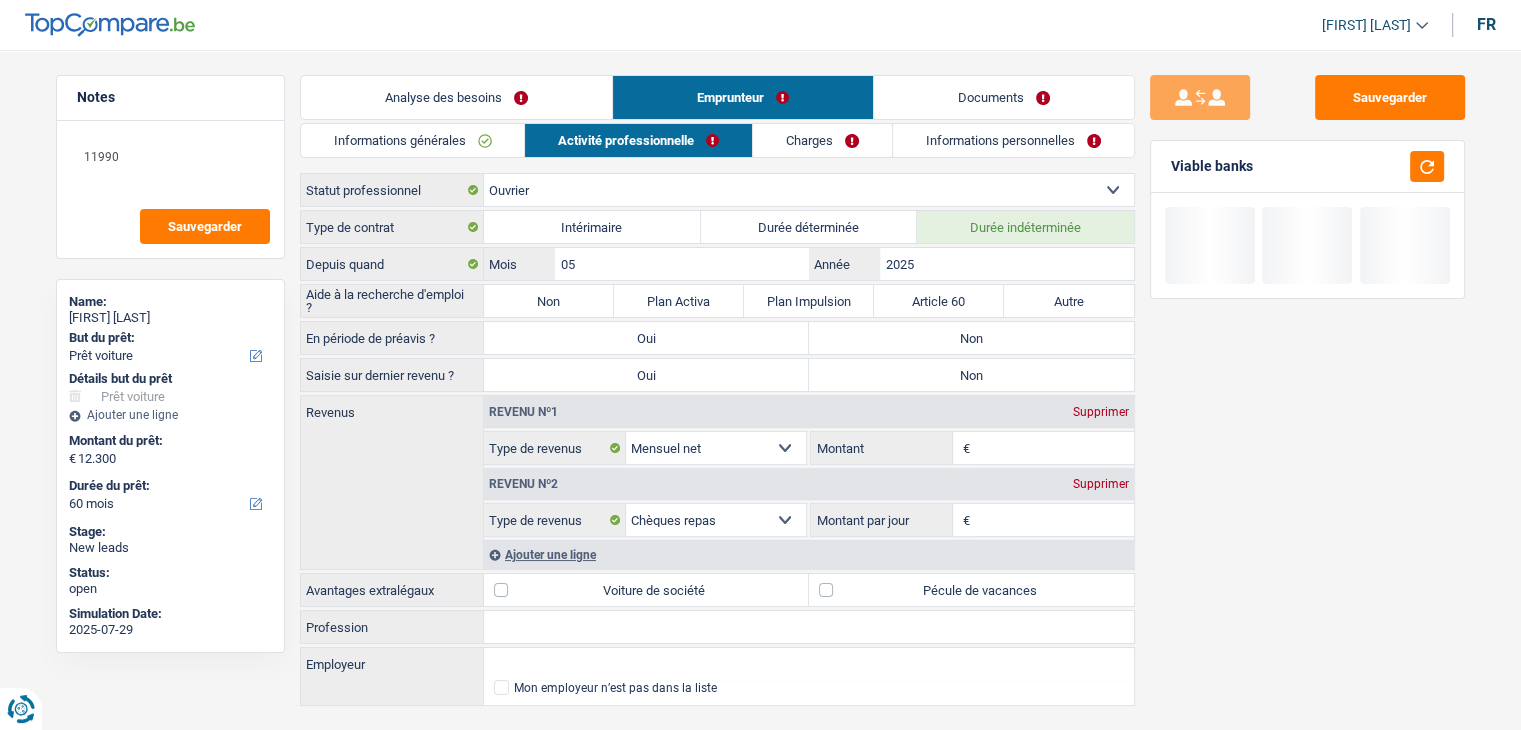 click on "Non" at bounding box center (971, 338) 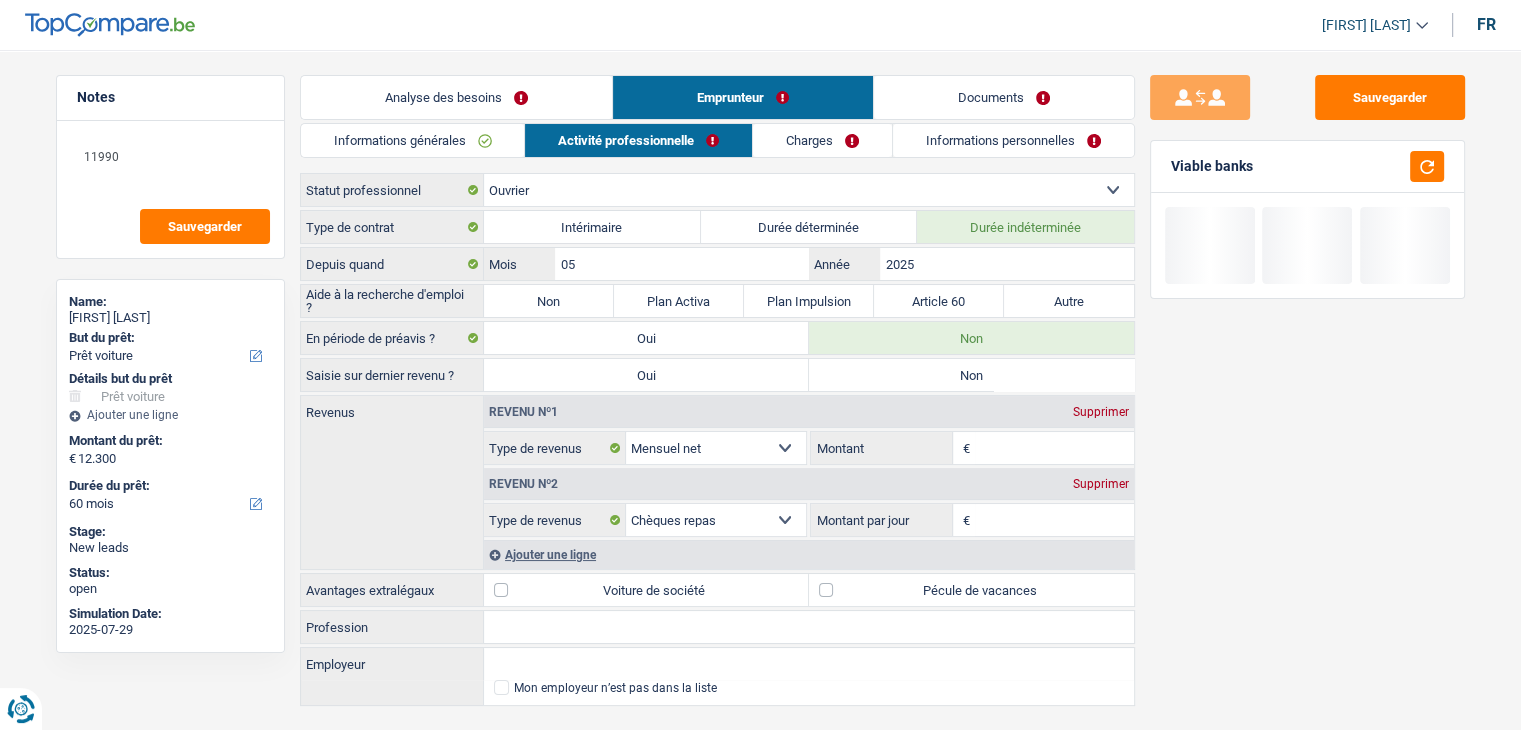 click on "Montant" at bounding box center [1054, 448] 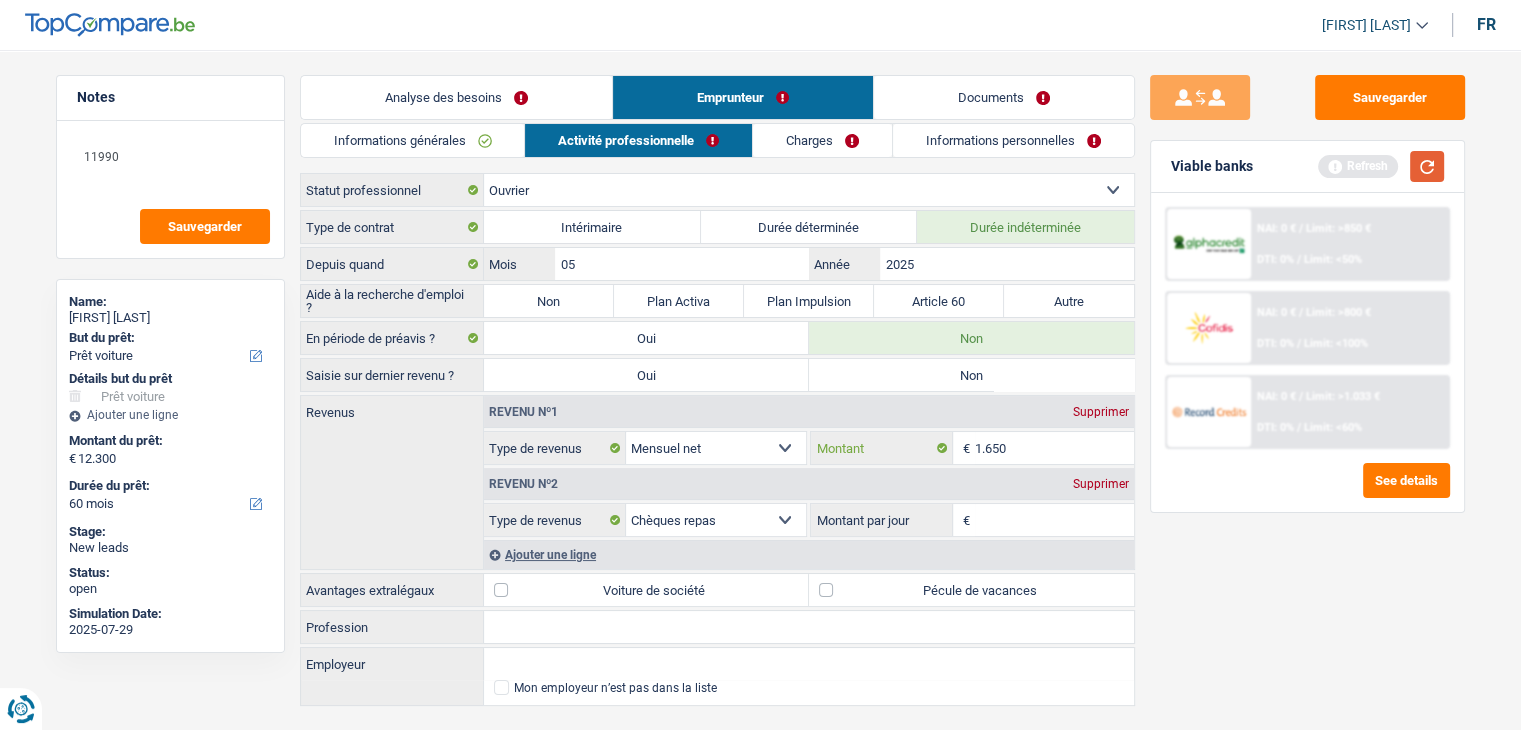 type on "1.650" 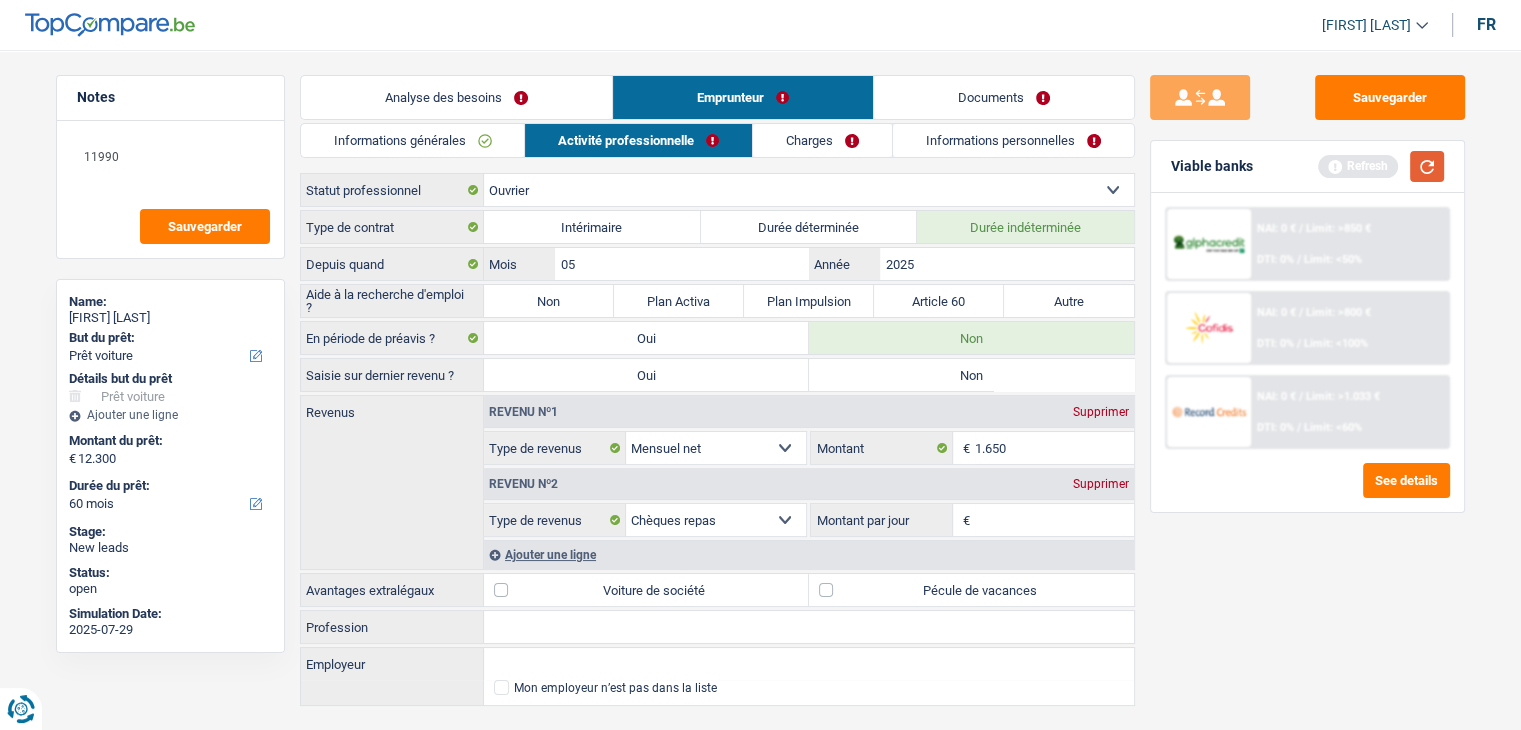 click at bounding box center (1427, 166) 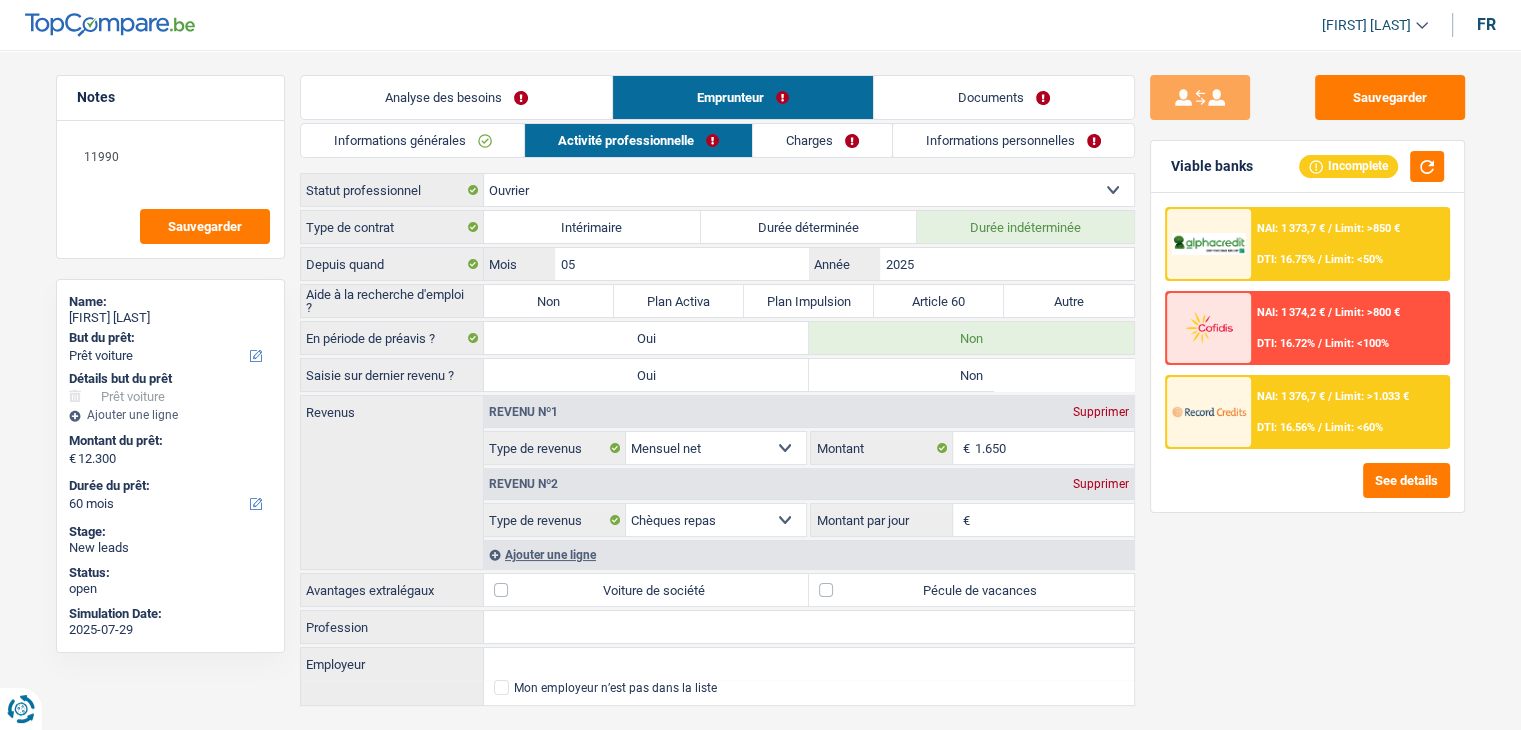 click on "Sauvegarder
Viable banks
Incomplete
NAI: 1 373,7 €
/
Limit: >850 €
DTI: 16.75%
/
Limit: <50%
NAI: 1 374,2 €
/
Limit: >800 €
DTI: 16.72%
/
Limit: <100%
NAI: 1 376,7 €
/       /
See details" at bounding box center (1307, 384) 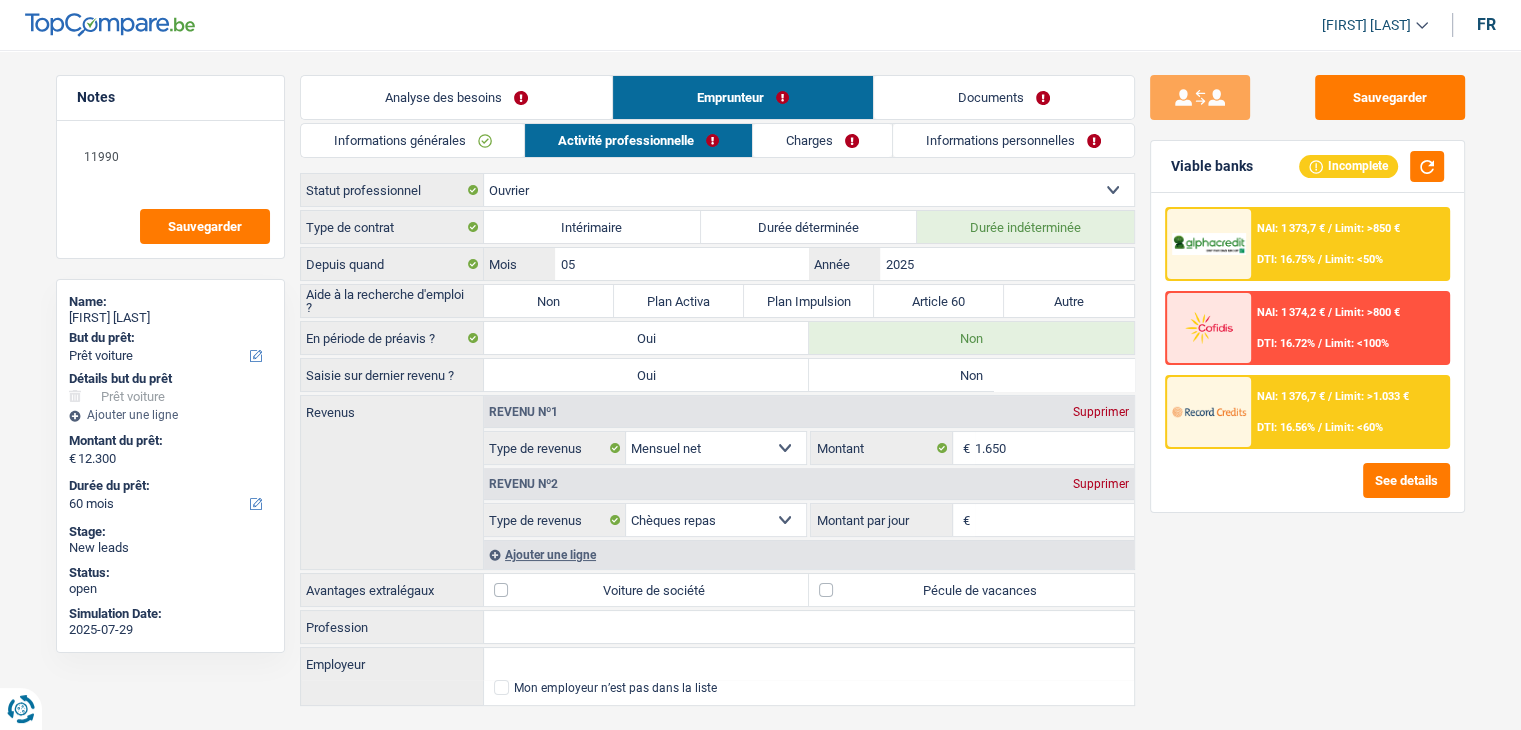 click on "Supprimer" at bounding box center (1101, 484) 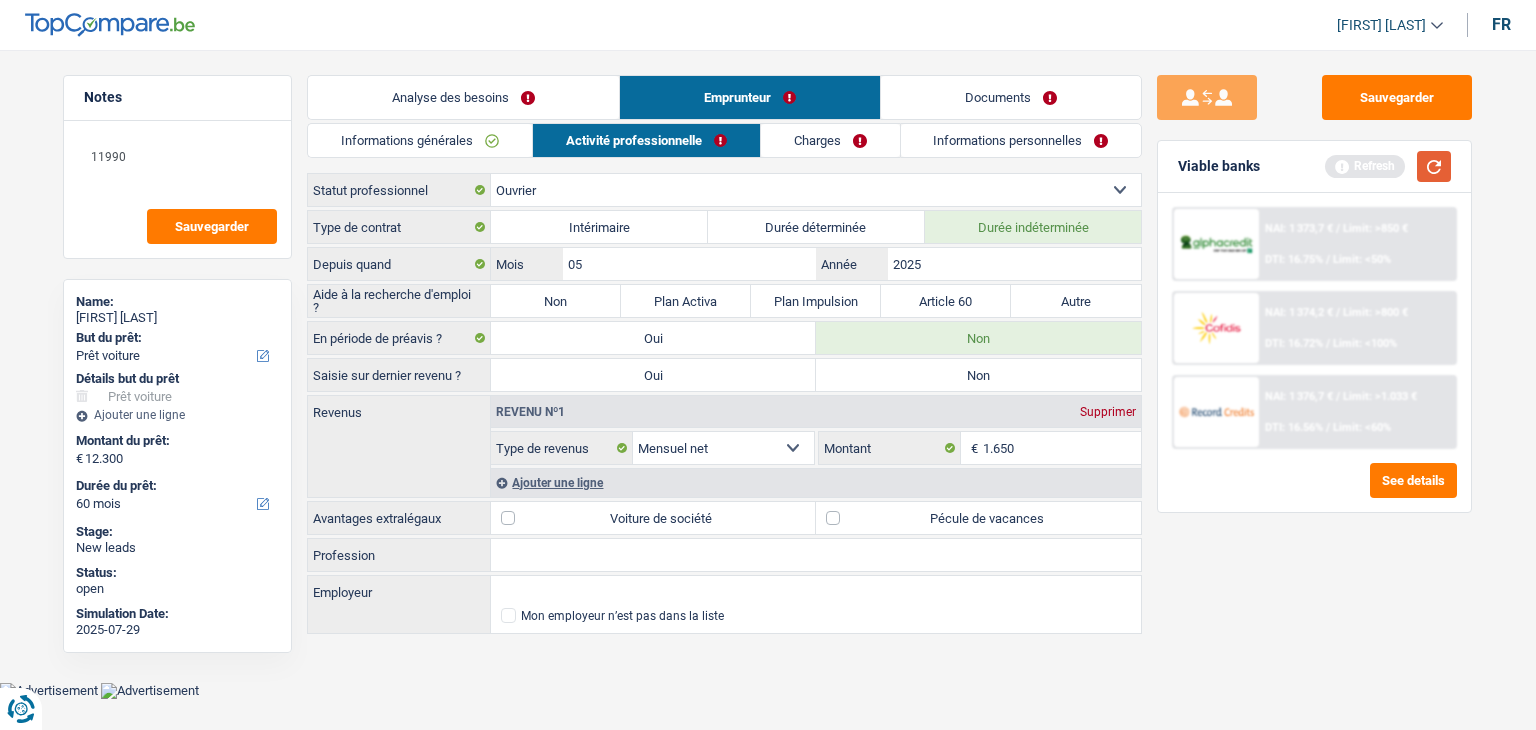 click at bounding box center (1434, 166) 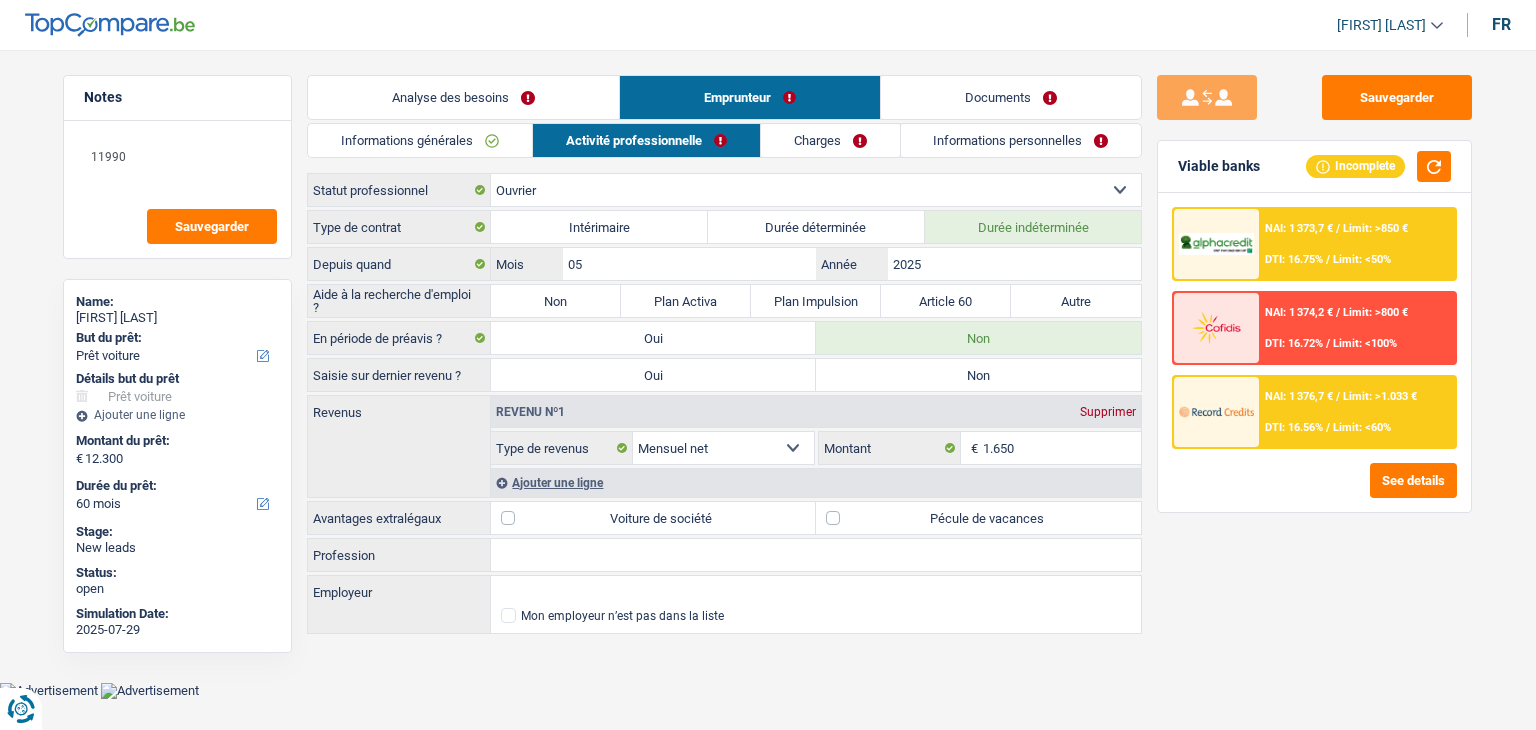 click on "Pécule de vacances" at bounding box center [978, 518] 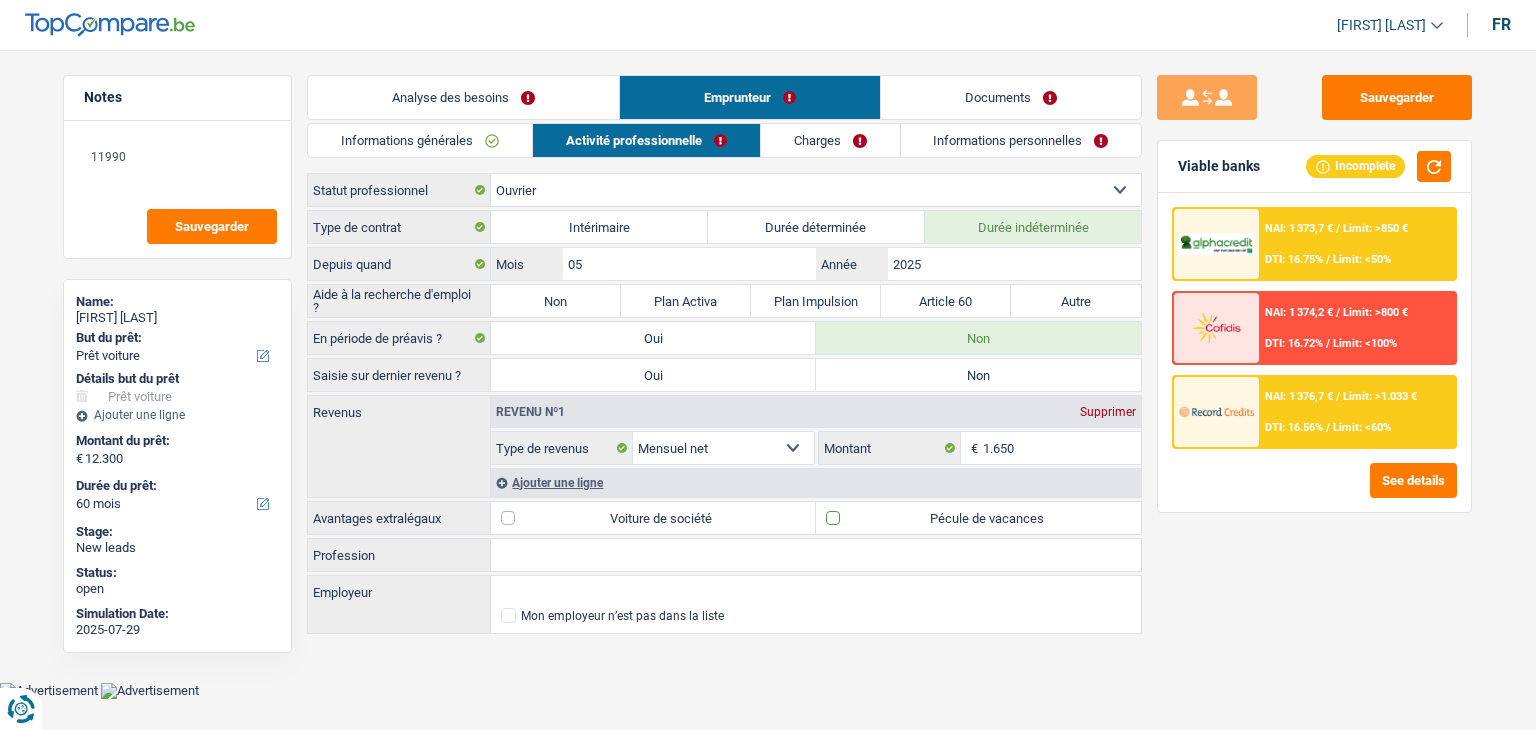 click on "Pécule de vacances" at bounding box center [978, 518] 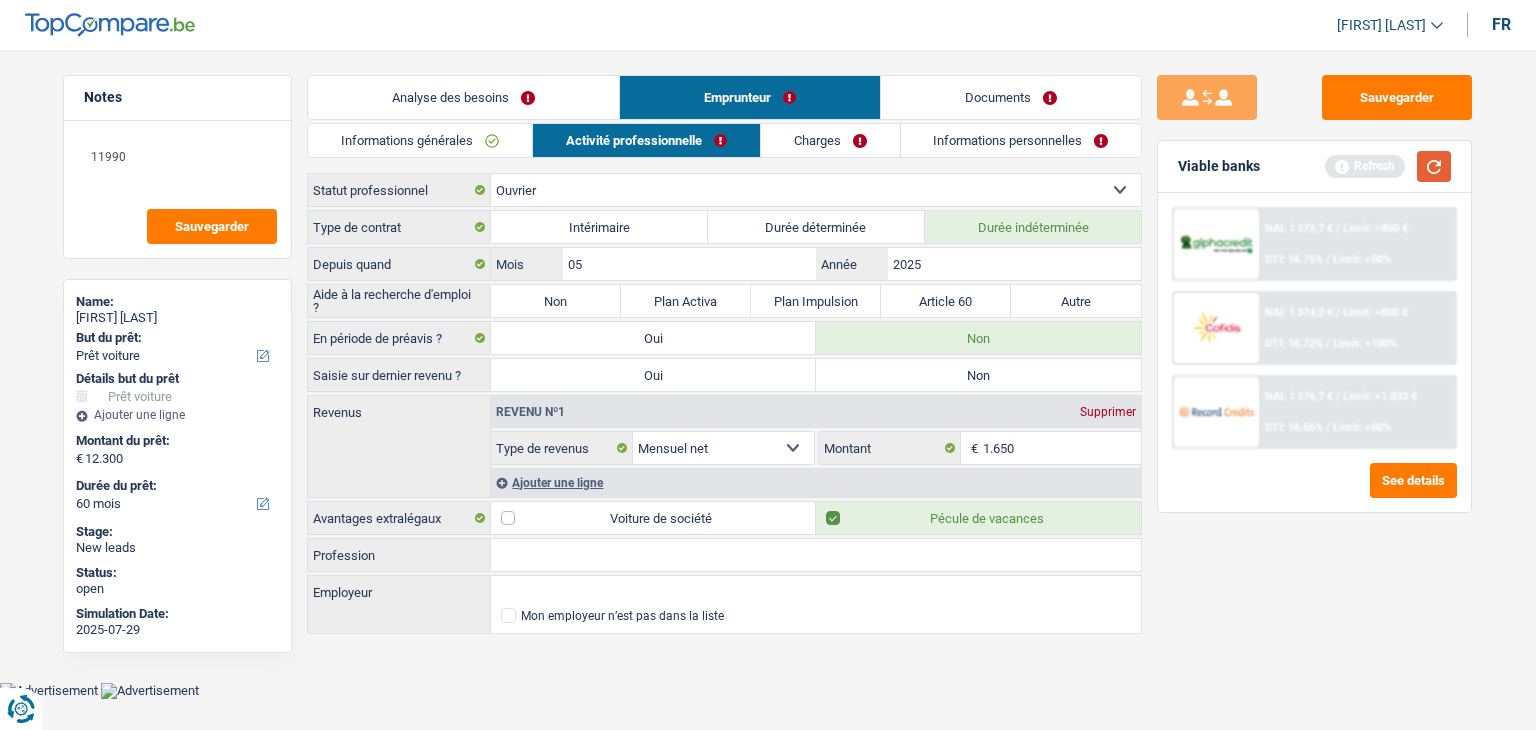 click at bounding box center [1434, 166] 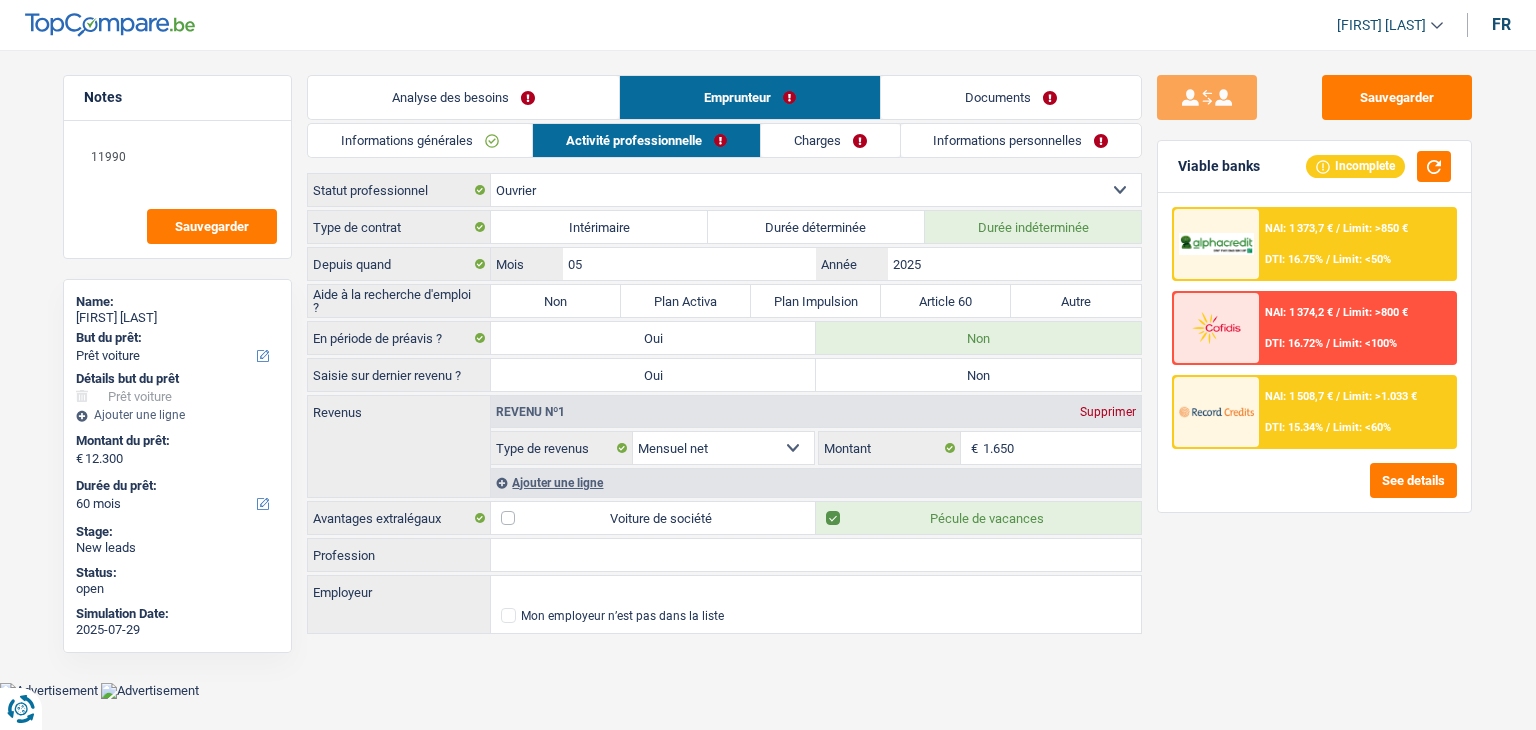 click on "Sauvegarder
Viable banks
Incomplete
NAI: 1 373,7 €
/
Limit: >850 €
DTI: 16.75%
/
Limit: <50%
NAI: 1 374,2 €
/
Limit: >800 €
DTI: 16.72%
/
Limit: <100%
NAI: 1 508,7 €
/       /
See details" at bounding box center (1314, 384) 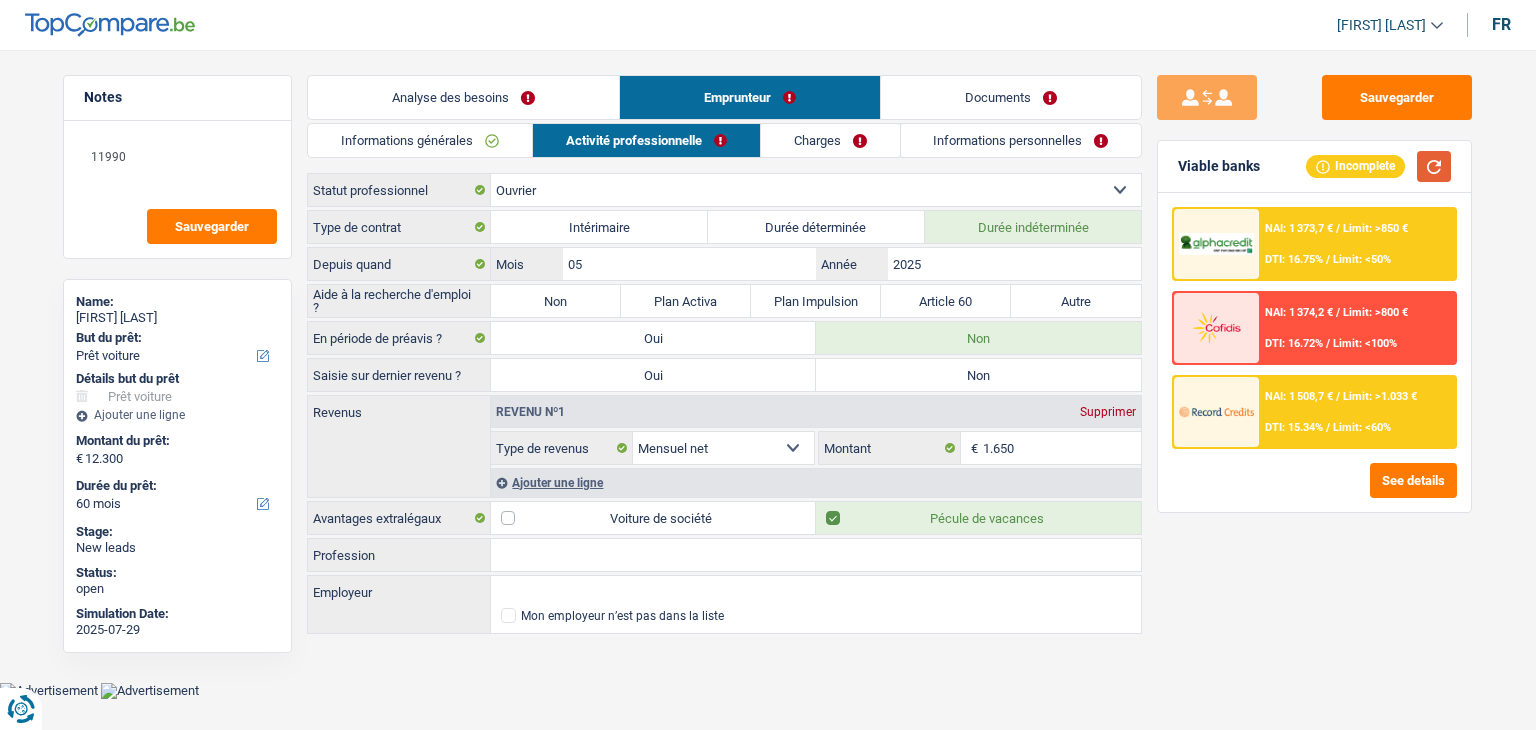 click at bounding box center (1434, 166) 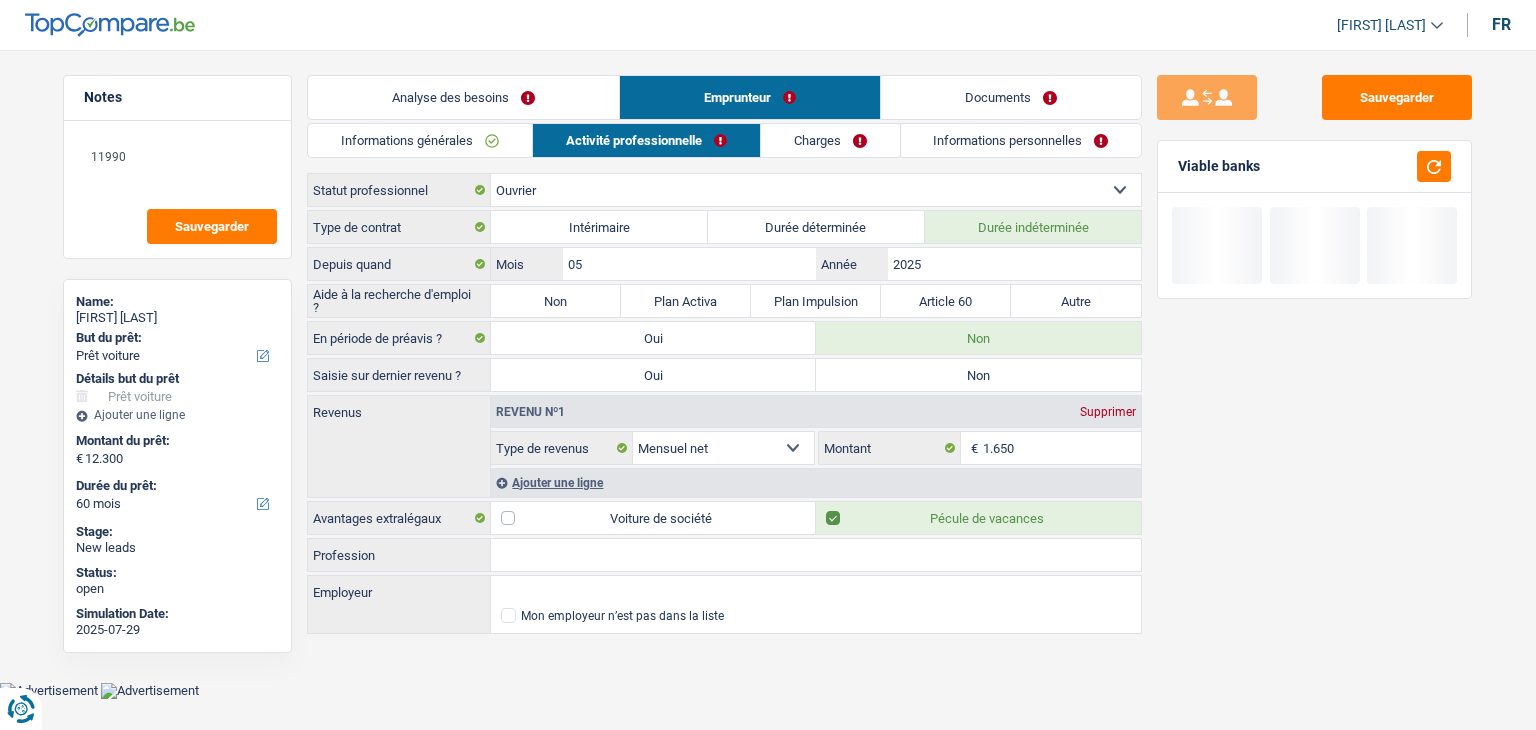 drag, startPoint x: 1270, startPoint y: 172, endPoint x: 1157, endPoint y: 160, distance: 113.63538 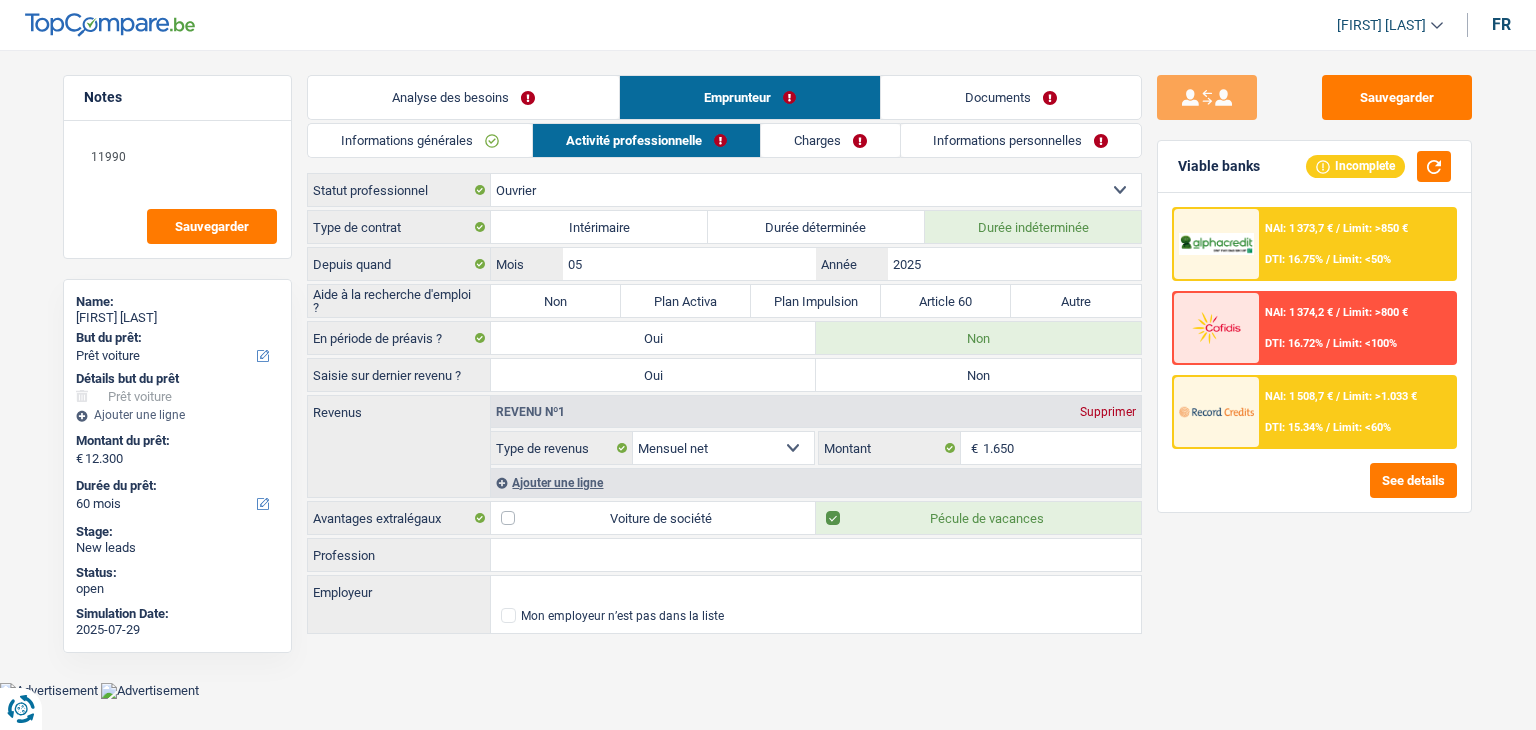 drag, startPoint x: 1178, startPoint y: 166, endPoint x: 1270, endPoint y: 166, distance: 92 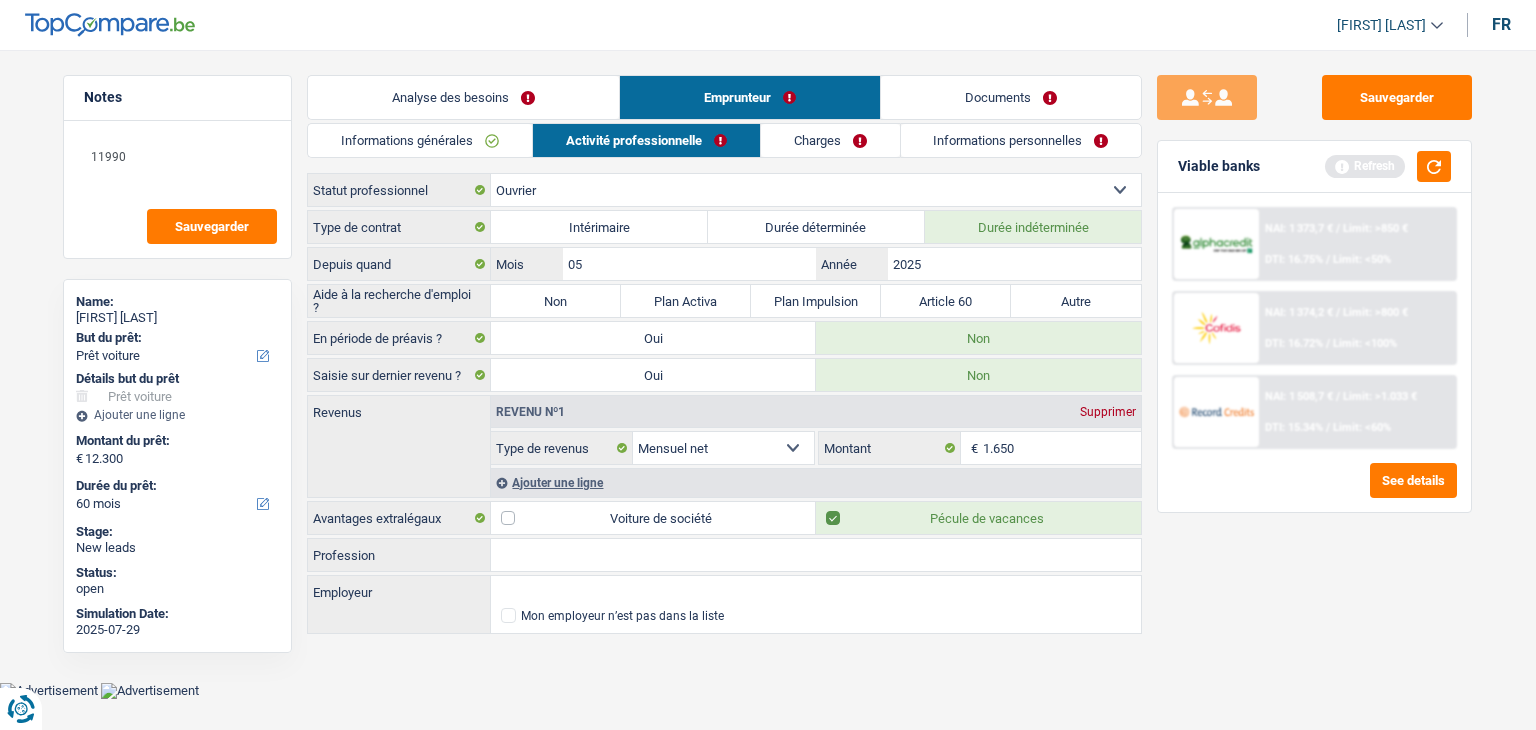 click on "Viable banks
Refresh" at bounding box center [1314, 167] 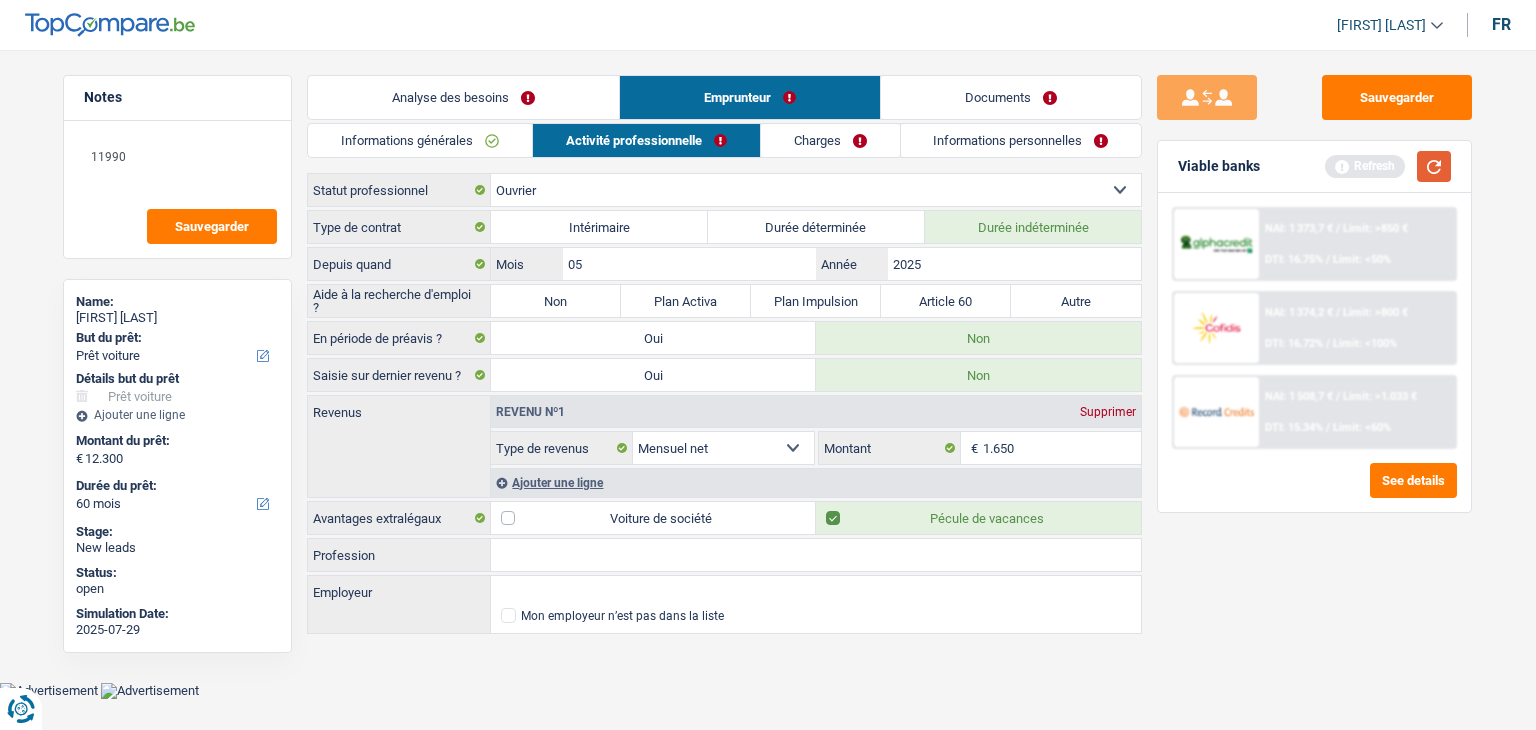 click at bounding box center [1434, 166] 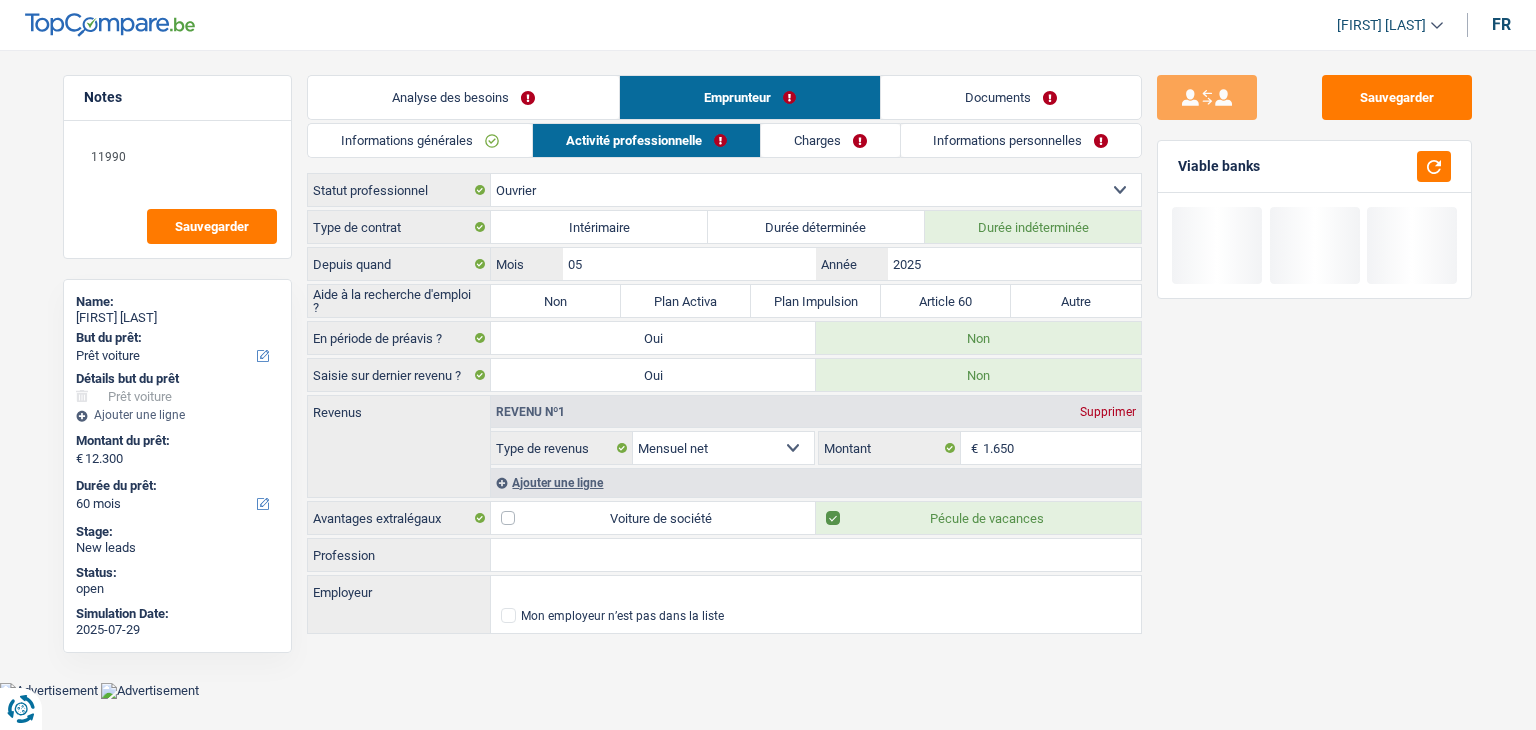 drag, startPoint x: 1267, startPoint y: 163, endPoint x: 1164, endPoint y: 168, distance: 103.121284 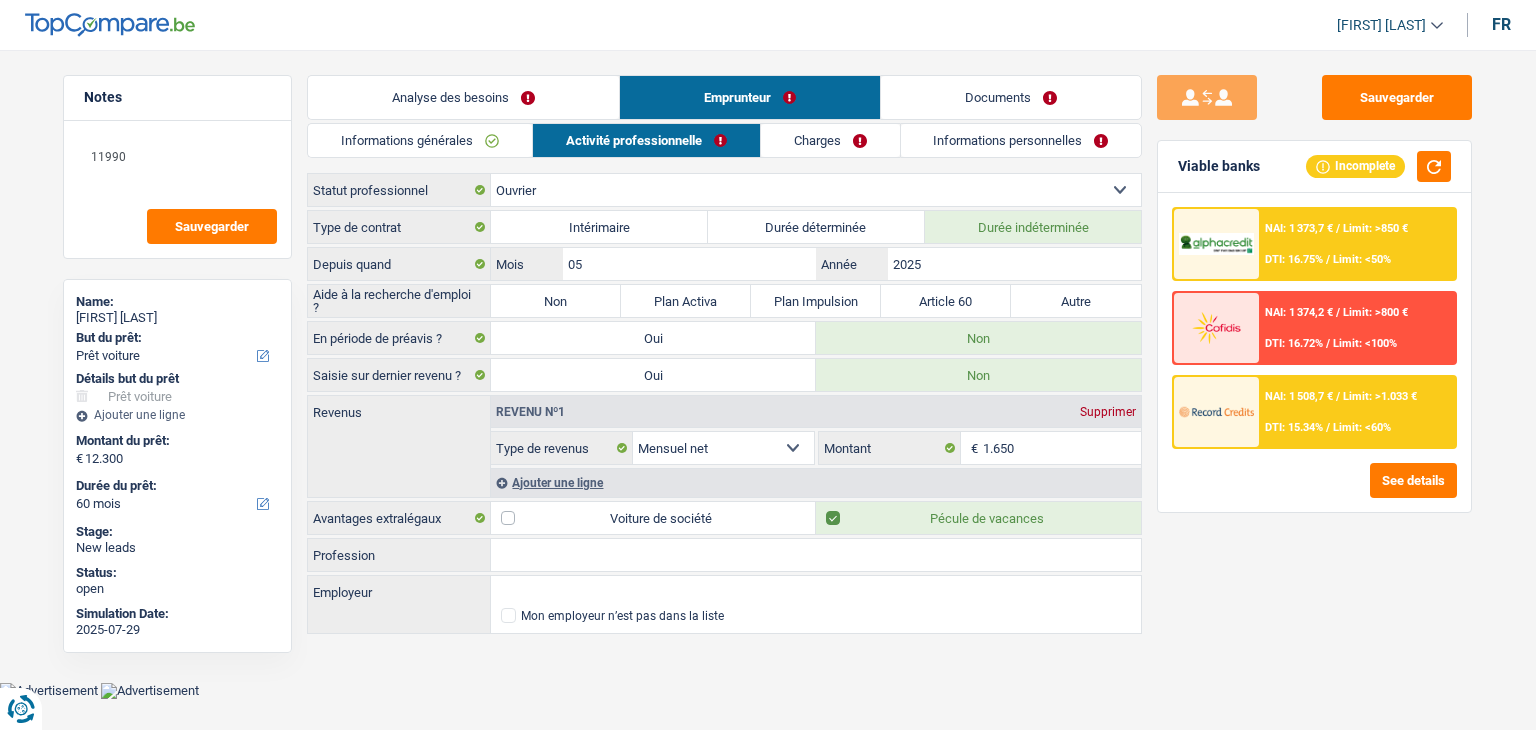 click on "Charges" at bounding box center [830, 140] 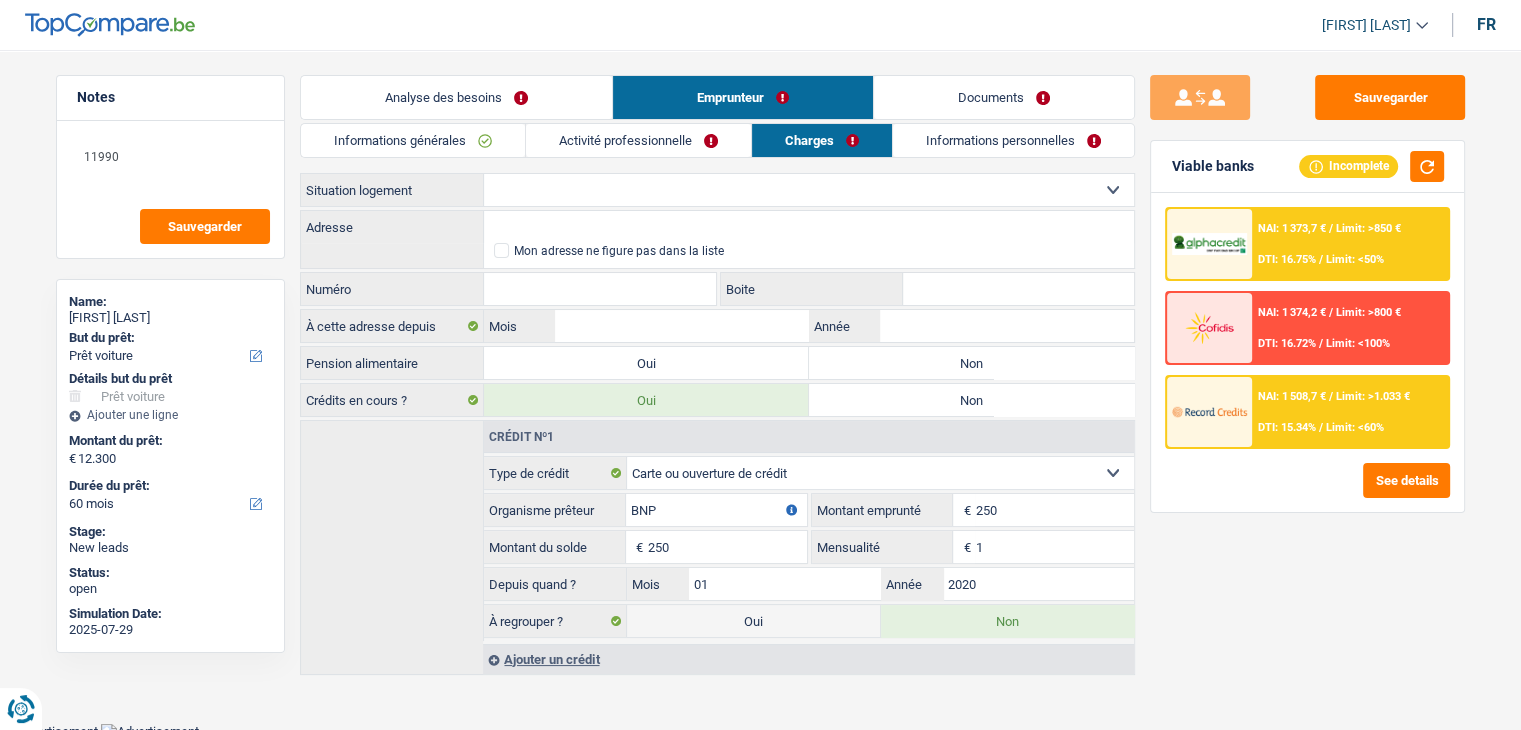 click on "Locataire Propriétaire avec prêt hypothécaire Propriétaire sans prêt hypothécaire Logé(e) par la famille Concierge
Sélectionner une option" at bounding box center (809, 190) 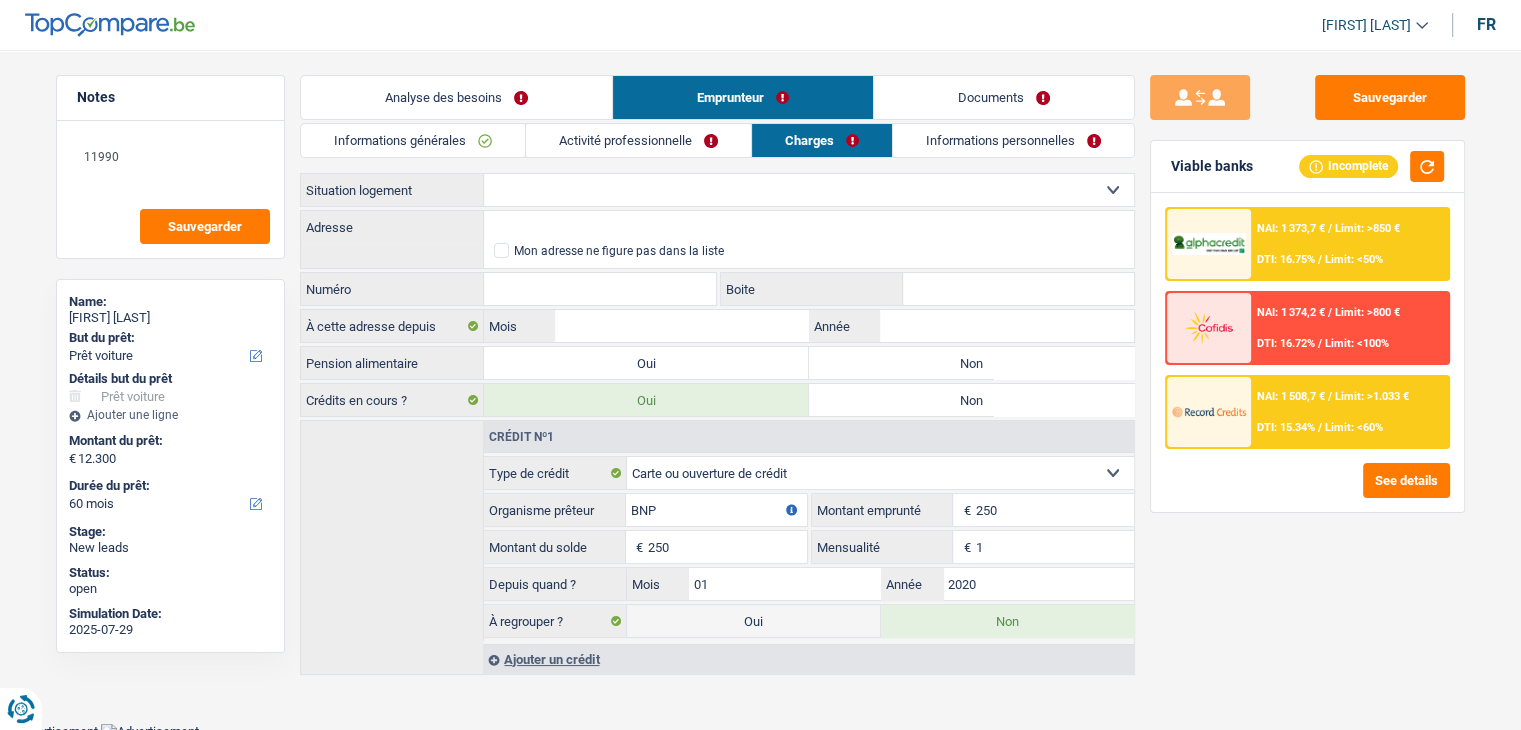 click on "Informations générales Activité professionnelle Charges Informations personnelles Sarramona
Nom
Gautier
Prénom
Adresse email
BE (+32) LU (+352)
Sélectionner une option
Téléphone
470288883
Téléphone
Blacklisté ?
Oui
Non
Célibataire Marié(e) Cohabitant(e) légal(e) Divorcé(e) Veuf(ve) Séparé (de fait)
Sélectionner une option
État civil
Personnes à charge
Enfants
0
Adultes
0" at bounding box center [717, 399] 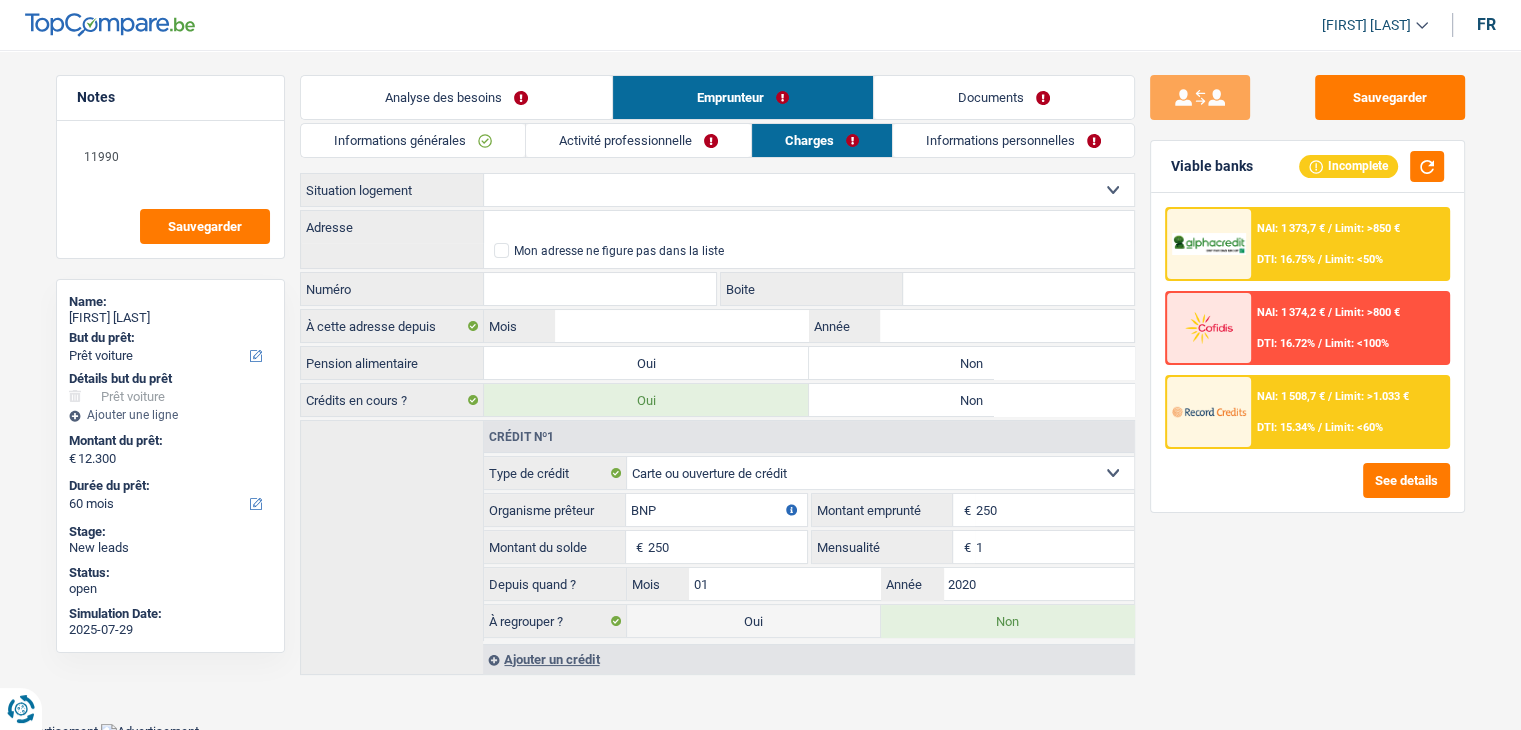 drag, startPoint x: 1259, startPoint y: 171, endPoint x: 1148, endPoint y: 165, distance: 111.16204 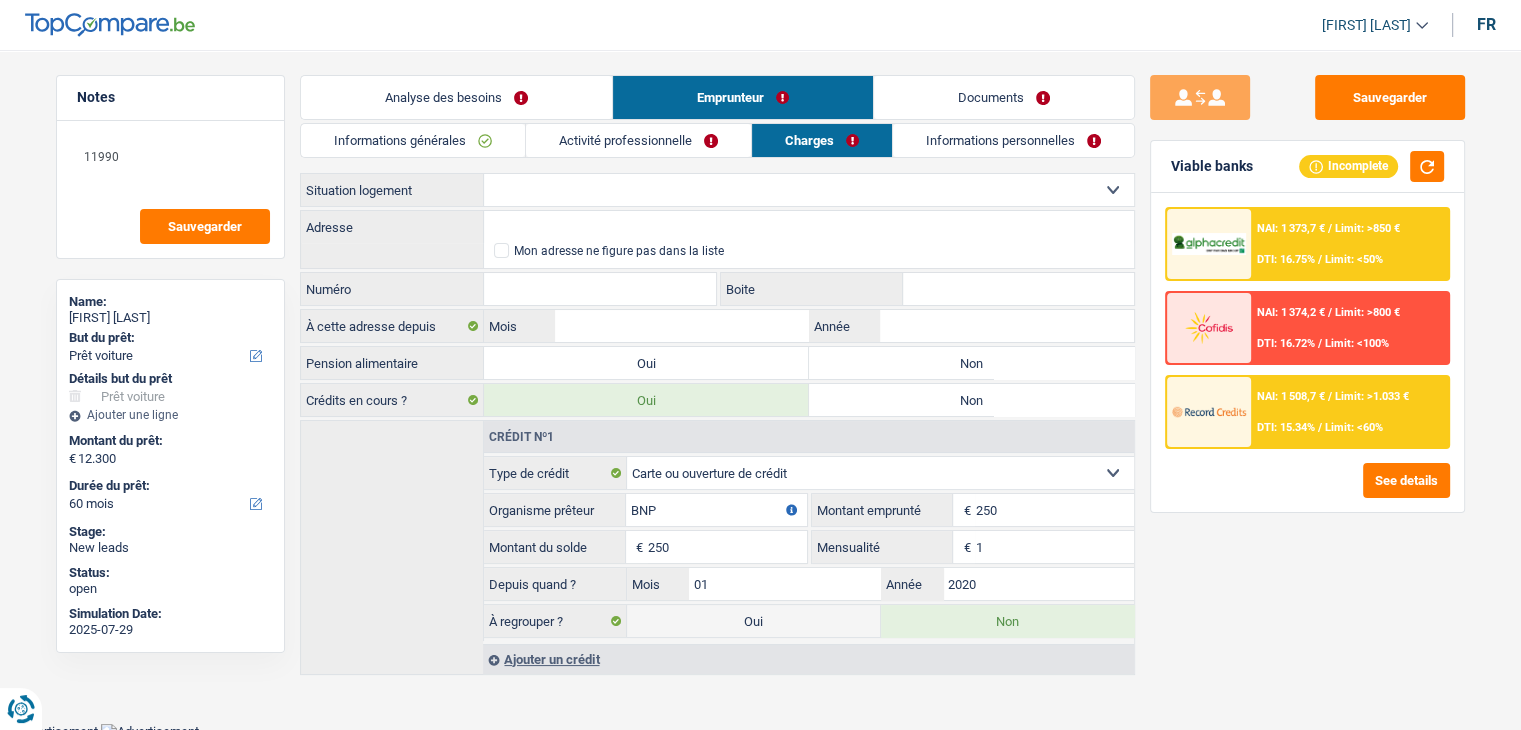 click on "Informations générales Activité professionnelle Charges Informations personnelles Sarramona
Nom
Gautier
Prénom
Adresse email
BE (+32) LU (+352)
Sélectionner une option
Téléphone
470288883
Téléphone
Blacklisté ?
Oui
Non
Célibataire Marié(e) Cohabitant(e) légal(e) Divorcé(e) Veuf(ve) Séparé (de fait)
Sélectionner une option
État civil
Personnes à charge
Enfants
0
Adultes
0" at bounding box center [717, 399] 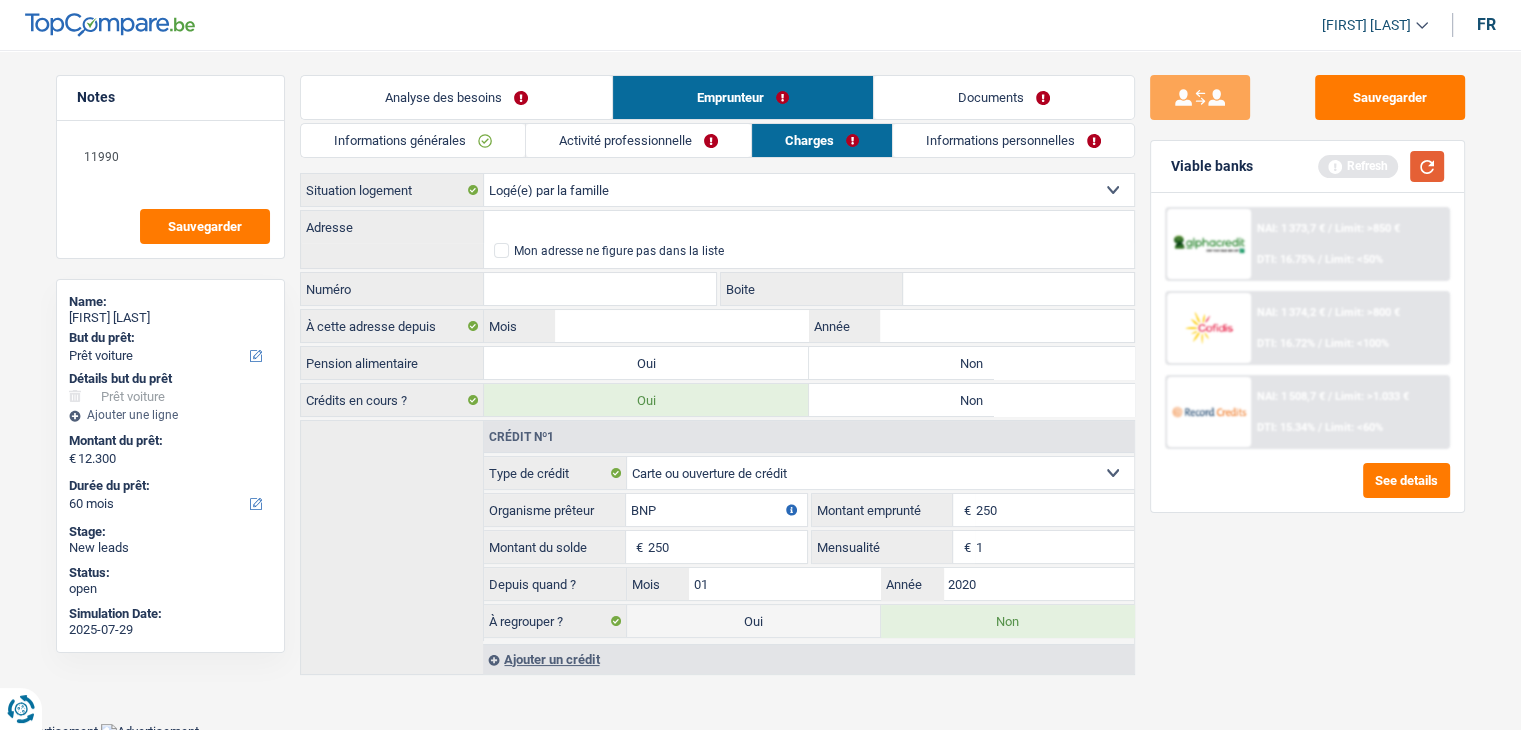 click at bounding box center [1427, 166] 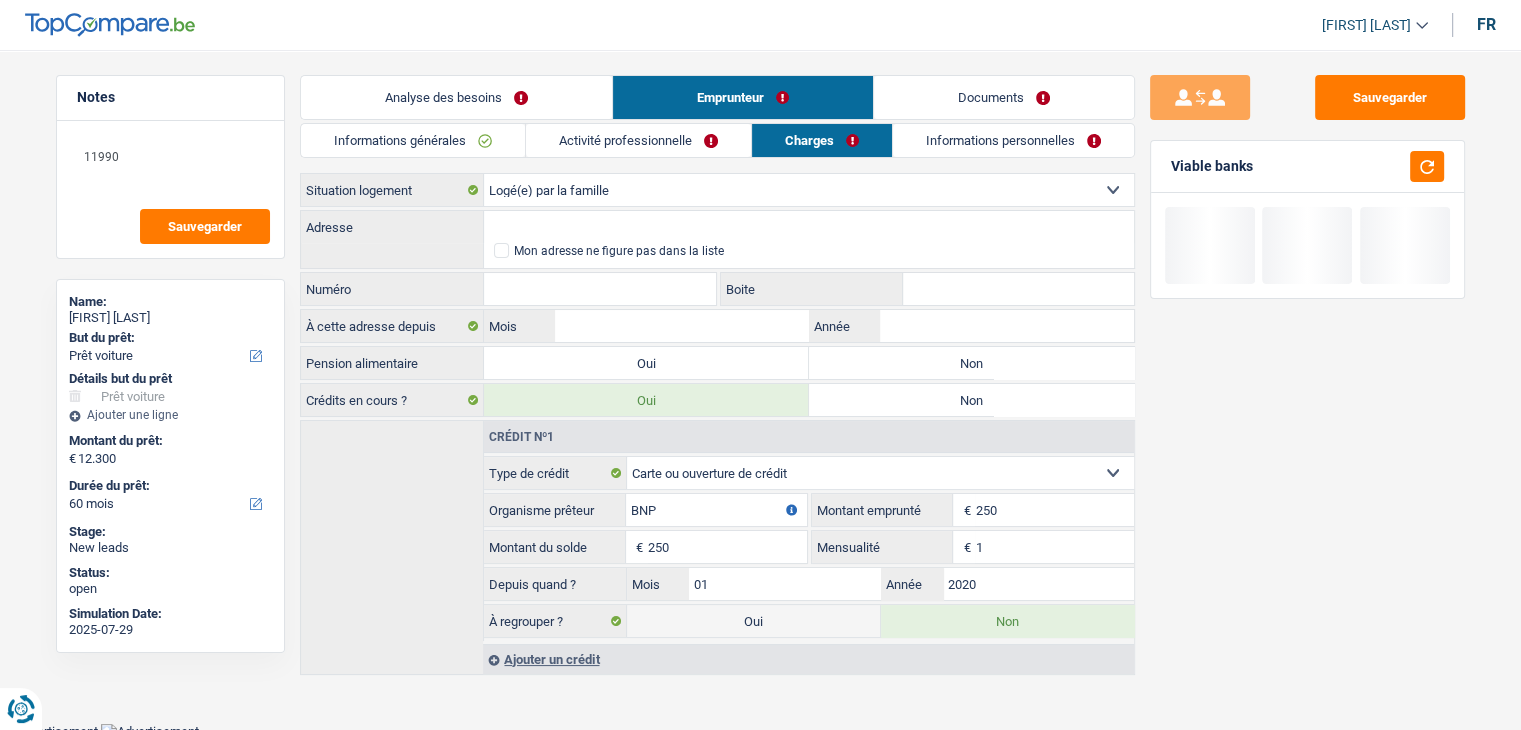 drag, startPoint x: 1253, startPoint y: 165, endPoint x: 1166, endPoint y: 165, distance: 87 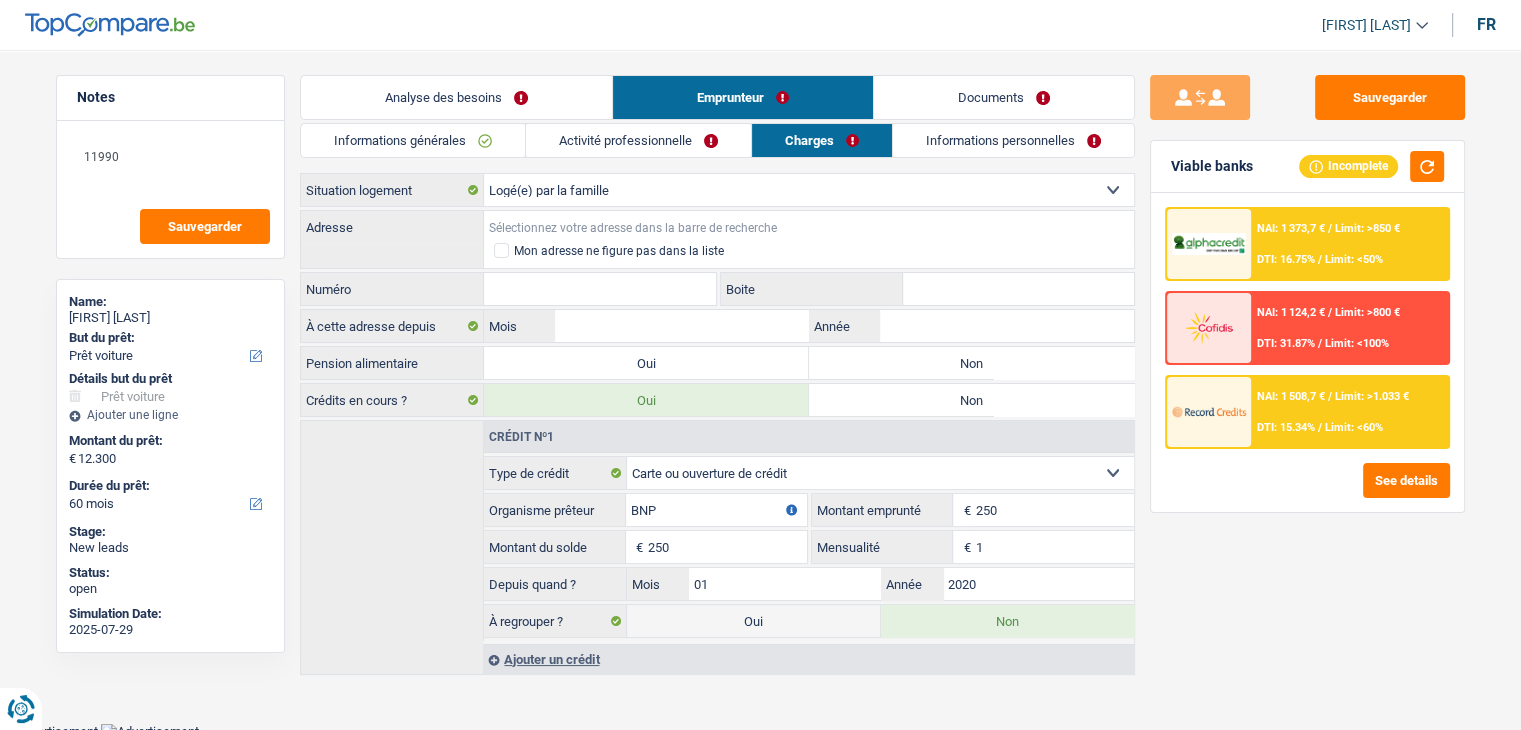 click on "Adresse" at bounding box center (809, 227) 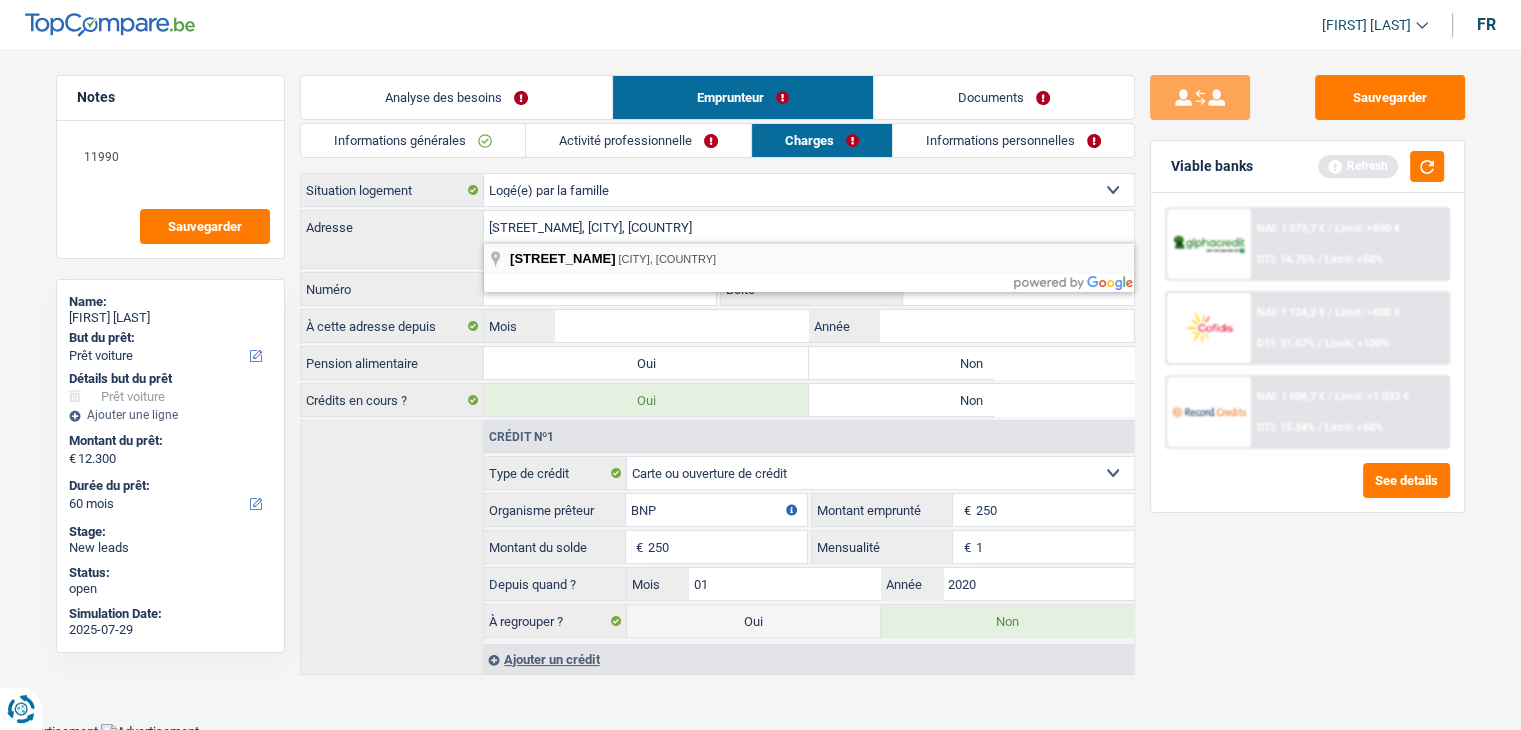 type on "Rue Arthur Bastien, 7301, Boussu, BE" 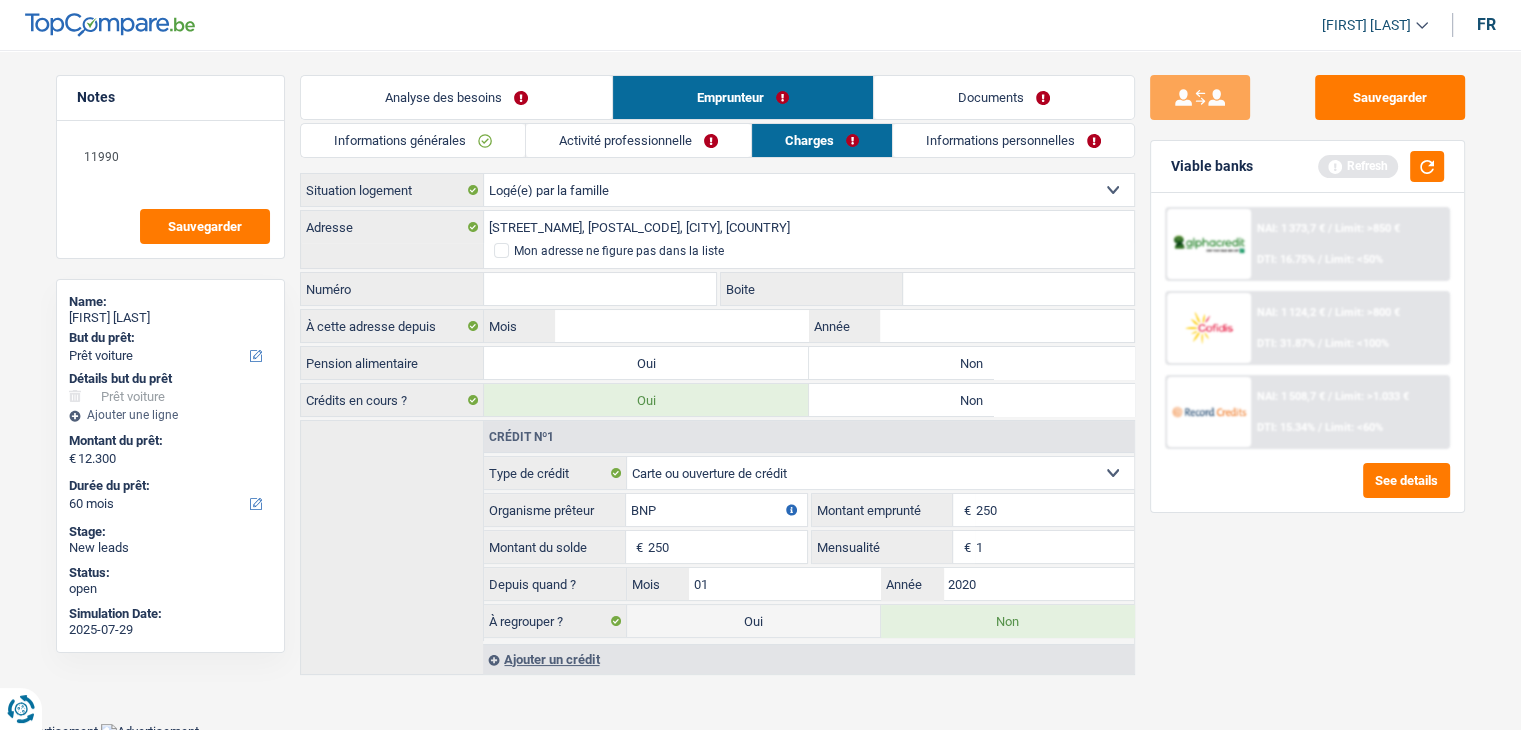click on "Numéro" at bounding box center [600, 289] 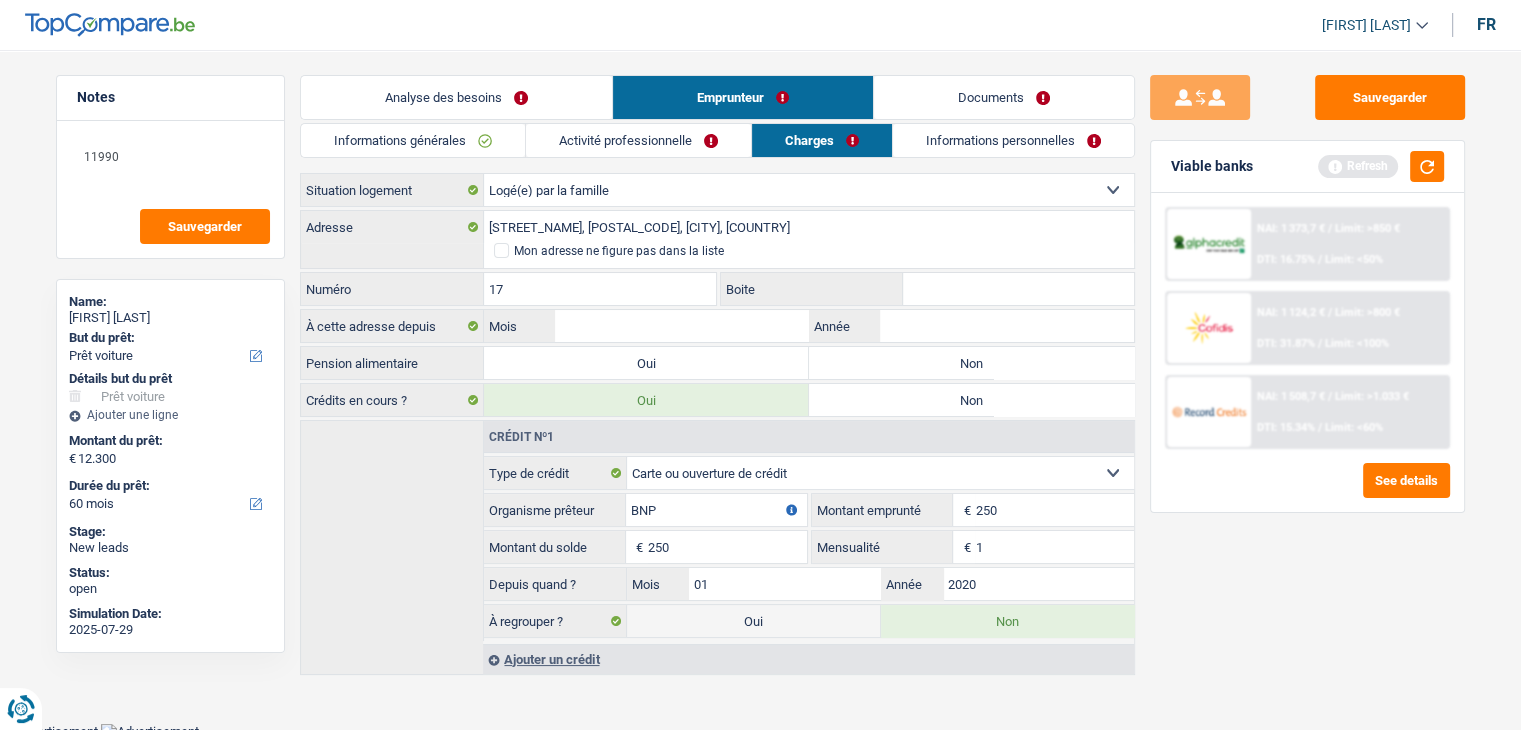 type on "17" 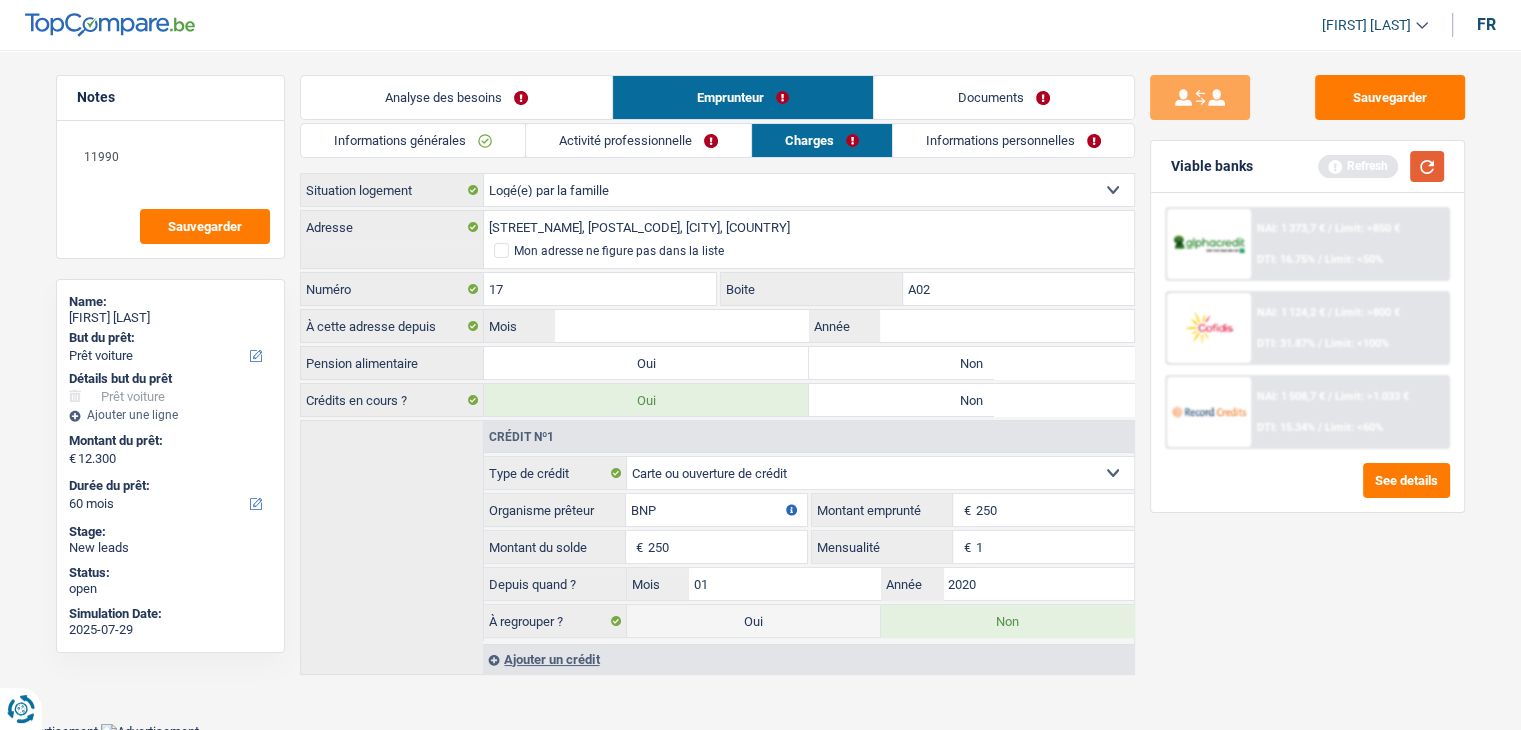 type on "A02" 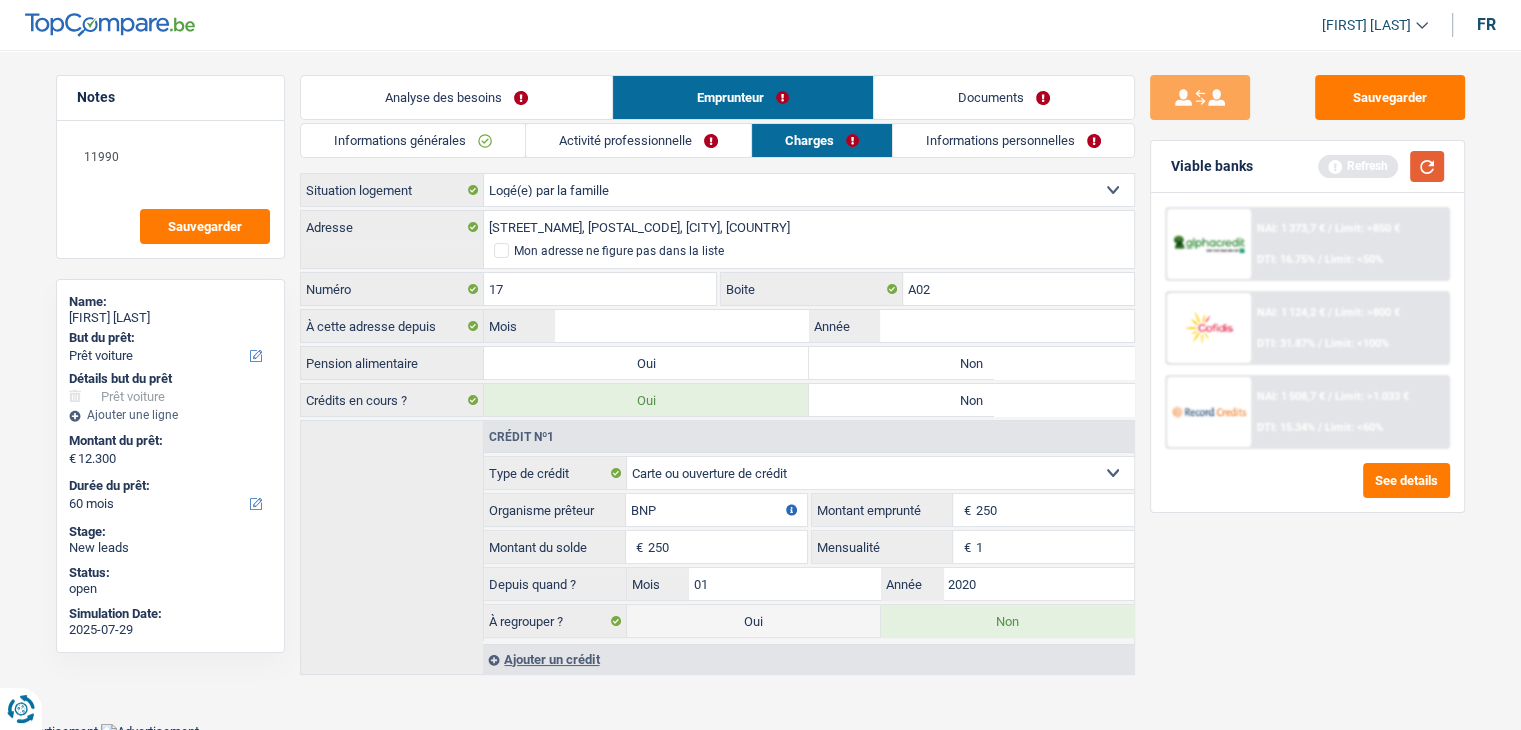 drag, startPoint x: 1423, startPoint y: 161, endPoint x: 1396, endPoint y: 181, distance: 33.600594 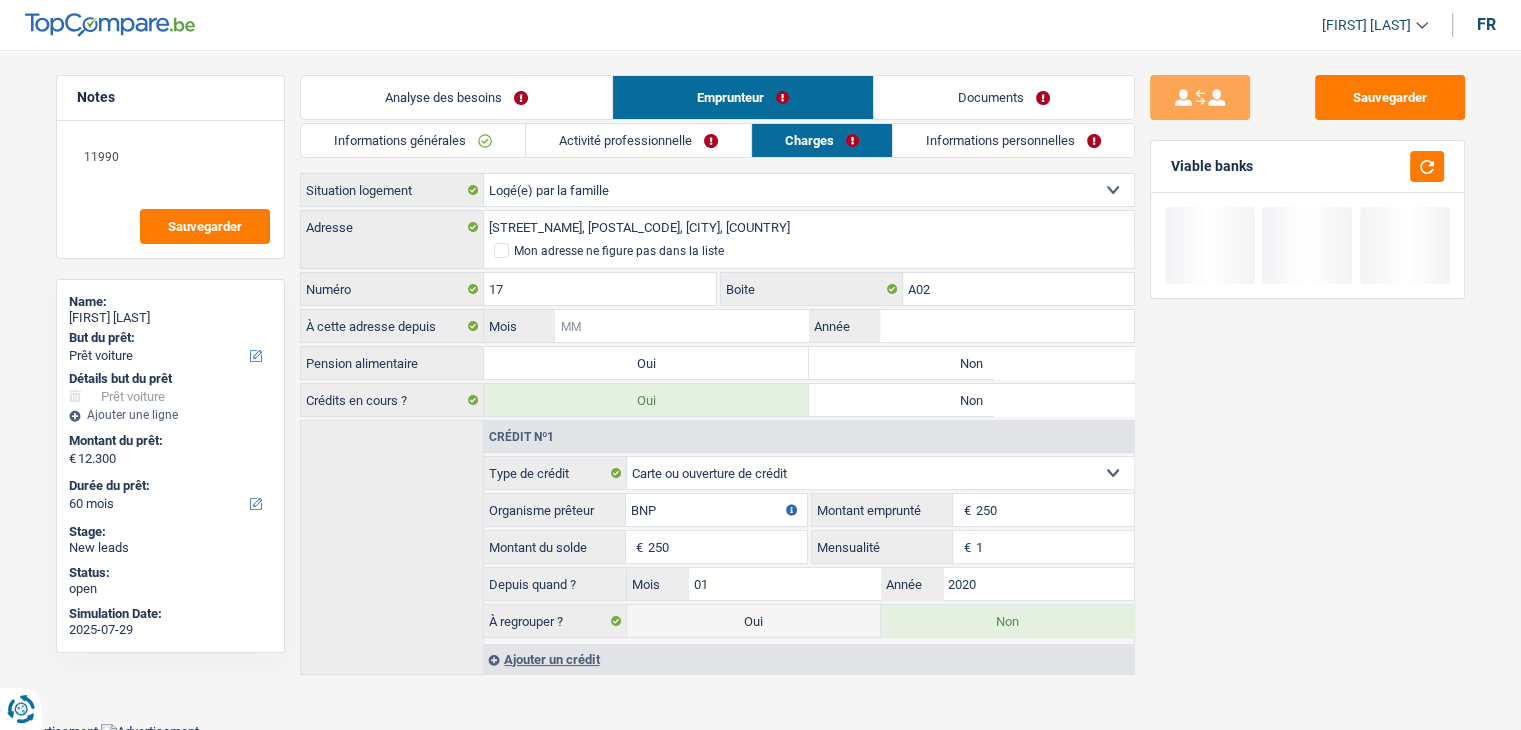 click on "Mois" at bounding box center [681, 326] 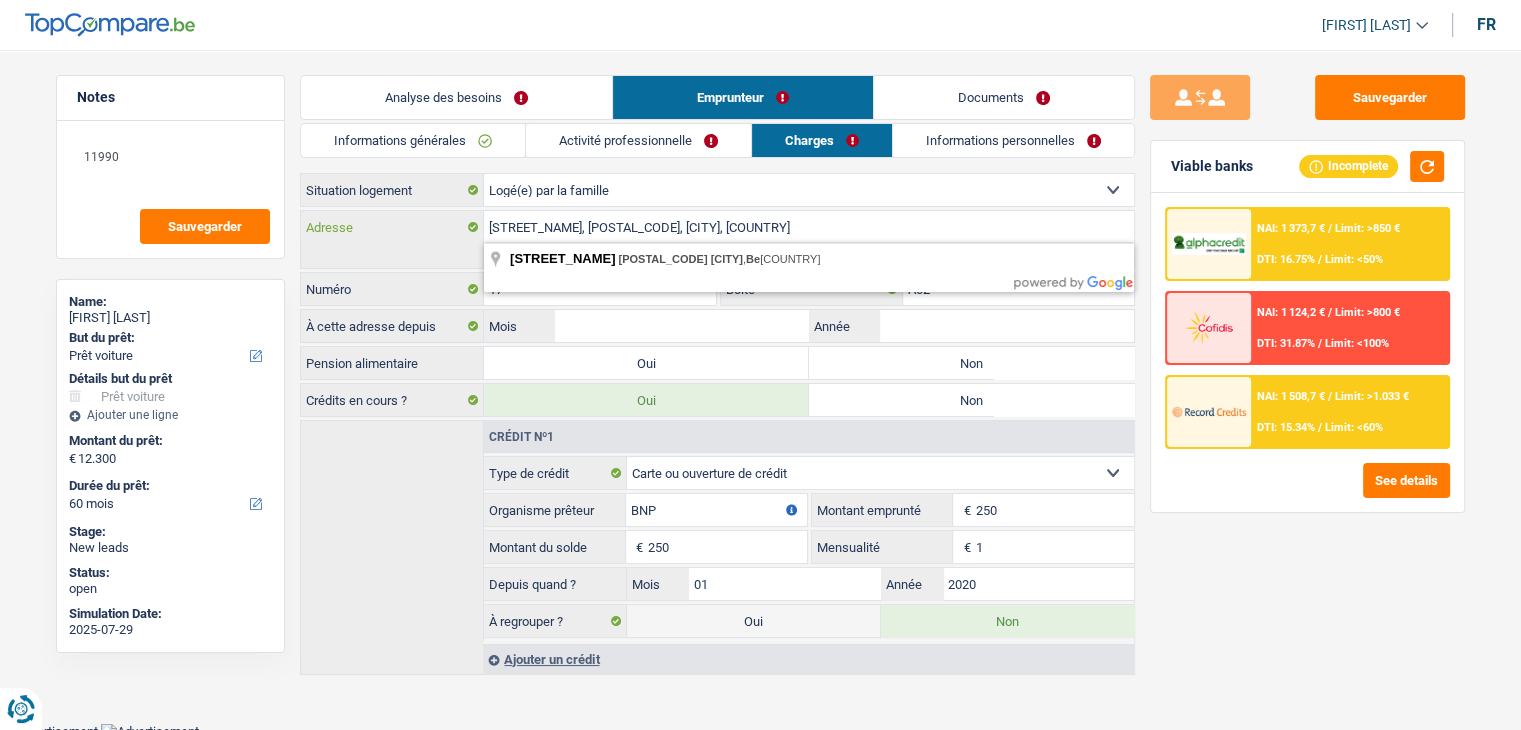 drag, startPoint x: 597, startPoint y: 225, endPoint x: 464, endPoint y: 233, distance: 133.24039 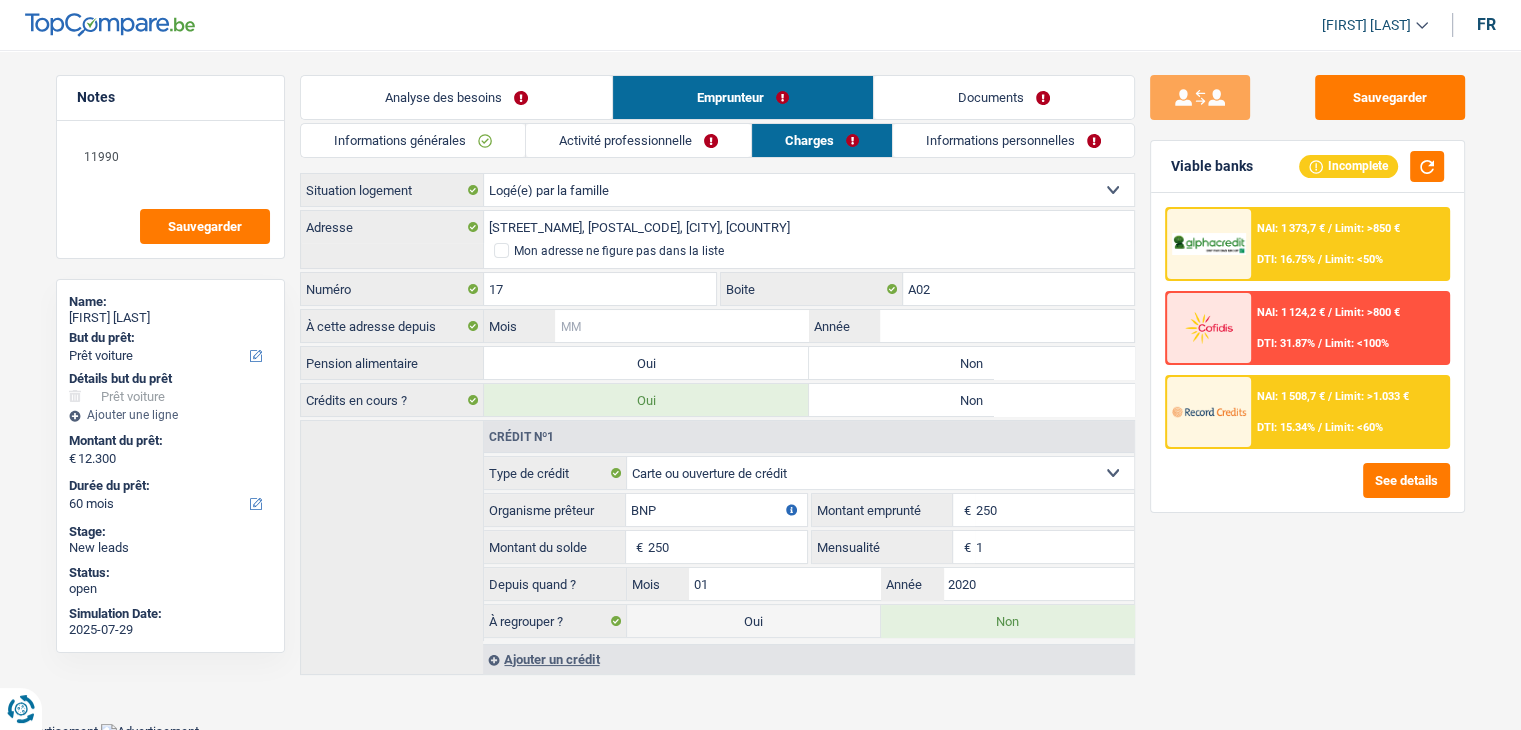 click on "Mois" at bounding box center (681, 326) 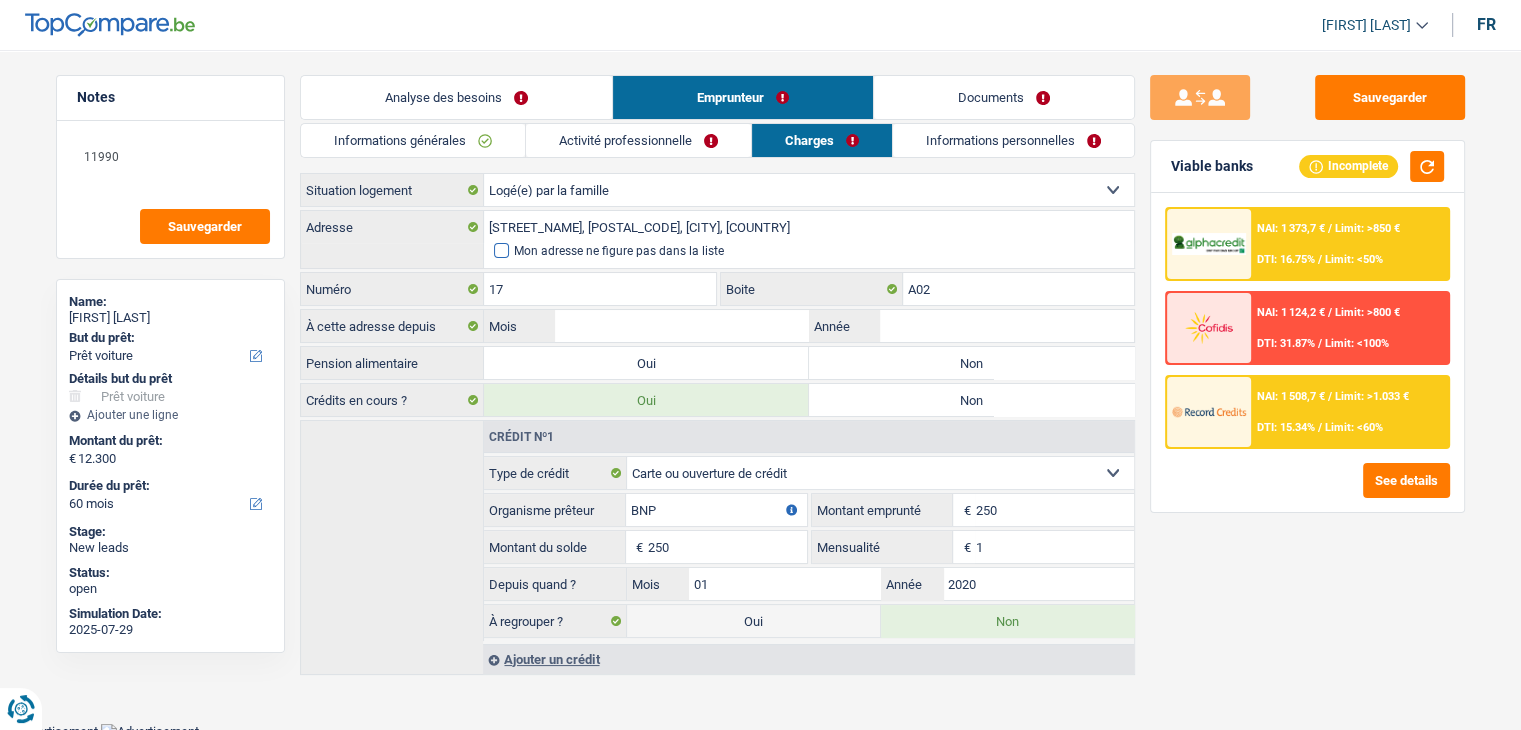 click on "Mon adresse ne figure pas dans la liste" at bounding box center [619, 251] 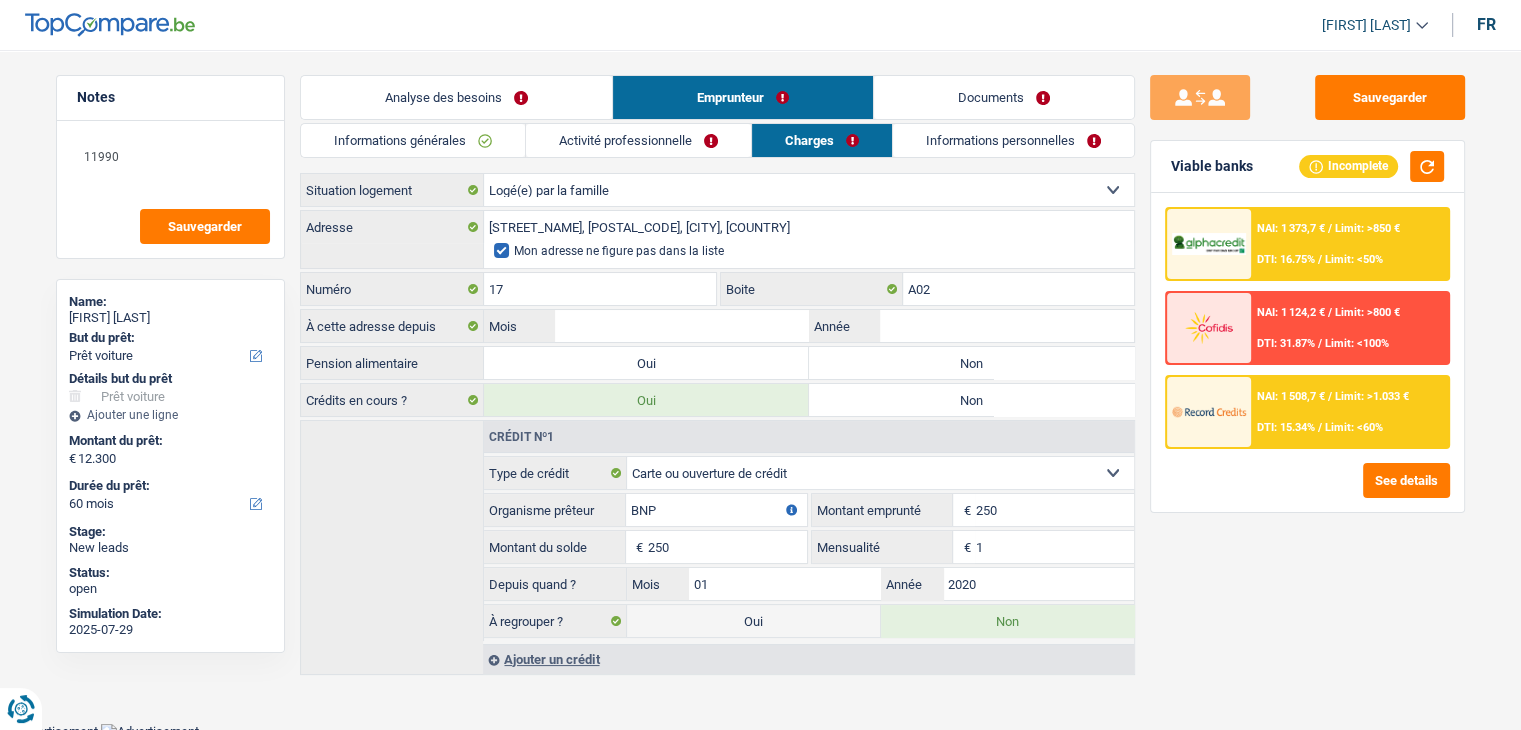 select on "BE" 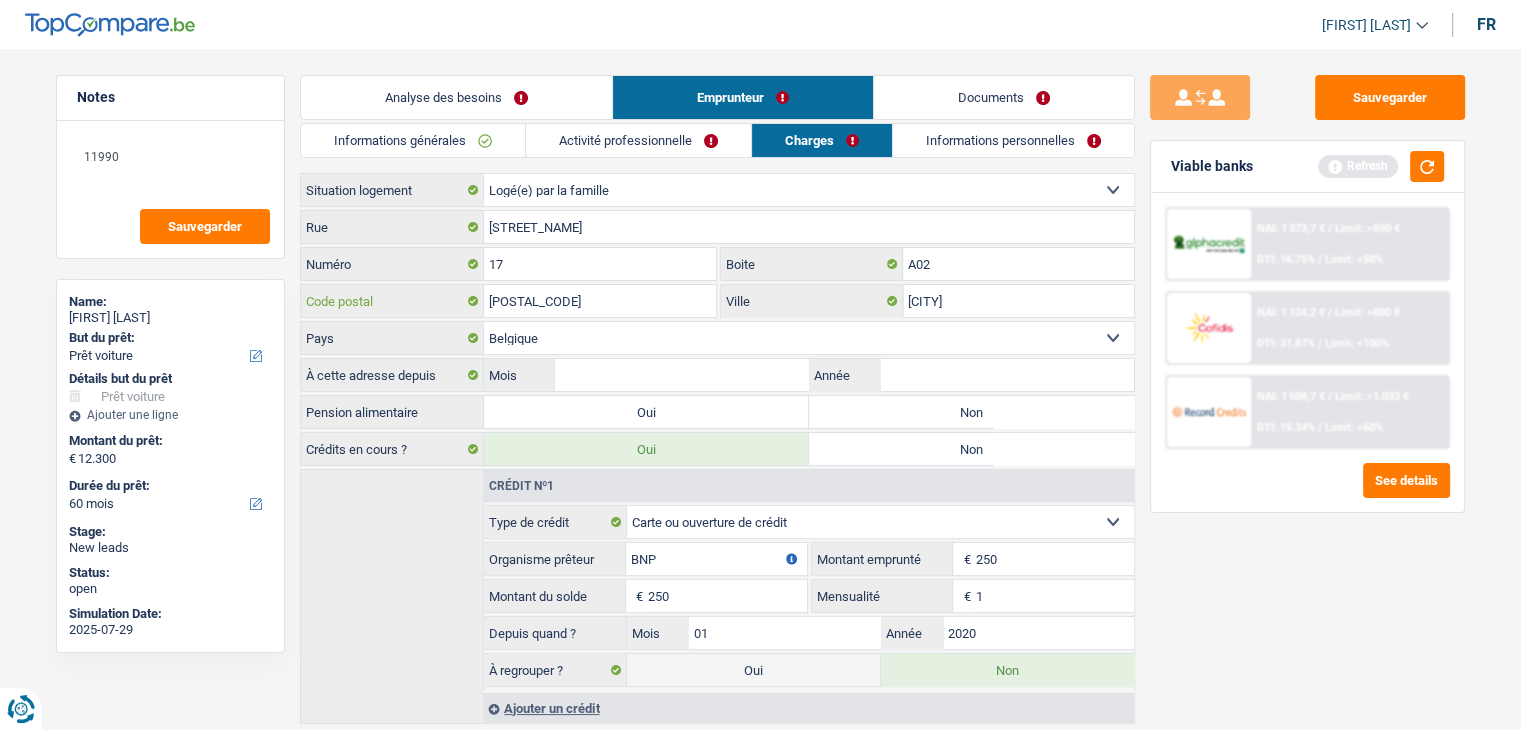 click on "7301" at bounding box center (600, 301) 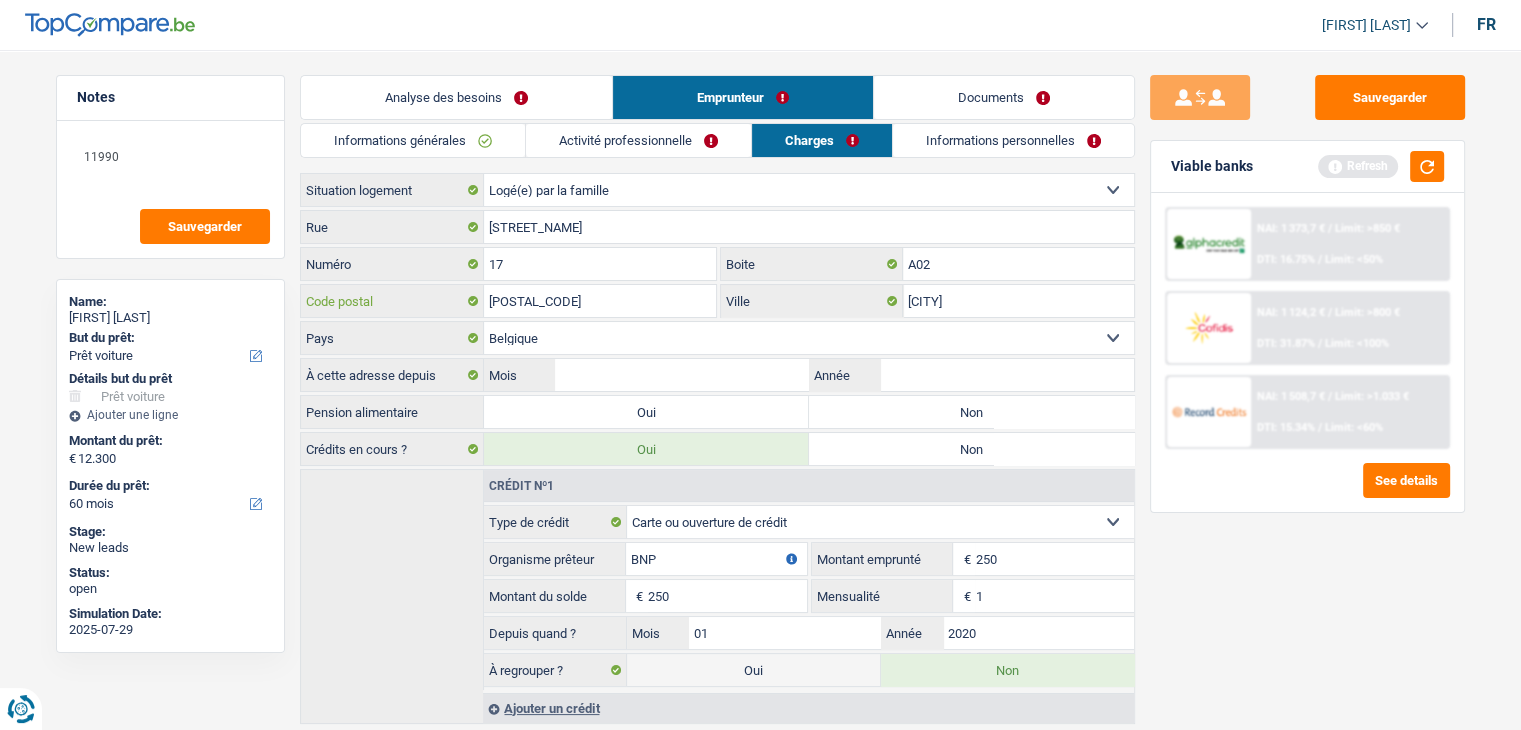 type on "7011" 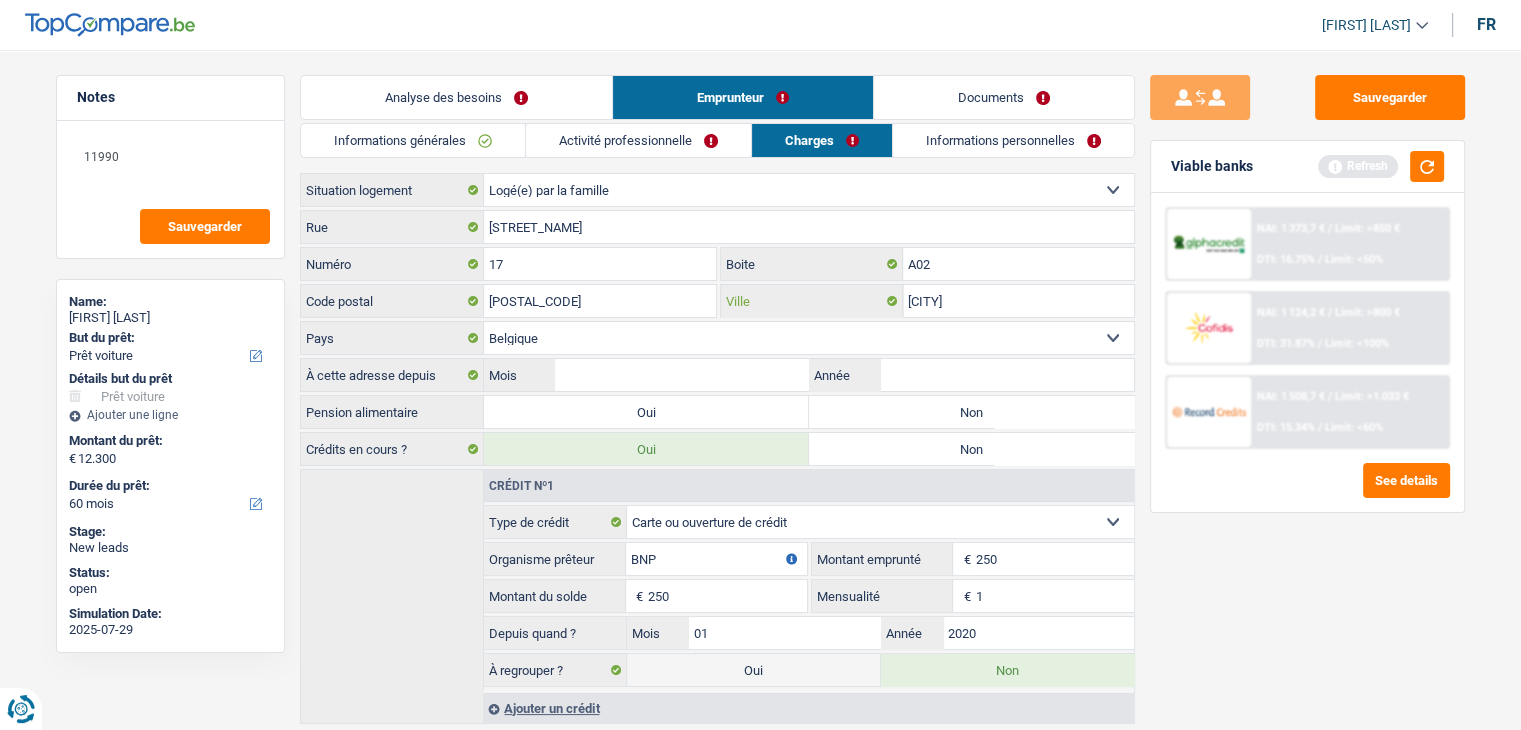 click on "Boussu" at bounding box center (1018, 301) 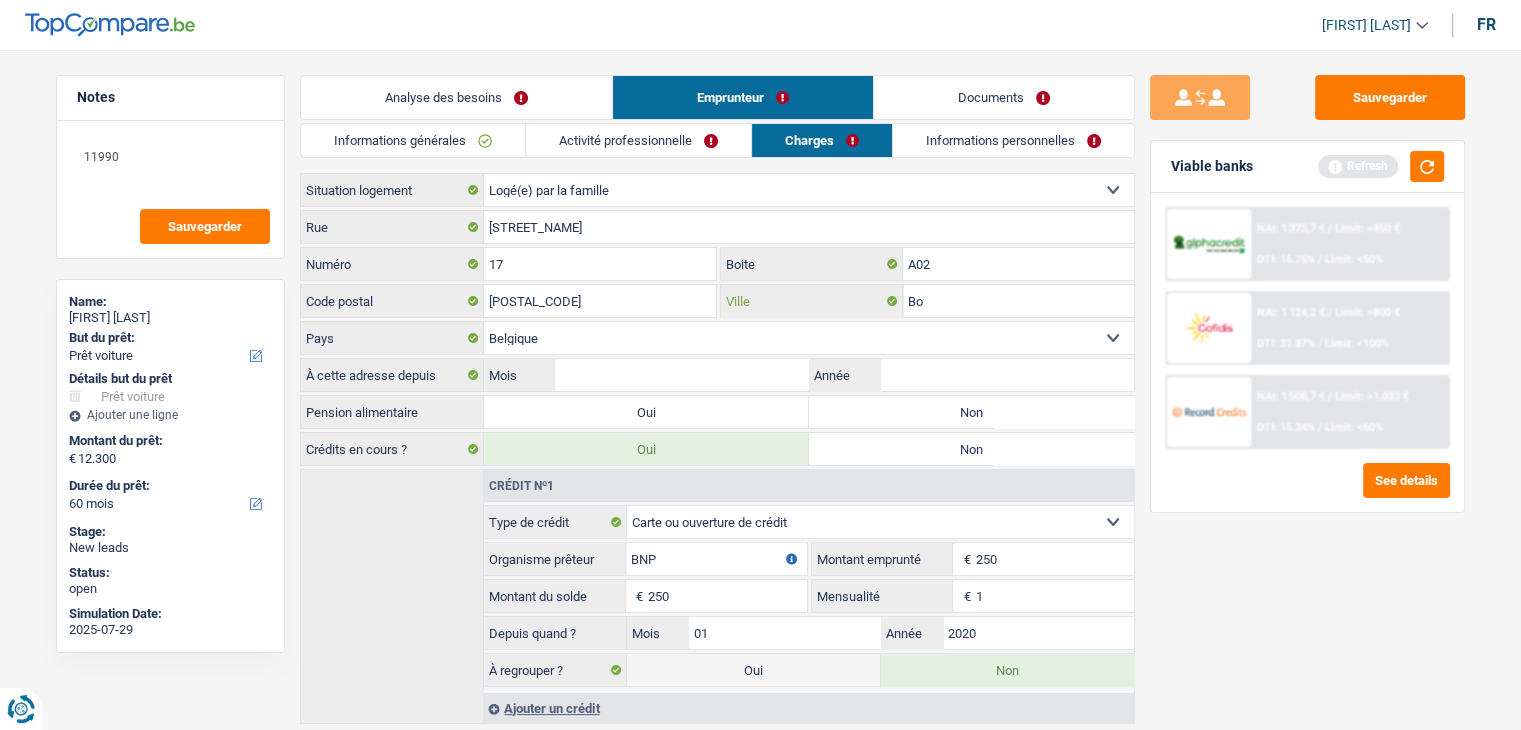 type on "B" 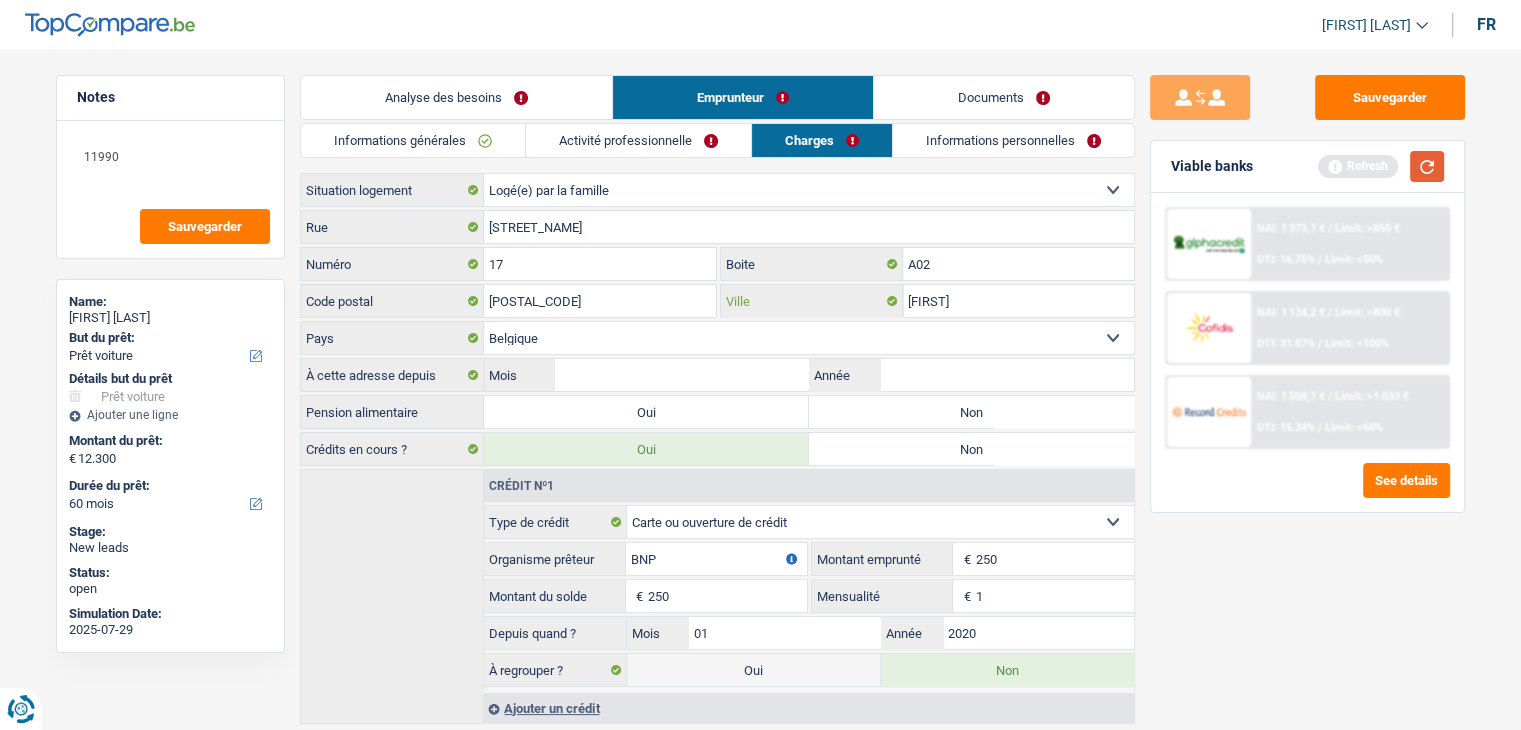 type on "Agla" 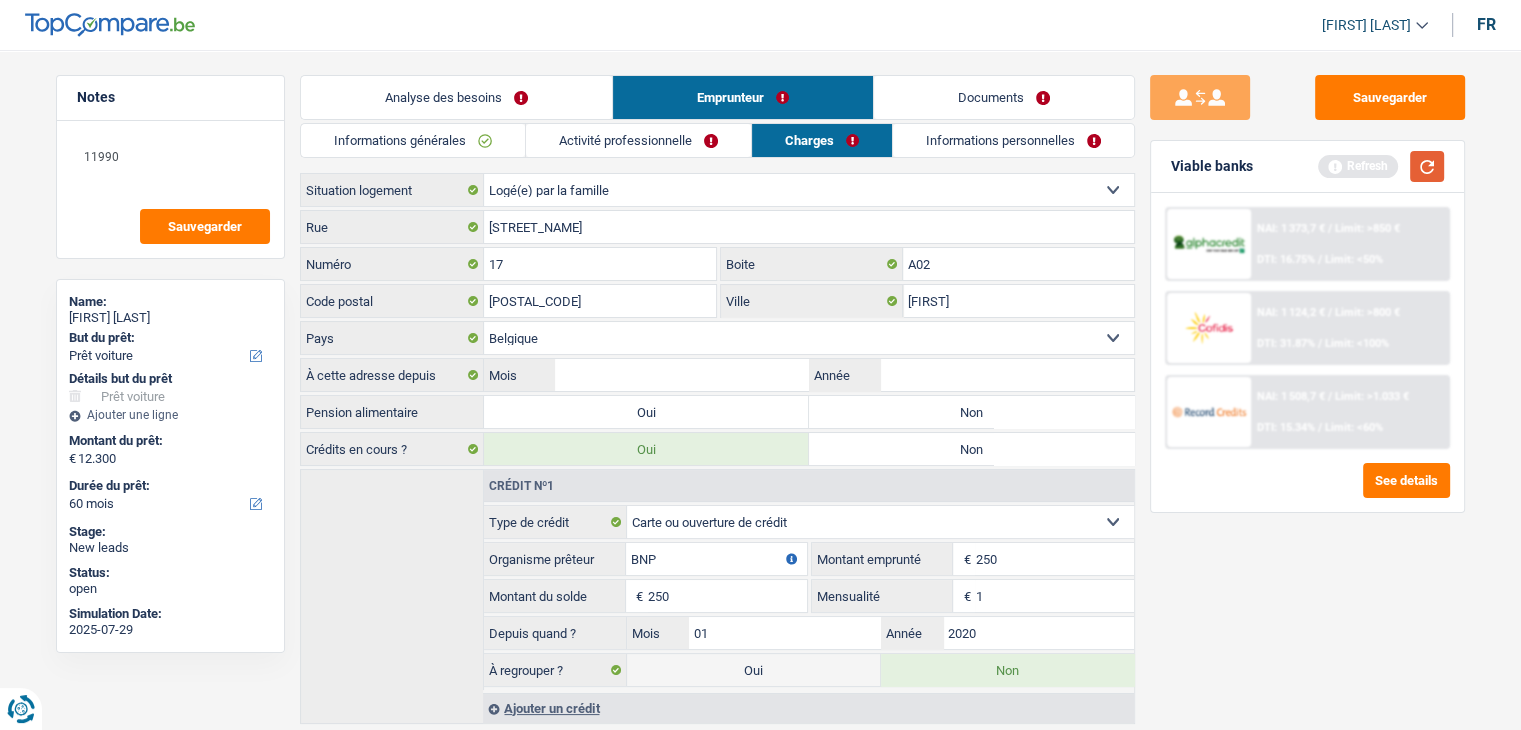 click at bounding box center [1427, 166] 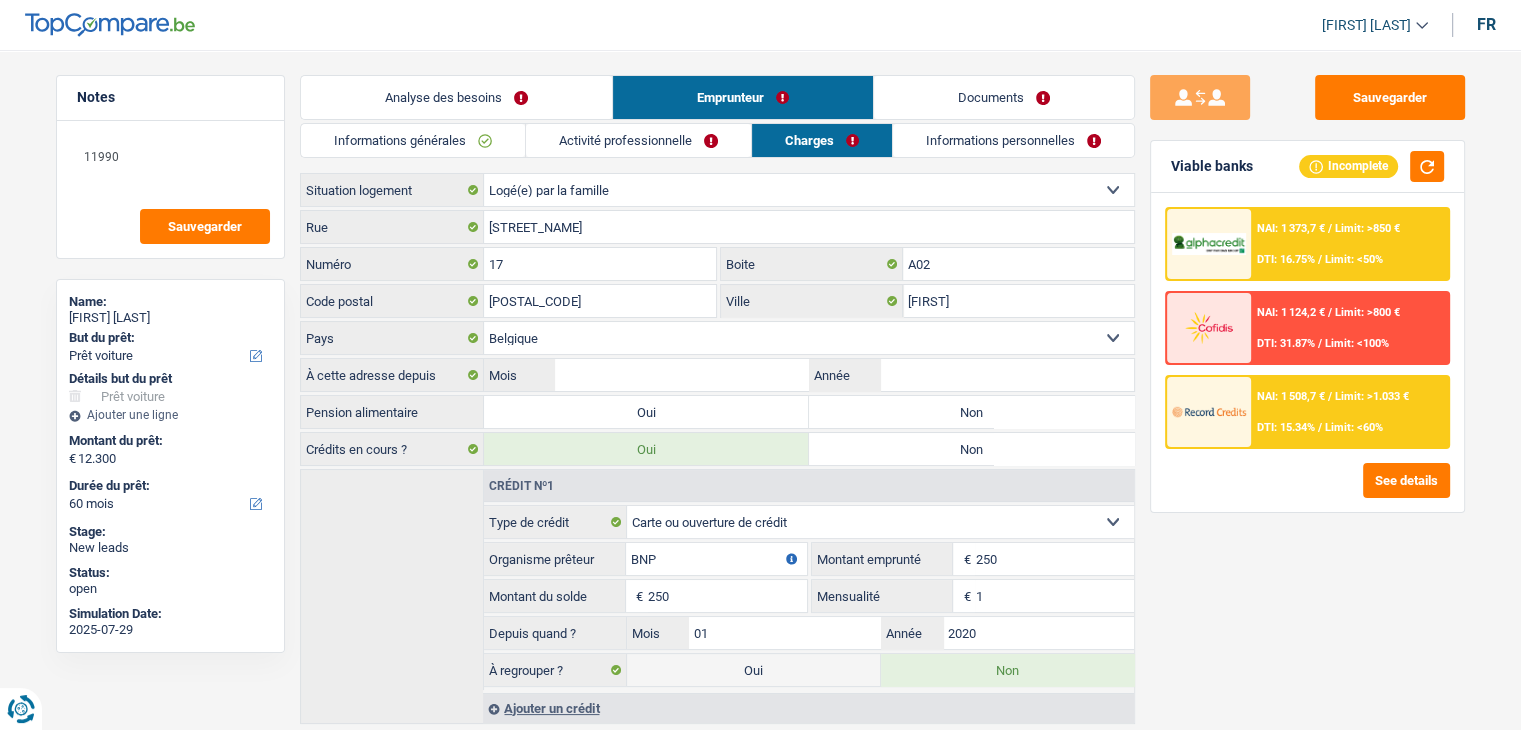 click on "Non" at bounding box center (971, 412) 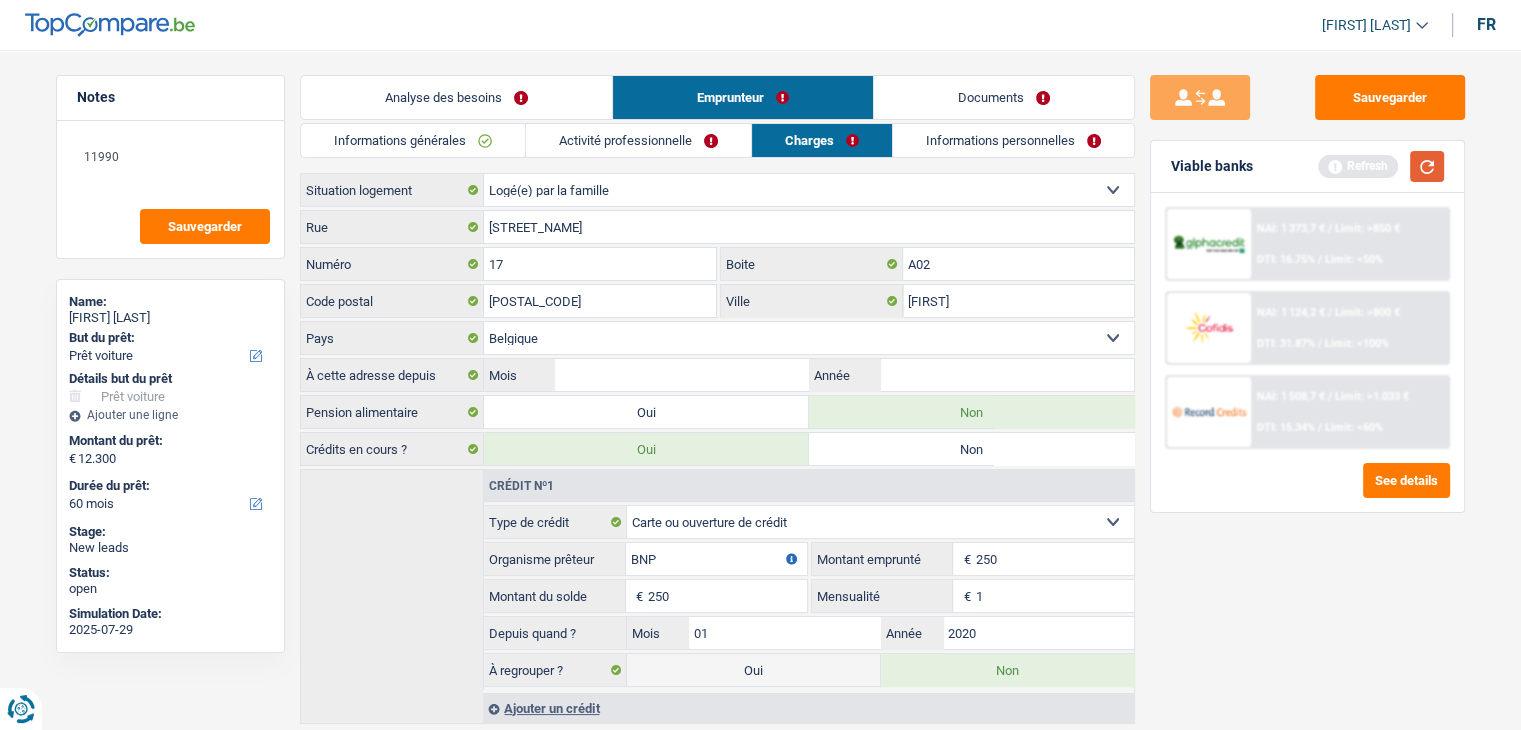 click at bounding box center [1427, 166] 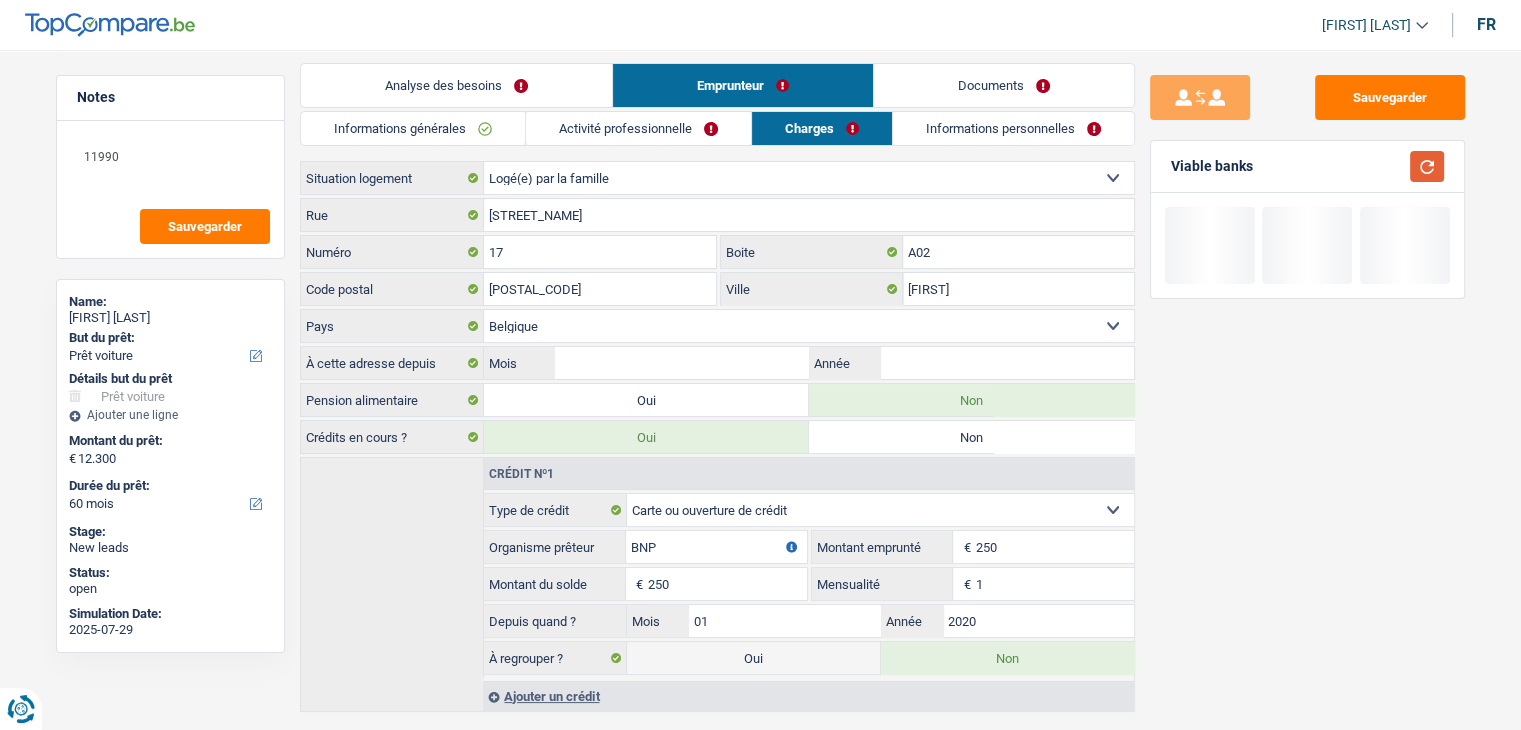 scroll, scrollTop: 52, scrollLeft: 0, axis: vertical 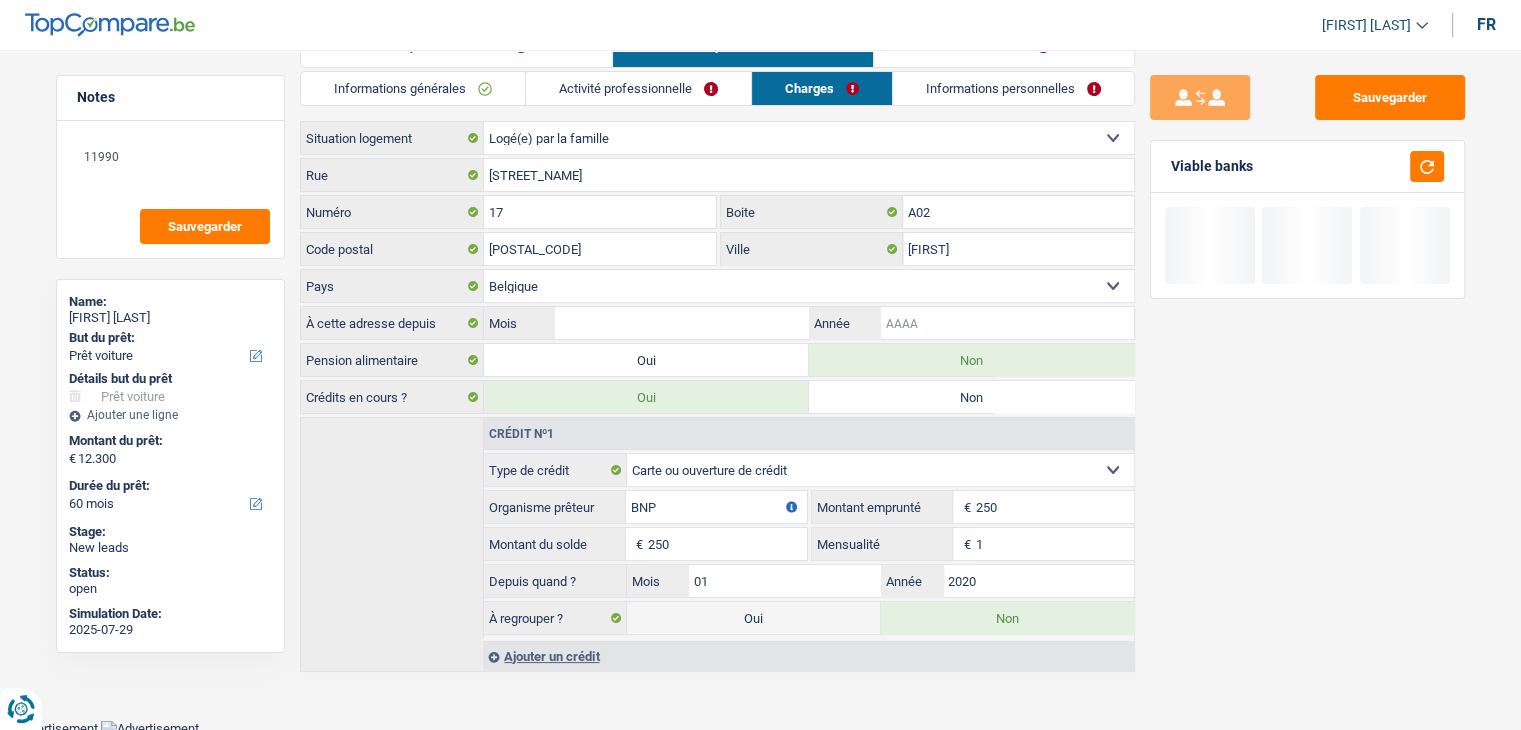 click on "Année" at bounding box center [1006, 323] 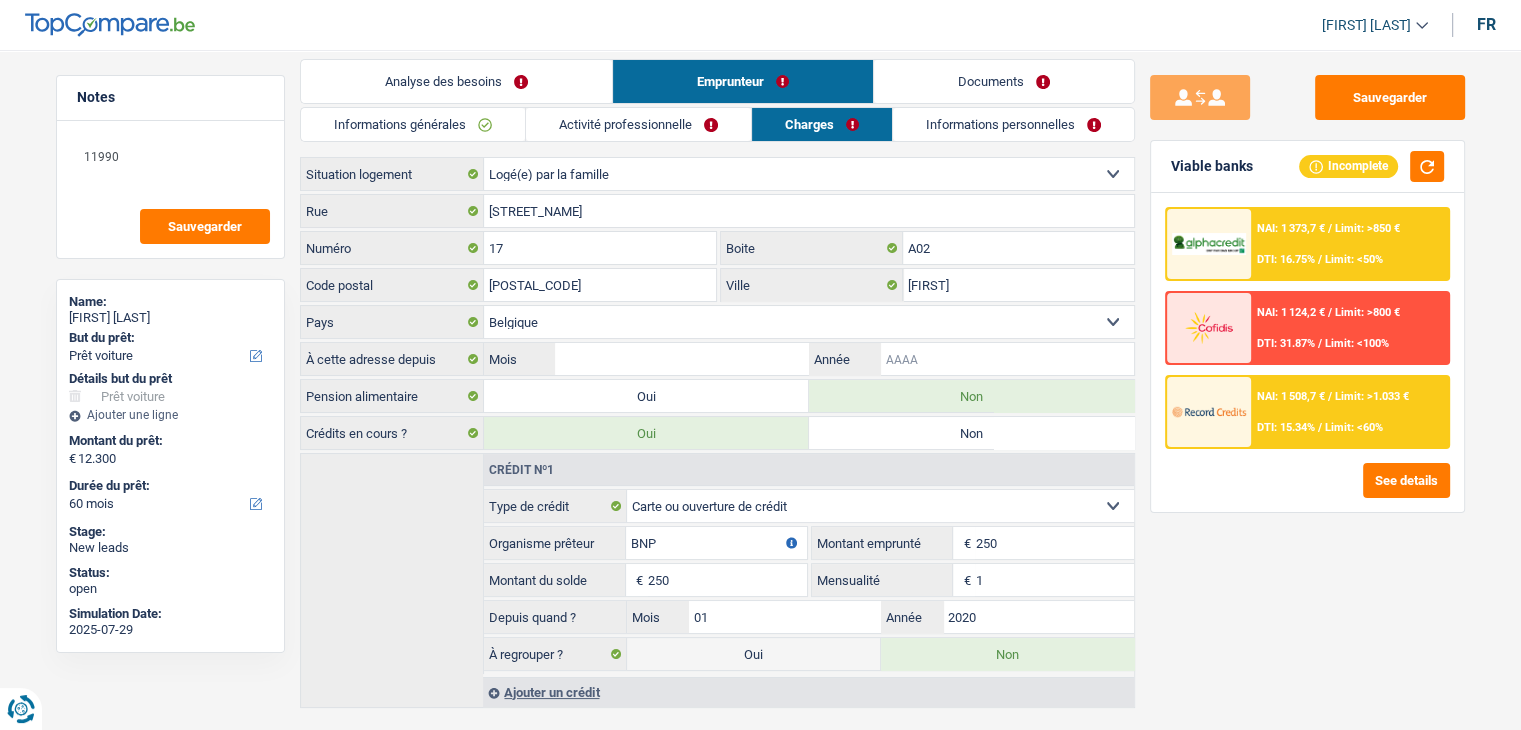 scroll, scrollTop: 0, scrollLeft: 0, axis: both 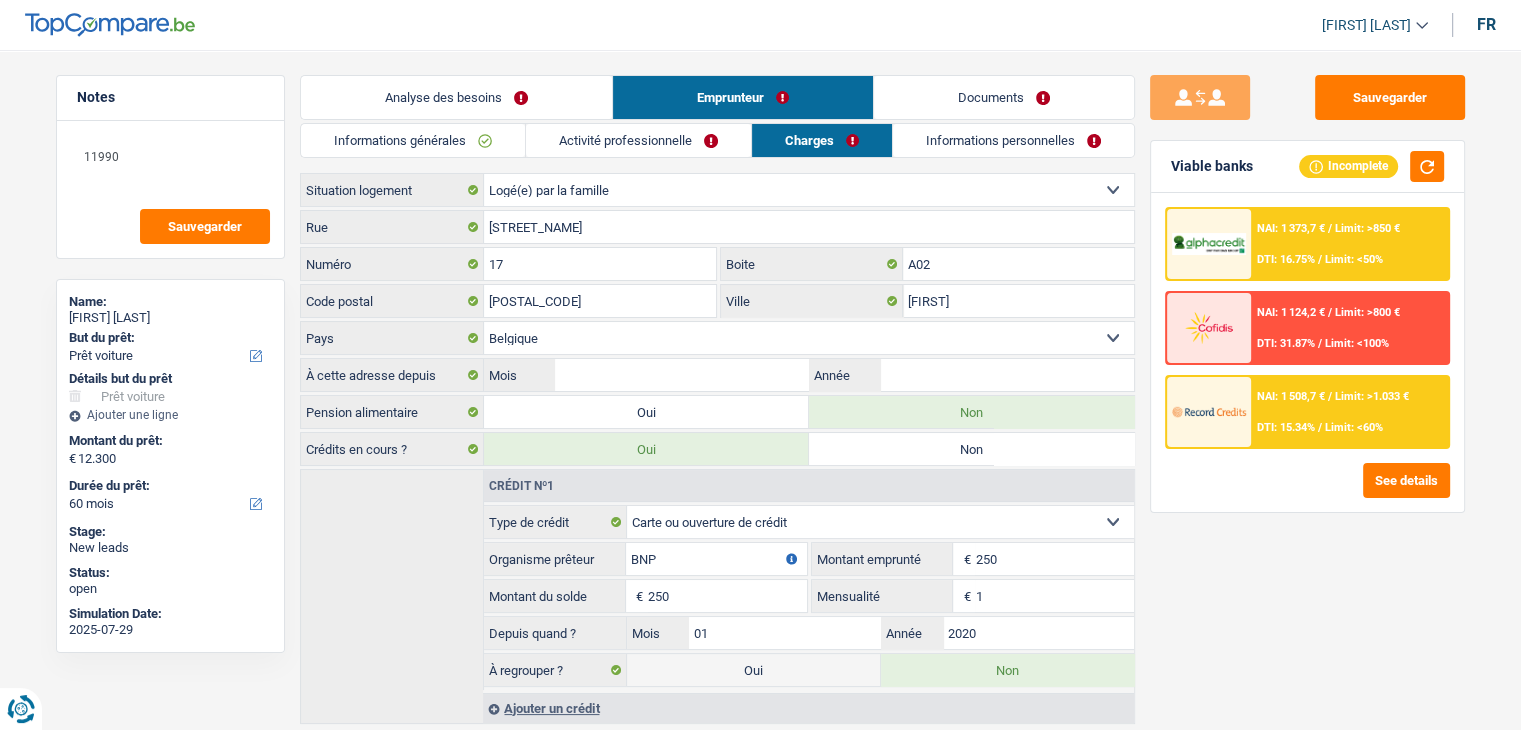 click on "Informations personnelles" at bounding box center [1013, 140] 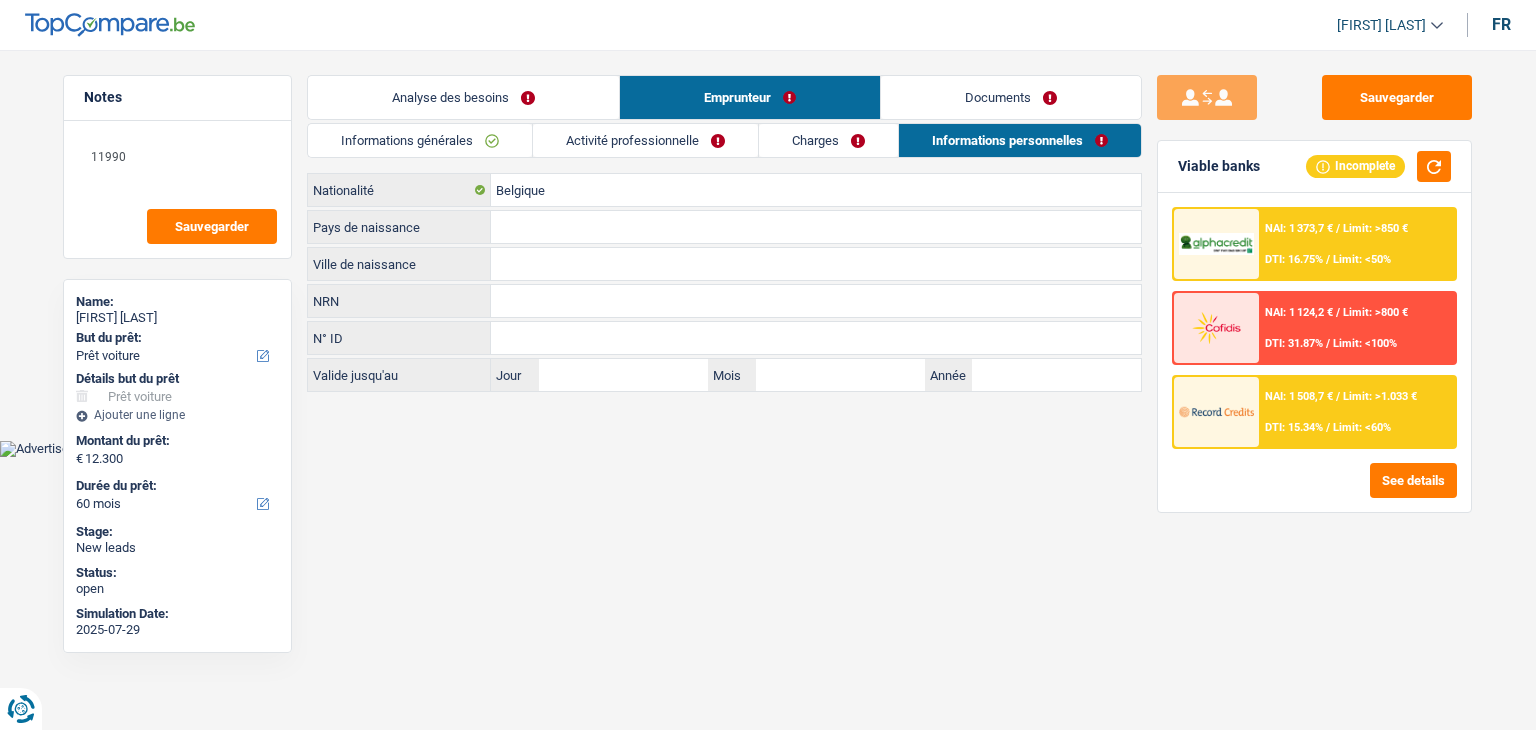 click on "Charges" at bounding box center [828, 140] 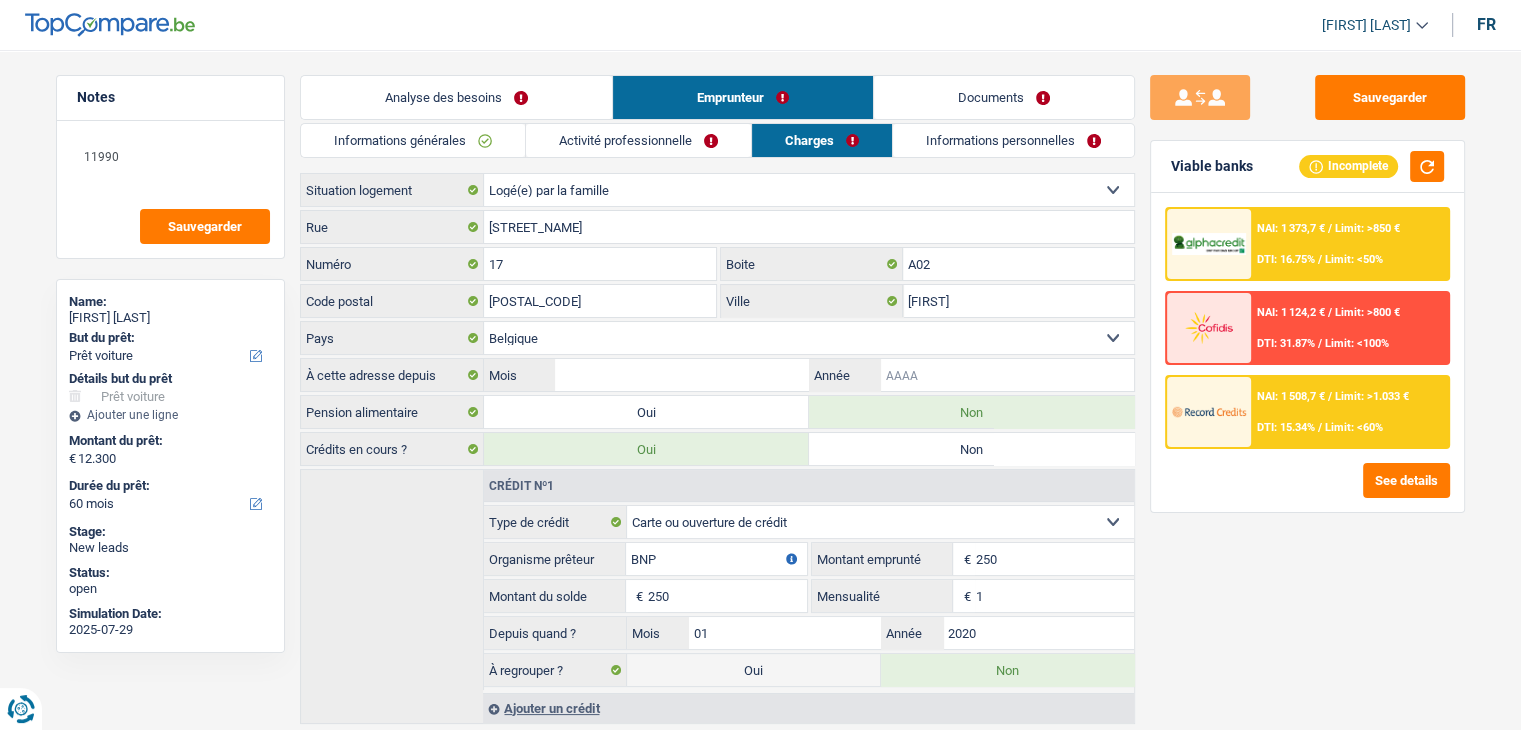 click on "Année" at bounding box center [1006, 375] 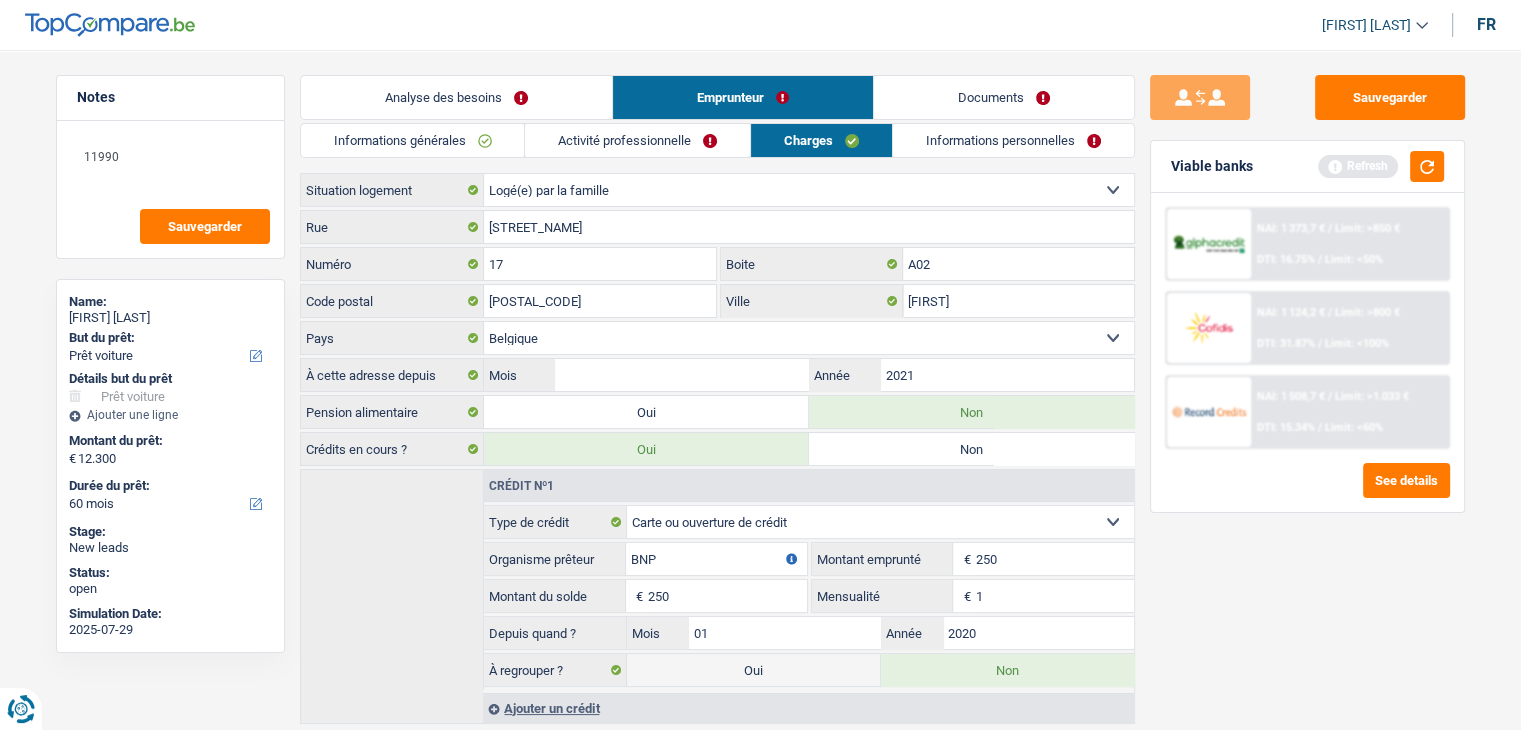type on "2021" 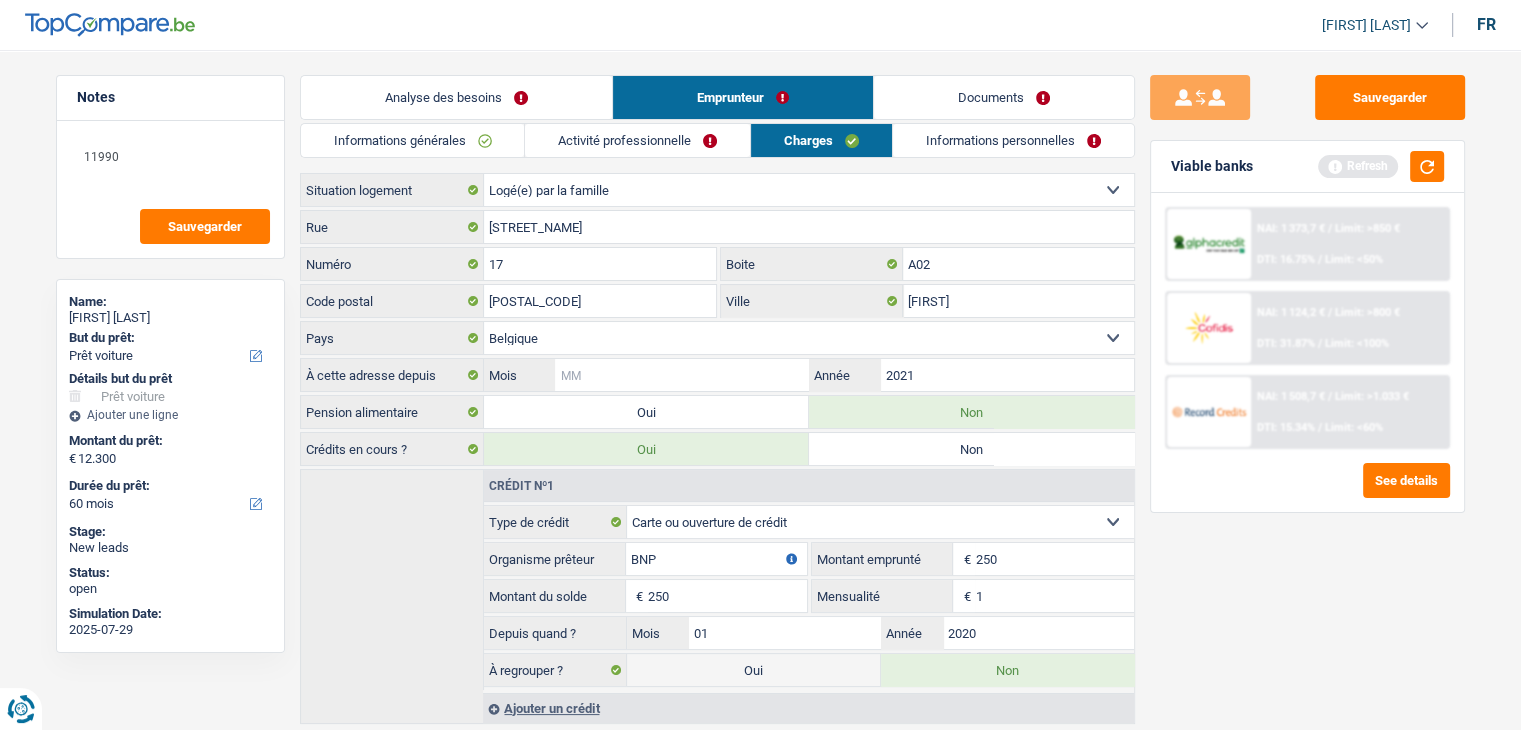 click on "Mois" at bounding box center [681, 375] 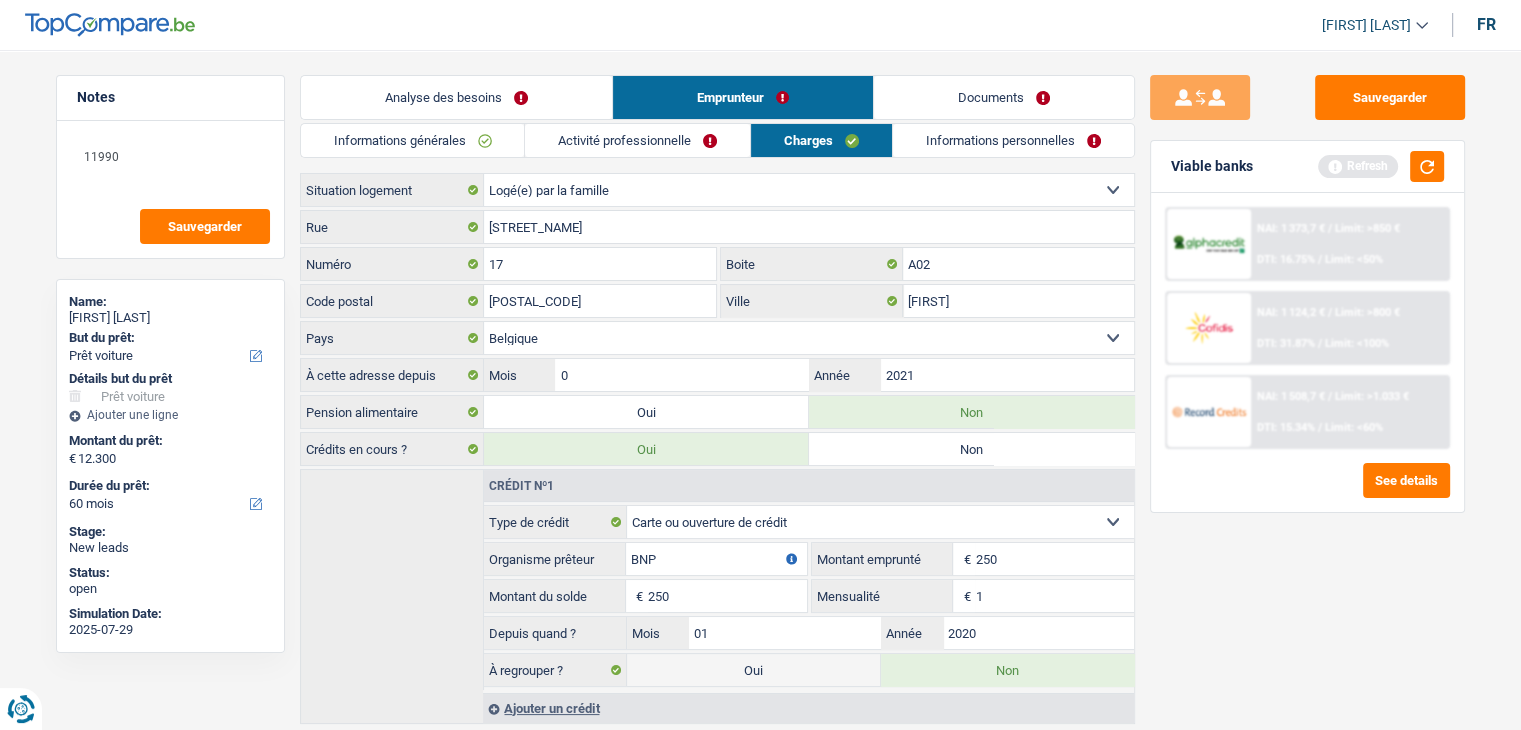 type on "01" 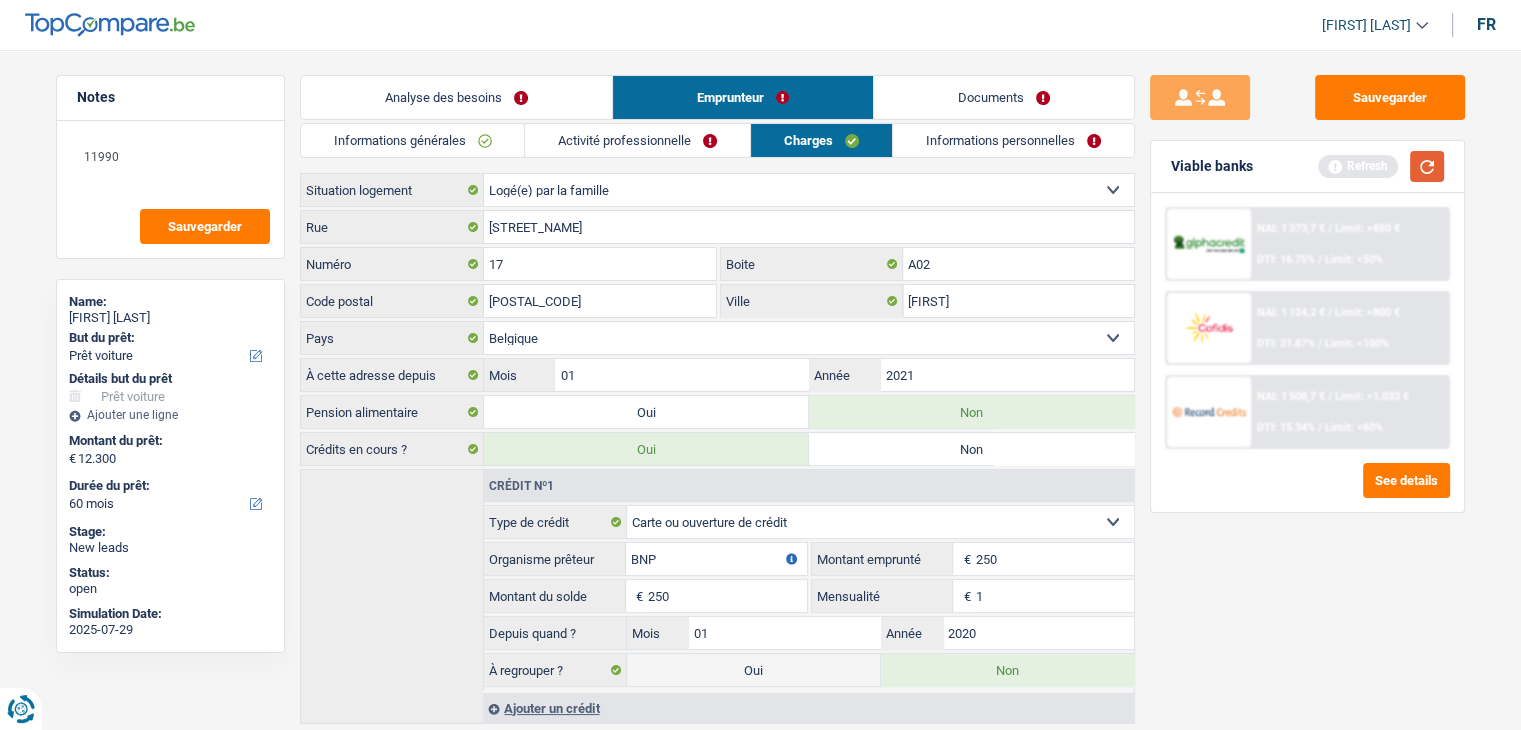 click at bounding box center (1427, 166) 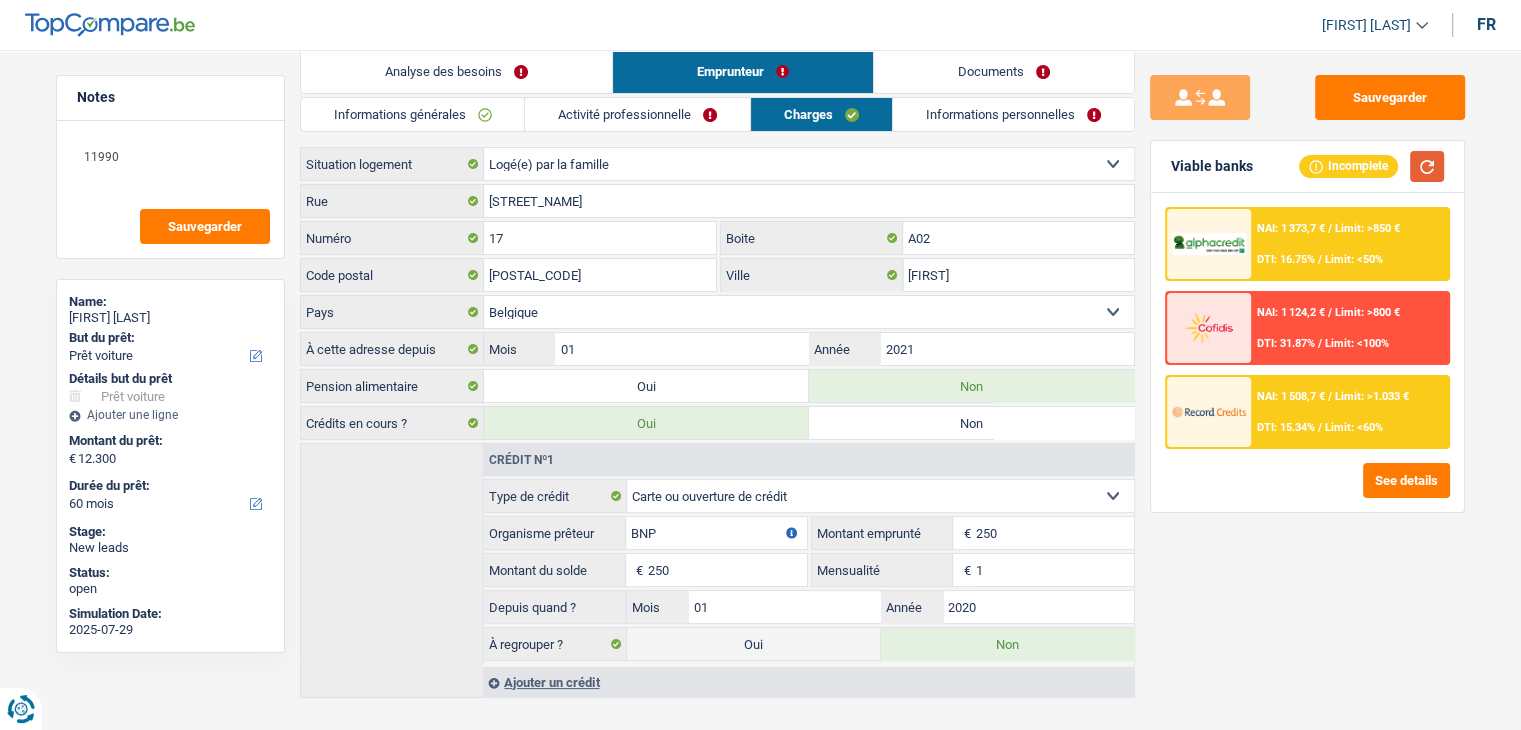 scroll, scrollTop: 52, scrollLeft: 0, axis: vertical 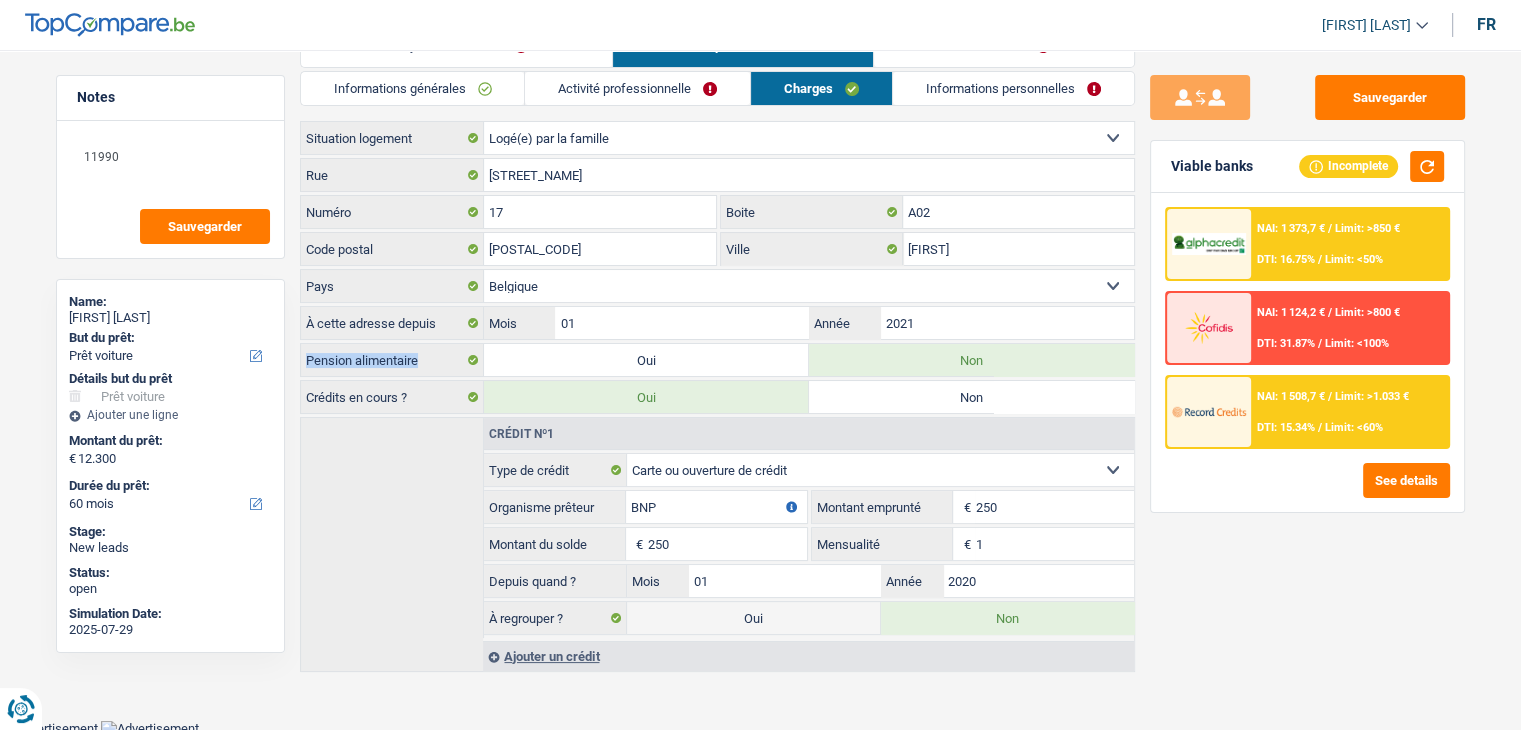 drag, startPoint x: 428, startPoint y: 361, endPoint x: 305, endPoint y: 356, distance: 123.101585 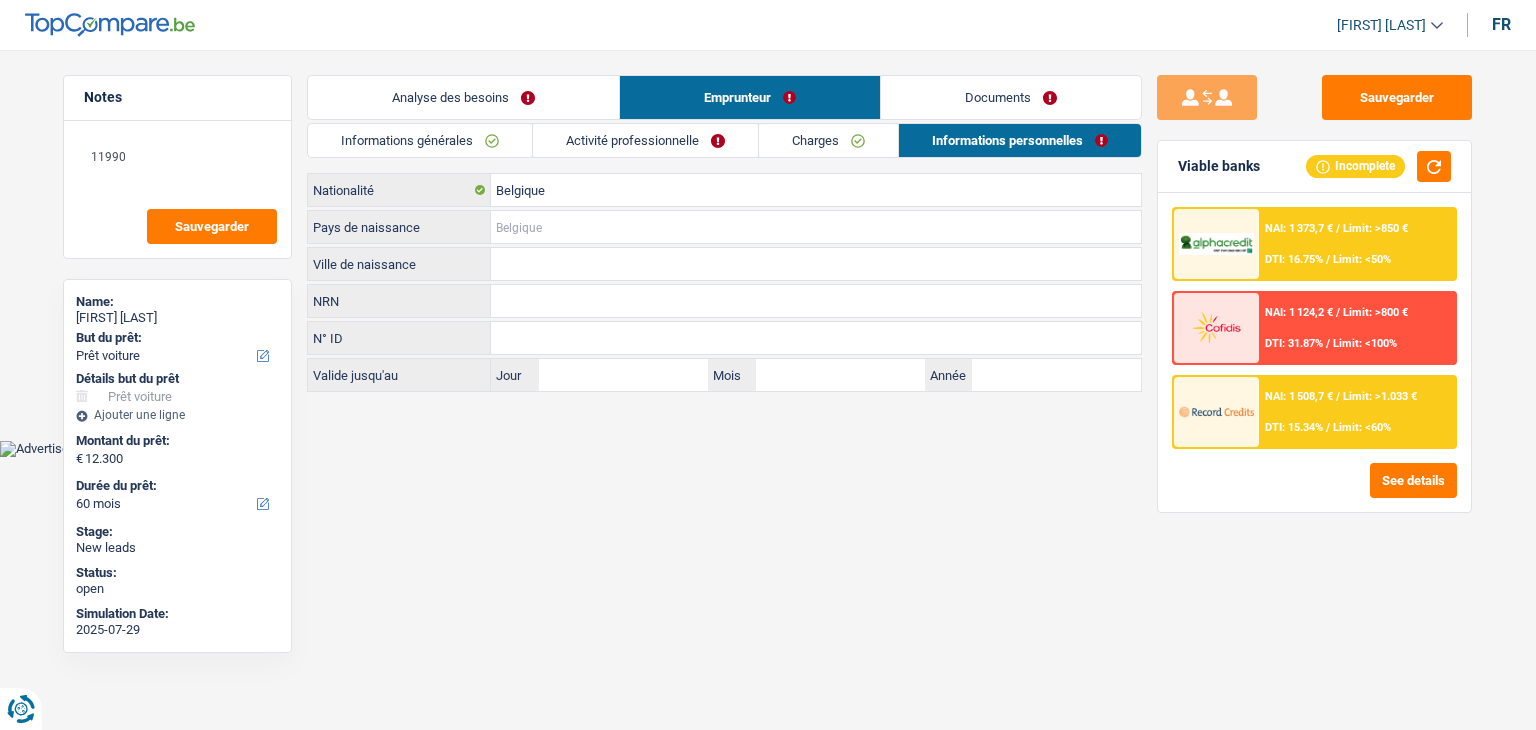 click on "Pays de naissance" at bounding box center (816, 227) 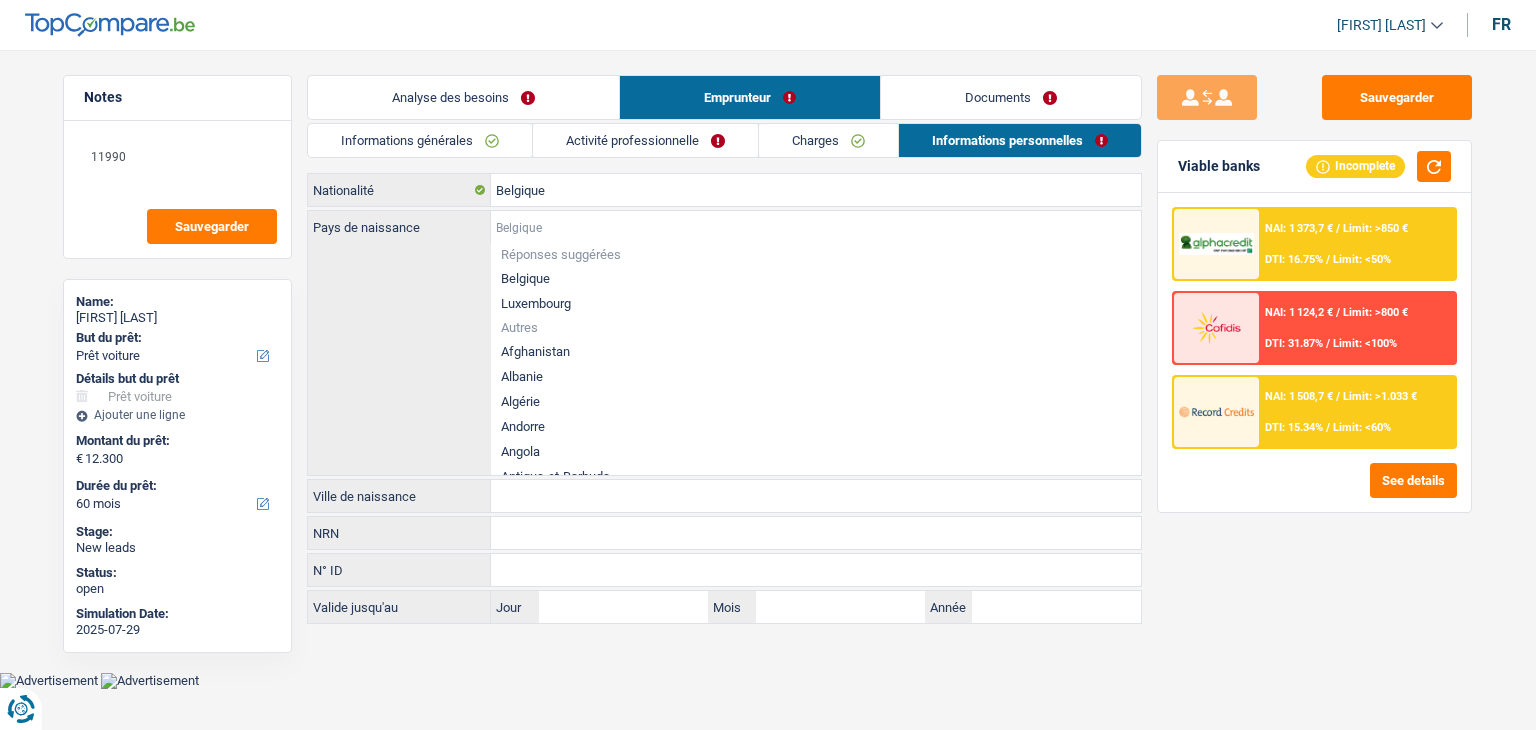 type on "B" 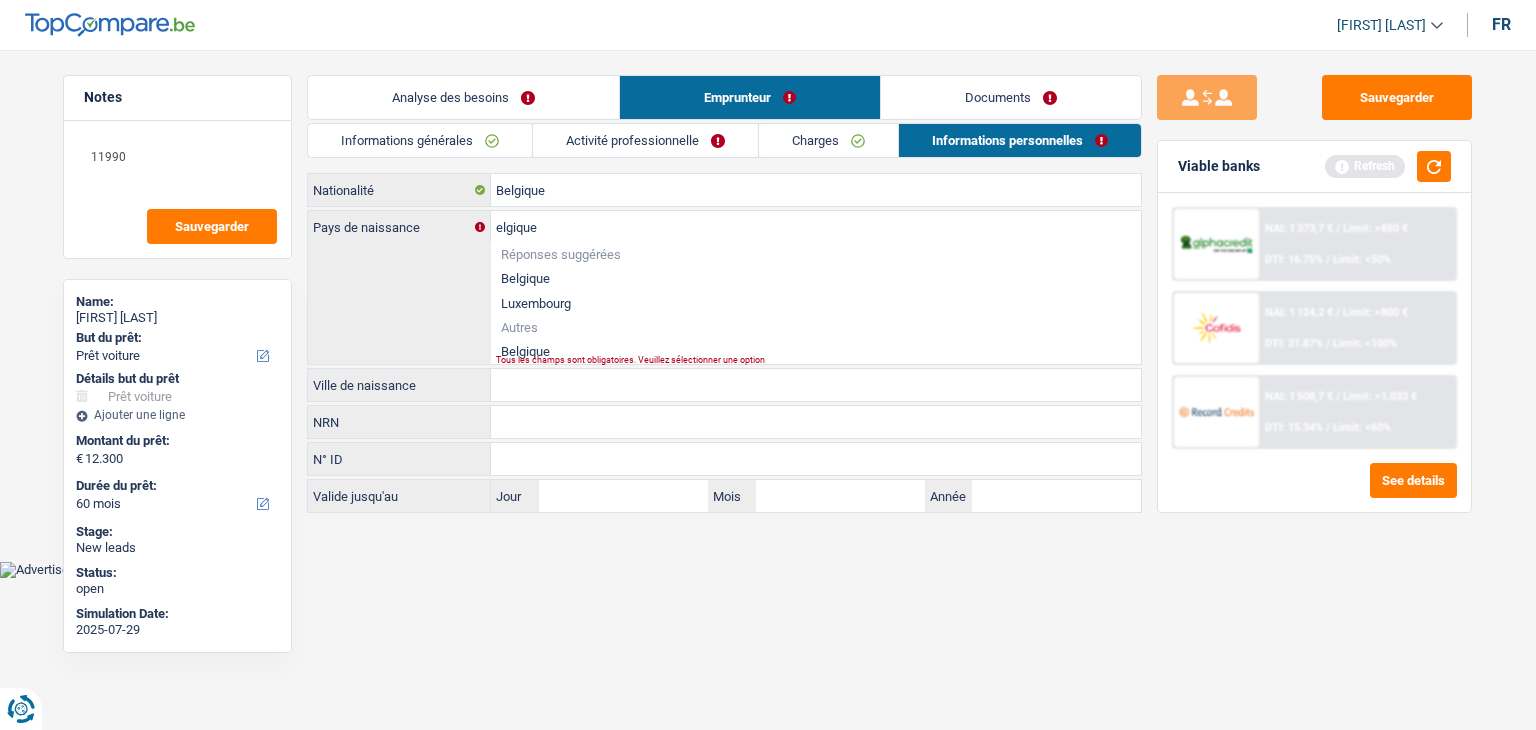 click on "Belgique" at bounding box center [816, 278] 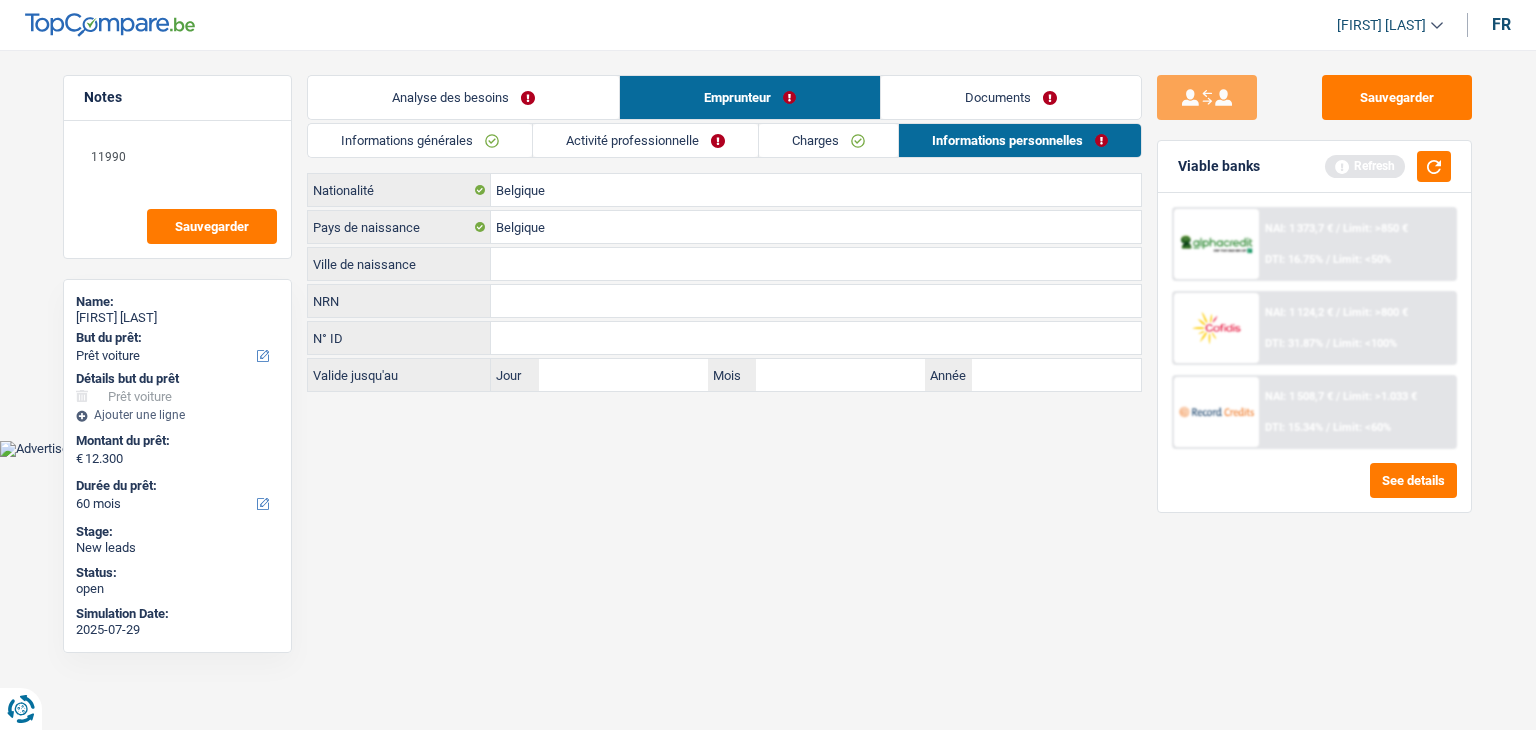 click on "Ville de naissance" at bounding box center (816, 264) 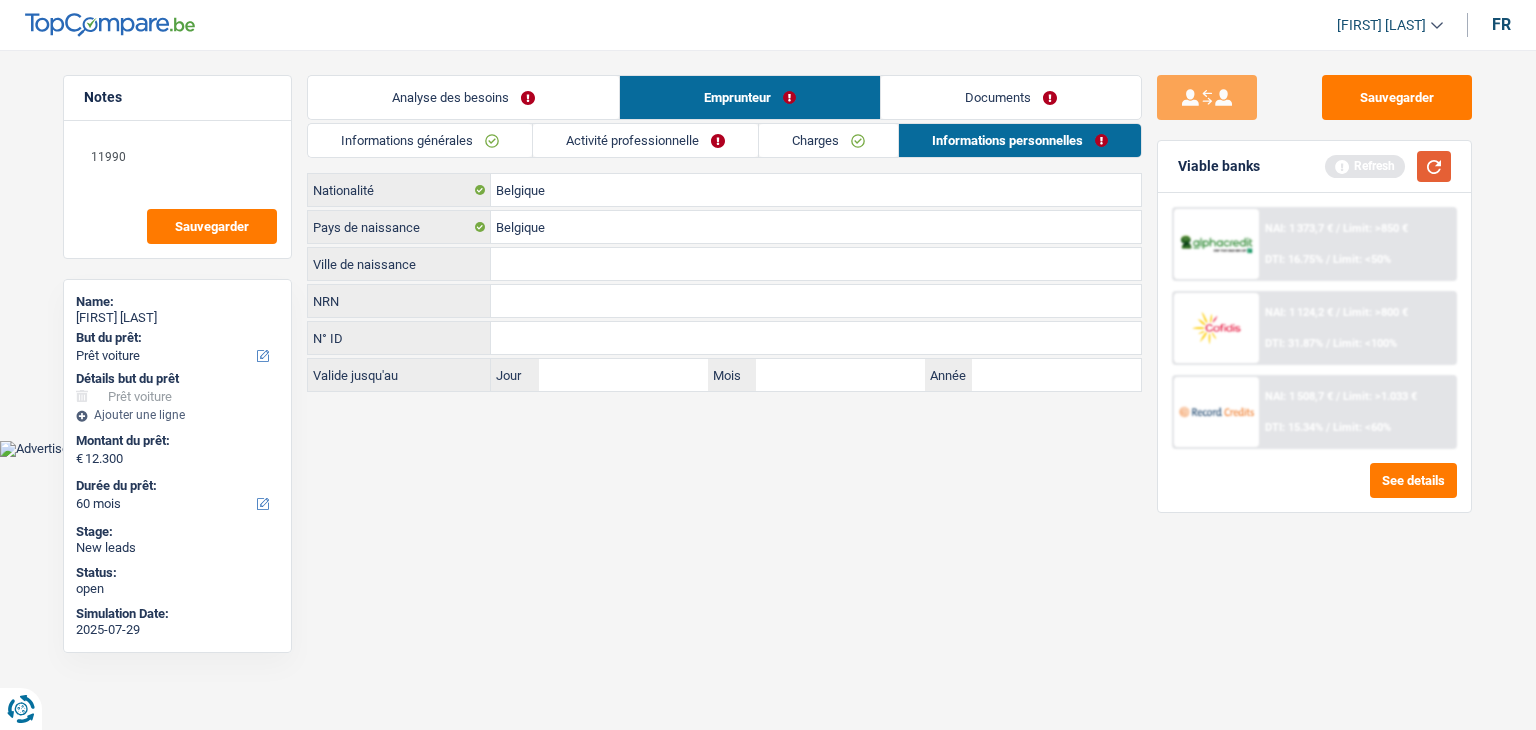 click at bounding box center (1434, 166) 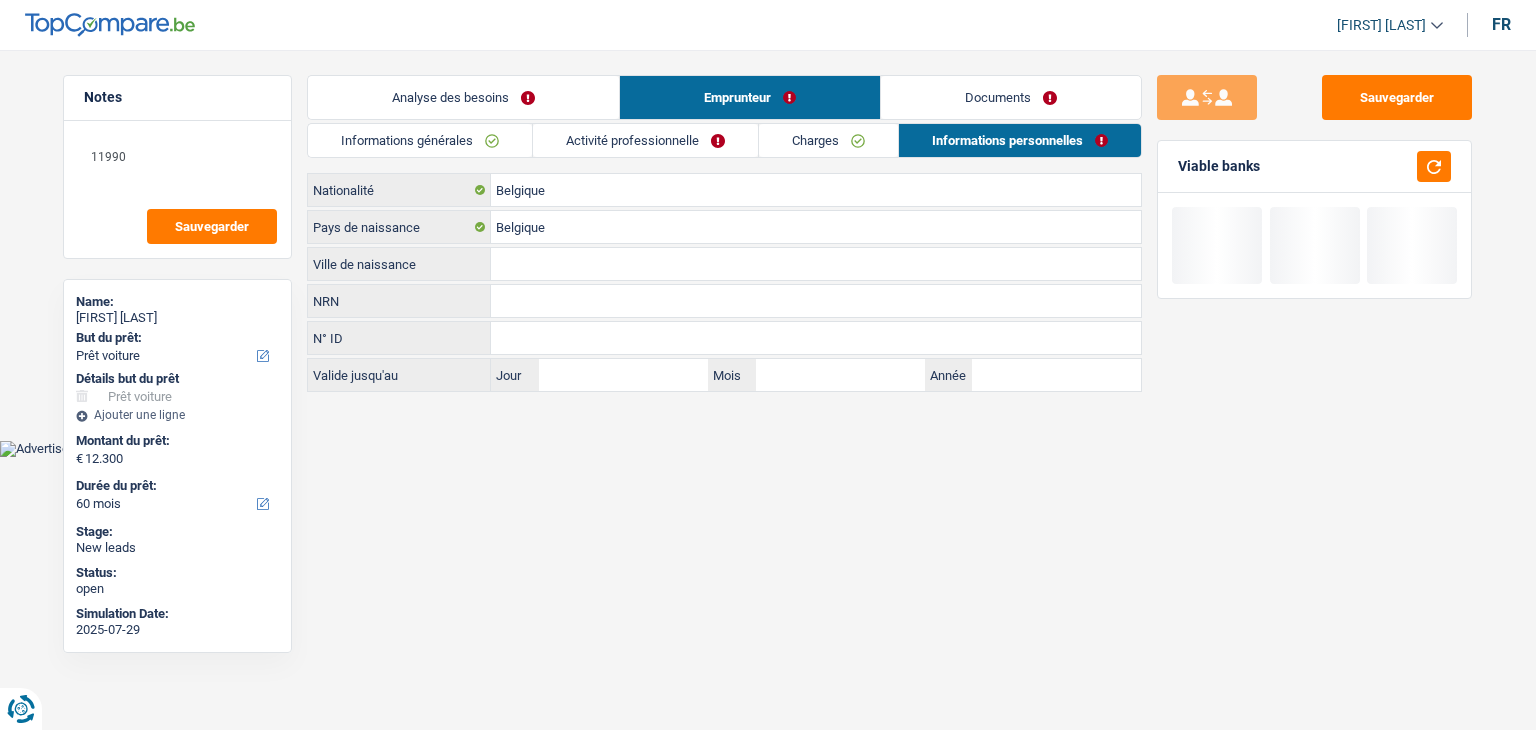 click on "Ville de naissance" at bounding box center (816, 264) 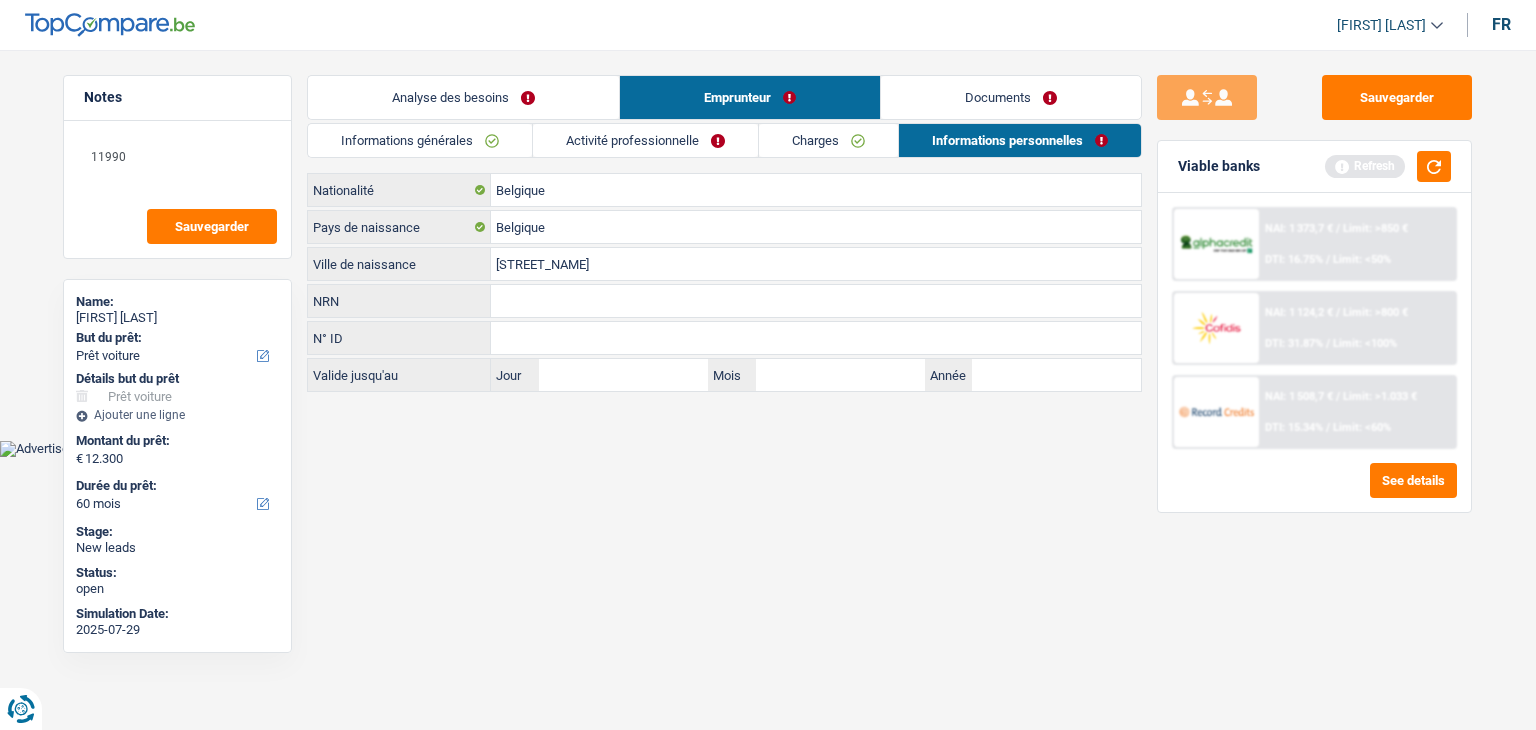 click on "Saint-ghislain" at bounding box center (816, 264) 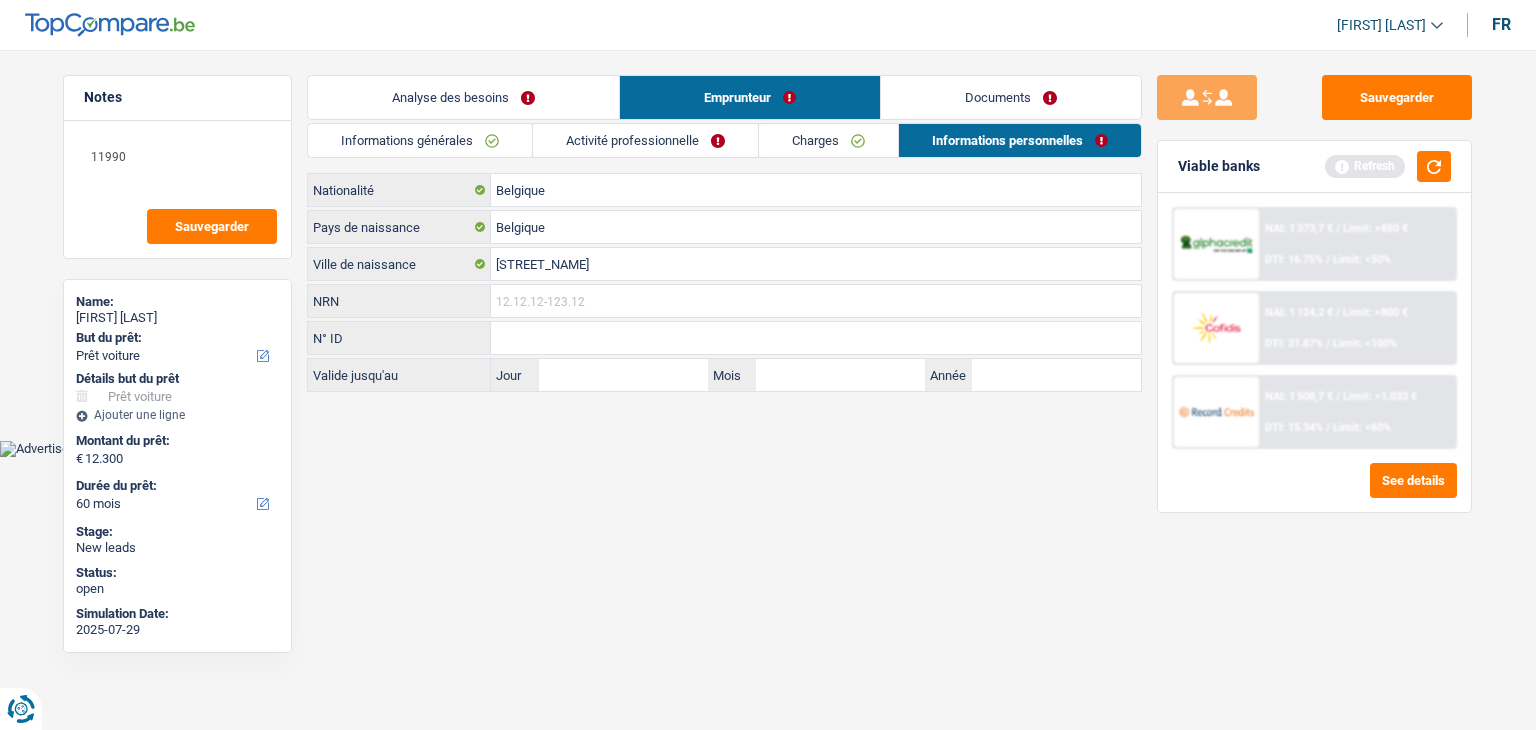 click on "NRN" at bounding box center (816, 301) 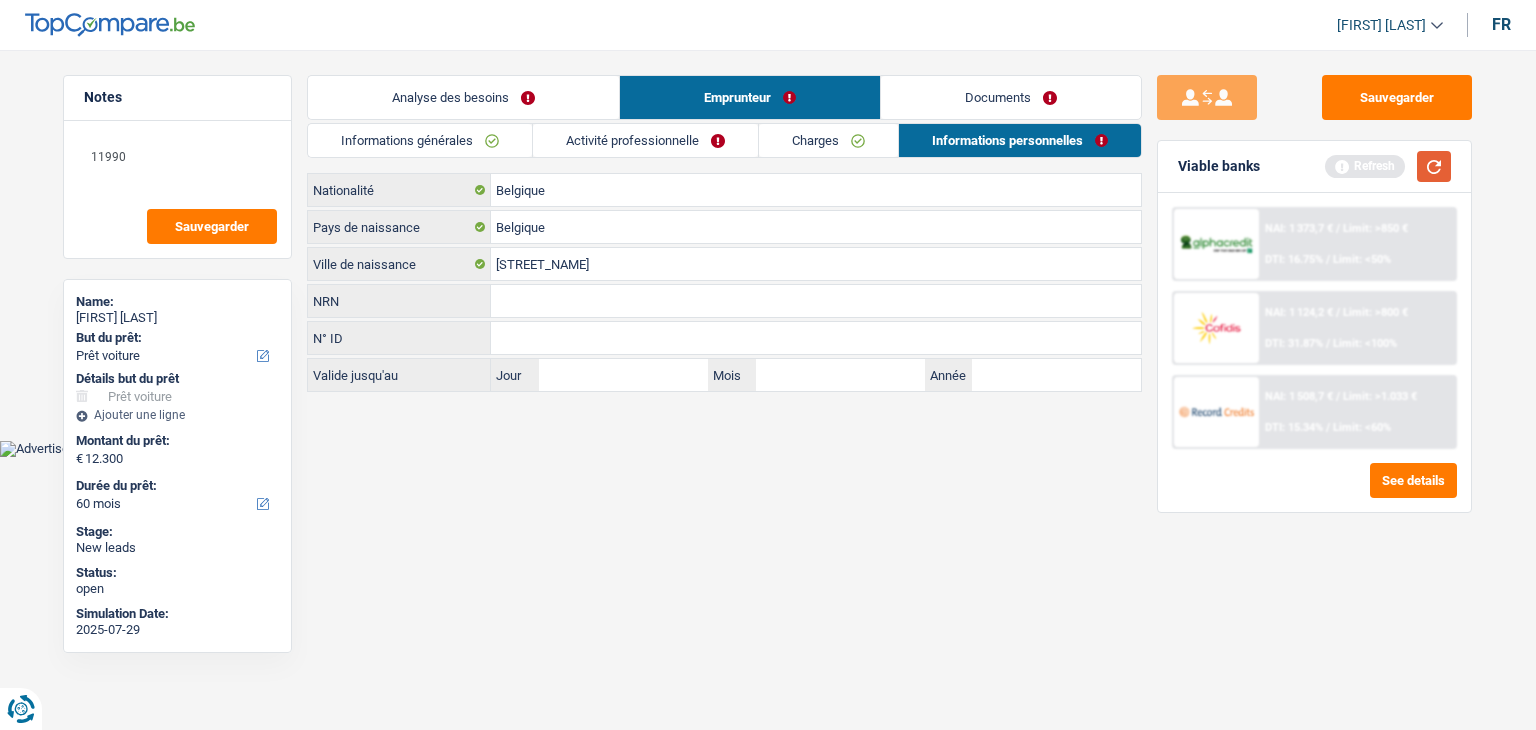 click at bounding box center [1434, 166] 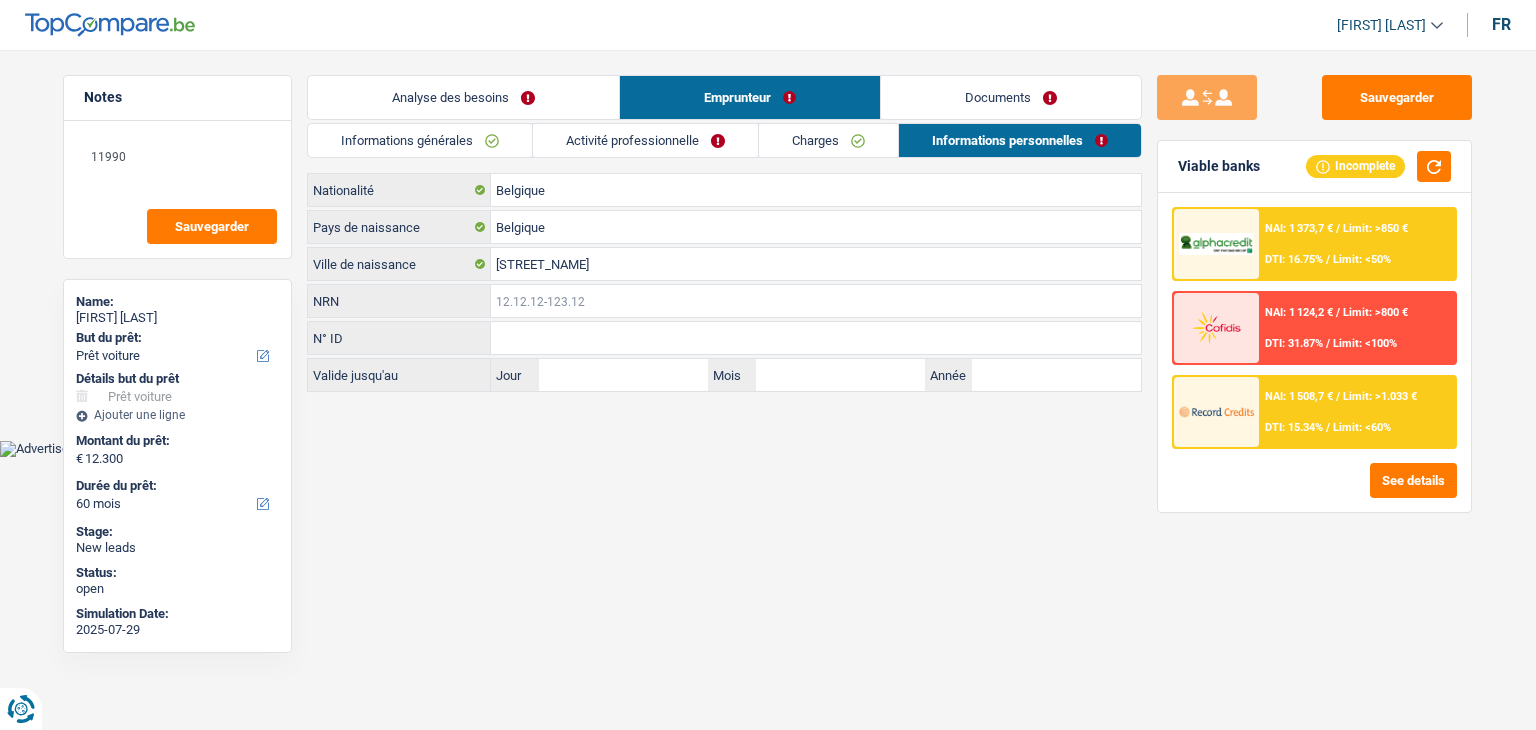 click on "NRN" at bounding box center (816, 301) 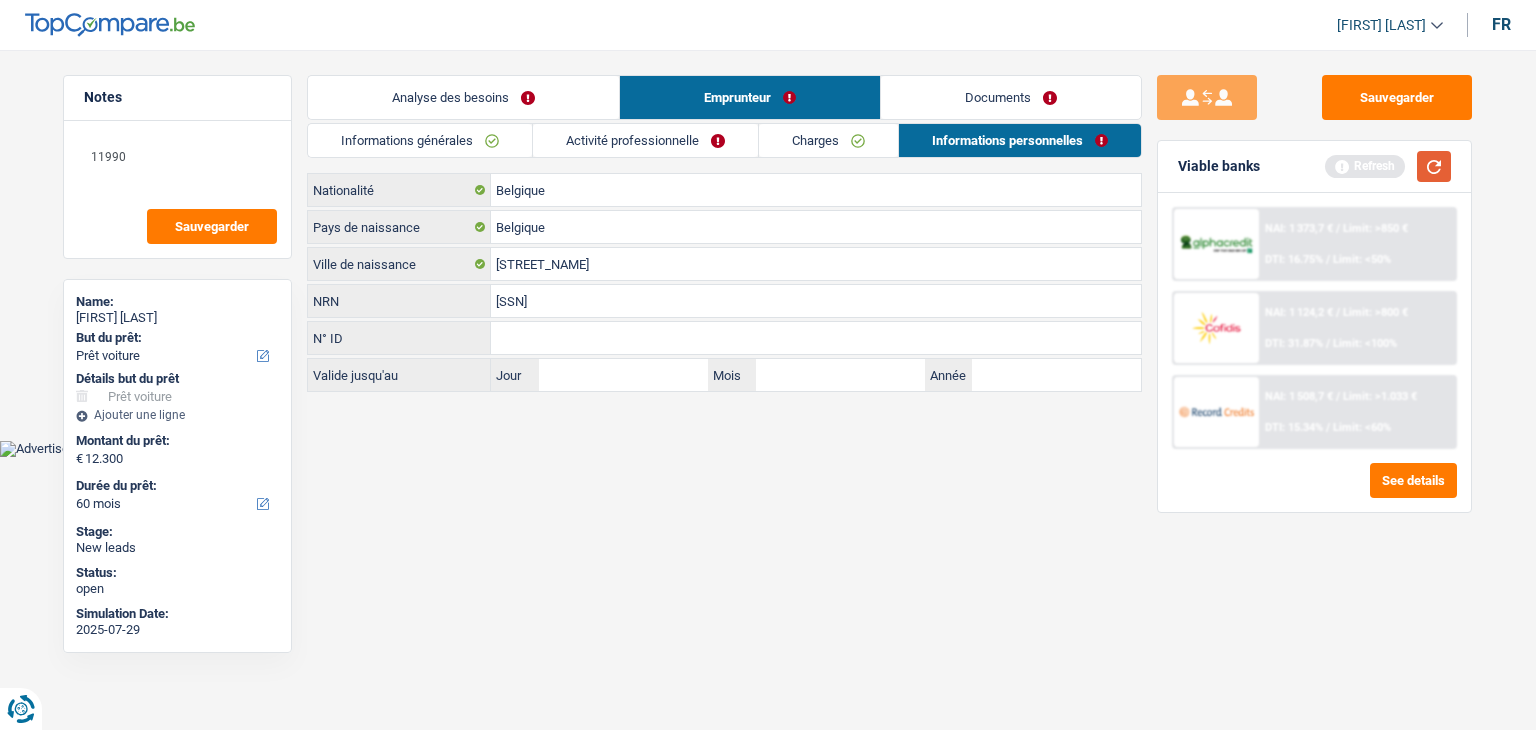 type on "98.05.01-247.70" 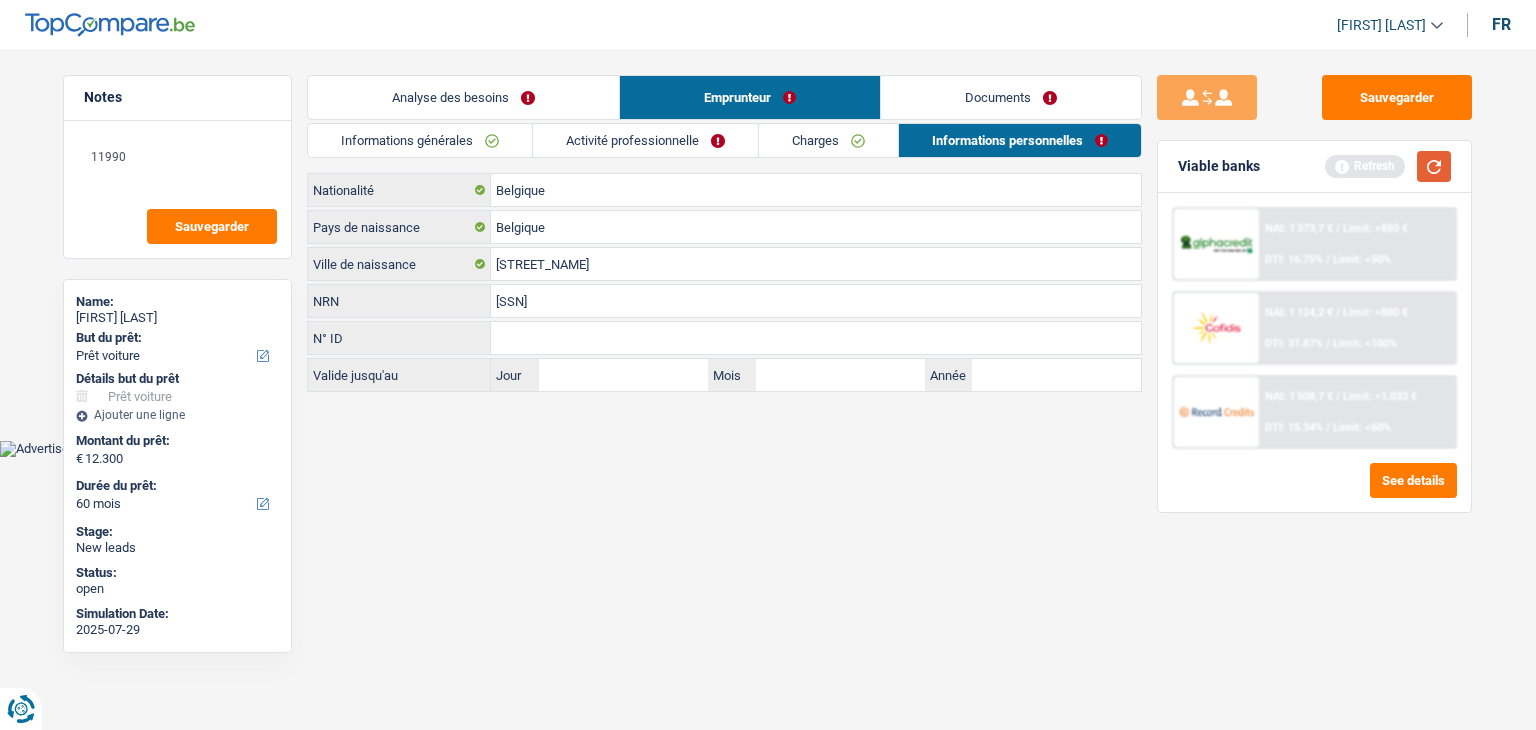 click at bounding box center (1434, 166) 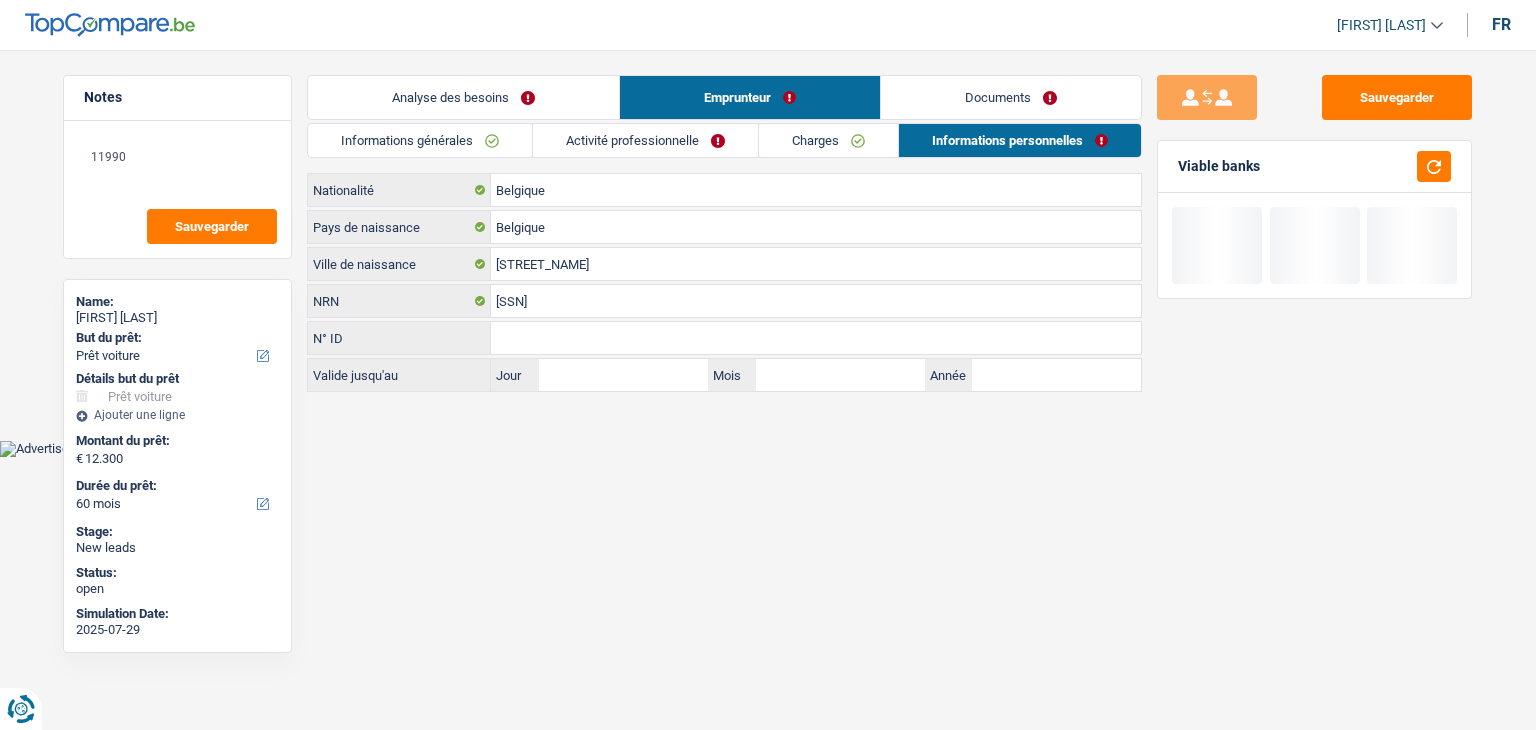 click on "Documents" at bounding box center (1011, 97) 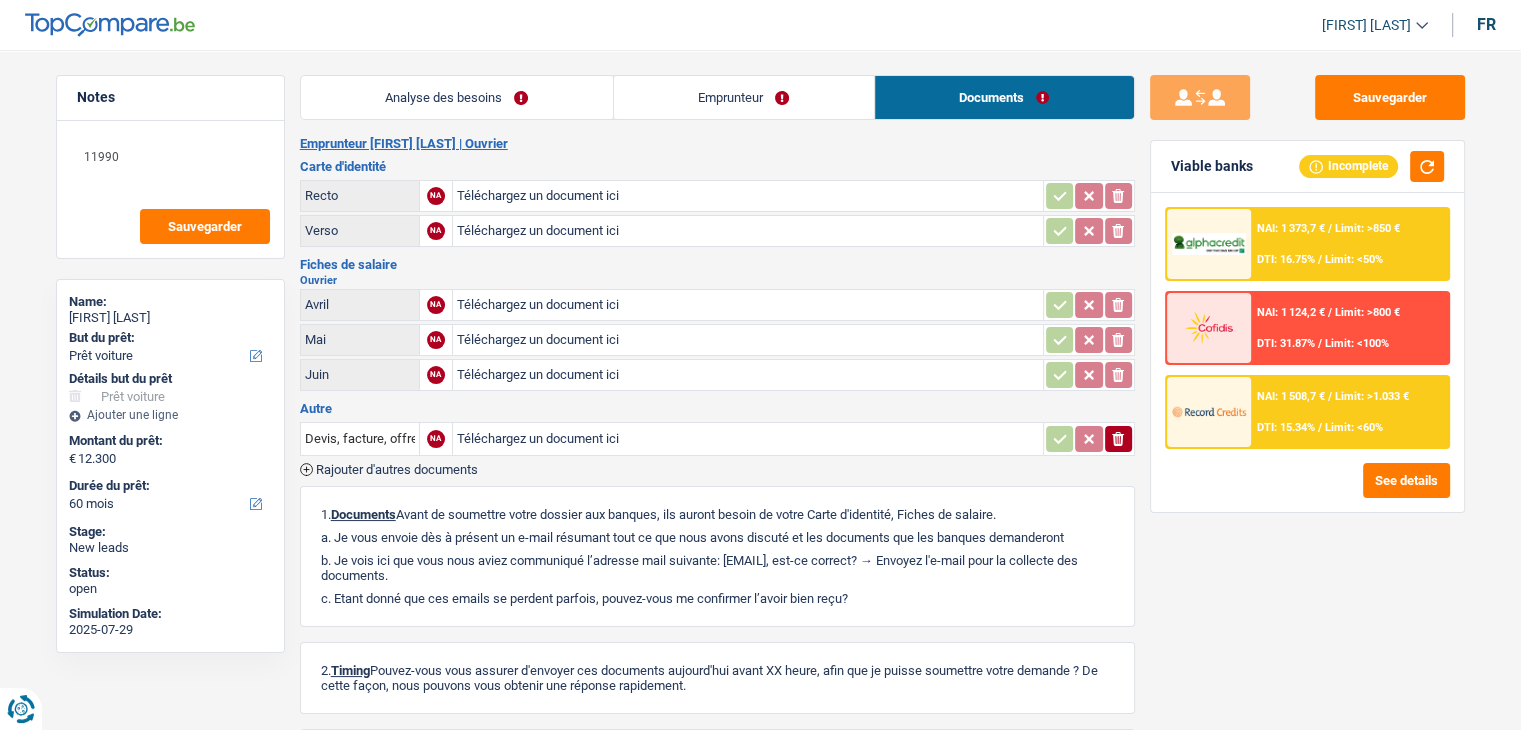 click on "Analyse des besoins" at bounding box center (457, 97) 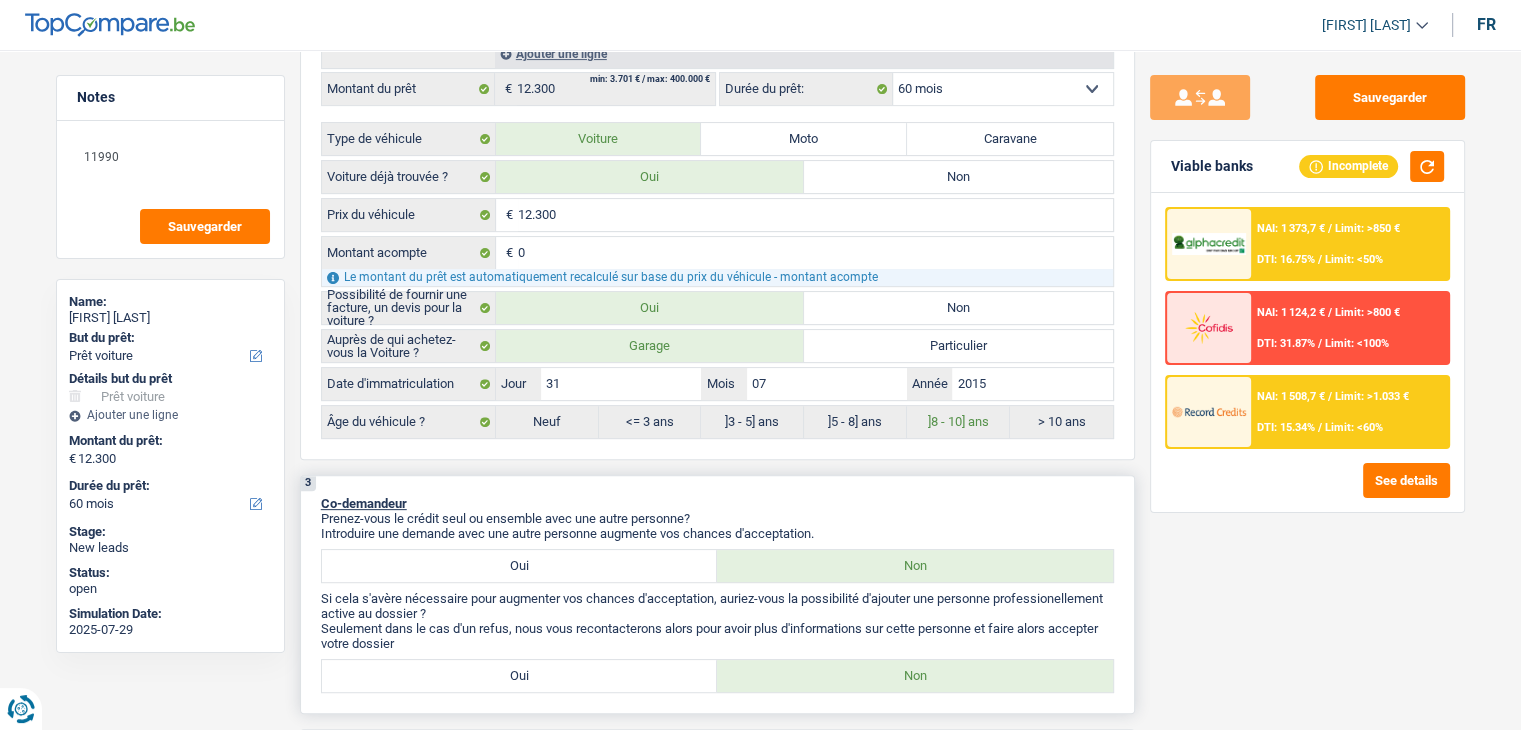 scroll, scrollTop: 200, scrollLeft: 0, axis: vertical 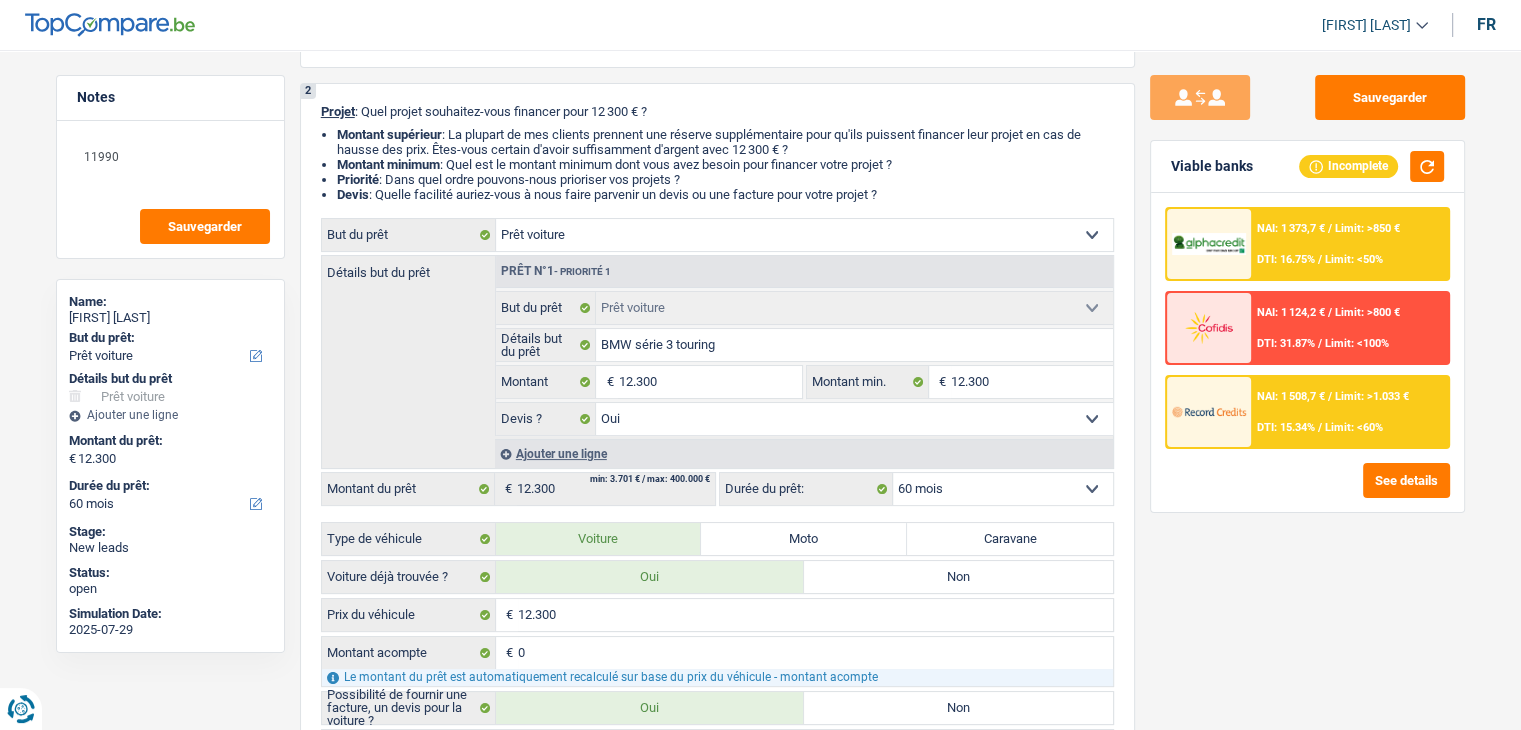 click on "Sauvegarder
Viable banks
Incomplete
NAI: 1 373,7 €
/
Limit: >850 €
DTI: 16.75%
/
Limit: <50%
NAI: 1 124,2 €
/
Limit: >800 €
DTI: 31.87%
/
Limit: <100%
NAI: 1 508,7 €
/       /
See details" at bounding box center (1307, 384) 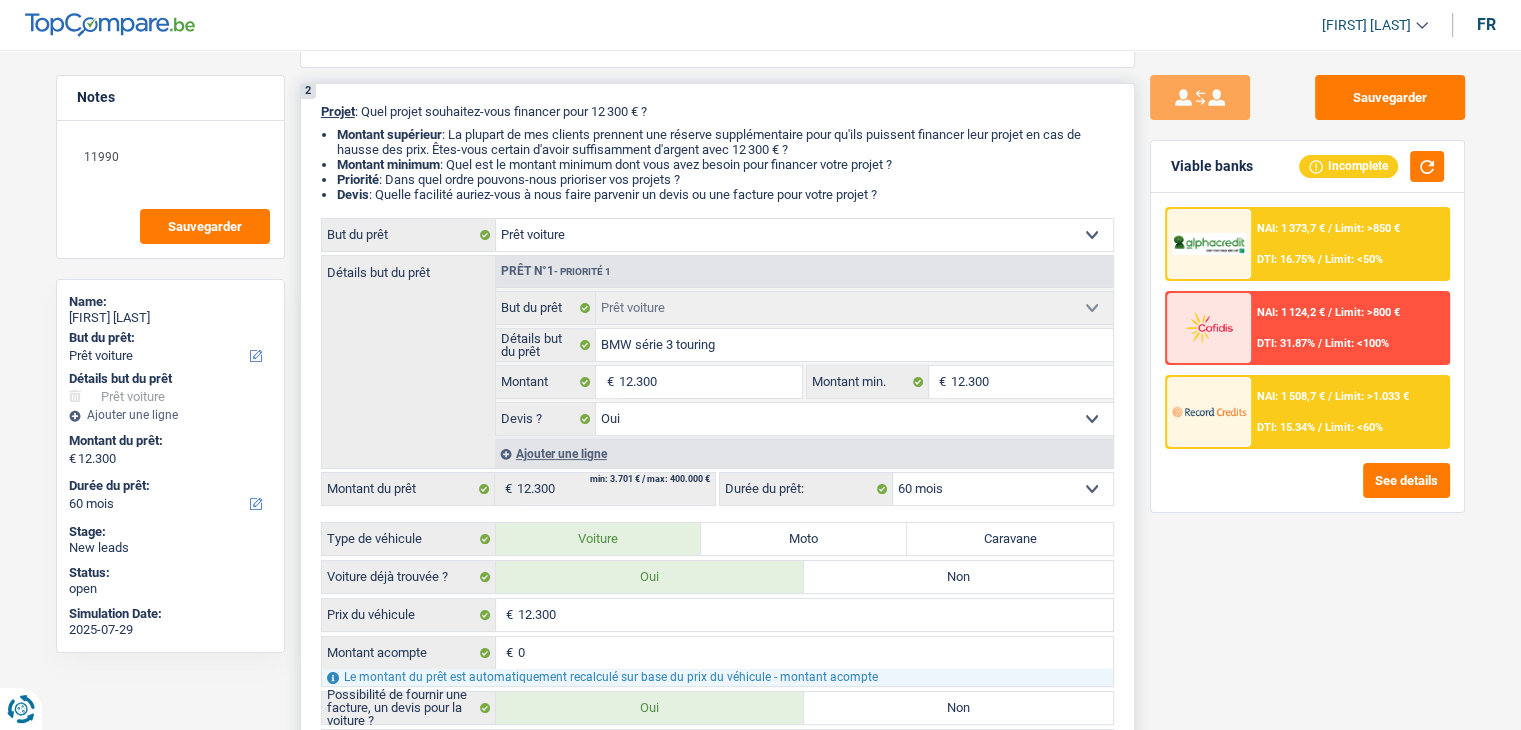drag, startPoint x: 902, startPoint y: 194, endPoint x: 312, endPoint y: 112, distance: 595.671 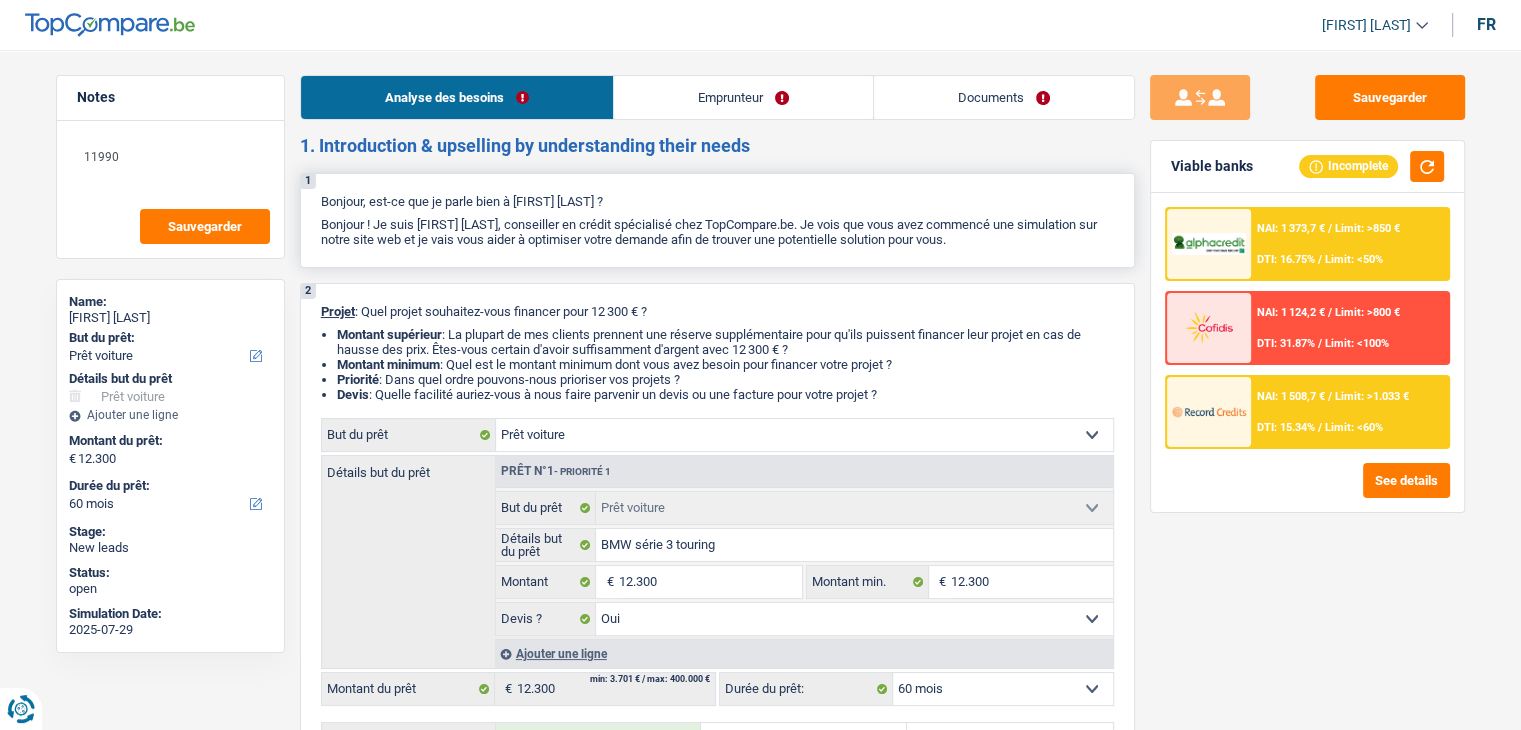 drag, startPoint x: 967, startPoint y: 239, endPoint x: 332, endPoint y: 193, distance: 636.66394 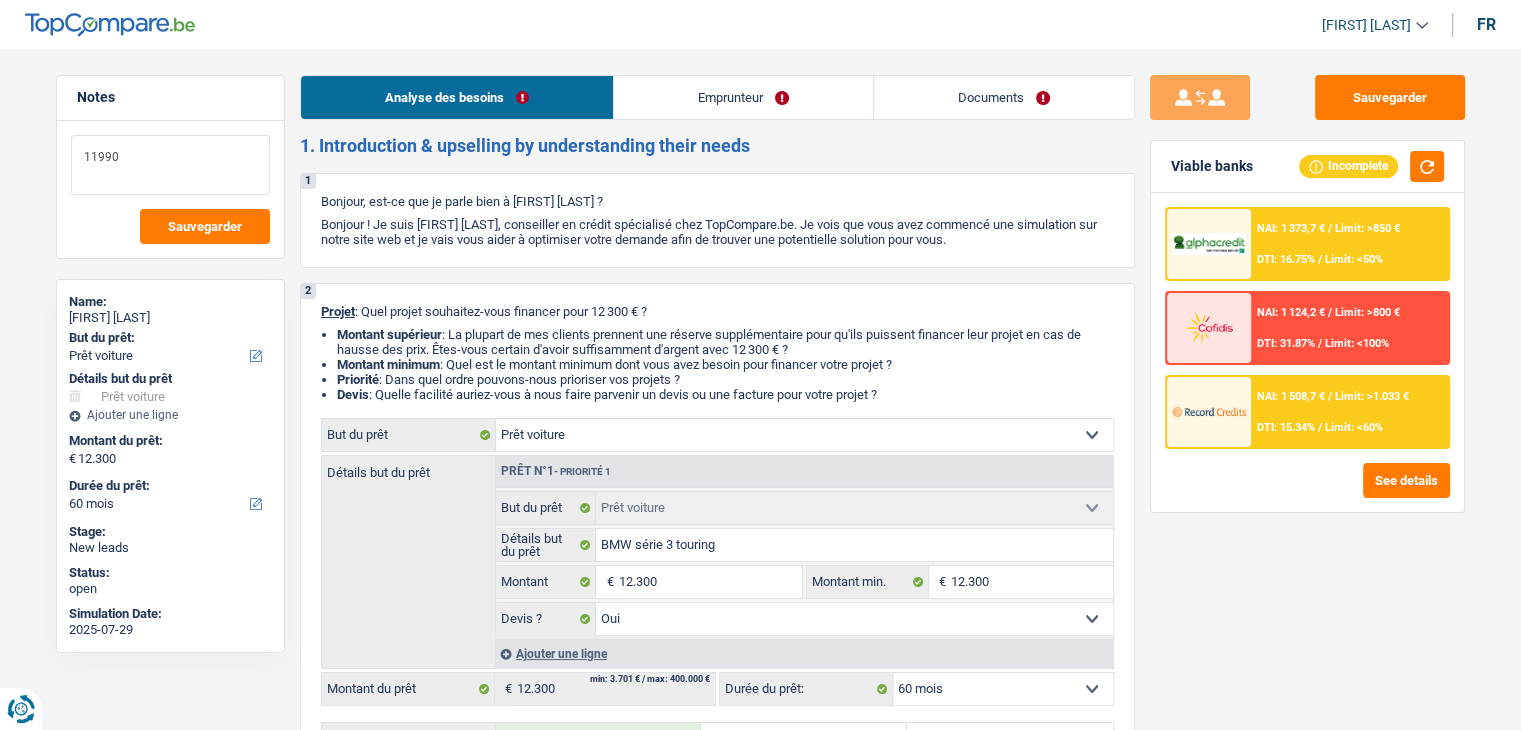 click on "11990" at bounding box center [170, 165] 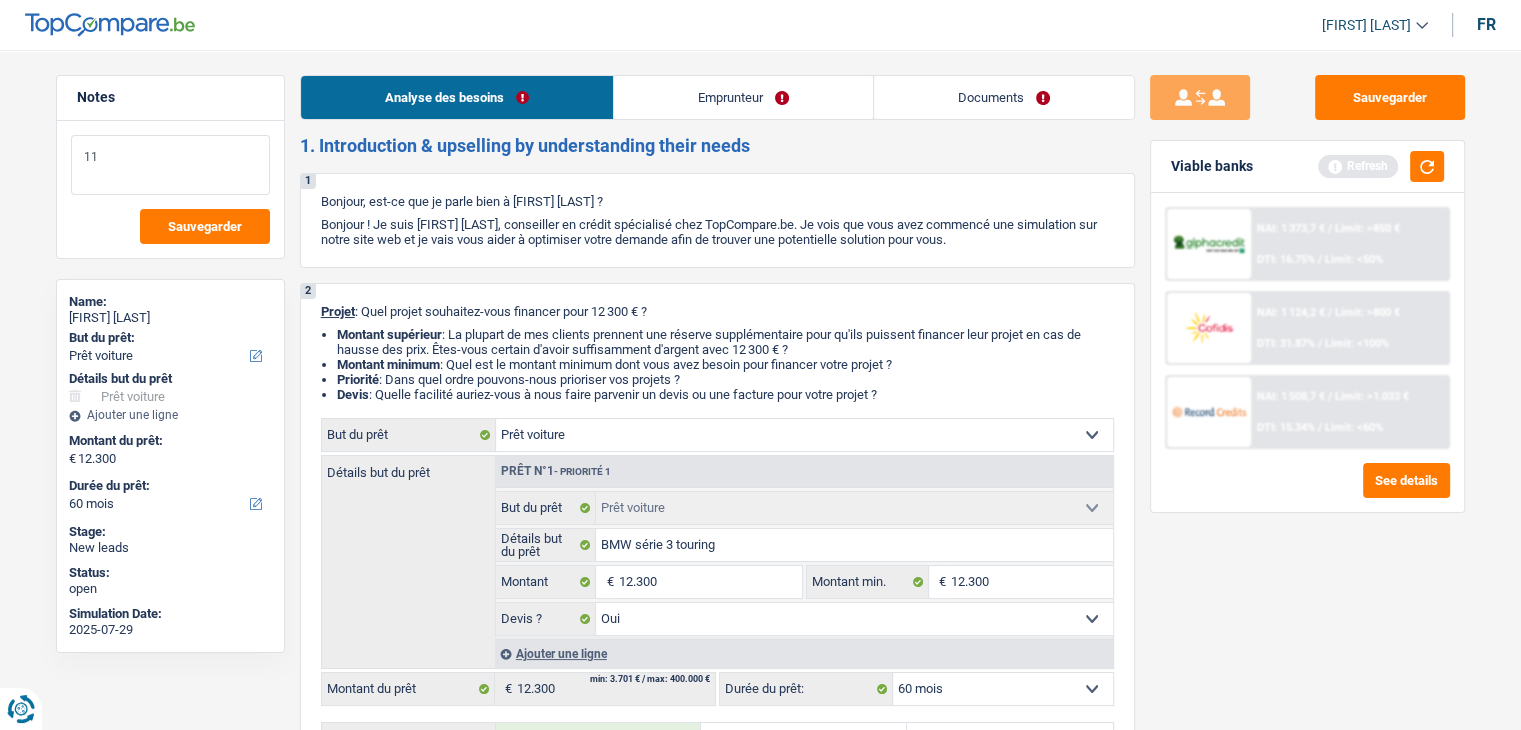 type on "1" 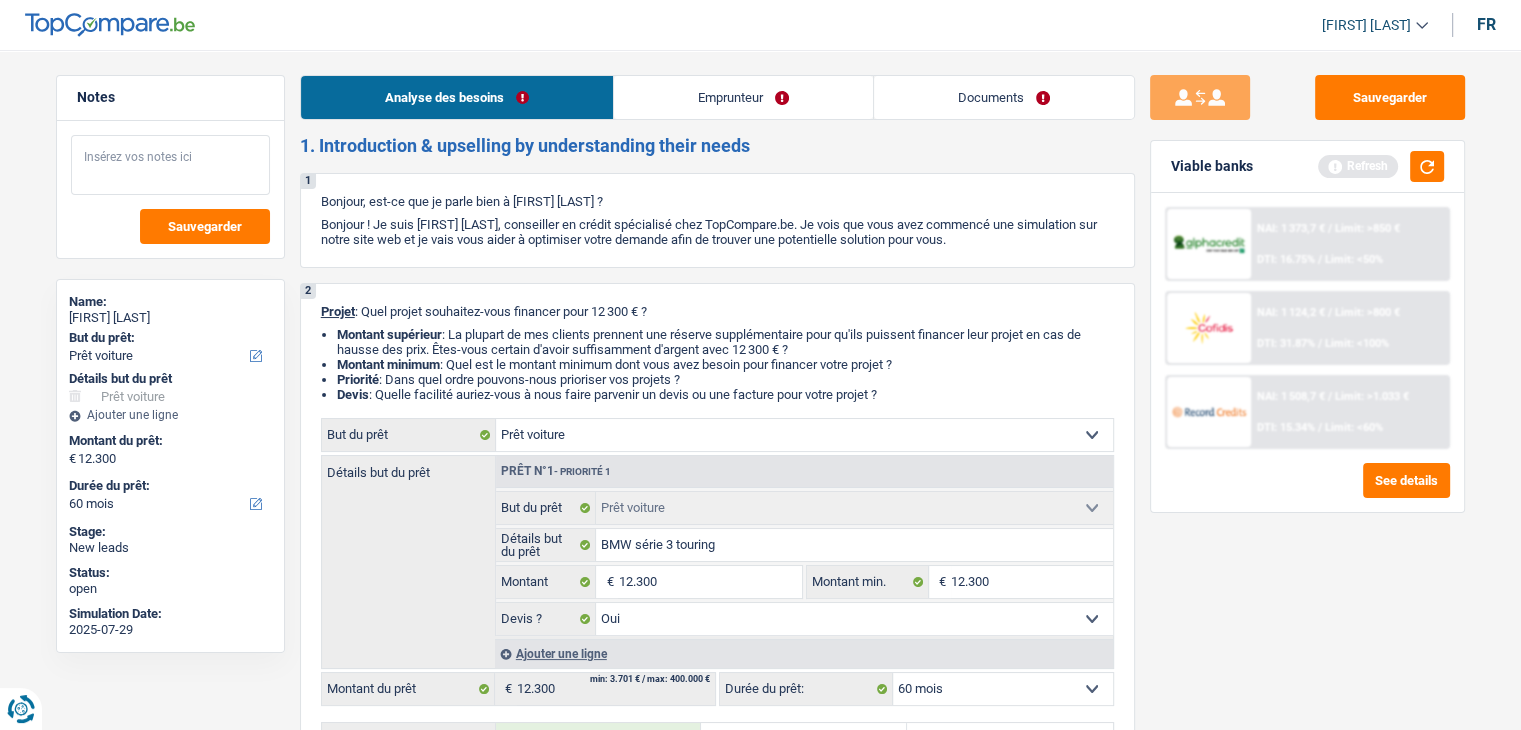 type 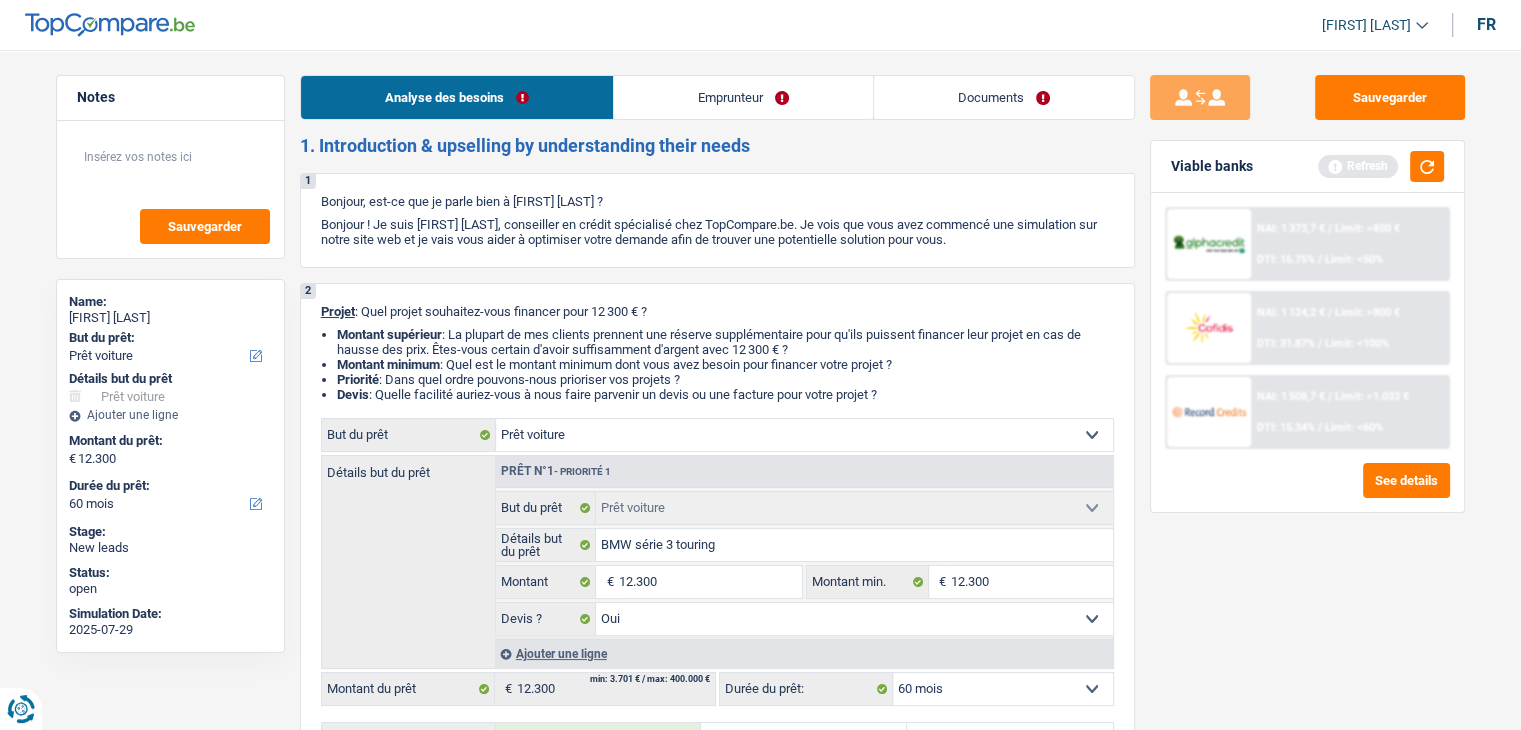 click on "Emprunteur" at bounding box center [743, 97] 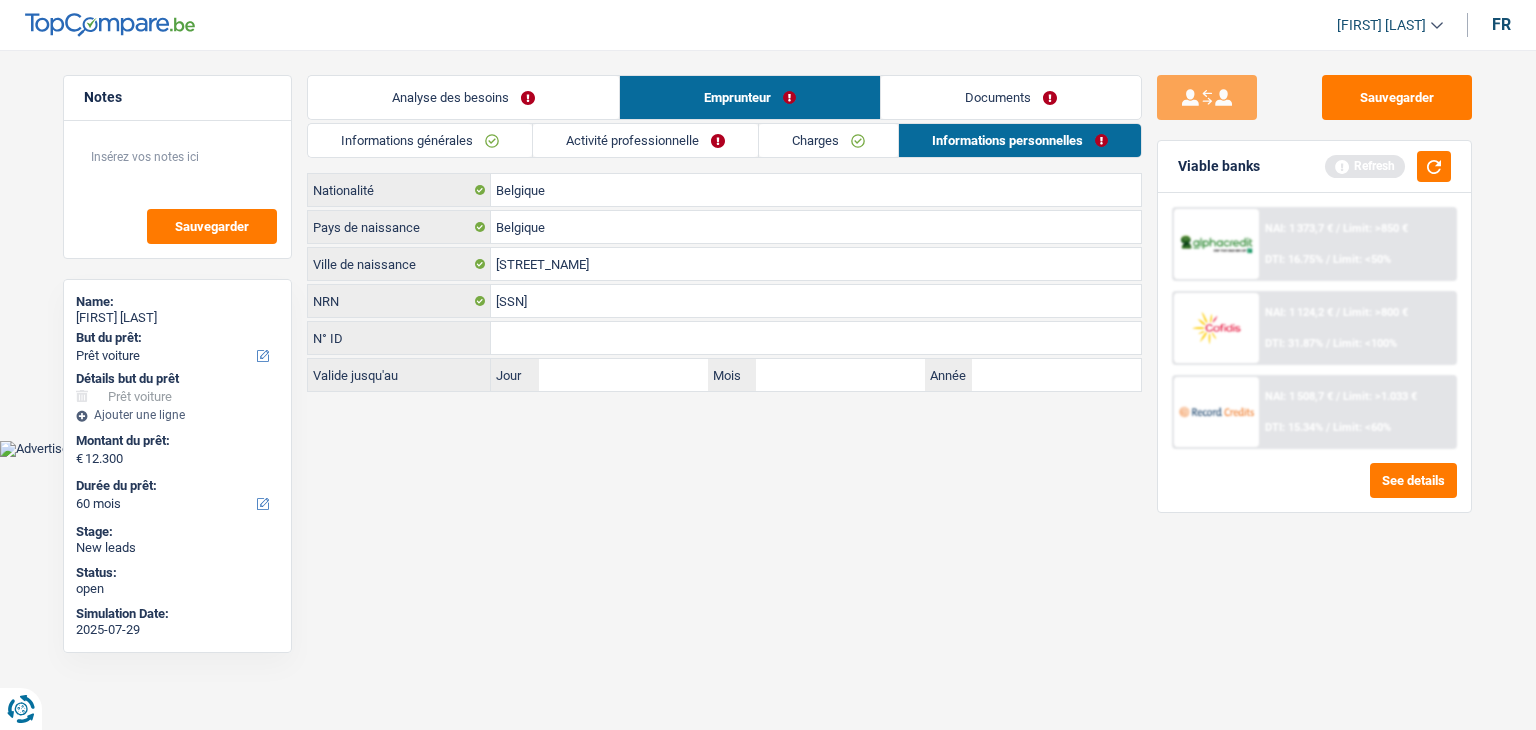 click on "Analyse des besoins" at bounding box center (463, 97) 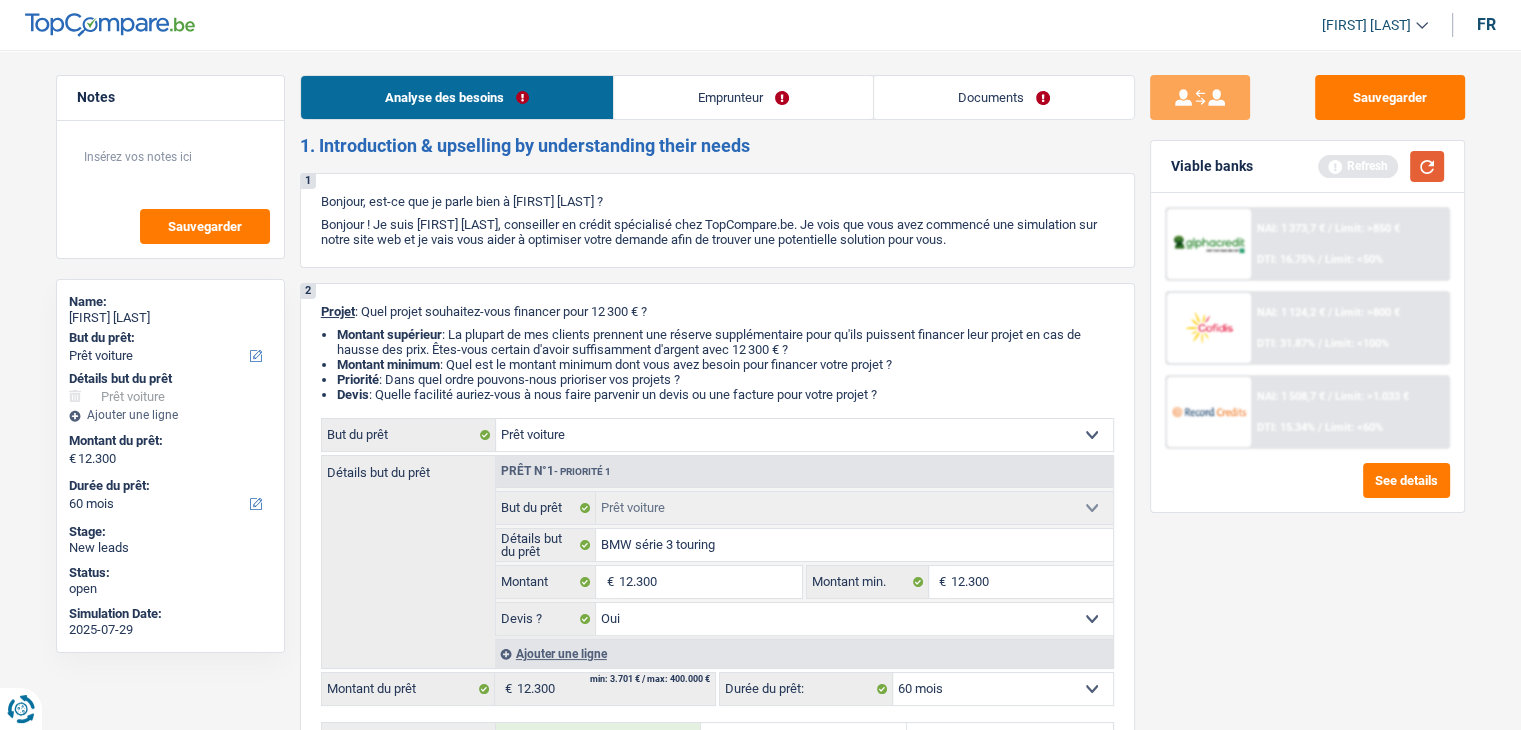 click at bounding box center [1427, 166] 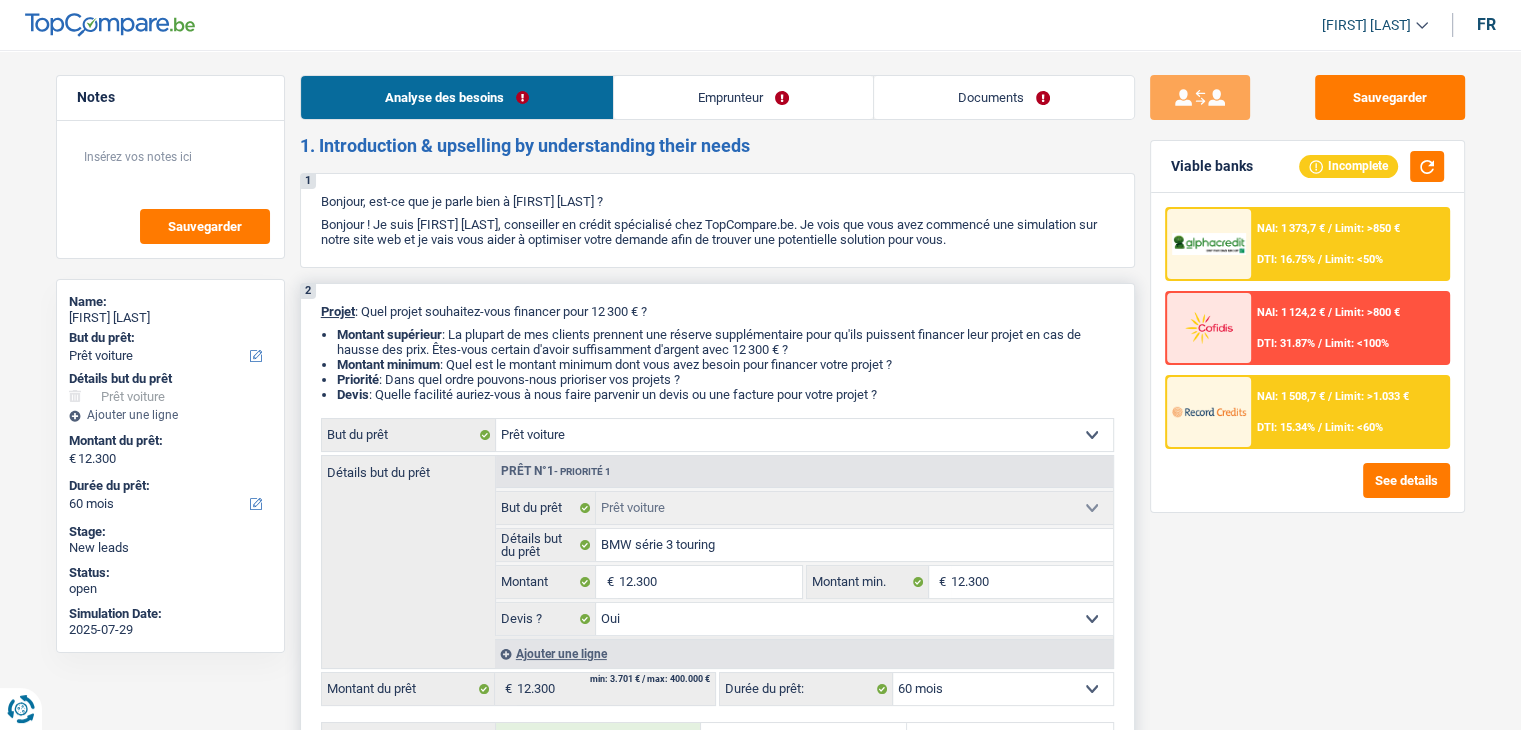 drag, startPoint x: 896, startPoint y: 391, endPoint x: 336, endPoint y: 288, distance: 569.39355 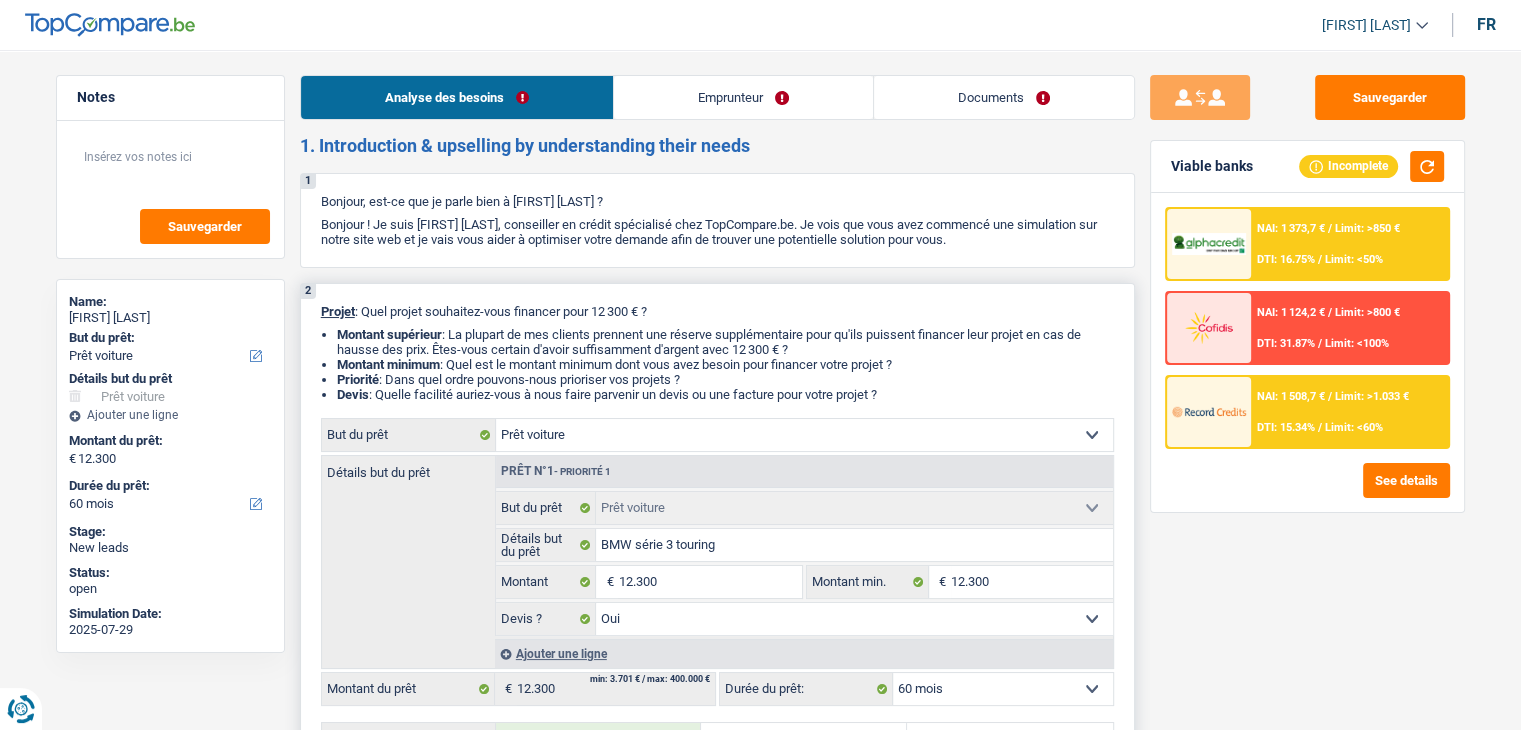 click on "2   Projet  : Quel projet souhaitez-vous financer pour 12 300 € ?
Montant supérieur : La plupart de mes clients prennent une réserve supplémentaire pour qu'ils puissent financer leur projet en cas de hausse des prix. Êtes-vous certain d'avoir suffisamment d'argent avec 12 300 € ?   Montant minimum : Quel est le montant minimum dont vous avez besoin pour financer votre projet ?   Priorité : Dans quel ordre pouvons-nous prioriser vos projets ?   Devis   : Quelle facilité auriez-vous à nous faire parvenir un devis ou une facture pour votre projet ?
Confort maison: meubles, textile, peinture, électroménager, outillage non-professionnel Hifi, multimédia, gsm, ordinateur Aménagement: frais d'installation, déménagement Evénement familial: naissance, mariage, divorce, communion, décès Frais médicaux Frais d'études Frais permis de conduire Loisirs: voyage, sport, musique Rafraîchissement: petits travaux maison et jardin Frais judiciaires Réparation voiture" at bounding box center [717, 671] 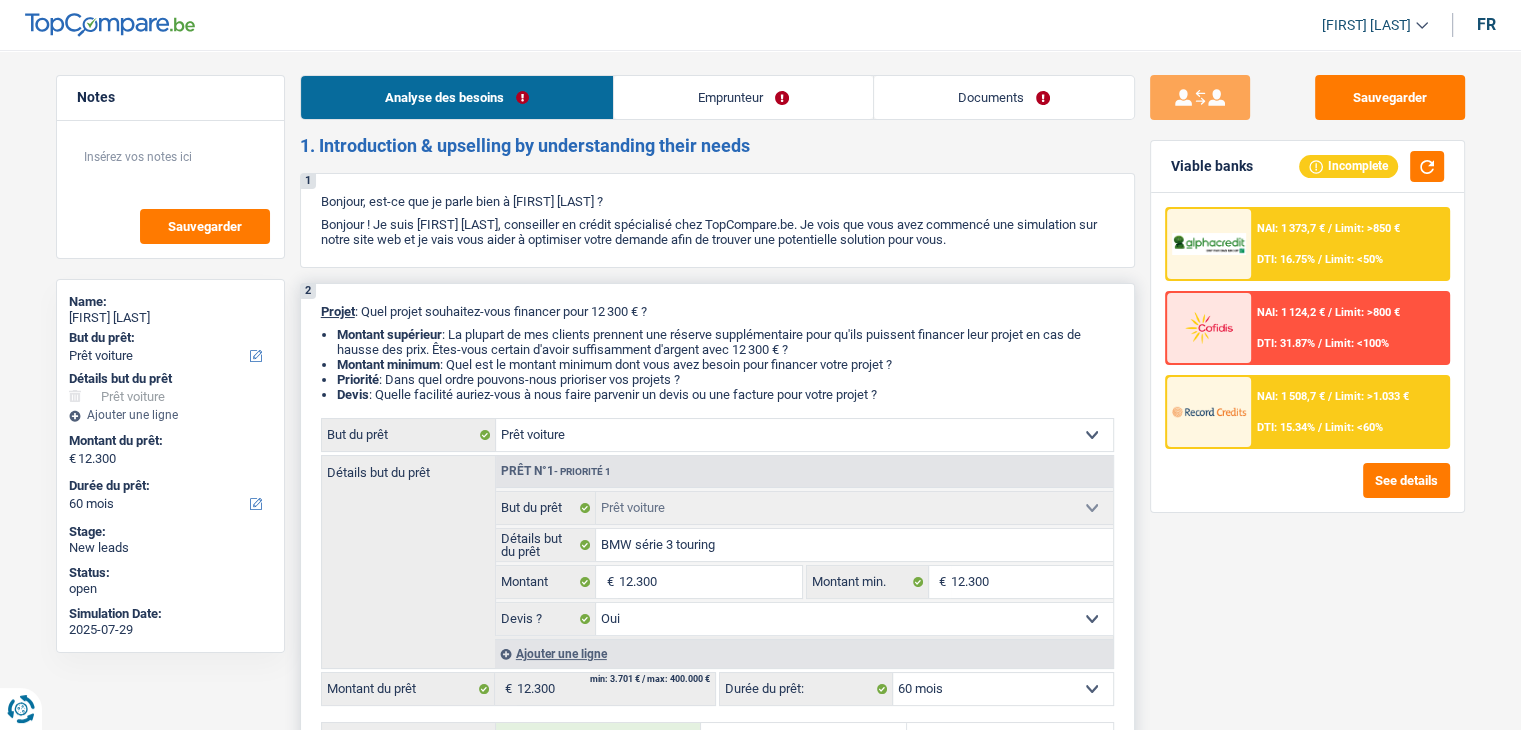 drag, startPoint x: 320, startPoint y: 307, endPoint x: 902, endPoint y: 389, distance: 587.7482 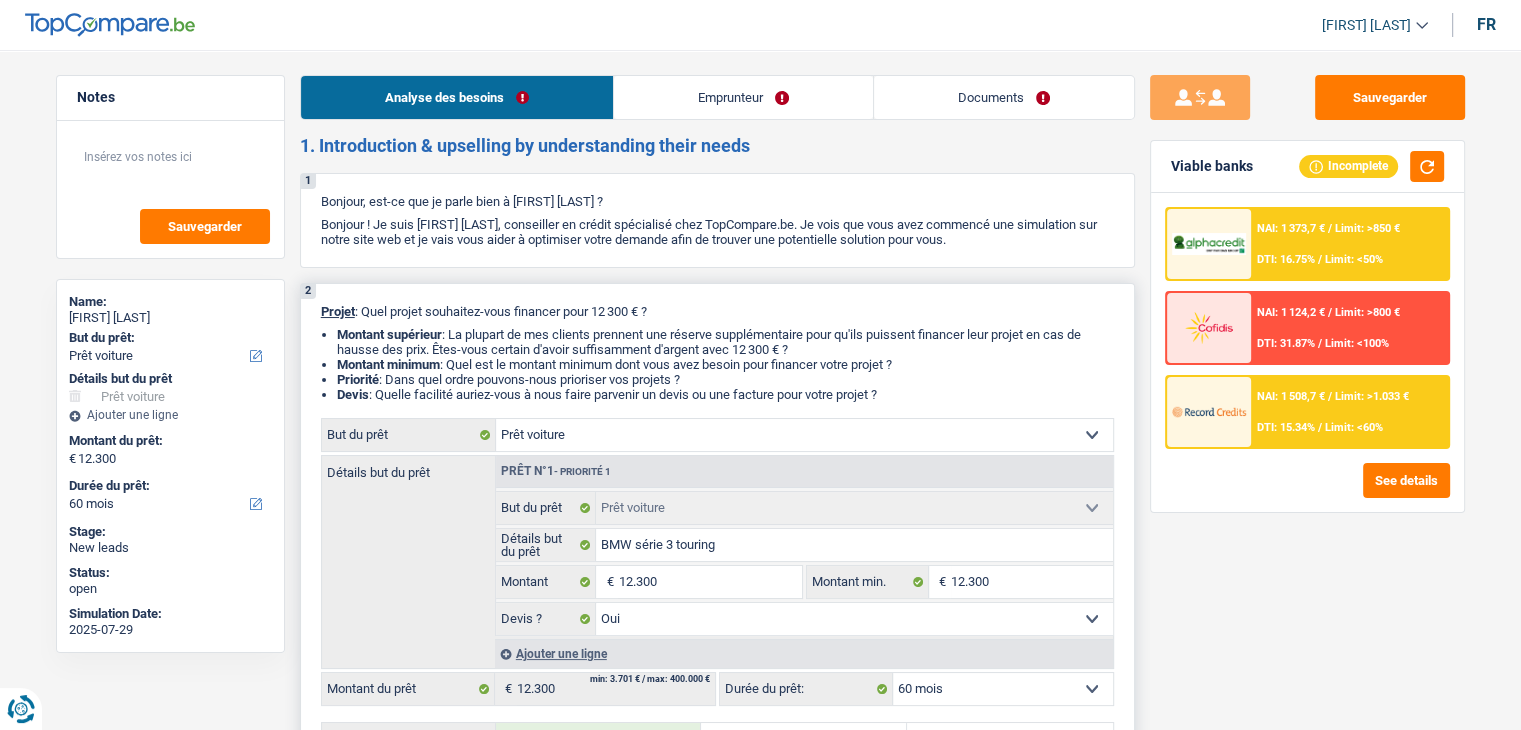 drag, startPoint x: 897, startPoint y: 392, endPoint x: 316, endPoint y: 306, distance: 587.3304 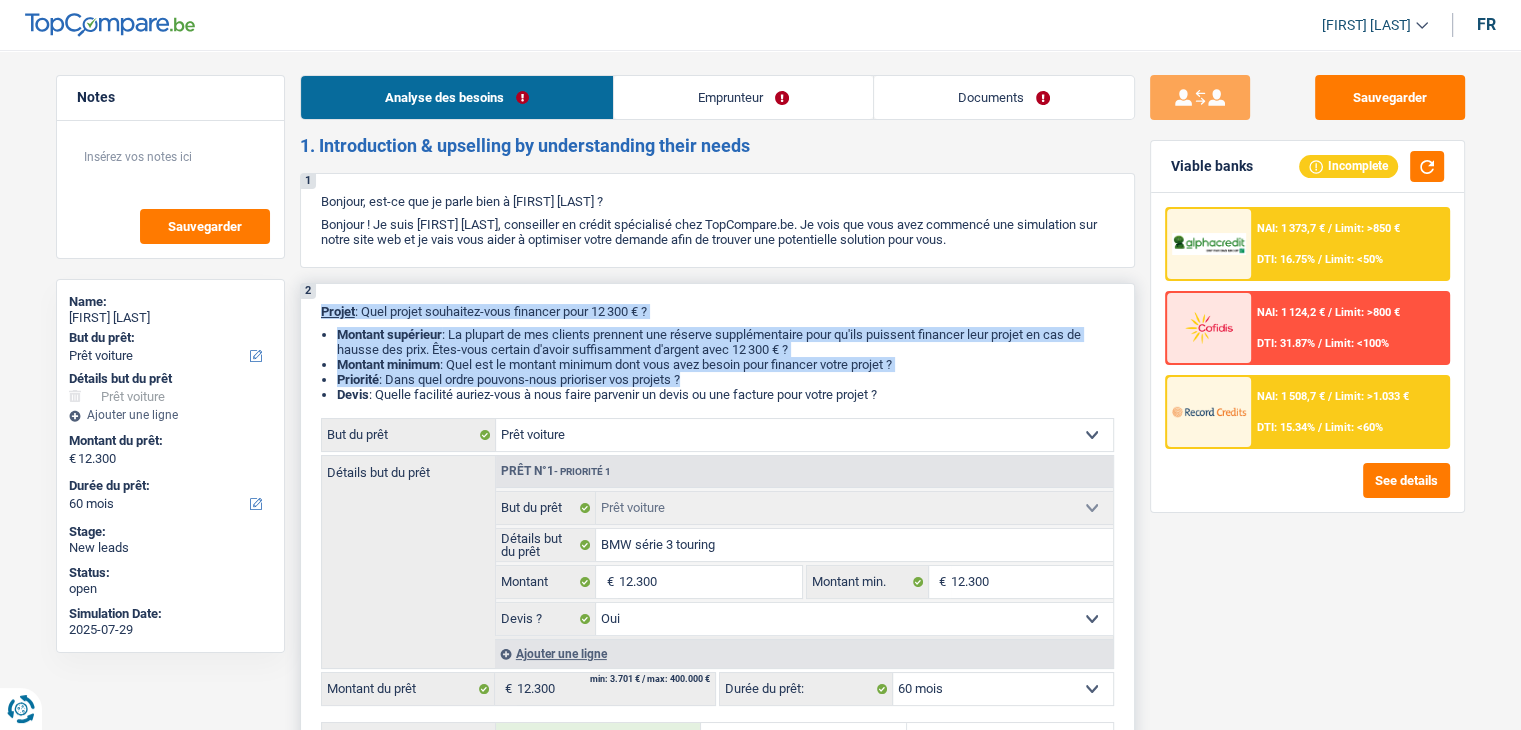 drag, startPoint x: 320, startPoint y: 308, endPoint x: 936, endPoint y: 375, distance: 619.63293 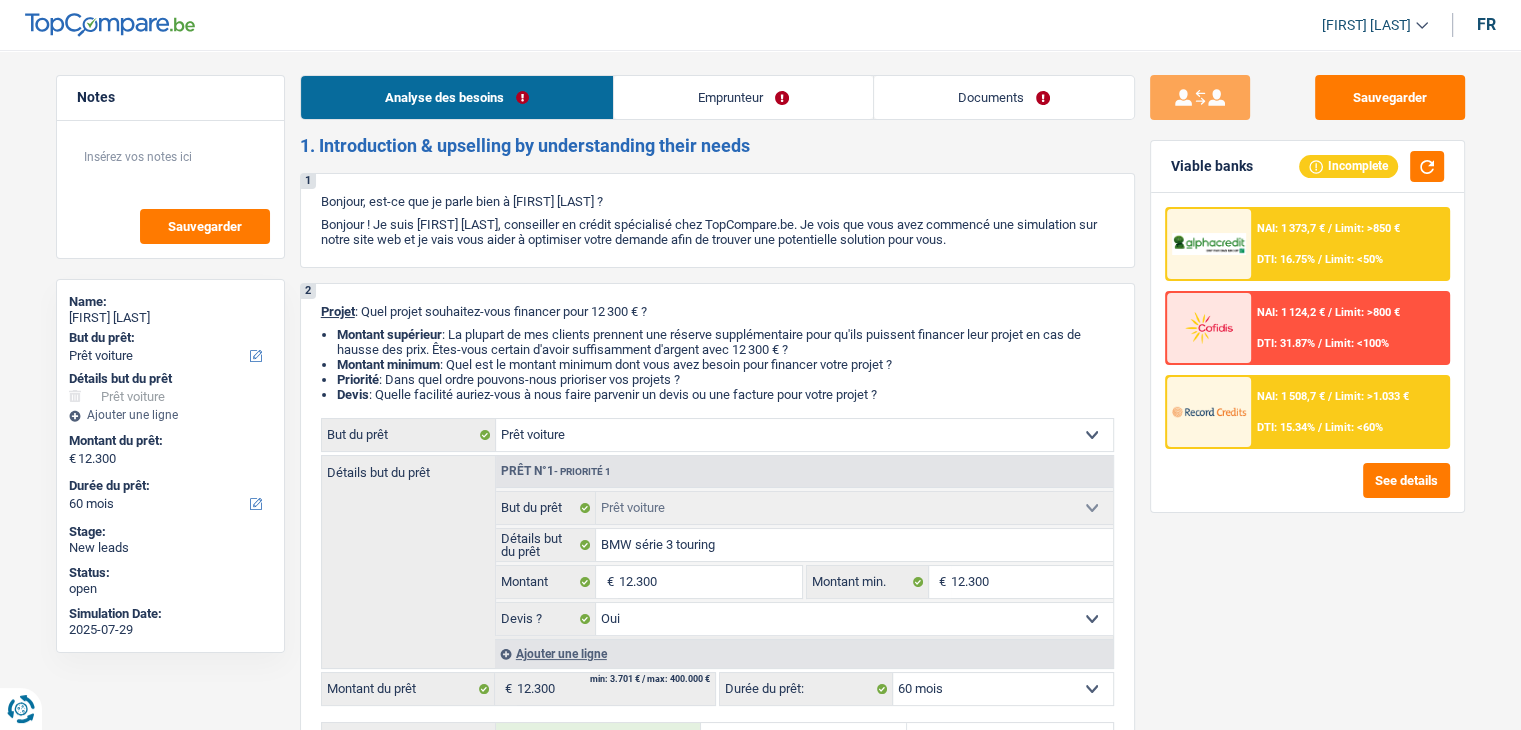 click on "Documents" at bounding box center (1004, 97) 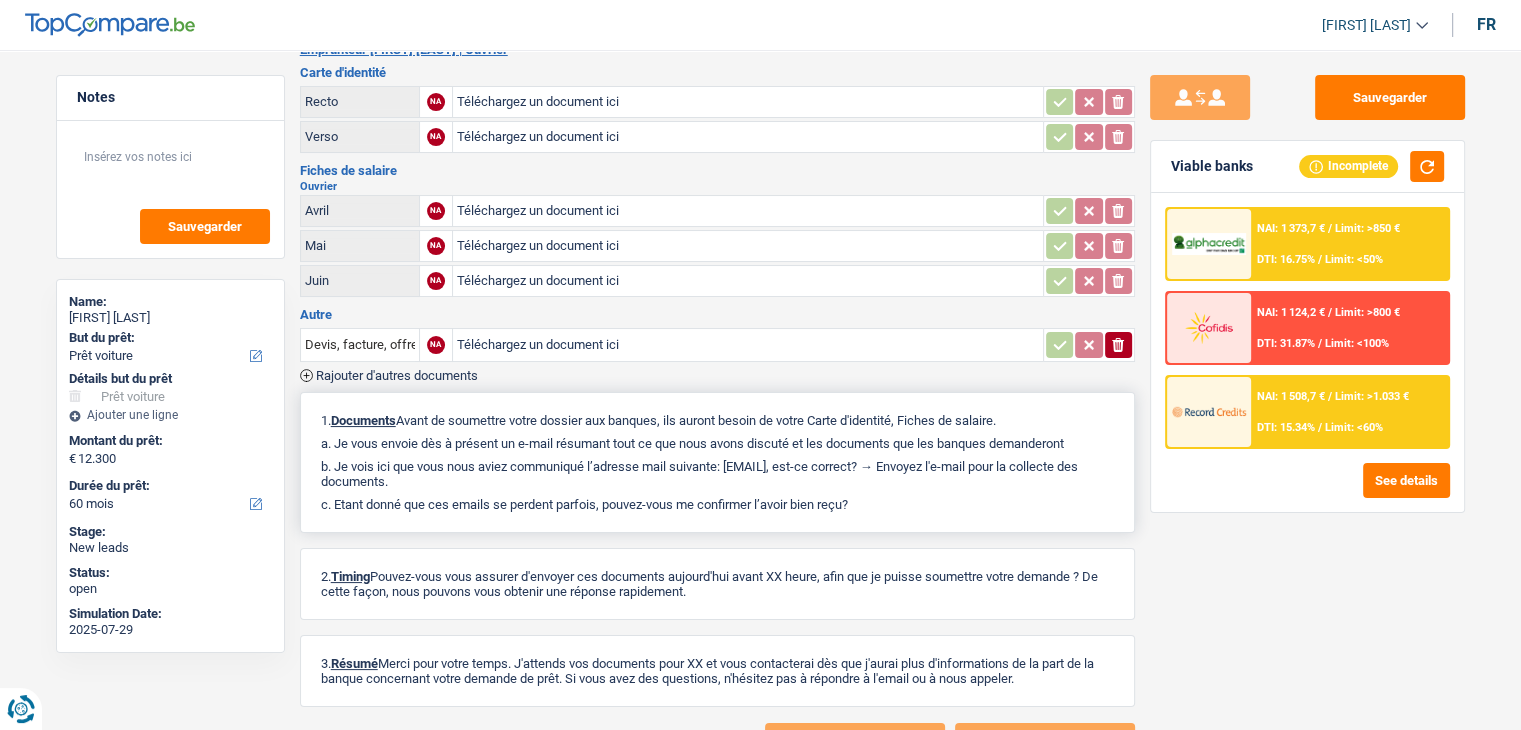 scroll, scrollTop: 175, scrollLeft: 0, axis: vertical 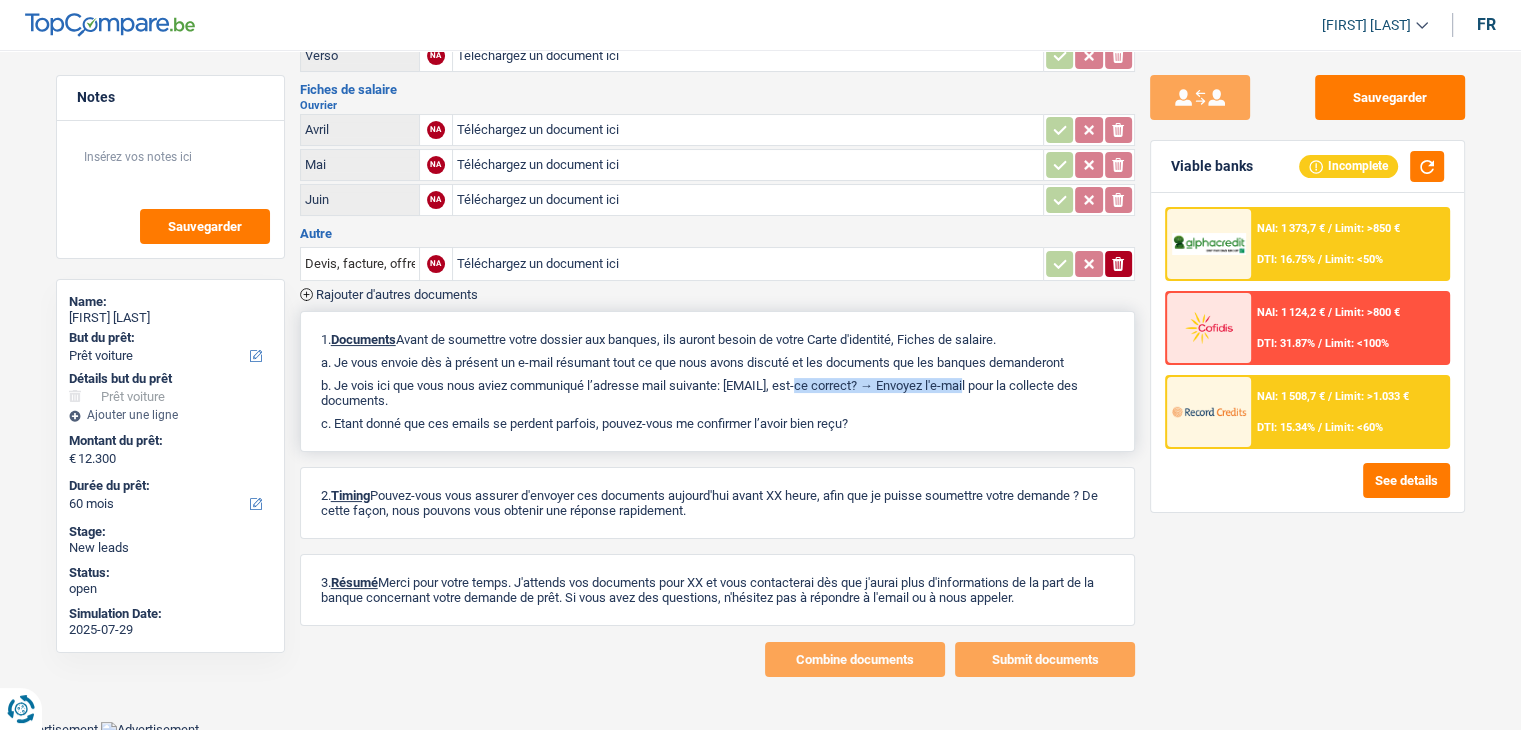 drag, startPoint x: 732, startPoint y: 373, endPoint x: 920, endPoint y: 381, distance: 188.17014 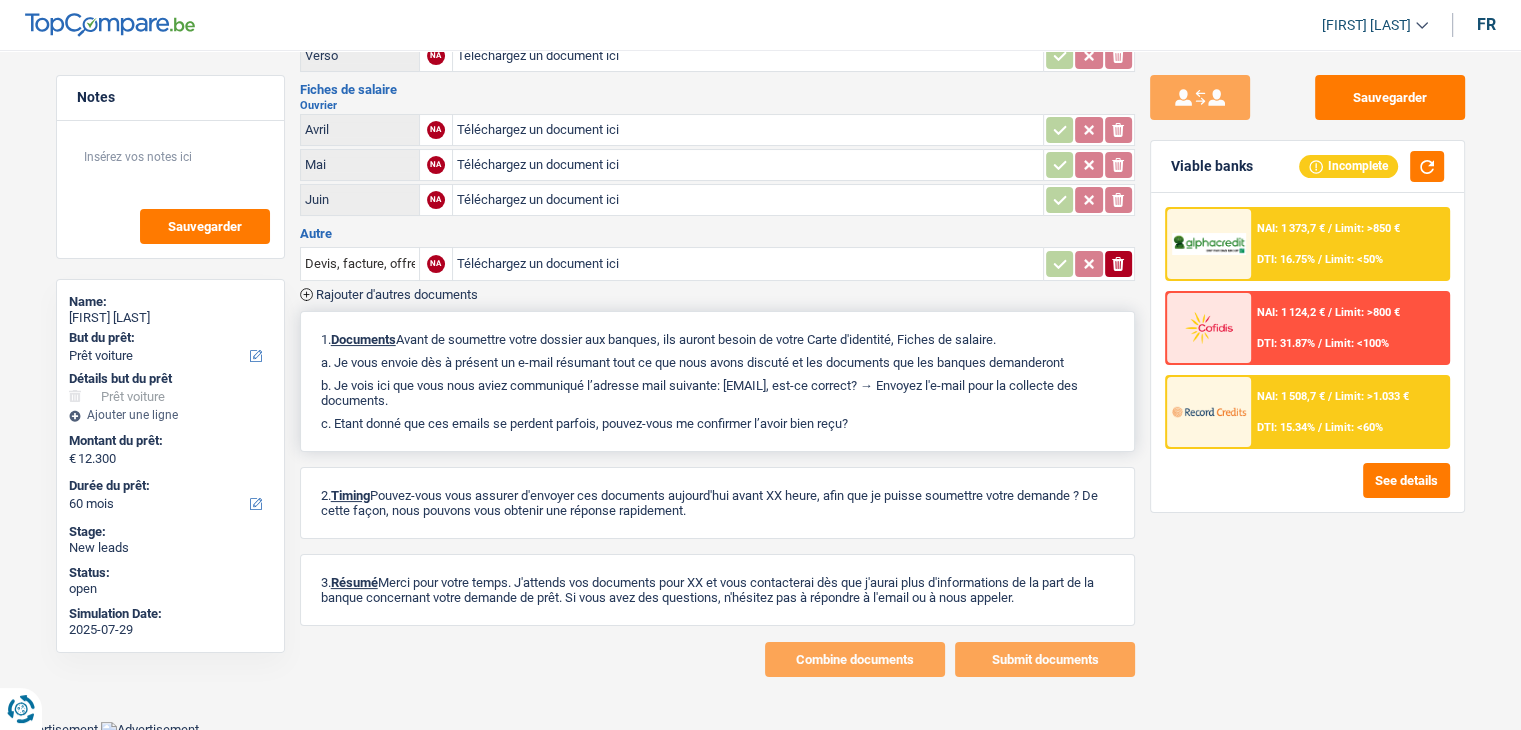 click on "1.  Documents
Avant de soumettre votre dossier aux banques, ils auront besoin de votre Carte d'identité, Fiches de salaire.
a. Je vous envoie dès à présent un e-mail résumant tout ce que nous avons discuté et les documents que les banques demanderont
b. Je vois ici que vous nous aviez communiqué l’adresse mail suivante: Gautier.sarramona@hotmail.com, est-ce correct? → Envoyez l'e-mail pour la collecte des documents.
c. Etant donné que ces emails se perdent parfois, pouvez-vous me confirmer l’avoir bien reçu?" at bounding box center (717, 381) 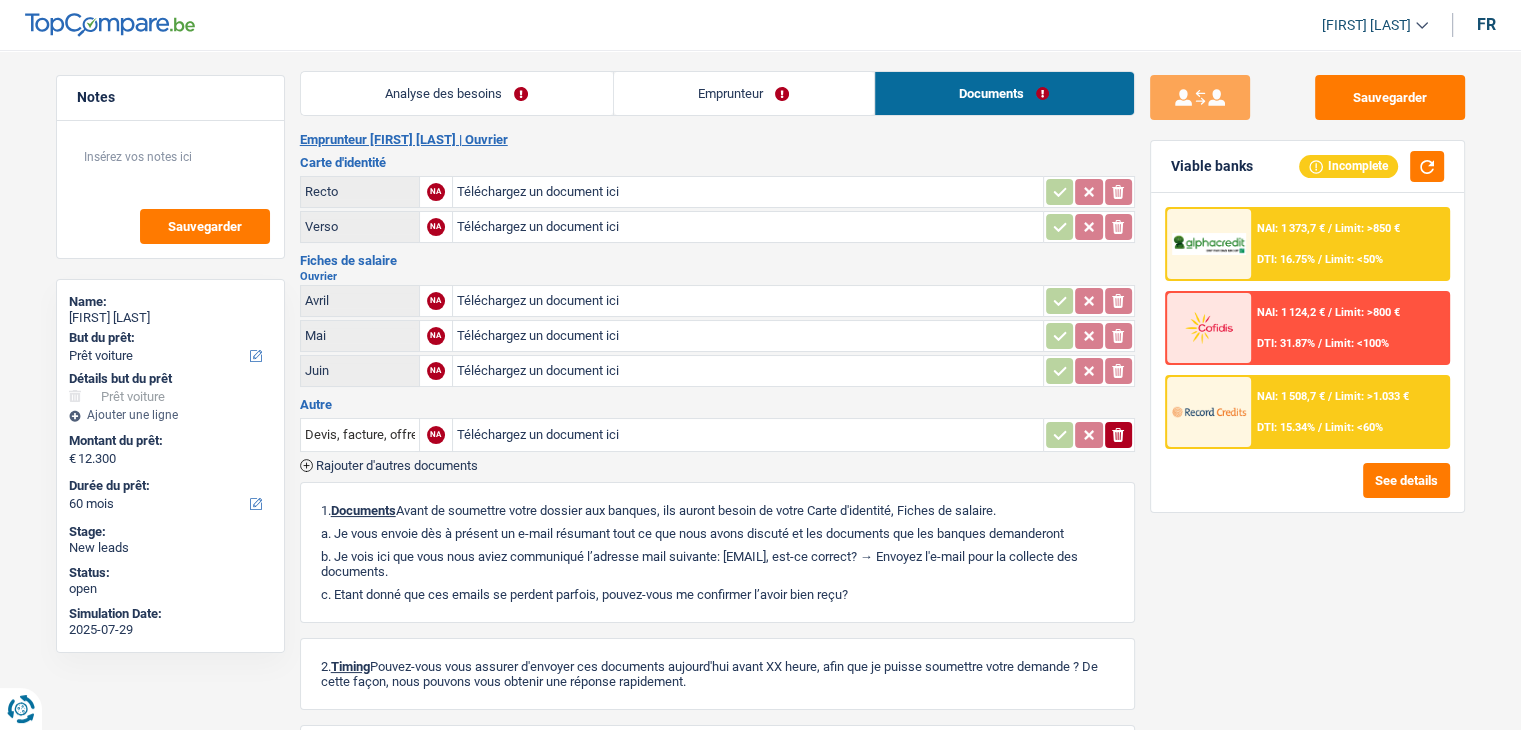 scroll, scrollTop: 0, scrollLeft: 0, axis: both 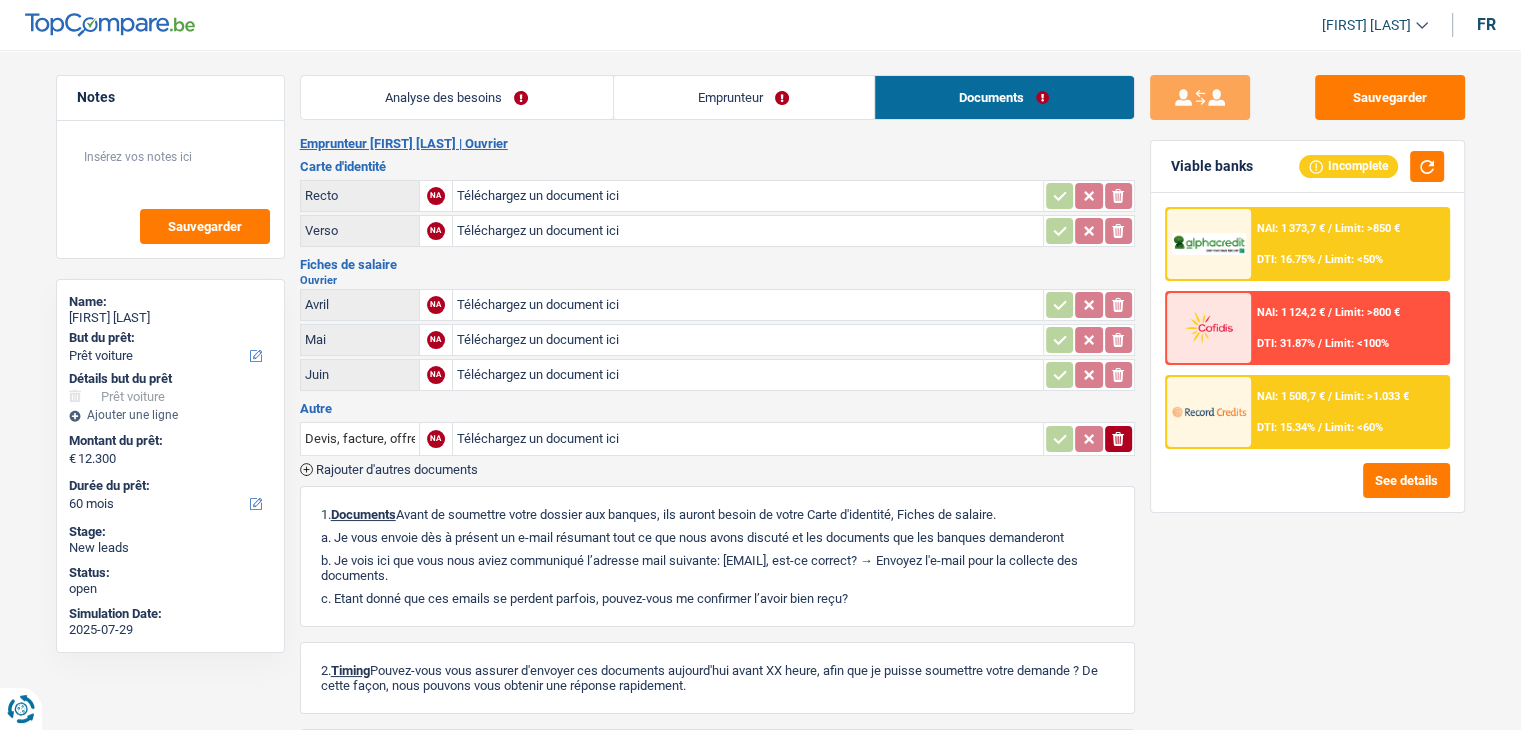 click on "Analyse des besoins" at bounding box center (457, 97) 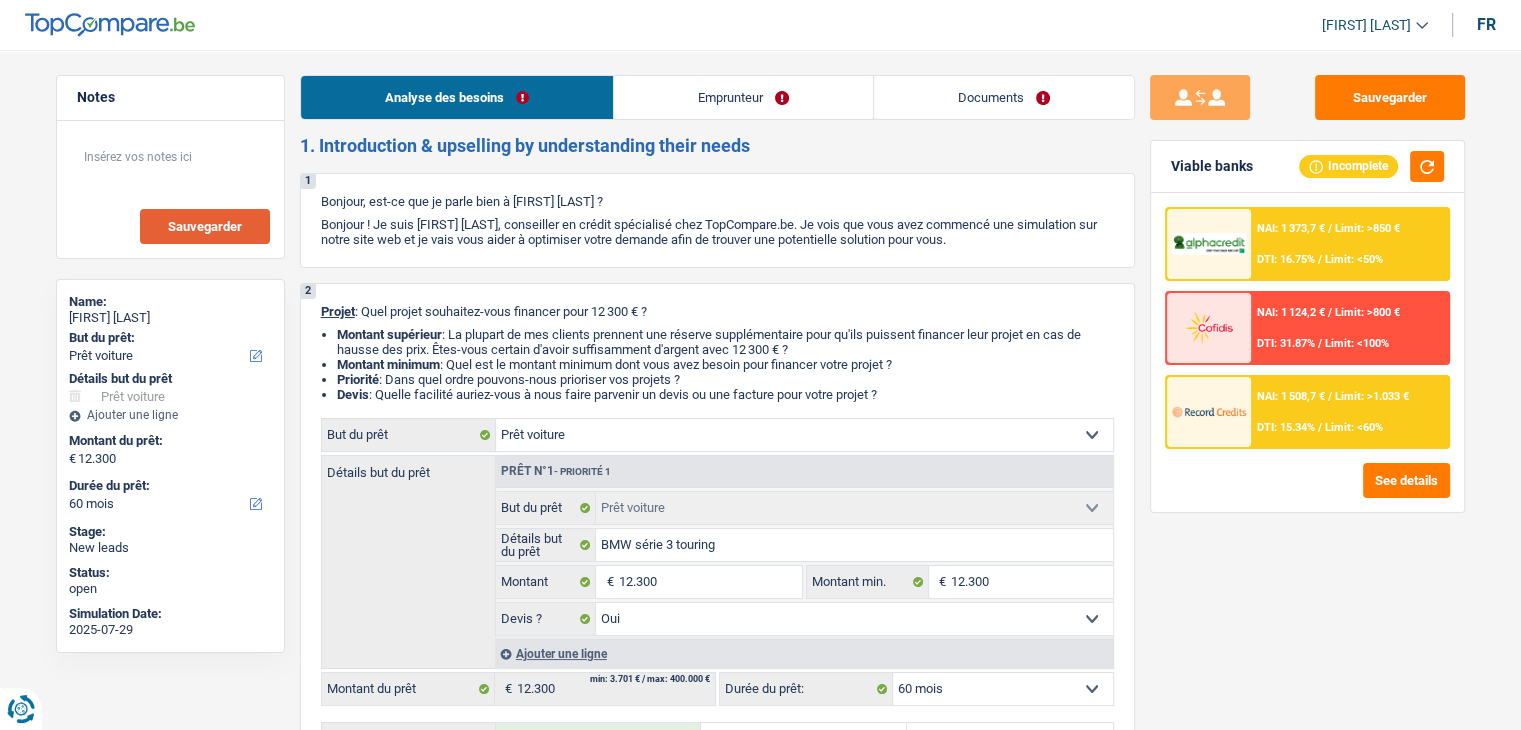 drag, startPoint x: 910, startPoint y: 394, endPoint x: 266, endPoint y: 216, distance: 668.14667 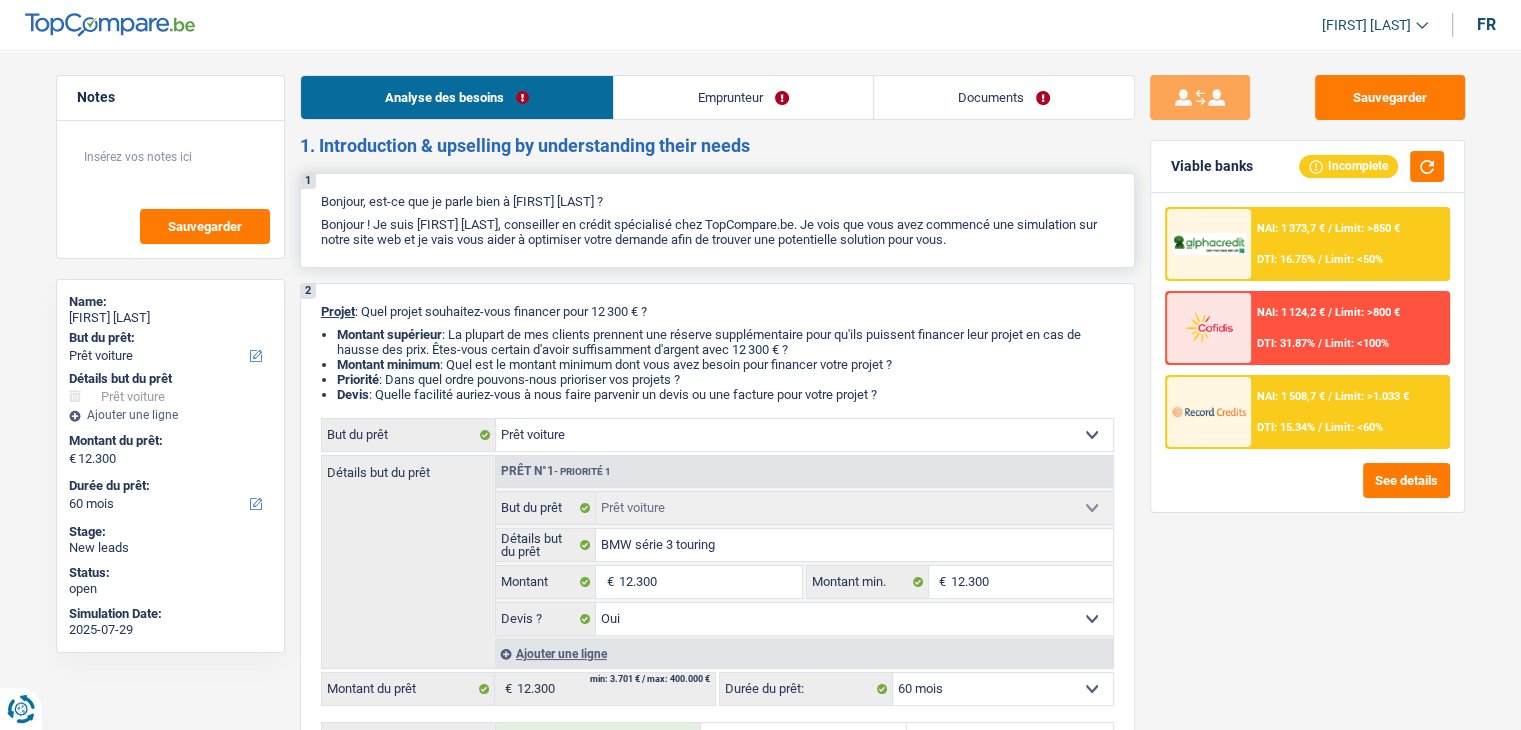 click on "1
Bonjour, est-ce que je parle bien à Gautier Sarramona ?
Bonjour ! Je suis Yanis Duboc, conseiller en crédit spécialisé chez TopCompare.be. Je vois que vous avez commencé une simulation sur notre site web et je vais vous aider à optimiser votre demande afin de trouver une potentielle solution pour vous." at bounding box center [717, 220] 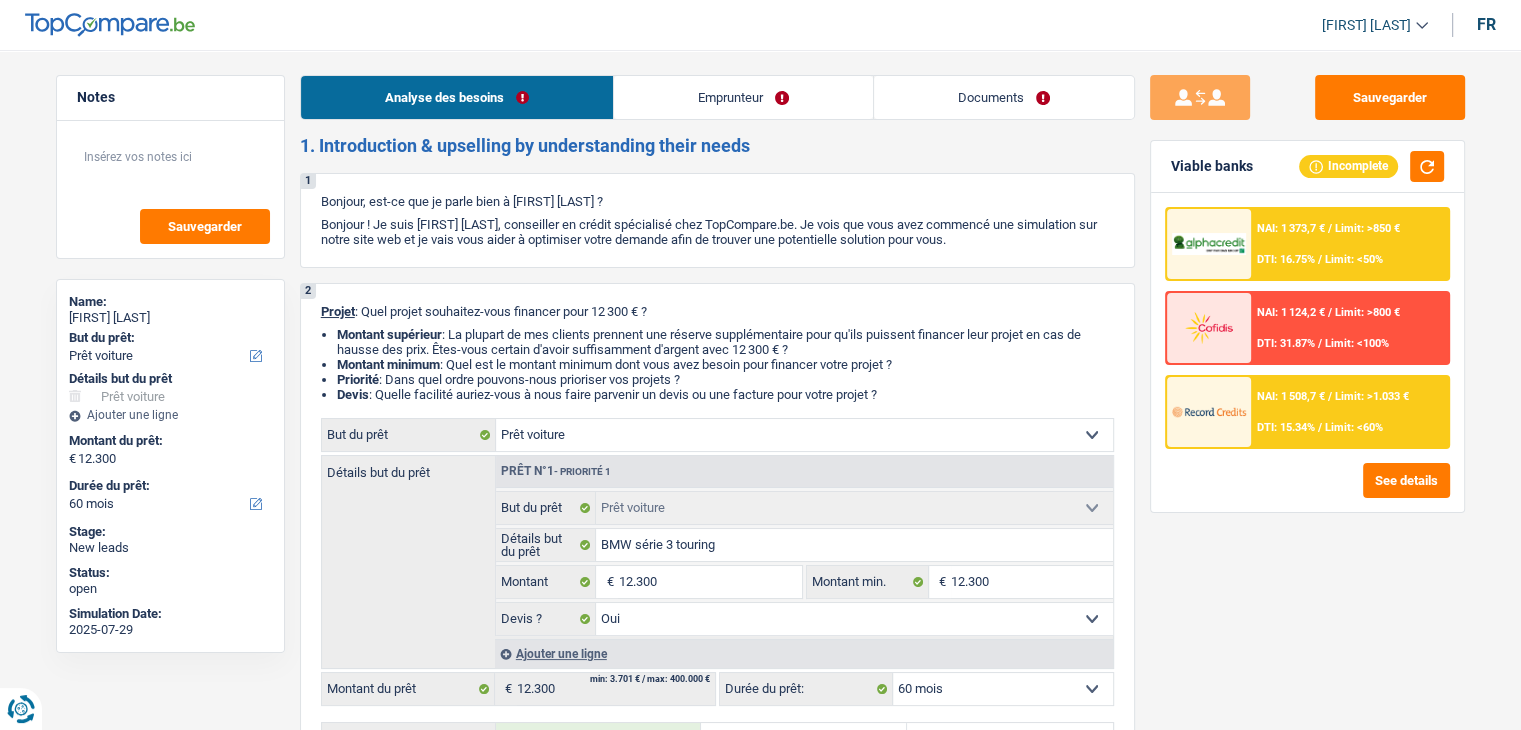 click on "Emprunteur" at bounding box center [743, 97] 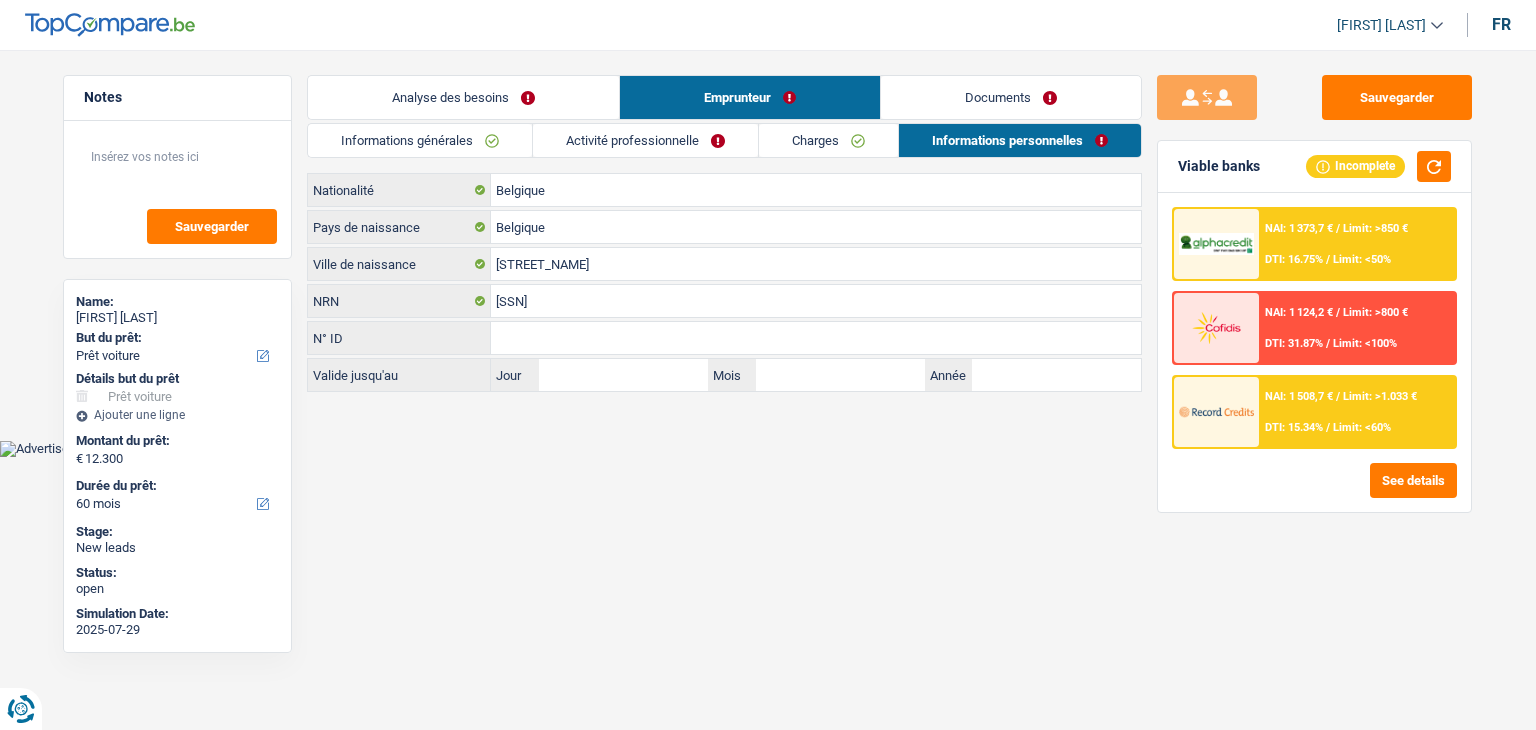 click on "Analyse des besoins" at bounding box center [463, 97] 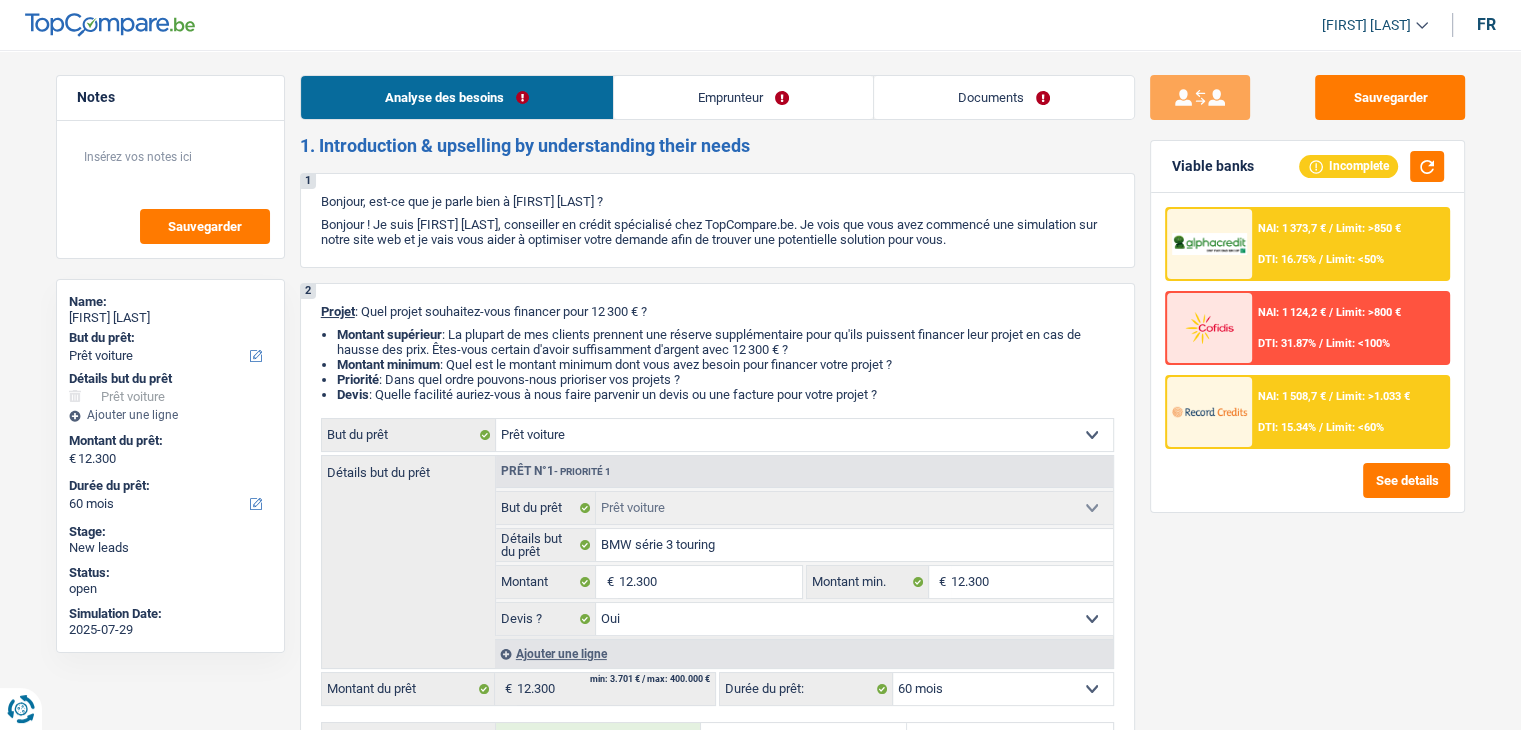 click on "Documents" at bounding box center [1004, 97] 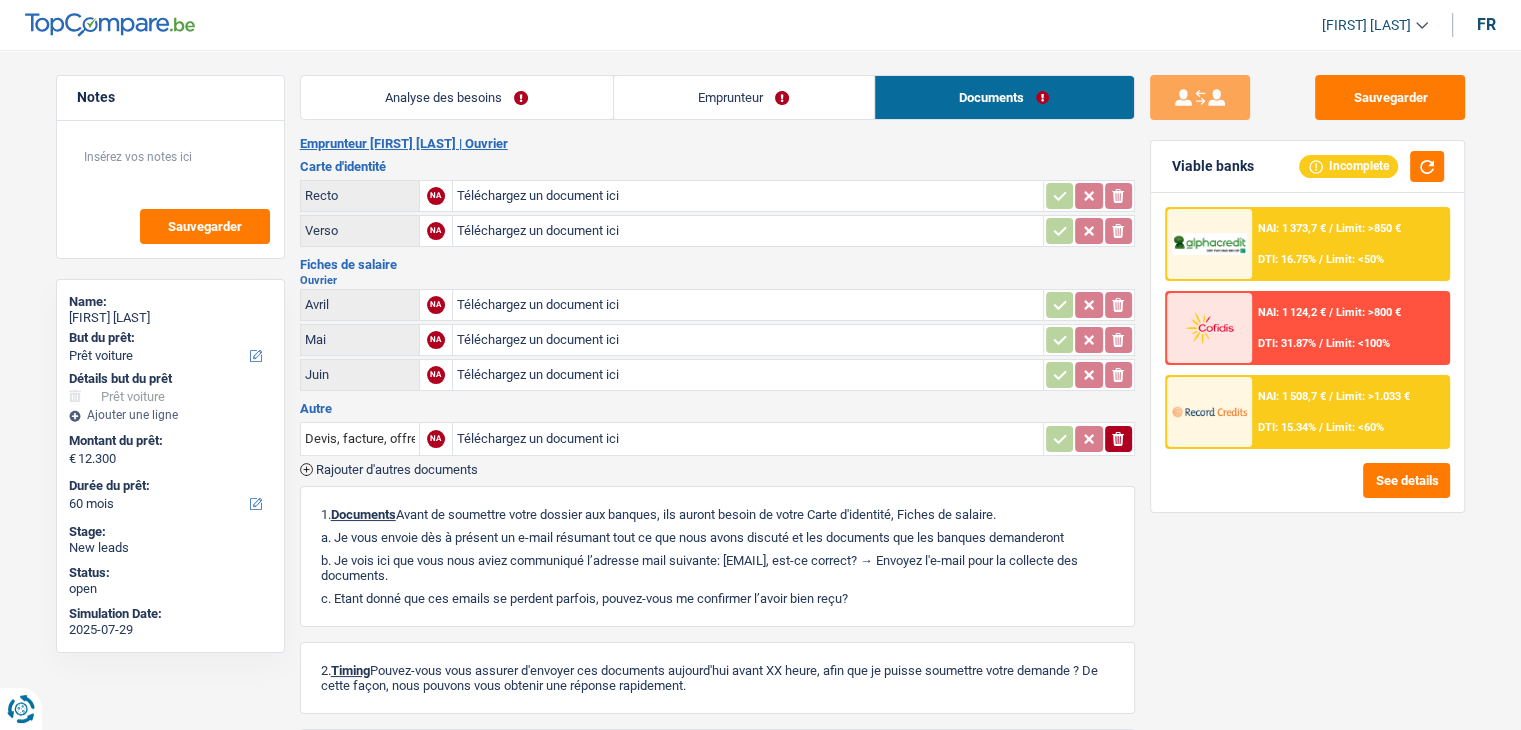 click on "Emprunteur" at bounding box center (744, 97) 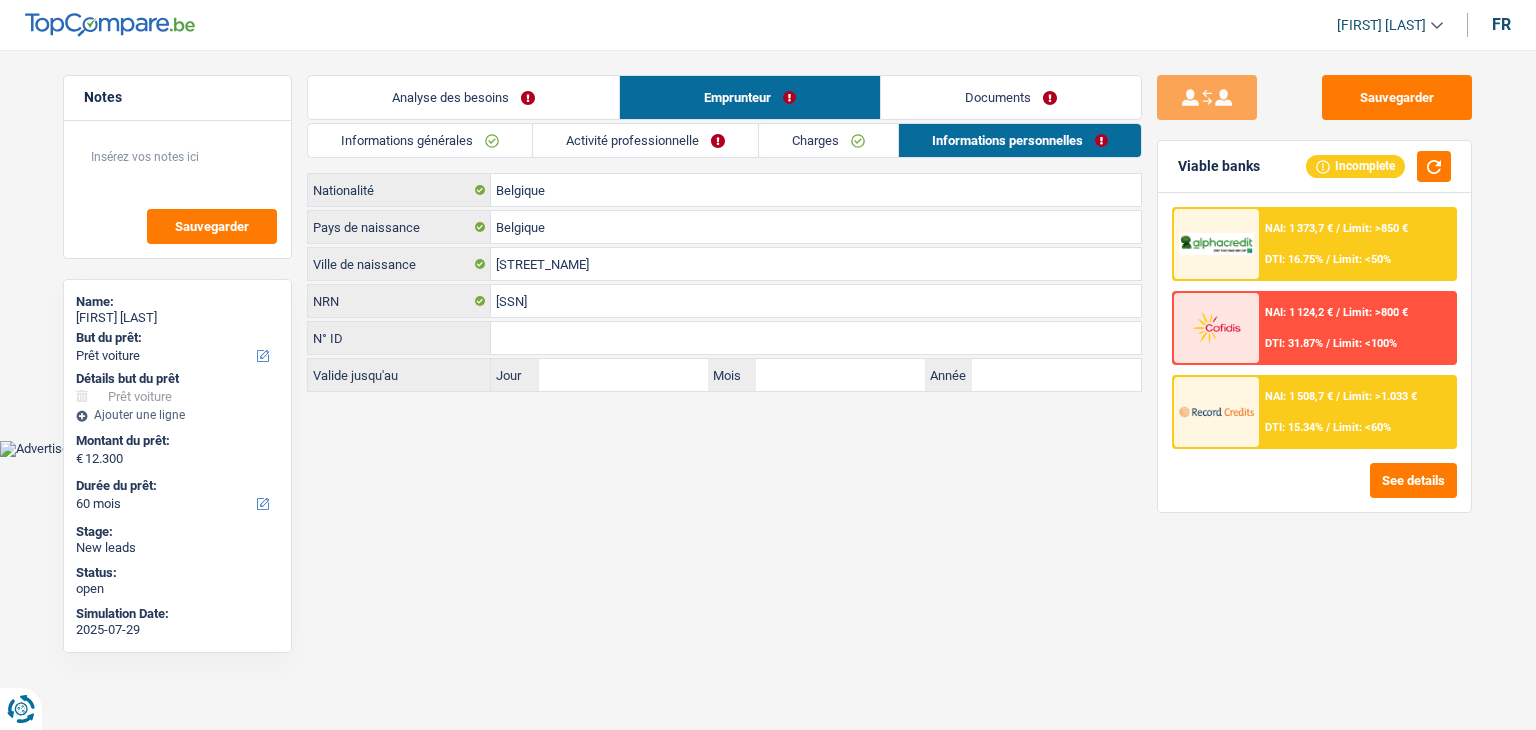 click on "Analyse des besoins" at bounding box center [463, 97] 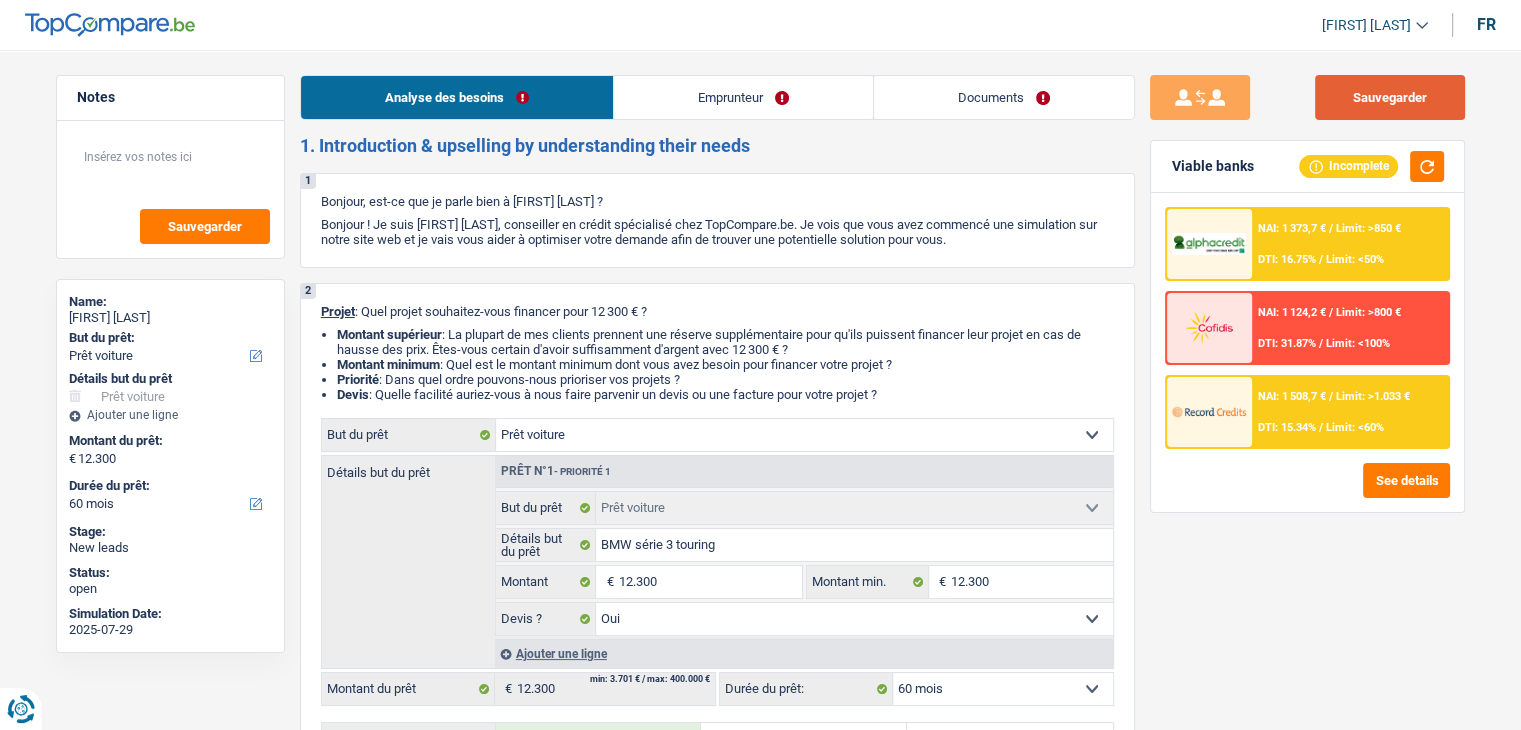 click on "Sauvegarder" at bounding box center [1390, 97] 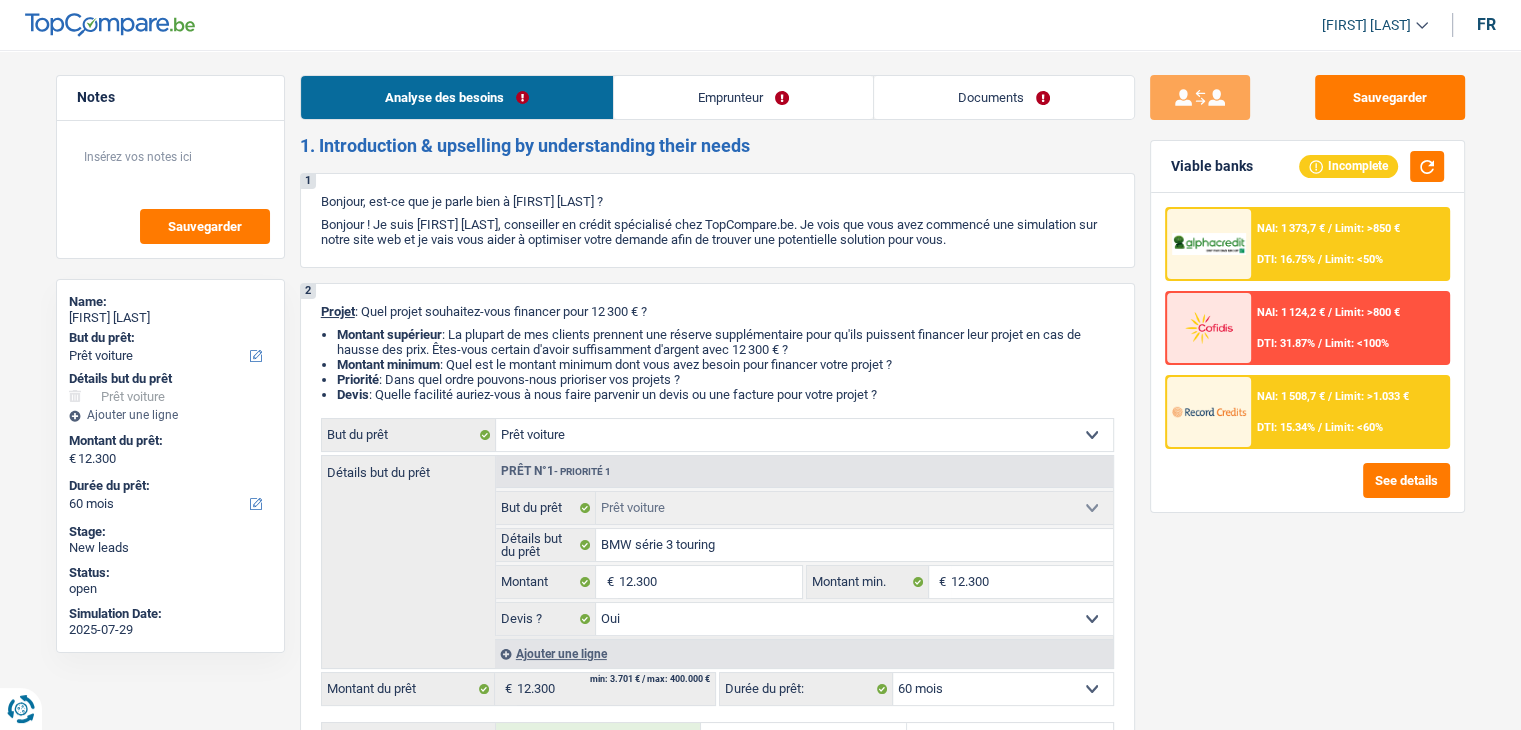 click on "Limit: <50%" at bounding box center (1354, 259) 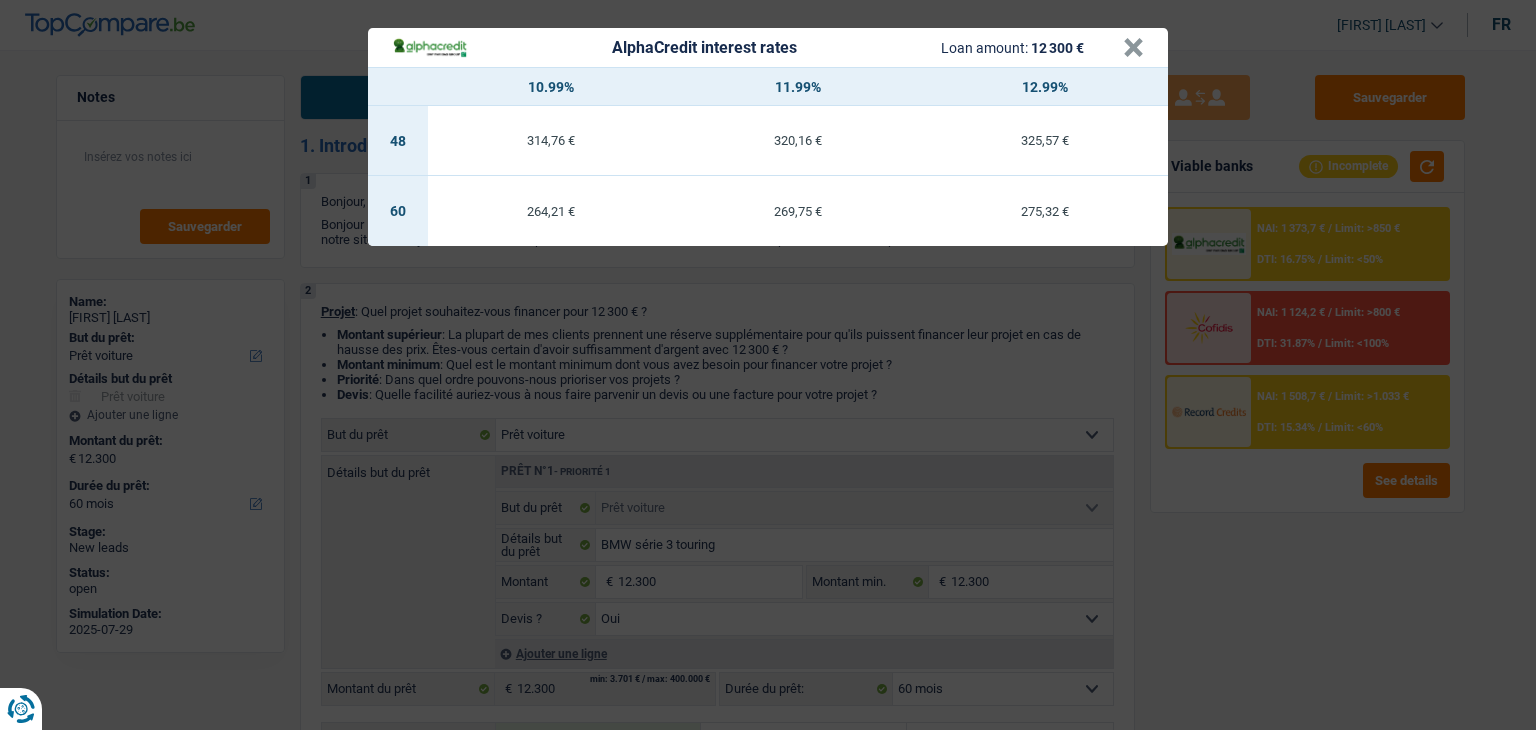 click on "AlphaCredit interest rates
Loan amount:
12 300 €
×
10.99%
11.99%
12.99%
48
314,76 €
320,16 €
325,57 €
60
264,21 €
269,75 €
275,32 €" at bounding box center [768, 365] 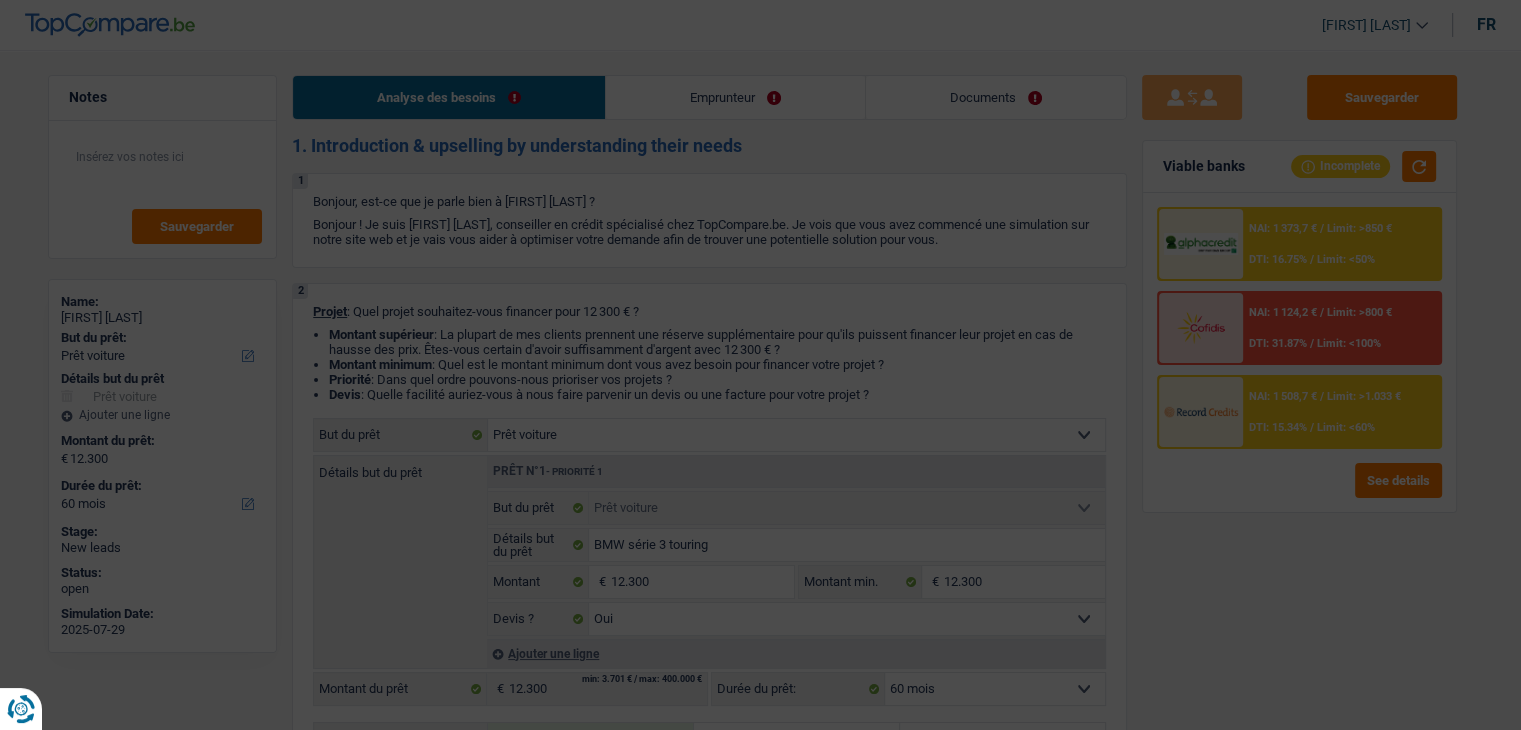 click on "DTI: 15.34%" at bounding box center (1279, 427) 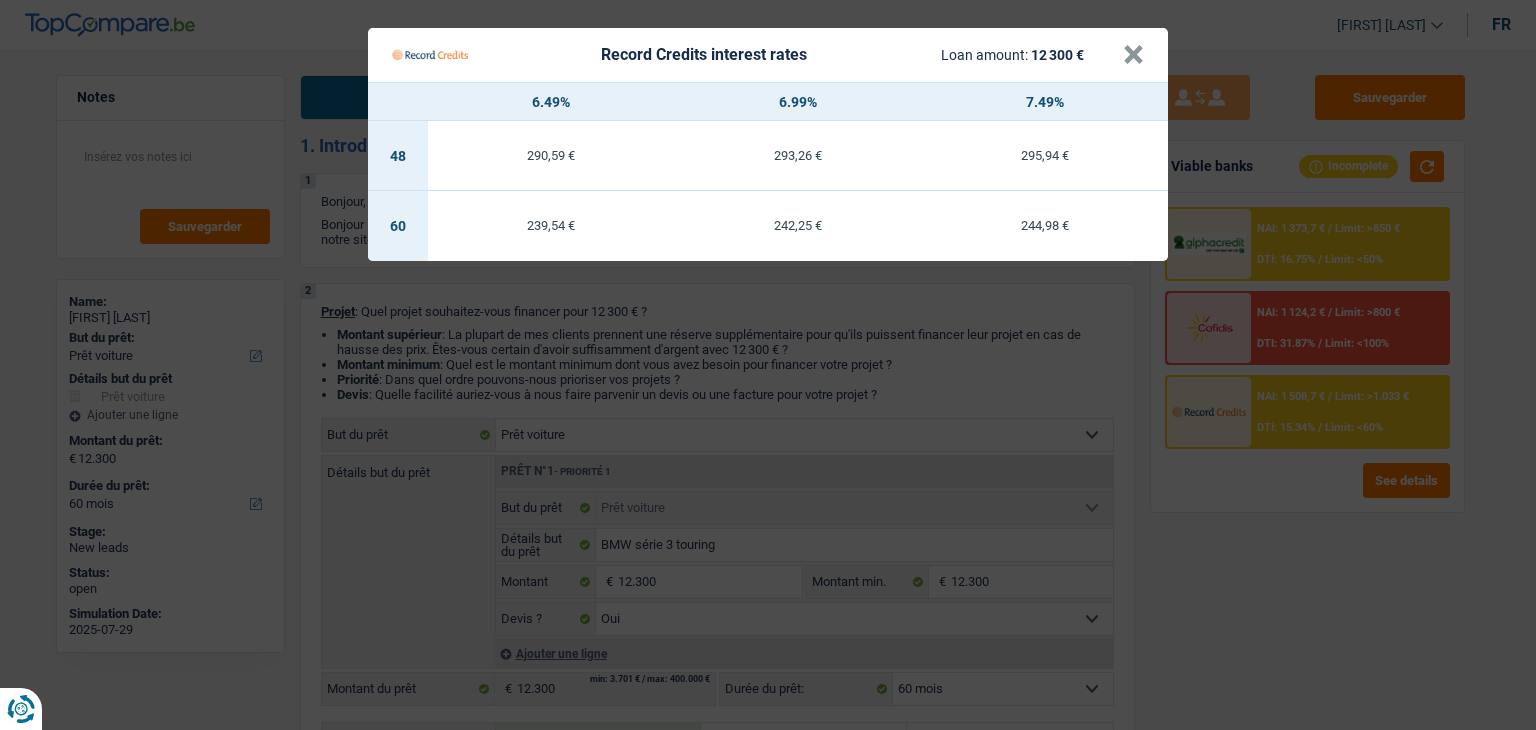 click on "242,25 €" at bounding box center (798, 225) 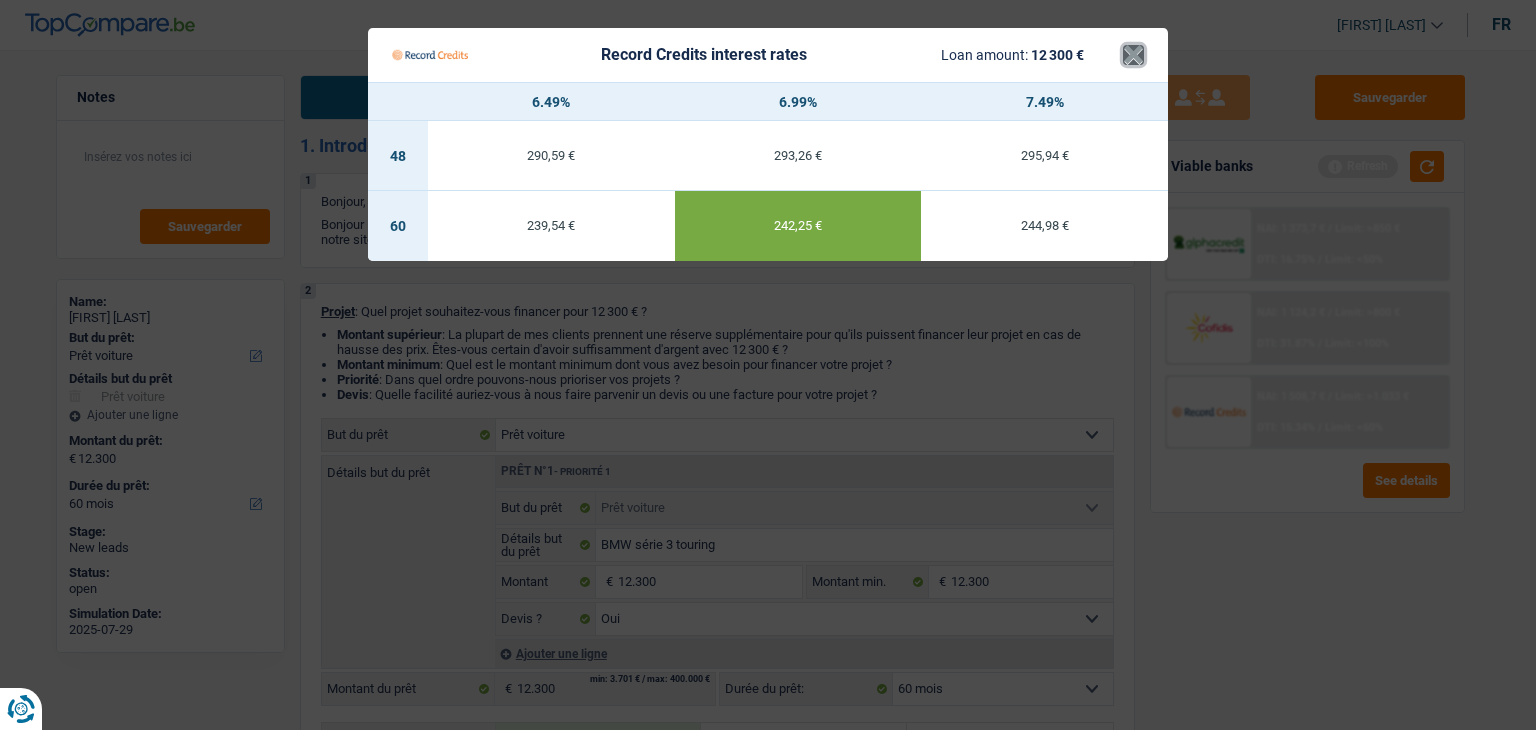 click on "×" at bounding box center [1133, 55] 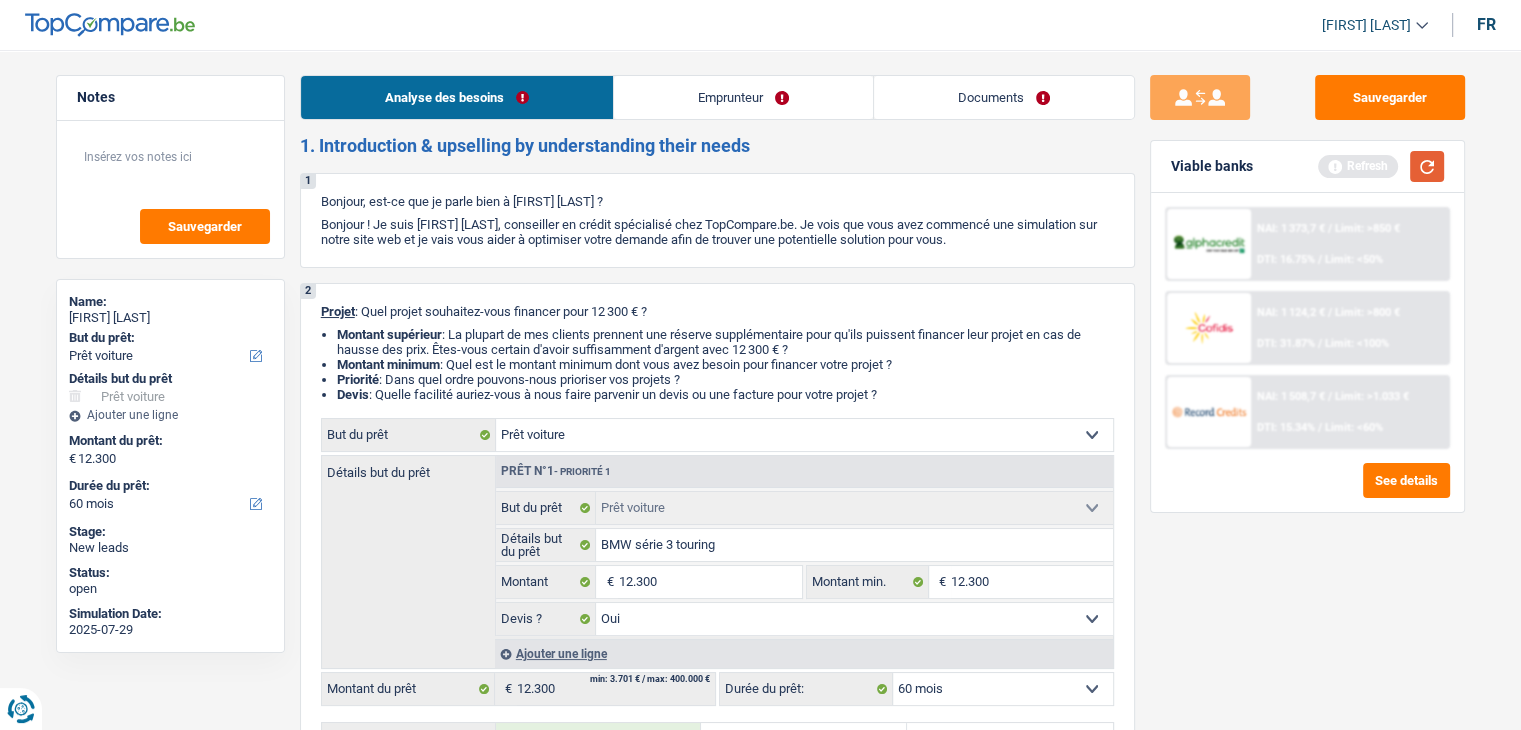 click at bounding box center (1427, 166) 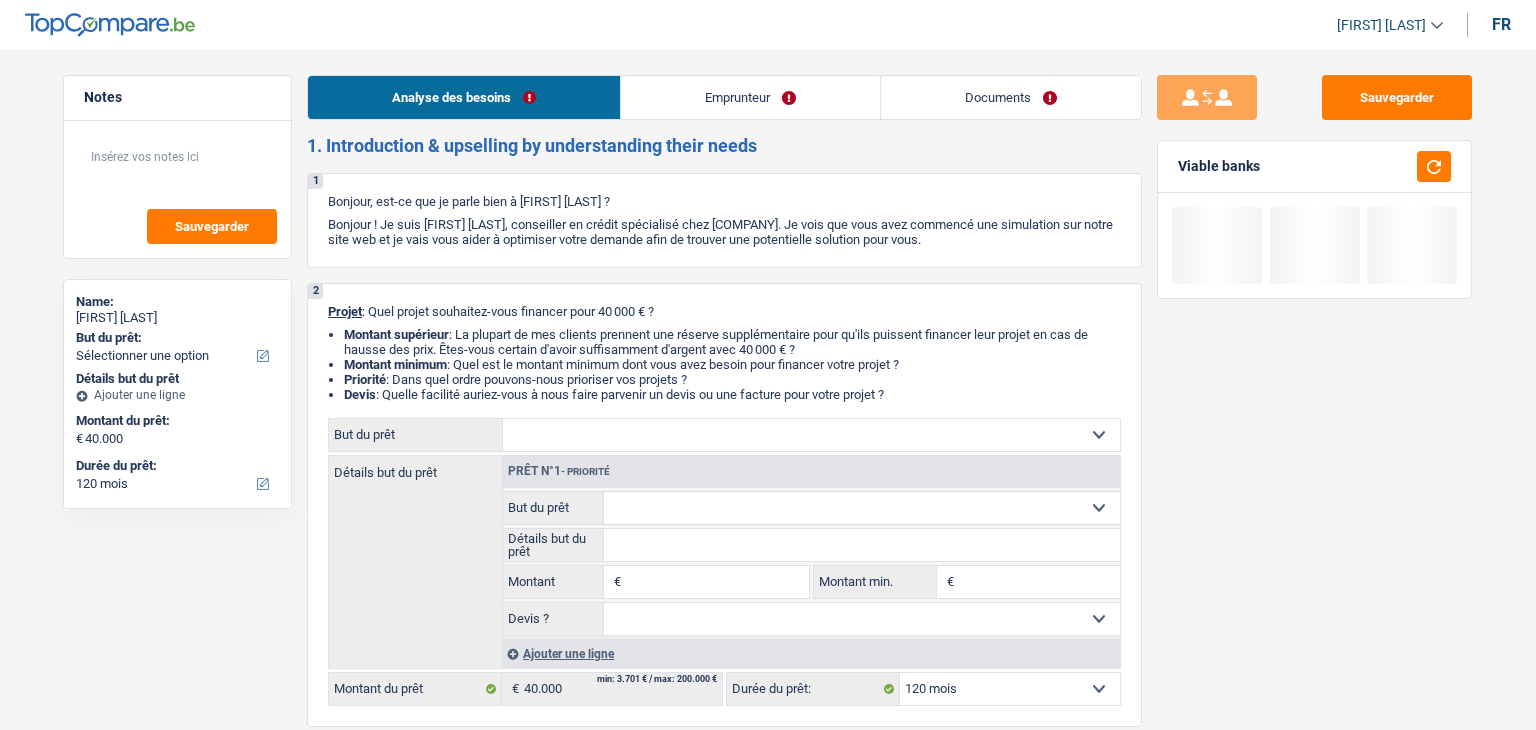select on "120" 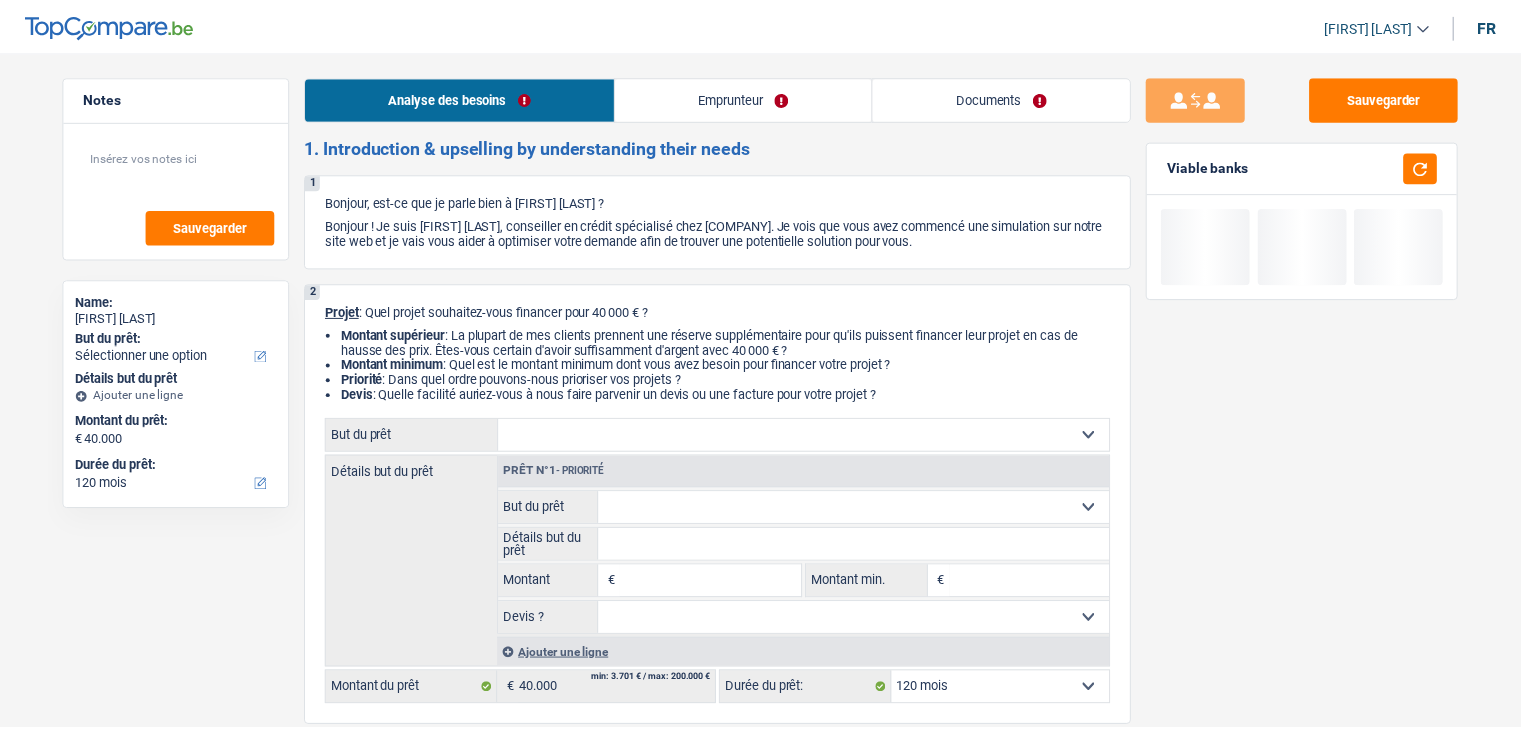 scroll, scrollTop: 0, scrollLeft: 0, axis: both 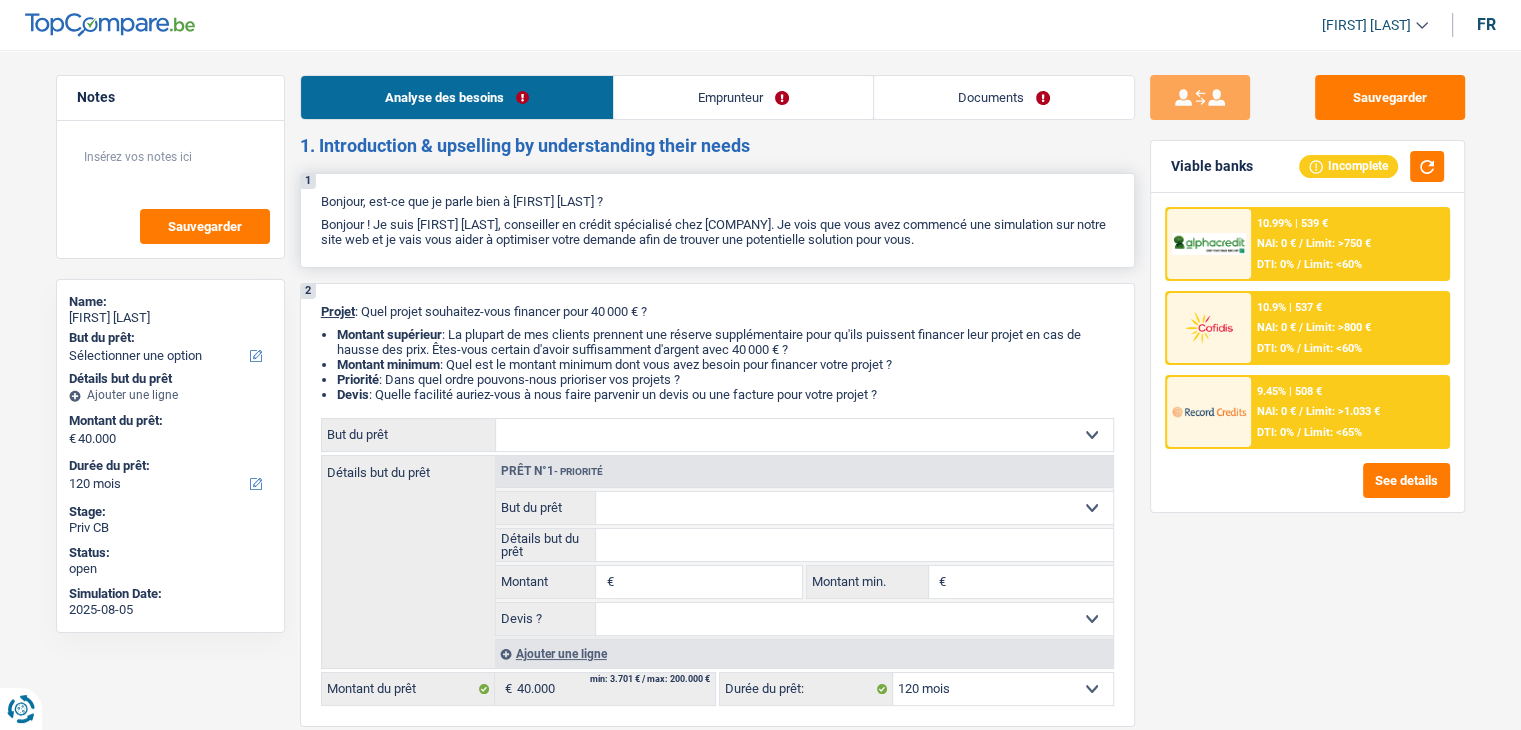 drag, startPoint x: 967, startPoint y: 236, endPoint x: 316, endPoint y: 198, distance: 652.1081 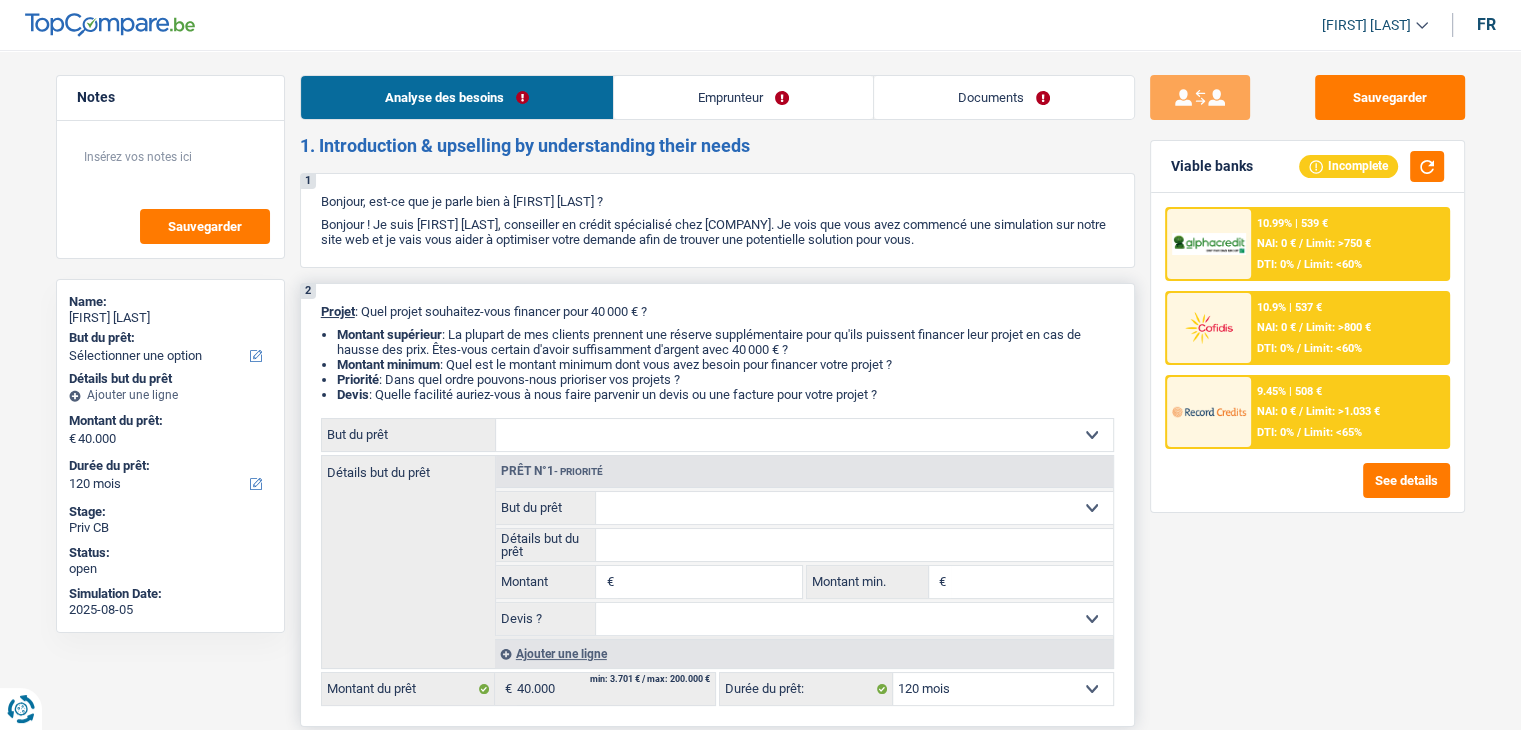drag, startPoint x: 320, startPoint y: 198, endPoint x: 954, endPoint y: 397, distance: 664.49756 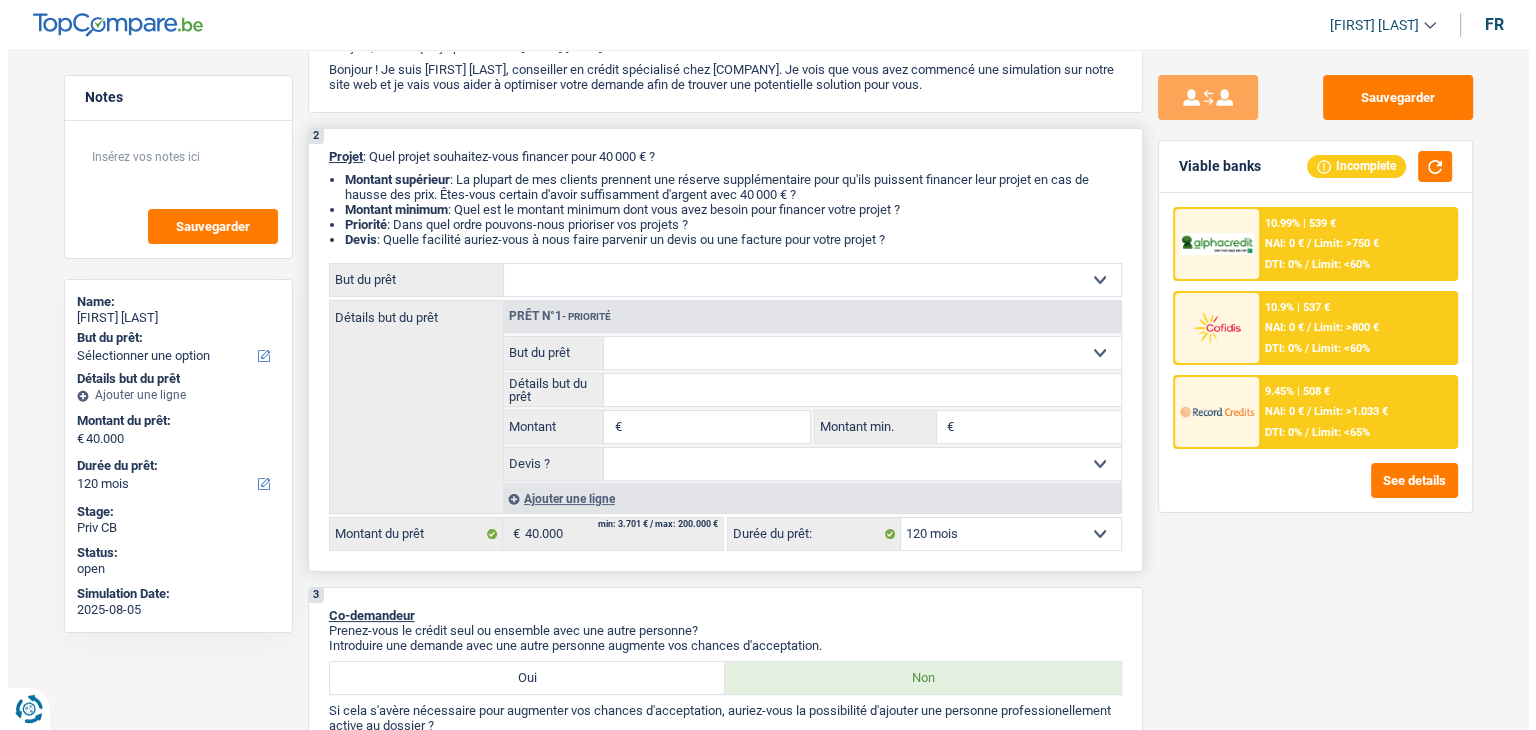 scroll, scrollTop: 0, scrollLeft: 0, axis: both 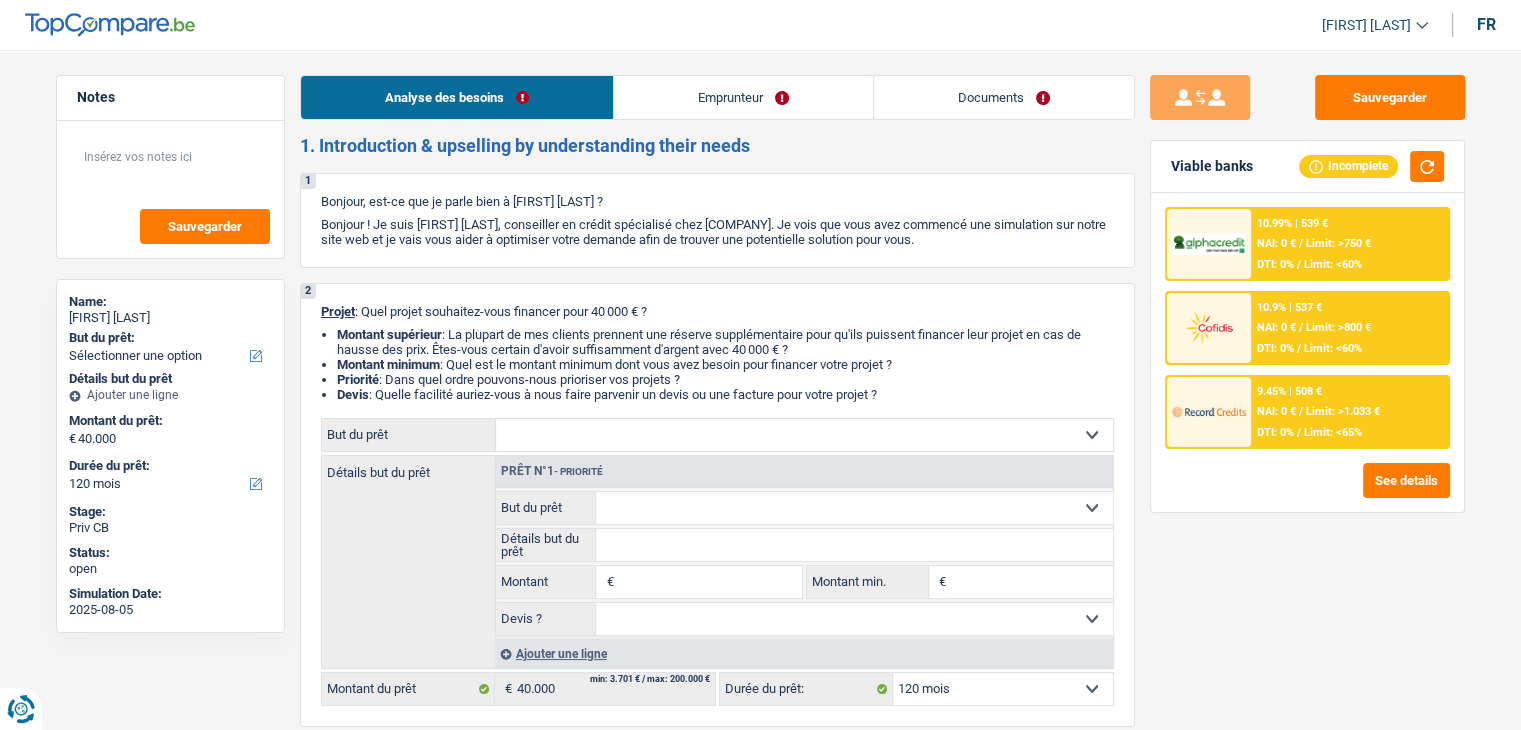 click on "Emprunteur" at bounding box center [743, 97] 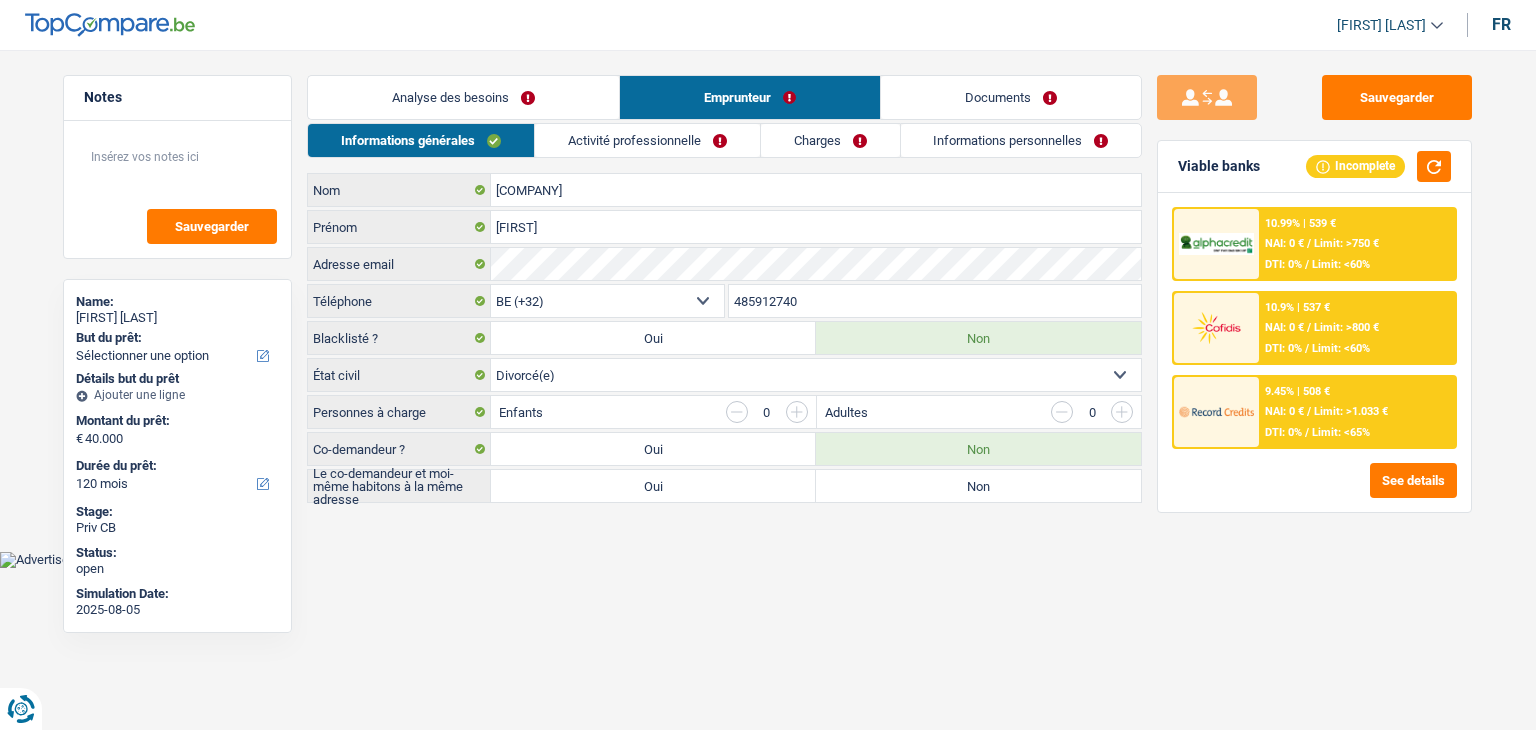click on "Activité professionnelle" at bounding box center [647, 140] 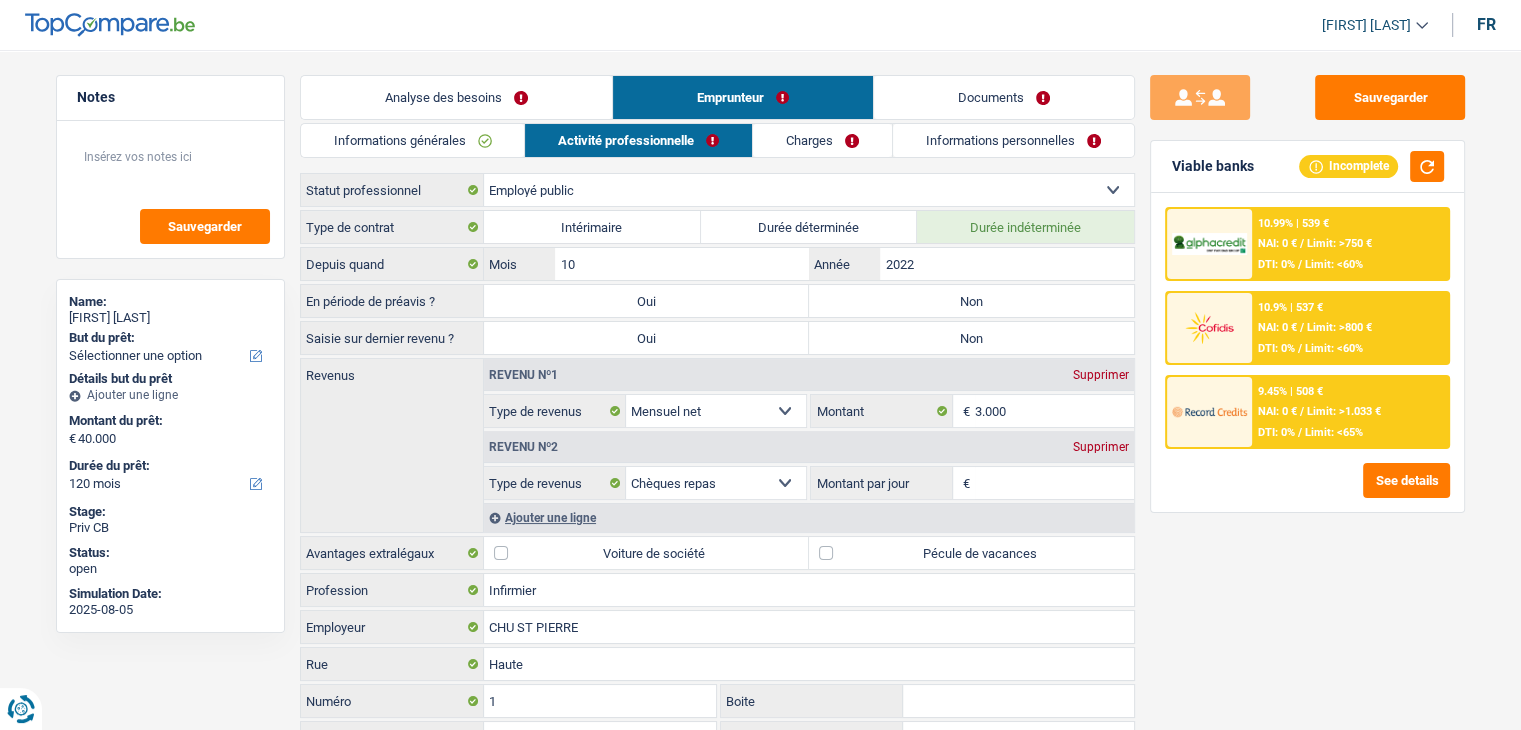 click on "Charges" at bounding box center (822, 140) 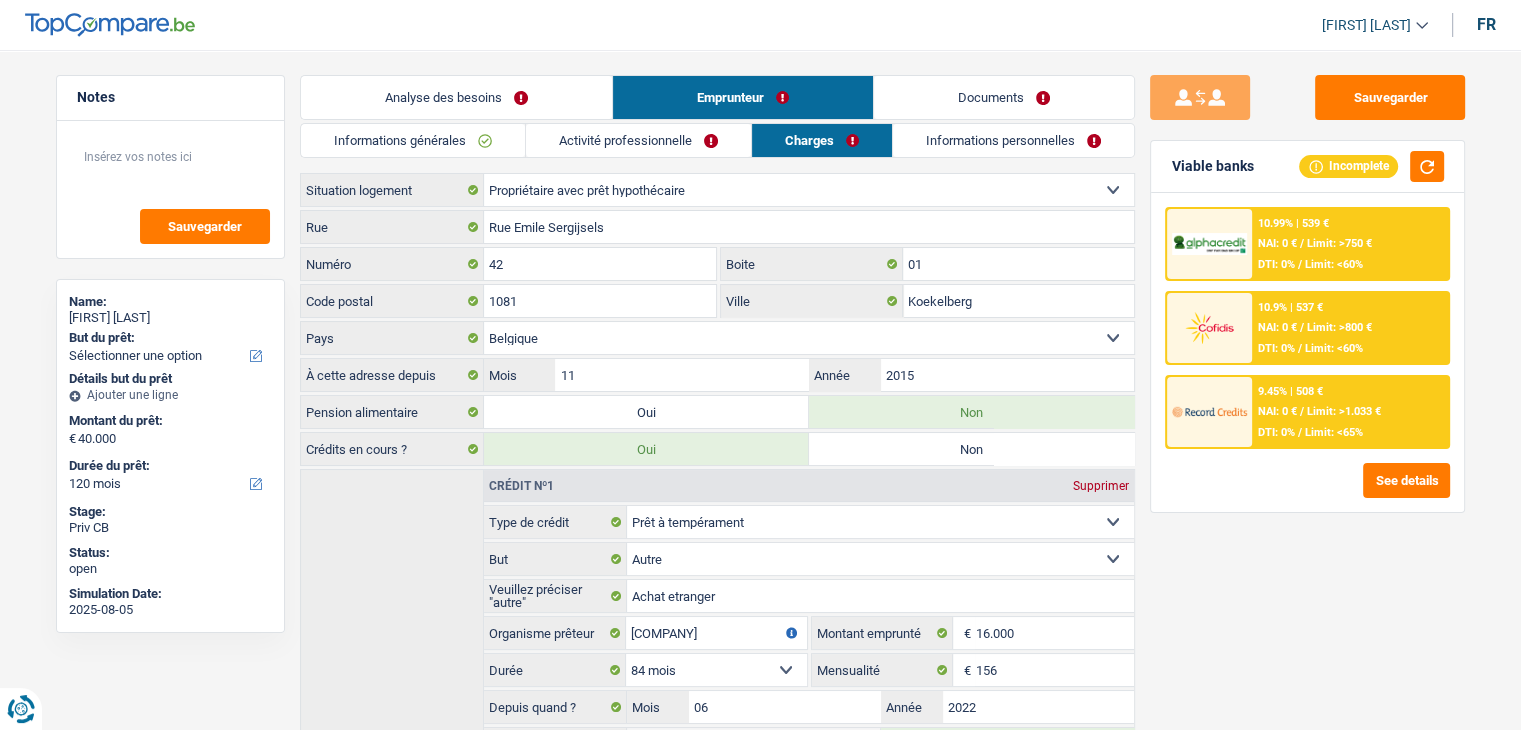 click on "Activité professionnelle" at bounding box center (638, 140) 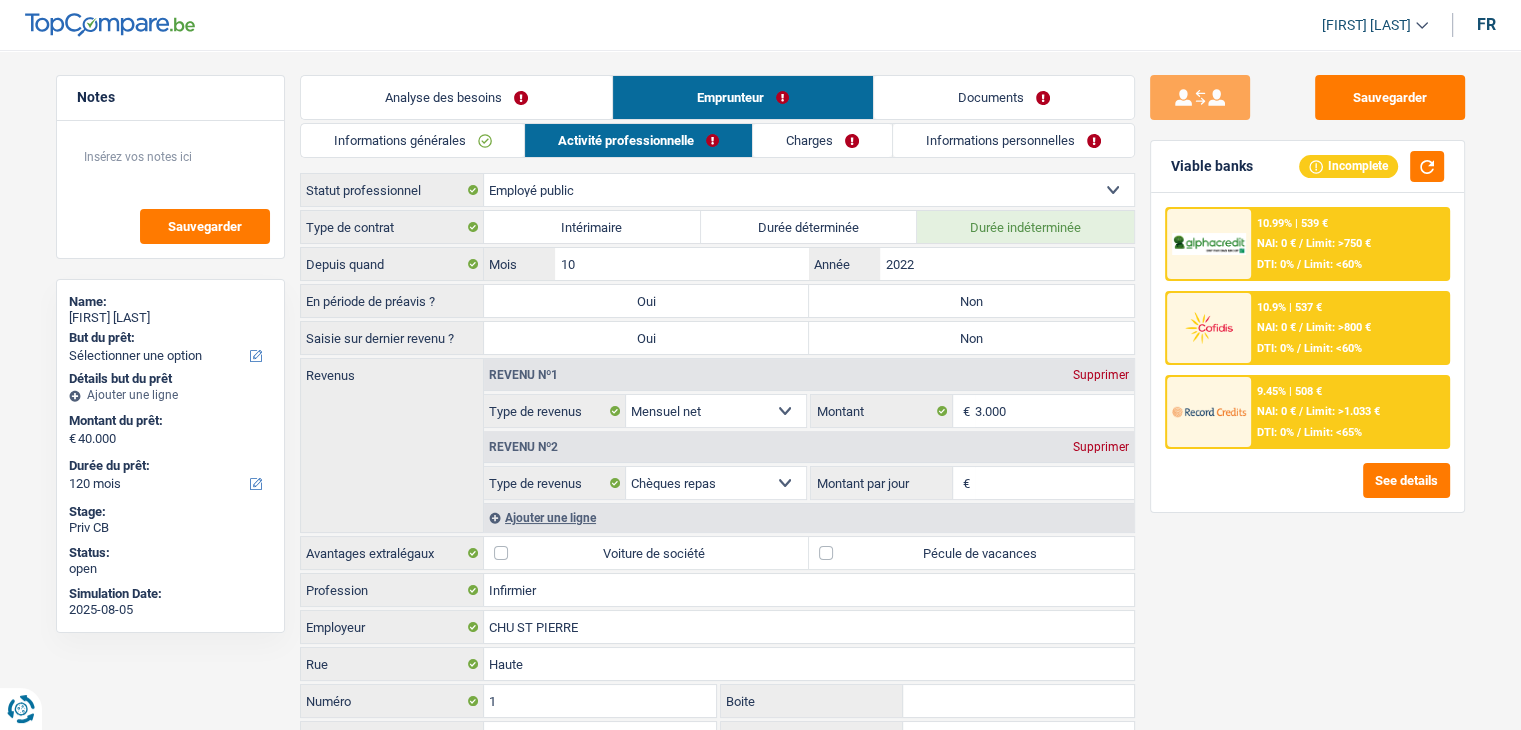 click on "Charges" at bounding box center [822, 140] 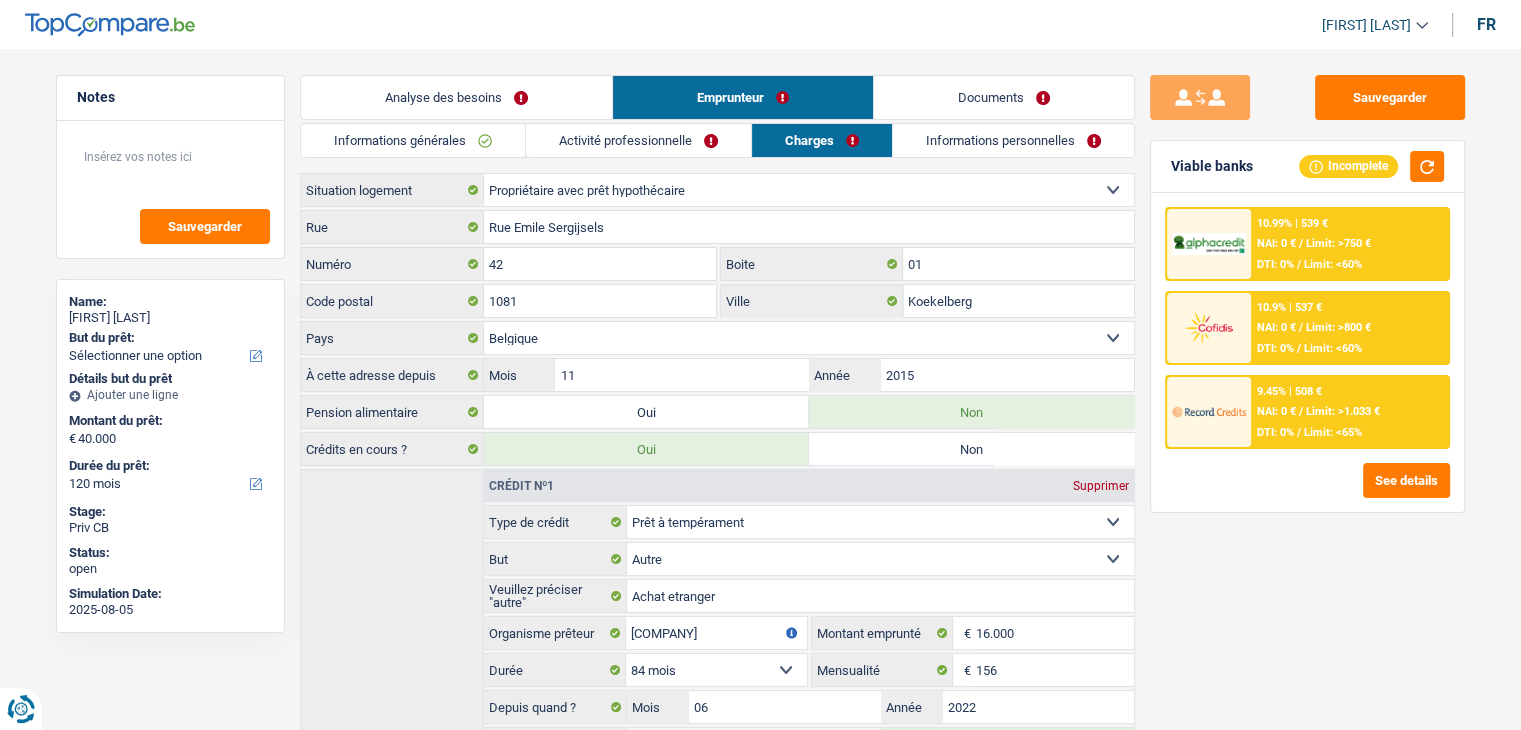 click on "Informations personnelles" at bounding box center [1013, 140] 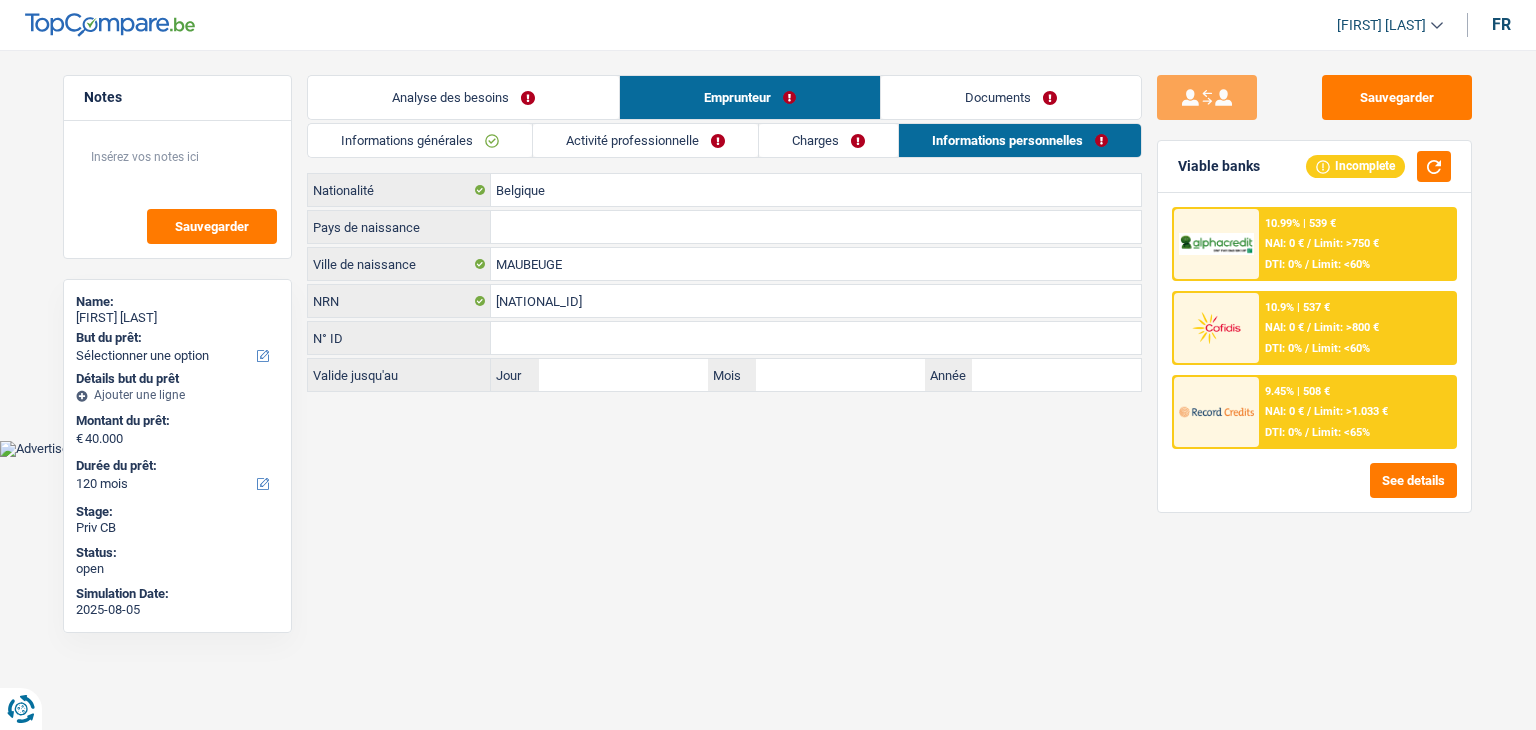 click on "Documents" at bounding box center (1011, 97) 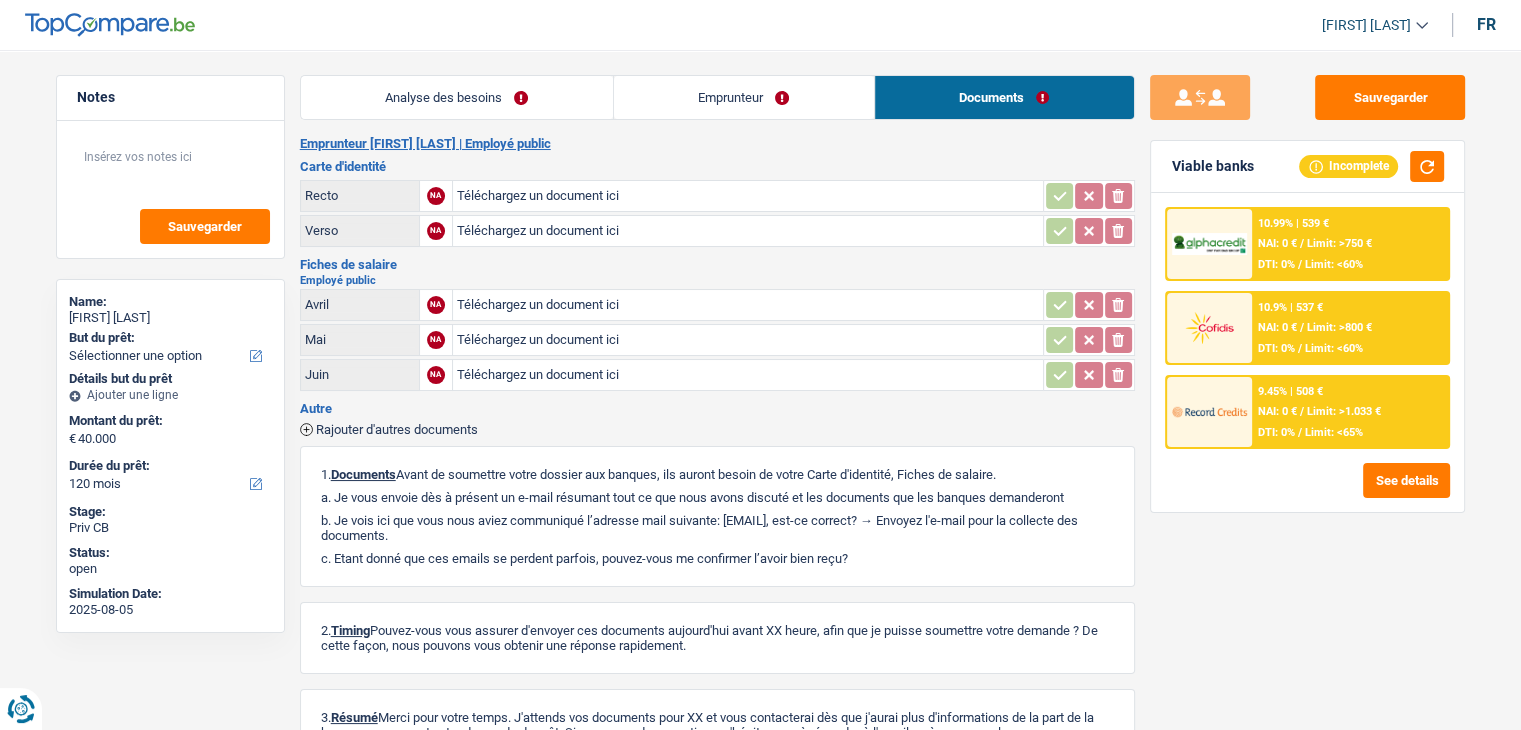 click on "10.99% | 539 €
NAI: 0 €
/
Limit: >750 €
DTI: 0%
/
Limit: <60%" at bounding box center (1349, 244) 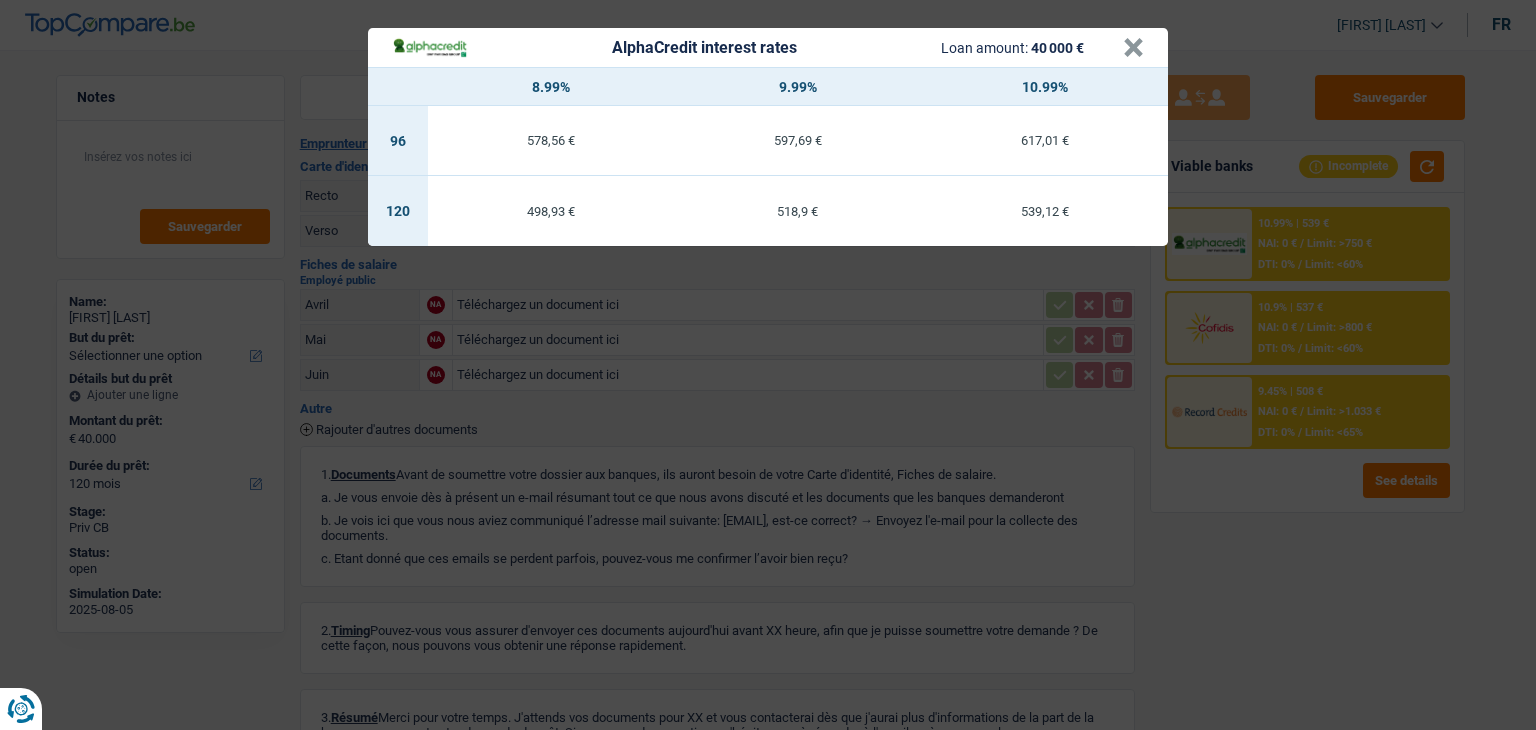 click on "AlphaCredit interest rates
Loan amount:
40 000 €
×
8.99%
9.99%
10.99%
96
578,56 €
597,69 €
617,01 €
120
498,93 €
518,9 €
539,12 €" at bounding box center (768, 365) 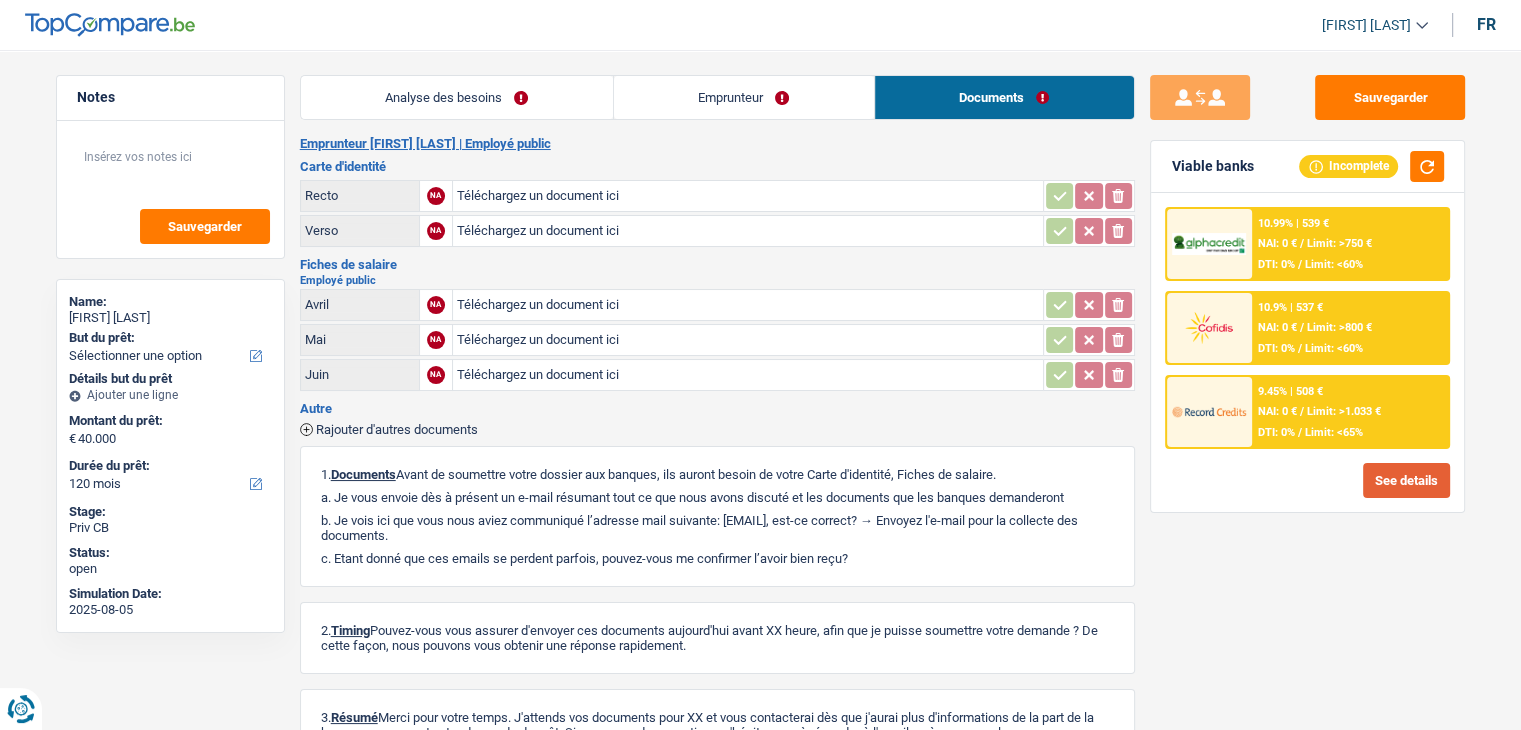click on "See details" at bounding box center (1406, 480) 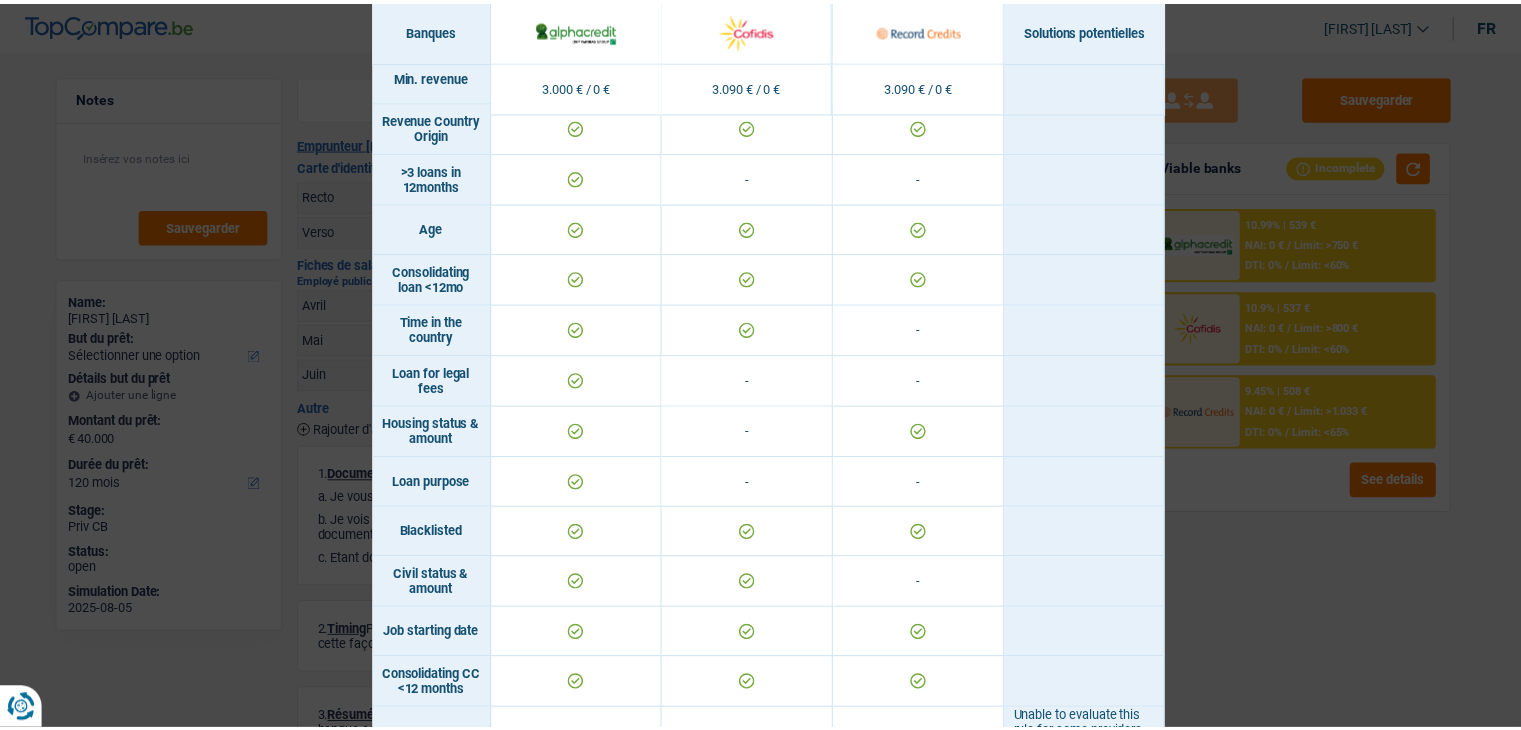 scroll, scrollTop: 400, scrollLeft: 0, axis: vertical 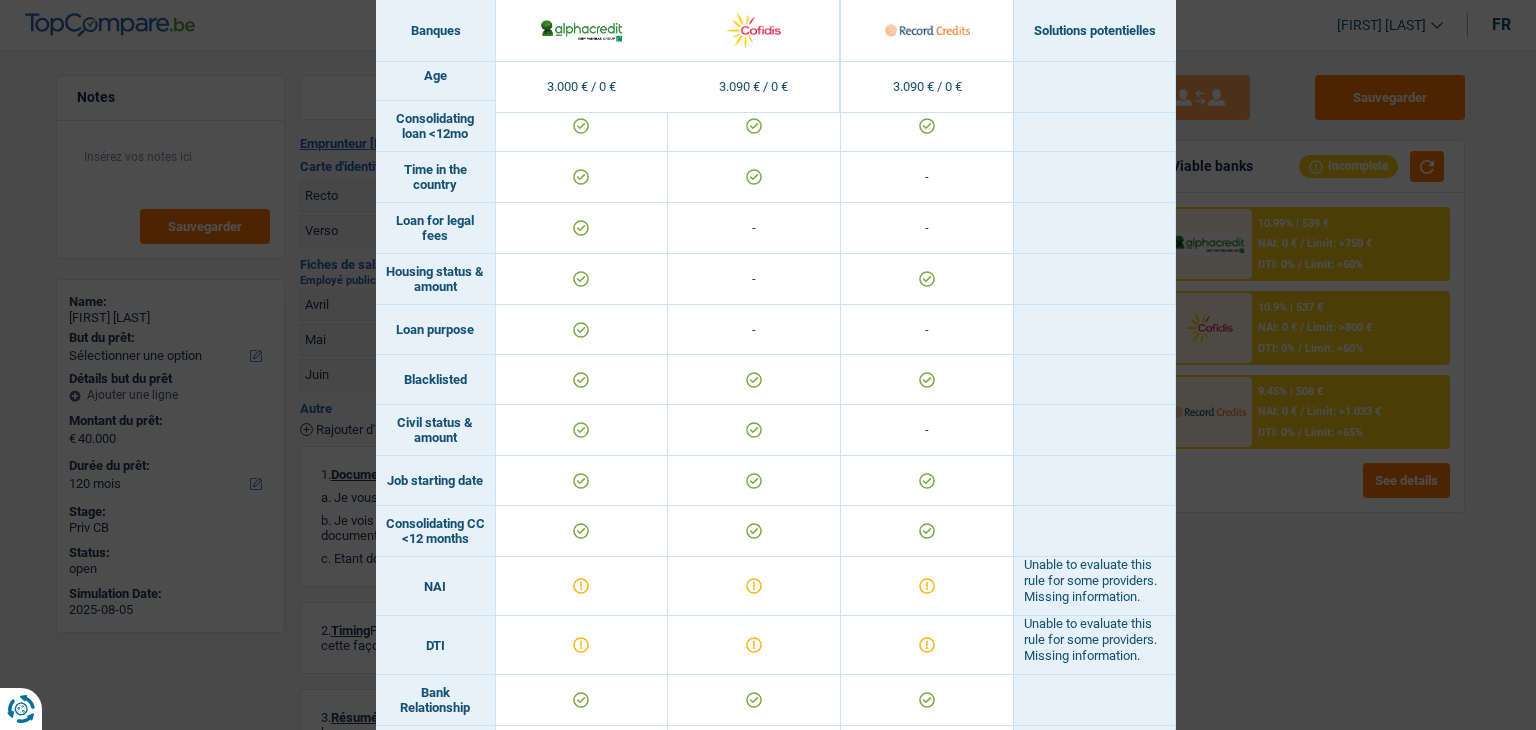 click on "Banks conditions ×
Banques
Solutions potentielles
Revenus / Charges
3.000 € / 0 €
3.090 € / 0 €
3.090 € / 0 €
Professional activity
ID card type
Min. revenue" at bounding box center (768, 365) 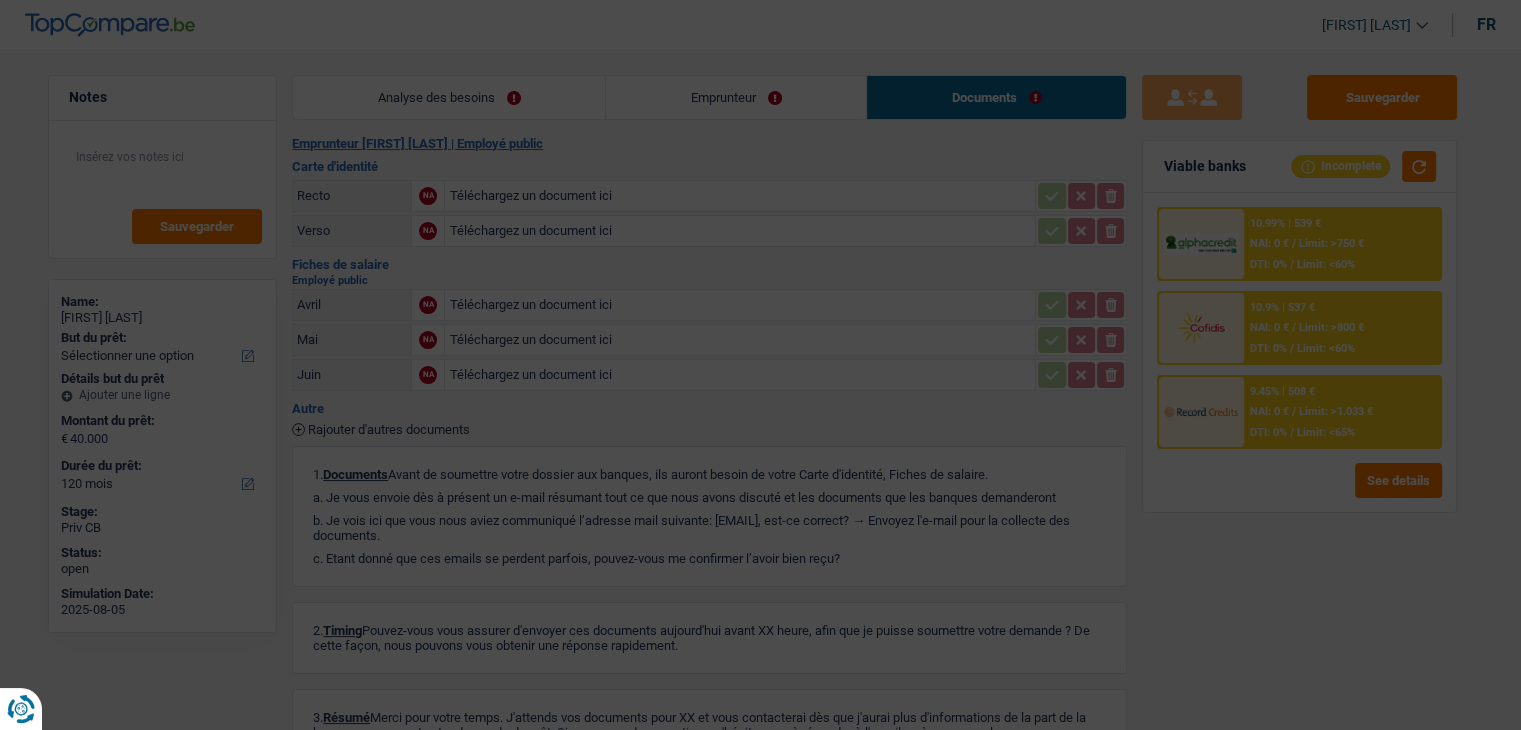 click on "NAI: 0 €" at bounding box center (1269, 411) 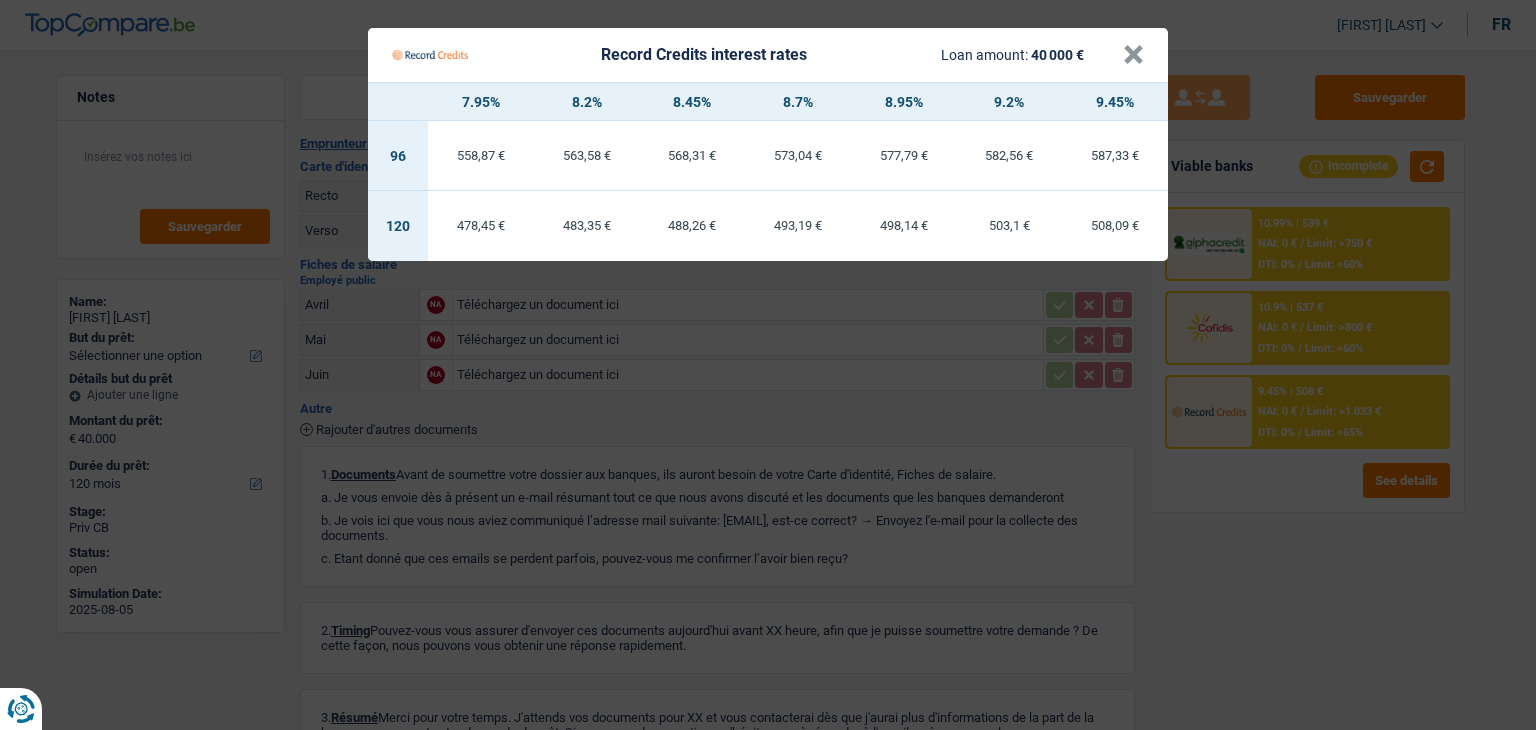 drag, startPoint x: 1252, startPoint y: 509, endPoint x: 1245, endPoint y: 362, distance: 147.16656 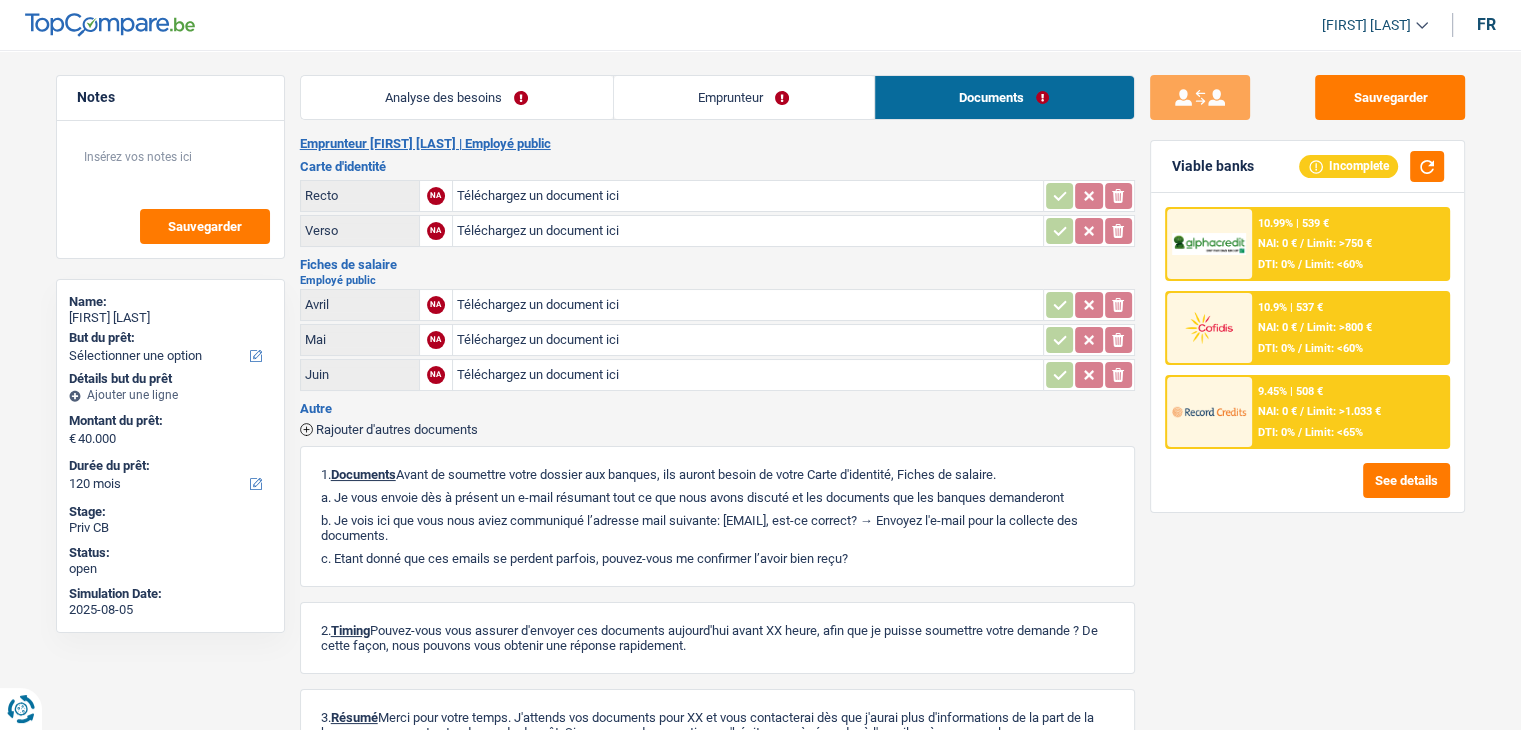 click at bounding box center [1209, 328] 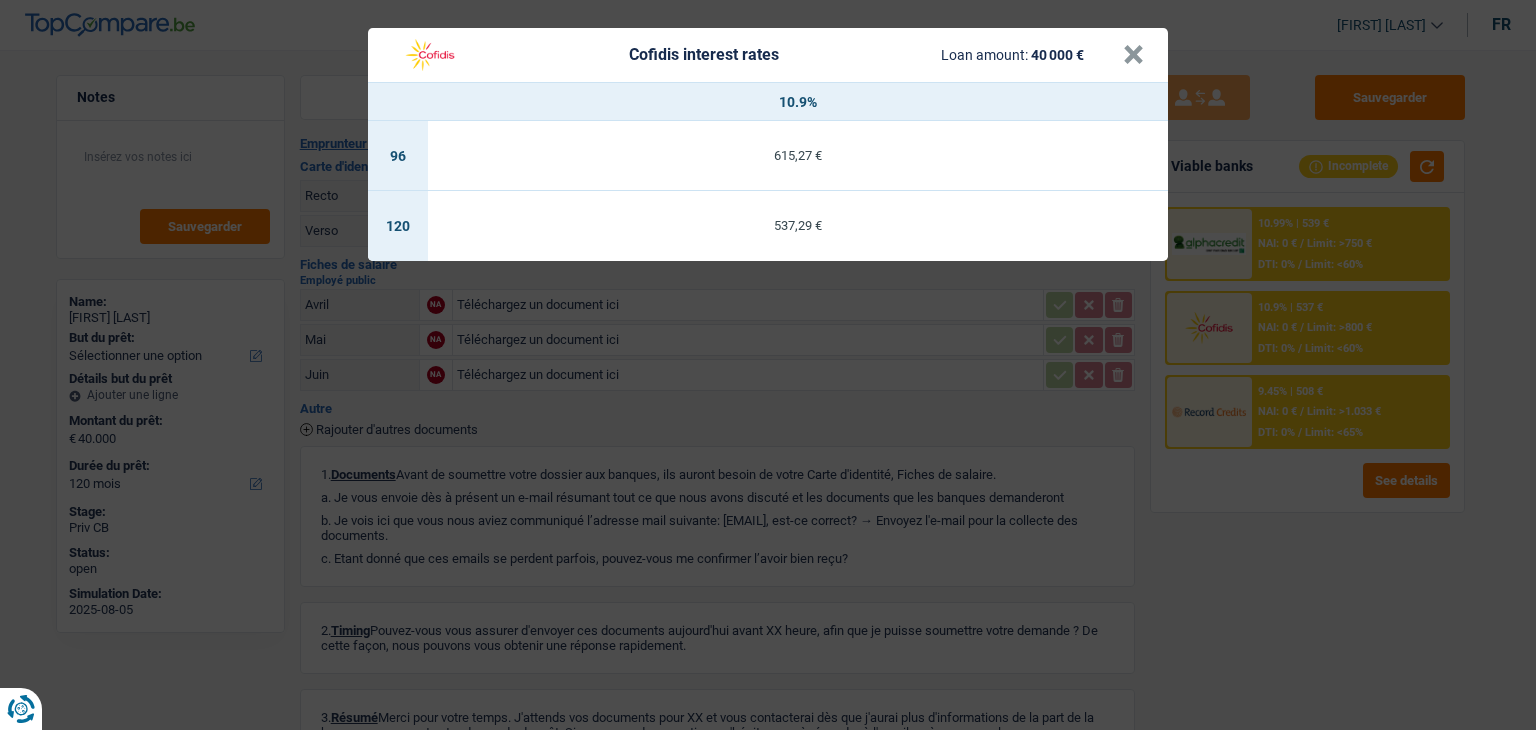 click on "Cofidis interest rates
Loan amount:
40 000 €
×
10.9%
96
615,27 €
120
537,29 €" at bounding box center [768, 365] 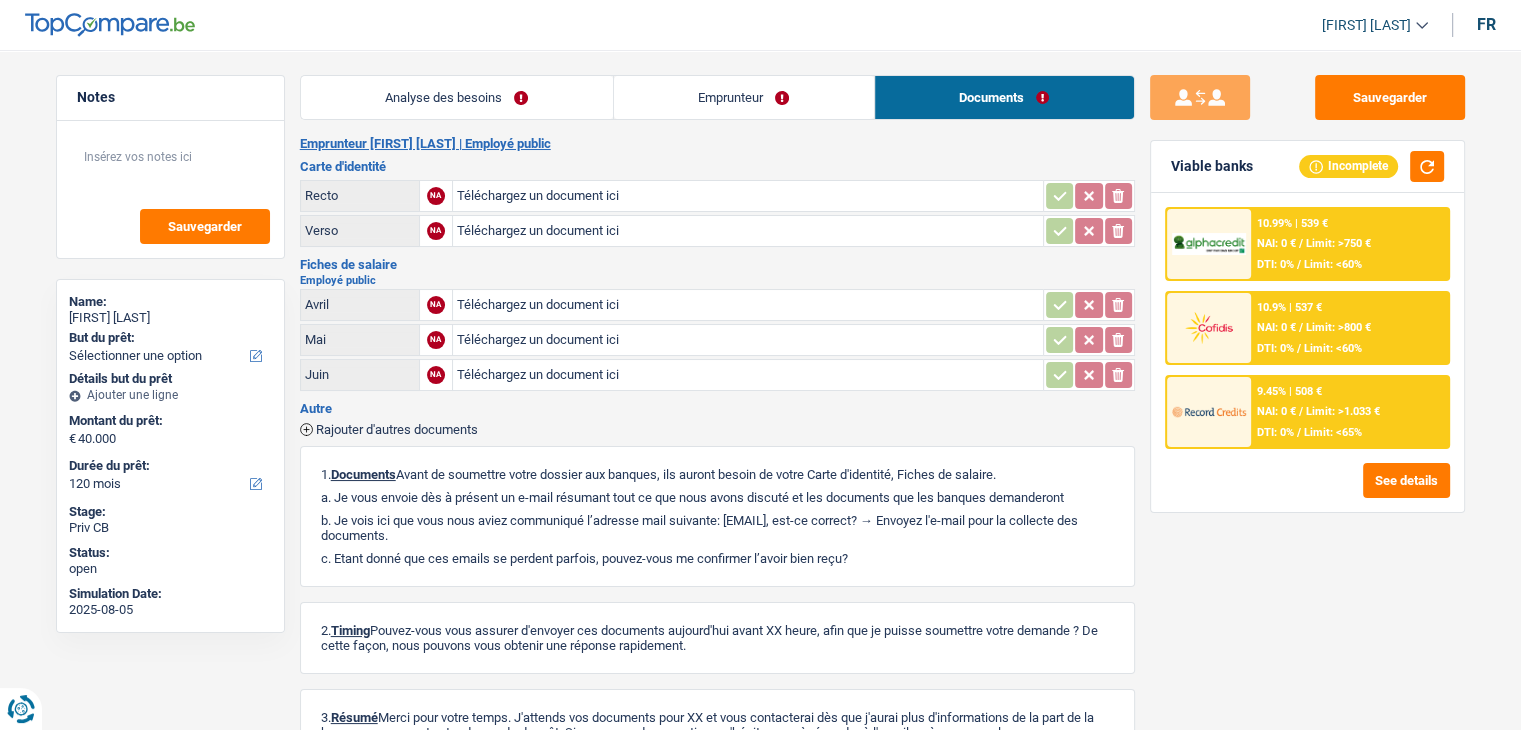 click on "NAI: 0 €" at bounding box center [1276, 243] 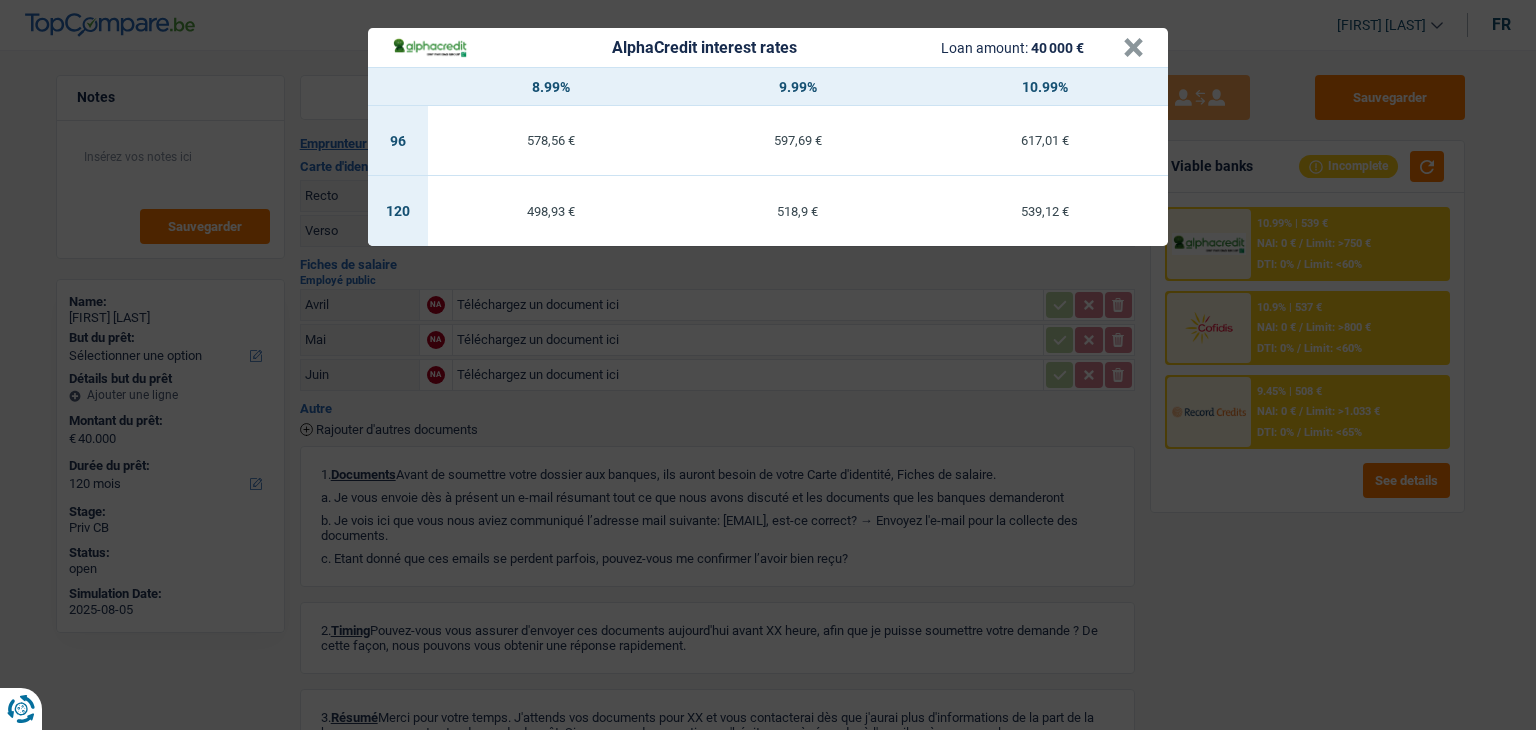click on "AlphaCredit interest rates
Loan amount:
40 000 €
×
8.99%
9.99%
10.99%
96
578,56 €
597,69 €
617,01 €
120
498,93 €
518,9 €
539,12 €" at bounding box center [768, 365] 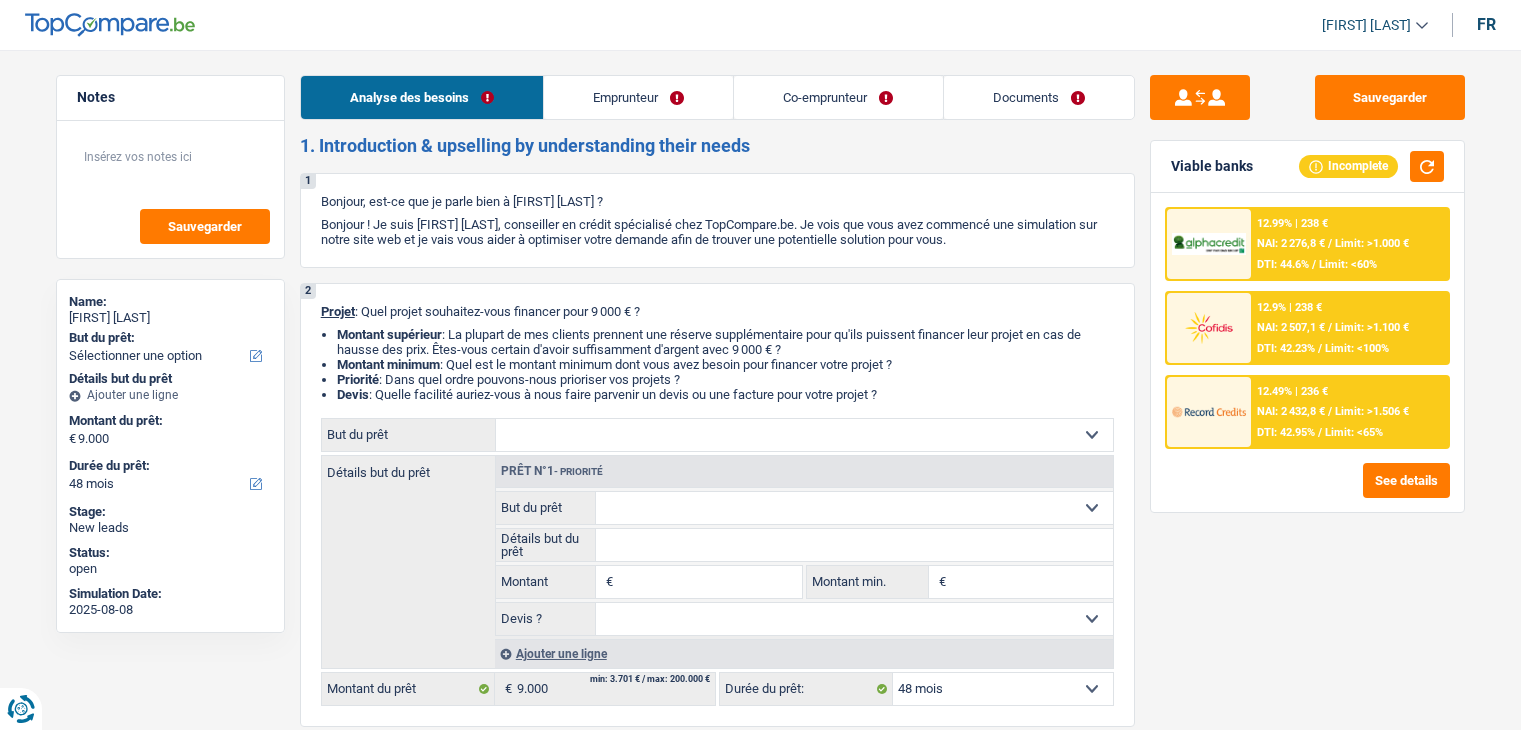 select on "48" 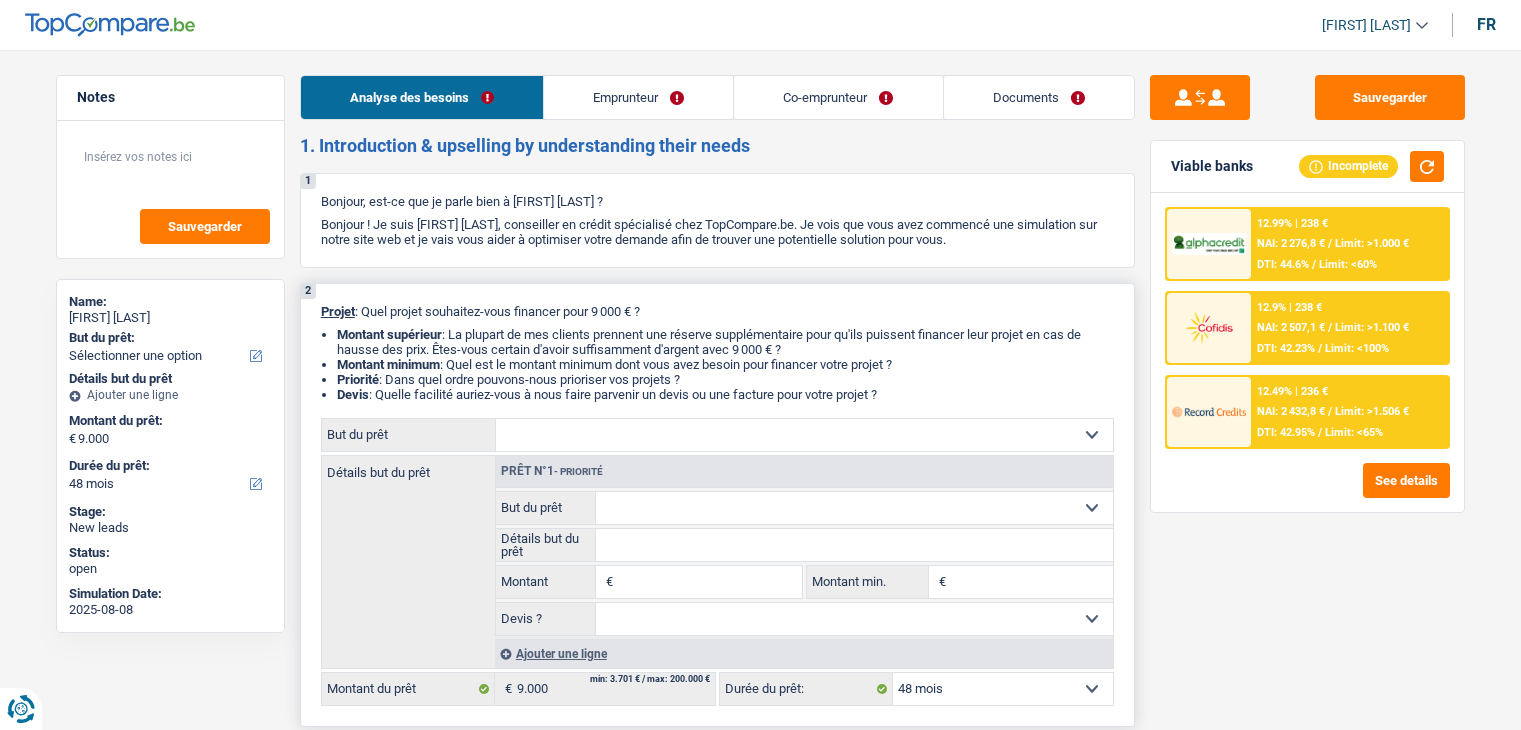 scroll, scrollTop: 0, scrollLeft: 0, axis: both 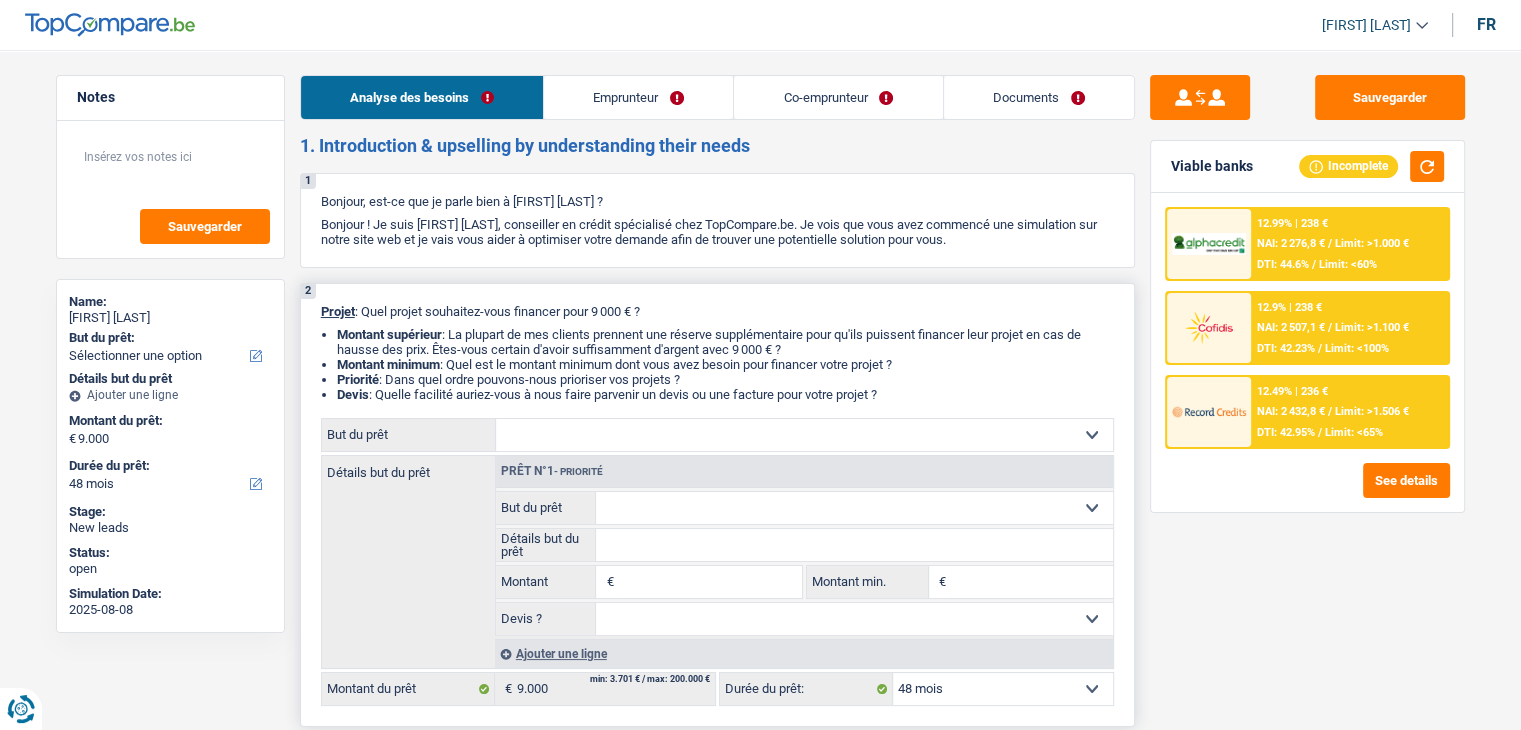 drag, startPoint x: 600, startPoint y: 312, endPoint x: 652, endPoint y: 310, distance: 52.03845 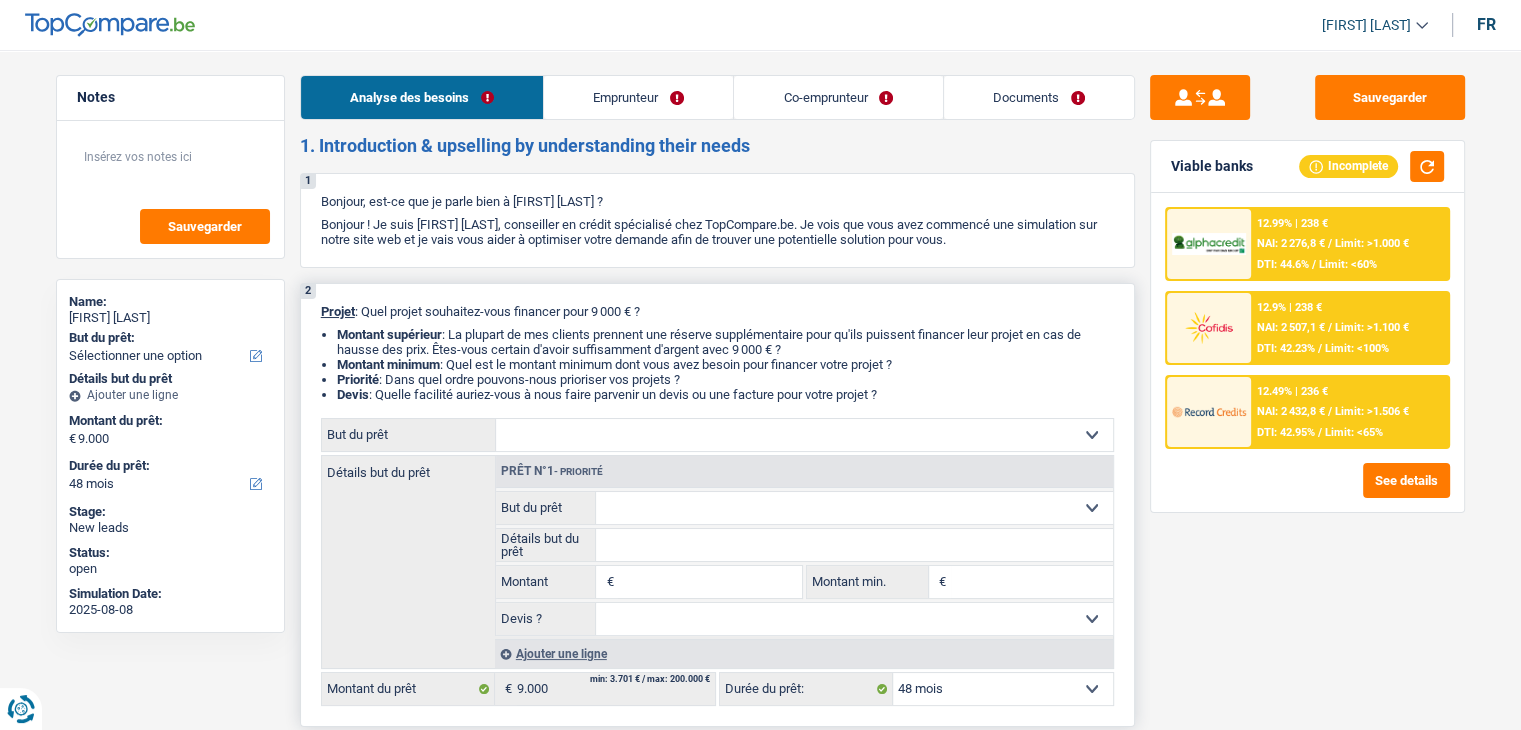 drag, startPoint x: 896, startPoint y: 399, endPoint x: 316, endPoint y: 317, distance: 585.7679 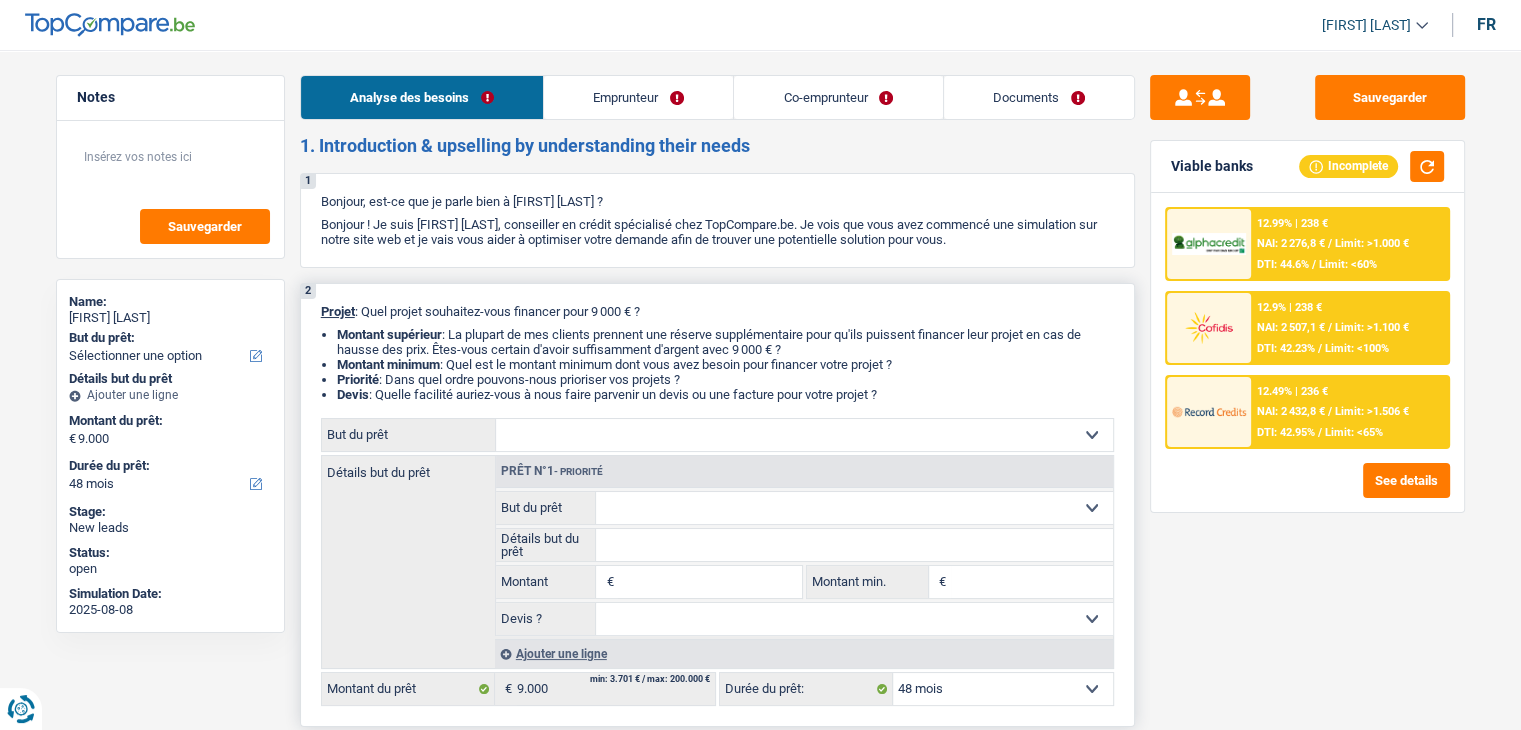 click on "Montant supérieur : La plupart de mes clients prennent une réserve supplémentaire pour qu'ils puissent financer leur projet en cas de hausse des prix. Êtes-vous certain d'avoir suffisamment d'argent avec 9 000 € ?" at bounding box center (725, 342) 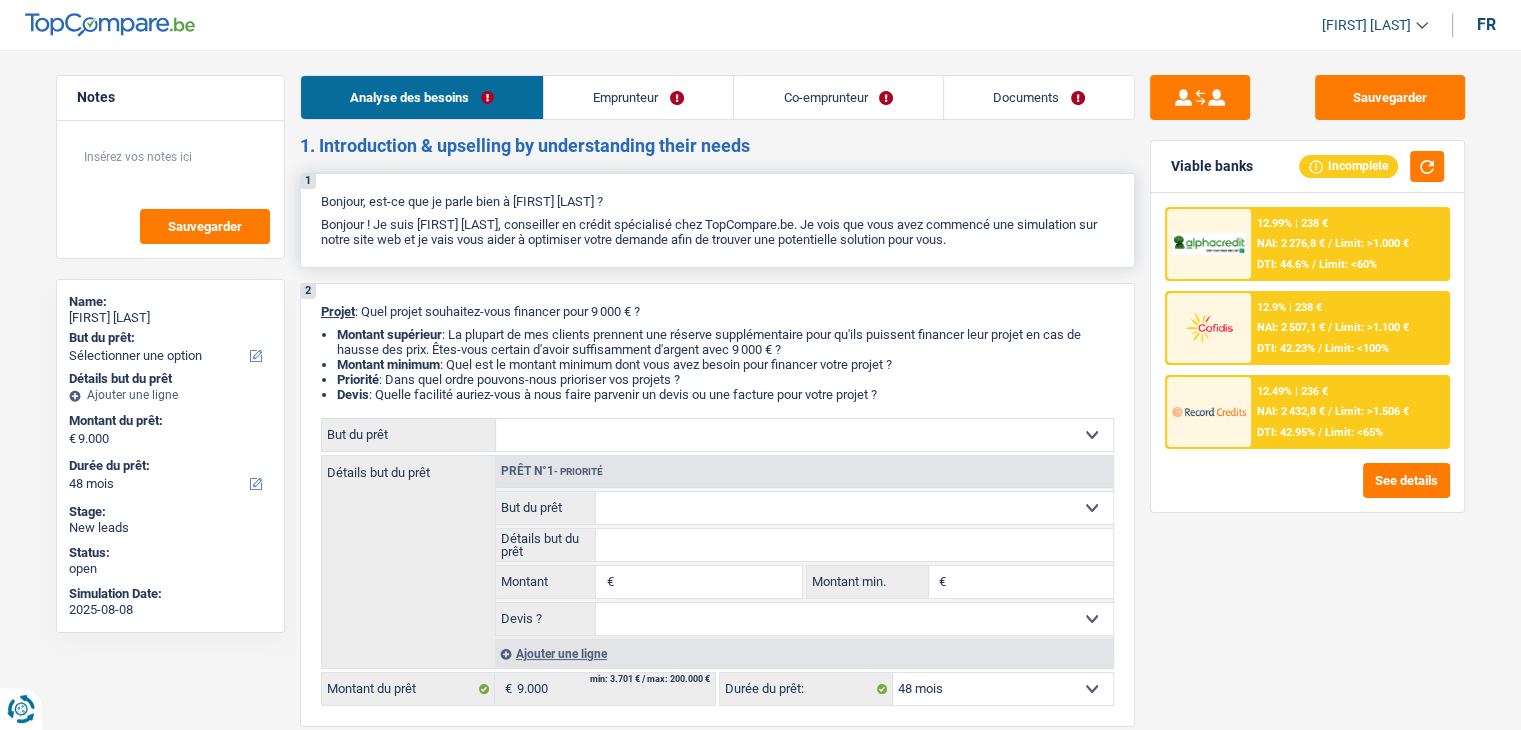 drag, startPoint x: 968, startPoint y: 237, endPoint x: 311, endPoint y: 200, distance: 658.041 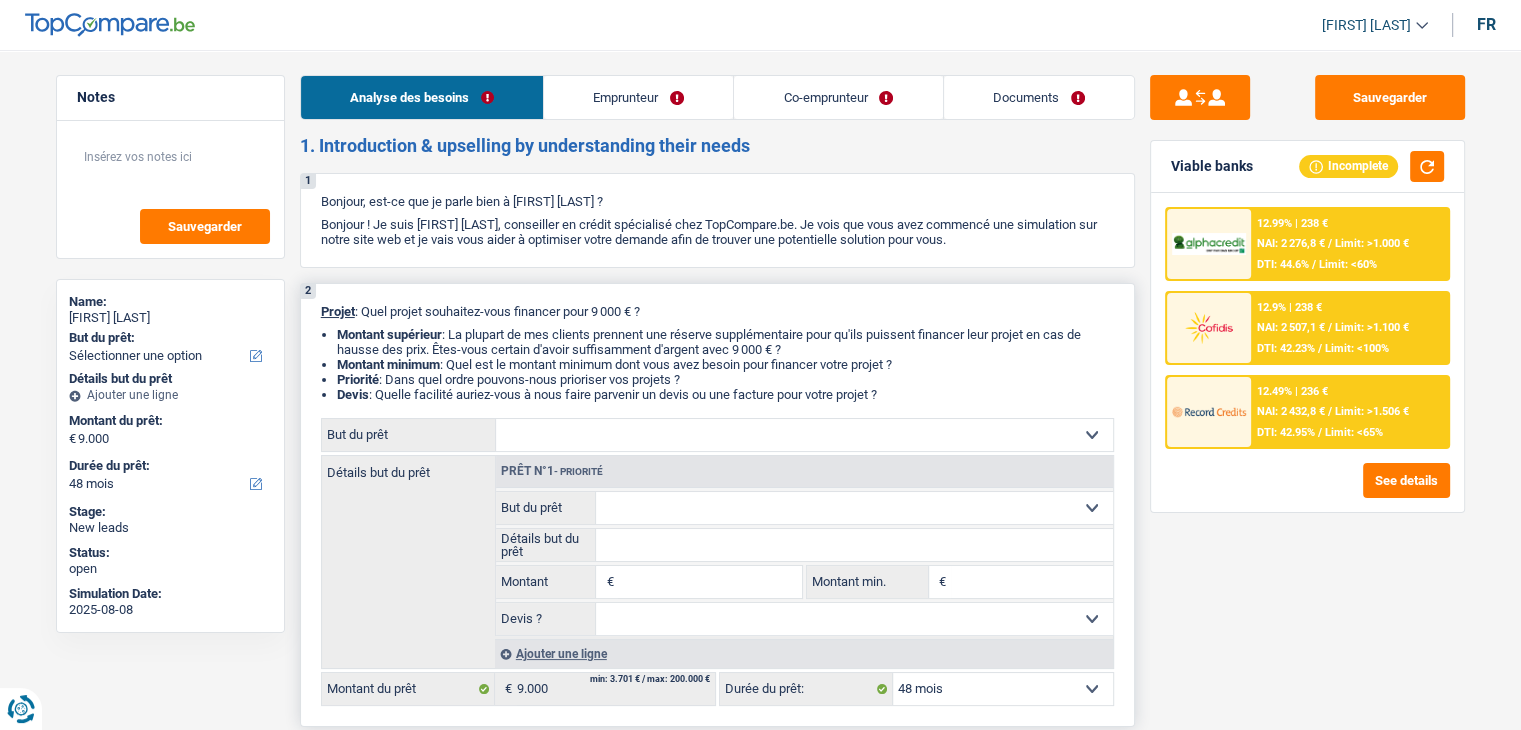 click on "Projet  : Quel projet souhaitez-vous financer pour 9 000 € ?" at bounding box center (717, 311) 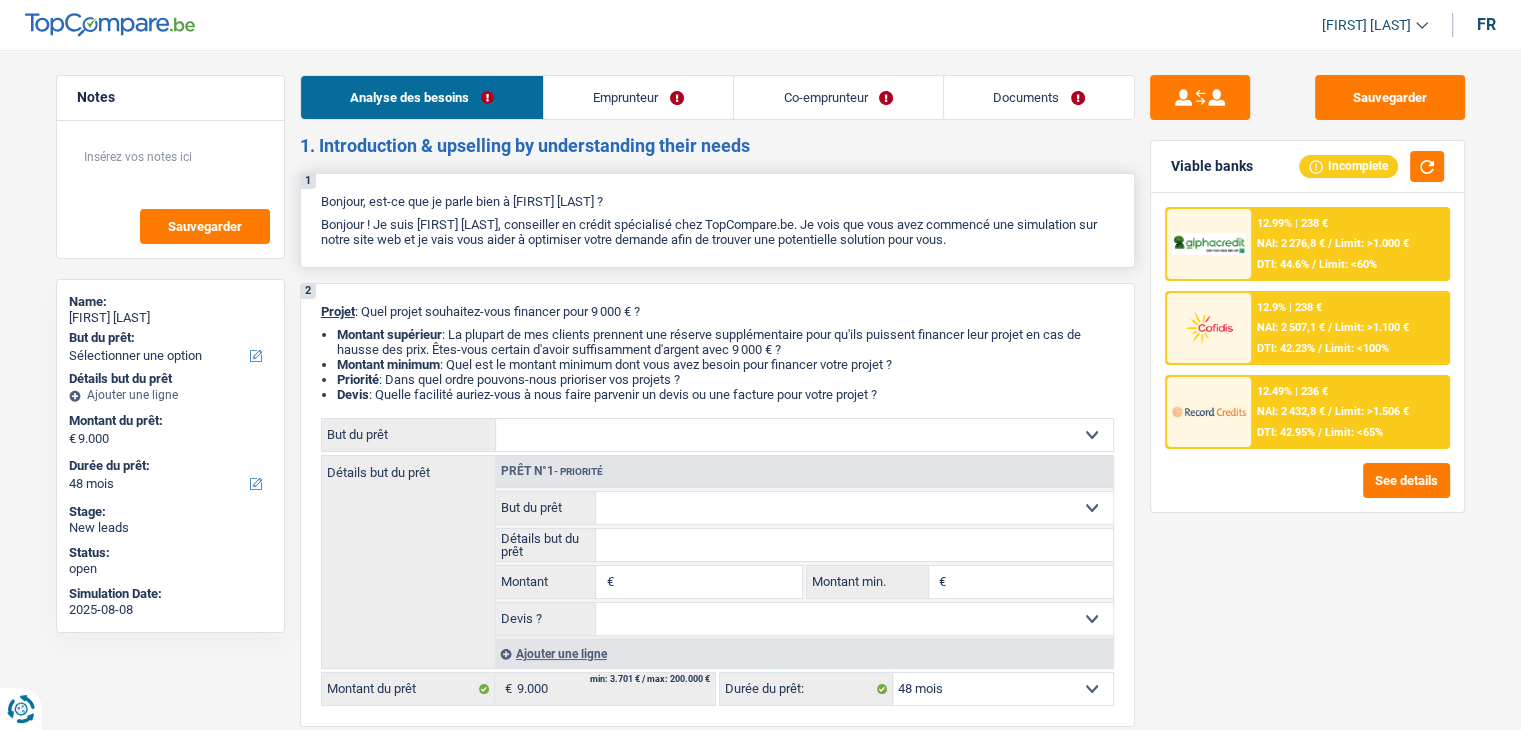 drag, startPoint x: 972, startPoint y: 240, endPoint x: 317, endPoint y: 210, distance: 655.68665 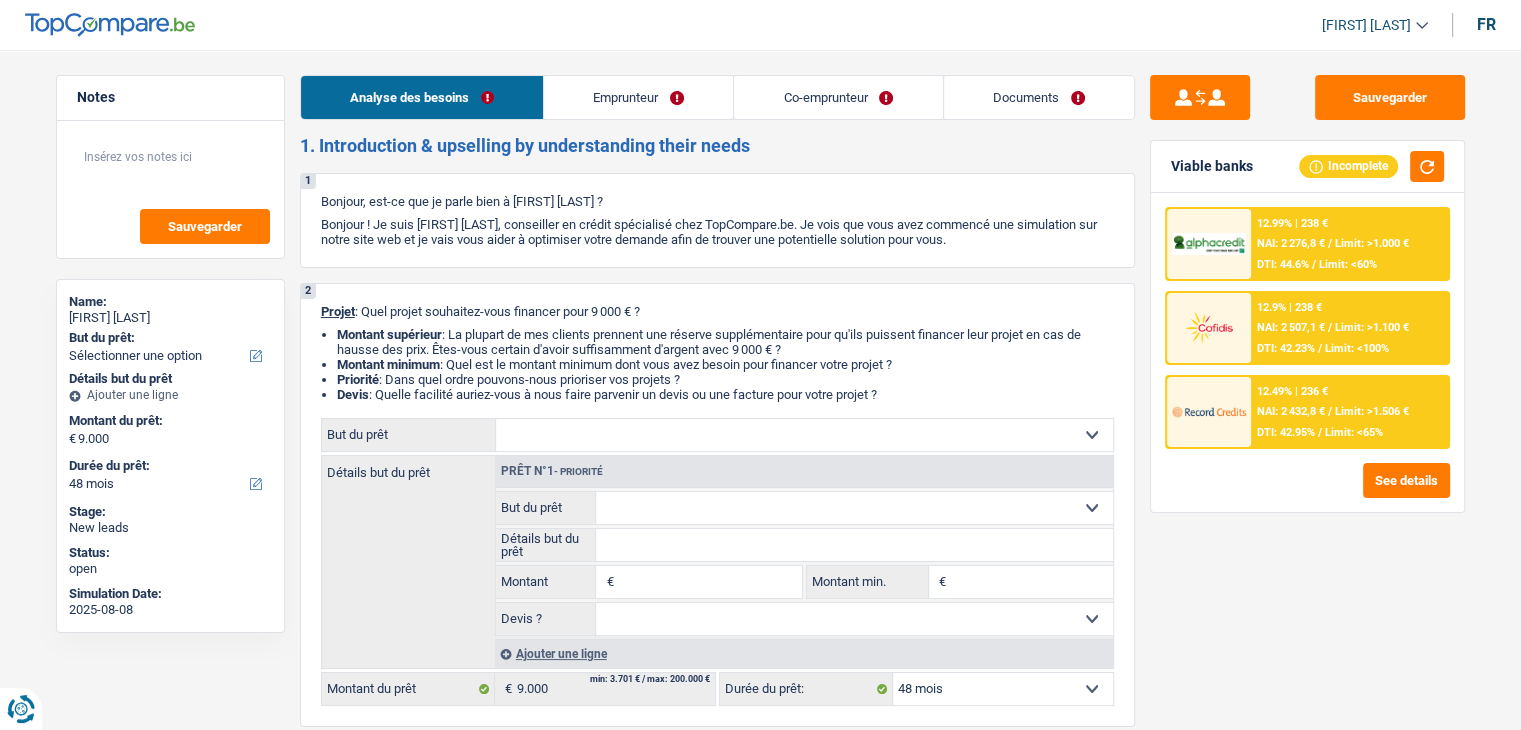 click on "Co-emprunteur" at bounding box center [838, 97] 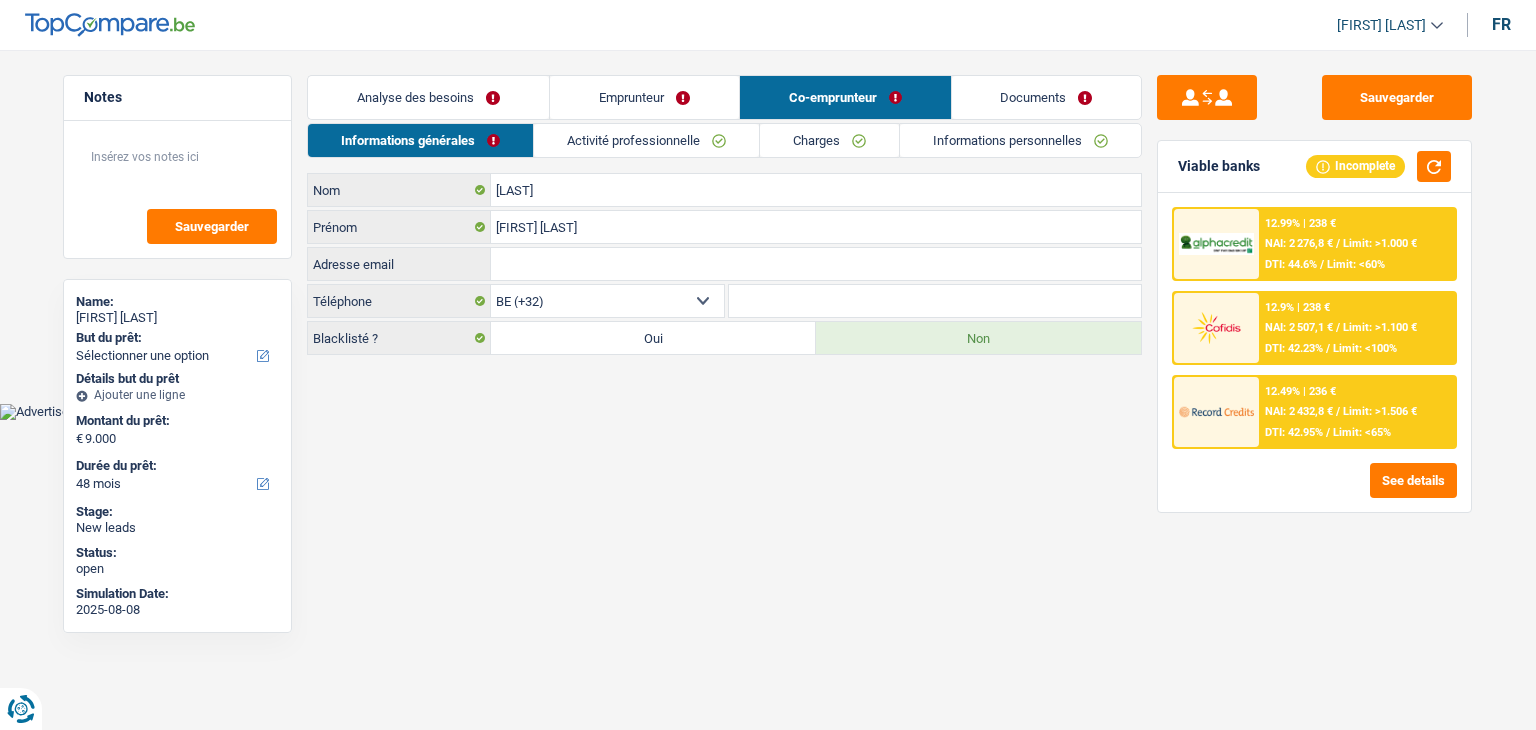 click on "Emprunteur" at bounding box center [644, 97] 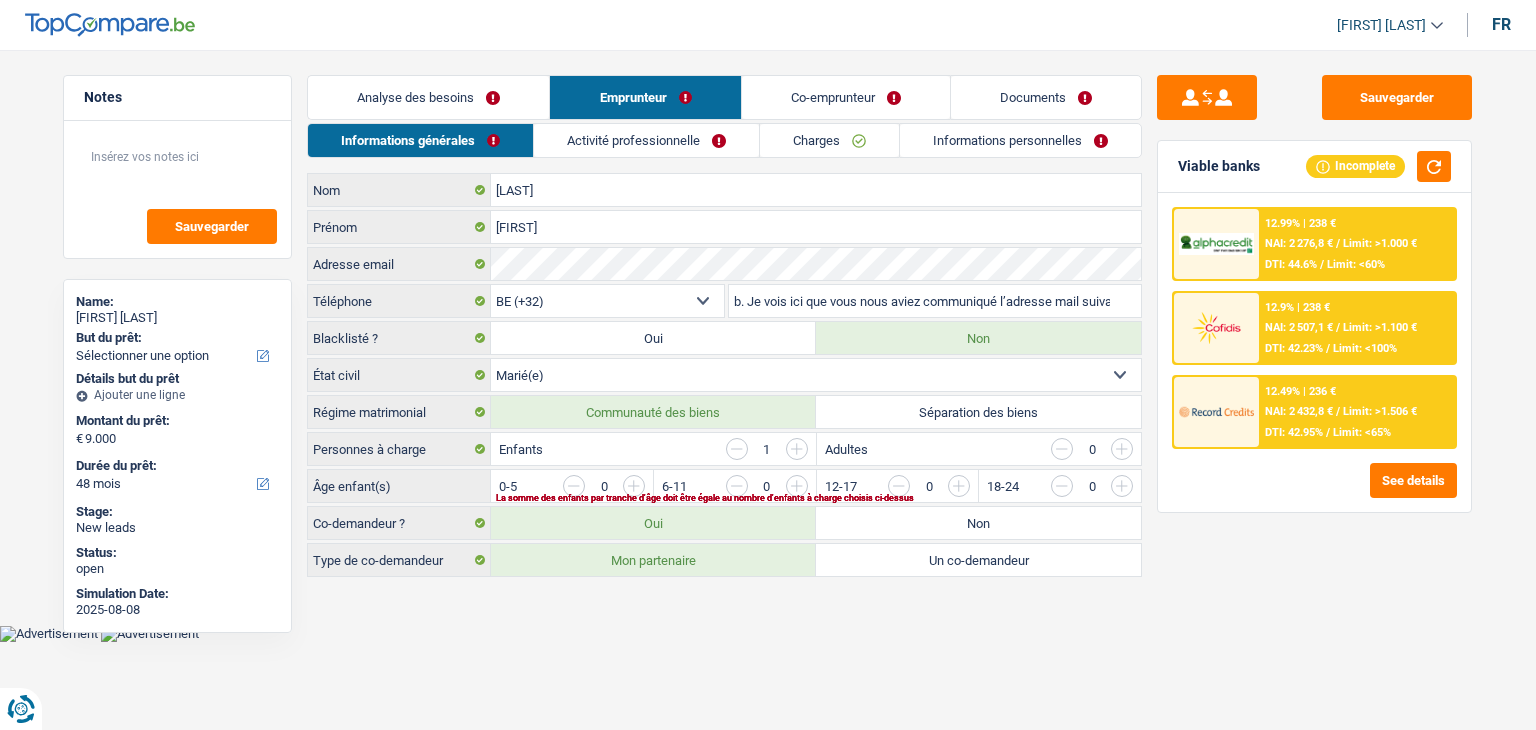 click on "Activité professionnelle" at bounding box center [646, 140] 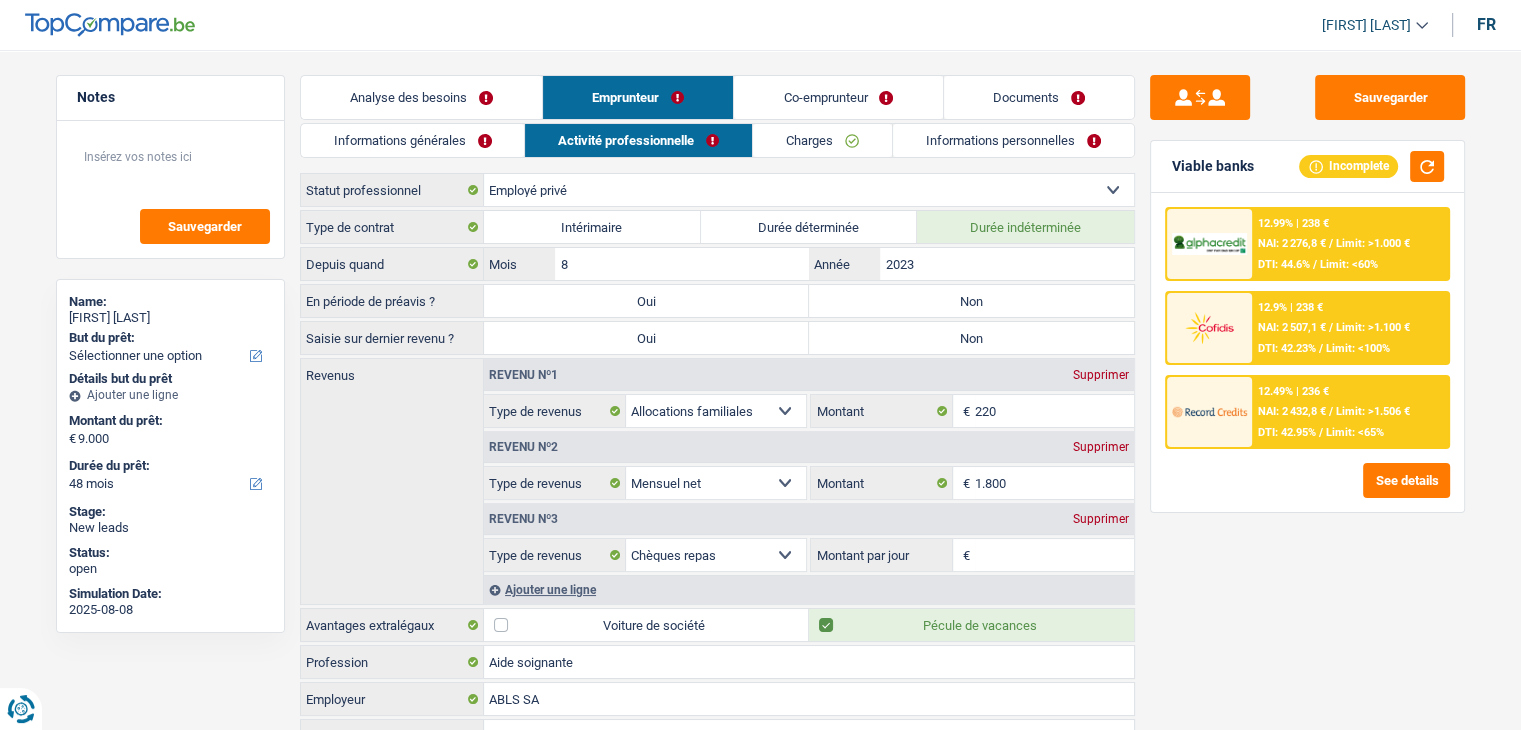 click on "Charges" at bounding box center (822, 140) 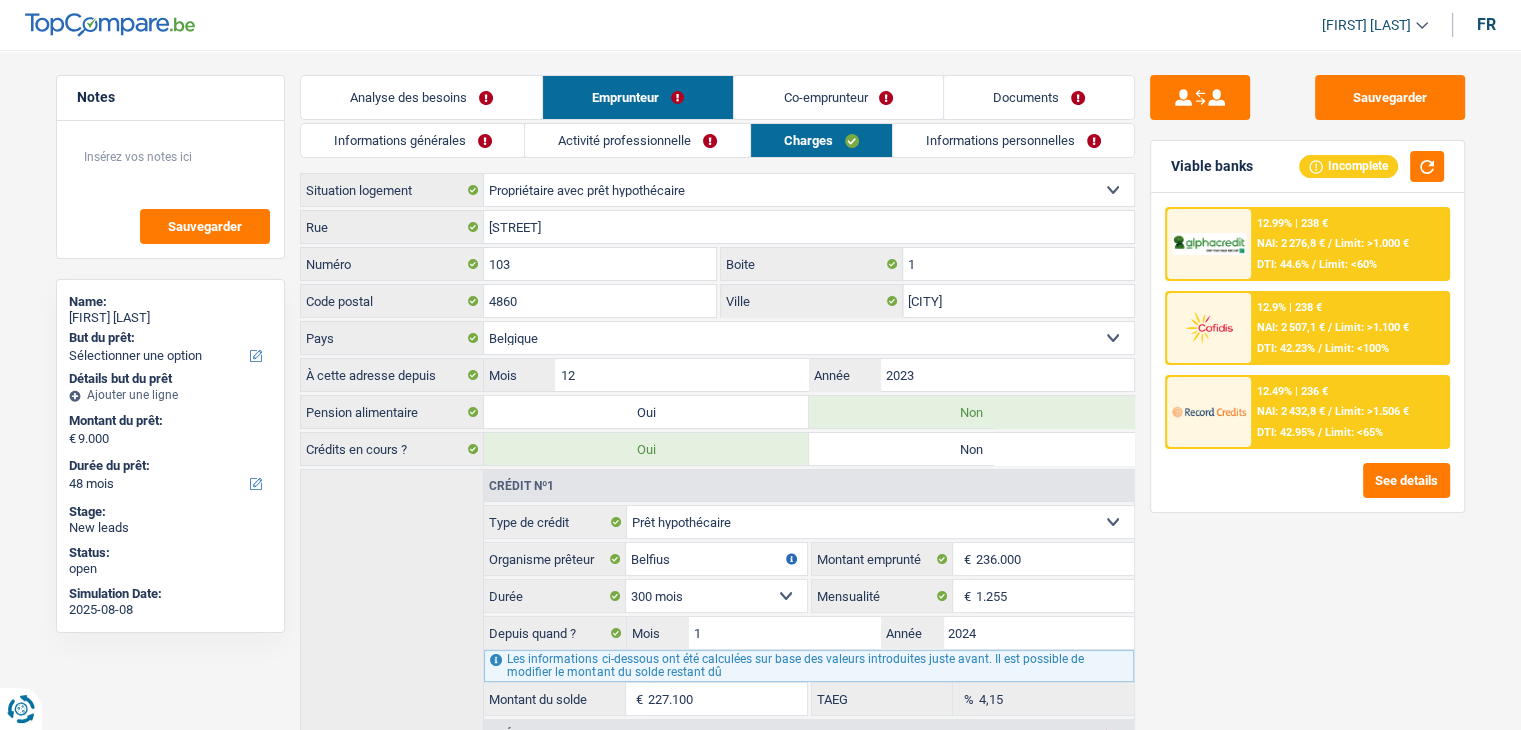 click on "Activité professionnelle" at bounding box center [637, 140] 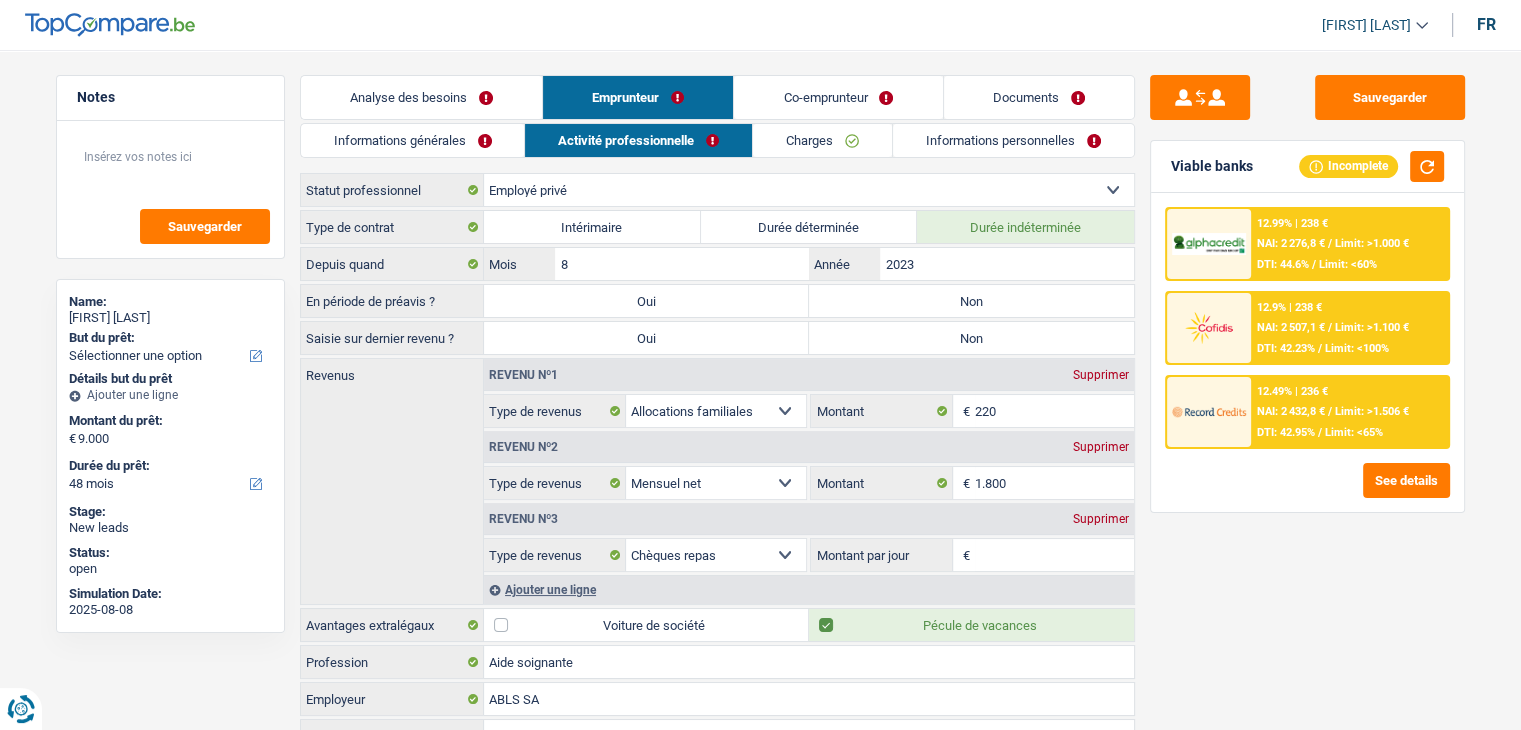click on "Co-emprunteur" at bounding box center (838, 97) 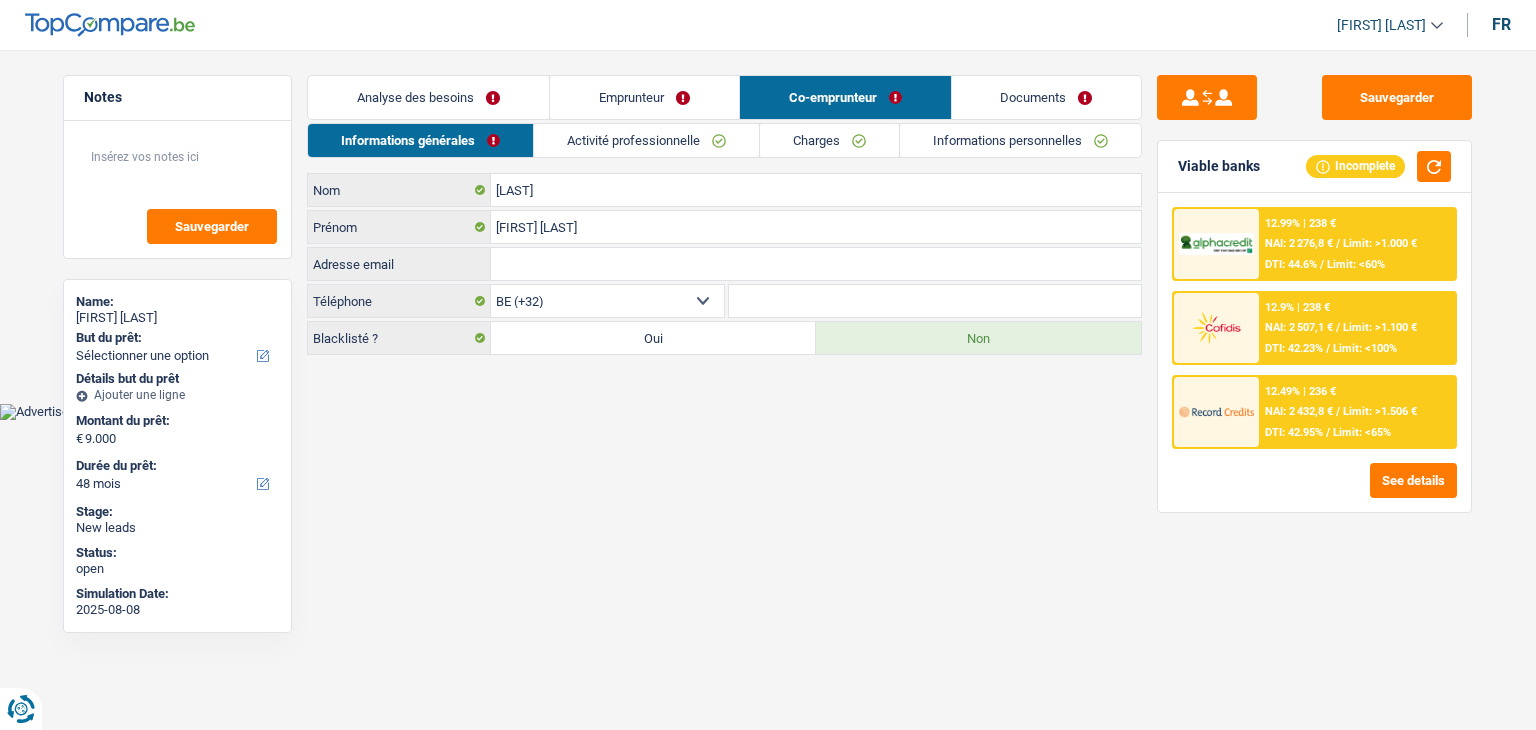 click on "Activité professionnelle" at bounding box center (646, 140) 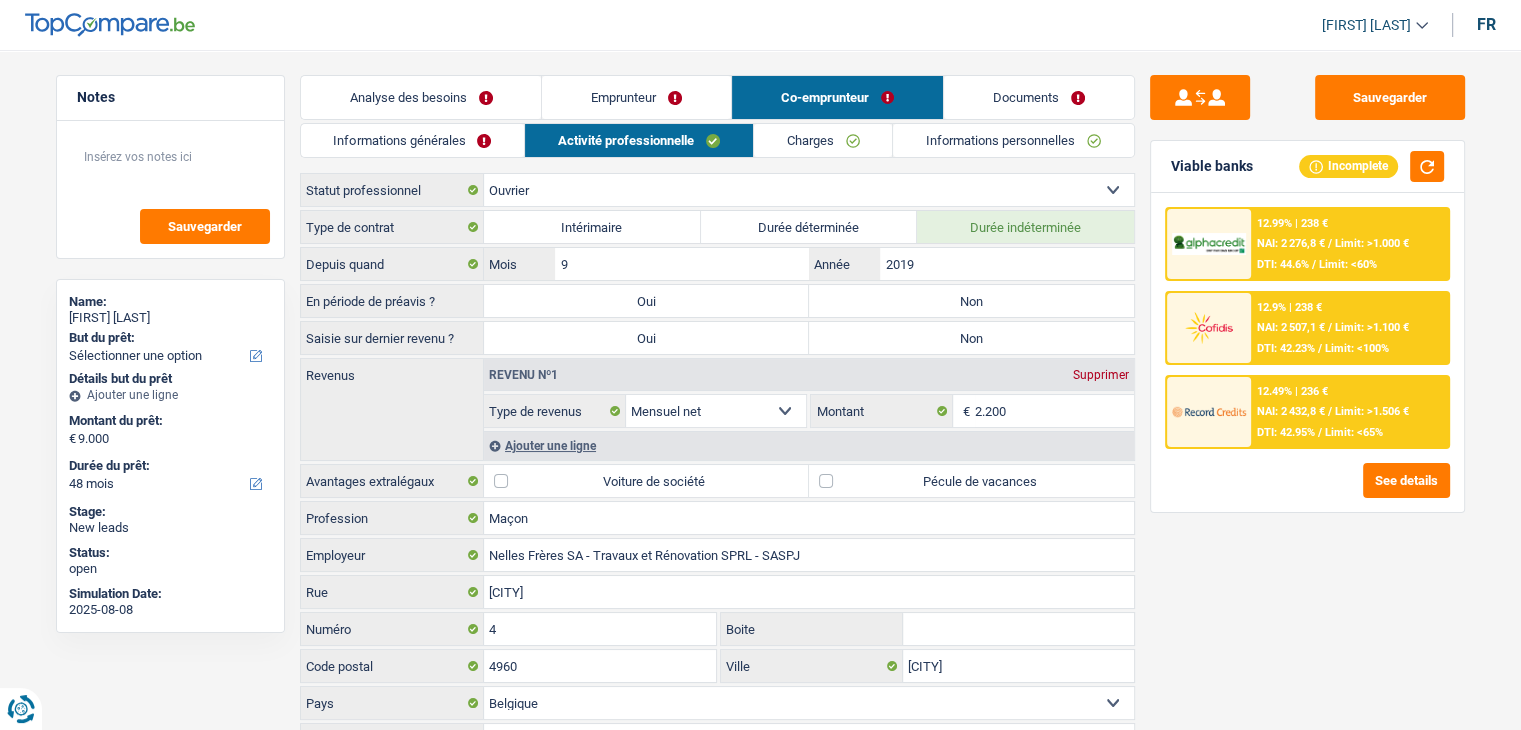 click on "Charges" at bounding box center (823, 140) 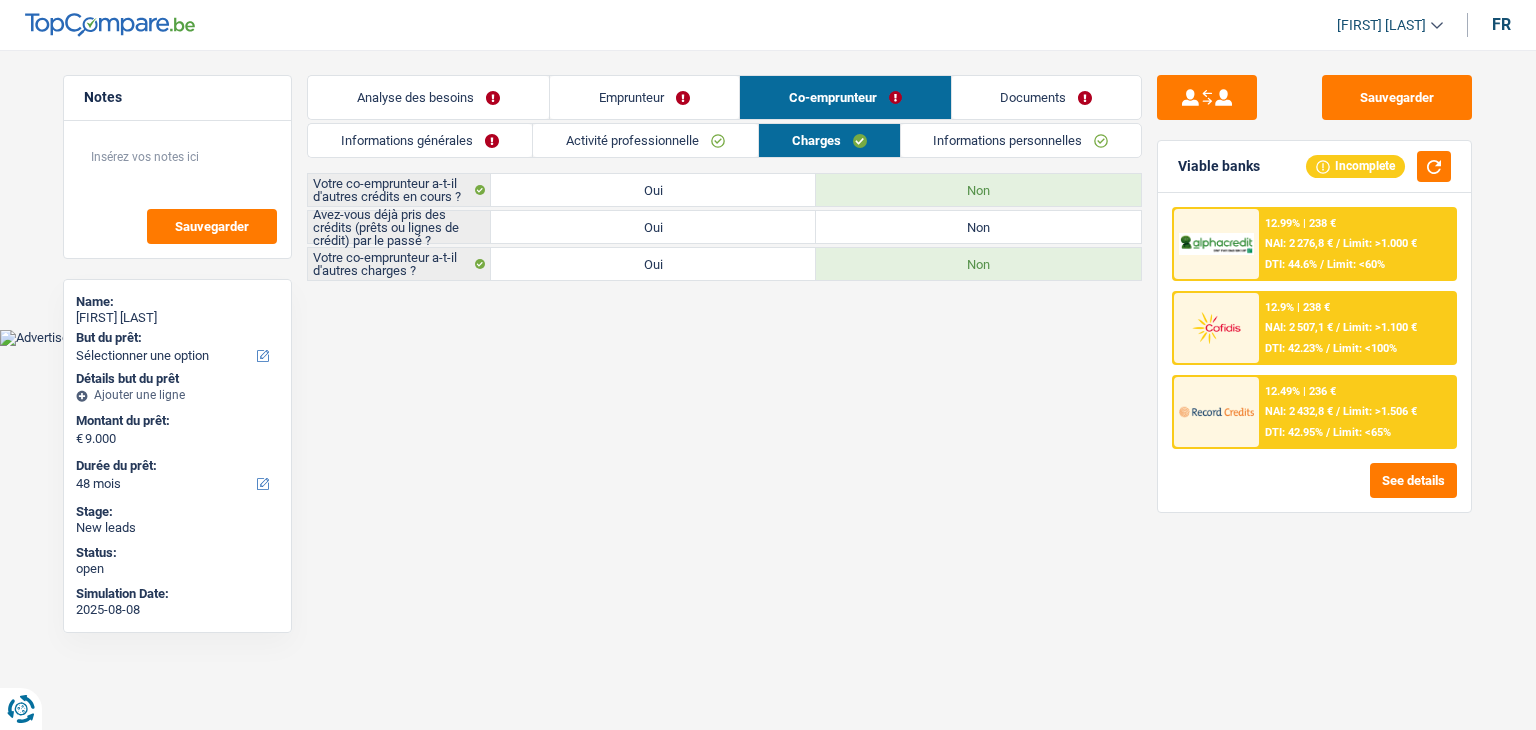 click on "Activité professionnelle" at bounding box center (645, 140) 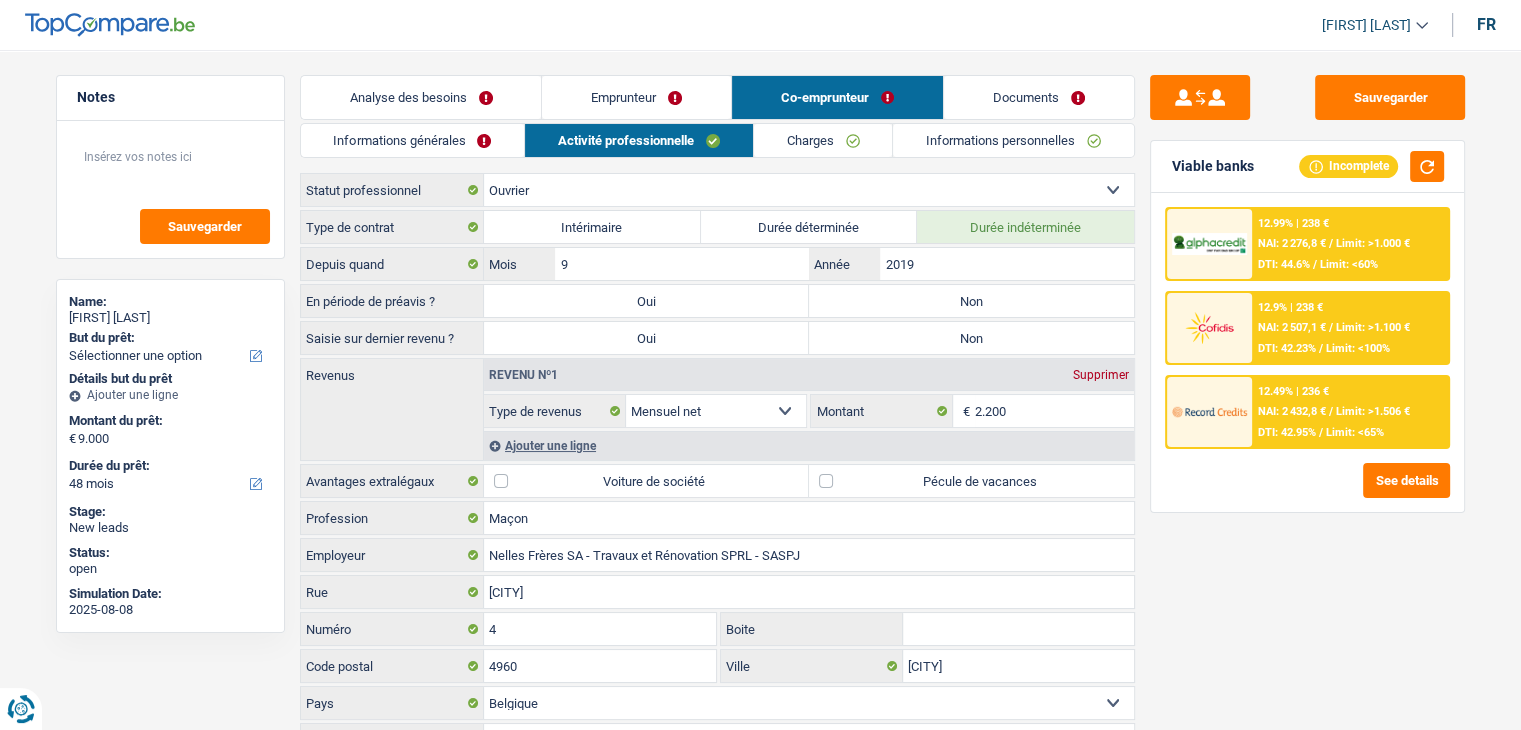 click on "Emprunteur" at bounding box center (636, 97) 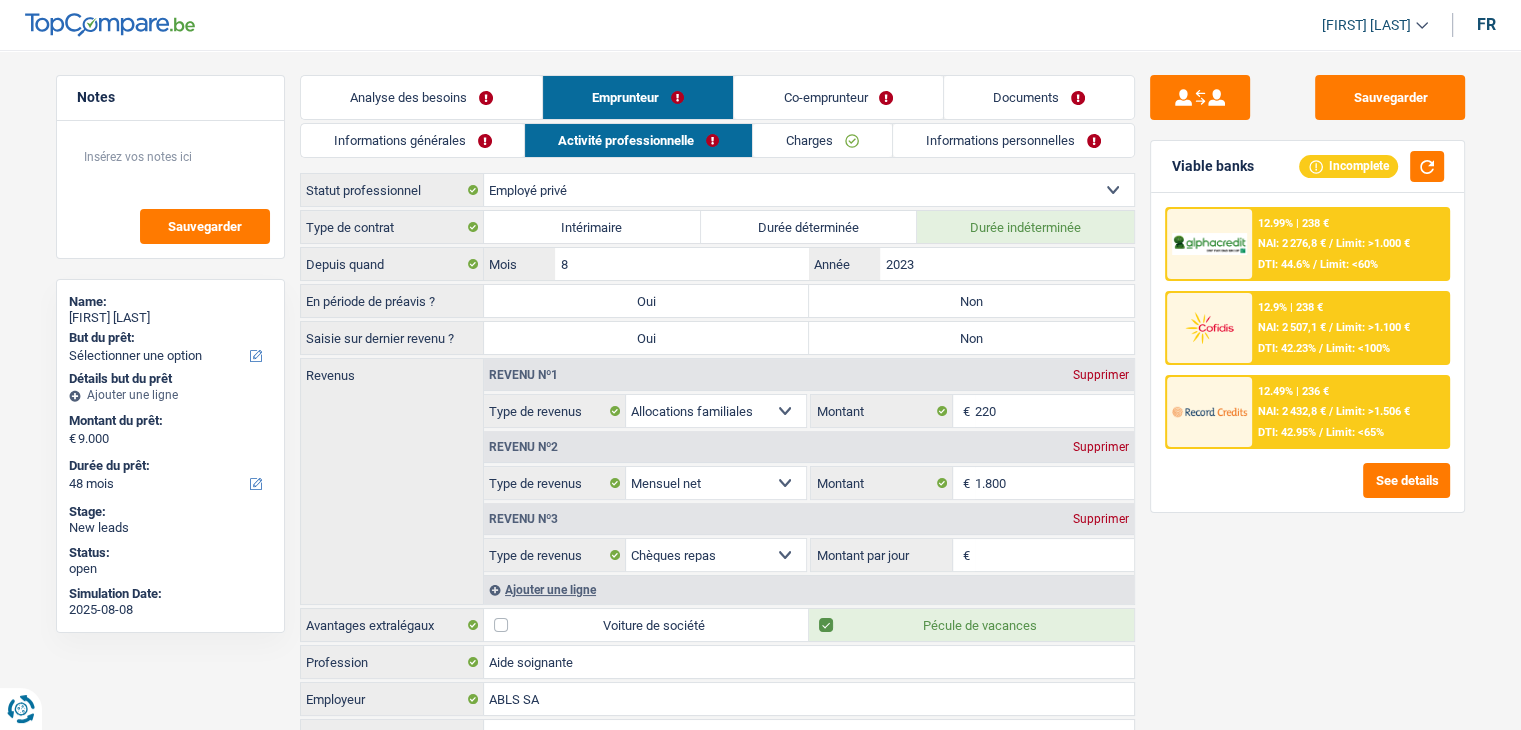 click on "Analyse des besoins" at bounding box center (421, 97) 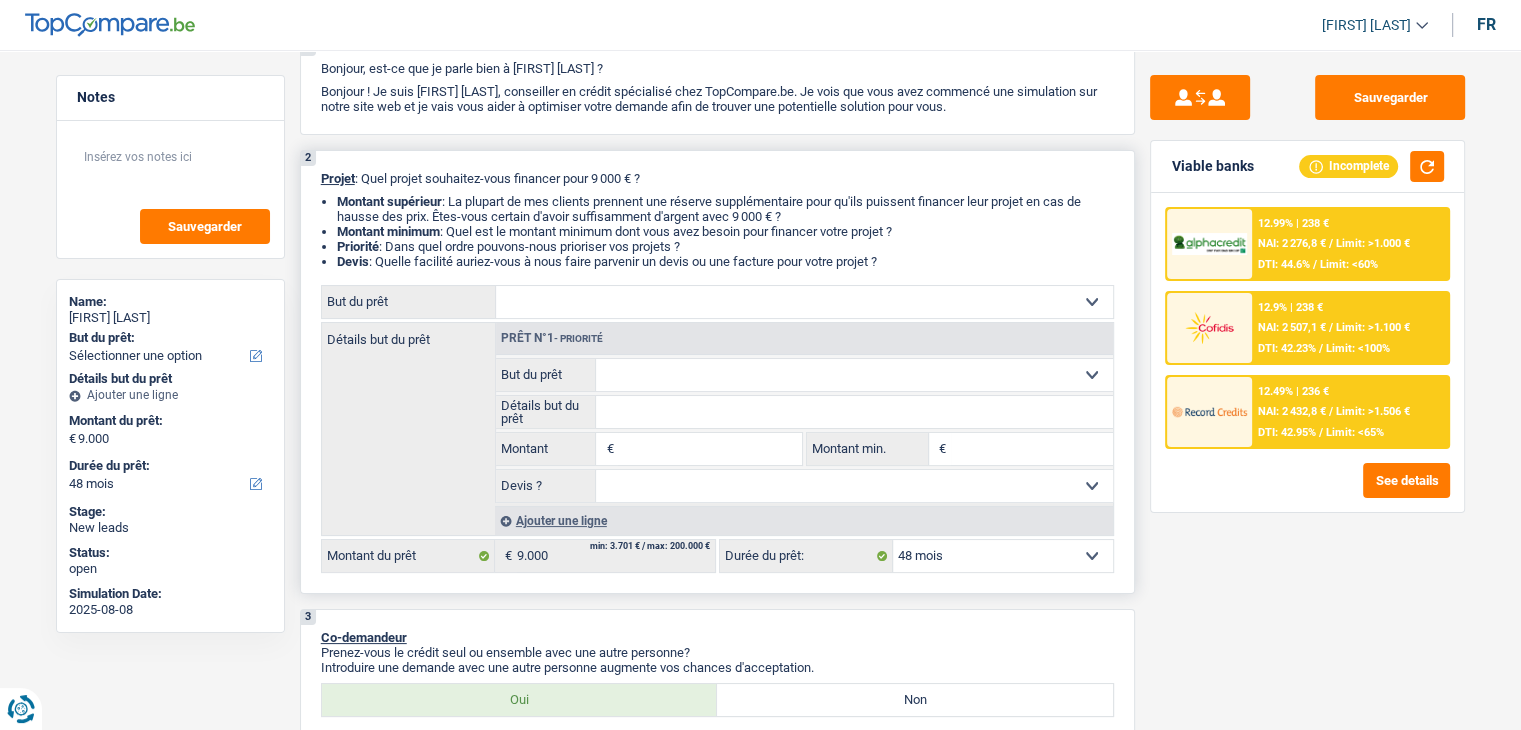 scroll, scrollTop: 300, scrollLeft: 0, axis: vertical 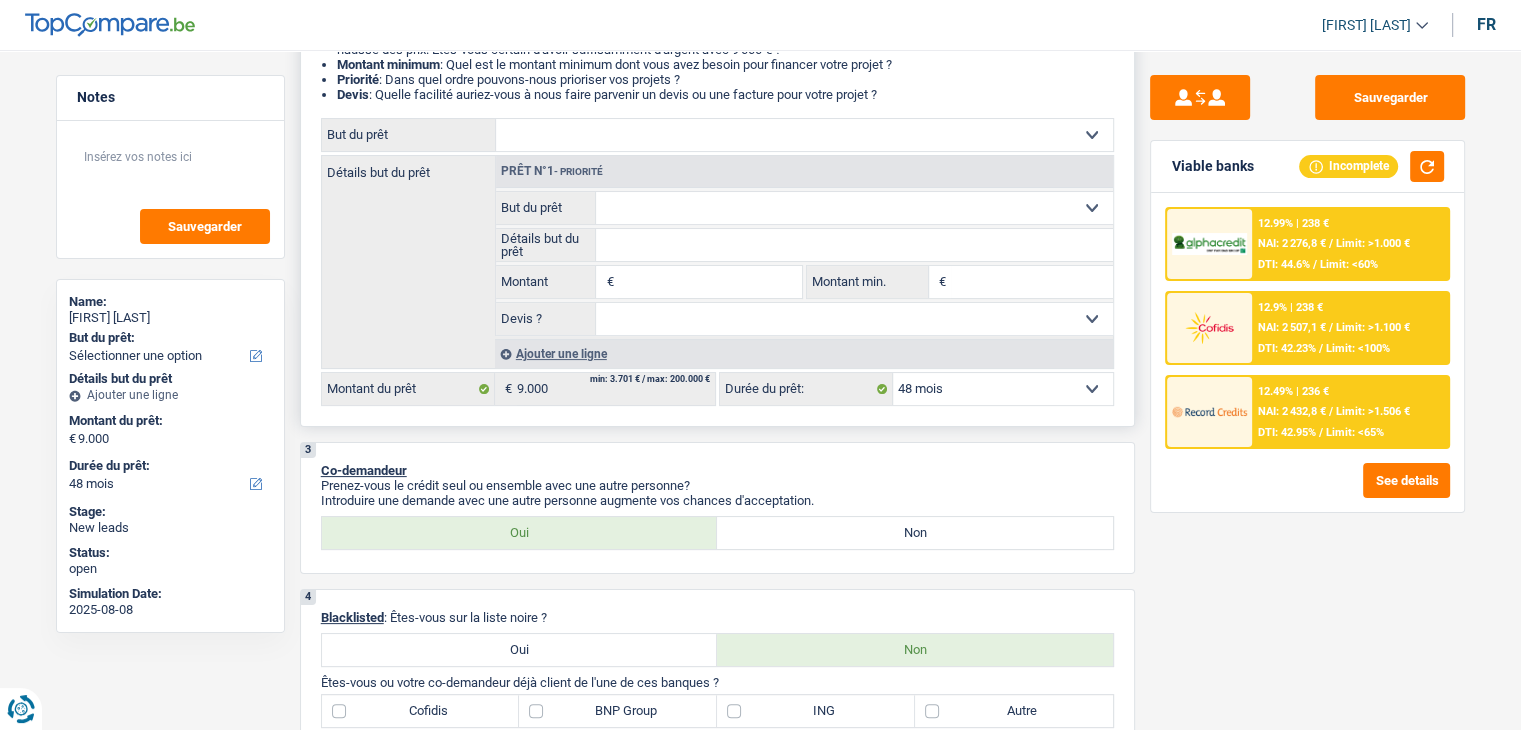 click on "Confort maison: meubles, textile, peinture, électroménager, outillage non-professionnel Hifi, multimédia, gsm, ordinateur Aménagement: frais d'installation, déménagement Evénement familial: naissance, mariage, divorce, communion, décès Frais médicaux Frais d'études Frais permis de conduire Loisirs: voyage, sport, musique Rafraîchissement: petits travaux maison et jardin Frais judiciaires Réparation voiture Prêt rénovation Prêt énergie Prêt voiture Taxes, impôts non professionnels Rénovation bien à l'étranger Dettes familiales Assurance Autre
Sélectionner une option" at bounding box center [804, 135] 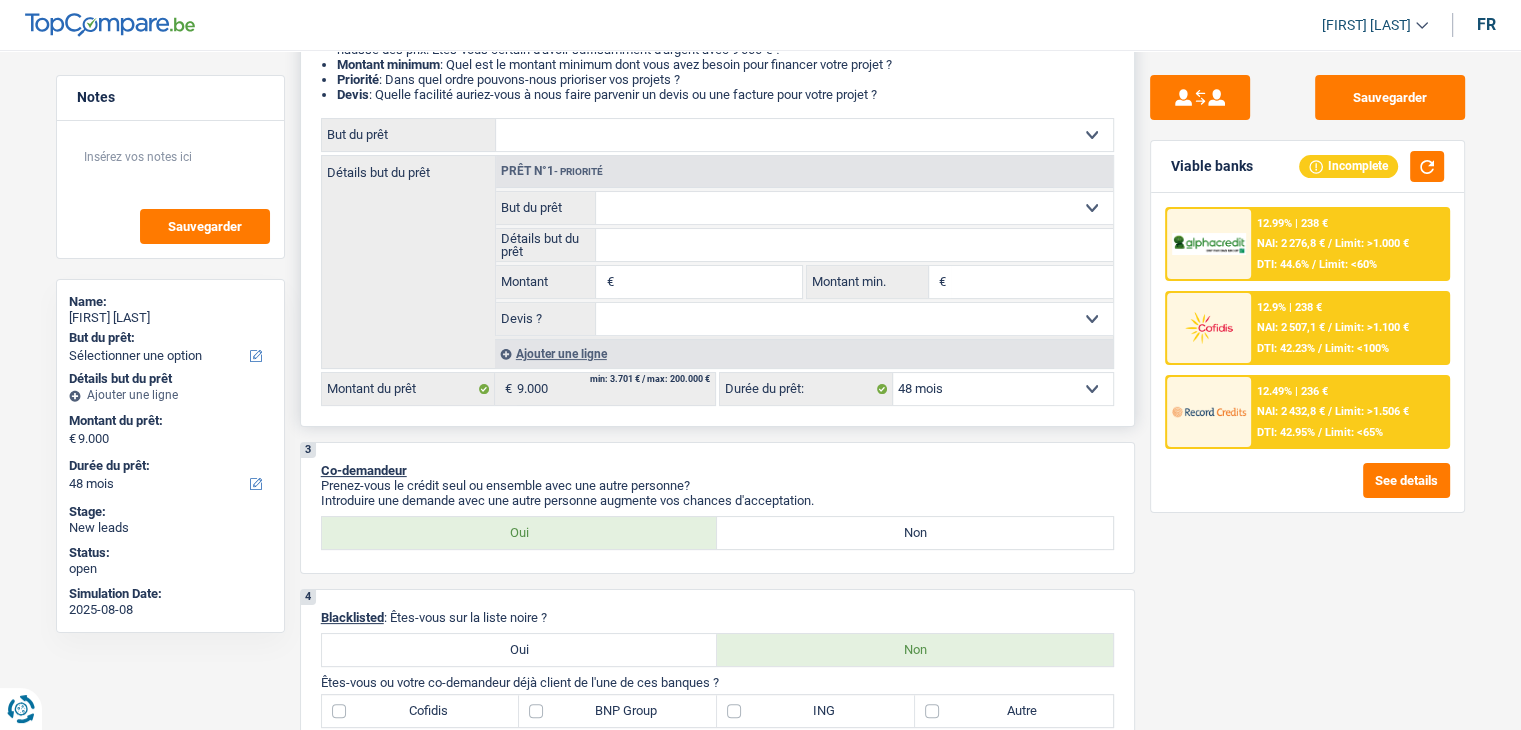 select on "houseOrGarden" 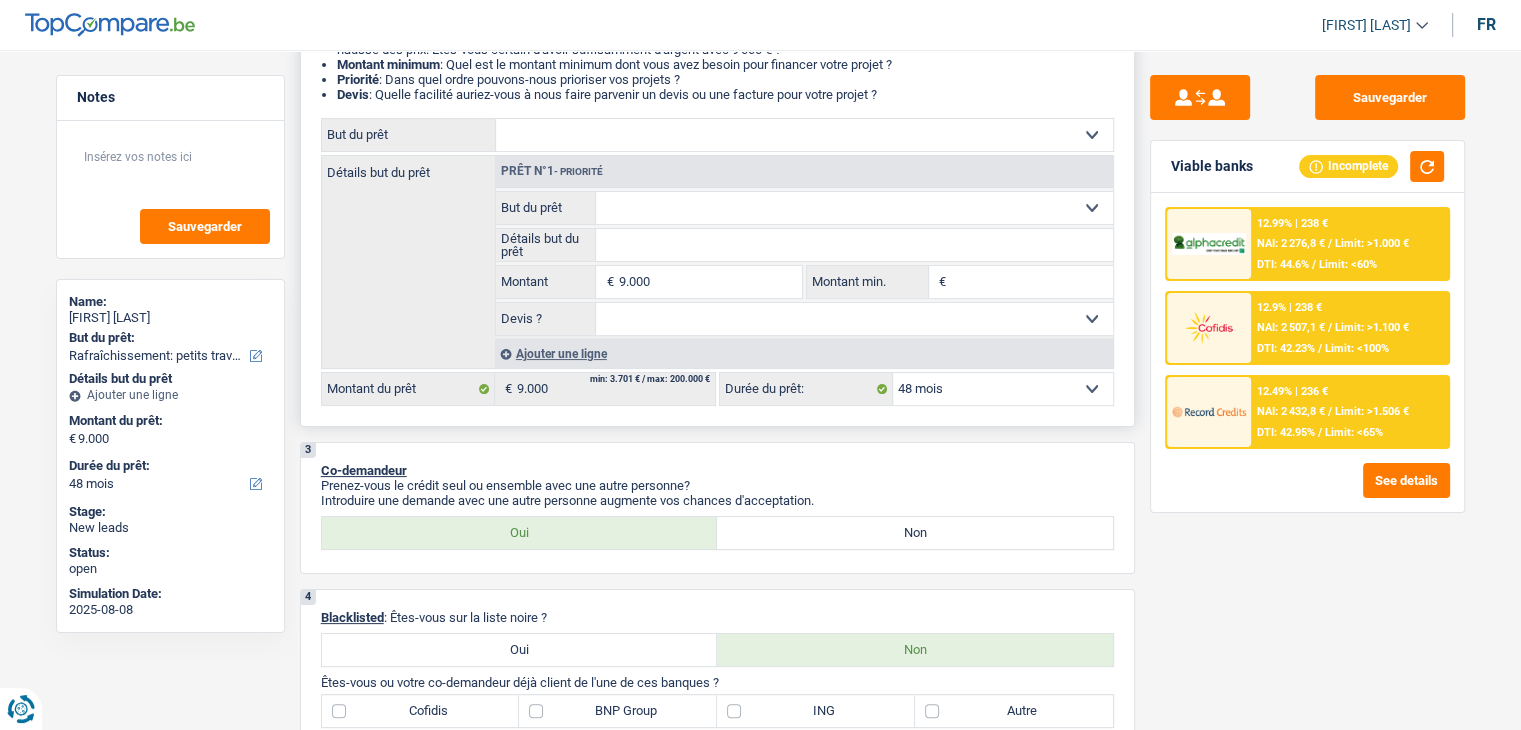 select on "houseOrGarden" 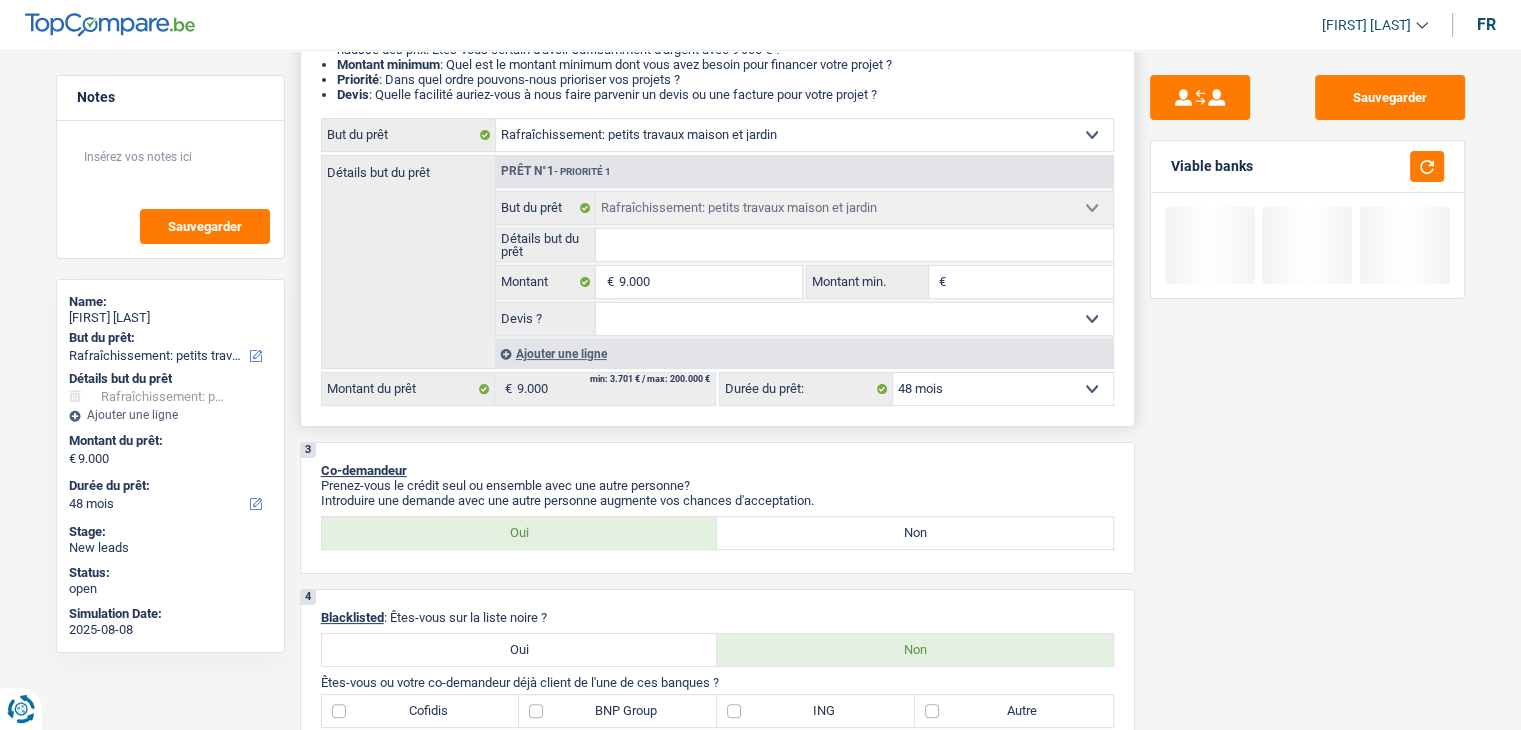 click on "Montant min." at bounding box center (1032, 282) 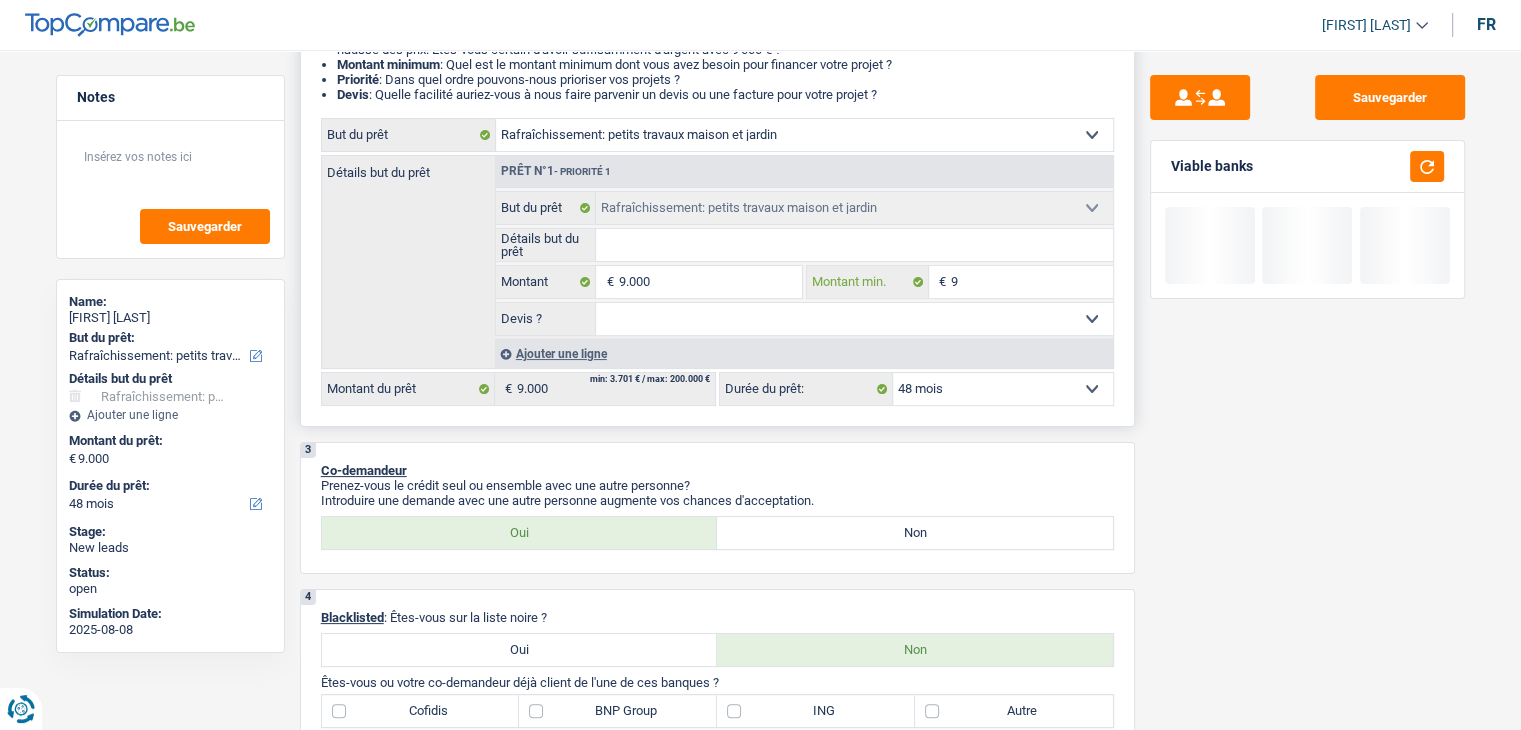 type on "90" 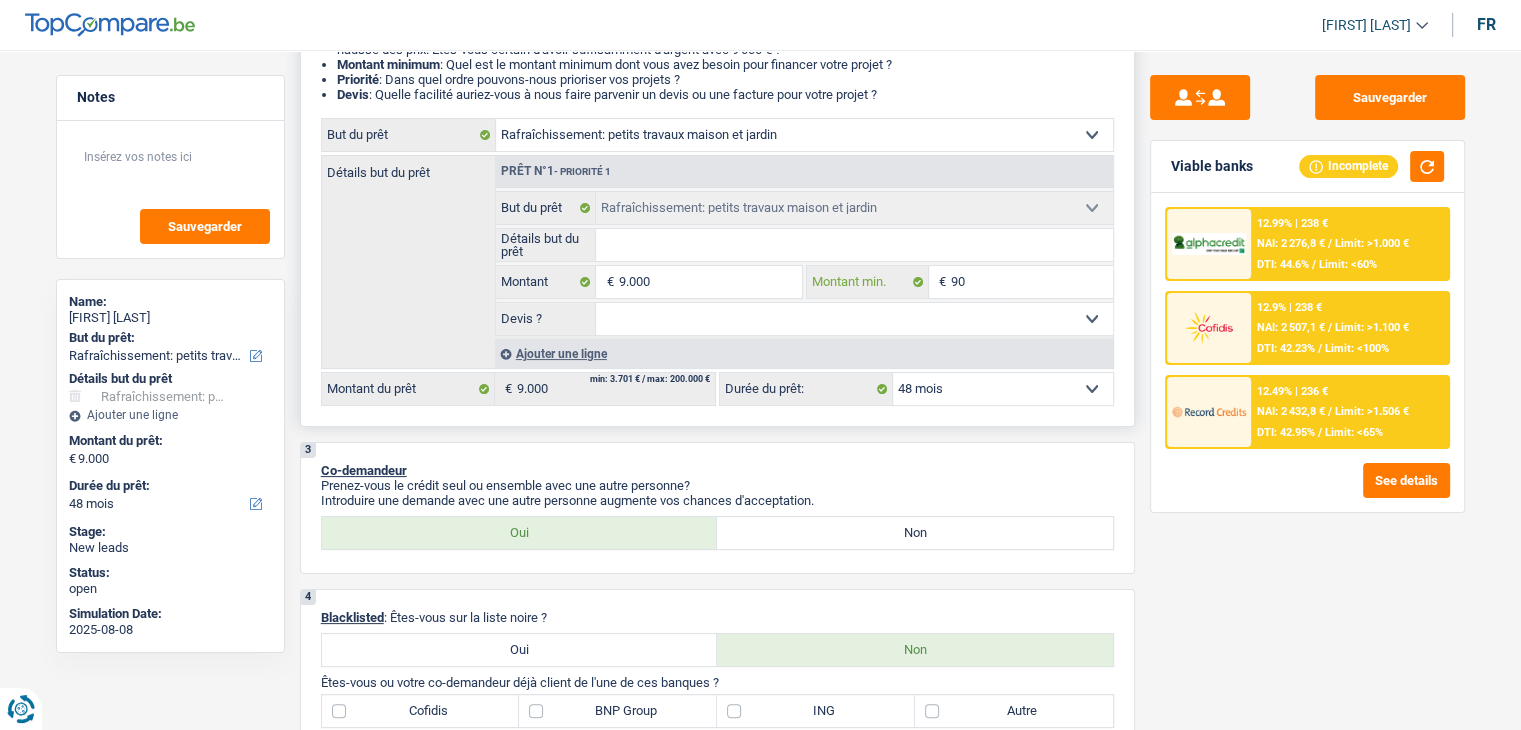 type on "900" 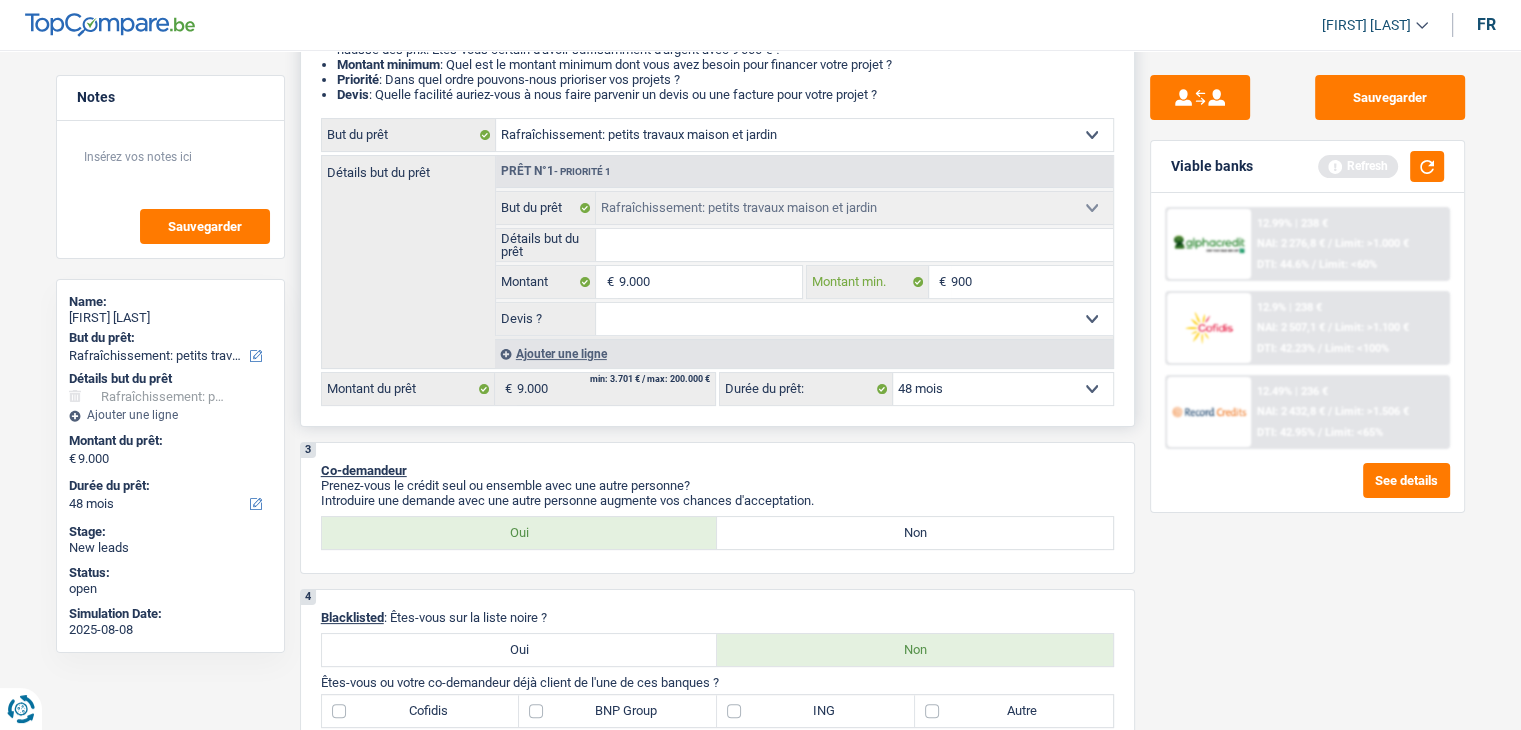 type on "9.000" 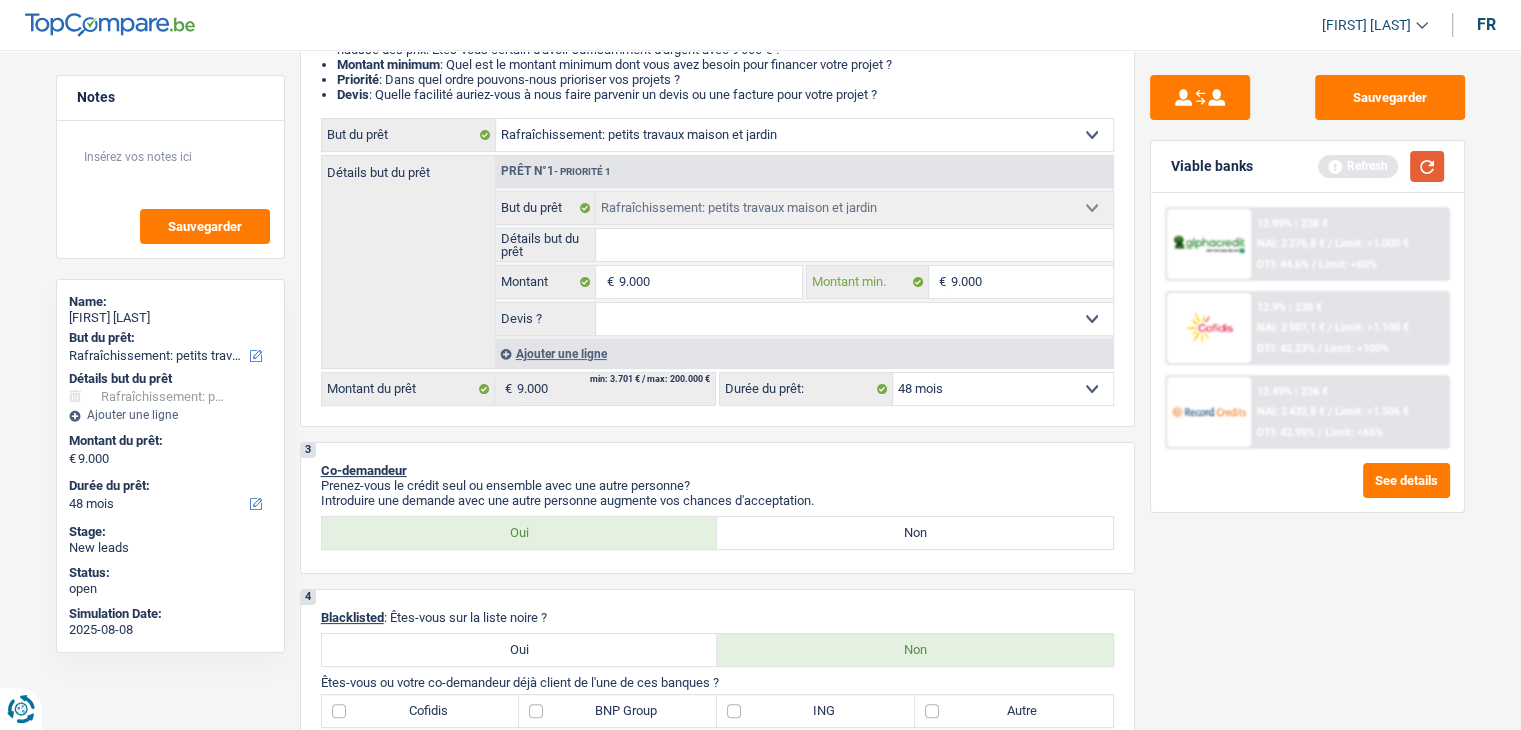 type on "9.000" 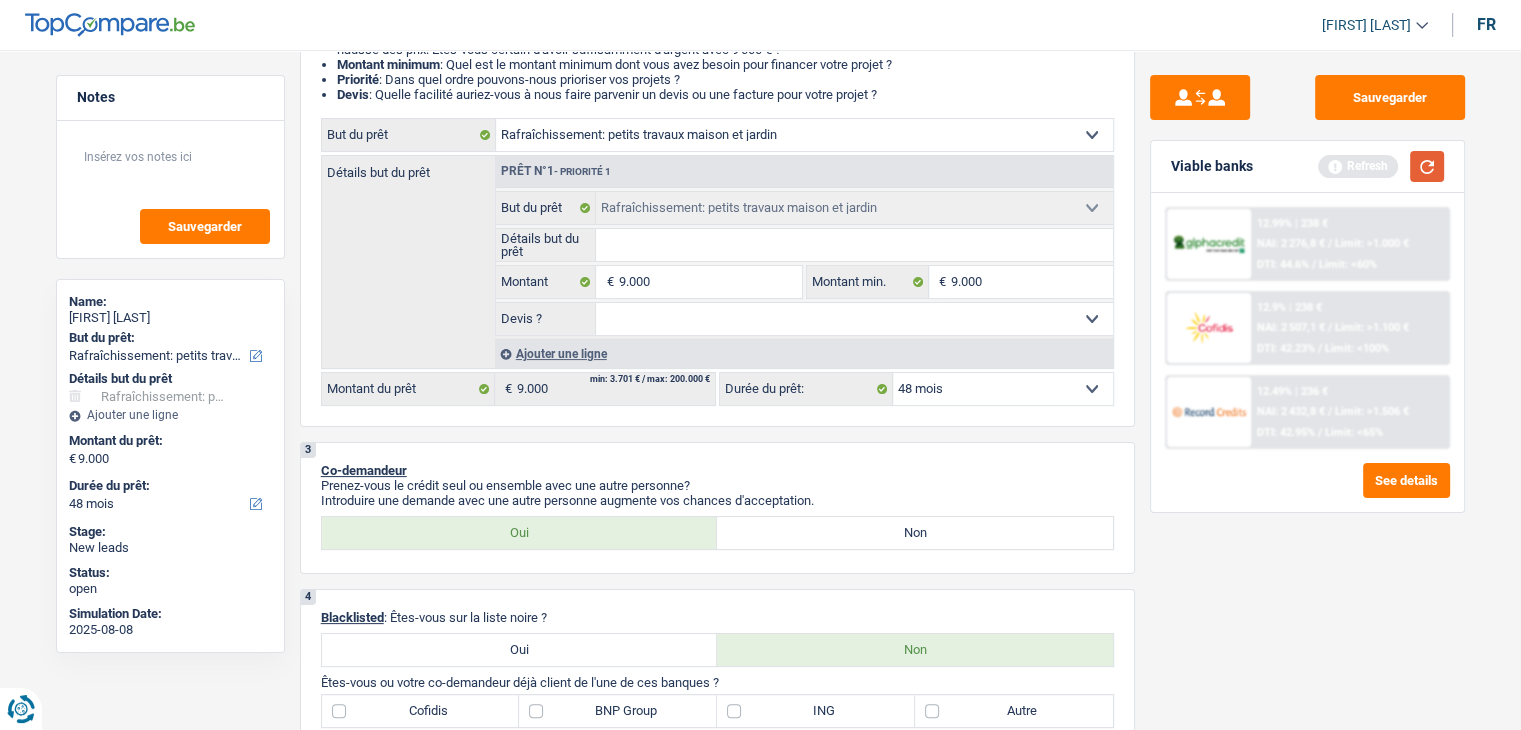 click at bounding box center (1427, 166) 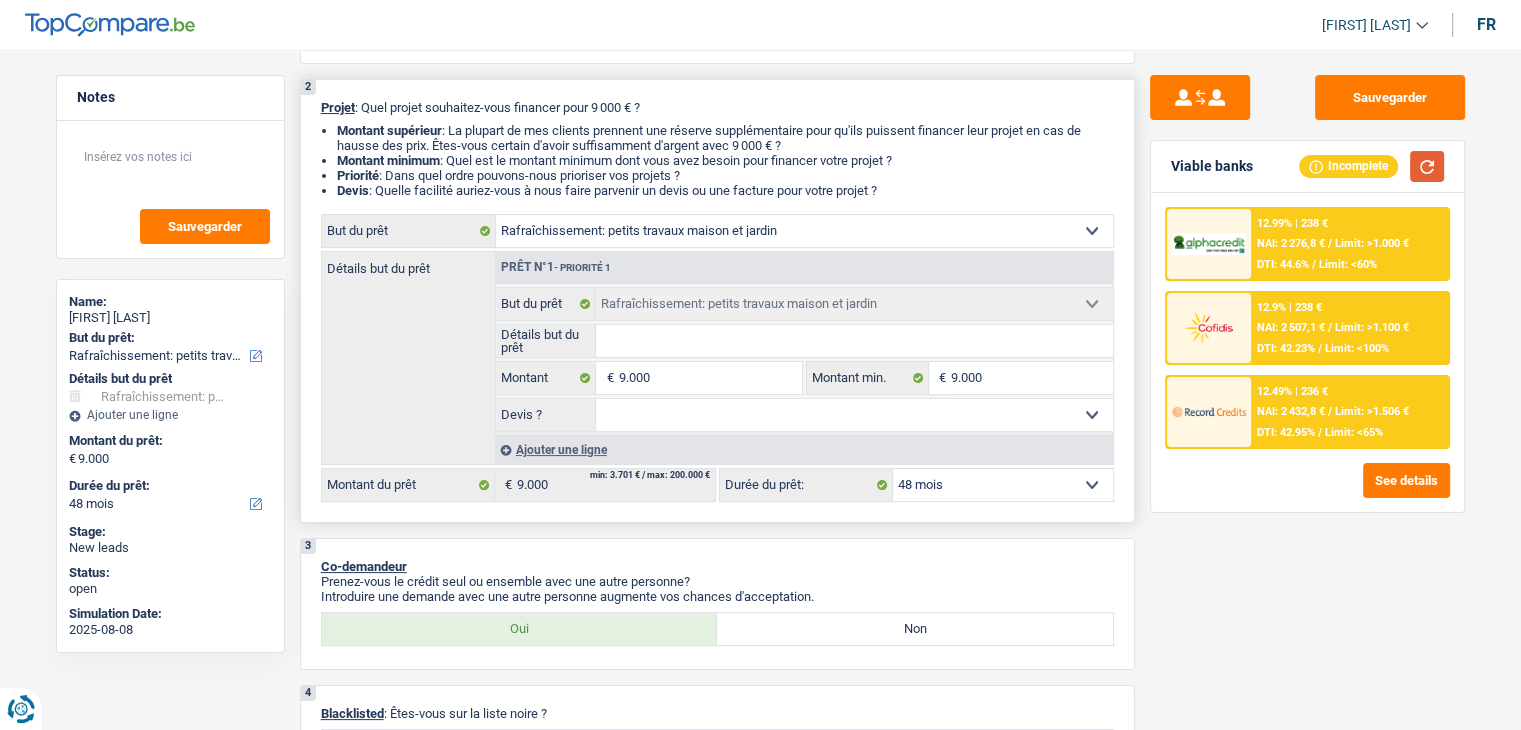 scroll, scrollTop: 0, scrollLeft: 0, axis: both 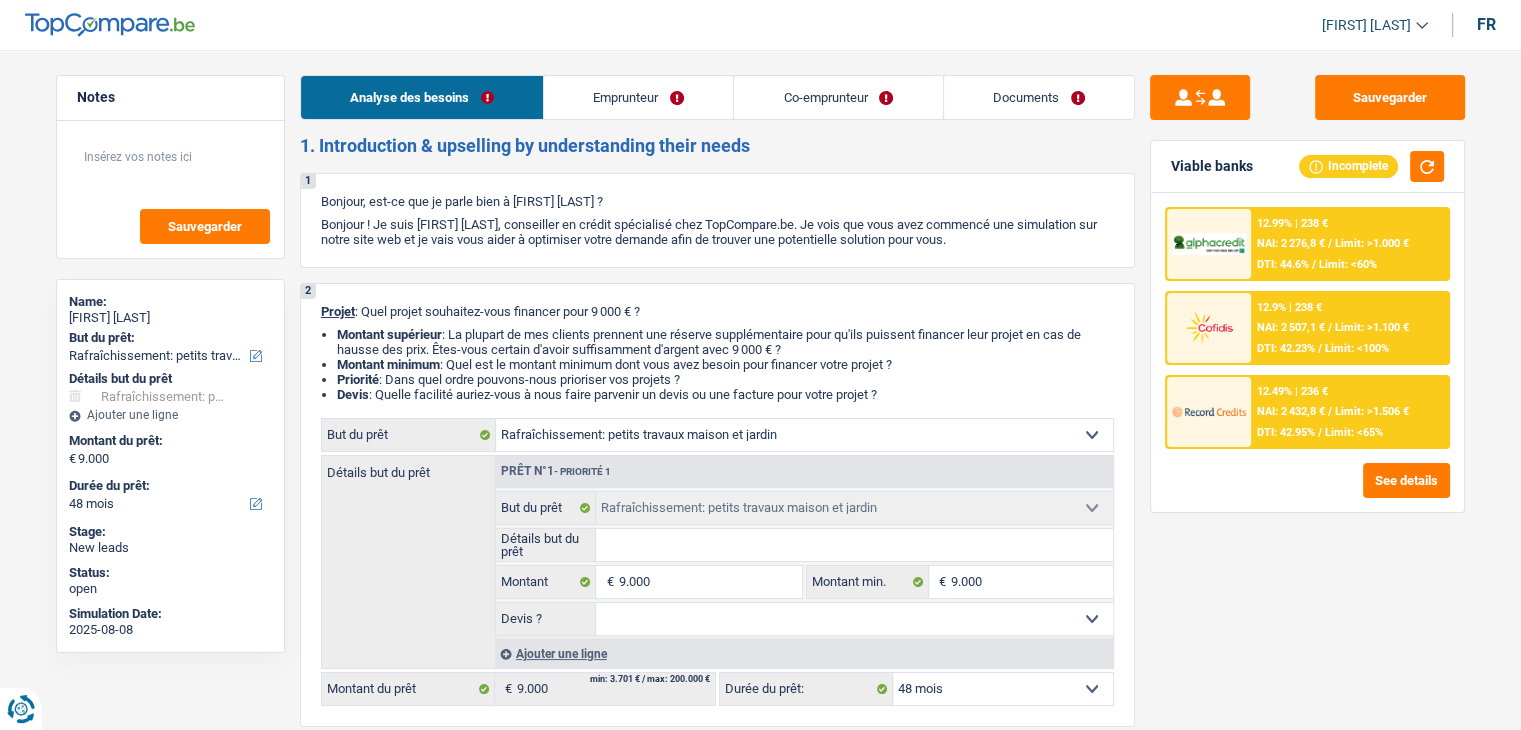 click on "Co-emprunteur" at bounding box center (838, 97) 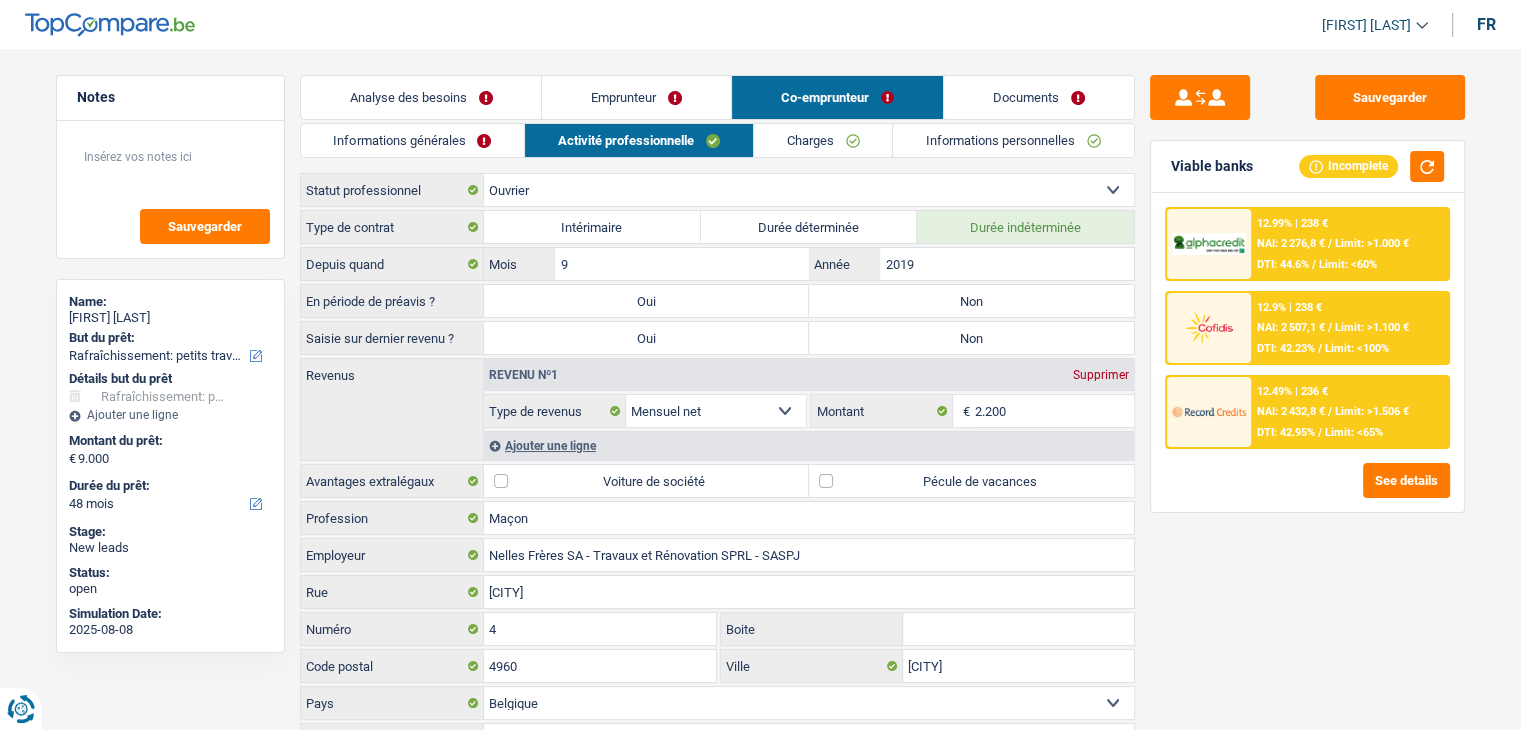 click on "Informations générales" at bounding box center (413, 140) 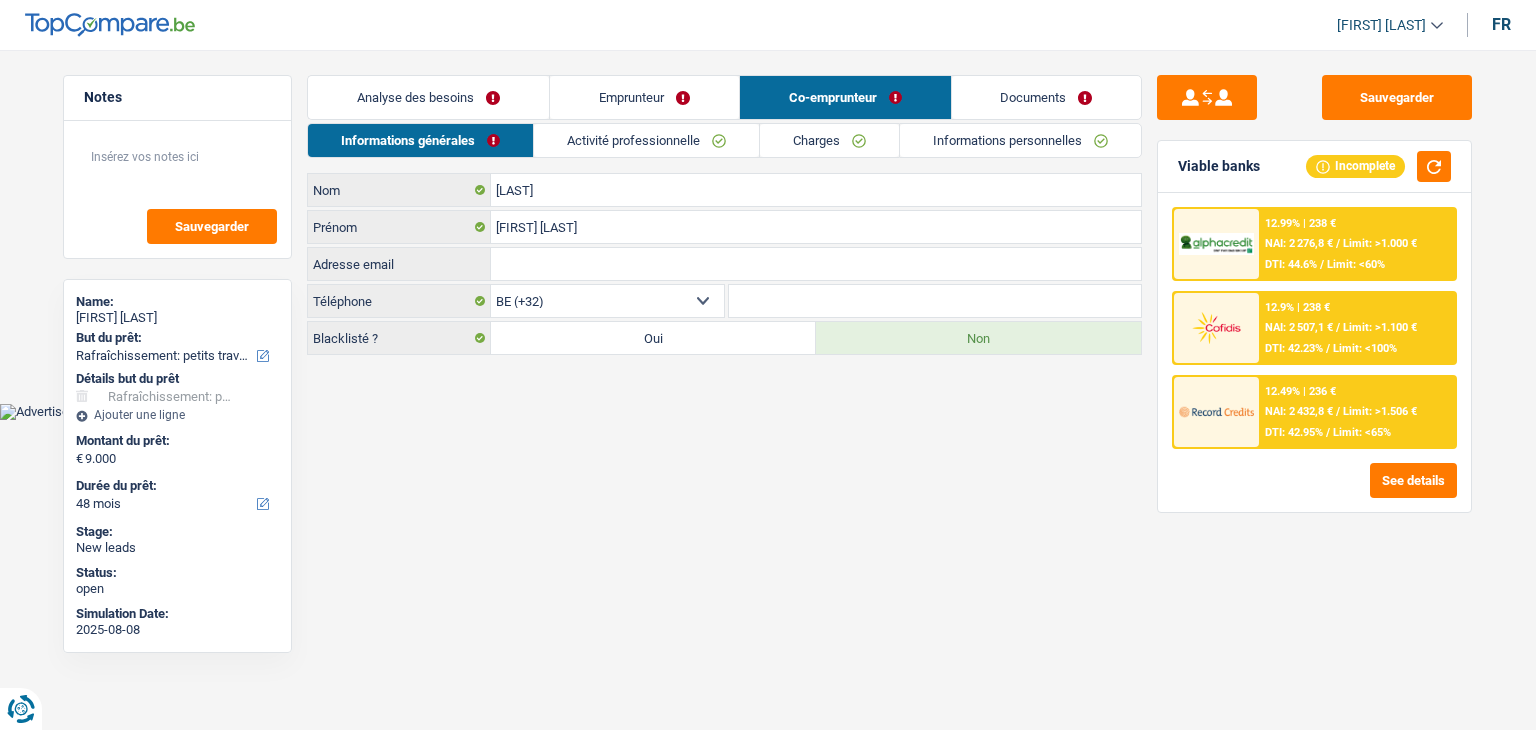 click on "Analyse des besoins" at bounding box center (428, 97) 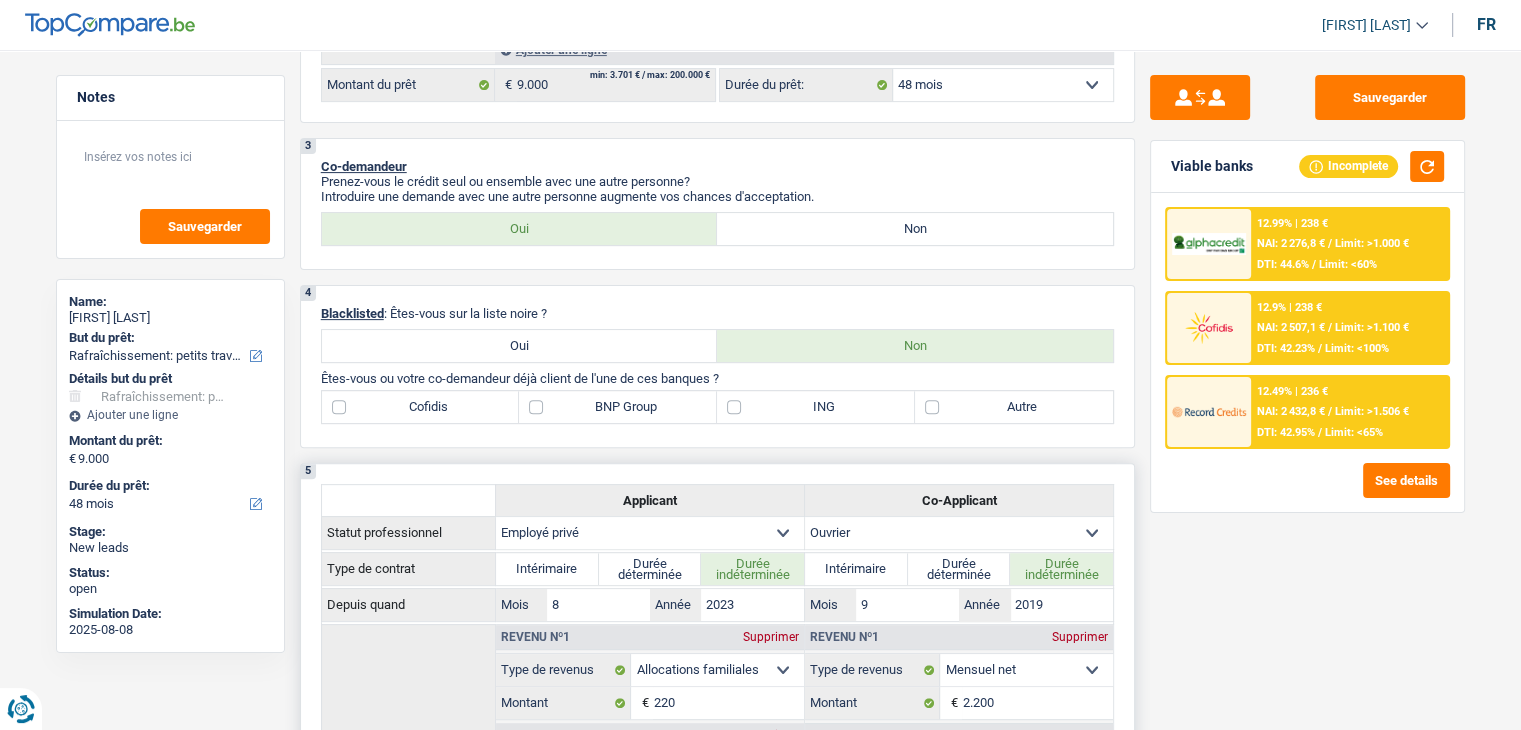 scroll, scrollTop: 700, scrollLeft: 0, axis: vertical 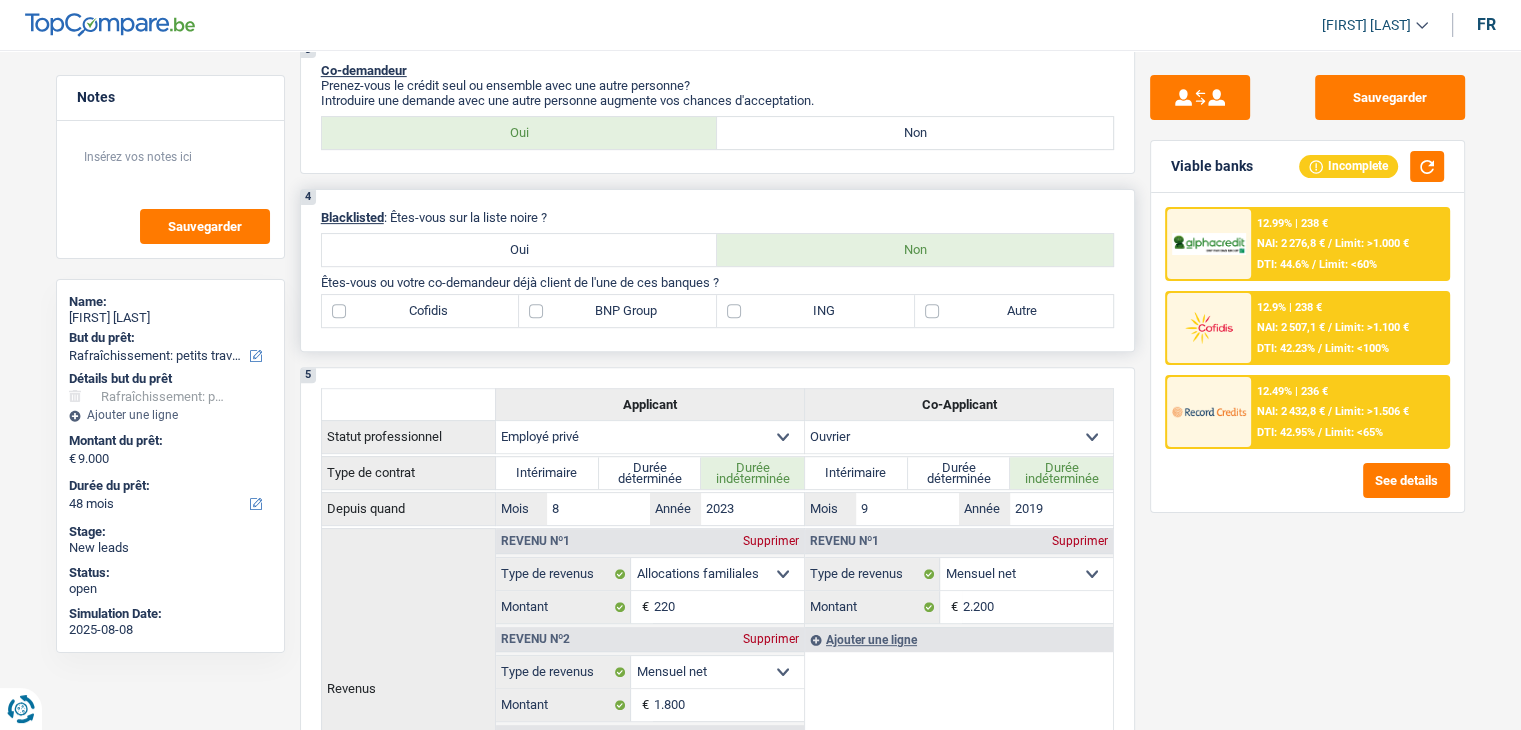 drag, startPoint x: 568, startPoint y: 215, endPoint x: 342, endPoint y: 194, distance: 226.97357 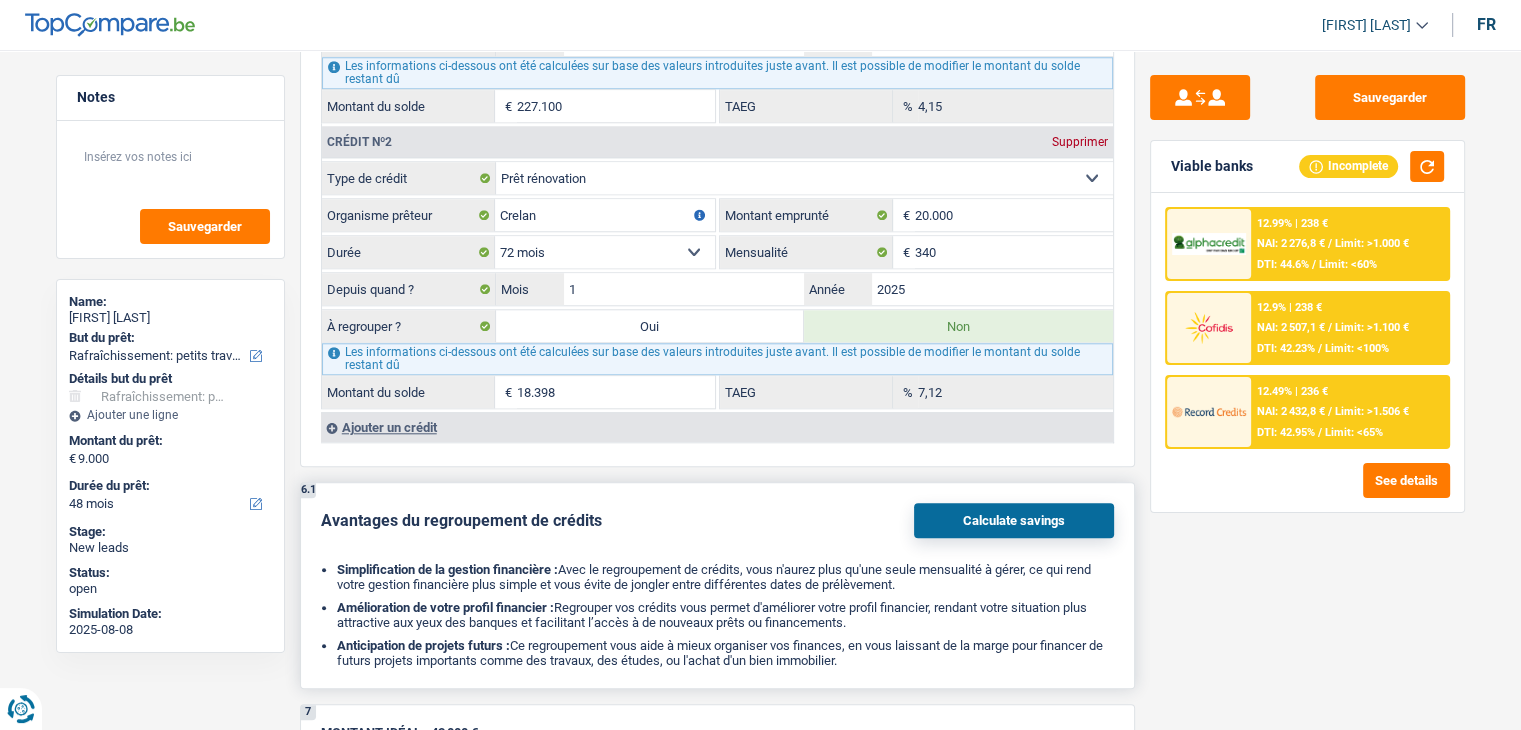 scroll, scrollTop: 1600, scrollLeft: 0, axis: vertical 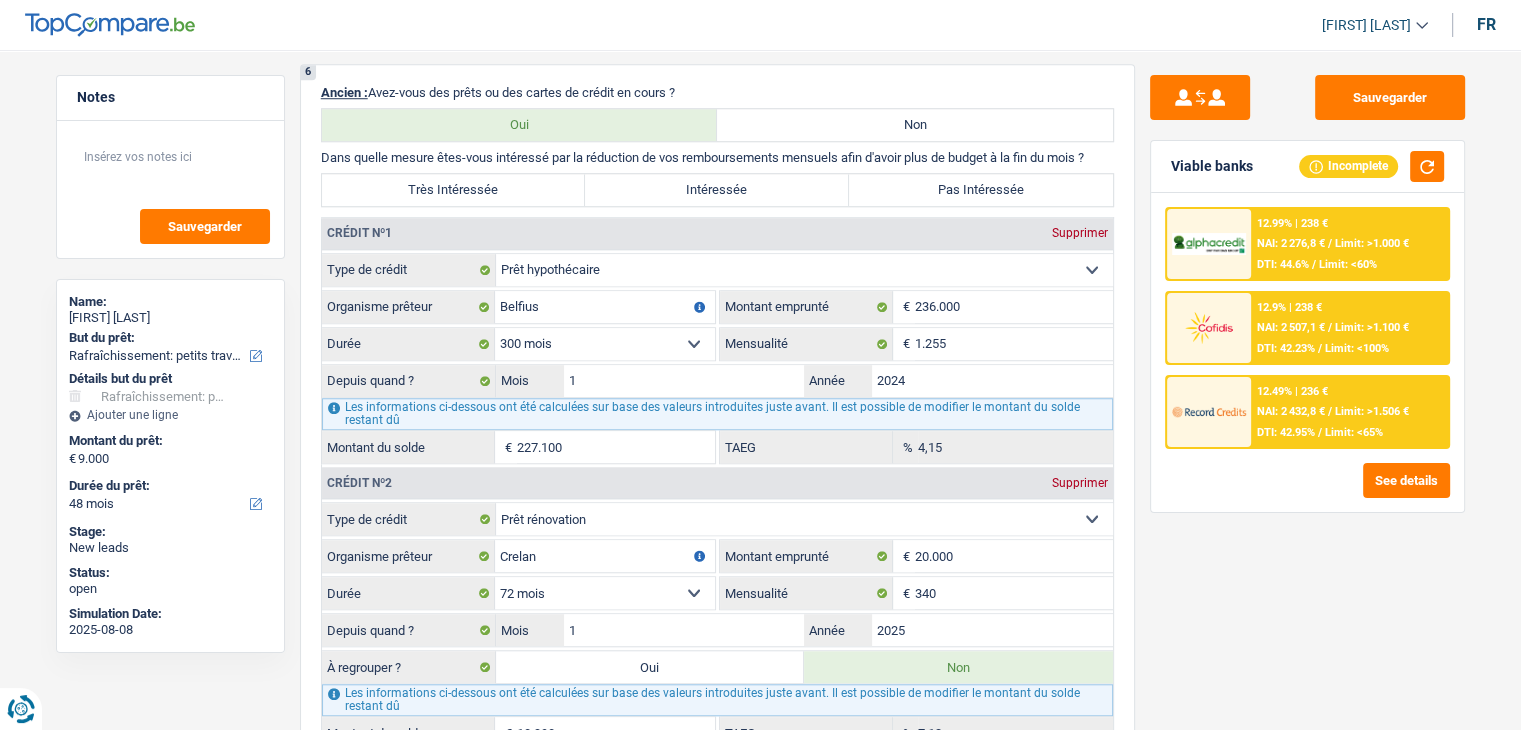 click on "Sauvegarder
Viable banks
Incomplete
12.99% | 238 €
NAI: 2 276,8 €
/
Limit: >1.000 €
DTI: 44.6%
/
Limit: <60%
12.9% | 238 €
NAI: 2 507,1 €
/
Limit: >1.100 €
DTI: 42.23%
/
Limit: <100%
/       /" at bounding box center (1307, 384) 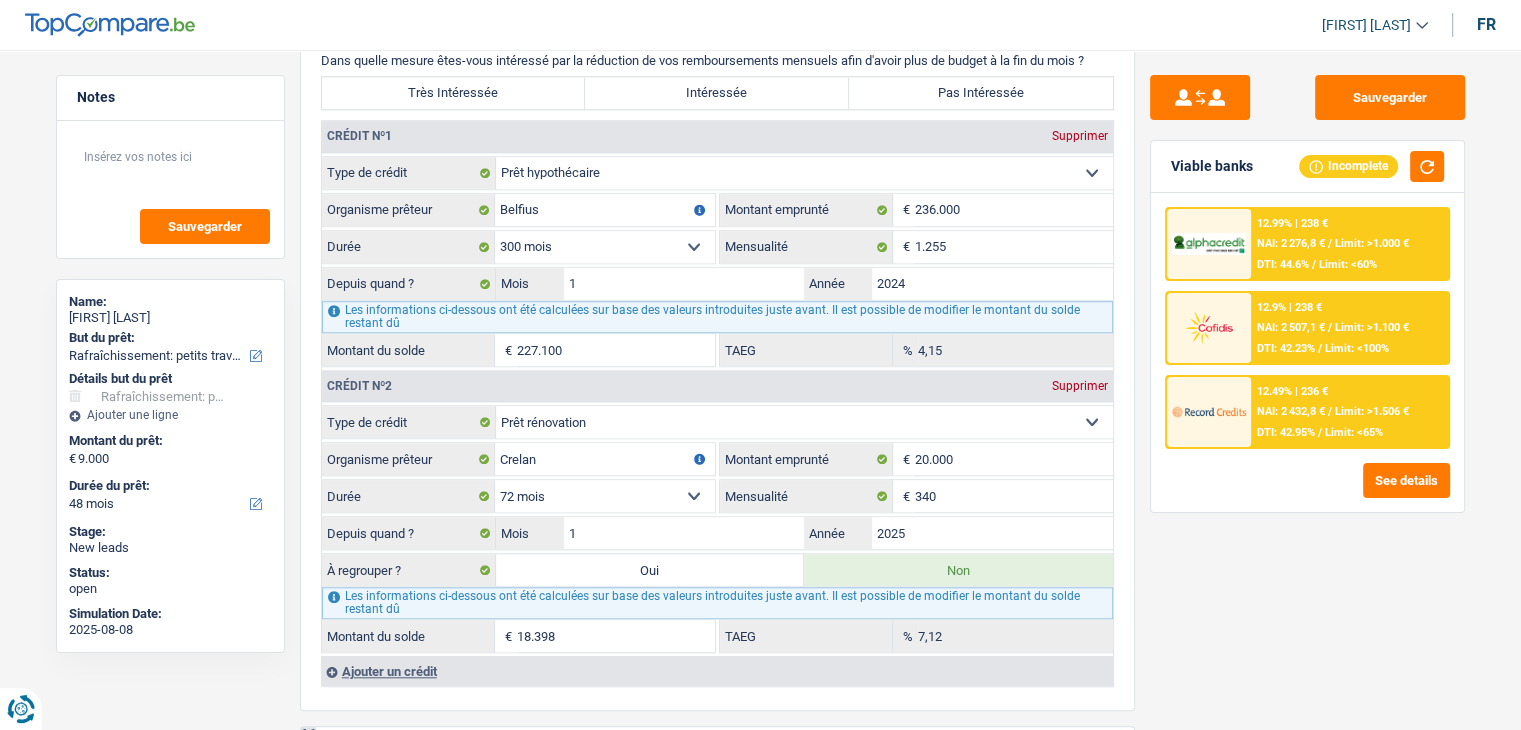 scroll, scrollTop: 1800, scrollLeft: 0, axis: vertical 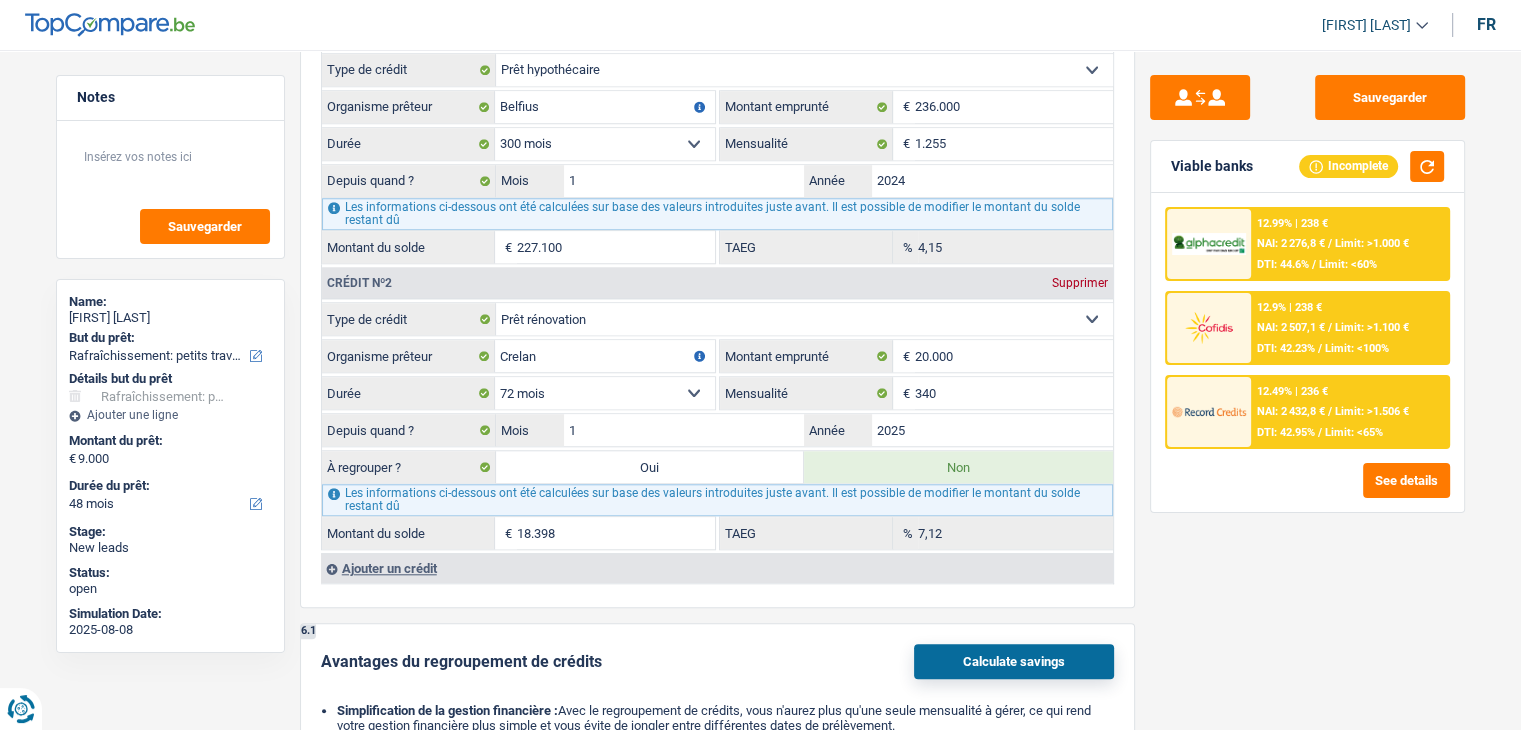 click on "Sauvegarder
Viable banks
Incomplete
12.99% | 238 €
NAI: 2 276,8 €
/
Limit: >1.000 €
DTI: 44.6%
/
Limit: <60%
12.9% | 238 €
NAI: 2 507,1 €
/
Limit: >1.100 €
DTI: 42.23%
/
Limit: <100%
/       /" at bounding box center (1307, 384) 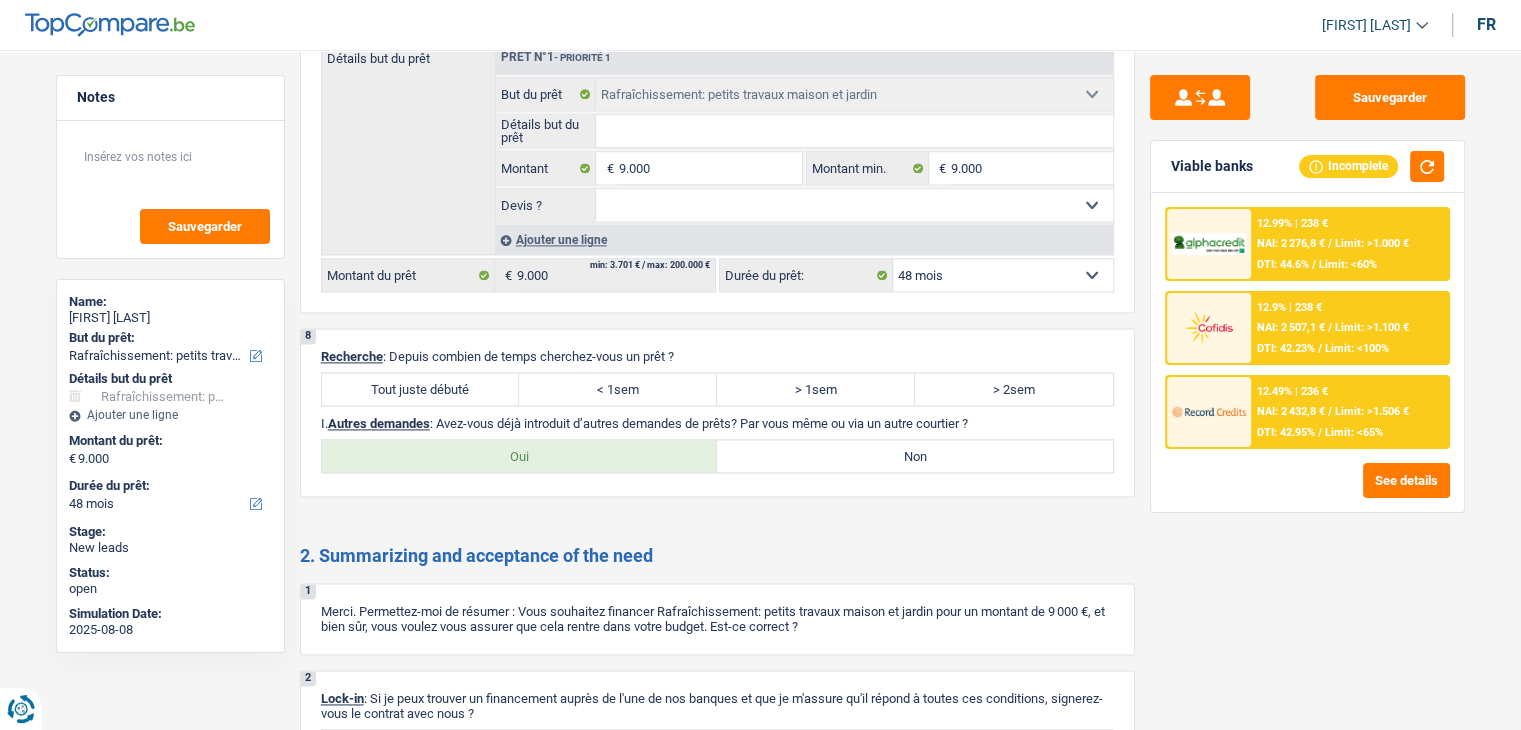 scroll, scrollTop: 2900, scrollLeft: 0, axis: vertical 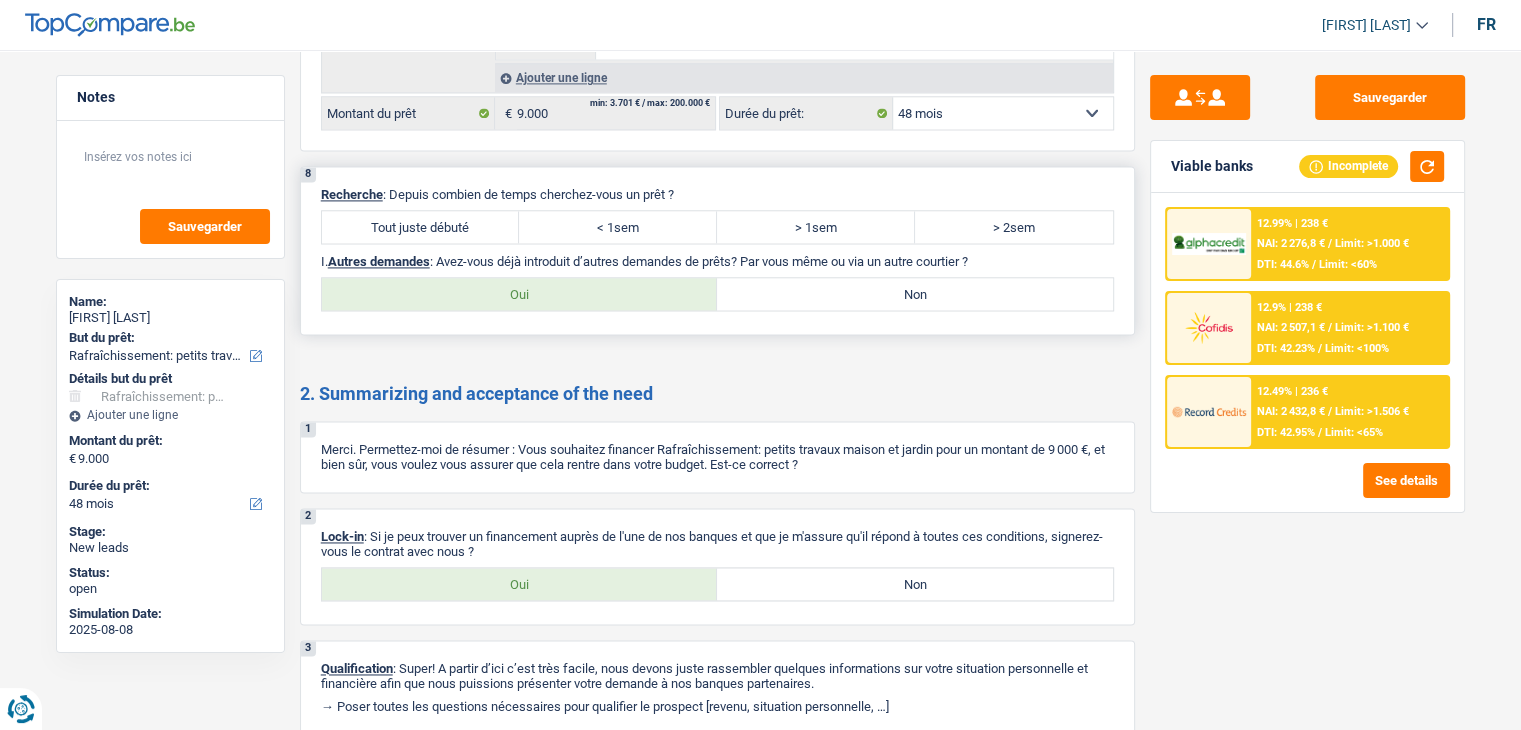 click on "Tout juste débuté" at bounding box center [421, 227] 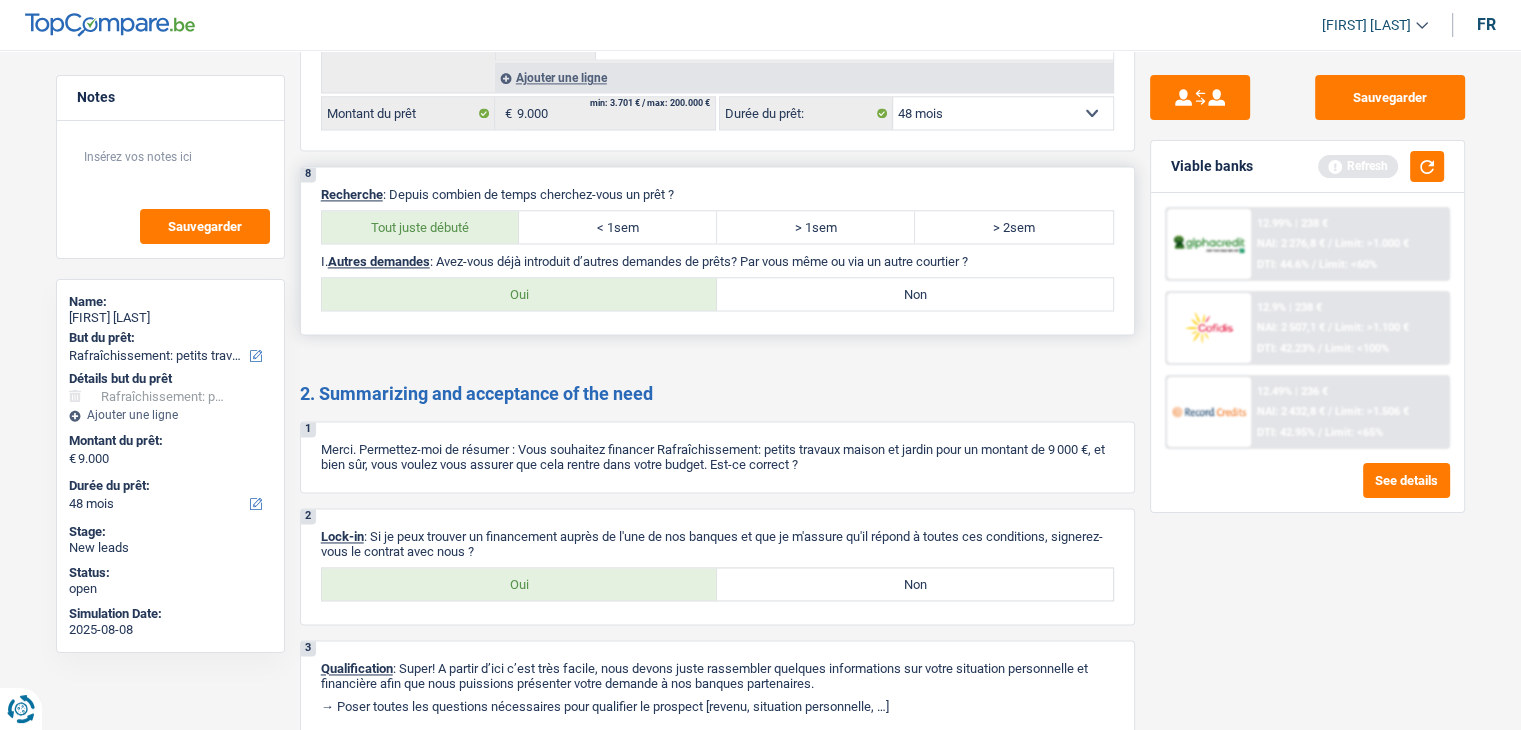 click on "Non" at bounding box center [915, 294] 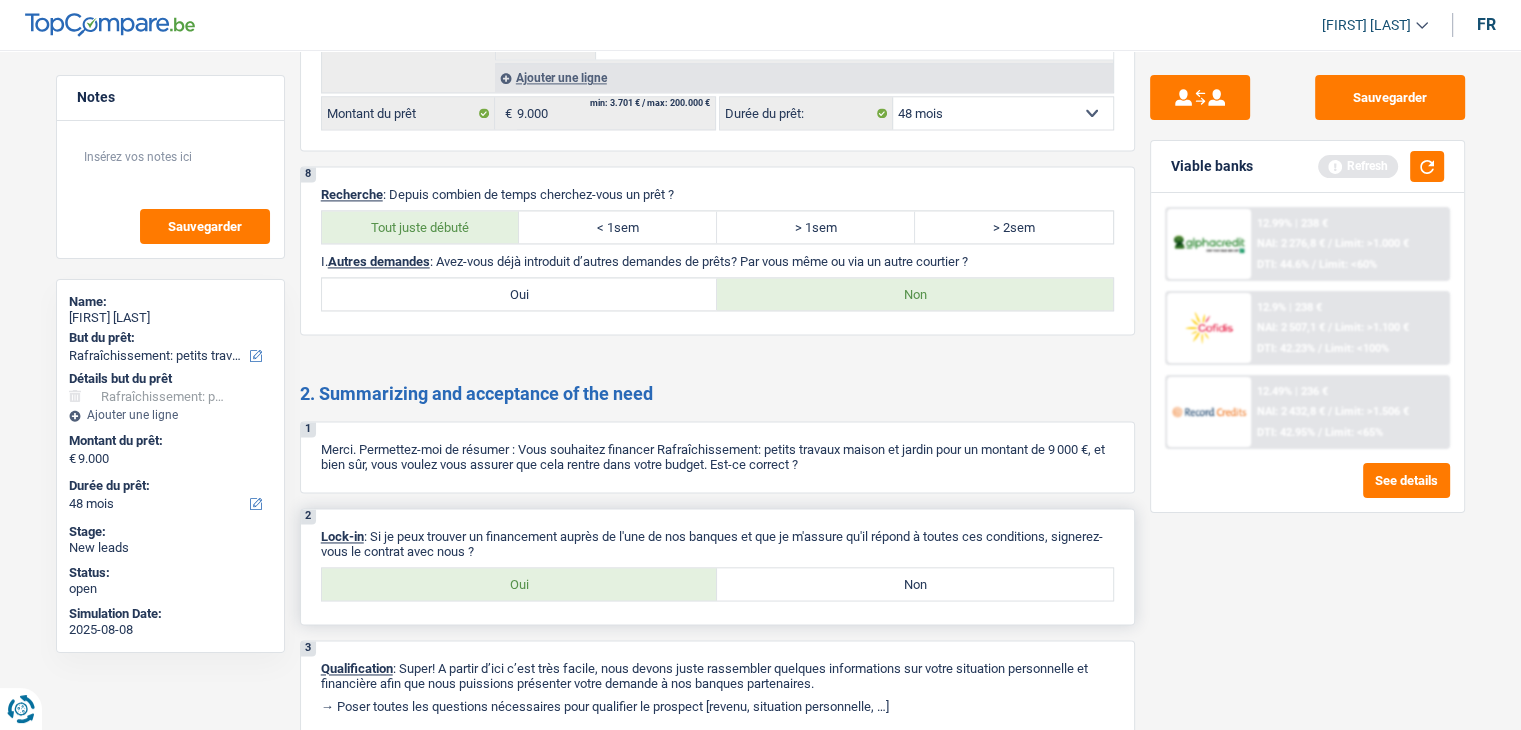 drag, startPoint x: 515, startPoint y: 573, endPoint x: 519, endPoint y: 561, distance: 12.649111 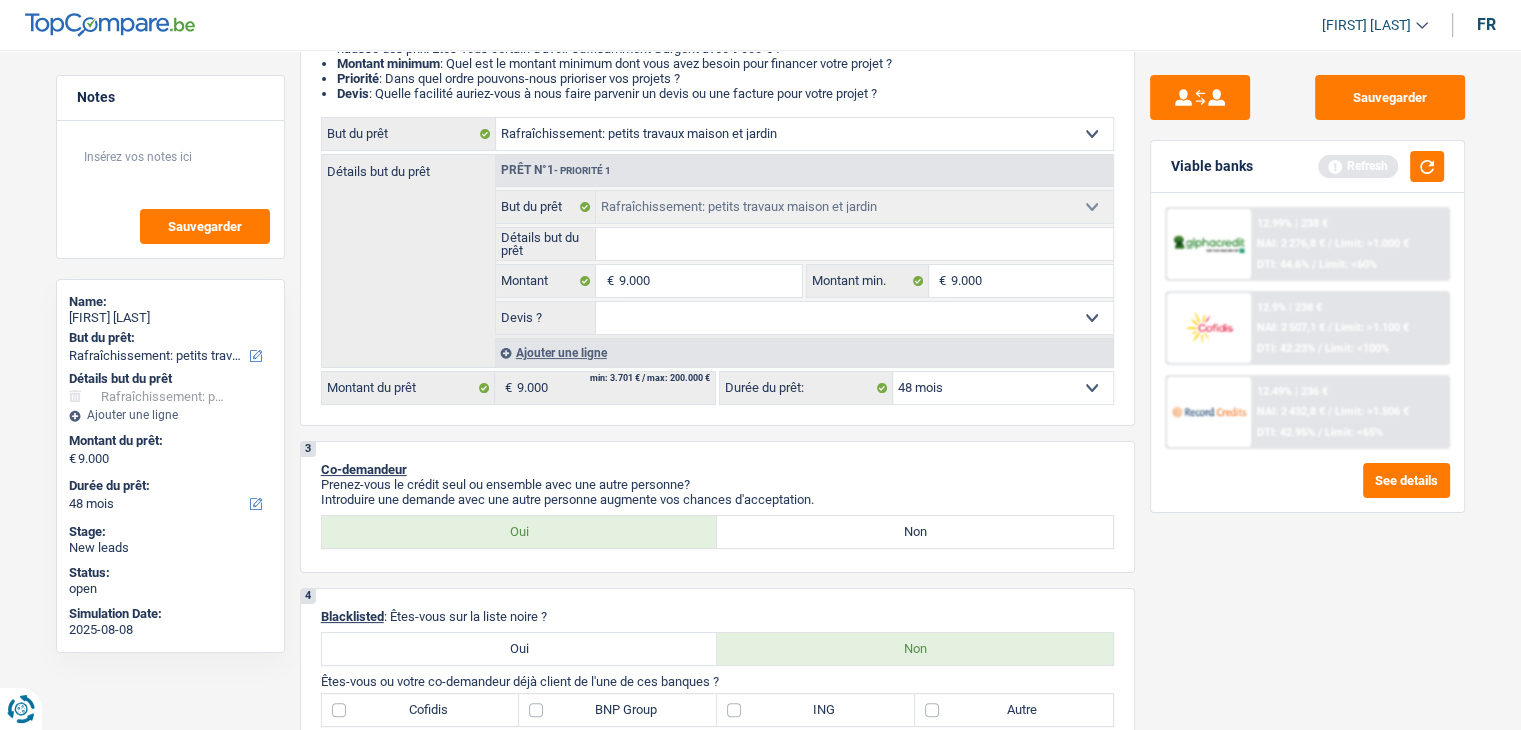 scroll, scrollTop: 0, scrollLeft: 0, axis: both 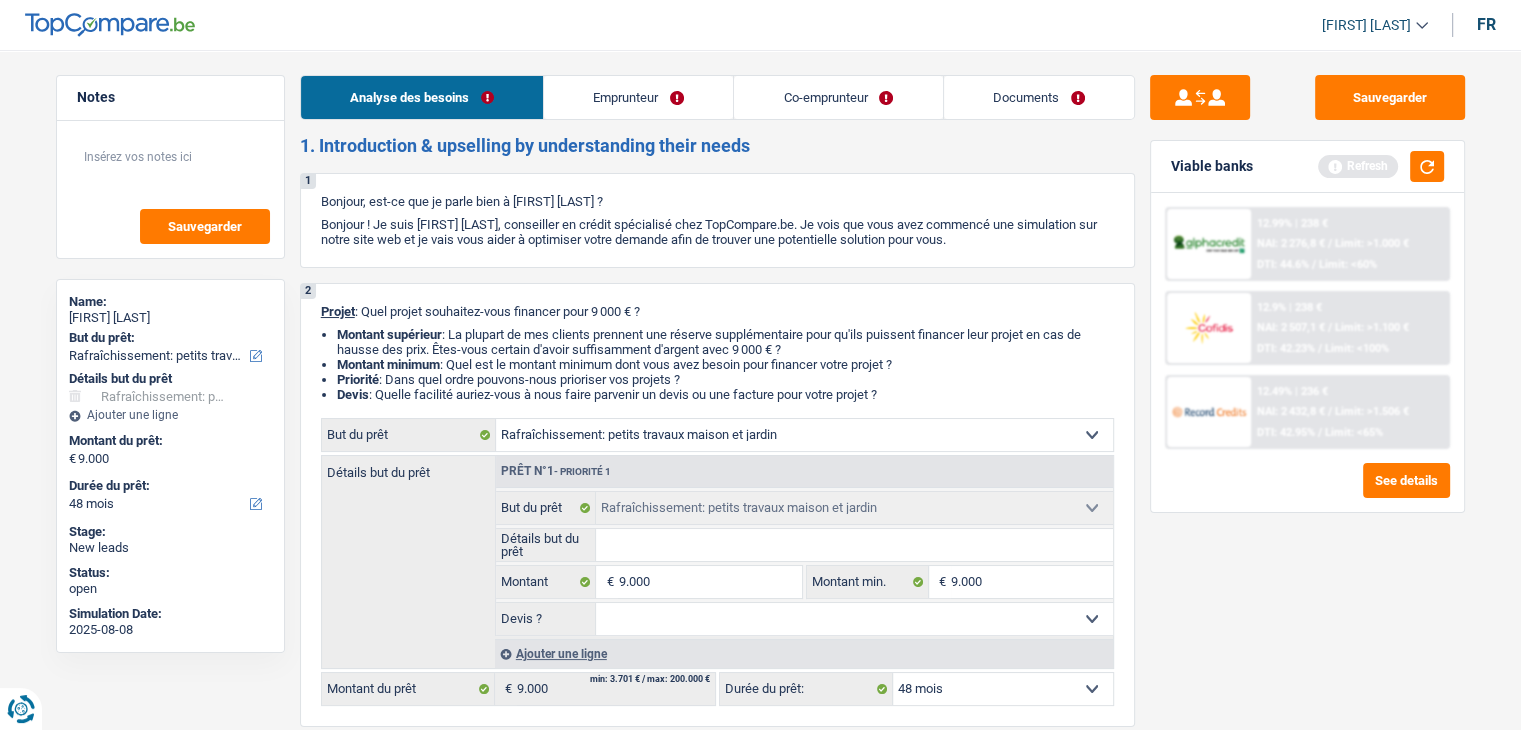 click on "Emprunteur" at bounding box center [638, 97] 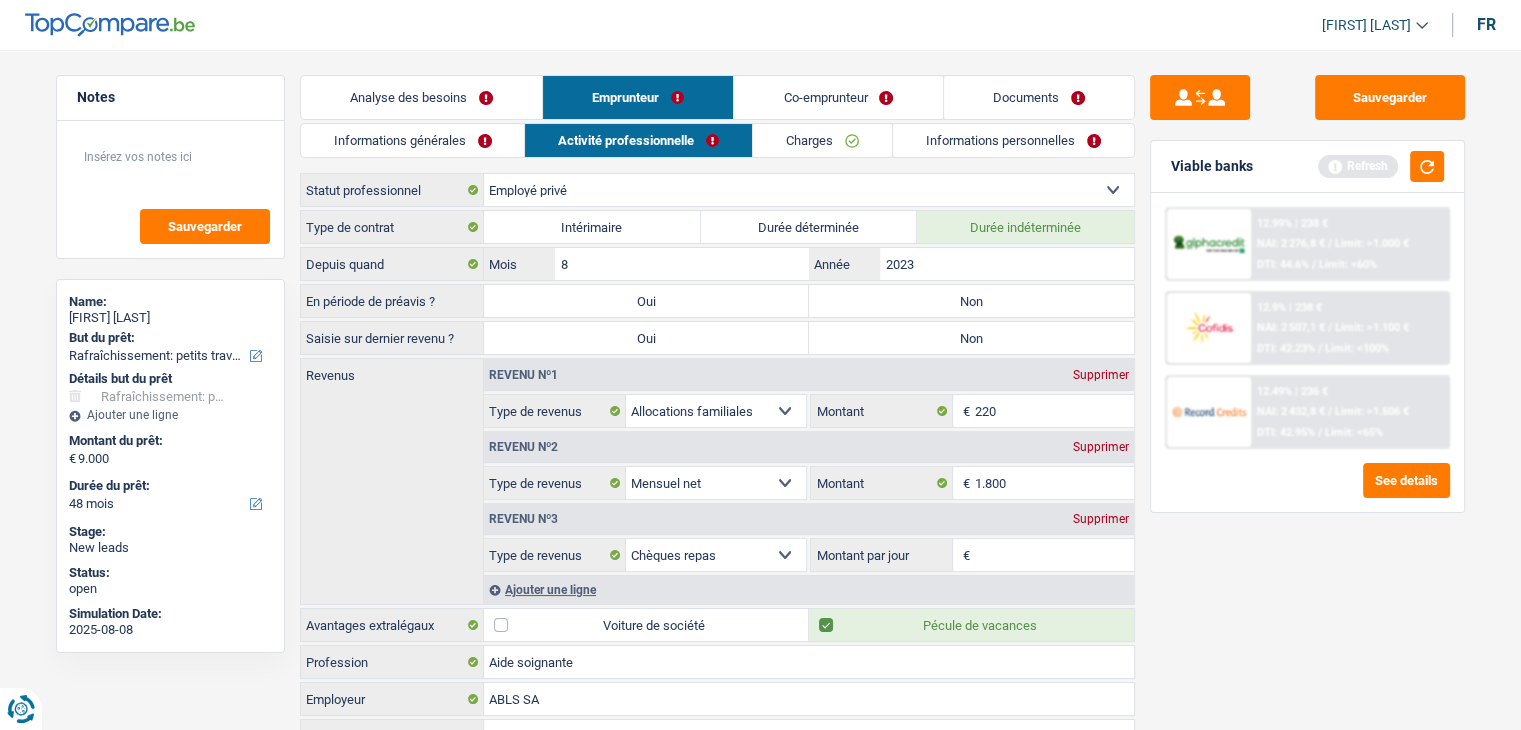 click on "Informations générales" at bounding box center [413, 140] 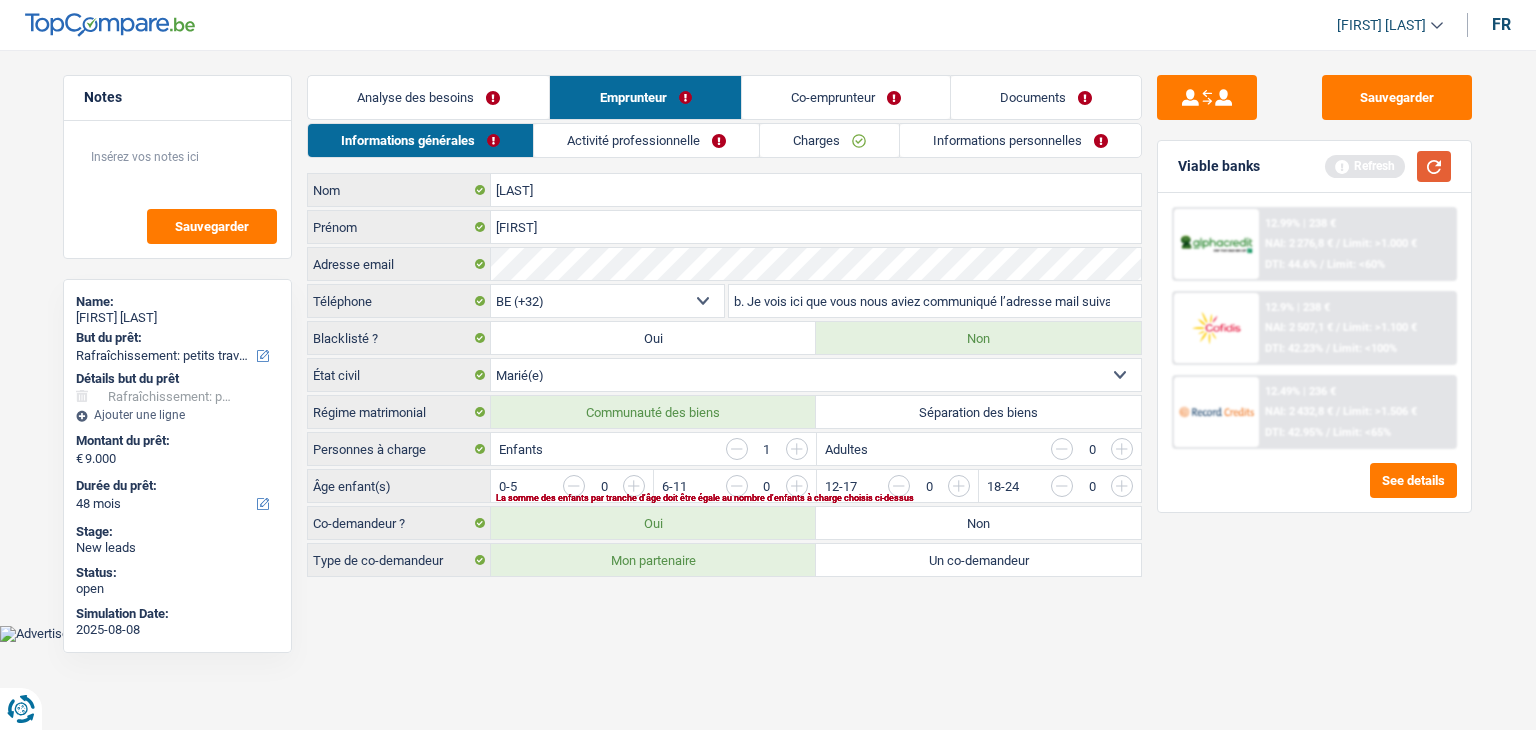 click at bounding box center (1434, 166) 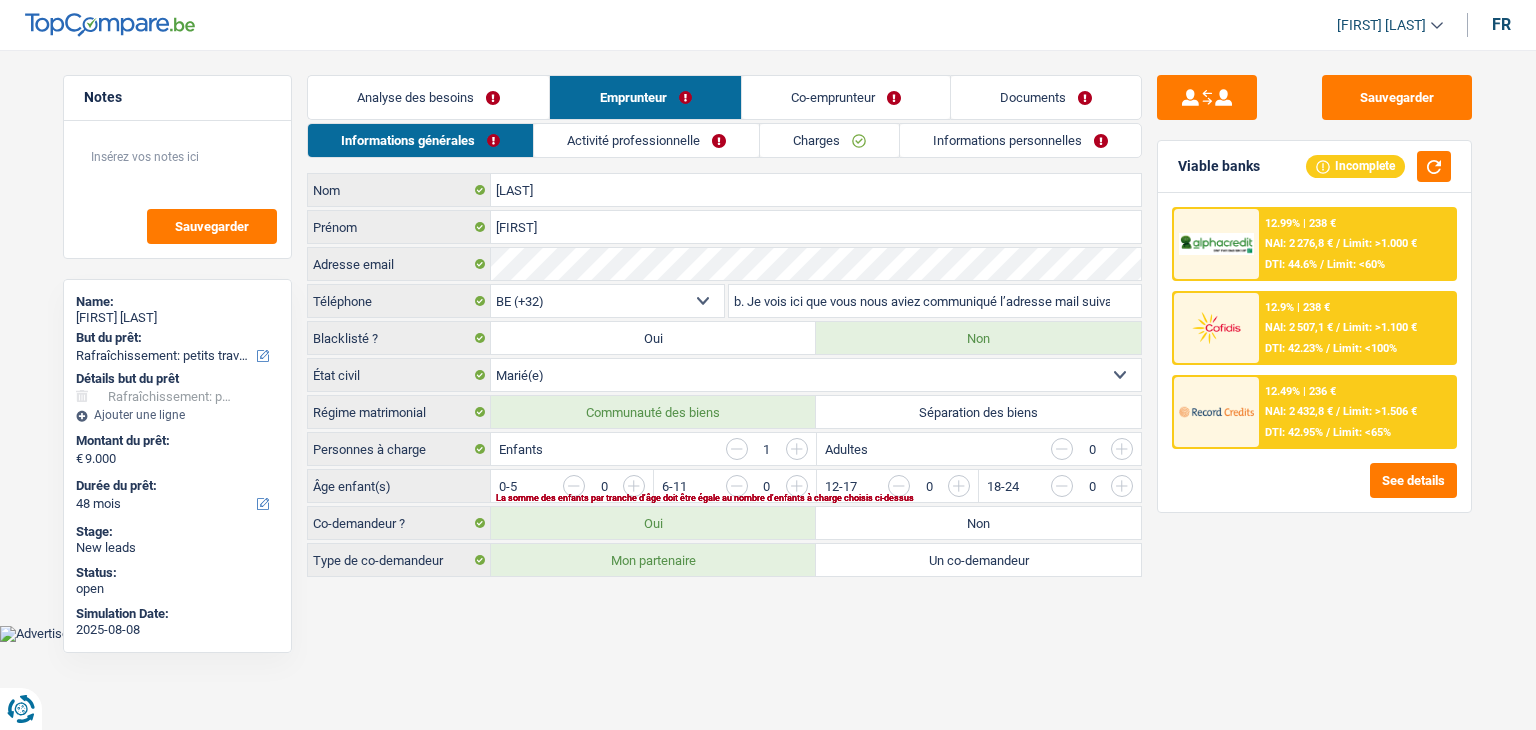 click on "Vous avez le contrôle de vos données
Nous utilisons des cookies, tout comme nos partenaires commerciaux, afin de collecter des informations sur vous à des fins diverses, notamment :
En cliquant sur « Accepter », vous donnez votre consentement à toutes les fins énoncées. Vous pouvez également choisir de spécifier les finalités auxquelles vous souhaitez donner votre consentement. Pour ce faire, il vous suffit de cocher la case située à côté de la finalité et d’appuyer sur « Enregistrer les paramètres ».
Vous pouvez à tout moment révoquer votre consentement en cliquant sur la petite icône située dans le coin inférieur gauche du site Internet. En savoir plus sur les cookies
Politique de confidentialité de Google
un an" at bounding box center (768, 321) 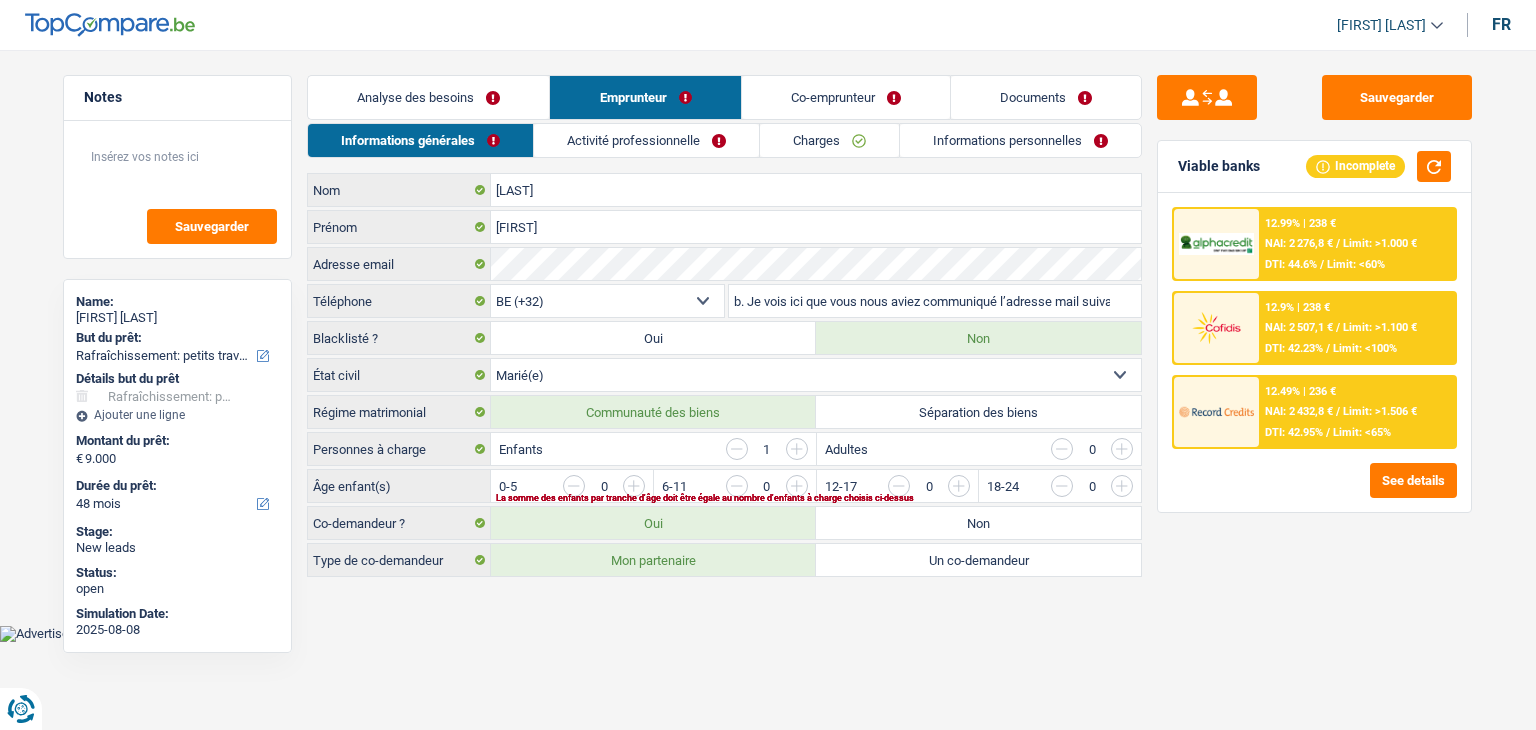 click on "Vous avez le contrôle de vos données
Nous utilisons des cookies, tout comme nos partenaires commerciaux, afin de collecter des informations sur vous à des fins diverses, notamment :
En cliquant sur « Accepter », vous donnez votre consentement à toutes les fins énoncées. Vous pouvez également choisir de spécifier les finalités auxquelles vous souhaitez donner votre consentement. Pour ce faire, il vous suffit de cocher la case située à côté de la finalité et d’appuyer sur « Enregistrer les paramètres ».
Vous pouvez à tout moment révoquer votre consentement en cliquant sur la petite icône située dans le coin inférieur gauche du site Internet. En savoir plus sur les cookies
Politique de confidentialité de Google
un an" at bounding box center [768, 321] 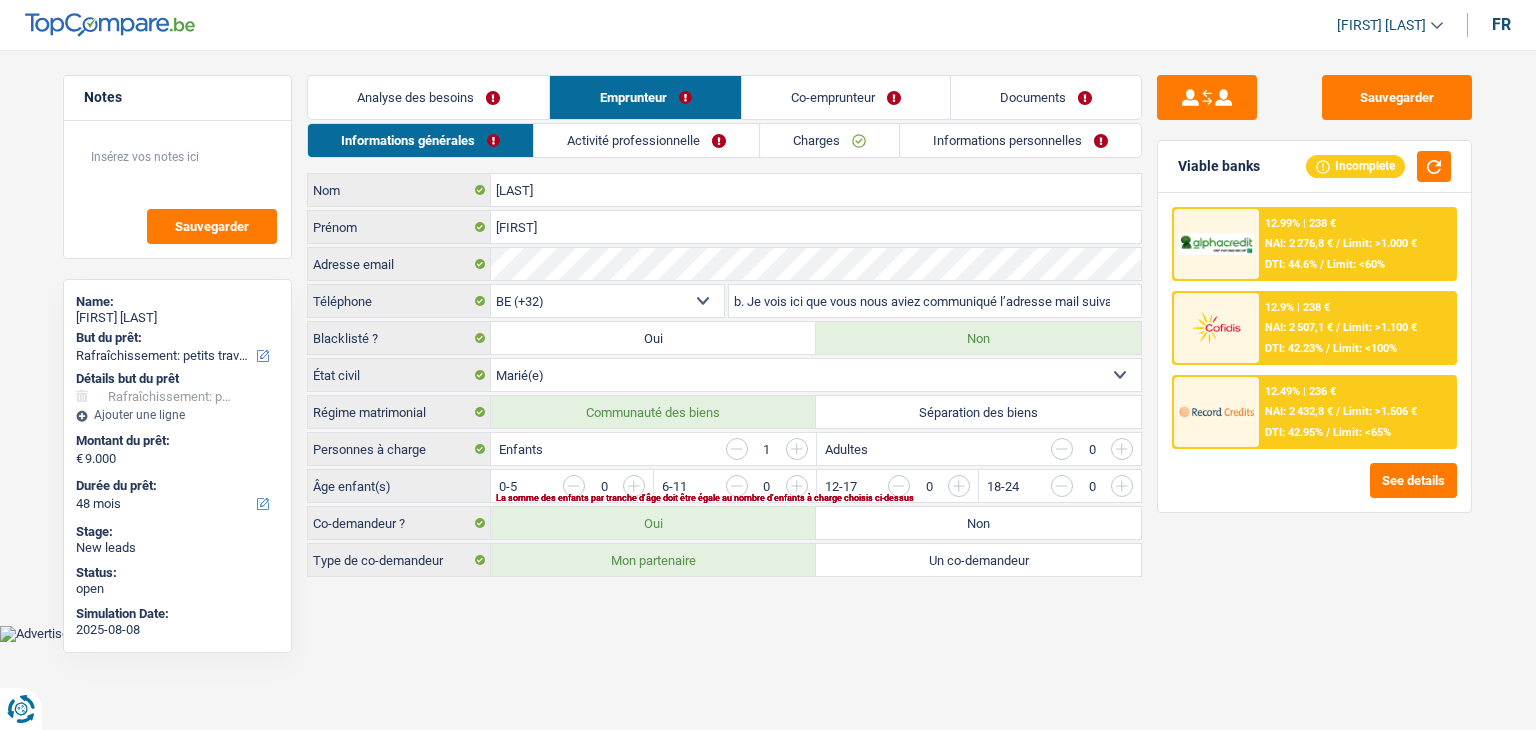 click at bounding box center (1039, 491) 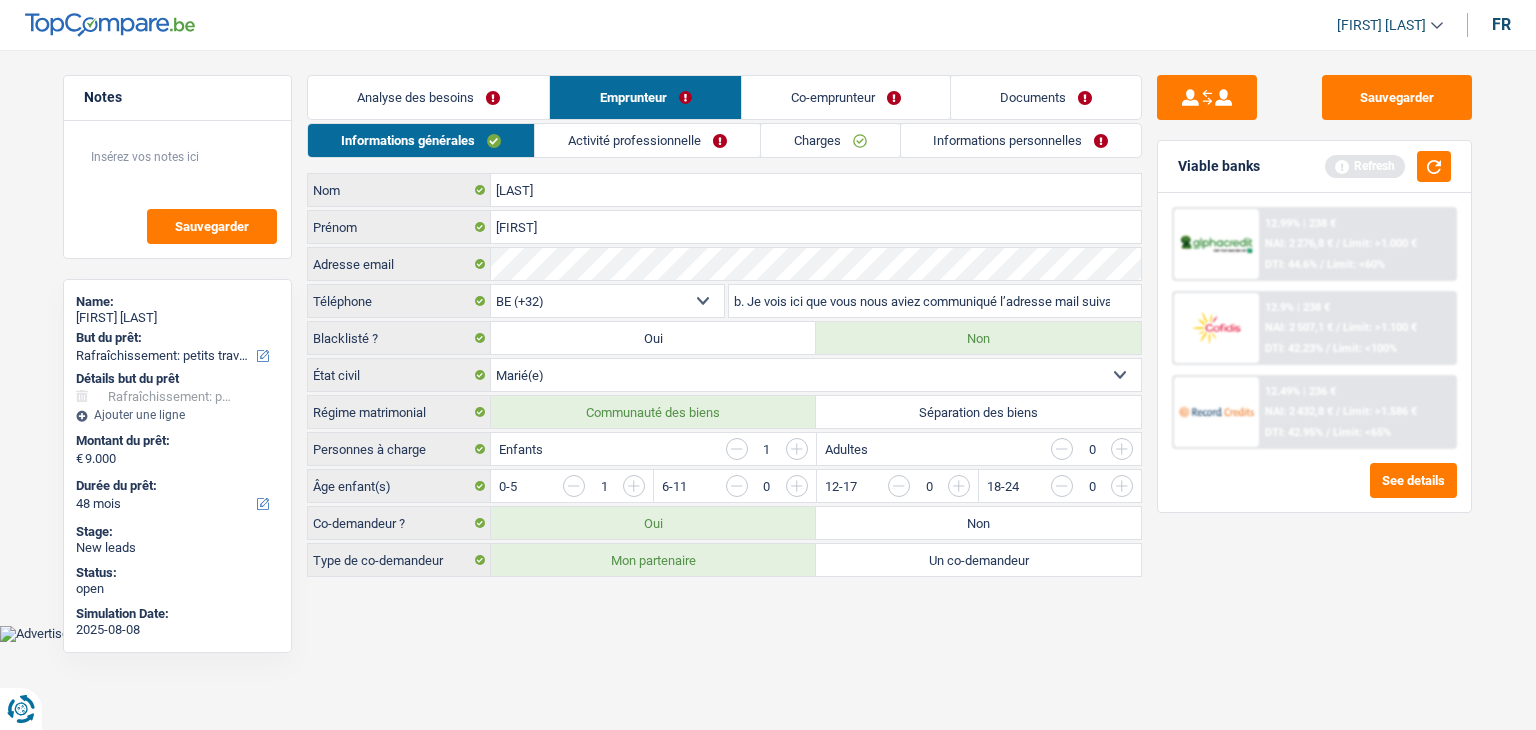 click on "Activité professionnelle" at bounding box center (647, 140) 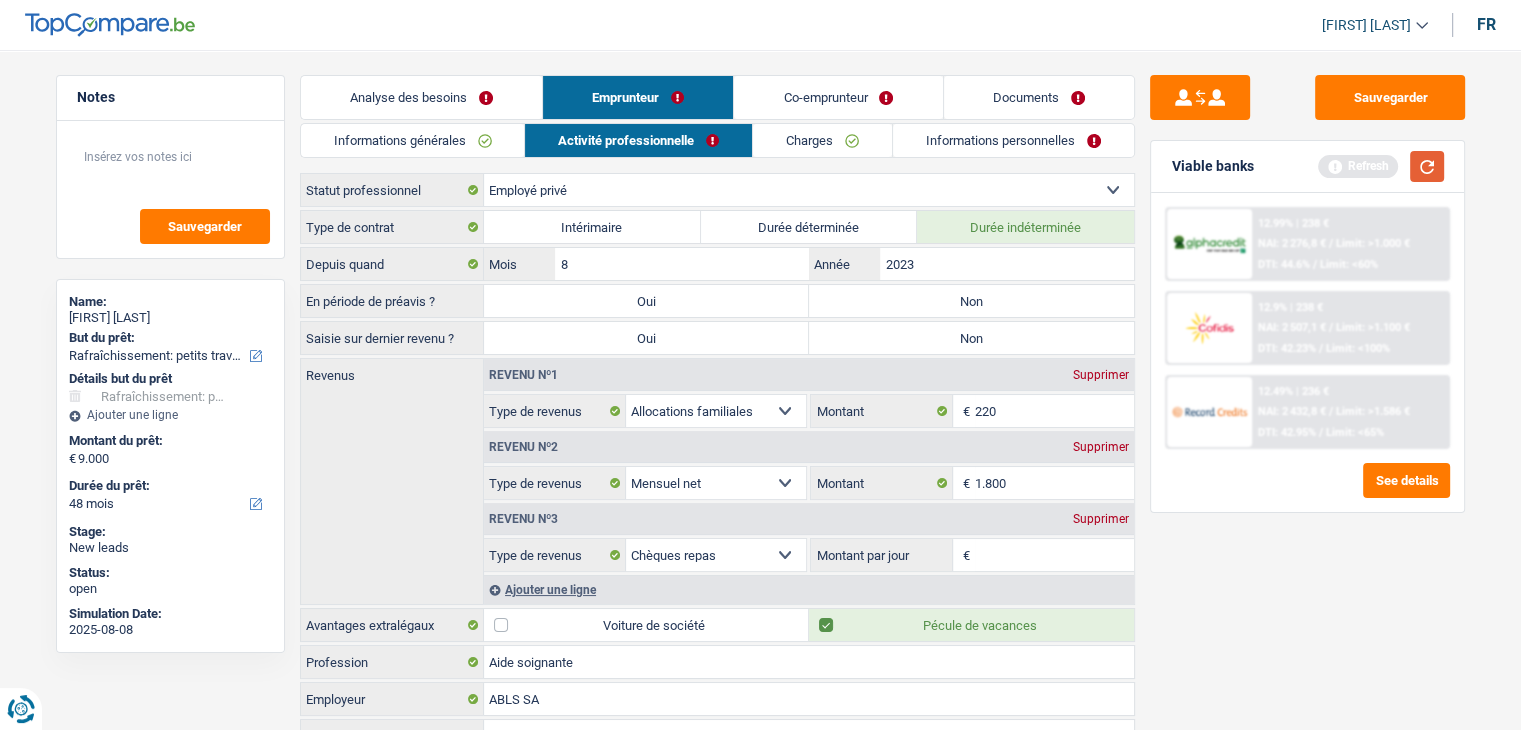 click at bounding box center [1427, 166] 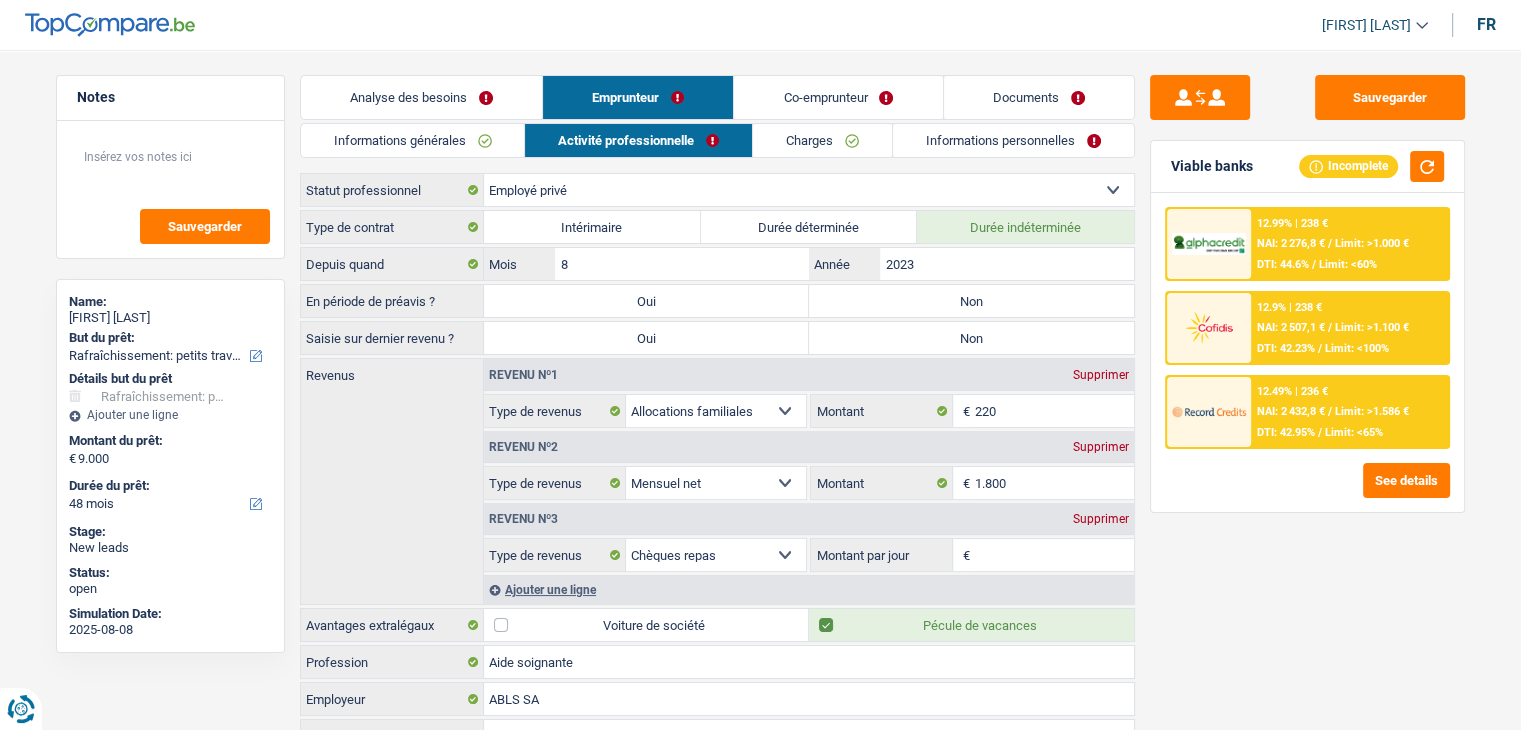 click on "Sauvegarder
Viable banks
Incomplete
12.99% | 238 €
NAI: 2 276,8 €
/
Limit: >1.000 €
DTI: 44.6%
/
Limit: <60%
12.9% | 238 €
NAI: 2 507,1 €
/
Limit: >1.100 €
DTI: 42.23%
/
Limit: <100%
/       /" at bounding box center (1307, 384) 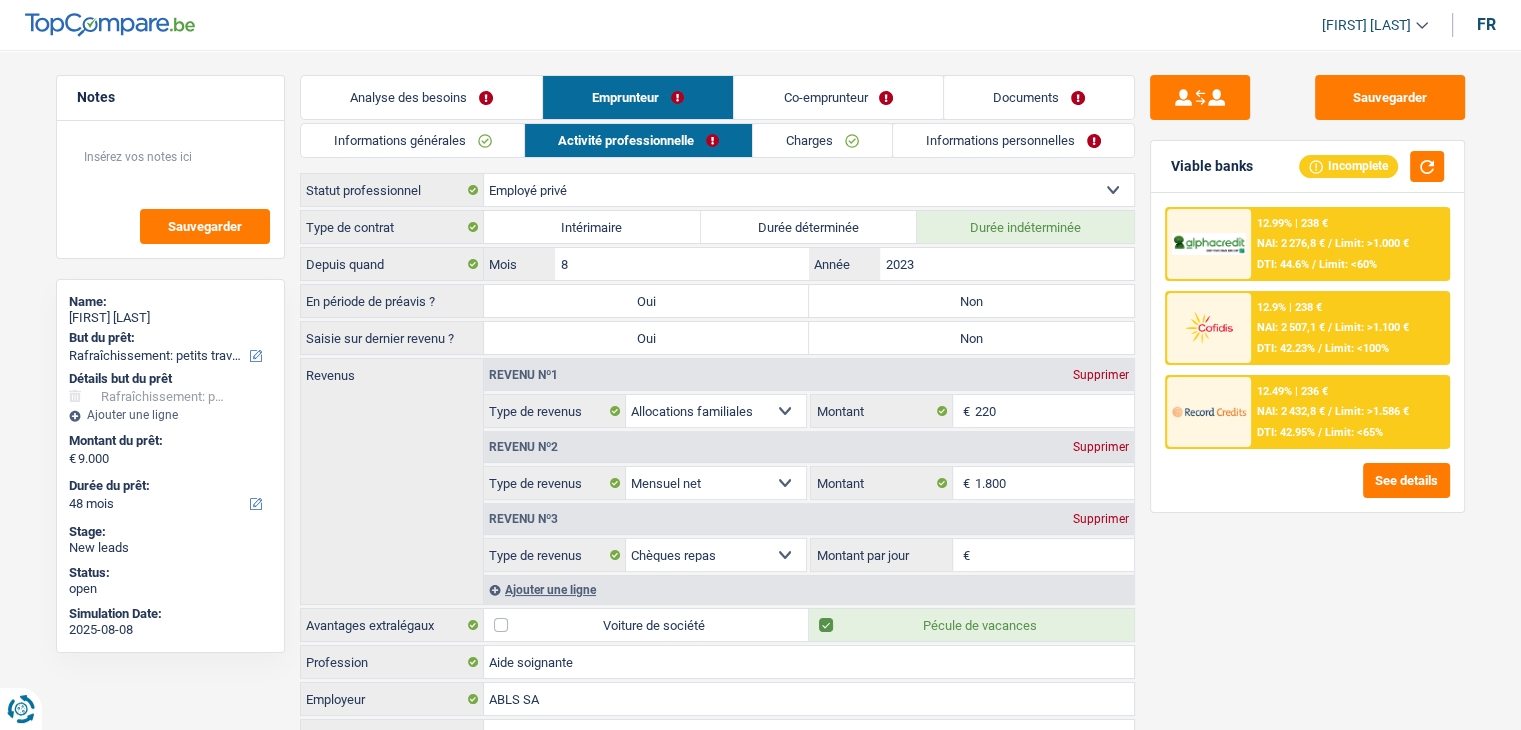 click on "Non" at bounding box center [971, 301] 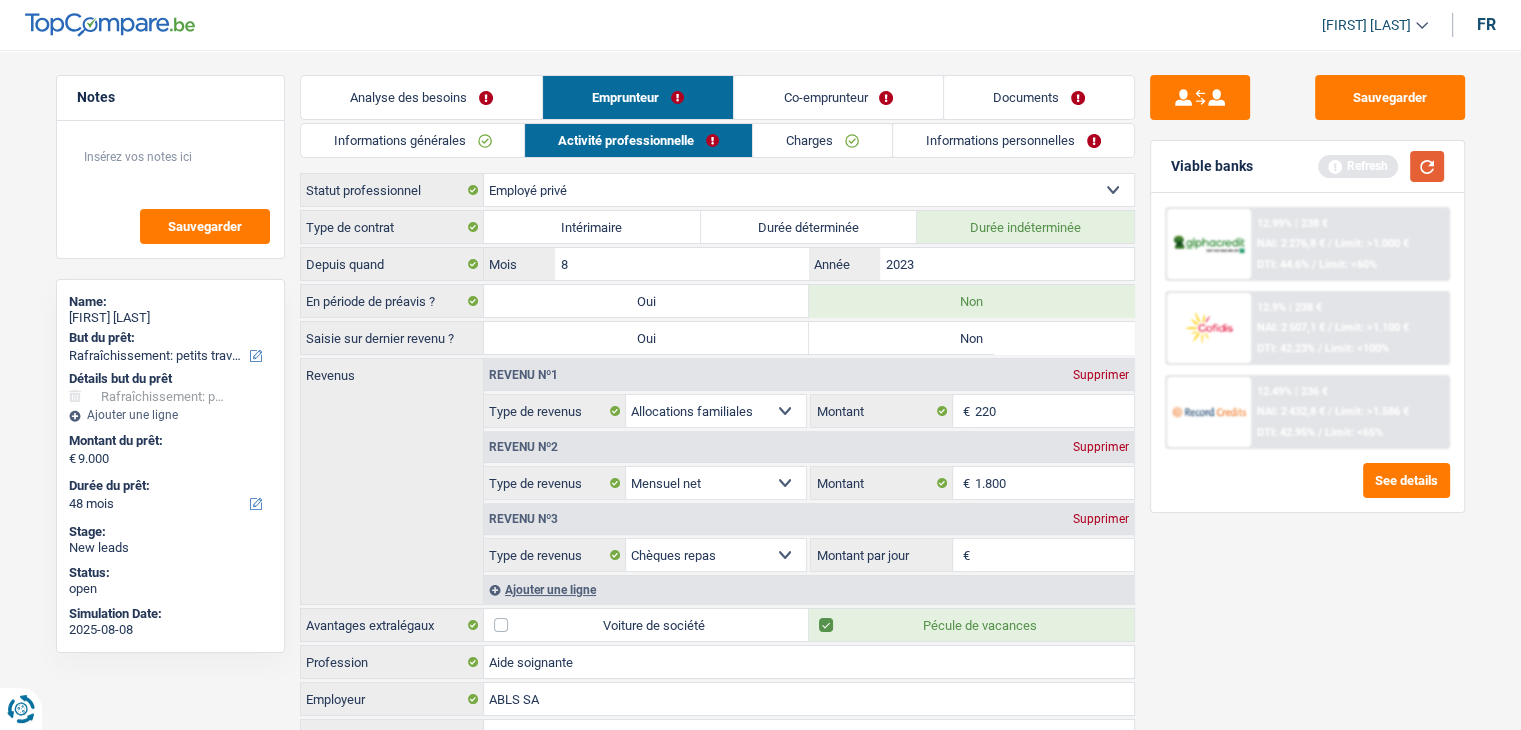 click at bounding box center (1427, 166) 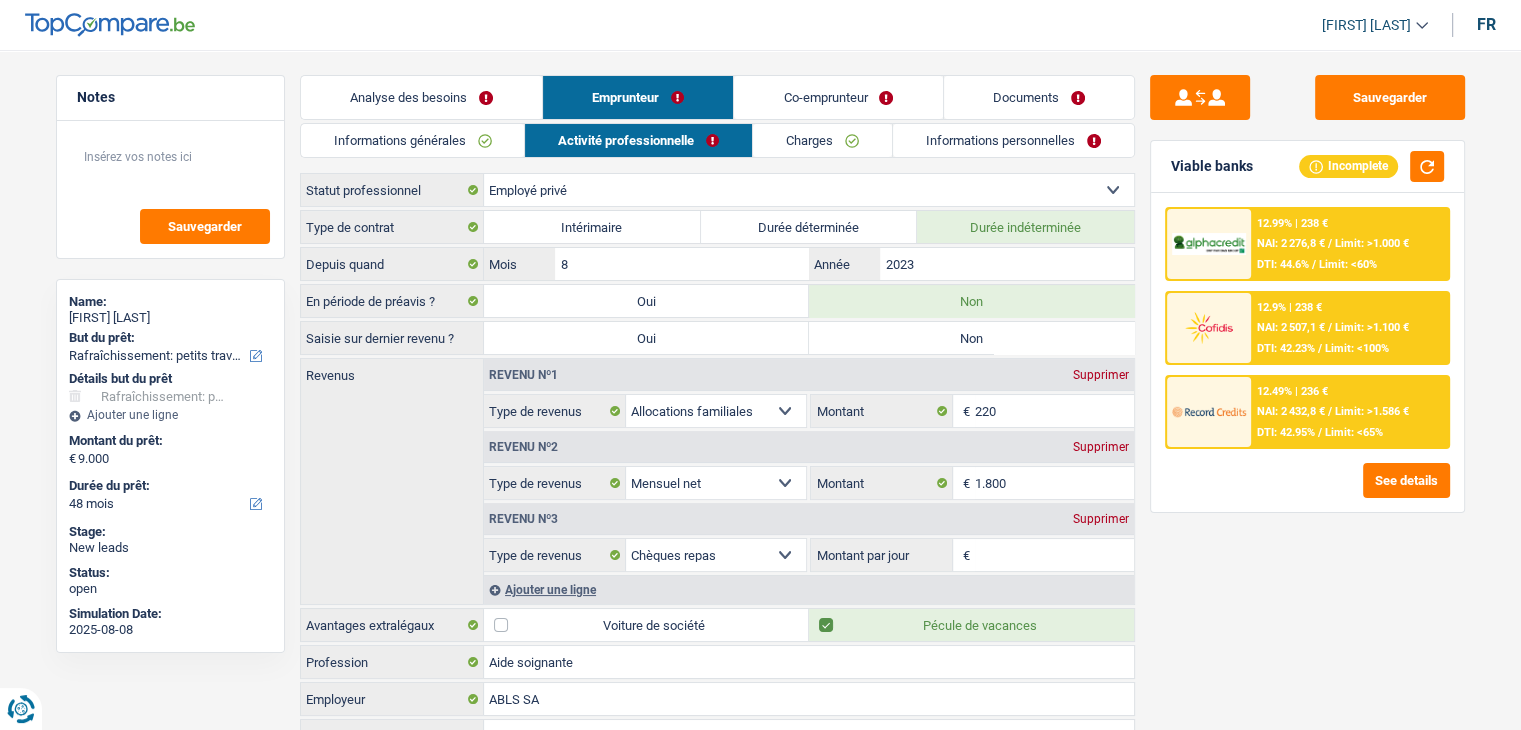 click on "Sauvegarder
Viable banks
Incomplete
12.99% | 238 €
NAI: 2 276,8 €
/
Limit: >1.000 €
DTI: 44.6%
/
Limit: <60%
12.9% | 238 €
NAI: 2 507,1 €
/
Limit: >1.100 €
DTI: 42.23%
/
Limit: <100%
/       /" at bounding box center (1307, 384) 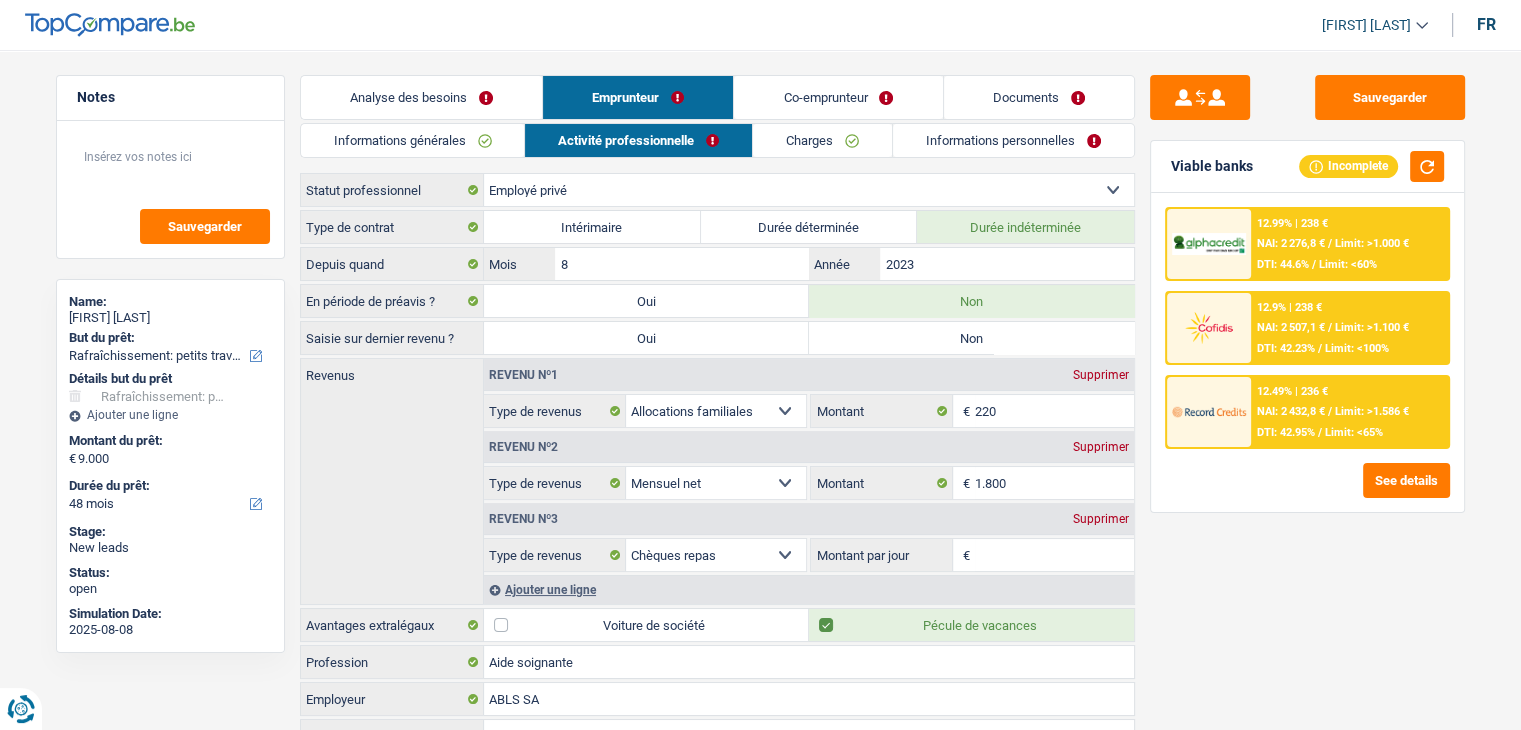 click on "Montant par jour" at bounding box center (1054, 555) 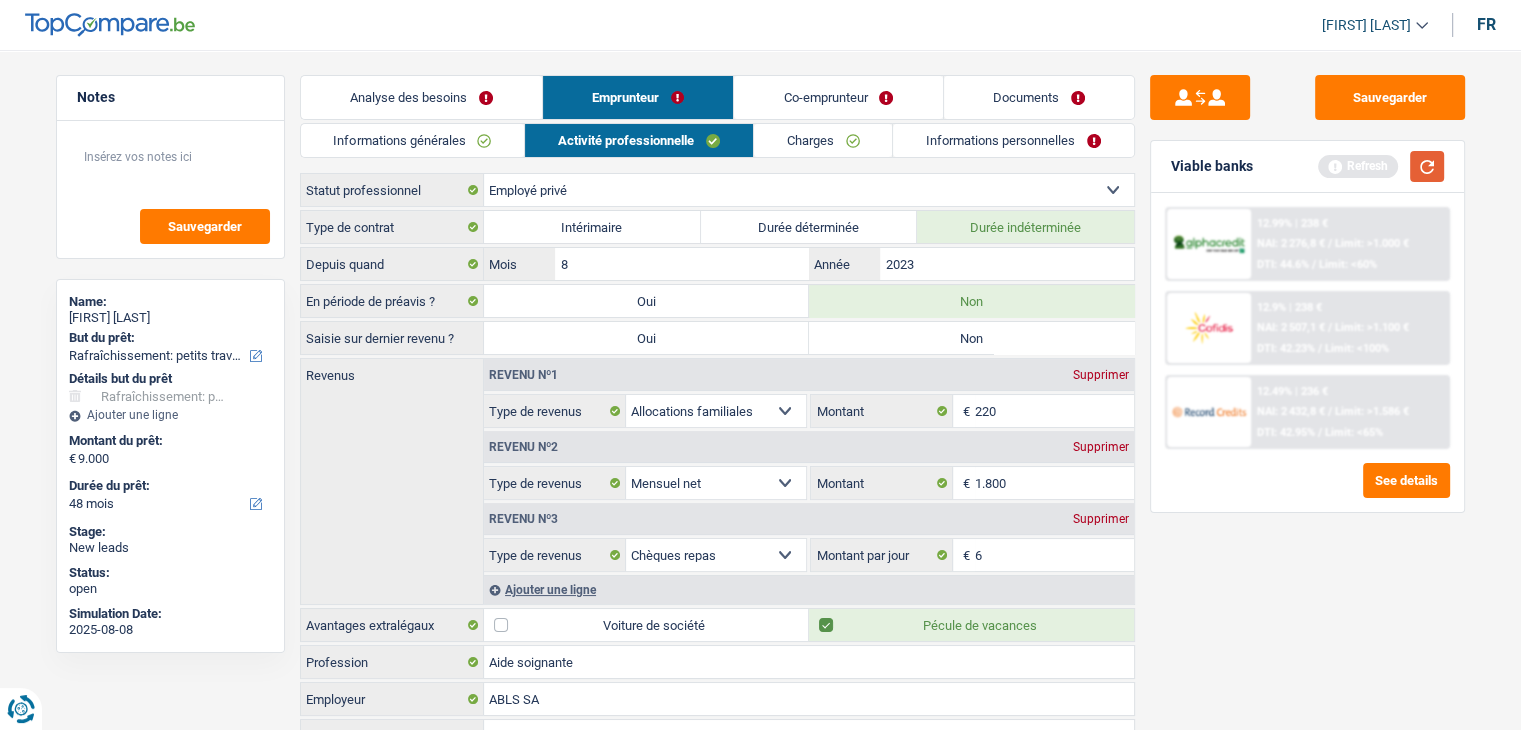 type on "6,0" 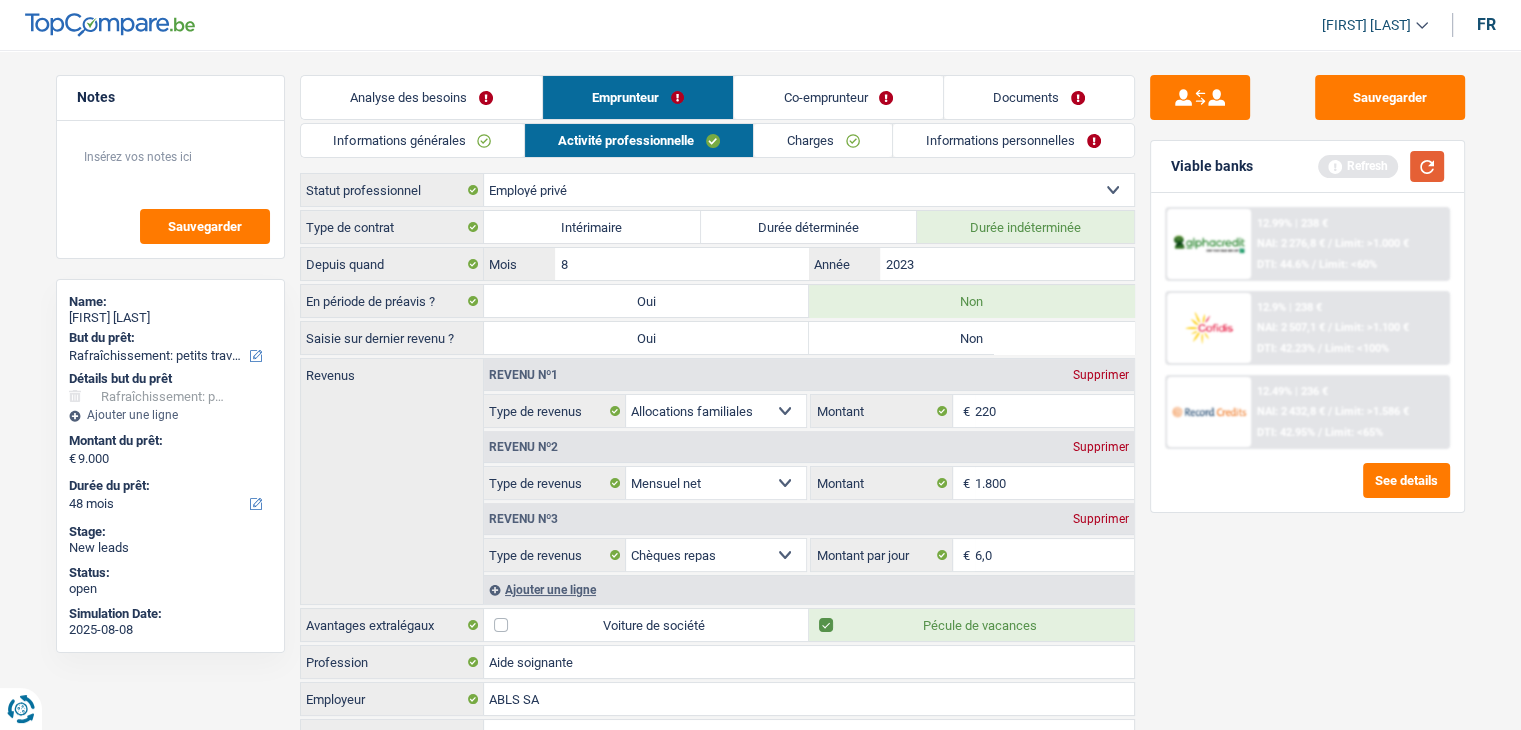 click at bounding box center (1427, 166) 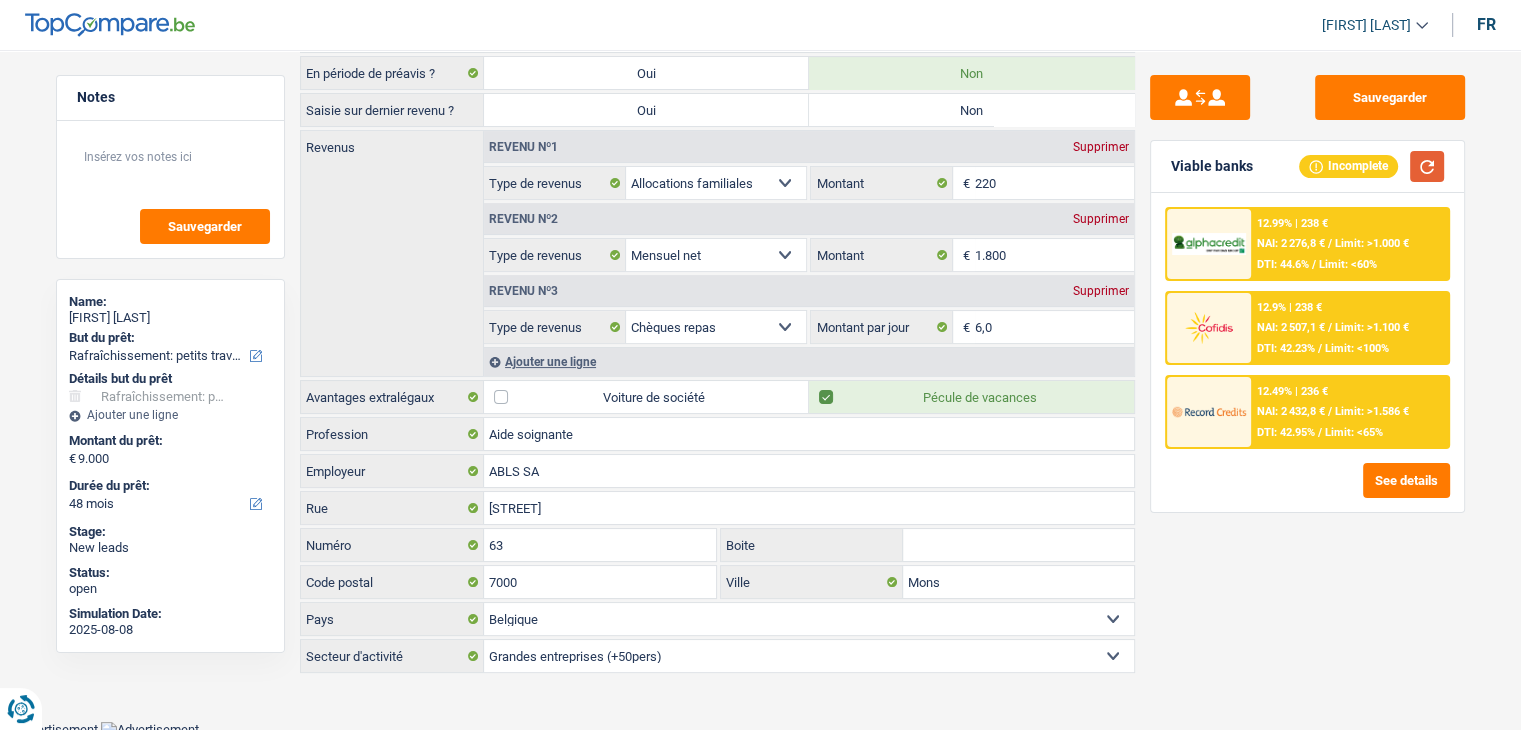 scroll, scrollTop: 0, scrollLeft: 0, axis: both 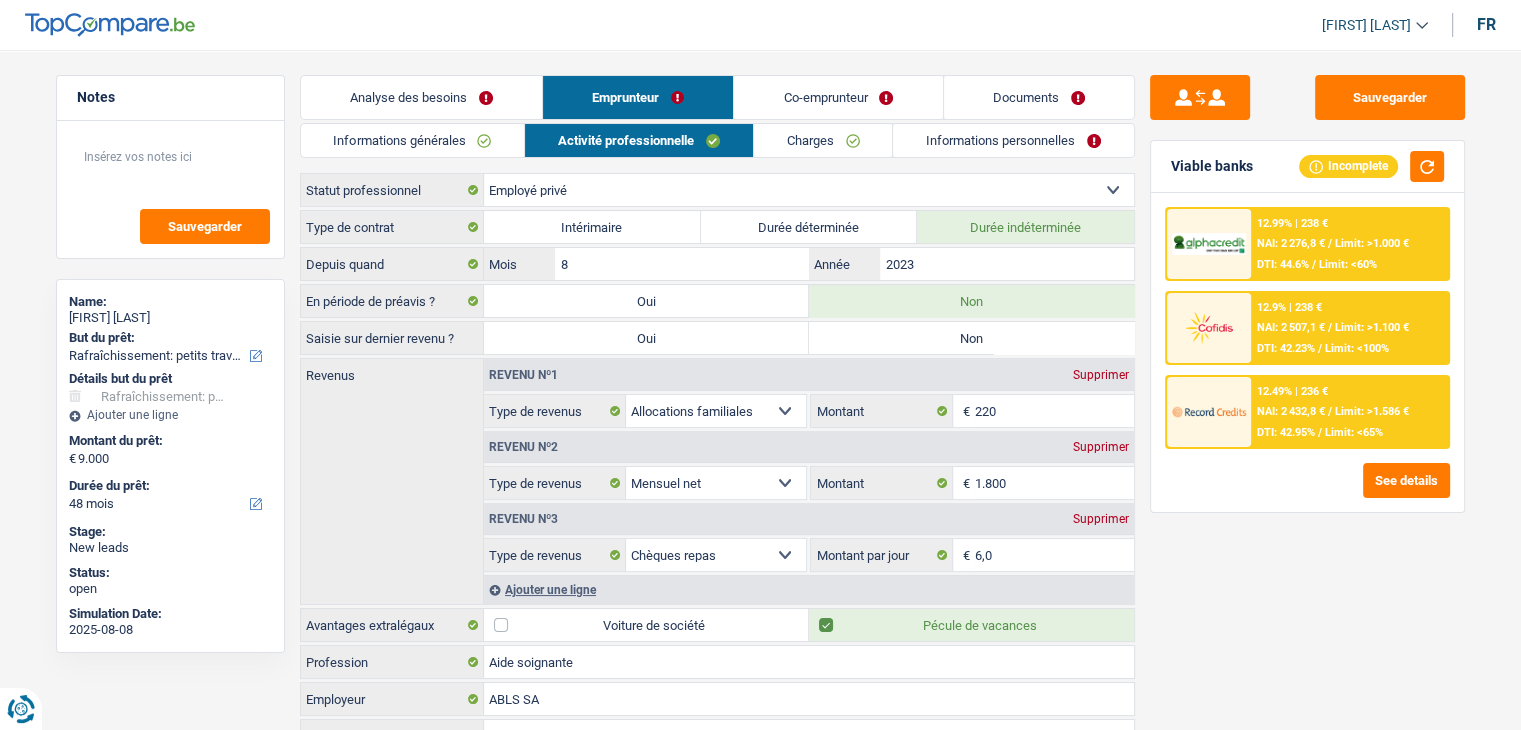 click on "Charges" at bounding box center [823, 140] 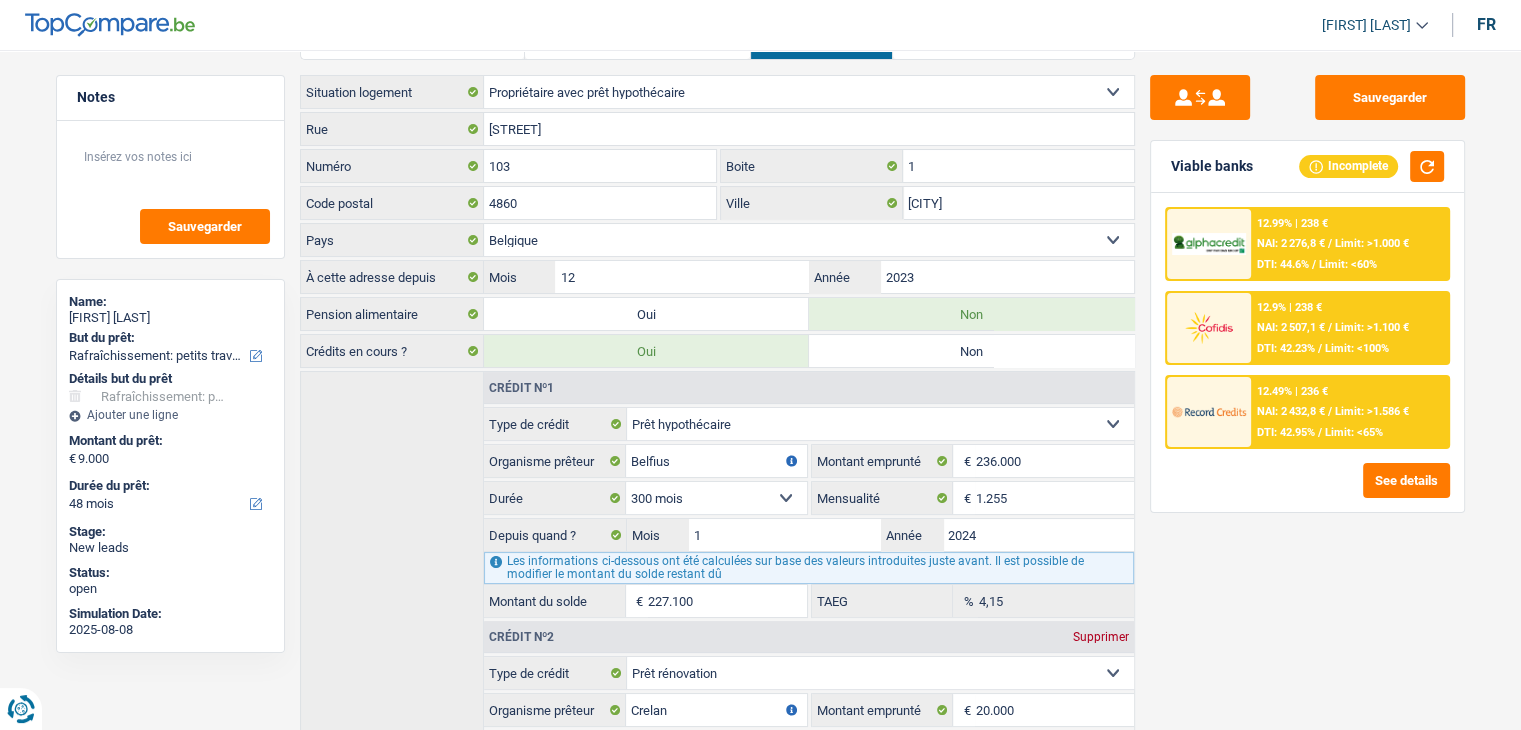 scroll, scrollTop: 0, scrollLeft: 0, axis: both 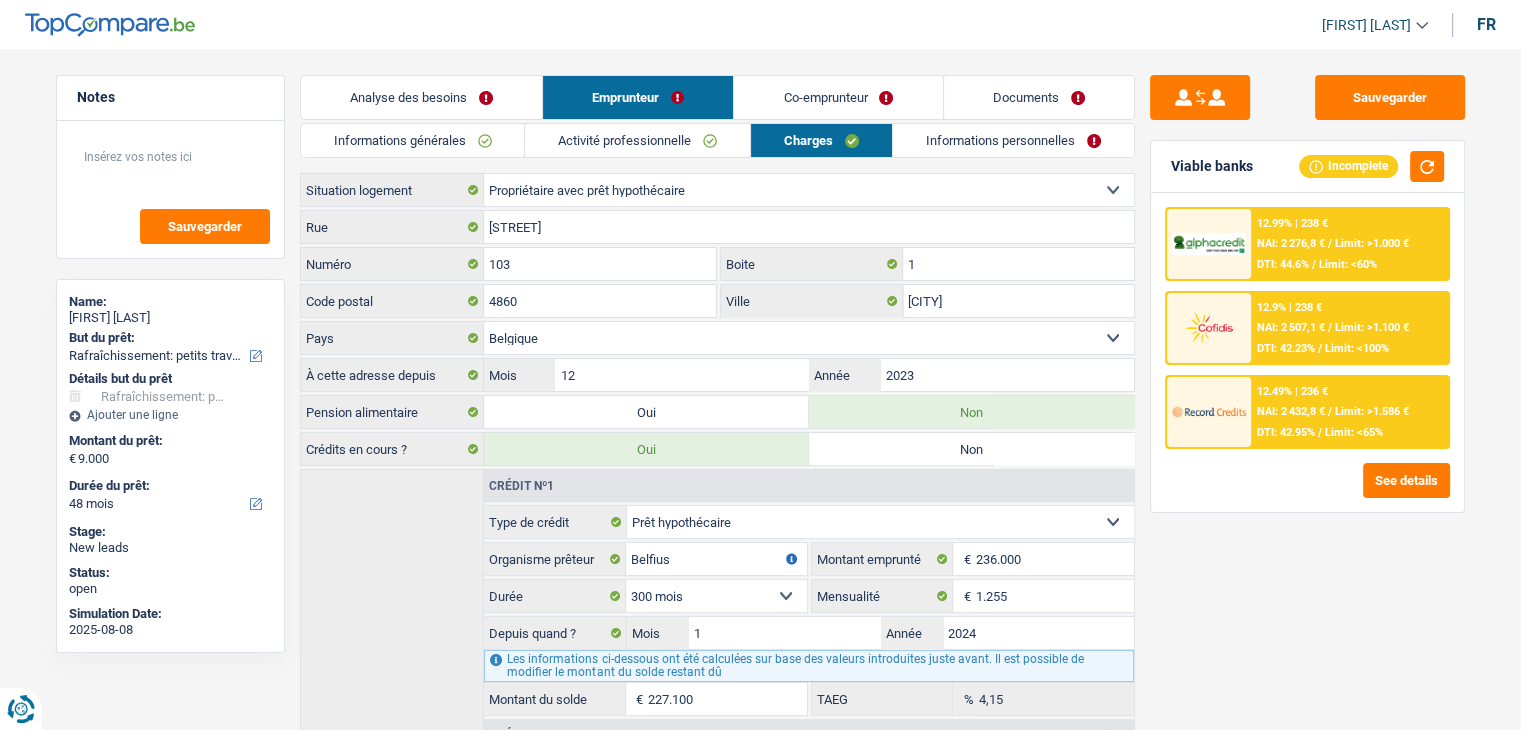 click on "Informations personnelles" at bounding box center [1013, 140] 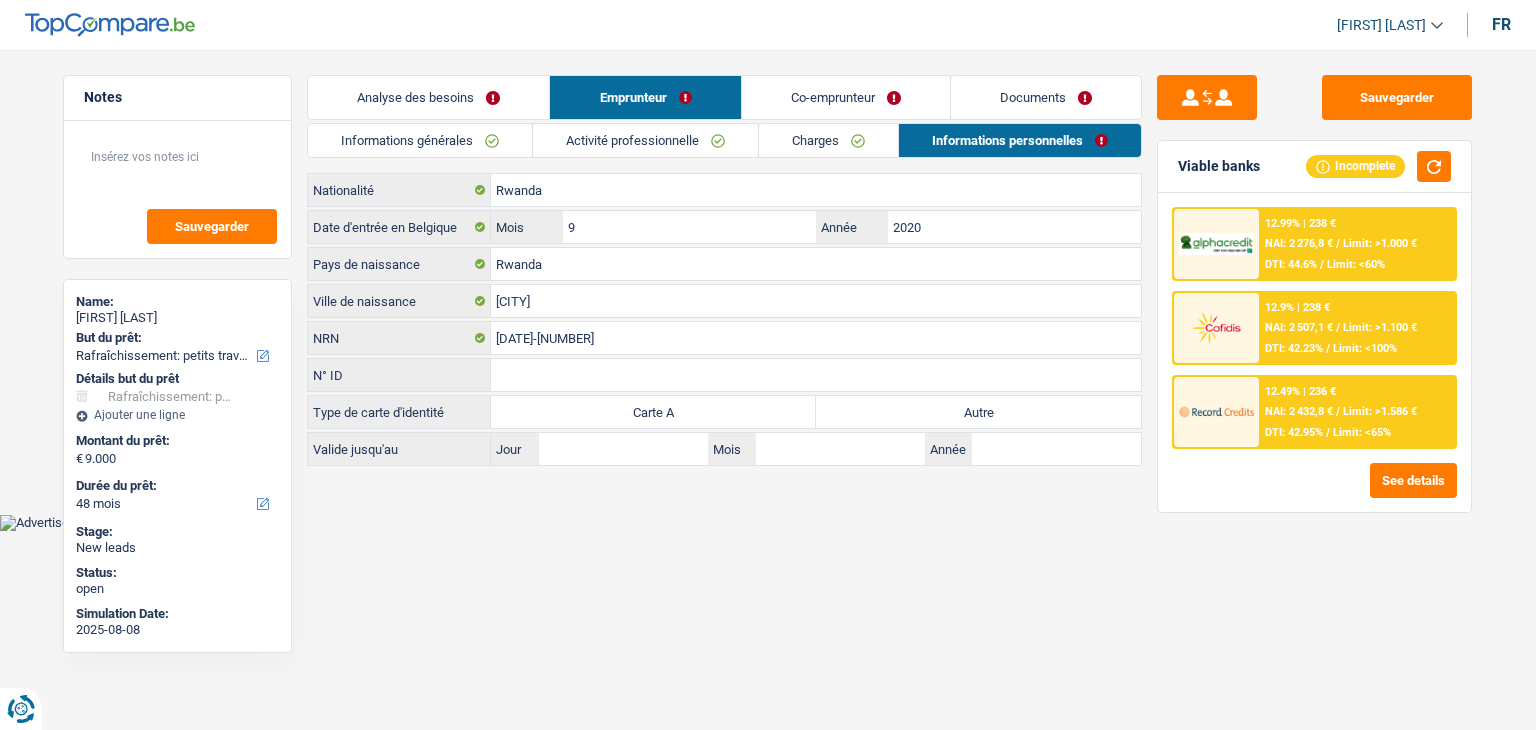 drag, startPoint x: 312, startPoint y: 188, endPoint x: 386, endPoint y: 189, distance: 74.00676 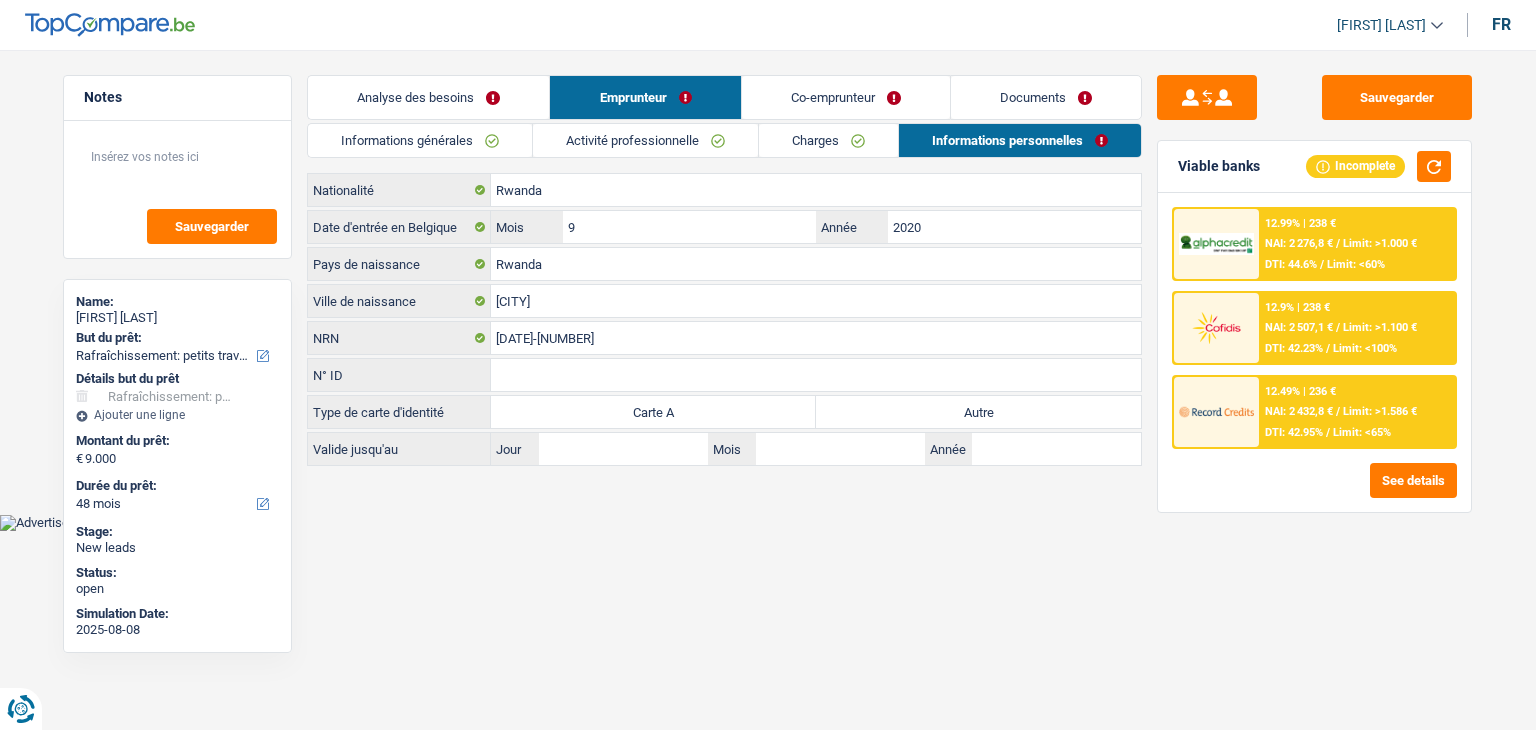 click on "Nationalité" at bounding box center [399, 190] 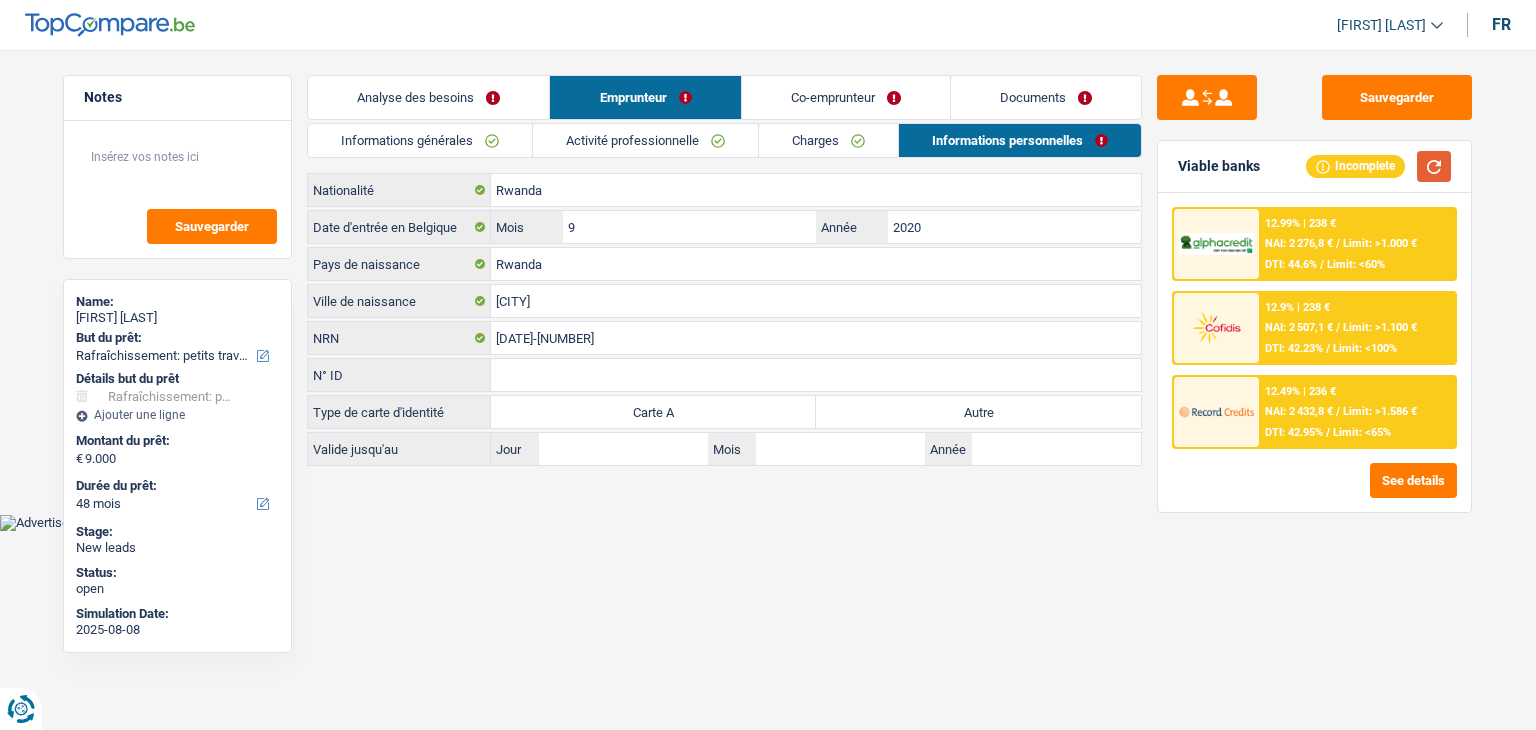 click at bounding box center [1434, 166] 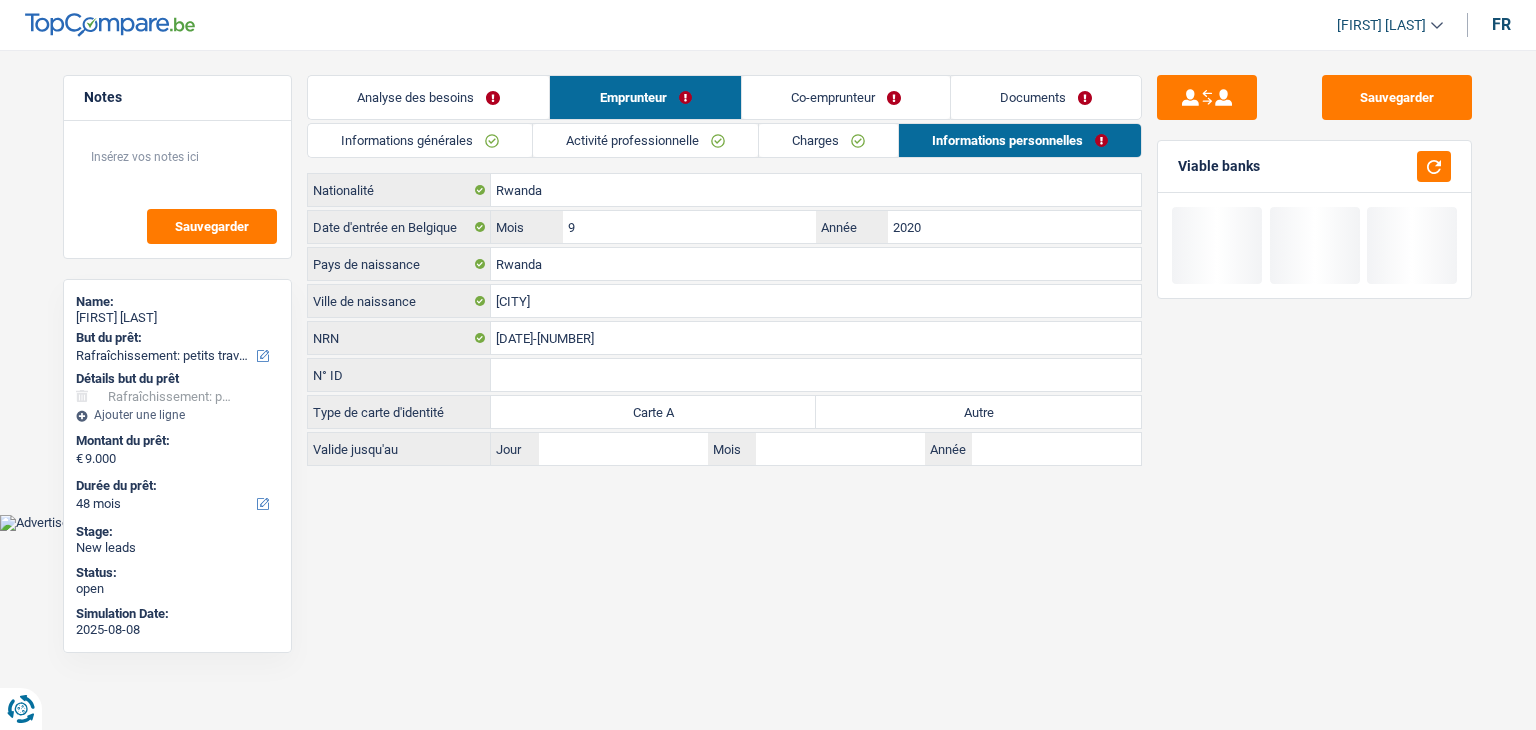 click on "Documents" at bounding box center (1046, 97) 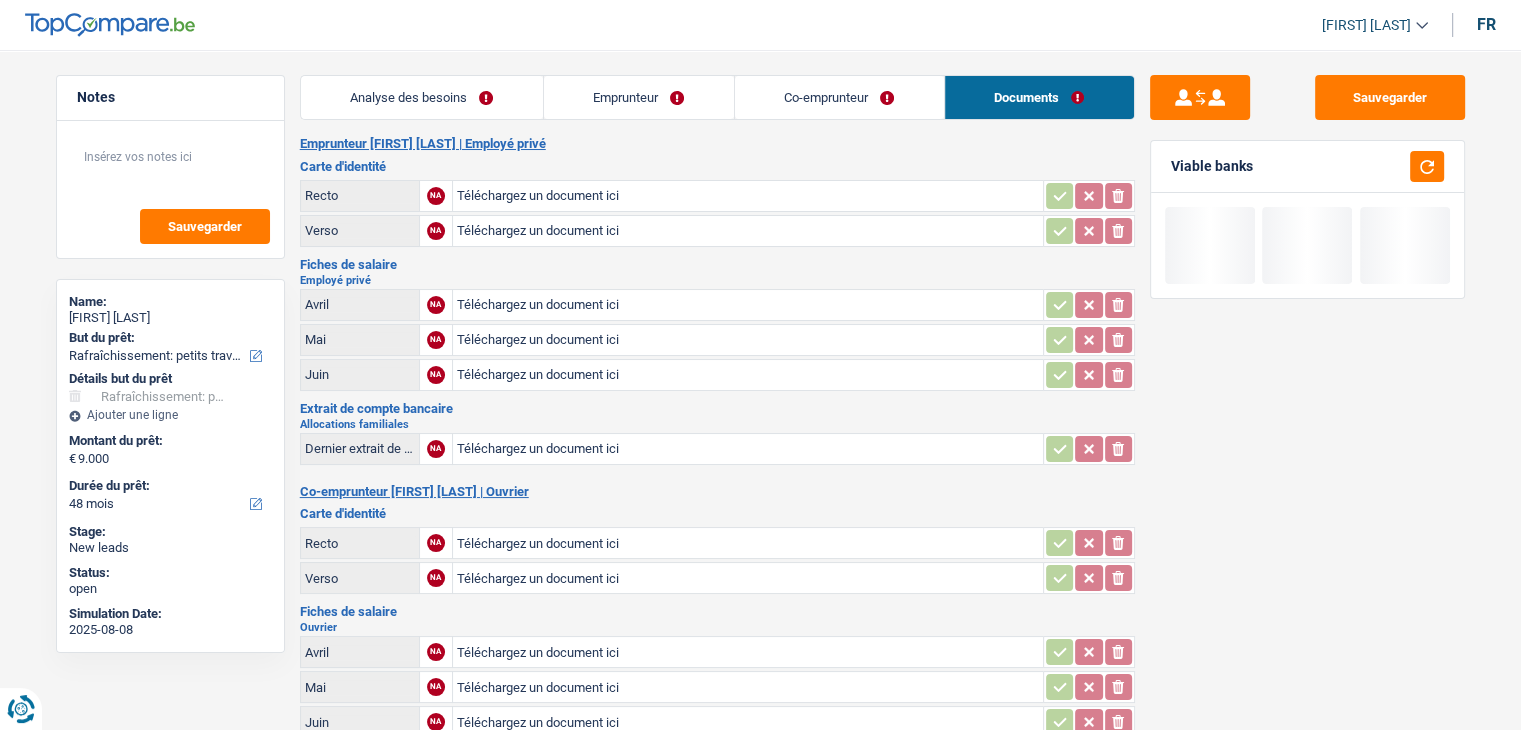 click on "Analyse des besoins" at bounding box center (422, 97) 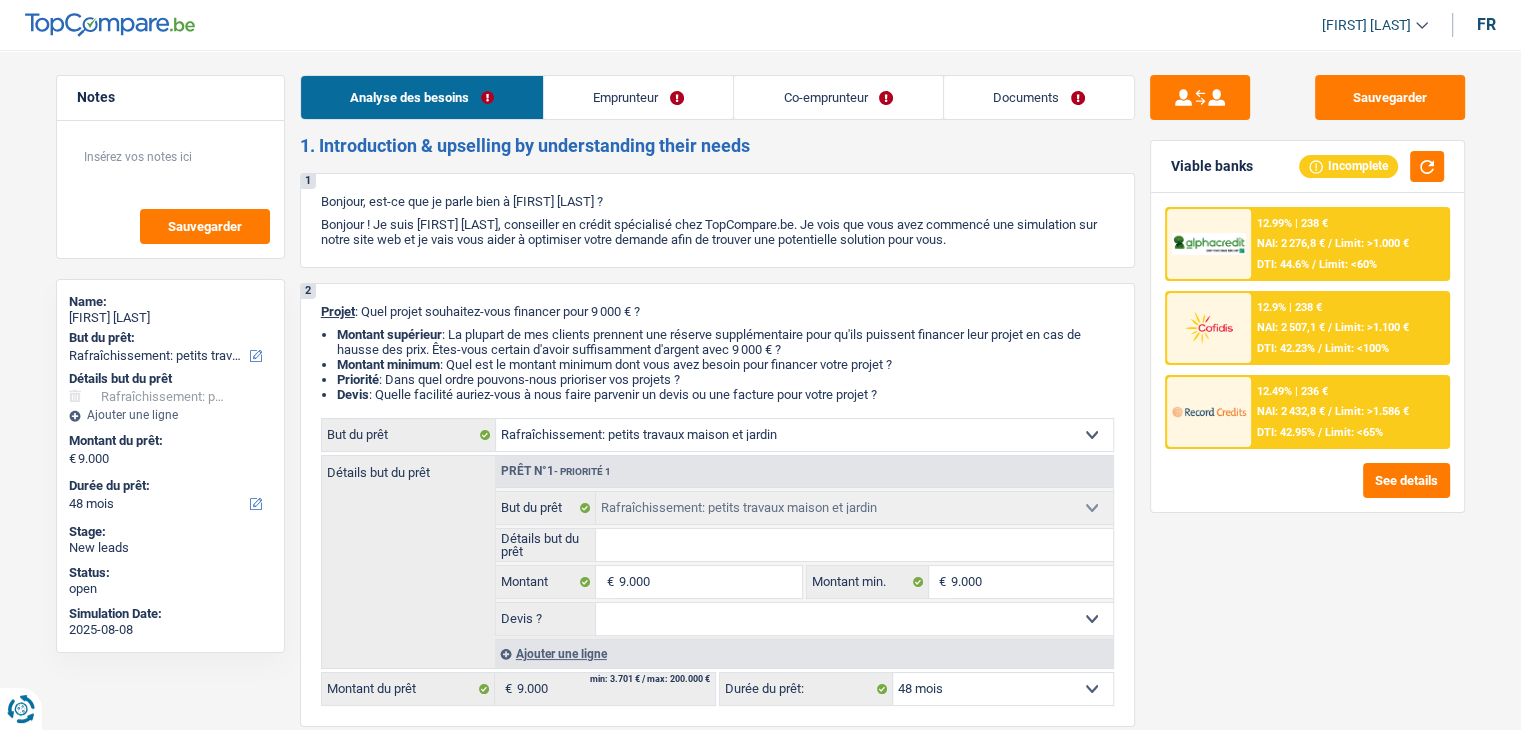 click on "Co-emprunteur" at bounding box center [838, 97] 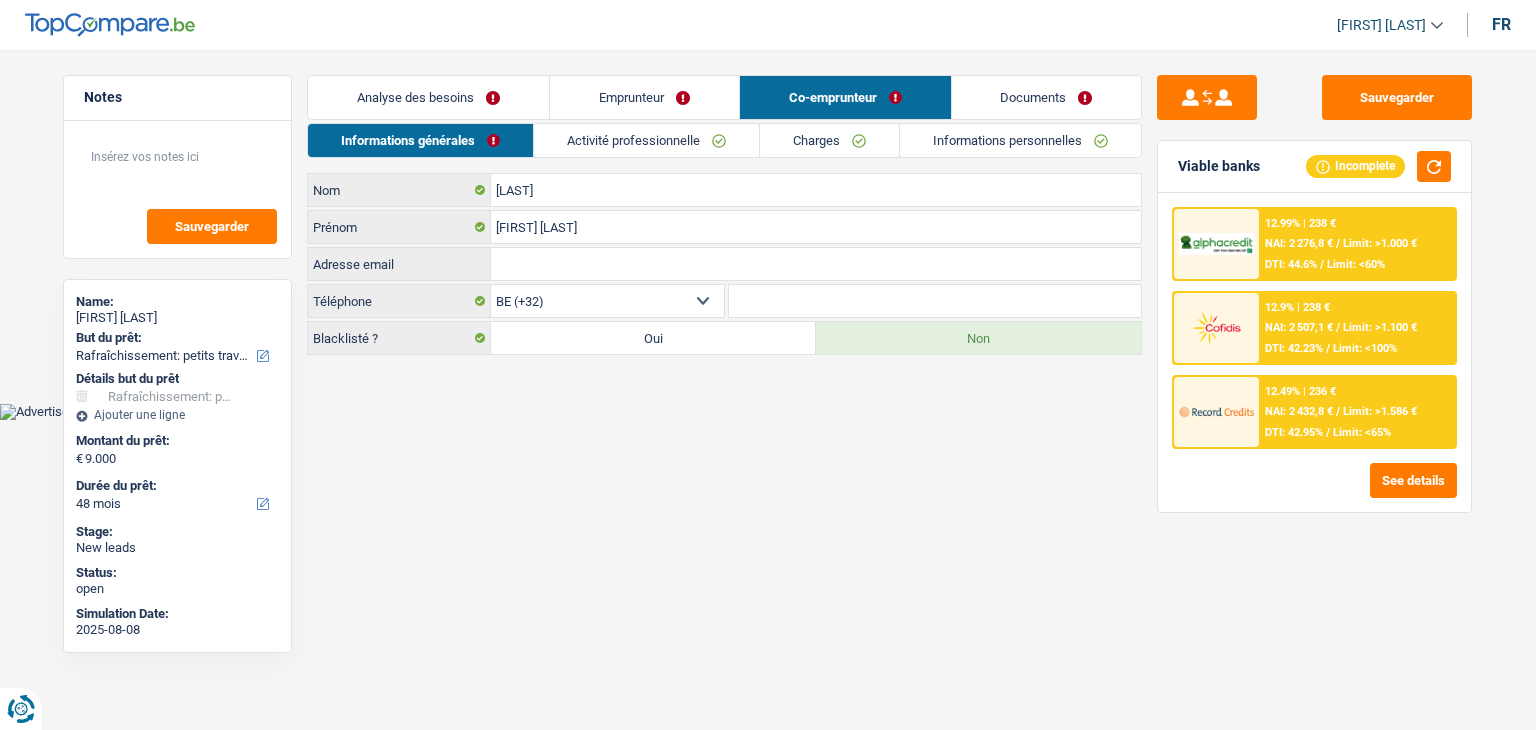 click on "Documents" at bounding box center (1047, 97) 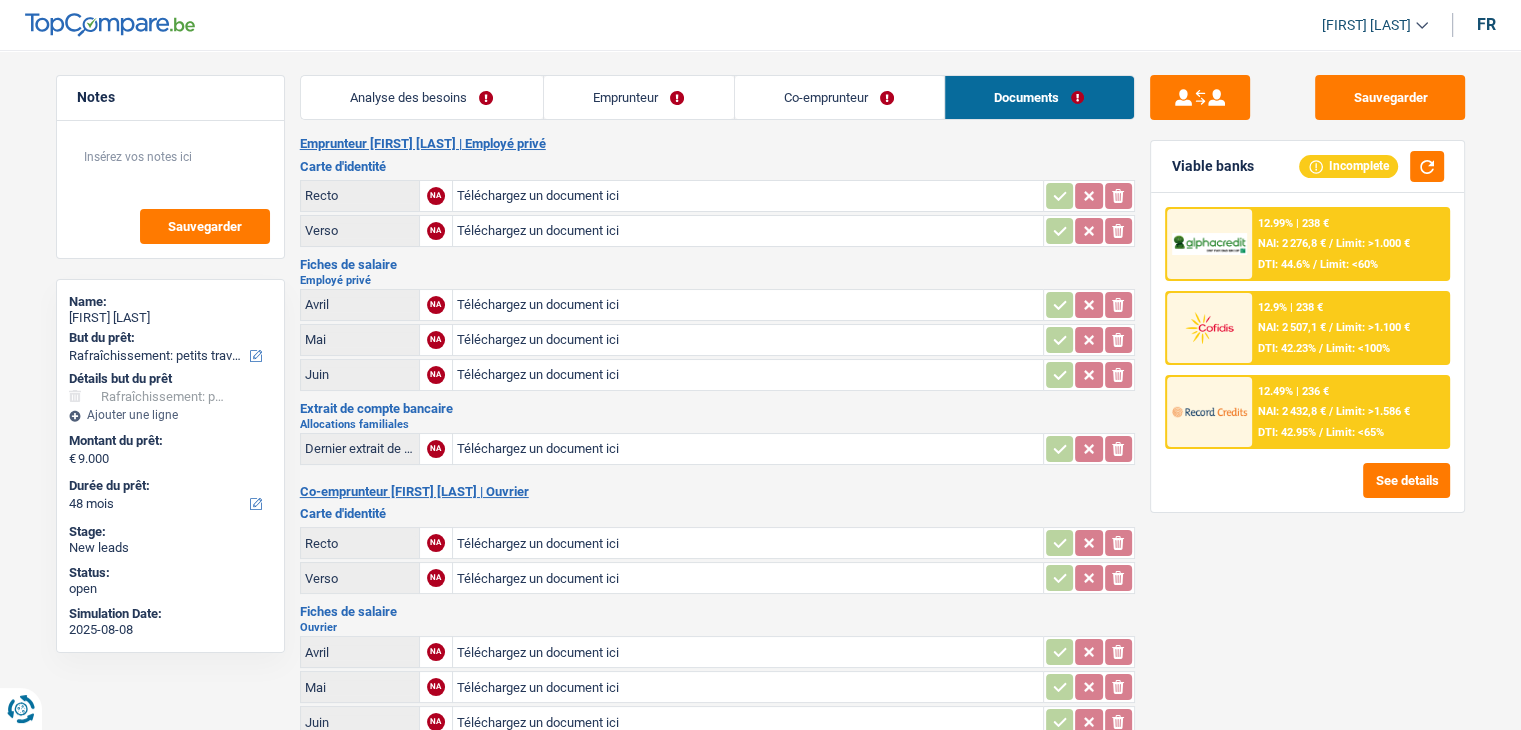 click on "Co-emprunteur" at bounding box center [839, 97] 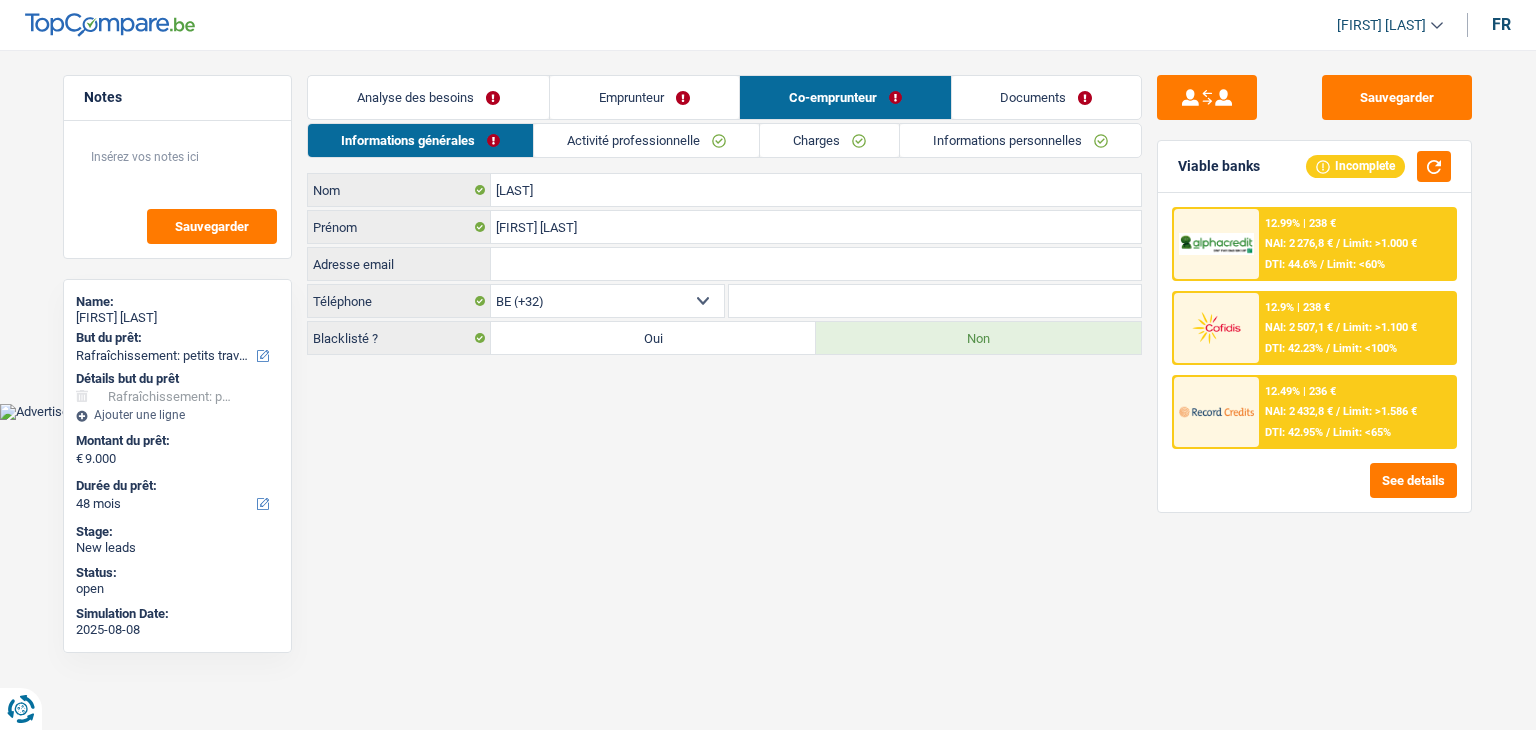 click on "Informations personnelles" at bounding box center [1020, 140] 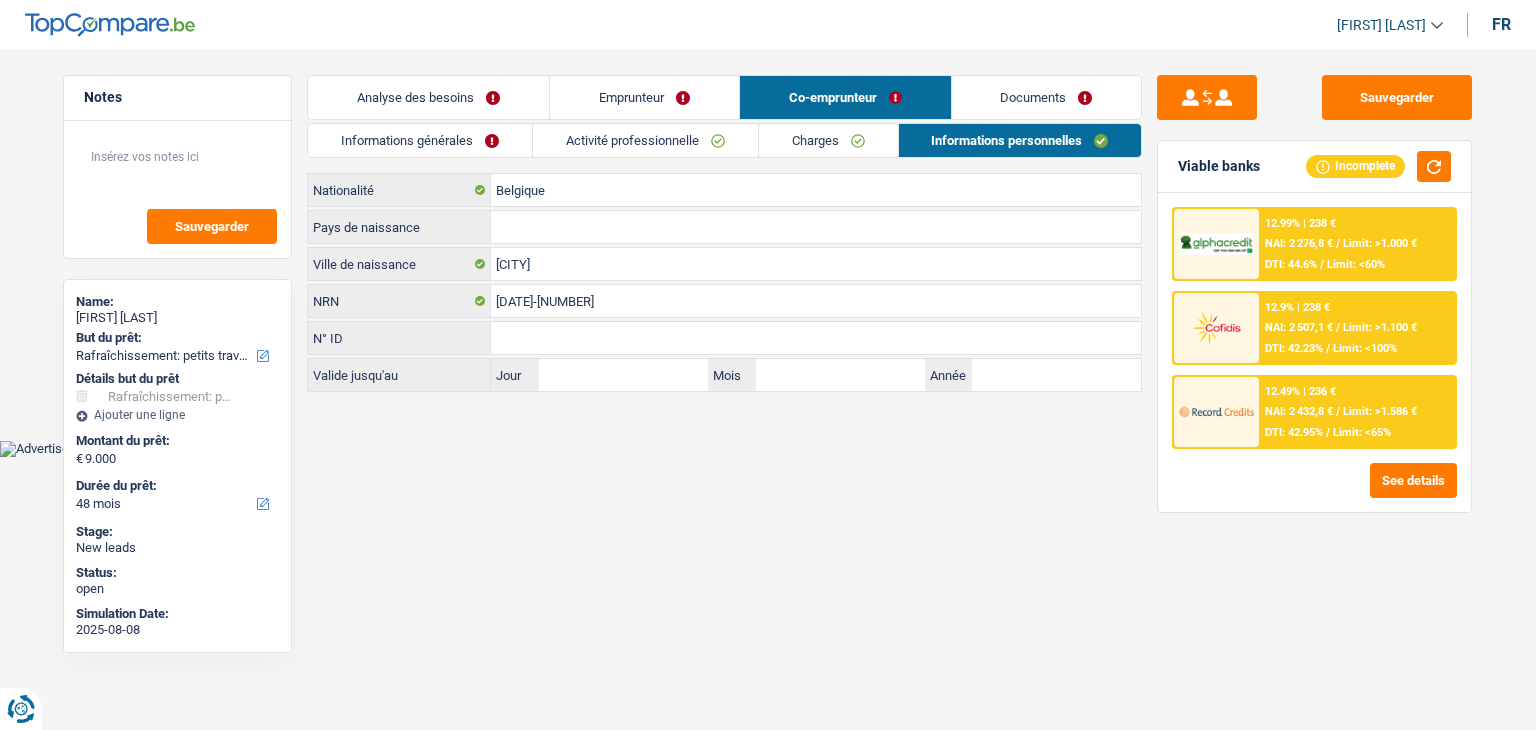 click on "Emprunteur" at bounding box center [644, 97] 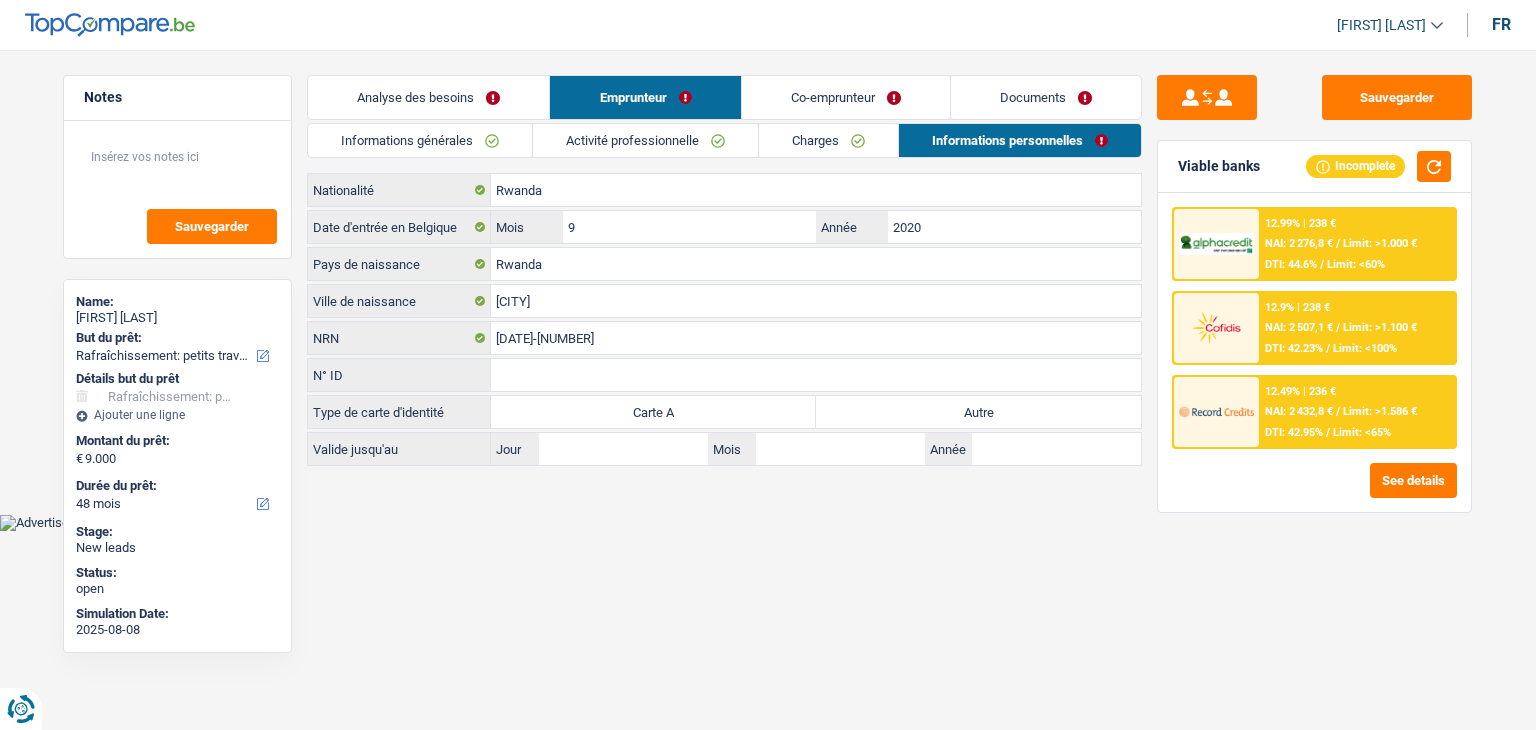 click on "Vous avez le contrôle de vos données
Nous utilisons des cookies, tout comme nos partenaires commerciaux, afin de collecter des informations sur vous à des fins diverses, notamment :
En cliquant sur « Accepter », vous donnez votre consentement à toutes les fins énoncées. Vous pouvez également choisir de spécifier les finalités auxquelles vous souhaitez donner votre consentement. Pour ce faire, il vous suffit de cocher la case située à côté de la finalité et d’appuyer sur « Enregistrer les paramètres ».
Vous pouvez à tout moment révoquer votre consentement en cliquant sur la petite icône située dans le coin inférieur gauche du site Internet. En savoir plus sur les cookies
Politique de confidentialité de Google
un an" at bounding box center [768, 265] 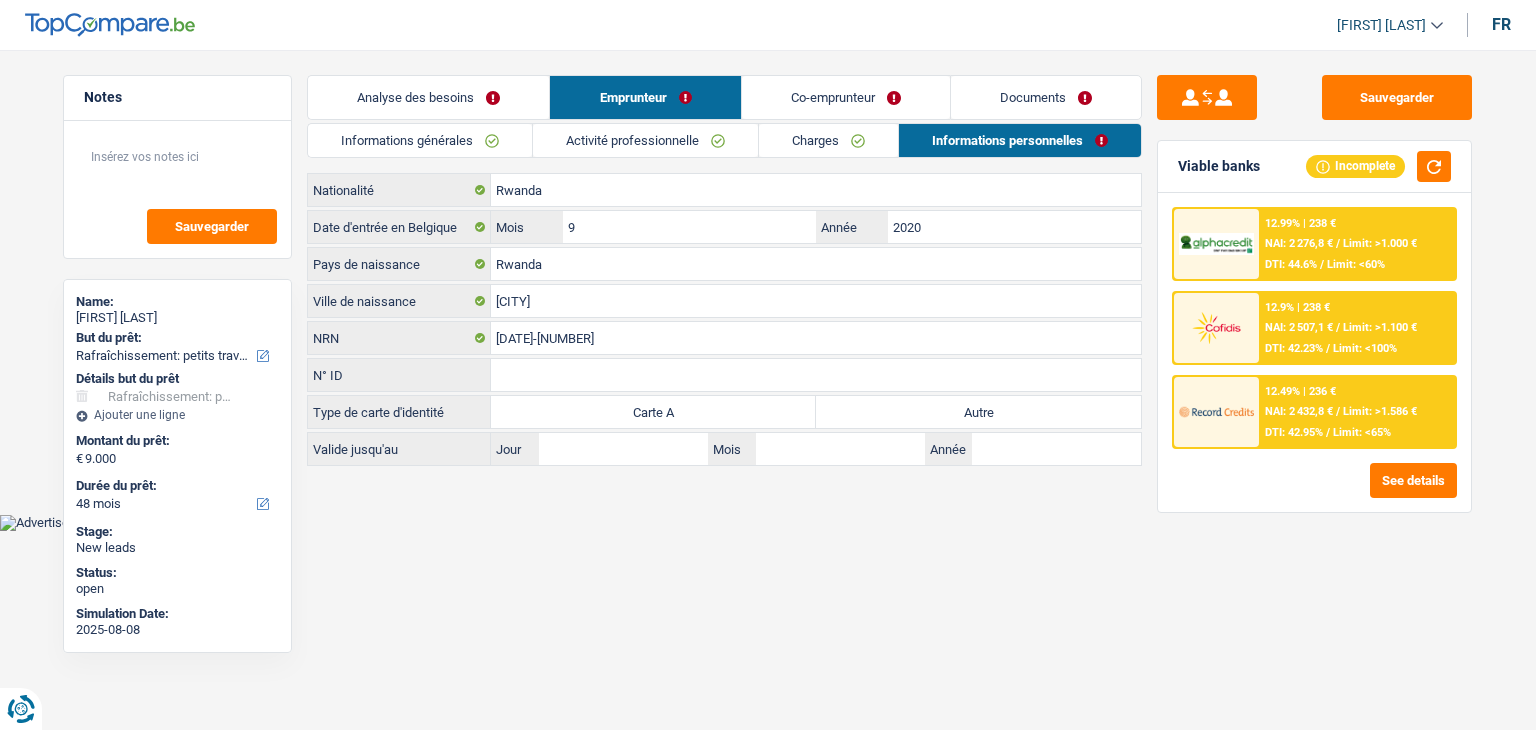 click on "Autre" at bounding box center [978, 412] 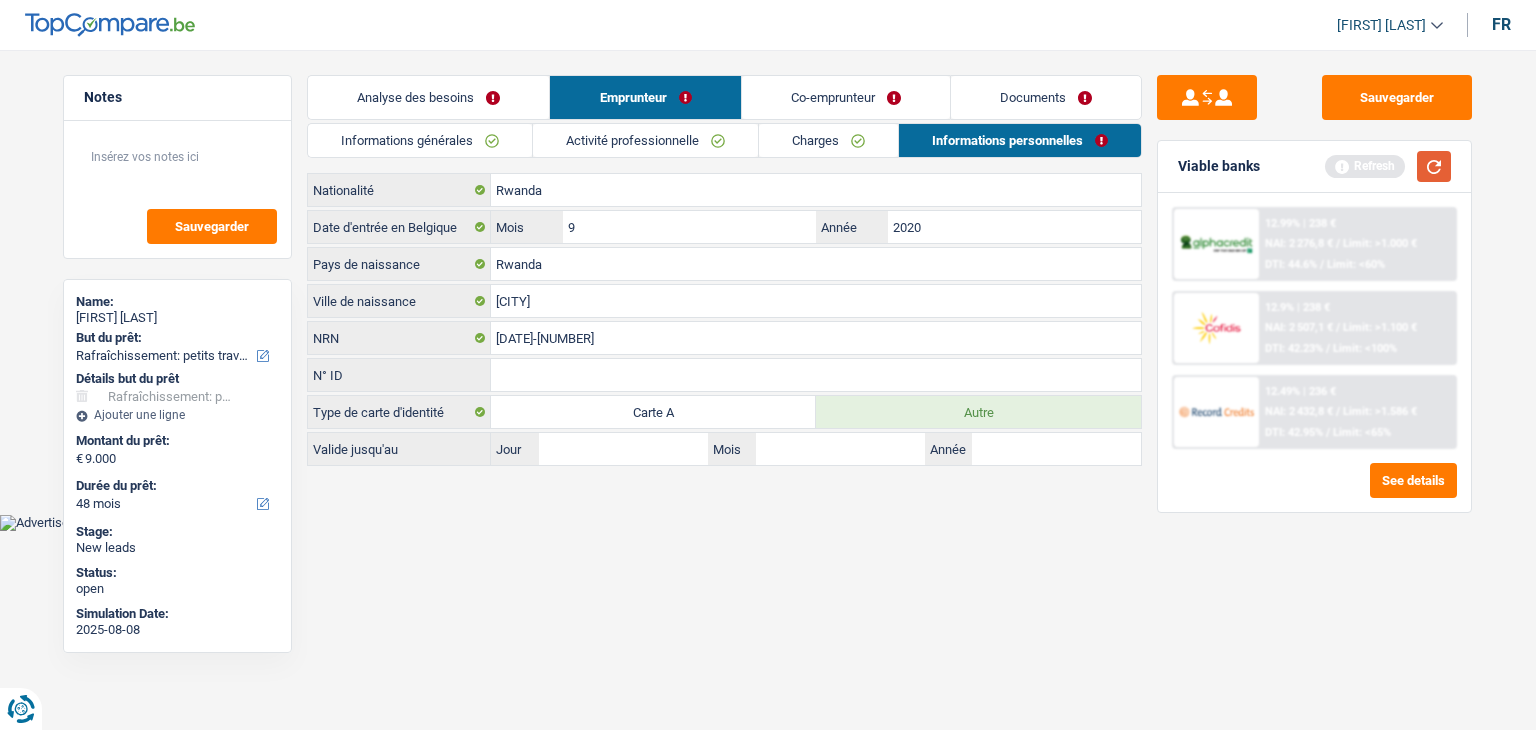 click at bounding box center (1434, 166) 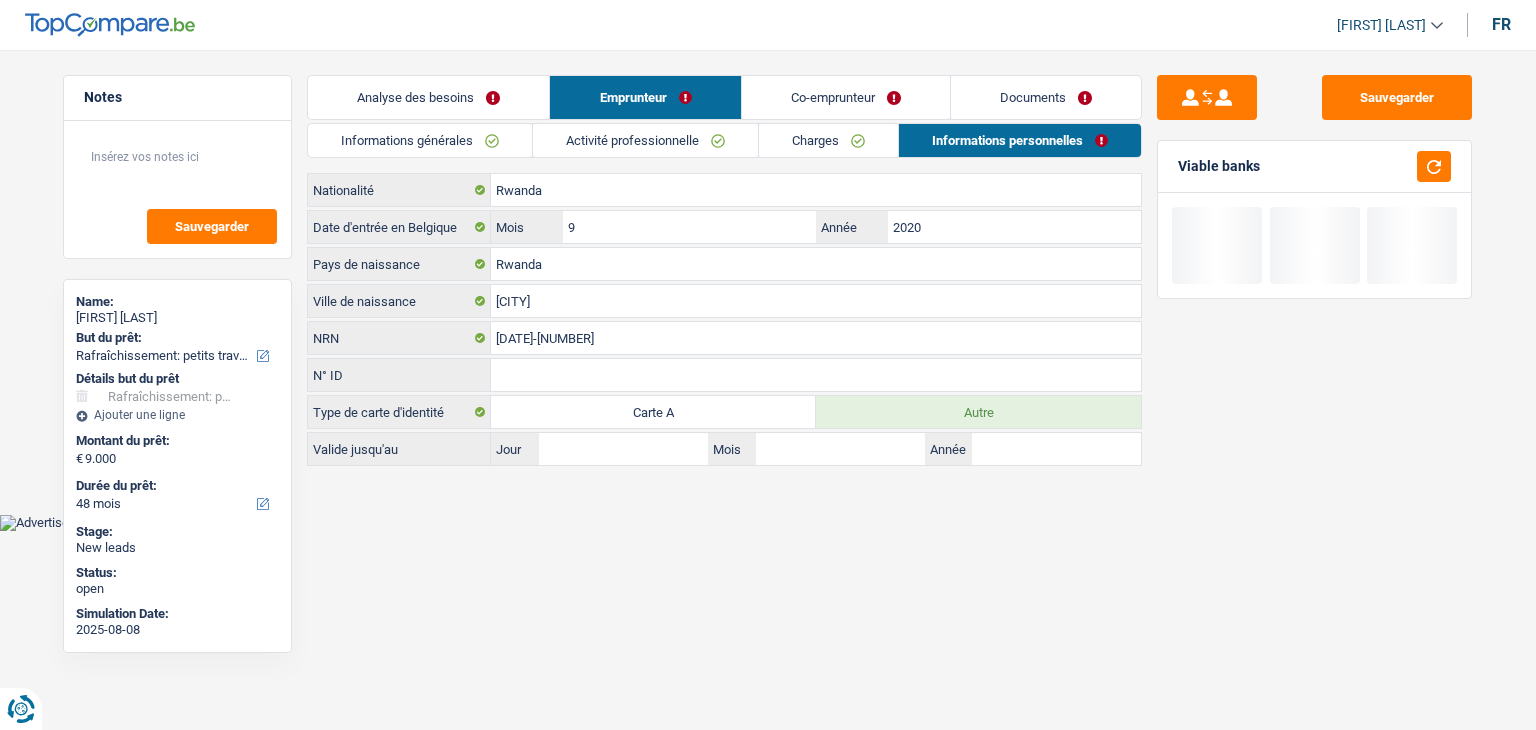 drag, startPoint x: 1272, startPoint y: 171, endPoint x: 1168, endPoint y: 170, distance: 104.00481 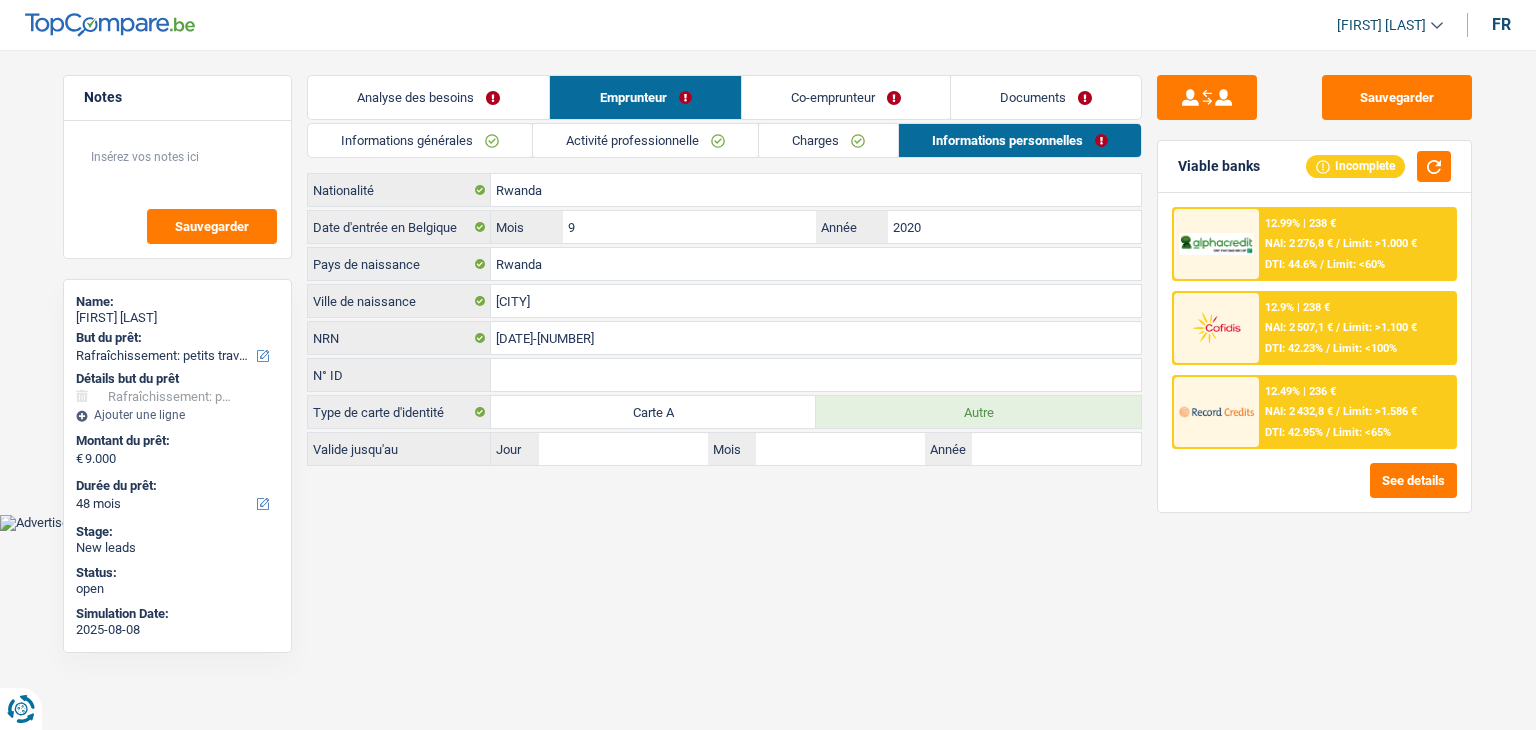 drag, startPoint x: 1180, startPoint y: 168, endPoint x: 1260, endPoint y: 161, distance: 80.305664 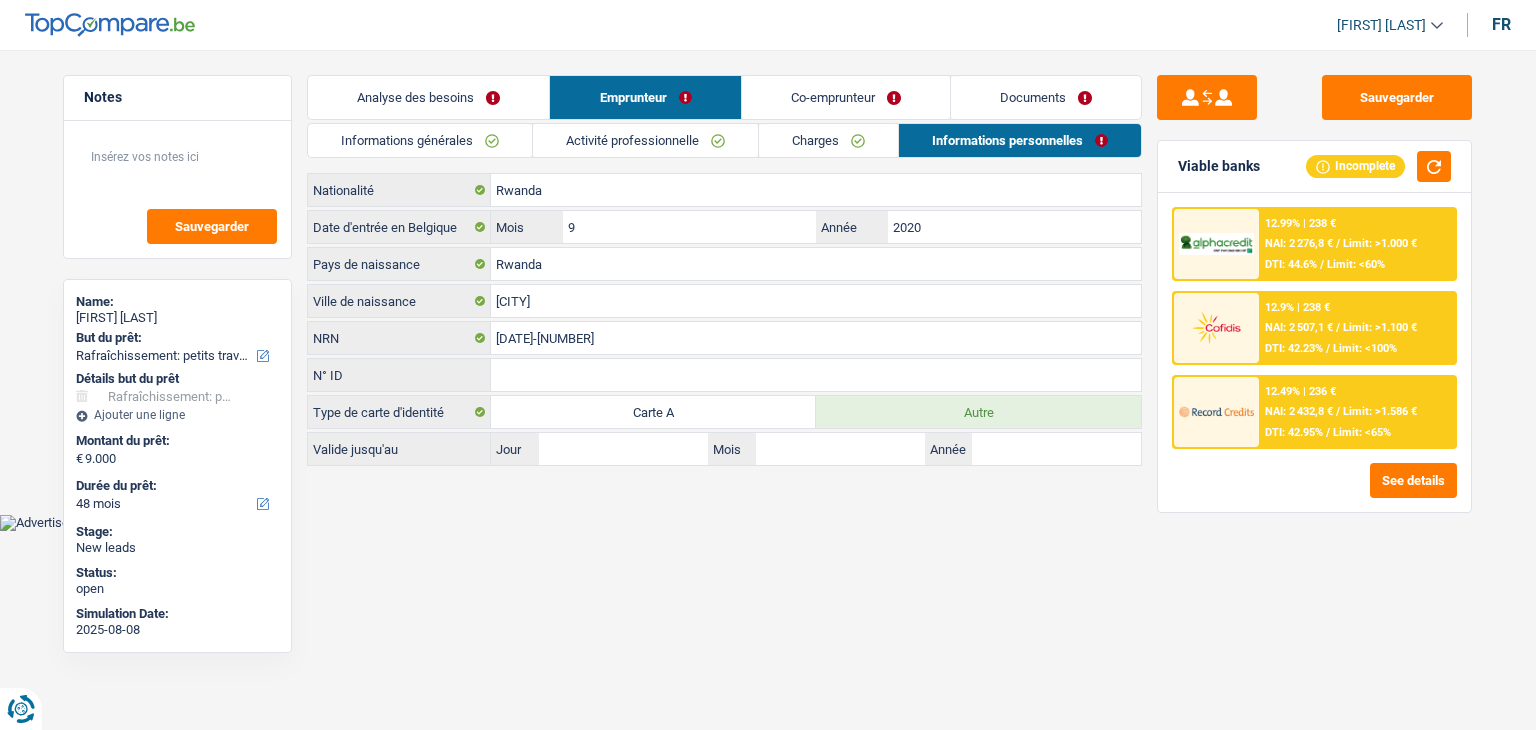 click on "Viable banks
Incomplete" at bounding box center [1314, 167] 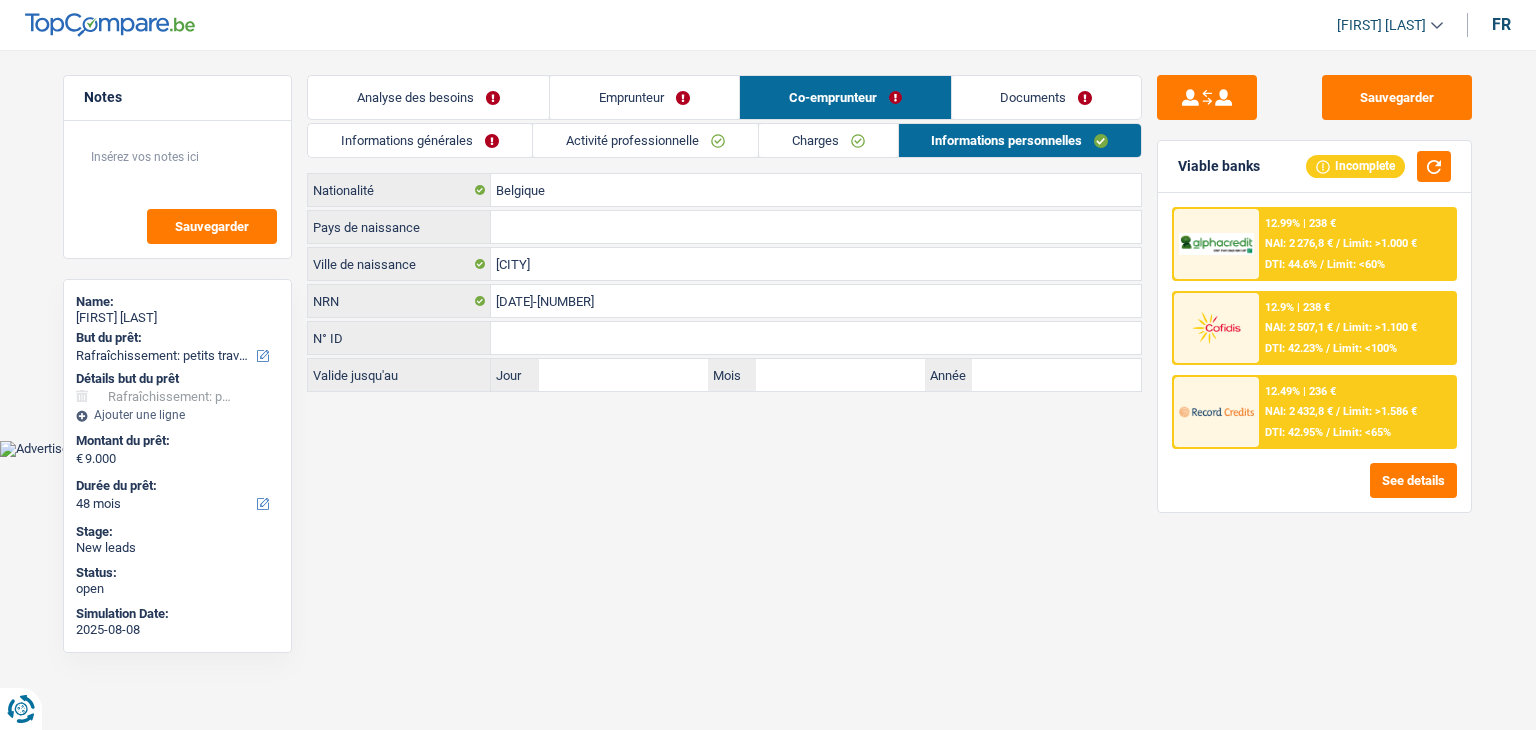 click on "Informations générales" at bounding box center (420, 140) 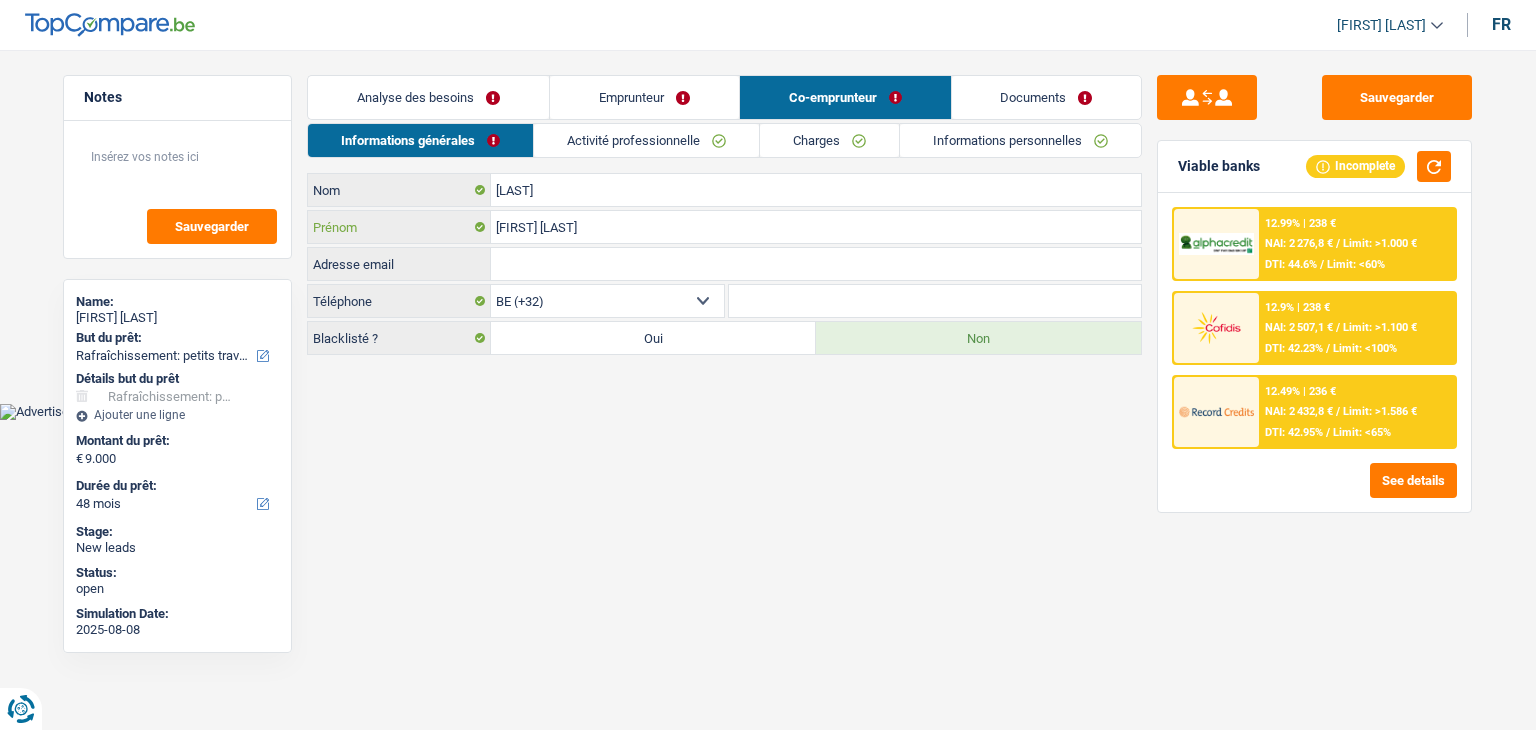 drag, startPoint x: 494, startPoint y: 229, endPoint x: 595, endPoint y: 230, distance: 101.00495 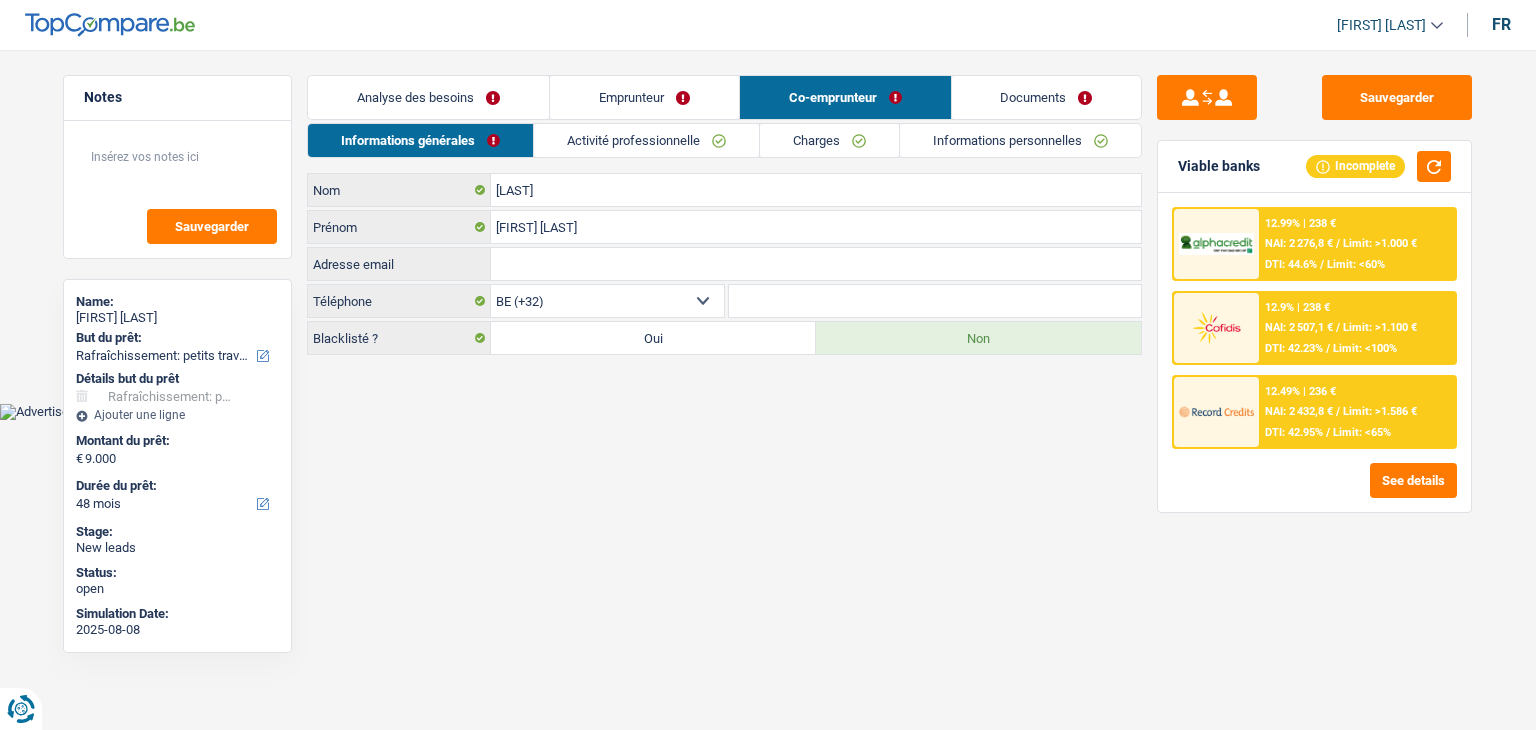 click on "Vous avez le contrôle de vos données
Nous utilisons des cookies, tout comme nos partenaires commerciaux, afin de collecter des informations sur vous à des fins diverses, notamment :
En cliquant sur « Accepter », vous donnez votre consentement à toutes les fins énoncées. Vous pouvez également choisir de spécifier les finalités auxquelles vous souhaitez donner votre consentement. Pour ce faire, il vous suffit de cocher la case située à côté de la finalité et d’appuyer sur « Enregistrer les paramètres ».
Vous pouvez à tout moment révoquer votre consentement en cliquant sur la petite icône située dans le coin inférieur gauche du site Internet. En savoir plus sur les cookies
Politique de confidentialité de Google
un an" at bounding box center [768, 210] 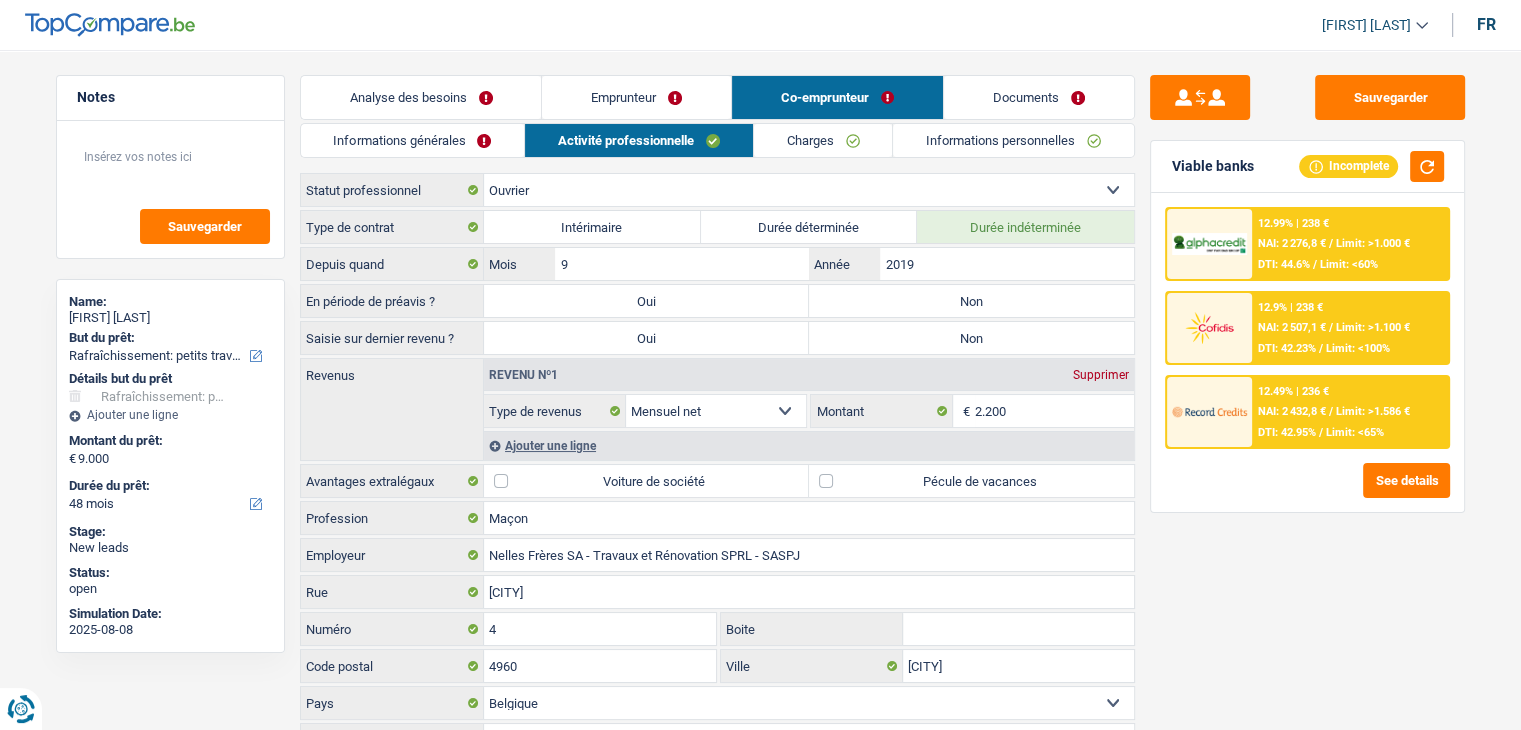 click on "Informations générales" at bounding box center (413, 140) 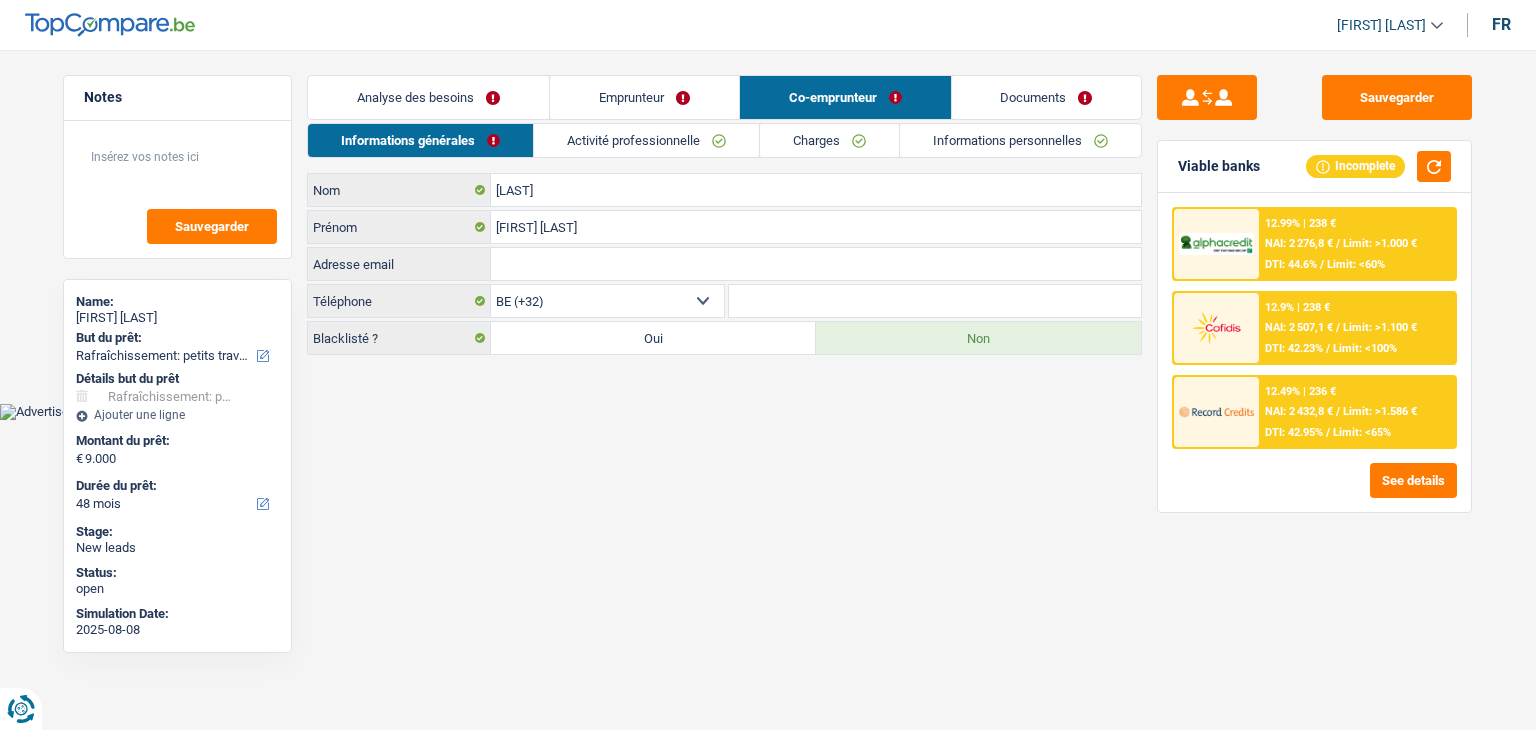 click on "Activité professionnelle" at bounding box center [646, 140] 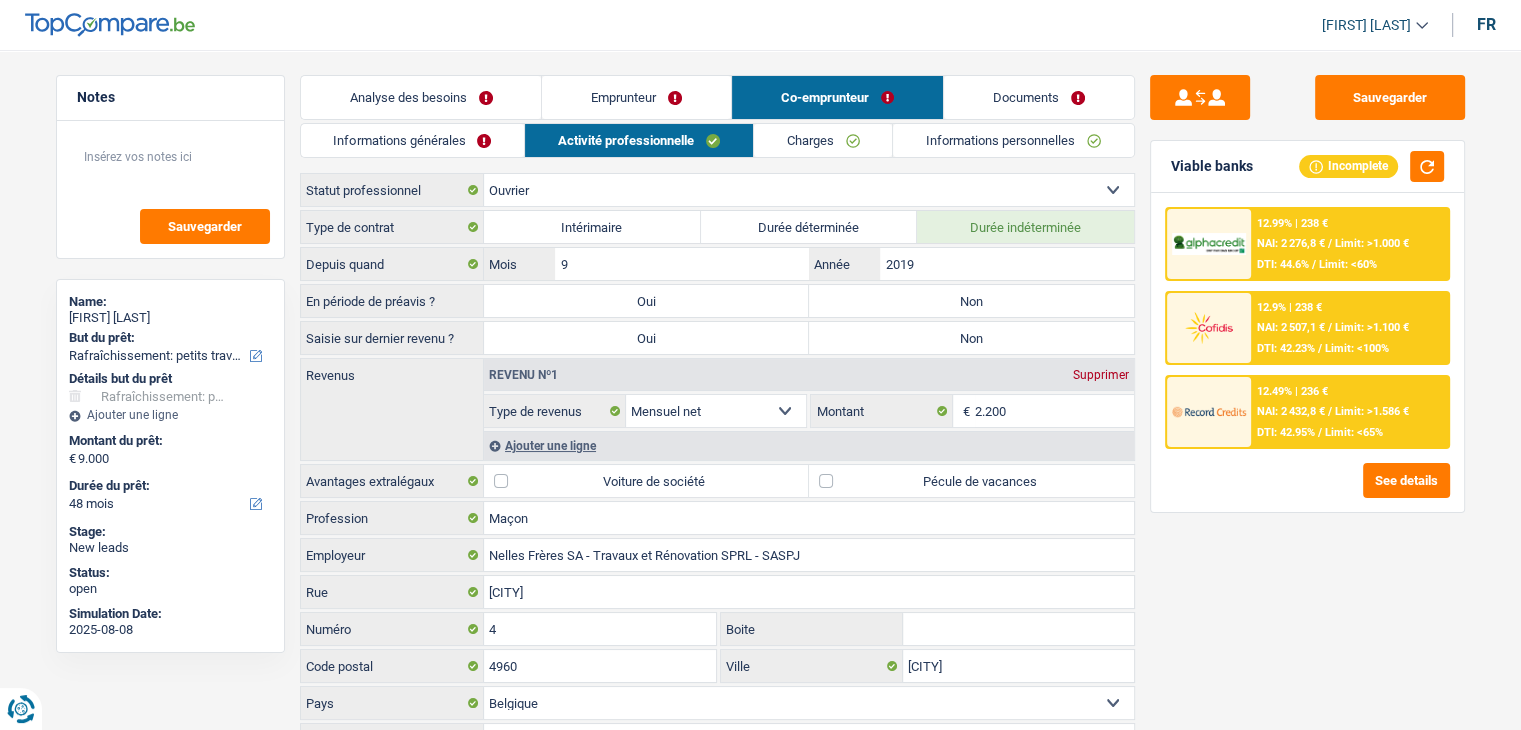 drag, startPoint x: 301, startPoint y: 193, endPoint x: 416, endPoint y: 193, distance: 115 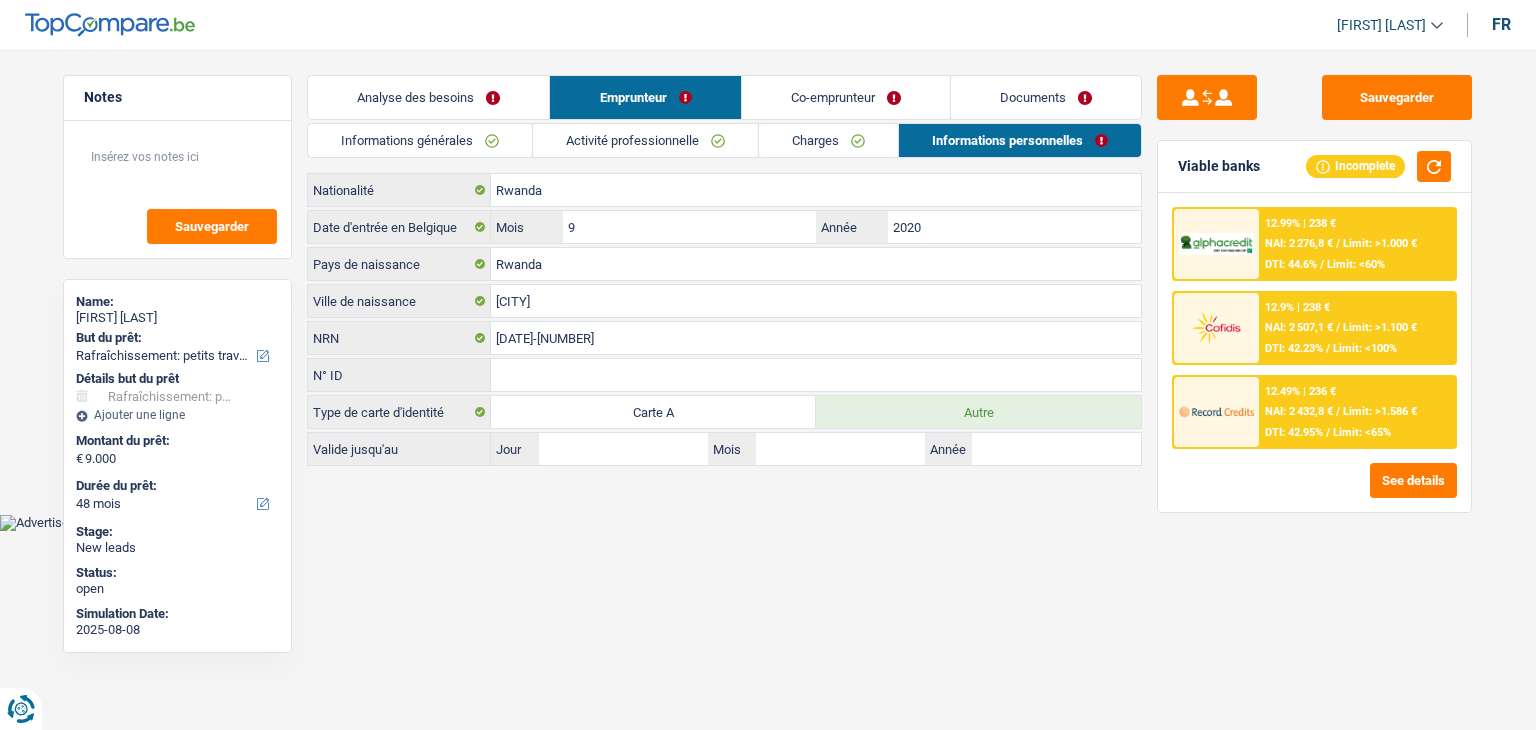 click on "Co-emprunteur" at bounding box center [846, 97] 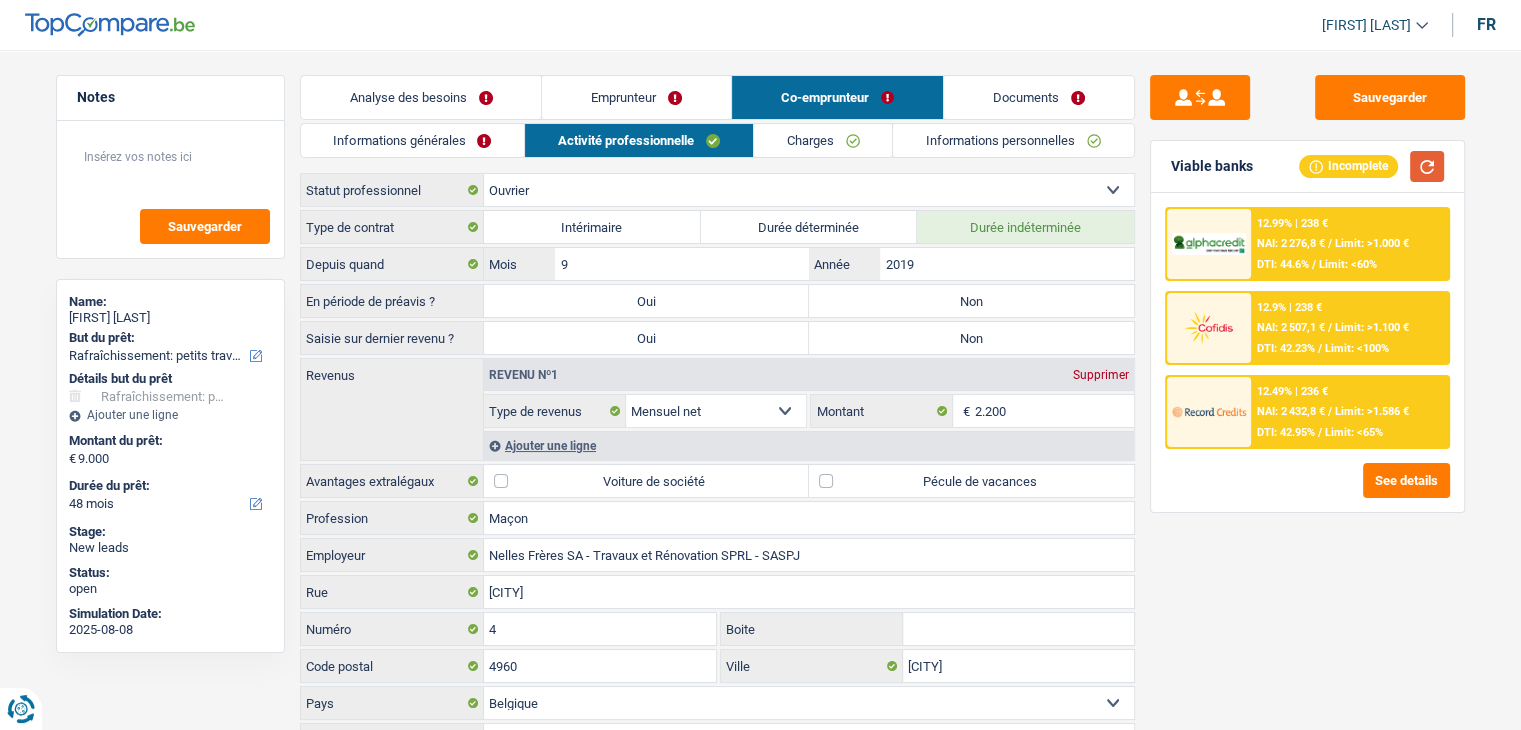 click at bounding box center [1427, 166] 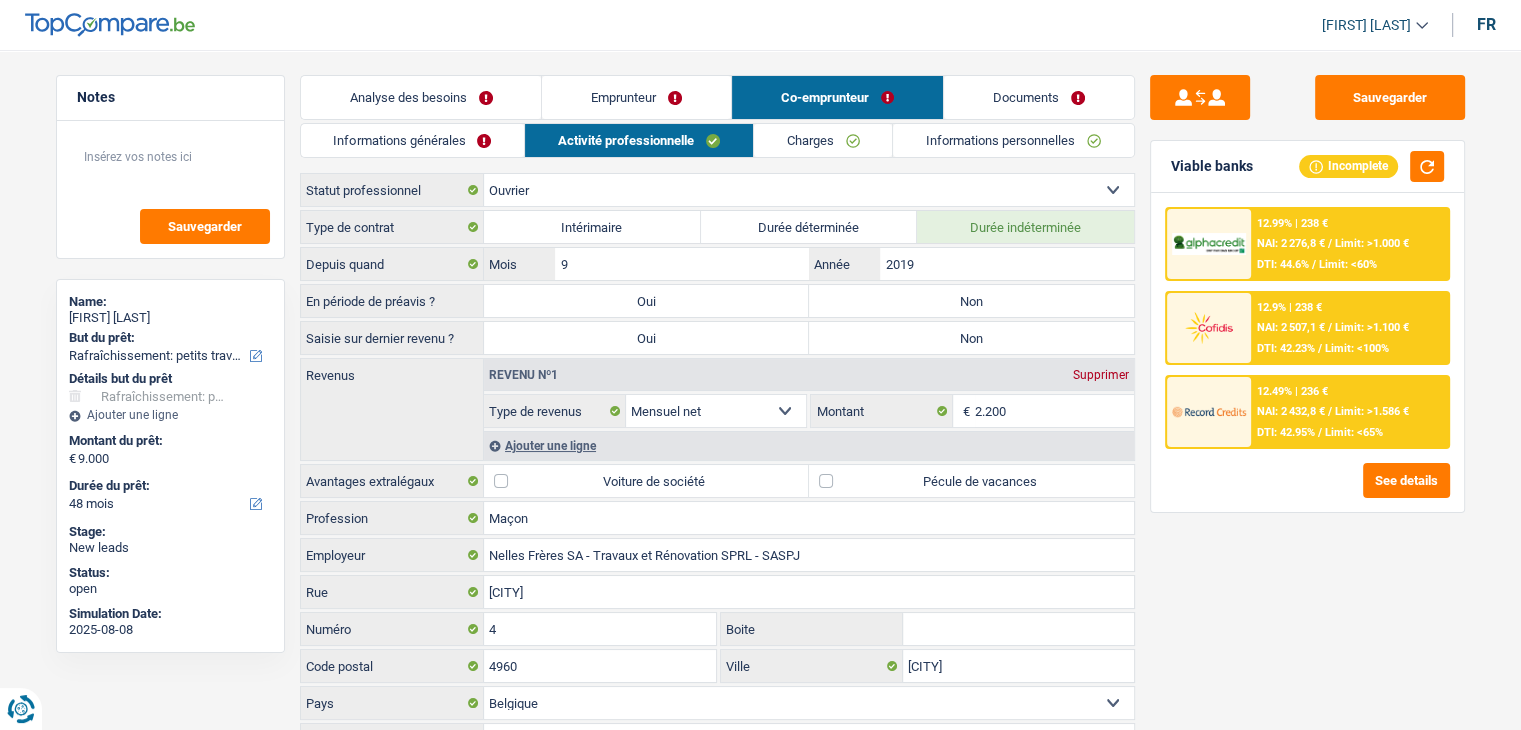 click on "Emprunteur" at bounding box center [636, 97] 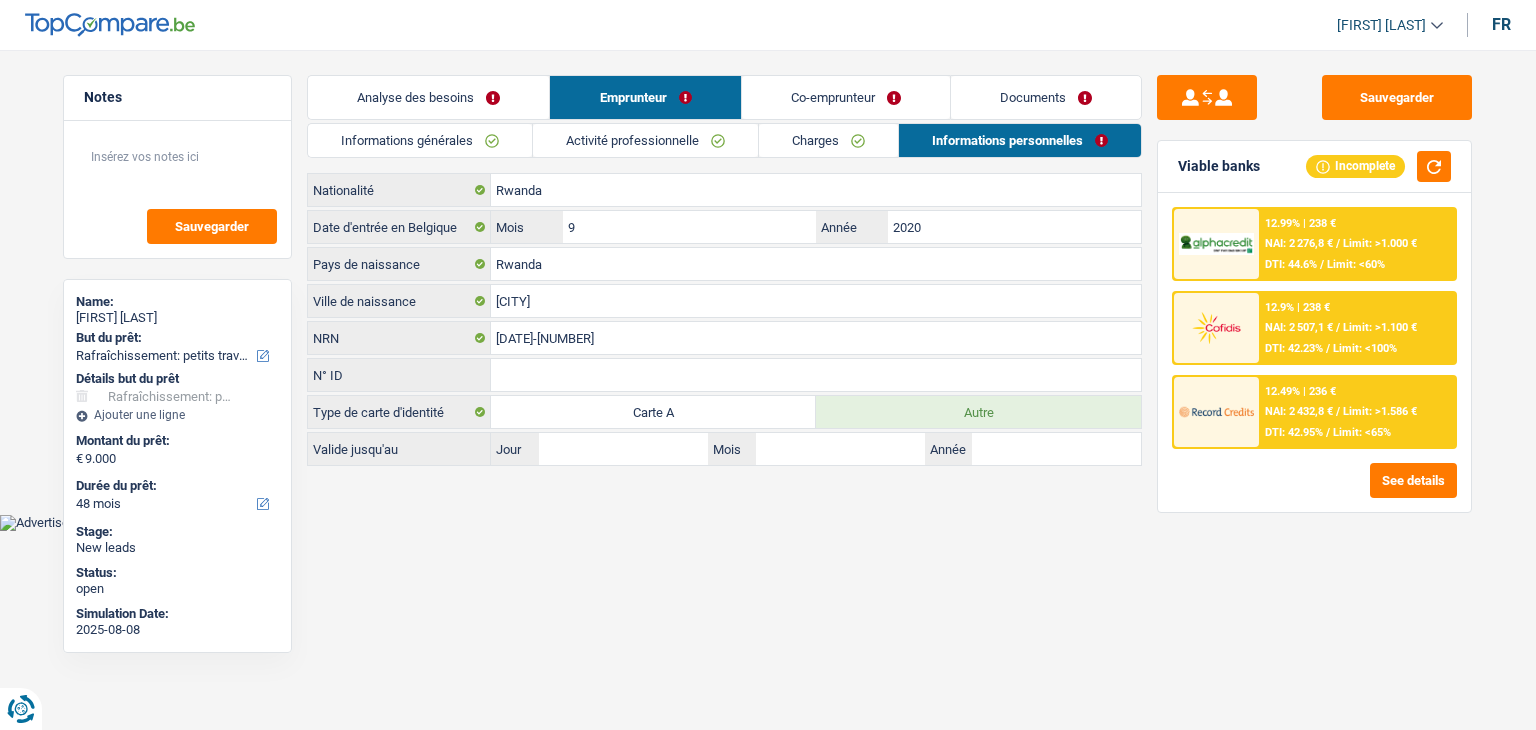 click on "Informations générales" at bounding box center (420, 140) 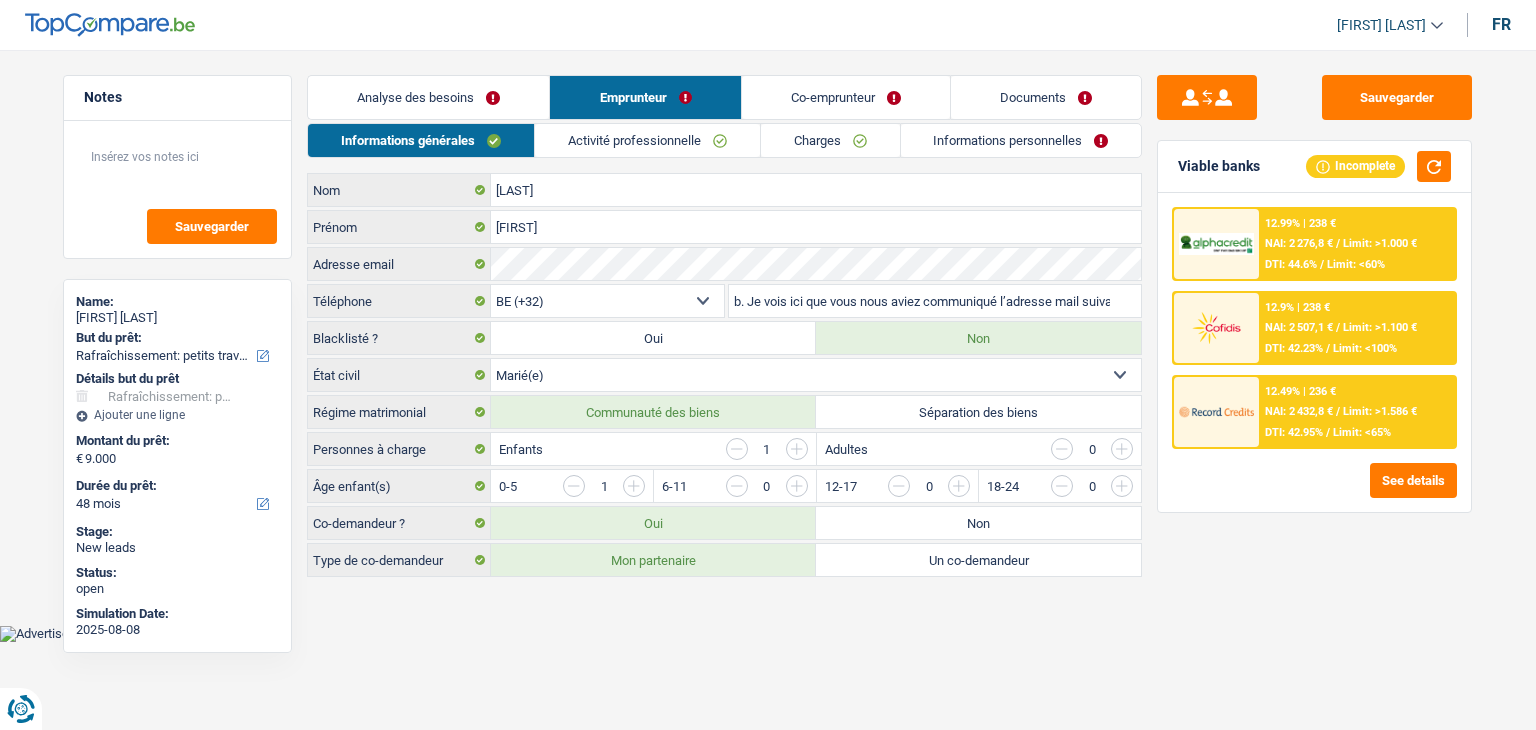 click on "Activité professionnelle" at bounding box center (647, 140) 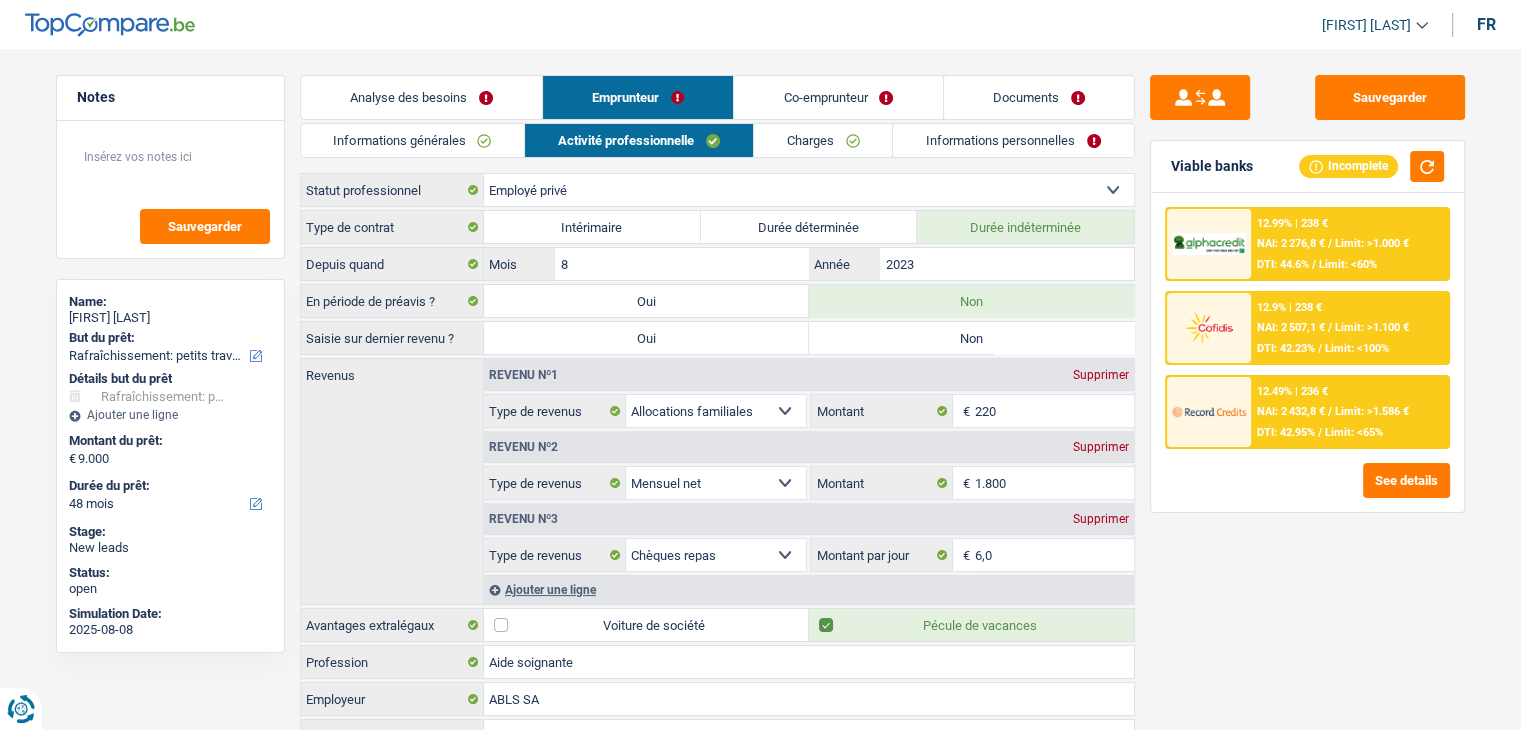 click on "Non" at bounding box center (971, 338) 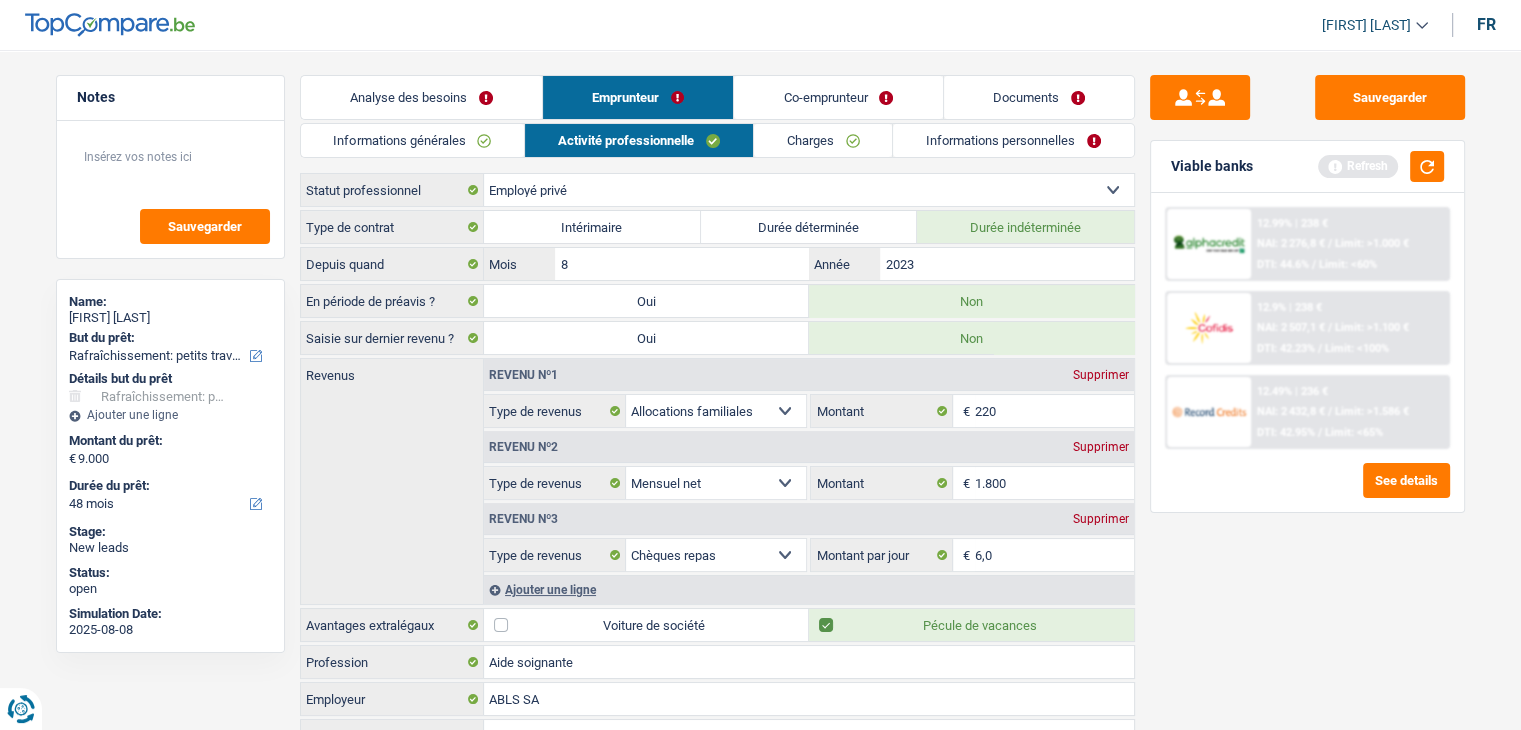 click on "Co-emprunteur" at bounding box center [838, 97] 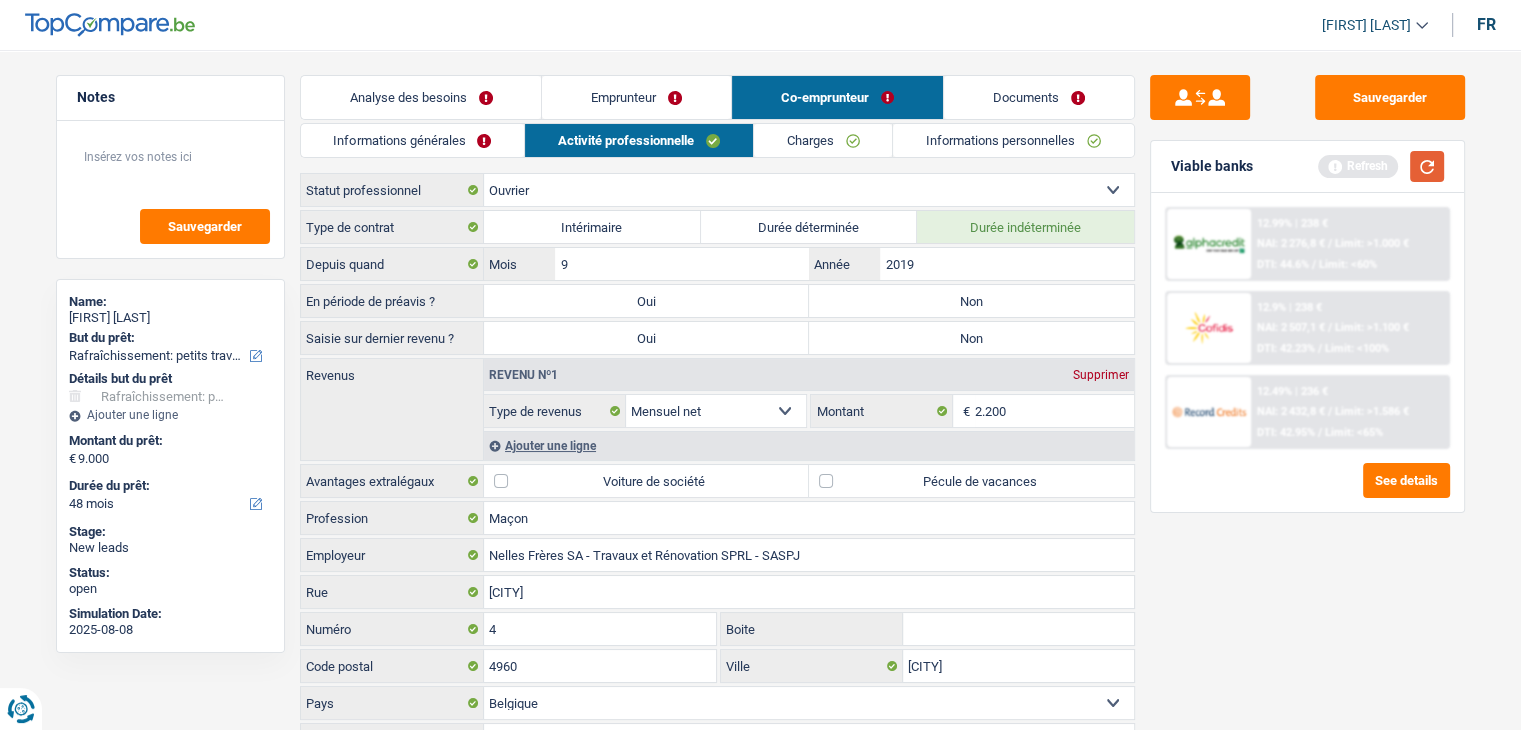 click at bounding box center (1427, 166) 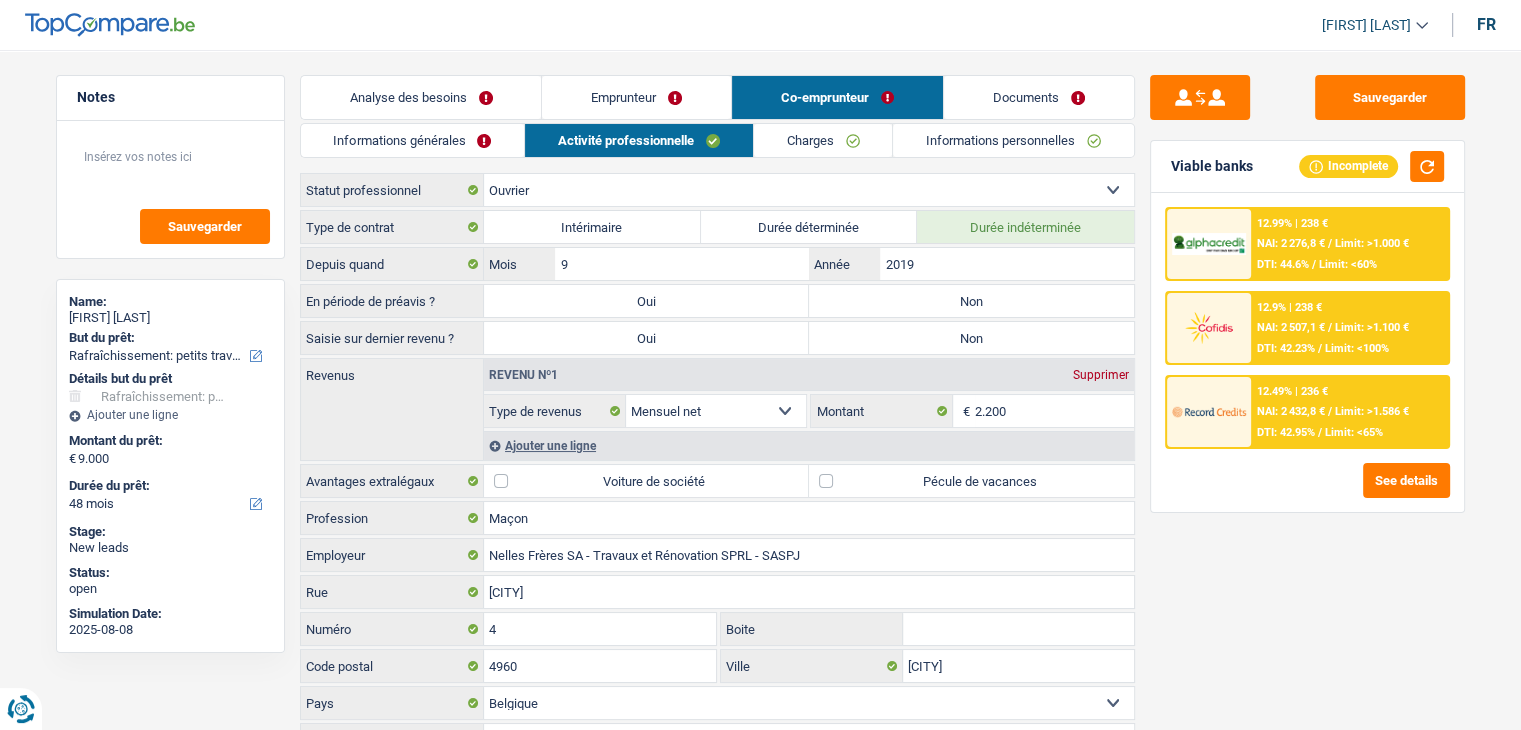 click on "Non" at bounding box center [971, 301] 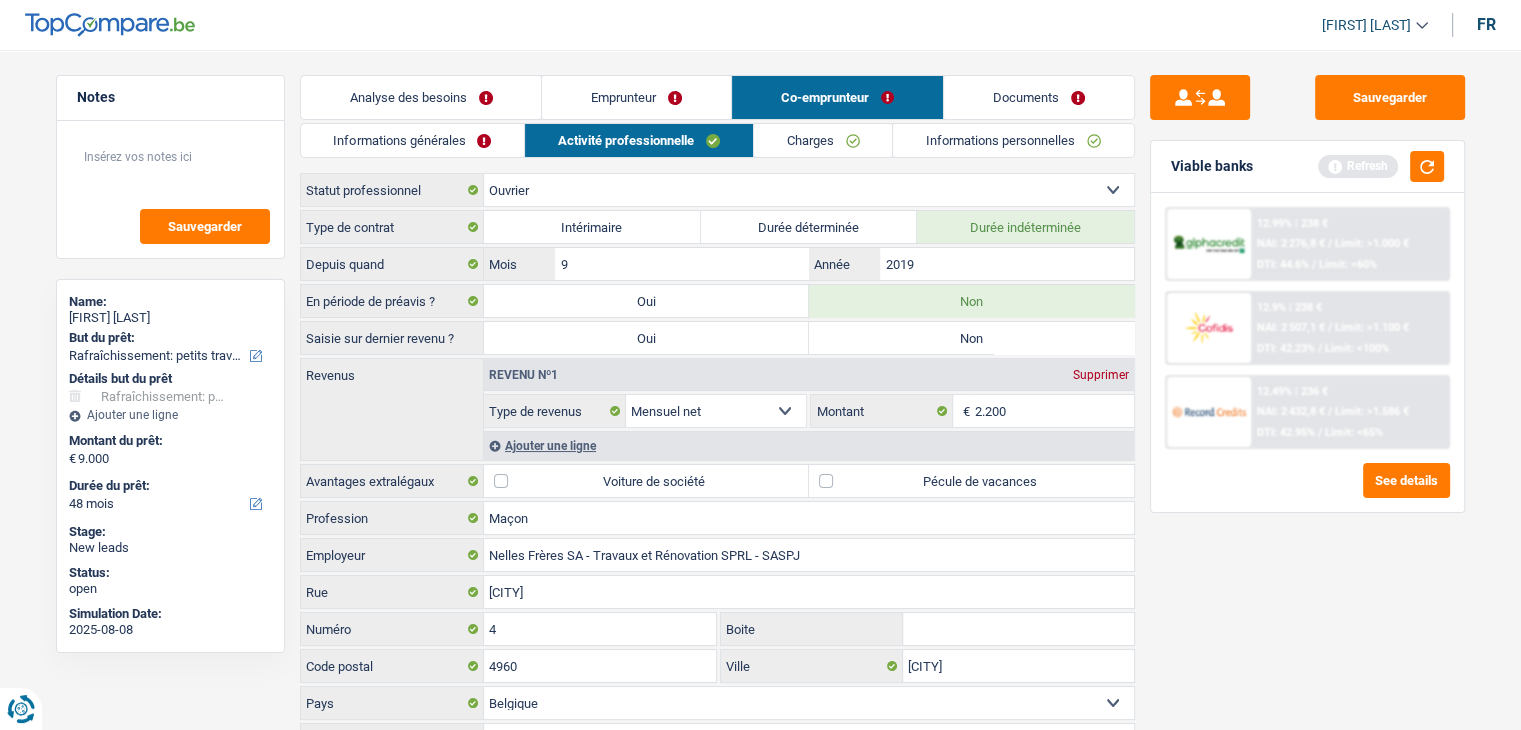 click on "Non" at bounding box center [971, 338] 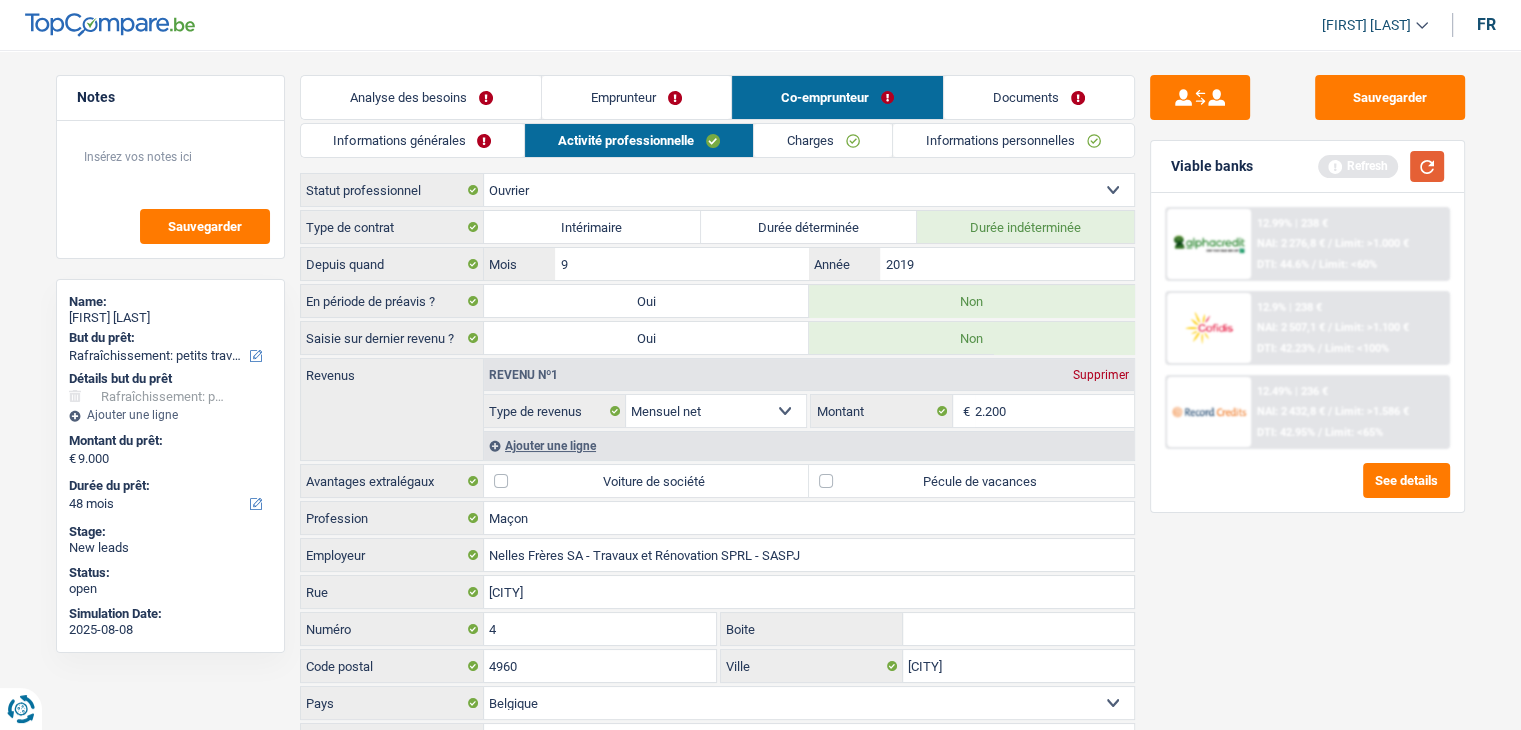 click at bounding box center (1427, 166) 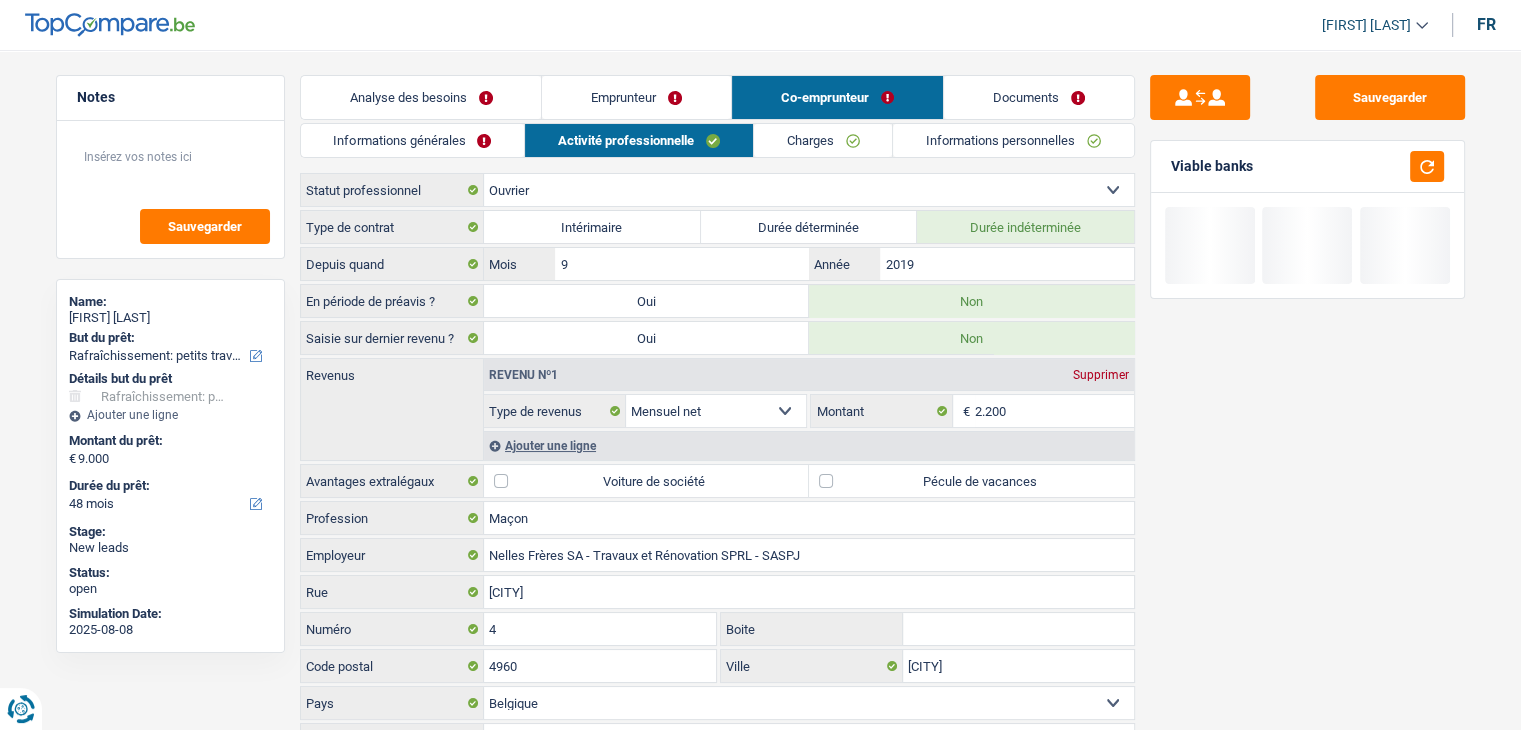 click on "Ajouter une ligne" at bounding box center [809, 445] 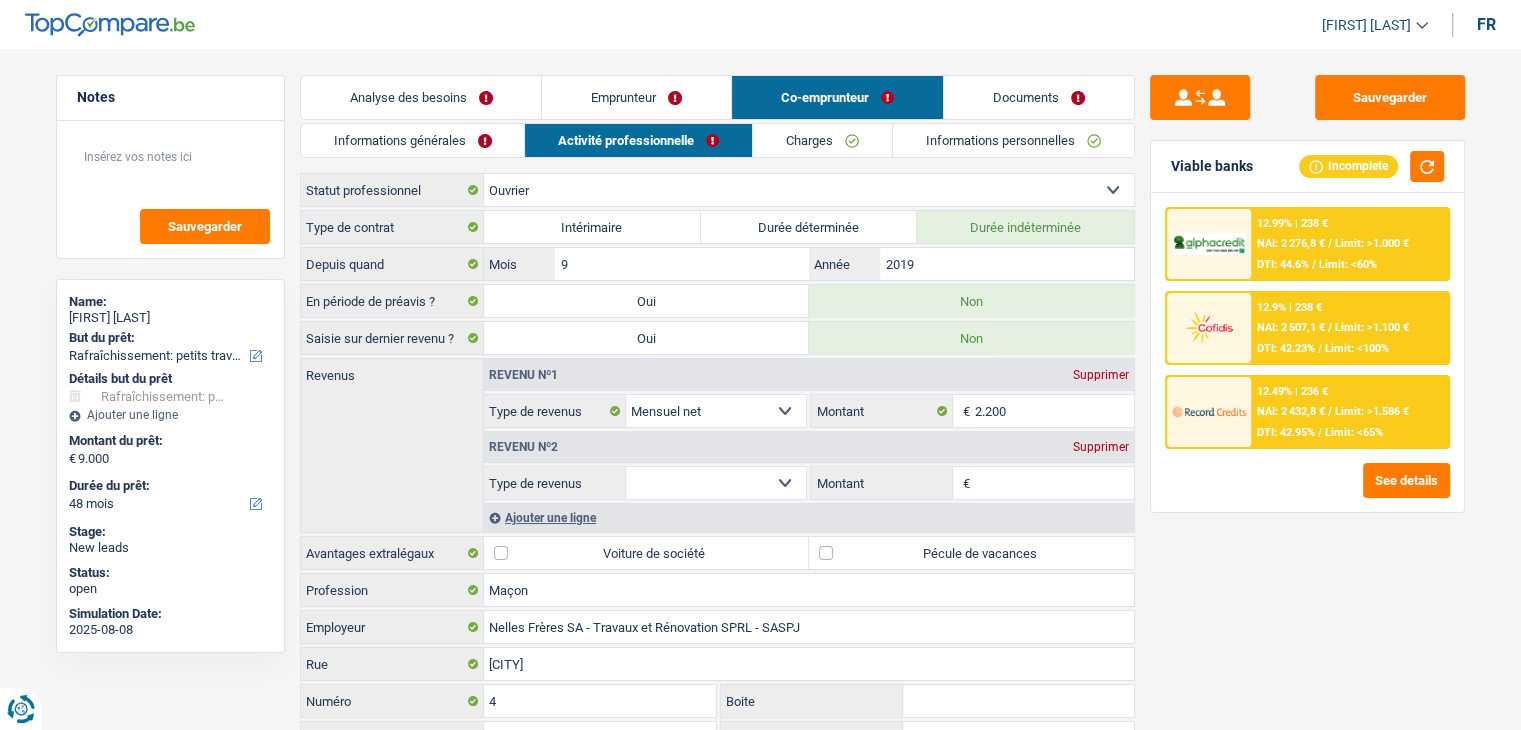 click on "Allocation d'handicap Allocations chômage Allocations familiales Chèques repas Complément d'entreprise Indemnité mutuelle Indépendant complémentaire Mensuel net Pension Pension alimentaire Pension d'invalidité Revenu d'intégration sociale Revenus locatifs Autres revenus
Sélectionner une option" at bounding box center [716, 483] 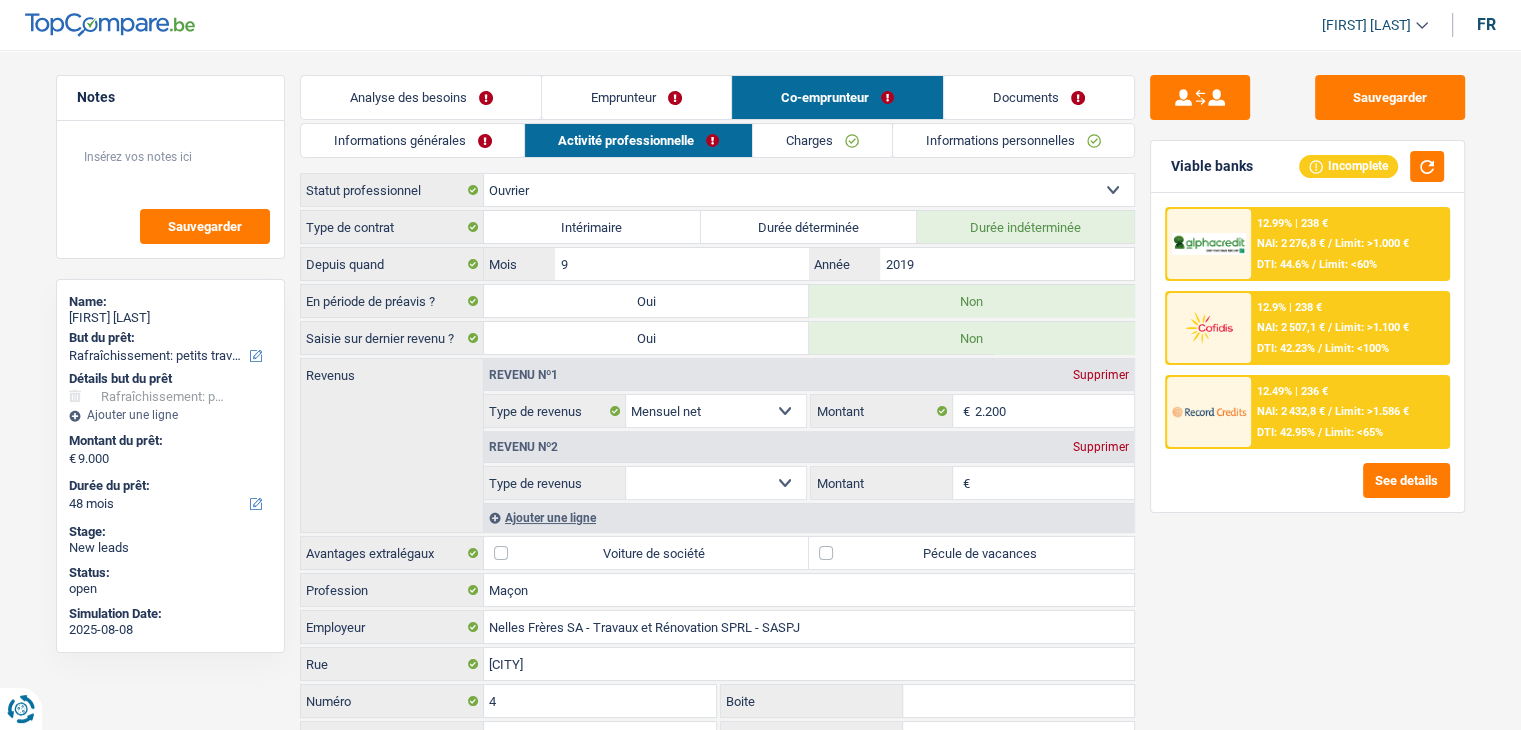 click on "Supprimer" at bounding box center [1101, 447] 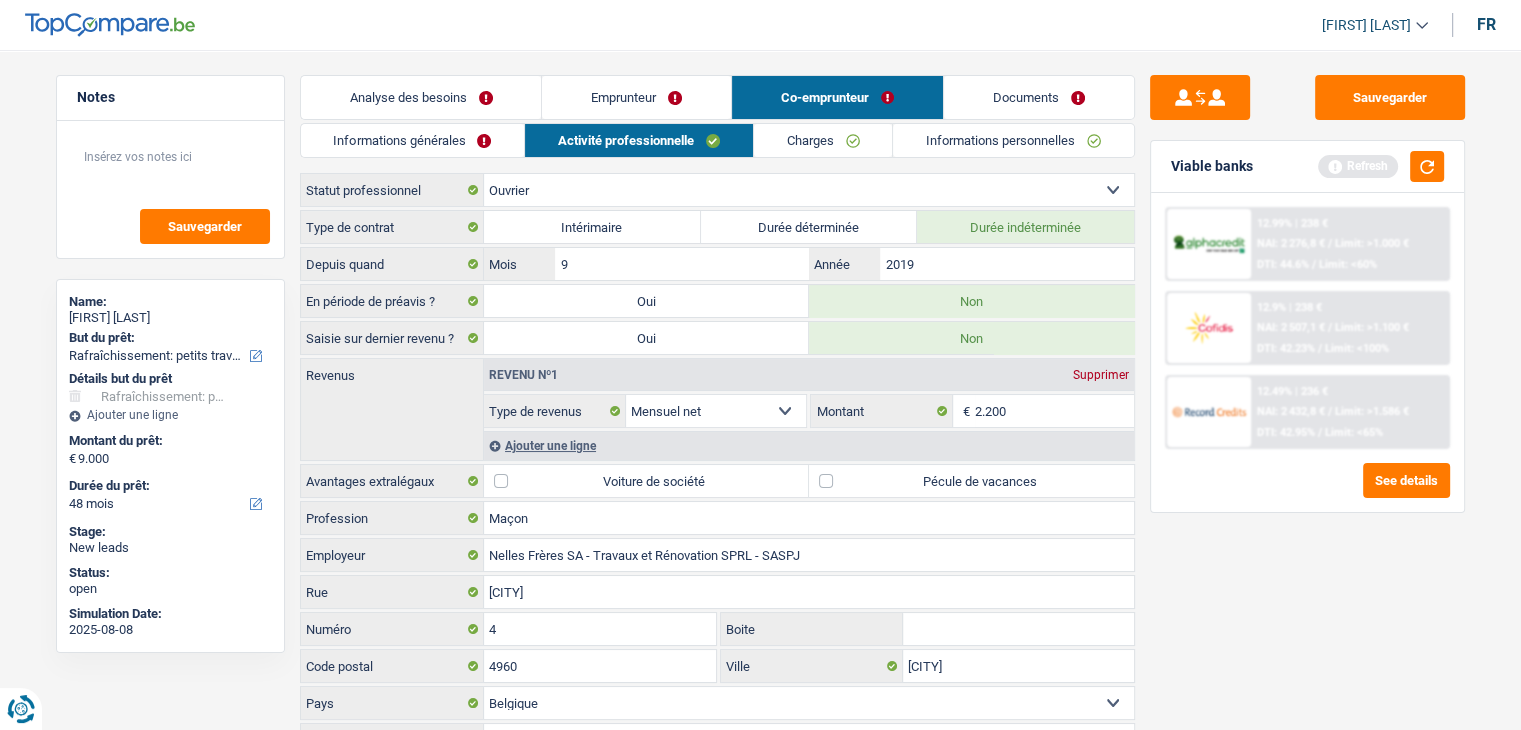 click on "Ajouter une ligne" at bounding box center (809, 445) 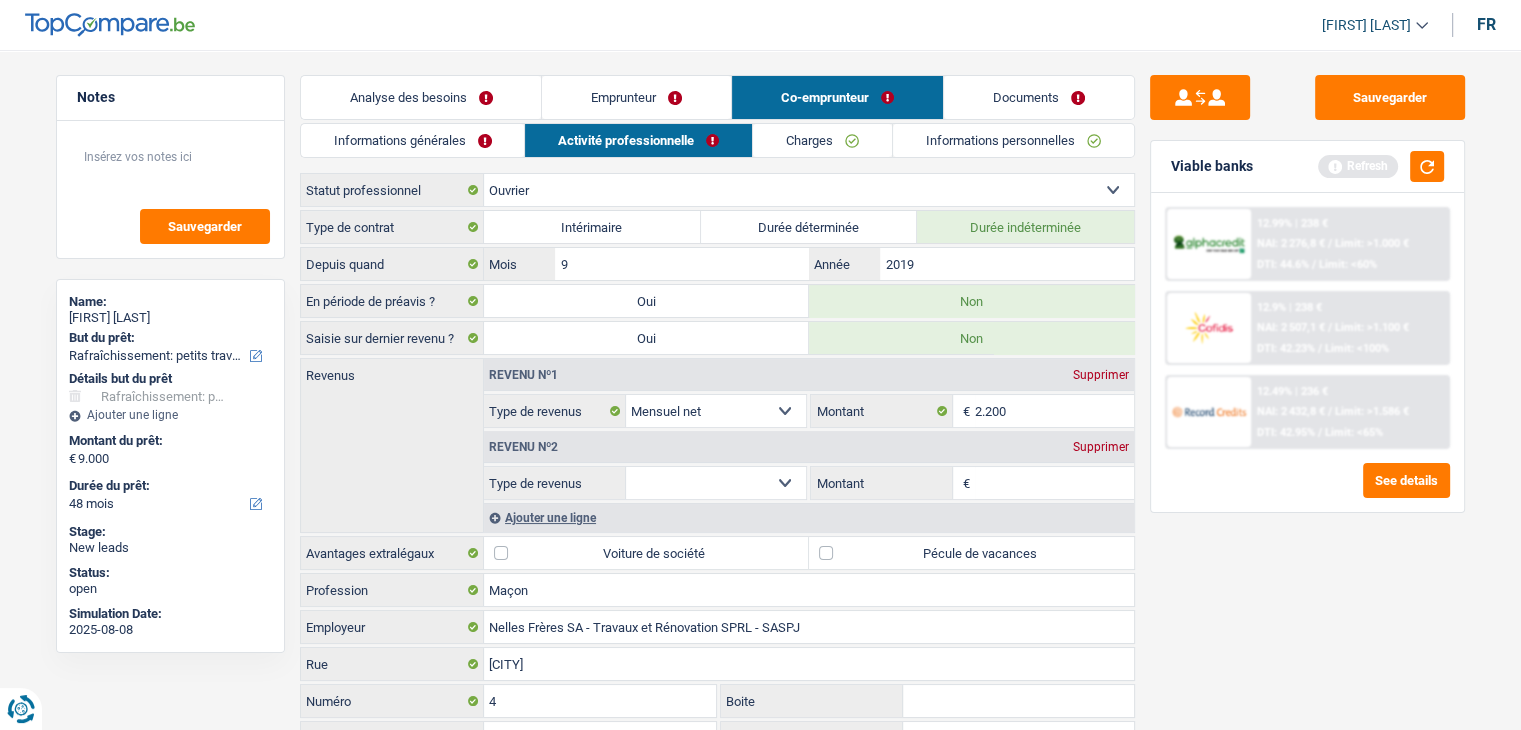 click on "Allocation d'handicap Allocations chômage Allocations familiales Chèques repas Complément d'entreprise Indemnité mutuelle Indépendant complémentaire Mensuel net Pension Pension alimentaire Pension d'invalidité Revenu d'intégration sociale Revenus locatifs Autres revenus
Sélectionner une option" at bounding box center (716, 483) 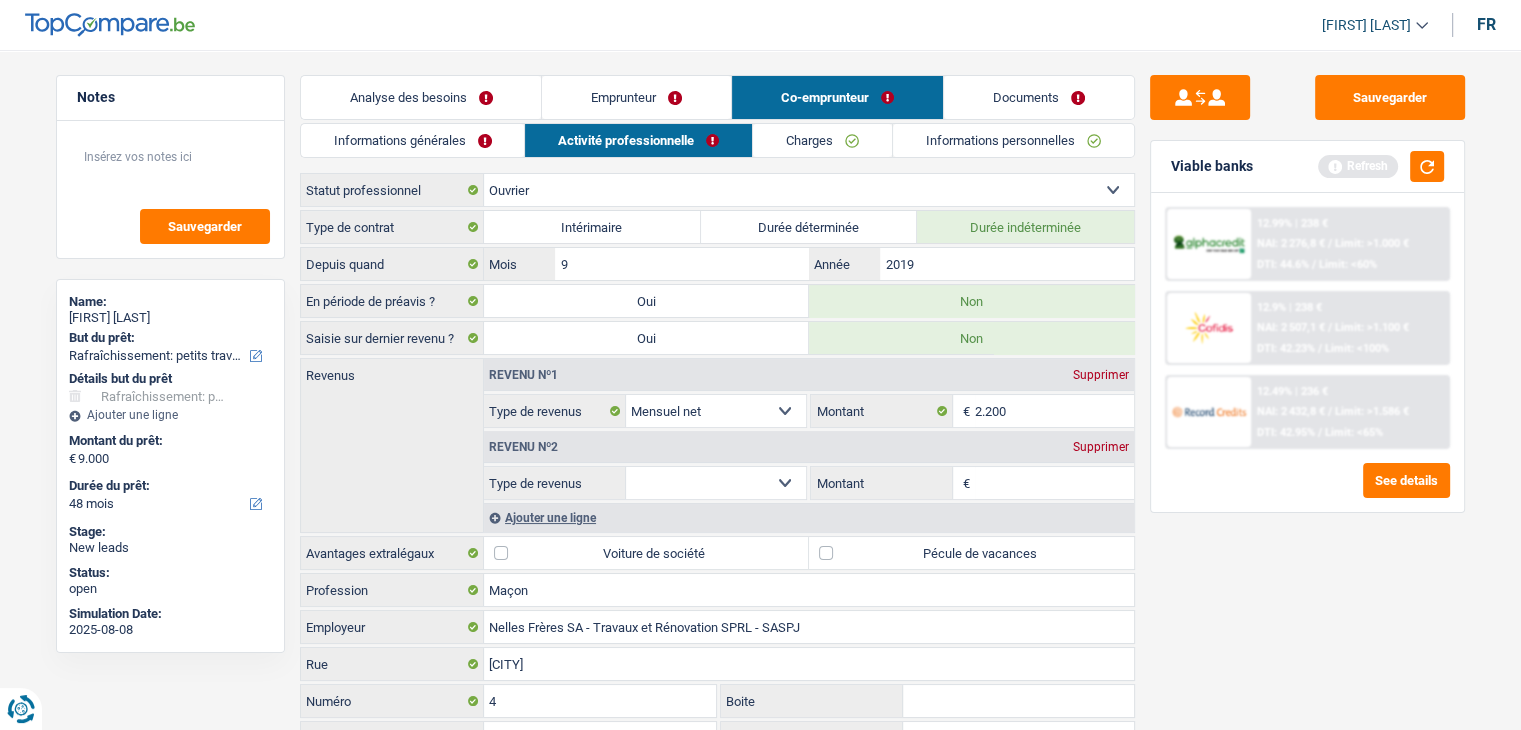 select on "mealVouchers" 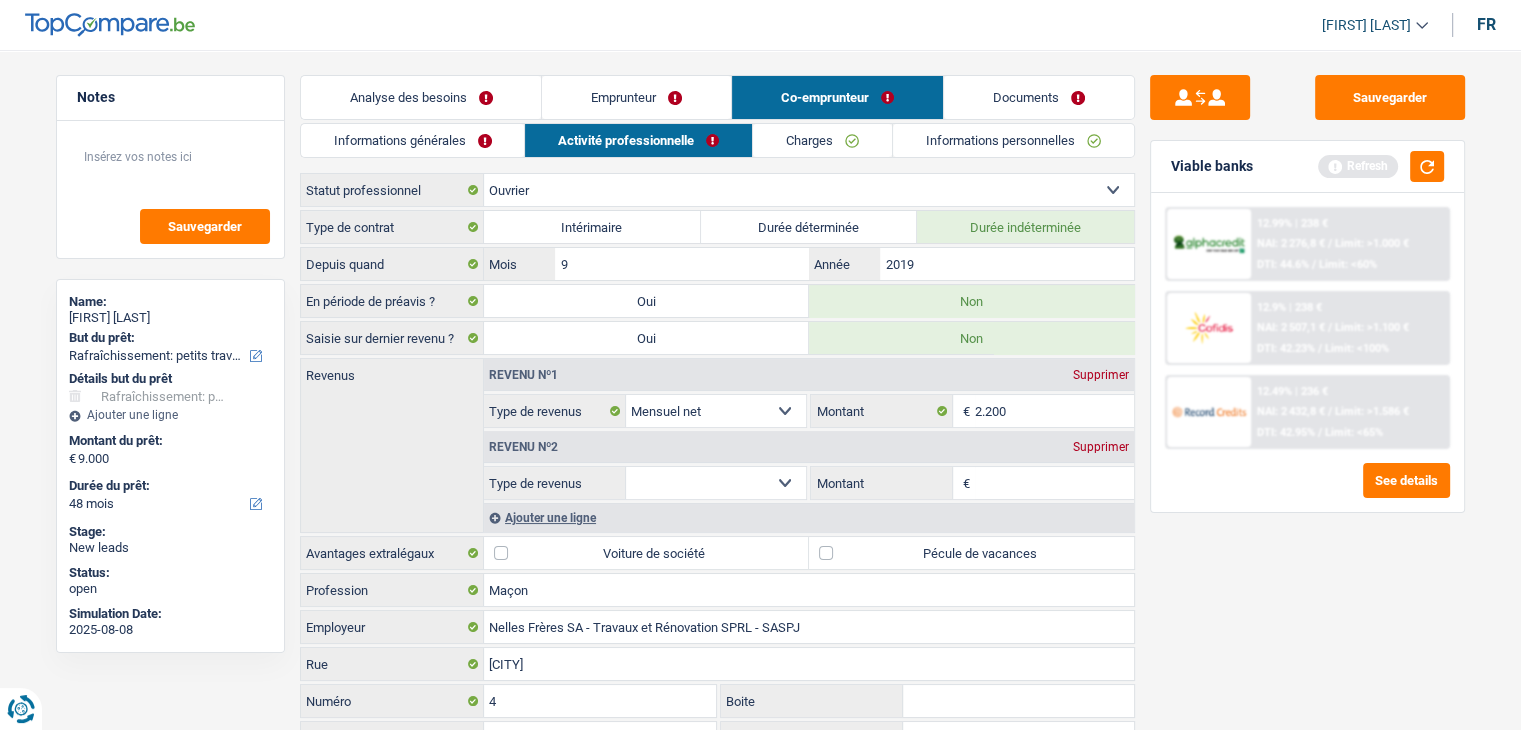 click on "Allocation d'handicap Allocations chômage Allocations familiales Chèques repas Complément d'entreprise Indemnité mutuelle Indépendant complémentaire Mensuel net Pension Pension alimentaire Pension d'invalidité Revenu d'intégration sociale Revenus locatifs Autres revenus
Sélectionner une option" at bounding box center (716, 483) 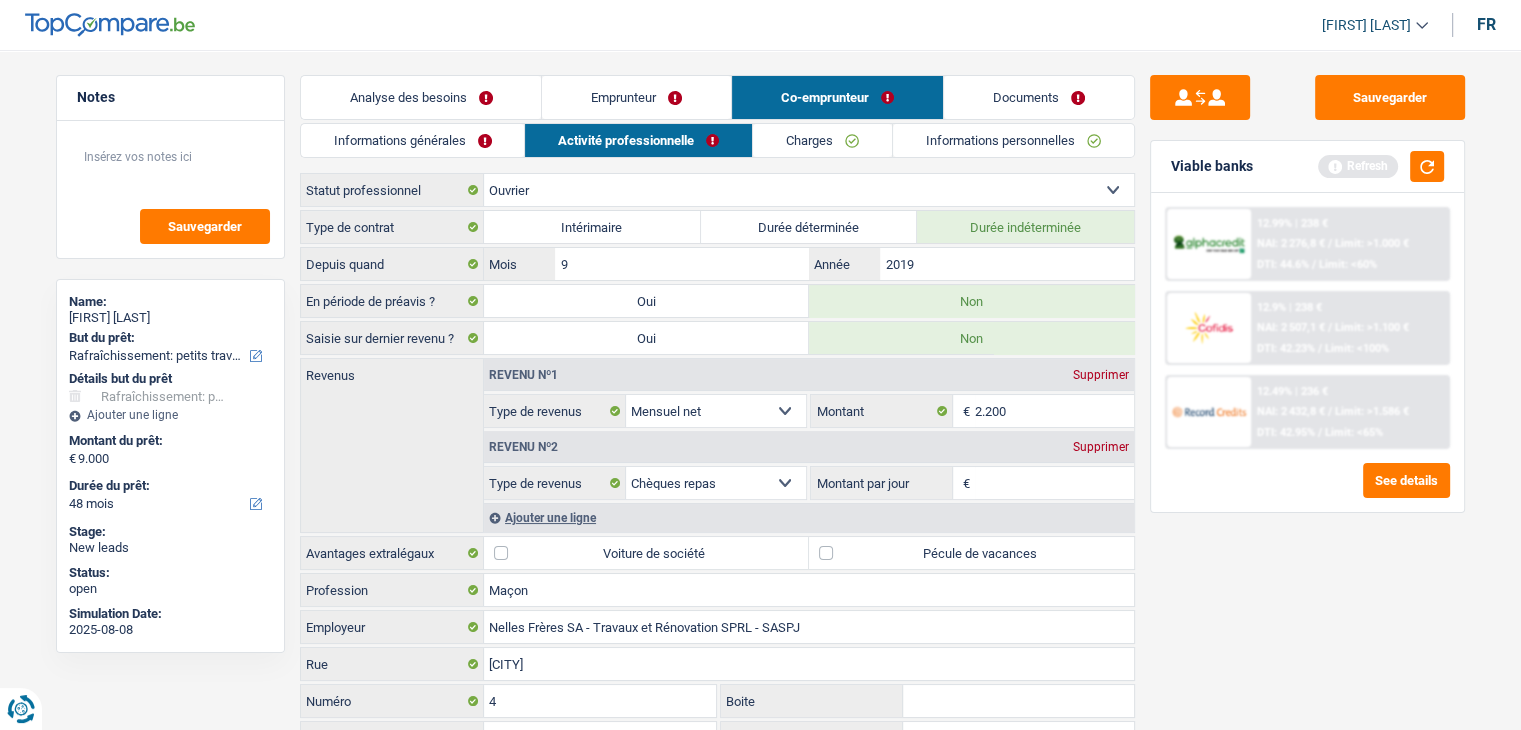 click on "Montant par jour" at bounding box center (1054, 483) 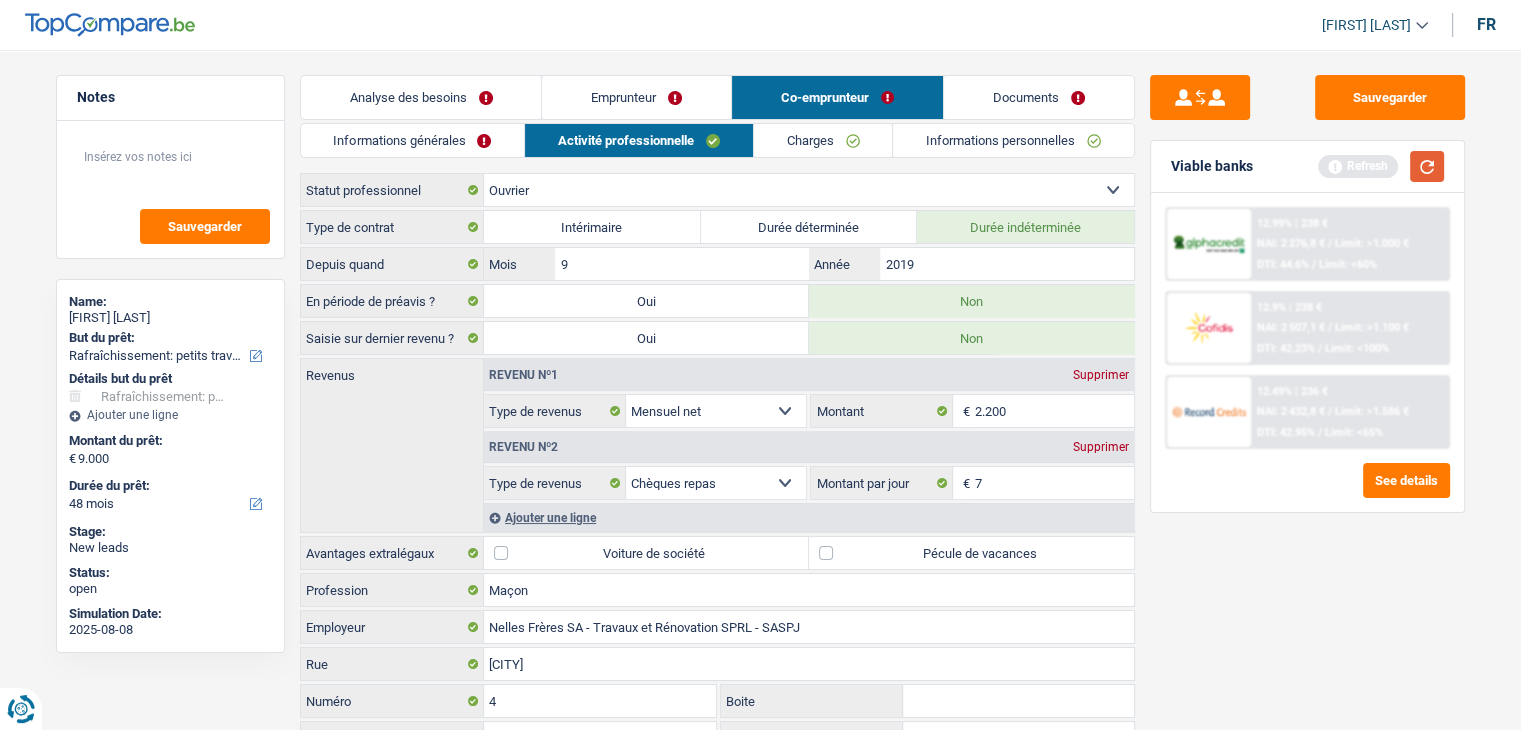 type on "7,0" 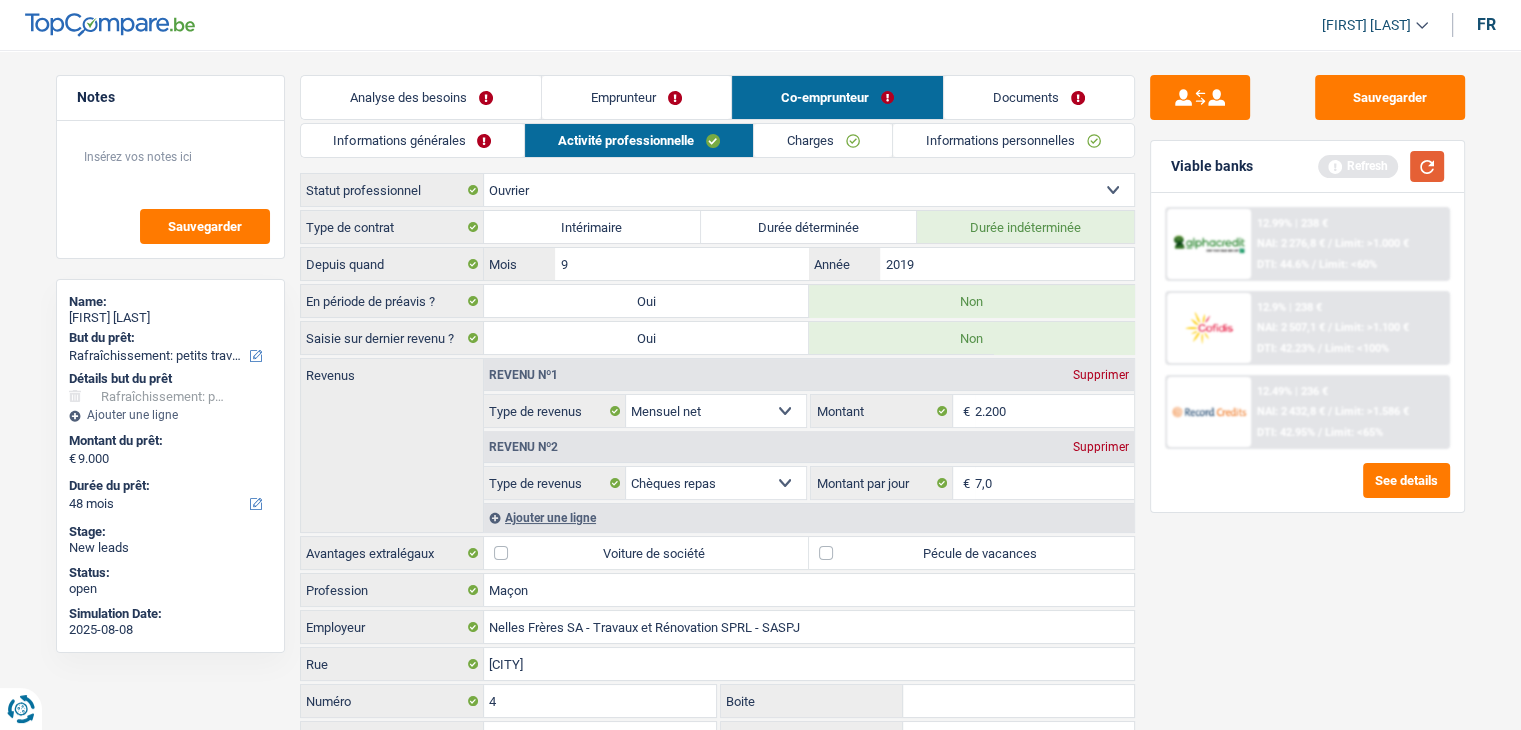 click at bounding box center [1427, 166] 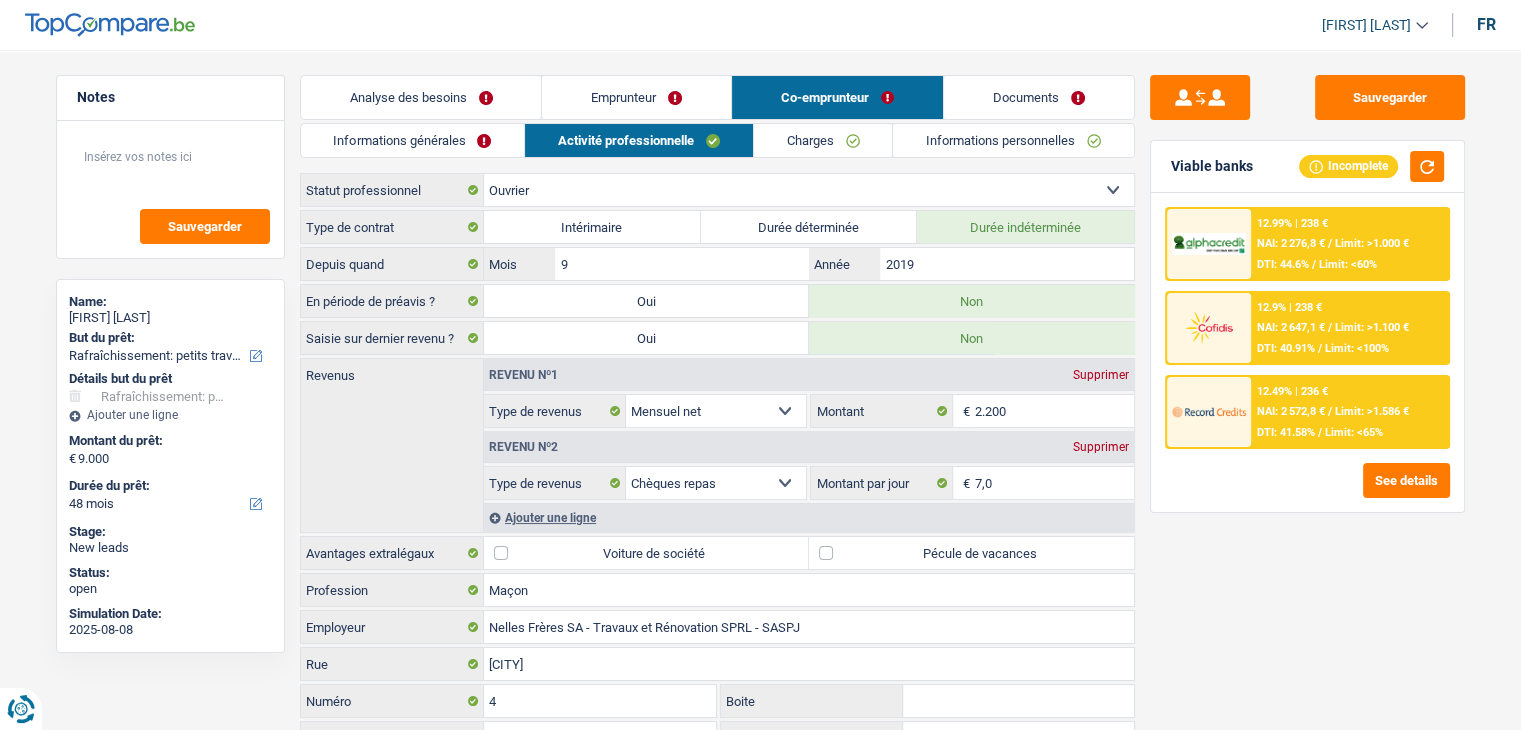 click on "Sauvegarder
Viable banks
Incomplete
12.99% | 238 €
NAI: 2 276,8 €
/
Limit: >1.000 €
DTI: 44.6%
/
Limit: <60%
12.9% | 238 €
NAI: 2 647,1 €
/
Limit: >1.100 €
DTI: 40.91%
/
Limit: <100%
/       /" at bounding box center (1307, 384) 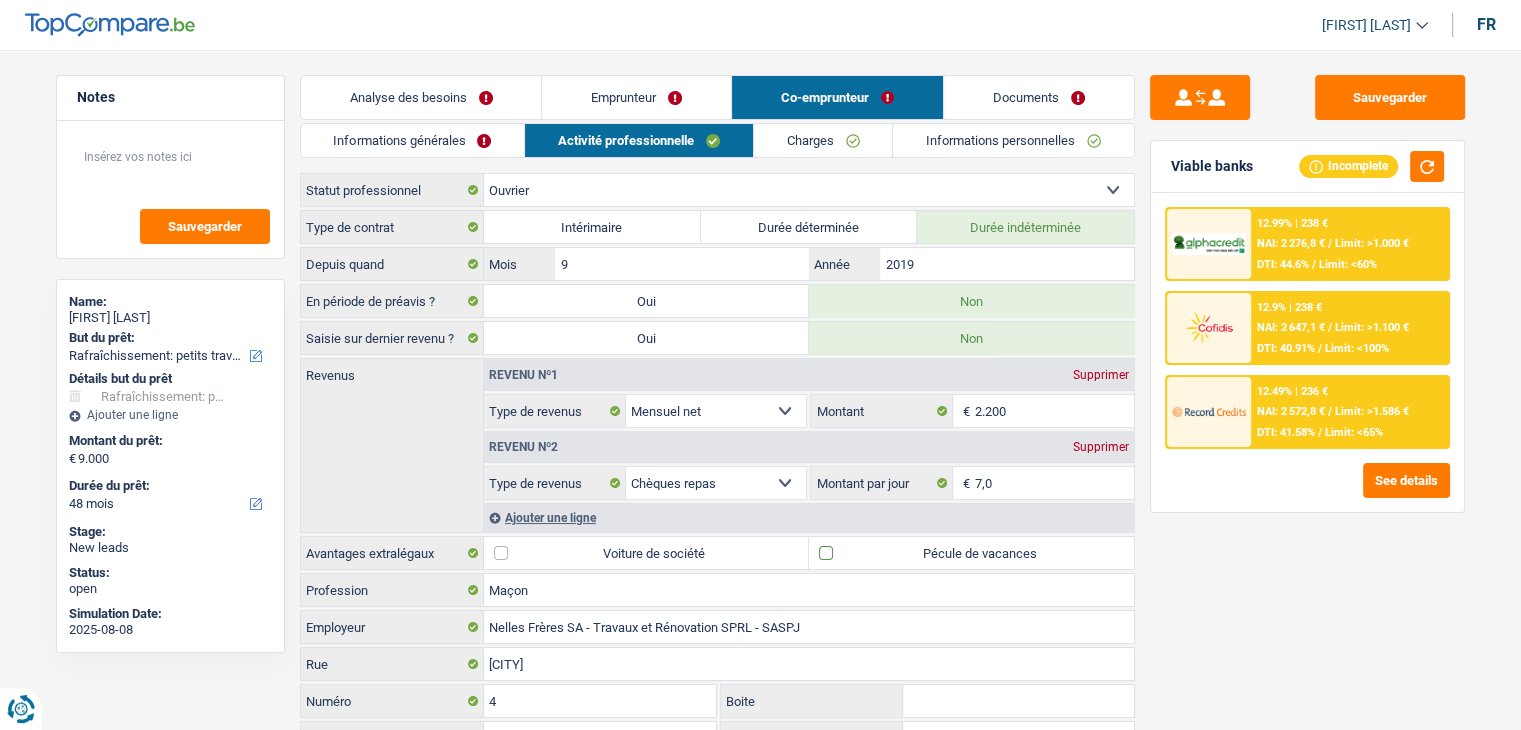 checkbox on "true" 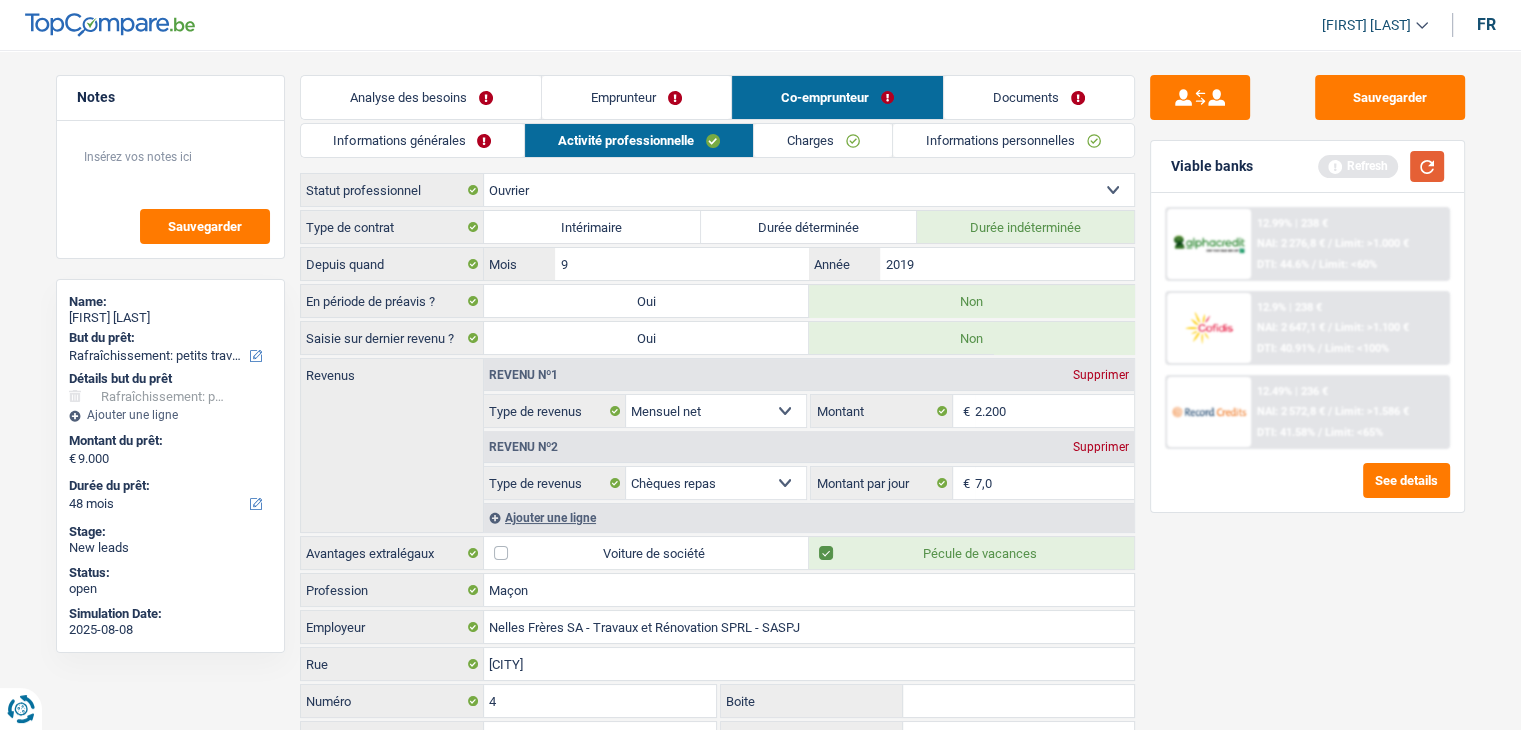 click at bounding box center [1427, 166] 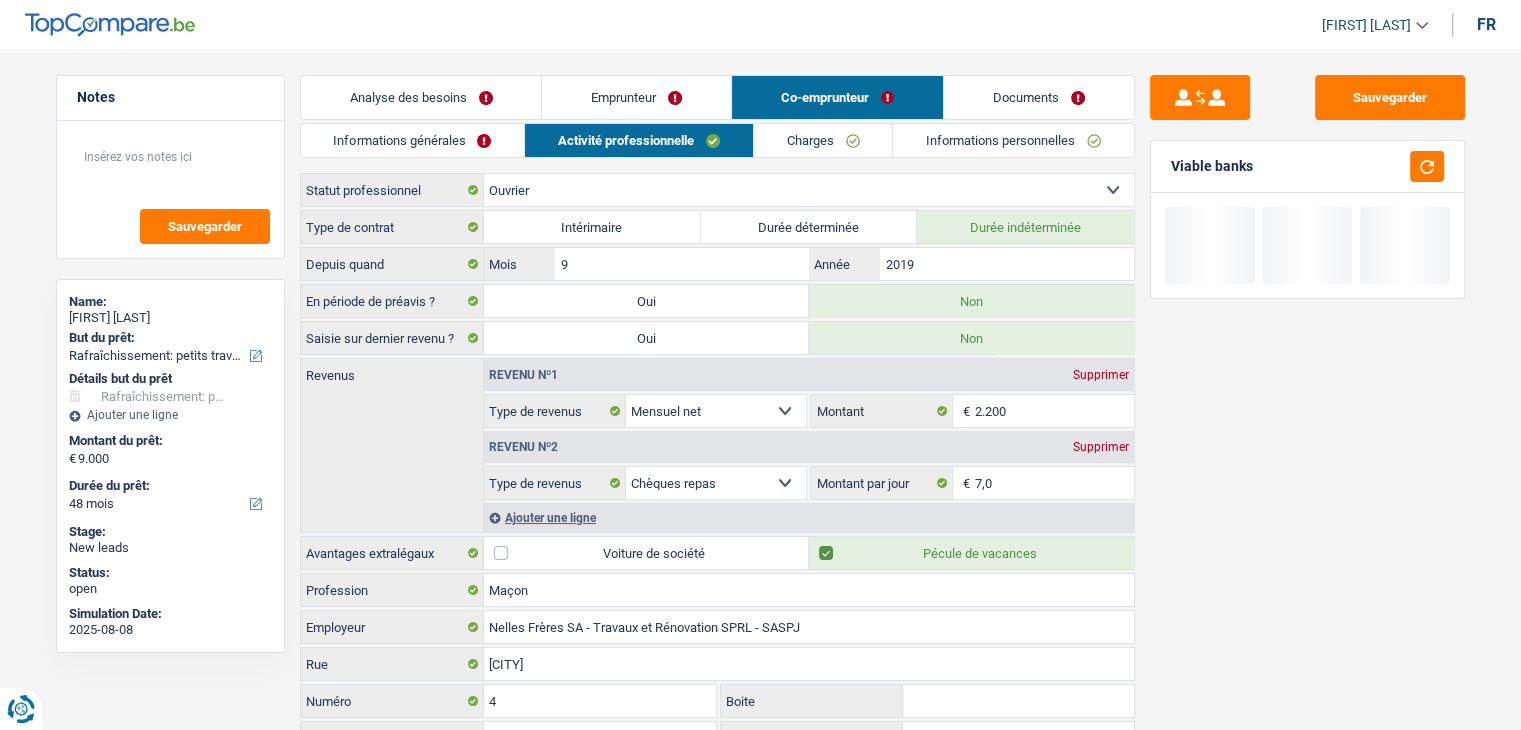 click on "Charges" at bounding box center (823, 140) 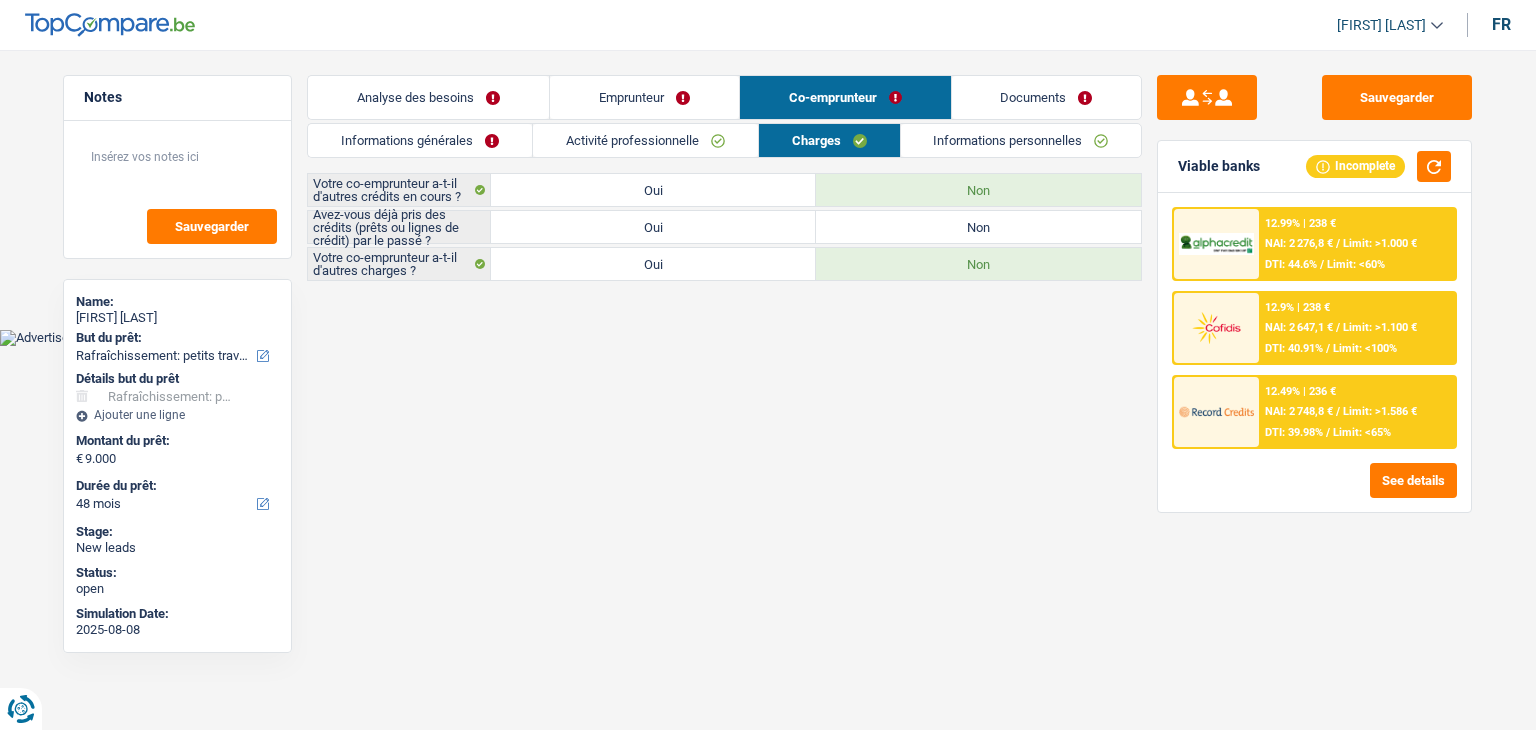 click on "Oui" at bounding box center (653, 227) 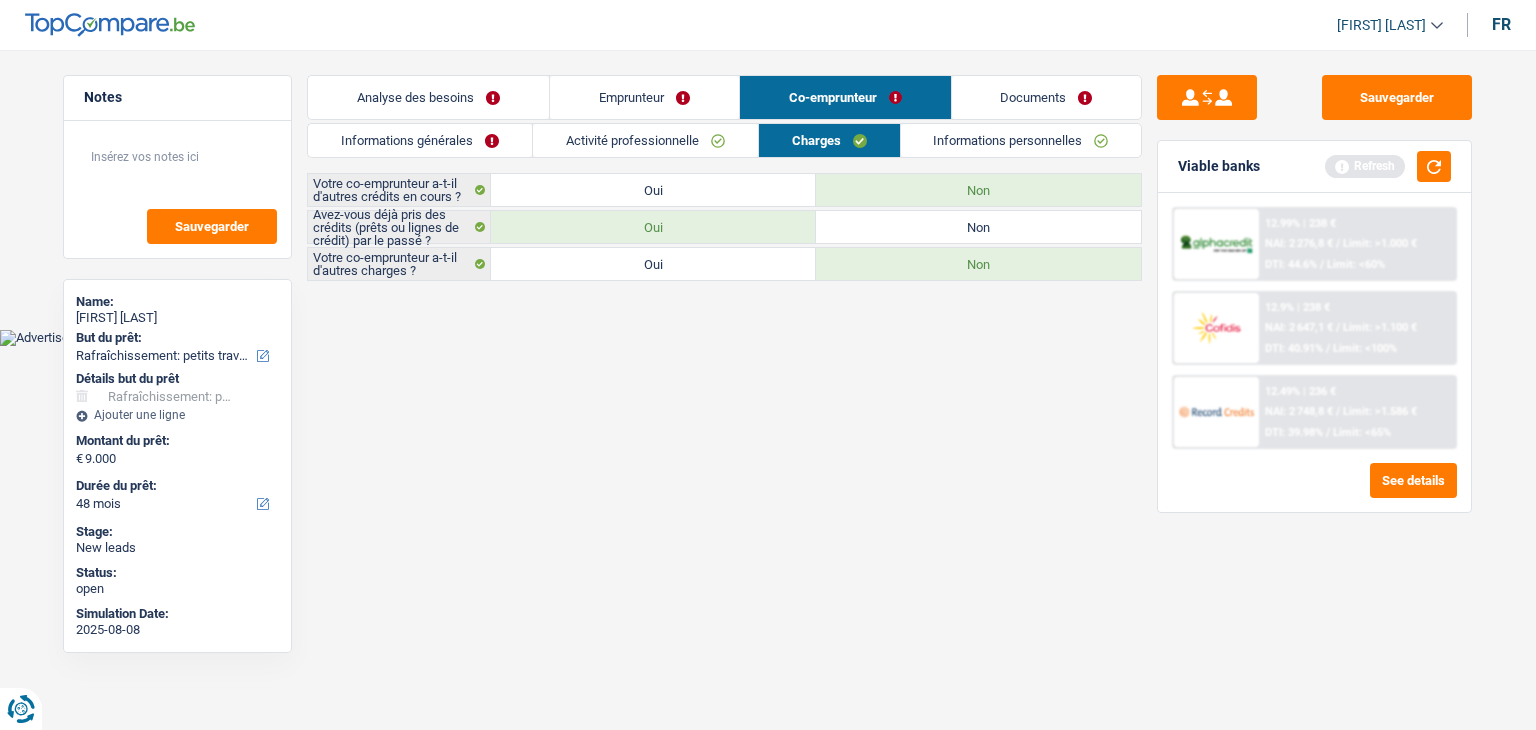 click on "Sauvegarder
Viable banks
Refresh
12.99% | 238 €
NAI: 2 276,8 €
/
Limit: >1.000 €
DTI: 44.6%
/
Limit: <60%
12.9% | 238 €
NAI: 2 647,1 €
/
Limit: >1.100 €
DTI: 40.91%
/
Limit: <100%
/       /" at bounding box center [1314, 384] 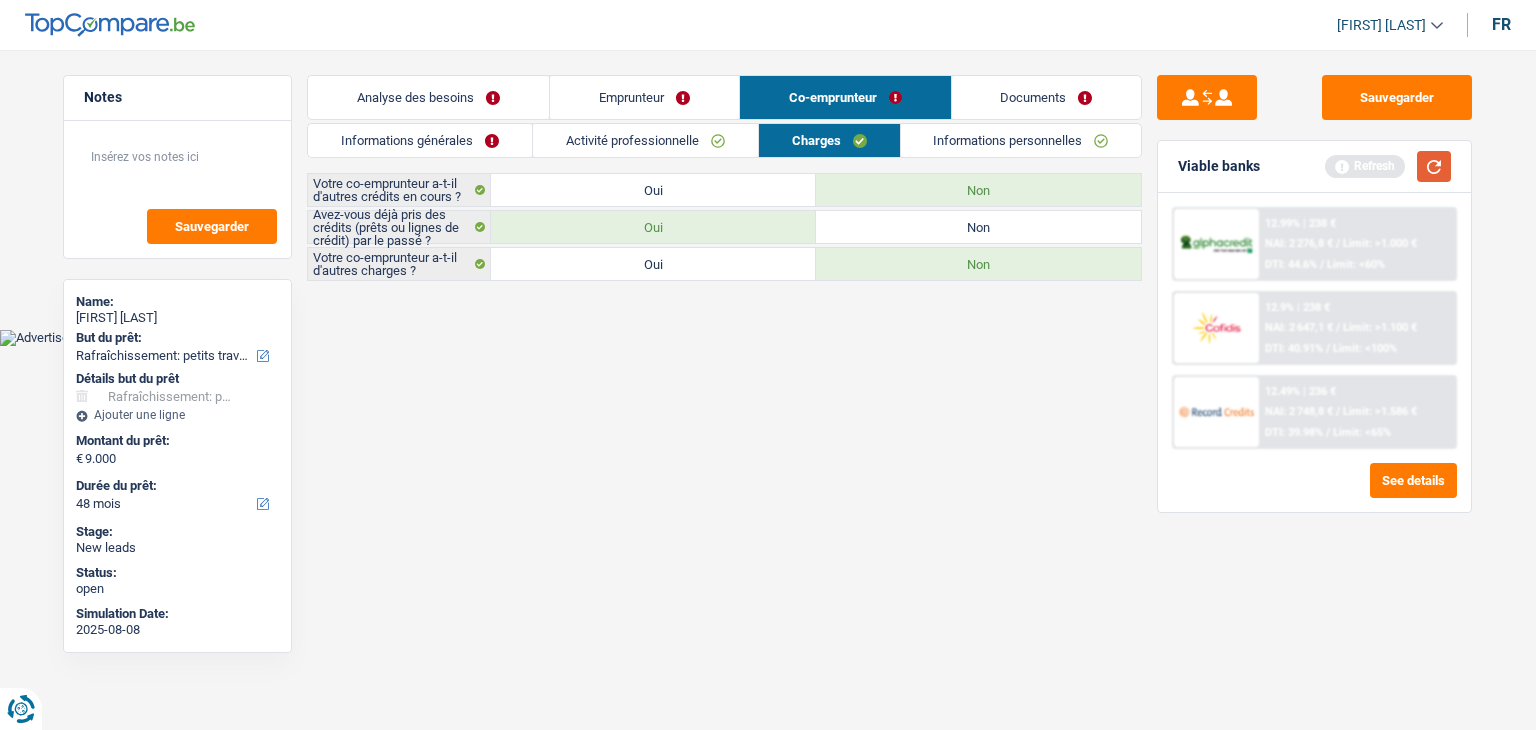 click at bounding box center (1434, 166) 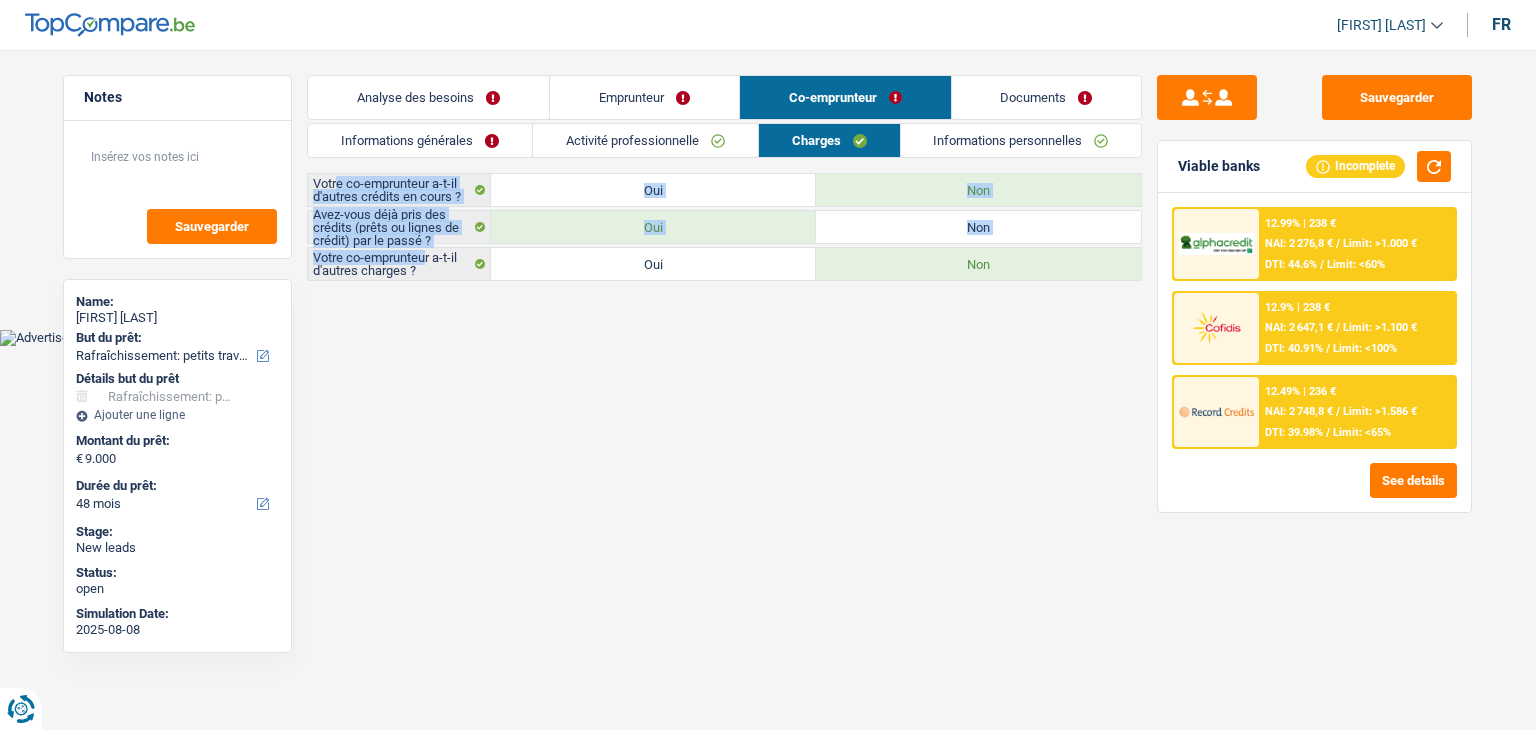 drag, startPoint x: 428, startPoint y: 262, endPoint x: 336, endPoint y: 189, distance: 117.4436 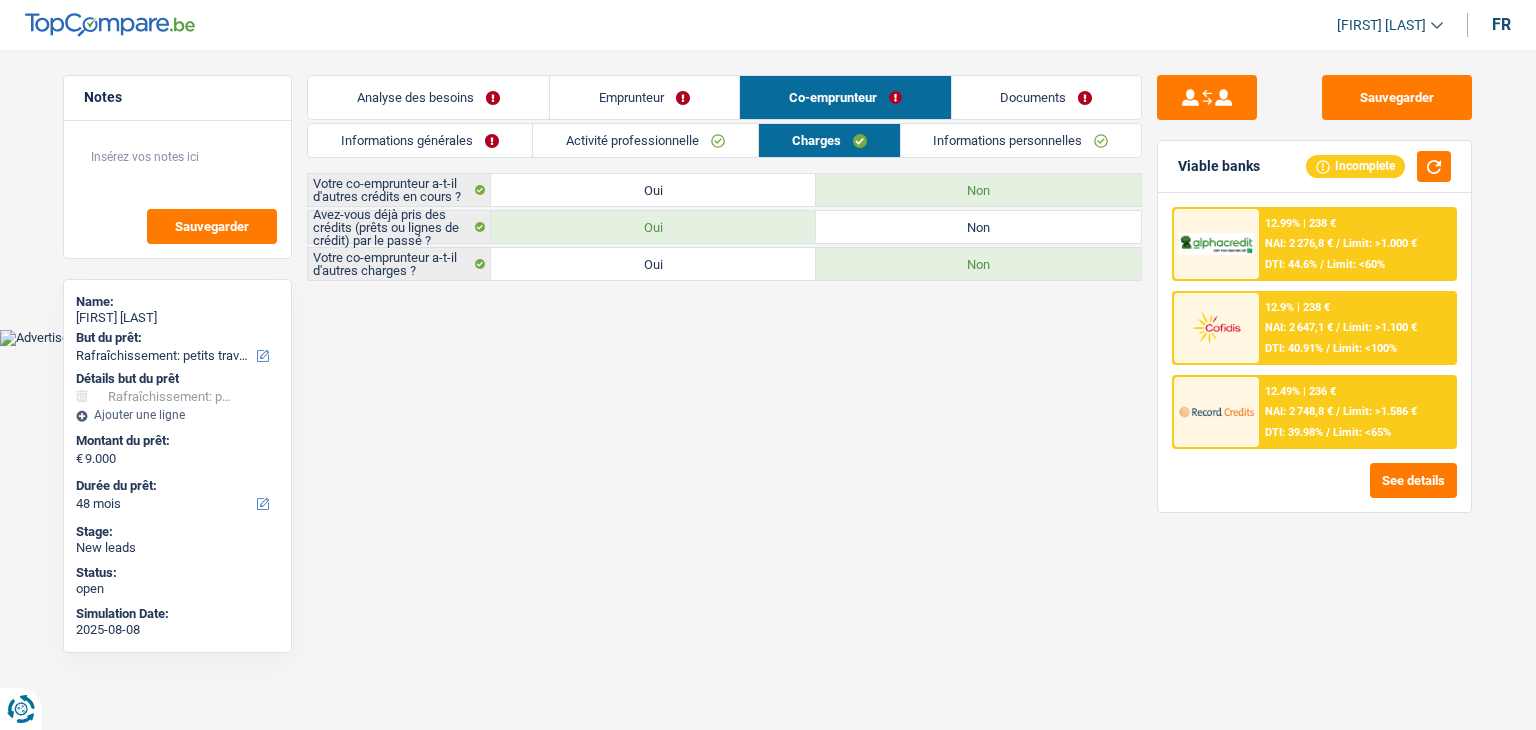 click on "Notes
Sauvegarder
Name:   Triphonie Twambaze   But du prêt: Confort maison: meubles, textile, peinture, électroménager, outillage non-professionnel Hifi, multimédia, gsm, ordinateur Aménagement: frais d'installation, déménagement Evénement familial: naissance, mariage, divorce, communion, décès Frais médicaux Frais d'études Frais permis de conduire Loisirs: voyage, sport, musique Rafraîchissement: petits travaux maison et jardin Frais judiciaires Réparation voiture Prêt rénovation Prêt énergie Prêt voiture Taxes, impôts non professionnels Rénovation bien à l'étranger Dettes familiales Assurance Autre
Sélectionner une option
Détails but du prêt
Confort maison: meubles, textile, peinture, électroménager, outillage non-professionnel Hifi, multimédia, gsm, ordinateur Aménagement: frais d'installation, déménagement Frais médicaux Frais d'études Autre" at bounding box center (768, 179) 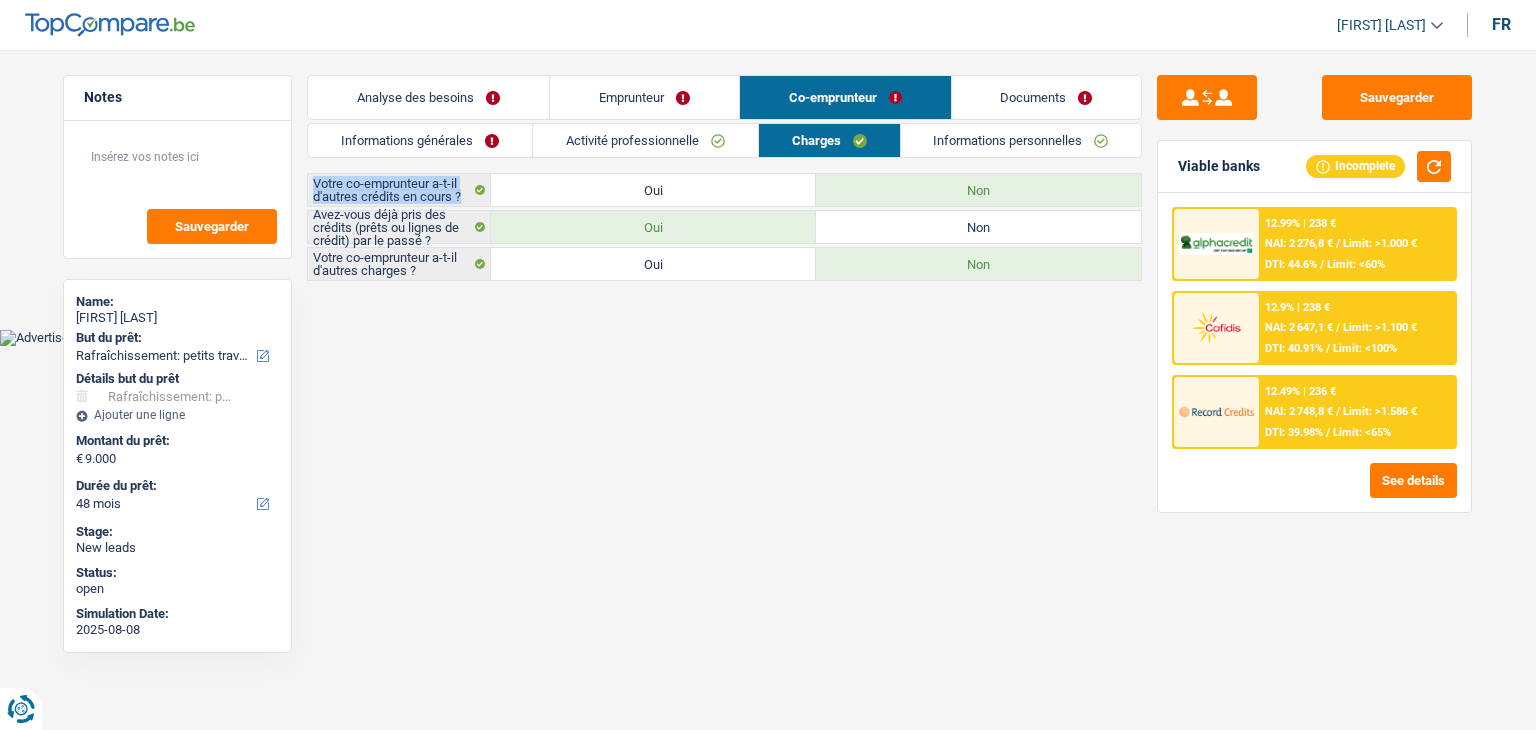 drag, startPoint x: 313, startPoint y: 180, endPoint x: 462, endPoint y: 201, distance: 150.4726 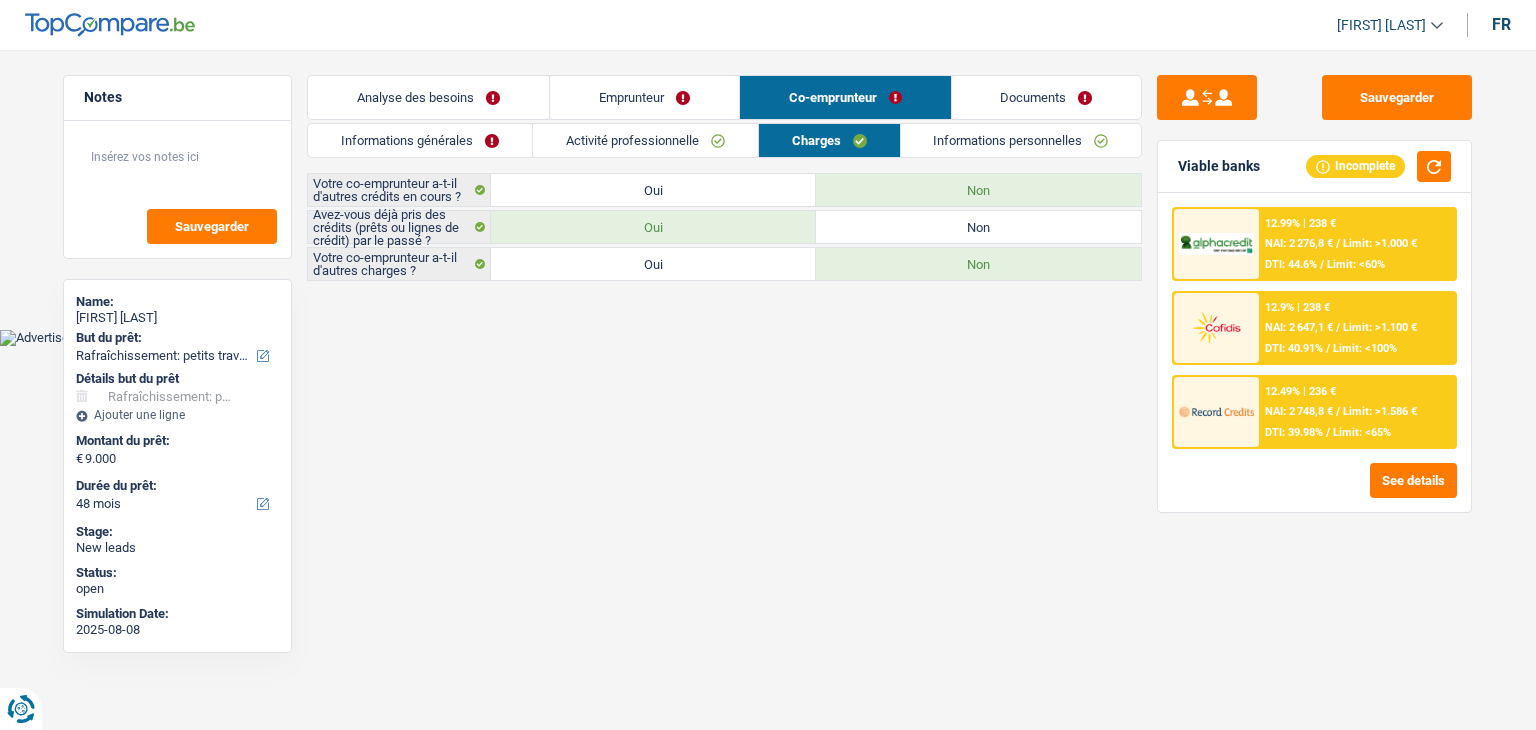 click on "Oui" at bounding box center (653, 264) 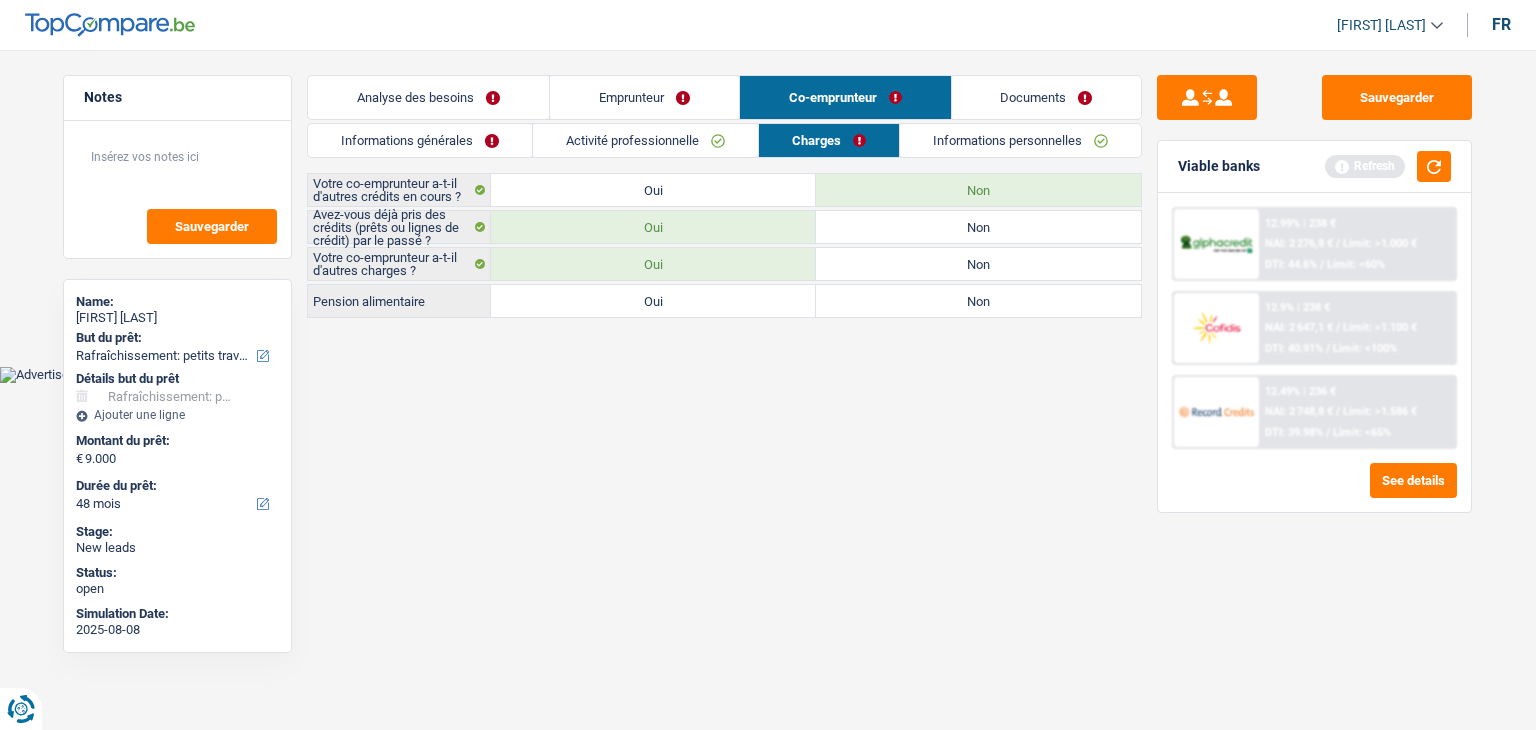click on "Non" at bounding box center [978, 264] 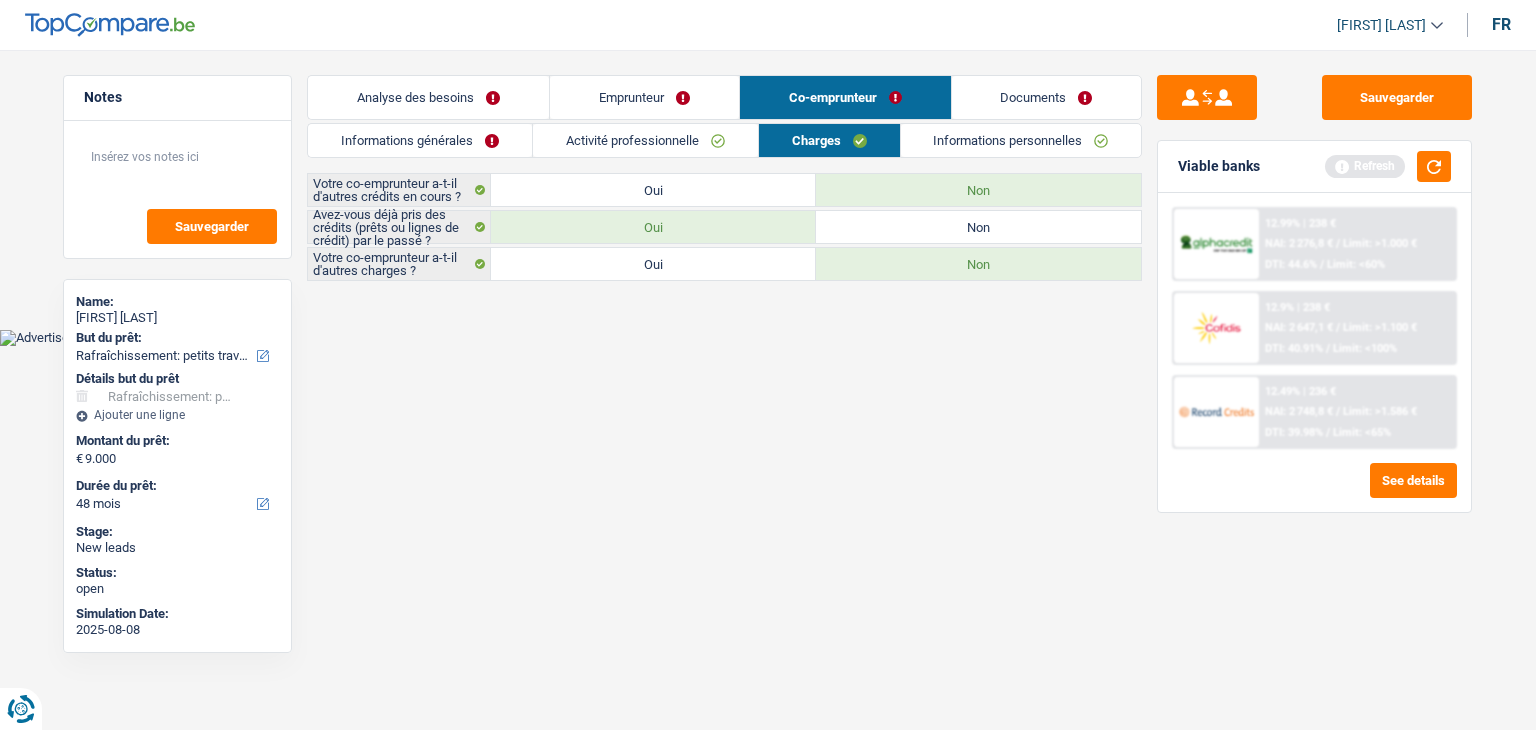 click on "Viable banks
Refresh" at bounding box center [1314, 167] 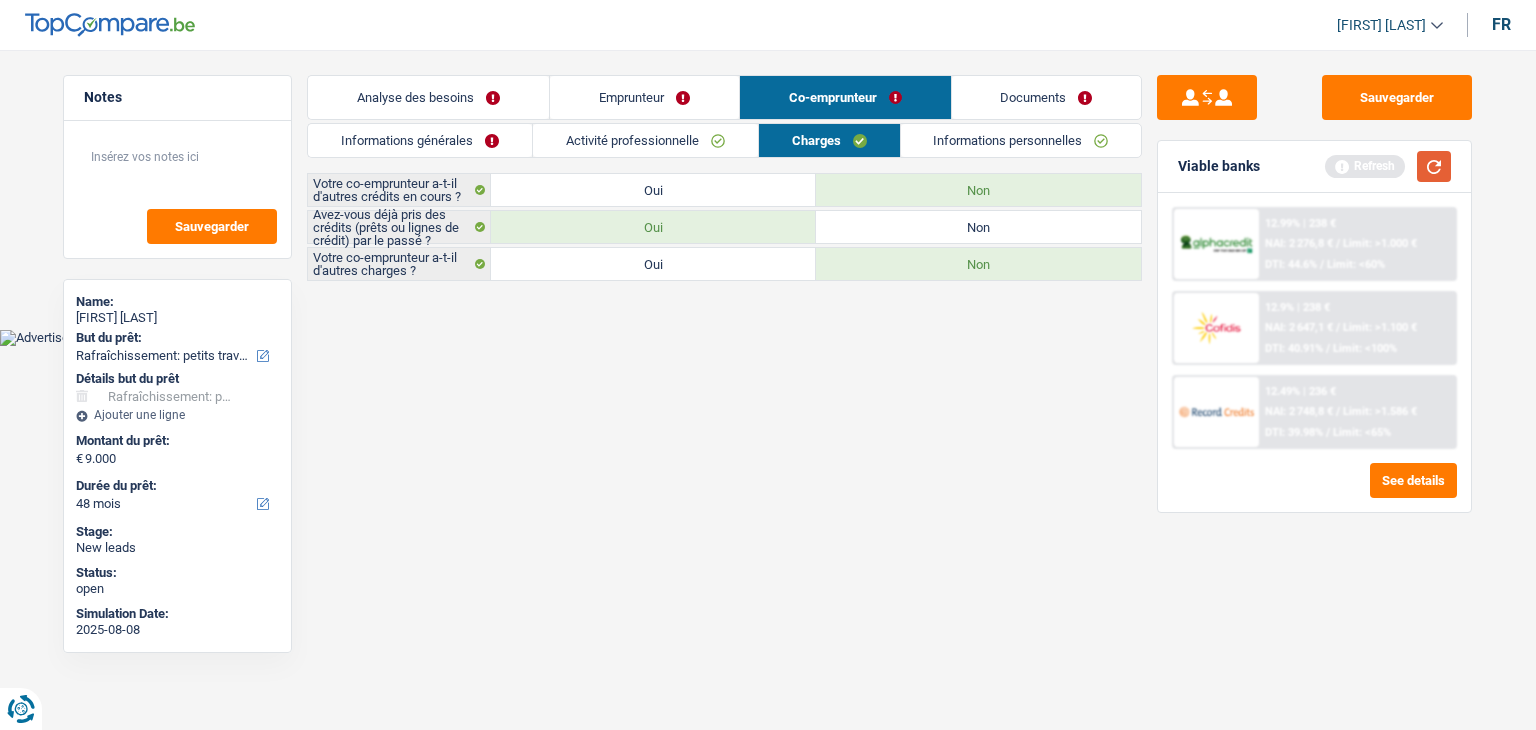 click at bounding box center (1434, 166) 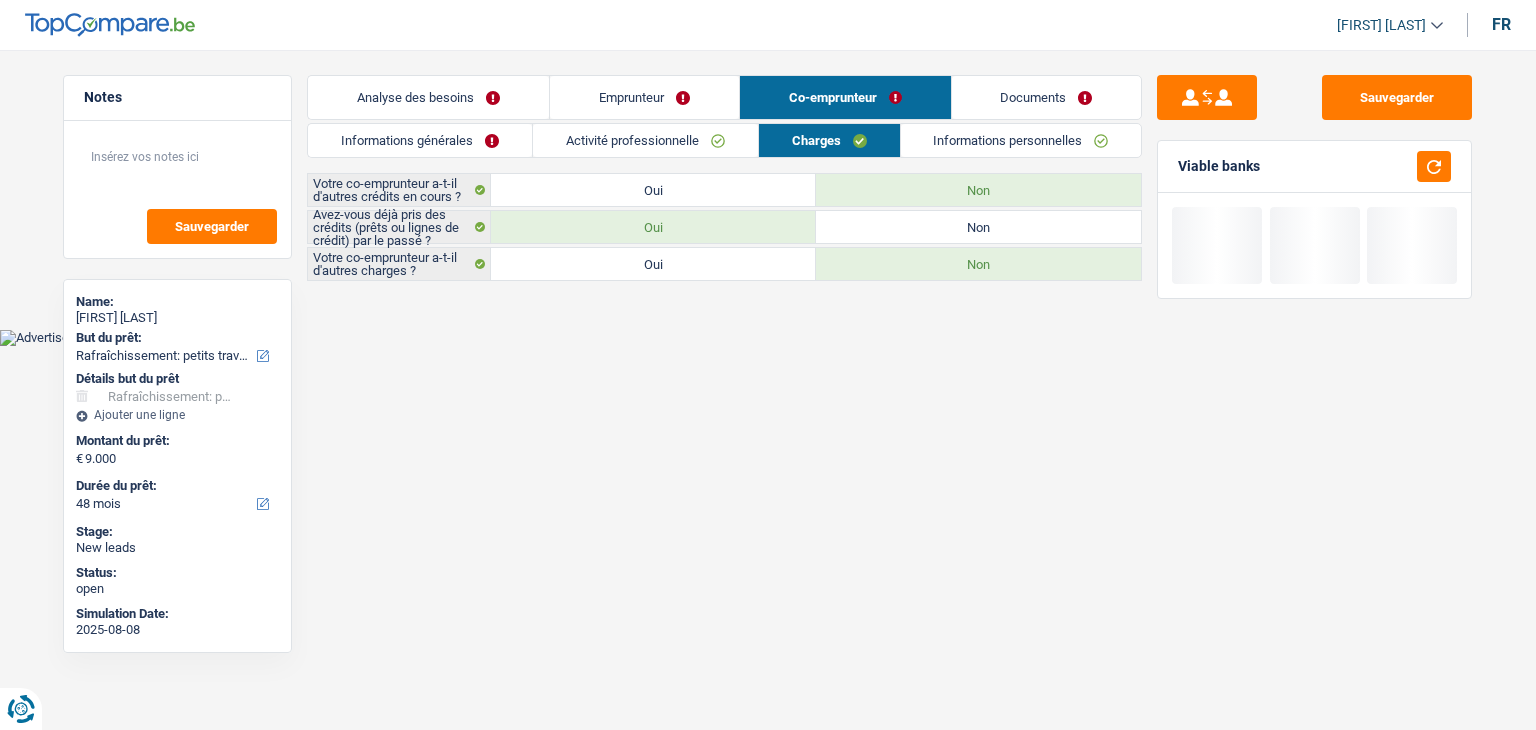 click on "Informations personnelles" at bounding box center (1021, 140) 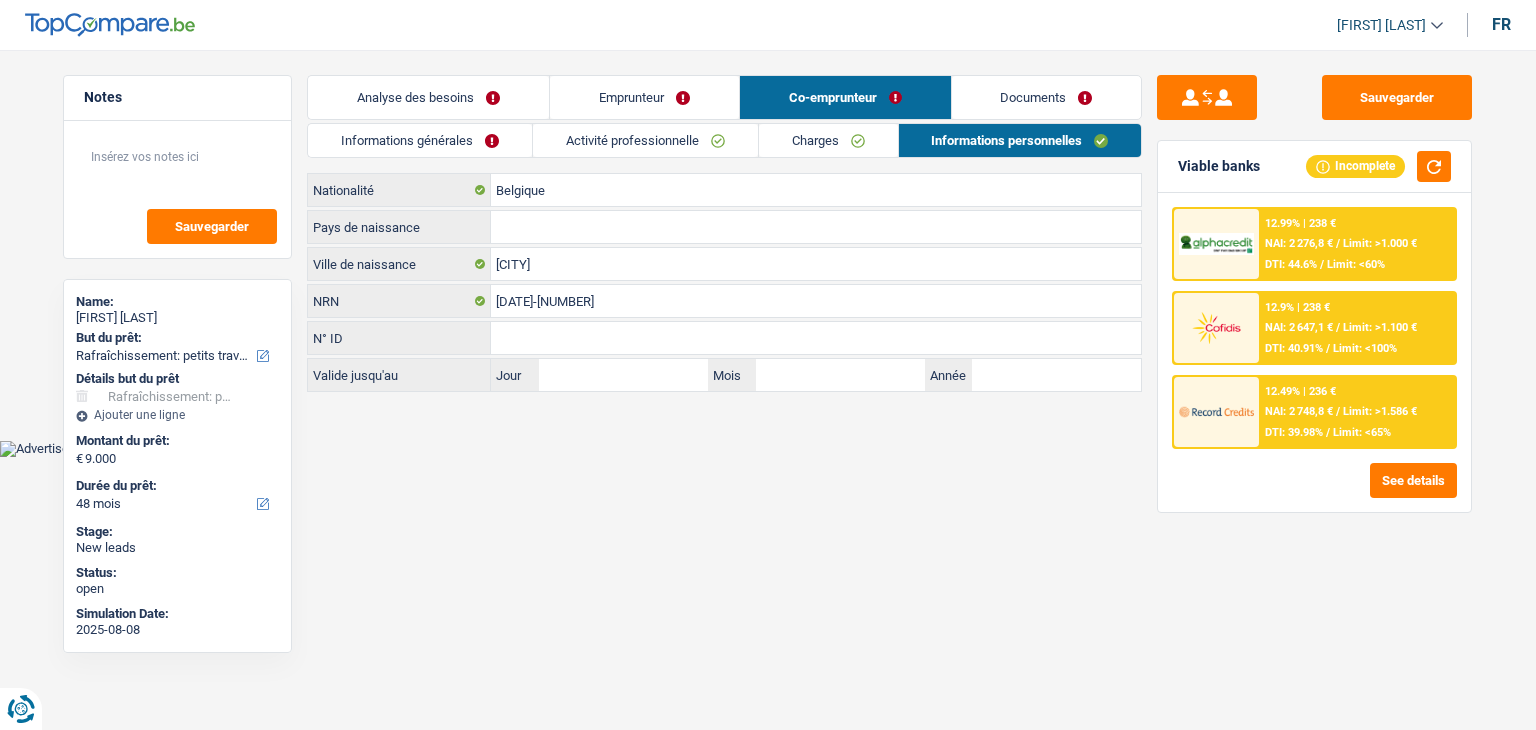 click on "Vous avez le contrôle de vos données
Nous utilisons des cookies, tout comme nos partenaires commerciaux, afin de collecter des informations sur vous à des fins diverses, notamment :
En cliquant sur « Accepter », vous donnez votre consentement à toutes les fins énoncées. Vous pouvez également choisir de spécifier les finalités auxquelles vous souhaitez donner votre consentement. Pour ce faire, il vous suffit de cocher la case située à côté de la finalité et d’appuyer sur « Enregistrer les paramètres ».
Vous pouvez à tout moment révoquer votre consentement en cliquant sur la petite icône située dans le coin inférieur gauche du site Internet. En savoir plus sur les cookies
Politique de confidentialité de Google
un an" at bounding box center (768, 228) 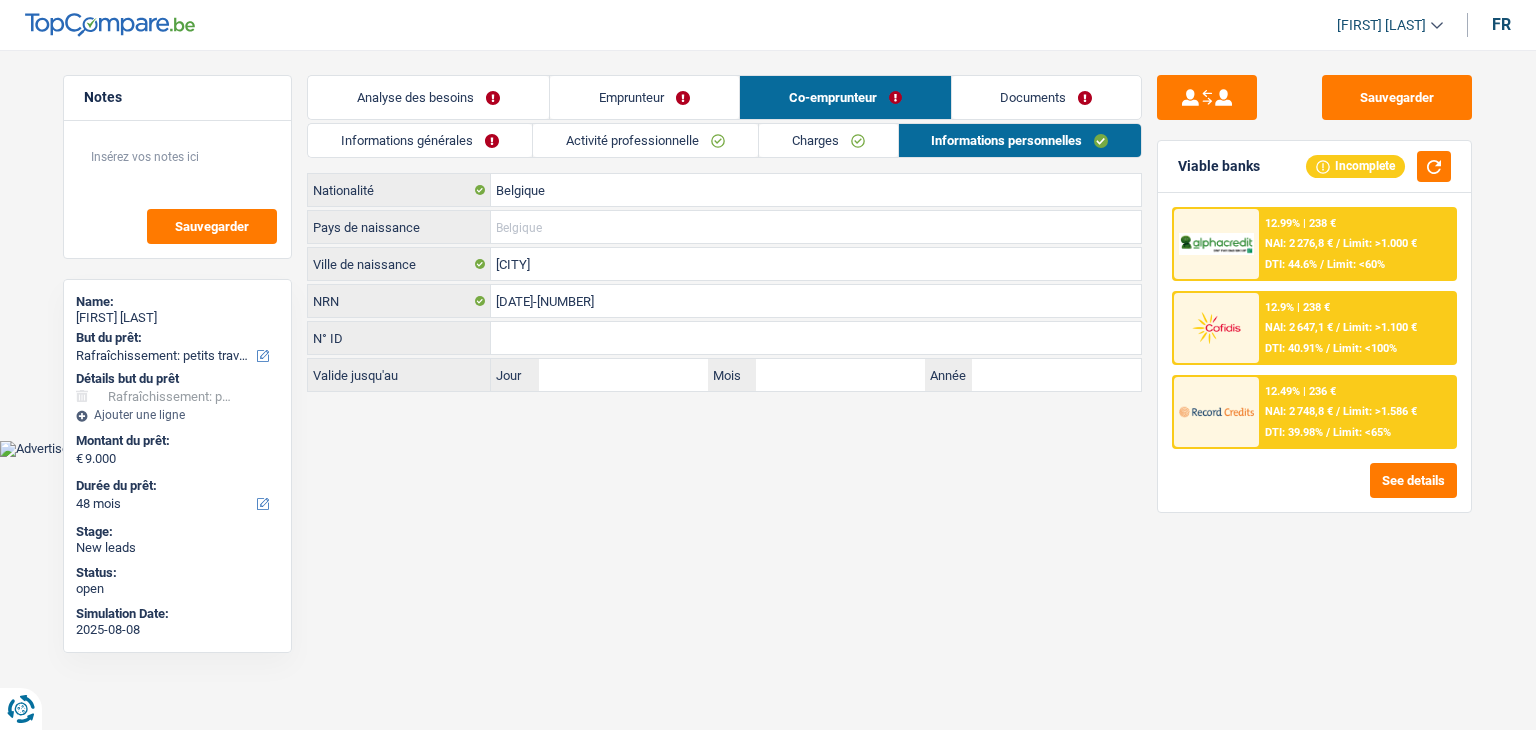 click on "Pays de naissance" at bounding box center (816, 227) 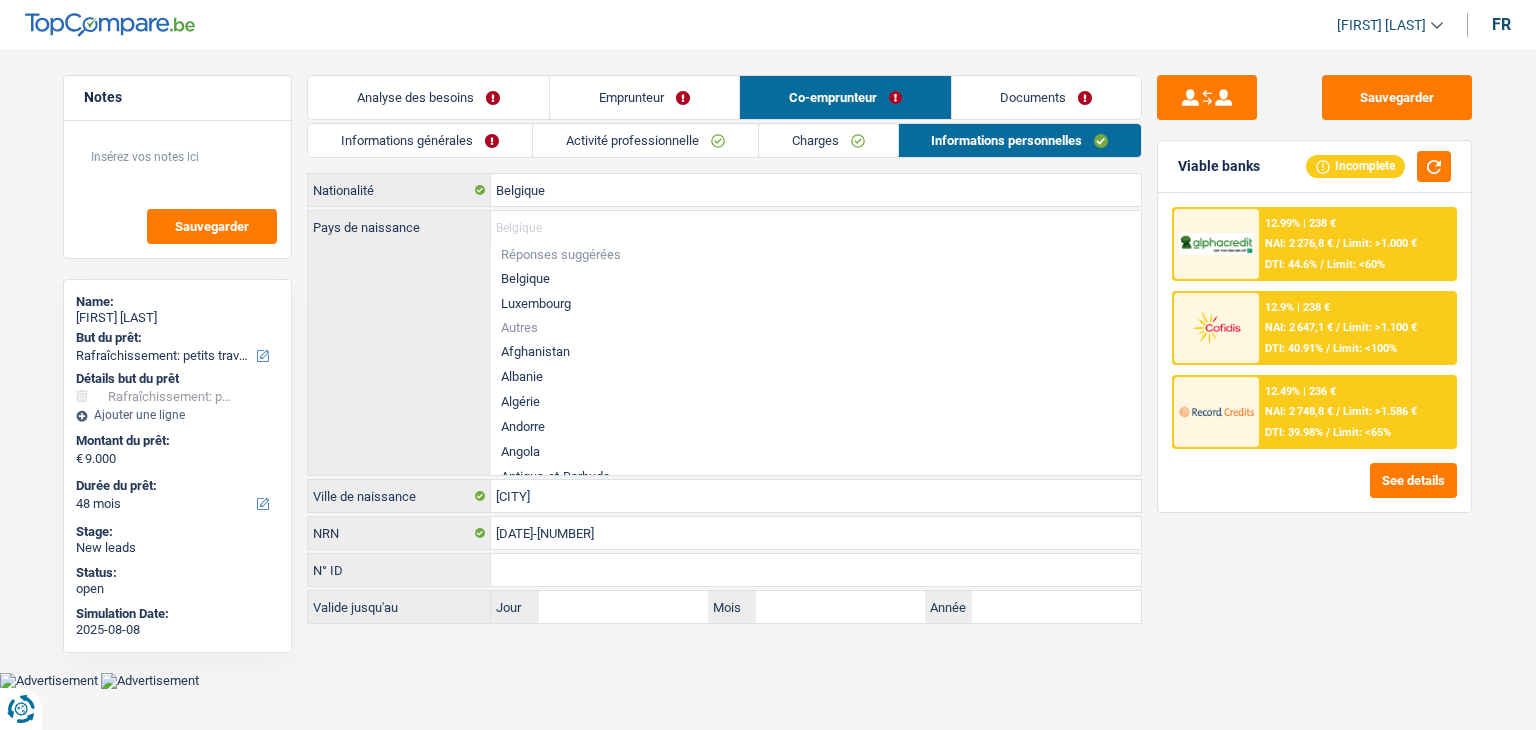 click on "Pays de naissance
Réponses suggérées
Belgique
Luxembourg
Autres
Afghanistan
Albanie
Algérie
Andorre
Angola
Antigua-et-Barbuda
Argentine
Arménie
Australie
Autriche
Azerbaïdjan
Bahamas
Bahreïn
Bangladesh
Barbade
Biélorussie
Belgique" at bounding box center [724, 343] 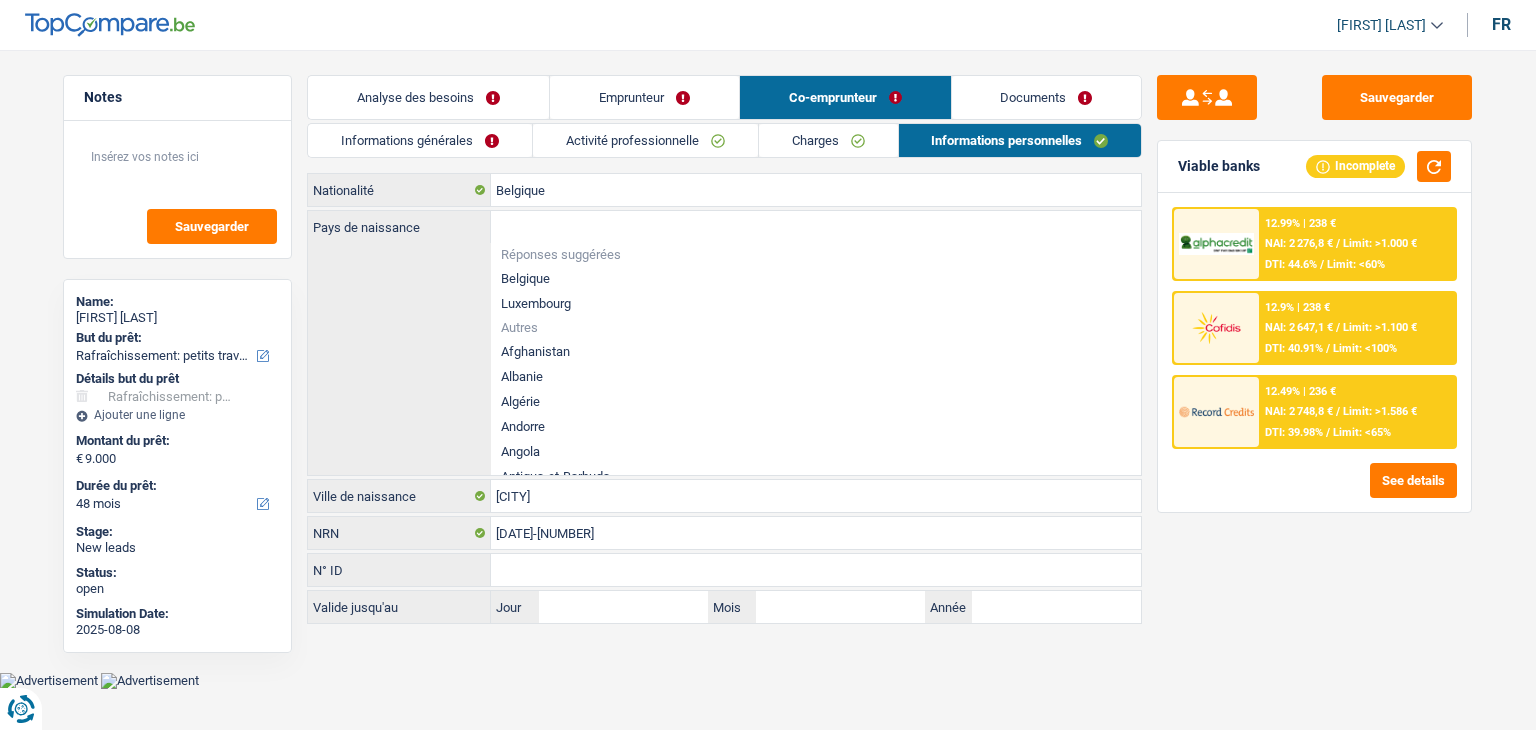 drag, startPoint x: 1264, startPoint y: 544, endPoint x: 969, endPoint y: 450, distance: 309.6143 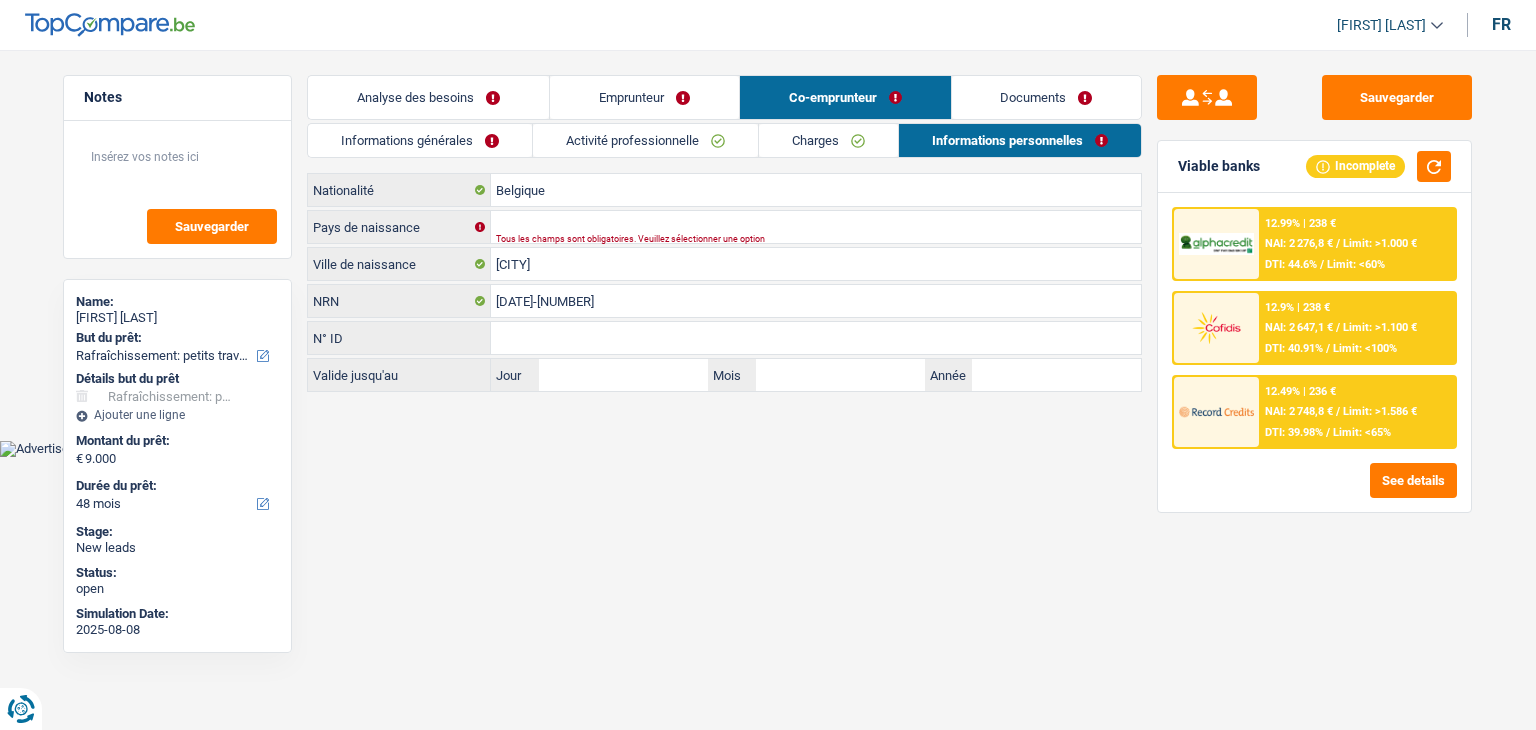 click on "Tous les champs sont obligatoires. Veuillez sélectionner une option" at bounding box center [785, 239] 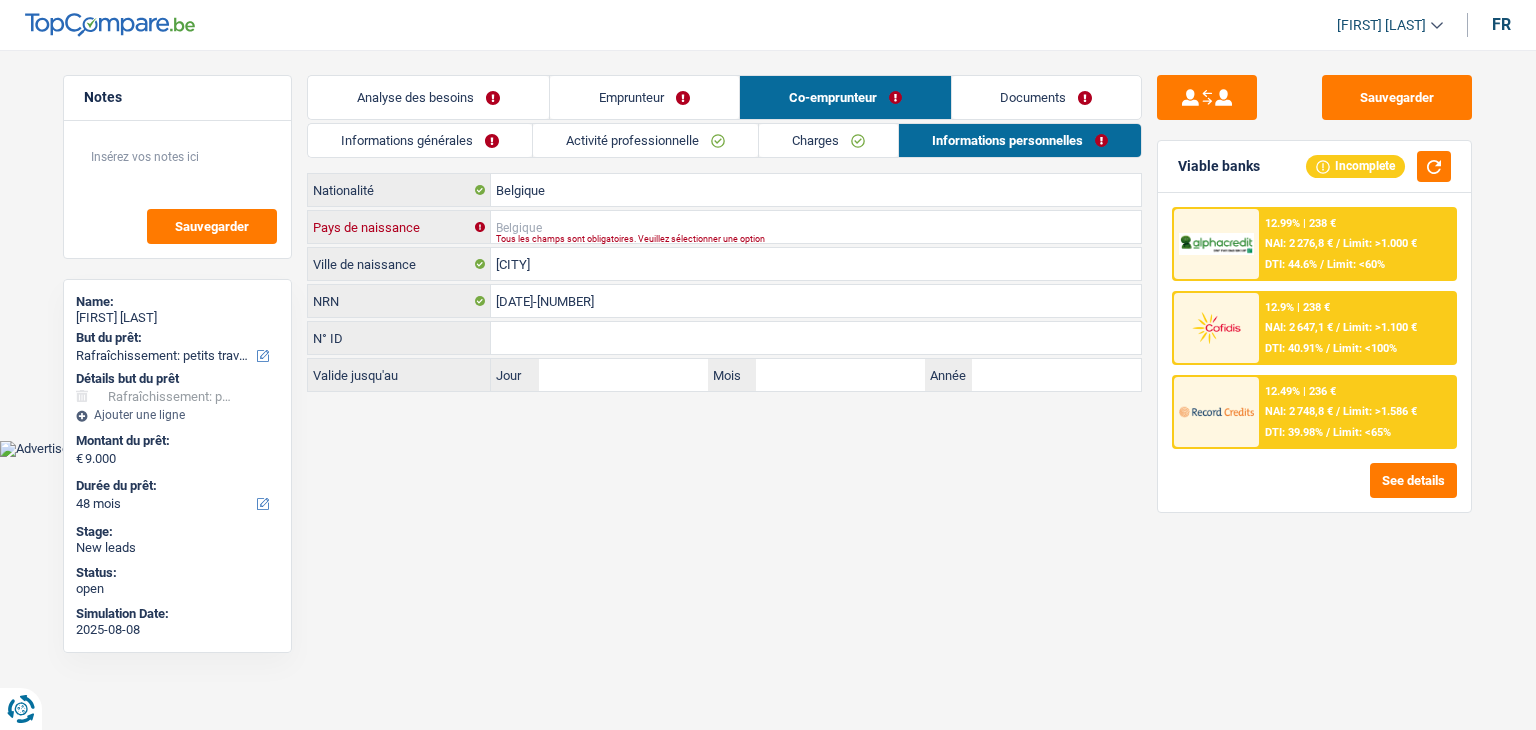 click on "Pays de naissance" at bounding box center (816, 227) 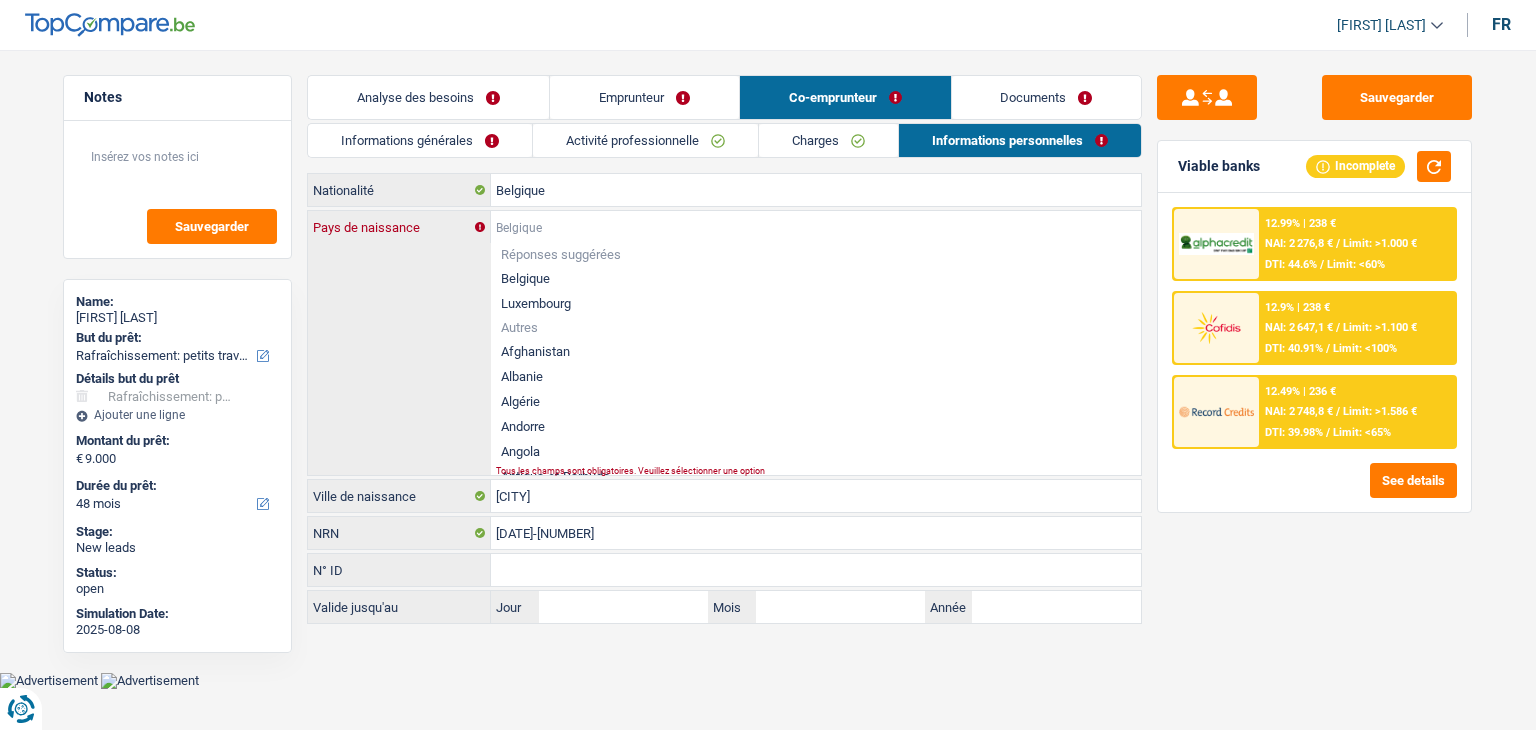 type on "R" 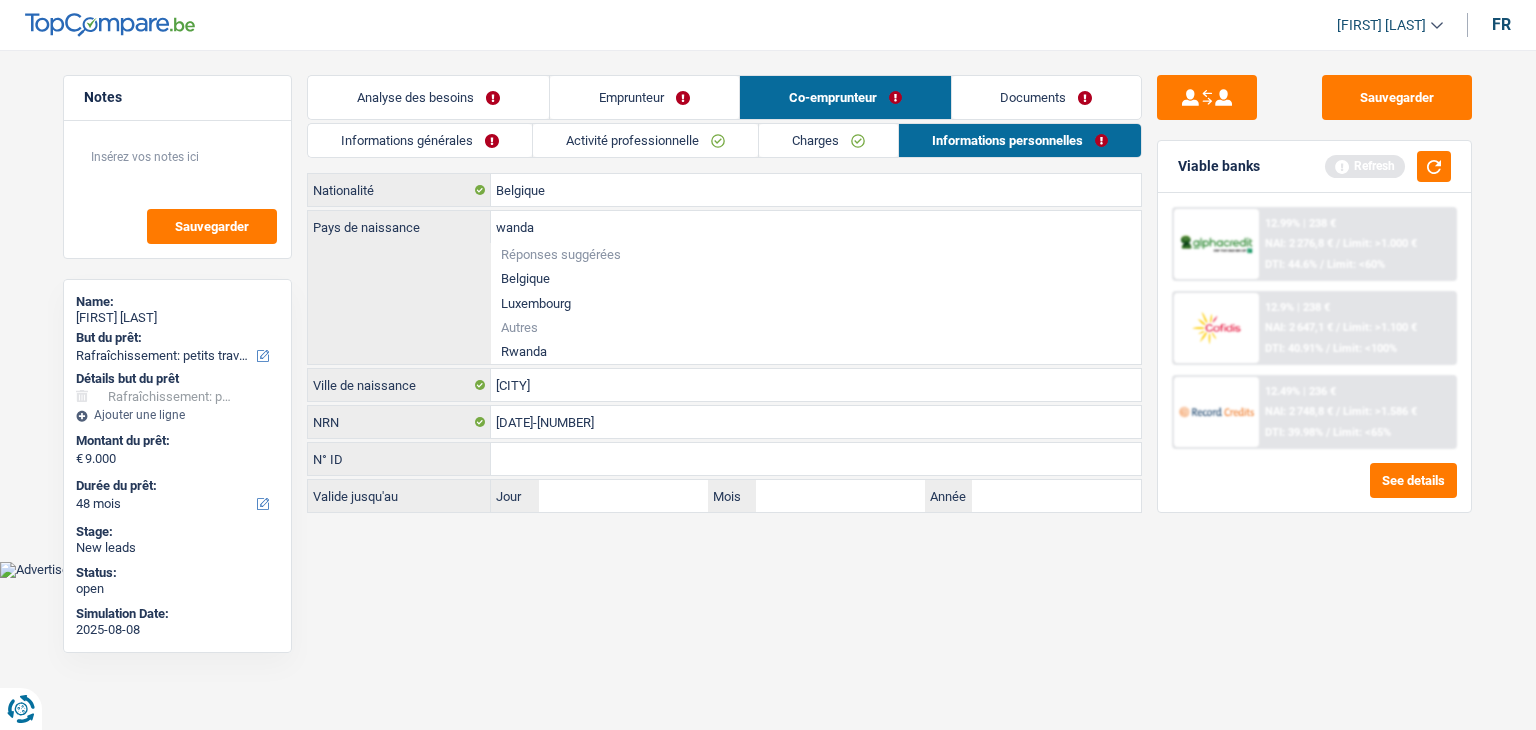click on "Rwanda" at bounding box center (816, 351) 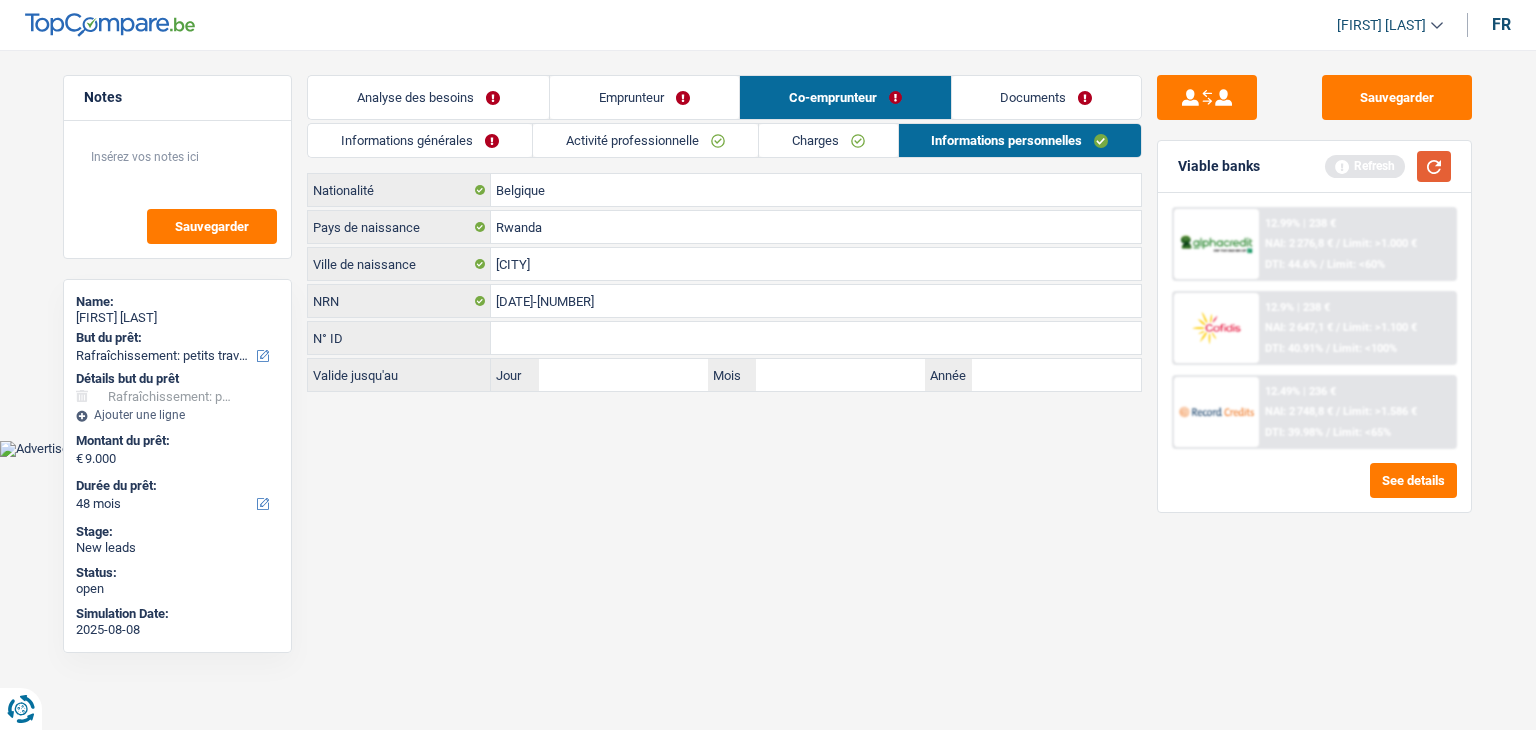 click at bounding box center (1434, 166) 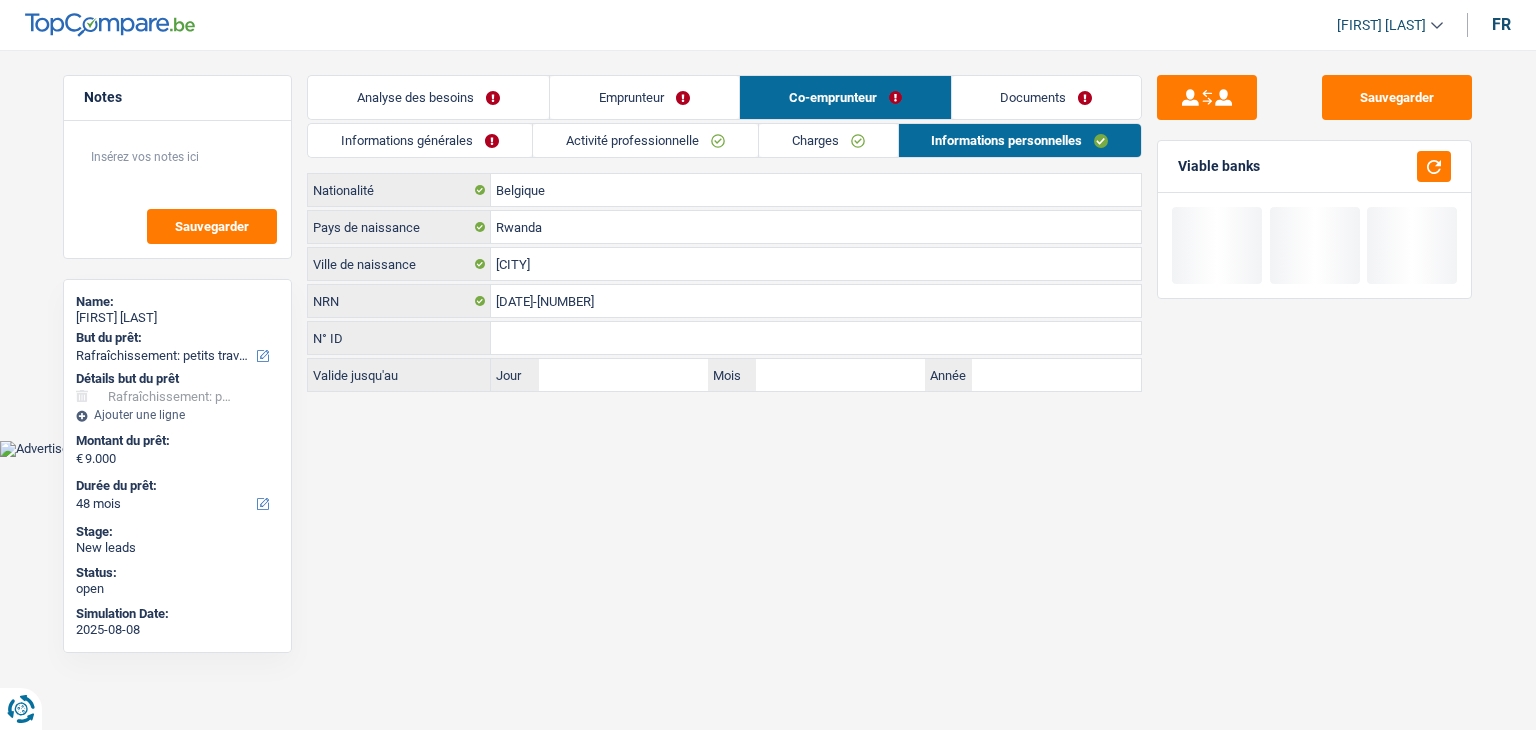 drag, startPoint x: 1064, startPoint y: 104, endPoint x: 1024, endPoint y: 127, distance: 46.141087 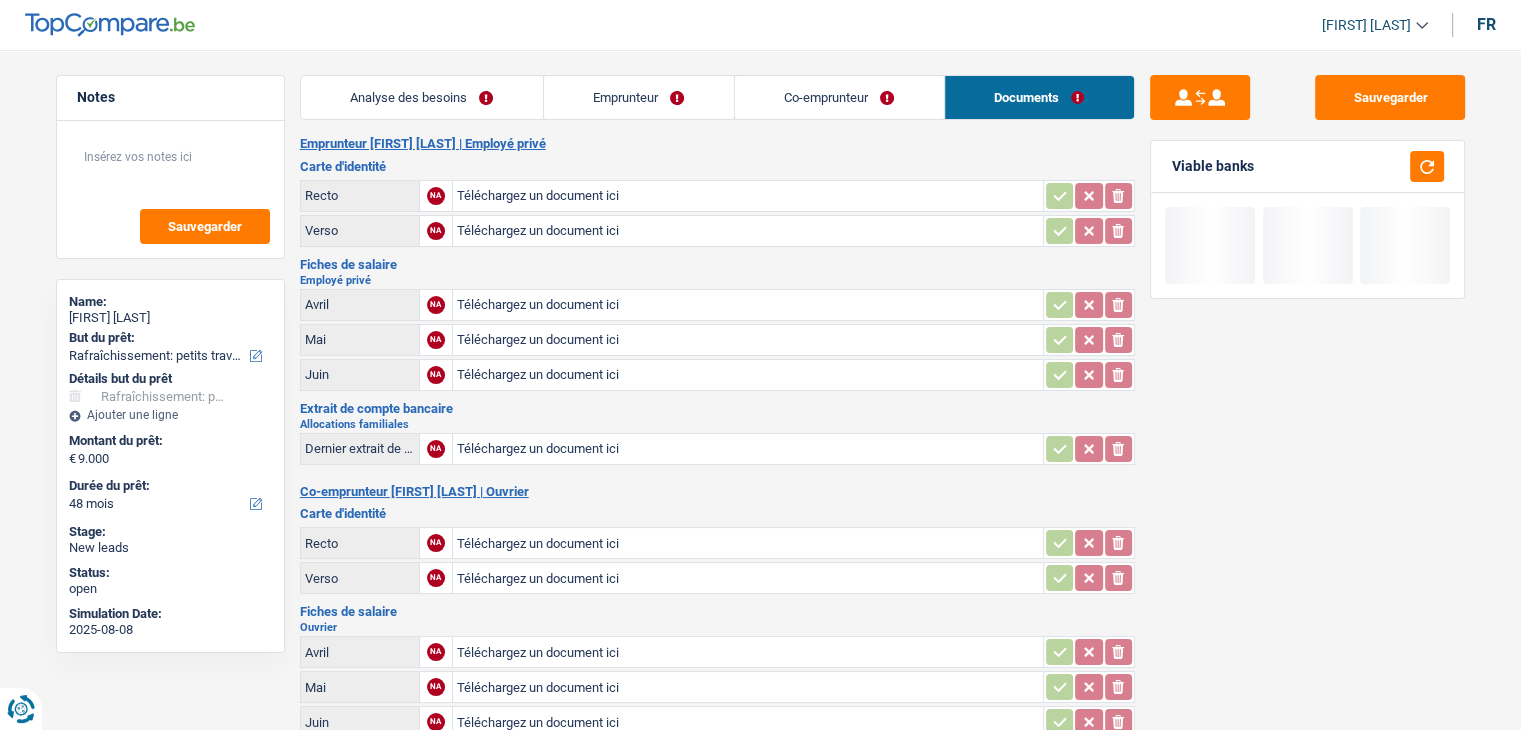click on "Co-emprunteur" at bounding box center (839, 97) 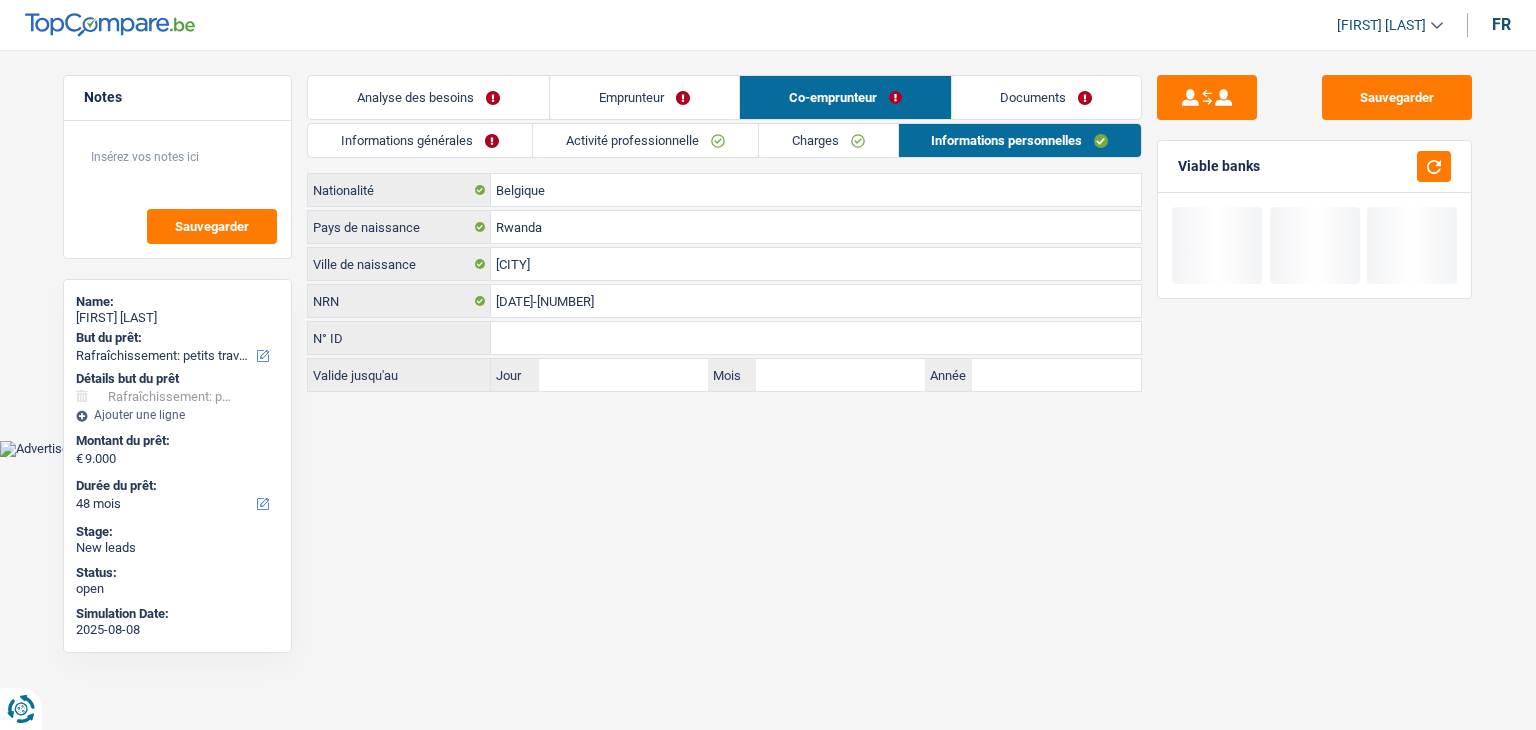 click on "Emprunteur" at bounding box center (644, 97) 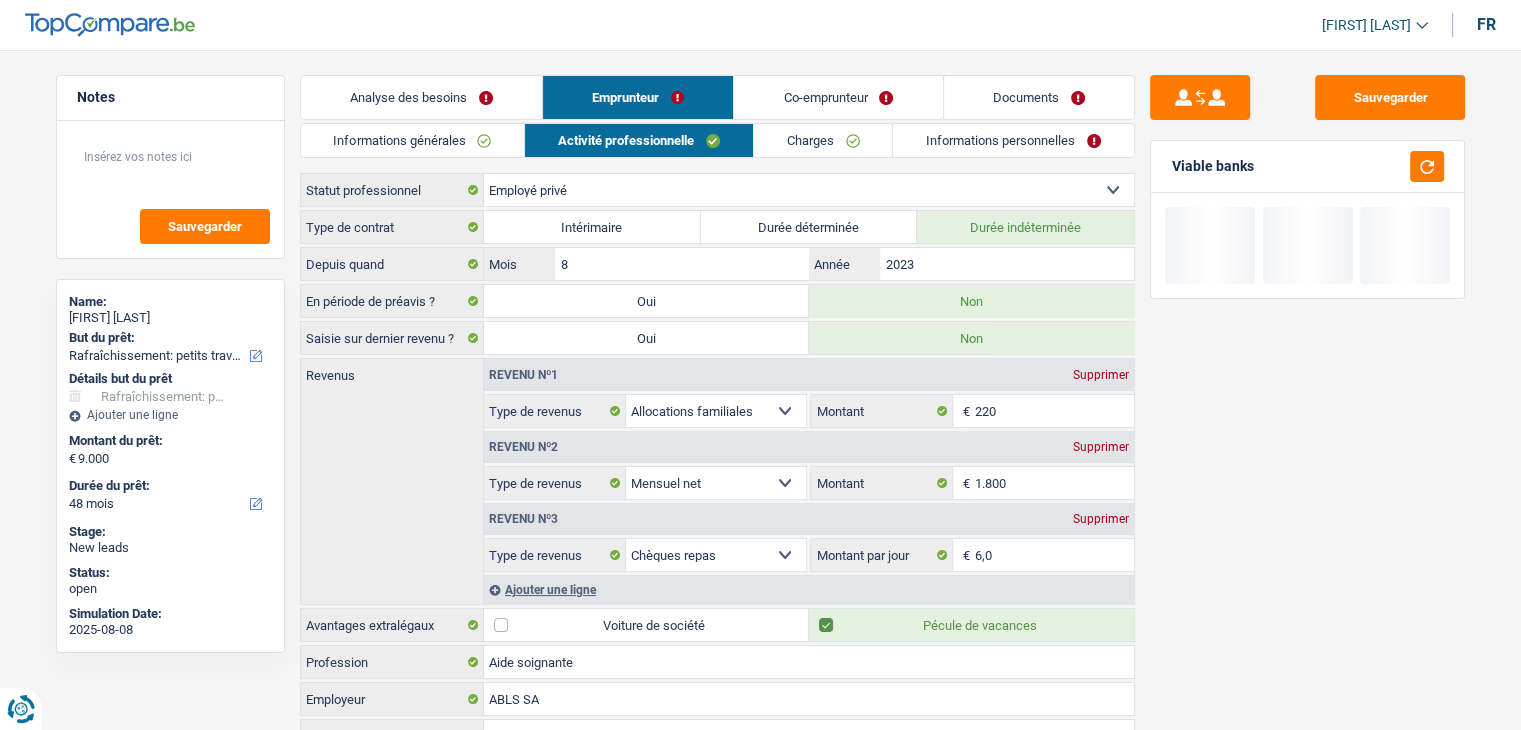 click on "Analyse des besoins" at bounding box center (421, 97) 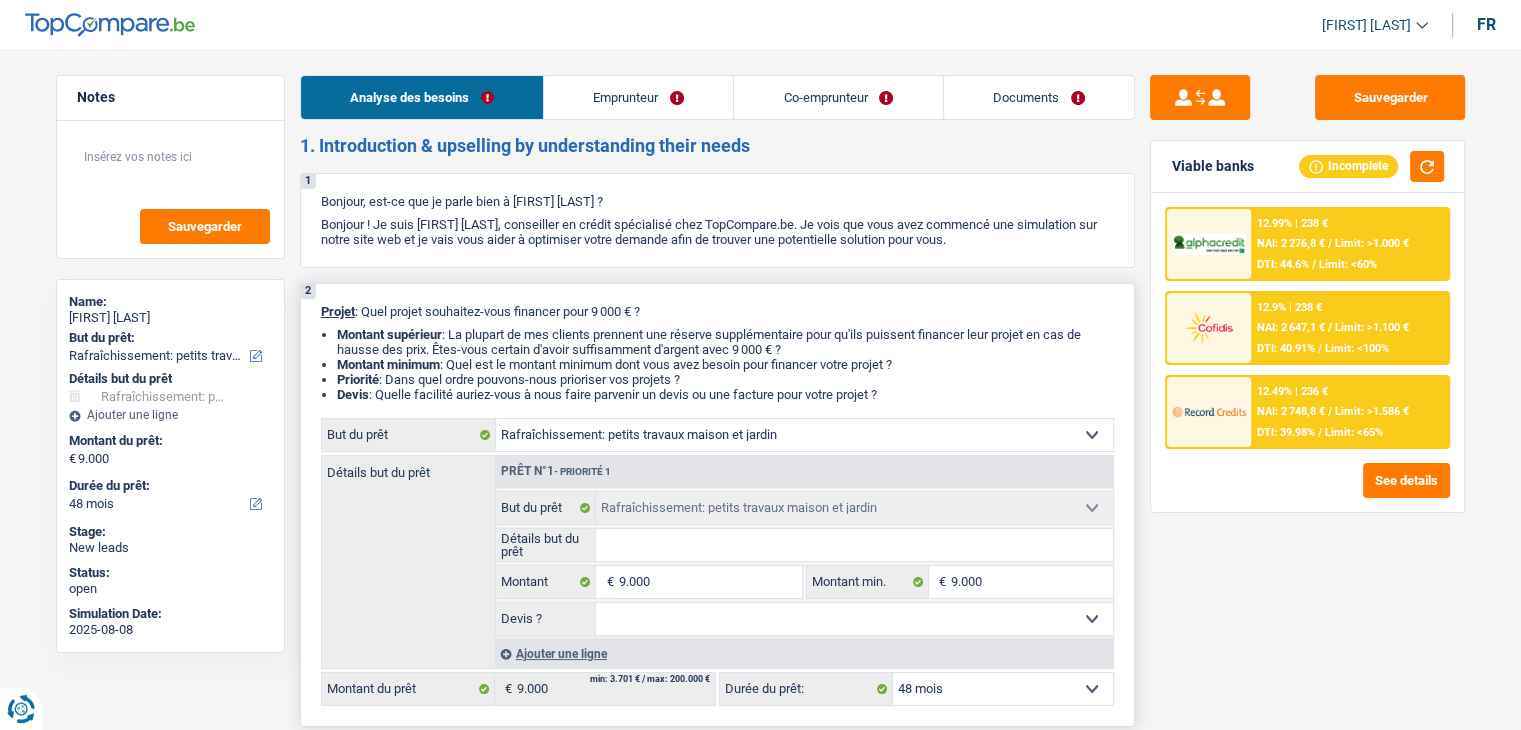 scroll, scrollTop: 200, scrollLeft: 0, axis: vertical 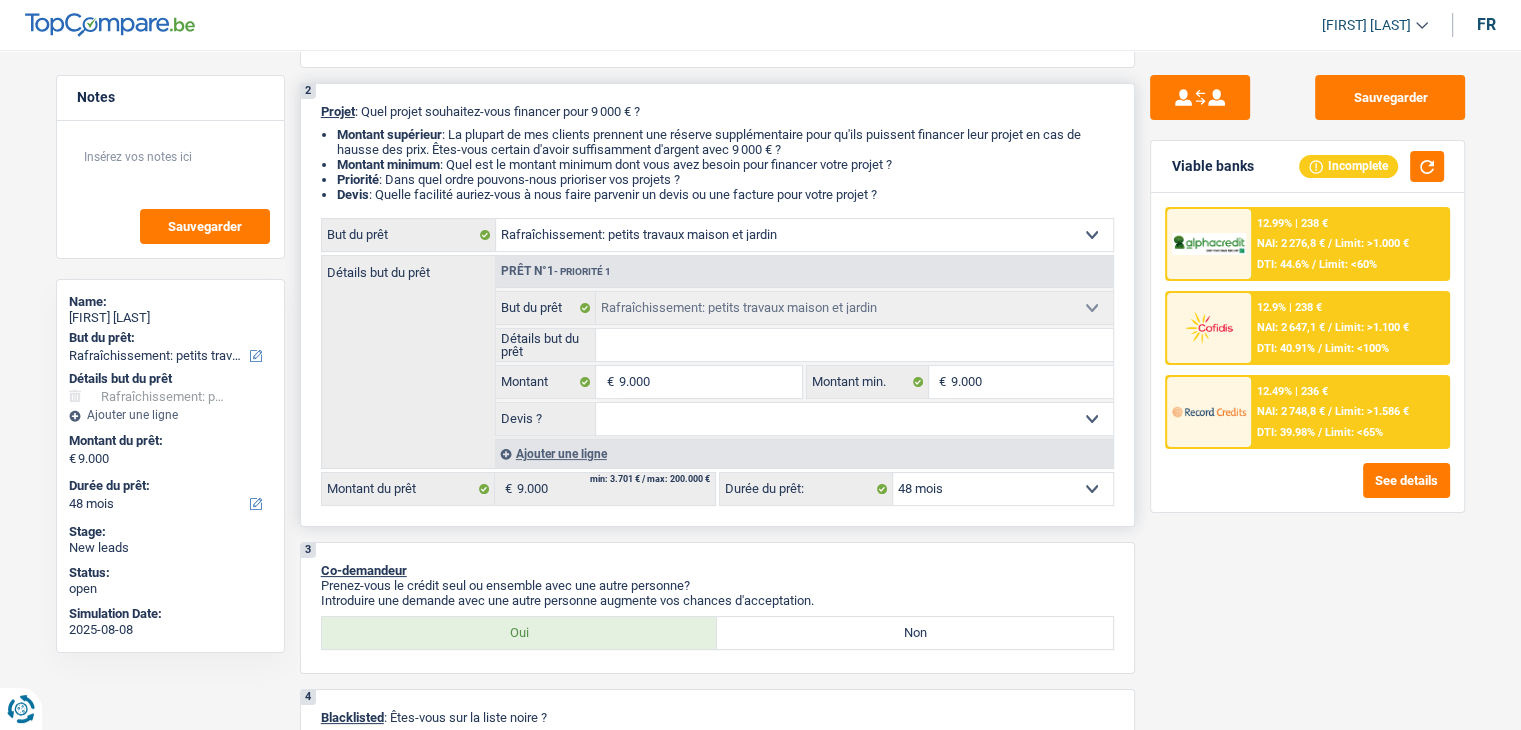 click on "Détails but du prêt" at bounding box center [854, 345] 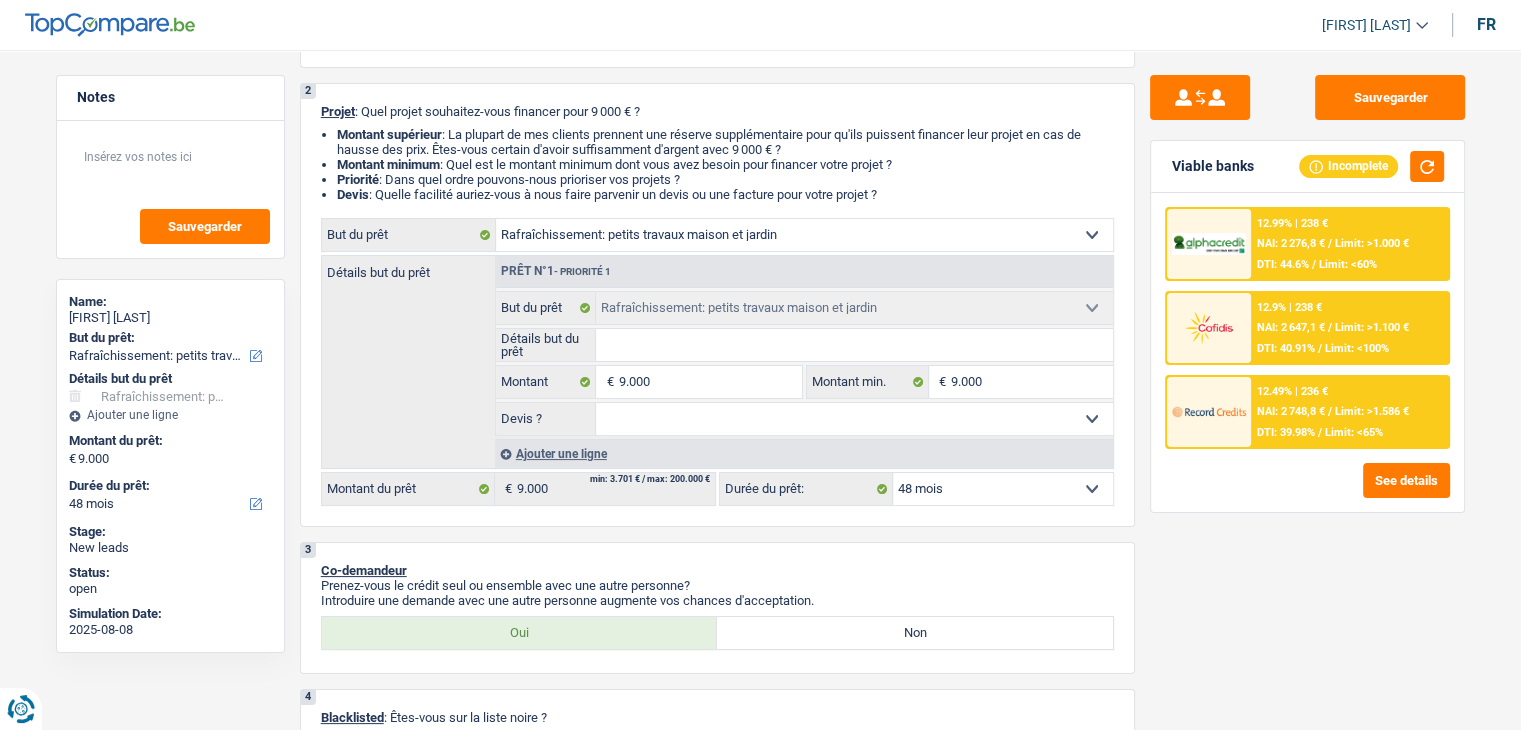 drag, startPoint x: 1329, startPoint y: 583, endPoint x: 1296, endPoint y: 573, distance: 34.48188 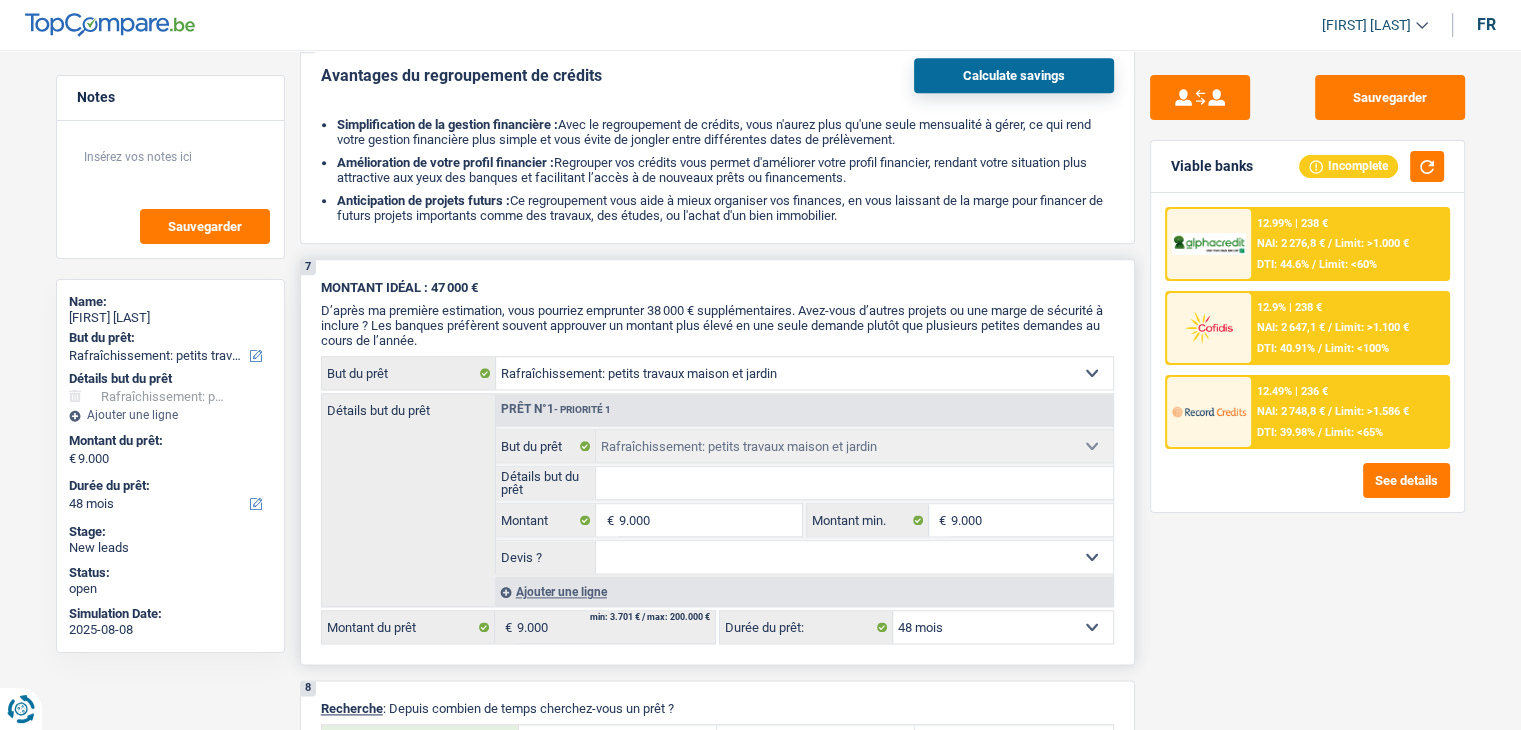 scroll, scrollTop: 2300, scrollLeft: 0, axis: vertical 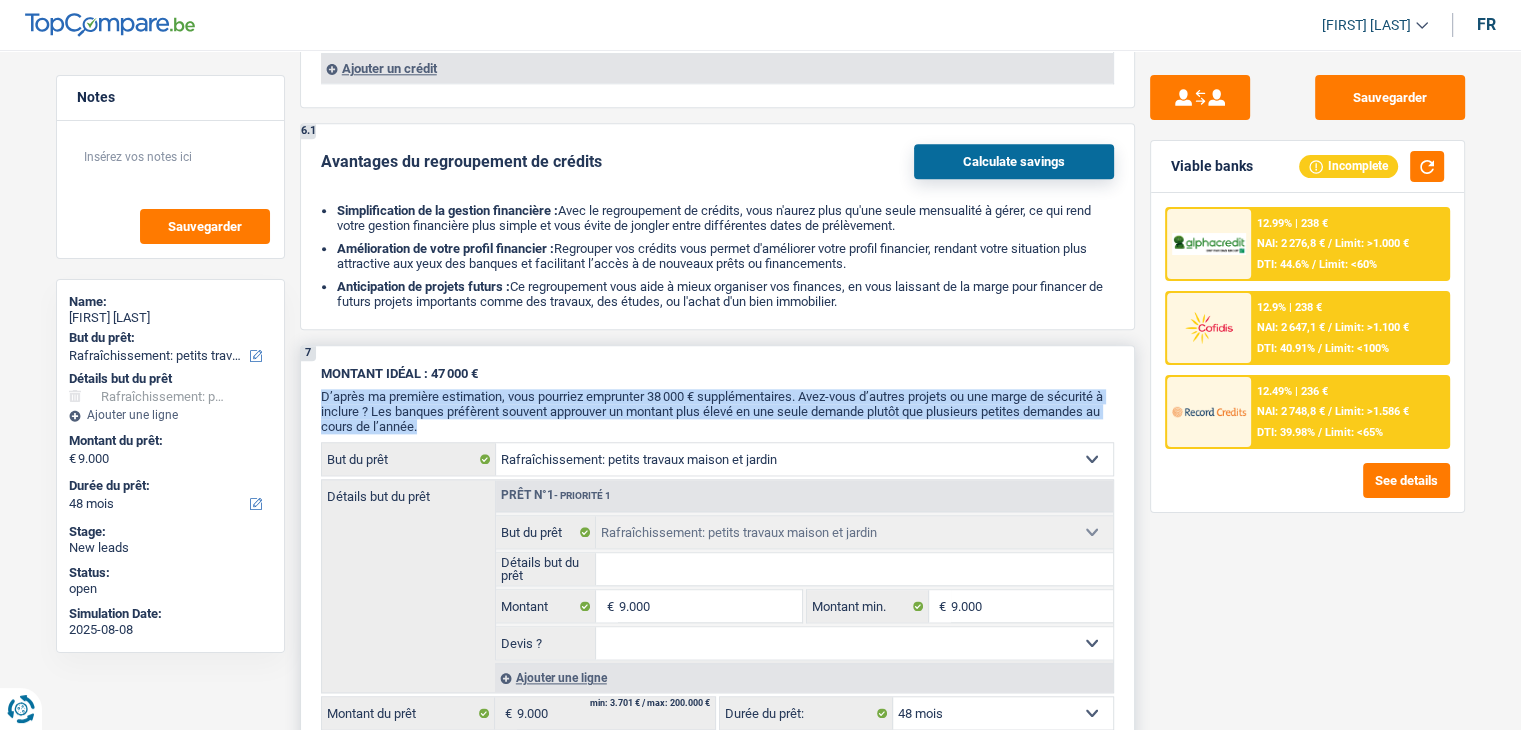 drag, startPoint x: 436, startPoint y: 408, endPoint x: 317, endPoint y: 375, distance: 123.49089 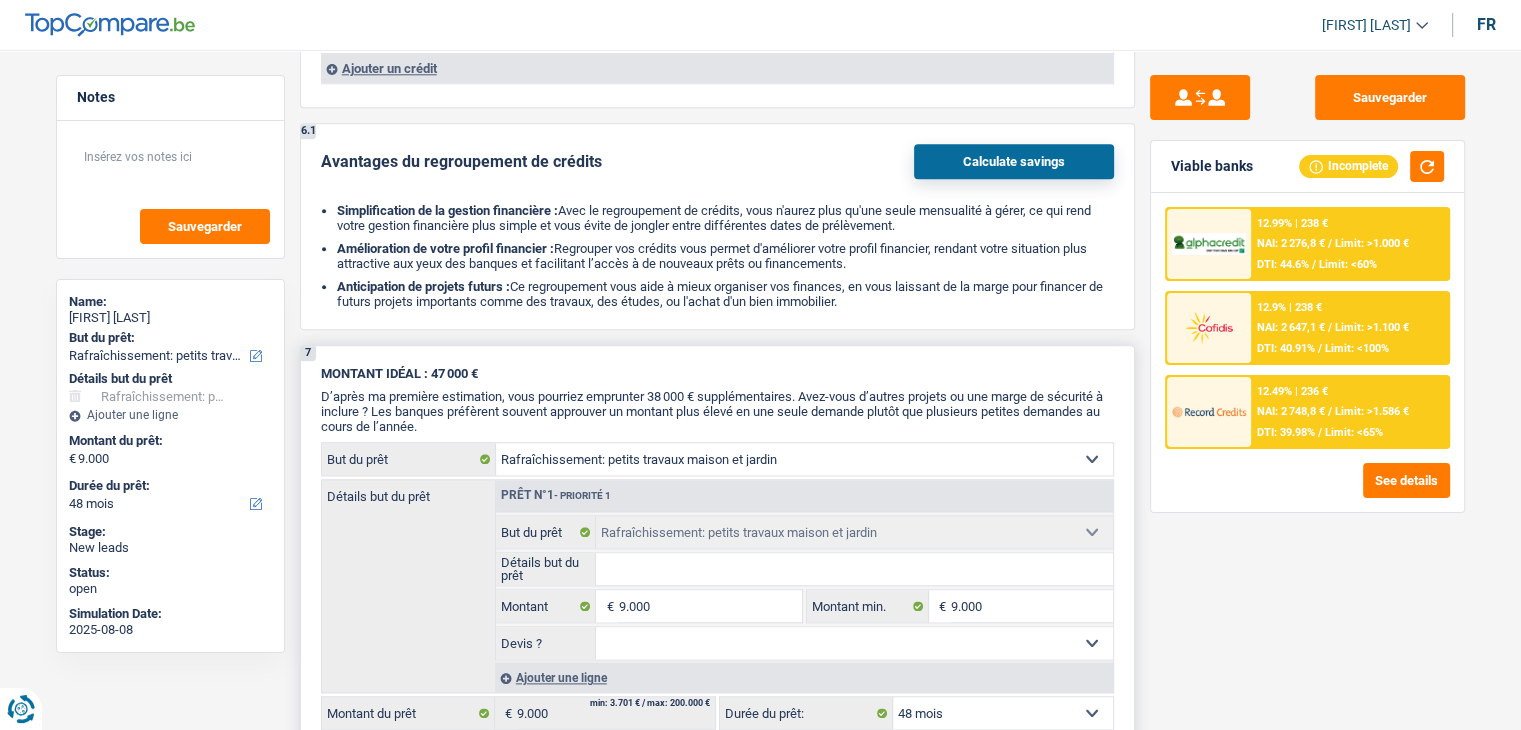 click on "7   MONTANT IDÉAL : 47 000 €   D’après ma première estimation, vous pourriez emprunter 38 000 € supplémentaires. Avez-vous d’autres projets ou une marge de sécurité à inclure ? Les banques préfèrent souvent approuver un montant plus élevé en une seule demande plutôt que plusieurs petites demandes au cours de l’année.     Confort maison: meubles, textile, peinture, électroménager, outillage non-professionnel Hifi, multimédia, gsm, ordinateur Aménagement: frais d'installation, déménagement Evénement familial: naissance, mariage, divorce, communion, décès Frais médicaux Frais d'études Frais permis de conduire Loisirs: voyage, sport, musique Rafraîchissement: petits travaux maison et jardin Frais judiciaires Réparation voiture Prêt rénovation Prêt énergie Prêt voiture Taxes, impôts non professionnels Rénovation bien à l'étranger Dettes familiales Assurance Autre
Sélectionner une option
Frais médicaux Autre" at bounding box center [717, 548] 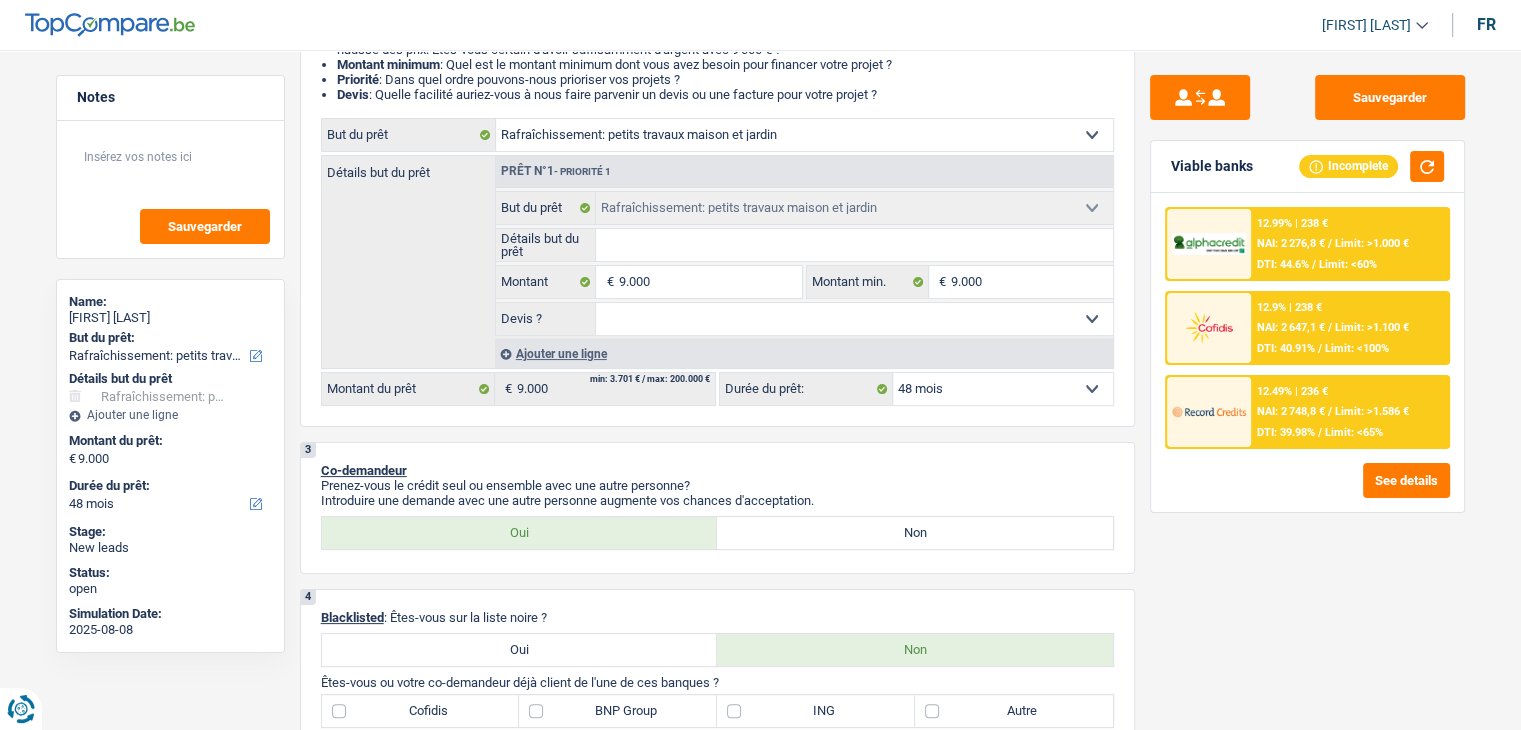scroll, scrollTop: 0, scrollLeft: 0, axis: both 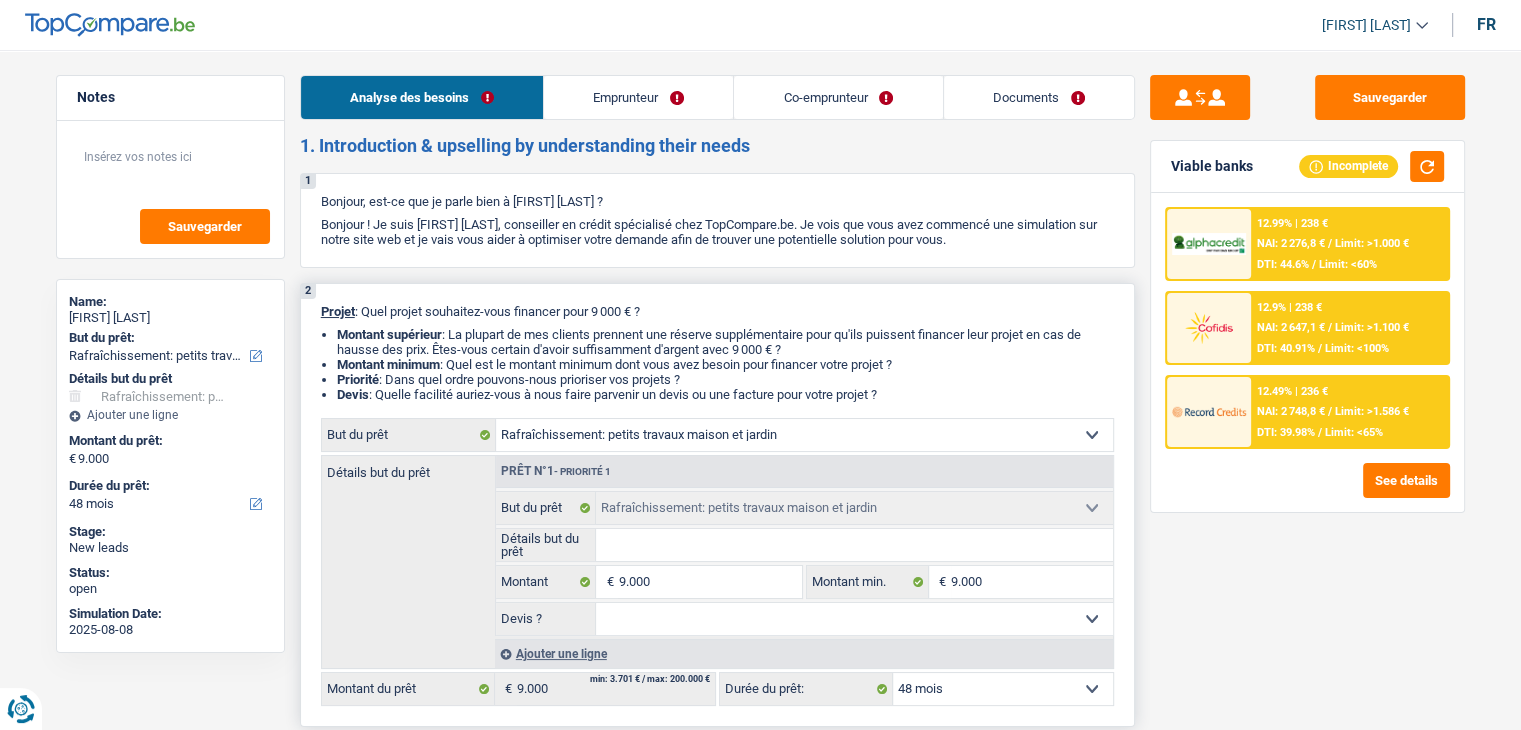 click on "Détails but du prêt" at bounding box center (854, 545) 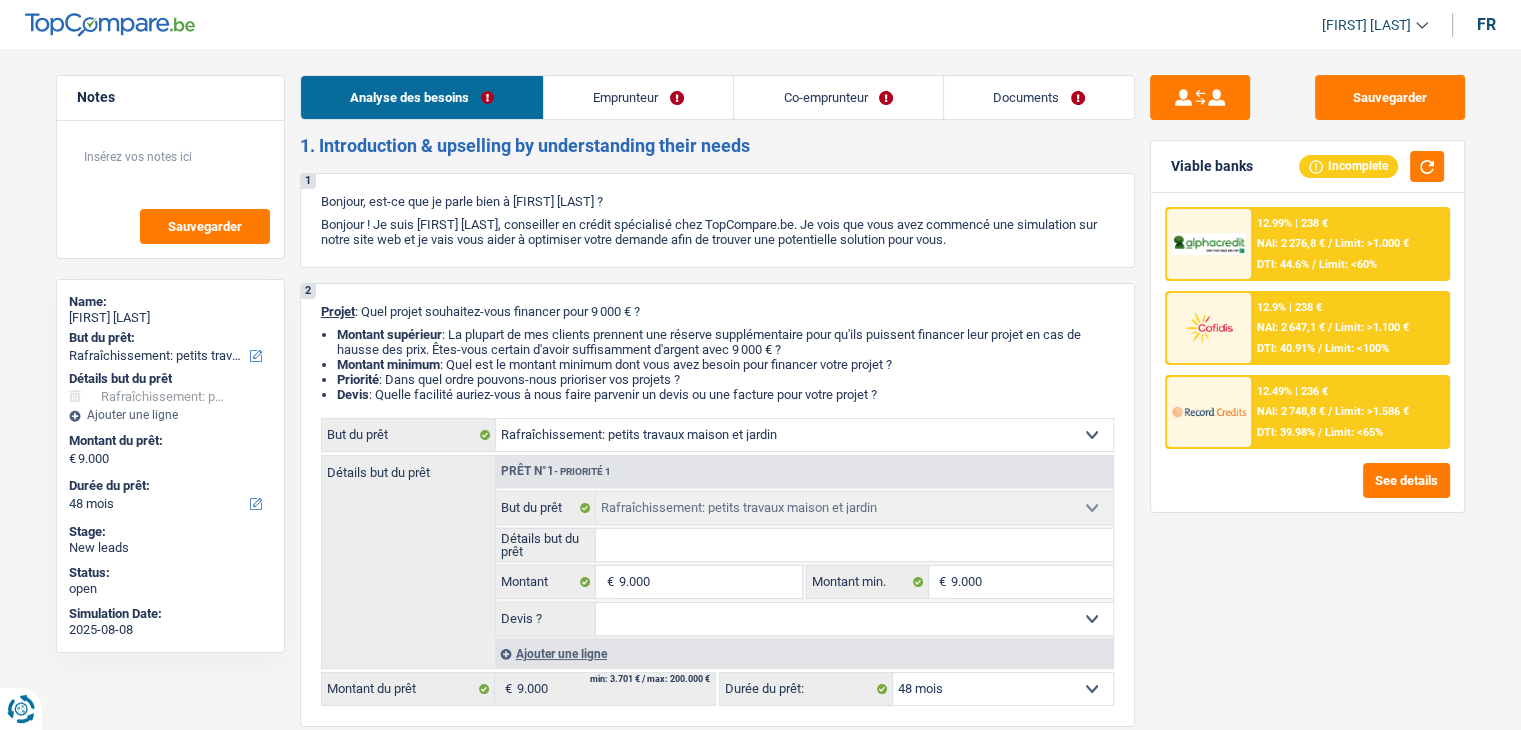 click on "Sauvegarder
Viable banks
Incomplete
12.99% | 238 €
NAI: 2 276,8 €
/
Limit: >1.000 €
DTI: 44.6%
/
Limit: <60%
12.9% | 238 €
NAI: 2 647,1 €
/
Limit: >1.100 €
DTI: 40.91%
/
Limit: <100%
/       /" at bounding box center [1307, 384] 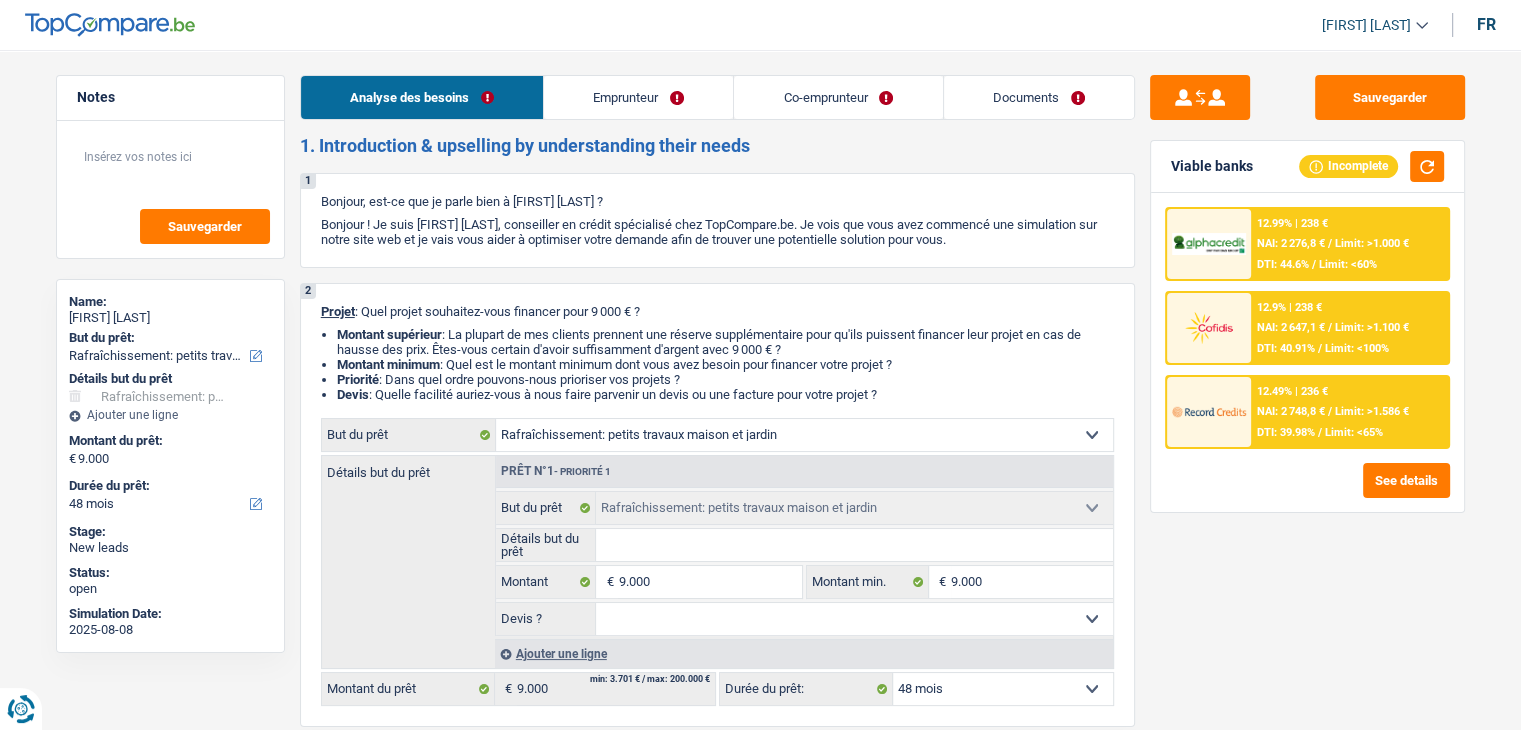 scroll, scrollTop: 200, scrollLeft: 0, axis: vertical 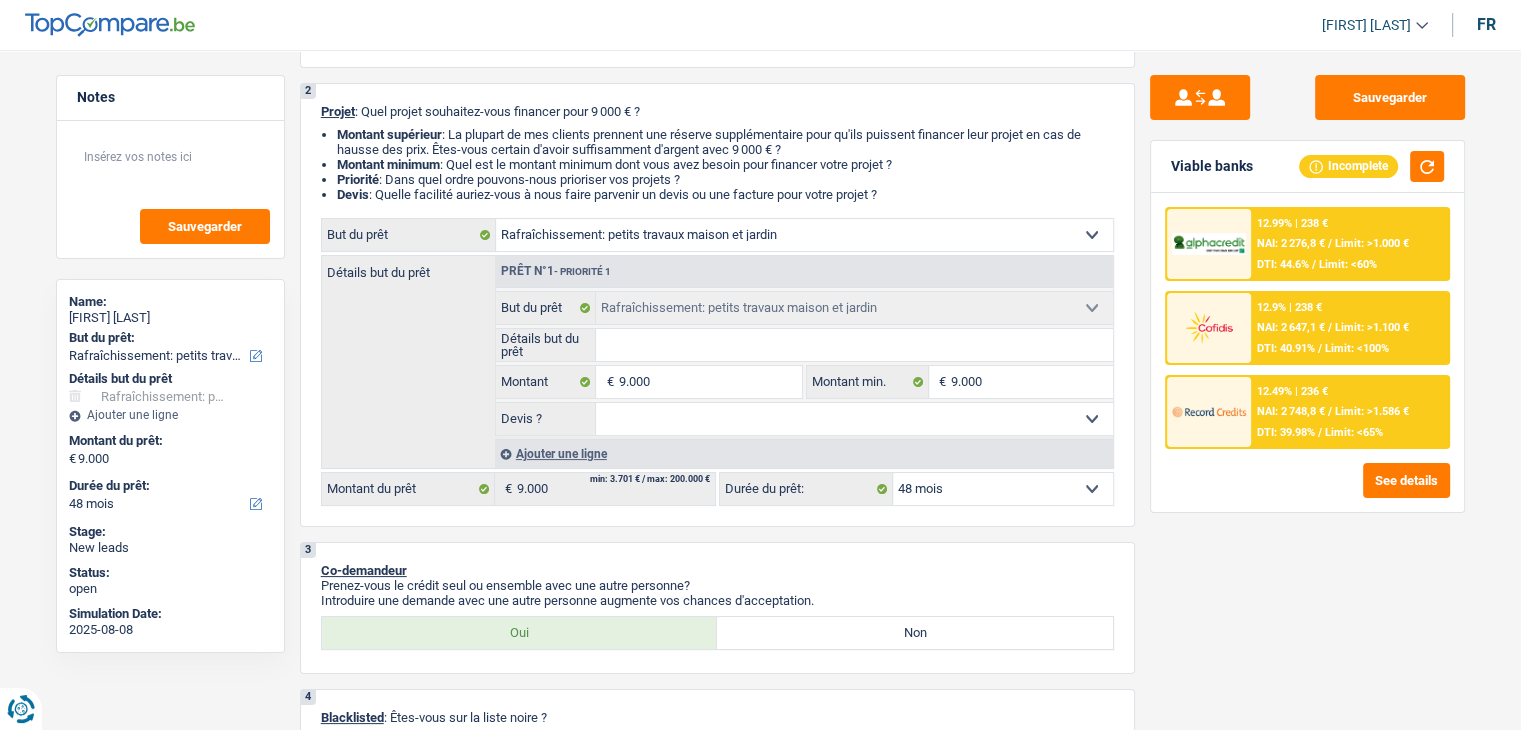 click at bounding box center [1209, 412] 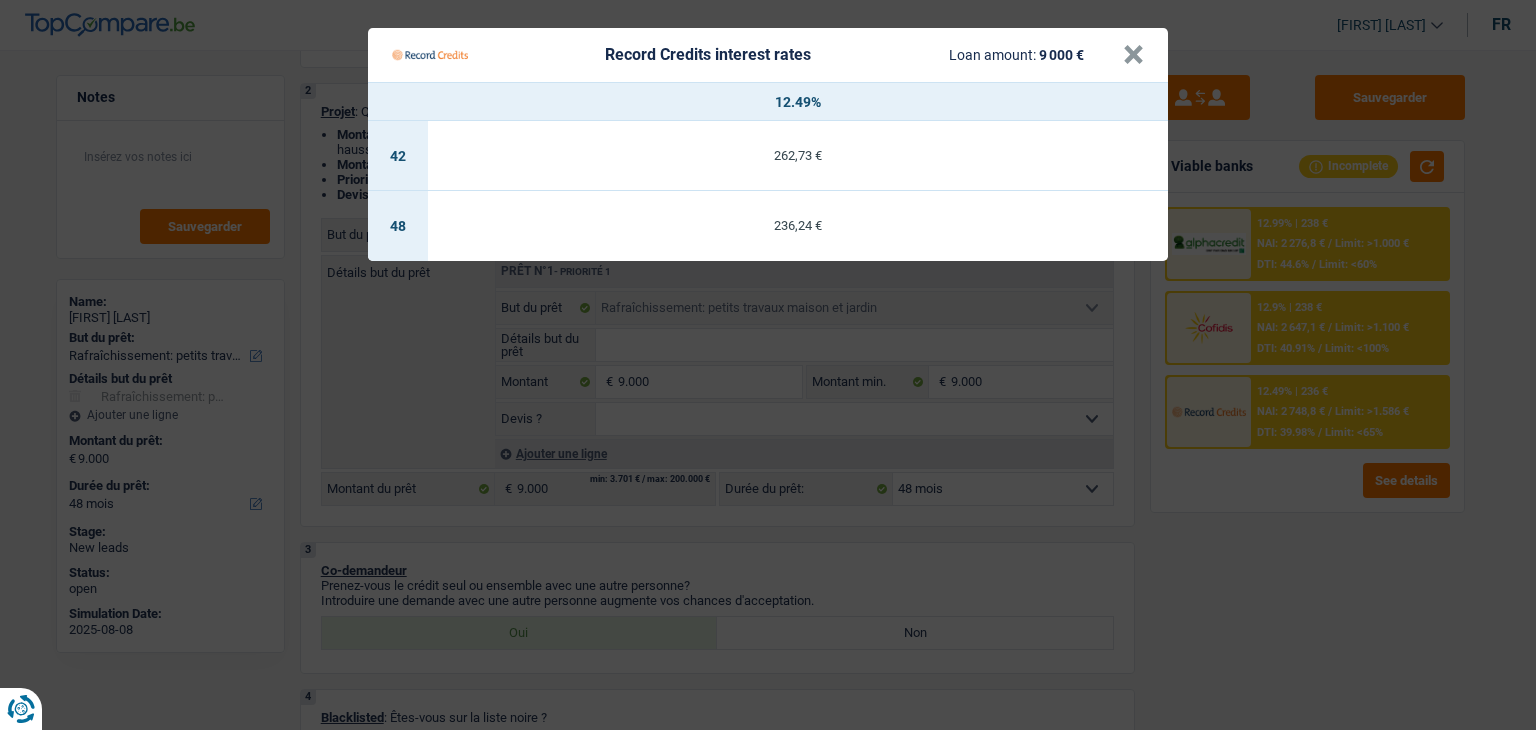 drag, startPoint x: 1239, startPoint y: 623, endPoint x: 1009, endPoint y: 529, distance: 248.4673 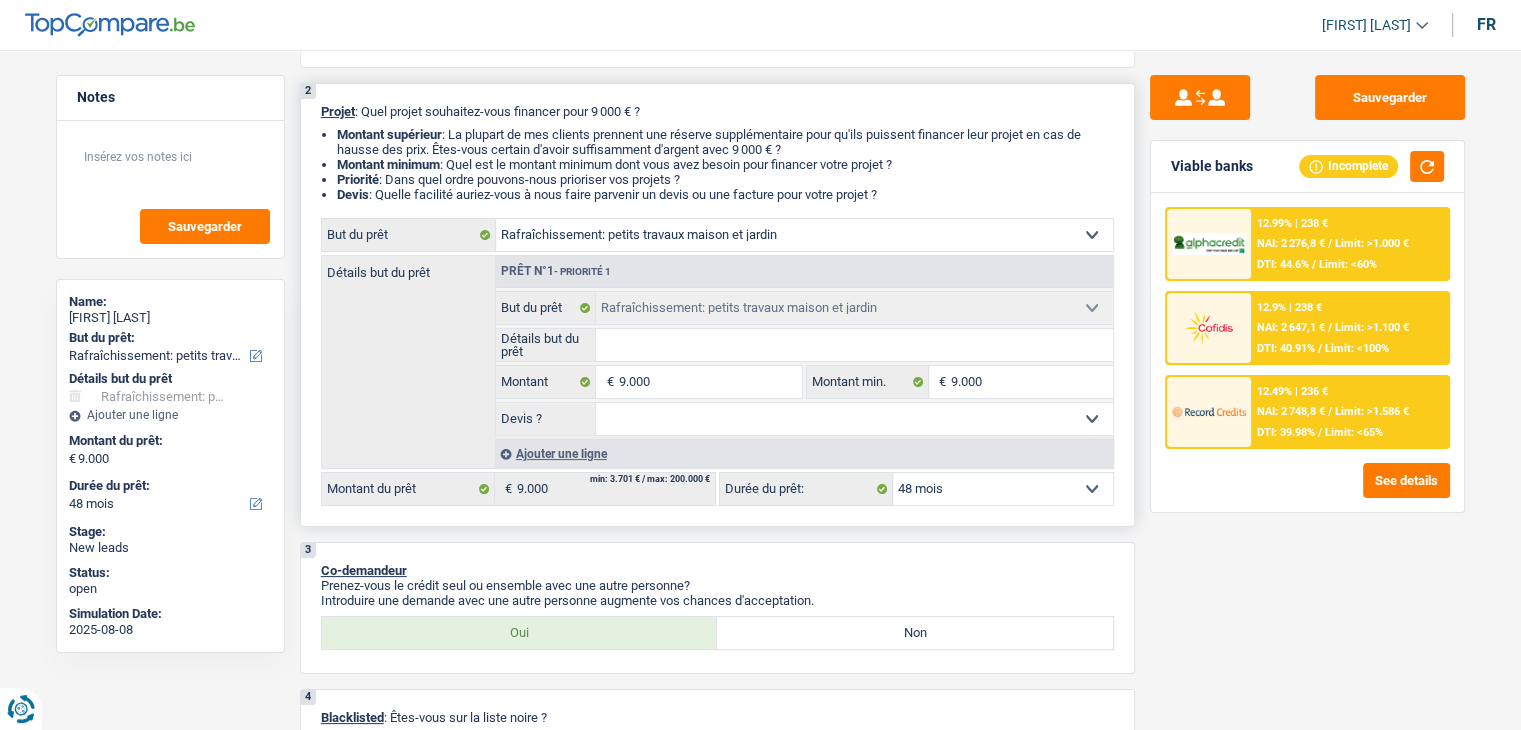 click on "12 mois 18 mois 24 mois 30 mois 36 mois 42 mois 48 mois
Sélectionner une option" at bounding box center (1003, 489) 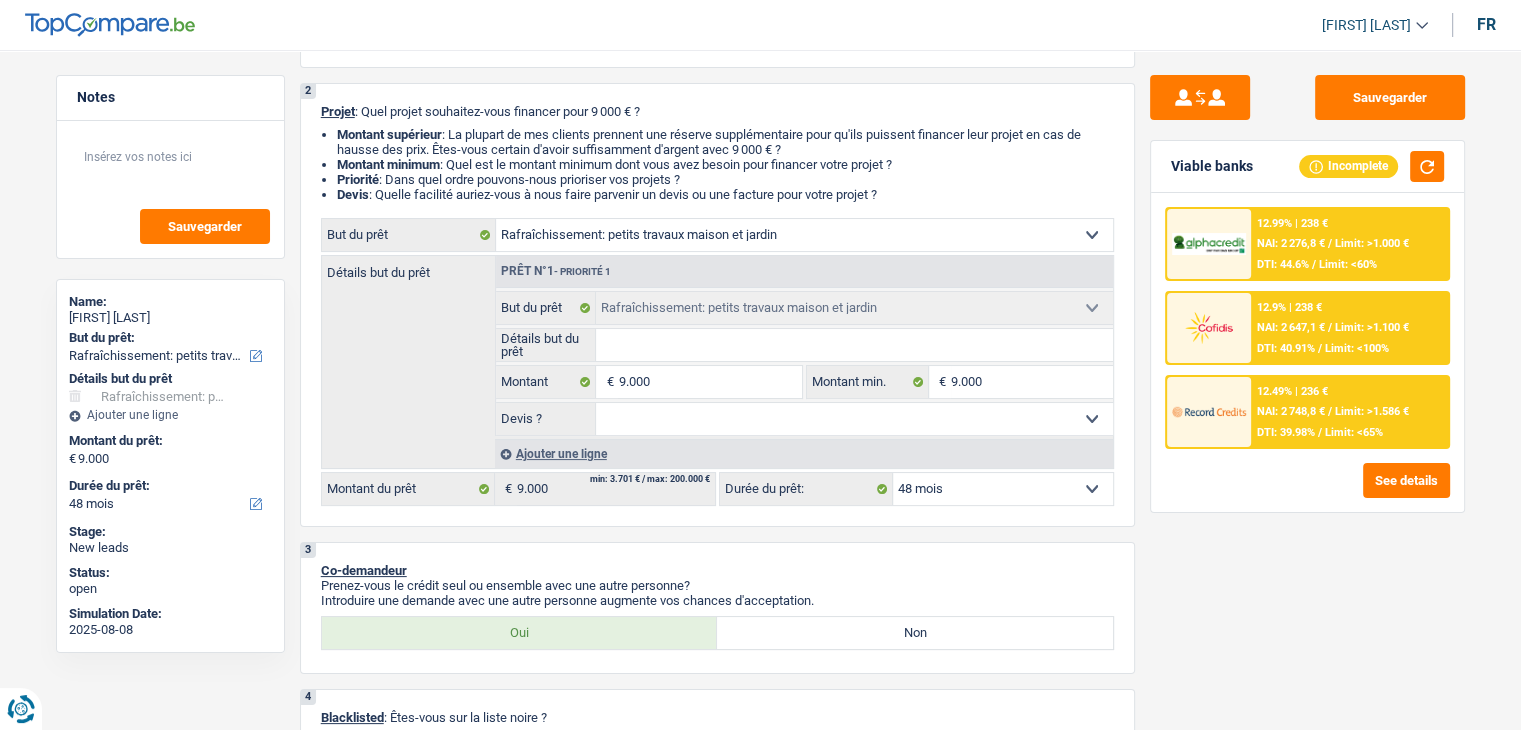 click on "See details" at bounding box center [1307, 480] 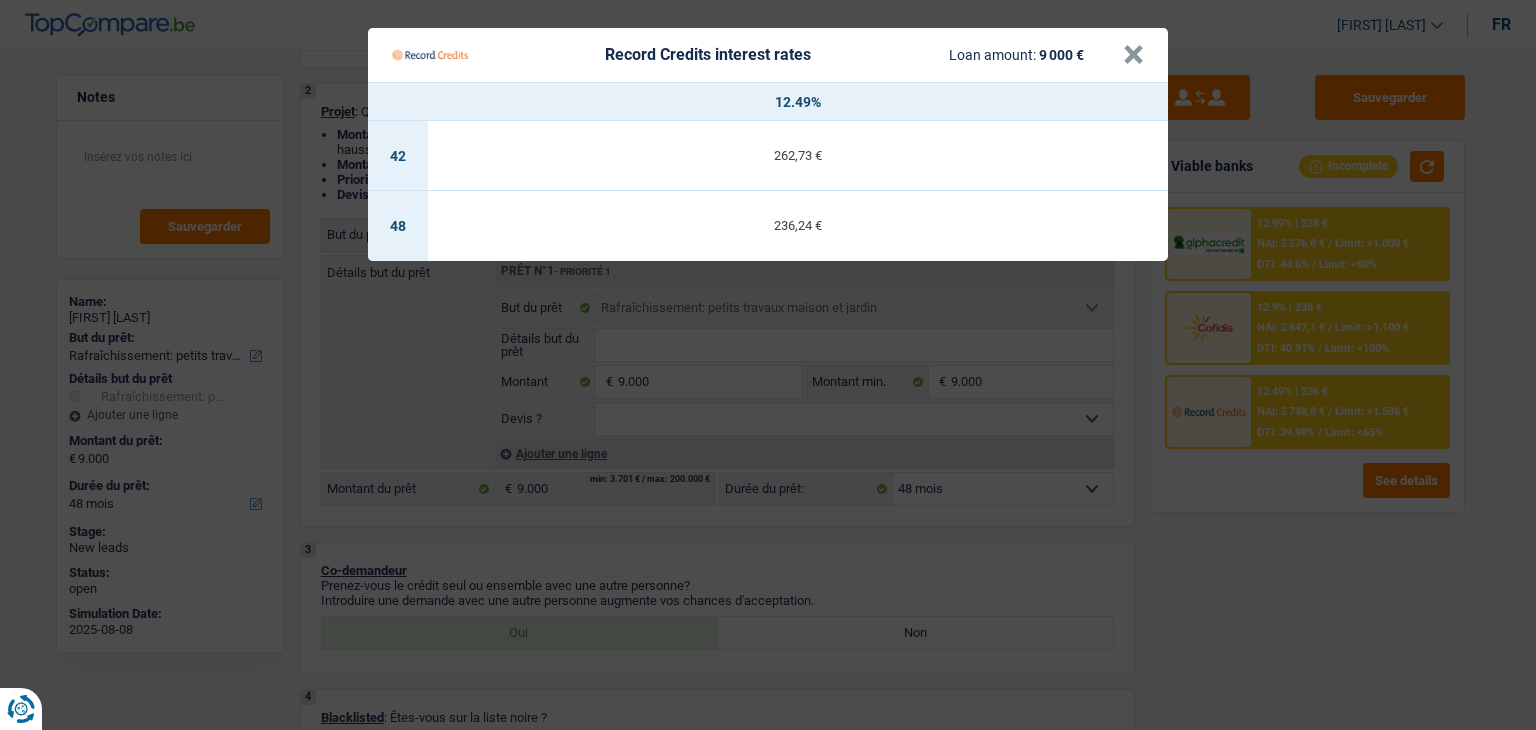 click on "236,24 €" at bounding box center (798, 226) 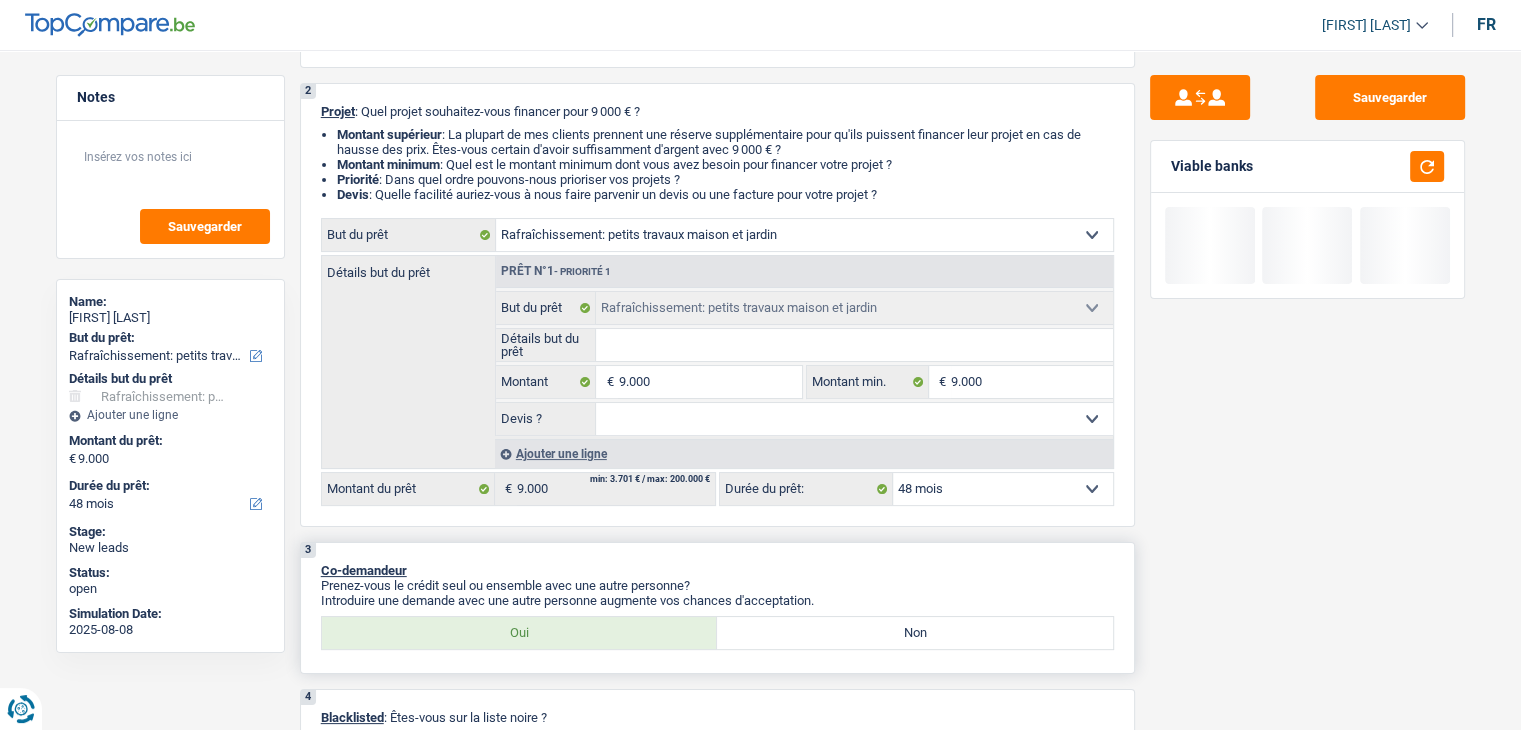 click on "3   Co-demandeur   Prenez-vous le crédit seul ou ensemble avec une autre personne?  Introduire une demande avec une autre personne augmente vos chances d'acceptation.
Oui
Non" at bounding box center (717, 608) 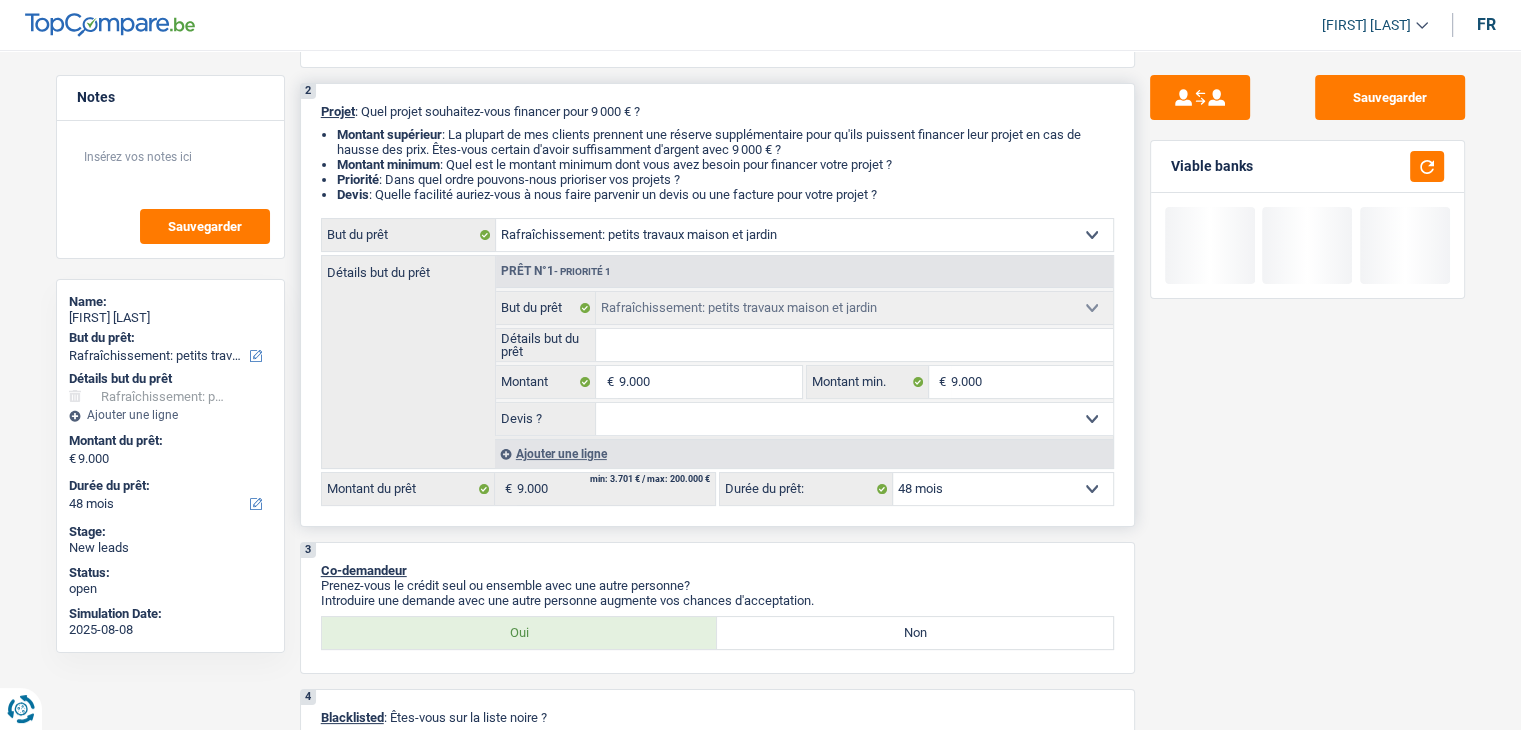 click on "Oui Non Non répondu
Sélectionner une option" at bounding box center (854, 419) 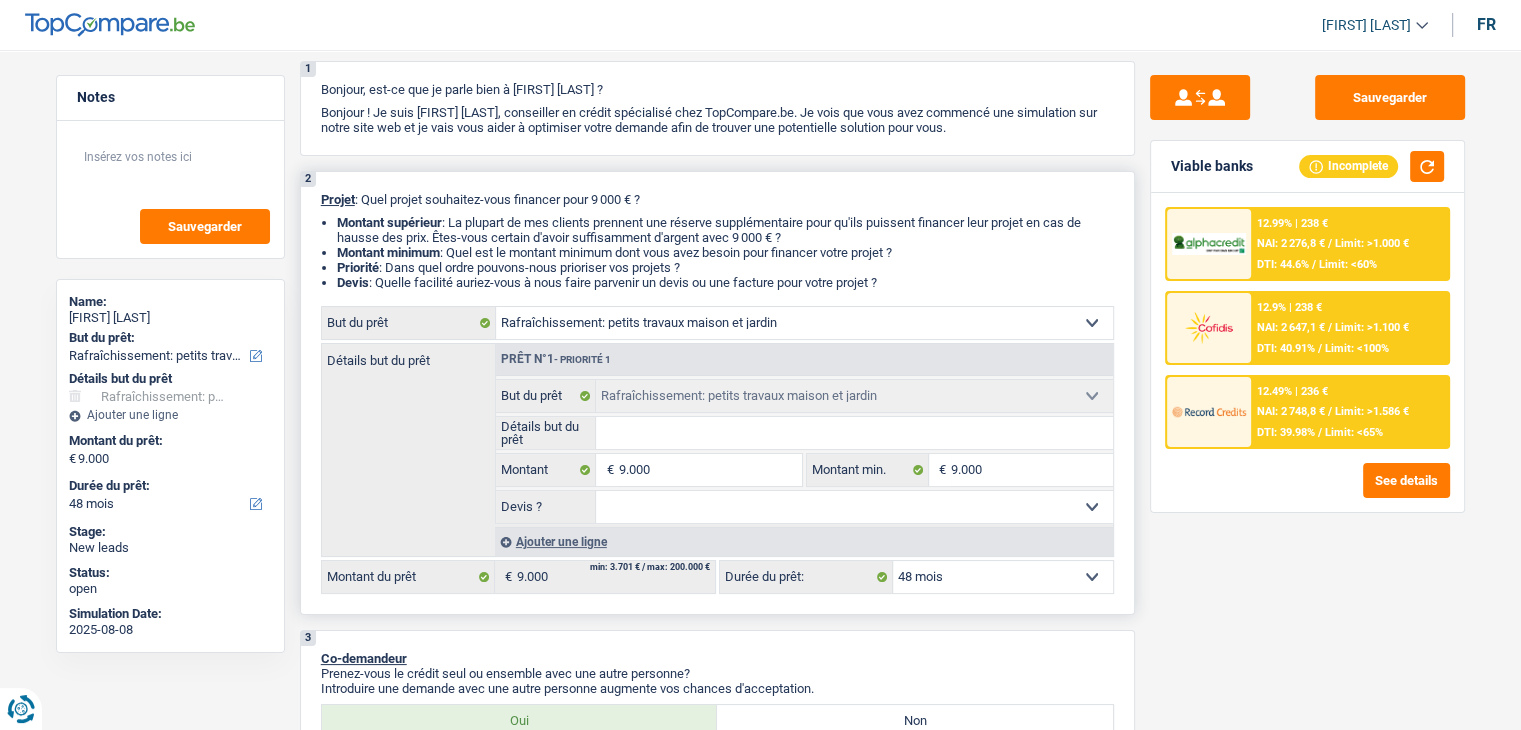 scroll, scrollTop: 0, scrollLeft: 0, axis: both 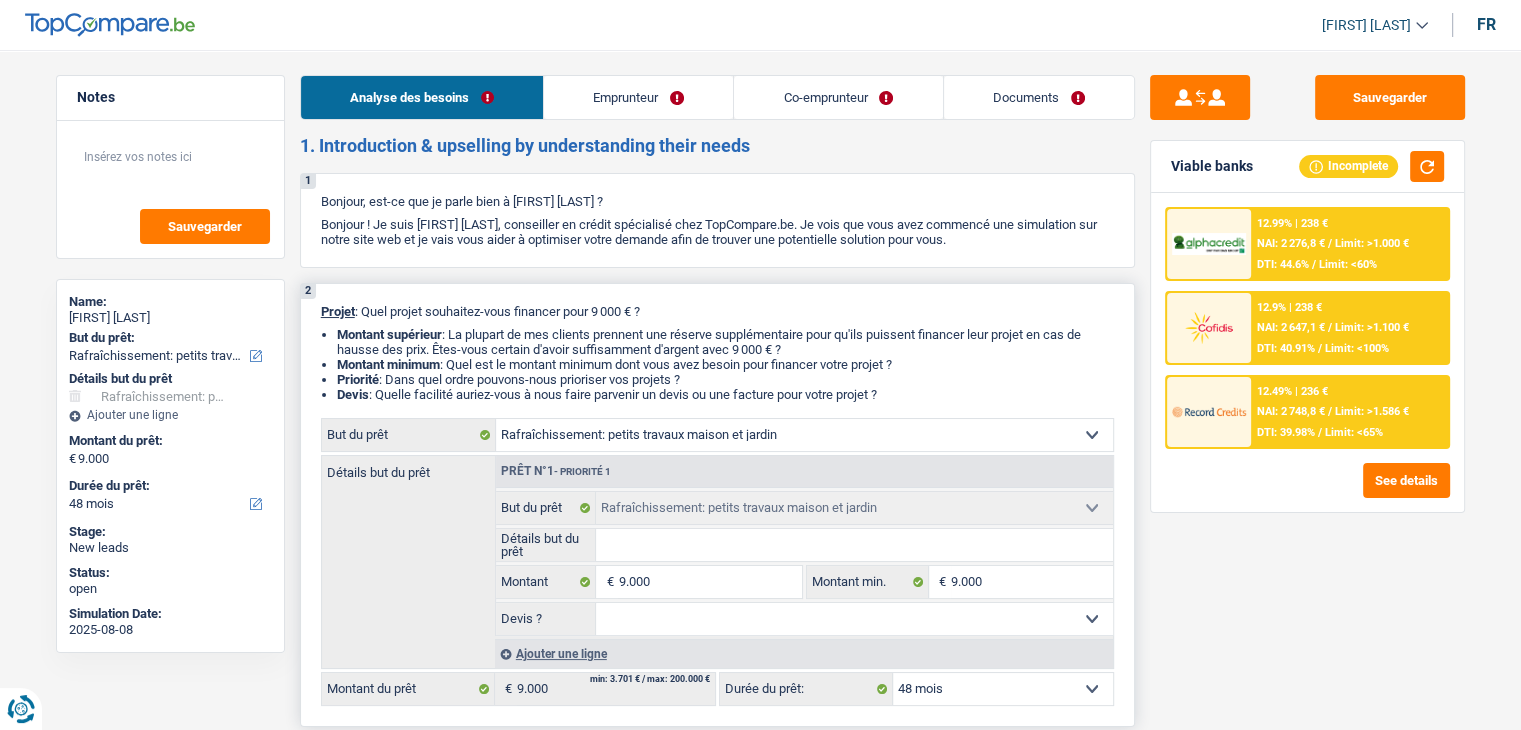 drag, startPoint x: 893, startPoint y: 393, endPoint x: 606, endPoint y: 347, distance: 290.66302 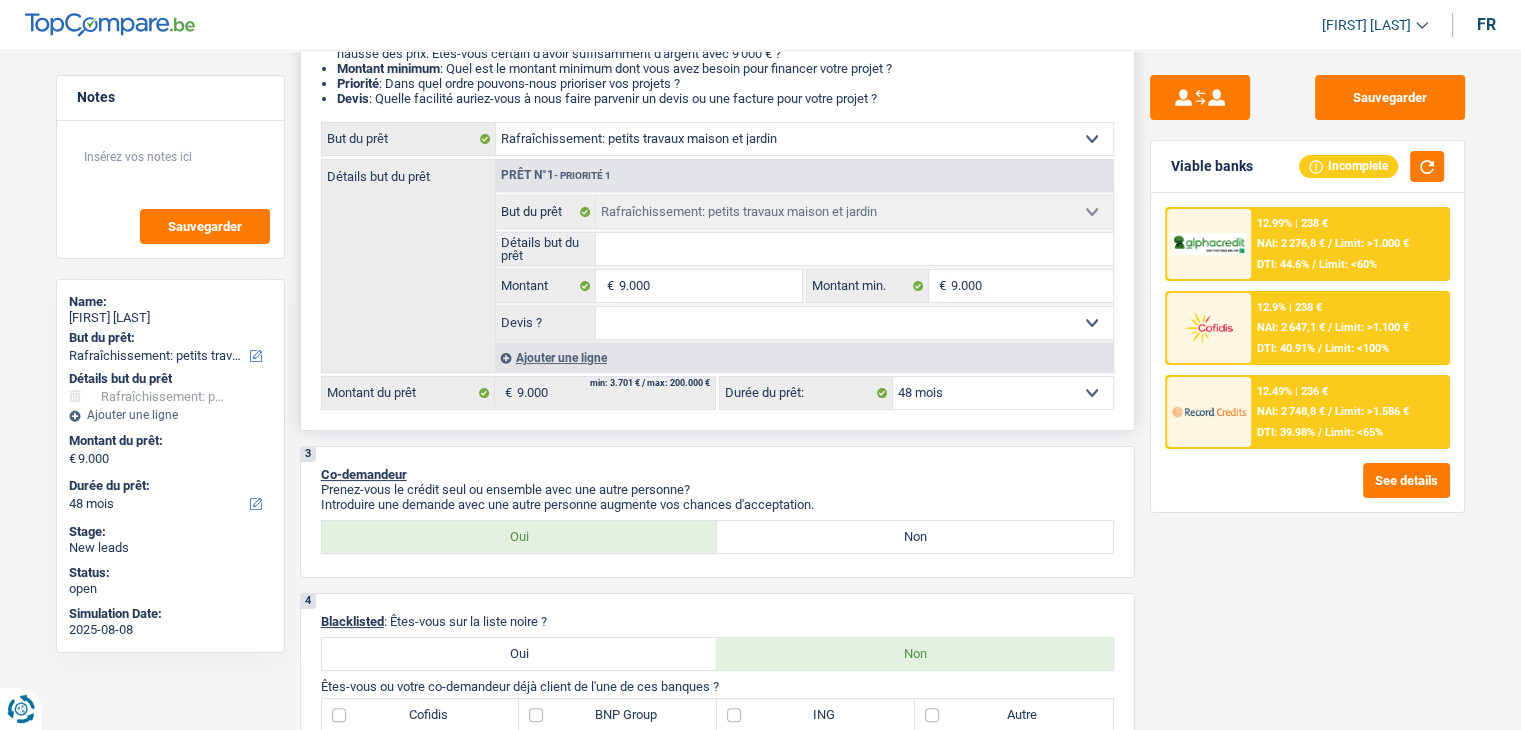 scroll, scrollTop: 300, scrollLeft: 0, axis: vertical 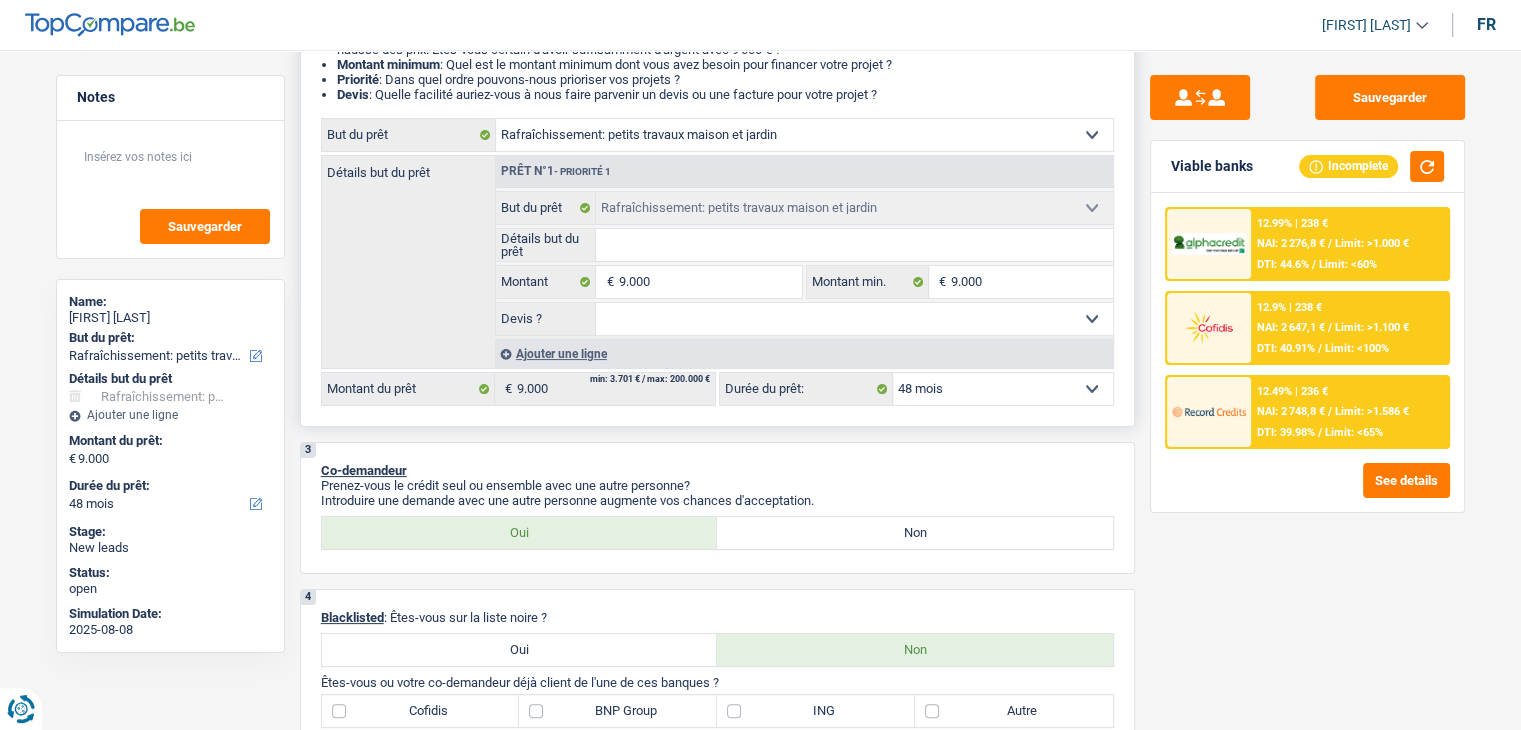 click on "Oui Non Non répondu
Sélectionner une option" at bounding box center [854, 319] 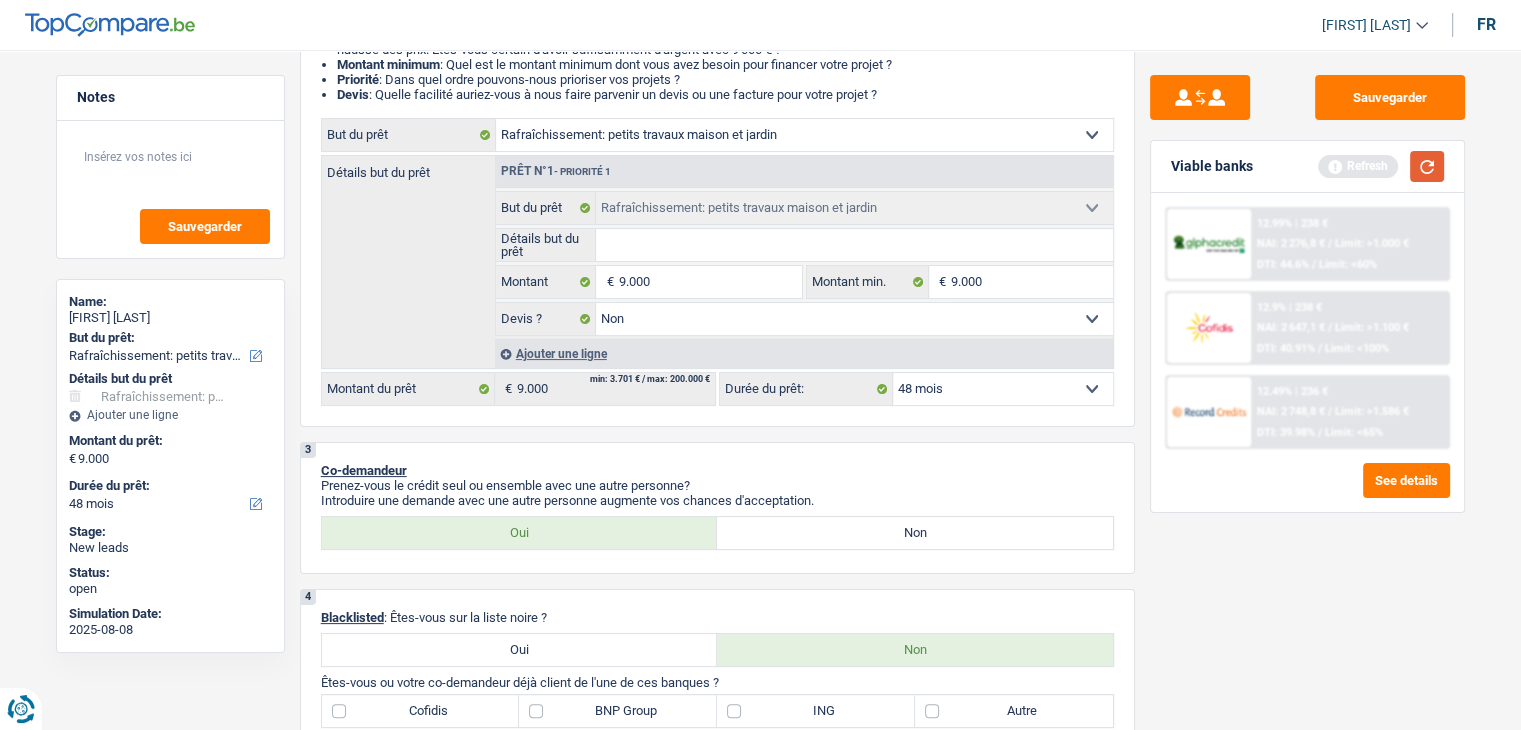 click at bounding box center [1427, 166] 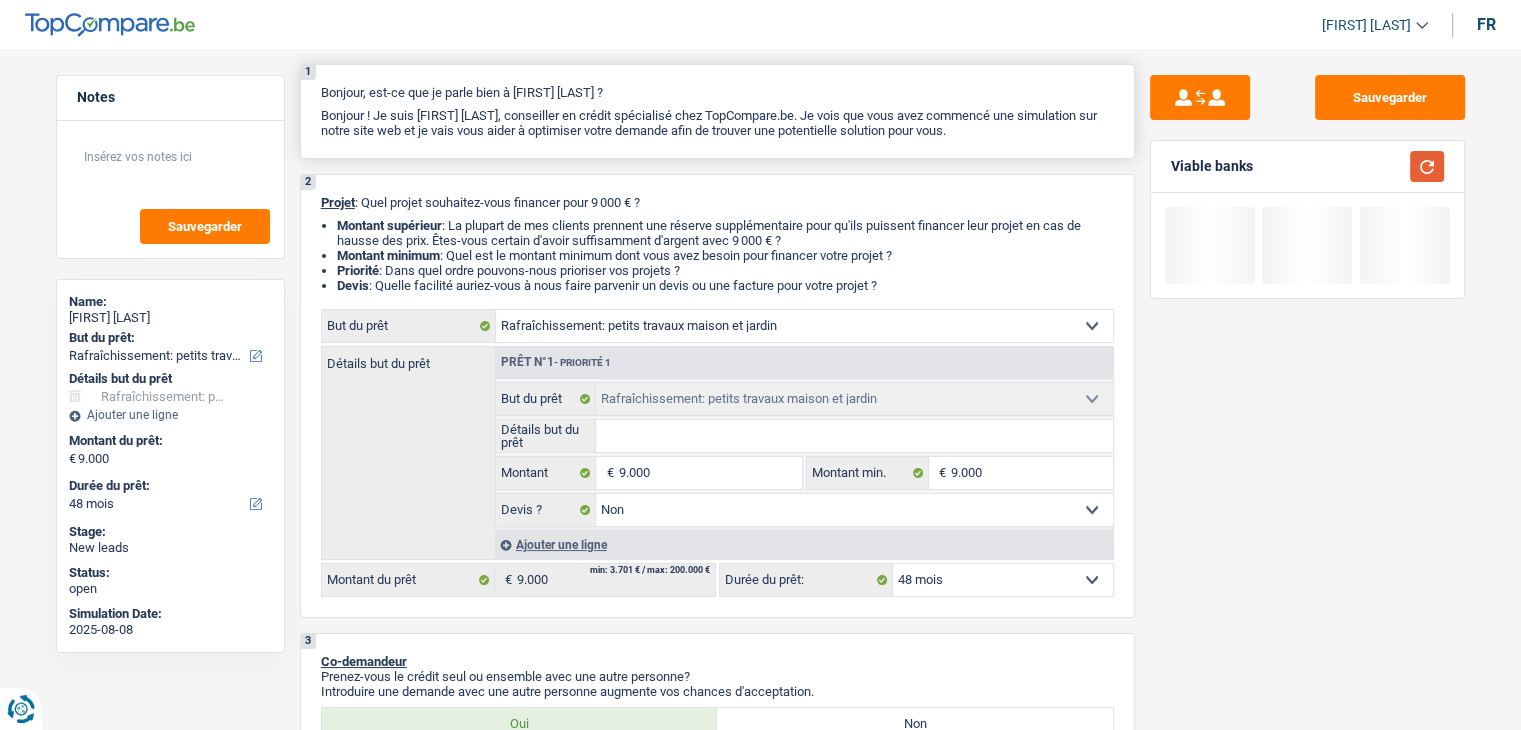 scroll, scrollTop: 0, scrollLeft: 0, axis: both 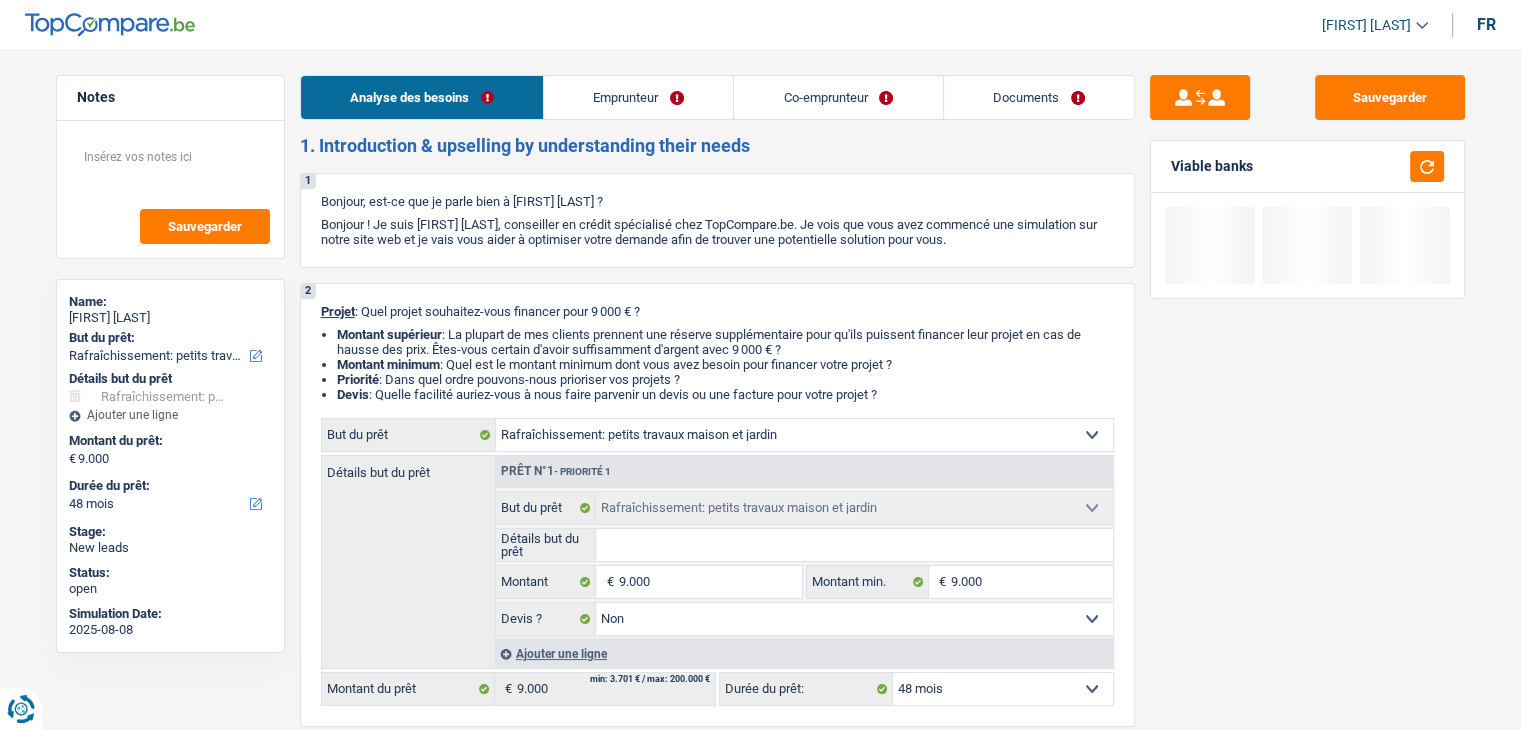click on "Documents" at bounding box center [1039, 97] 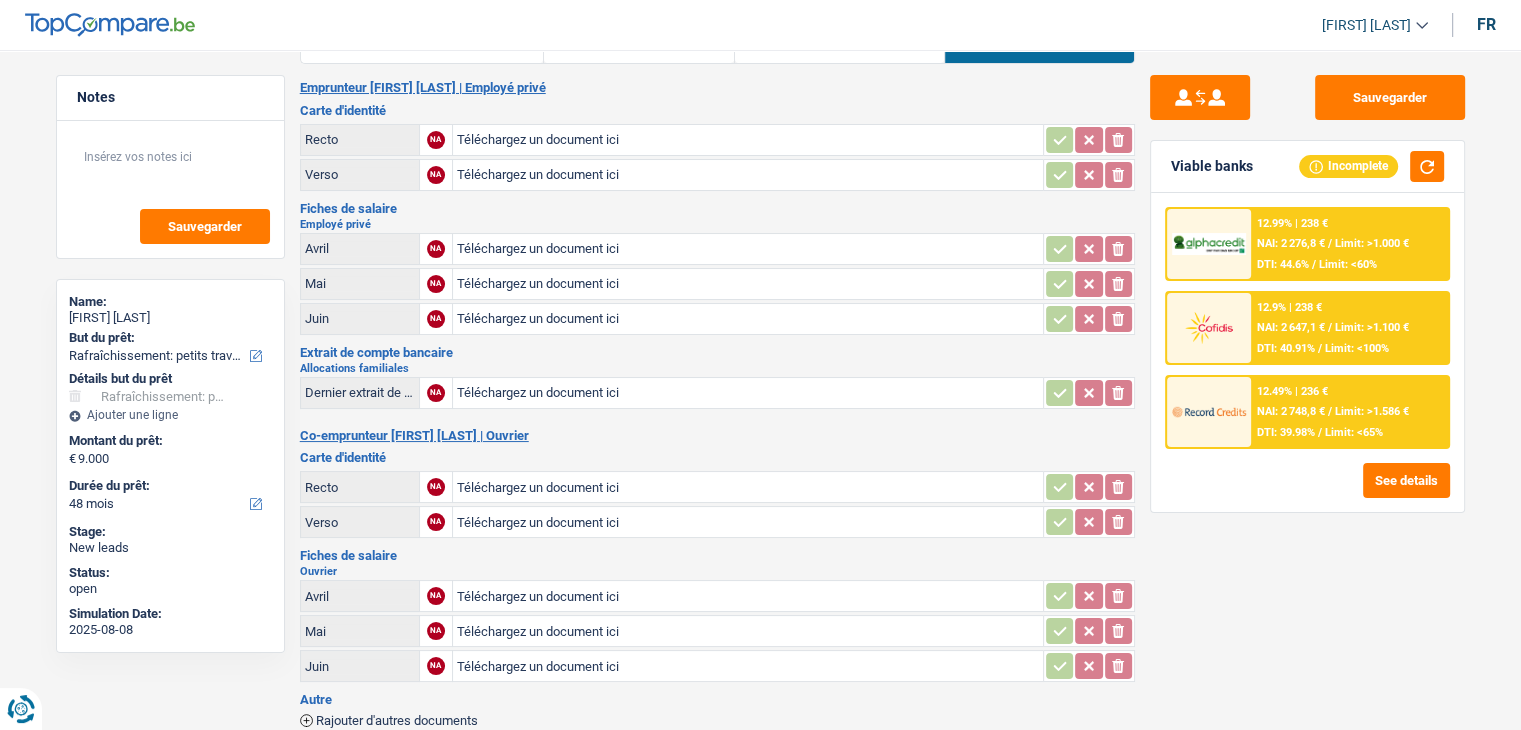 scroll, scrollTop: 100, scrollLeft: 0, axis: vertical 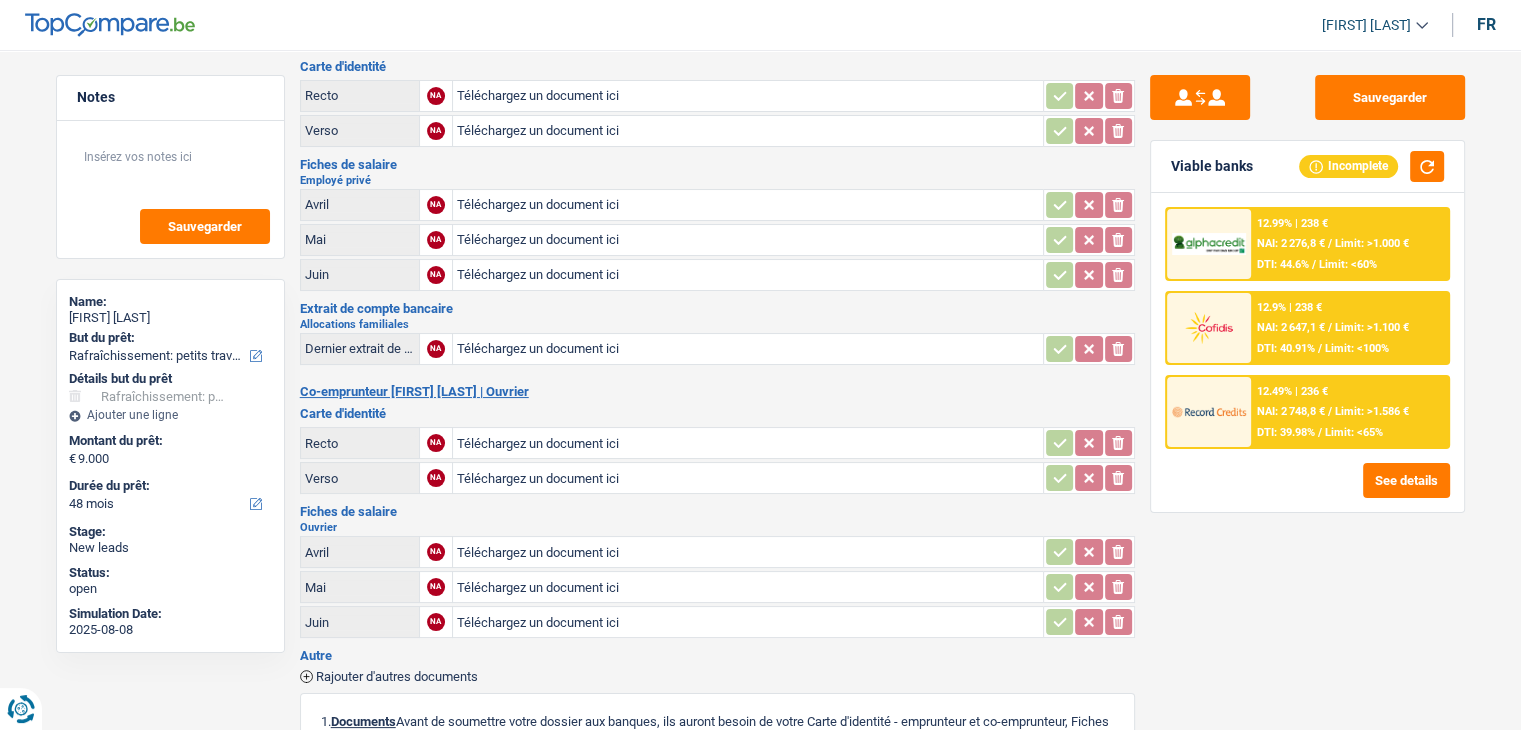 drag, startPoint x: 374, startPoint y: 174, endPoint x: 288, endPoint y: 154, distance: 88.29496 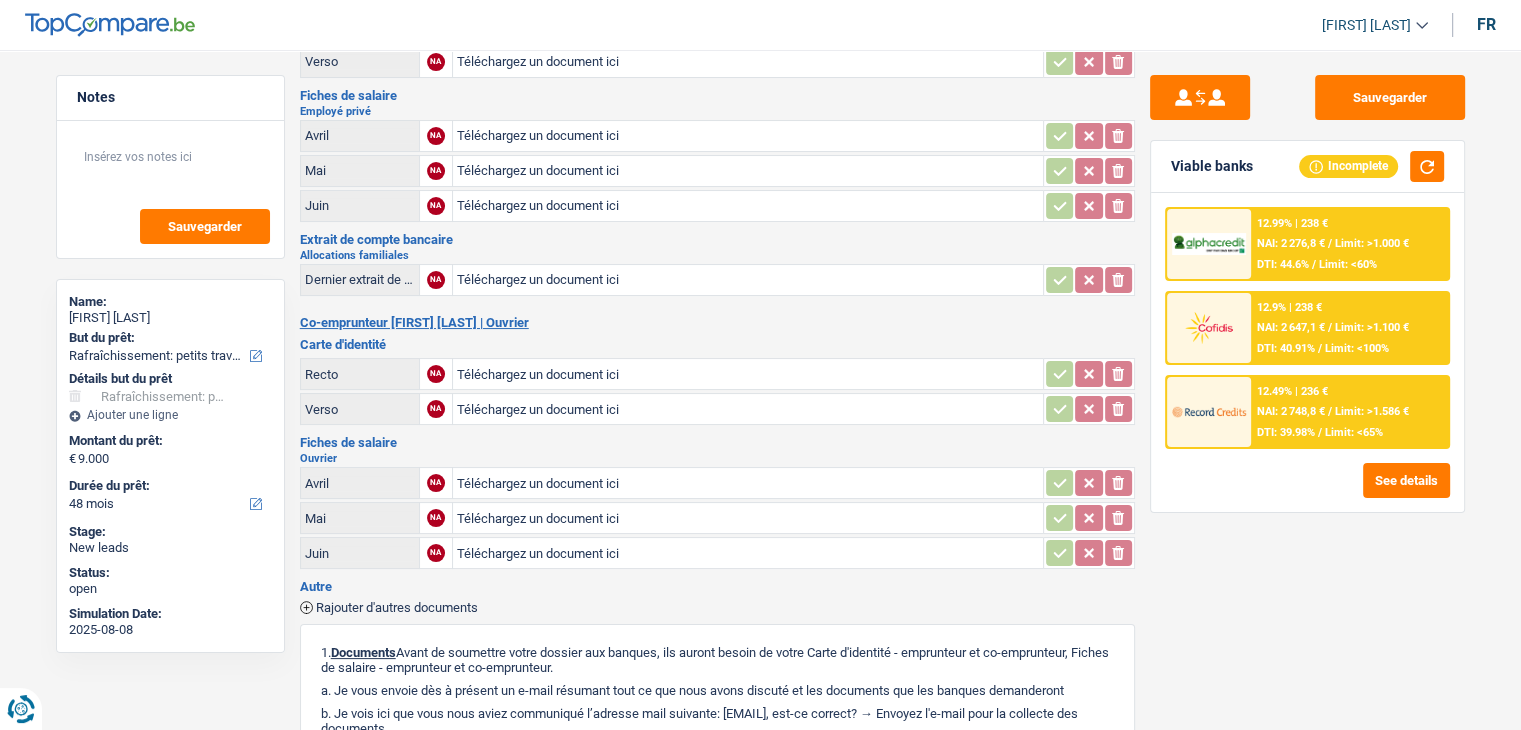 scroll, scrollTop: 300, scrollLeft: 0, axis: vertical 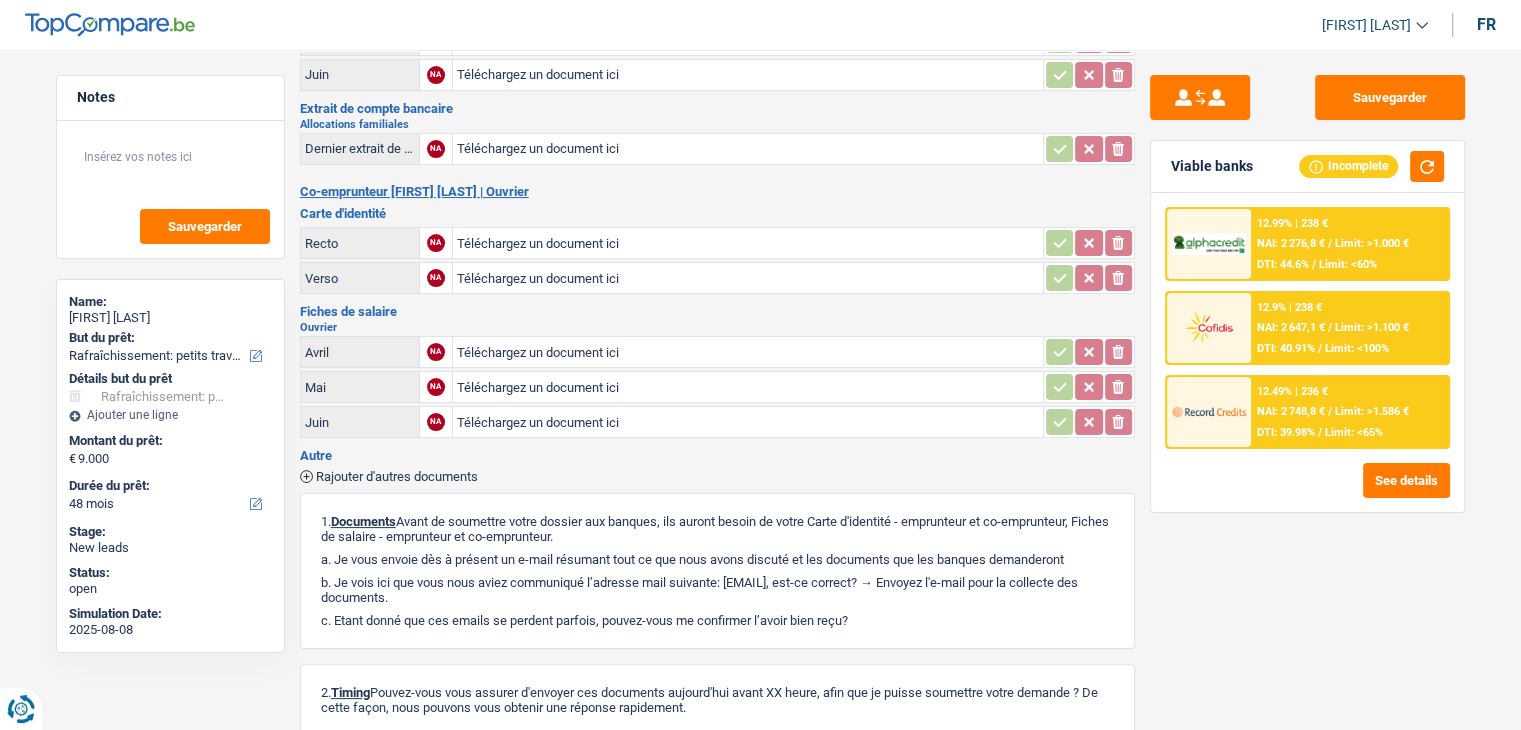 click on "Fiches de salaire" at bounding box center [717, 311] 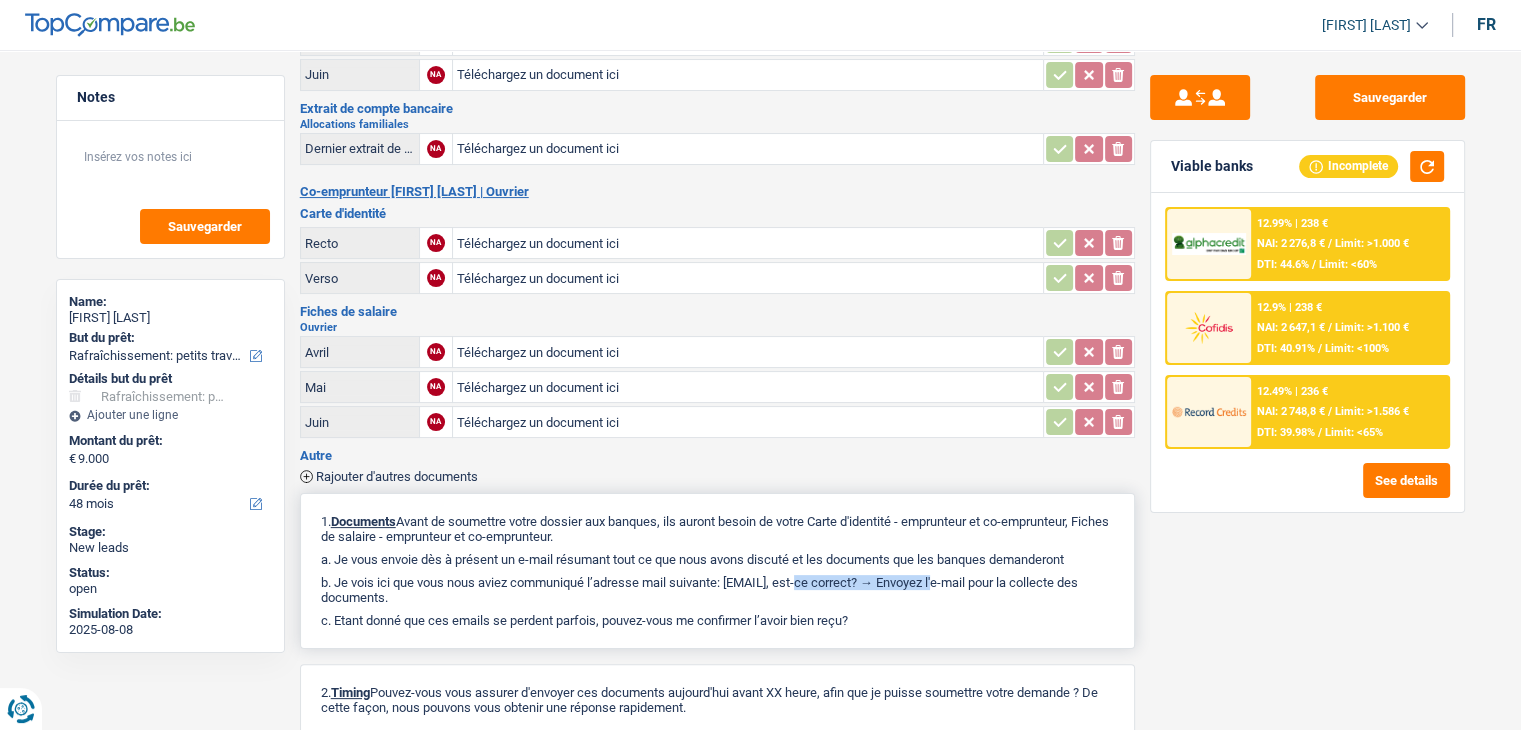 drag, startPoint x: 901, startPoint y: 568, endPoint x: 734, endPoint y: 568, distance: 167 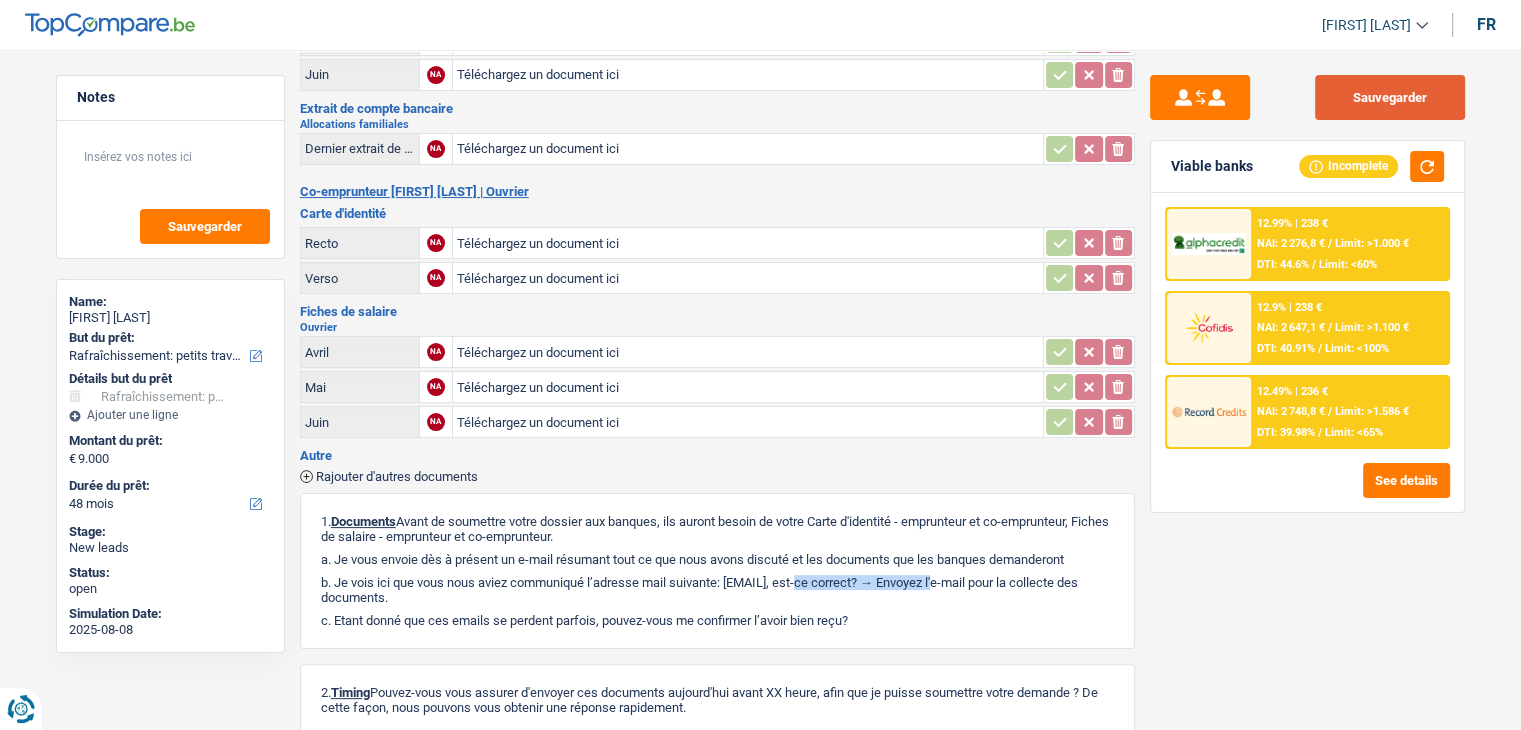 click on "Sauvegarder" at bounding box center (1390, 97) 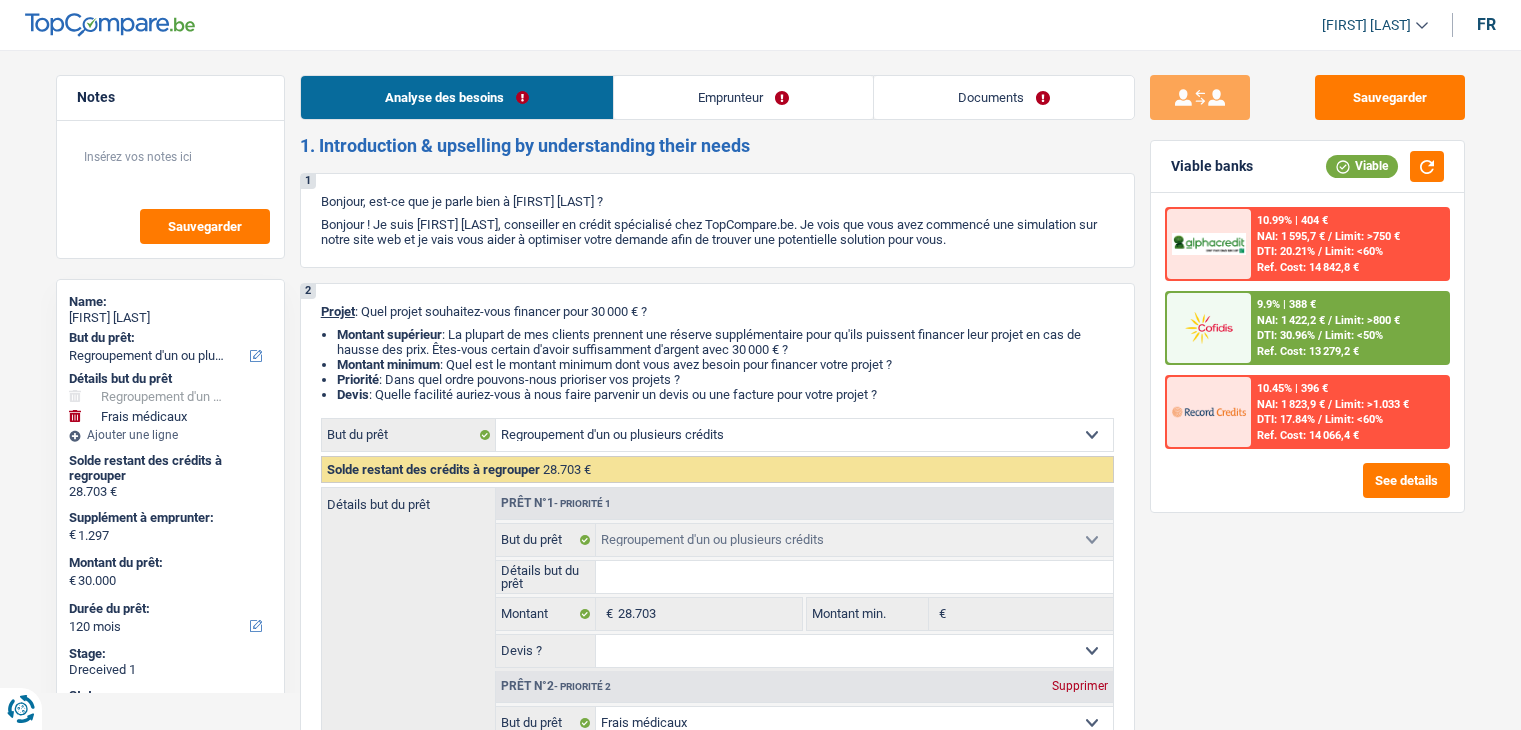 select on "refinancing" 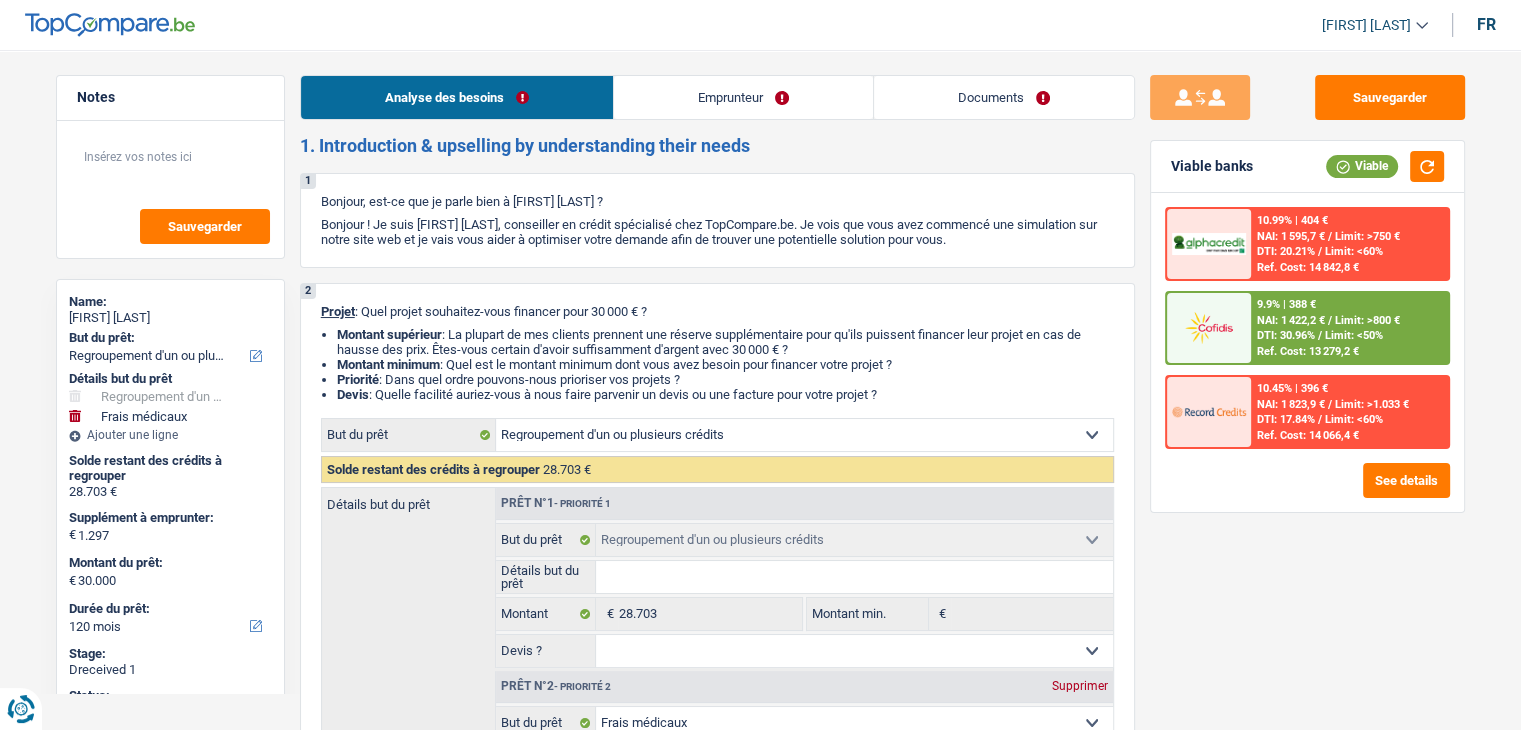 scroll, scrollTop: 0, scrollLeft: 0, axis: both 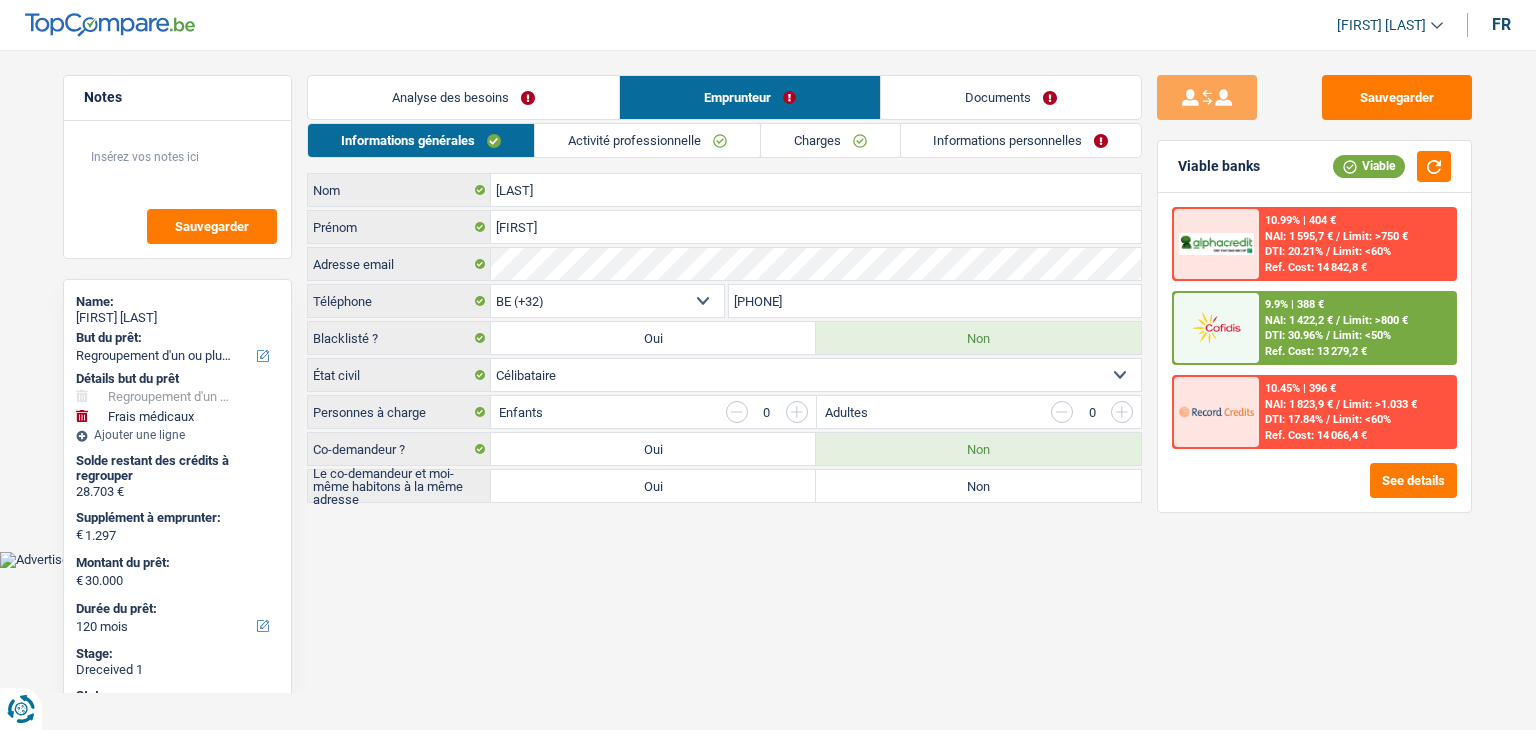 click on "Activité professionnelle" at bounding box center (647, 140) 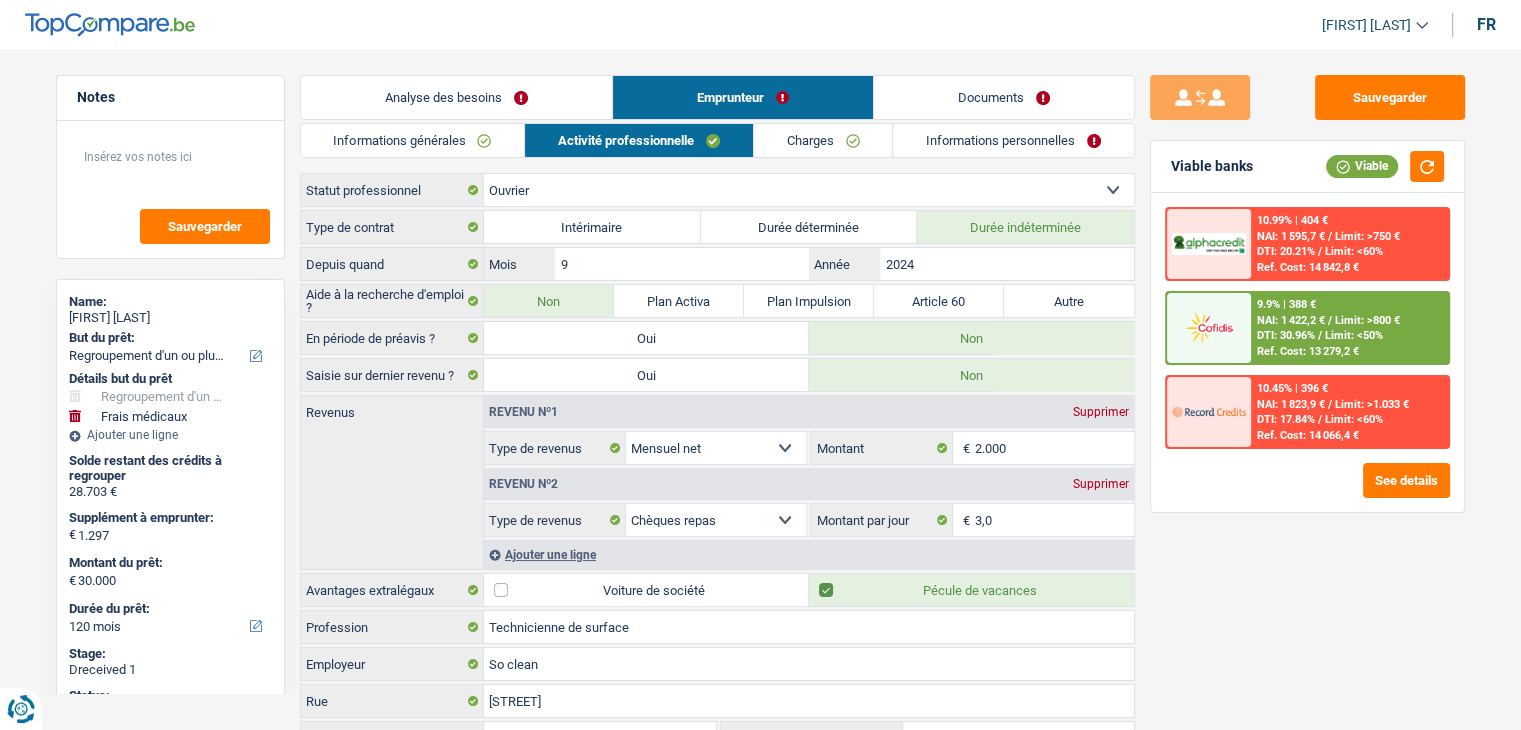 click on "Informations générales" at bounding box center [413, 140] 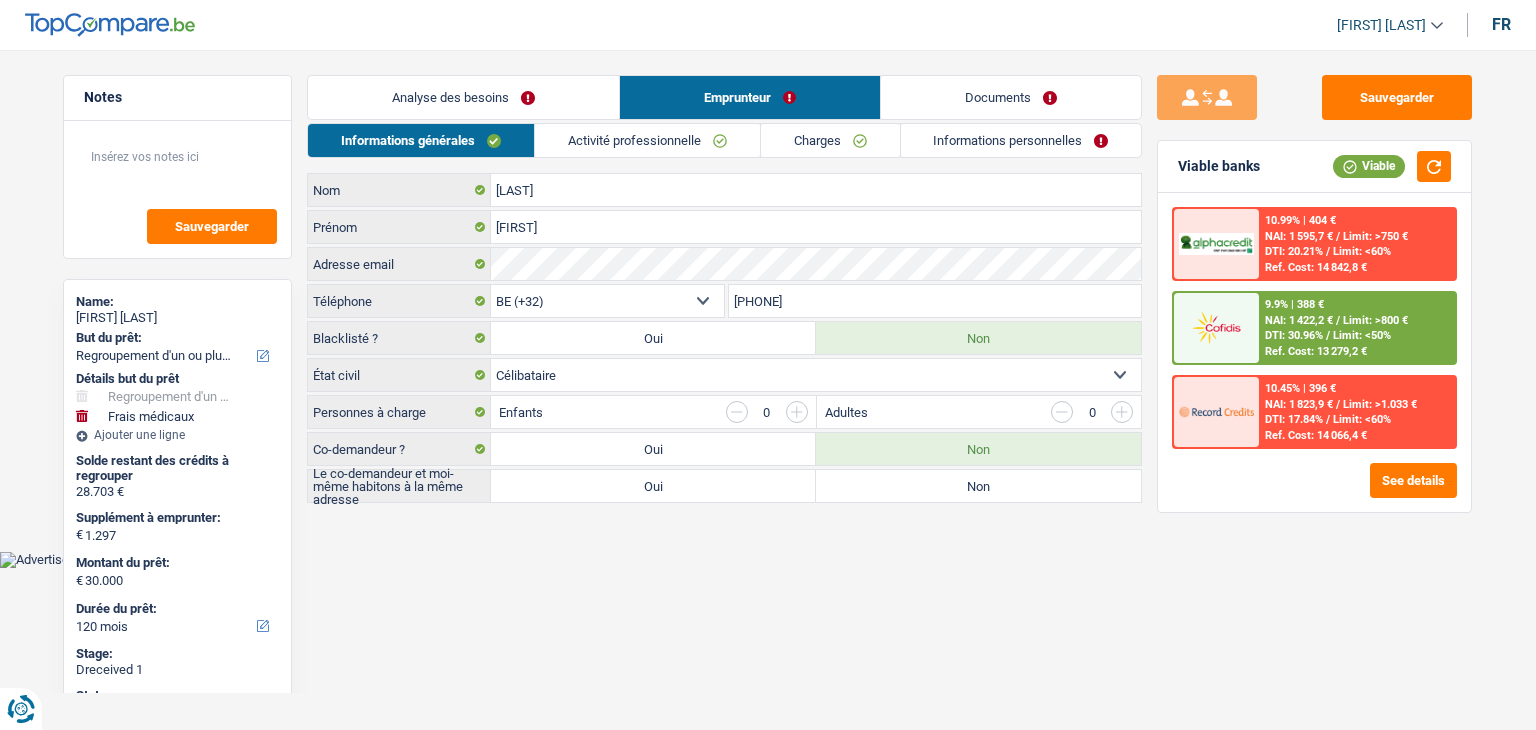 click on "Activité professionnelle" at bounding box center [647, 140] 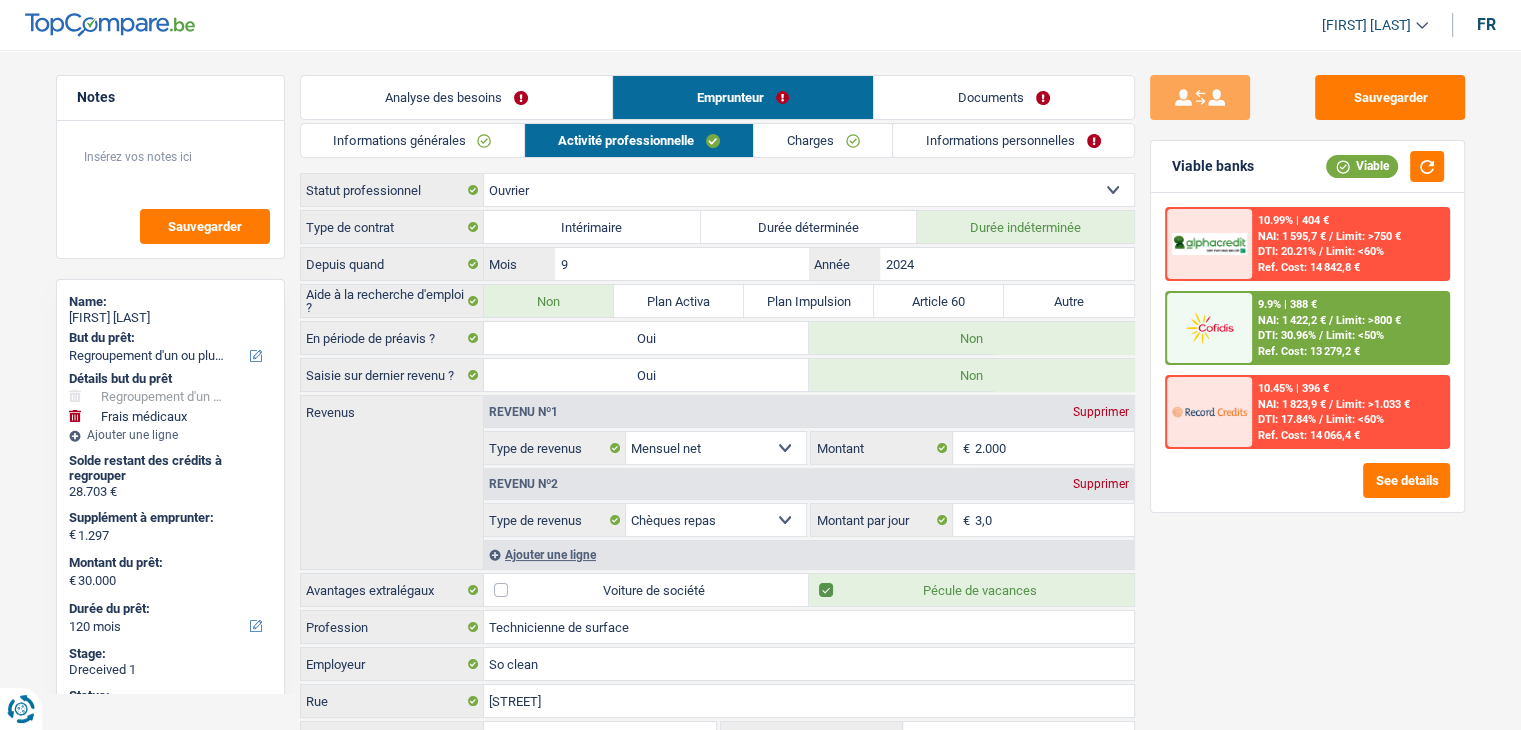 click on "Documents" at bounding box center (1004, 97) 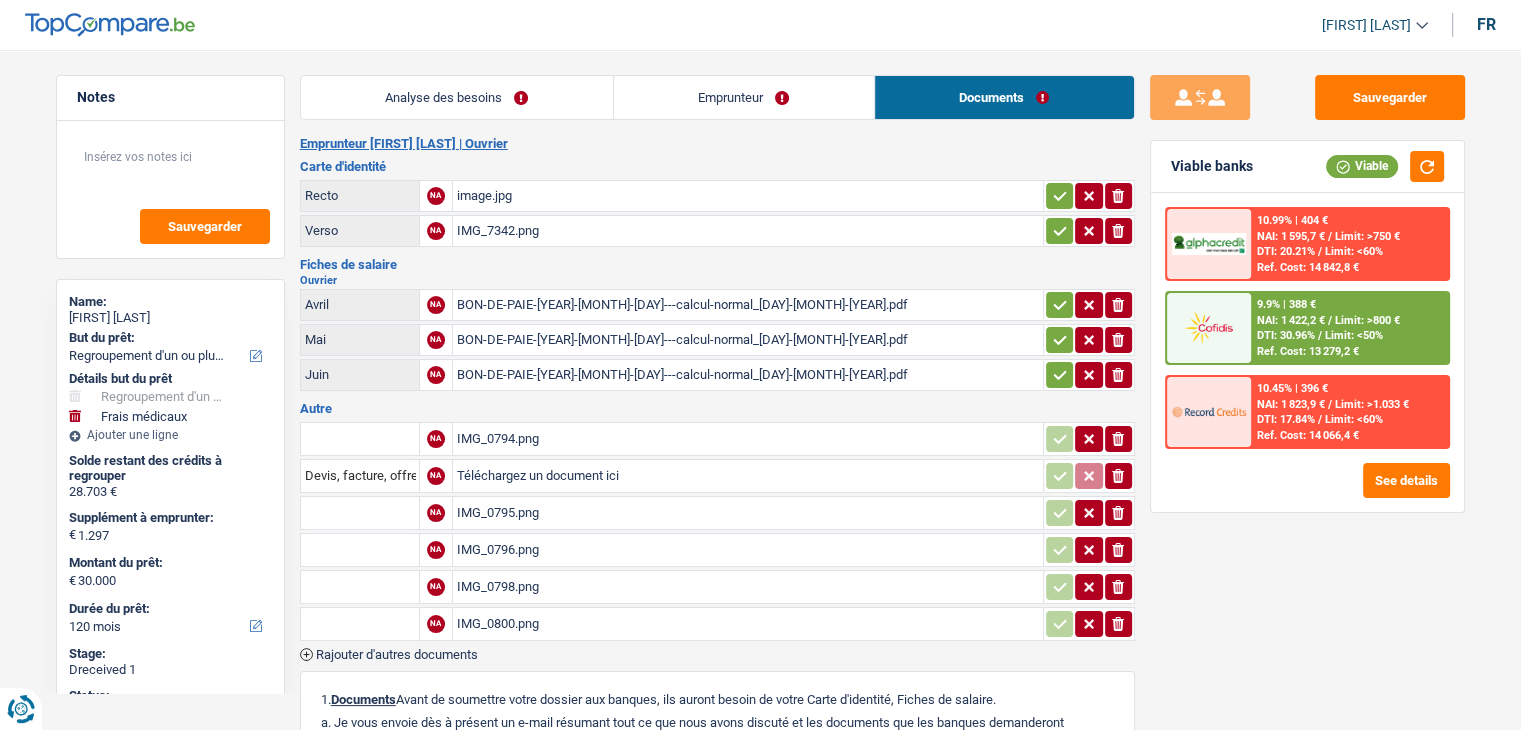 click on "image.jpg" at bounding box center (748, 196) 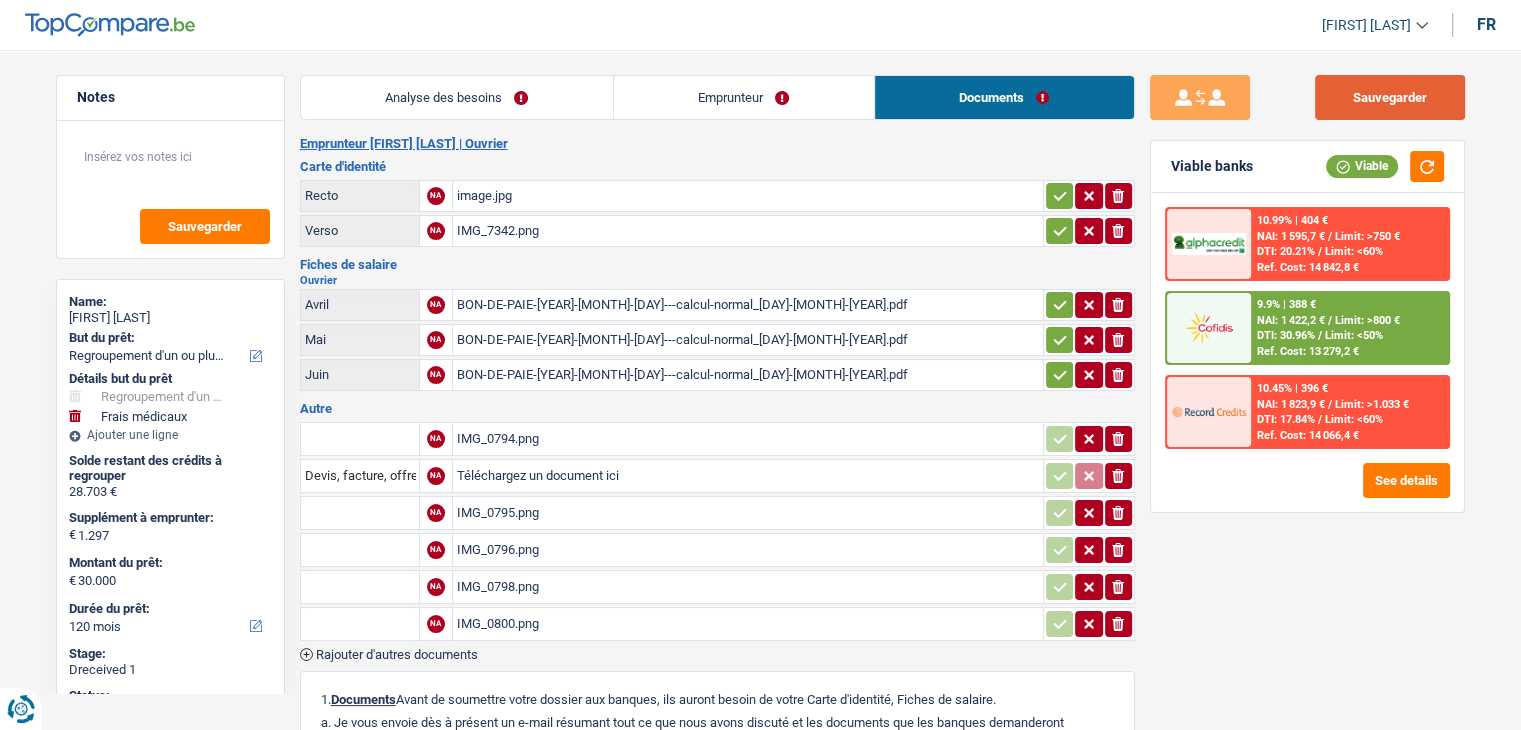click on "Sauvegarder" at bounding box center [1390, 97] 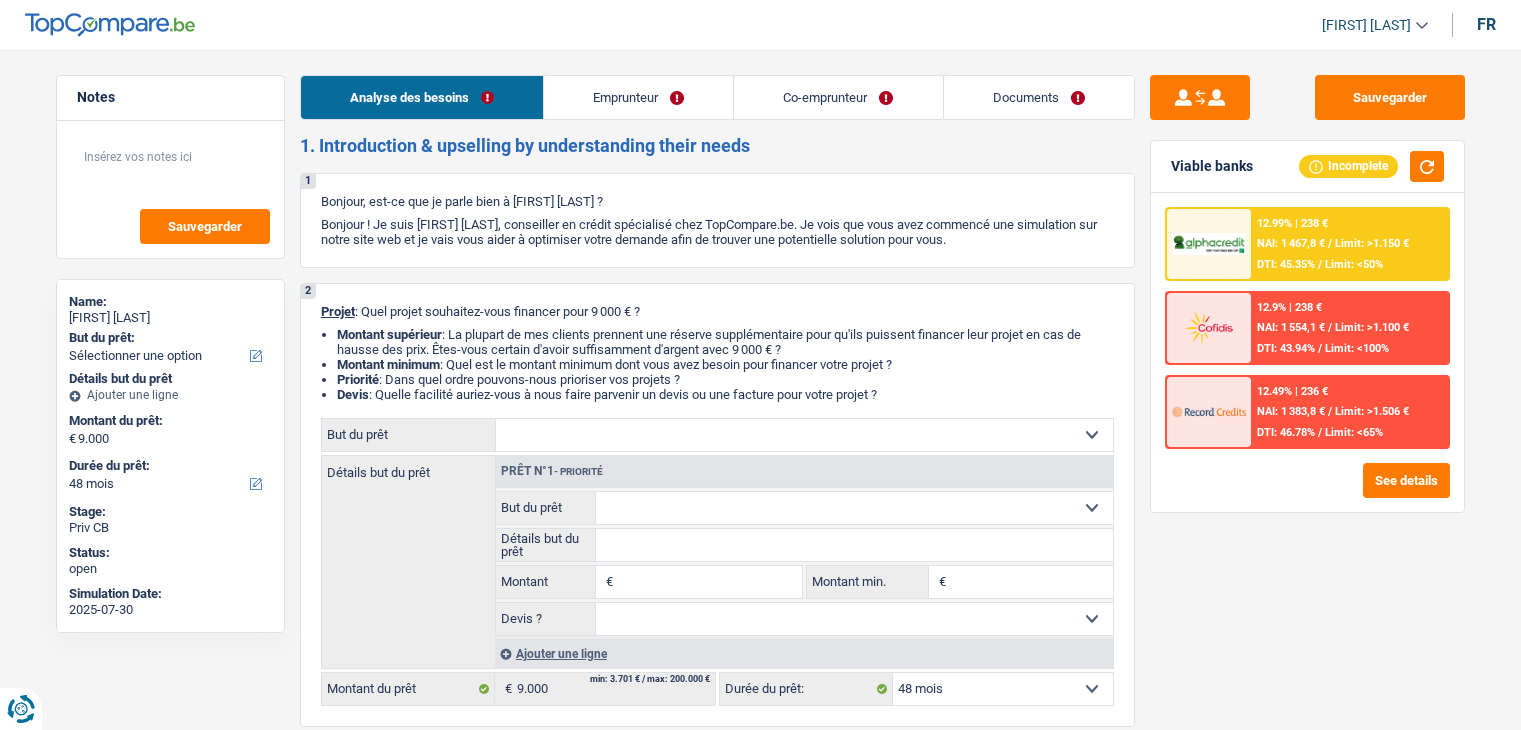 select on "48" 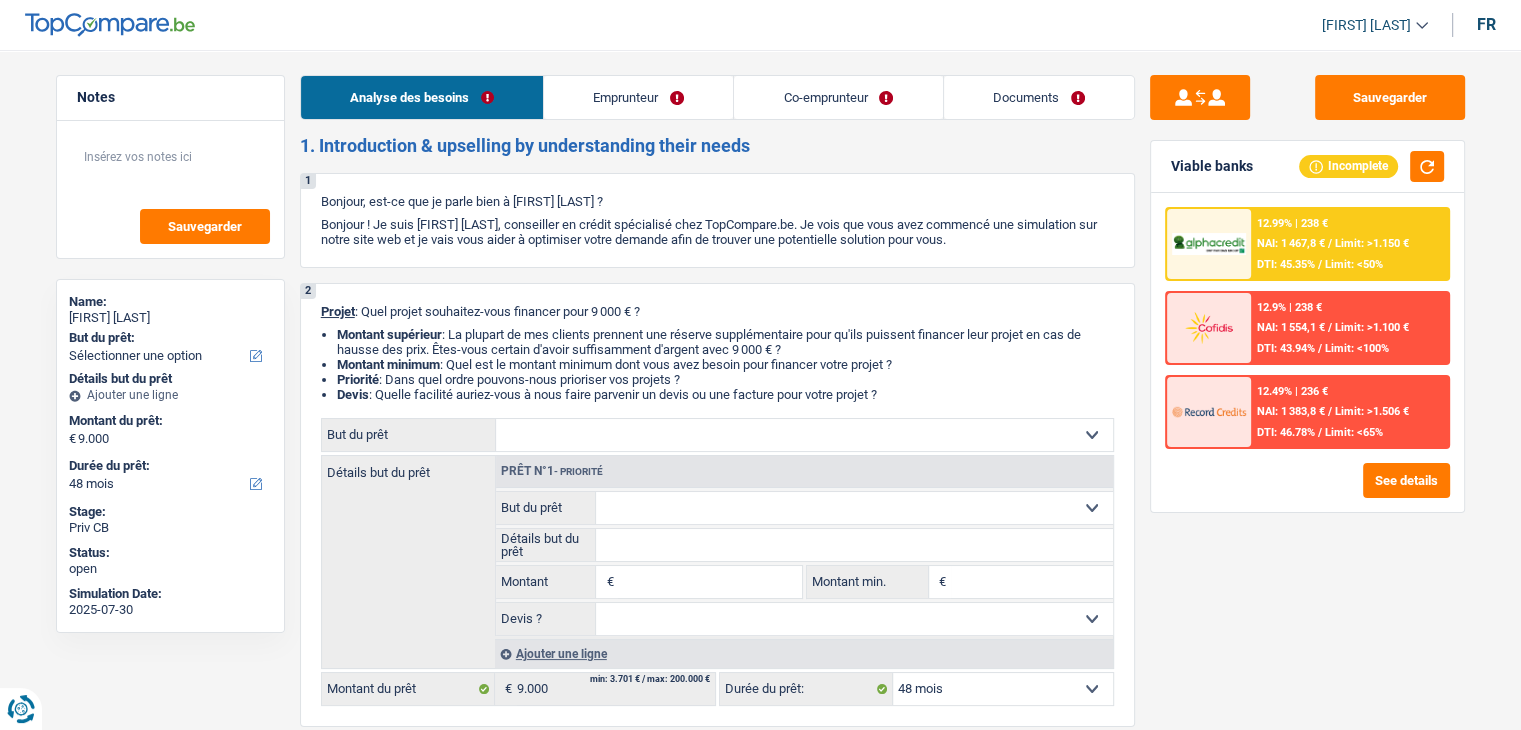 scroll, scrollTop: 0, scrollLeft: 0, axis: both 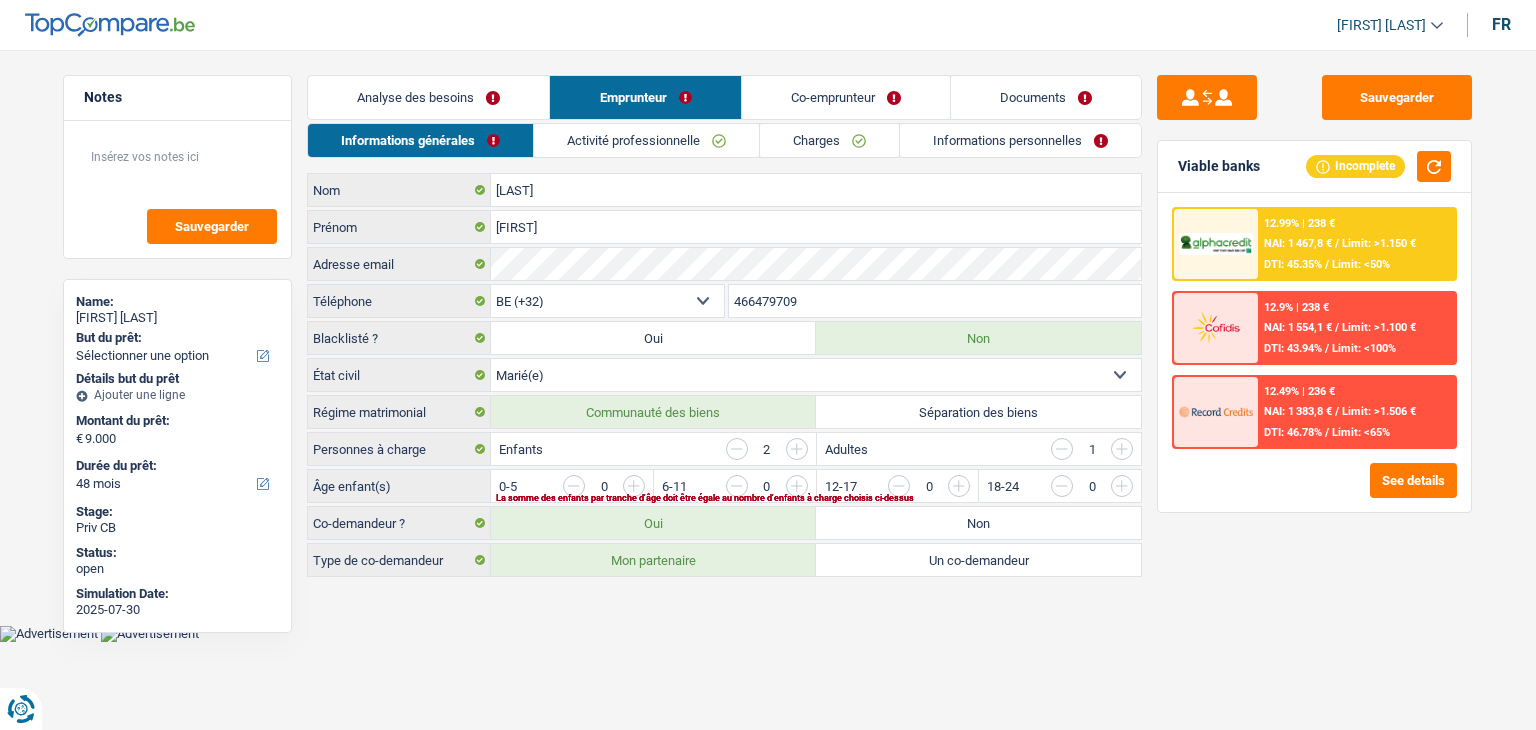 click on "Activité professionnelle" at bounding box center (646, 140) 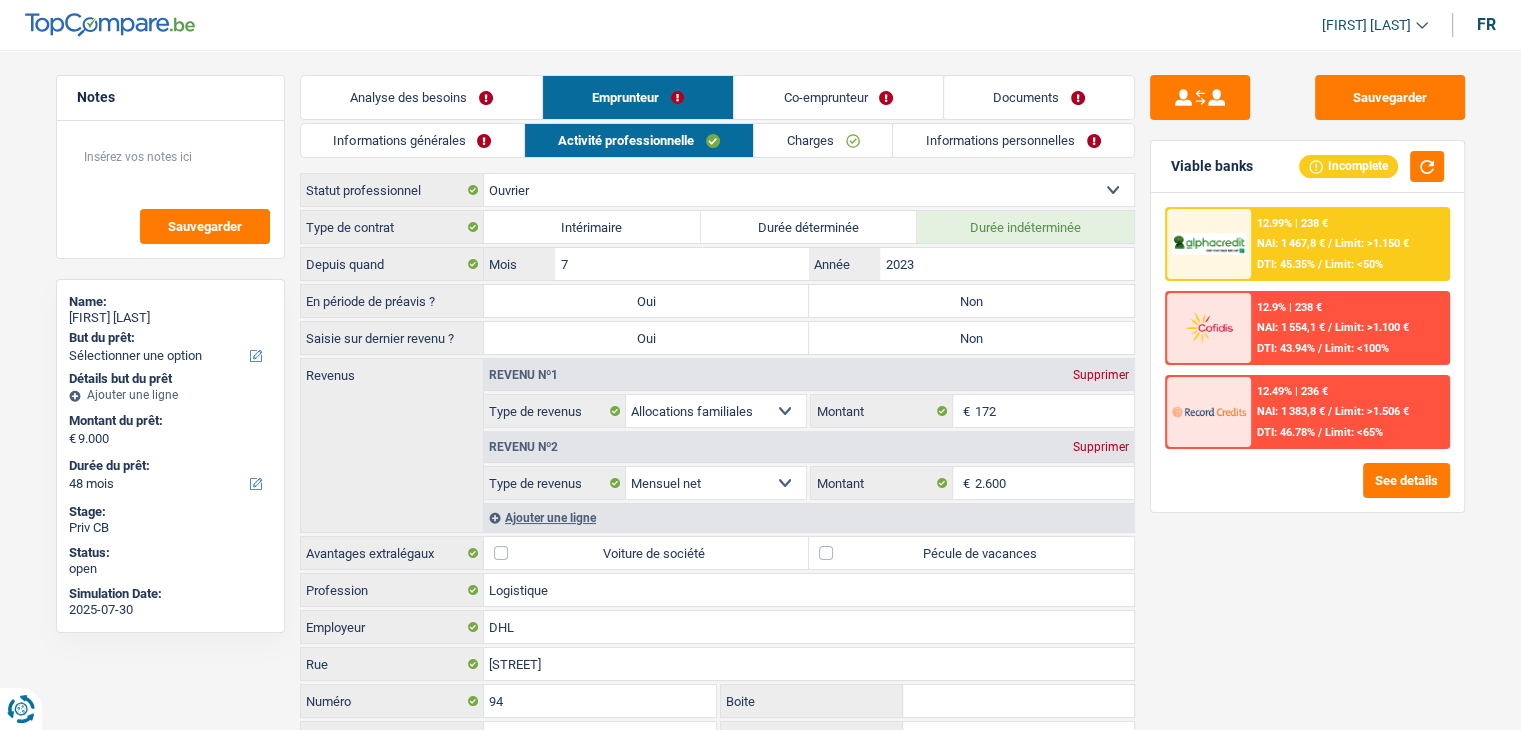 click on "Co-emprunteur" at bounding box center [838, 97] 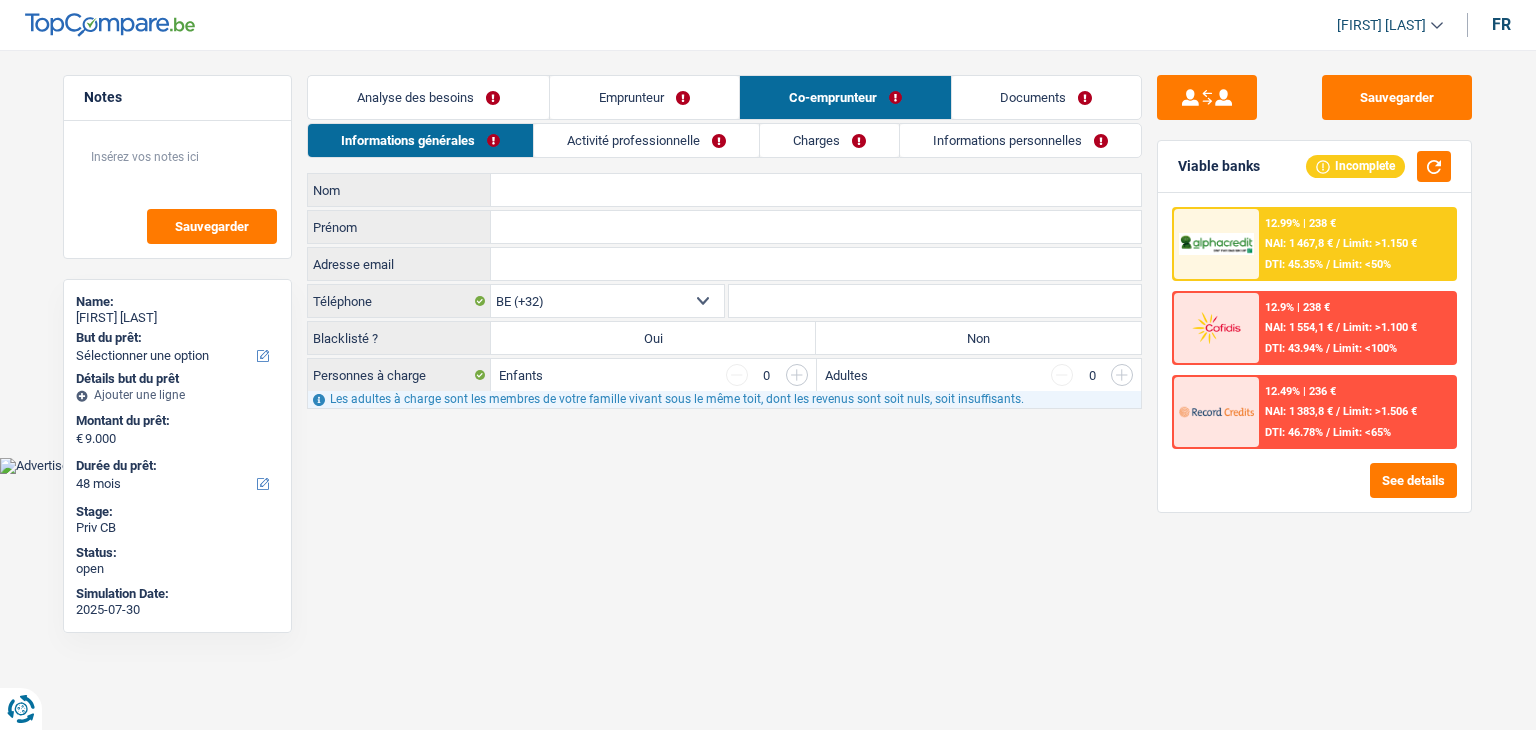 click on "Activité professionnelle" at bounding box center (646, 140) 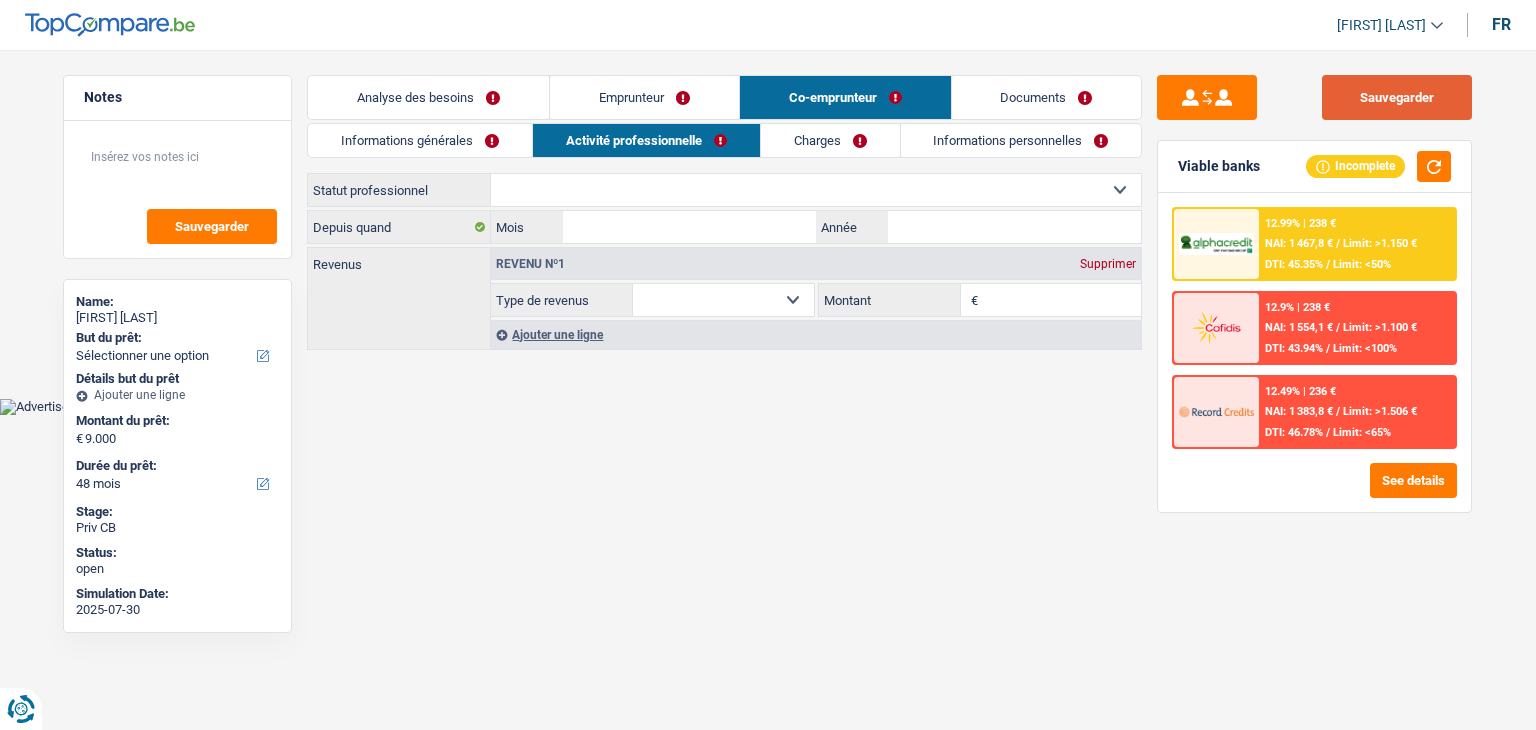 click on "Sauvegarder" at bounding box center [1397, 97] 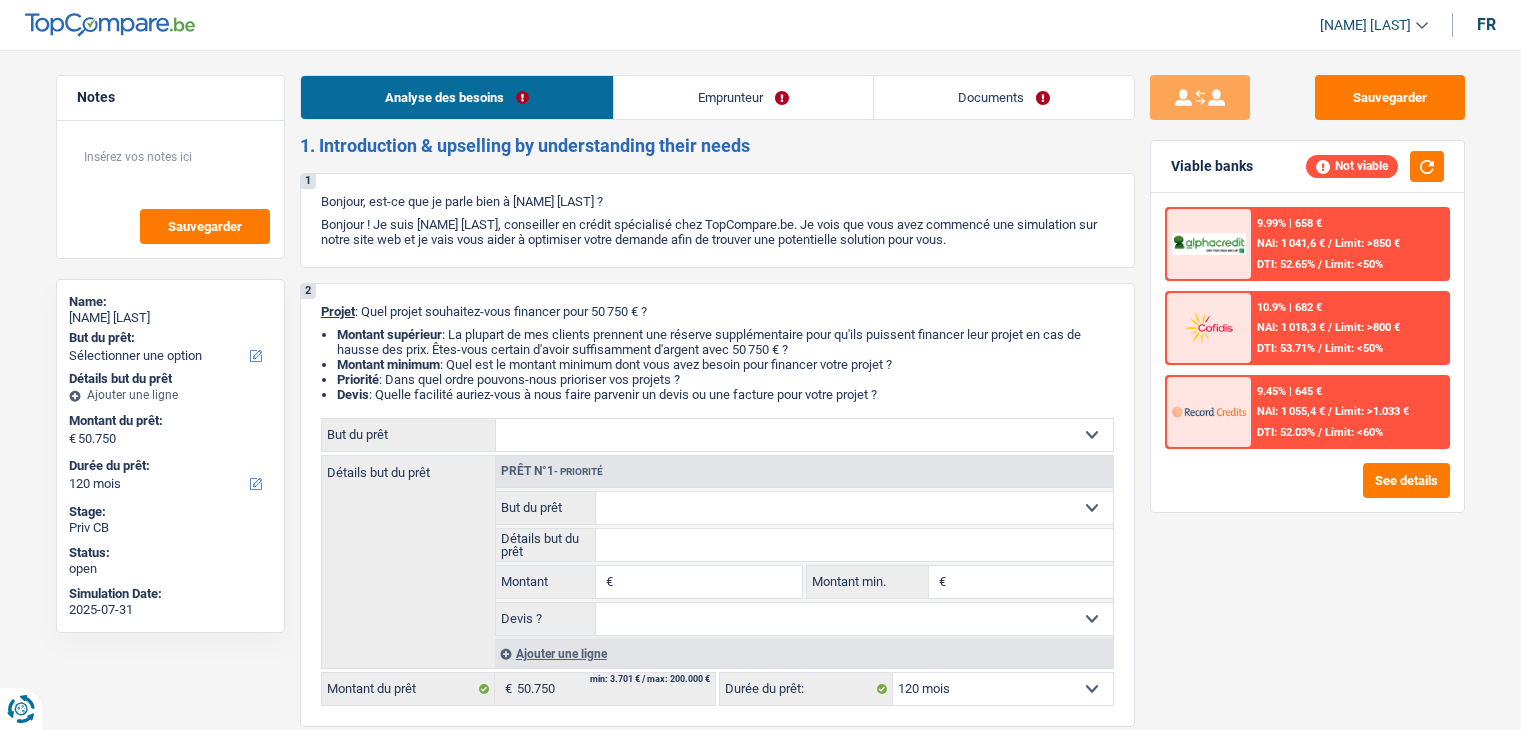 select on "120" 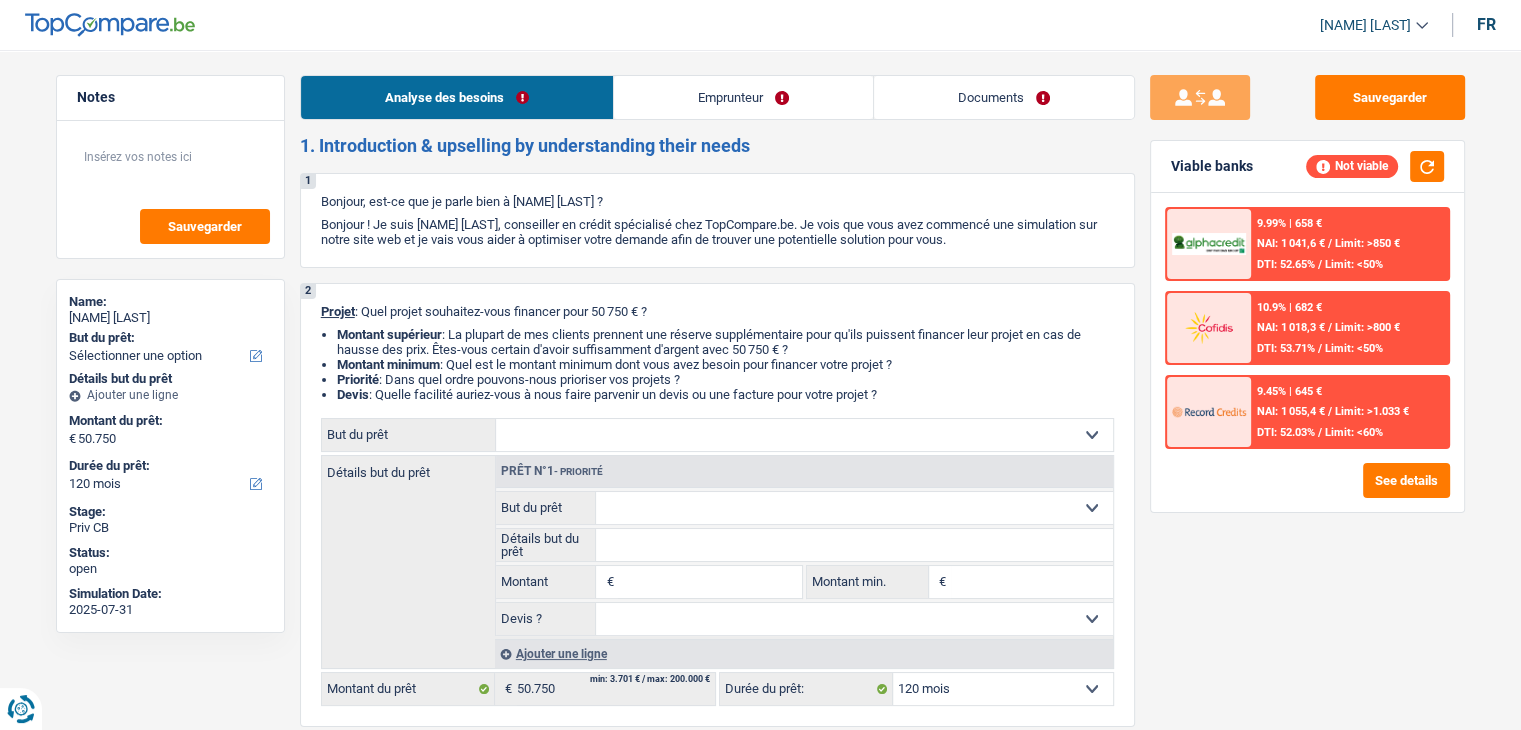 scroll, scrollTop: 0, scrollLeft: 0, axis: both 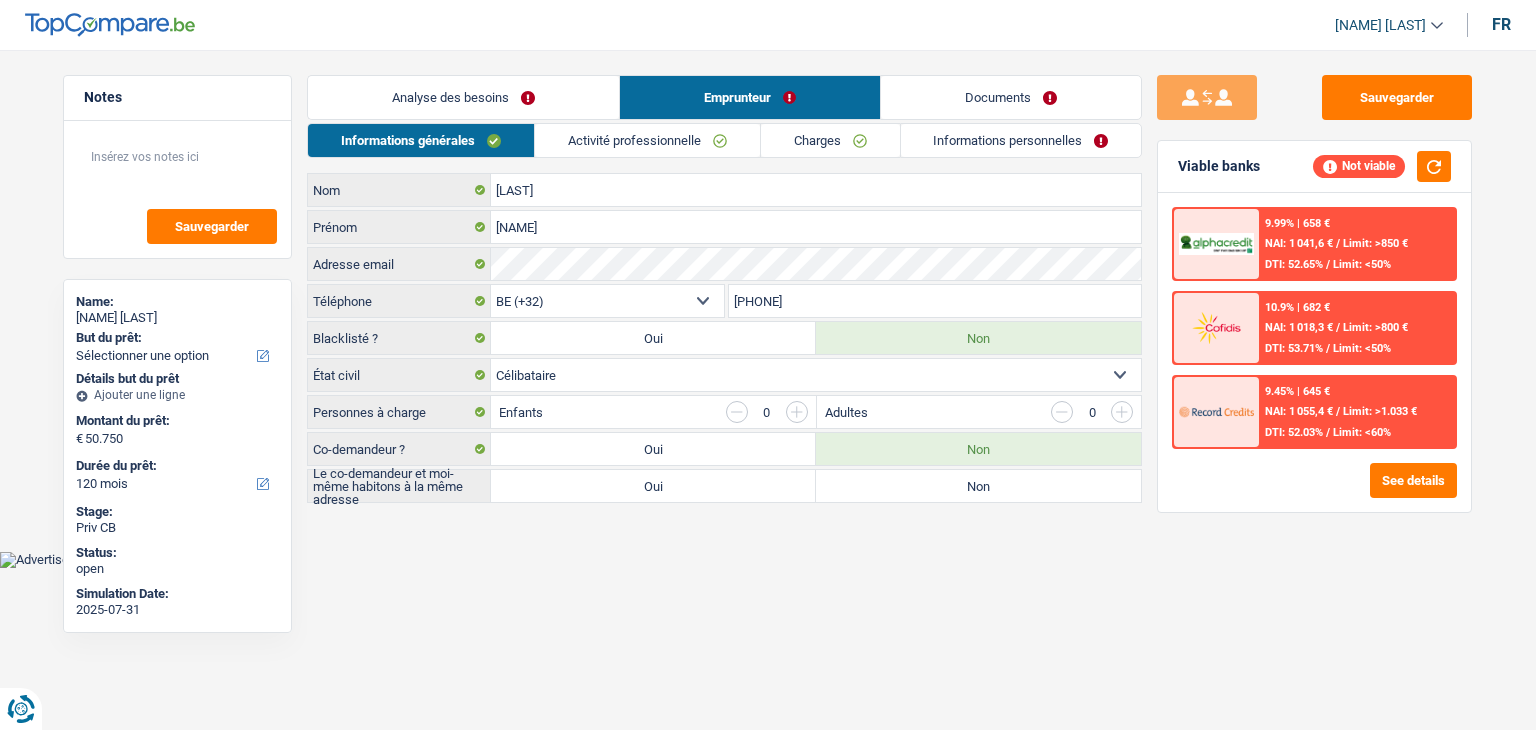 click on "Activité professionnelle" at bounding box center [647, 140] 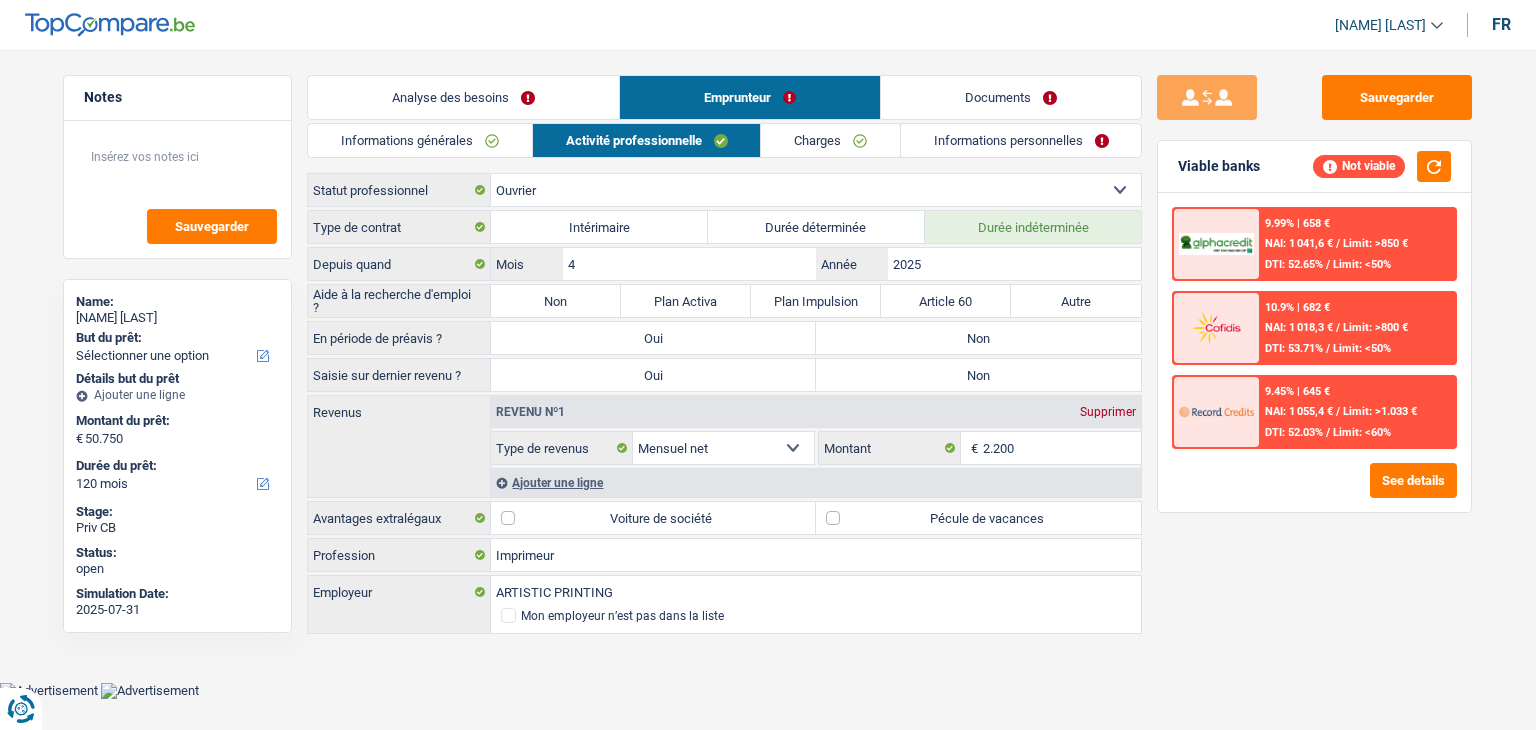 click on "Informations générales" at bounding box center [420, 140] 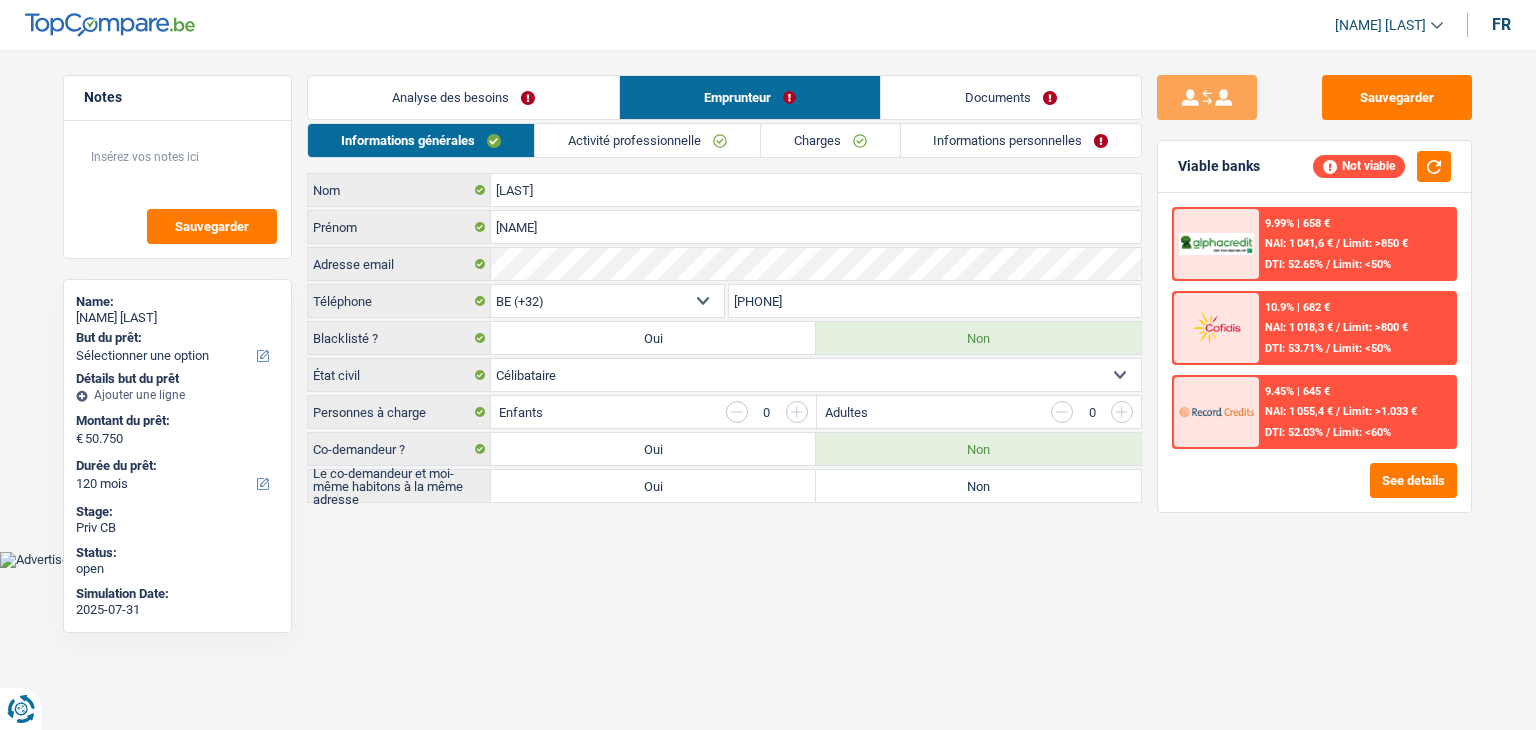 click on "Analyse des besoins" at bounding box center [463, 97] 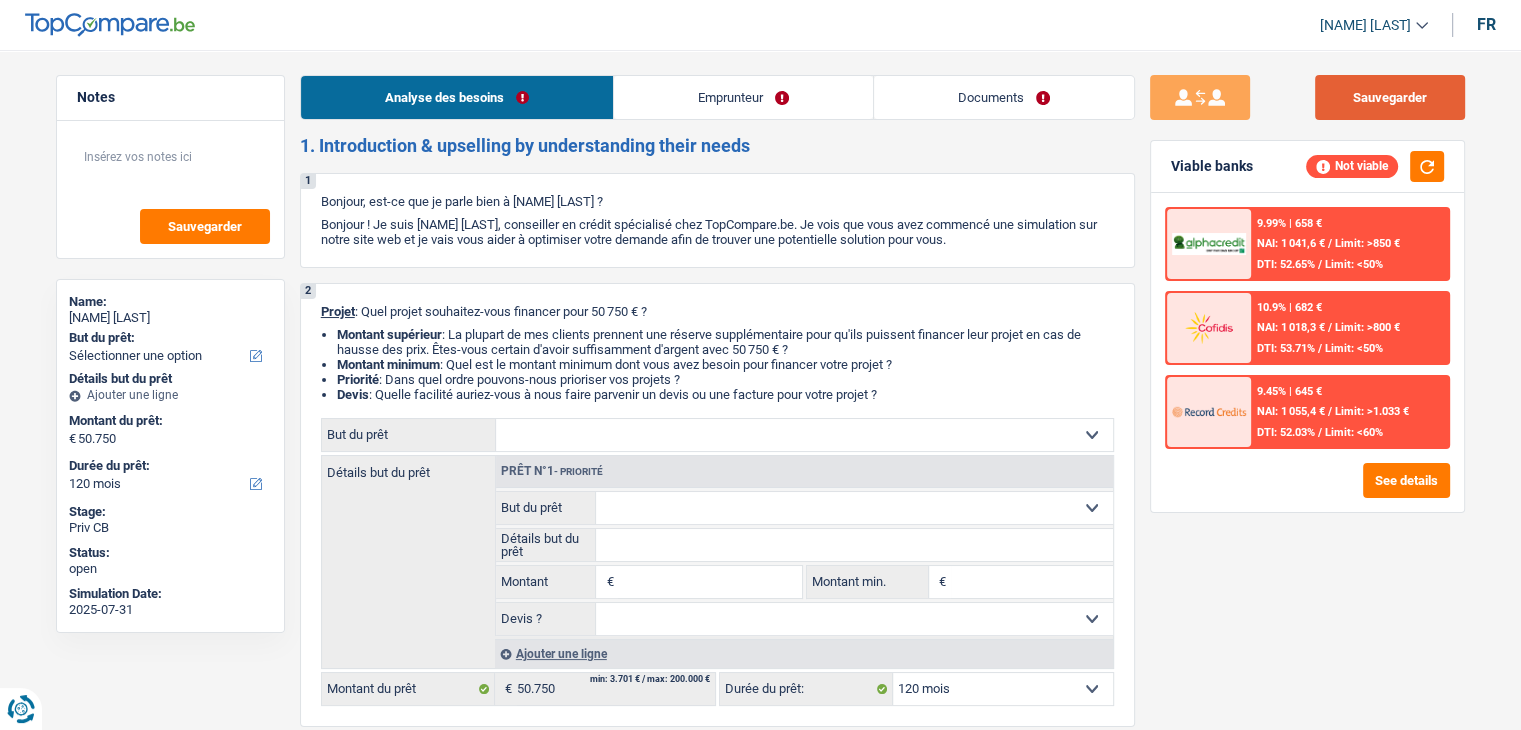 click on "Sauvegarder" at bounding box center (1390, 97) 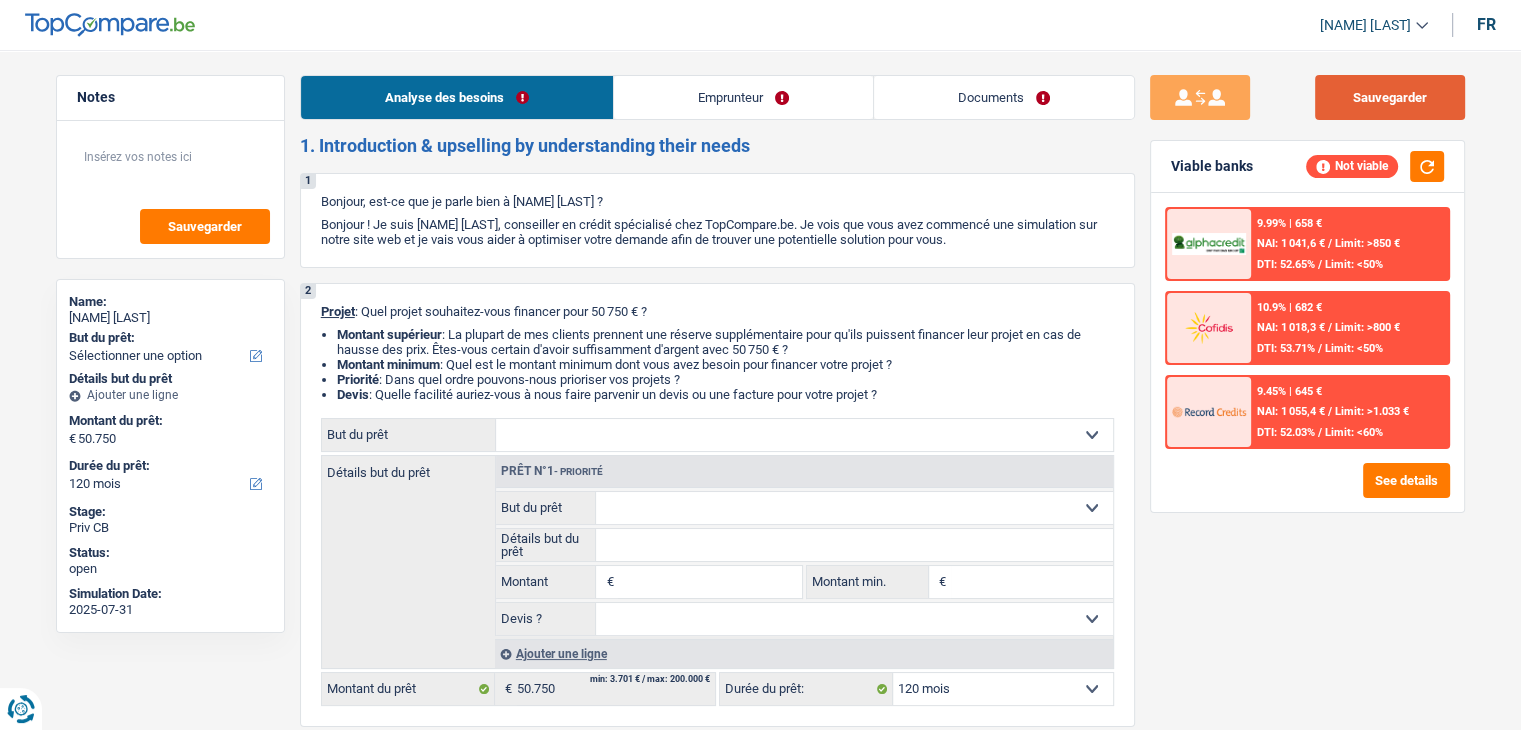 click on "Sauvegarder" at bounding box center [1390, 97] 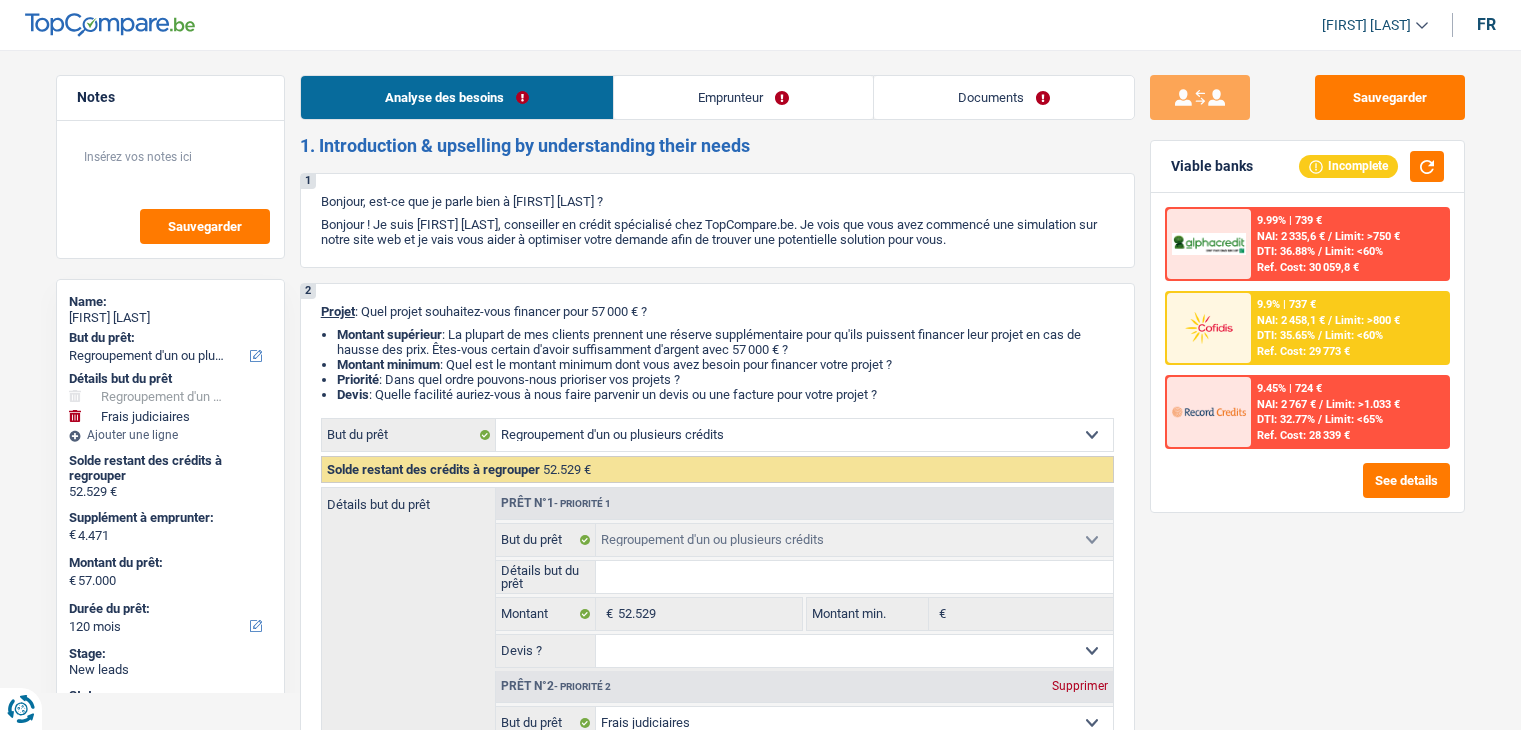 select on "refinancing" 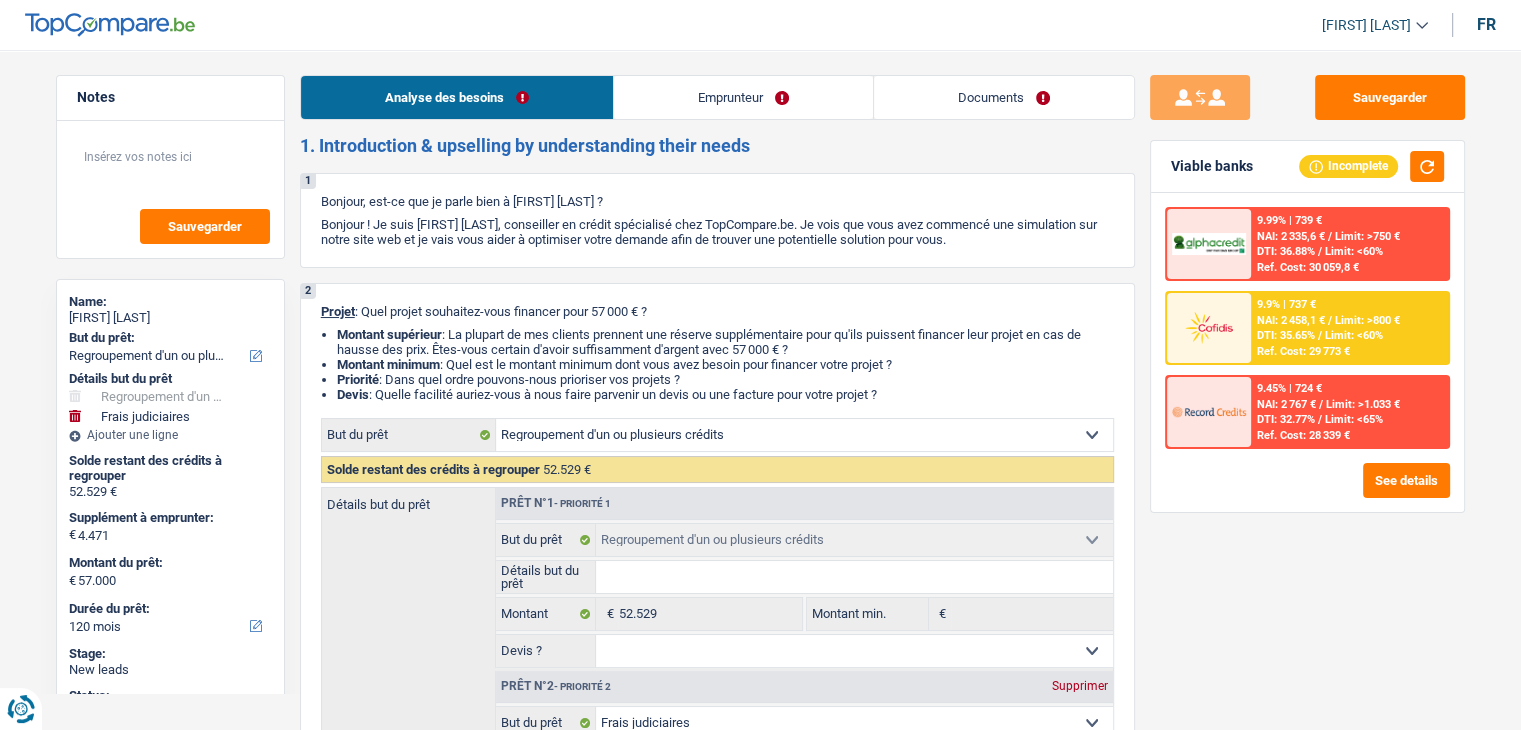 scroll, scrollTop: 0, scrollLeft: 0, axis: both 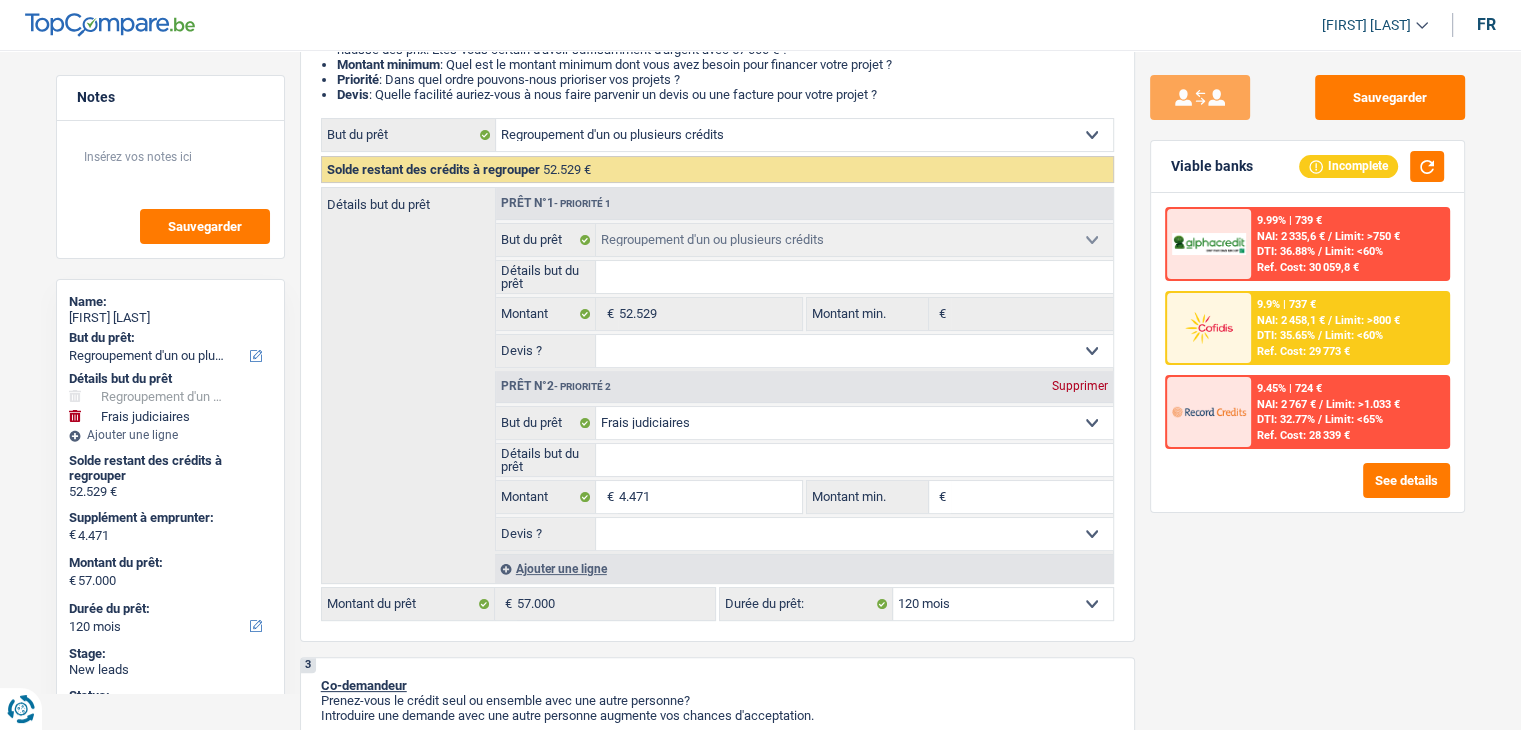 click on "Sauvegarder
Viable banks
Incomplete
9.99% | 739 €
NAI: 2 335,6 €
/
Limit: >750 €
DTI: 36.88%
/
Limit: <60%
Ref. Cost: 30 059,8 €
9.9% | 737 €
NAI: 2 458,1 €
/
Limit: >800 €
DTI: 35.65%
/               /       /" at bounding box center (1307, 384) 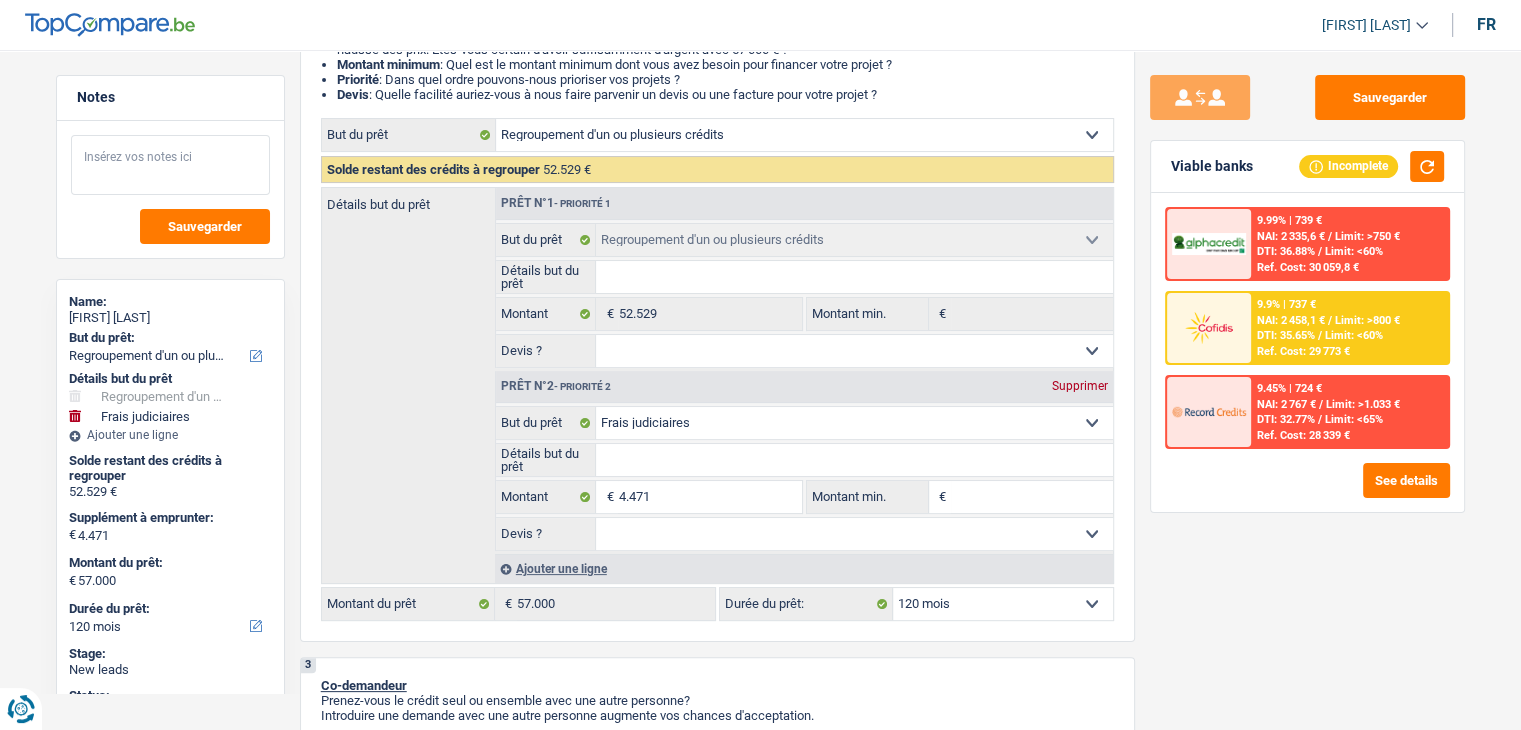 click at bounding box center [170, 165] 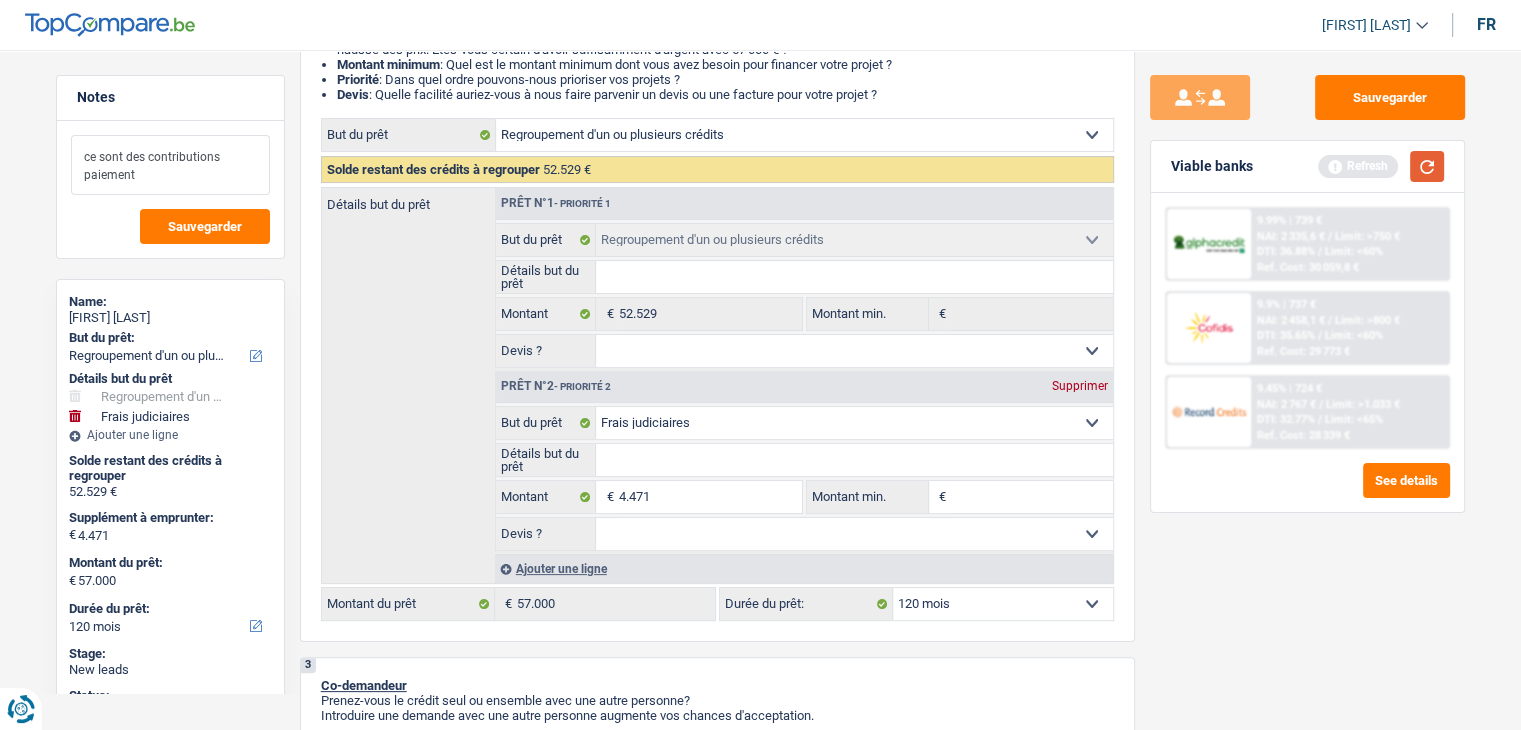 type on "ce sont des contributions  paiement" 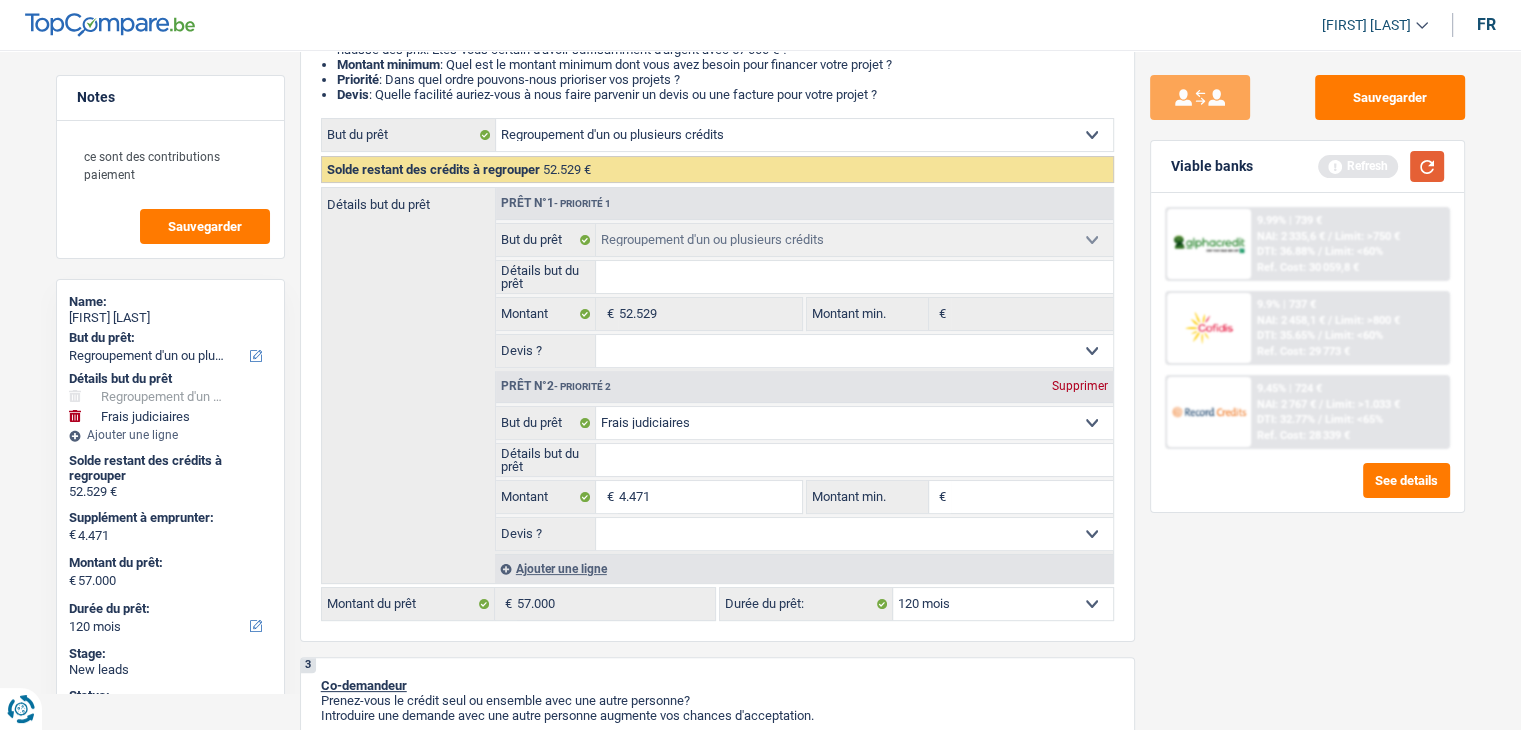 click at bounding box center (1427, 166) 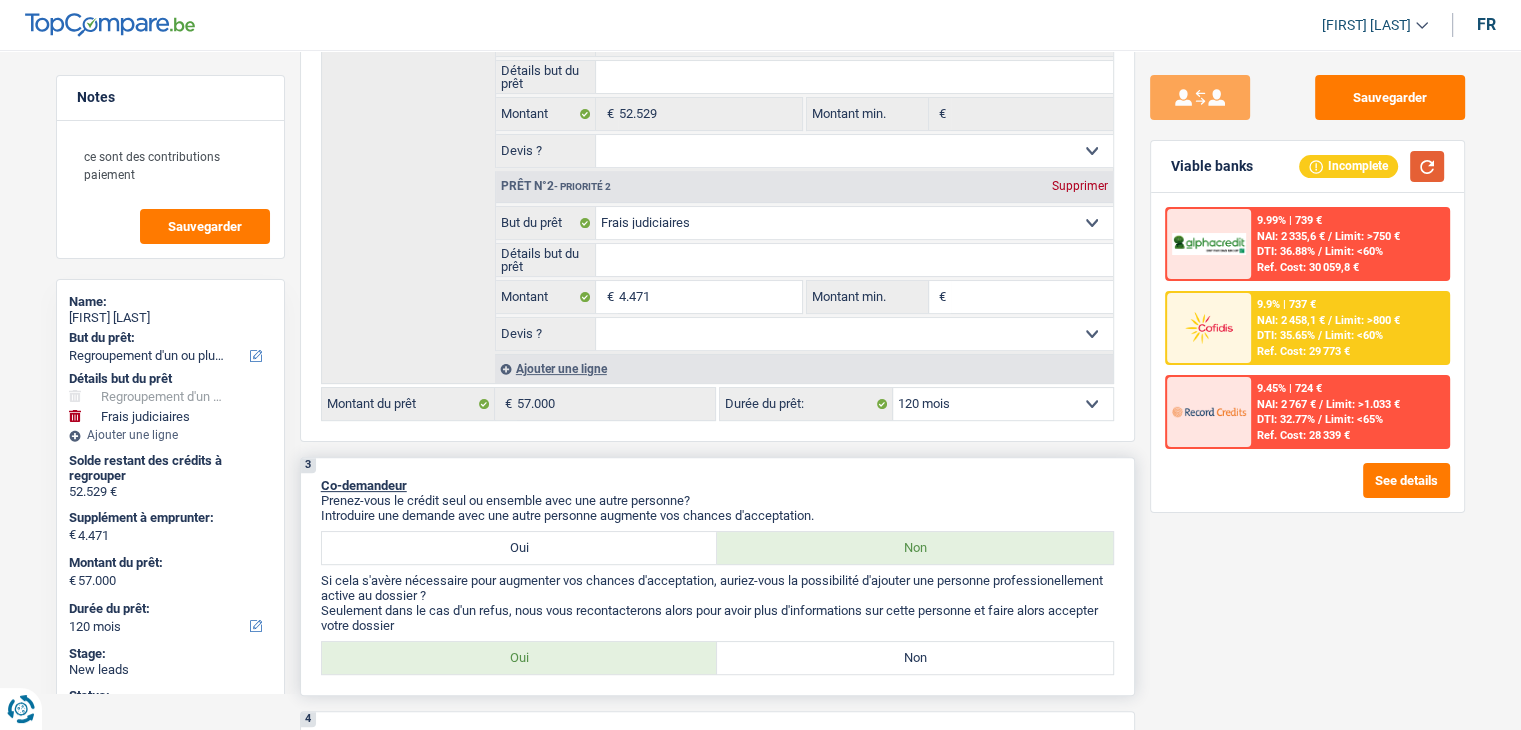 scroll, scrollTop: 700, scrollLeft: 0, axis: vertical 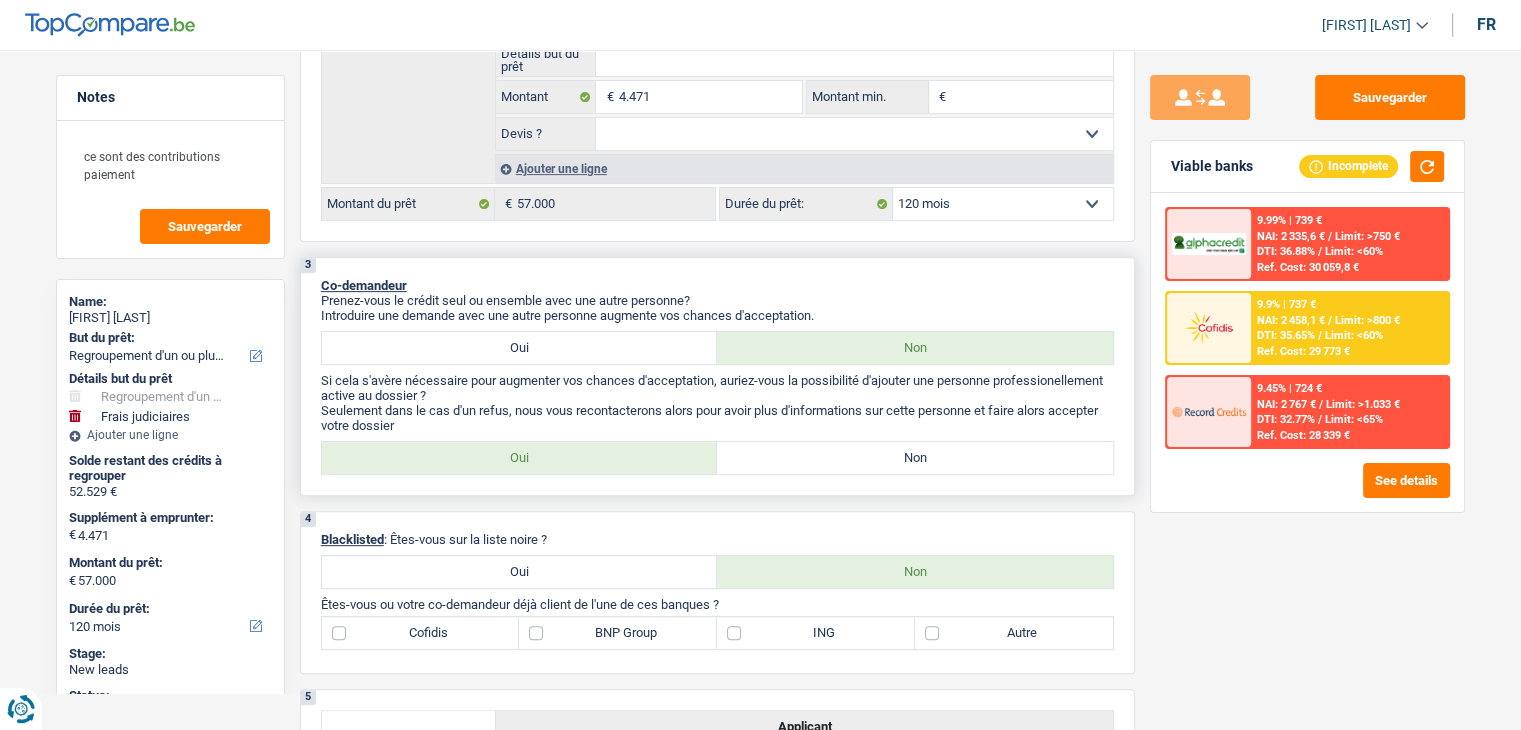 click on "Non" at bounding box center [915, 458] 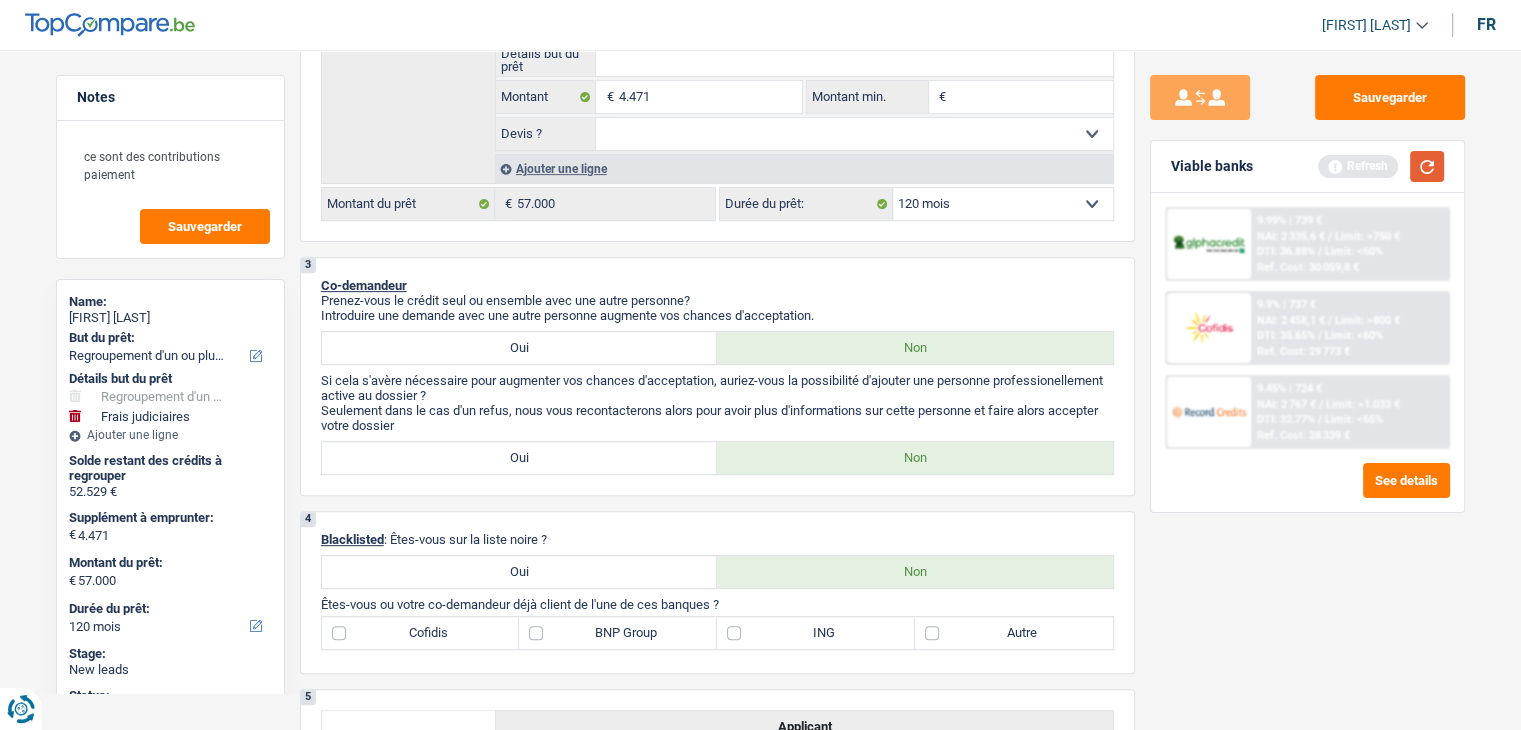 click at bounding box center [1427, 166] 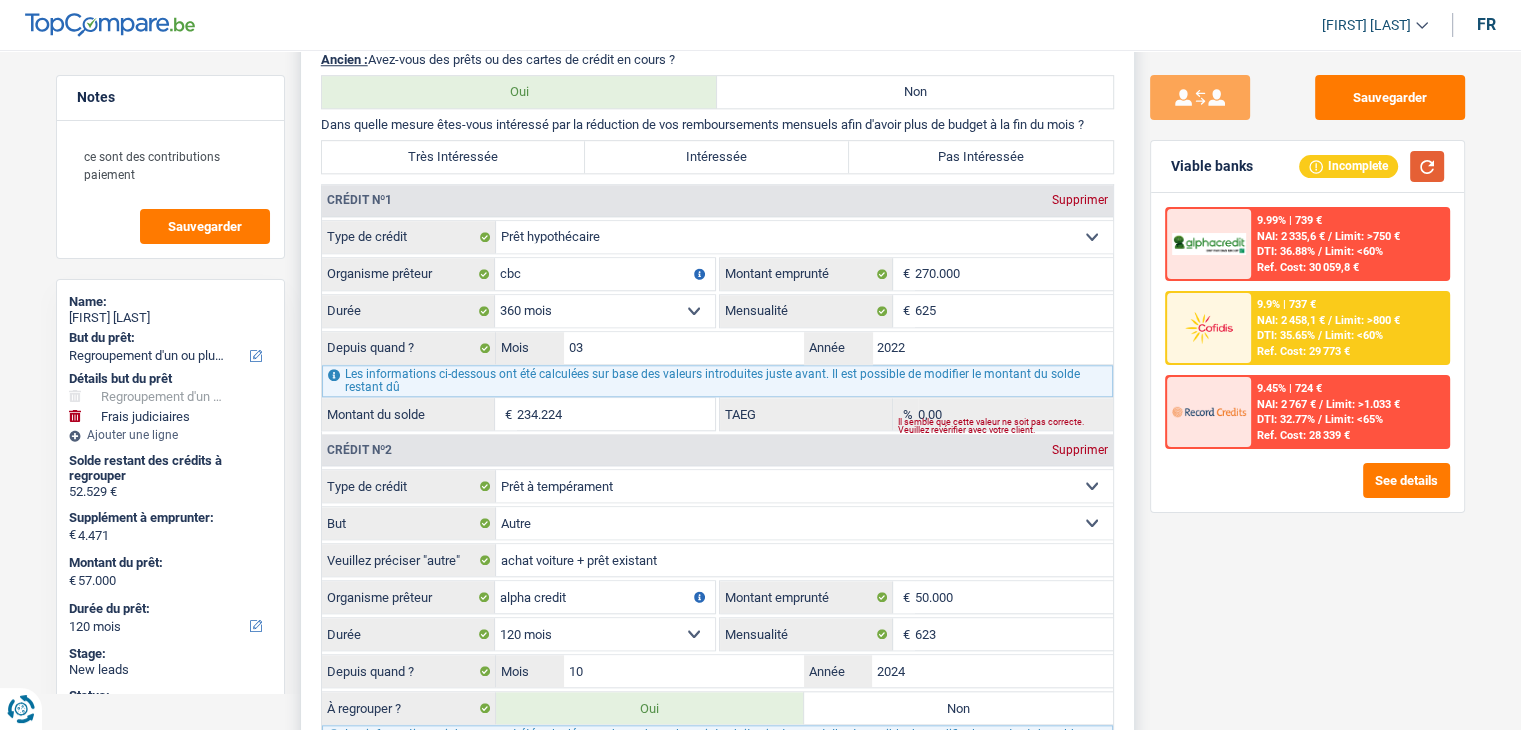 scroll, scrollTop: 1800, scrollLeft: 0, axis: vertical 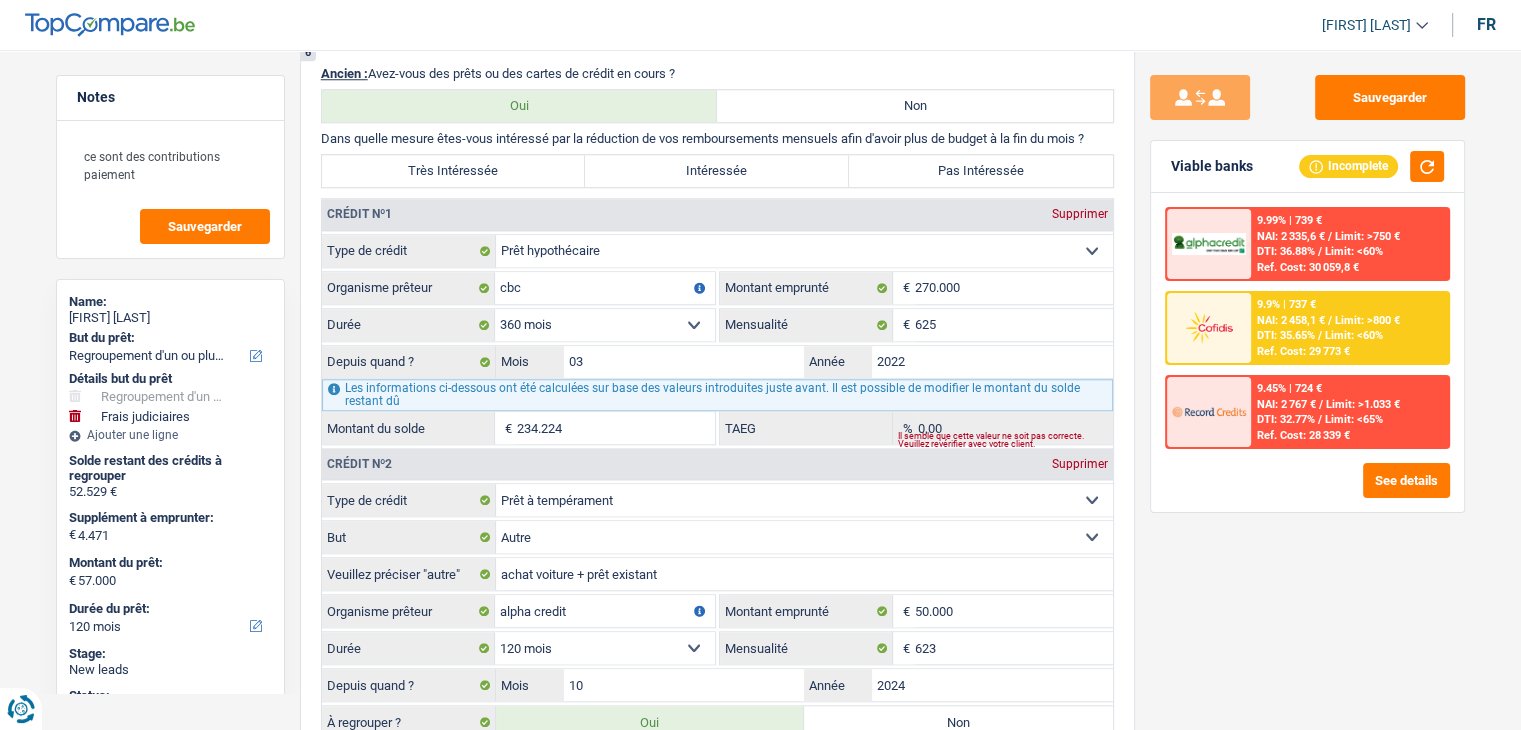 click on "Sauvegarder
Viable banks
Incomplete
9.99% | 739 €
NAI: 2 335,6 €
/
Limit: >750 €
DTI: 36.88%
/
Limit: <60%
Ref. Cost: 30 059,8 €
9.9% | 737 €
NAI: 2 458,1 €
/
Limit: >800 €
DTI: 35.65%
/               /       /" at bounding box center (1307, 384) 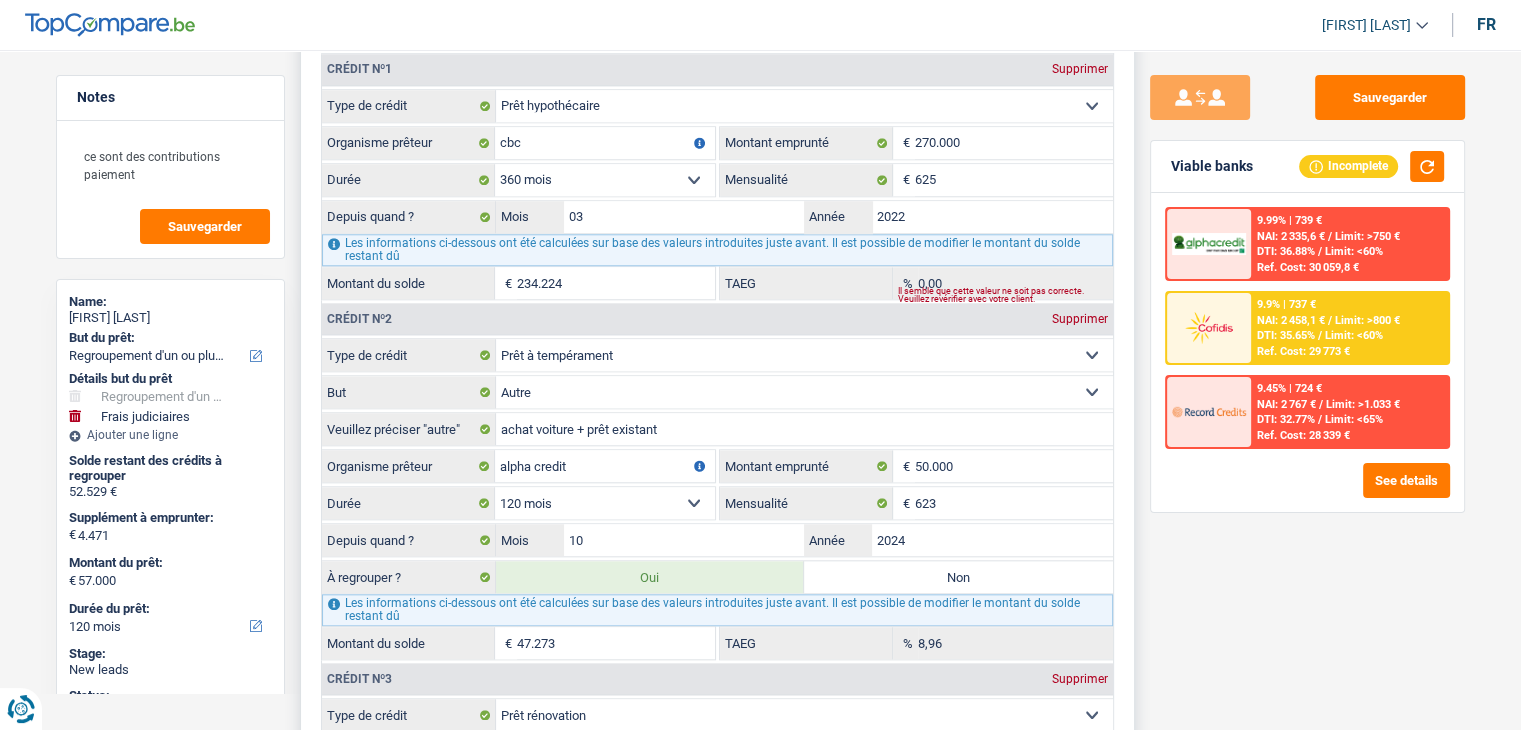 scroll, scrollTop: 2100, scrollLeft: 0, axis: vertical 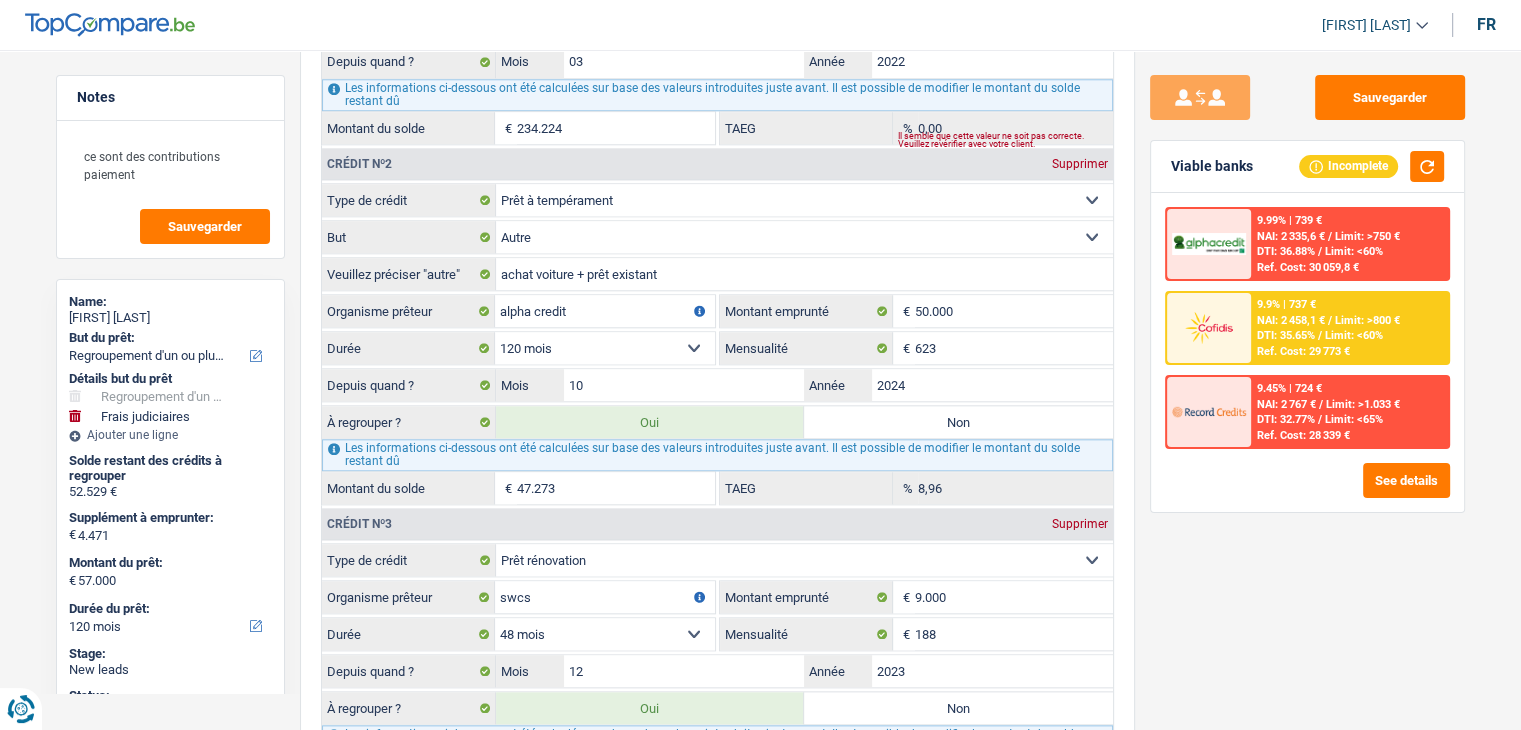 click on "Sauvegarder
Viable banks
Incomplete
9.99% | 739 €
NAI: 2 335,6 €
/
Limit: >750 €
DTI: 36.88%
/
Limit: <60%
Ref. Cost: 30 059,8 €
9.9% | 737 €
NAI: 2 458,1 €
/
Limit: >800 €
DTI: 35.65%
/               /       /" at bounding box center (1307, 384) 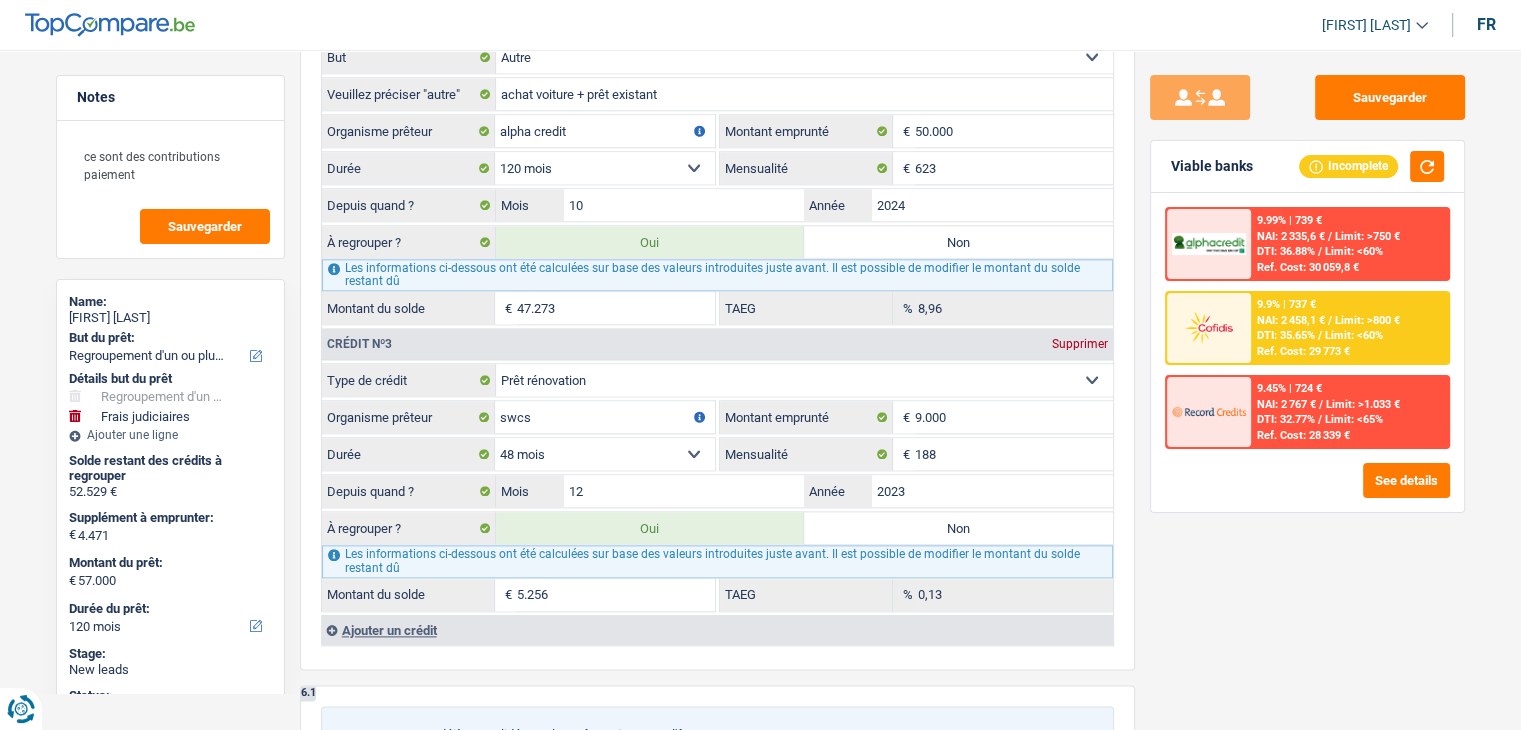 scroll, scrollTop: 2400, scrollLeft: 0, axis: vertical 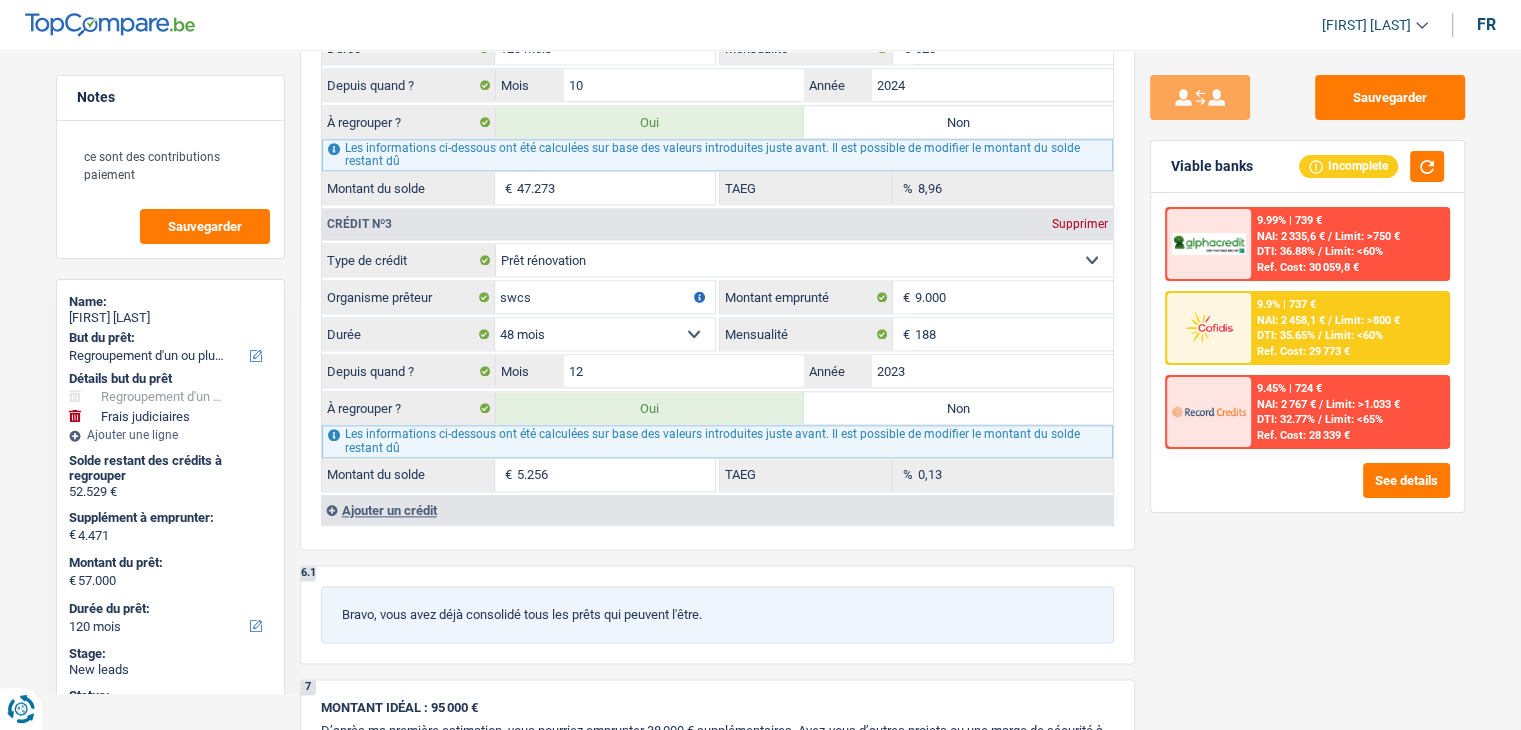click on "Sauvegarder
Viable banks
Incomplete
9.99% | 739 €
NAI: 2 335,6 €
/
Limit: >750 €
DTI: 36.88%
/
Limit: <60%
Ref. Cost: 30 059,8 €
9.9% | 737 €
NAI: 2 458,1 €
/
Limit: >800 €
DTI: 35.65%
/               /       /" at bounding box center [1307, 384] 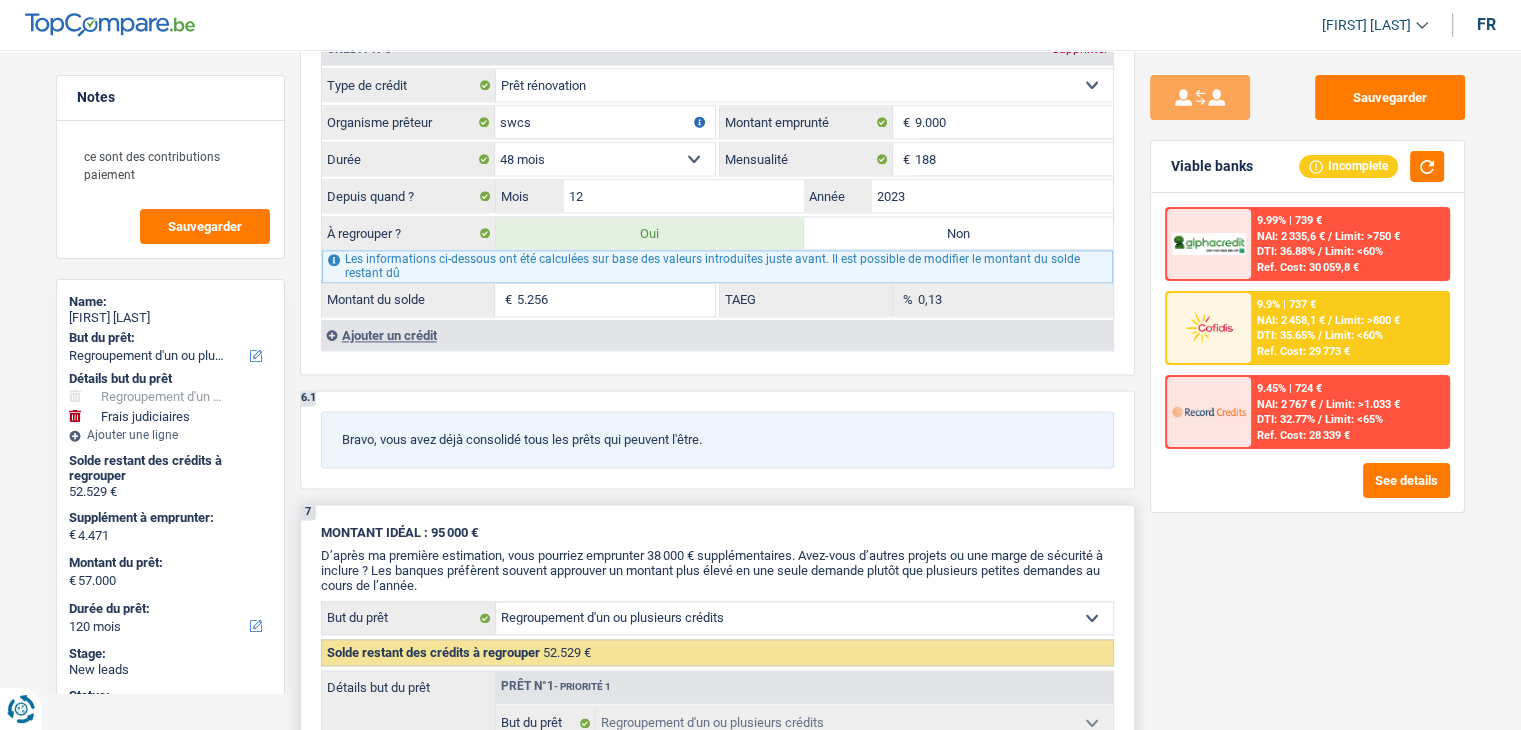 scroll, scrollTop: 2700, scrollLeft: 0, axis: vertical 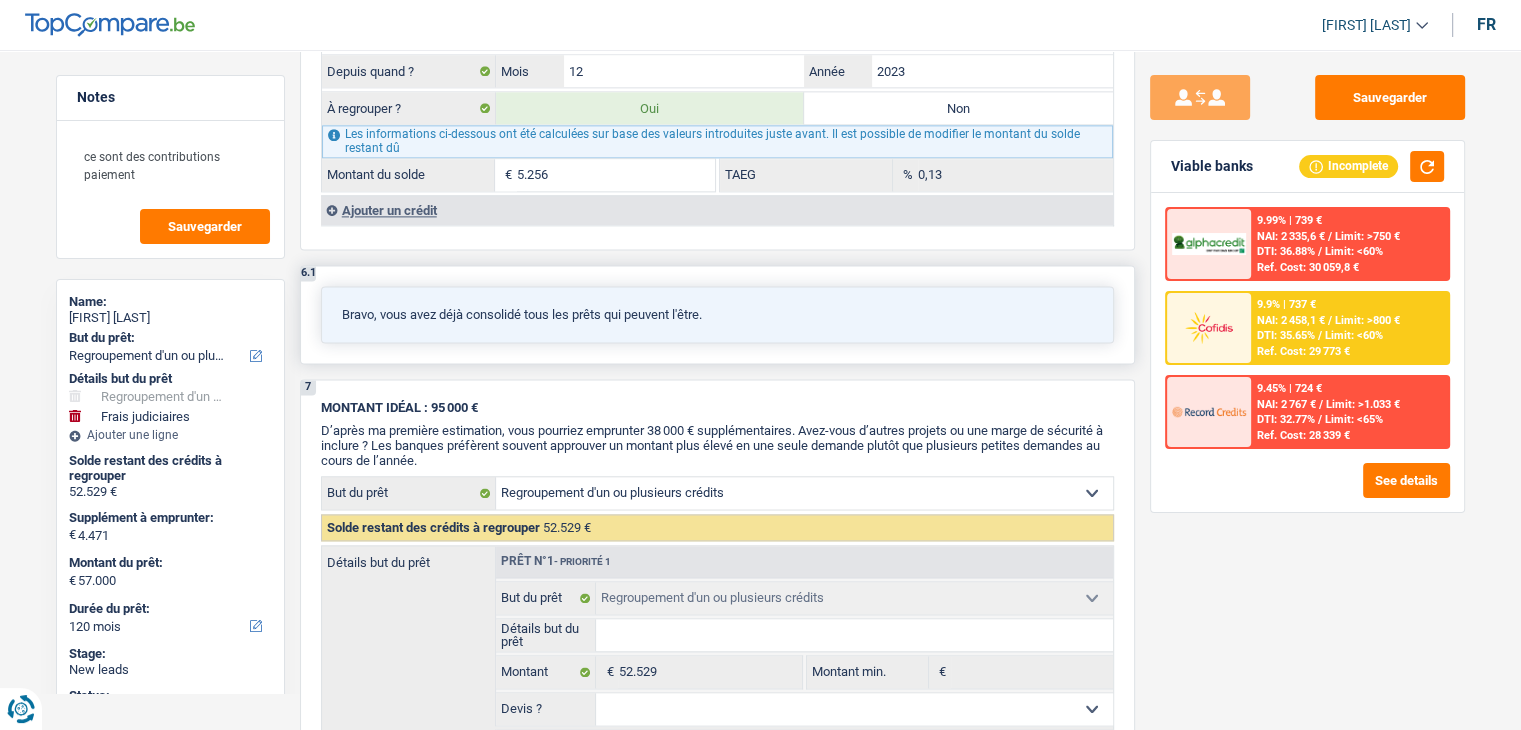 drag, startPoint x: 713, startPoint y: 303, endPoint x: 330, endPoint y: 271, distance: 384.3345 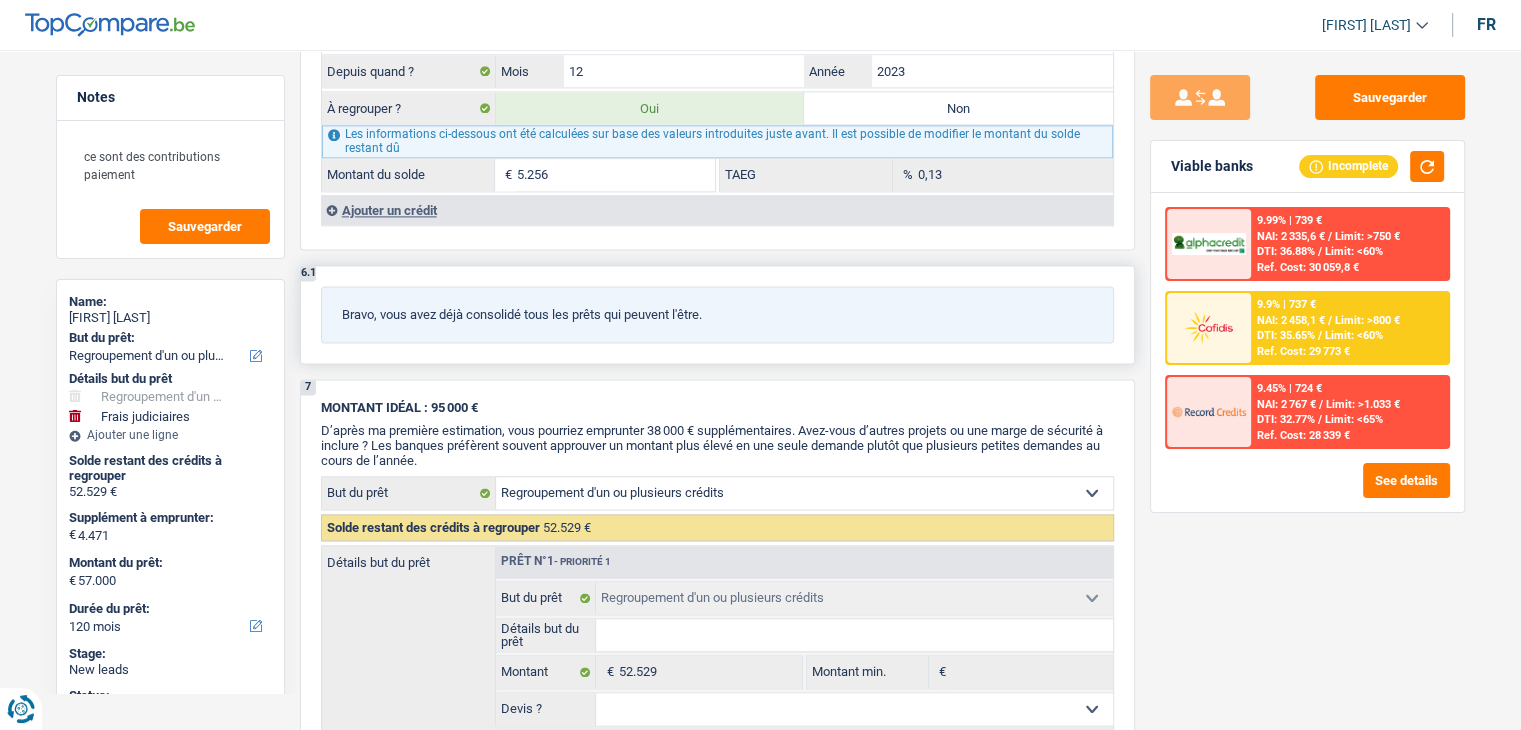 click on "6.1
Bravo, vous avez déjà consolidé tous les prêts qui peuvent l'être." at bounding box center [717, 314] 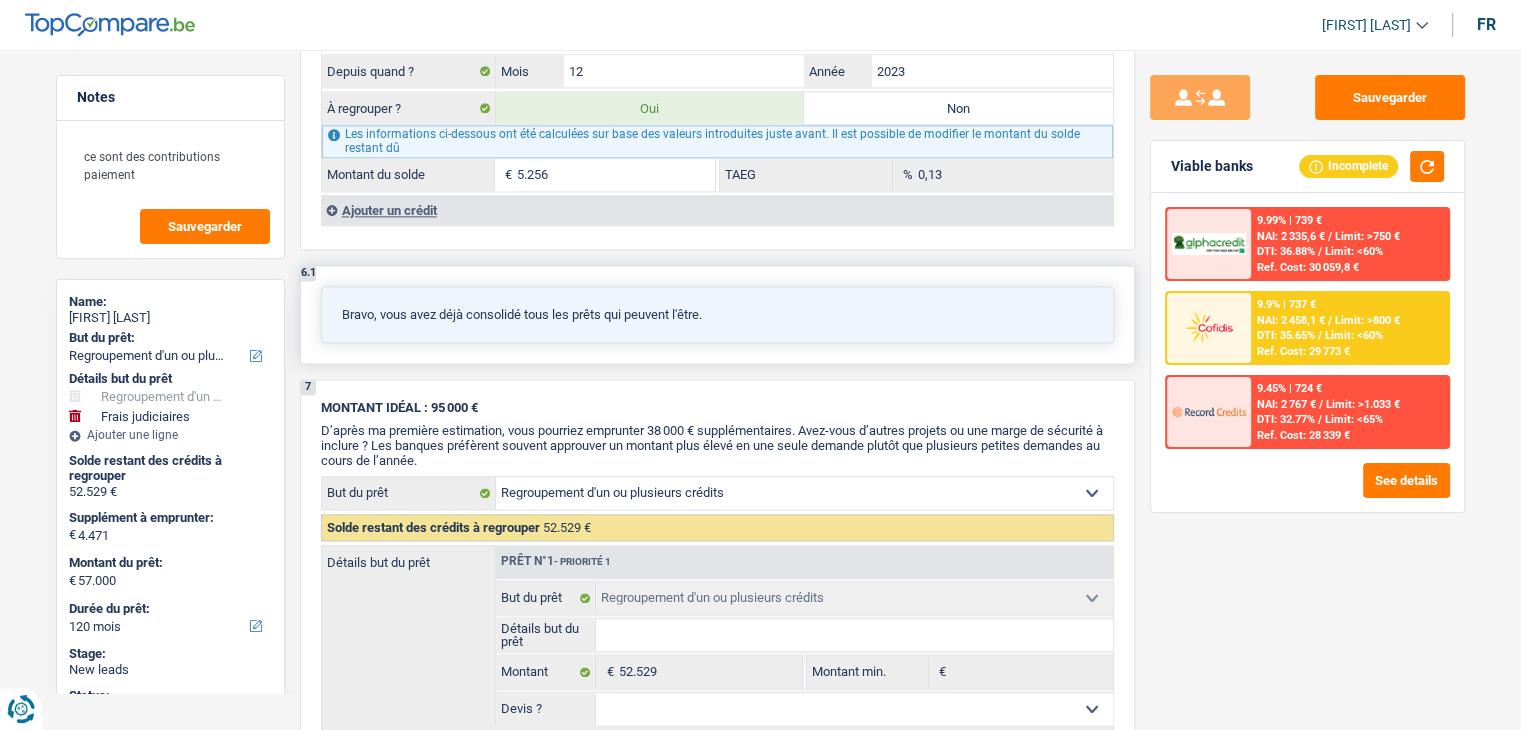 drag, startPoint x: 720, startPoint y: 295, endPoint x: 512, endPoint y: 281, distance: 208.47063 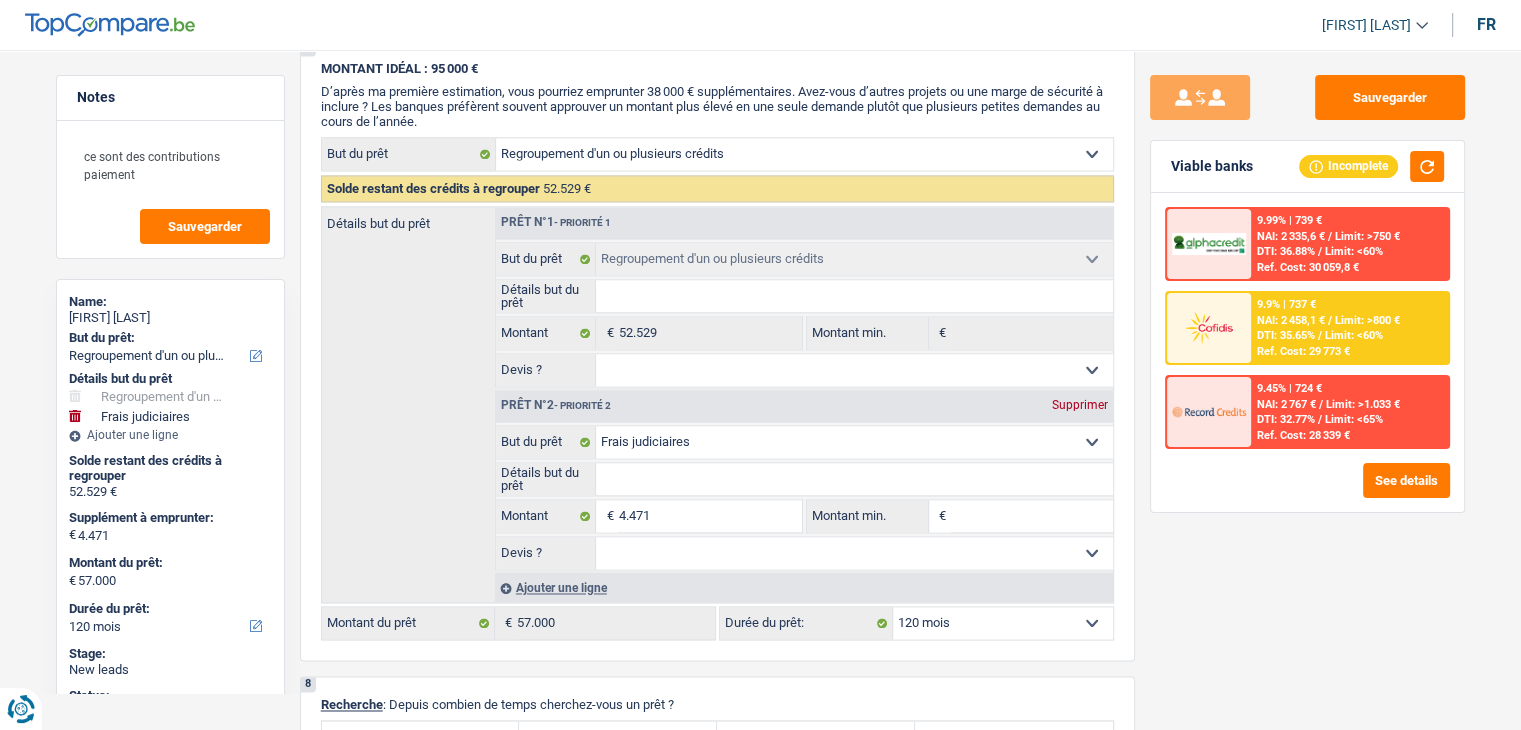 scroll, scrollTop: 3500, scrollLeft: 0, axis: vertical 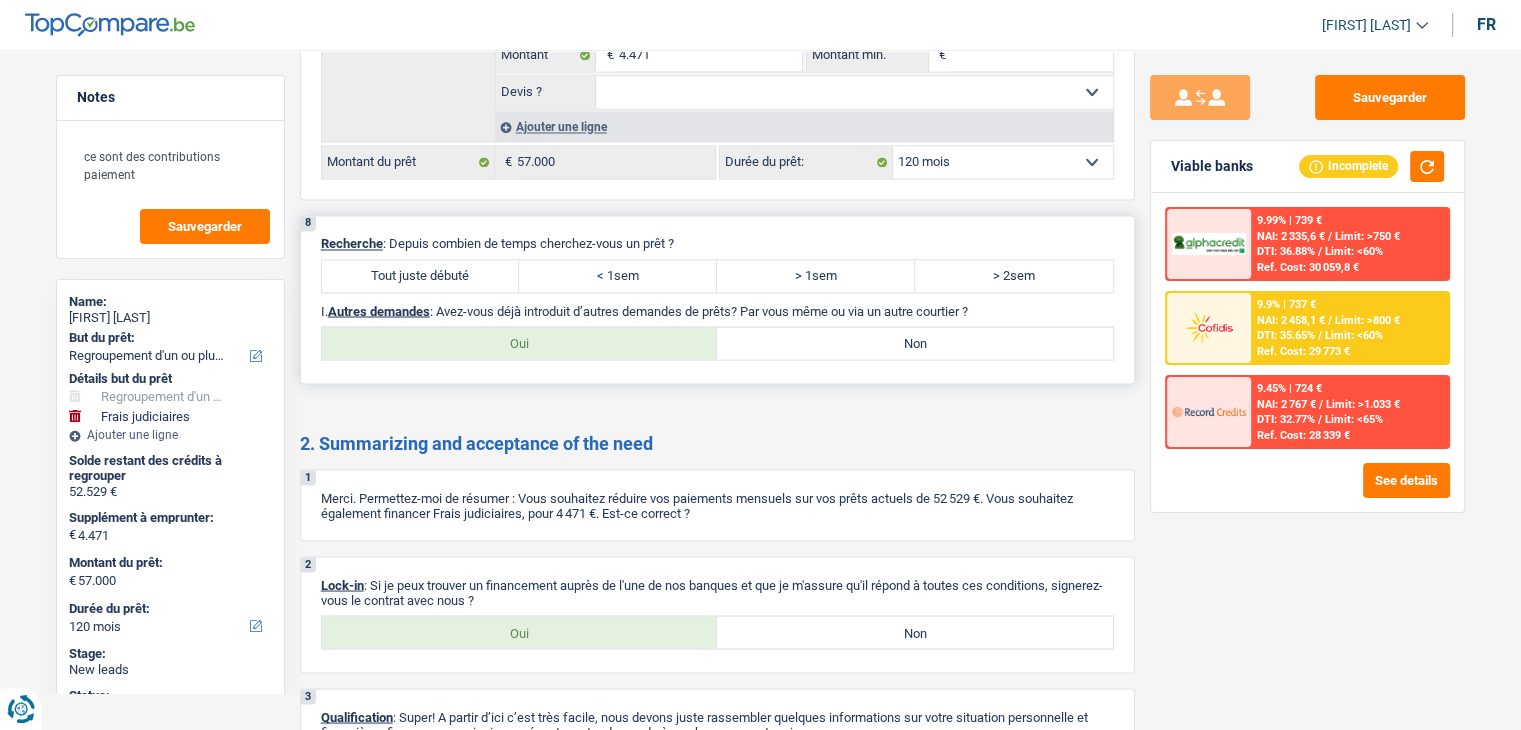 drag, startPoint x: 456, startPoint y: 232, endPoint x: 466, endPoint y: 253, distance: 23.259407 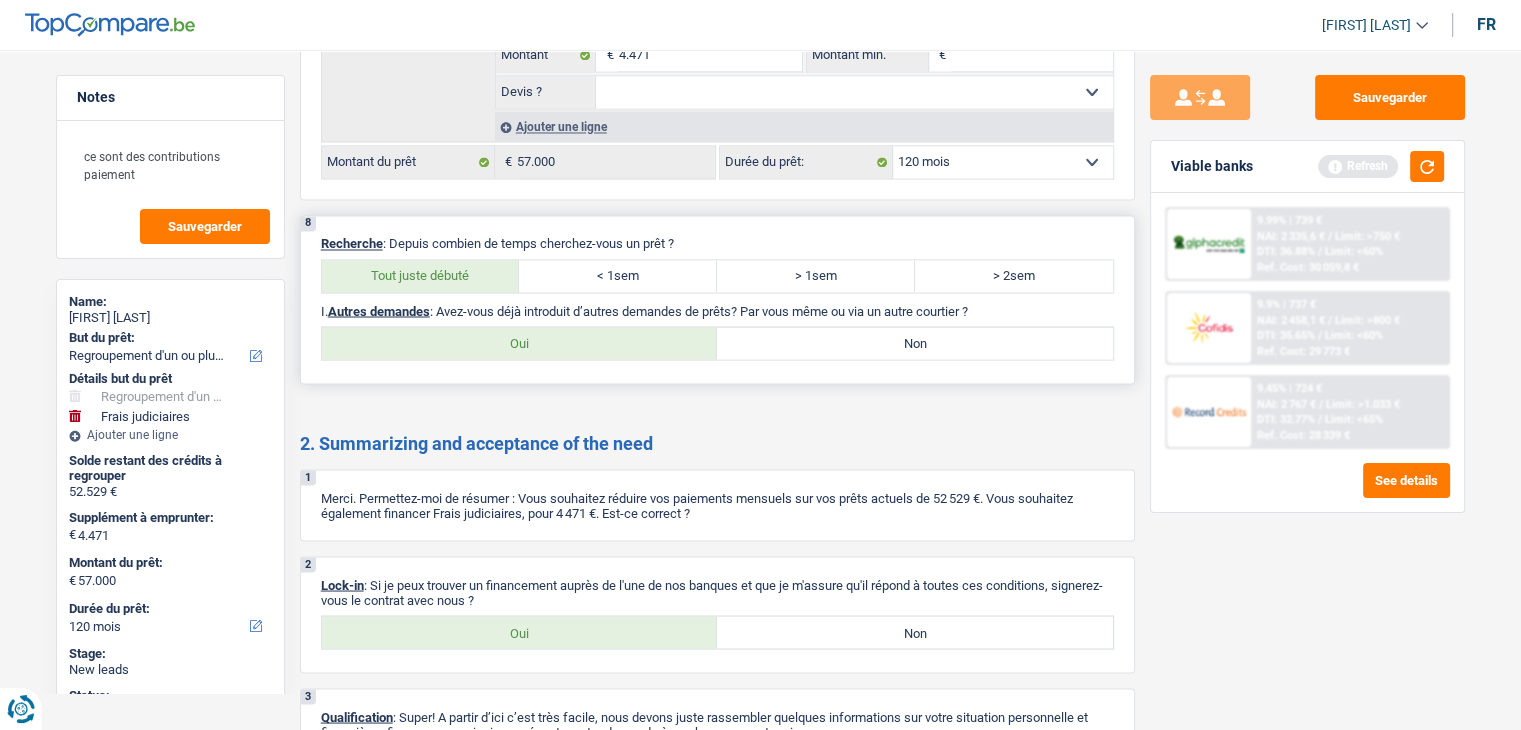 click on "Non" at bounding box center [915, 343] 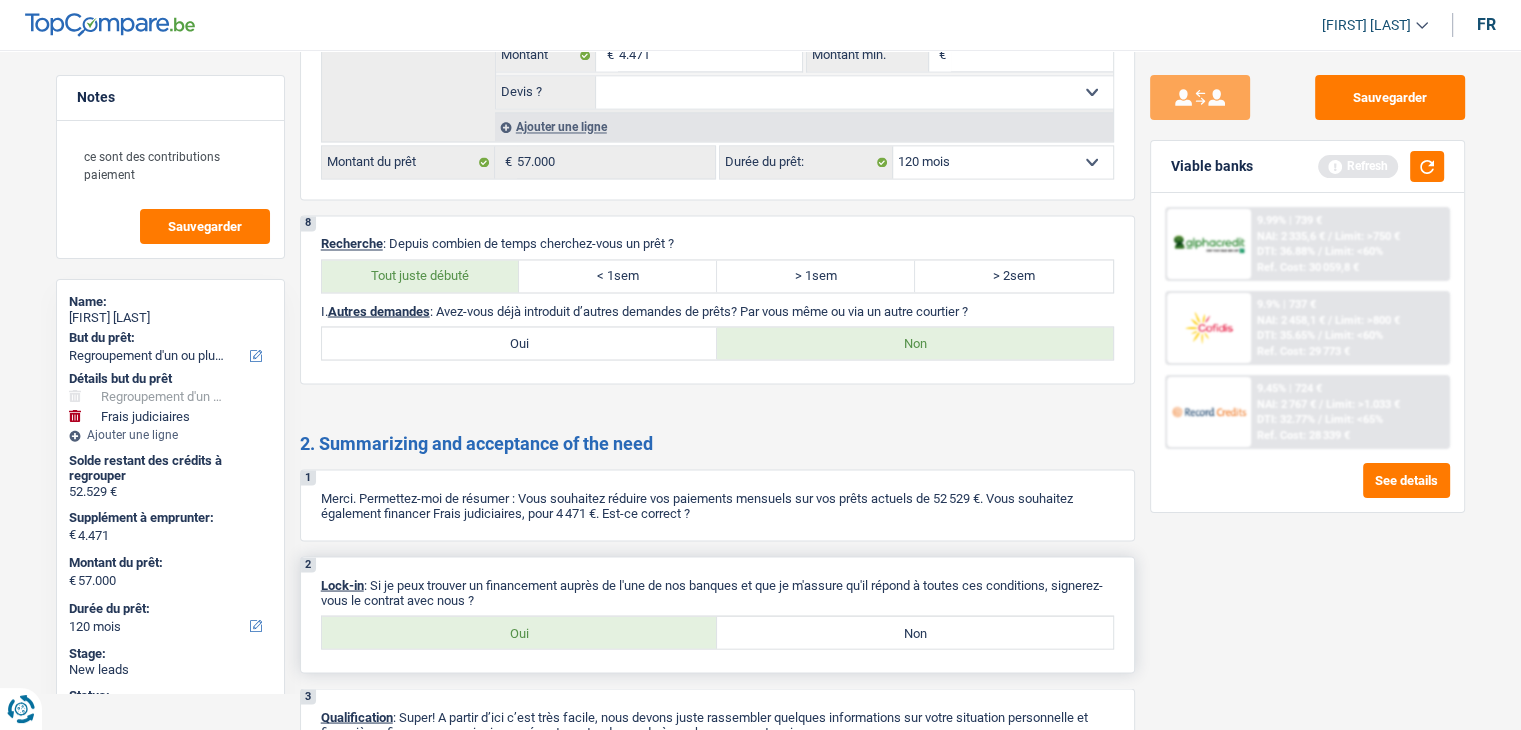 click on "Oui" at bounding box center [520, 632] 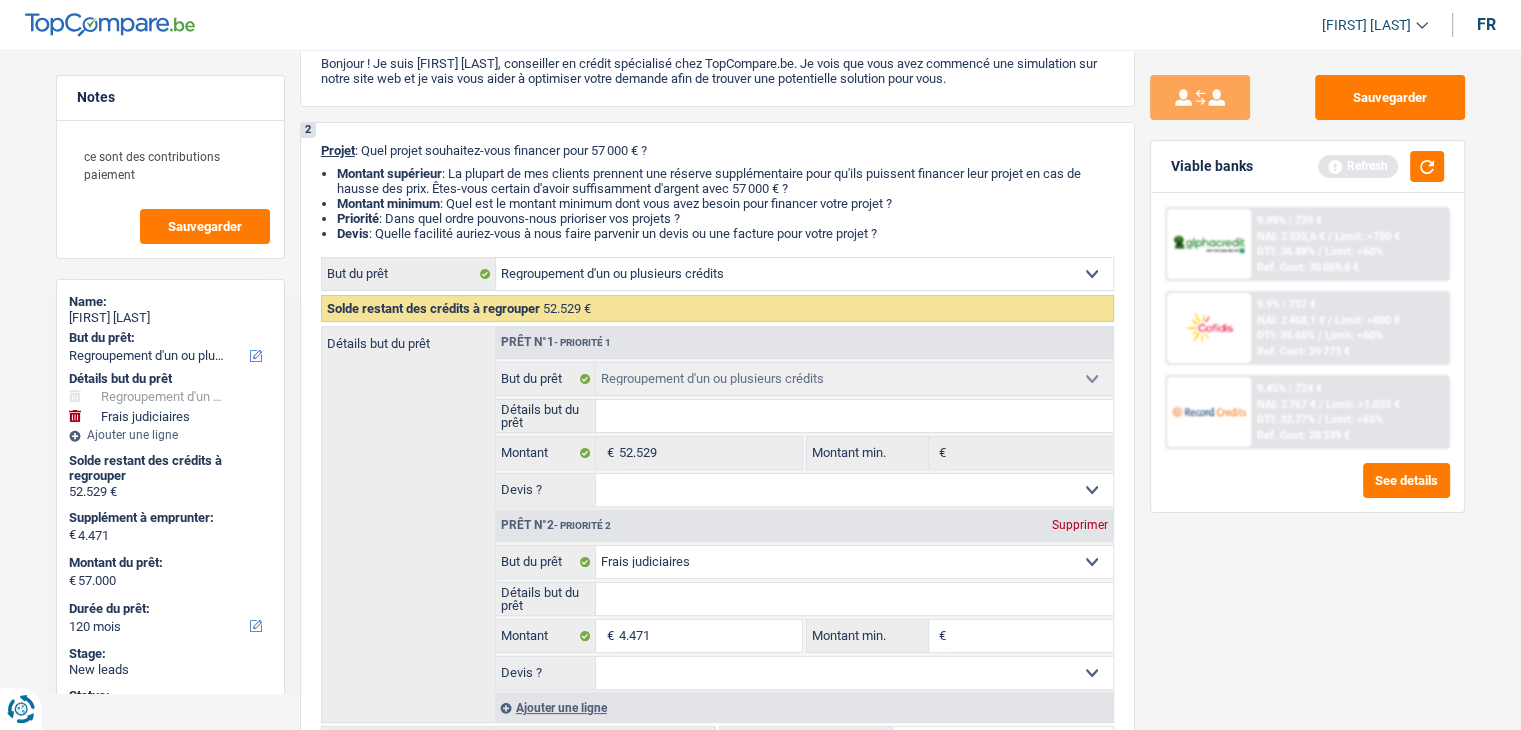 scroll, scrollTop: 0, scrollLeft: 0, axis: both 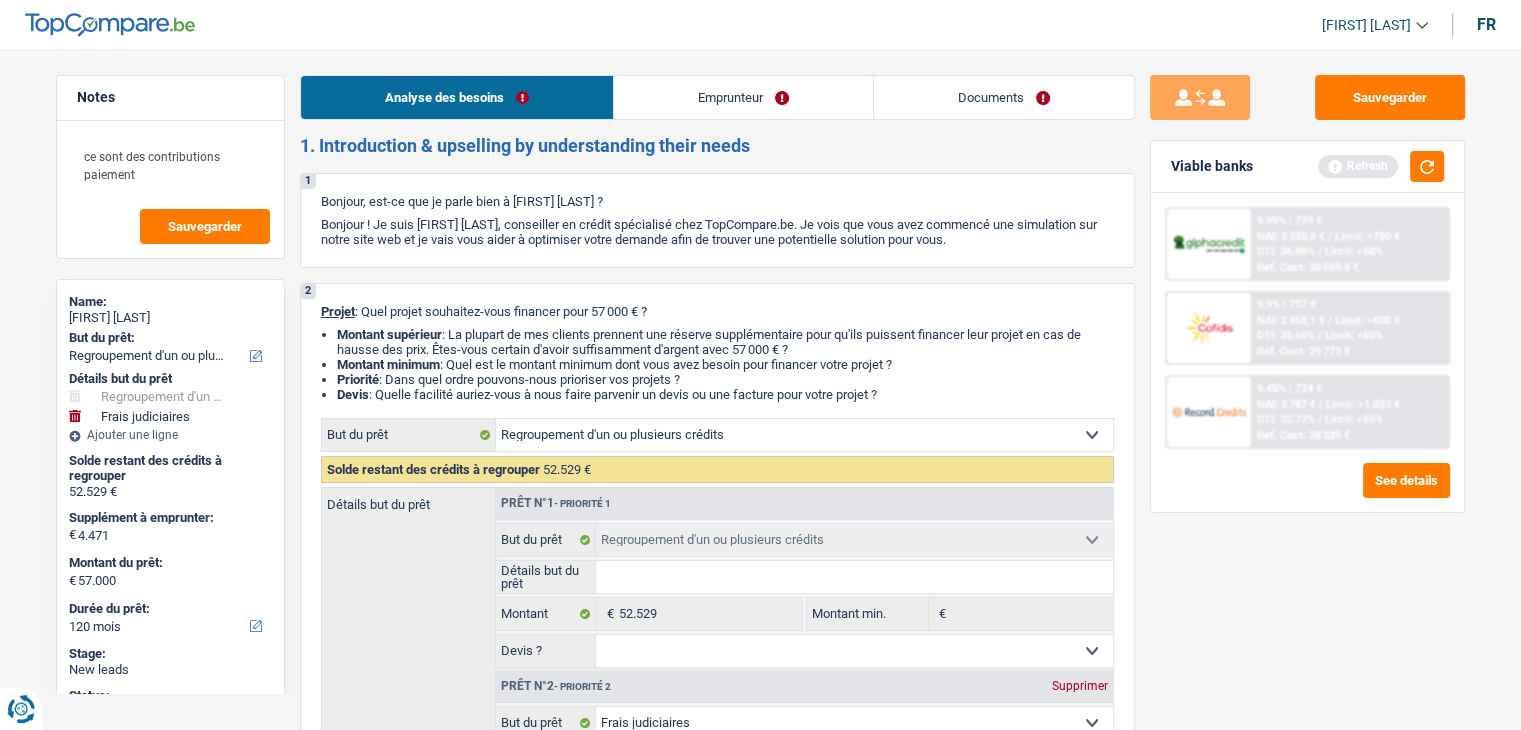 click on "Emprunteur" at bounding box center (743, 97) 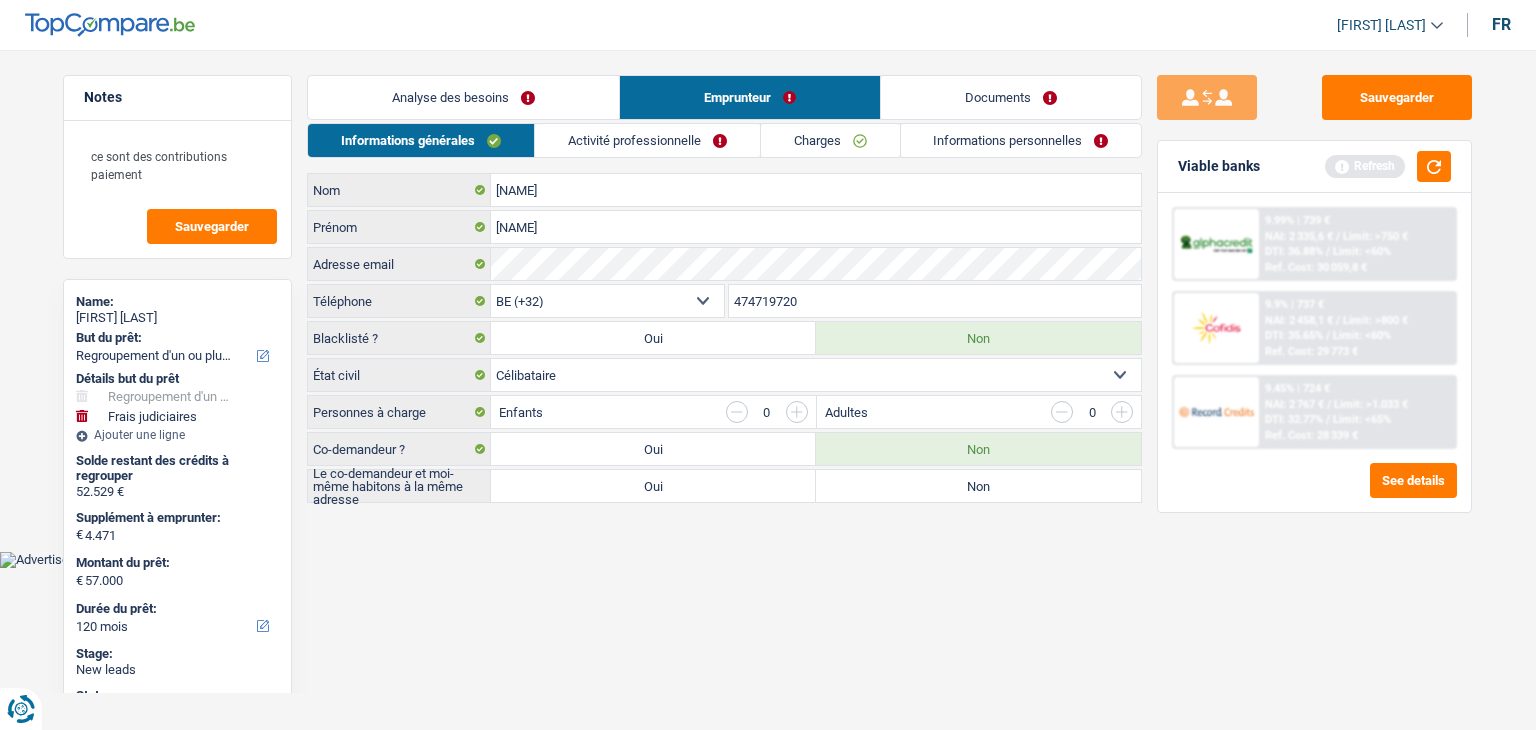 click on "Viable banks
Refresh" at bounding box center [1314, 167] 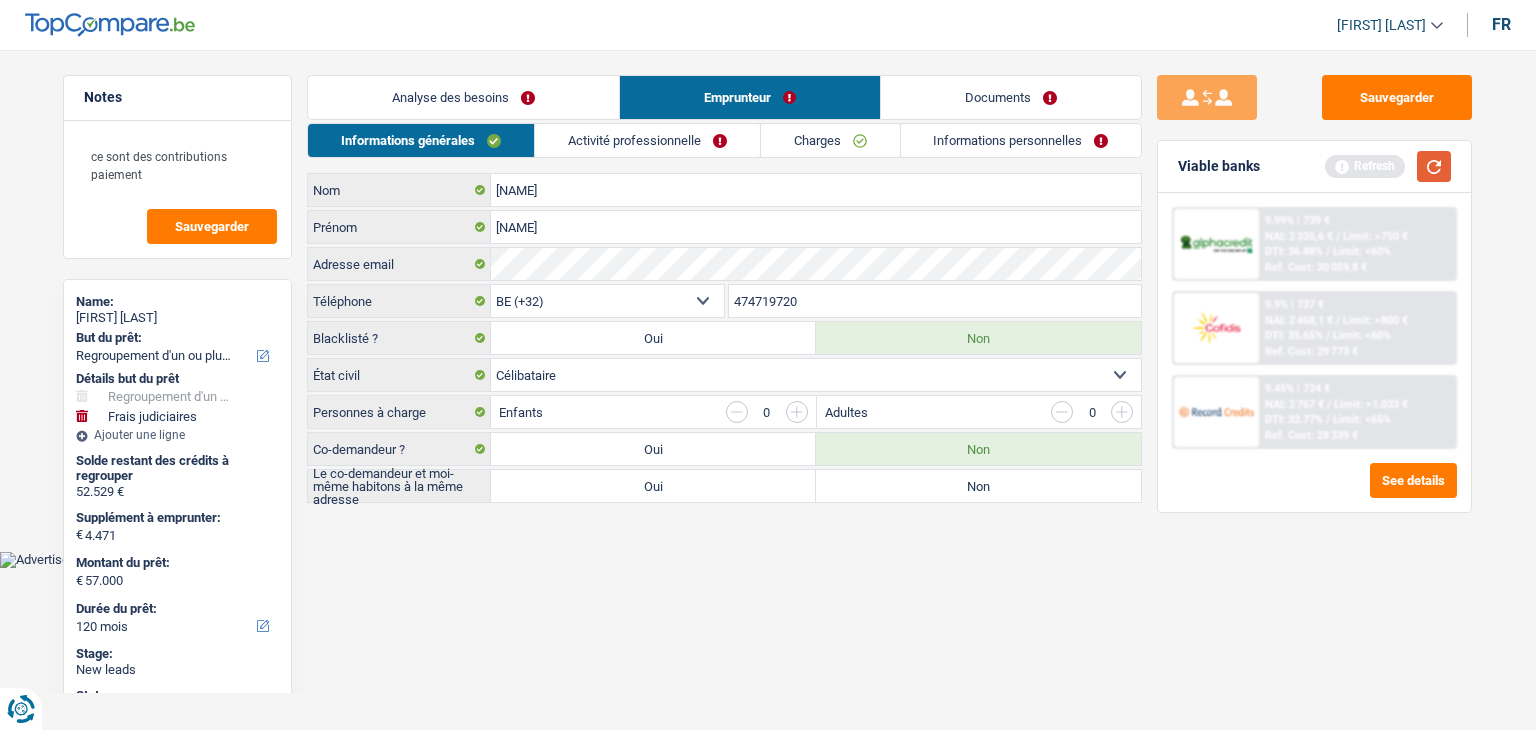 click at bounding box center [1434, 166] 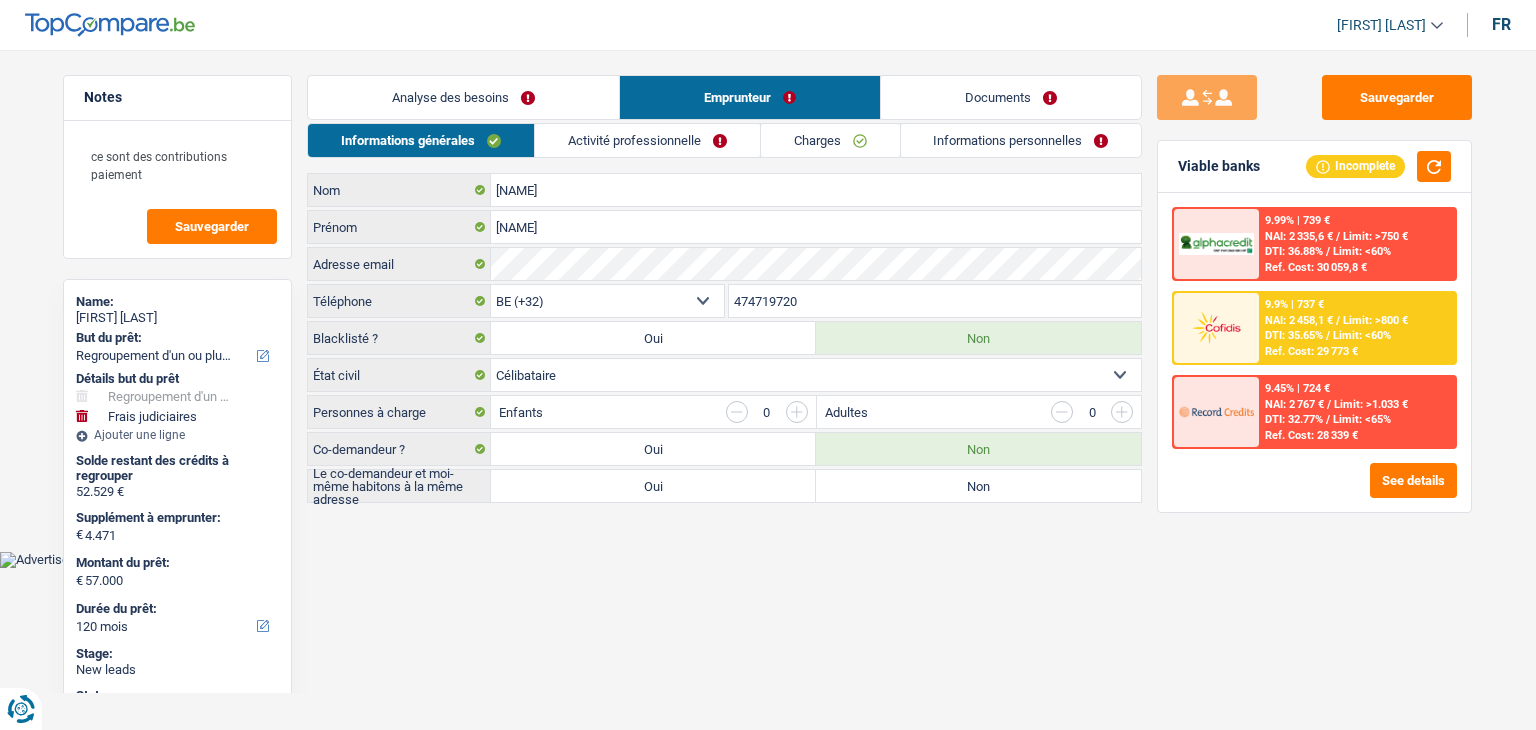 click on "Vous avez le contrôle de vos données
Nous utilisons des cookies, tout comme nos partenaires commerciaux, afin de collecter des informations sur vous à des fins diverses, notamment :
En cliquant sur « Accepter », vous donnez votre consentement à toutes les fins énoncées. Vous pouvez également choisir de spécifier les finalités auxquelles vous souhaitez donner votre consentement. Pour ce faire, il vous suffit de cocher la case située à côté de la finalité et d’appuyer sur « Enregistrer les paramètres ».
Vous pouvez à tout moment révoquer votre consentement en cliquant sur la petite icône située dans le coin inférieur gauche du site Internet. En savoir plus sur les cookies
Politique de confidentialité de Google
Service:" at bounding box center (768, 299) 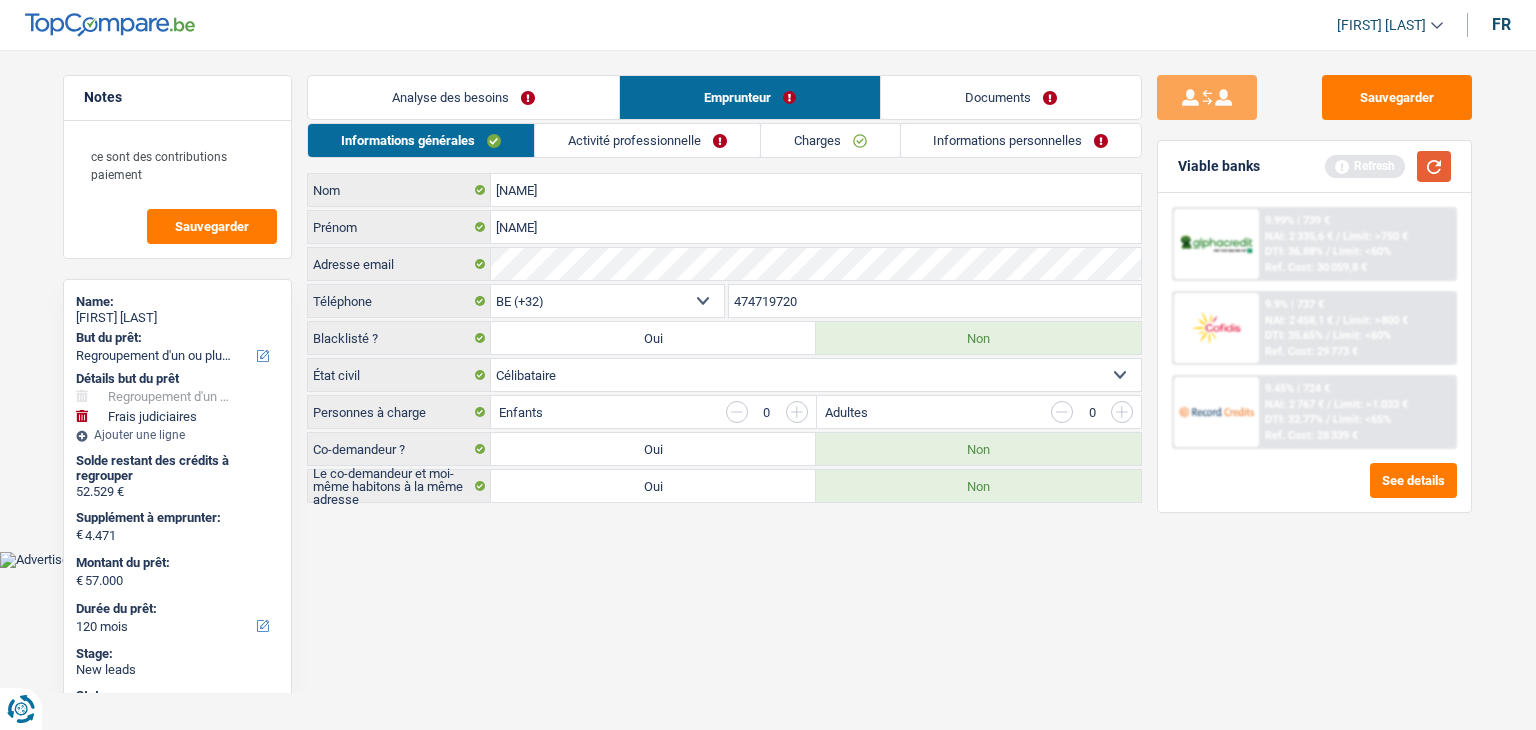 click at bounding box center (1434, 166) 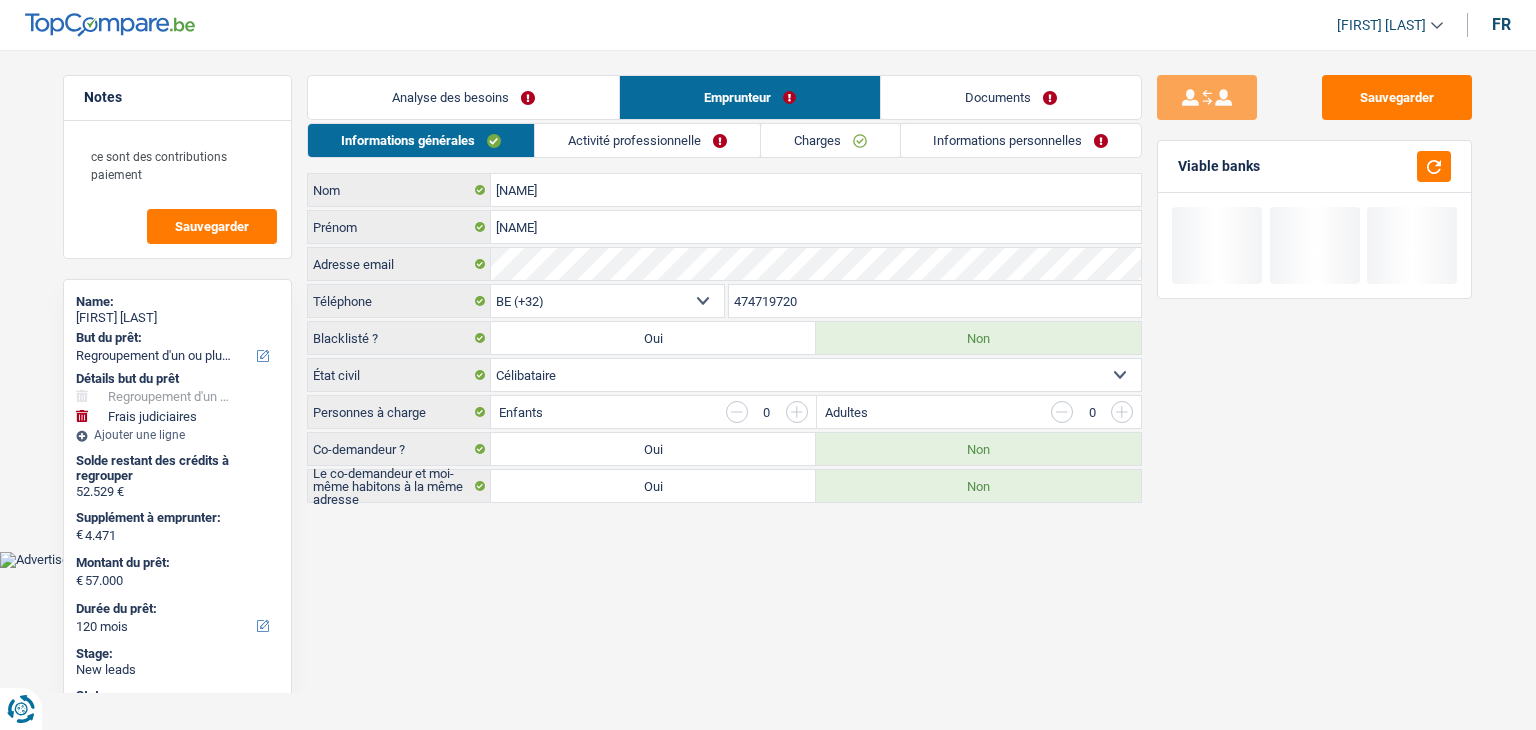 click on "Activité professionnelle" at bounding box center [647, 140] 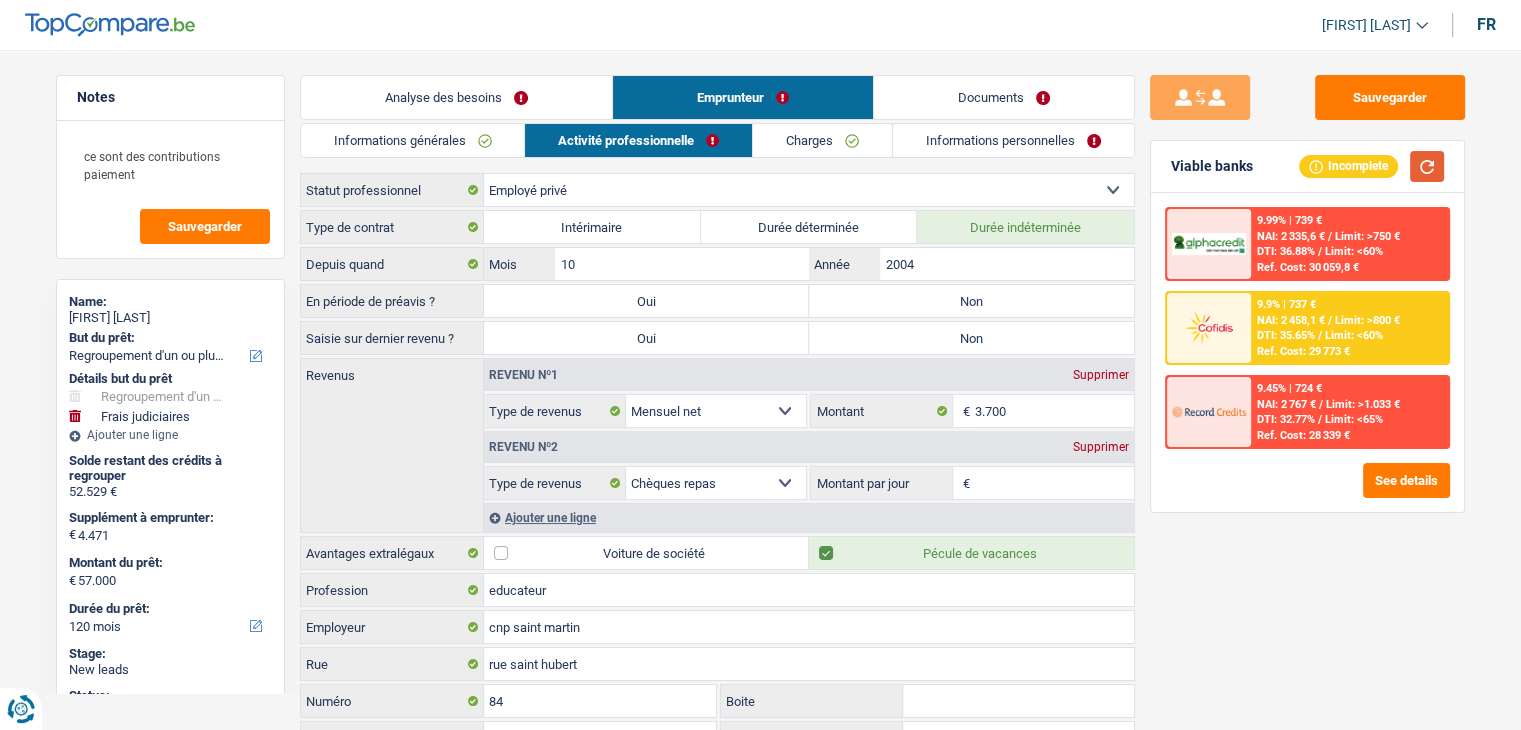 click at bounding box center (1427, 166) 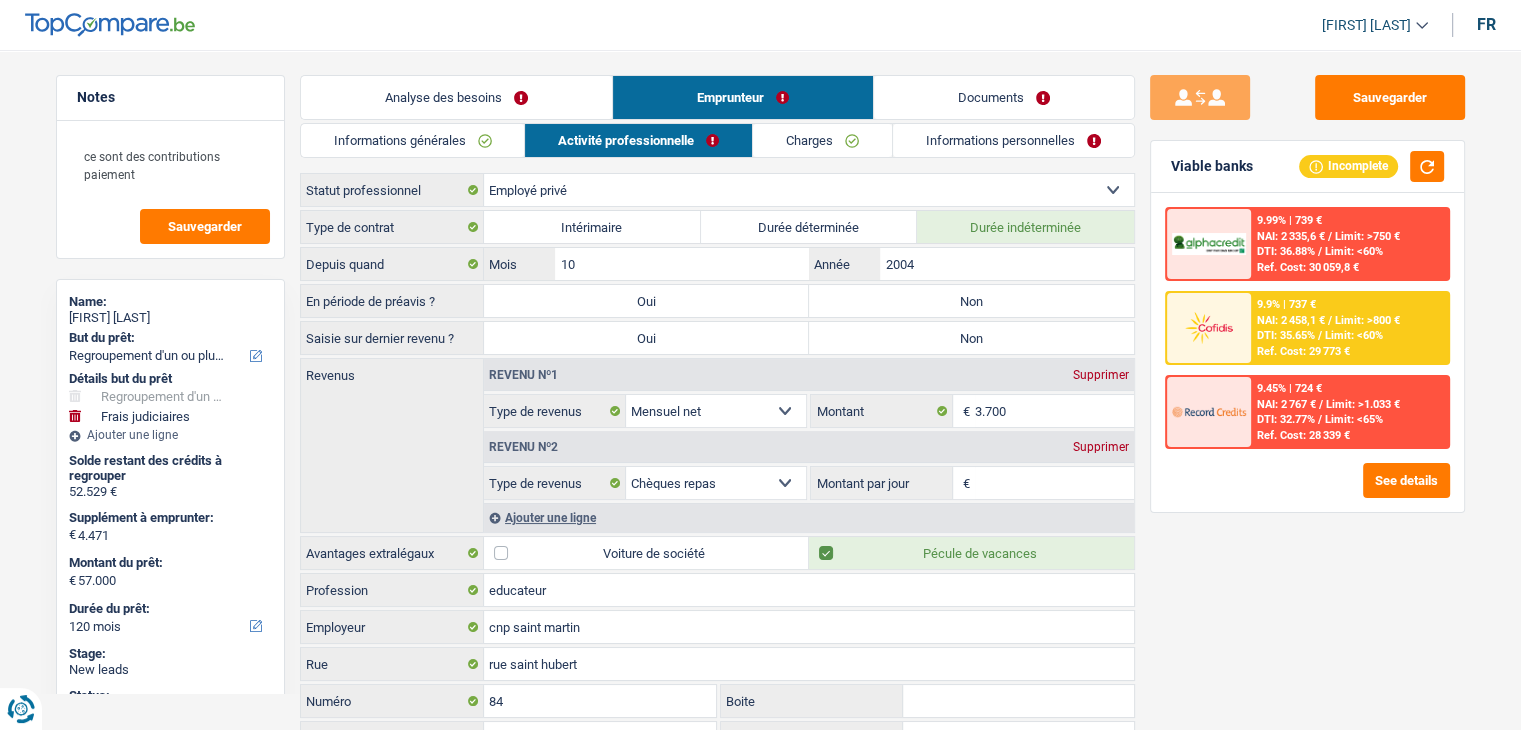 click on "Montant par jour" at bounding box center [1054, 483] 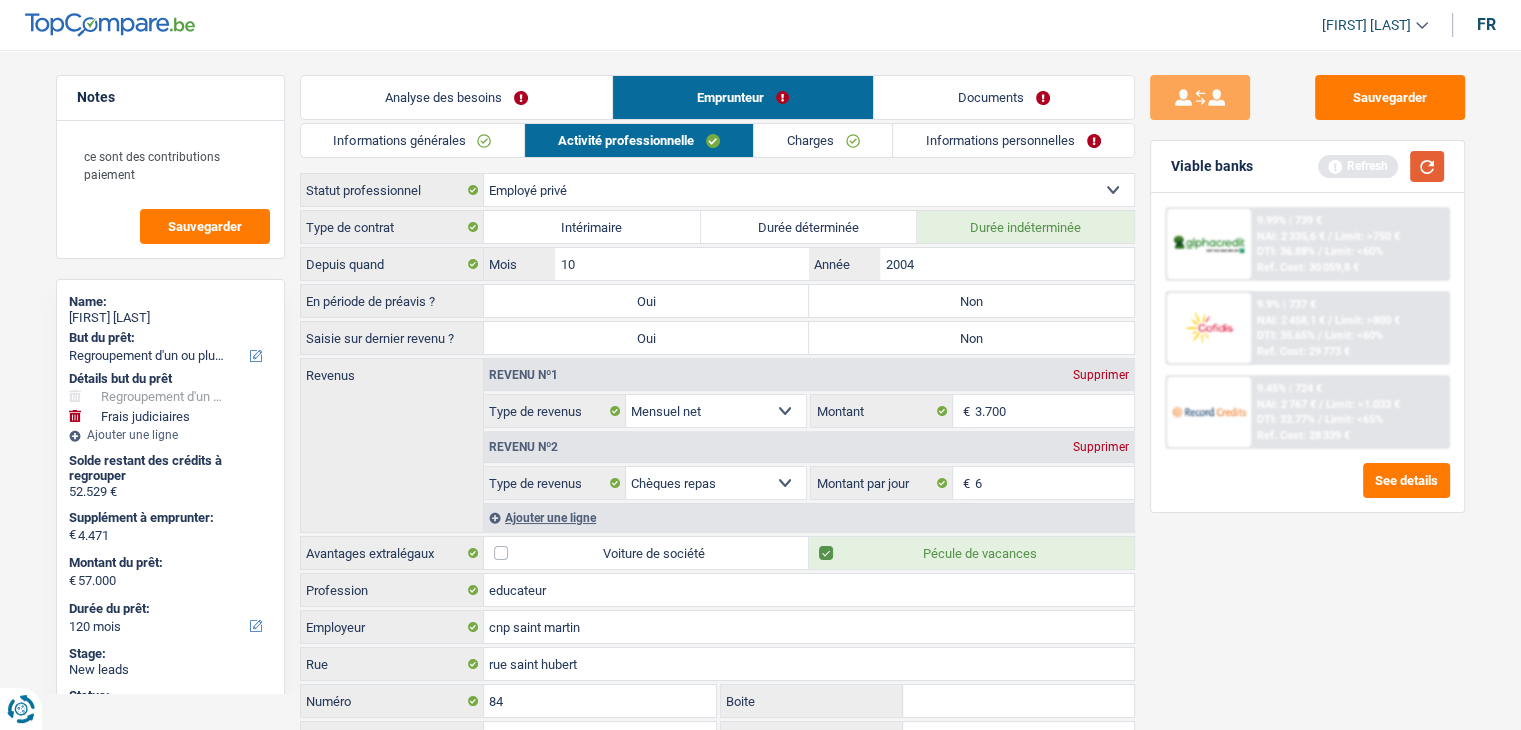 type on "6,0" 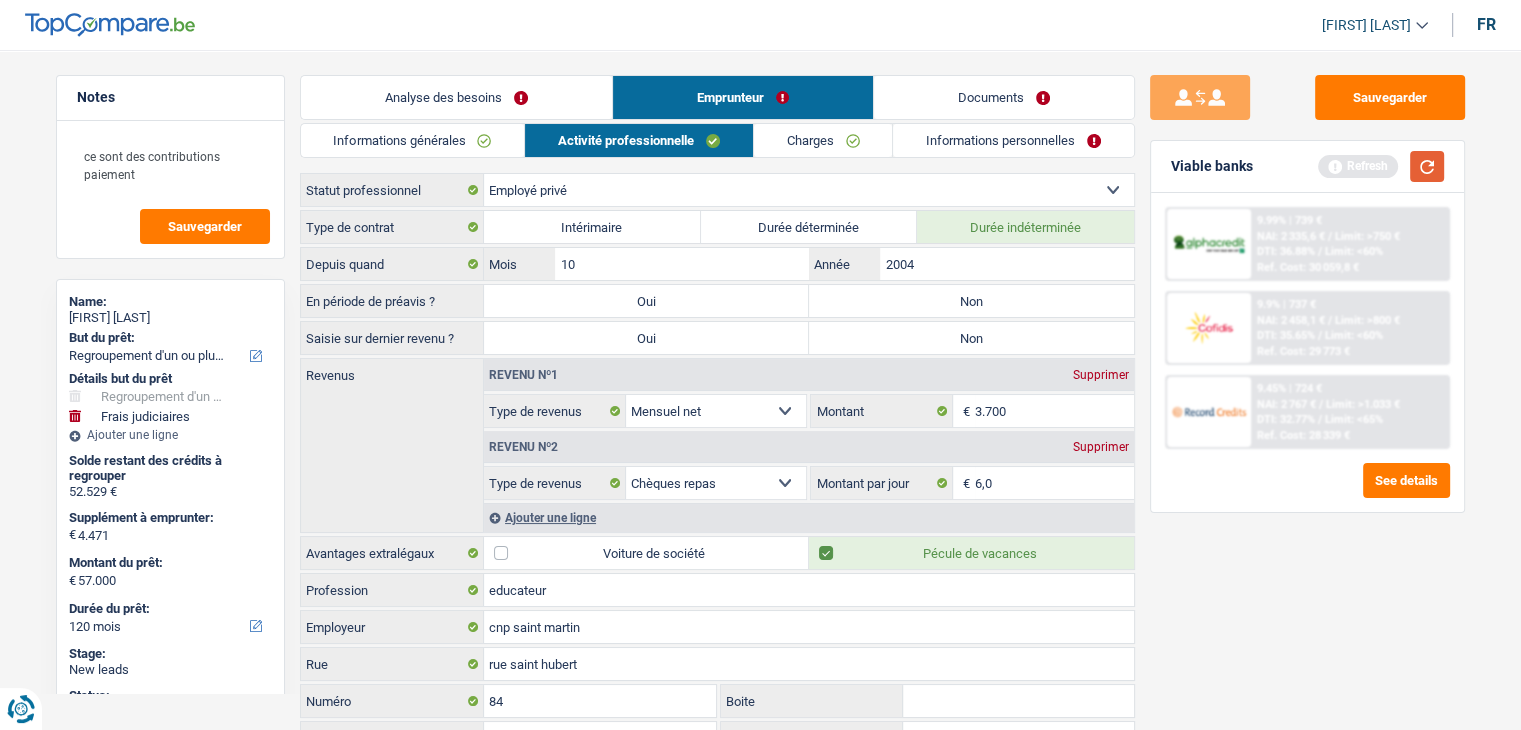 click at bounding box center (1427, 166) 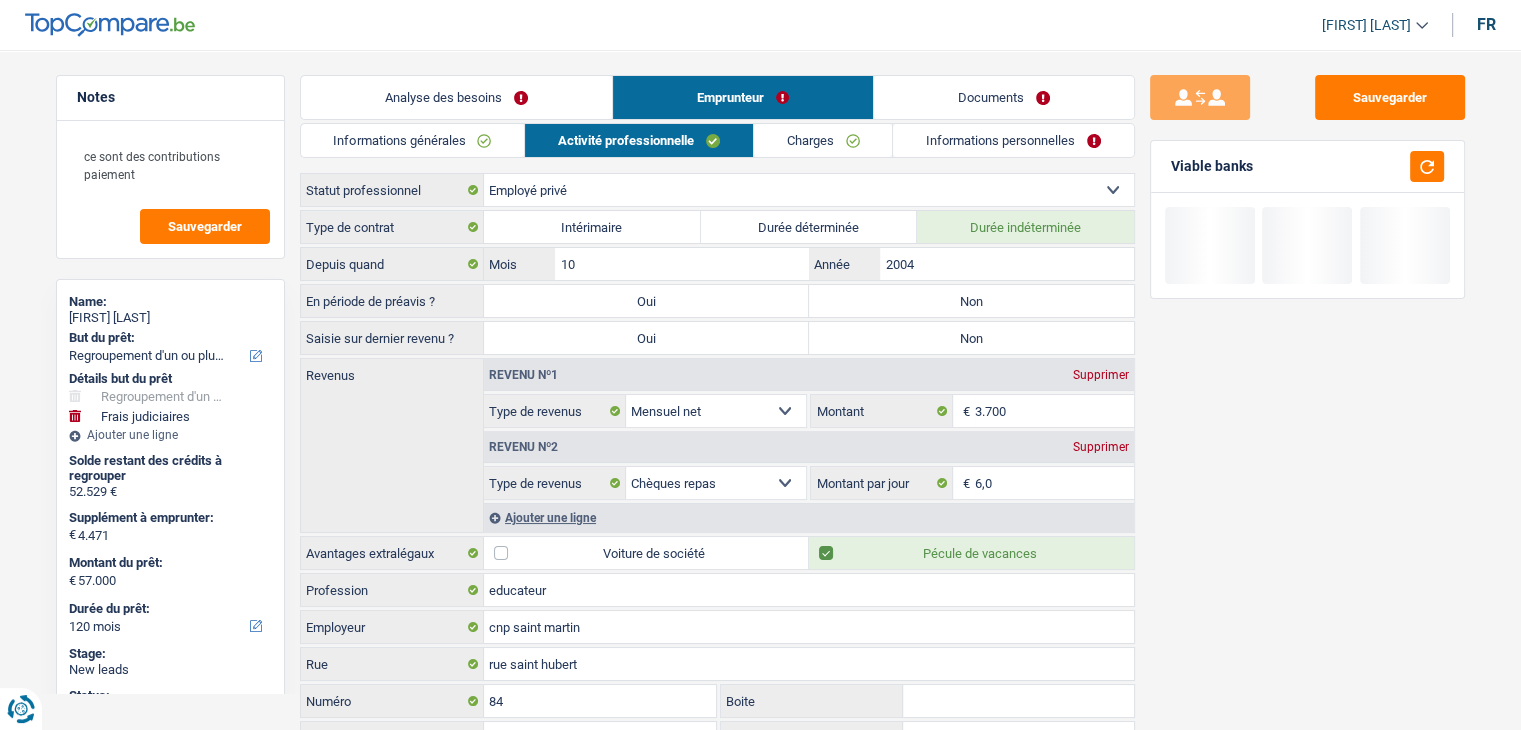 click on "Charges" at bounding box center (823, 140) 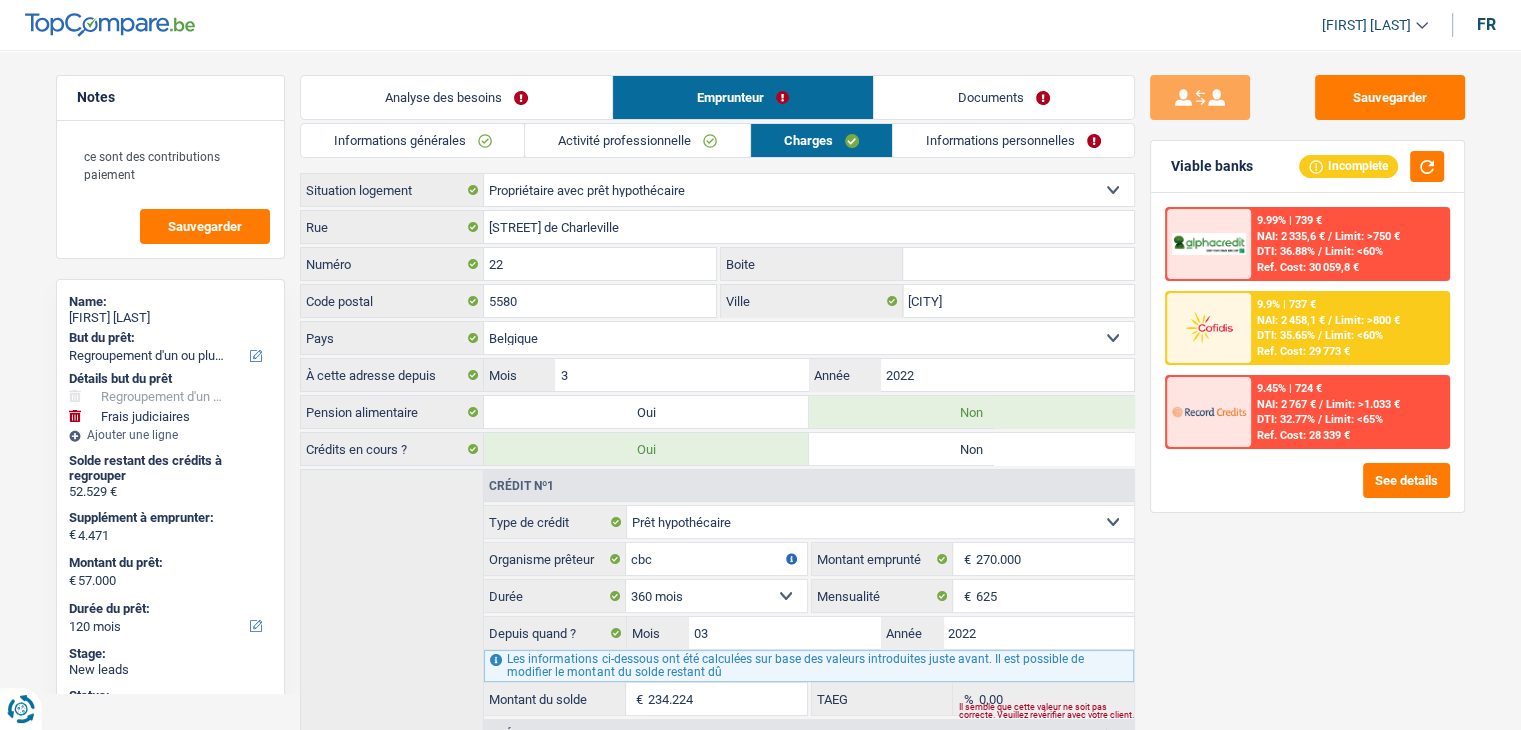 click on "Activité professionnelle" at bounding box center [637, 140] 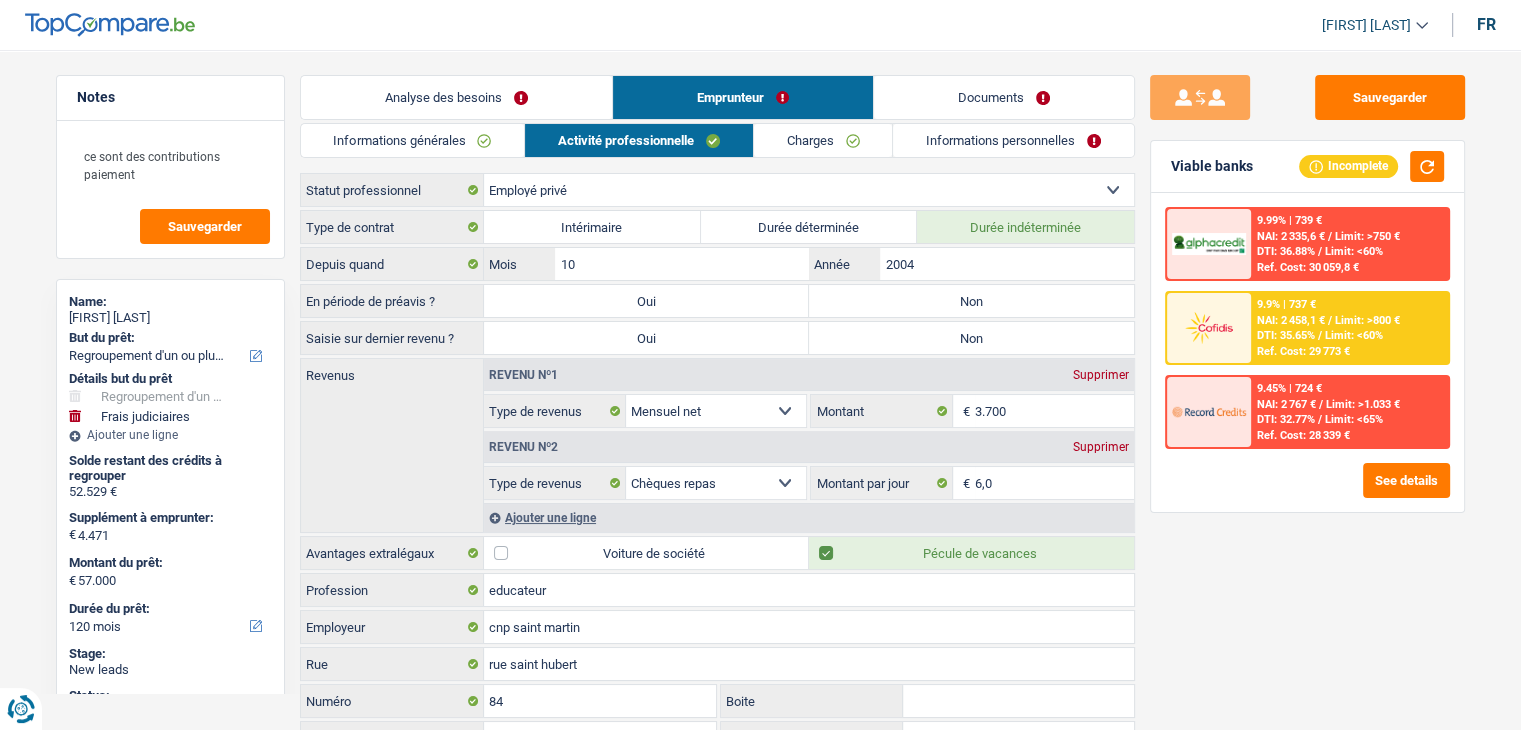 click on "Non" at bounding box center [971, 301] 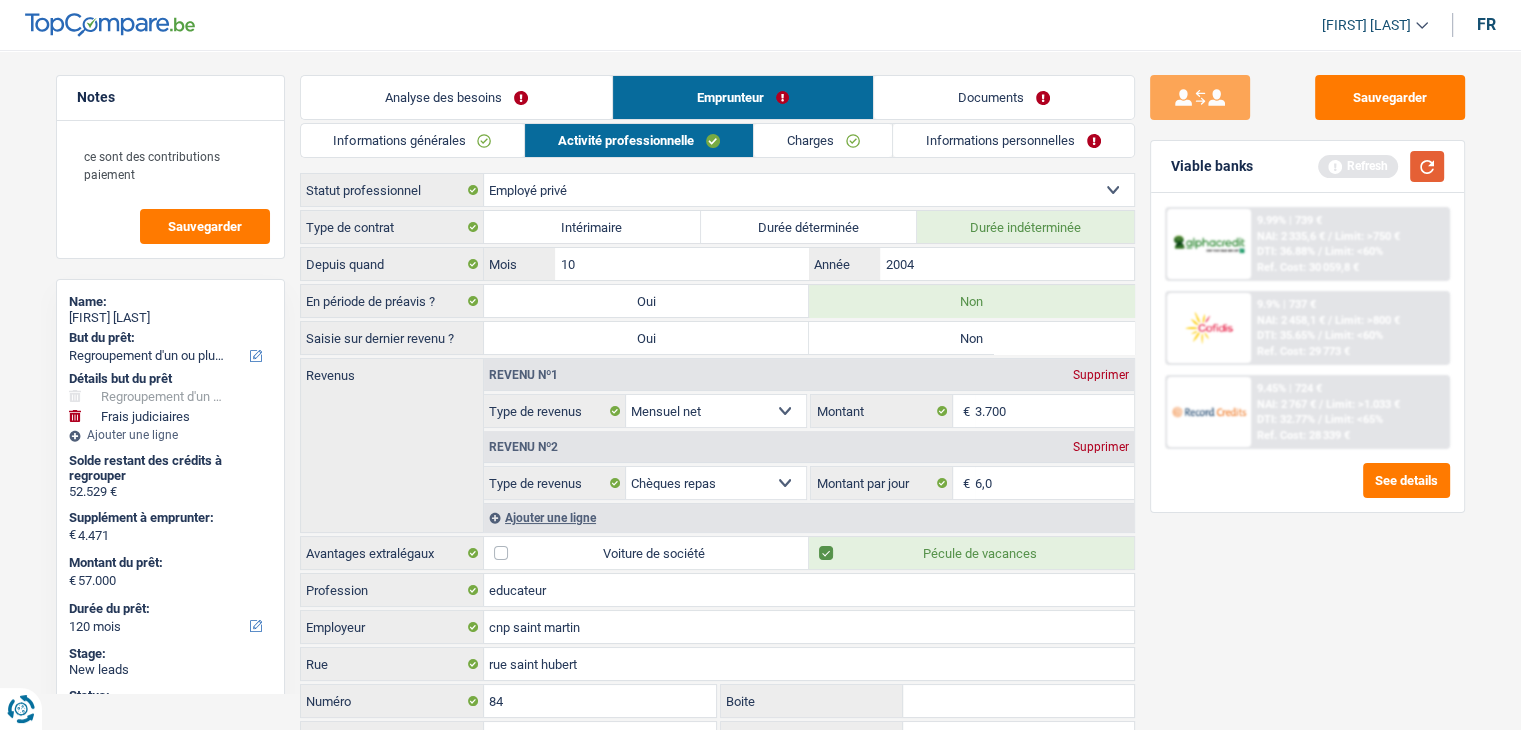 click at bounding box center [1427, 166] 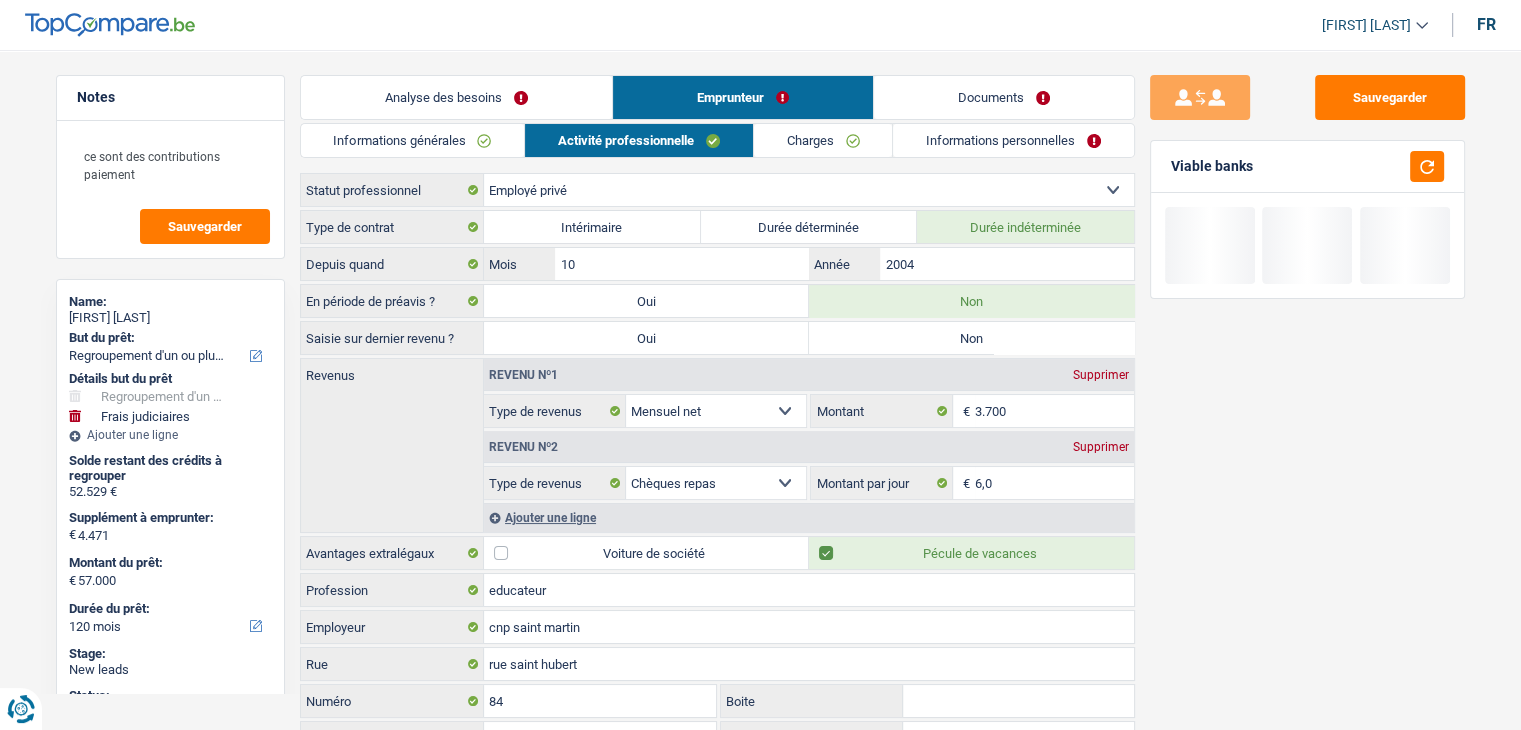 drag, startPoint x: 1264, startPoint y: 165, endPoint x: 1176, endPoint y: 165, distance: 88 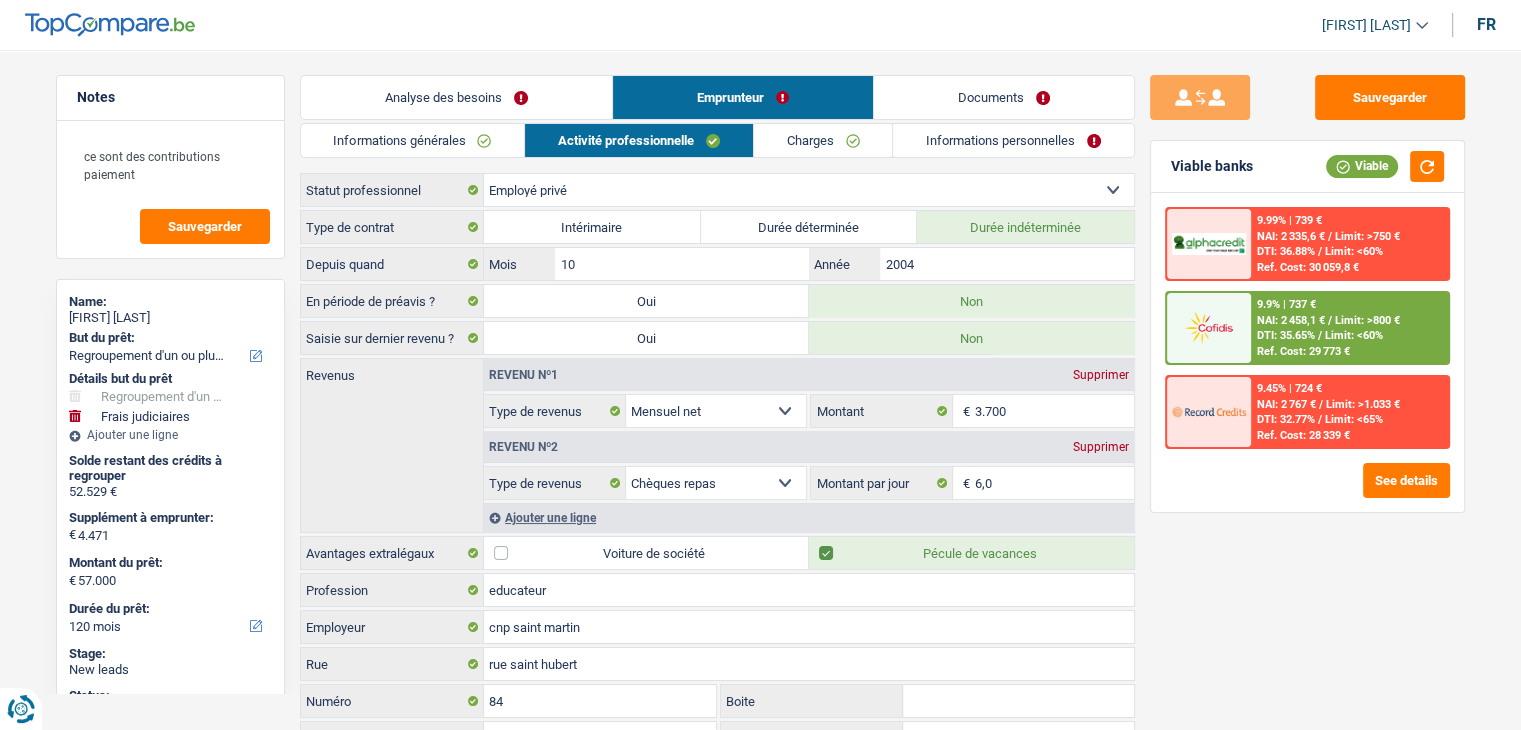 click on "Charges" at bounding box center [823, 140] 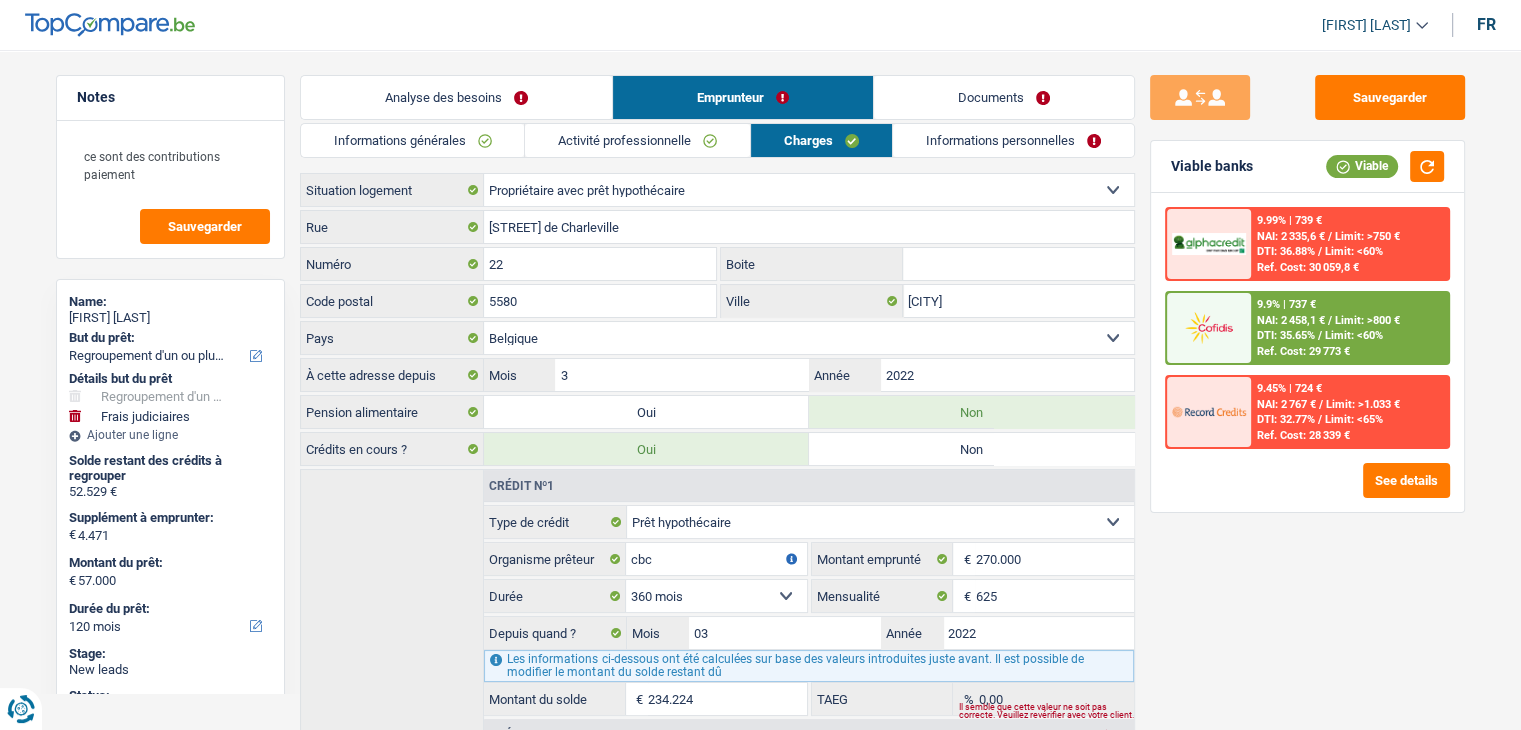 click on "9.9% | 737 €" at bounding box center (1286, 304) 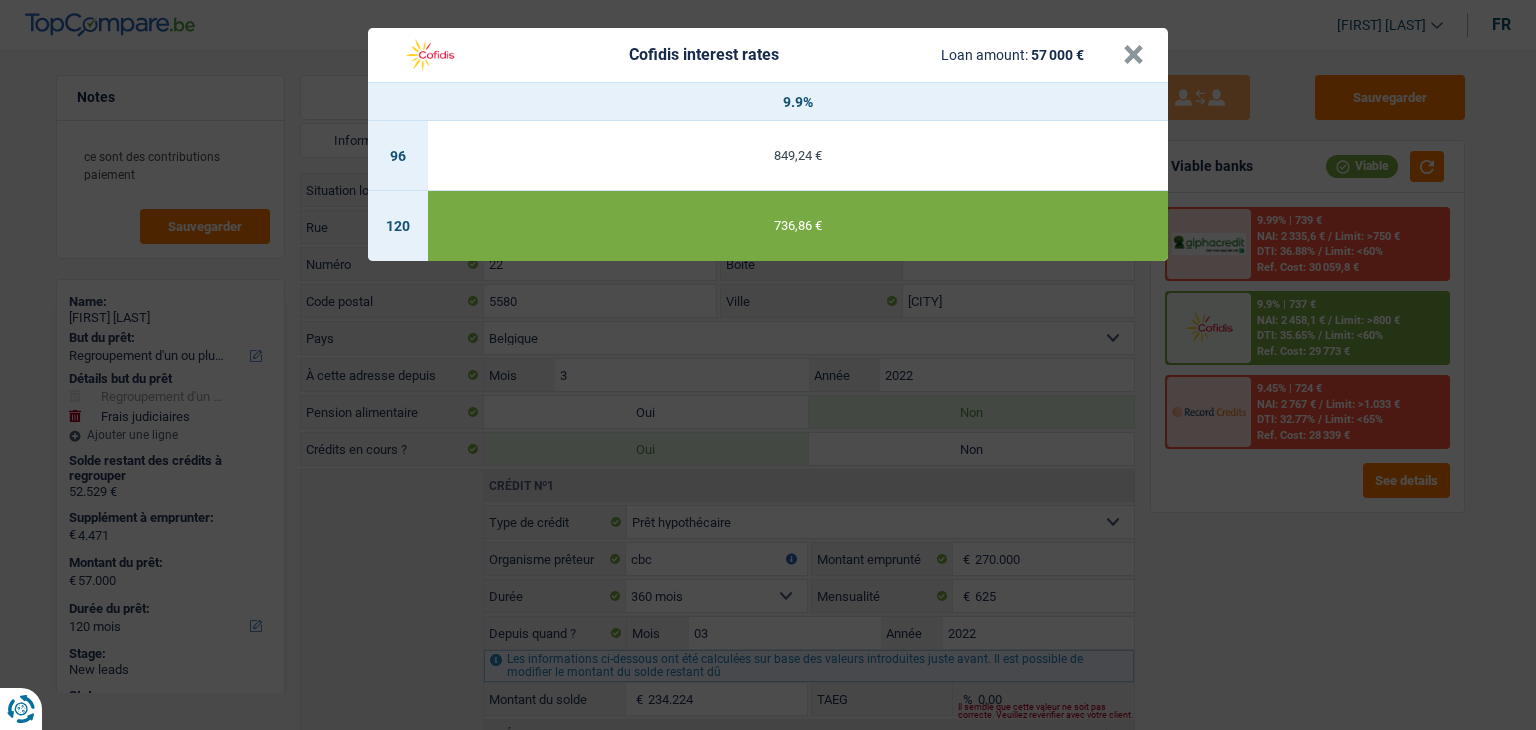 click on "Cofidis interest rates
Loan amount:
57 000 €
×
9.9%
96
849,24 €
120
736,86 €" at bounding box center [768, 365] 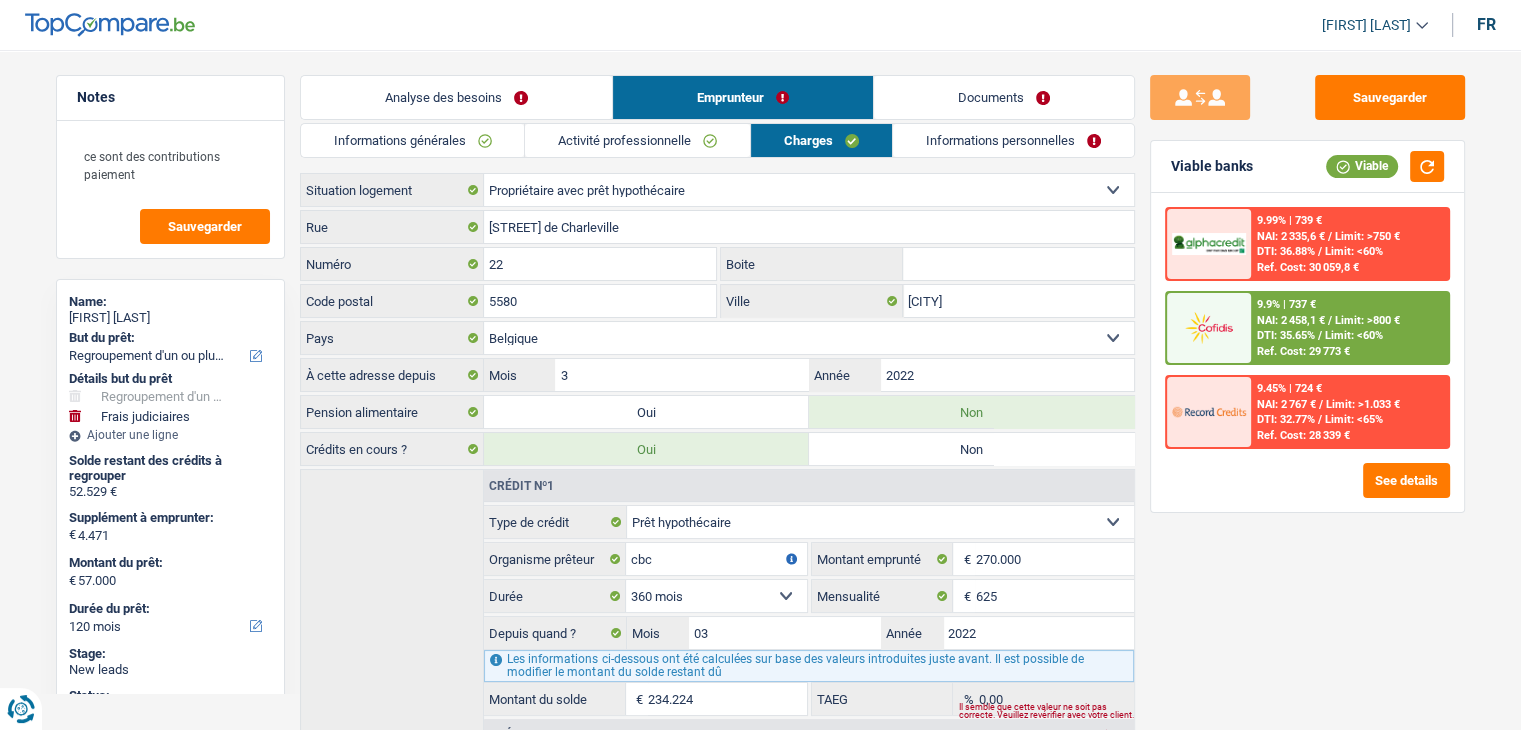 click on "Sauvegarder
Viable banks
Viable
9.99% | 739 €
NAI: 2 335,6 €
/
Limit: >750 €
DTI: 36.88%
/
Limit: <60%
Ref. Cost: 30 059,8 €
9.9% | 737 €
NAI: 2 458,1 €
/
Limit: >800 €
DTI: 35.65%
/               /       /" at bounding box center (1307, 384) 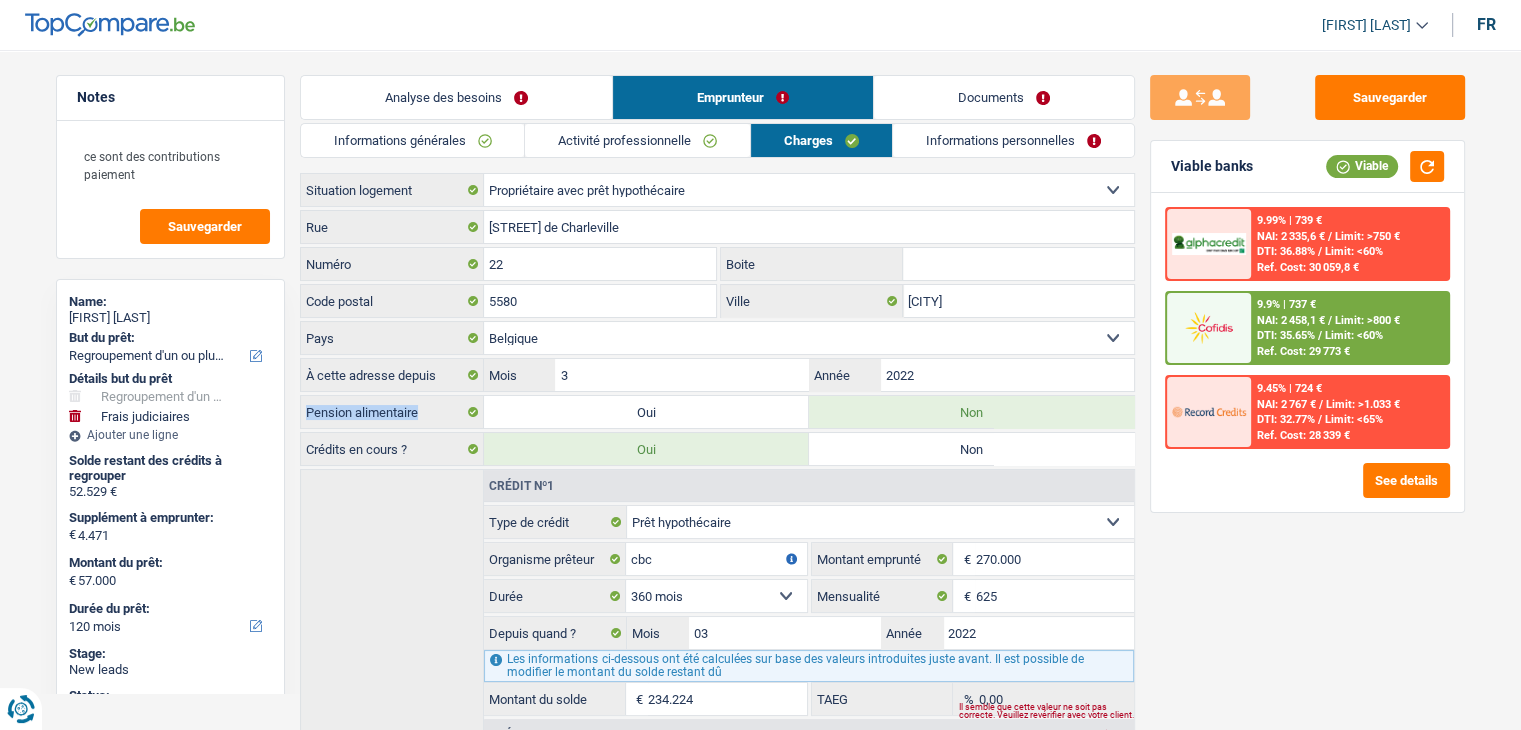 drag, startPoint x: 420, startPoint y: 412, endPoint x: 306, endPoint y: 407, distance: 114.1096 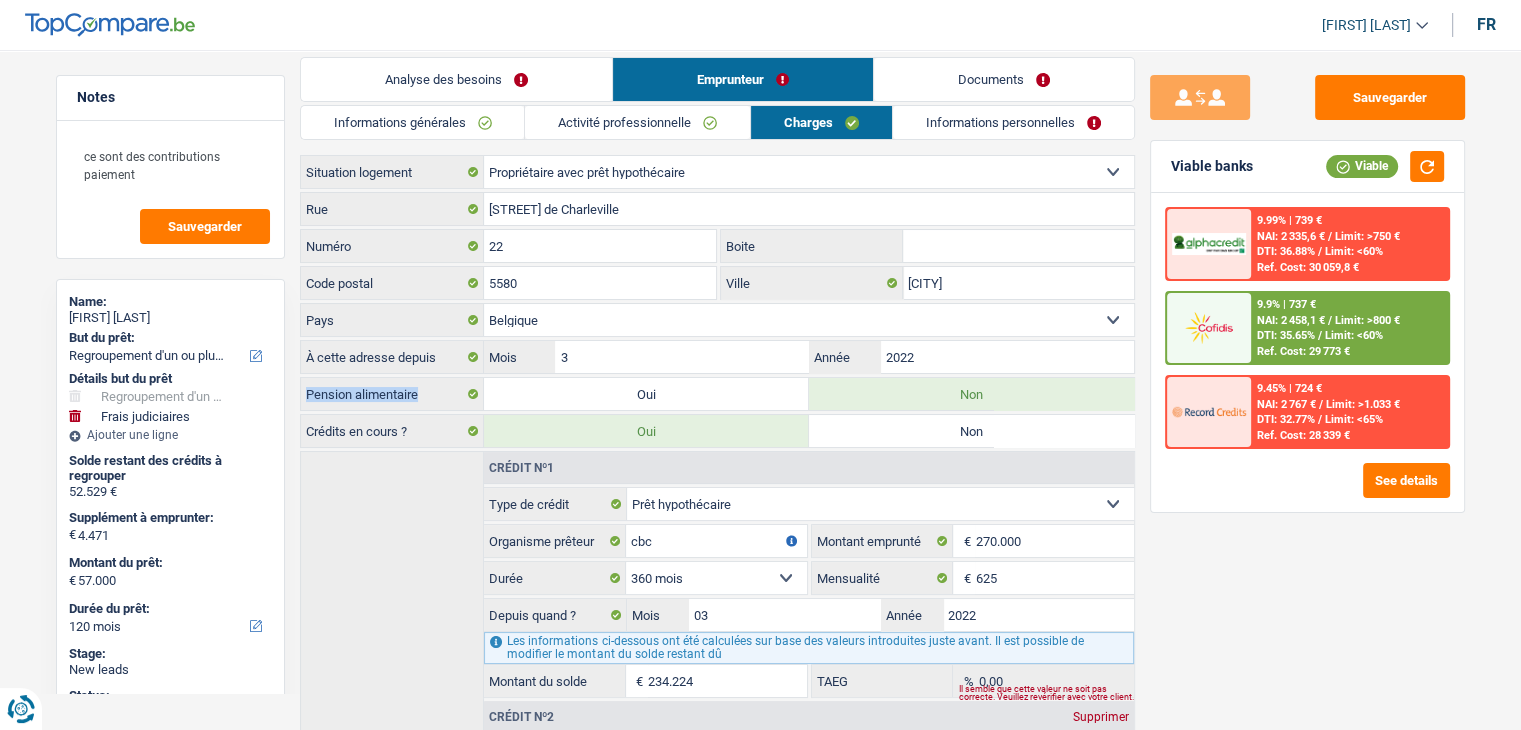 scroll, scrollTop: 0, scrollLeft: 0, axis: both 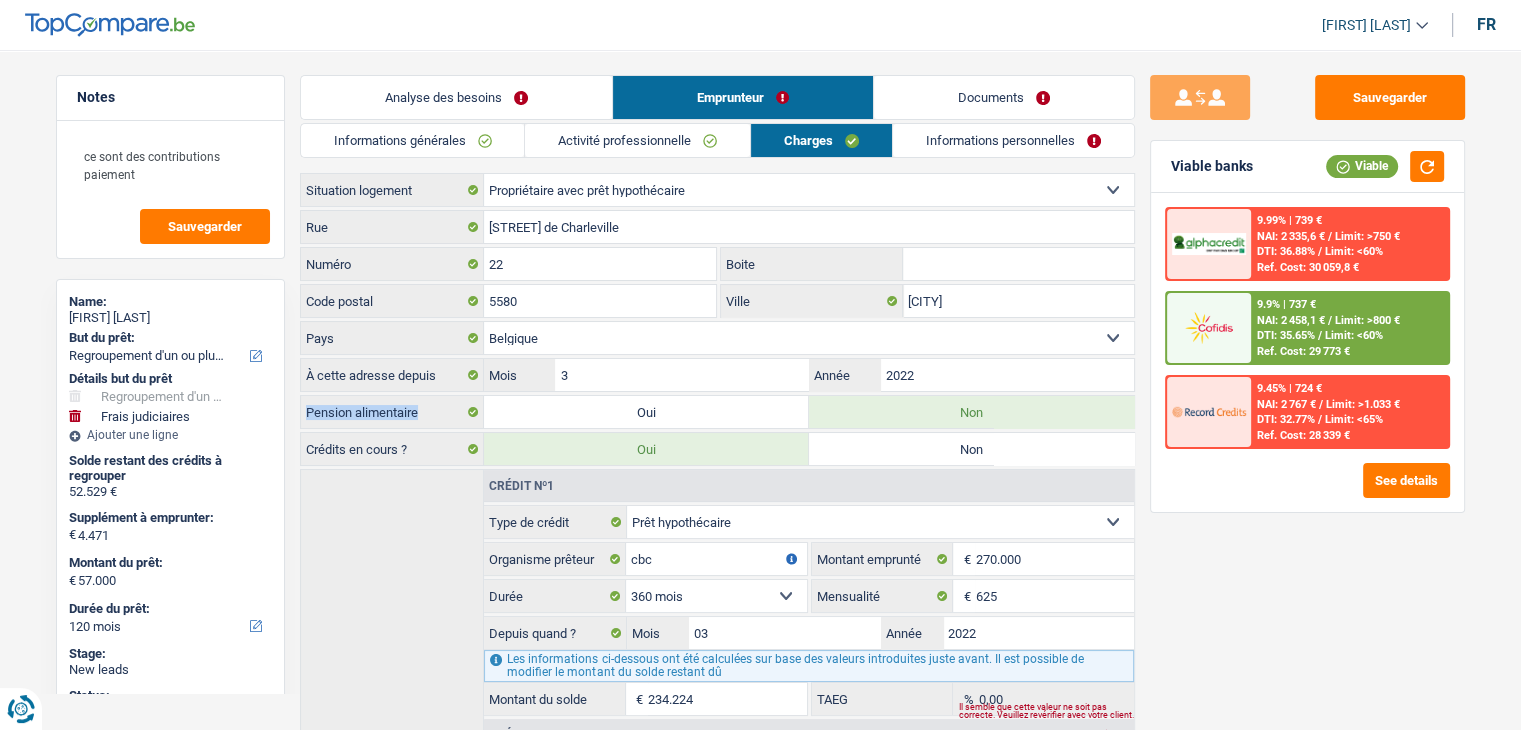 click on "Informations personnelles" at bounding box center [1013, 140] 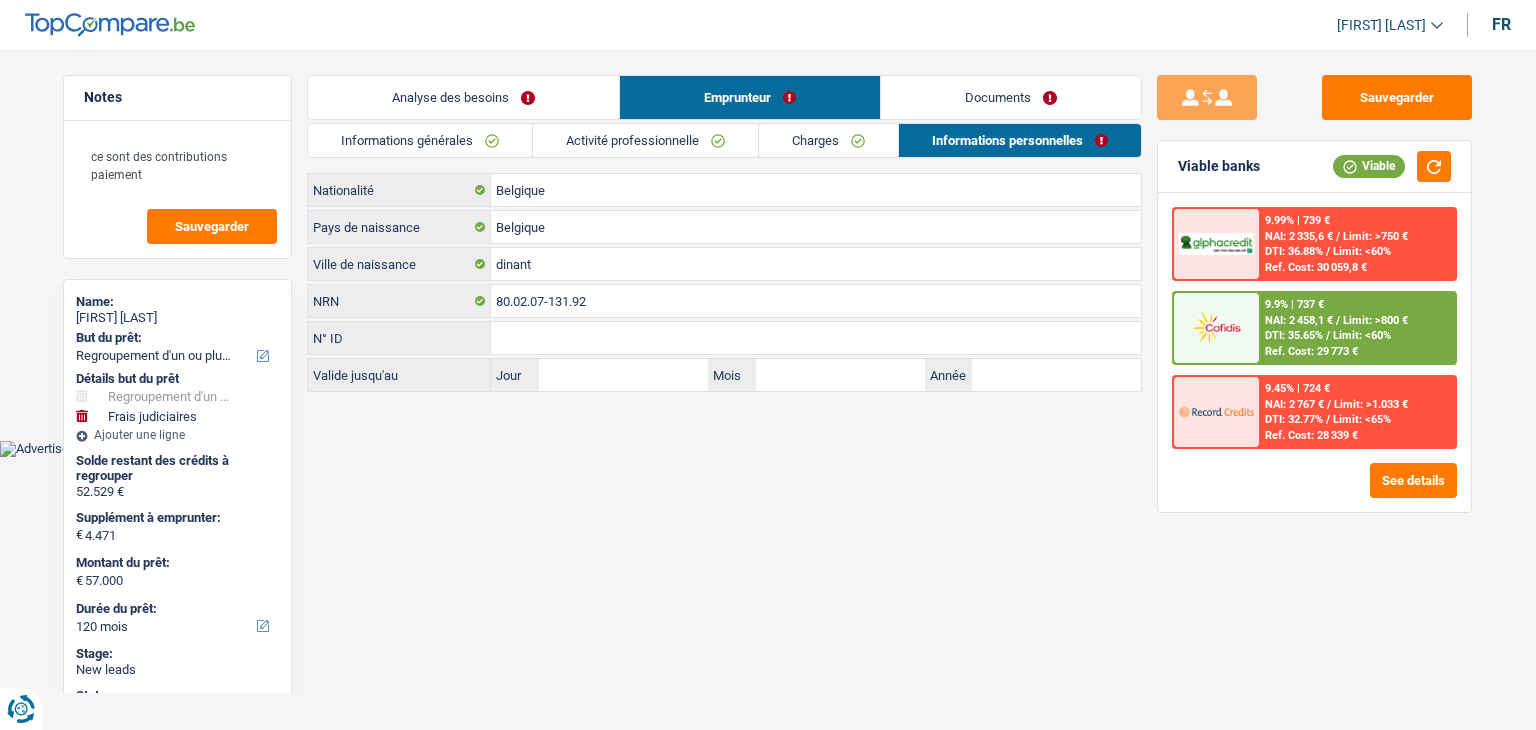 drag, startPoint x: 314, startPoint y: 185, endPoint x: 422, endPoint y: 209, distance: 110.63454 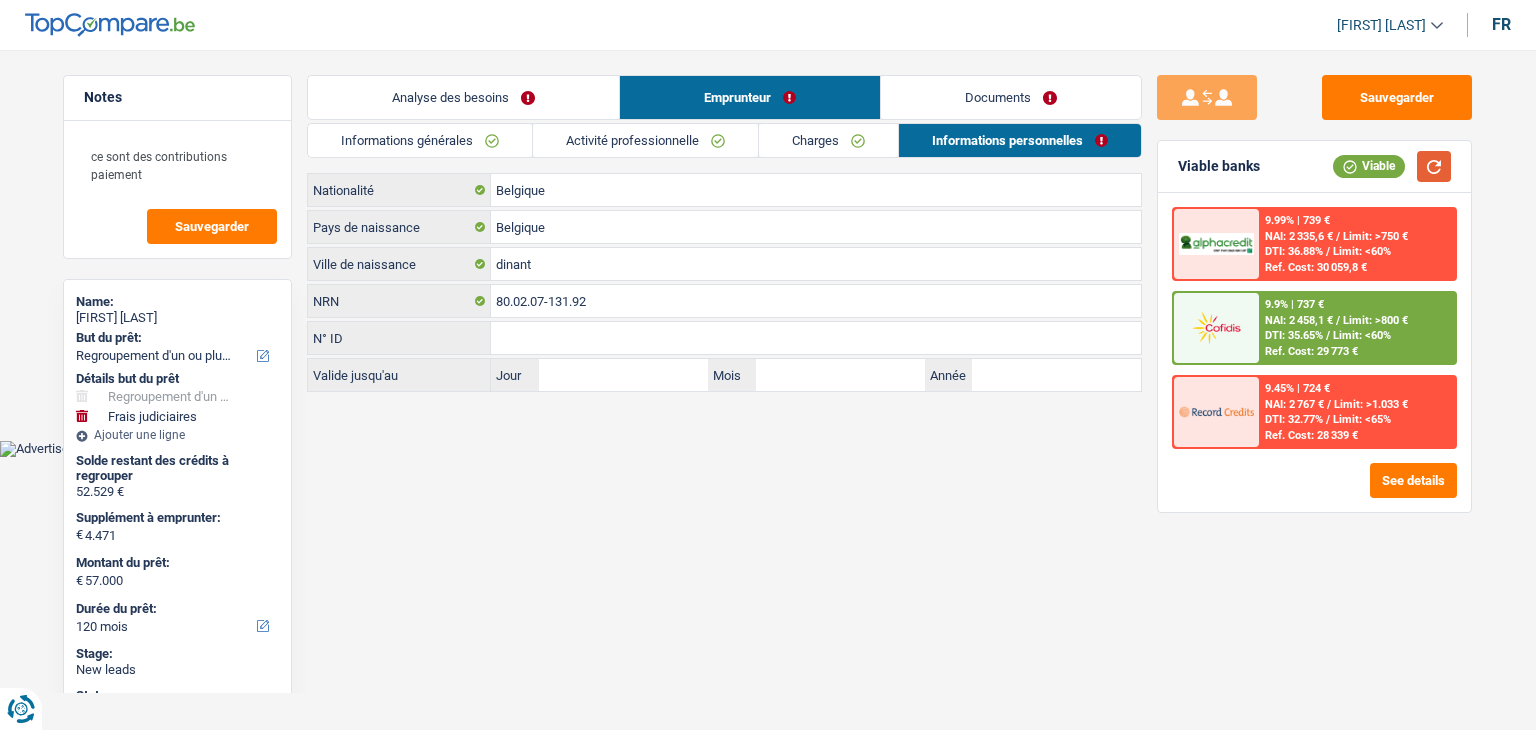 click at bounding box center (1434, 166) 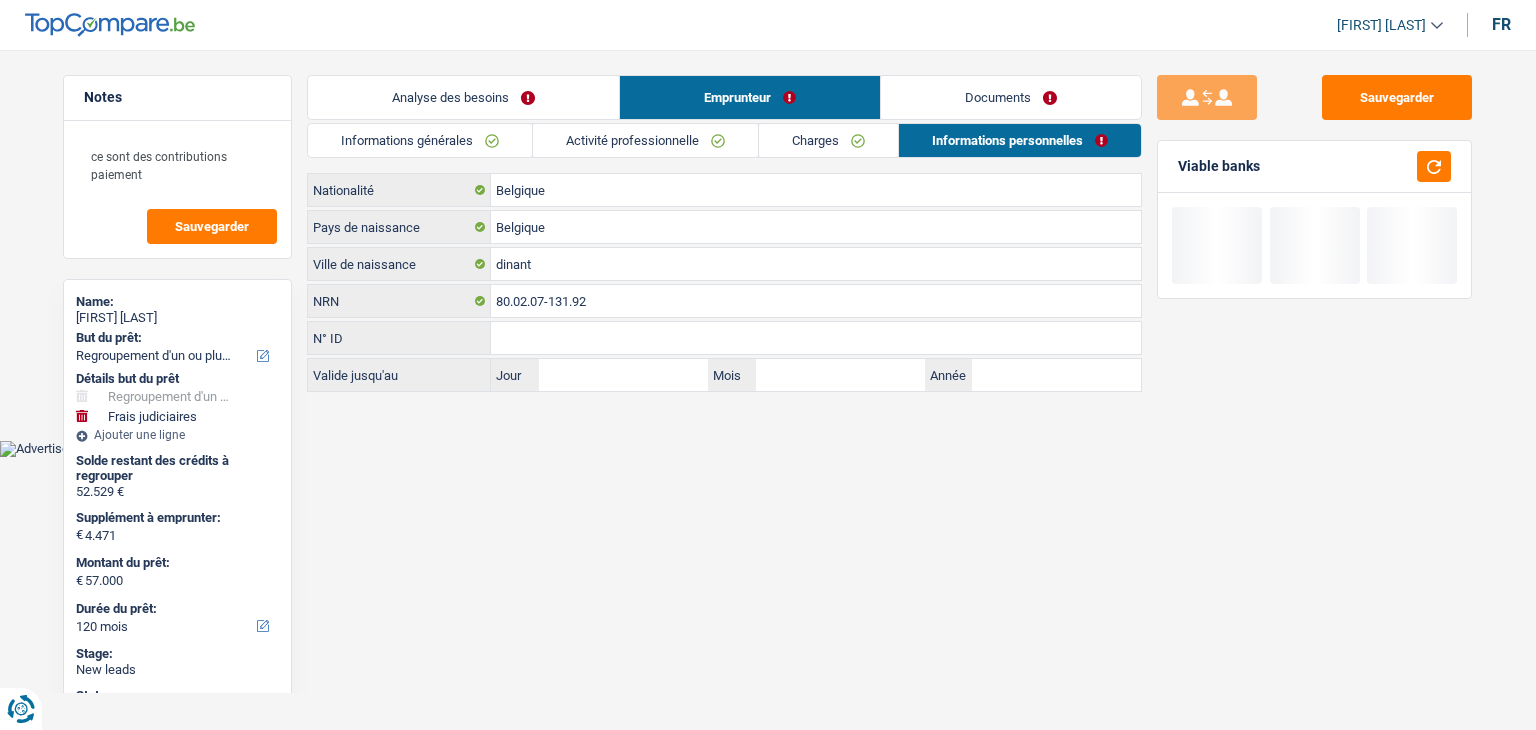click on "Documents" at bounding box center [1011, 97] 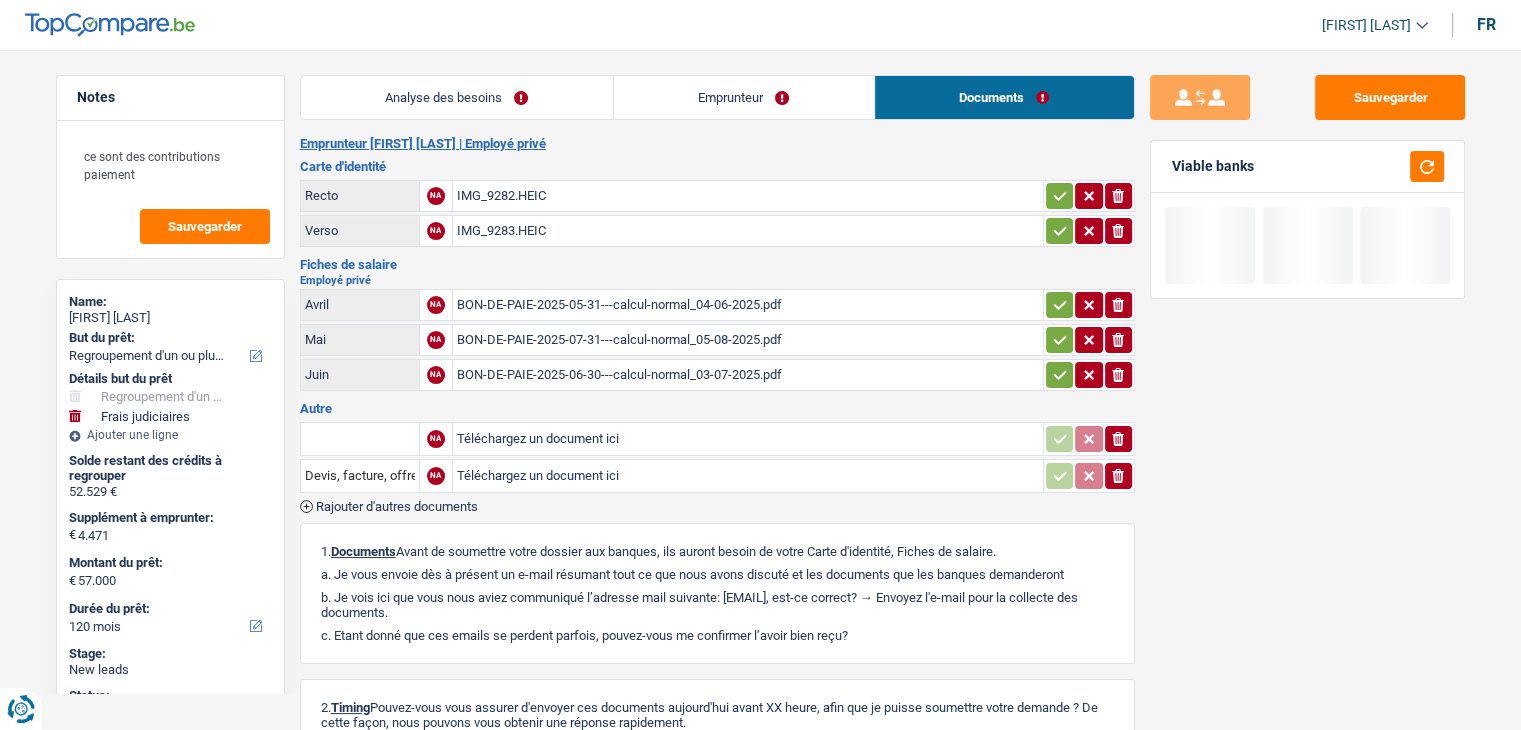 click on "Carte d'identité" at bounding box center [717, 166] 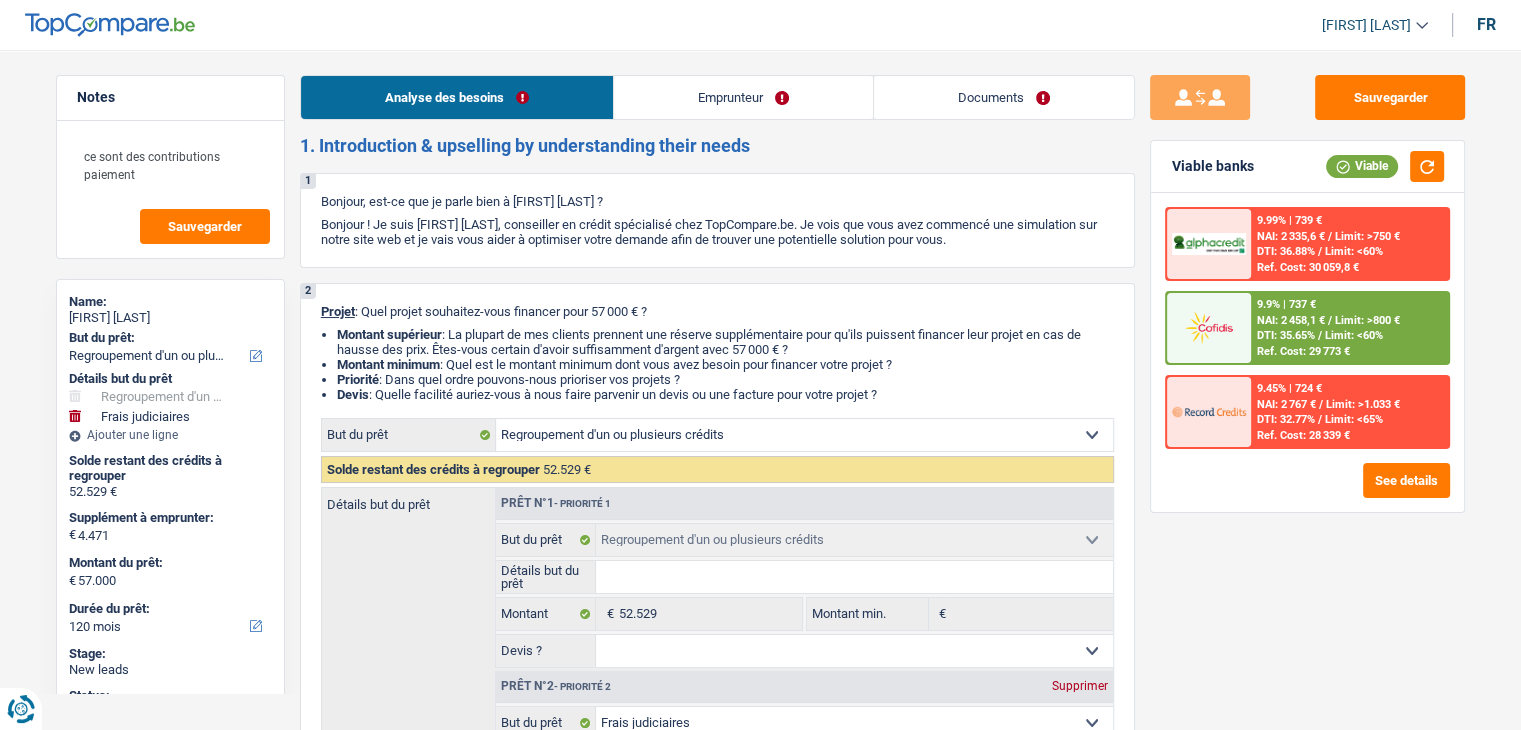 click on "Documents" at bounding box center (1004, 97) 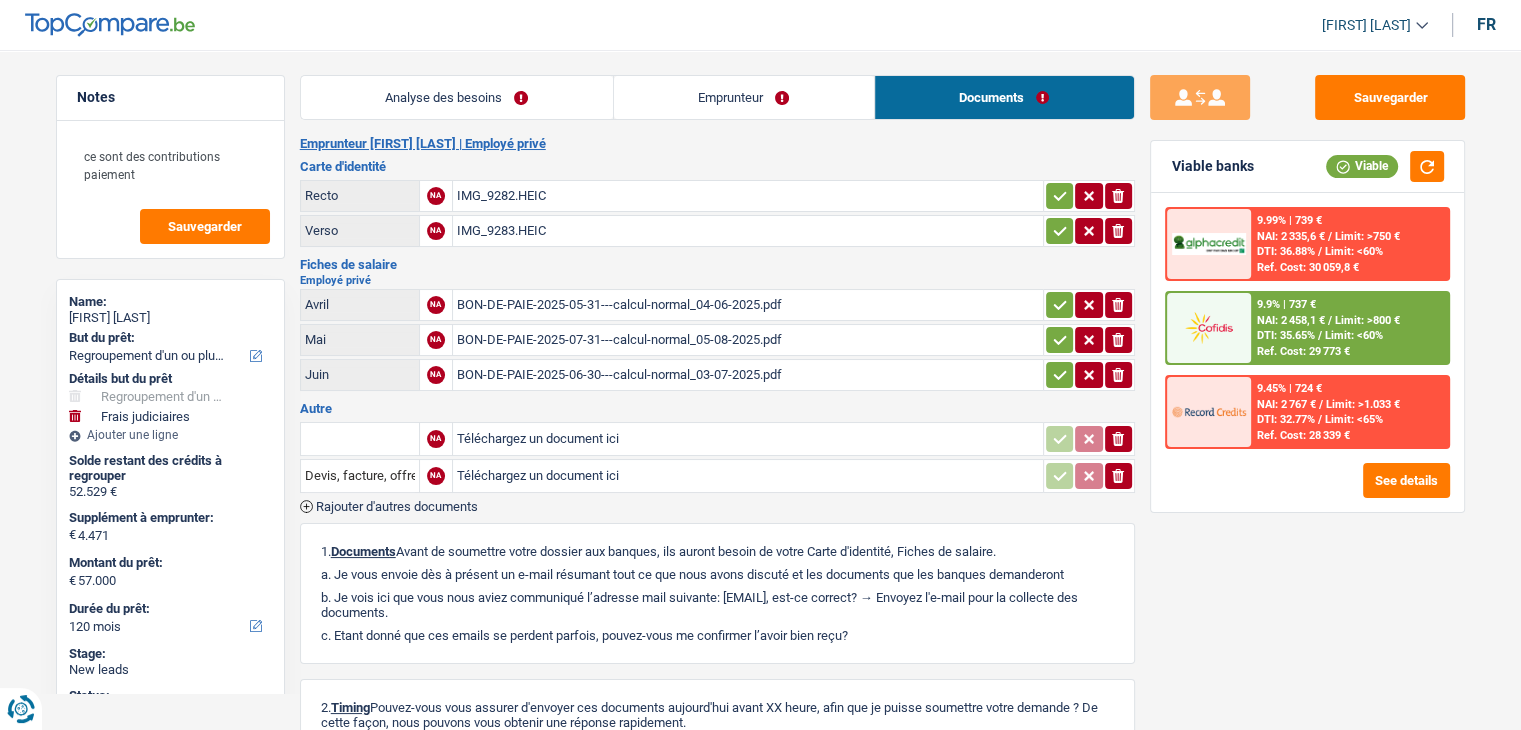 click on "Analyse des besoins" at bounding box center (457, 97) 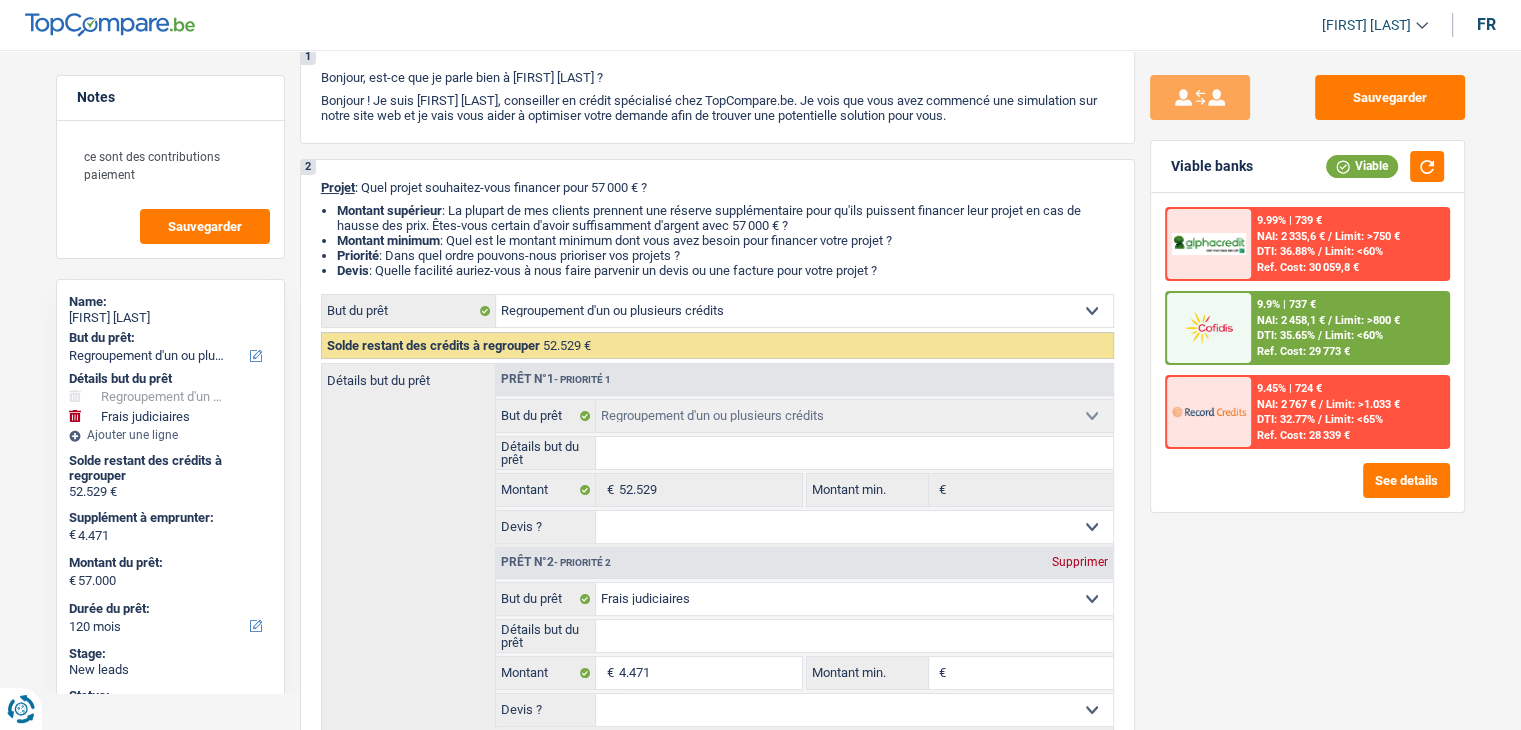 scroll, scrollTop: 0, scrollLeft: 0, axis: both 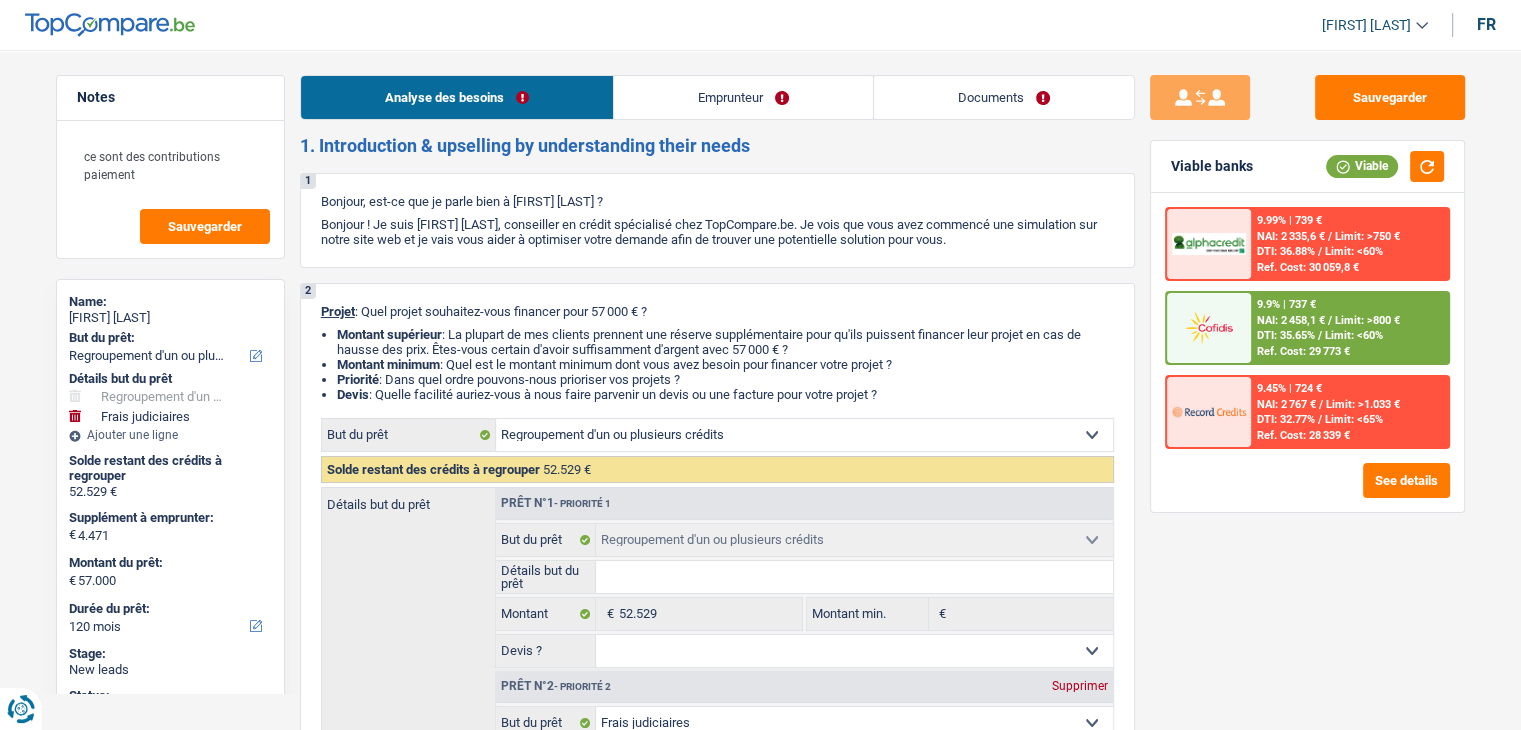 click on "Documents" at bounding box center [1004, 97] 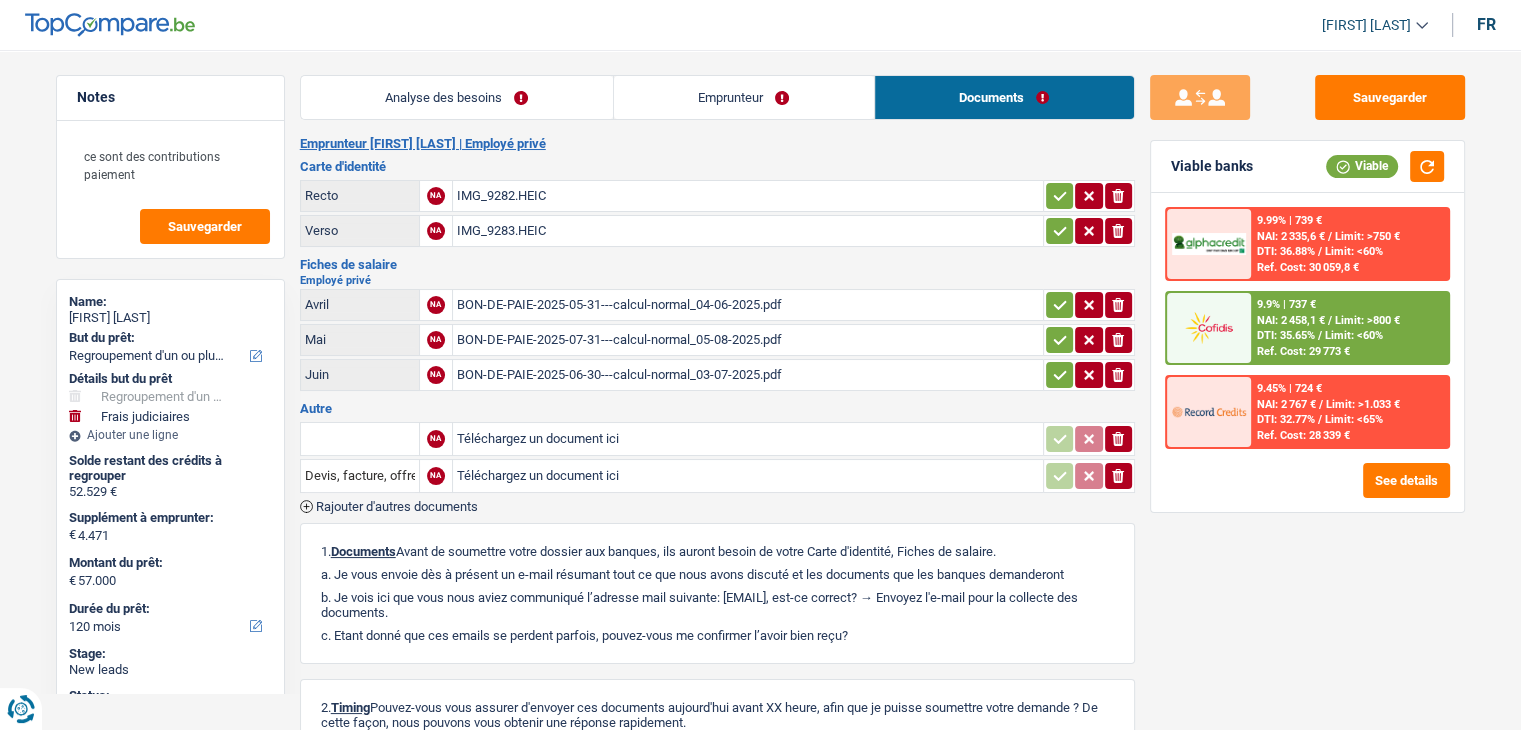 click on "IMG_9282.HEIC" at bounding box center (748, 196) 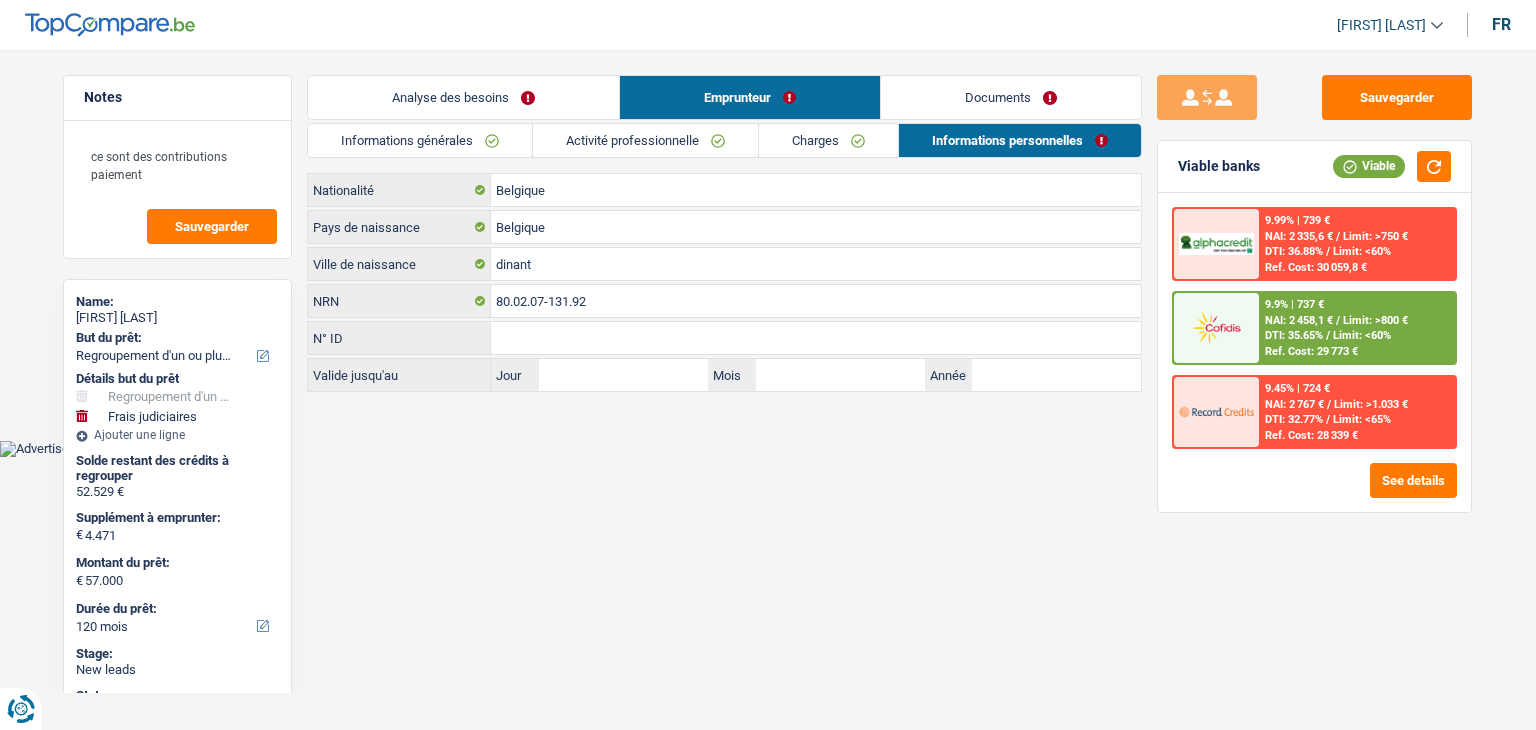 click on "Analyse des besoins" at bounding box center (463, 97) 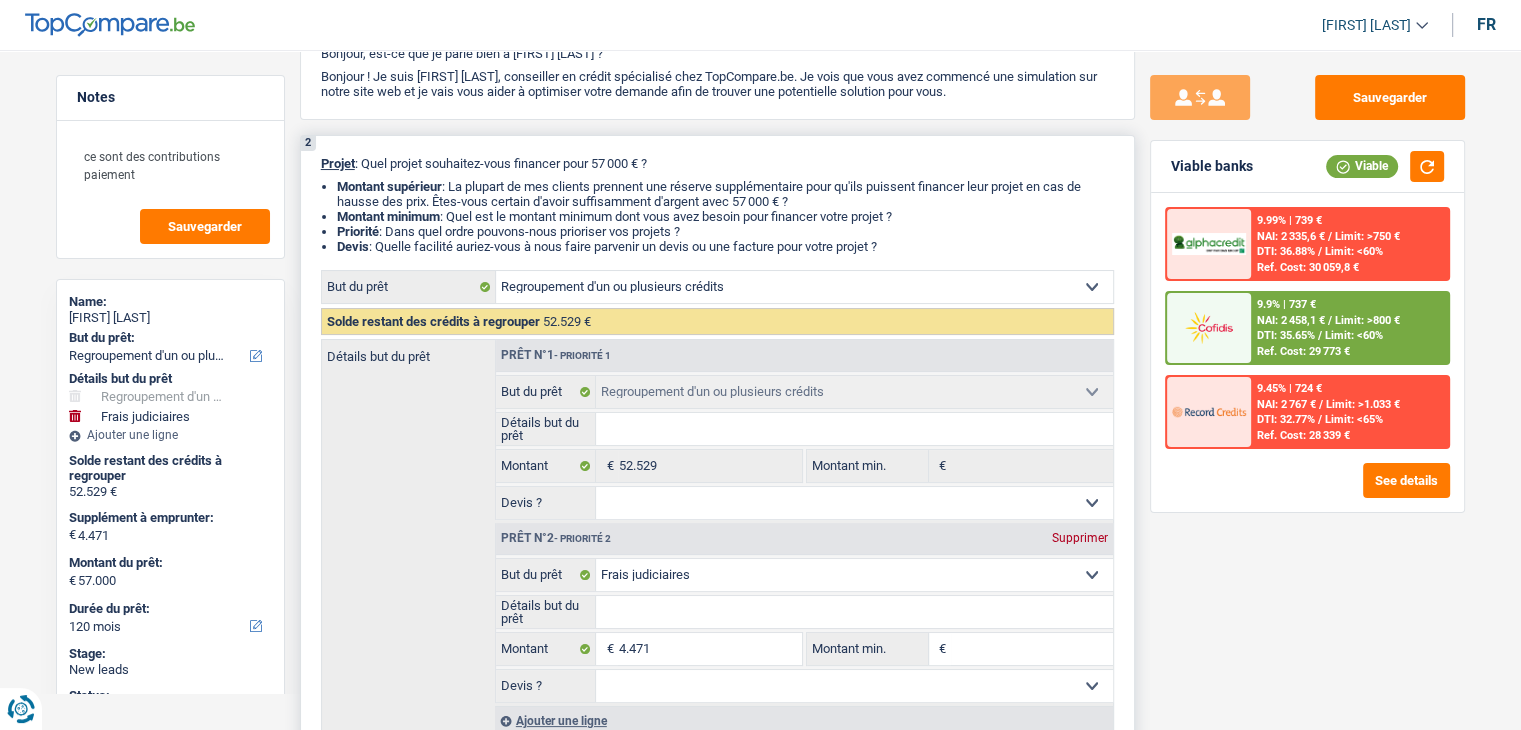 scroll, scrollTop: 300, scrollLeft: 0, axis: vertical 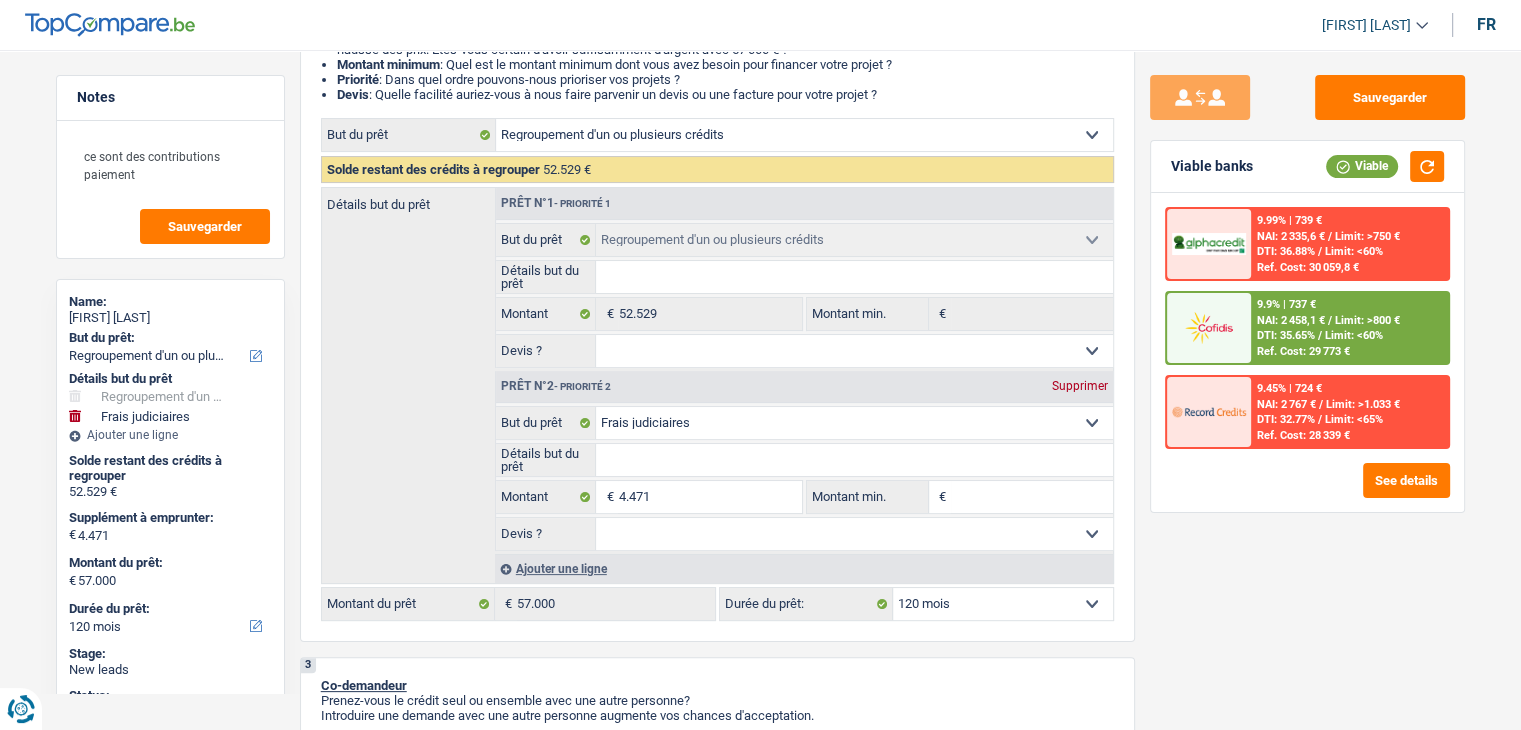 click on "Sauvegarder
Viable banks
Viable
9.99% | 739 €
NAI: 2 335,6 €
/
Limit: >750 €
DTI: 36.88%
/
Limit: <60%
Ref. Cost: 30 059,8 €
9.9% | 737 €
NAI: 2 458,1 €
/
Limit: >800 €
DTI: 35.65%
/               /       /" at bounding box center (1307, 384) 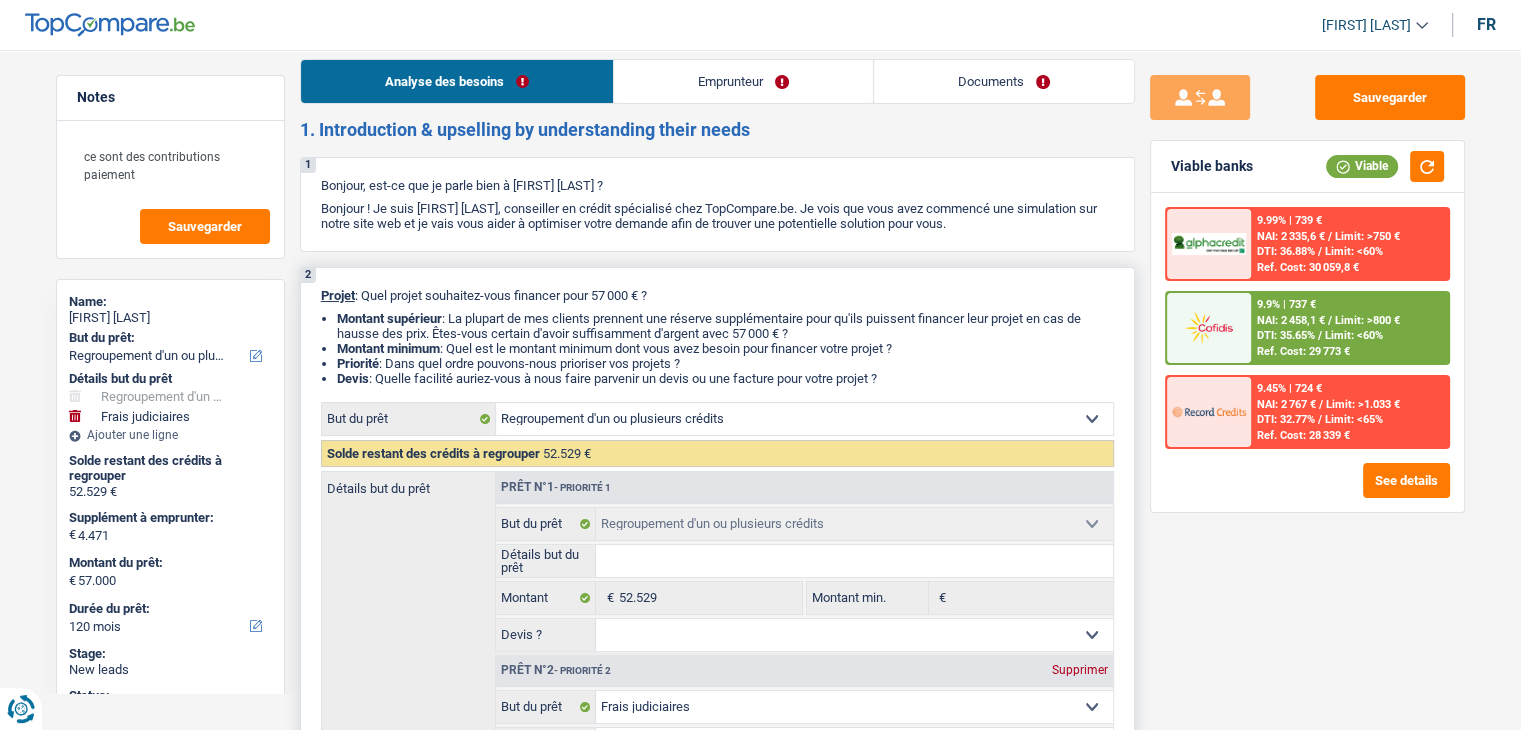 scroll, scrollTop: 0, scrollLeft: 0, axis: both 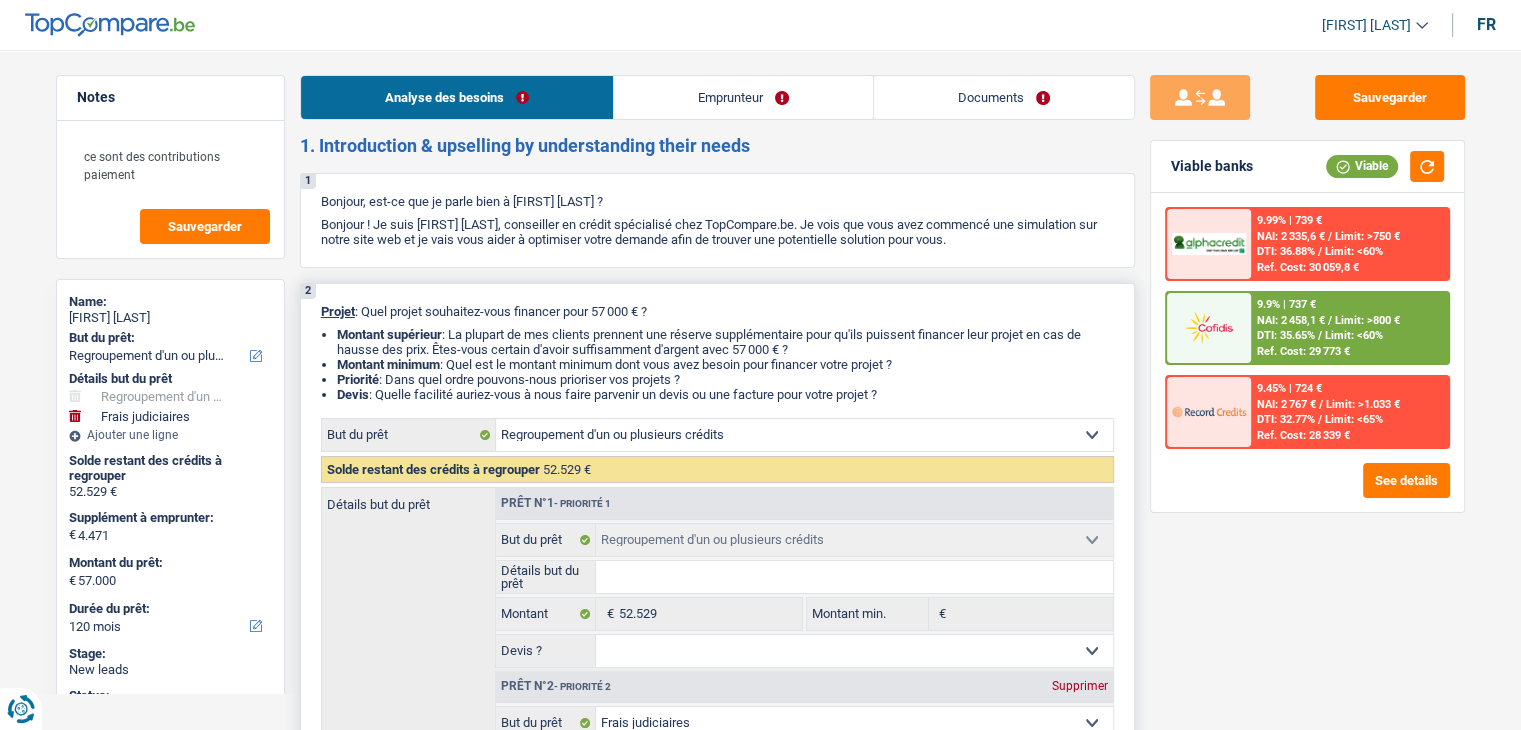 click on "Devis   : Quelle facilité auriez-vous à nous faire parvenir un devis ou une facture pour votre projet ?" at bounding box center [725, 394] 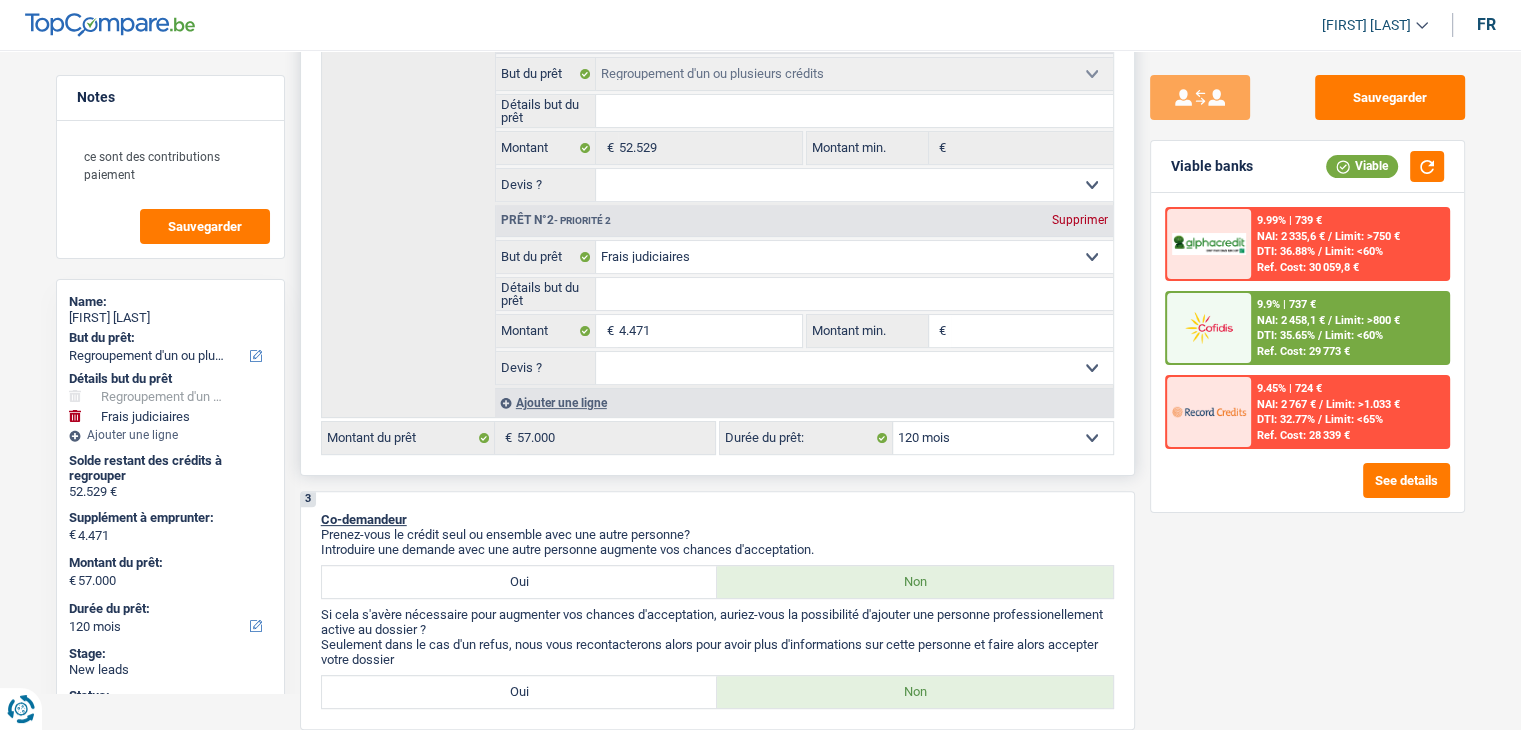 scroll, scrollTop: 500, scrollLeft: 0, axis: vertical 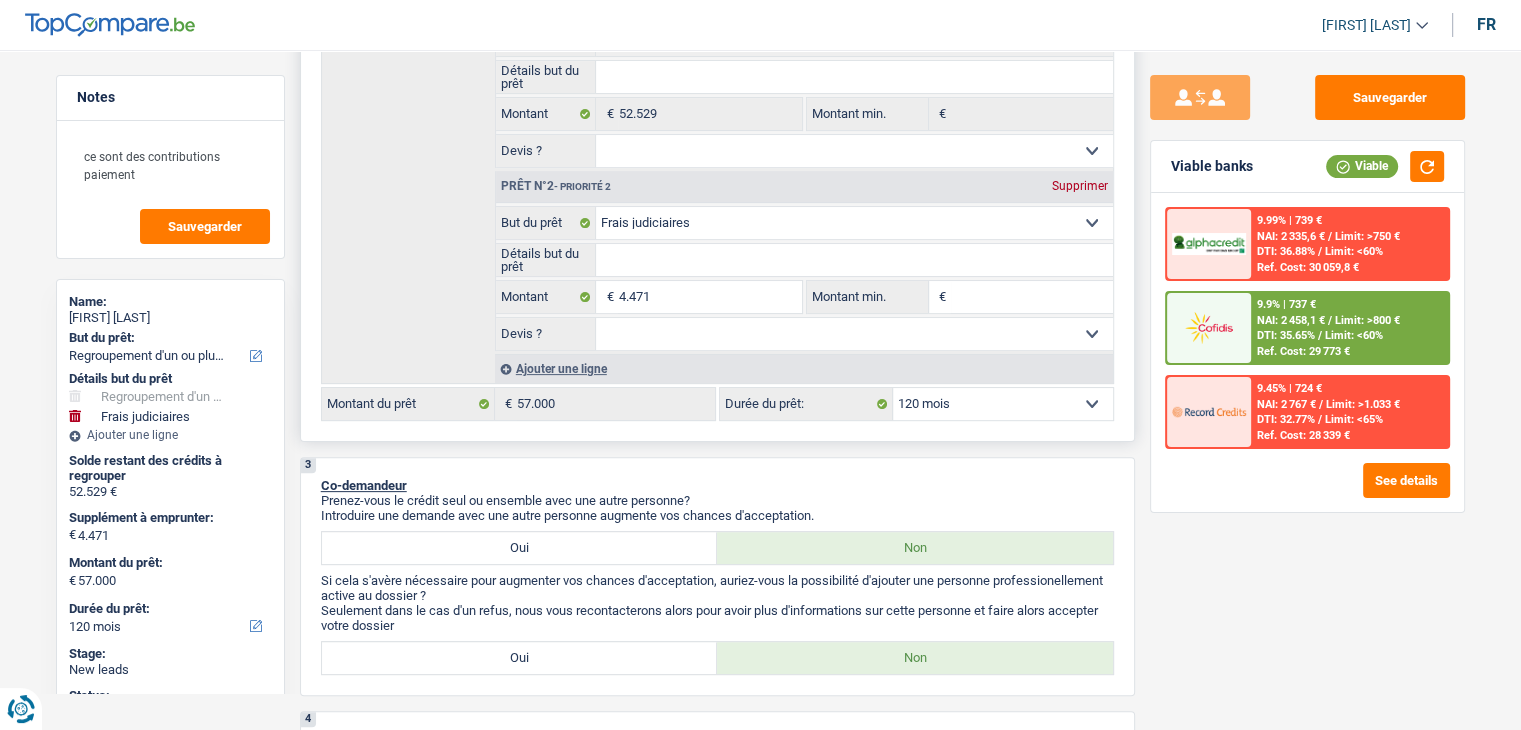 drag, startPoint x: 812, startPoint y: 399, endPoint x: 761, endPoint y: 401, distance: 51.0392 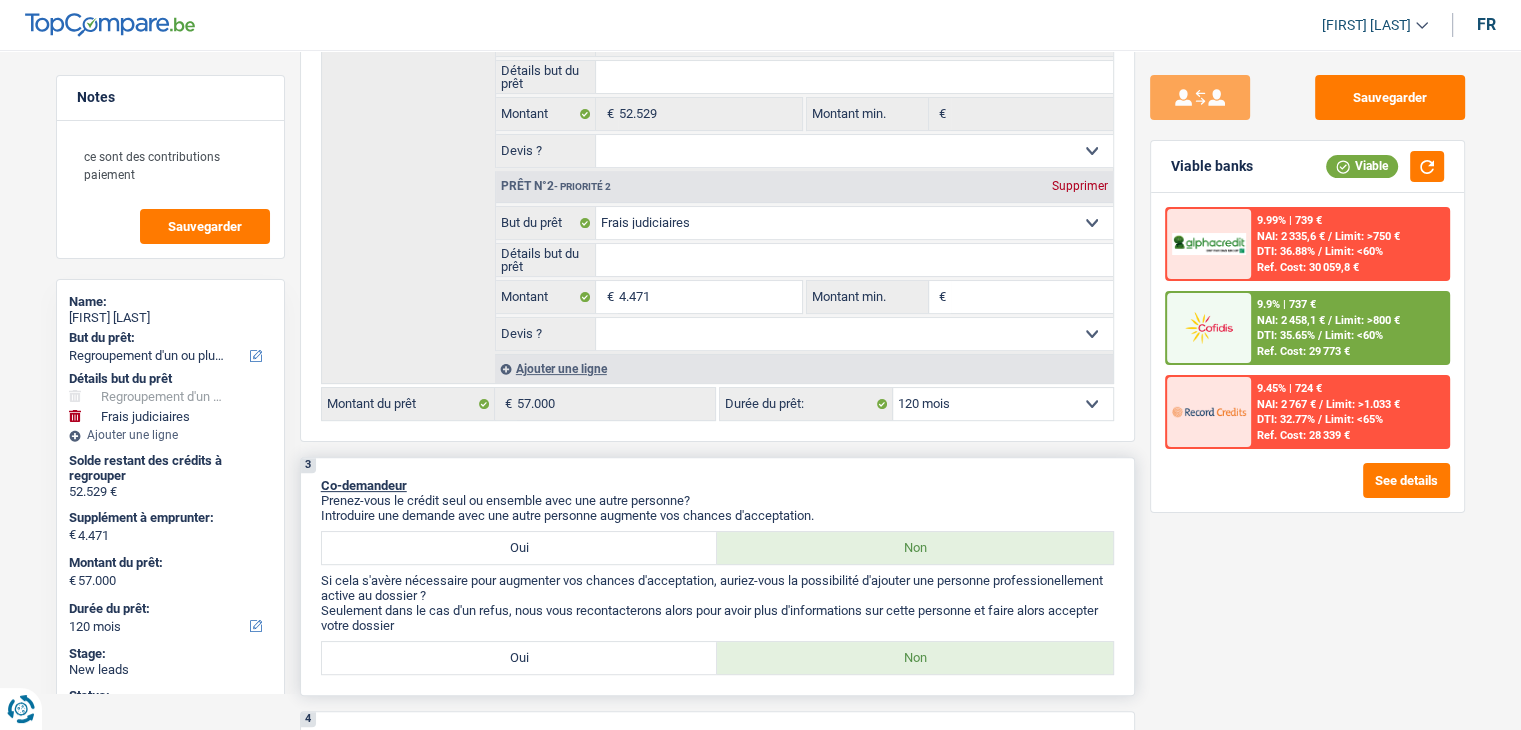 click on "Co-demandeur" at bounding box center (717, 485) 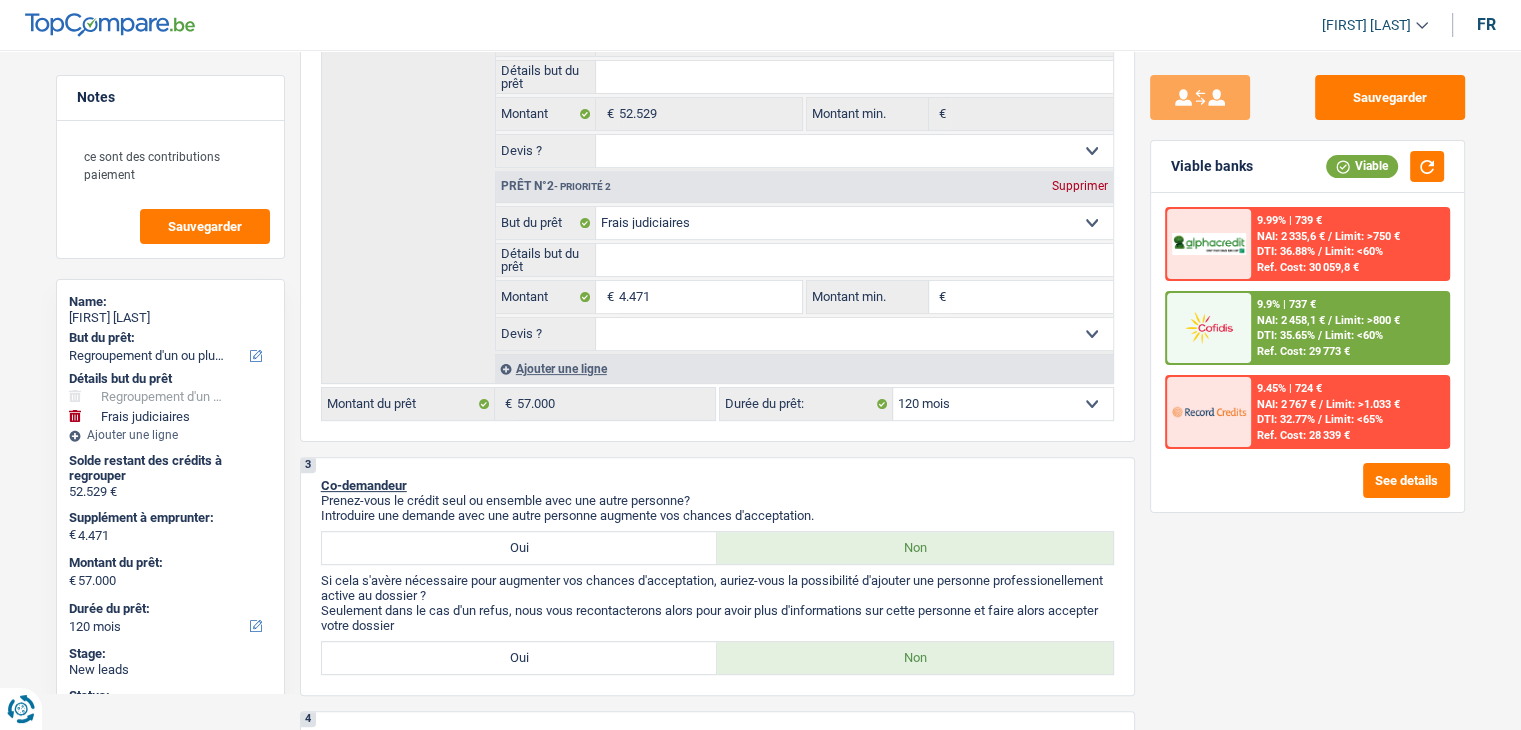 click on "9.9% | 737 €
NAI: 2 458,1 €
/
Limit: >800 €
DTI: 35.65%
/
Limit: <60%
Ref. Cost: 29 773 €" at bounding box center [1349, 328] 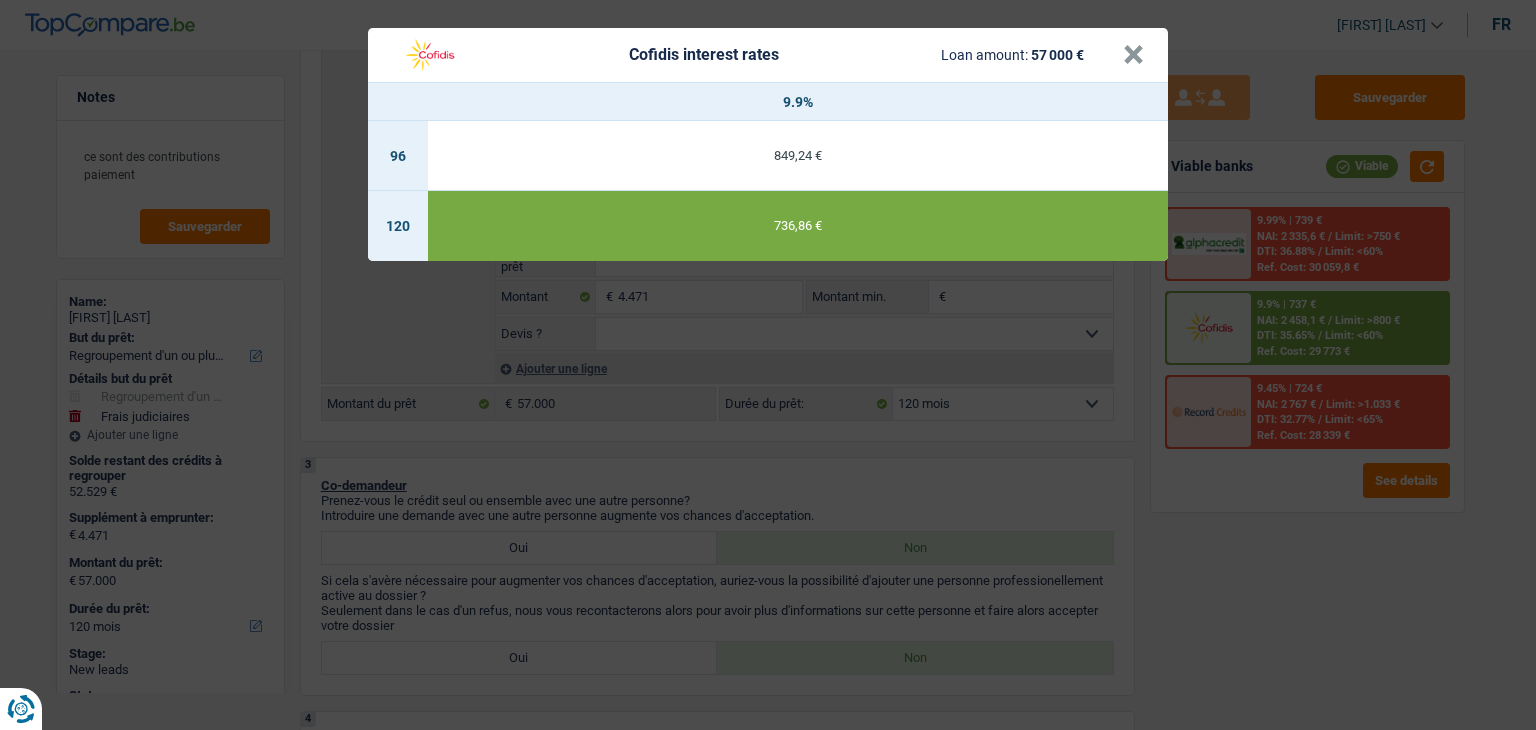 click on "Cofidis interest rates
Loan amount:
57 000 €
×
9.9%
96
849,24 €
120
736,86 €" at bounding box center [768, 365] 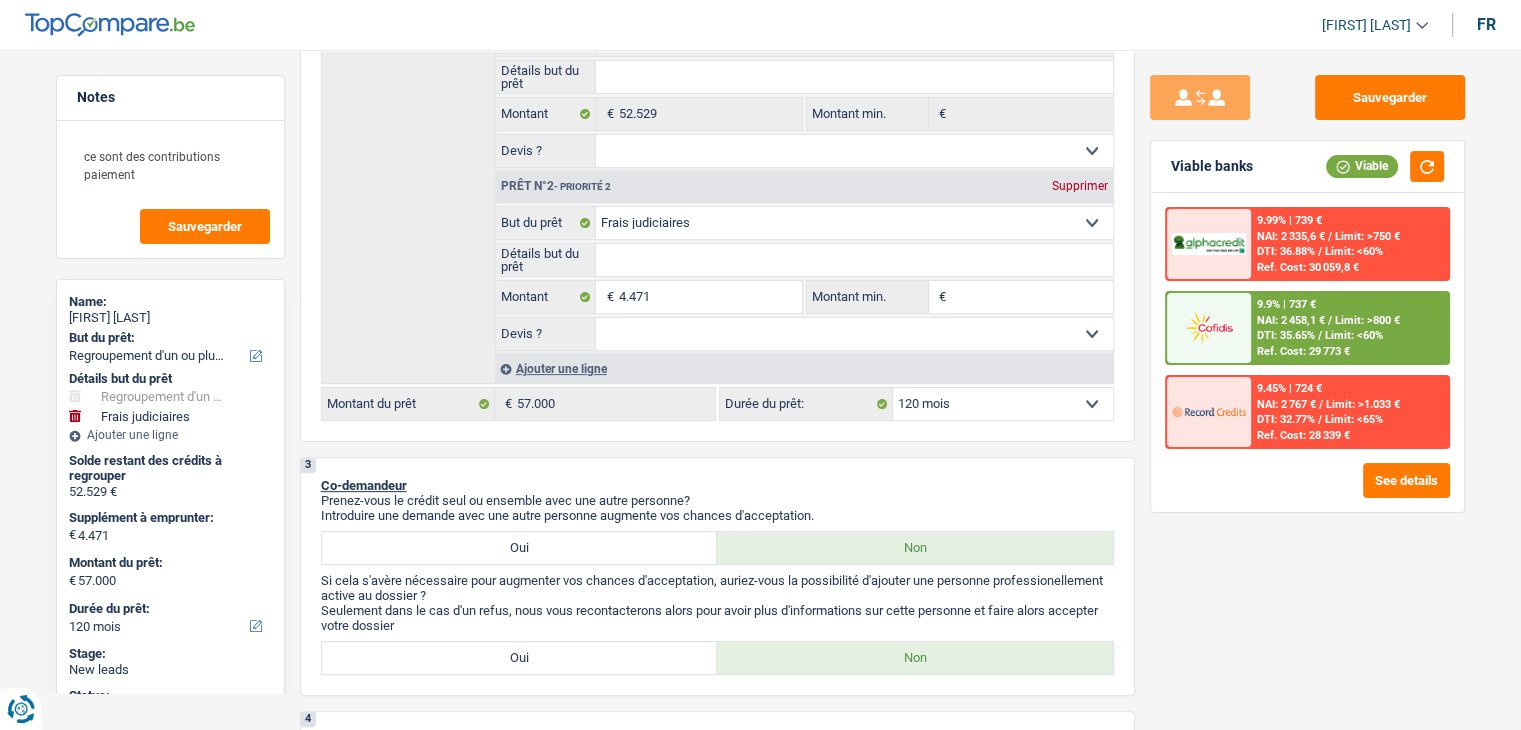 click on "DTI: 35.65%" at bounding box center [1286, 335] 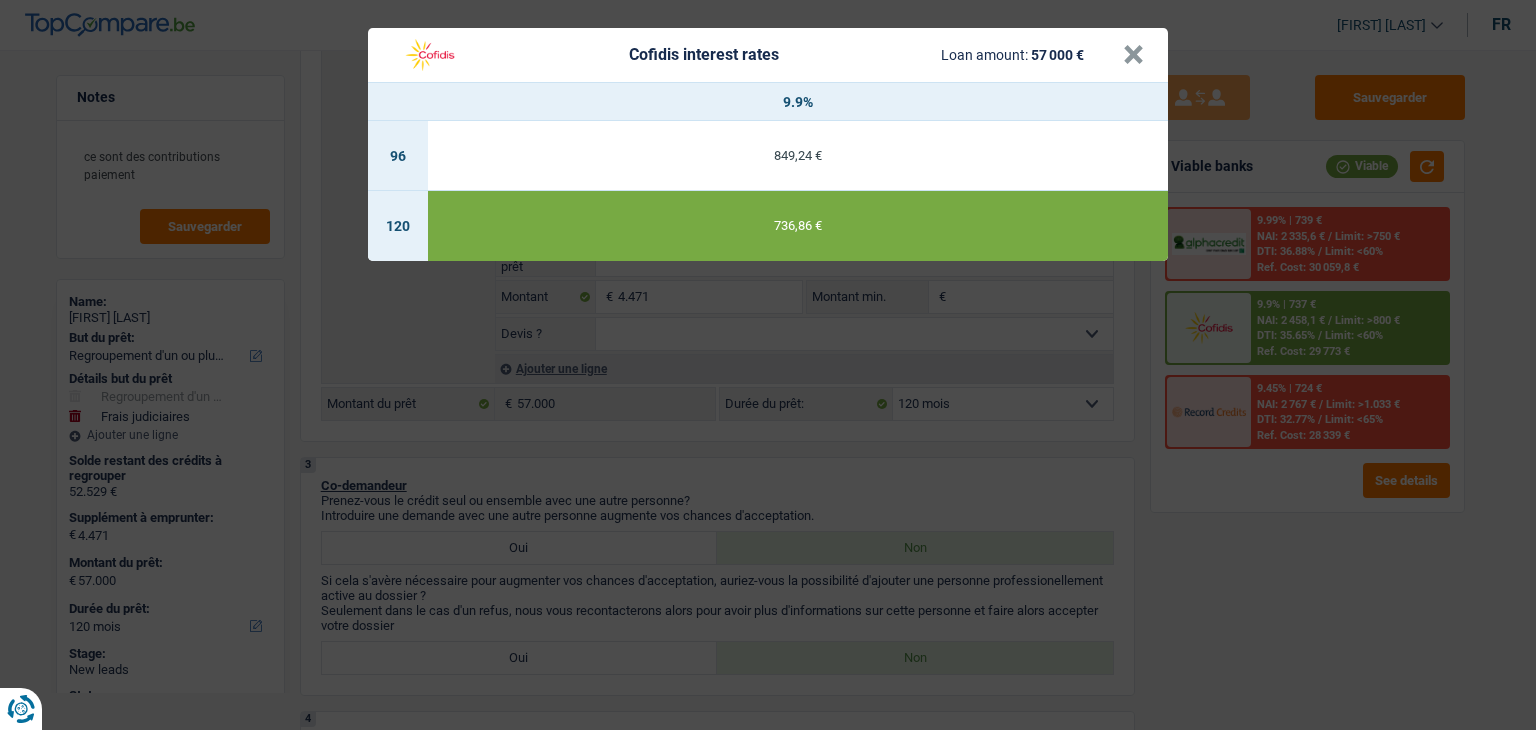 click on "Cofidis interest rates
Loan amount:
57 000 €
×
9.9%
96
849,24 €
120
736,86 €" at bounding box center (768, 365) 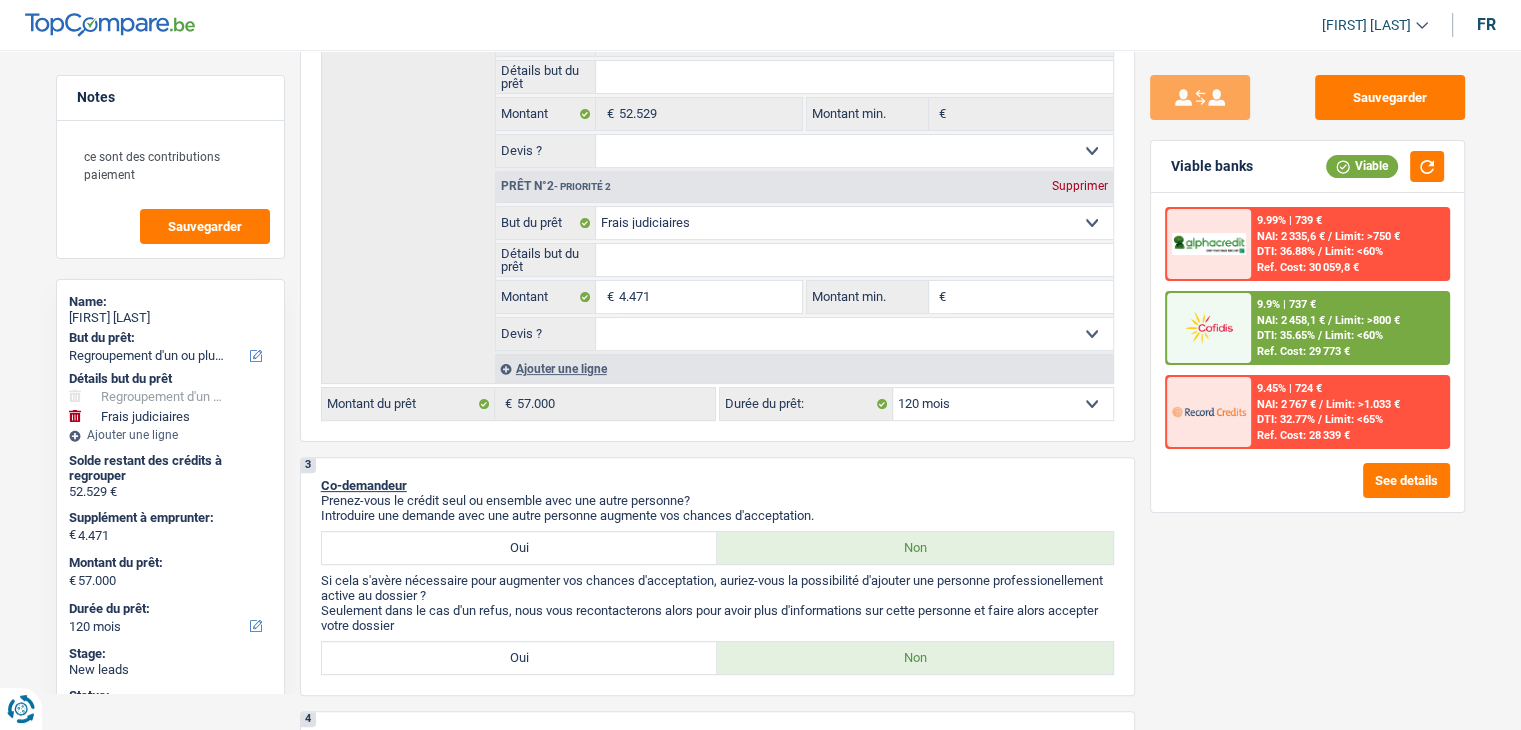 click at bounding box center (1209, 328) 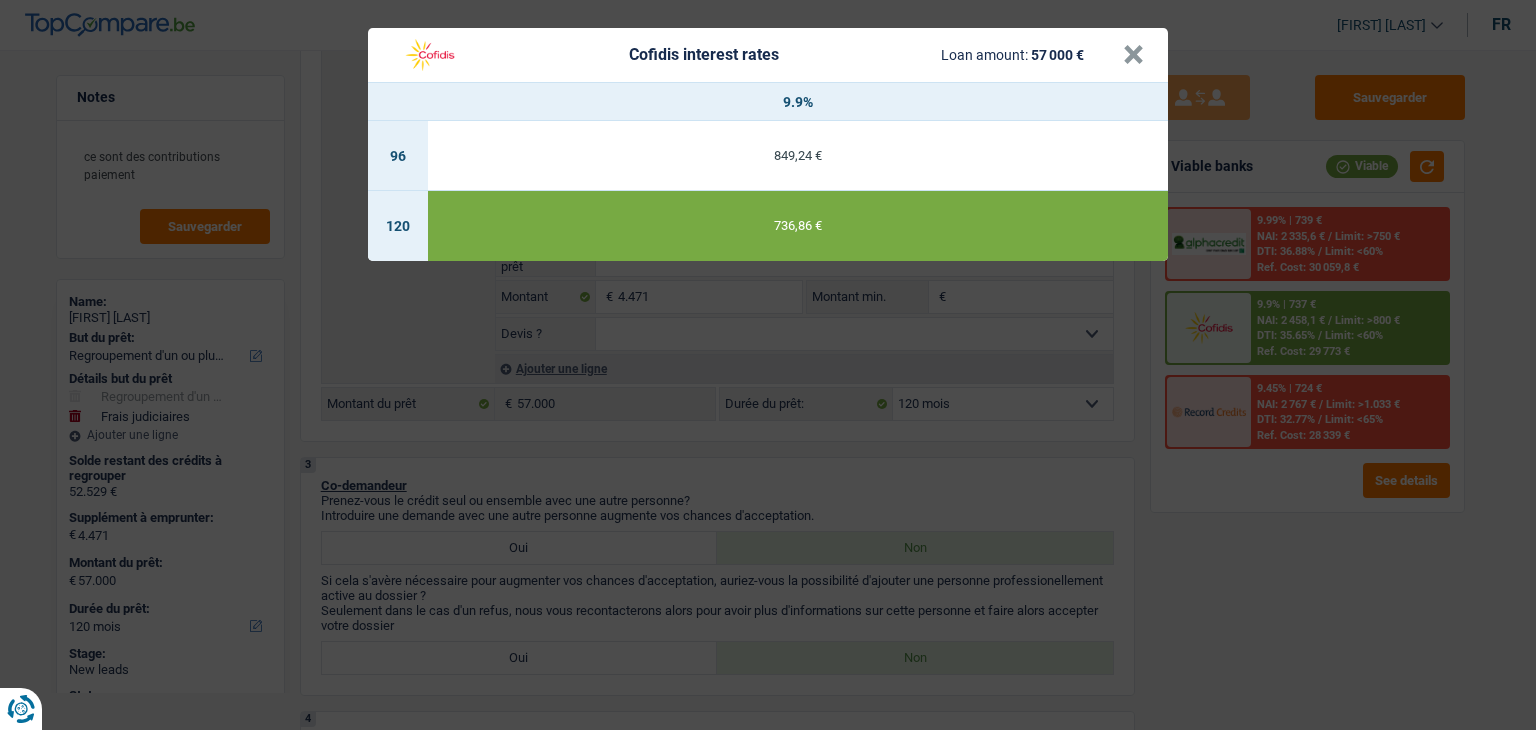 click on "Cofidis interest rates
Loan amount:
57 000 €
×
9.9%
96
849,24 €
120
736,86 €" at bounding box center (768, 365) 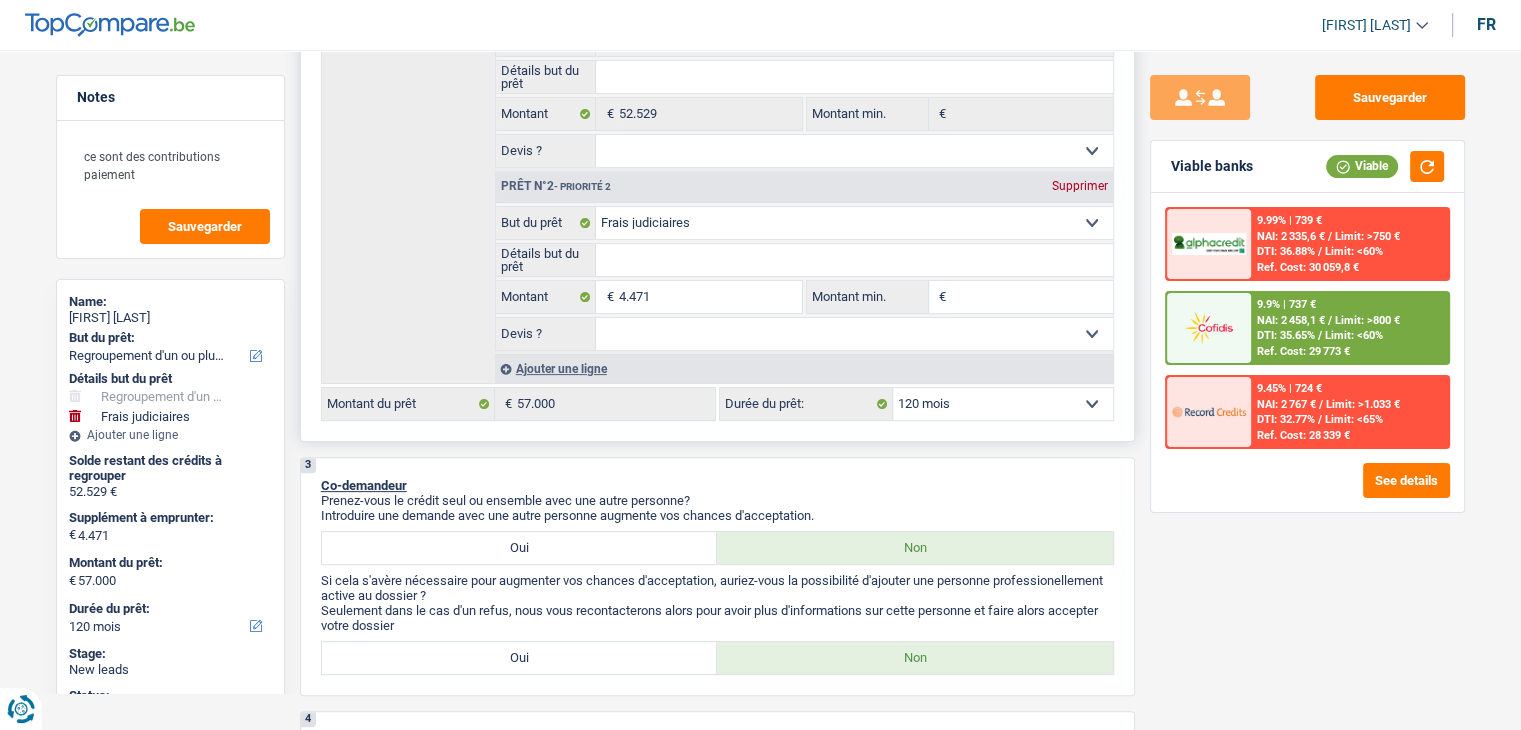 click on "12 mois 18 mois 24 mois 30 mois 36 mois 42 mois 48 mois 60 mois 72 mois 84 mois 96 mois 120 mois 132 mois 144 mois
Sélectionner une option" at bounding box center [1003, 404] 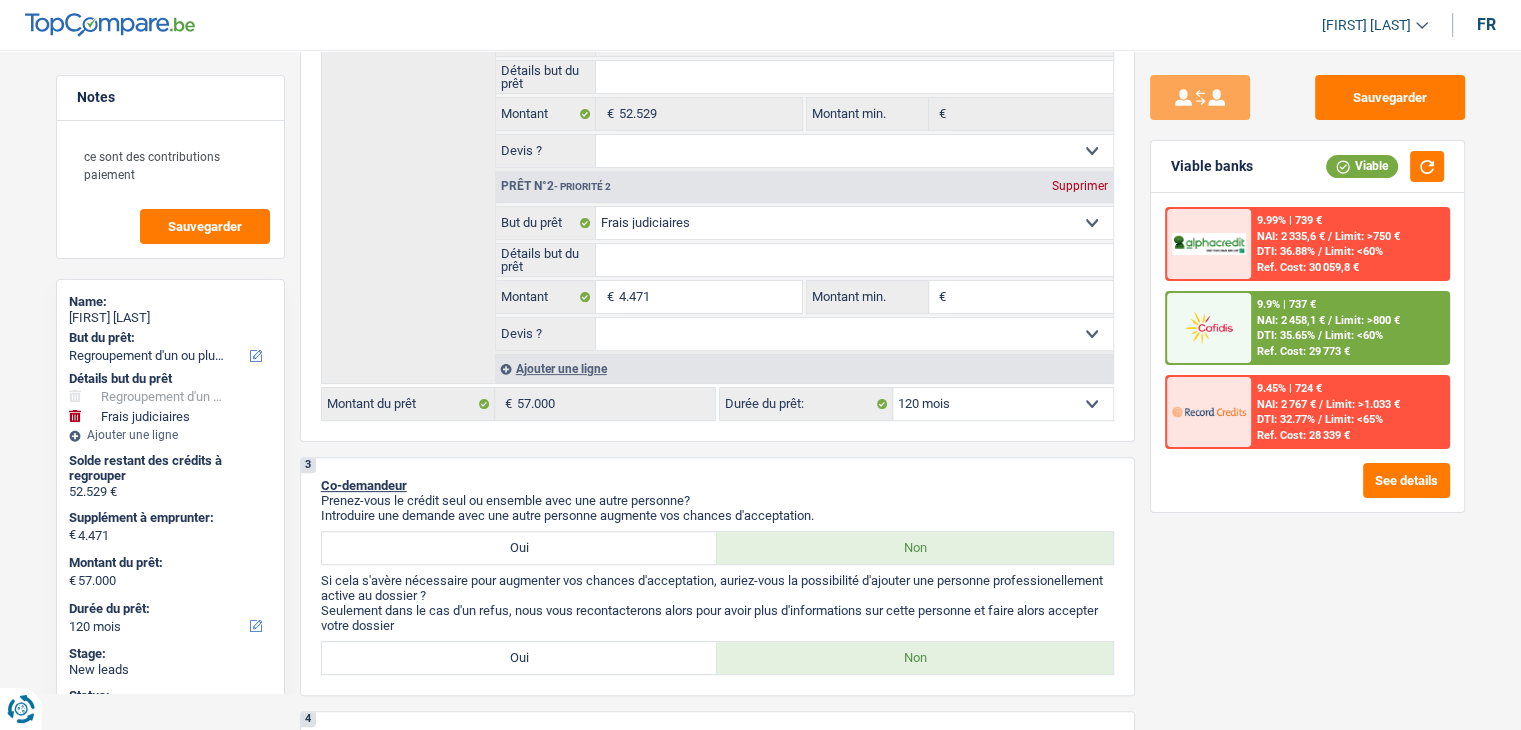 click at bounding box center [1209, 327] 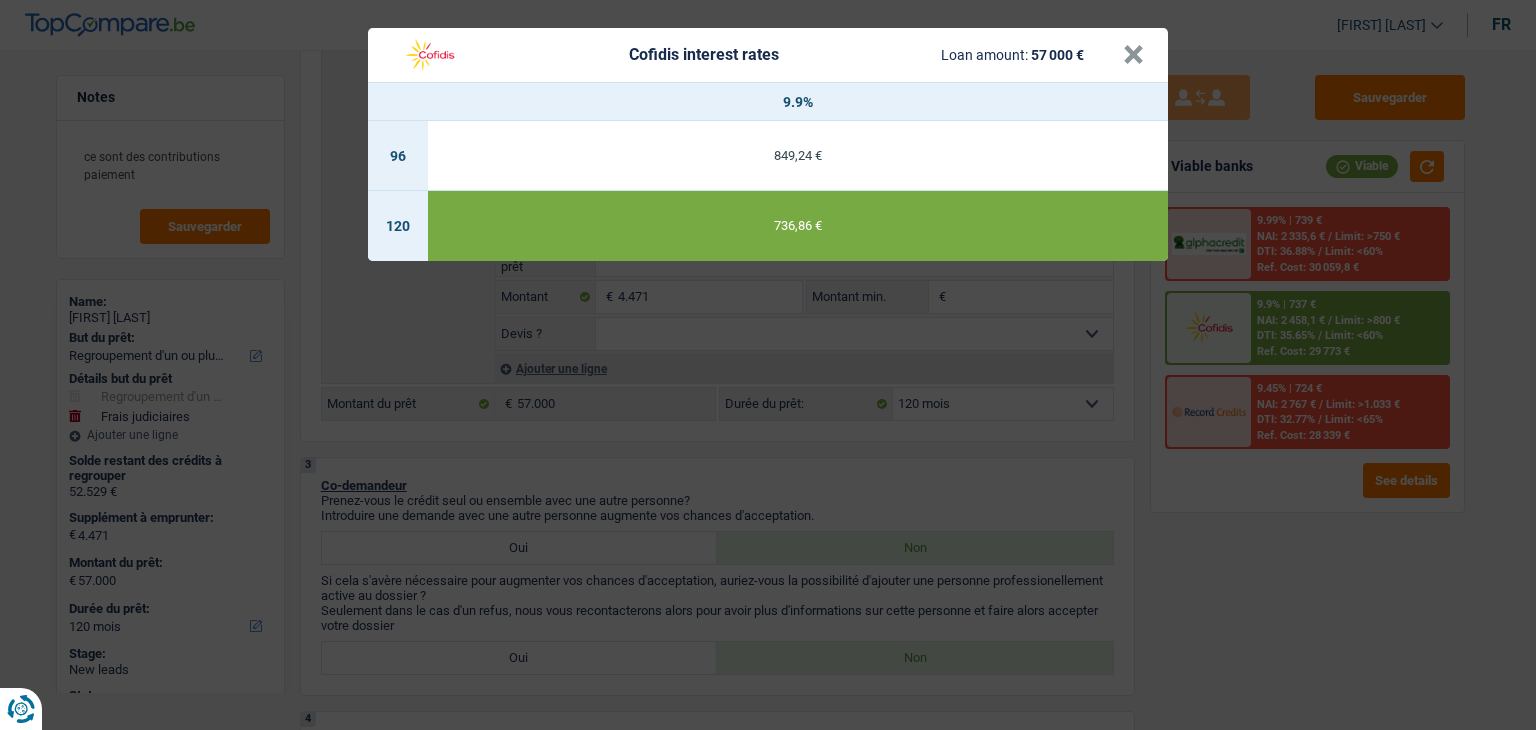 click on "Cofidis interest rates
Loan amount:
57 000 €
×
9.9%
96
849,24 €
120
736,86 €" at bounding box center (768, 365) 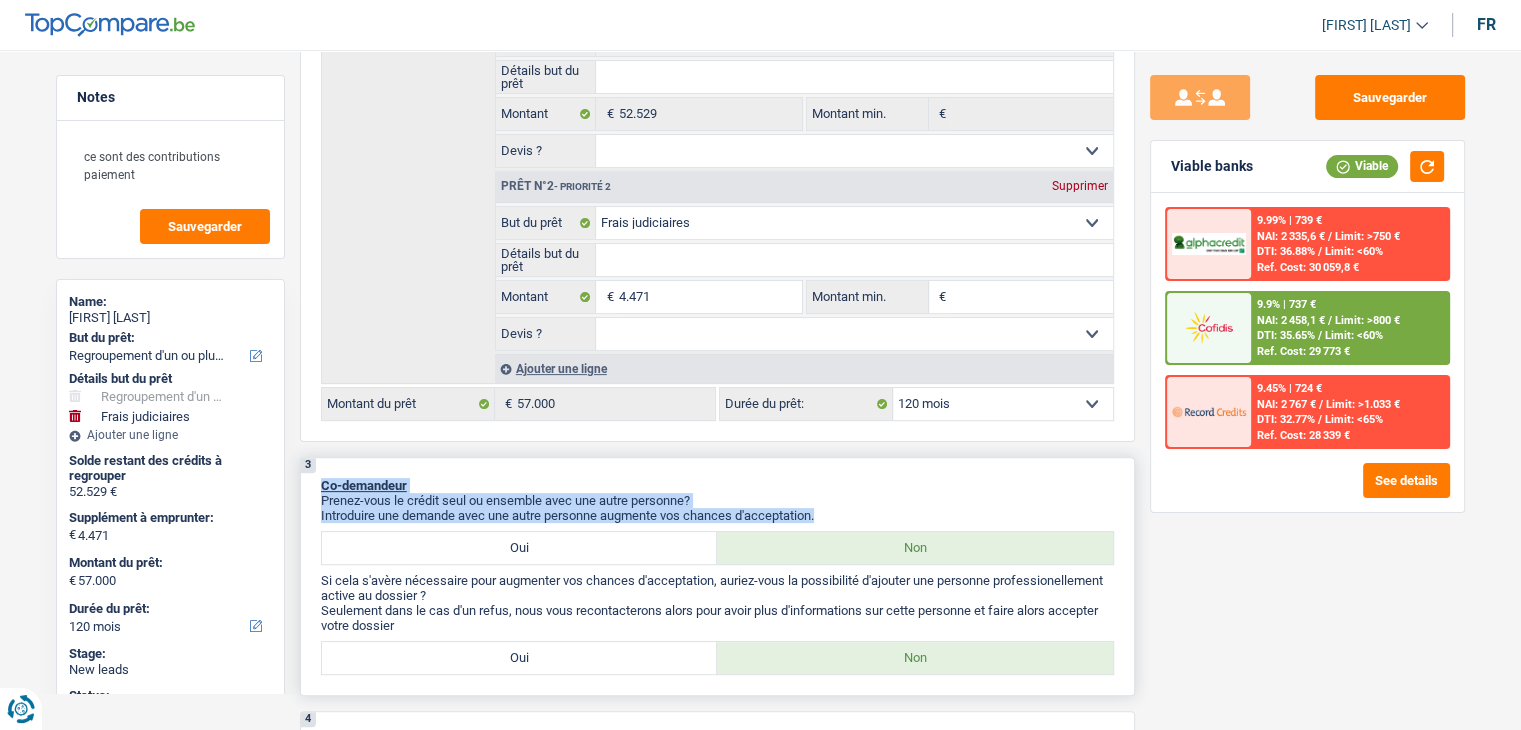drag, startPoint x: 759, startPoint y: 508, endPoint x: 316, endPoint y: 477, distance: 444.0833 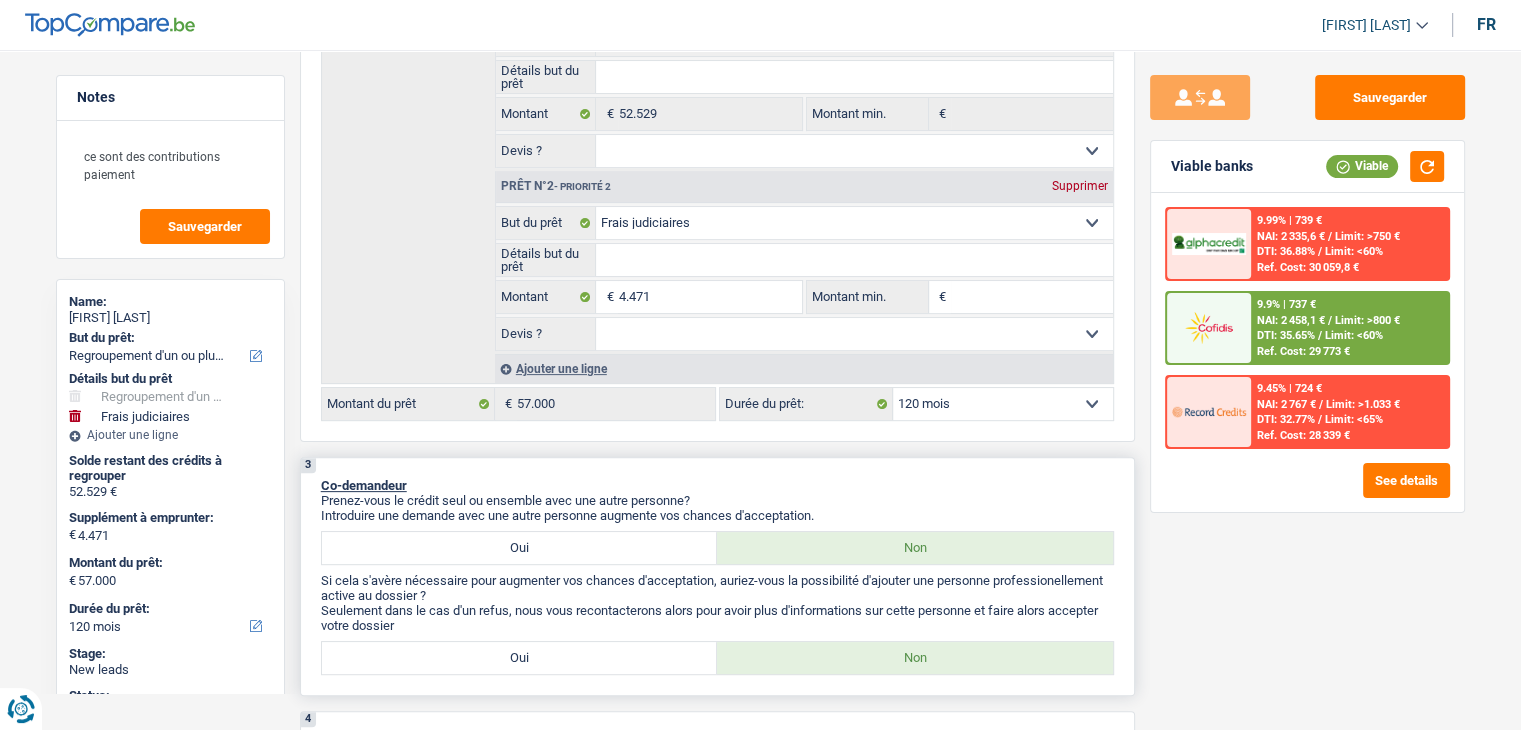 drag, startPoint x: 316, startPoint y: 479, endPoint x: 445, endPoint y: 485, distance: 129.13947 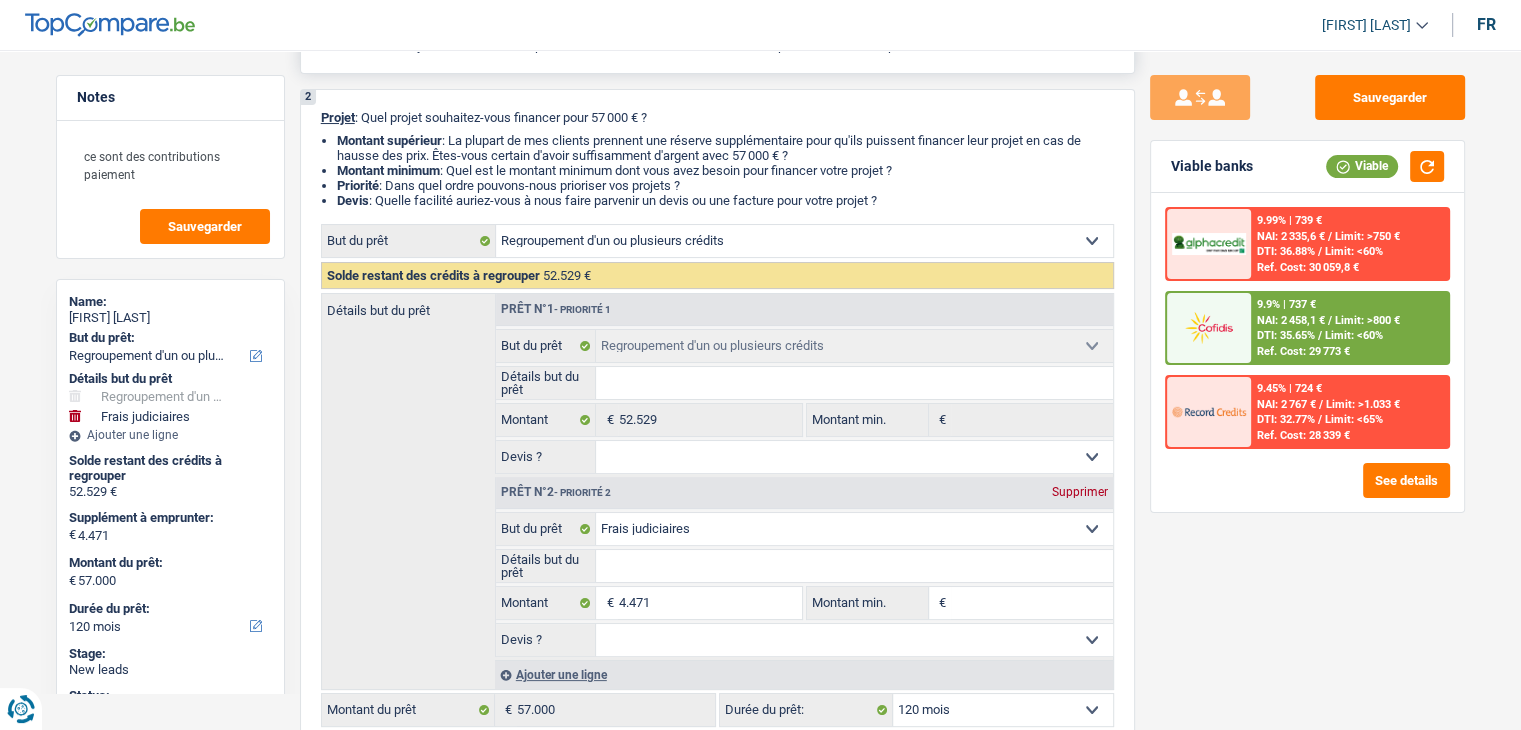 scroll, scrollTop: 0, scrollLeft: 0, axis: both 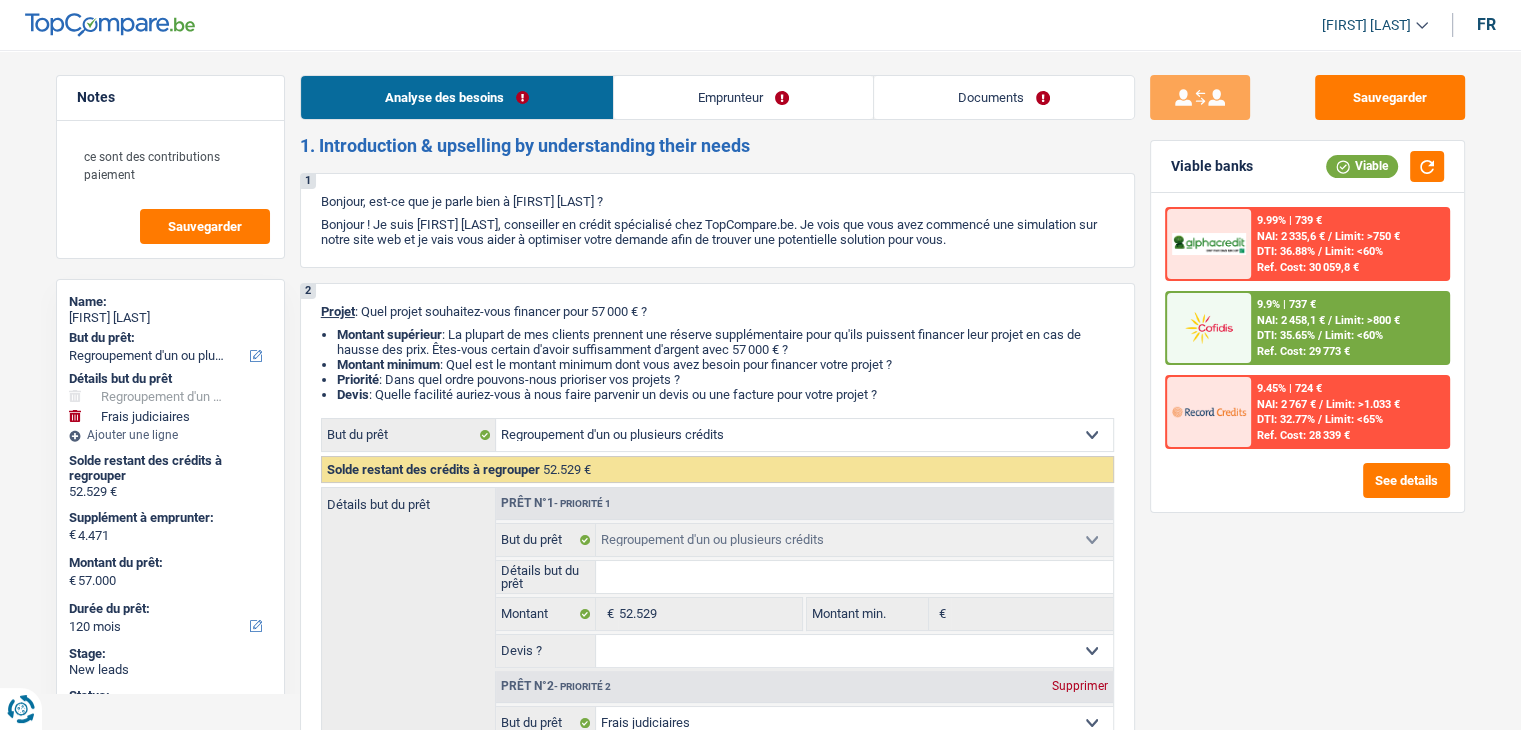 click on "Documents" at bounding box center (1004, 97) 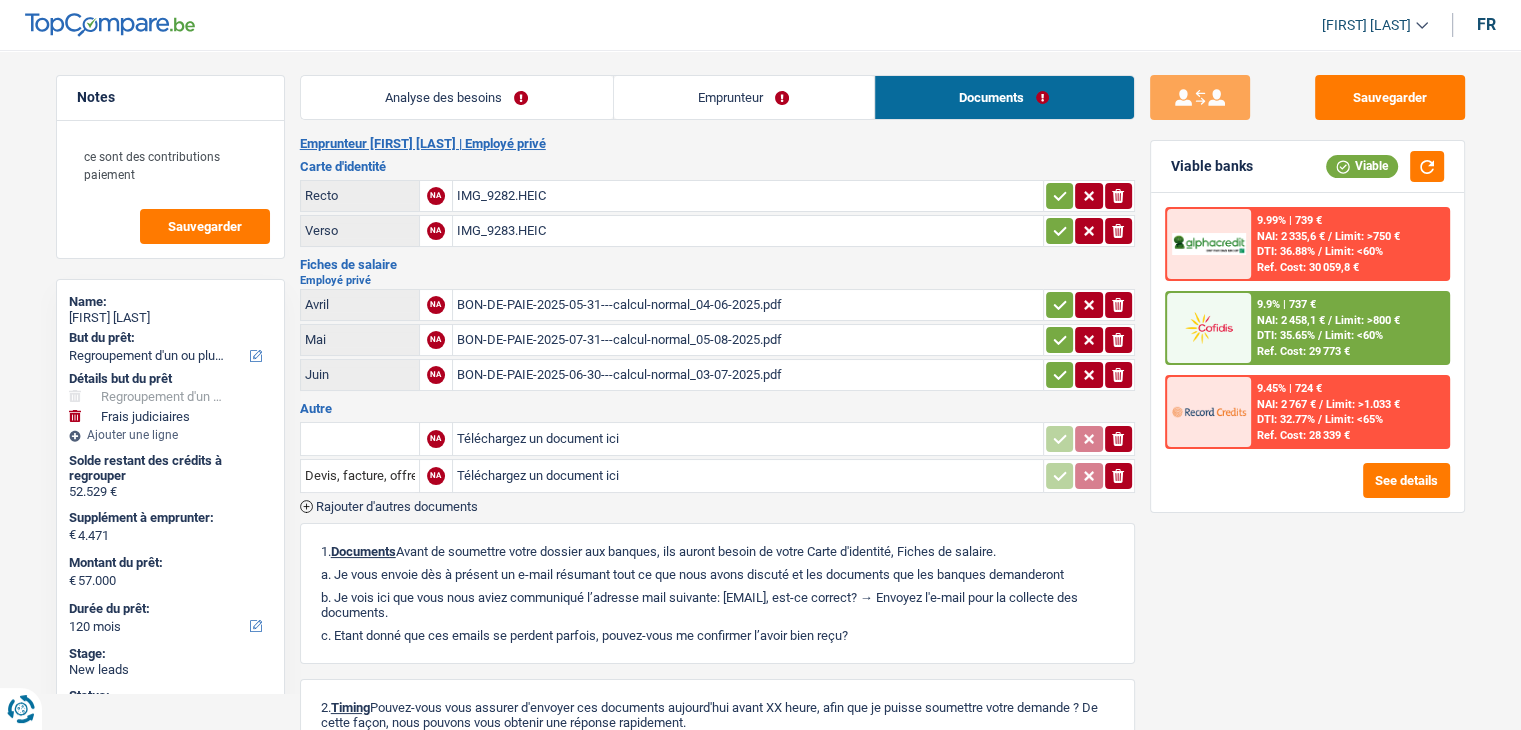 click on "Emprunteur" at bounding box center [744, 97] 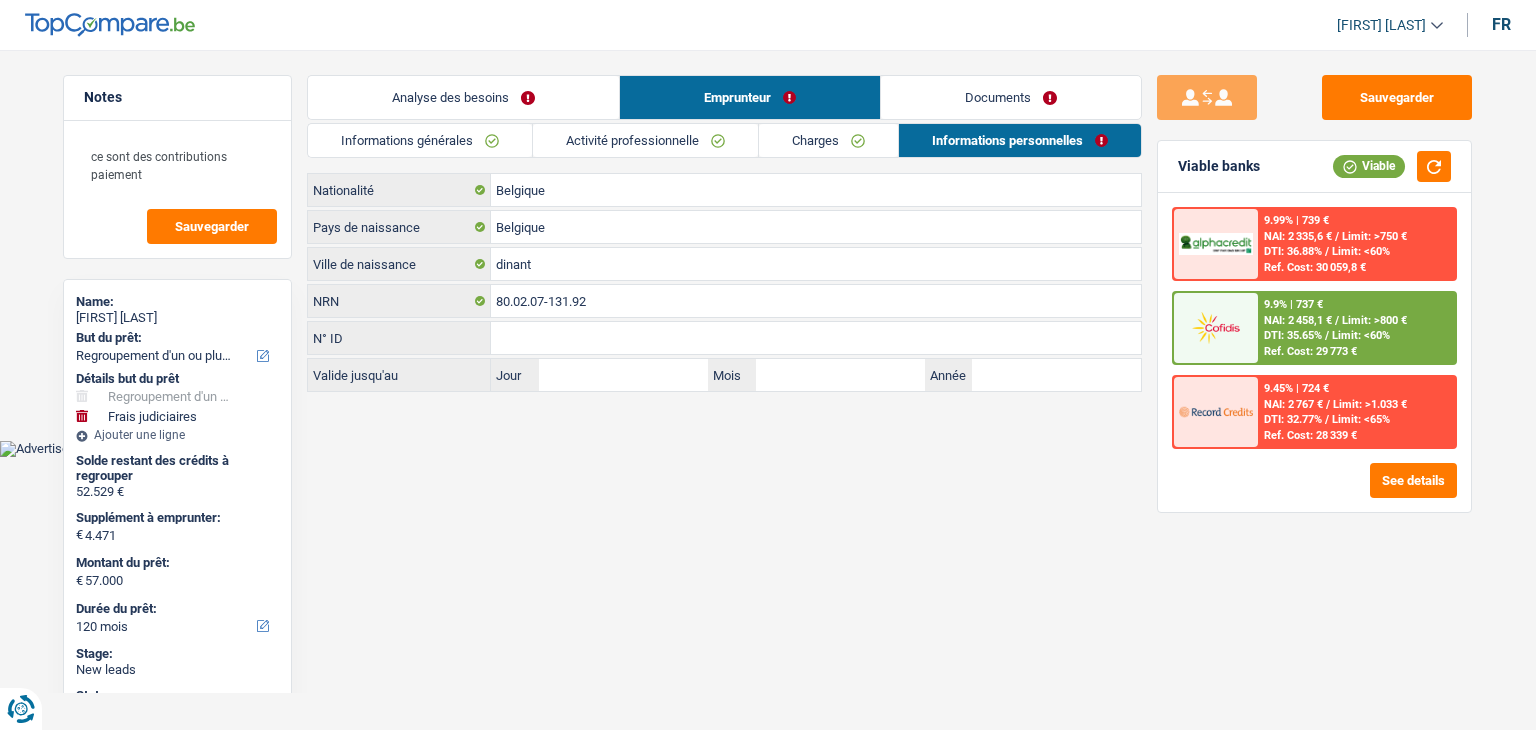 click on "Analyse des besoins" at bounding box center [463, 97] 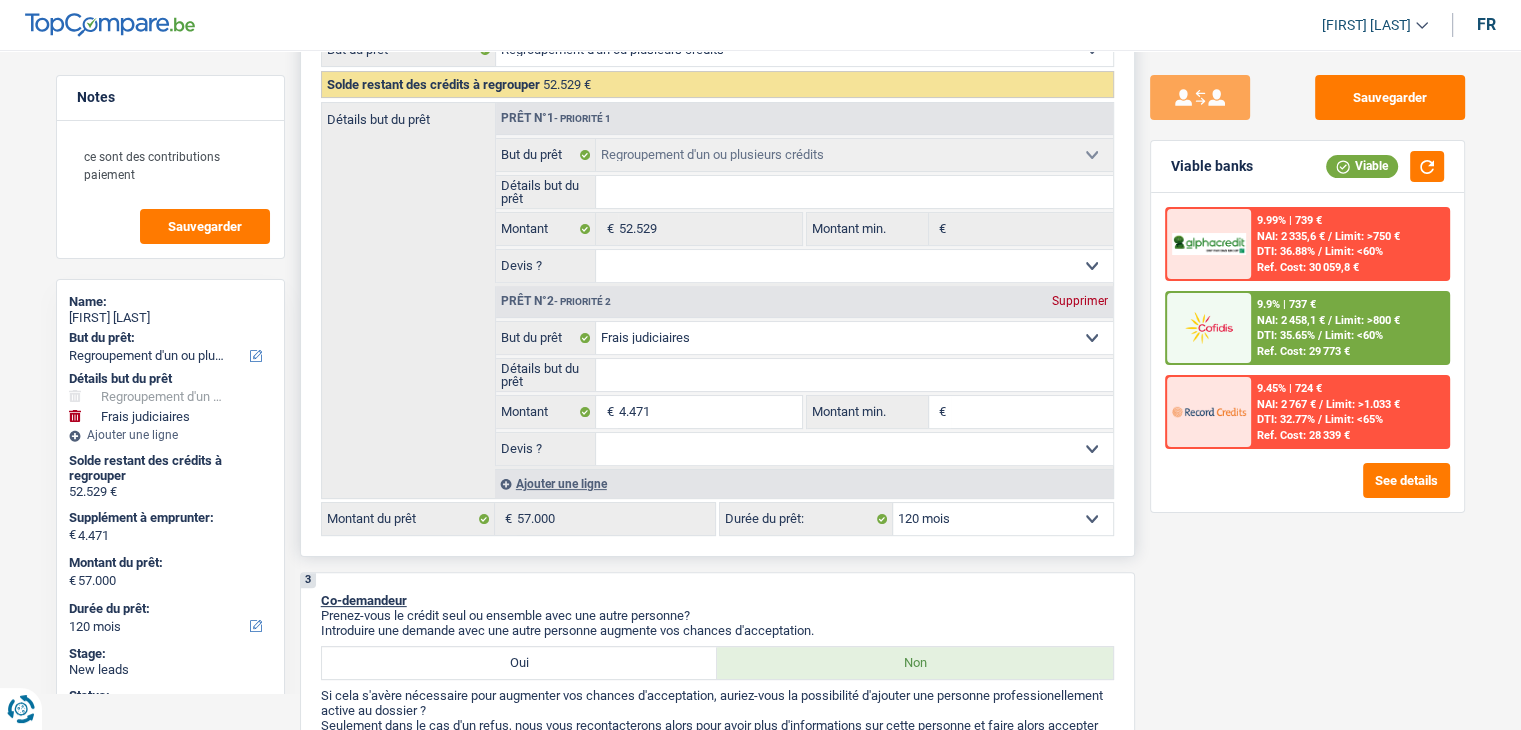 scroll, scrollTop: 500, scrollLeft: 0, axis: vertical 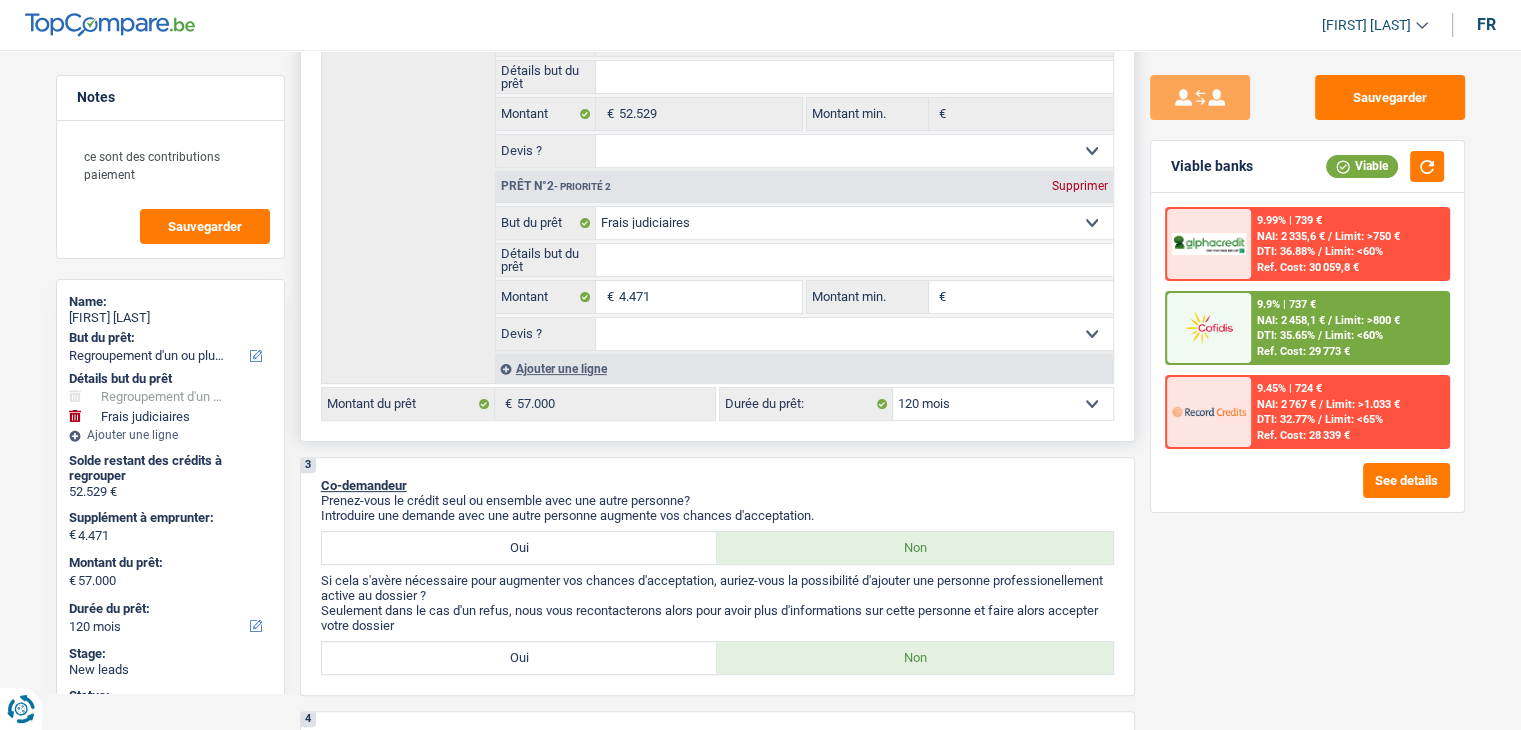 click on "Confort maison: meubles, textile, peinture, électroménager, outillage non-professionnel Hifi, multimédia, gsm, ordinateur Aménagement: frais d'installation, déménagement Evénement familial: naissance, mariage, divorce, communion, décès Frais médicaux Frais d'études Frais permis de conduire Regroupement d'un ou plusieurs crédits Loisirs: voyage, sport, musique Rafraîchissement: petits travaux maison et jardin Frais judiciaires Réparation voiture Prêt rénovation Prêt énergie Prêt voiture Taxes, impôts non professionnels Rénovation bien à l'étranger Dettes familiales Assurance Autre
Sélectionner une option" at bounding box center (854, 223) 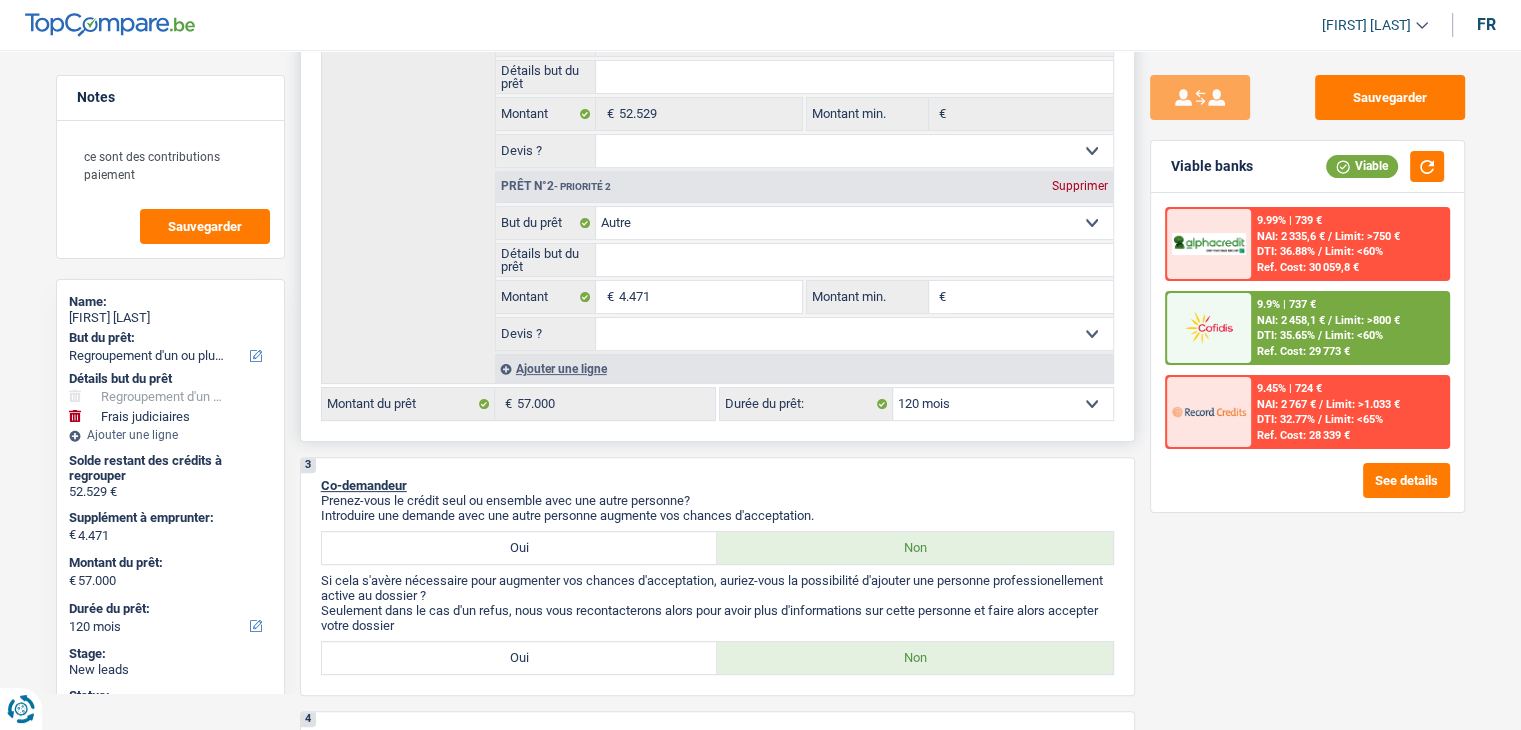 click on "Confort maison: meubles, textile, peinture, électroménager, outillage non-professionnel Hifi, multimédia, gsm, ordinateur Aménagement: frais d'installation, déménagement Evénement familial: naissance, mariage, divorce, communion, décès Frais médicaux Frais d'études Frais permis de conduire Regroupement d'un ou plusieurs crédits Loisirs: voyage, sport, musique Rafraîchissement: petits travaux maison et jardin Frais judiciaires Réparation voiture Prêt rénovation Prêt énergie Prêt voiture Taxes, impôts non professionnels Rénovation bien à l'étranger Dettes familiales Assurance Autre
Sélectionner une option" at bounding box center (854, 223) 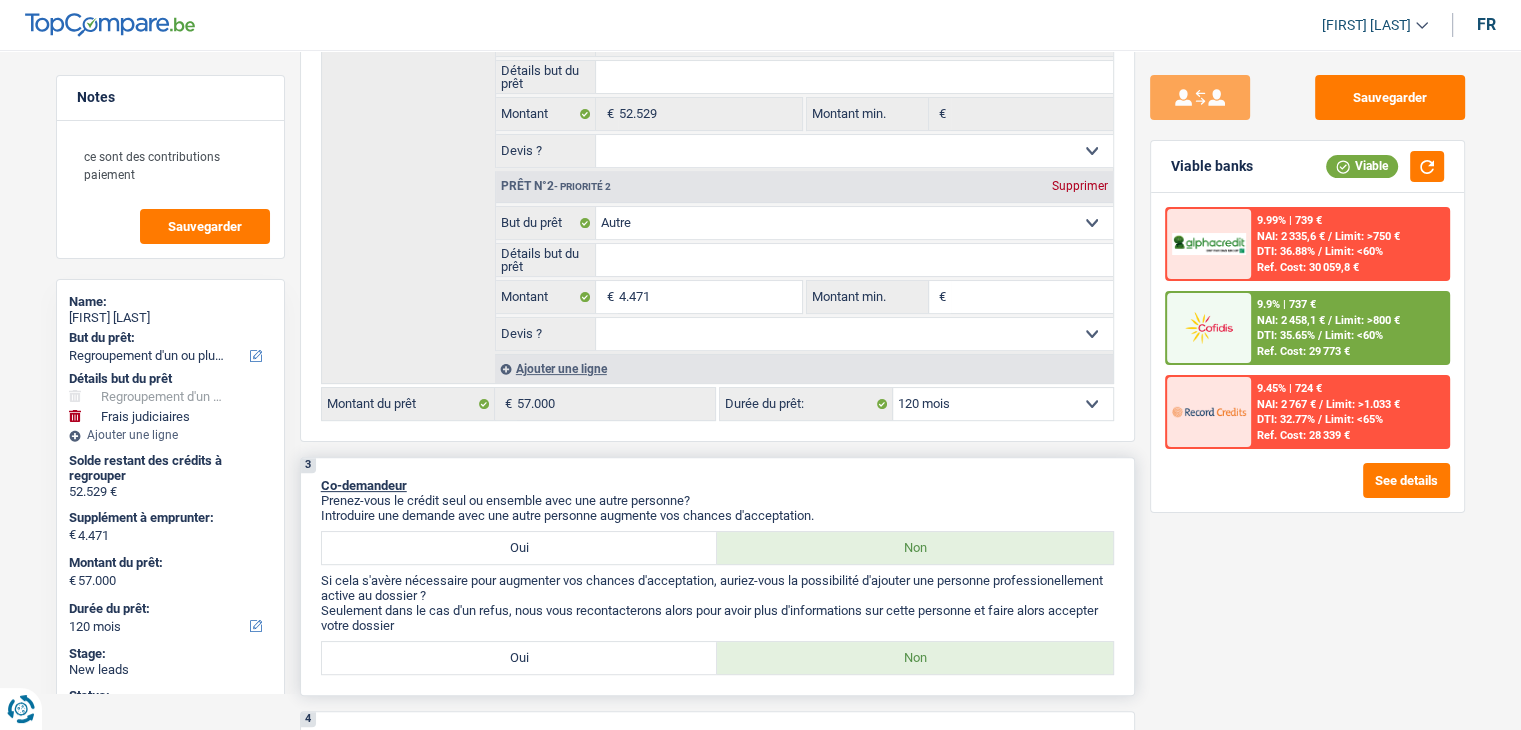 select on "other" 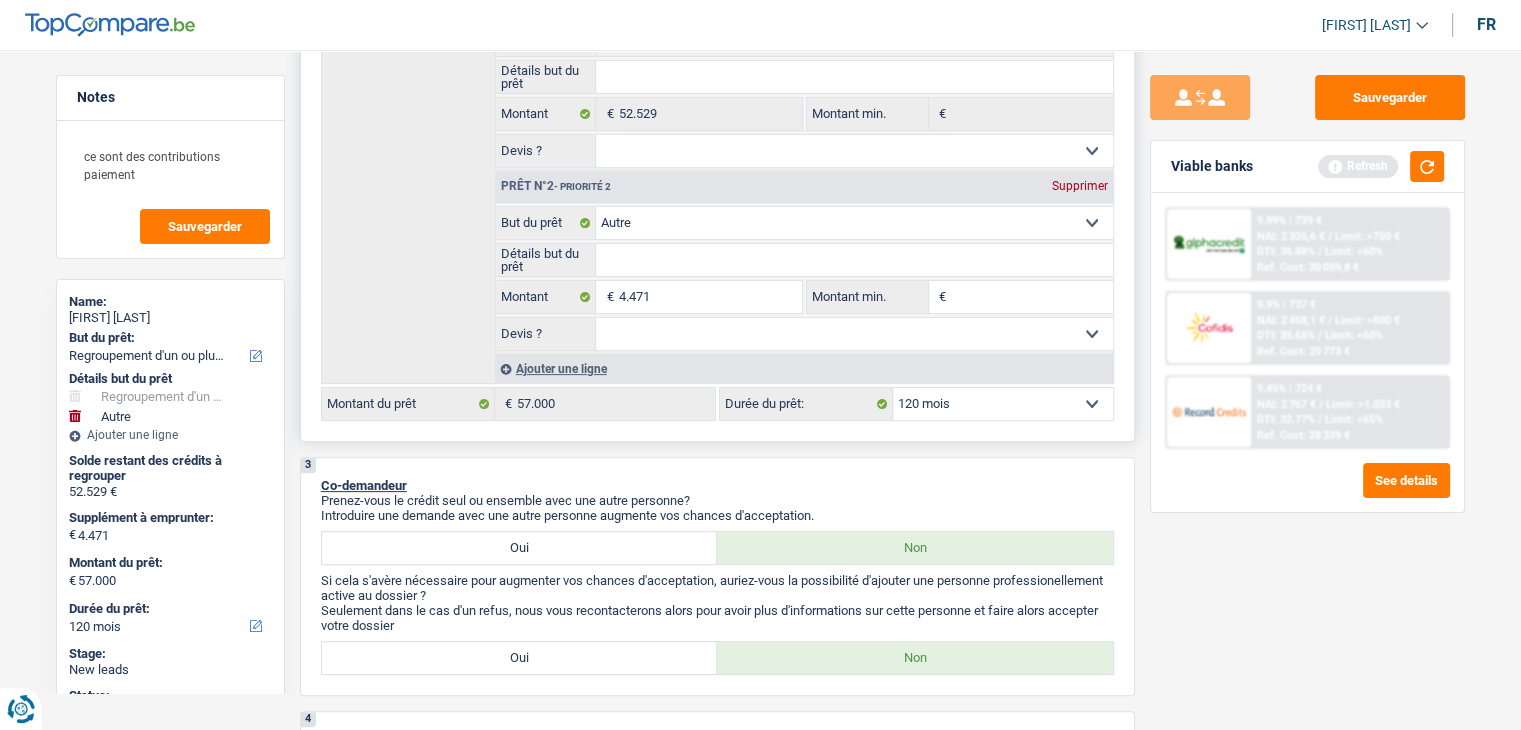 click on "Détails but du prêt" at bounding box center [854, 260] 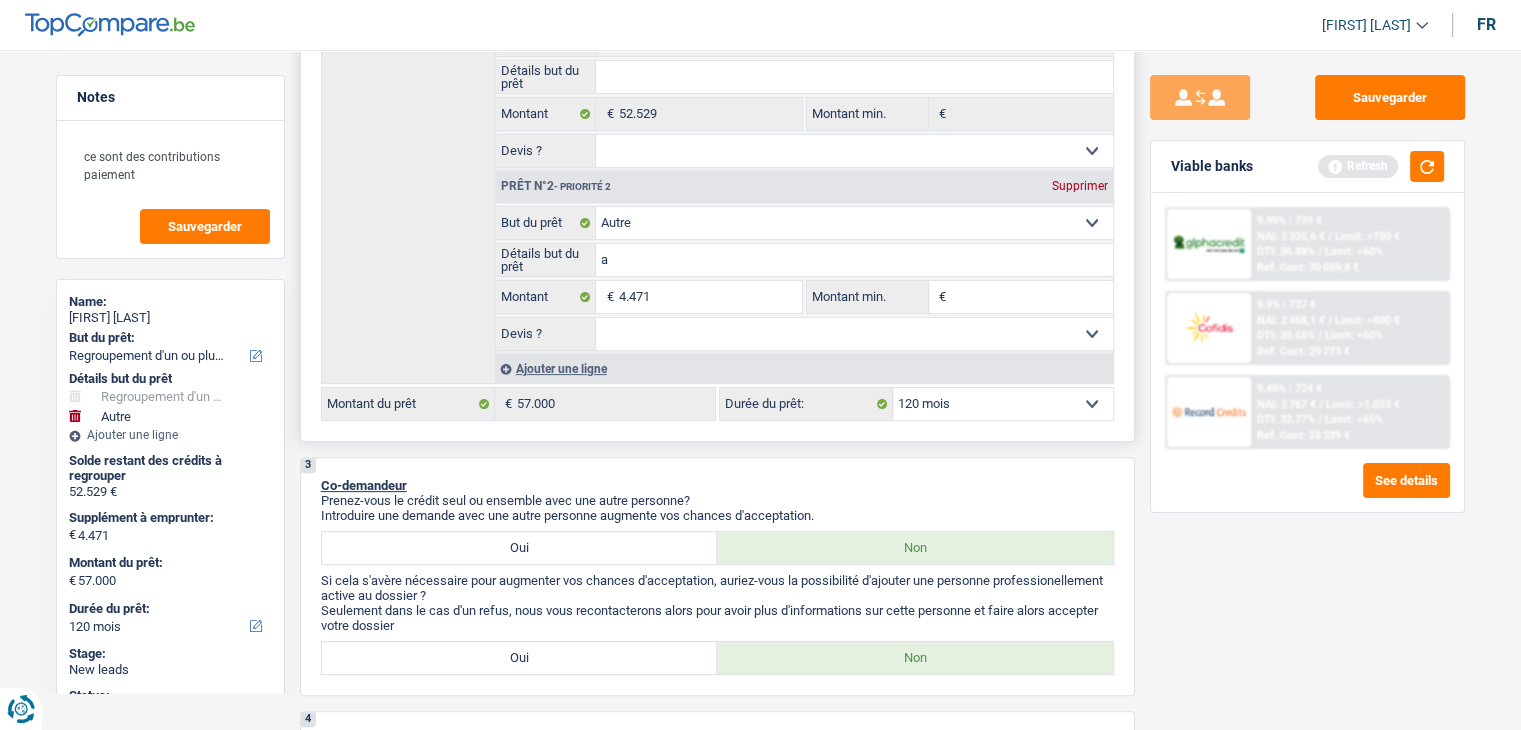 type on "ai" 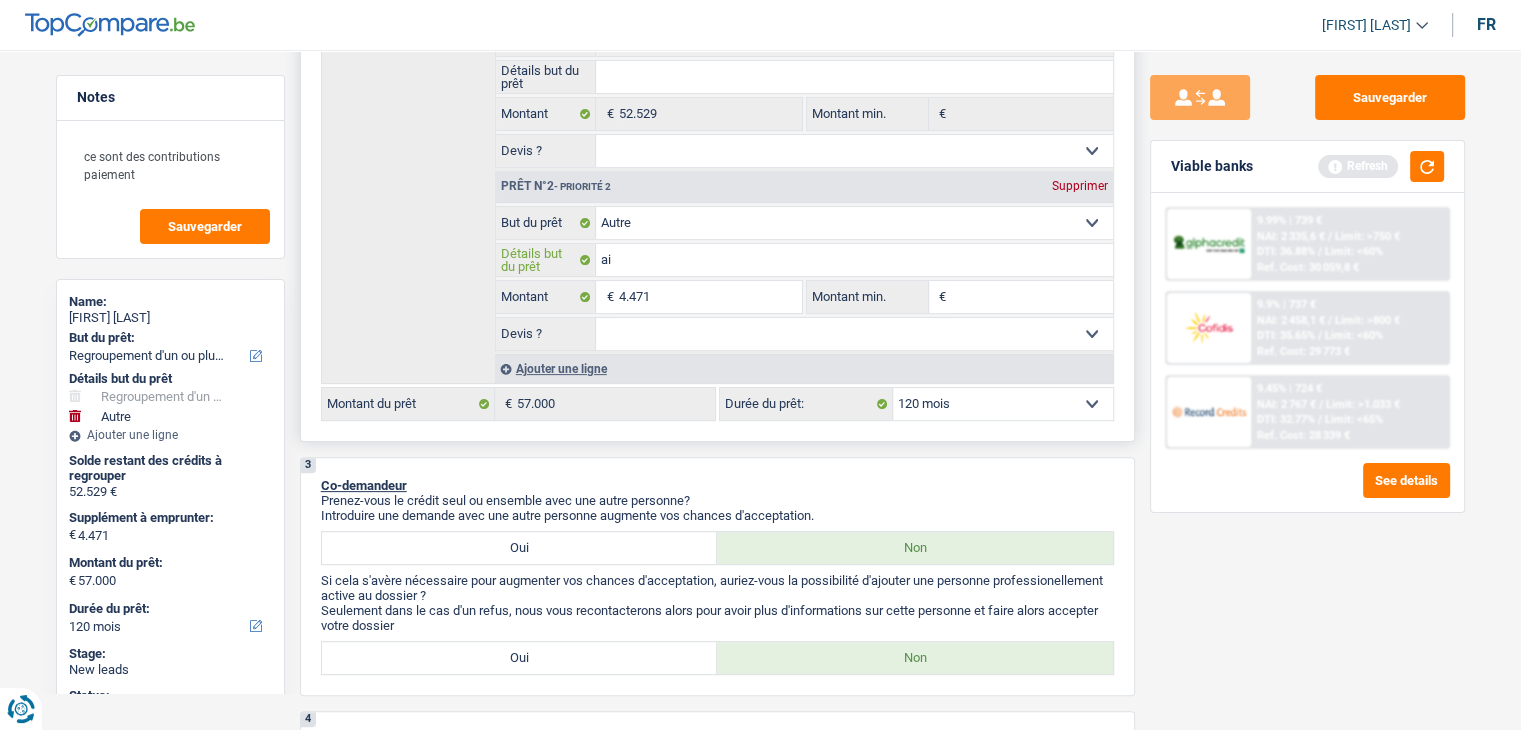 type on "a" 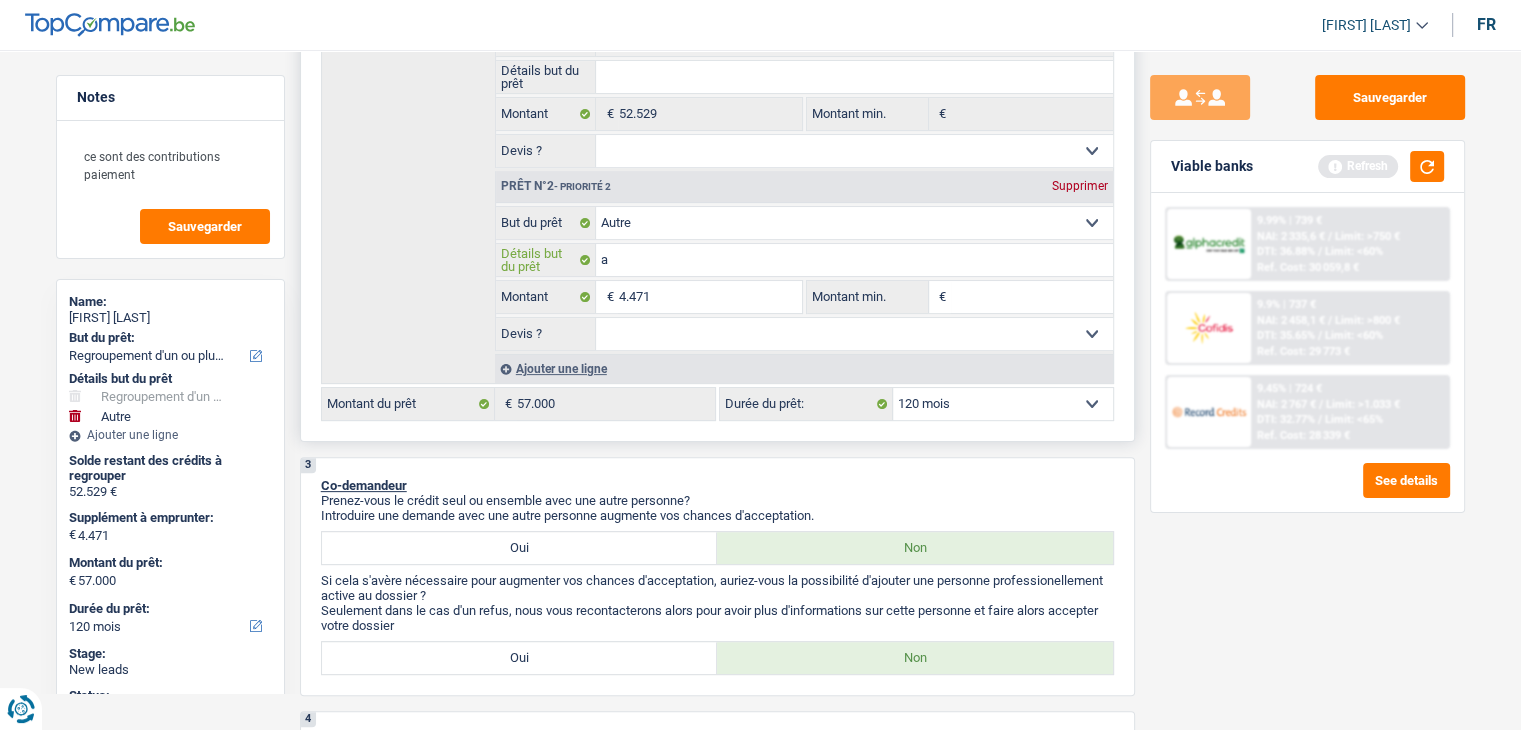 type 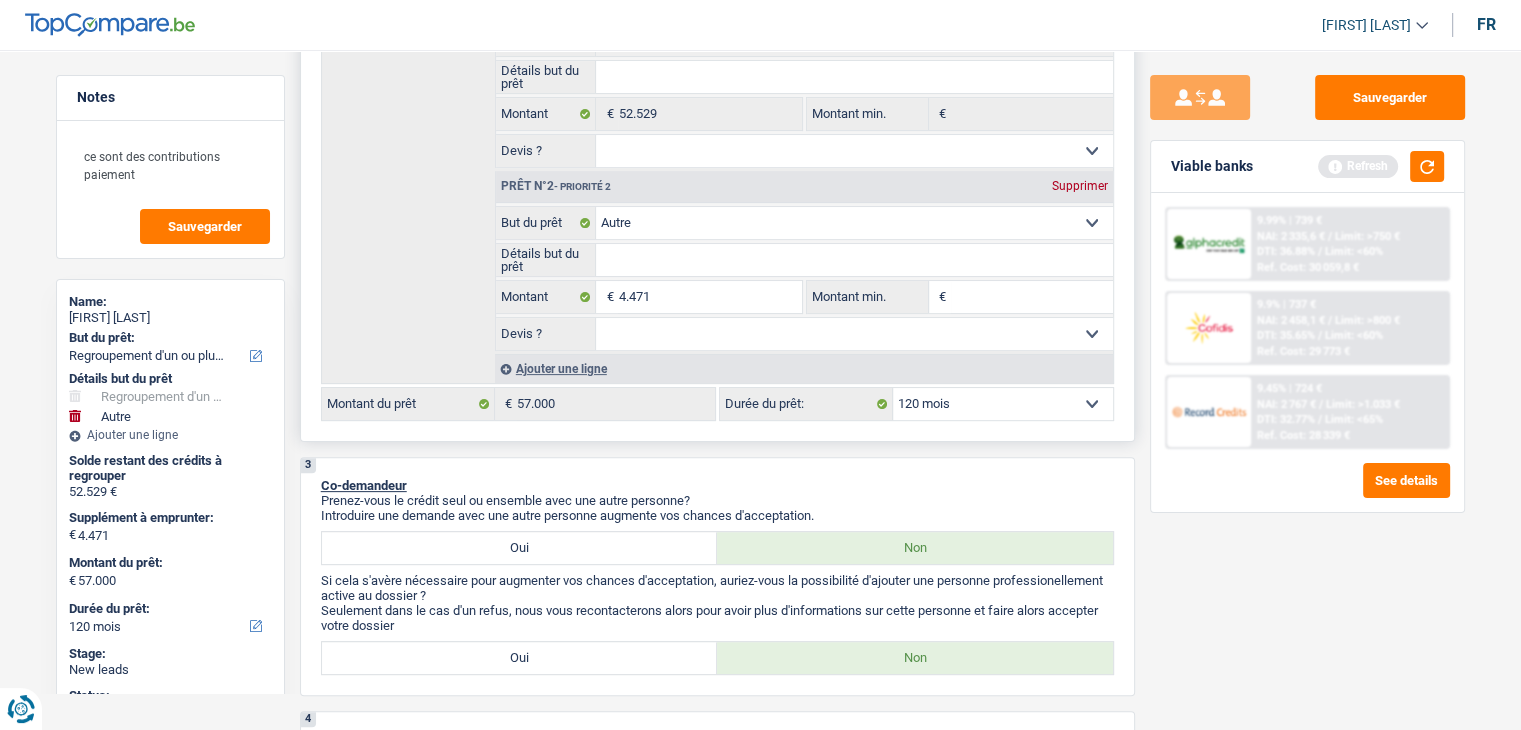 type on "p" 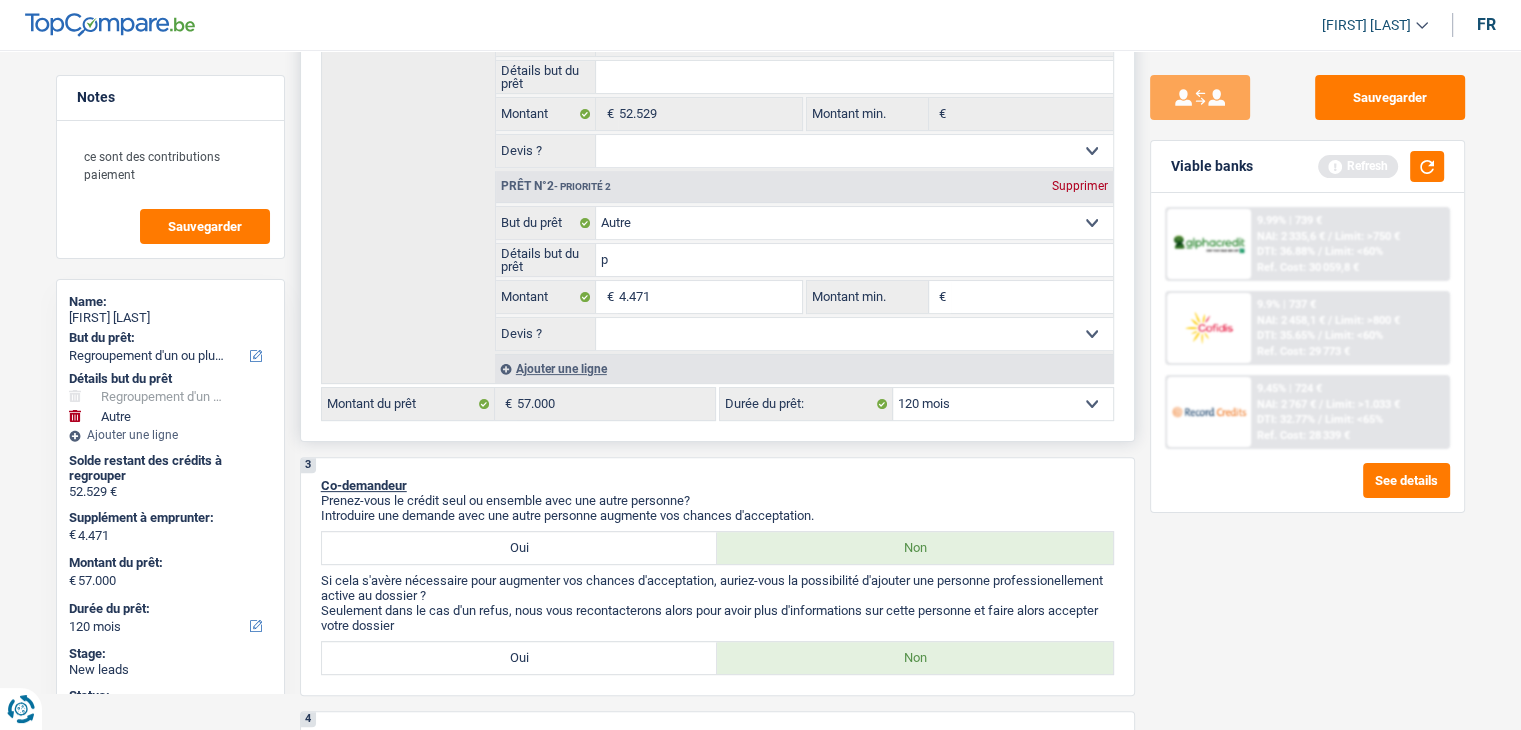 type on "pa" 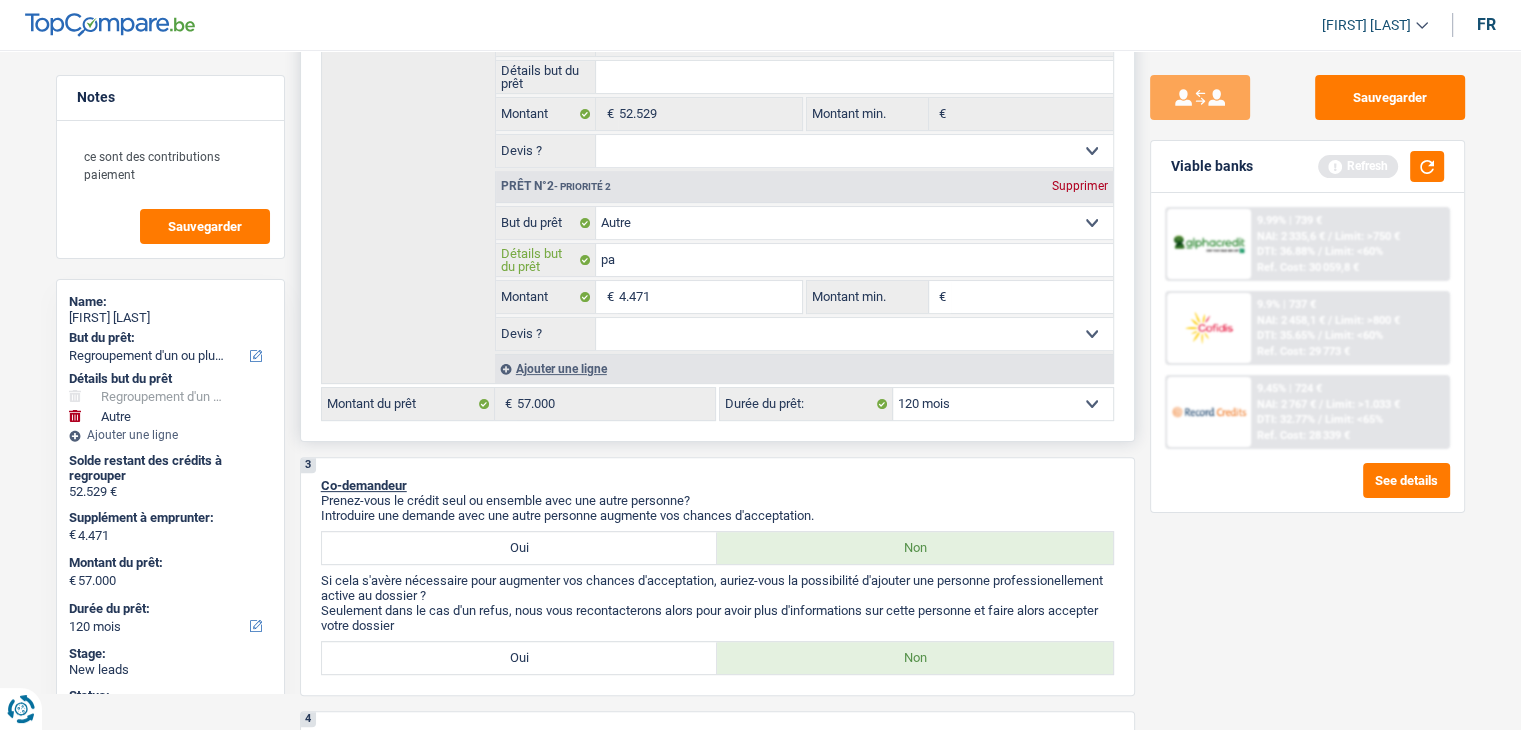 type on "pai" 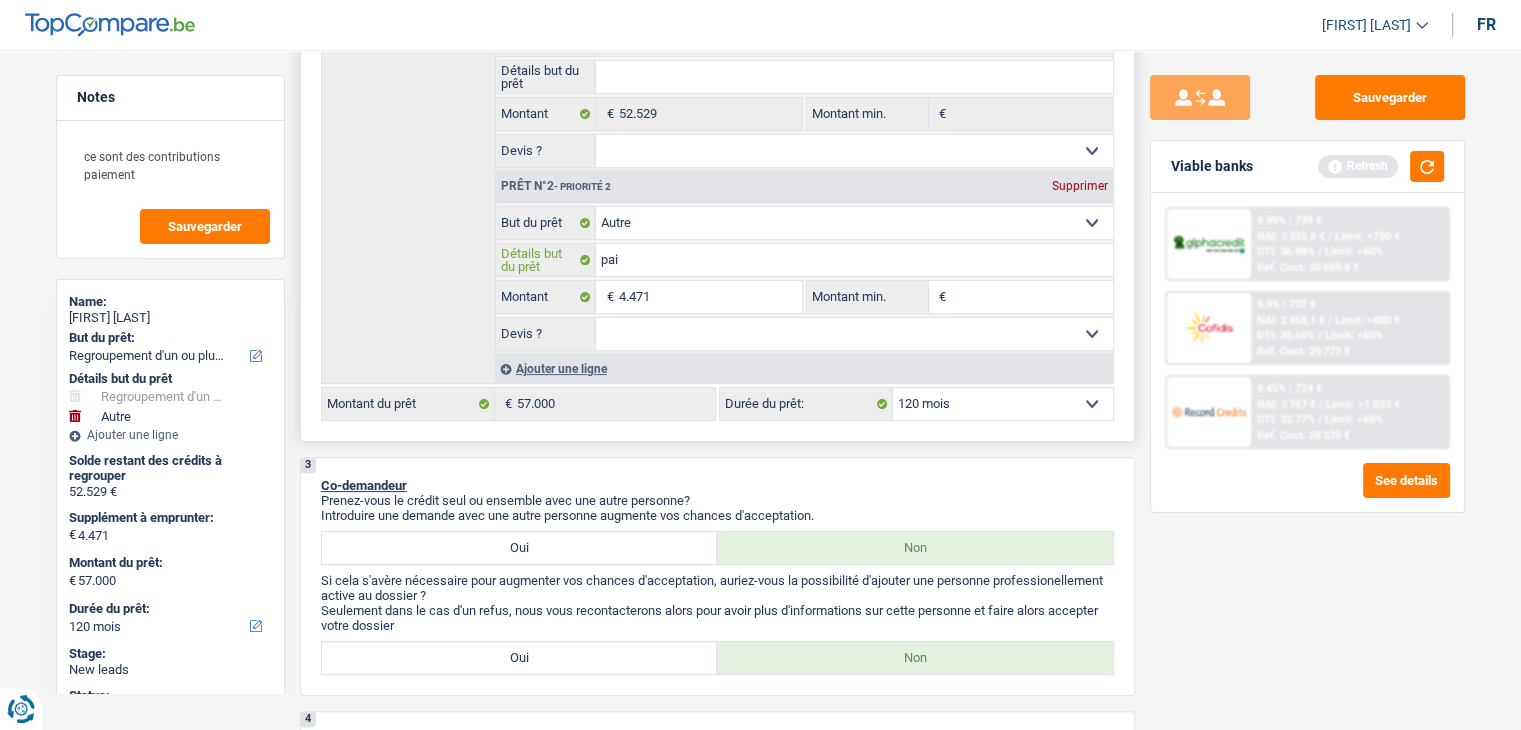 type on "paie" 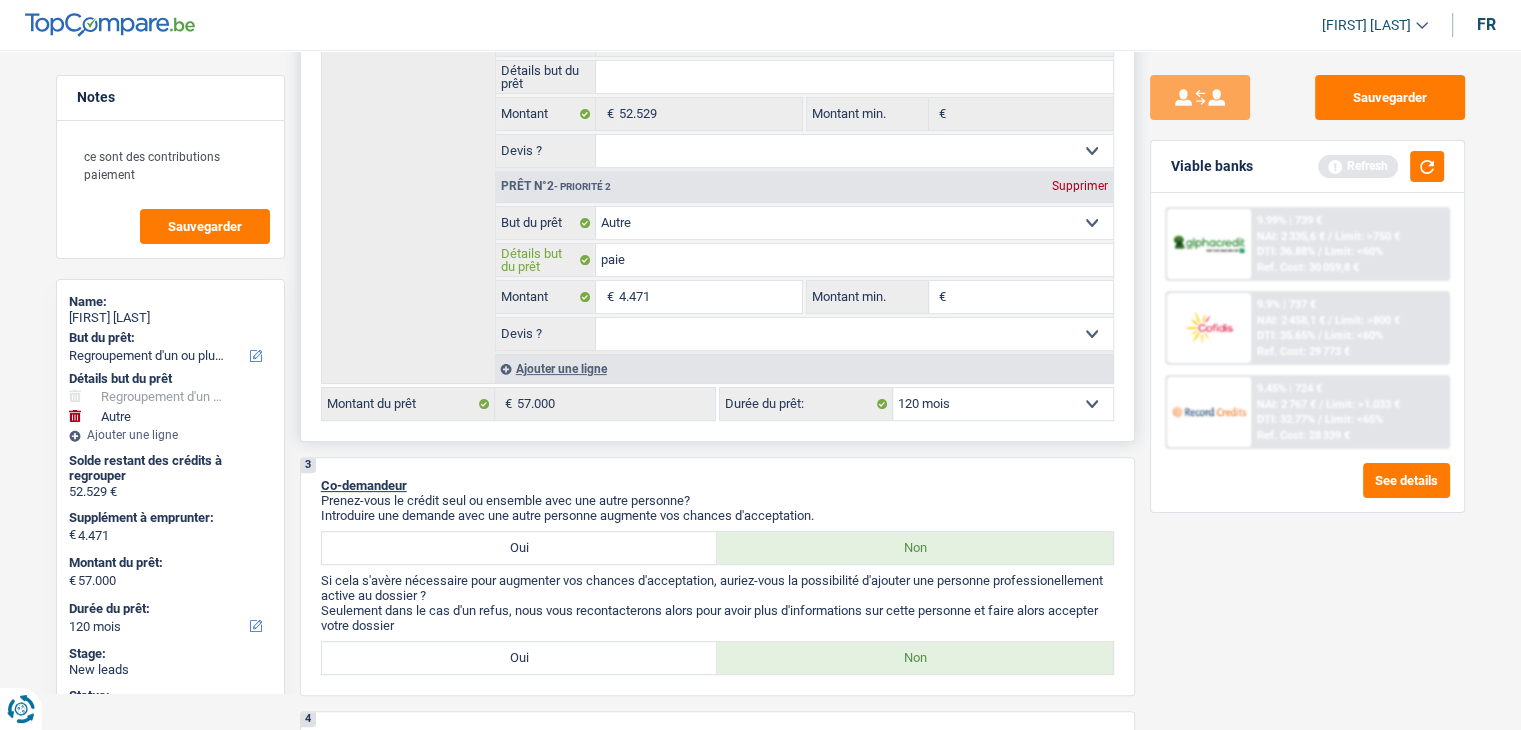 type on "paiem" 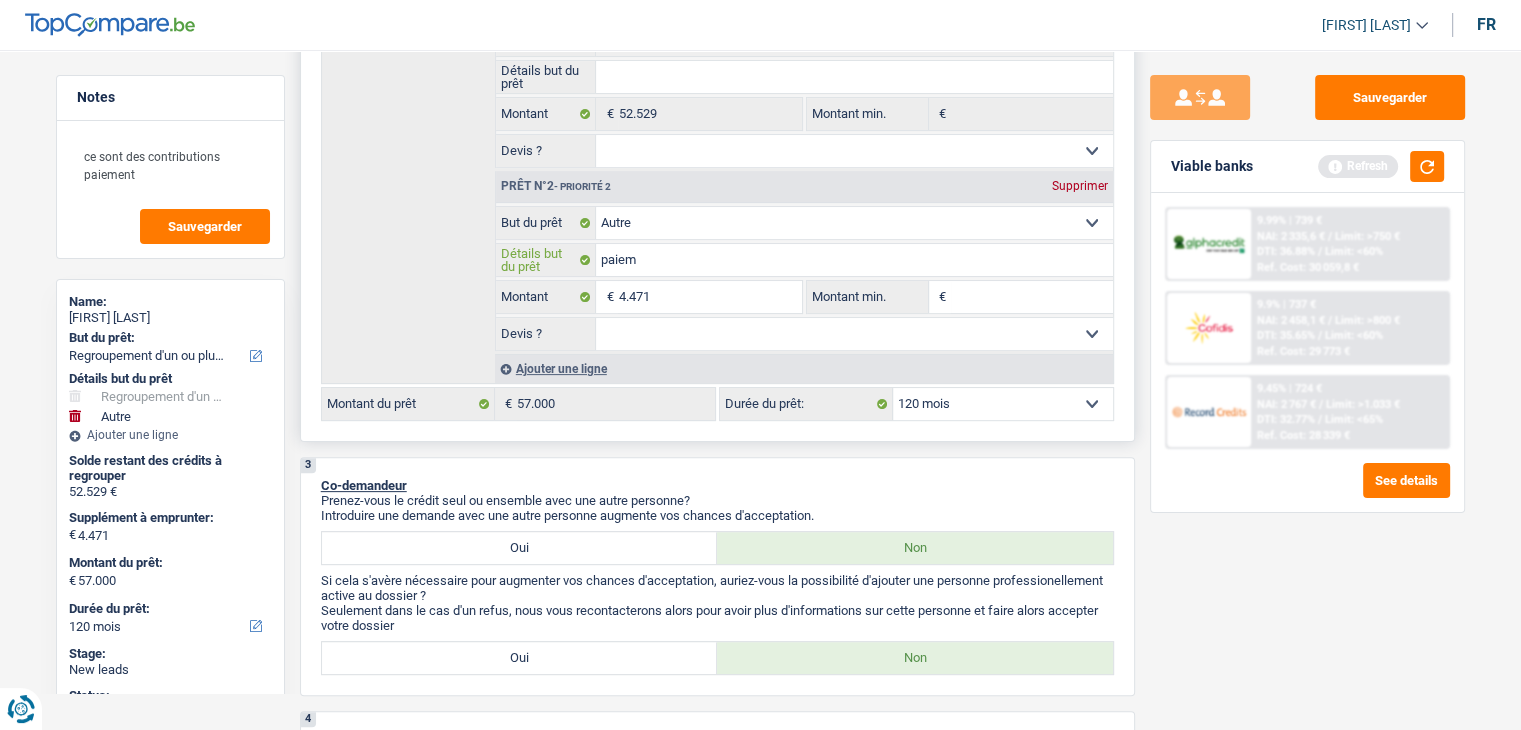 type on "paiem" 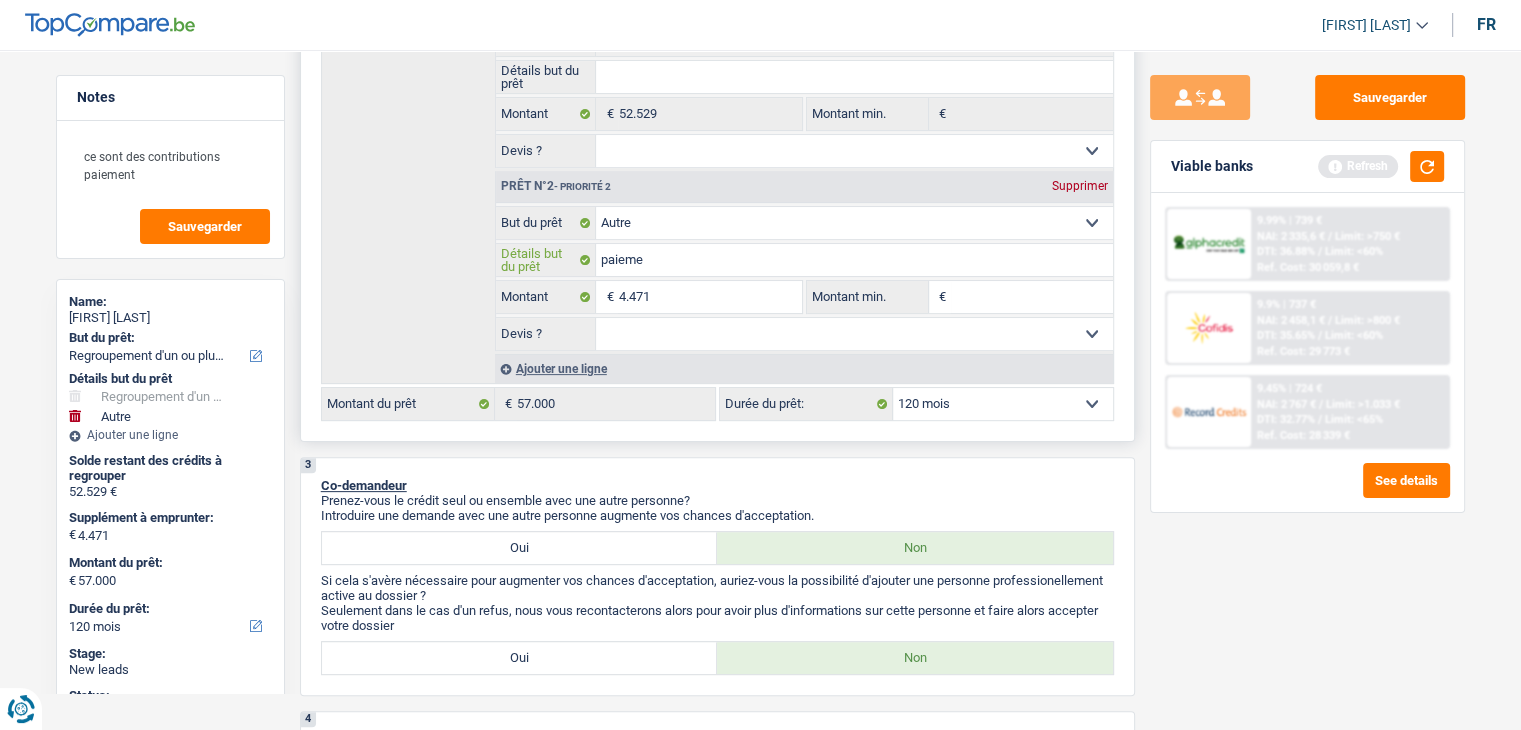 type on "paiemen" 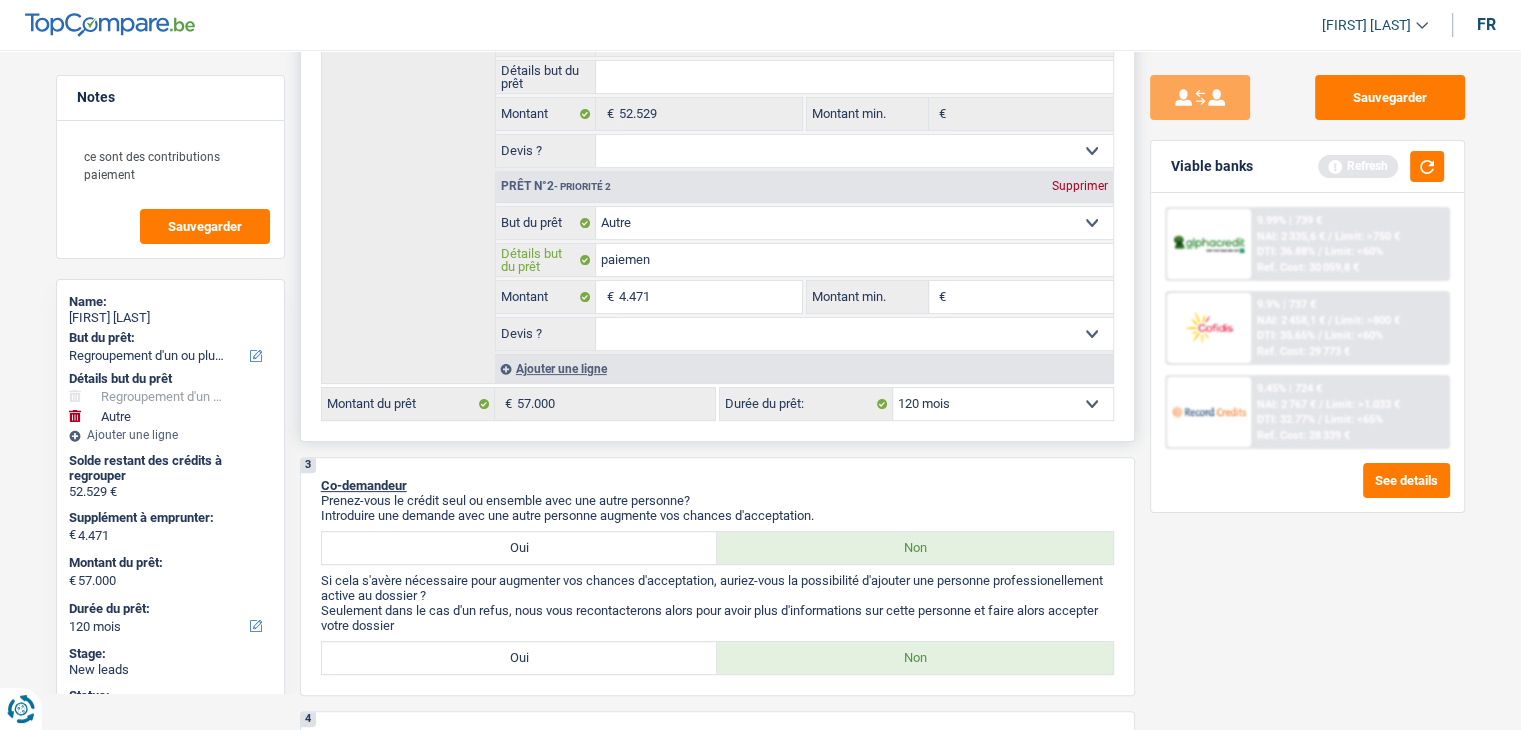 type on "paiement" 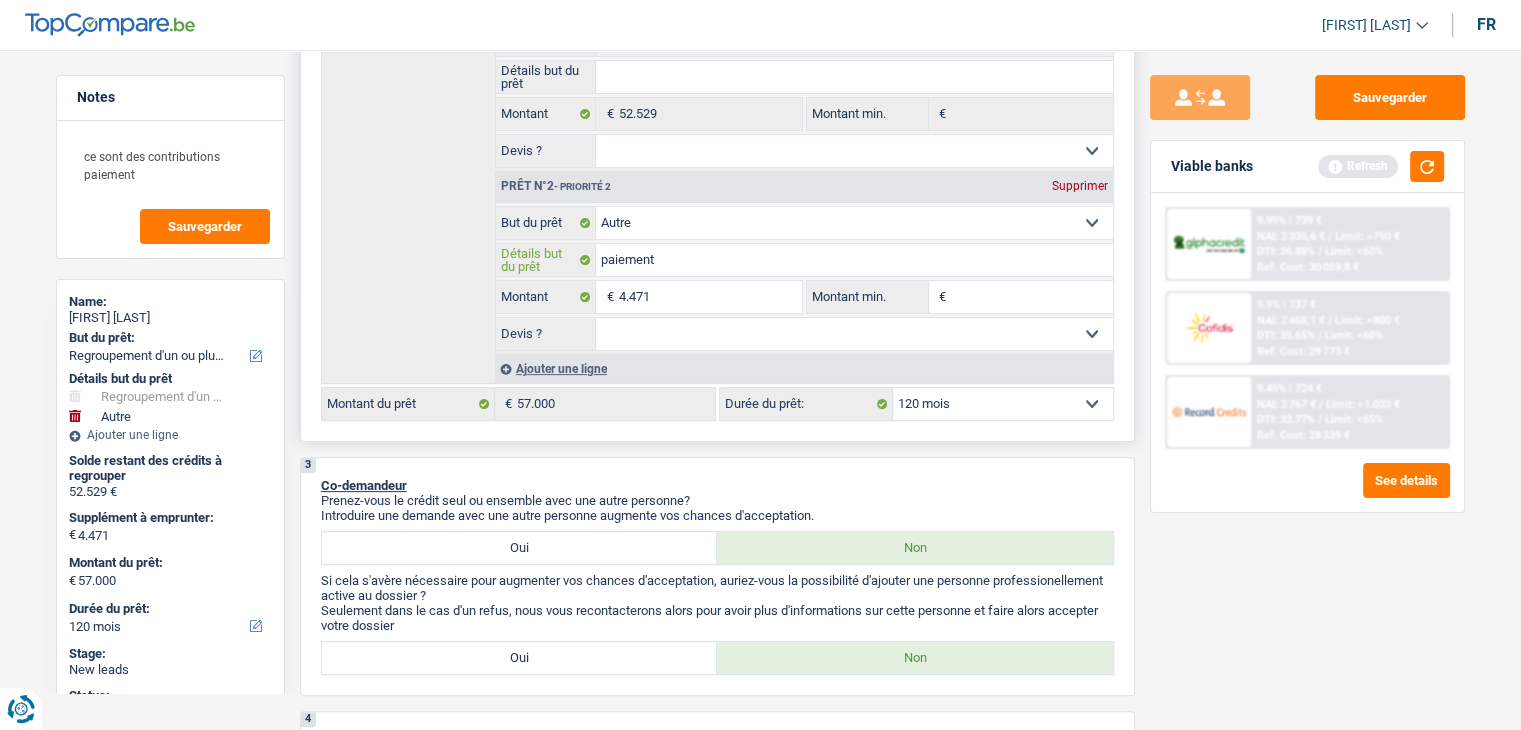 type on "paiement" 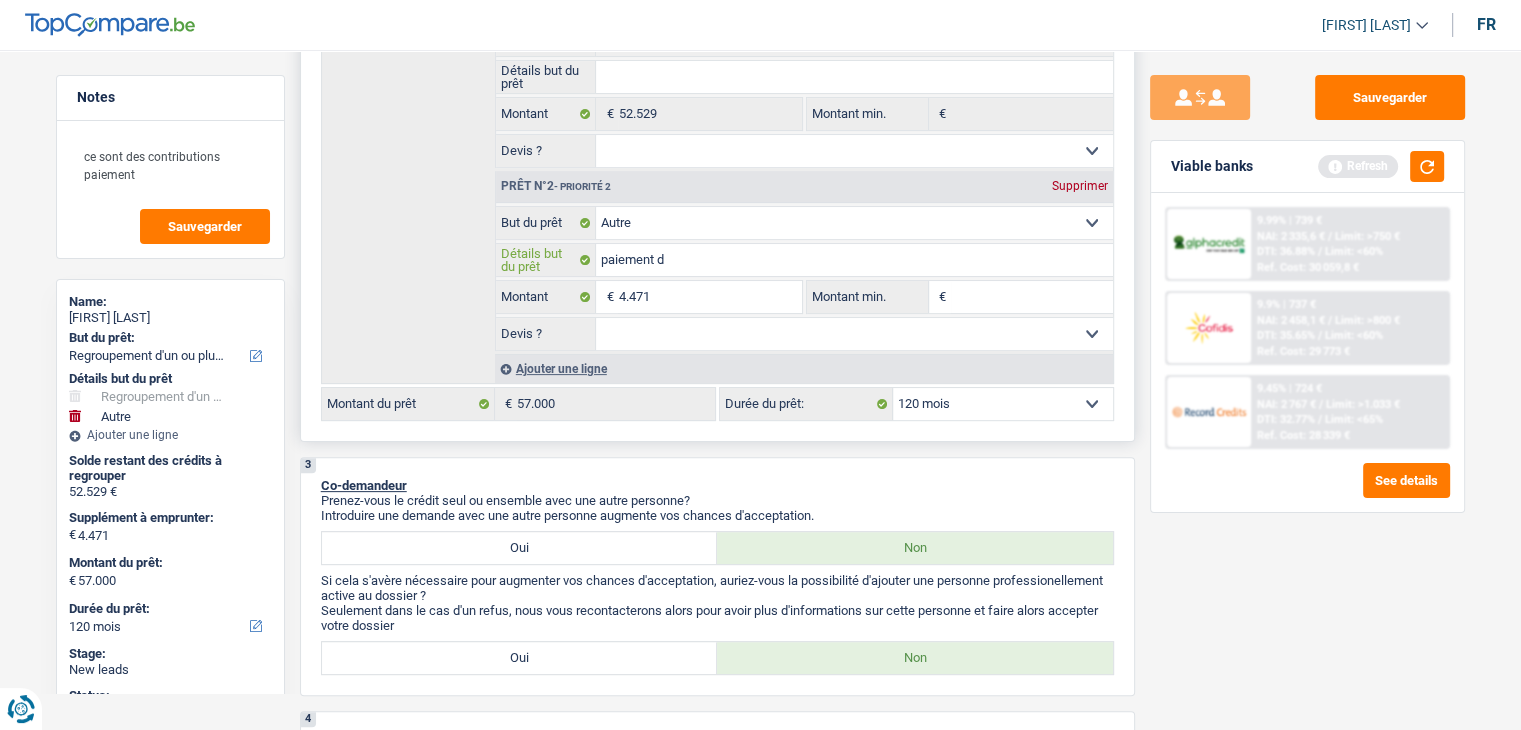 type on "paiement de" 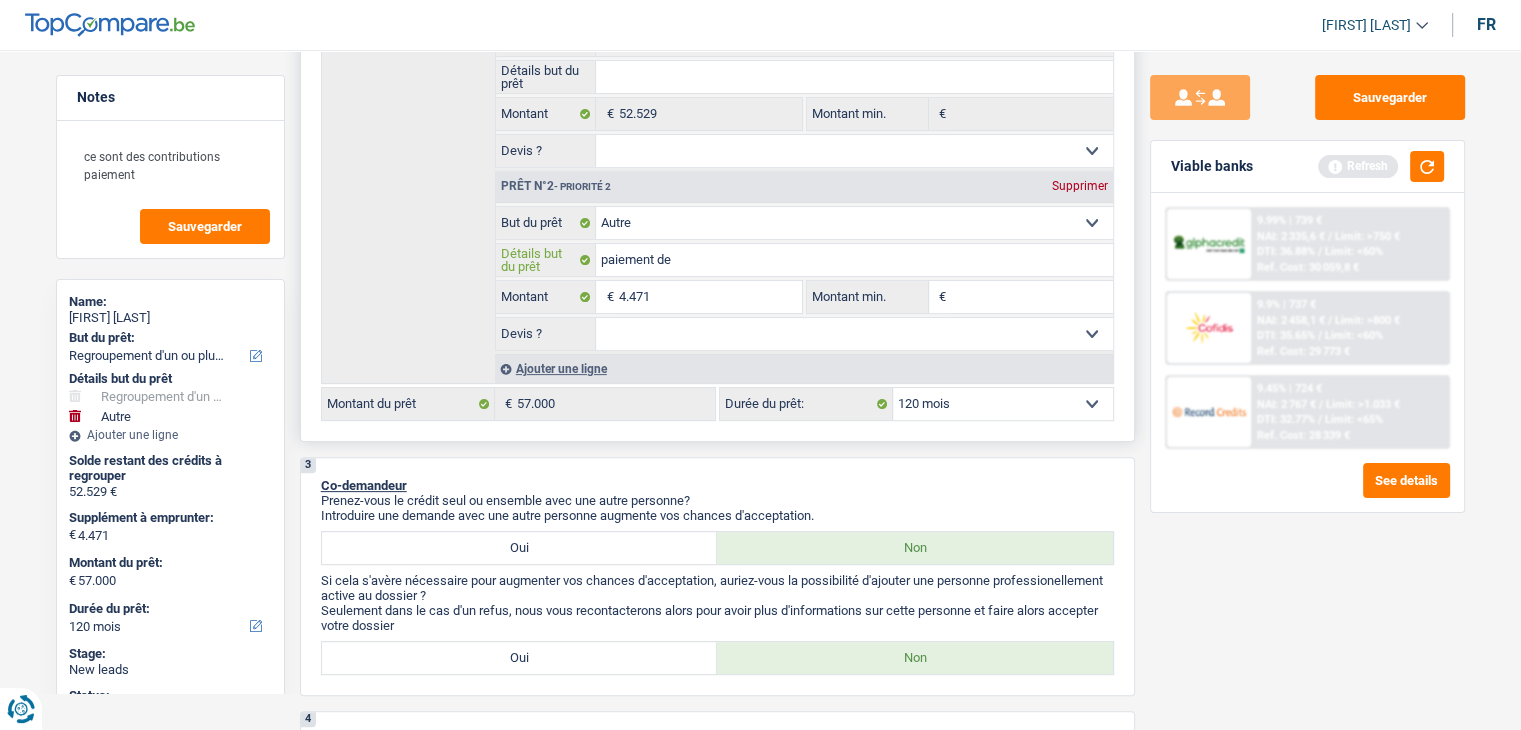 type on "paiement des" 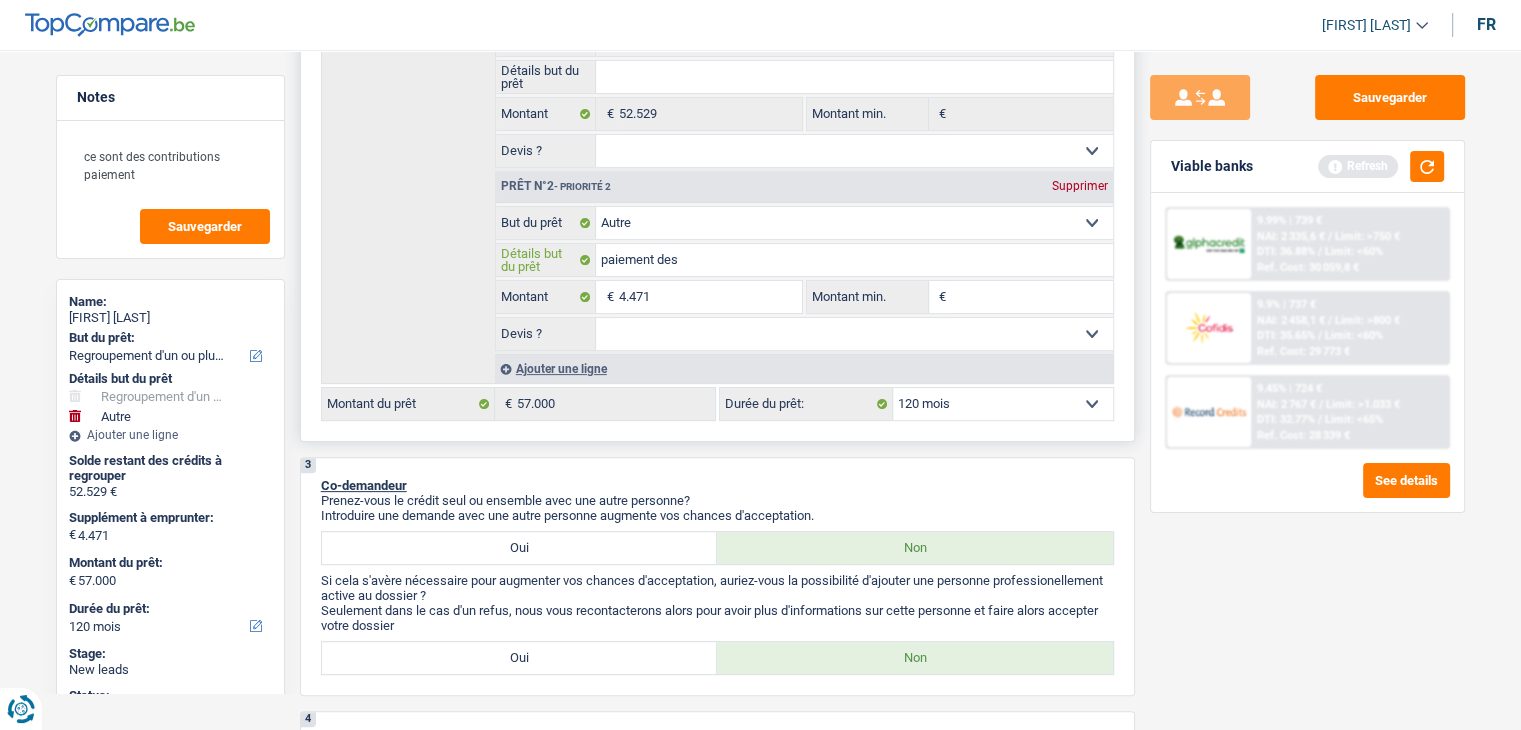 type on "paiement des" 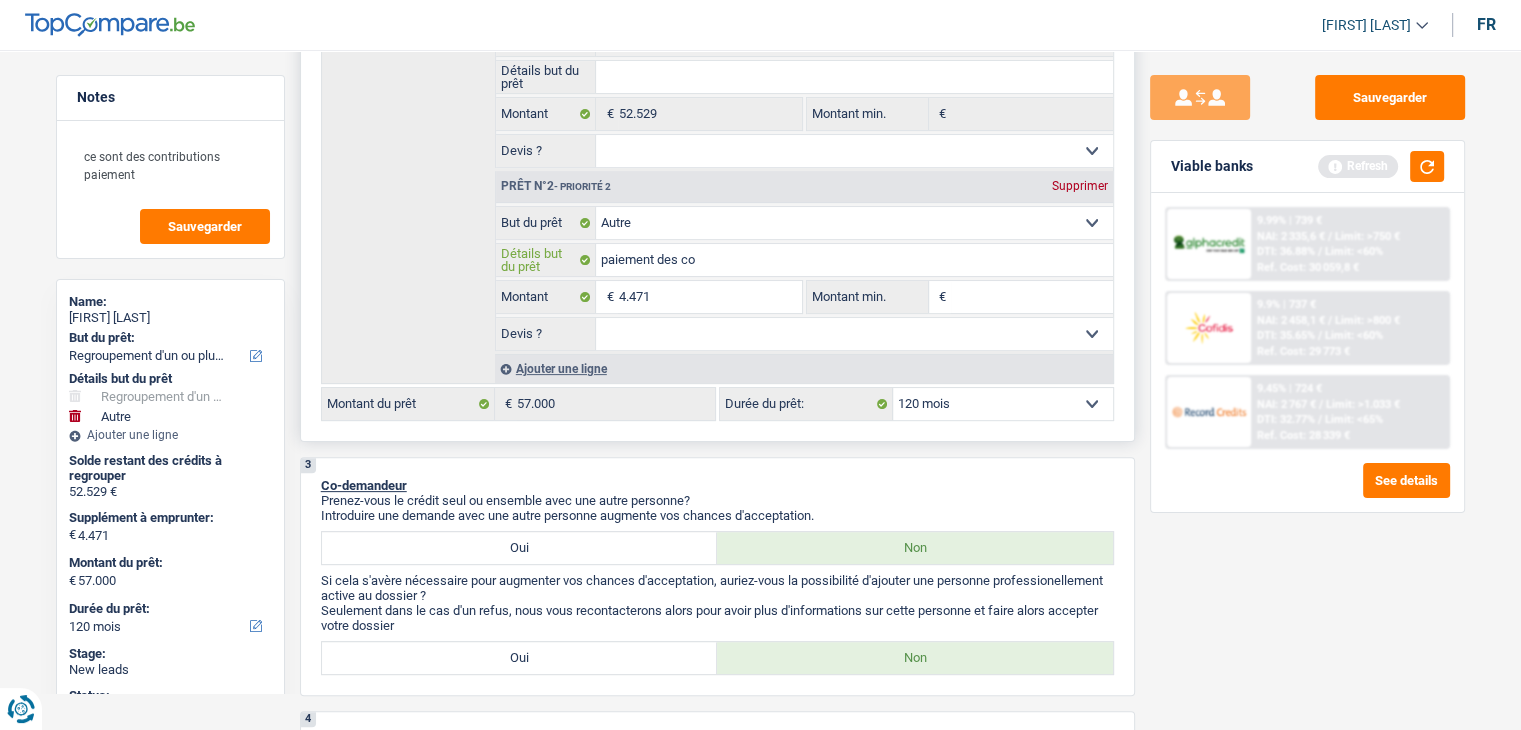 type on "paiement des con" 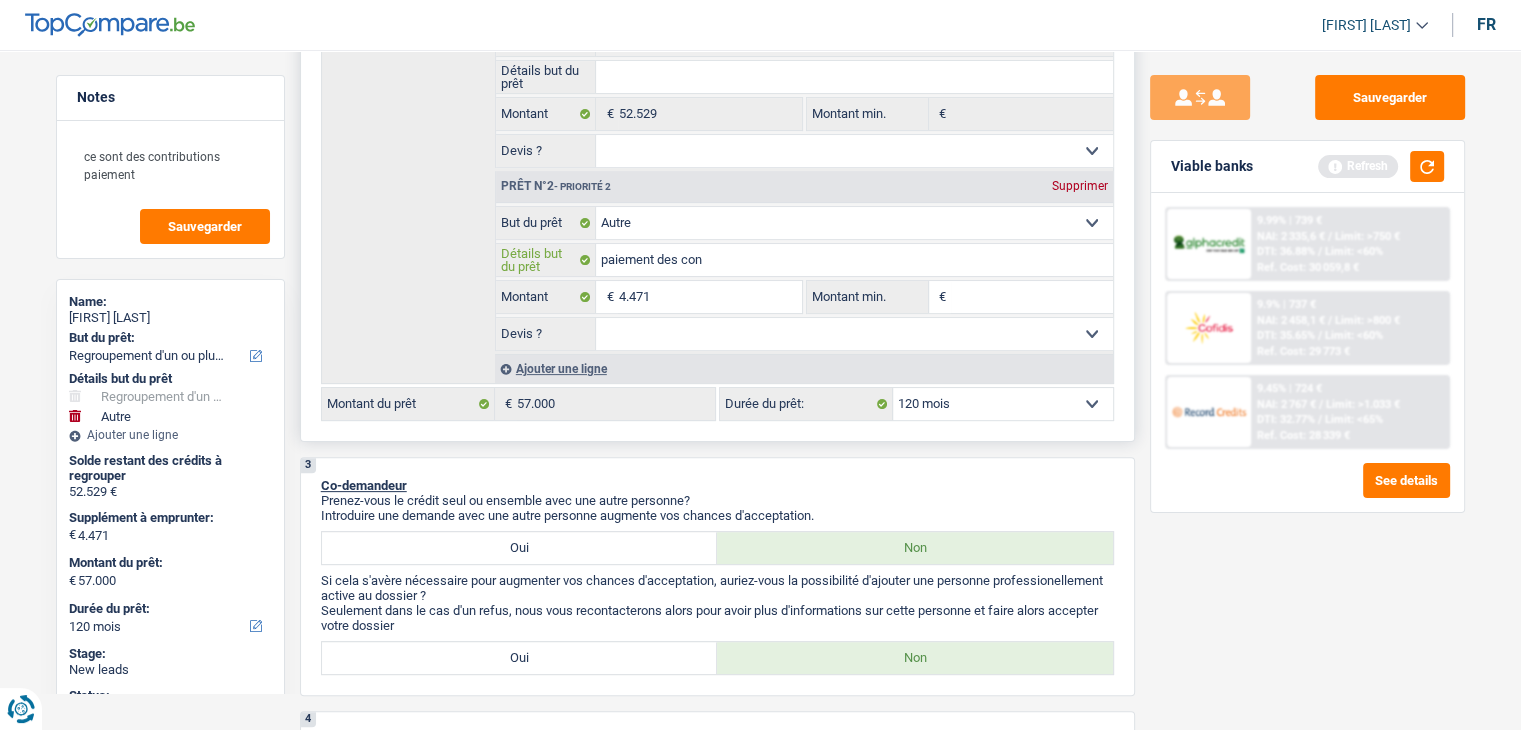 type on "paiement des cont" 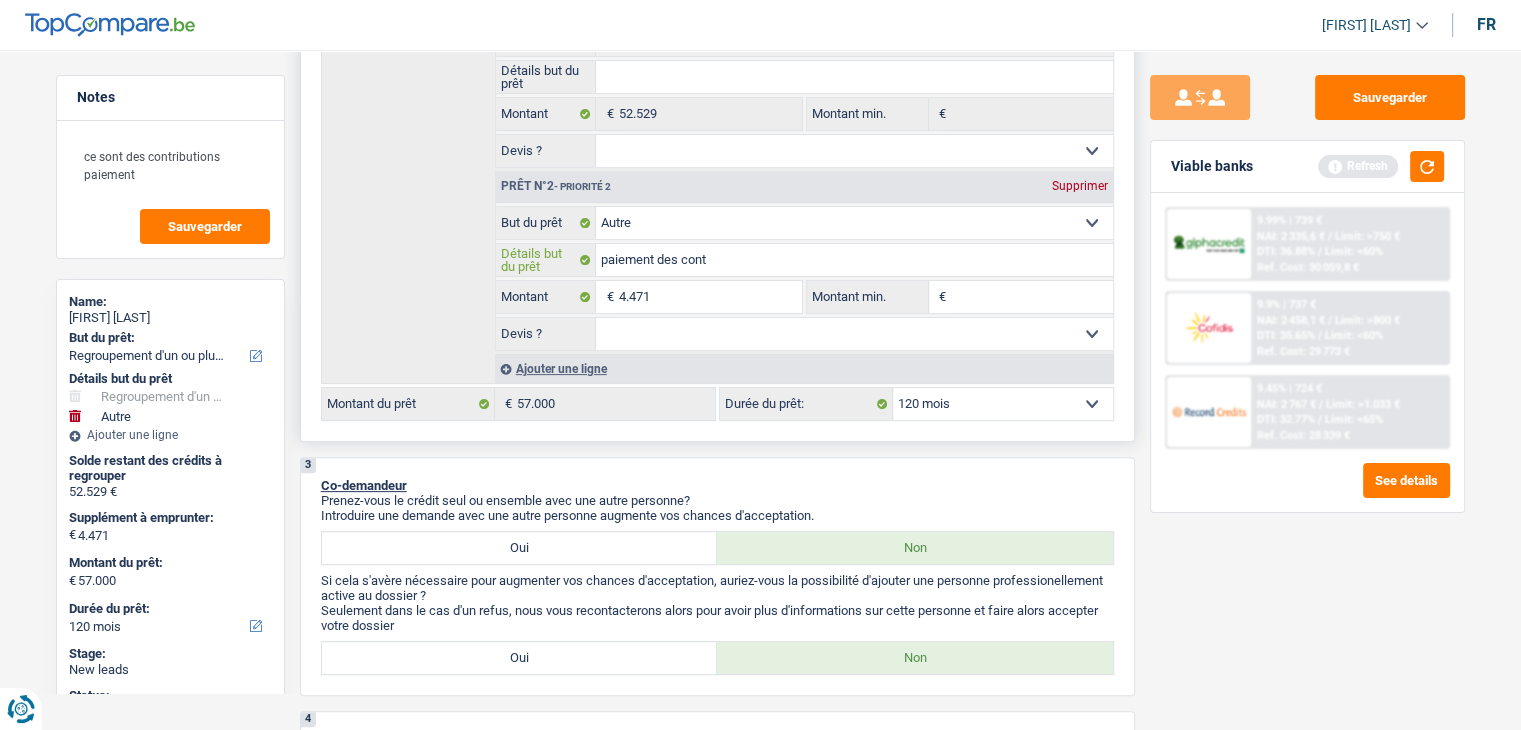 type on "paiement des contr" 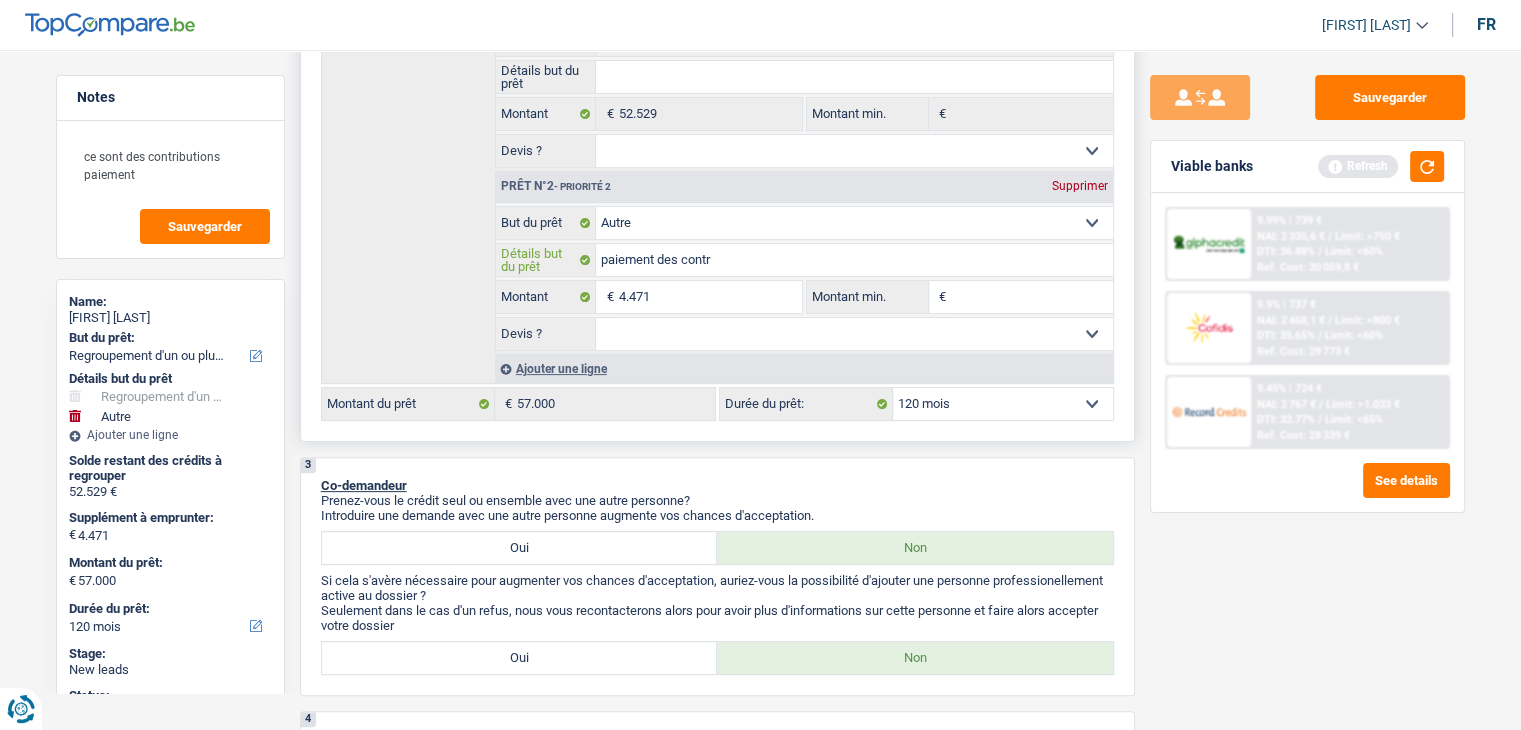 type on "paiement des contri" 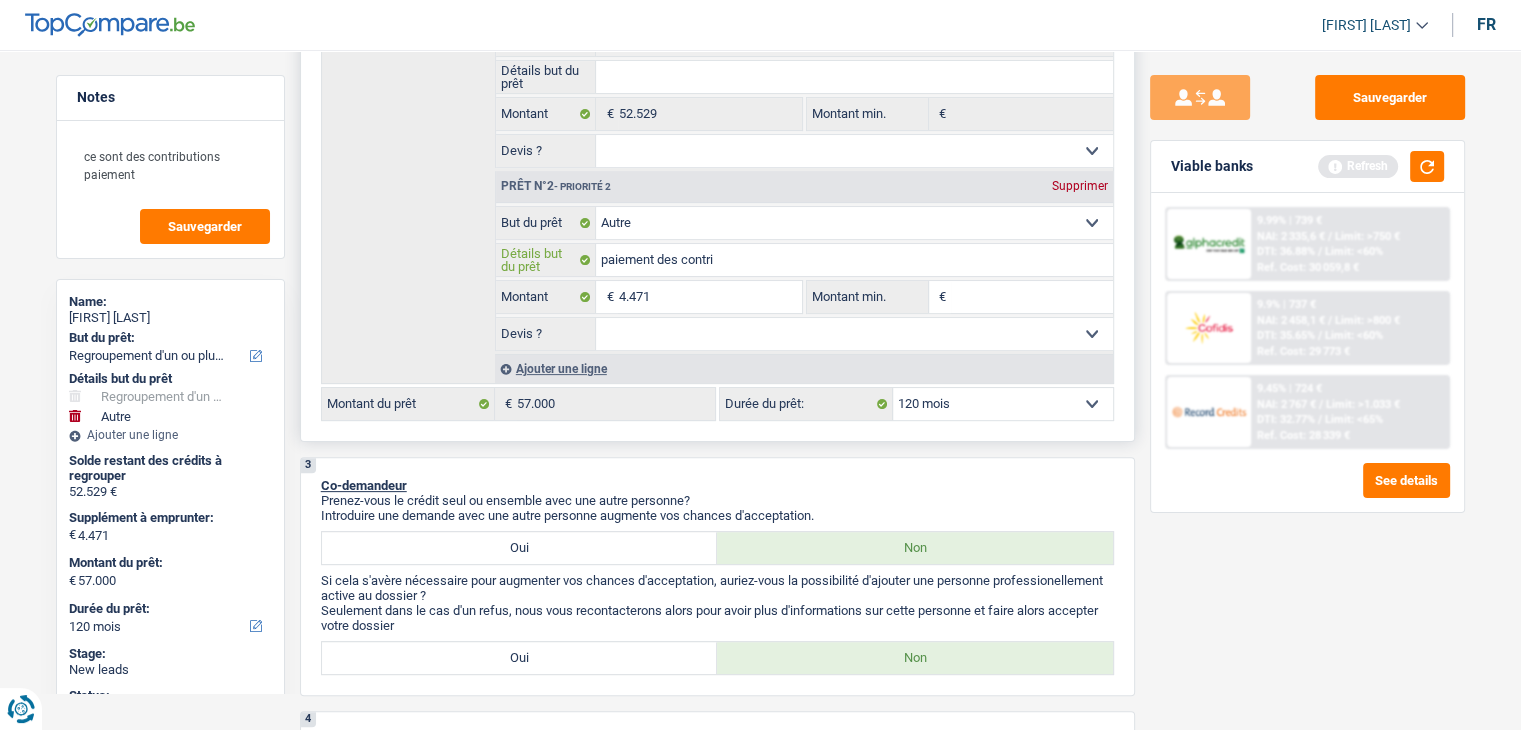 type on "paiement des contri" 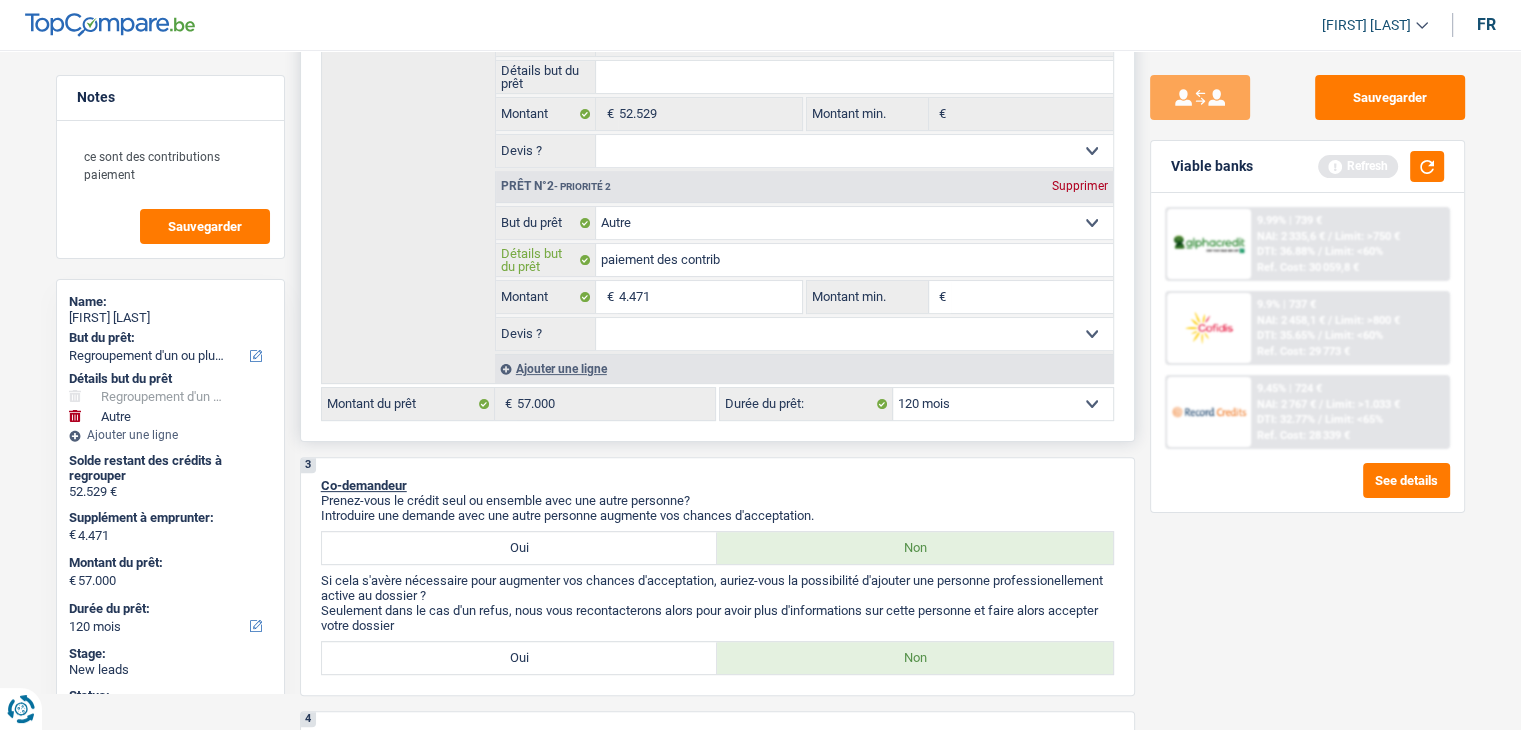 type on "paiement des contribu" 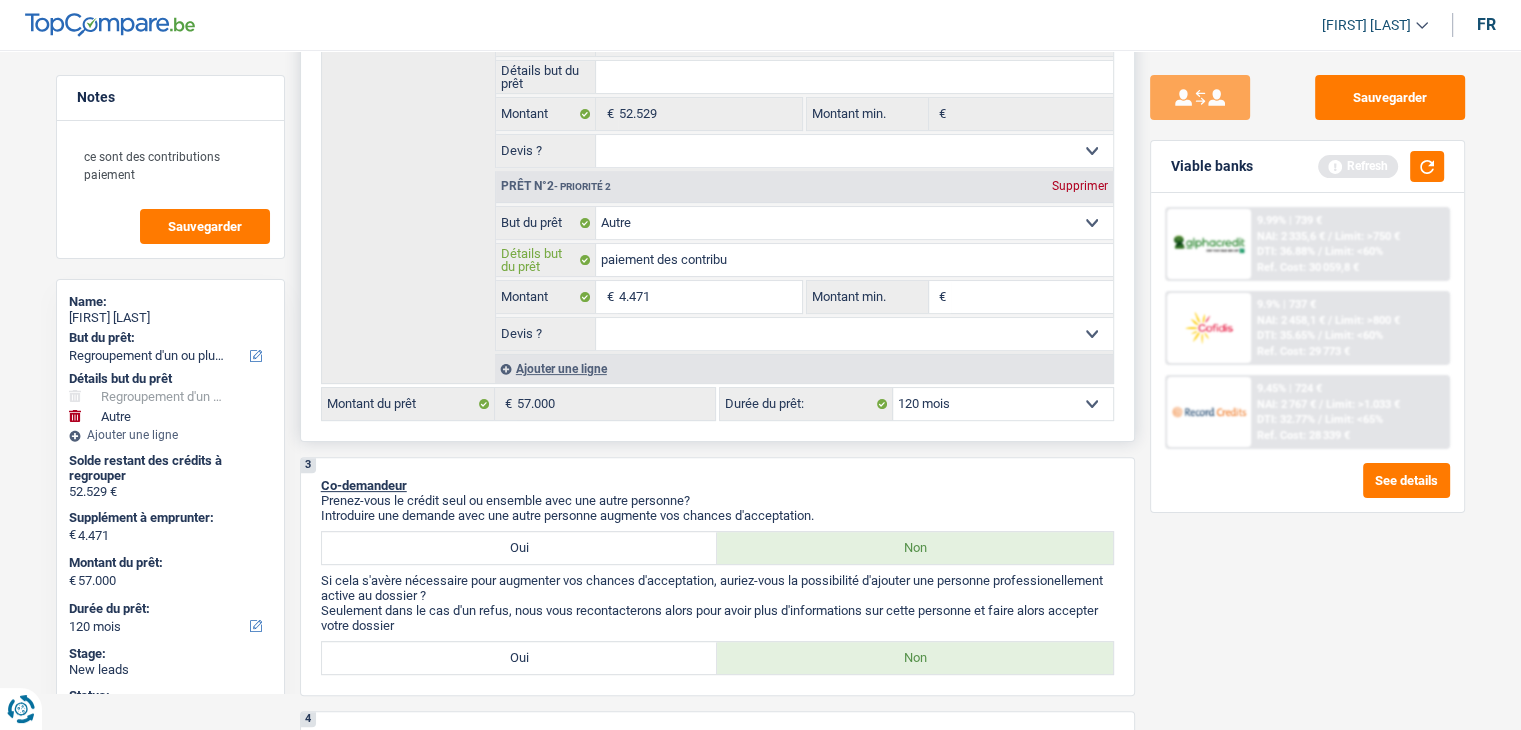 type on "paiement des contribut" 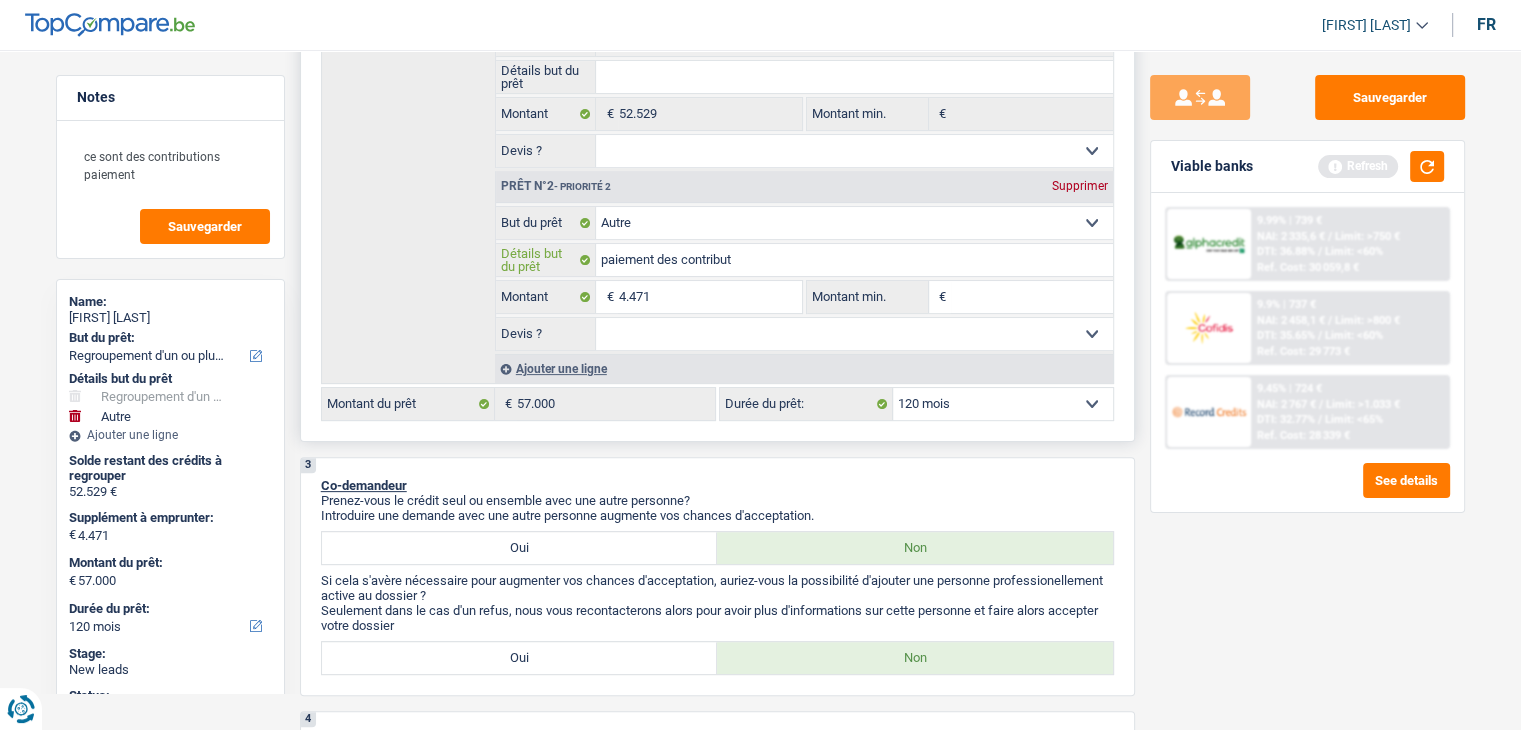 type on "paiement des contributi" 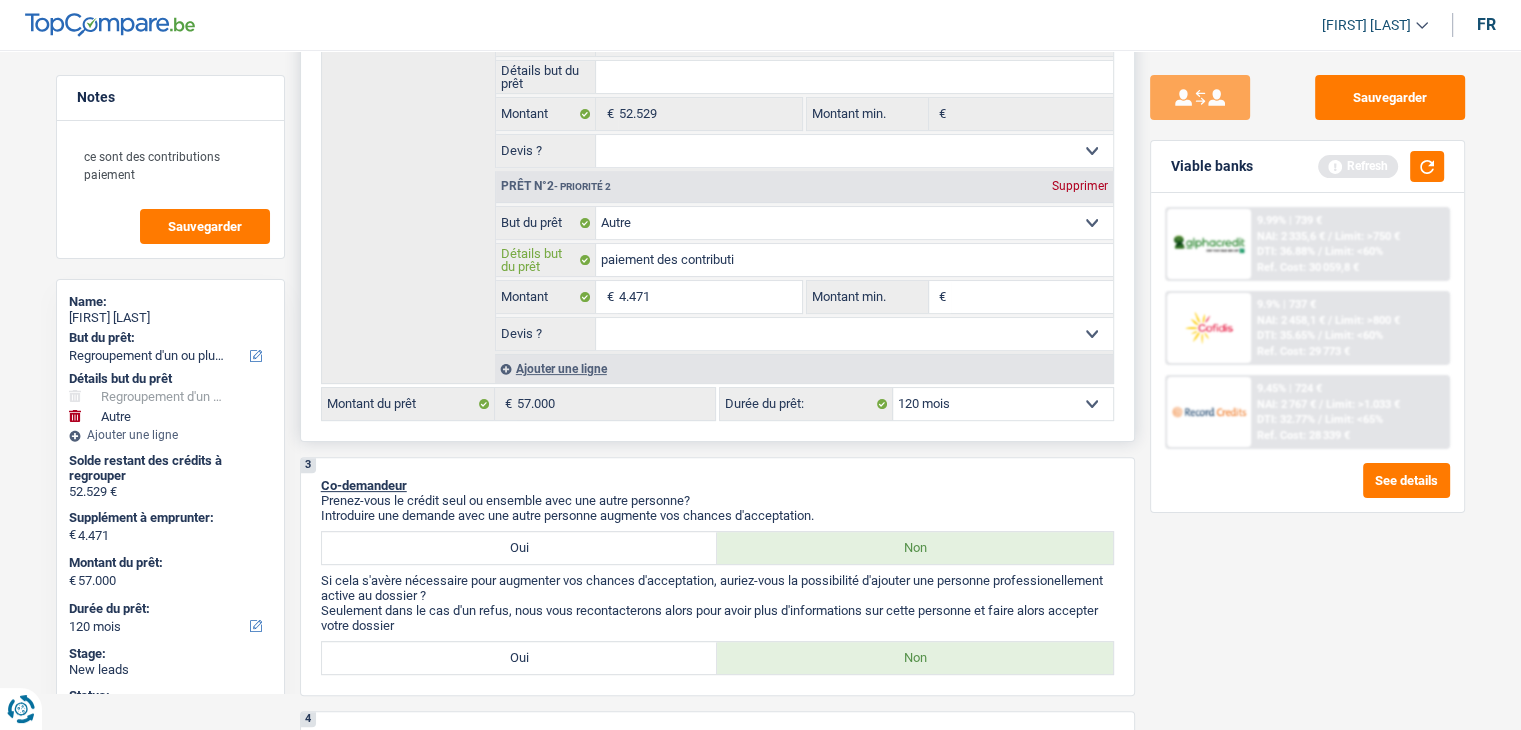 type on "paiement des contributio" 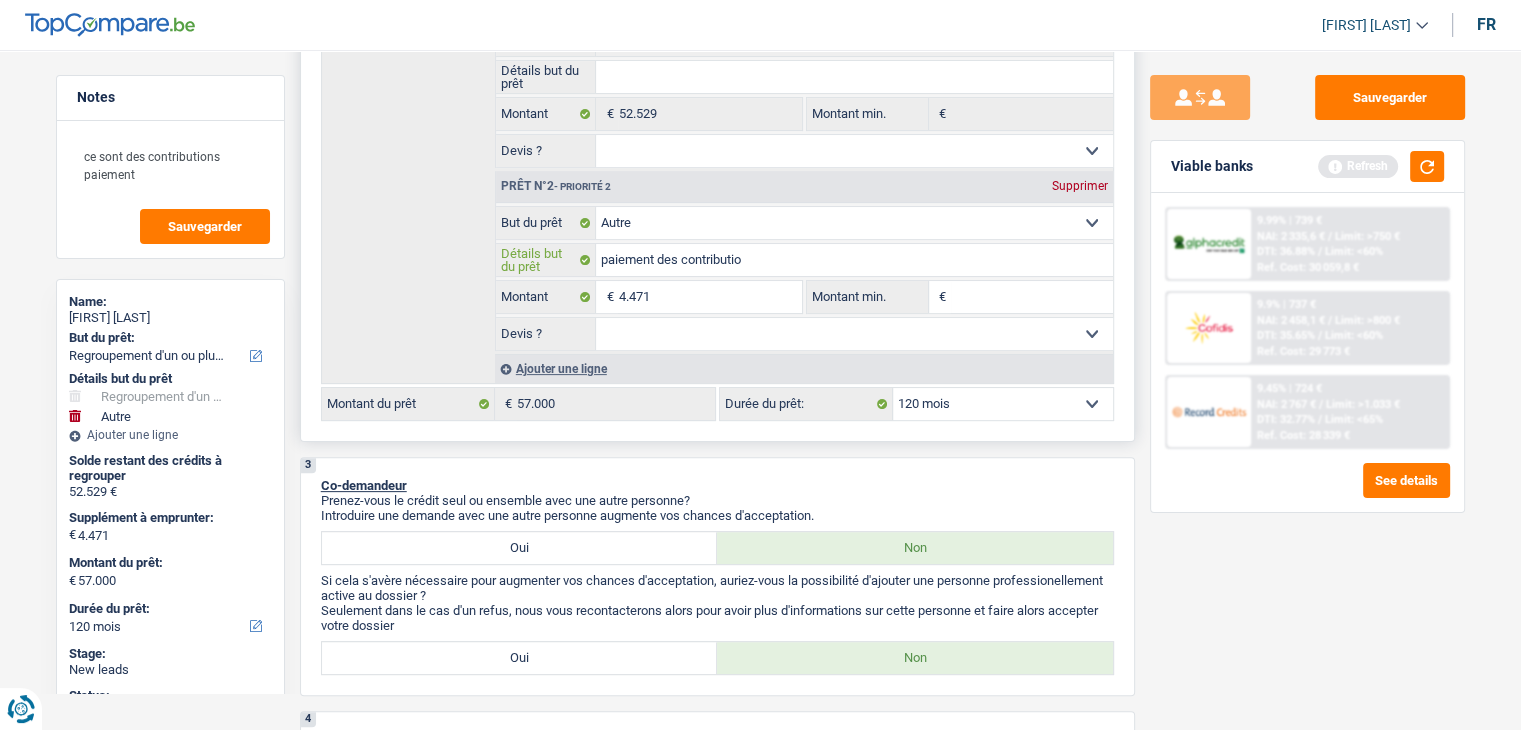 type on "paiement des contribution" 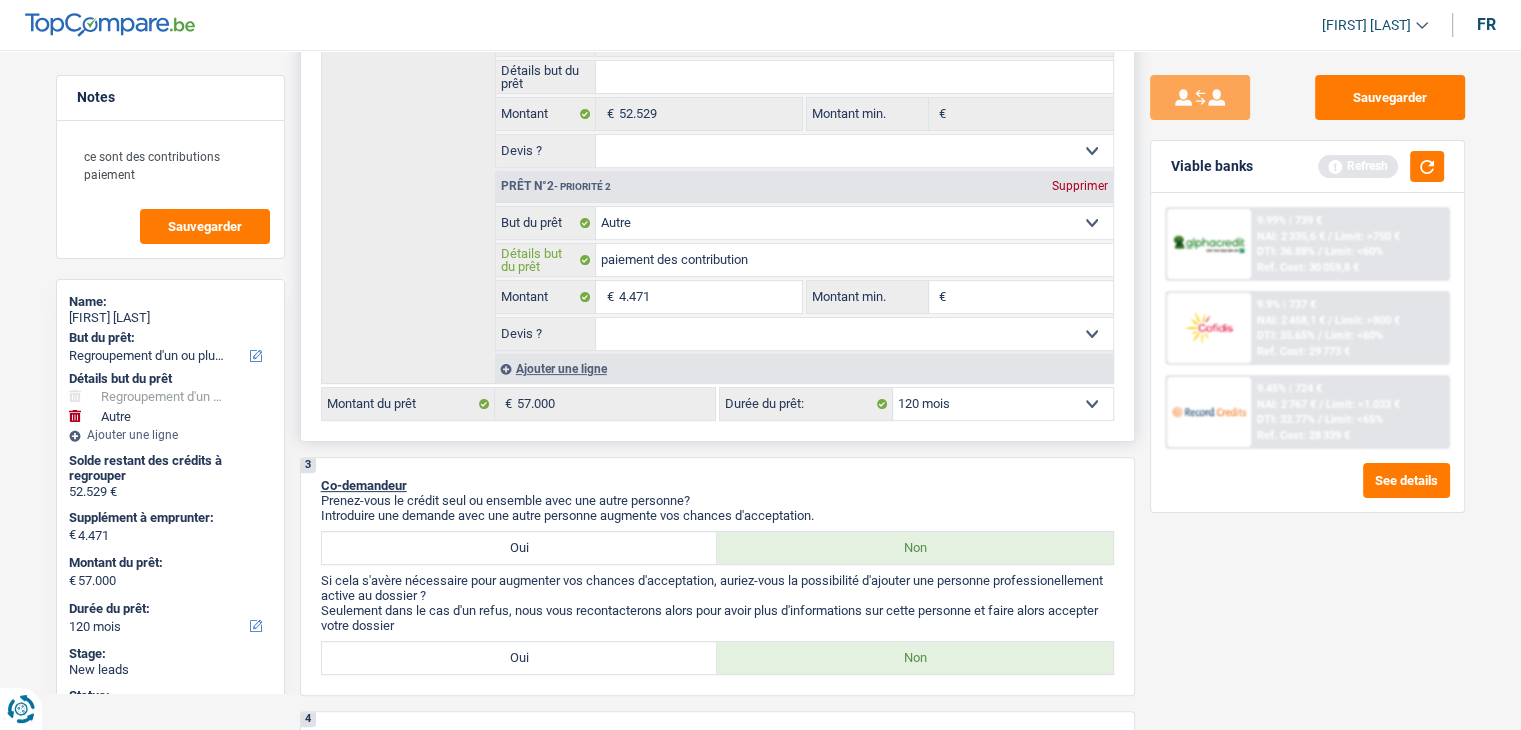 type on "paiement des contributions" 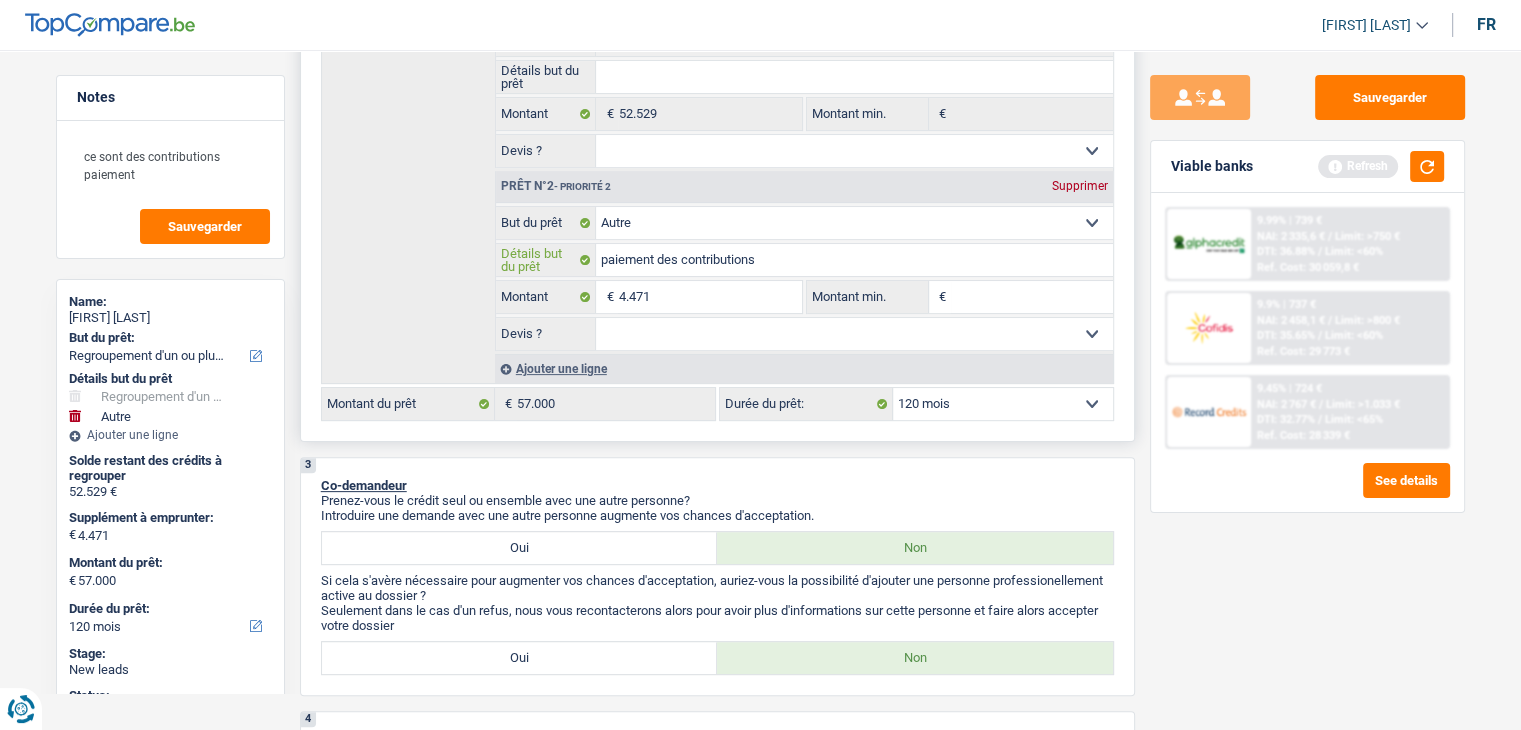 type on "paiement des contributions" 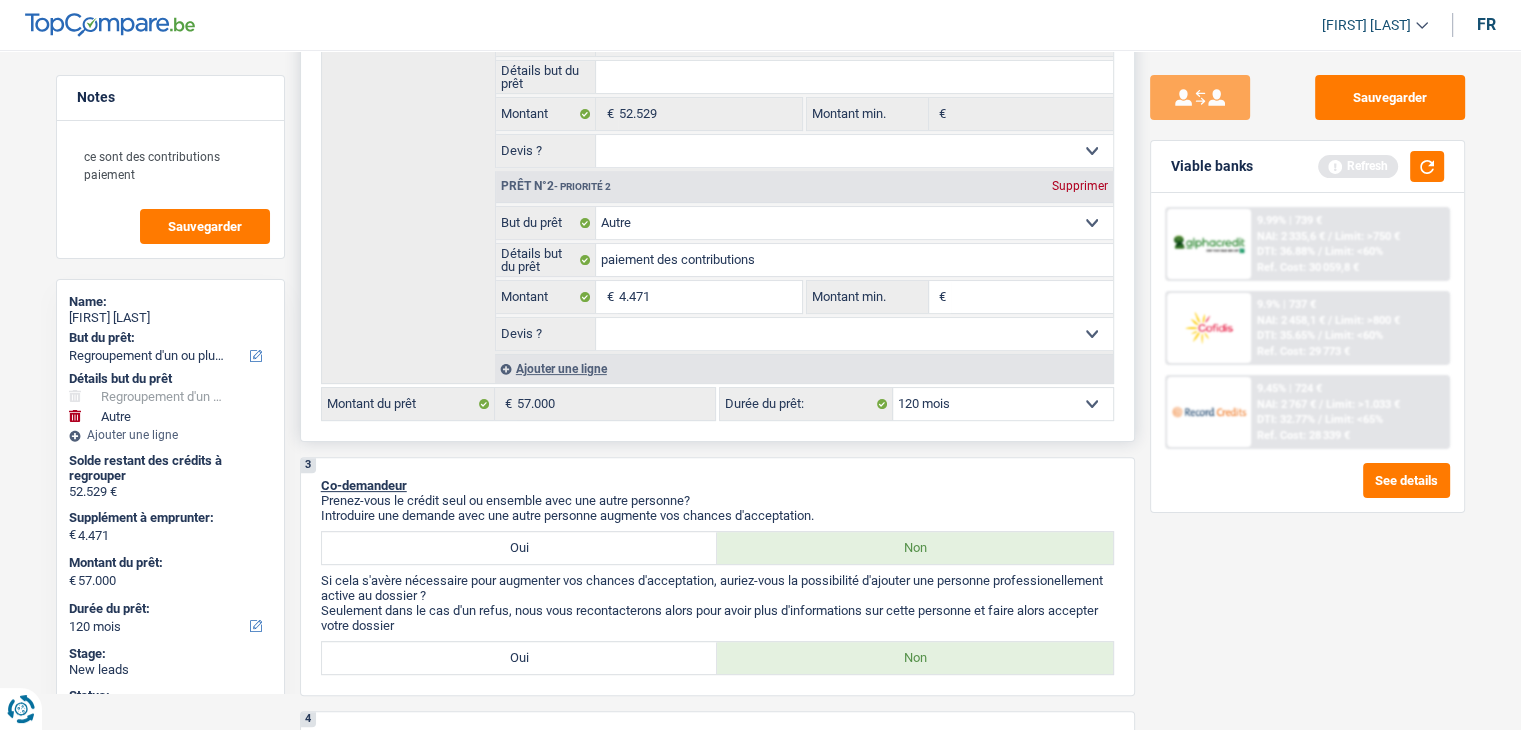 click on "Montant min." at bounding box center (1032, 297) 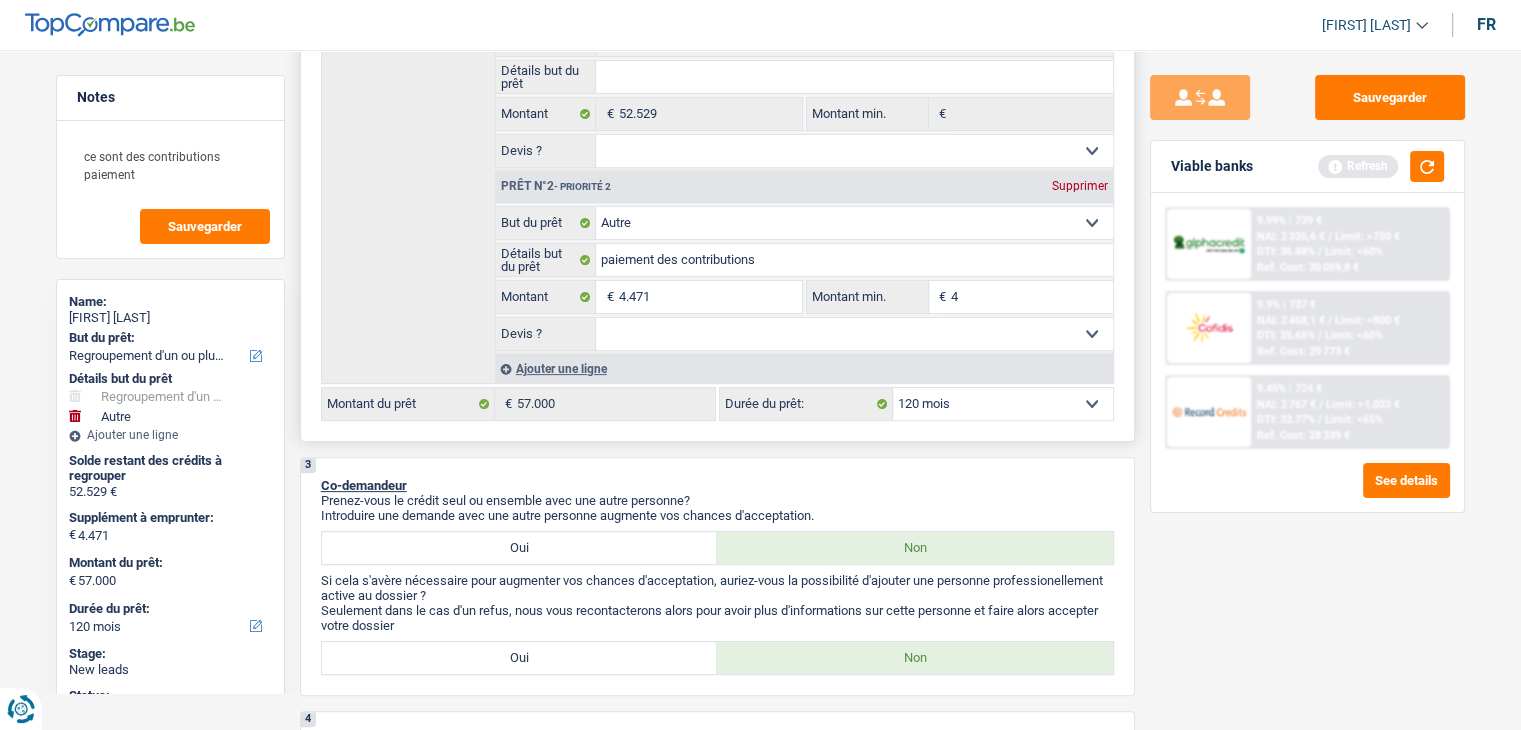 type on "44" 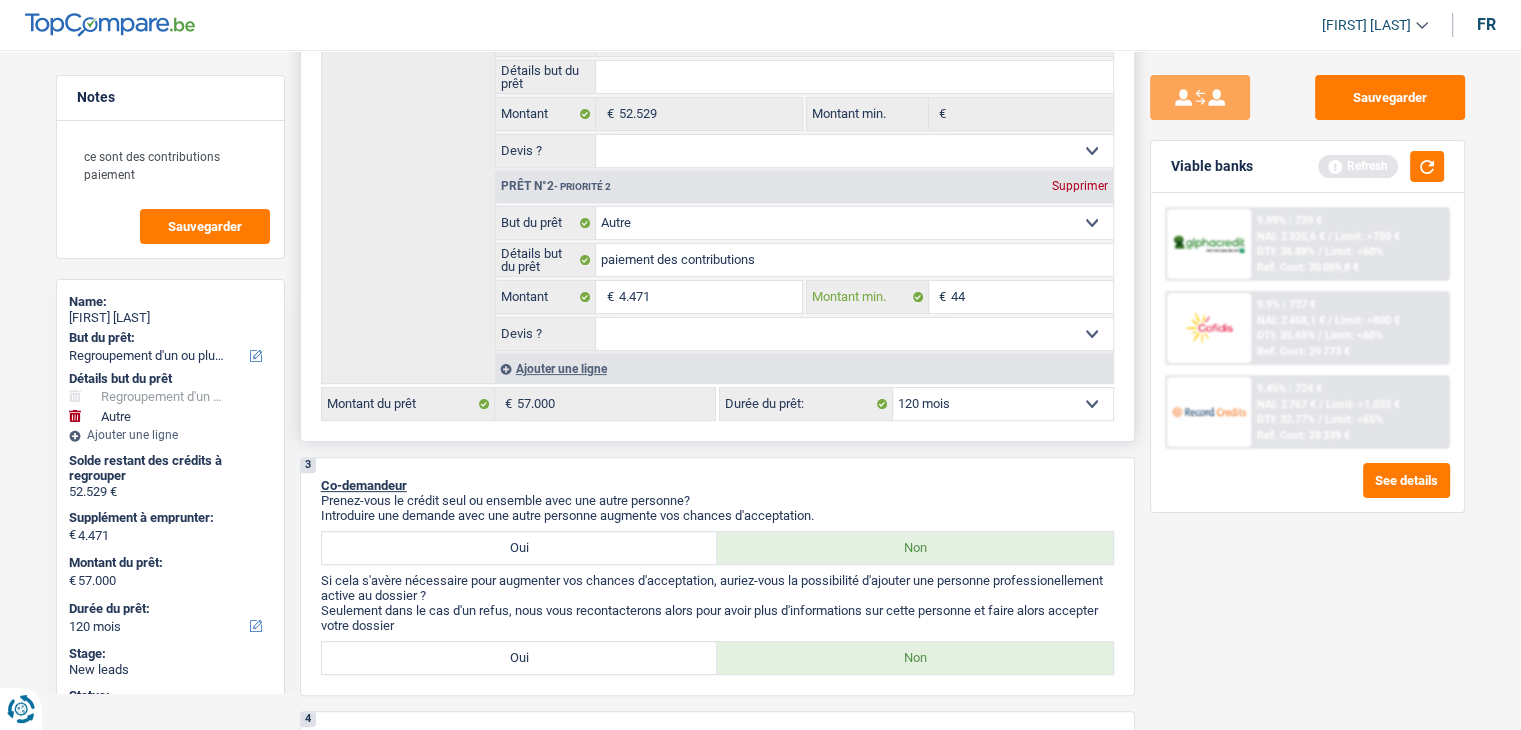 type on "447" 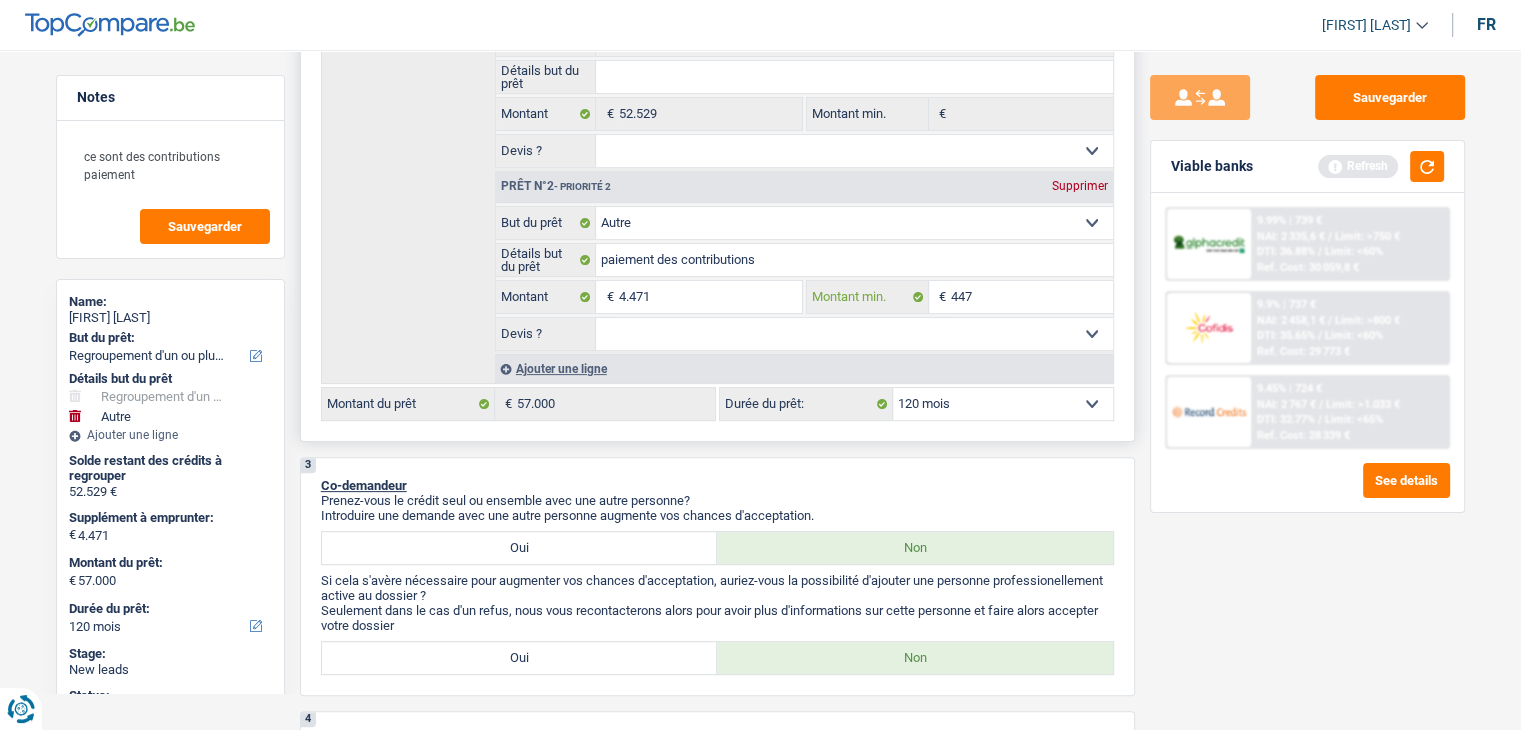 type on "4.471" 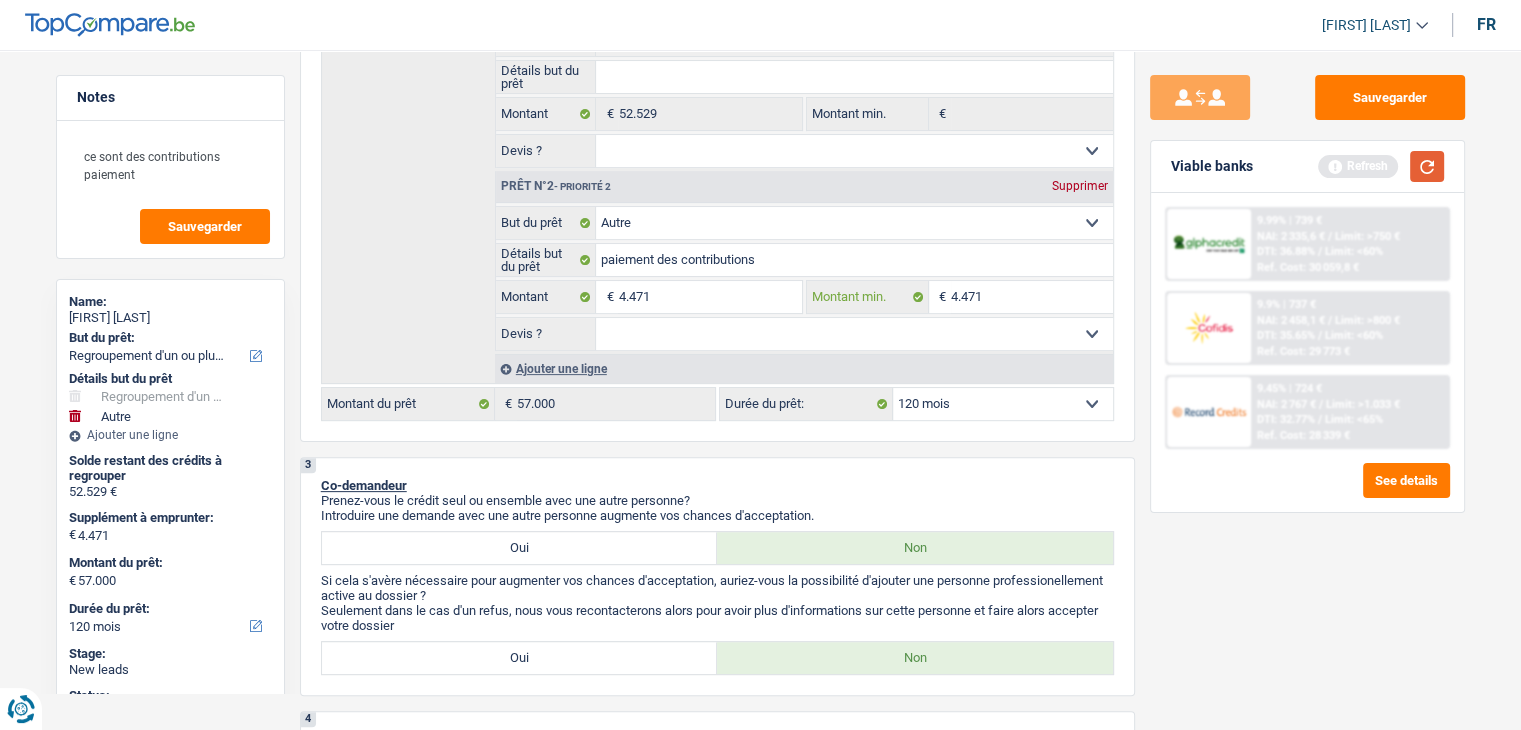 type on "4.471" 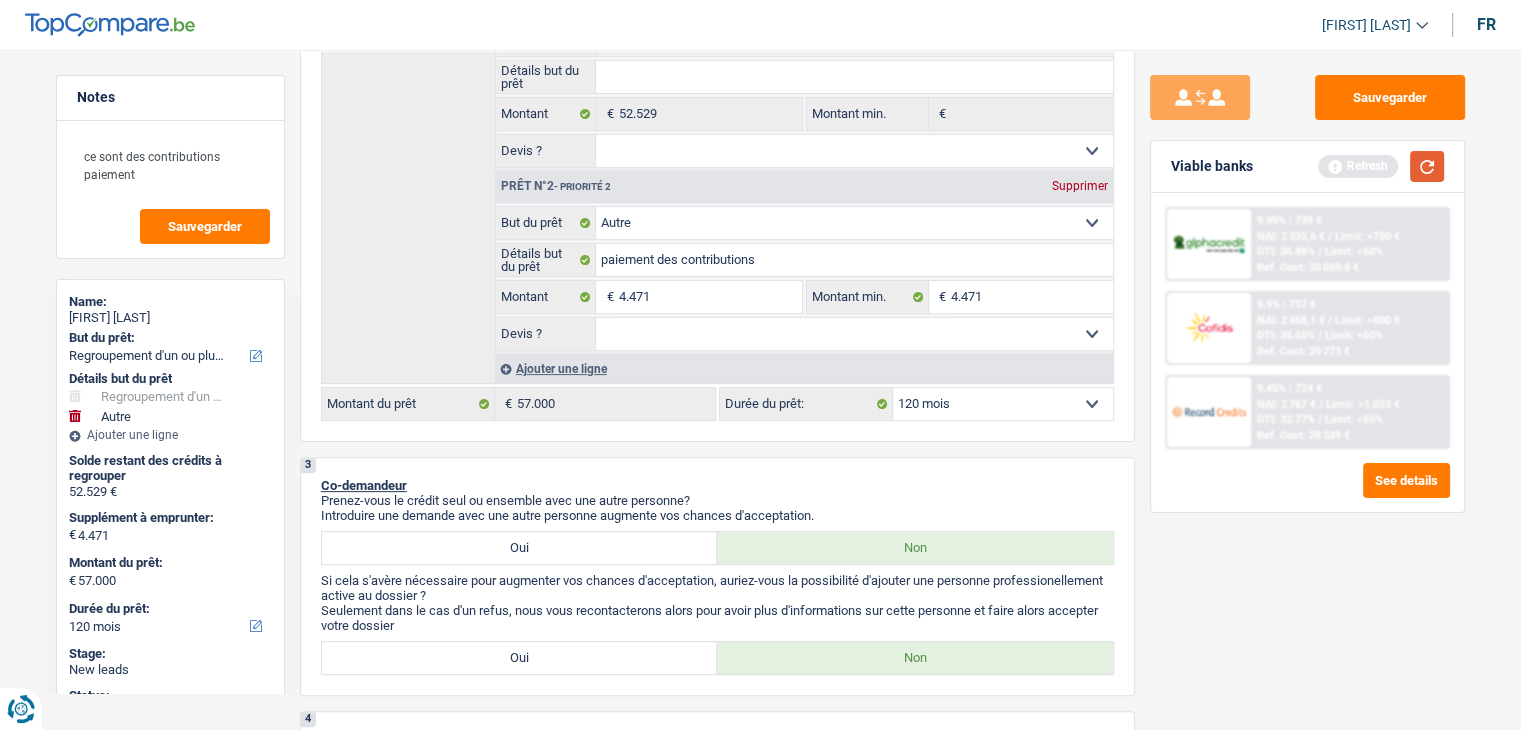 click at bounding box center [1427, 166] 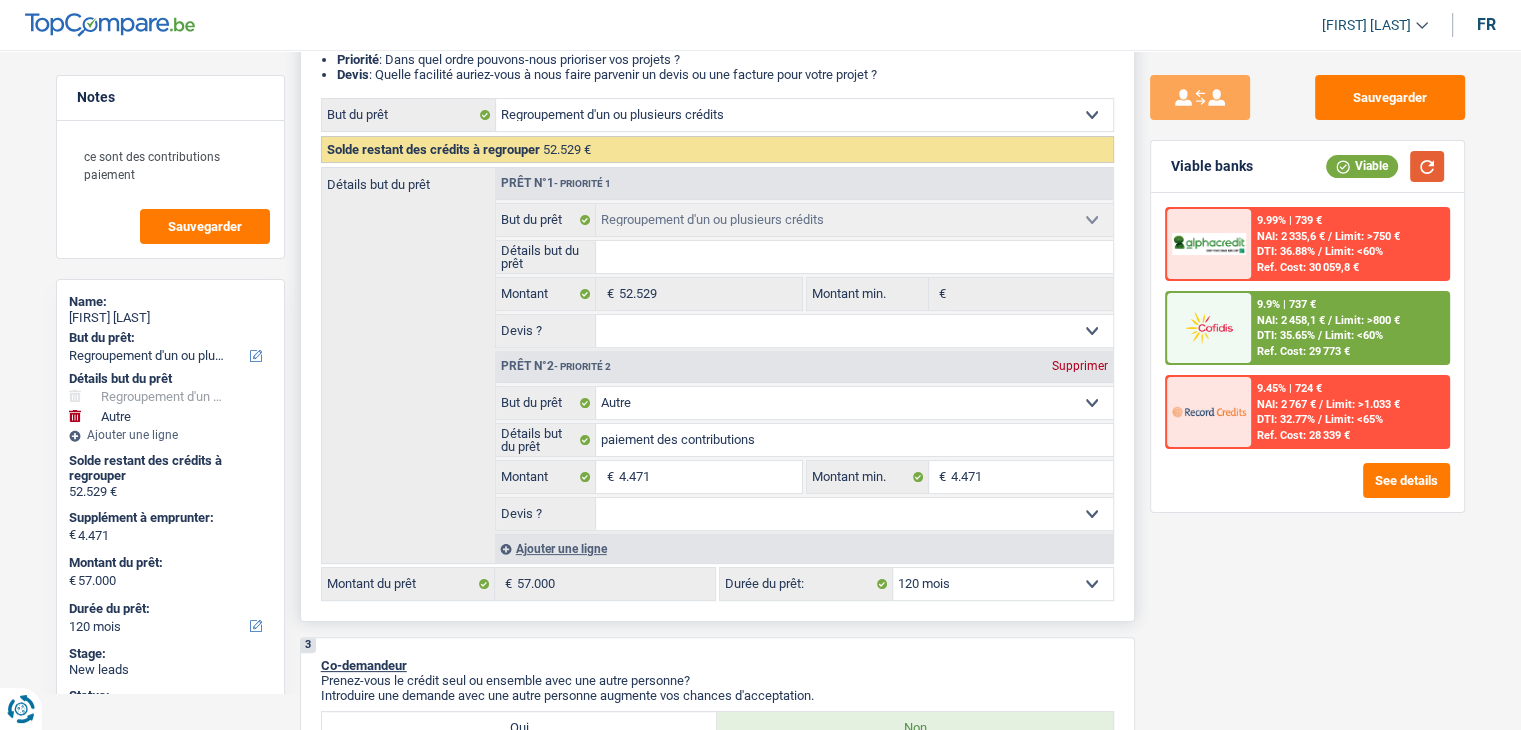 scroll, scrollTop: 0, scrollLeft: 0, axis: both 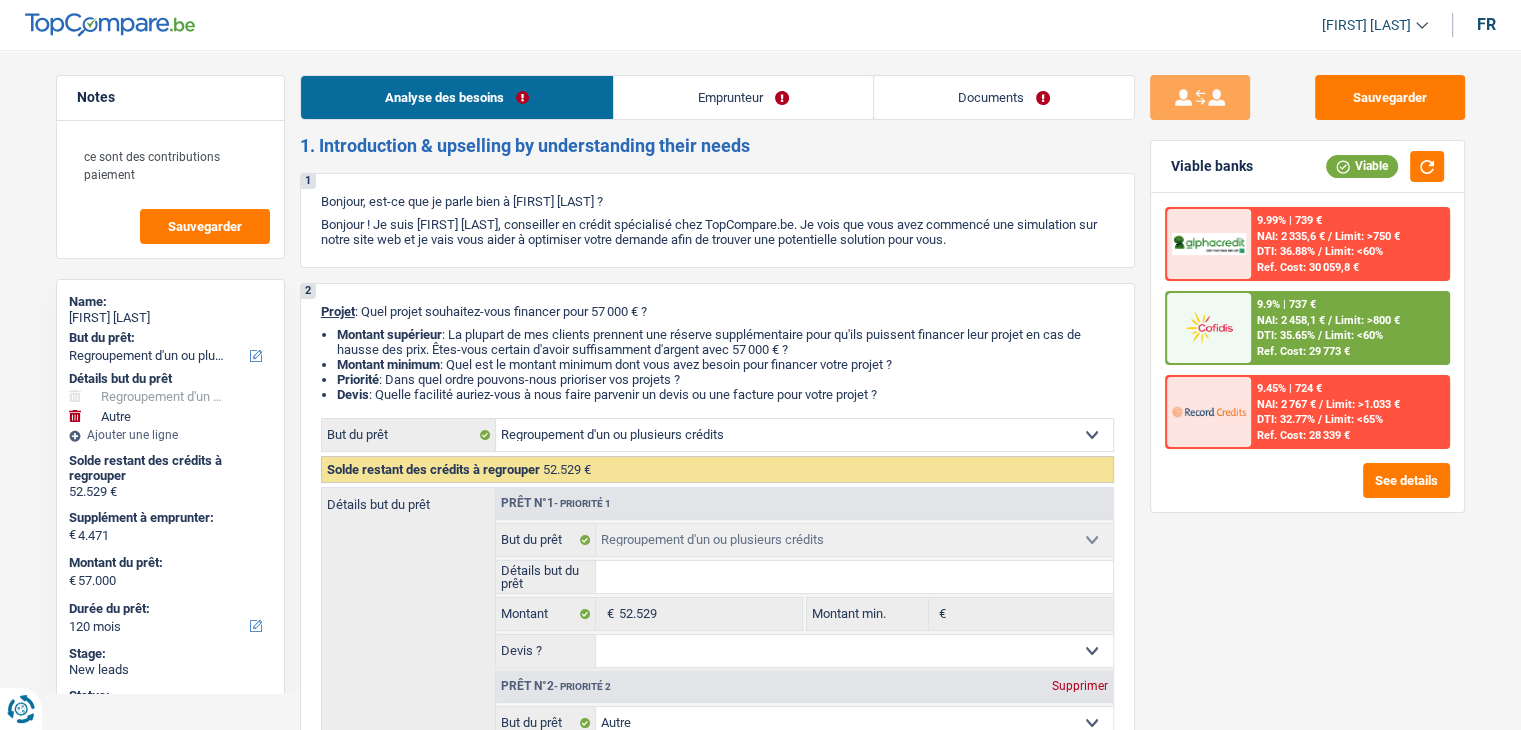 click on "Emprunteur" at bounding box center [743, 97] 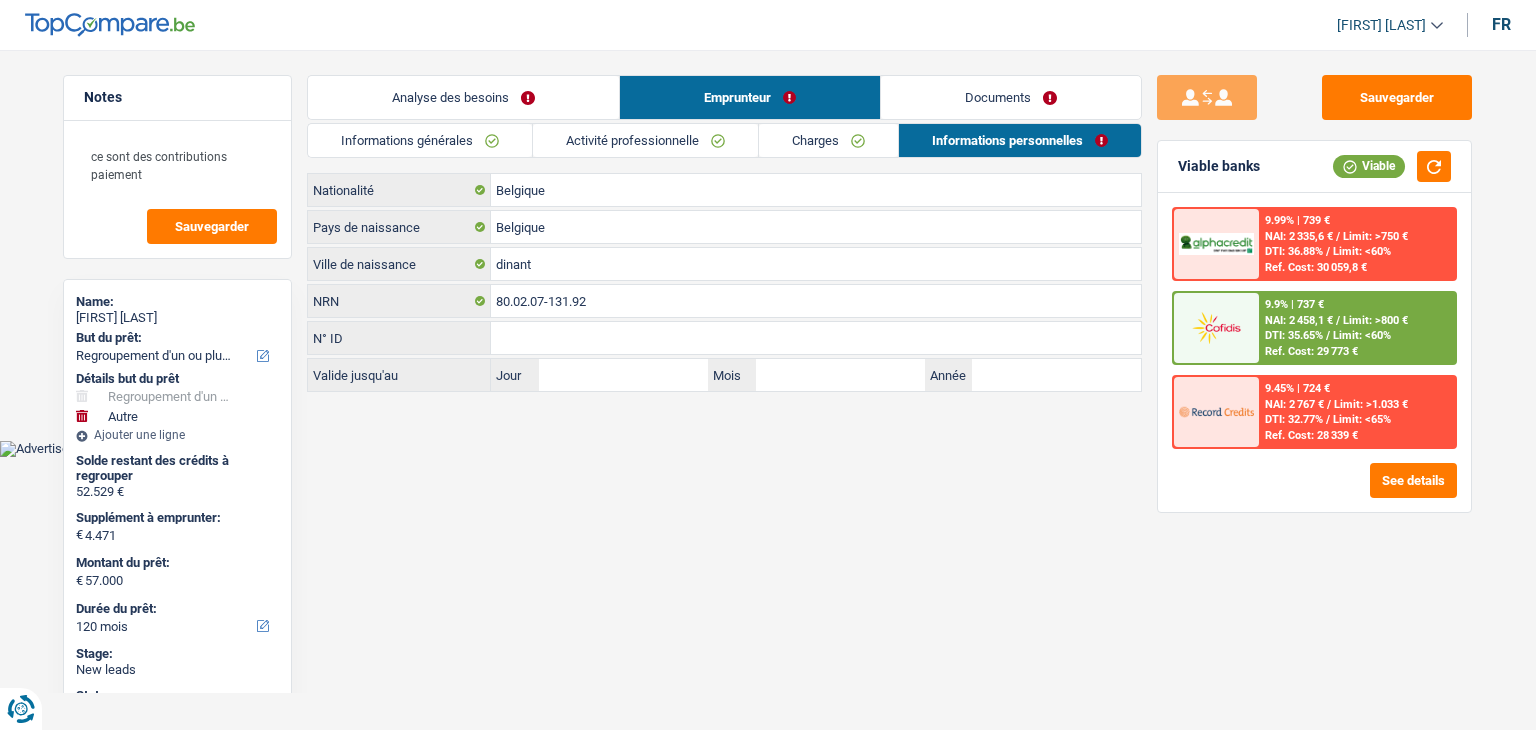 click on "Documents" at bounding box center [1011, 97] 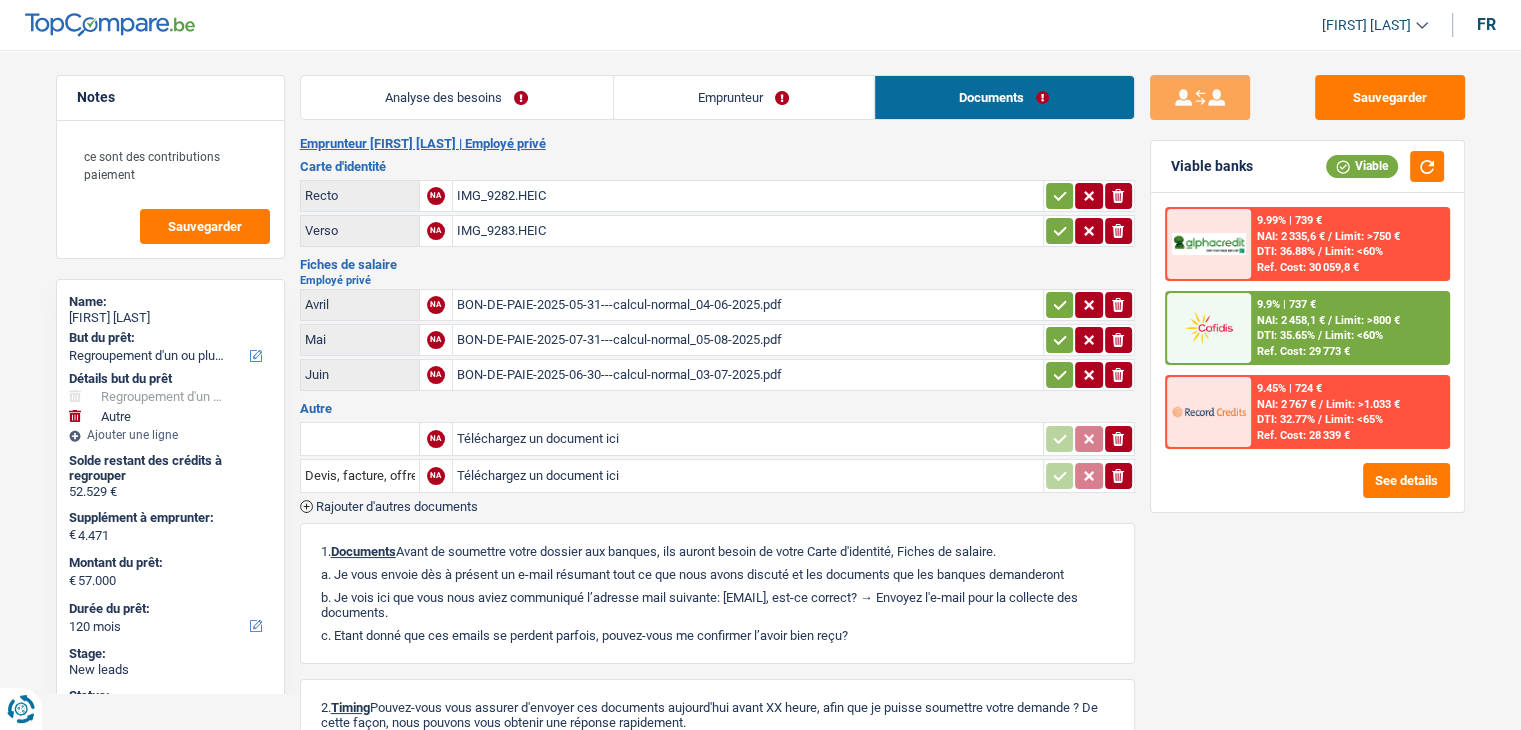 click on "Fiches de salaire" at bounding box center (717, 264) 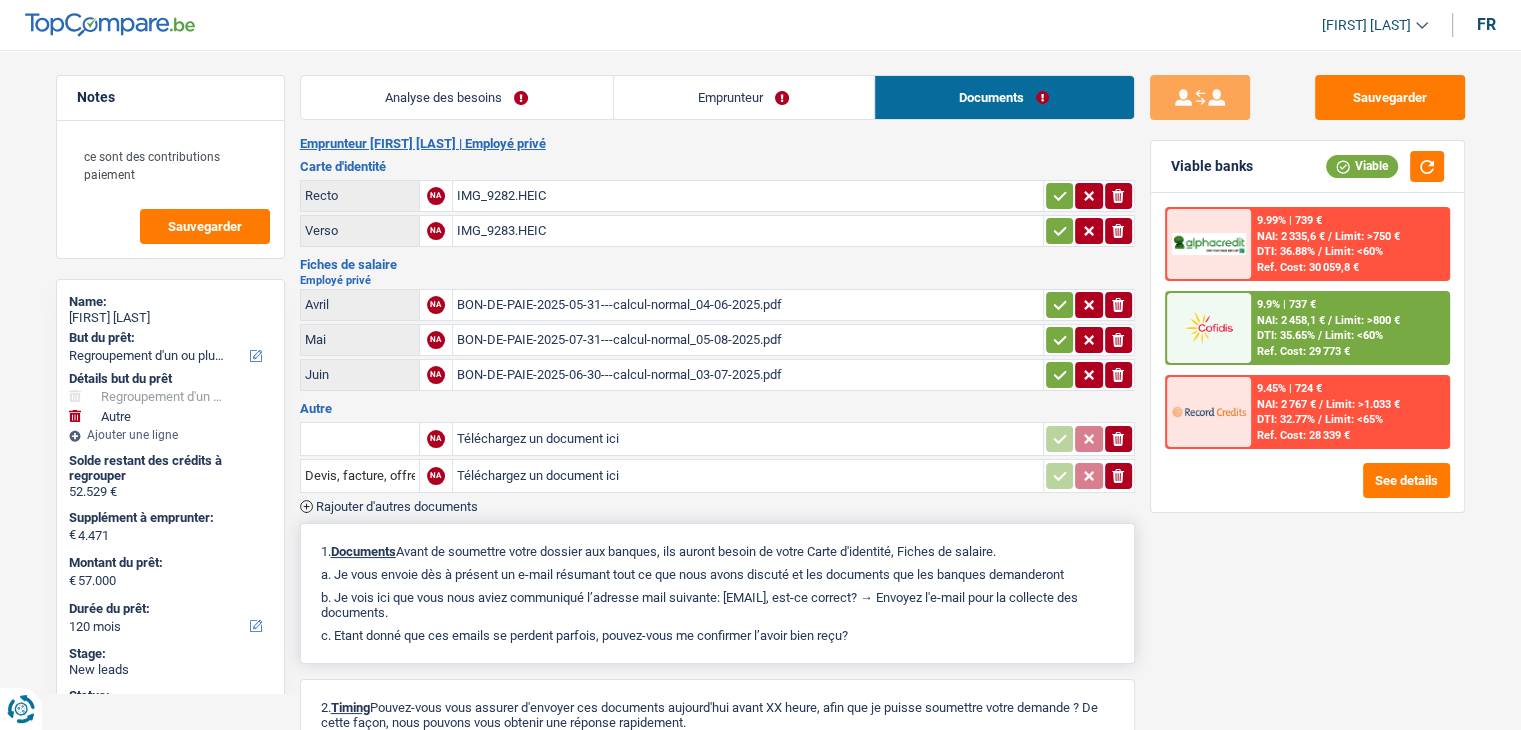 click on "1.  Documents
Avant de soumettre votre dossier aux banques, ils auront besoin de votre Carte d'identité, Fiches de salaire.
a. Je vous envoie dès à présent un e-mail résumant tout ce que nous avons discuté et les documents que les banques demanderont
b. Je vois ici que vous nous aviez communiqué l’adresse mail suivante: quntindabe@gmail.com, est-ce correct? → Envoyez l'e-mail pour la collecte des documents.
c. Etant donné que ces emails se perdent parfois, pouvez-vous me confirmer l’avoir bien reçu?" at bounding box center [717, 593] 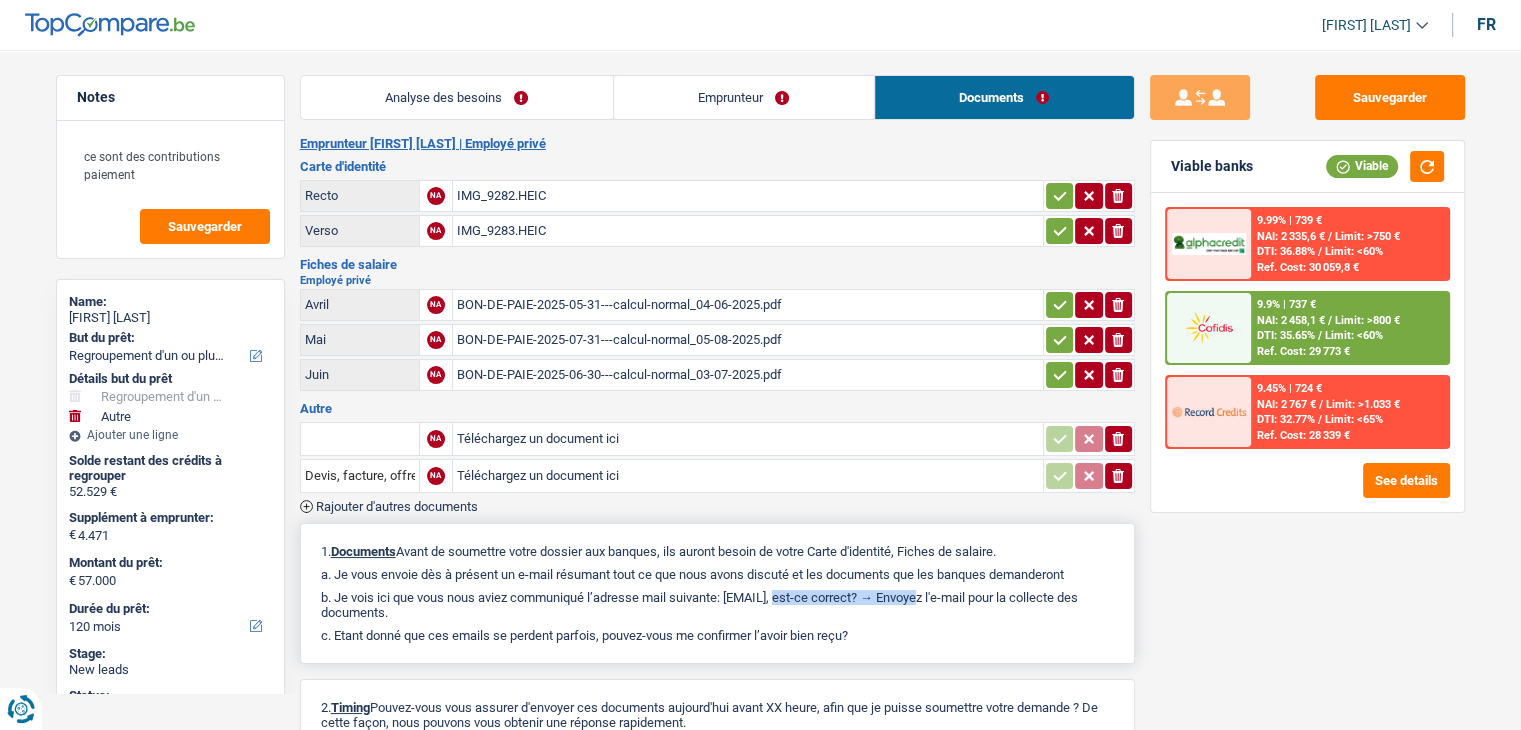 drag, startPoint x: 866, startPoint y: 585, endPoint x: 692, endPoint y: 569, distance: 174.73409 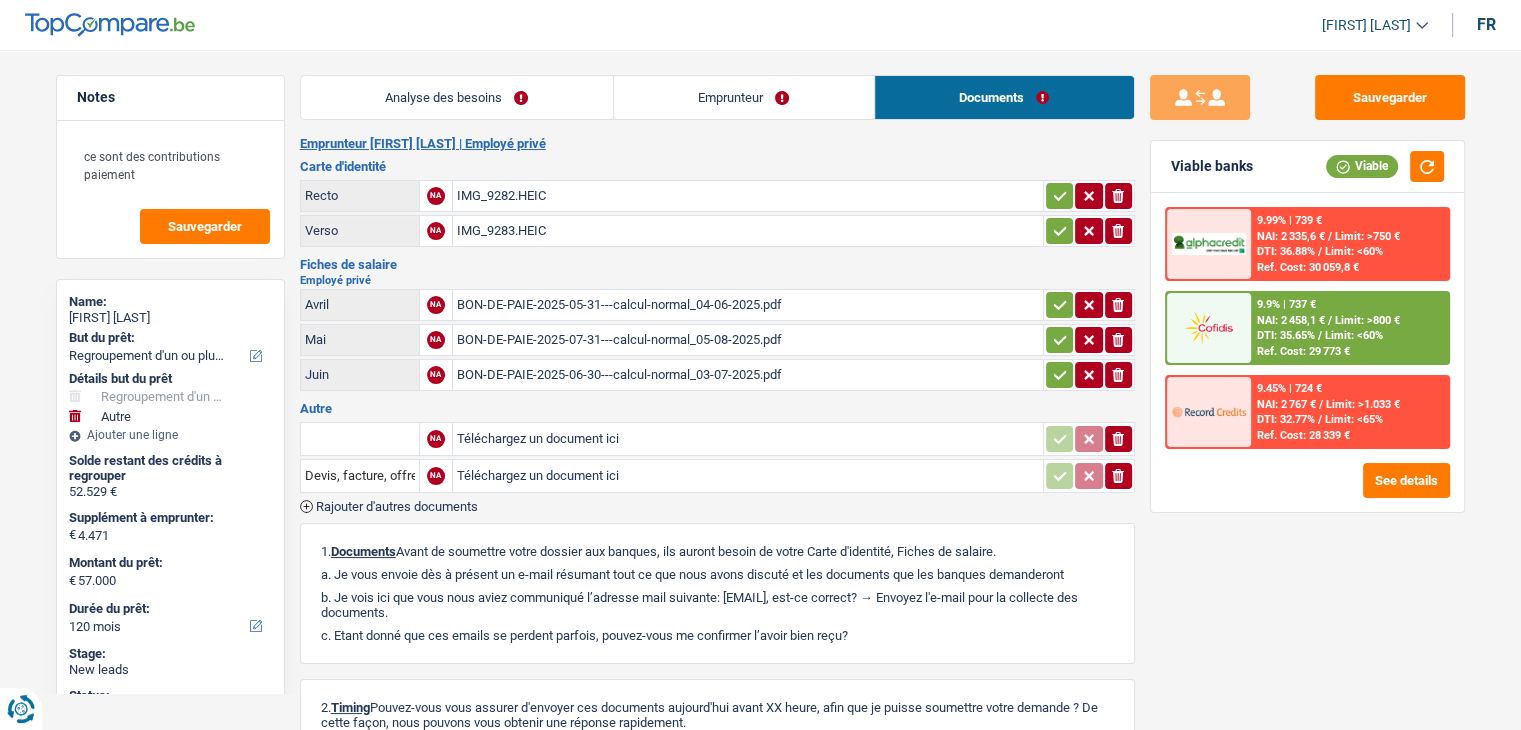 click on "IMG_9282.HEIC" at bounding box center [748, 196] 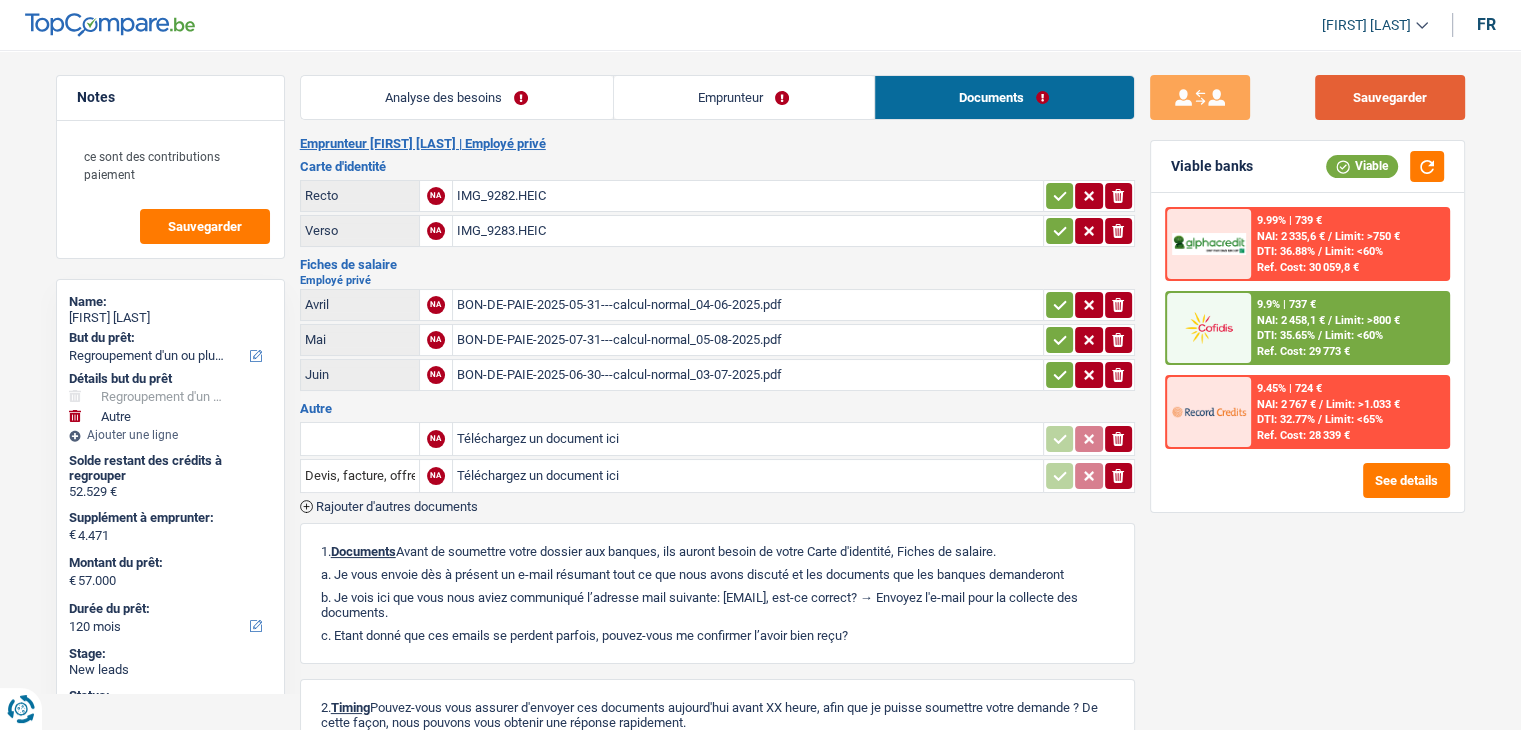 click on "Sauvegarder" at bounding box center [1390, 97] 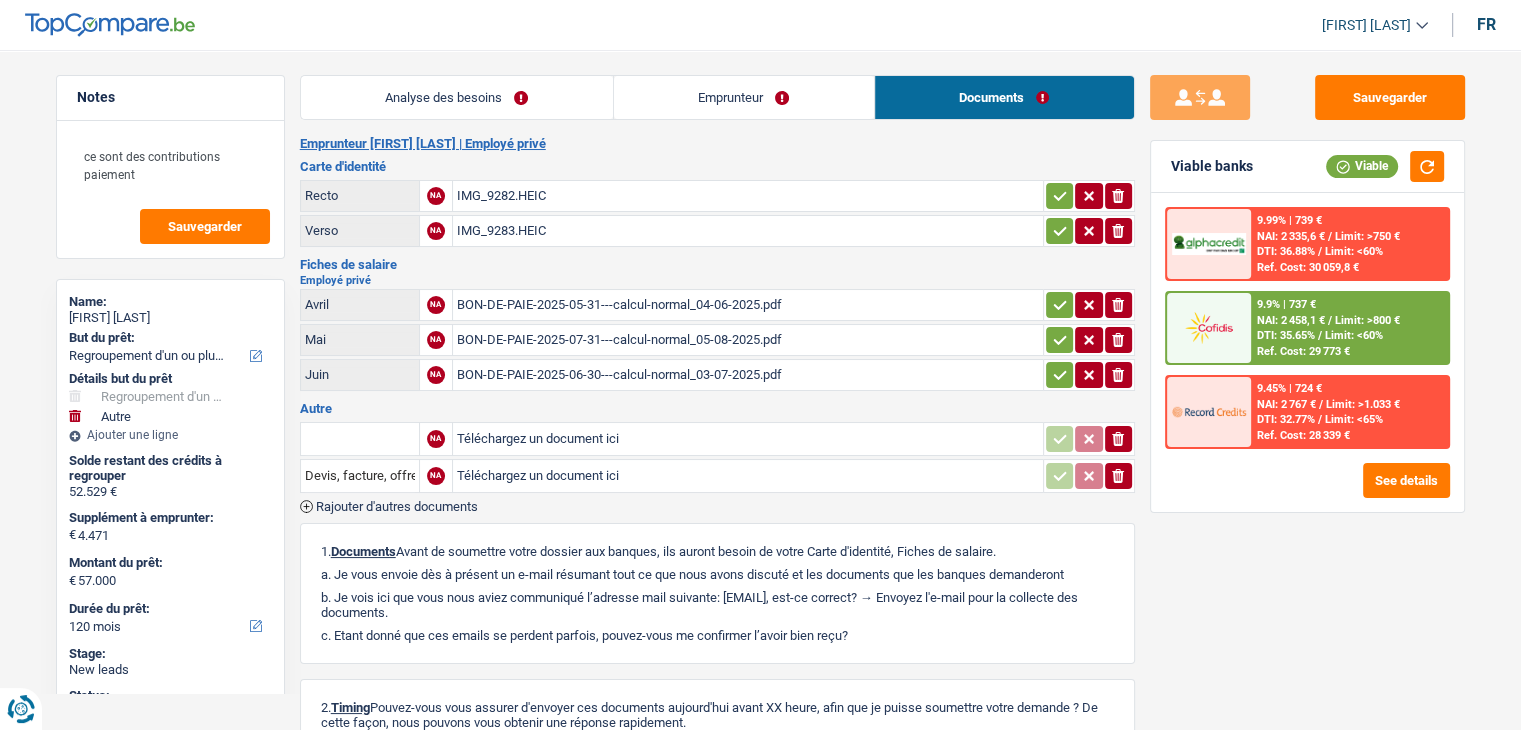 click on "Analyse des besoins" at bounding box center [457, 97] 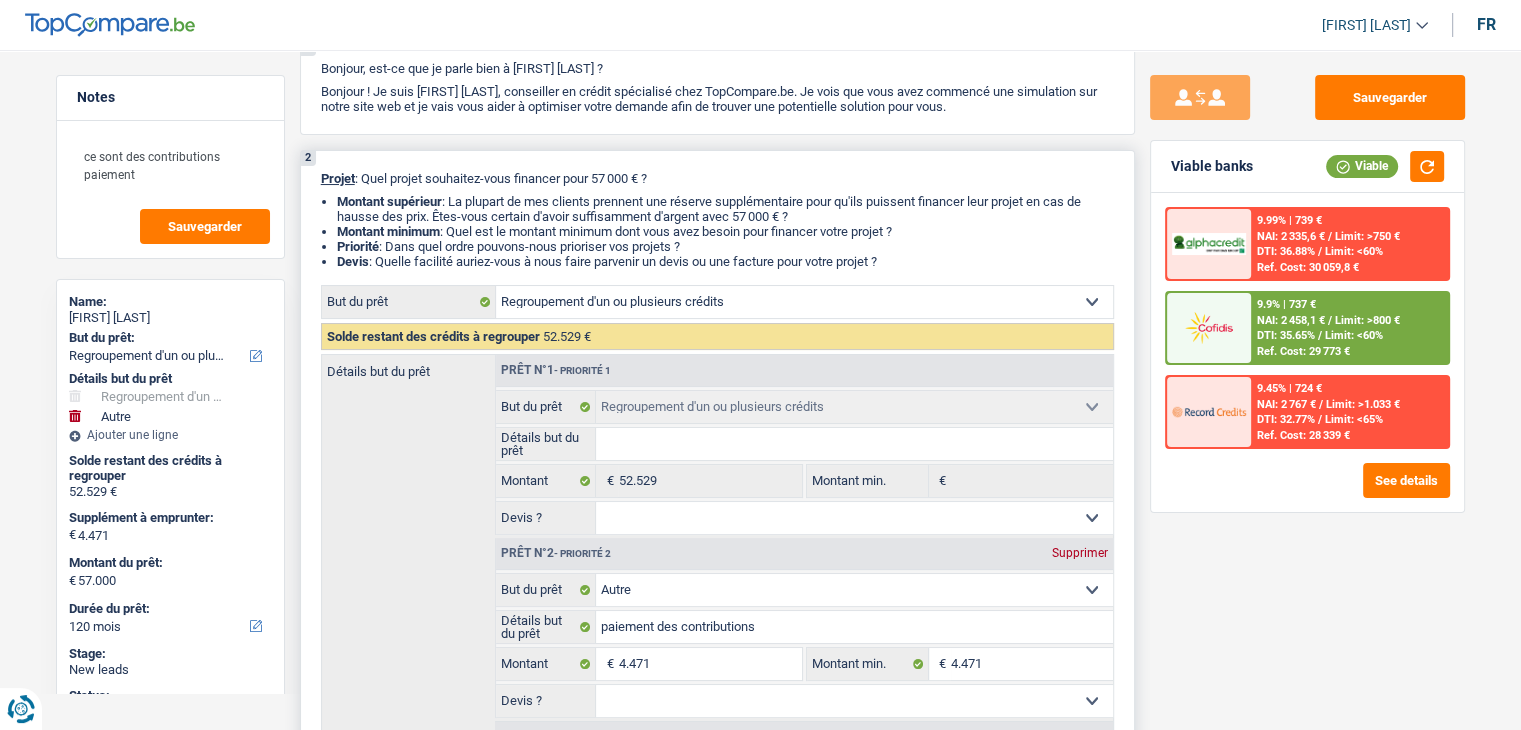 scroll, scrollTop: 300, scrollLeft: 0, axis: vertical 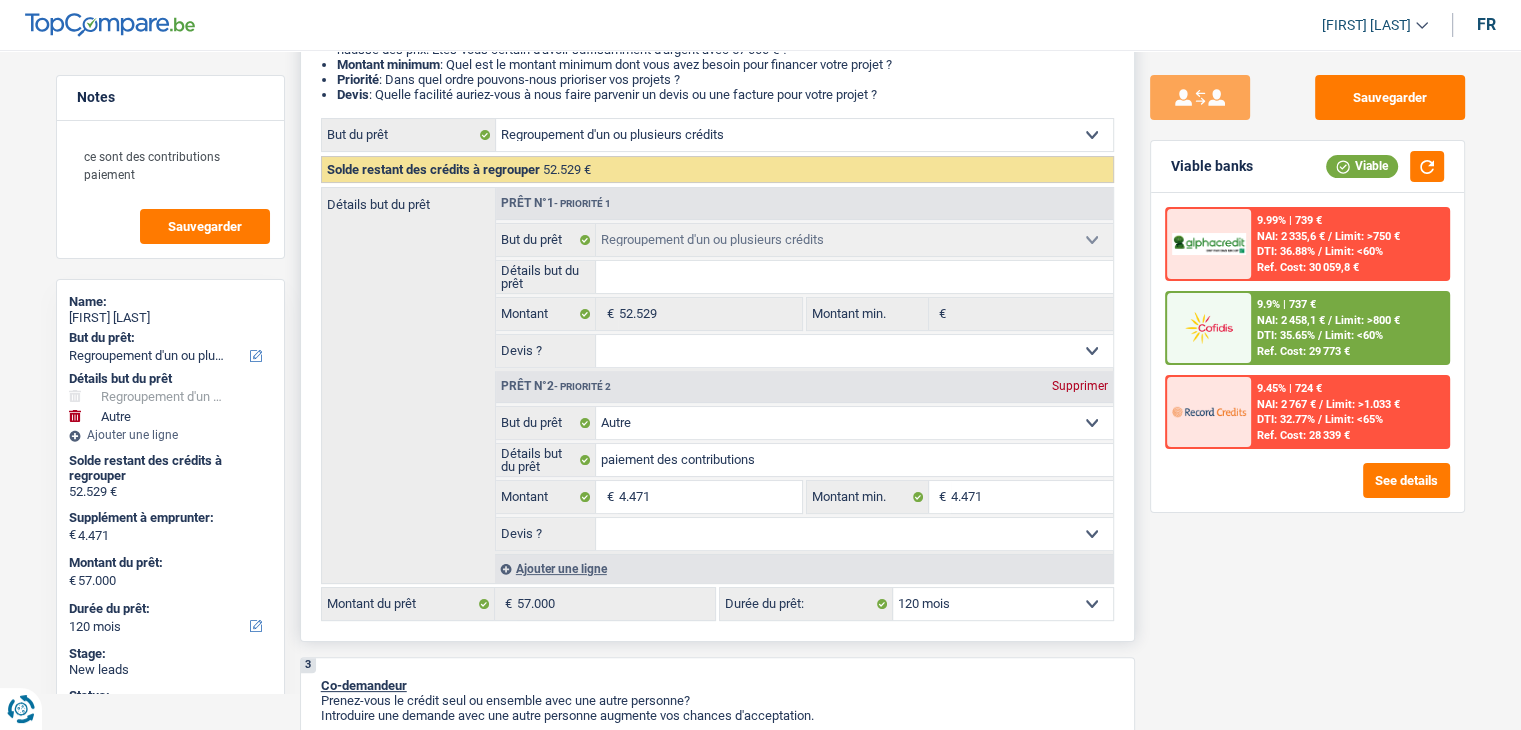 click on "Détails but du prêt" at bounding box center [854, 277] 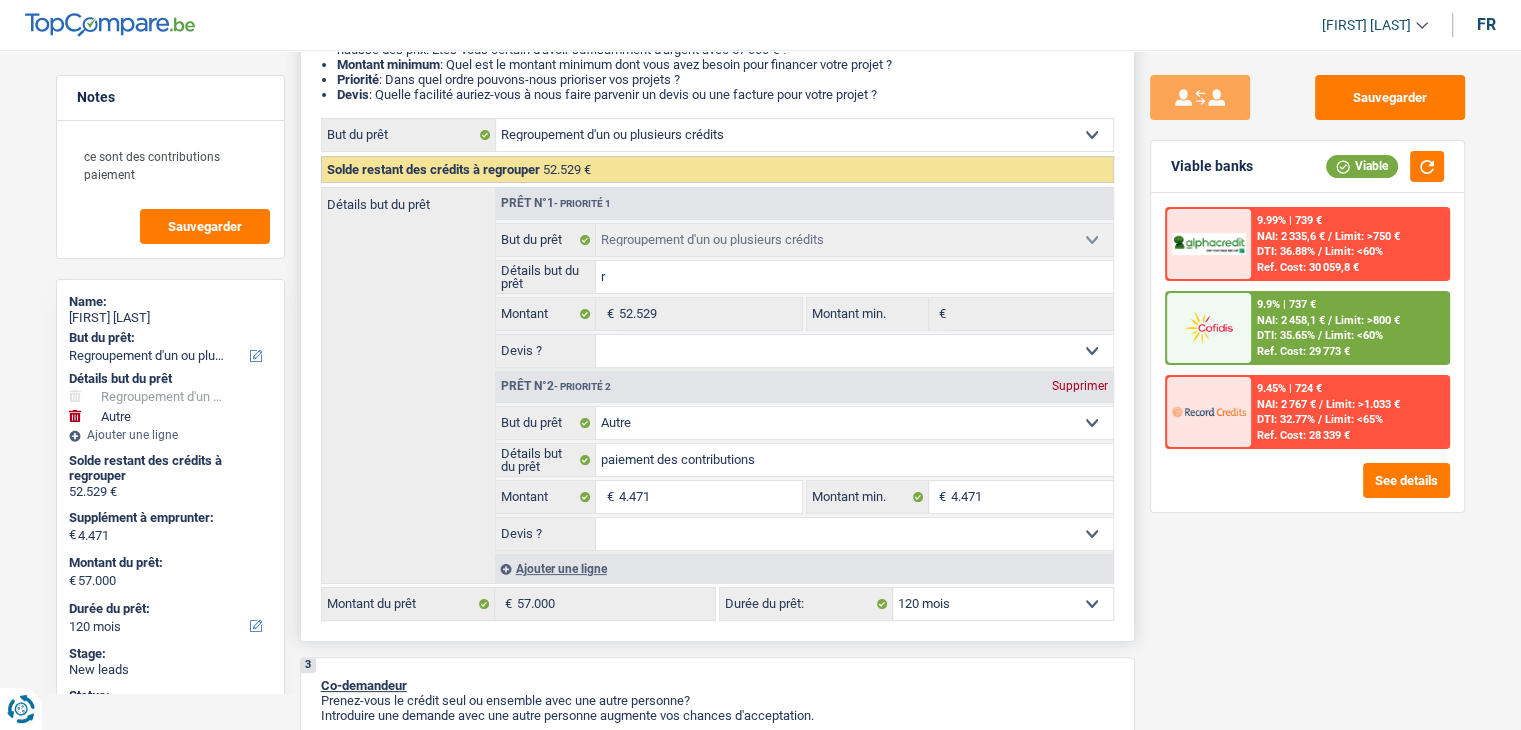 type on "ra" 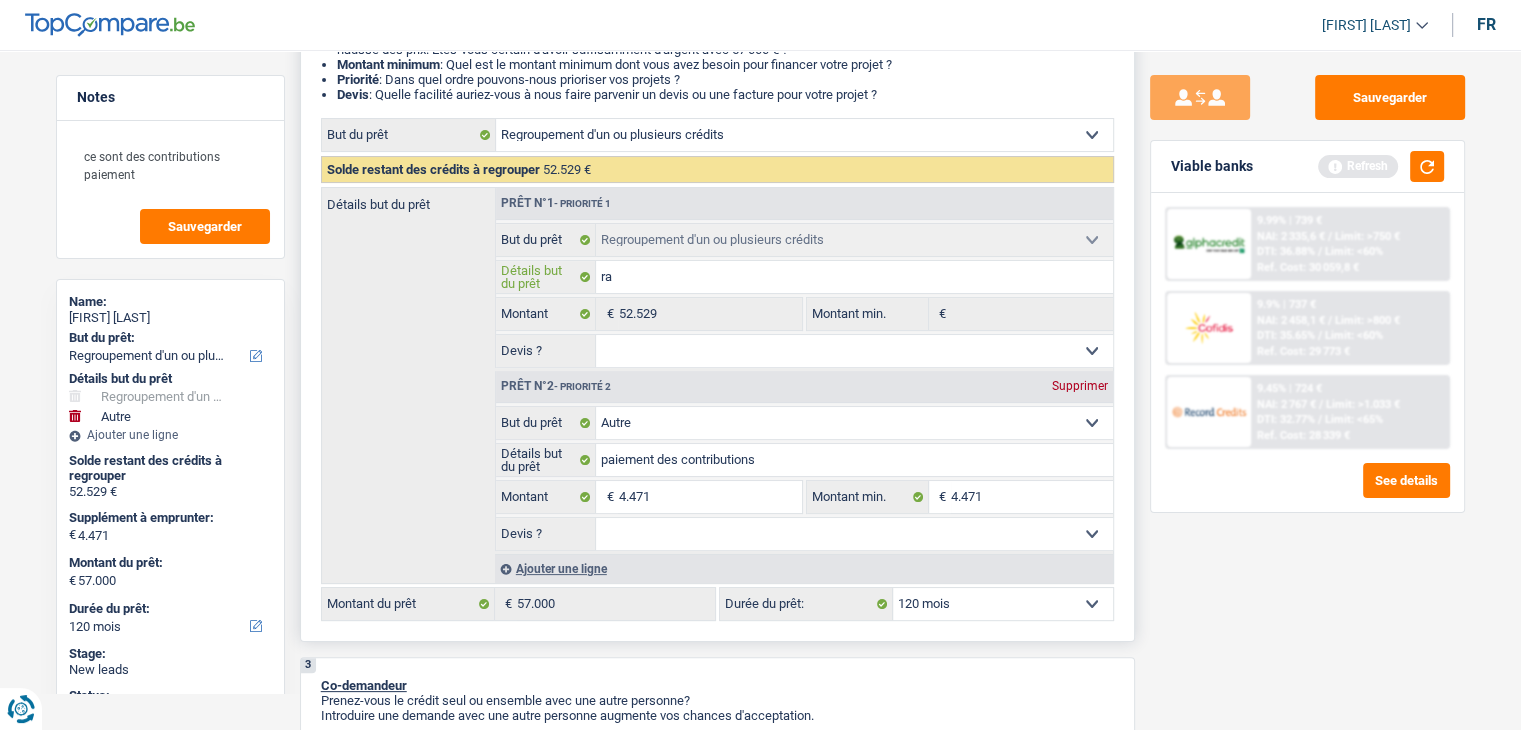 type on "rac" 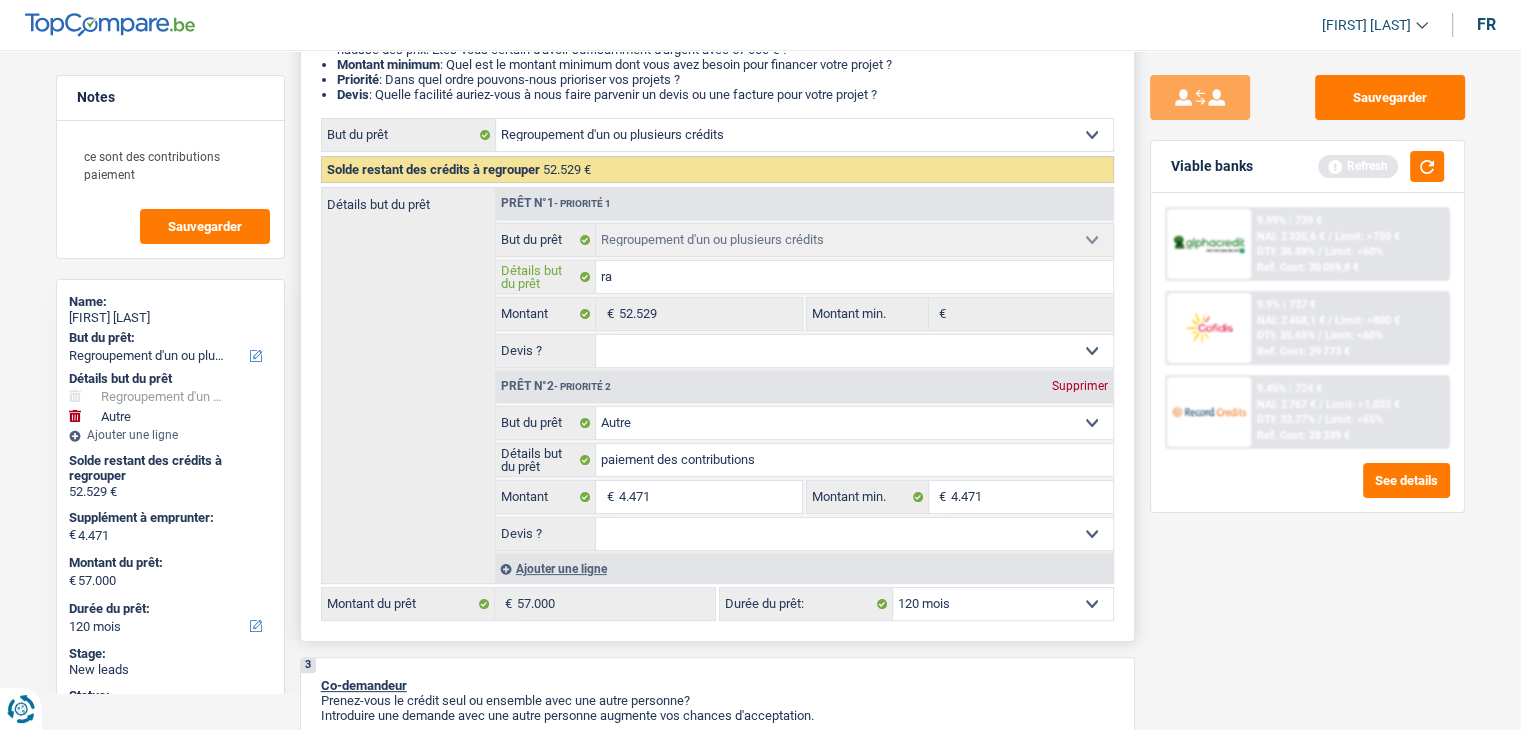 type on "rac" 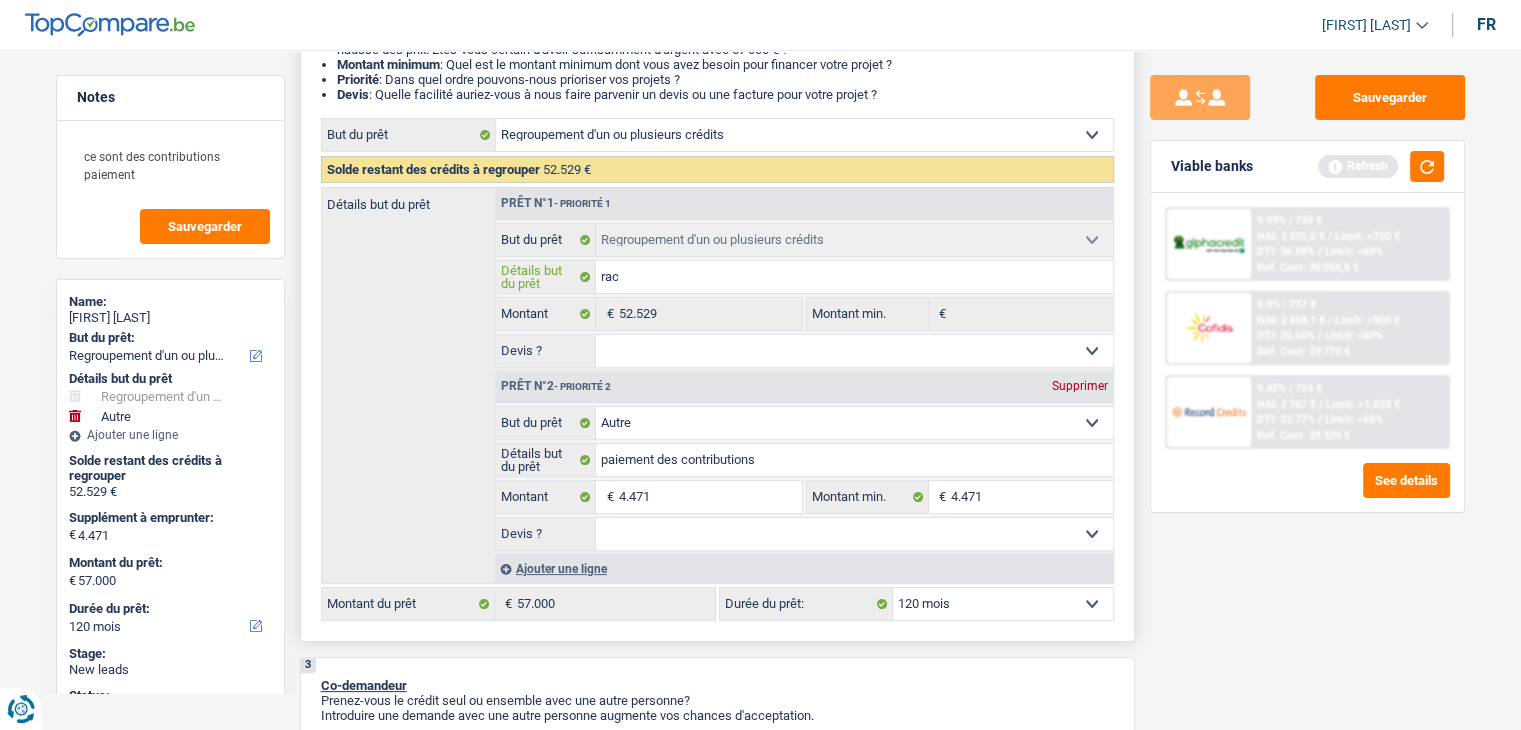 type on "rach" 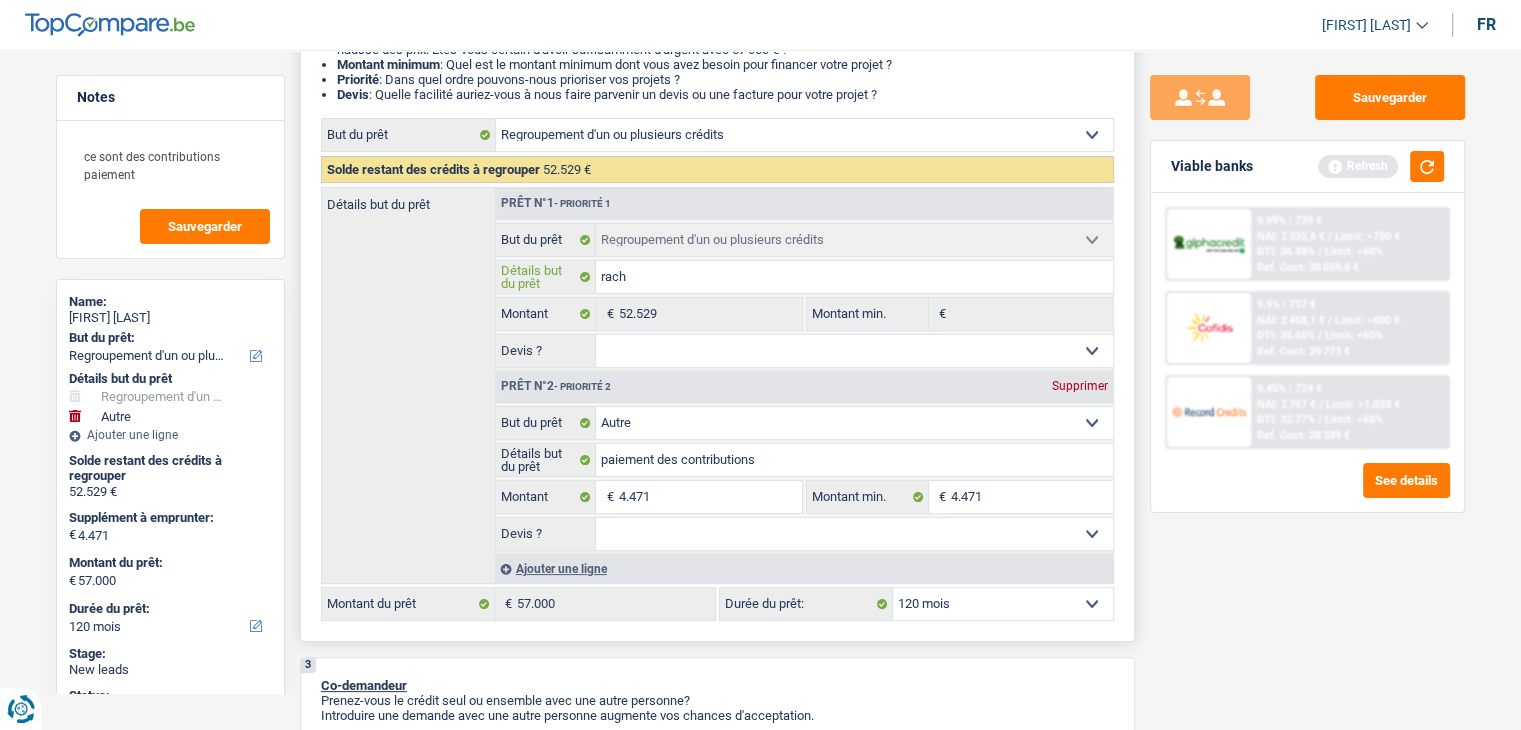 type on "racha" 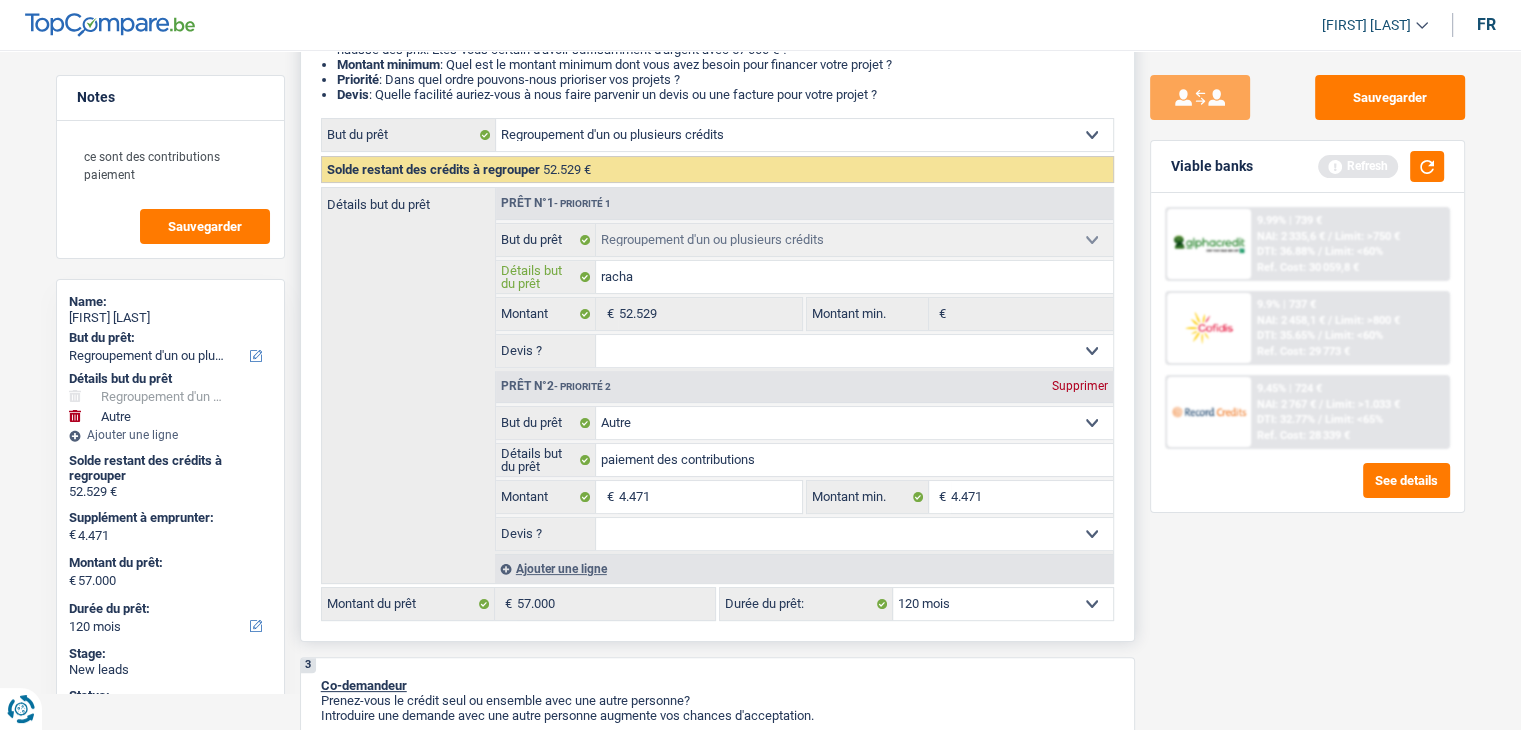 type on "racha" 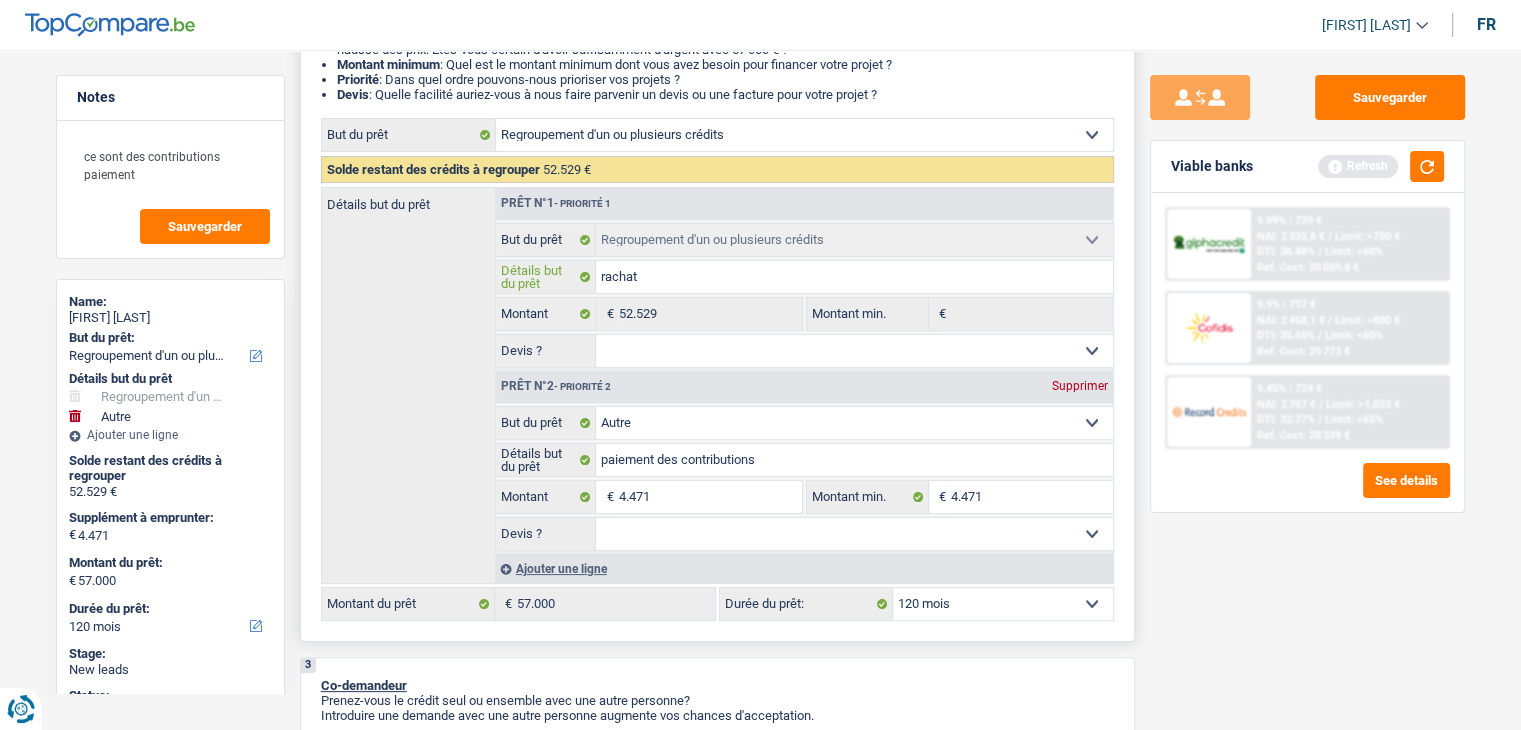 type on "rachat" 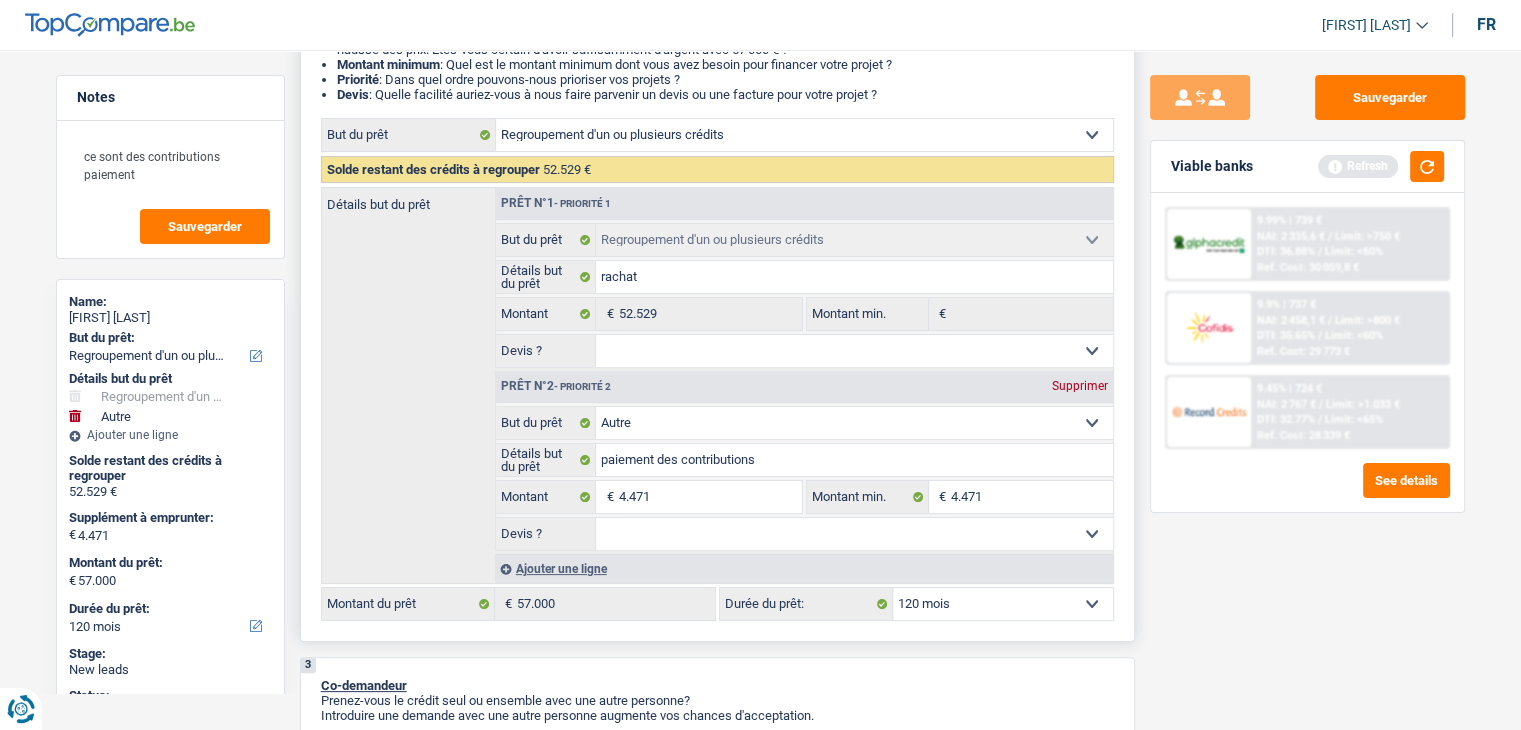 click on "Oui Non Non répondu
Sélectionner une option" at bounding box center (854, 351) 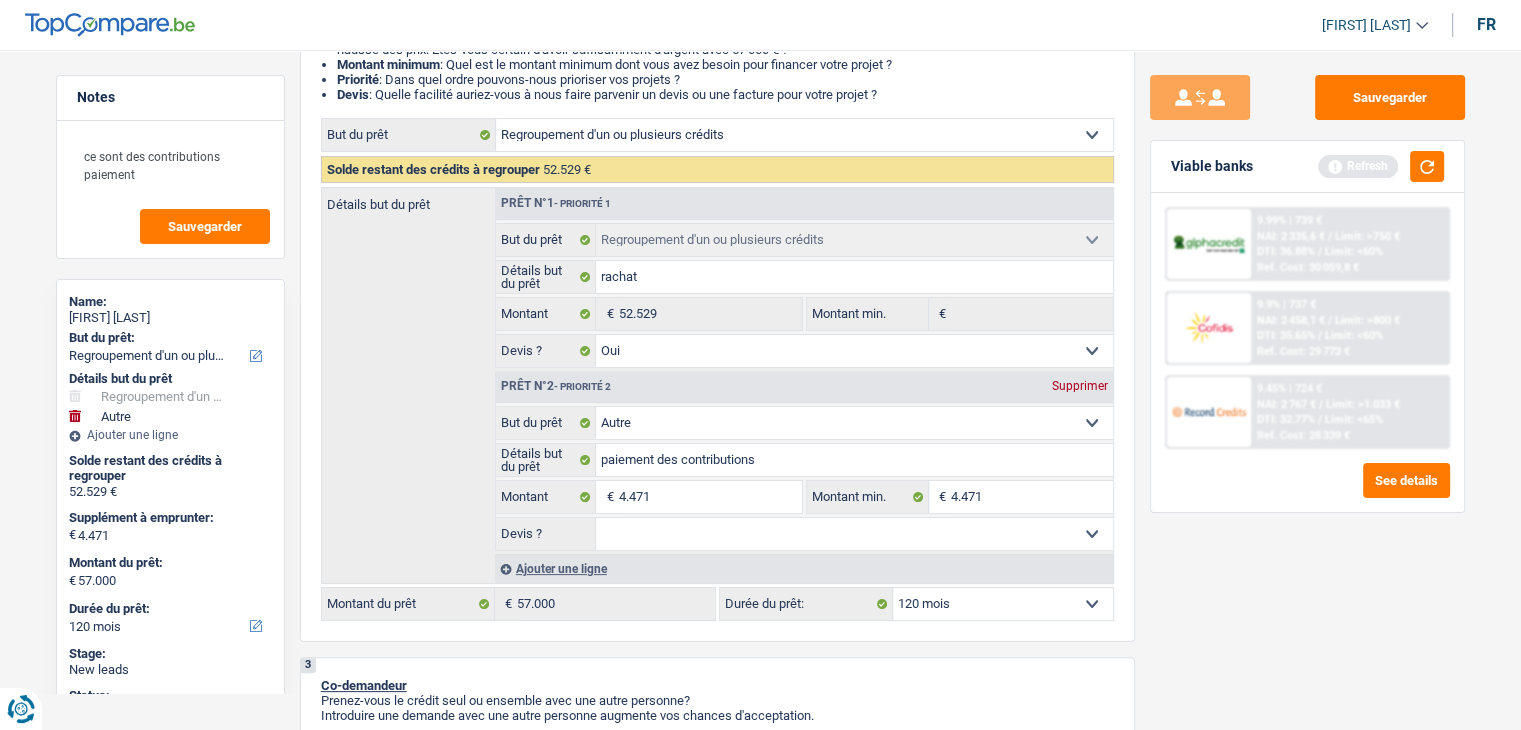 click on "Sauvegarder
Viable banks
Refresh
9.99% | 739 €
NAI: 2 335,6 €
/
Limit: >750 €
DTI: 36.88%
/
Limit: <60%
Ref. Cost: 30 059,8 €
9.9% | 737 €
NAI: 2 458,1 €
/
Limit: >800 €
DTI: 35.65%
/               /       /" at bounding box center [1307, 384] 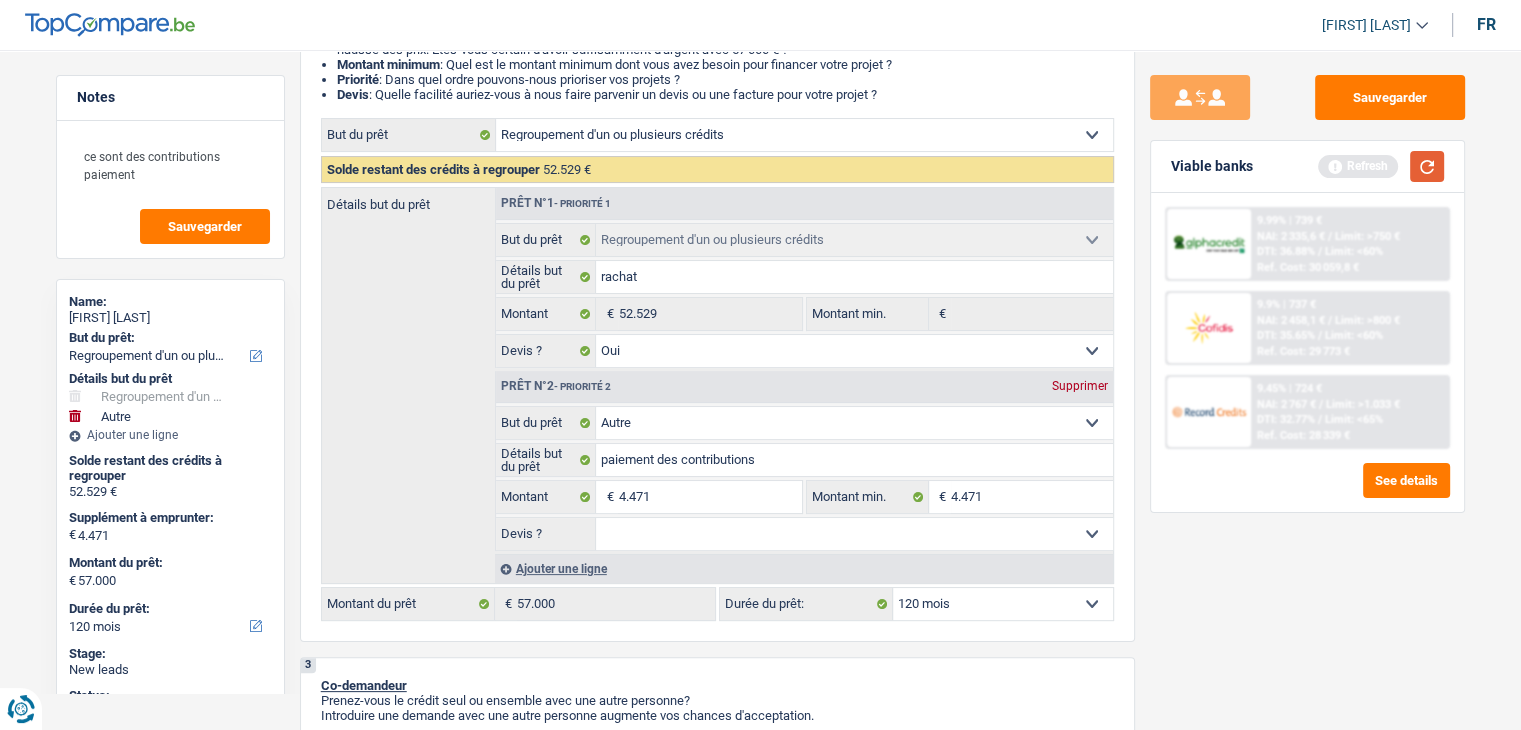 click at bounding box center [1427, 166] 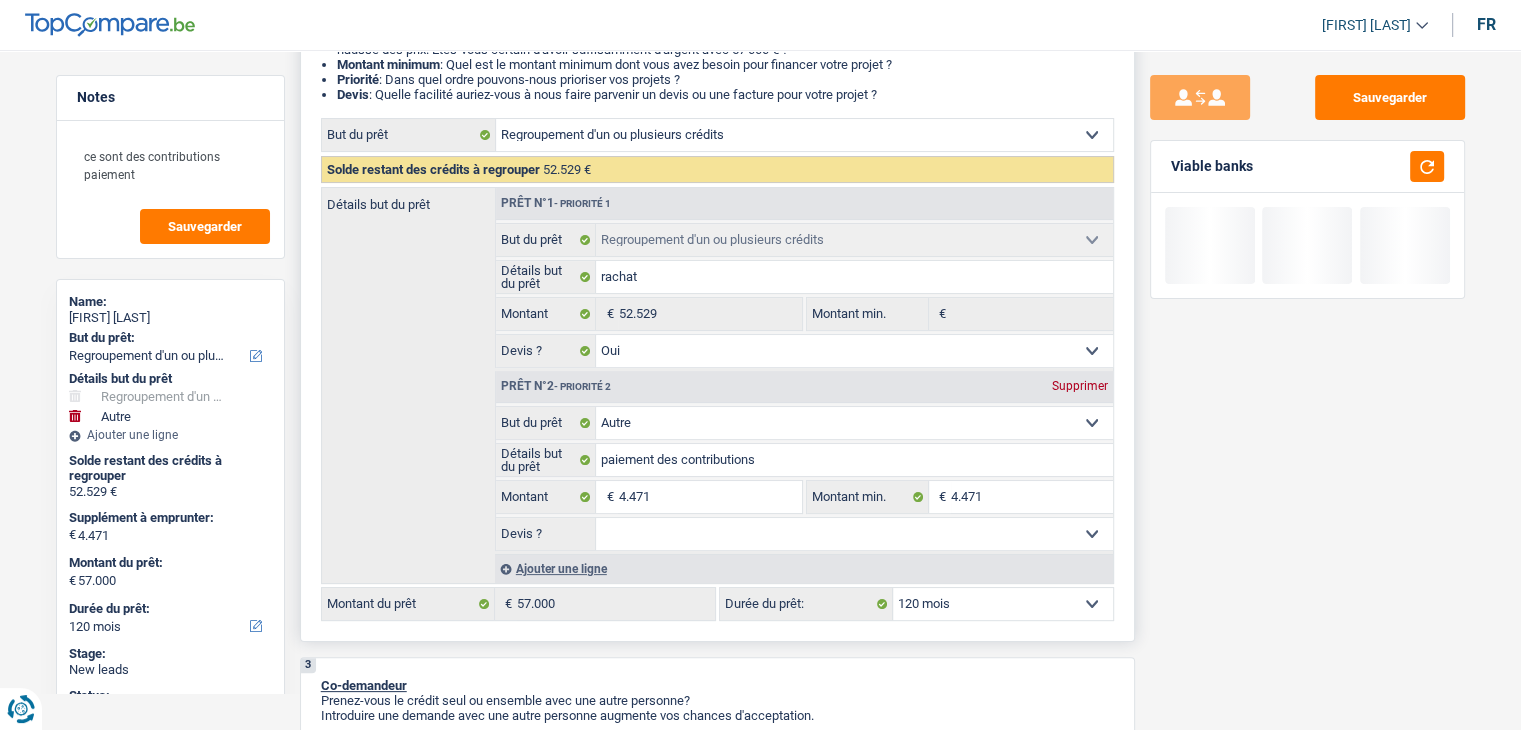 click on "Oui Non Non répondu
Sélectionner une option" at bounding box center (854, 534) 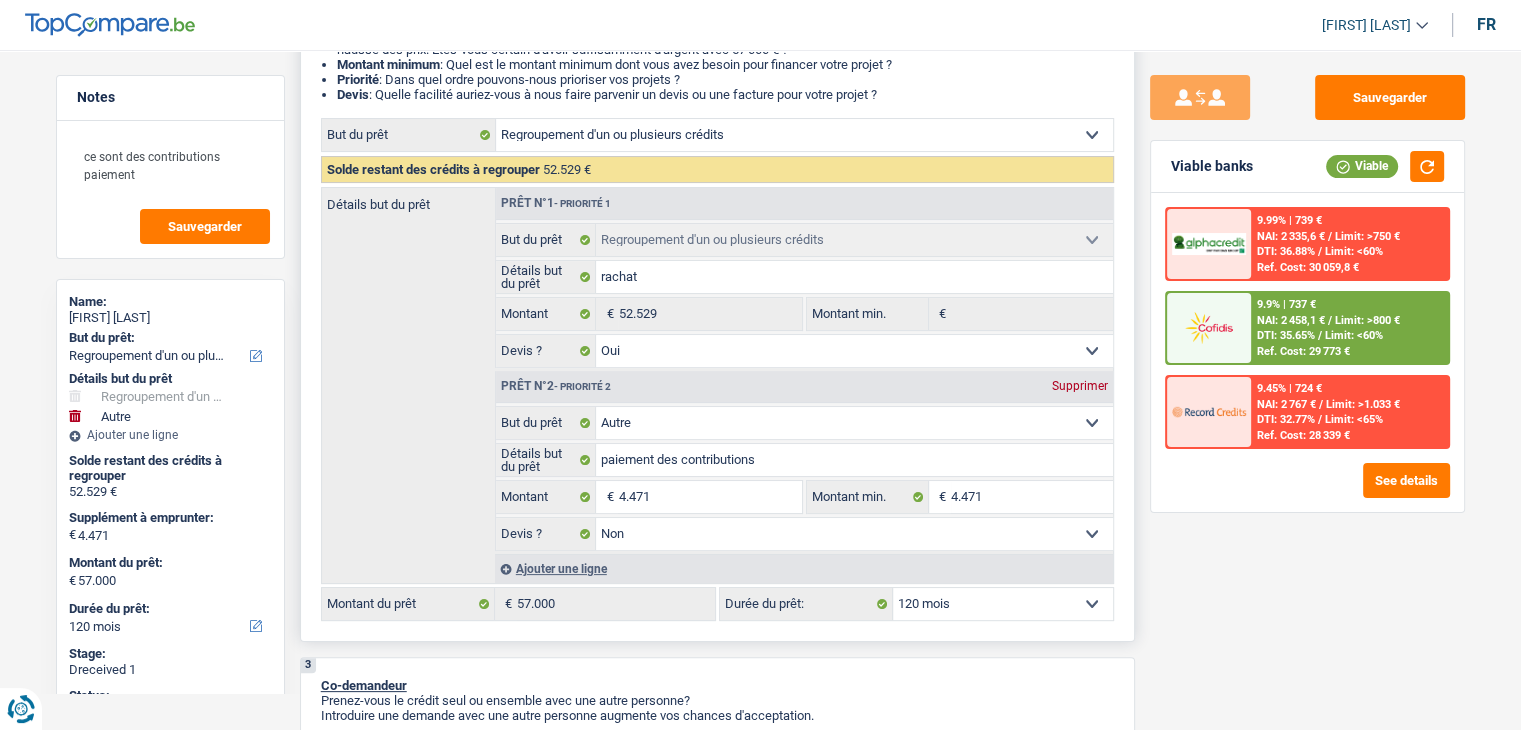 click on "Oui Non Non répondu
Sélectionner une option" at bounding box center [854, 534] 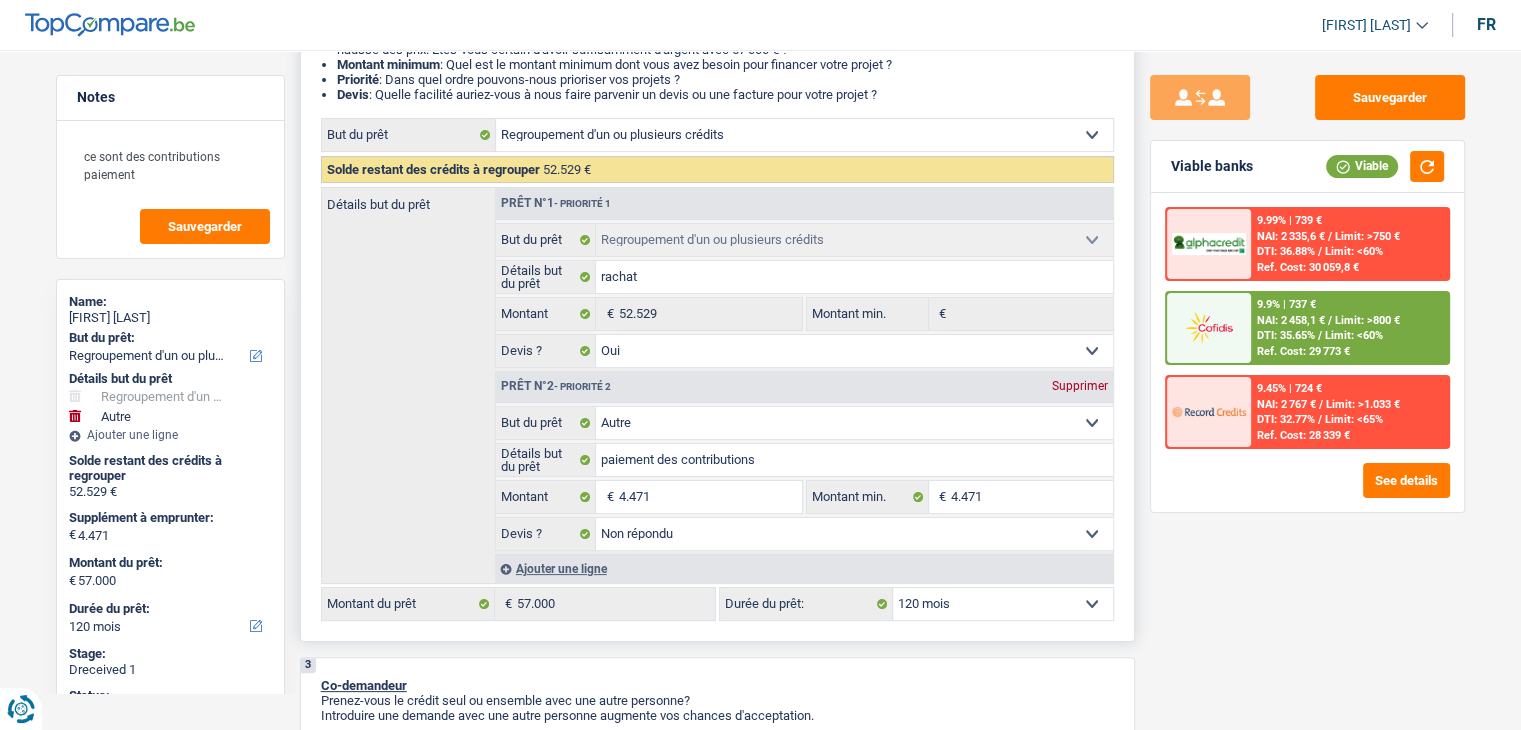 click on "Oui Non Non répondu
Sélectionner une option" at bounding box center (854, 534) 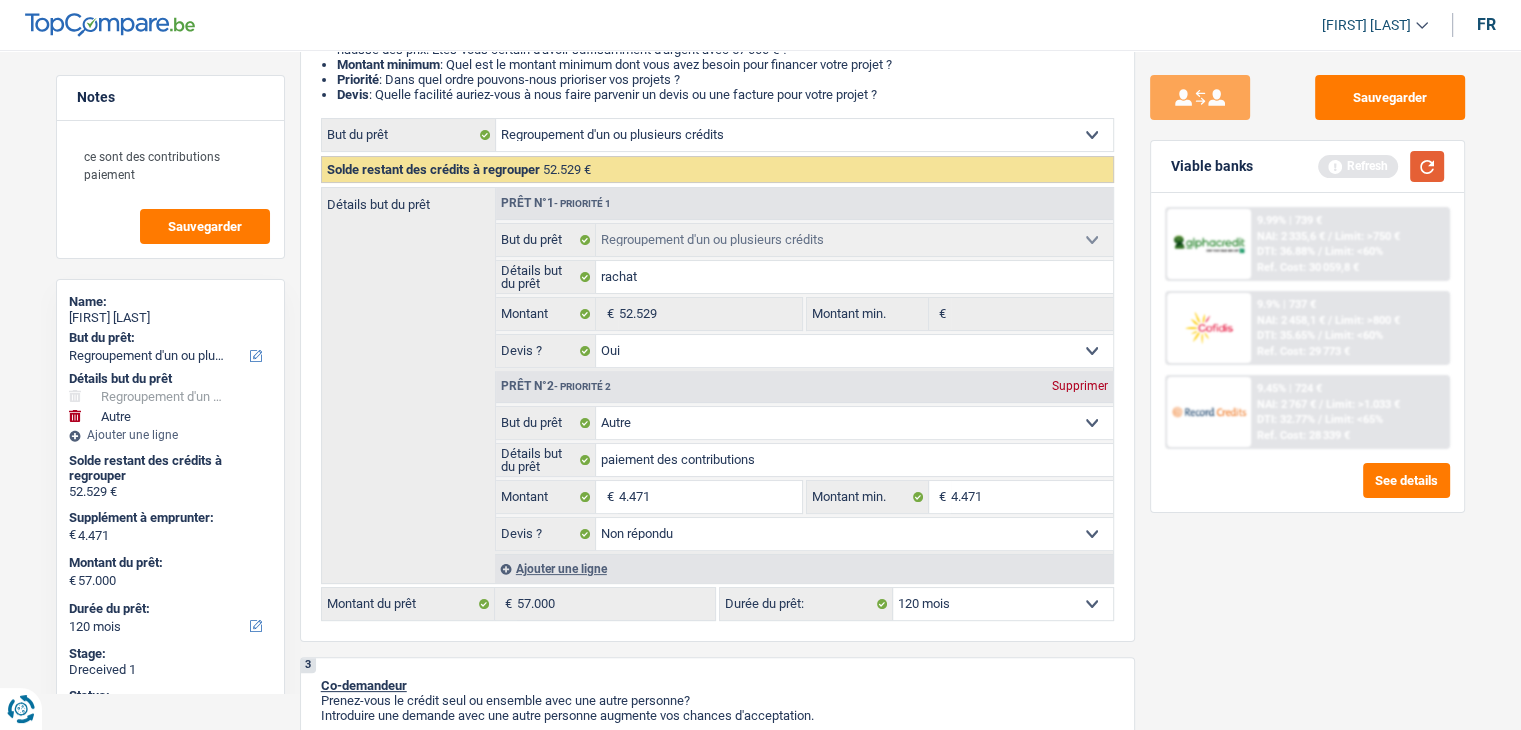 click at bounding box center (1427, 166) 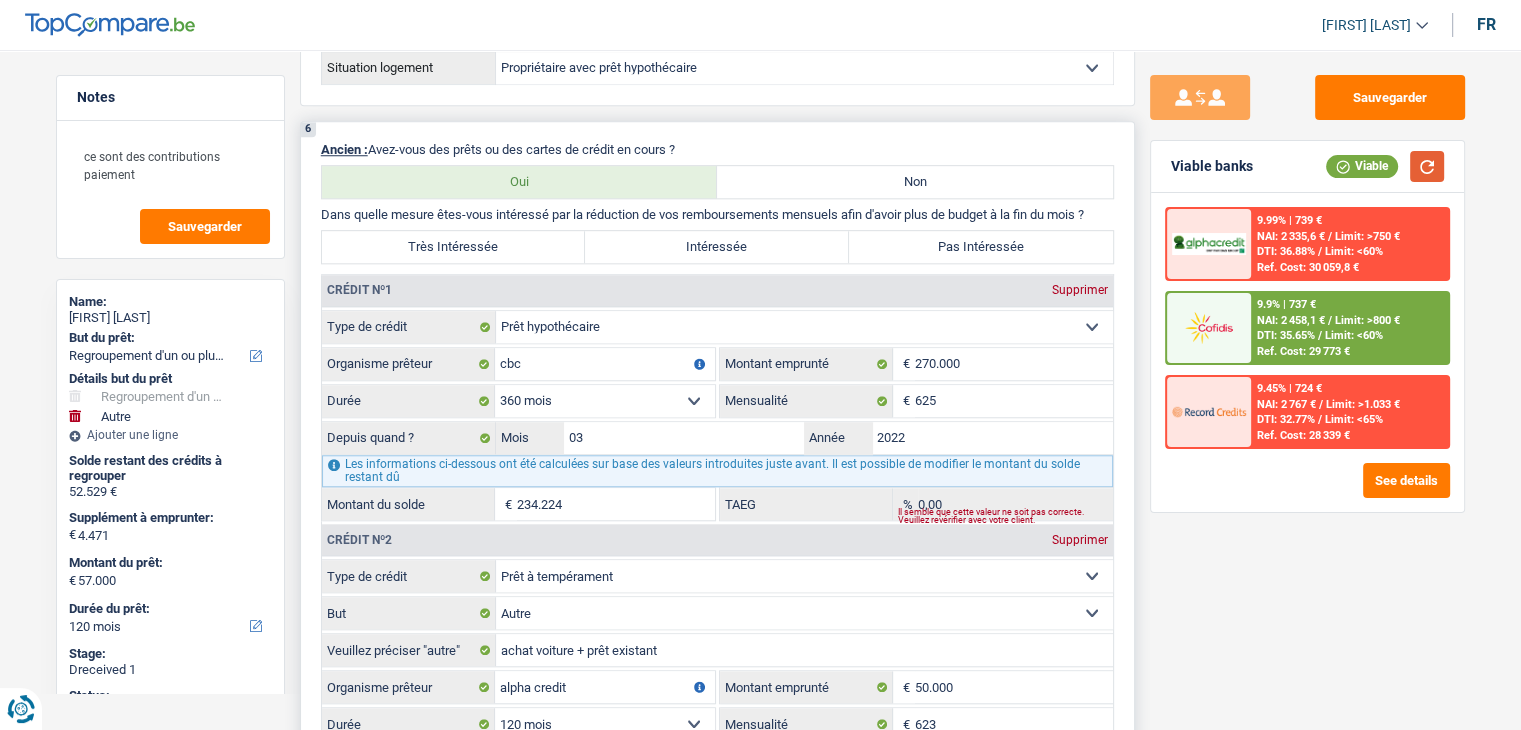 scroll, scrollTop: 1500, scrollLeft: 0, axis: vertical 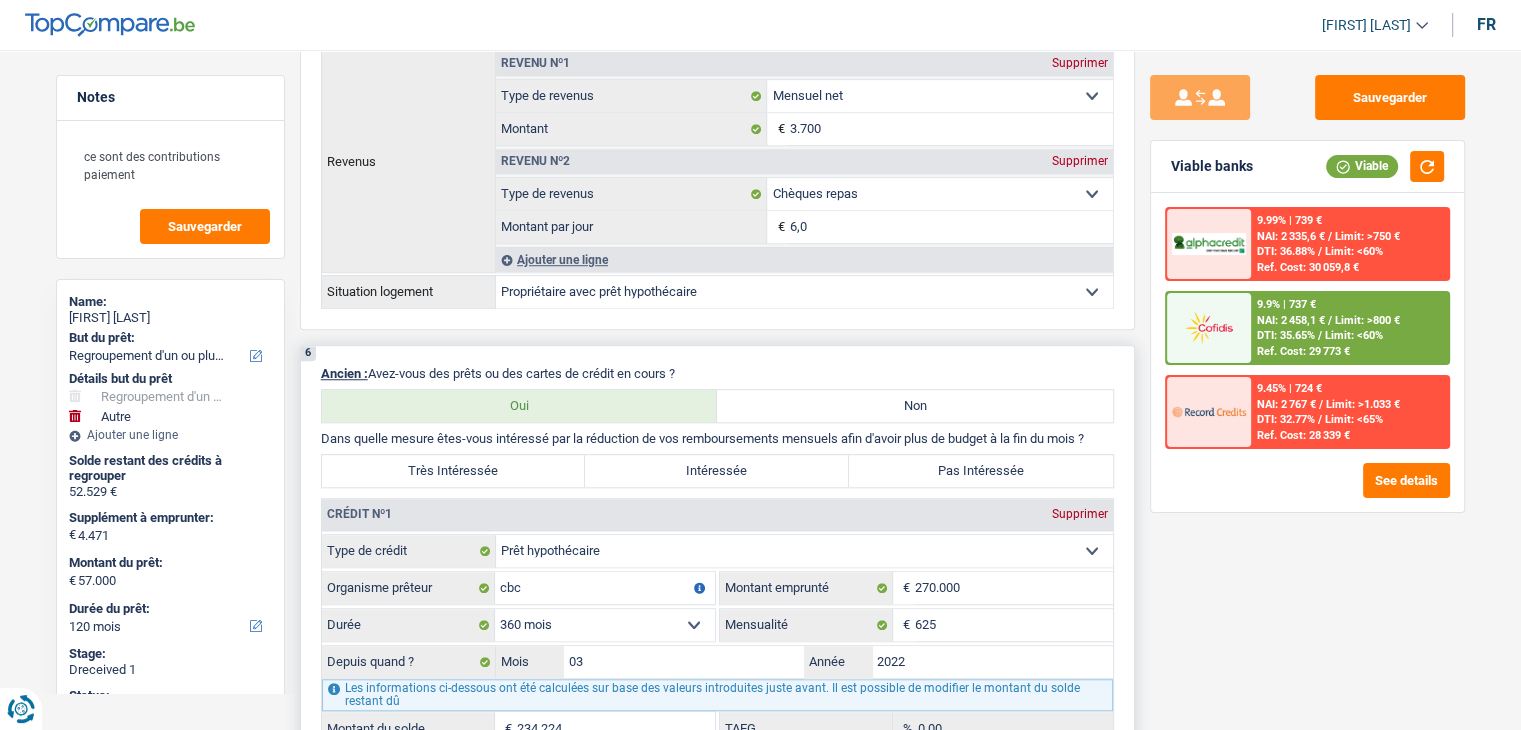 click on "Intéressée" at bounding box center (717, 471) 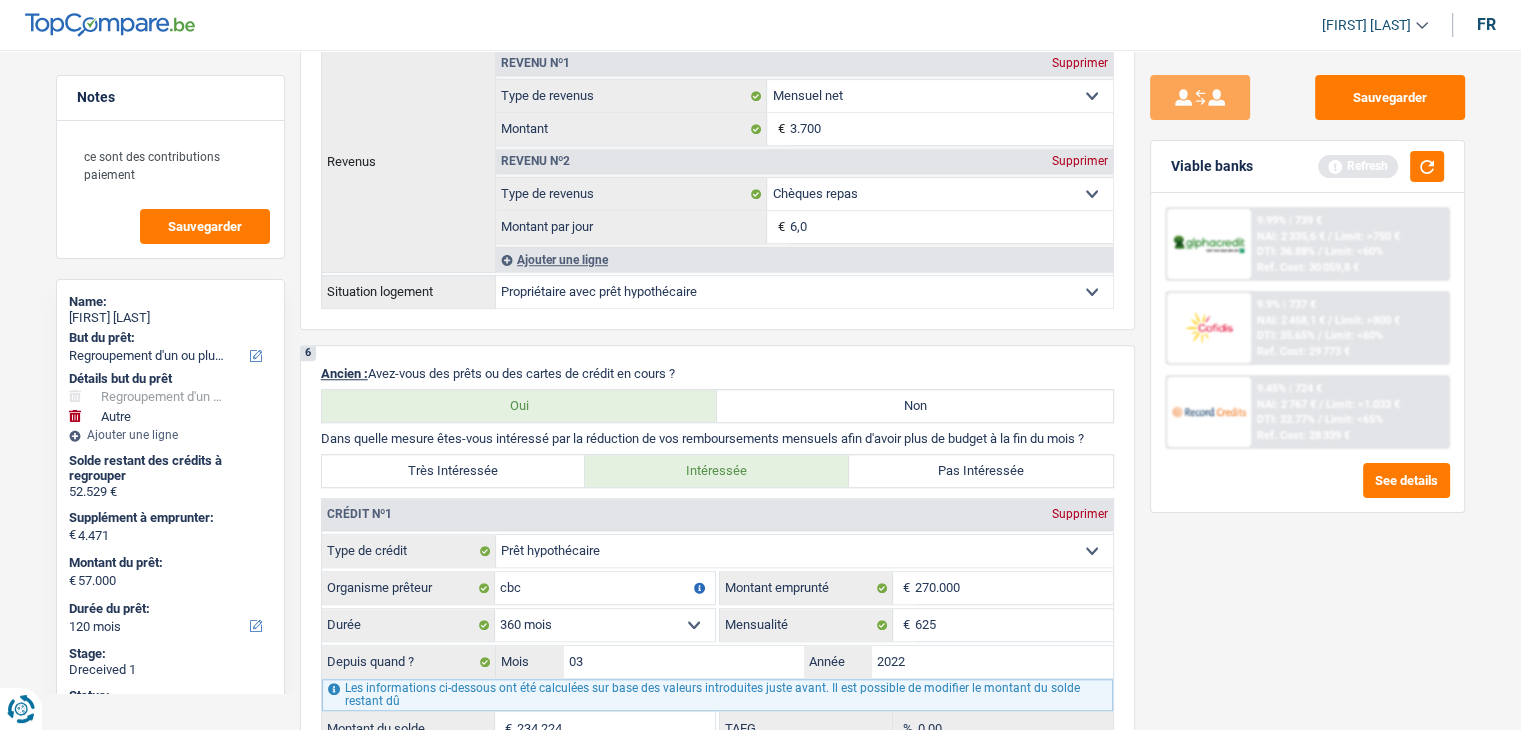 click on "Viable banks
Refresh" at bounding box center [1307, 167] 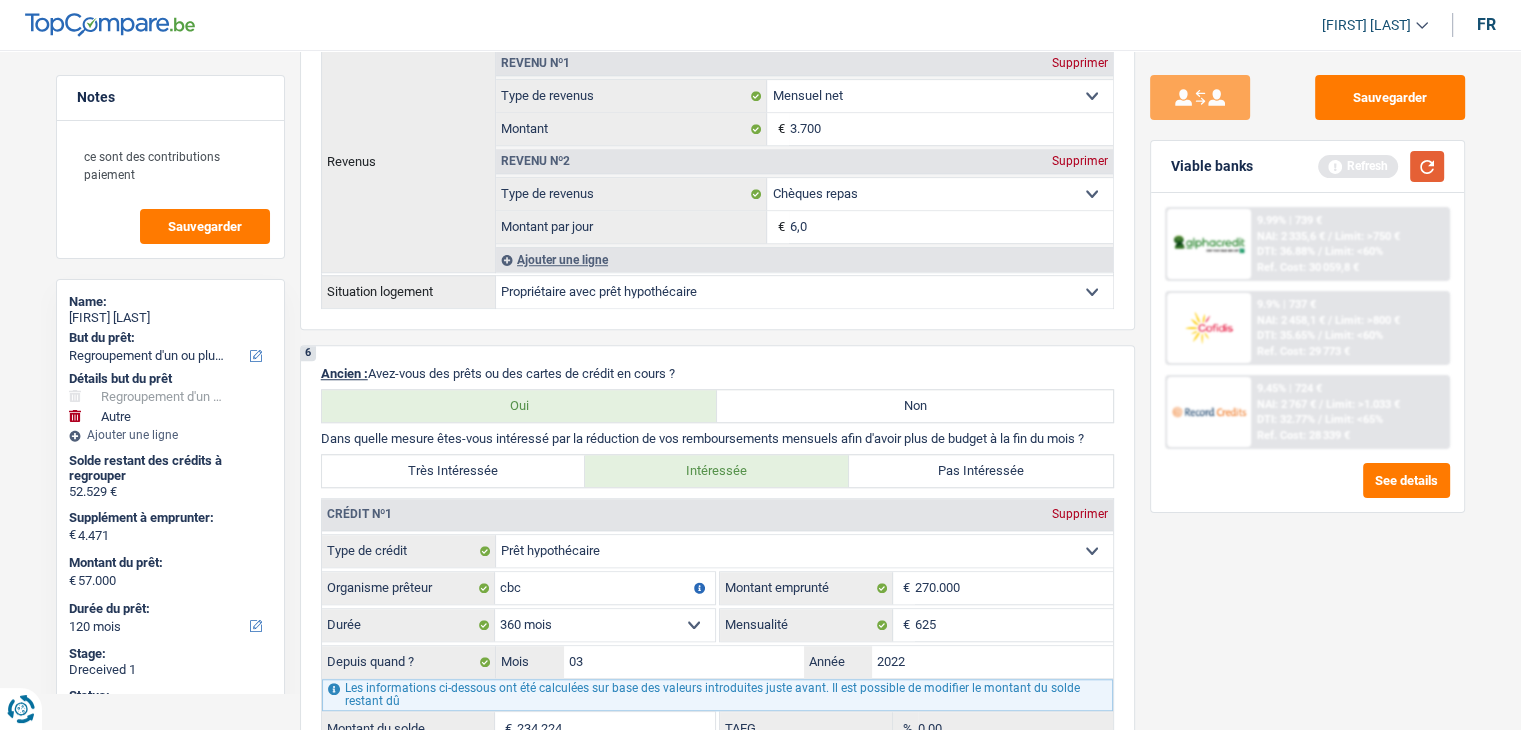 click at bounding box center [1427, 166] 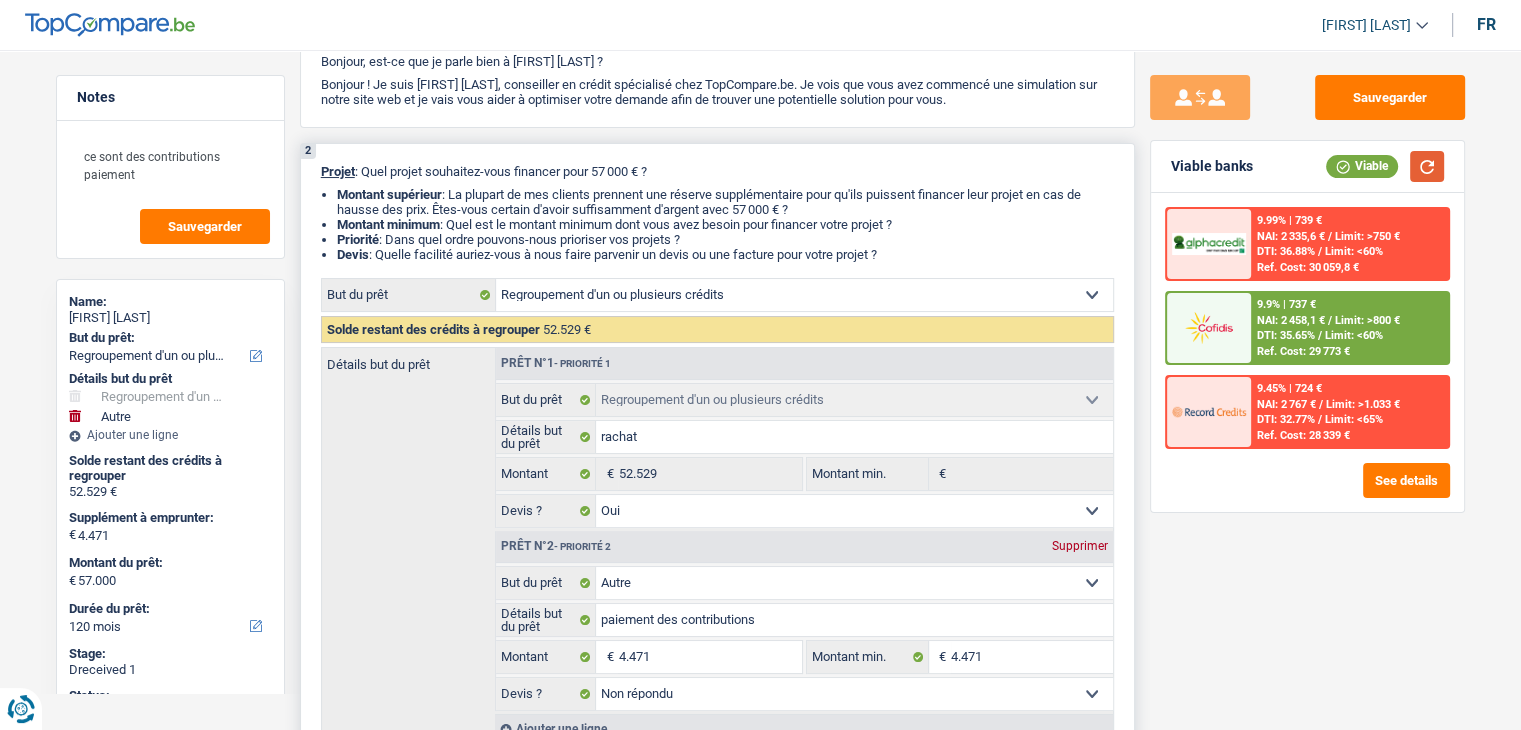 scroll, scrollTop: 0, scrollLeft: 0, axis: both 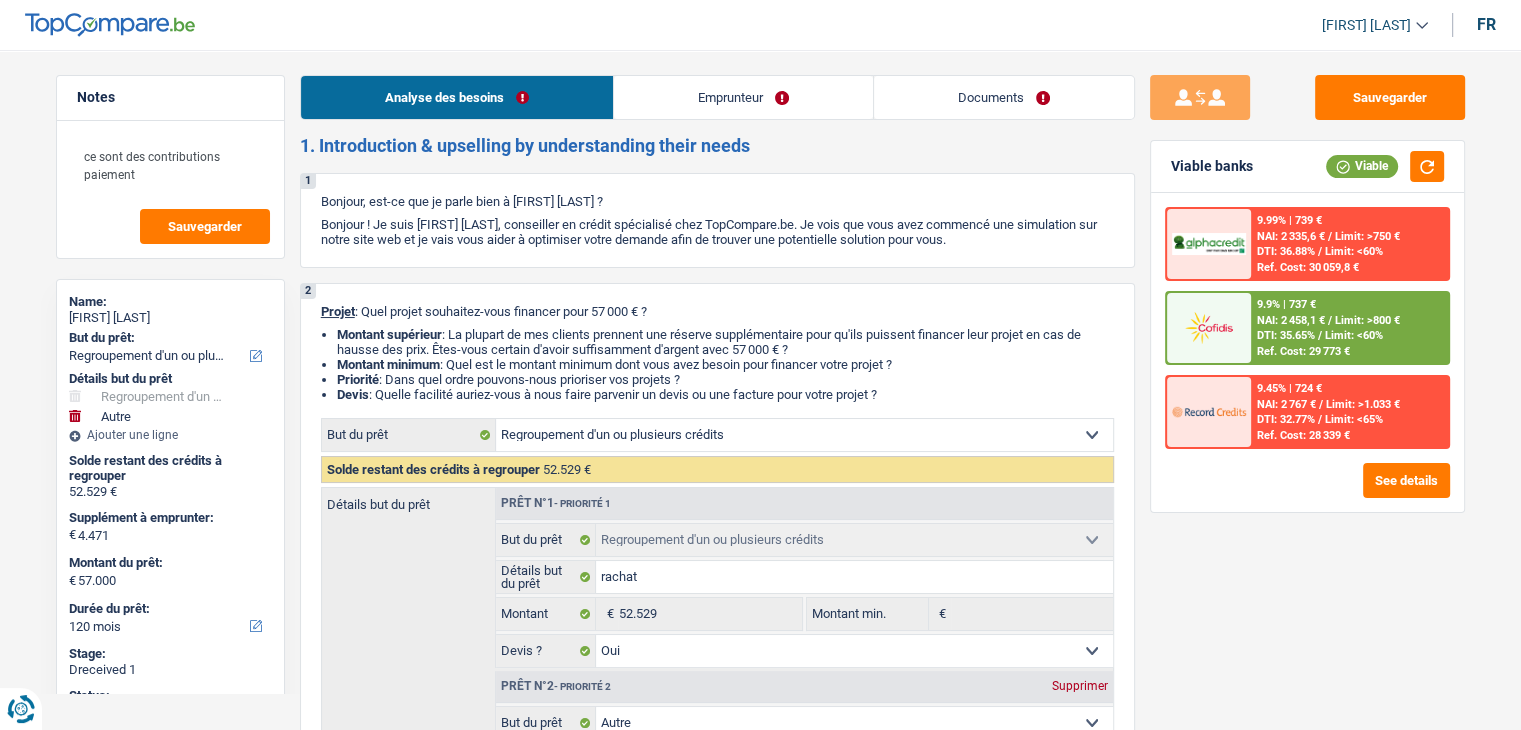 click on "Emprunteur" at bounding box center (743, 97) 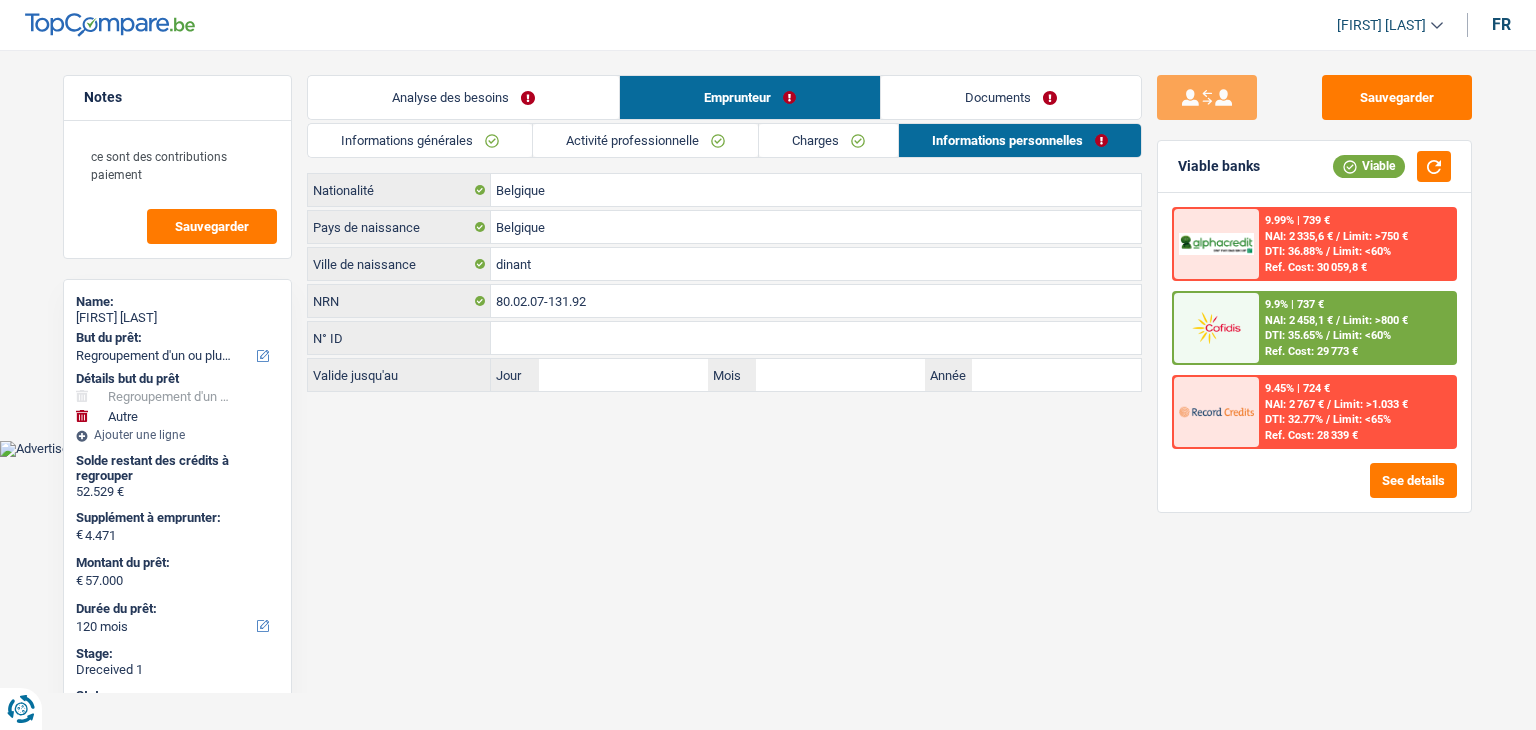 click on "Informations générales" at bounding box center [420, 140] 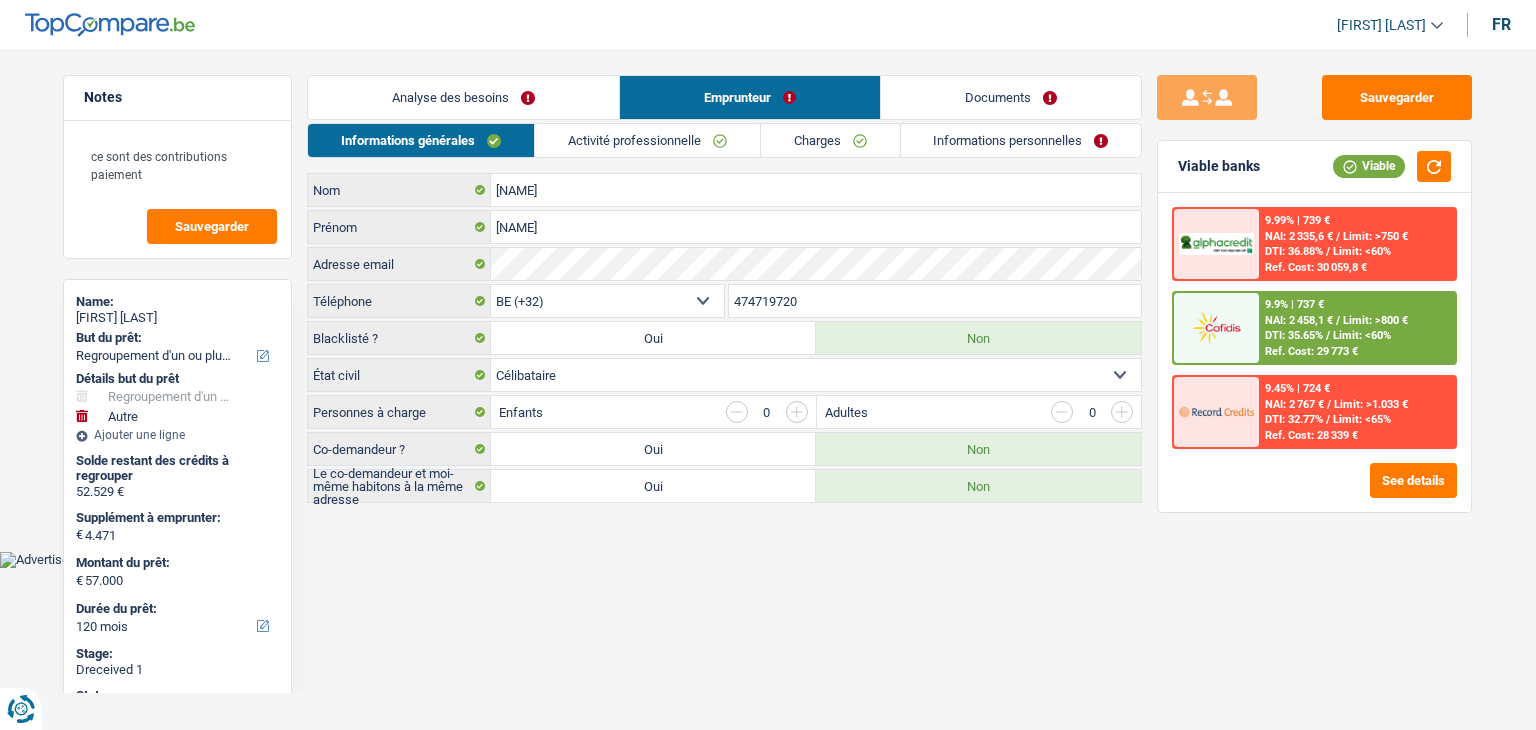 click on "Activité professionnelle" at bounding box center (647, 140) 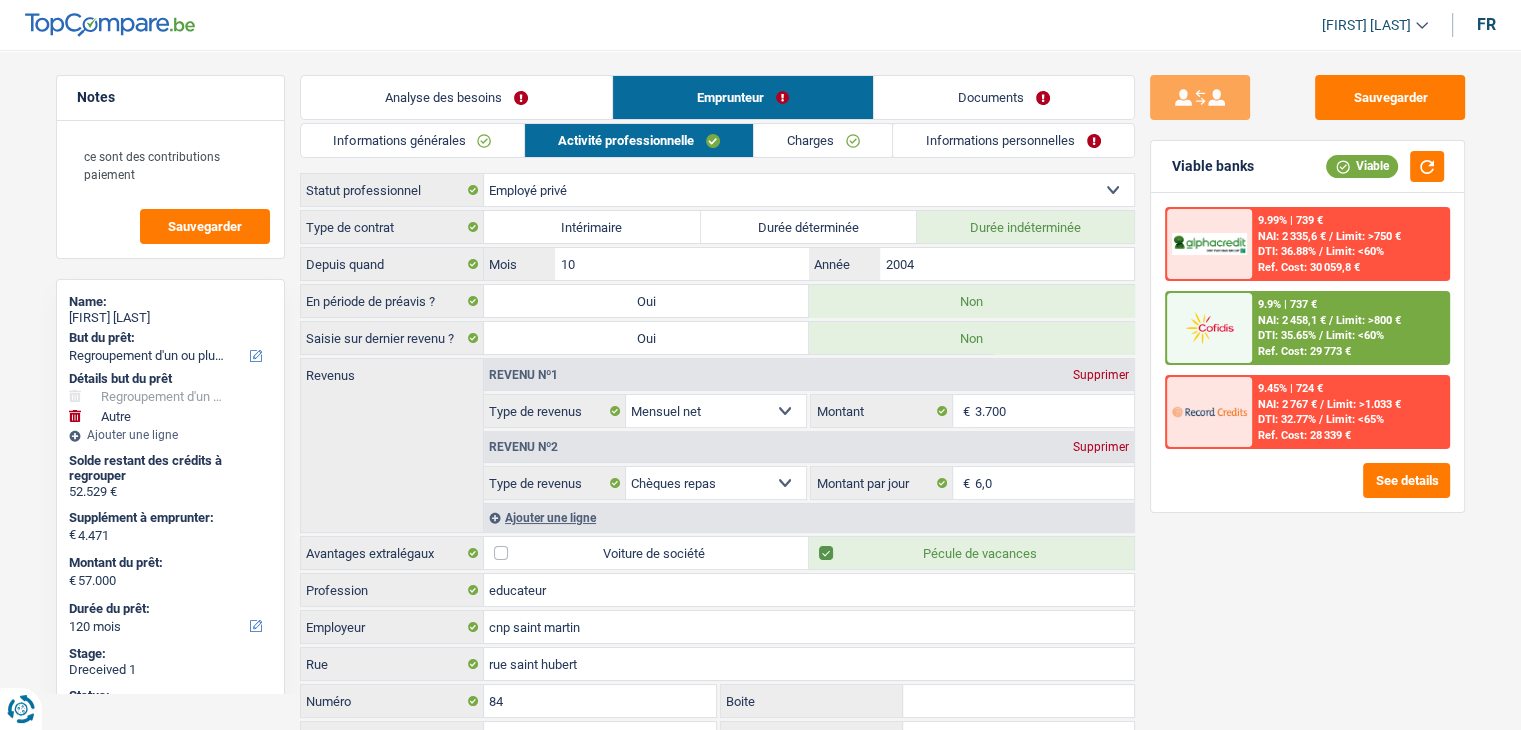 click on "Activité professionnelle" at bounding box center (639, 140) 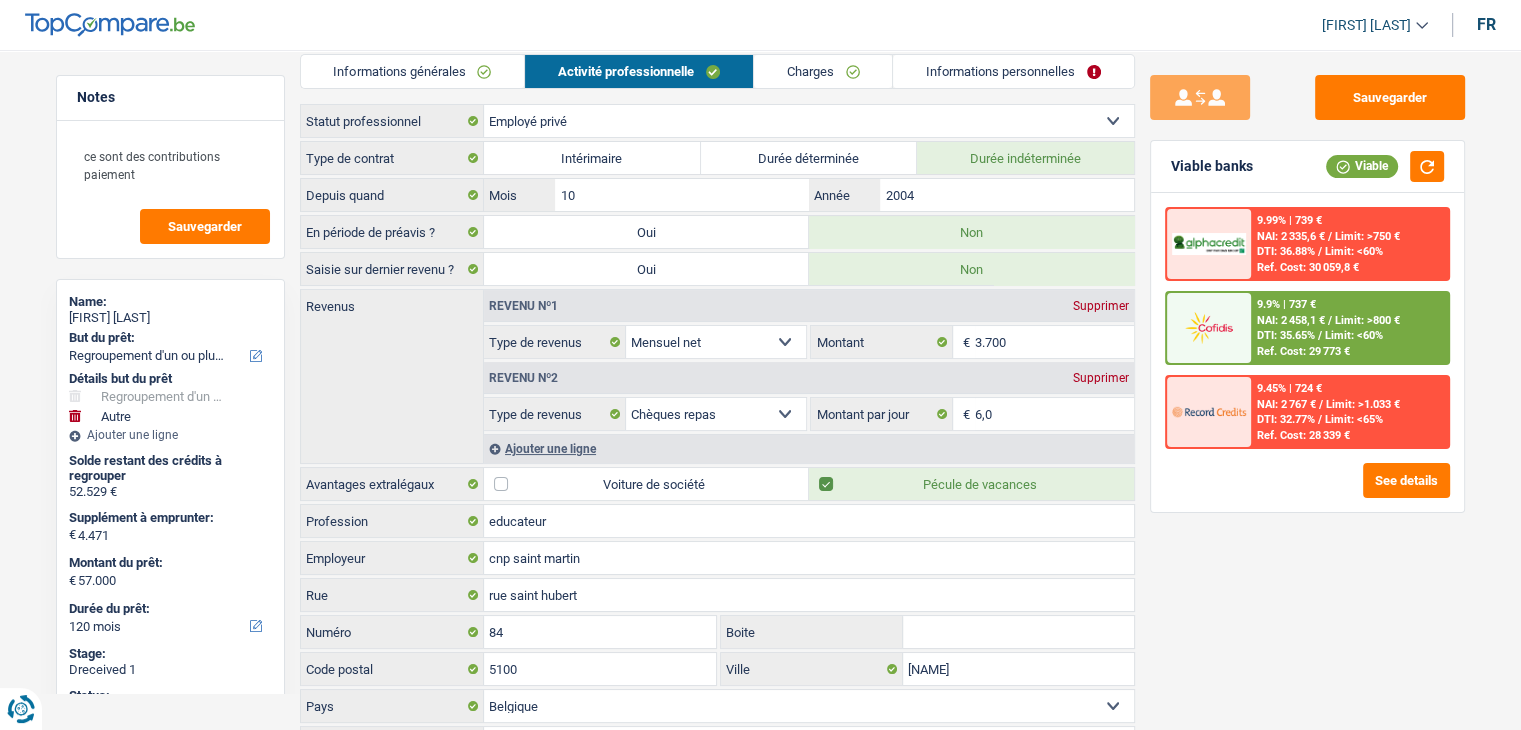 scroll, scrollTop: 0, scrollLeft: 0, axis: both 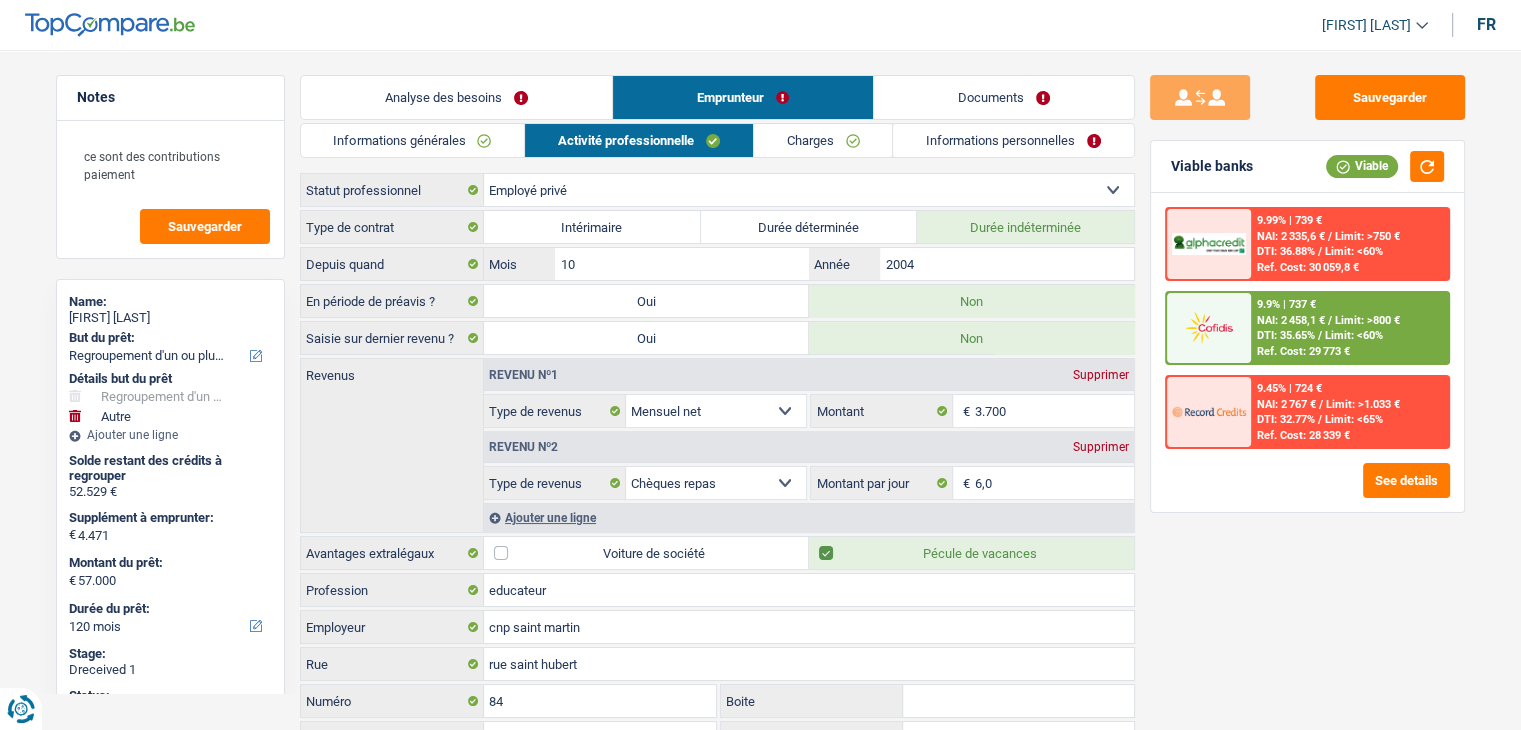 click on "Charges" at bounding box center (823, 140) 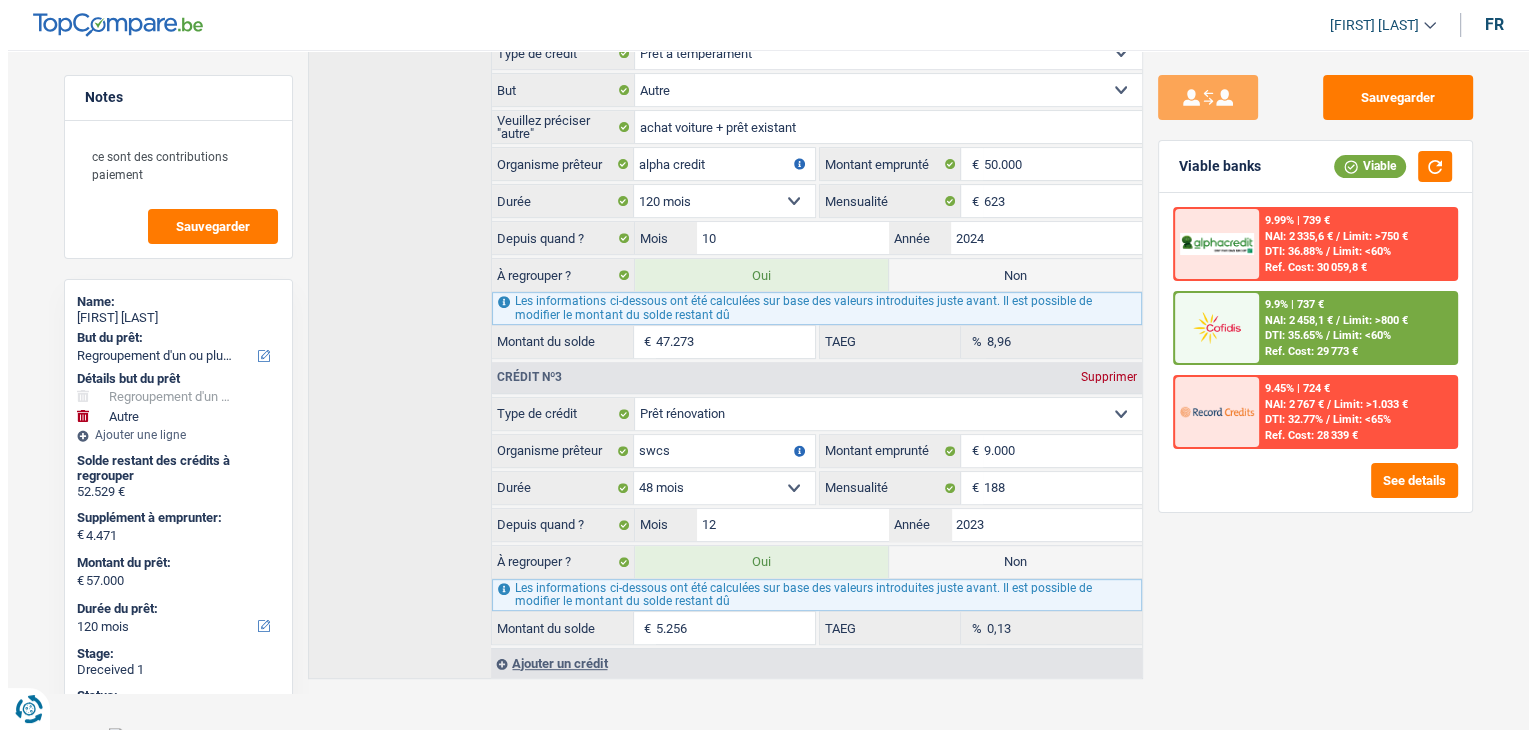 scroll, scrollTop: 0, scrollLeft: 0, axis: both 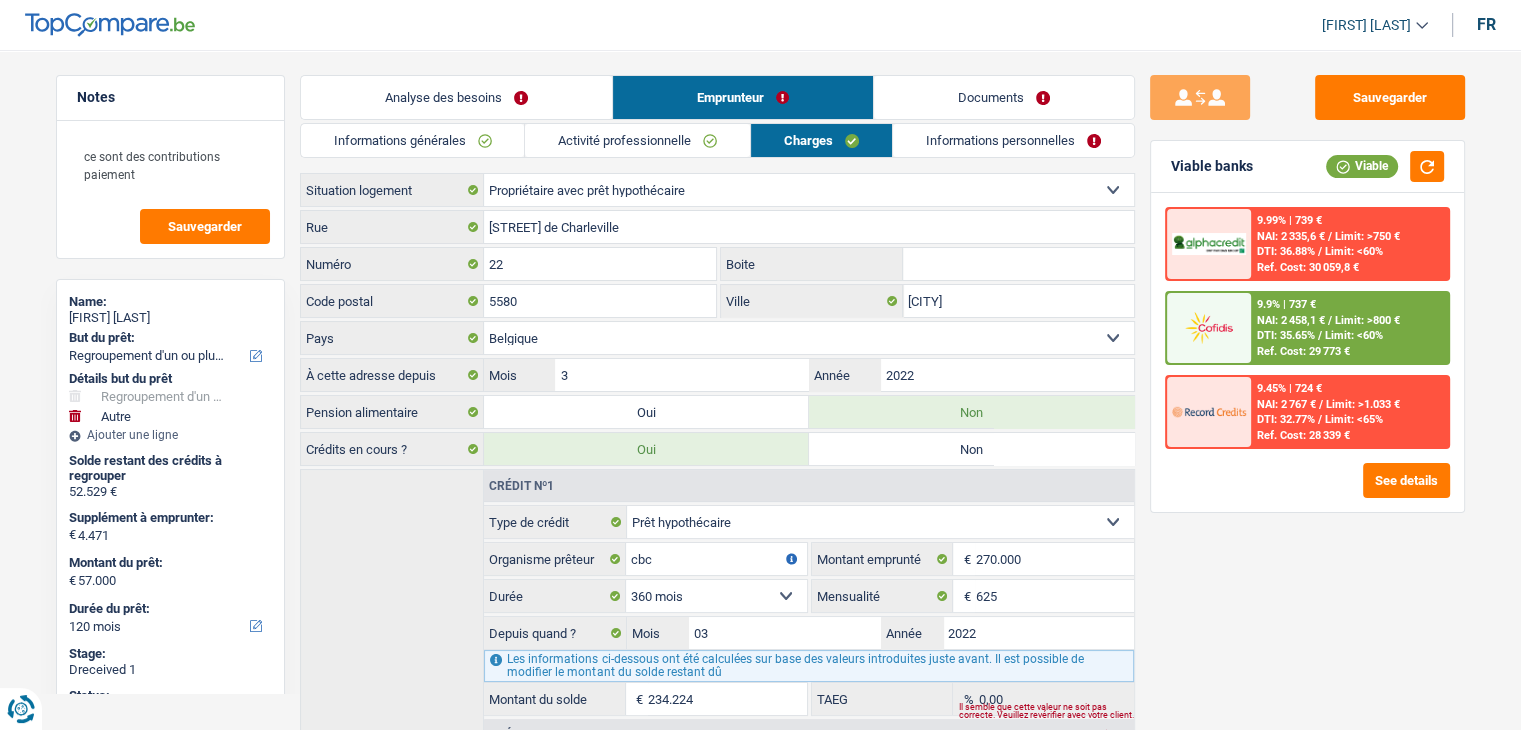 click on "Informations générales Activité professionnelle Charges Informations personnelles dabe
Nom
quentin
Prénom
Adresse email
BE (+32) LU (+352)
Sélectionner une option
Téléphone
474719720
Téléphone
Blacklisté ?
Oui
Non
Célibataire Marié(e) Cohabitant(e) légal(e) Divorcé(e) Veuf(ve) Séparé (de fait)
Sélectionner une option
État civil
Personnes à charge
Enfants
0
Adultes
0" at bounding box center (717, 760) 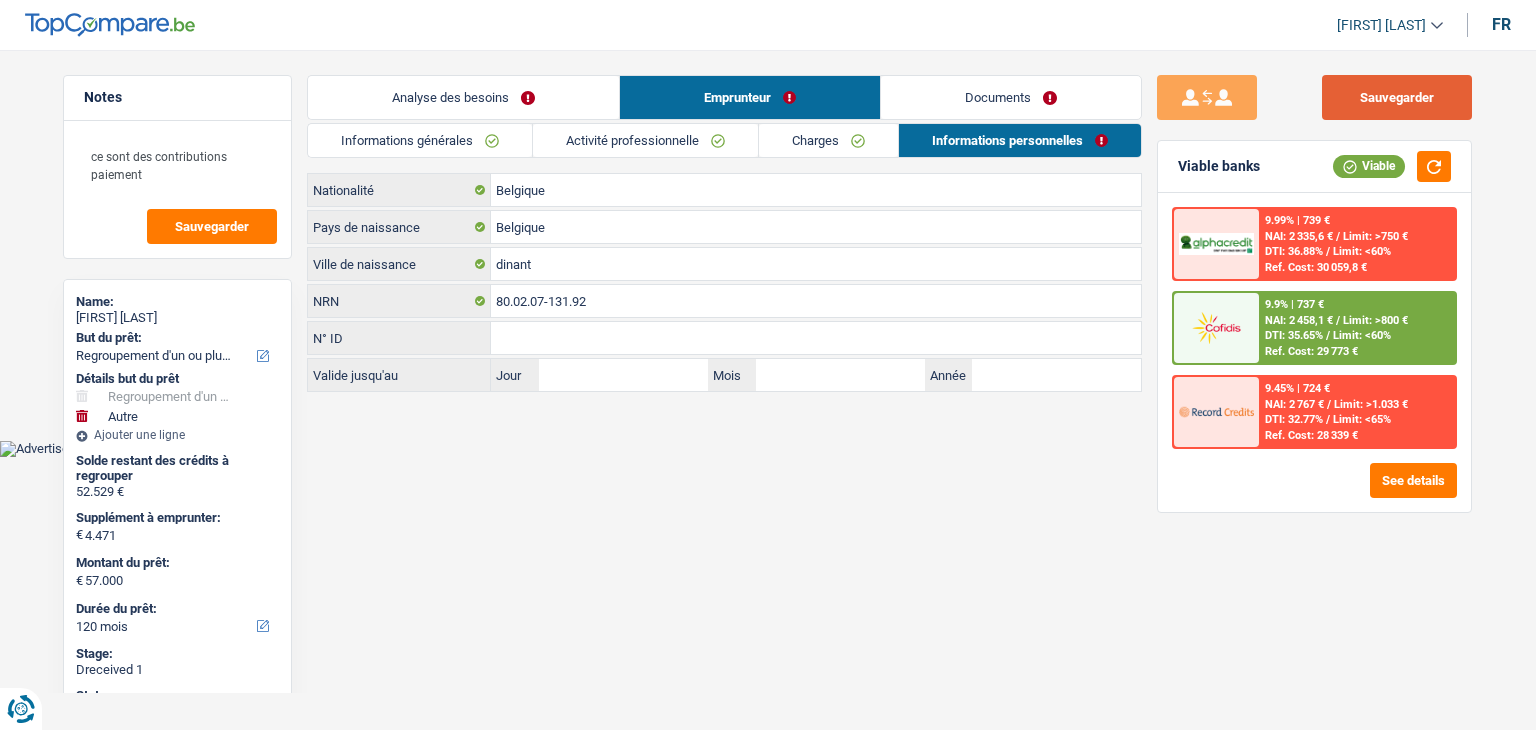 click on "Sauvegarder" at bounding box center (1397, 97) 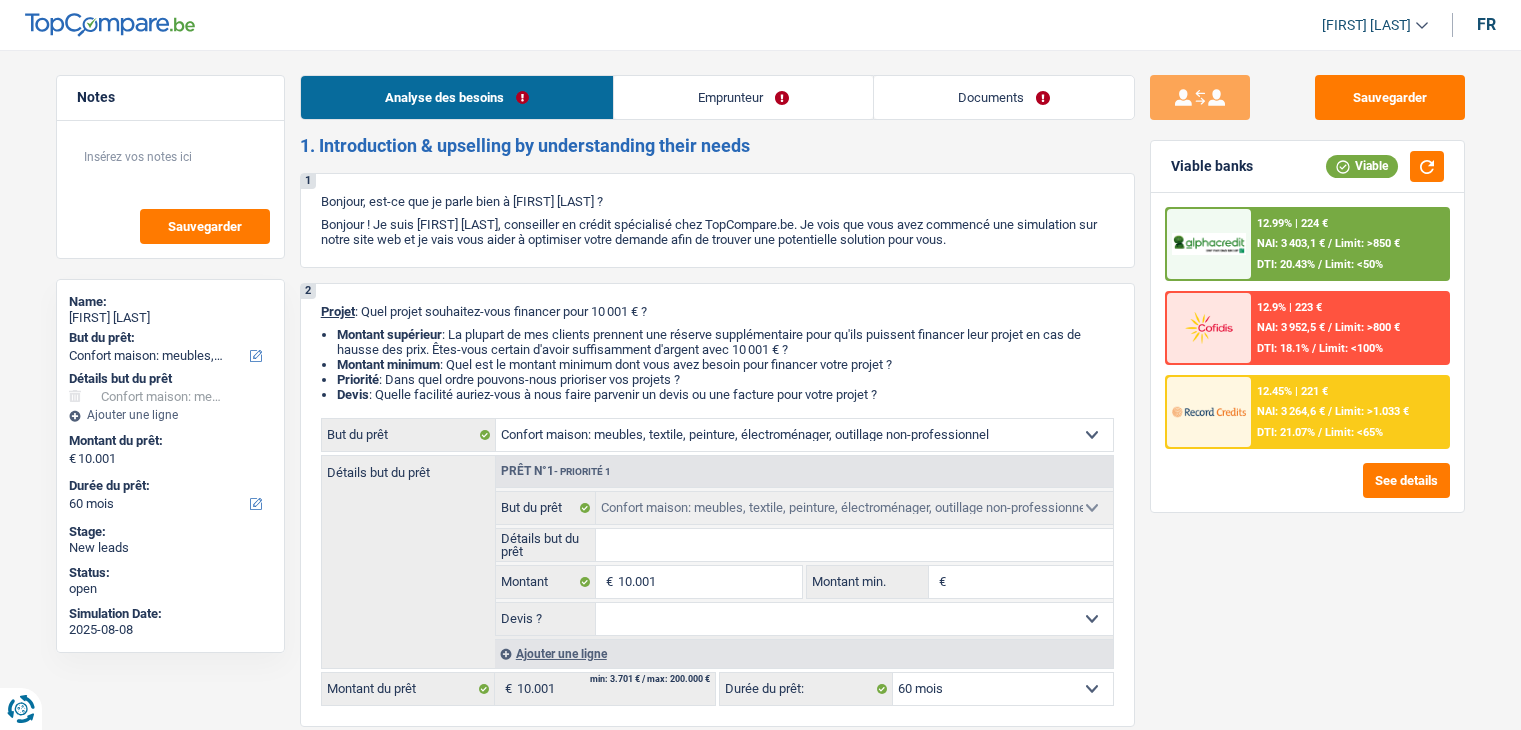 select on "household" 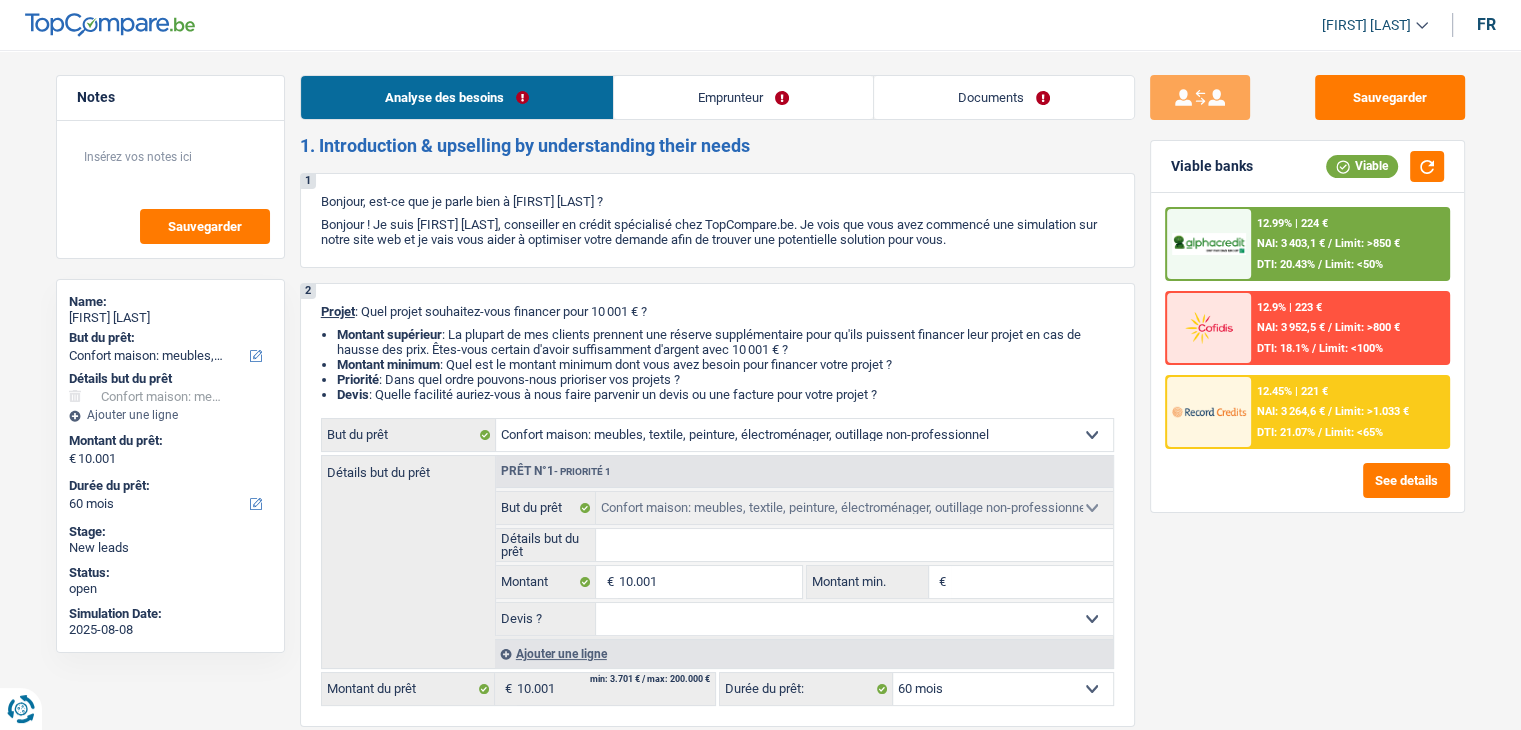 scroll, scrollTop: 0, scrollLeft: 0, axis: both 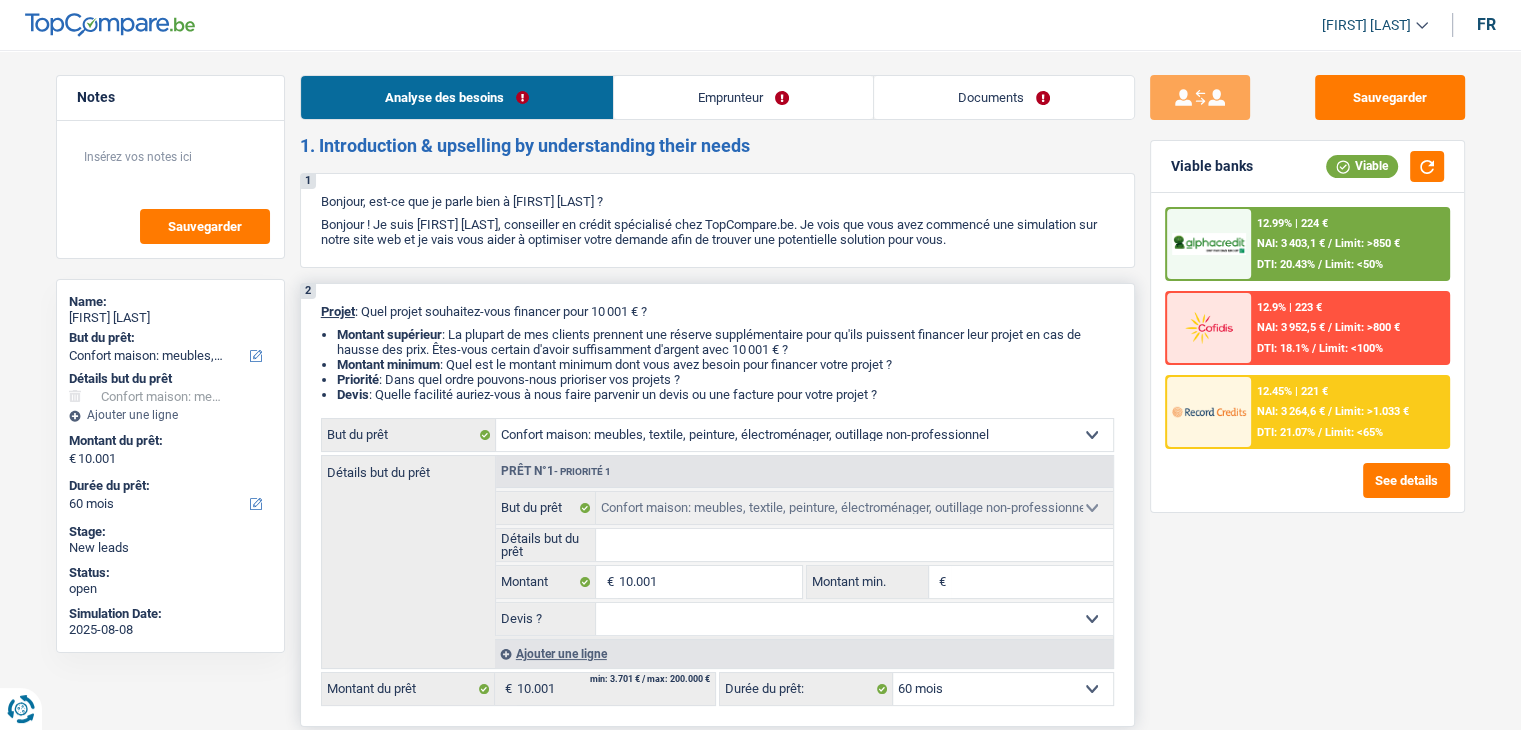 click on "Détails but du prêt" at bounding box center (854, 545) 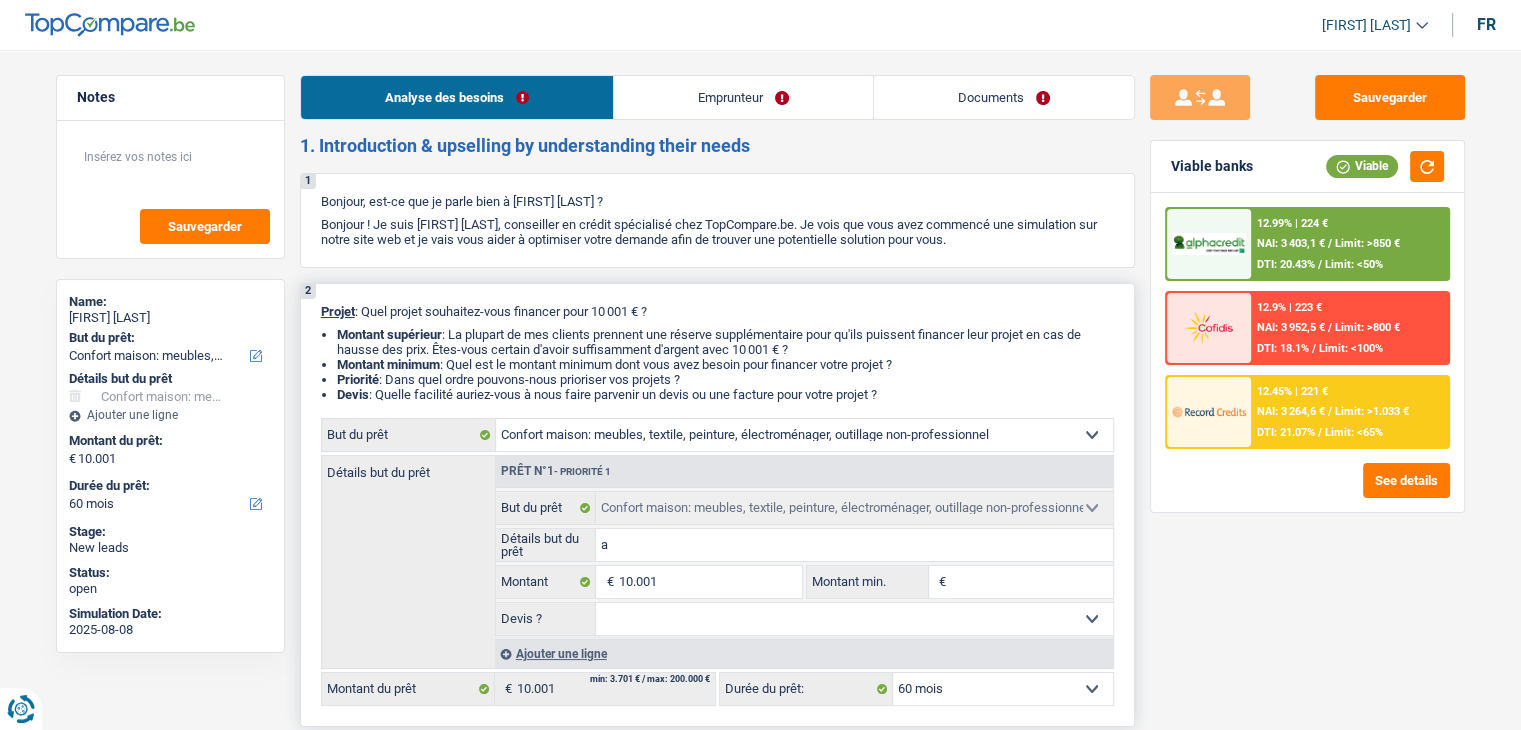 type on "am" 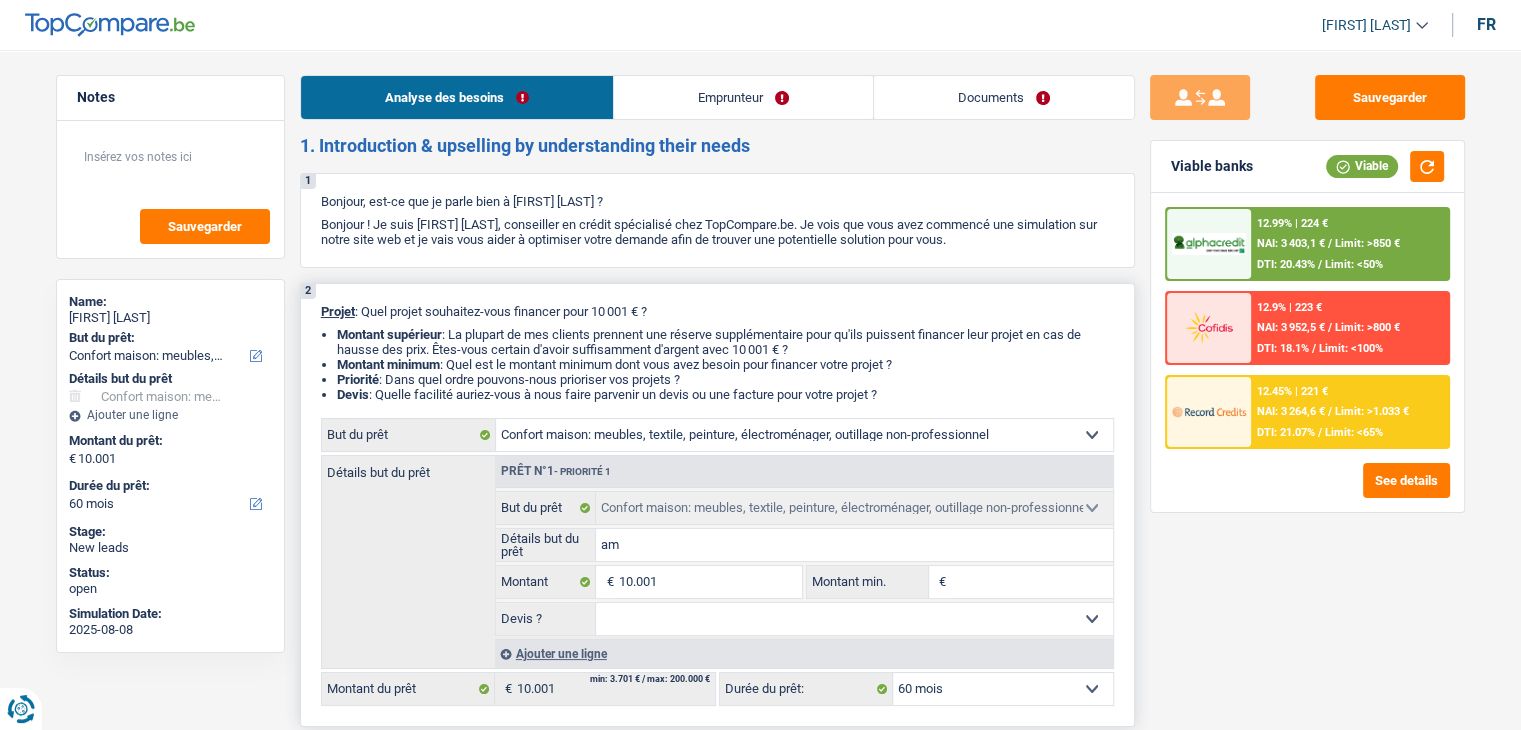 type on "am" 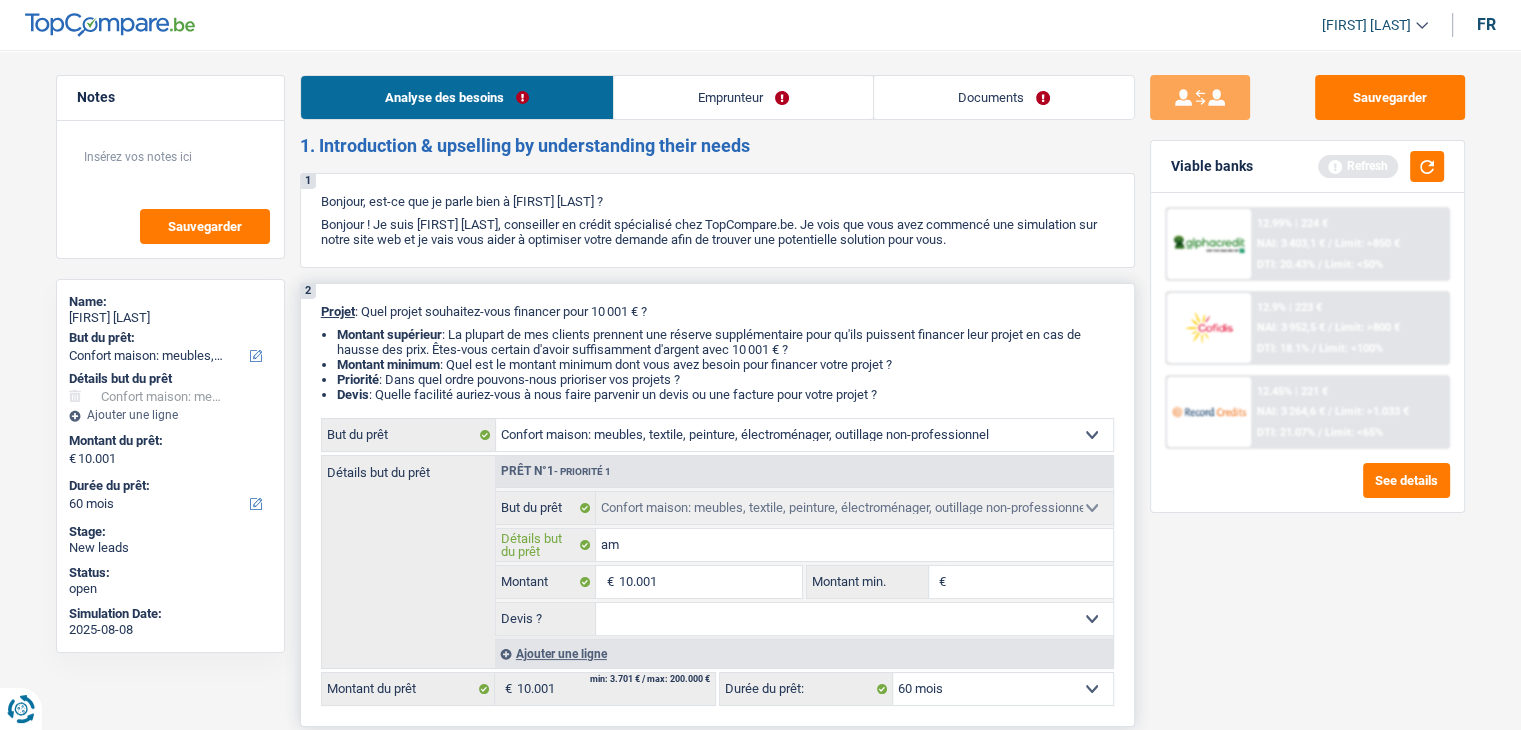 type on "ame" 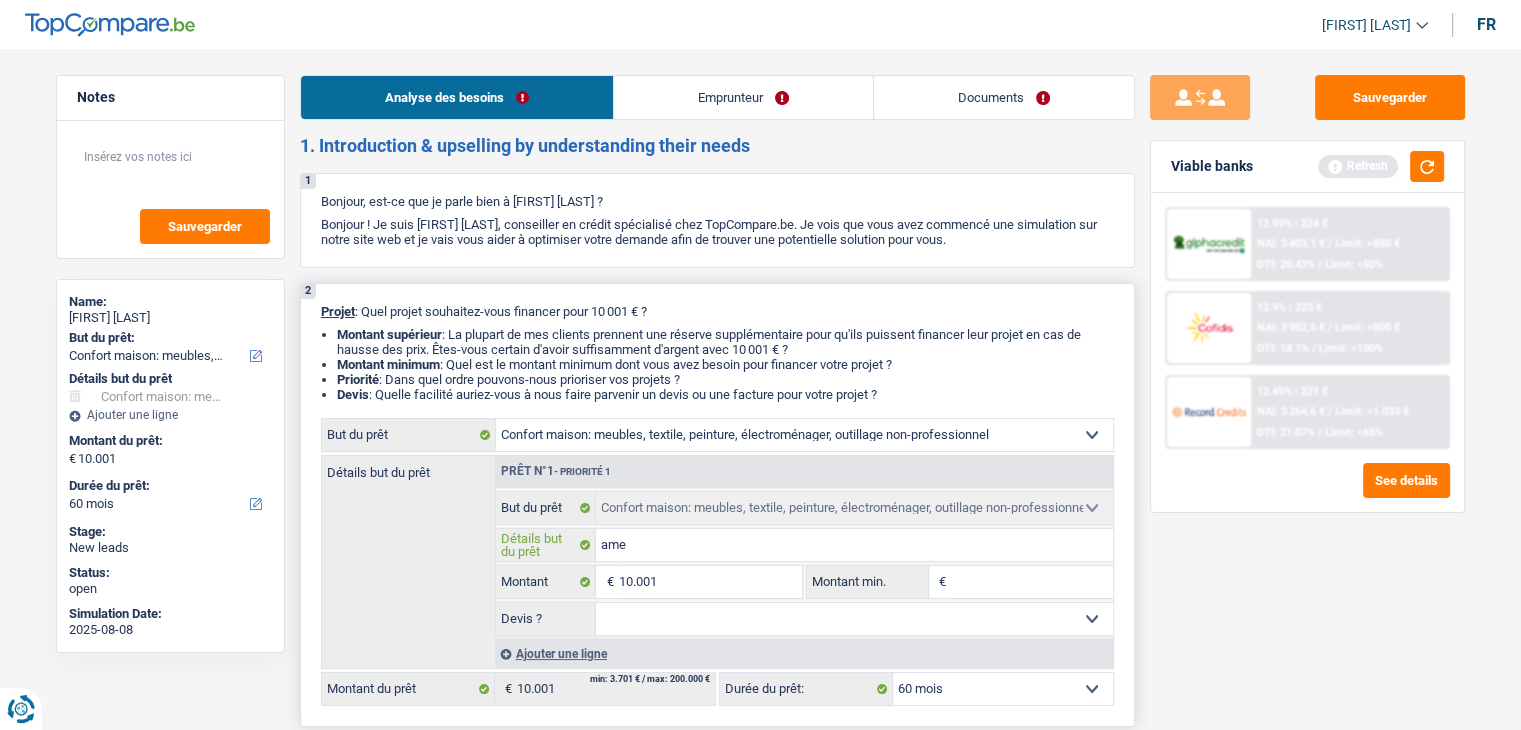 type on "ameu" 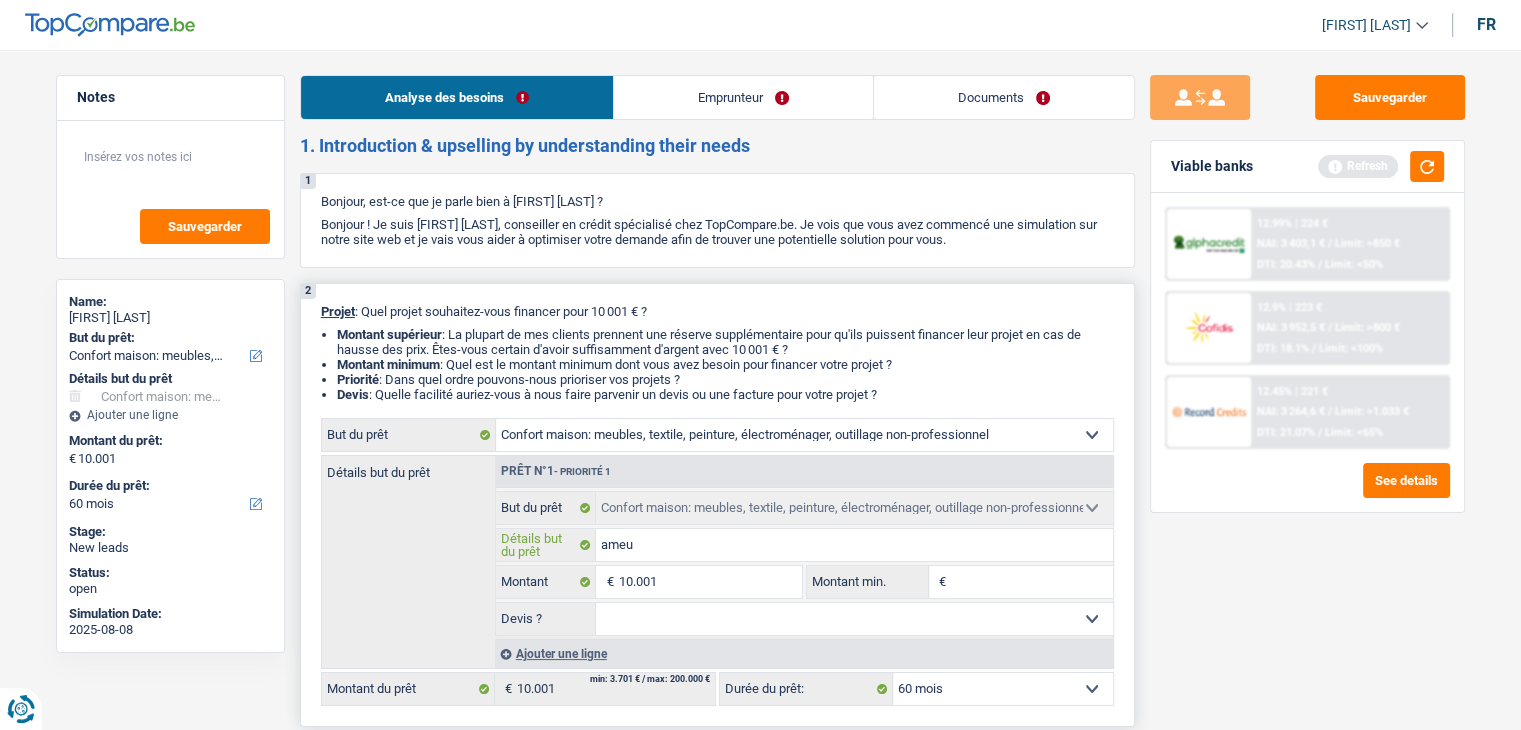 type on "ameub" 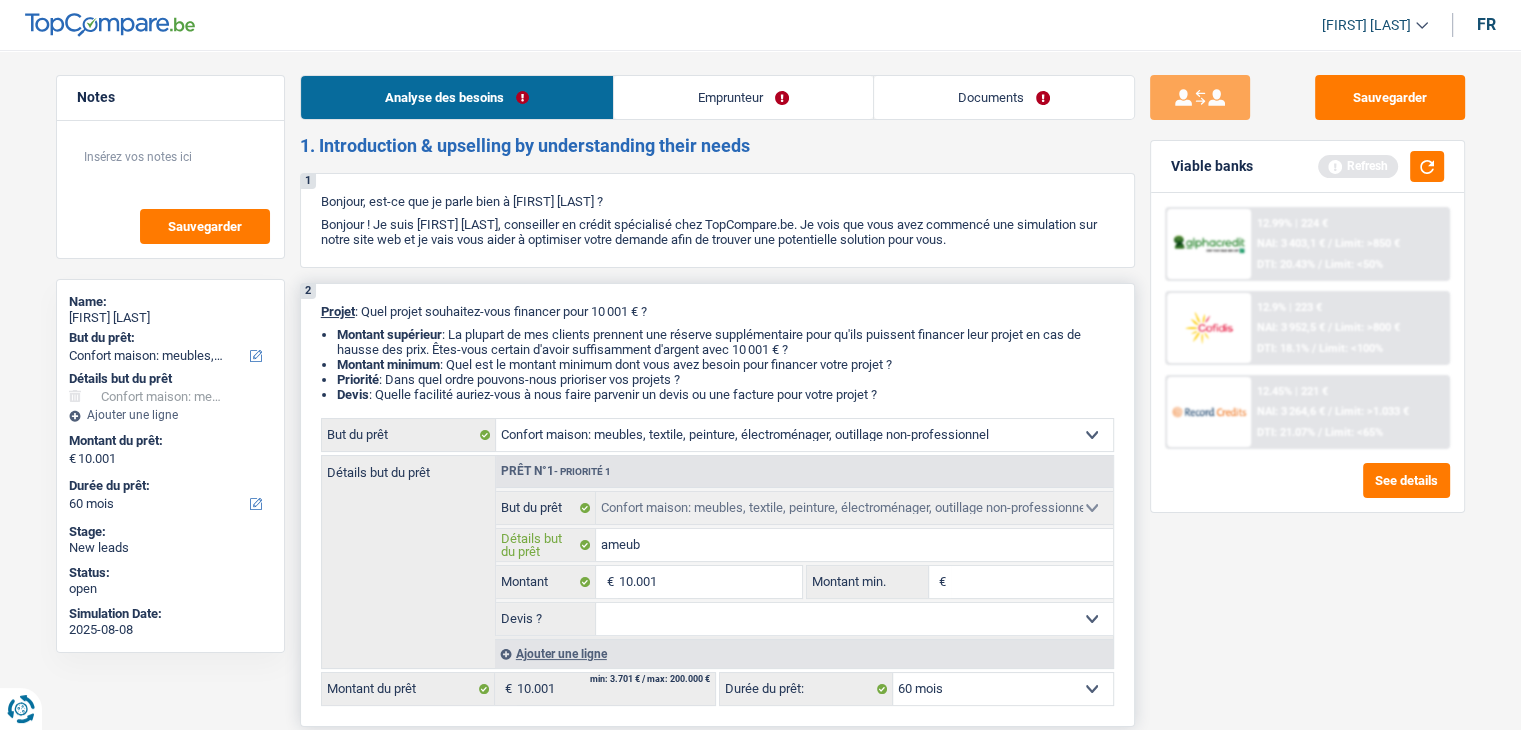 type on "ameubl" 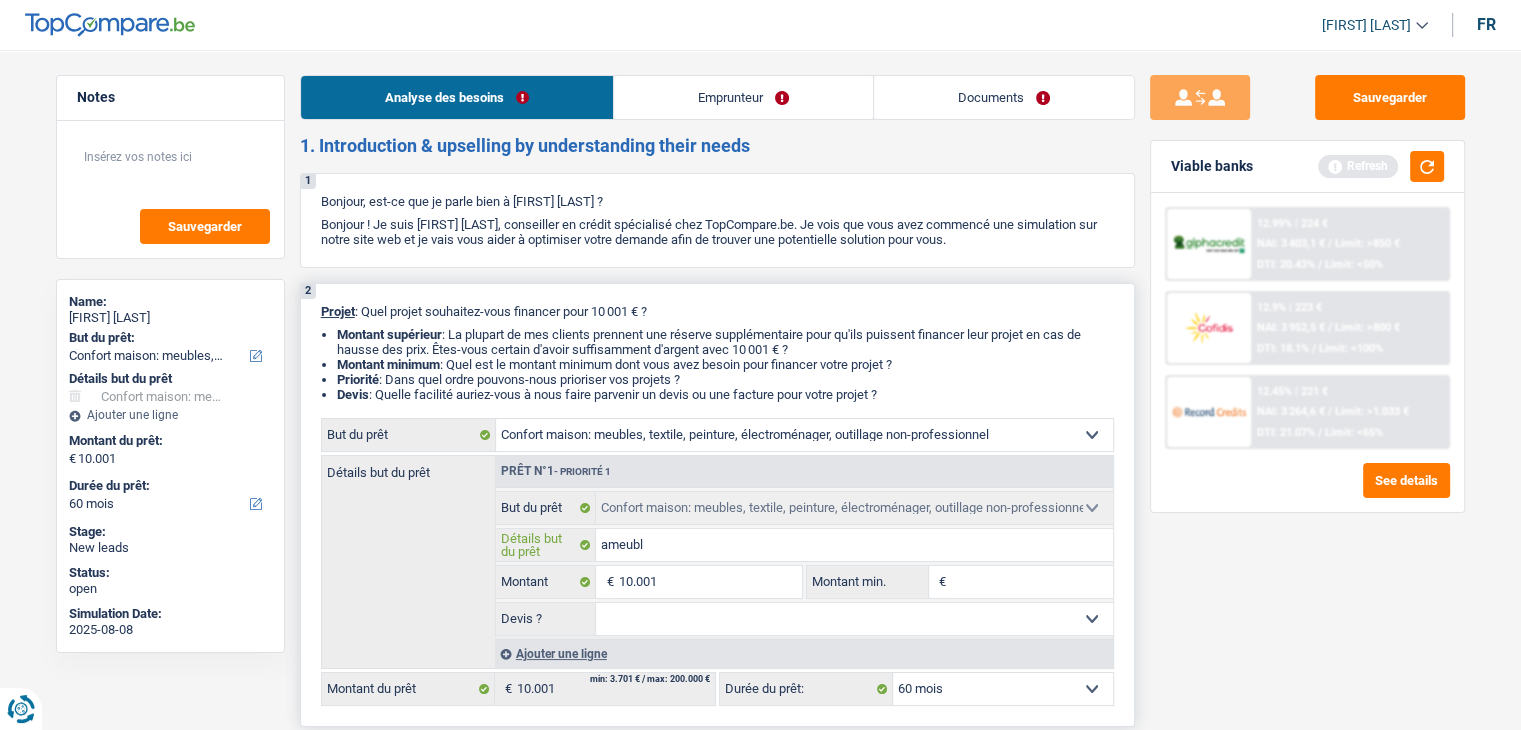type on "ameuble" 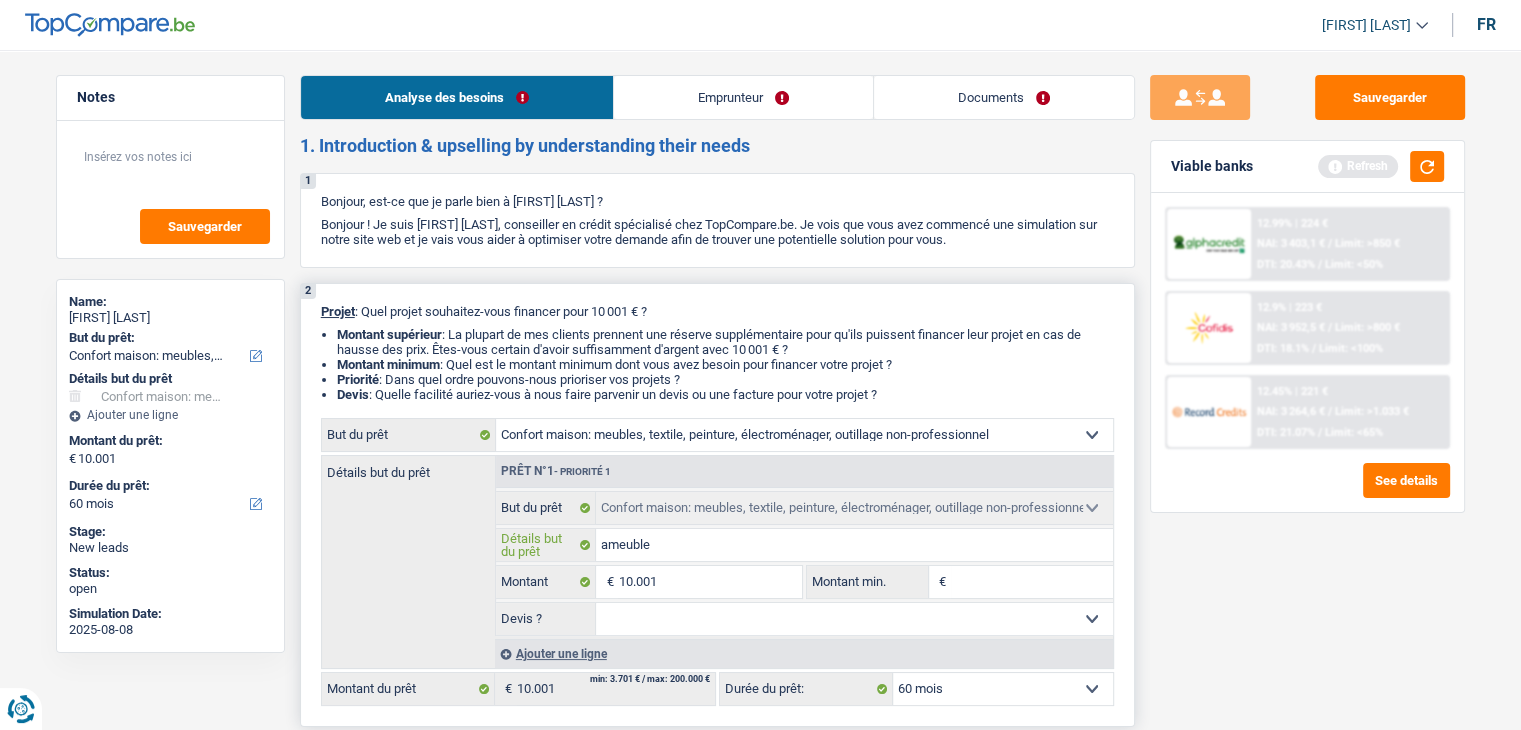 type on "ameublem" 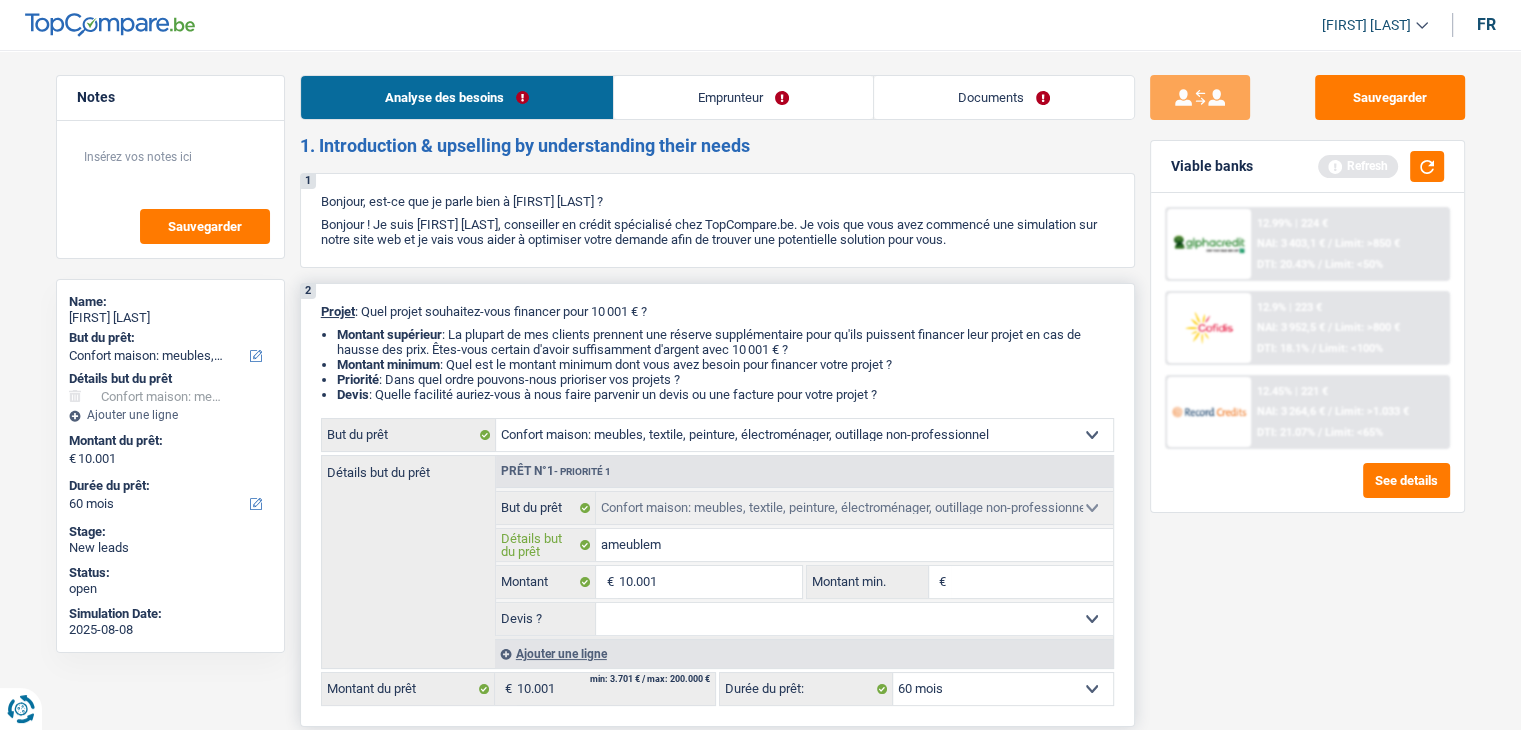 type on "ameubleme" 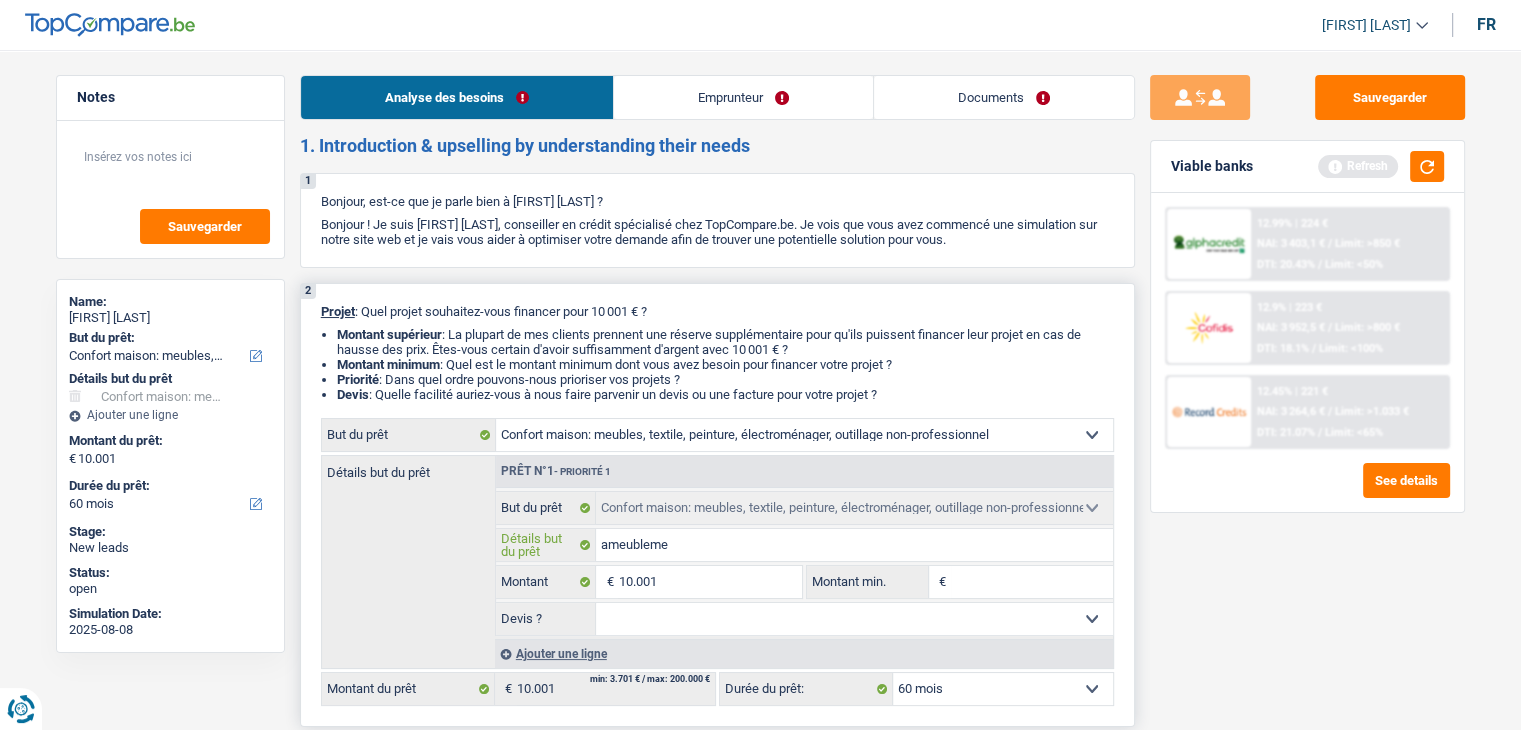 type on "ameublemen" 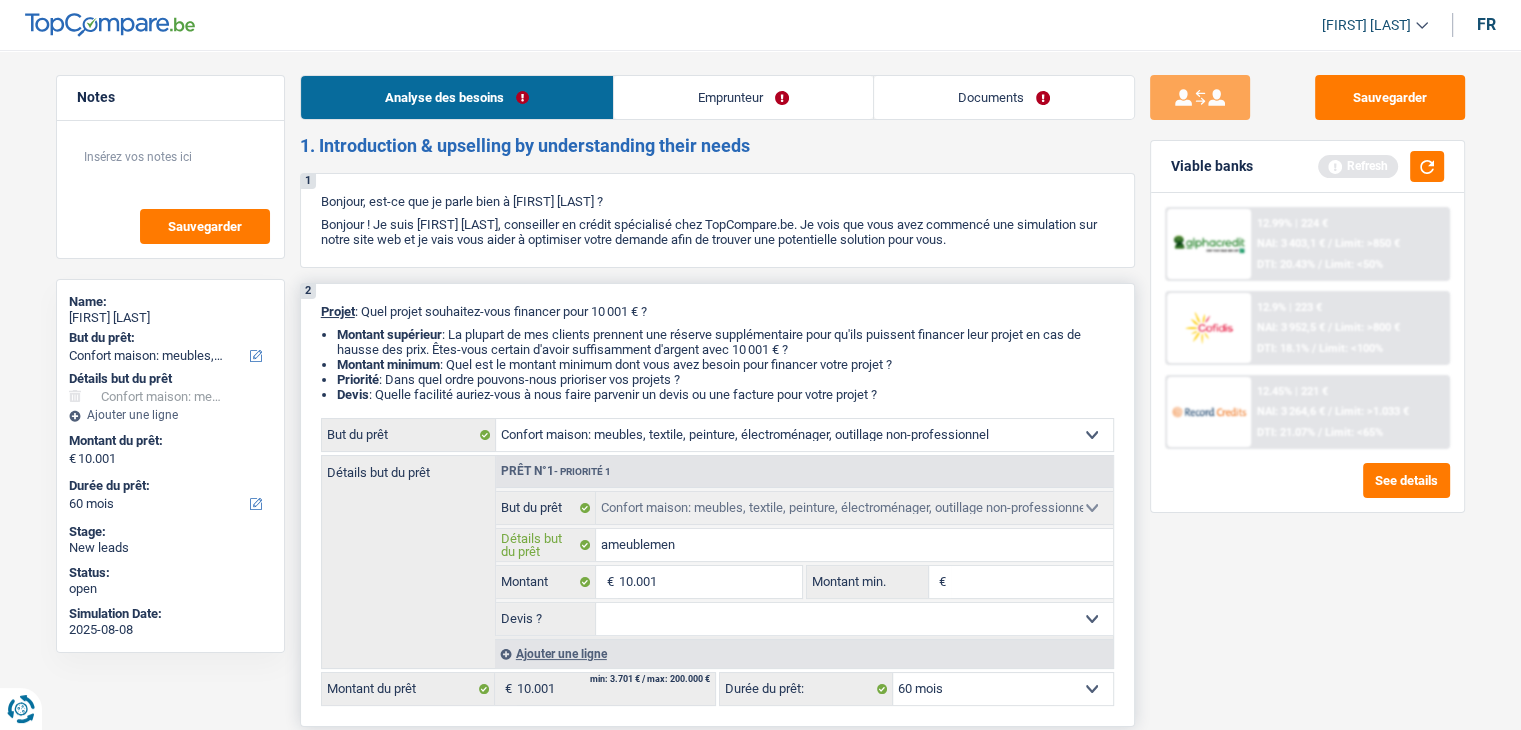 type on "ameublement" 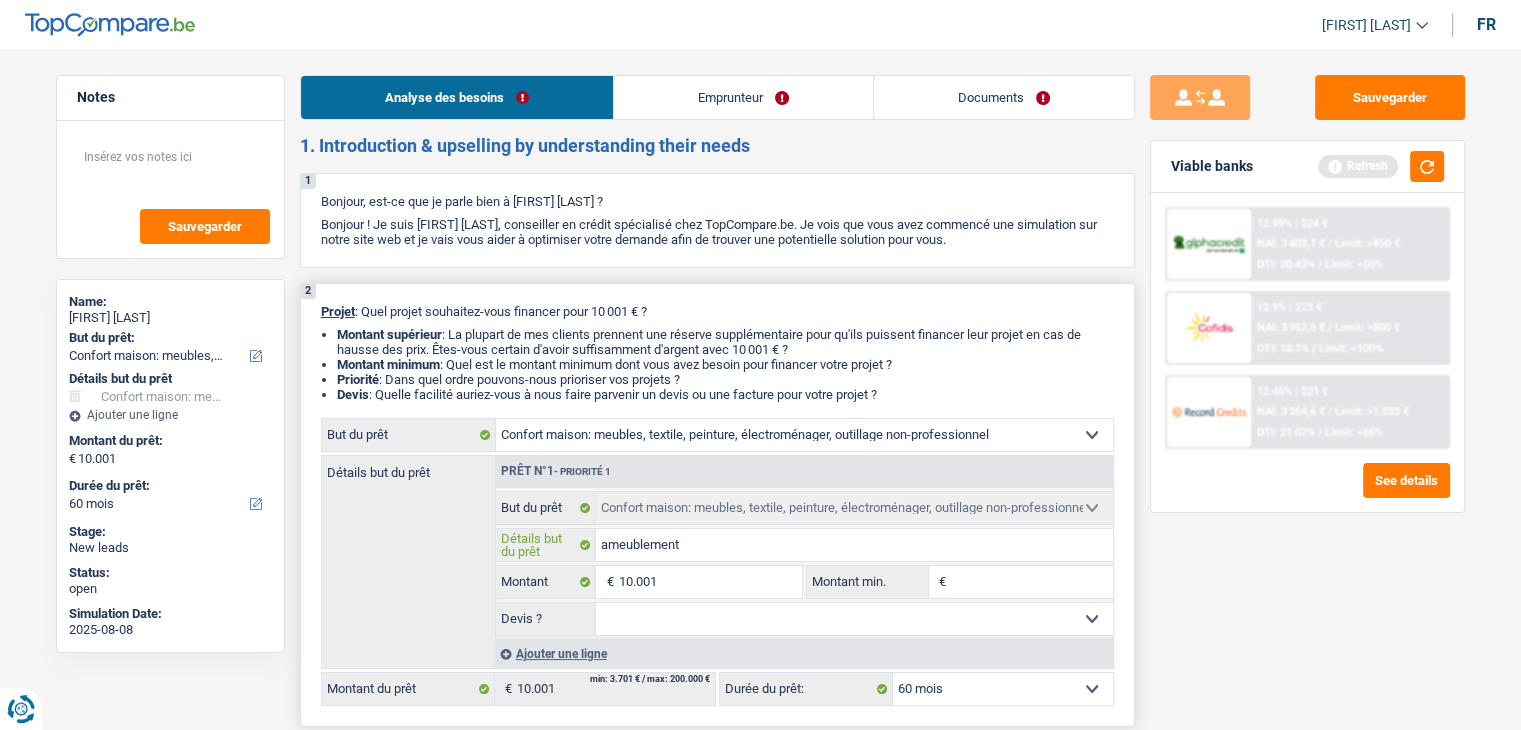 type on "ameublement" 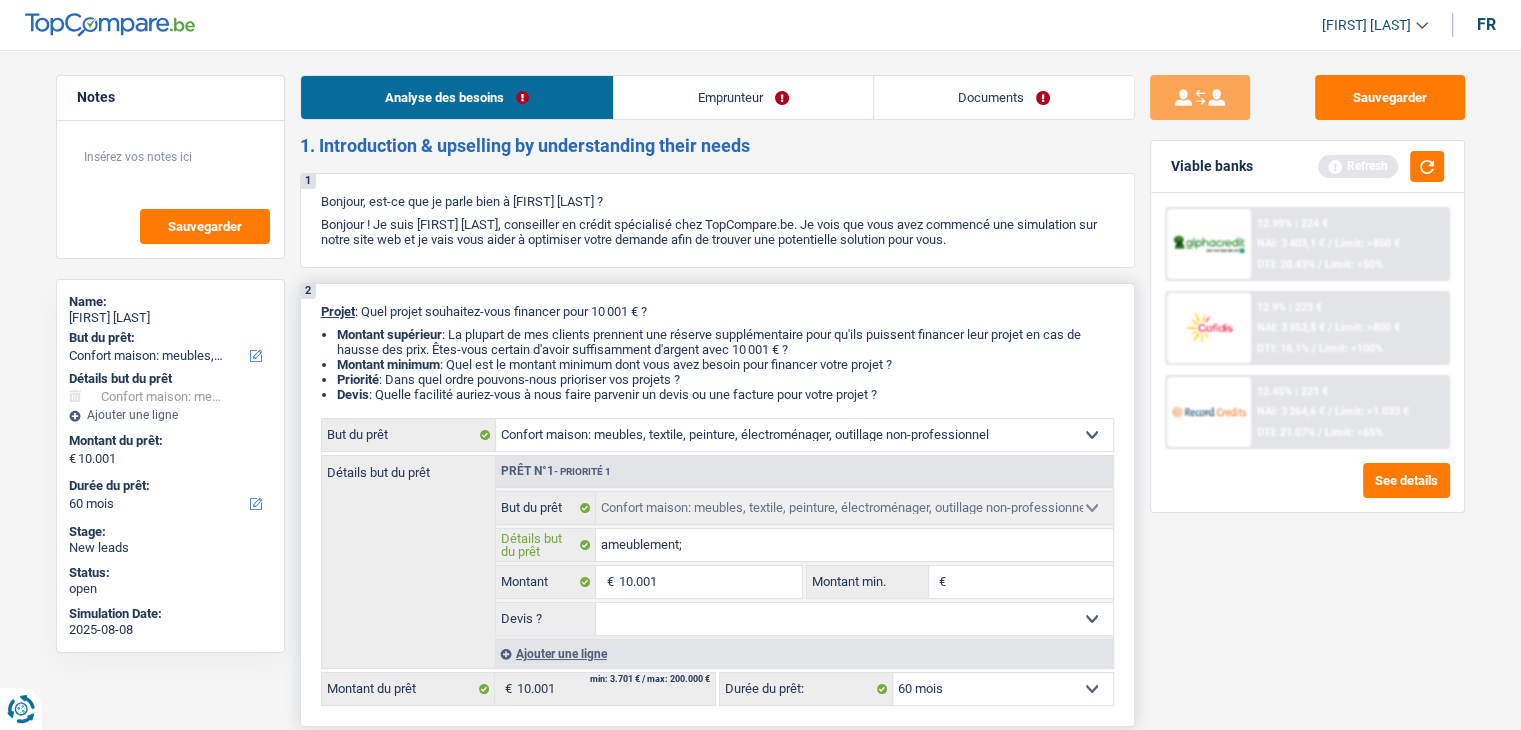 type on "ameublement" 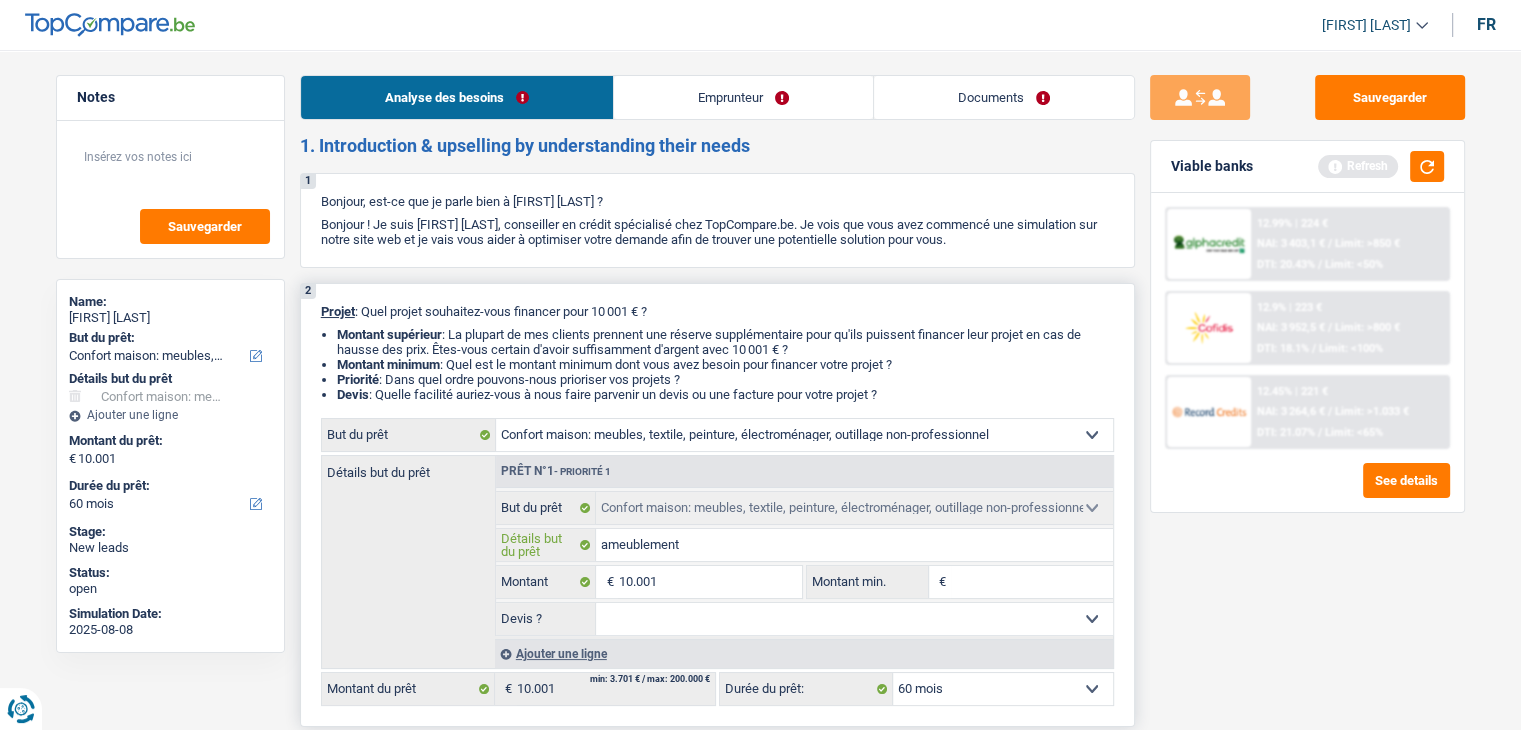 type on "ameublement," 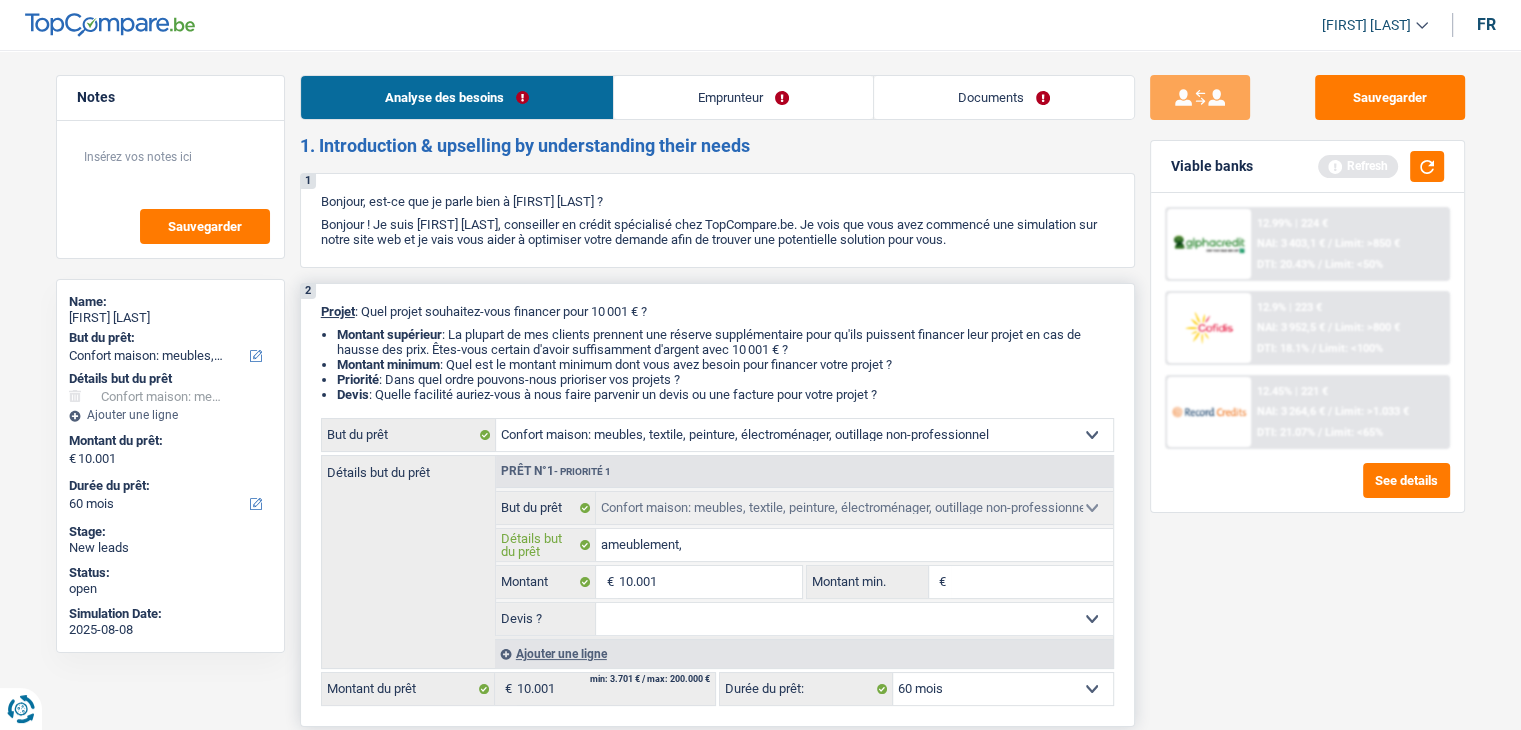 type on "ameublement," 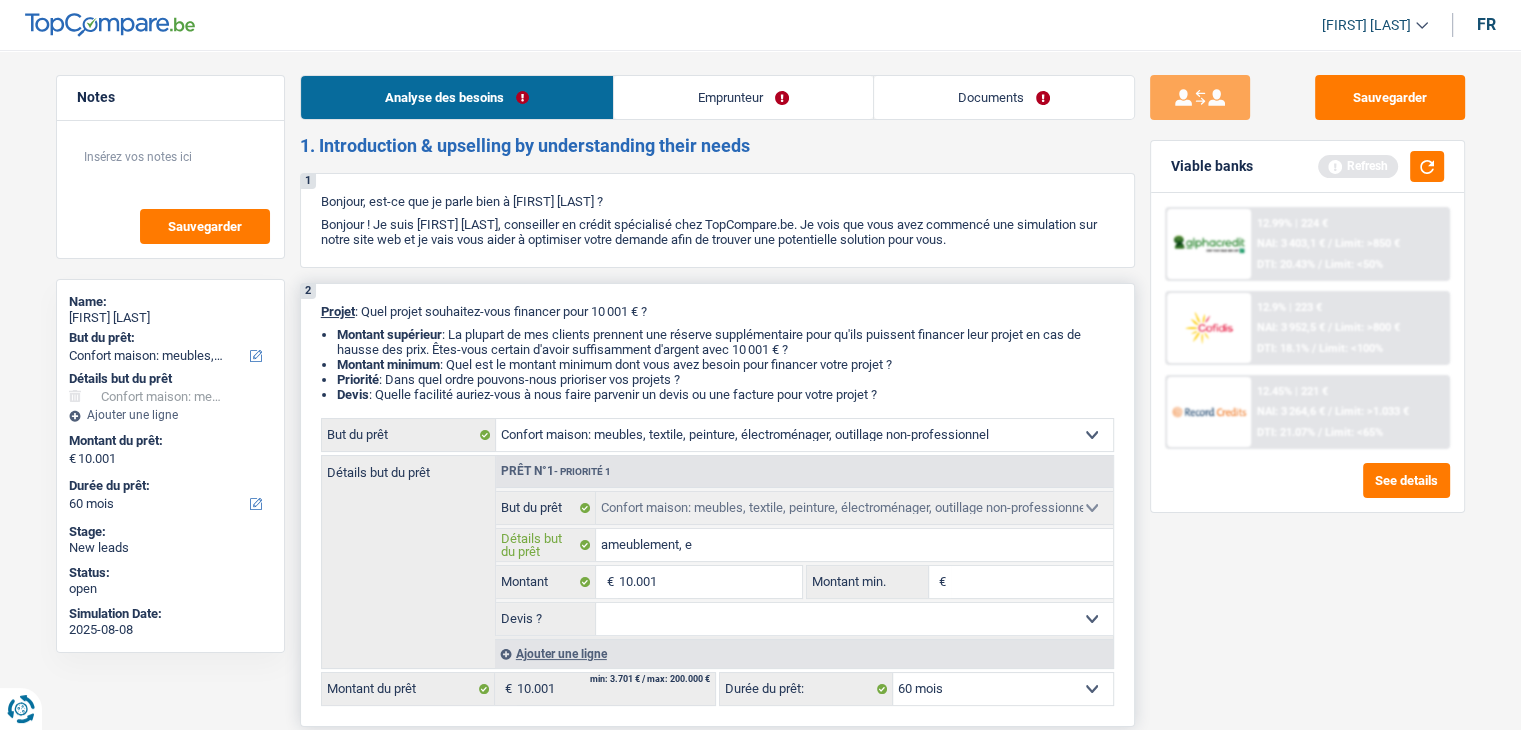 type on "ameublement, ec" 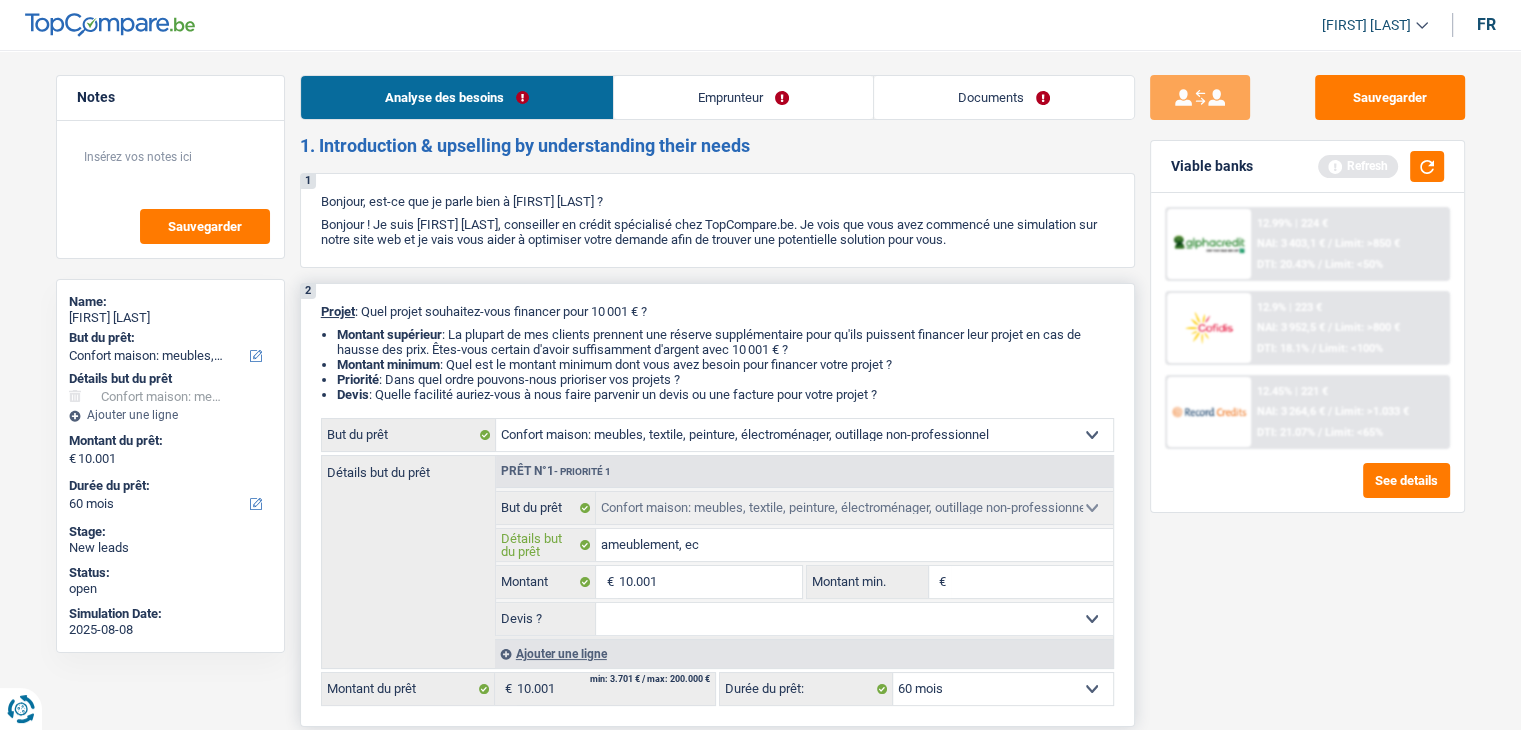 type on "ameublement, e" 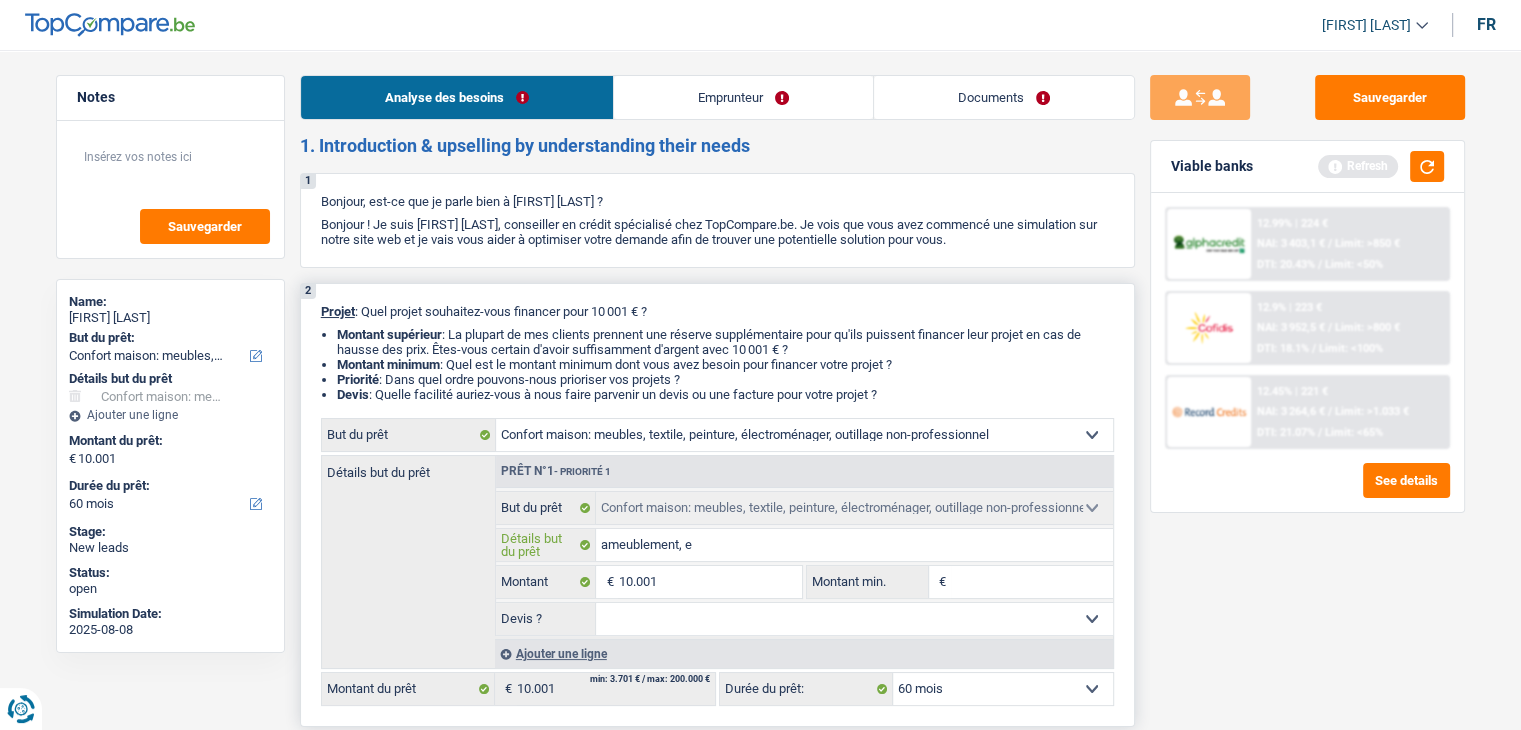 type on "ameublement, el" 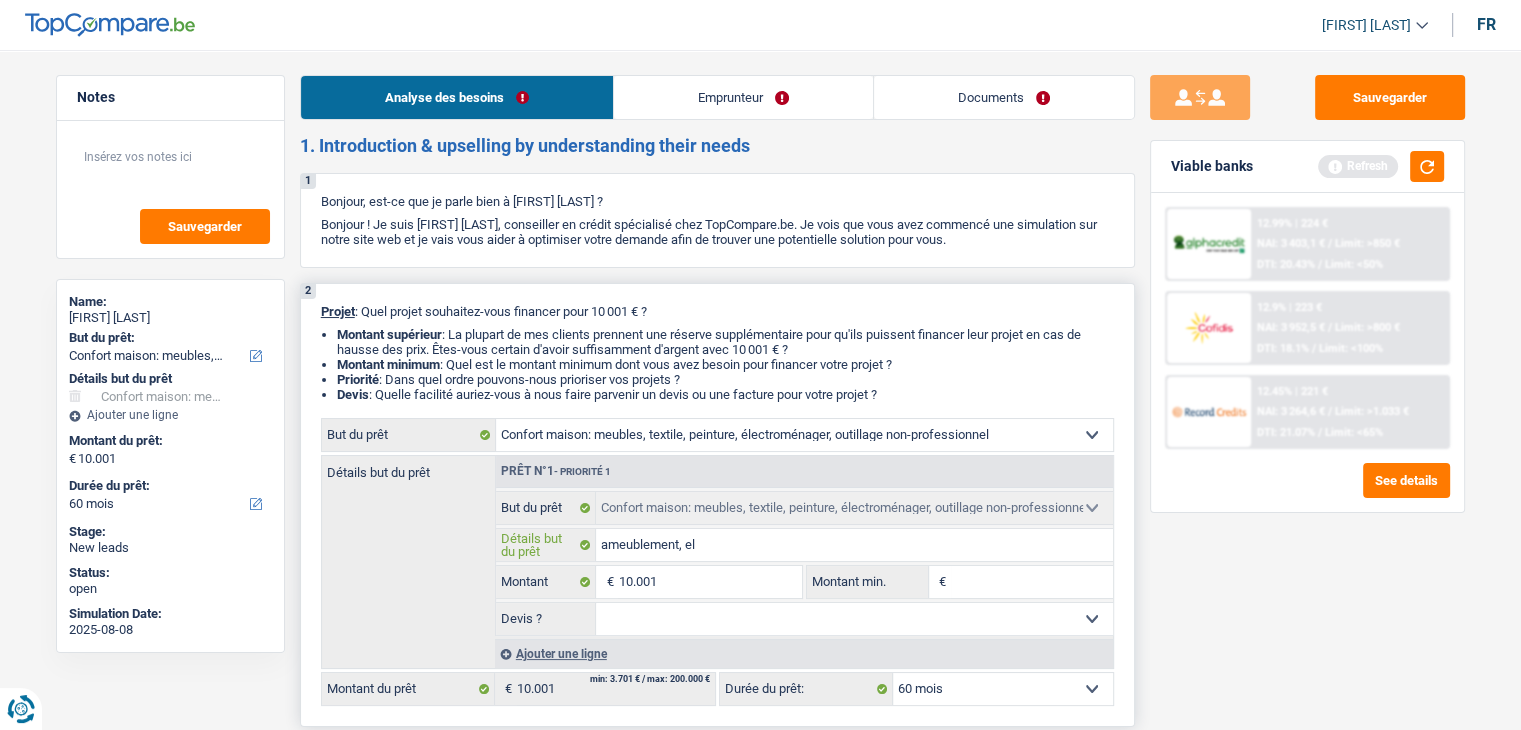 type on "ameublement, ele" 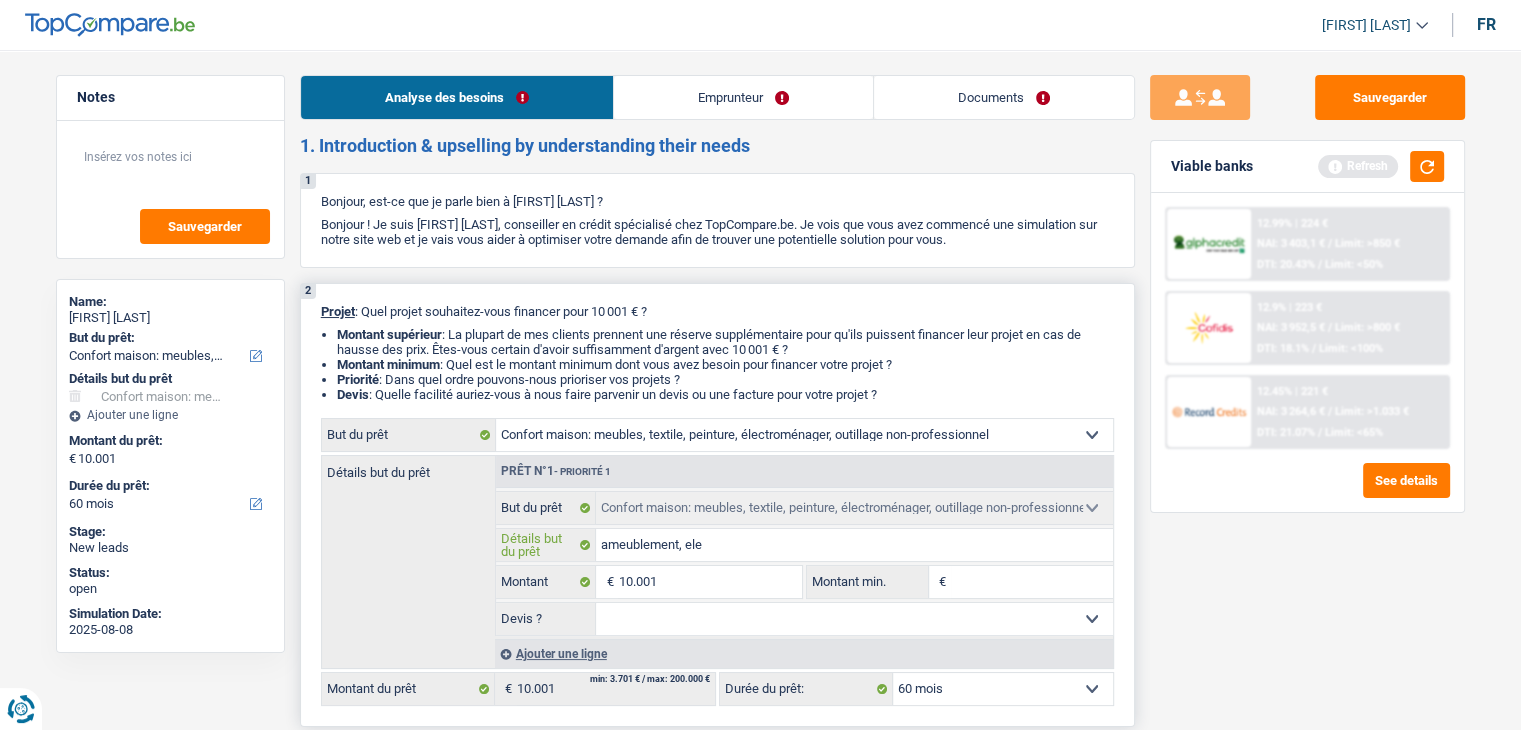 type on "ameublement, ele" 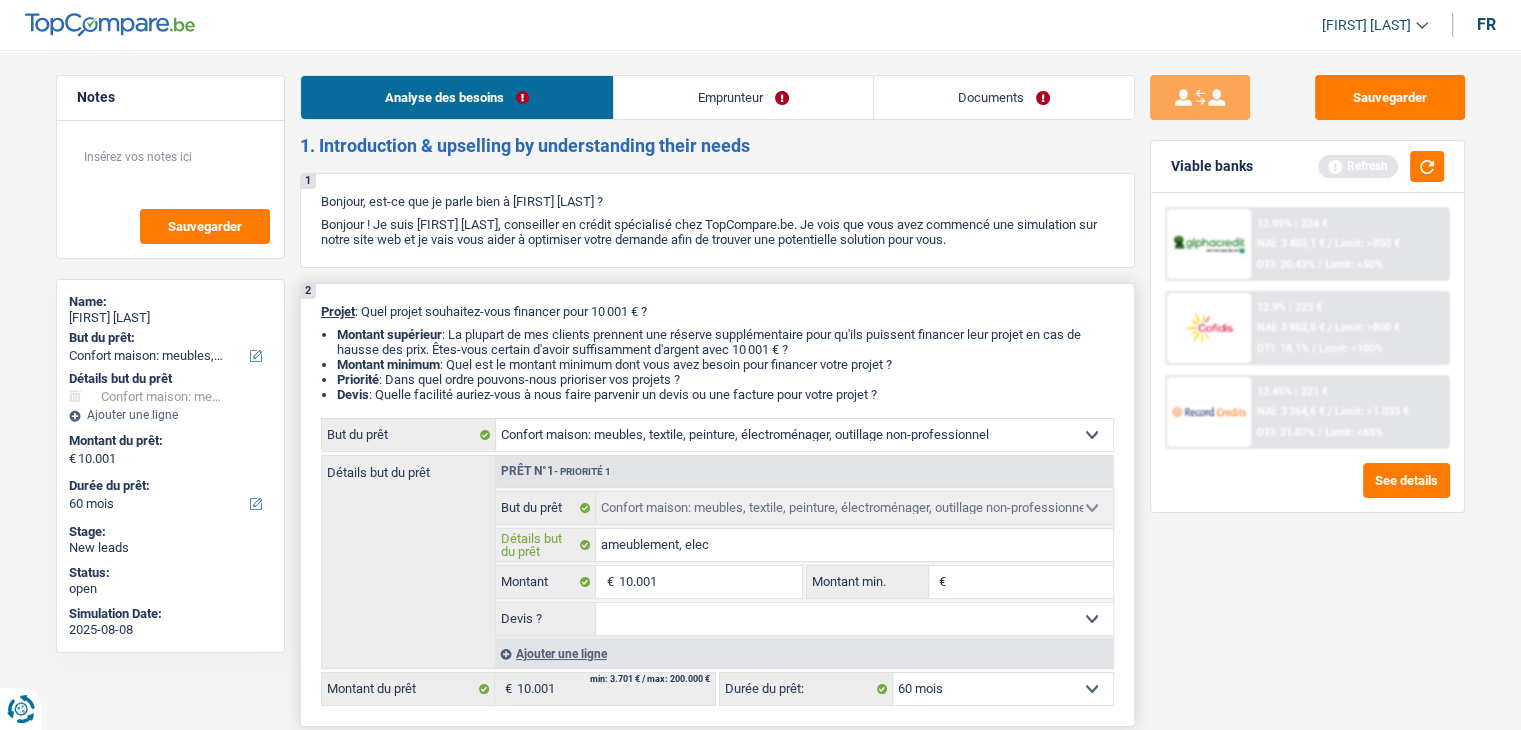 type on "ameublement, elect" 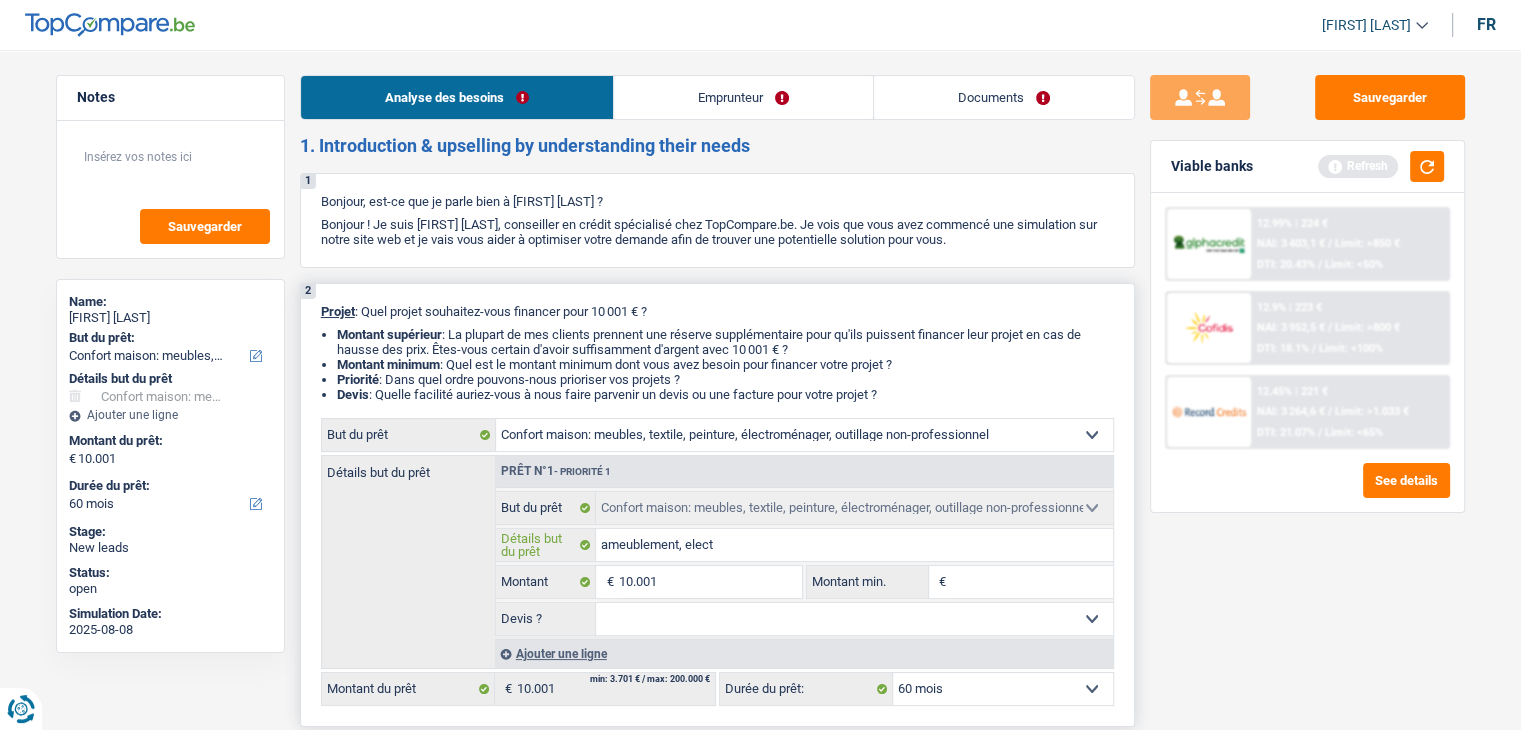 type on "ameublement, electr" 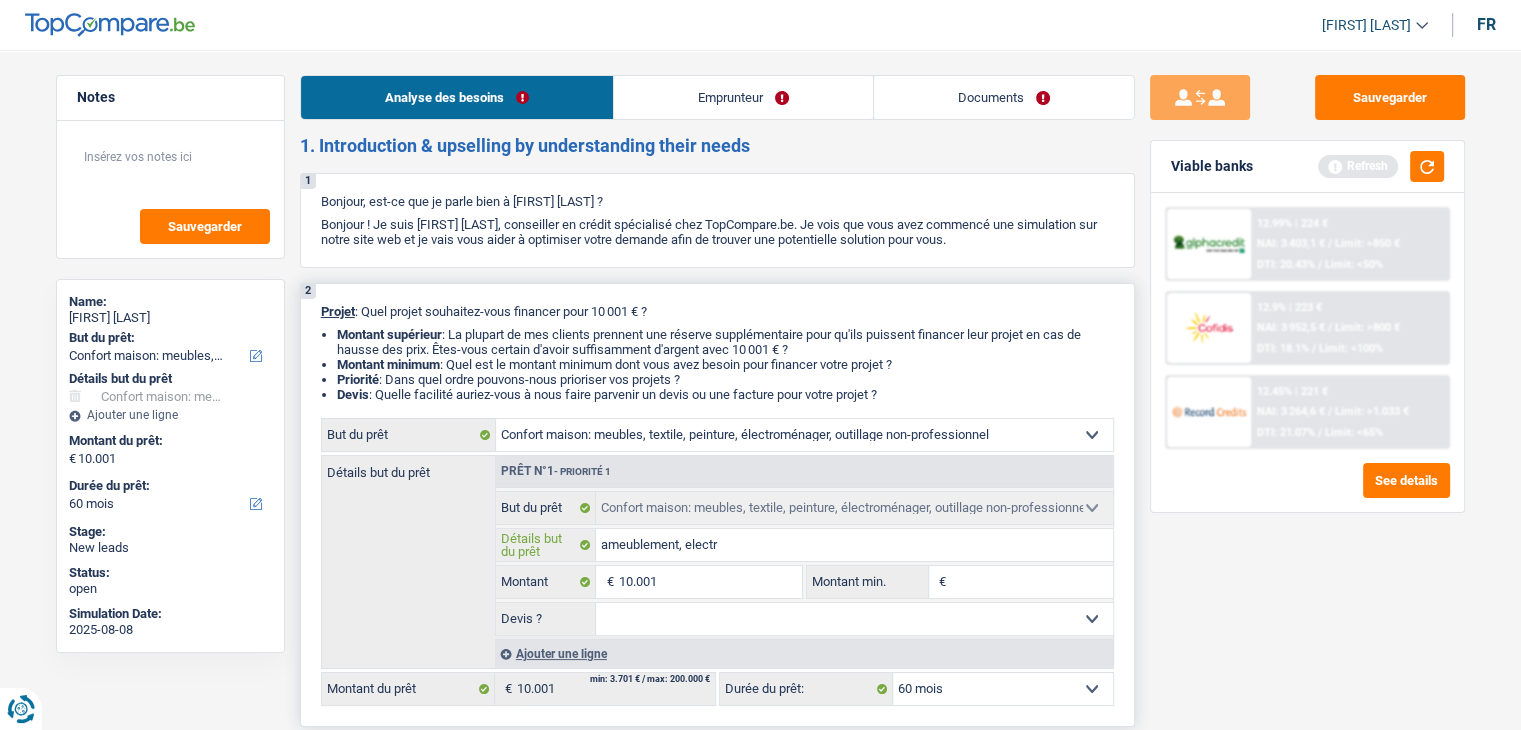 type on "ameublement, electro" 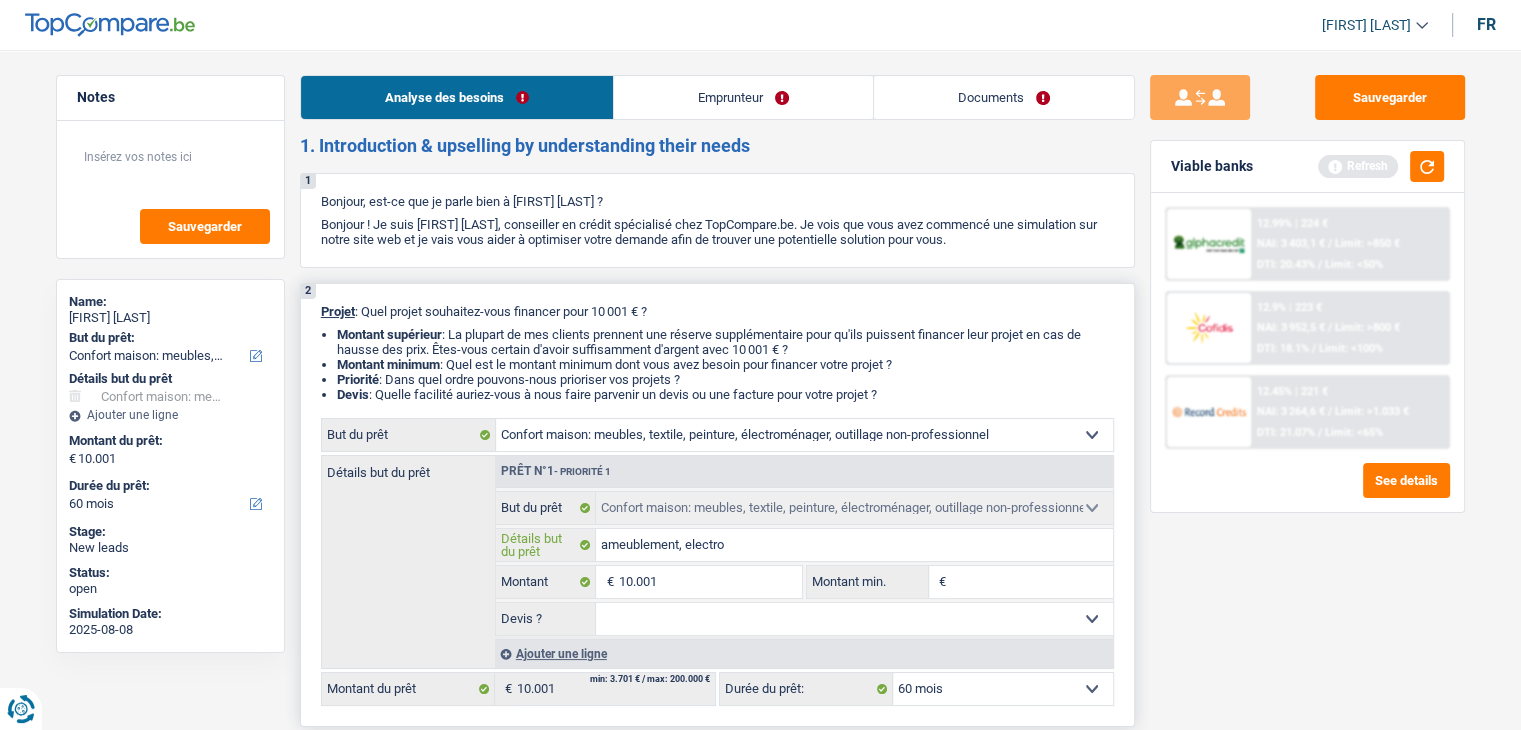 type on "ameublement, electro" 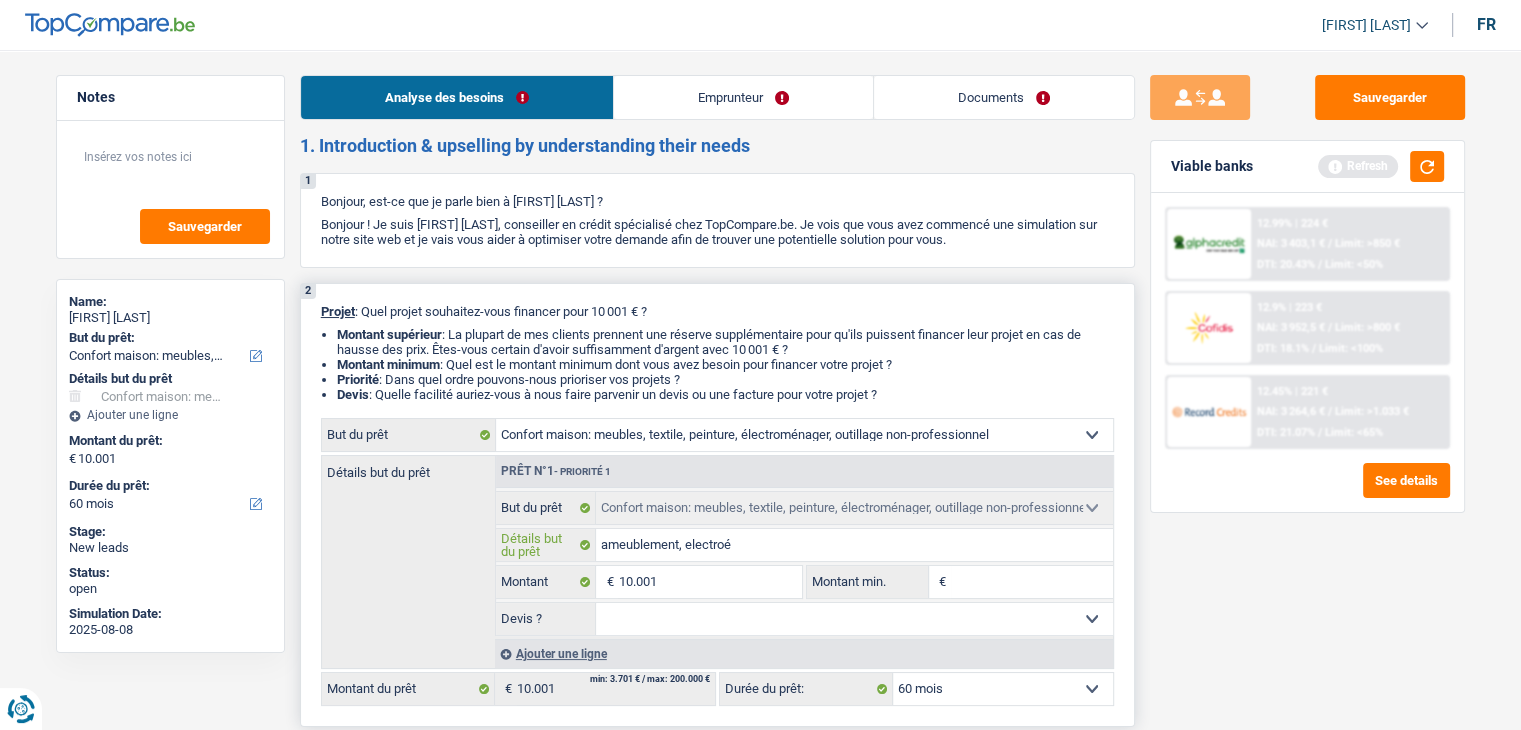 type on "ameublement, electroén" 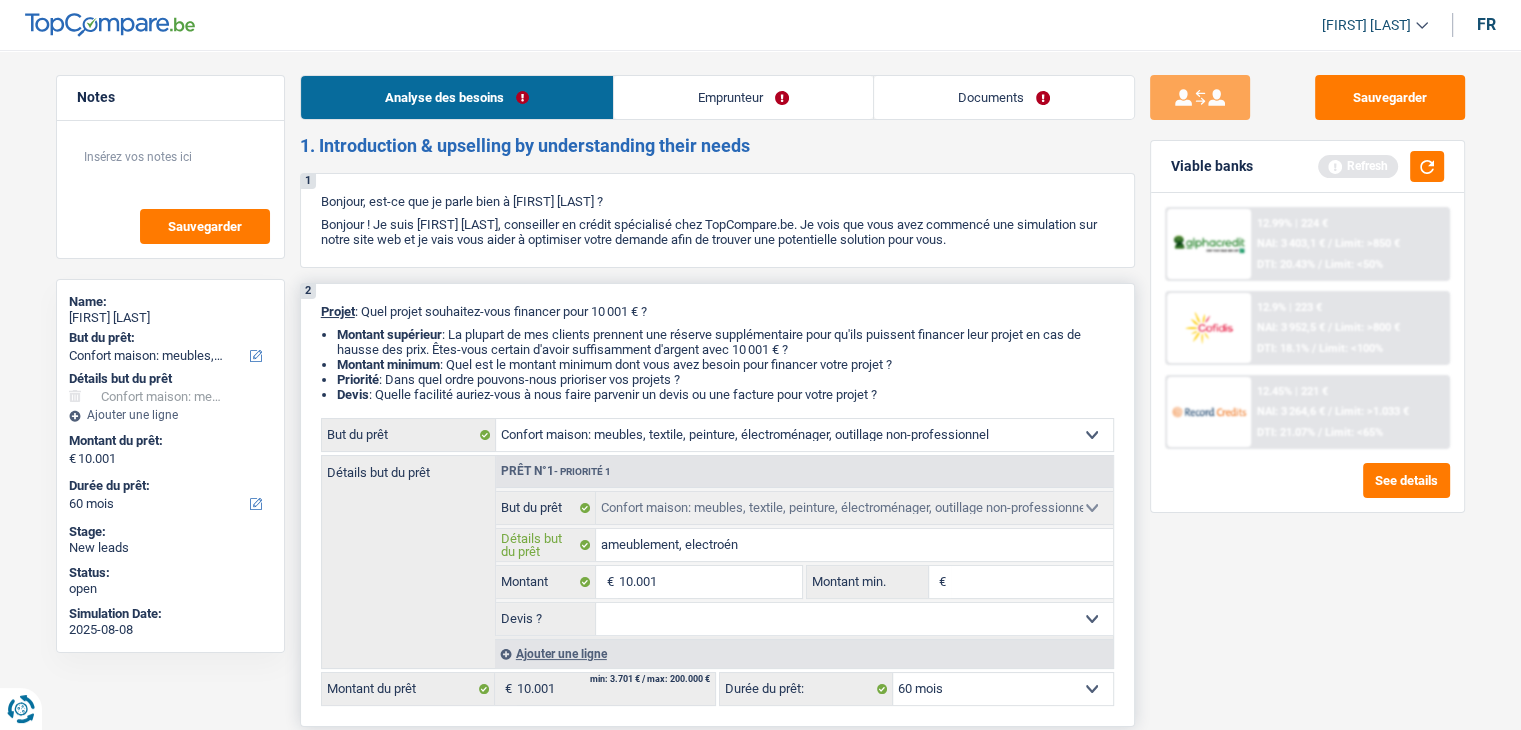type on "ameublement, electroé" 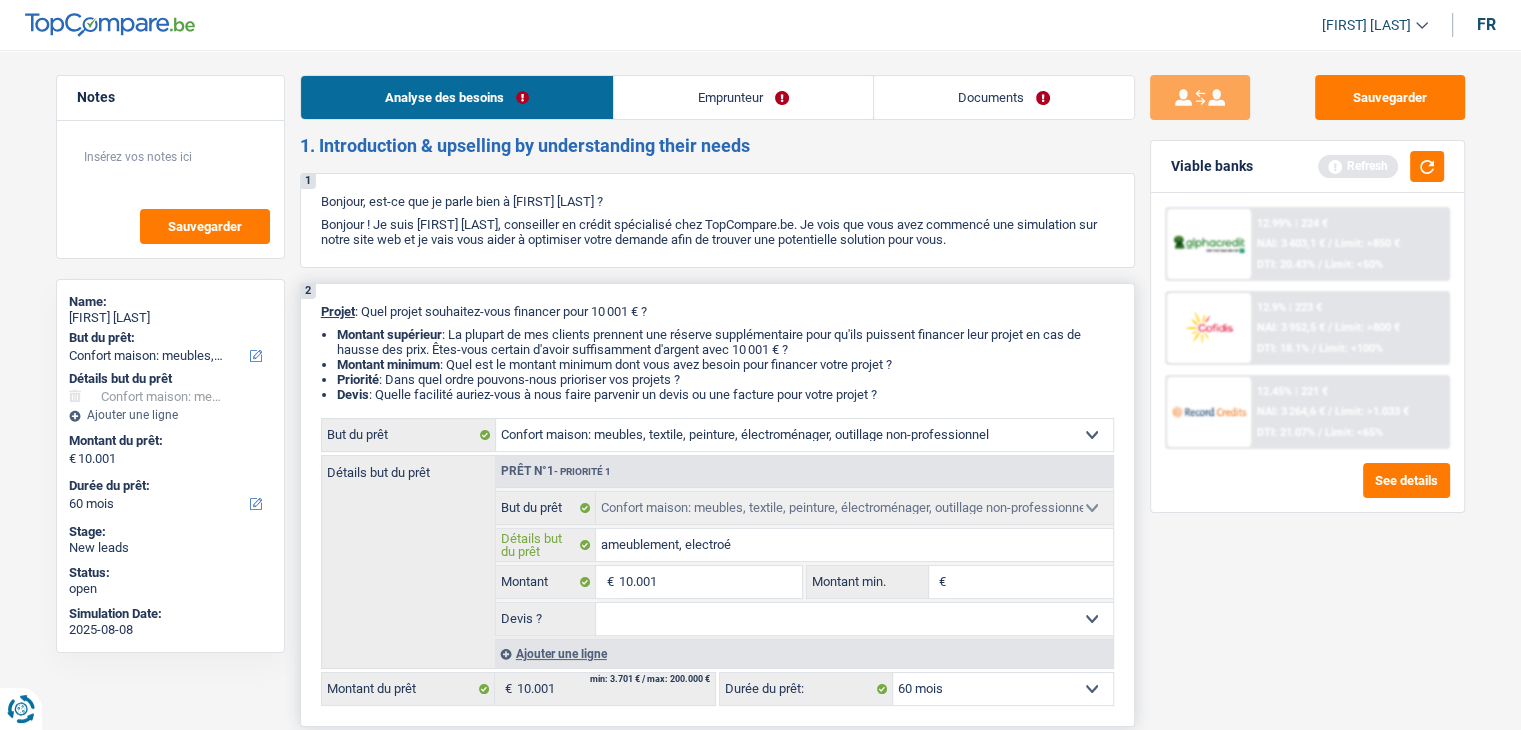 type on "ameublement, electro" 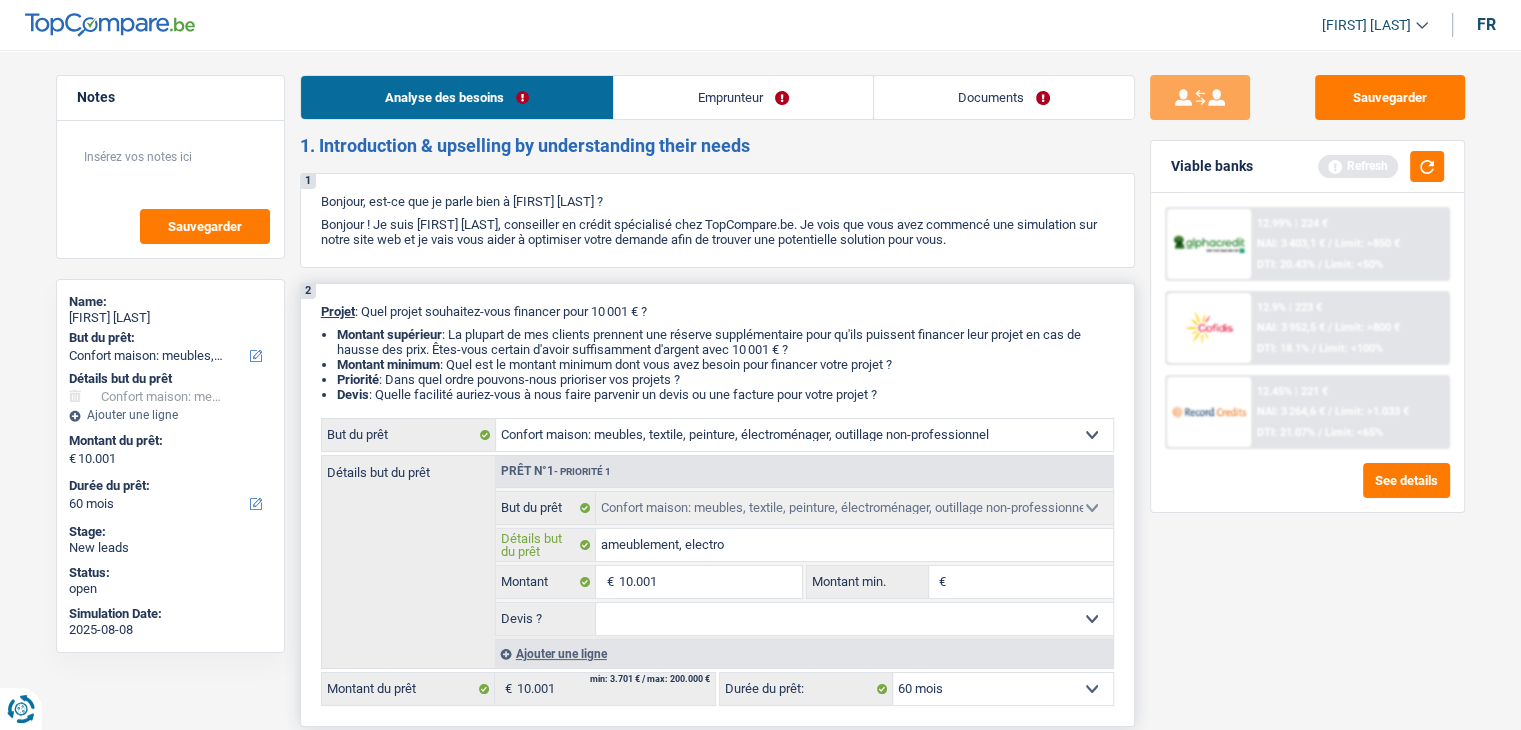 type on "ameublement, electrom" 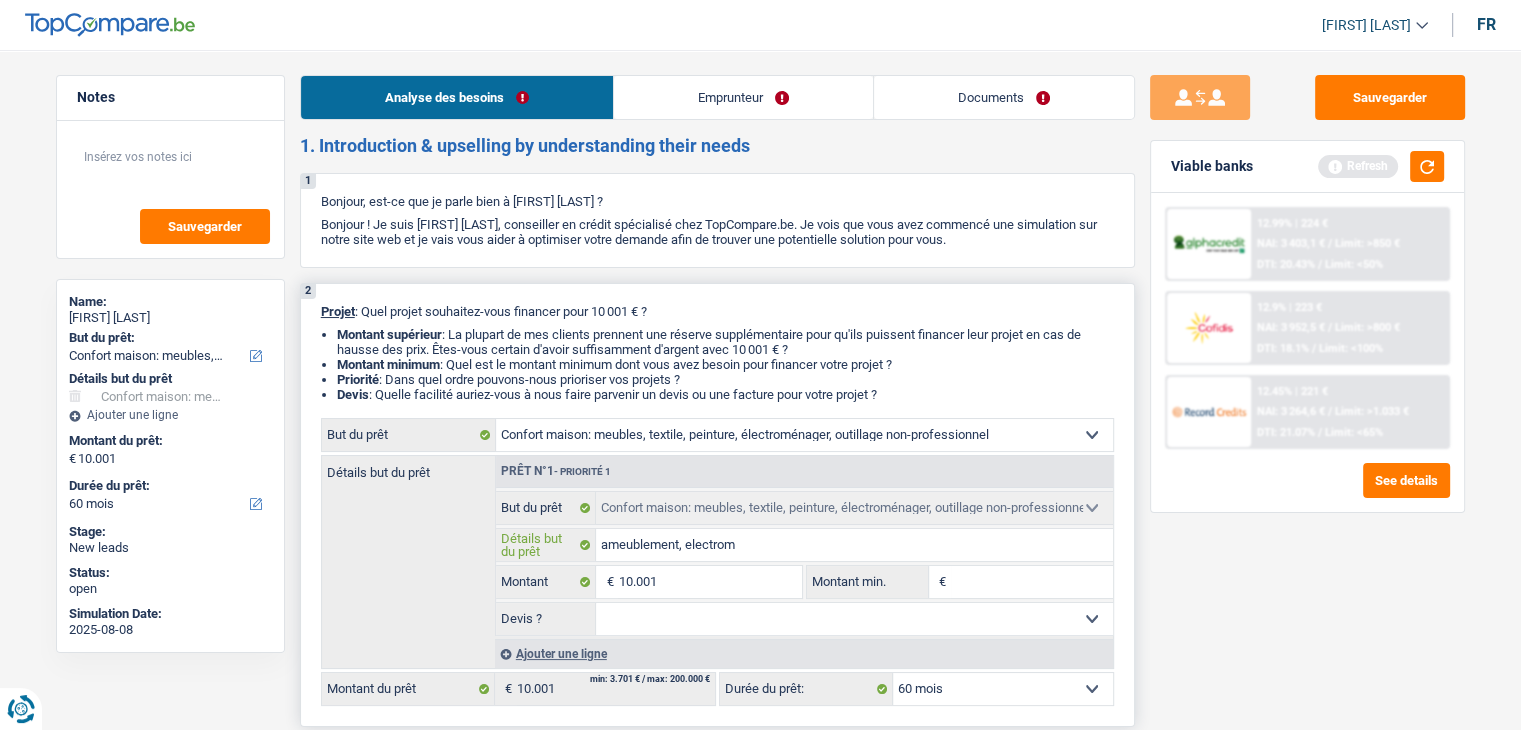 type on "ameublement, electromé" 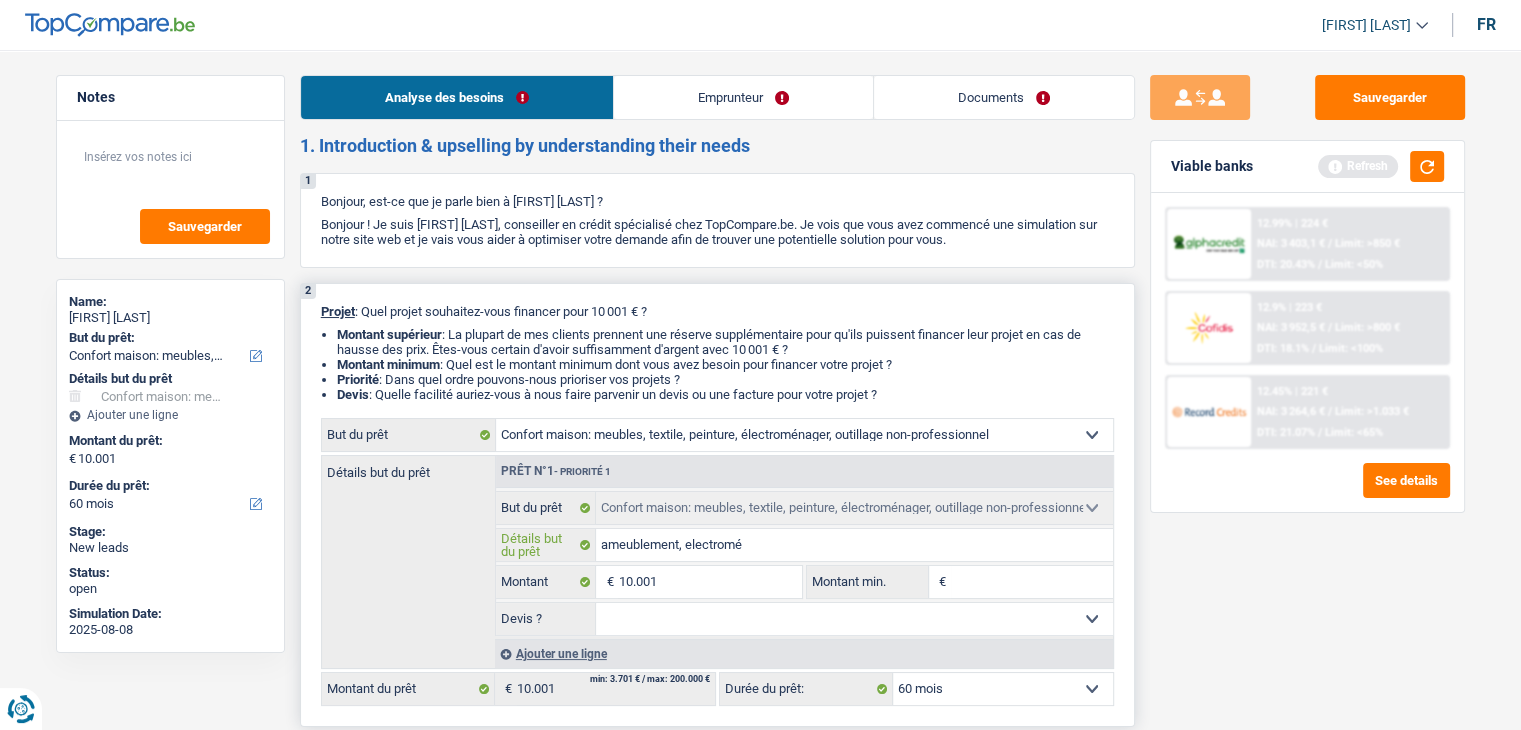 type on "ameublement, electromén" 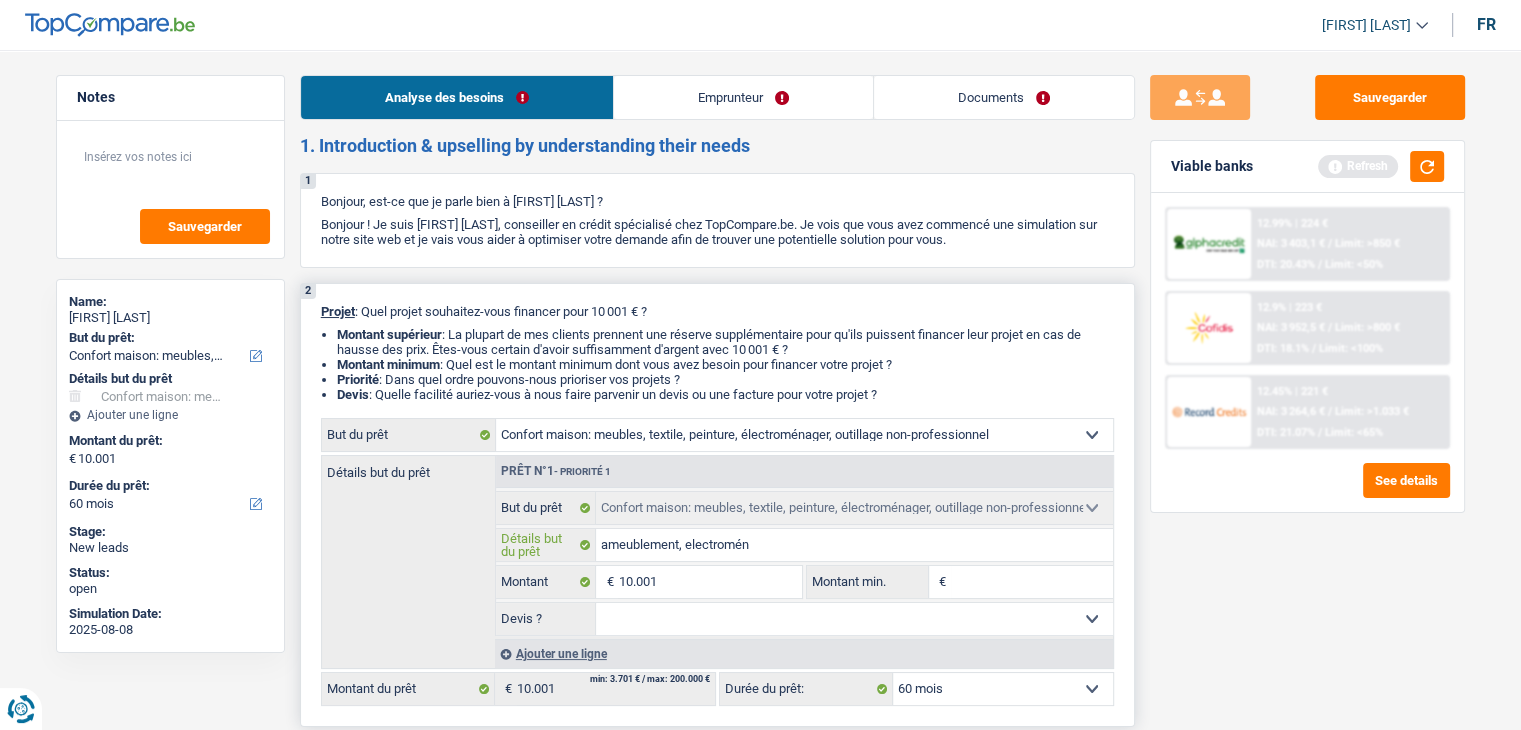 type on "ameublement, electroména" 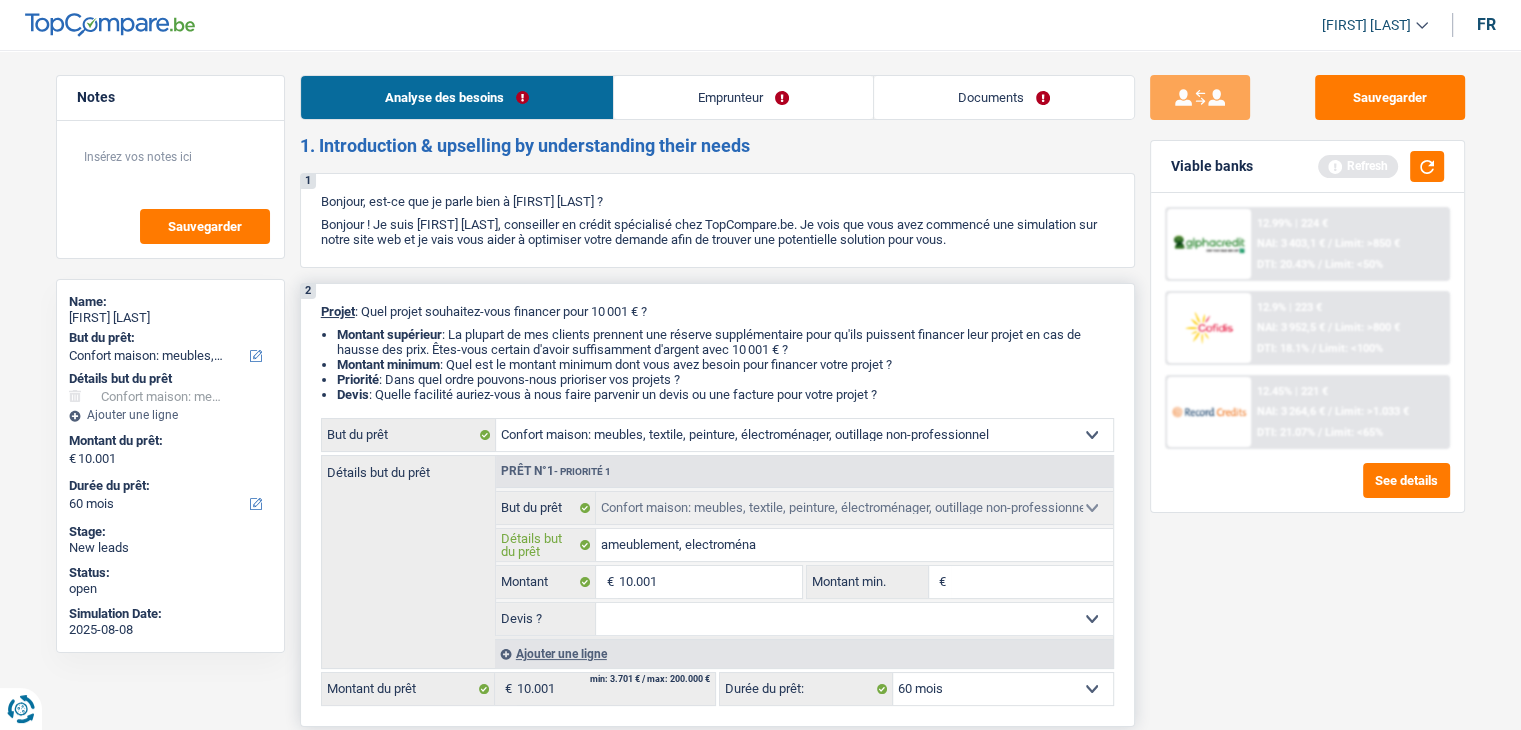 type on "ameublement, electroménag" 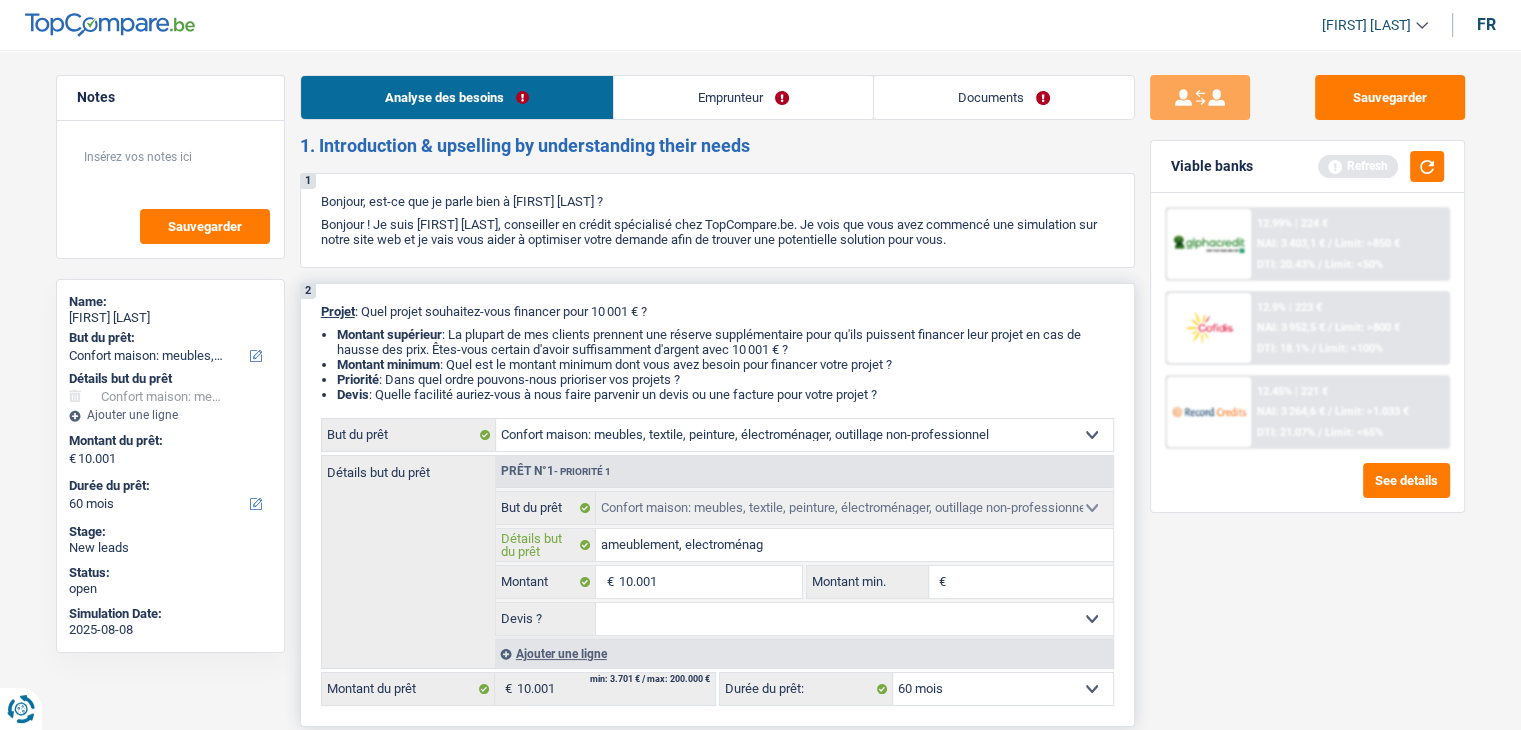 type on "ameublement, electroménage" 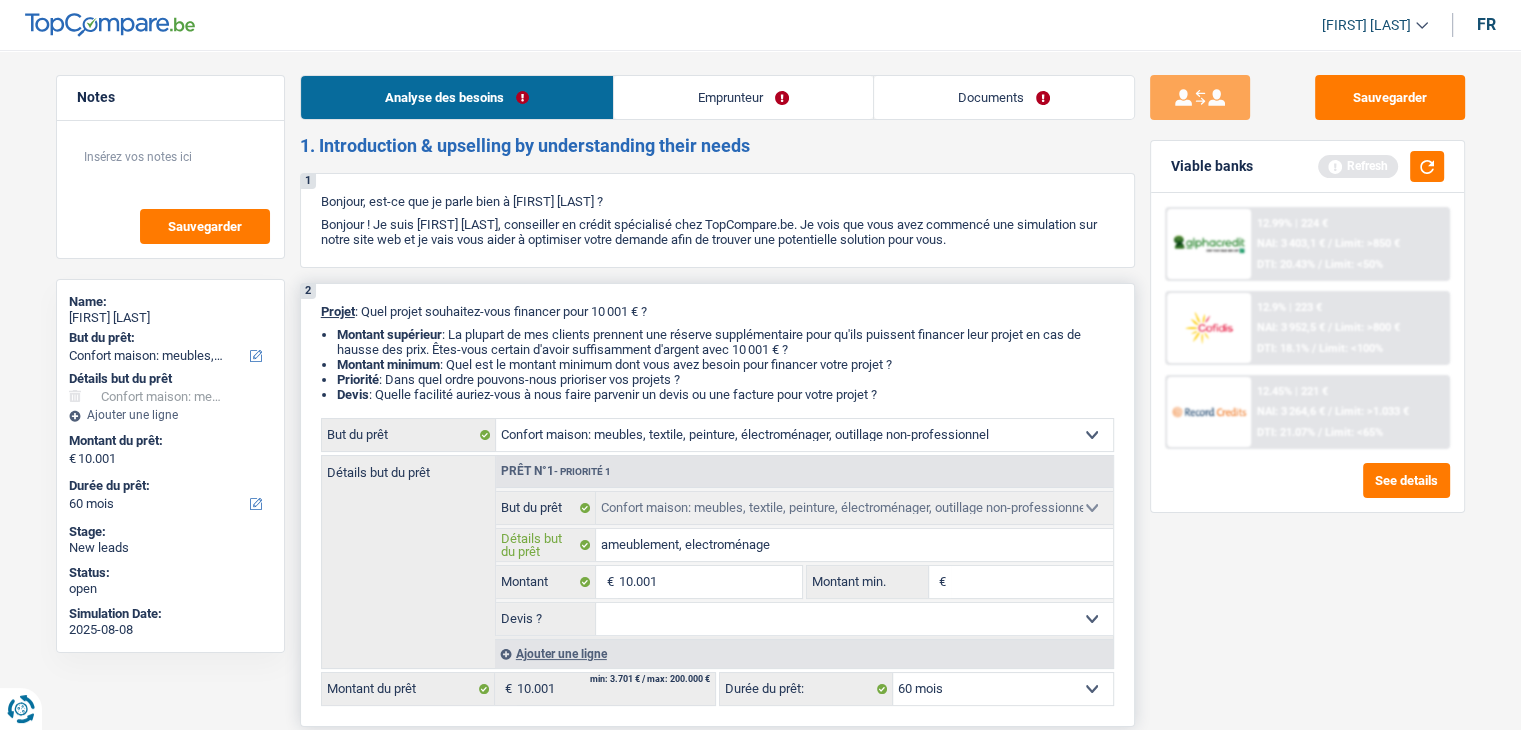type on "ameublement, electroménager" 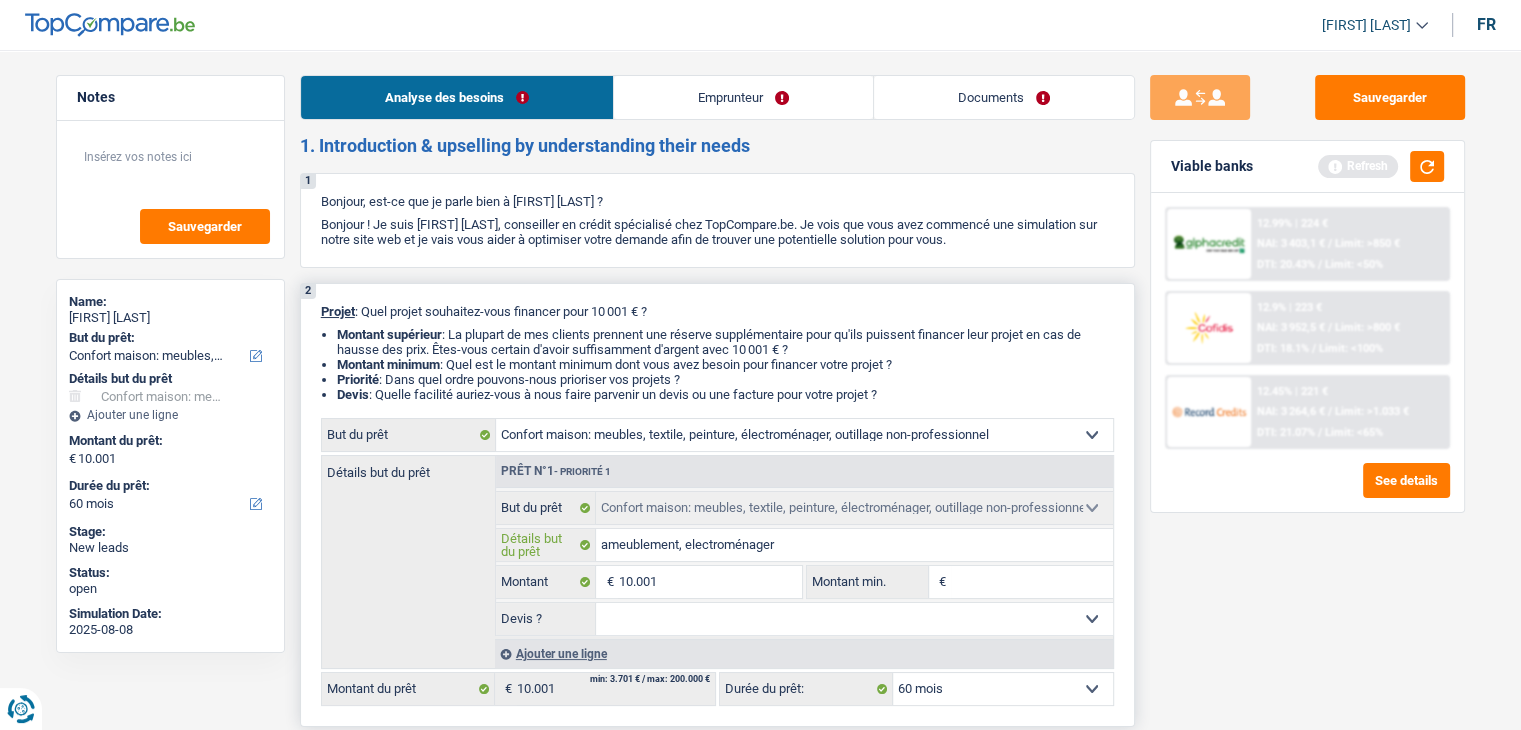 type on "ameublement, electroménager" 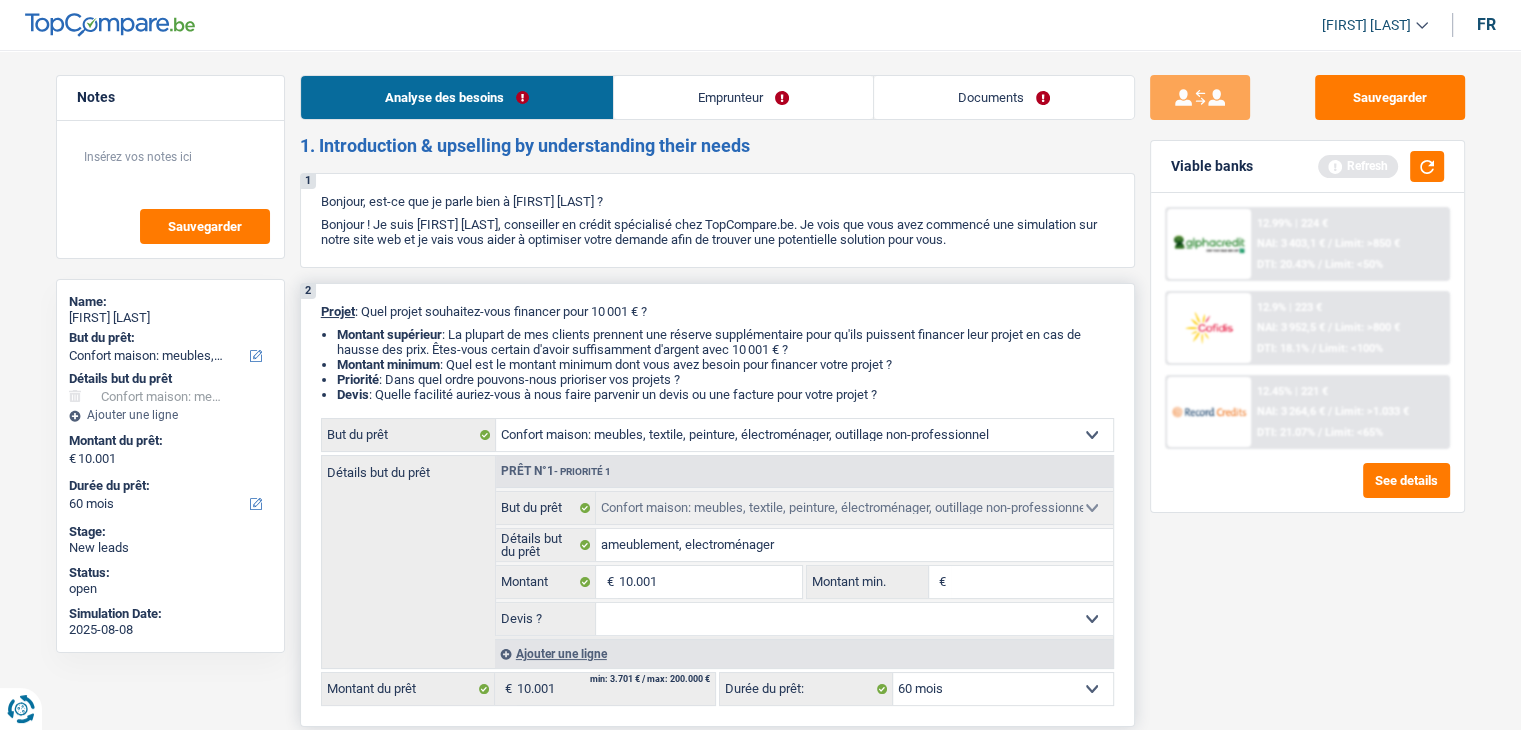click on "Montant min." at bounding box center [1032, 582] 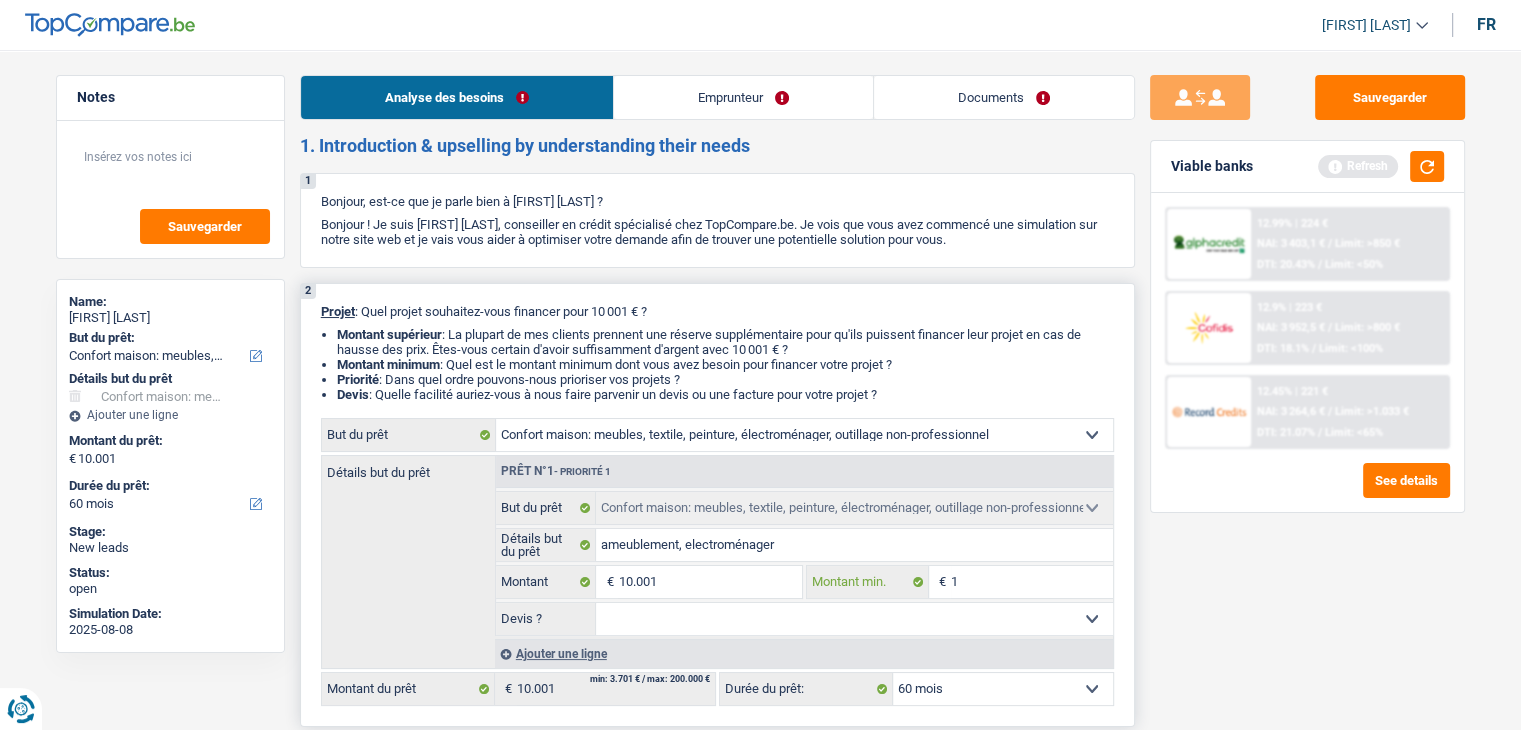 type on "10" 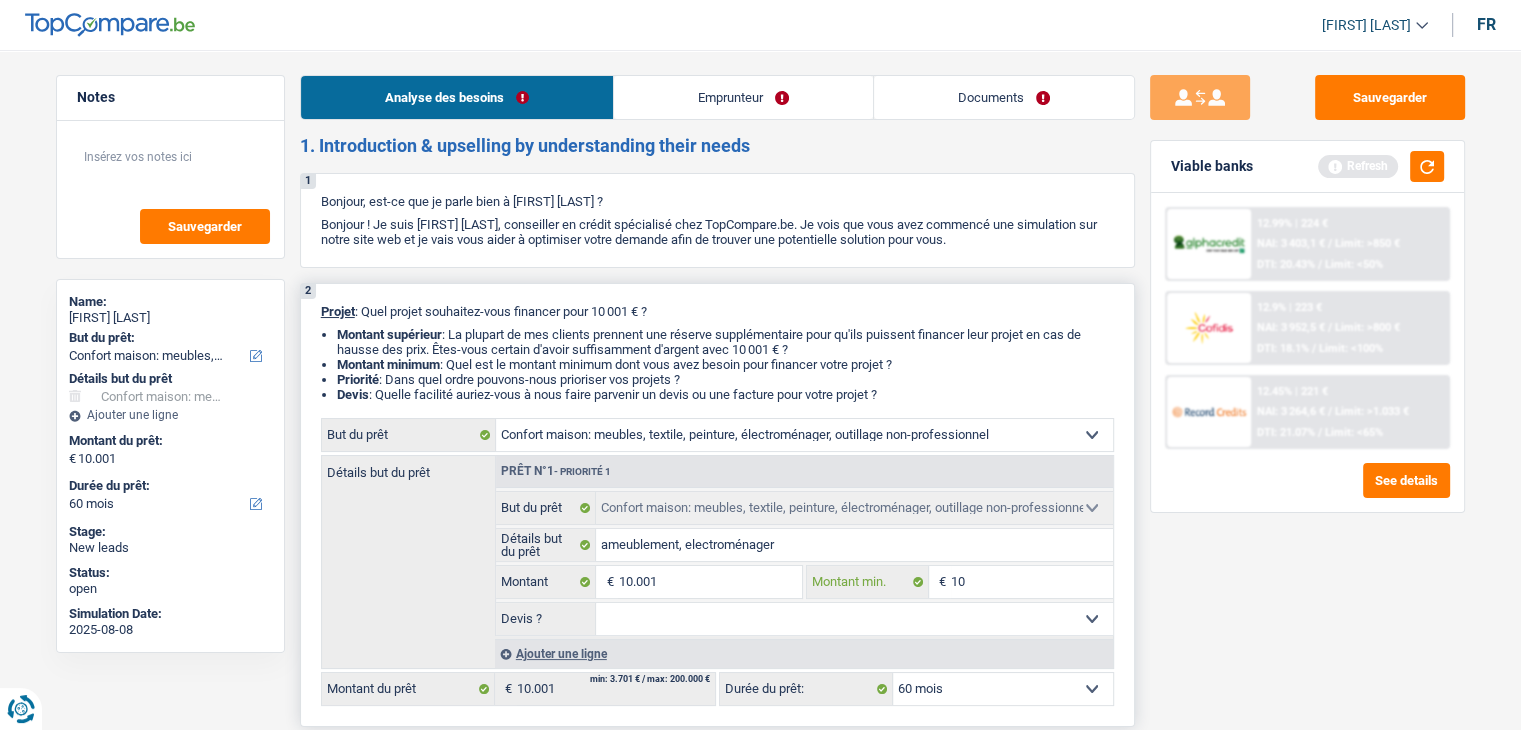 type on "100" 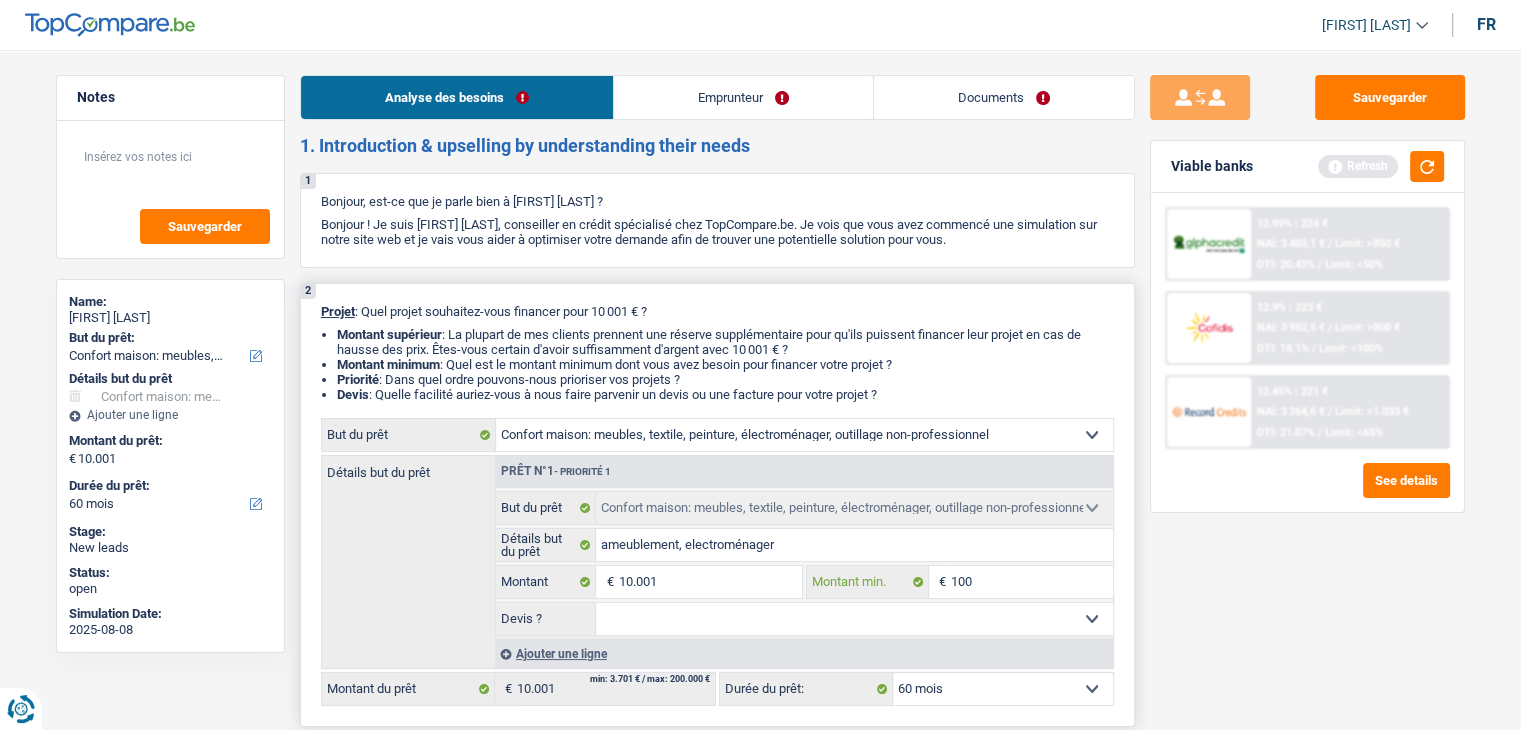 type on "1.000" 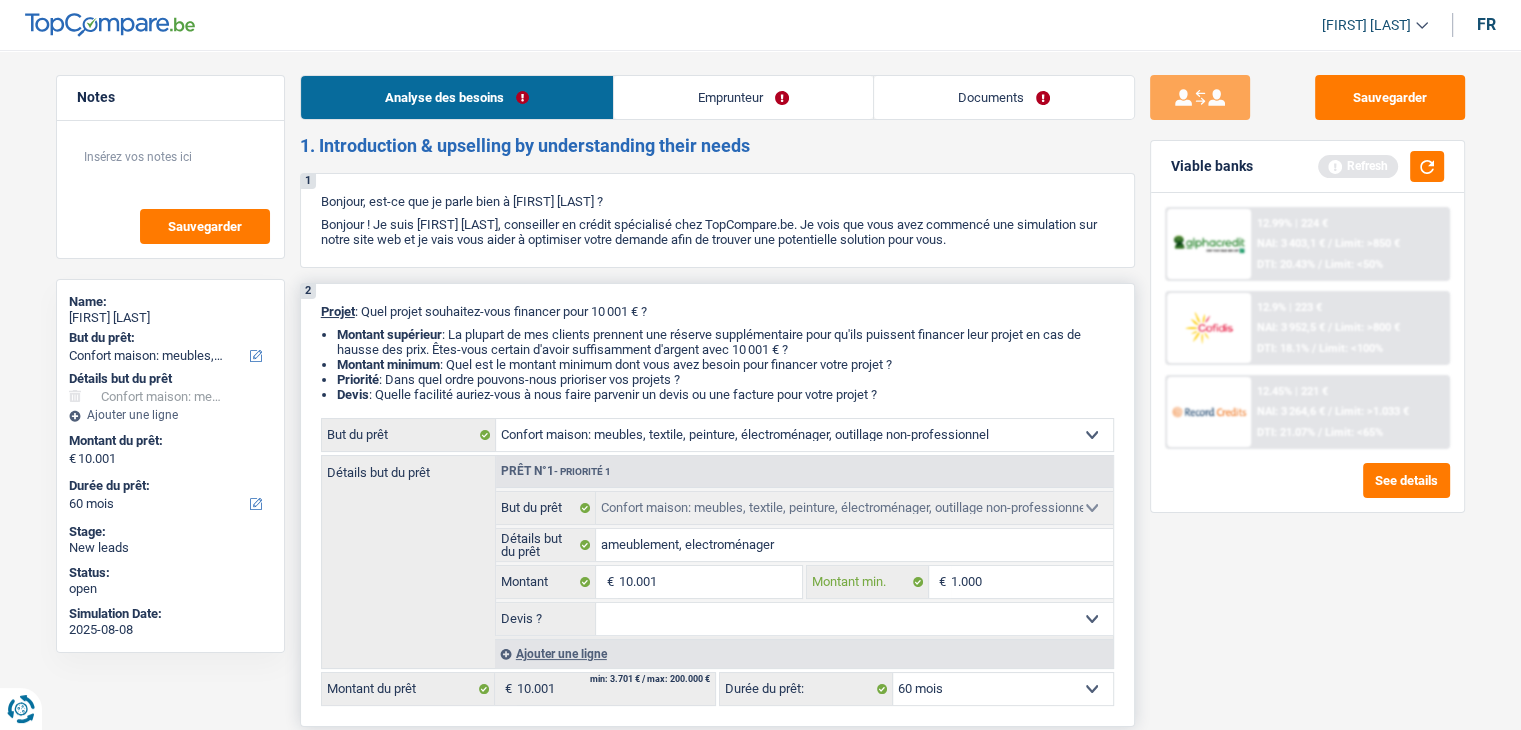 type on "10.001" 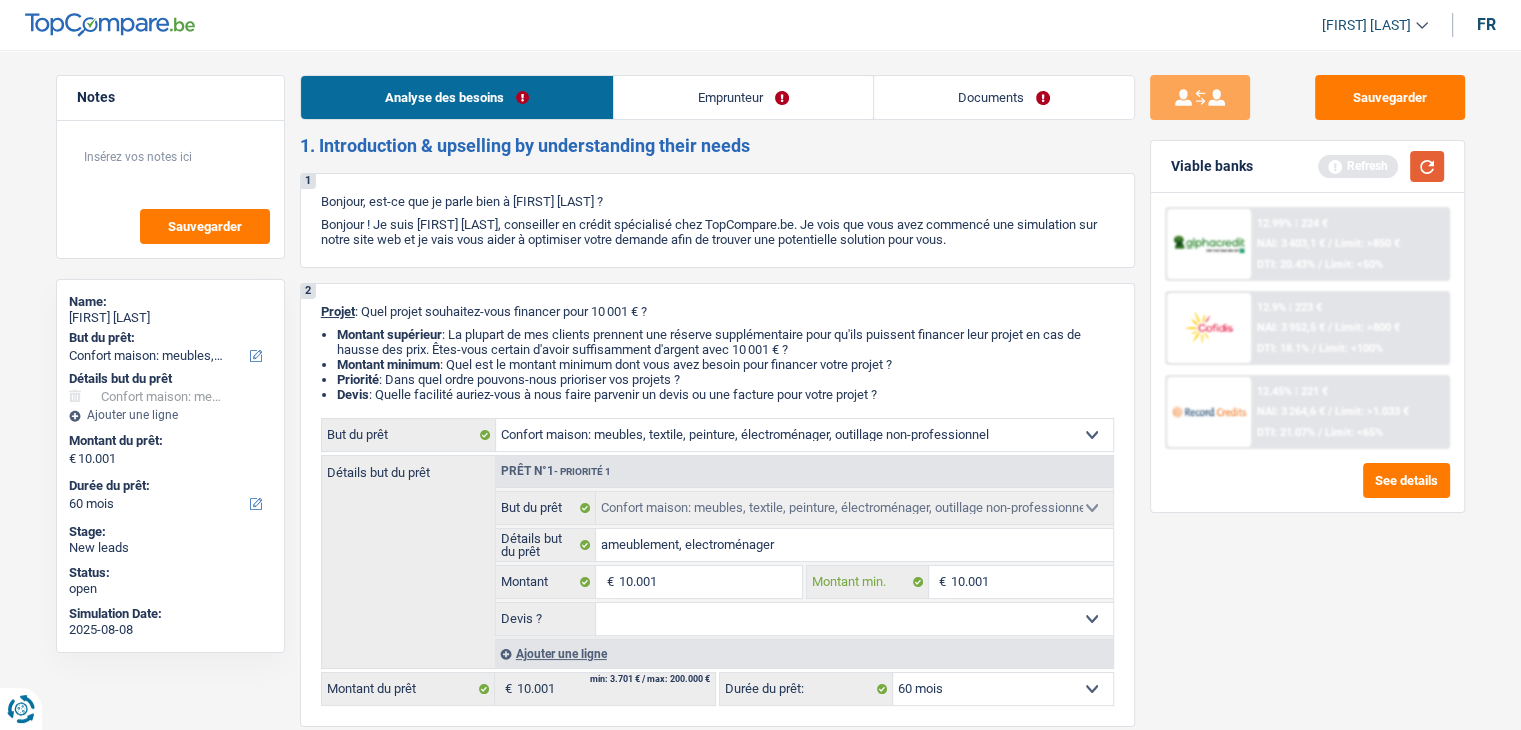 type on "10.001" 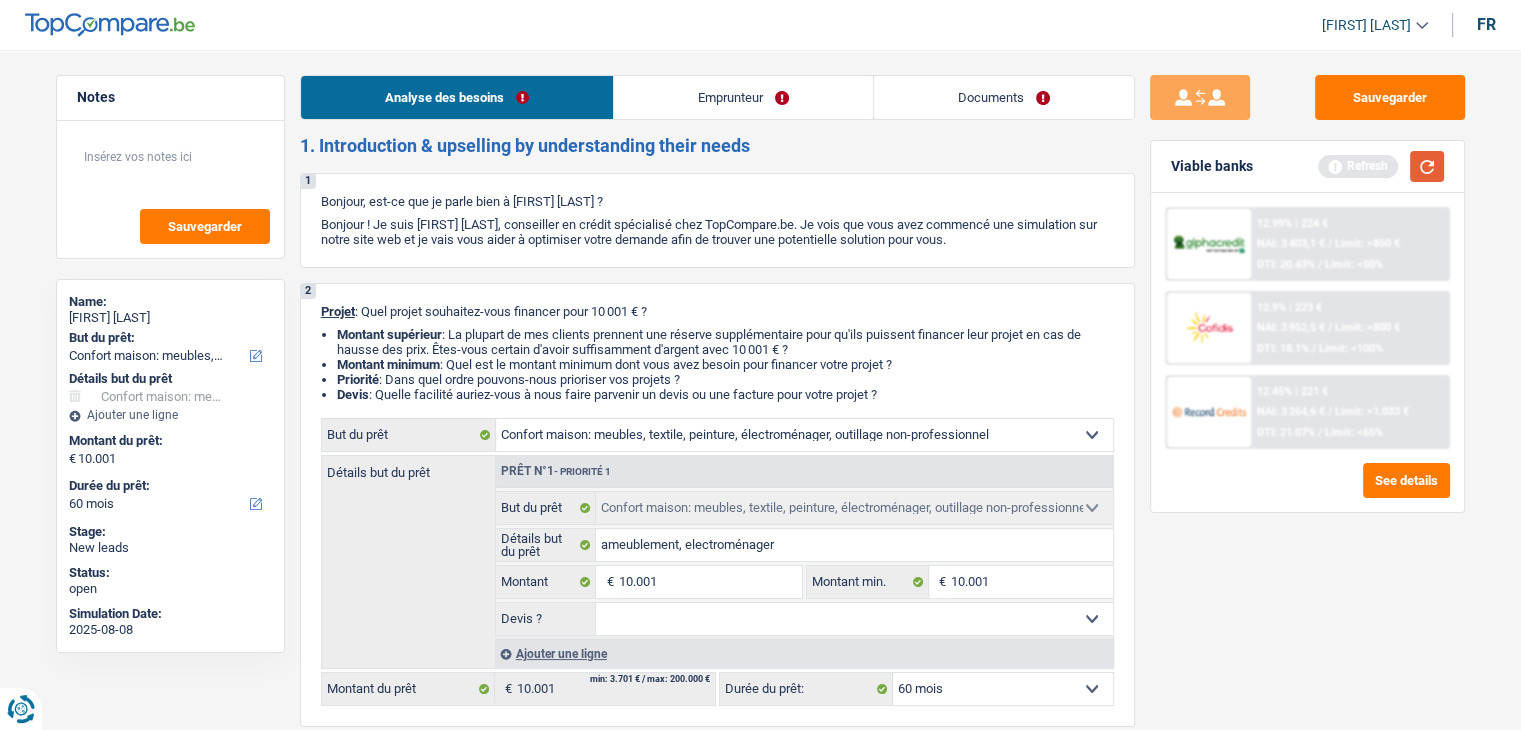 click at bounding box center (1427, 166) 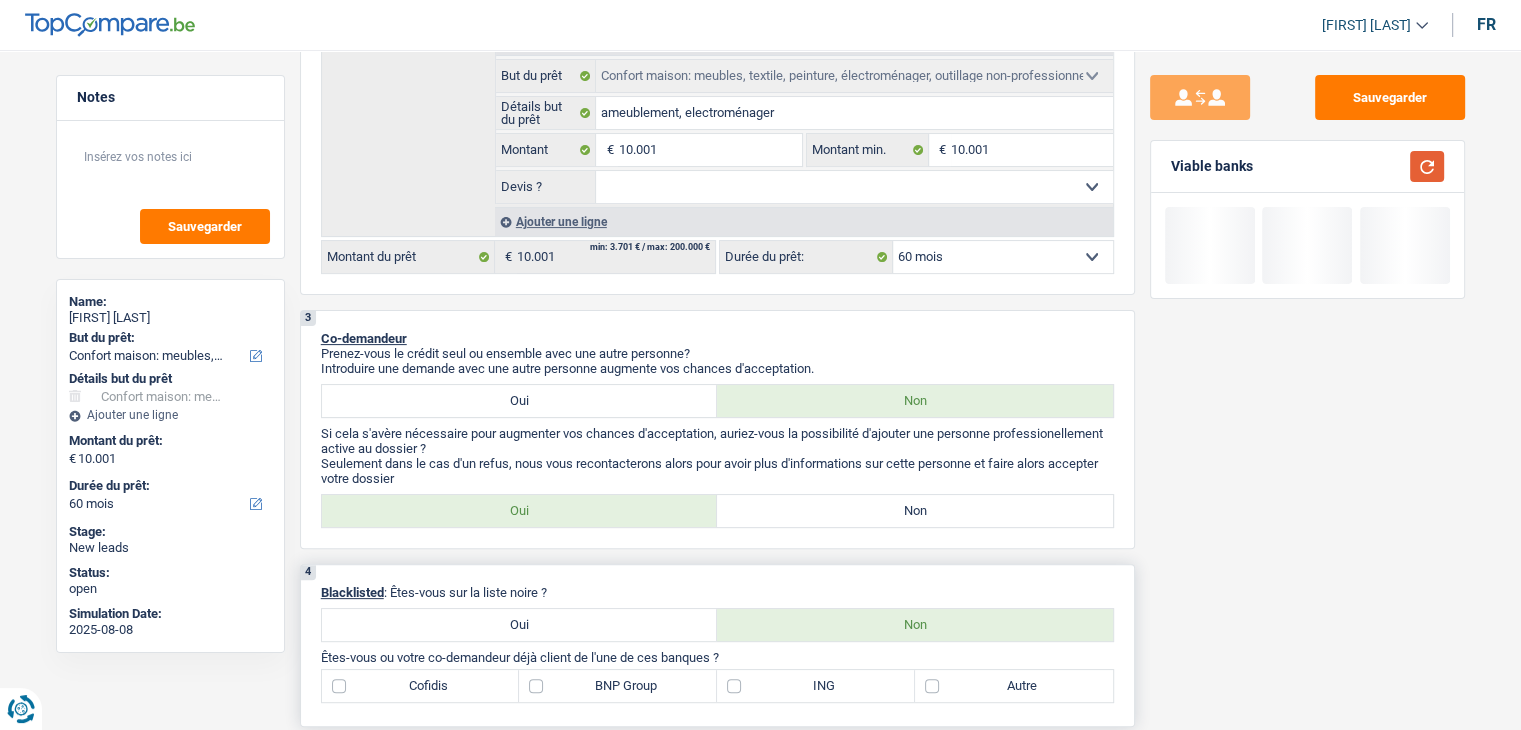 scroll, scrollTop: 700, scrollLeft: 0, axis: vertical 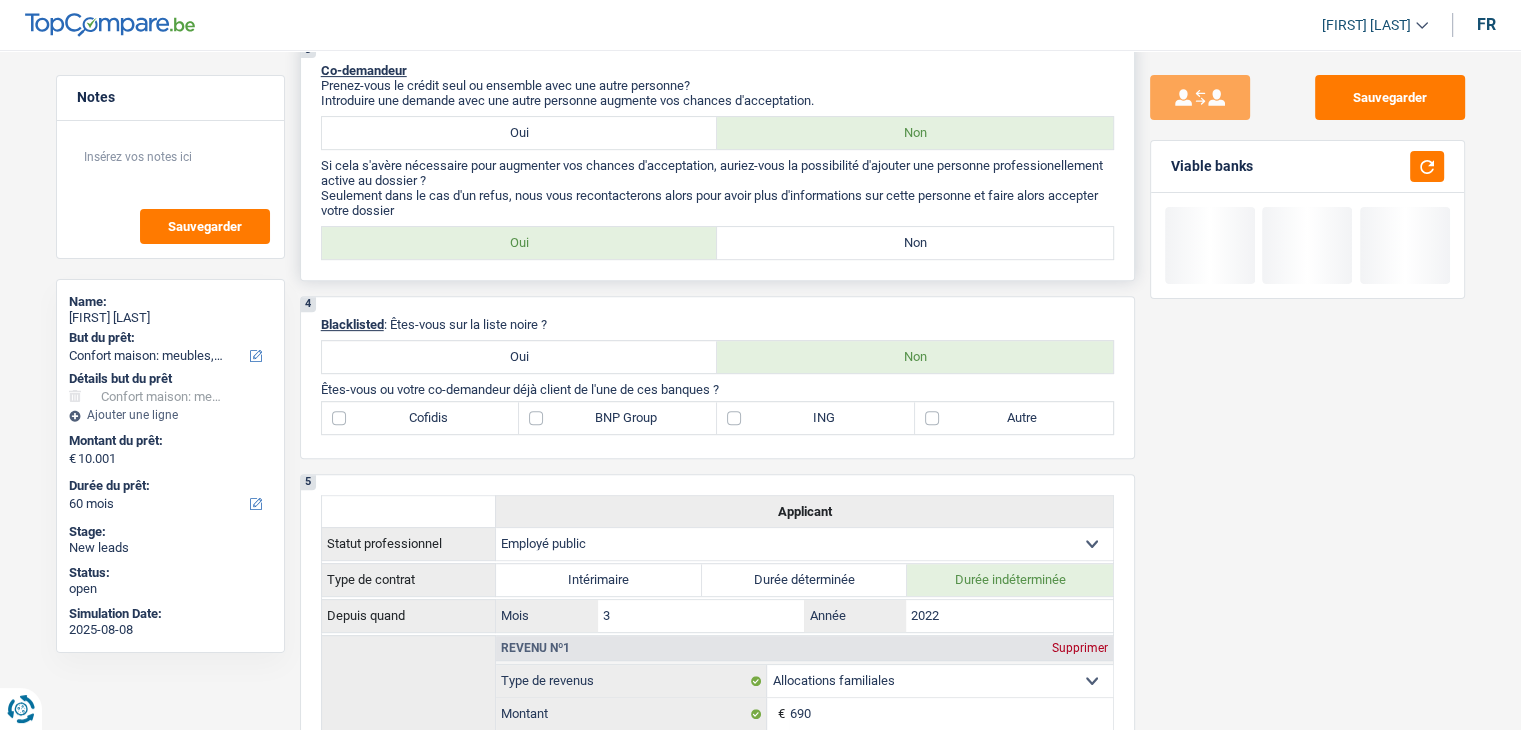 click on "Non" at bounding box center (915, 243) 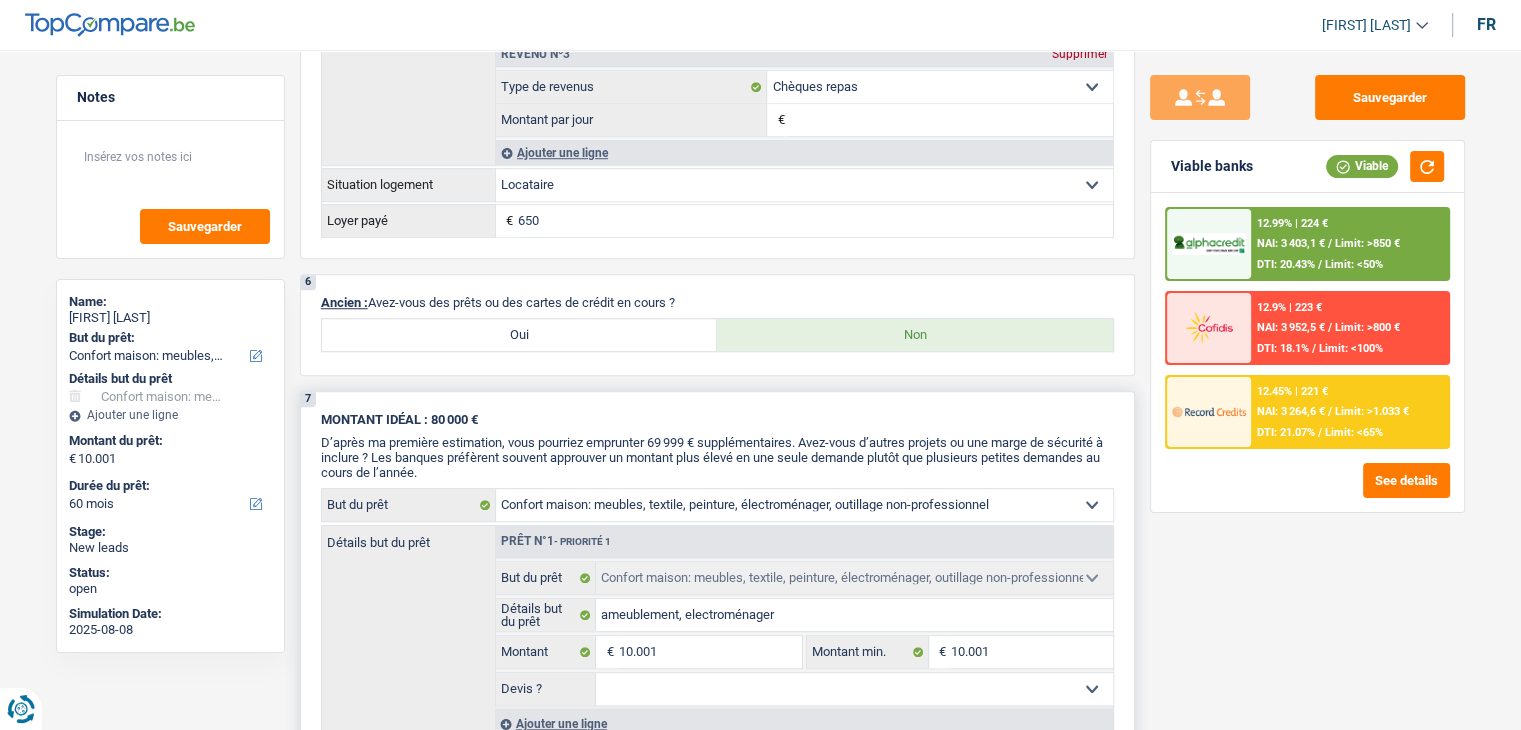 scroll, scrollTop: 1500, scrollLeft: 0, axis: vertical 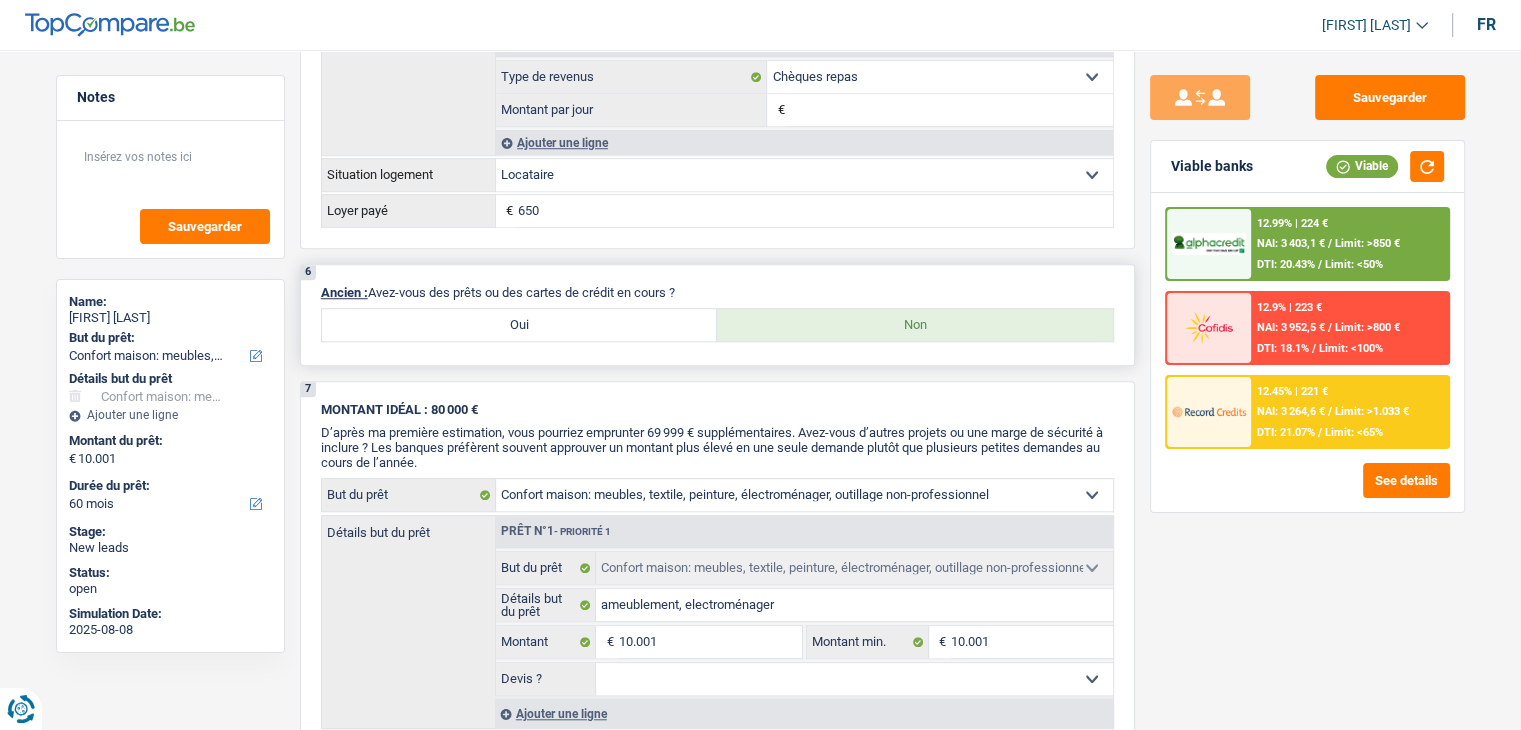 drag, startPoint x: 682, startPoint y: 281, endPoint x: 407, endPoint y: 281, distance: 275 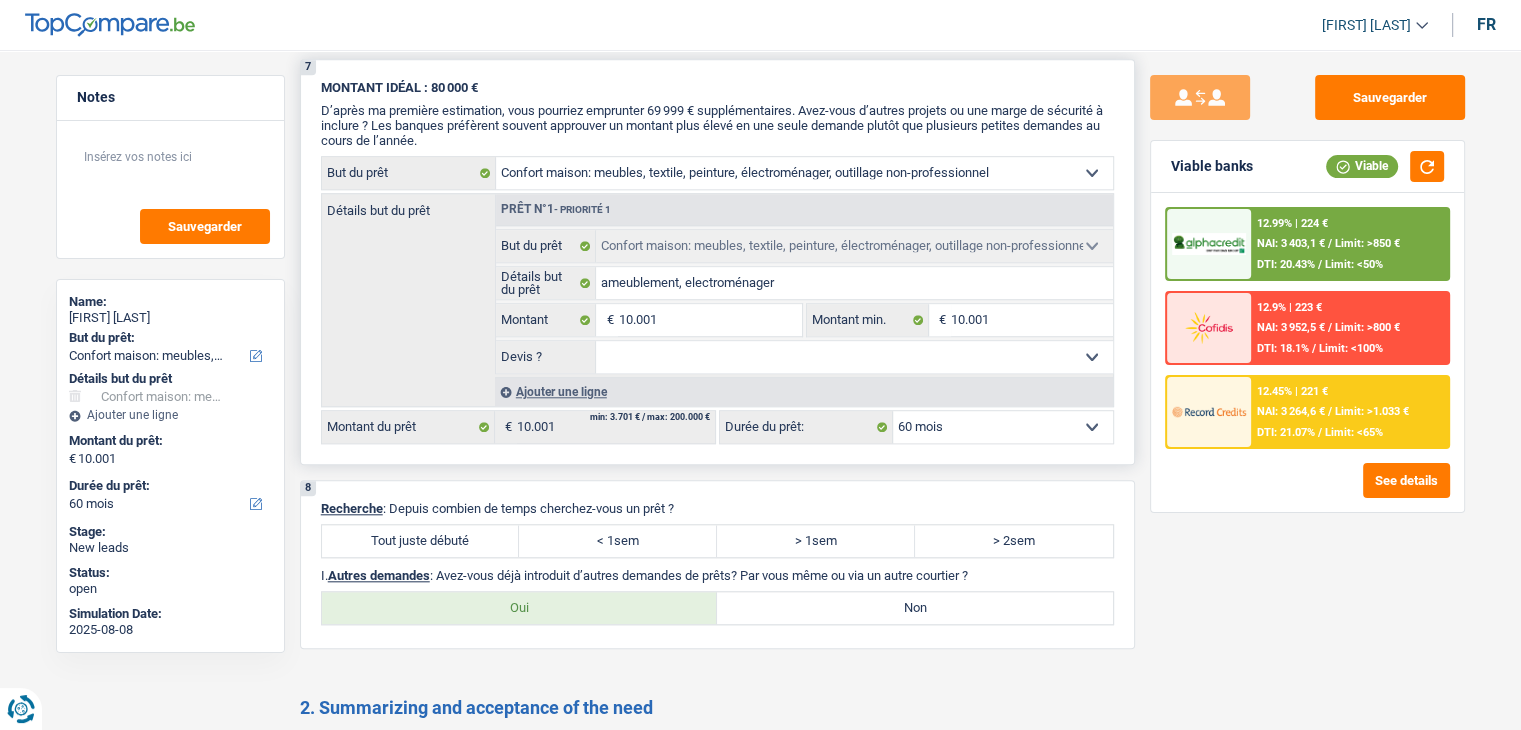 scroll, scrollTop: 2100, scrollLeft: 0, axis: vertical 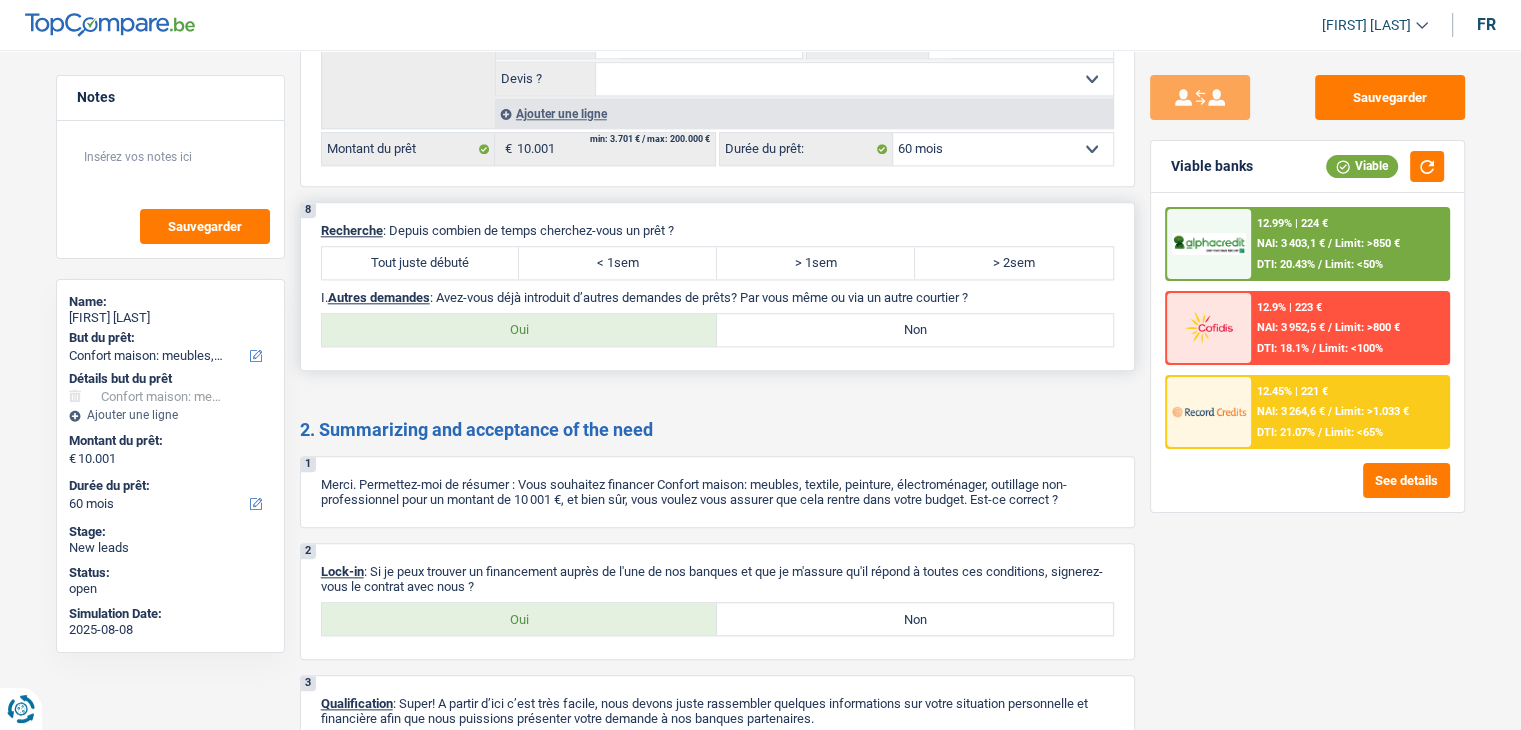 click on "Tout juste débuté" at bounding box center (421, 263) 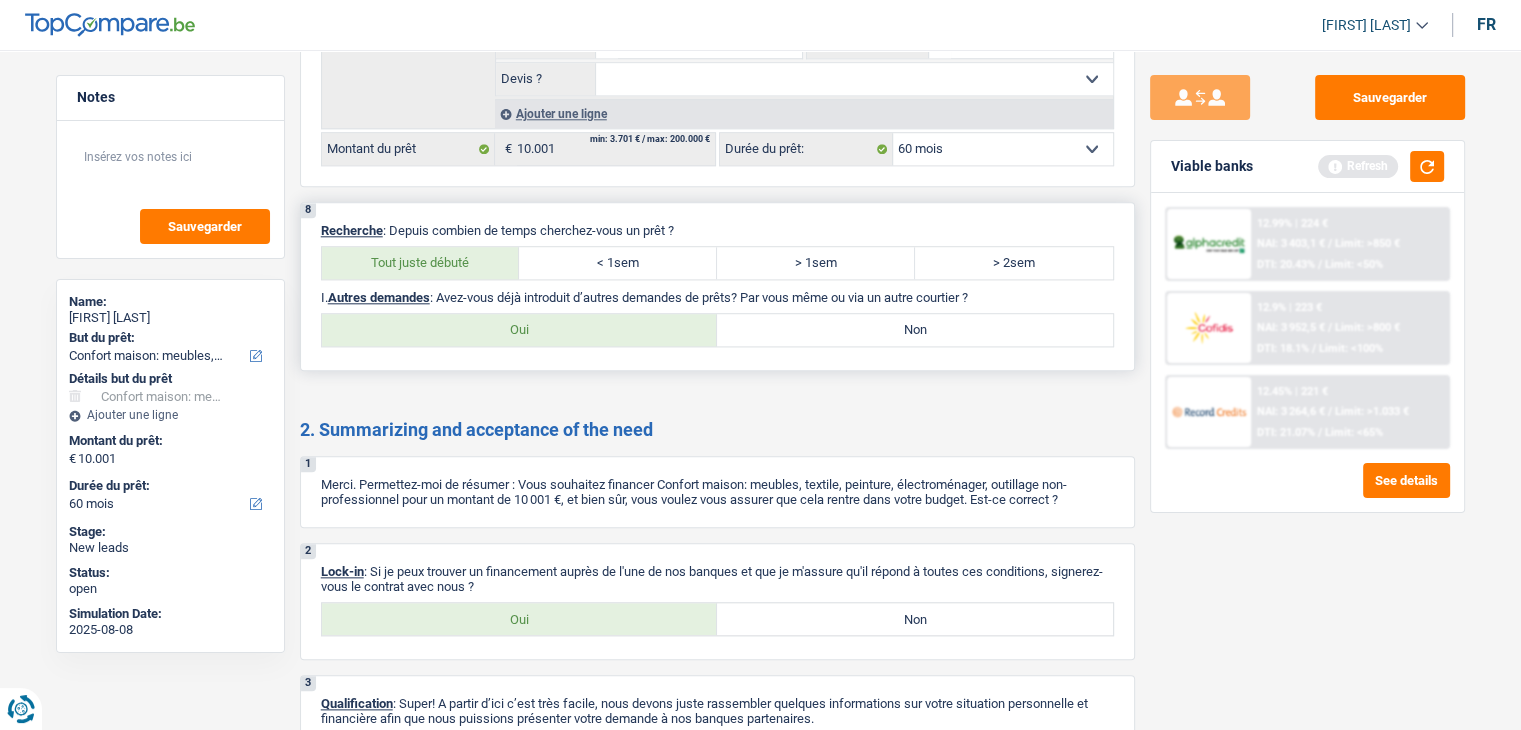click on "Non" at bounding box center [915, 330] 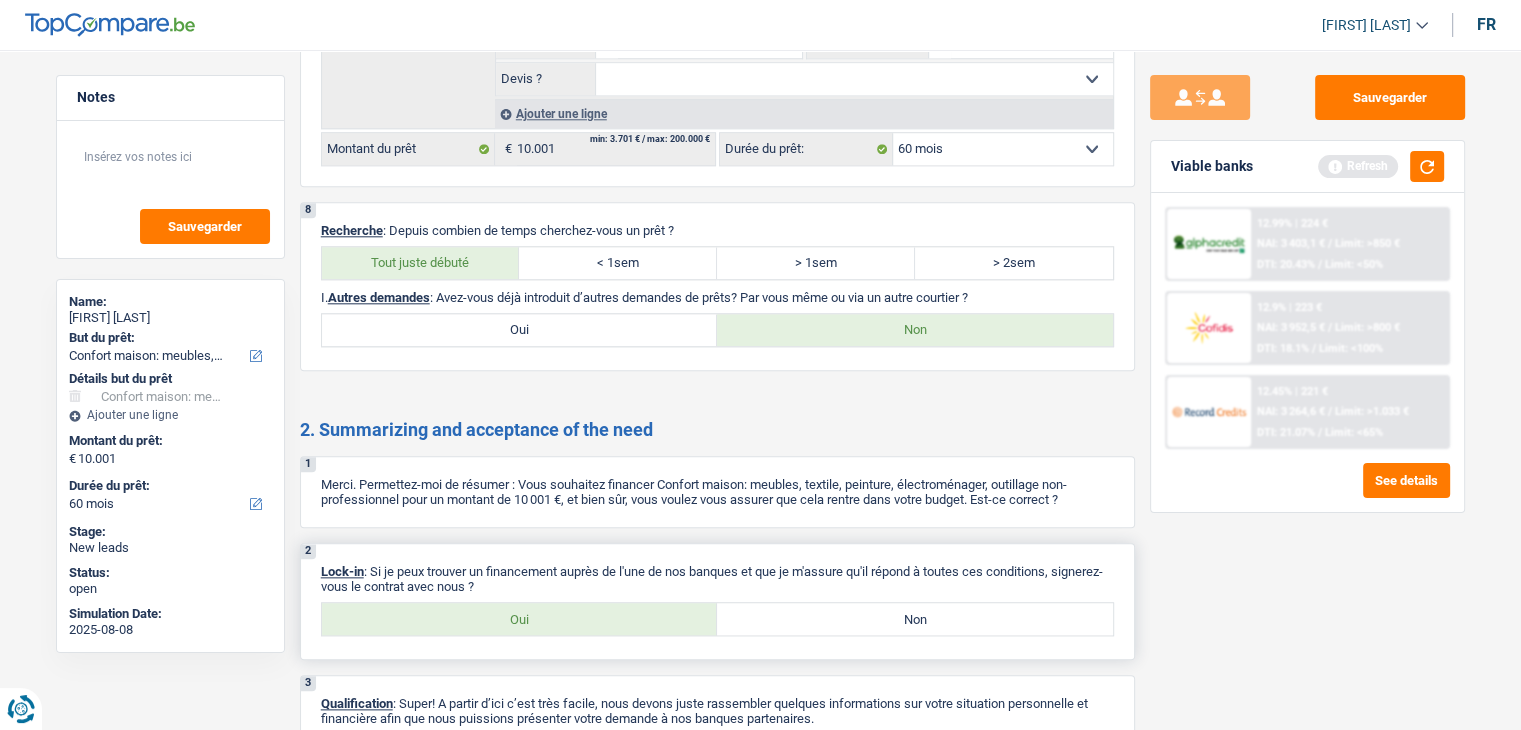 click on "2   Lock-in  : Si je peux trouver un financement auprès de l'une de nos banques et que je m'assure qu'il répond à toutes ces conditions, signerez-vous le contrat avec nous ?
Oui
Non
Tous les champs sont obligatoires. Veuillez sélectionner une option" at bounding box center [717, 601] 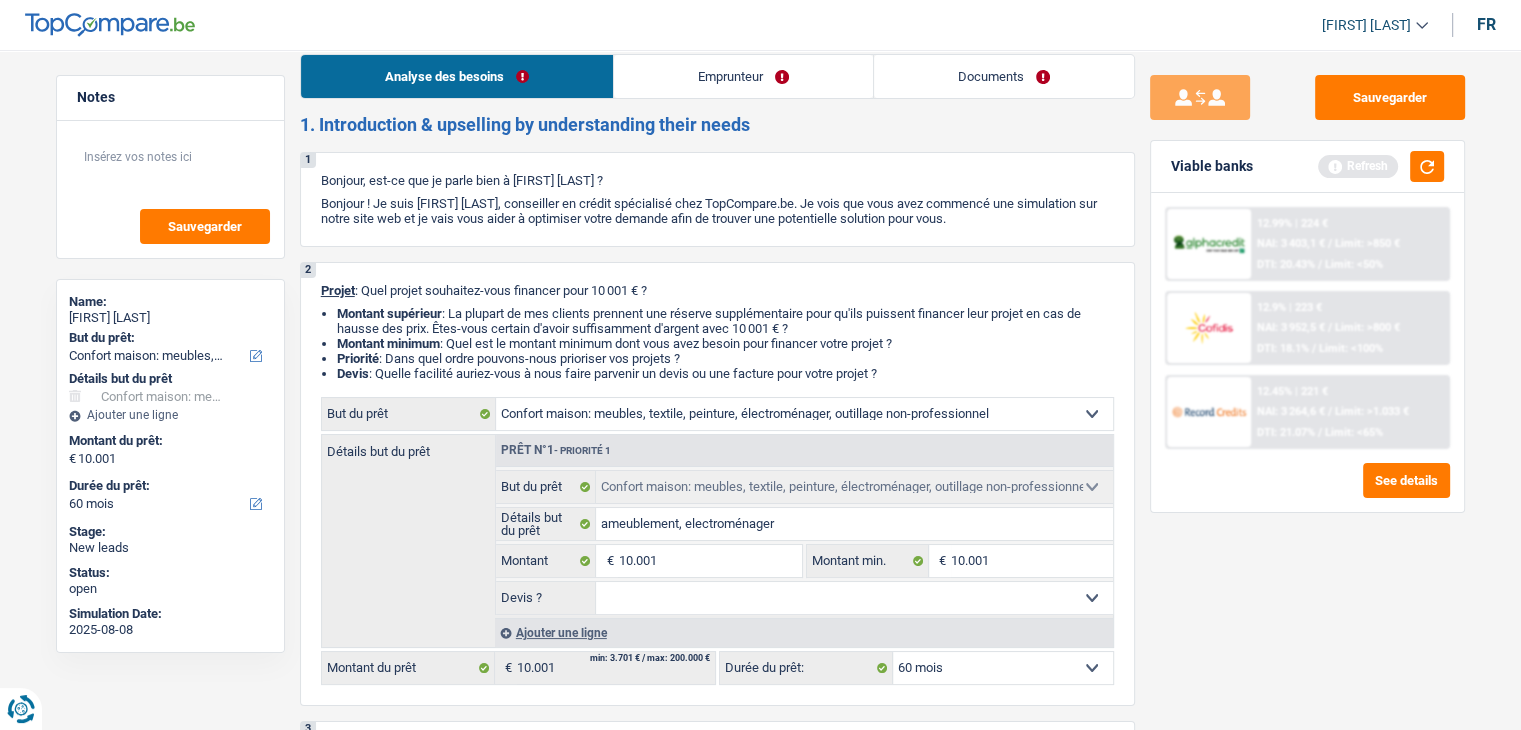 scroll, scrollTop: 0, scrollLeft: 0, axis: both 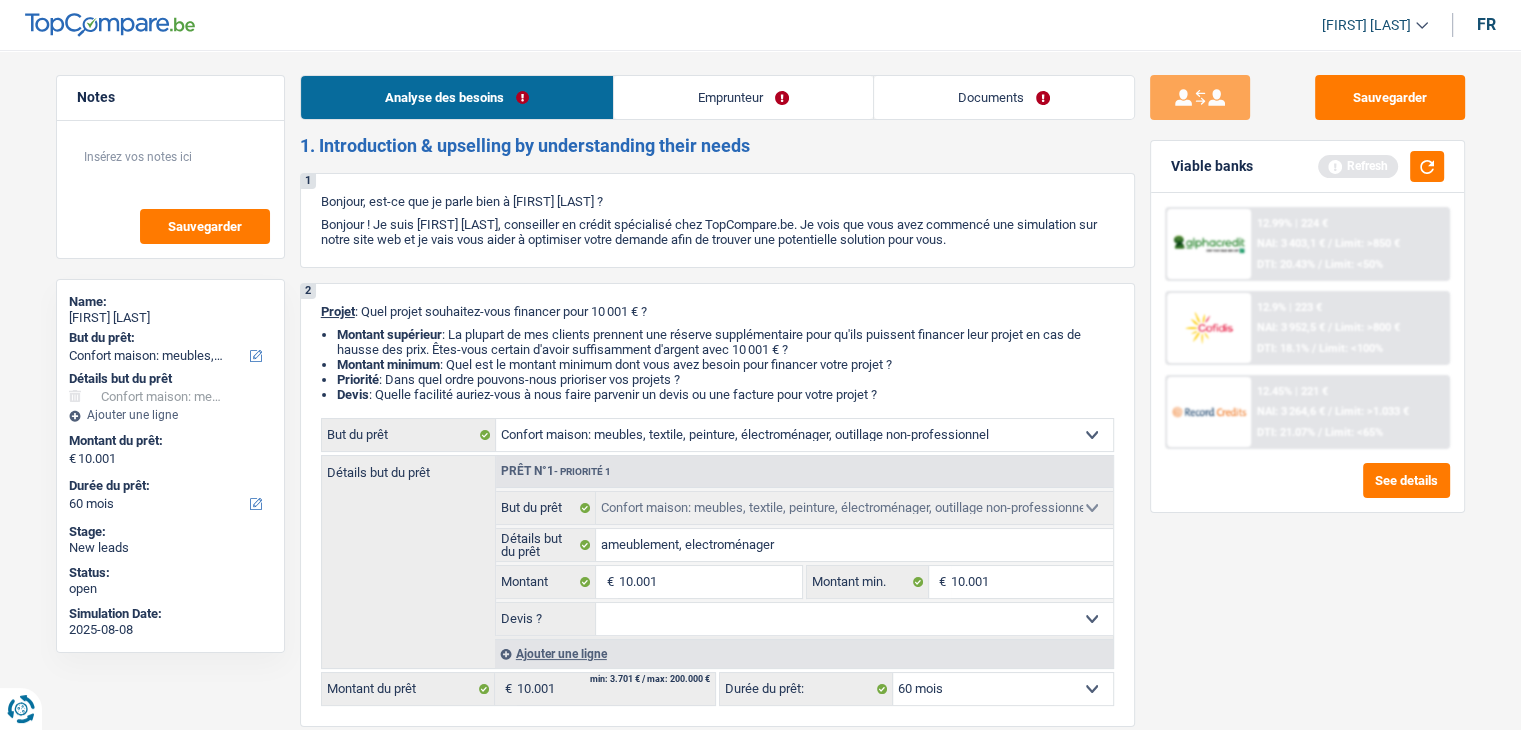 click on "Emprunteur" at bounding box center [743, 97] 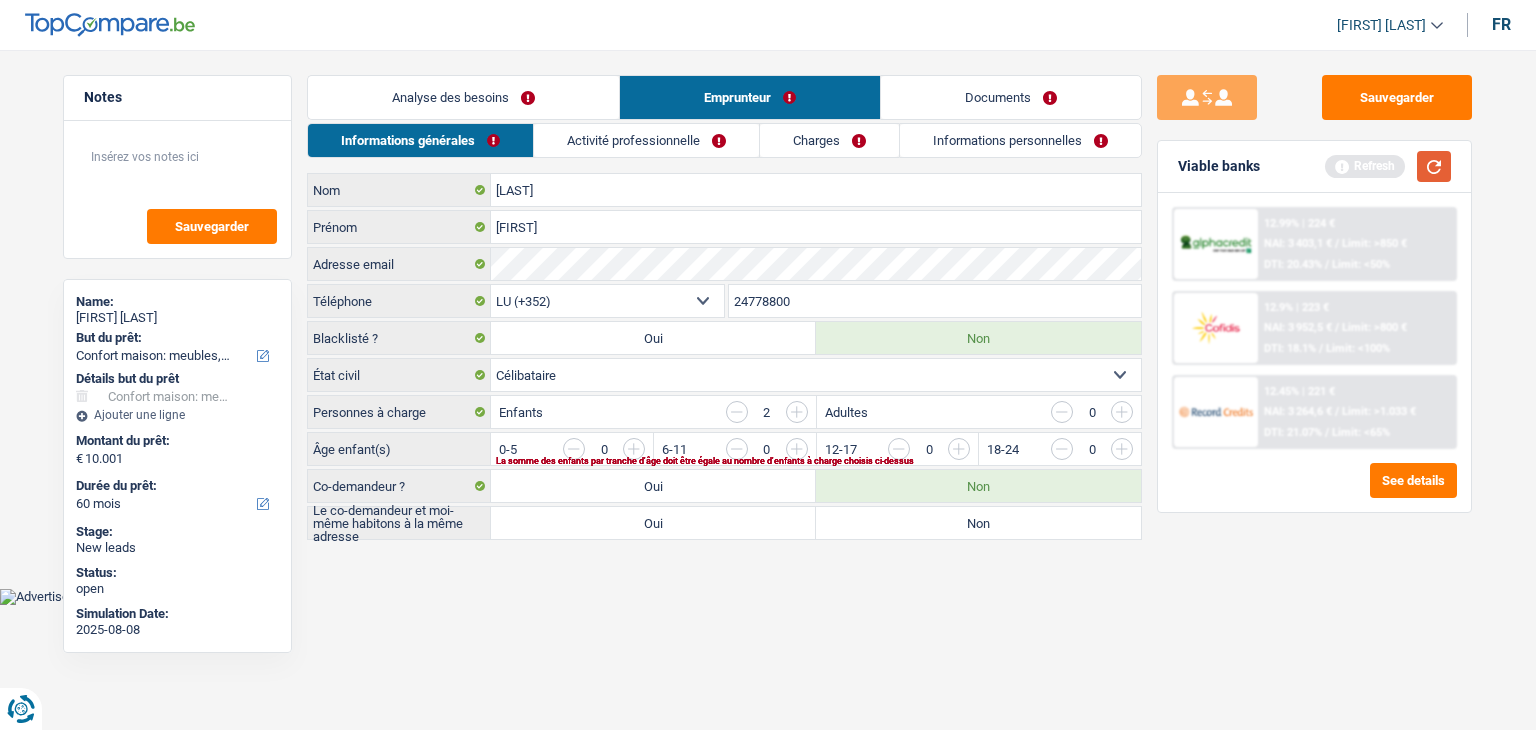 click at bounding box center (1434, 166) 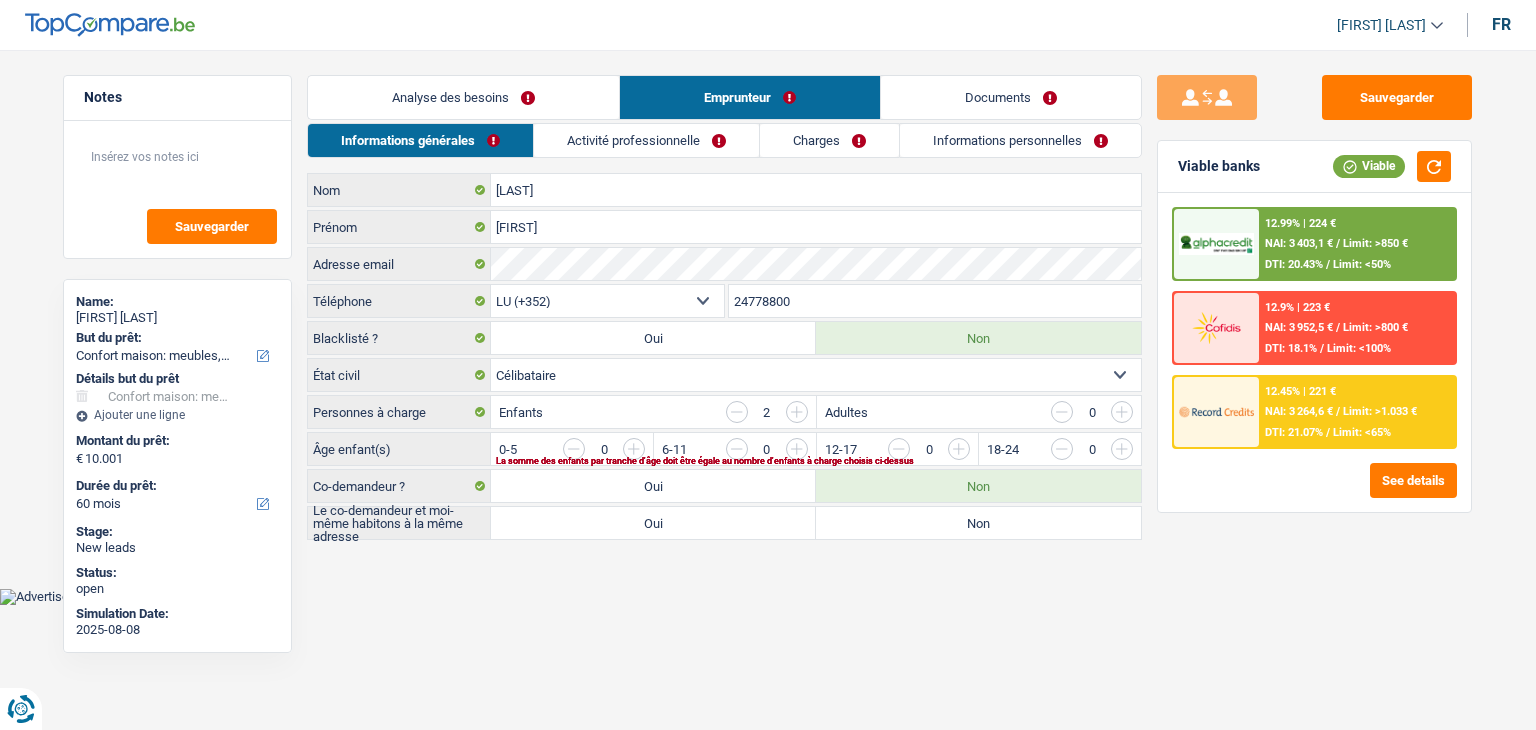 click on "Vous avez le contrôle de vos données
Nous utilisons des cookies, tout comme nos partenaires commerciaux, afin de collecter des informations sur vous à des fins diverses, notamment :
En cliquant sur « Accepter », vous donnez votre consentement à toutes les fins énoncées. Vous pouvez également choisir de spécifier les finalités auxquelles vous souhaitez donner votre consentement. Pour ce faire, il vous suffit de cocher la case située à côté de la finalité et d’appuyer sur « Enregistrer les paramètres ».
Vous pouvez à tout moment révoquer votre consentement en cliquant sur la petite icône située dans le coin inférieur gauche du site Internet. En savoir plus sur les cookies
Politique de confidentialité de Google
un an" at bounding box center [768, 302] 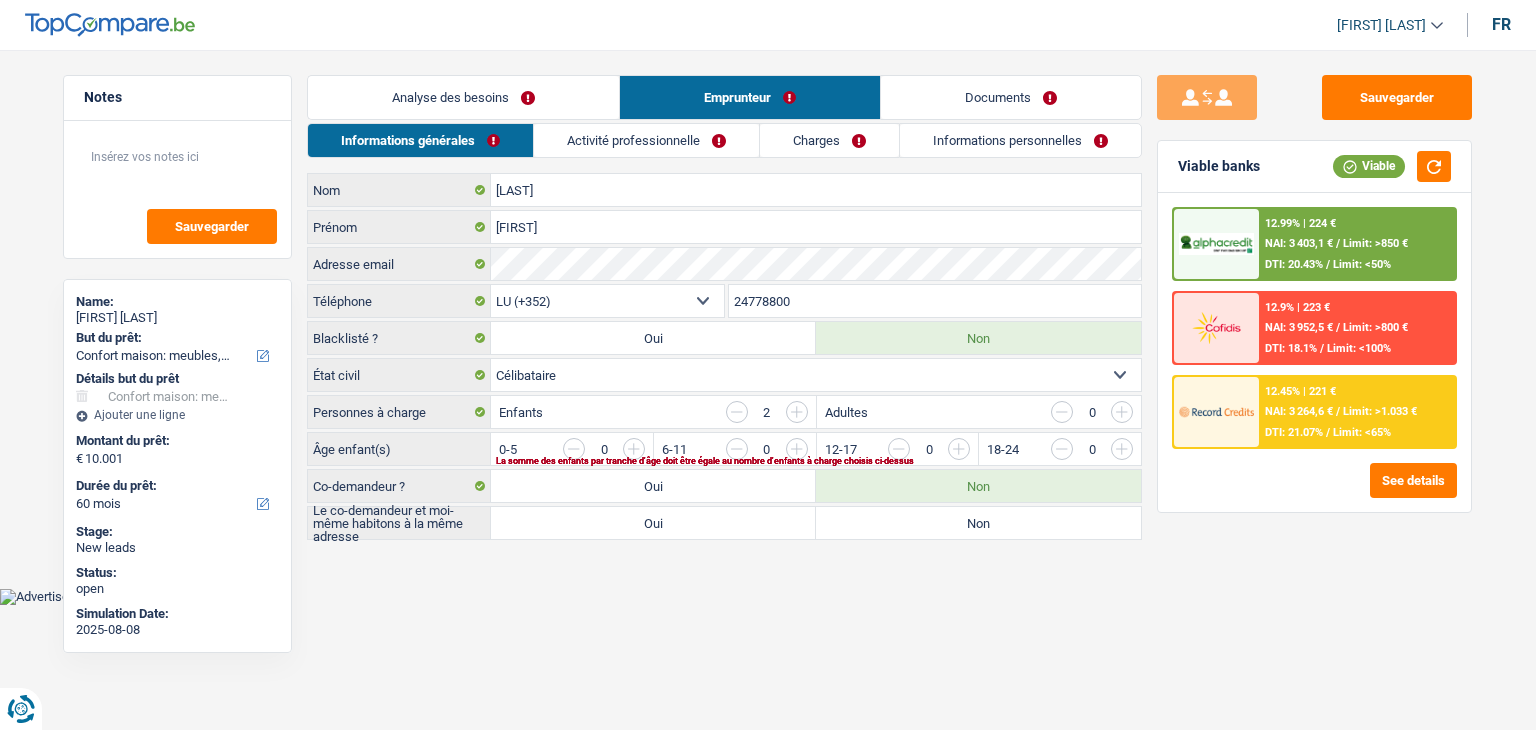 drag, startPoint x: 314, startPoint y: 371, endPoint x: 380, endPoint y: 370, distance: 66.007576 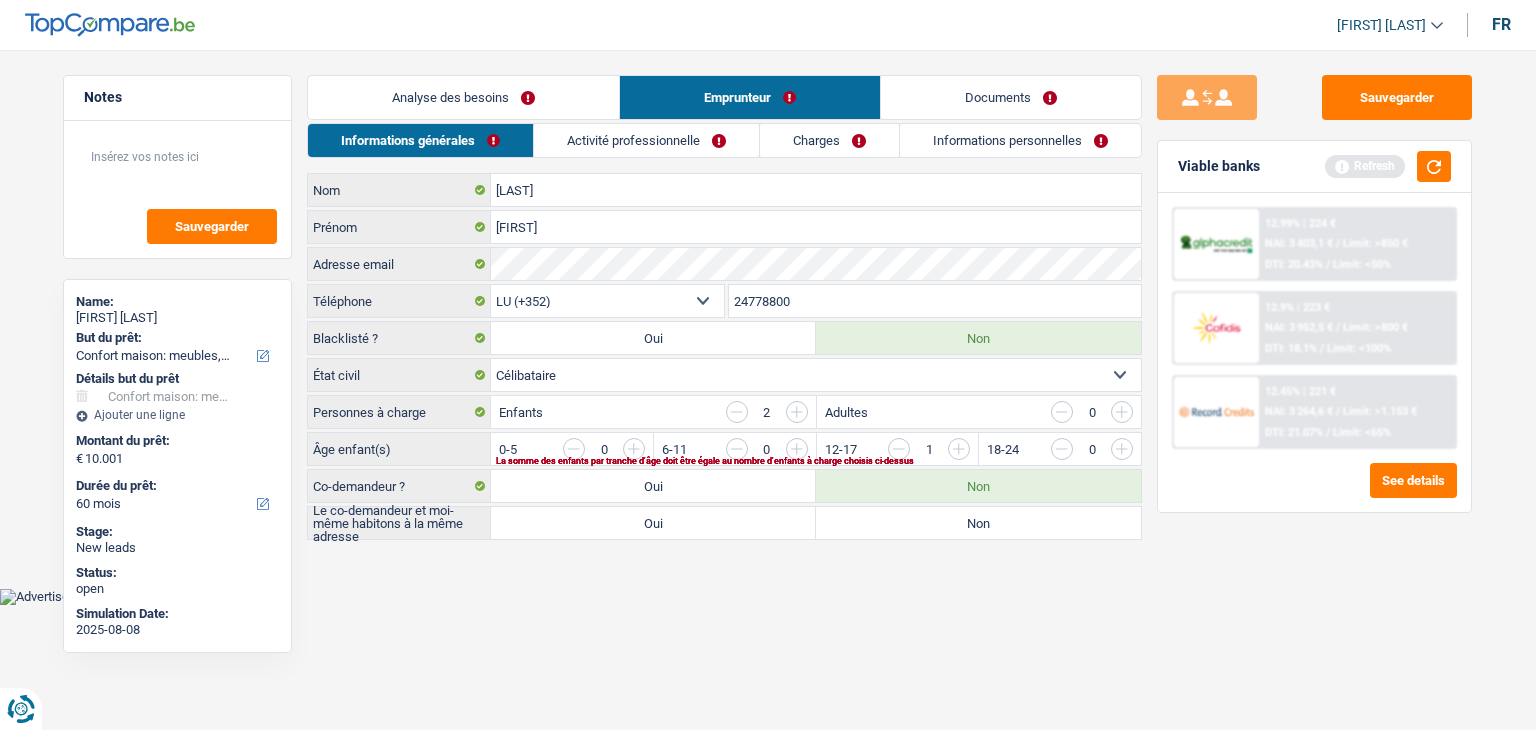 click at bounding box center (1202, 454) 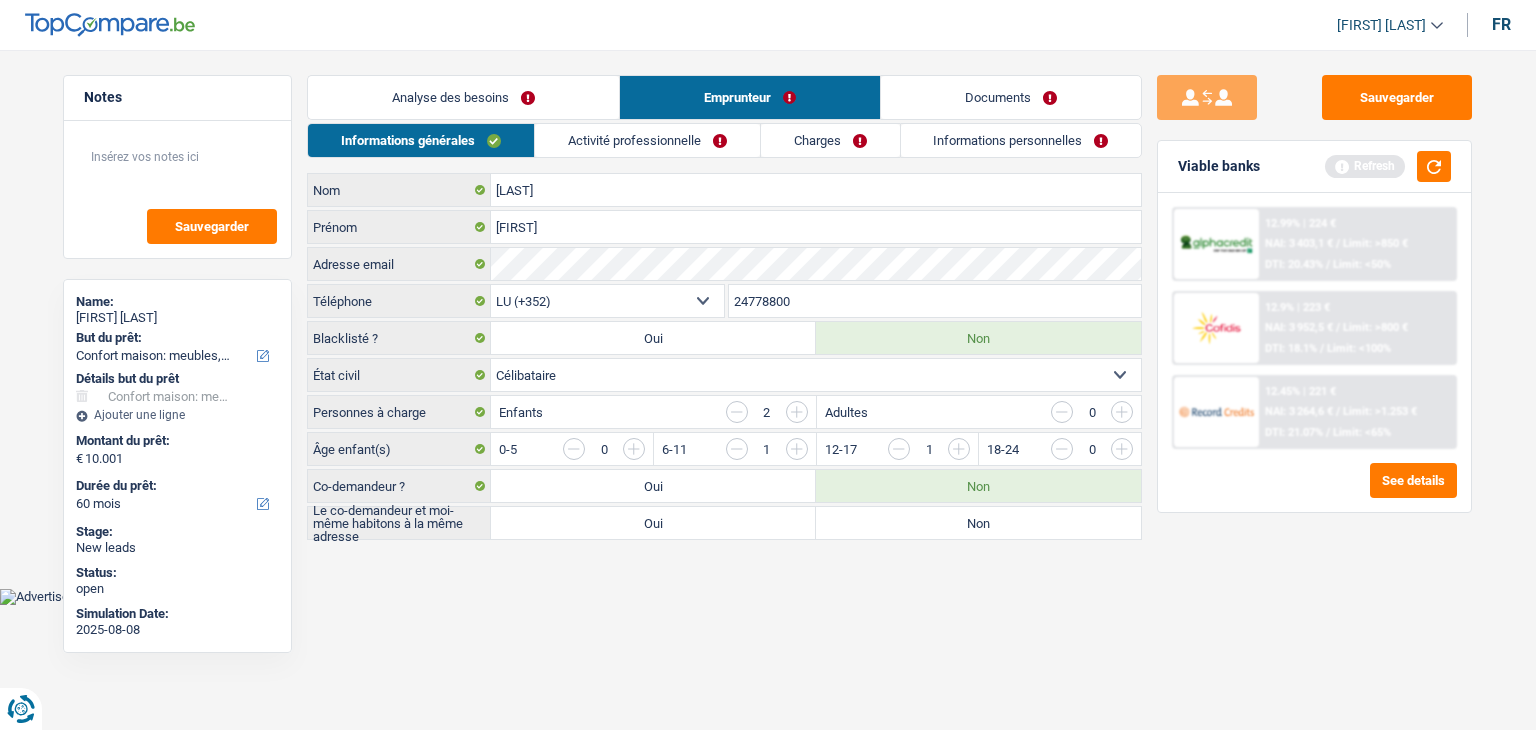 click on "Non" at bounding box center [978, 523] 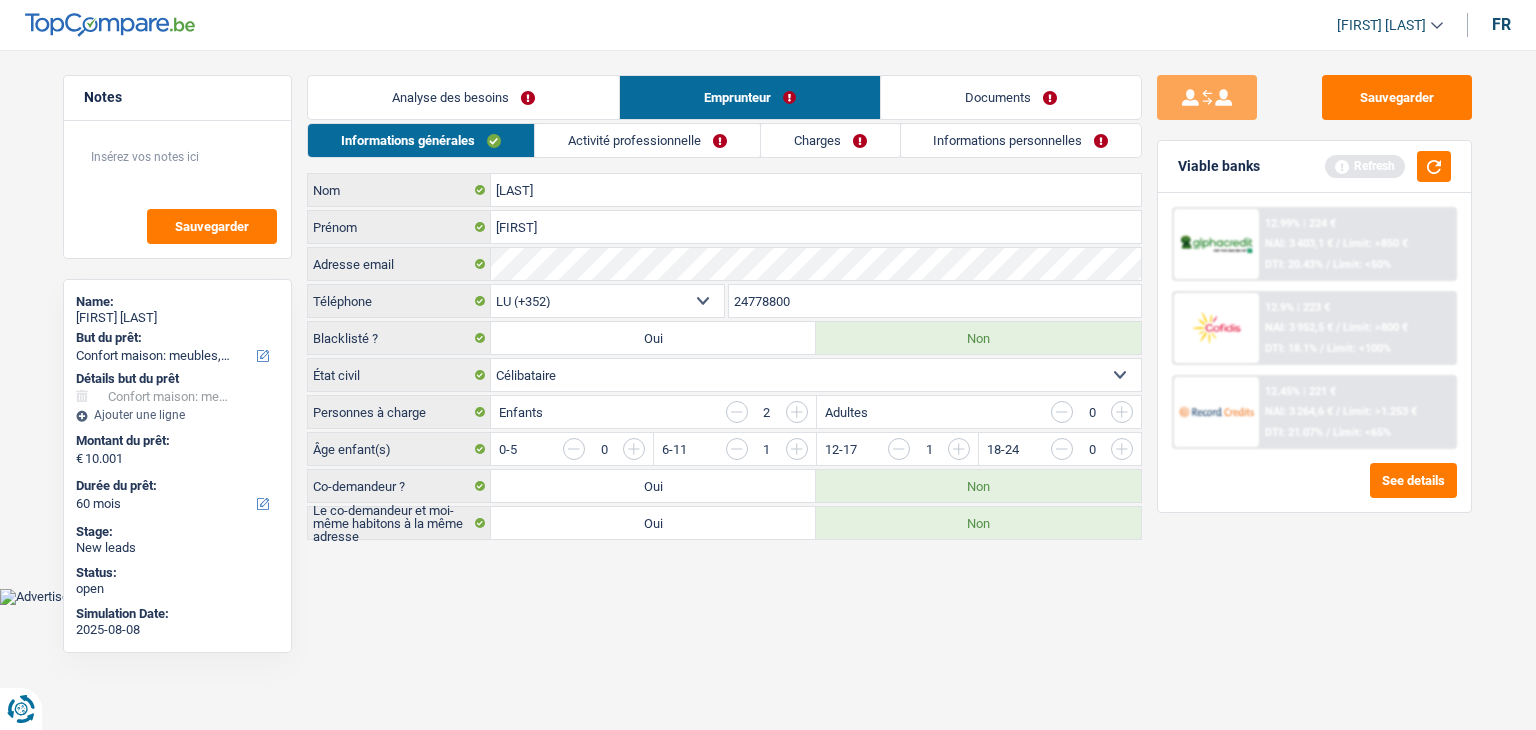 click on "Activité professionnelle" at bounding box center (647, 140) 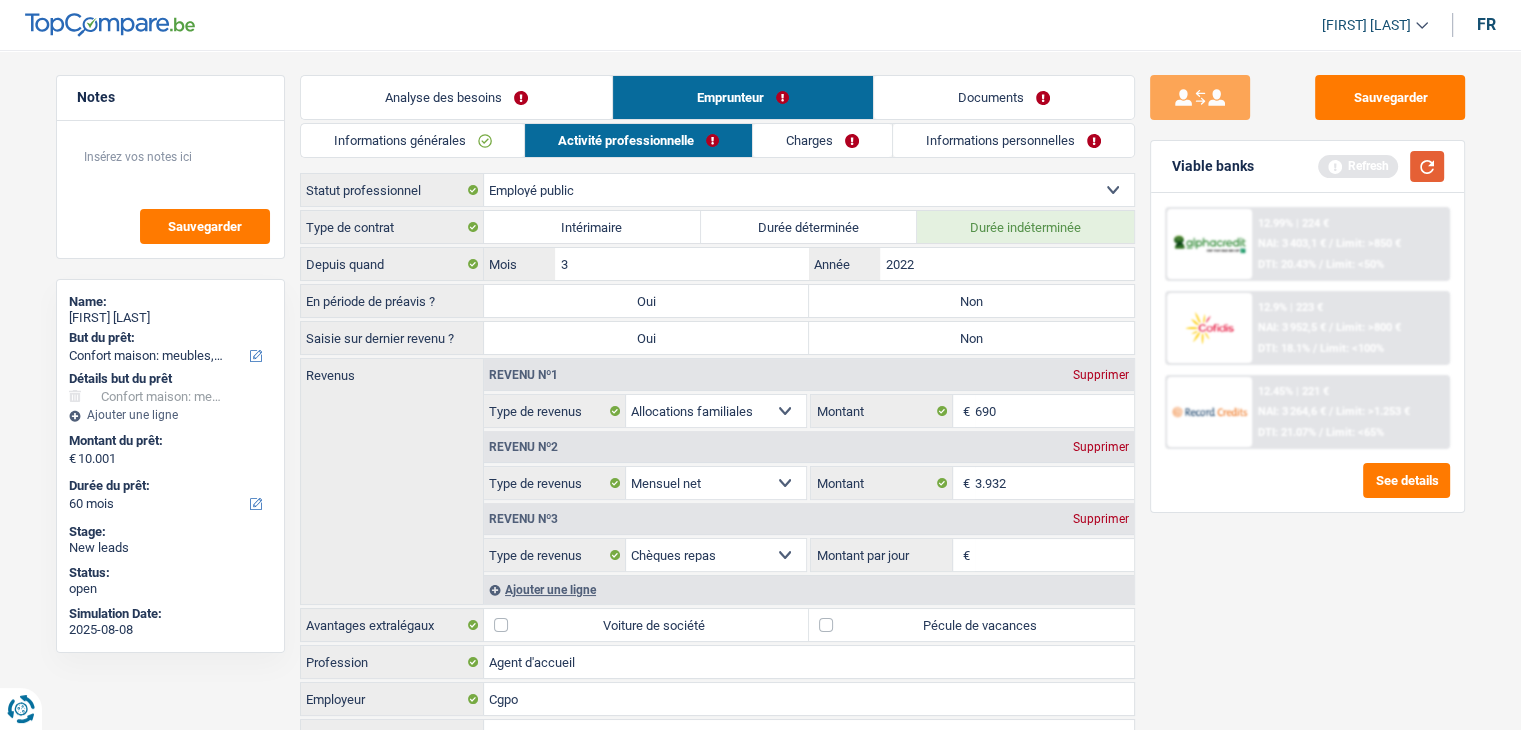 click at bounding box center [1427, 166] 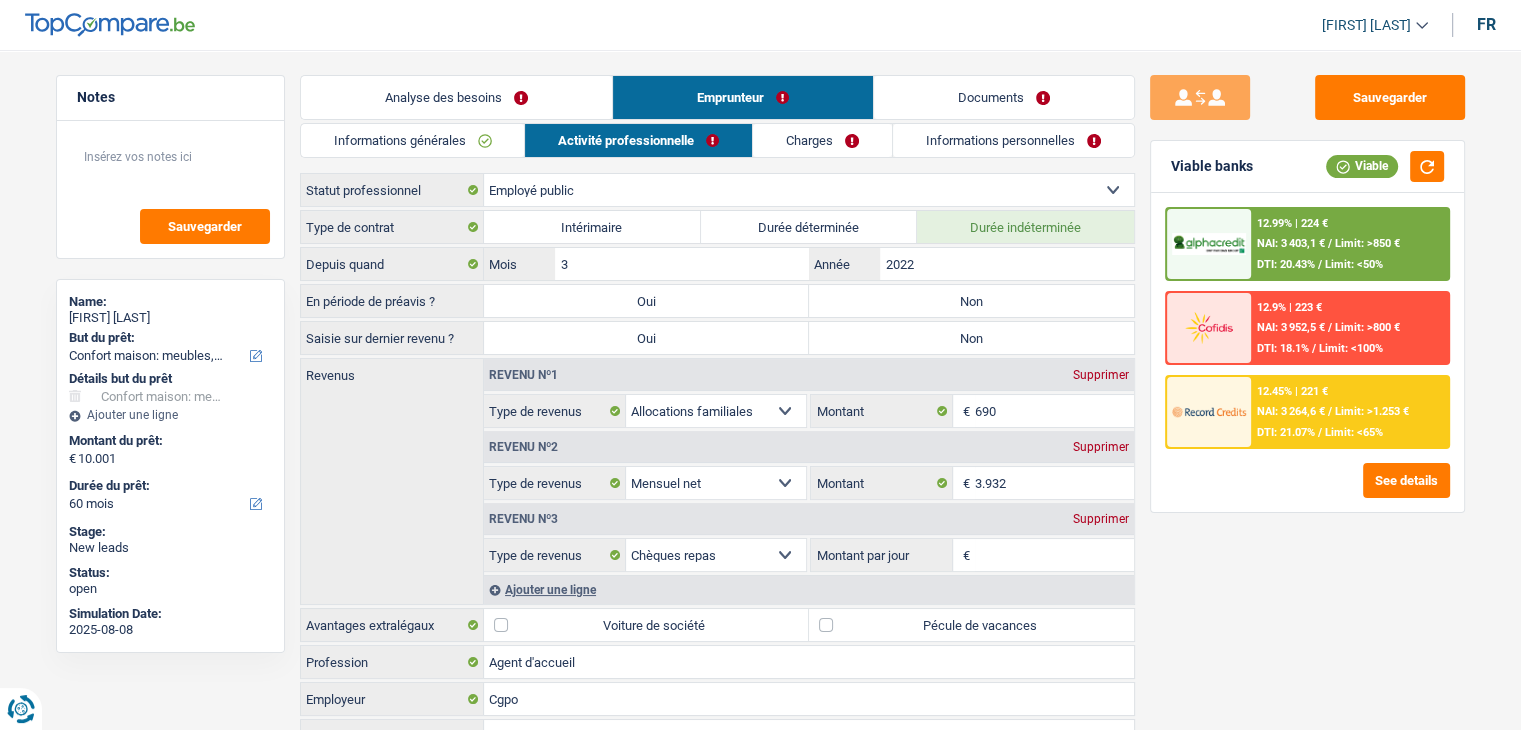 click on "Sauvegarder
Viable banks
Viable
12.99% | 224 €
NAI: 3 403,1 €
/
Limit: >850 €
DTI: 20.43%
/
Limit: <50%
12.9% | 223 €
NAI: 3 952,5 €
/
Limit: >800 €
DTI: 18.1%
/
Limit: <100%
/       /" at bounding box center [1307, 384] 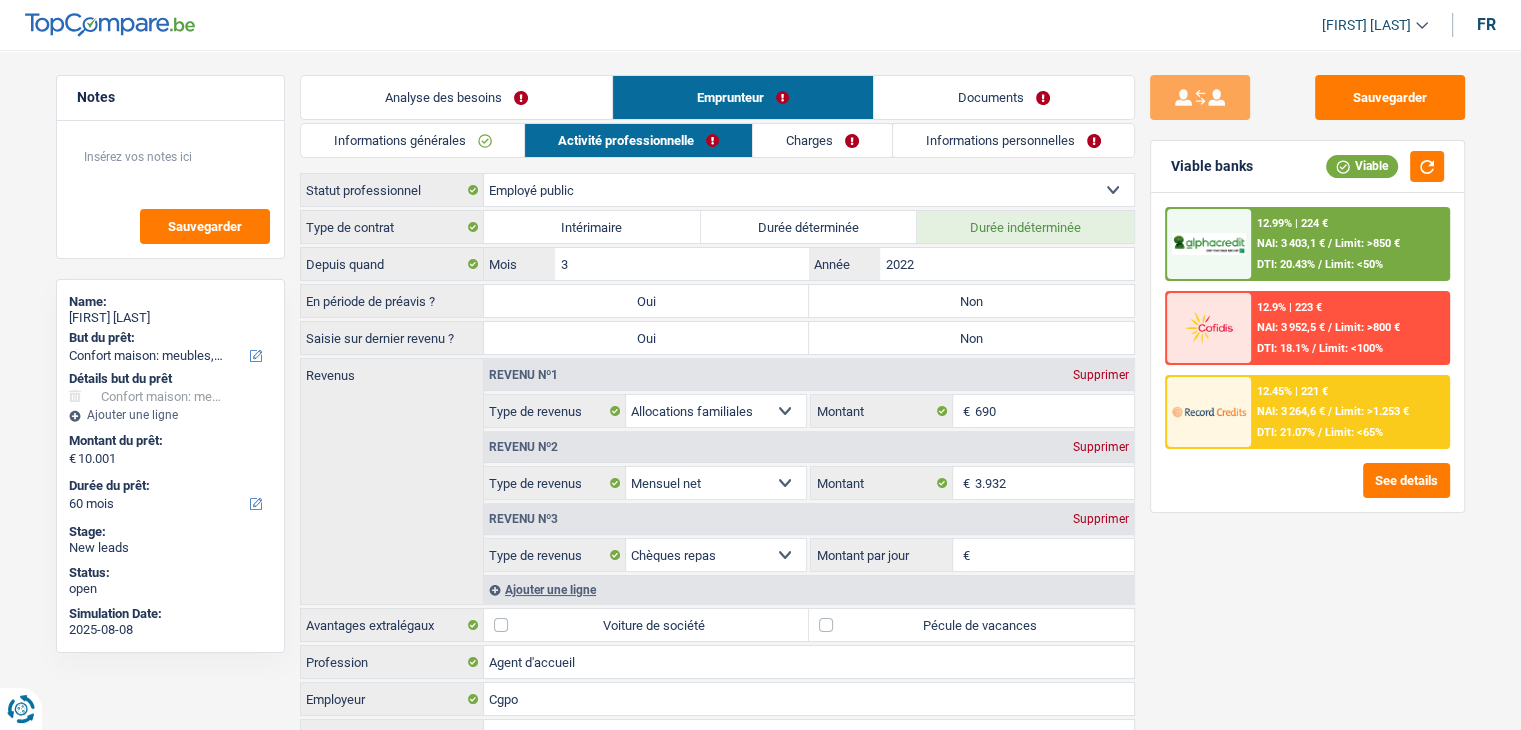 click on "Sauvegarder
Viable banks
Viable
12.99% | 224 €
NAI: 3 403,1 €
/
Limit: >850 €
DTI: 20.43%
/
Limit: <50%
12.9% | 223 €
NAI: 3 952,5 €
/
Limit: >800 €
DTI: 18.1%
/
Limit: <100%
/       /" at bounding box center (1307, 384) 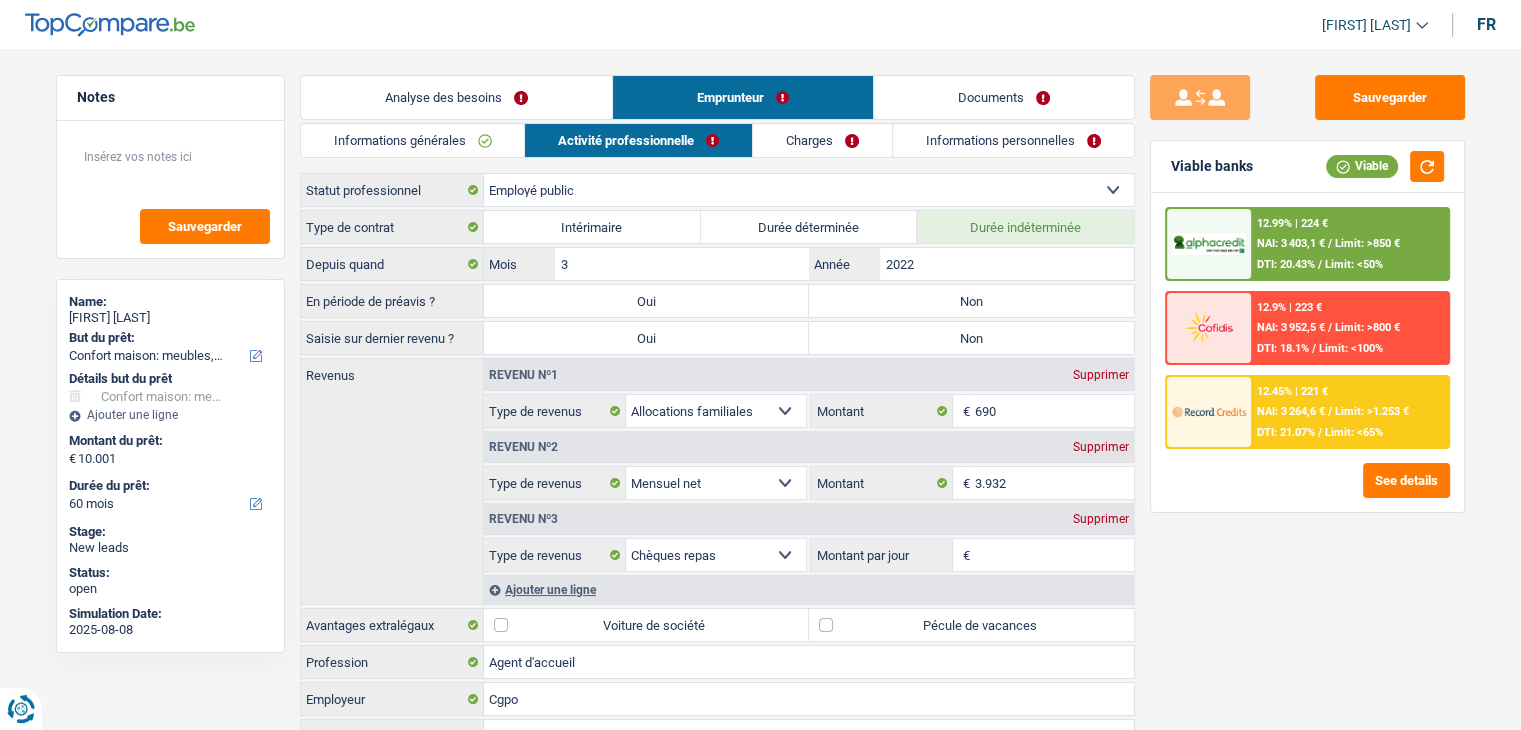 click on "Montant par jour" at bounding box center [1054, 555] 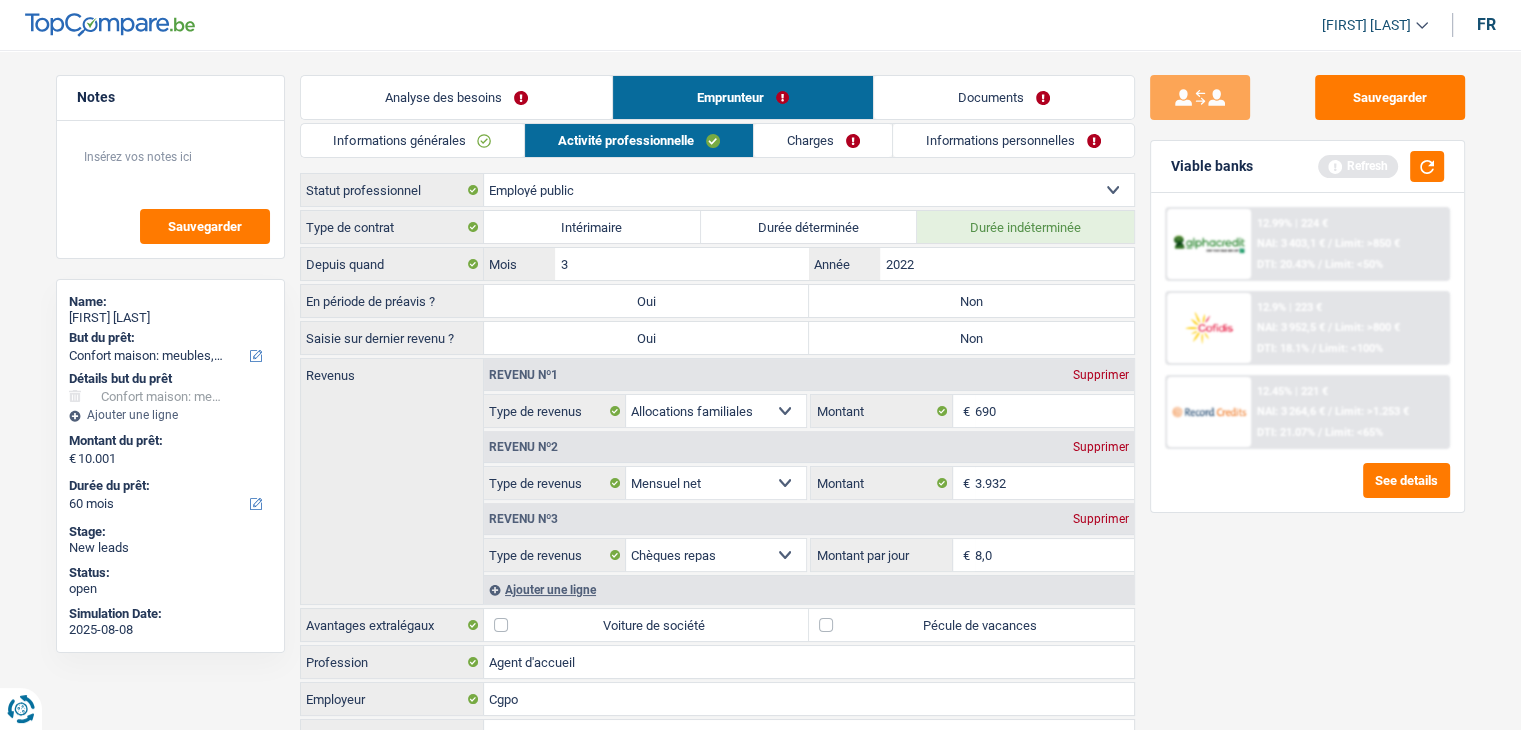 type on "8,0" 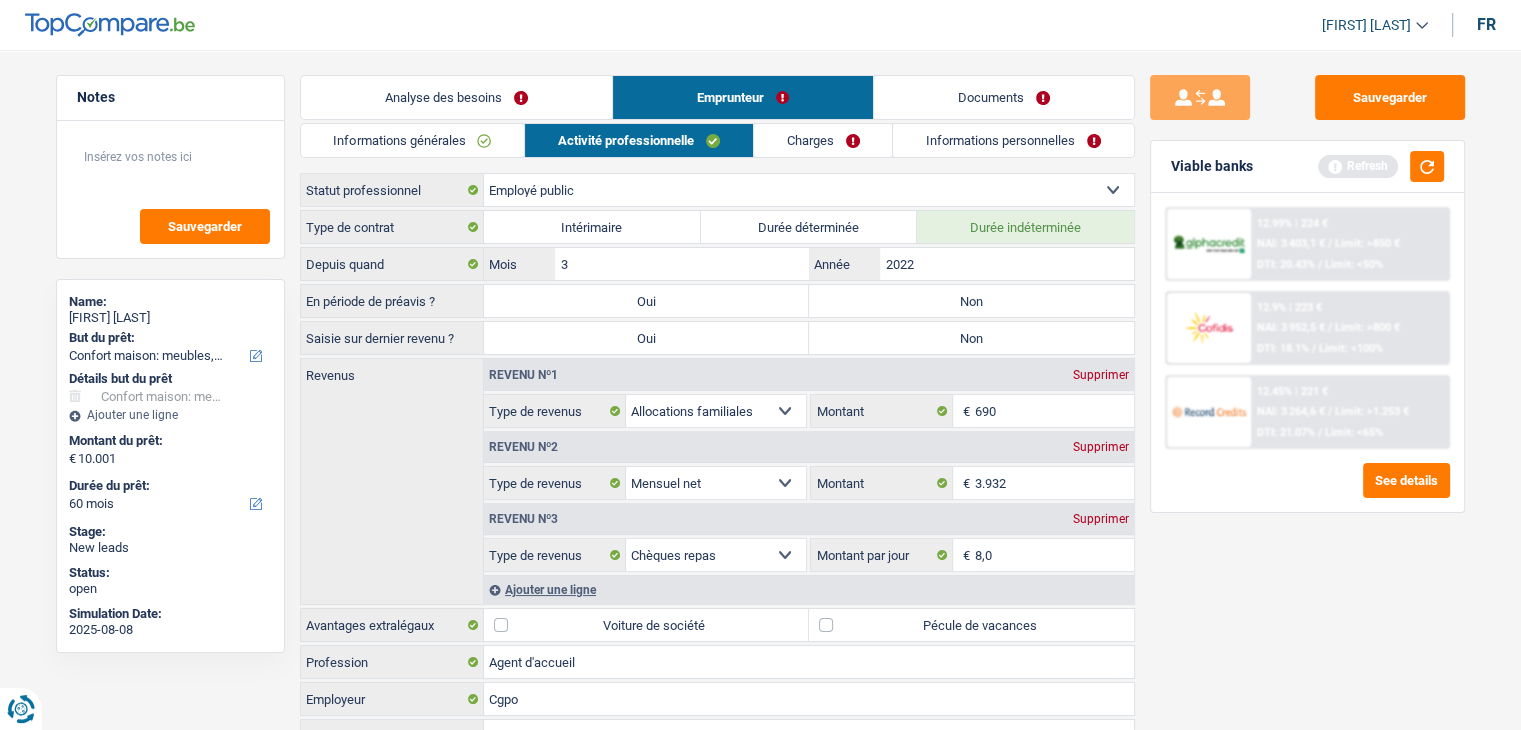 click on "Sauvegarder
Viable banks
Refresh
12.99% | 224 €
NAI: 3 403,1 €
/
Limit: >850 €
DTI: 20.43%
/
Limit: <50%
12.9% | 223 €
NAI: 3 952,5 €
/
Limit: >800 €
DTI: 18.1%
/
Limit: <100%
/       /" at bounding box center (1307, 384) 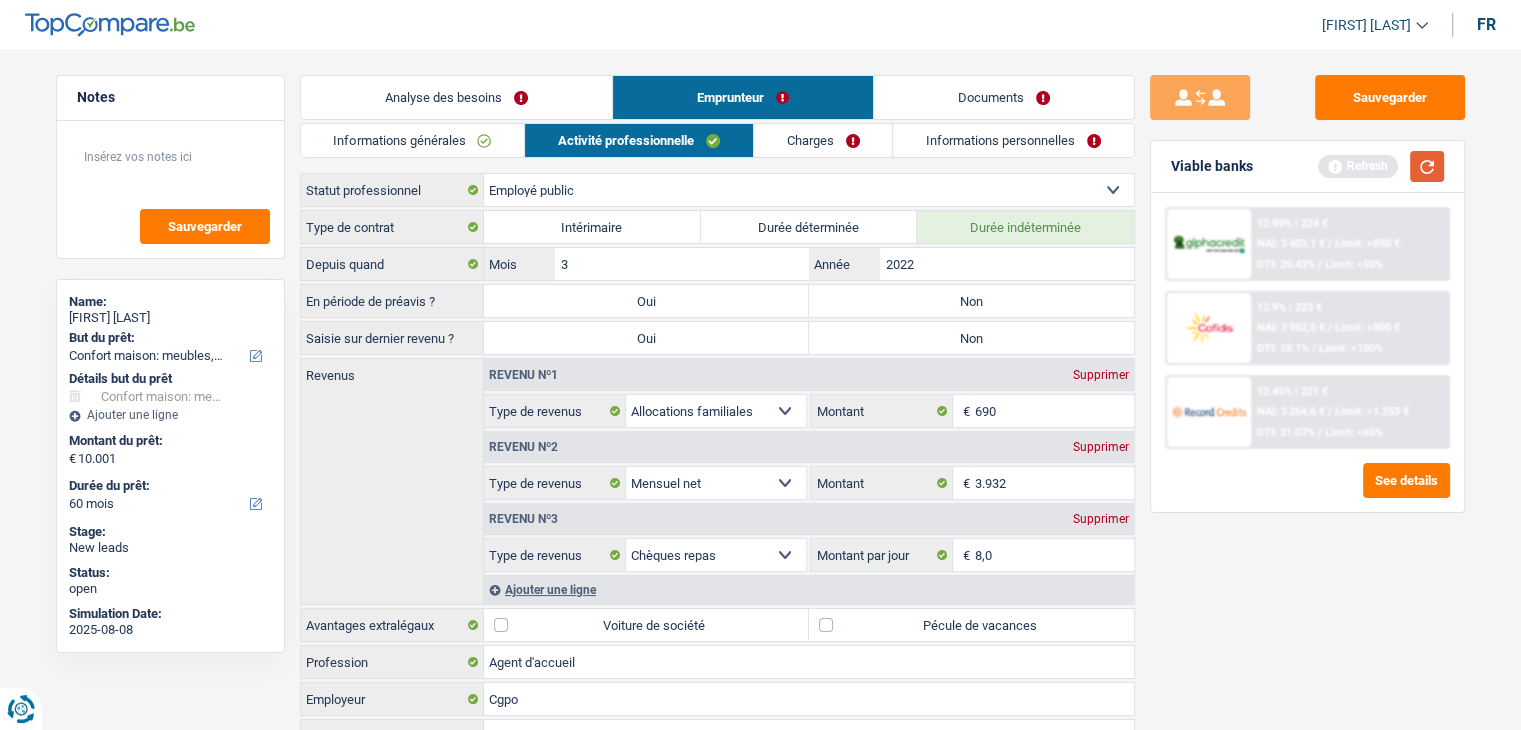 drag, startPoint x: 1430, startPoint y: 172, endPoint x: 1407, endPoint y: 191, distance: 29.832869 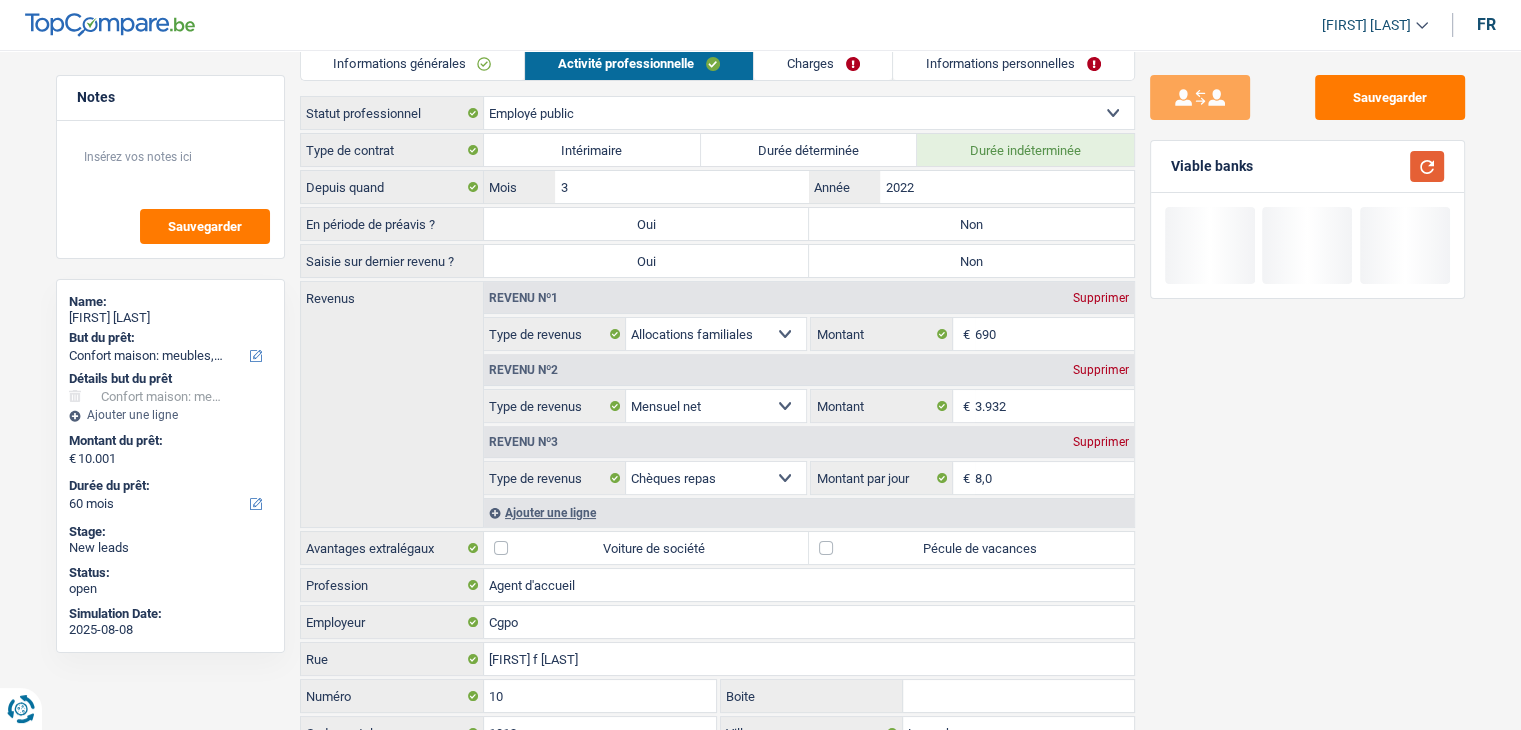 scroll, scrollTop: 200, scrollLeft: 0, axis: vertical 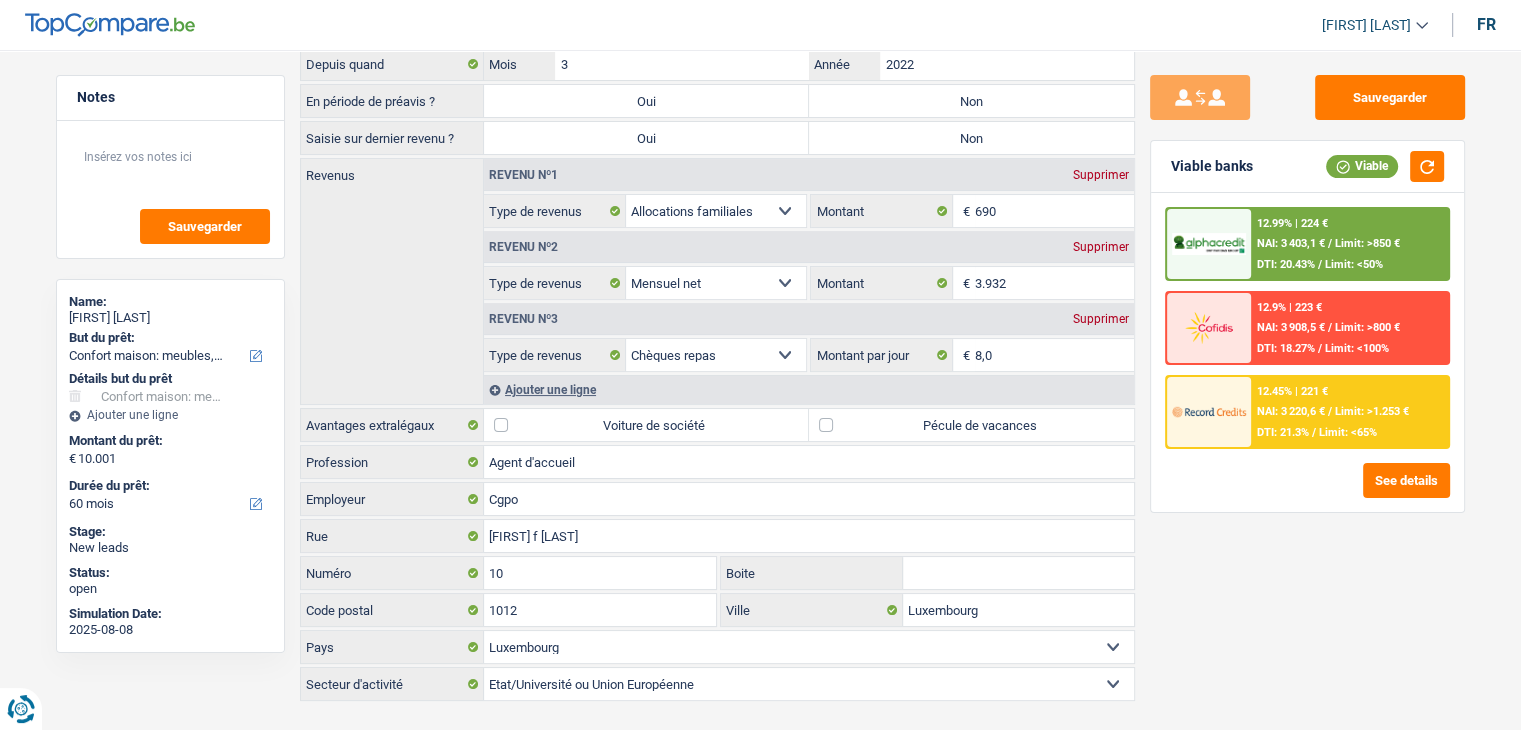 click on "Sauvegarder
Viable banks
Viable
12.99% | 224 €
NAI: 3 403,1 €
/
Limit: >850 €
DTI: 20.43%
/
Limit: <50%
12.9% | 223 €
NAI: 3 908,5 €
/
Limit: >800 €
DTI: 18.27%
/
Limit: <100%
/       /" at bounding box center (1307, 384) 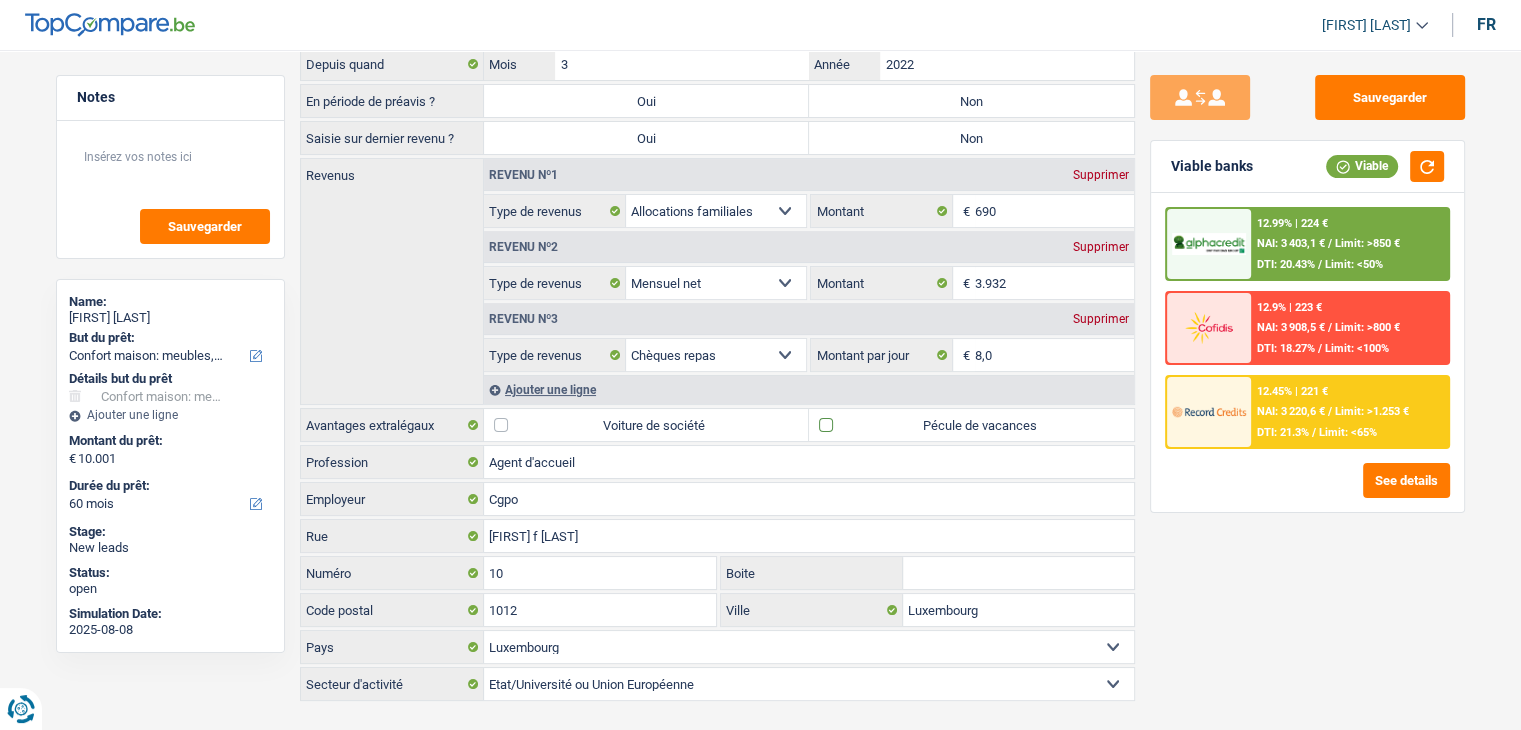 click on "Pécule de vacances" at bounding box center [971, 425] 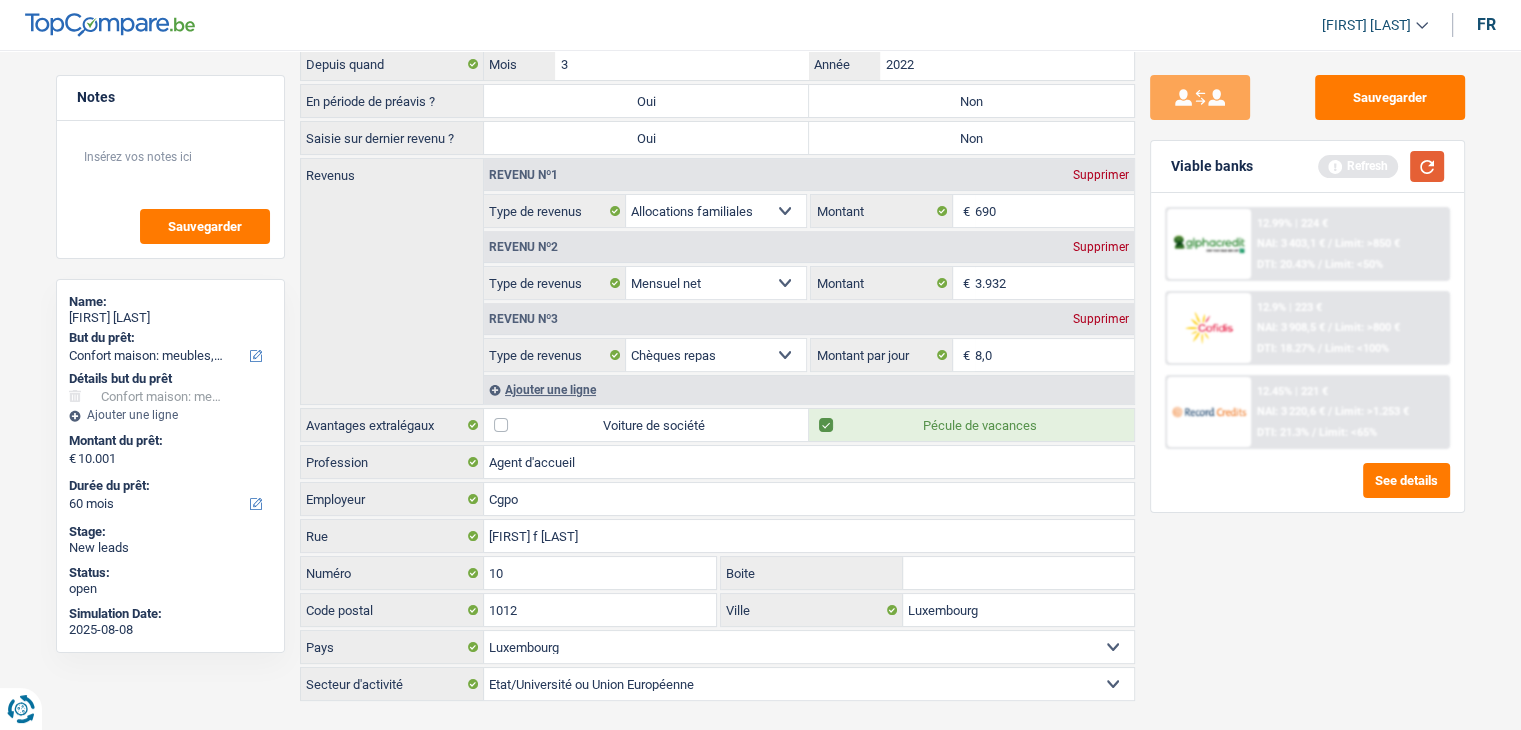 click at bounding box center [1427, 166] 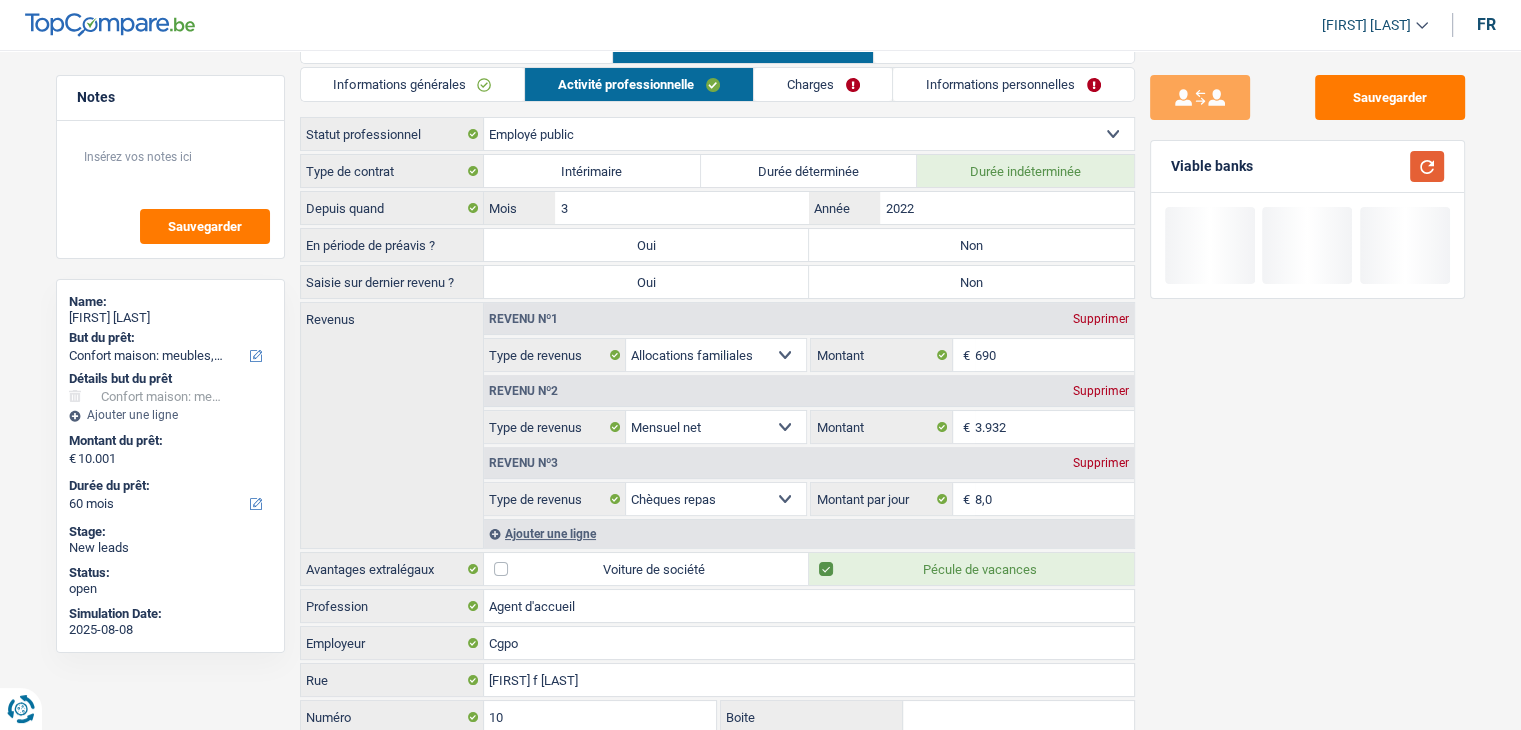 scroll, scrollTop: 0, scrollLeft: 0, axis: both 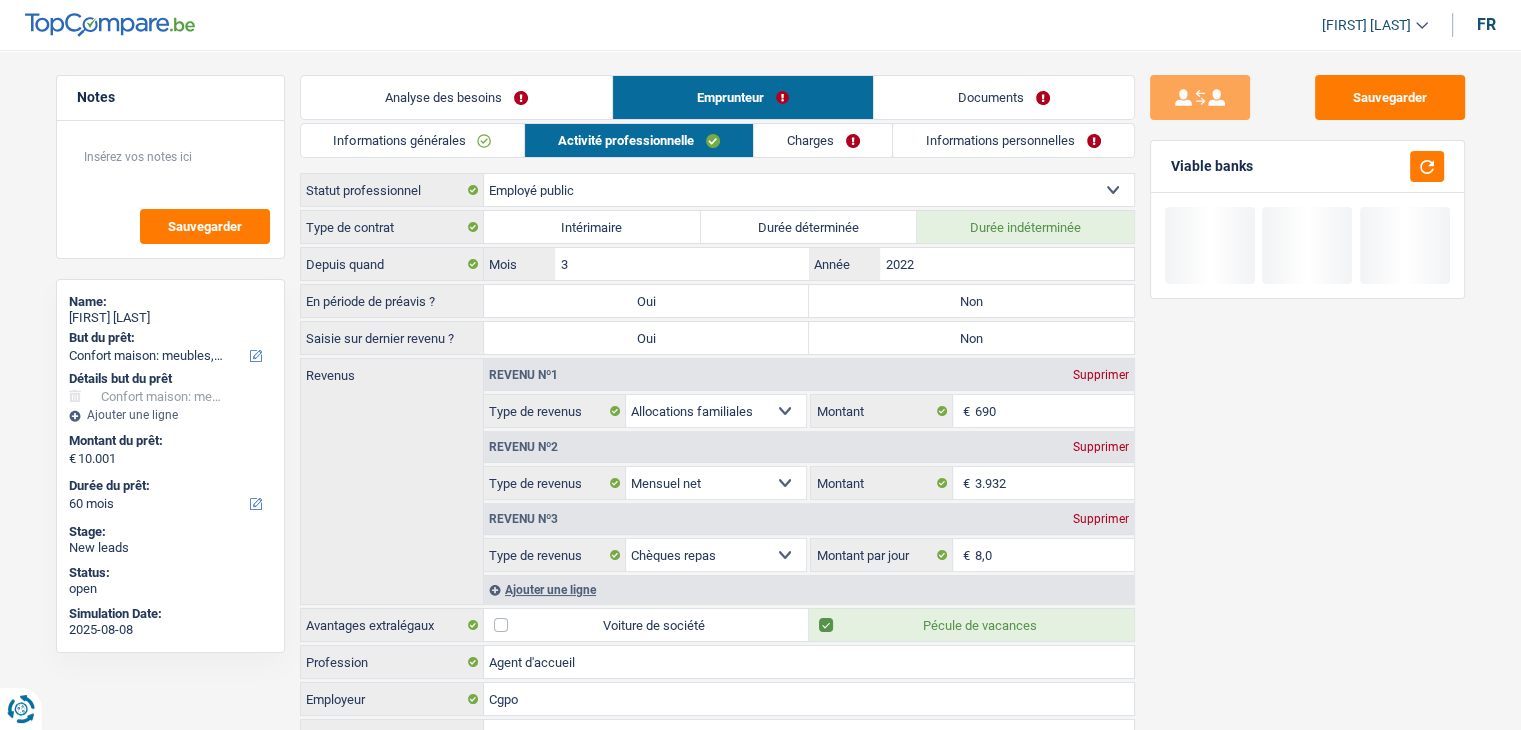 click on "Charges" at bounding box center [823, 140] 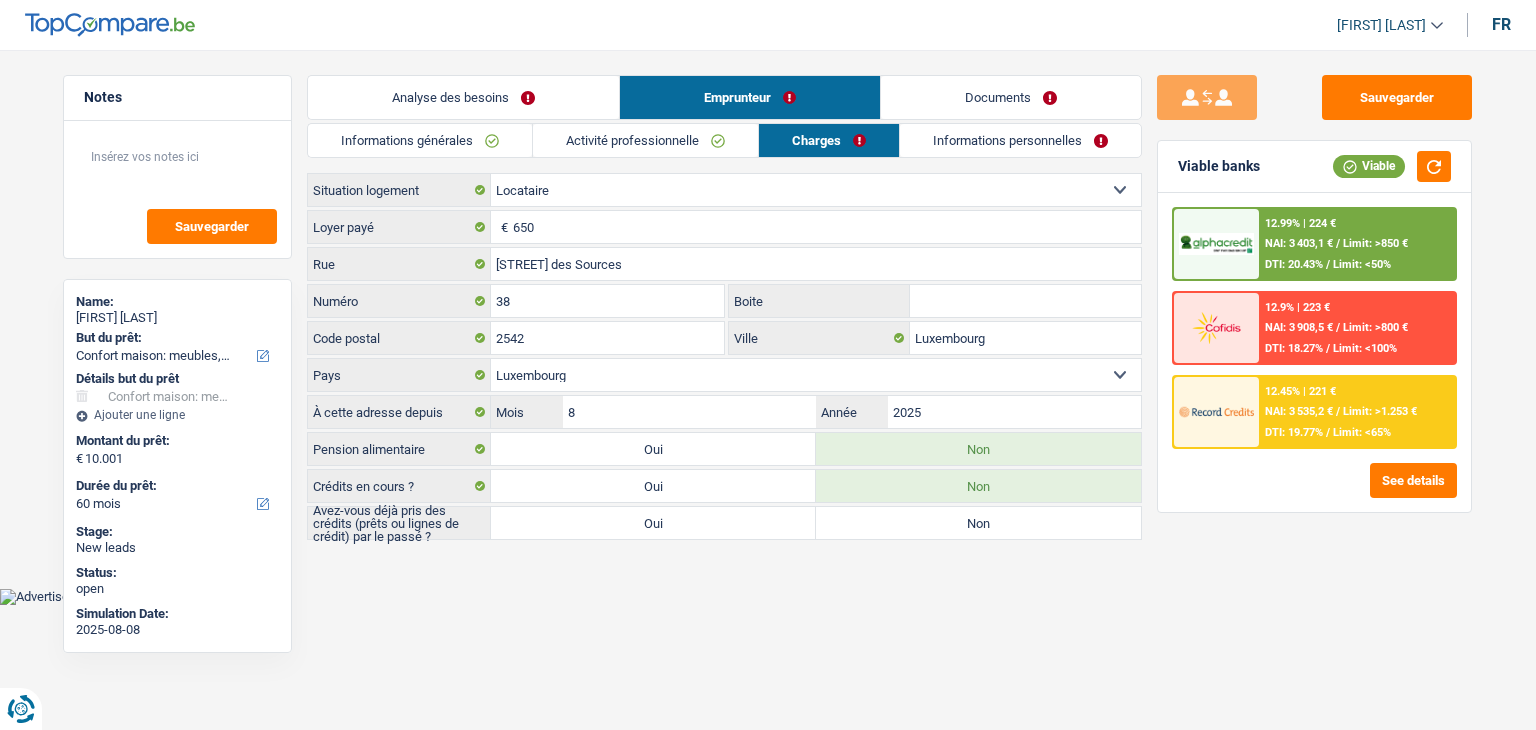 drag, startPoint x: 312, startPoint y: 190, endPoint x: 408, endPoint y: 189, distance: 96.00521 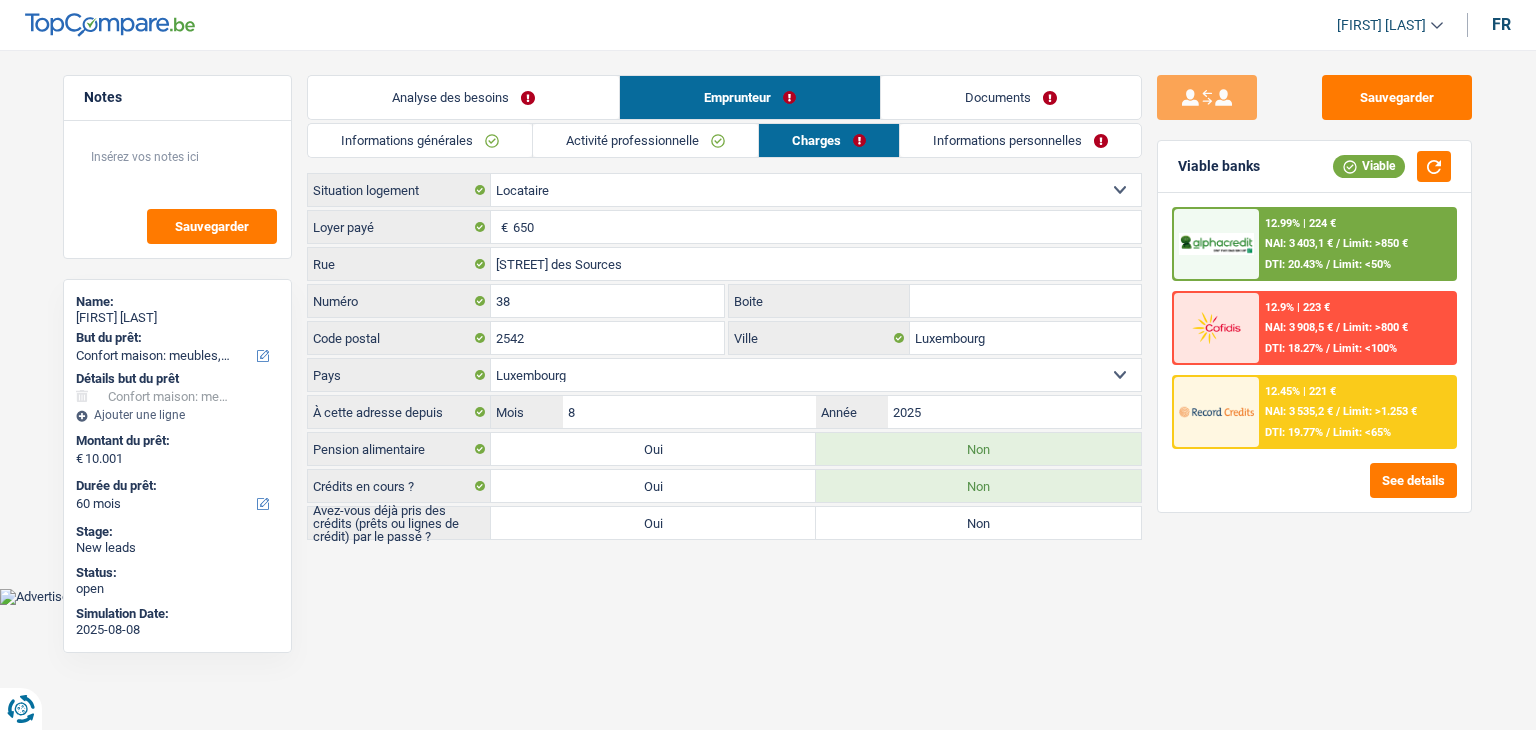 click on "Situation logement" at bounding box center (399, 190) 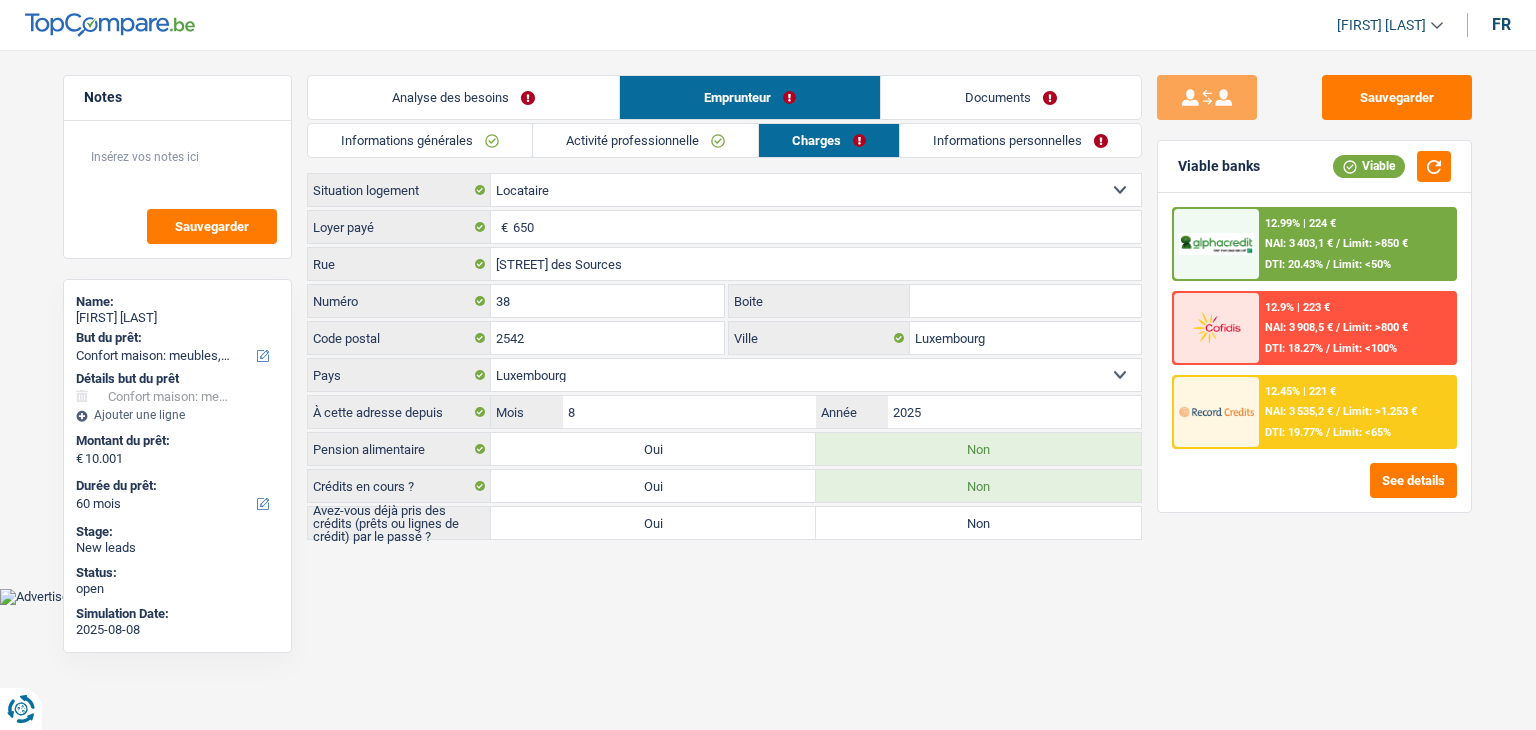 click on "Vous avez le contrôle de vos données
Nous utilisons des cookies, tout comme nos partenaires commerciaux, afin de collecter des informations sur vous à des fins diverses, notamment :
En cliquant sur « Accepter », vous donnez votre consentement à toutes les fins énoncées. Vous pouvez également choisir de spécifier les finalités auxquelles vous souhaitez donner votre consentement. Pour ce faire, il vous suffit de cocher la case située à côté de la finalité et d’appuyer sur « Enregistrer les paramètres ».
Vous pouvez à tout moment révoquer votre consentement en cliquant sur la petite icône située dans le coin inférieur gauche du site Internet. En savoir plus sur les cookies
Politique de confidentialité de Google
un an" at bounding box center [768, 302] 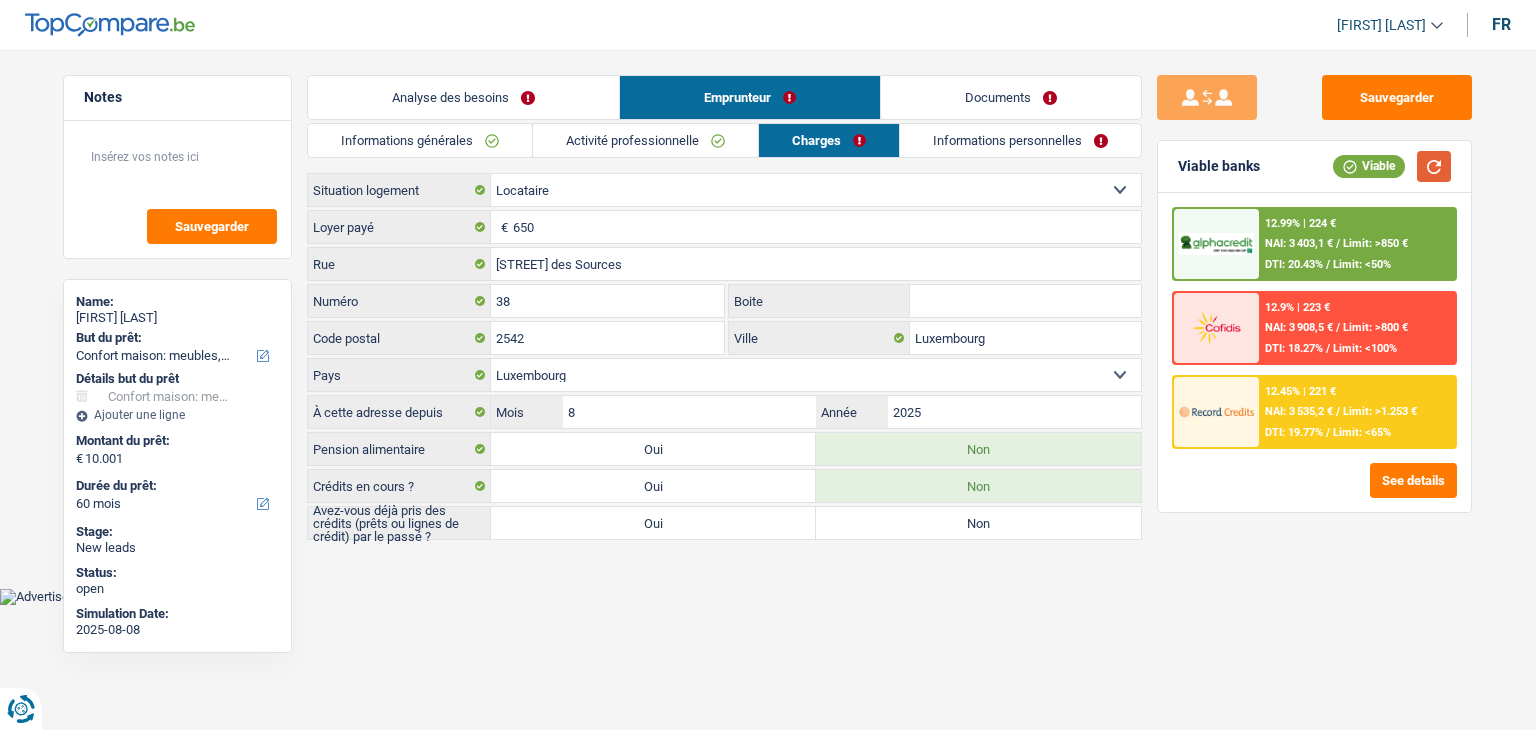 click at bounding box center (1434, 166) 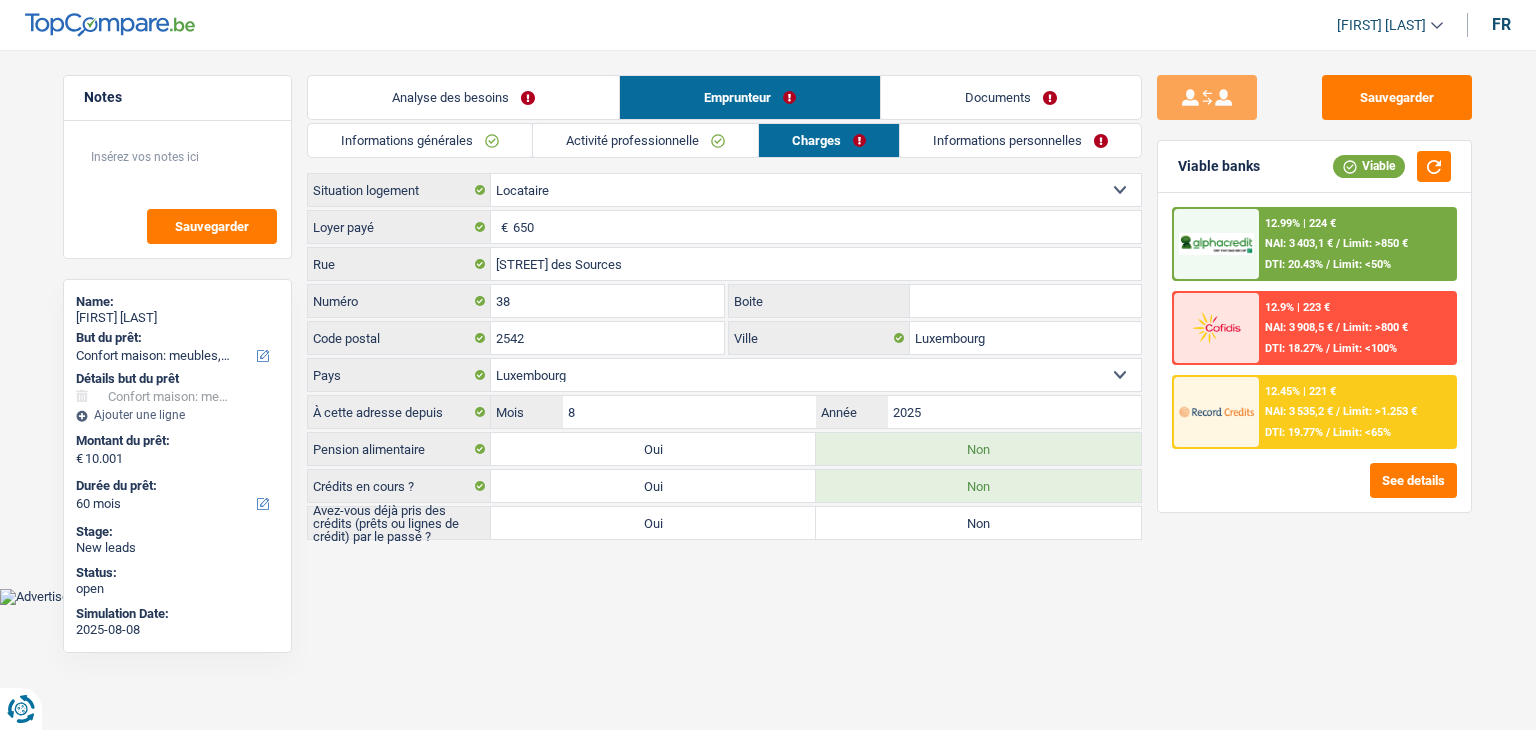 drag, startPoint x: 1262, startPoint y: 161, endPoint x: 1180, endPoint y: 168, distance: 82.29824 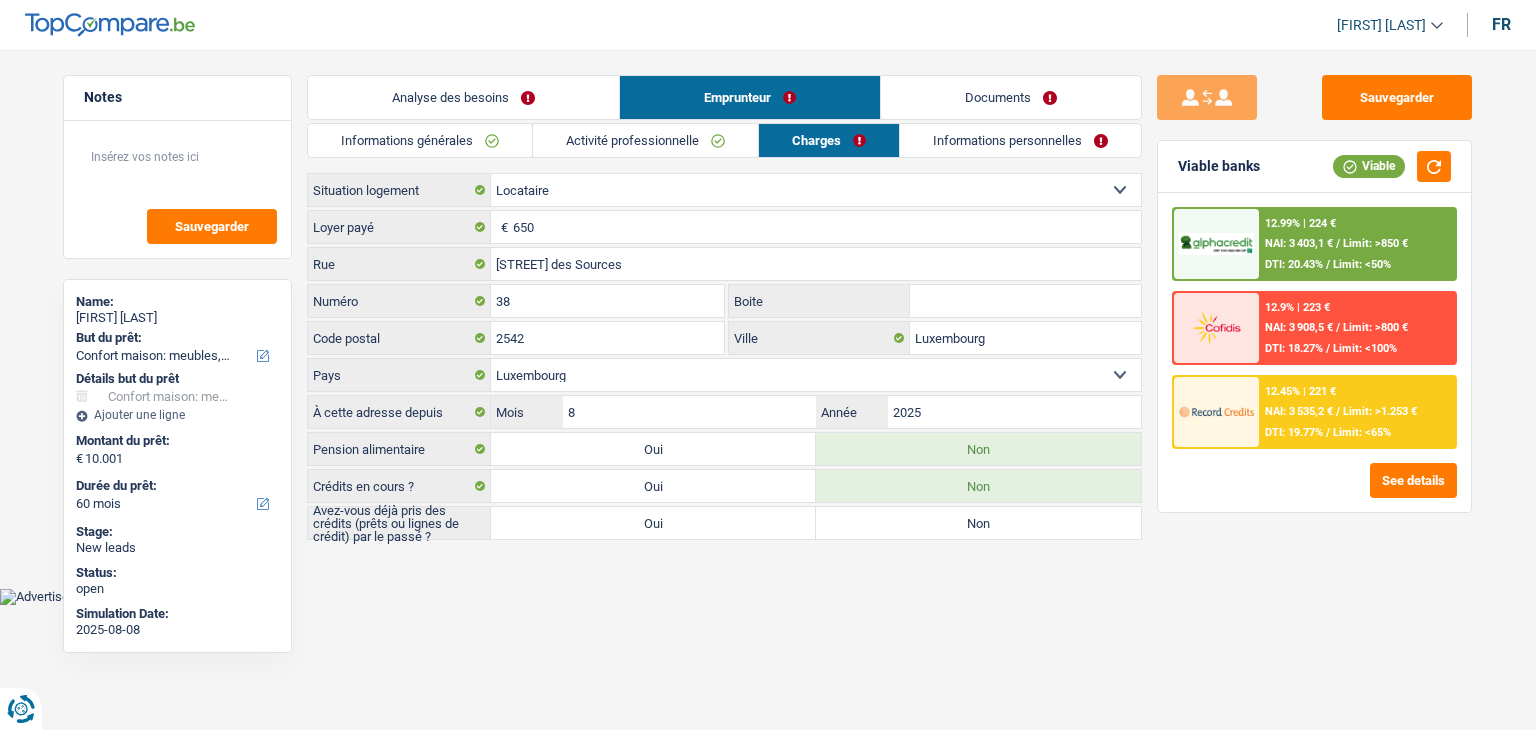 click on "Viable banks
Viable" at bounding box center [1314, 167] 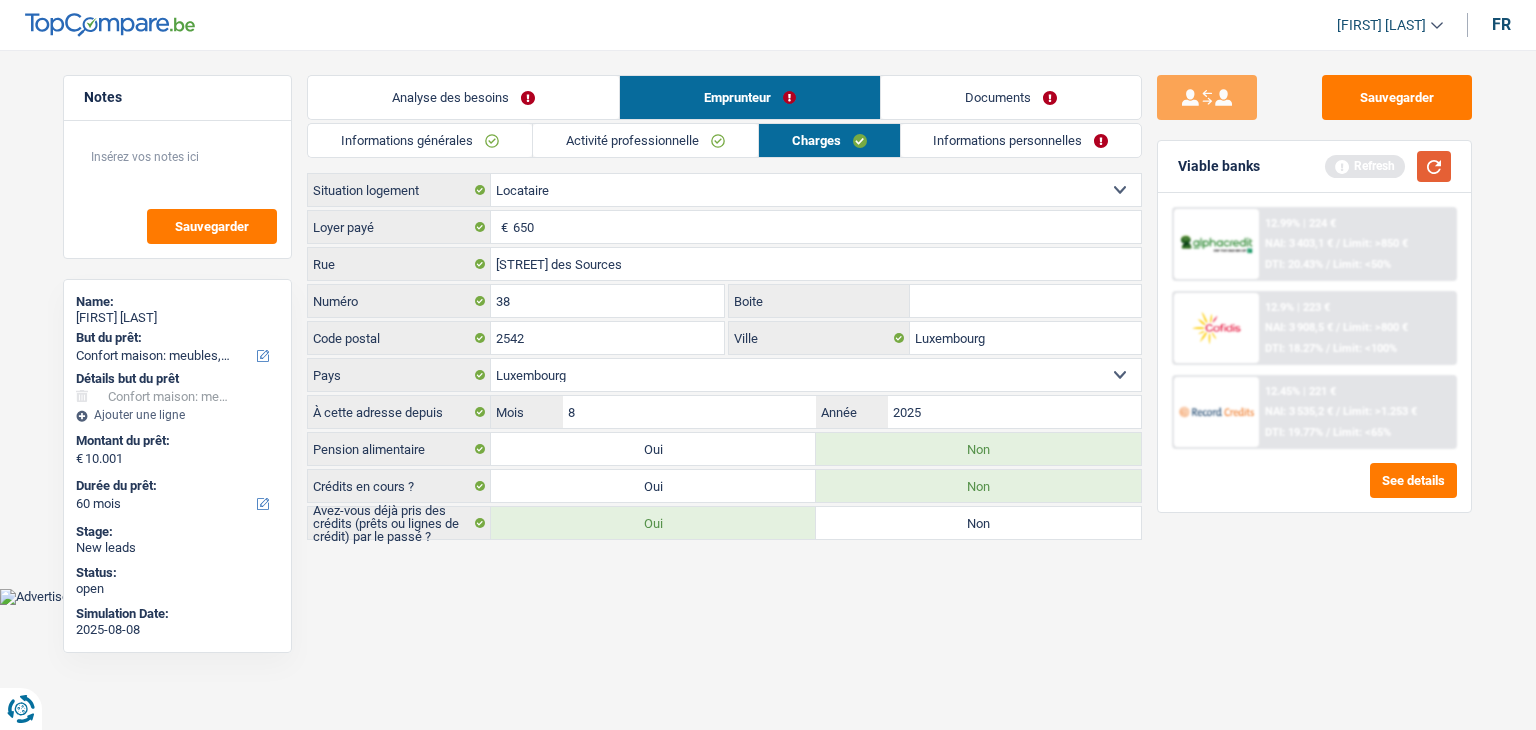 click at bounding box center (1434, 166) 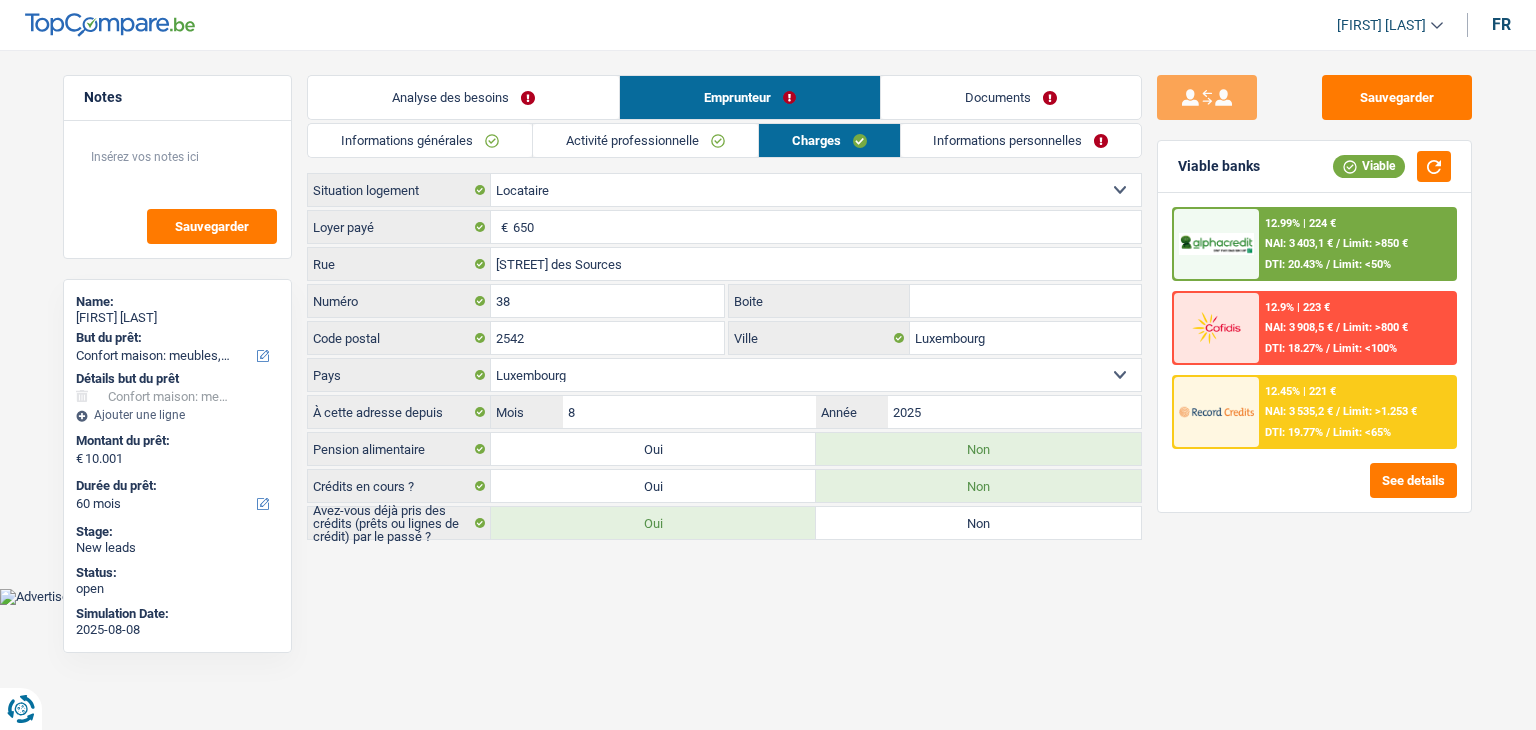 click on "Informations personnelles" at bounding box center [1021, 140] 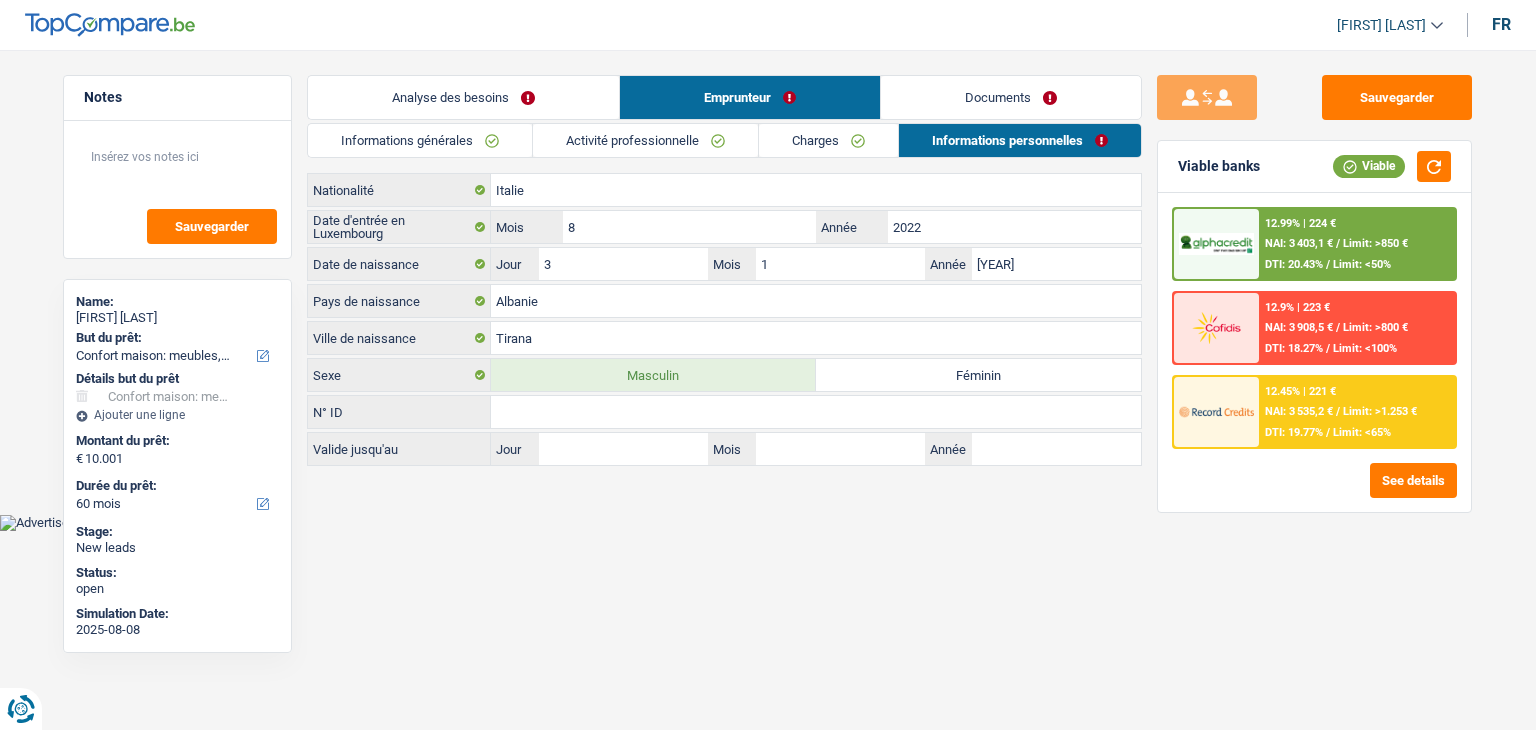 drag, startPoint x: 375, startPoint y: 189, endPoint x: 315, endPoint y: 189, distance: 60 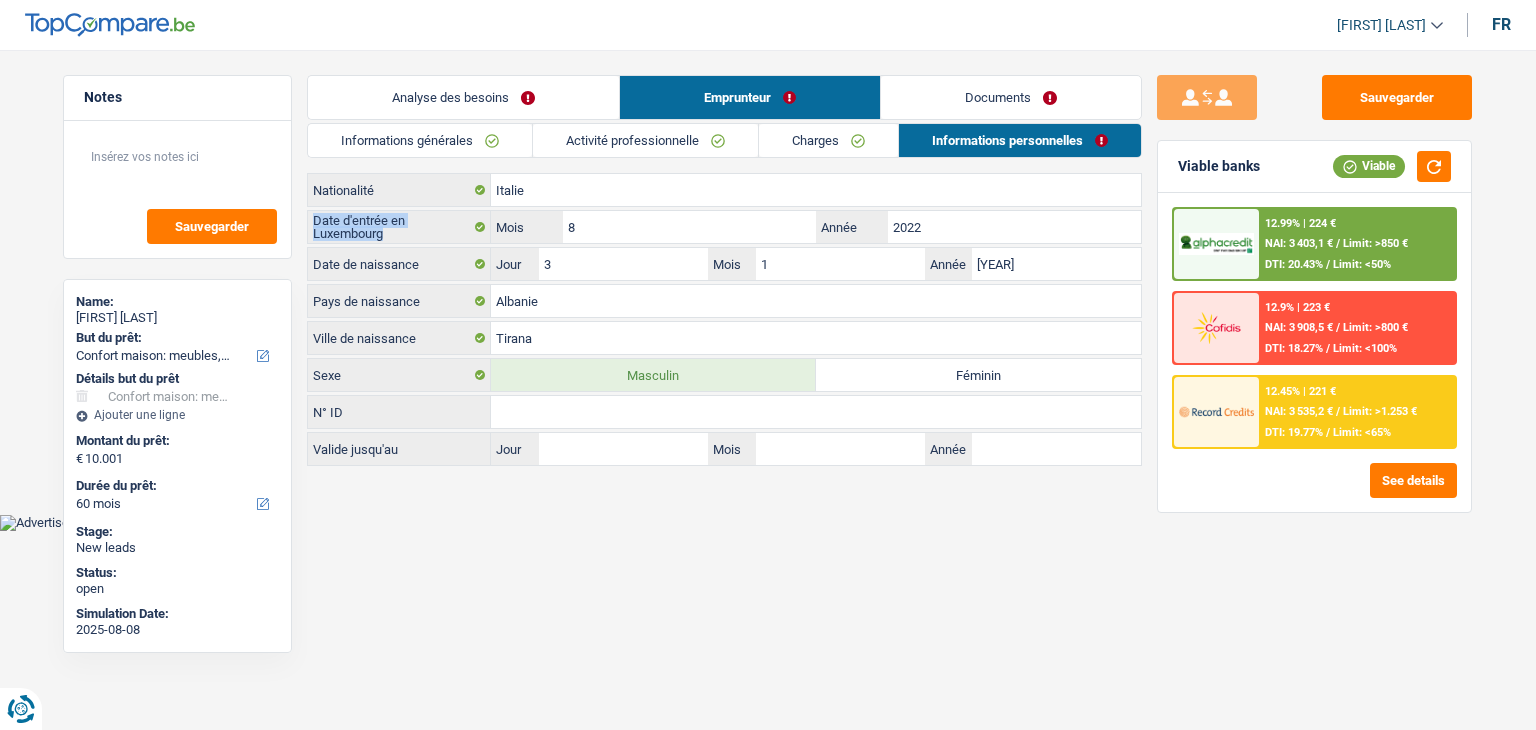 drag, startPoint x: 316, startPoint y: 217, endPoint x: 399, endPoint y: 227, distance: 83.60024 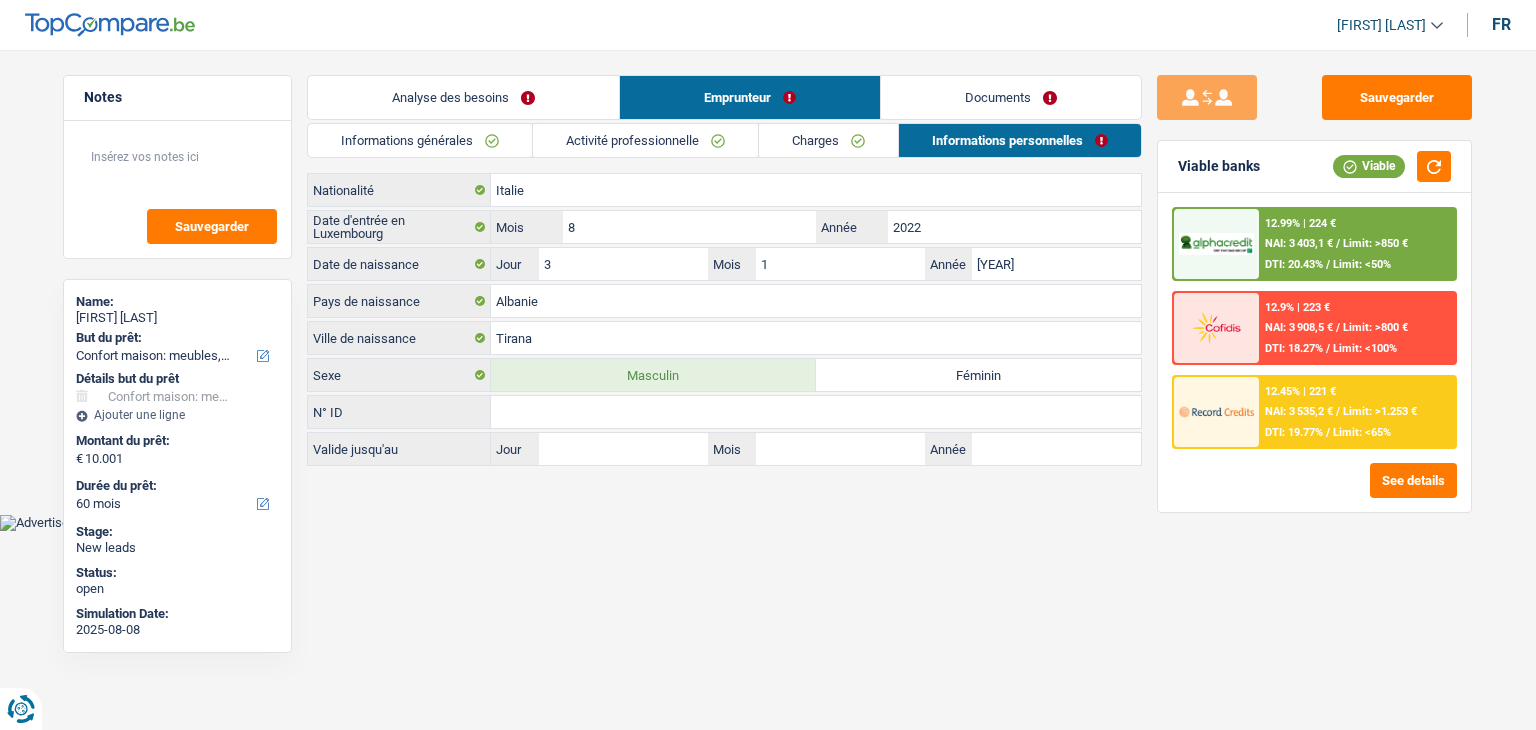 click on "Vous avez le contrôle de vos données
Nous utilisons des cookies, tout comme nos partenaires commerciaux, afin de collecter des informations sur vous à des fins diverses, notamment :
En cliquant sur « Accepter », vous donnez votre consentement à toutes les fins énoncées. Vous pouvez également choisir de spécifier les finalités auxquelles vous souhaitez donner votre consentement. Pour ce faire, il vous suffit de cocher la case située à côté de la finalité et d’appuyer sur « Enregistrer les paramètres ».
Vous pouvez à tout moment révoquer votre consentement en cliquant sur la petite icône située dans le coin inférieur gauche du site Internet. En savoir plus sur les cookies
Politique de confidentialité de Google
un an" at bounding box center [768, 265] 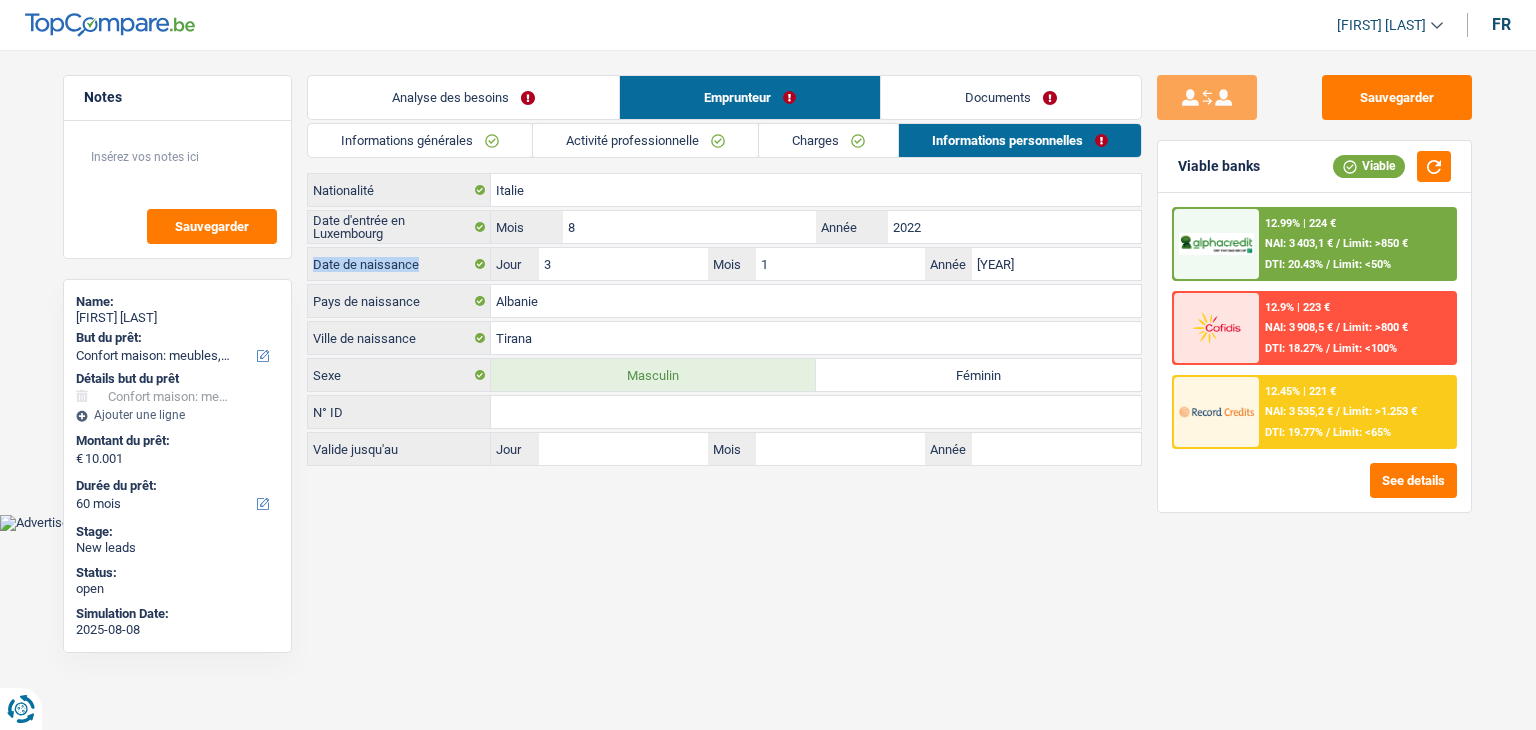 drag, startPoint x: 313, startPoint y: 263, endPoint x: 431, endPoint y: 257, distance: 118.15244 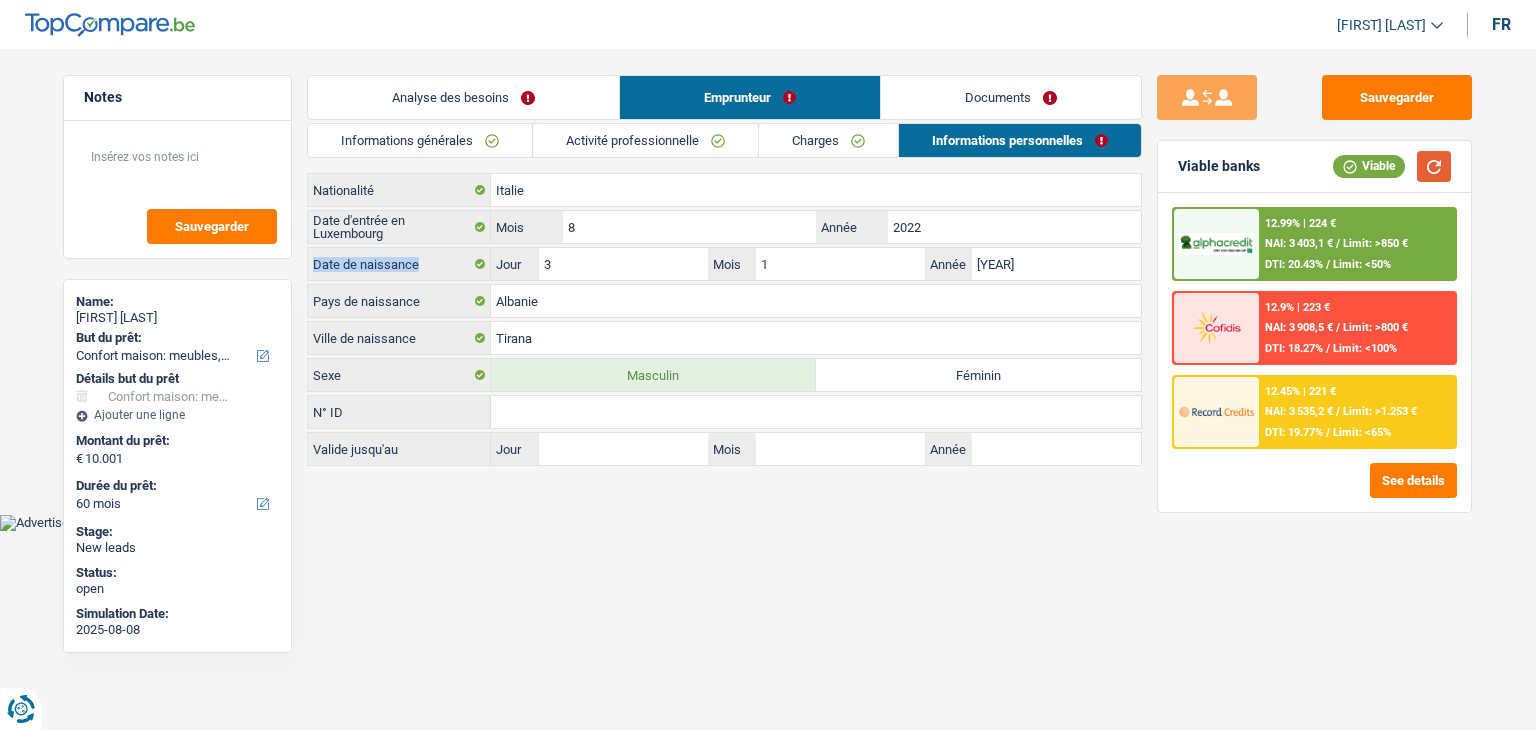 click at bounding box center [1434, 166] 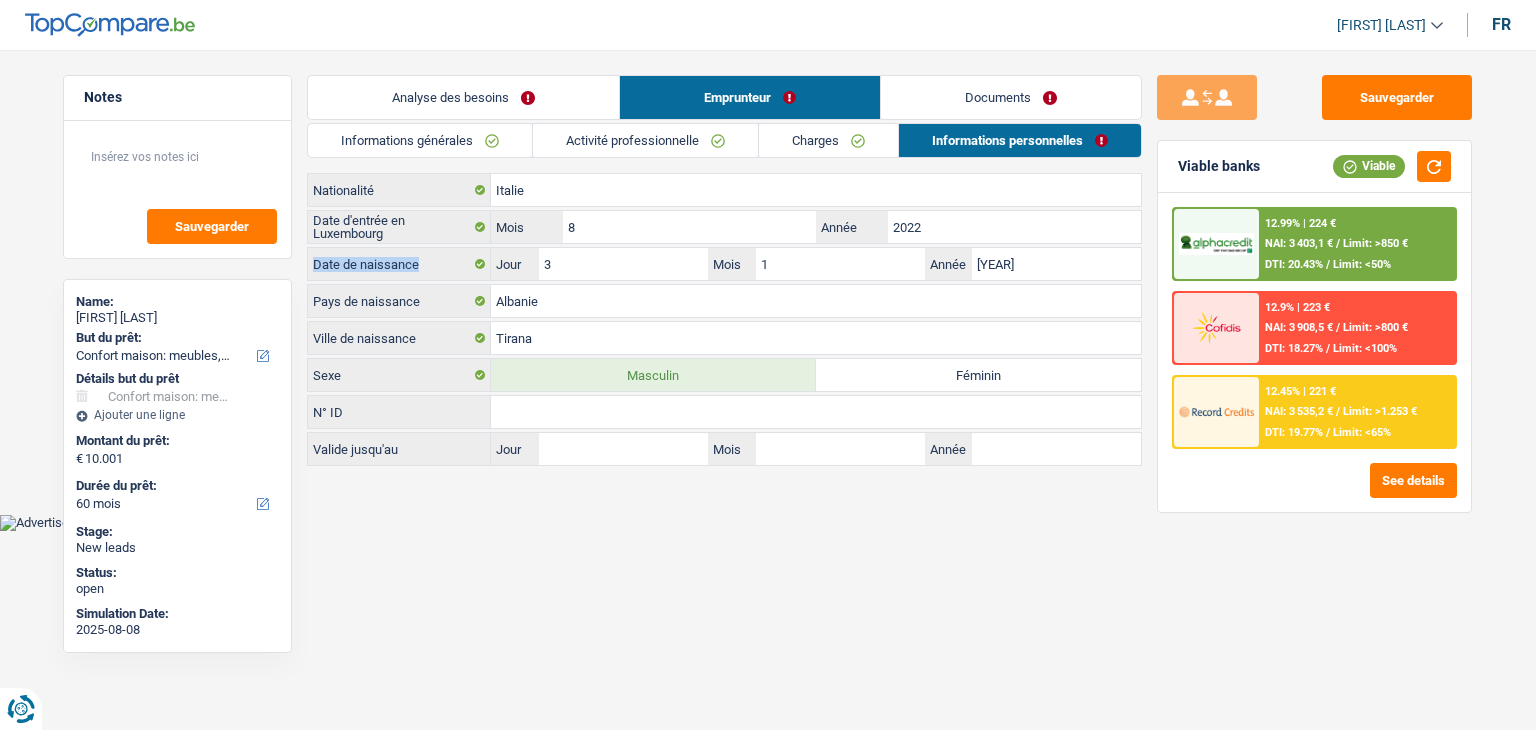 drag, startPoint x: 314, startPoint y: 297, endPoint x: 443, endPoint y: 297, distance: 129 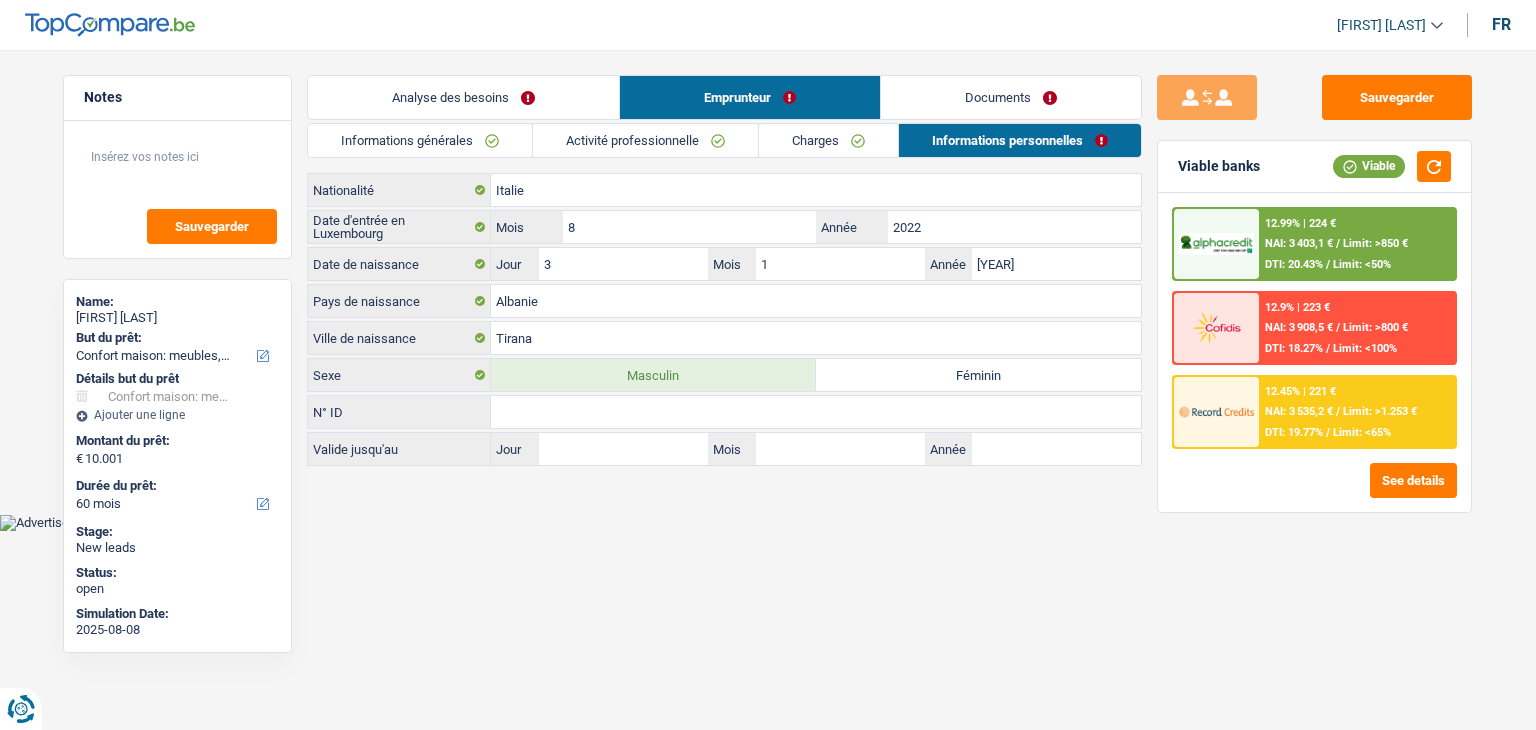 click on "Valide jusqu'au
Jour
/
Mois
/
Année" at bounding box center (724, 449) 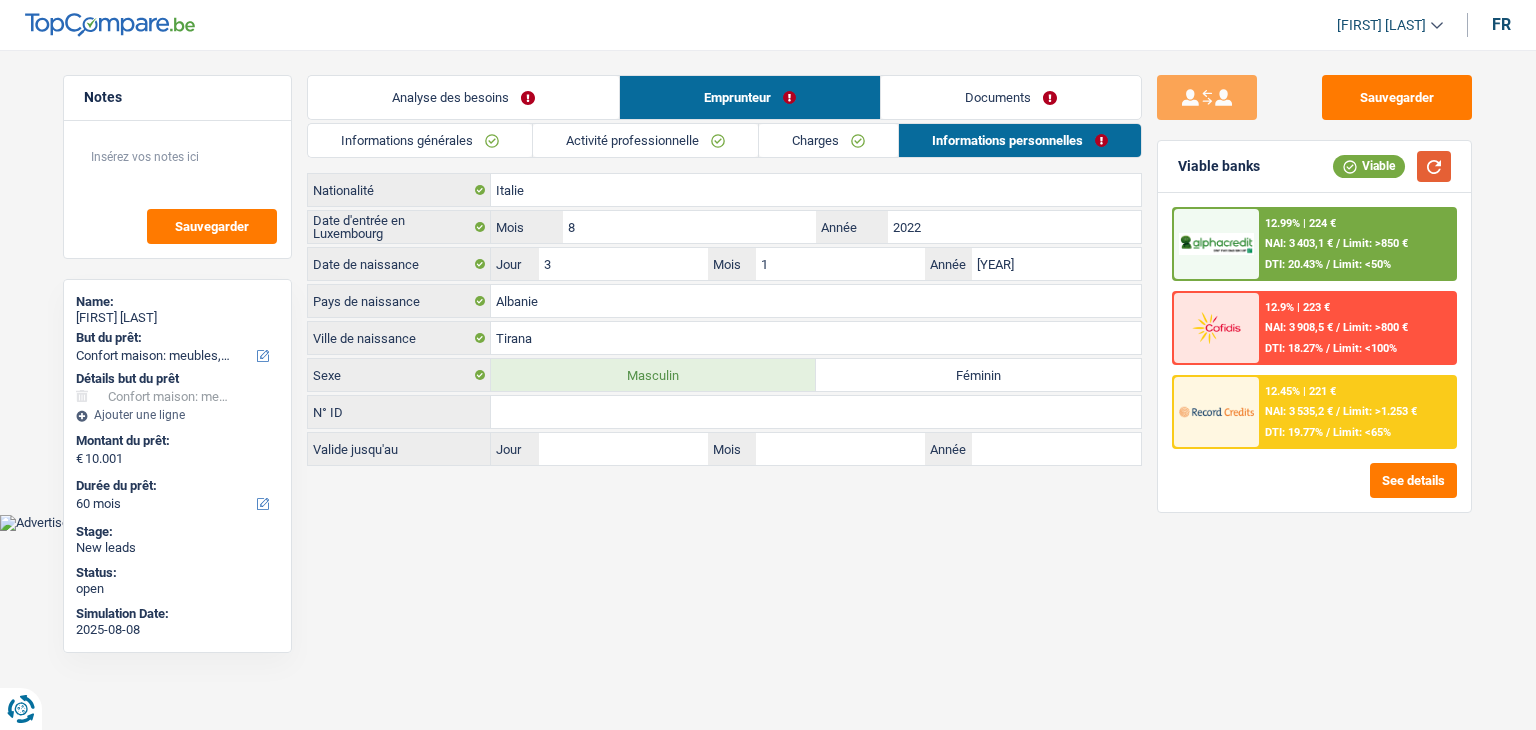 click at bounding box center [1434, 166] 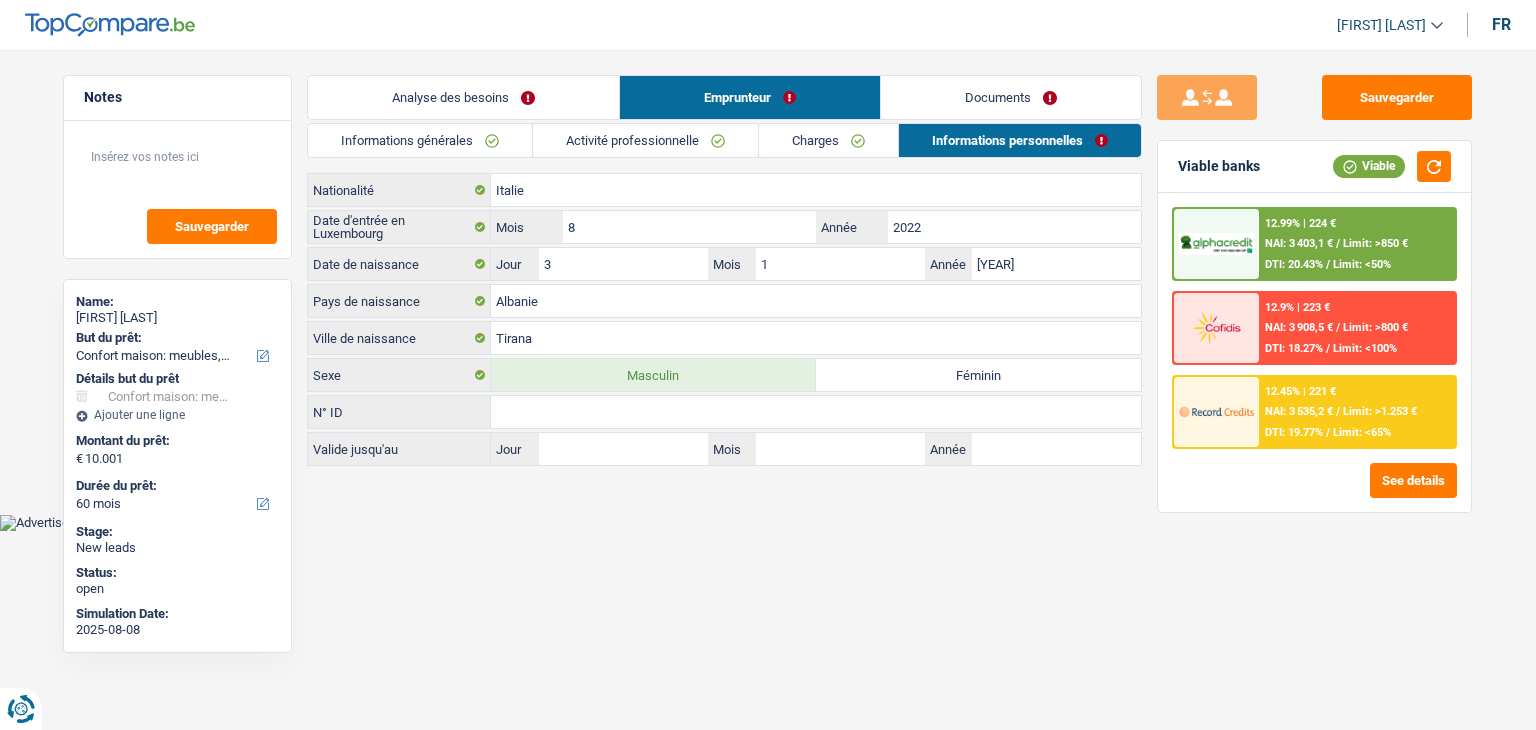 click on "Documents" at bounding box center (1011, 97) 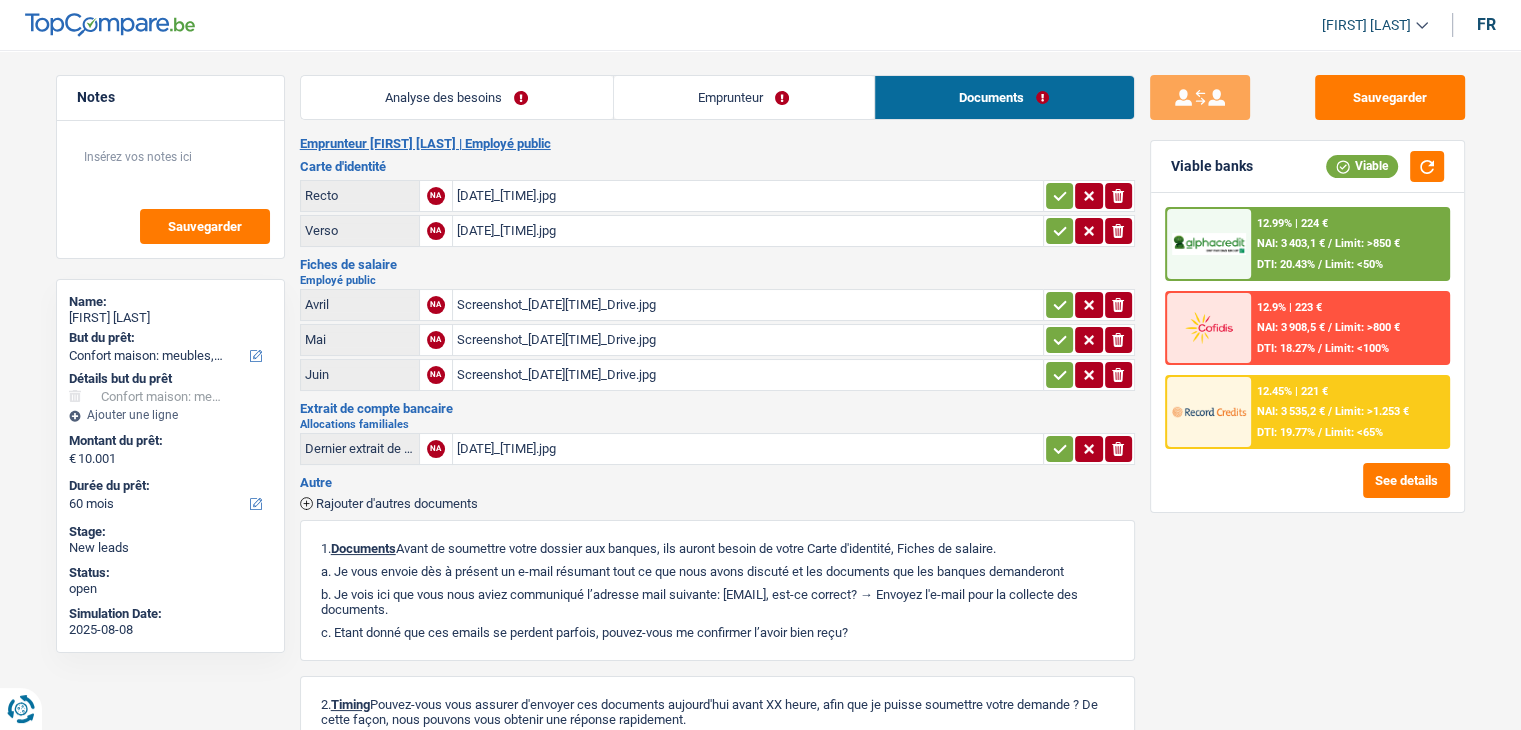 click on "[DATE]_[TIME].jpg" at bounding box center [748, 196] 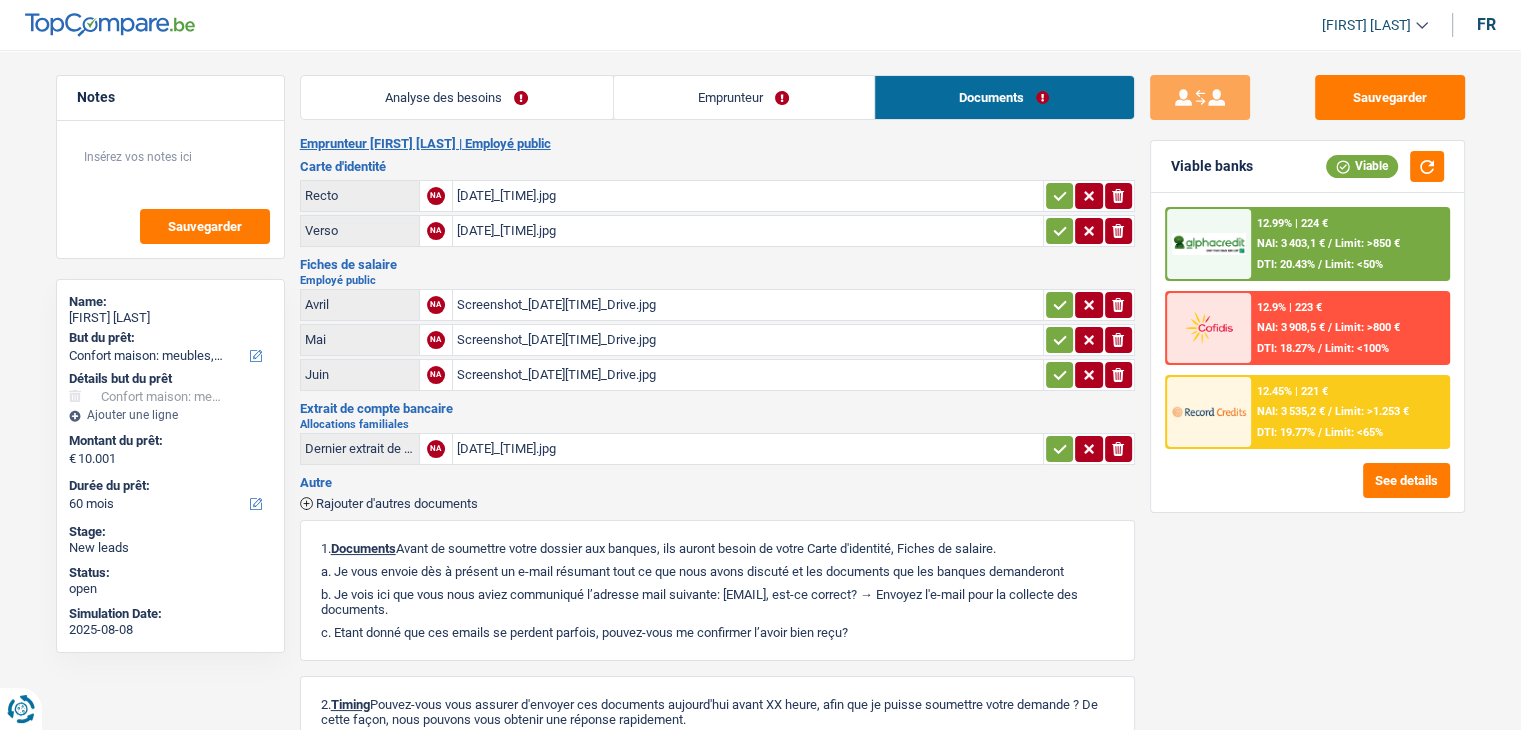 click on "[DATE]_[TIME].jpg" at bounding box center [748, 231] 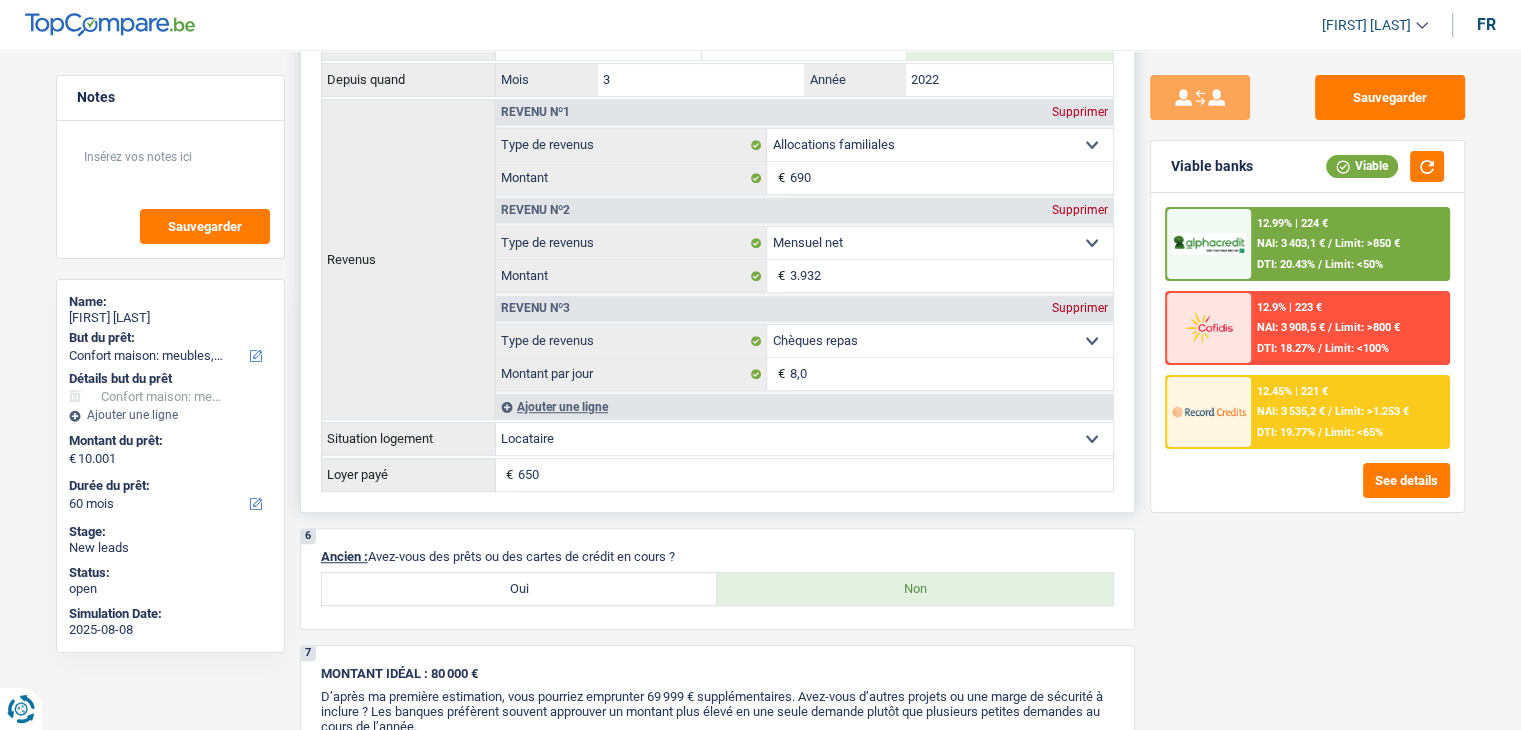 scroll, scrollTop: 1600, scrollLeft: 0, axis: vertical 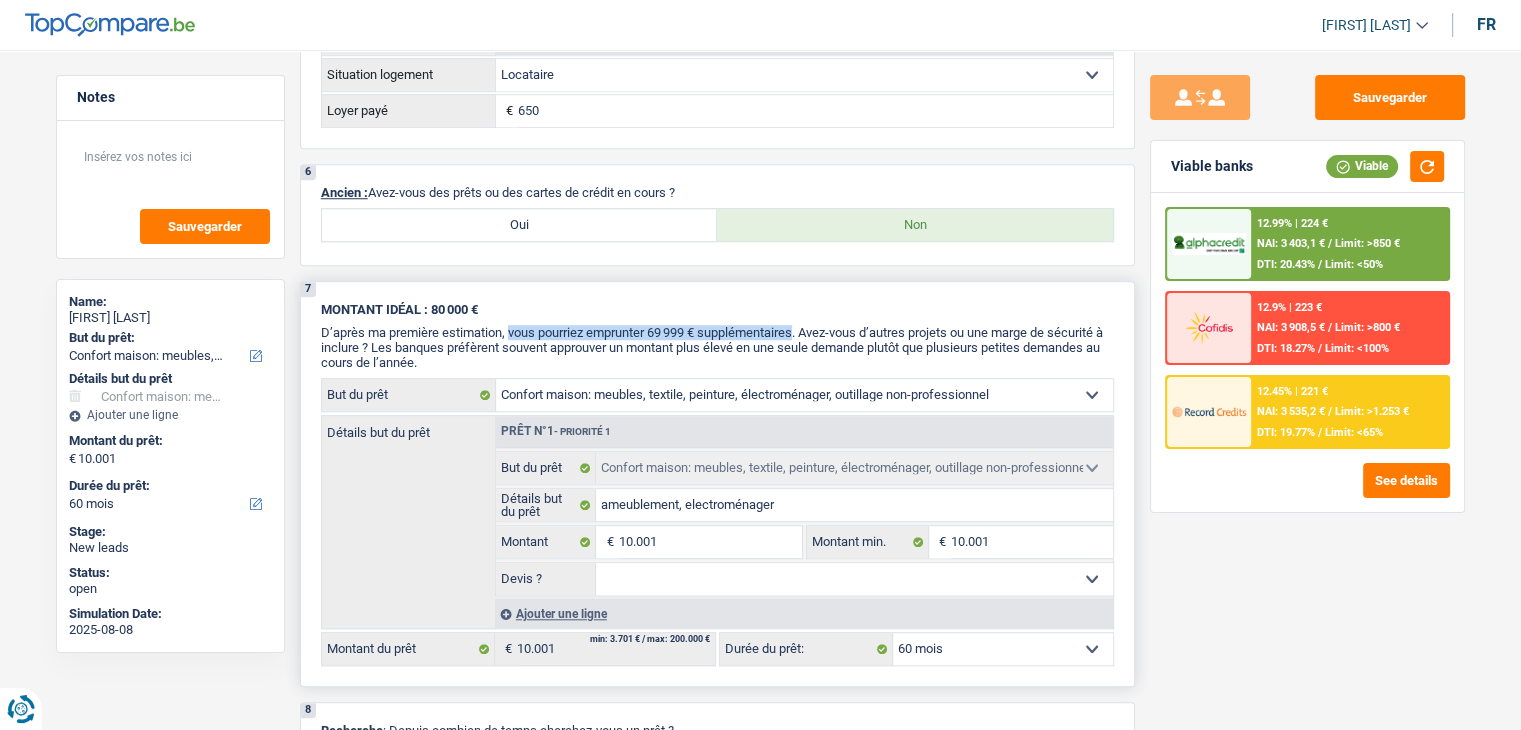 drag, startPoint x: 802, startPoint y: 325, endPoint x: 512, endPoint y: 313, distance: 290.24817 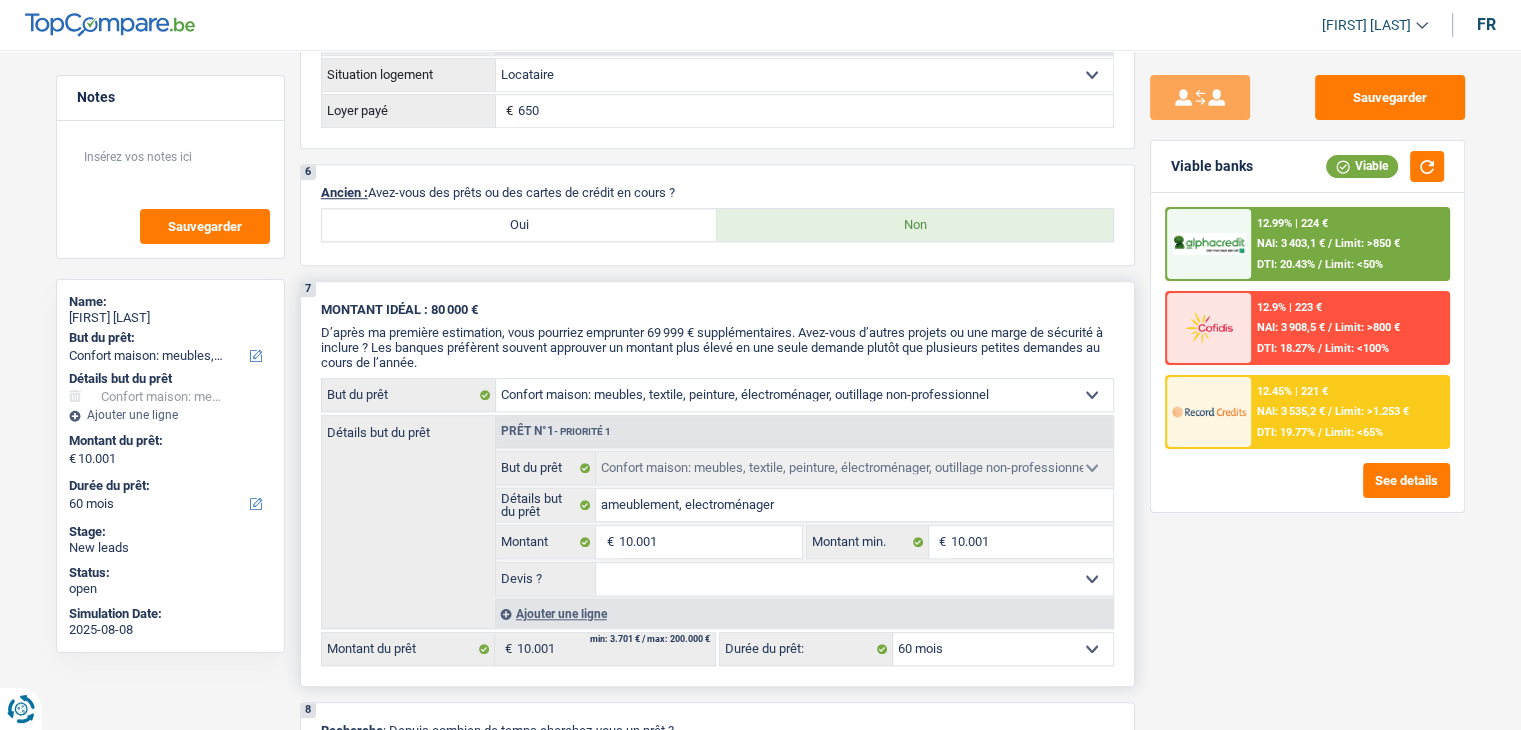 click on "7   MONTANT IDÉAL : 80 000 €   D’après ma première estimation, vous pourriez emprunter 69 999 € supplémentaires. Avez-vous d’autres projets ou une marge de sécurité à inclure ? Les banques préfèrent souvent approuver un montant plus élevé en une seule demande plutôt que plusieurs petites demandes au cours de l’année.     Confort maison: meubles, textile, peinture, électroménager, outillage non-professionnel Hifi, multimédia, gsm, ordinateur Aménagement: frais d'installation, déménagement Evénement familial: naissance, mariage, divorce, communion, décès Frais médicaux Frais d'études Frais permis de conduire Loisirs: voyage, sport, musique Rafraîchissement: petits travaux maison et jardin Frais judiciaires Réparation voiture Prêt rénovation (non disponible pour les non-propriétaires) Prêt énergie (non disponible pour les non-propriétaires) Prêt voiture Taxes, impôts non professionnels Rénovation bien à l'étranger Dettes familiales Assurance Autre" at bounding box center [717, 484] 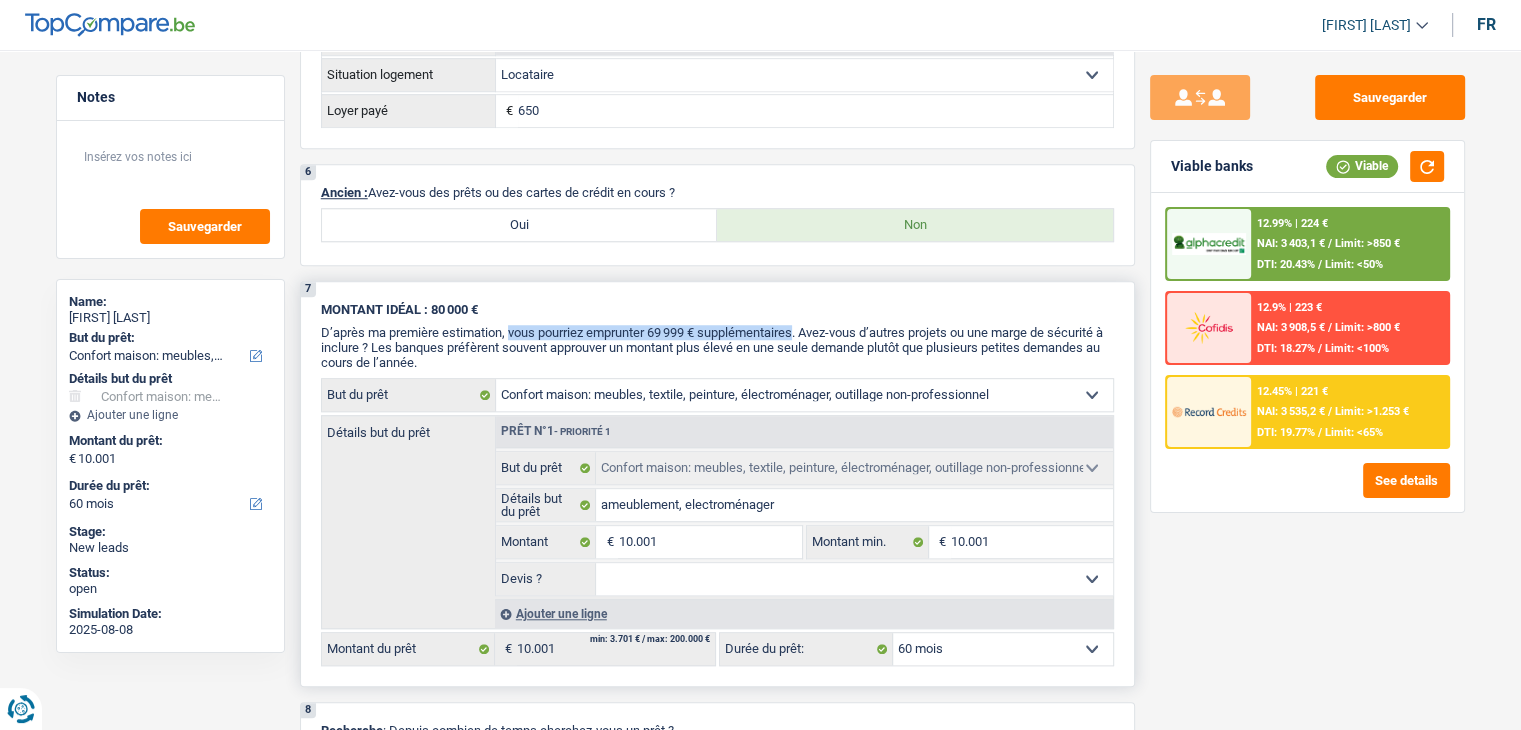 drag, startPoint x: 784, startPoint y: 327, endPoint x: 512, endPoint y: 324, distance: 272.01654 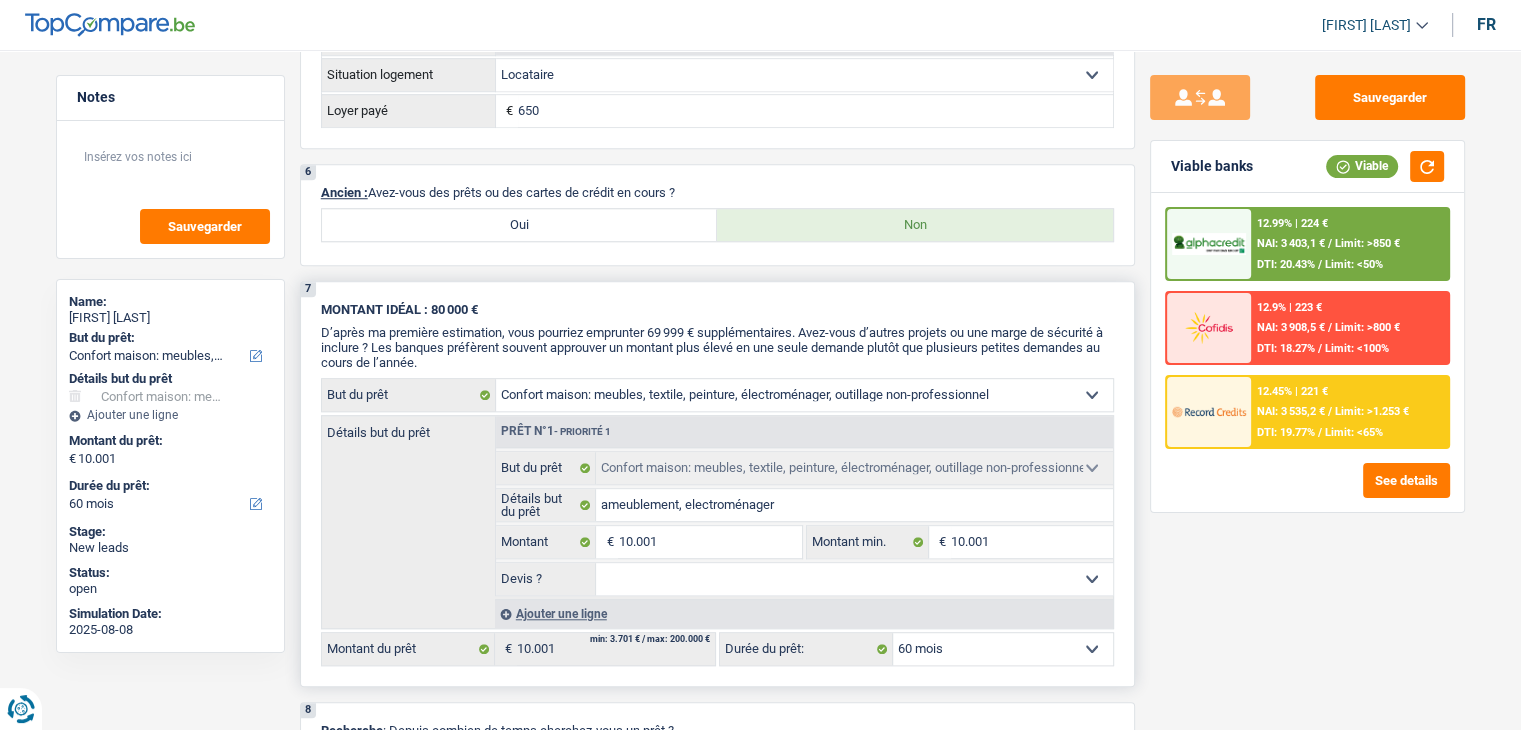 click on "MONTANT IDÉAL : 80 000 €" at bounding box center [717, 309] 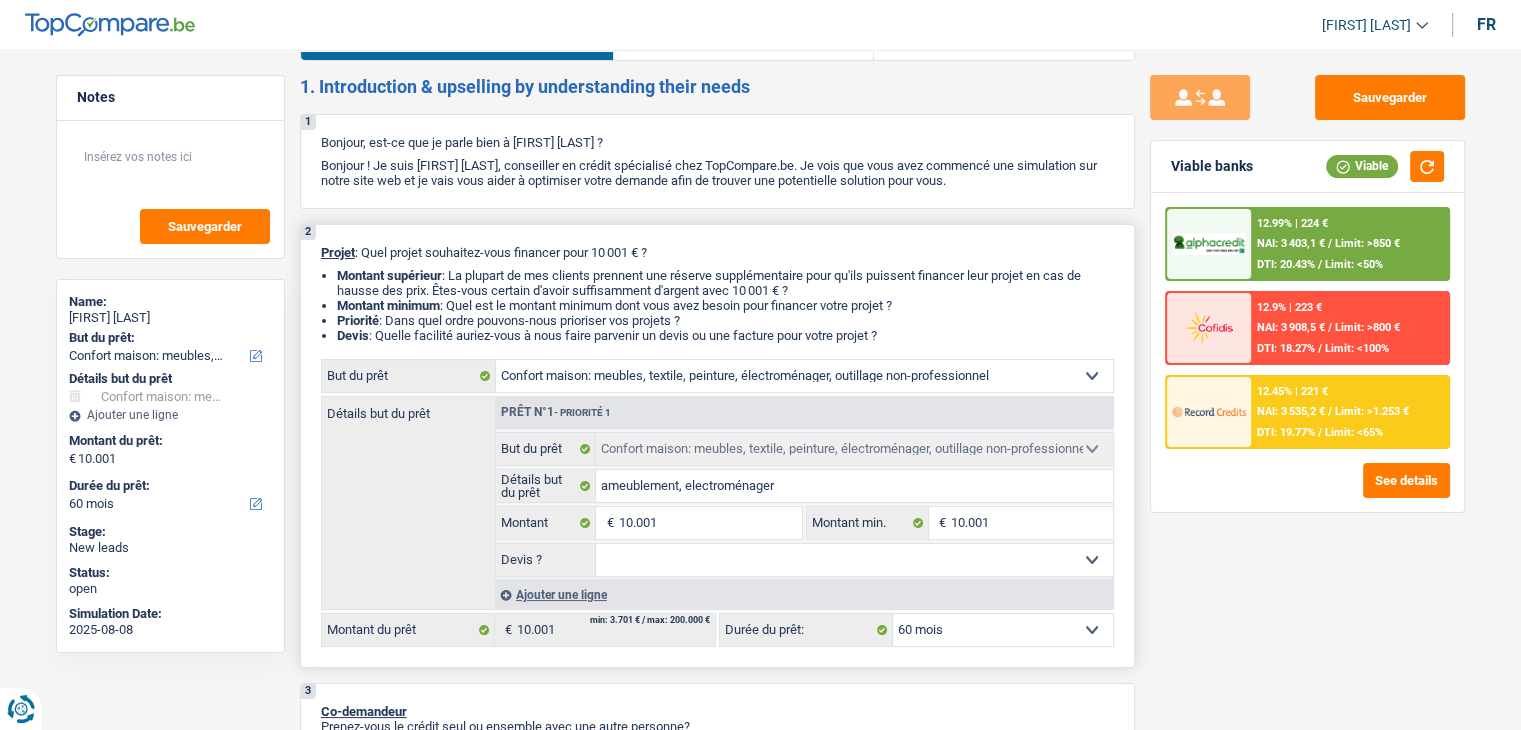 scroll, scrollTop: 0, scrollLeft: 0, axis: both 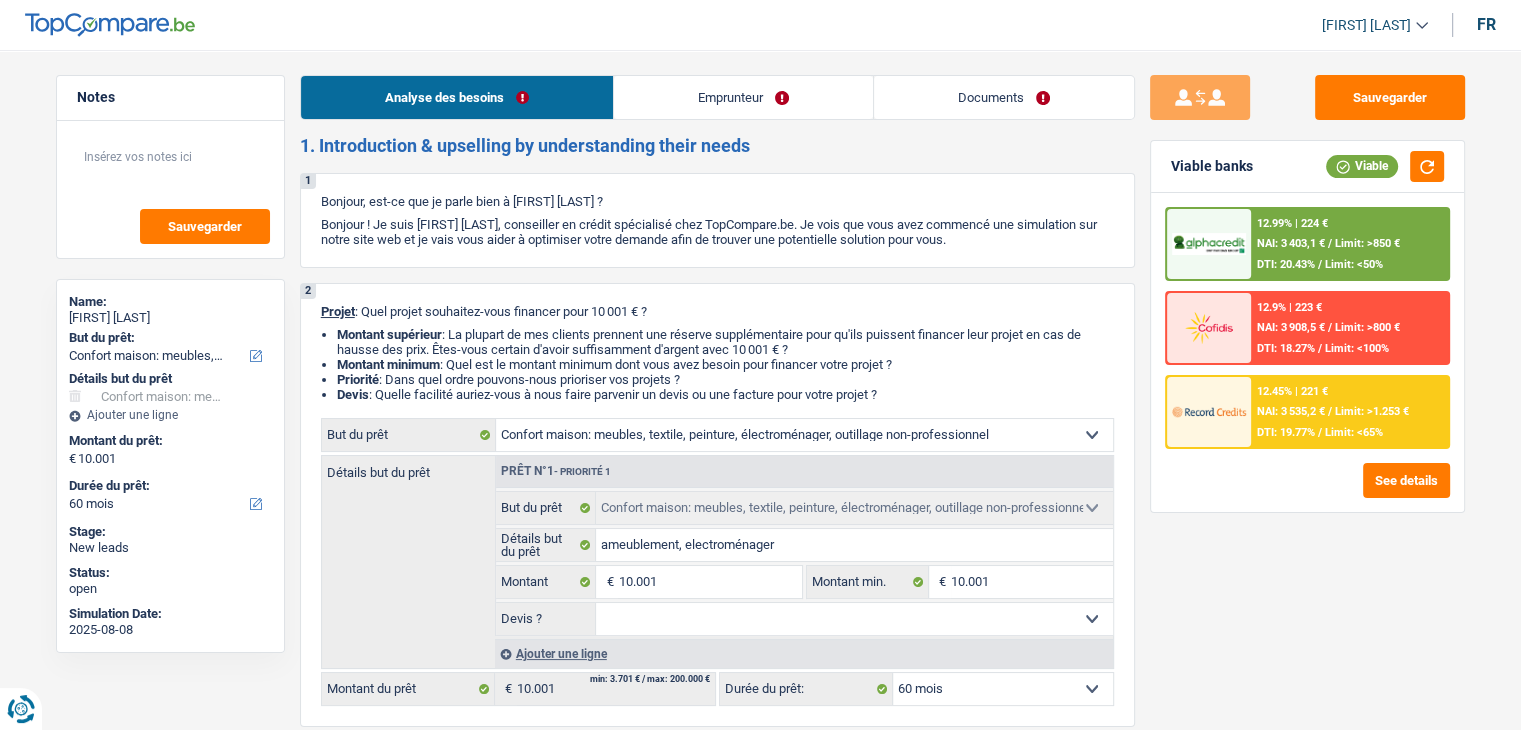 click on "Documents" at bounding box center [1004, 97] 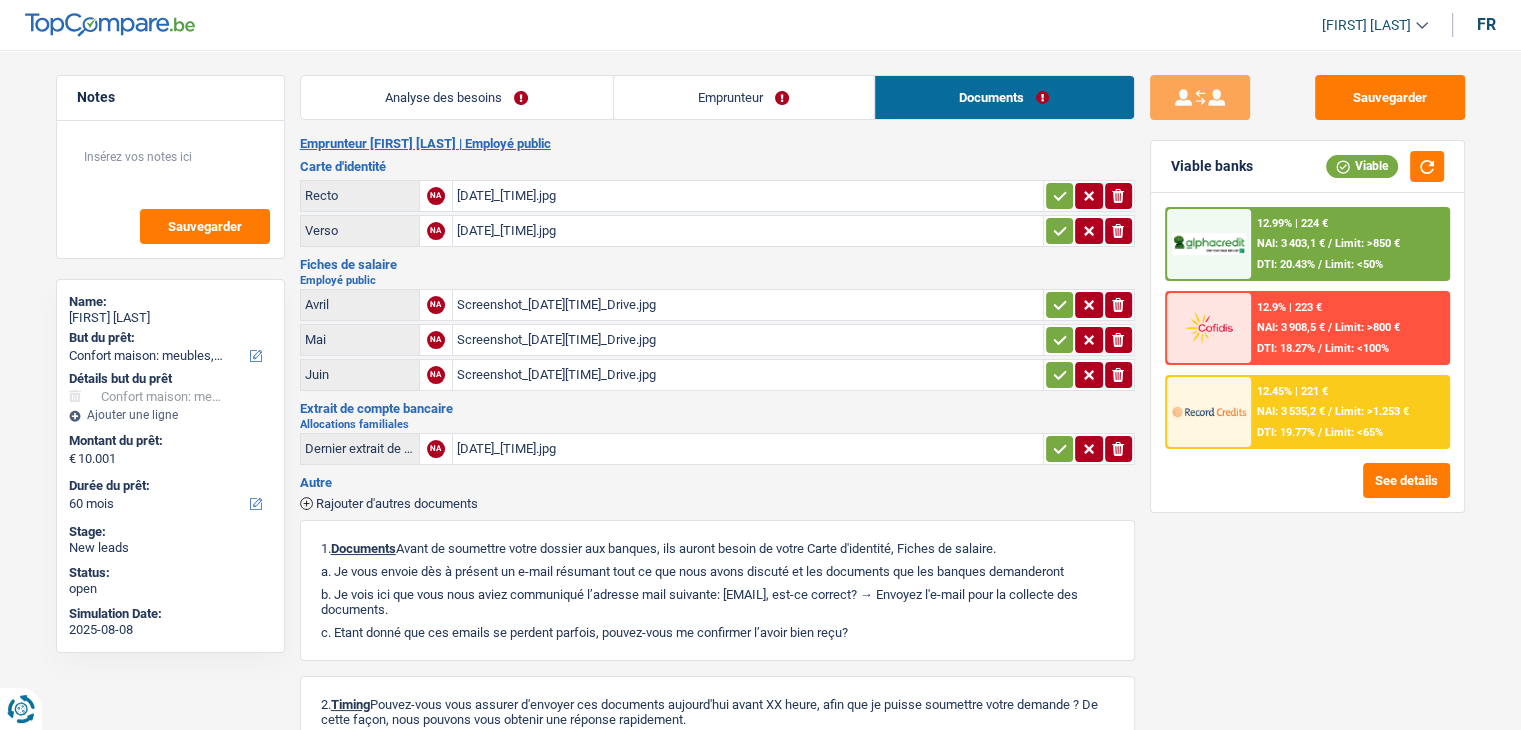 click on "20250807_134133.jpg" at bounding box center [748, 449] 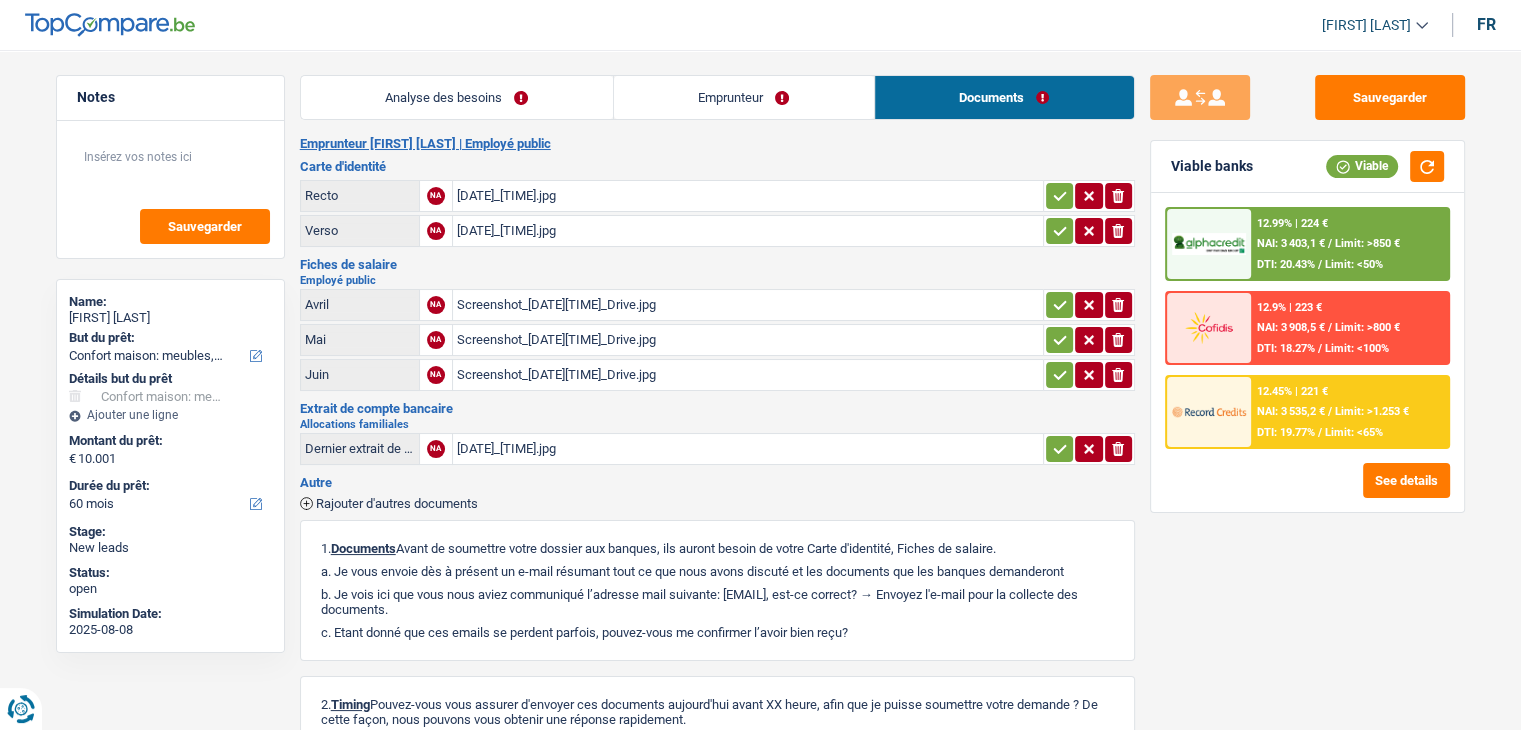 click on "Emprunteur" at bounding box center (744, 97) 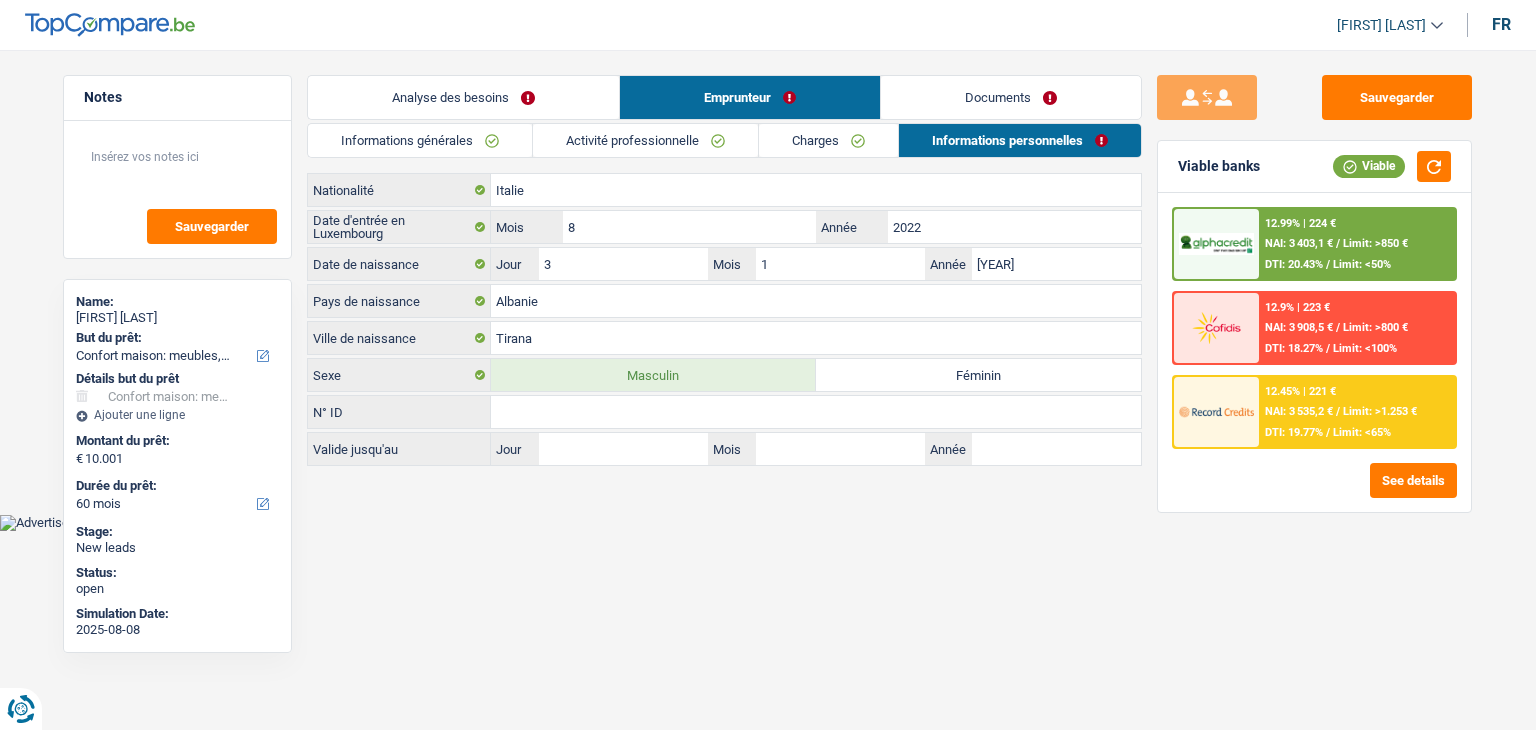 click on "Activité professionnelle" at bounding box center (645, 140) 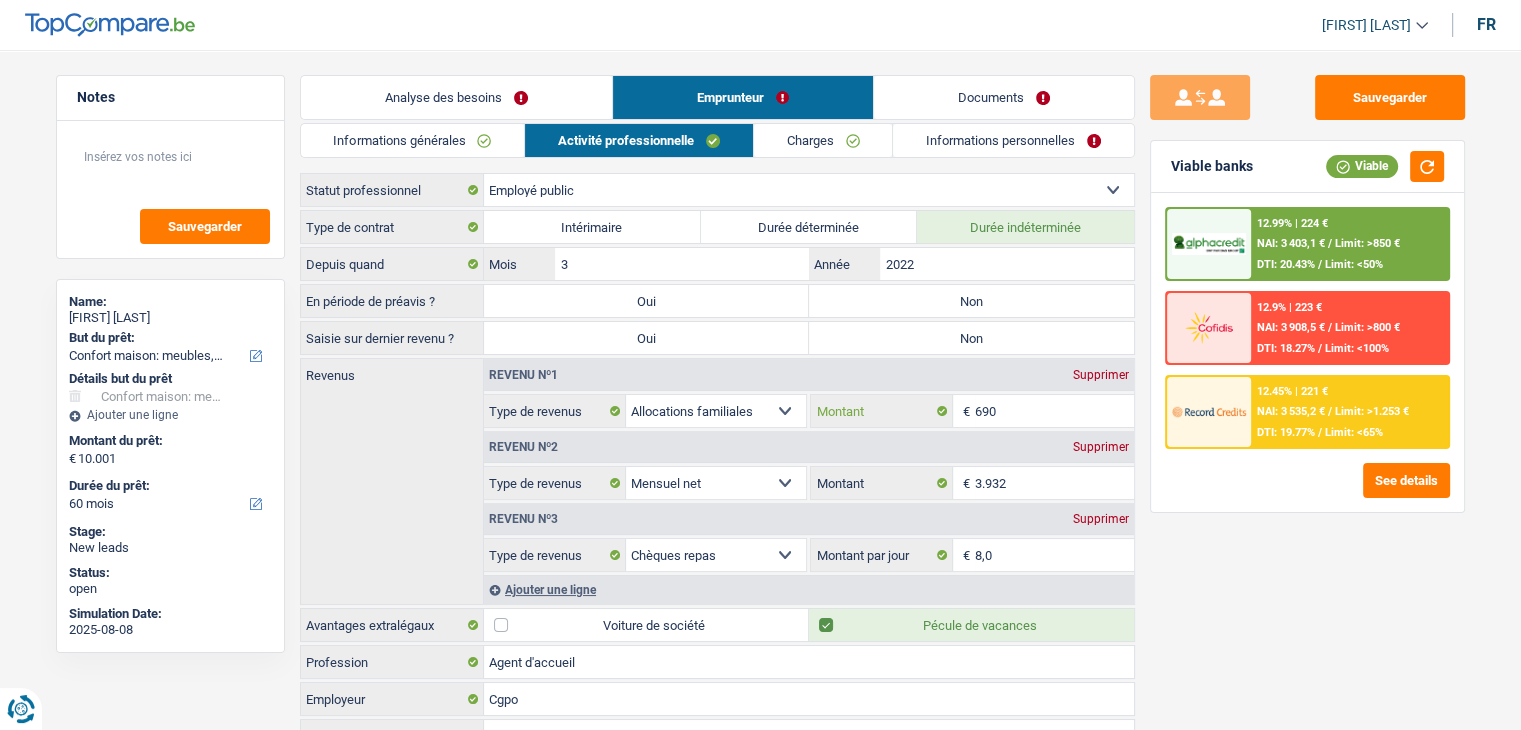 click on "690" at bounding box center [1054, 411] 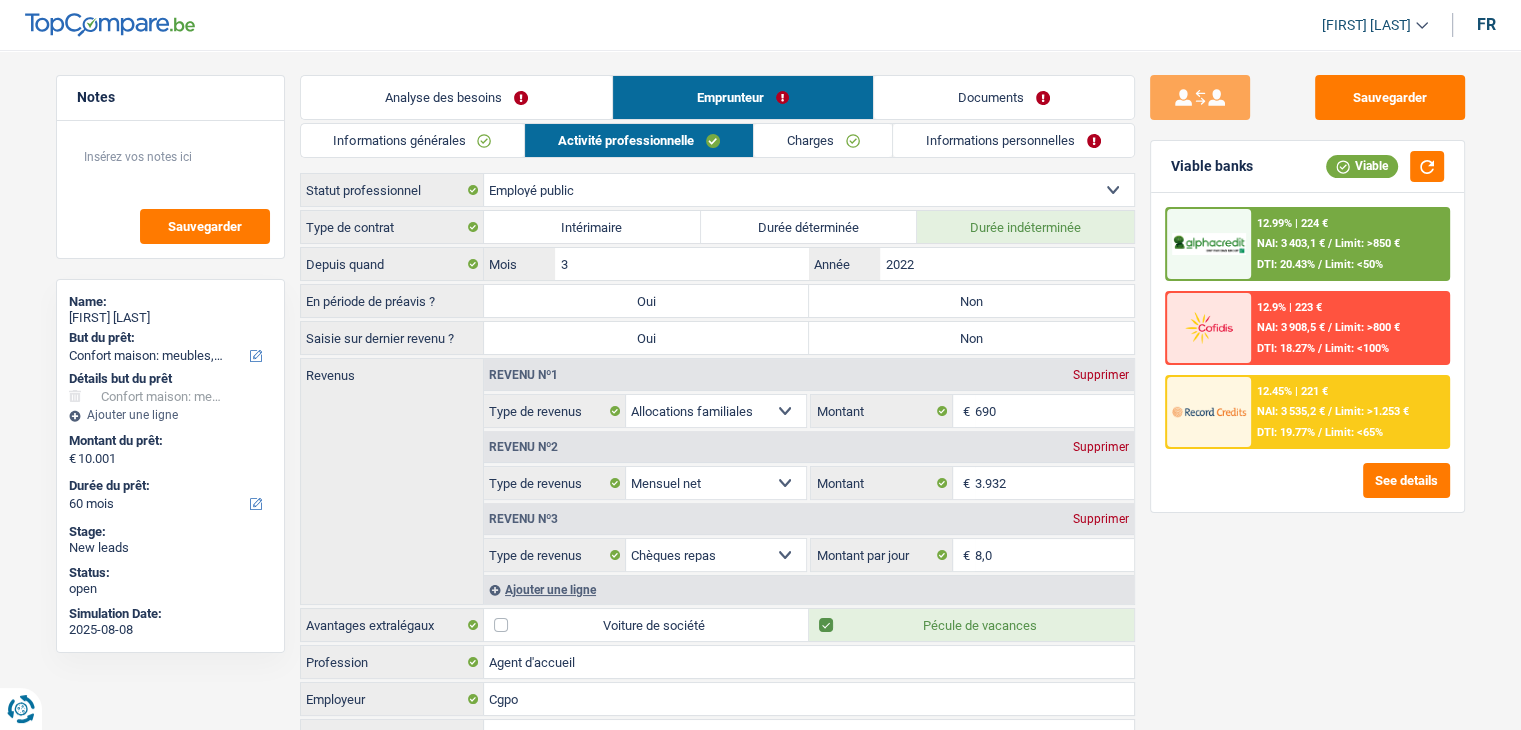 click on "Sauvegarder
Viable banks
Viable
12.99% | 224 €
NAI: 3 403,1 €
/
Limit: >850 €
DTI: 20.43%
/
Limit: <50%
12.9% | 223 €
NAI: 3 908,5 €
/
Limit: >800 €
DTI: 18.27%
/
Limit: <100%
/       /" at bounding box center (1307, 384) 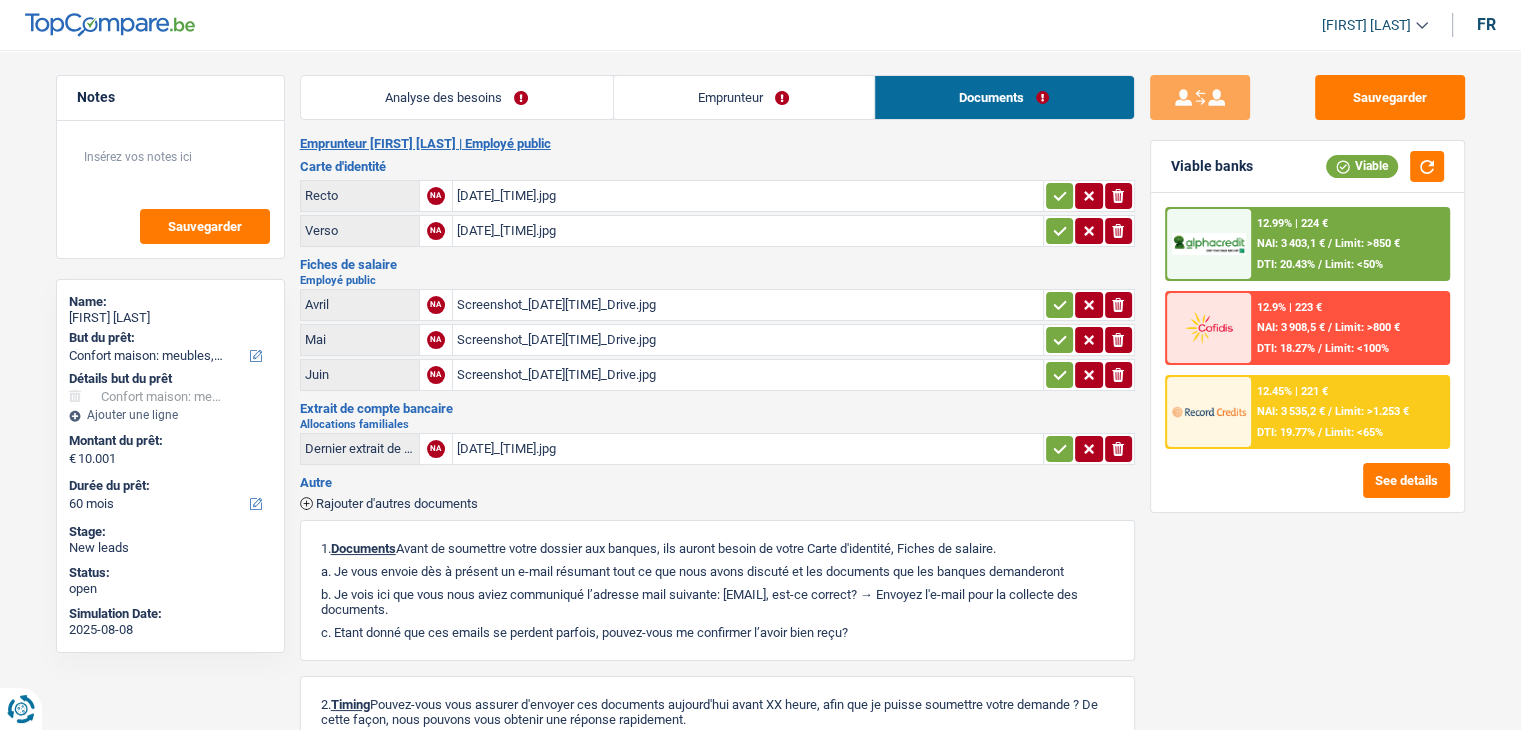 click on "Emprunteur" at bounding box center [744, 97] 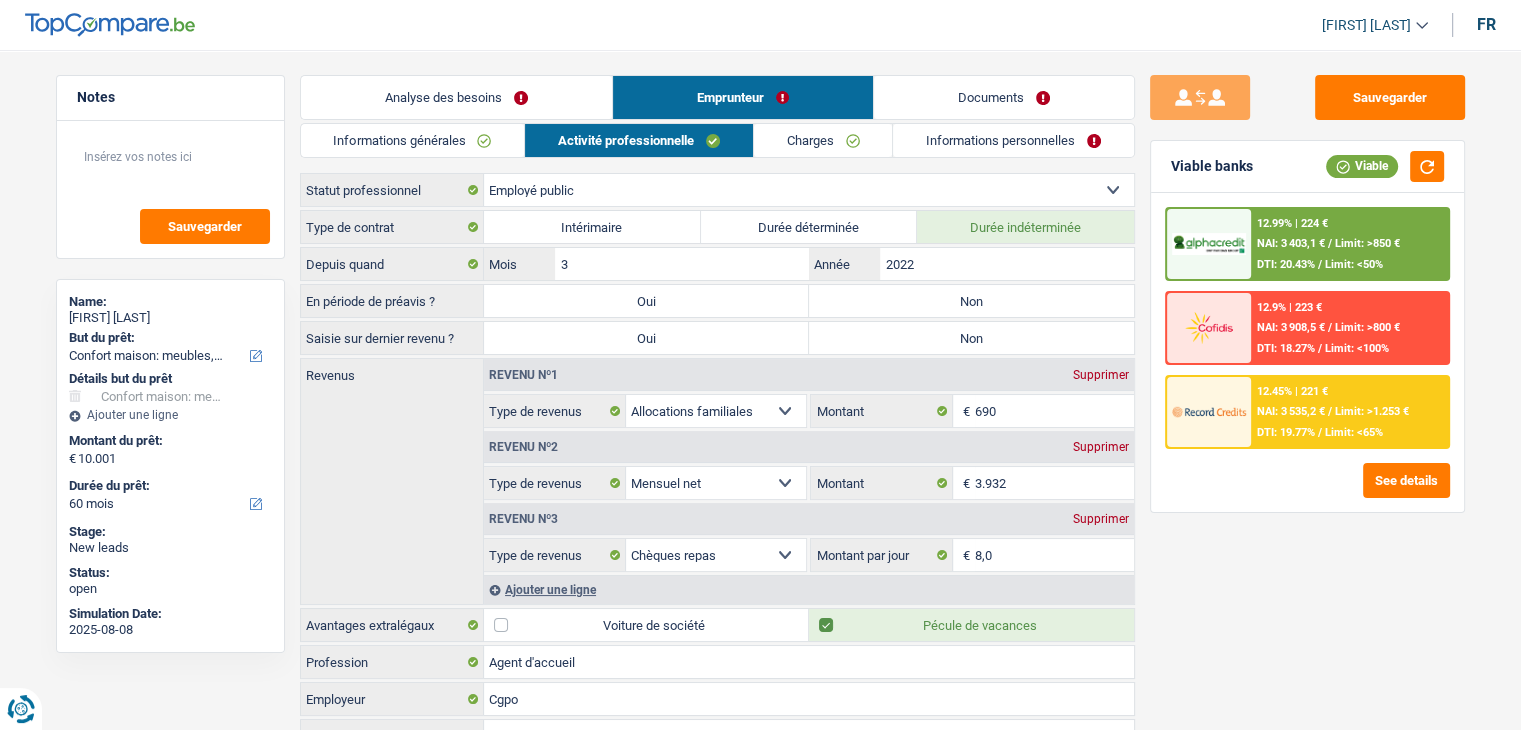 click on "Informations personnelles" at bounding box center (1013, 140) 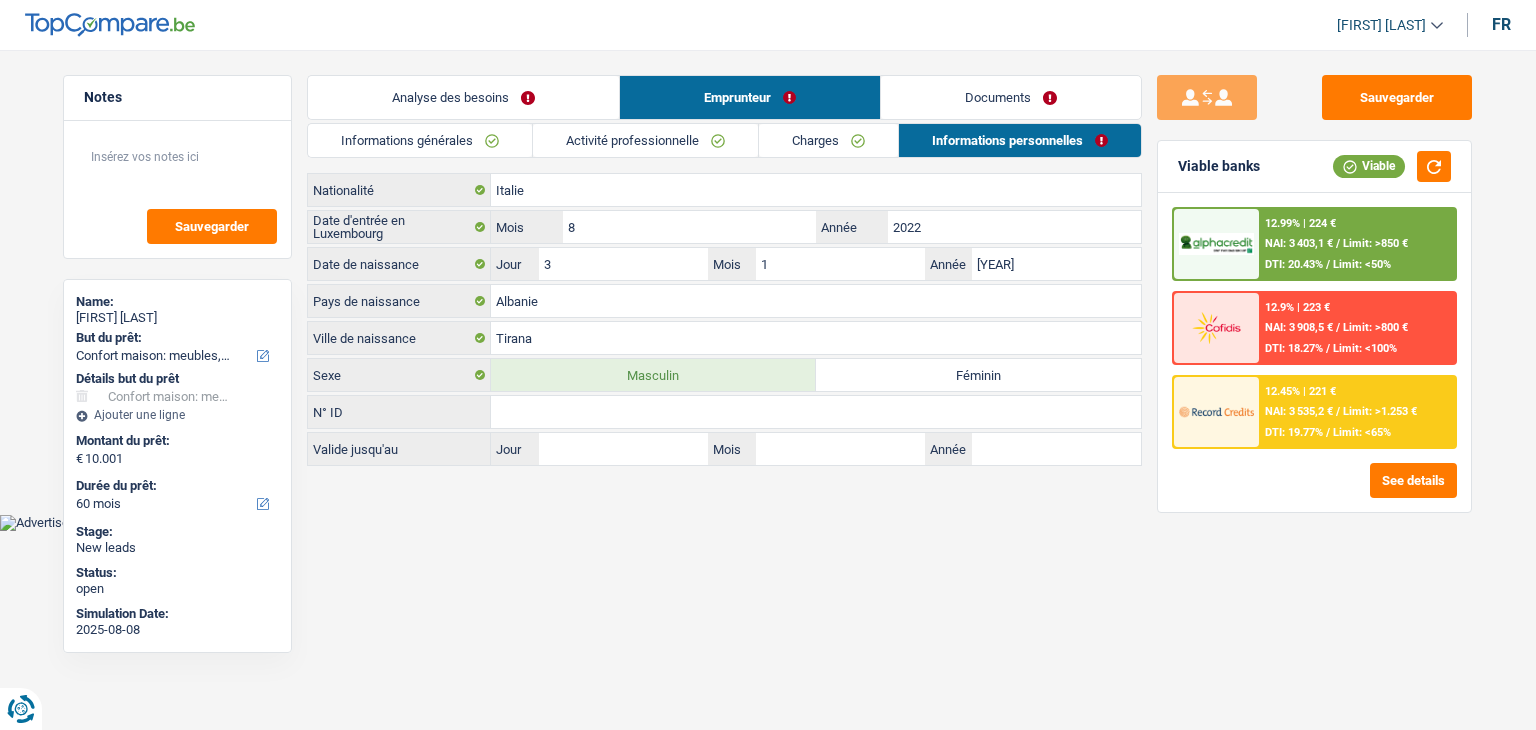 click on "Charges" at bounding box center [828, 140] 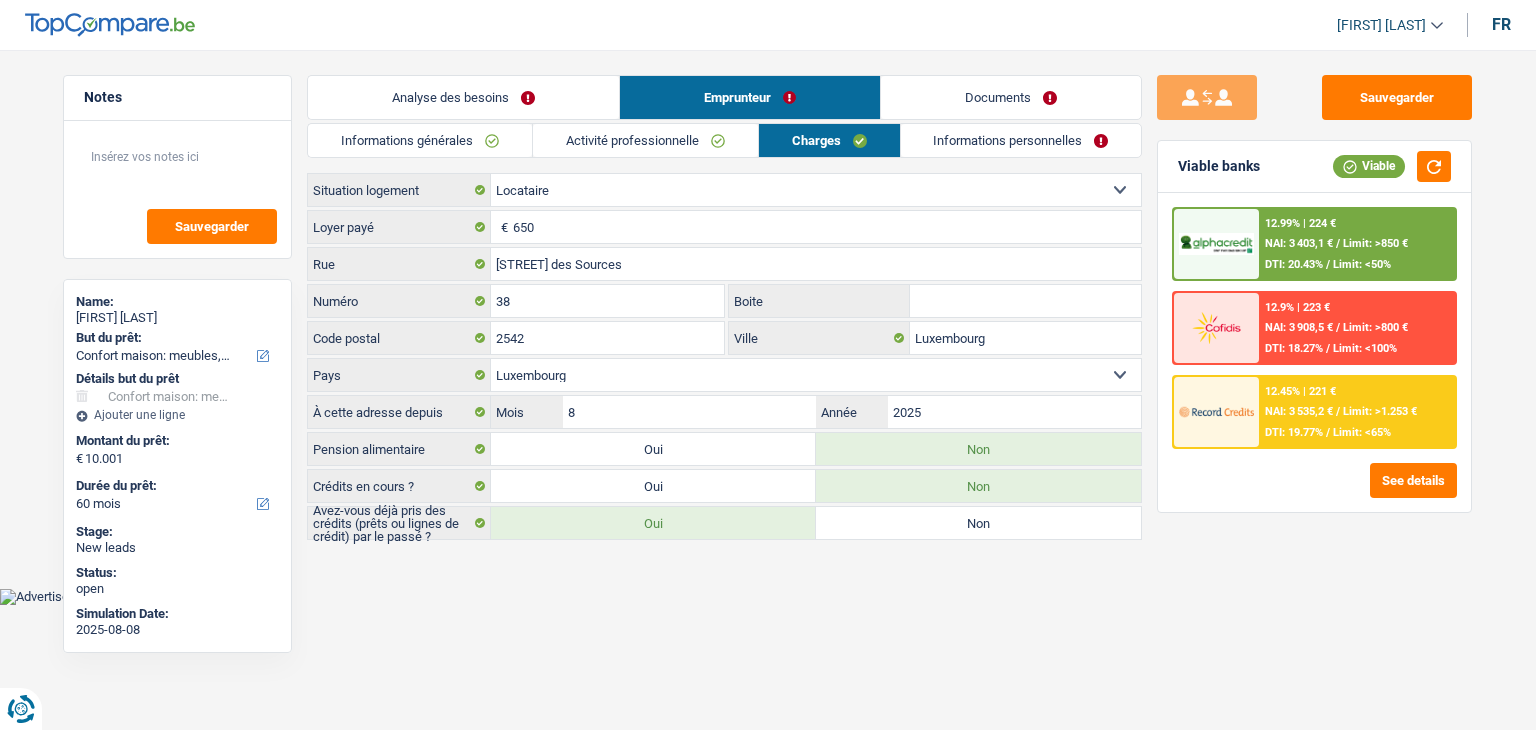 click on "Informations personnelles" at bounding box center (1021, 140) 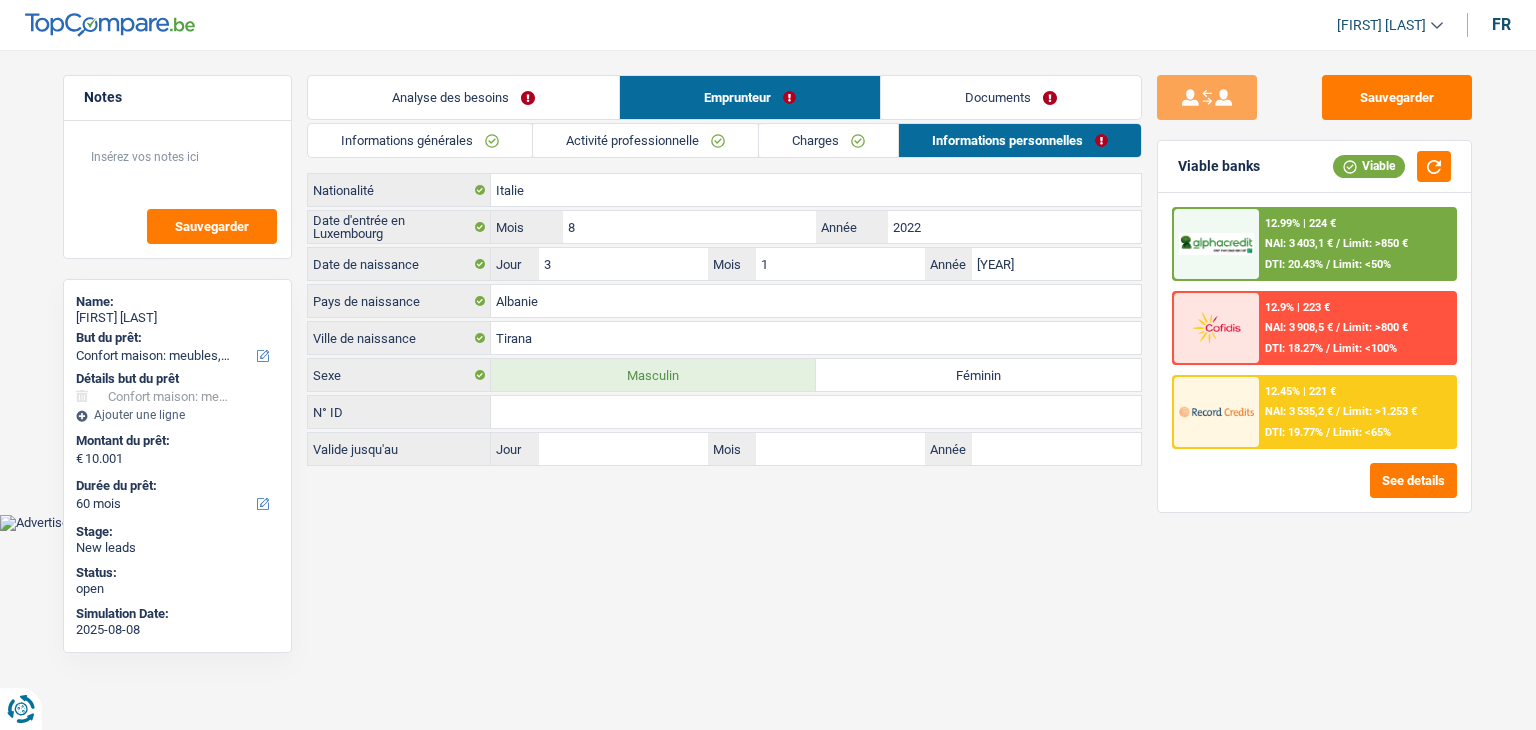 click on "Documents" at bounding box center [1011, 97] 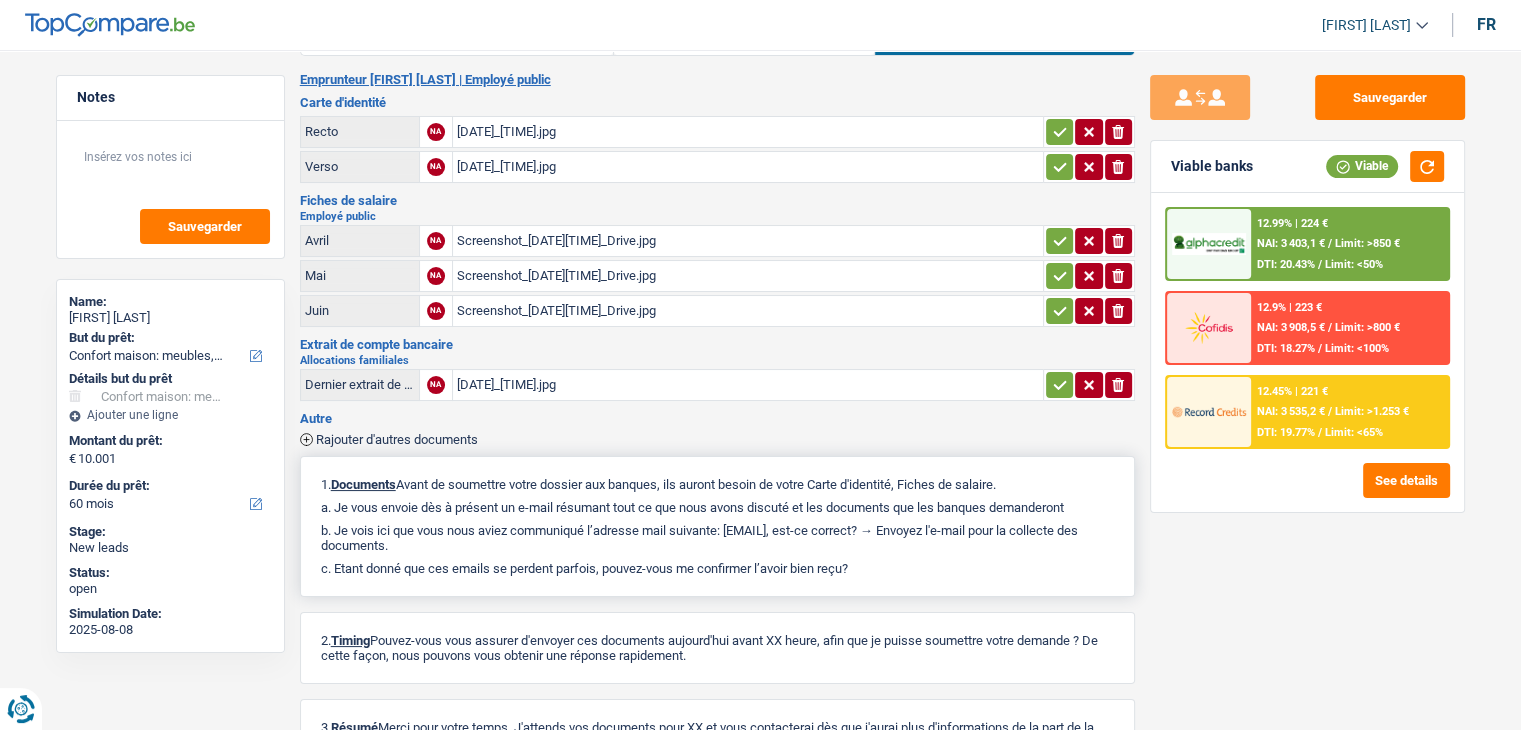 scroll, scrollTop: 100, scrollLeft: 0, axis: vertical 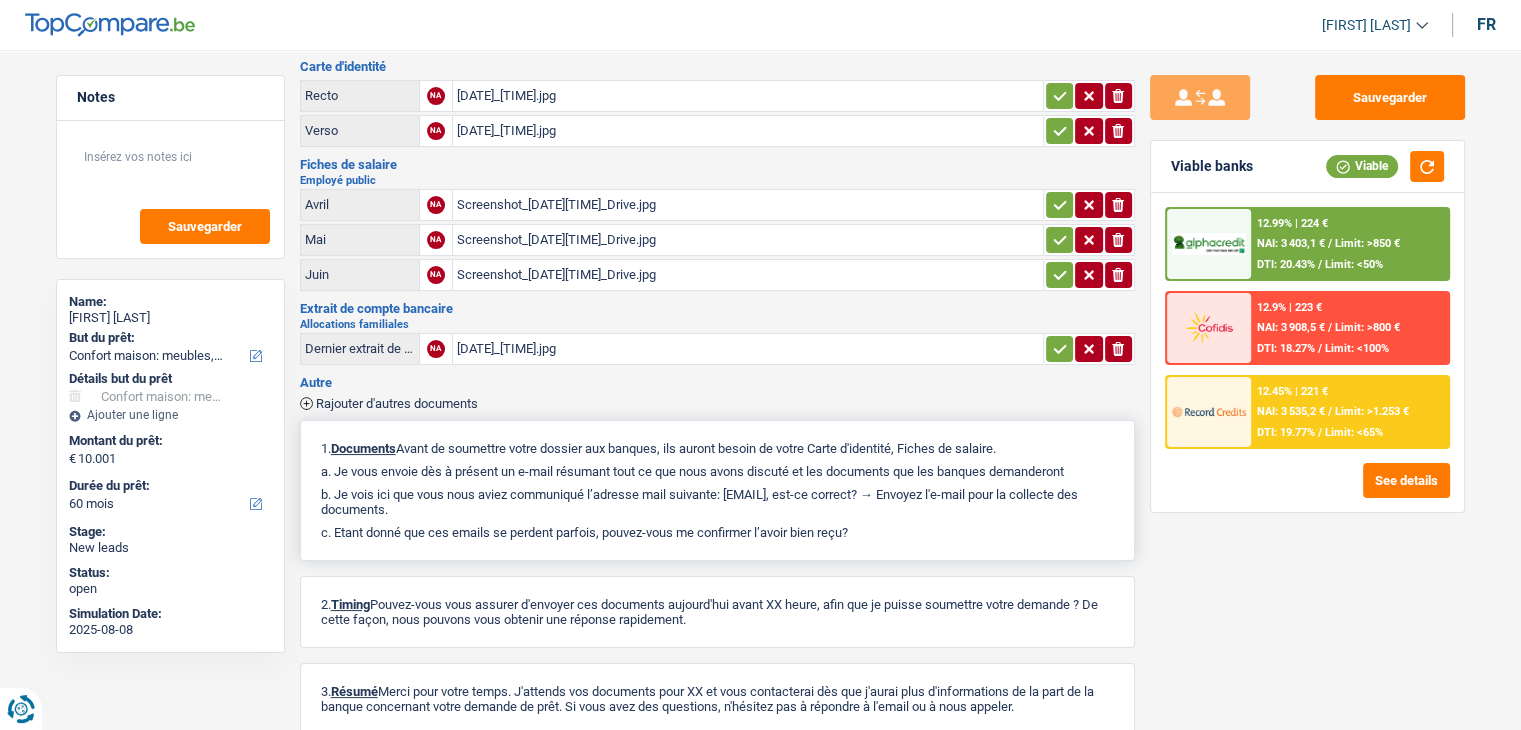 drag, startPoint x: 858, startPoint y: 525, endPoint x: 320, endPoint y: 439, distance: 544.83026 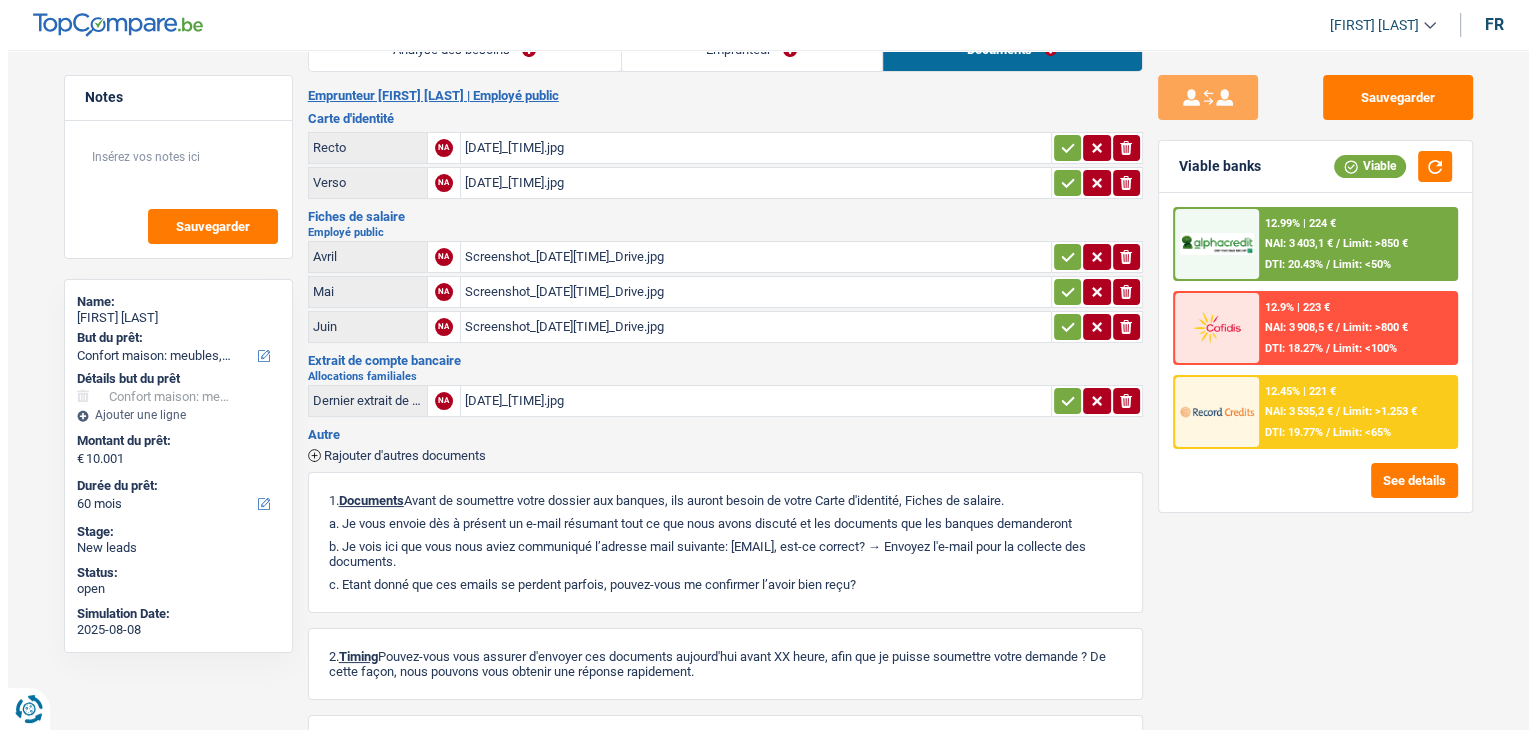 scroll, scrollTop: 0, scrollLeft: 0, axis: both 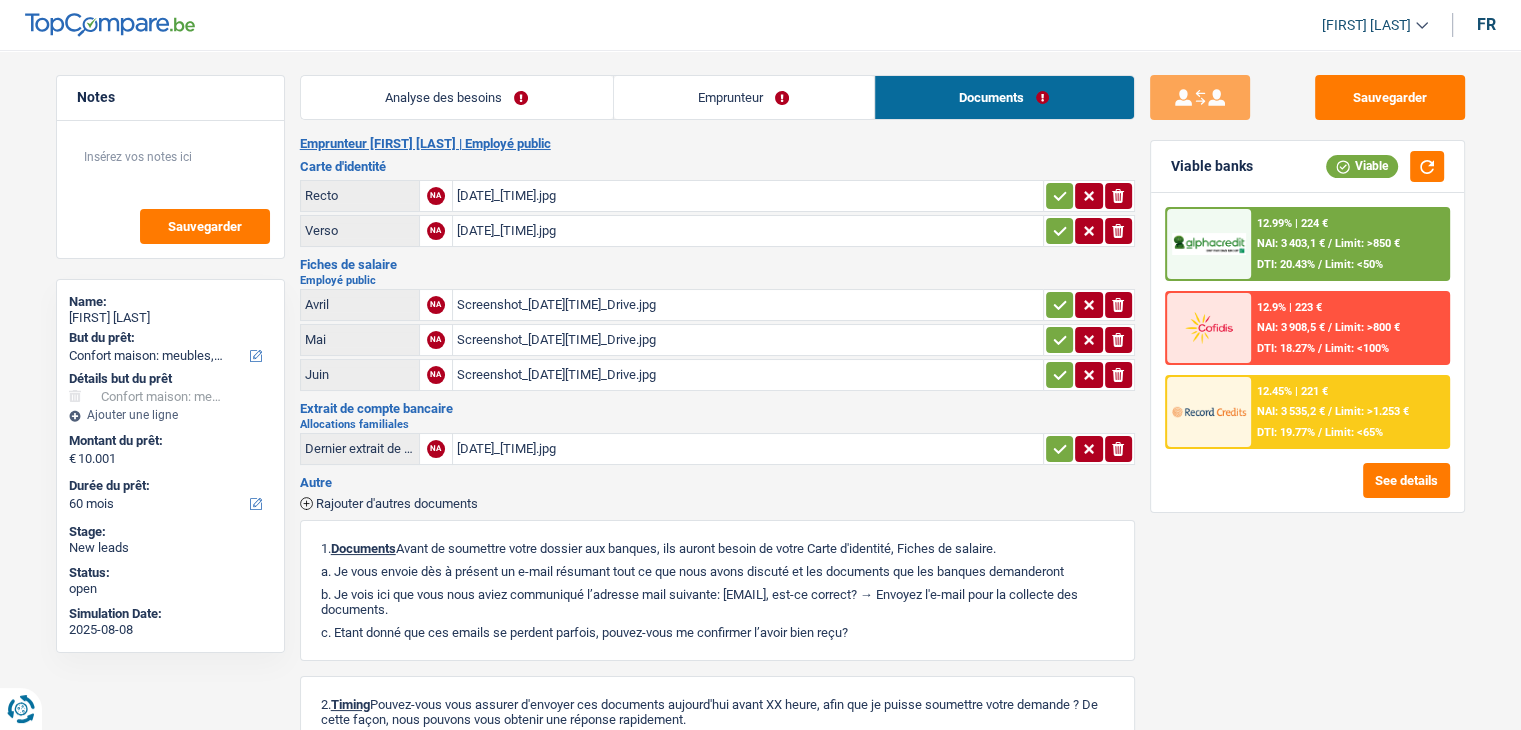 click on "20250802_143239.jpg" at bounding box center (748, 196) 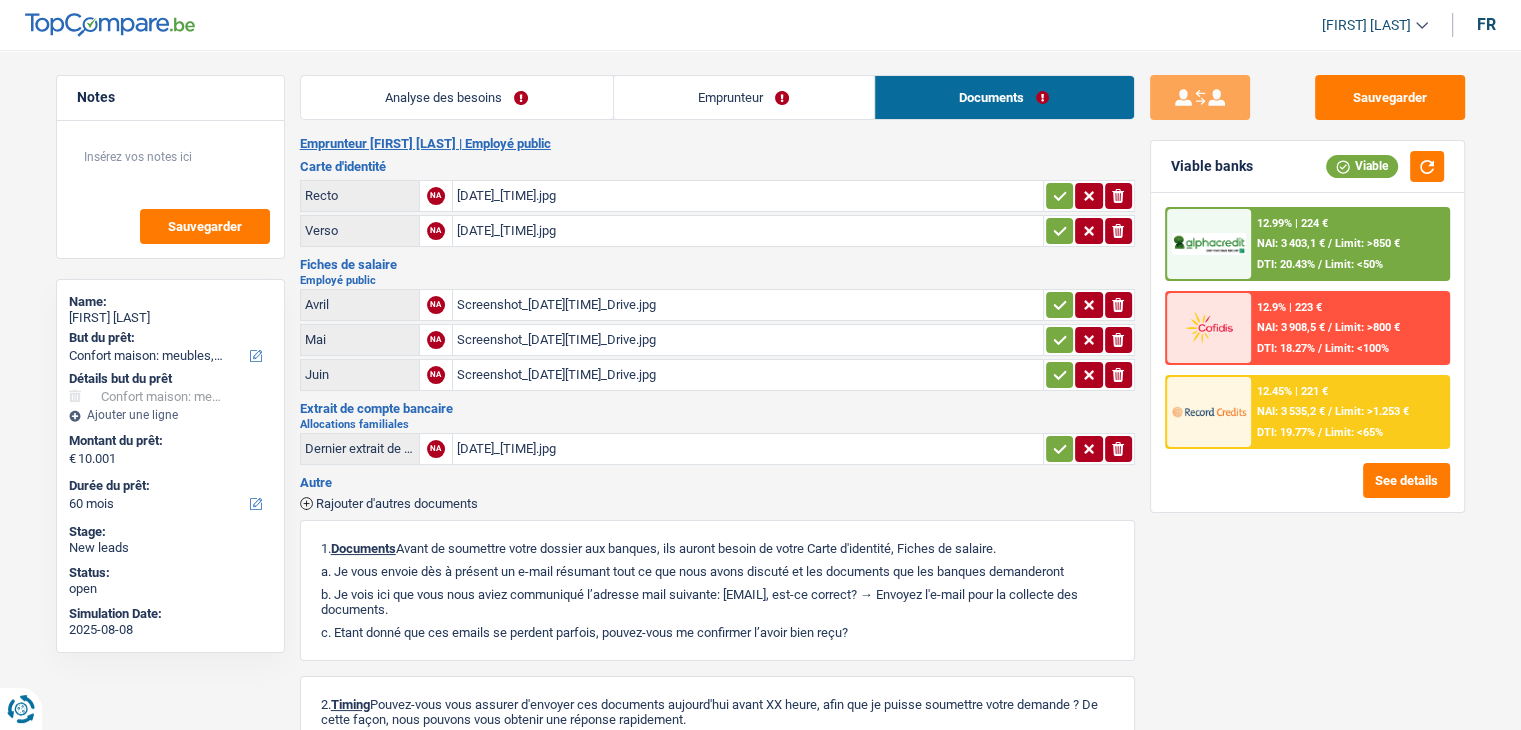 click on "Emprunteur" at bounding box center (744, 97) 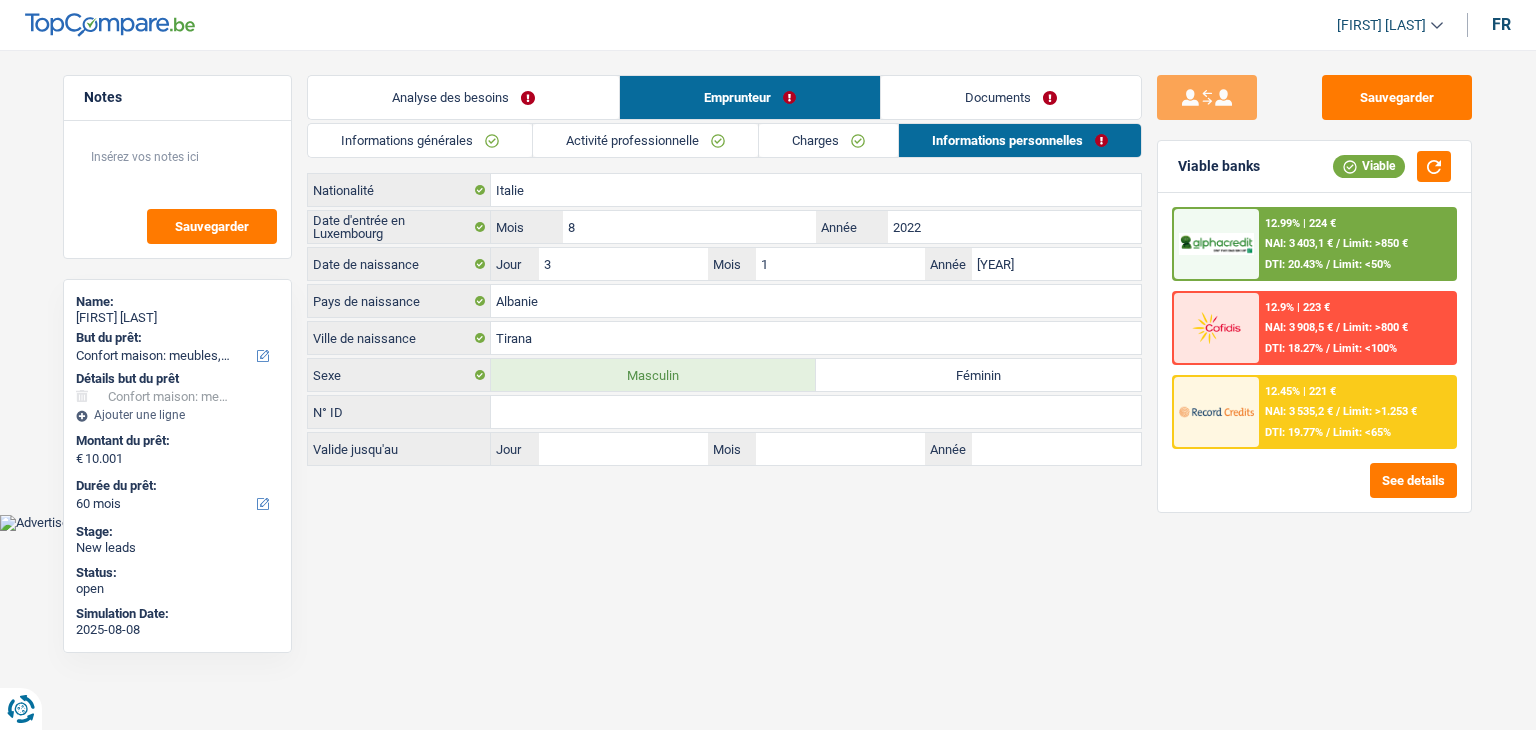click on "Documents" at bounding box center (1011, 97) 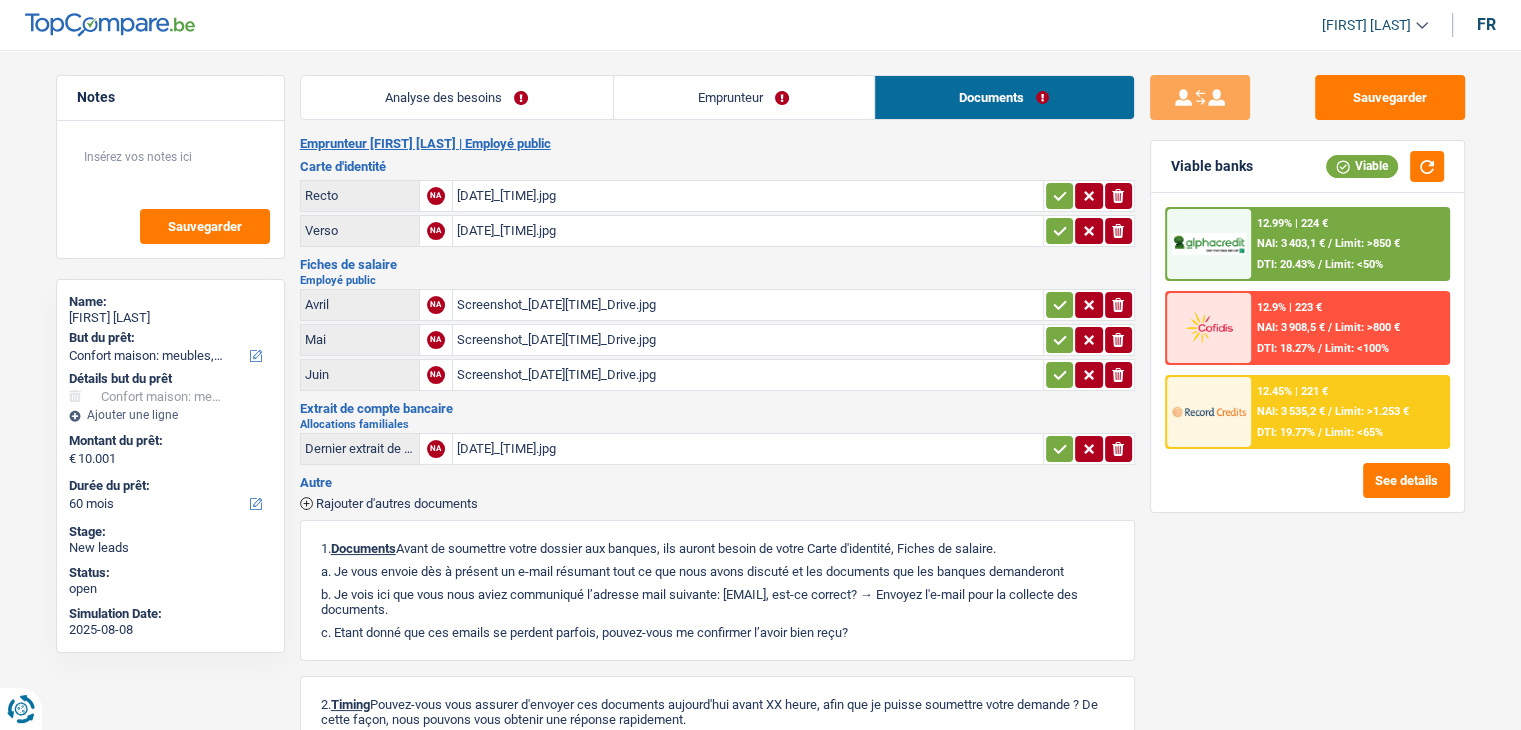 click on "Fiches de salaire" at bounding box center [717, 264] 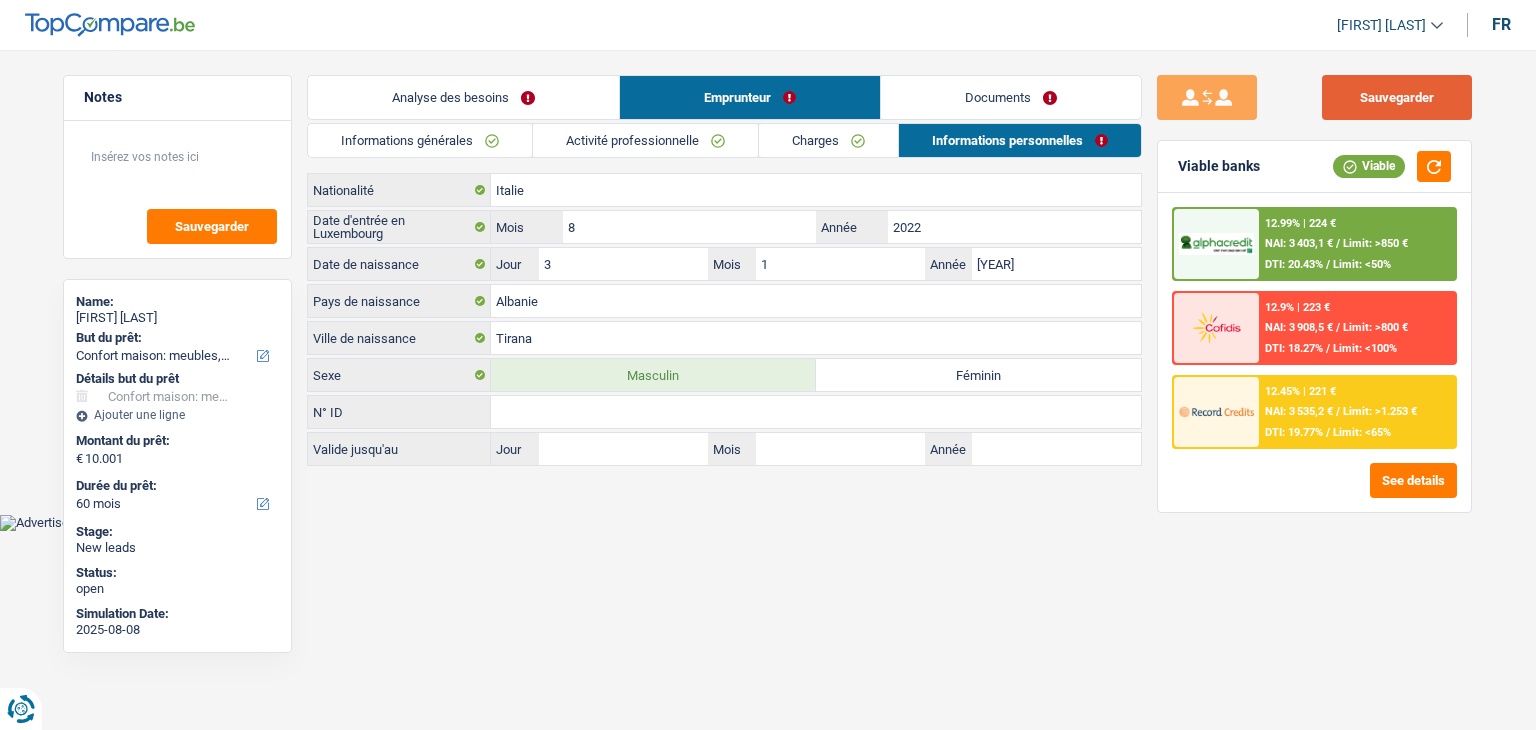 click on "Sauvegarder" at bounding box center (1397, 97) 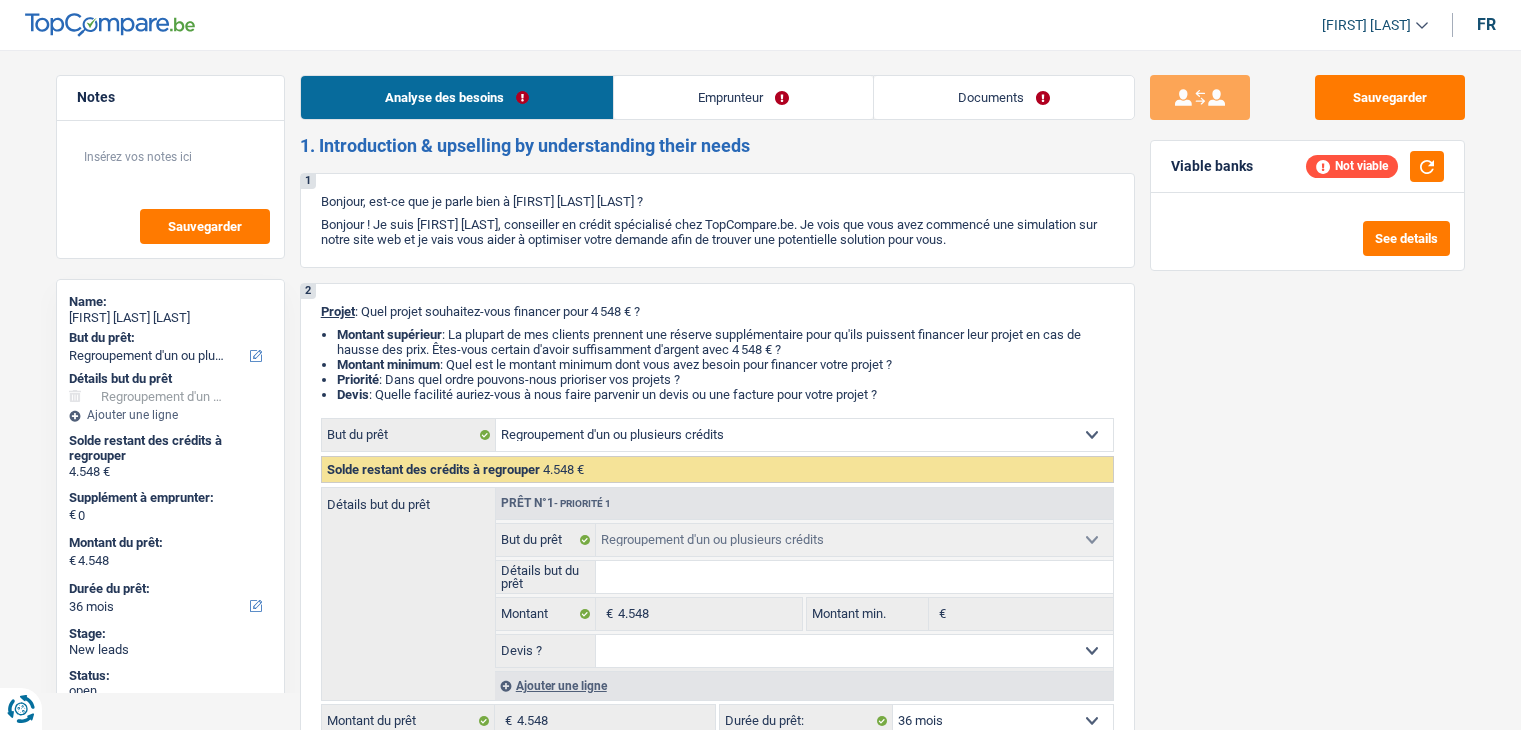 select on "refinancing" 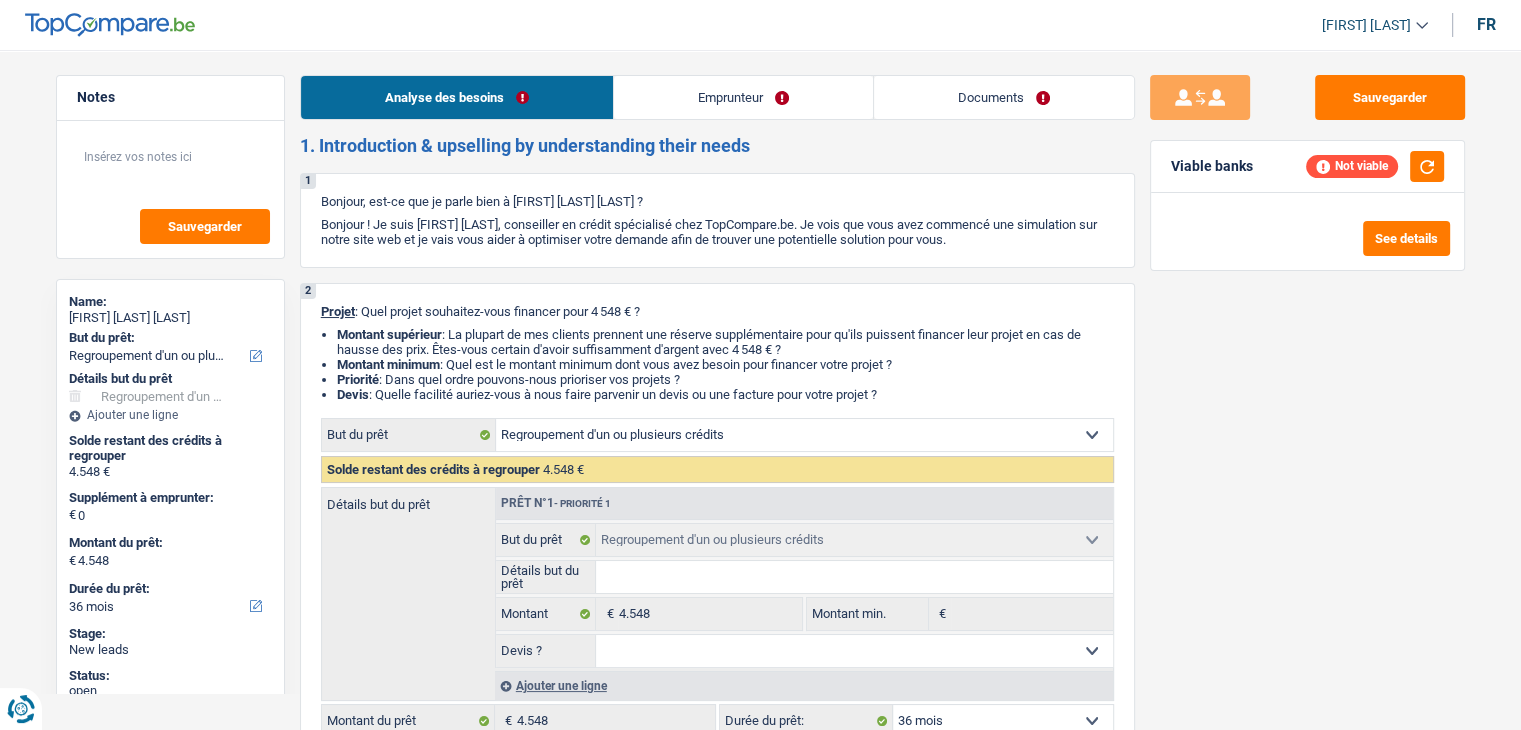scroll, scrollTop: 0, scrollLeft: 0, axis: both 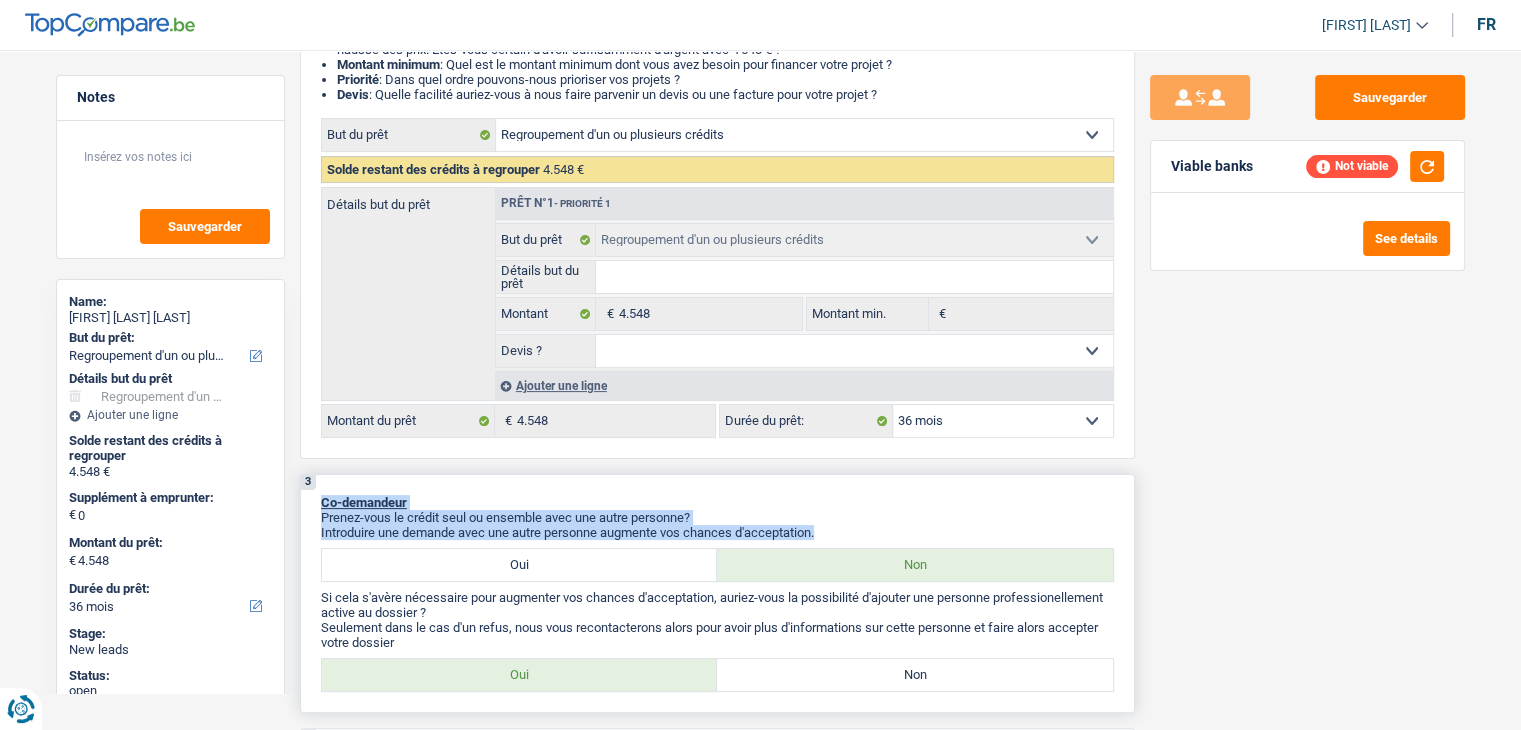 drag, startPoint x: 821, startPoint y: 530, endPoint x: 316, endPoint y: 497, distance: 506.07706 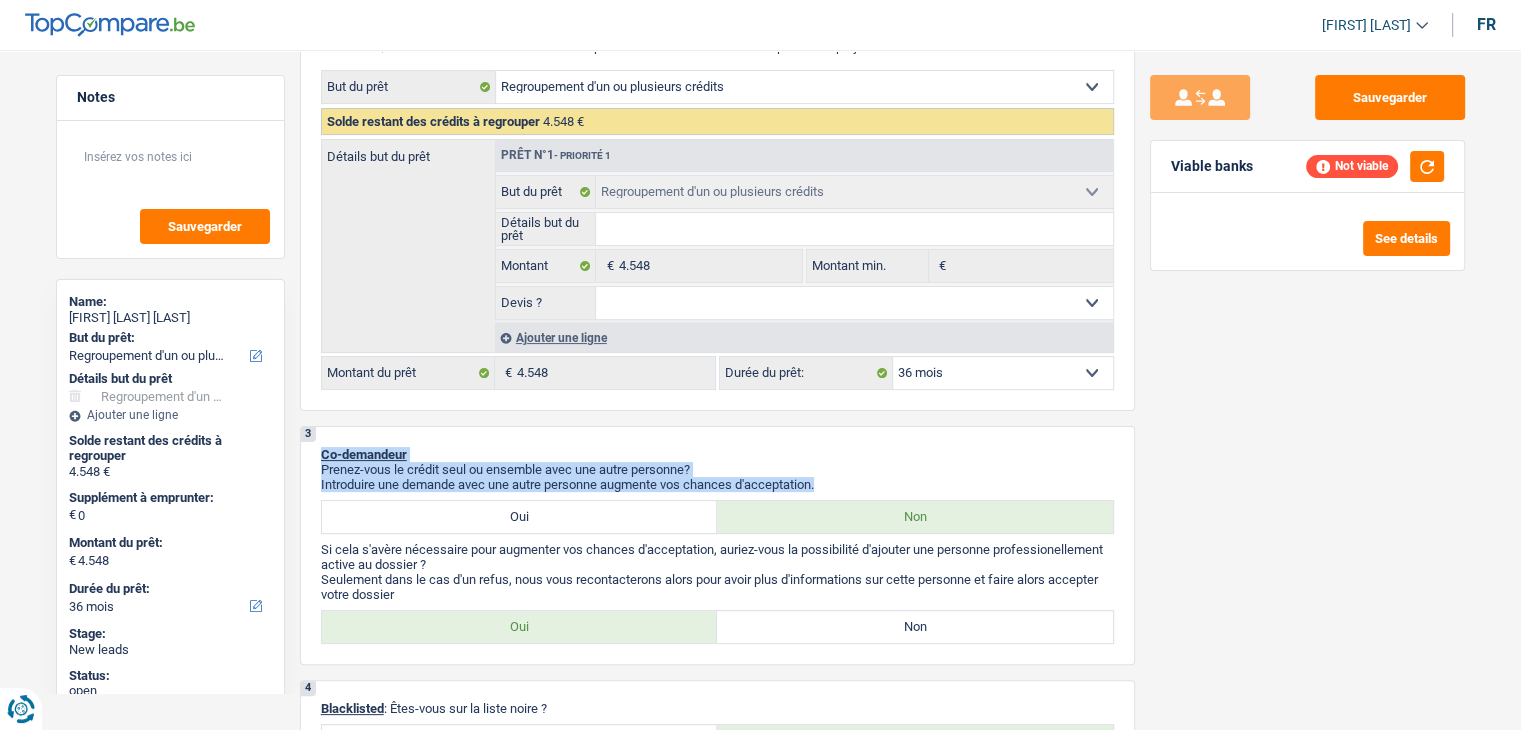 scroll, scrollTop: 0, scrollLeft: 0, axis: both 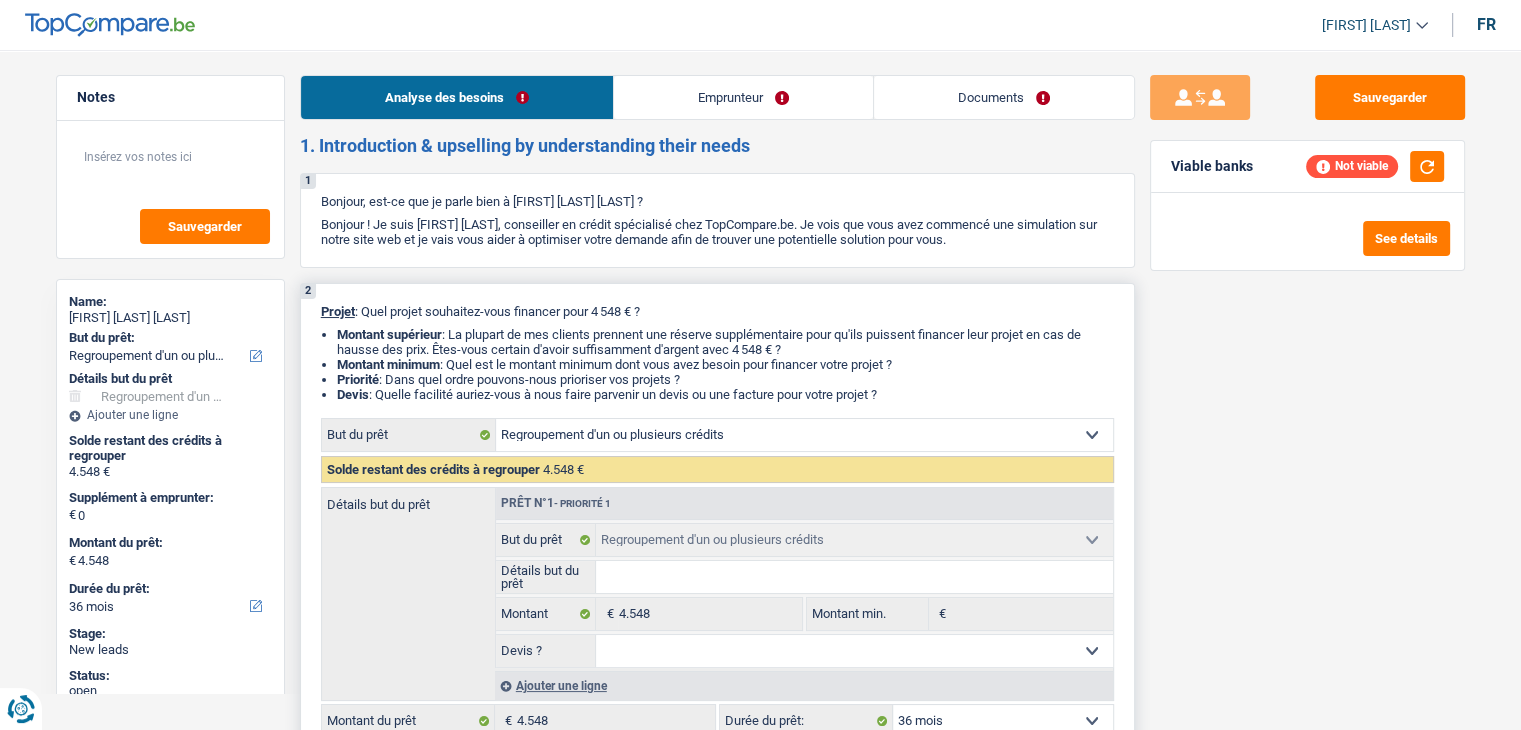click on "Confort maison: meubles, textile, peinture, électroménager, outillage non-professionnel Hifi, multimédia, gsm, ordinateur Aménagement: frais d'installation, déménagement Evénement familial: naissance, mariage, divorce, communion, décès Frais médicaux Frais d'études Frais permis de conduire Regroupement d'un ou plusieurs crédits Loisirs: voyage, sport, musique Rafraîchissement: petits travaux maison et jardin Frais judiciaires Réparation voiture Prêt rénovation (non disponible pour les non-propriétaires) Prêt énergie (non disponible pour les non-propriétaires) Prêt voiture Taxes, impôts non professionnels Rénovation bien à l'étranger Dettes familiales Assurance Autre
Sélectionner une option" at bounding box center [804, 435] 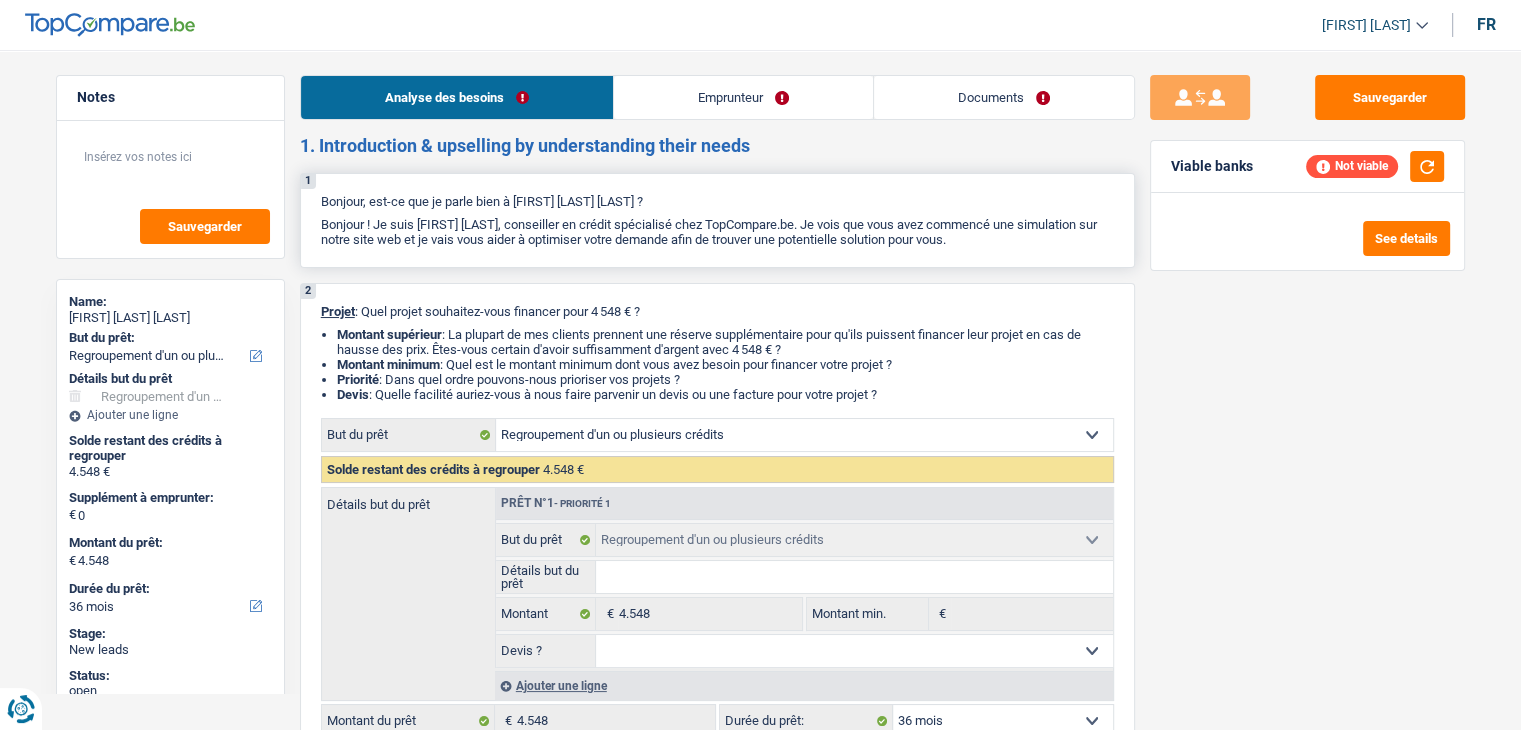 click on "1
Bonjour, est-ce que je parle bien à Gloria Fortuna LWESSO LYA ?
Bonjour ! Je suis Yanis Duboc, conseiller en crédit spécialisé chez TopCompare.be. Je vois que vous avez commencé une simulation sur notre site web et je vais vous aider à optimiser votre demande afin de trouver une potentielle solution pour vous." at bounding box center [717, 220] 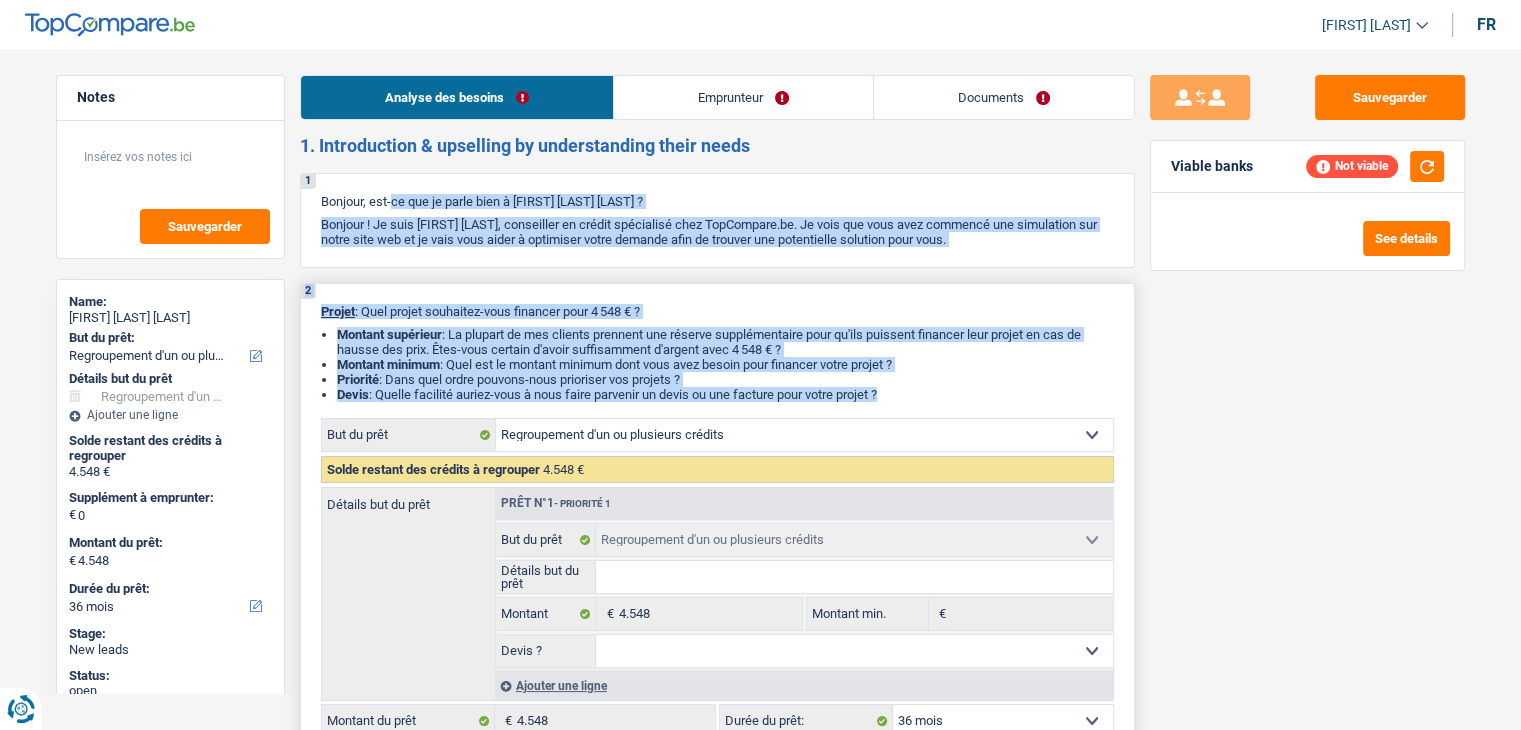 drag, startPoint x: 324, startPoint y: 197, endPoint x: 956, endPoint y: 406, distance: 665.6613 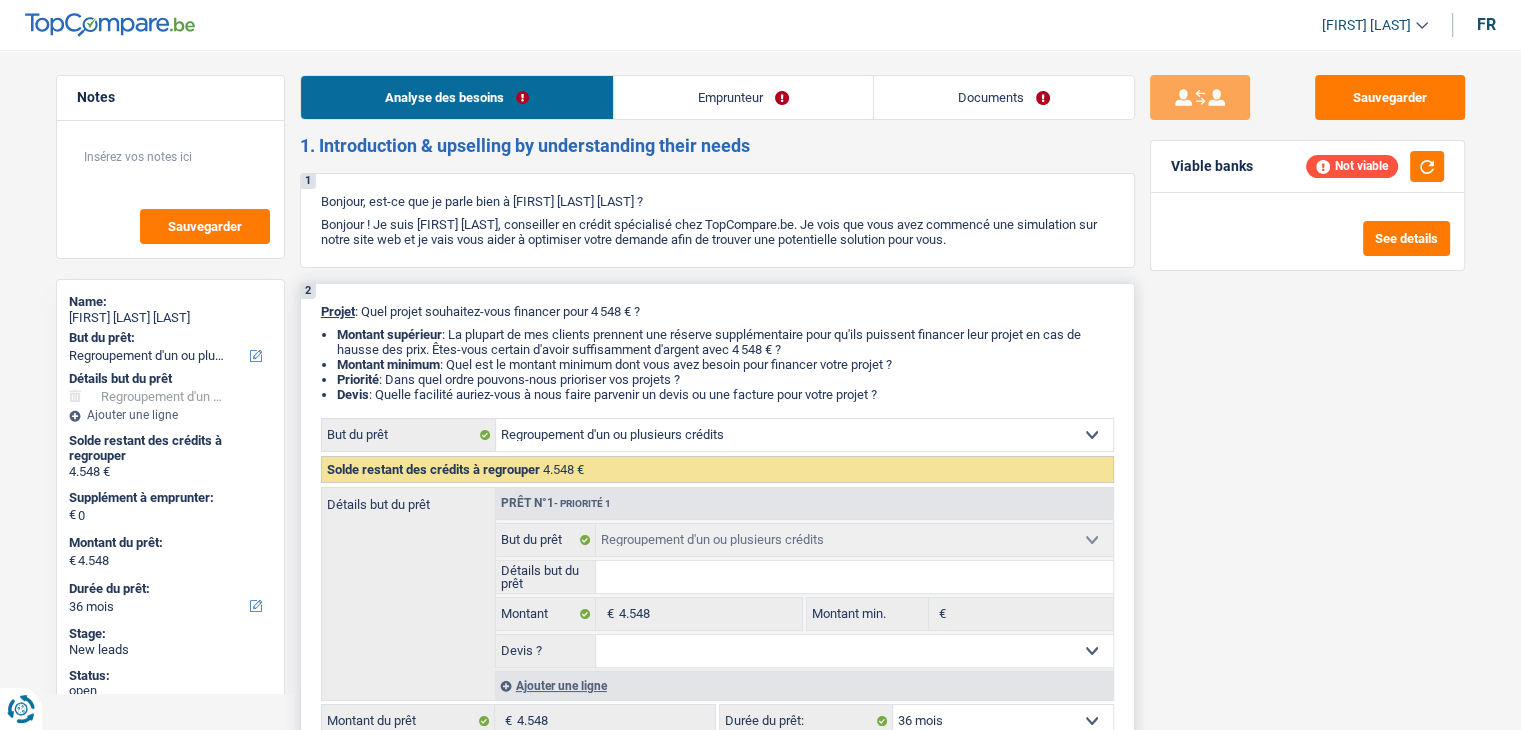 drag, startPoint x: 898, startPoint y: 394, endPoint x: 314, endPoint y: 309, distance: 590.1534 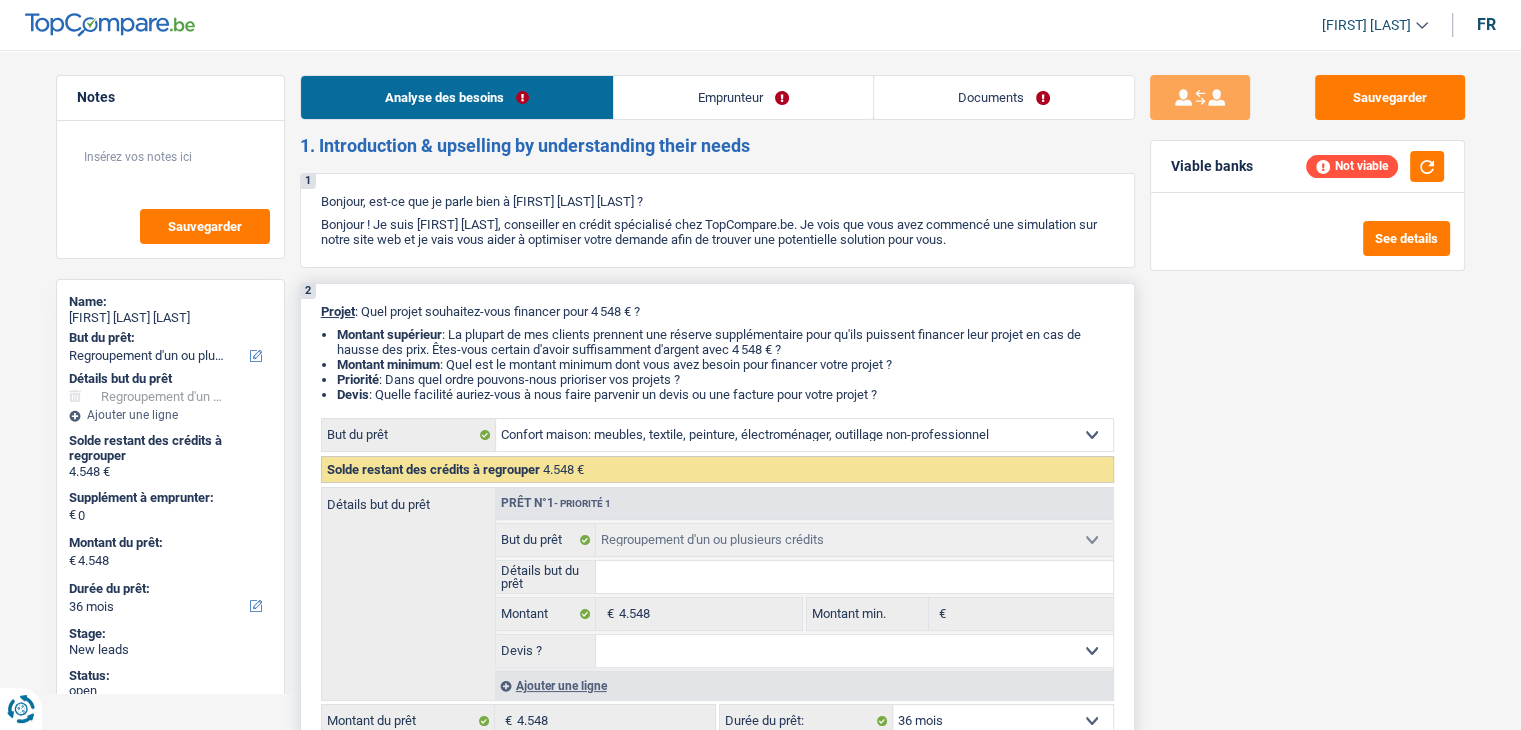 select 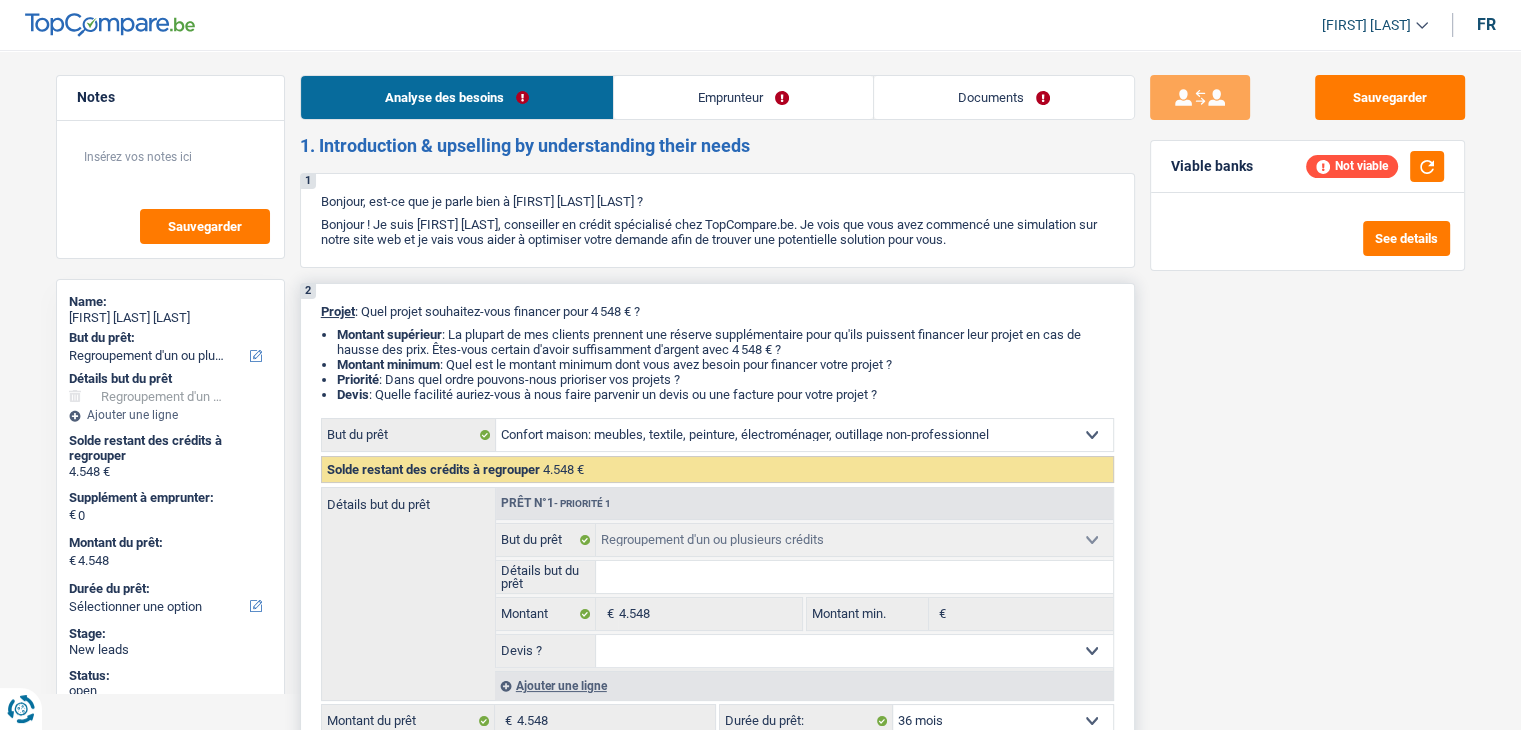 click on "Confort maison: meubles, textile, peinture, électroménager, outillage non-professionnel Hifi, multimédia, gsm, ordinateur Aménagement: frais d'installation, déménagement Evénement familial: naissance, mariage, divorce, communion, décès Frais médicaux Frais d'études Frais permis de conduire Regroupement d'un ou plusieurs crédits Loisirs: voyage, sport, musique Rafraîchissement: petits travaux maison et jardin Frais judiciaires Réparation voiture Prêt rénovation (non disponible pour les non-propriétaires) Prêt énergie (non disponible pour les non-propriétaires) Prêt voiture Taxes, impôts non professionnels Rénovation bien à l'étranger Dettes familiales Assurance Autre
Sélectionner une option" at bounding box center [804, 435] 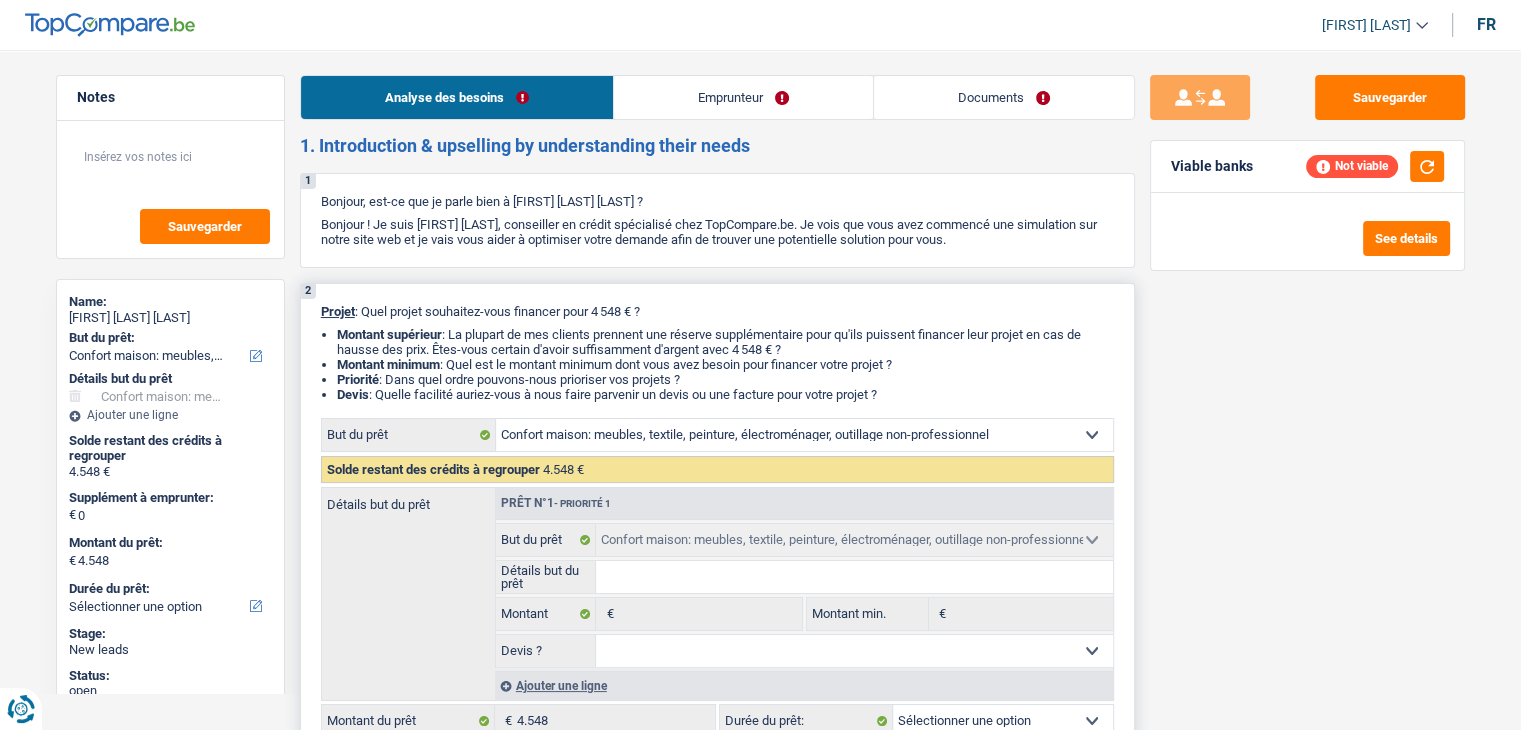 select on "refinancing" 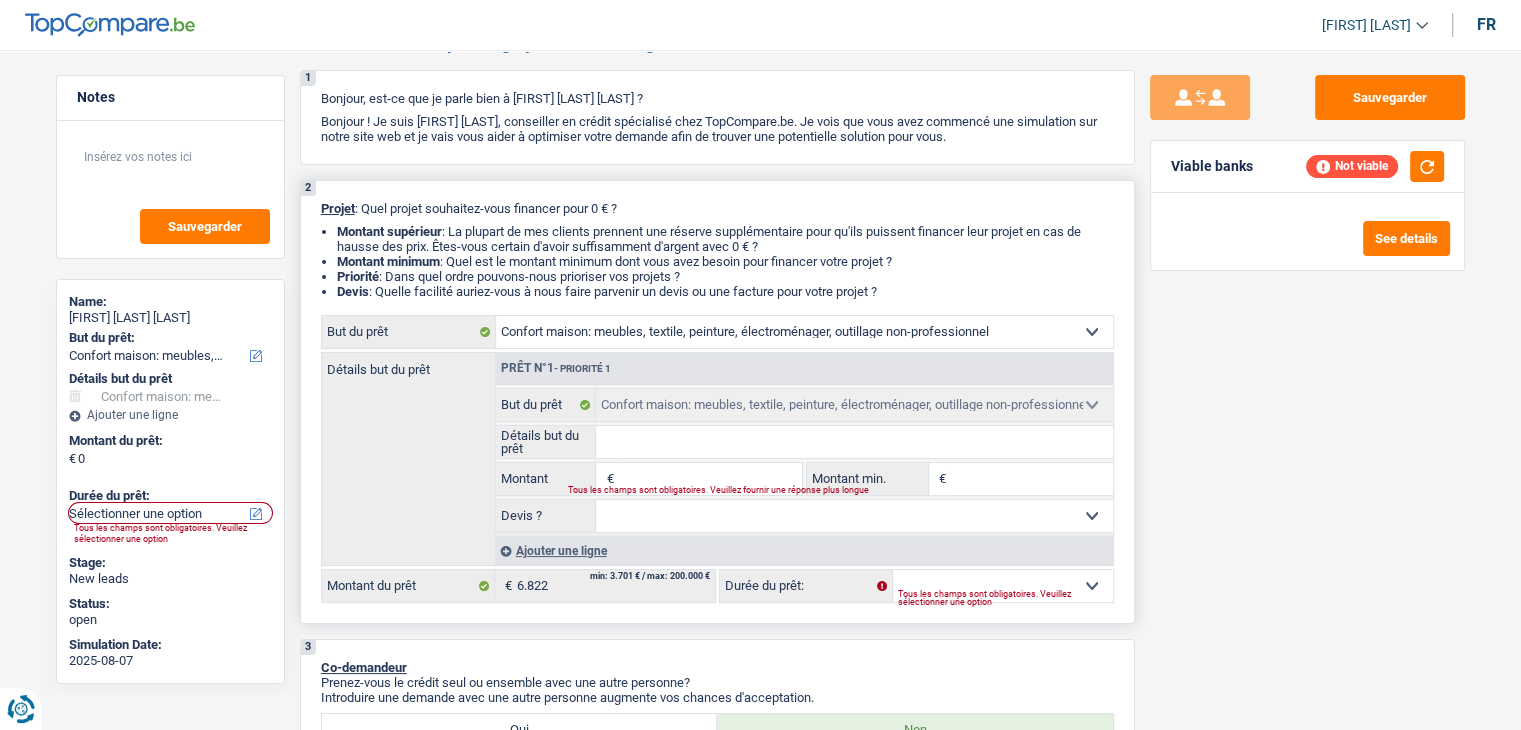 scroll, scrollTop: 0, scrollLeft: 0, axis: both 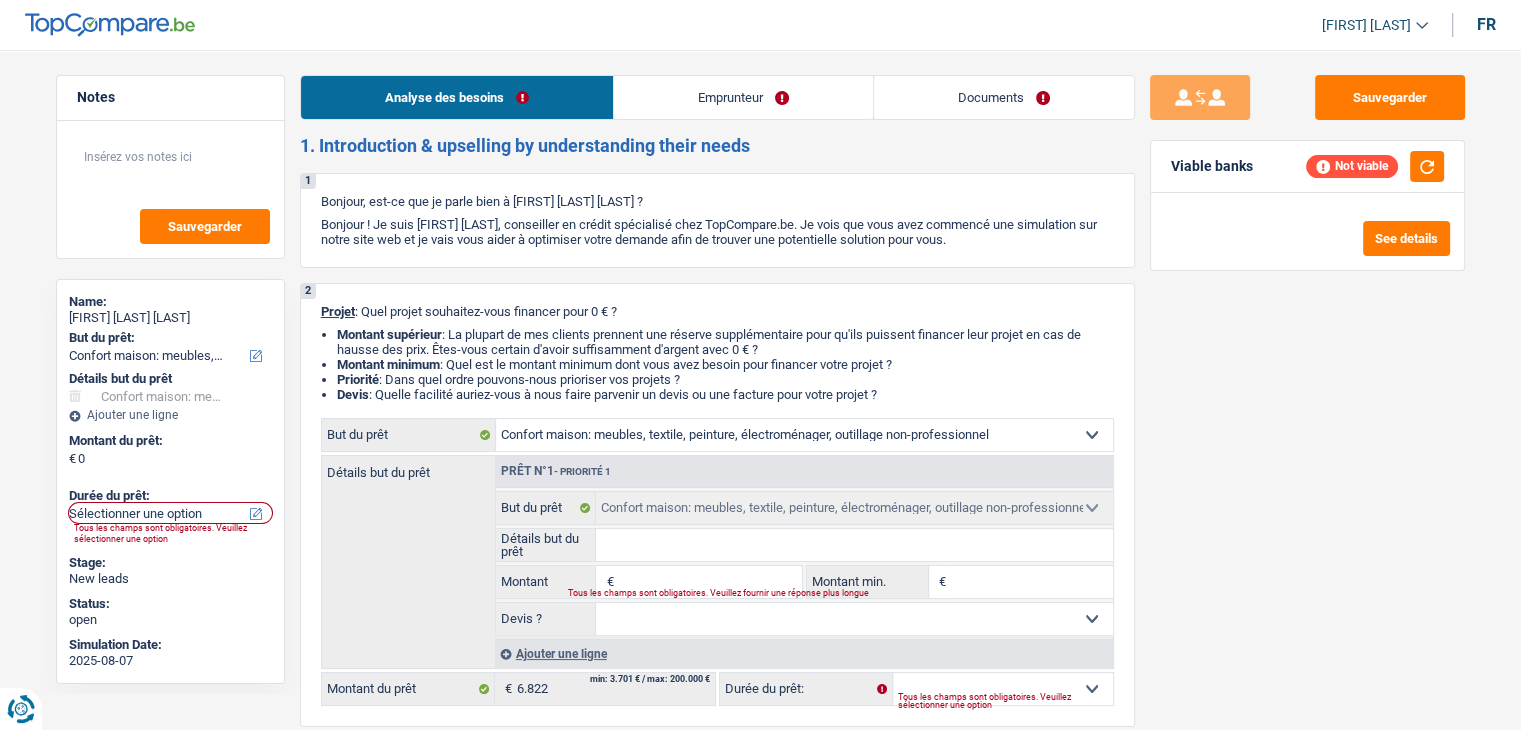 drag, startPoint x: 1012, startPoint y: 130, endPoint x: 1000, endPoint y: 99, distance: 33.24154 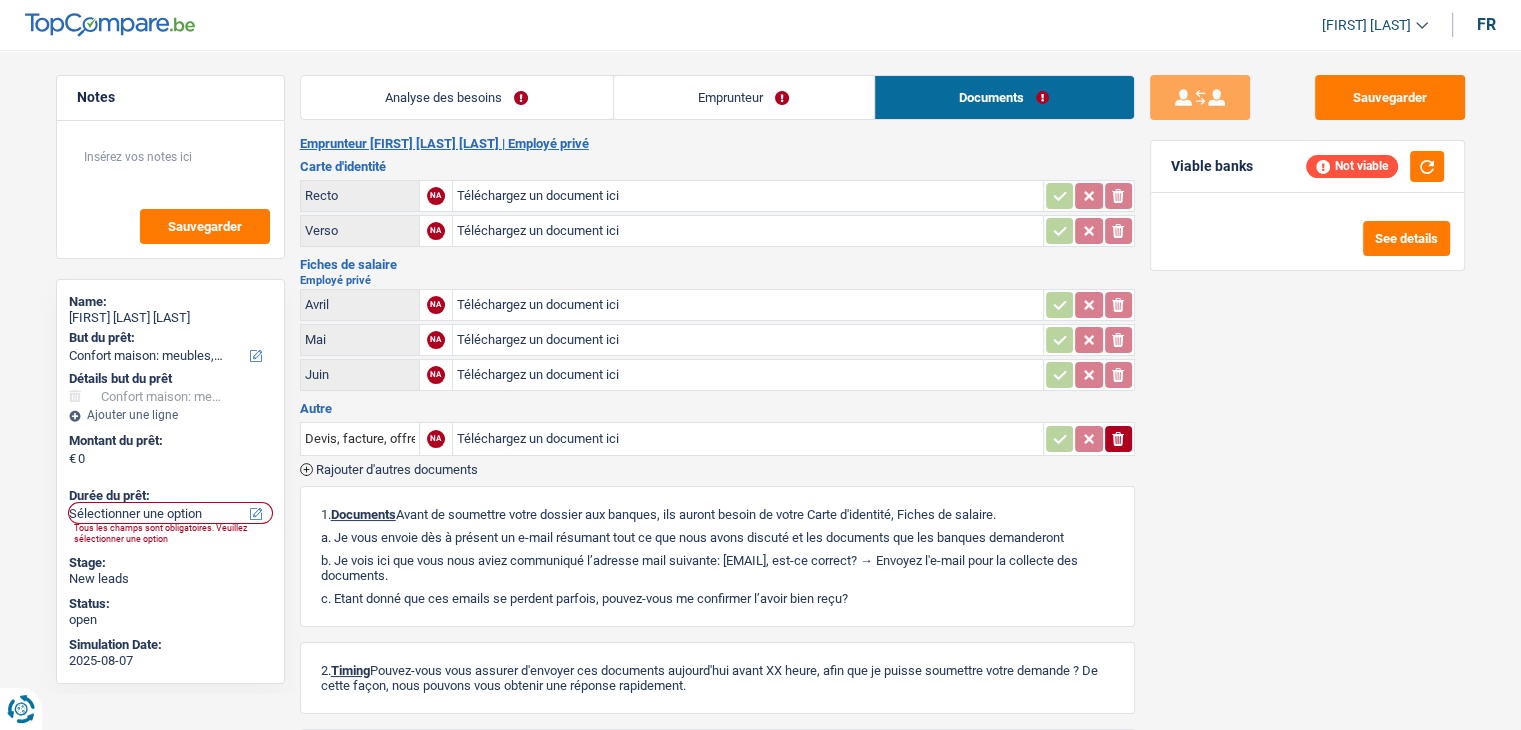 click on "Analyse des besoins" at bounding box center [457, 97] 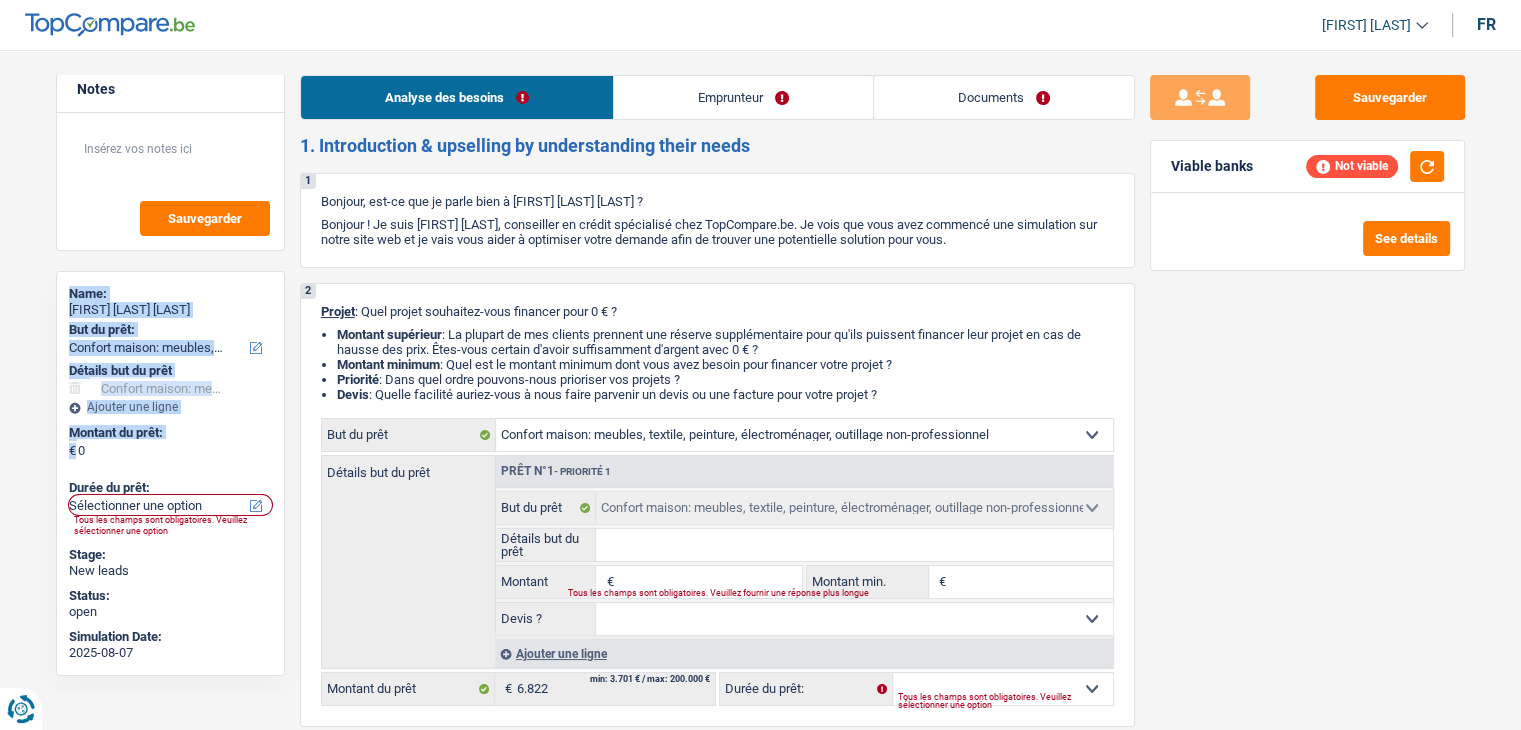 scroll, scrollTop: 10, scrollLeft: 0, axis: vertical 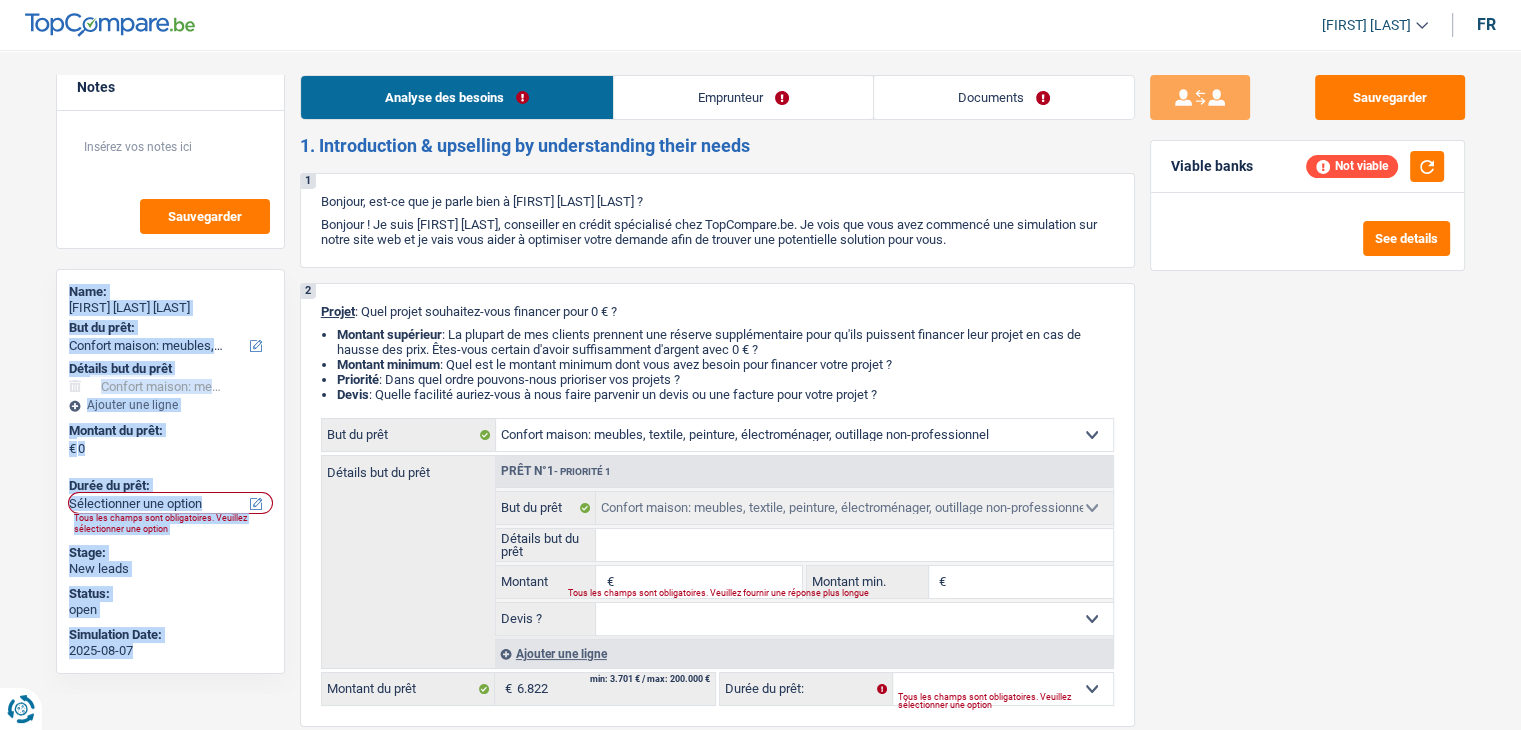 drag, startPoint x: 66, startPoint y: 304, endPoint x: 246, endPoint y: 652, distance: 391.79587 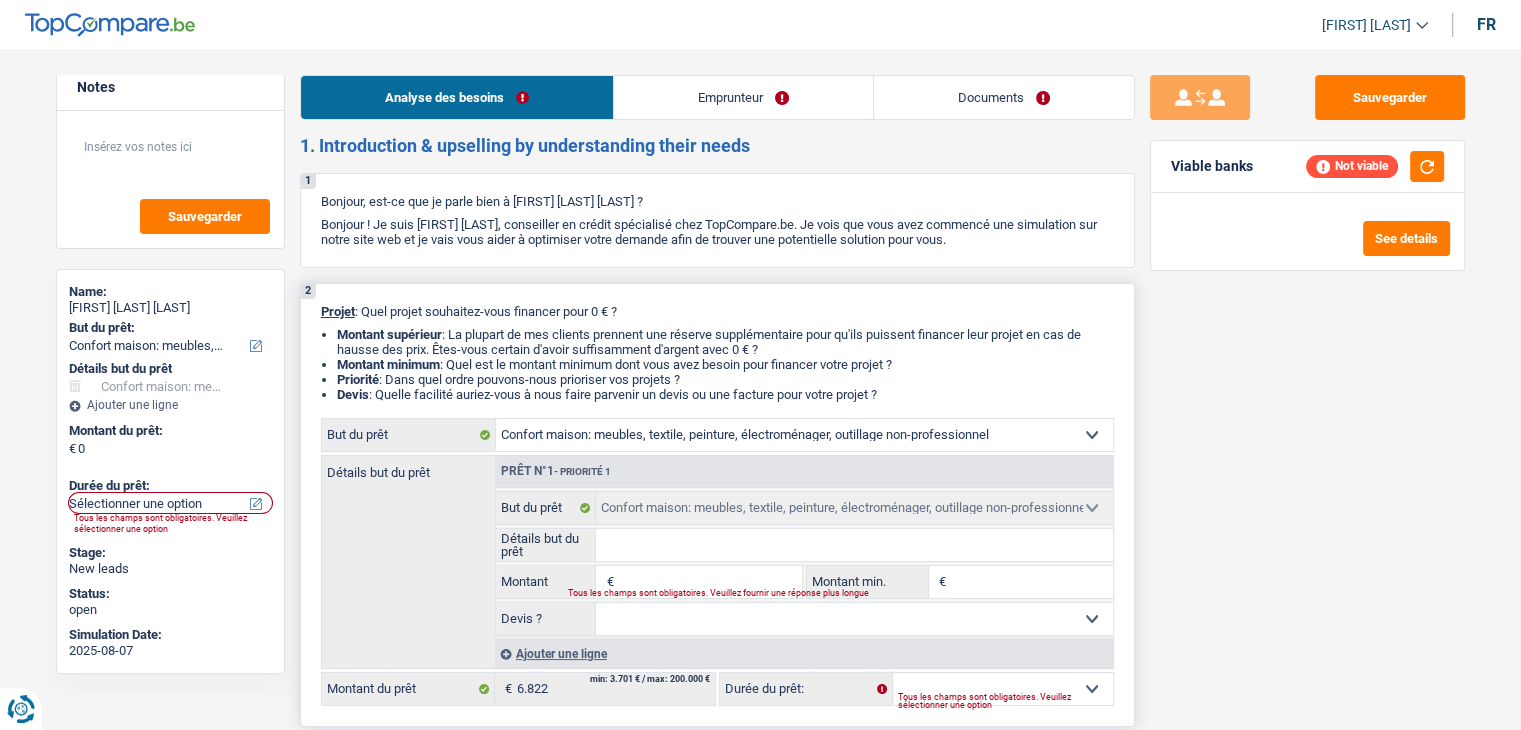 click on "2   Projet  : Quel projet souhaitez-vous financer pour 0 € ?
Montant supérieur : La plupart de mes clients prennent une réserve supplémentaire pour qu'ils puissent financer leur projet en cas de hausse des prix. Êtes-vous certain d'avoir suffisamment d'argent avec 0 € ?   Montant minimum : Quel est le montant minimum dont vous avez besoin pour financer votre projet ?   Priorité : Dans quel ordre pouvons-nous prioriser vos projets ?   Devis   : Quelle facilité auriez-vous à nous faire parvenir un devis ou une facture pour votre projet ?
Confort maison: meubles, textile, peinture, électroménager, outillage non-professionnel Hifi, multimédia, gsm, ordinateur Aménagement: frais d'installation, déménagement Evénement familial: naissance, mariage, divorce, communion, décès Frais médicaux Frais d'études Frais permis de conduire Loisirs: voyage, sport, musique Rafraîchissement: petits travaux maison et jardin Frais judiciaires Réparation voiture Prêt voiture" at bounding box center (717, 505) 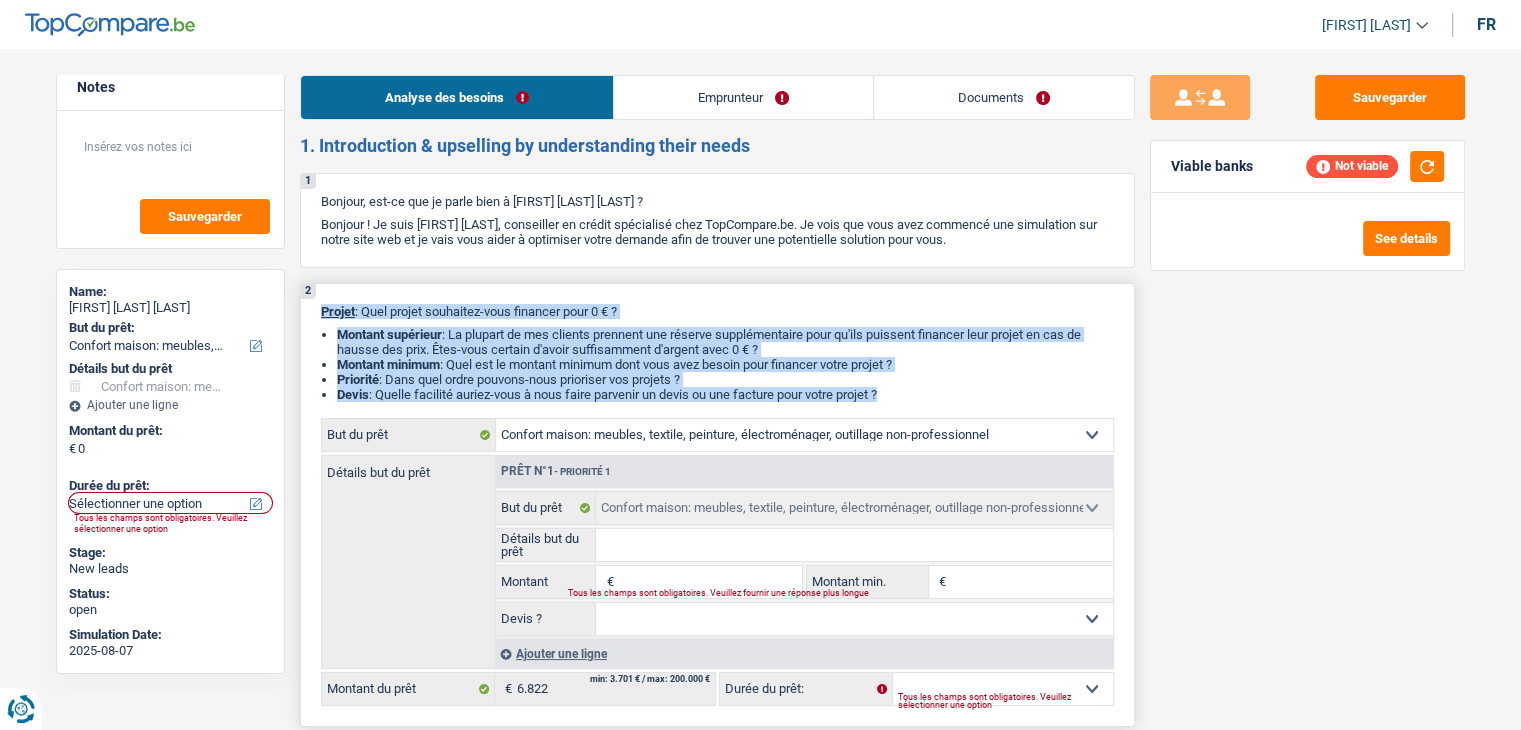 drag, startPoint x: 357, startPoint y: 329, endPoint x: 945, endPoint y: 405, distance: 592.89124 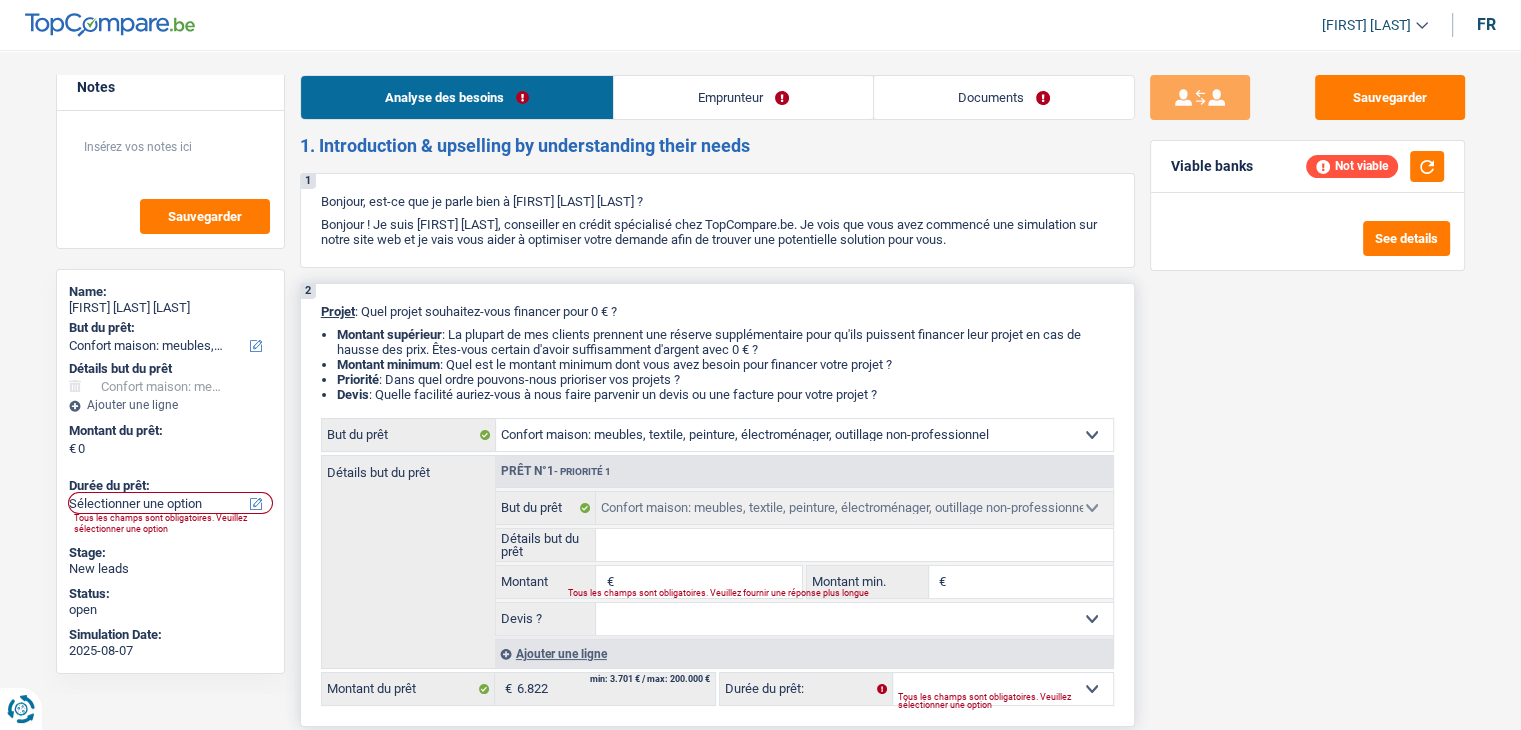 click on "2   Projet  : Quel projet souhaitez-vous financer pour 0 € ?
Montant supérieur : La plupart de mes clients prennent une réserve supplémentaire pour qu'ils puissent financer leur projet en cas de hausse des prix. Êtes-vous certain d'avoir suffisamment d'argent avec 0 € ?   Montant minimum : Quel est le montant minimum dont vous avez besoin pour financer votre projet ?   Priorité : Dans quel ordre pouvons-nous prioriser vos projets ?   Devis   : Quelle facilité auriez-vous à nous faire parvenir un devis ou une facture pour votre projet ?
Confort maison: meubles, textile, peinture, électroménager, outillage non-professionnel Hifi, multimédia, gsm, ordinateur Aménagement: frais d'installation, déménagement Evénement familial: naissance, mariage, divorce, communion, décès Frais médicaux Frais d'études Frais permis de conduire Loisirs: voyage, sport, musique Rafraîchissement: petits travaux maison et jardin Frais judiciaires Réparation voiture Prêt voiture" at bounding box center [717, 505] 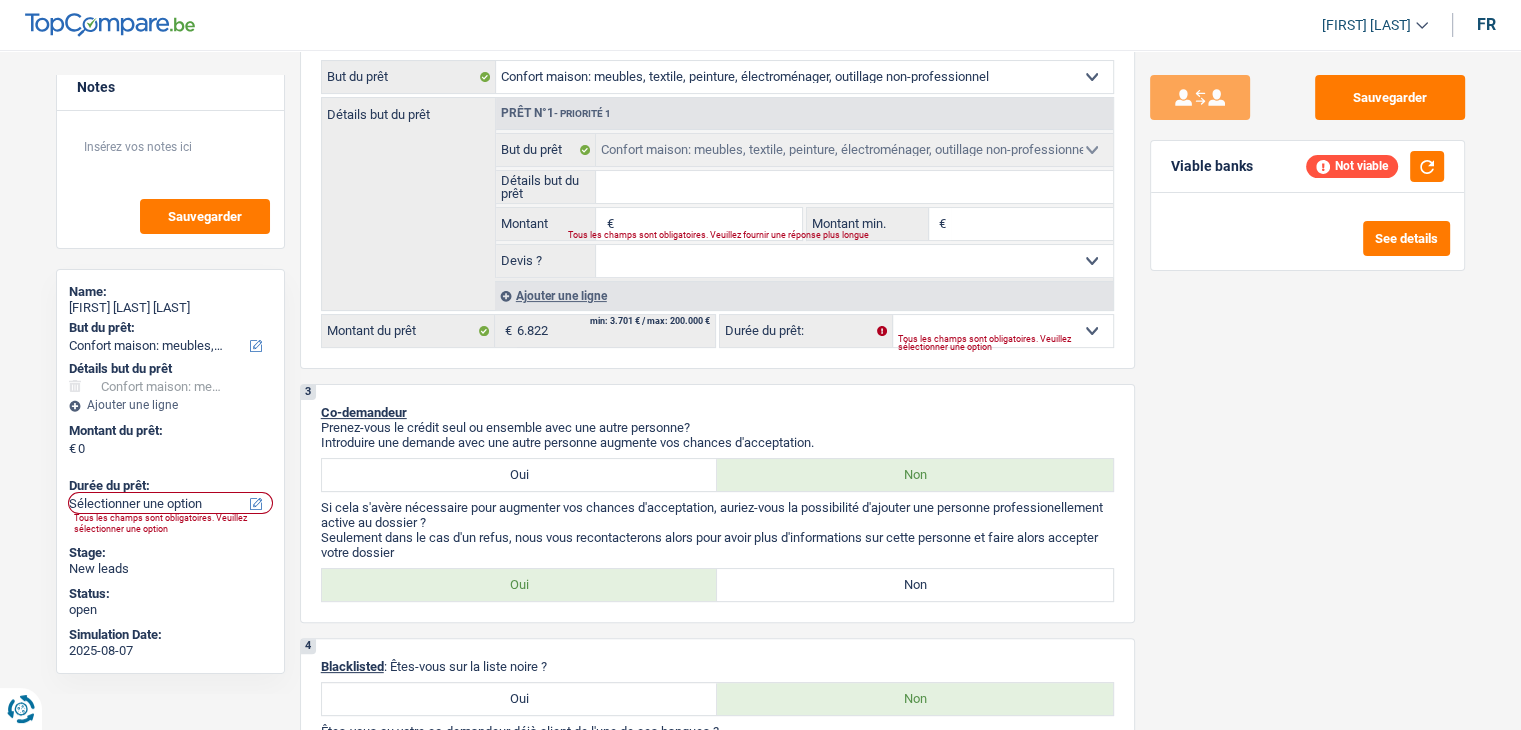 scroll, scrollTop: 200, scrollLeft: 0, axis: vertical 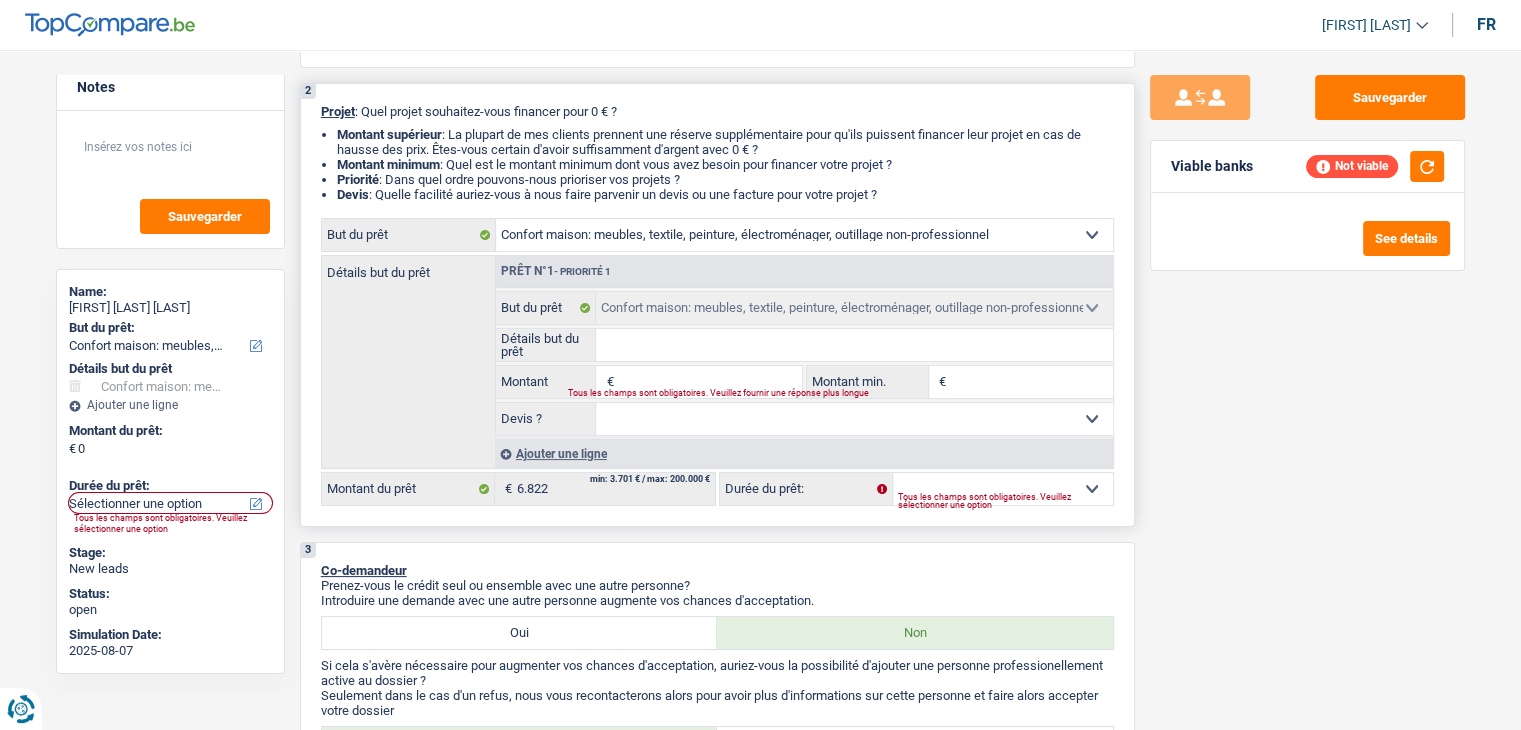 click on "Tous les champs sont obligatoires. Veuillez fournir une réponse plus longue" at bounding box center (672, 394) 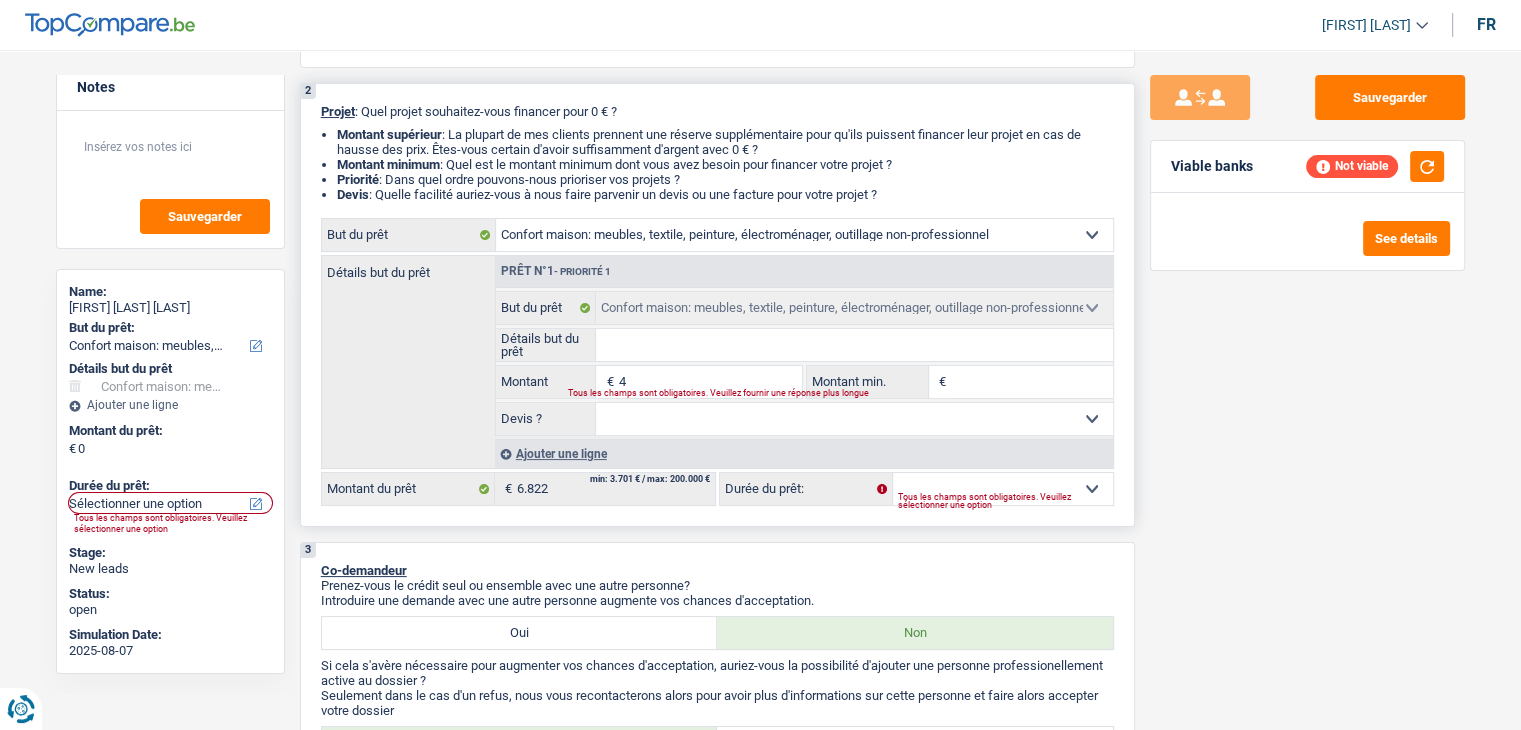 type on "45" 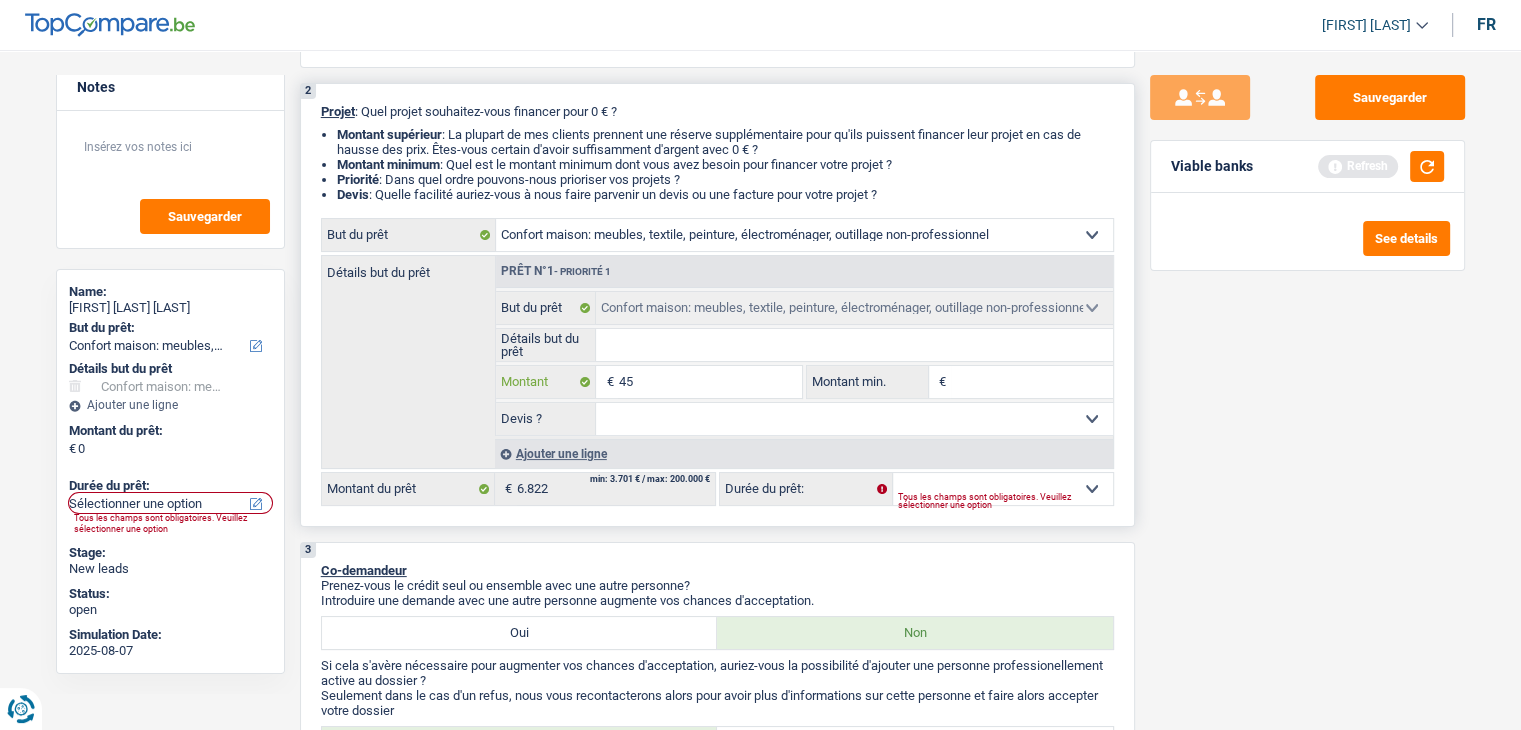 type on "450" 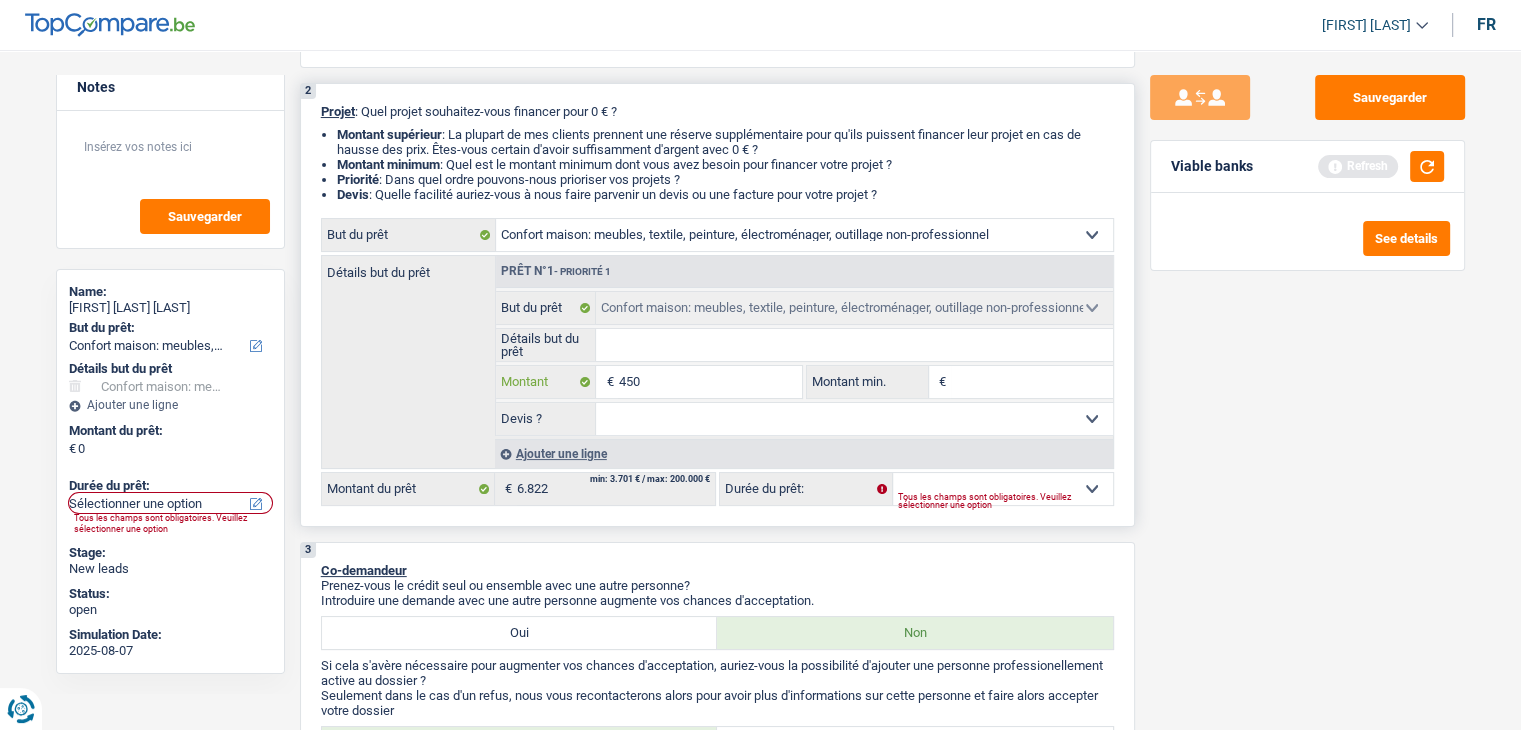 type on "4.500" 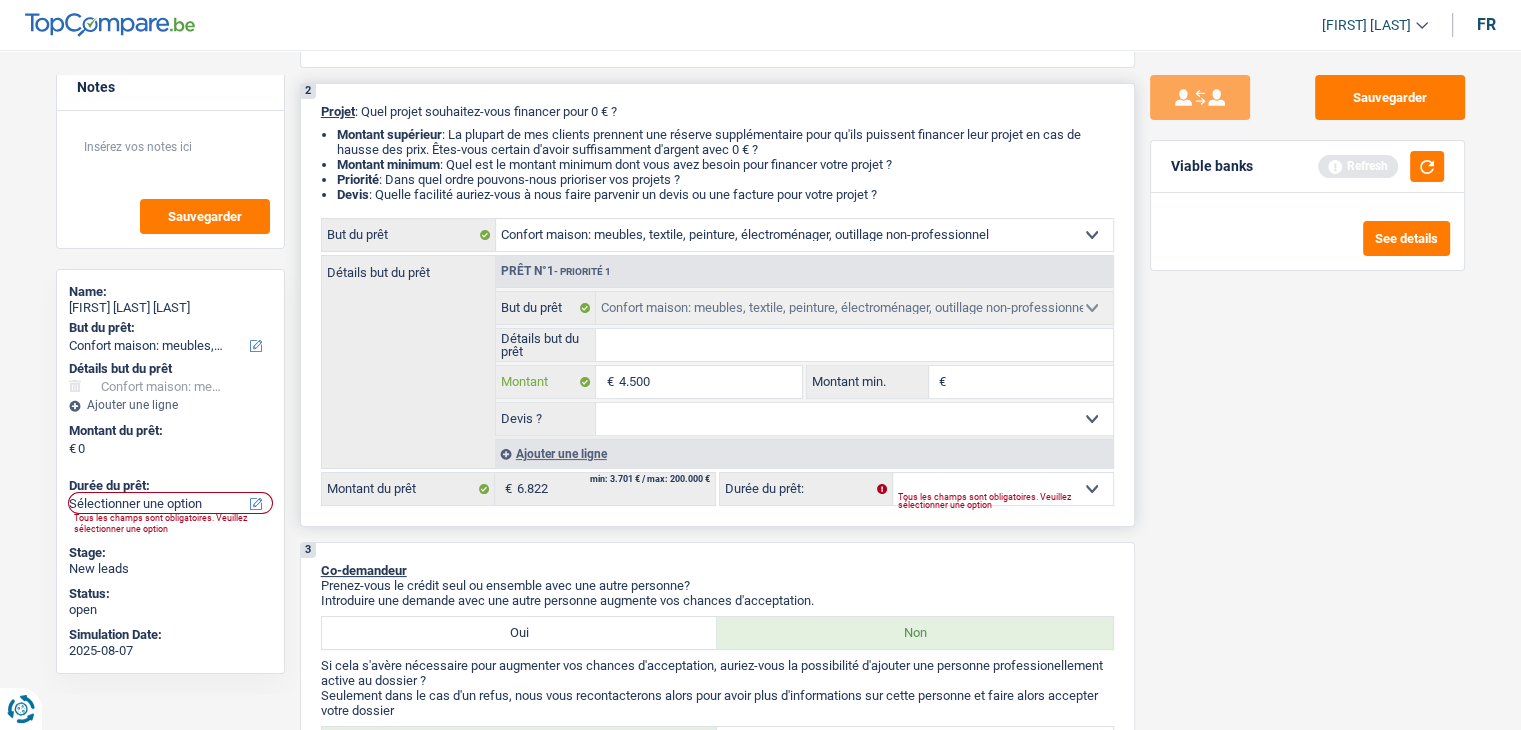 type on "450" 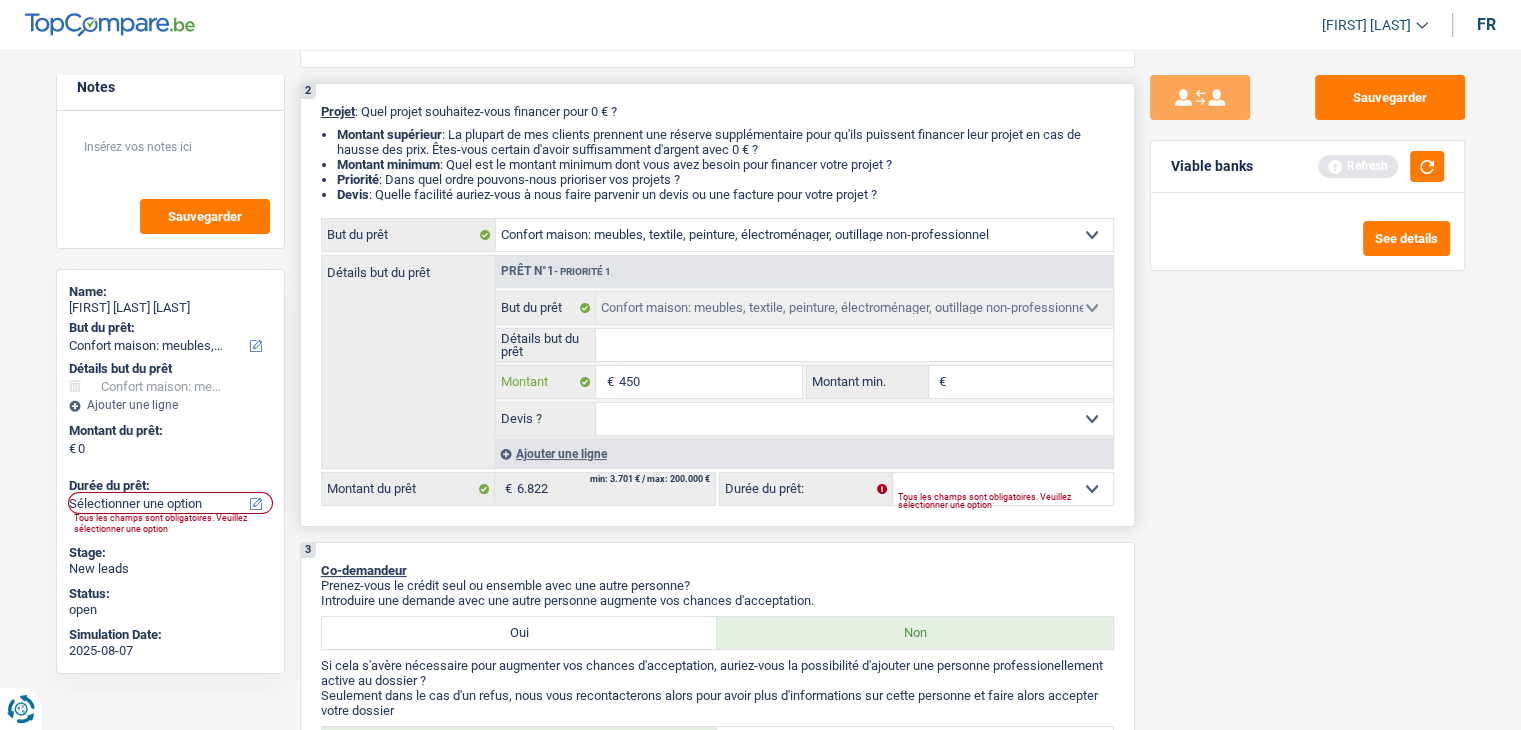 type on "45" 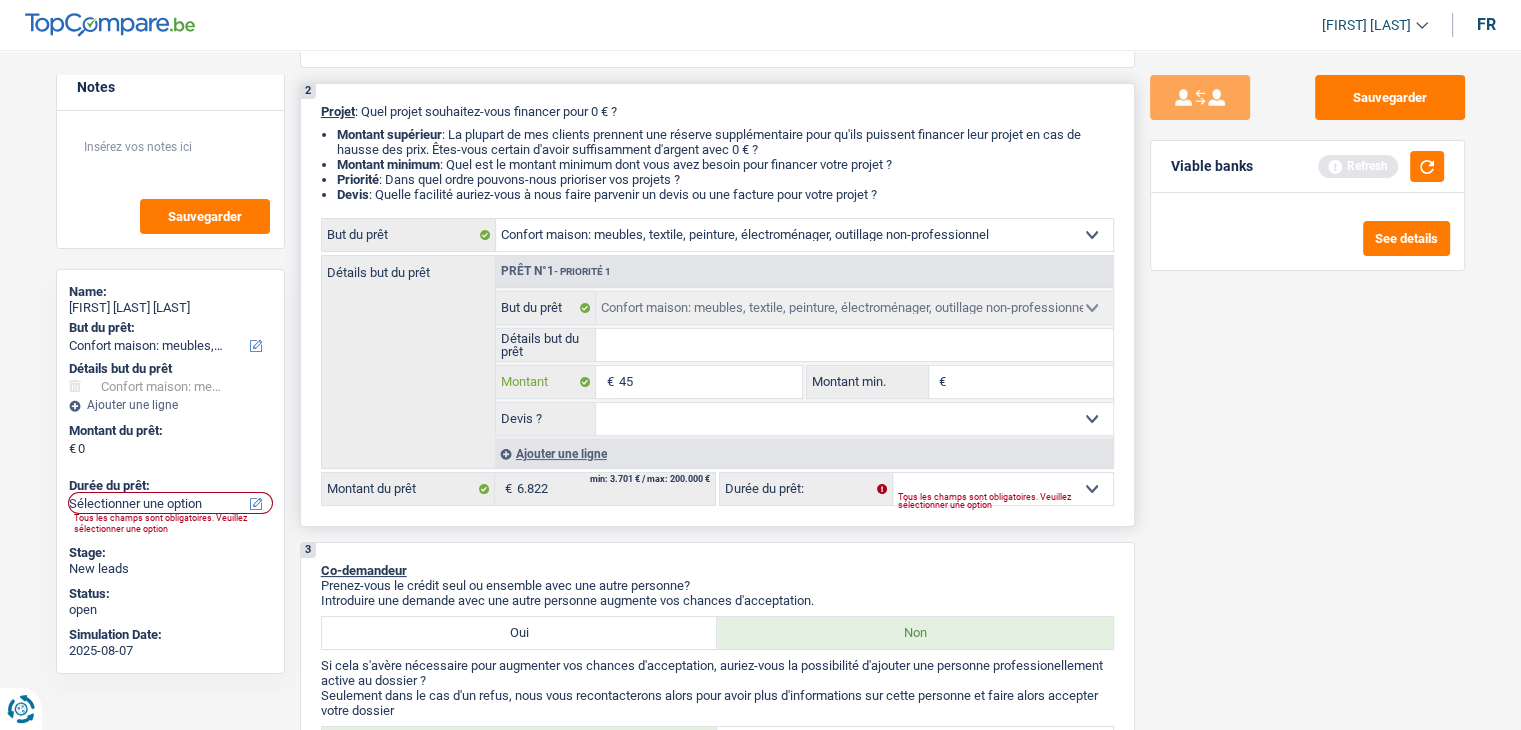 type on "4" 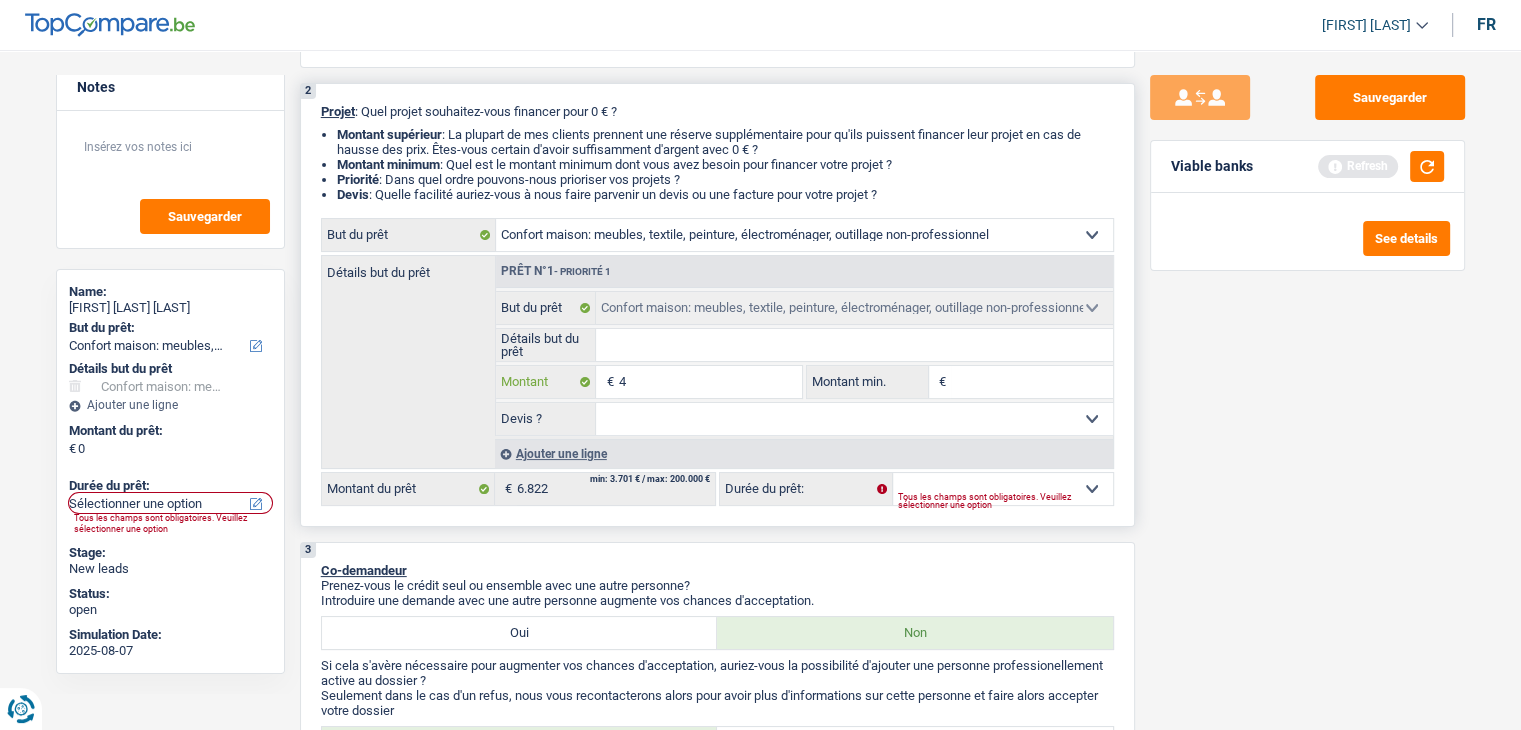 type on "4" 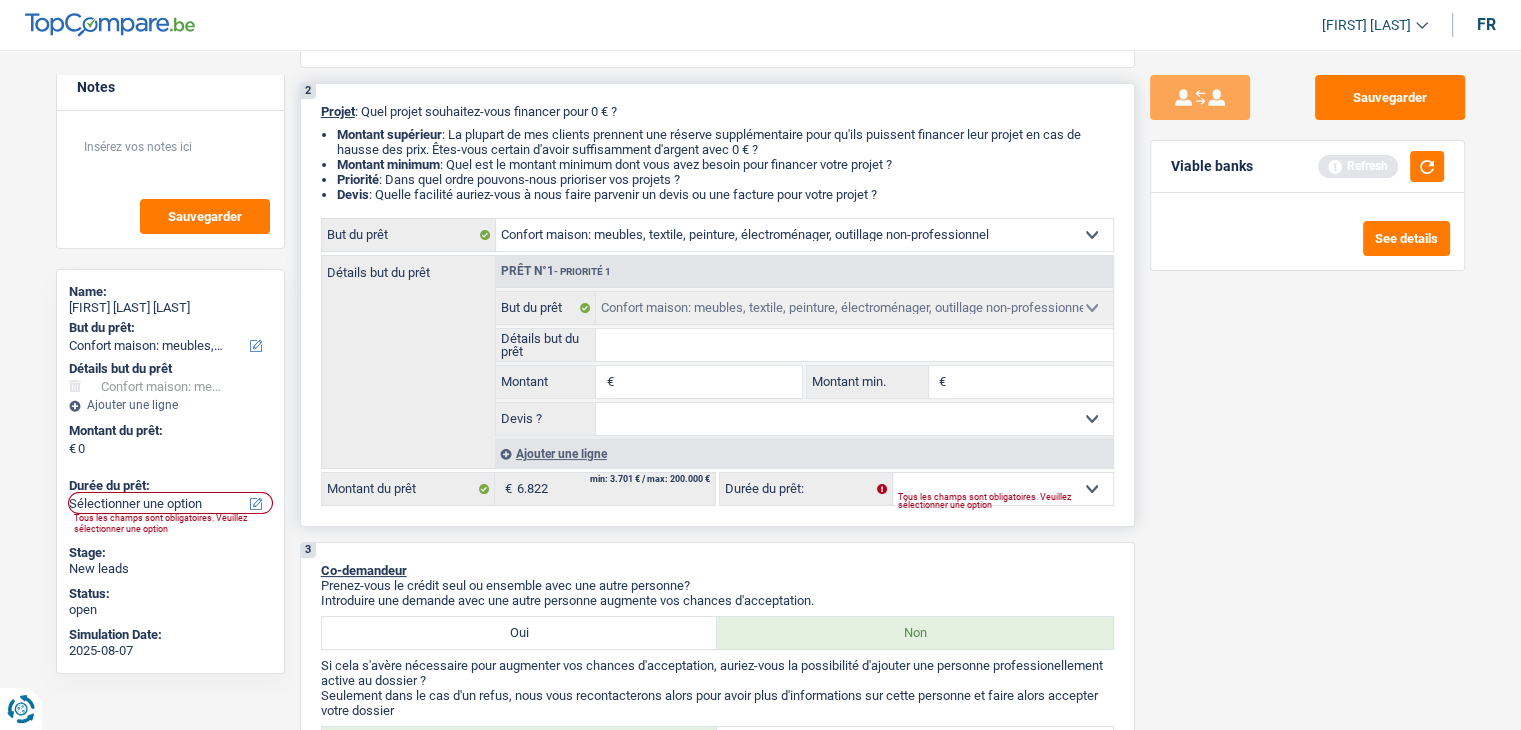 type on "5" 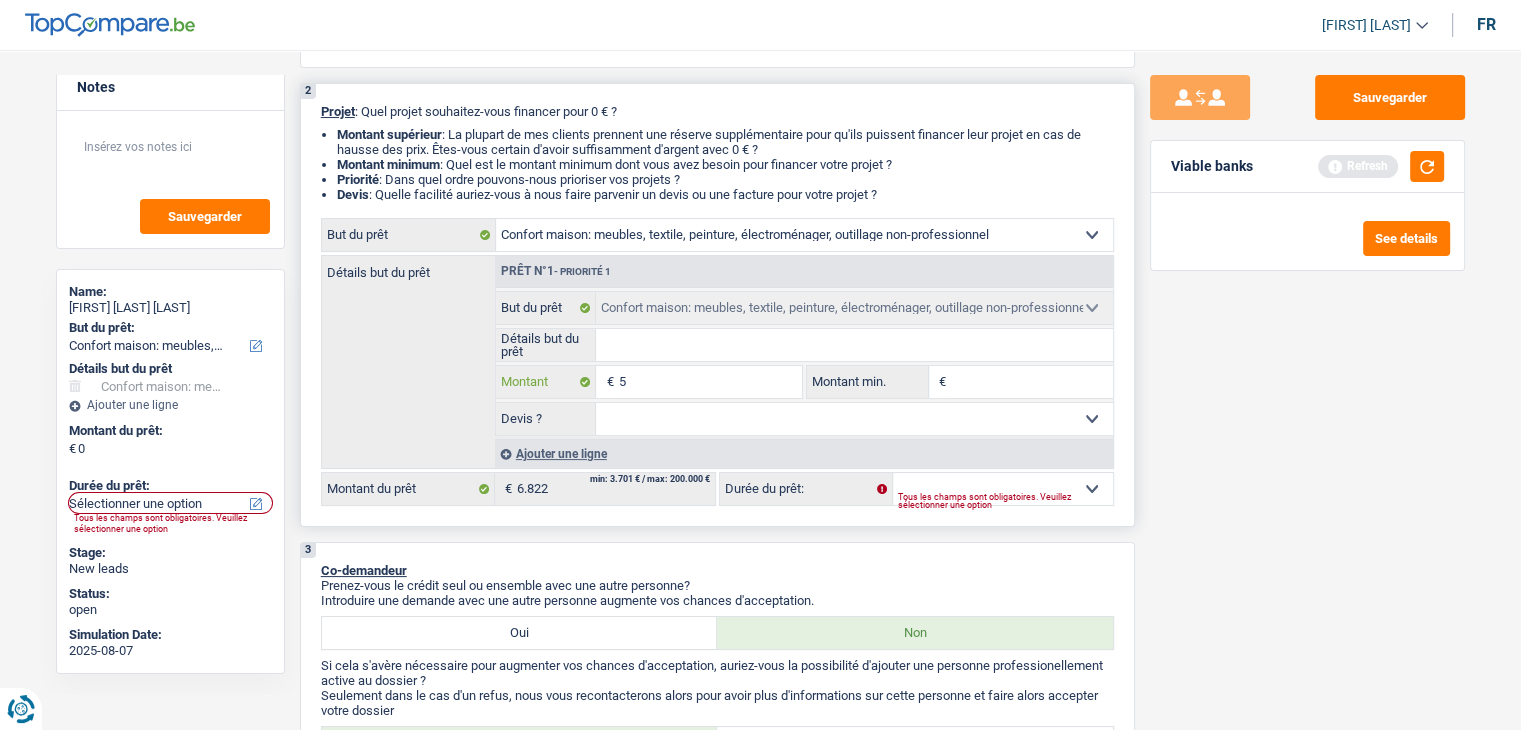 type on "50" 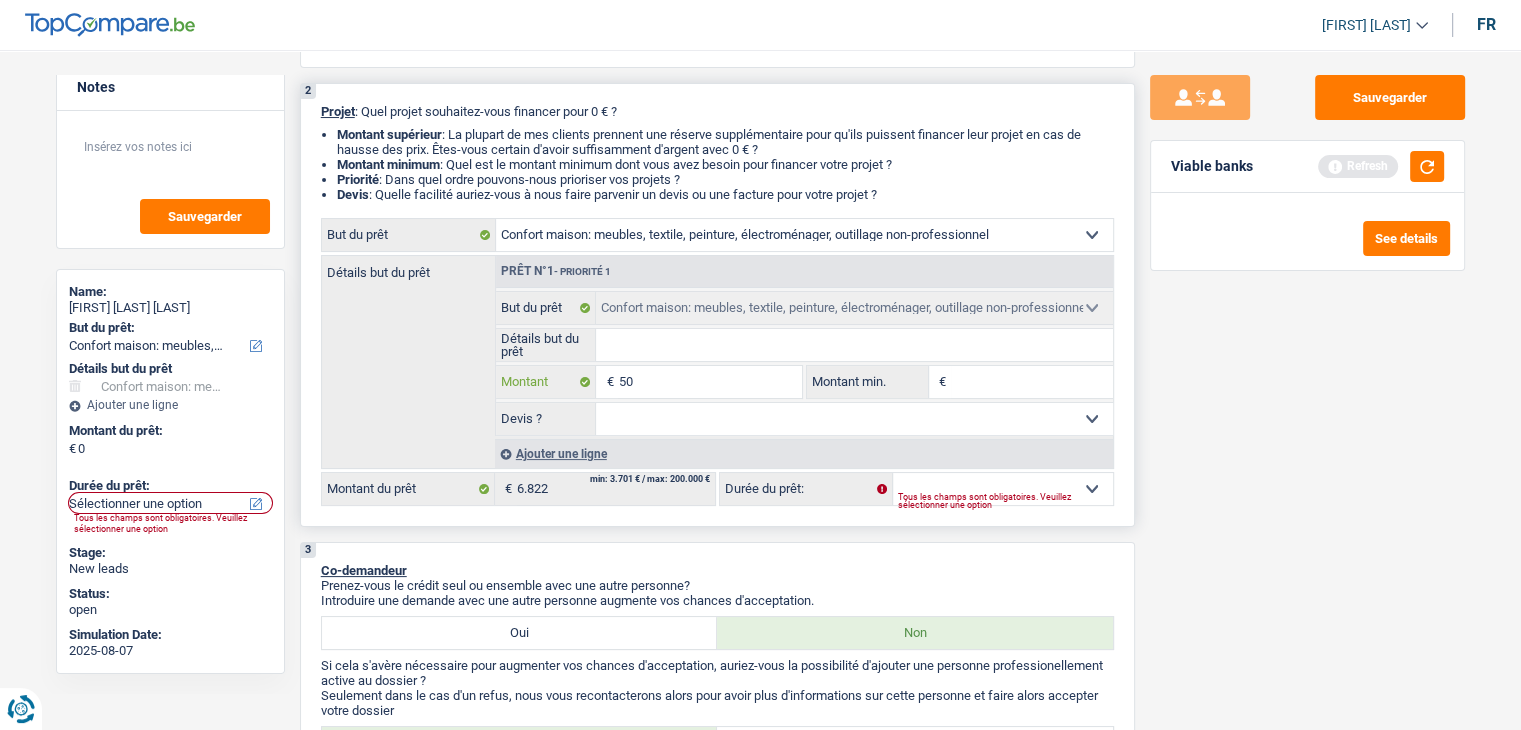 type on "500" 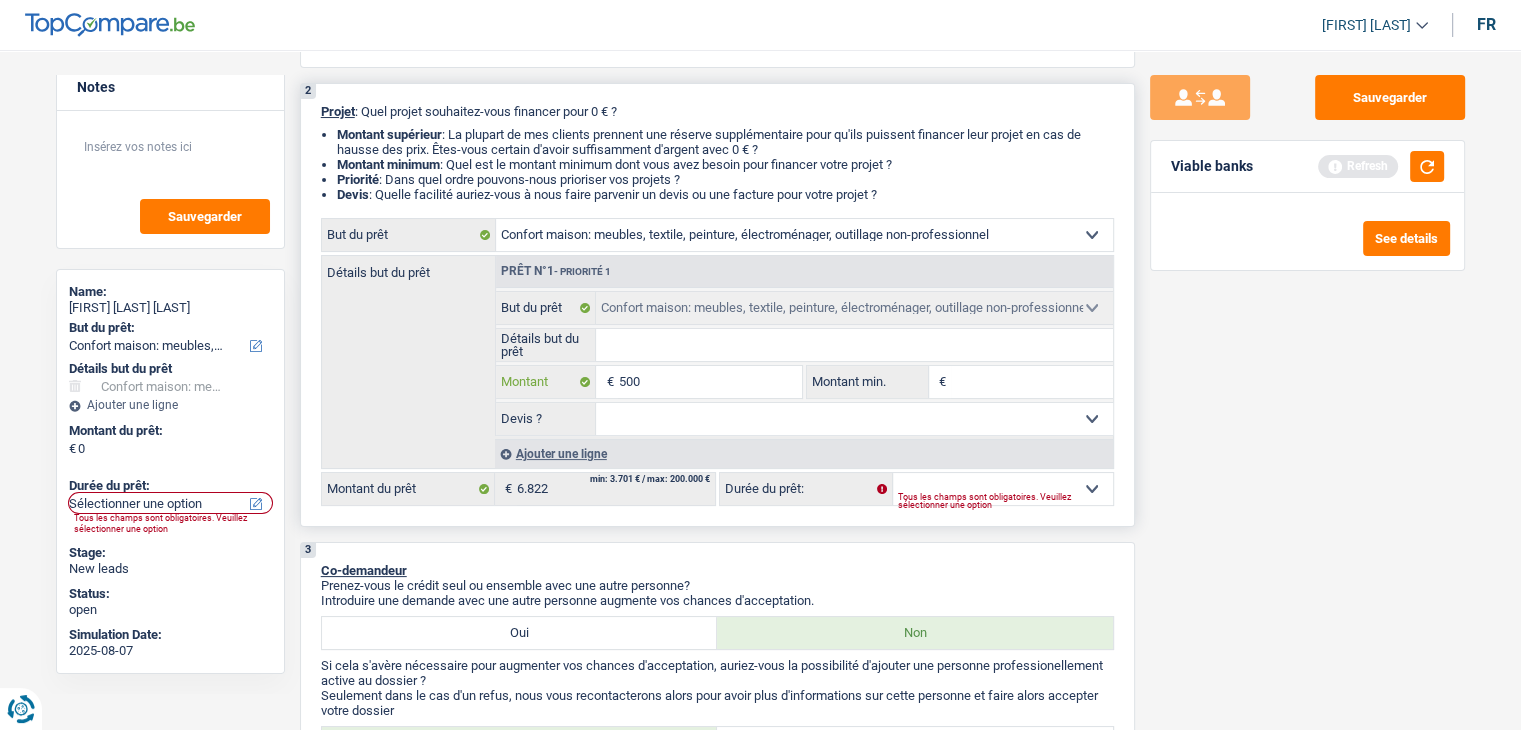 type on "5.001" 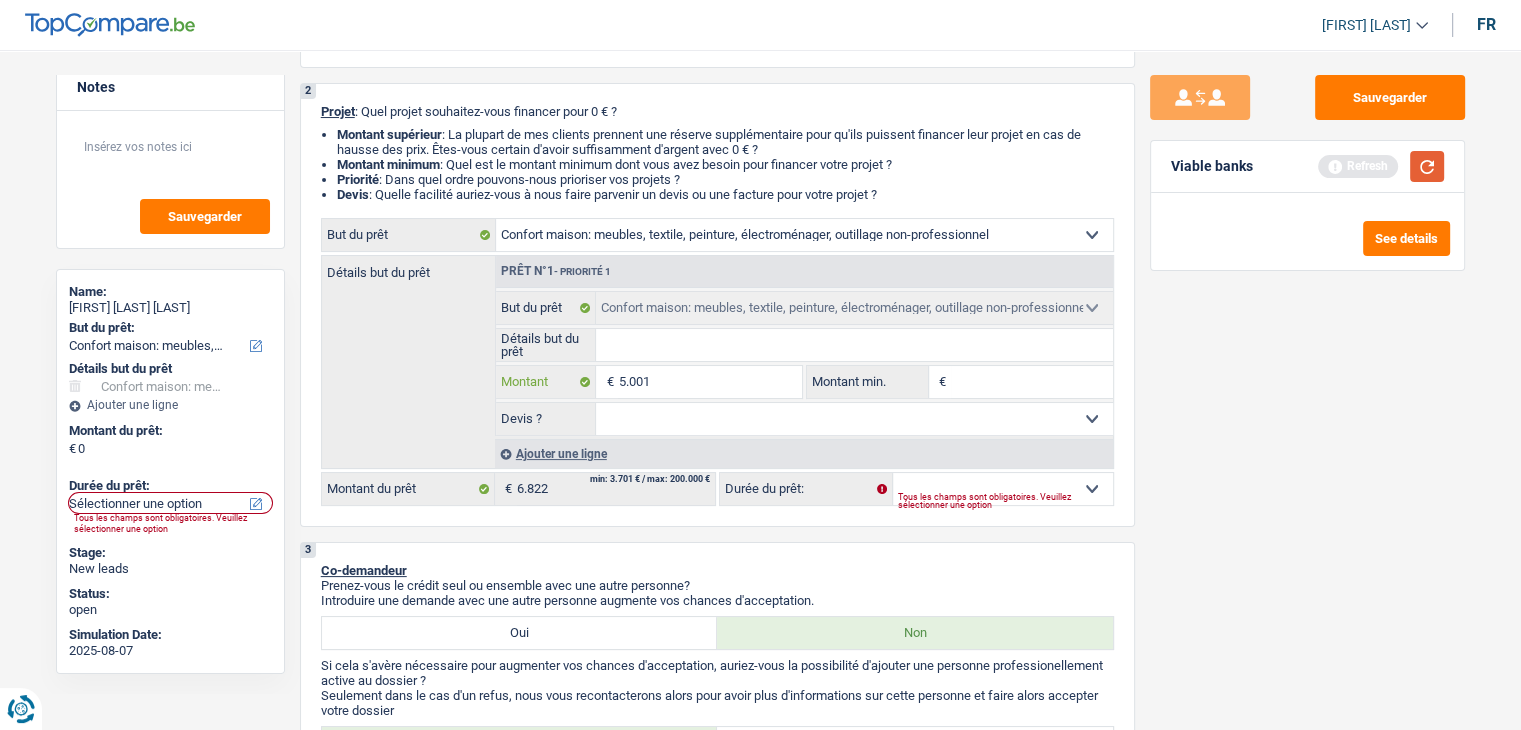 type on "5.001" 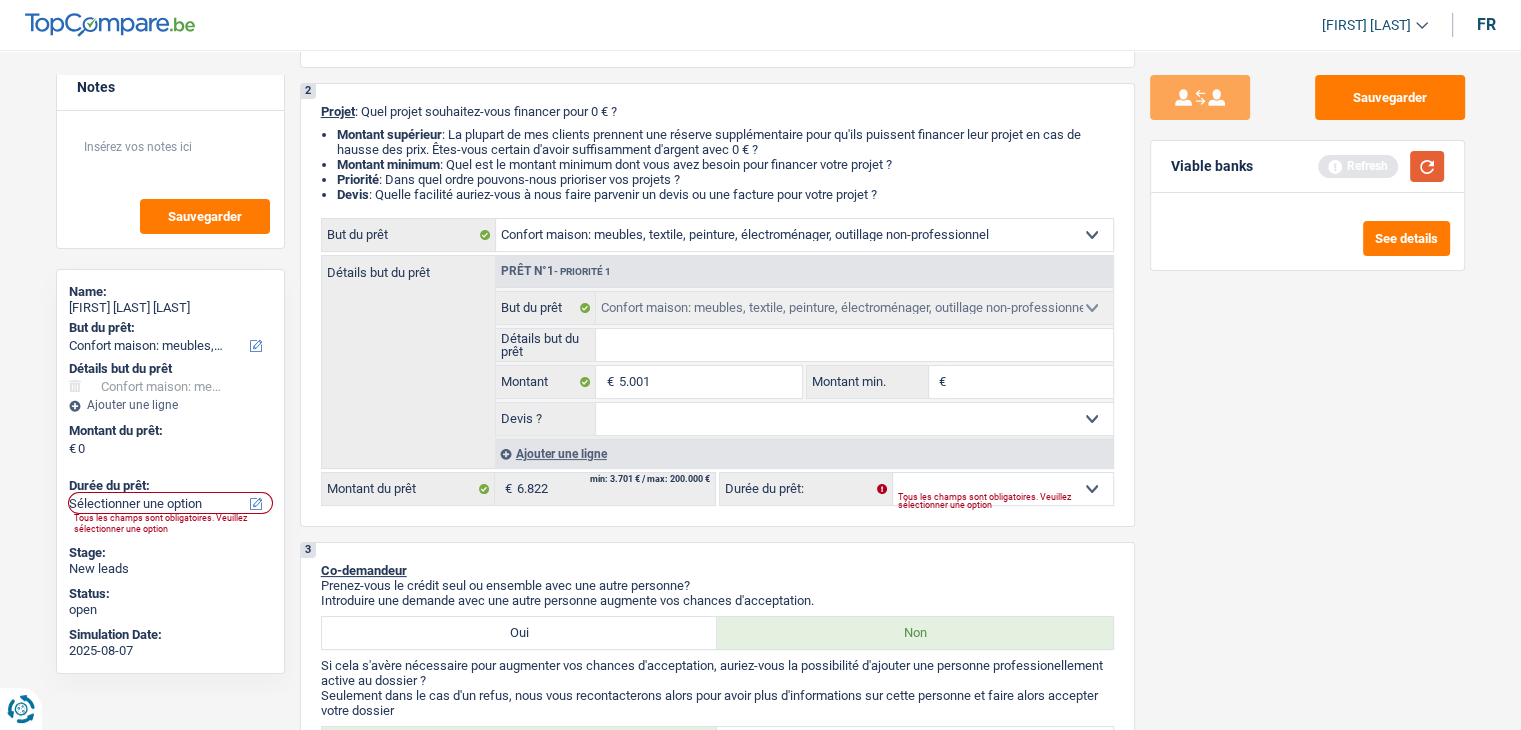 select on "36" 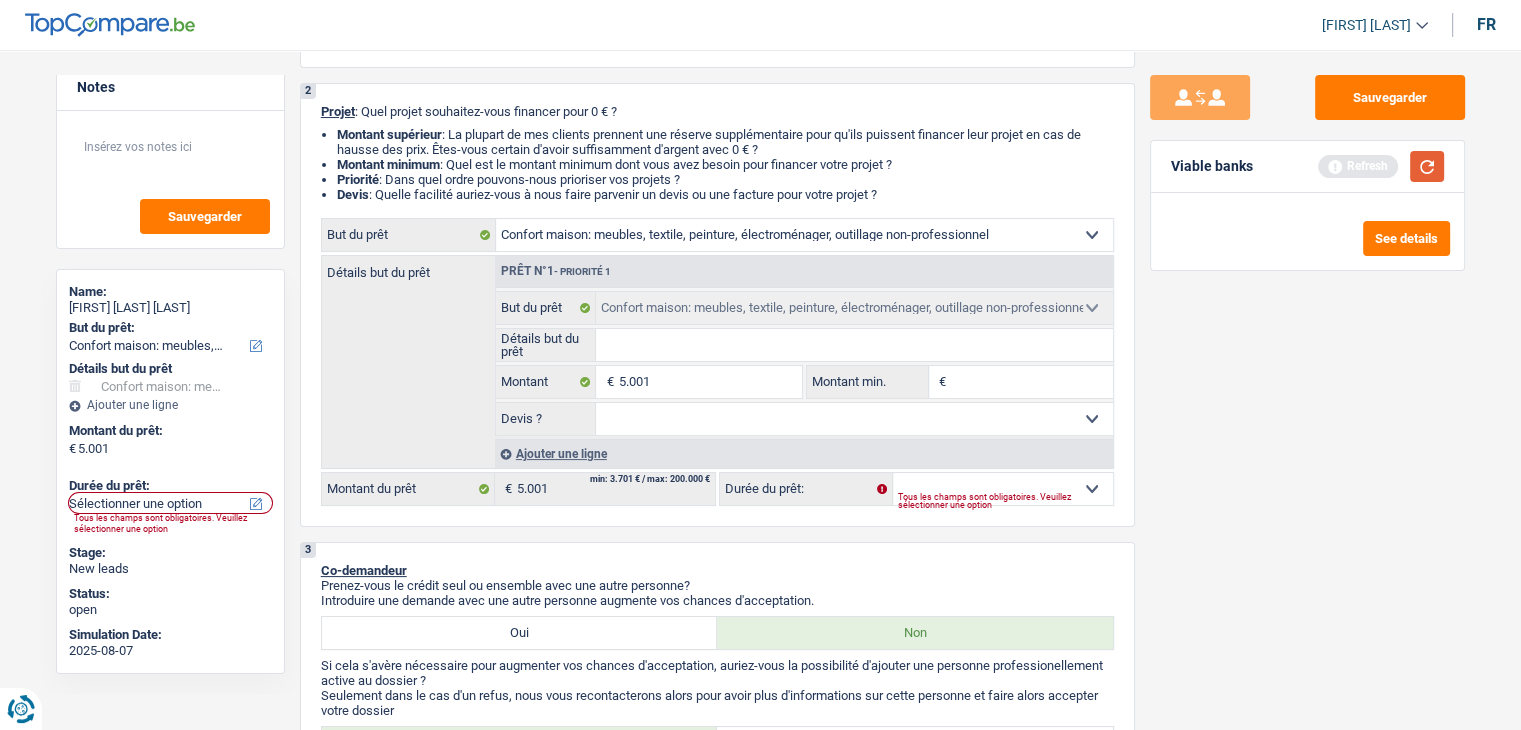 click at bounding box center [1427, 166] 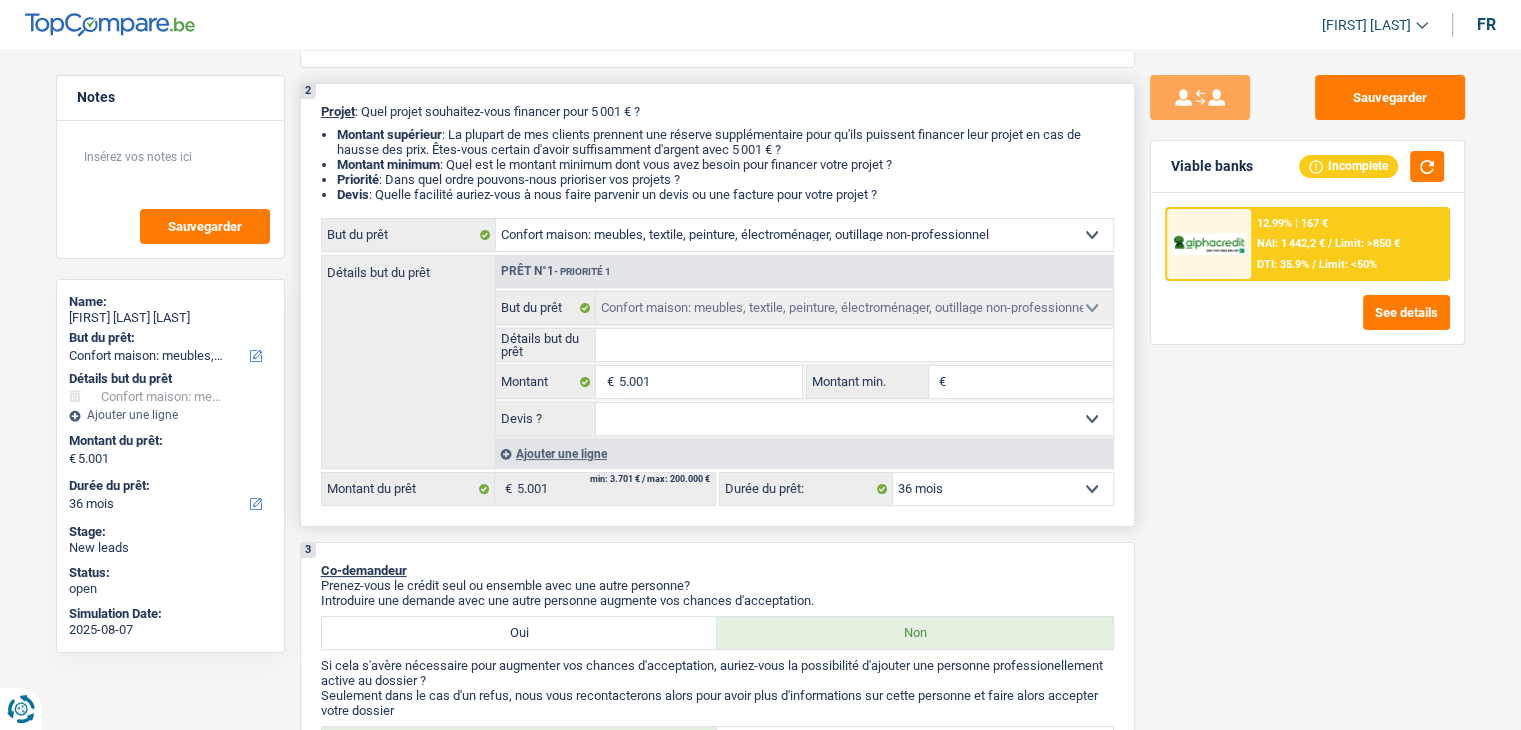 drag, startPoint x: 900, startPoint y: 194, endPoint x: 319, endPoint y: 108, distance: 587.3304 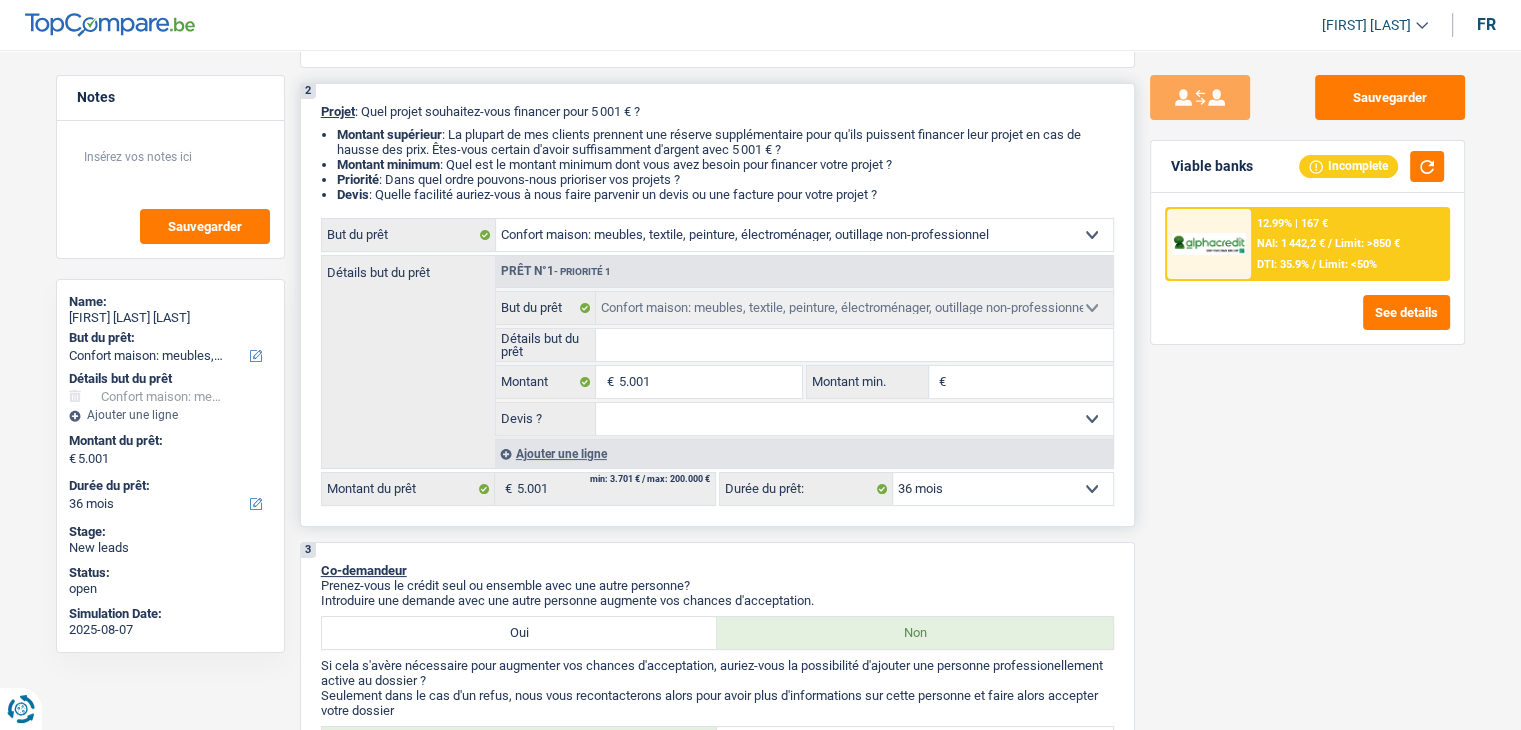drag, startPoint x: 906, startPoint y: 198, endPoint x: 312, endPoint y: 113, distance: 600.05084 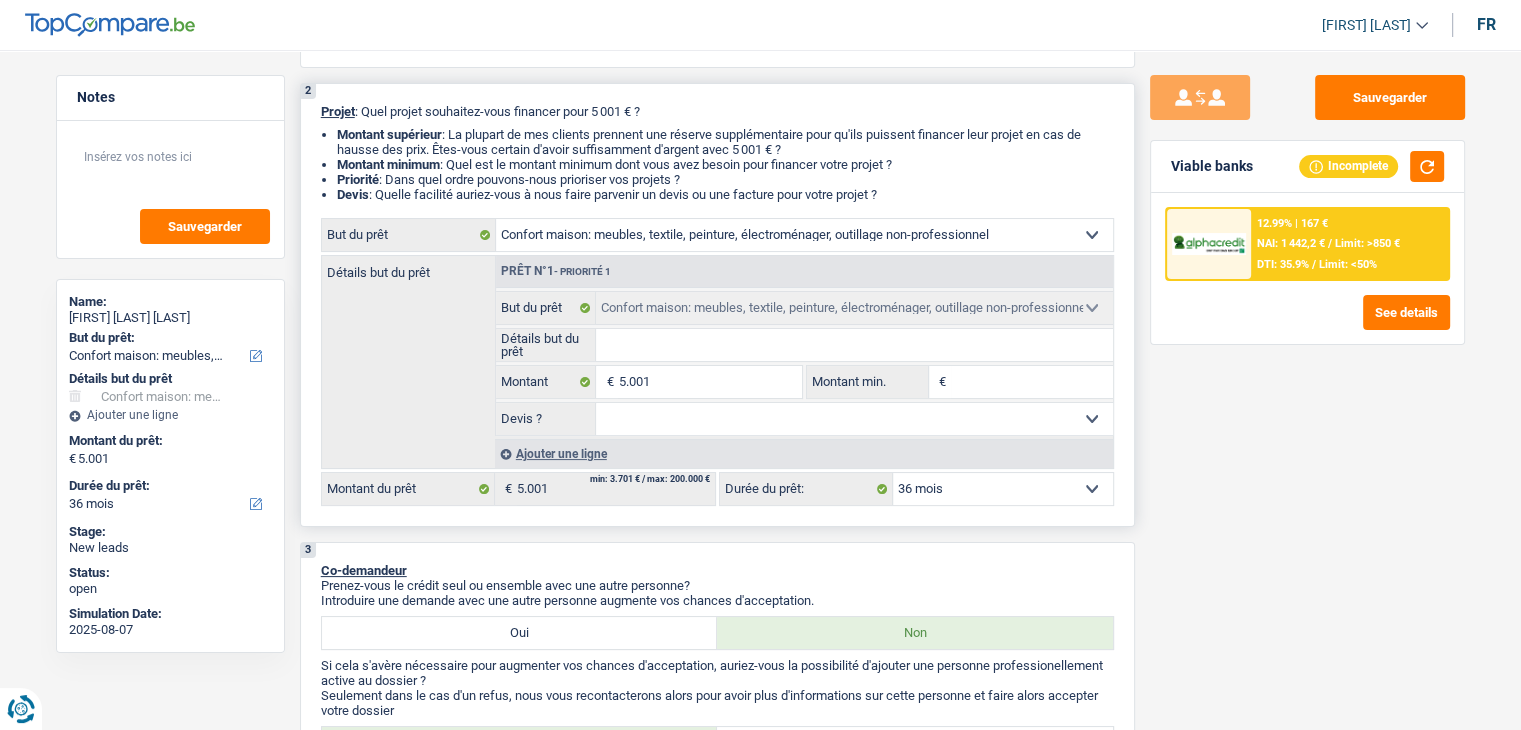 drag, startPoint x: 324, startPoint y: 104, endPoint x: 911, endPoint y: 188, distance: 592.97974 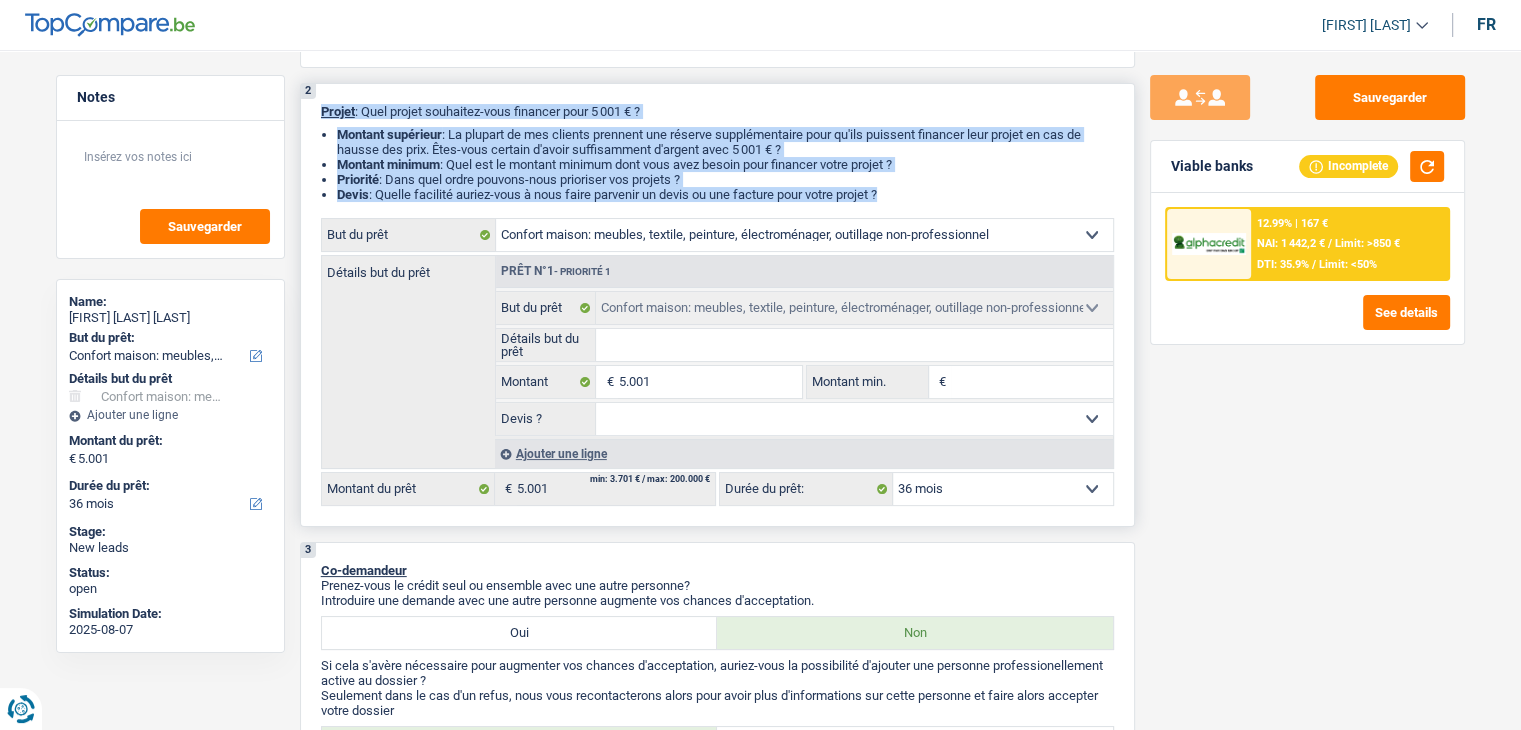 drag, startPoint x: 322, startPoint y: 109, endPoint x: 898, endPoint y: 194, distance: 582.2379 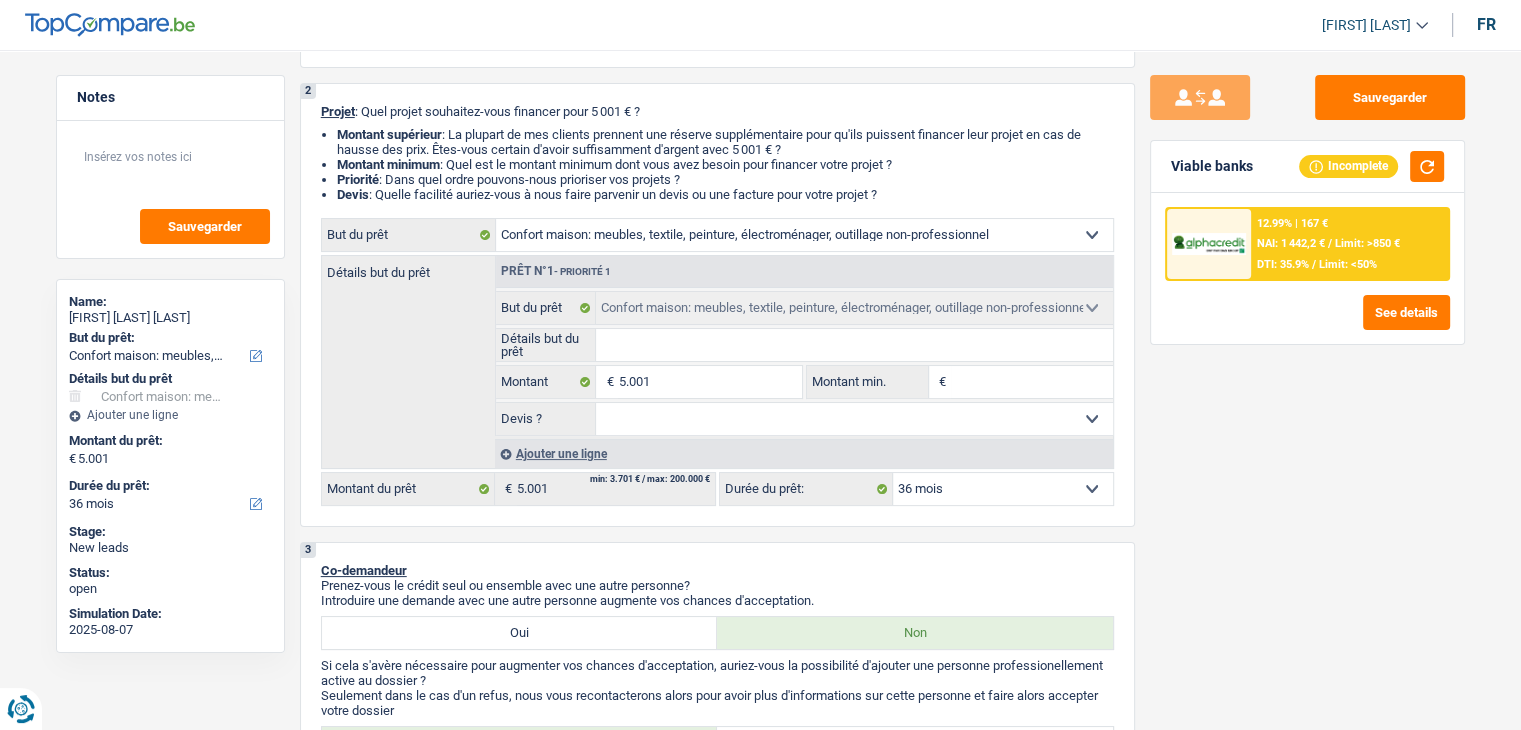click at bounding box center (1209, 244) 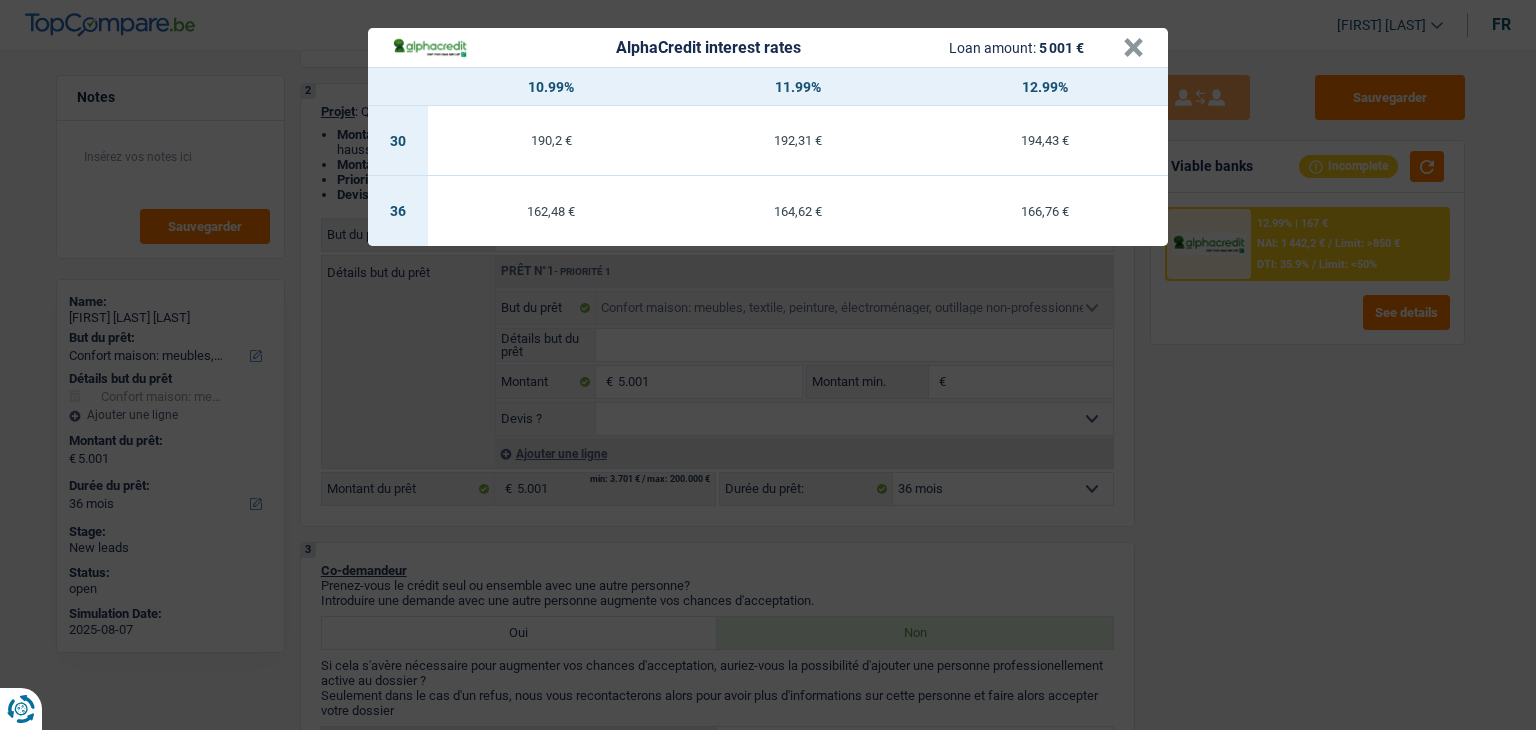 click on "AlphaCredit interest rates
Loan amount:
5 001 €
×
10.99%
11.99%
12.99%
30
190,2 €
192,31 €
194,43 €
36
162,48 €
164,62 €
166,76 €" at bounding box center [768, 365] 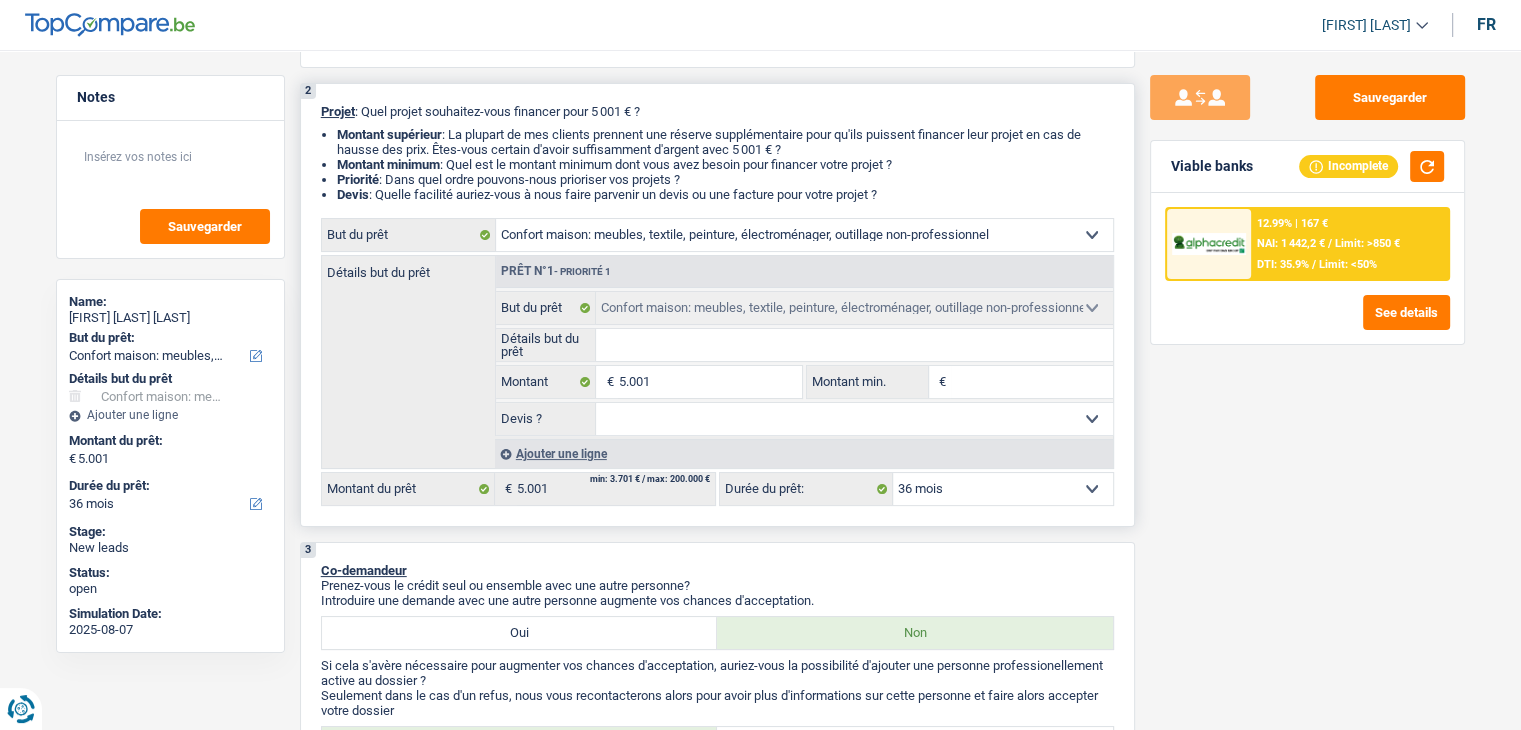 click on "12 mois 18 mois 24 mois 30 mois 36 mois
Sélectionner une option" at bounding box center (1003, 489) 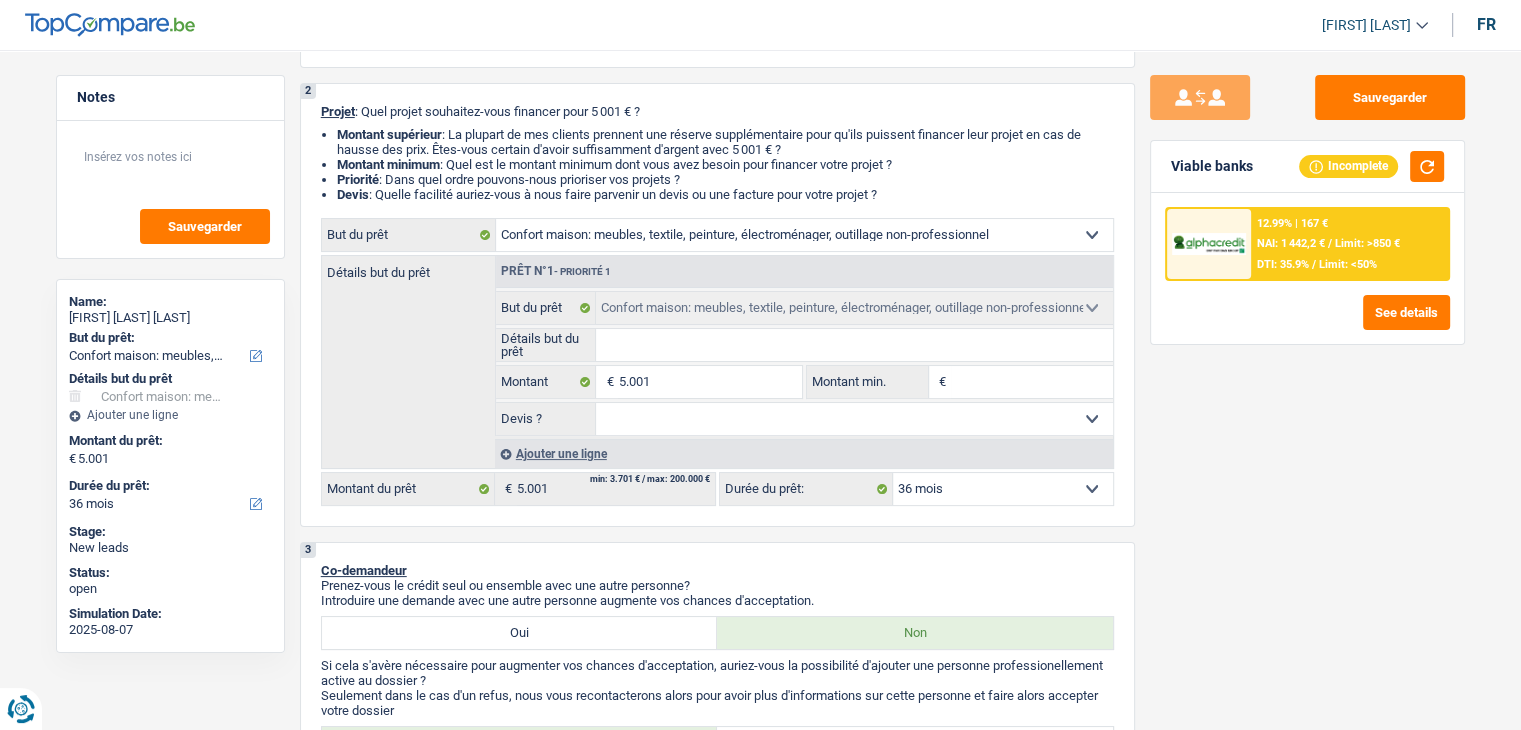click on "Sauvegarder
Viable banks
Incomplete
12.99% | 167 €
NAI: 1 442,2 €
/
Limit: >850 €
DTI: 35.9%
/
Limit: <50%
See details" at bounding box center (1307, 384) 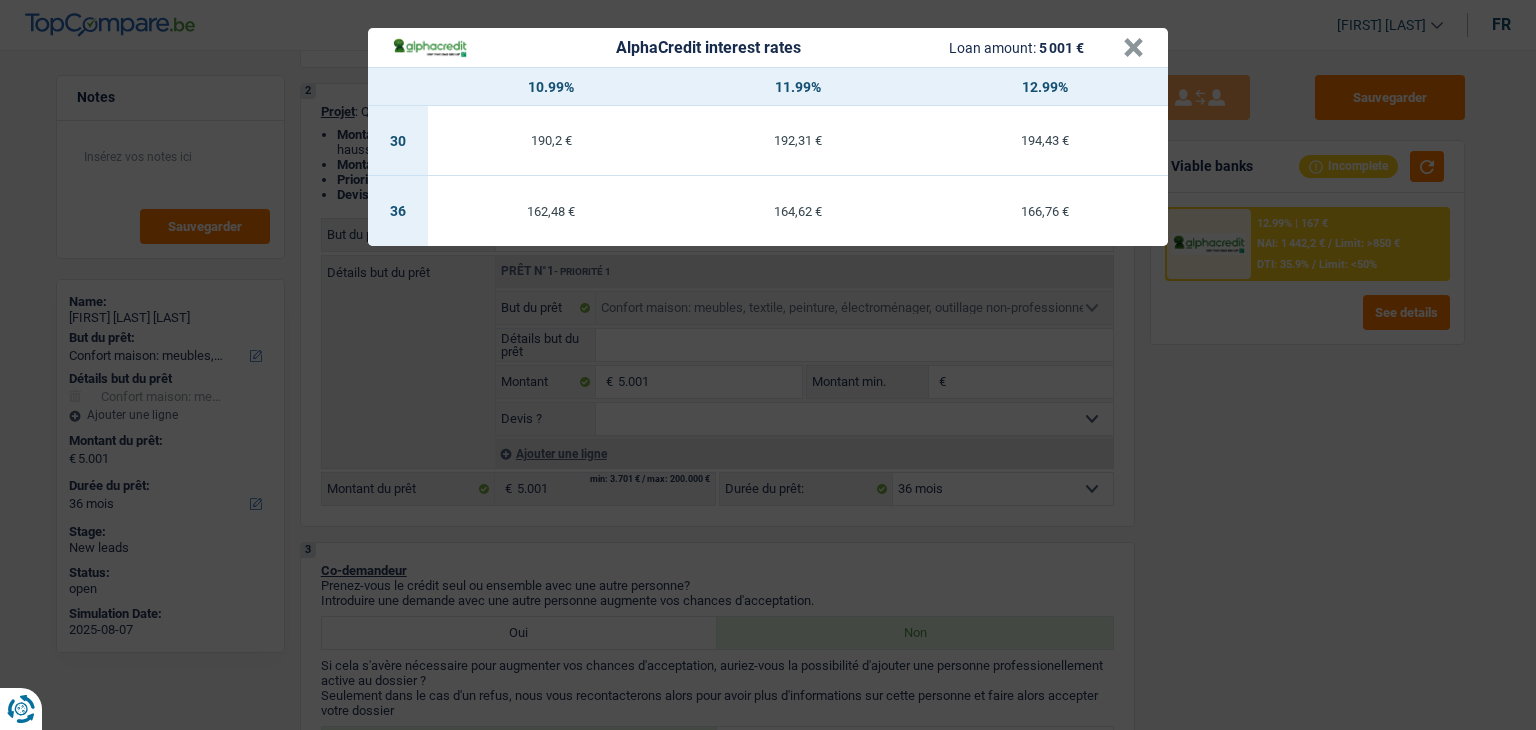 click on "AlphaCredit interest rates
Loan amount:
5 001 €
×
10.99%
11.99%
12.99%
30
190,2 €
192,31 €
194,43 €
36
162,48 €
164,62 €
166,76 €" at bounding box center [768, 365] 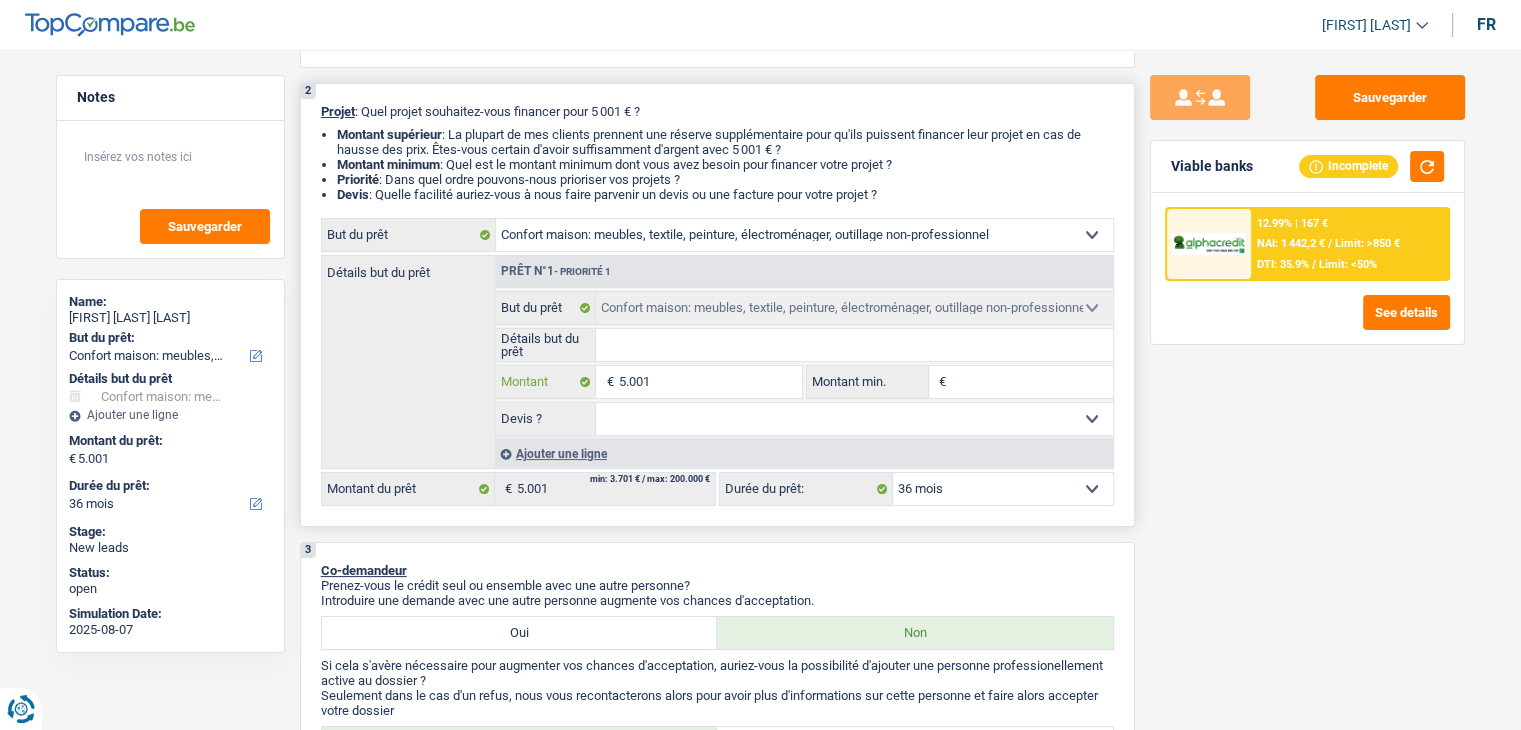 click on "5.001" at bounding box center [709, 382] 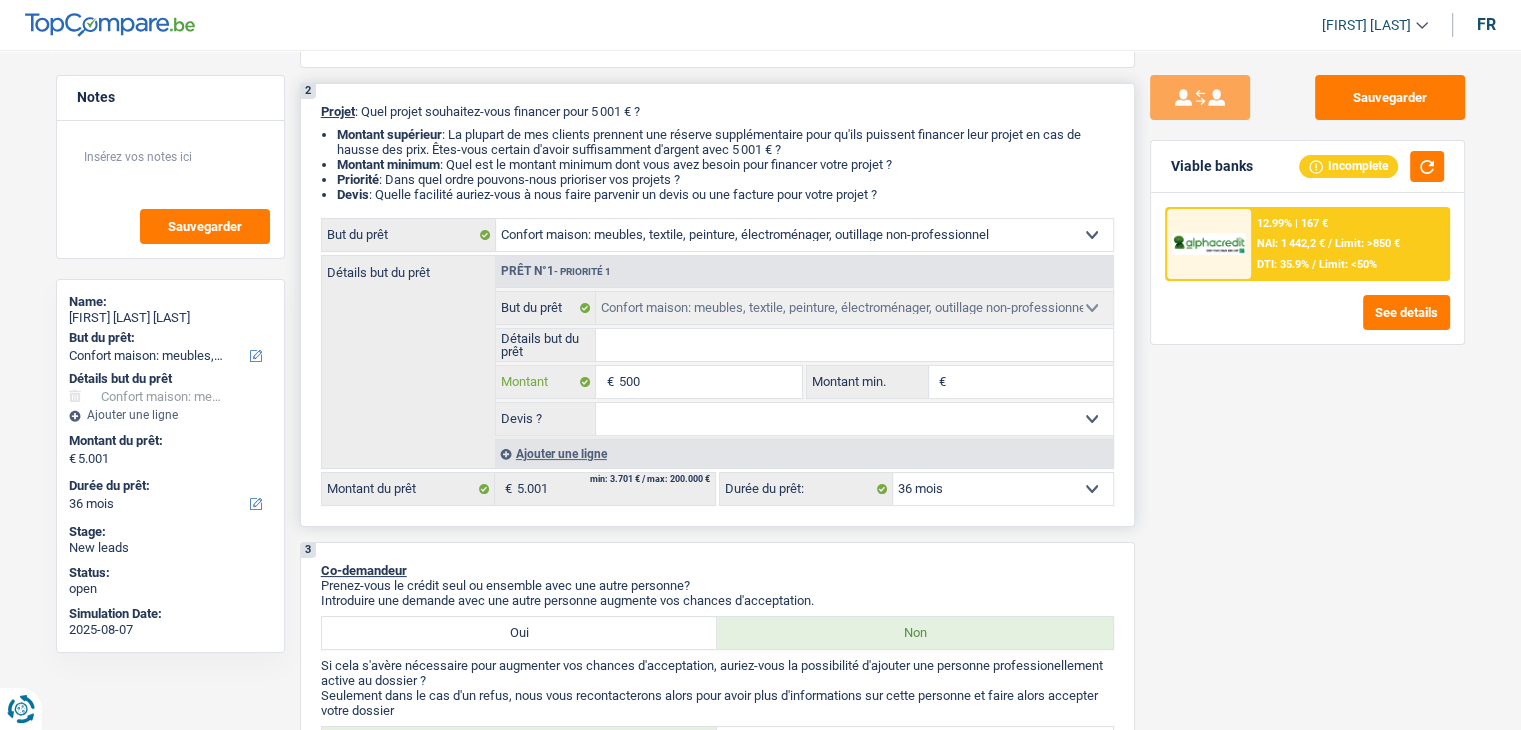 type on "50" 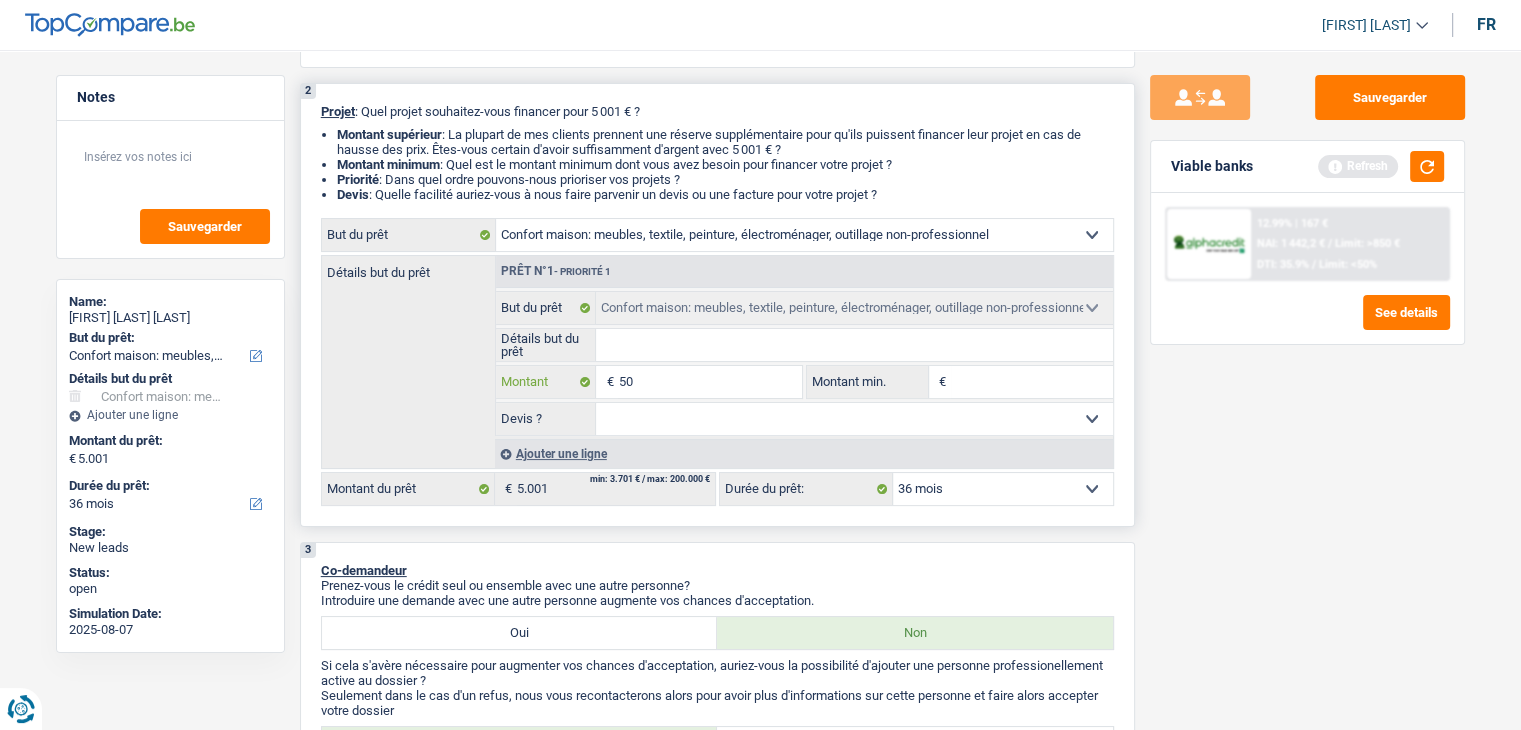 type on "5" 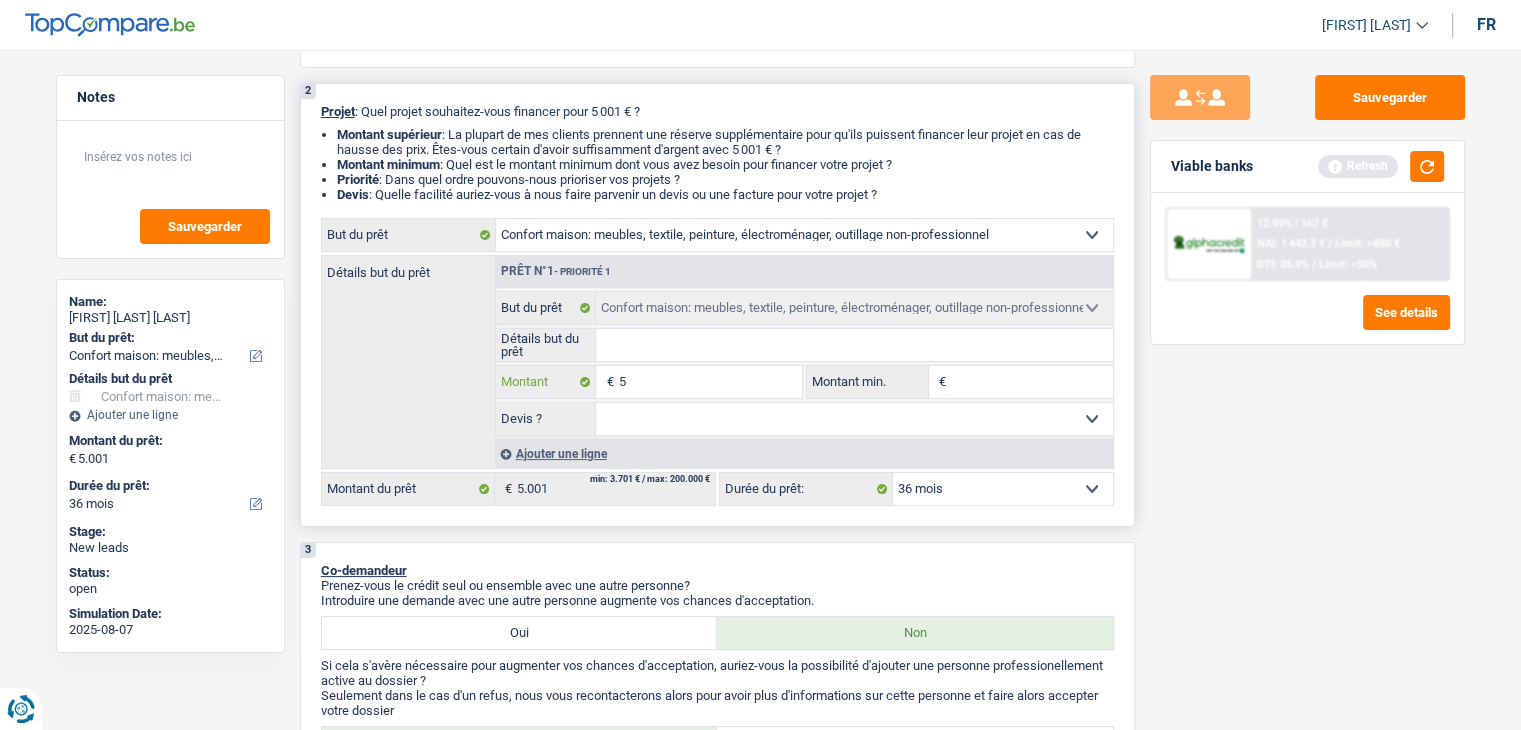 type 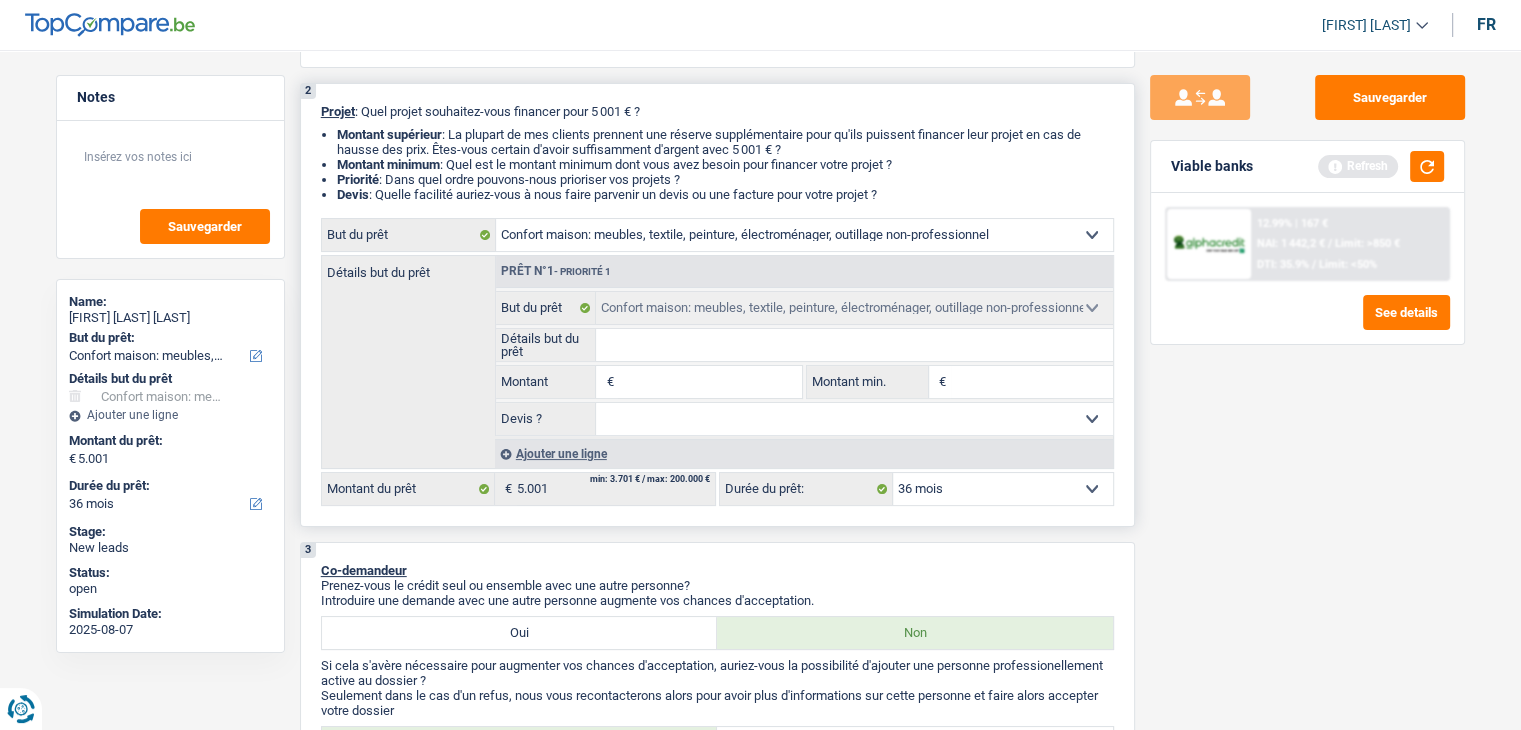 type on "4" 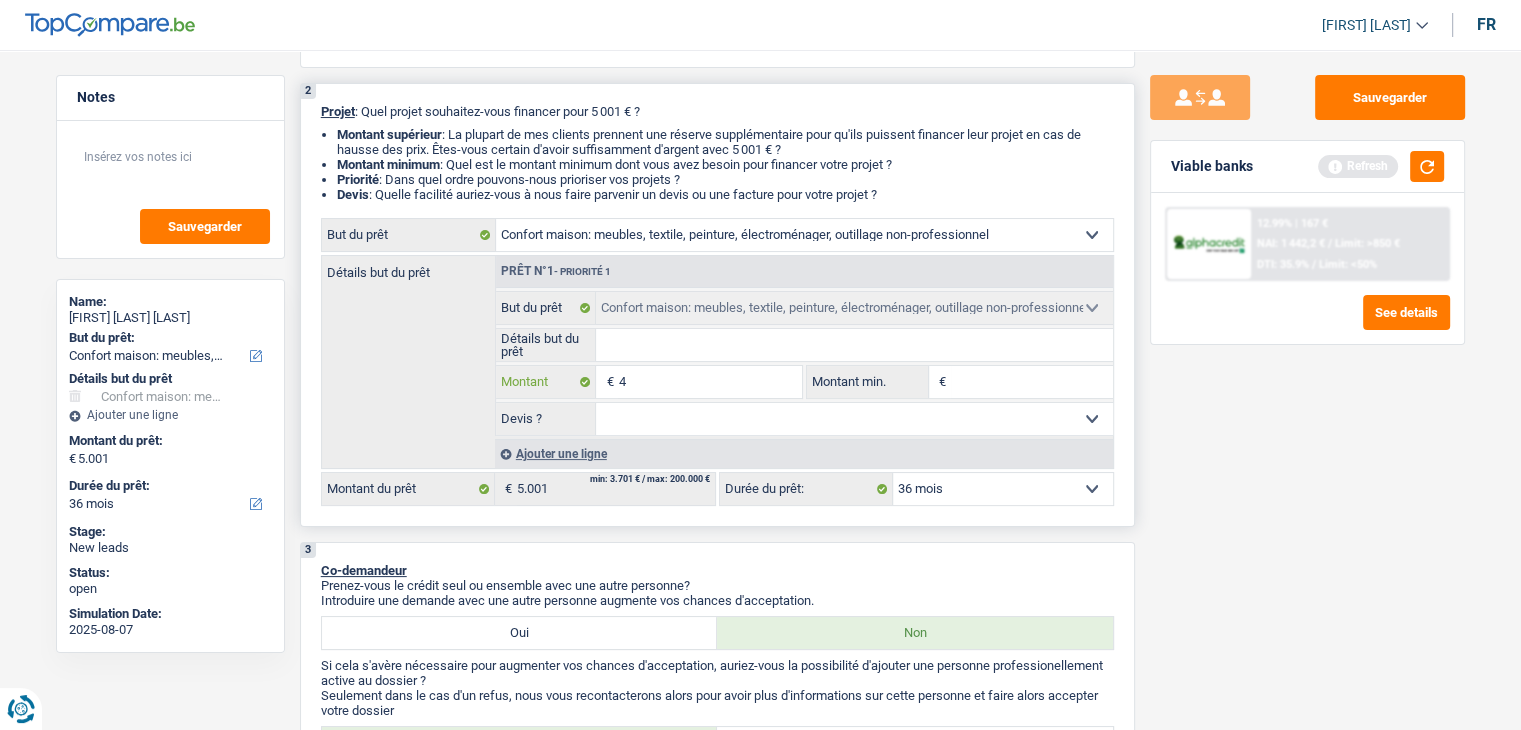 type on "45" 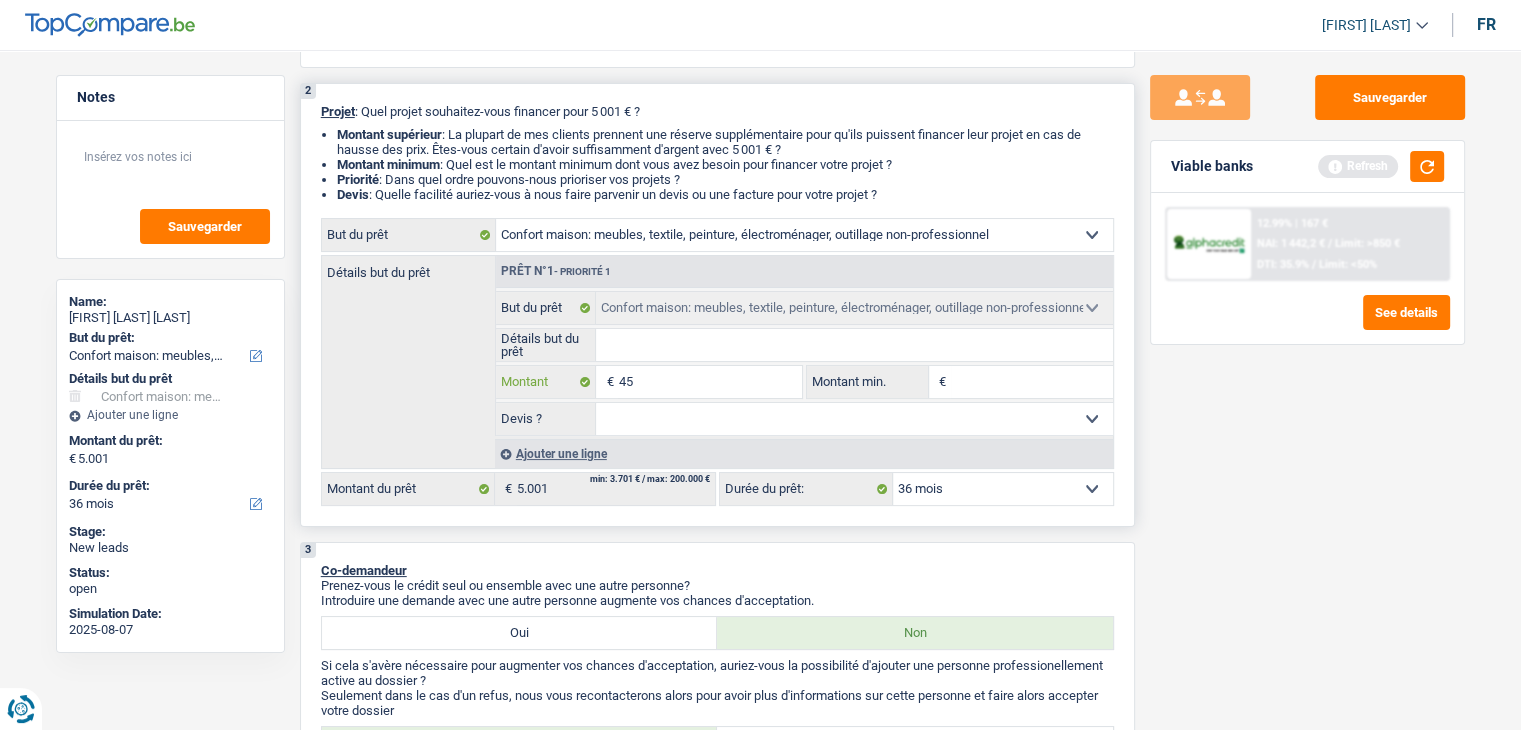 type on "450" 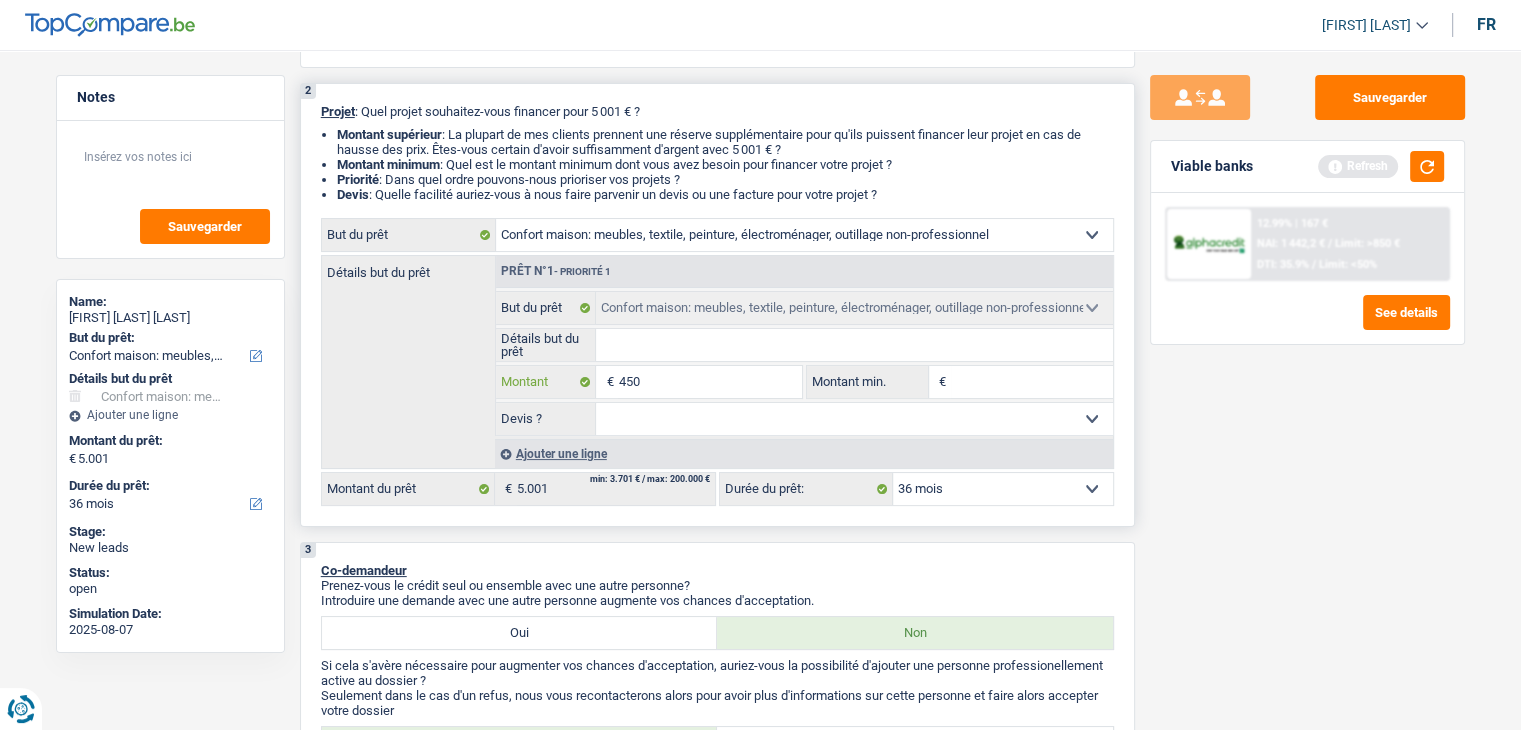 type on "4.500" 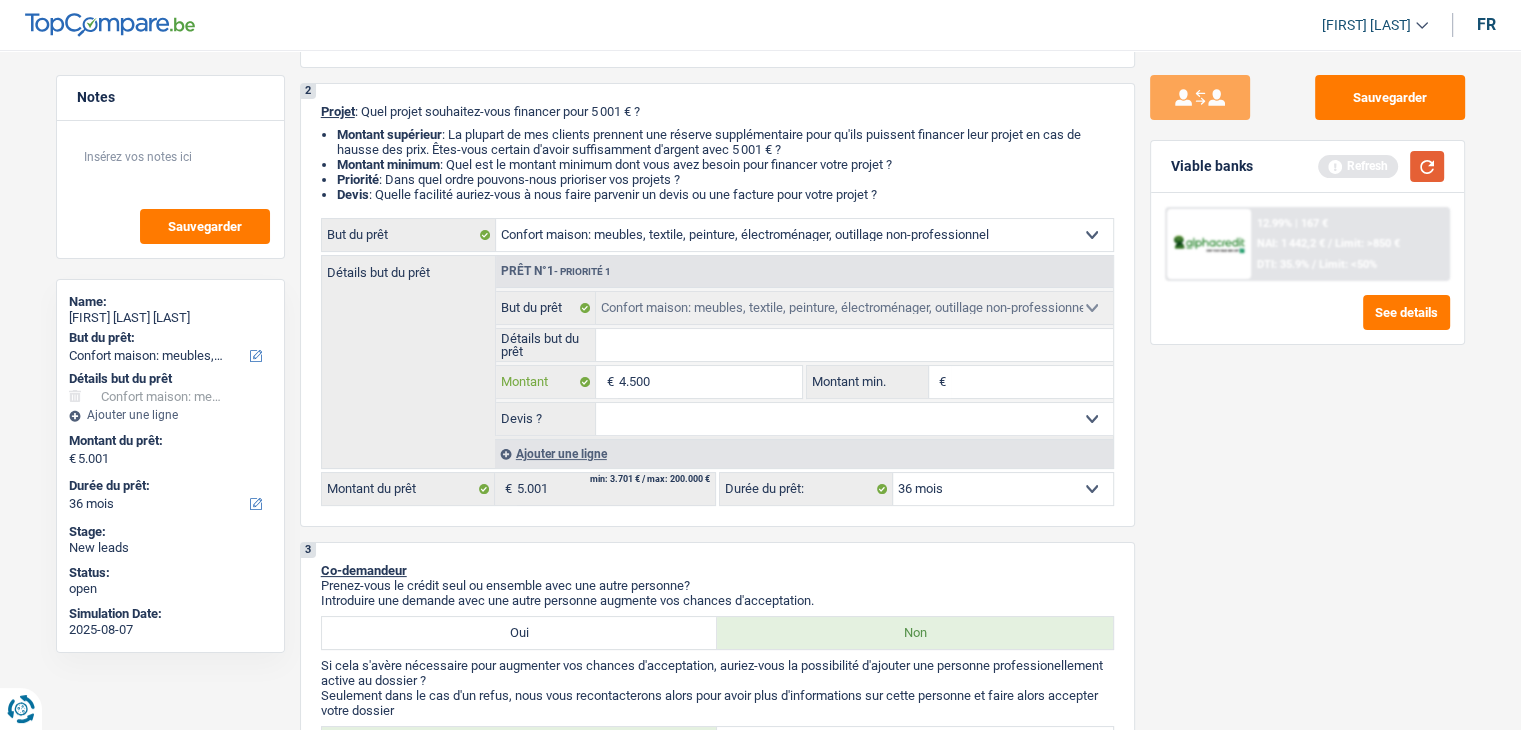 type on "4.500" 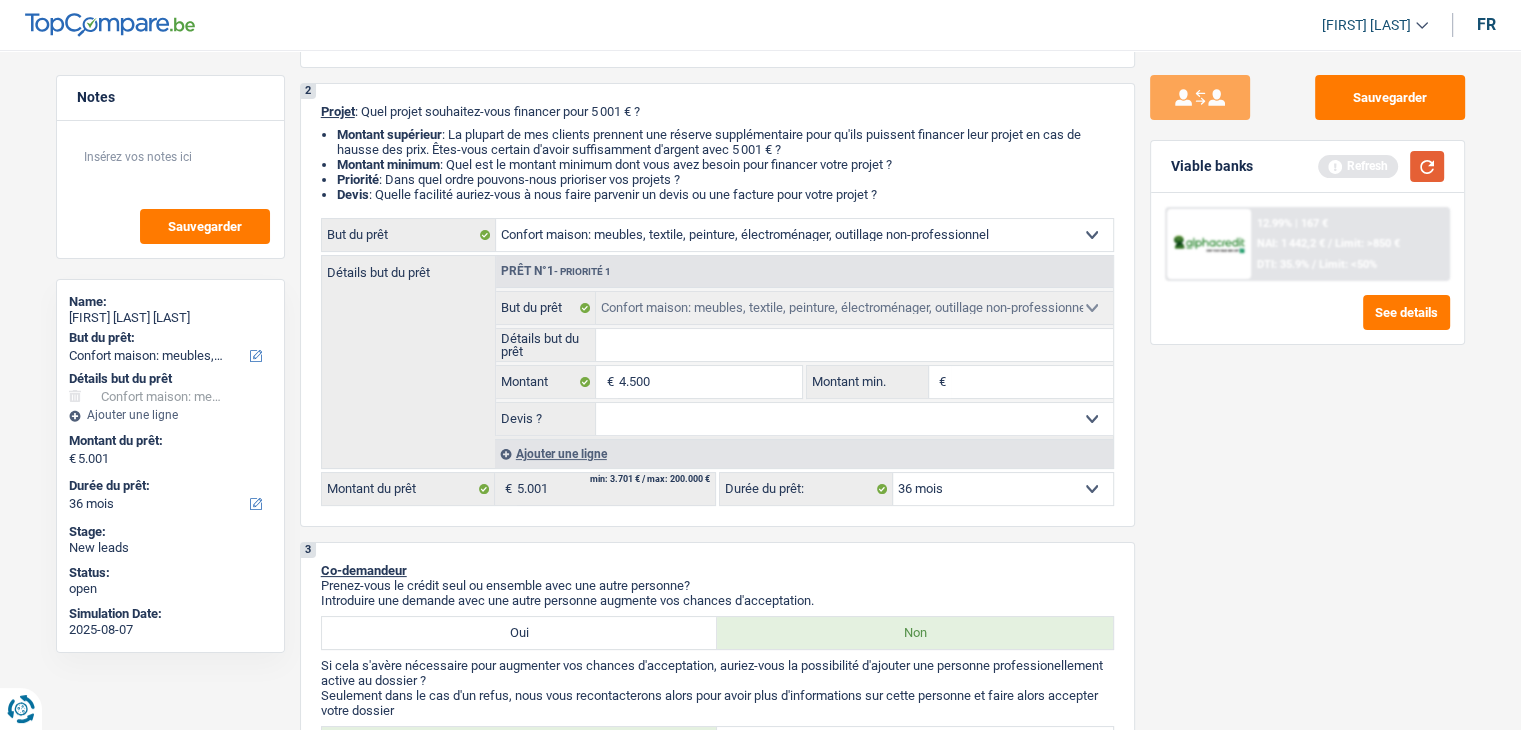 type on "4.500" 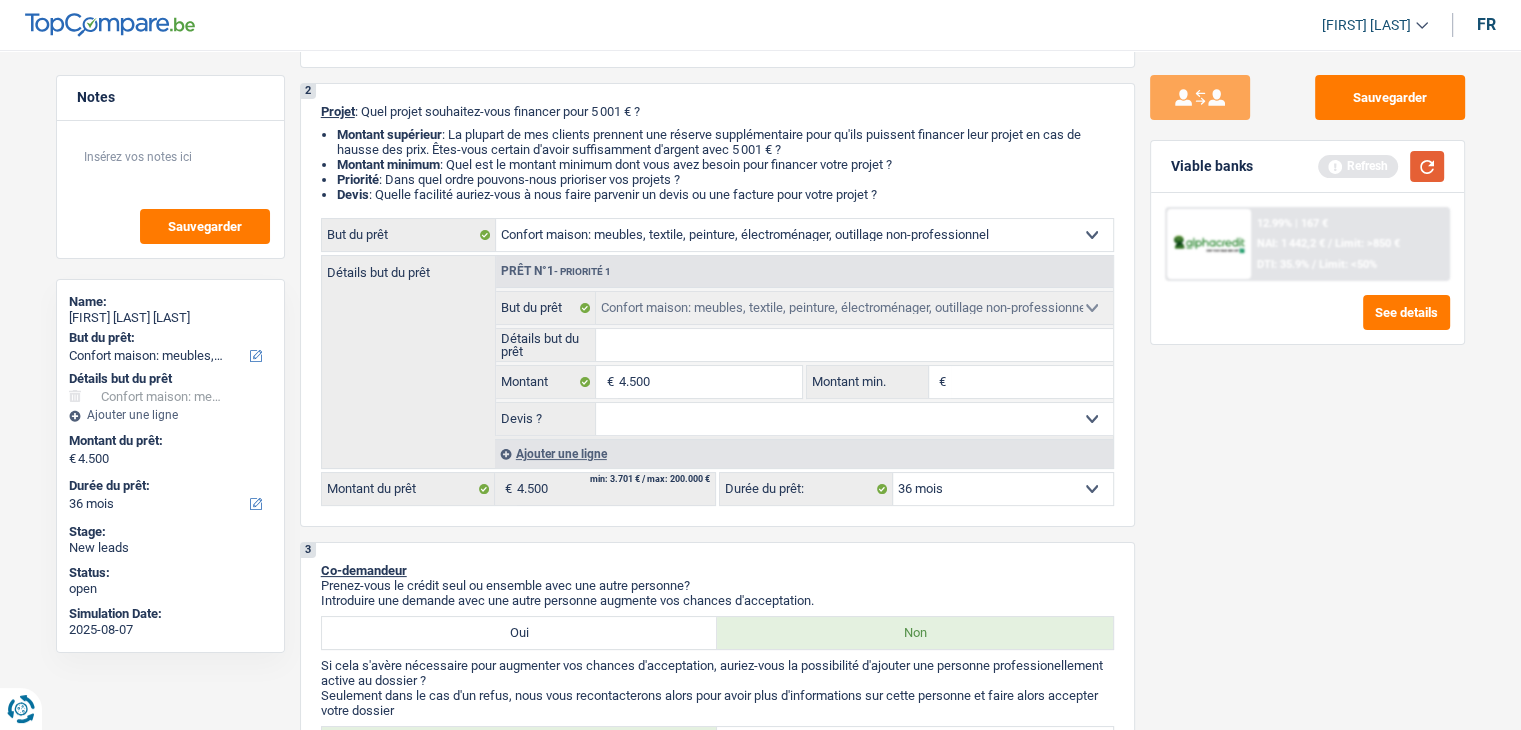 click at bounding box center (1427, 166) 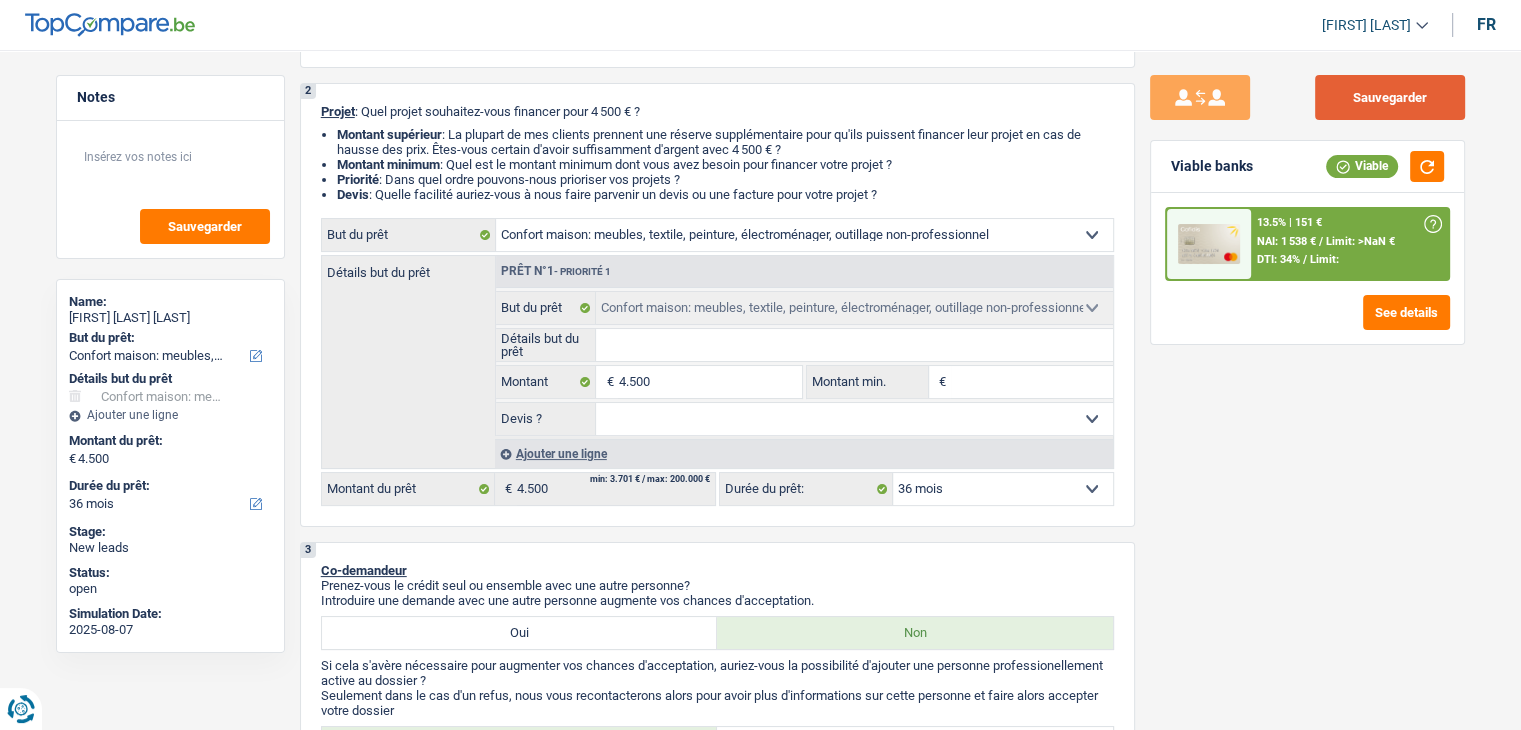 click on "Sauvegarder" at bounding box center [1390, 97] 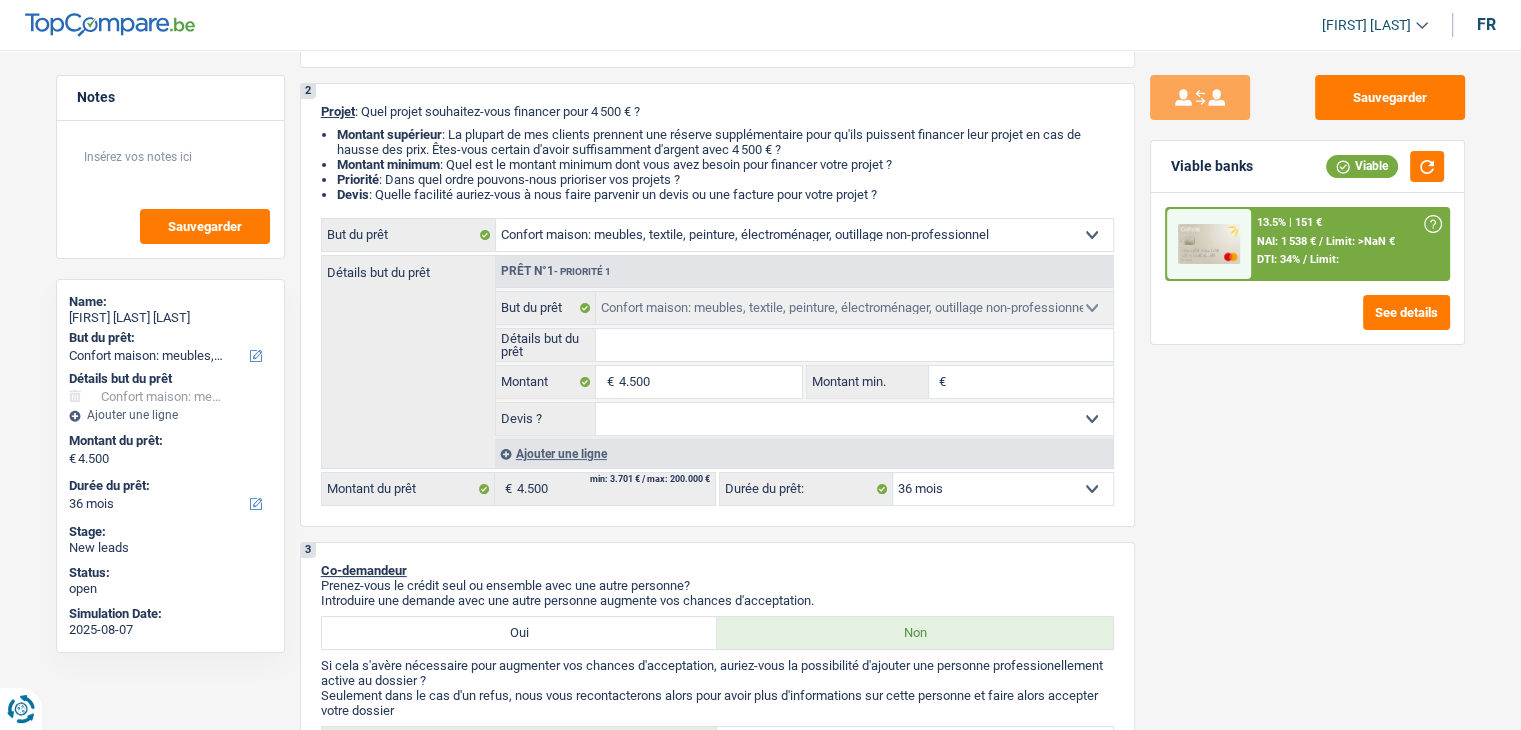 click on "13.5% | 151 €
NAI: 1 538 €
/
Limit: >NaN €
DTI: 34%
/
Limit:" at bounding box center [1349, 244] 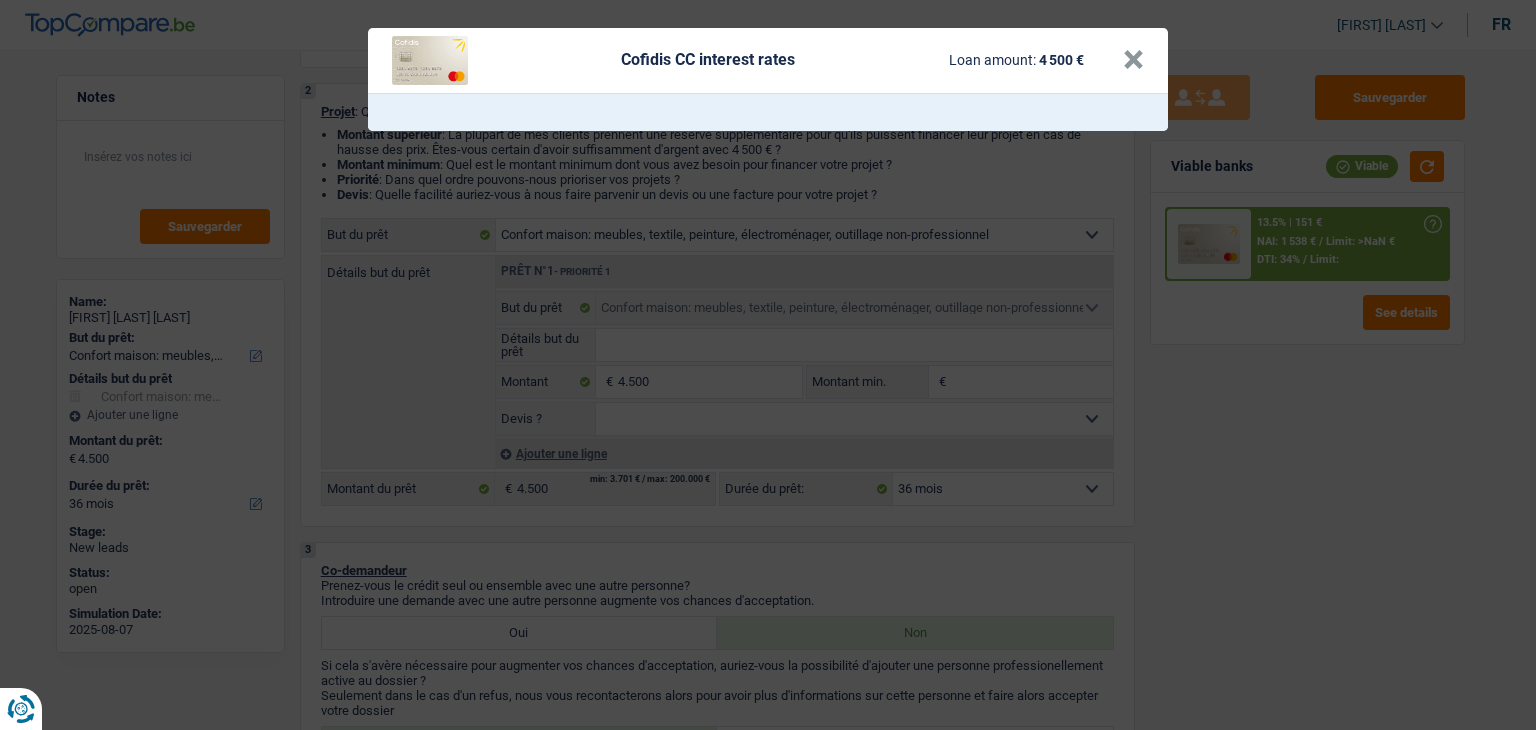 click on "Cofidis CC interest rates
Loan amount:
4 500 €
×" at bounding box center [768, 365] 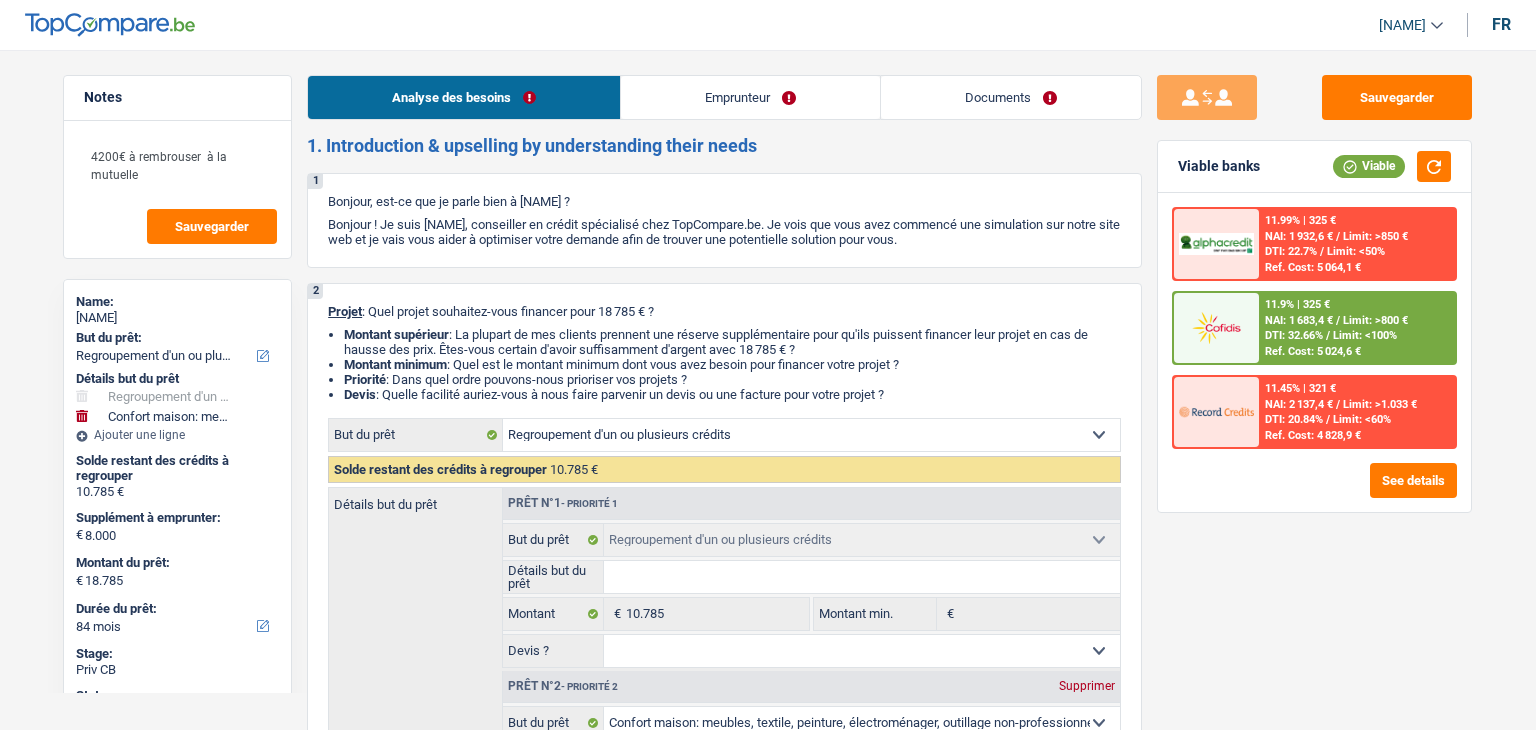select on "refinancing" 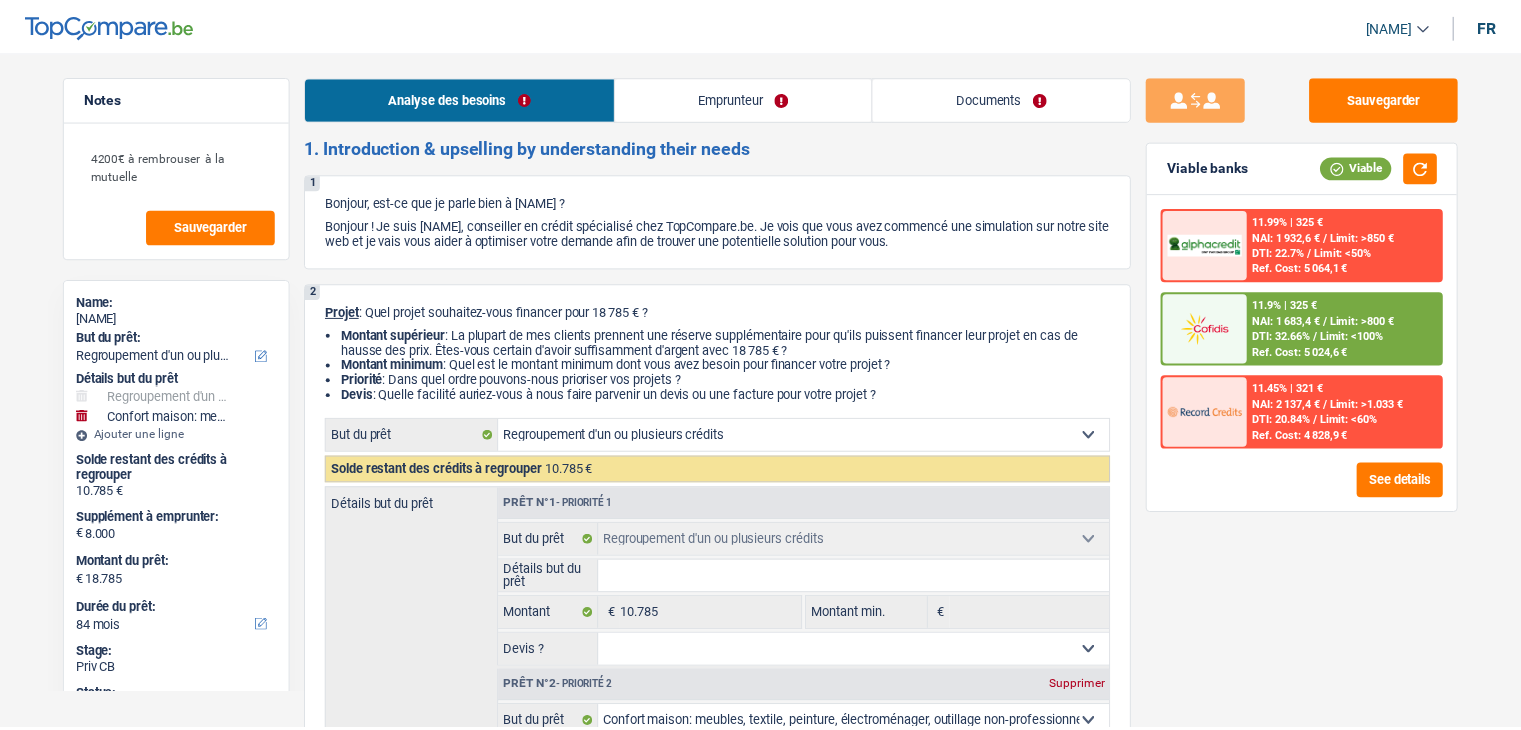 scroll, scrollTop: 0, scrollLeft: 0, axis: both 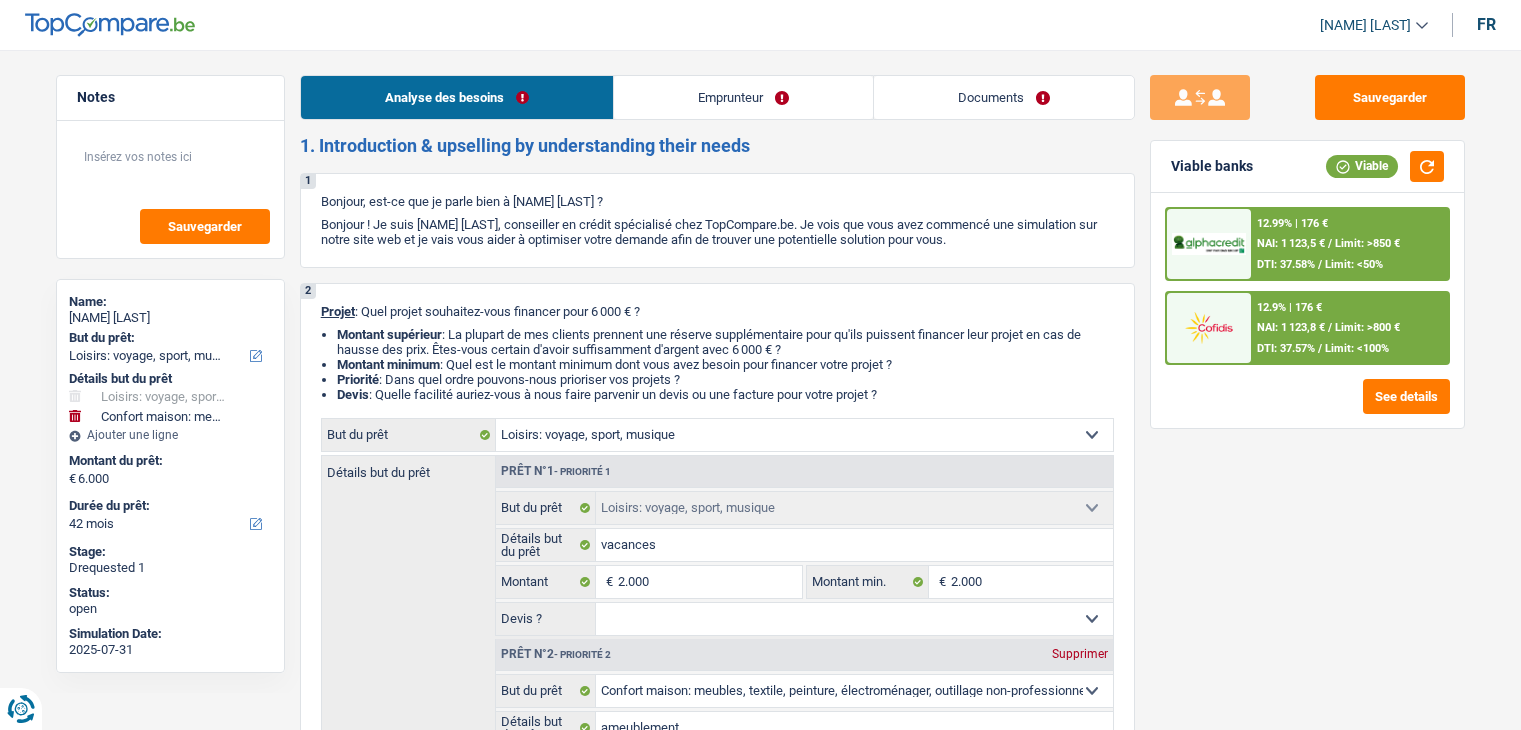 select on "hobbies" 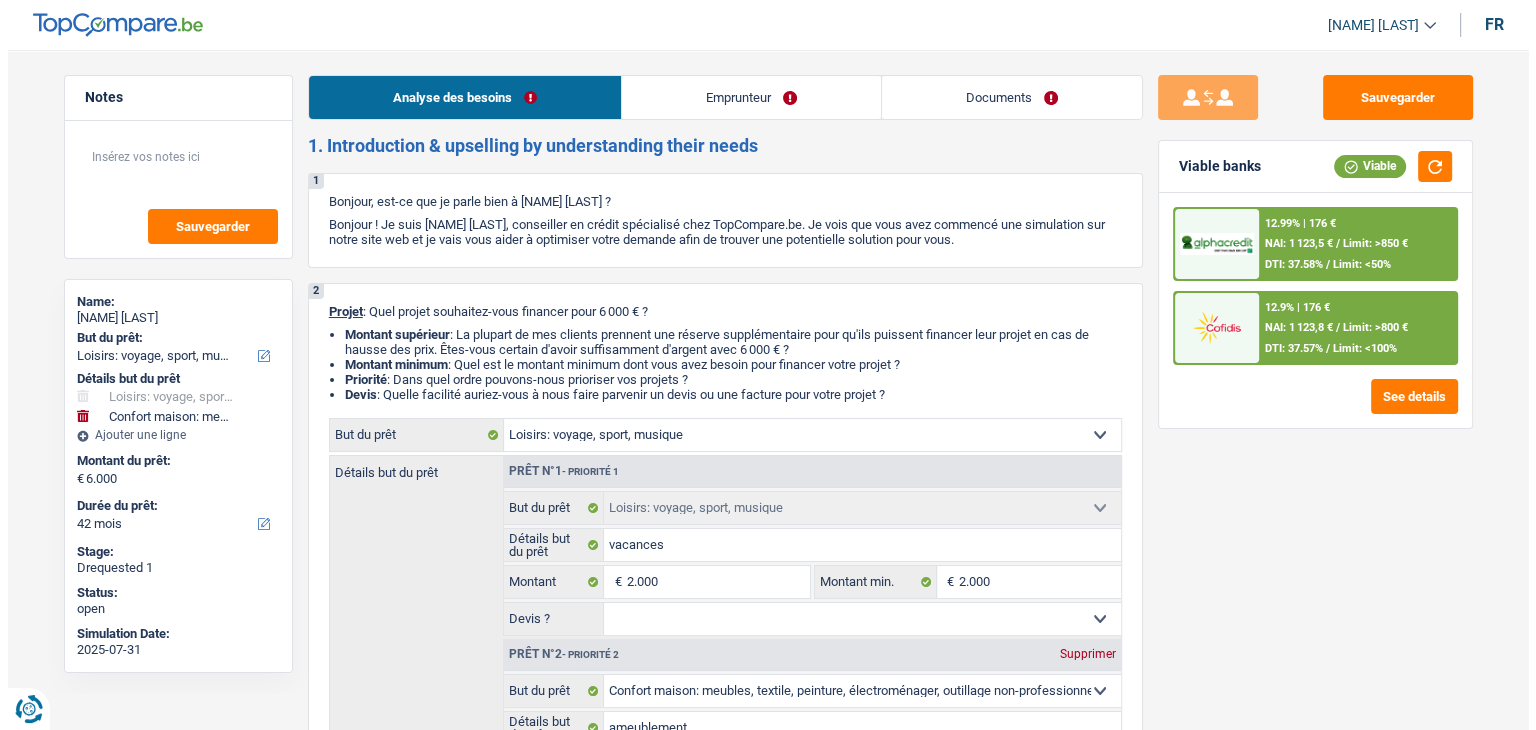scroll, scrollTop: 0, scrollLeft: 0, axis: both 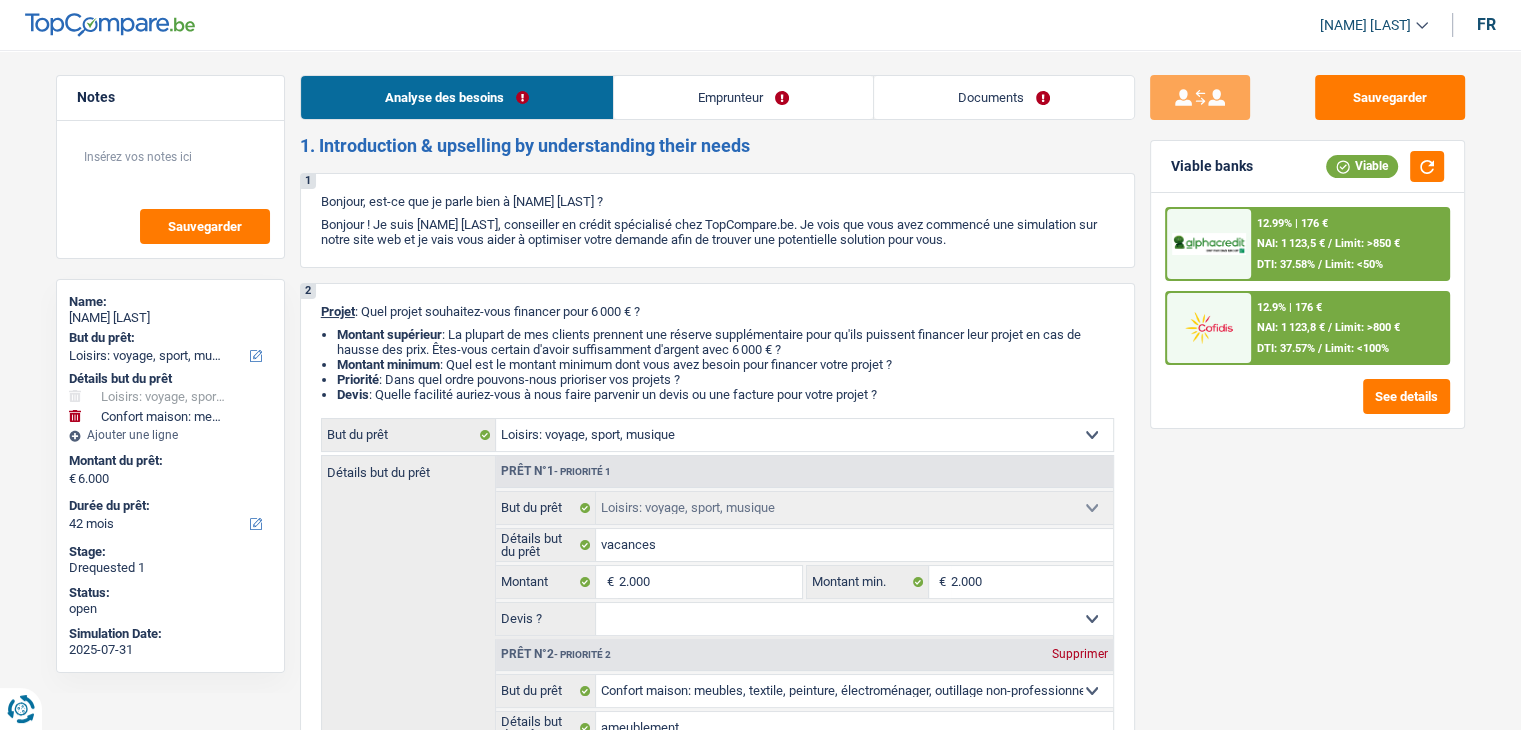 drag, startPoint x: 767, startPoint y: 73, endPoint x: 751, endPoint y: 97, distance: 28.84441 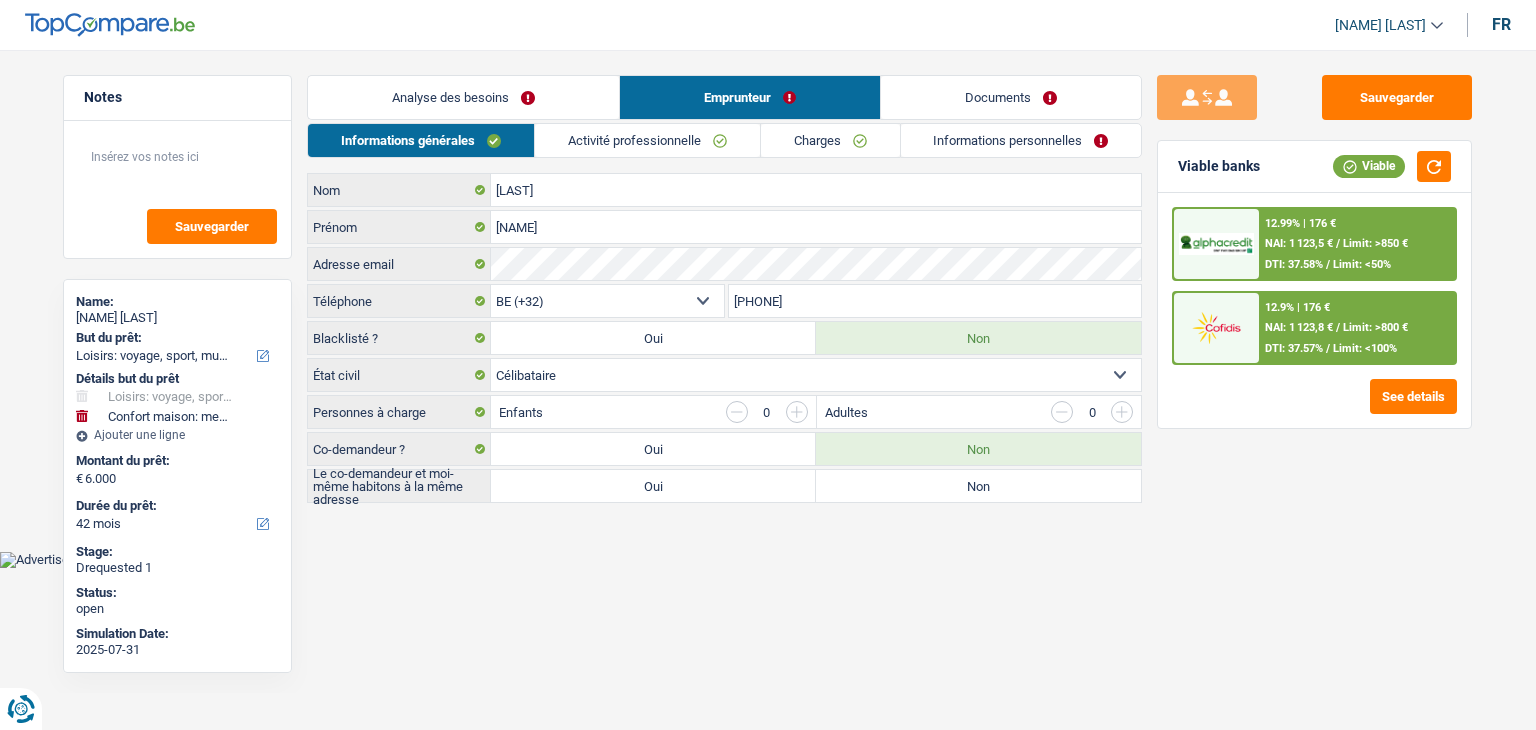 click on "Activité professionnelle" at bounding box center [647, 140] 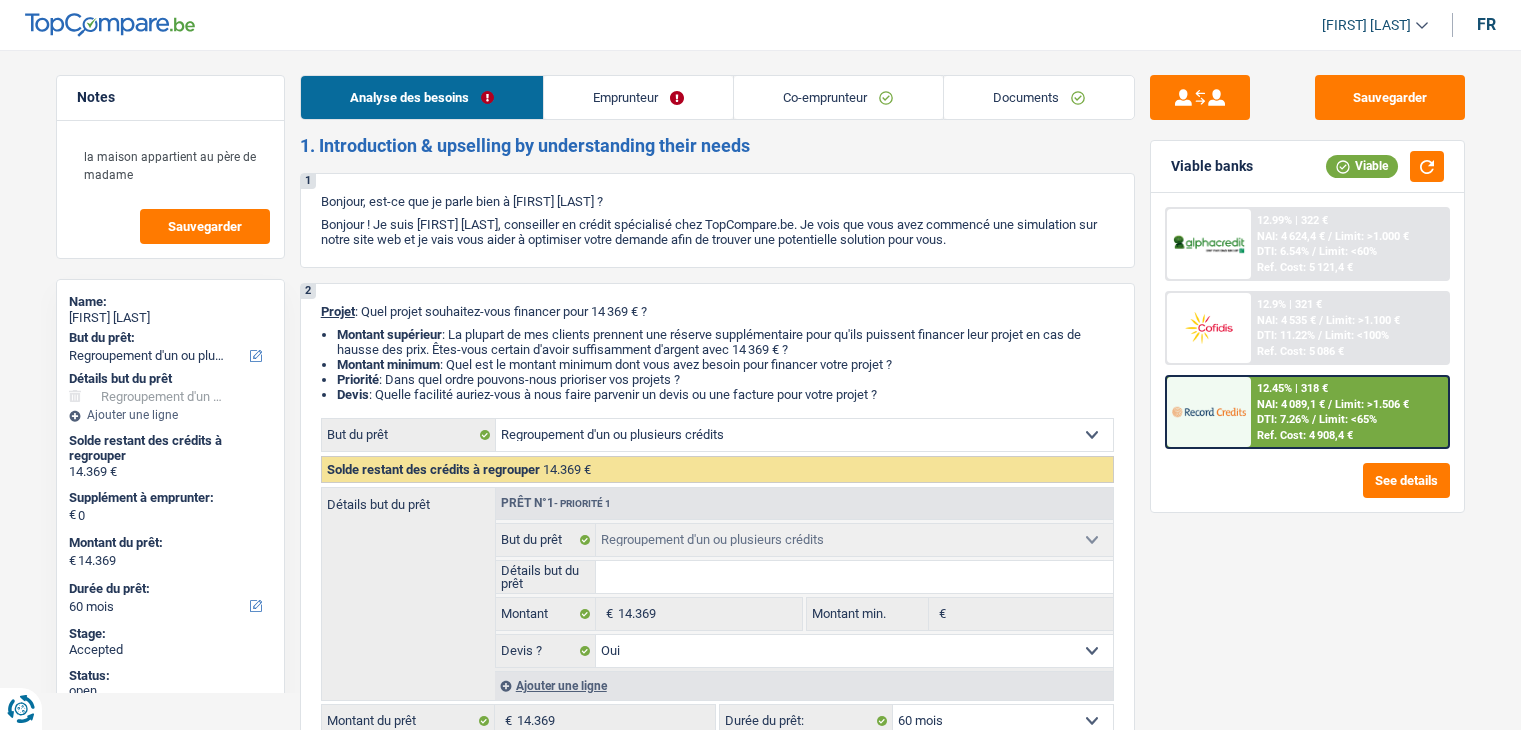 select on "refinancing" 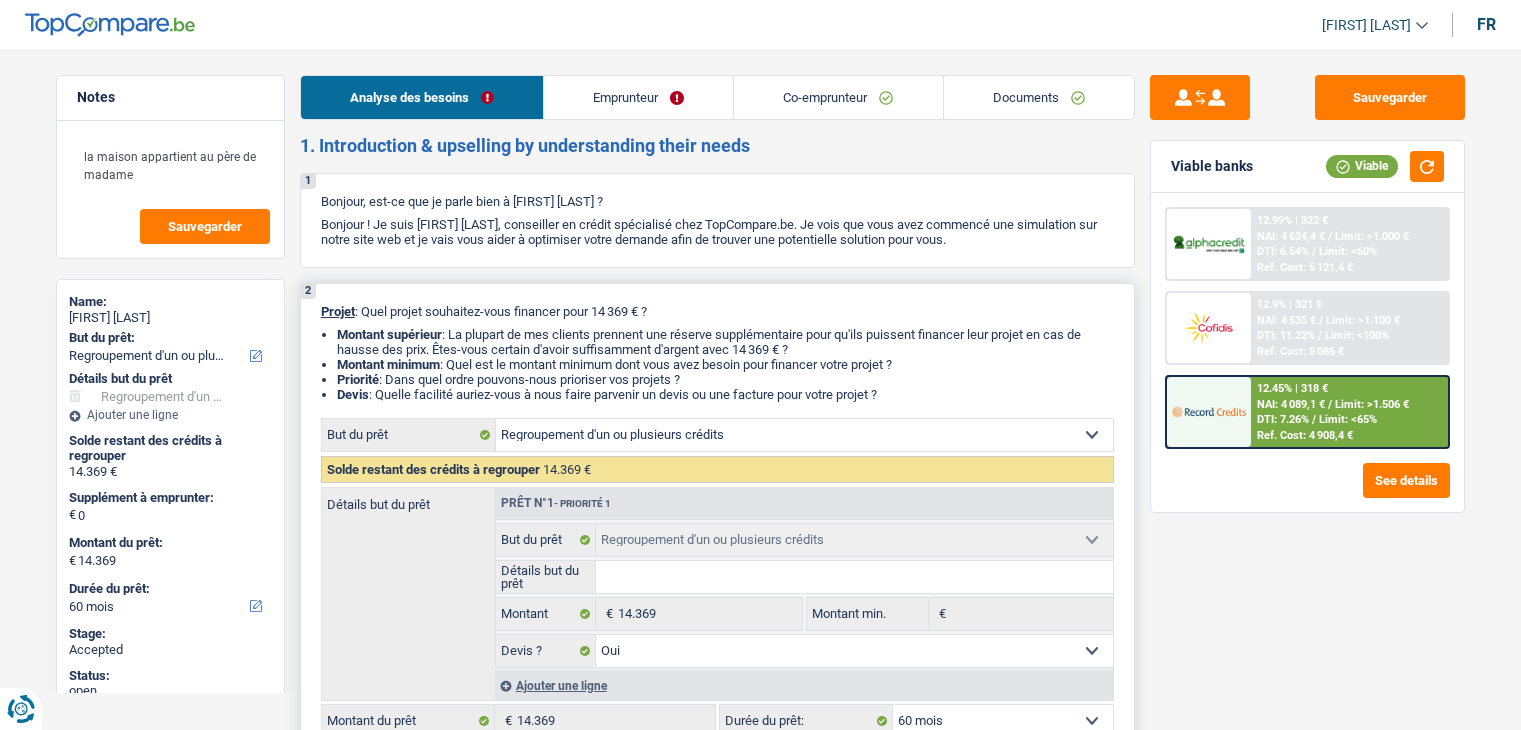 scroll, scrollTop: 0, scrollLeft: 0, axis: both 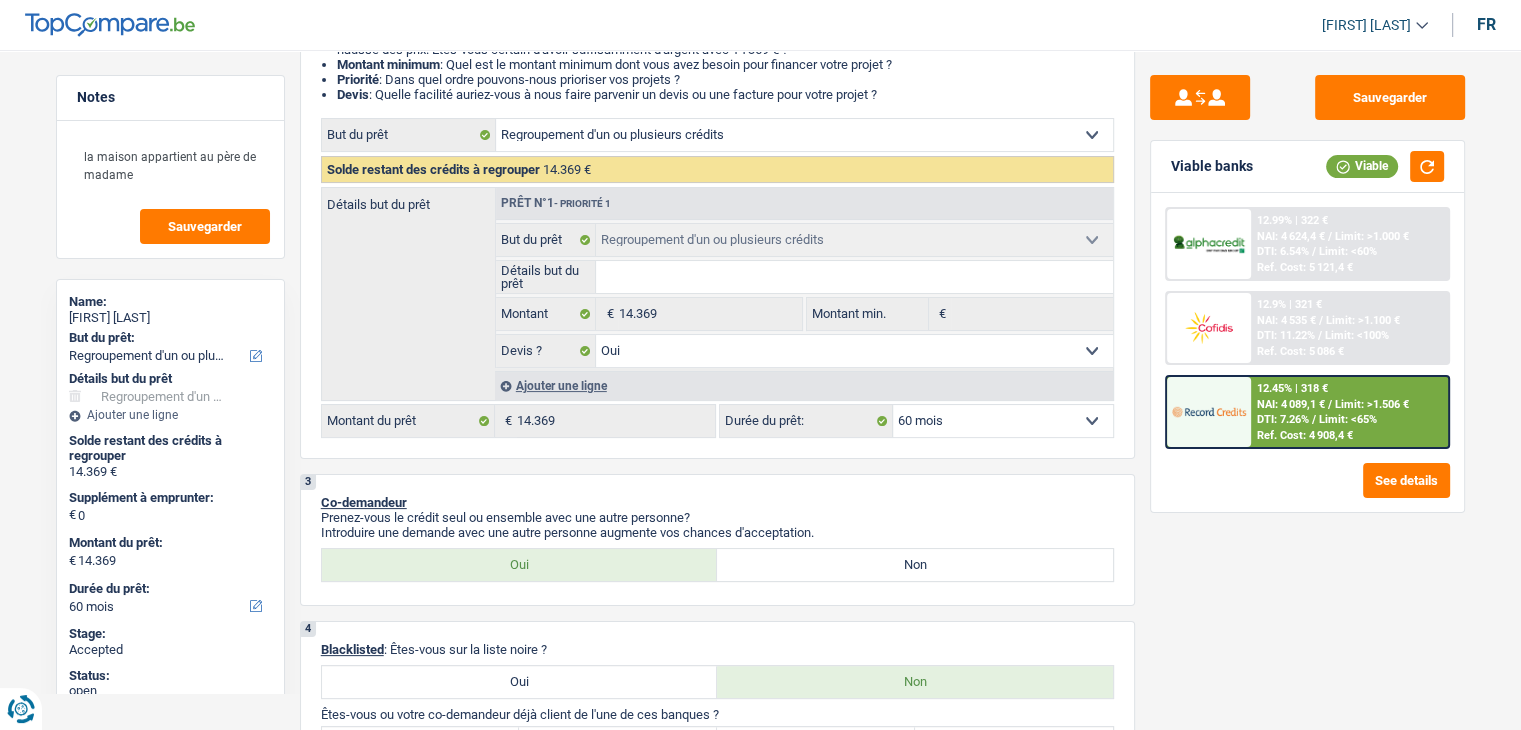click on "DTI: 7.26%" at bounding box center (1283, 419) 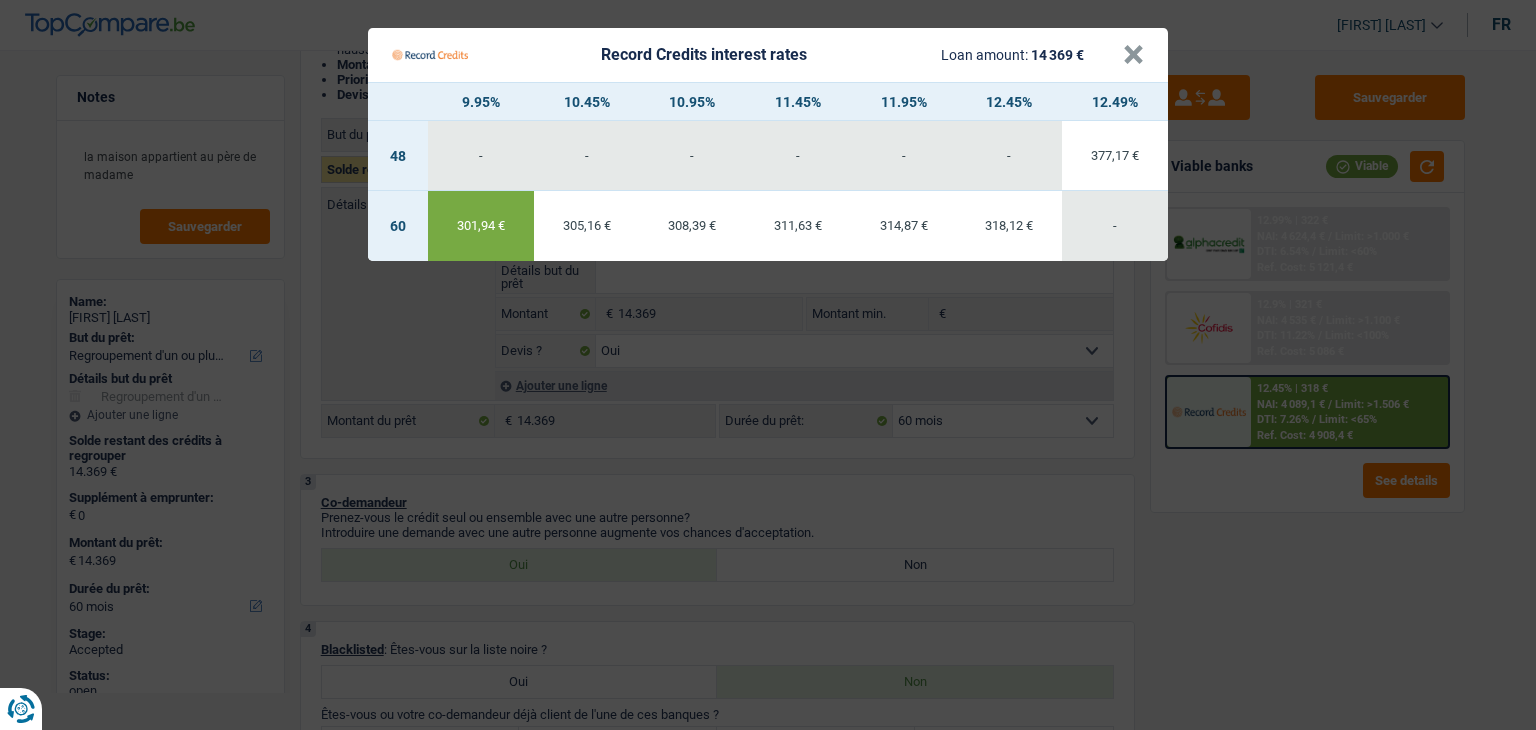 click on "Record Credits interest rates
Loan amount:
14 369 €
×
9.95%
10.45%
10.95%
11.45%
11.95%
12.45%
12.49%
48
-
-
-
-
-
-
377,17 €
60
301,94 €
305,16 €" at bounding box center [768, 365] 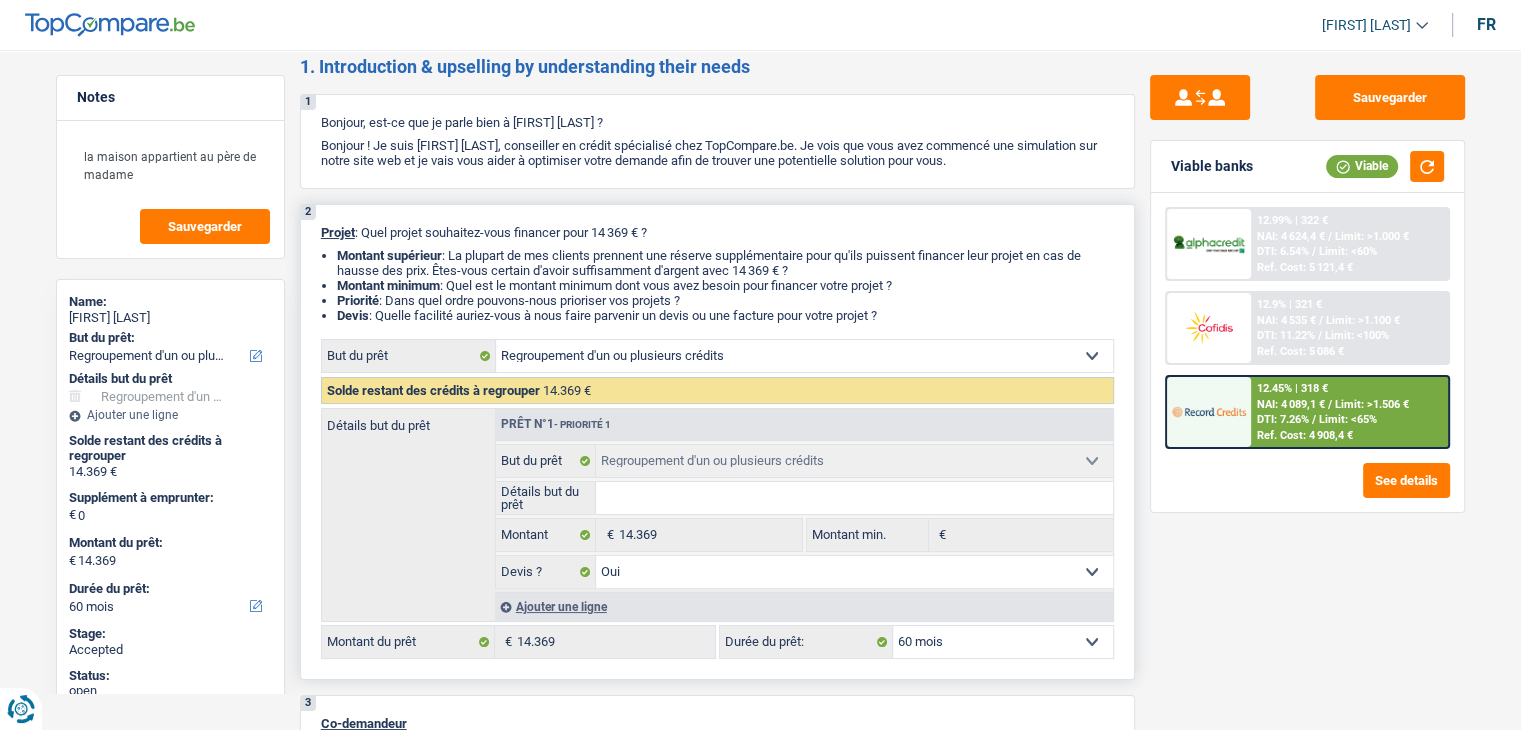 scroll, scrollTop: 0, scrollLeft: 0, axis: both 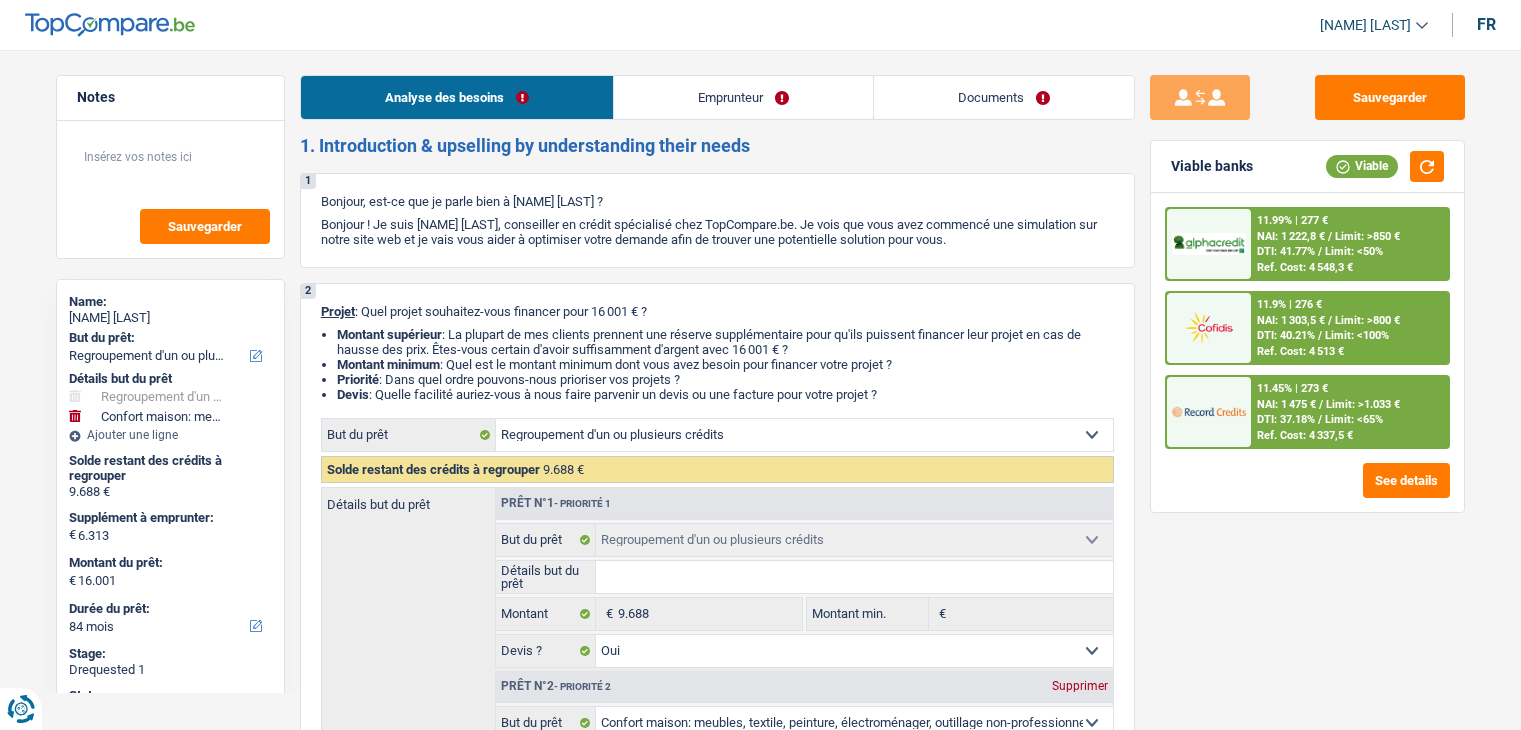 select on "refinancing" 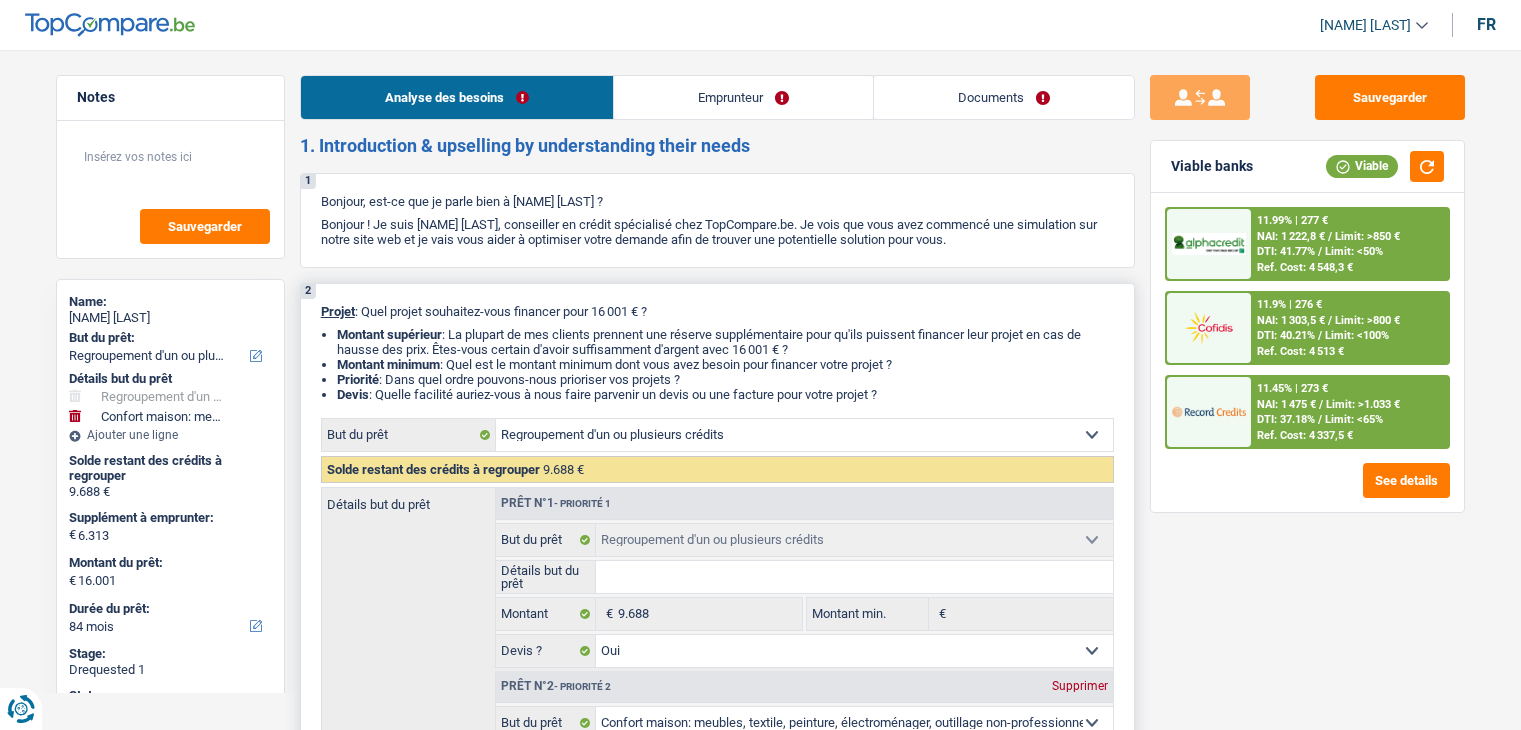 scroll, scrollTop: 0, scrollLeft: 0, axis: both 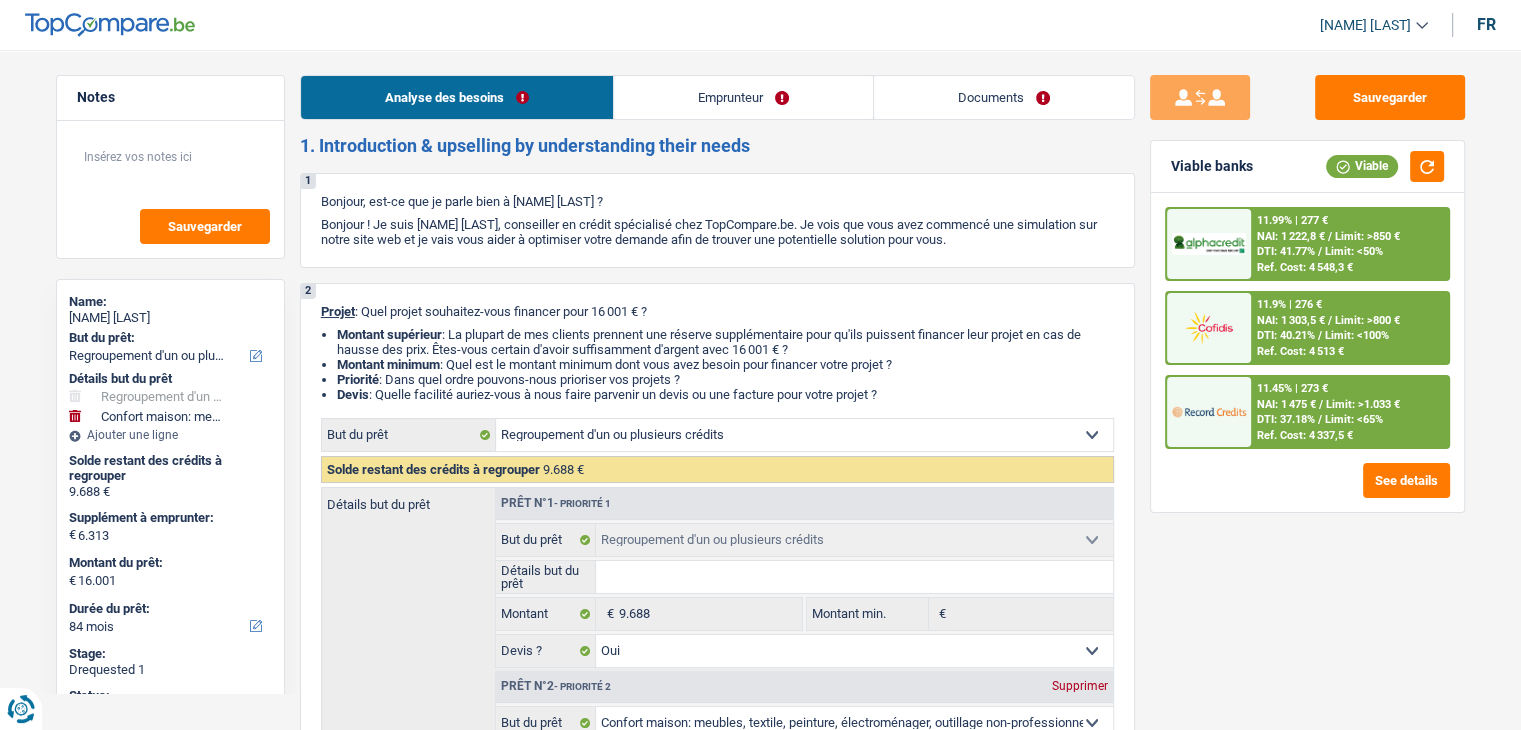 click on "NAI: 1 222,8 €" at bounding box center (1291, 236) 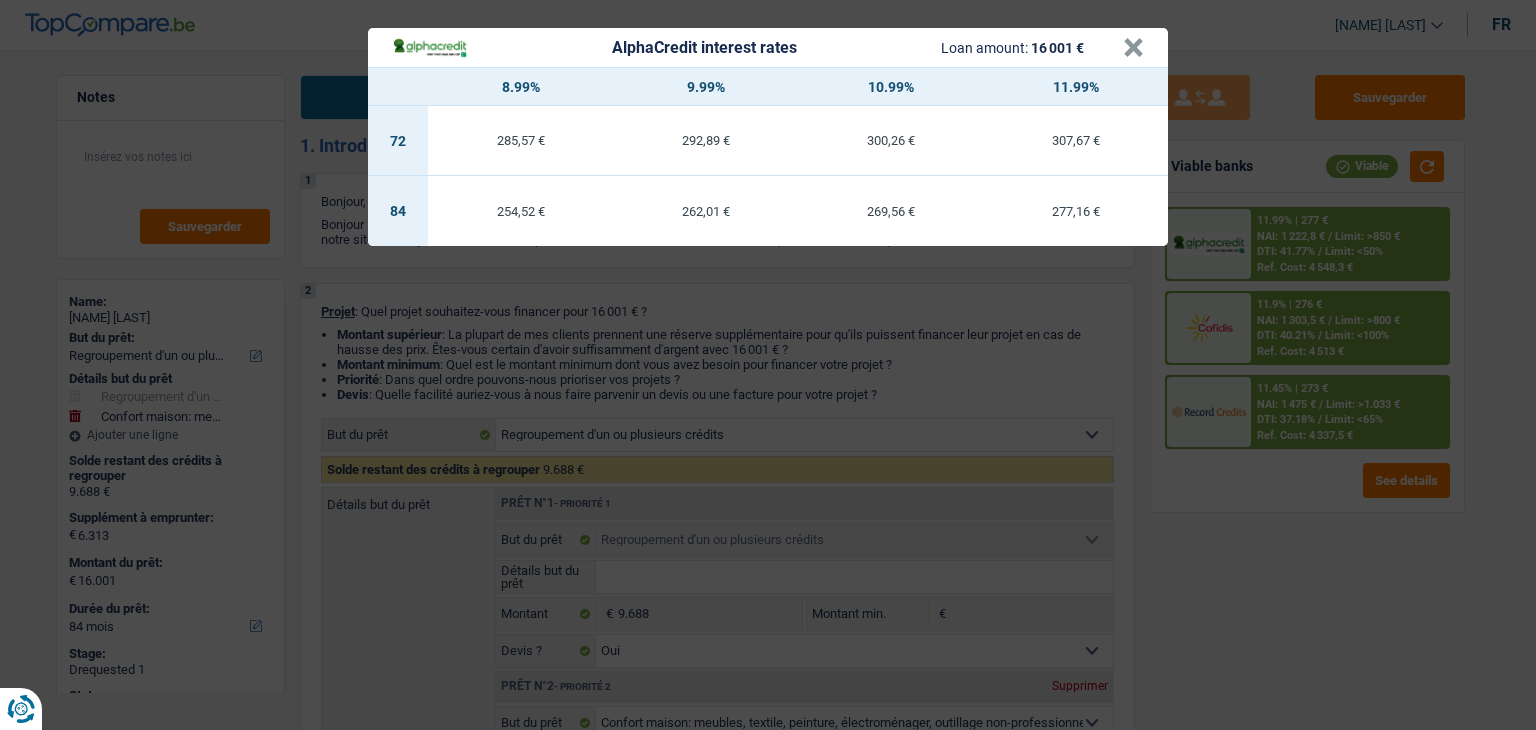 click on "AlphaCredit interest rates
Loan amount:
16 001 €
×
8.99%
9.99%
10.99%
11.99%
72
285,57 €
292,89 €
300,26 €
307,67 €
84
254,52 €
262,01 €
269,56 €
277,16 €" at bounding box center (768, 365) 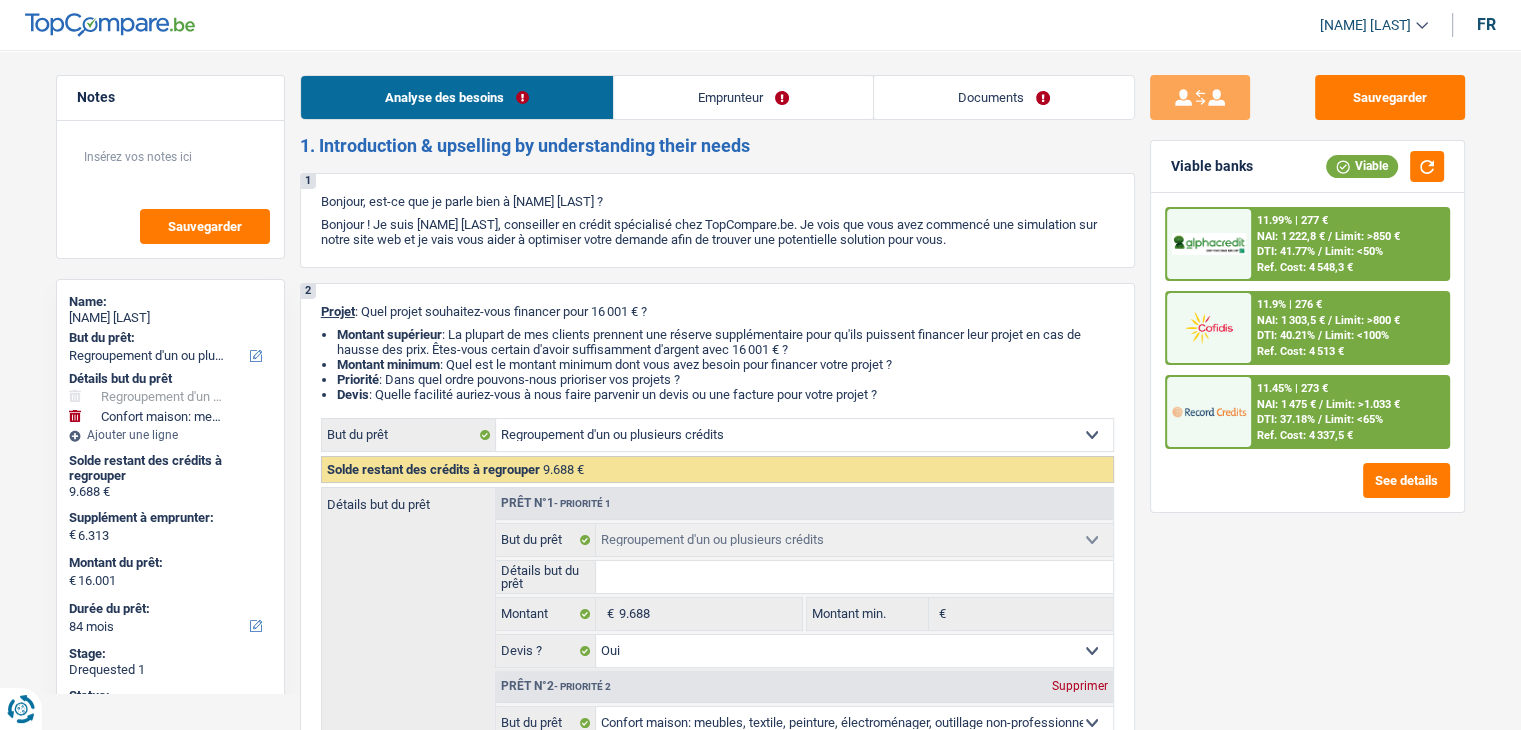 click on "Ref. Cost: 4 337,5 €" at bounding box center (1305, 435) 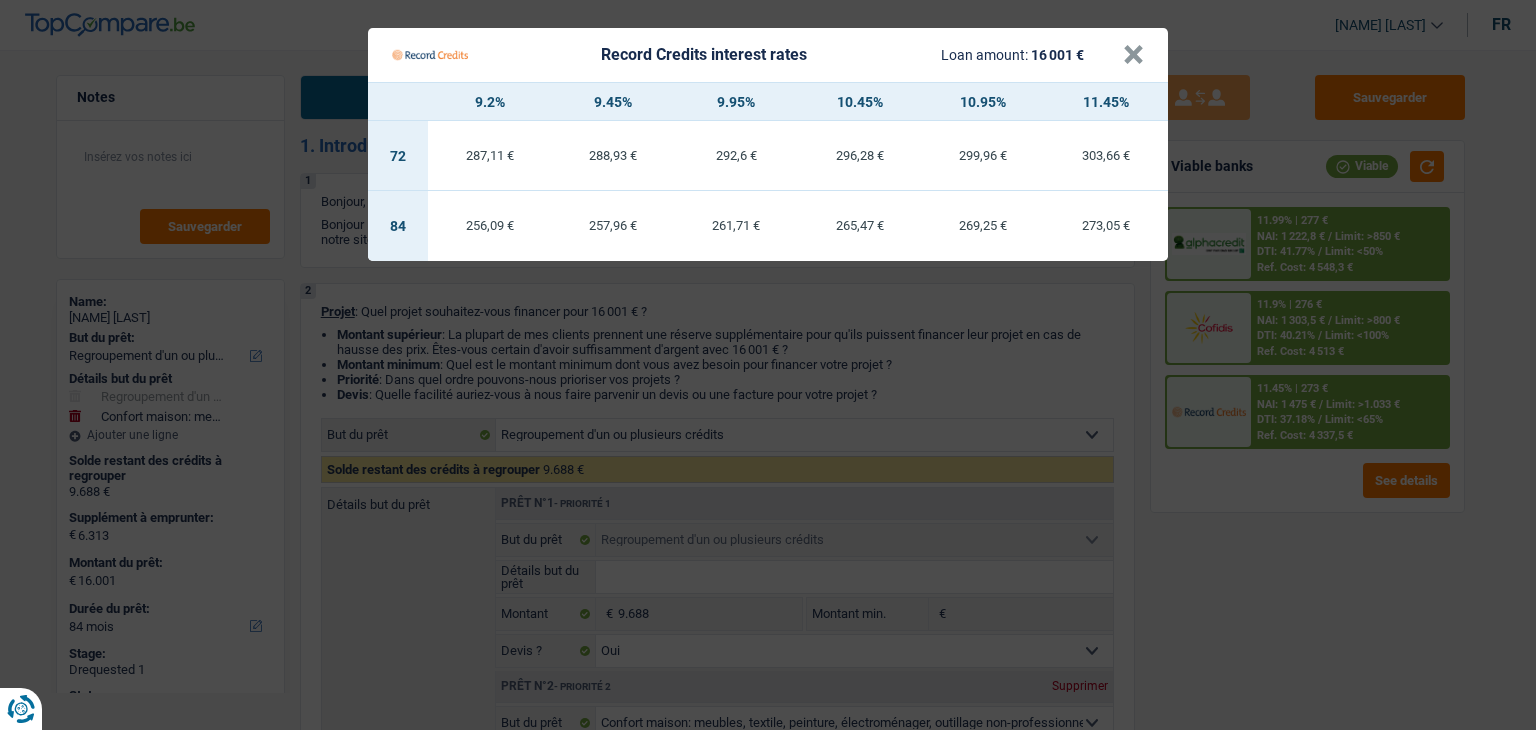 click on "Record Credits interest rates
Loan amount:
16 001 €
×
9.2%
9.45%
9.95%
10.45%
10.95%
11.45%
72
287,11 €
288,93 €
292,6 €
296,28 €
299,96 €
303,66 €
84
256,09 €
257,96 €
261,71 €" at bounding box center [768, 365] 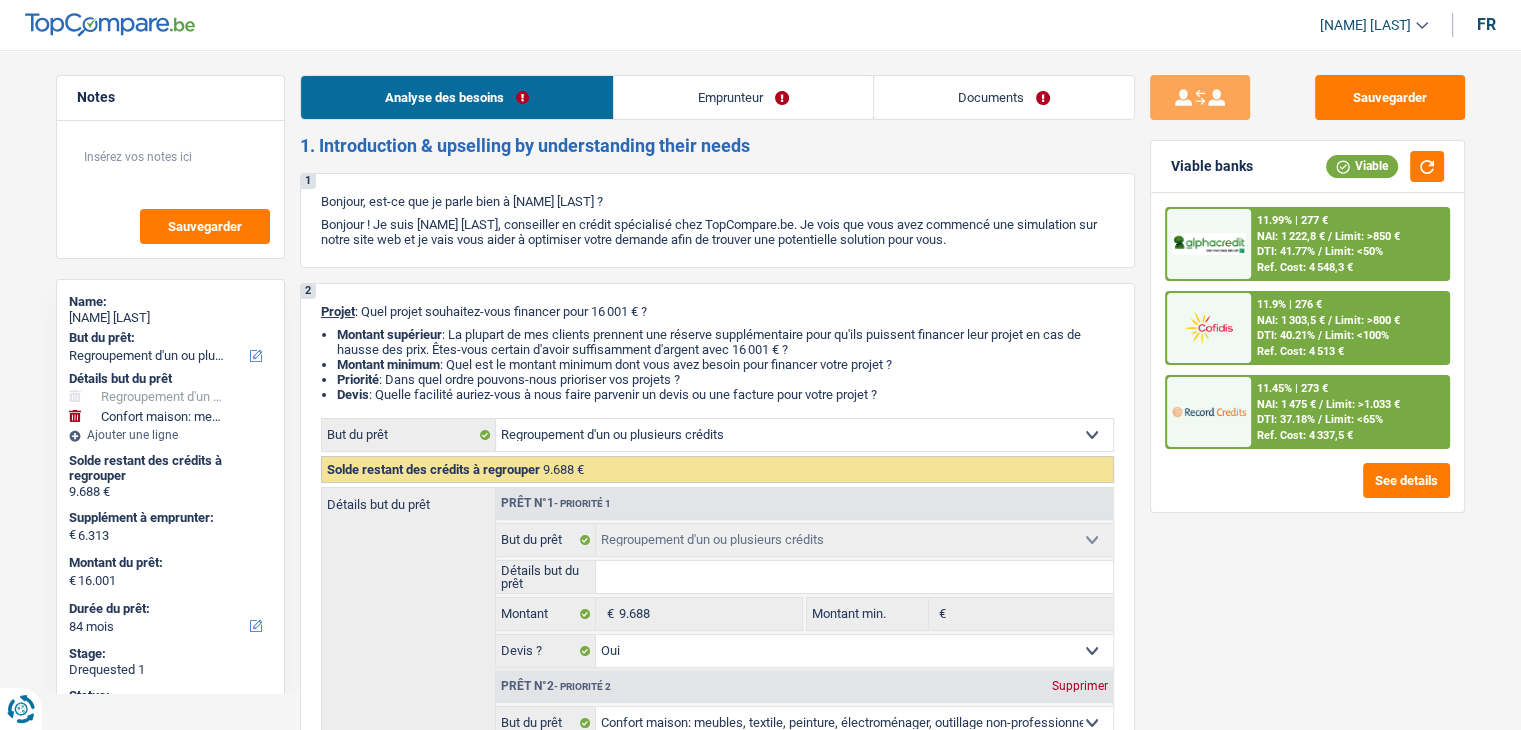 click at bounding box center (1209, 327) 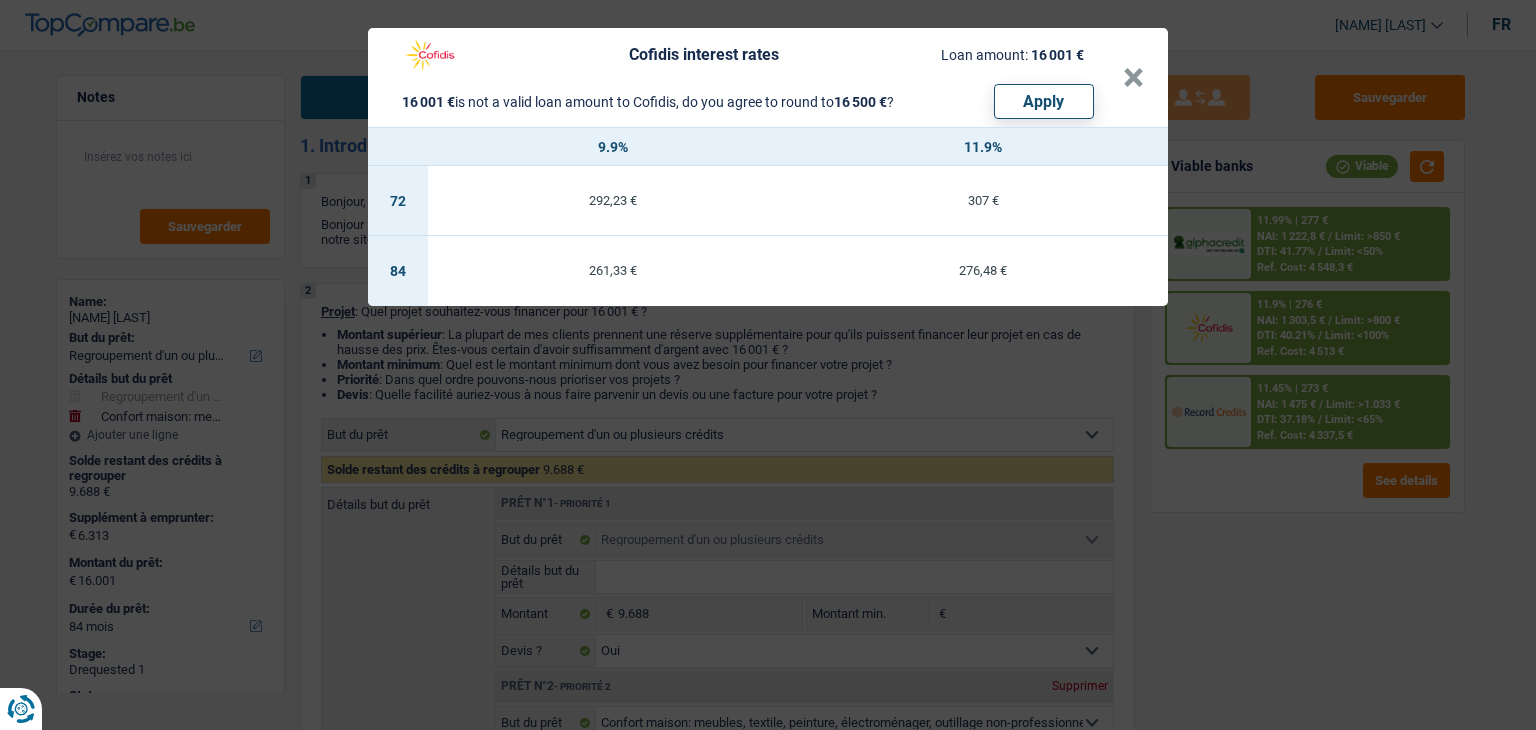 click on "Cofidis interest rates
Loan amount:
16 001 €
16 001 €  is not a valid loan amount to Cofidis, do you agree to round to  16 500 € ?
Apply
×
9.9%
11.9%
72
292,23 €
307 €
84
261,33 €
276,48 €" at bounding box center (768, 365) 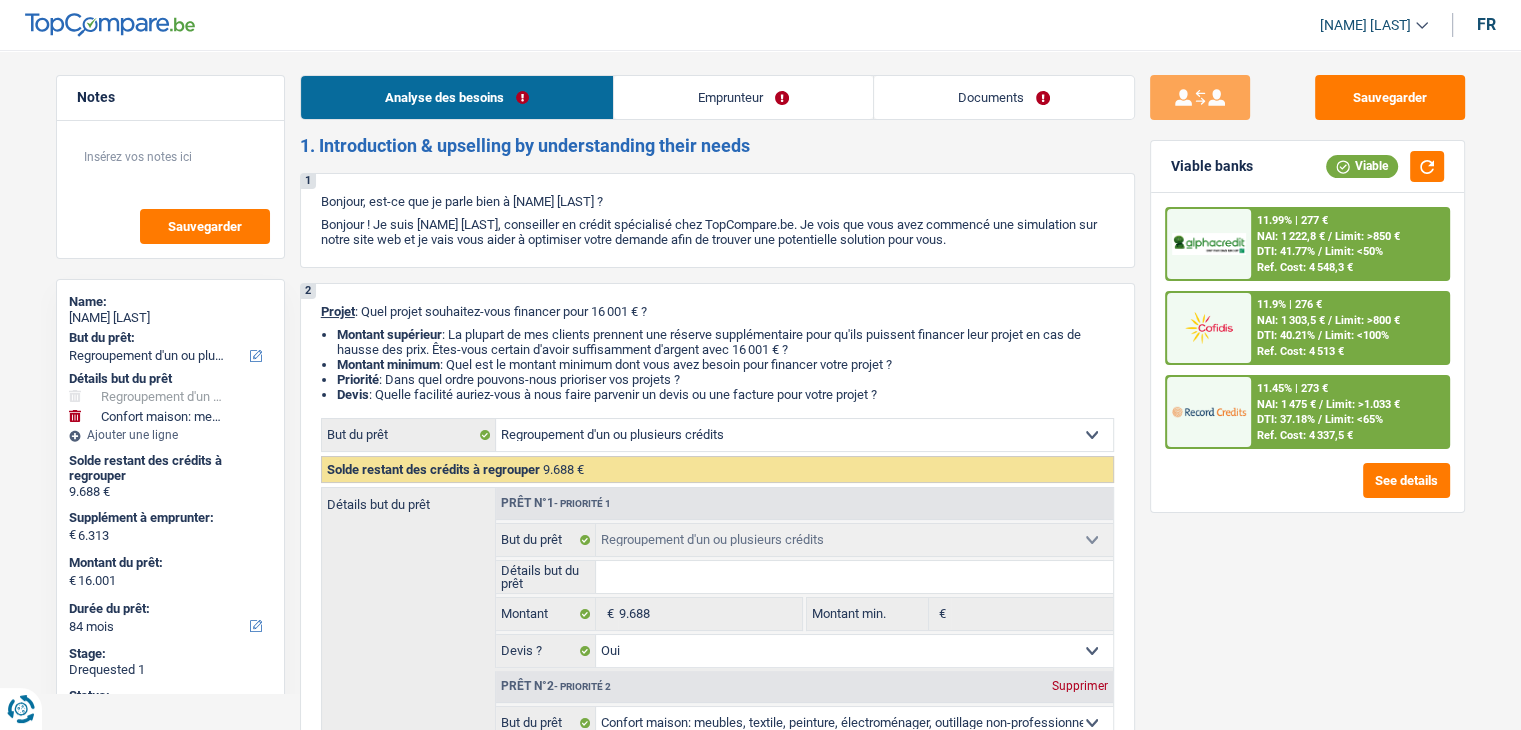 click at bounding box center [1209, 327] 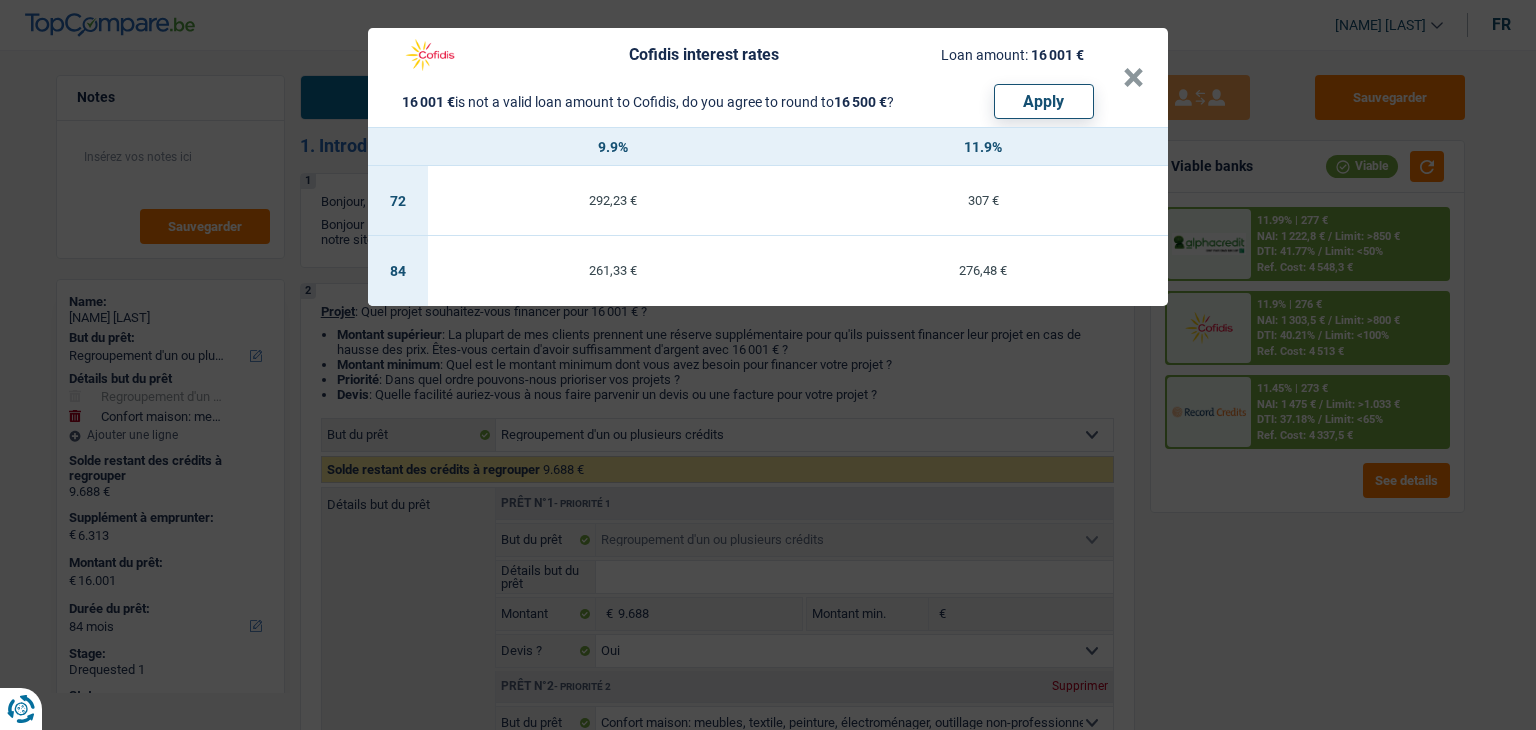 click on "Cofidis interest rates
Loan amount:
16 001 €
16 001 €  is not a valid loan amount to Cofidis, do you agree to round to  16 500 € ?
Apply
×
9.9%
11.9%
72
292,23 €
307 €
84
261,33 €
276,48 €" at bounding box center (768, 365) 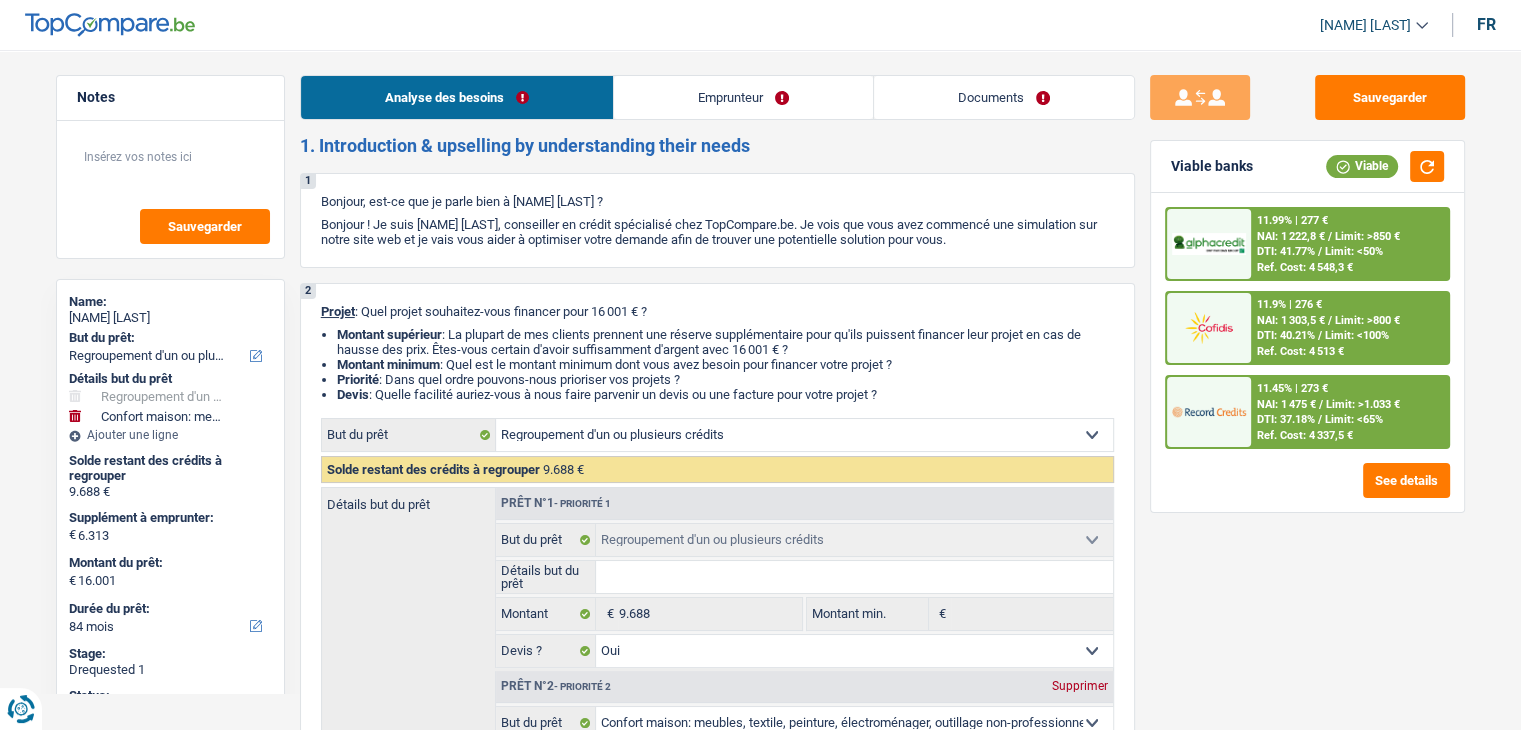 click on "DTI: 41.77%" at bounding box center [1286, 251] 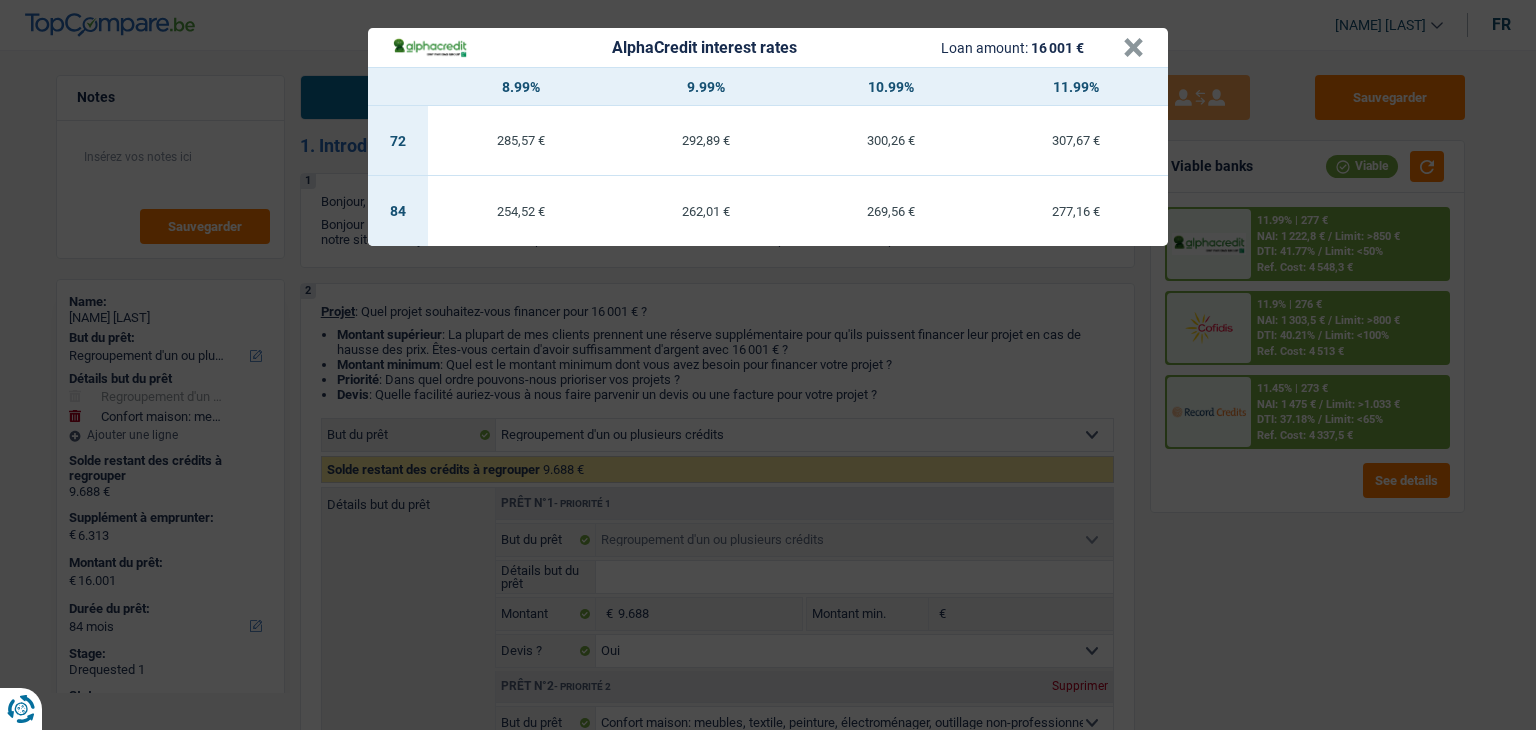 click on "AlphaCredit interest rates
Loan amount:
16 001 €
×
8.99%
9.99%
10.99%
11.99%
72
285,57 €
292,89 €
300,26 €
307,67 €
84
254,52 €
262,01 €
269,56 €
277,16 €" at bounding box center [768, 365] 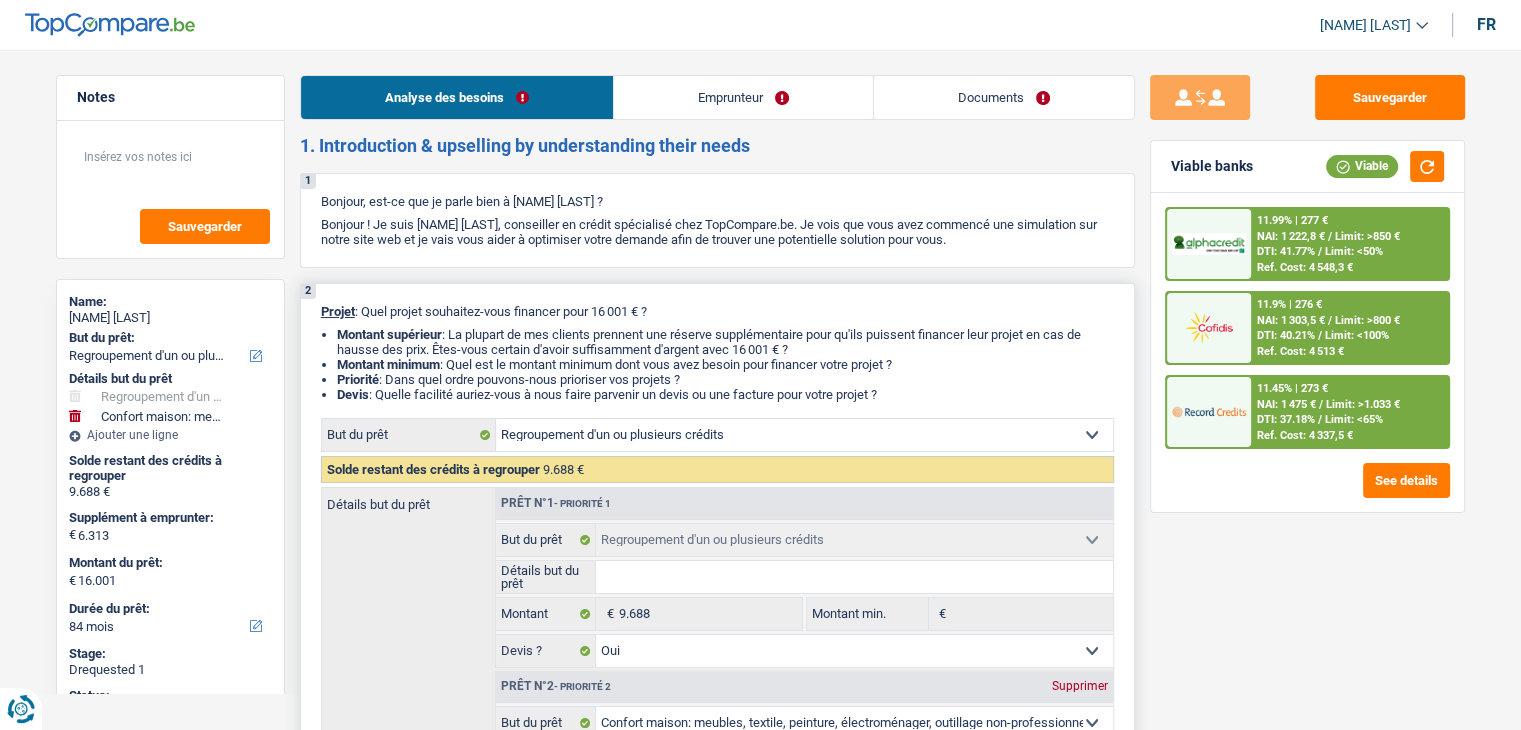 drag, startPoint x: 889, startPoint y: 394, endPoint x: 318, endPoint y: 313, distance: 576.71655 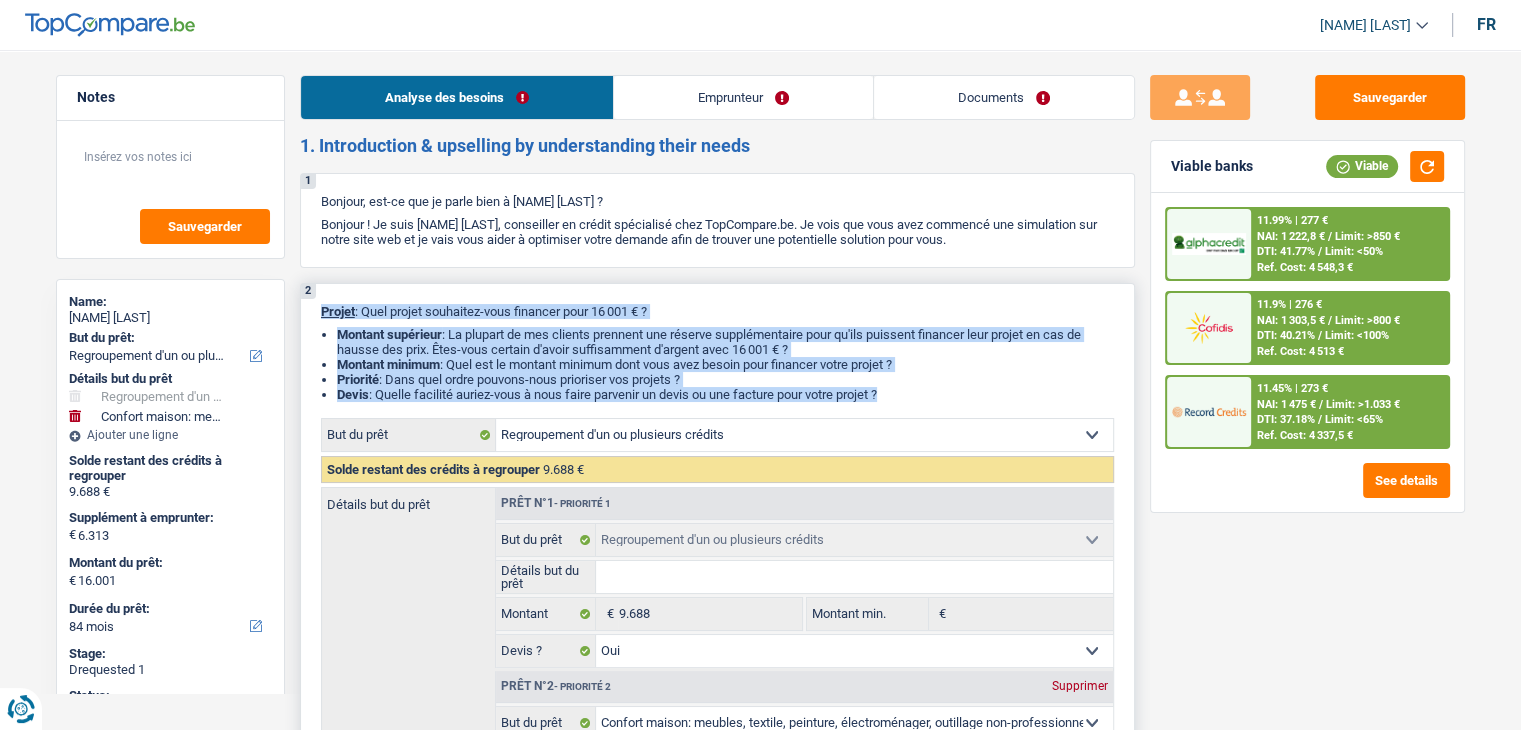 drag, startPoint x: 332, startPoint y: 313, endPoint x: 896, endPoint y: 397, distance: 570.221 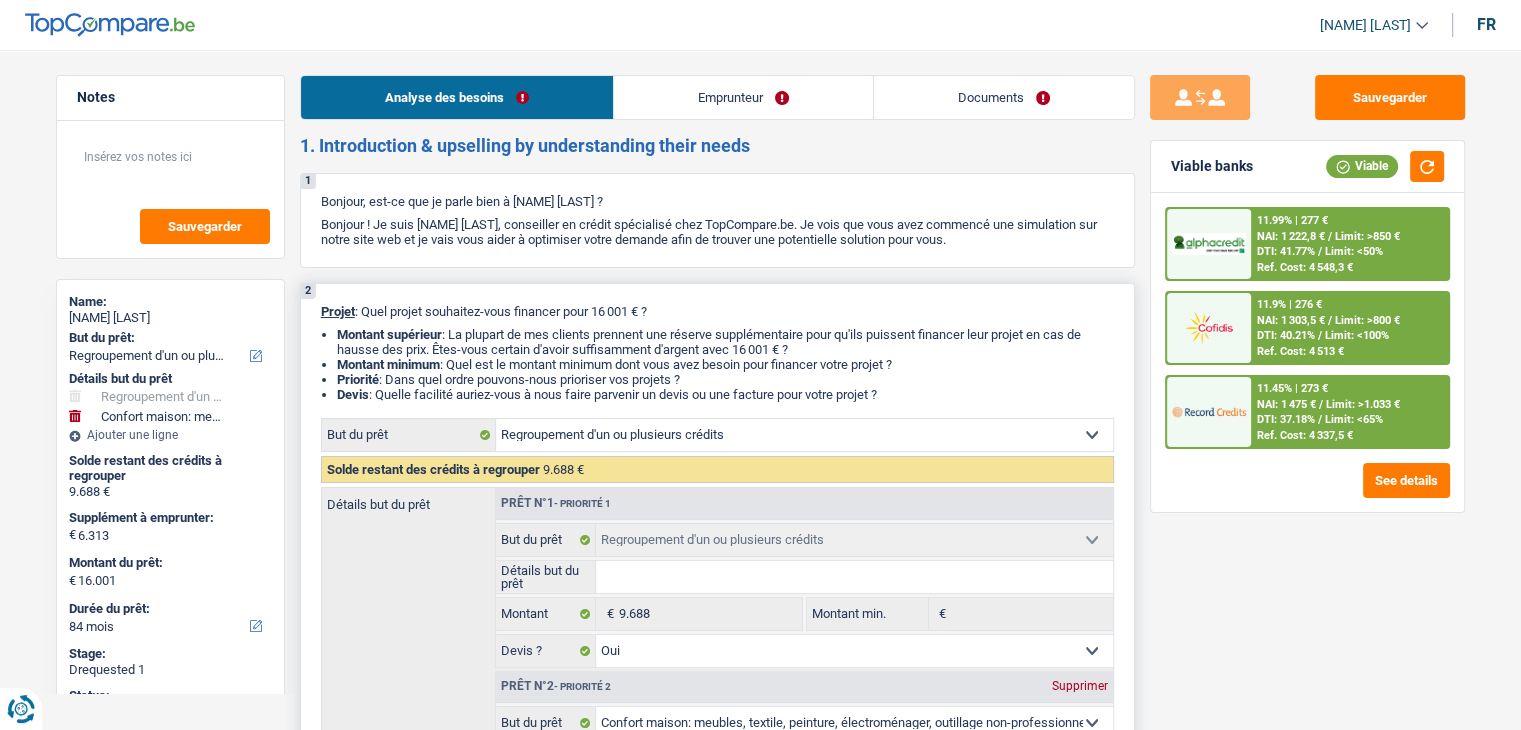 click on "Devis   : Quelle facilité auriez-vous à nous faire parvenir un devis ou une facture pour votre projet ?" at bounding box center [725, 394] 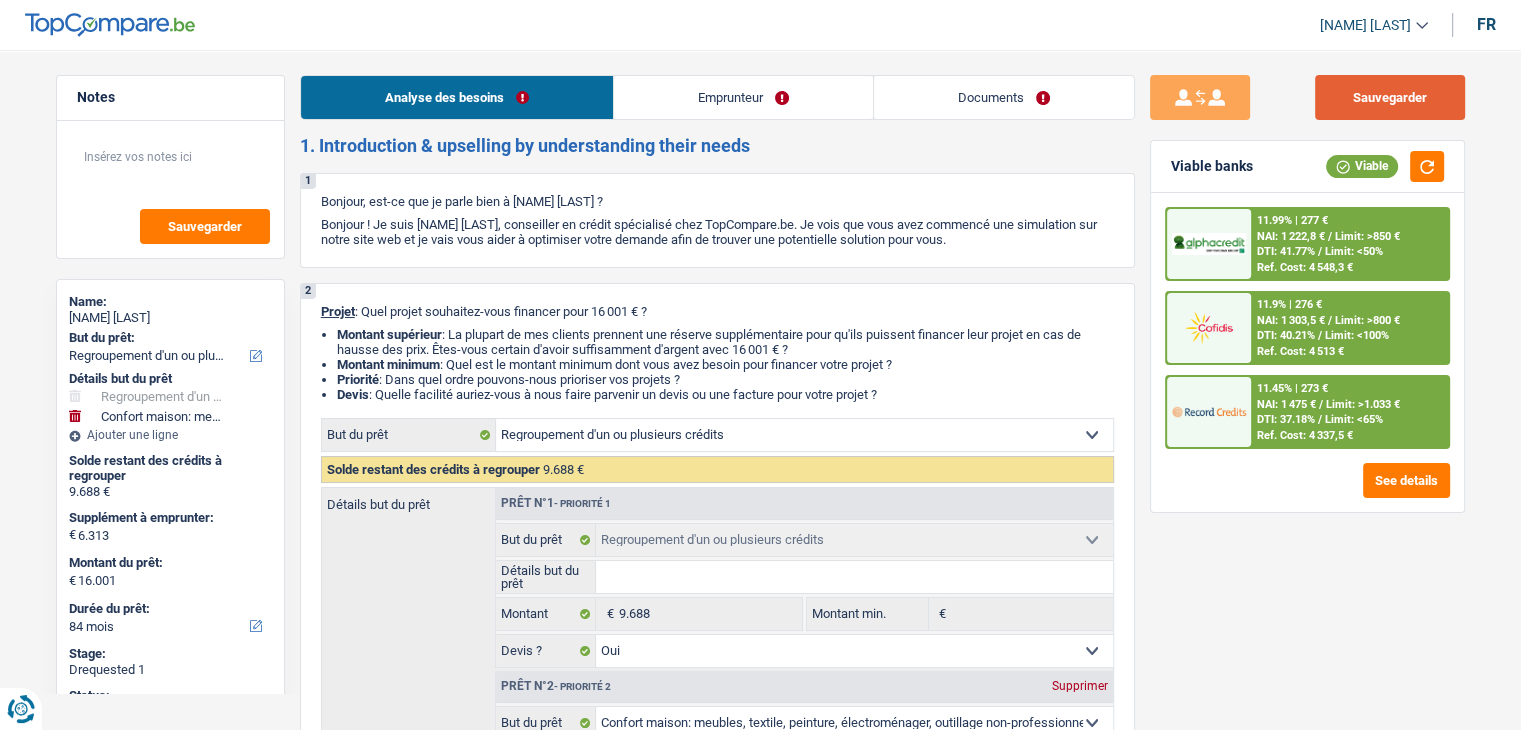 click on "Sauvegarder" at bounding box center (1390, 97) 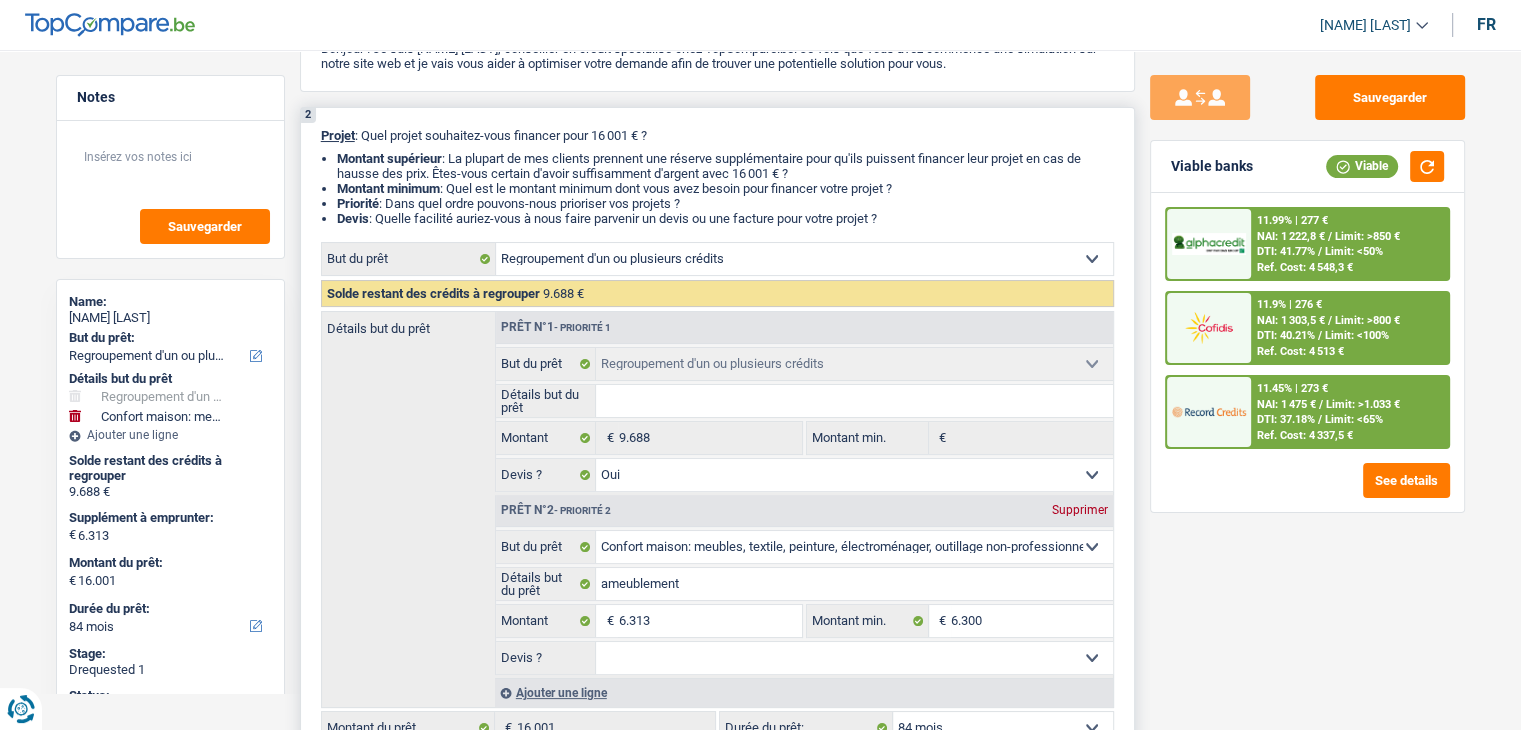 scroll, scrollTop: 300, scrollLeft: 0, axis: vertical 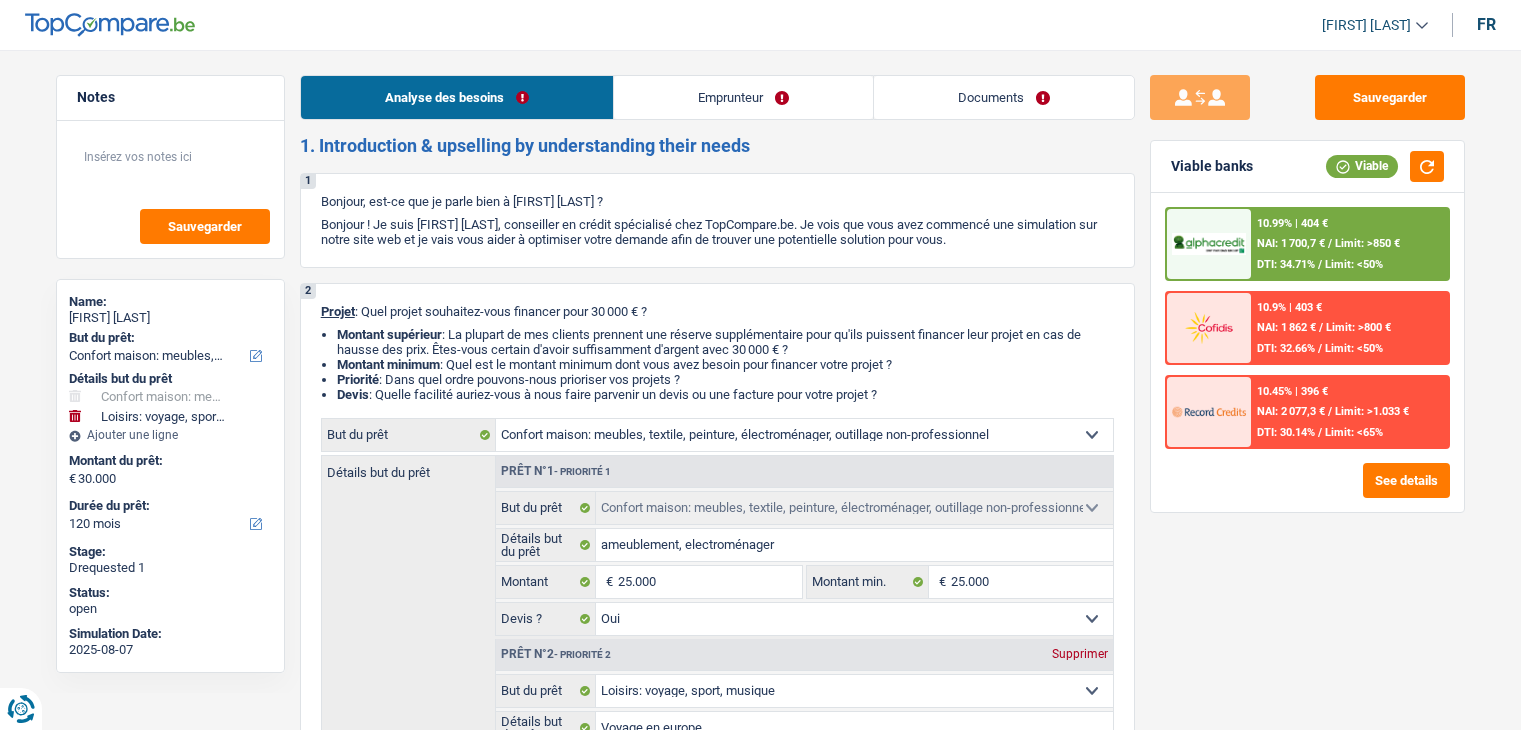 select on "household" 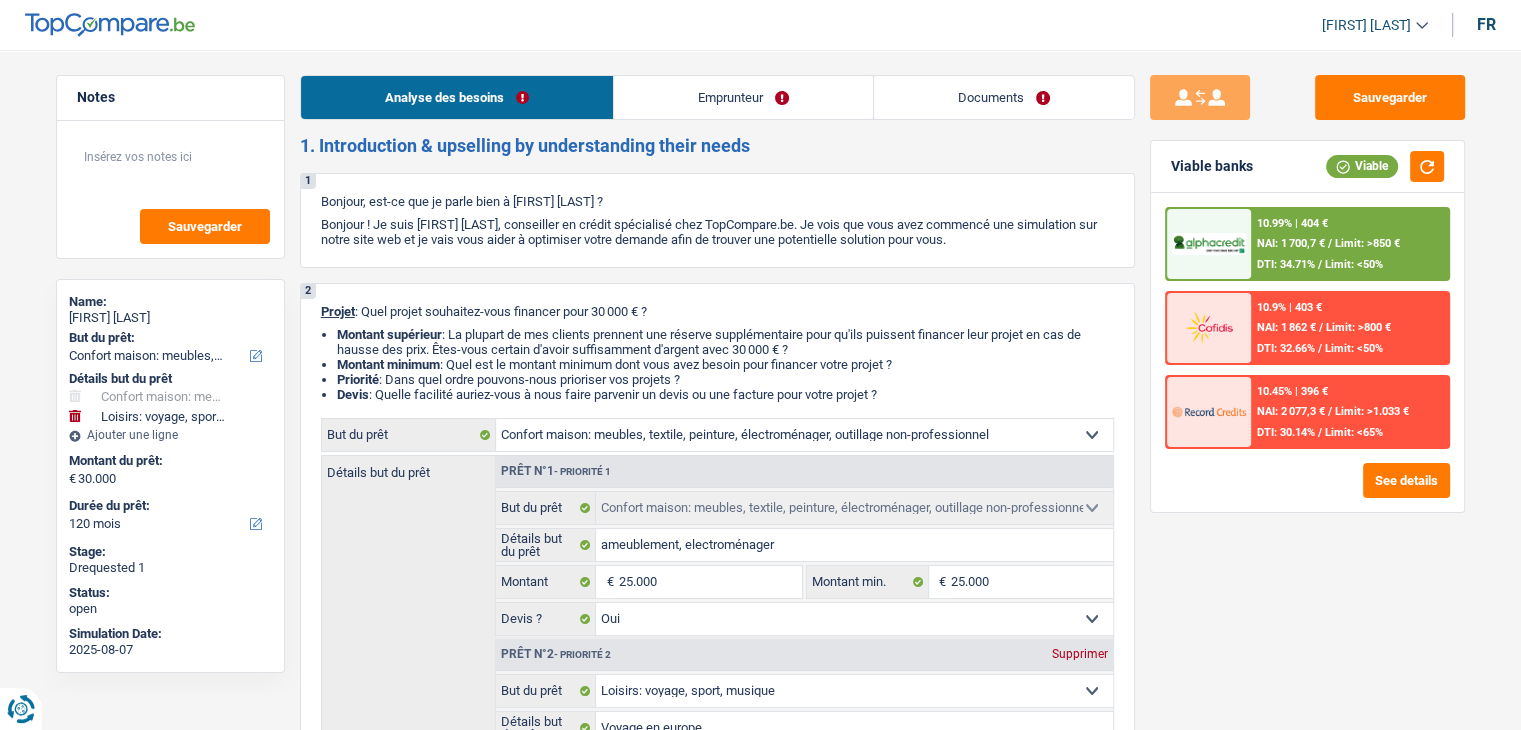 scroll, scrollTop: 0, scrollLeft: 0, axis: both 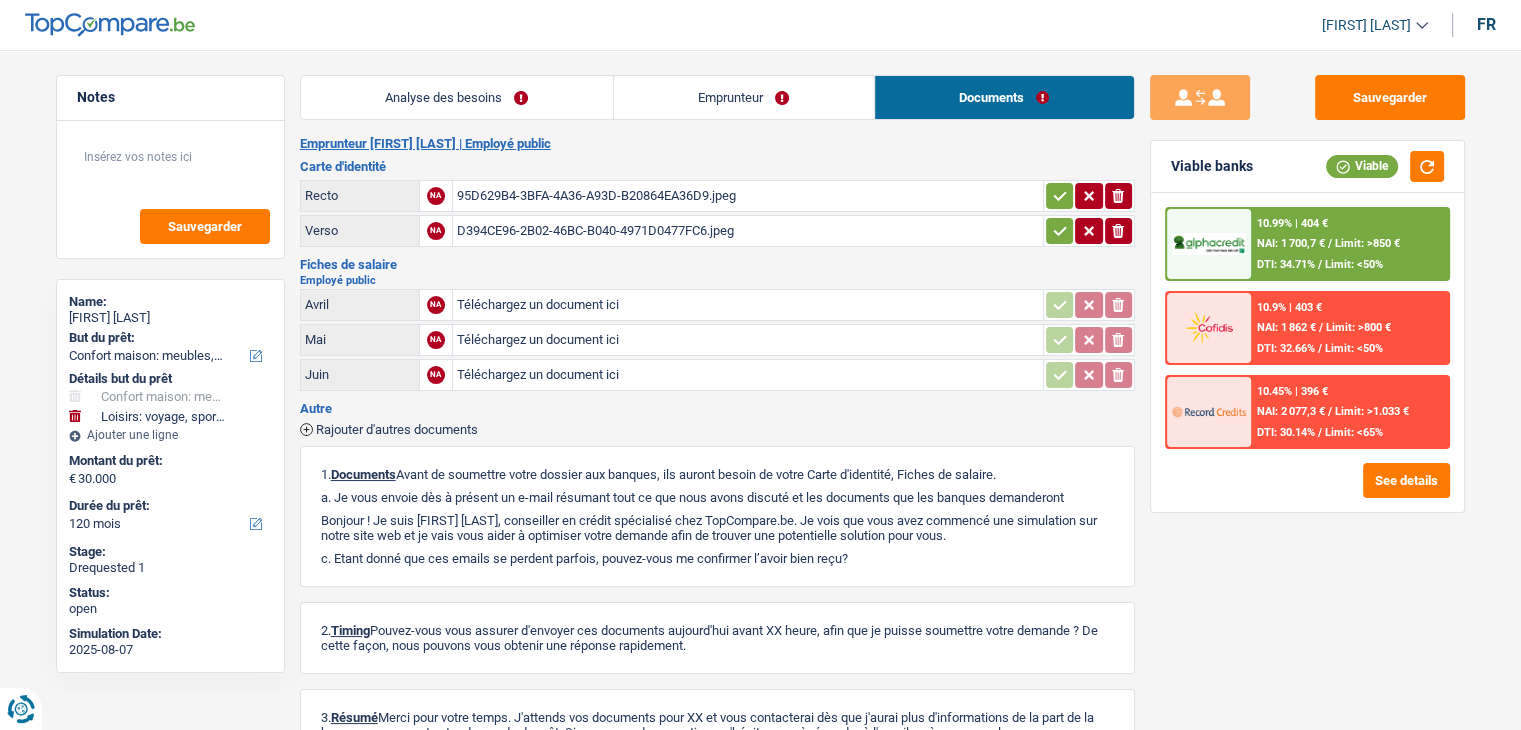 click on "95D629B4-3BFA-4A36-A93D-B20864EA36D9.jpeg" at bounding box center (748, 196) 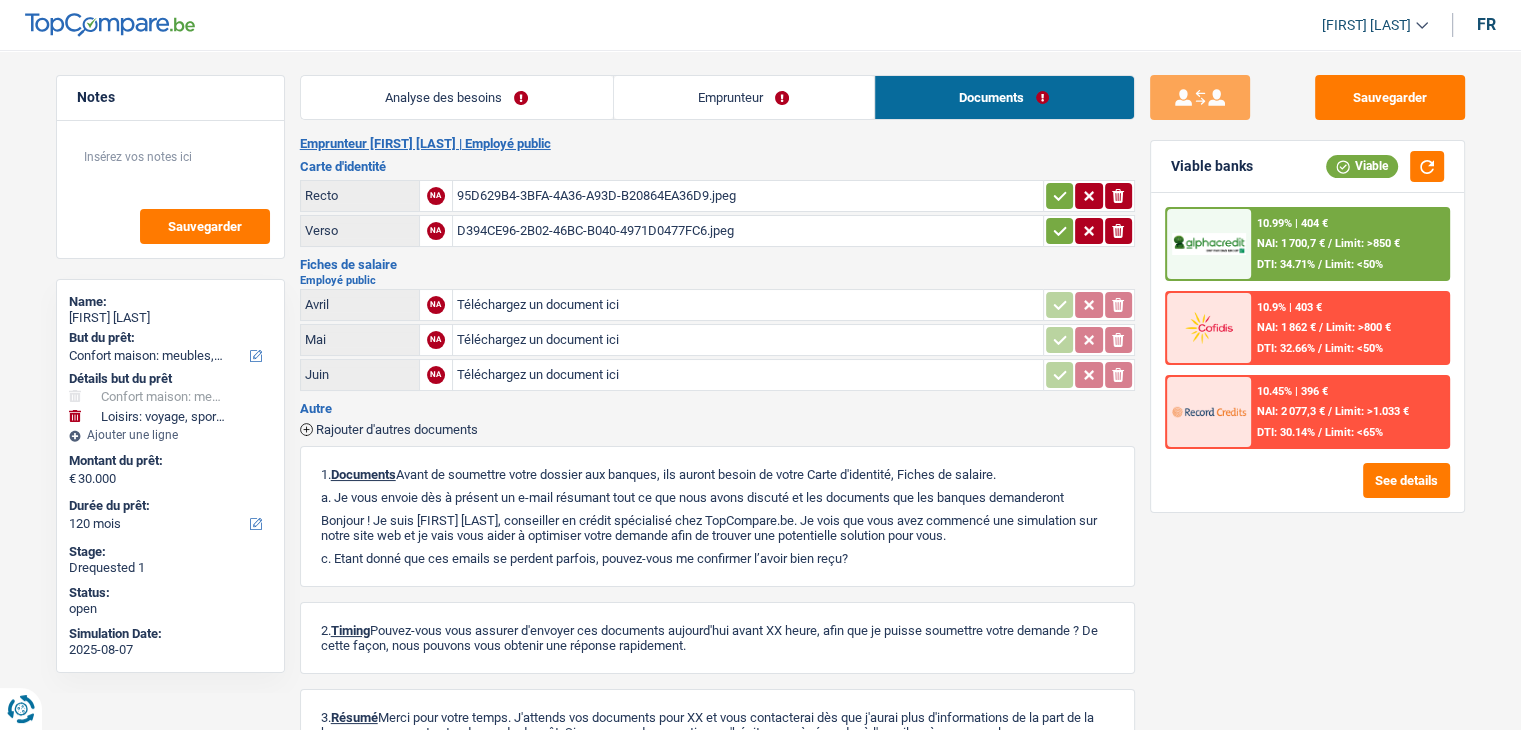 click on "D394CE96-2B02-46BC-B040-4971D0477FC6.jpeg" at bounding box center [748, 231] 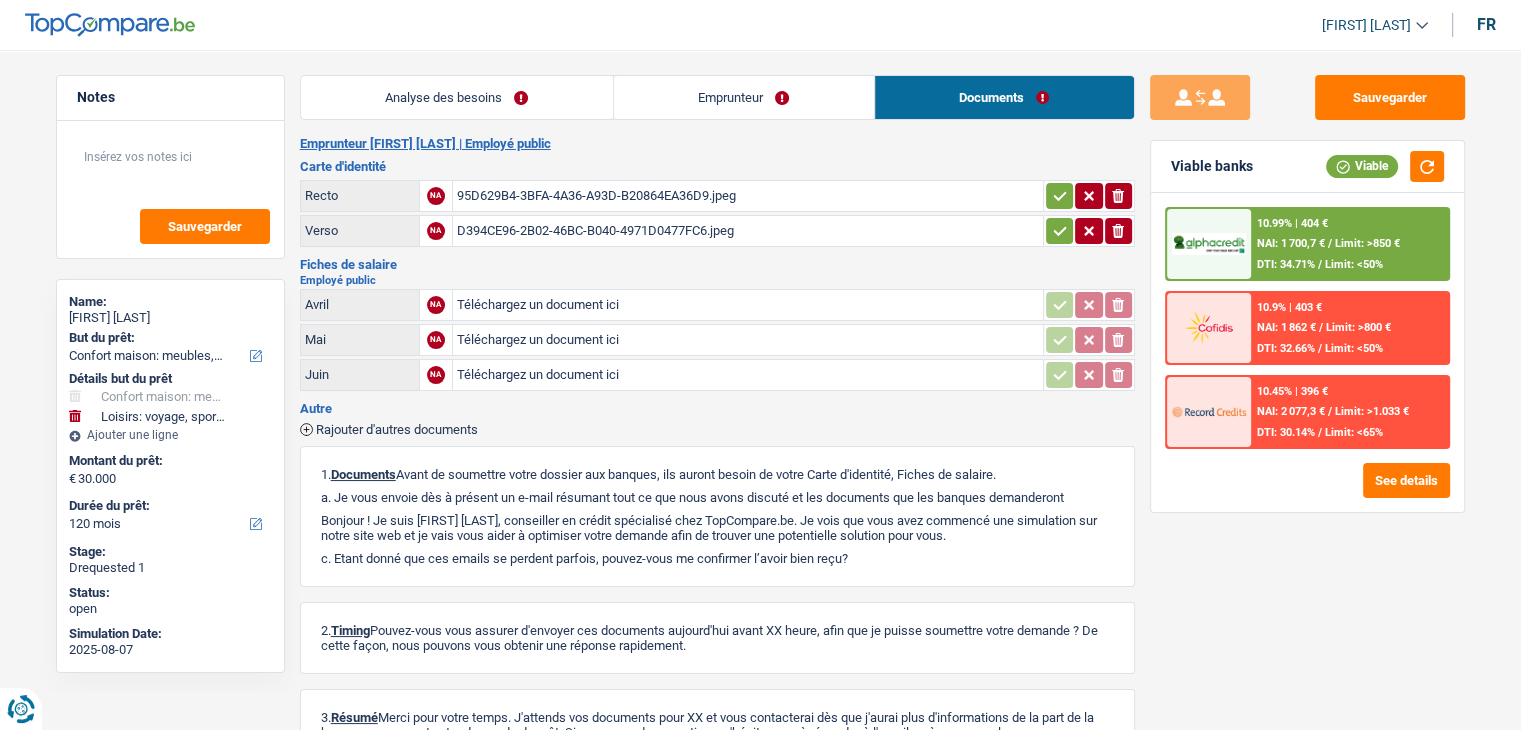 click on "Emprunteur" at bounding box center [744, 97] 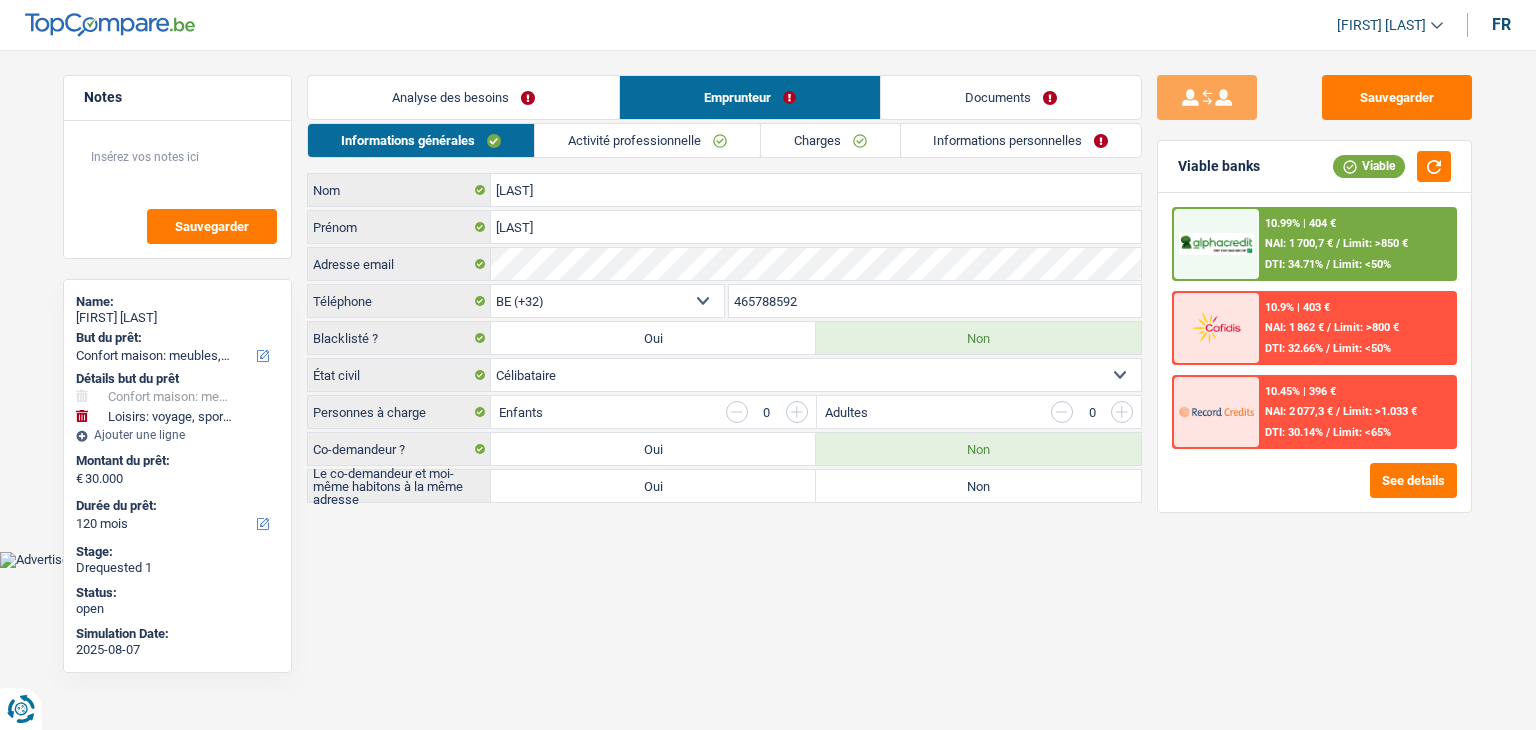 click on "Analyse des besoins" at bounding box center (463, 97) 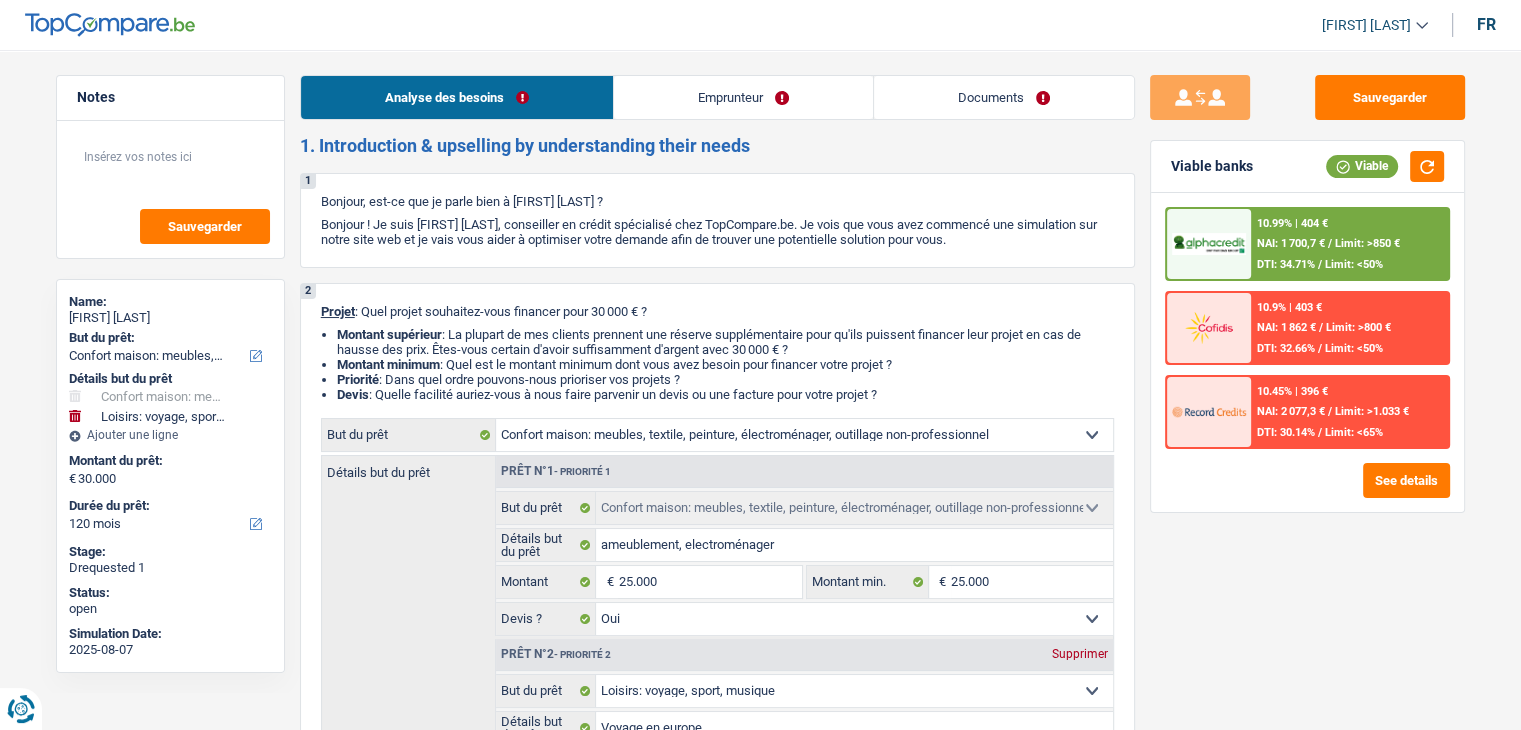 click on "Documents" at bounding box center (1004, 97) 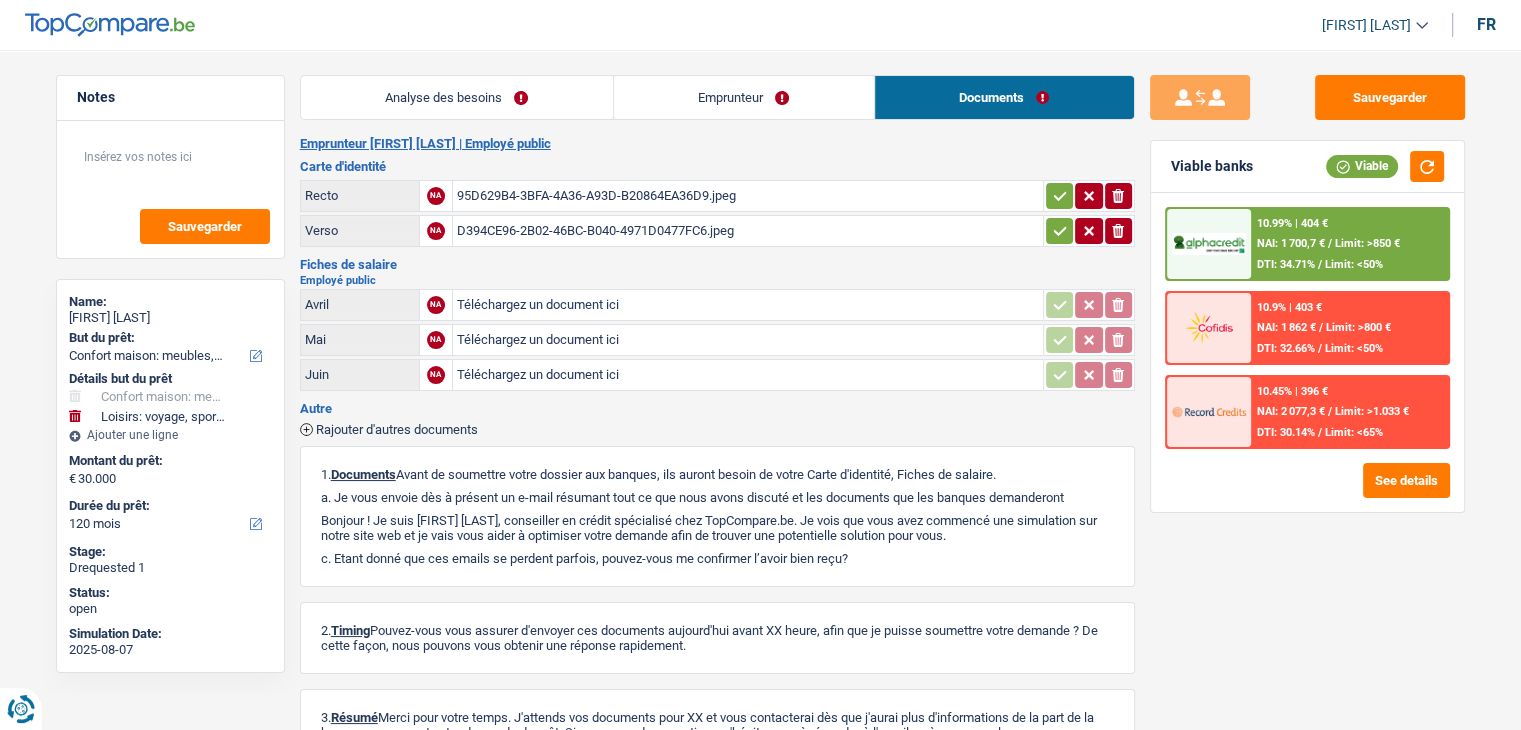 click on "D394CE96-2B02-46BC-B040-4971D0477FC6.jpeg" at bounding box center [748, 231] 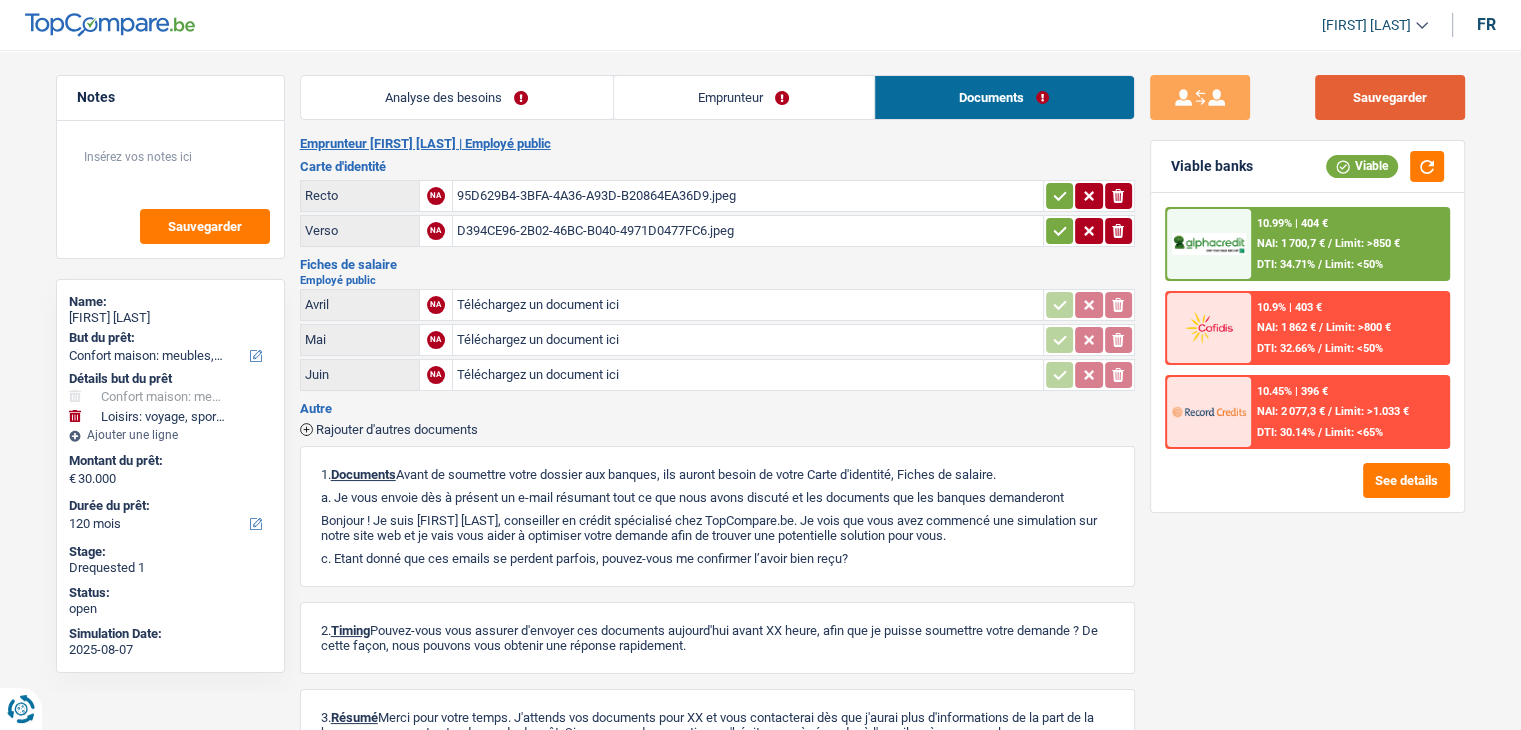 click on "Sauvegarder" at bounding box center (1390, 97) 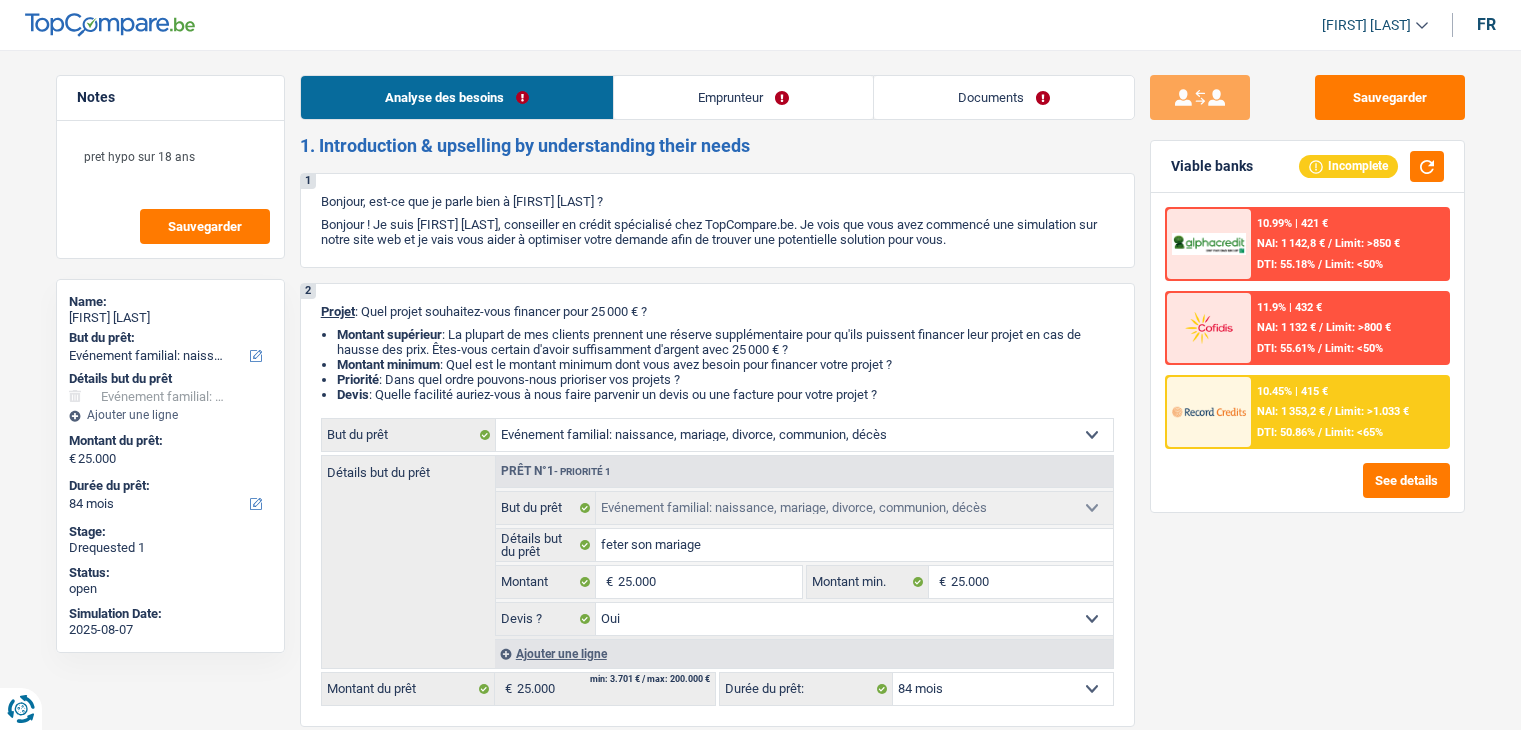 select on "familyEvent" 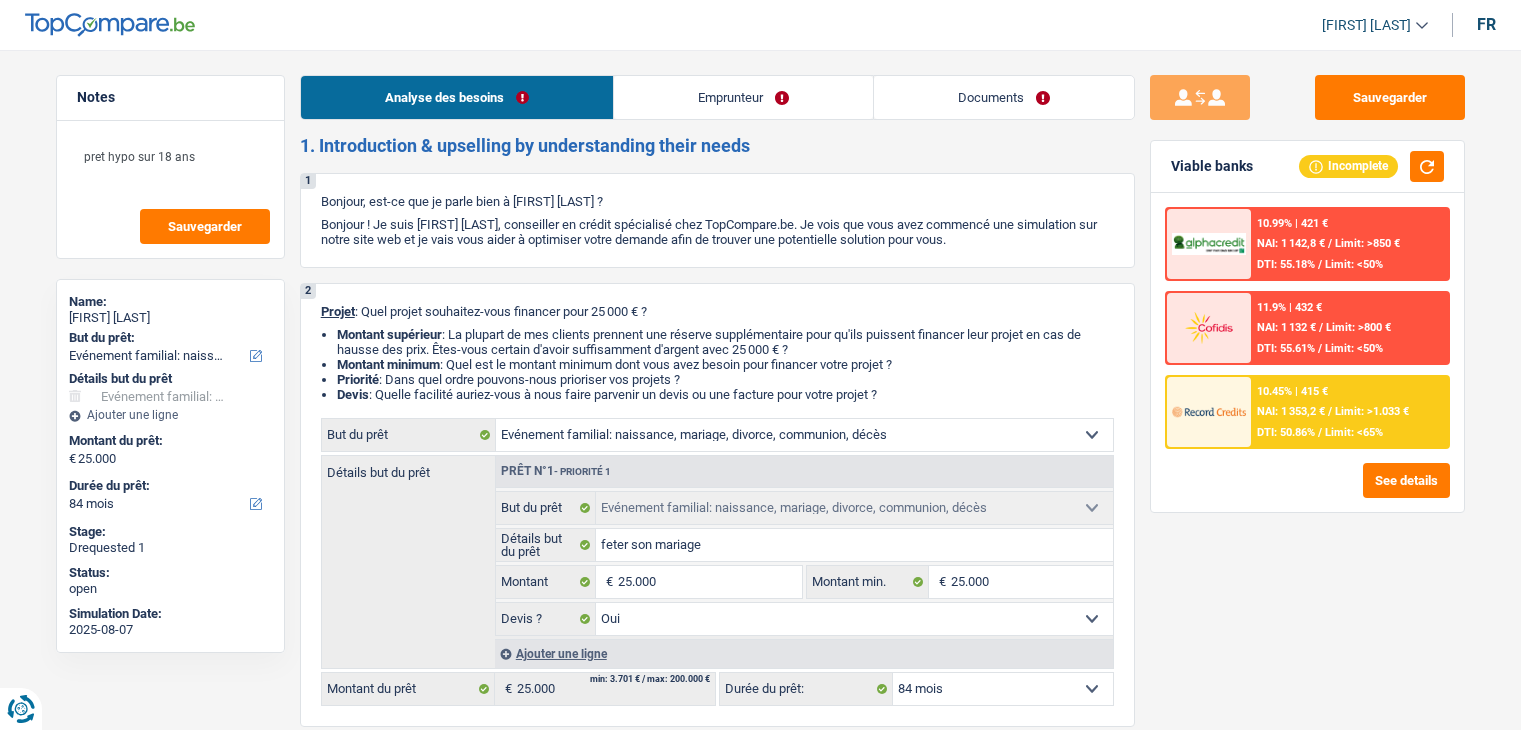 select on "familyEvent" 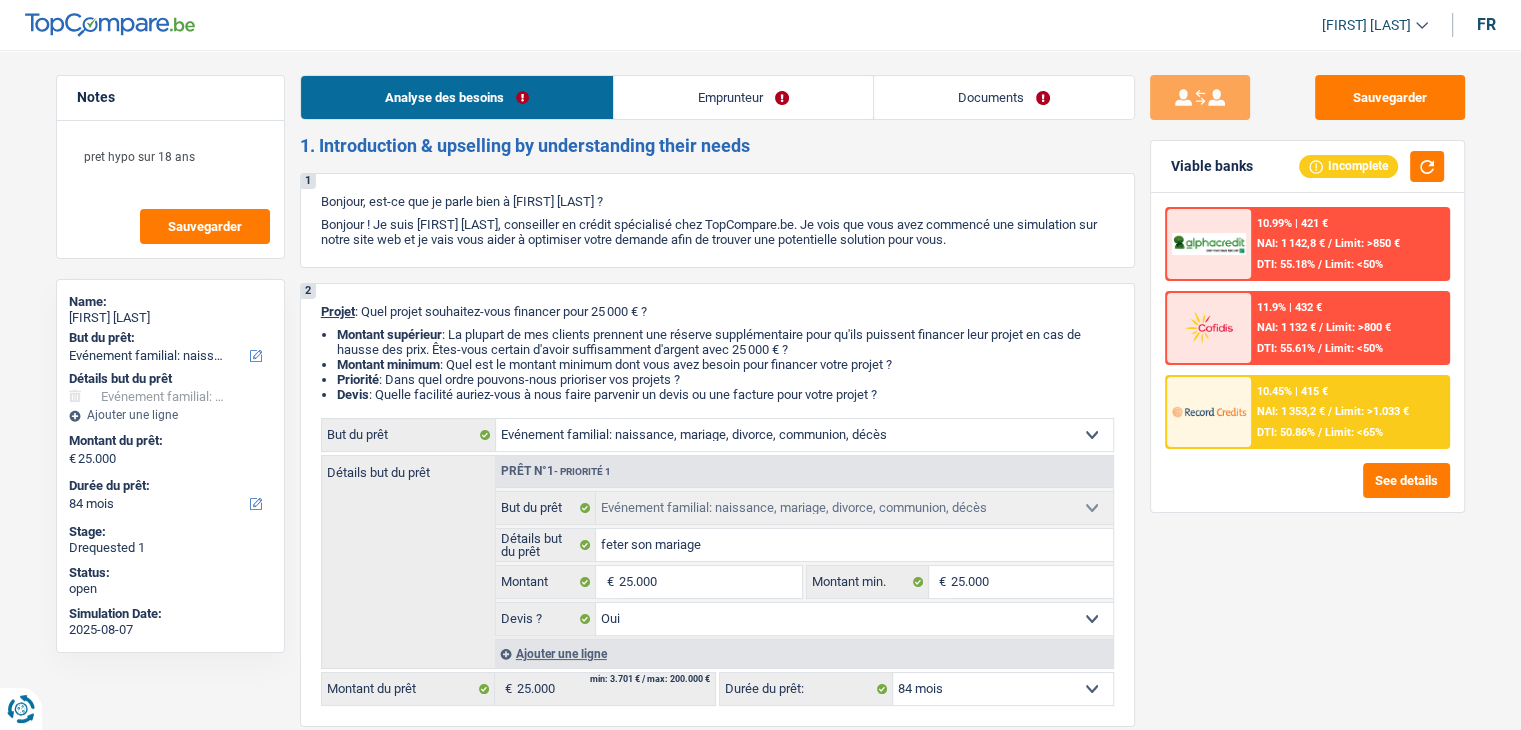 scroll, scrollTop: 0, scrollLeft: 0, axis: both 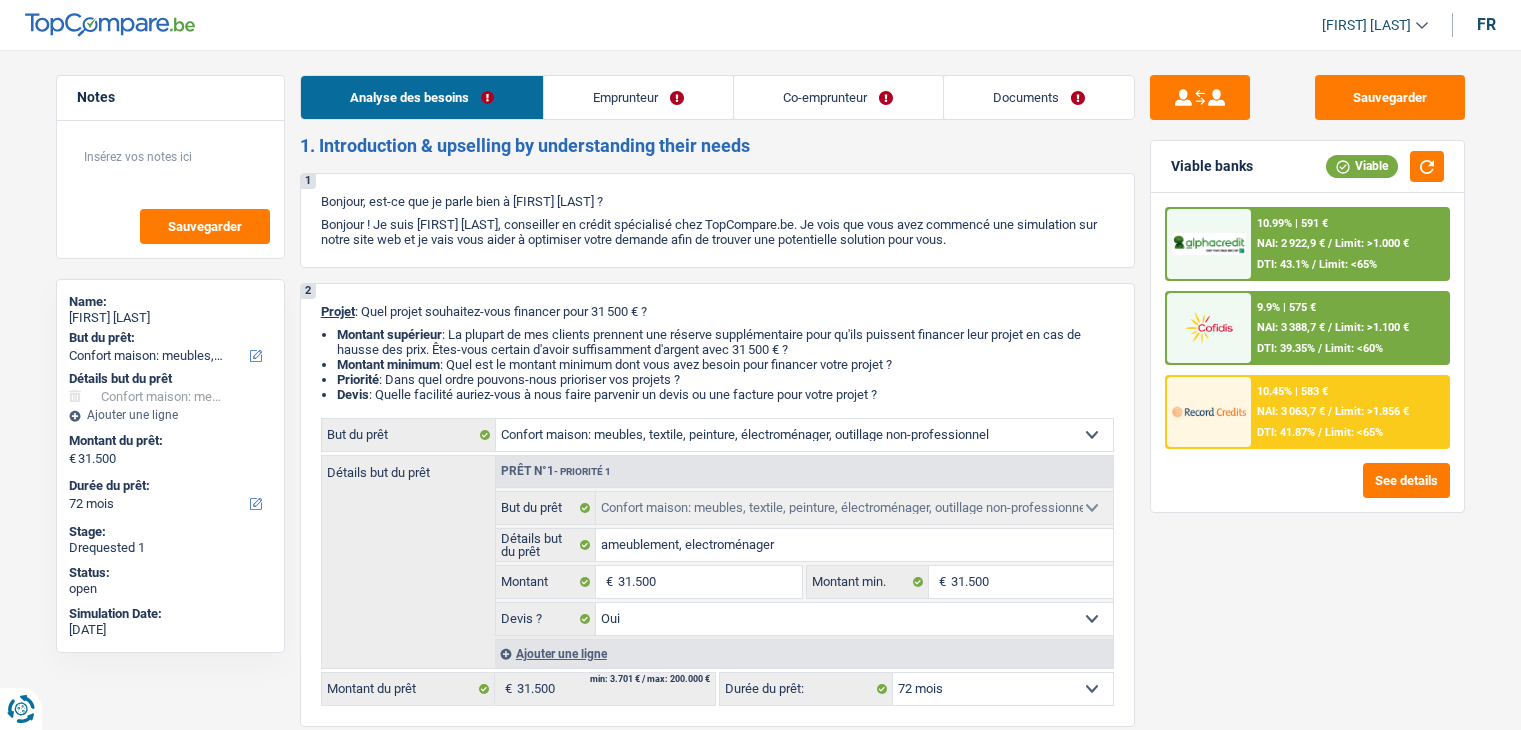 select on "household" 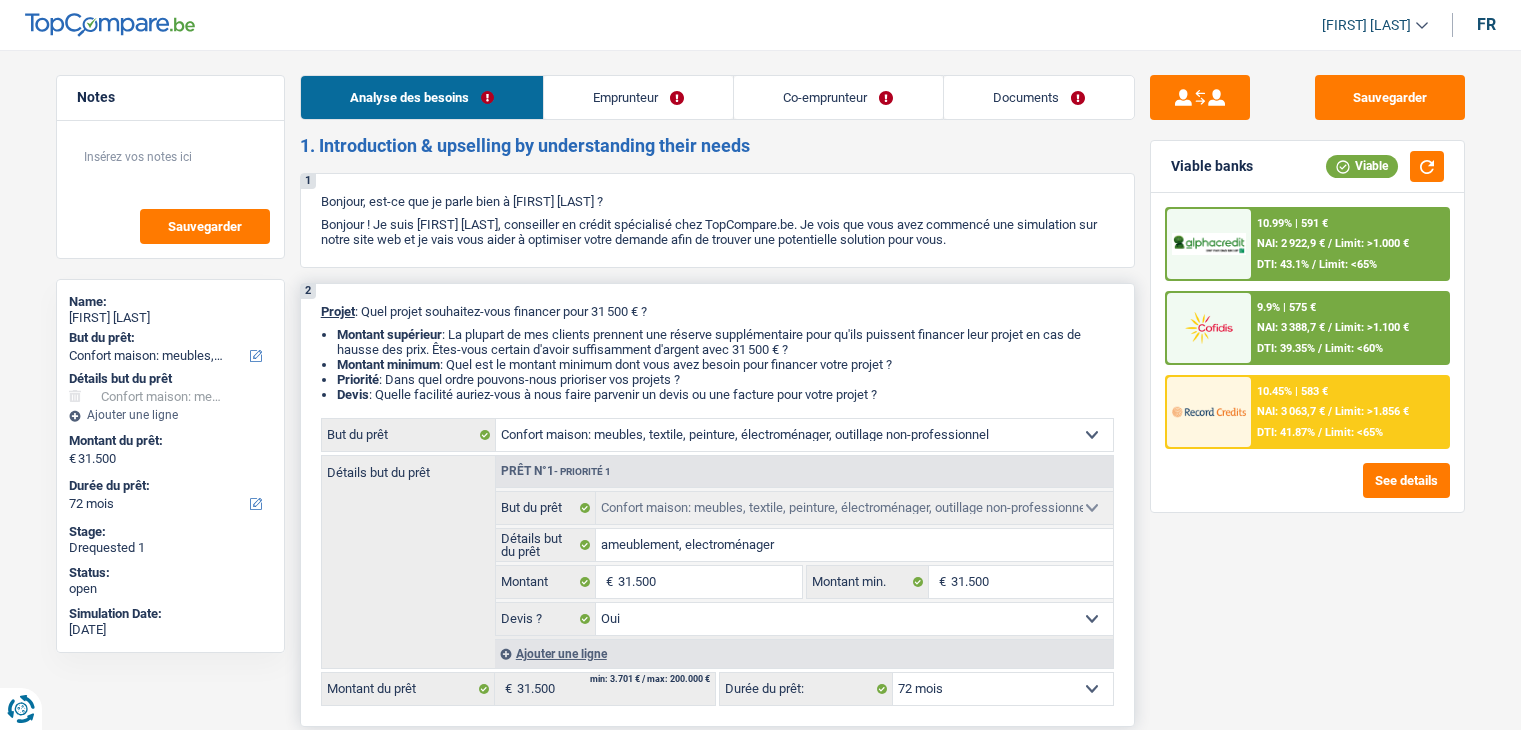 scroll, scrollTop: 0, scrollLeft: 0, axis: both 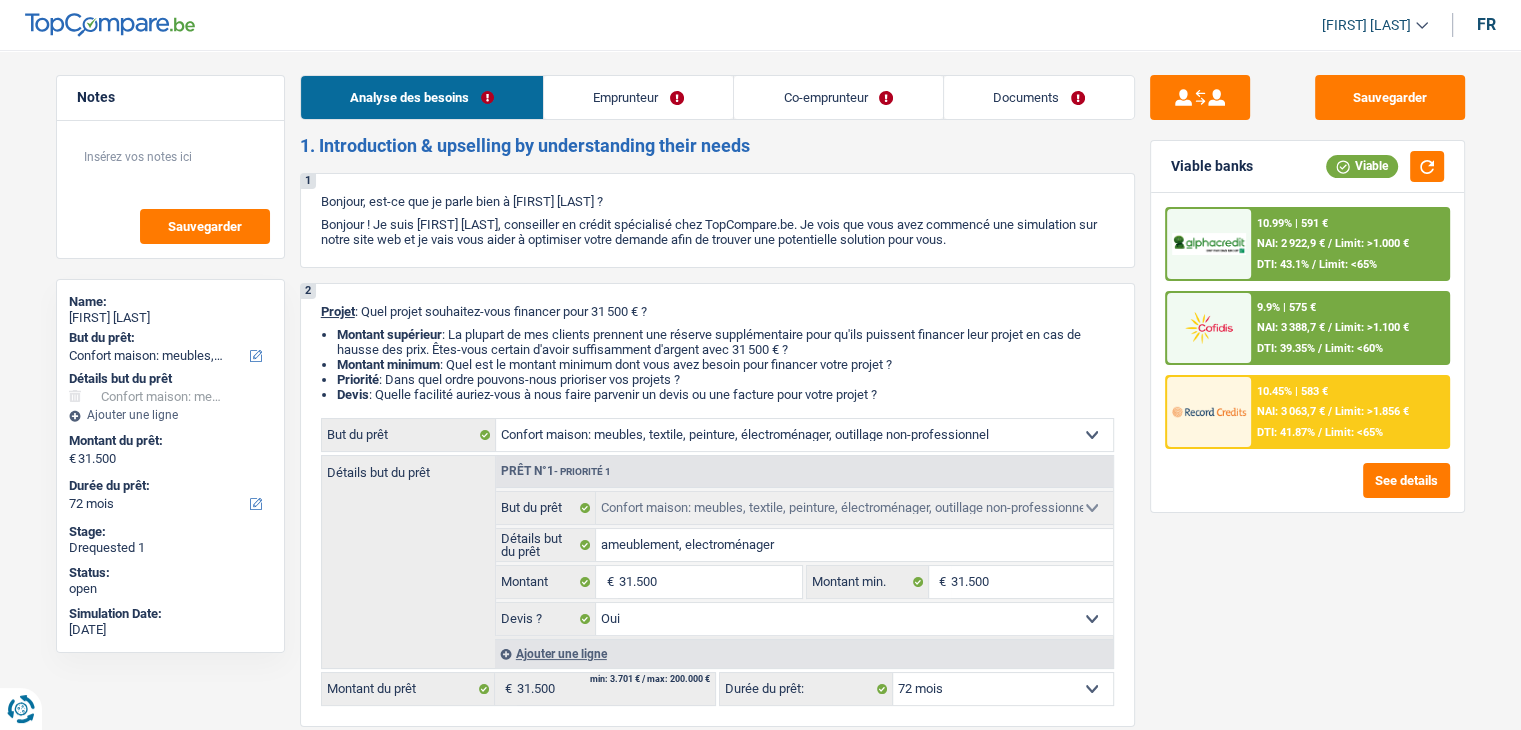 click on "Documents" at bounding box center [1039, 97] 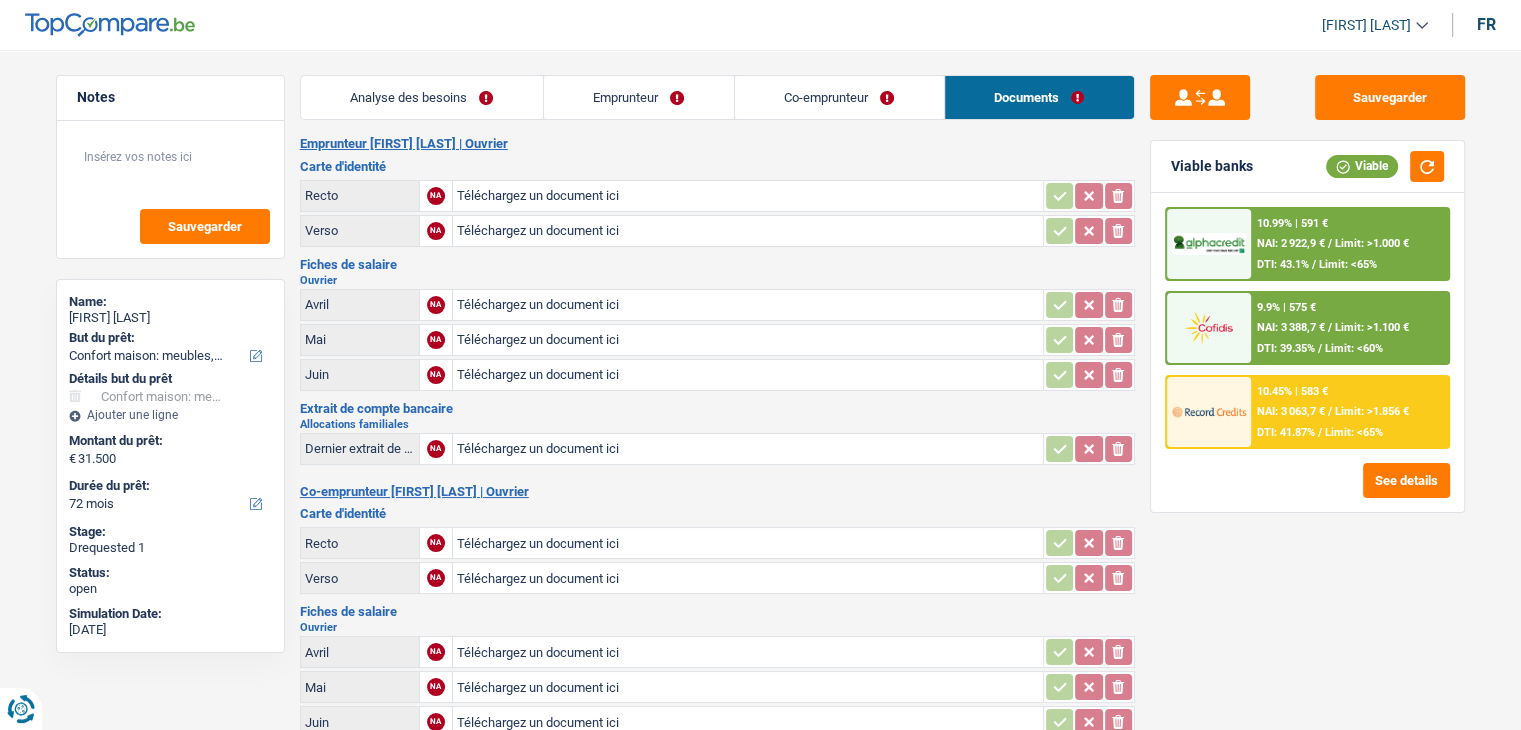 click on "Co-emprunteur" at bounding box center (839, 97) 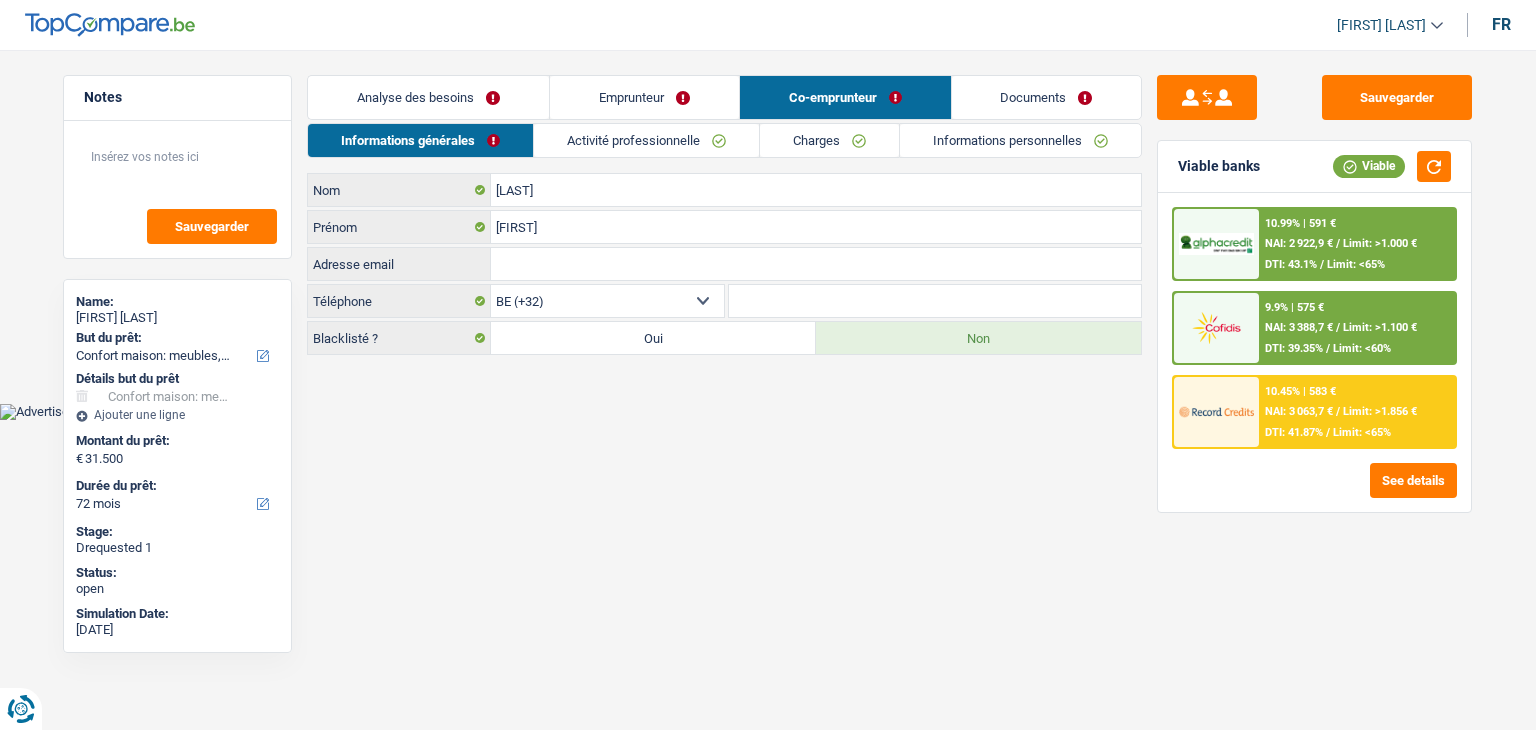 click on "Emprunteur" at bounding box center (644, 97) 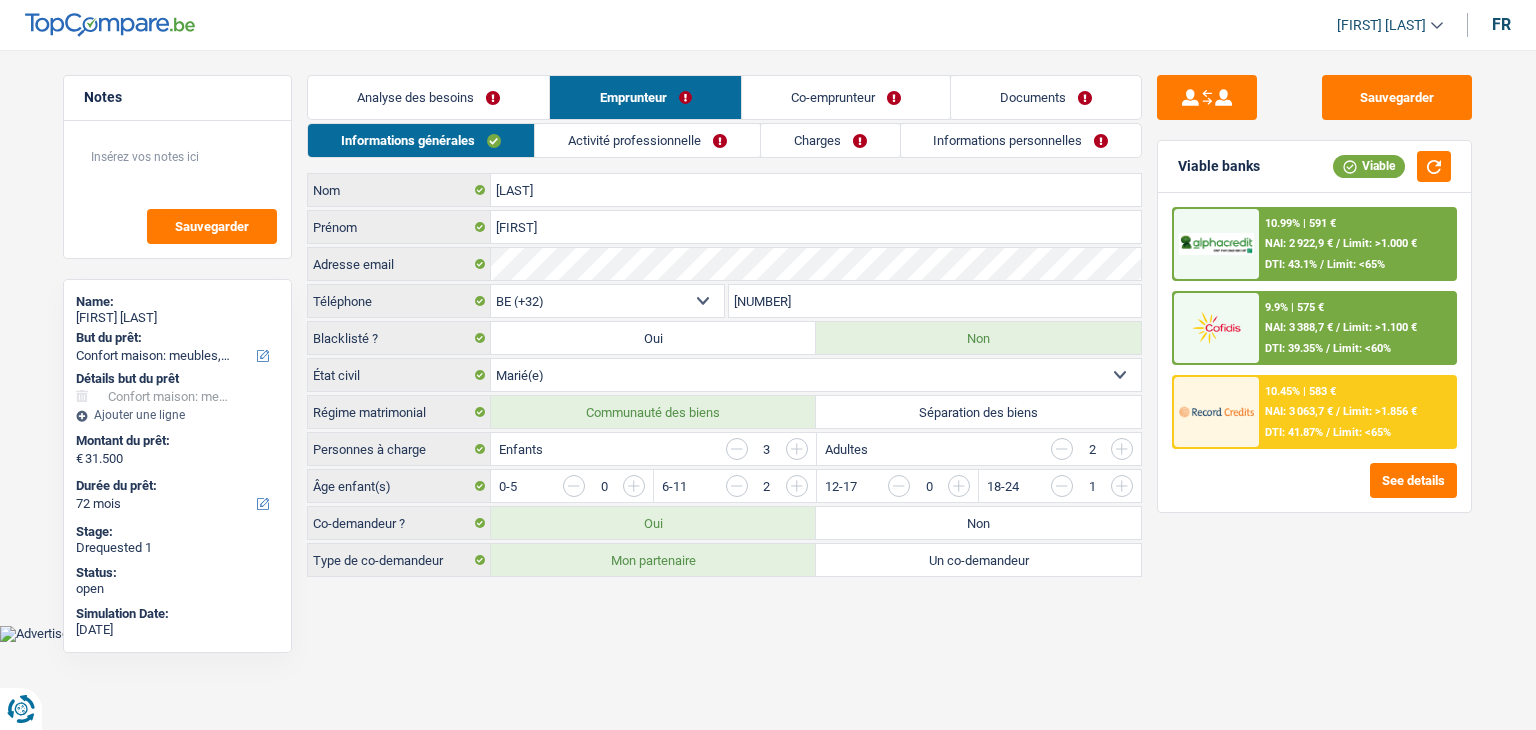 click on "Analyse des besoins" at bounding box center [428, 97] 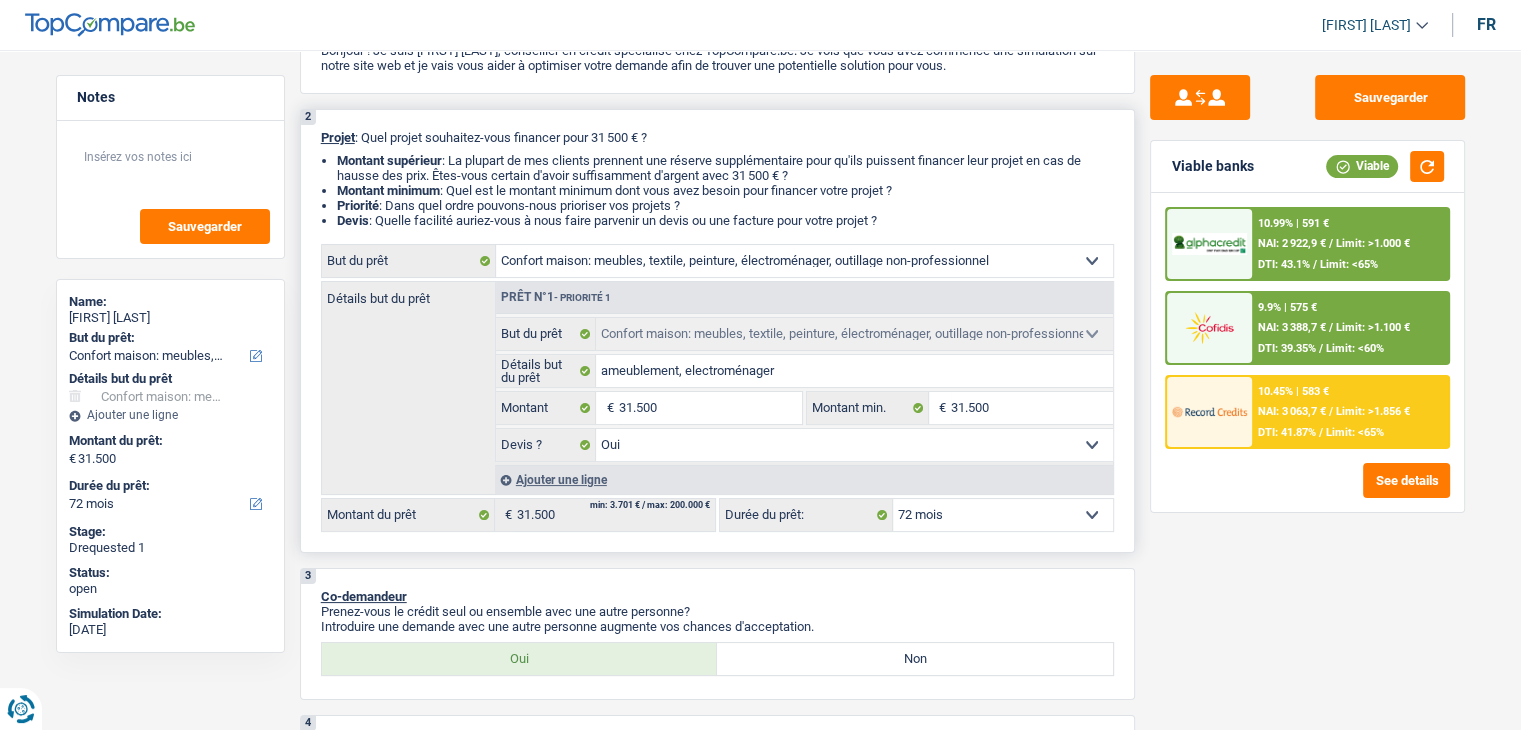 scroll, scrollTop: 300, scrollLeft: 0, axis: vertical 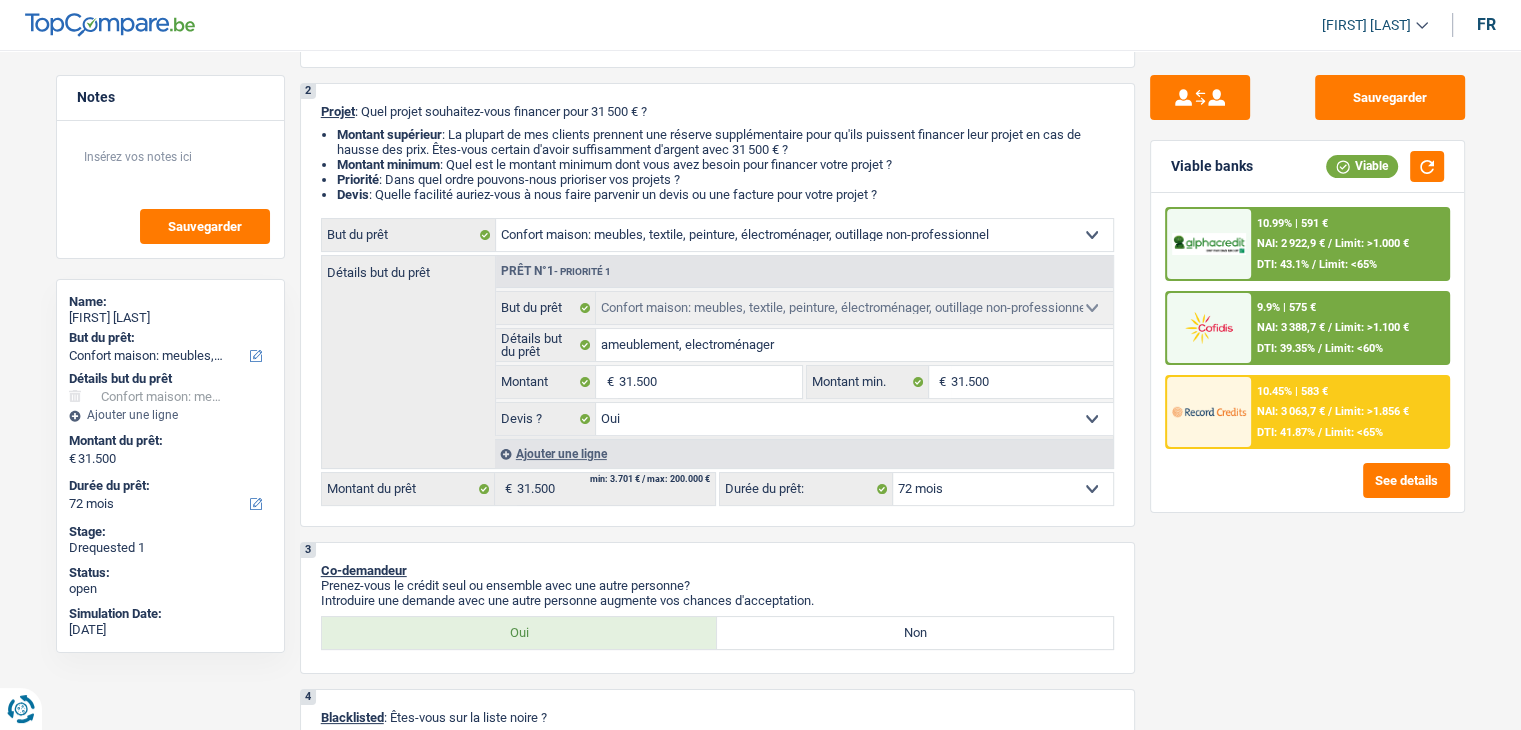 click at bounding box center (1209, 412) 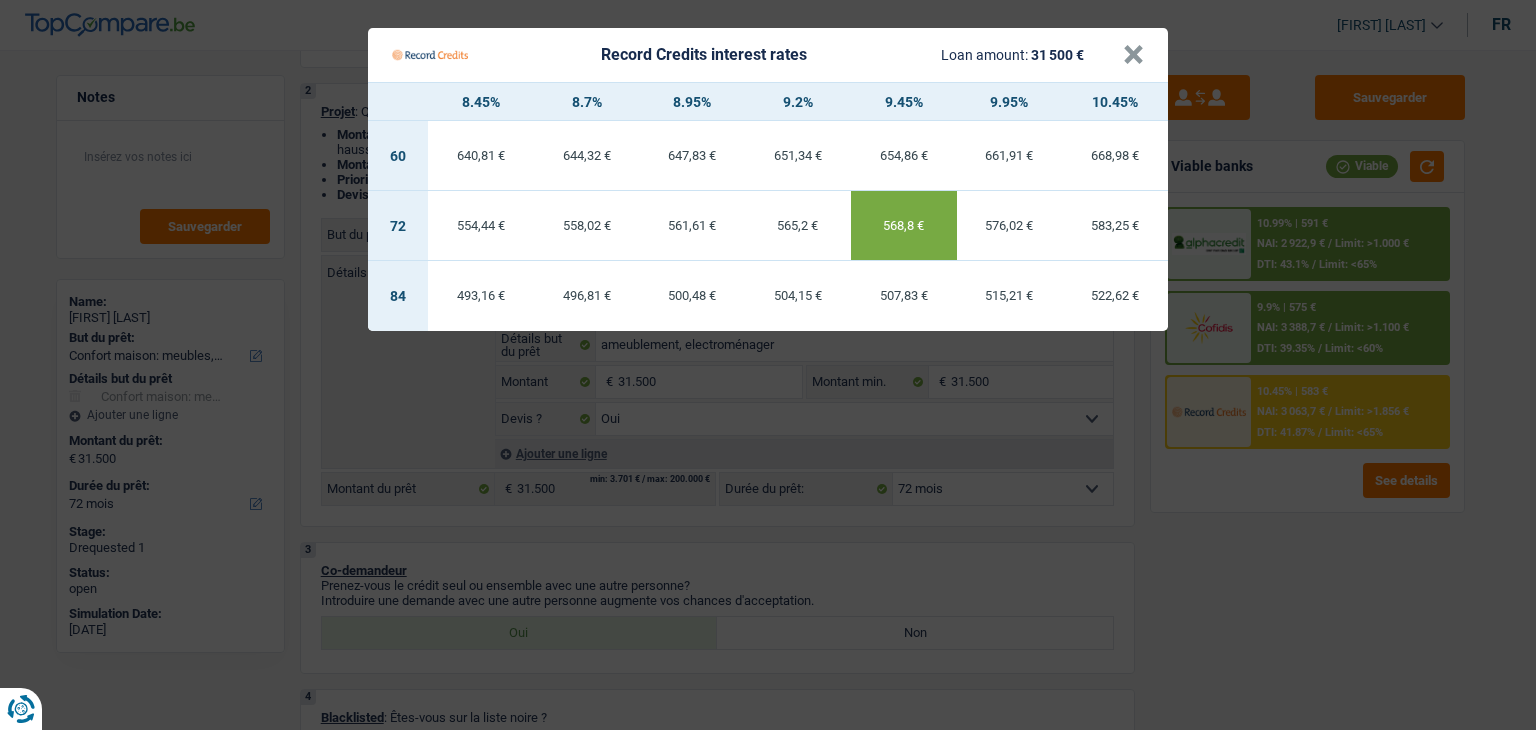 click on "Record Credits interest rates
Loan amount:
31 500 €
×
8.45%
8.7%
8.95%
9.2%
9.45%
9.95%
10.45%
60
640,81 €
644,32 €
647,83 €
651,34 €
654,86 €
661,91 €
668,98 €
72
554,44 €
84" at bounding box center (768, 365) 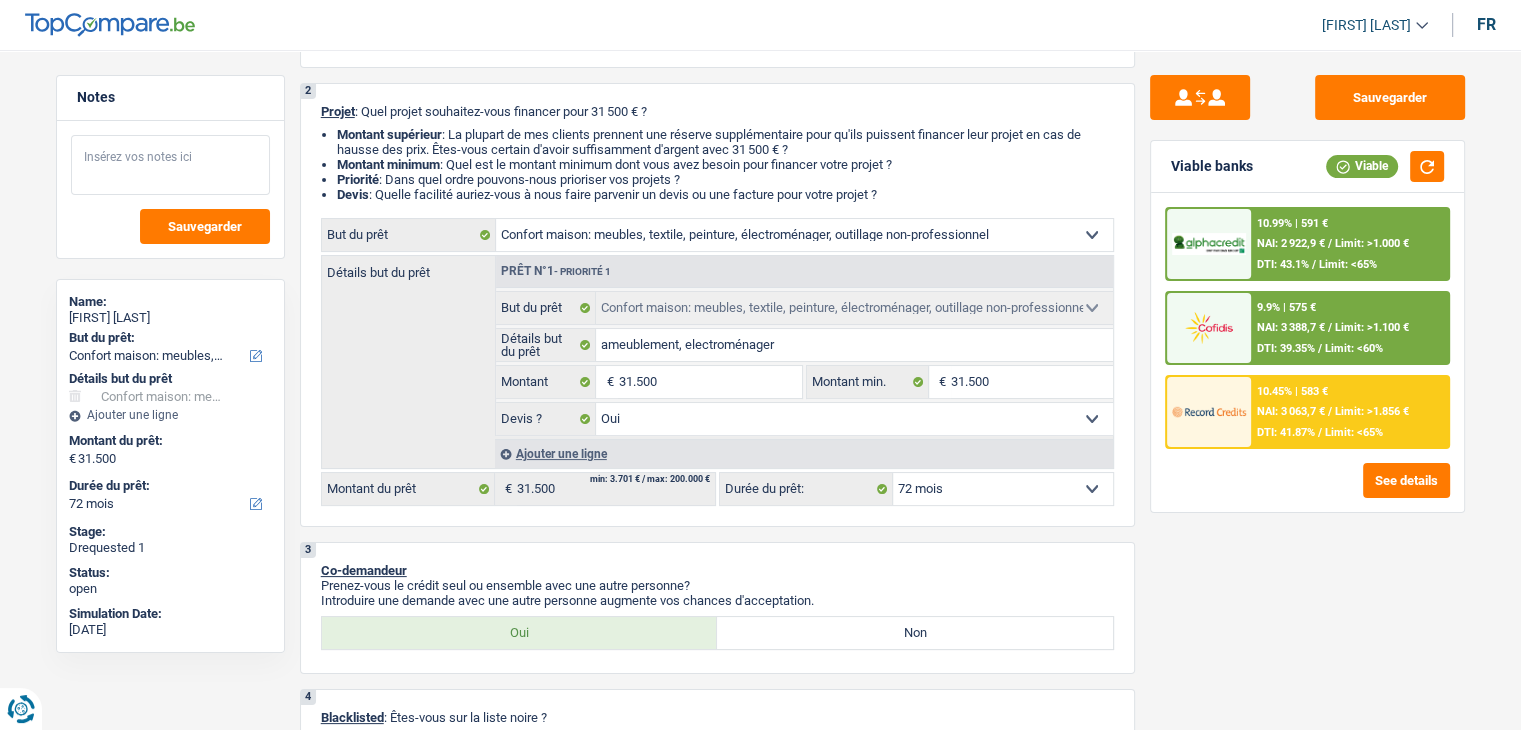 click at bounding box center [170, 165] 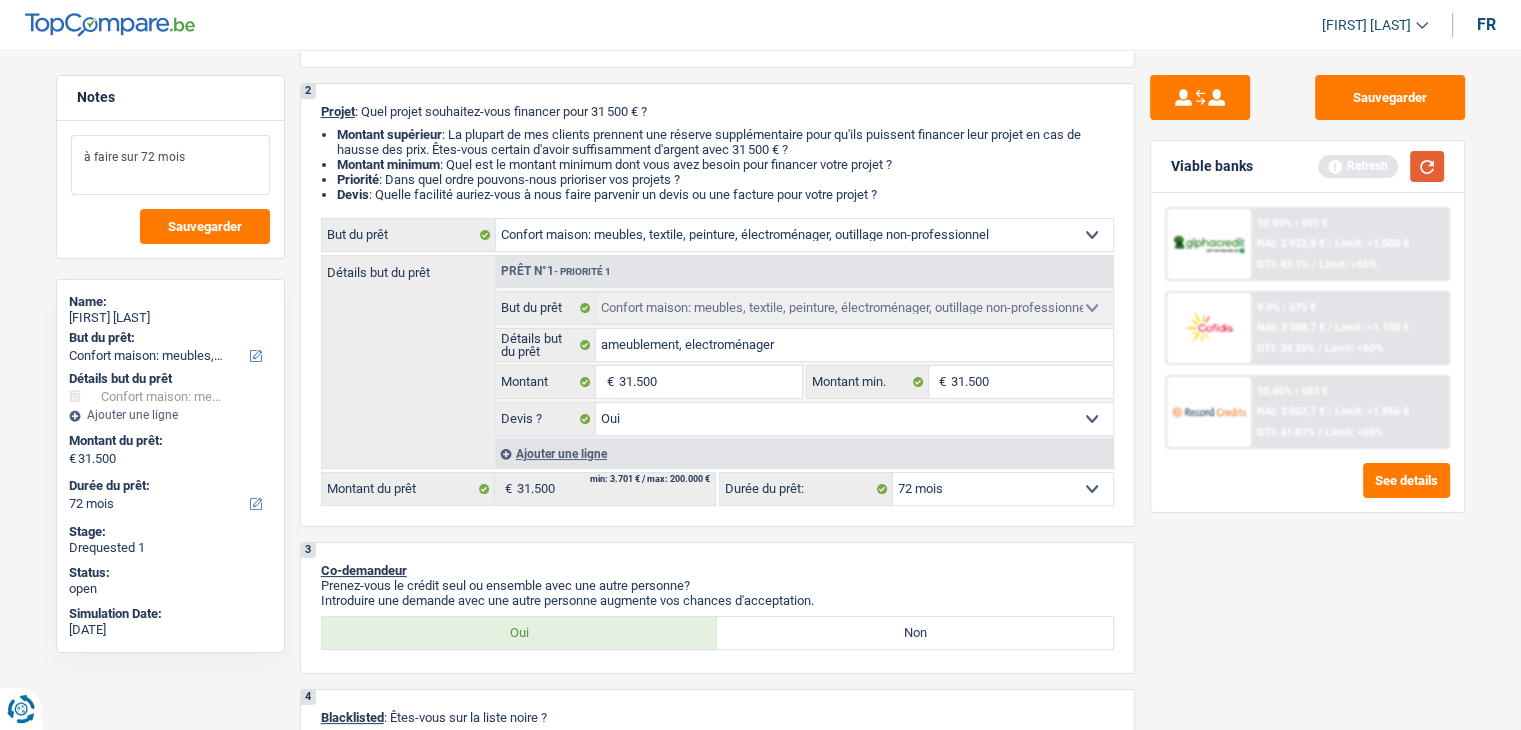type on "à faire sur 72 mois" 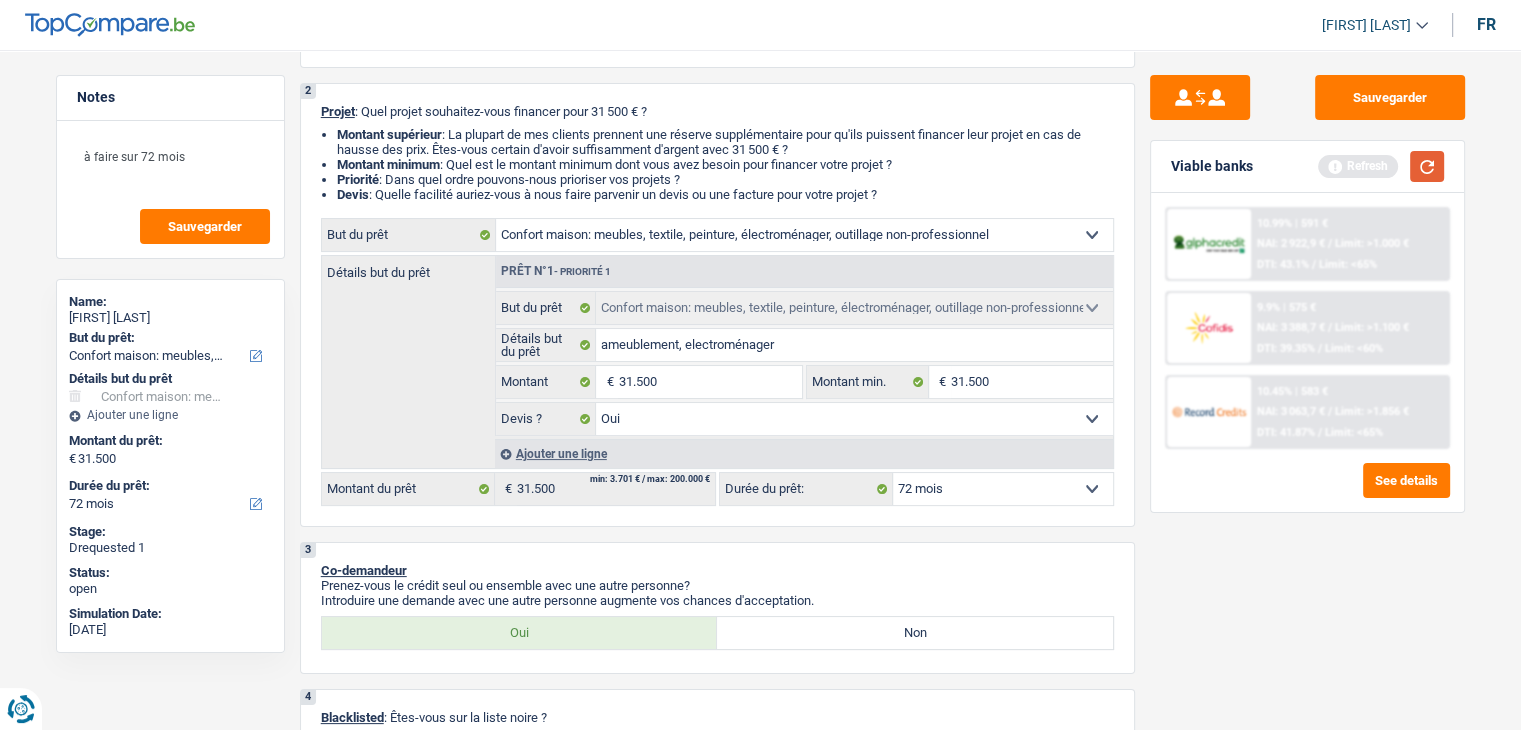 click at bounding box center [1427, 166] 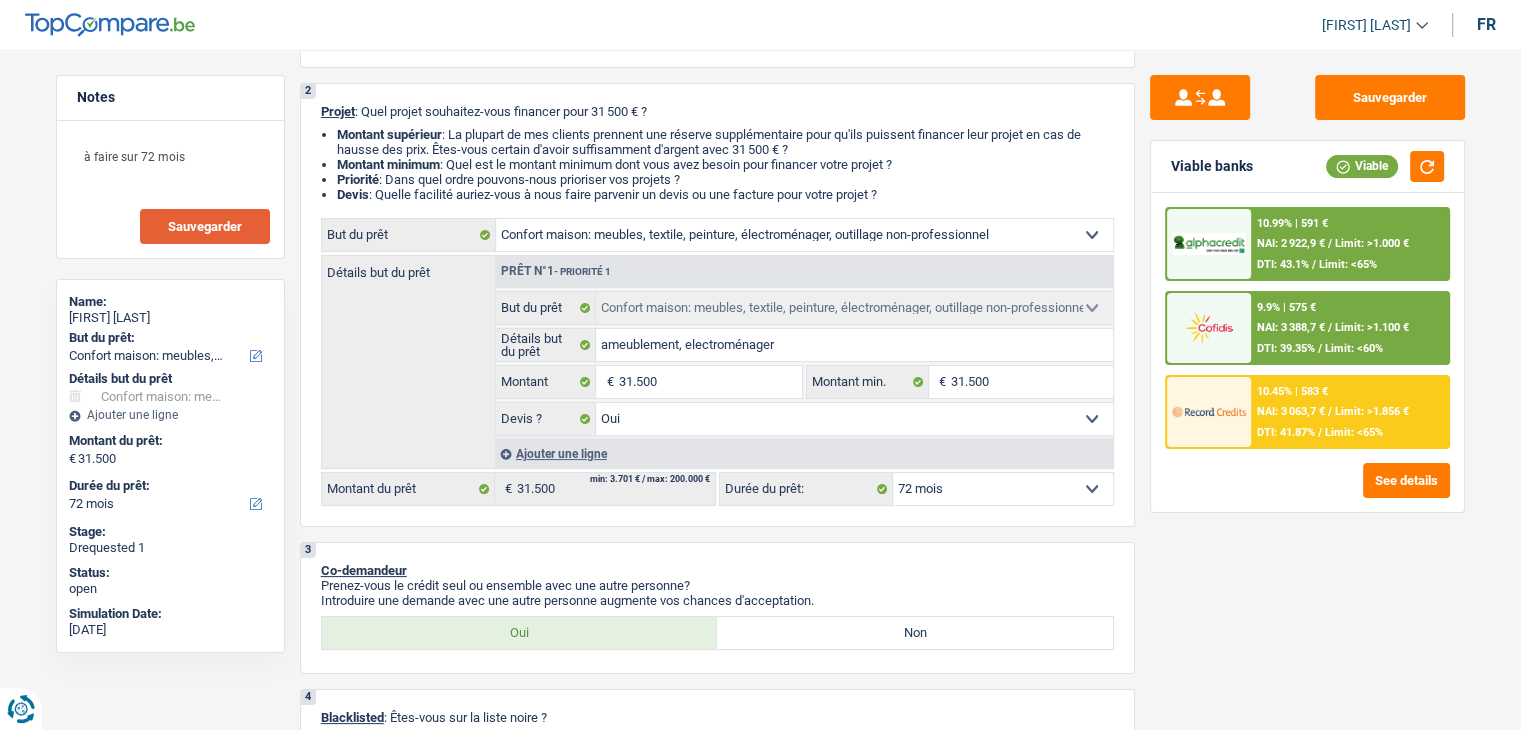 click on "Sauvegarder" at bounding box center (205, 226) 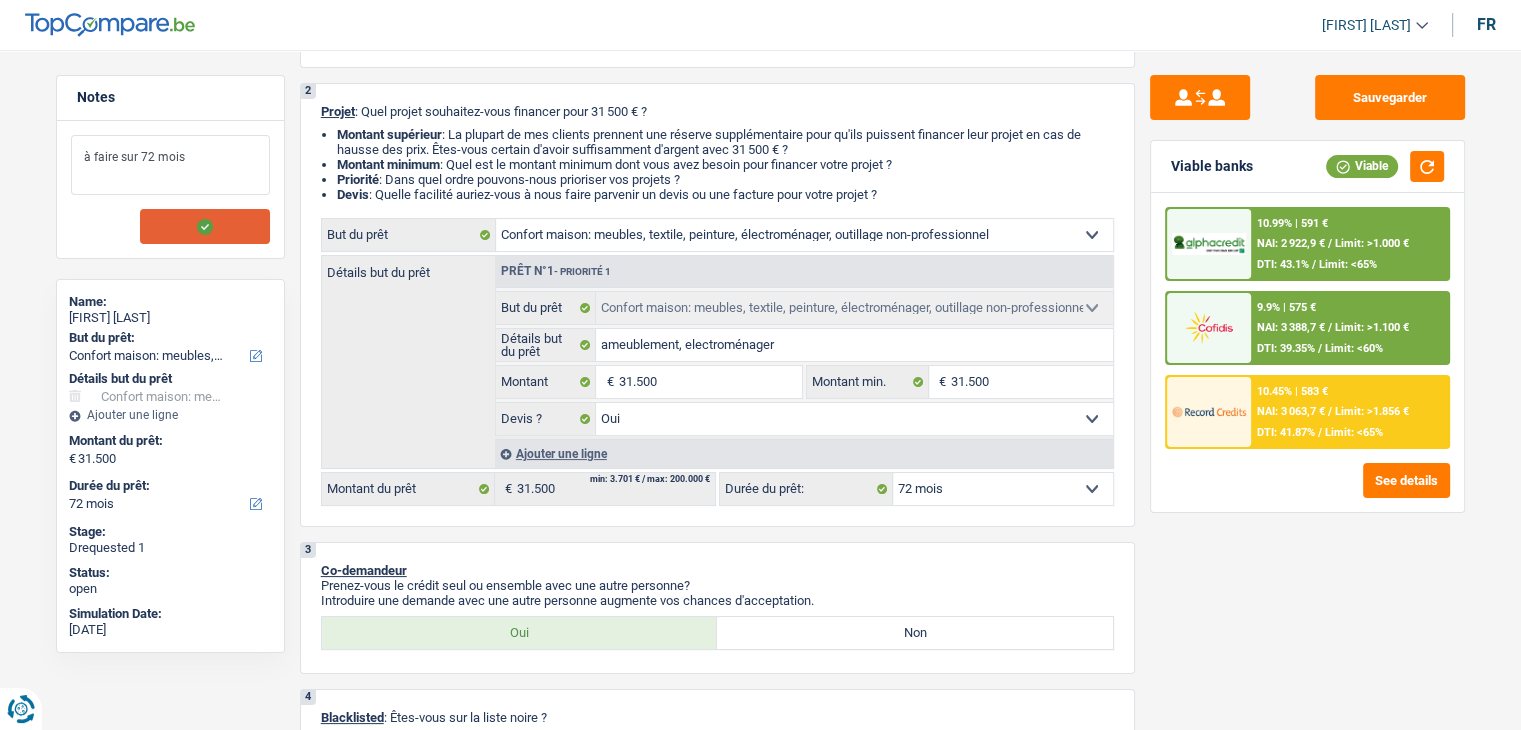 click on "à faire sur 72 mois" at bounding box center [170, 165] 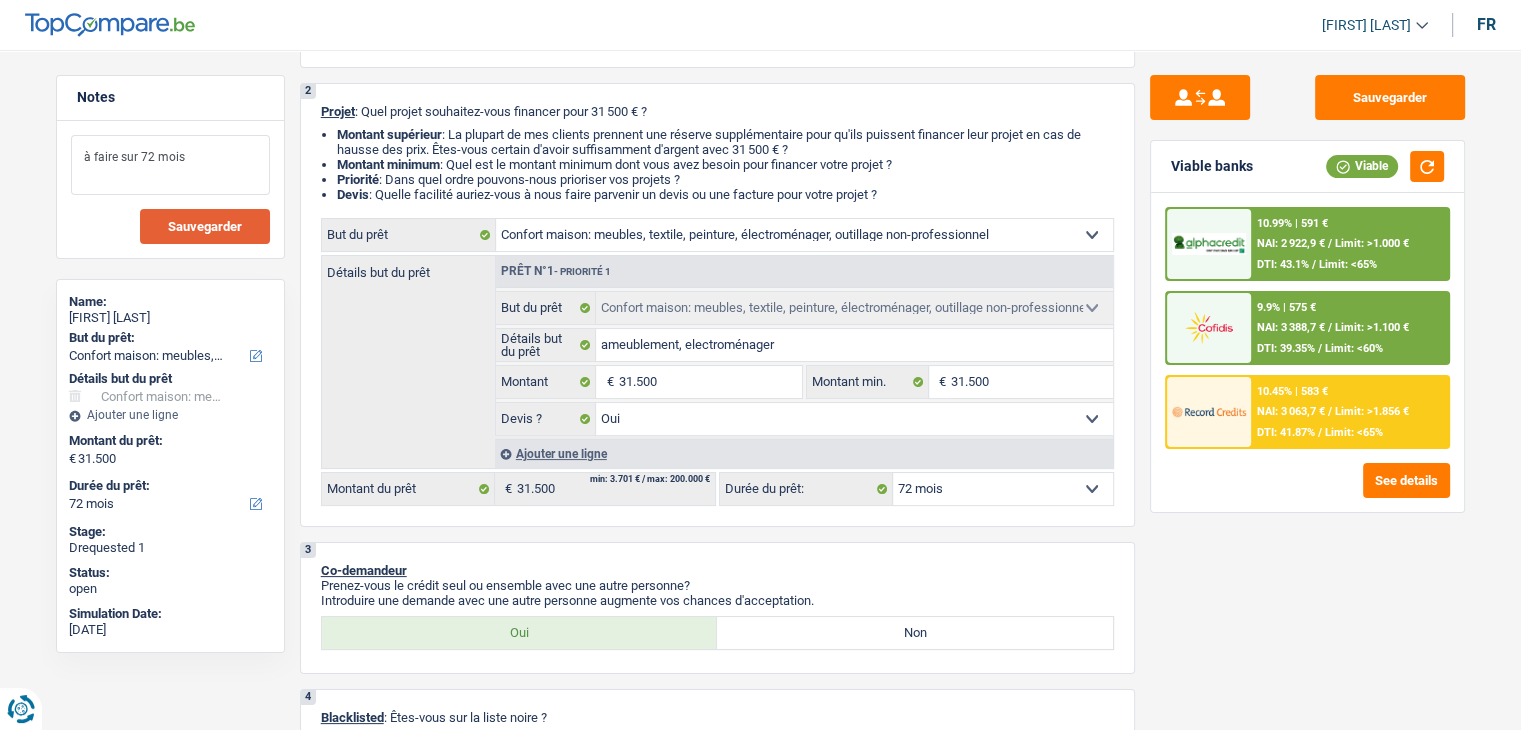 click on "à faire sur 72 mois" at bounding box center (170, 165) 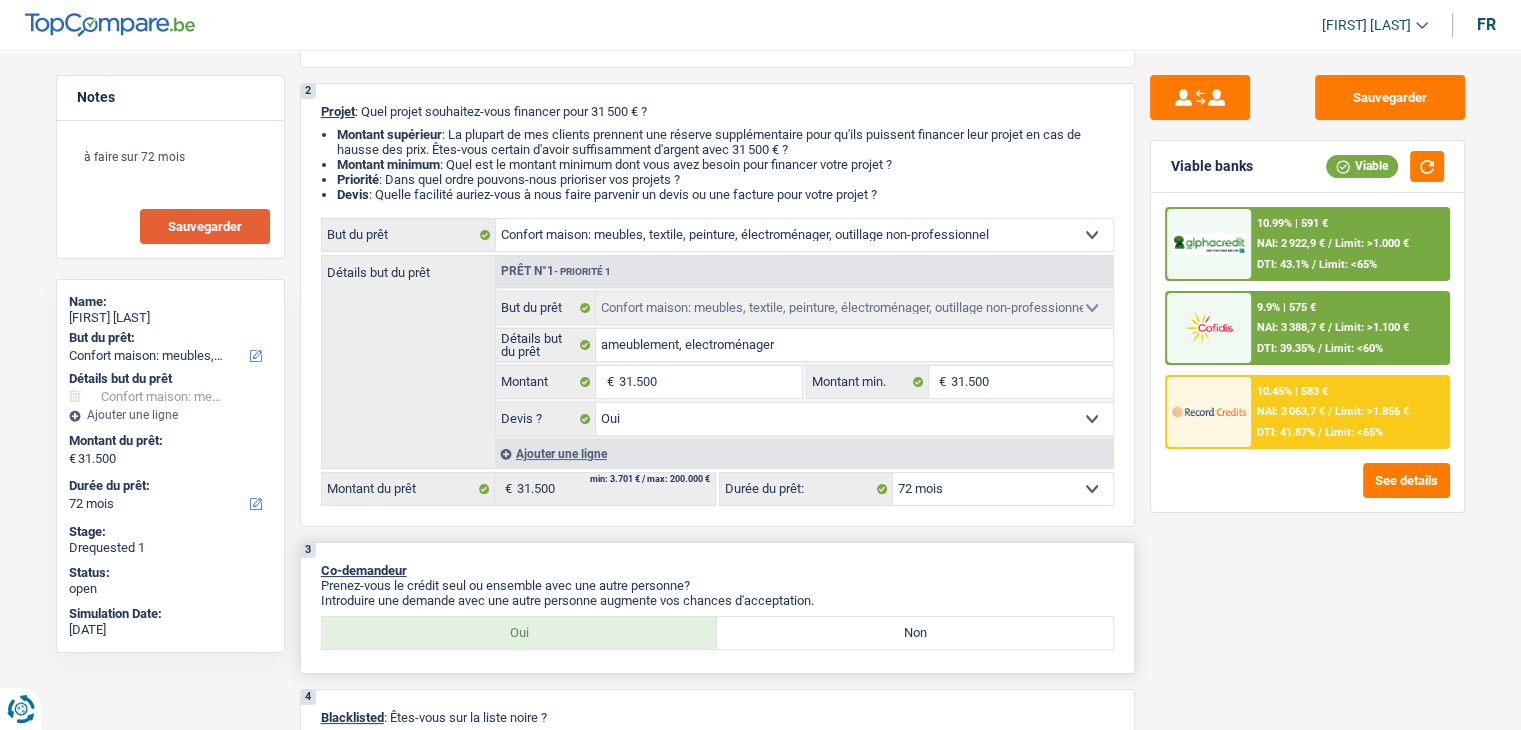 click on "3   Co-demandeur   Prenez-vous le crédit seul ou ensemble avec une autre personne?  Introduire une demande avec une autre personne augmente vos chances d'acceptation.
Oui
Non" at bounding box center [717, 608] 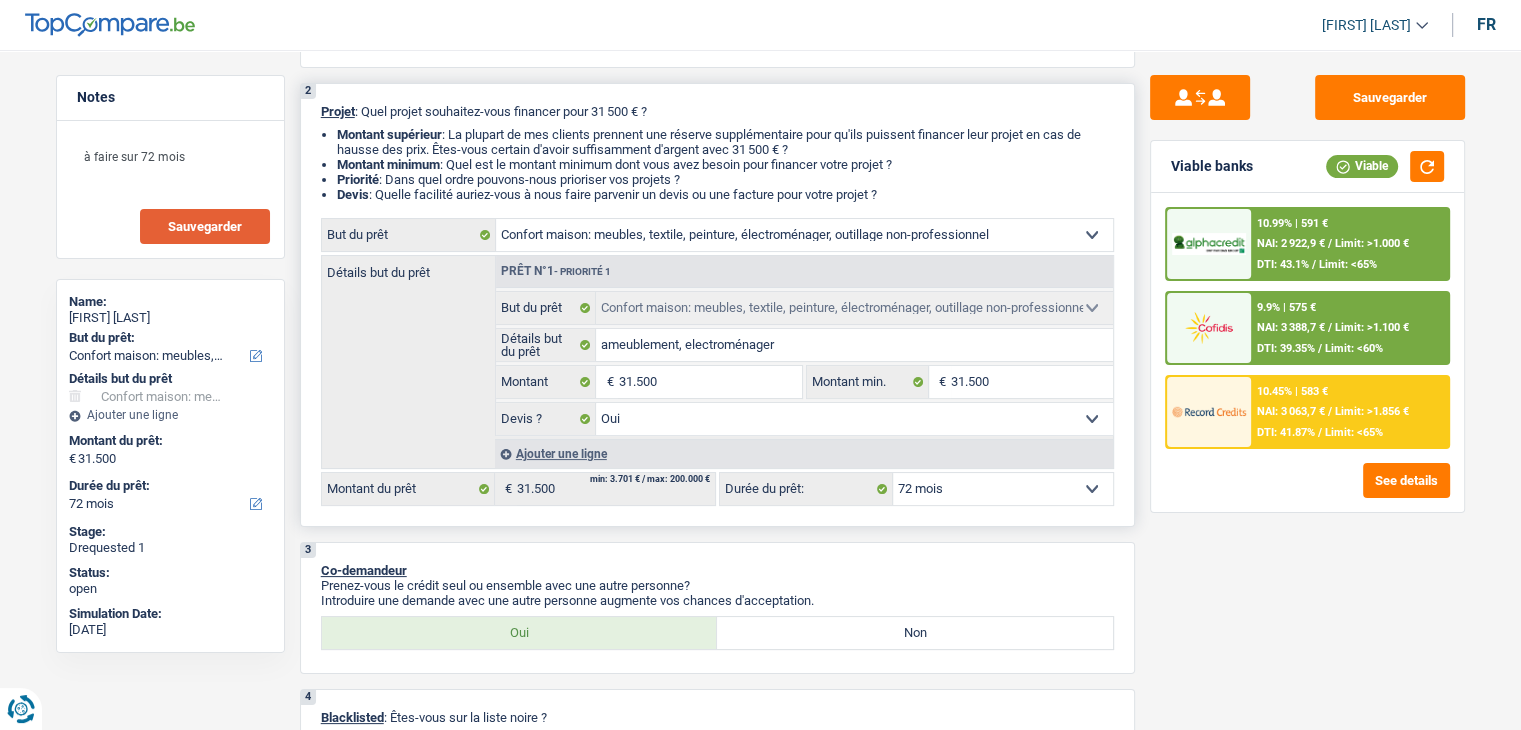 drag, startPoint x: 892, startPoint y: 191, endPoint x: 323, endPoint y: 97, distance: 576.7122 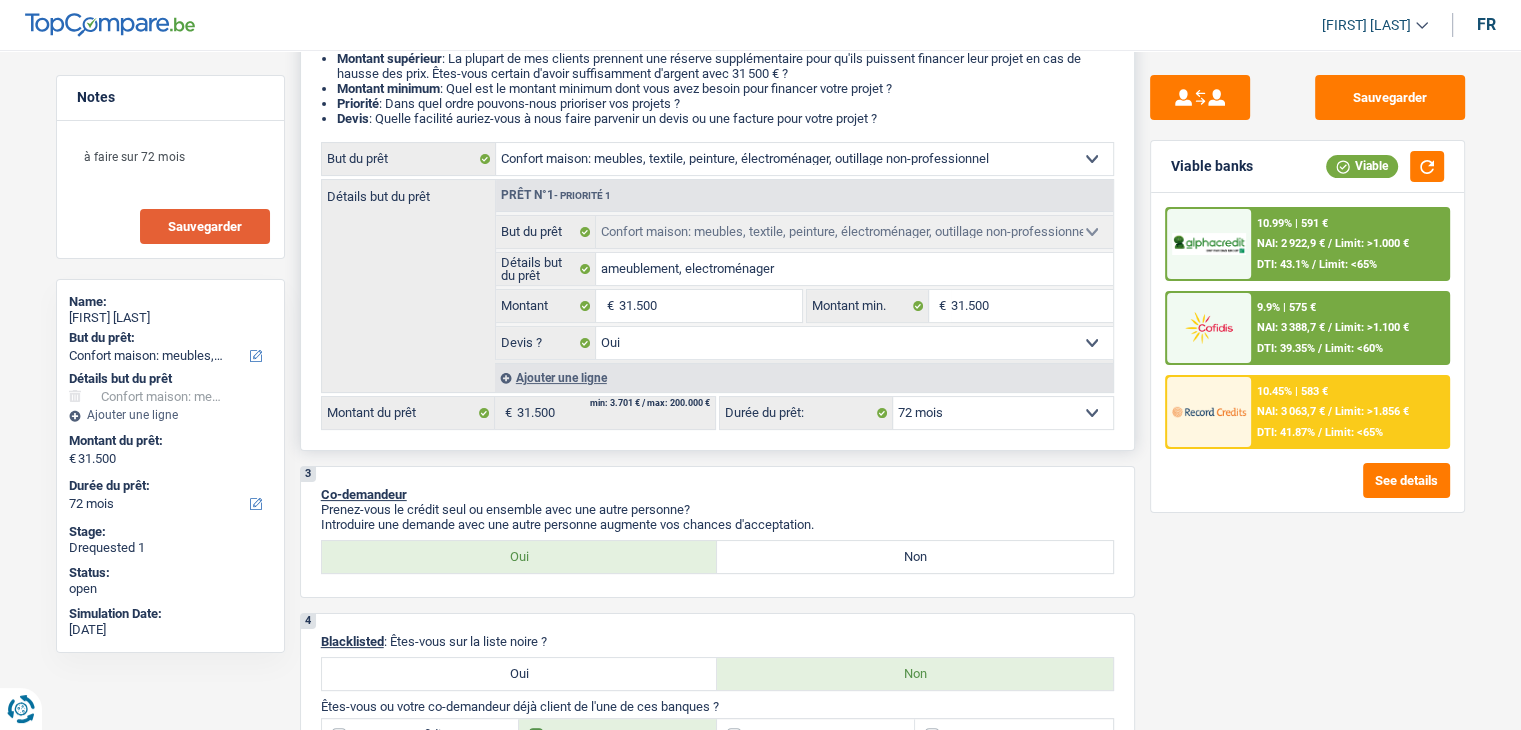 scroll, scrollTop: 0, scrollLeft: 0, axis: both 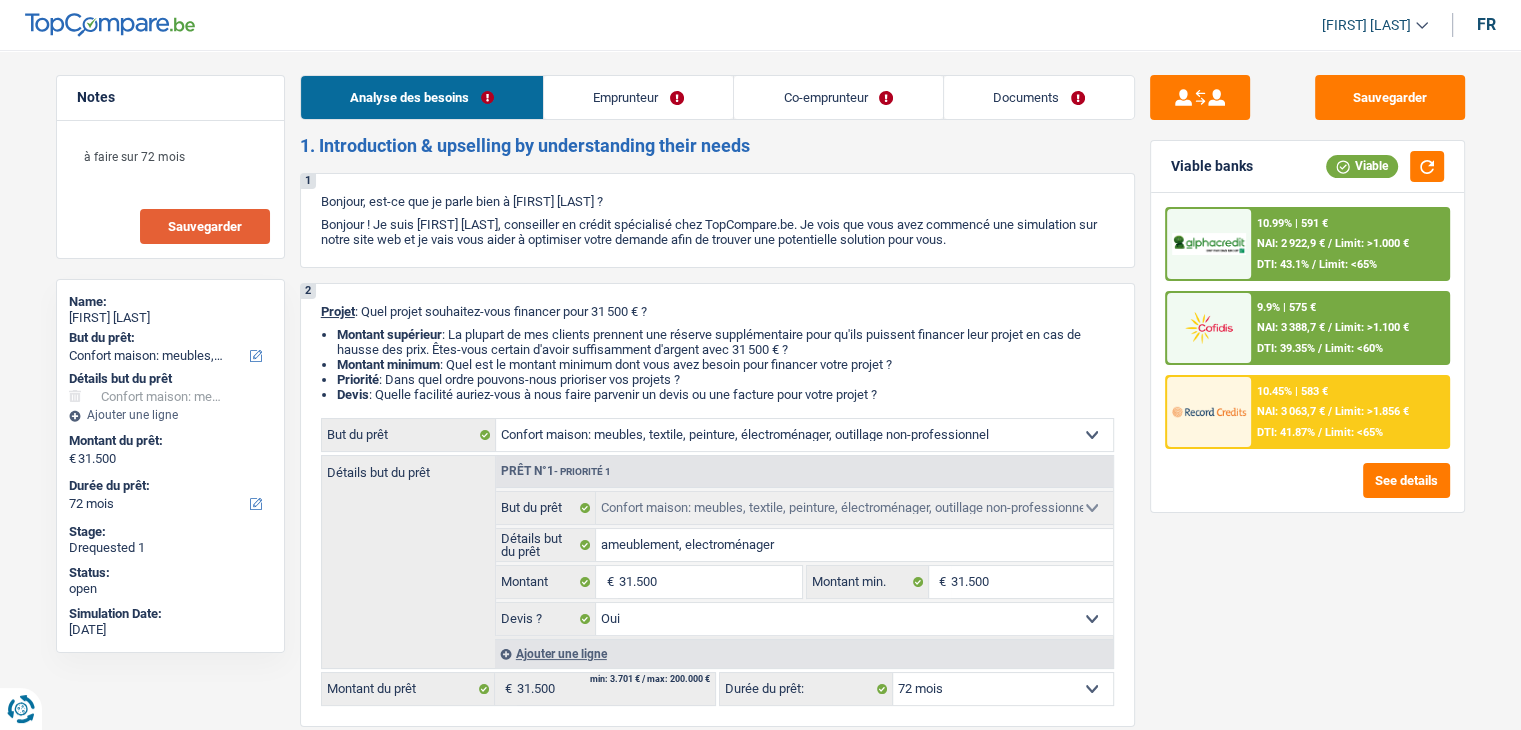 click on "Co-emprunteur" at bounding box center (838, 97) 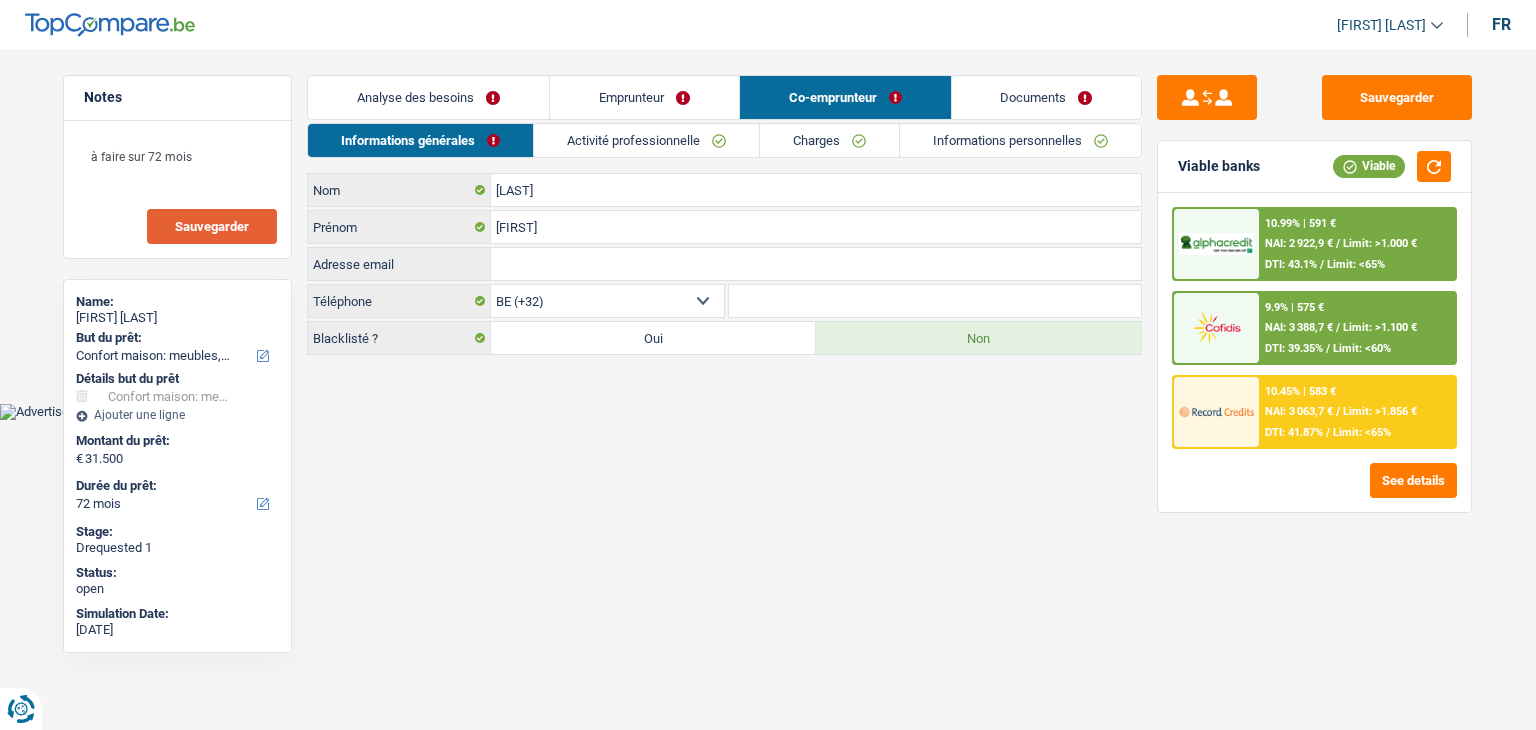 click on "Activité professionnelle" at bounding box center [646, 140] 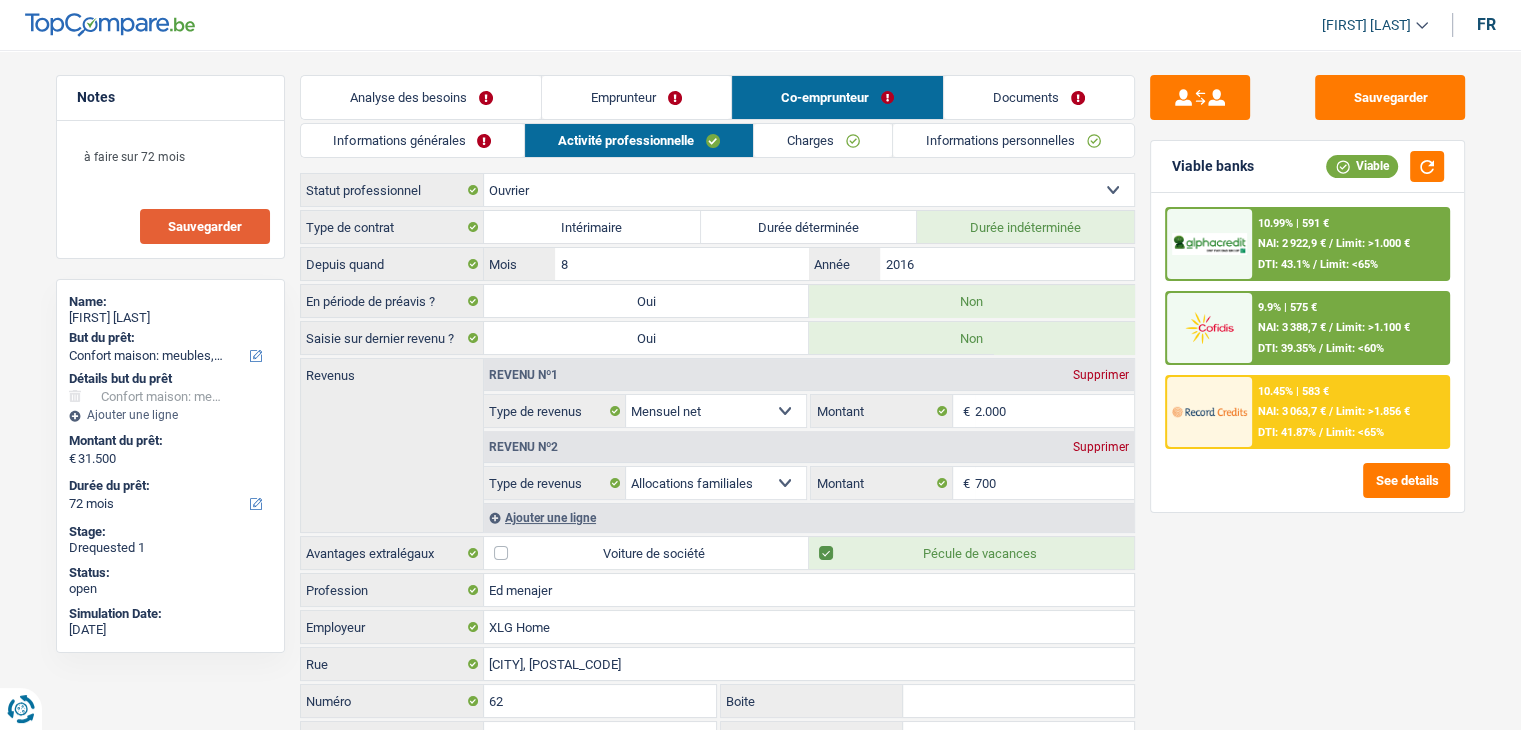 click on "Emprunteur" at bounding box center [636, 97] 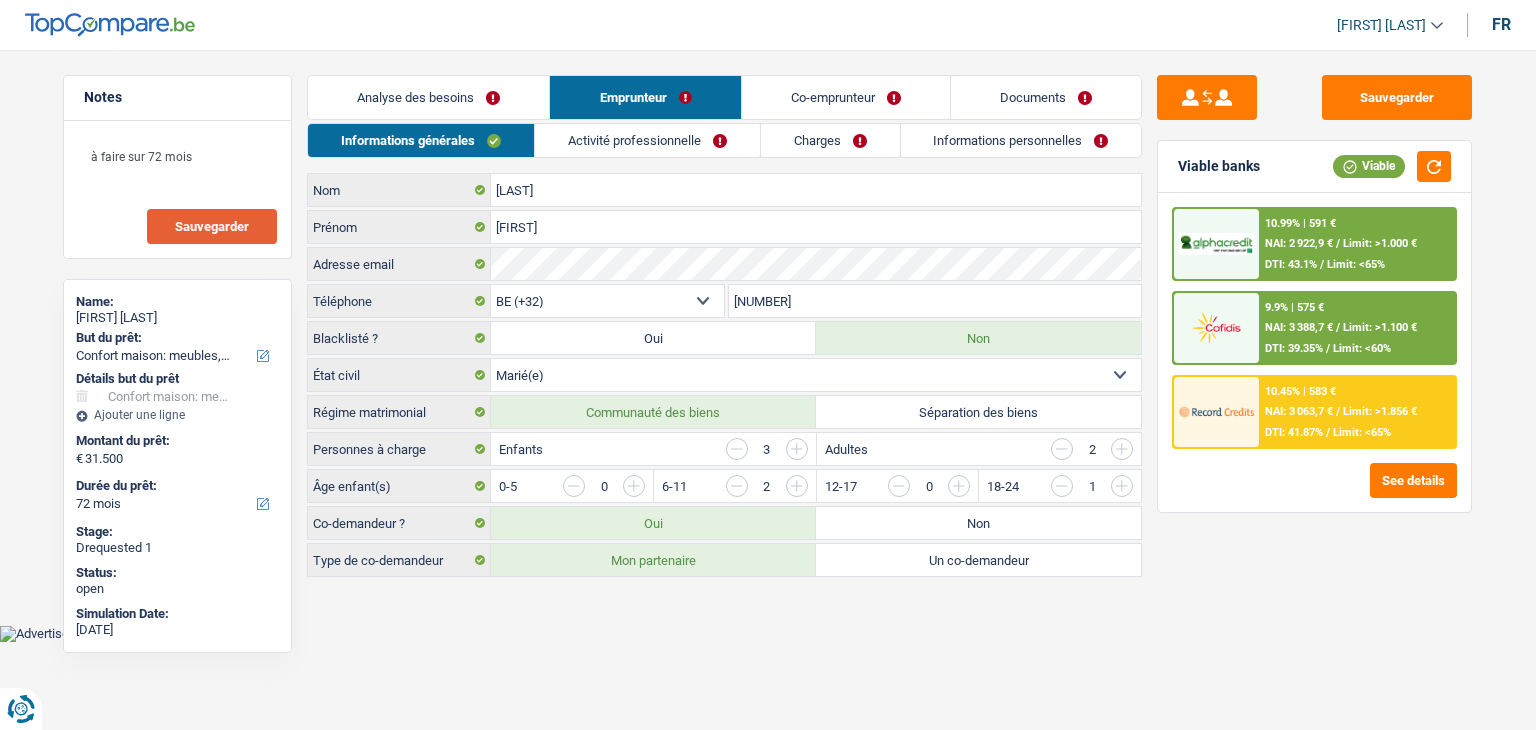 click on "Notes
à faire sur 72 mois
Sauvegarder
Name:   [FIRST] [LAST]   But du prêt: Confort maison: meubles, textile, peinture, électroménager, outillage non-professionnel Hifi, multimédia, gsm, ordinateur Aménagement: frais d'installation, déménagement Frais médicaux Autre
Sélectionner une option
Détails but du prêt
Confort maison: meubles, textile, peinture, électroménager, outillage non-professionnel Hifi, multimédia, gsm, ordinateur Aménagement: frais d'installation, déménagement Frais médicaux Autre" at bounding box center (768, 327) 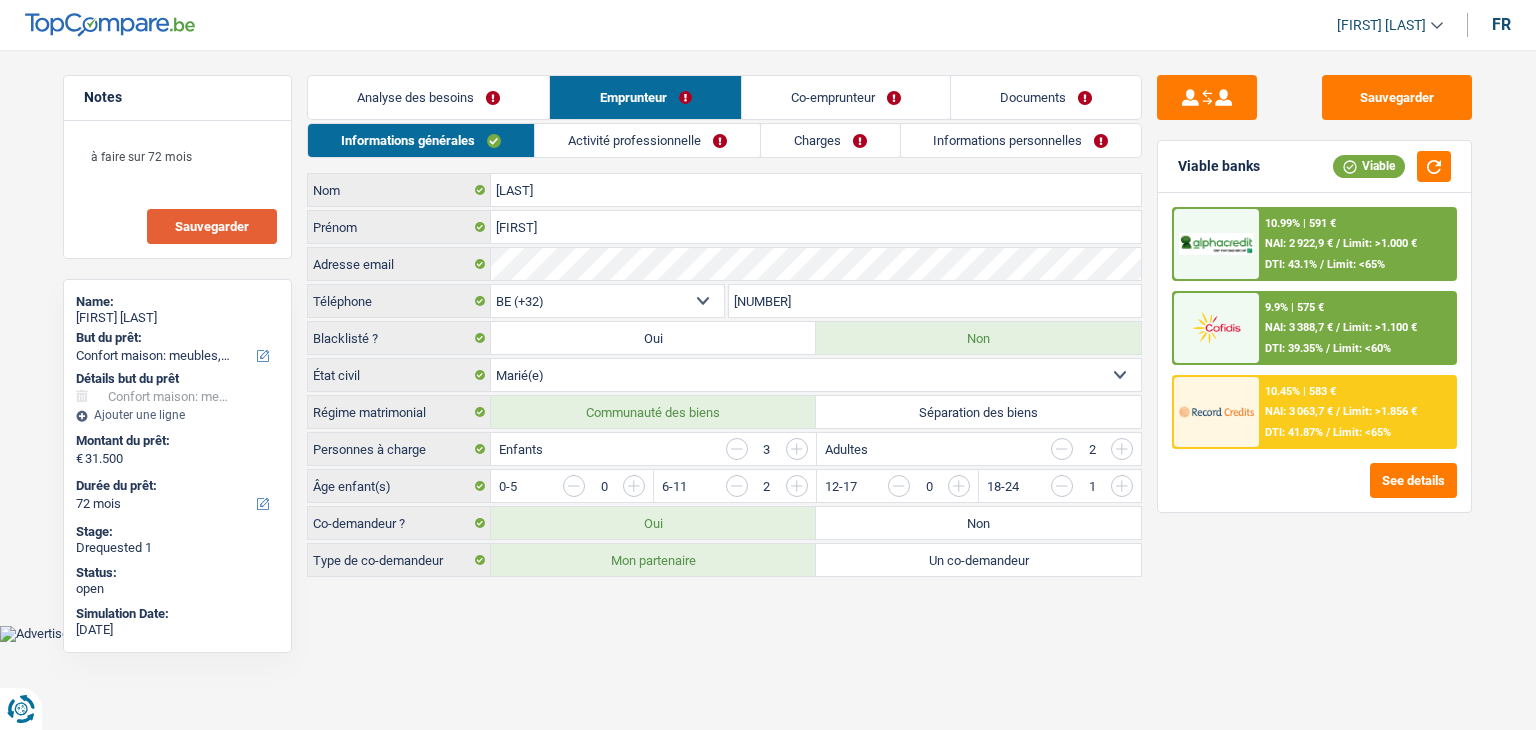 click on "Analyse des besoins" at bounding box center (428, 97) 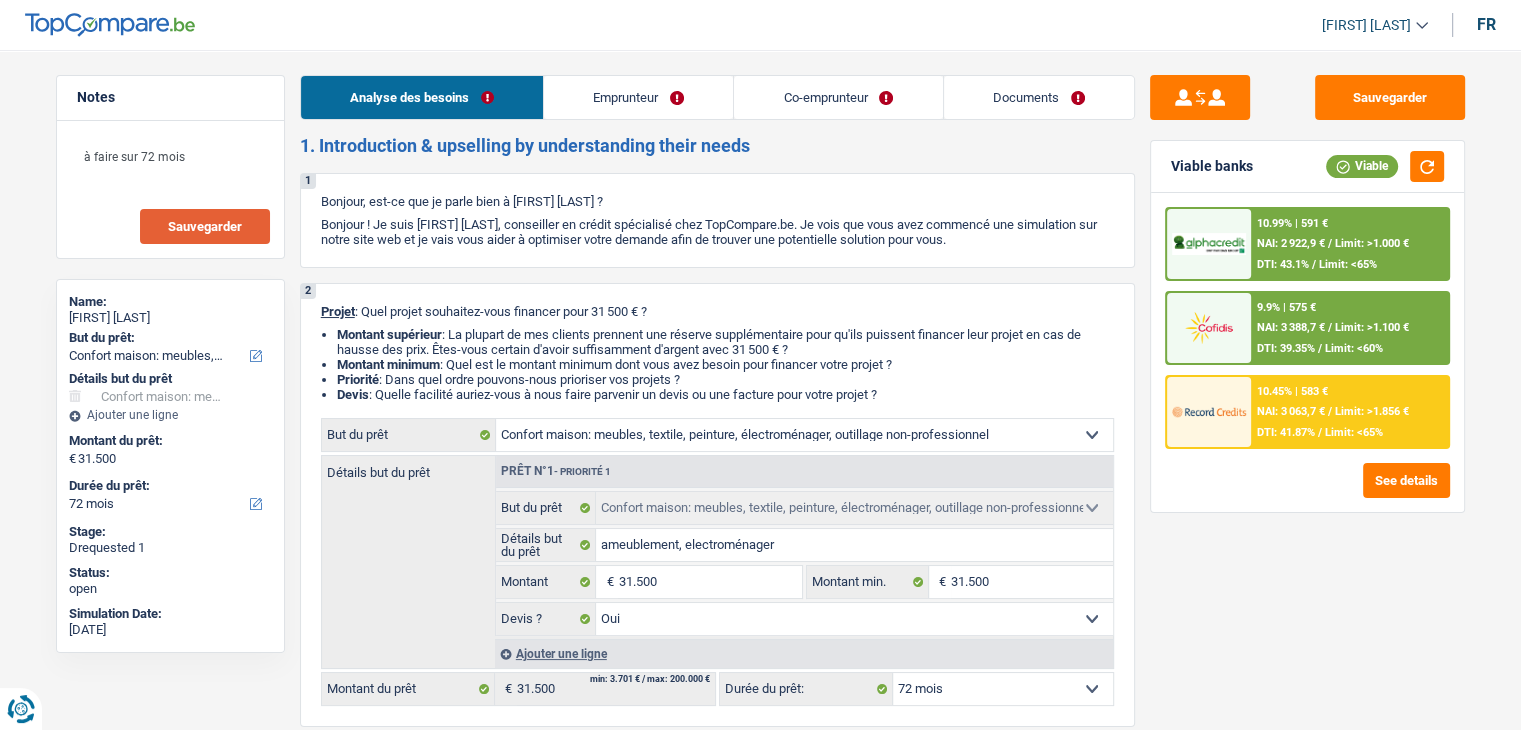click on "Sauvegarder
Viable banks
Viable
10.99% | 591 €
NAI: 2 922,9 €
/
Limit: >1.000‪€
DTI: 43.1%
/
Limit: <65%
9.9% | 575 €
NAI: 3 388,7 €
/
Limit: >1.100‪€
DTI: 39.35%
/
Limit: <60%
/       /" at bounding box center [1307, 384] 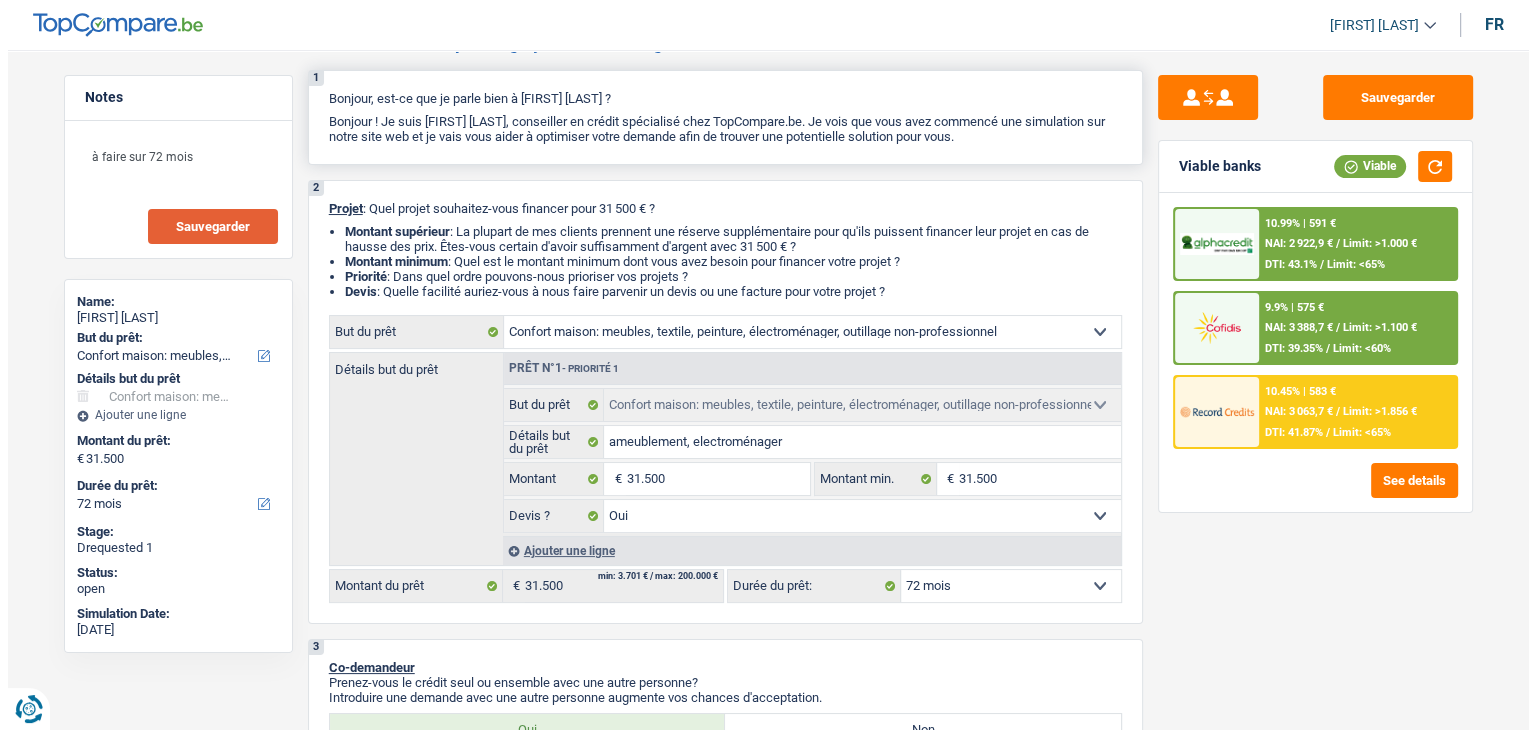 scroll, scrollTop: 0, scrollLeft: 0, axis: both 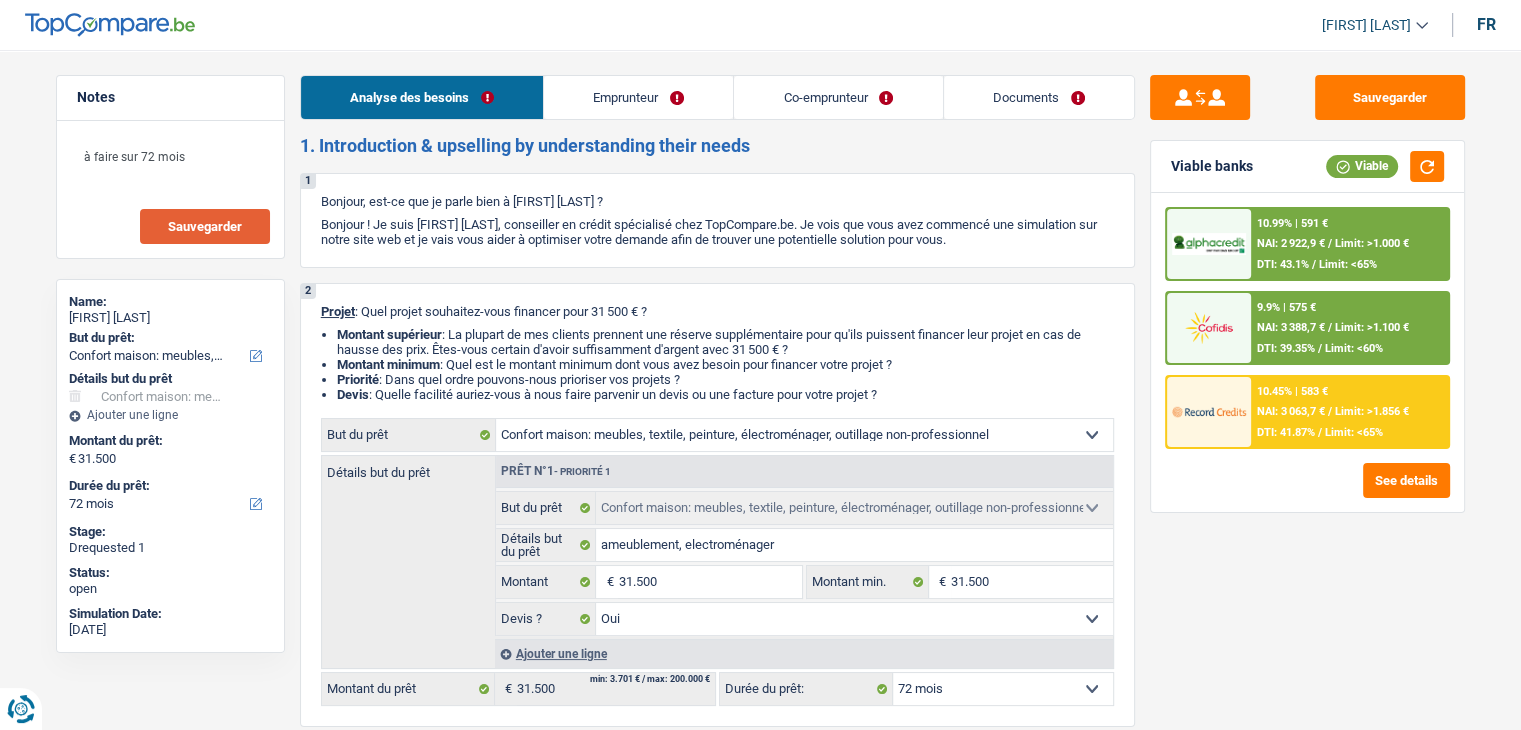 click on "Documents" at bounding box center (1039, 97) 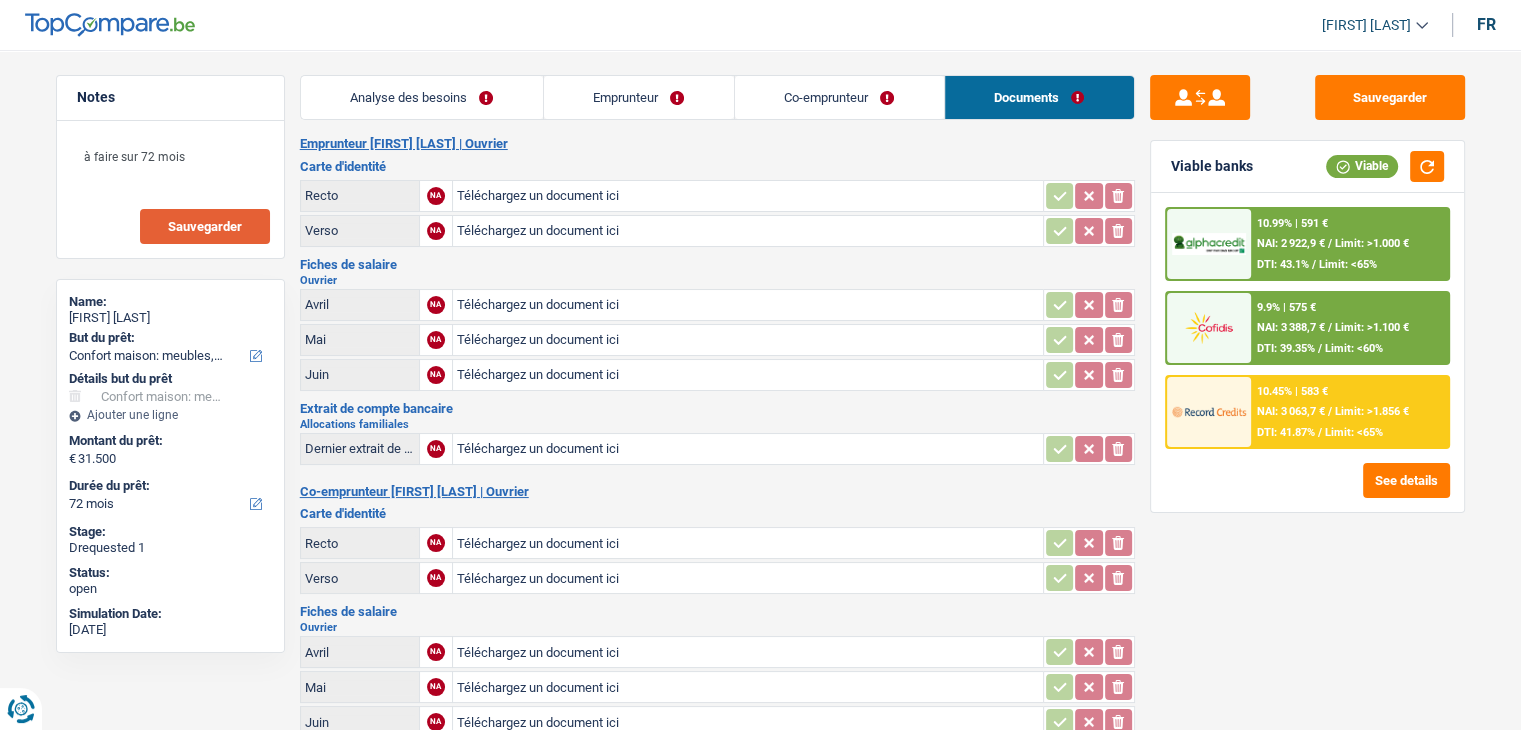click on "Co-emprunteur" at bounding box center [839, 97] 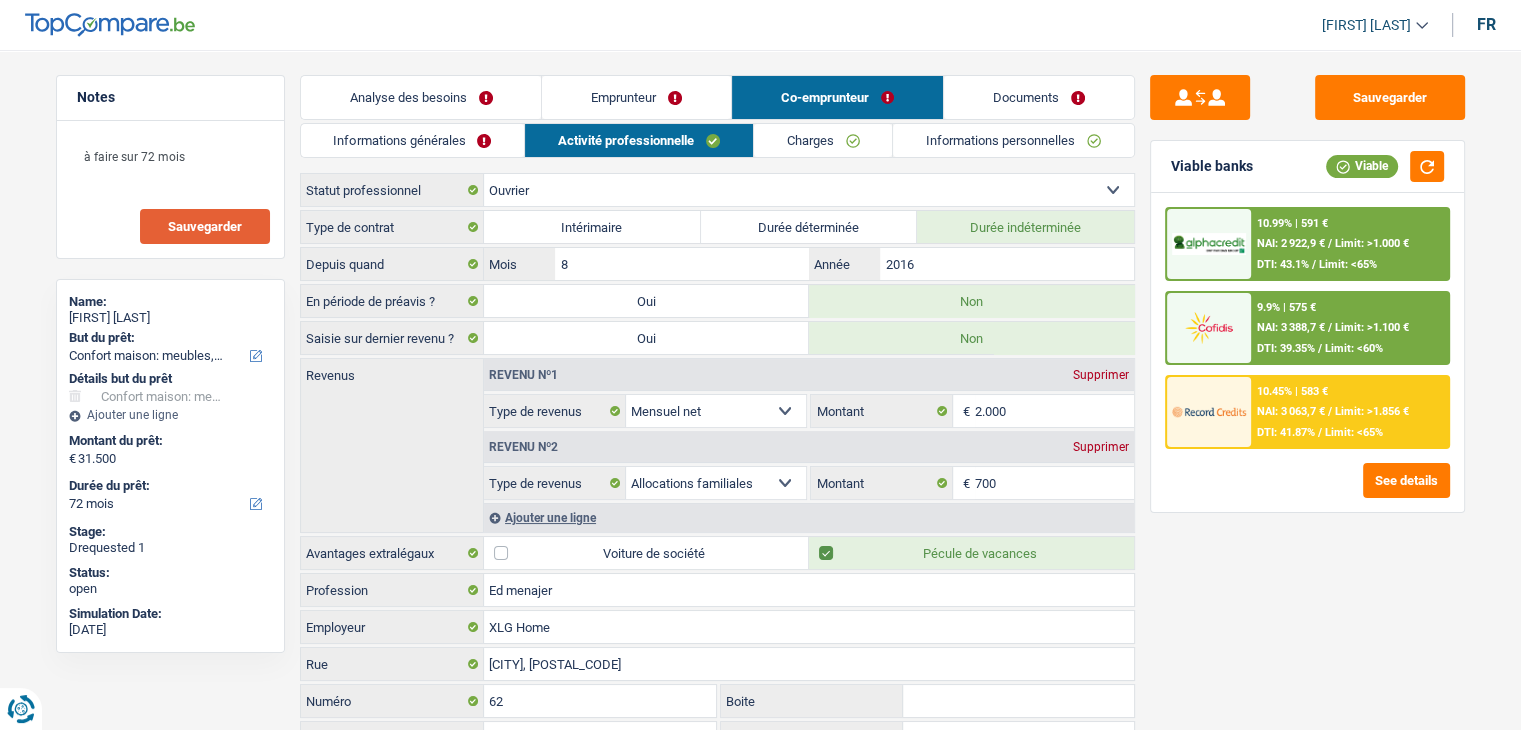 click on "Emprunteur" at bounding box center [636, 97] 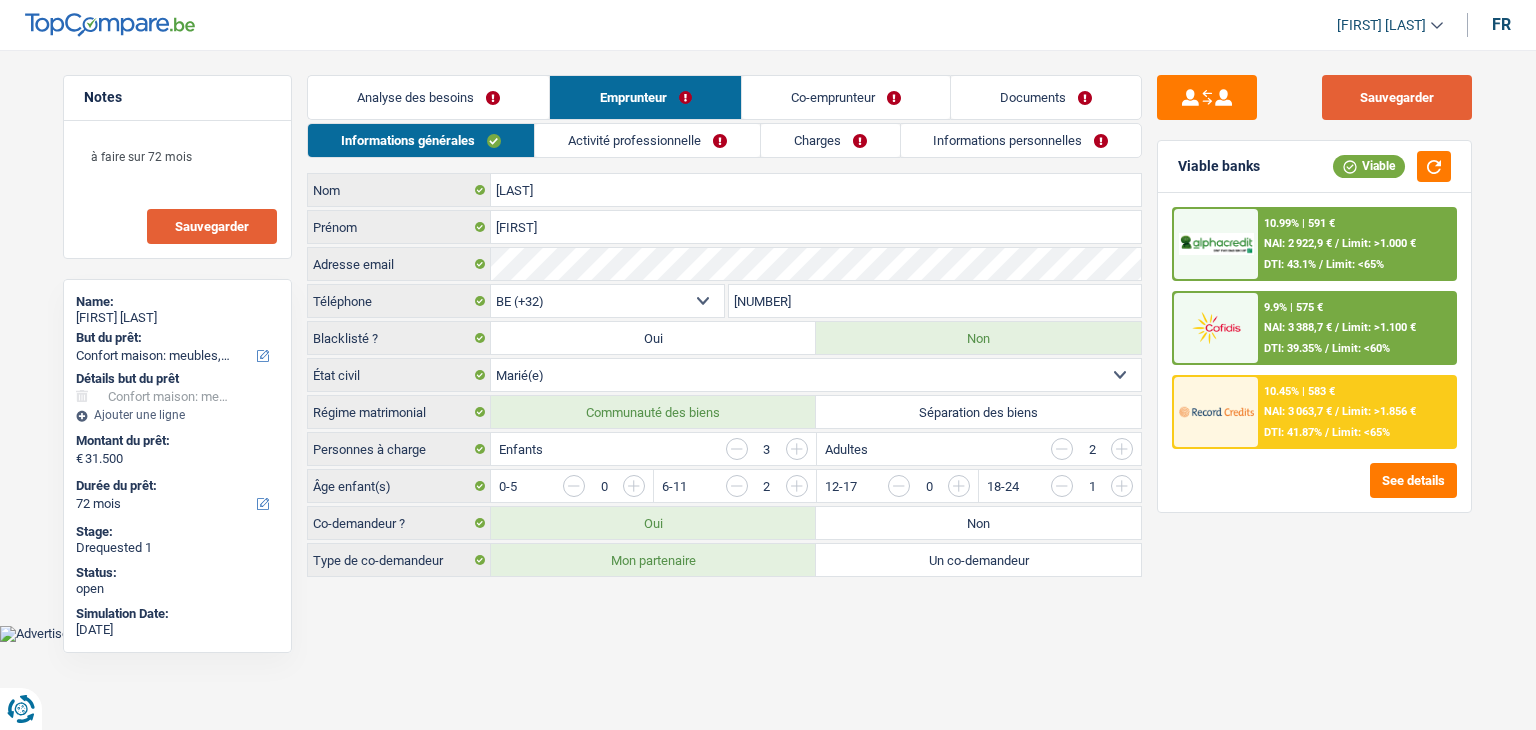 click on "Sauvegarder" at bounding box center [1397, 97] 